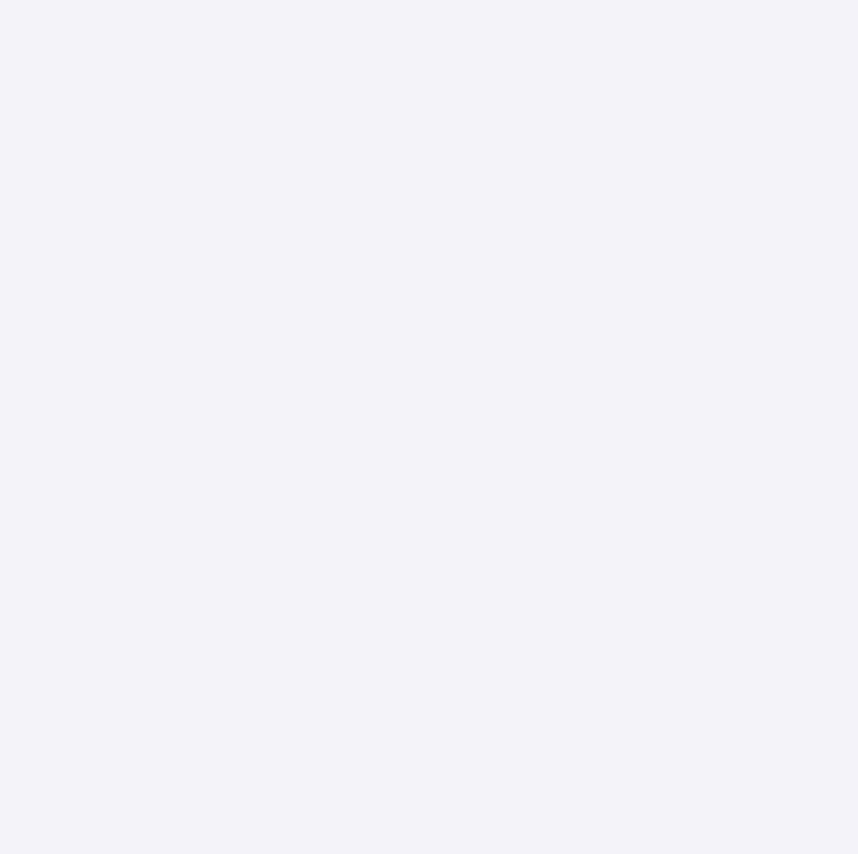 scroll, scrollTop: 0, scrollLeft: 0, axis: both 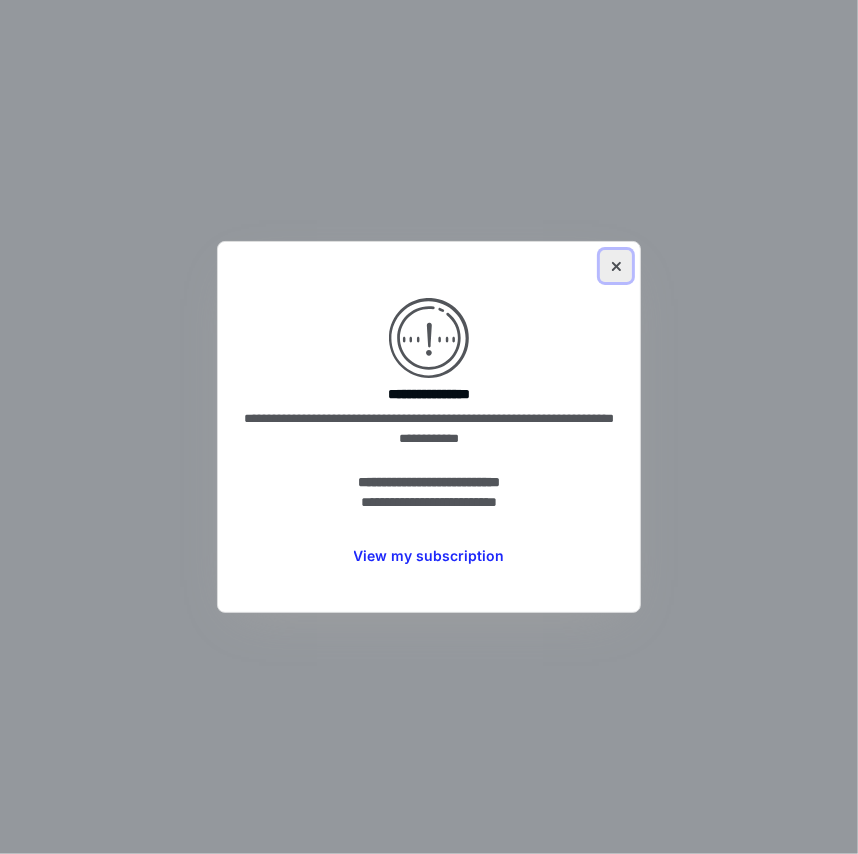 click at bounding box center [616, 266] 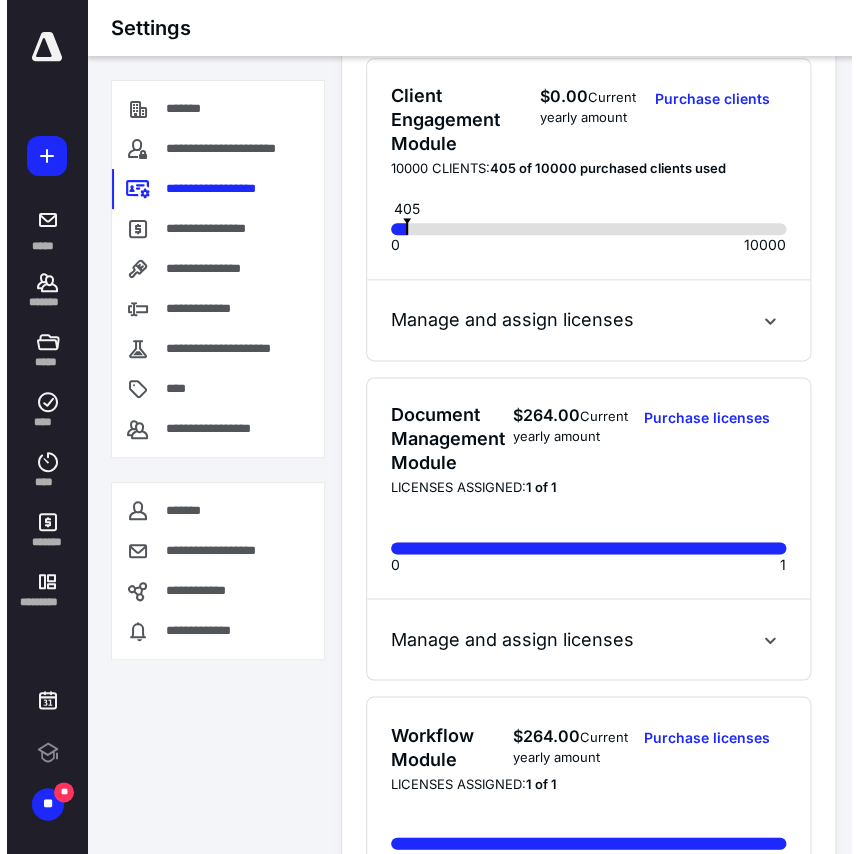 scroll, scrollTop: 0, scrollLeft: 0, axis: both 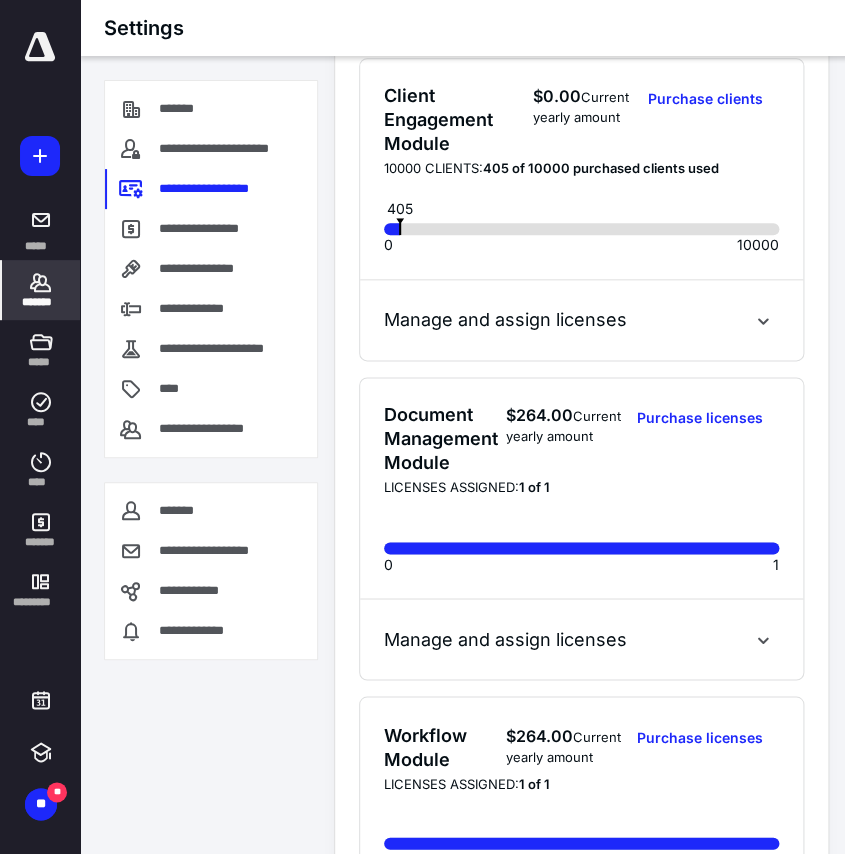 click 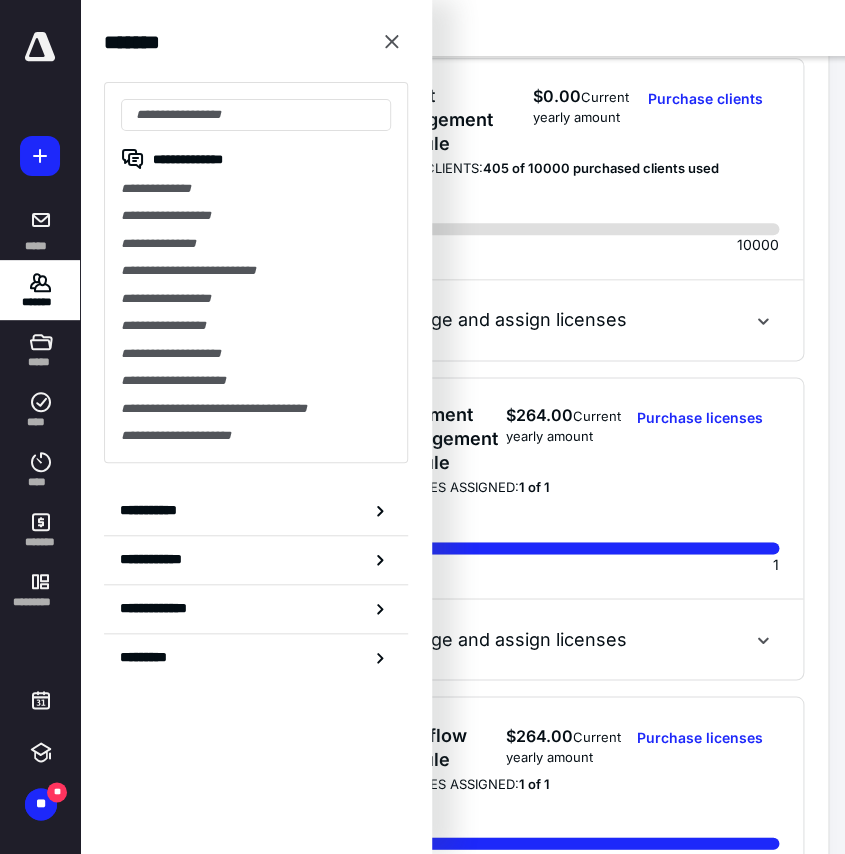 click 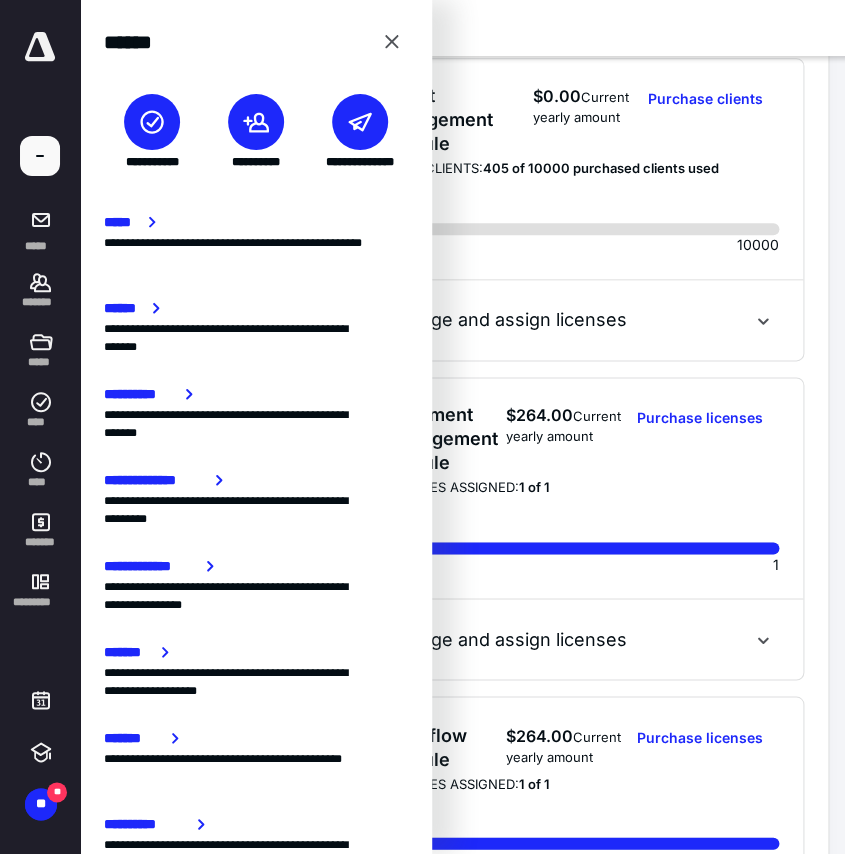 click 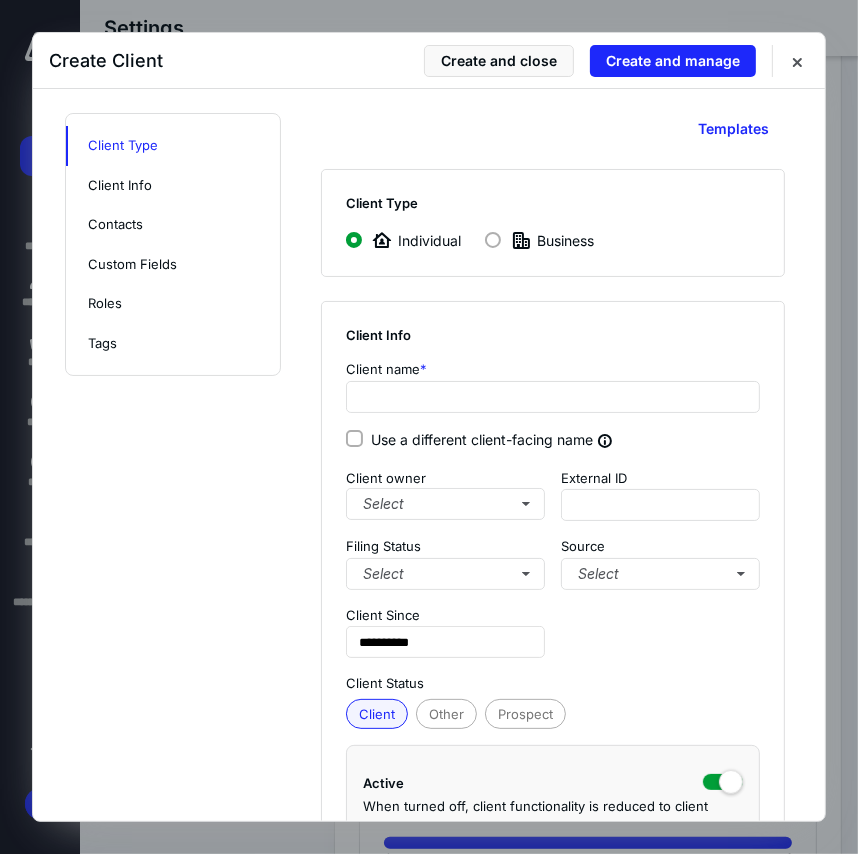 click on "Business" at bounding box center (539, 240) 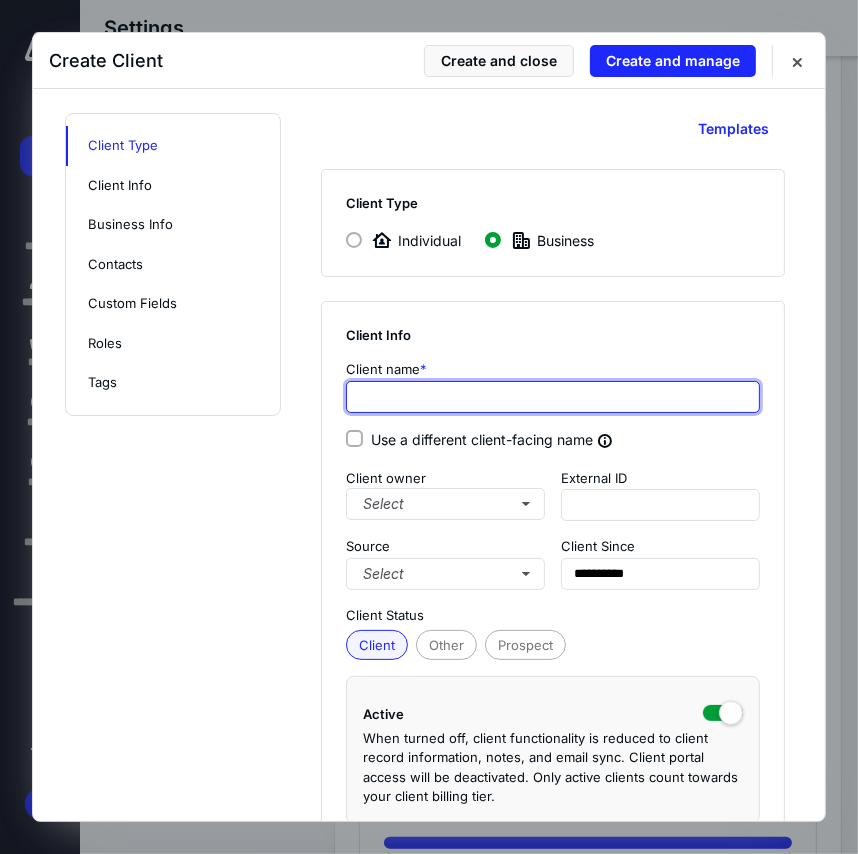 click at bounding box center (553, 397) 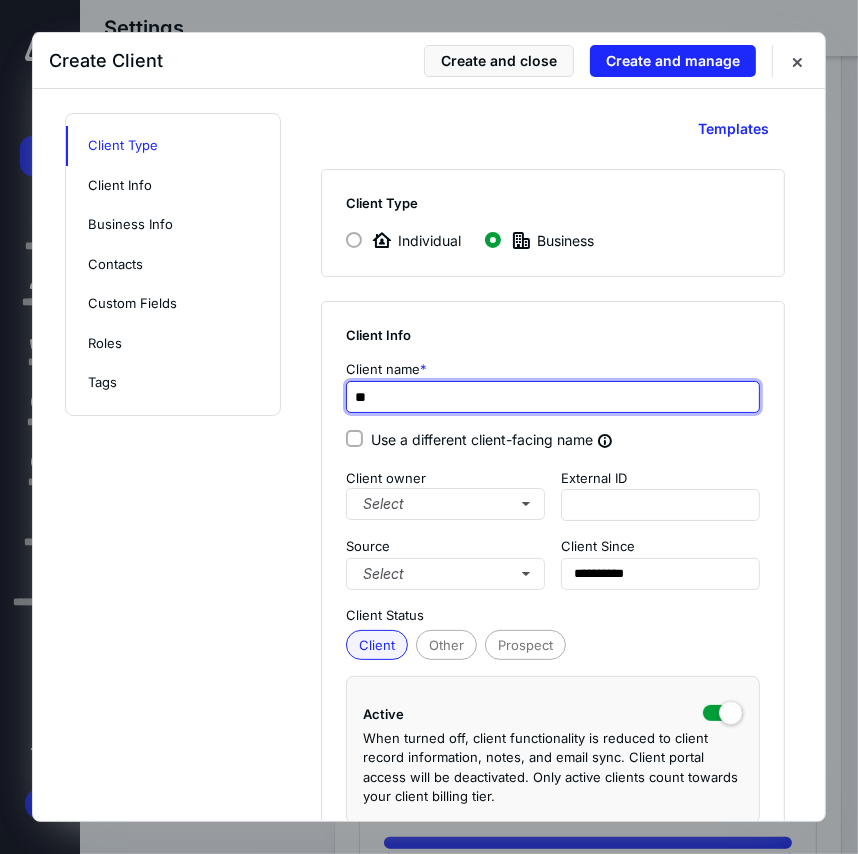 type on "*" 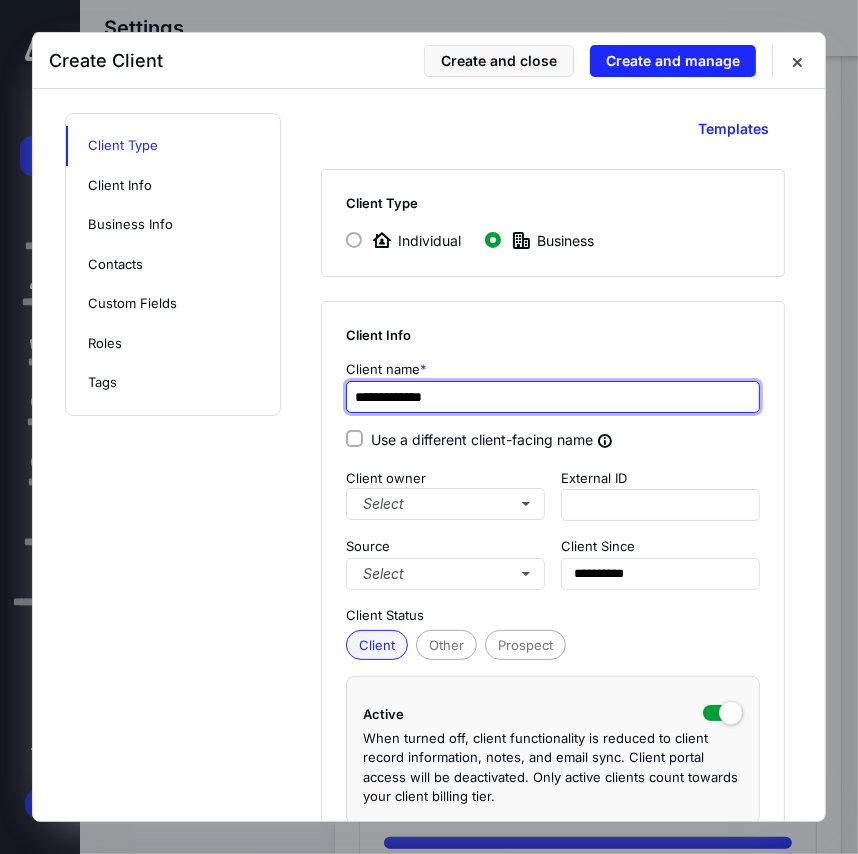 type on "**********" 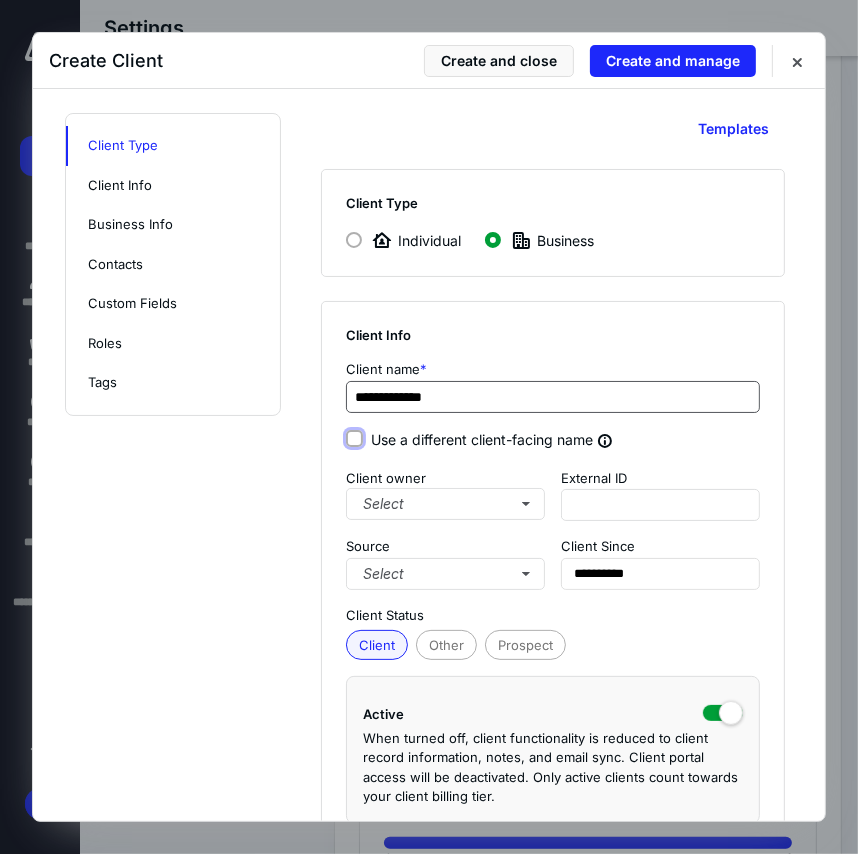 type on "**********" 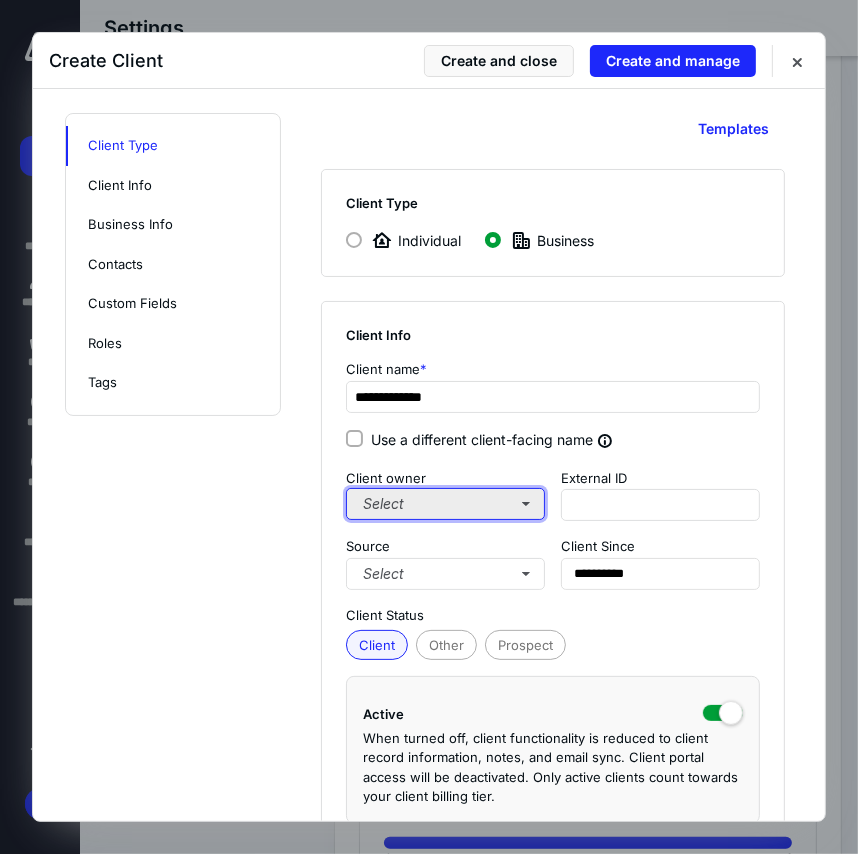click on "Select" at bounding box center [445, 504] 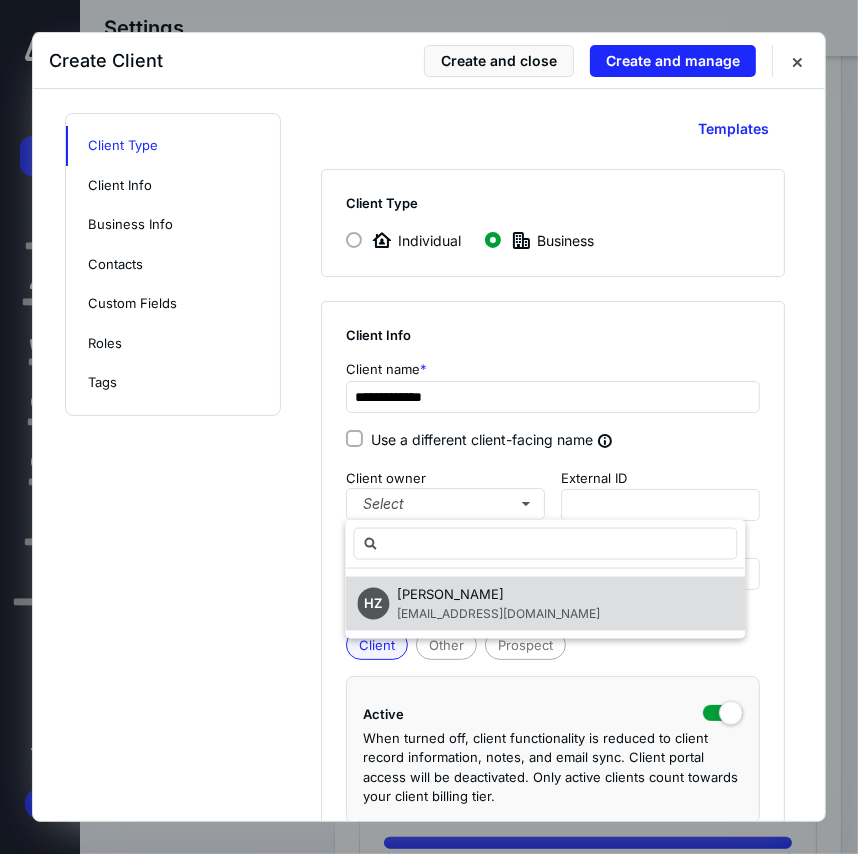 click on "bfuentesh0@gmail.com" at bounding box center [498, 612] 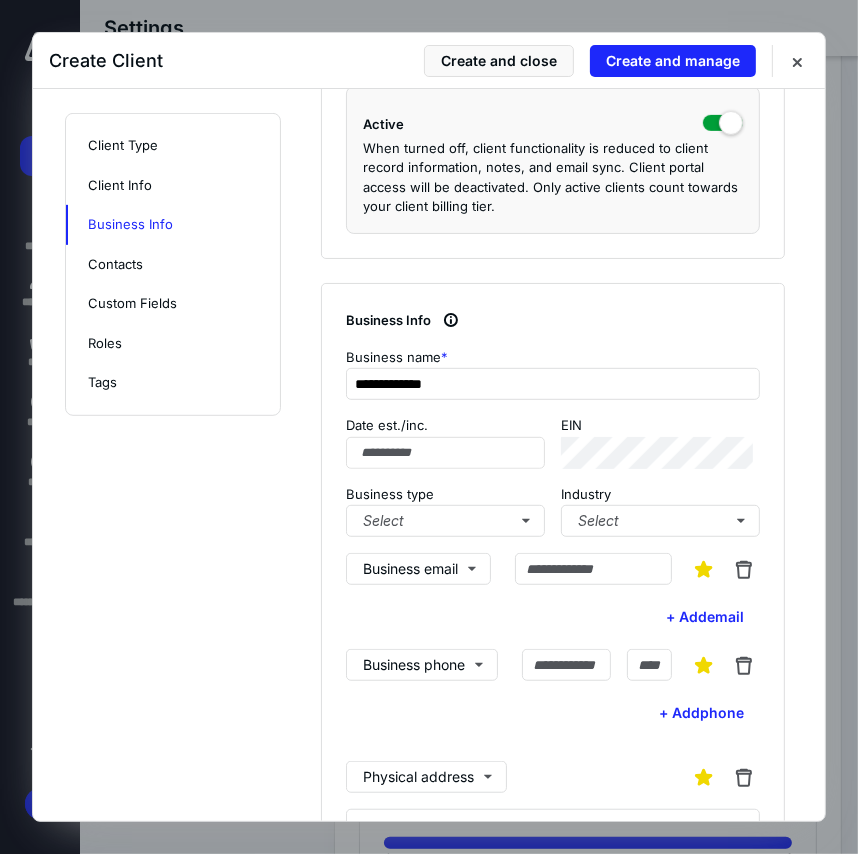 scroll, scrollTop: 636, scrollLeft: 0, axis: vertical 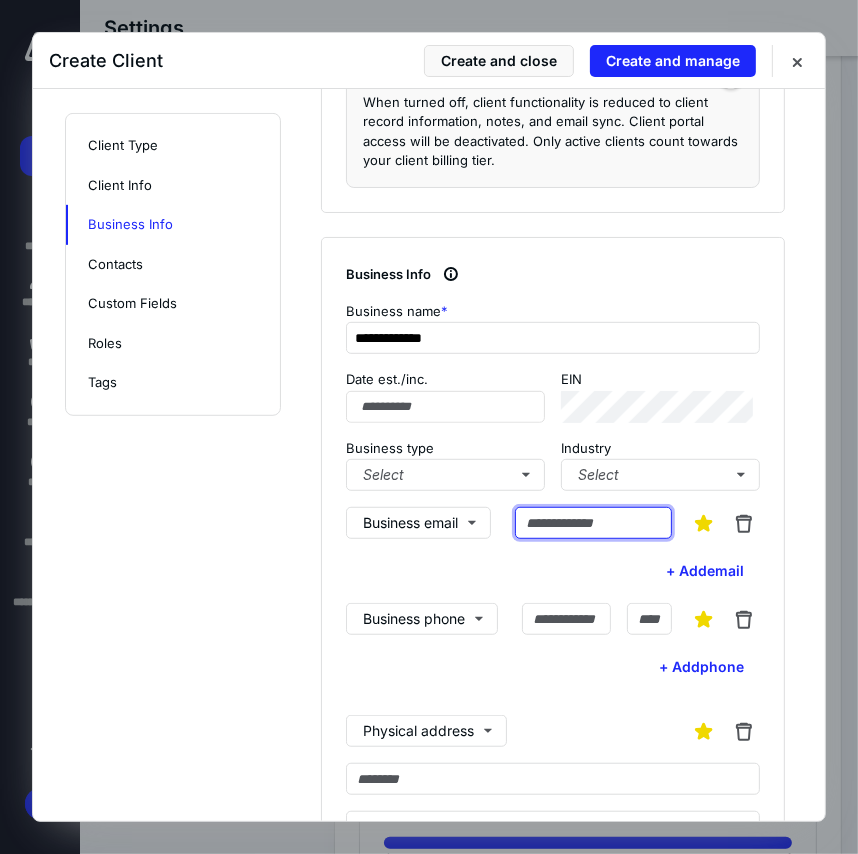 click at bounding box center [593, 523] 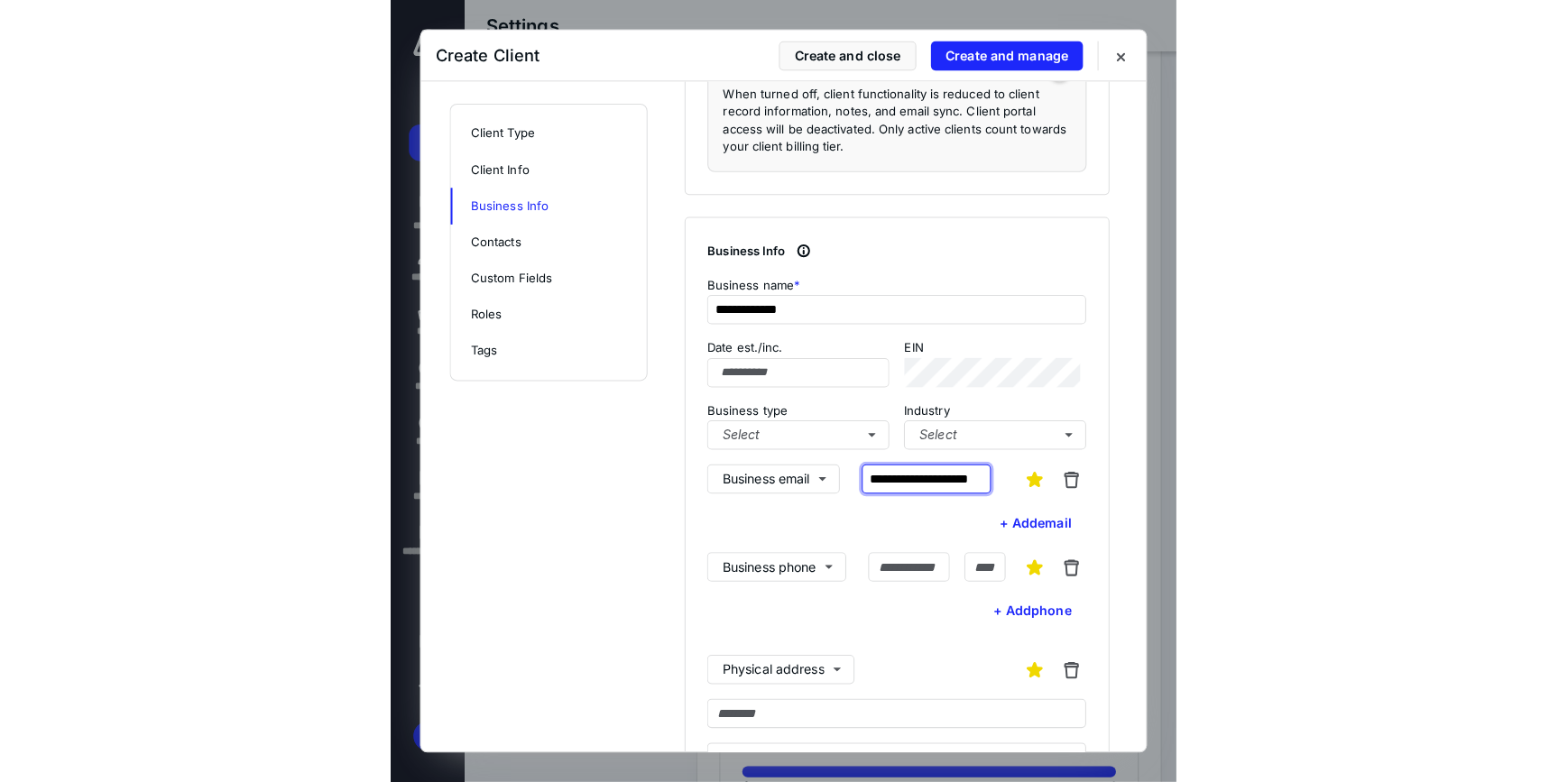 scroll, scrollTop: 0, scrollLeft: 0, axis: both 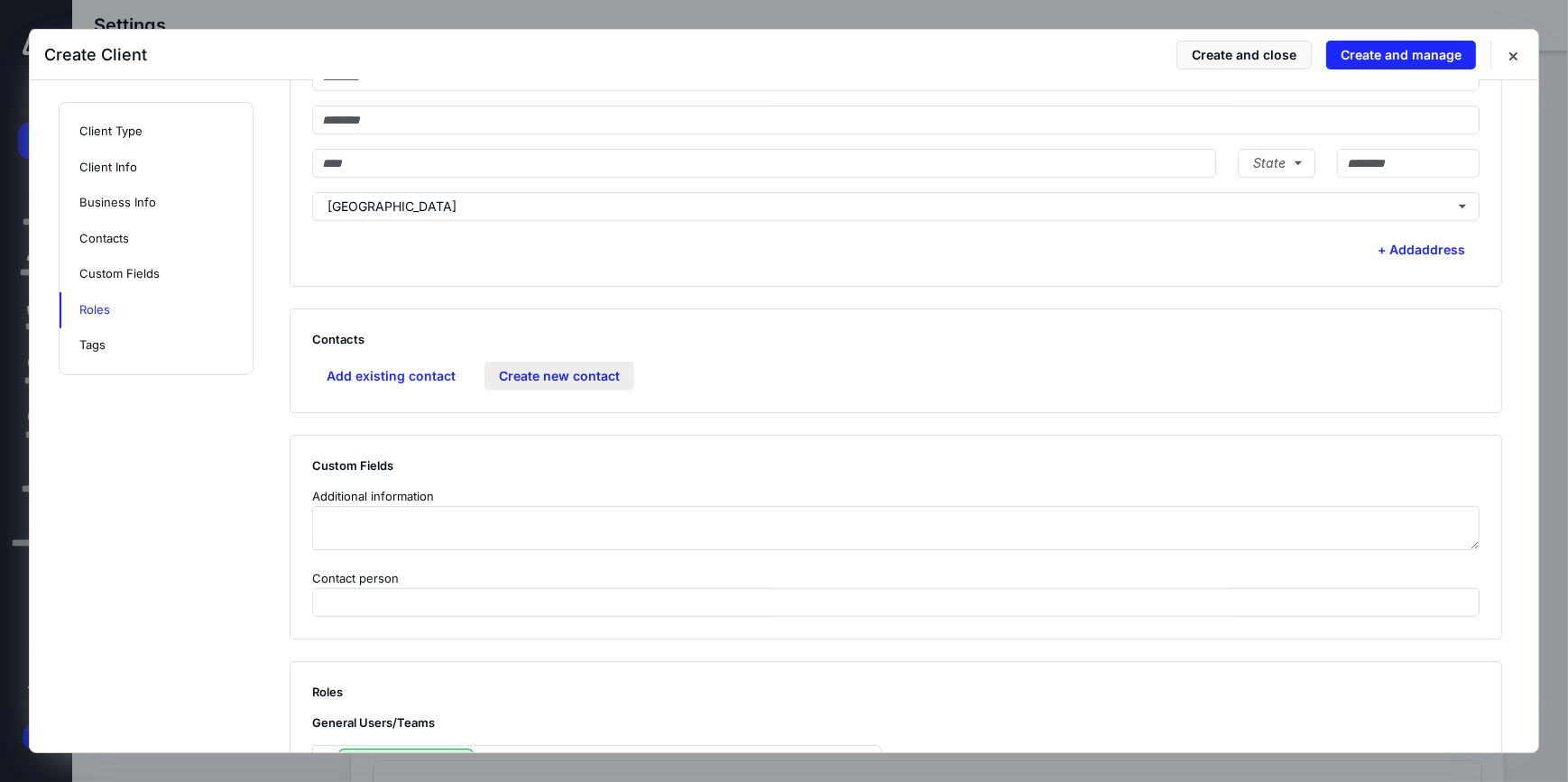 type on "**********" 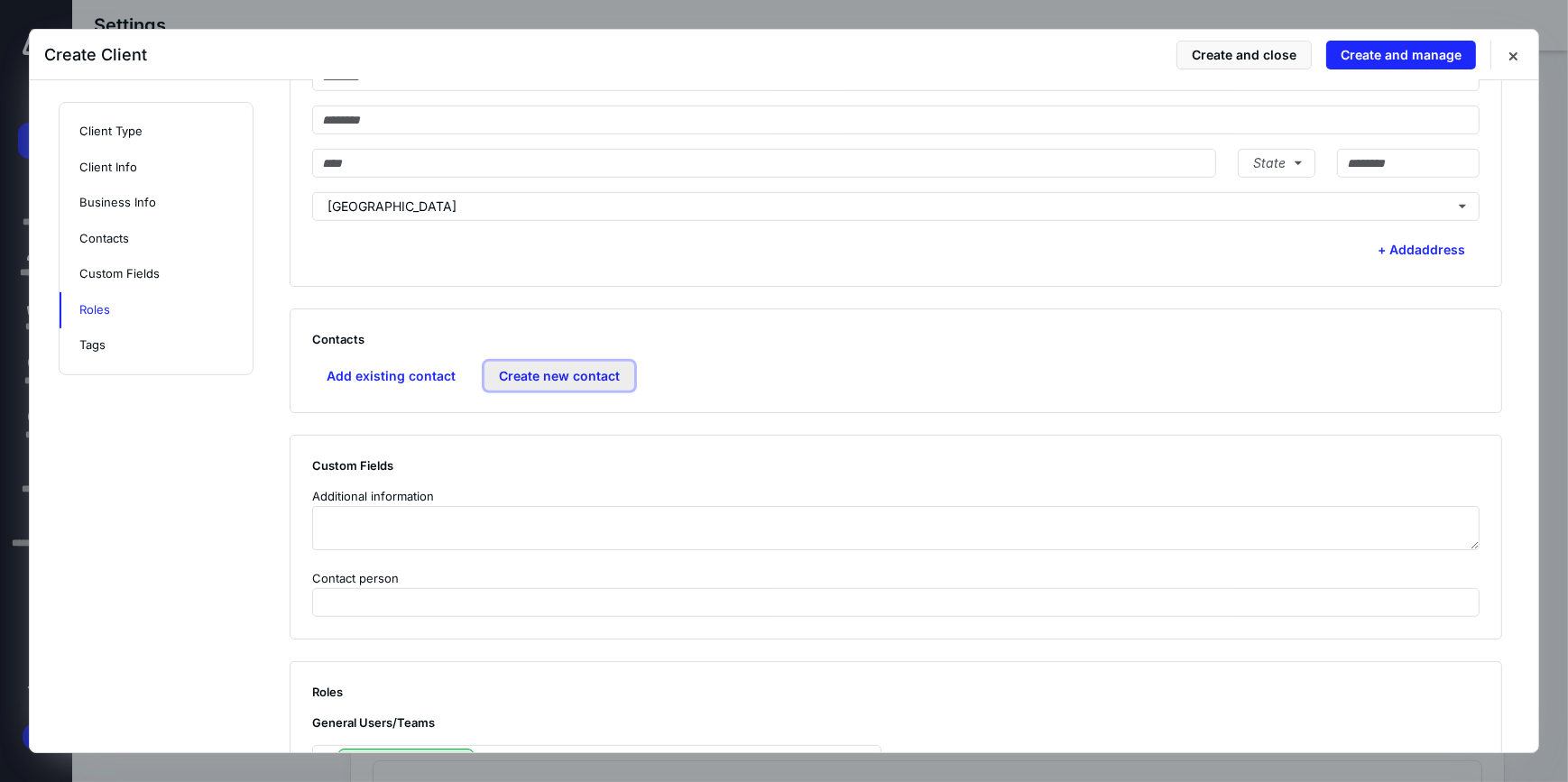 click on "Create new contact" at bounding box center (559, 376) 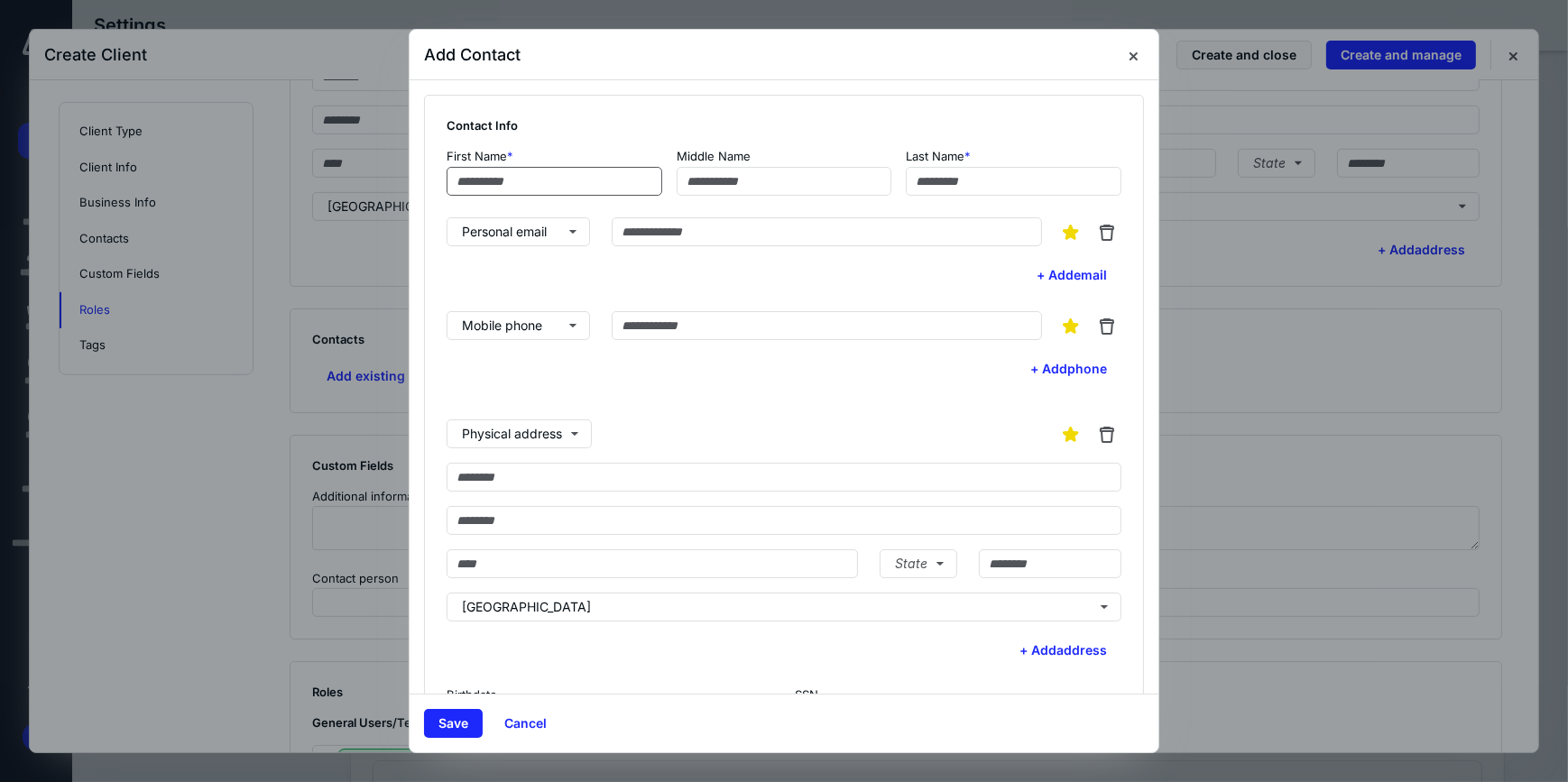type on "*" 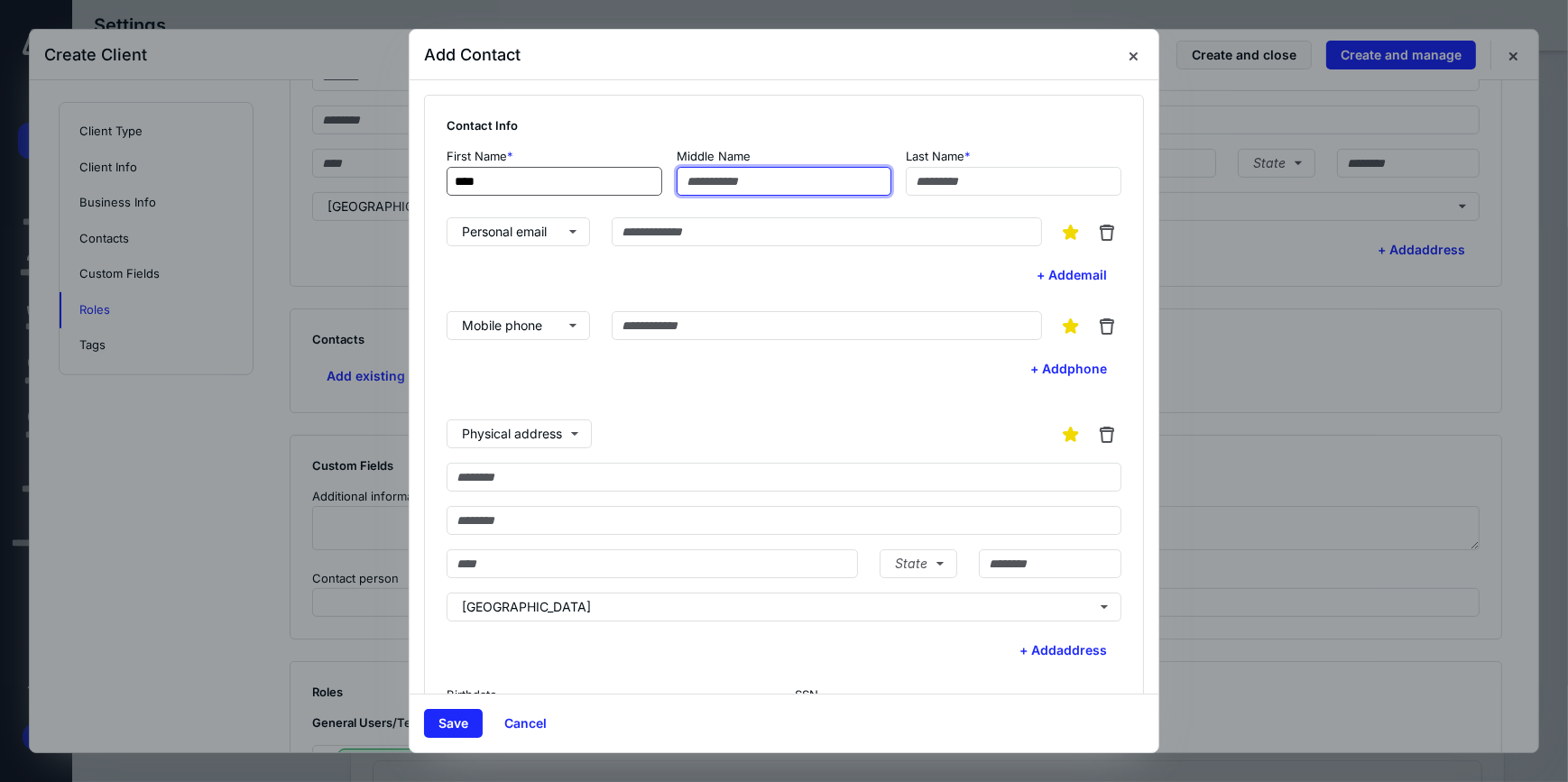 type on "***" 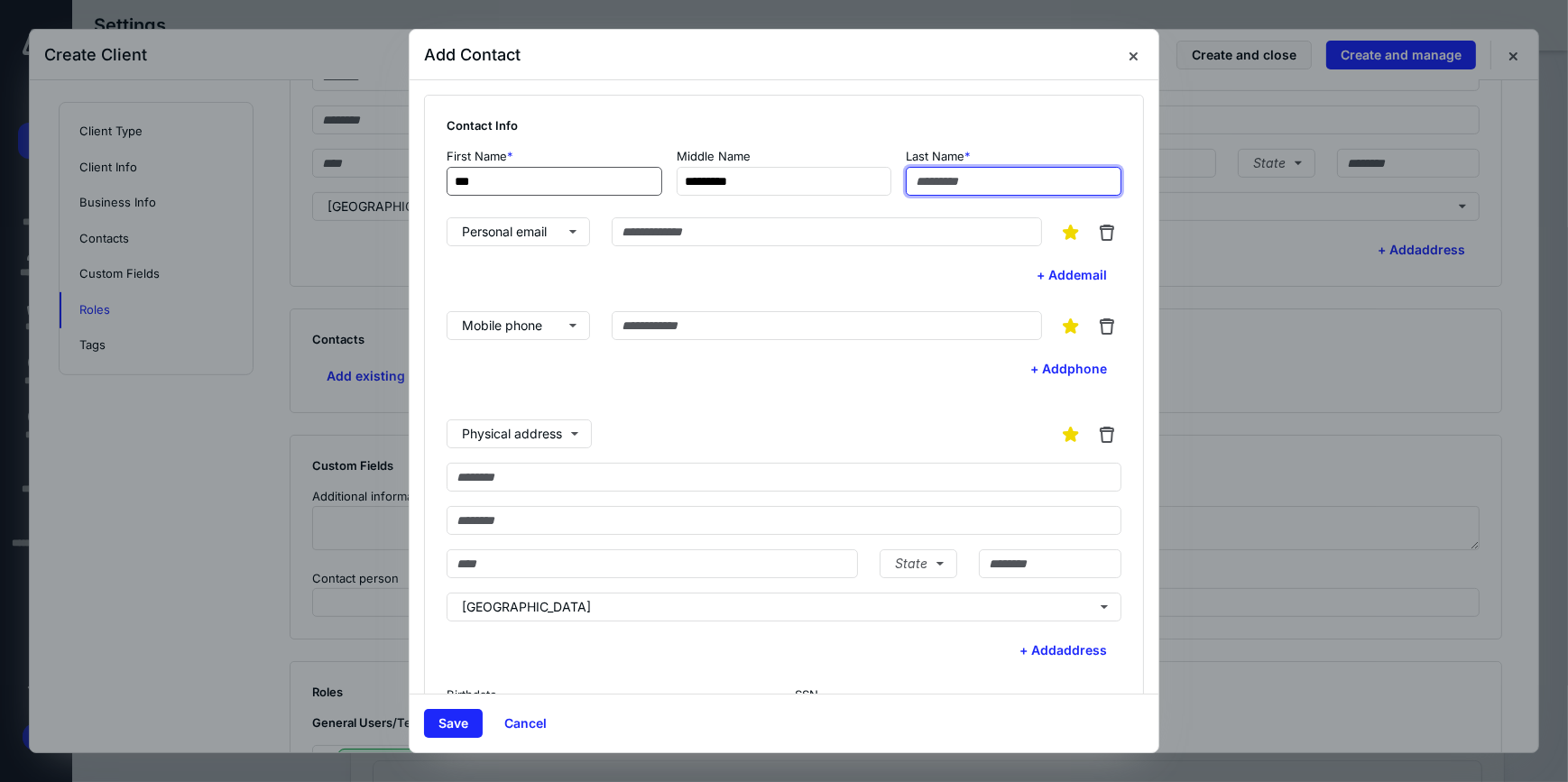 type on "********" 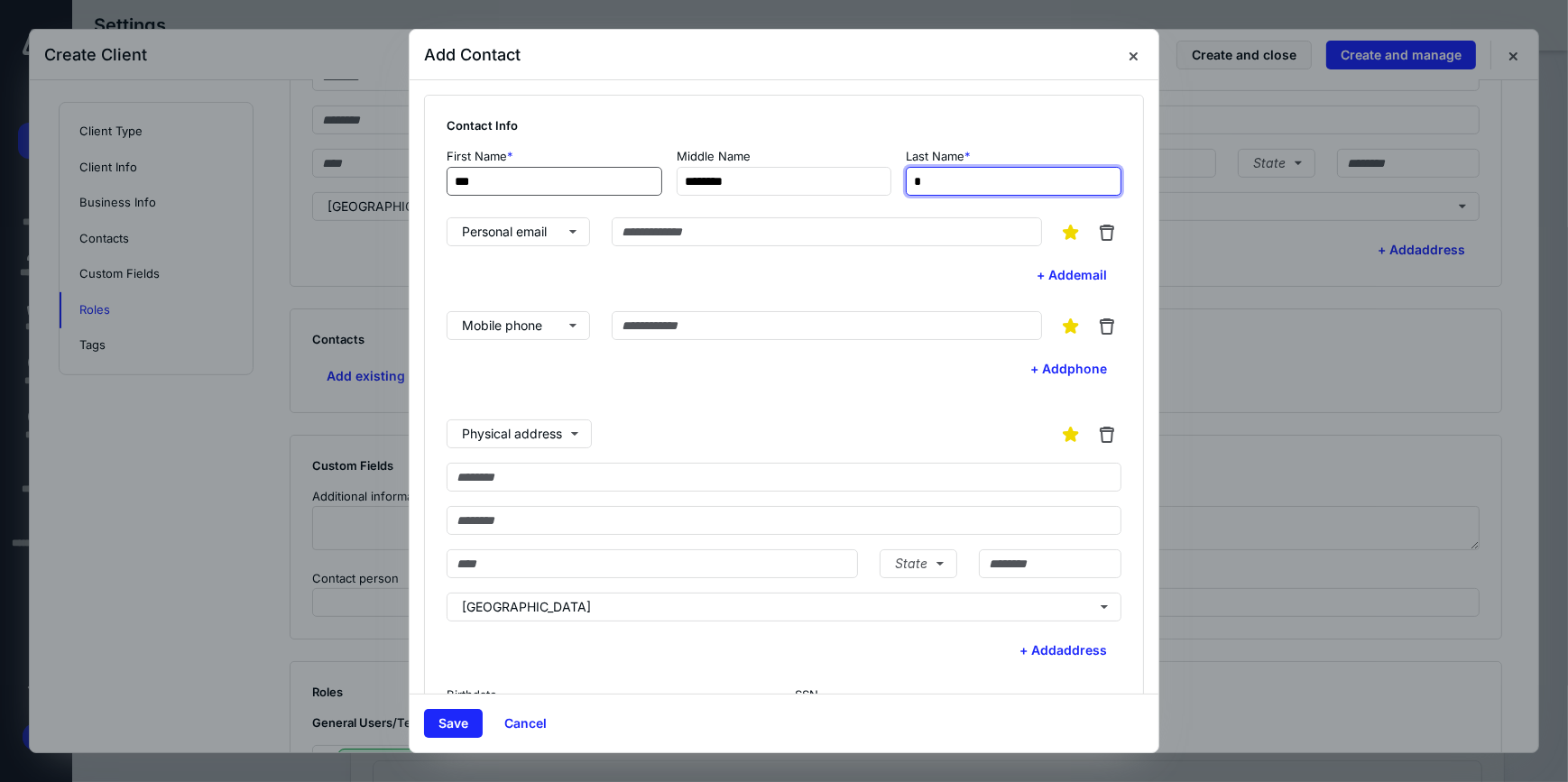 type on "*" 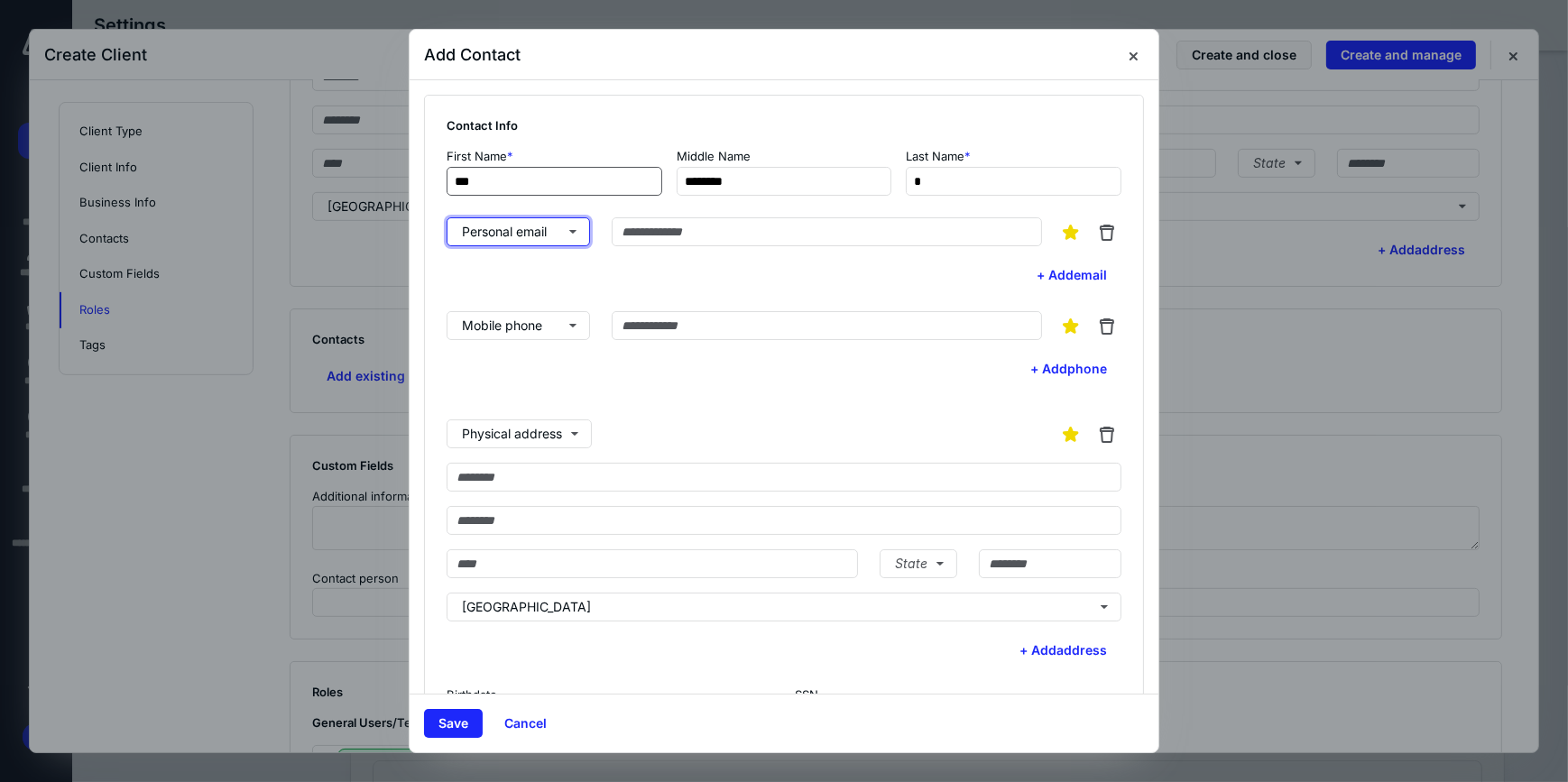type 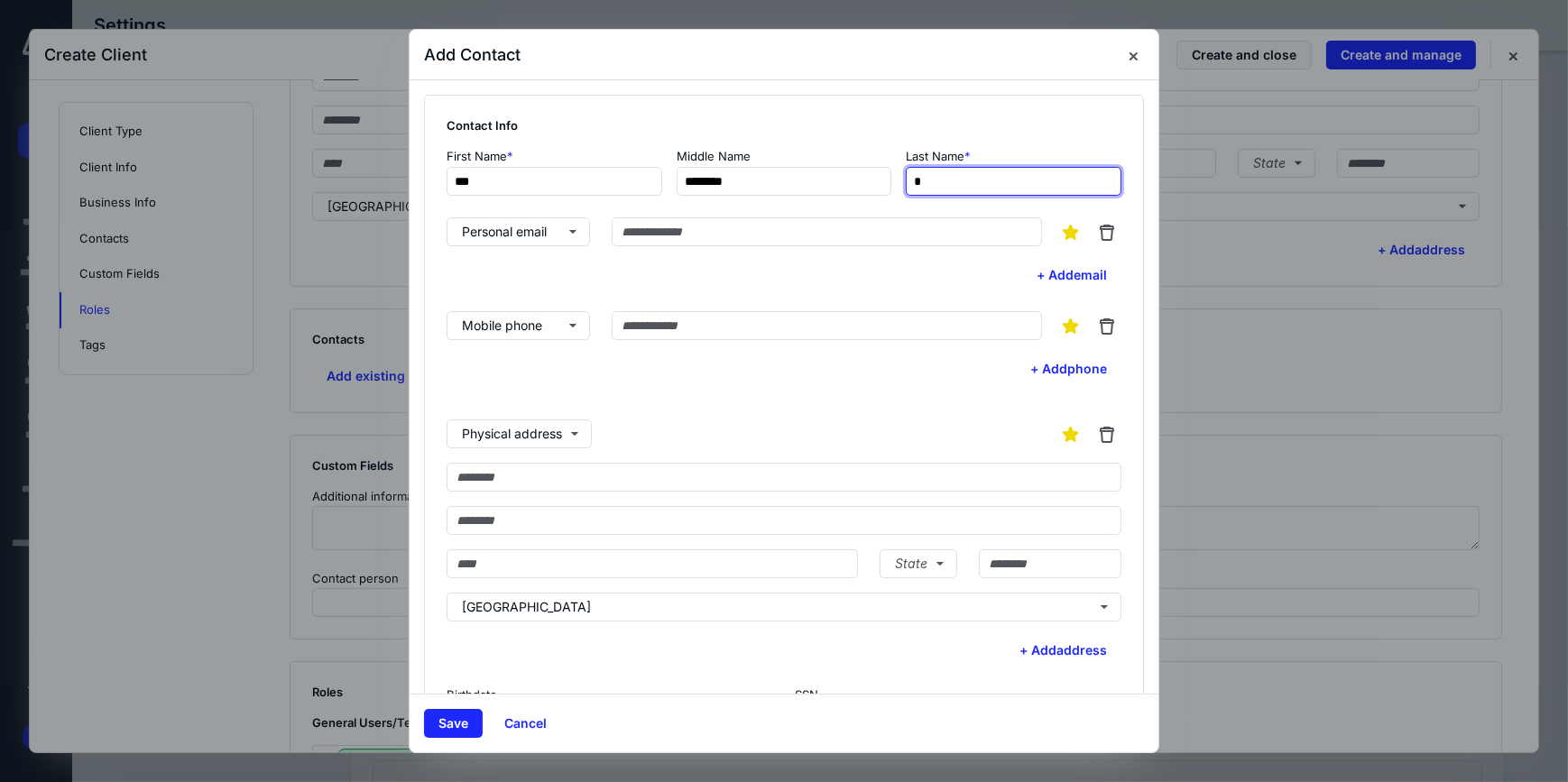 click on "*" at bounding box center (1013, 181) 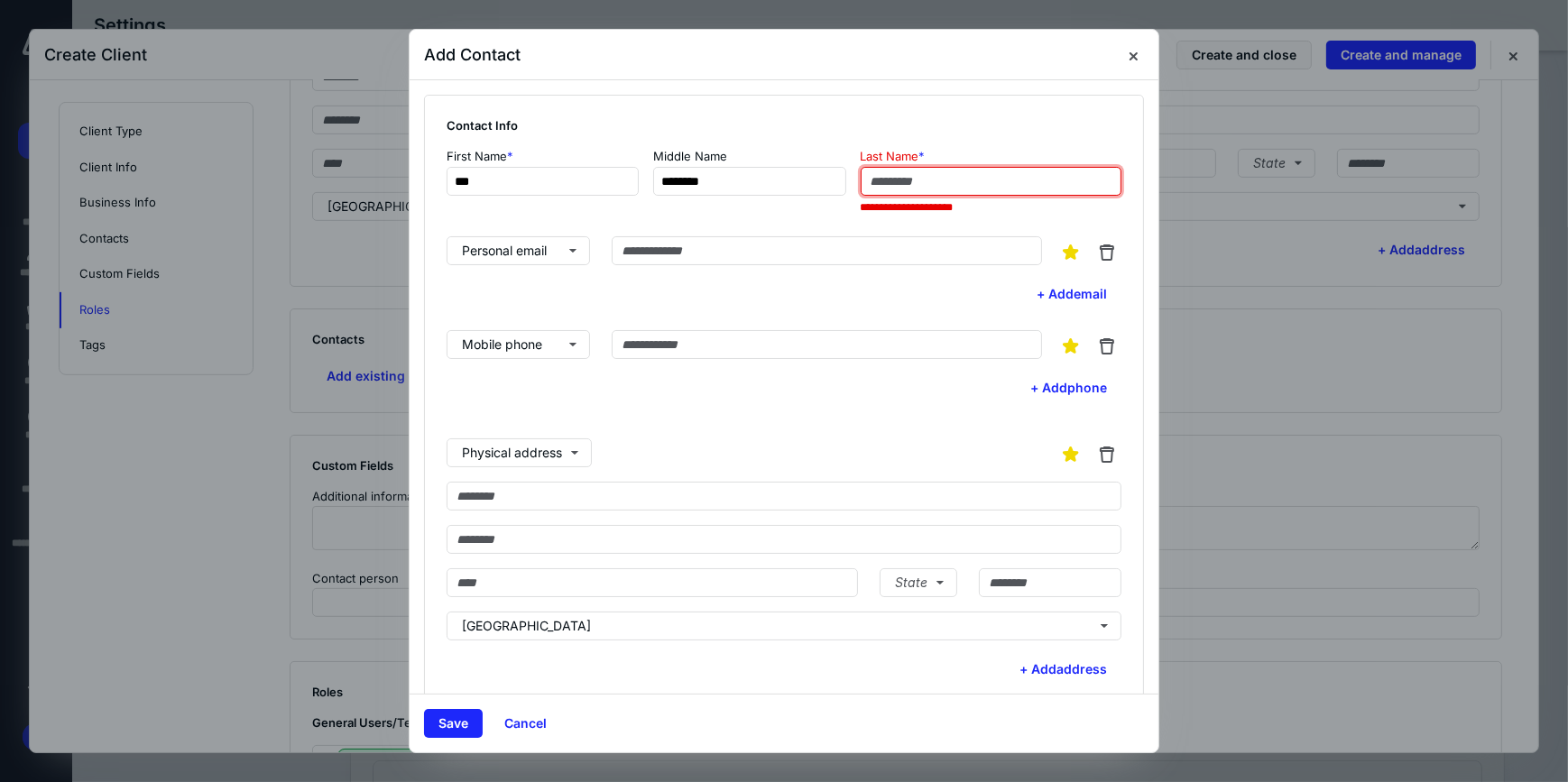 type on "*" 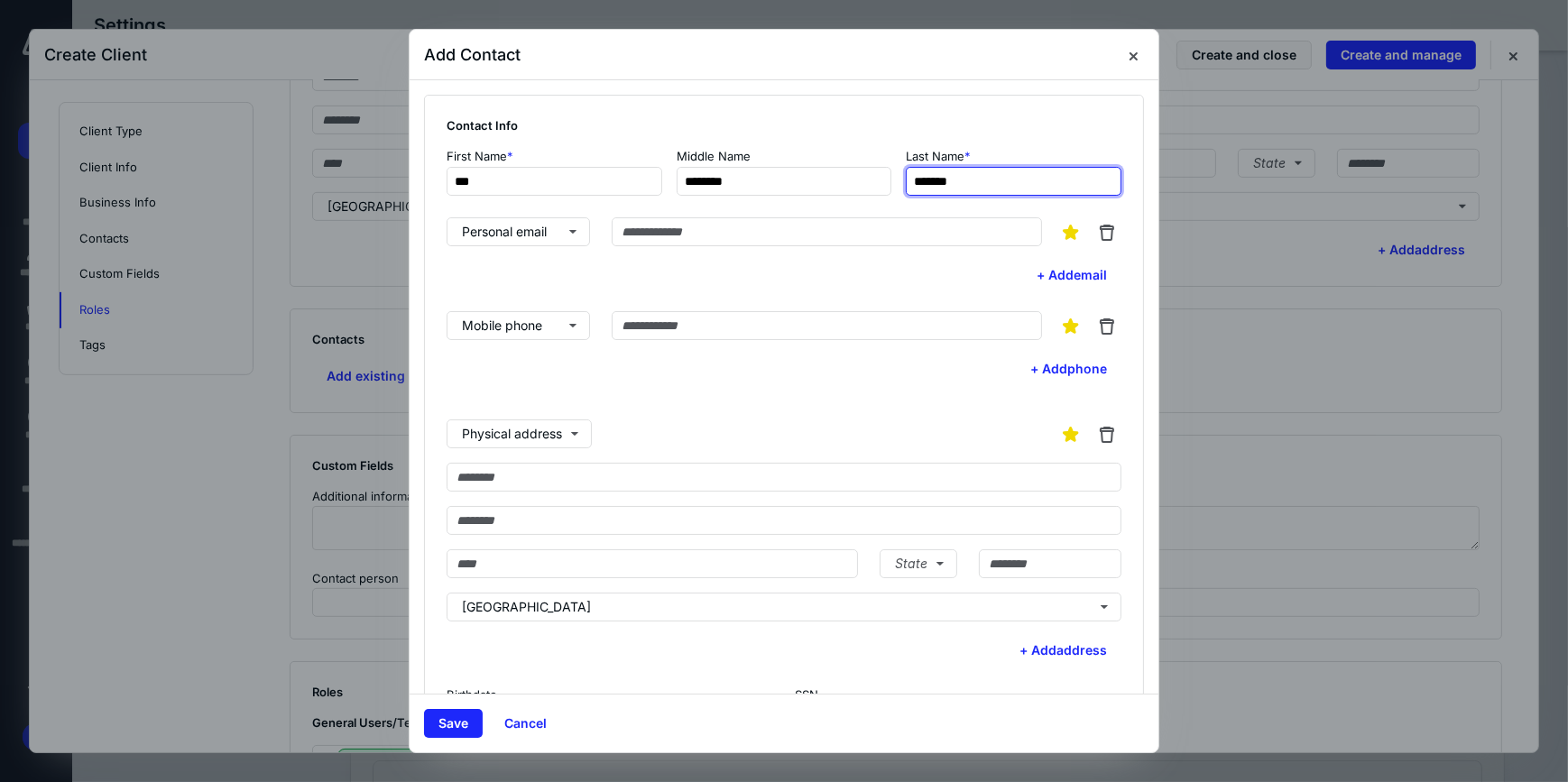 type on "*******" 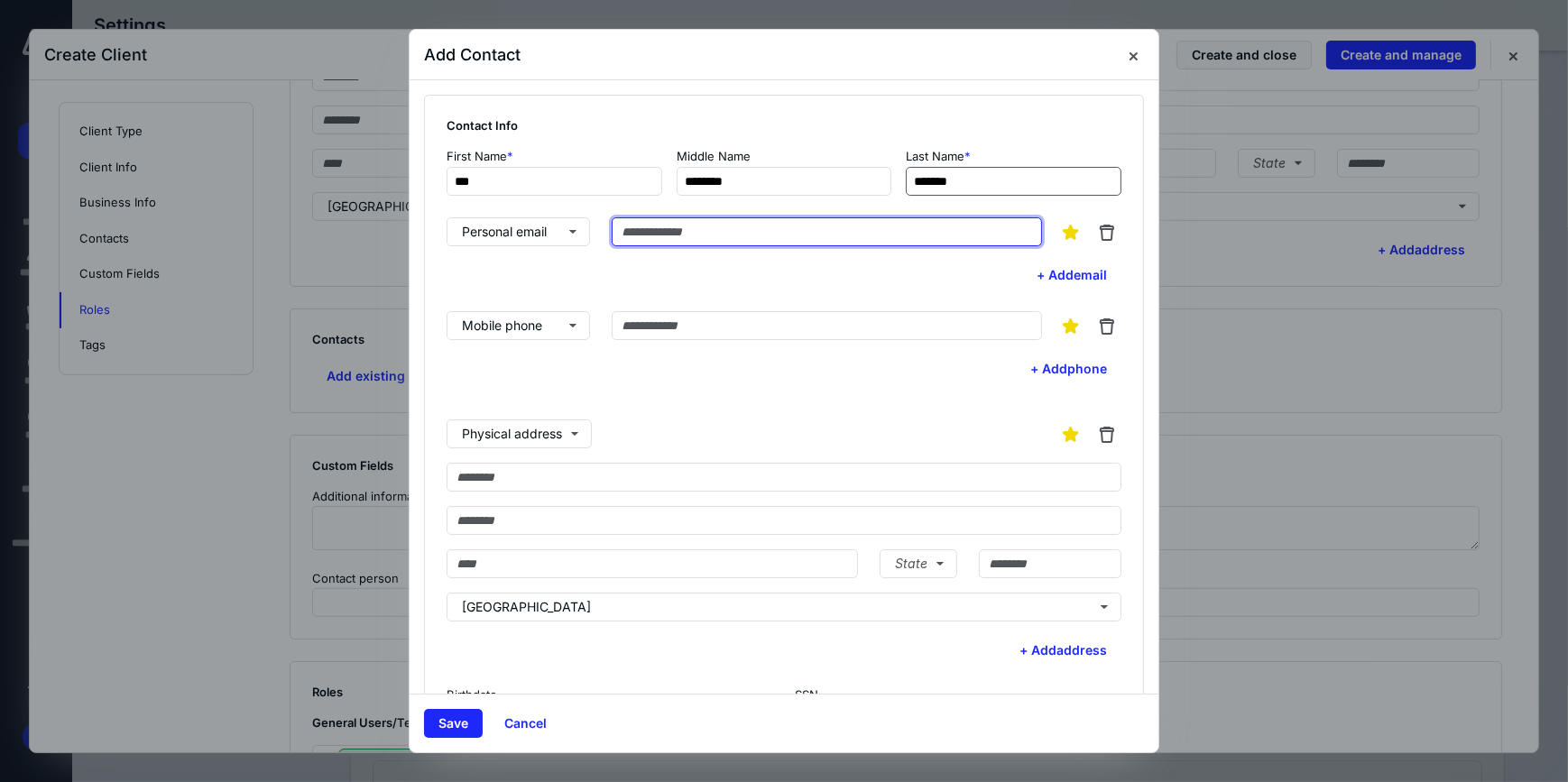 paste on "**********" 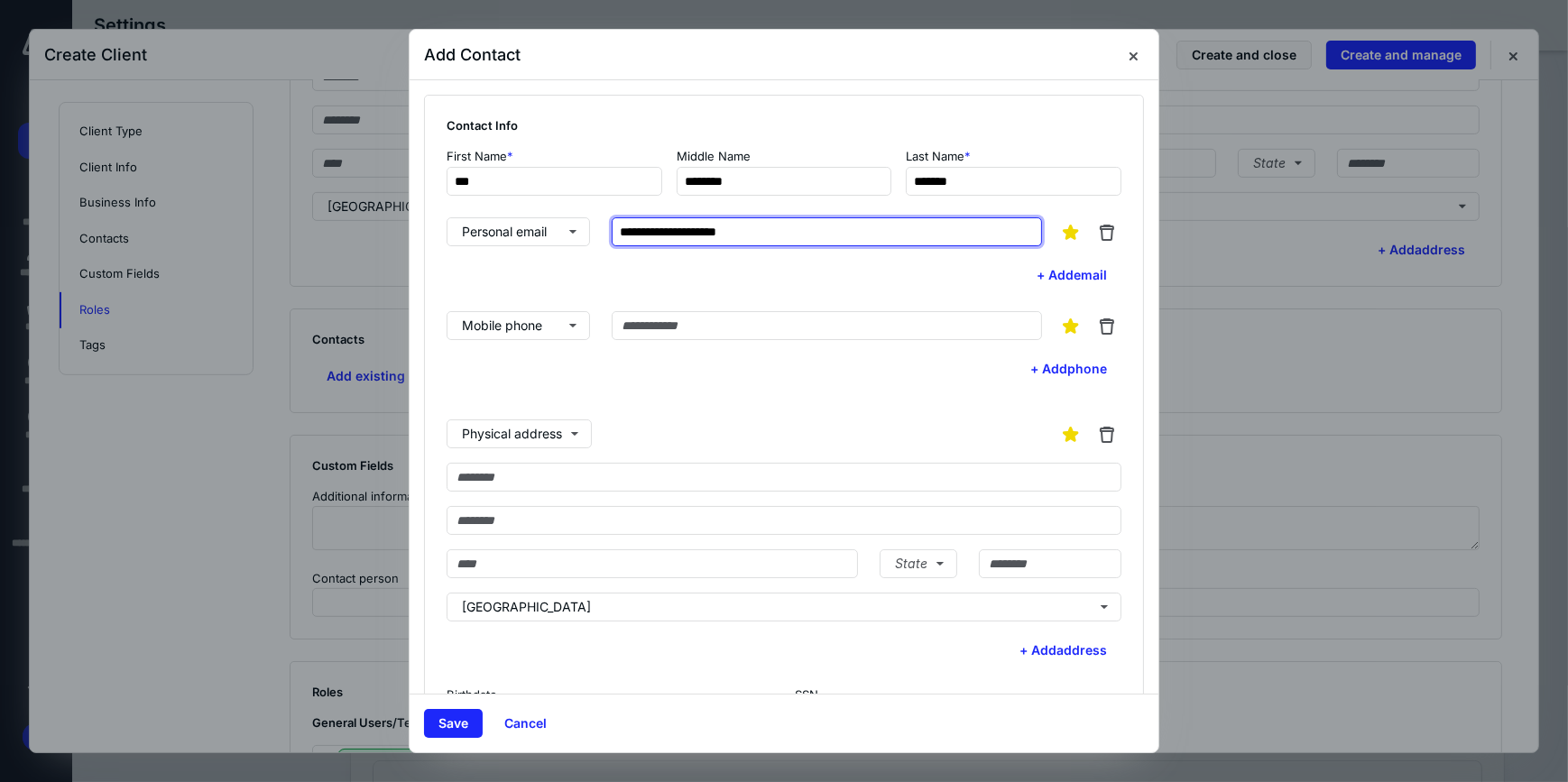 type on "**********" 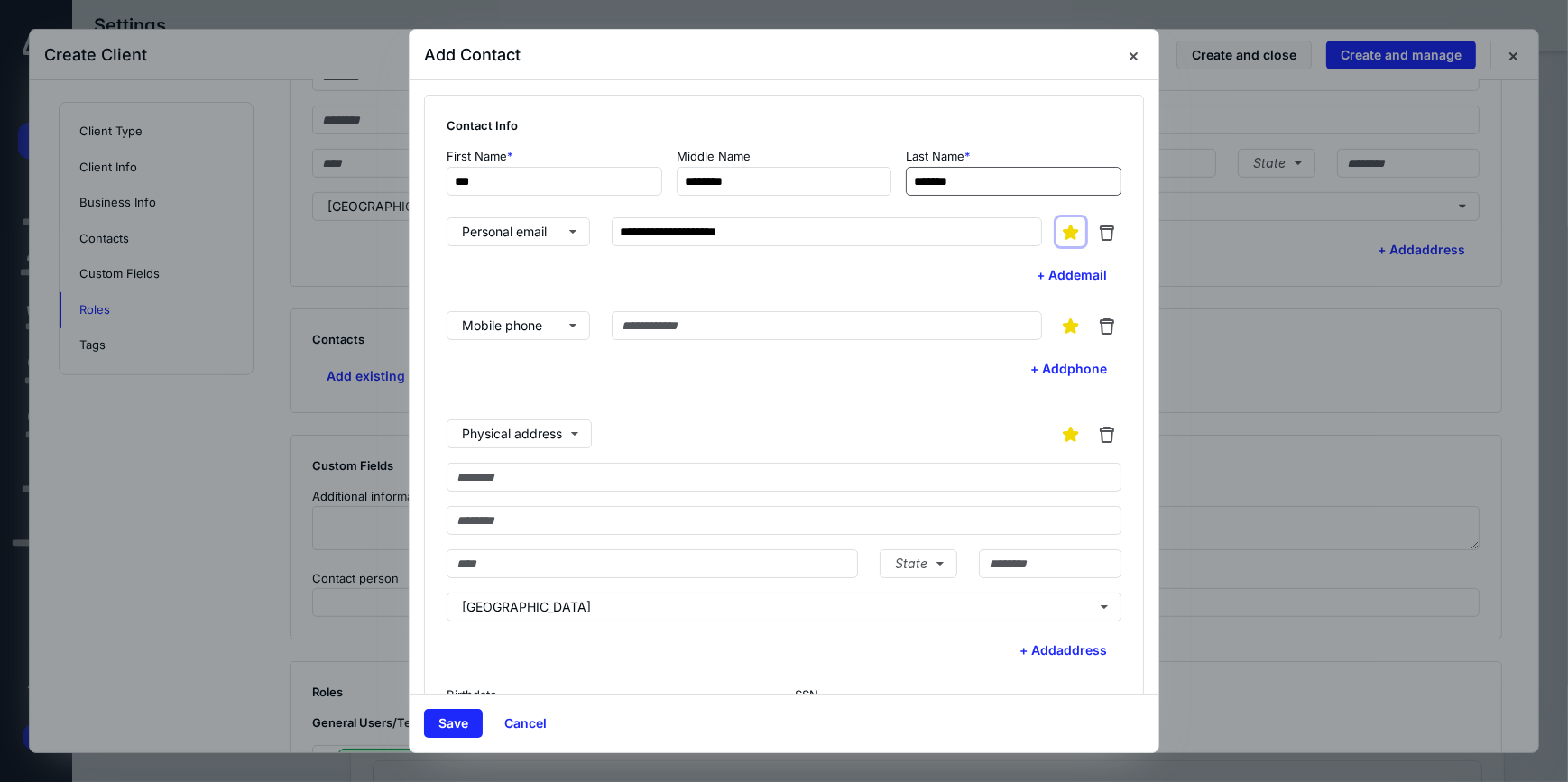 type 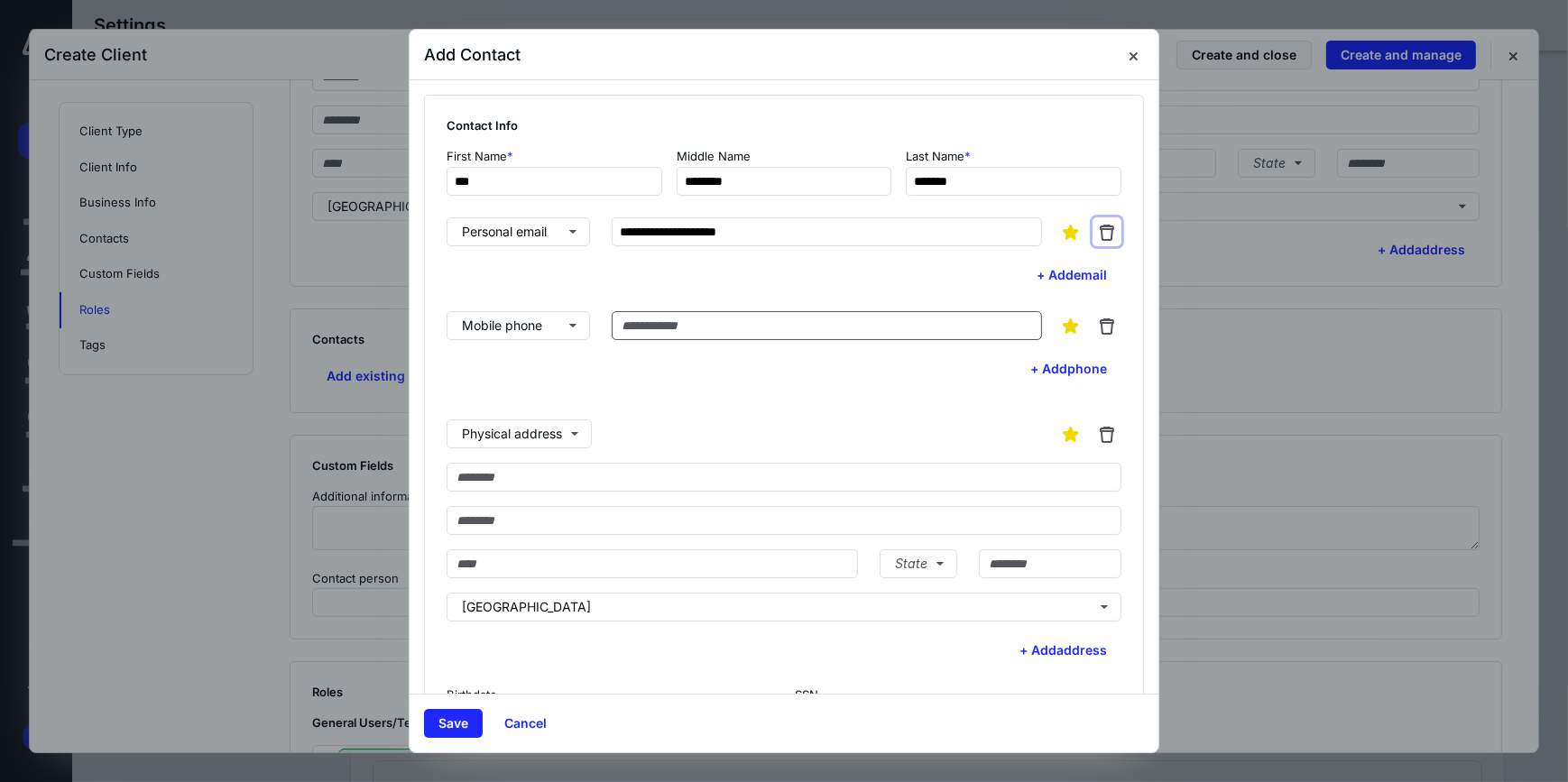 type 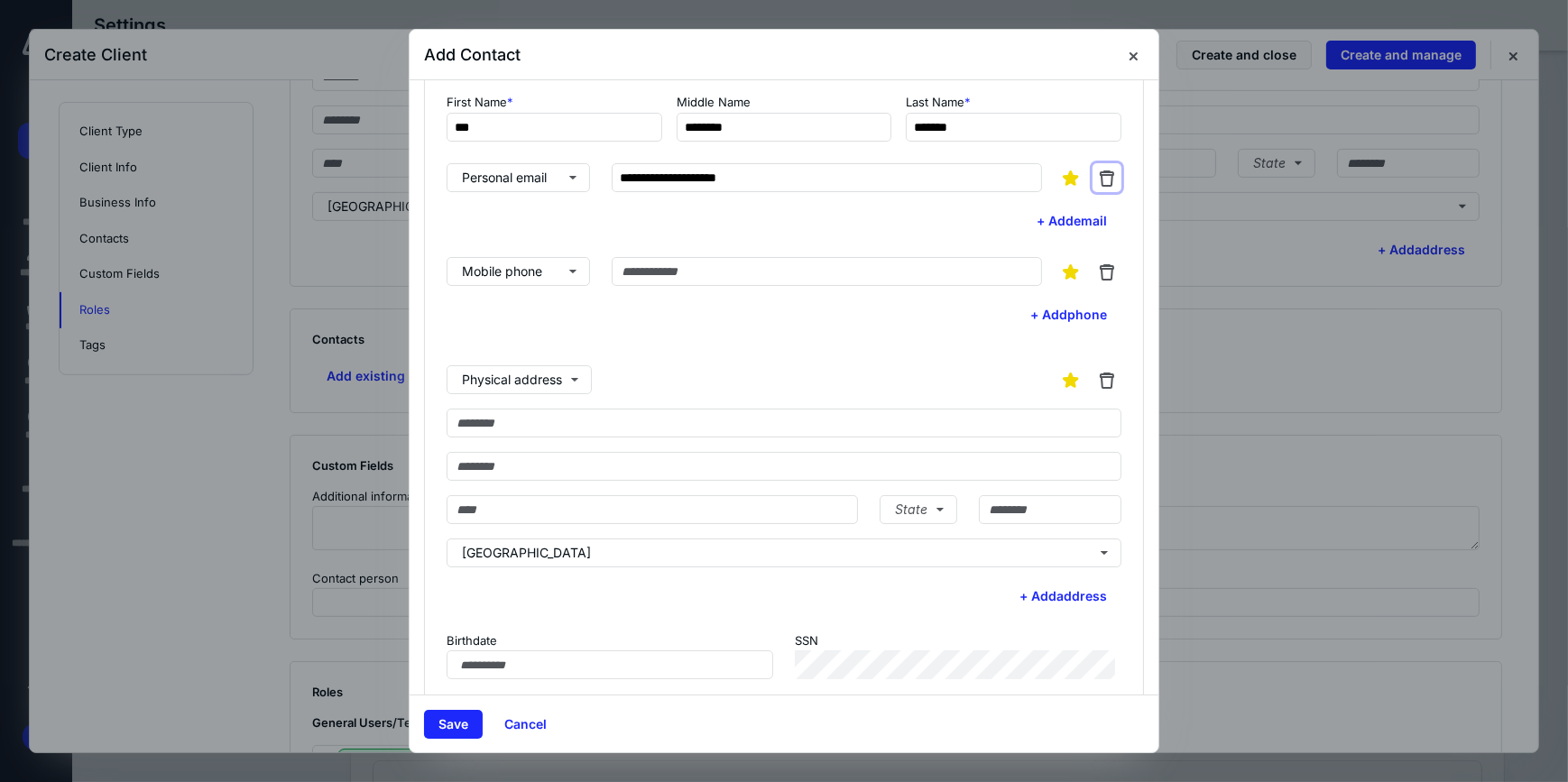 scroll, scrollTop: 144, scrollLeft: 0, axis: vertical 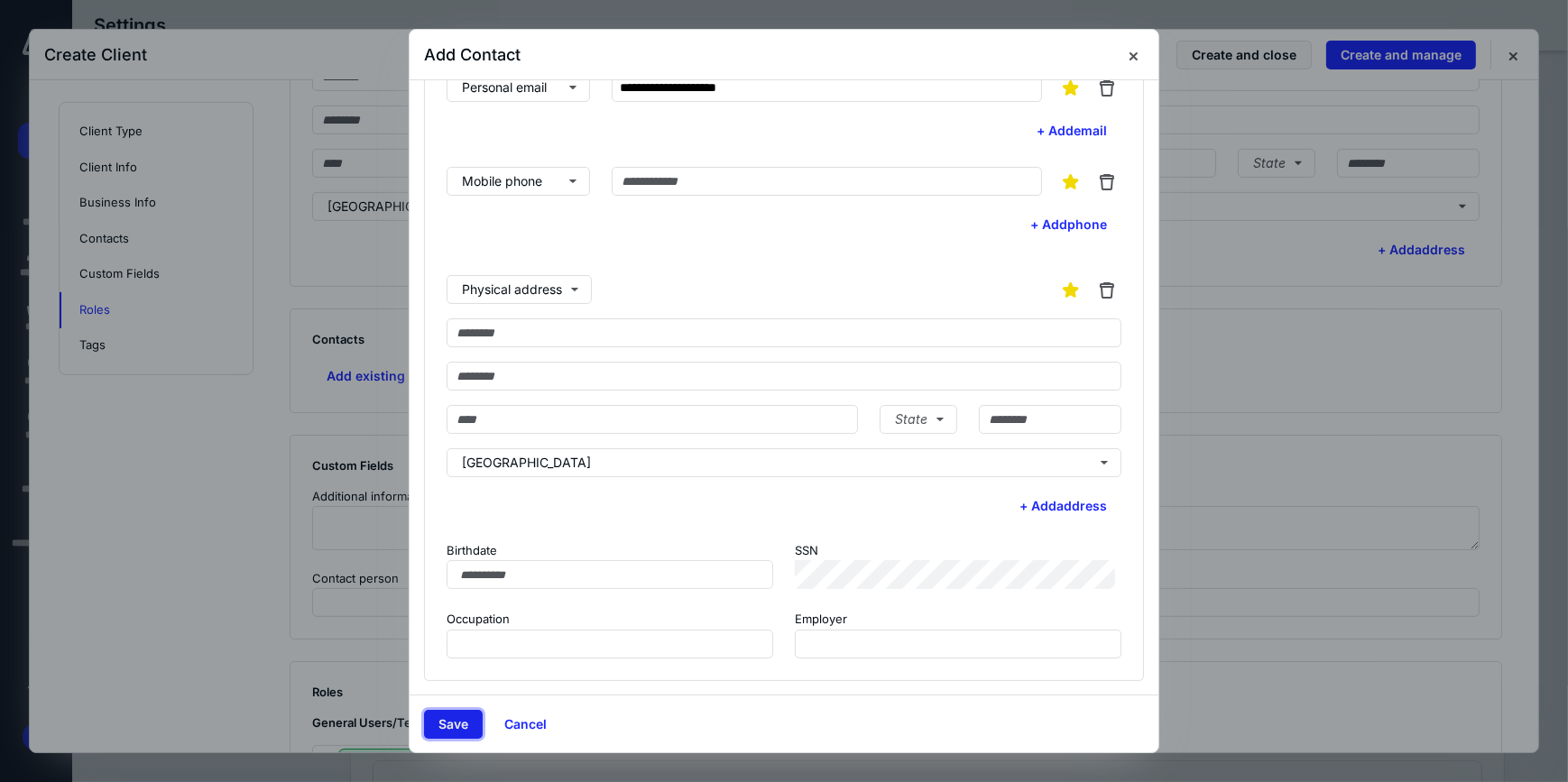 click on "Save" at bounding box center (453, 724) 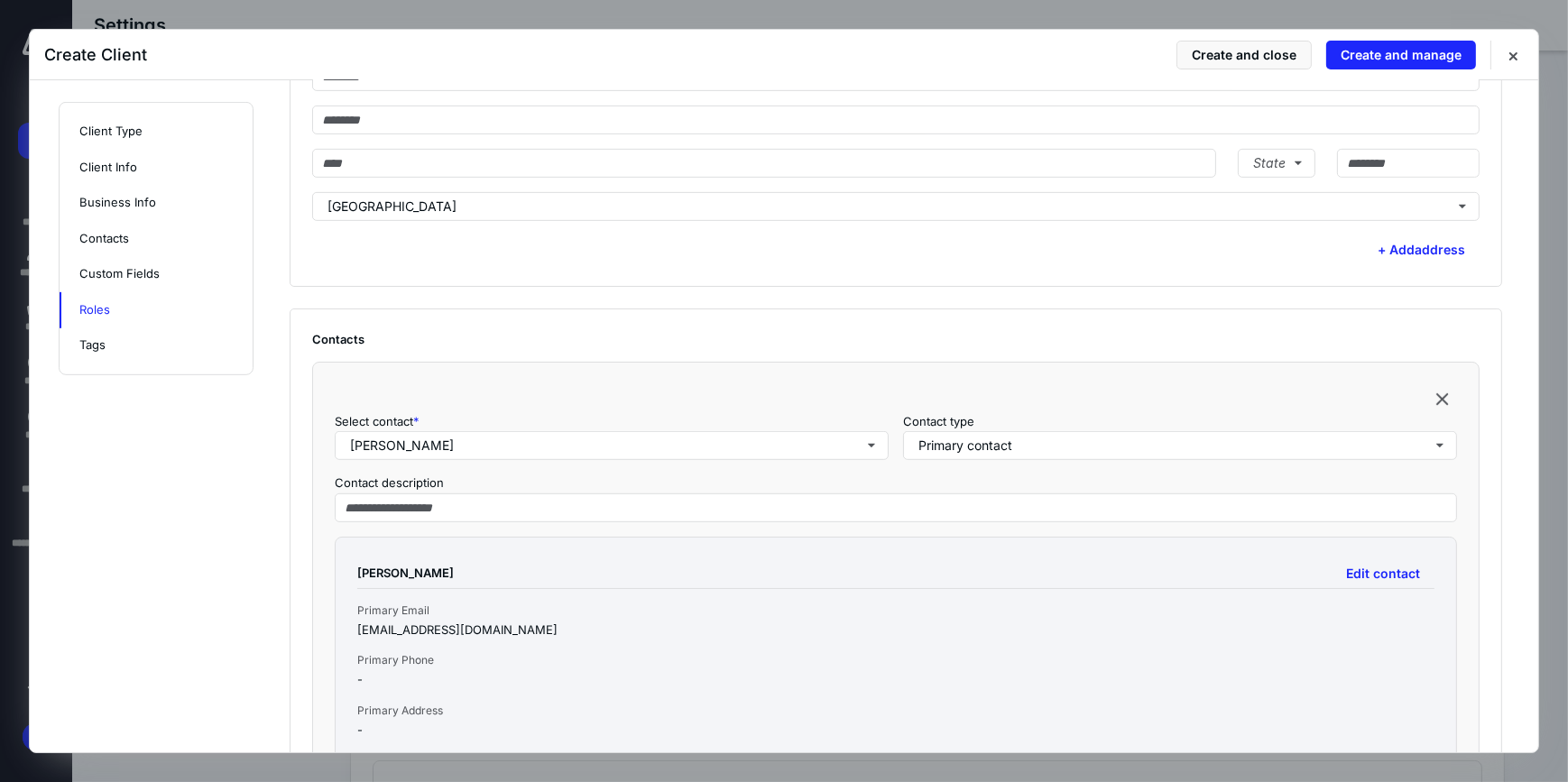 scroll, scrollTop: 1786, scrollLeft: 0, axis: vertical 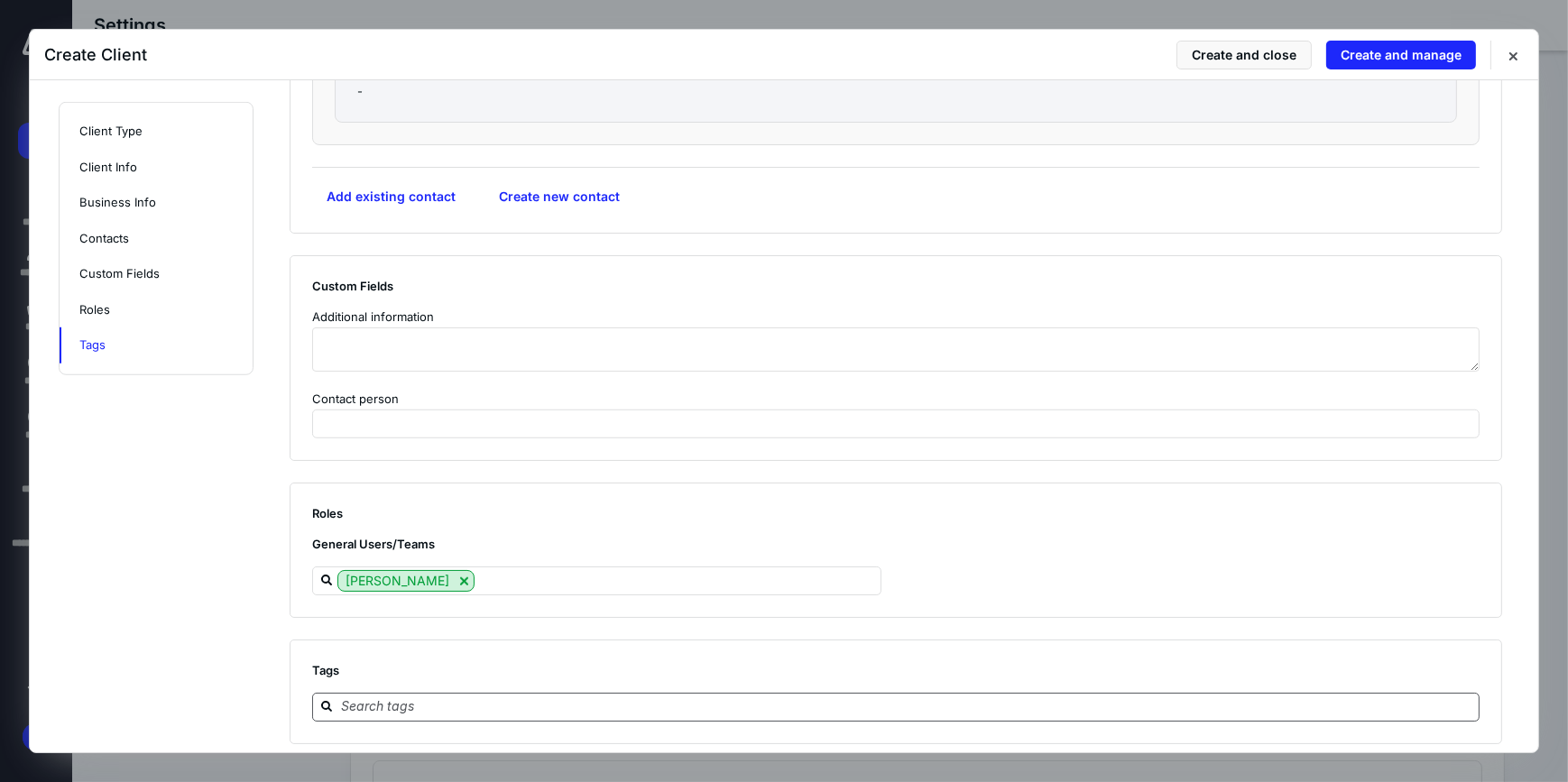 click at bounding box center [896, 707] 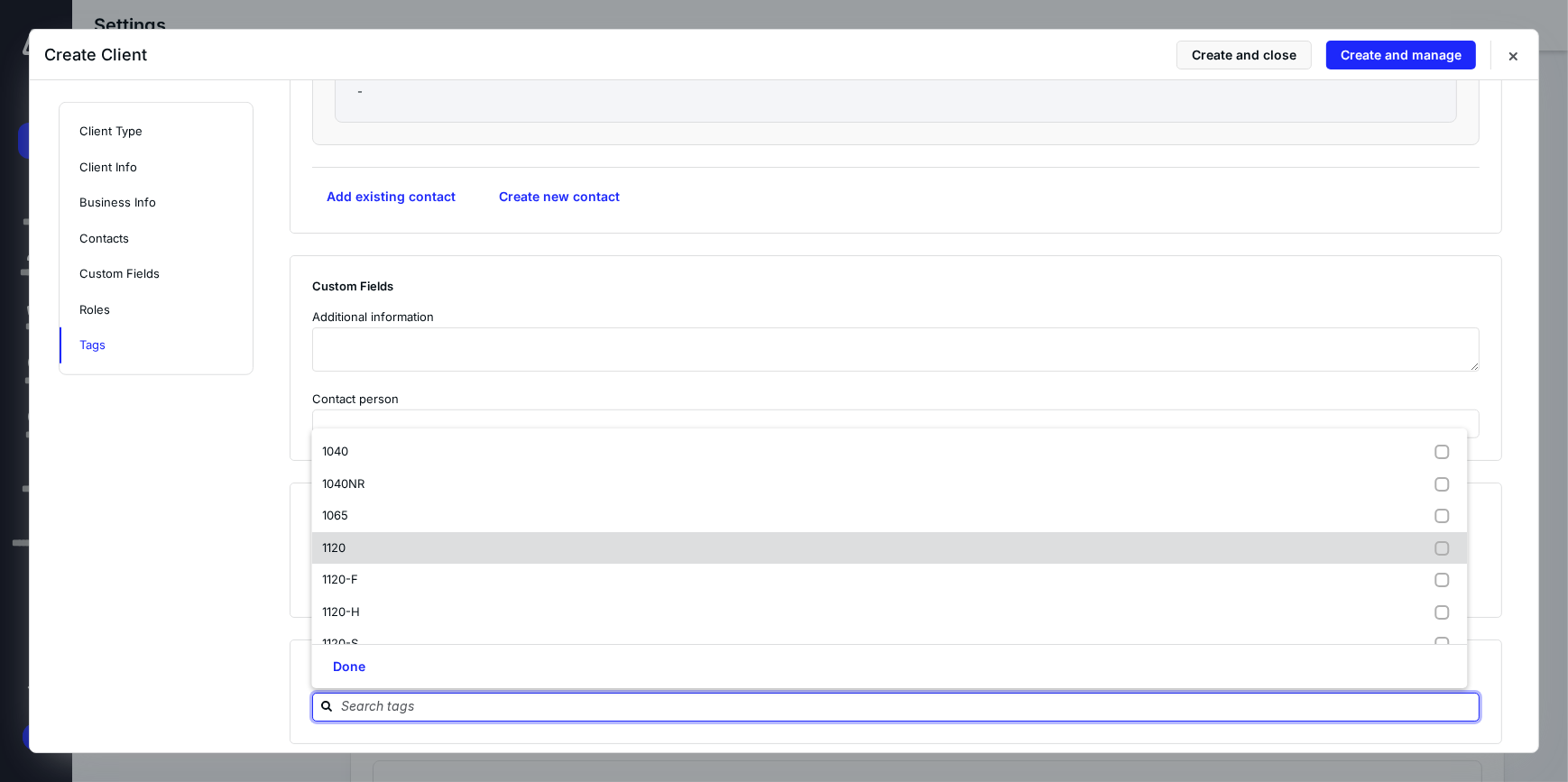 click on "1120" at bounding box center [334, 547] 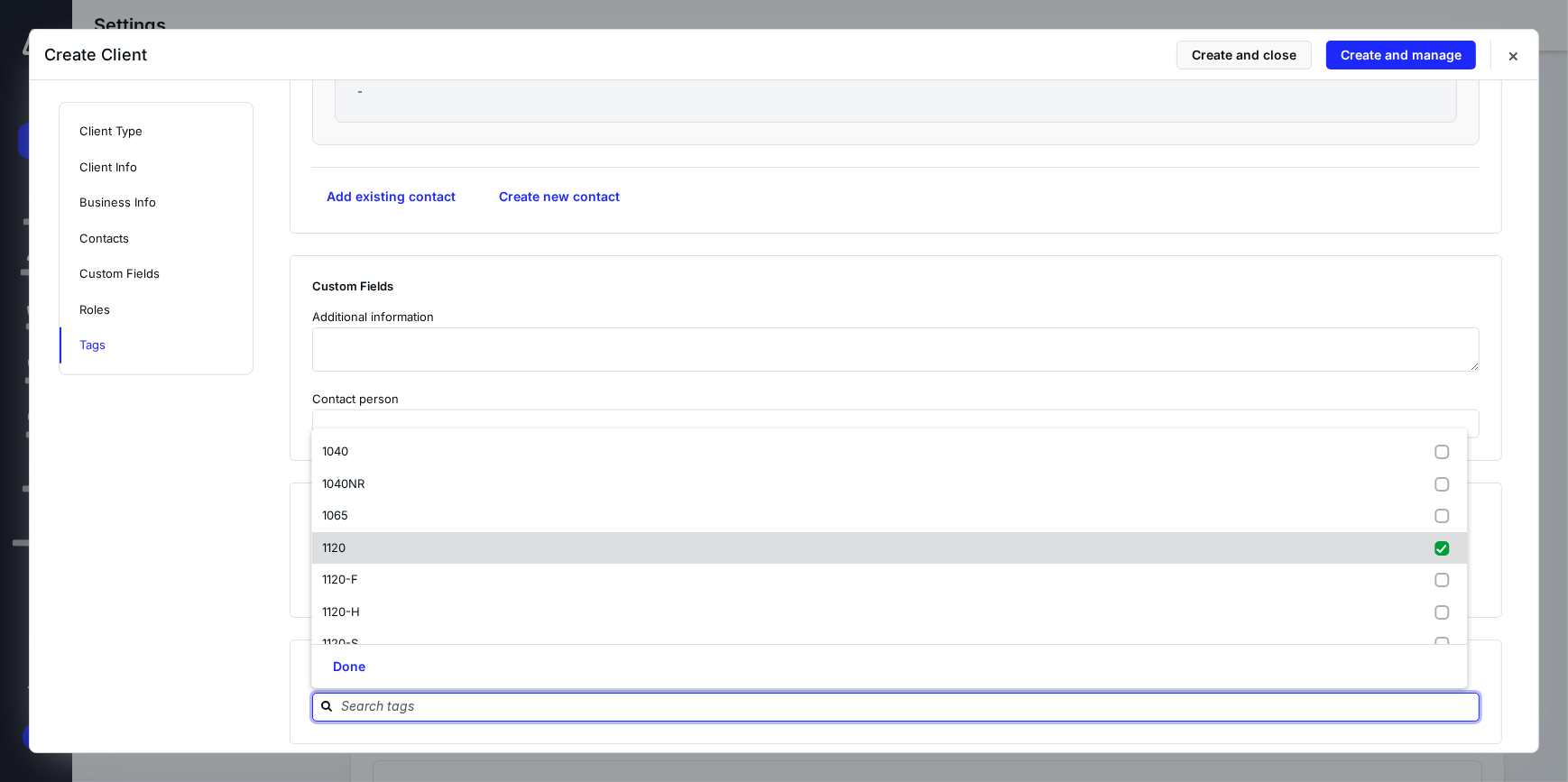 checkbox on "true" 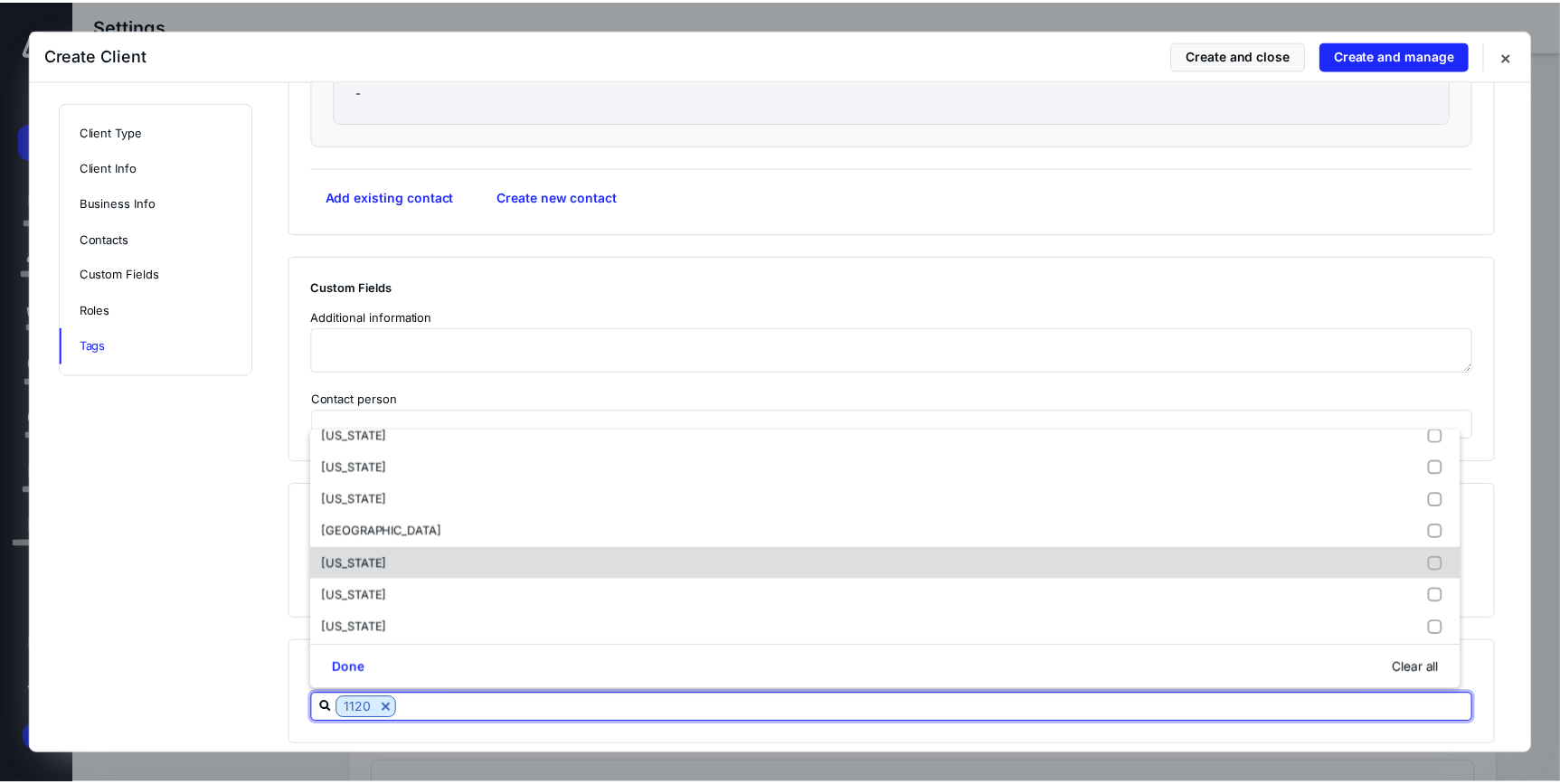 scroll, scrollTop: 822, scrollLeft: 0, axis: vertical 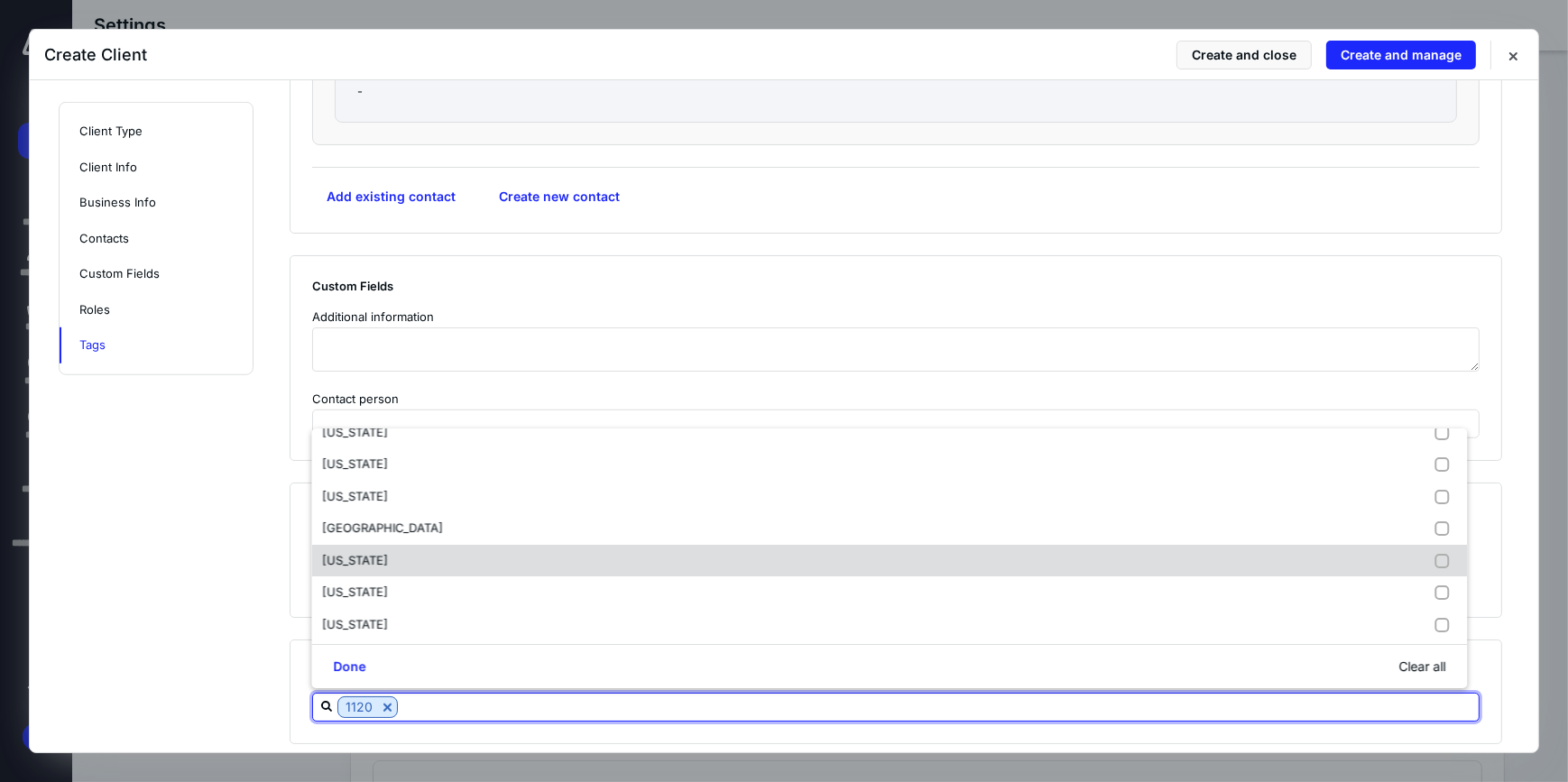 click on "[US_STATE]" at bounding box center [355, 560] 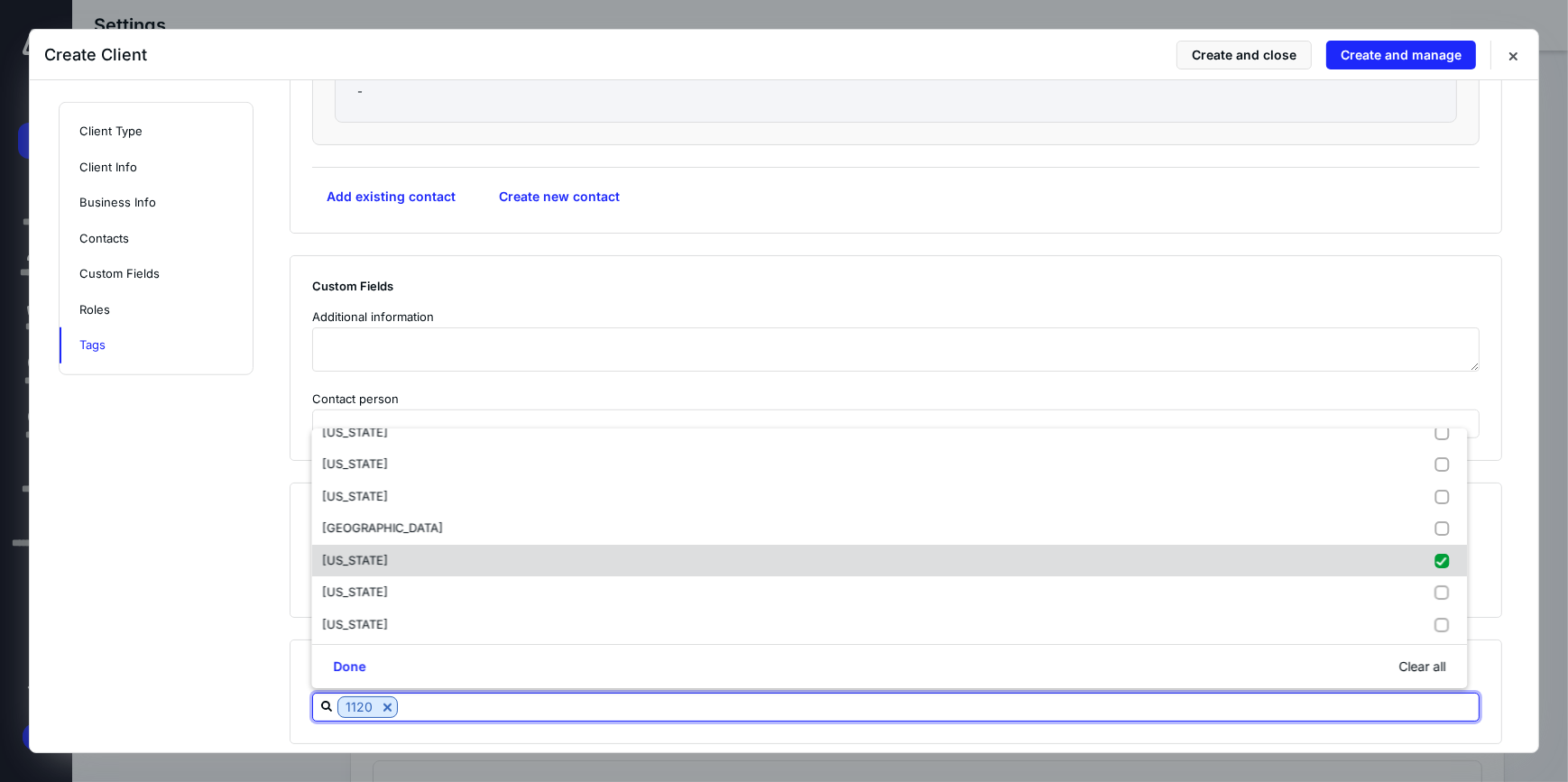 checkbox on "true" 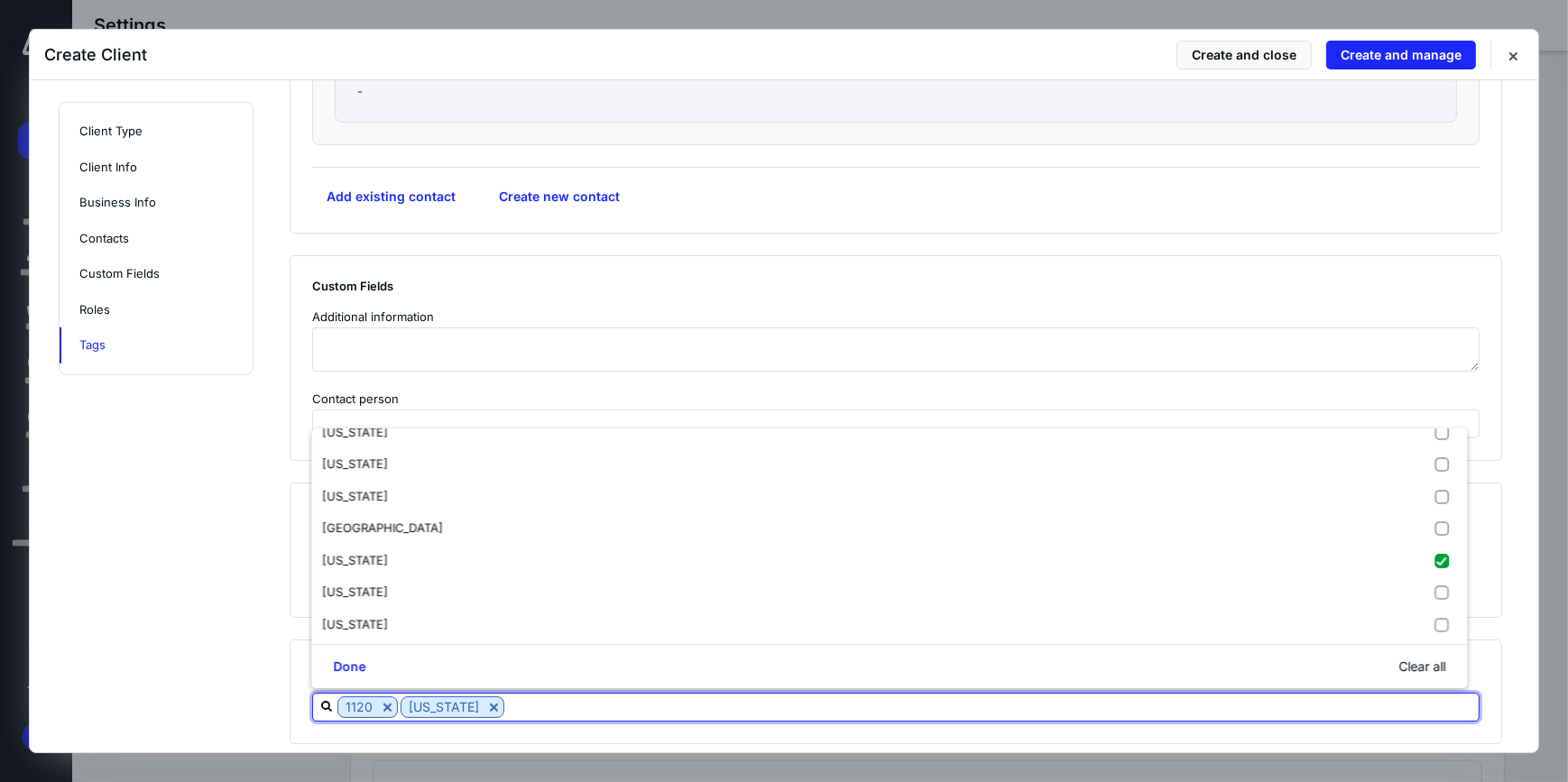 click on "**********" at bounding box center [907, -474] 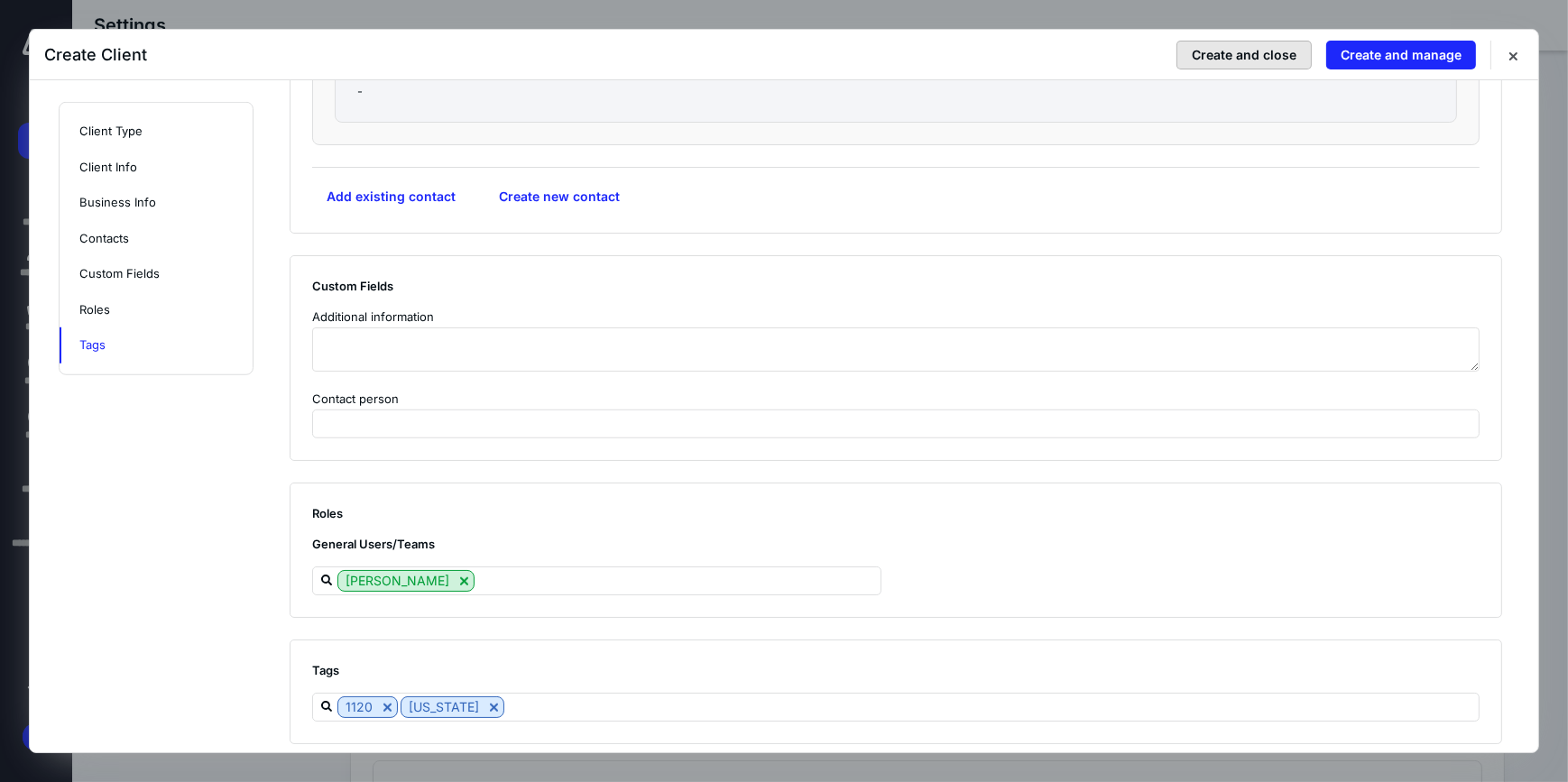 click on "Create and close" at bounding box center (1244, 55) 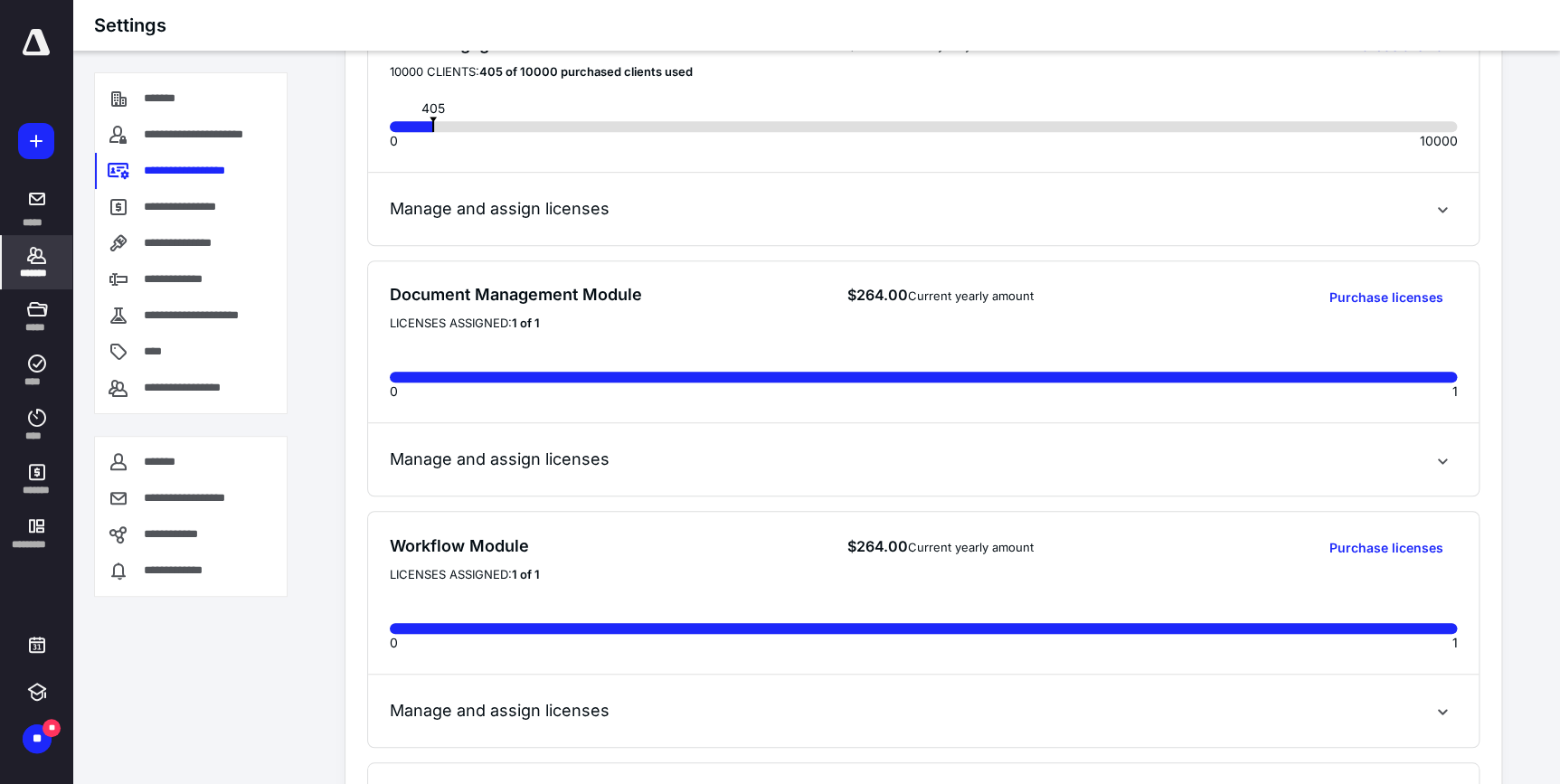 click on "*******" at bounding box center (37, 273) 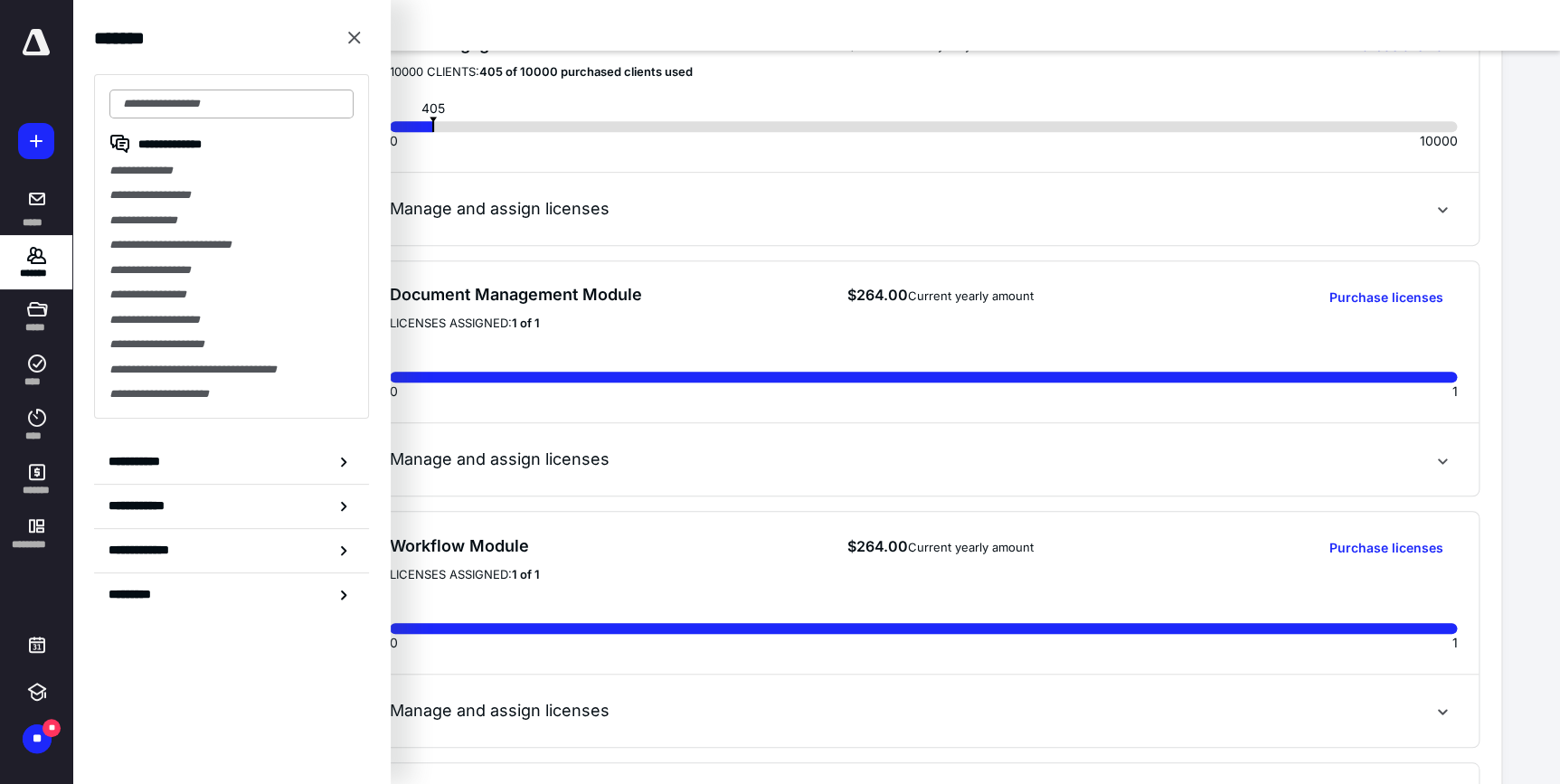 click at bounding box center [232, 104] 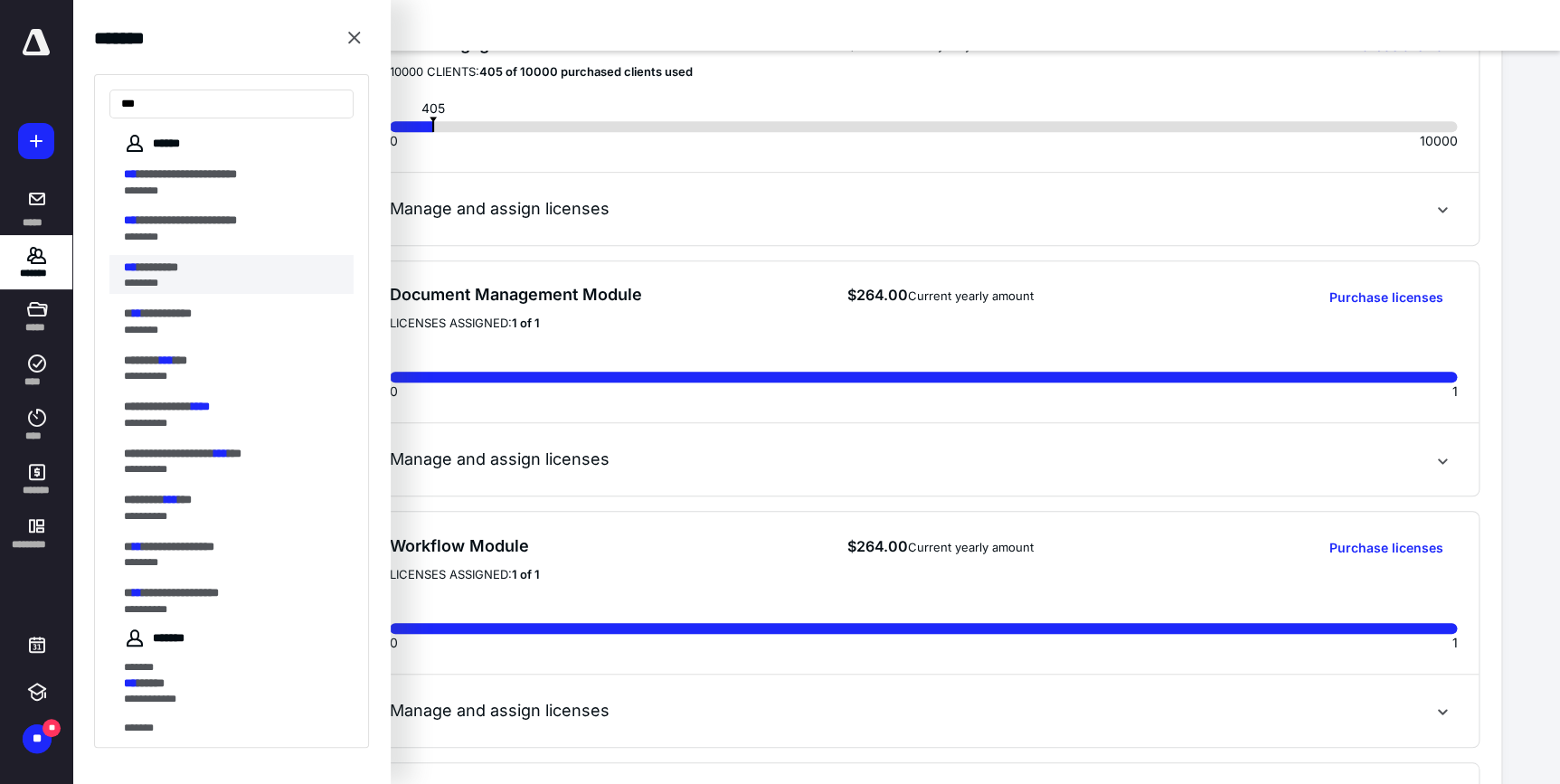 type on "***" 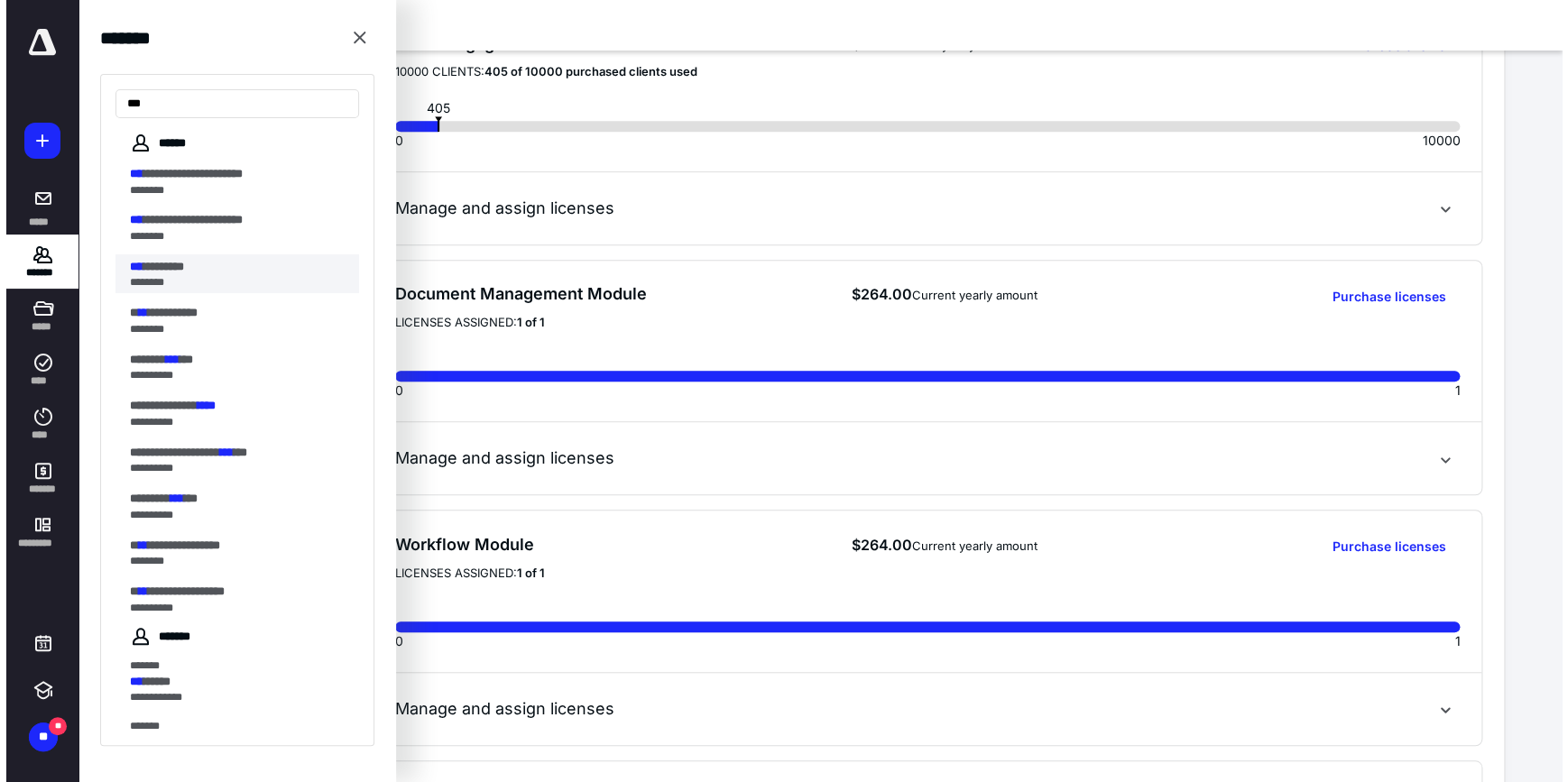 scroll, scrollTop: 0, scrollLeft: 0, axis: both 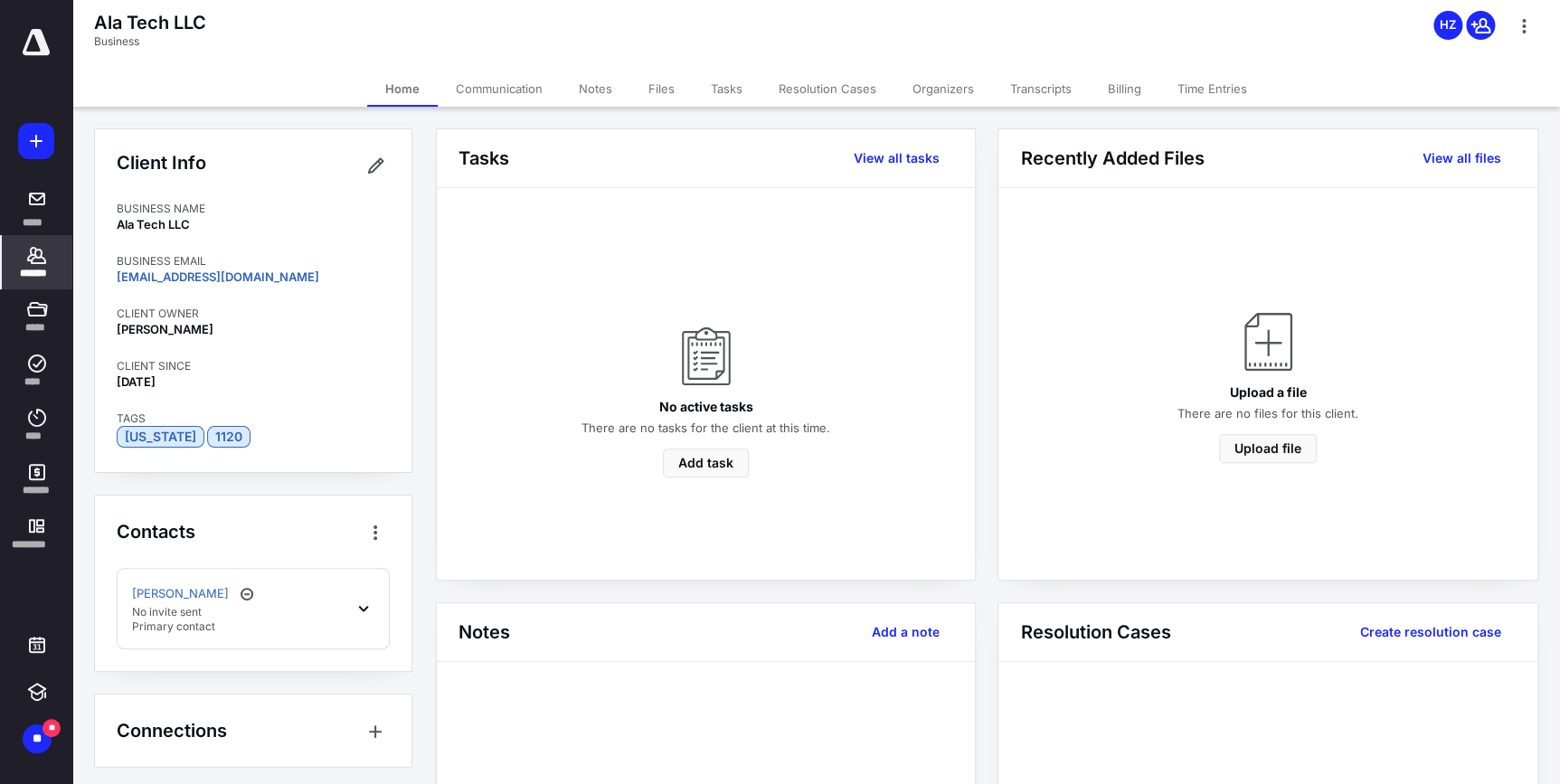 click on "Files" at bounding box center [661, 89] 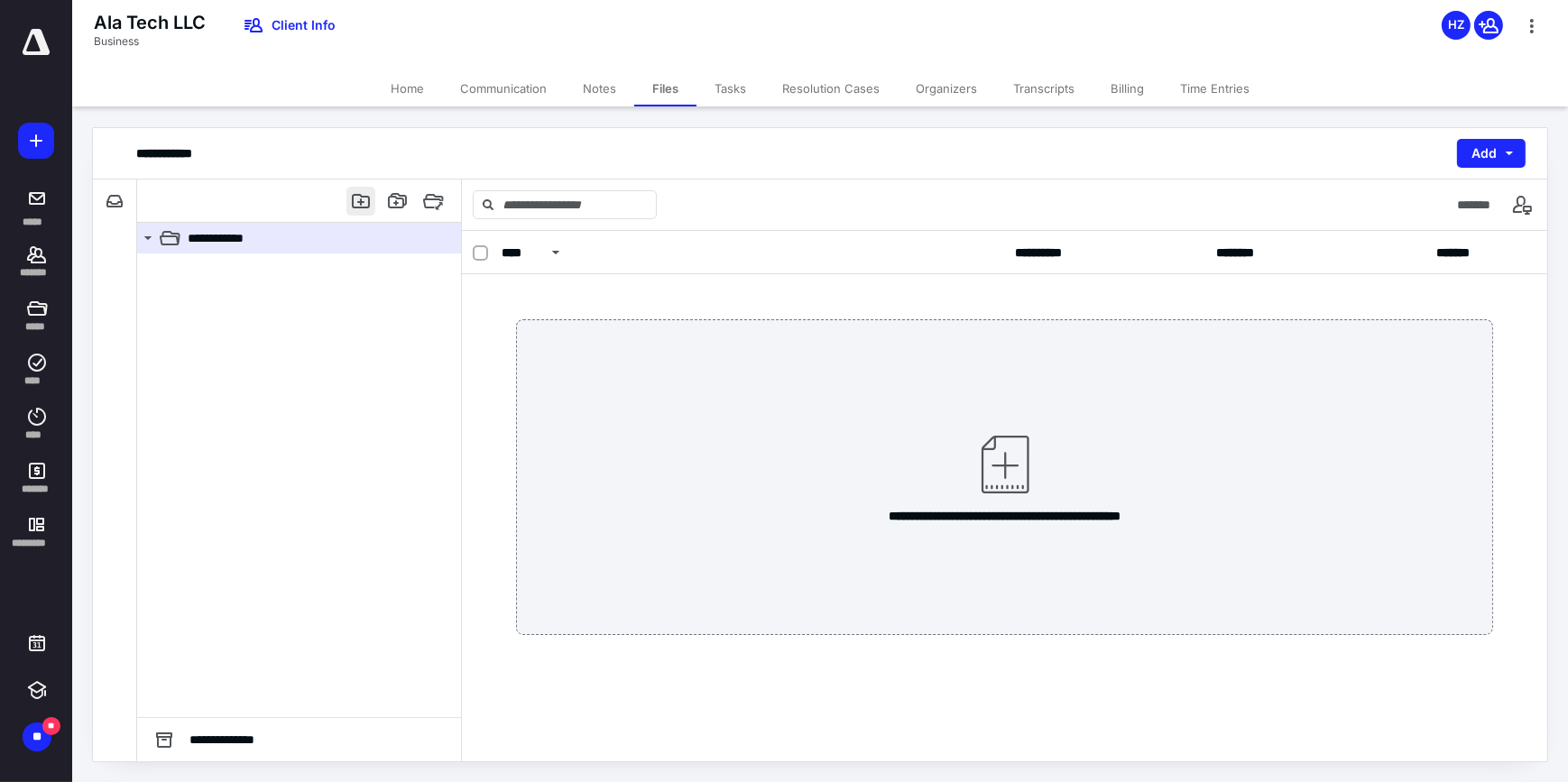 click at bounding box center (361, 201) 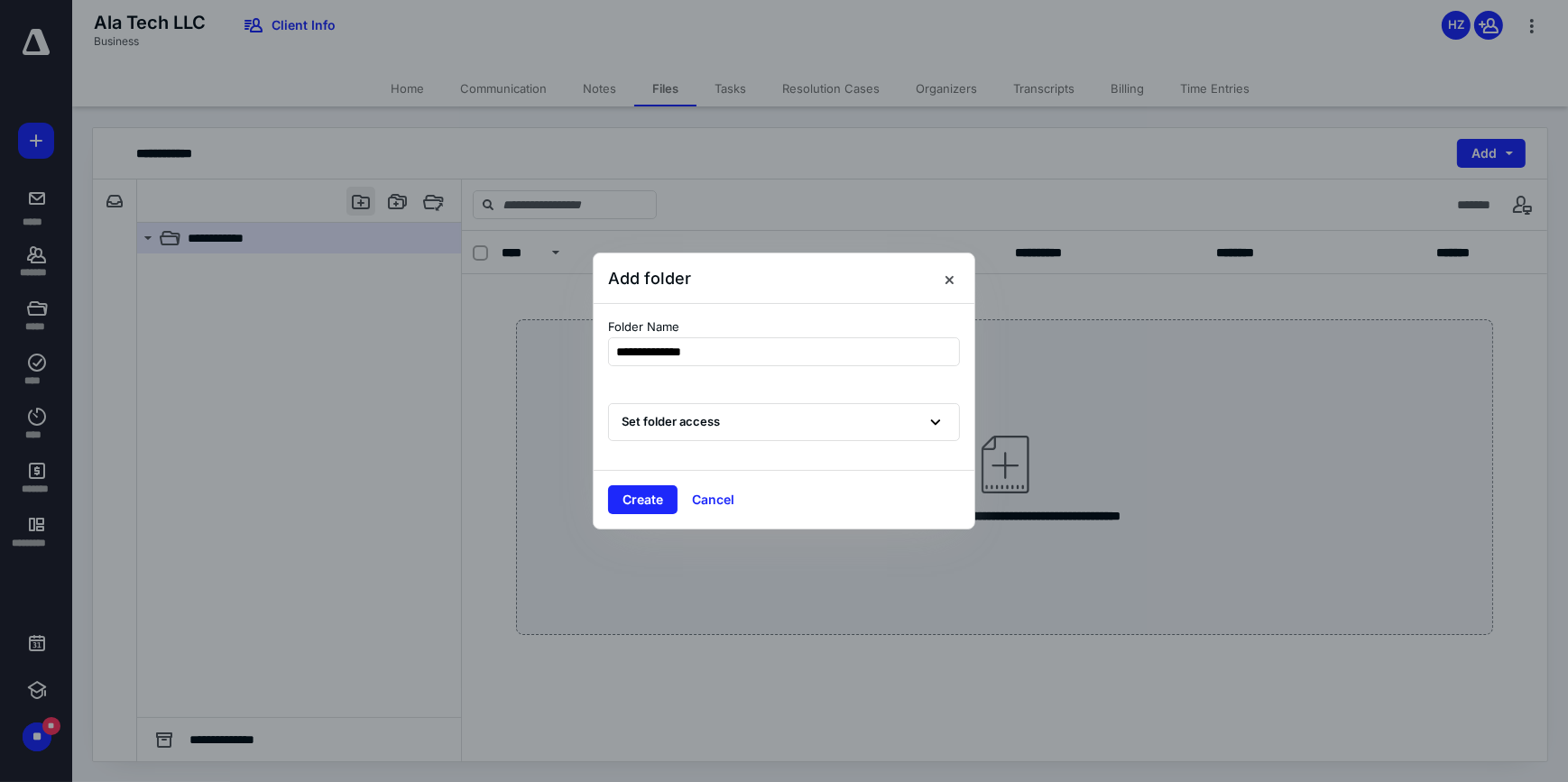 type on "**********" 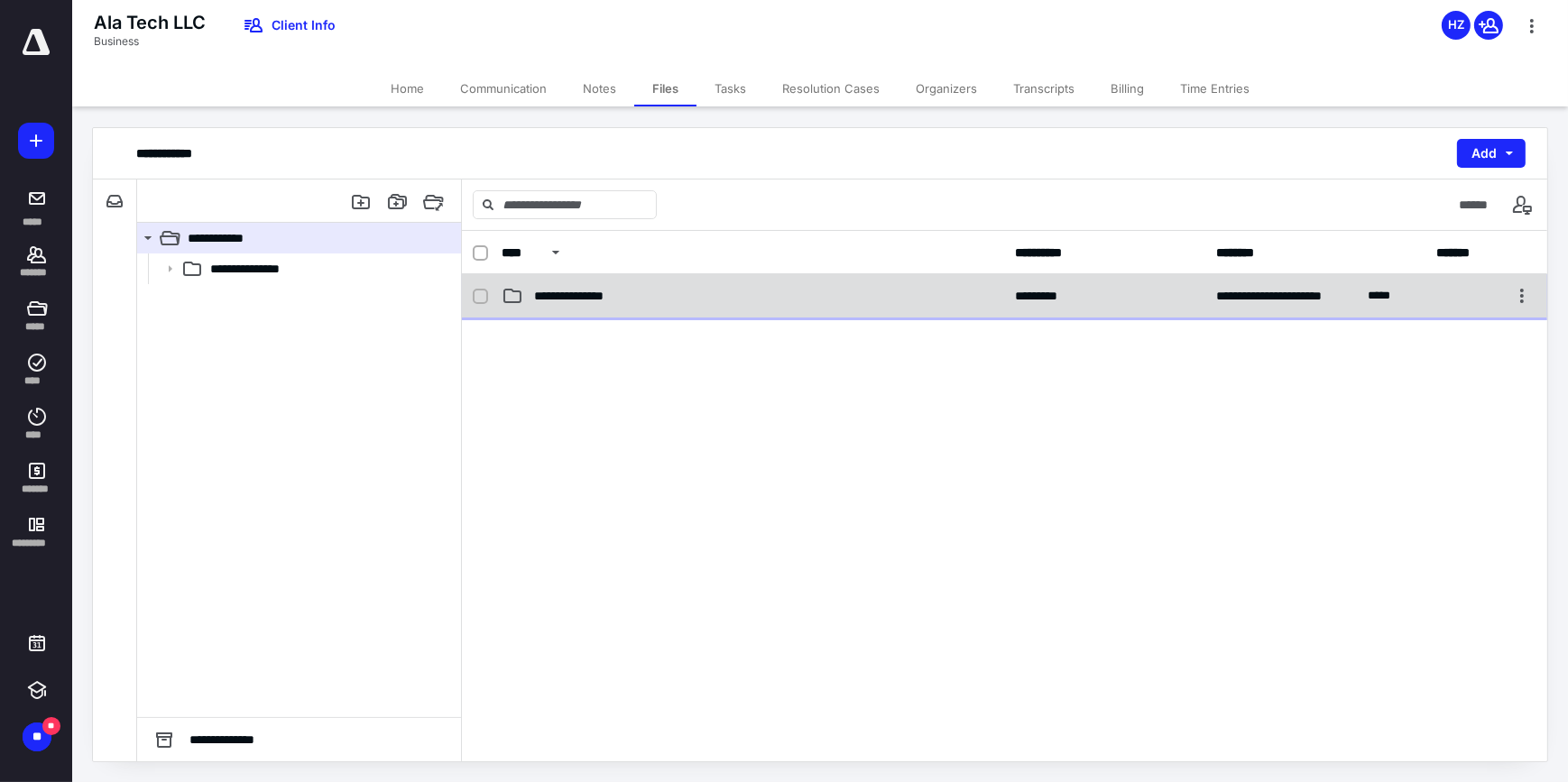 click on "**********" at bounding box center [585, 296] 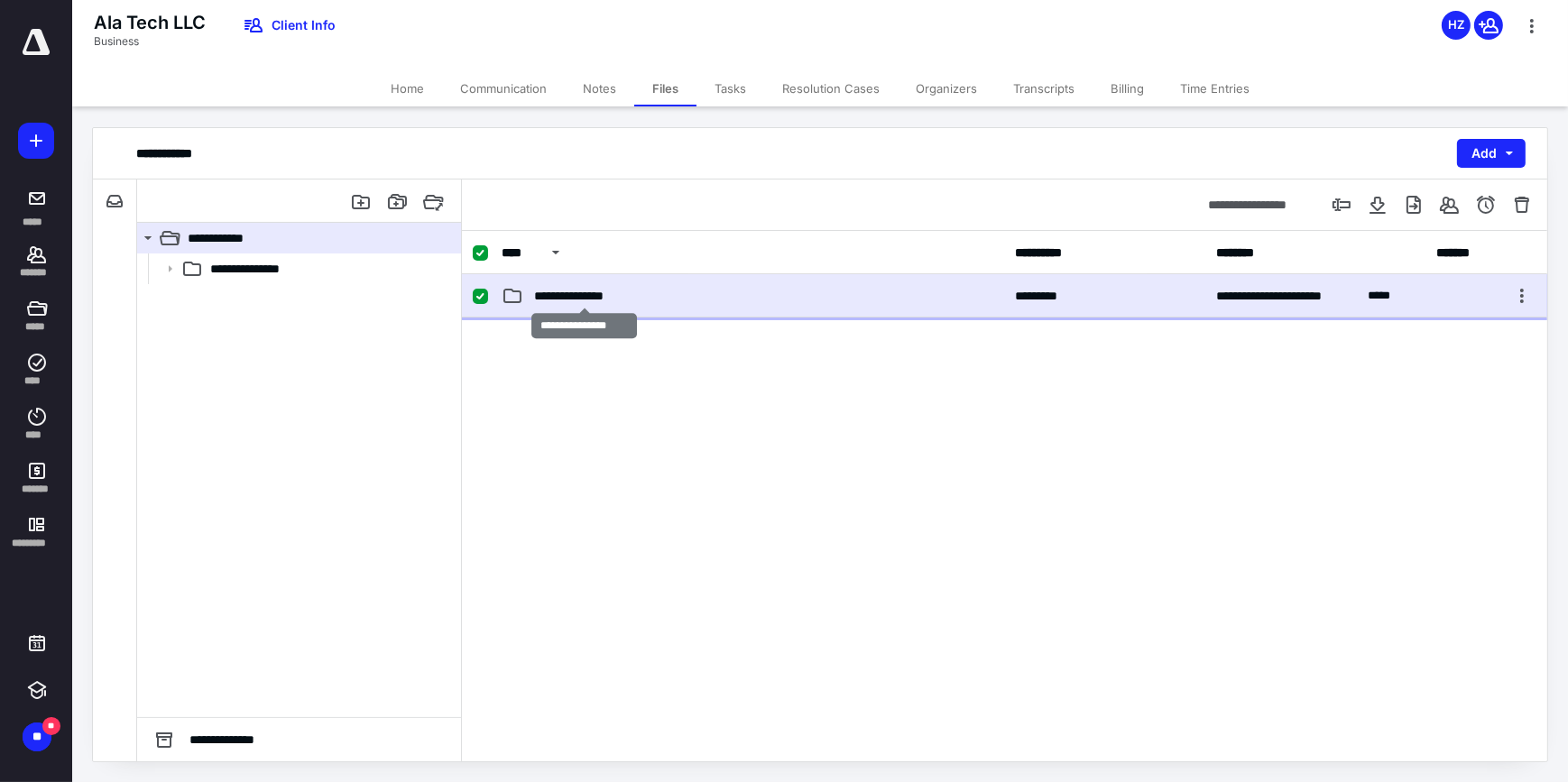 click on "**********" at bounding box center [585, 296] 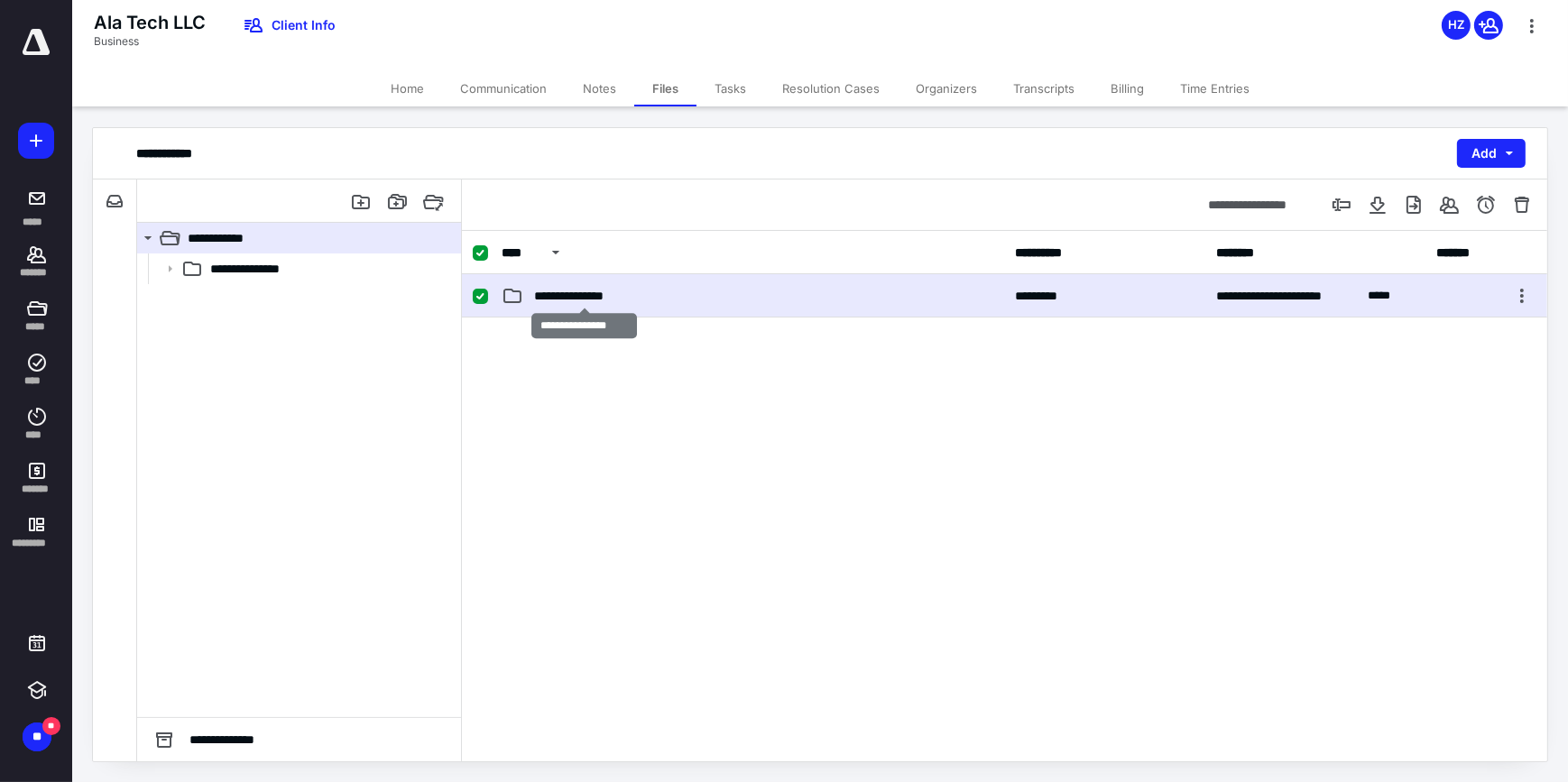 checkbox on "false" 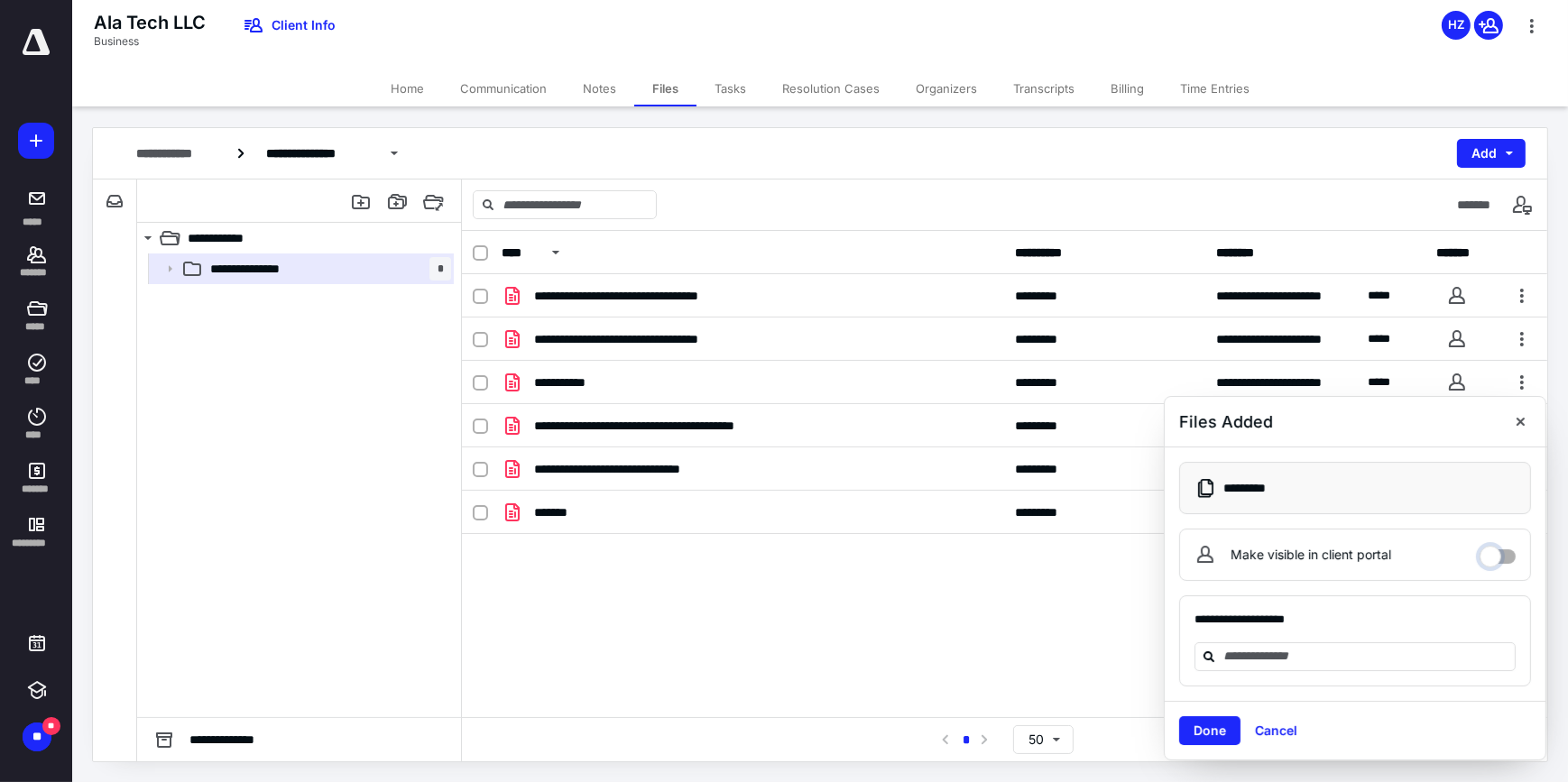 click on "Make visible in client portal" at bounding box center (1498, 552) 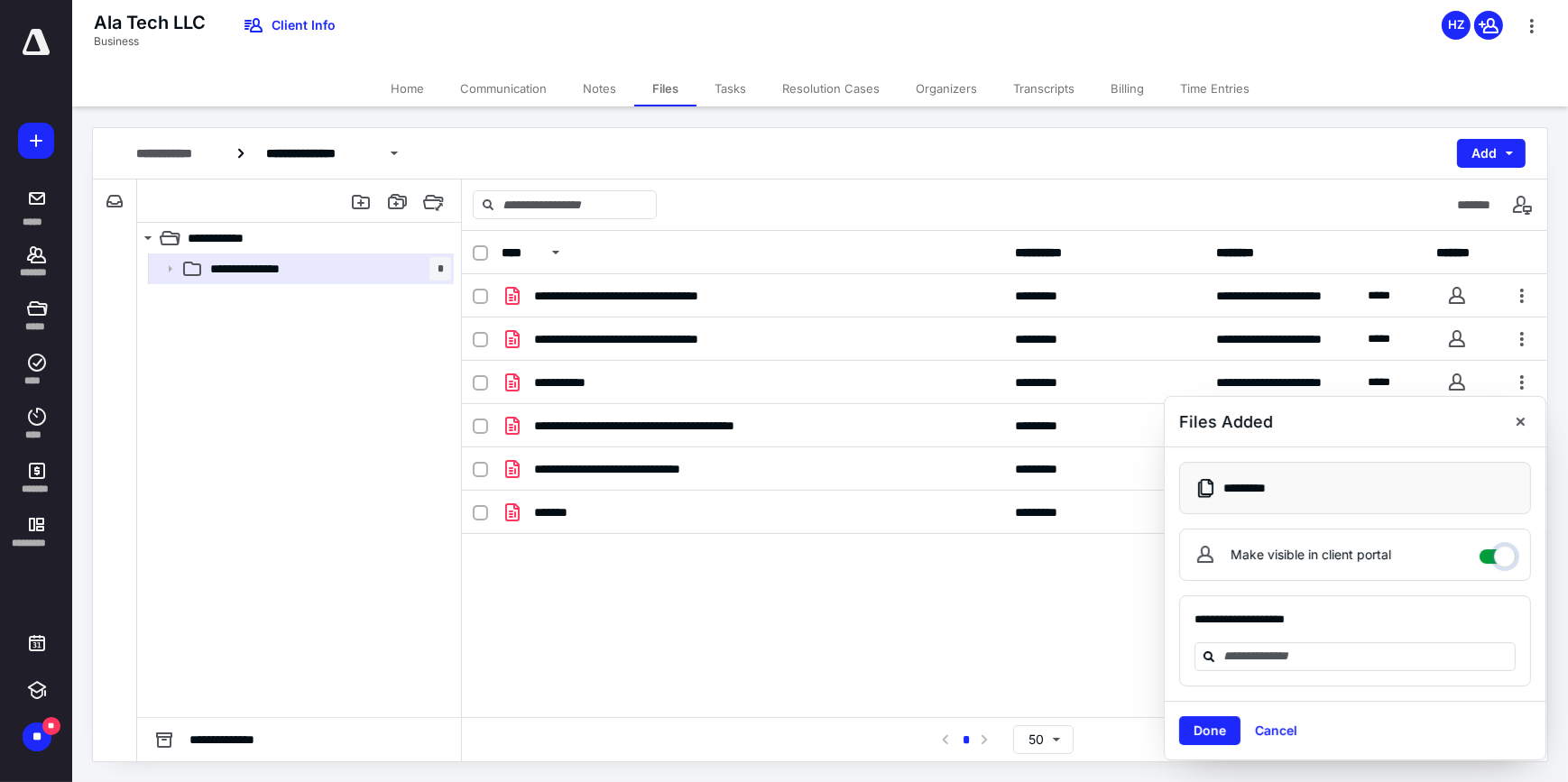 checkbox on "****" 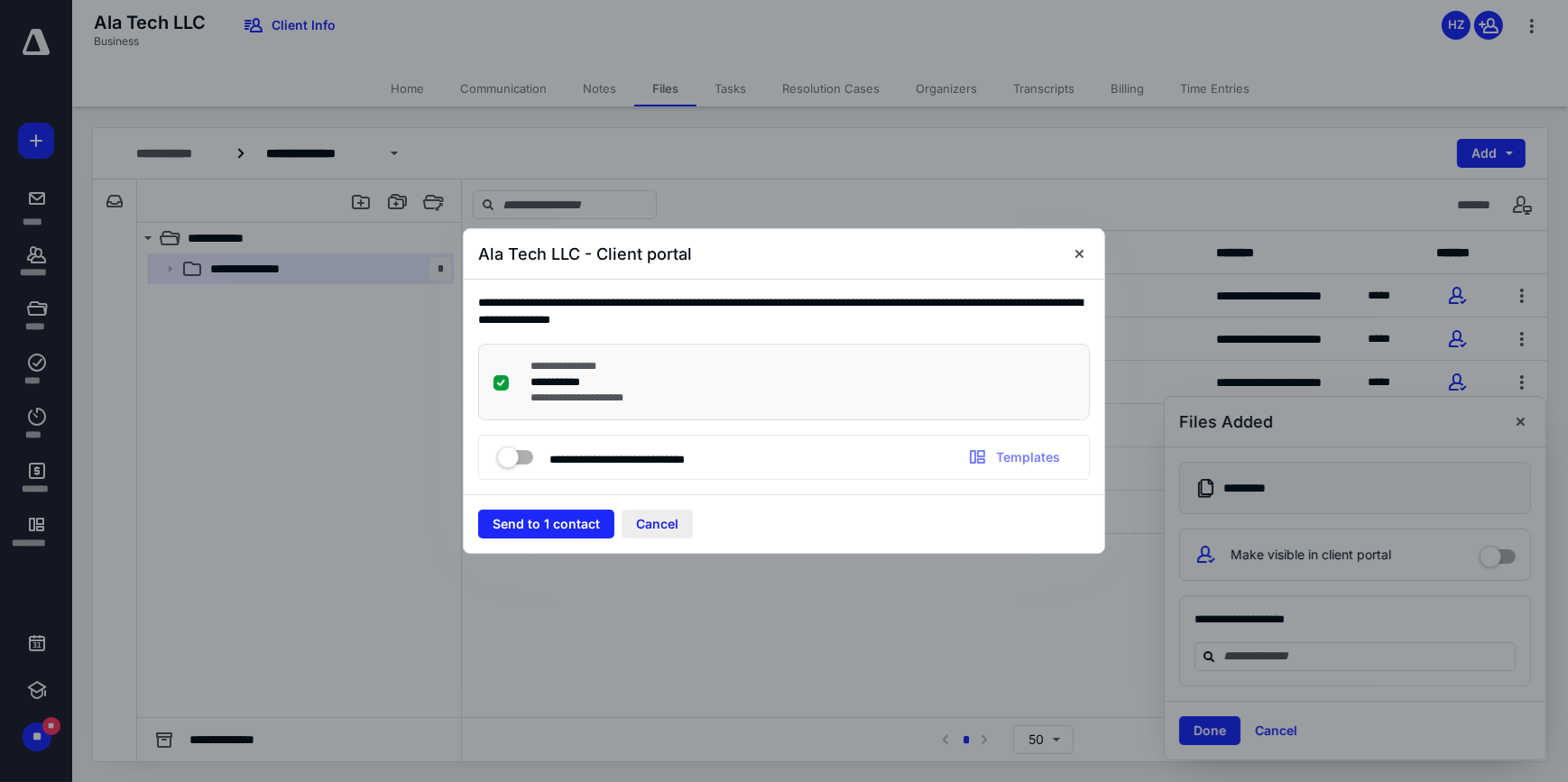 click on "Cancel" at bounding box center (657, 524) 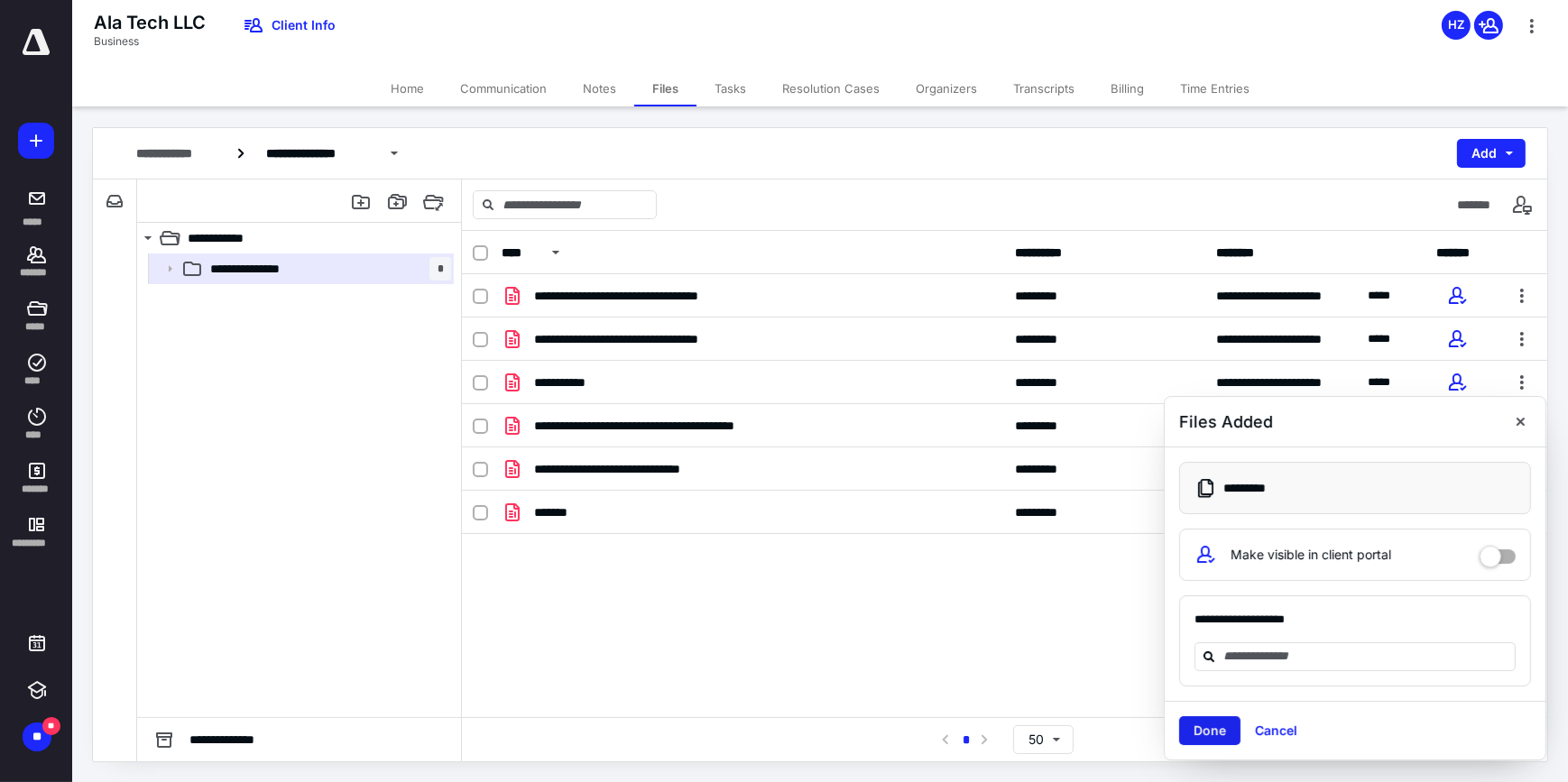 click on "Done" at bounding box center [1210, 731] 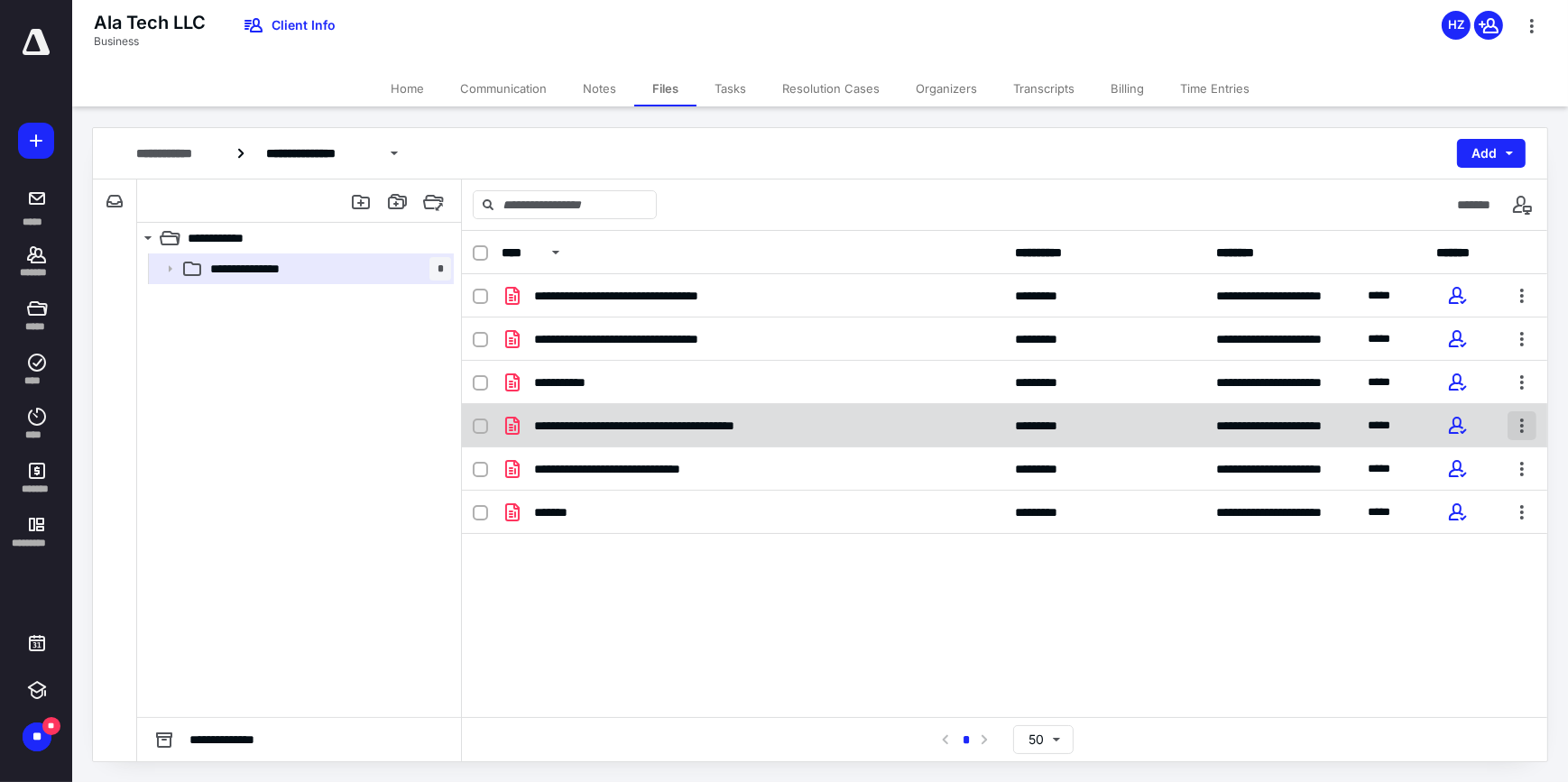 click at bounding box center (1522, 426) 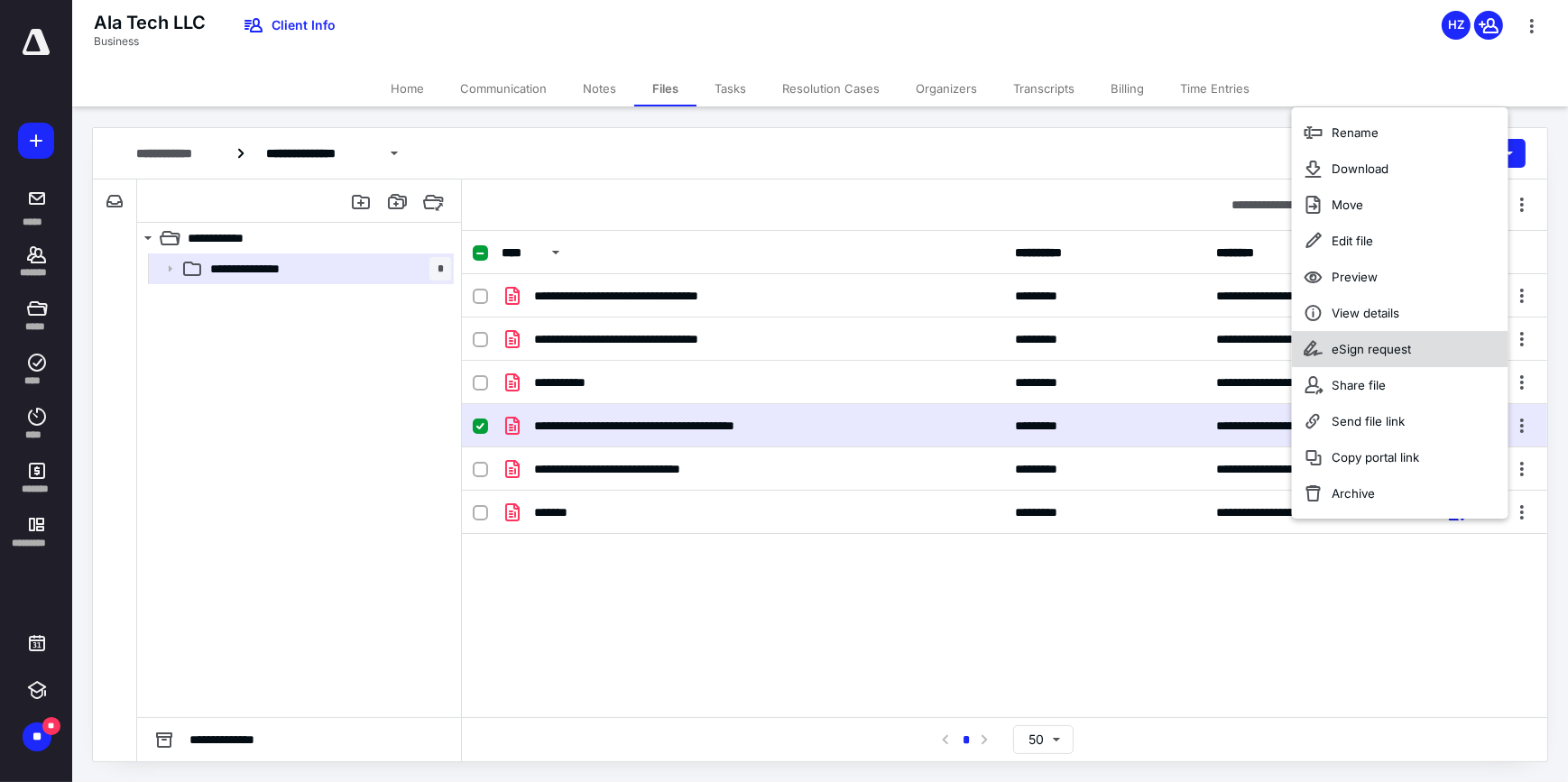 click on "eSign request" at bounding box center (1371, 349) 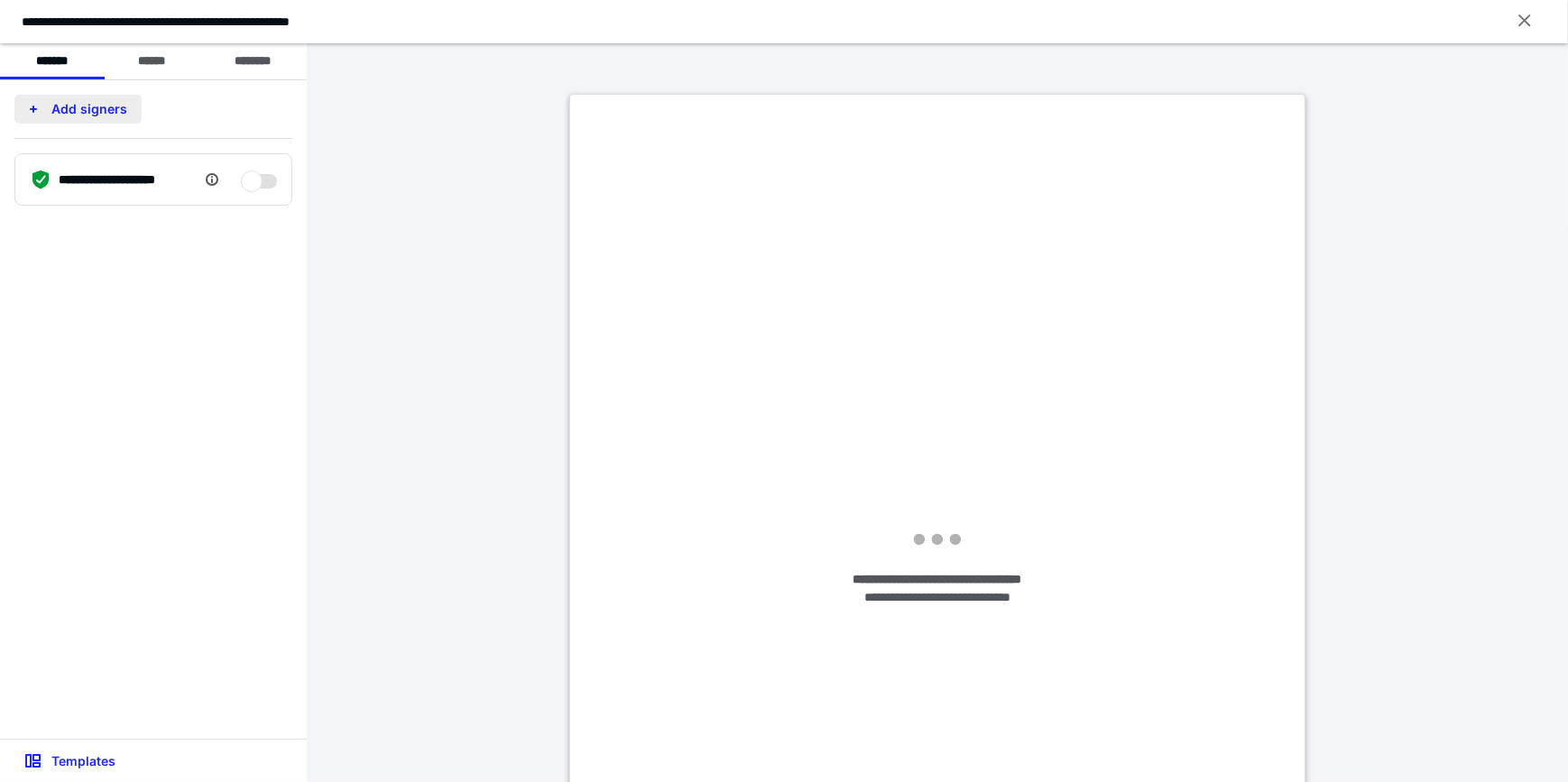 click on "Add signers" at bounding box center [78, 109] 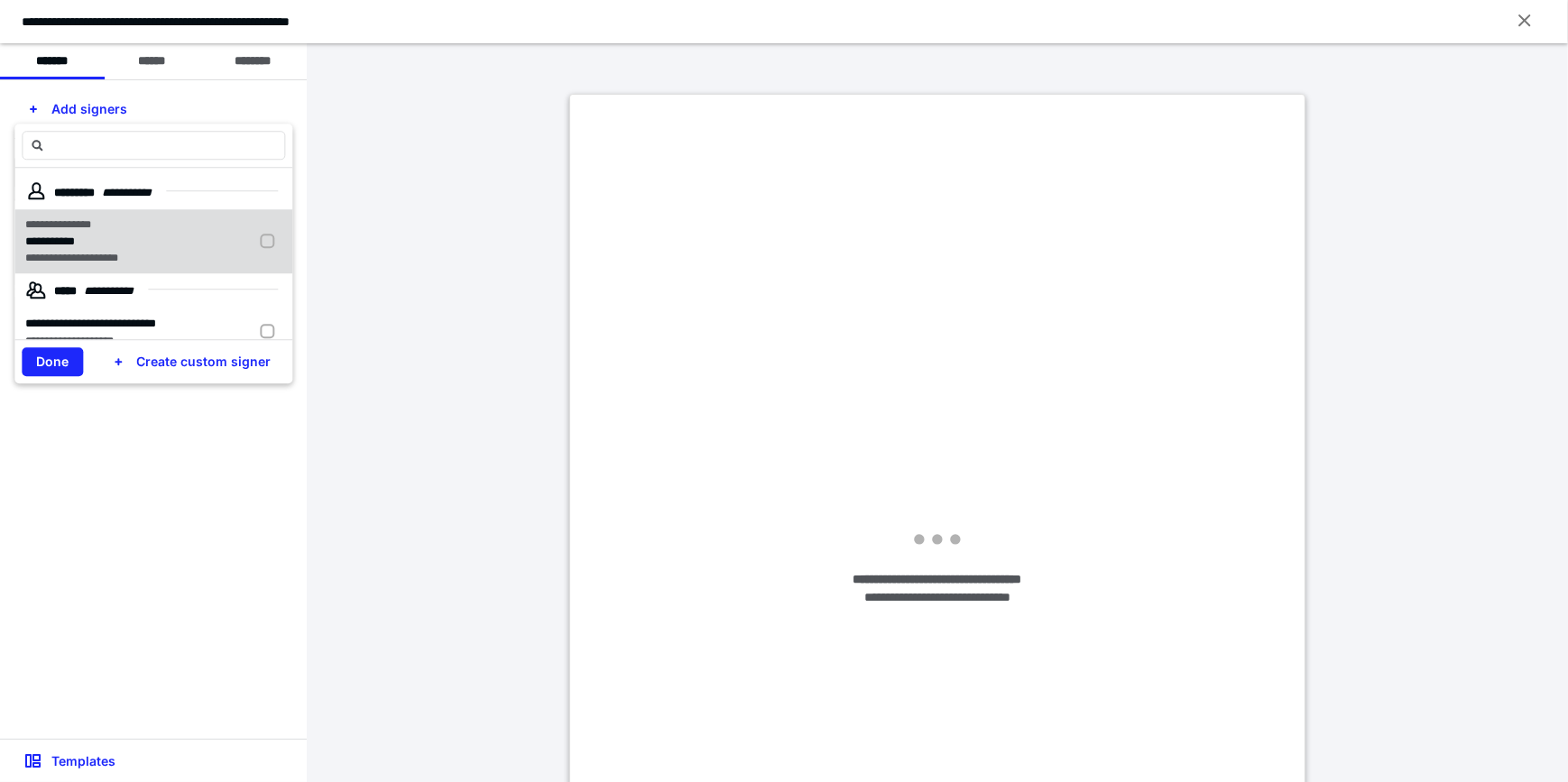 click on "**********" at bounding box center [153, 241] 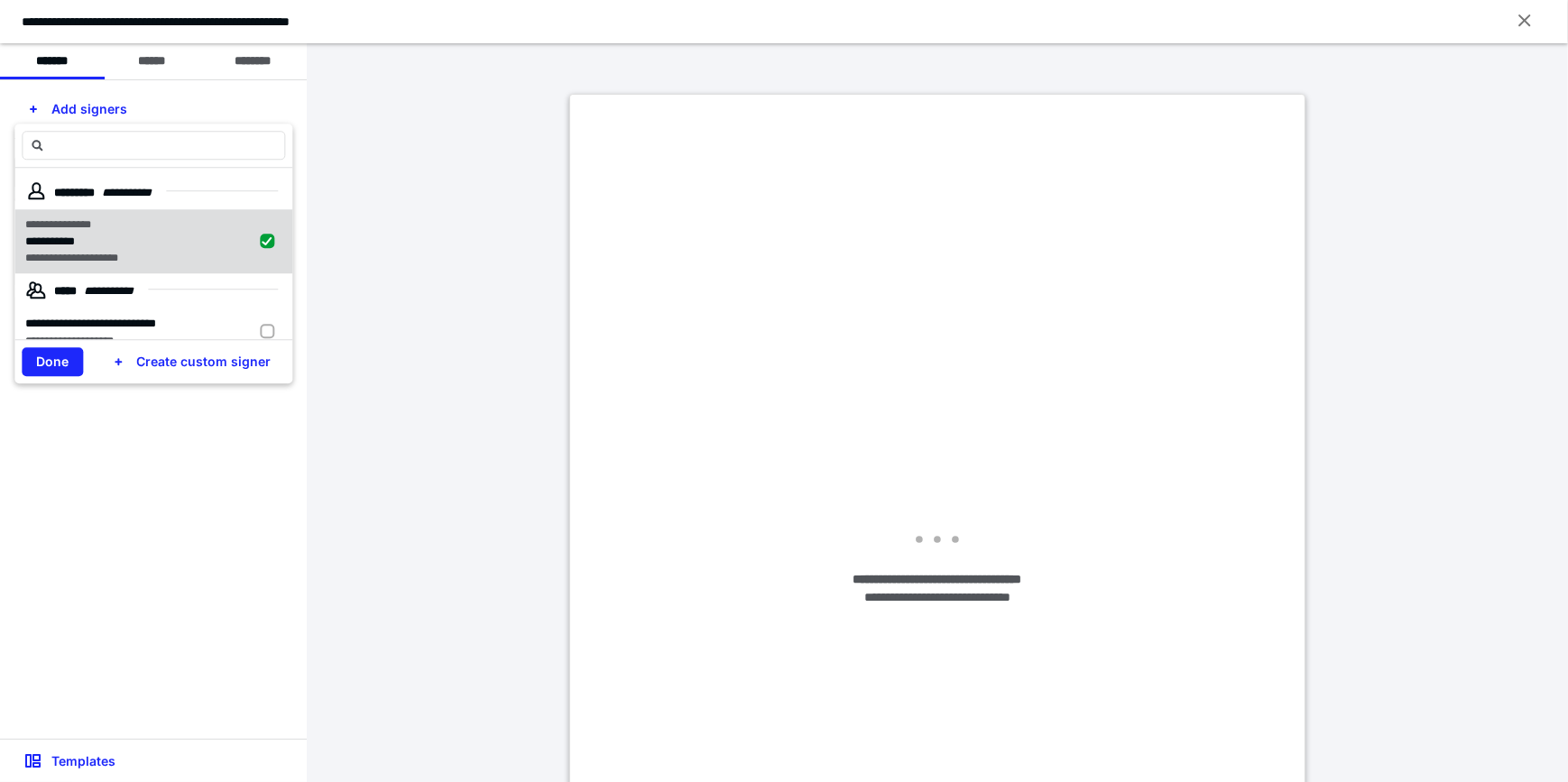 checkbox on "true" 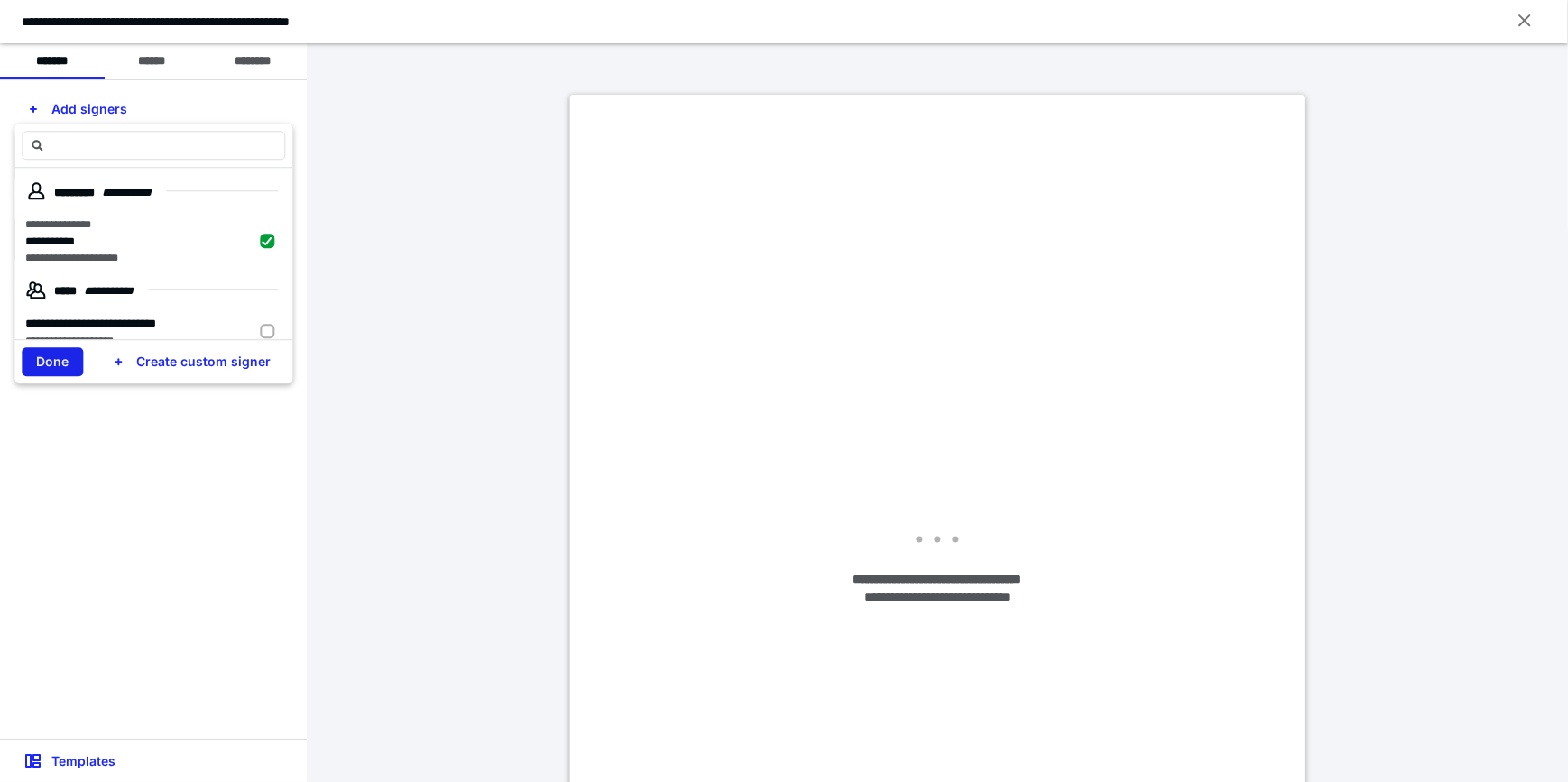 click on "Done" at bounding box center (52, 362) 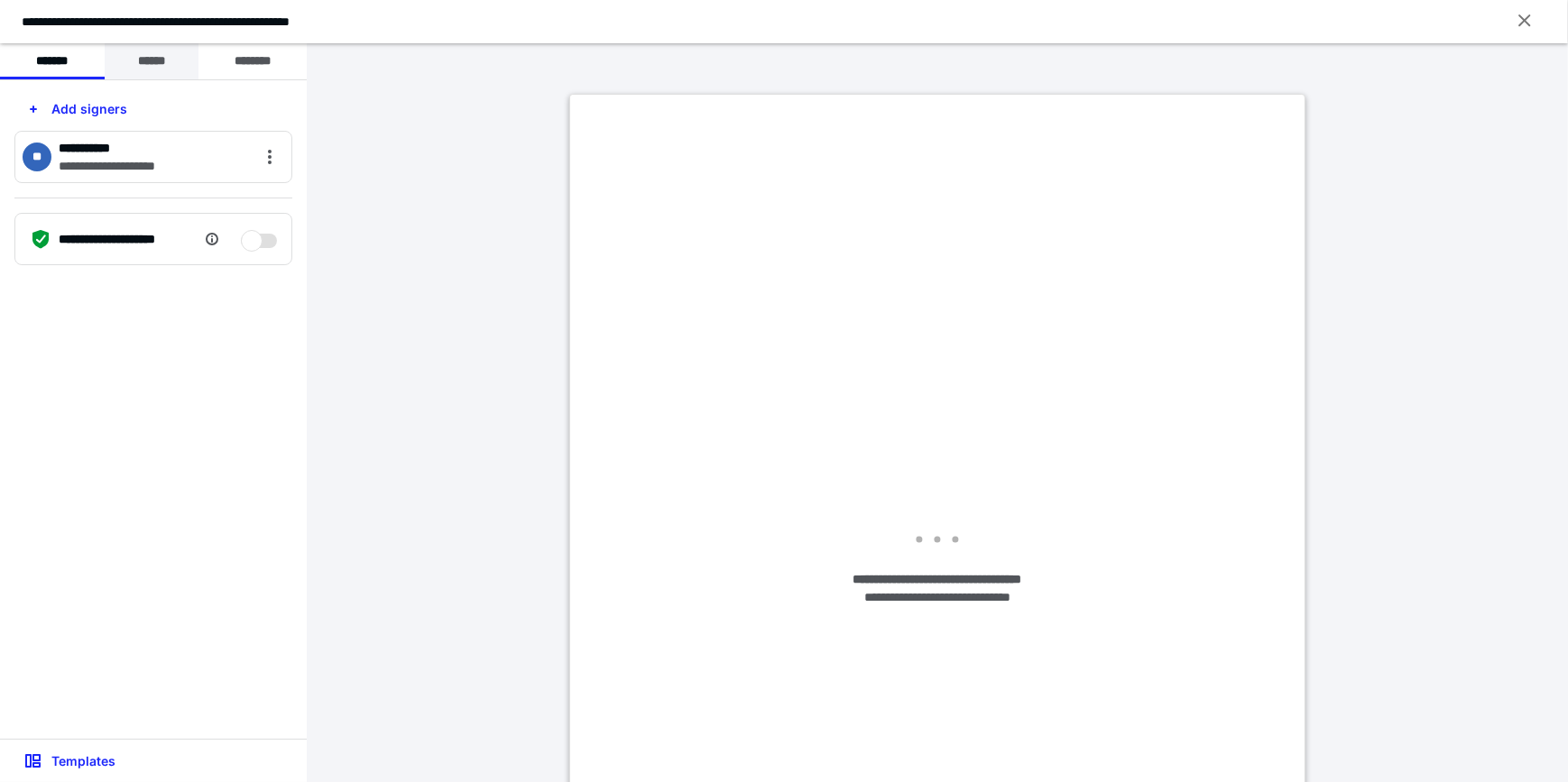 click on "******" at bounding box center (152, 61) 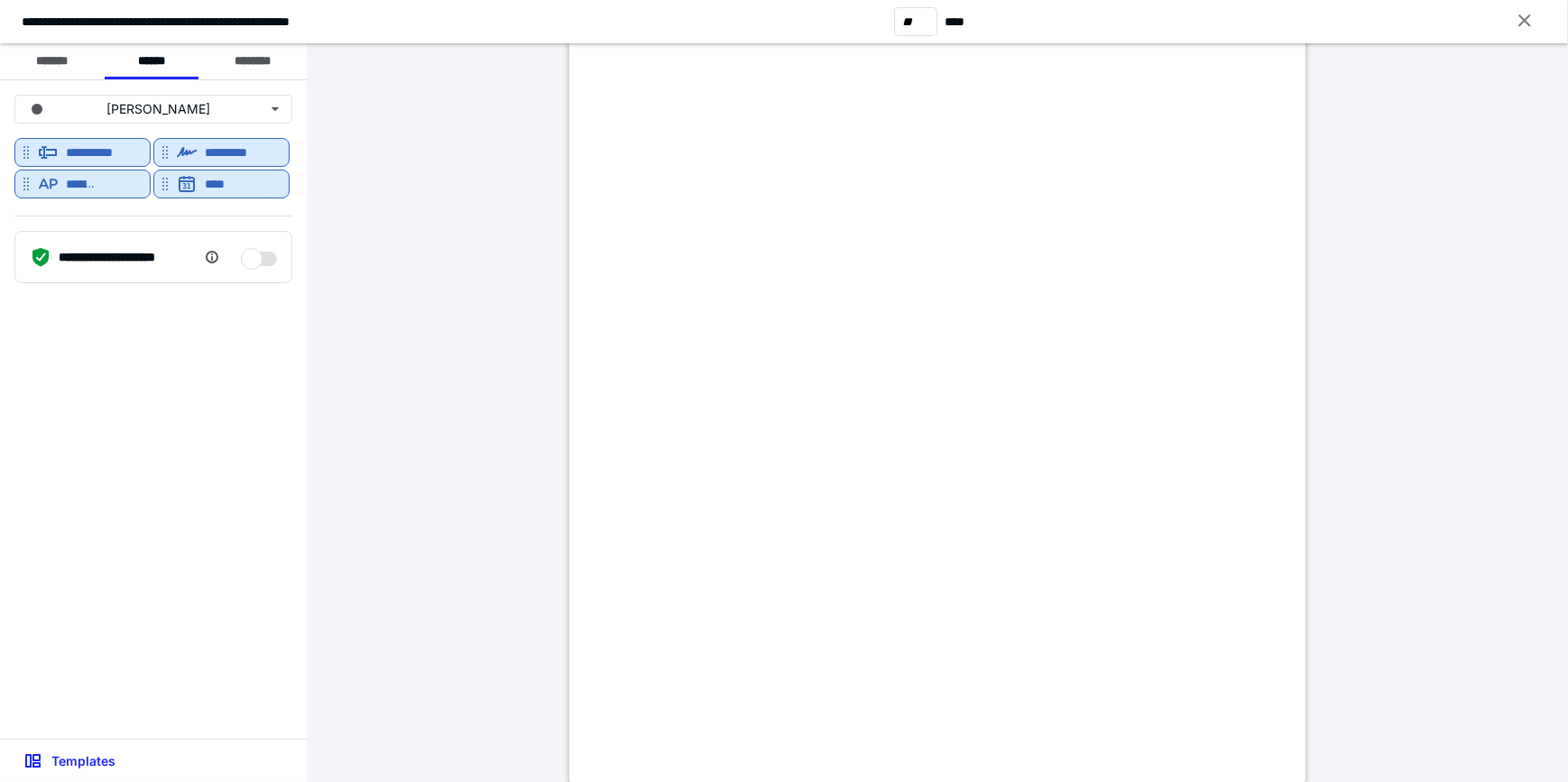 scroll, scrollTop: 26895, scrollLeft: 0, axis: vertical 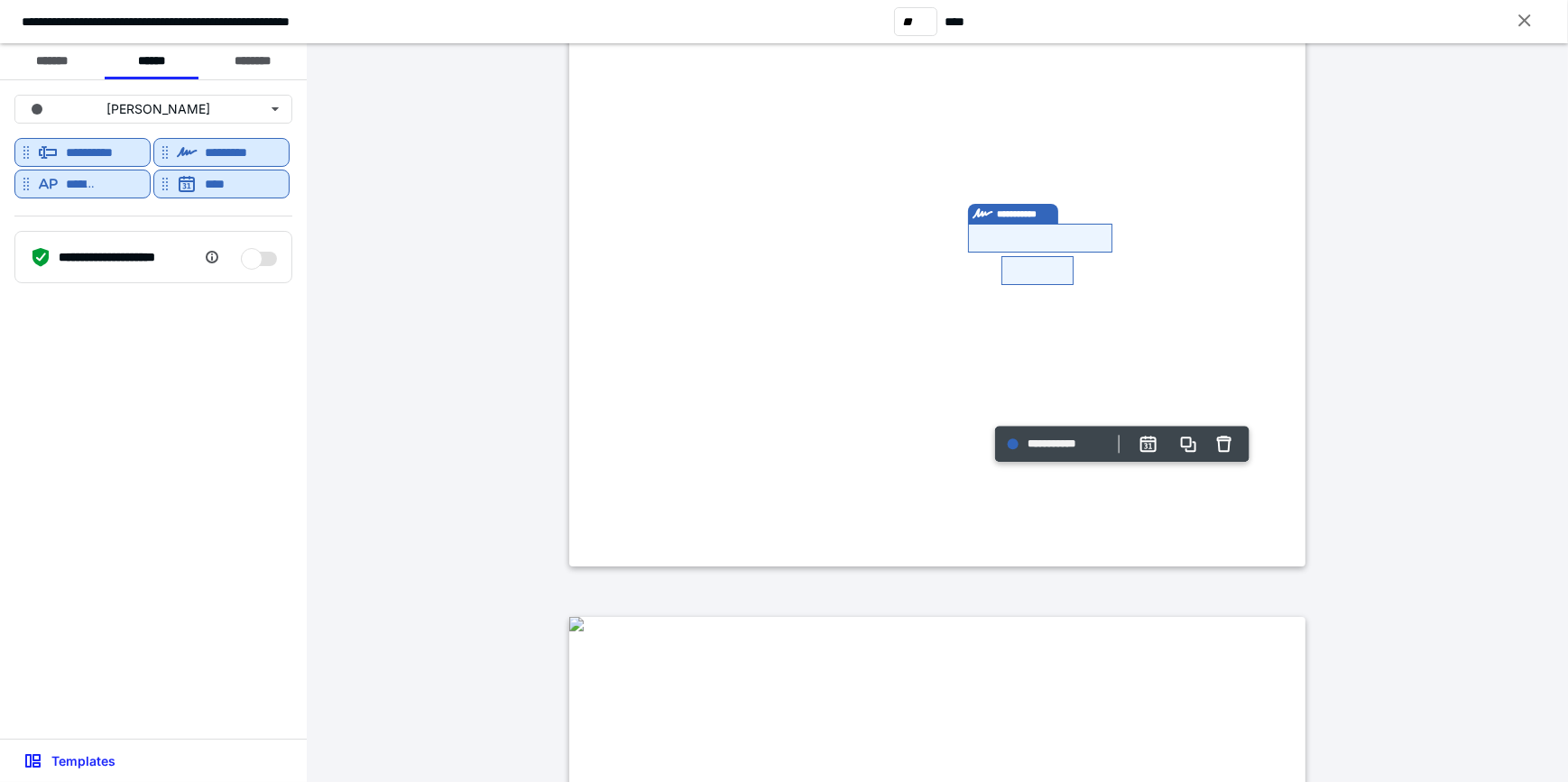 type on "**" 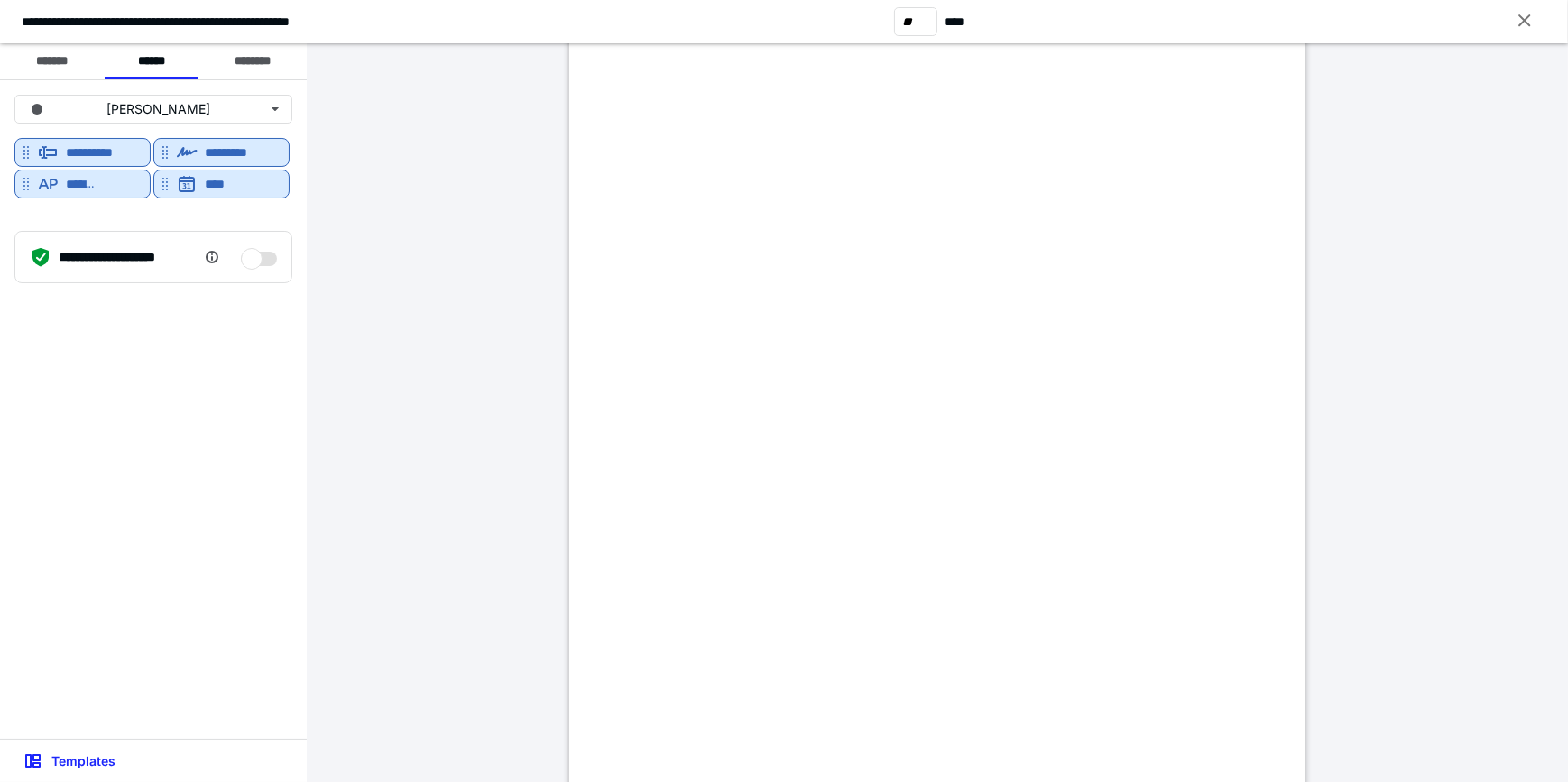 scroll, scrollTop: 28042, scrollLeft: 0, axis: vertical 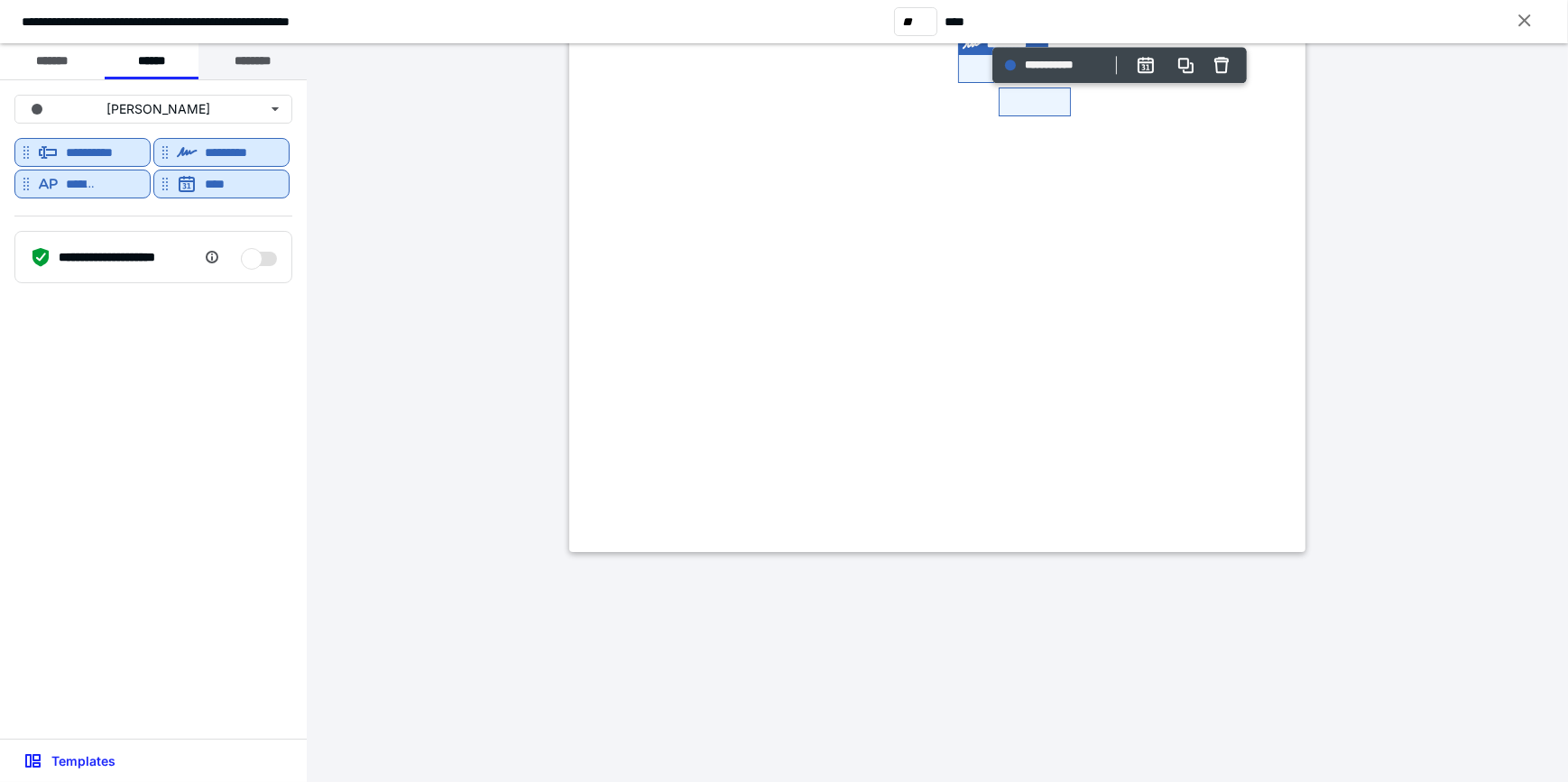 click on "********" at bounding box center [253, 61] 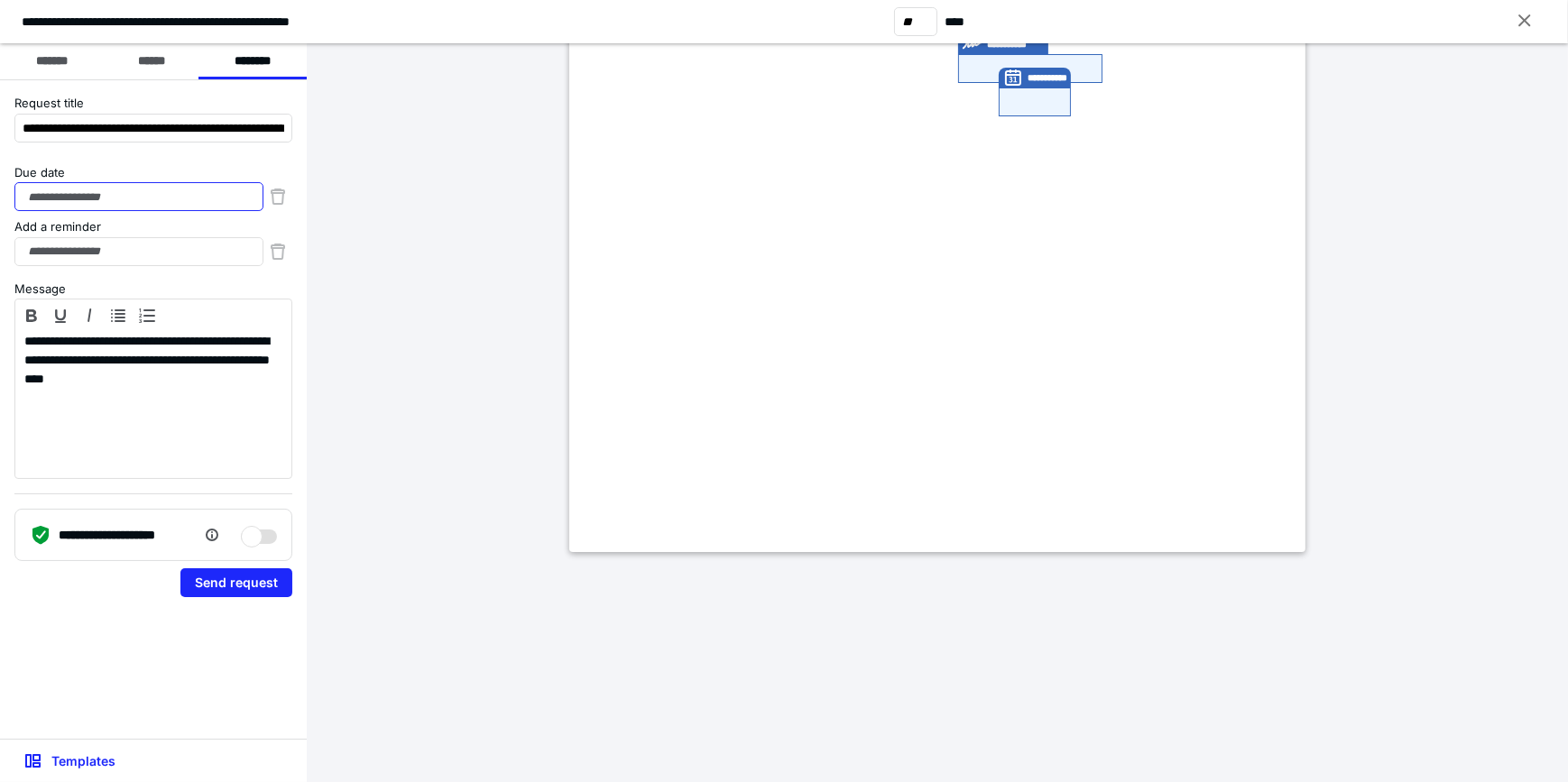 click on "Due date" at bounding box center (139, 197) 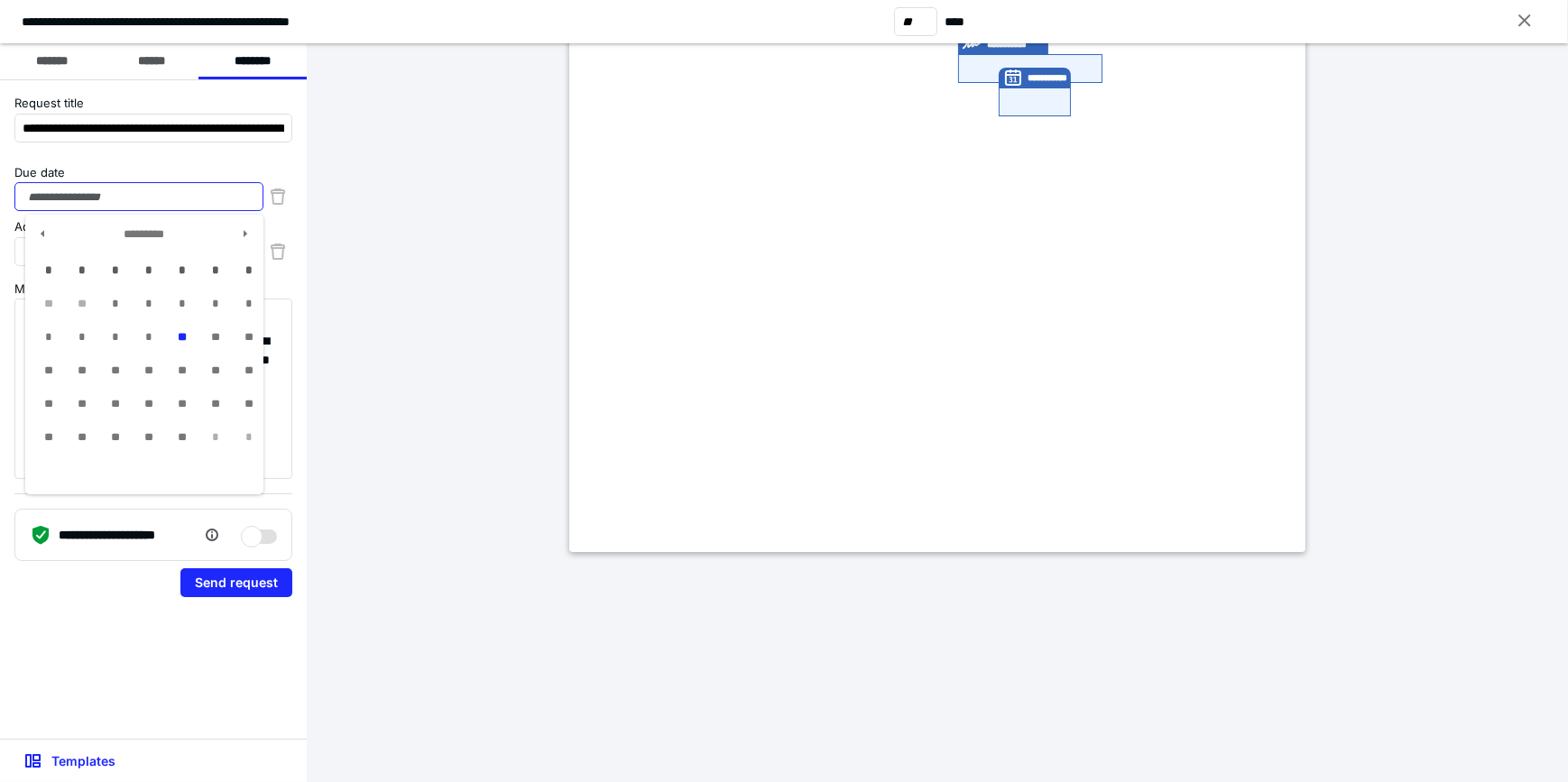 click on "**" at bounding box center [182, 370] 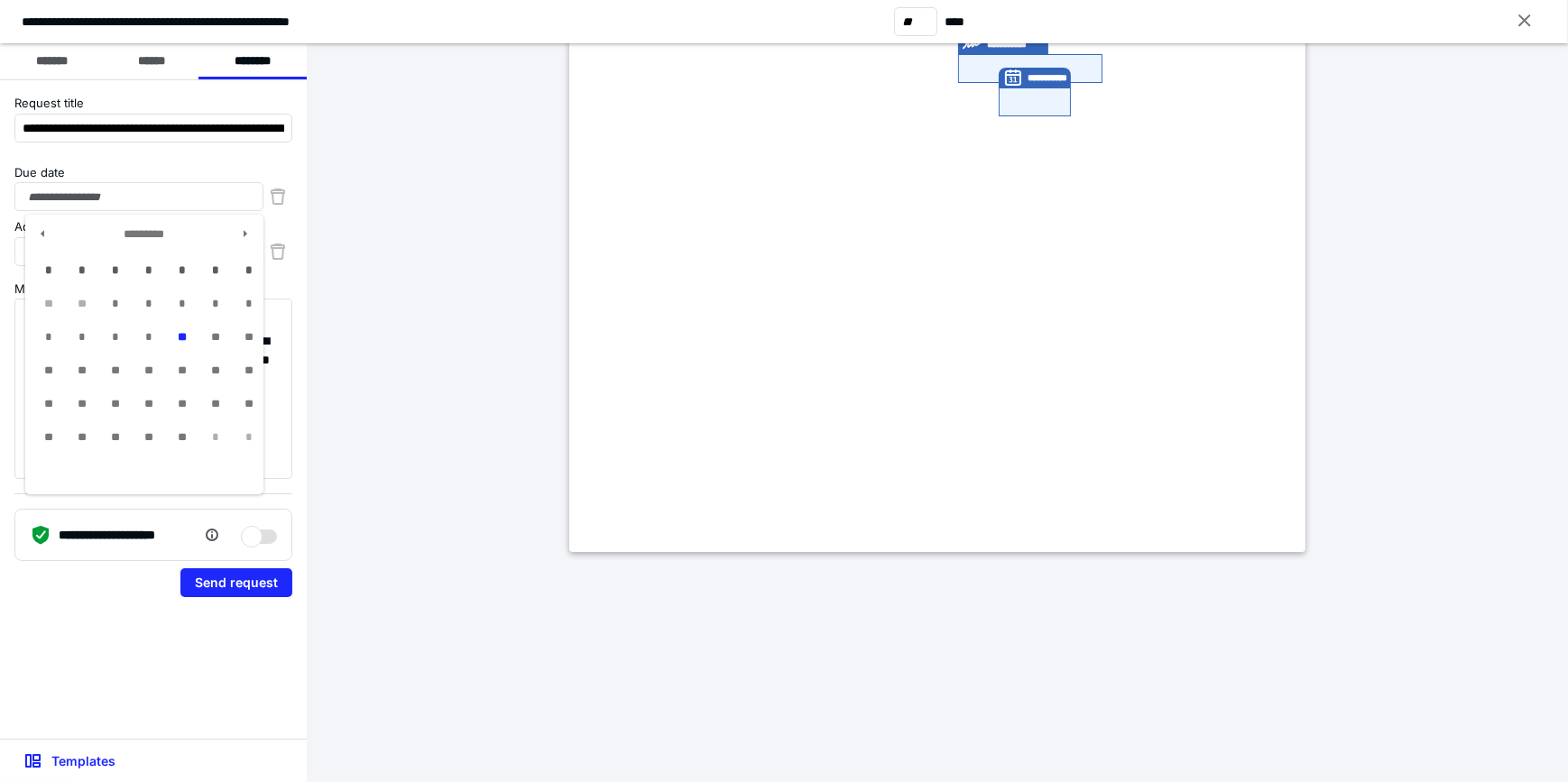 type on "**********" 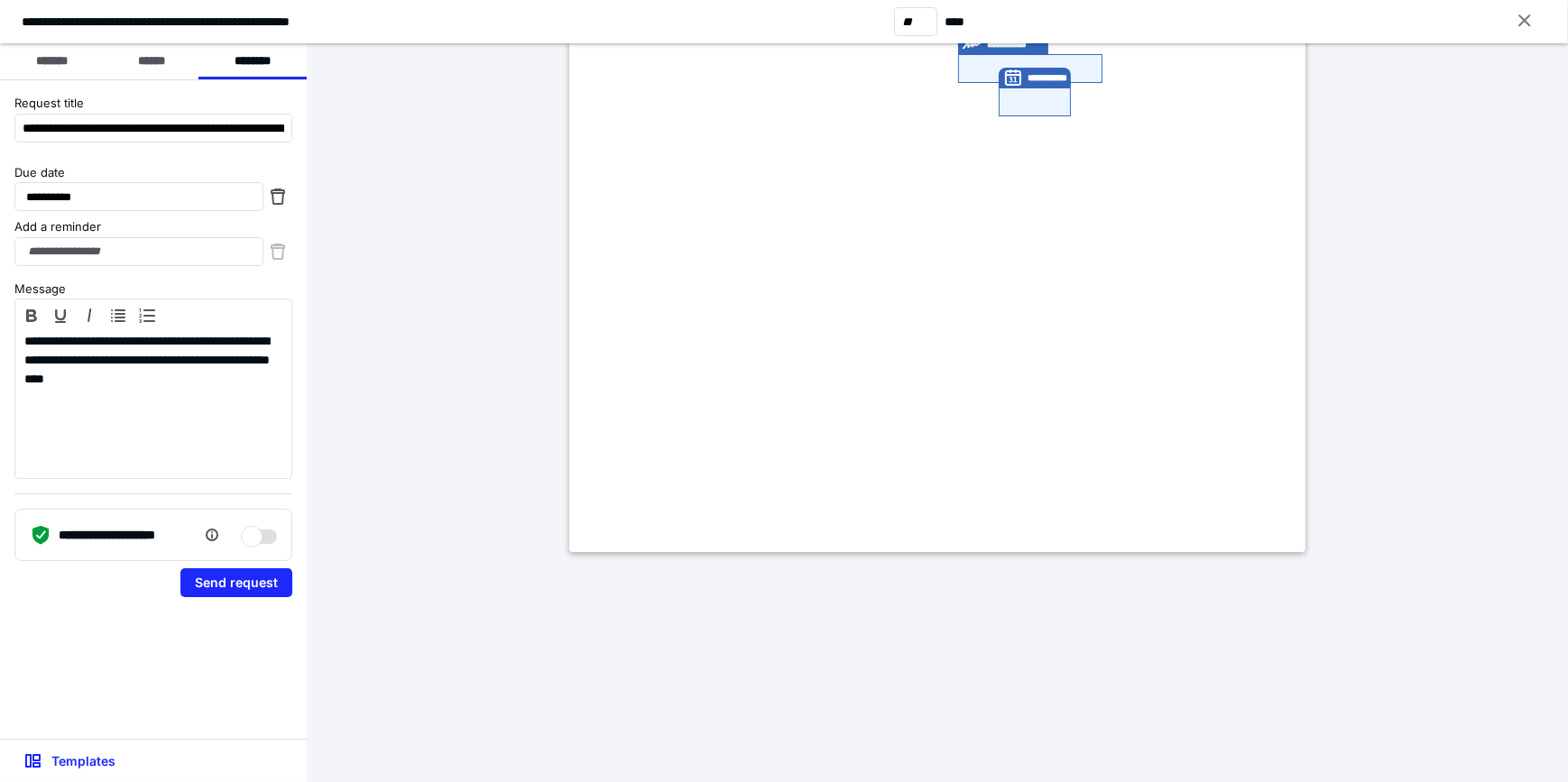 click on "Add a reminder" at bounding box center [153, 227] 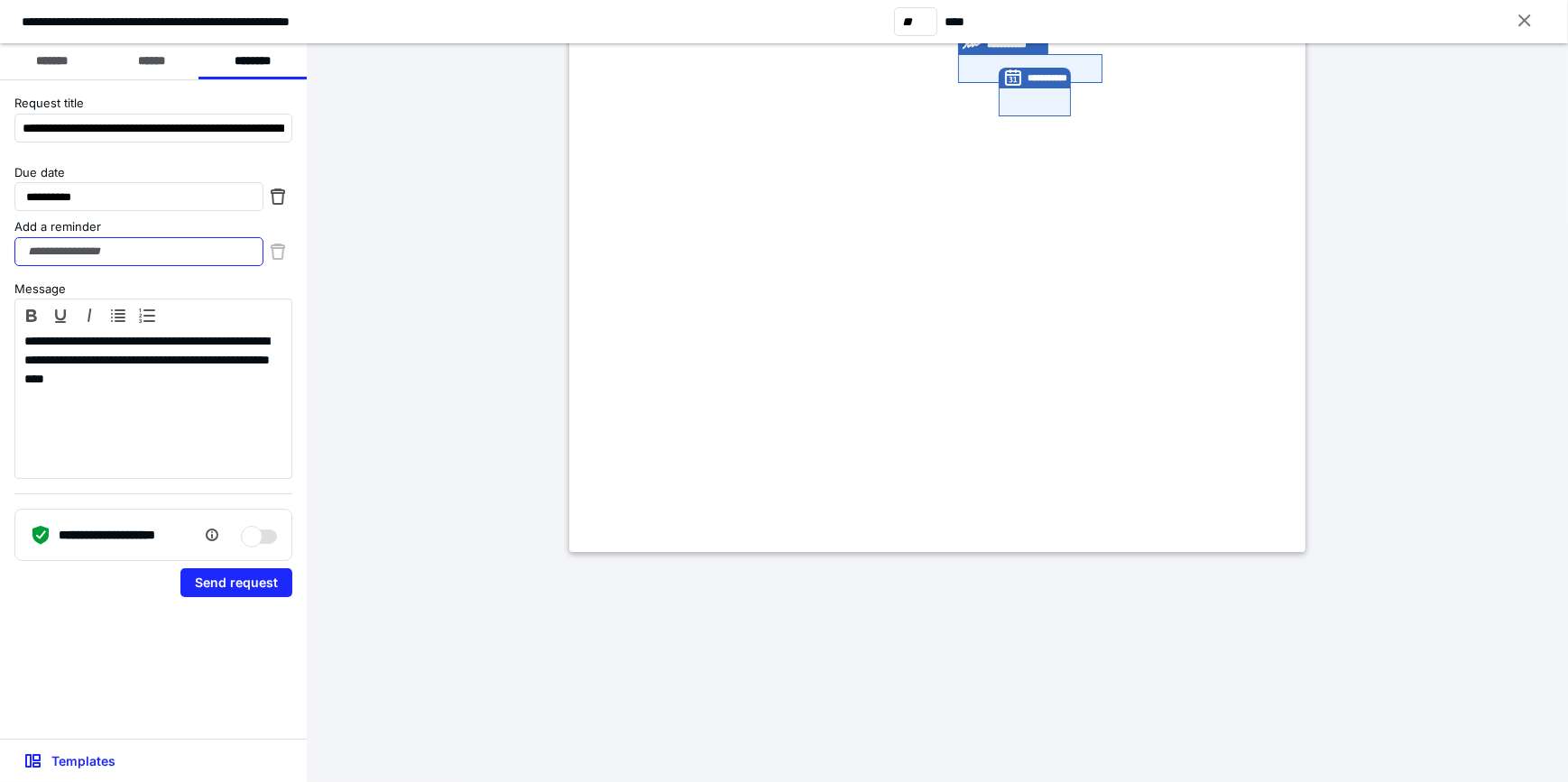 click on "Add a reminder" at bounding box center (139, 252) 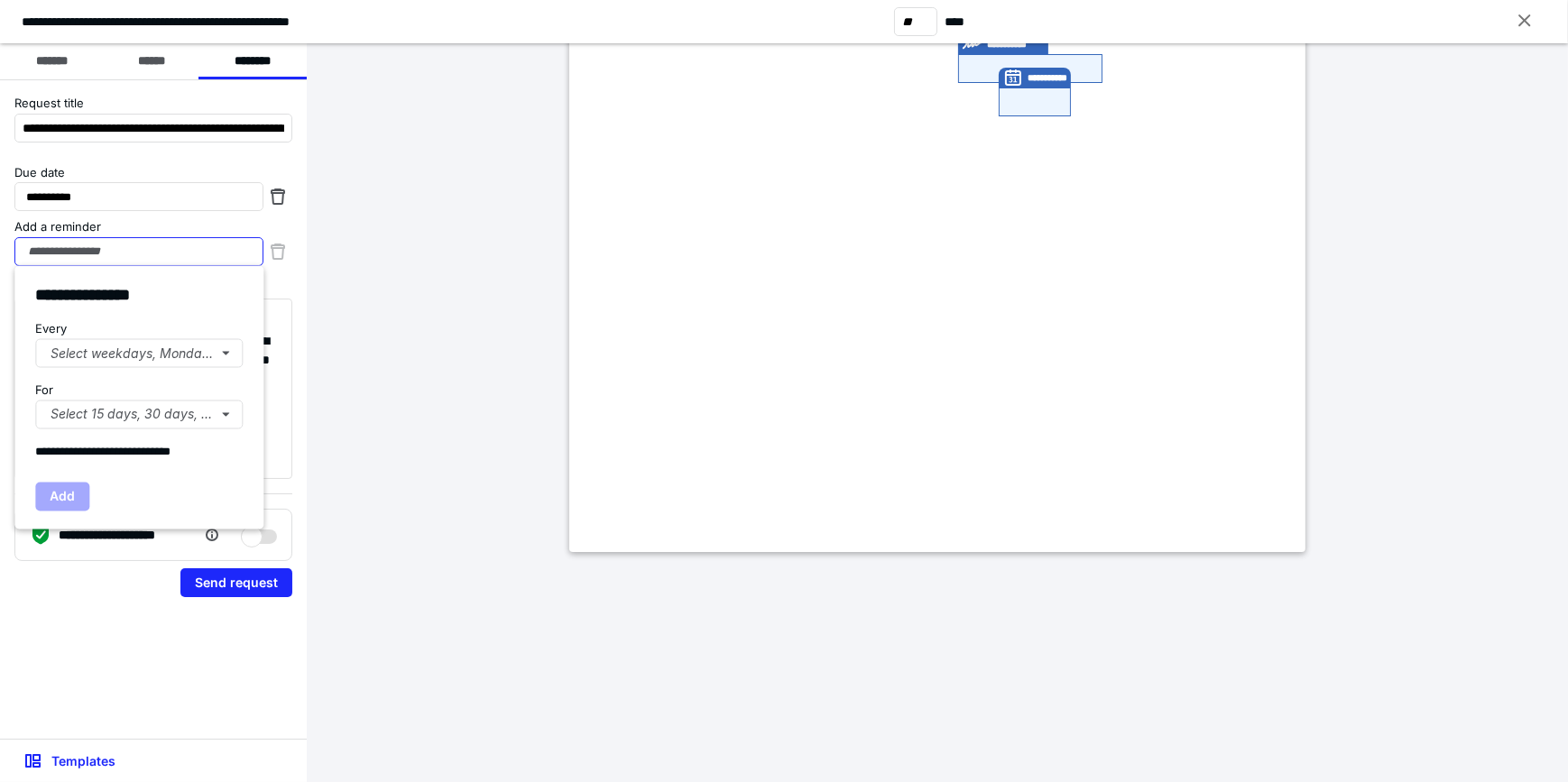click on "Add a reminder" at bounding box center [139, 252] 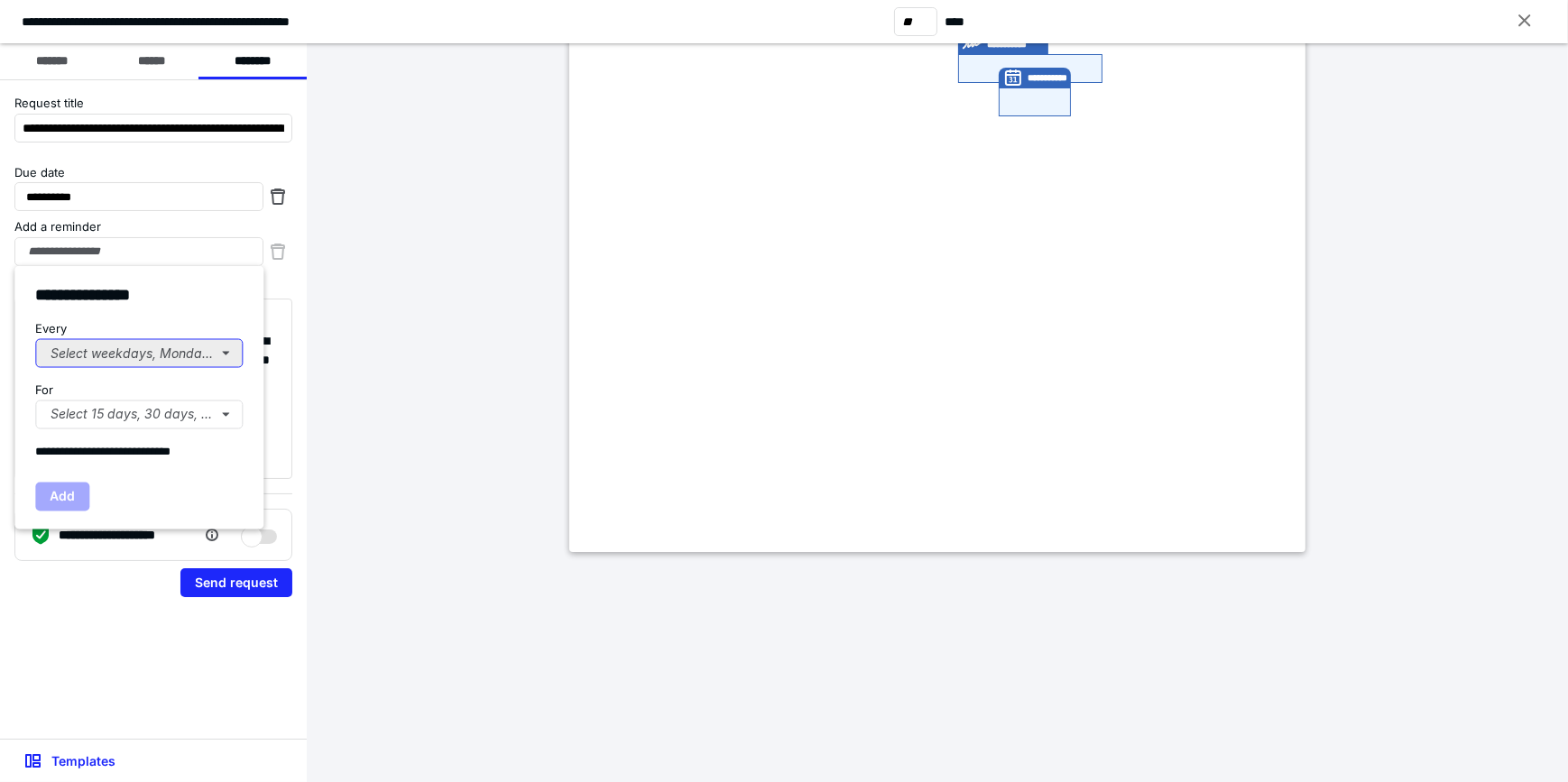 click on "Select weekdays, Mondays, or Tues..." at bounding box center (139, 353) 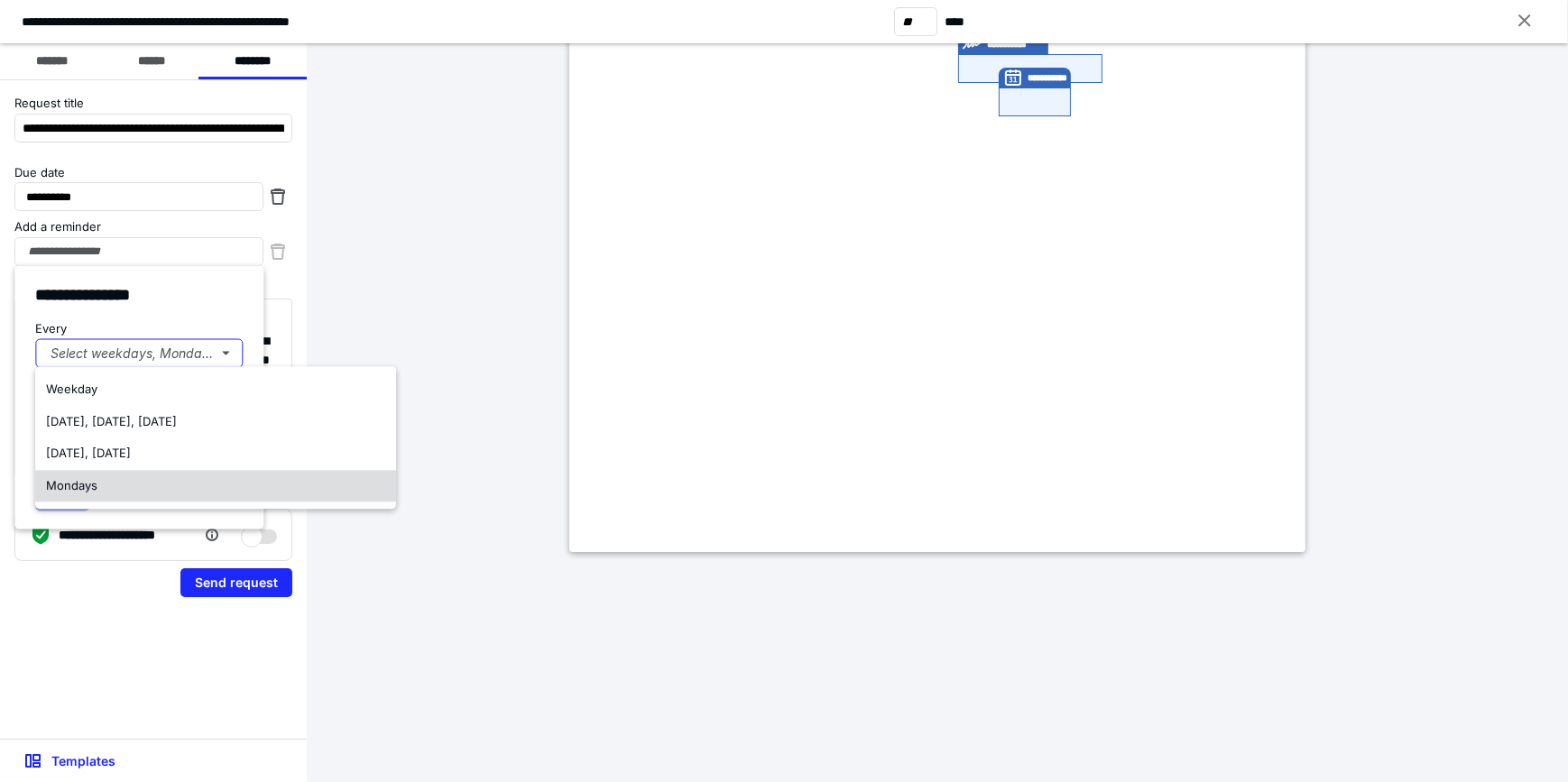 click on "Mondays" at bounding box center [216, 486] 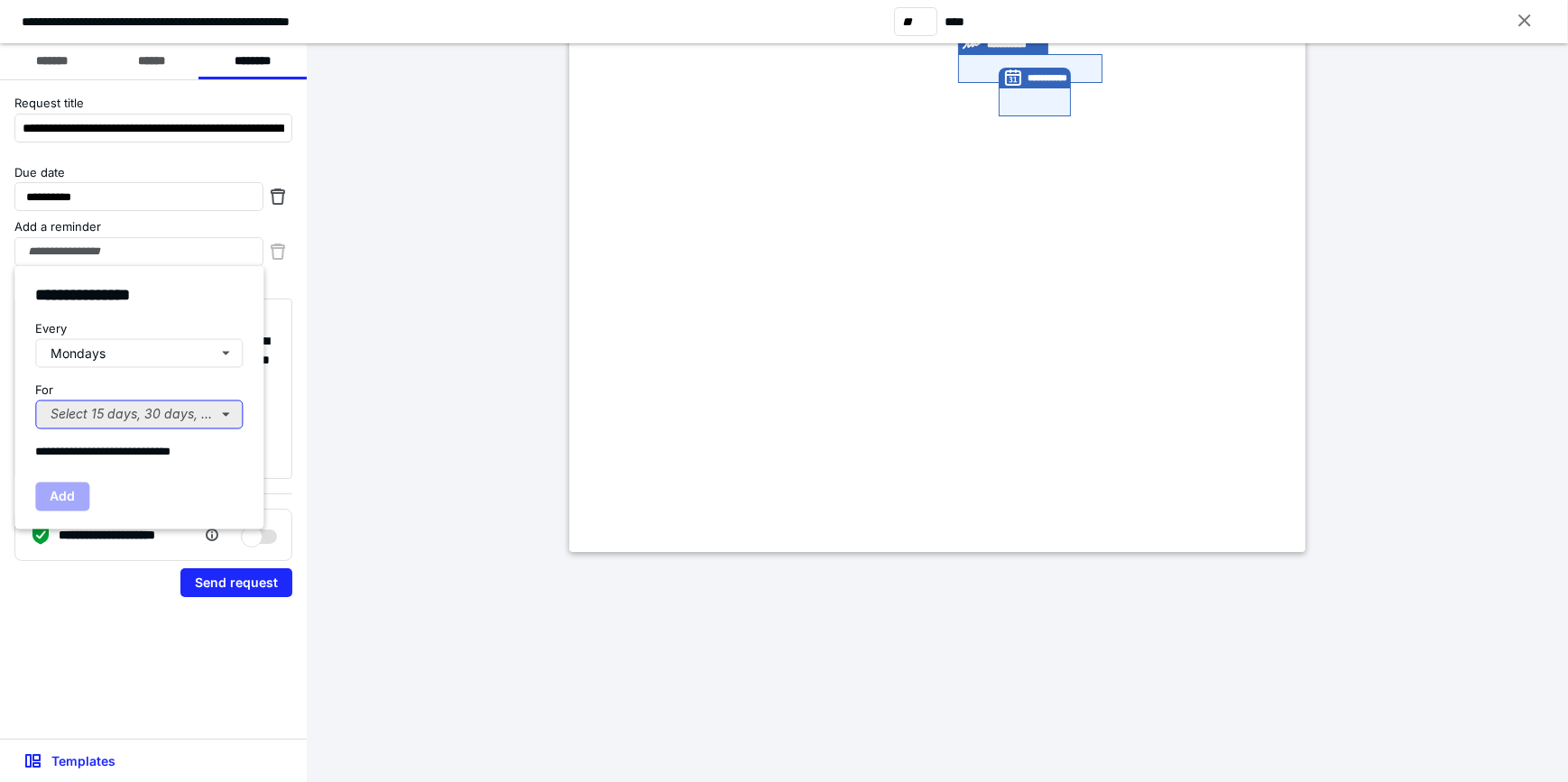 click on "Select 15 days, 30 days, or 45 days..." at bounding box center [139, 415] 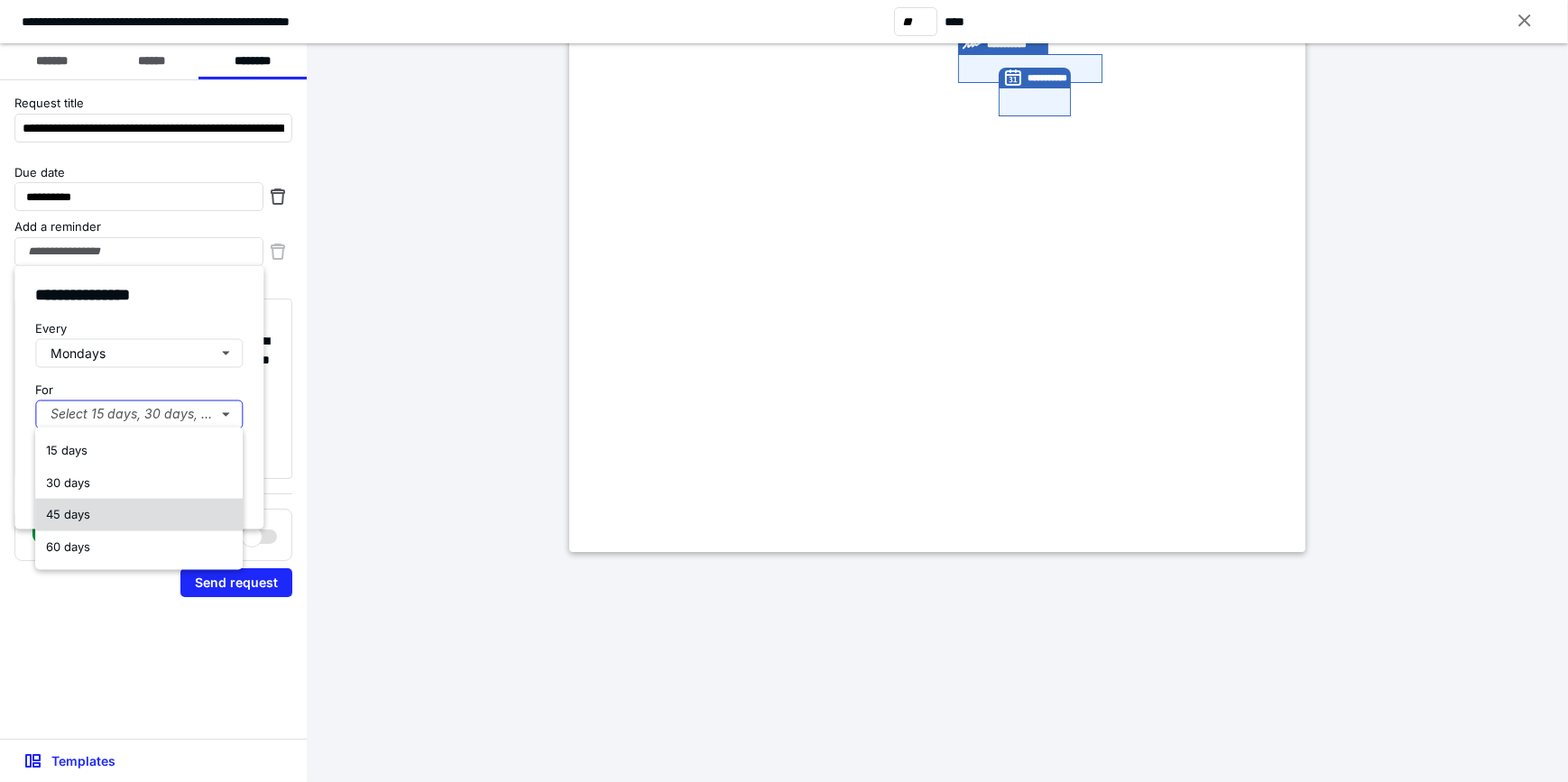 click on "45 days" at bounding box center [139, 515] 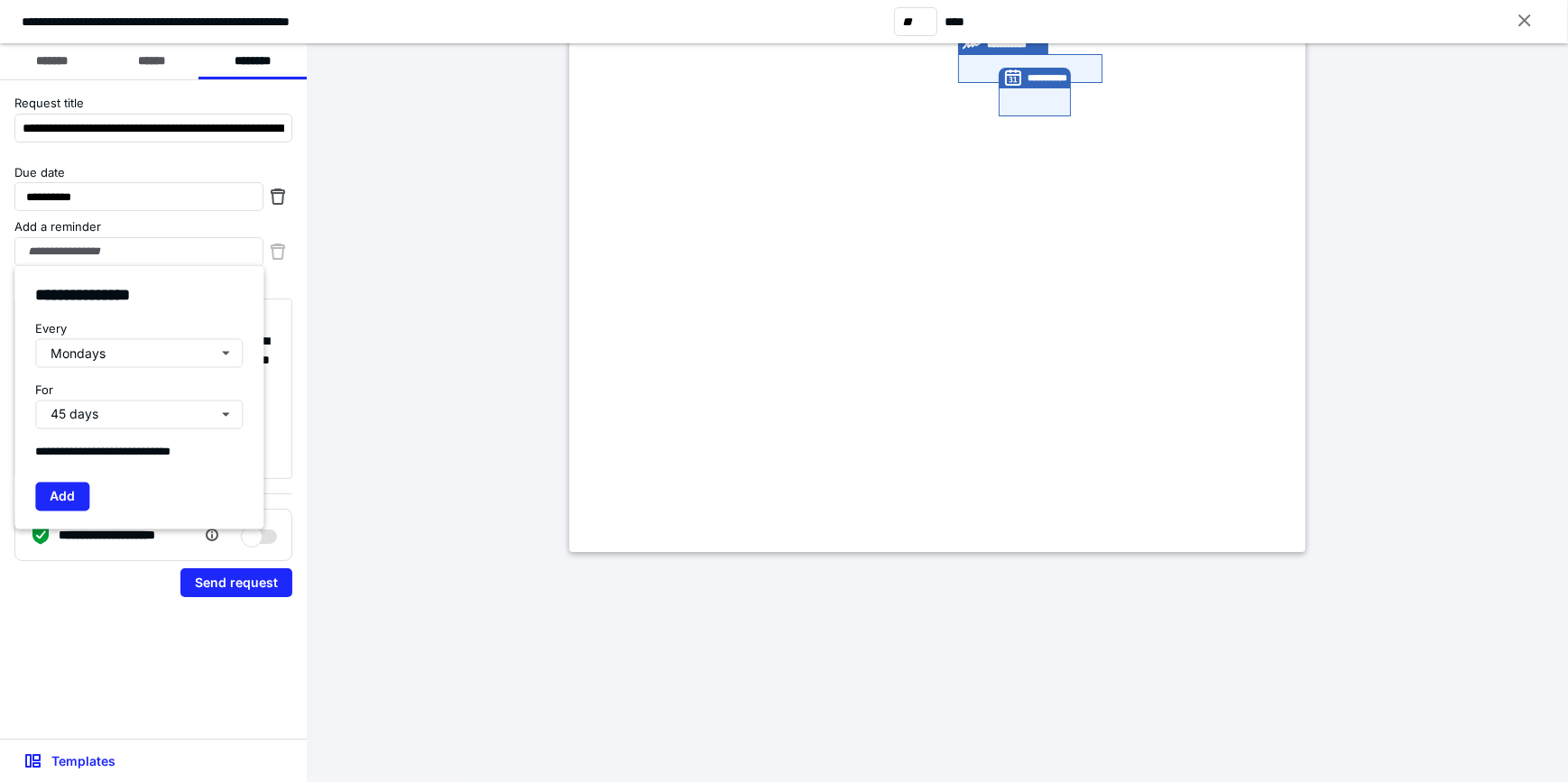 drag, startPoint x: 72, startPoint y: 499, endPoint x: 70, endPoint y: 522, distance: 23.086793 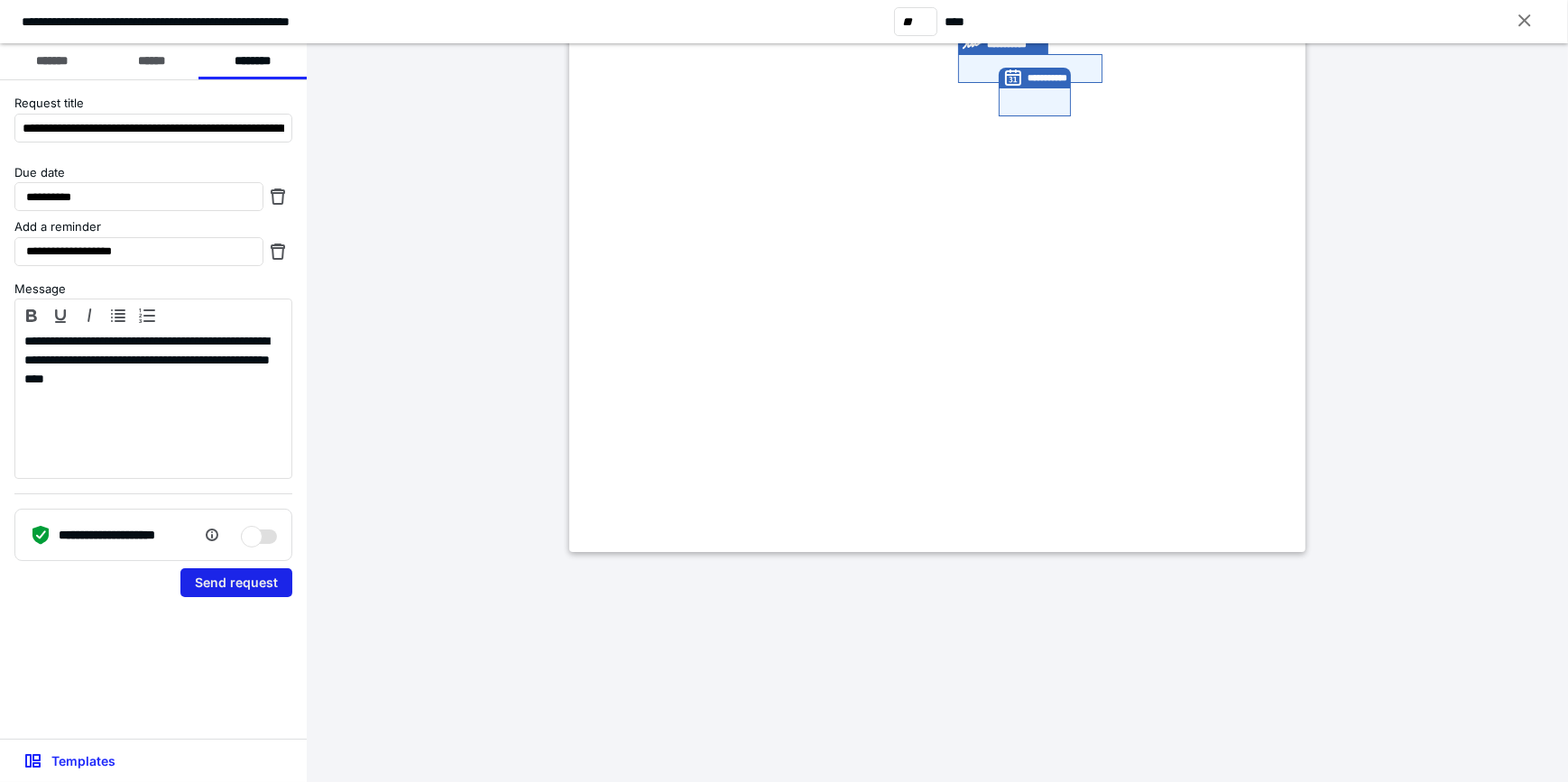 click on "Send request" at bounding box center [236, 583] 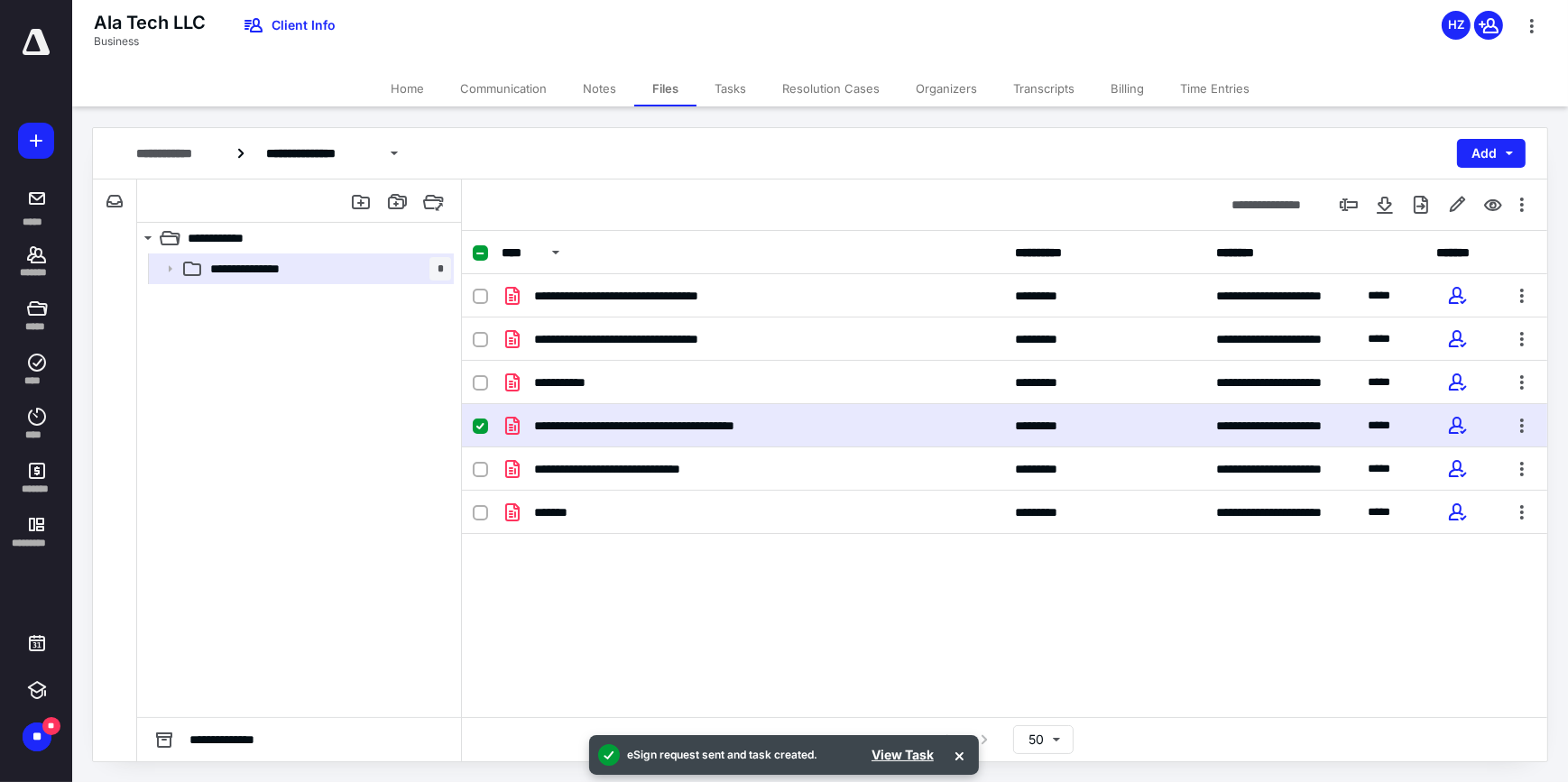 click on "Home" at bounding box center [407, 88] 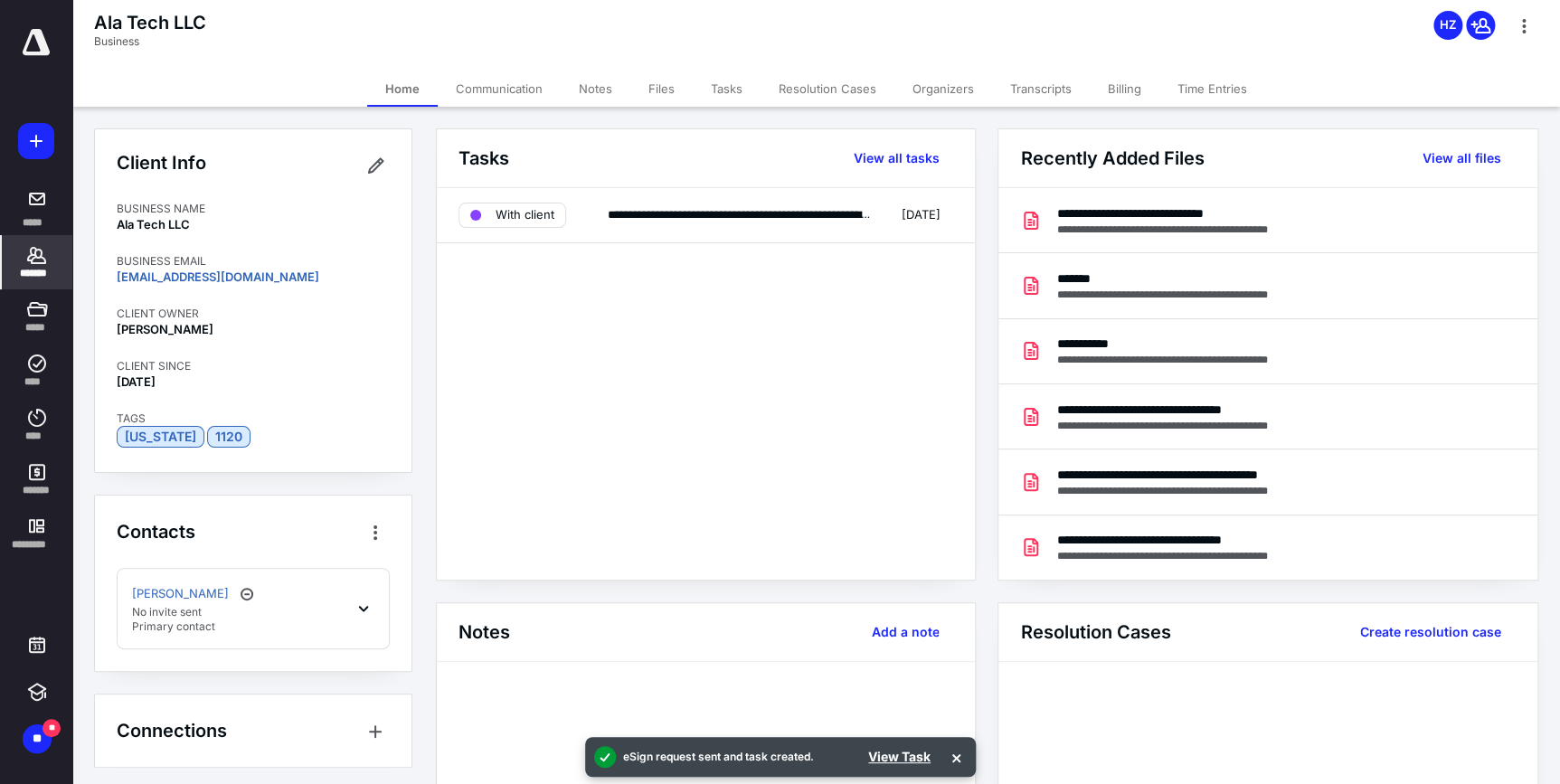 click on "Ana Mercado No invite sent Primary contact" at bounding box center [253, 609] 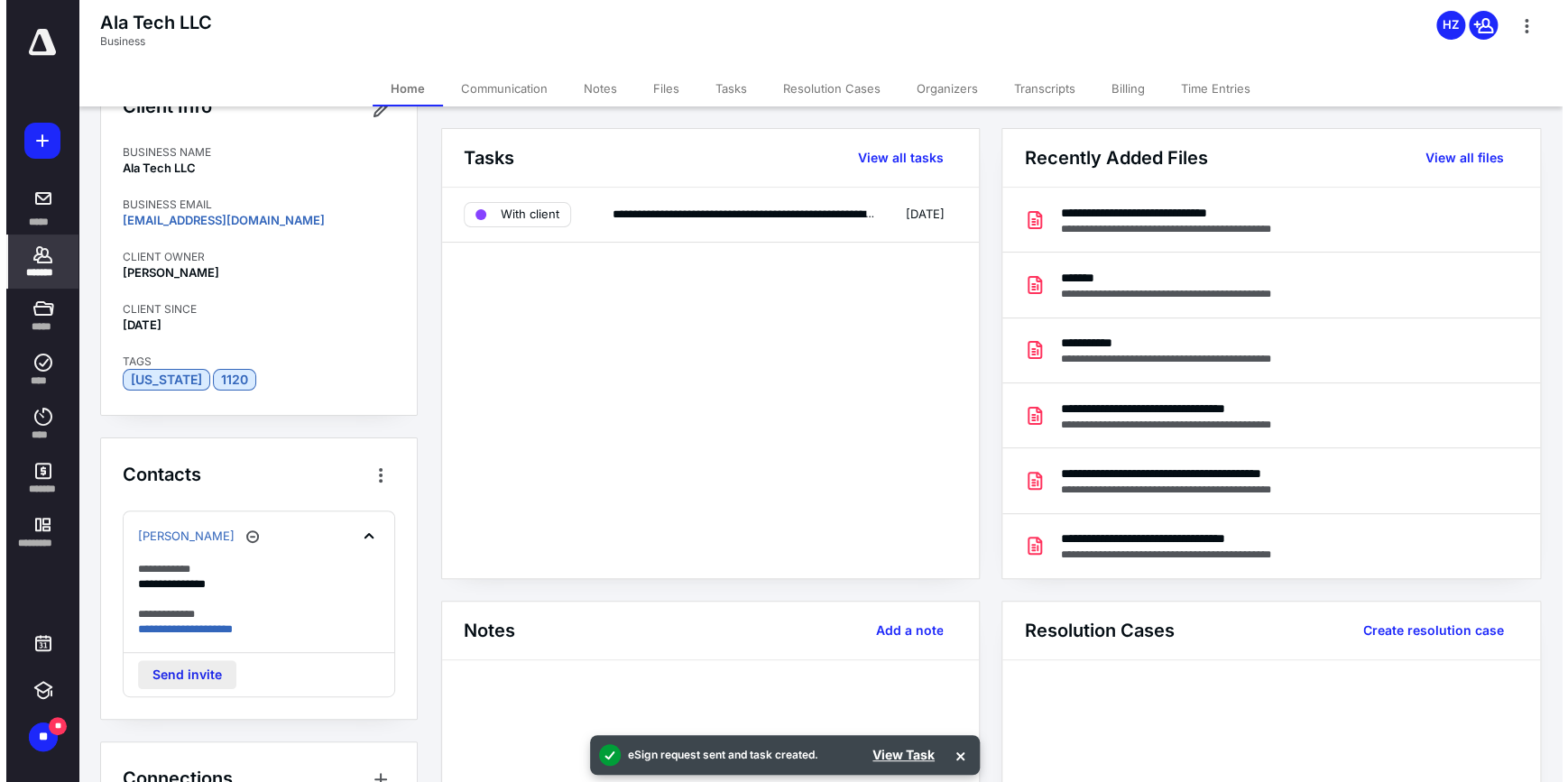 scroll, scrollTop: 109, scrollLeft: 0, axis: vertical 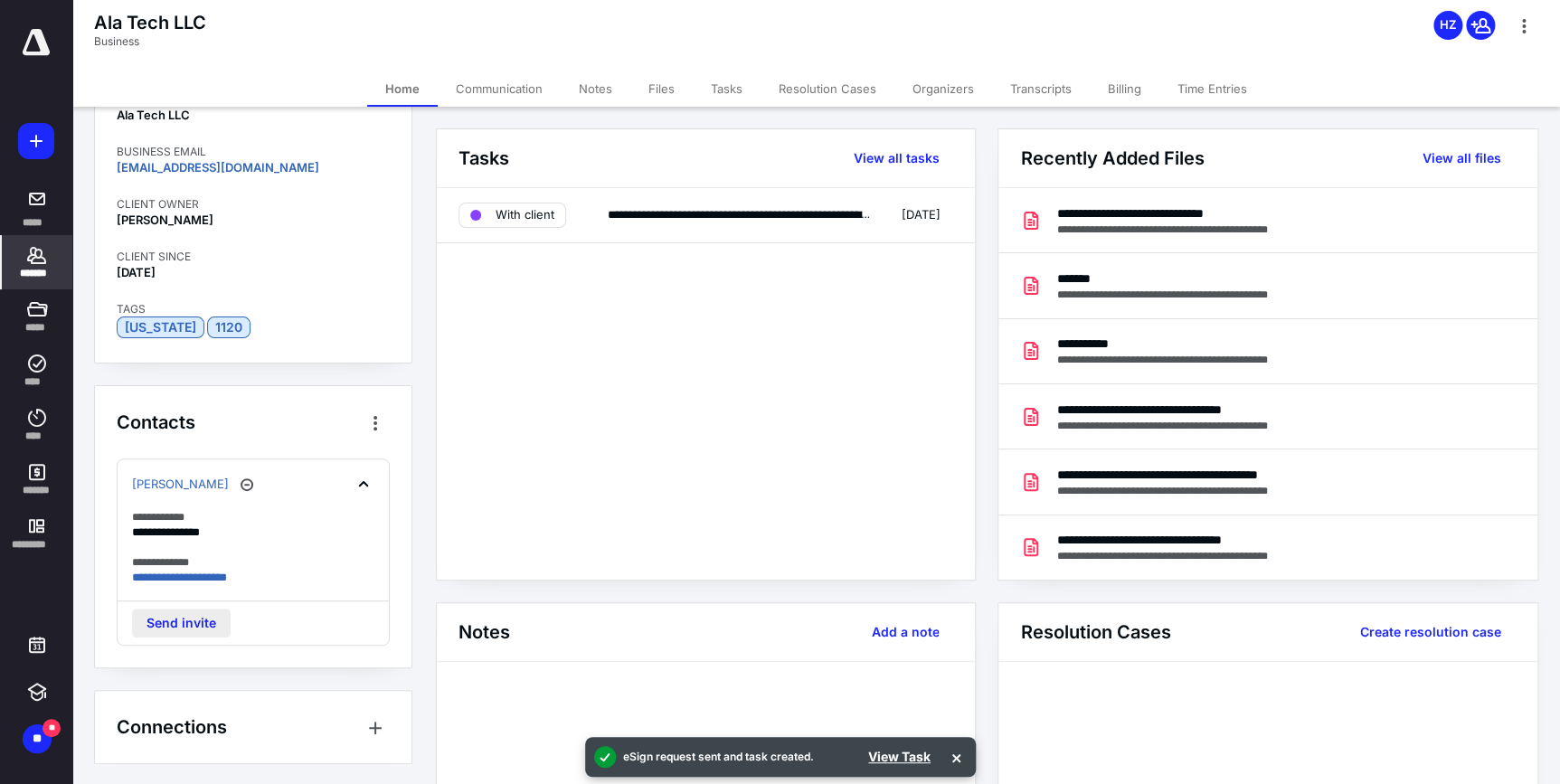 click on "Send invite" at bounding box center (181, 623) 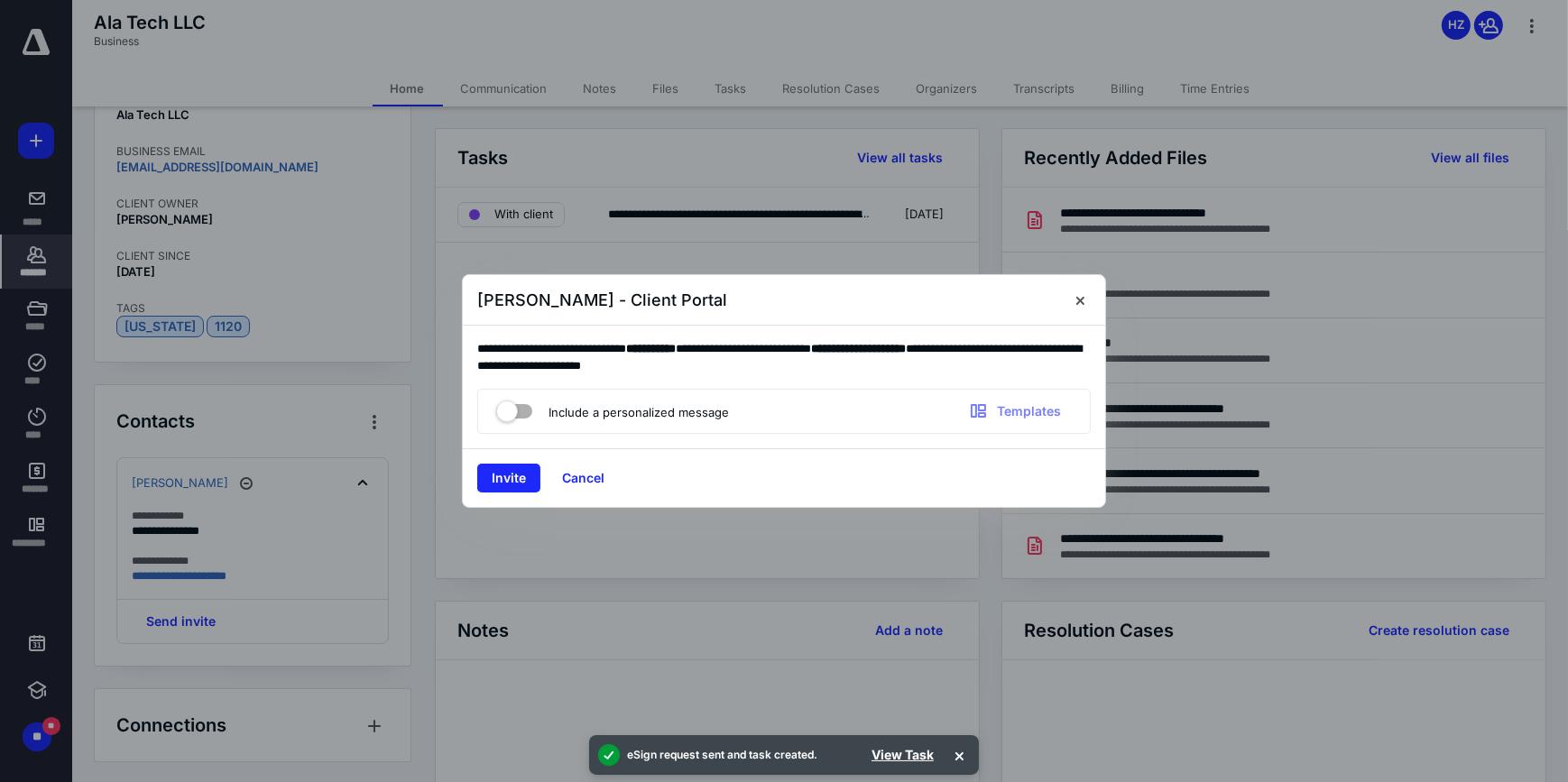 click at bounding box center (514, 408) 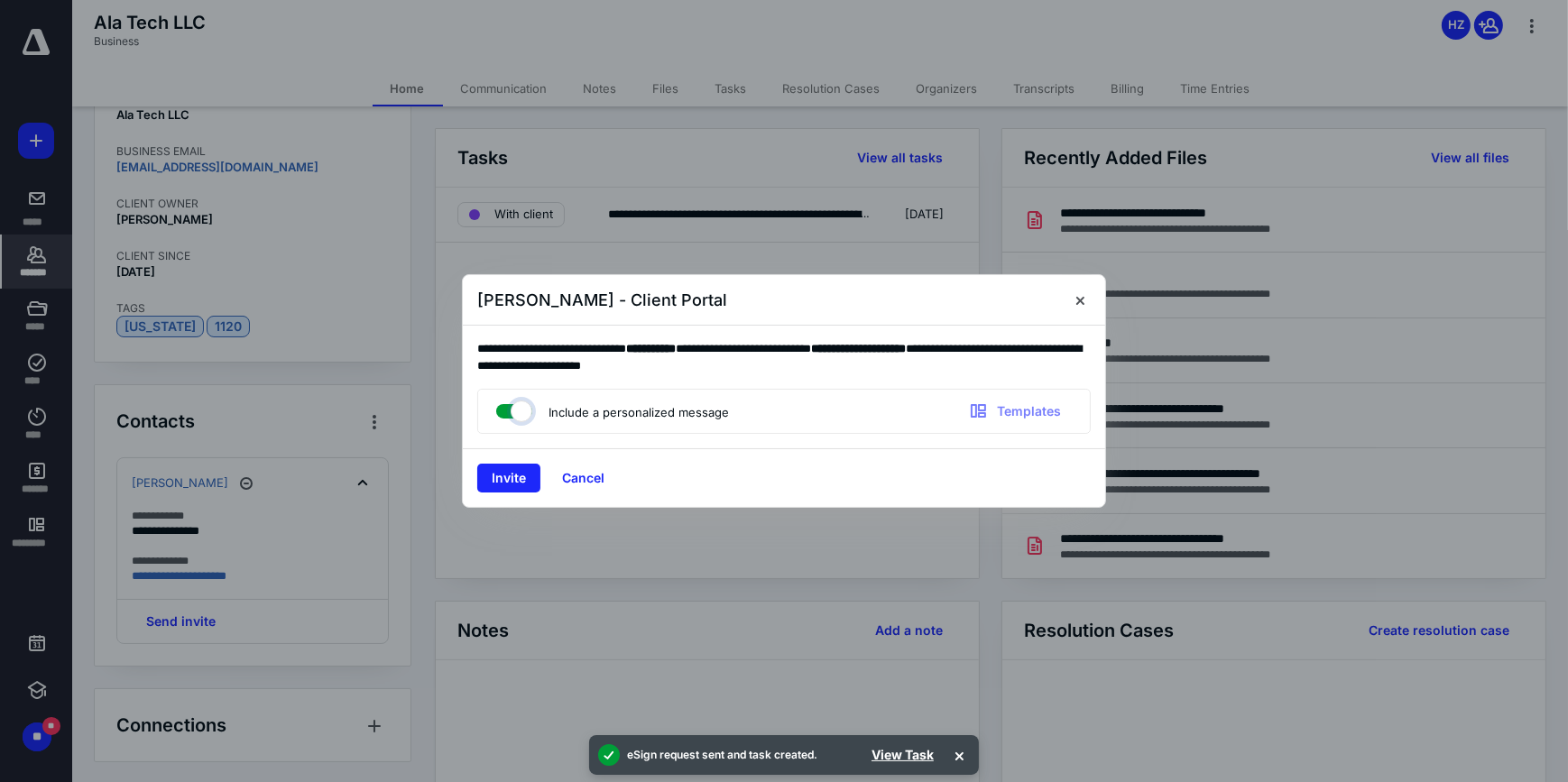 checkbox on "true" 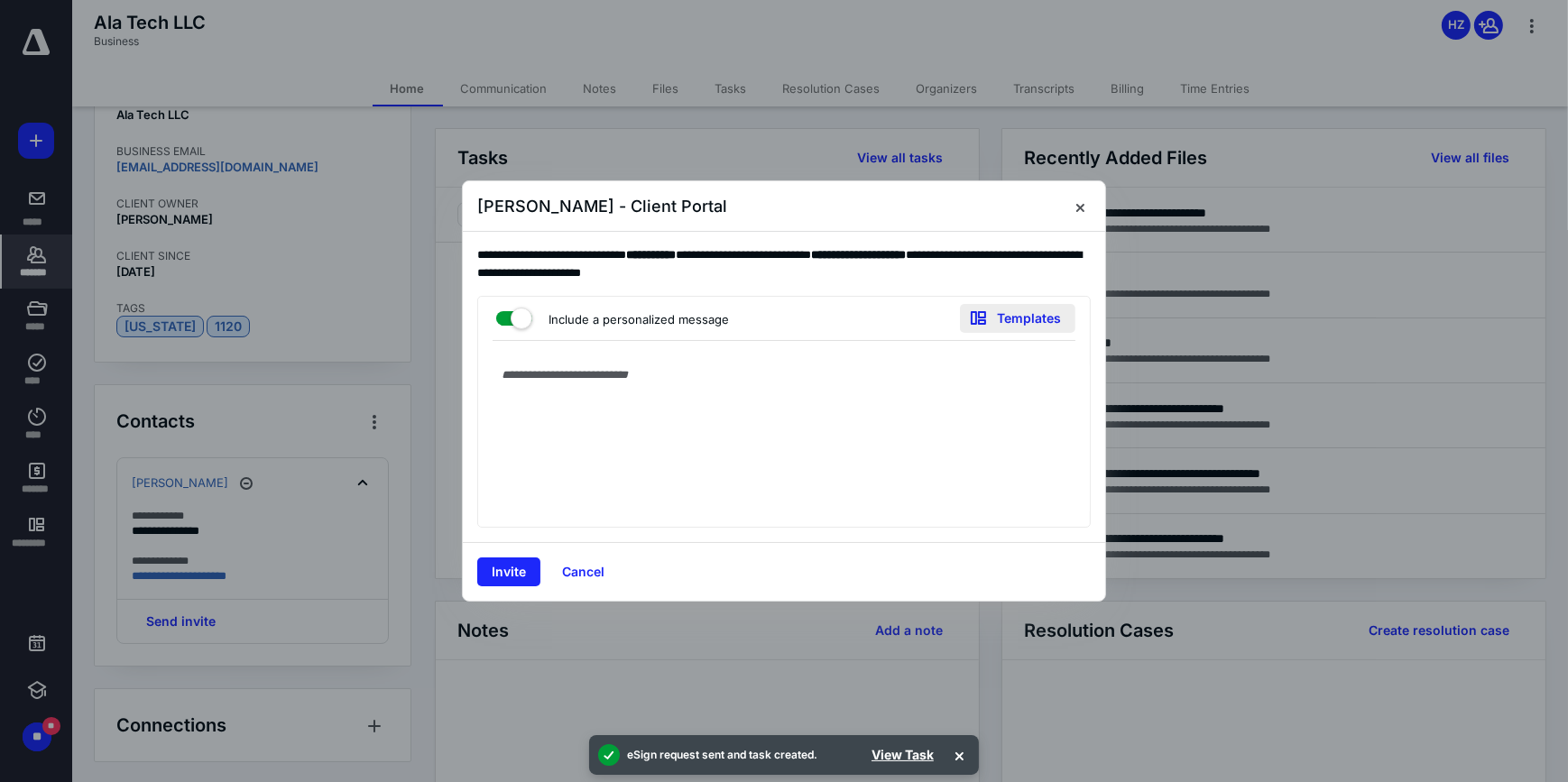 click on "Templates" at bounding box center [1018, 318] 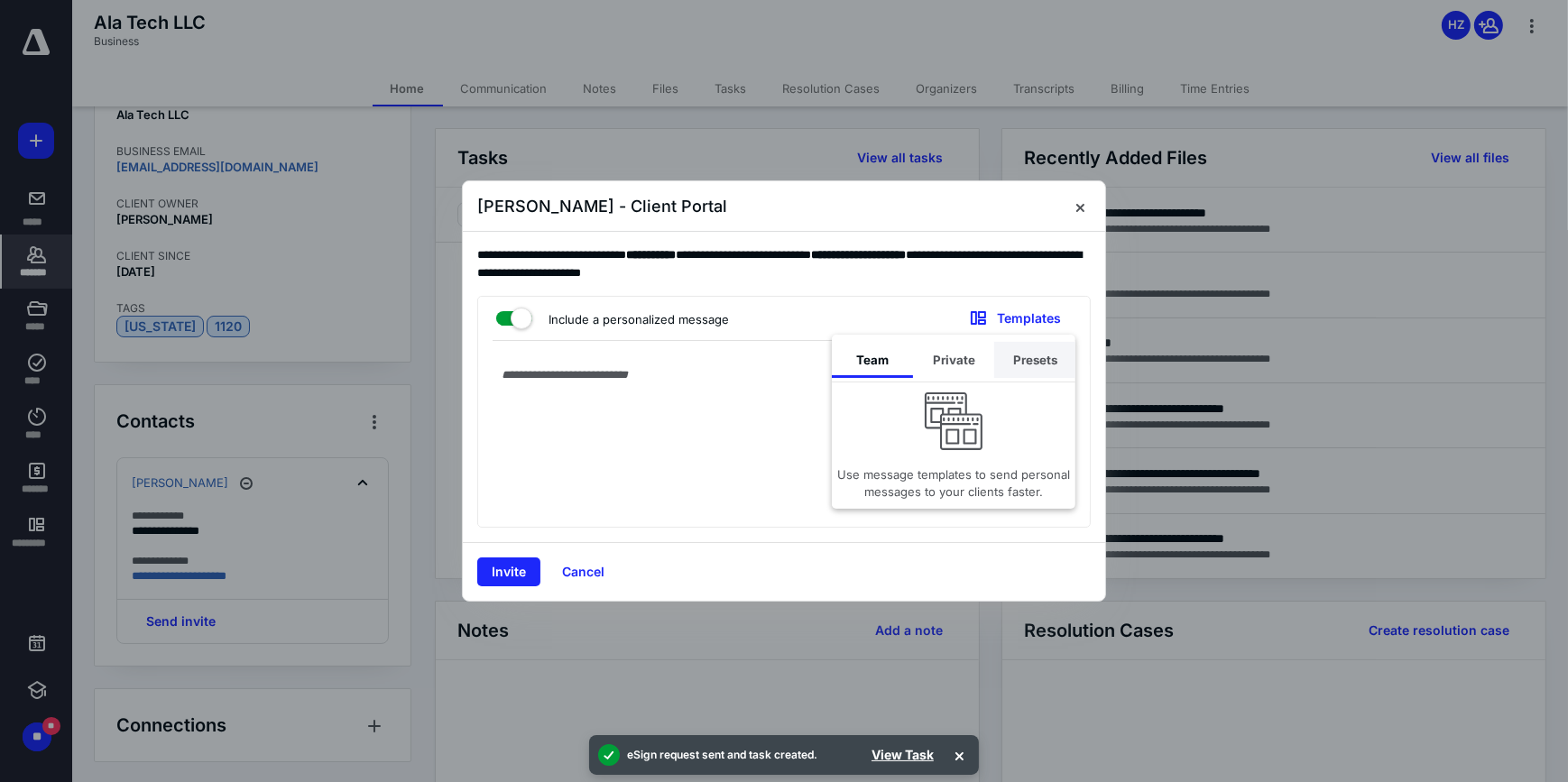 click on "Presets" at bounding box center [1035, 360] 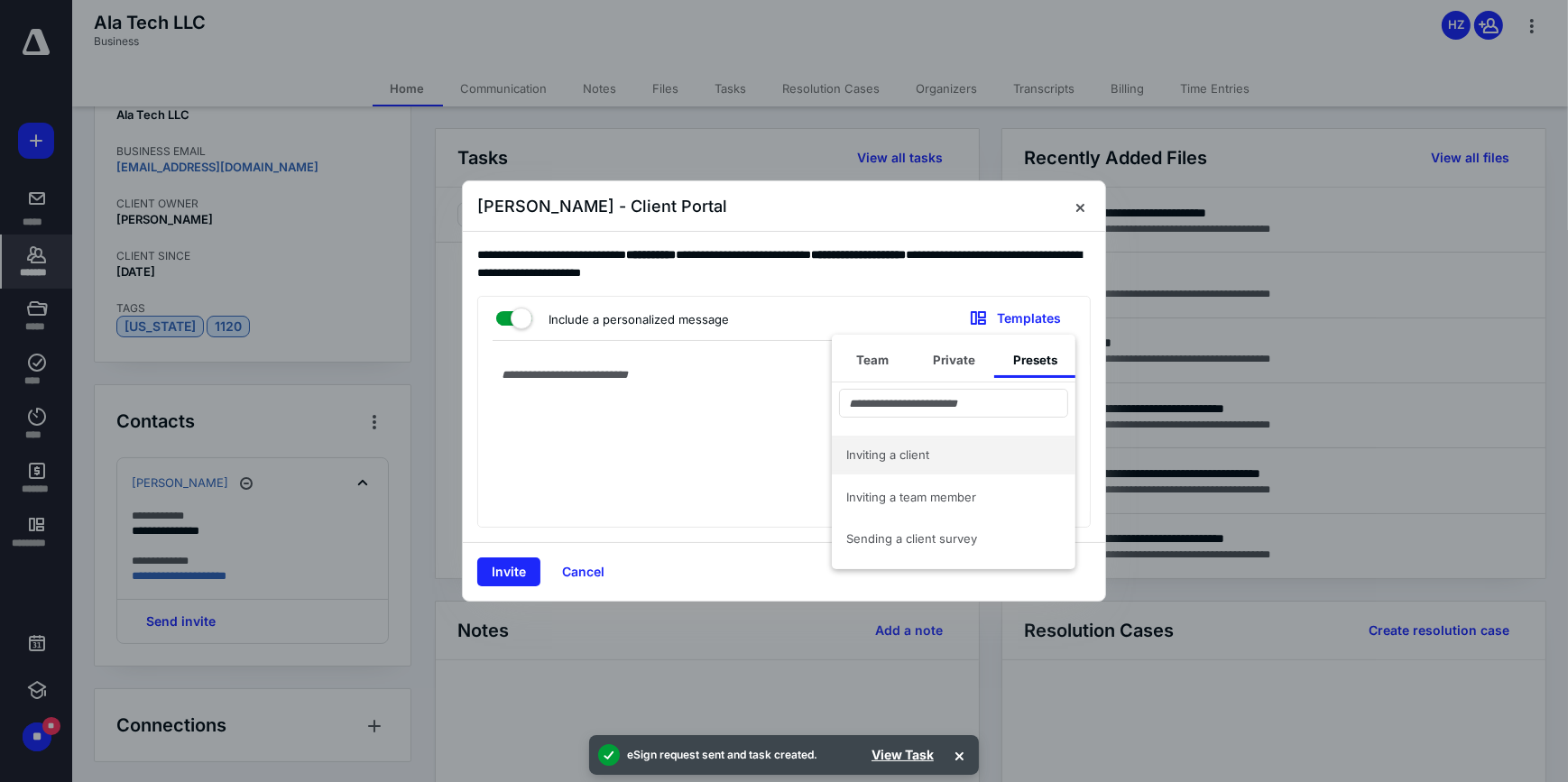 click on "Inviting a client" at bounding box center (943, 455) 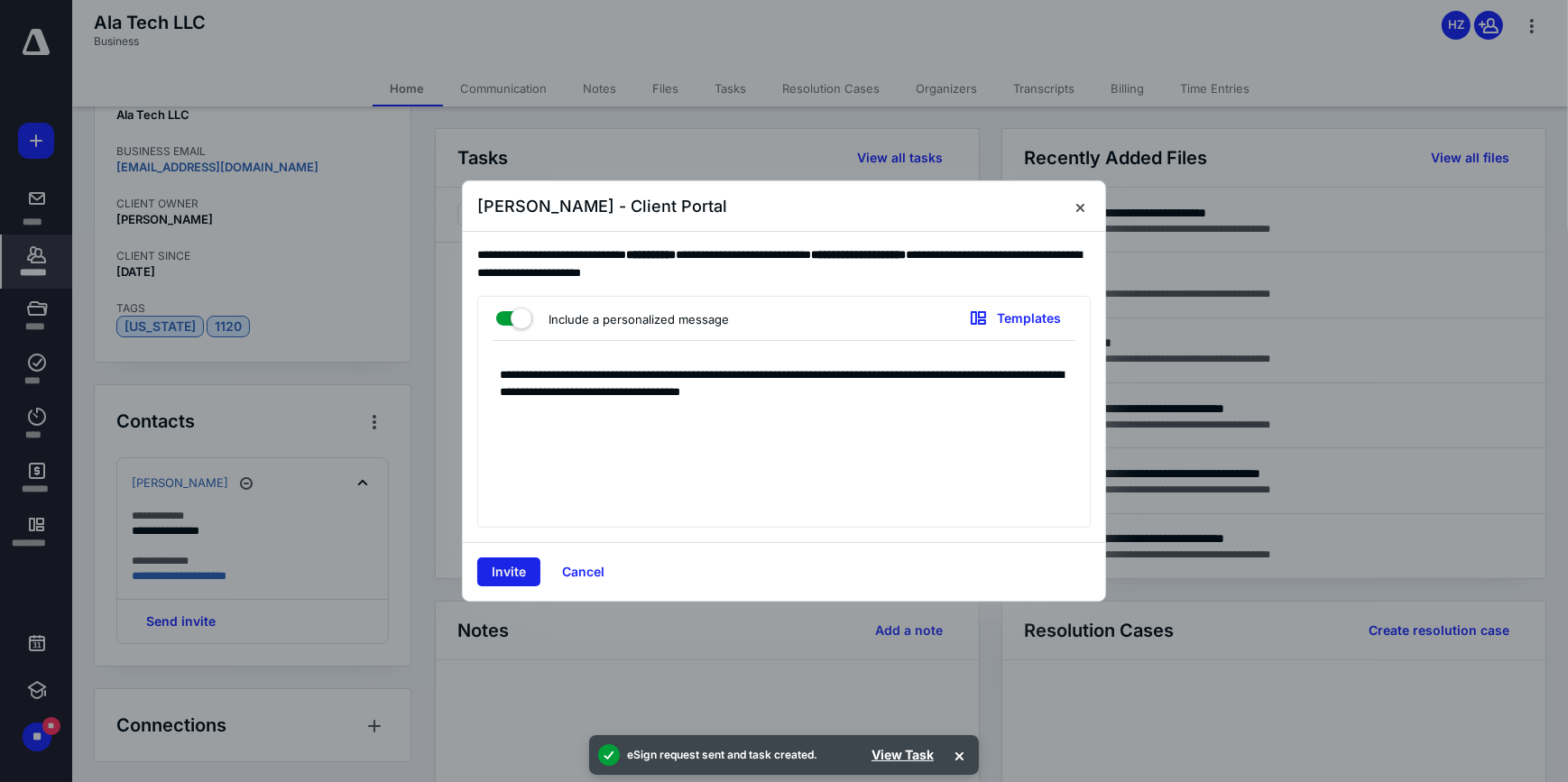 click on "Invite" at bounding box center [509, 572] 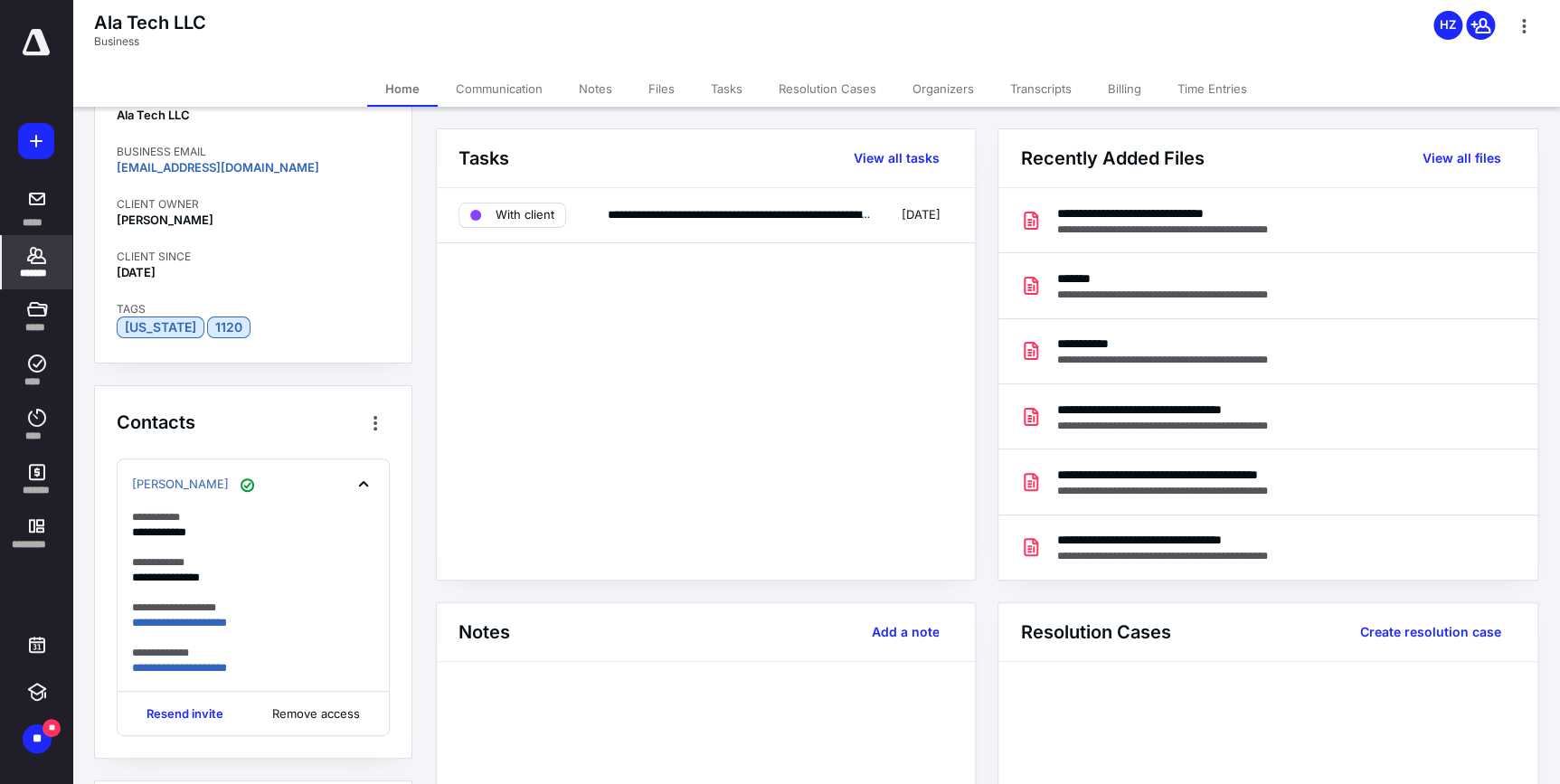 click 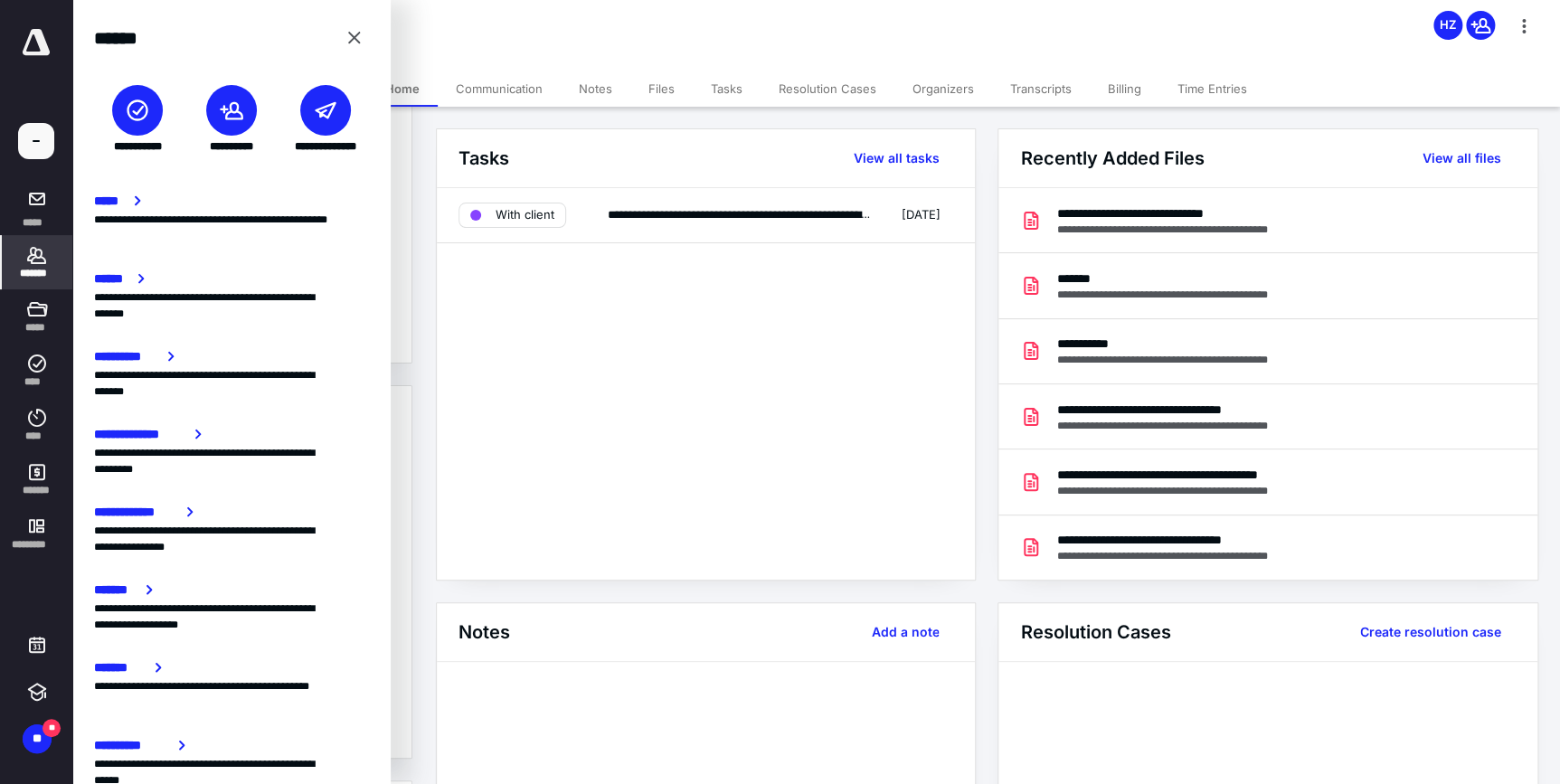 click 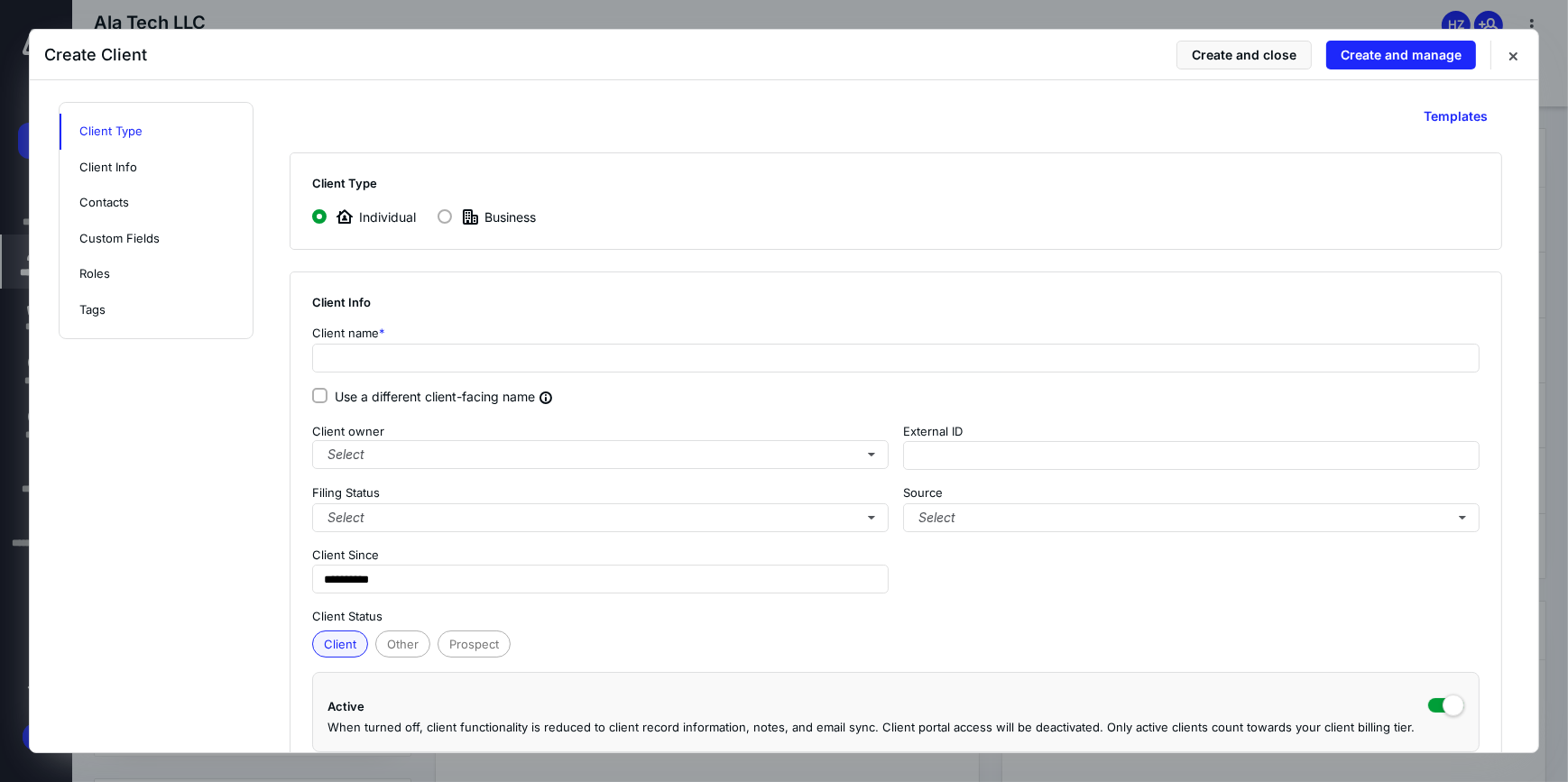 click 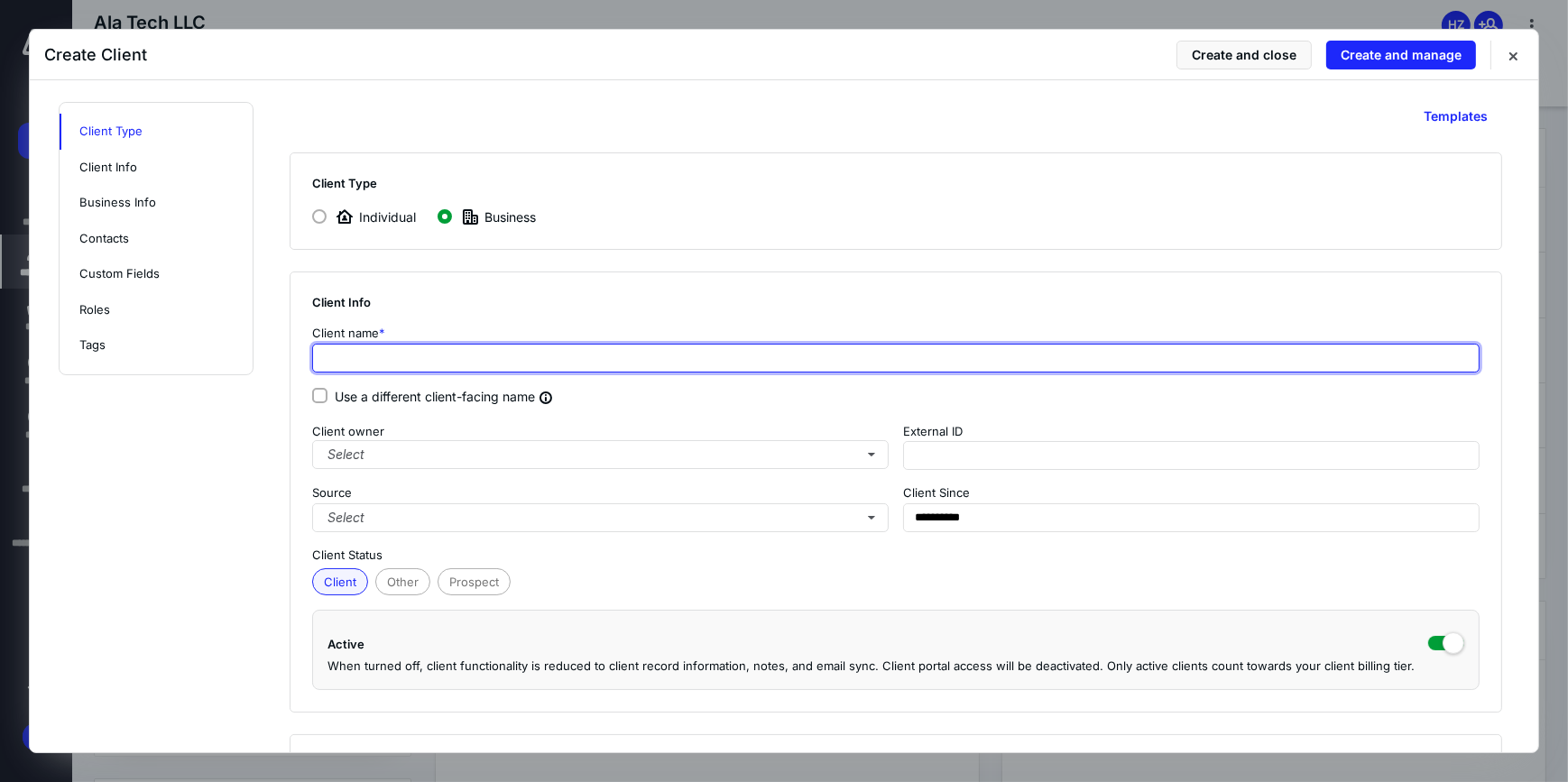 click at bounding box center [896, 358] 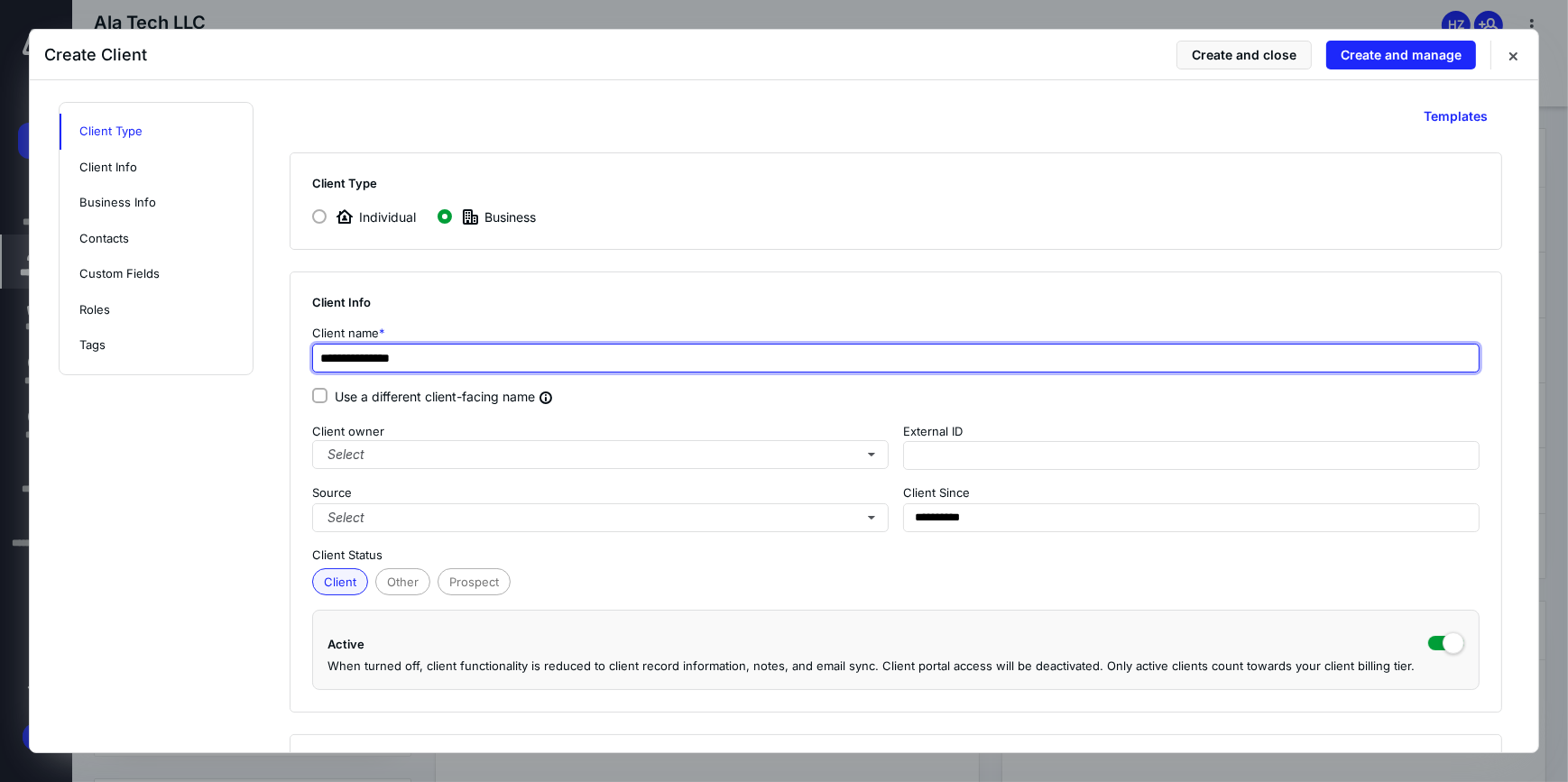 type on "**********" 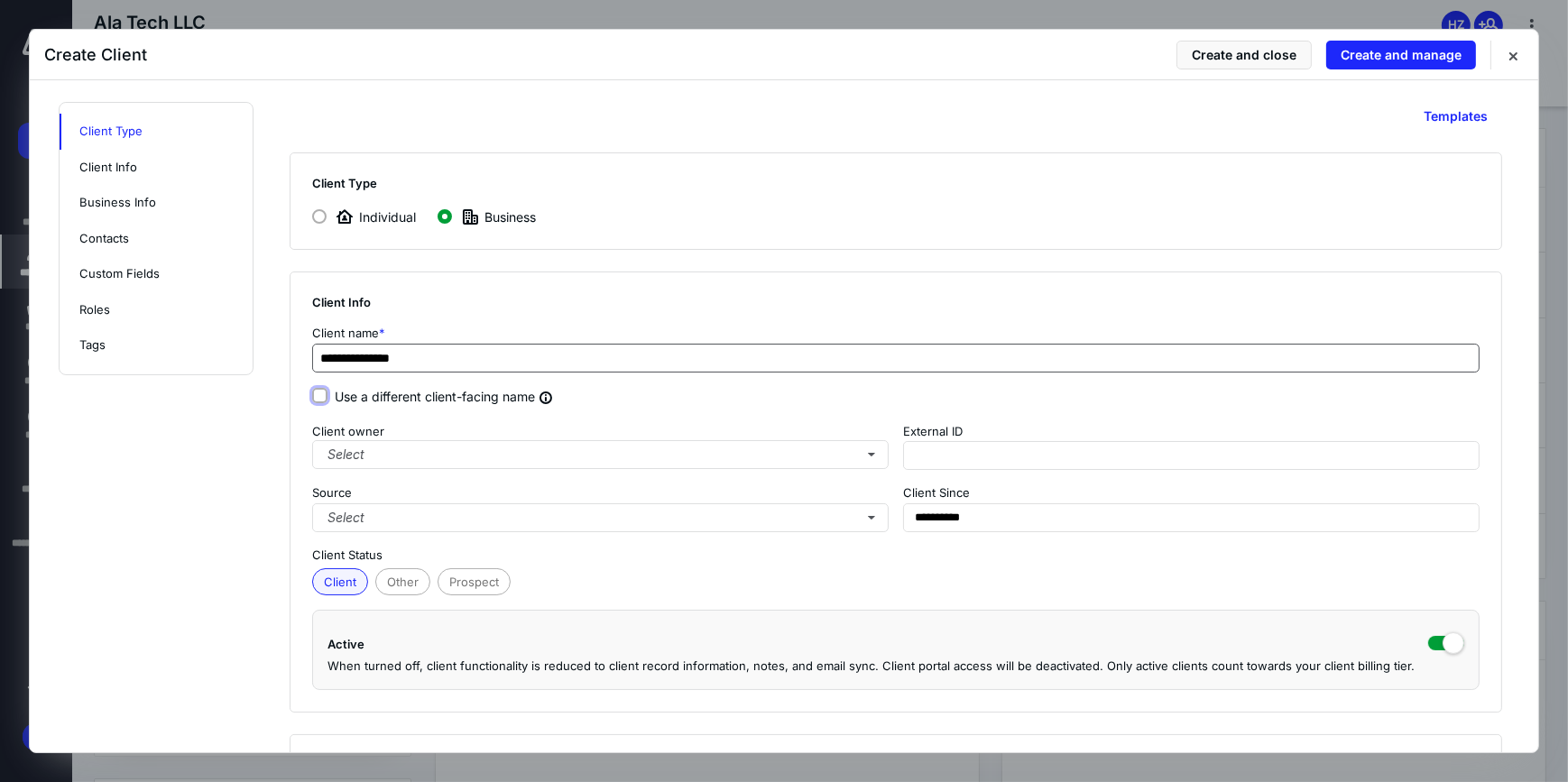 type on "**********" 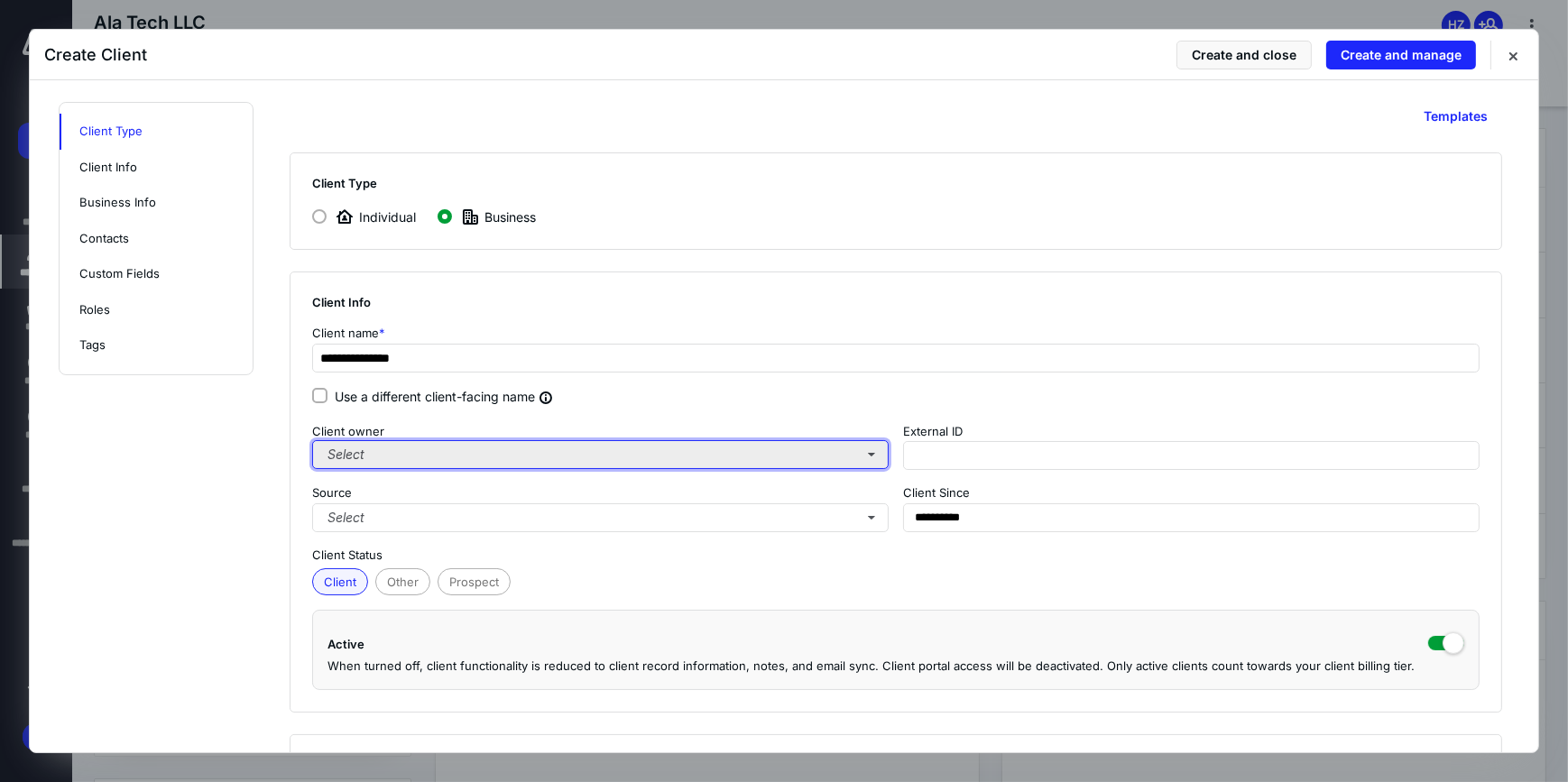 click on "Select" at bounding box center [600, 455] 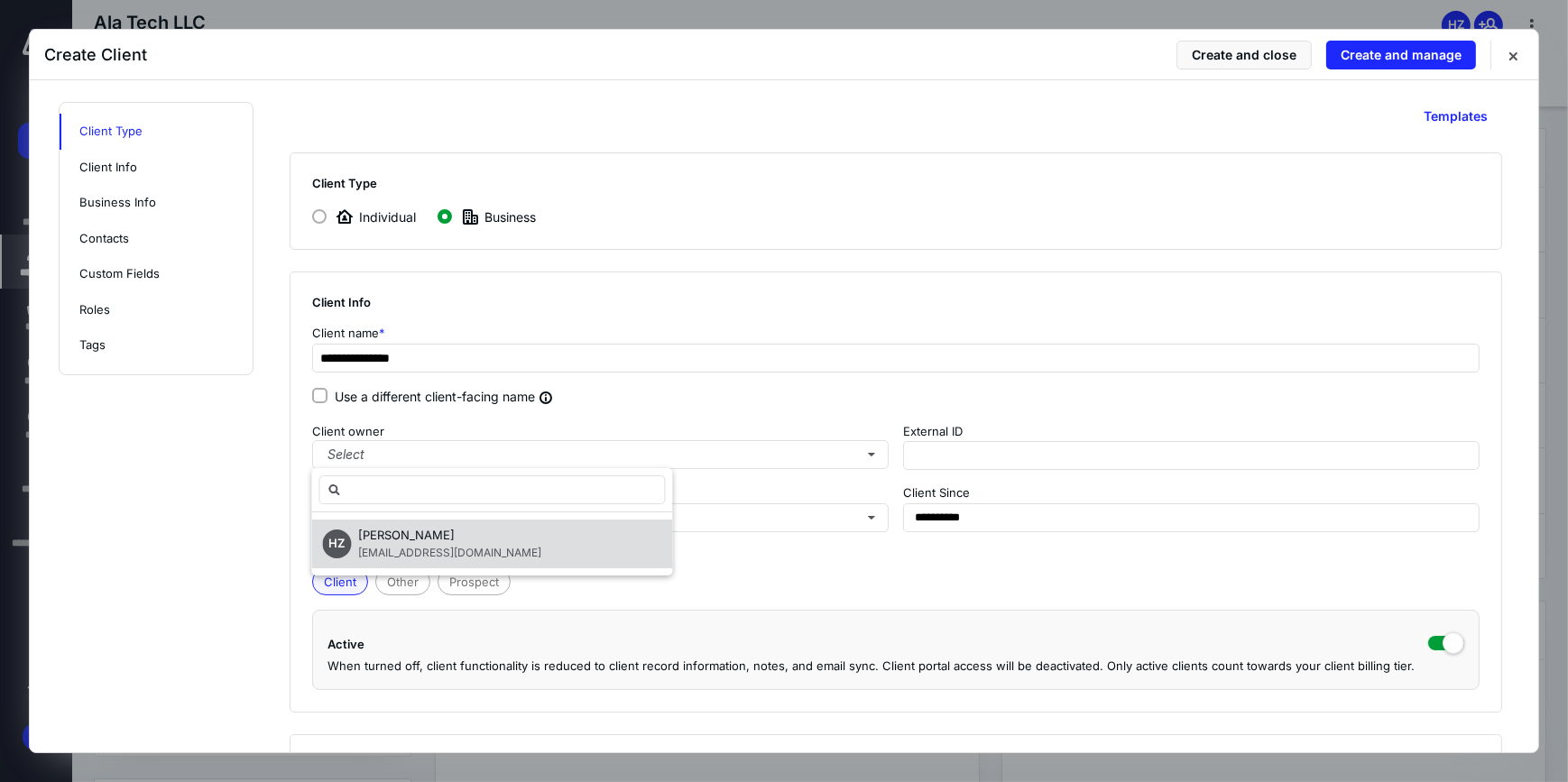 click on "[PERSON_NAME]" at bounding box center [406, 535] 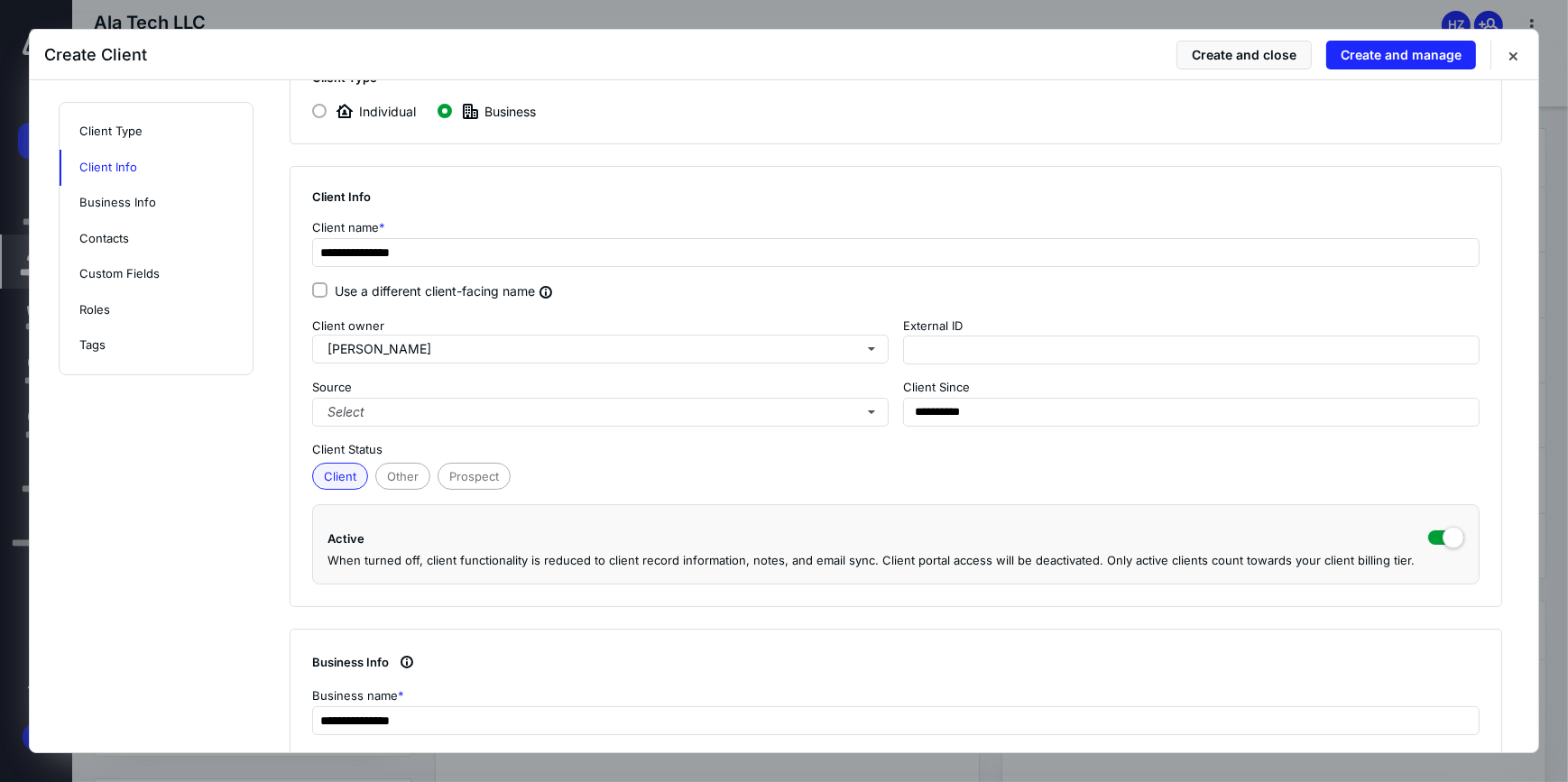 scroll, scrollTop: 409, scrollLeft: 0, axis: vertical 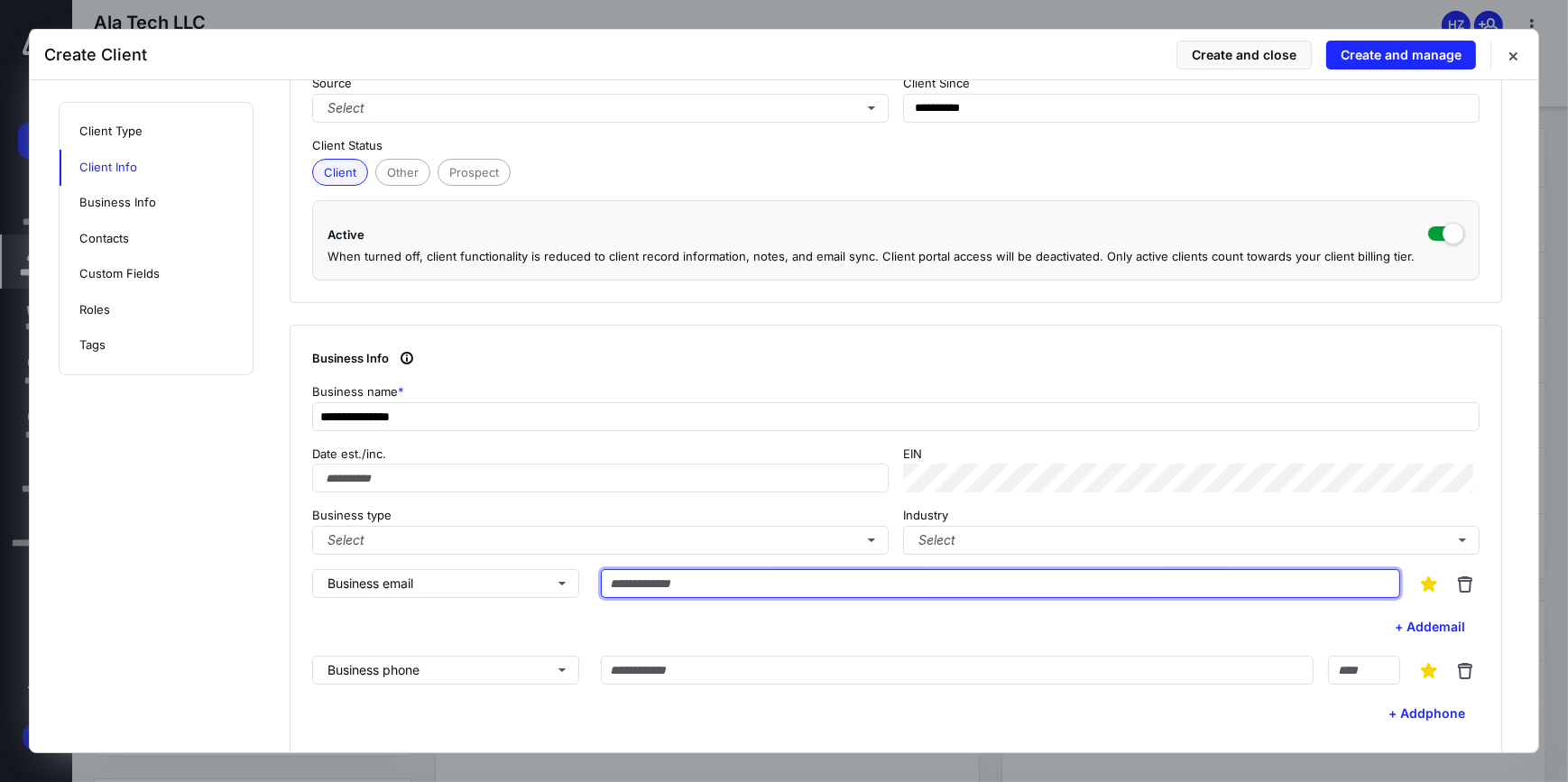 click at bounding box center (1001, 584) 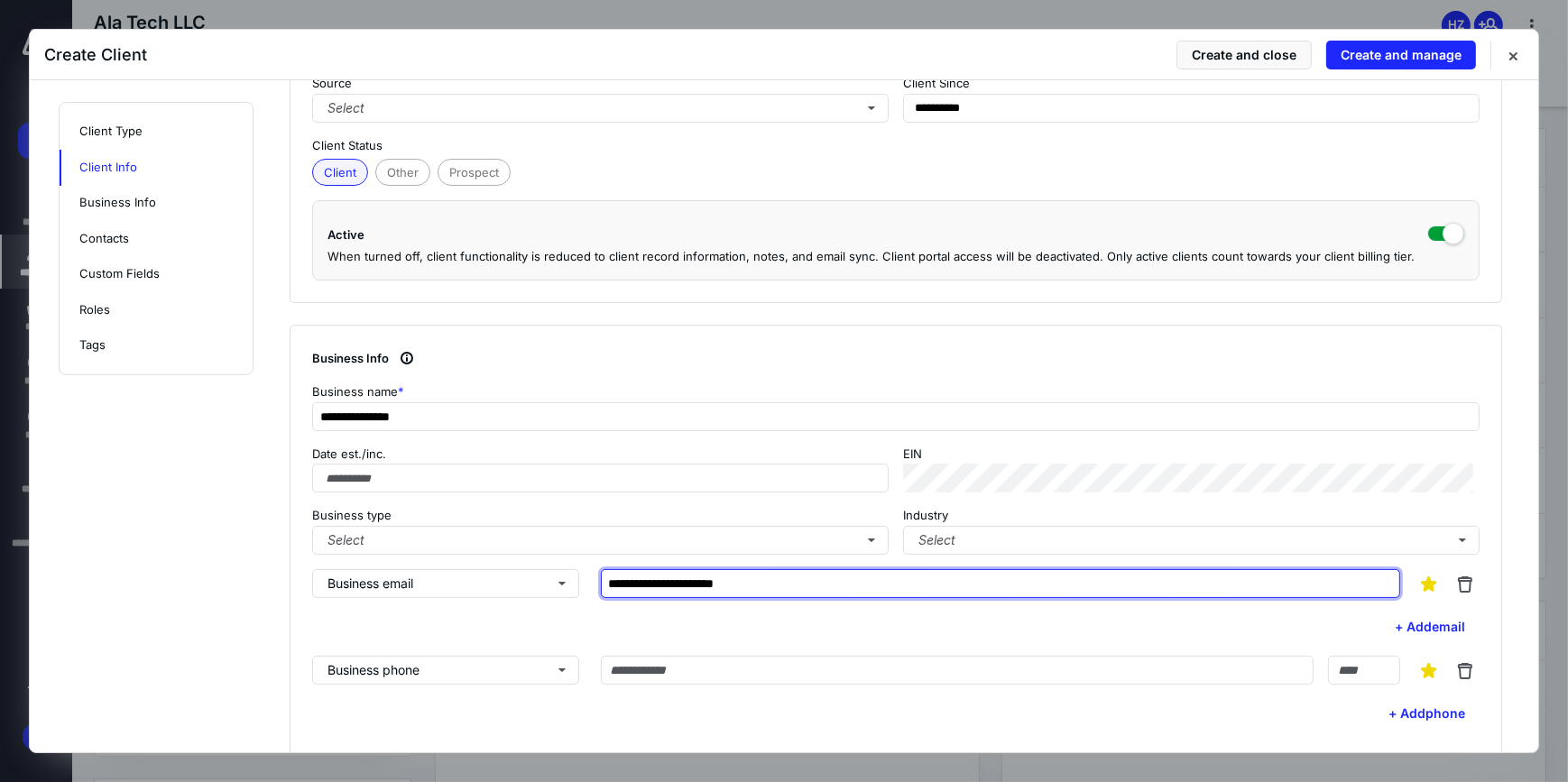 type on "**********" 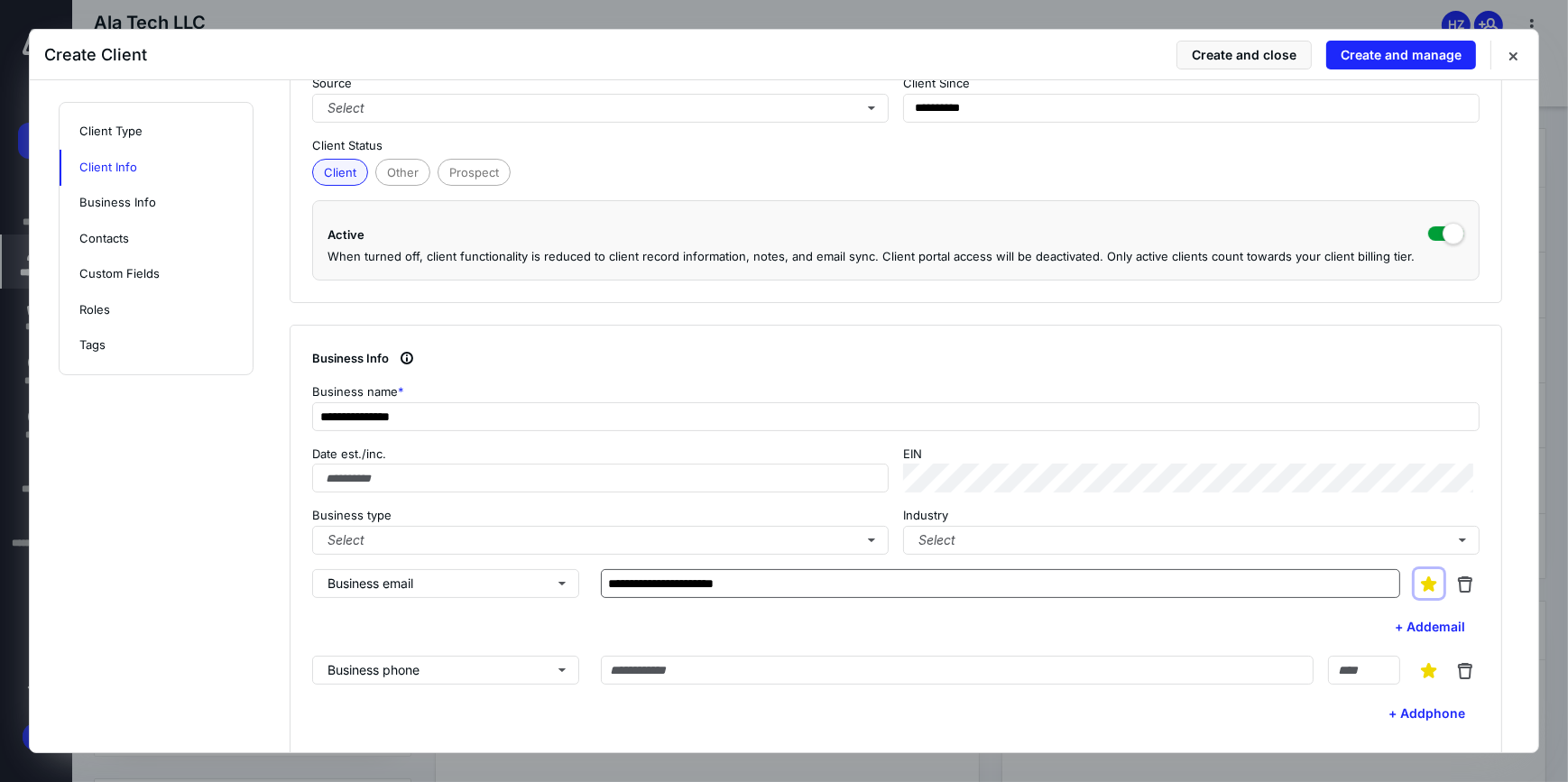 type 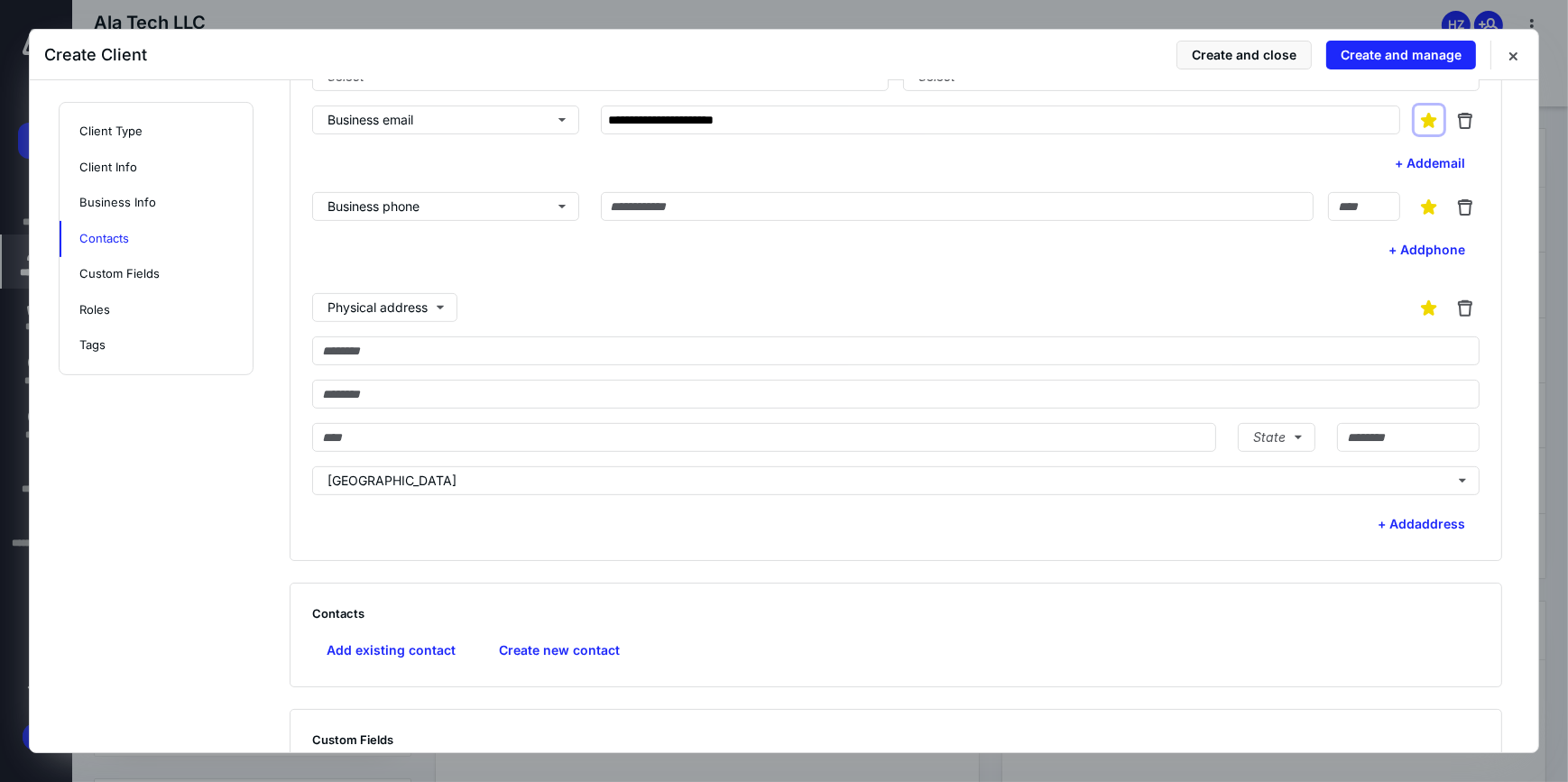 scroll, scrollTop: 902, scrollLeft: 0, axis: vertical 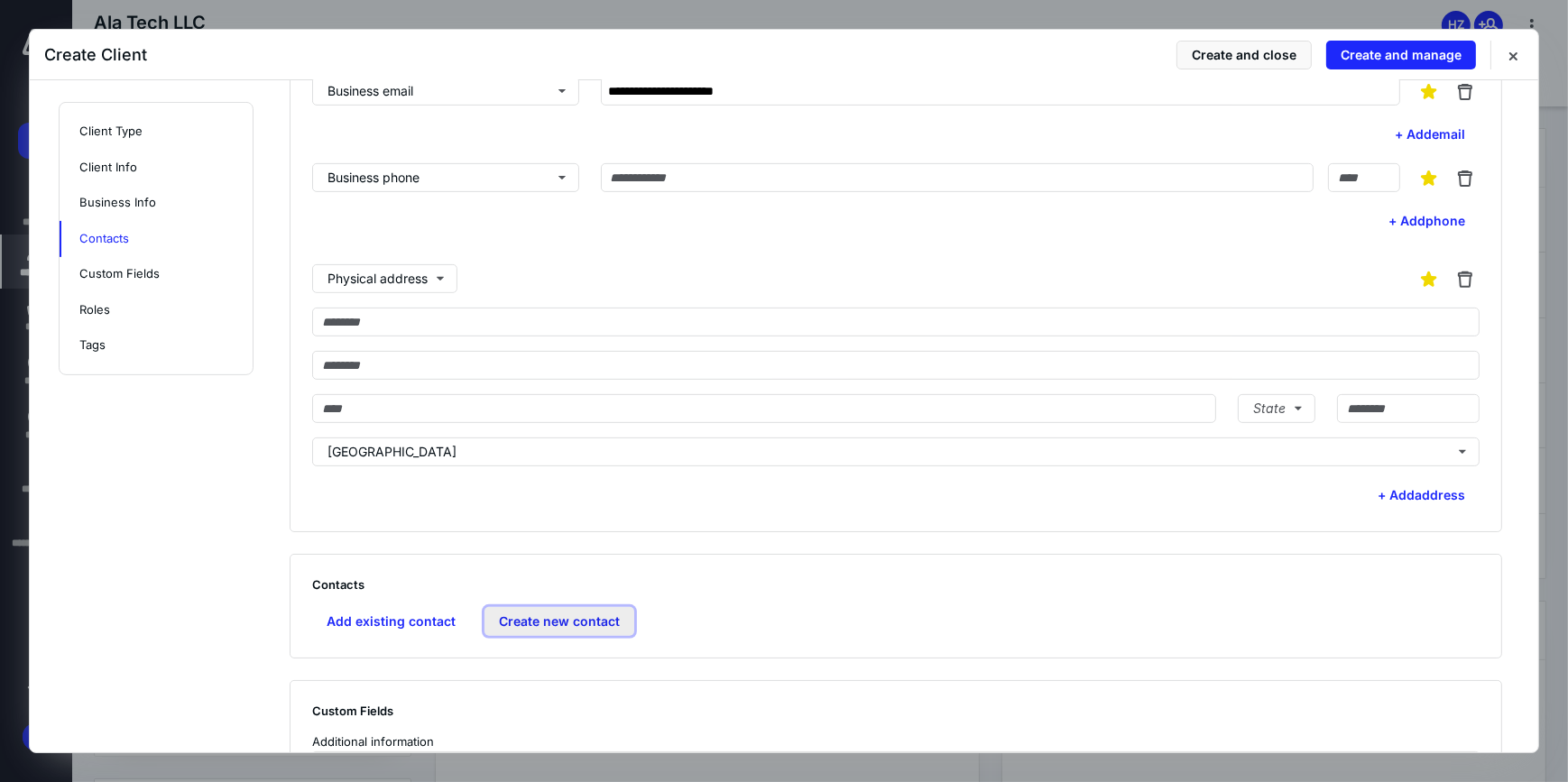 click on "Create new contact" at bounding box center (559, 621) 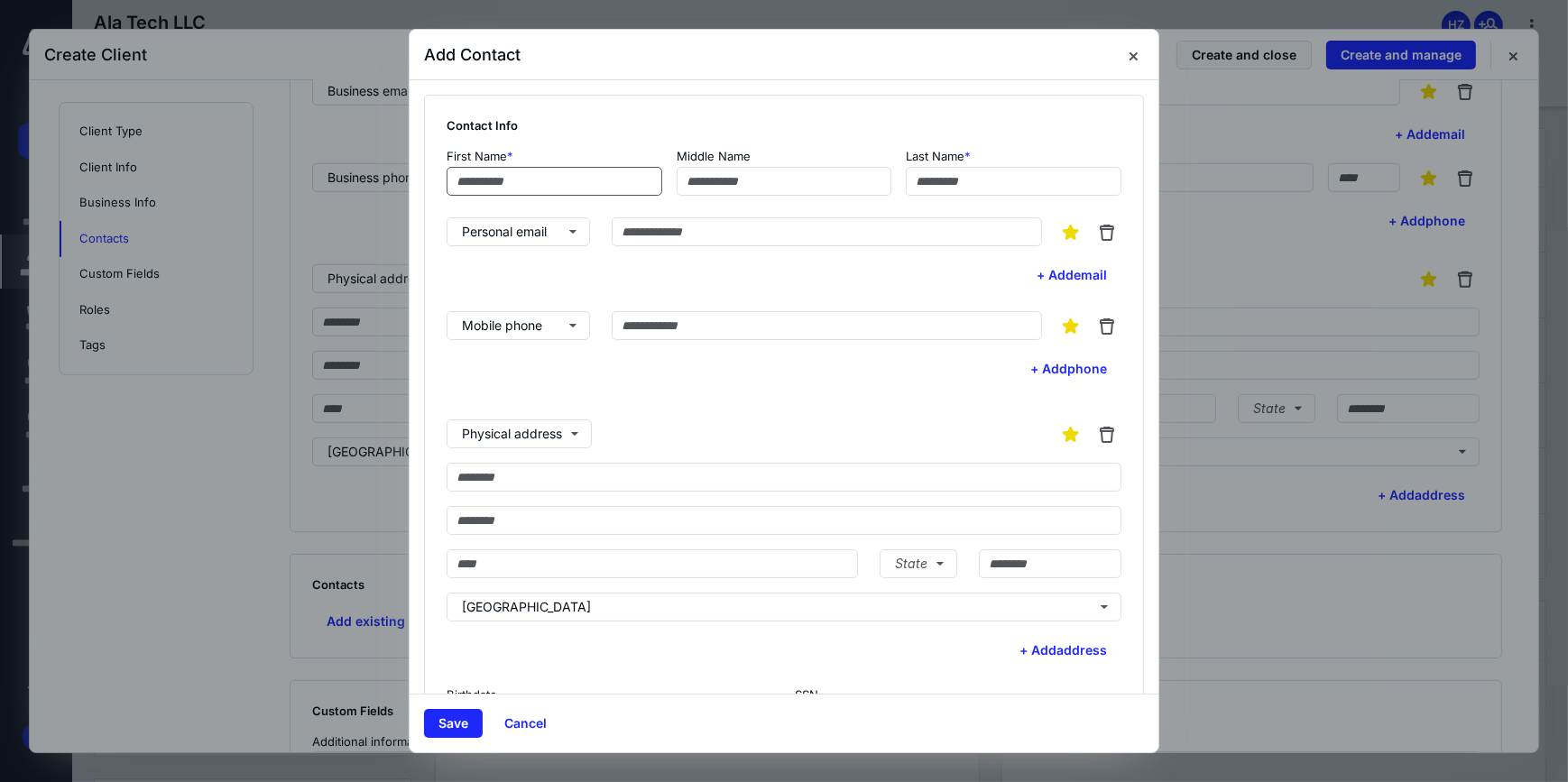 click at bounding box center [554, 181] 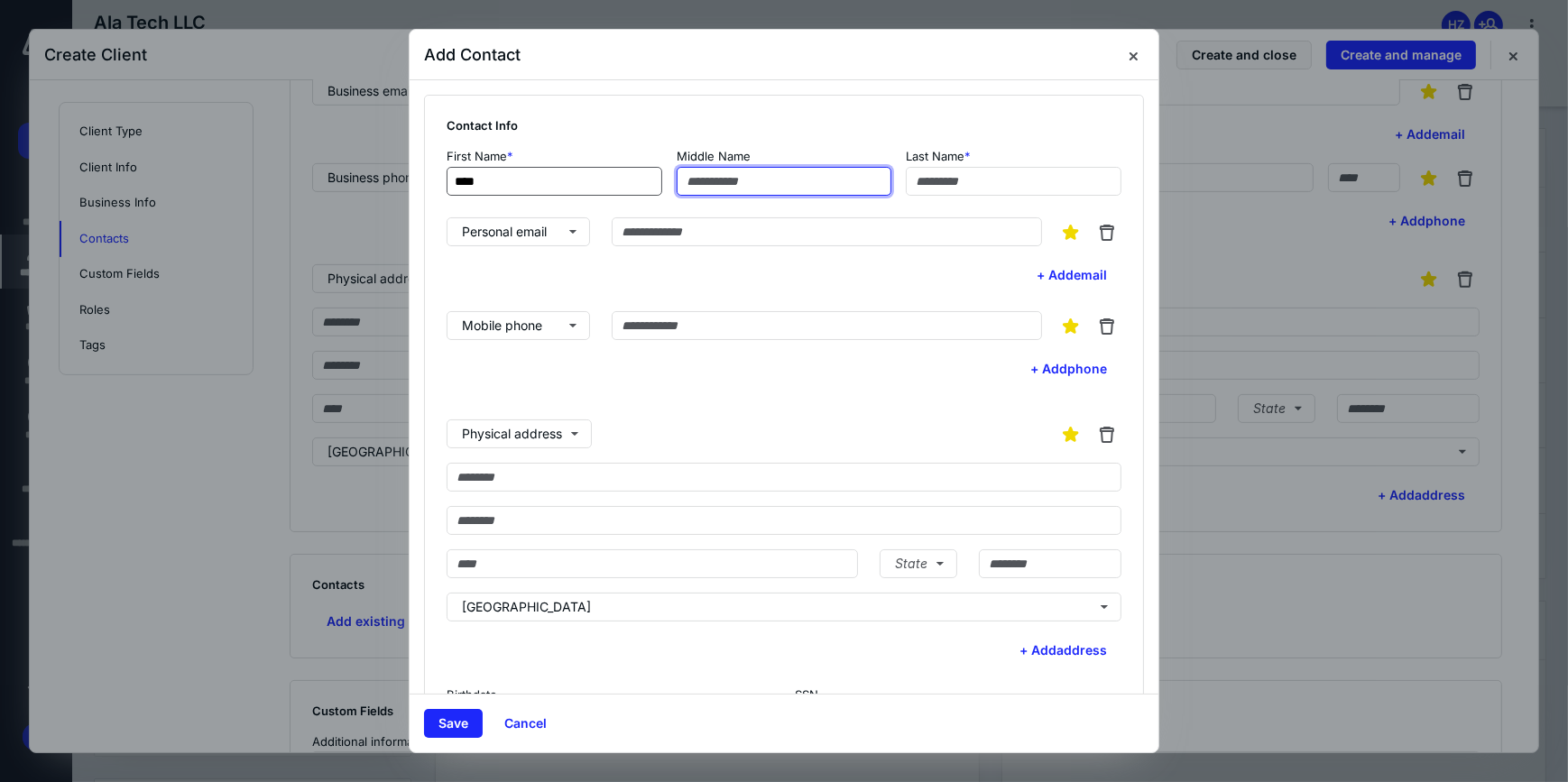 type on "***" 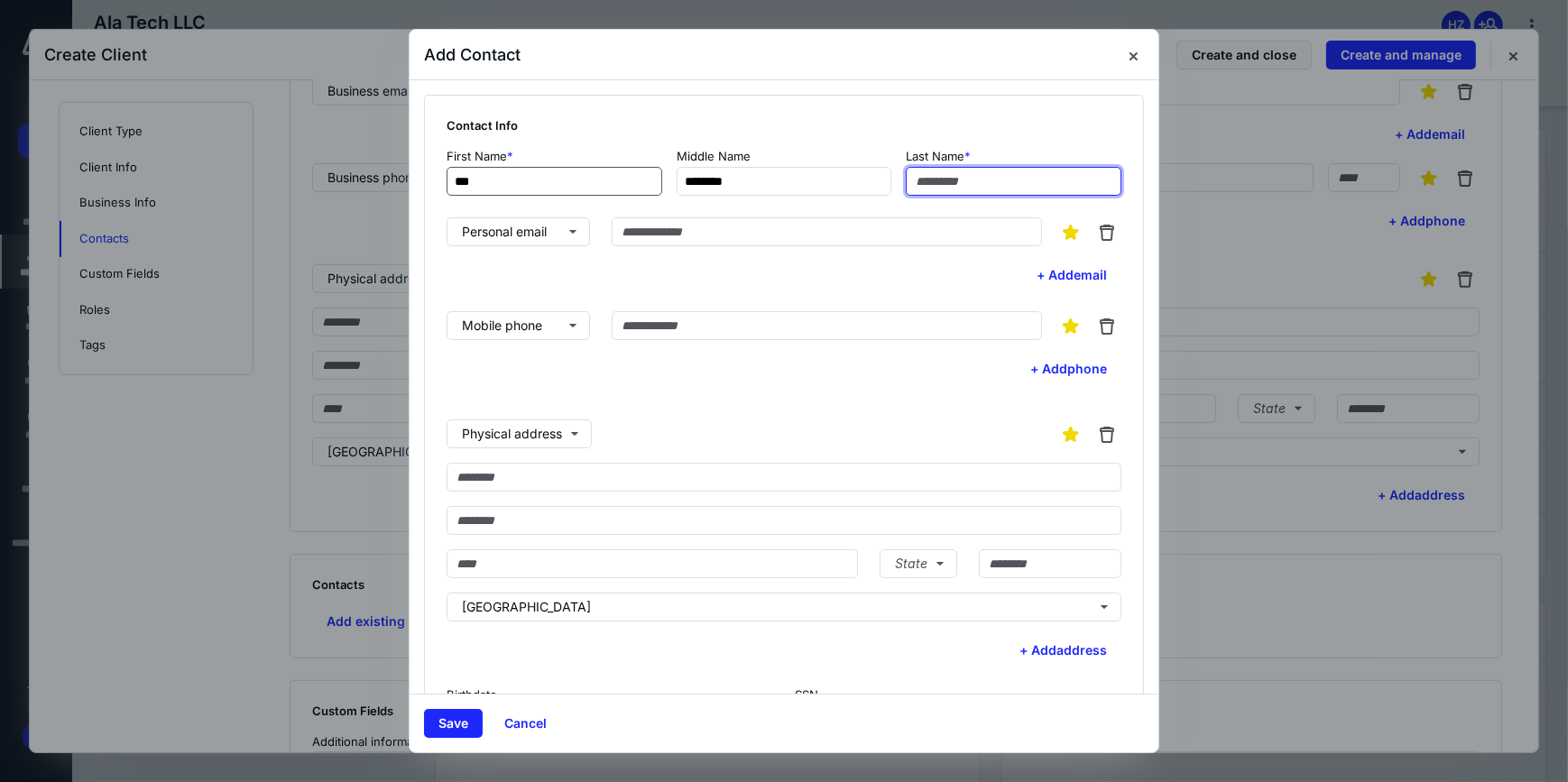 type on "*******" 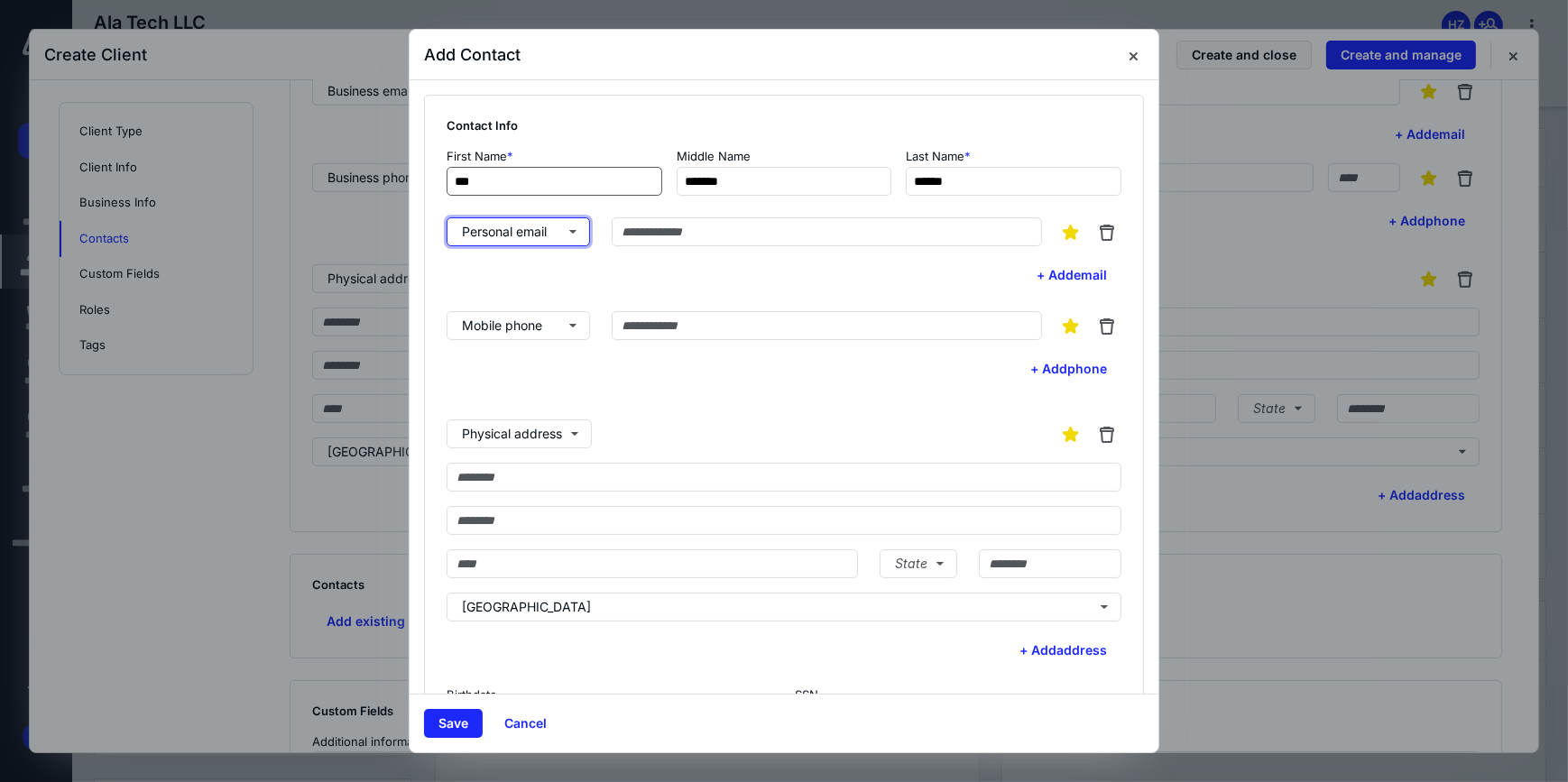 type on "*****" 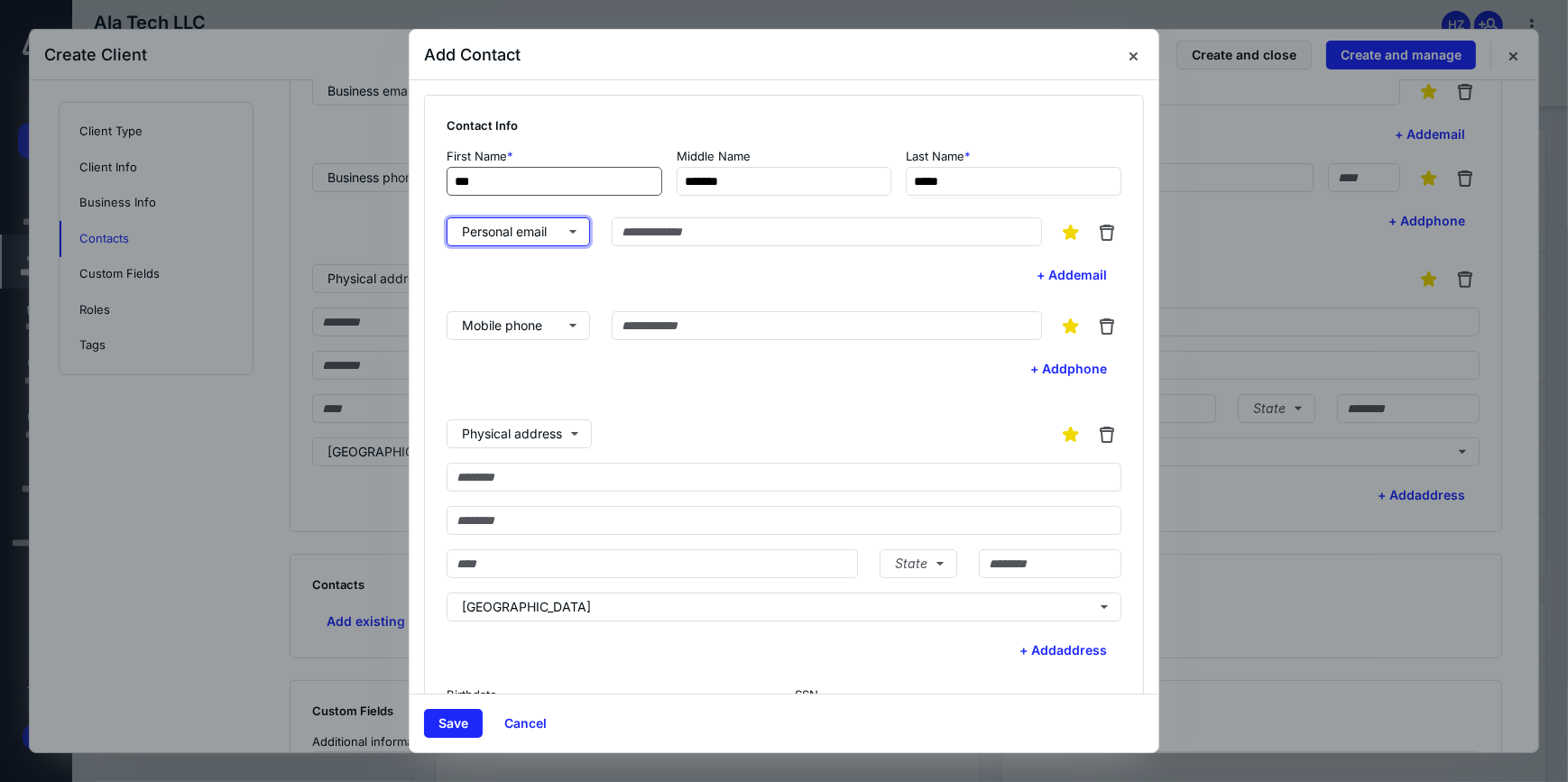 type 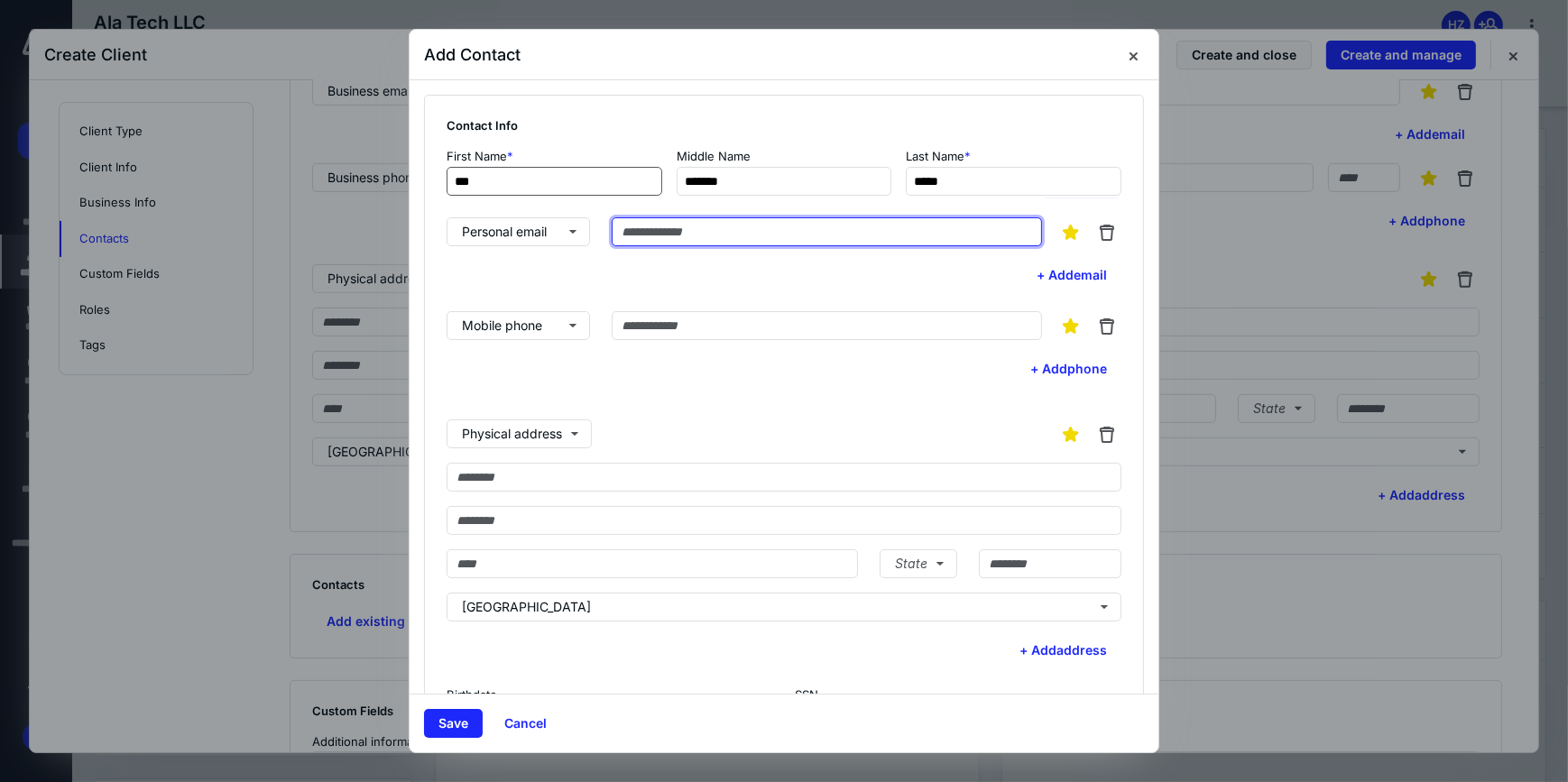 paste on "**********" 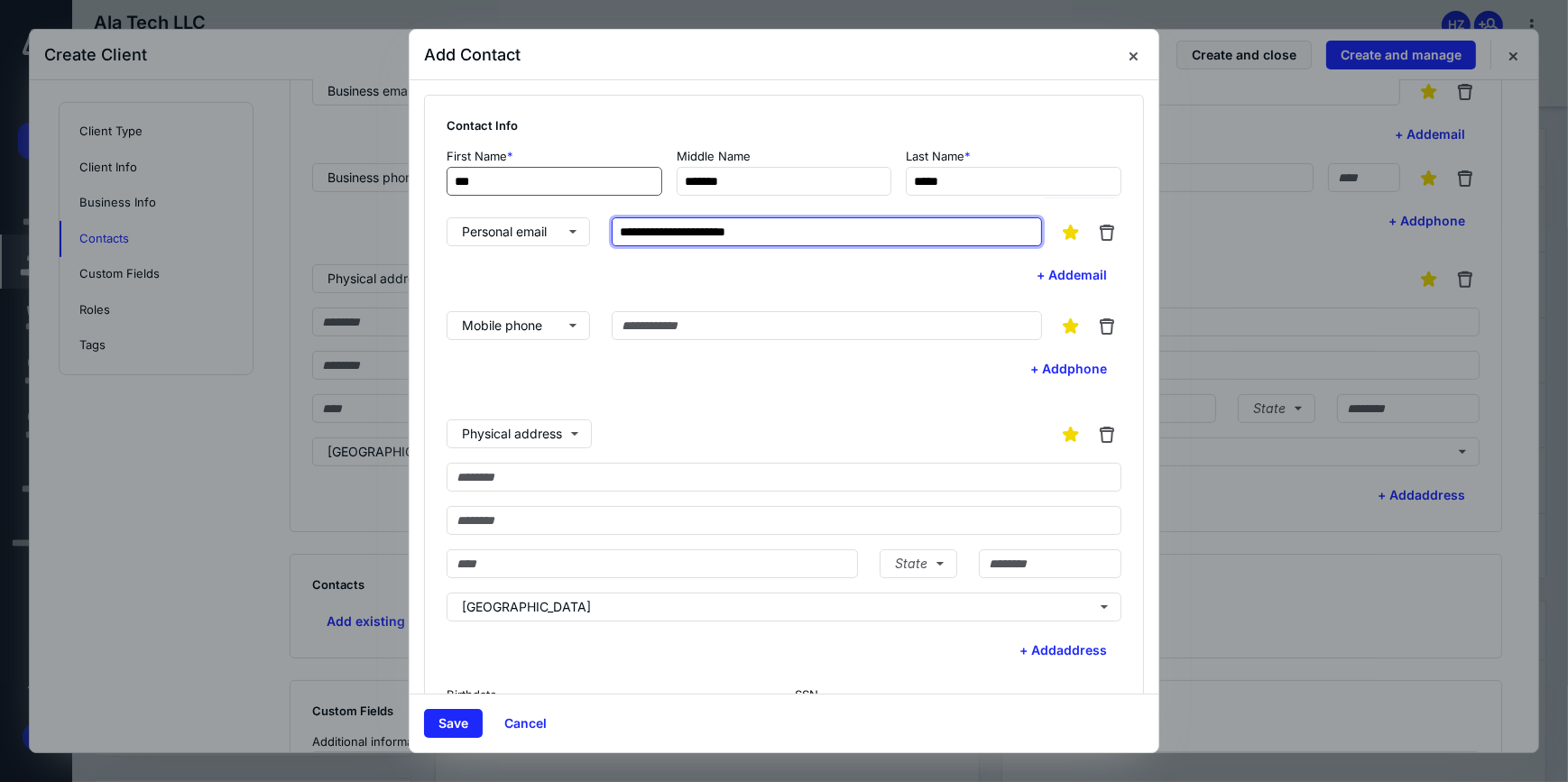 type on "**********" 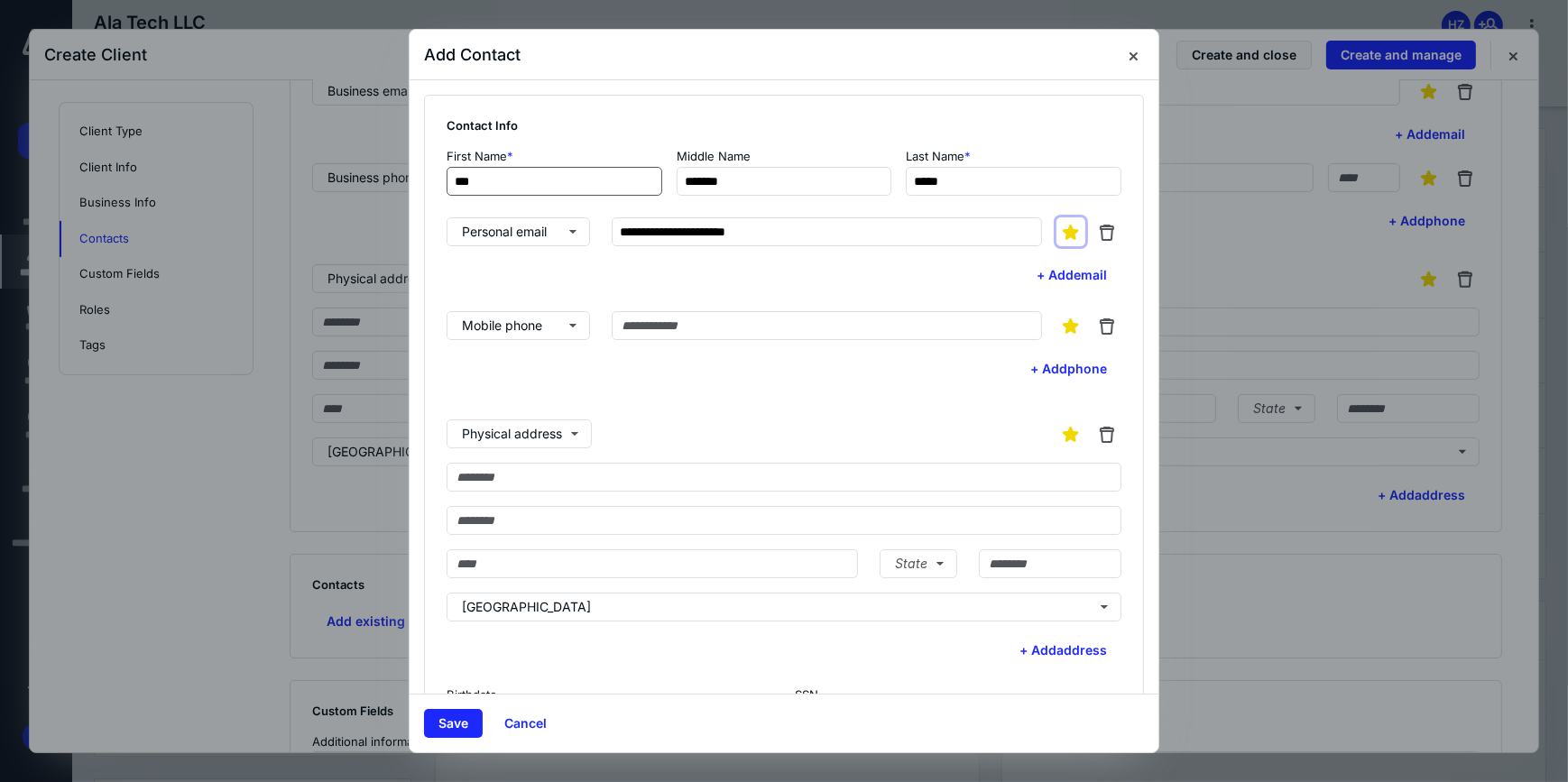 type 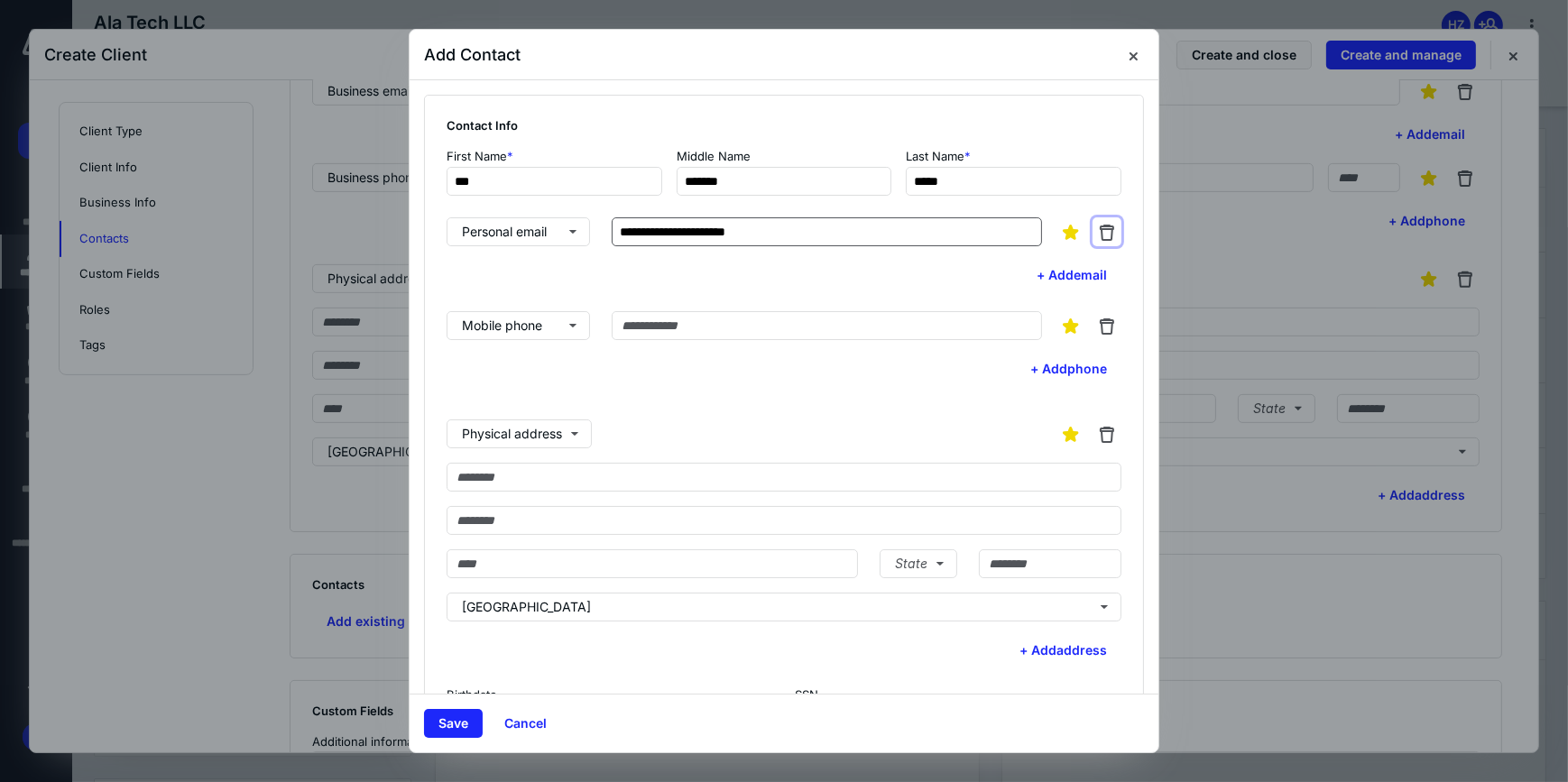 type 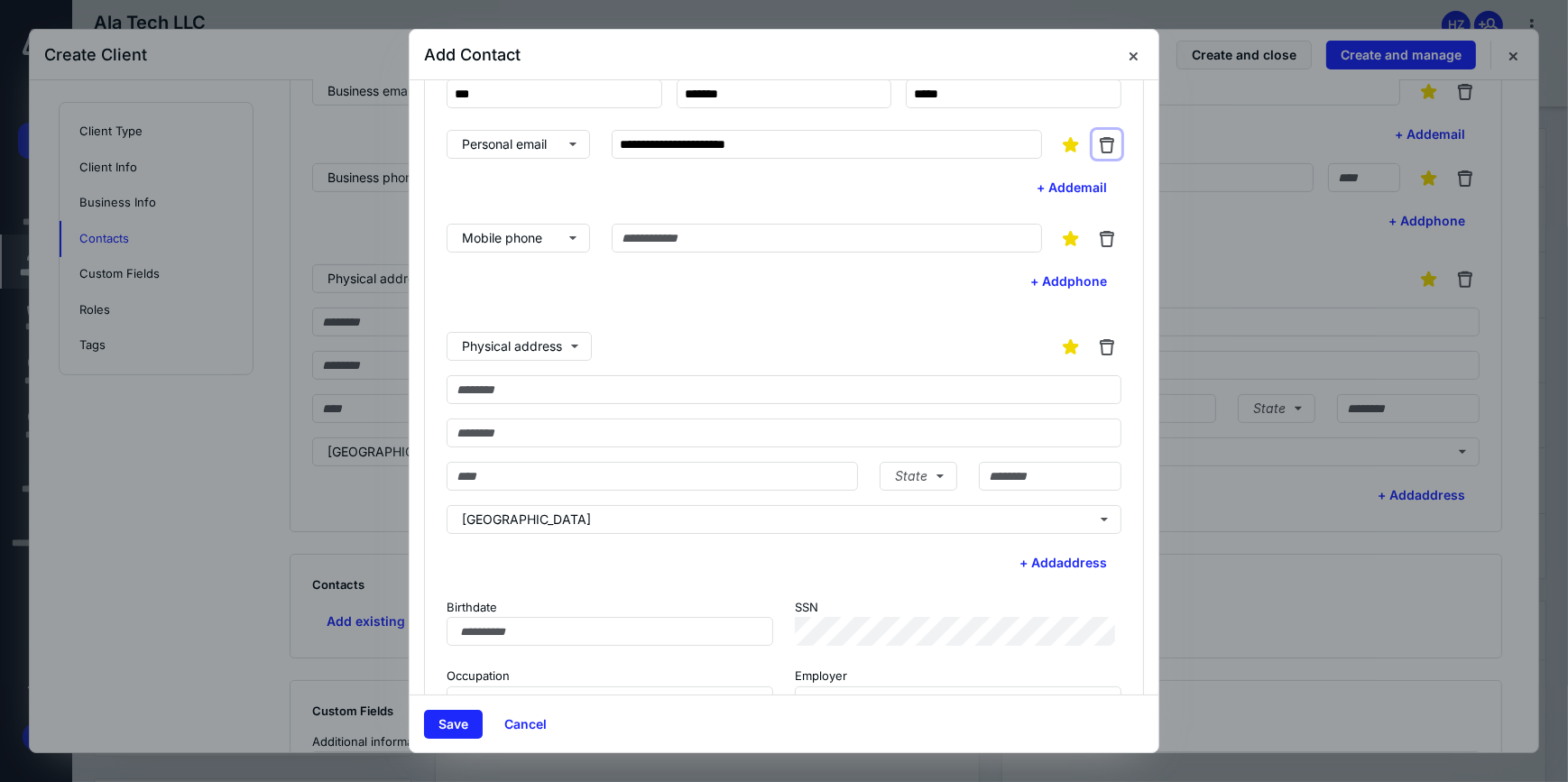 scroll, scrollTop: 144, scrollLeft: 0, axis: vertical 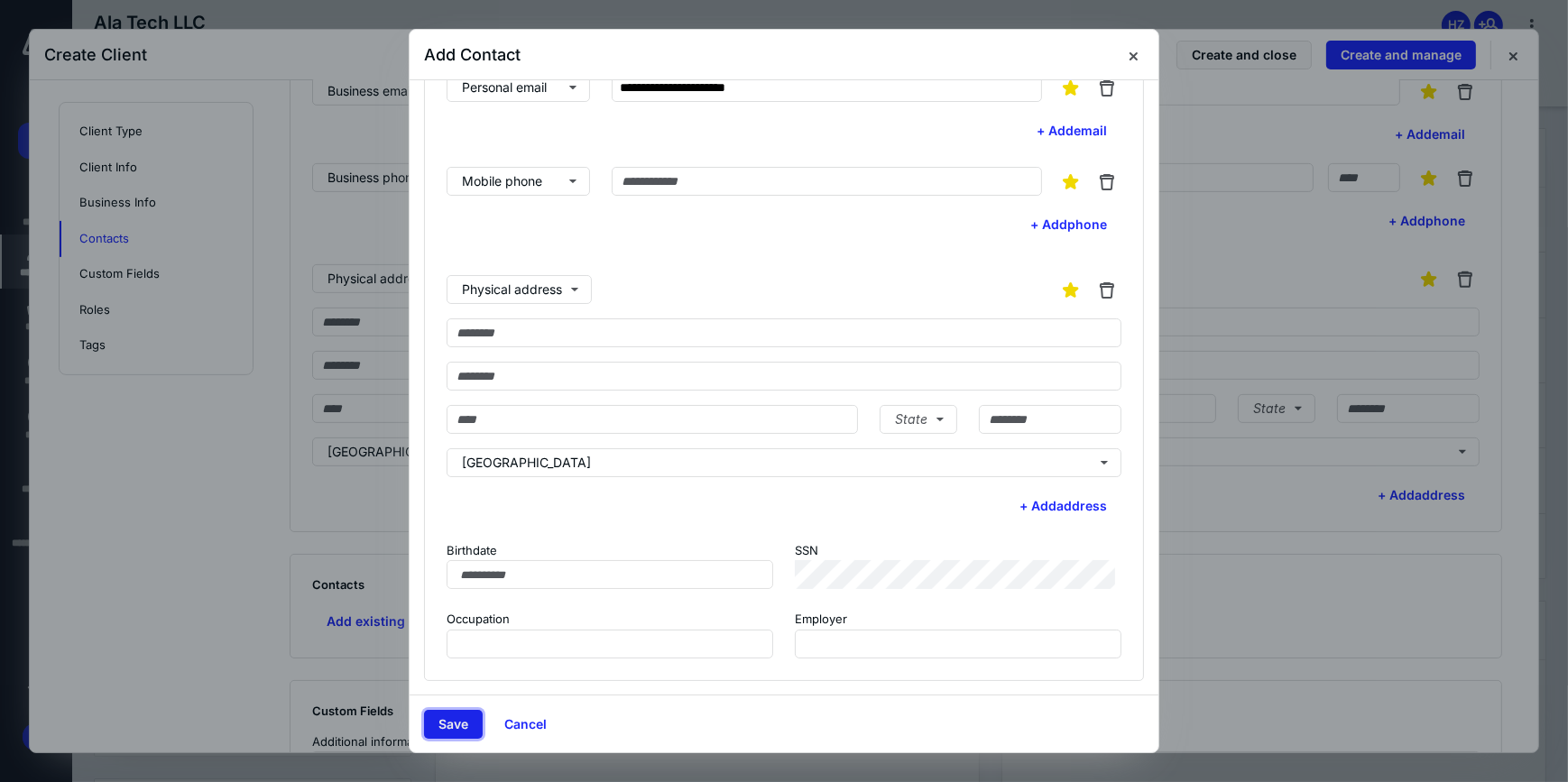 click on "Save" at bounding box center (453, 724) 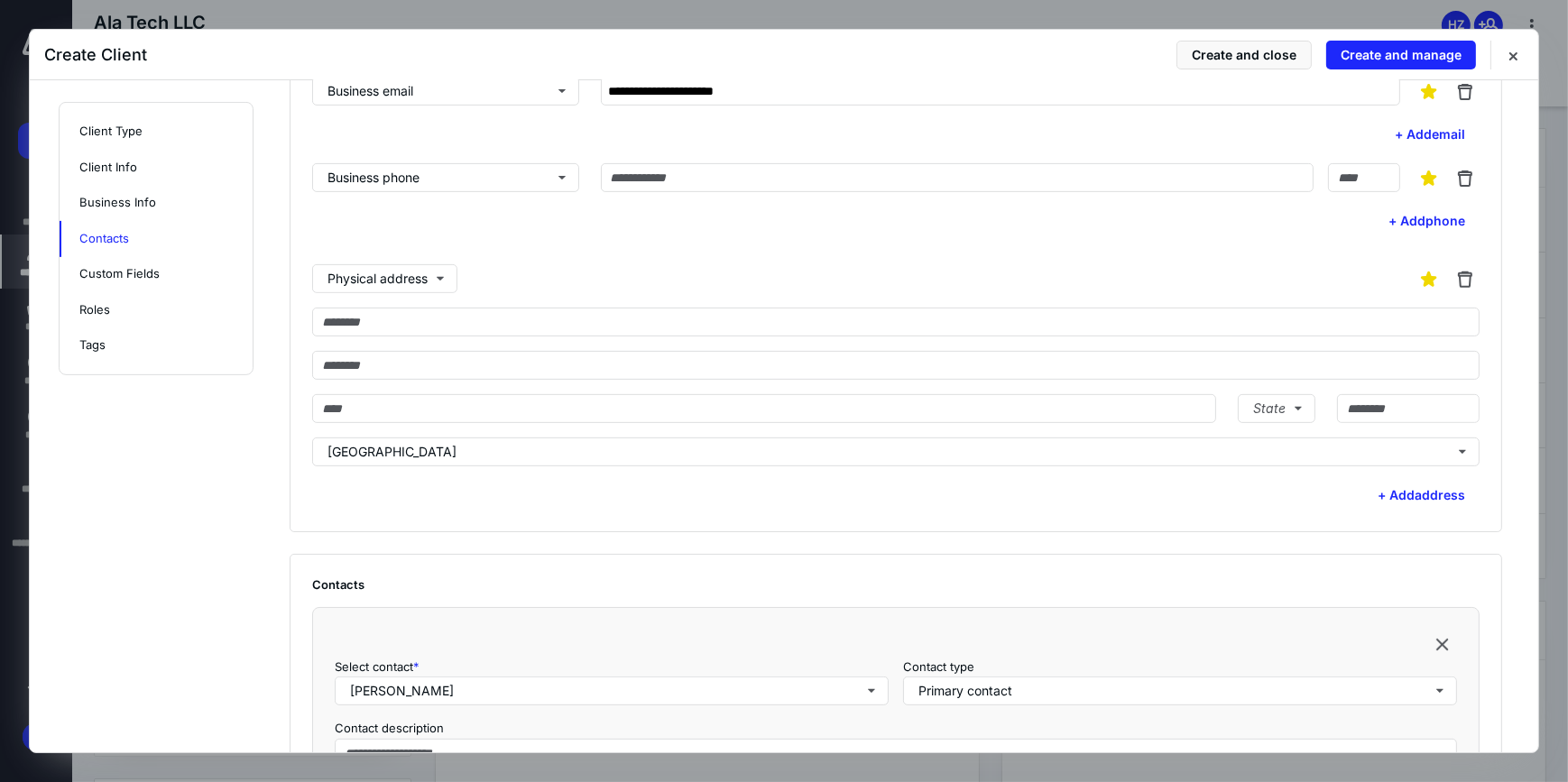 scroll, scrollTop: 1786, scrollLeft: 0, axis: vertical 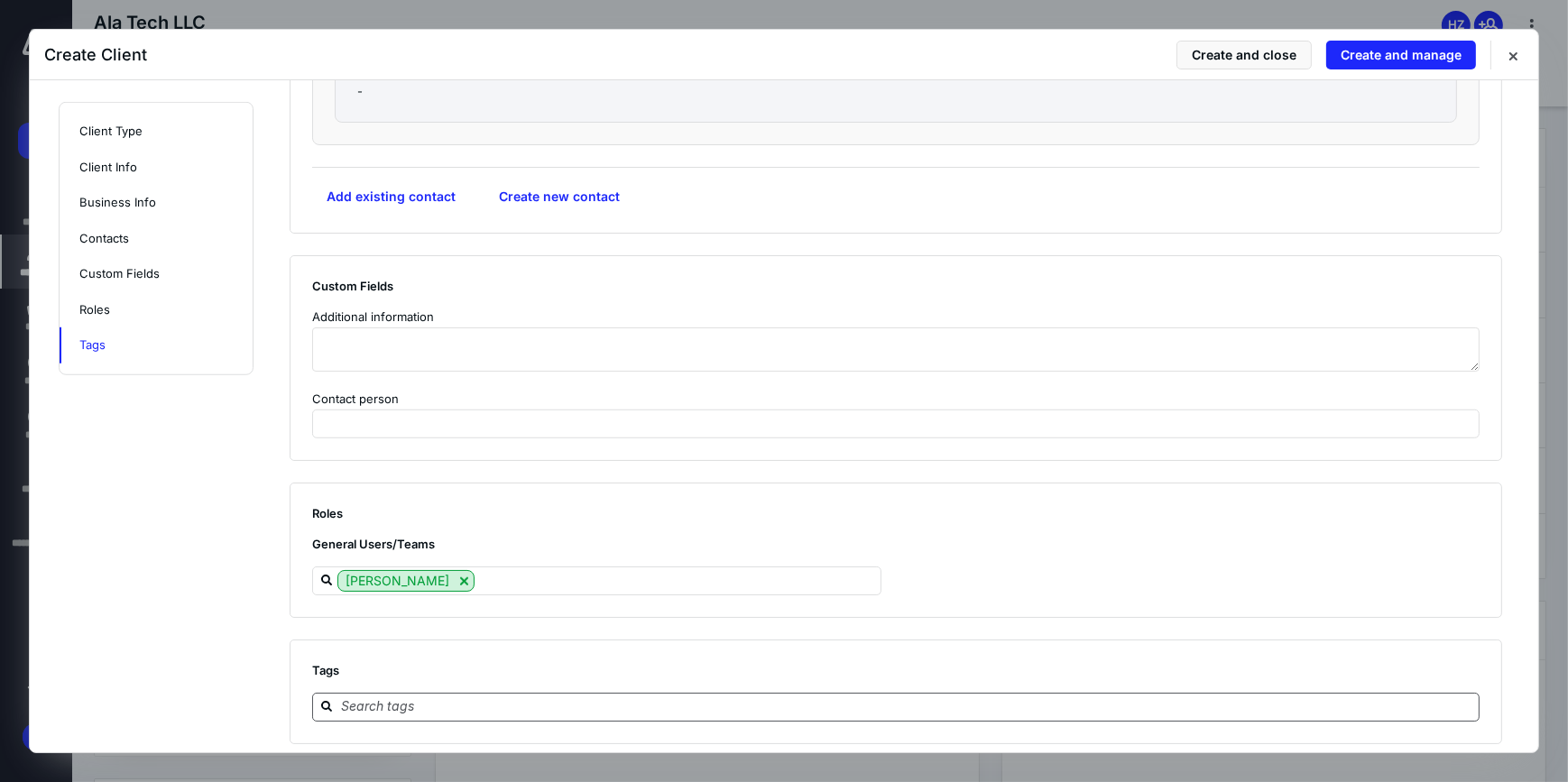 click at bounding box center [907, 706] 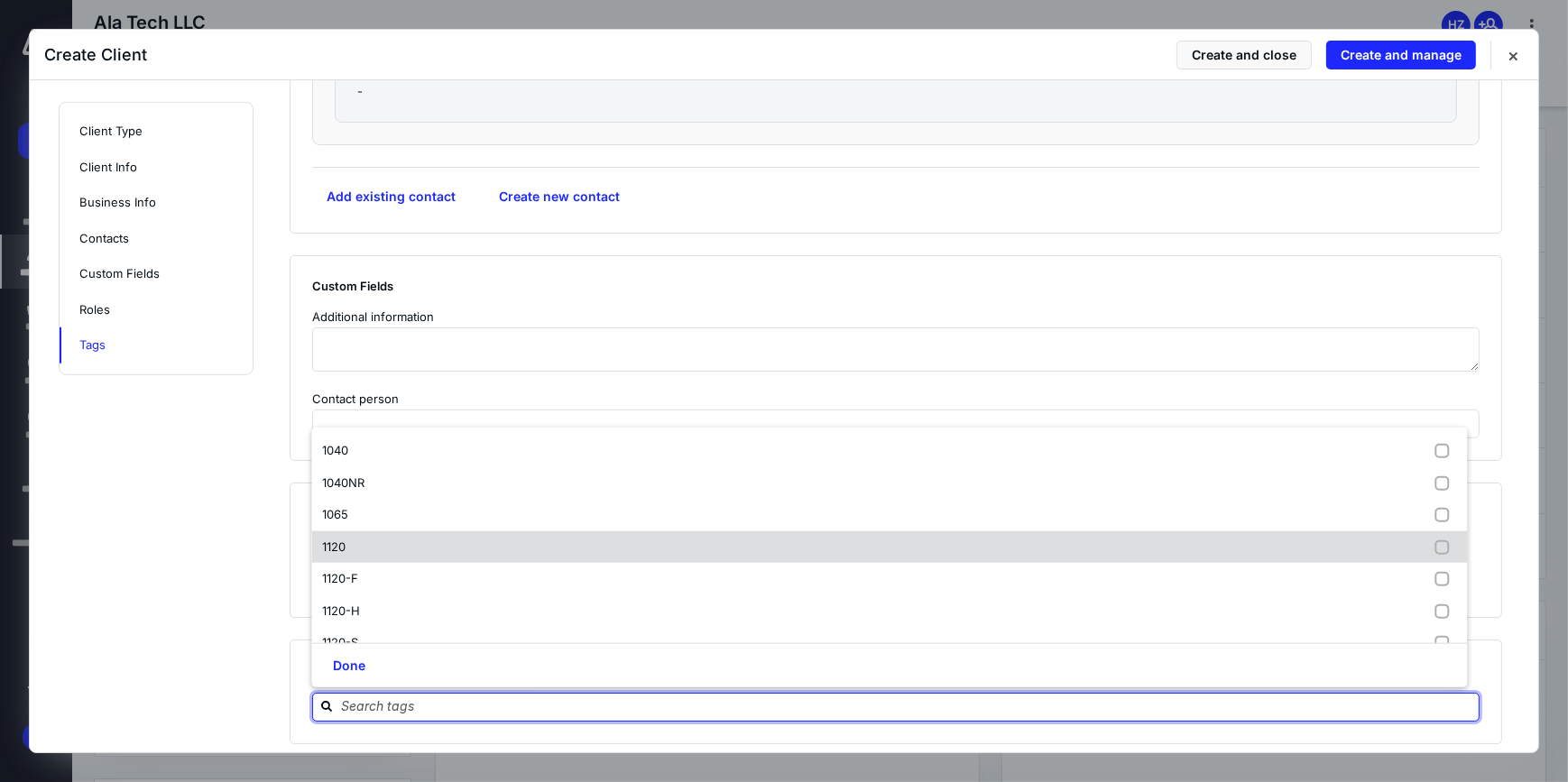 click on "1120" at bounding box center [334, 547] 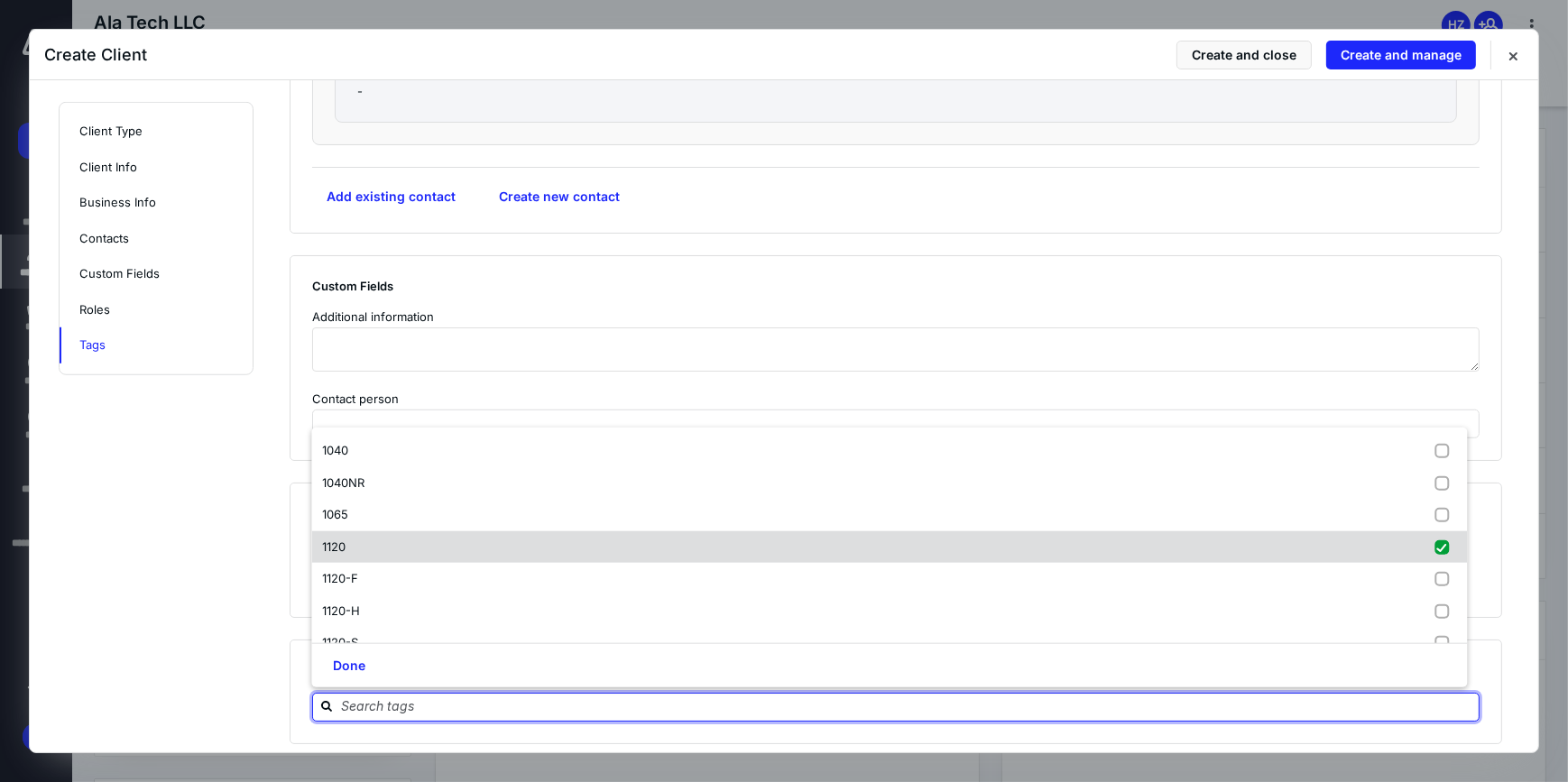 checkbox on "true" 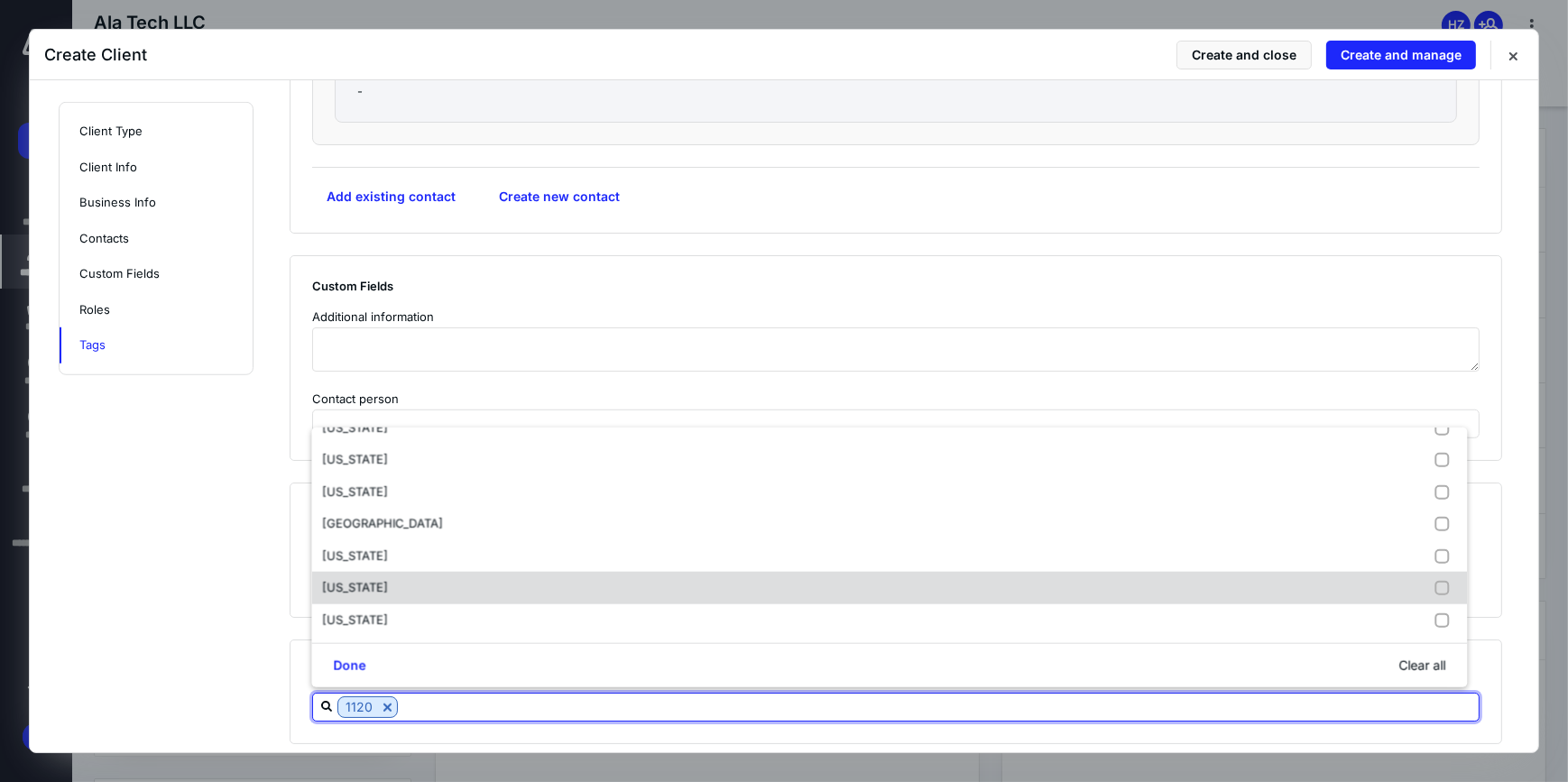 scroll, scrollTop: 832, scrollLeft: 0, axis: vertical 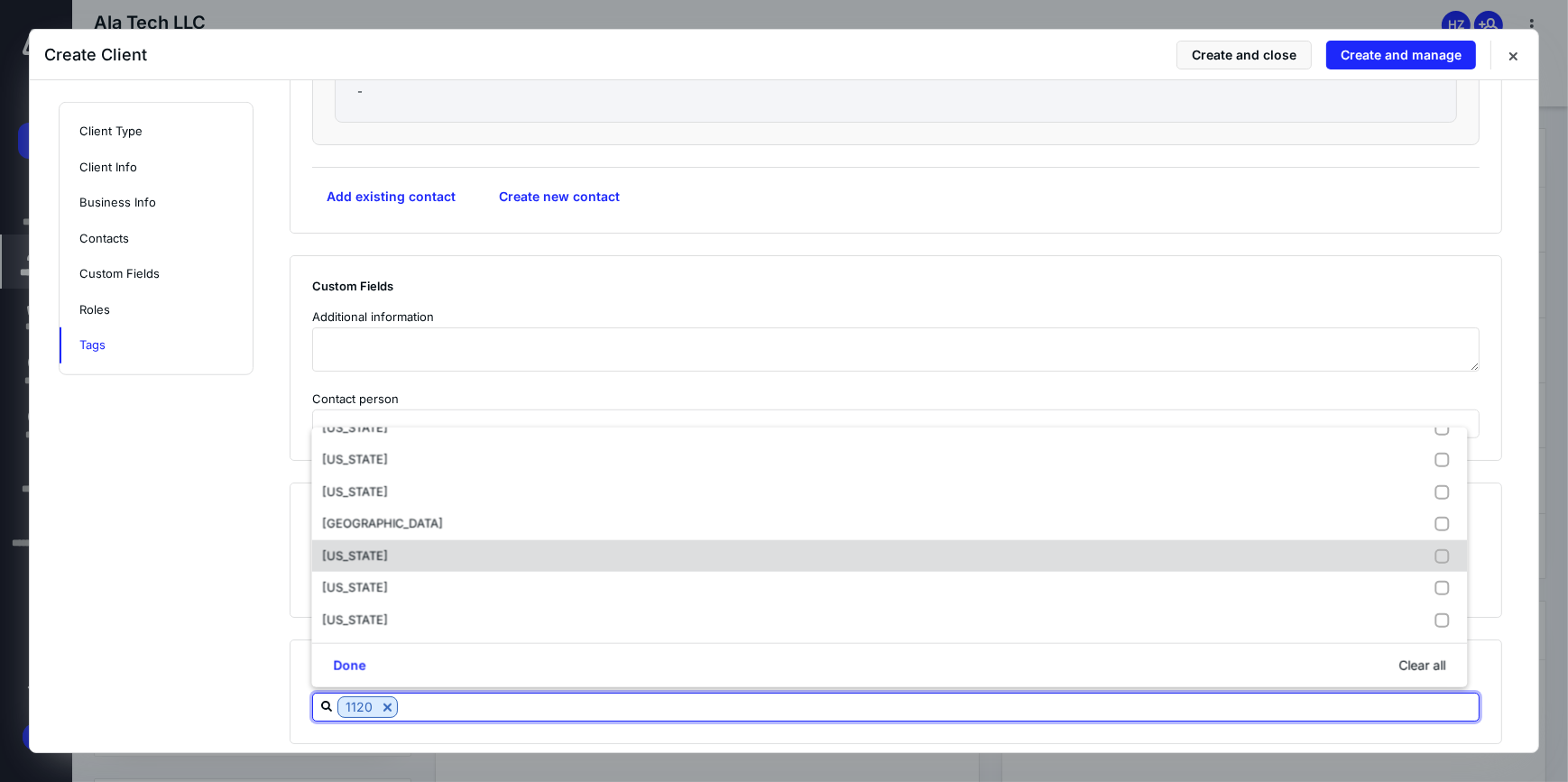 click on "[US_STATE]" at bounding box center [355, 556] 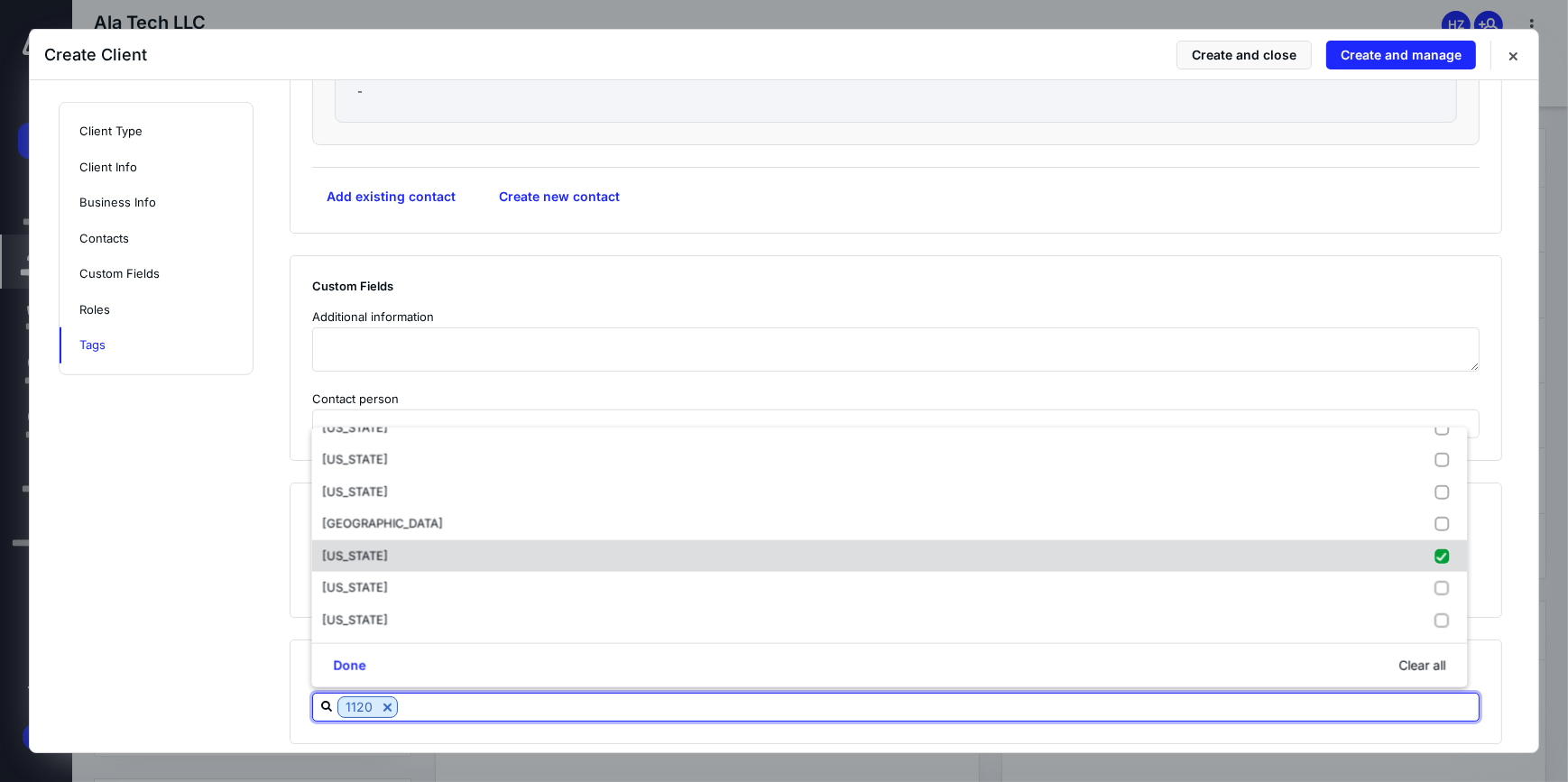 checkbox on "true" 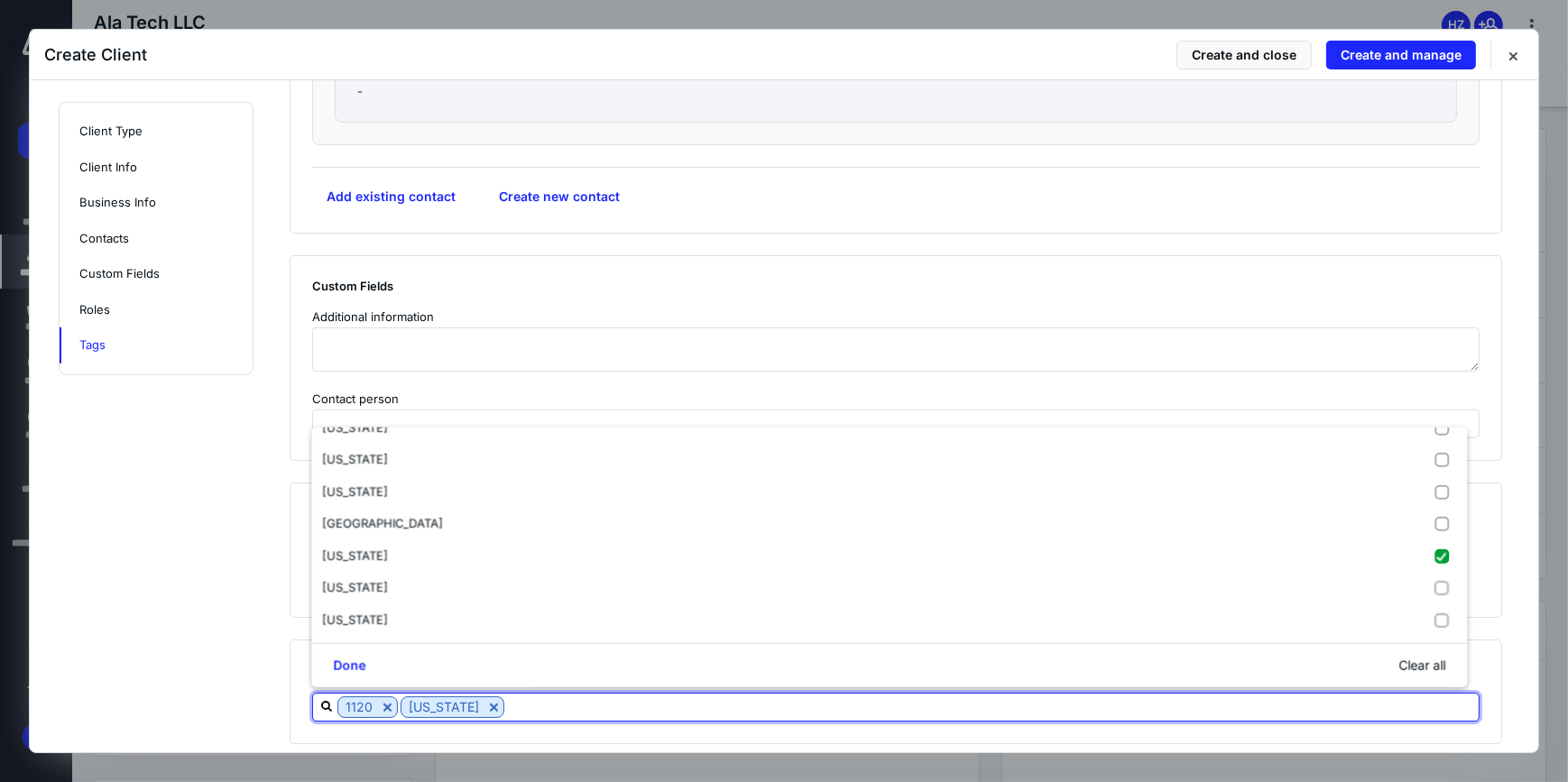 click on "**********" at bounding box center (907, -474) 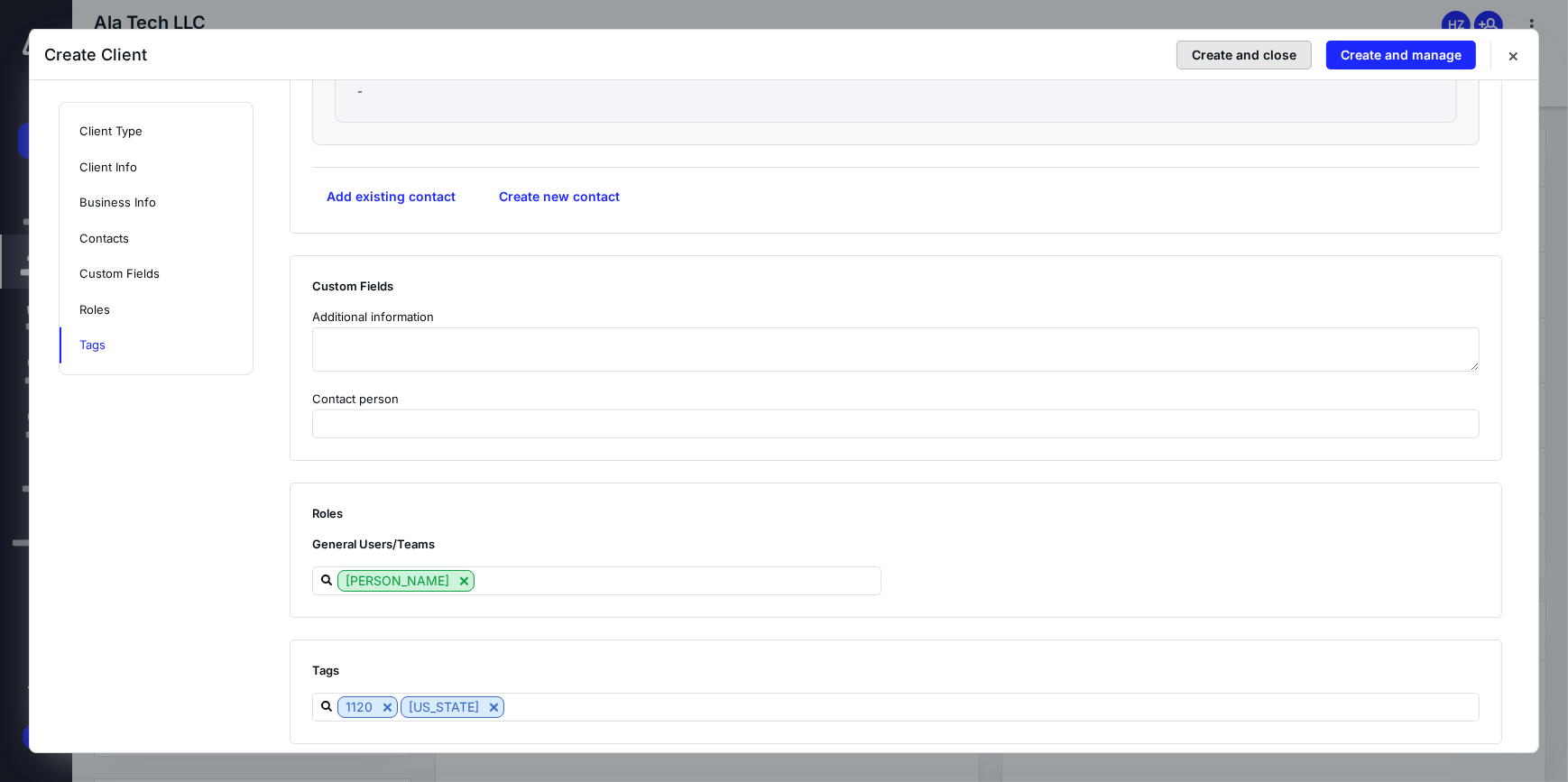 click on "Create and close" at bounding box center (1244, 55) 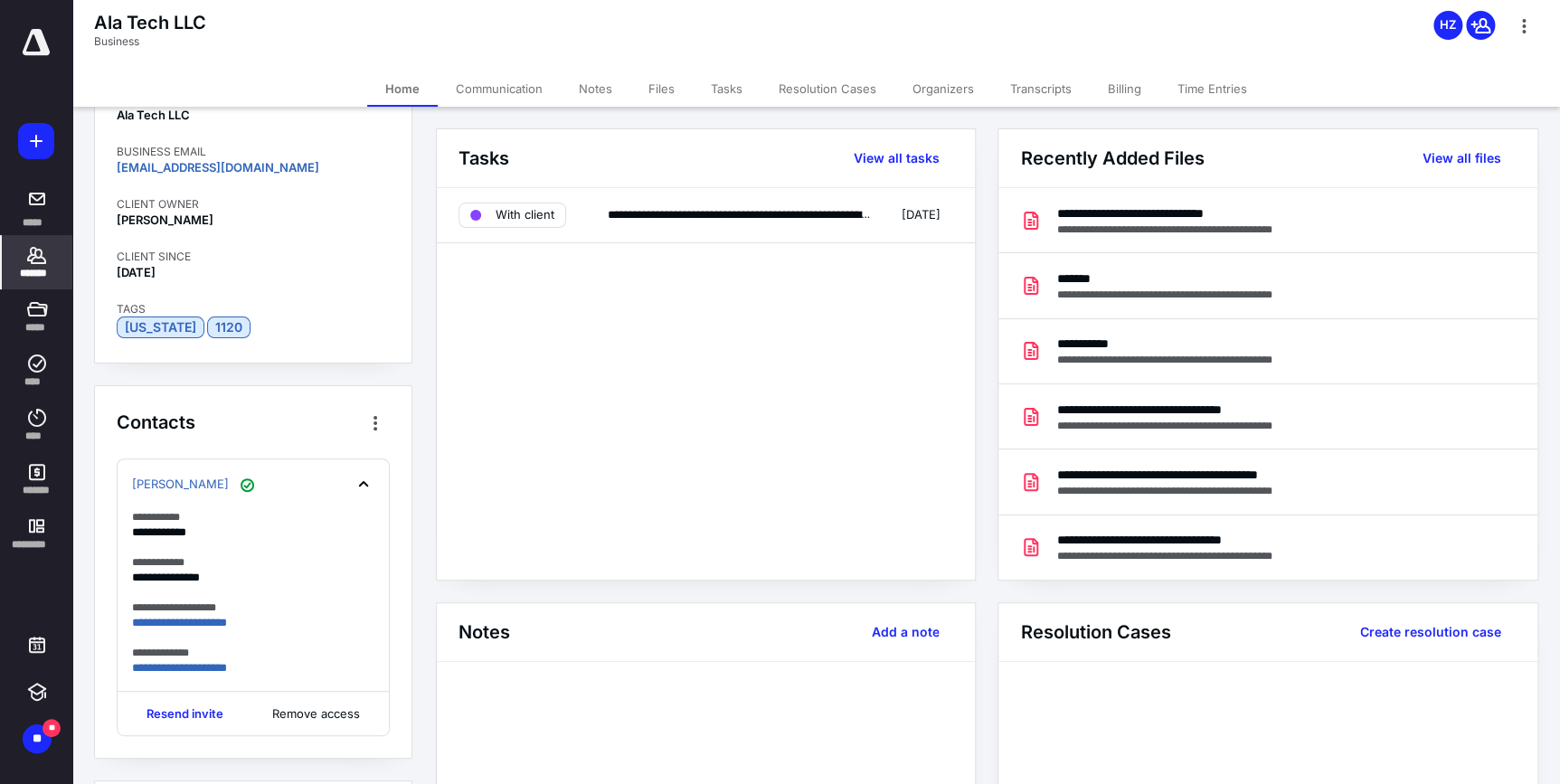 click 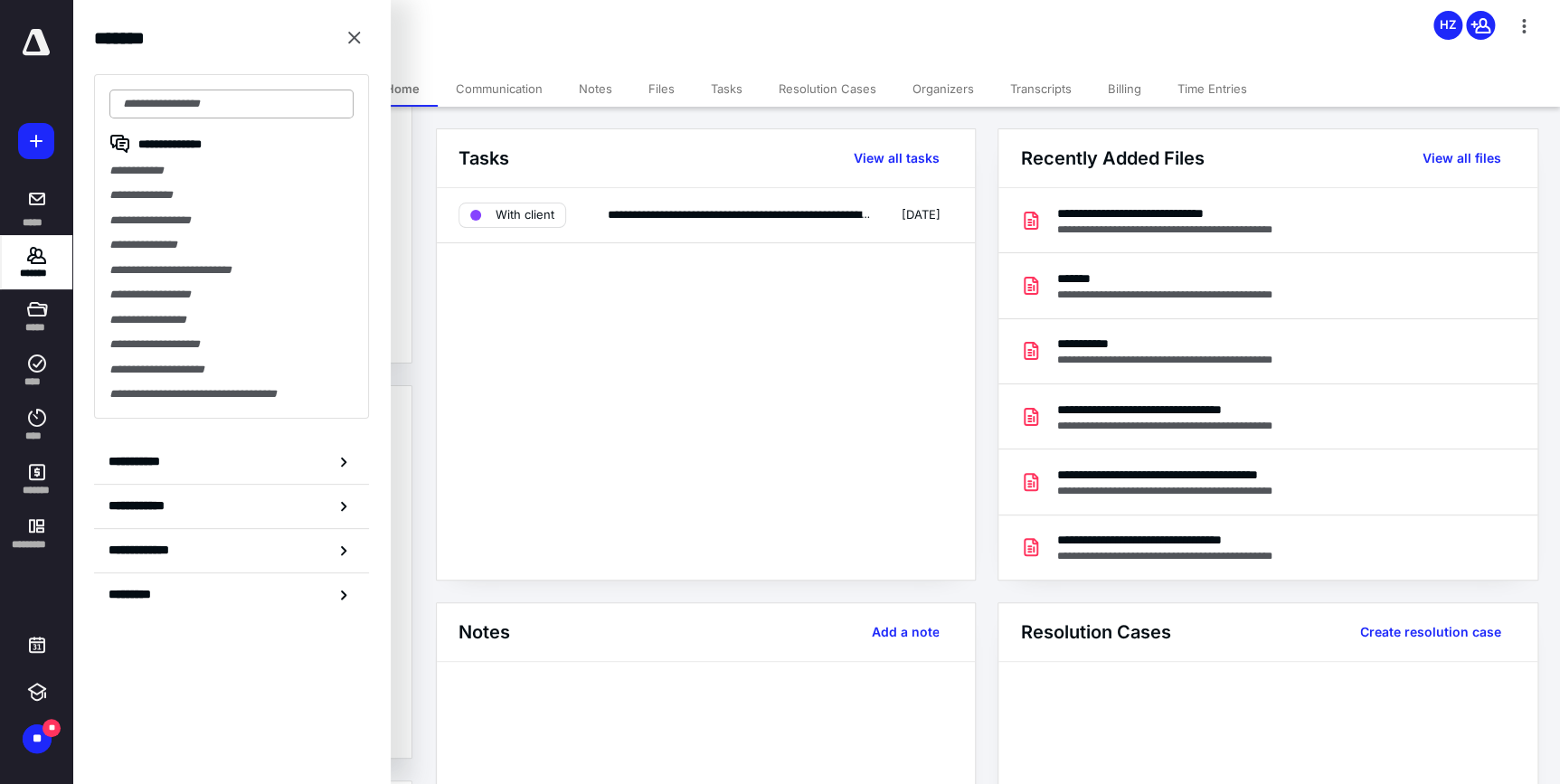 click at bounding box center [232, 104] 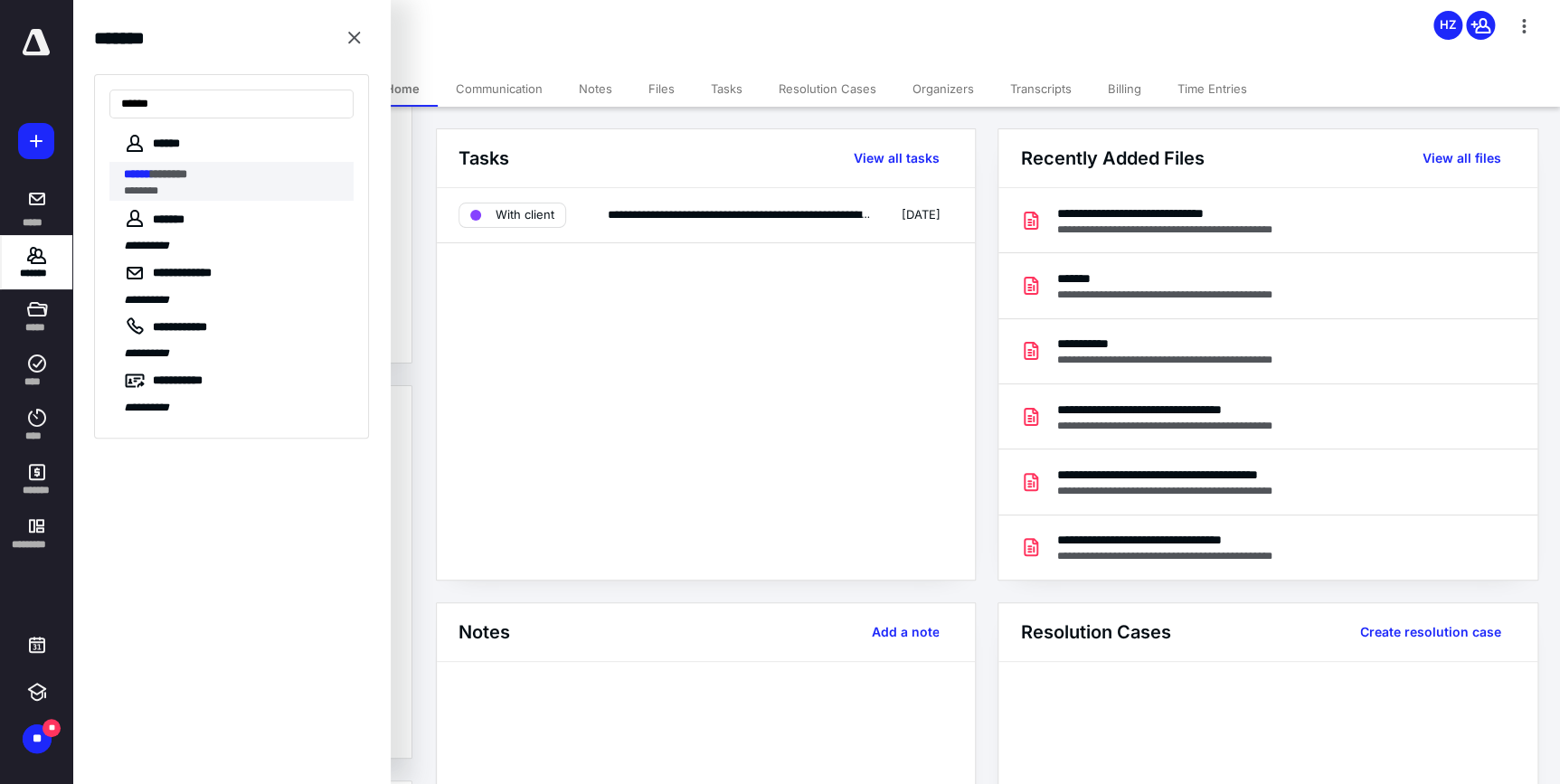 type on "******" 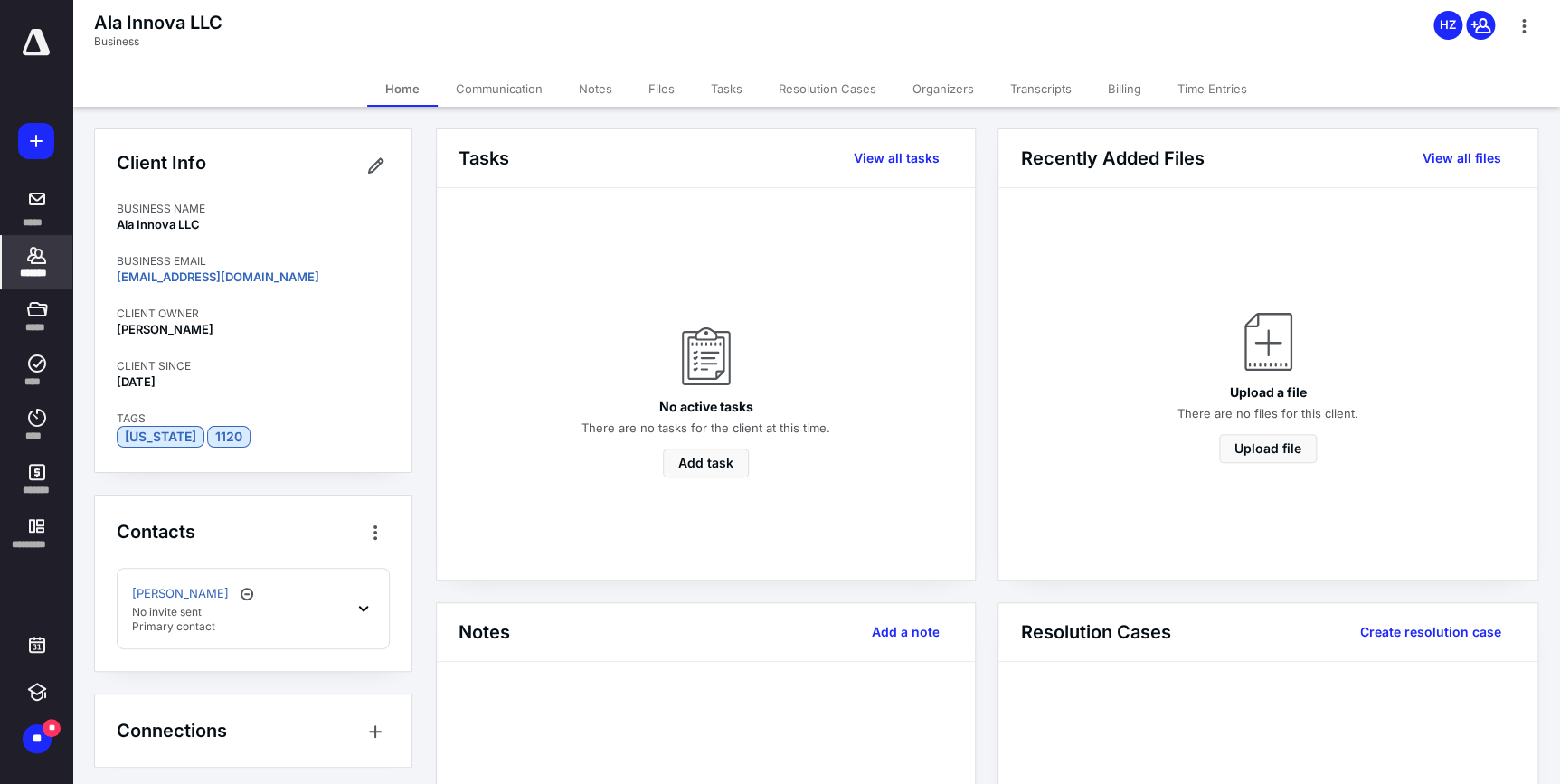 click on "Files" at bounding box center (661, 89) 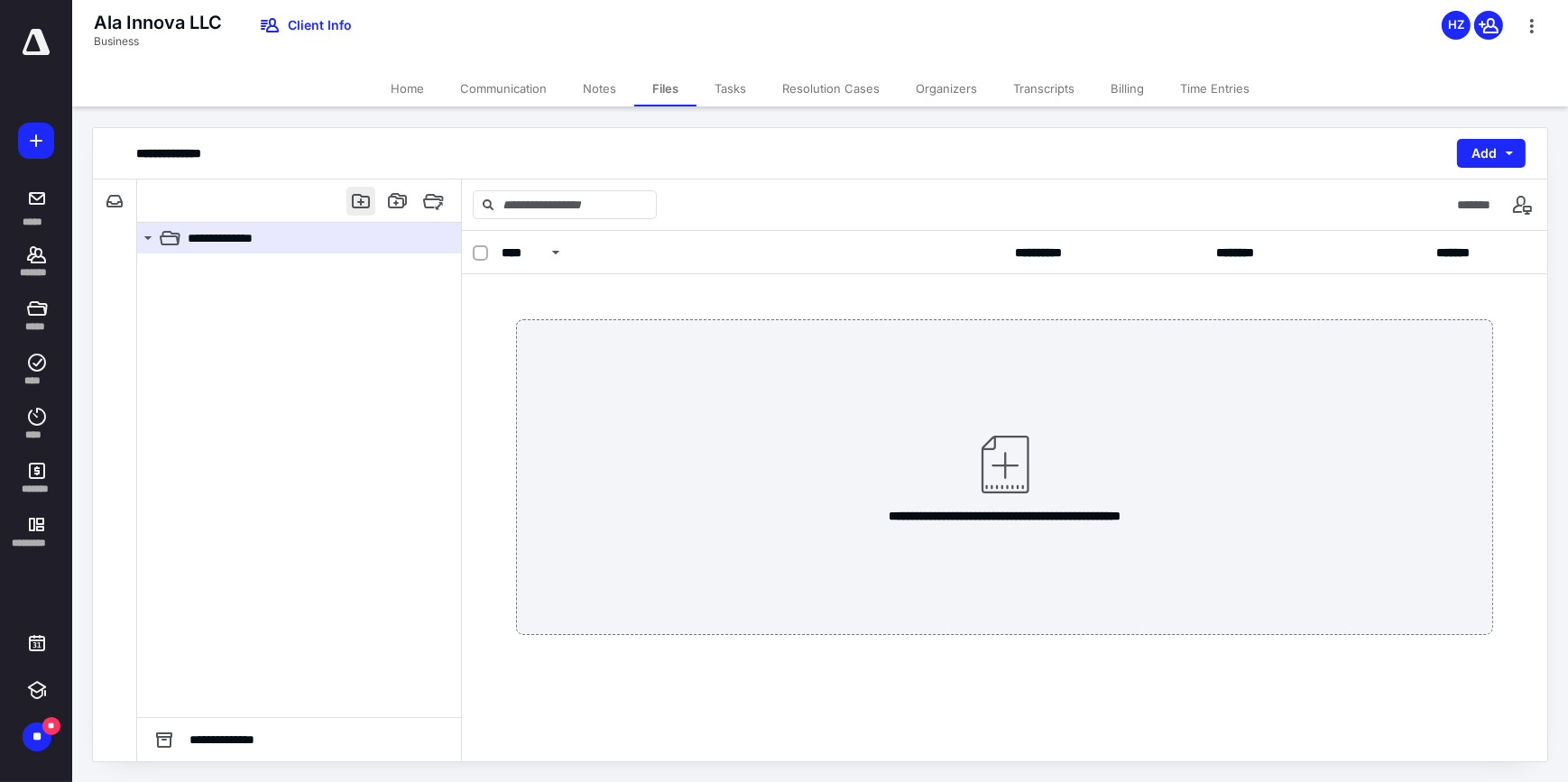 click at bounding box center [361, 201] 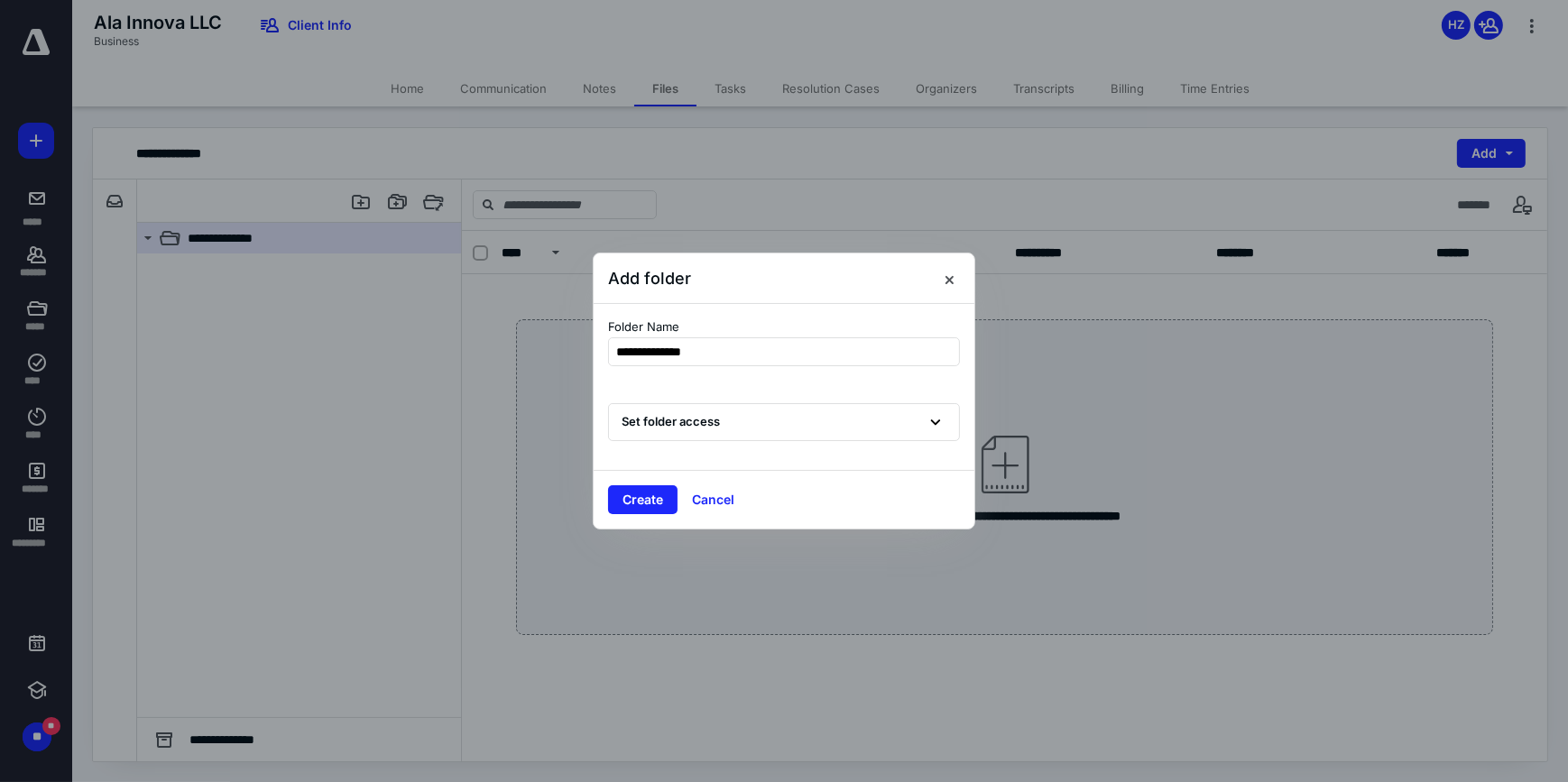 type on "**********" 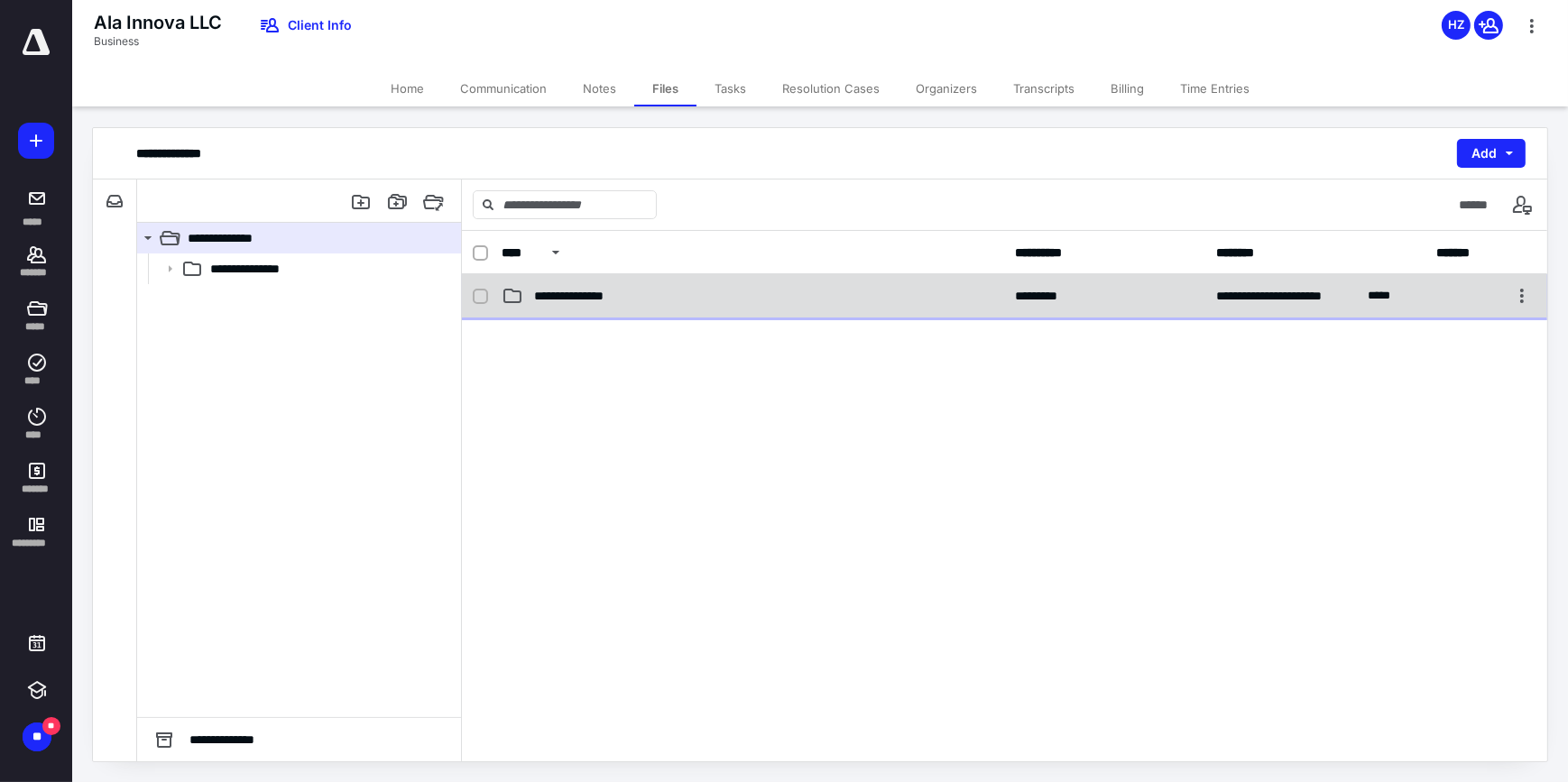 click on "**********" at bounding box center [1004, 296] 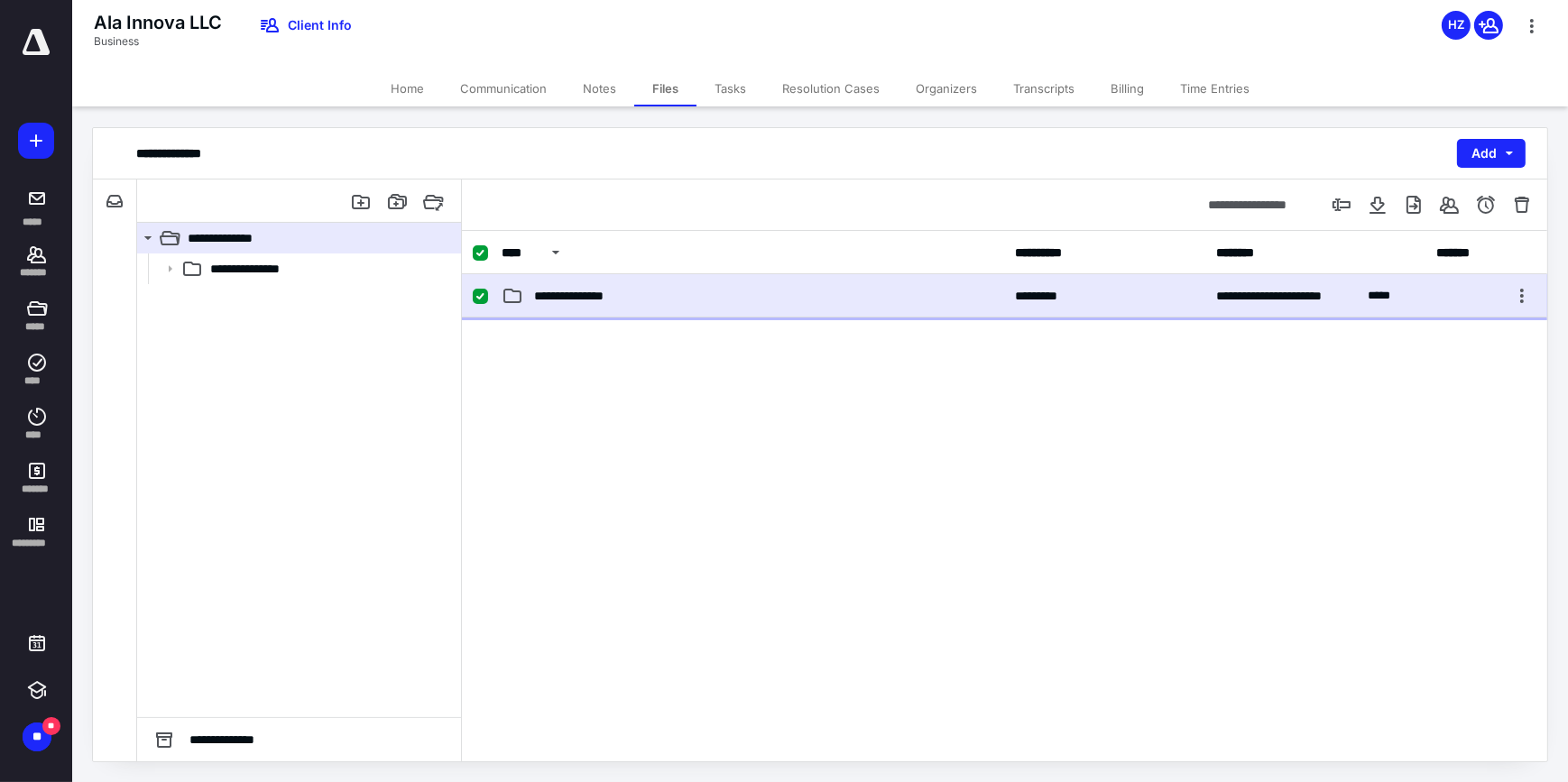 click on "**********" at bounding box center (753, 296) 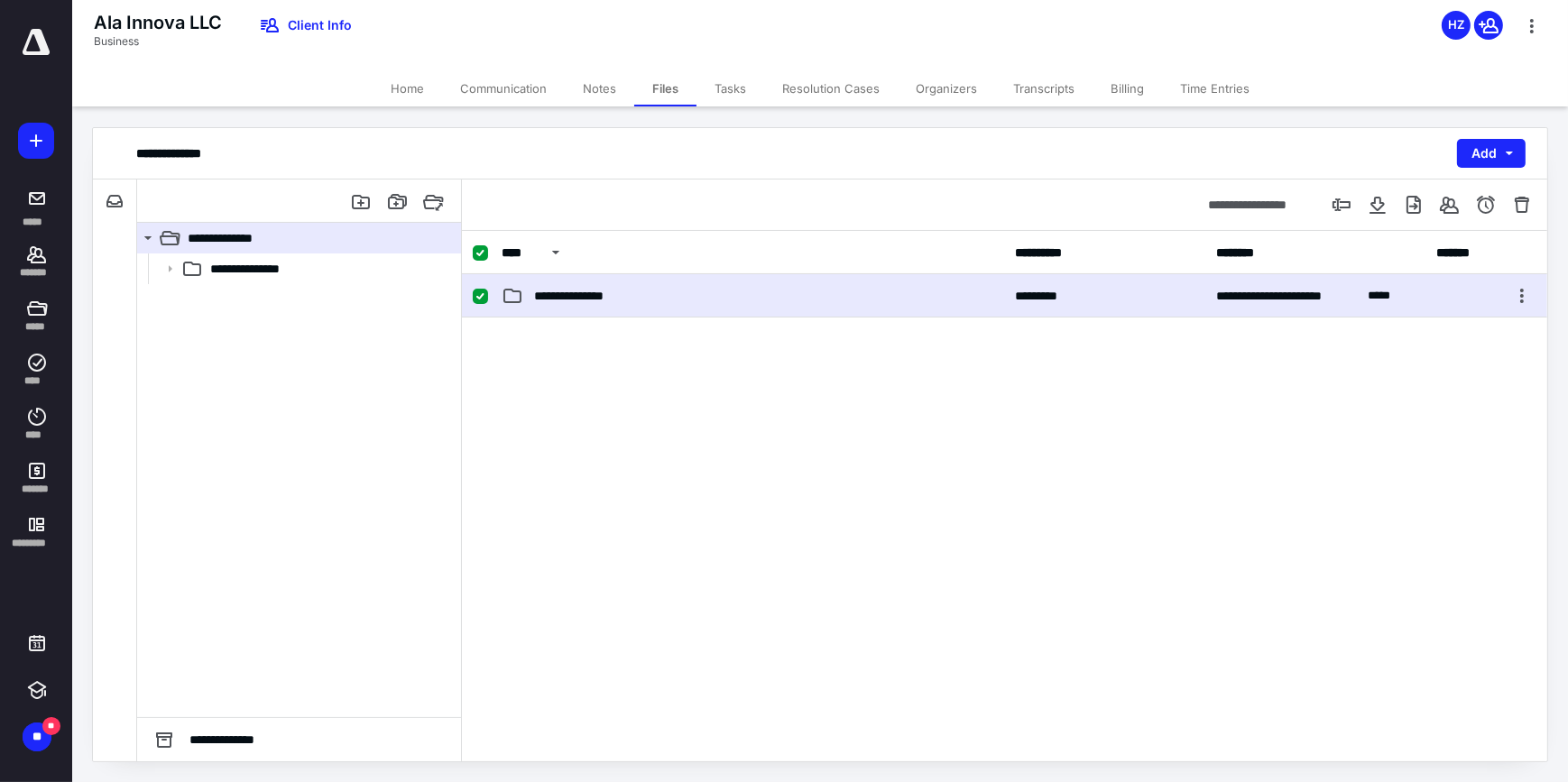 checkbox on "false" 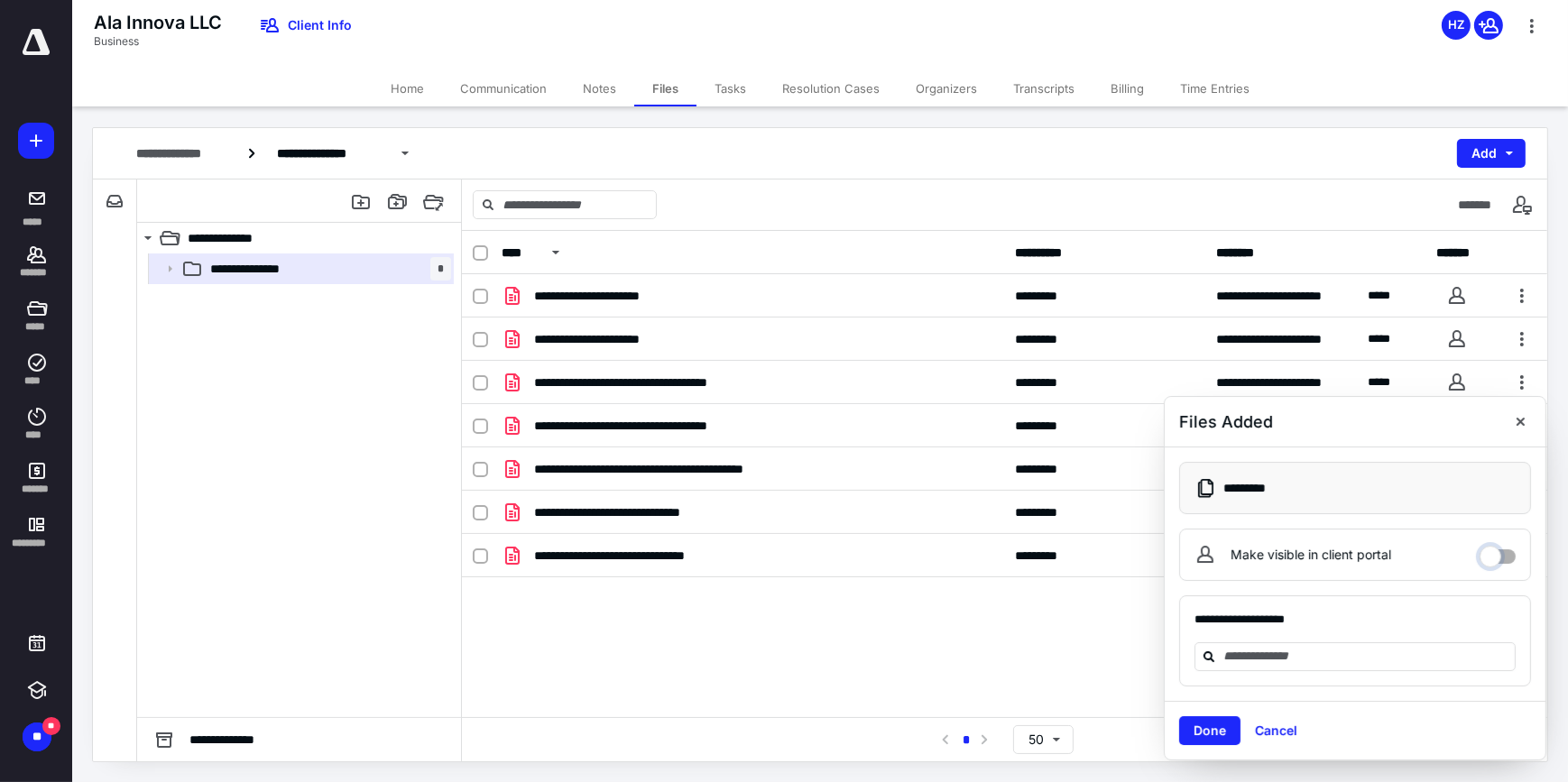 click on "Make visible in client portal" at bounding box center [1498, 552] 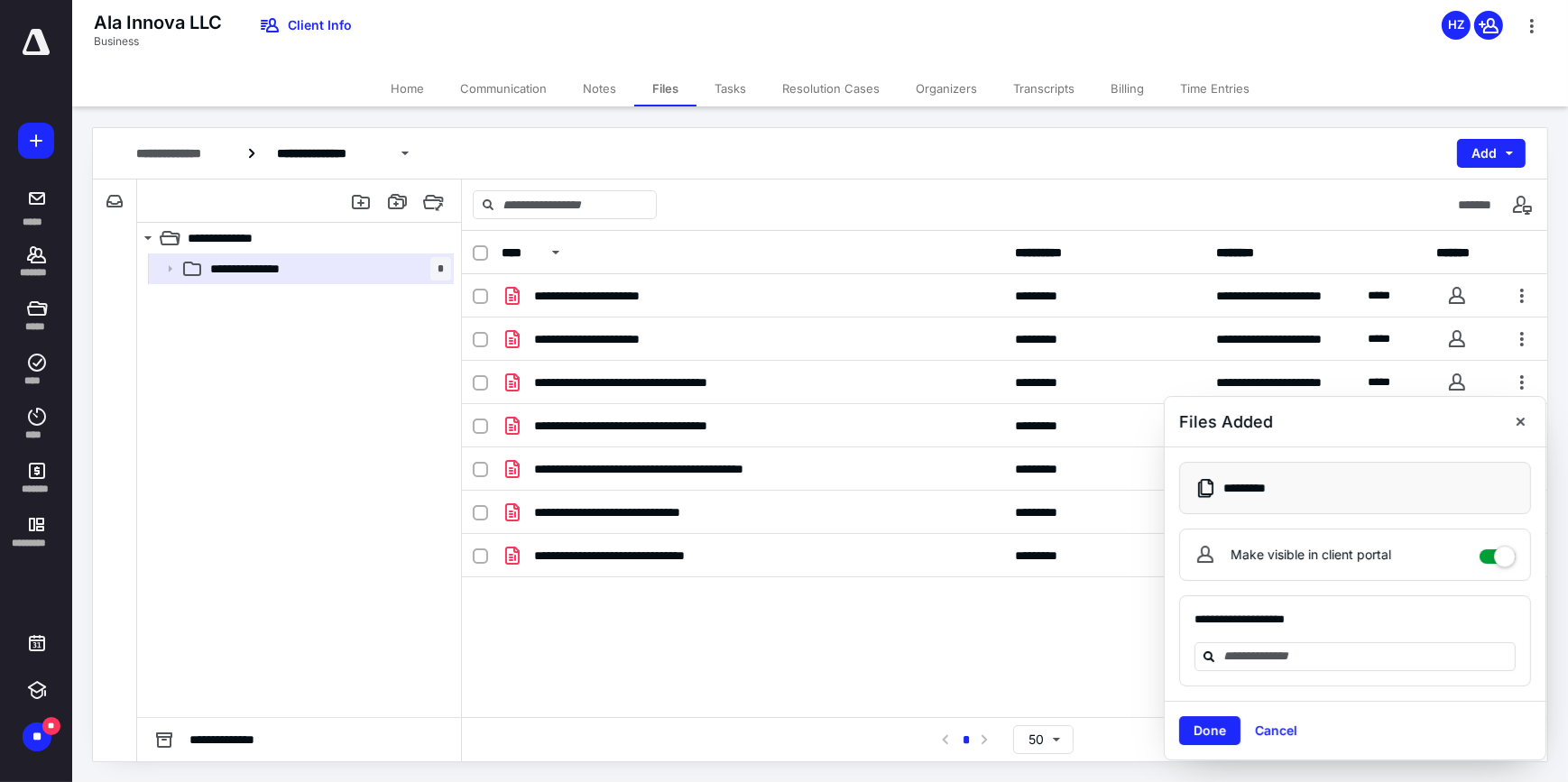 checkbox on "****" 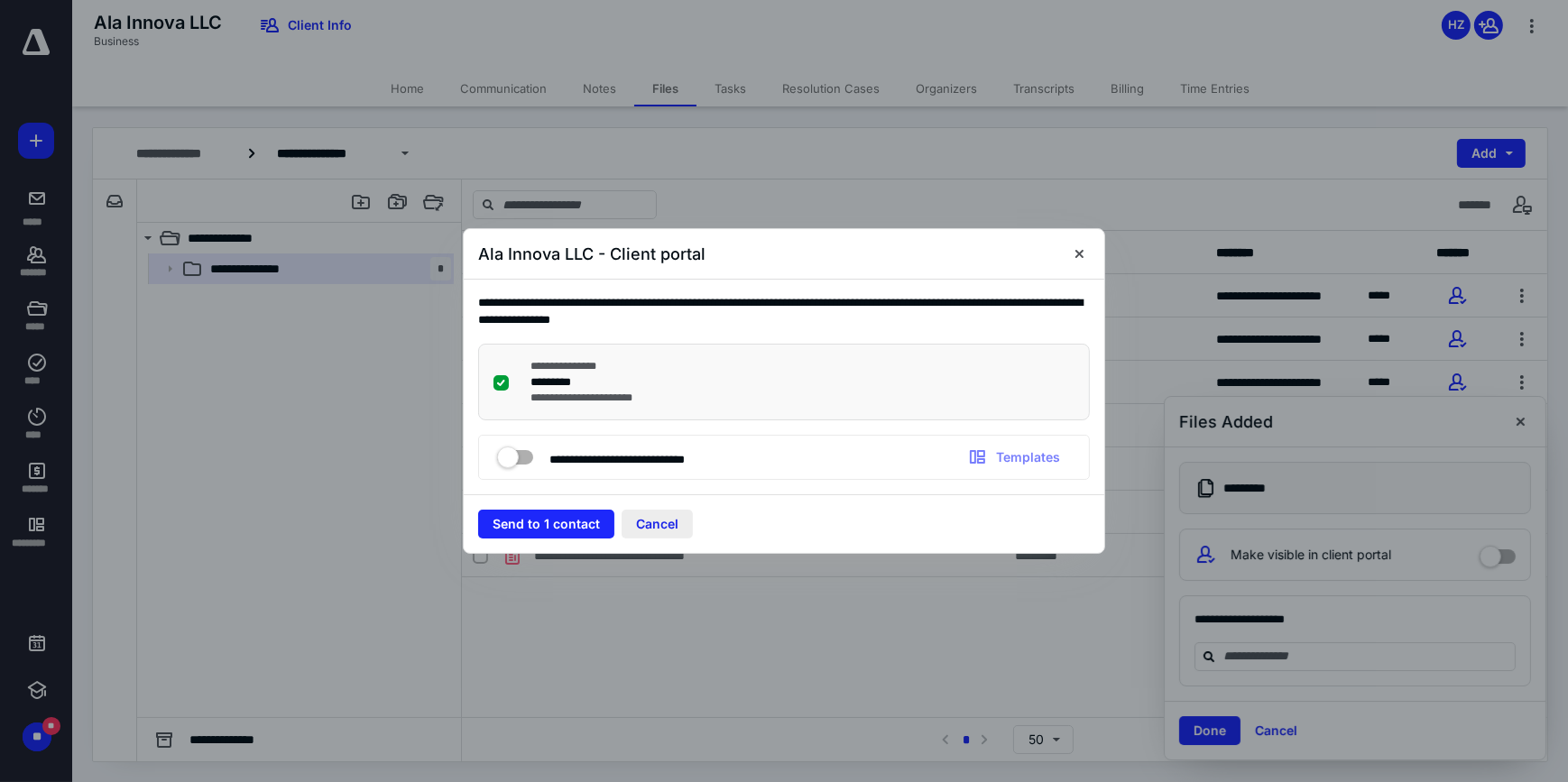 click on "Cancel" at bounding box center [657, 524] 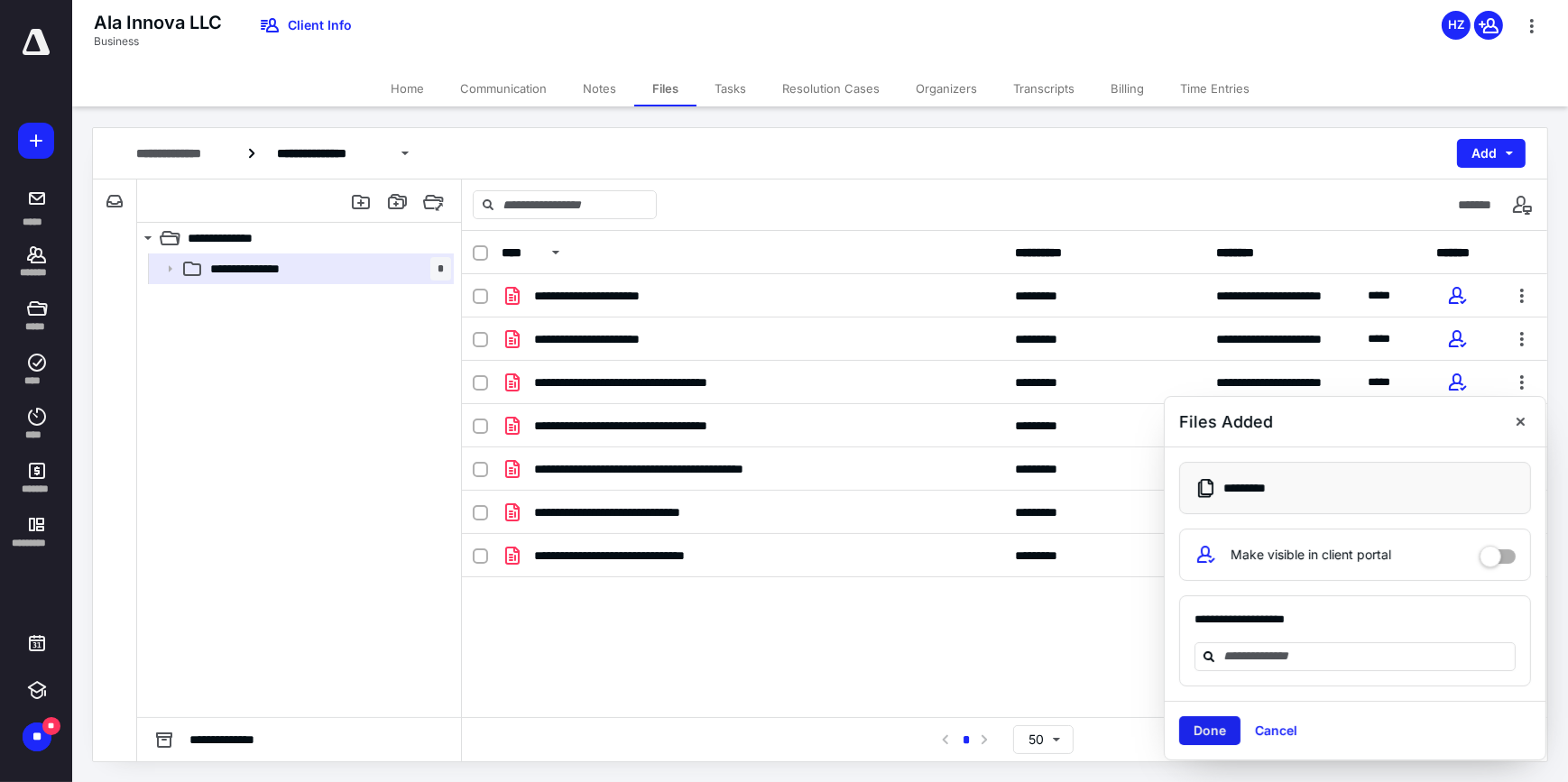 click on "Done" at bounding box center [1210, 731] 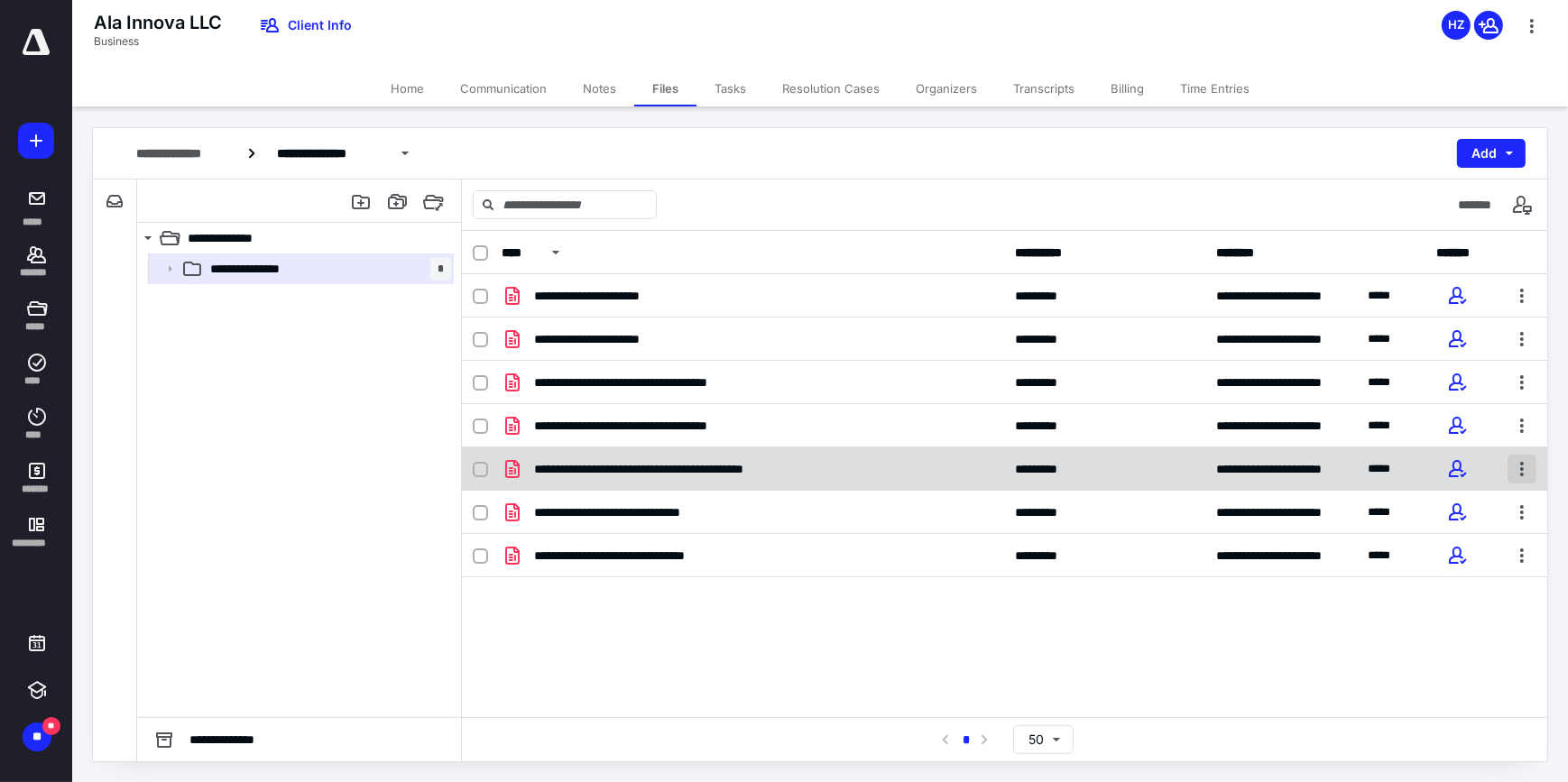 click at bounding box center [1522, 469] 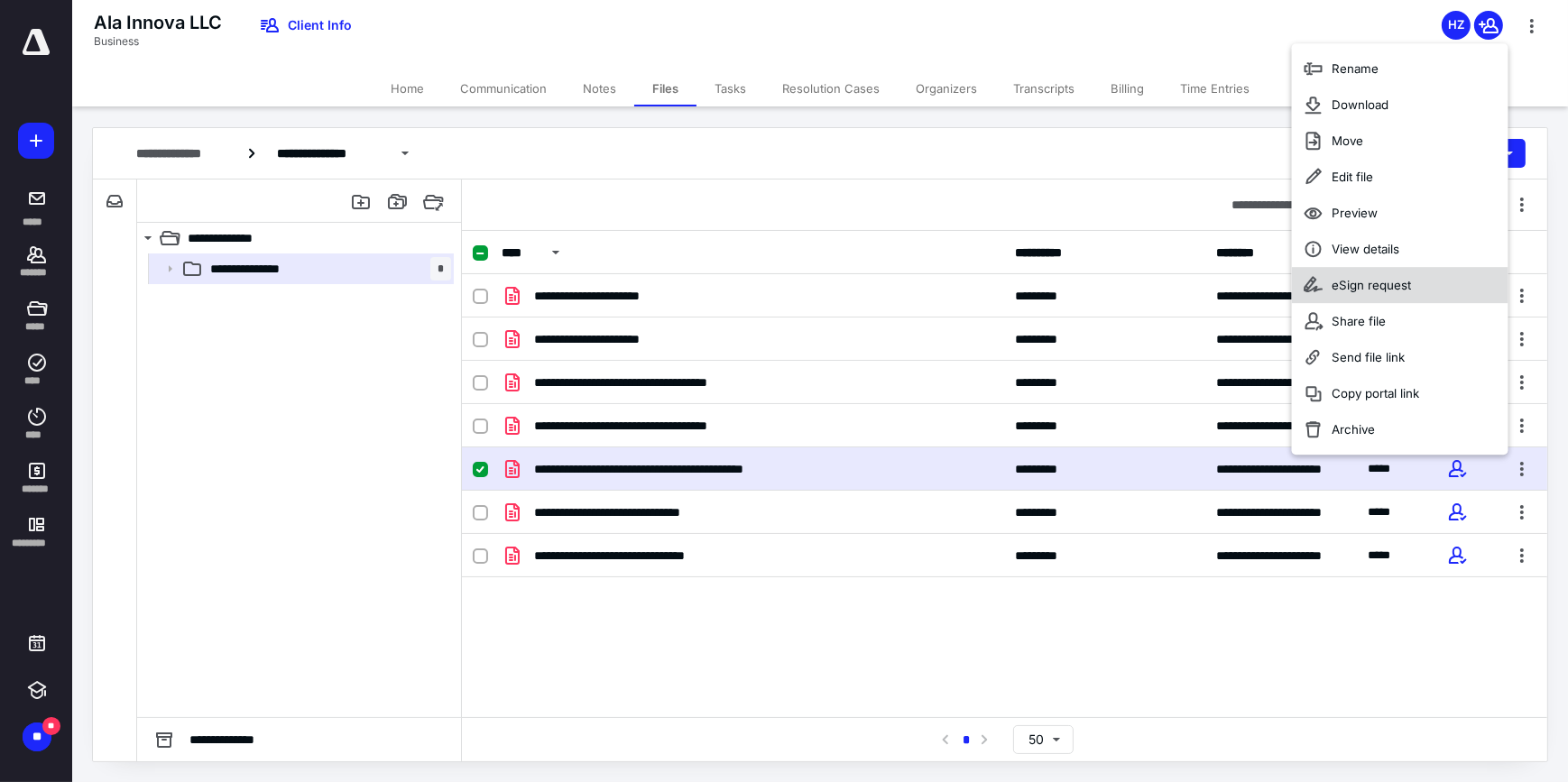 click on "eSign request" at bounding box center (1371, 285) 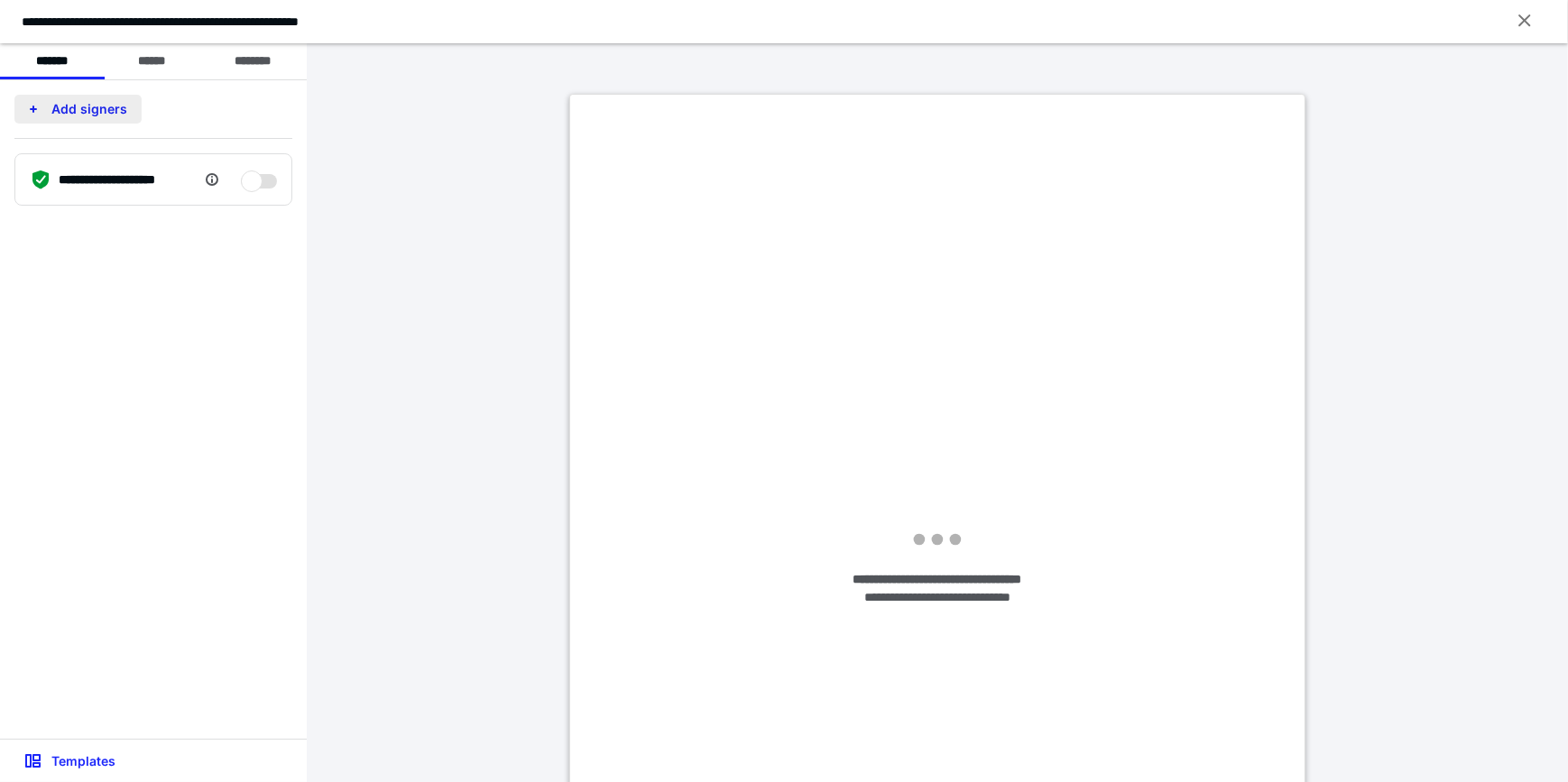 click on "Add signers" at bounding box center (78, 109) 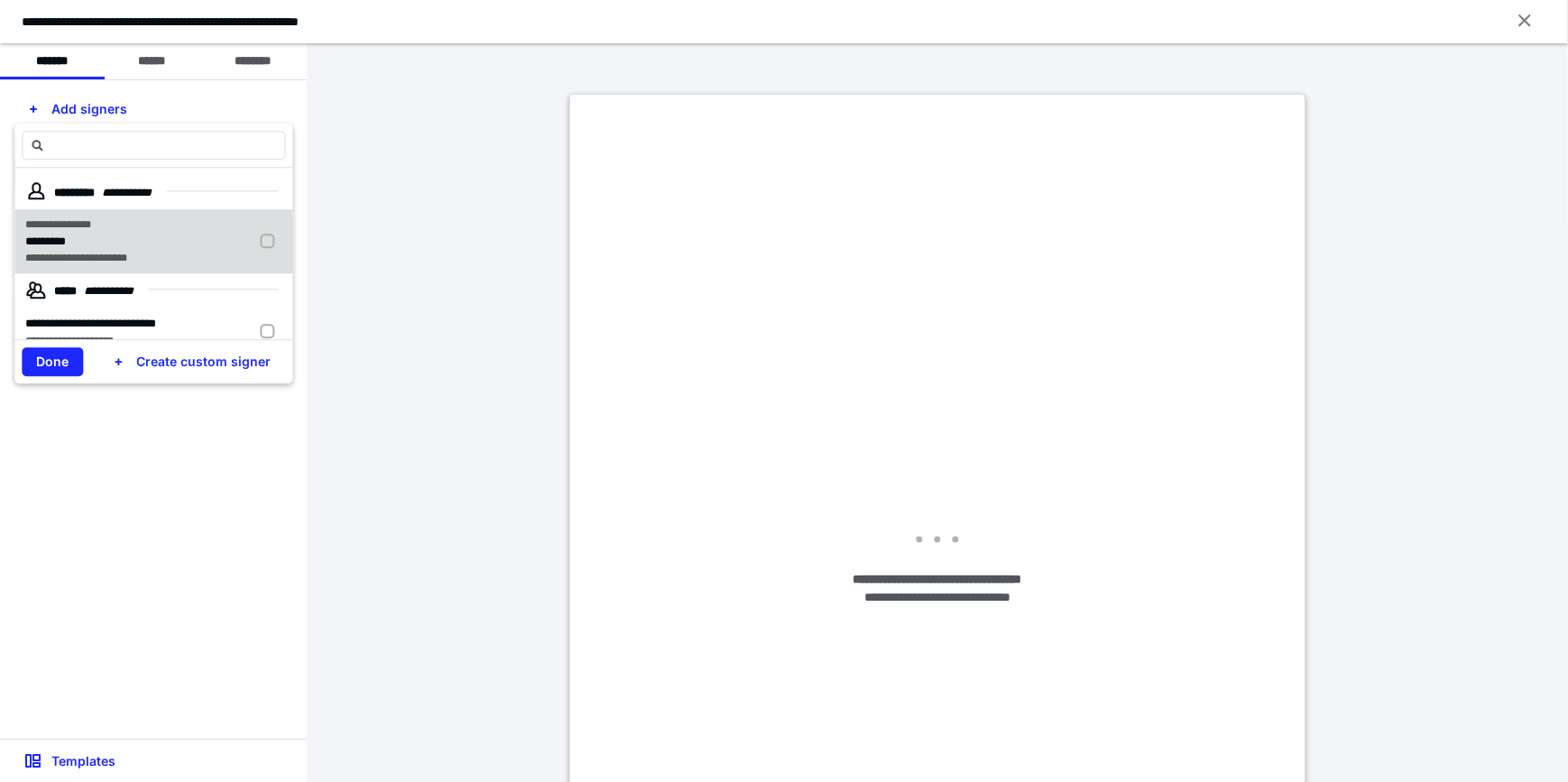 click at bounding box center [271, 242] 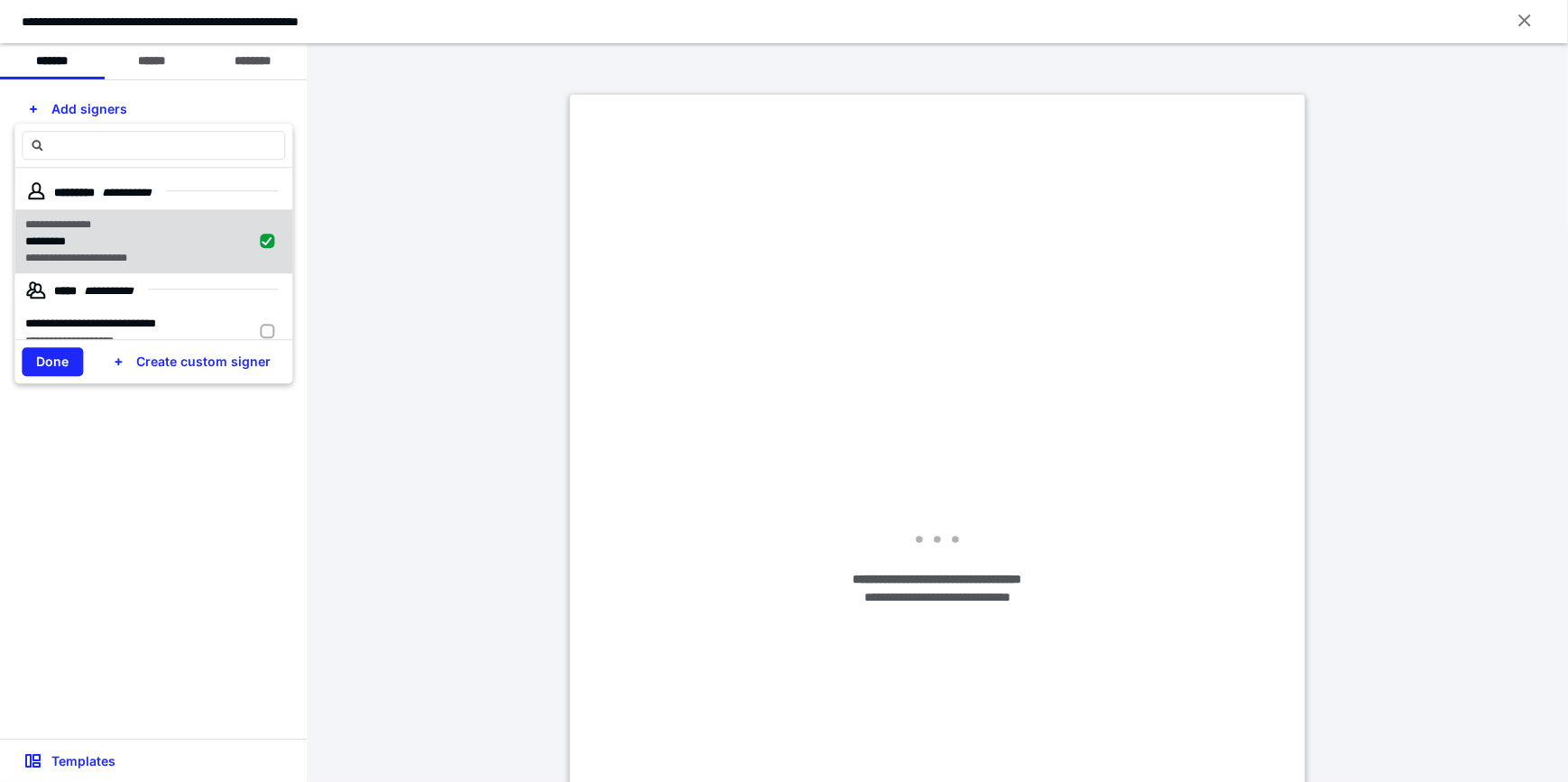 checkbox on "true" 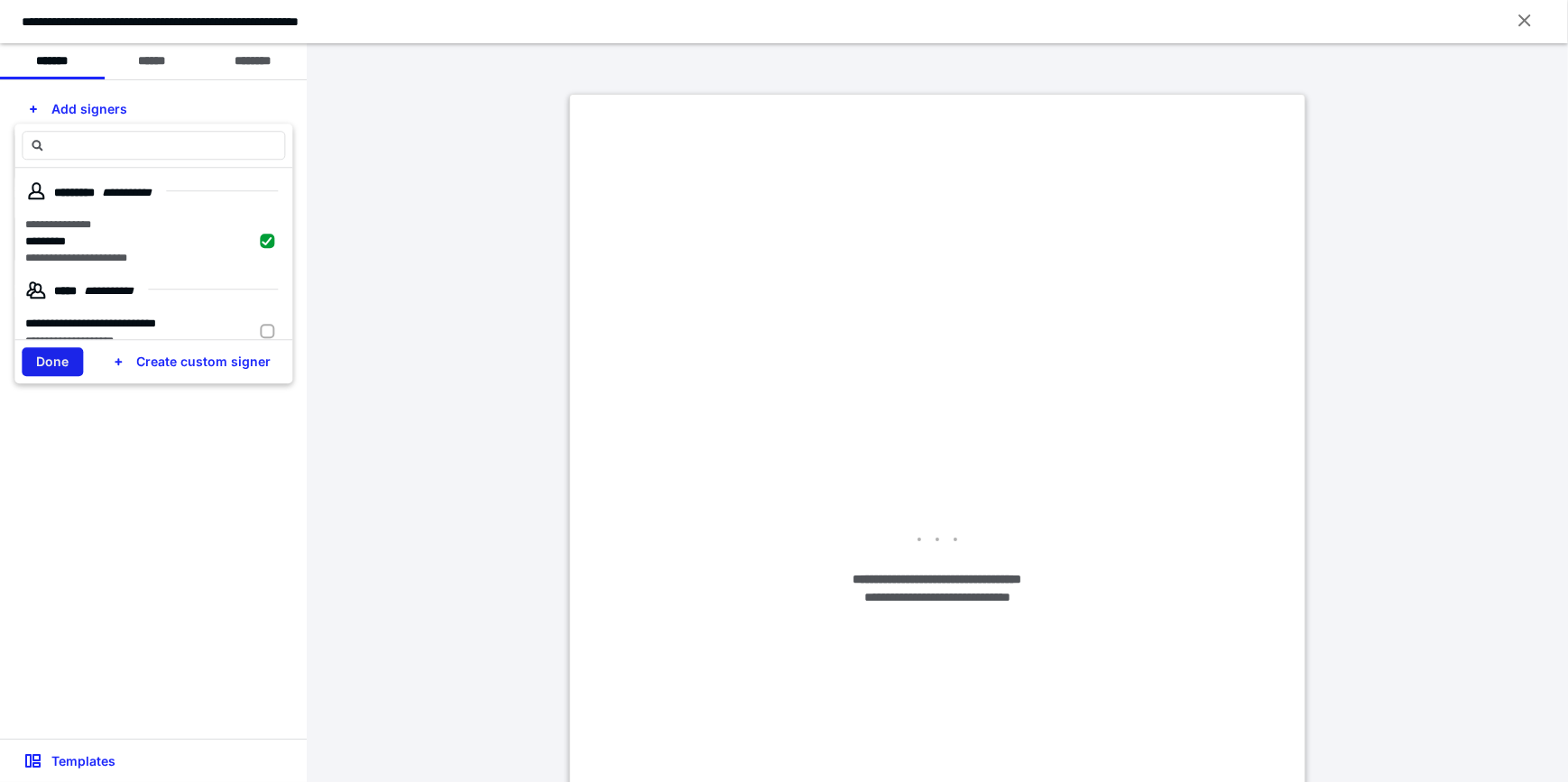 click on "Done" at bounding box center (52, 362) 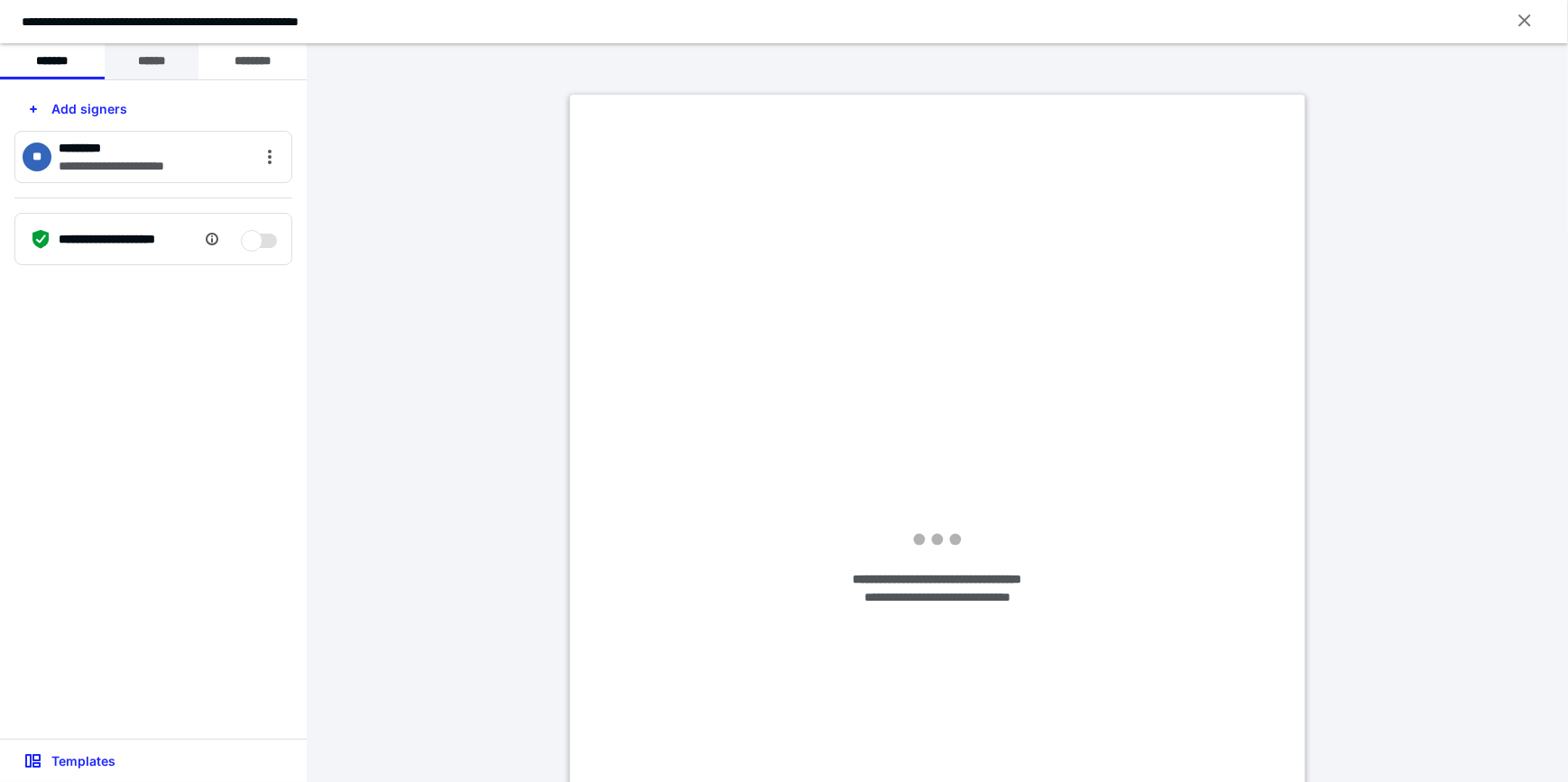 click on "******" at bounding box center [152, 61] 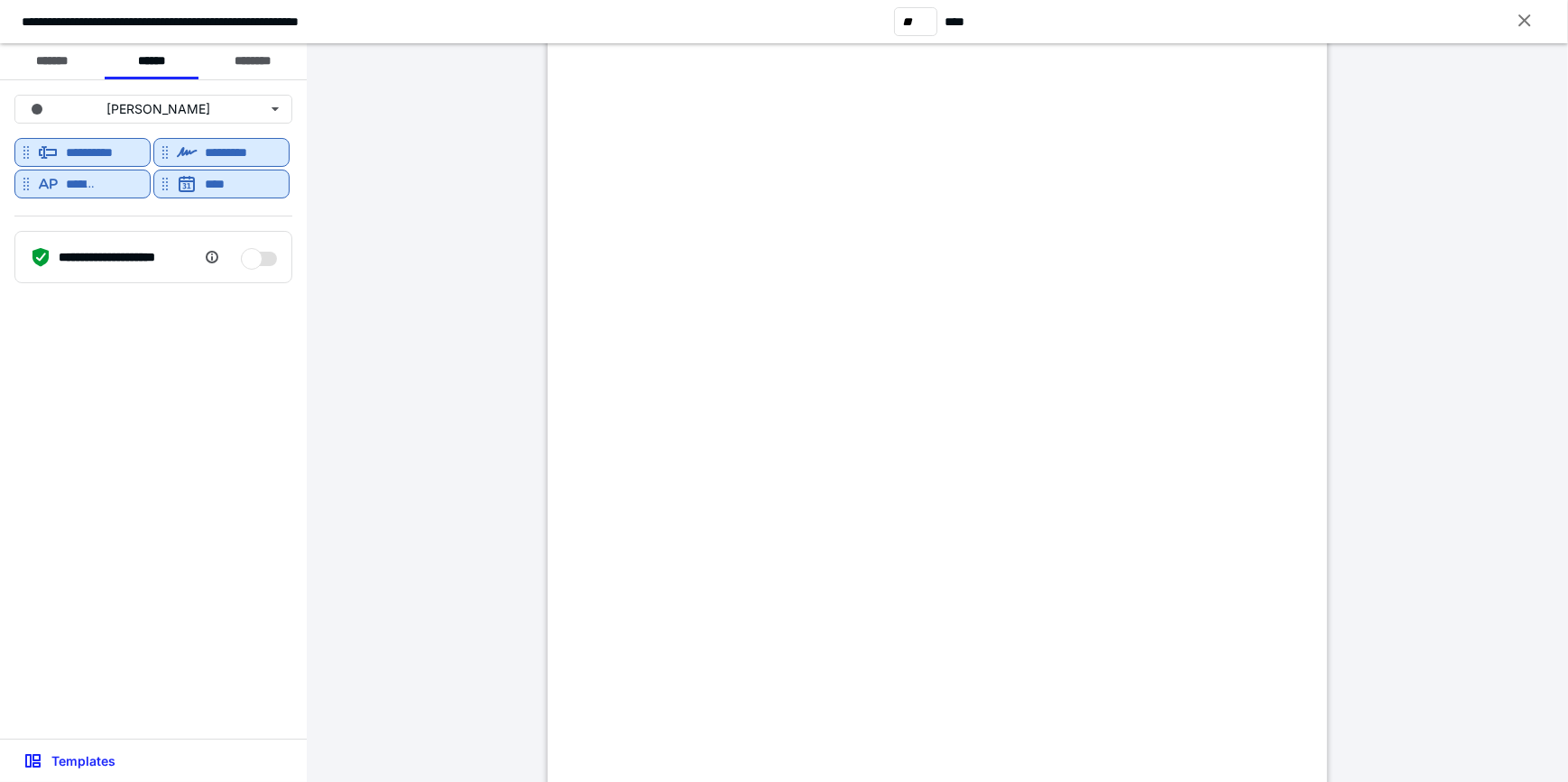 scroll, scrollTop: 36078, scrollLeft: 0, axis: vertical 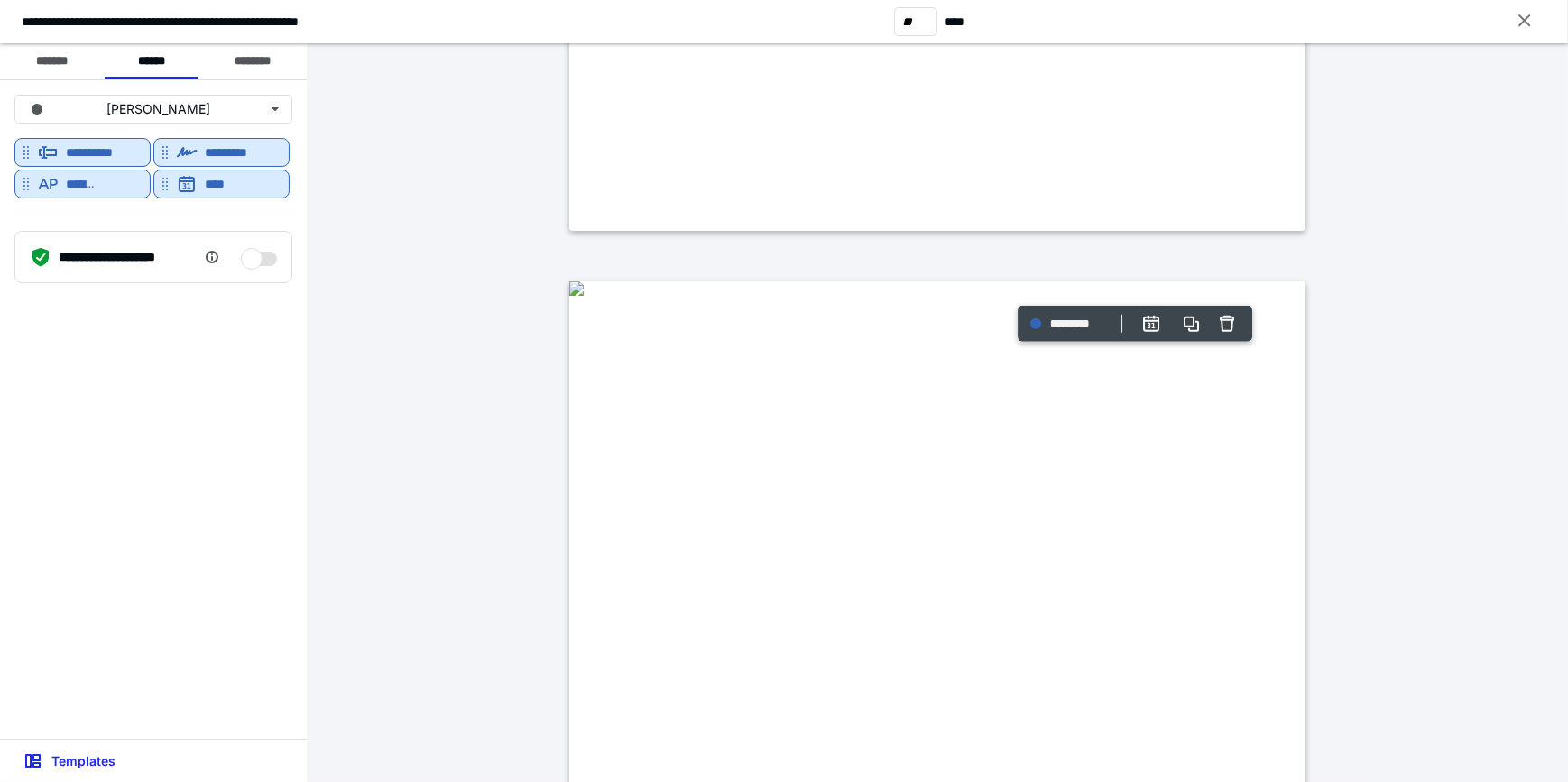 type on "**" 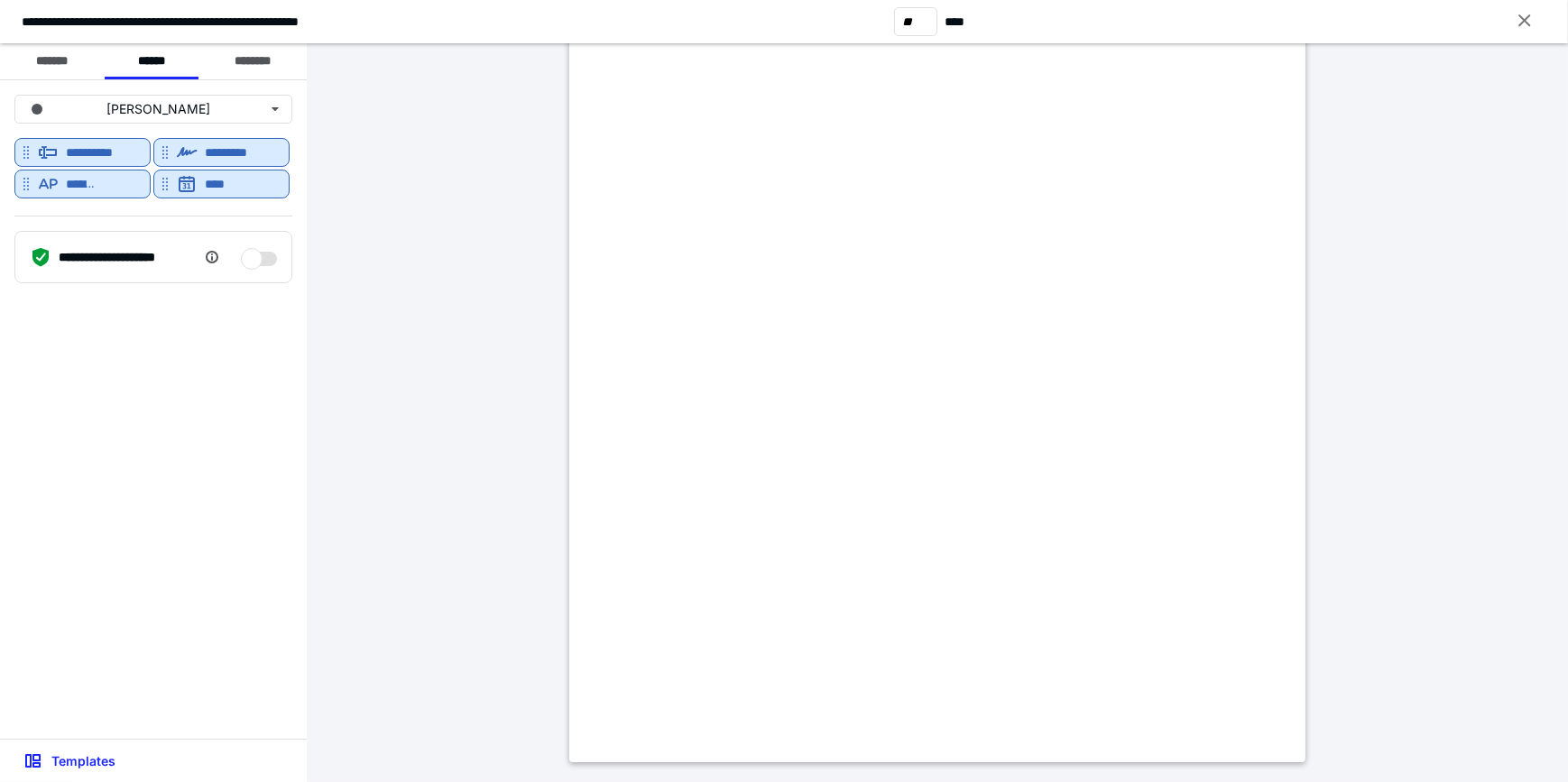scroll, scrollTop: 40260, scrollLeft: 0, axis: vertical 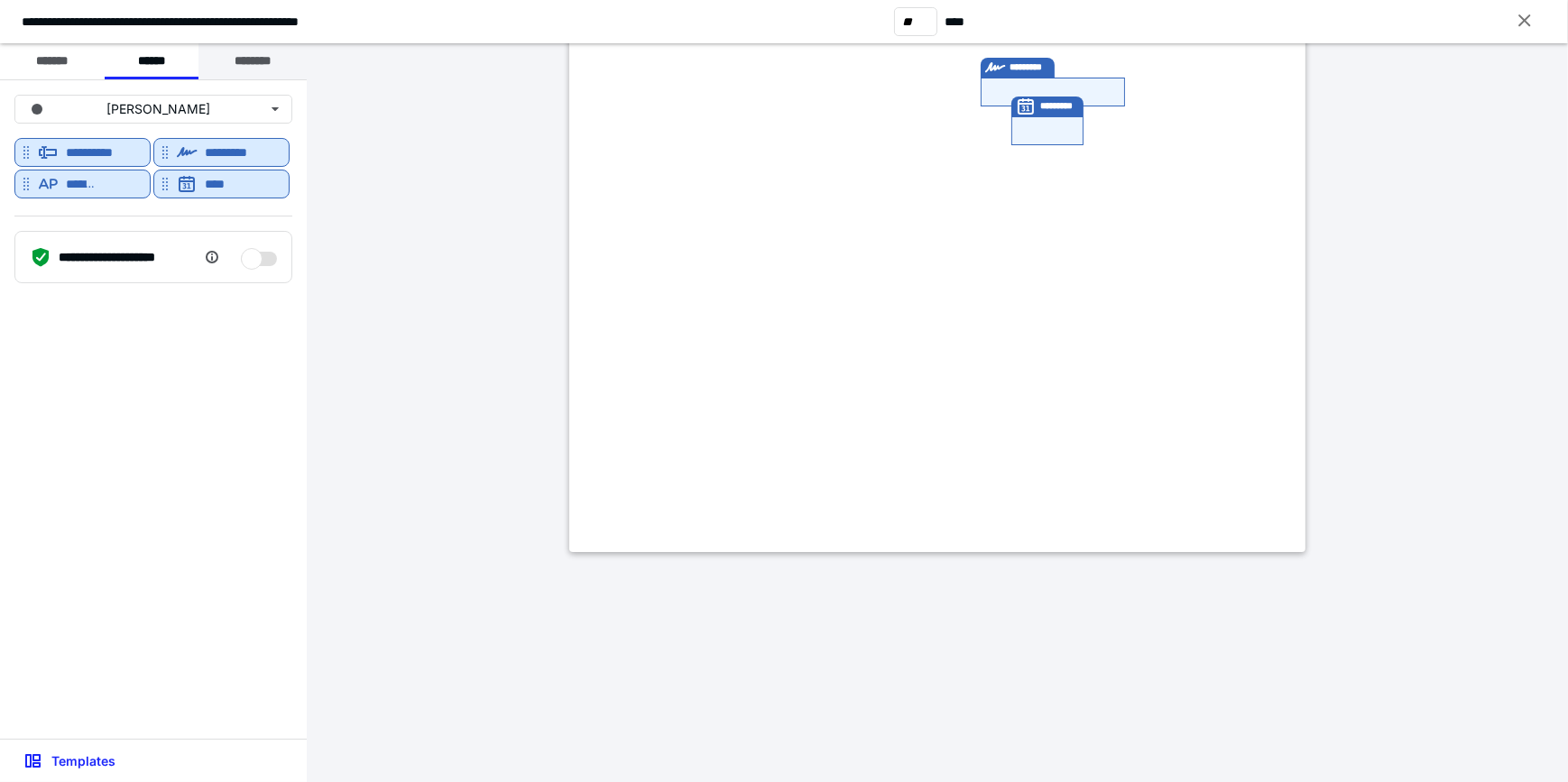 click on "********" at bounding box center (253, 61) 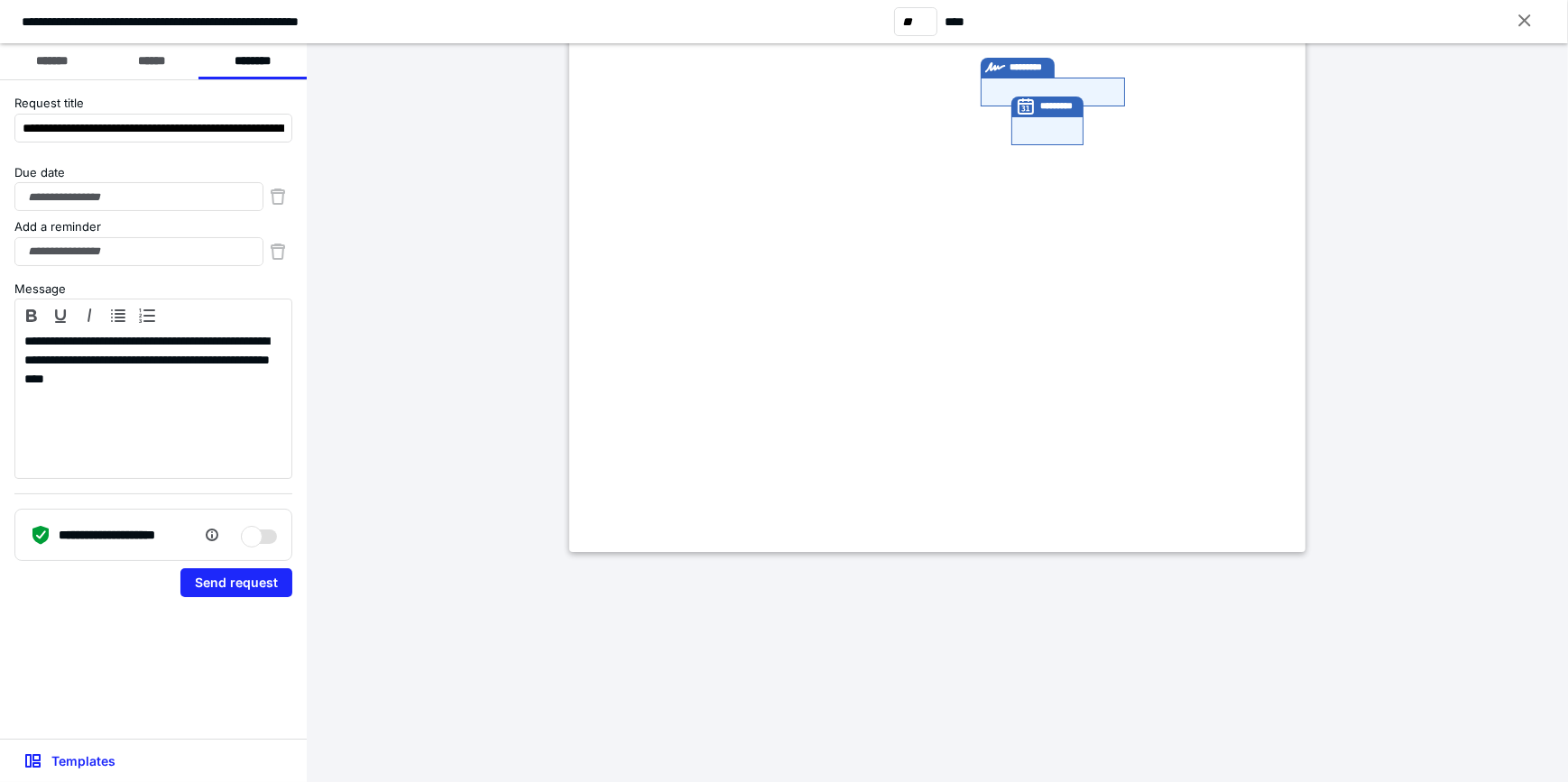 click on "Due date" at bounding box center (153, 173) 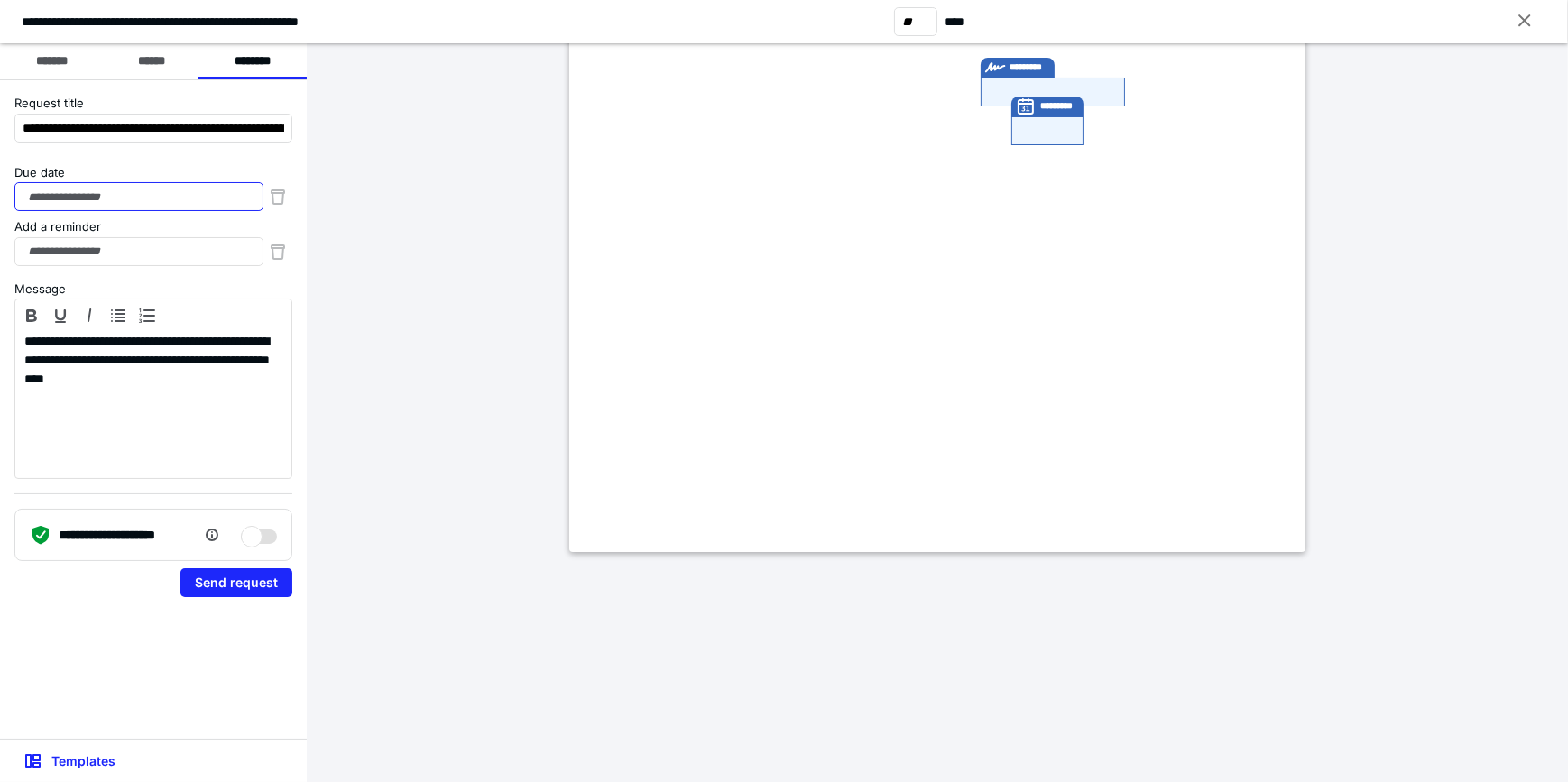 click on "Due date" at bounding box center (139, 197) 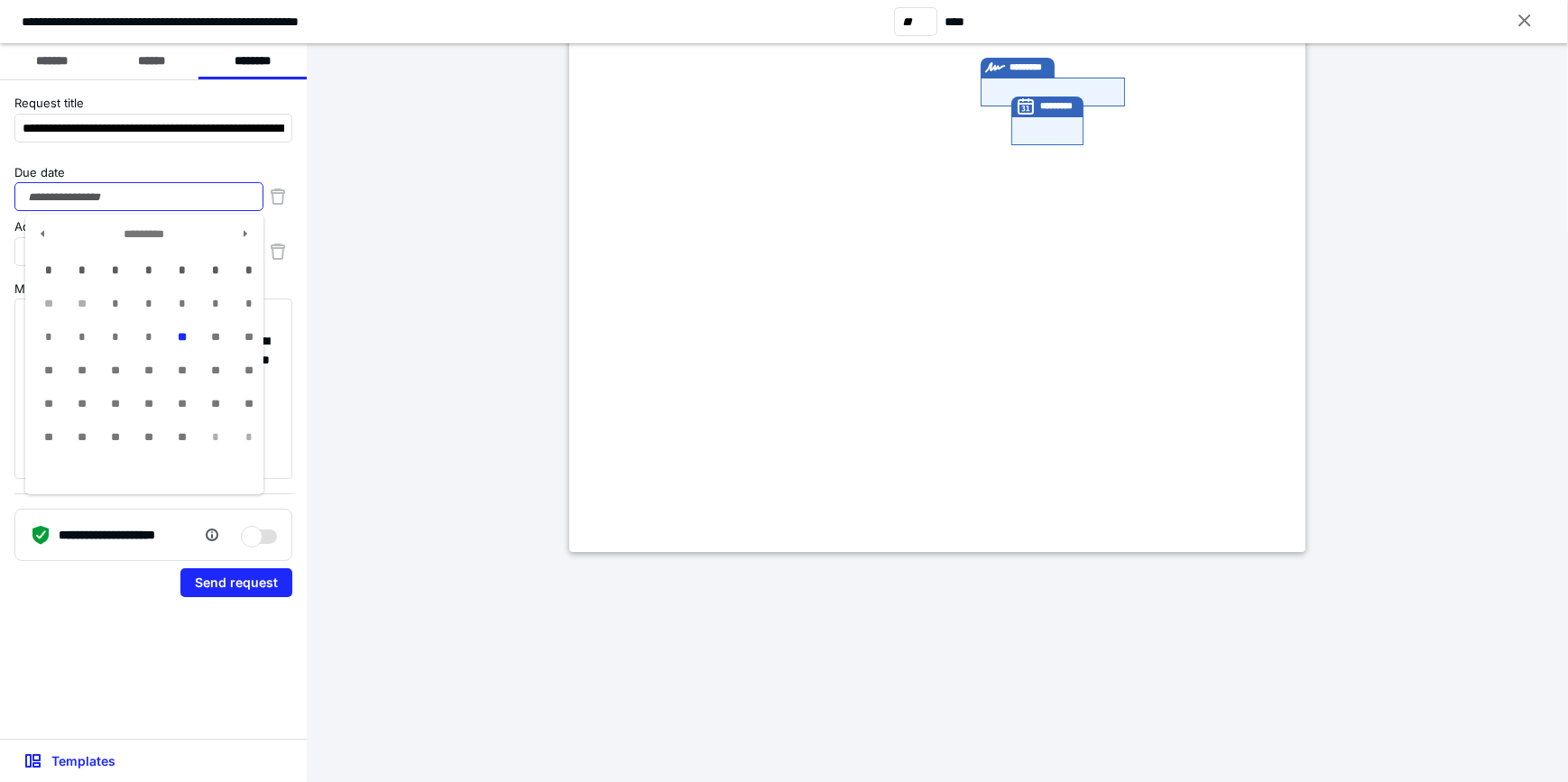 click on "Due date" at bounding box center (139, 197) 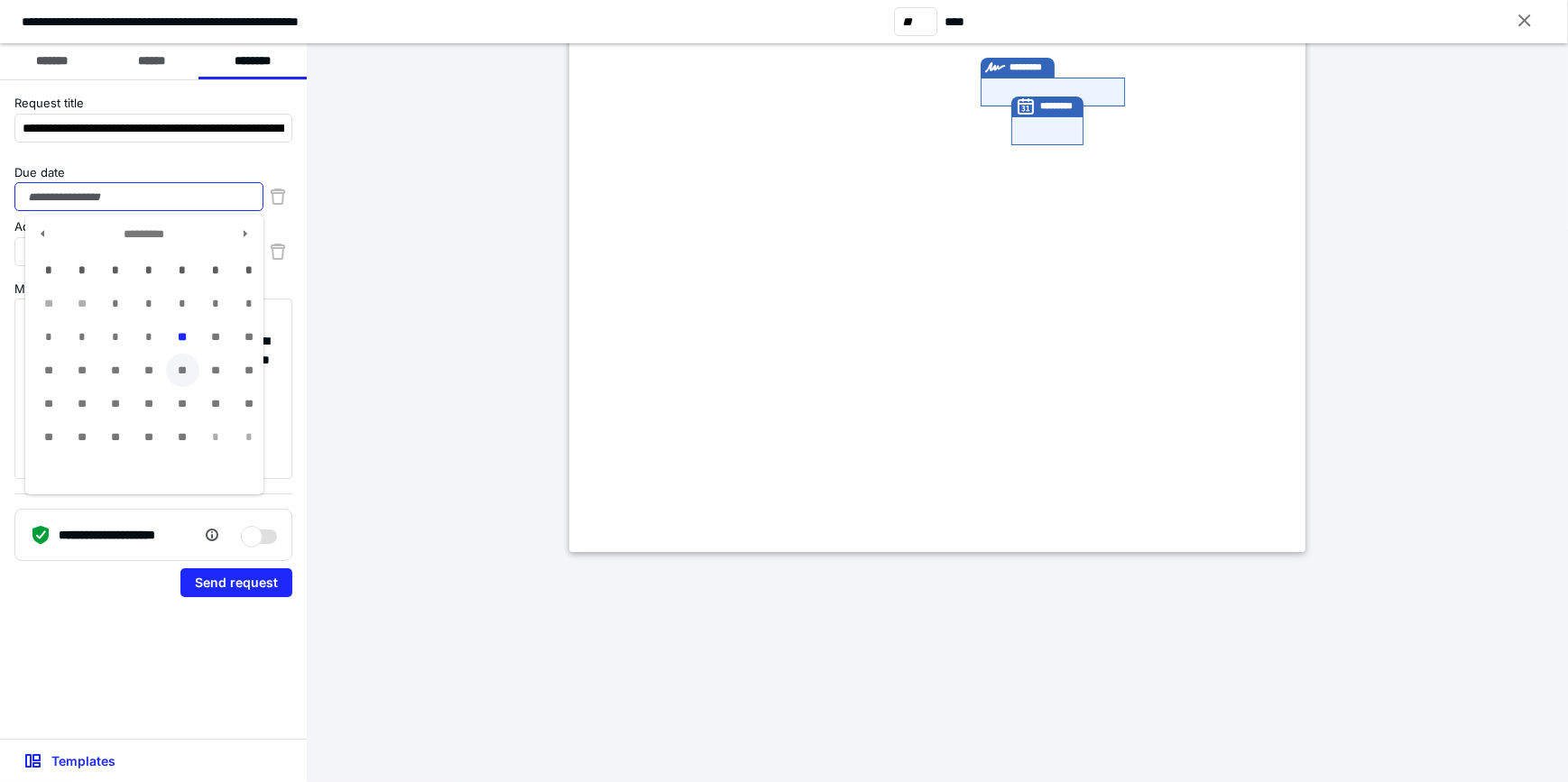 click on "**" at bounding box center (182, 370) 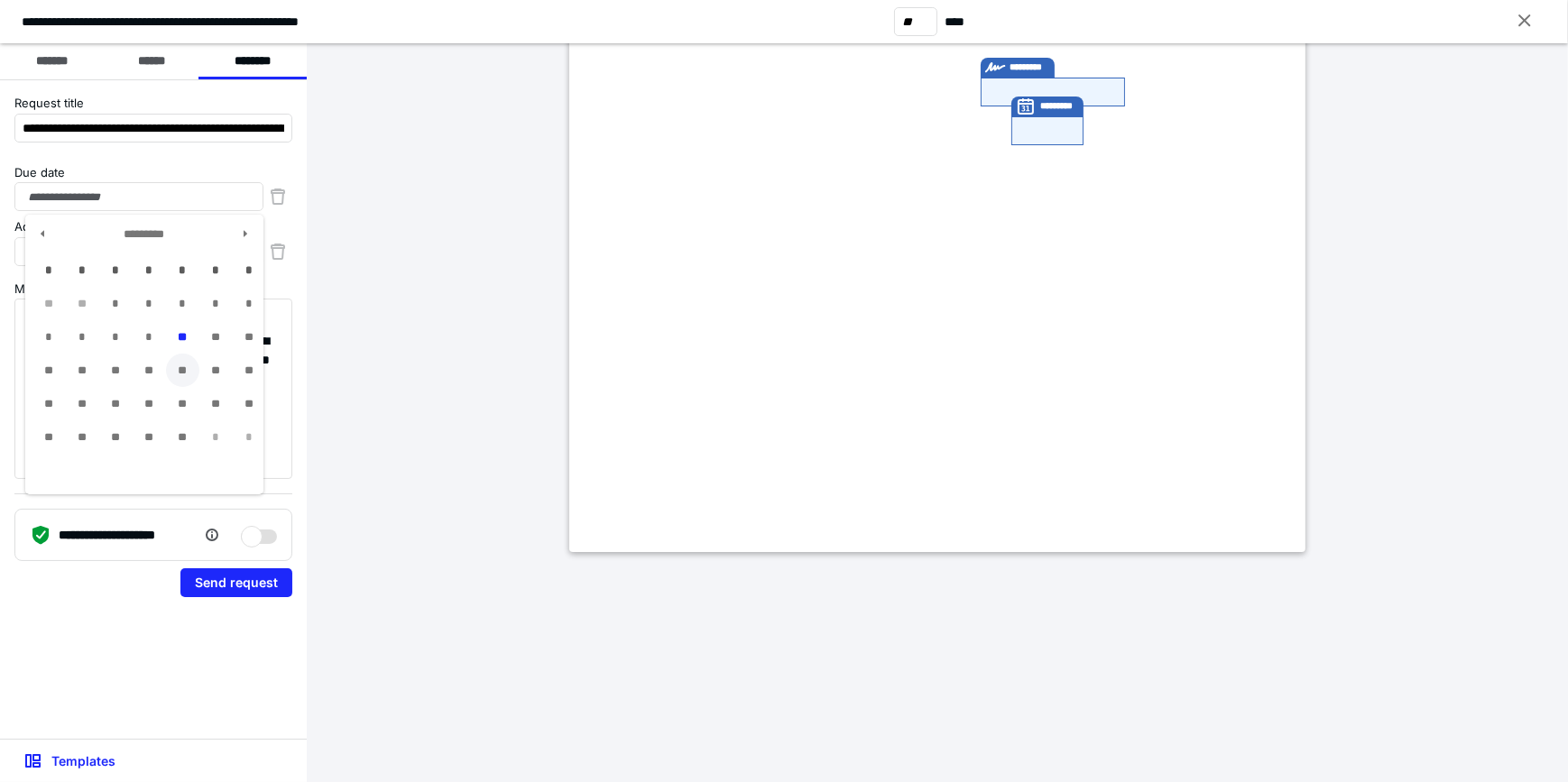 type on "**********" 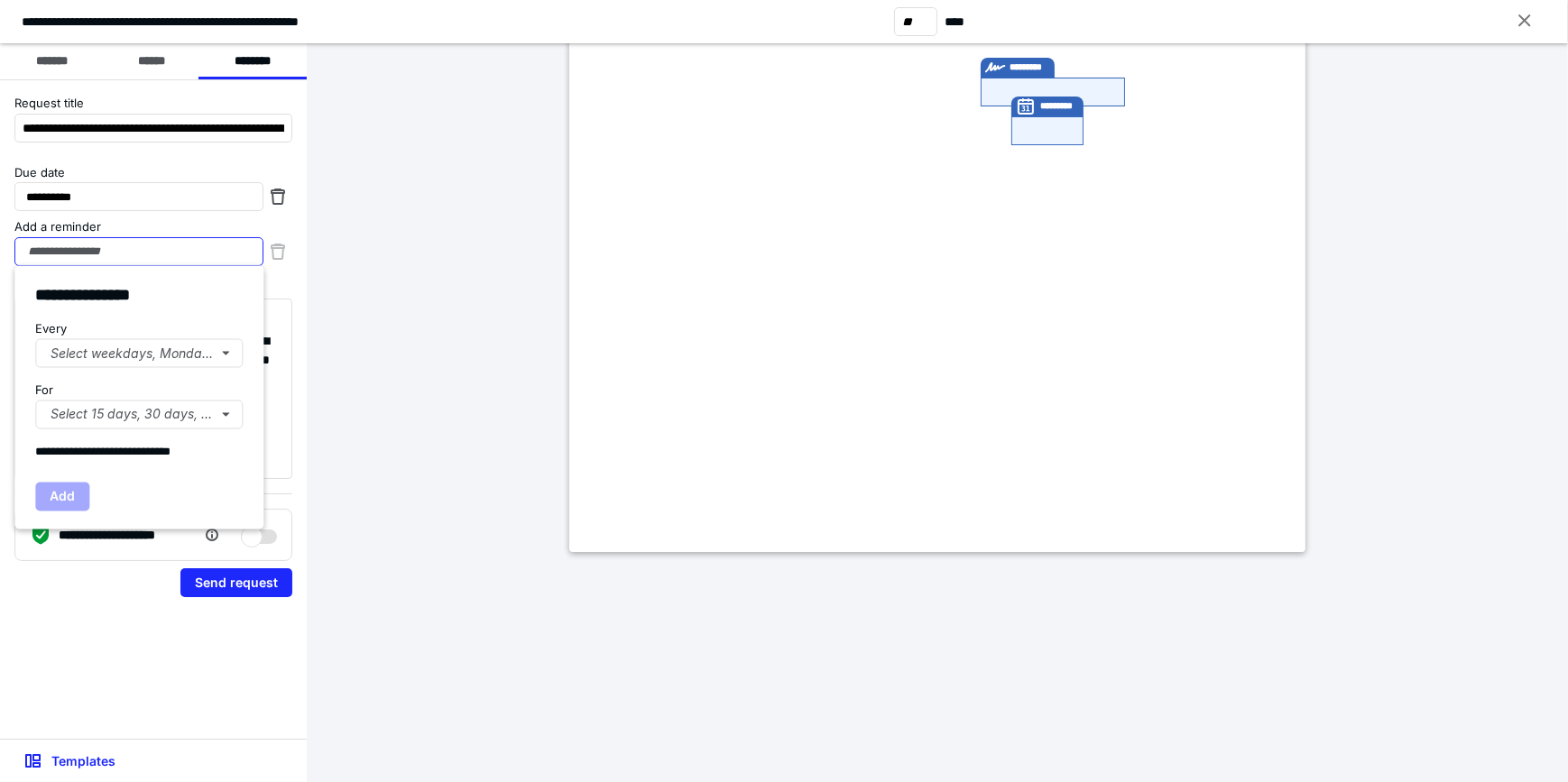 click on "Add a reminder" at bounding box center (139, 252) 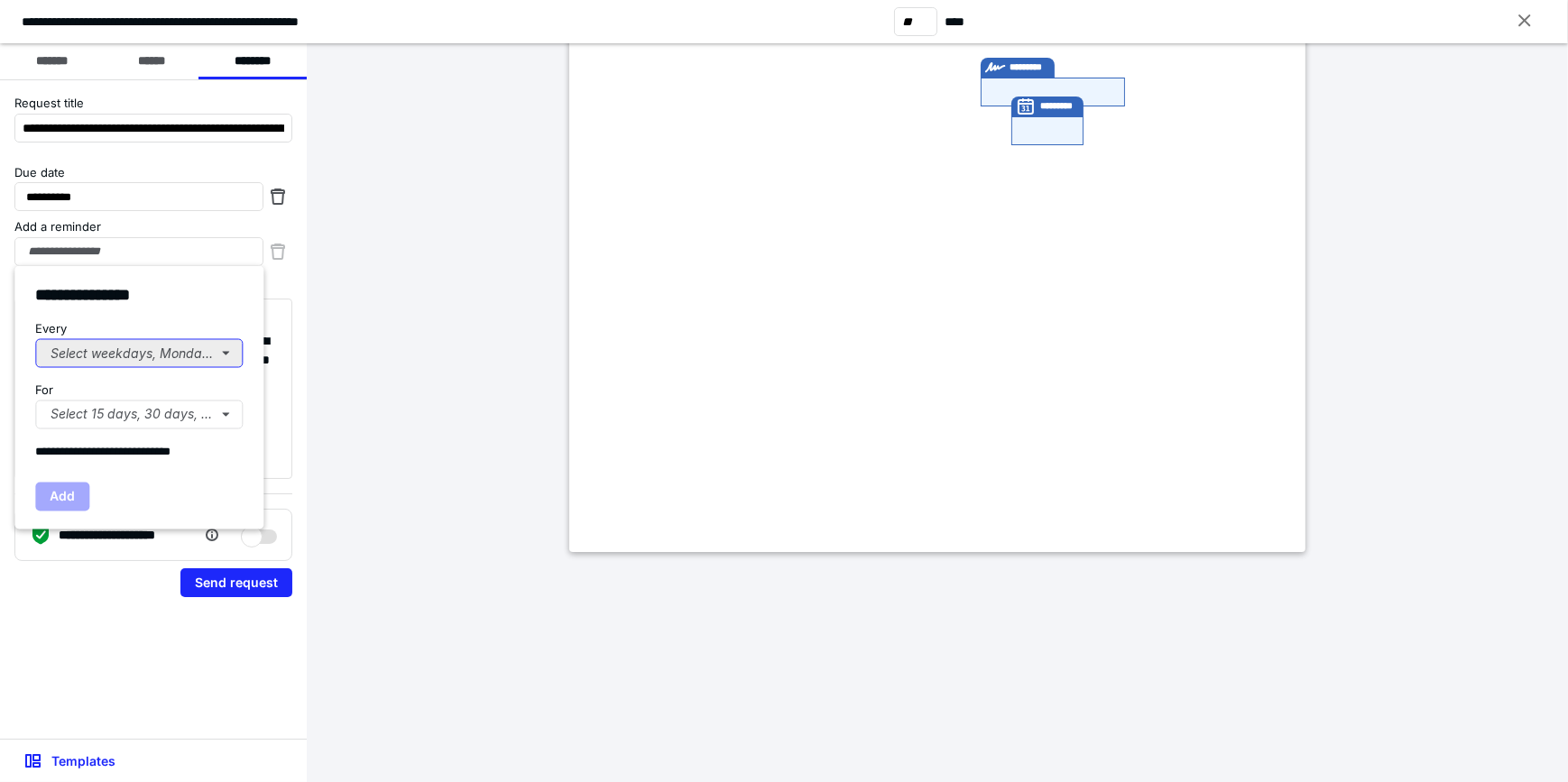 click on "Select weekdays, Mondays, or Tues..." at bounding box center (139, 353) 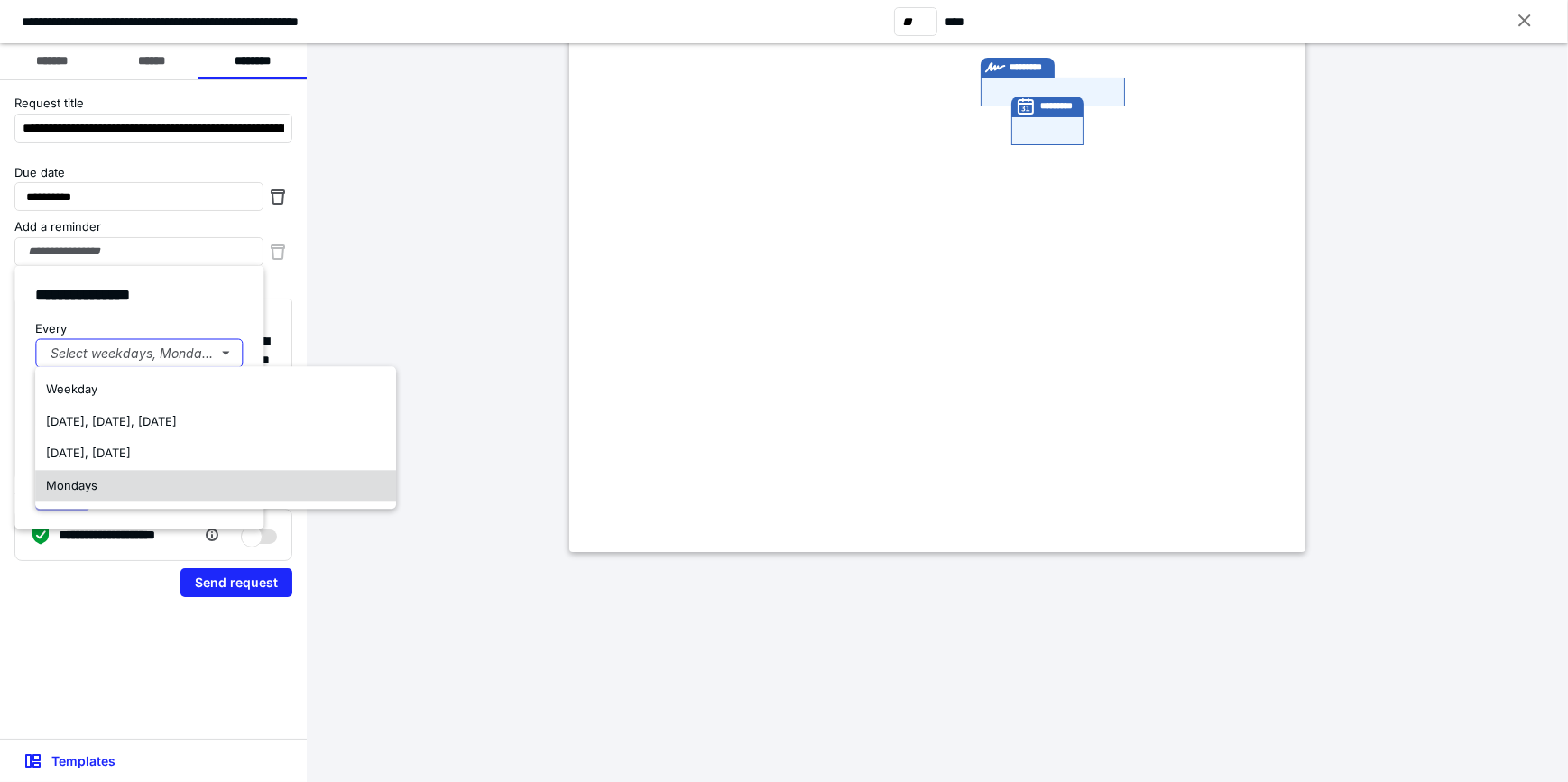click on "Mondays" at bounding box center (216, 486) 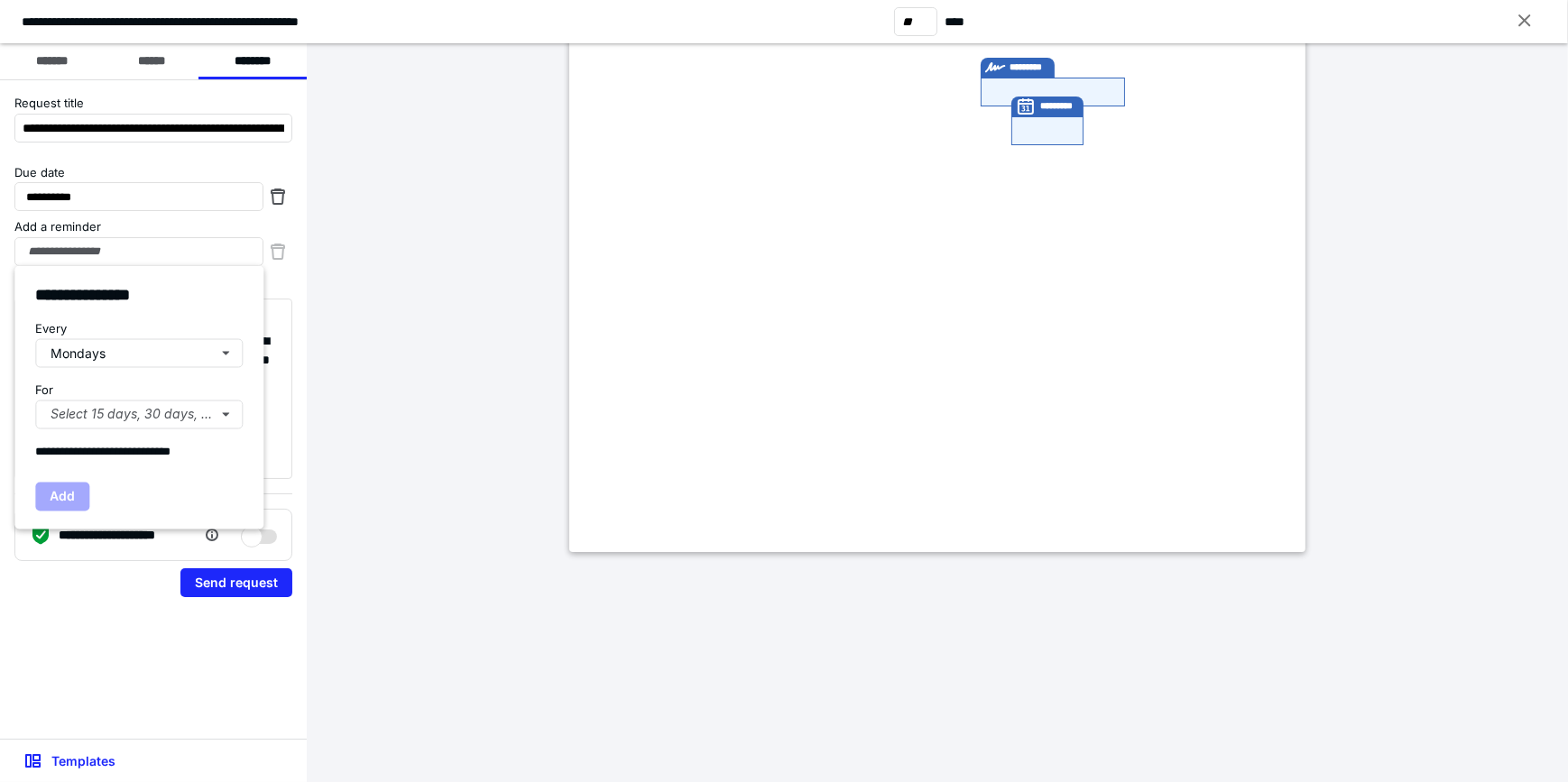 click on "**********" at bounding box center [139, 398] 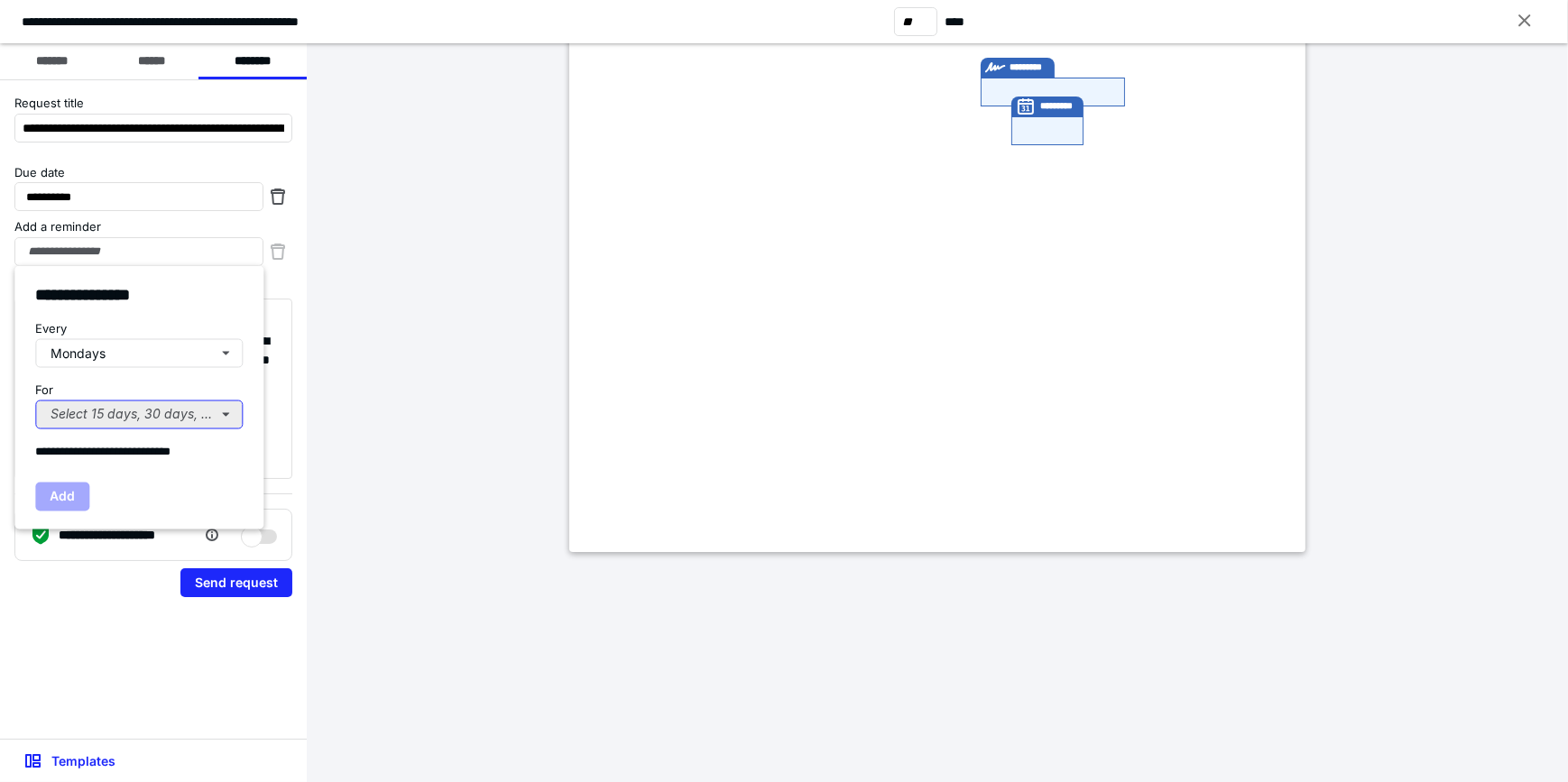 drag, startPoint x: 135, startPoint y: 408, endPoint x: 134, endPoint y: 419, distance: 11.045361 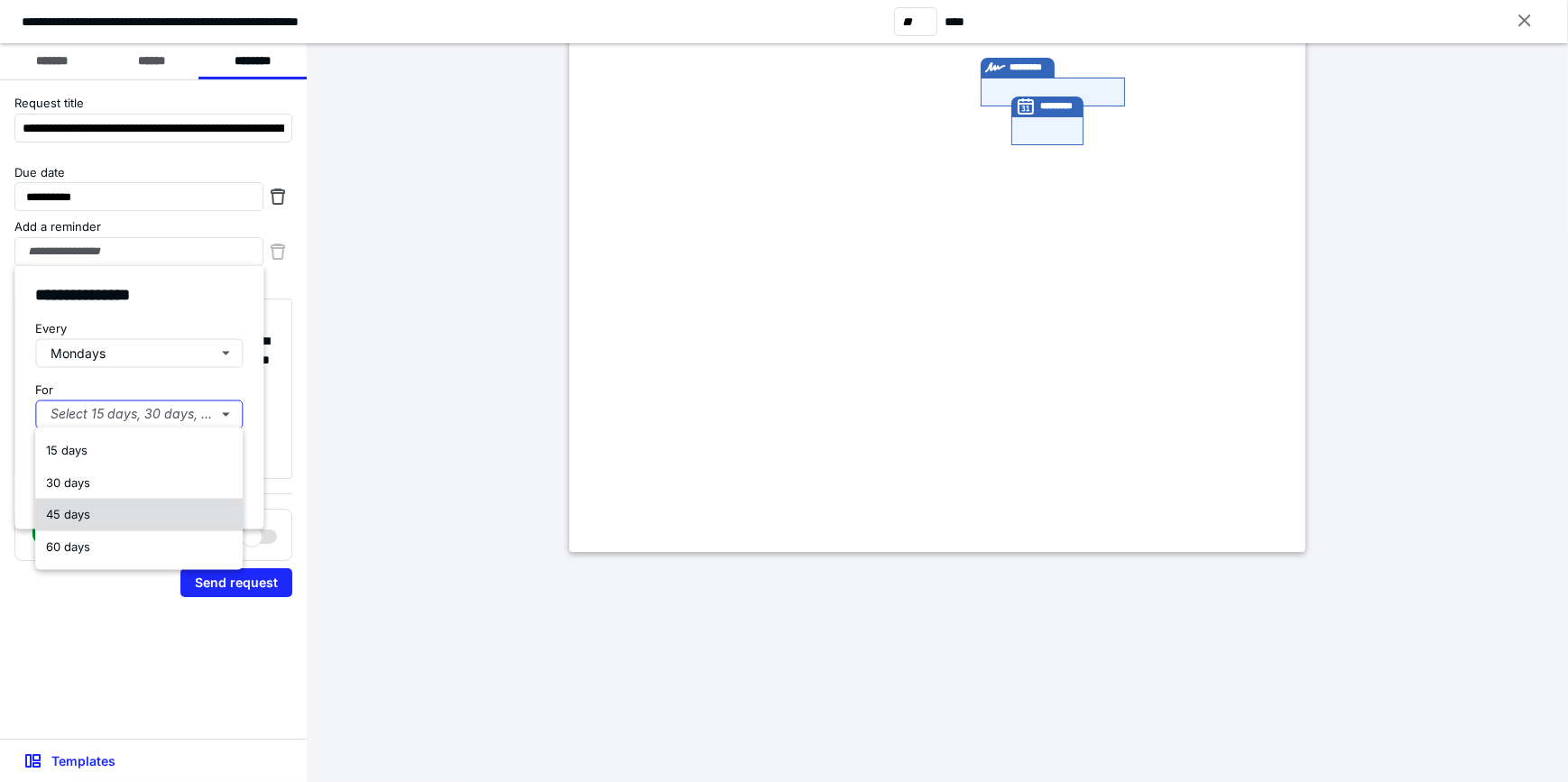 click on "45 days" at bounding box center (139, 515) 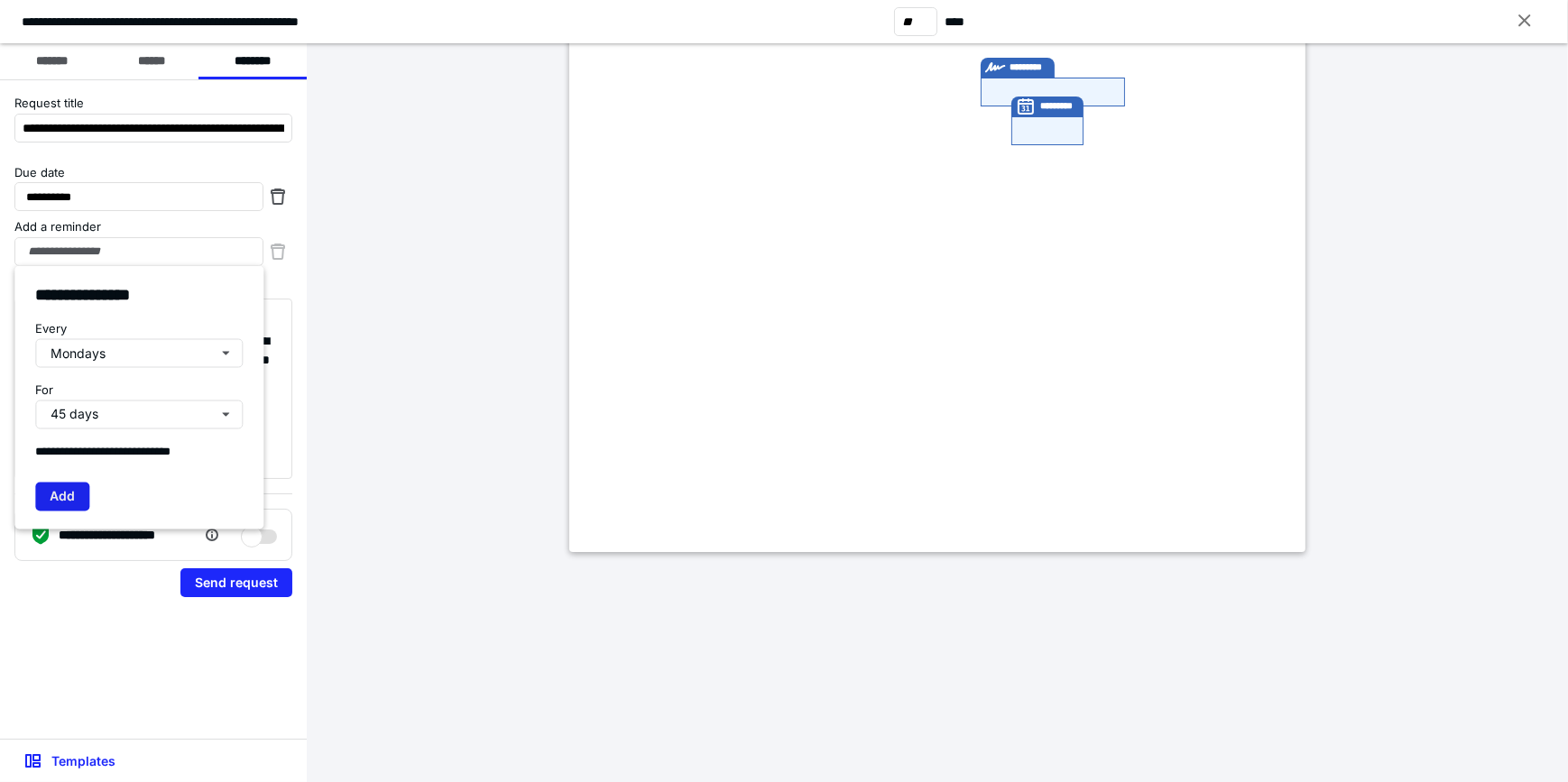 drag, startPoint x: 76, startPoint y: 496, endPoint x: 86, endPoint y: 496, distance: 10 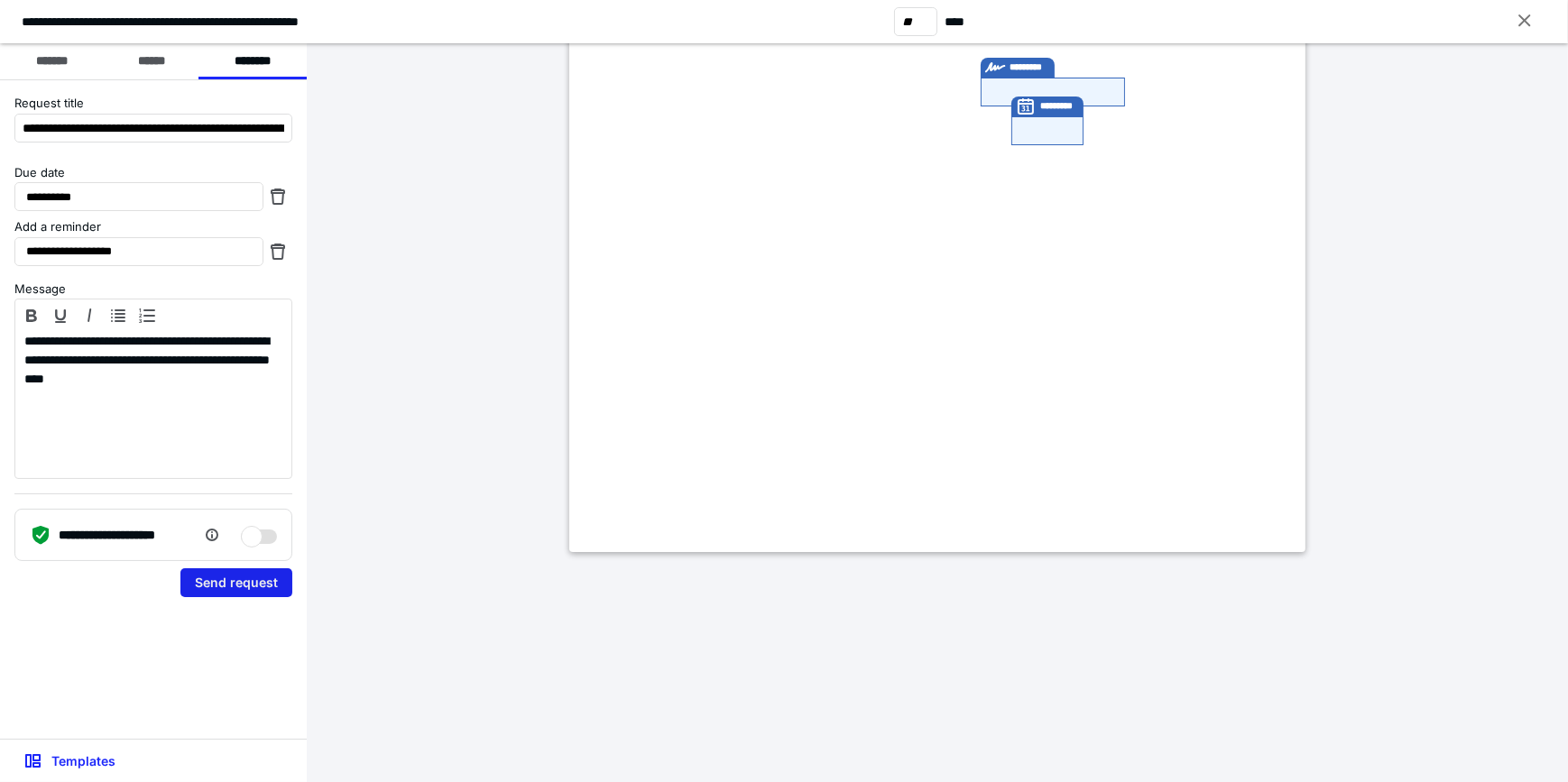 click on "Send request" at bounding box center [236, 583] 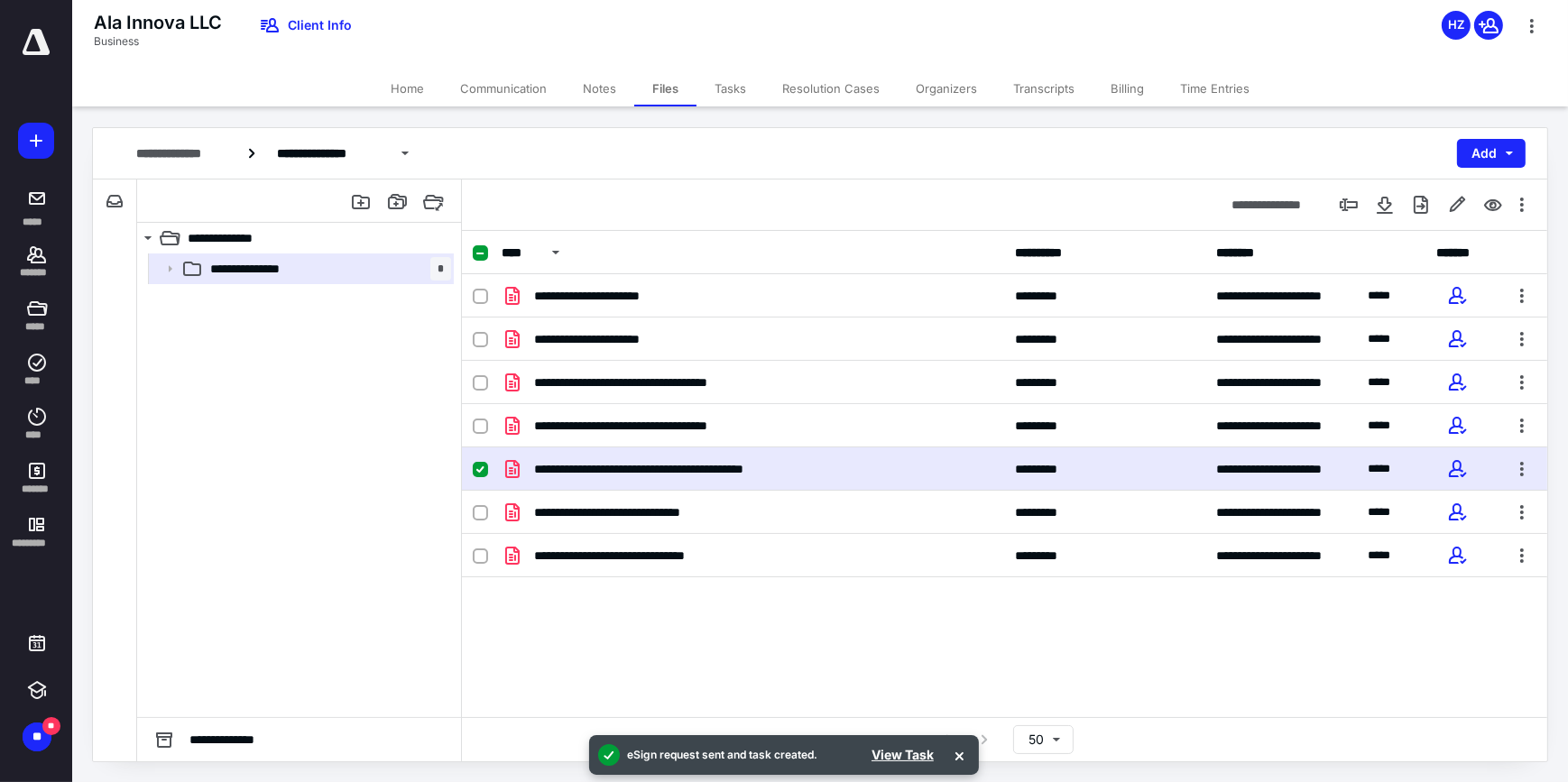click on "Home" at bounding box center (407, 88) 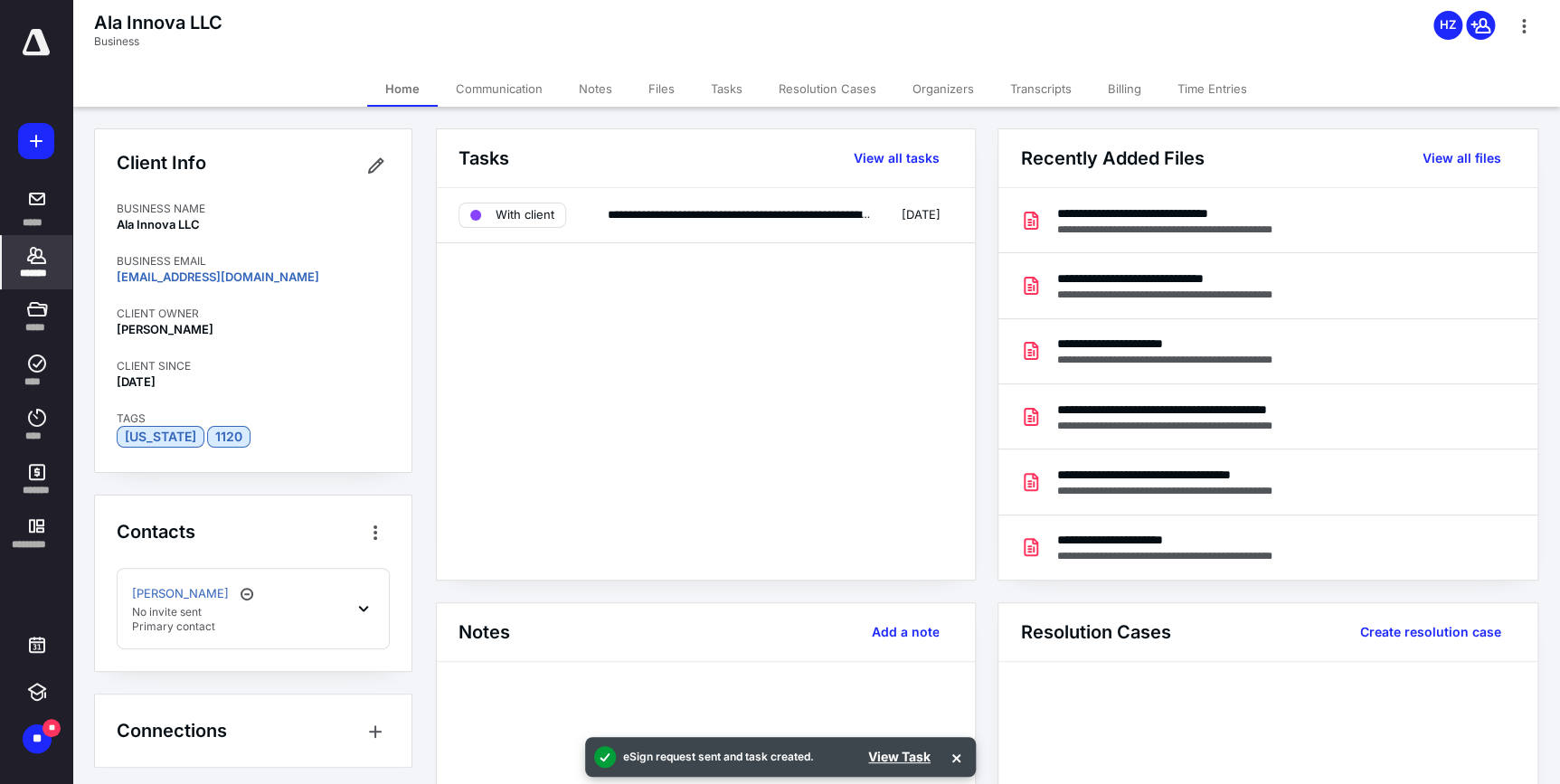 click on "Ana Trejo No invite sent Primary contact" at bounding box center [253, 609] 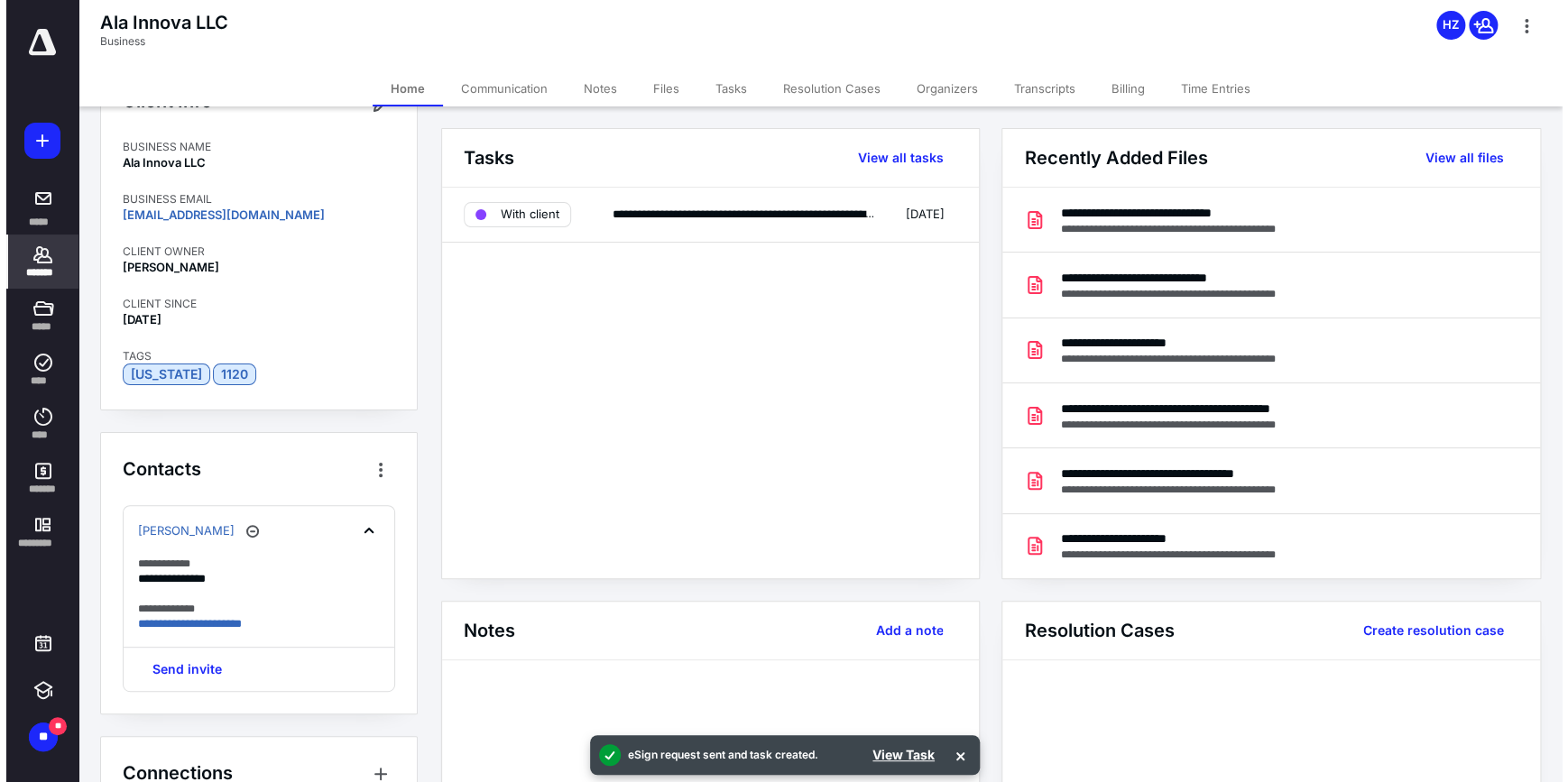 scroll, scrollTop: 109, scrollLeft: 0, axis: vertical 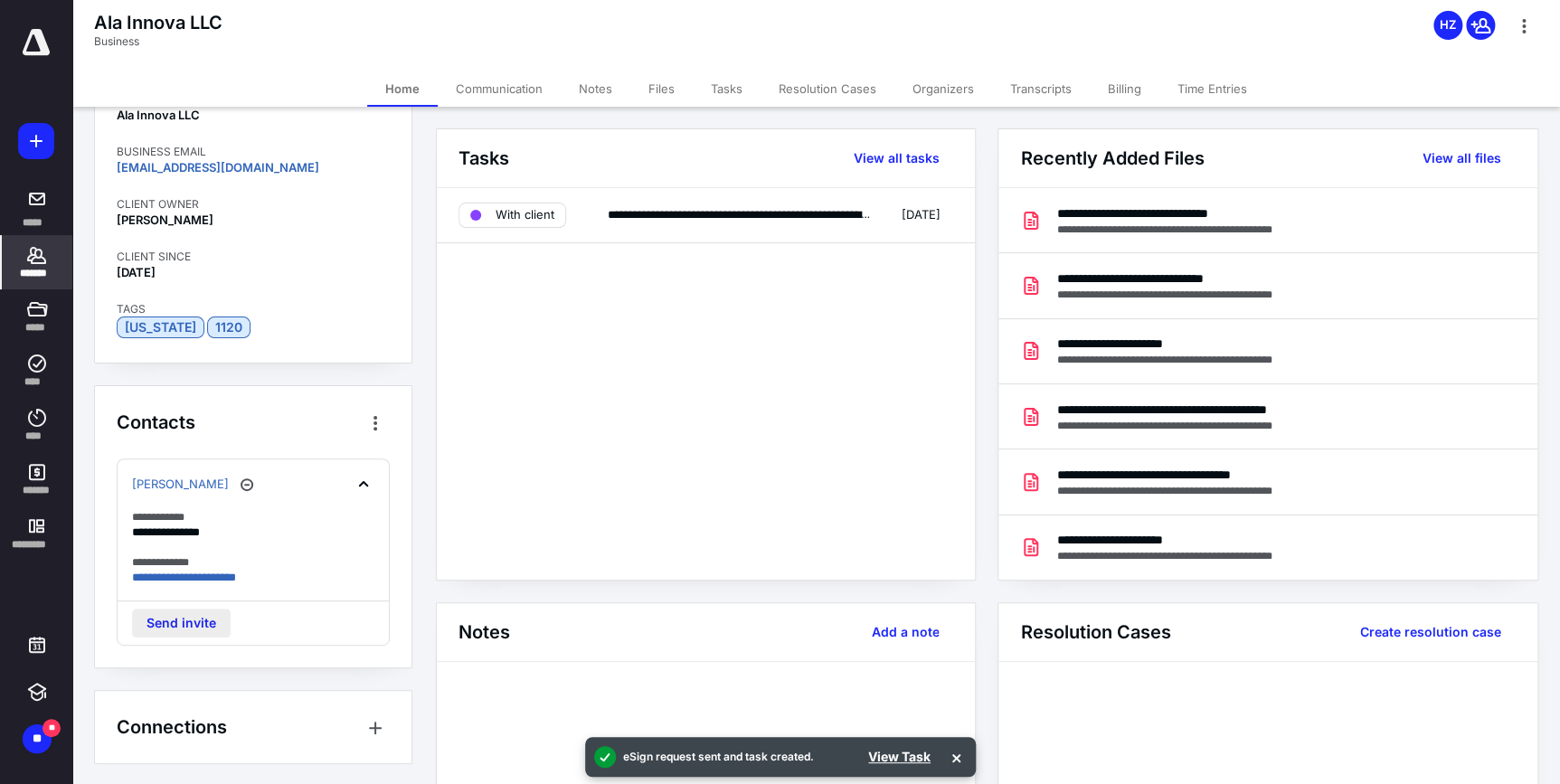 click on "Send invite" at bounding box center [181, 623] 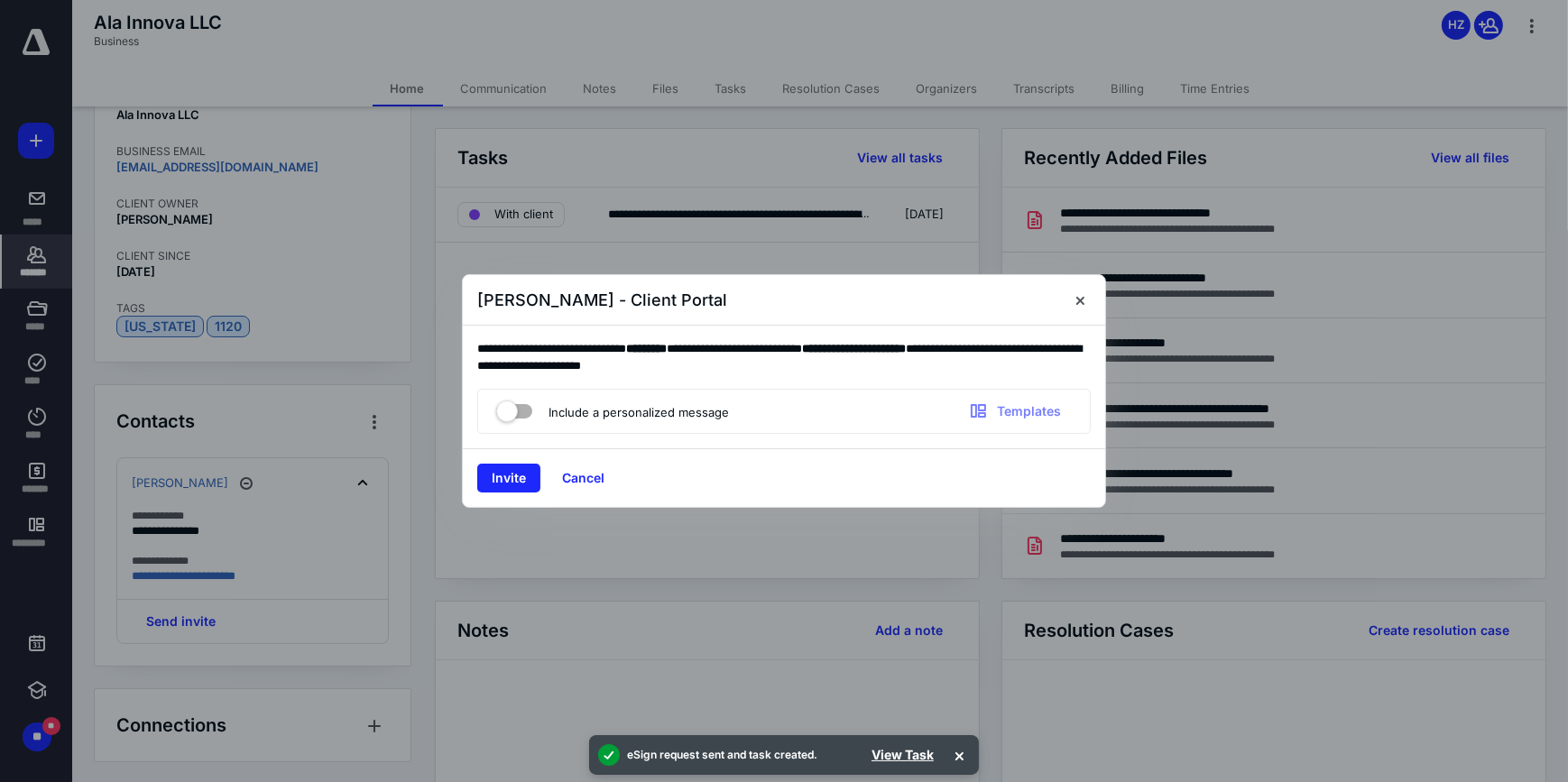 click at bounding box center [514, 408] 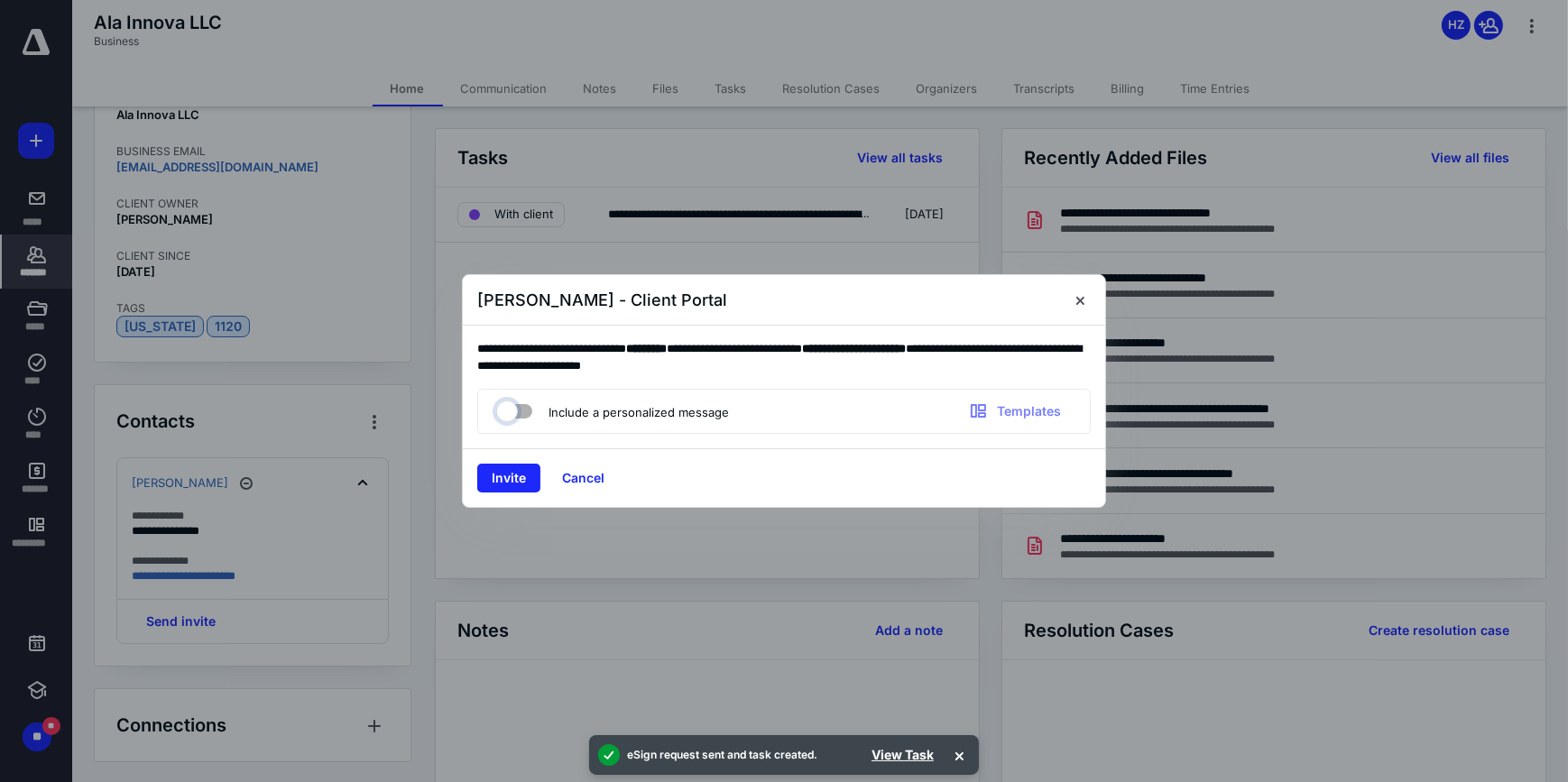 click at bounding box center [505, 409] 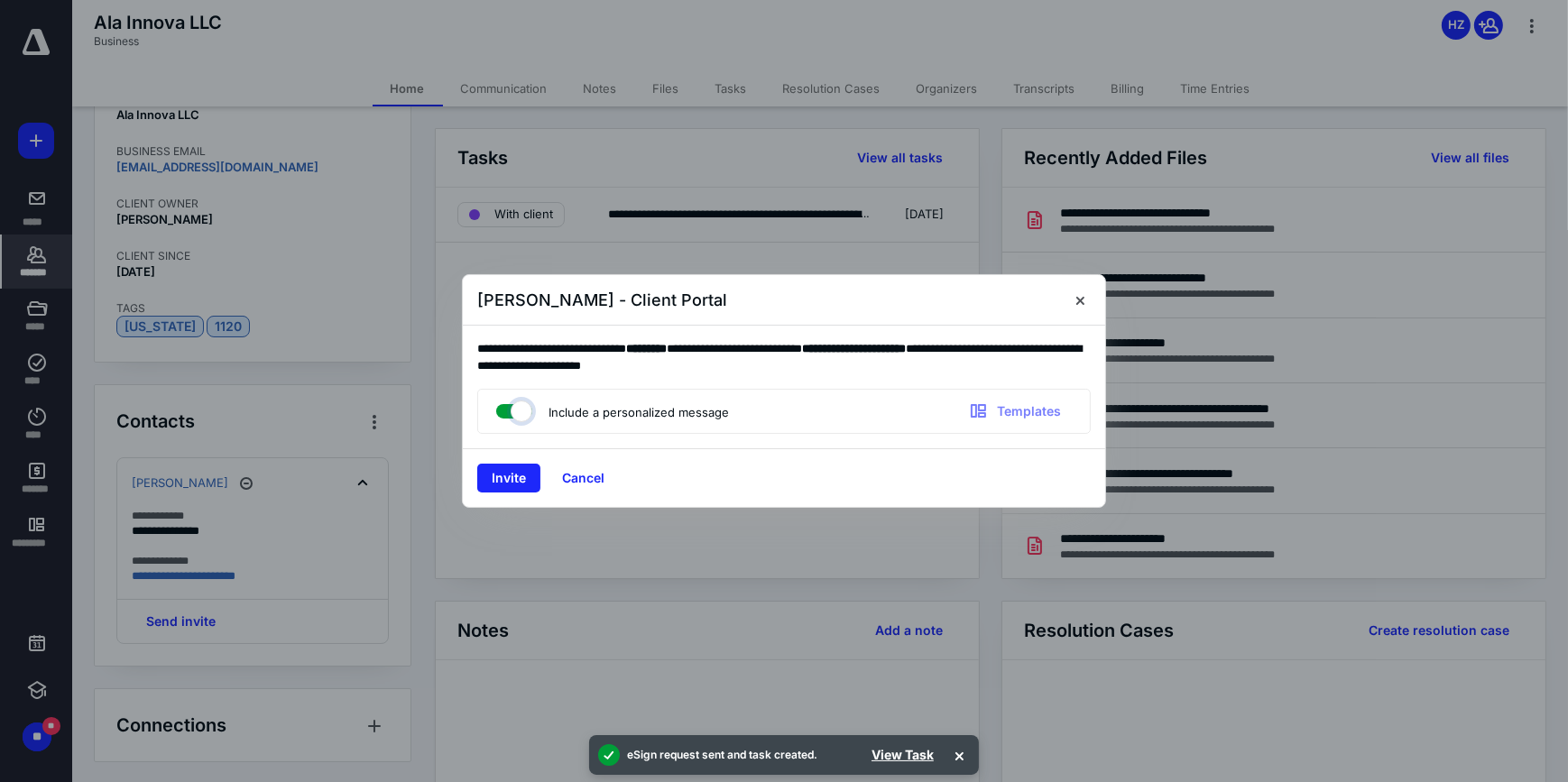checkbox on "true" 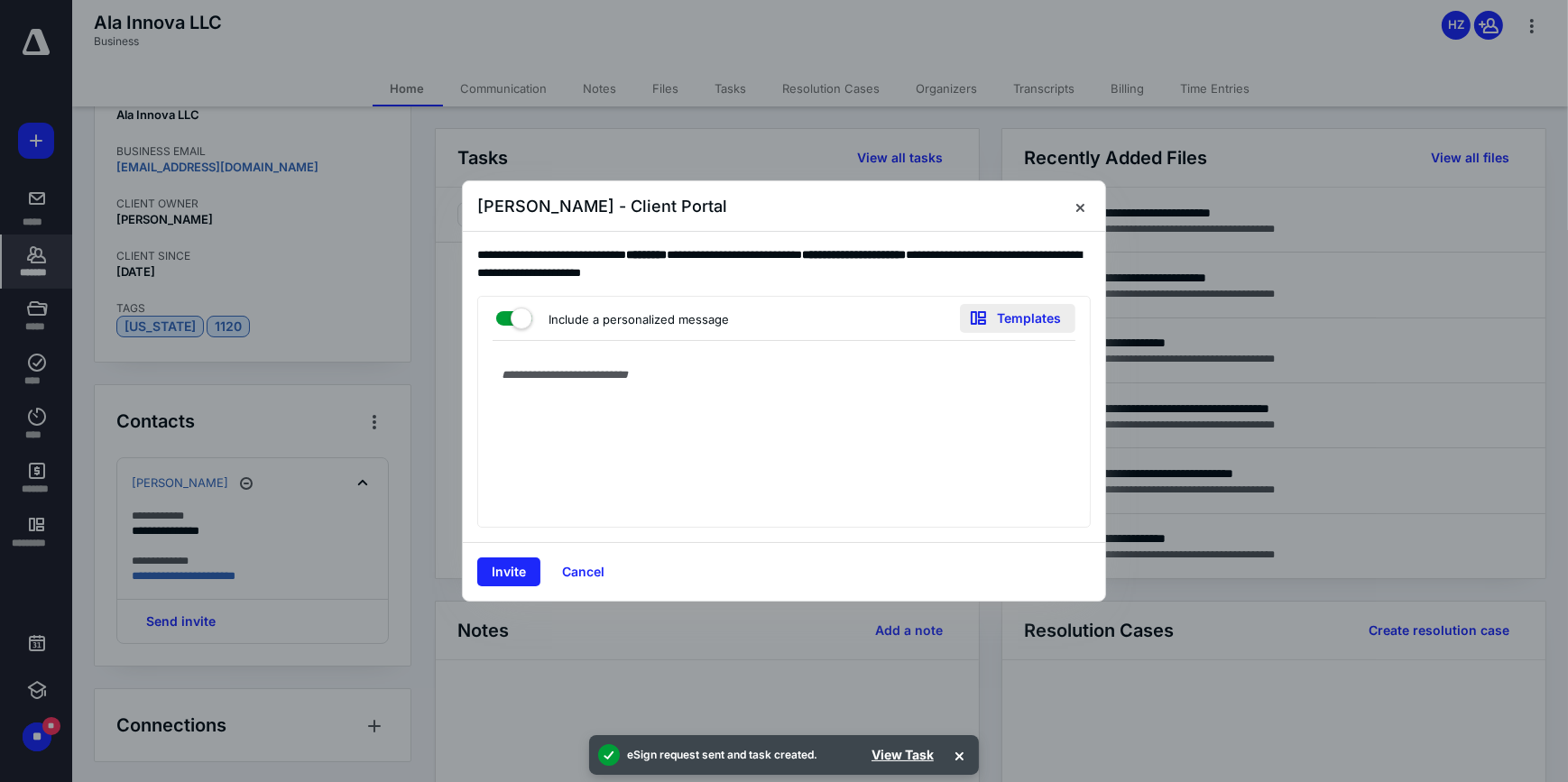 click on "Templates" at bounding box center [1018, 318] 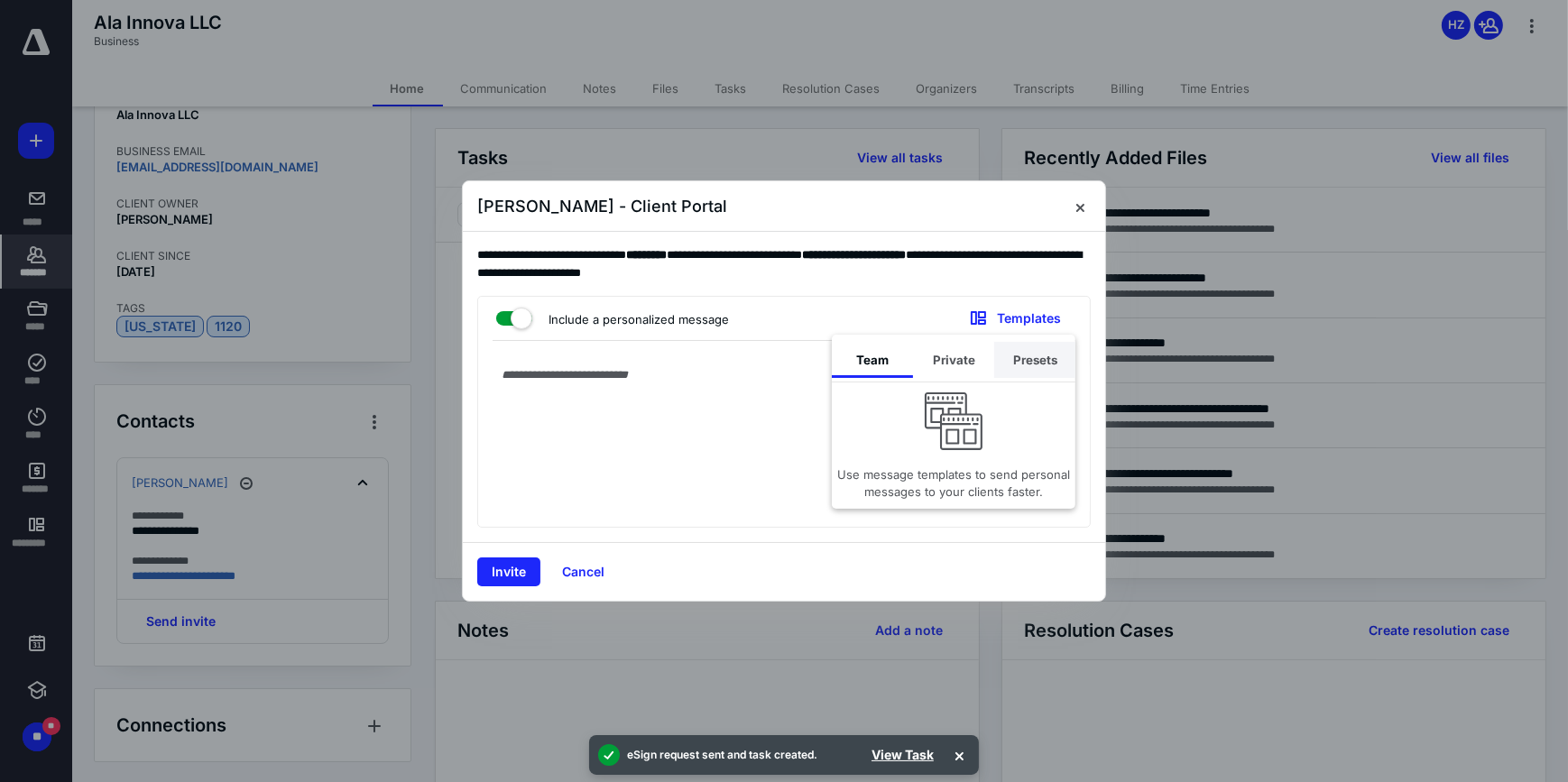 click on "Presets" at bounding box center (1035, 360) 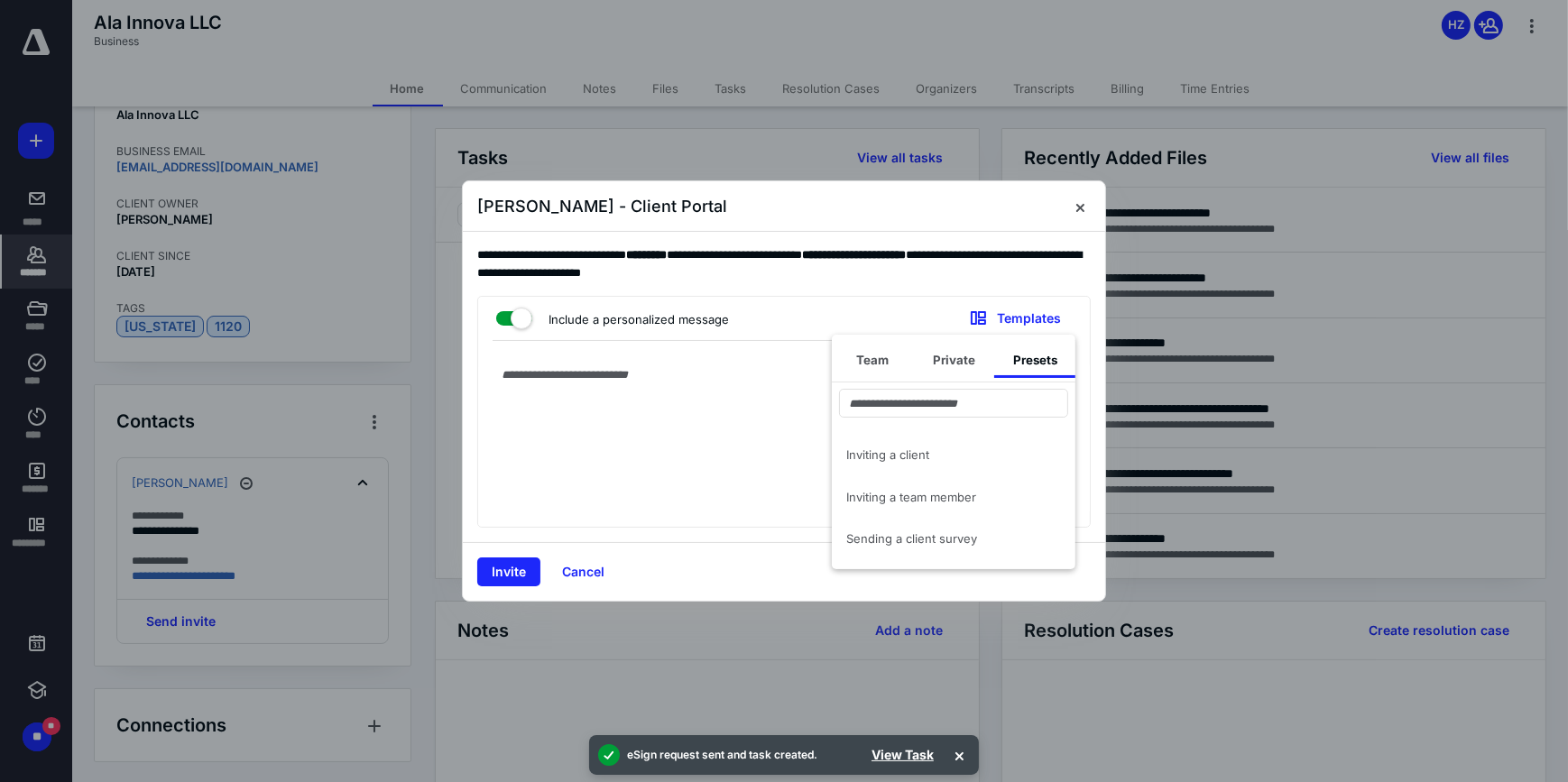 click on "Inviting a client" at bounding box center [954, 455] 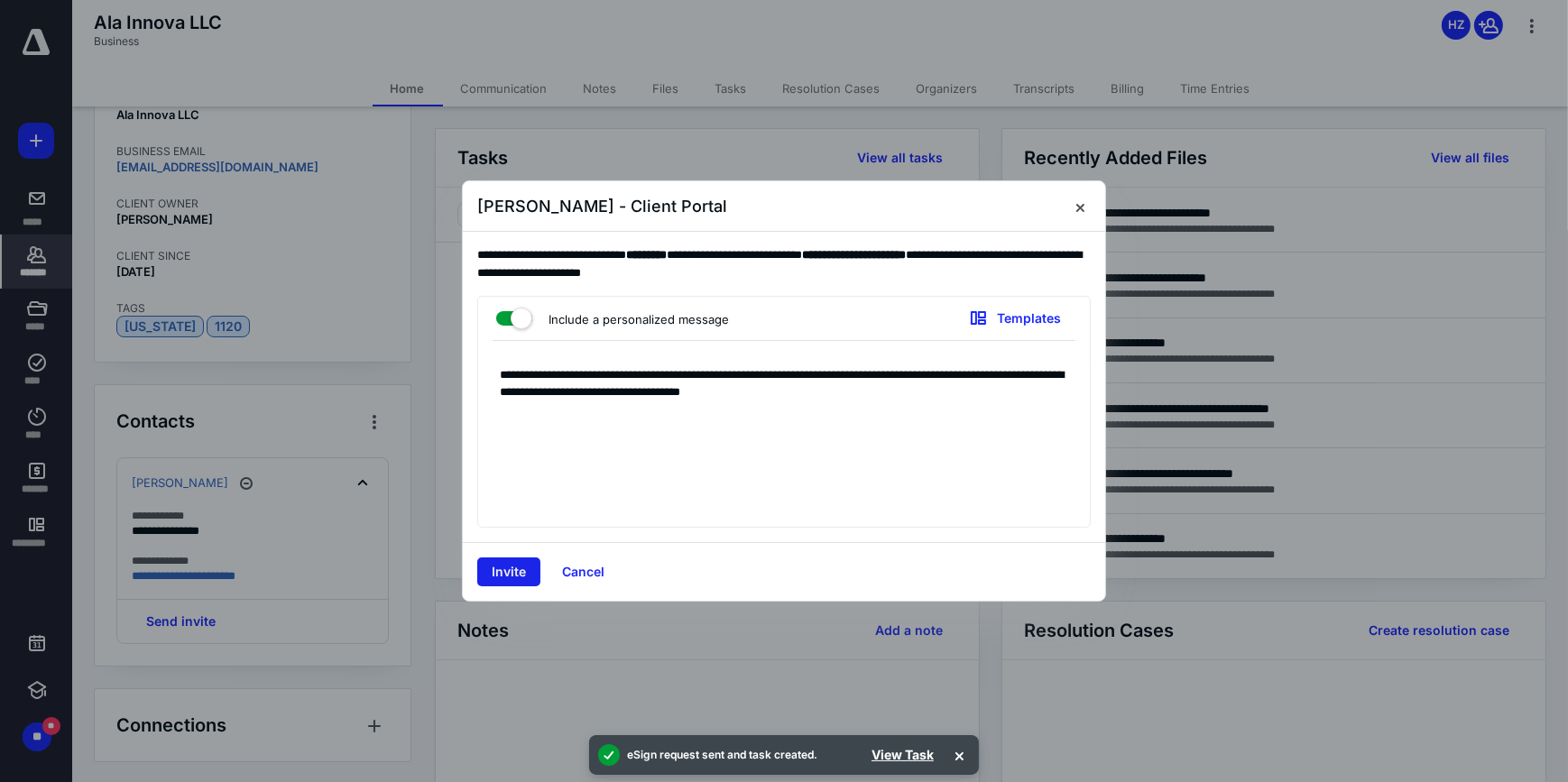 click on "Invite" at bounding box center (509, 572) 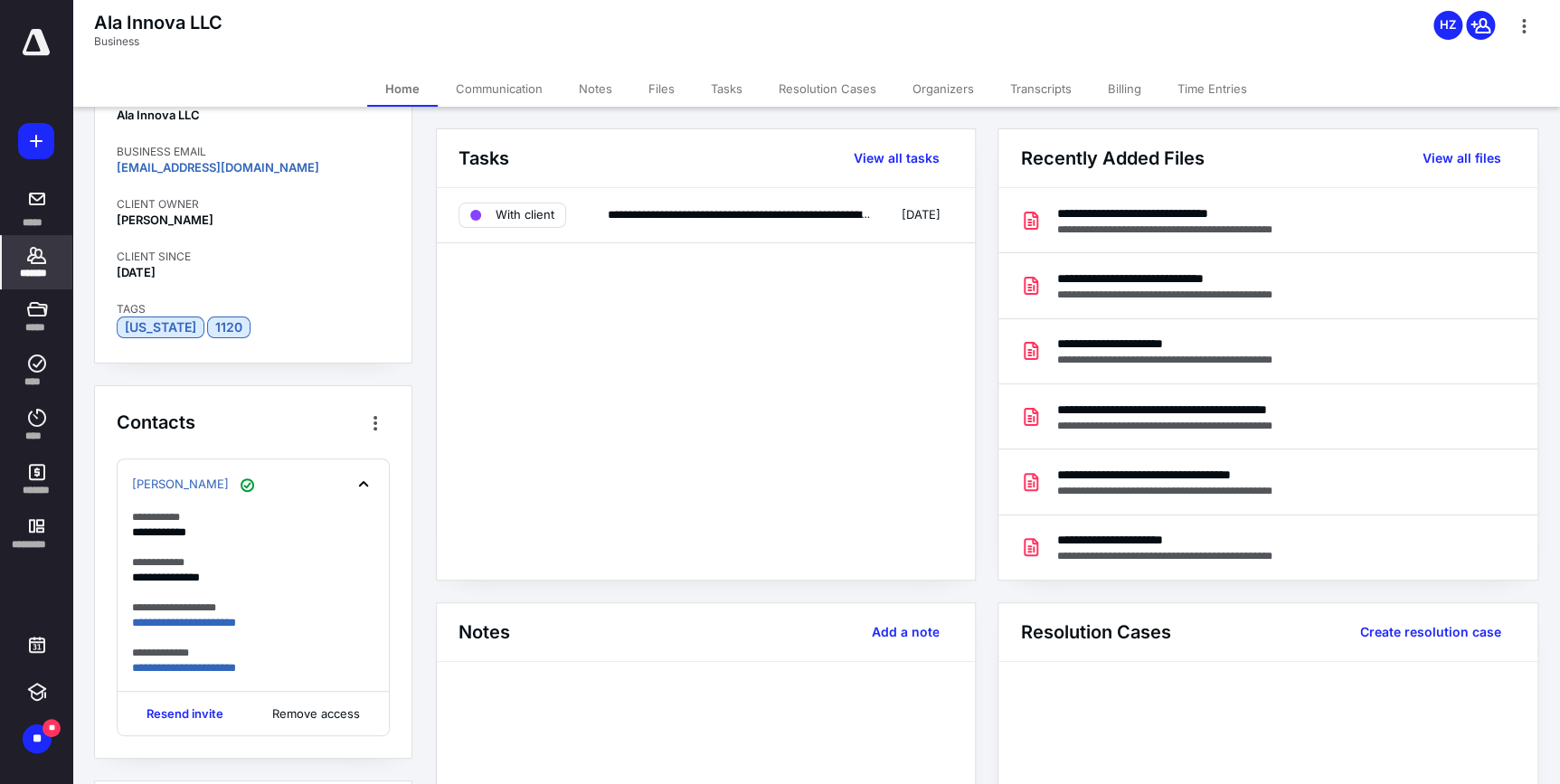 click 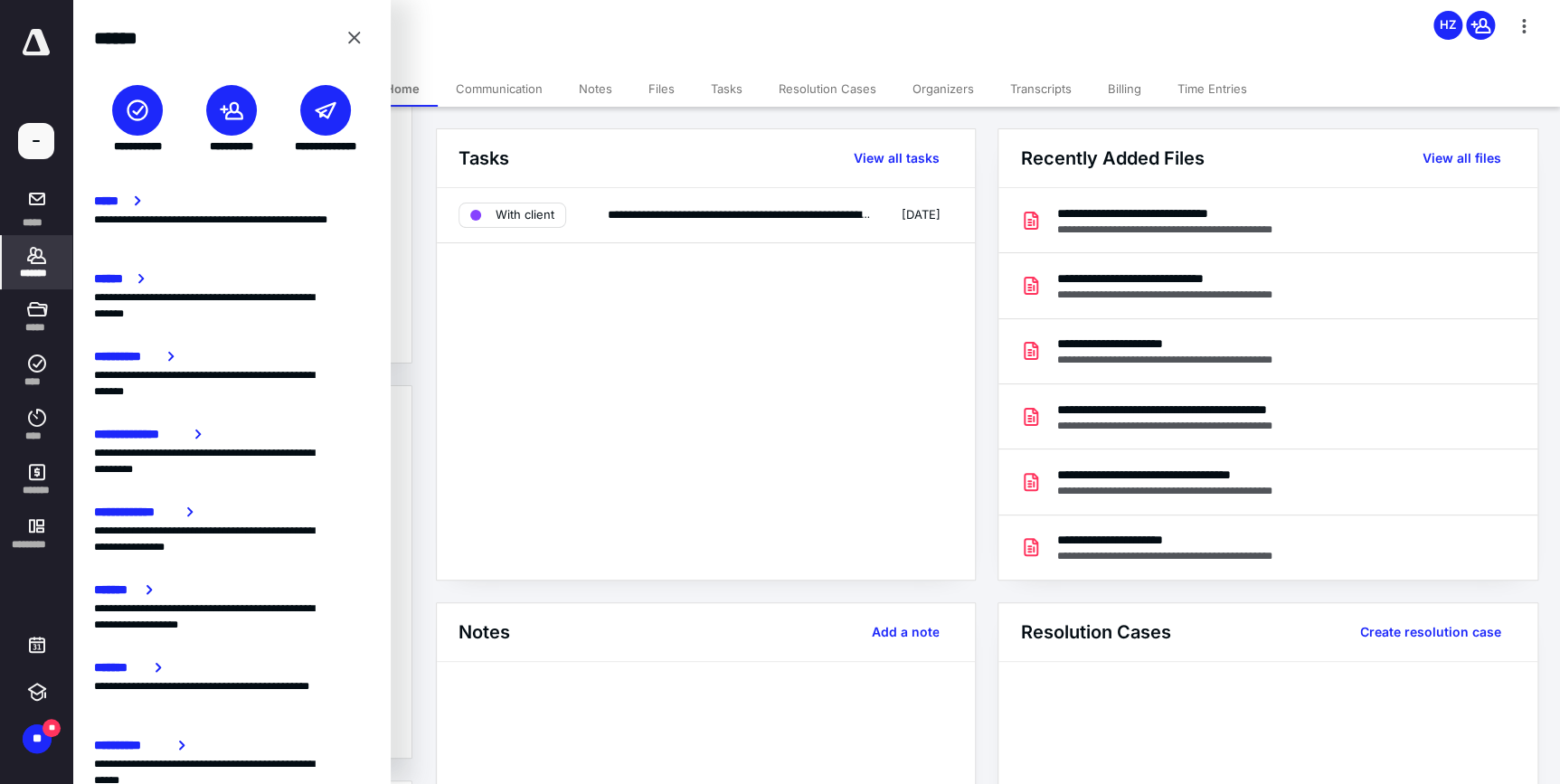 click 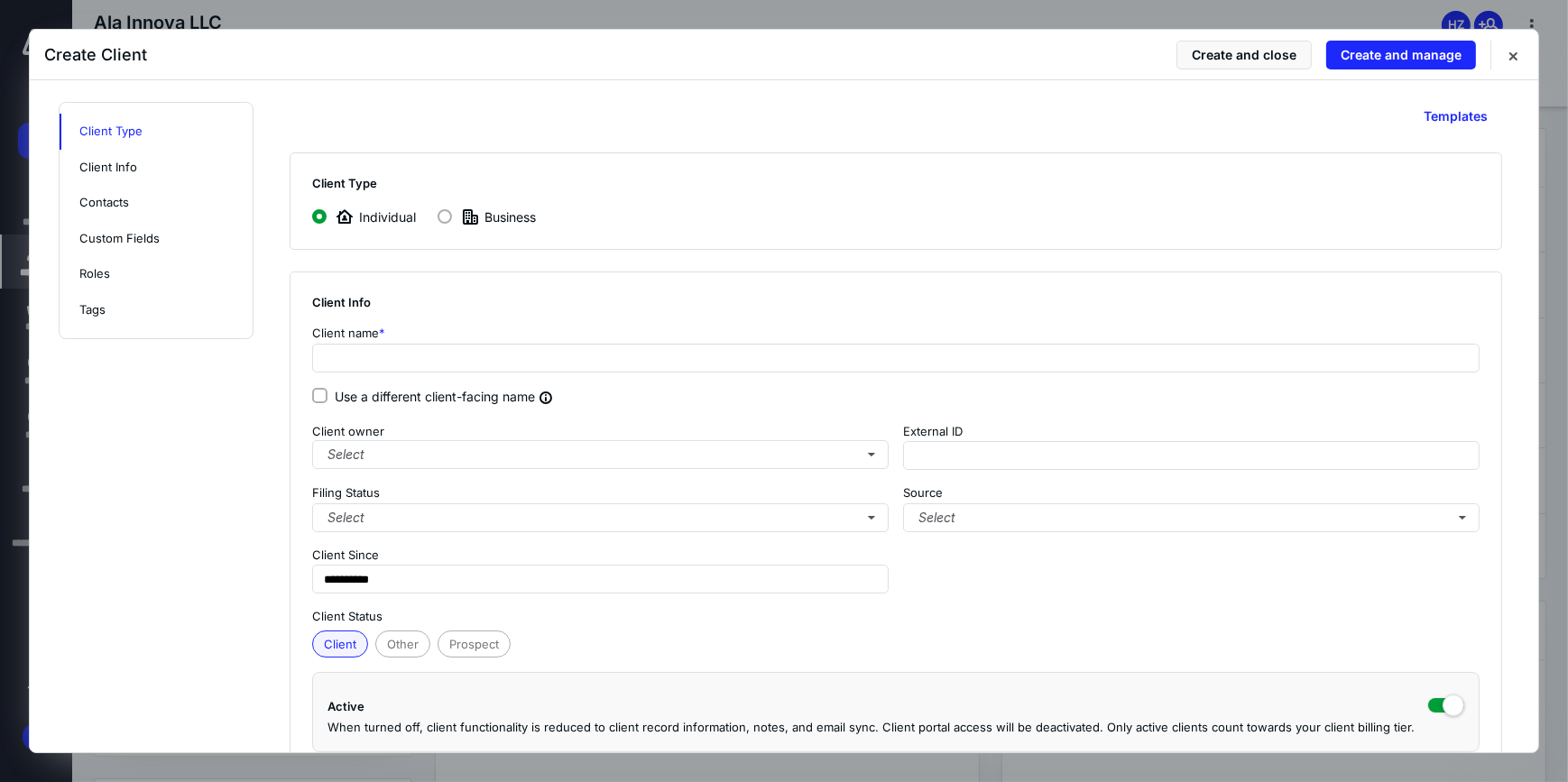 click on "Business" at bounding box center [486, 216] 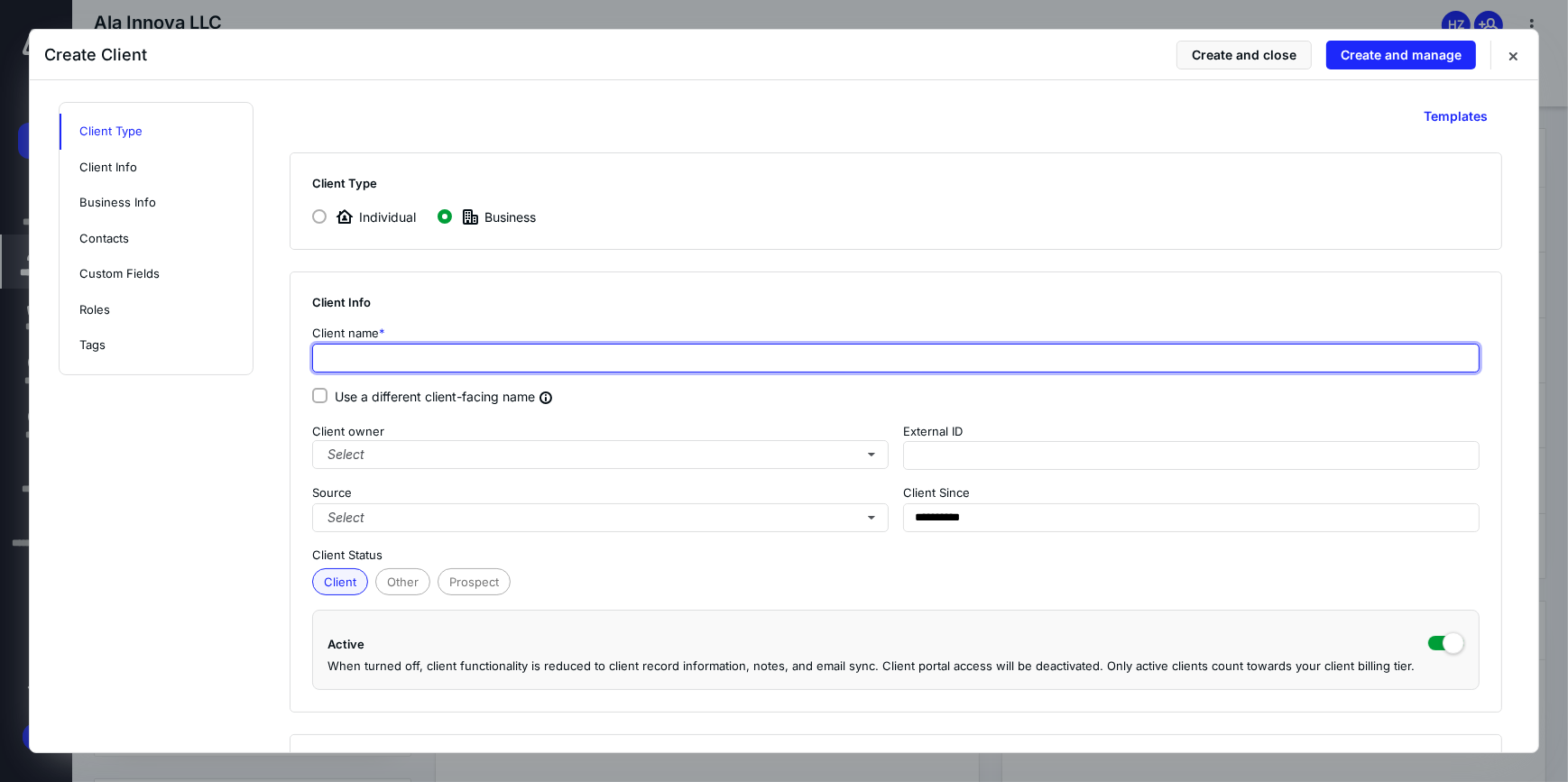 click at bounding box center (896, 358) 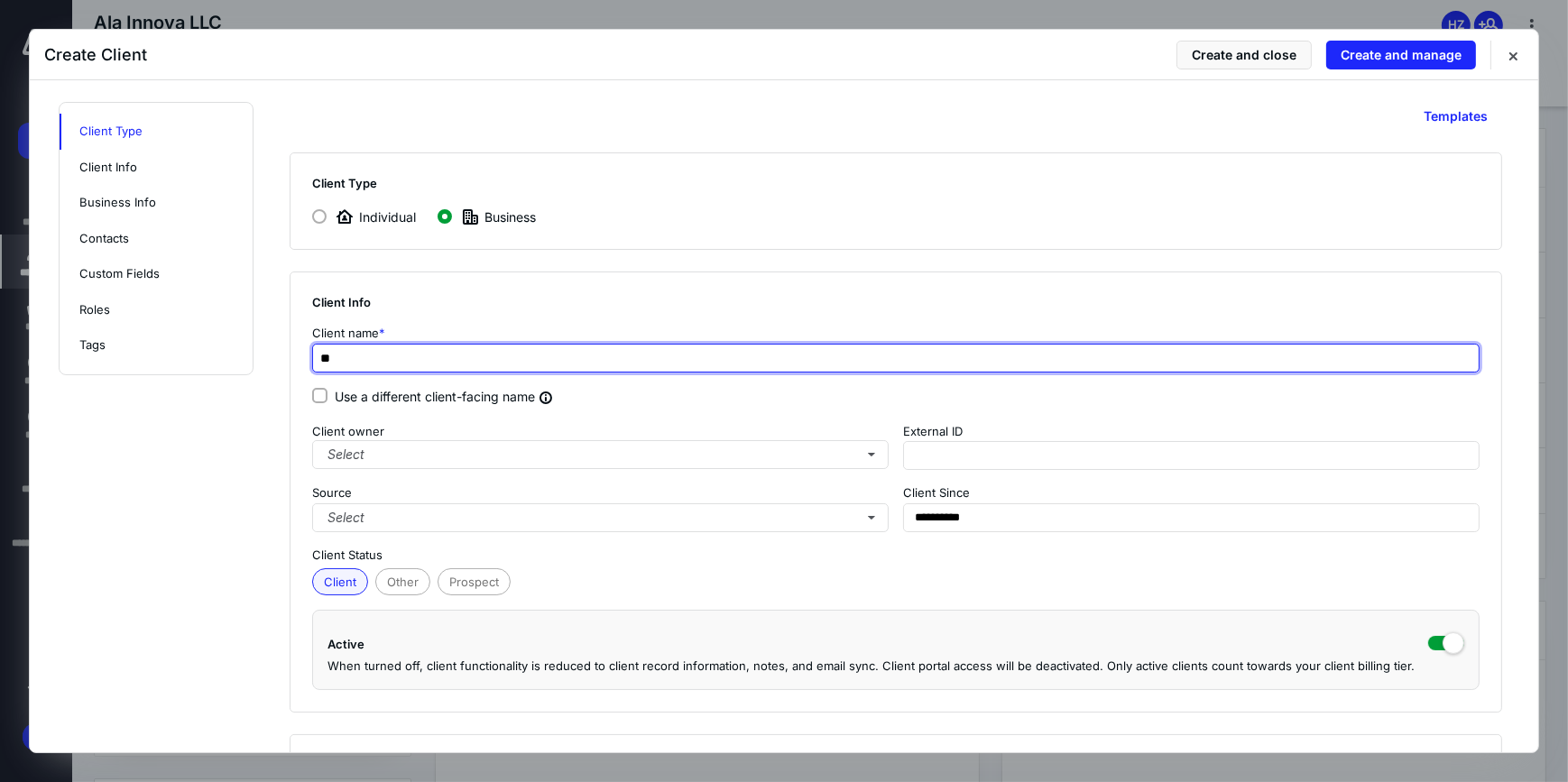 type on "*" 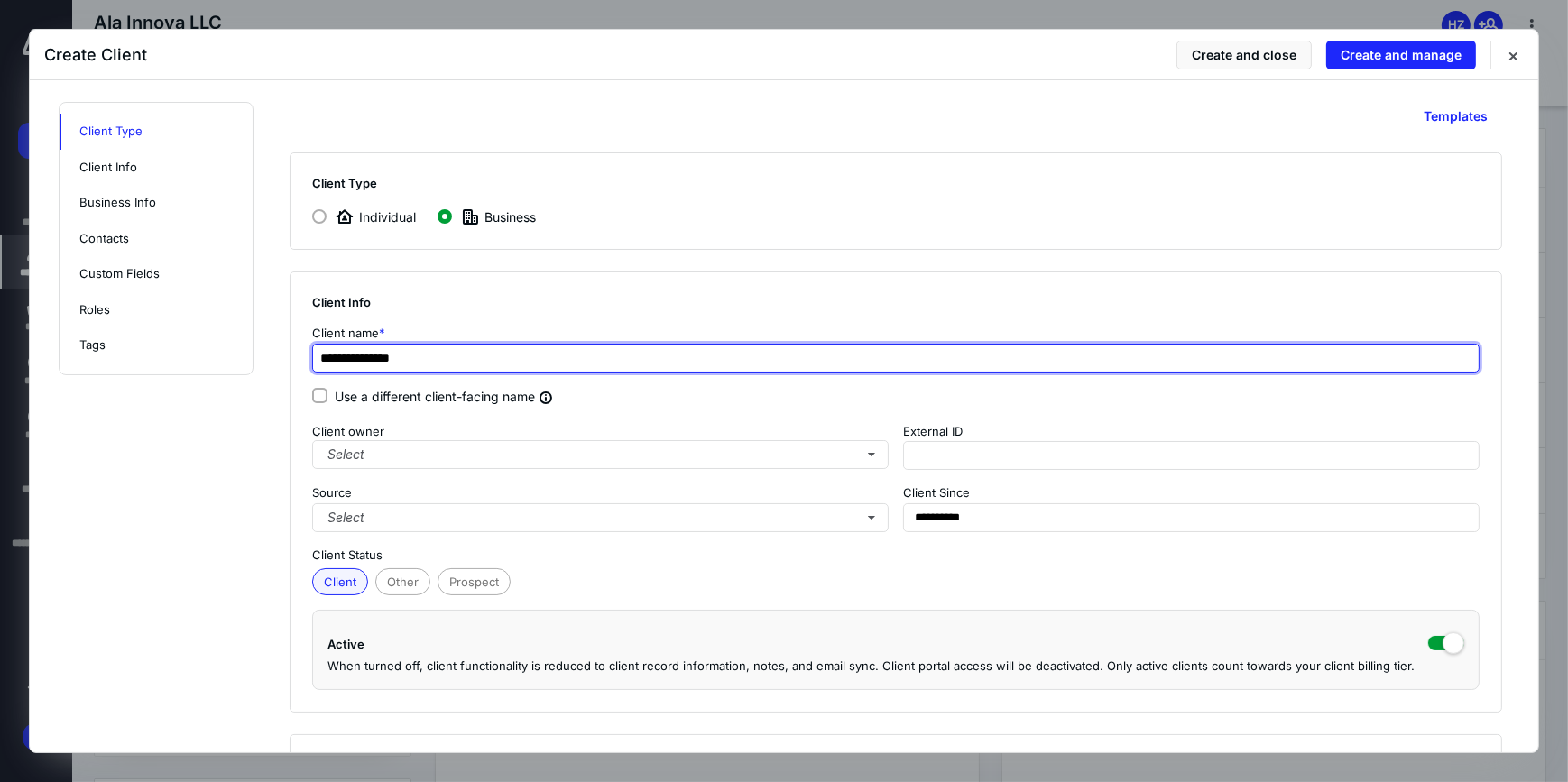 type on "**********" 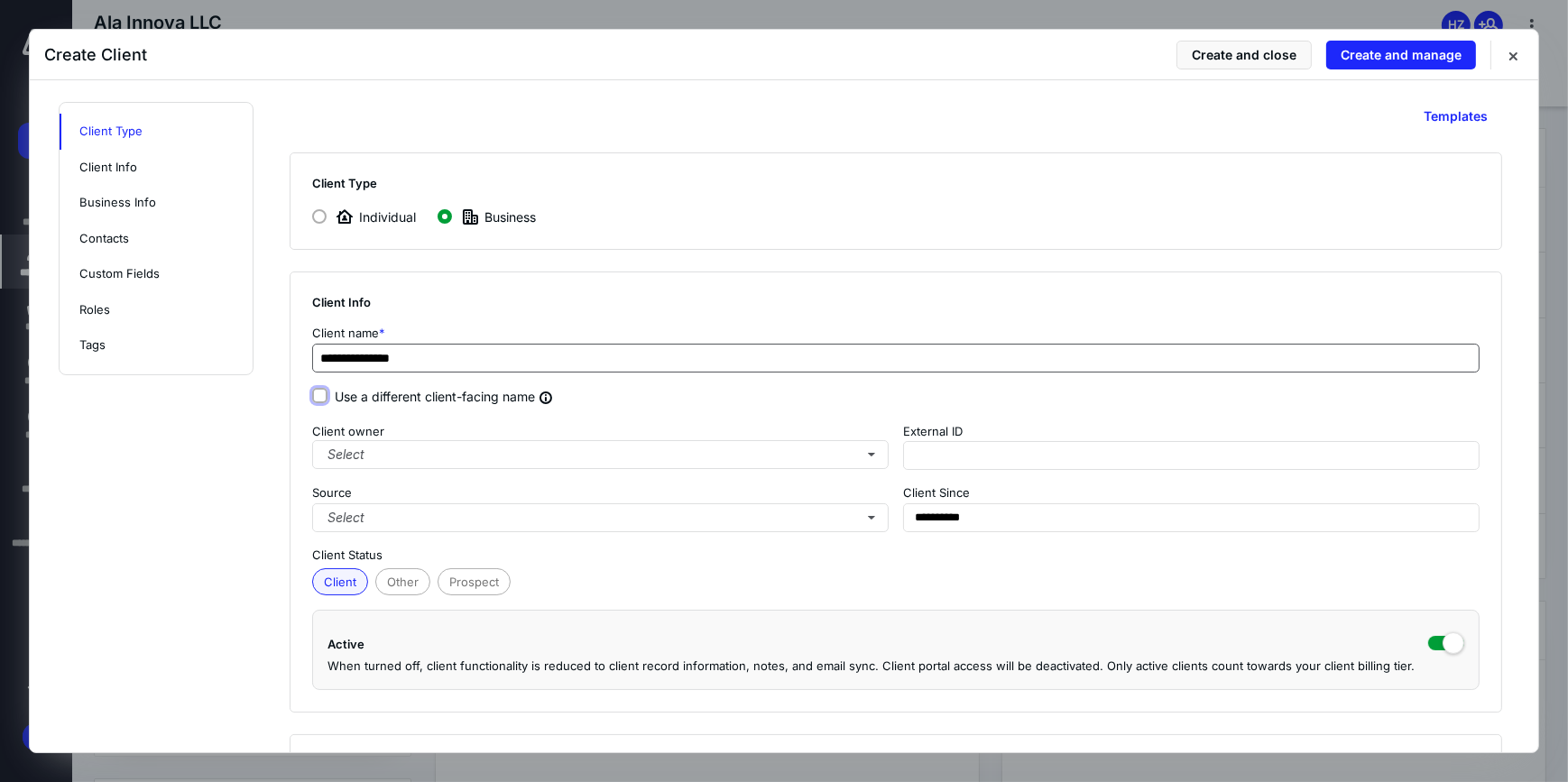 type on "**********" 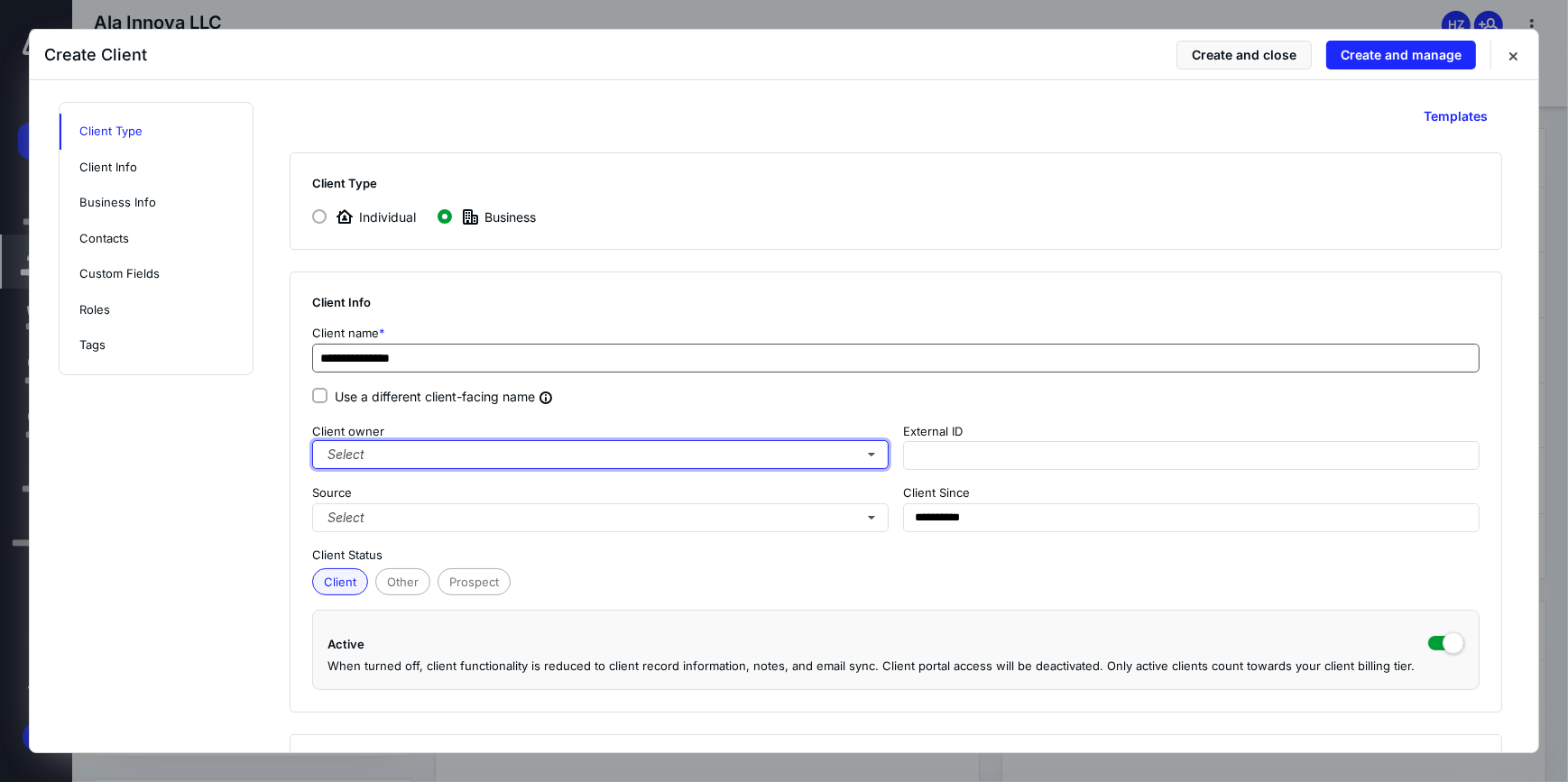 type 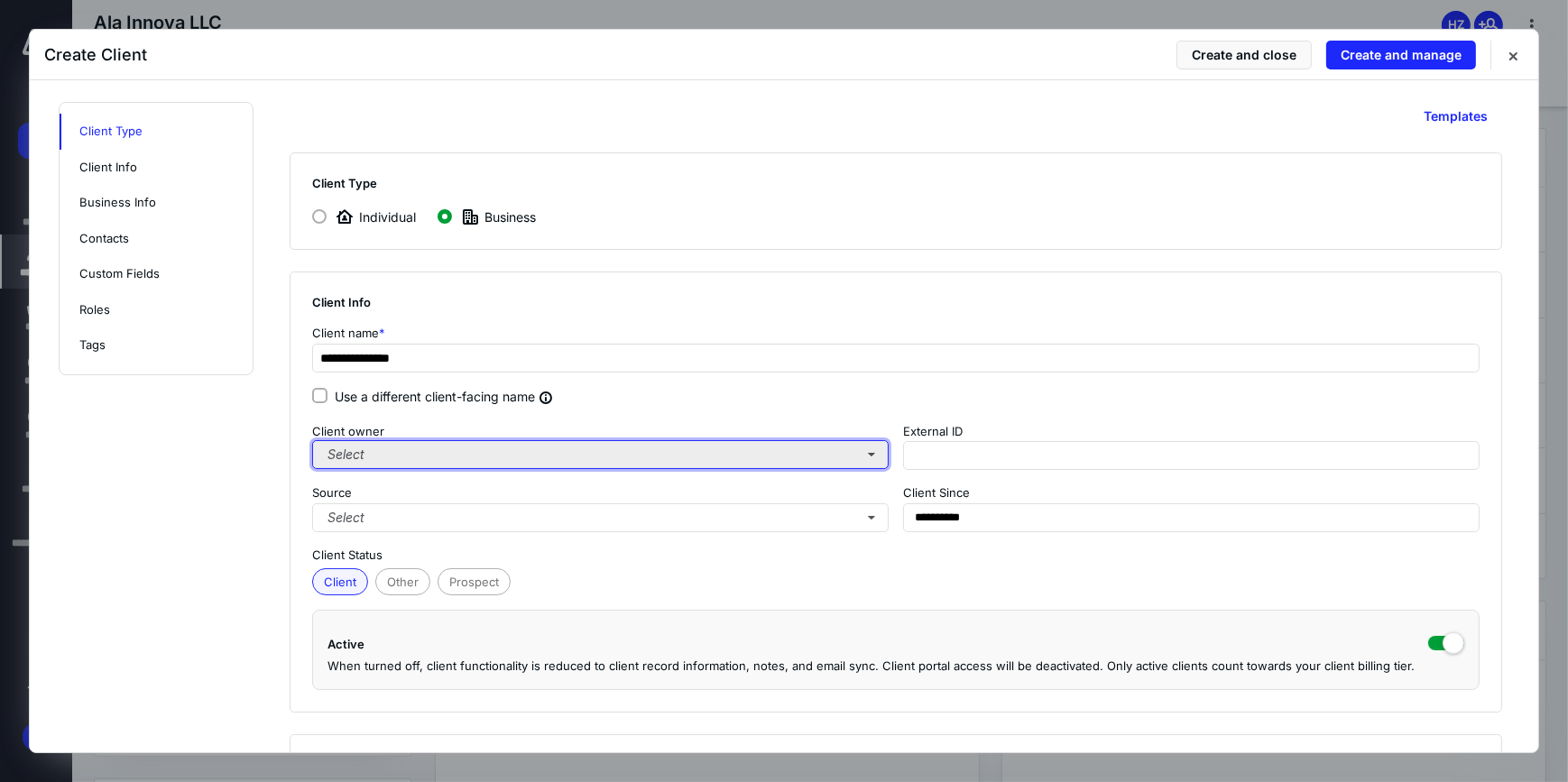 click on "Select" at bounding box center [600, 455] 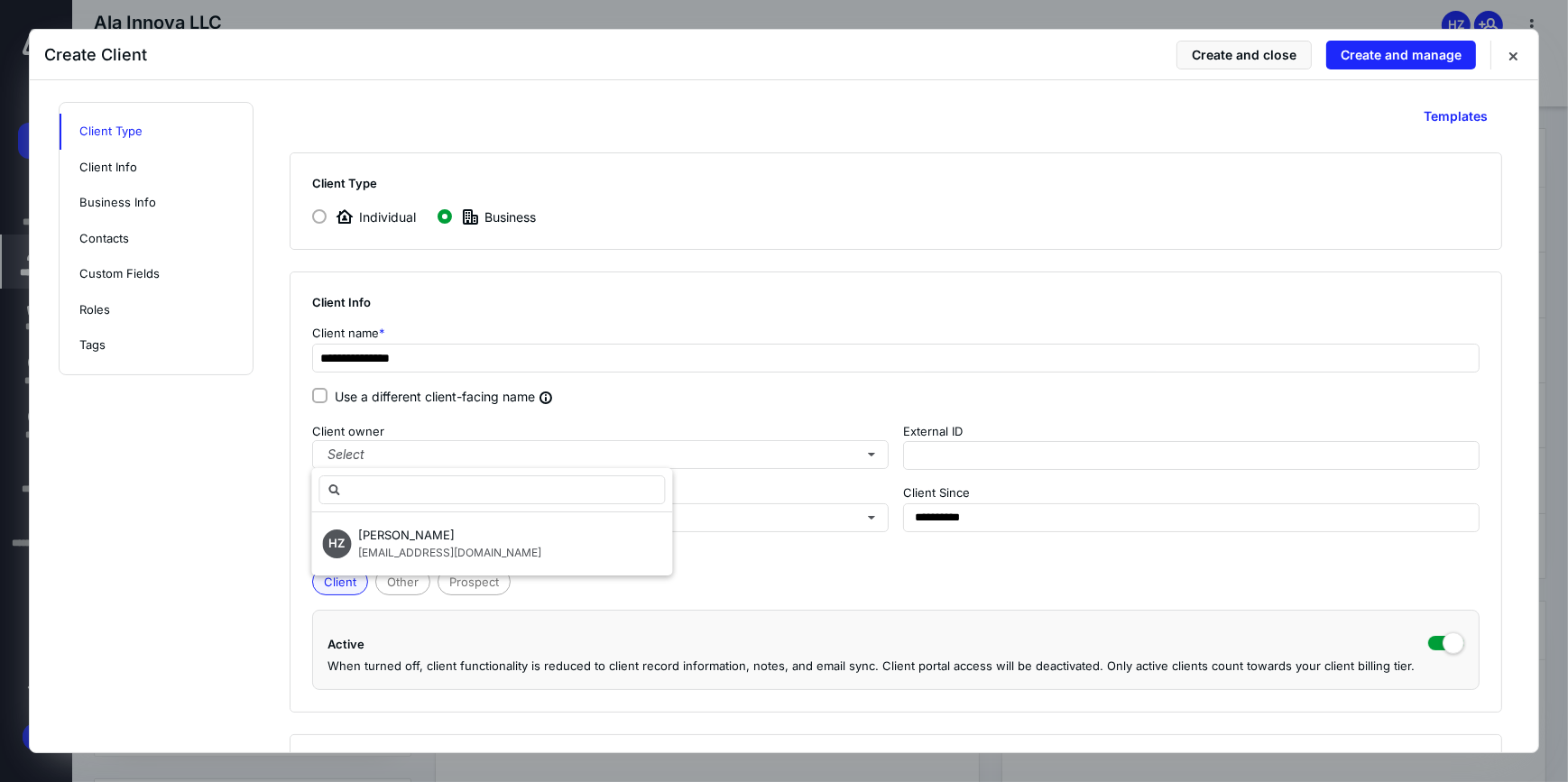 click on "**********" at bounding box center [896, 492] 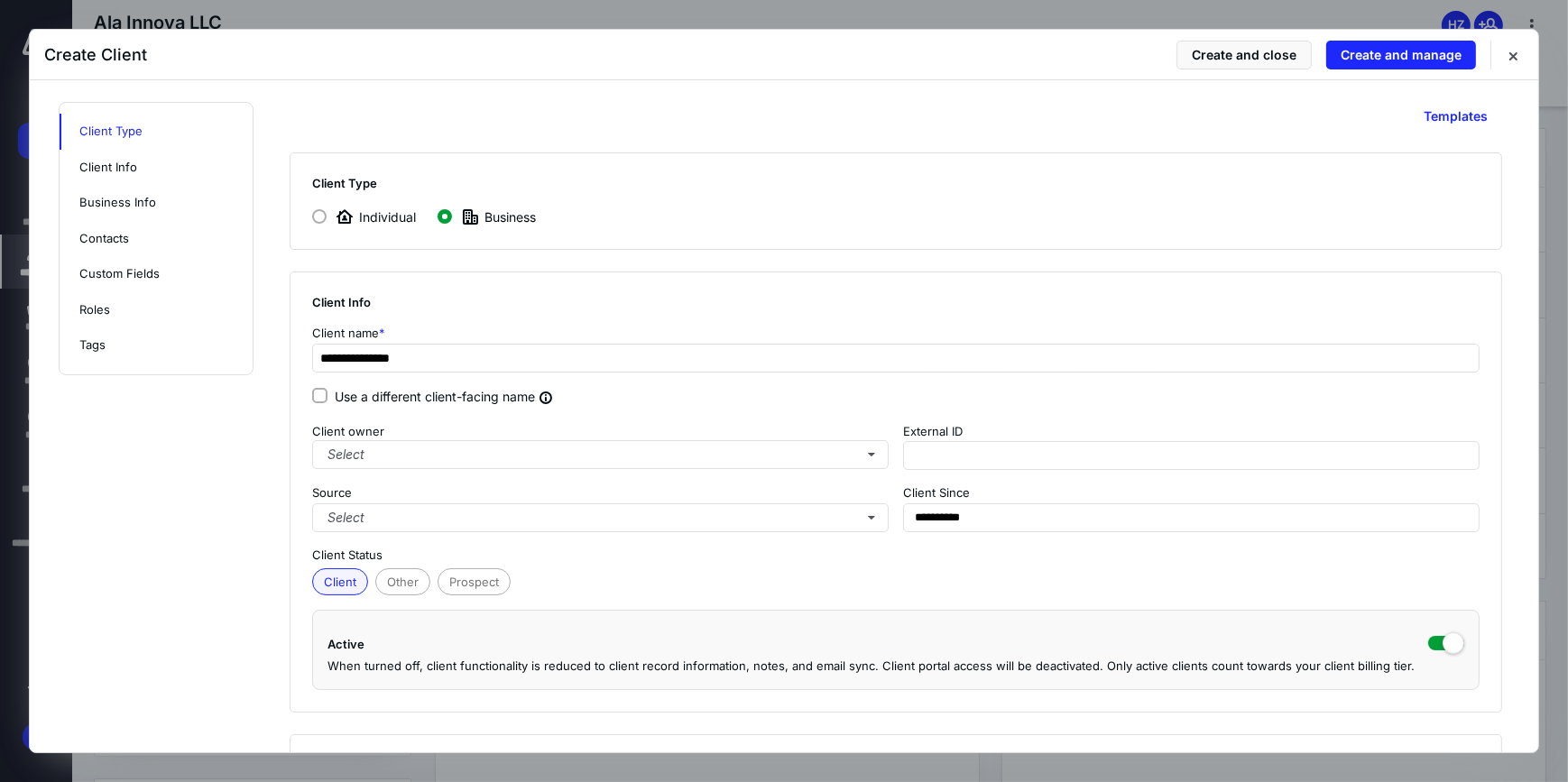 click on "Client Status" at bounding box center (896, 556) 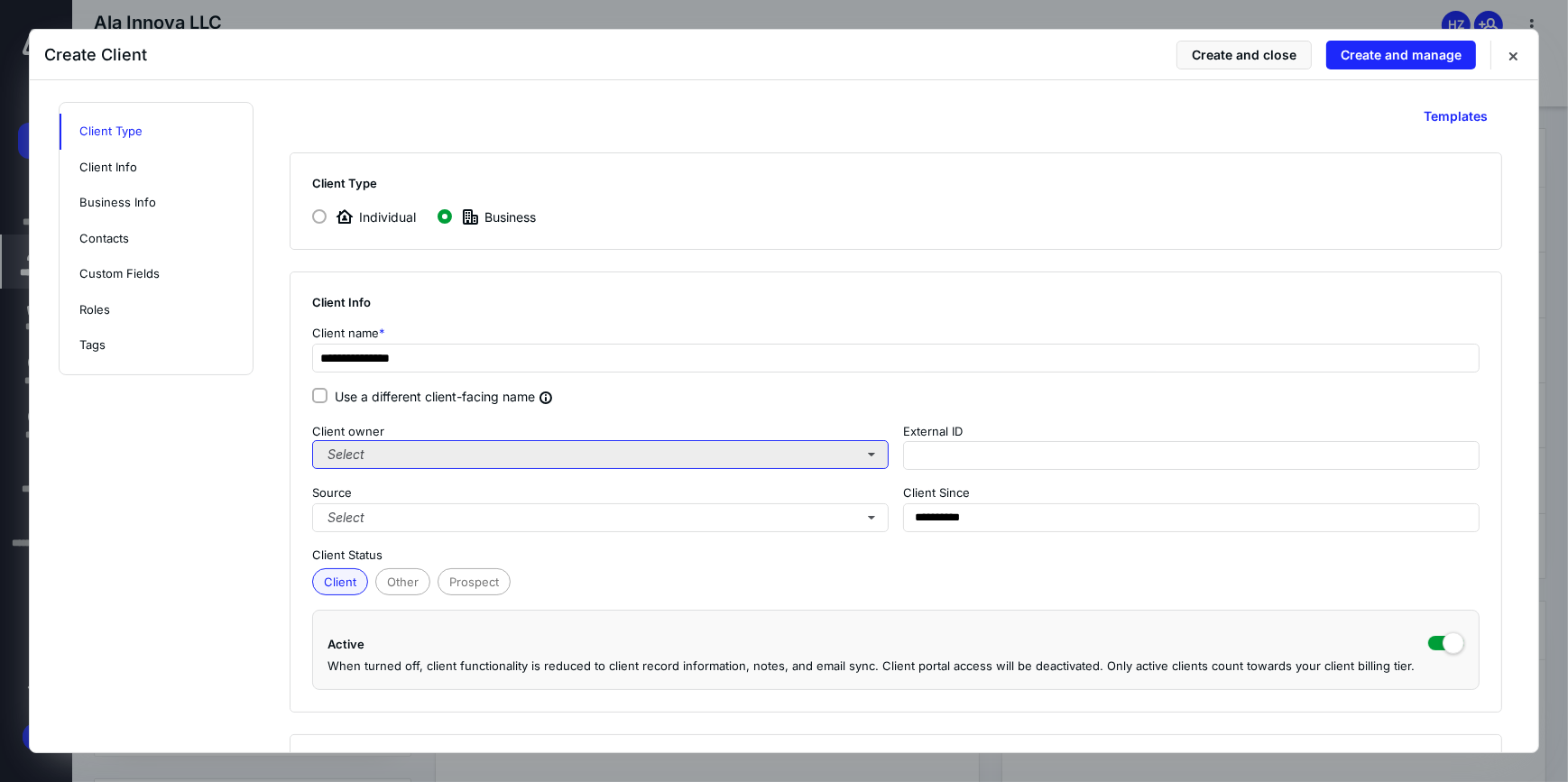 click on "Select" at bounding box center [600, 455] 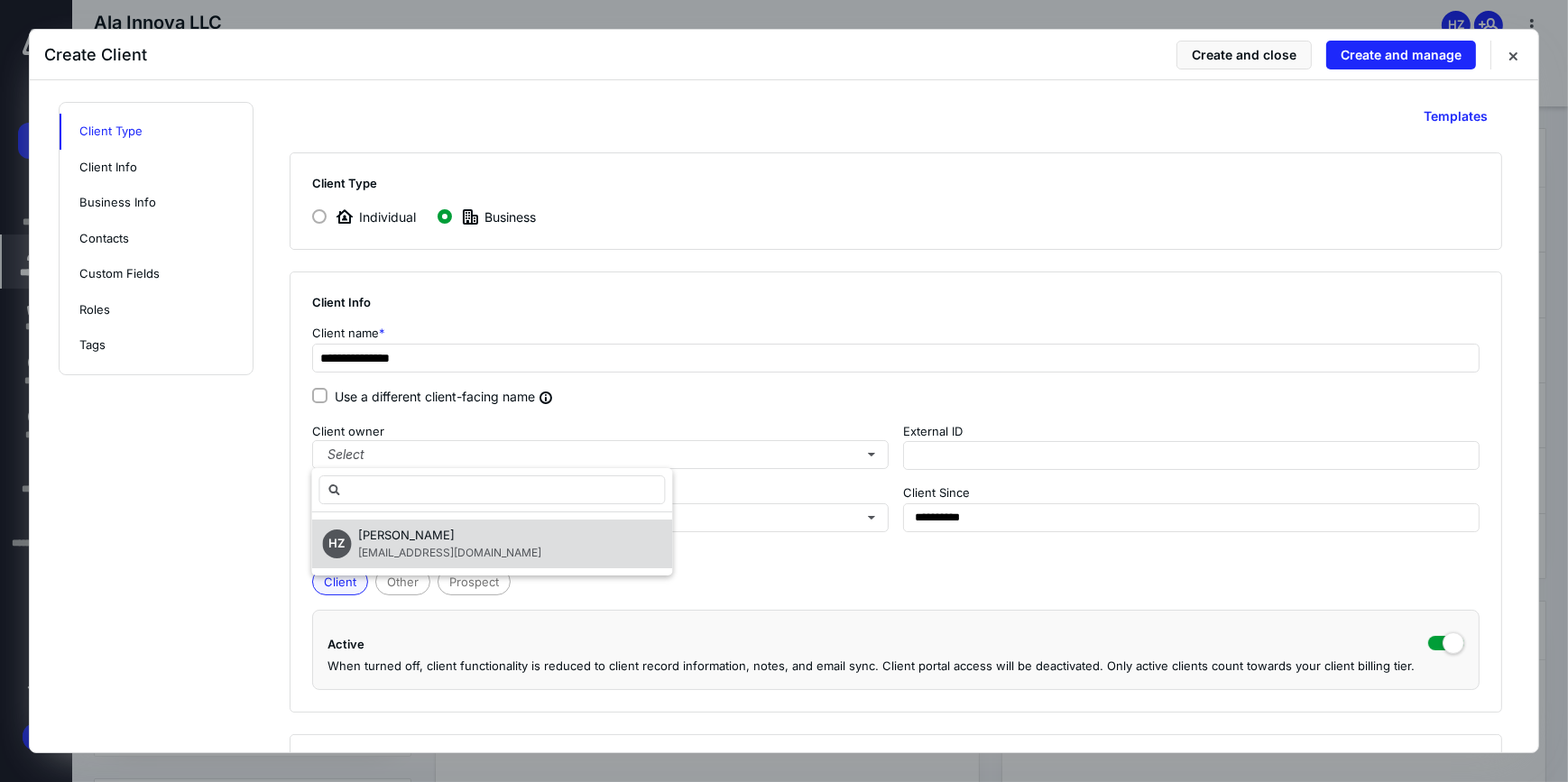 click on "[EMAIL_ADDRESS][DOMAIN_NAME]" at bounding box center (449, 552) 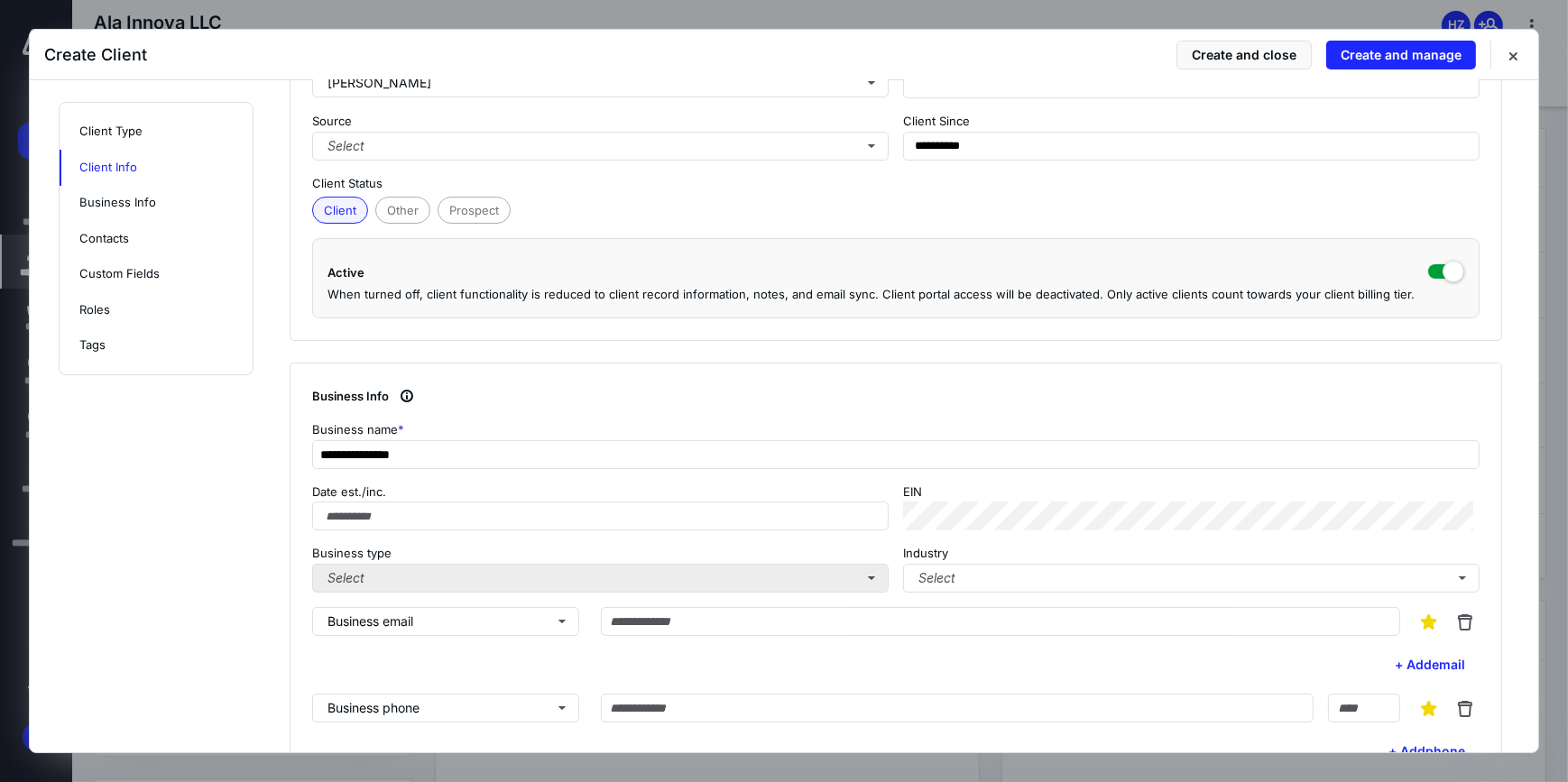 scroll, scrollTop: 409, scrollLeft: 0, axis: vertical 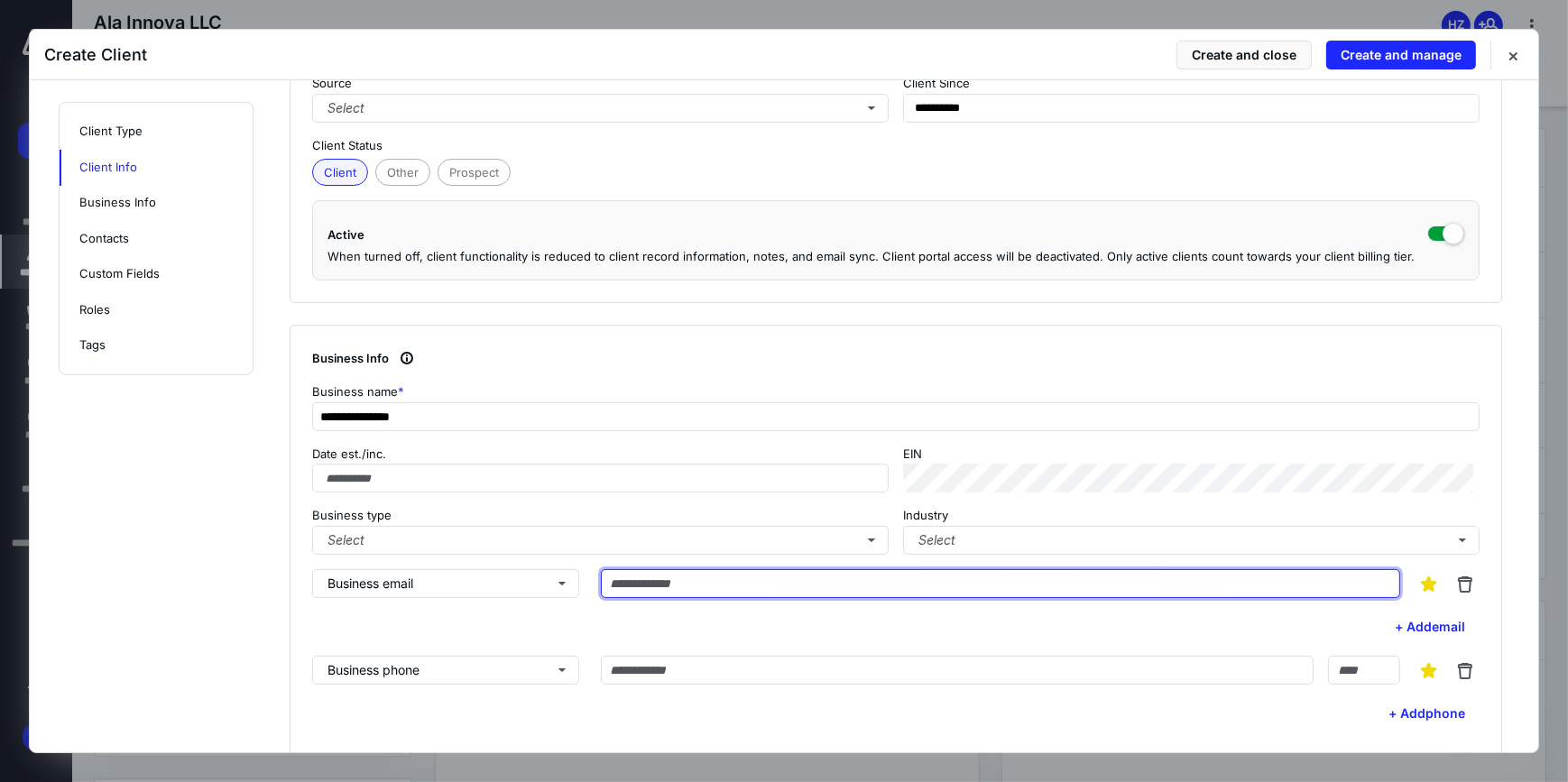 click at bounding box center [1001, 584] 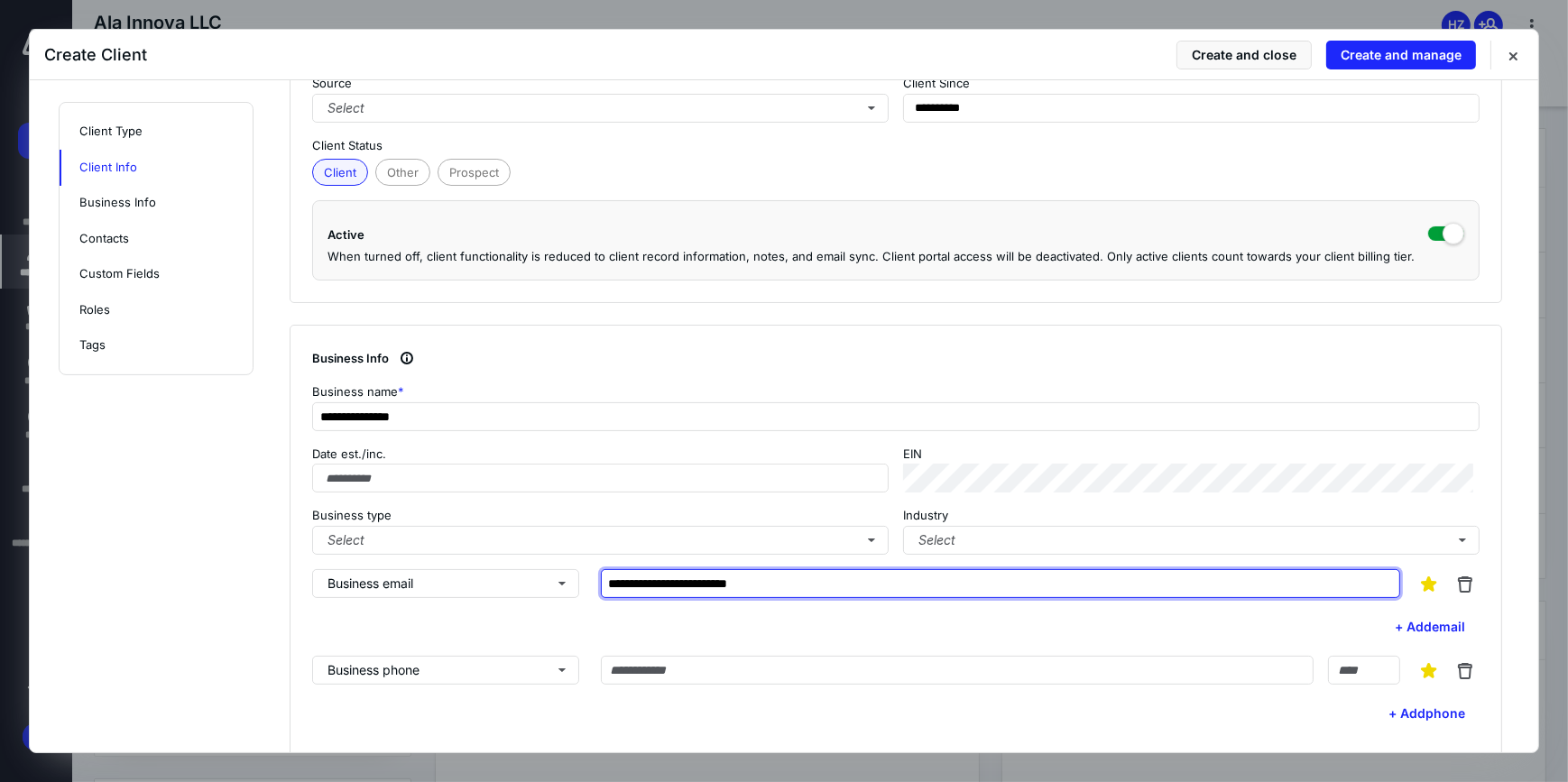 type on "**********" 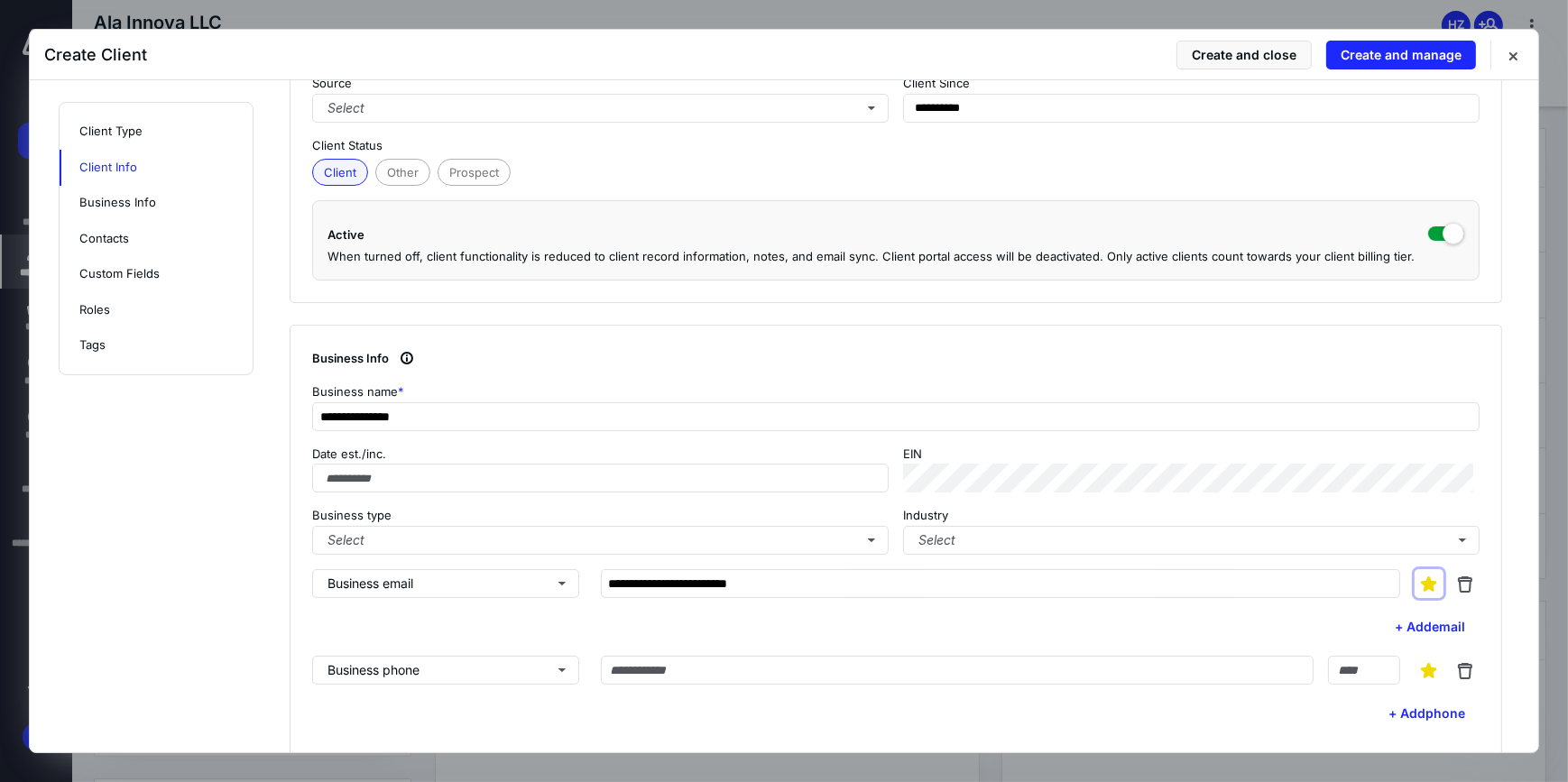 type 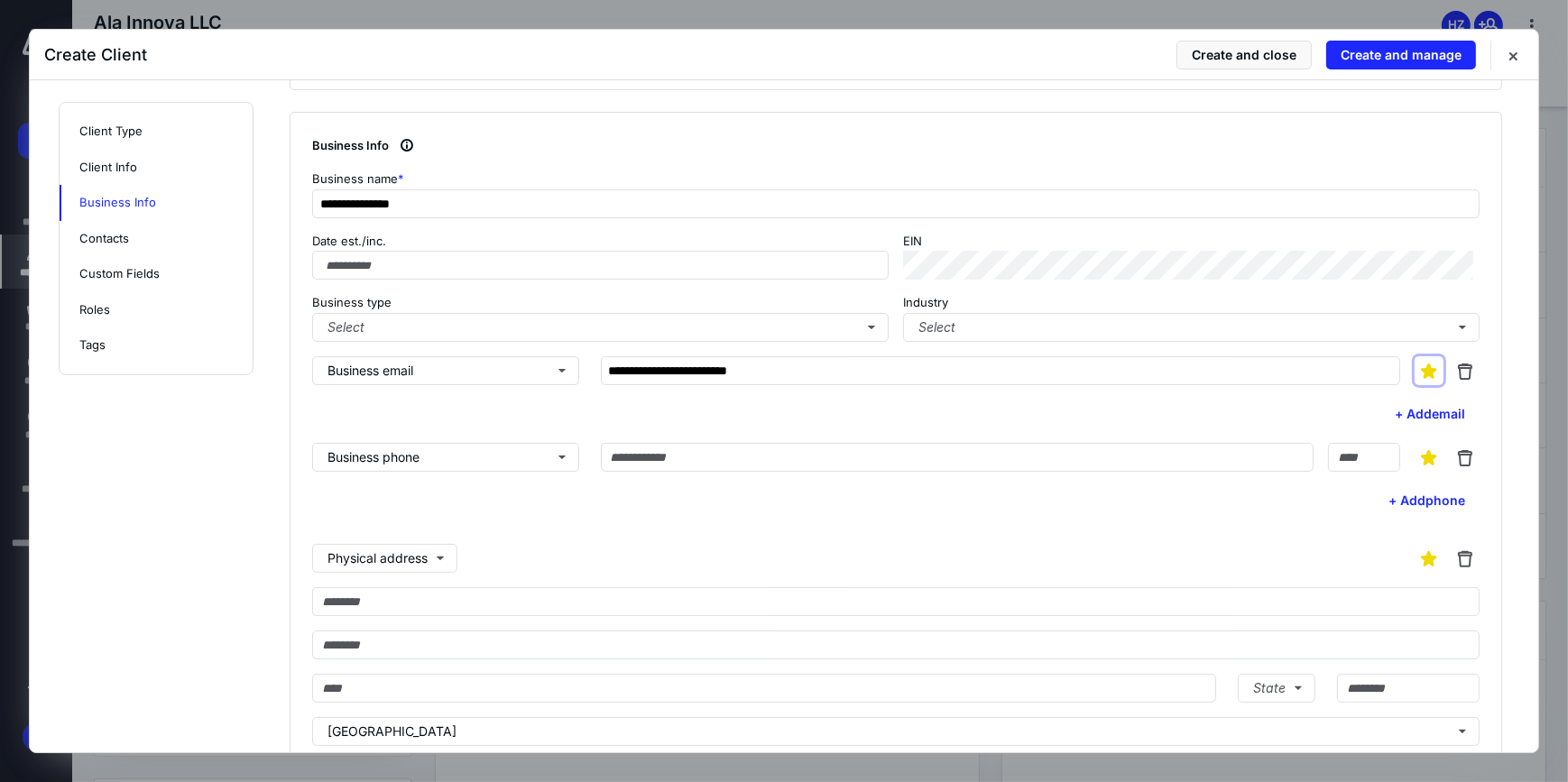 scroll, scrollTop: 902, scrollLeft: 0, axis: vertical 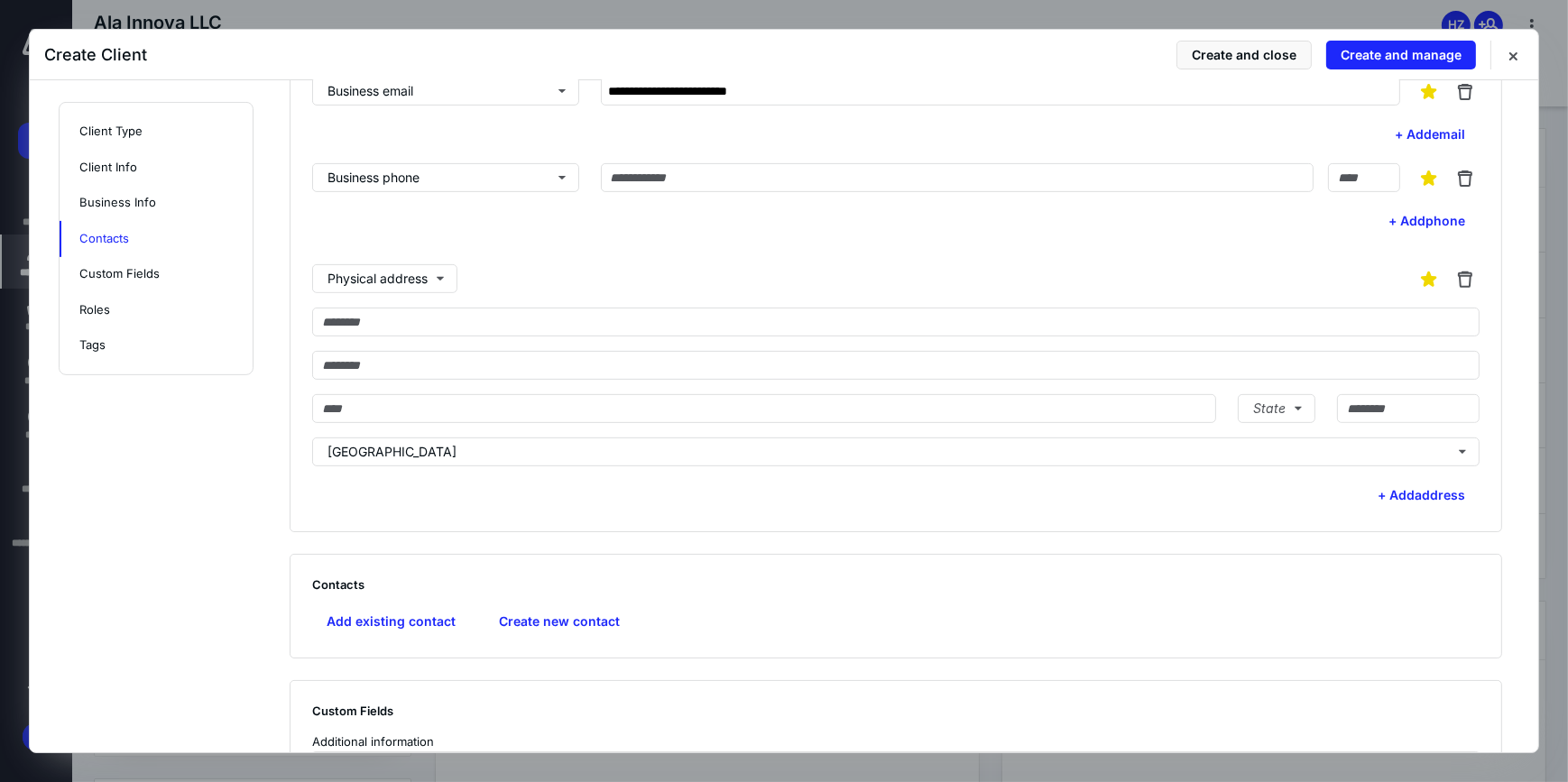 click on "Contacts Add existing contact Create new contact" at bounding box center [896, 606] 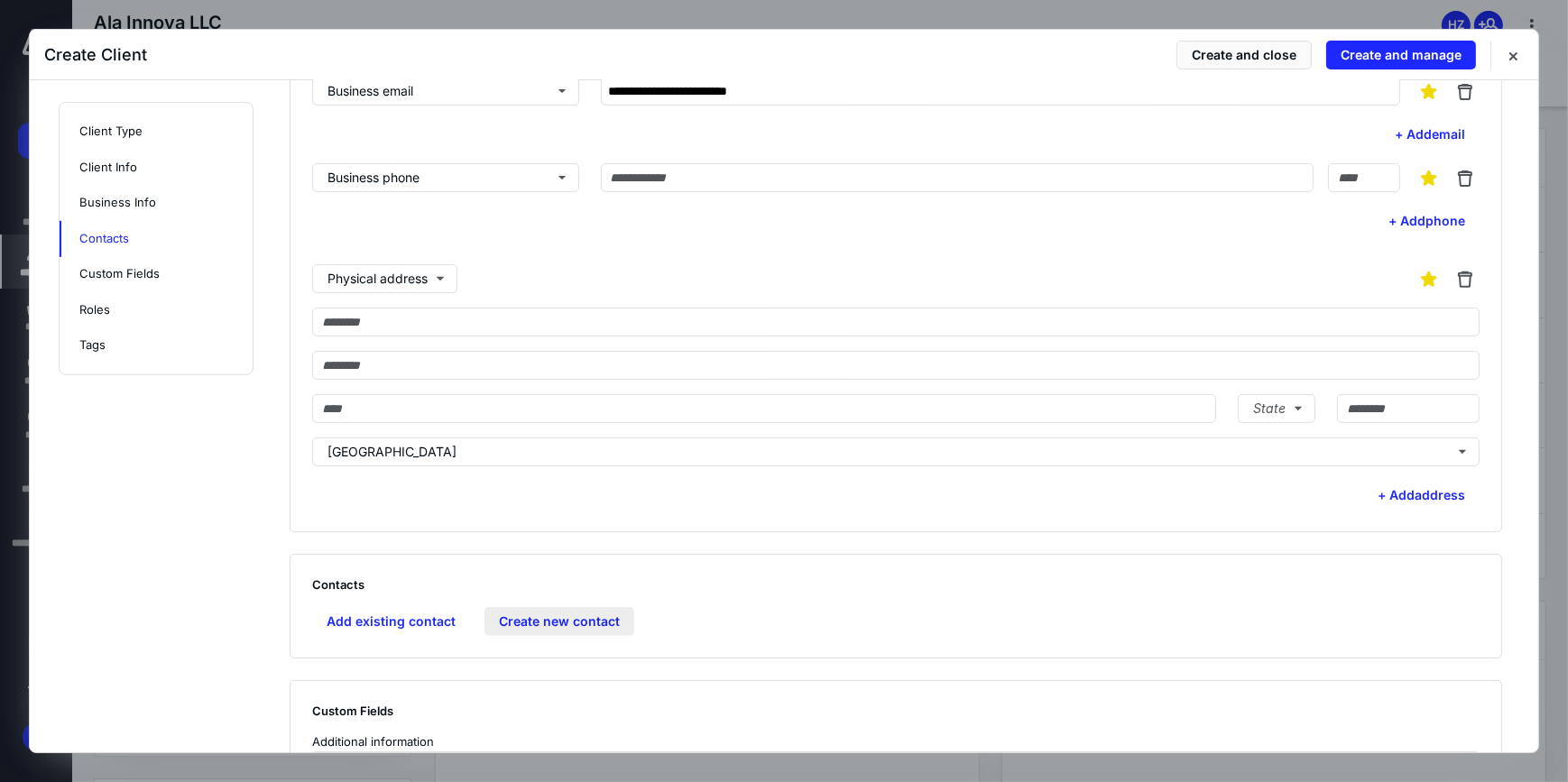 click on "Create new contact" at bounding box center (559, 621) 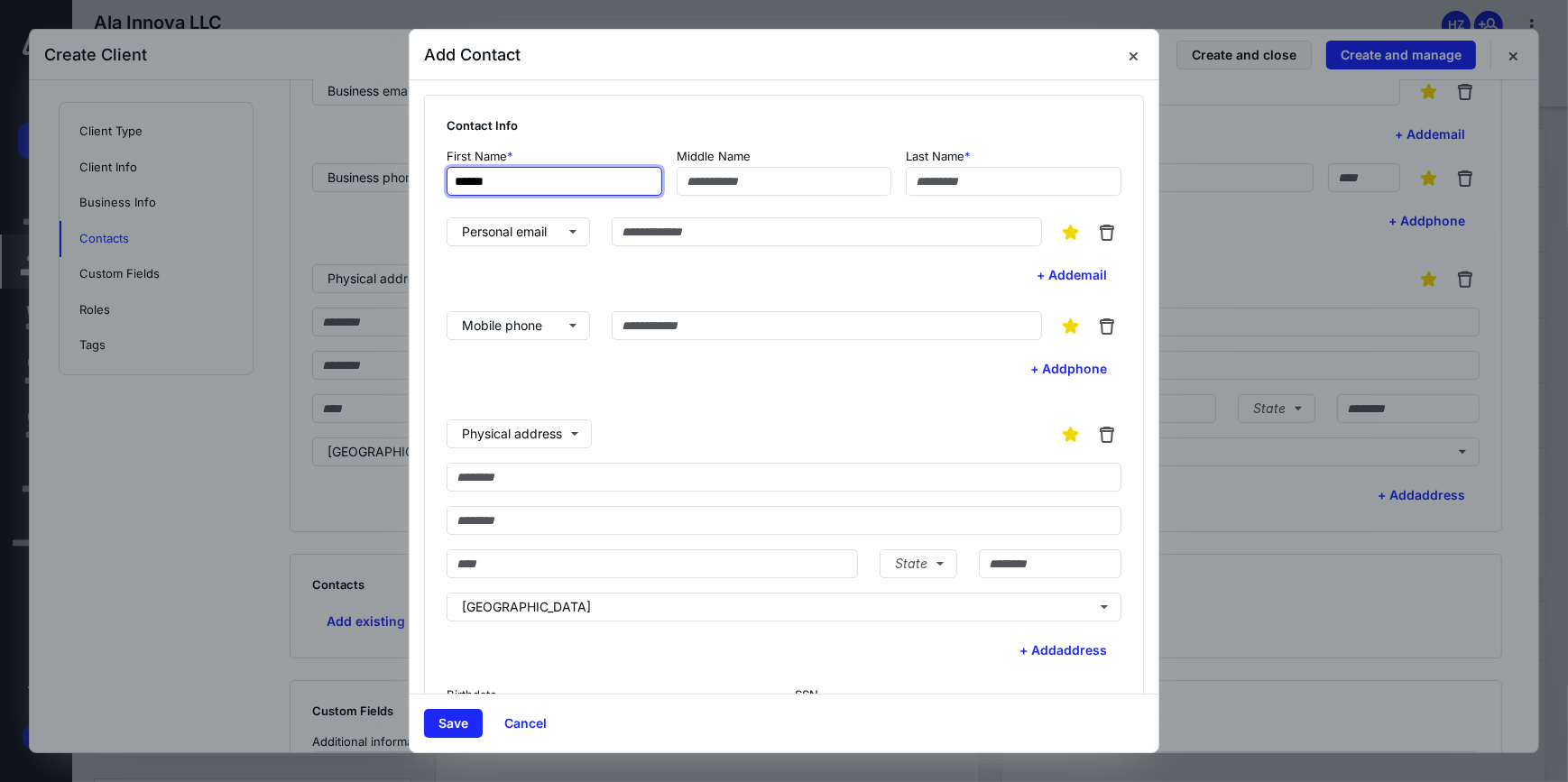 drag, startPoint x: 534, startPoint y: 189, endPoint x: 258, endPoint y: 179, distance: 276.1811 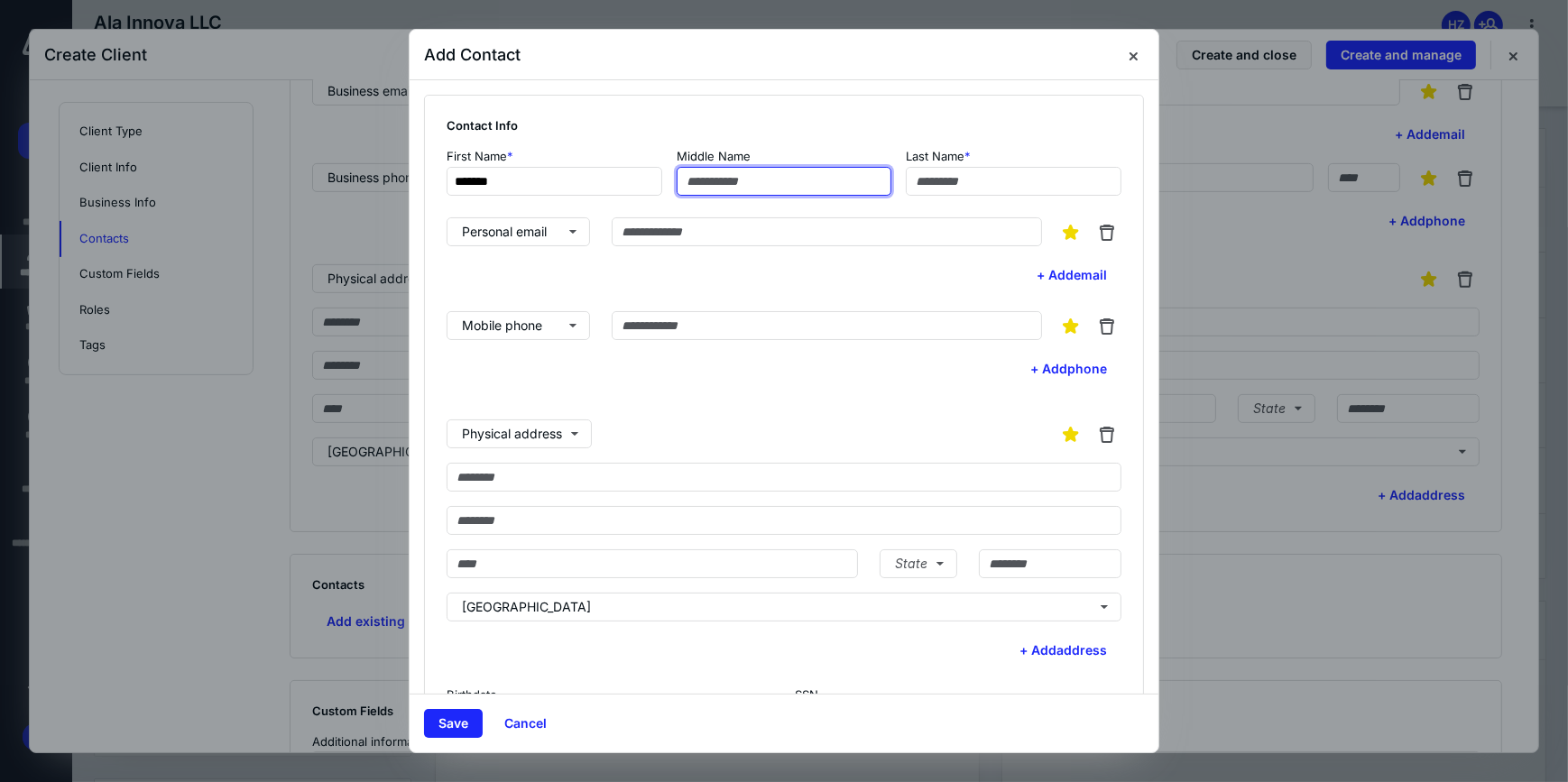 type on "******" 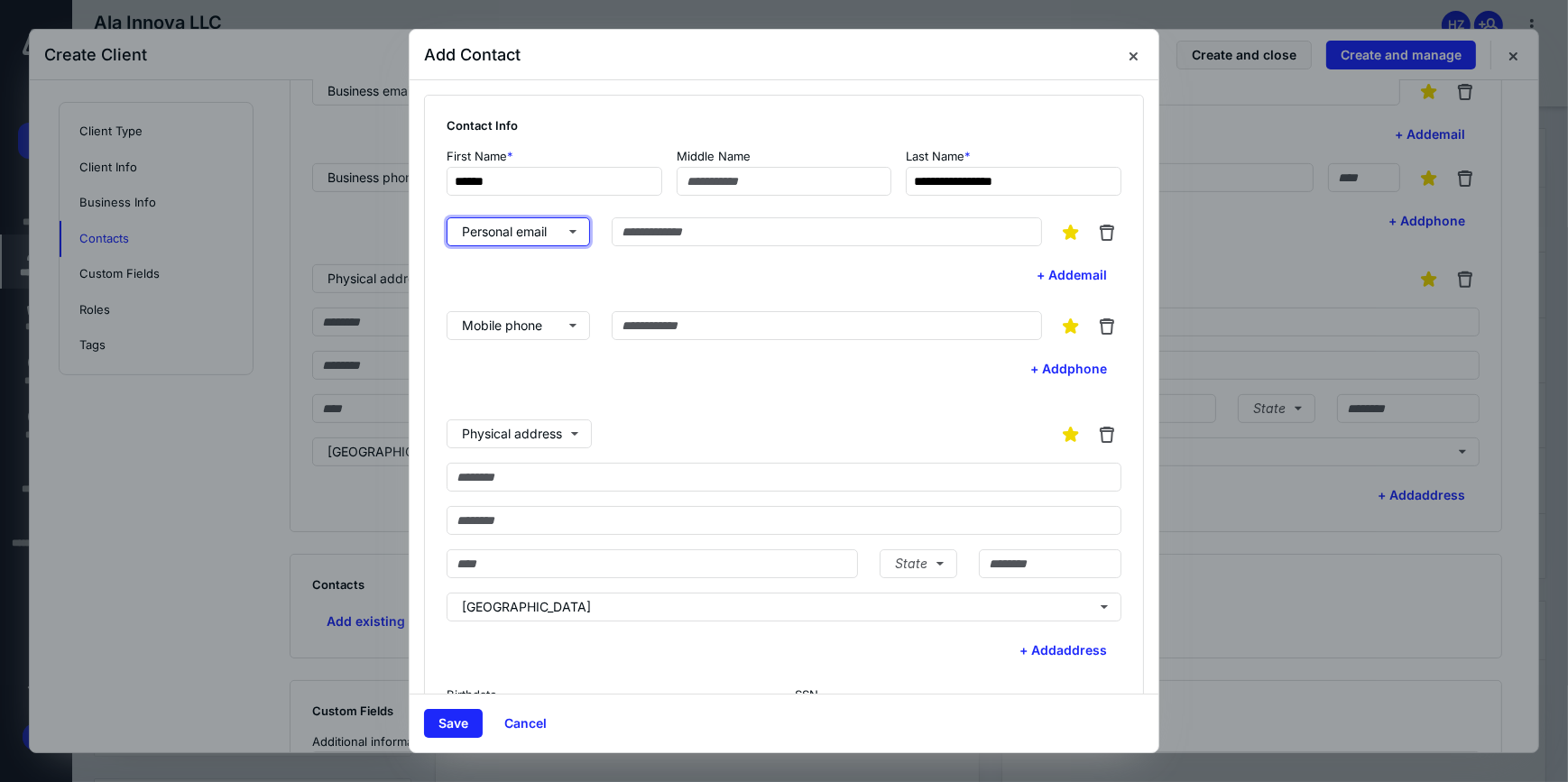 type on "**********" 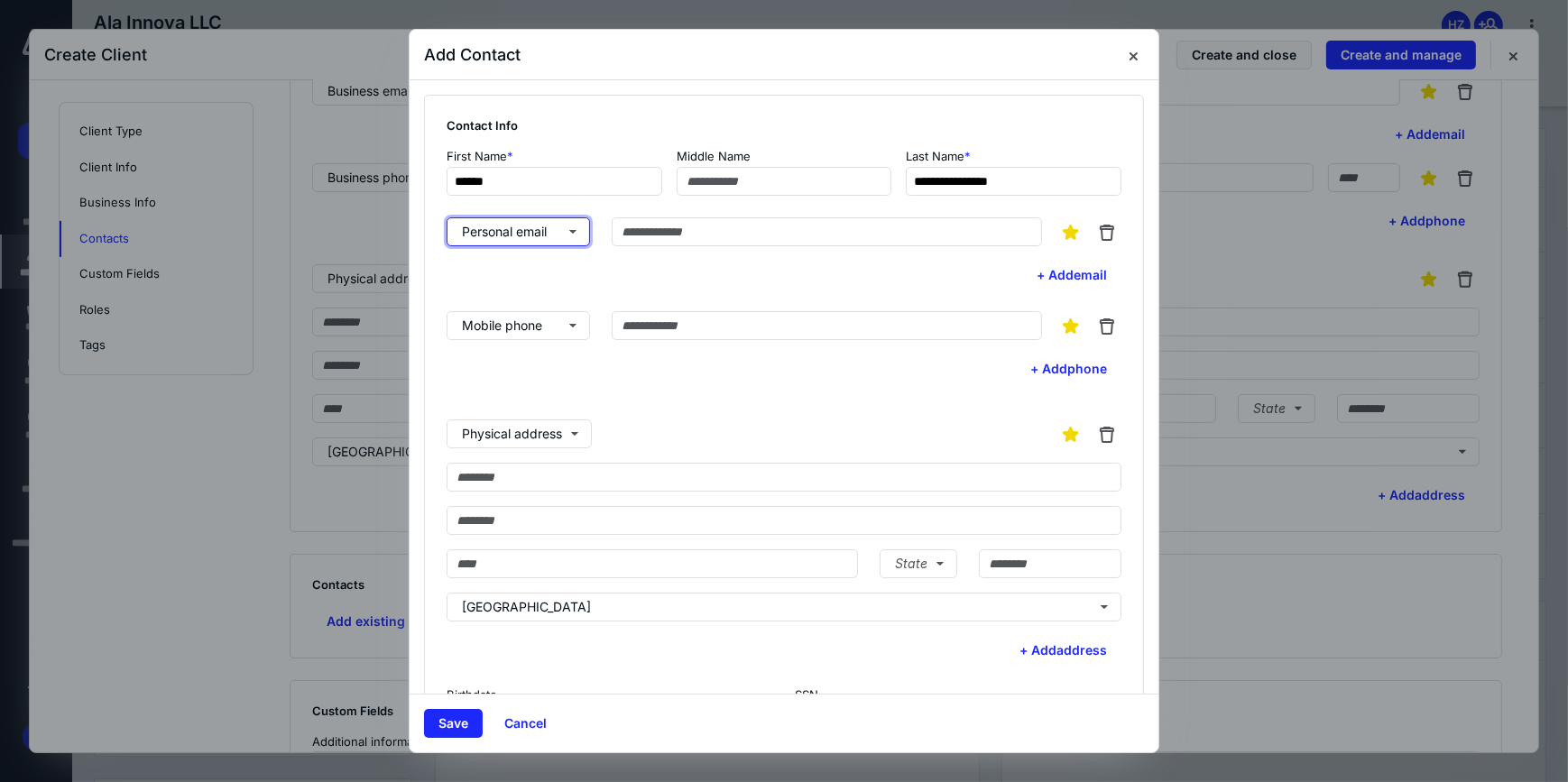 type 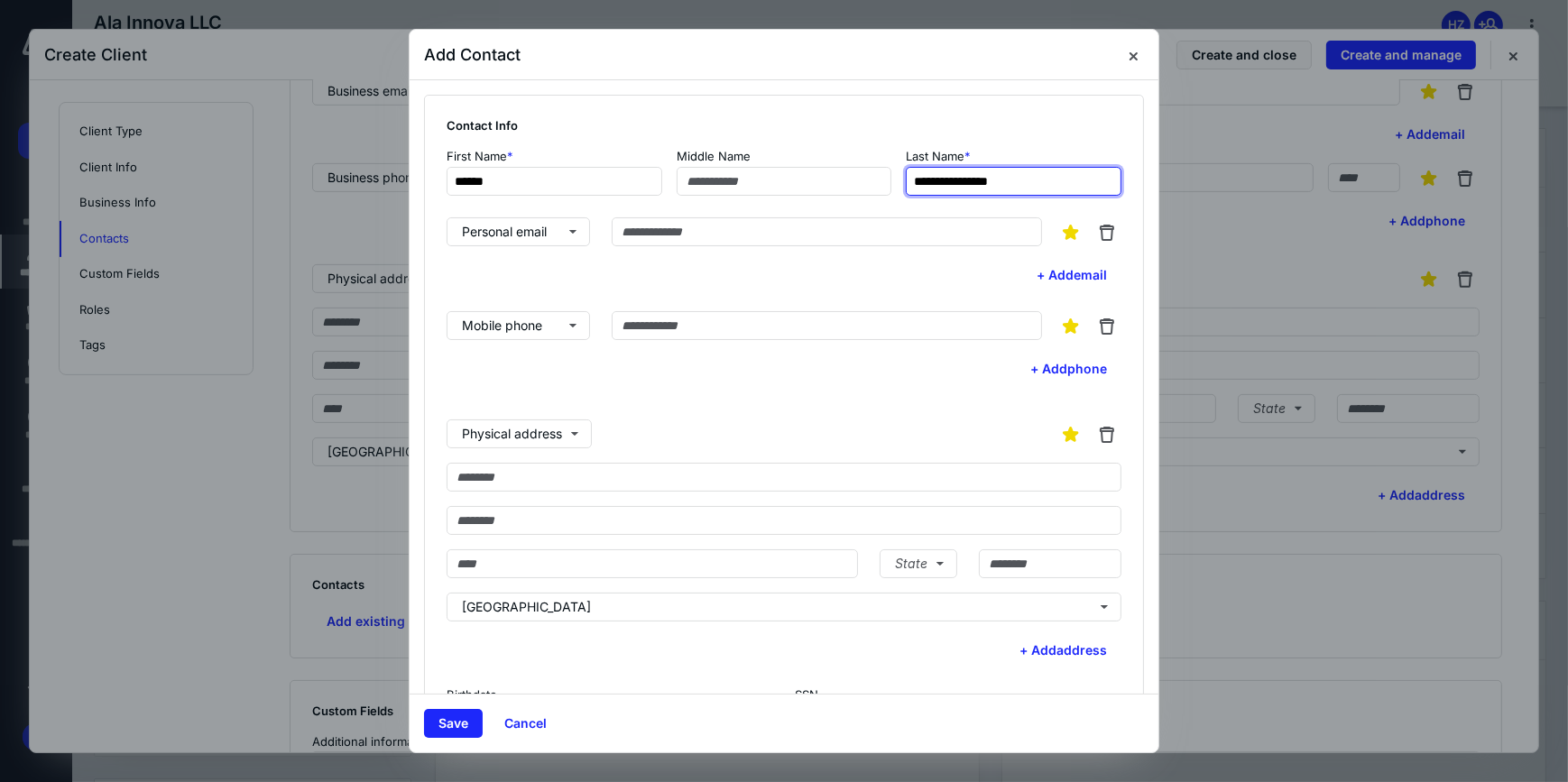 click on "**********" at bounding box center [1013, 181] 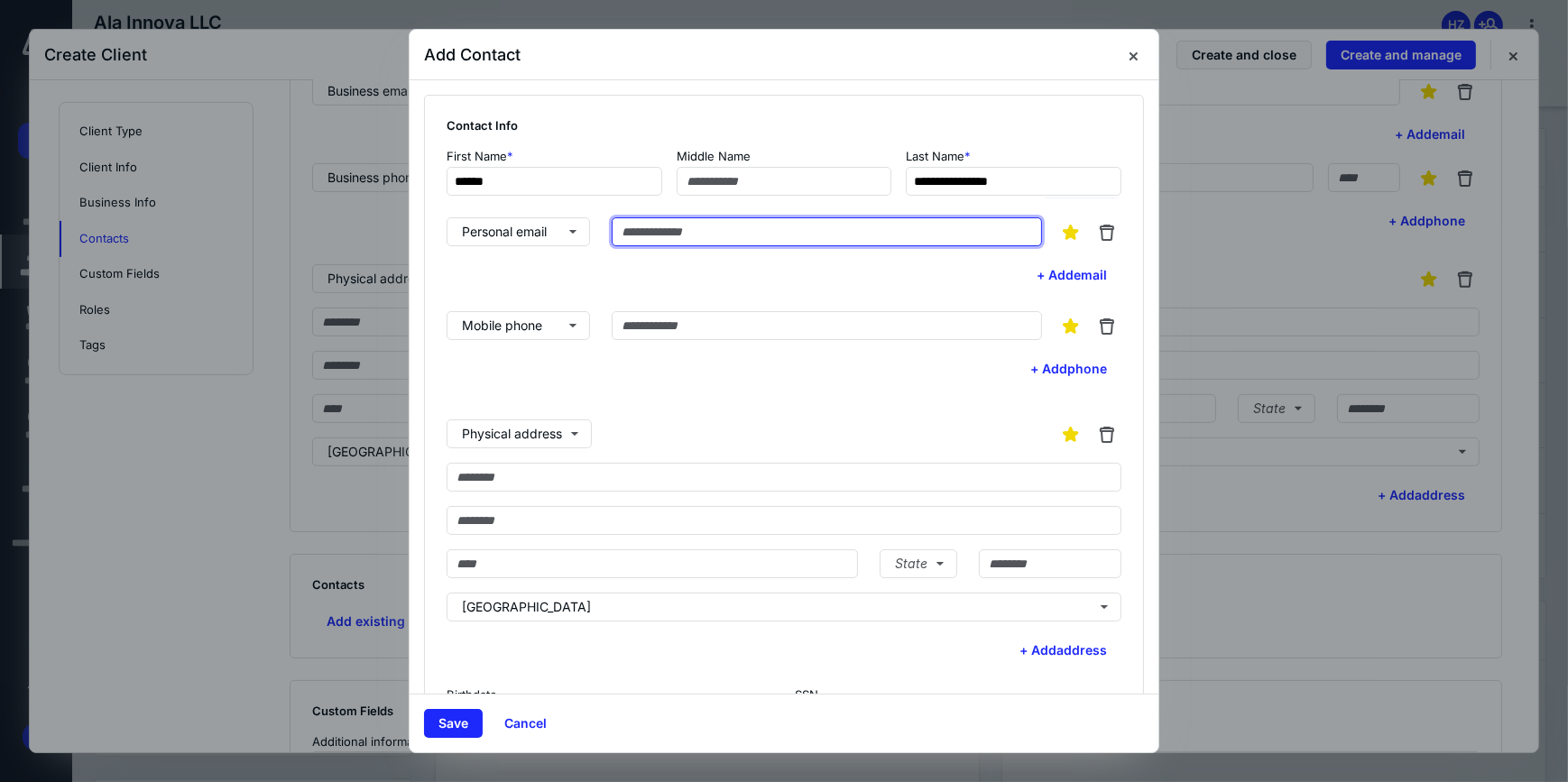 paste on "**********" 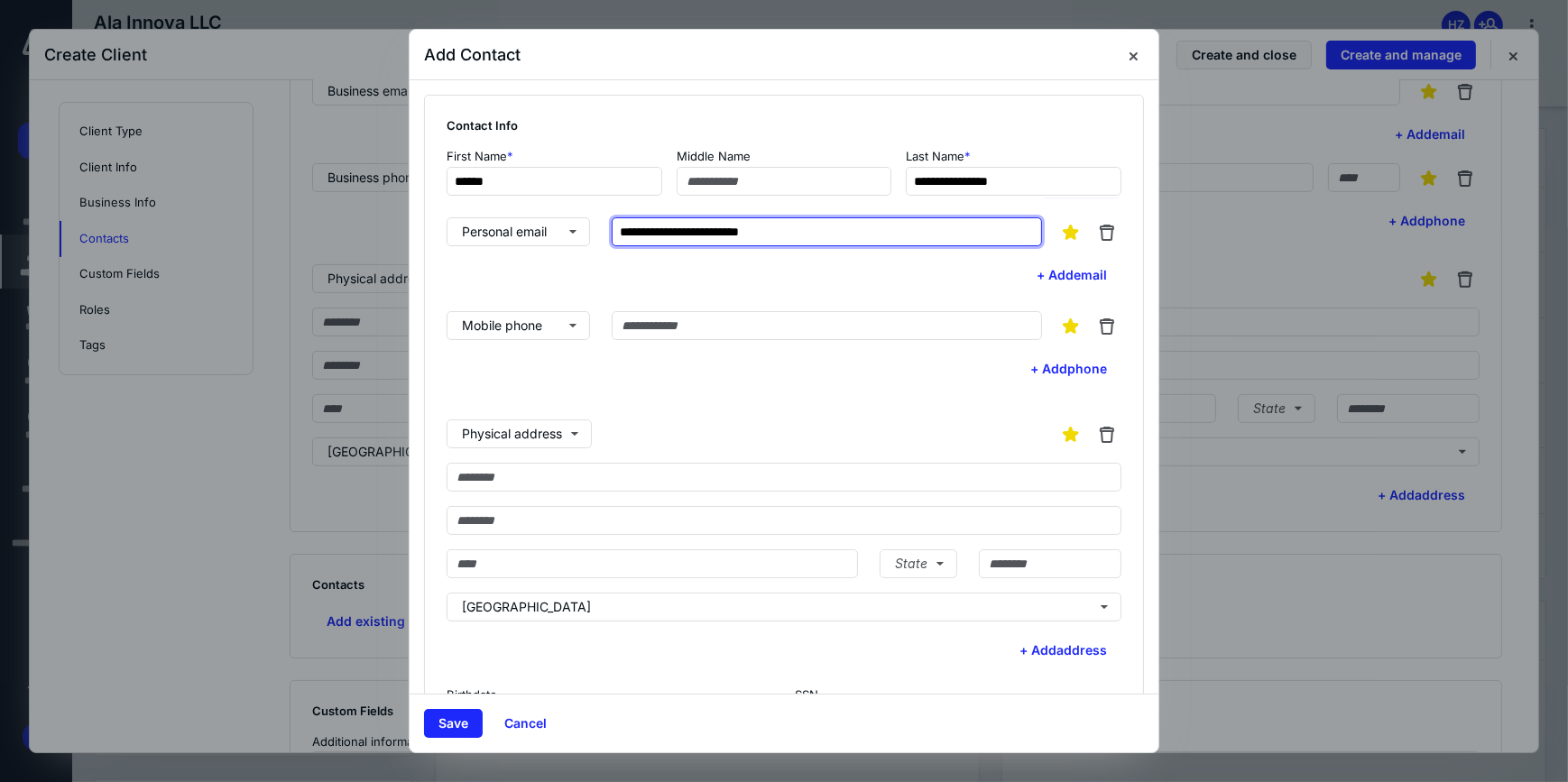 type on "**********" 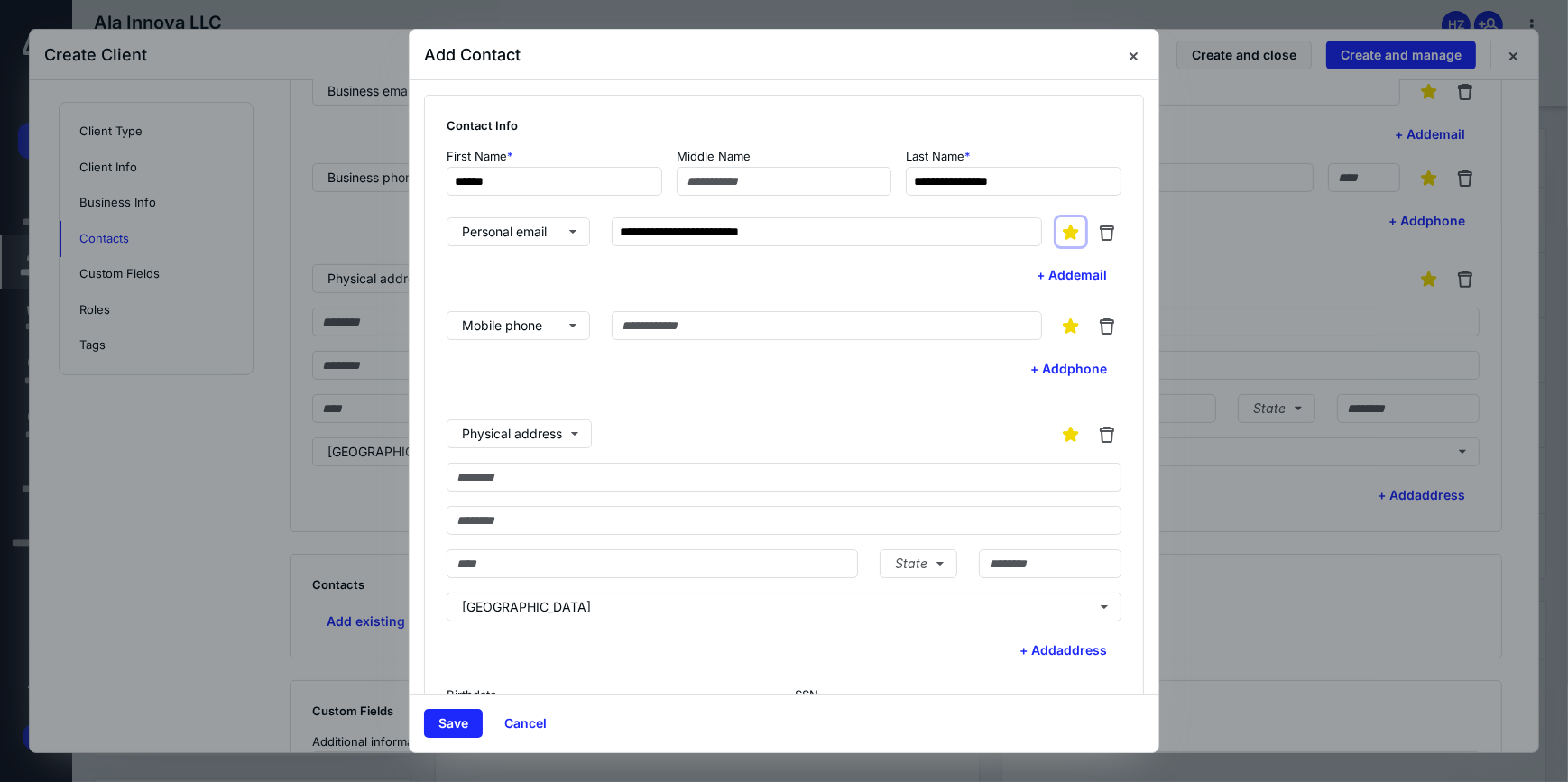 type 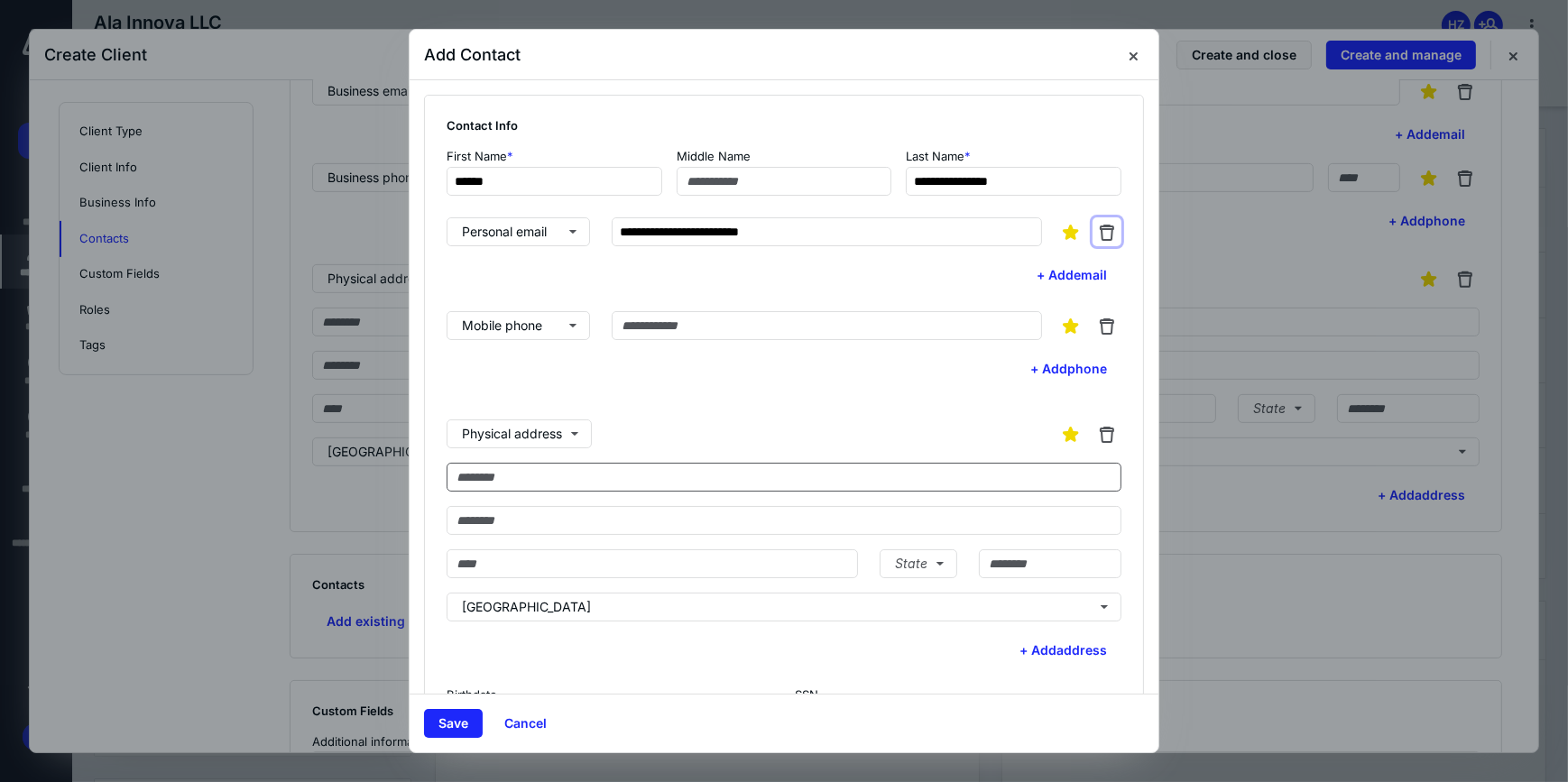 type 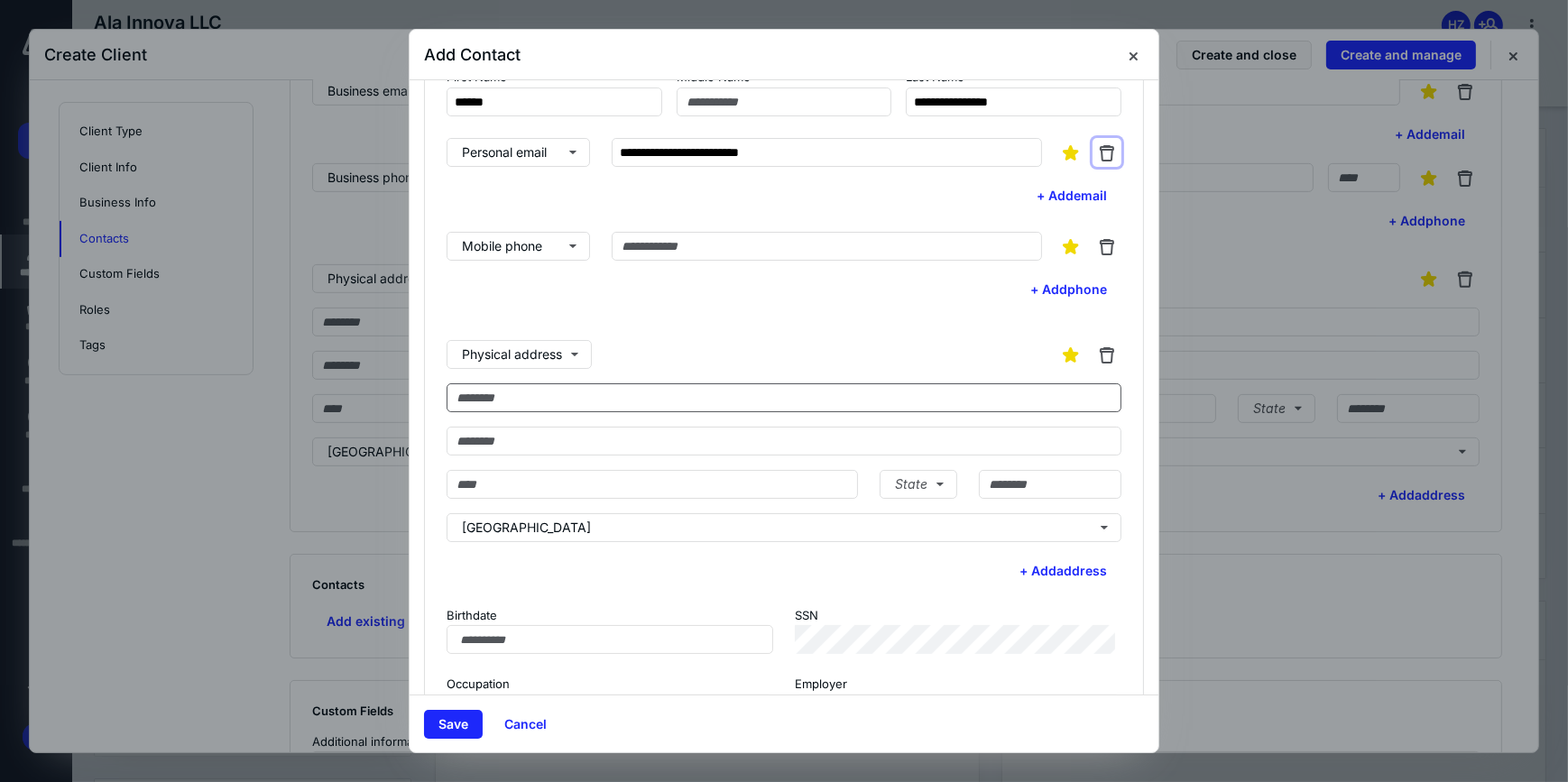 scroll, scrollTop: 144, scrollLeft: 0, axis: vertical 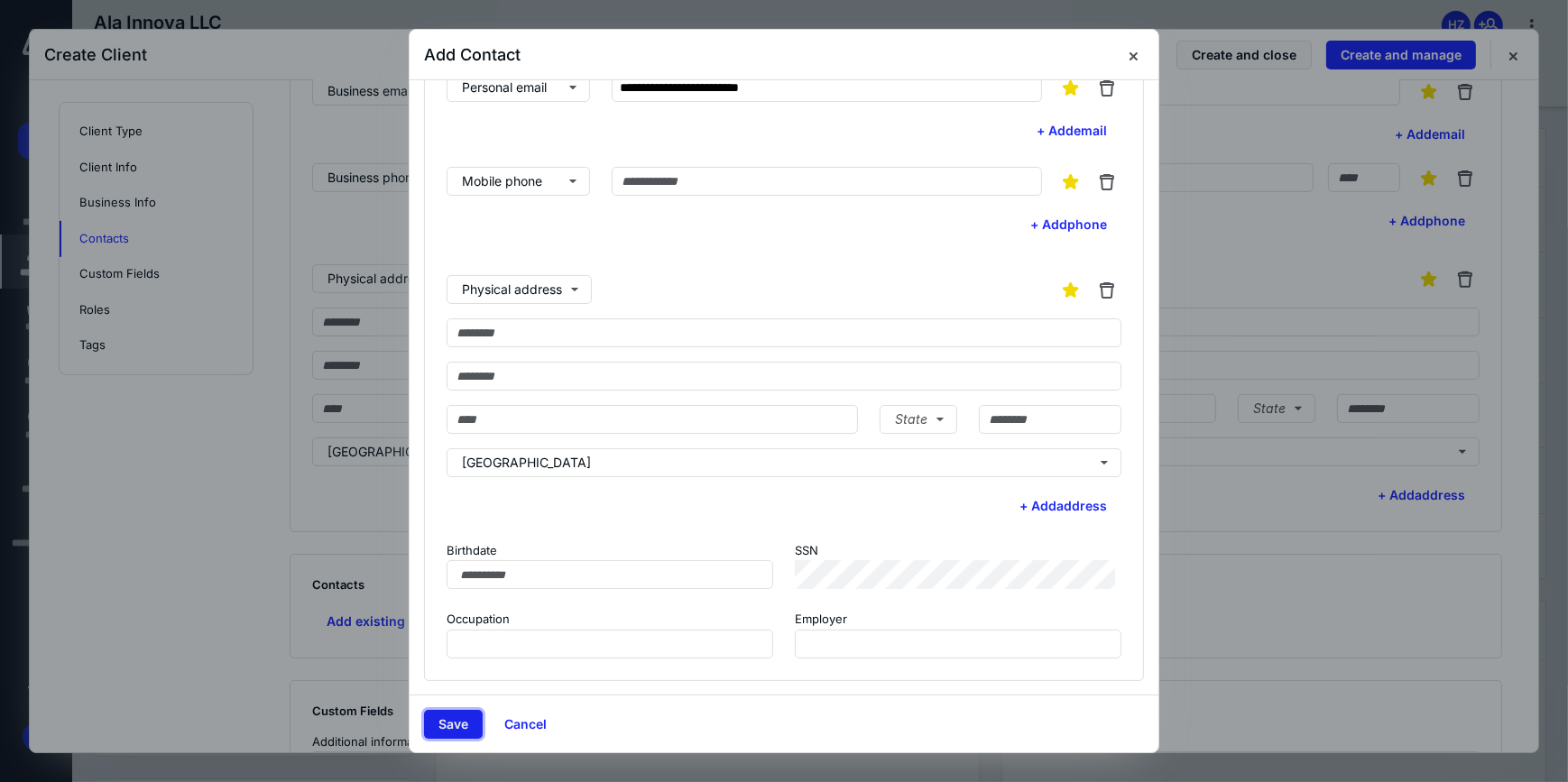 drag, startPoint x: 454, startPoint y: 719, endPoint x: 571, endPoint y: 660, distance: 131.03435 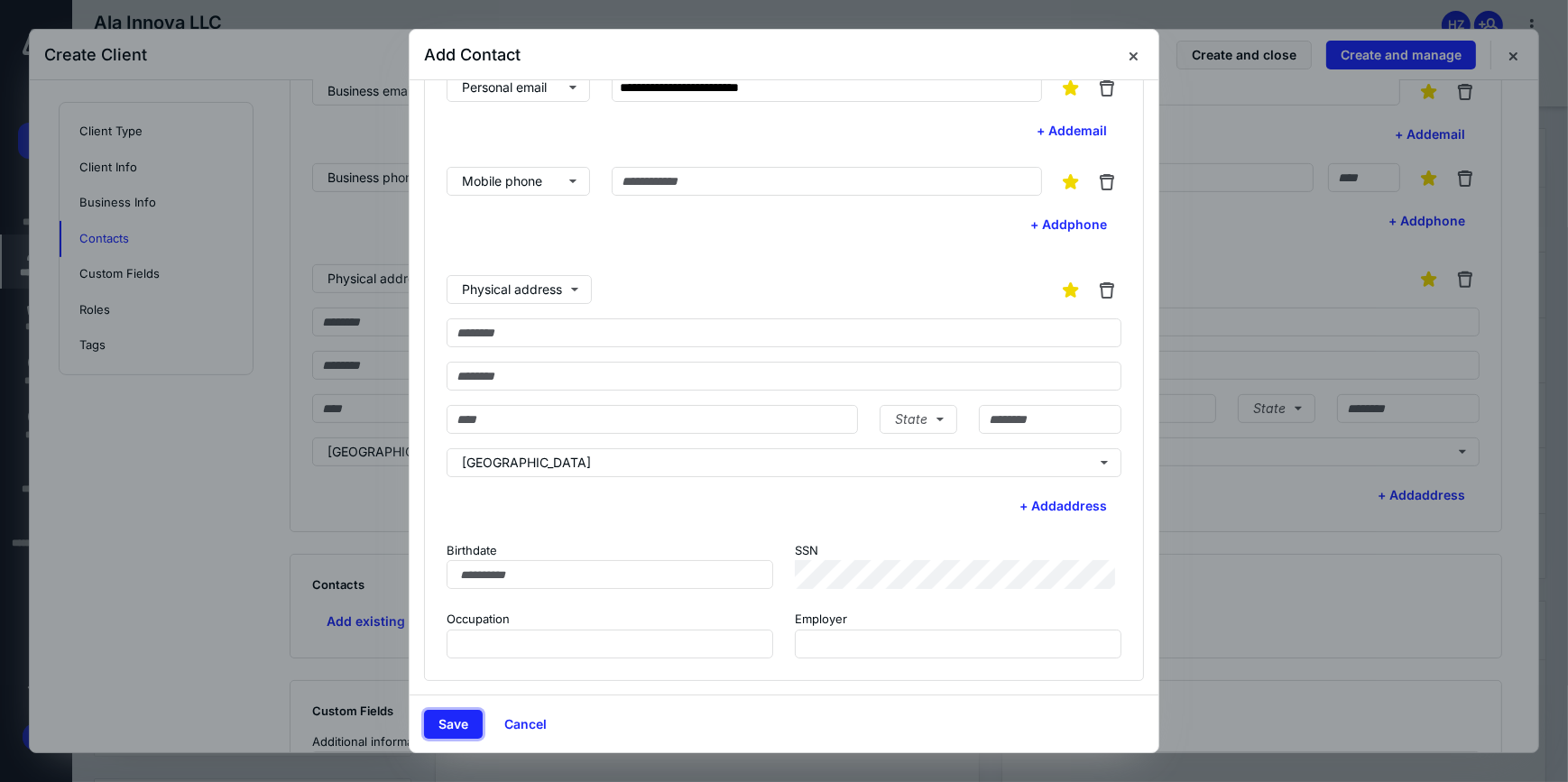 click on "Save" at bounding box center [453, 724] 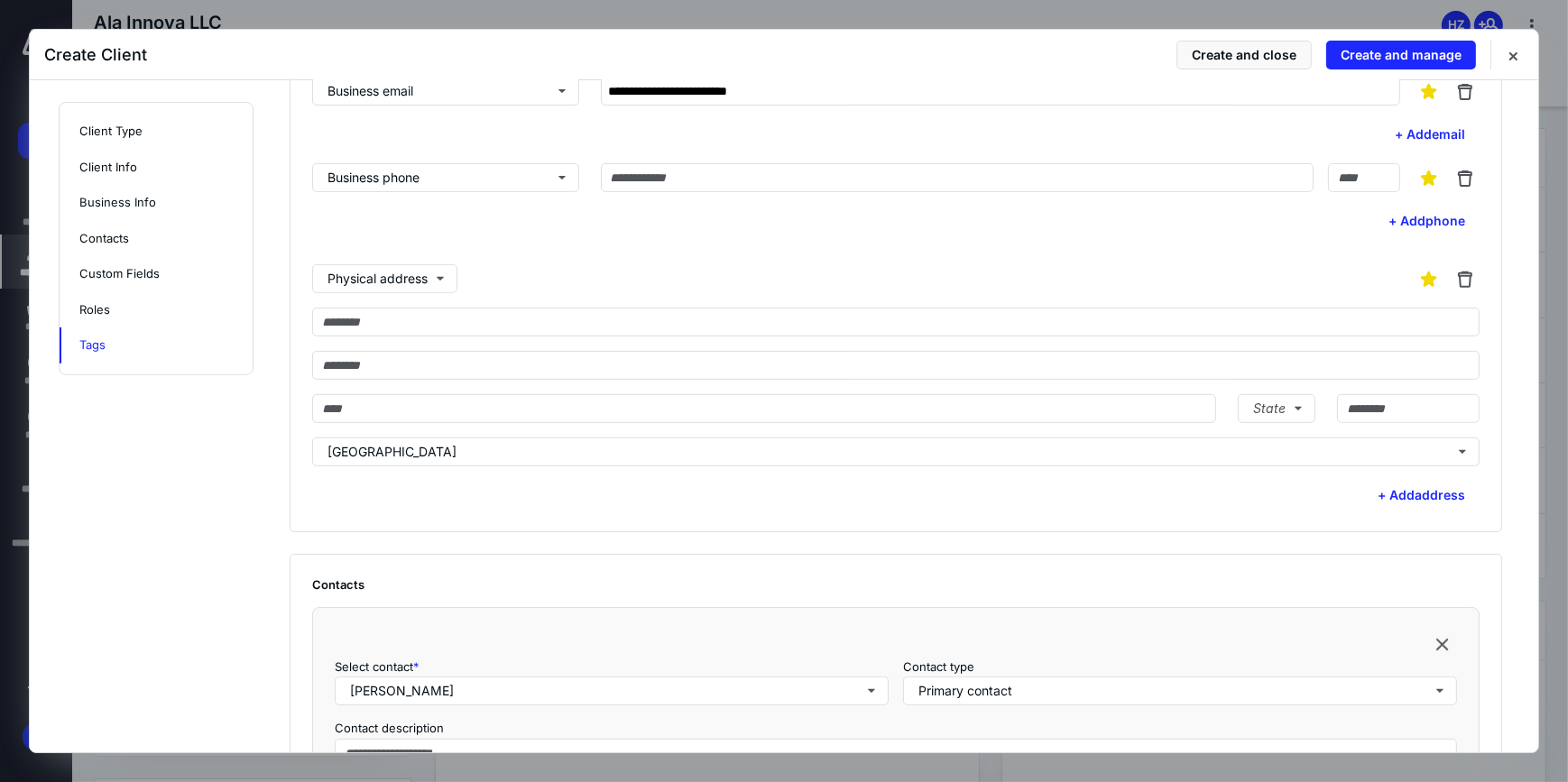 scroll, scrollTop: 1786, scrollLeft: 0, axis: vertical 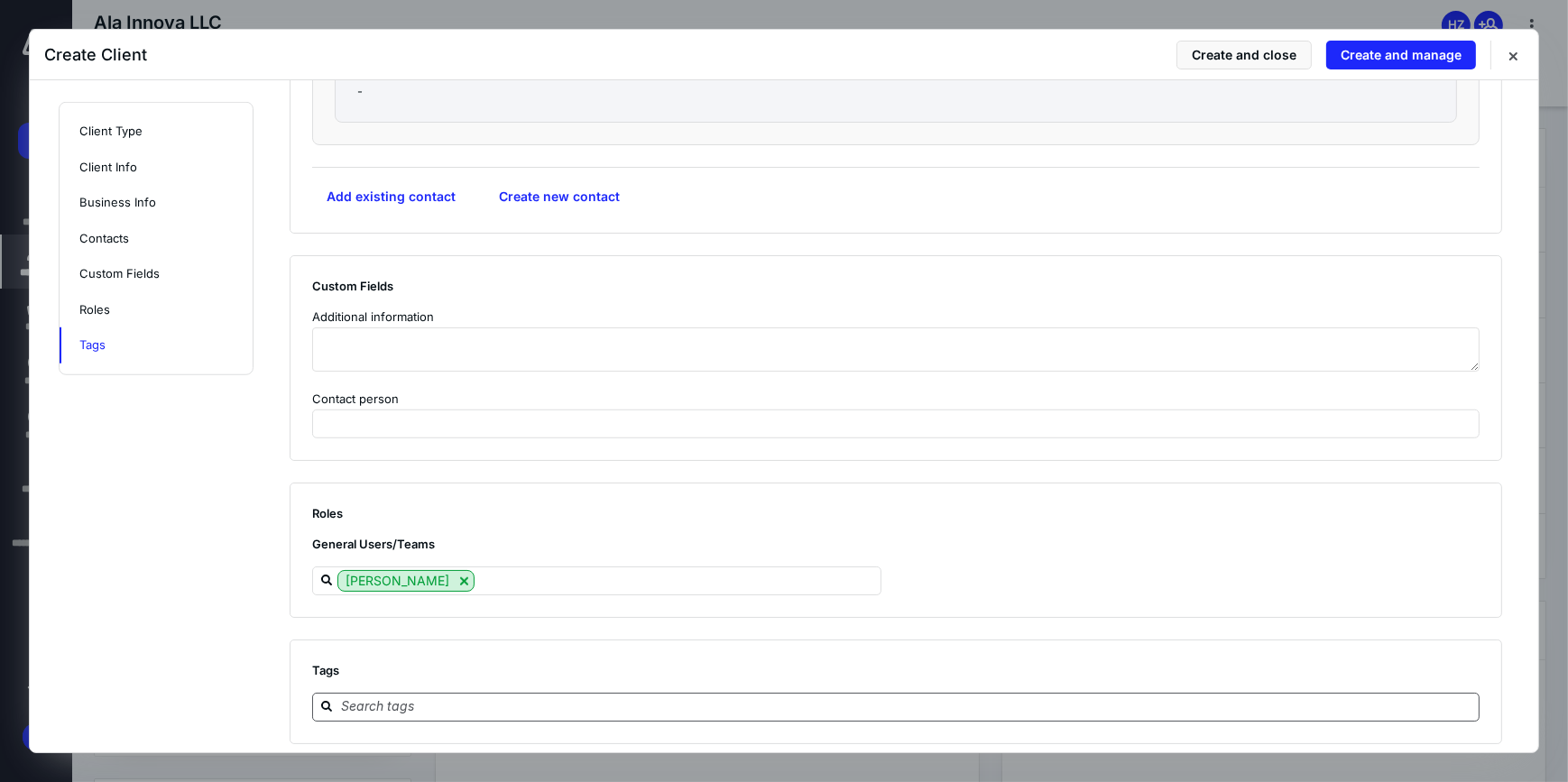 click at bounding box center (907, 706) 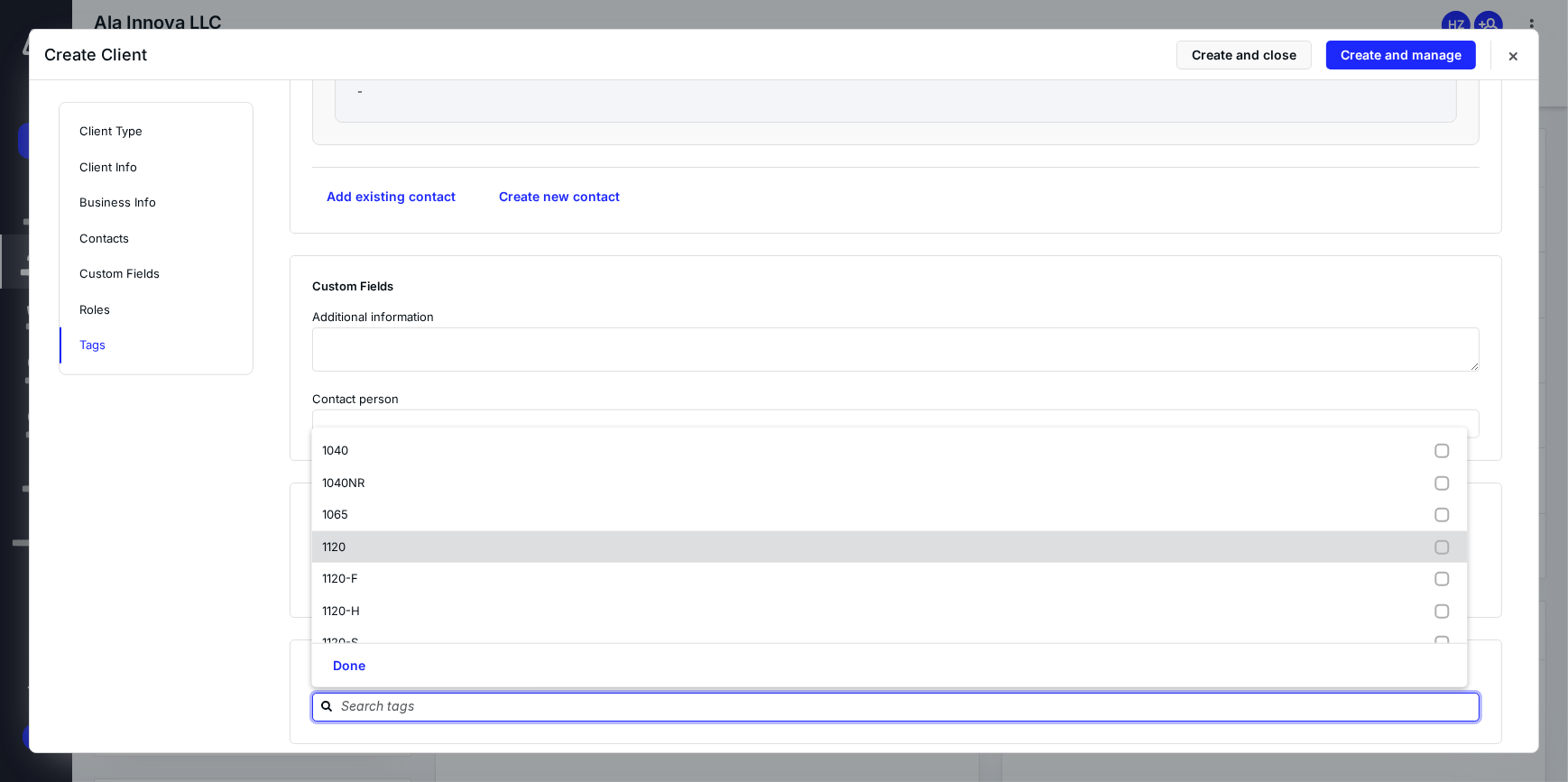 click on "1120" at bounding box center (889, 547) 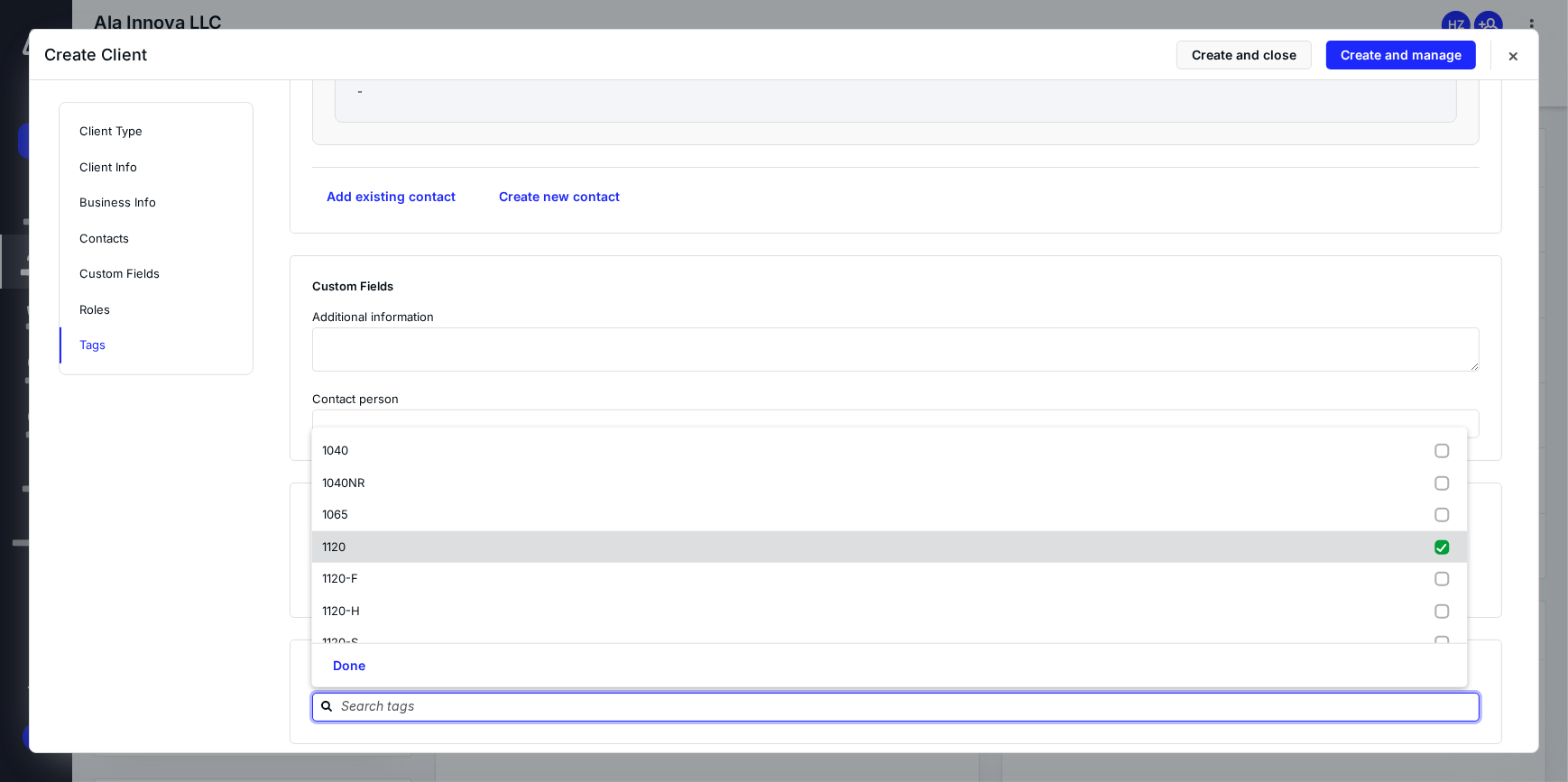 checkbox on "true" 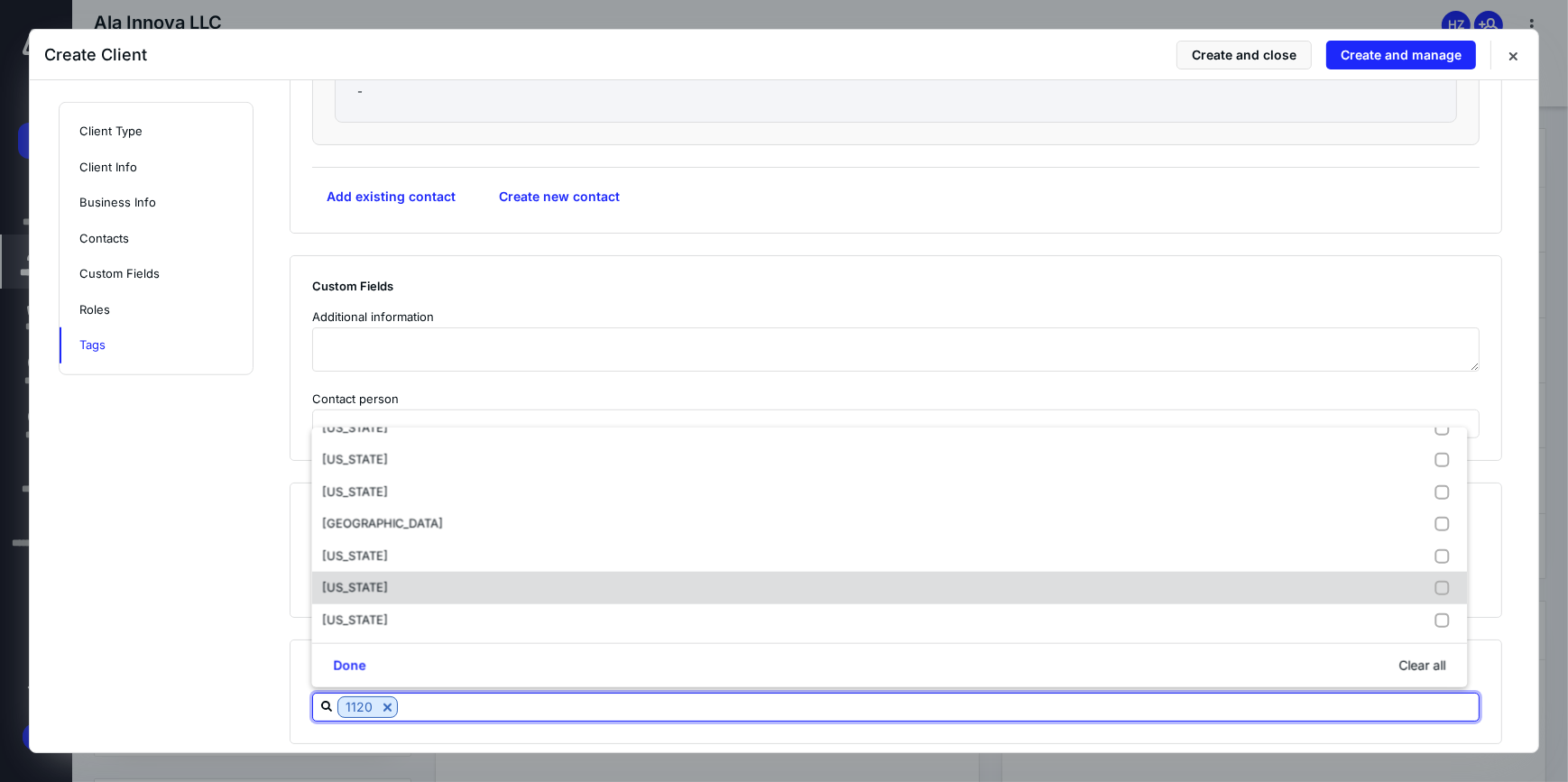 scroll, scrollTop: 832, scrollLeft: 0, axis: vertical 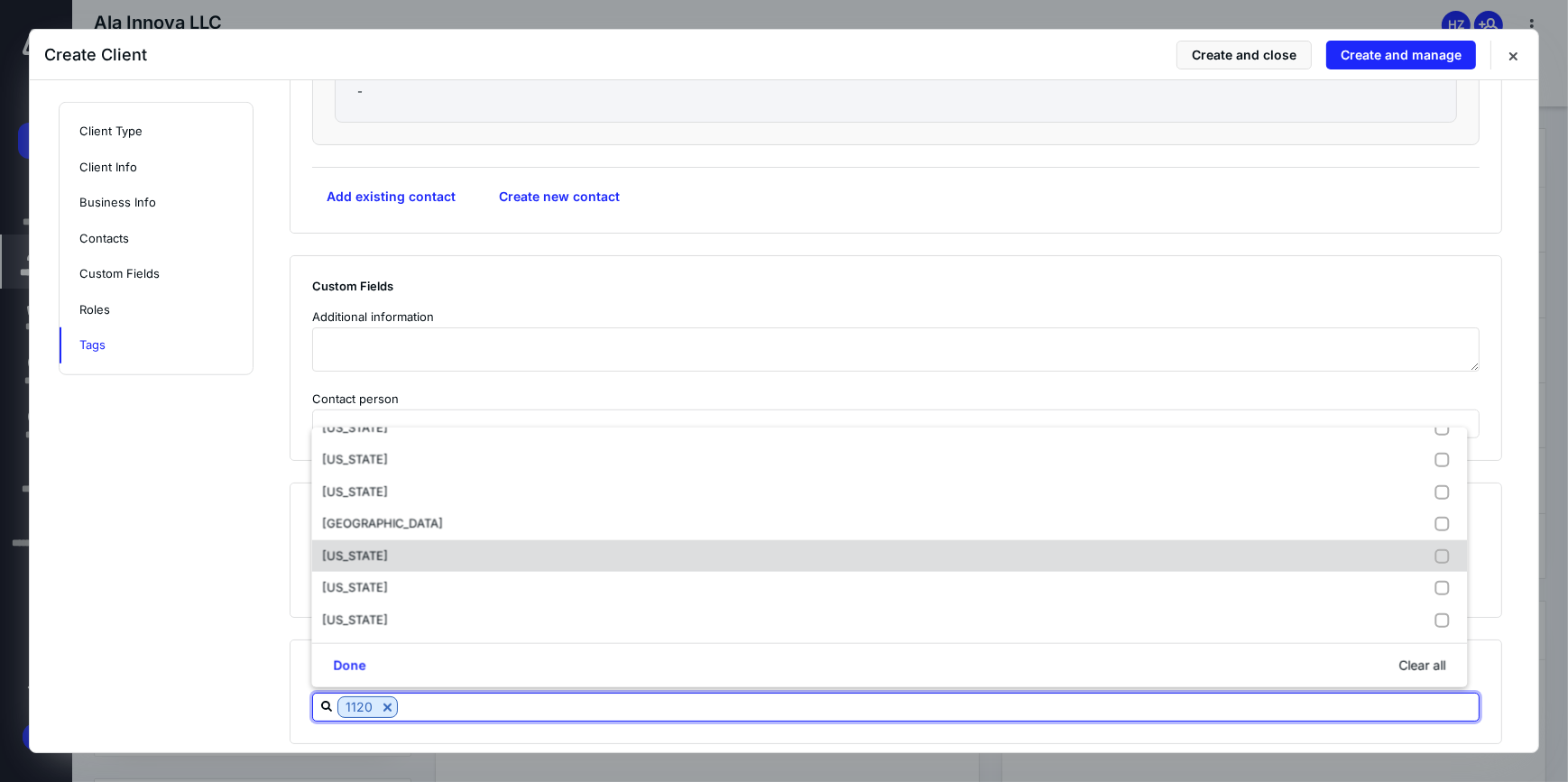 click on "[US_STATE]" at bounding box center [355, 556] 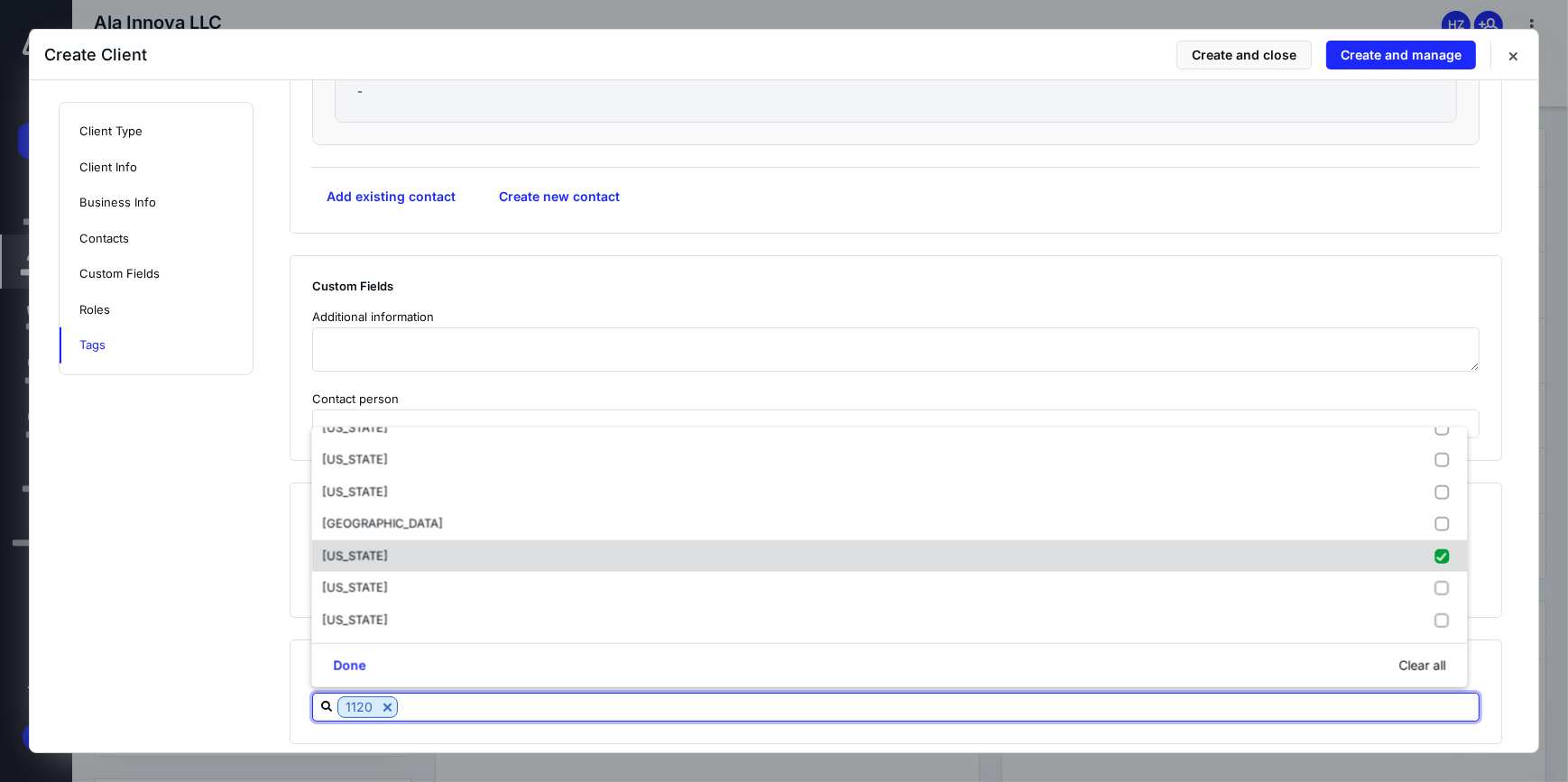 checkbox on "true" 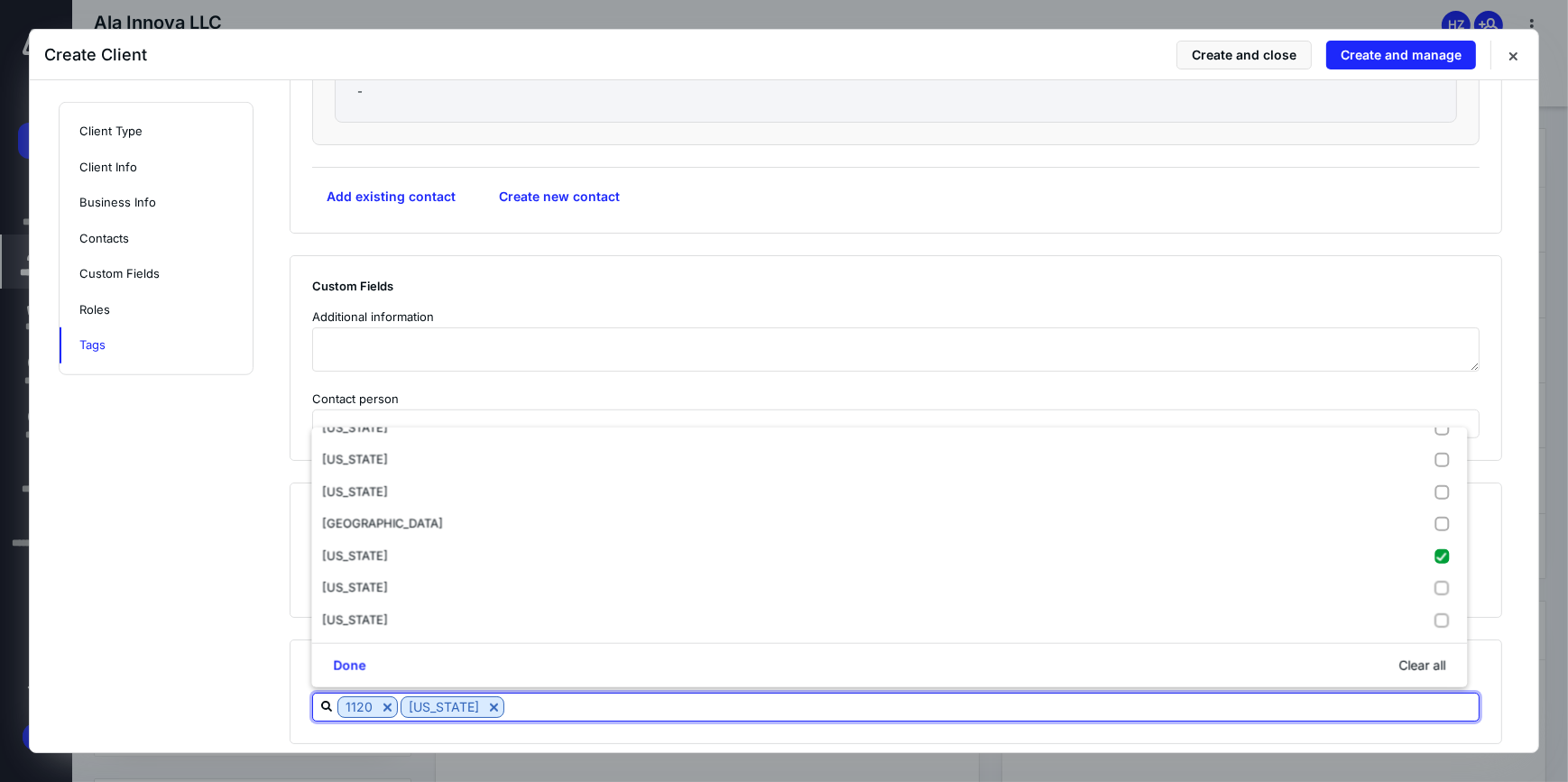 click on "**********" at bounding box center [907, -474] 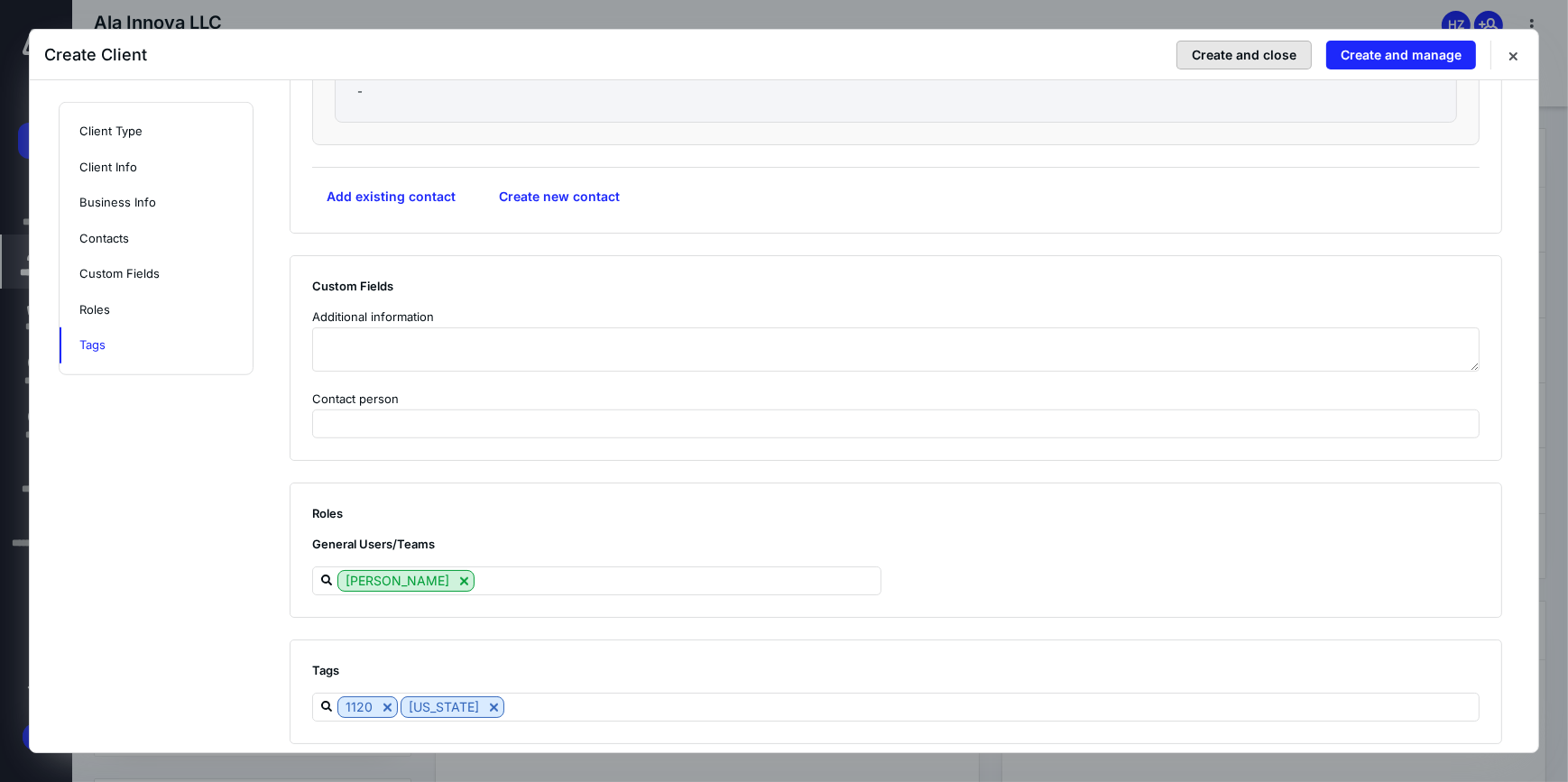 click on "Create and close" at bounding box center [1244, 55] 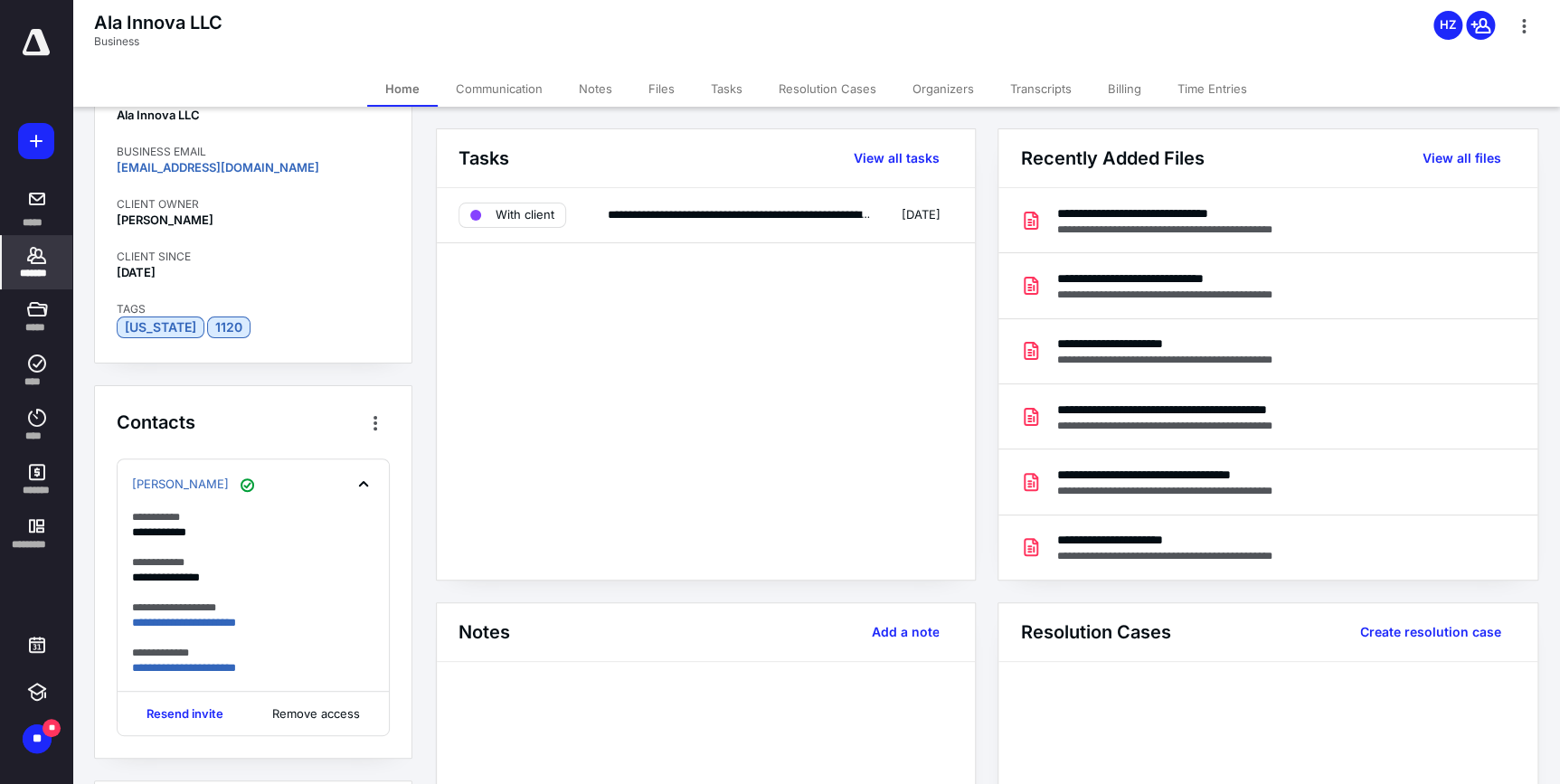click 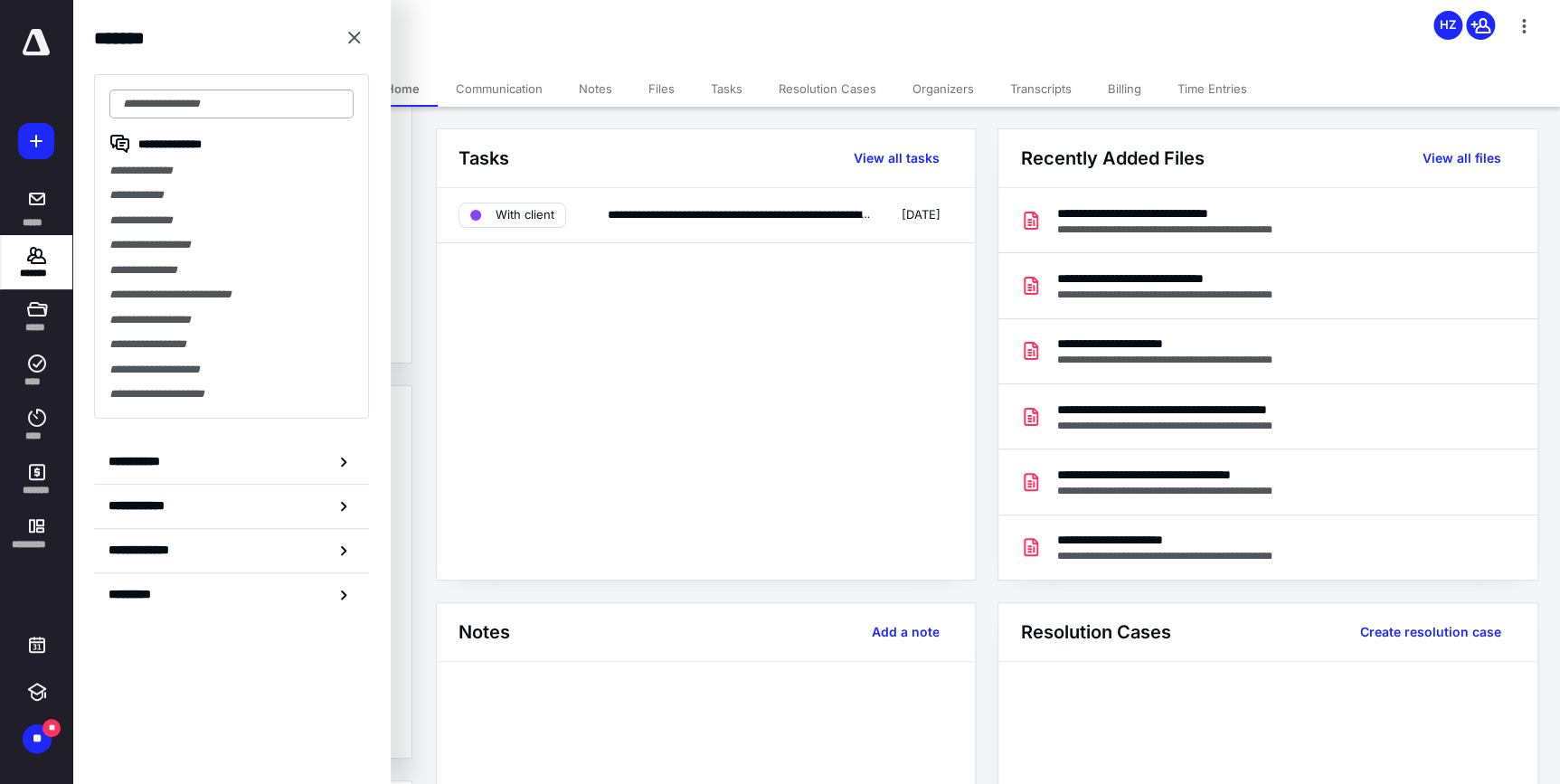 click at bounding box center (232, 104) 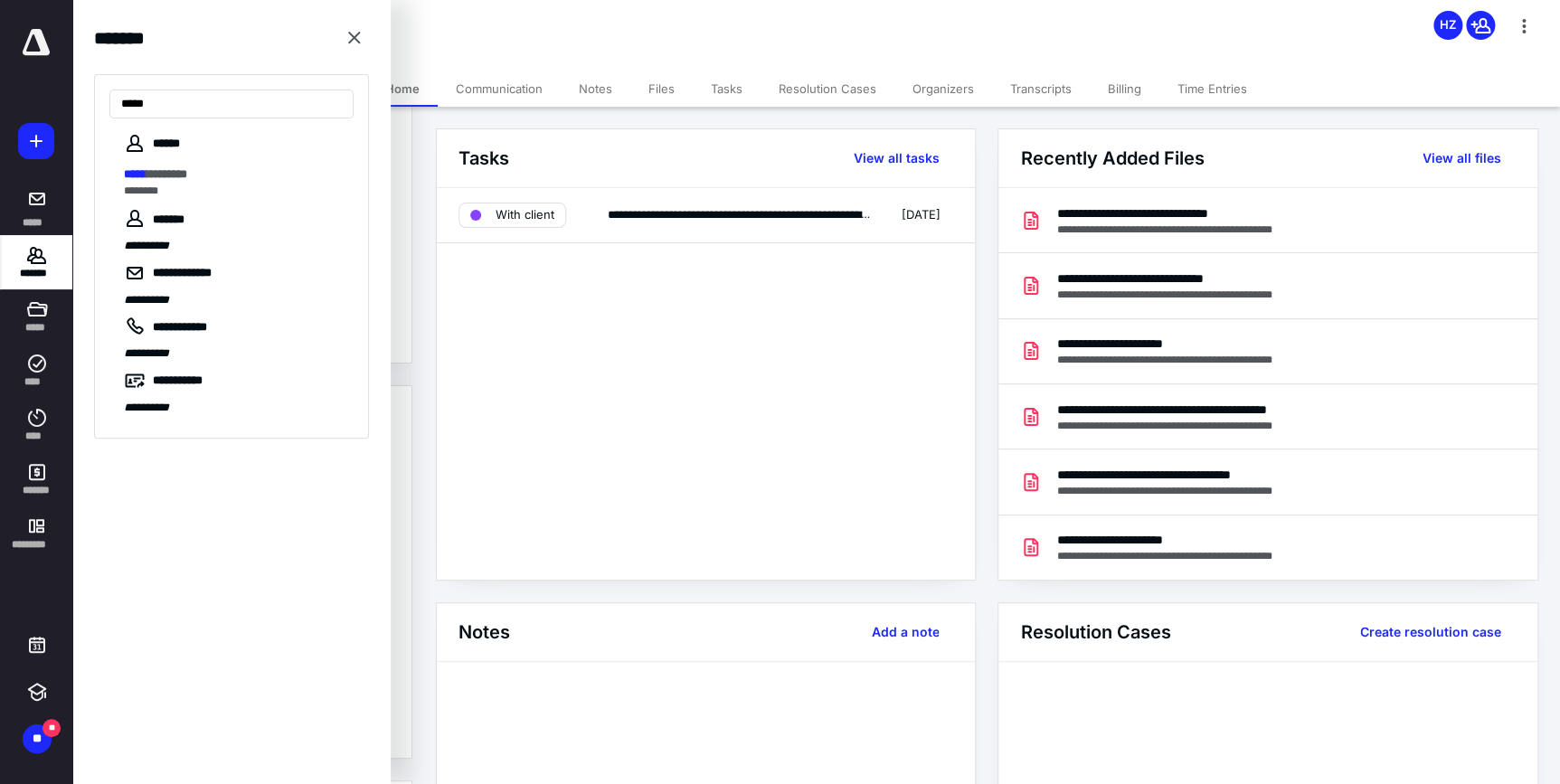 type on "*****" 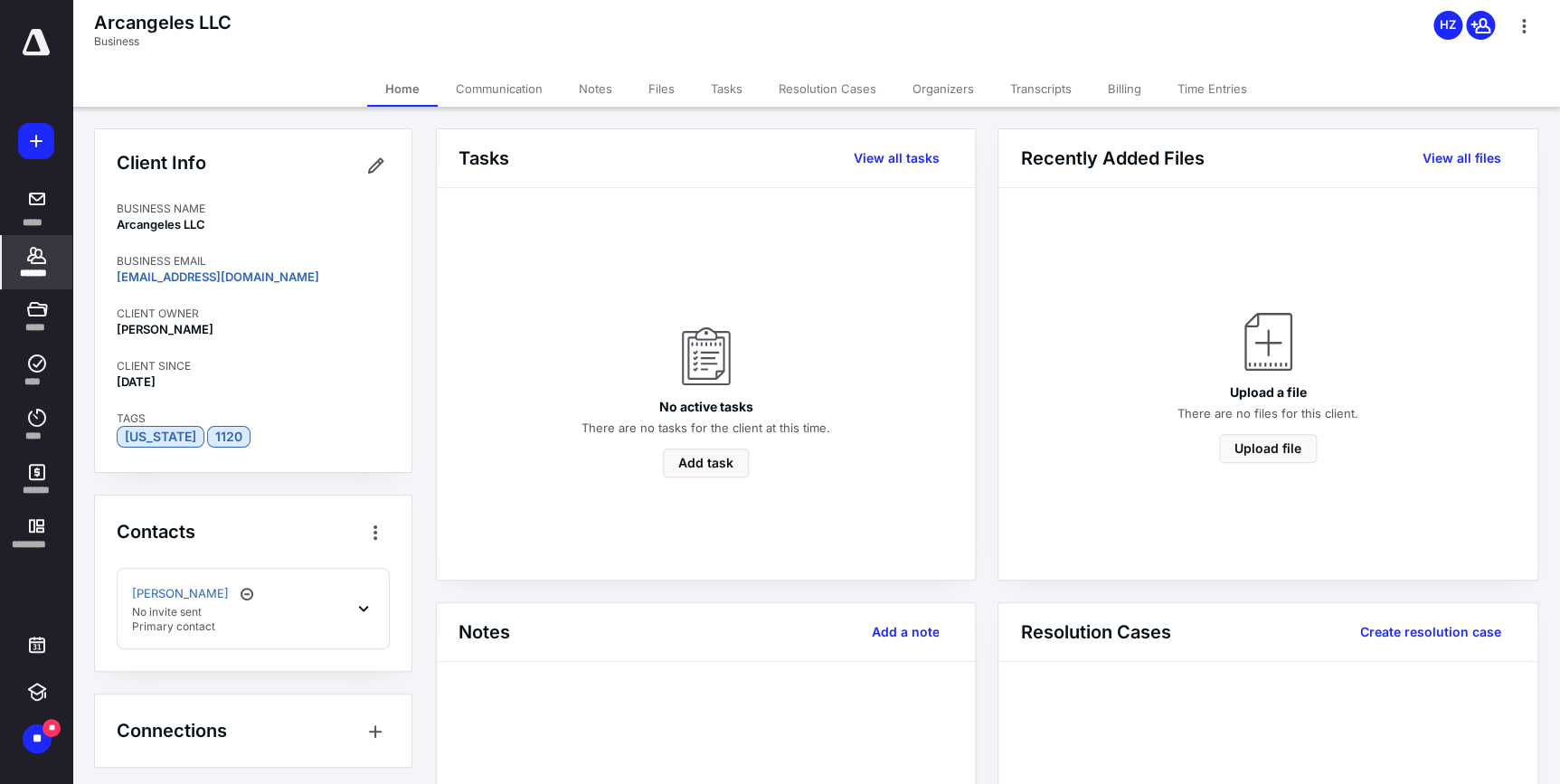 click on "Files" at bounding box center (661, 89) 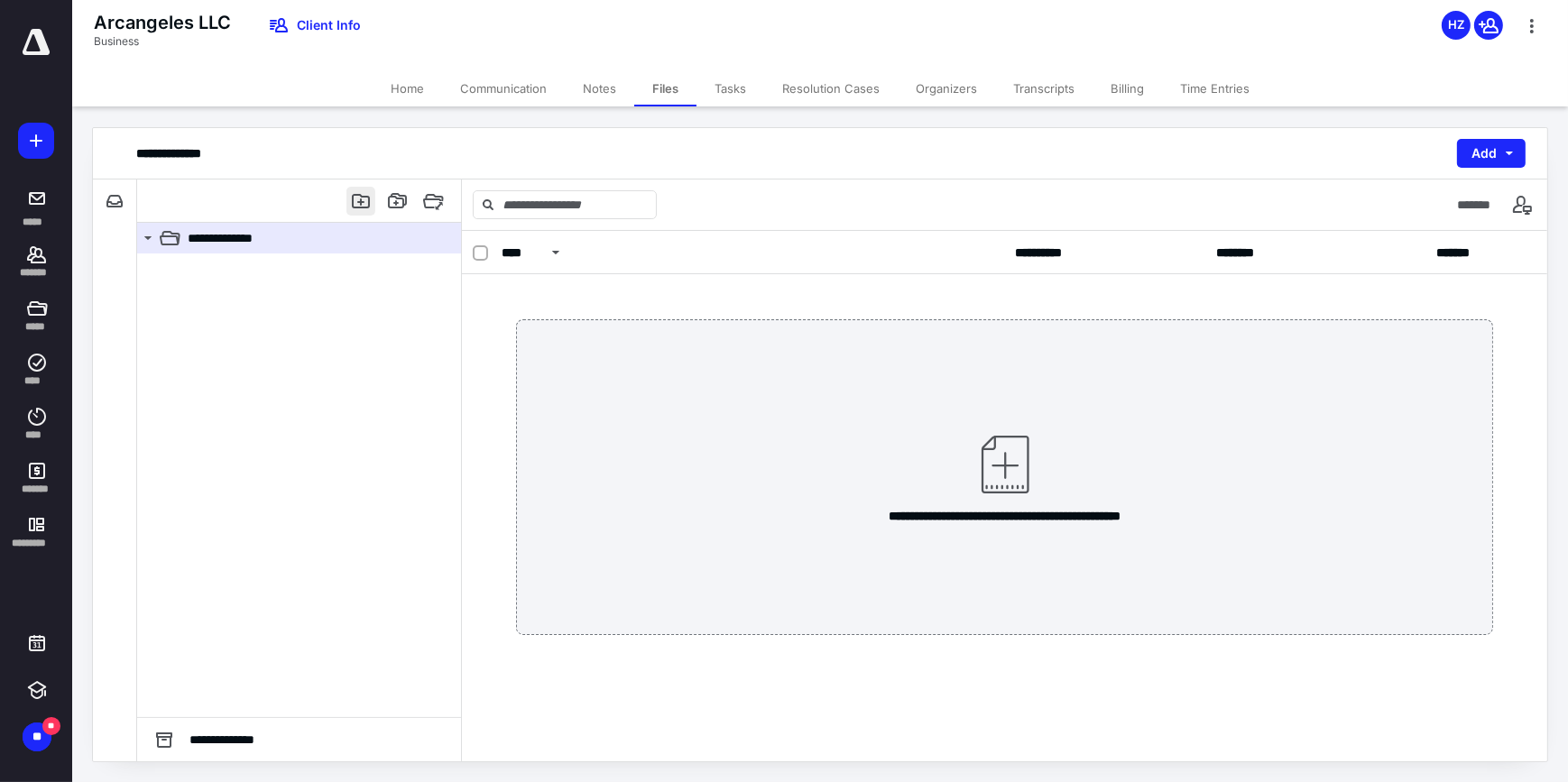 click at bounding box center (361, 201) 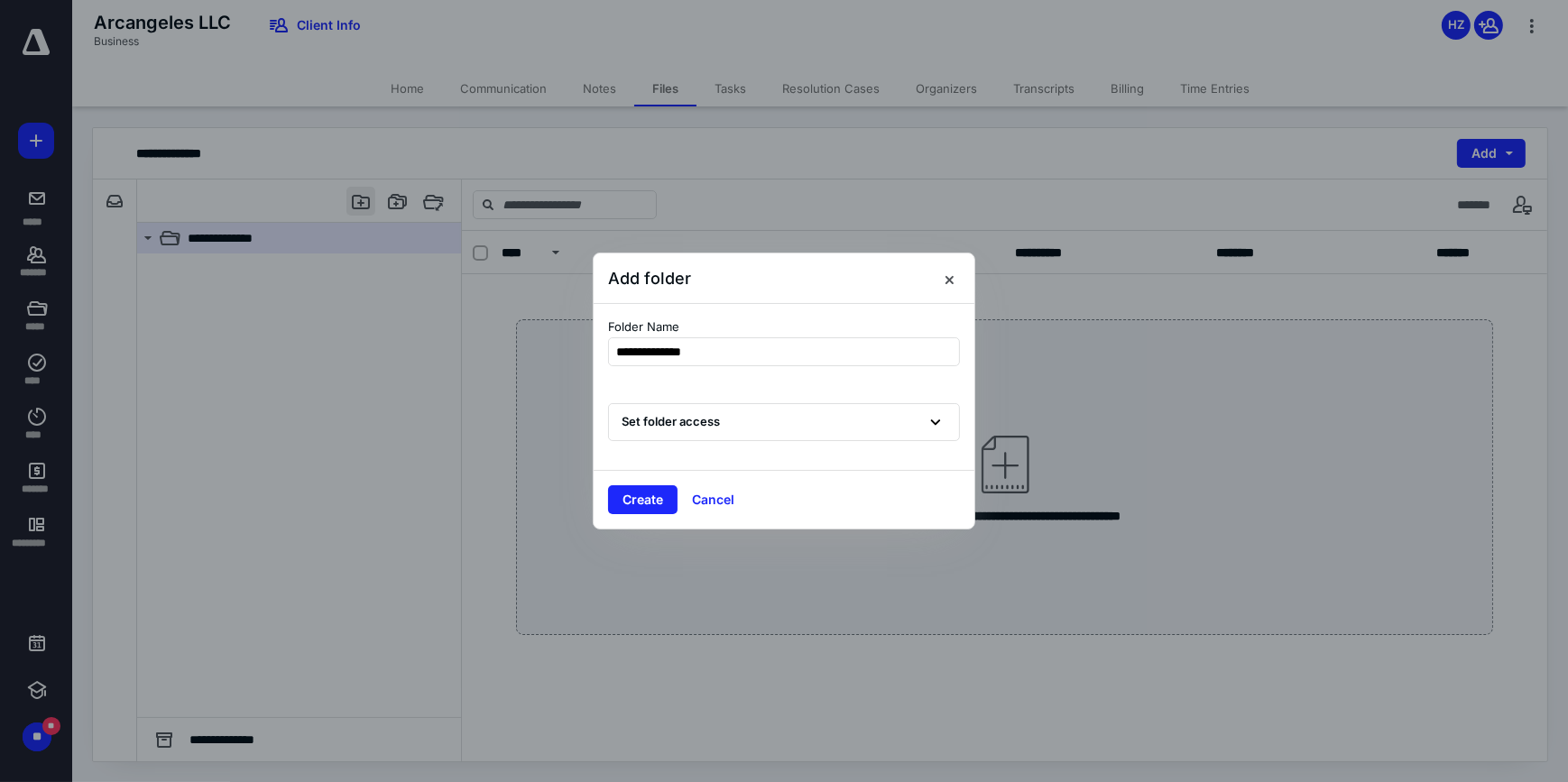 type on "**********" 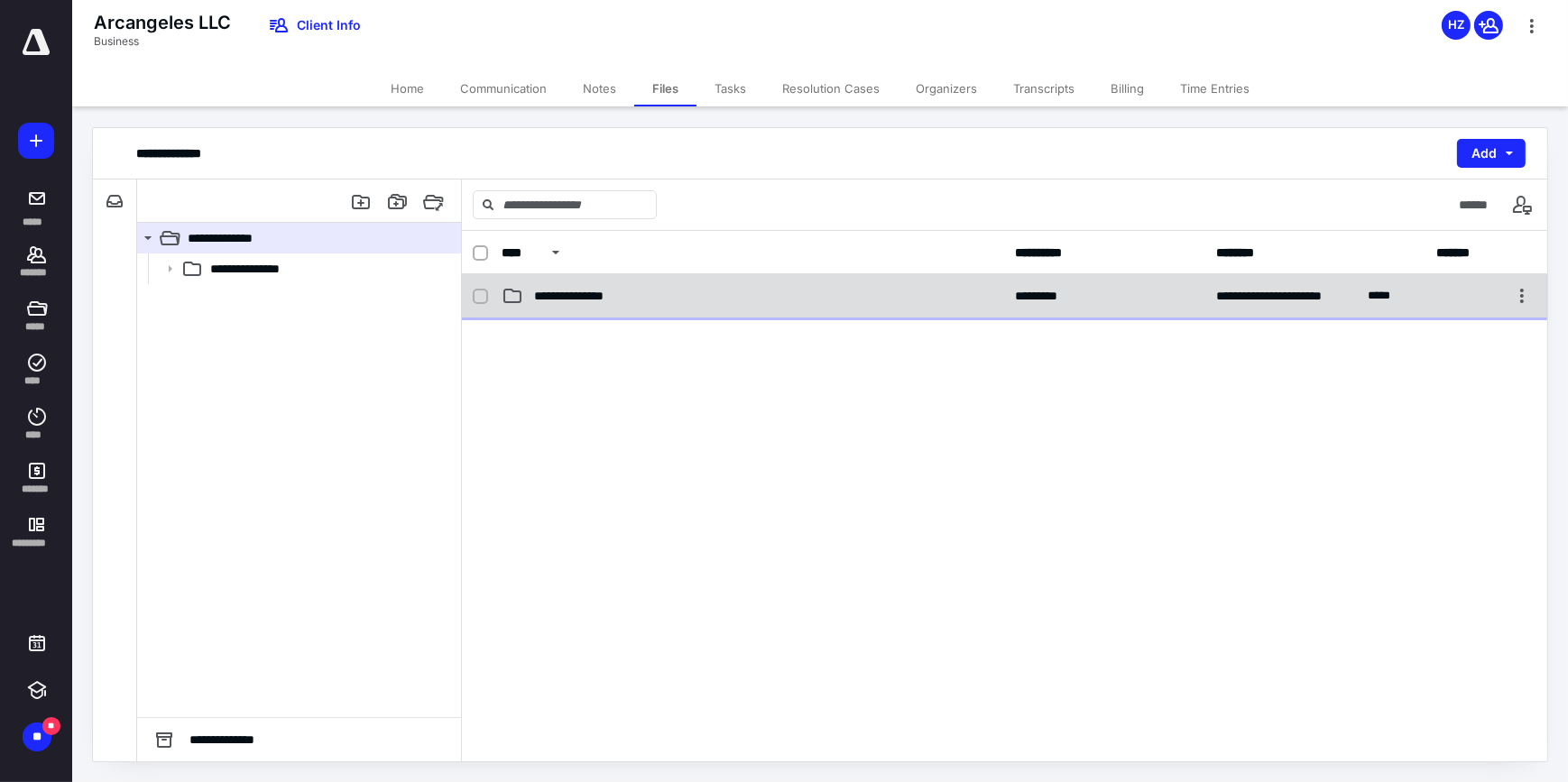 click on "**********" at bounding box center [753, 296] 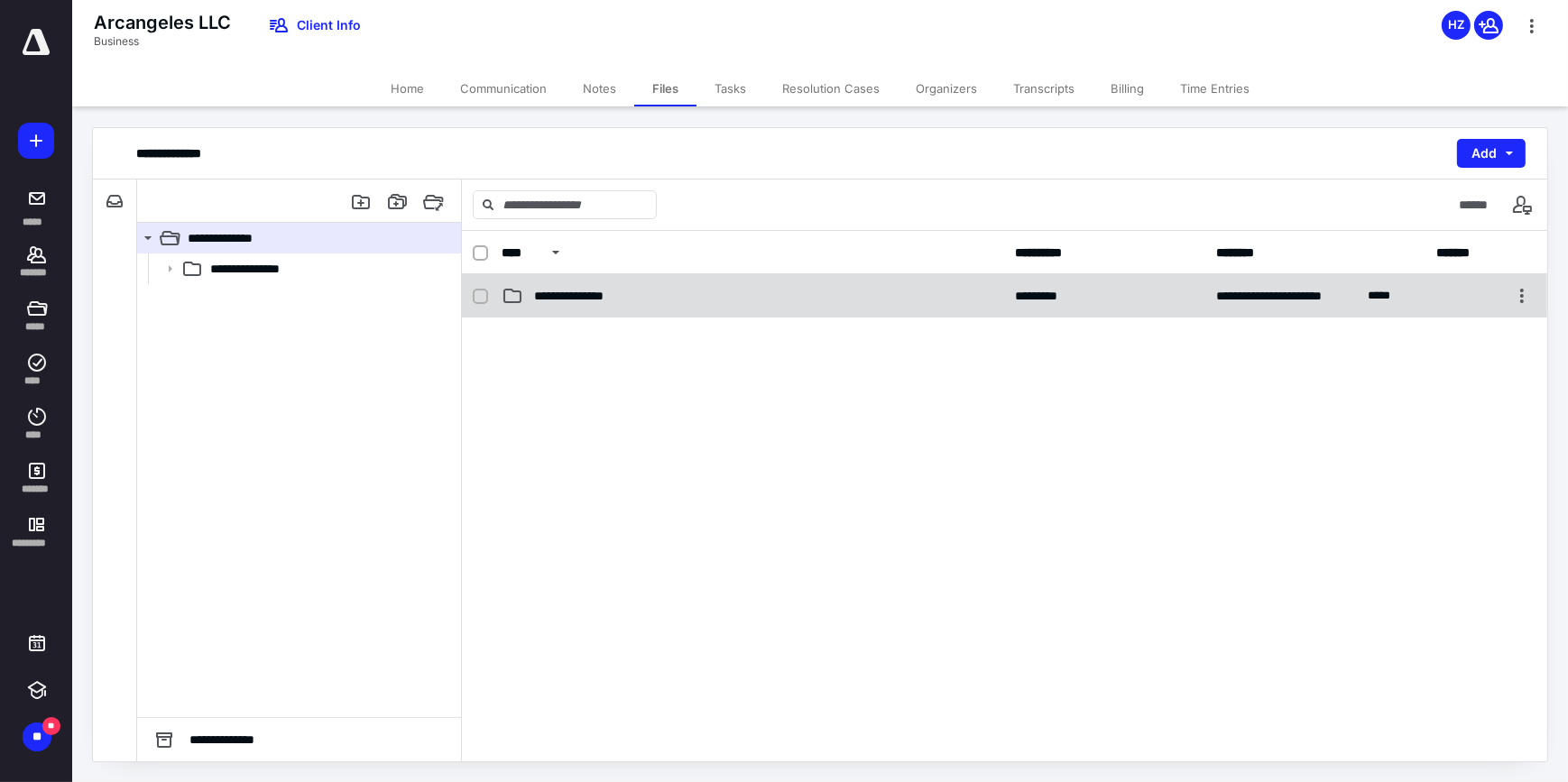checkbox on "false" 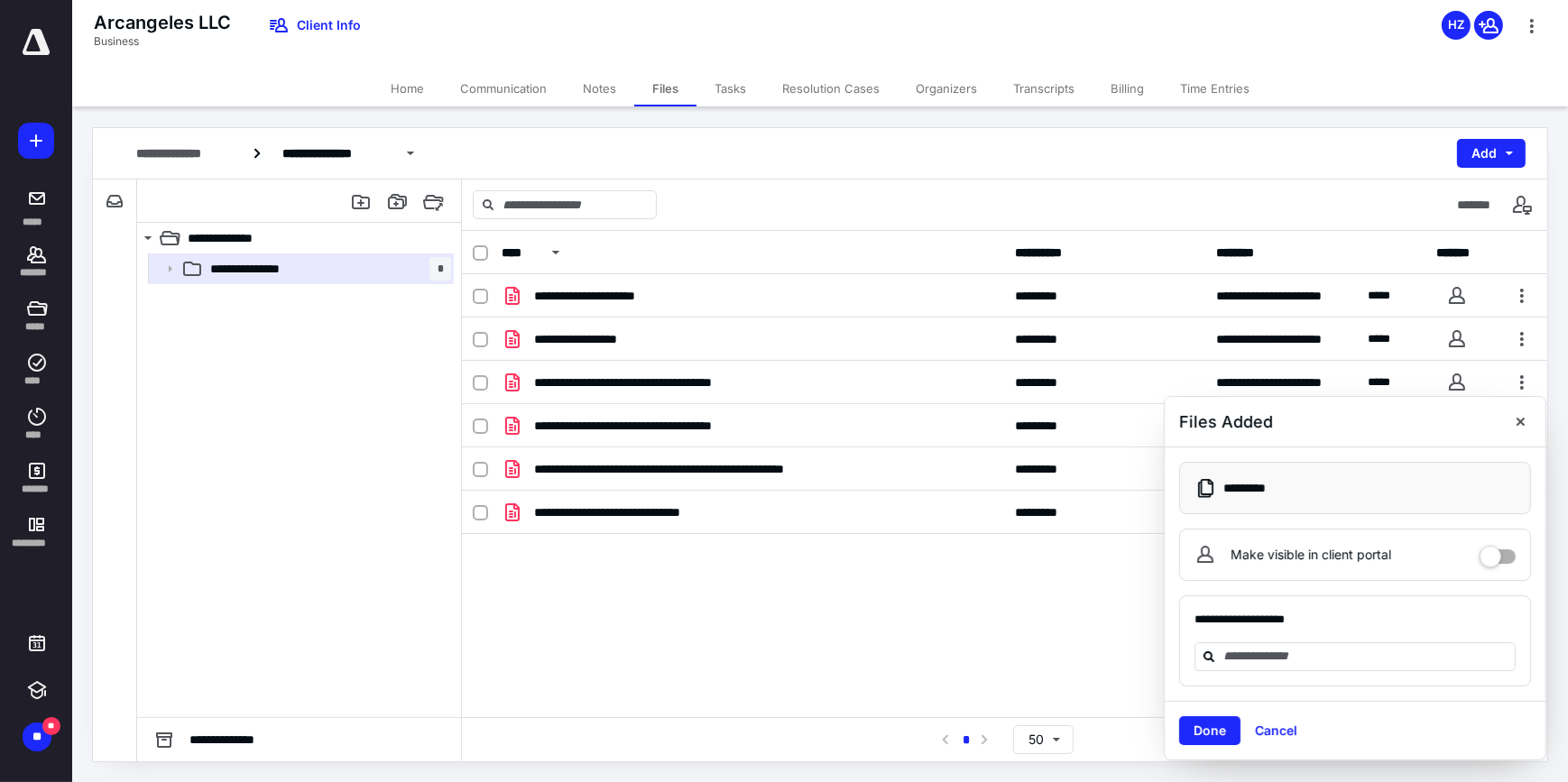 click on "Make visible in client portal" at bounding box center (1355, 555) 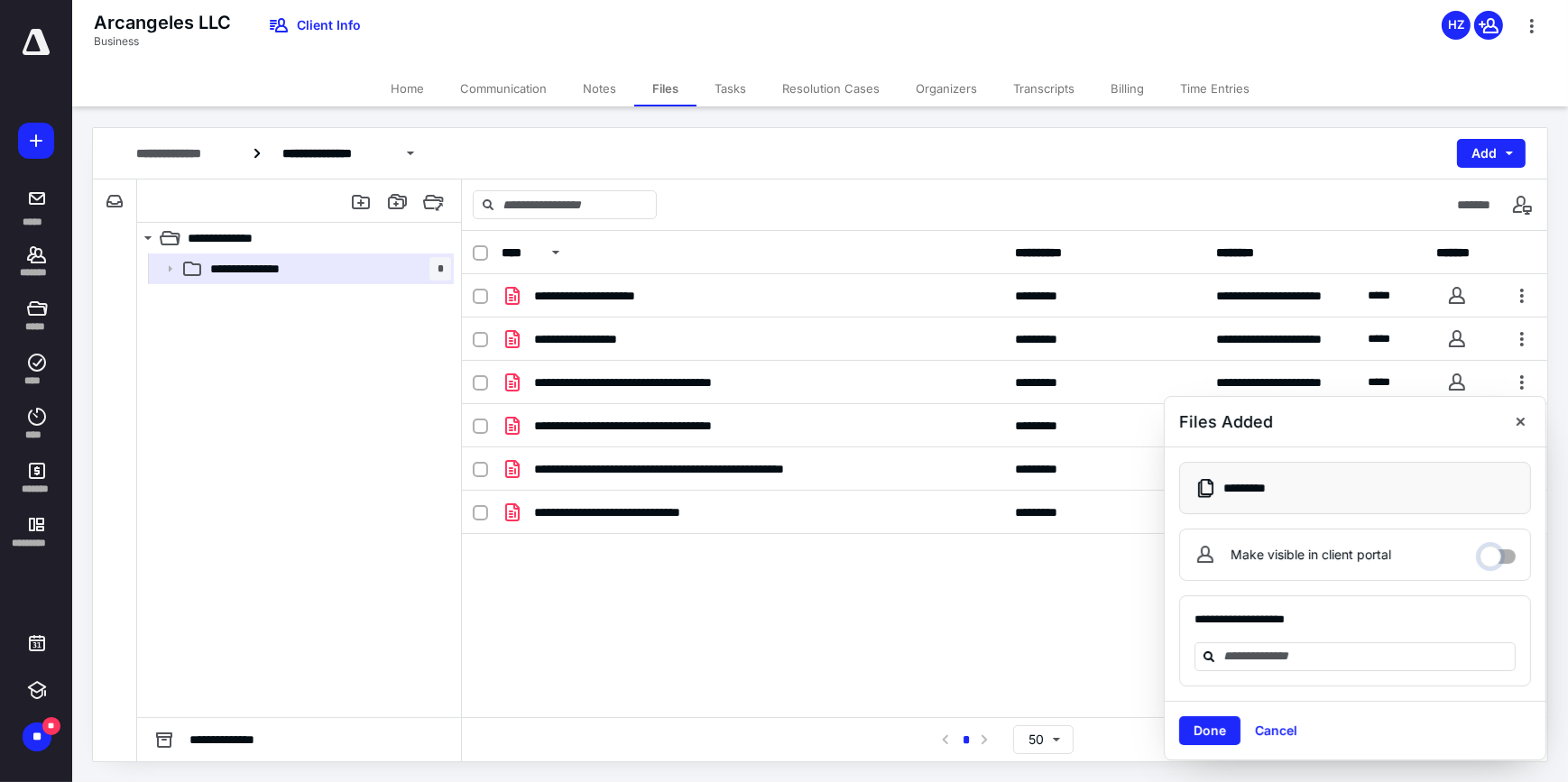 click on "Make visible in client portal" at bounding box center (1498, 552) 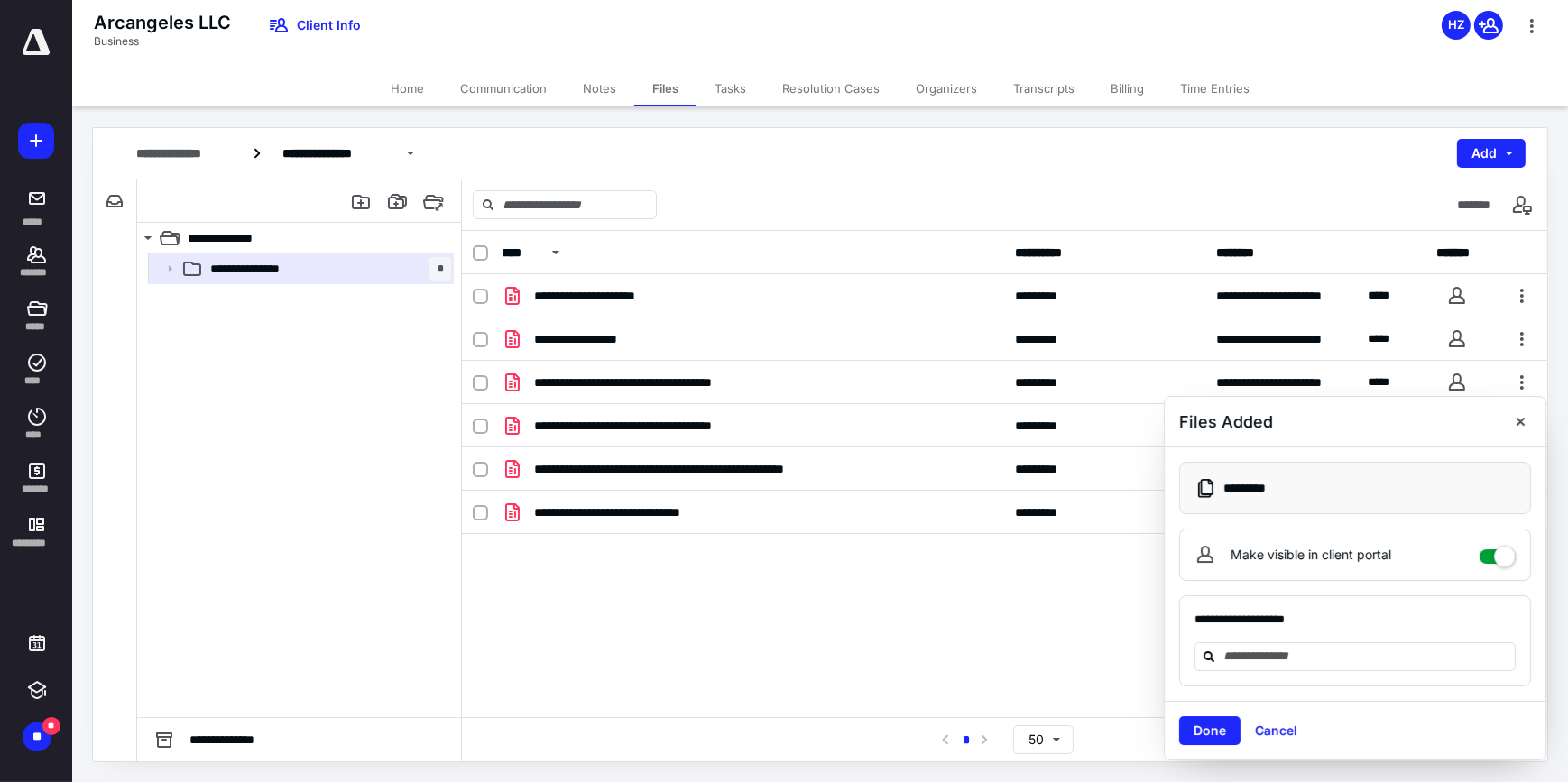 checkbox on "****" 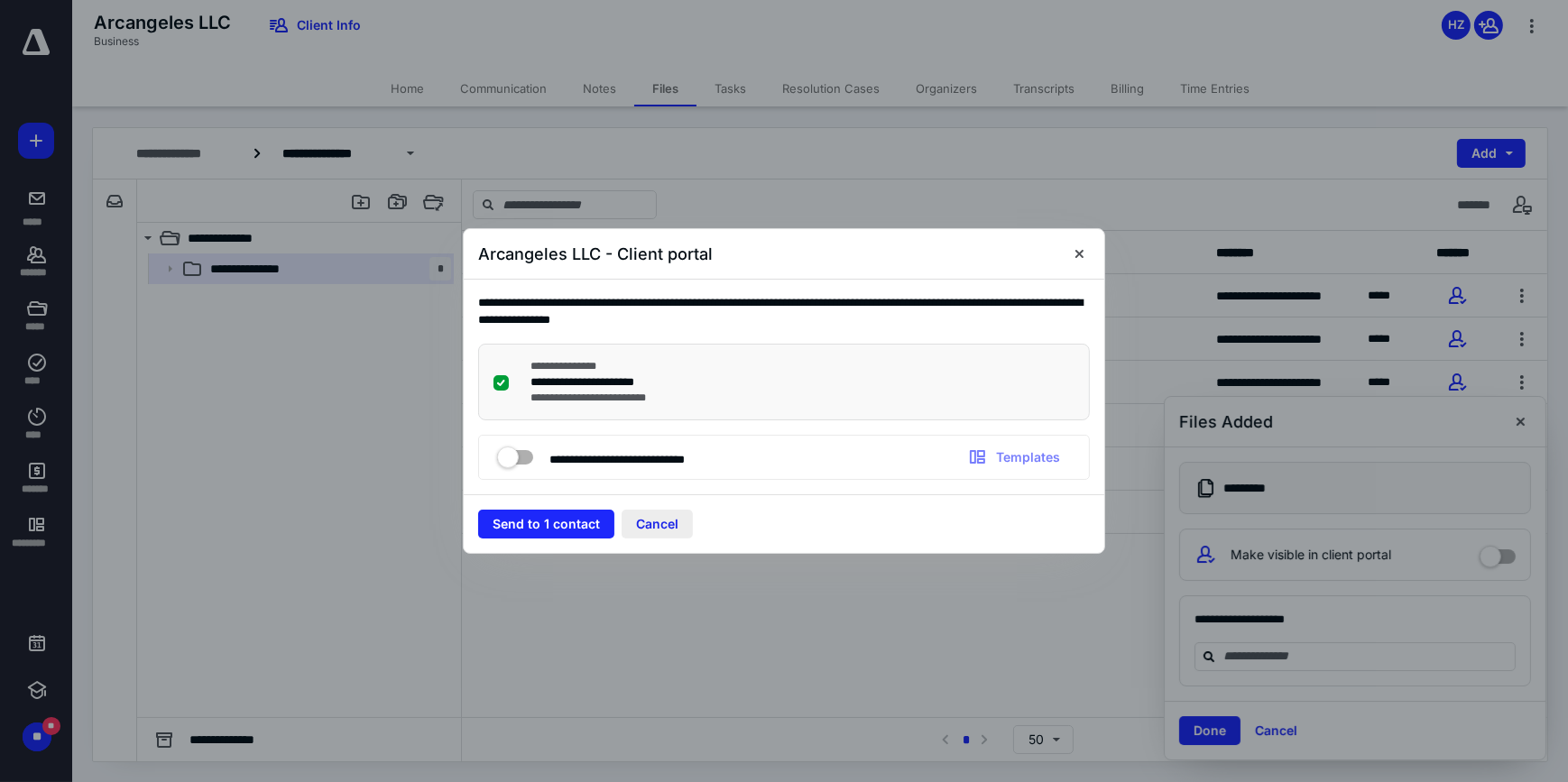 click on "Cancel" at bounding box center [657, 524] 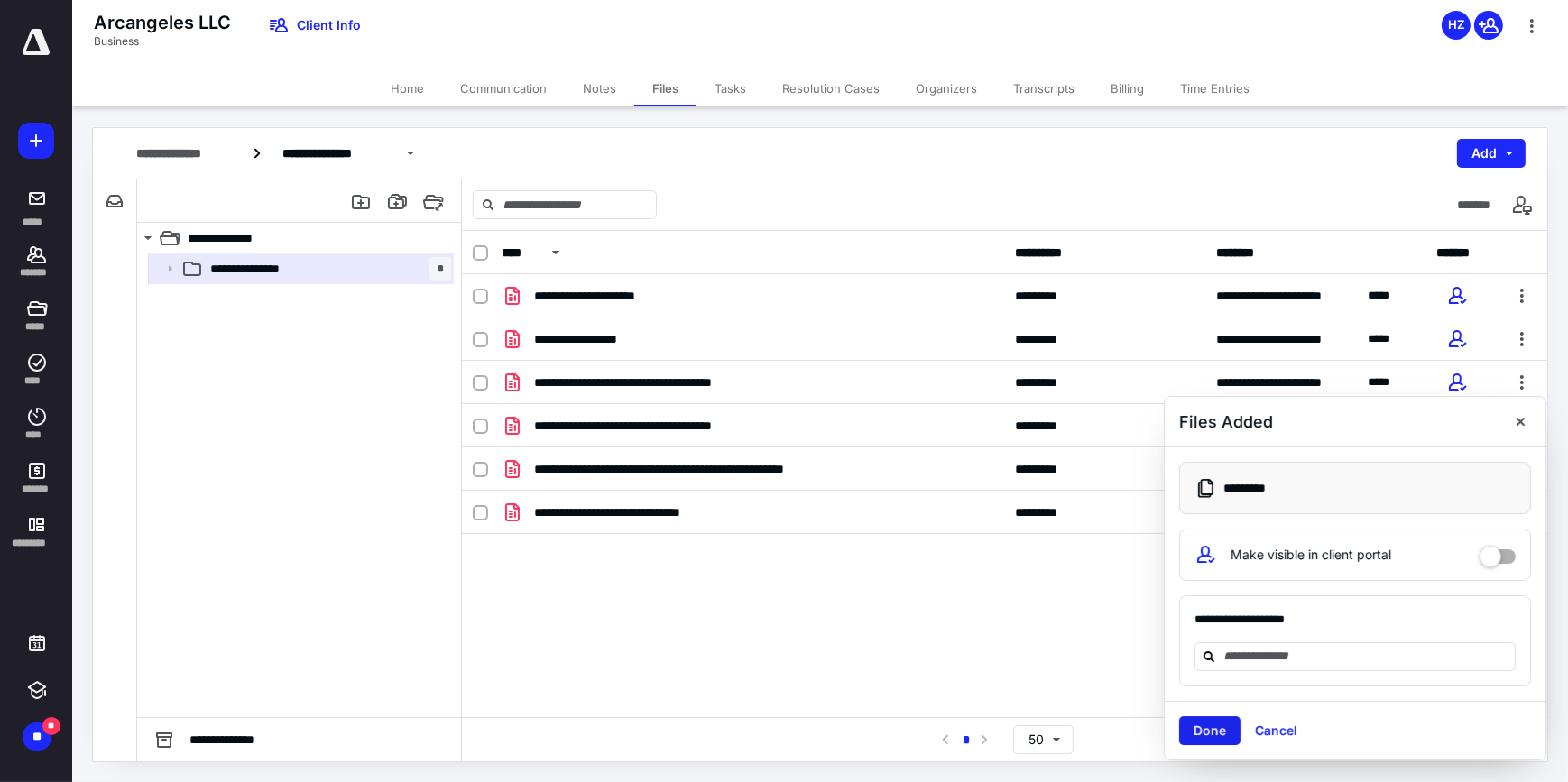 click on "Done" at bounding box center (1210, 731) 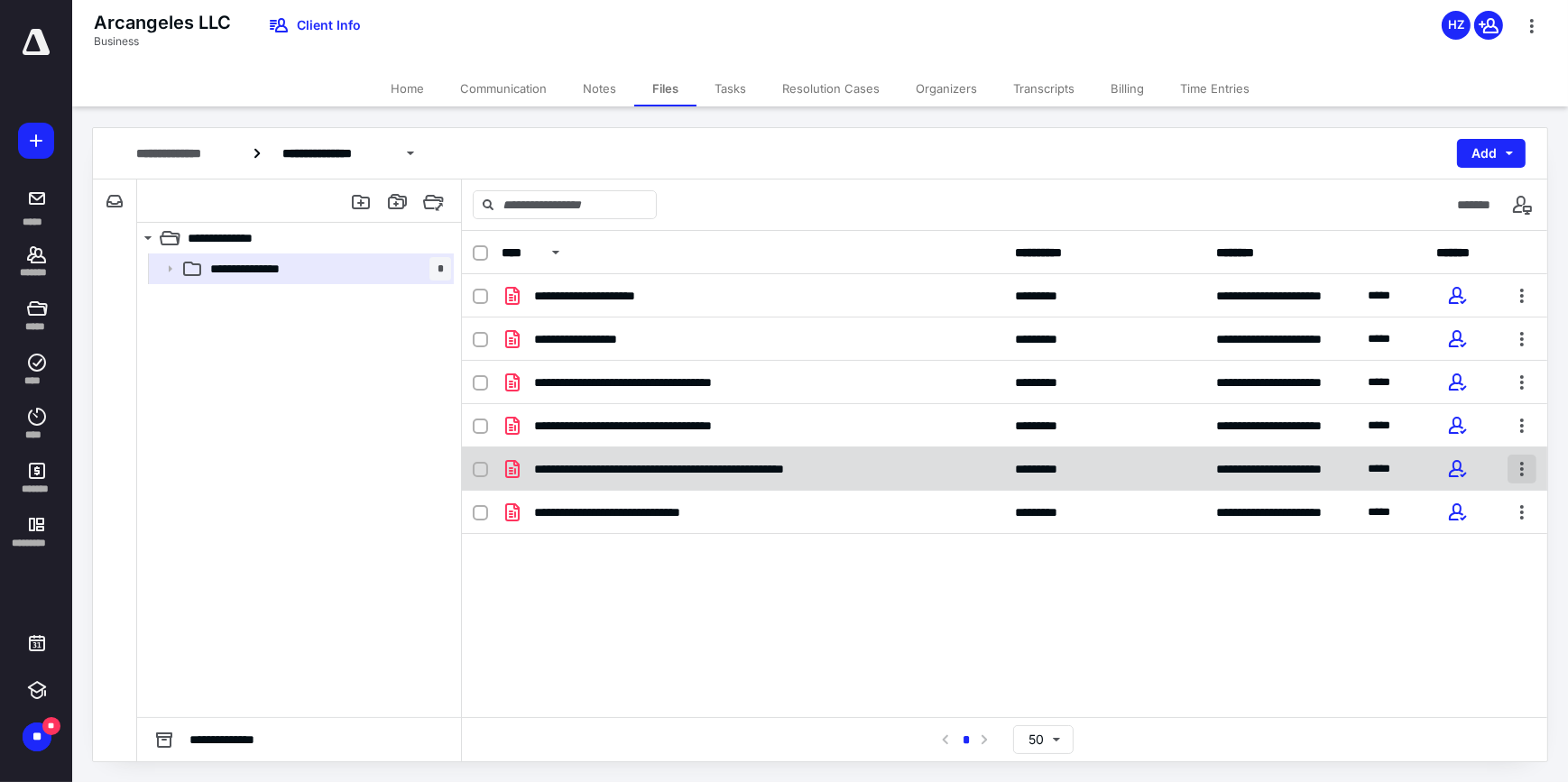 click at bounding box center (1522, 469) 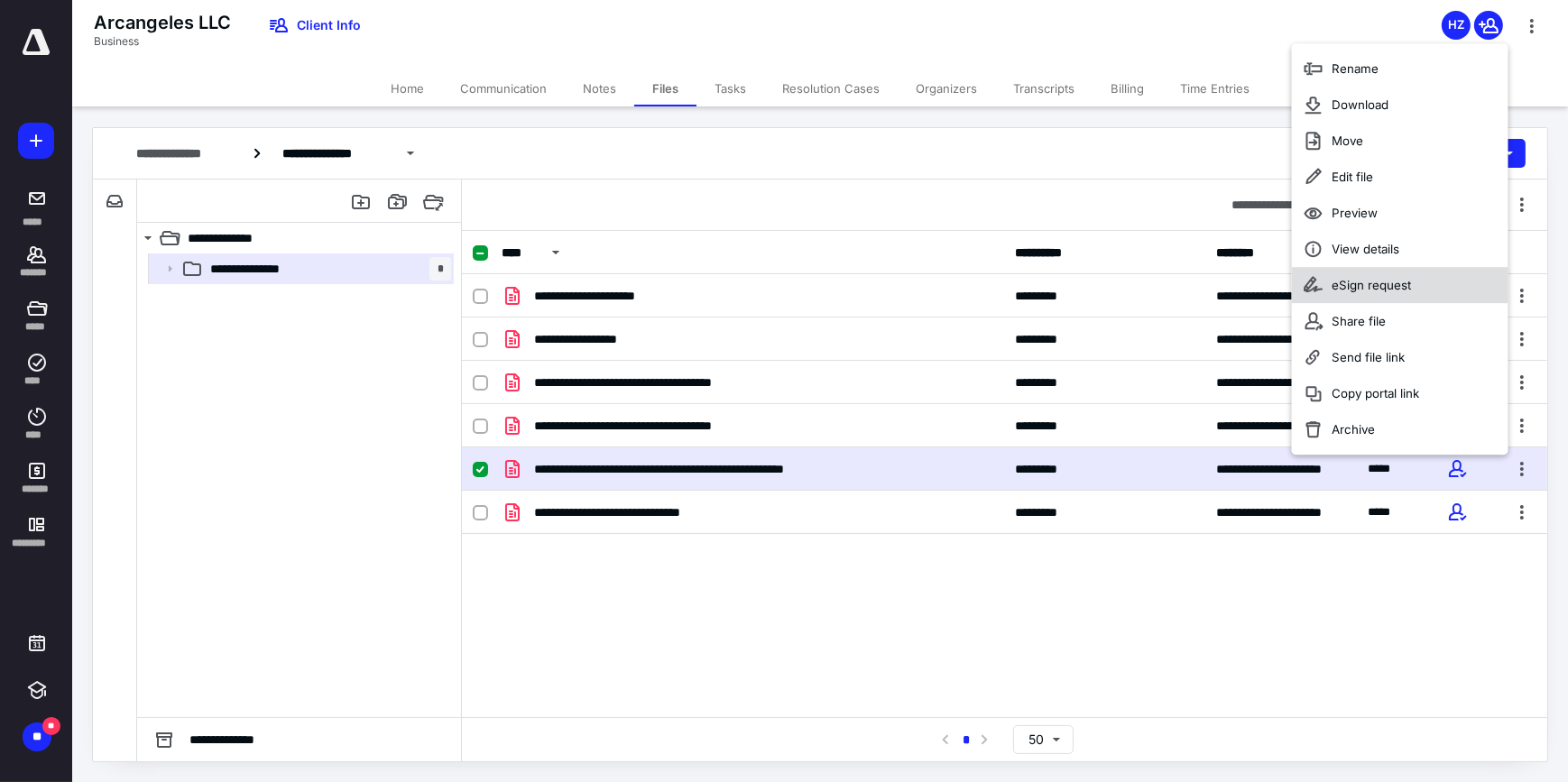 click on "eSign request" at bounding box center [1400, 285] 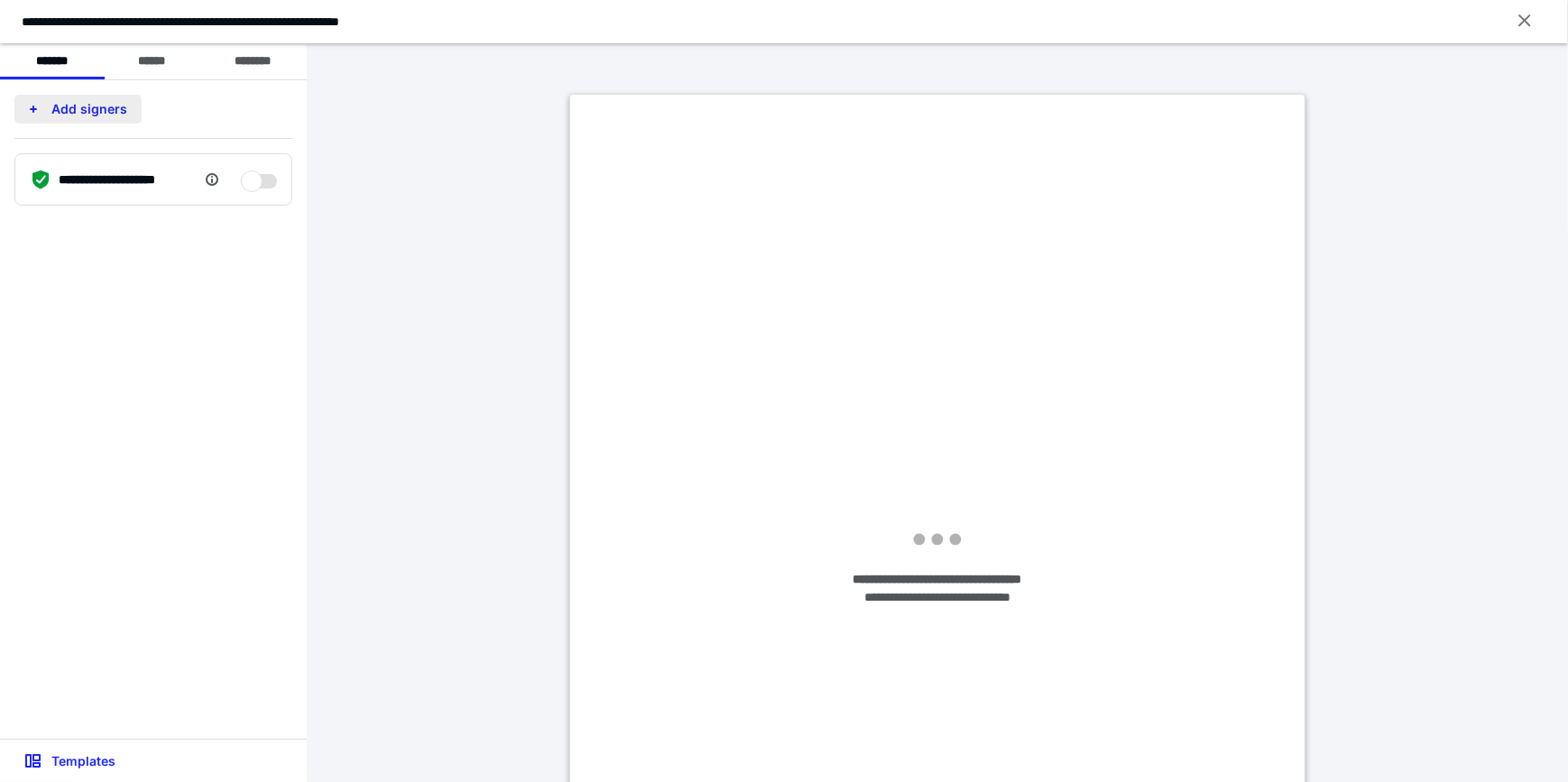 click on "Add signers" at bounding box center [78, 109] 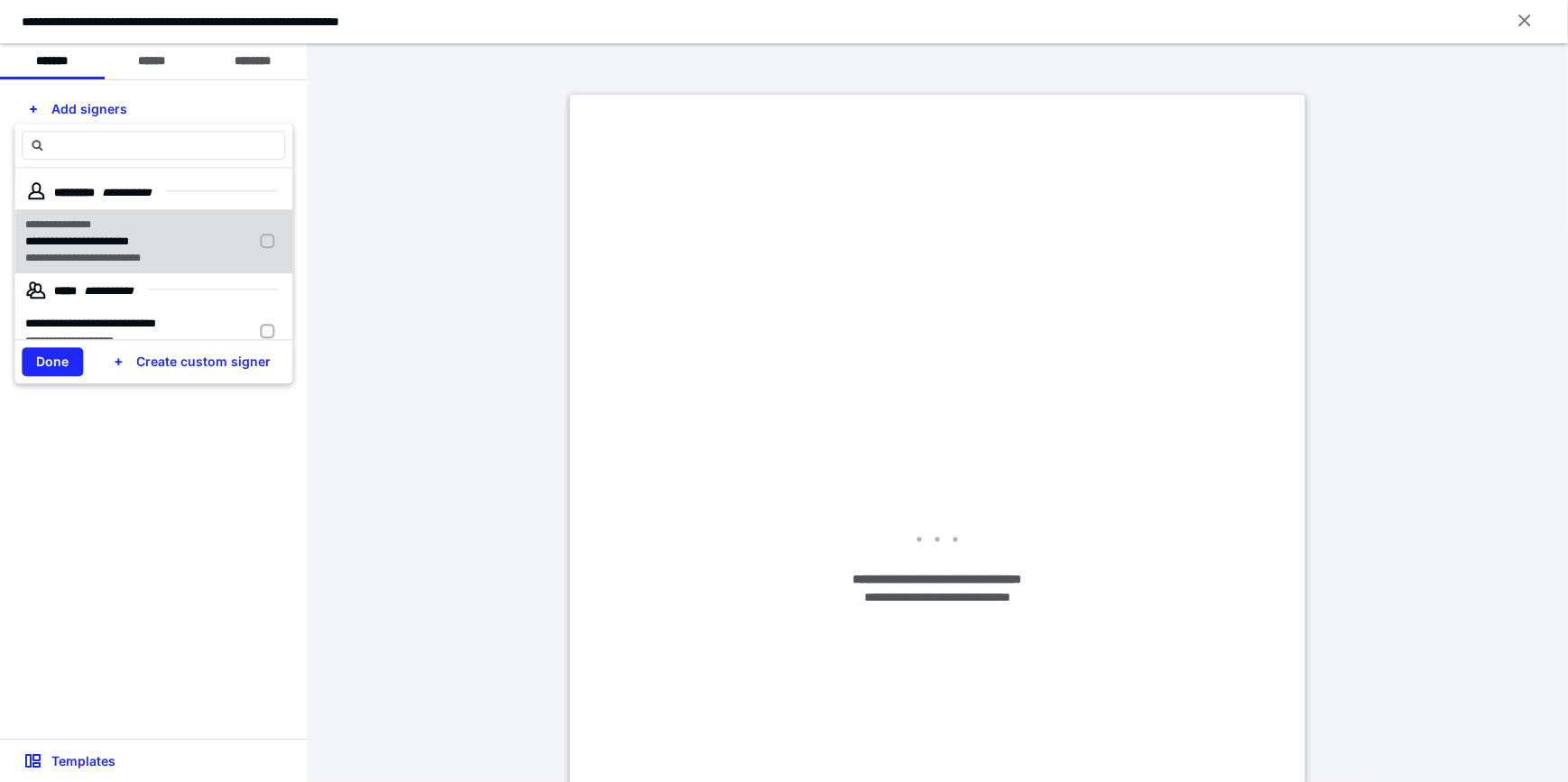 click at bounding box center (271, 242) 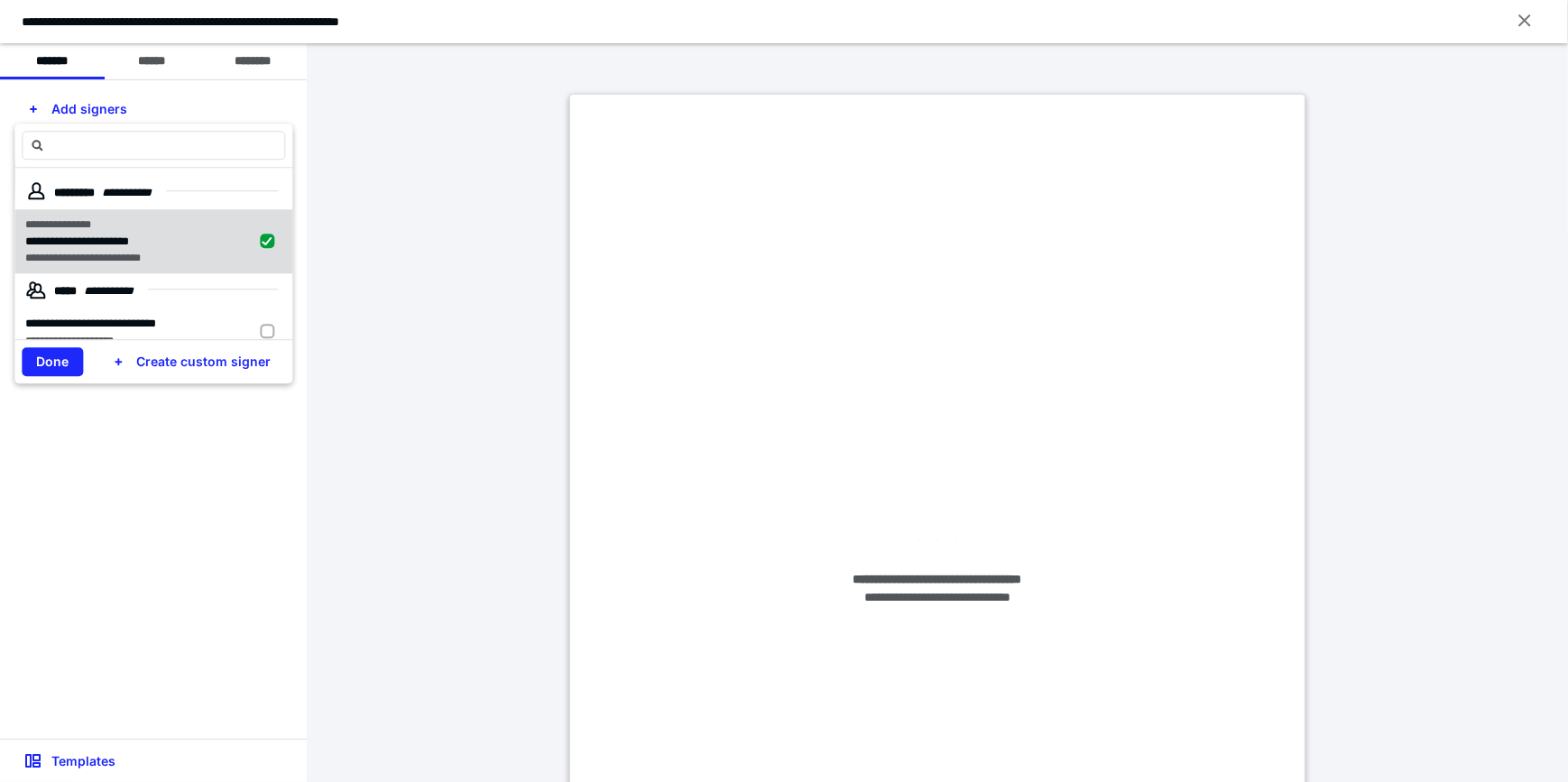 checkbox on "true" 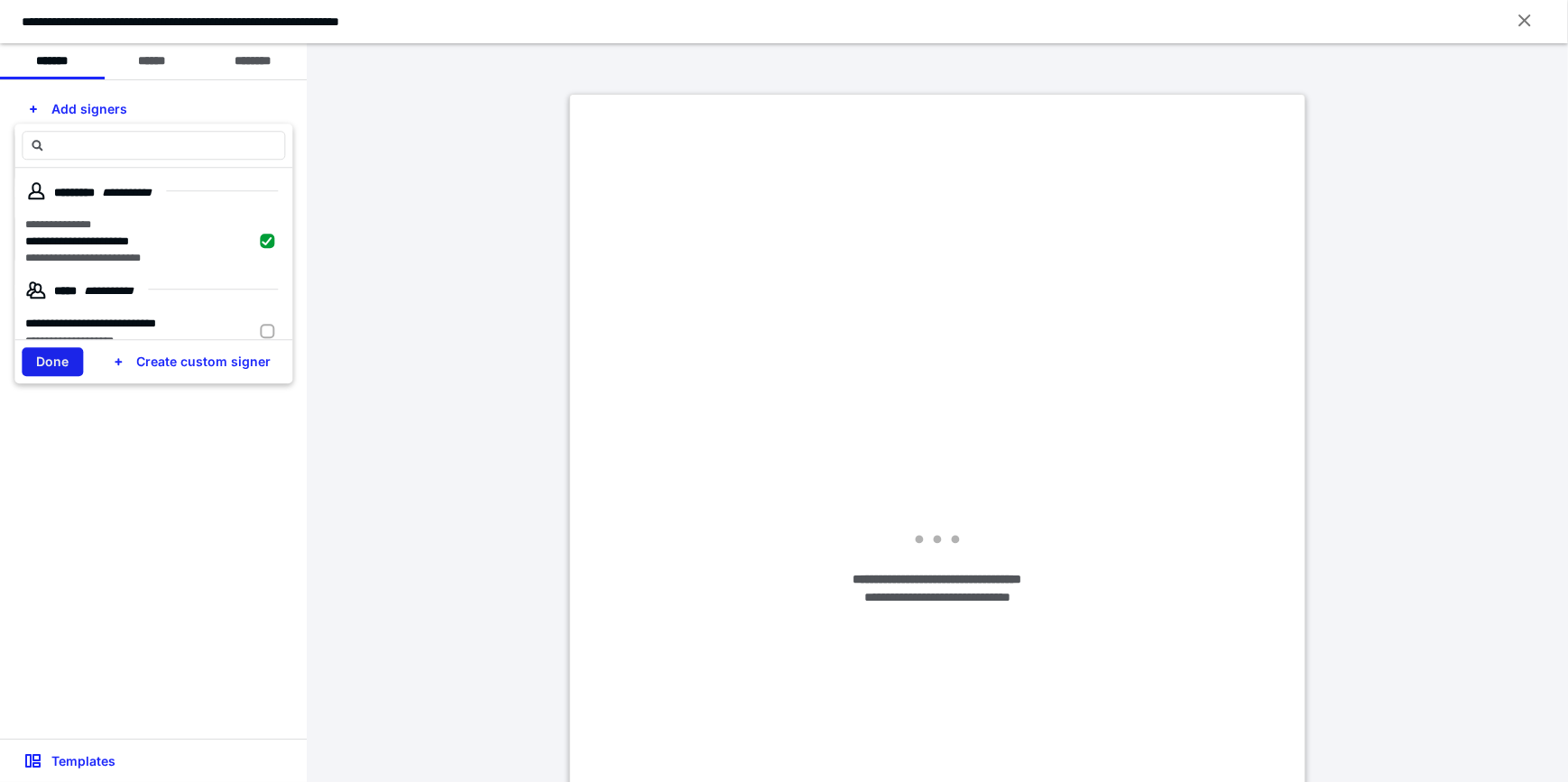 click on "Done" at bounding box center [52, 362] 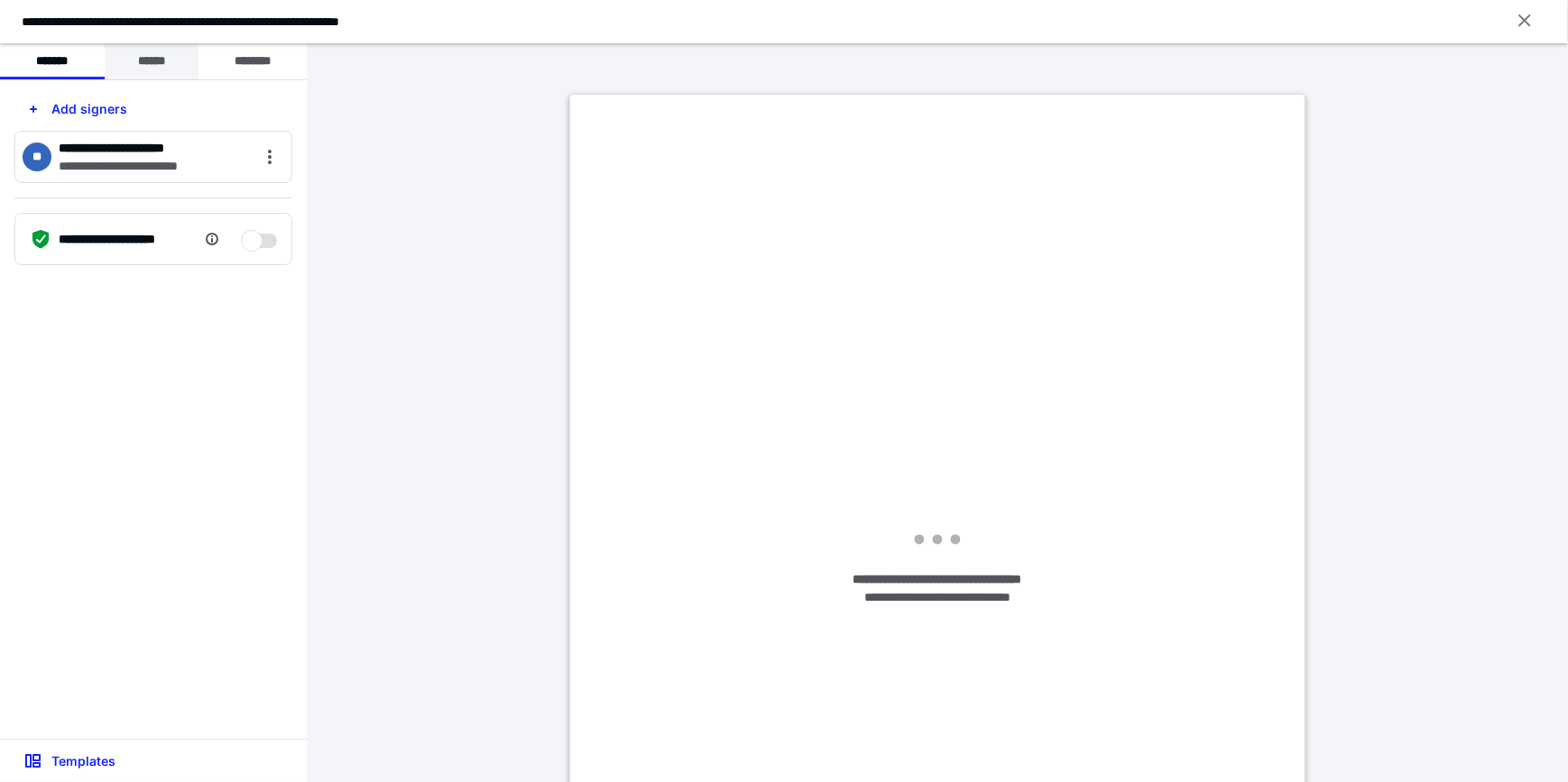 click on "******" at bounding box center [152, 61] 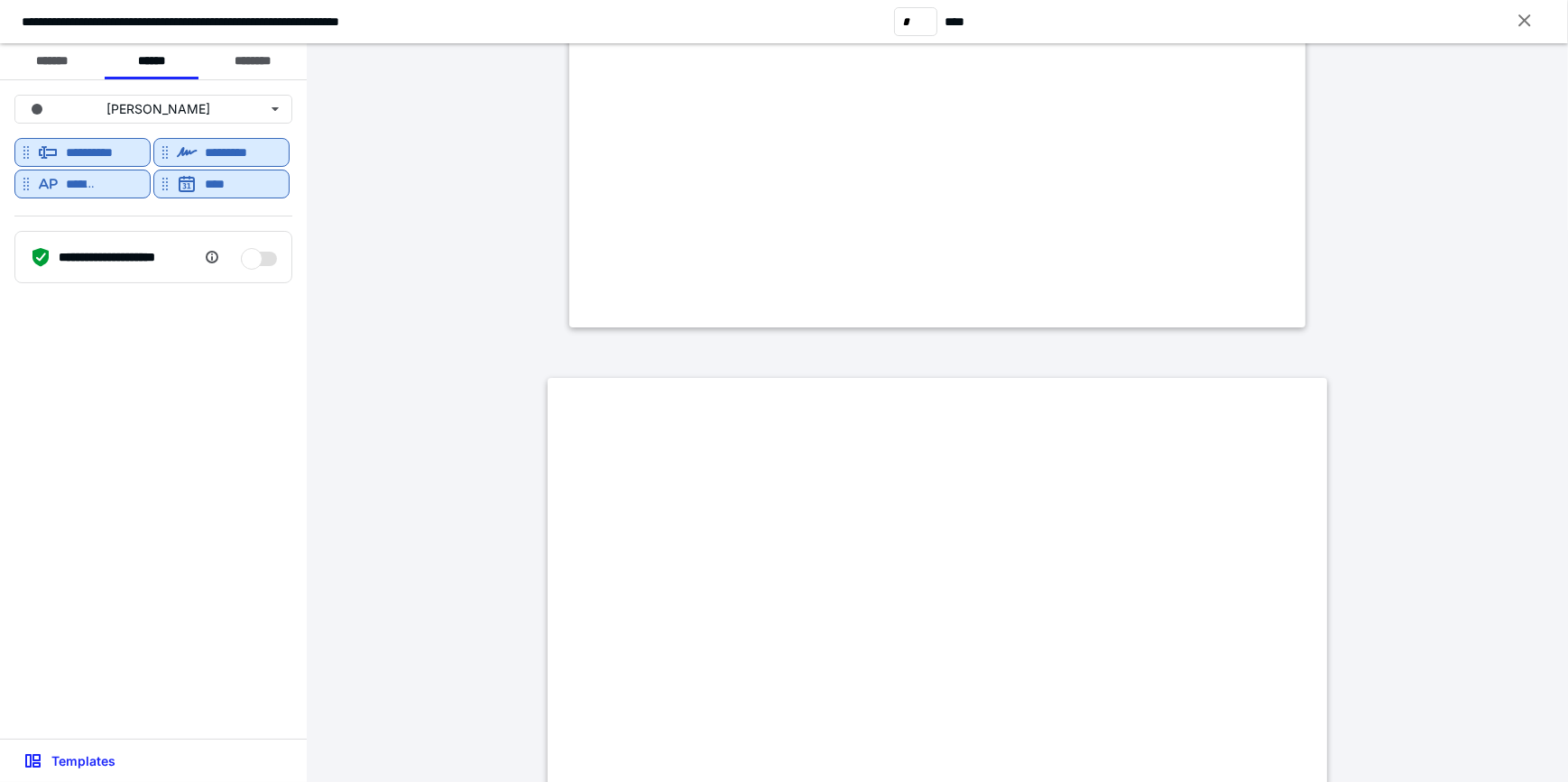 scroll, scrollTop: 1311, scrollLeft: 0, axis: vertical 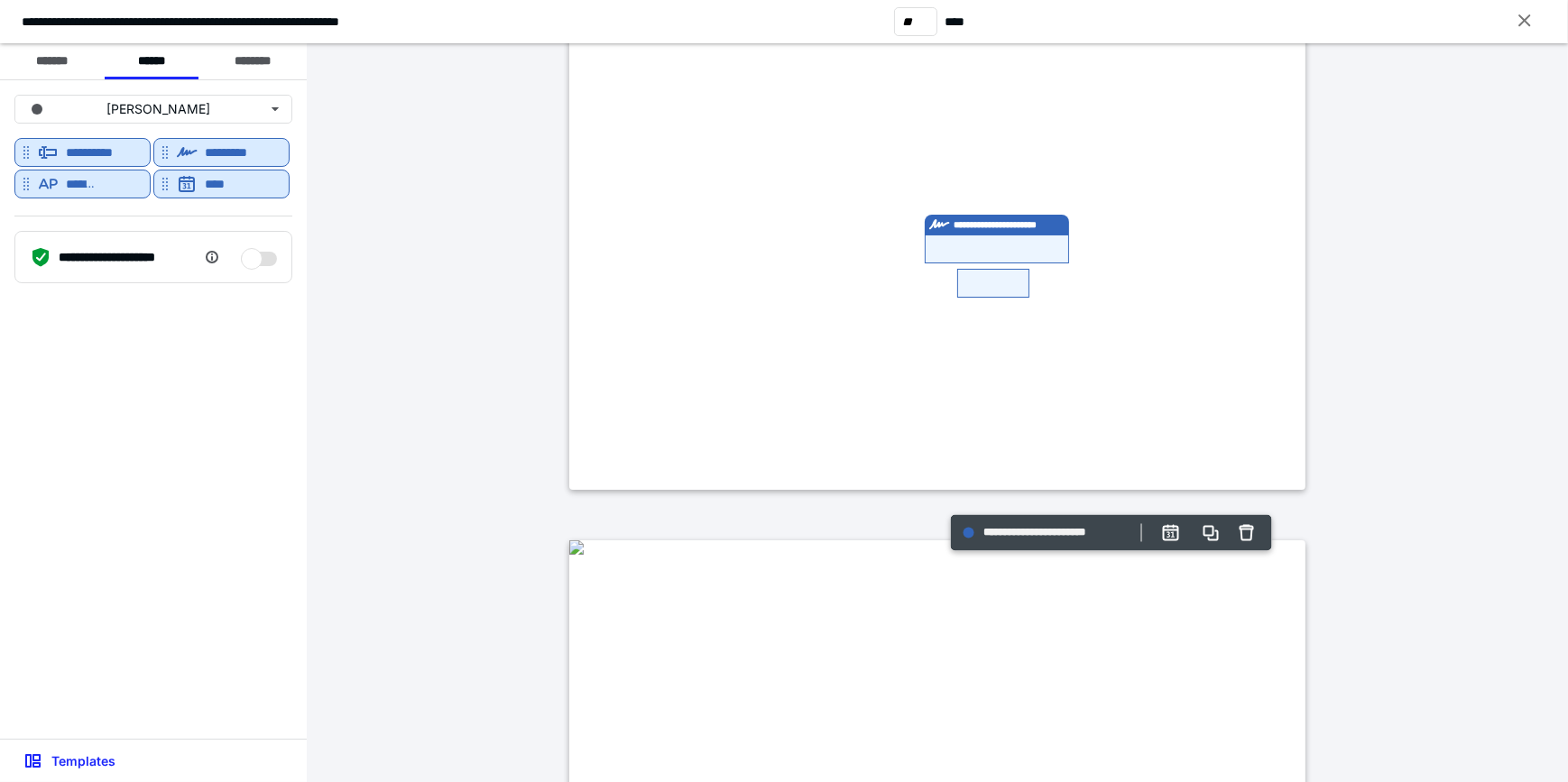 type on "**" 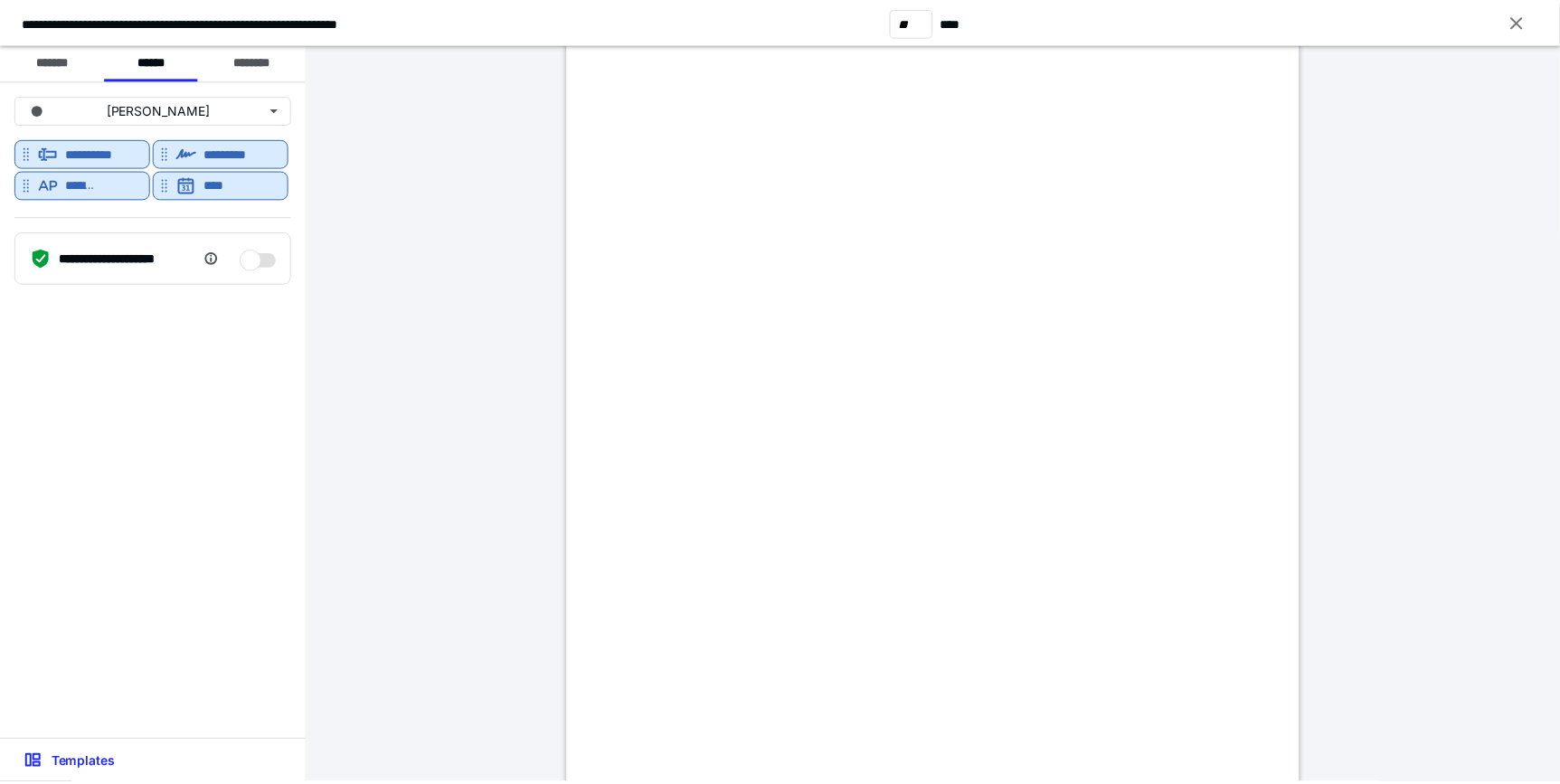 scroll, scrollTop: 28193, scrollLeft: 0, axis: vertical 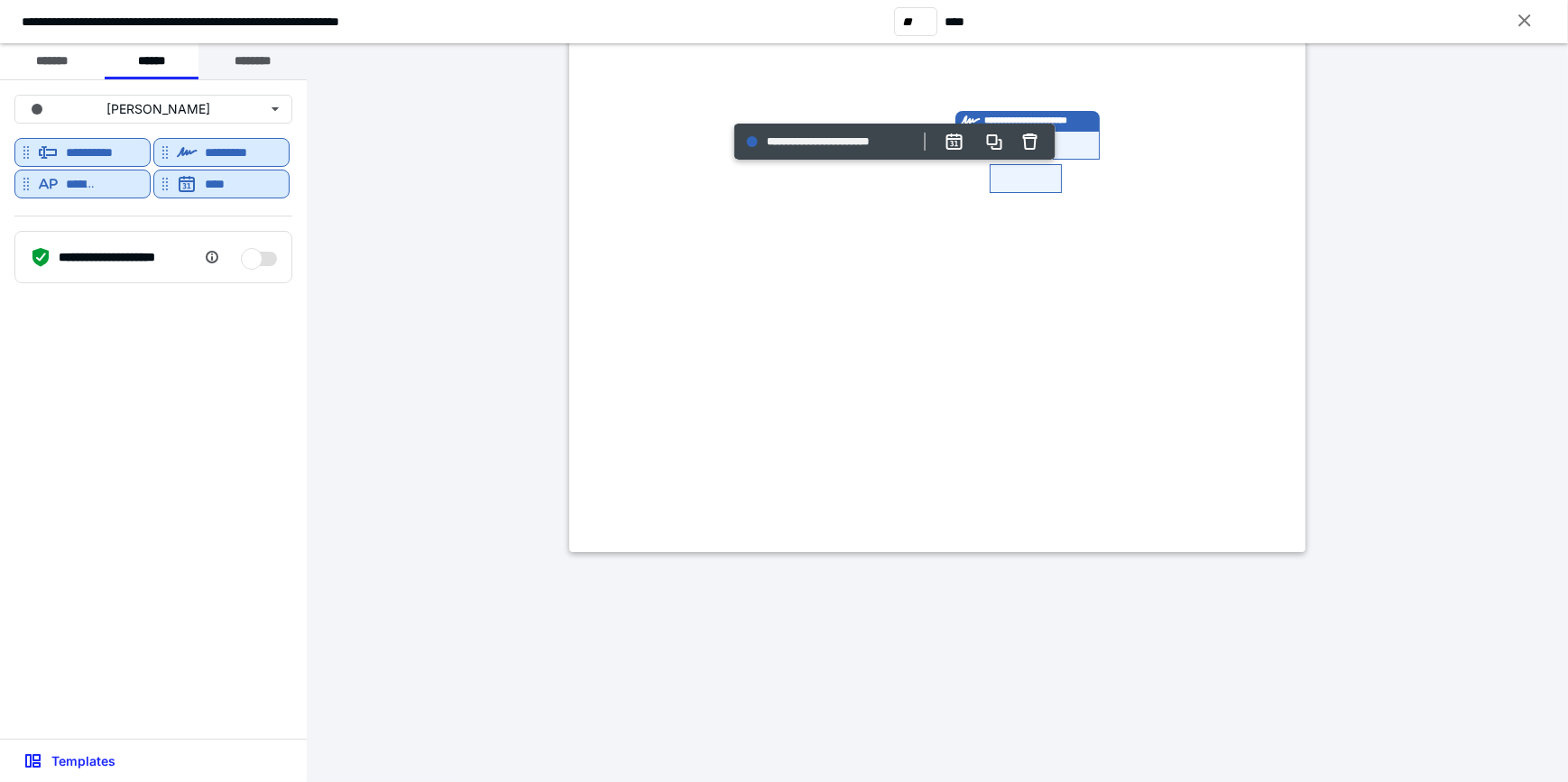click on "********" at bounding box center [253, 61] 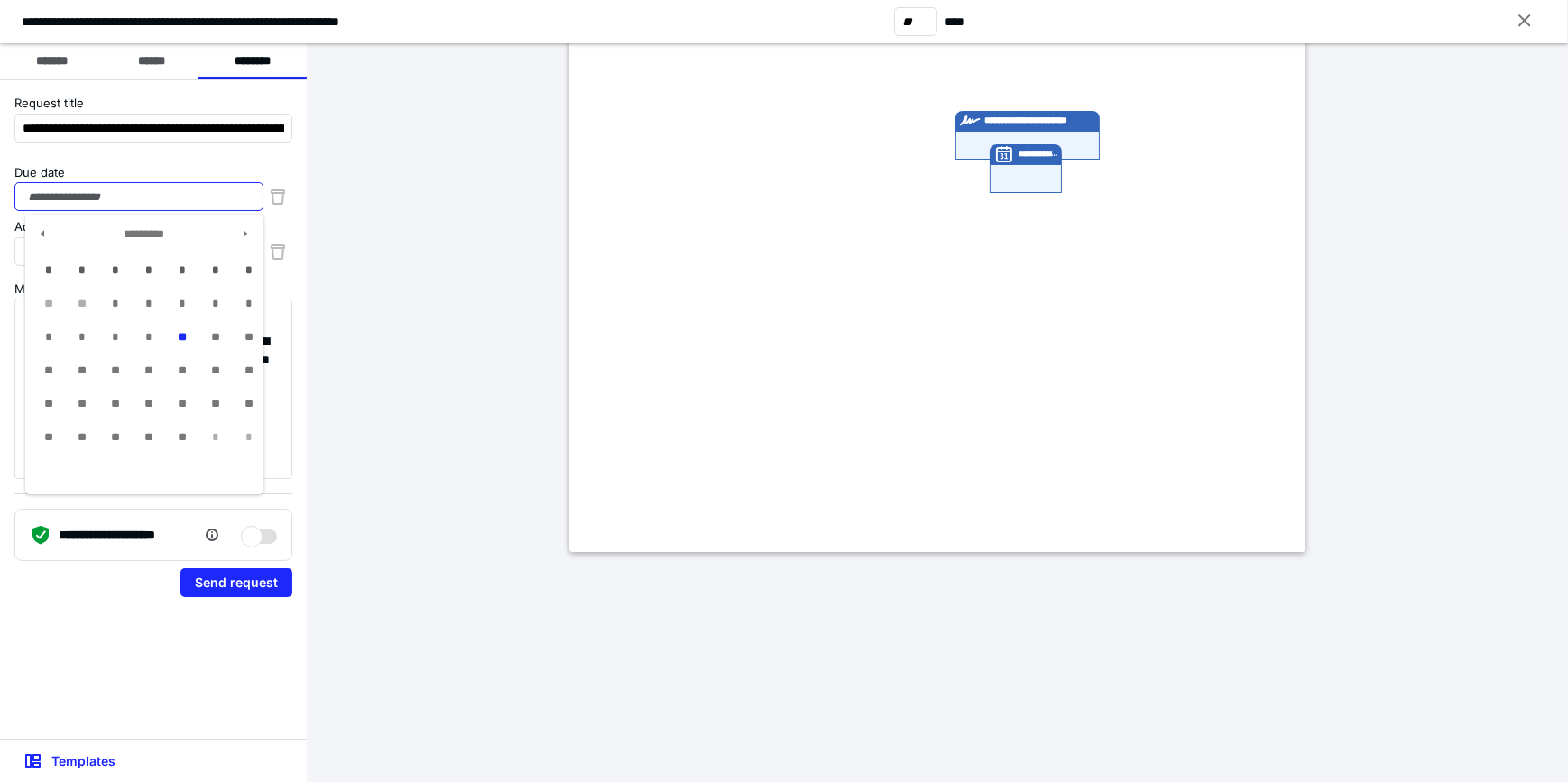 click on "Due date" at bounding box center [139, 197] 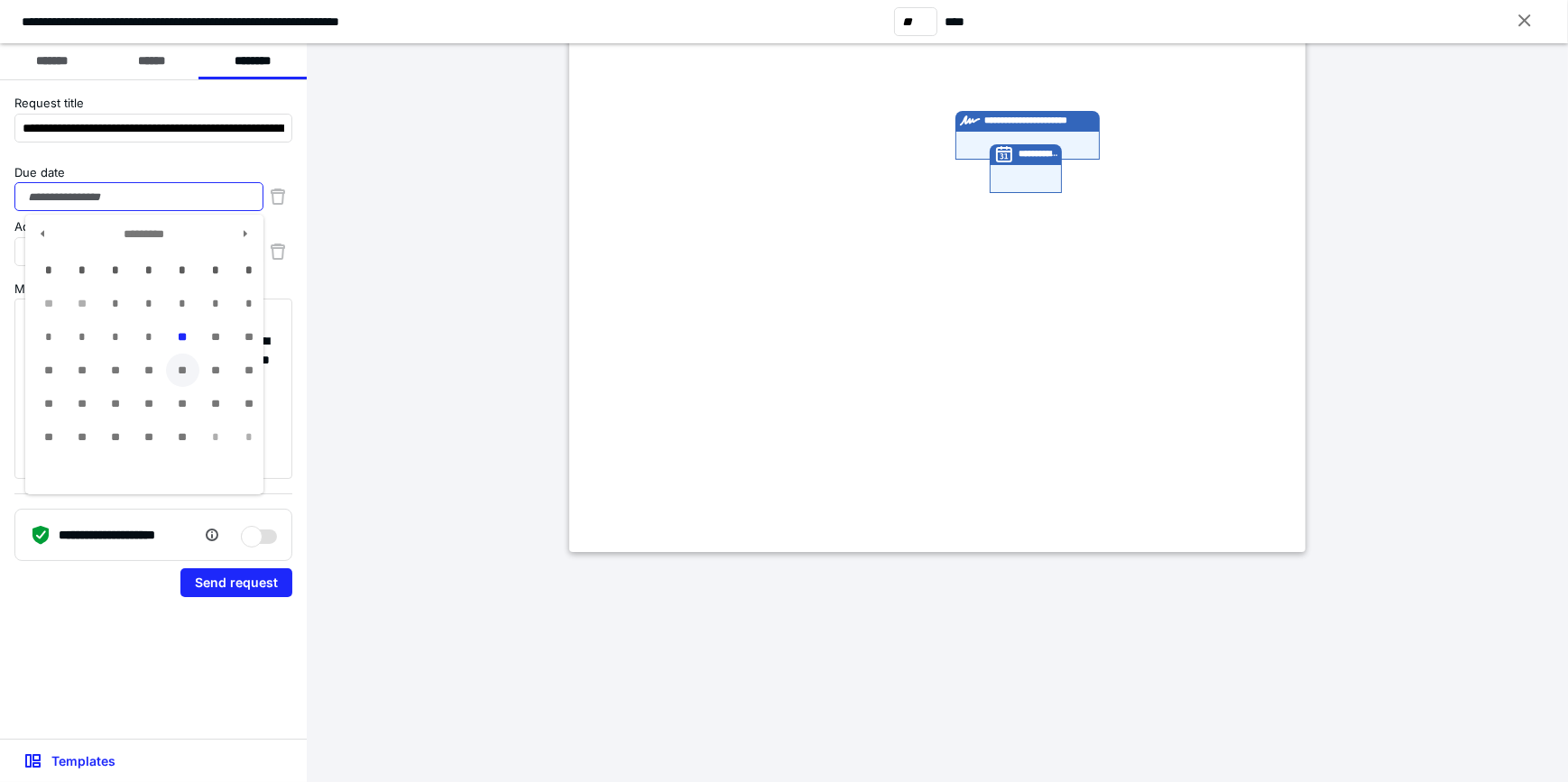 click on "**" at bounding box center [182, 370] 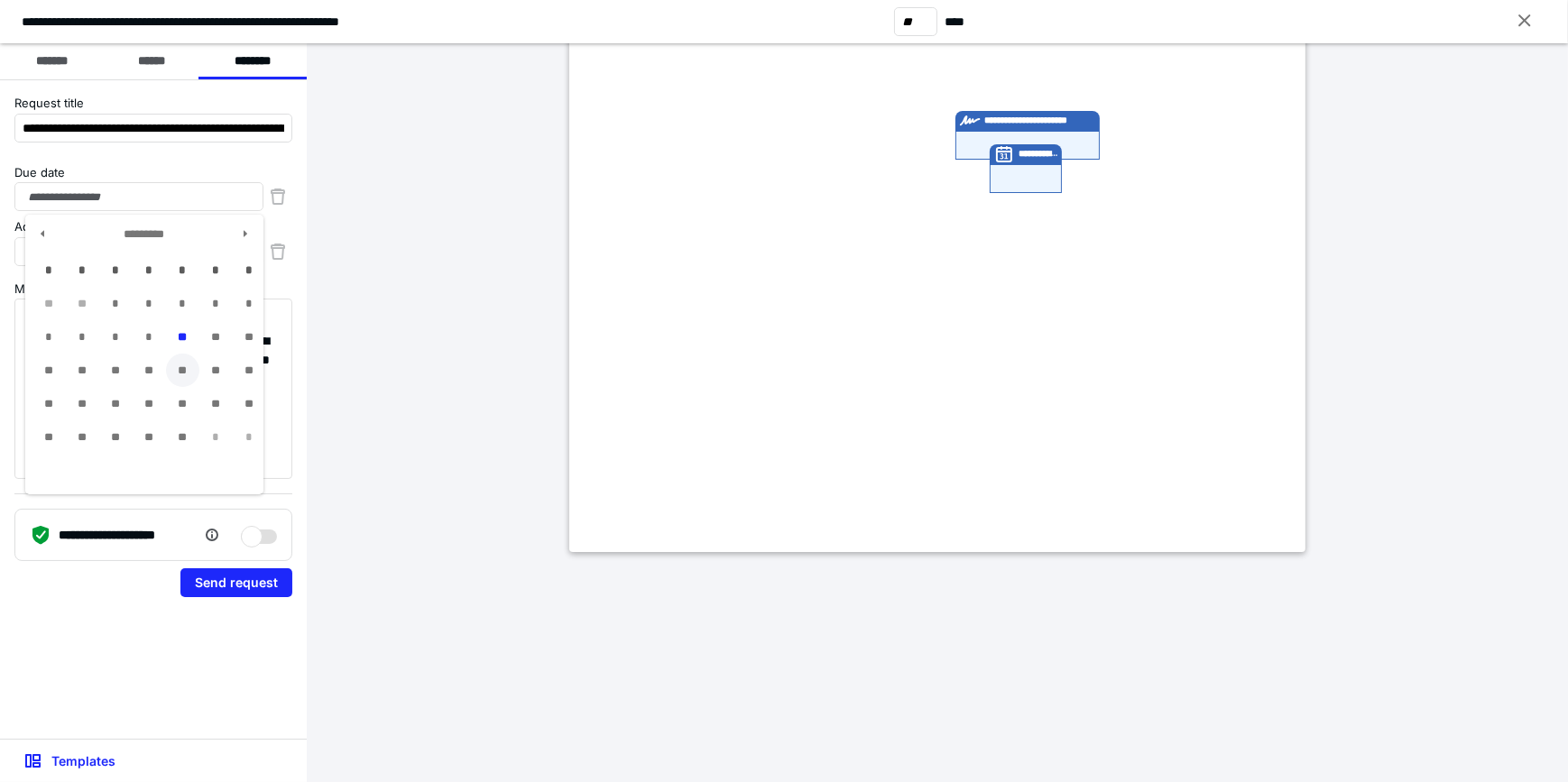 type on "**********" 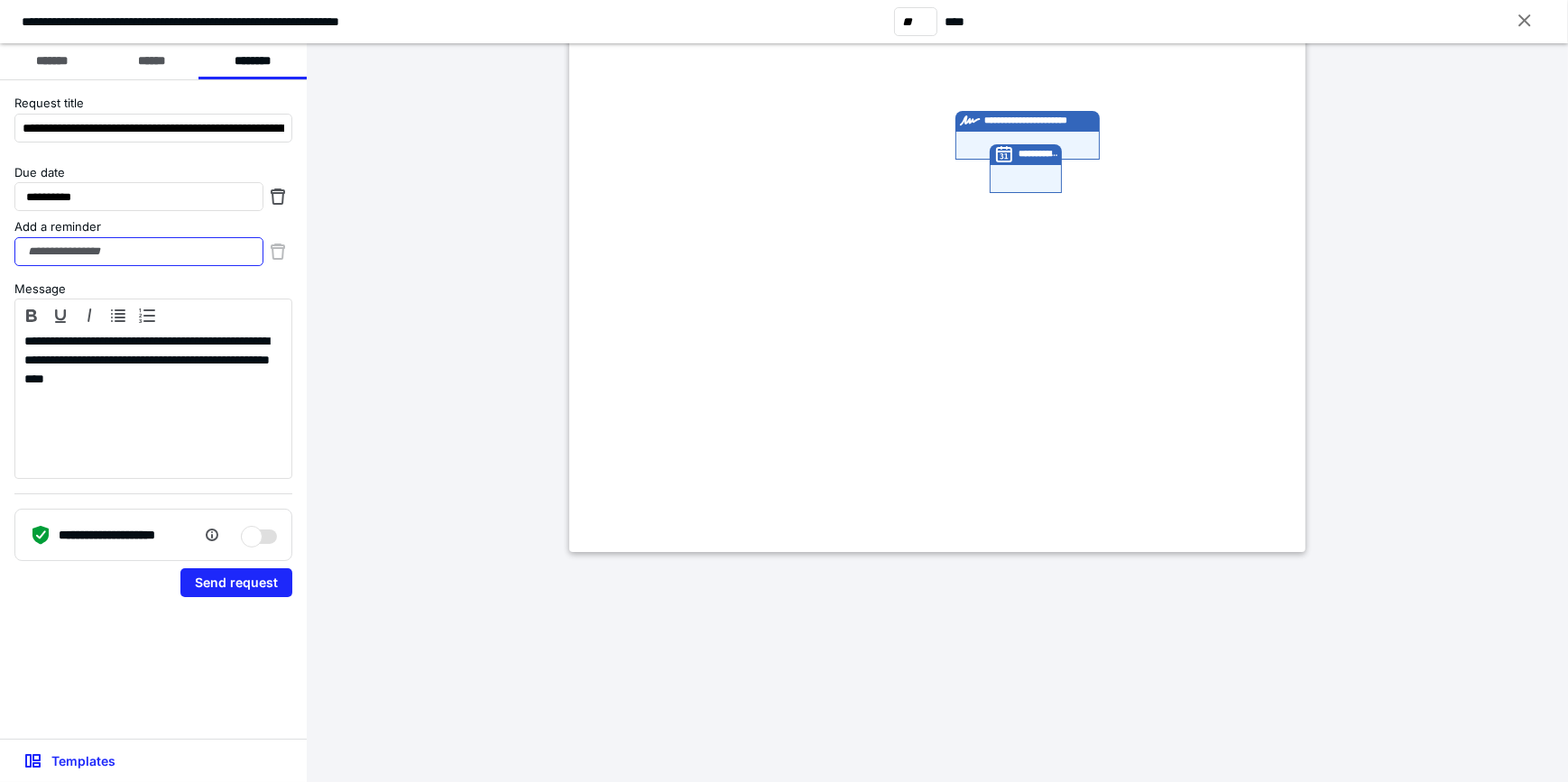 click on "Add a reminder" at bounding box center [139, 252] 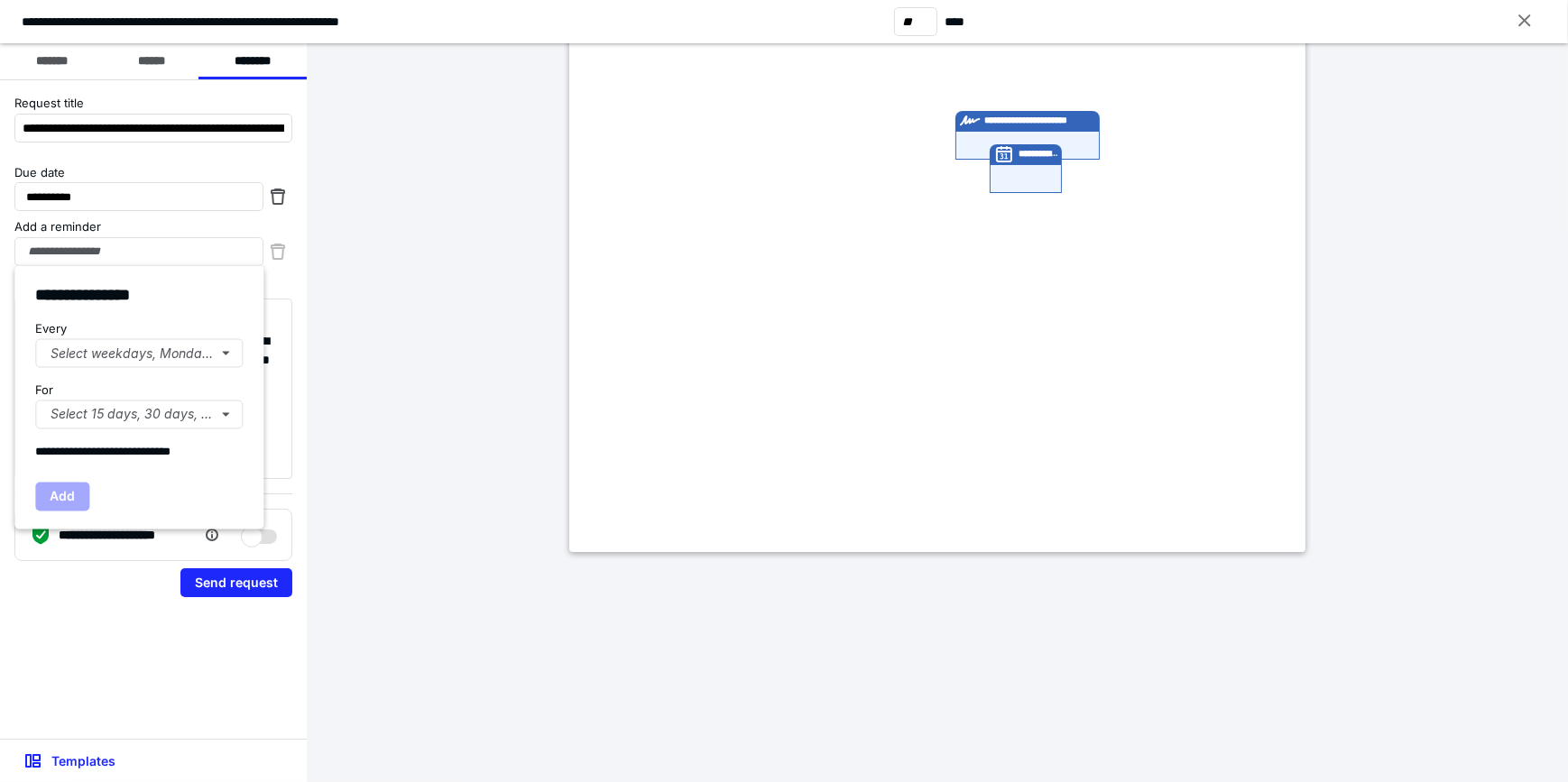 click on "Every Select weekdays, Mondays, or Tues..." at bounding box center [139, 344] 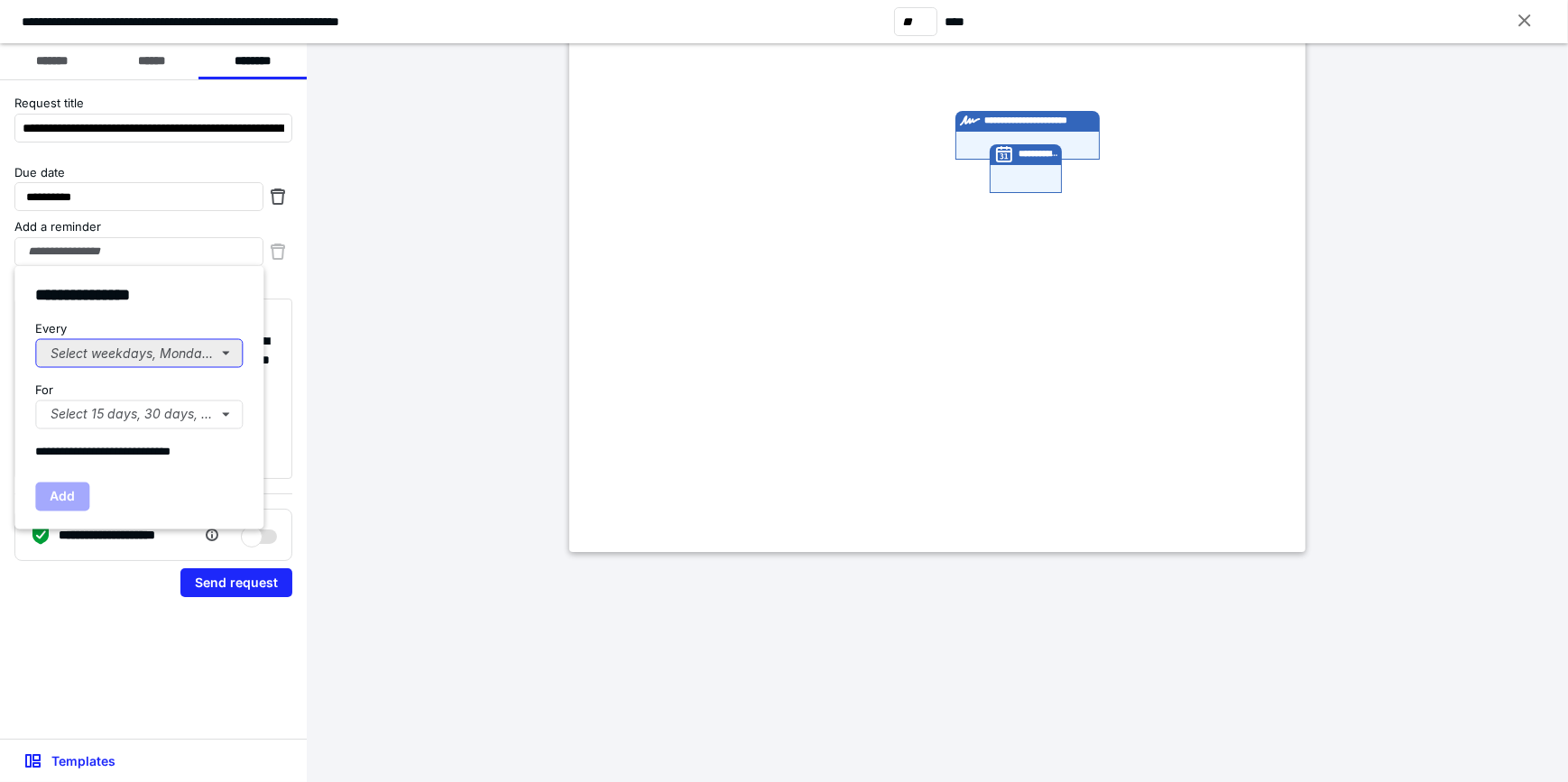 click on "Select weekdays, Mondays, or Tues..." at bounding box center [139, 353] 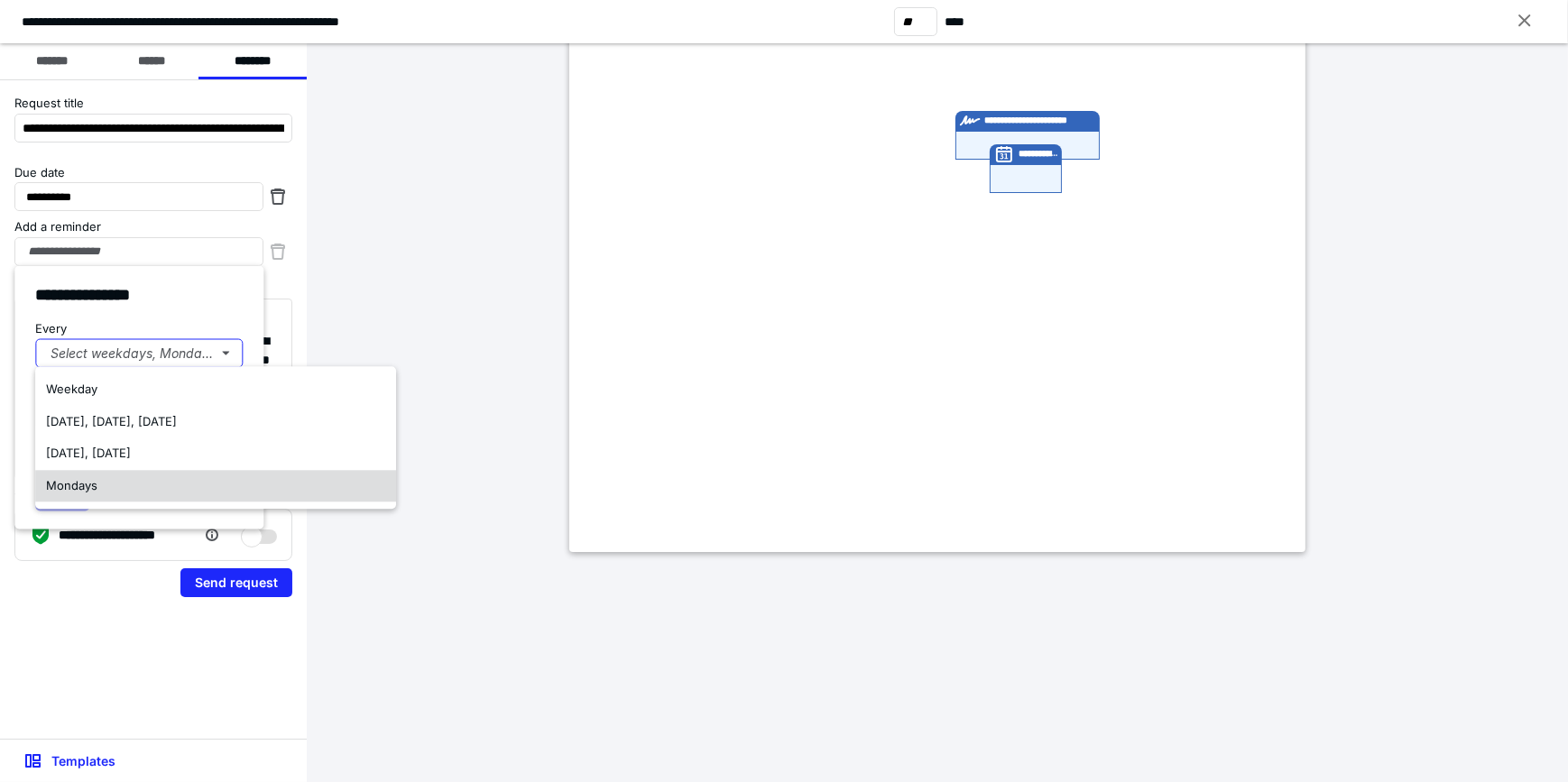 click on "Mondays" at bounding box center [216, 486] 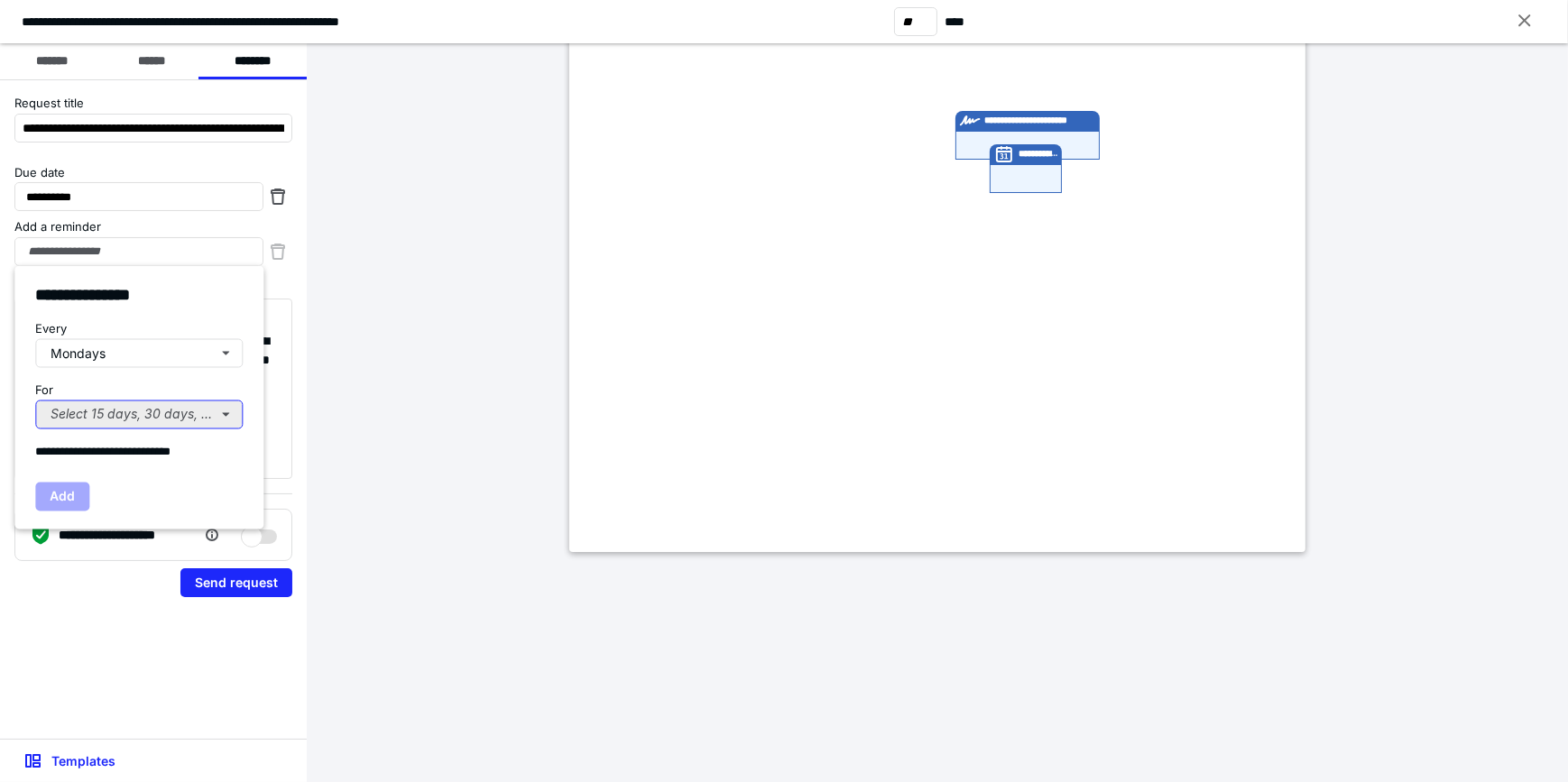 click on "Select 15 days, 30 days, or 45 days..." at bounding box center [139, 415] 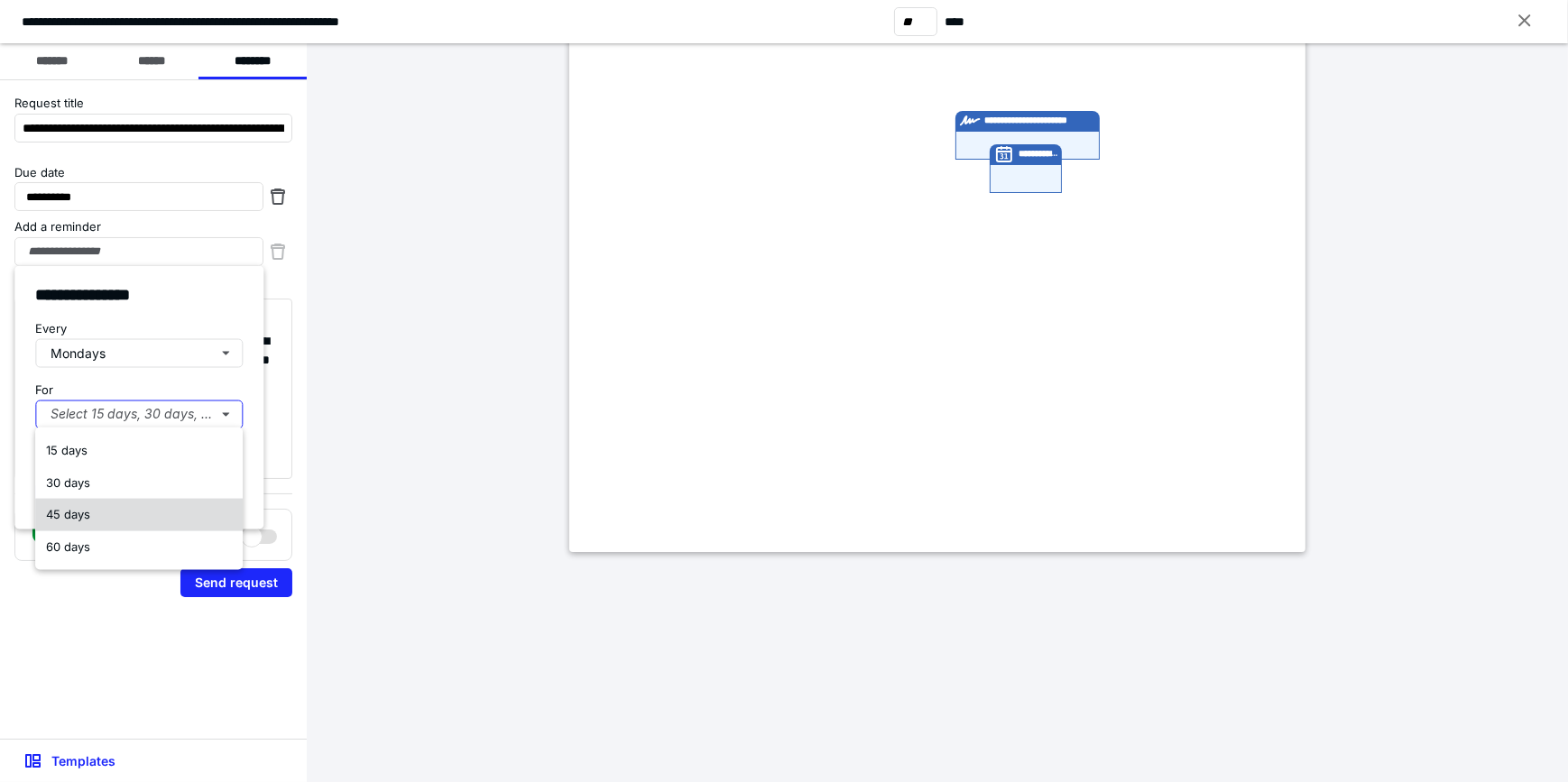 click on "45 days" at bounding box center (139, 515) 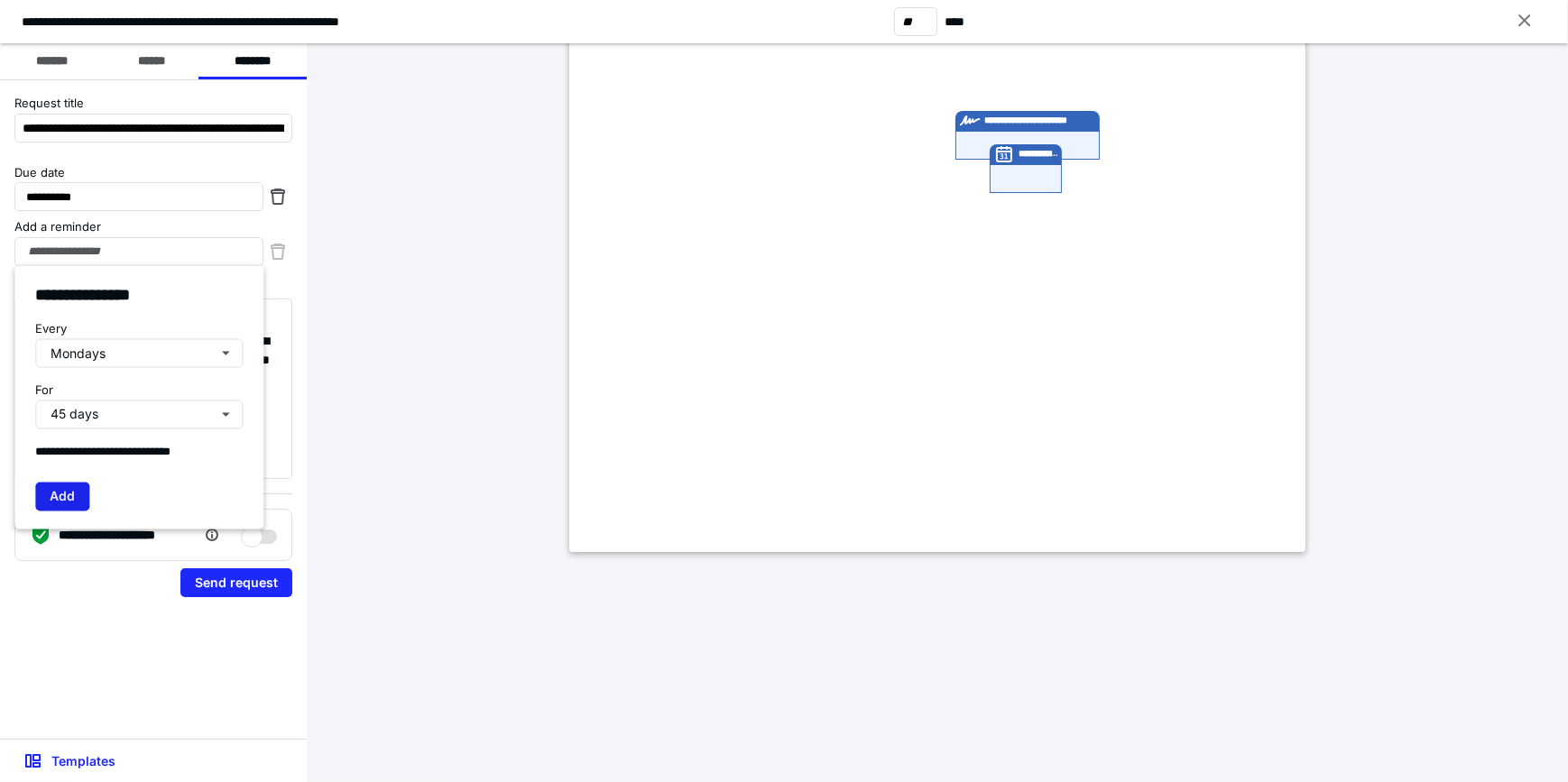 click on "Add" at bounding box center [62, 497] 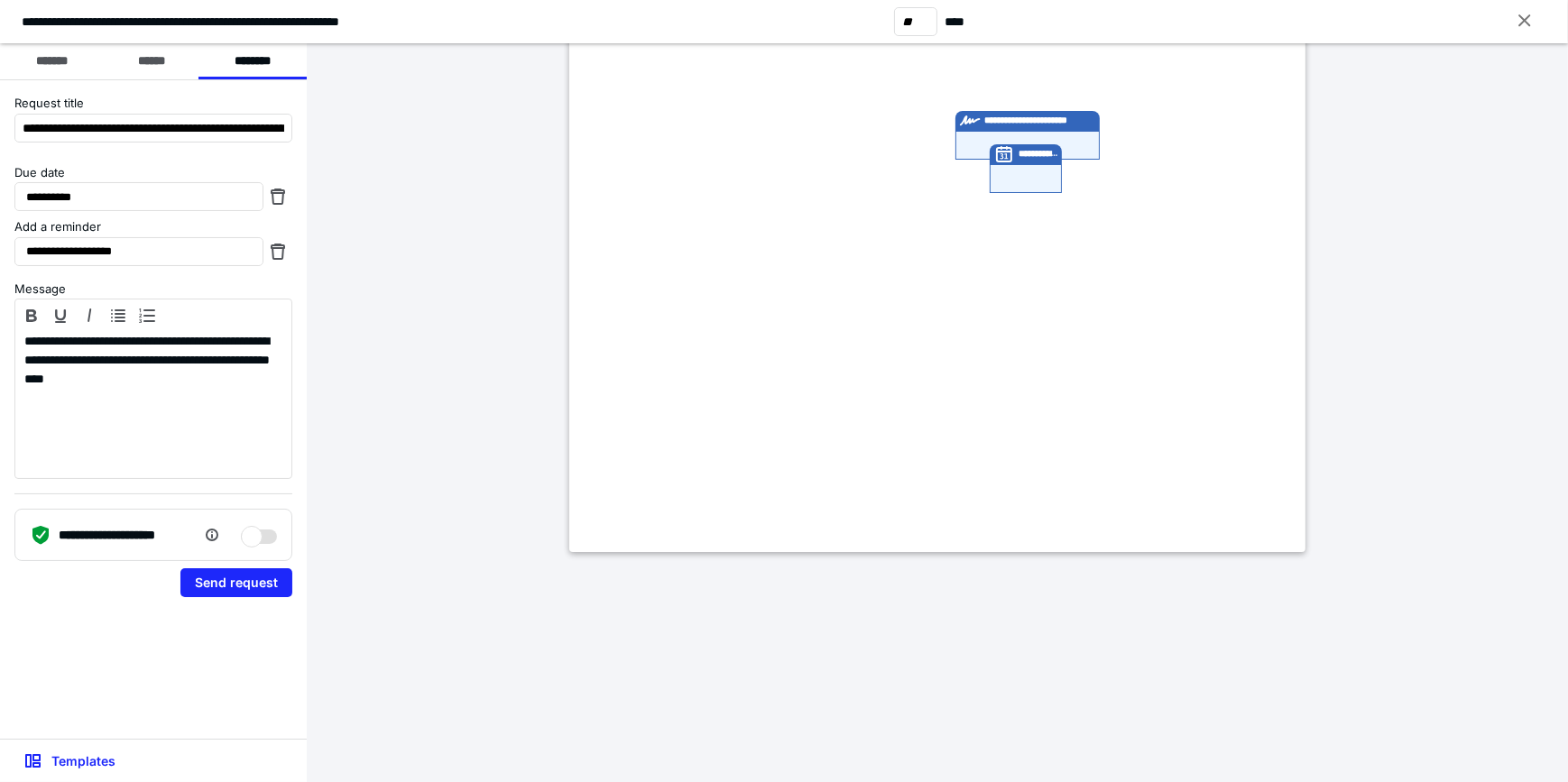 drag, startPoint x: 210, startPoint y: 586, endPoint x: 215, endPoint y: 616, distance: 30.41381 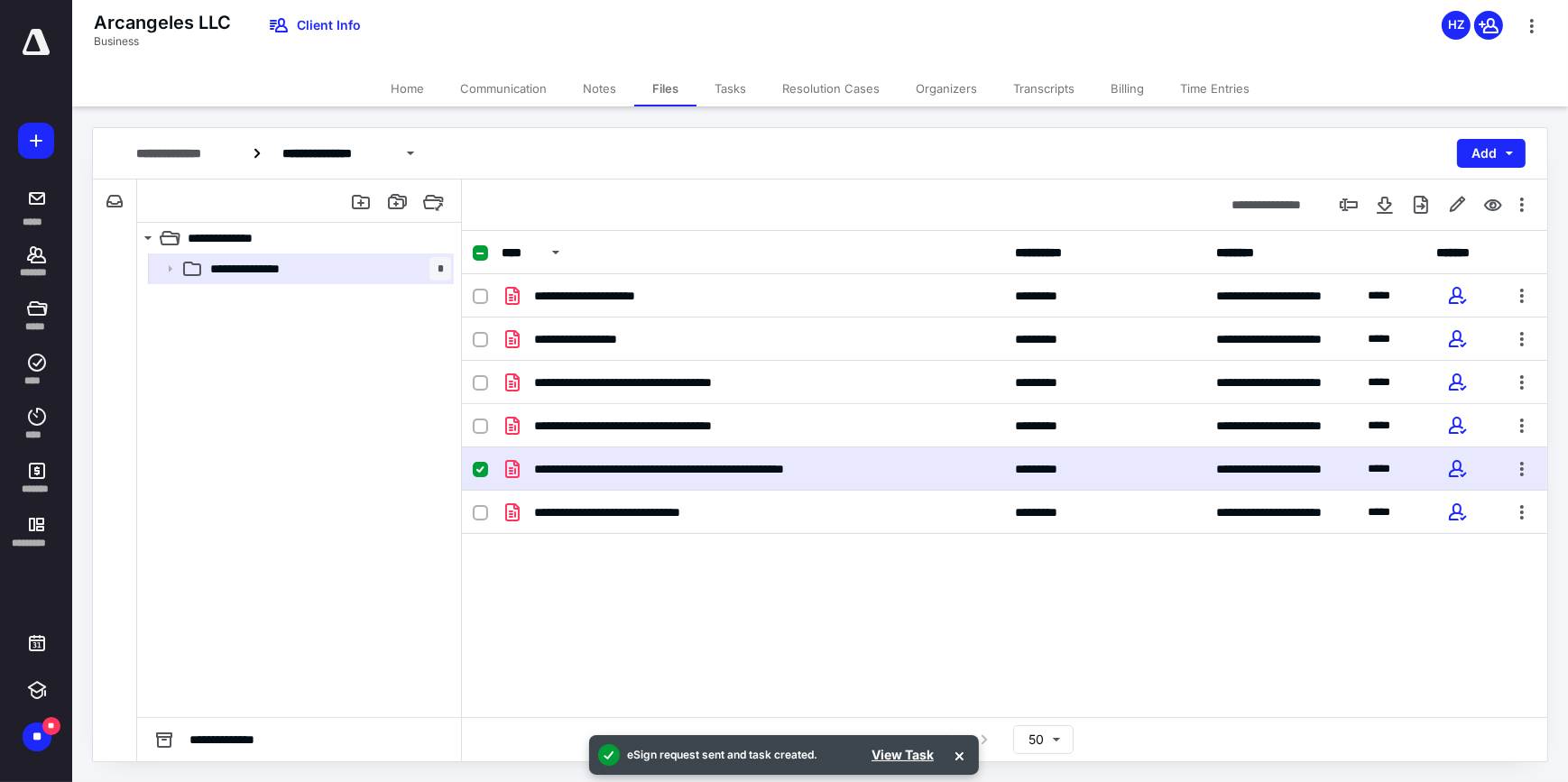 click on "Home" at bounding box center [407, 88] 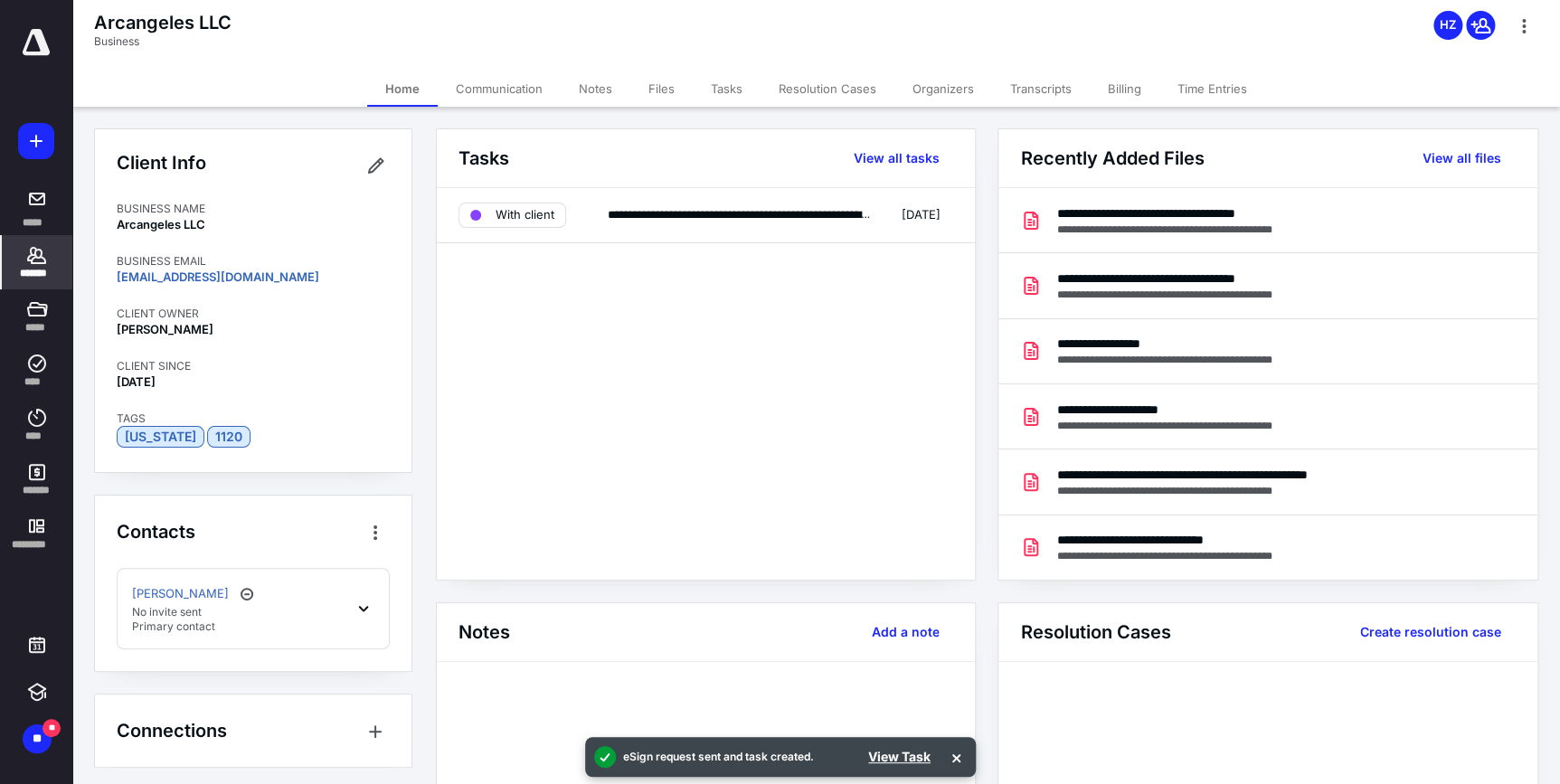 click 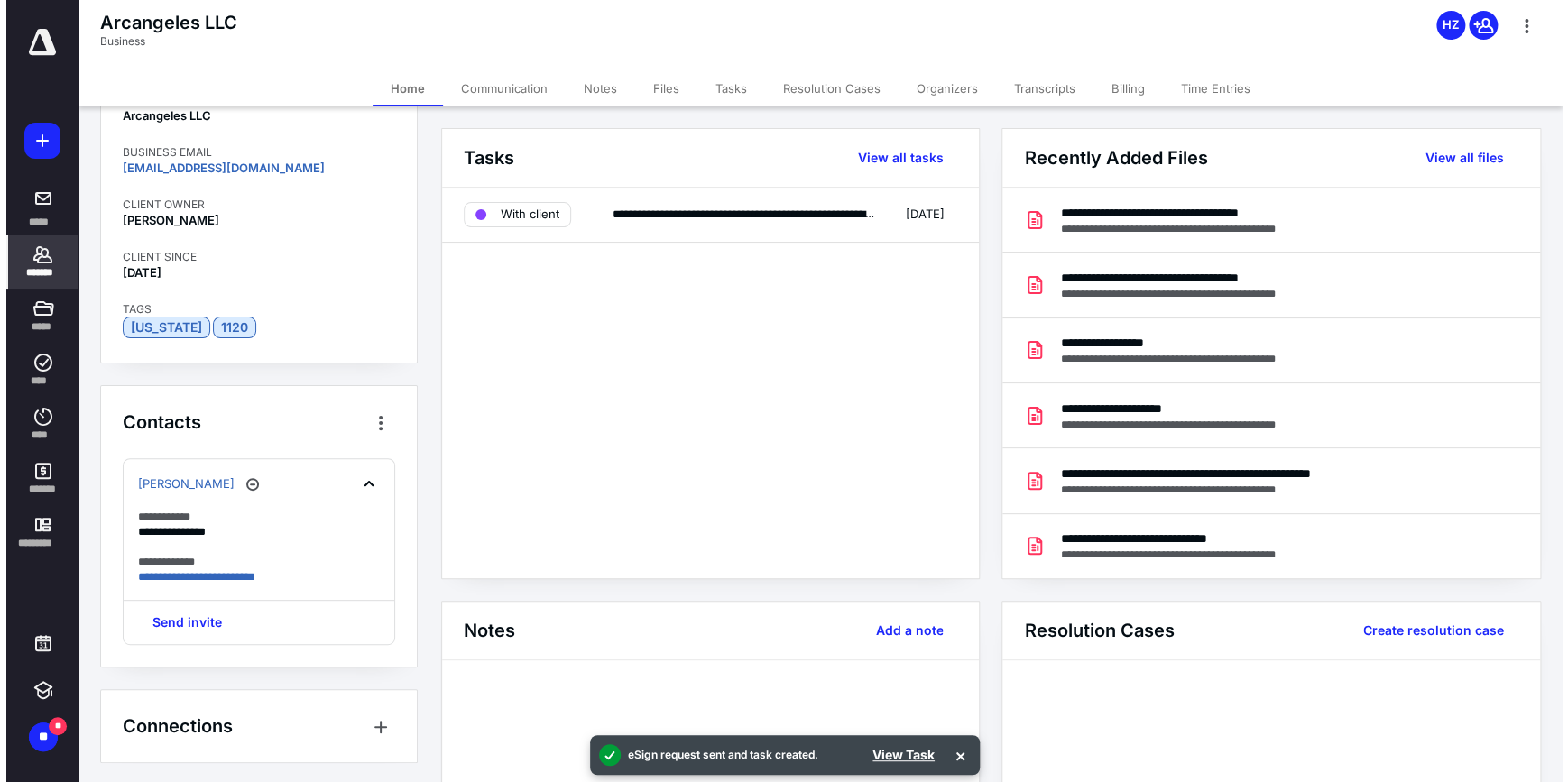scroll, scrollTop: 109, scrollLeft: 0, axis: vertical 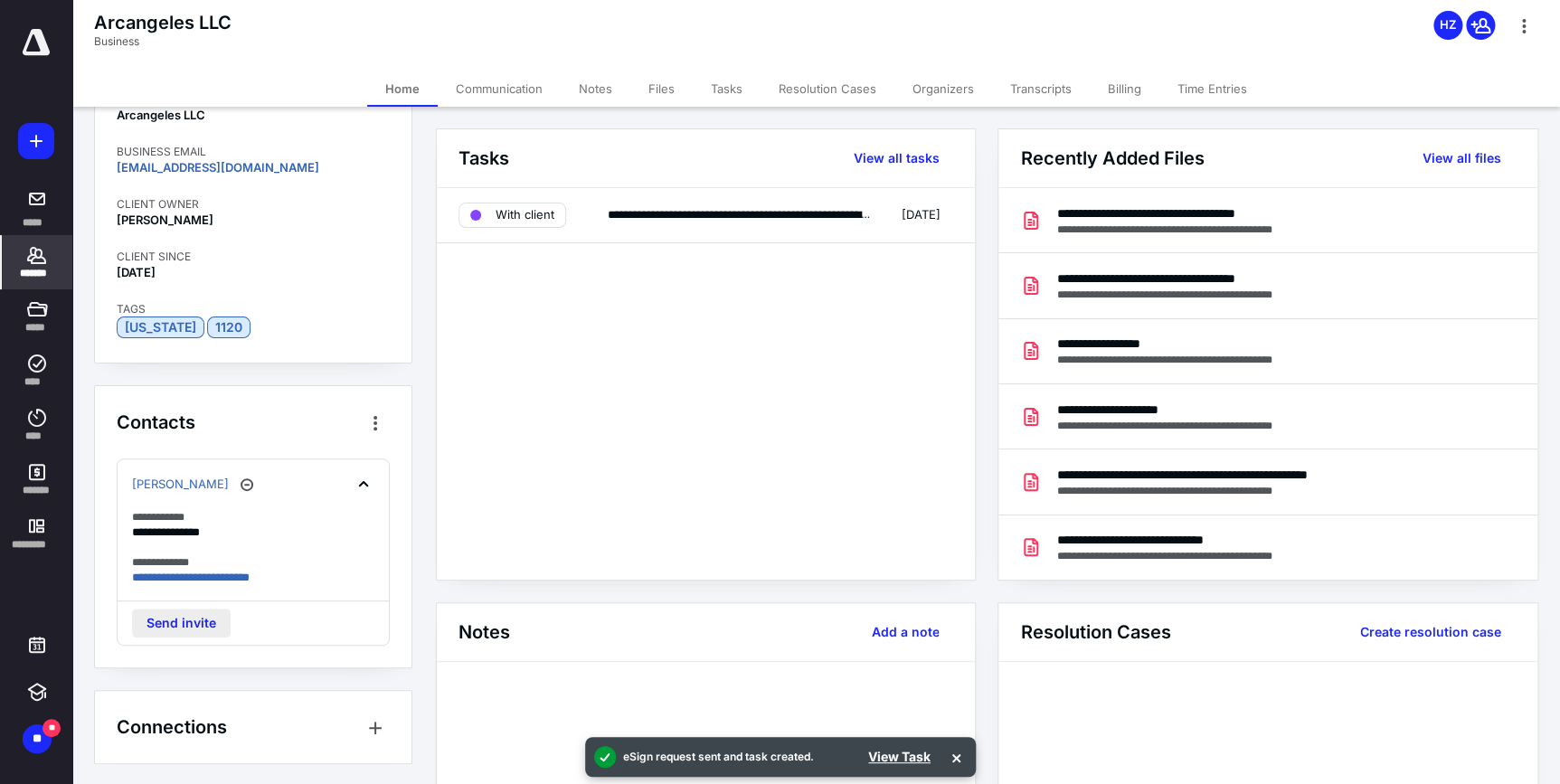 click on "Send invite" at bounding box center [181, 623] 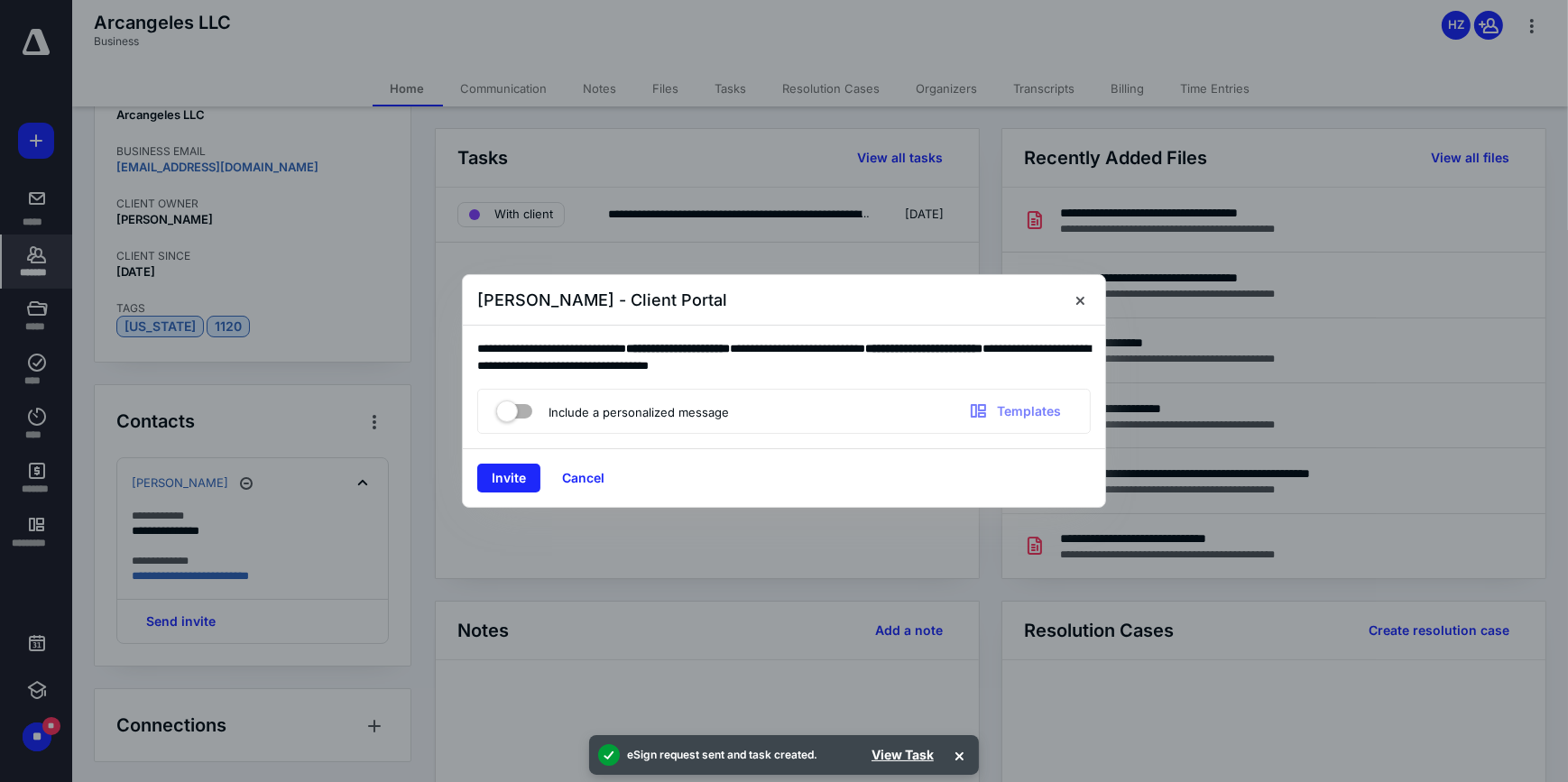 click at bounding box center [514, 408] 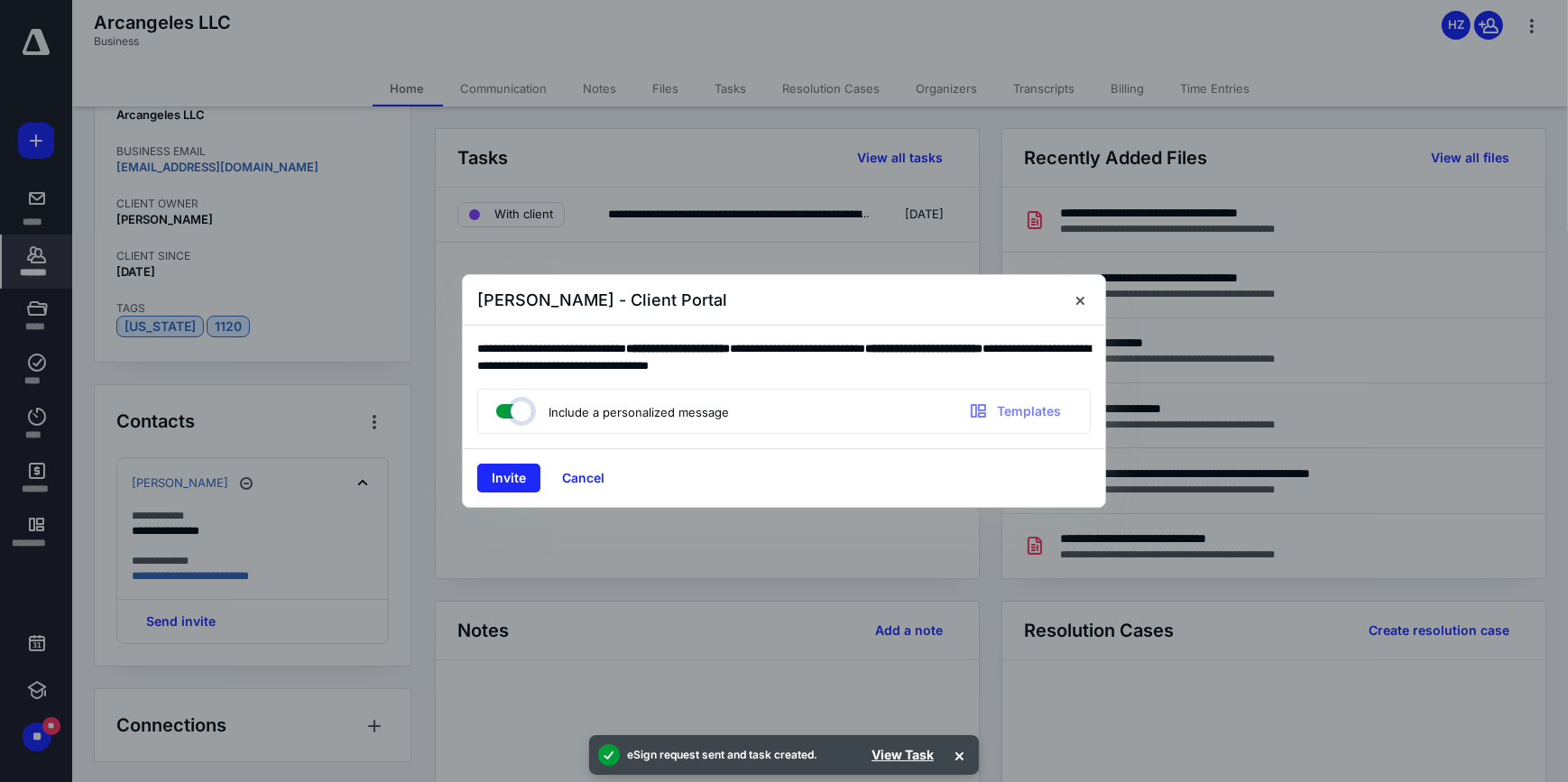 checkbox on "true" 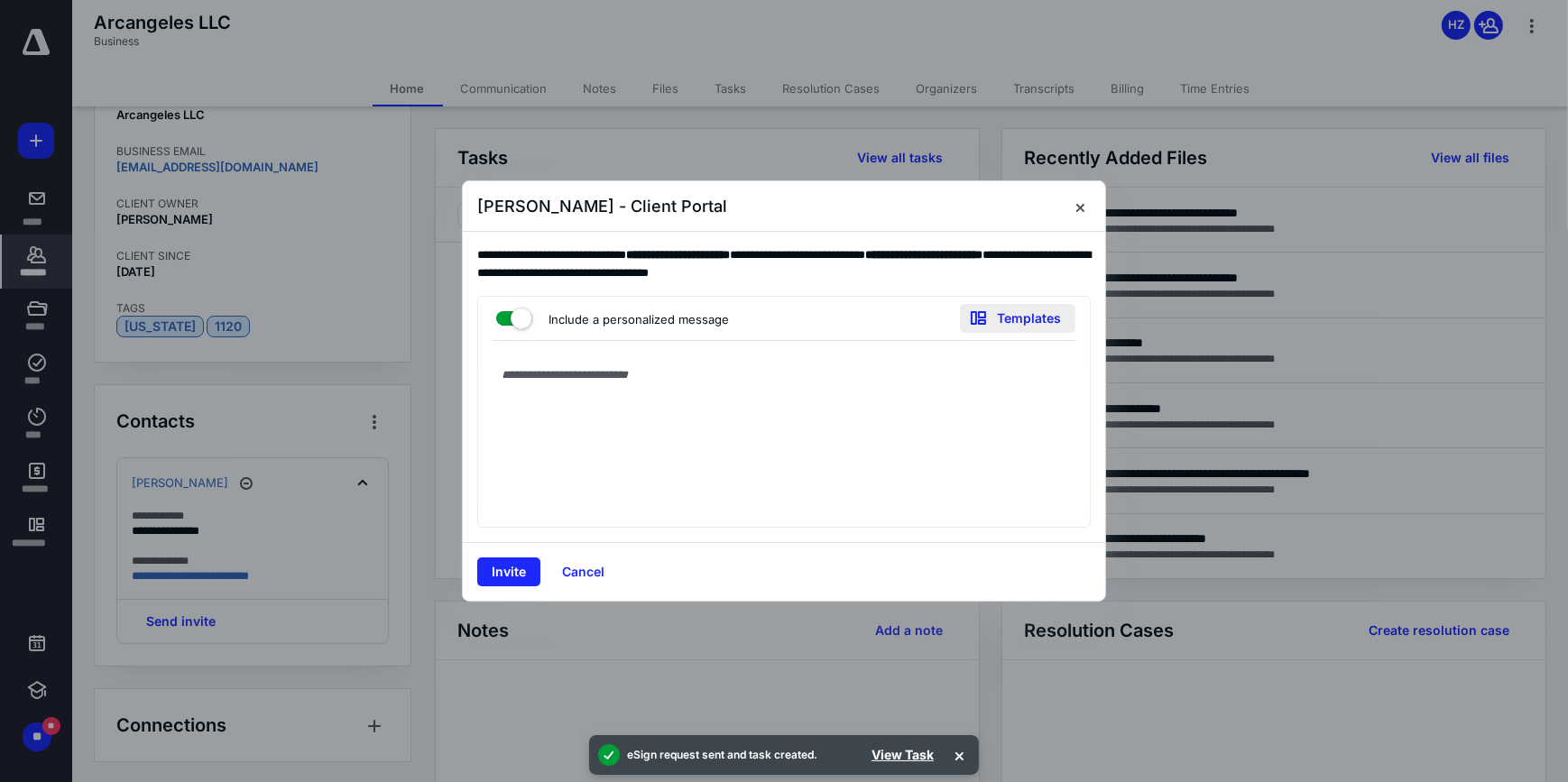 click on "Templates" at bounding box center [1018, 318] 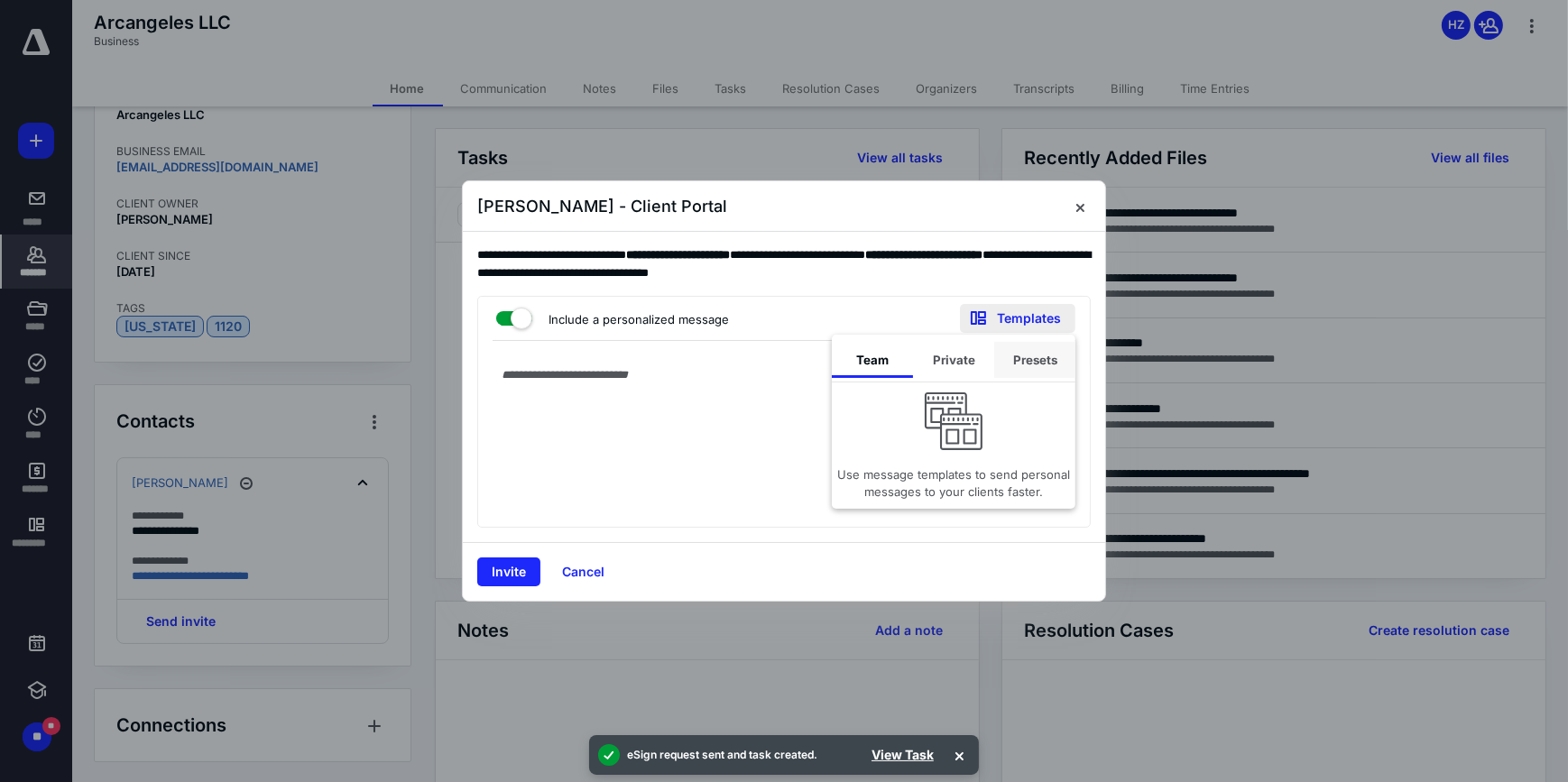 click on "Presets" at bounding box center (1035, 360) 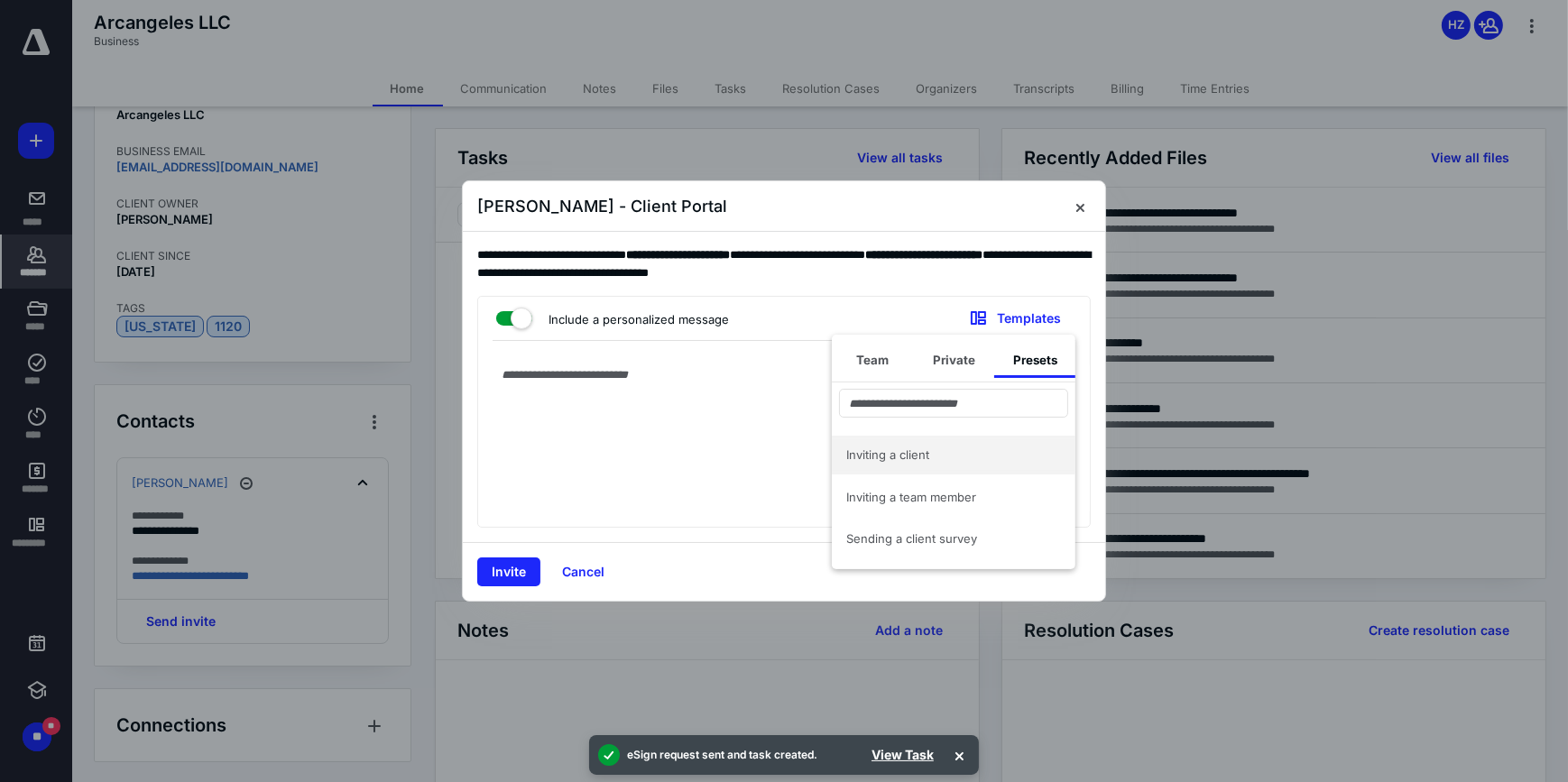 click on "Inviting a client" at bounding box center (954, 455) 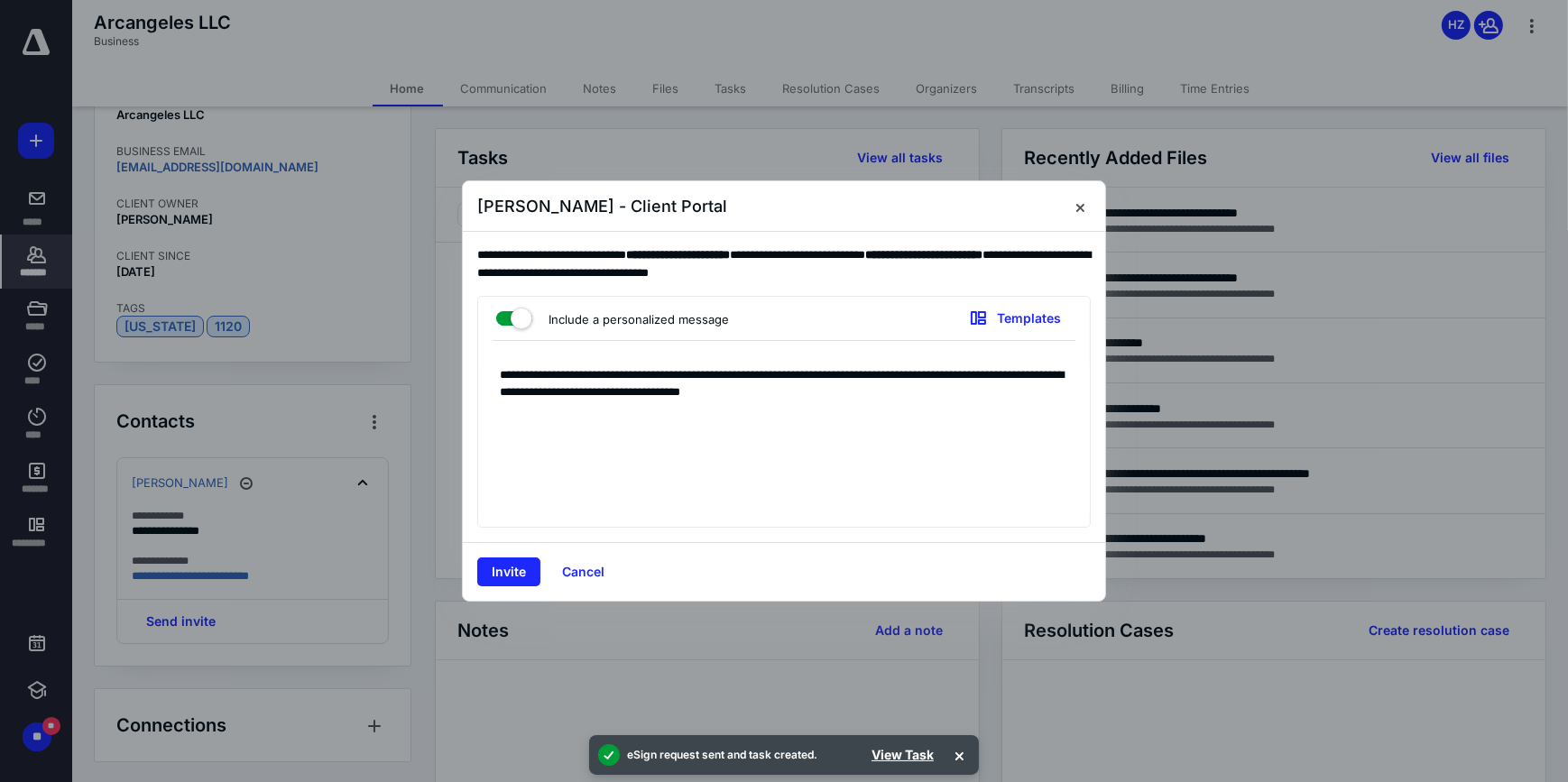 type on "**********" 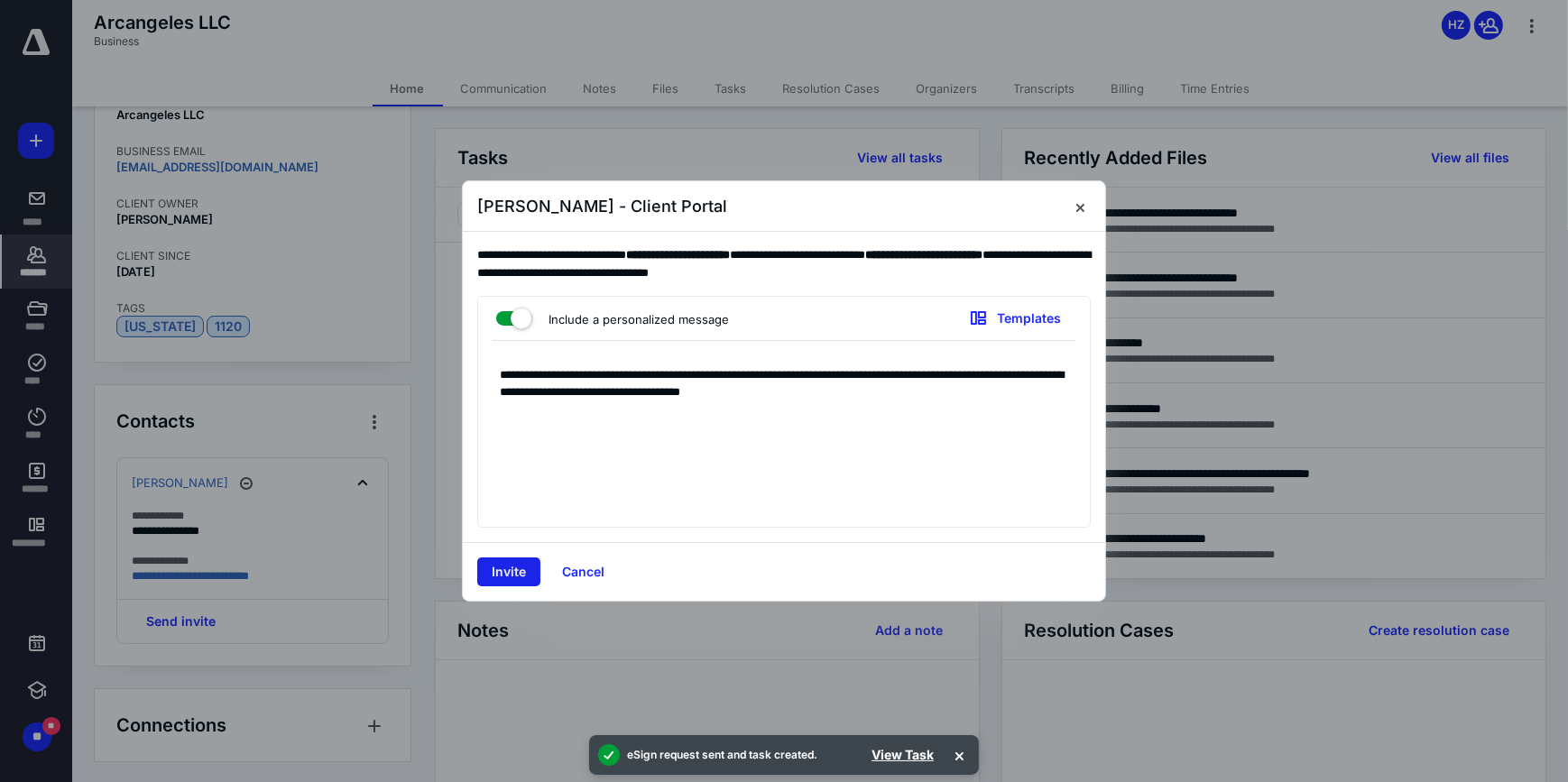click on "Invite" at bounding box center (509, 572) 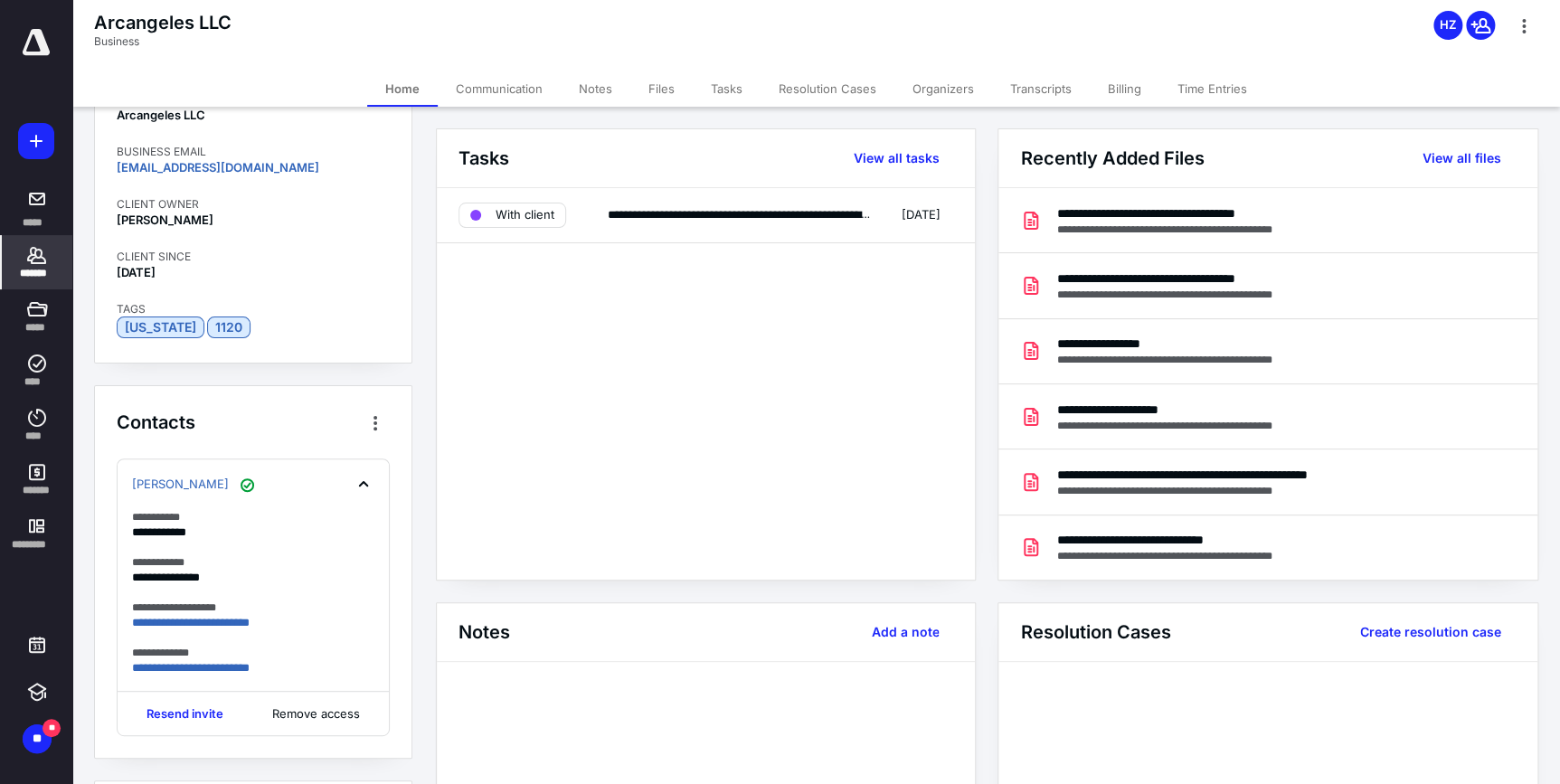 click 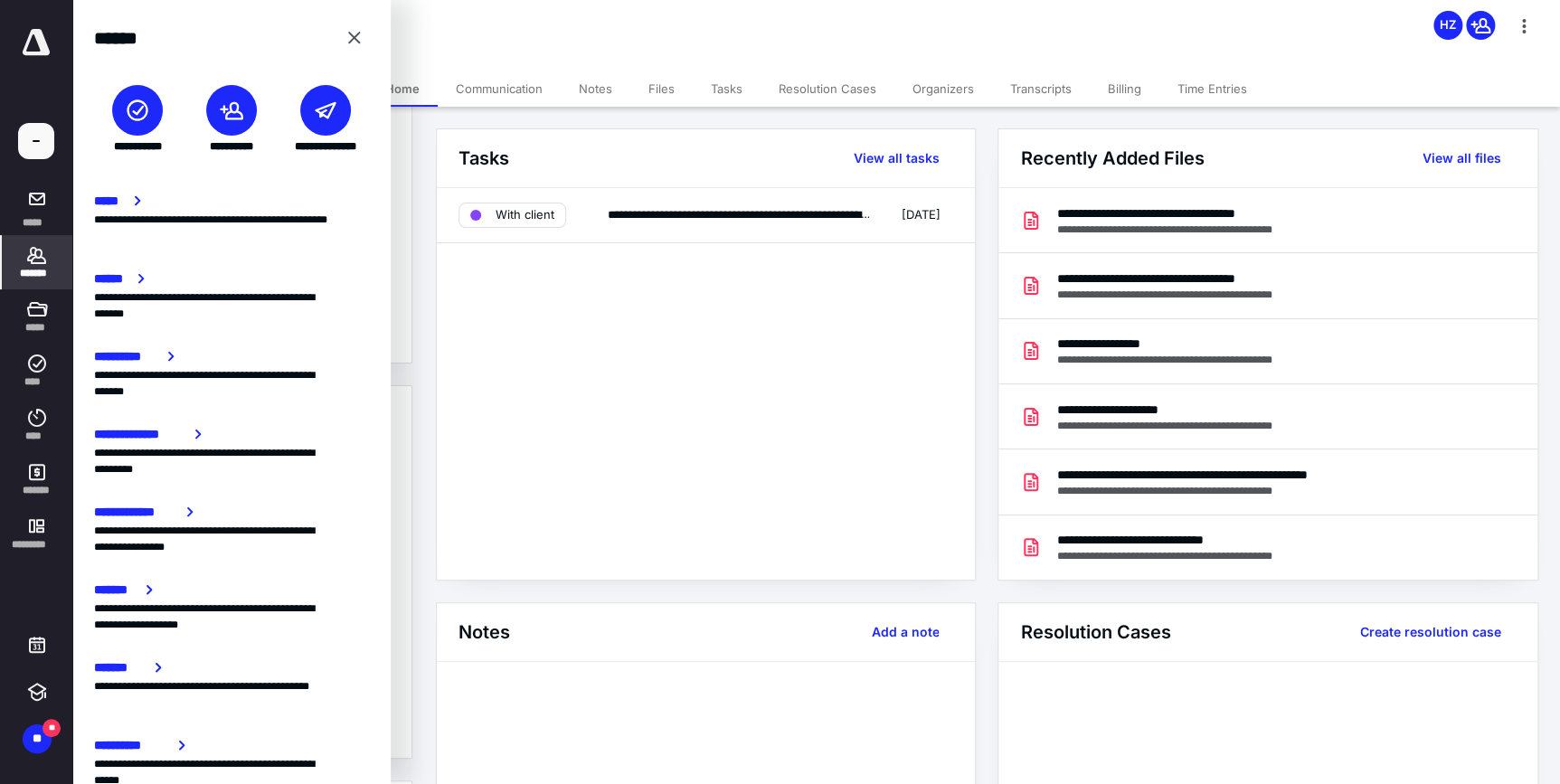 click 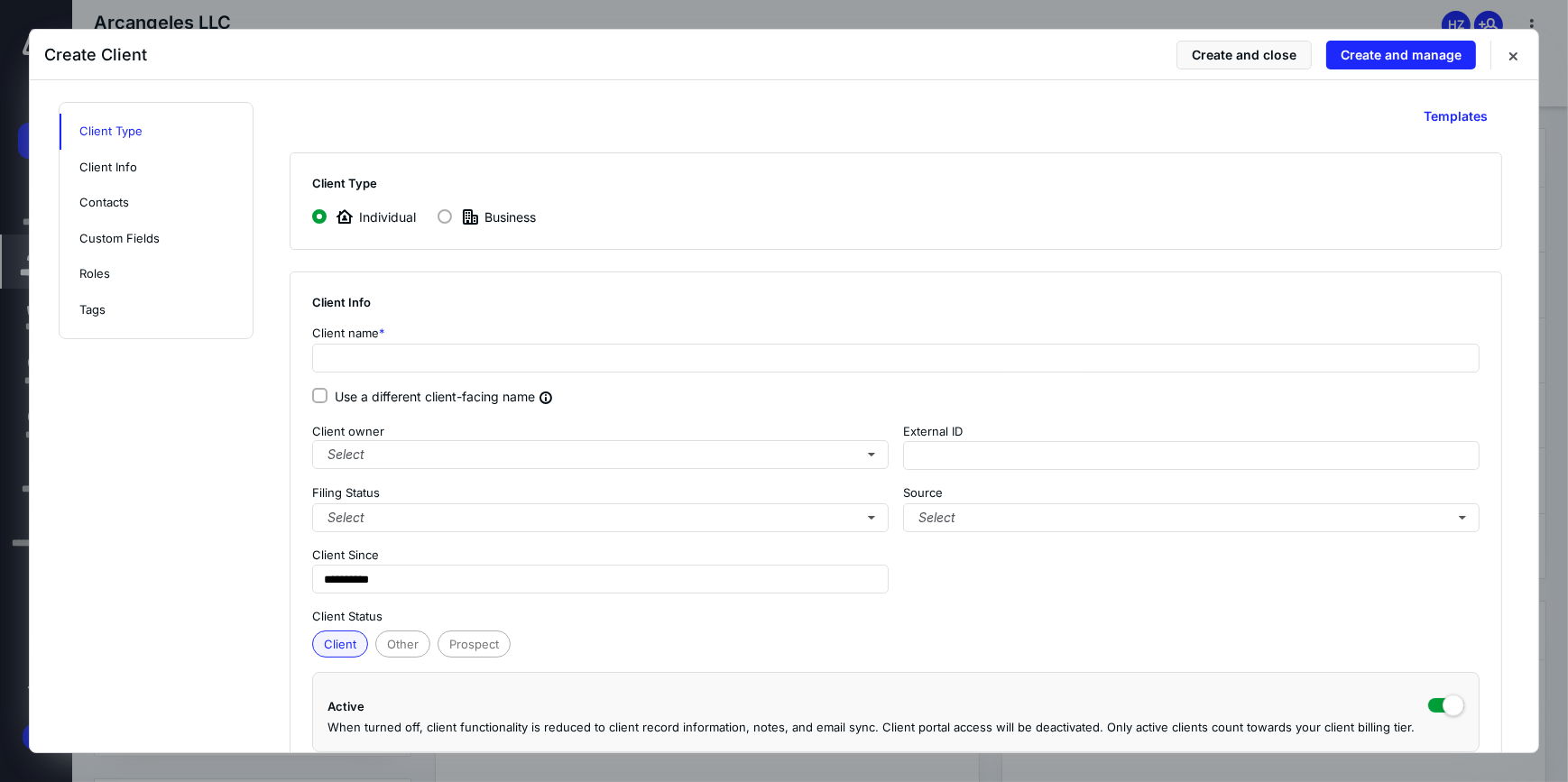 click on "Business" at bounding box center (486, 216) 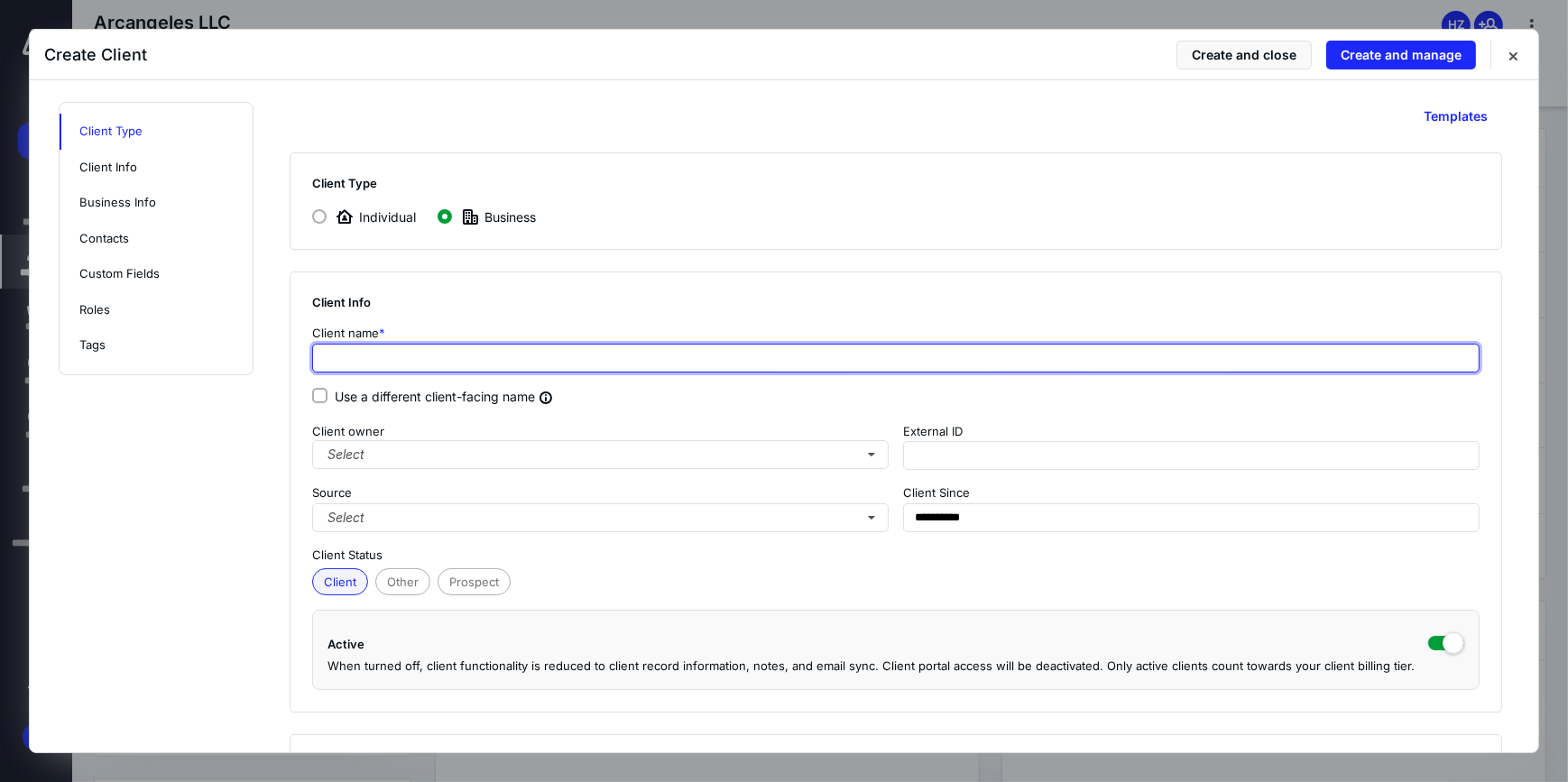 click at bounding box center (896, 358) 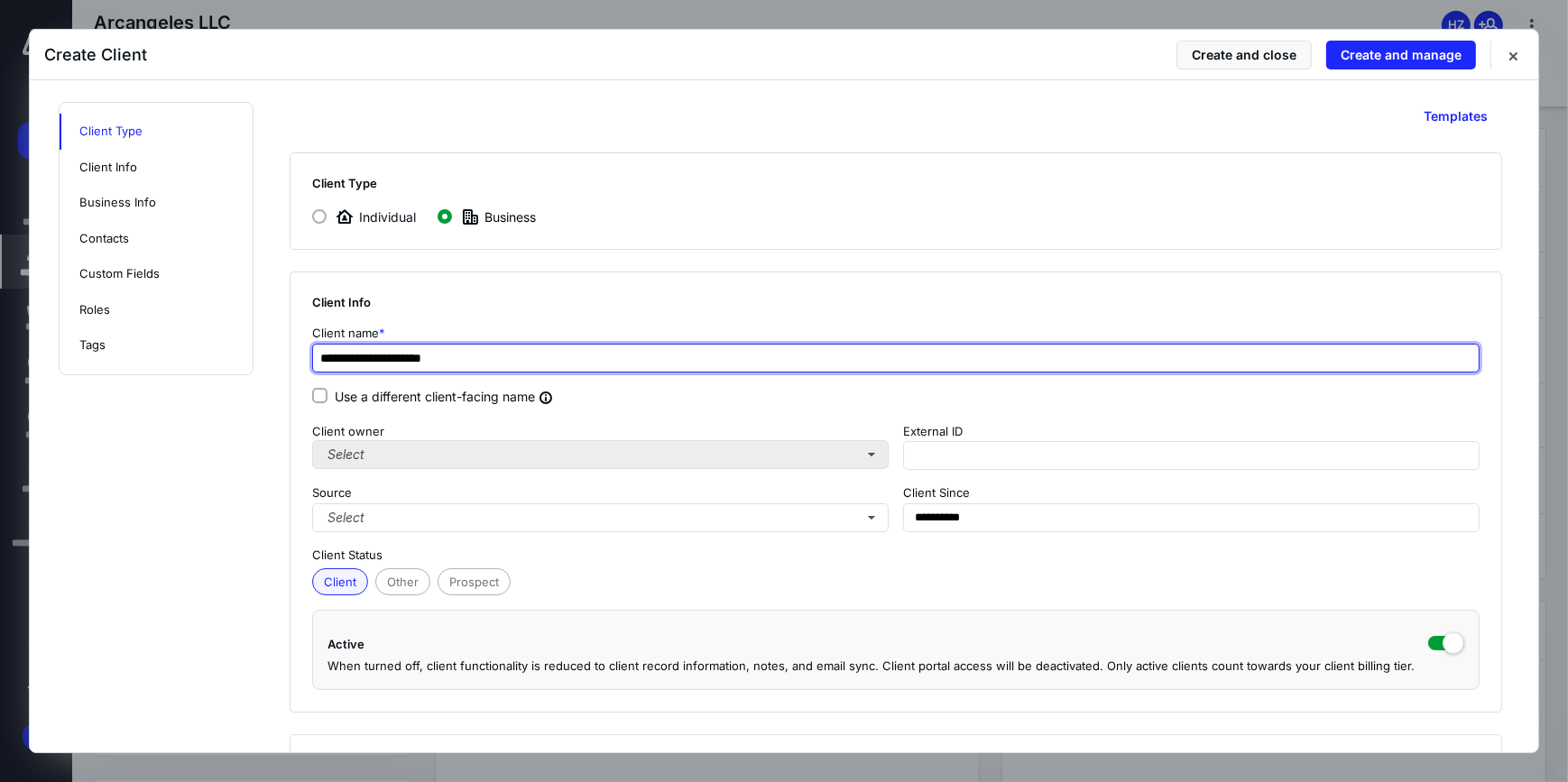 type on "**********" 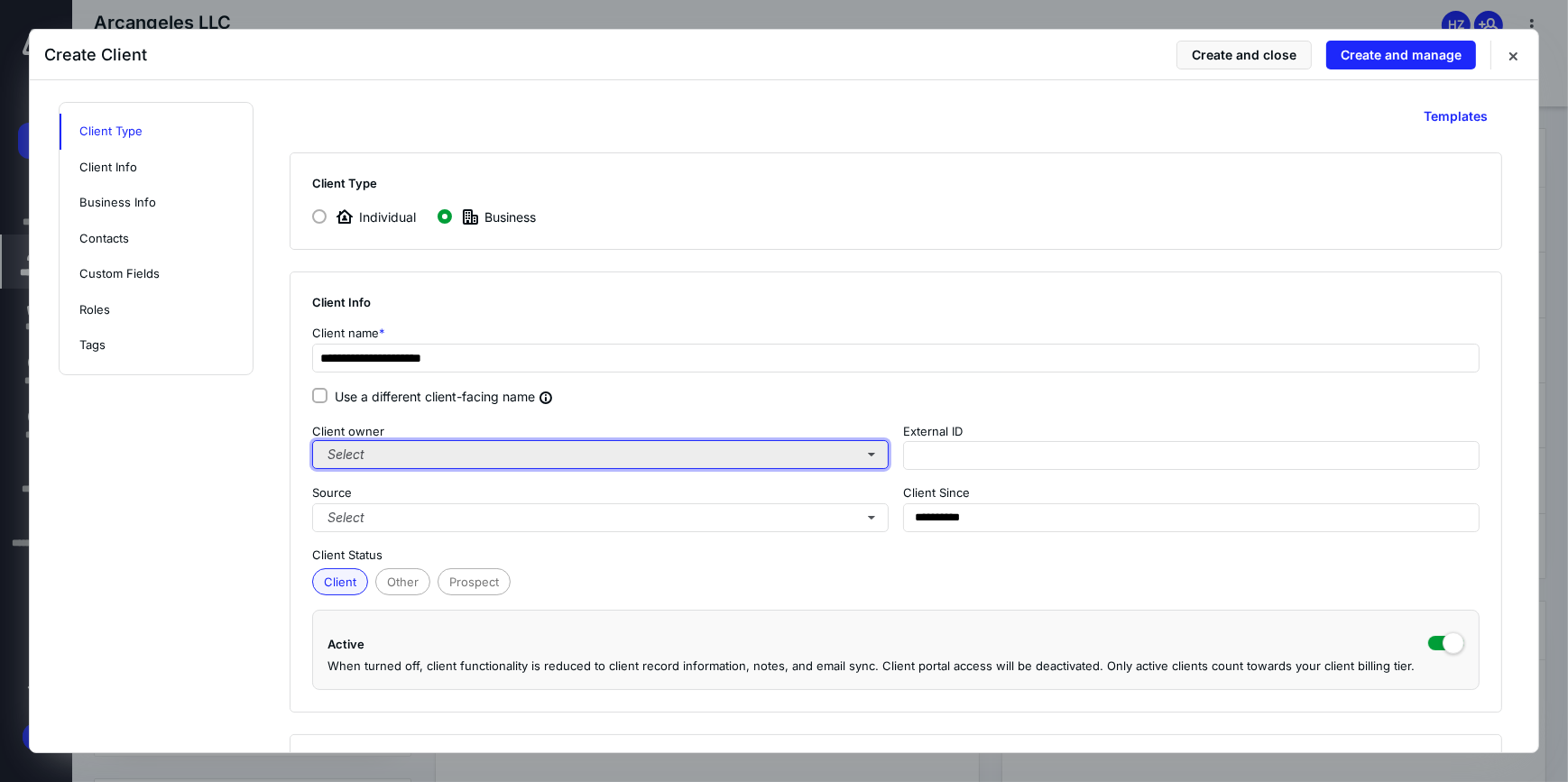type on "**********" 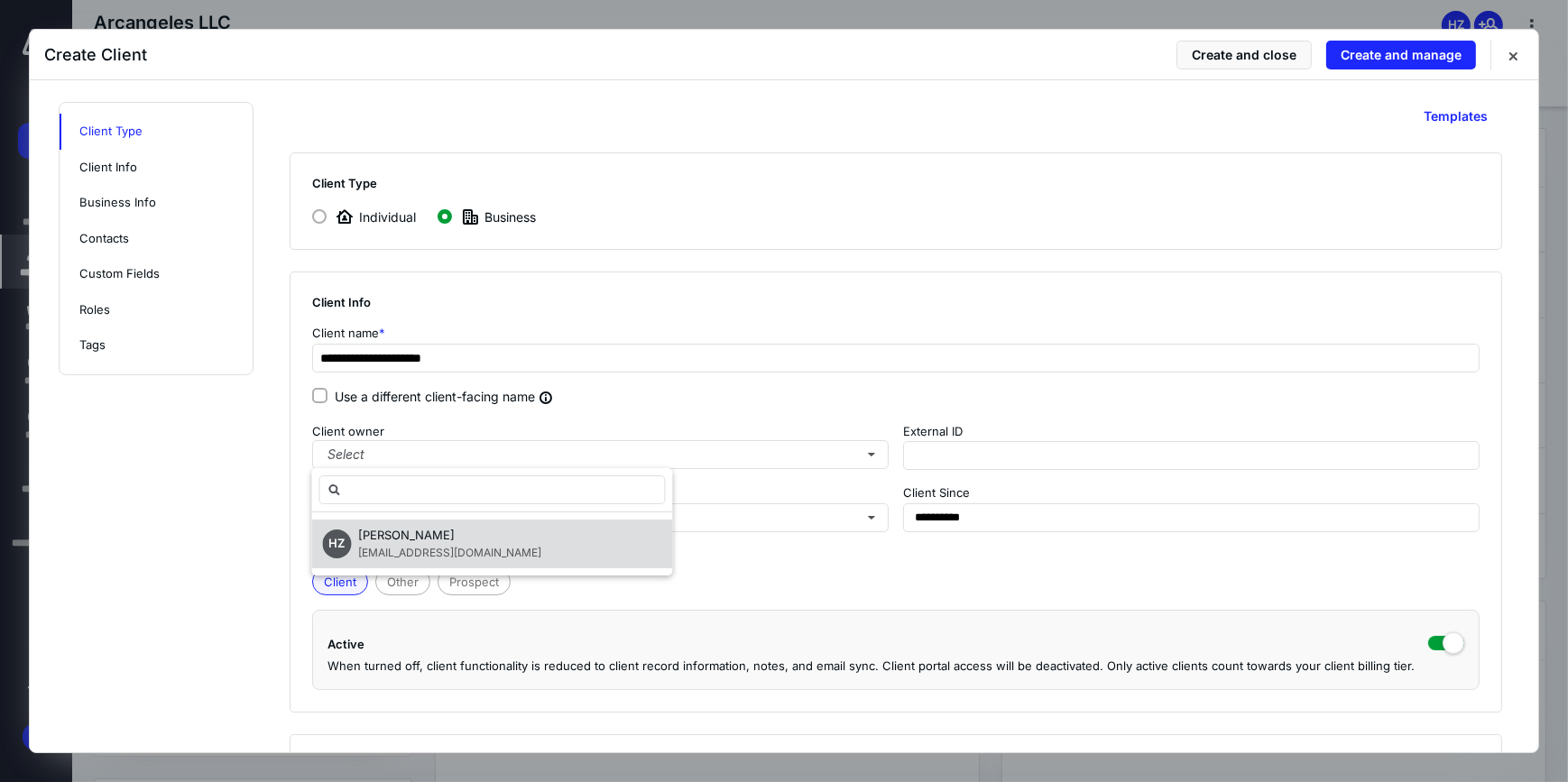 click on "[PERSON_NAME]" at bounding box center [406, 535] 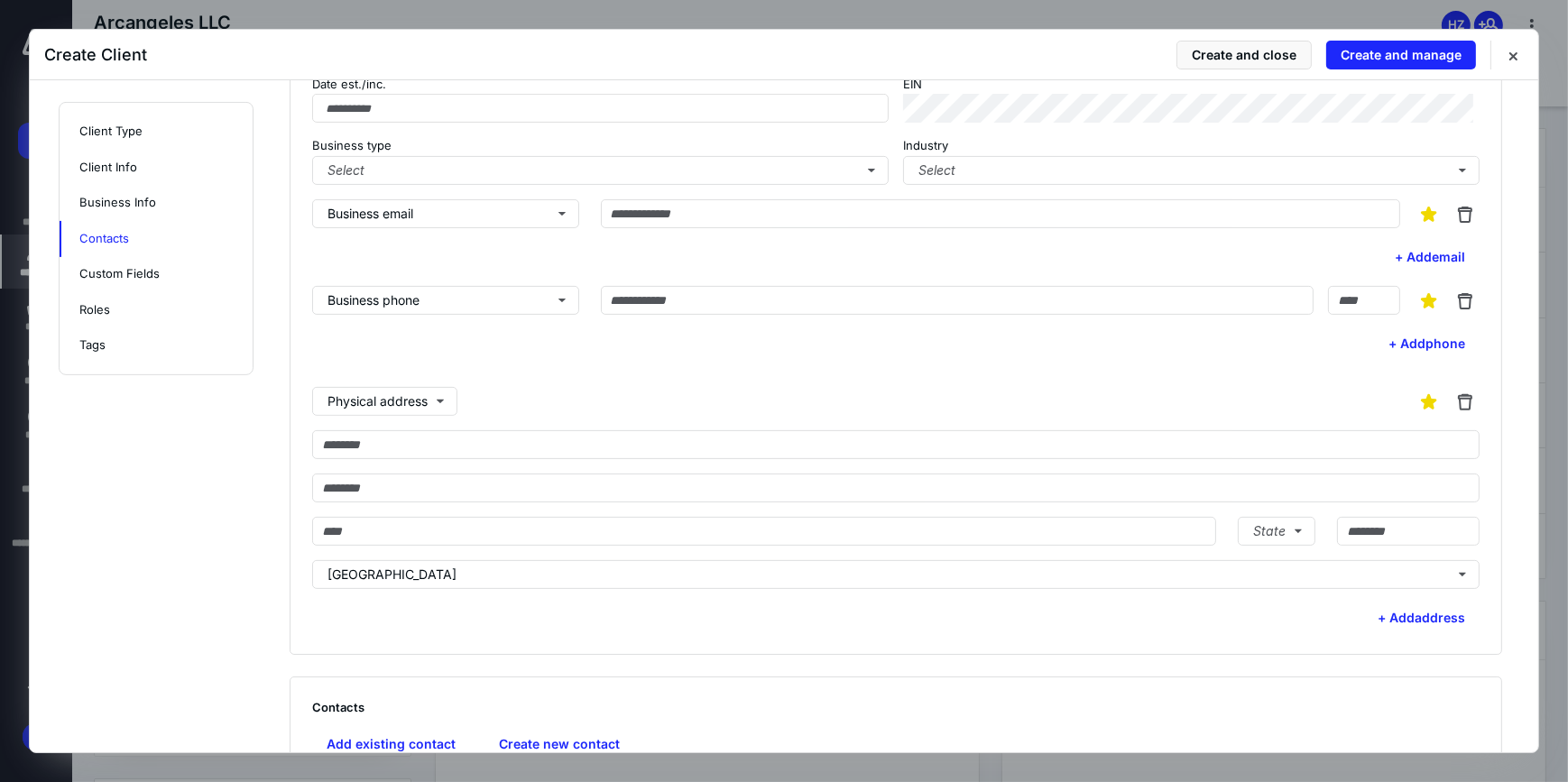 scroll, scrollTop: 656, scrollLeft: 0, axis: vertical 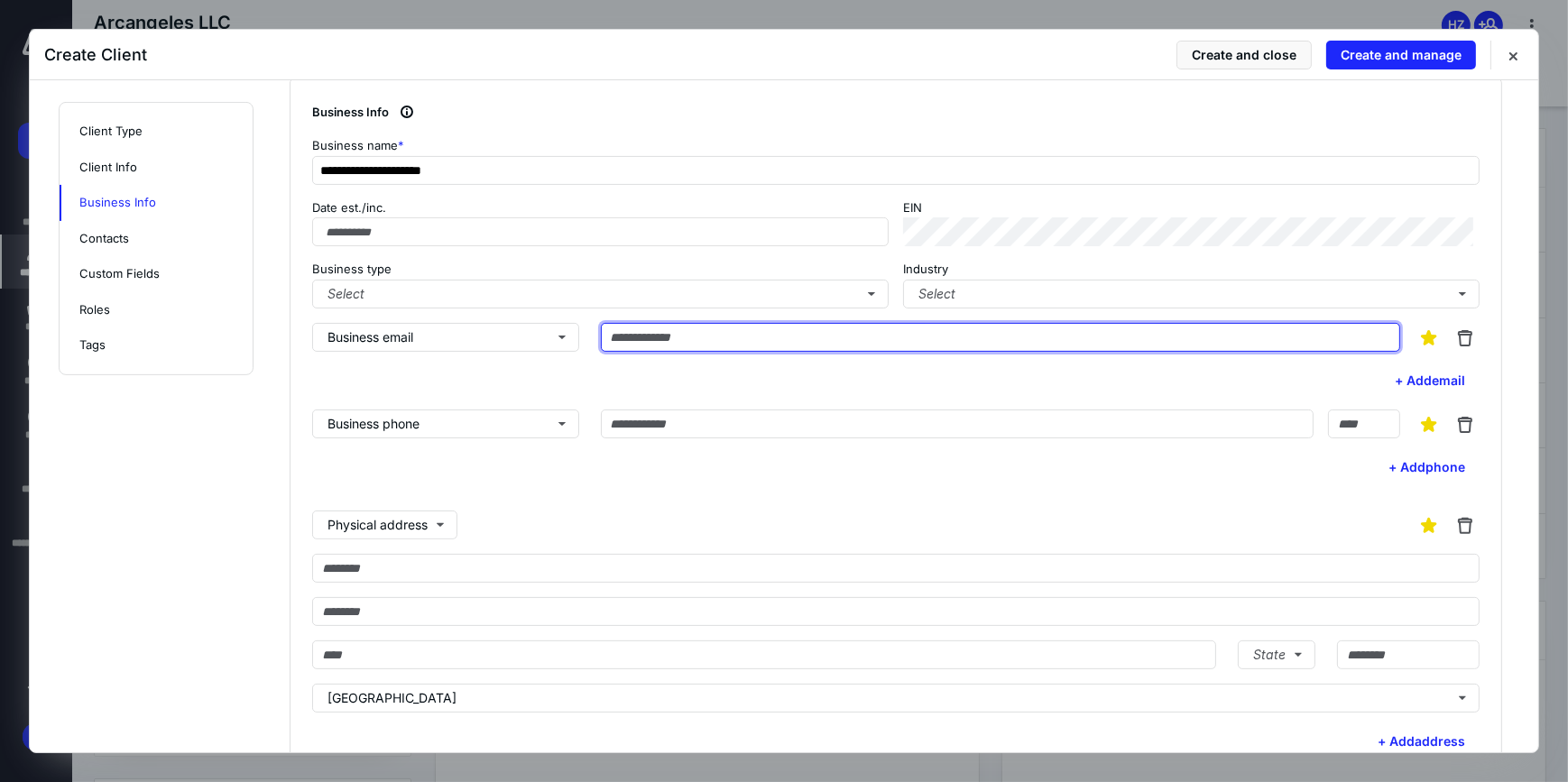click at bounding box center [1001, 337] 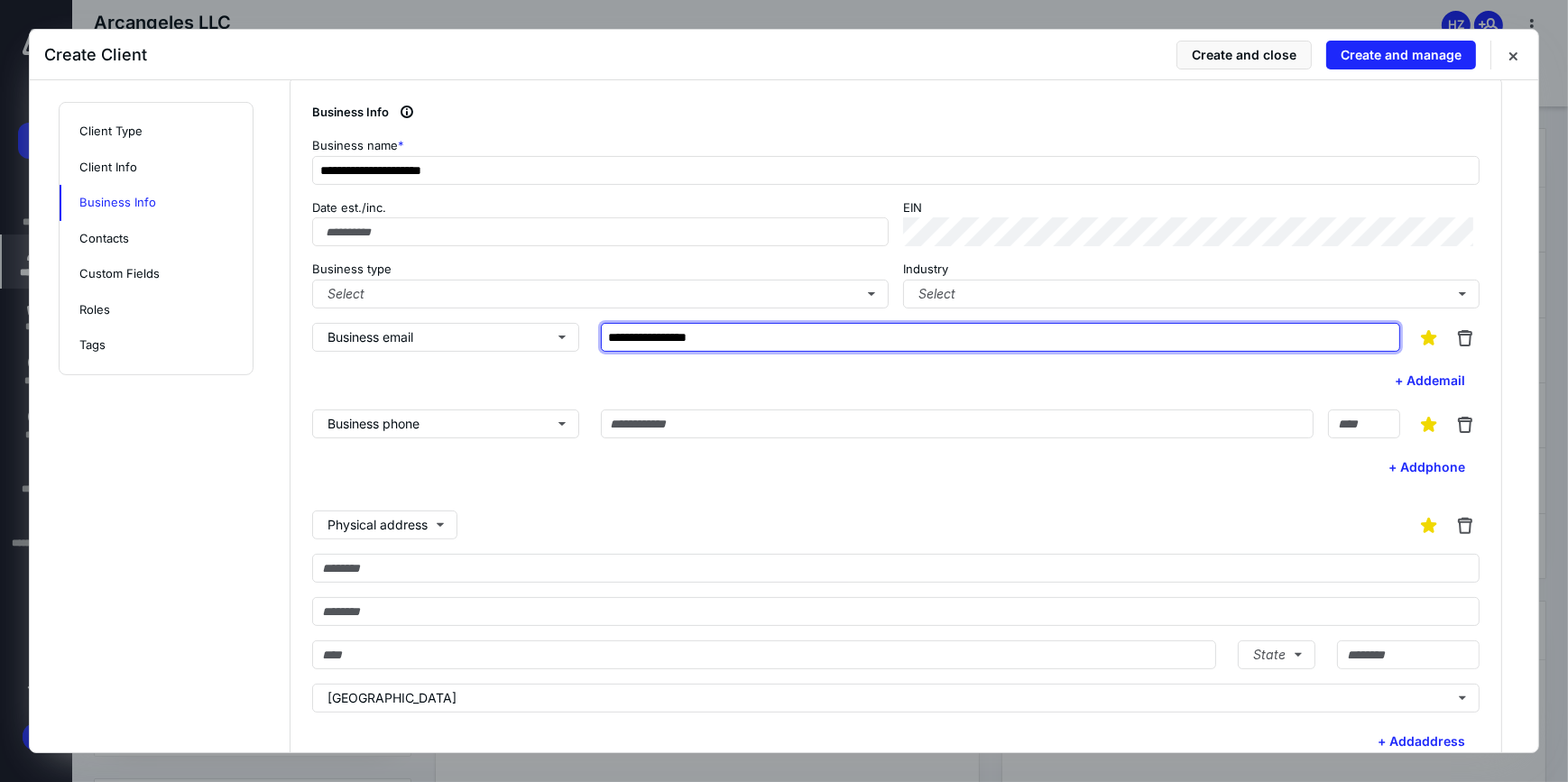 type on "**********" 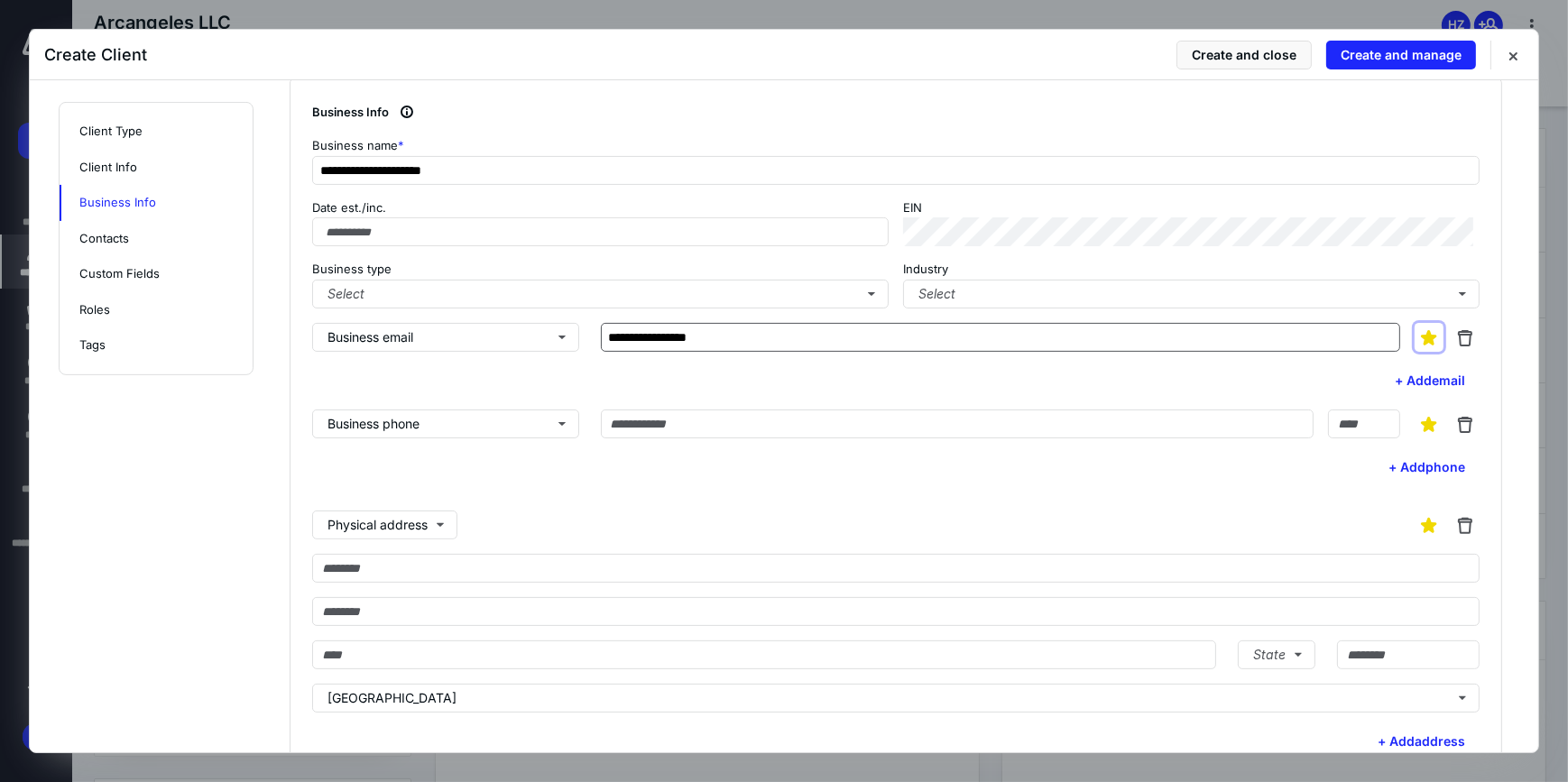 type 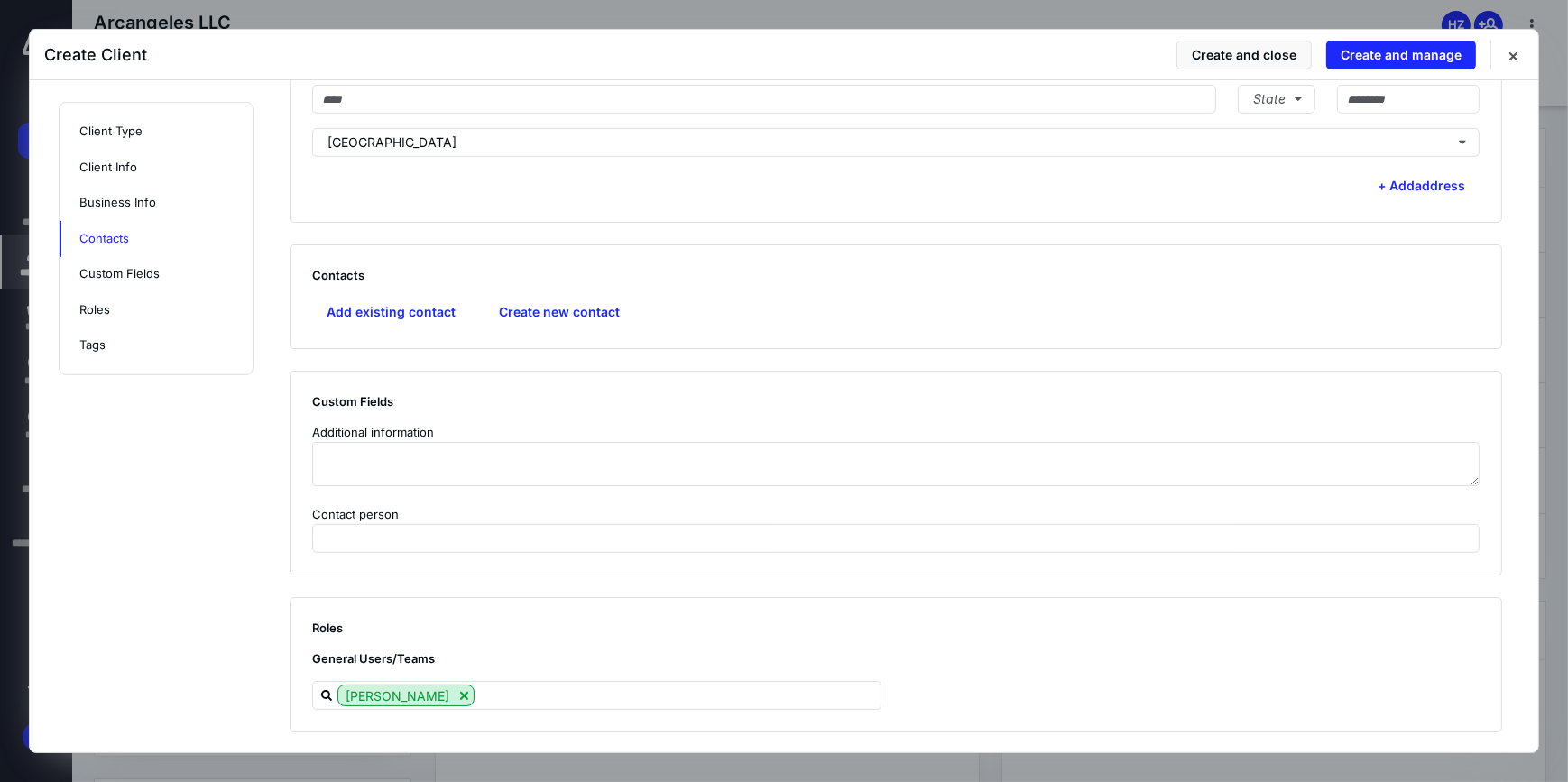 scroll, scrollTop: 1311, scrollLeft: 0, axis: vertical 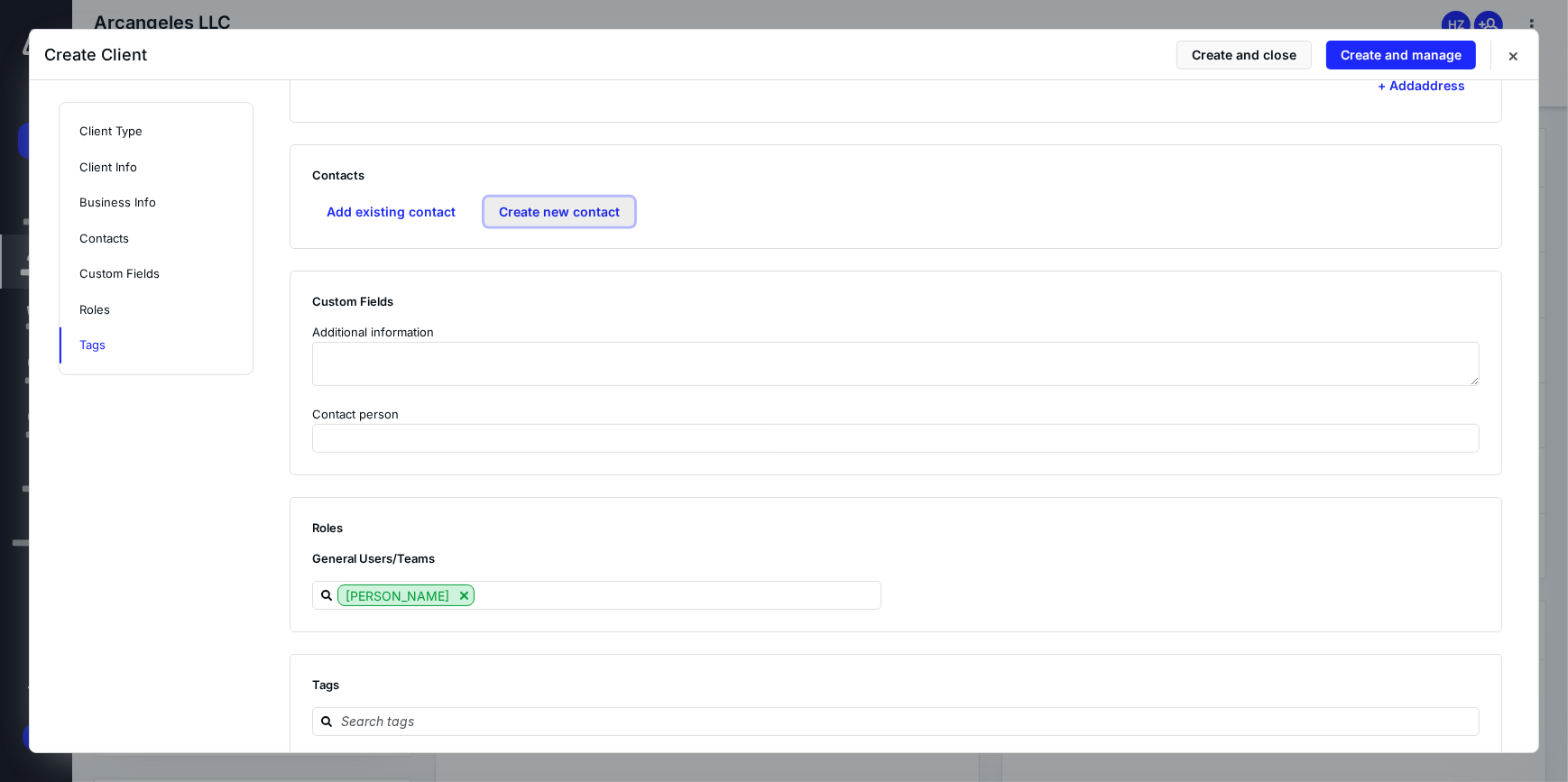 click on "Create new contact" at bounding box center (559, 212) 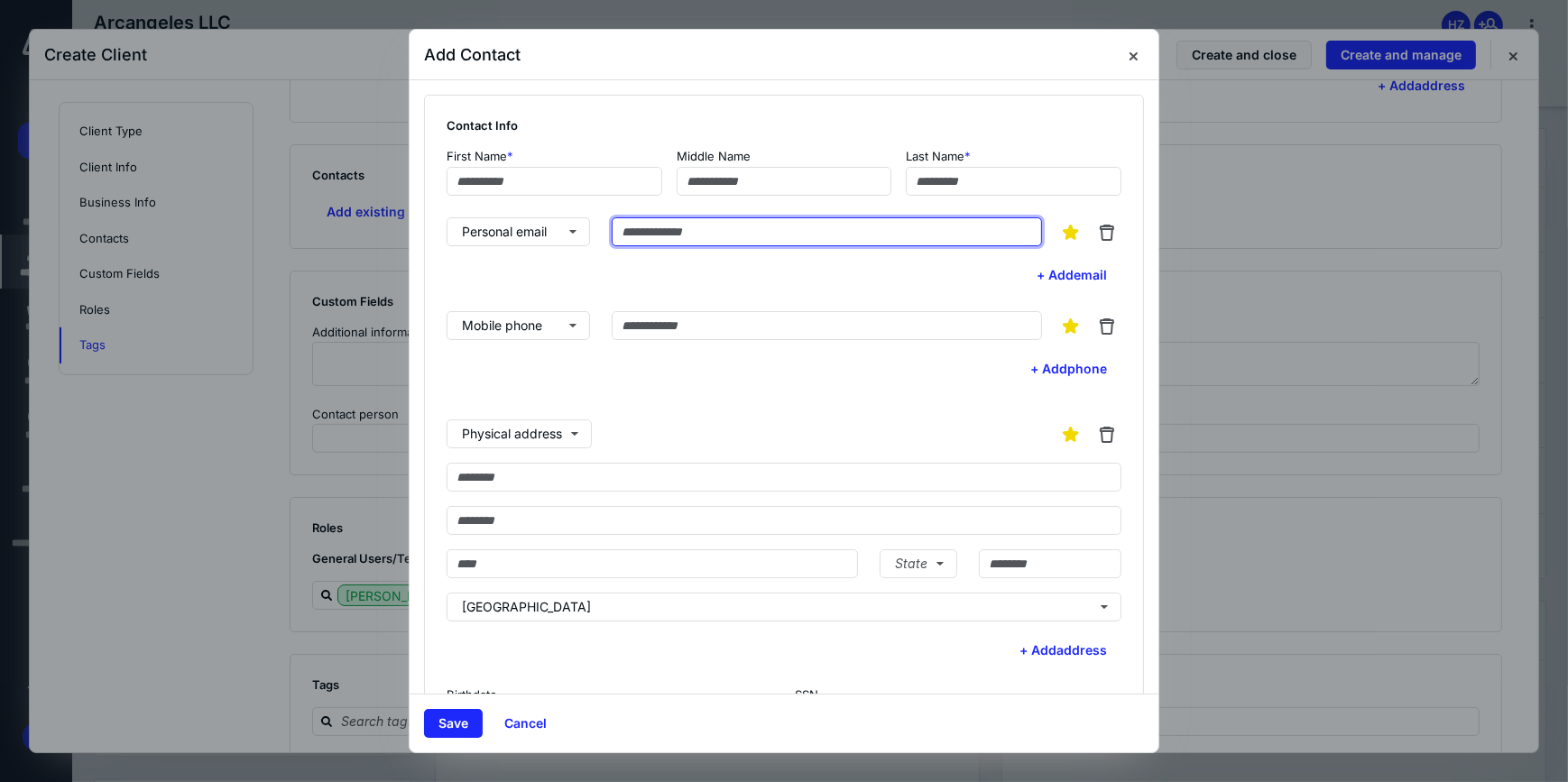 click at bounding box center (826, 232) 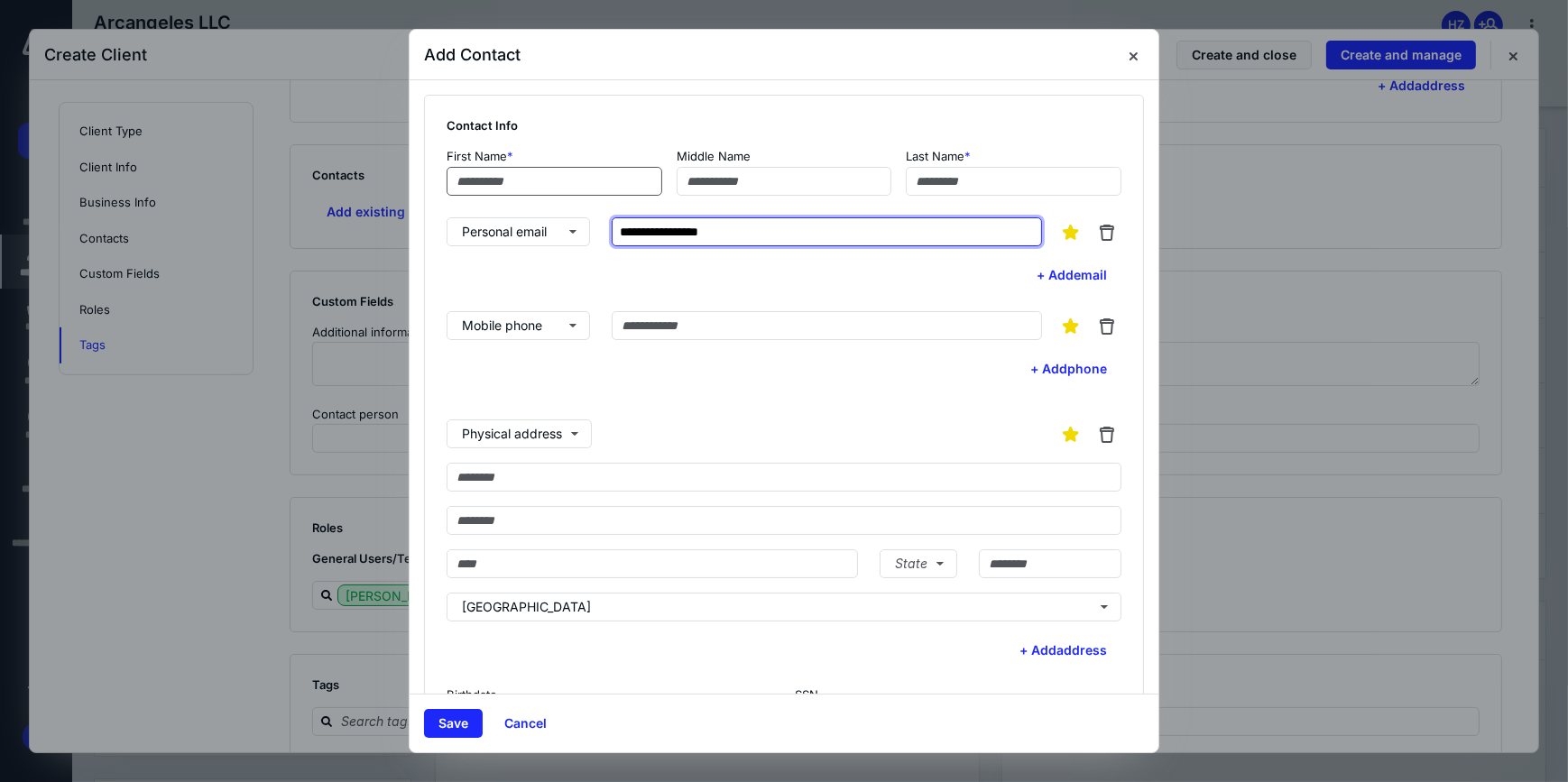 type on "**********" 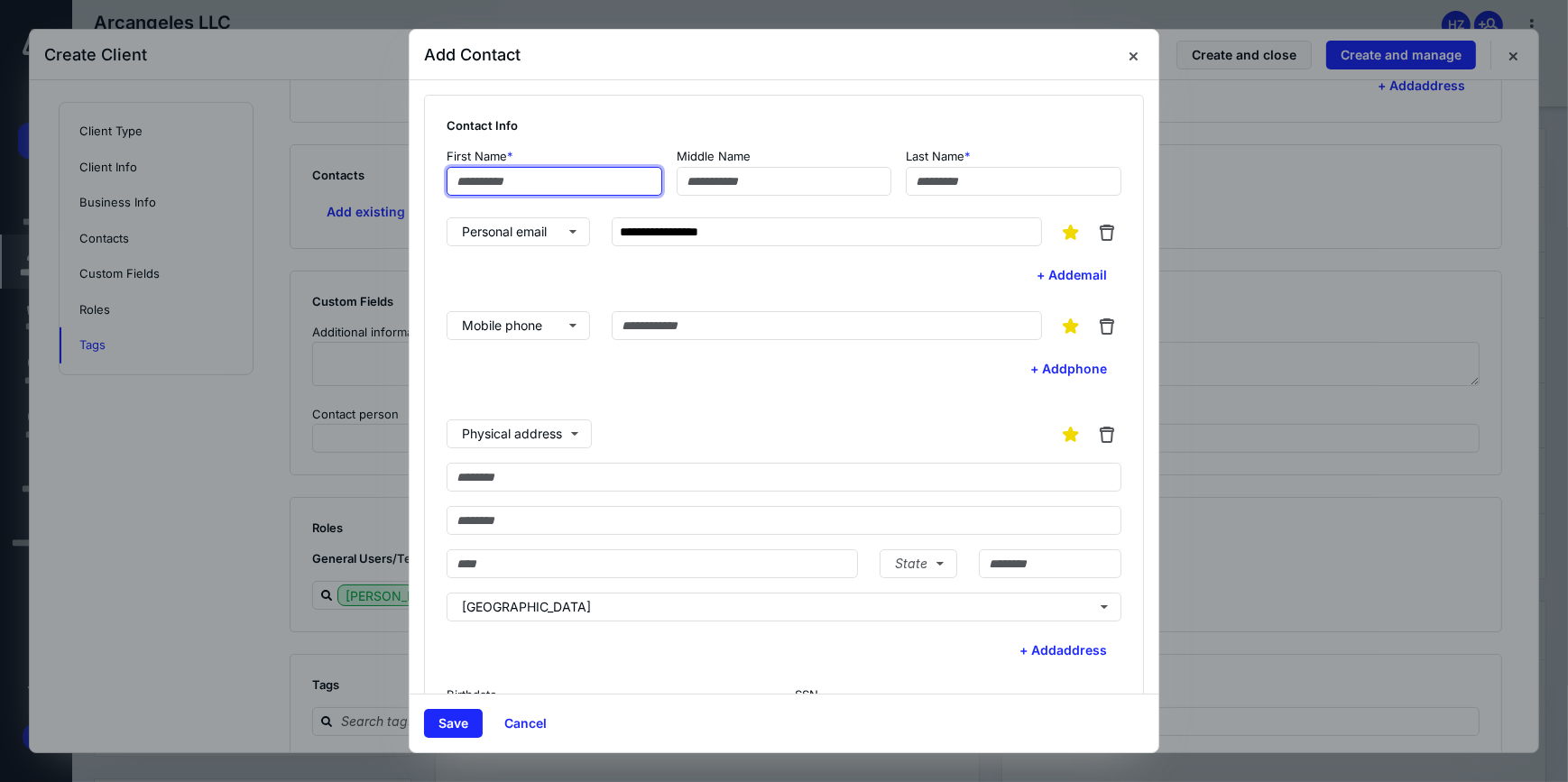 click at bounding box center (554, 181) 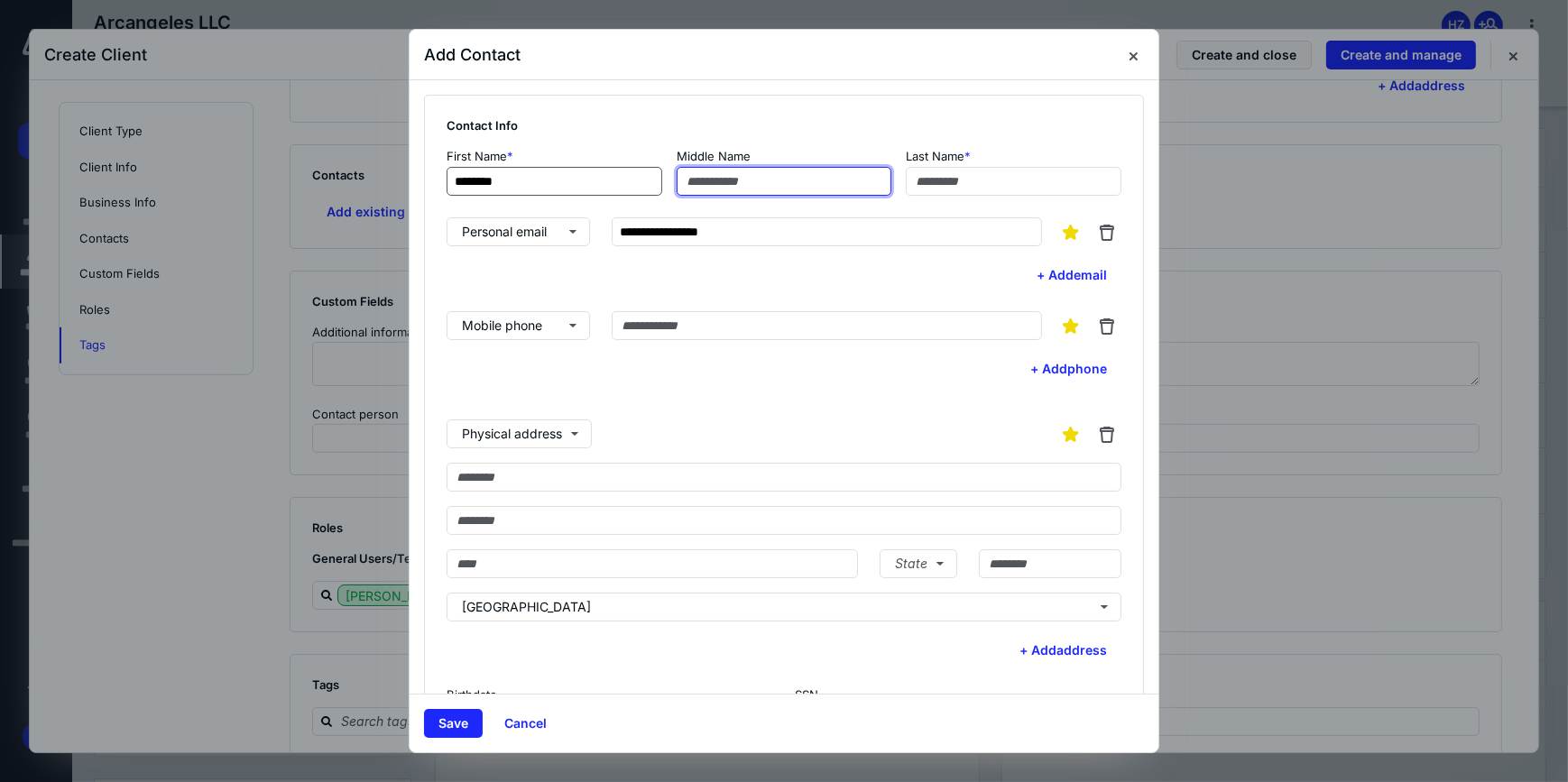 type on "*******" 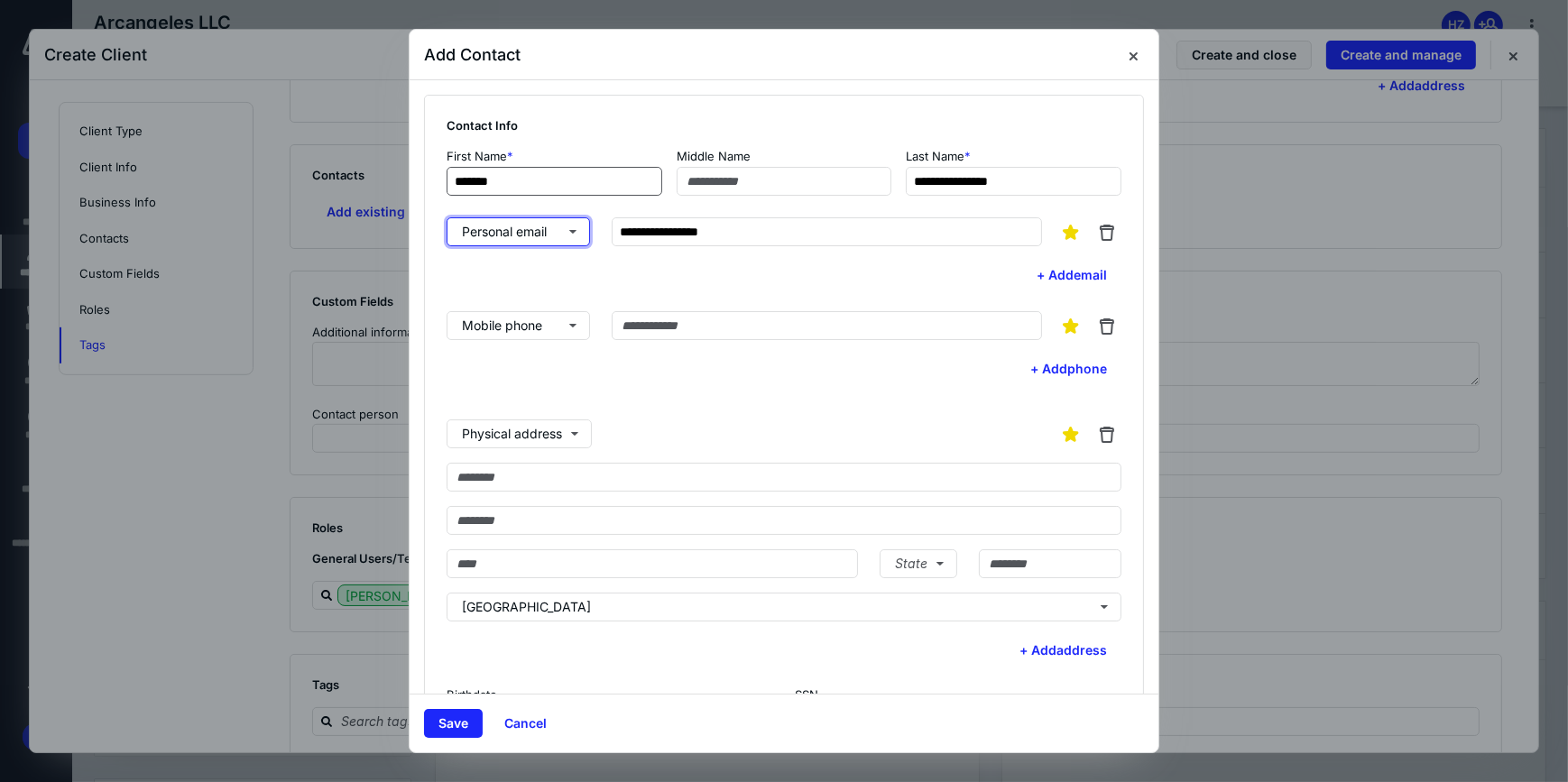 type on "**********" 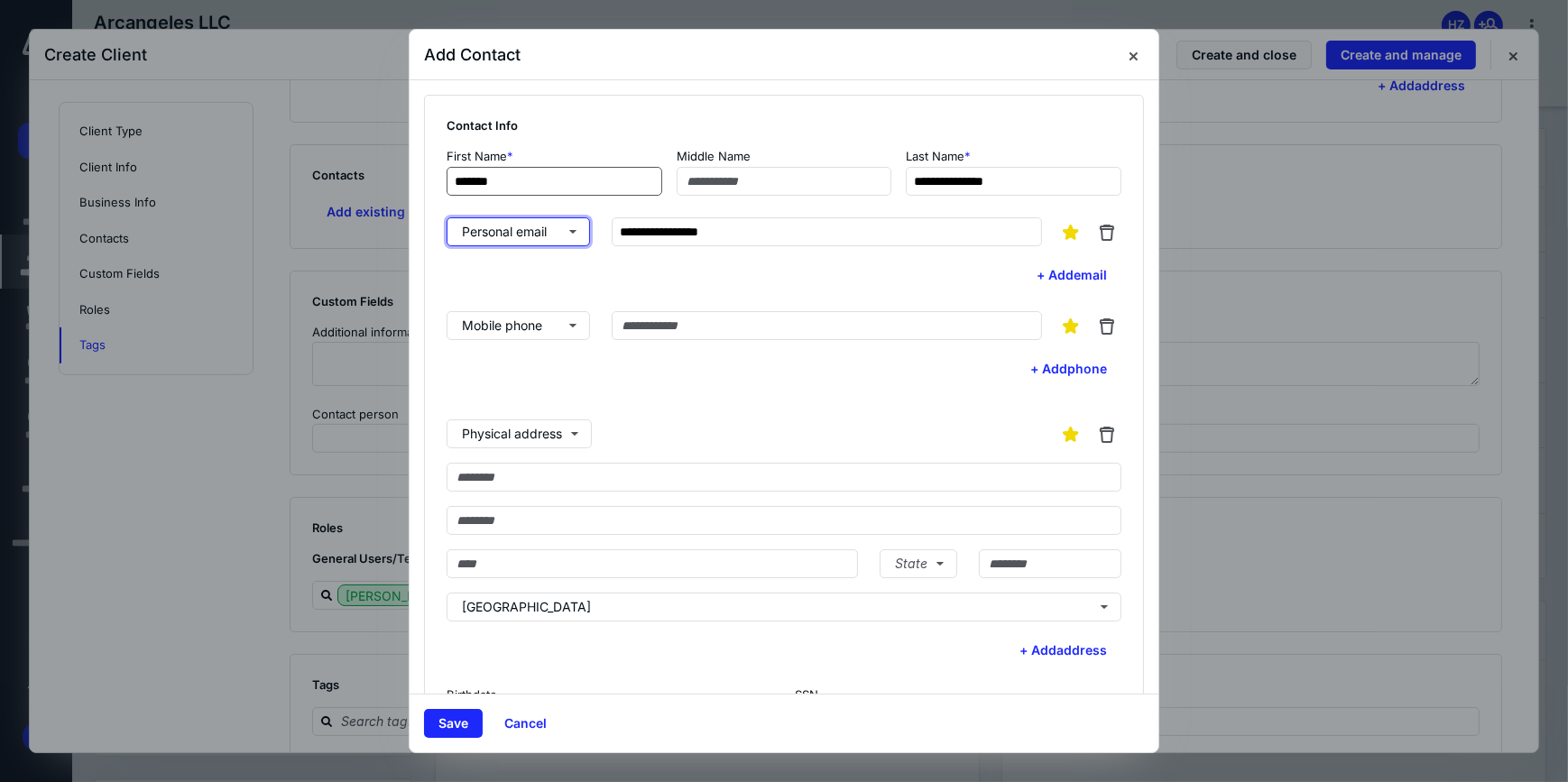 type 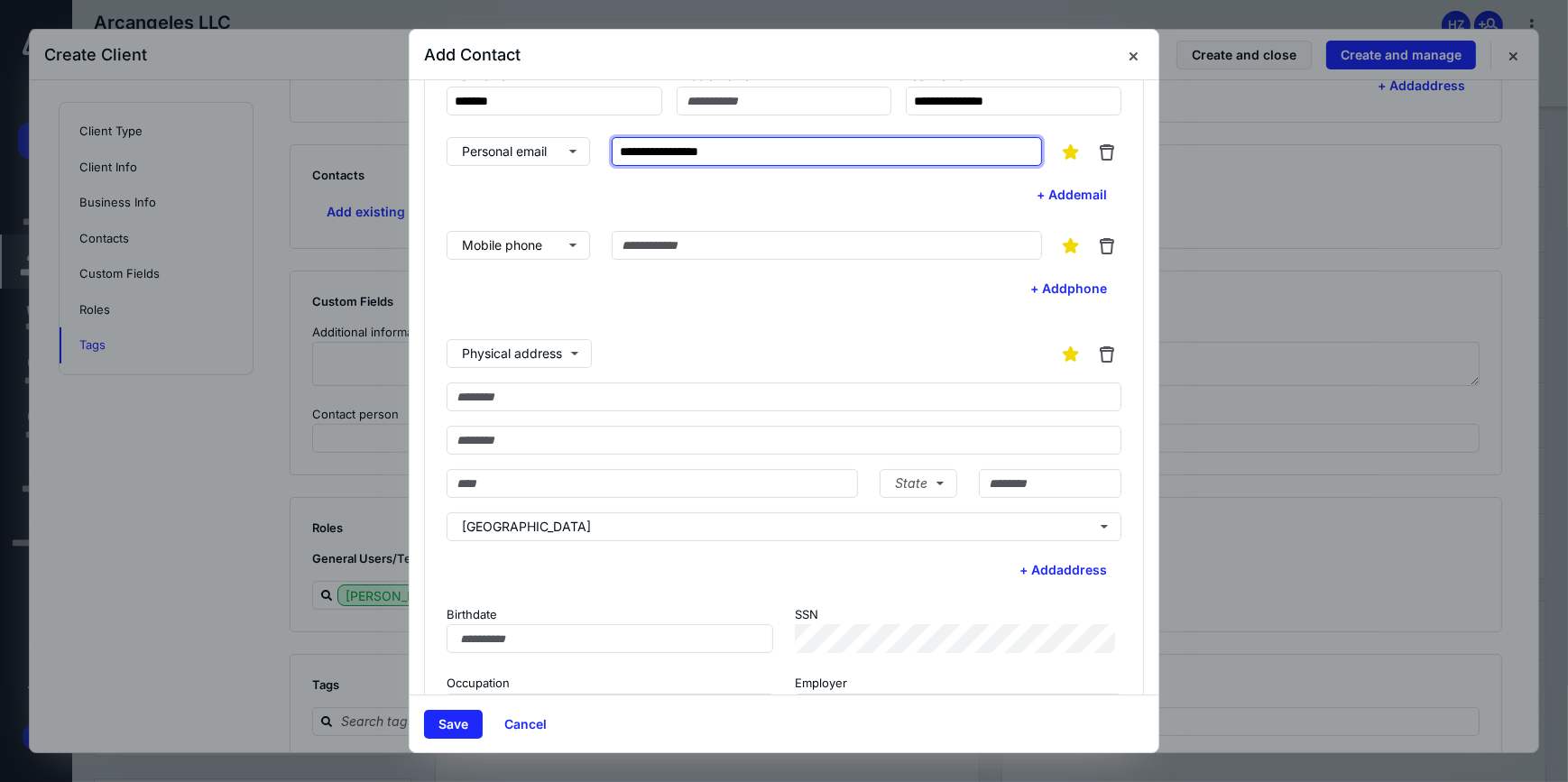 scroll, scrollTop: 144, scrollLeft: 0, axis: vertical 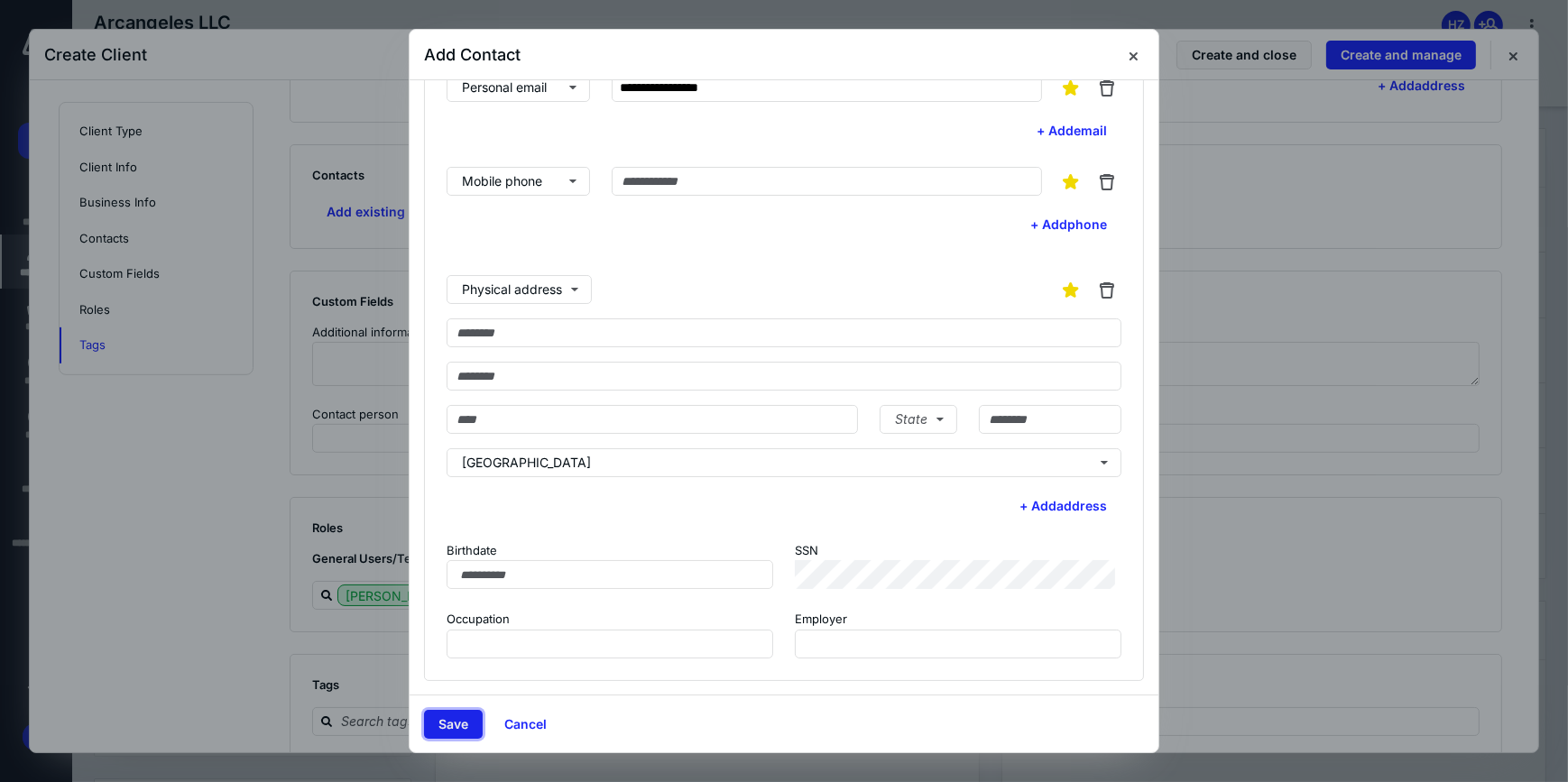 click on "Save" at bounding box center [453, 724] 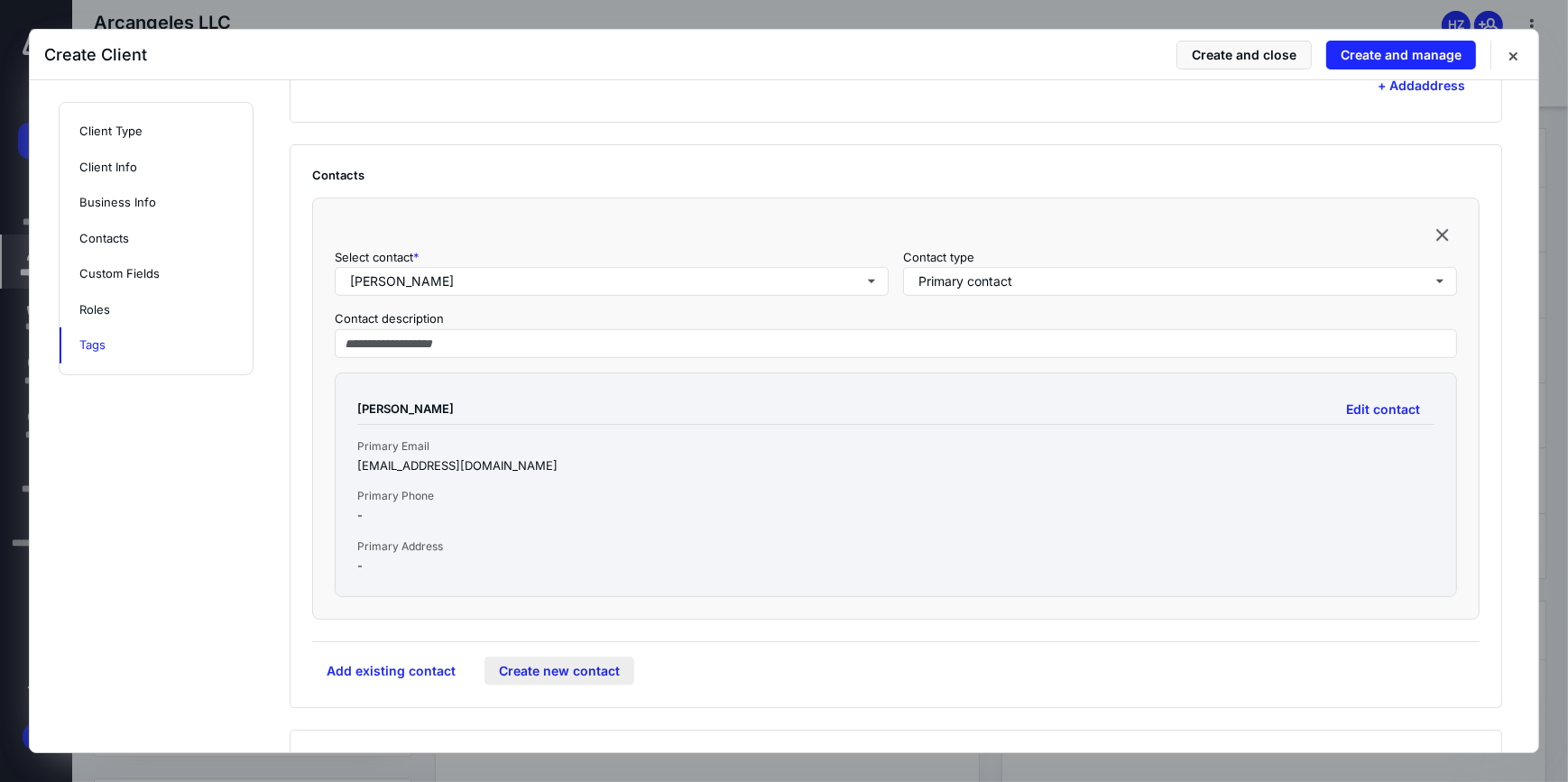 click on "Create new contact" at bounding box center [559, 671] 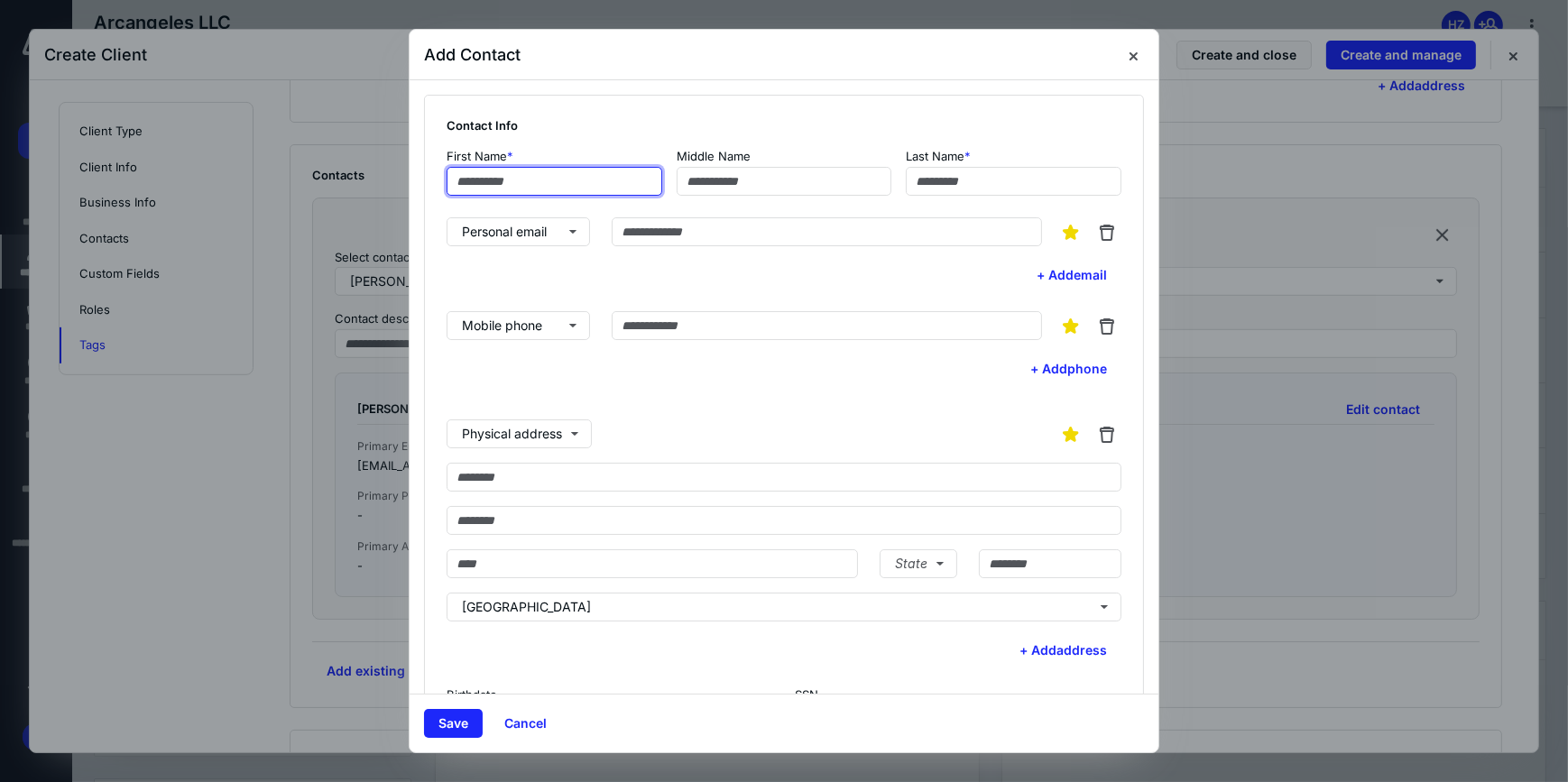 click at bounding box center (554, 181) 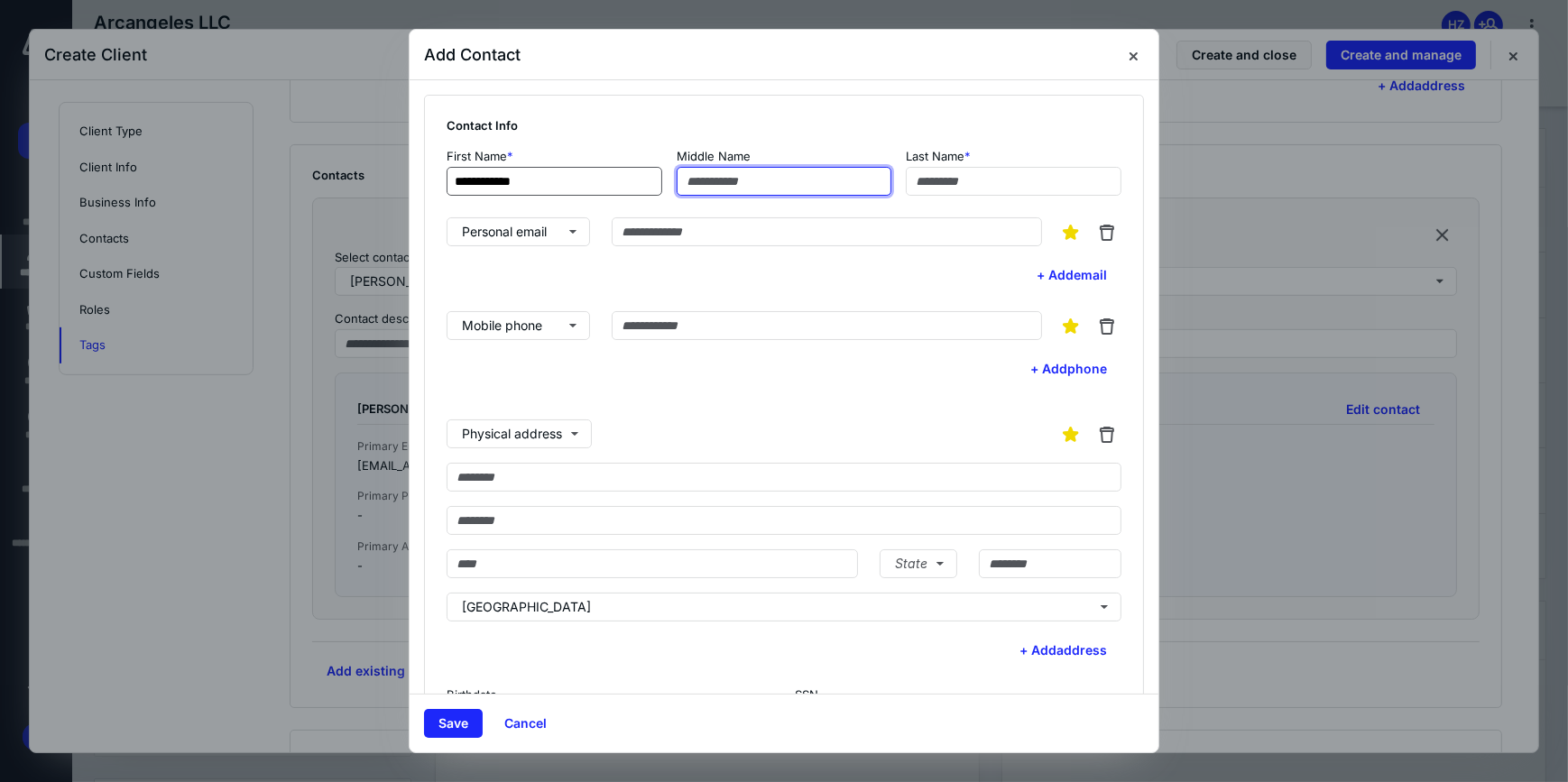 type on "**********" 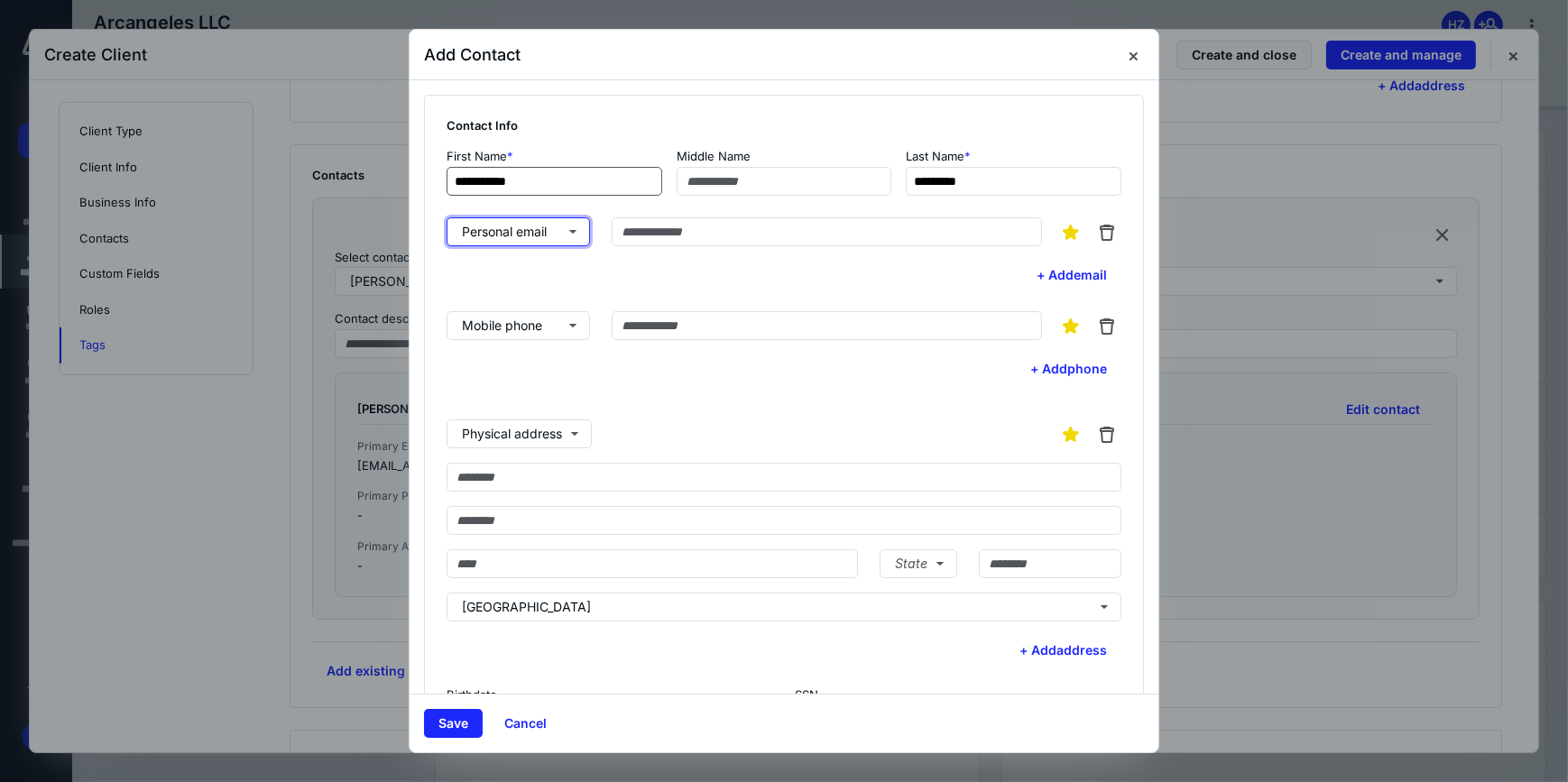 type on "********" 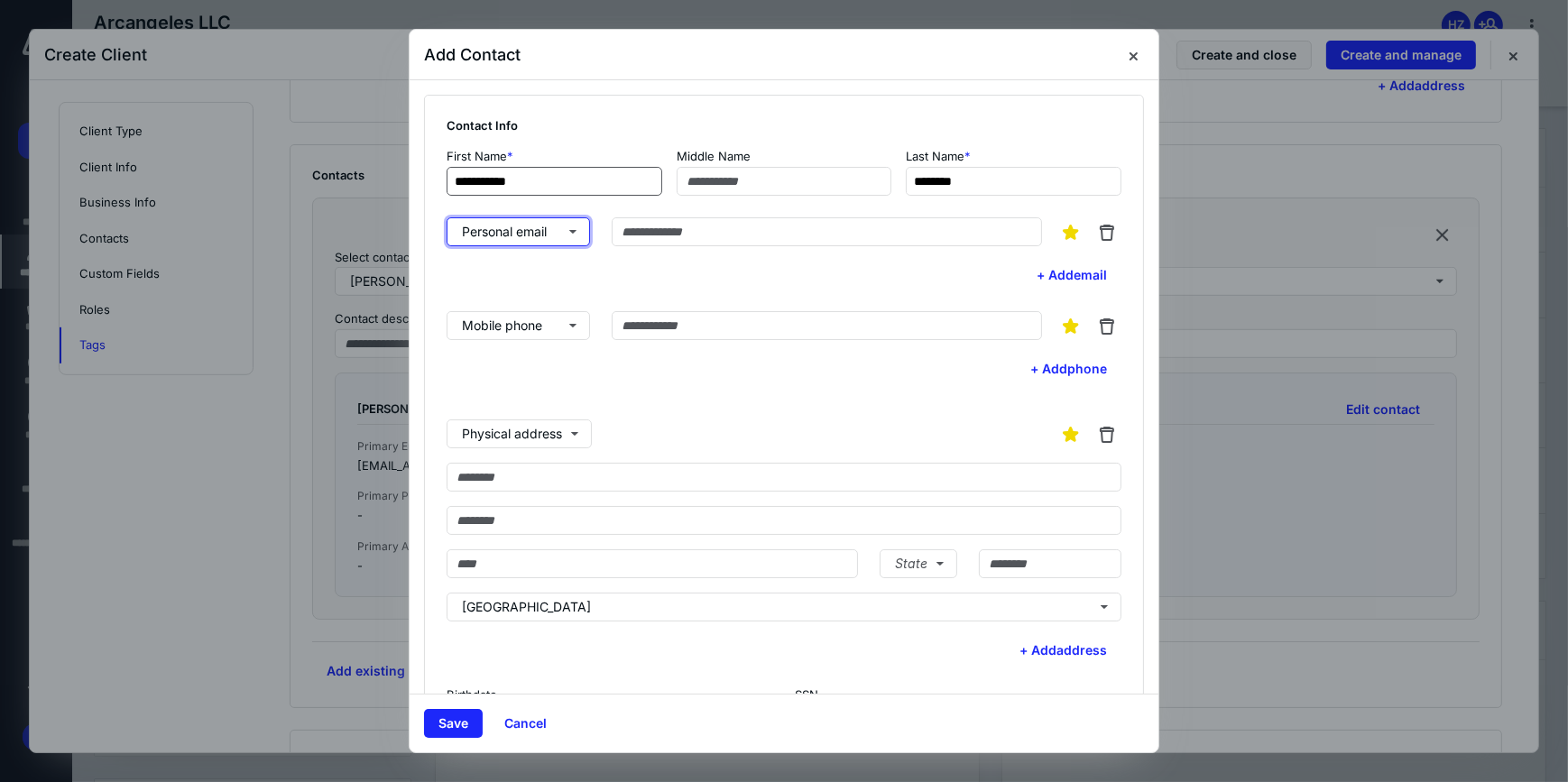 type 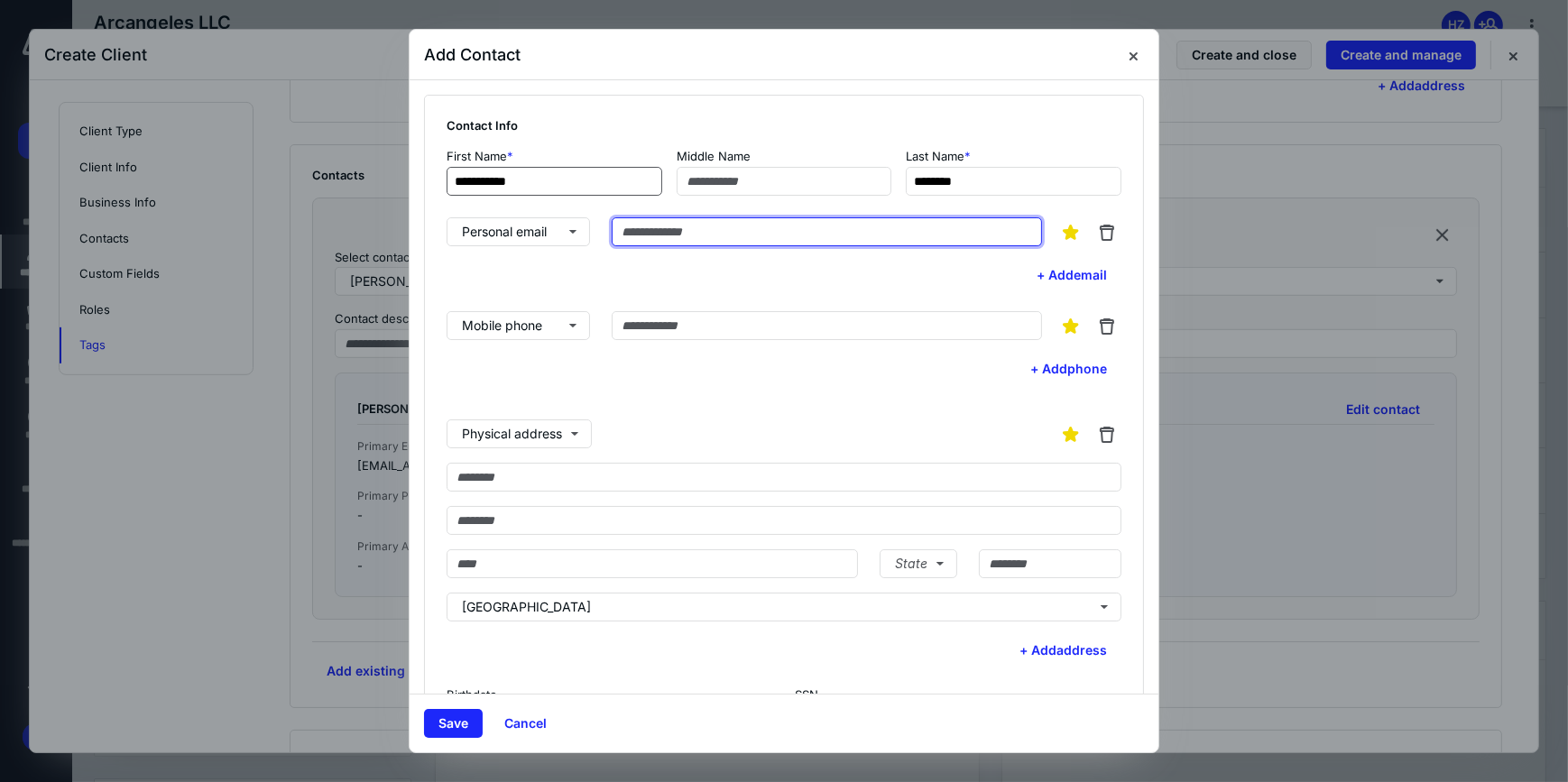 paste on "**********" 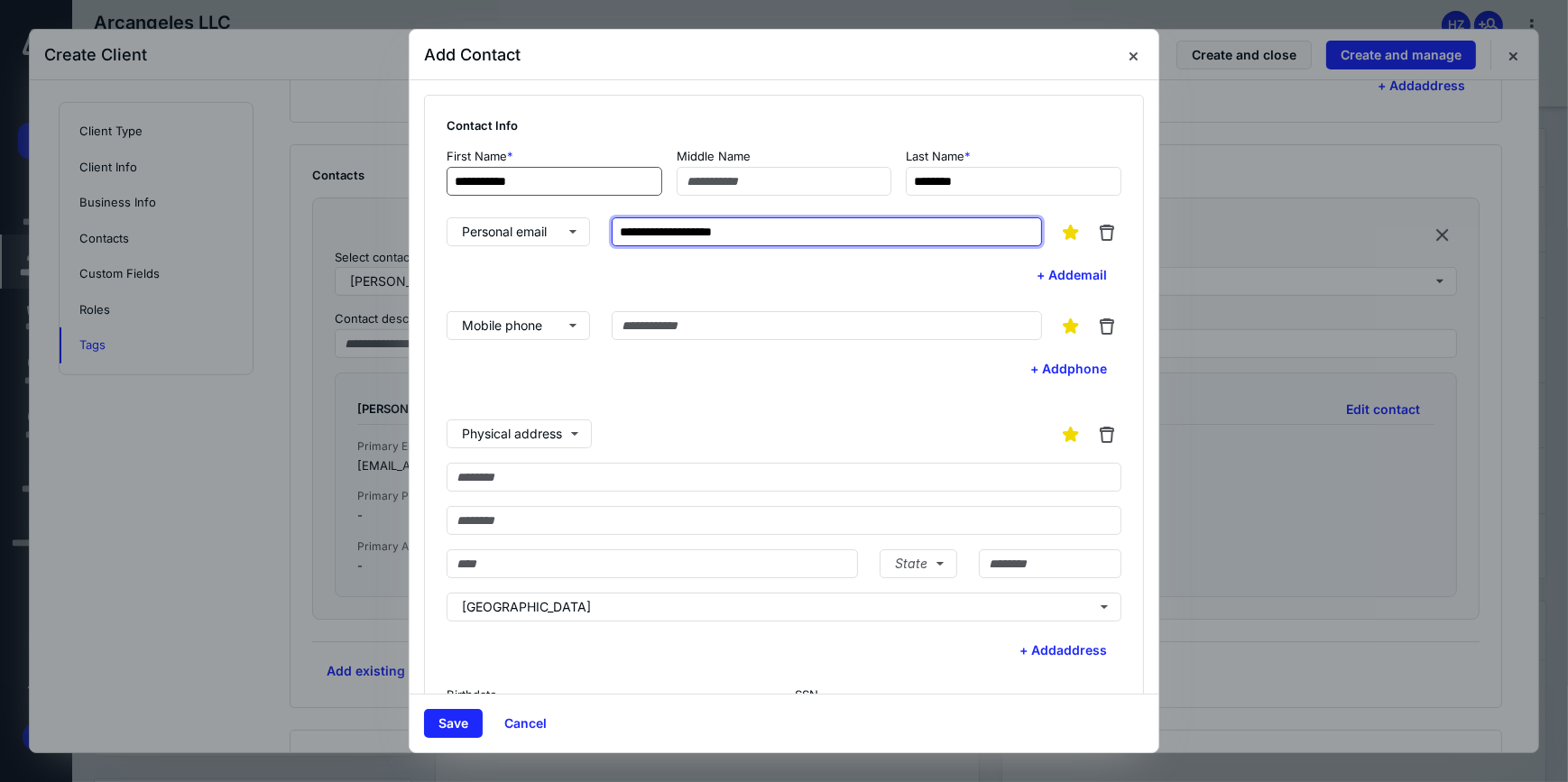 type on "**********" 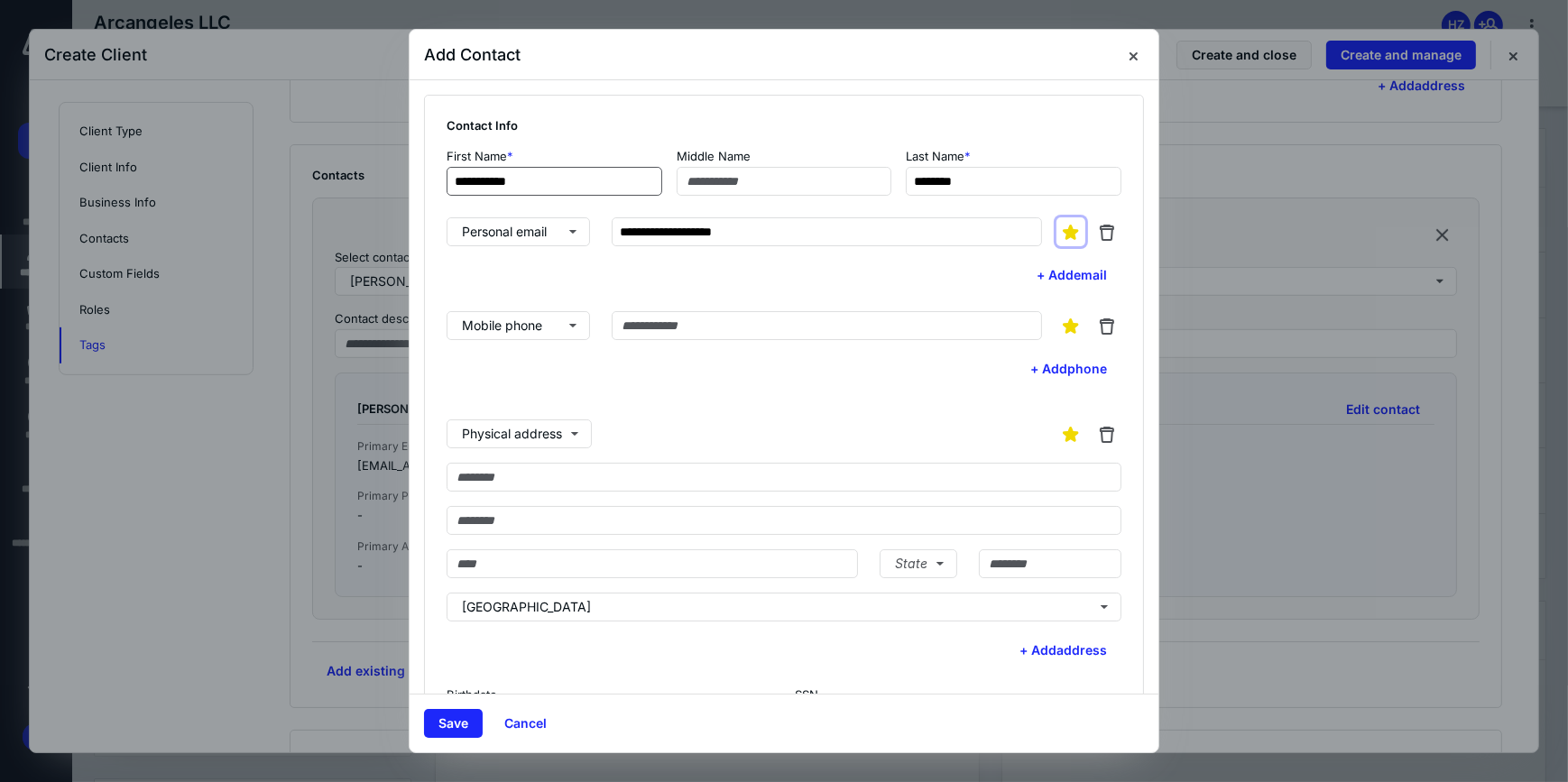 type 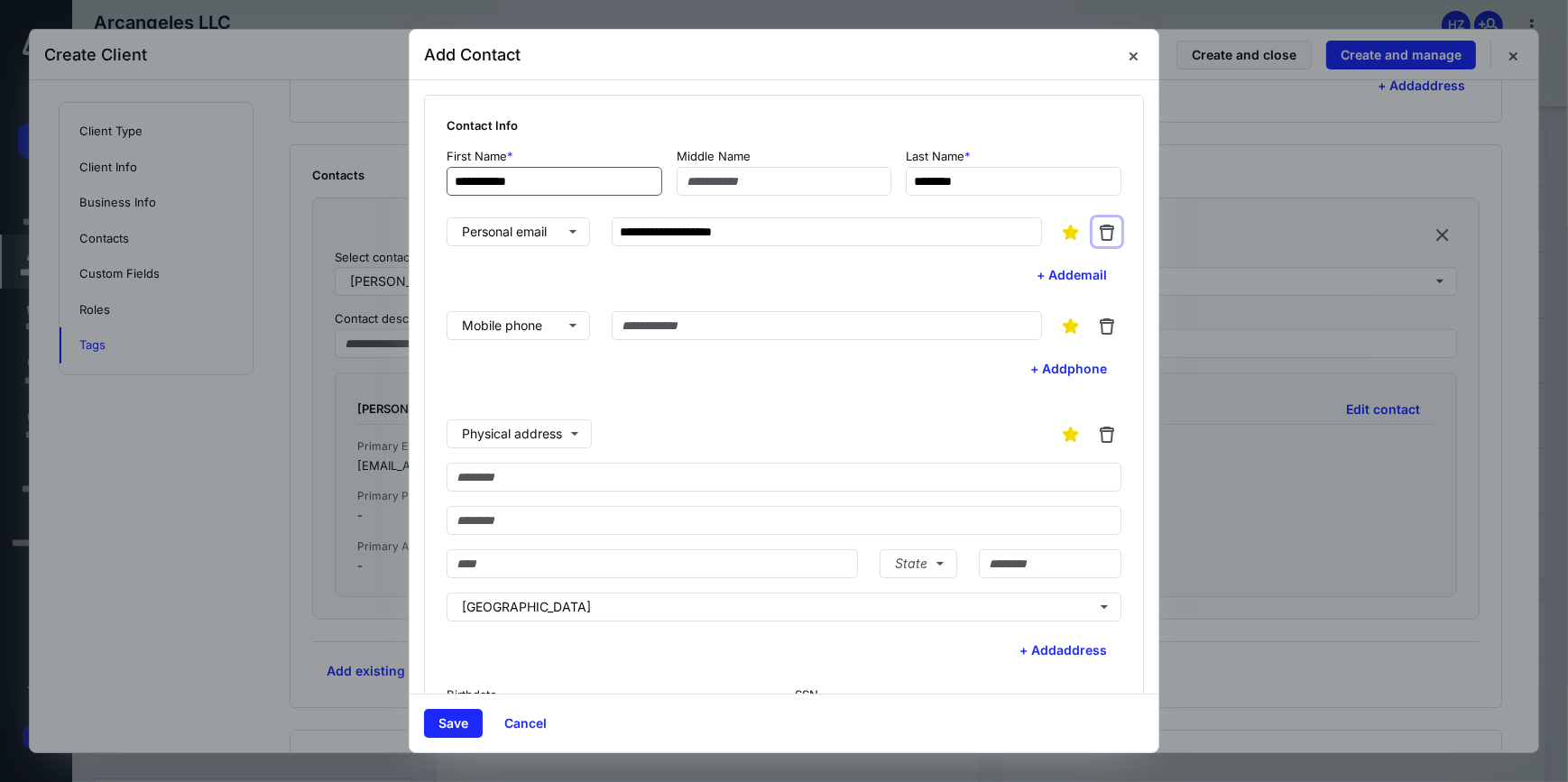 type 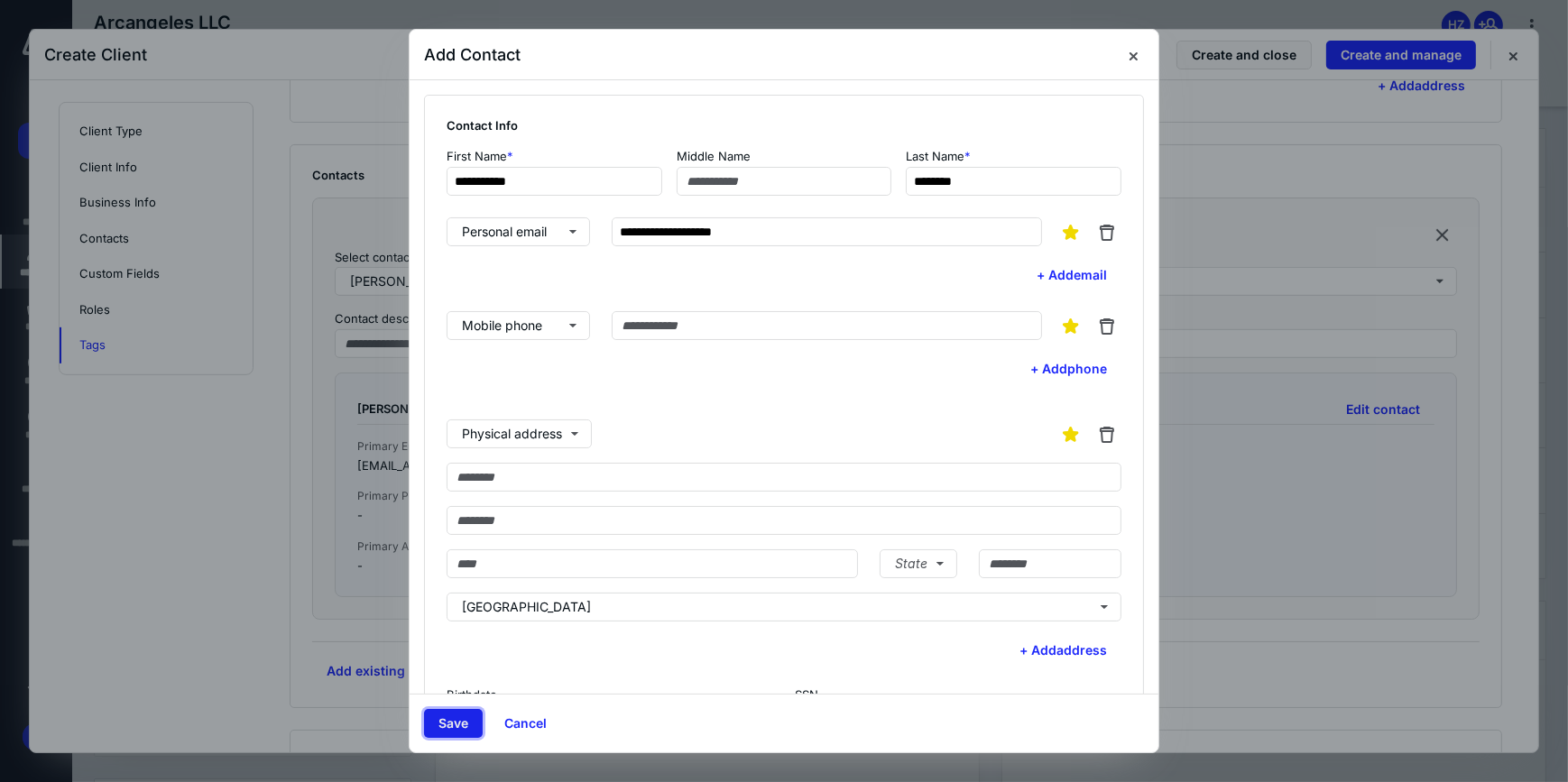 click on "Save" at bounding box center [453, 723] 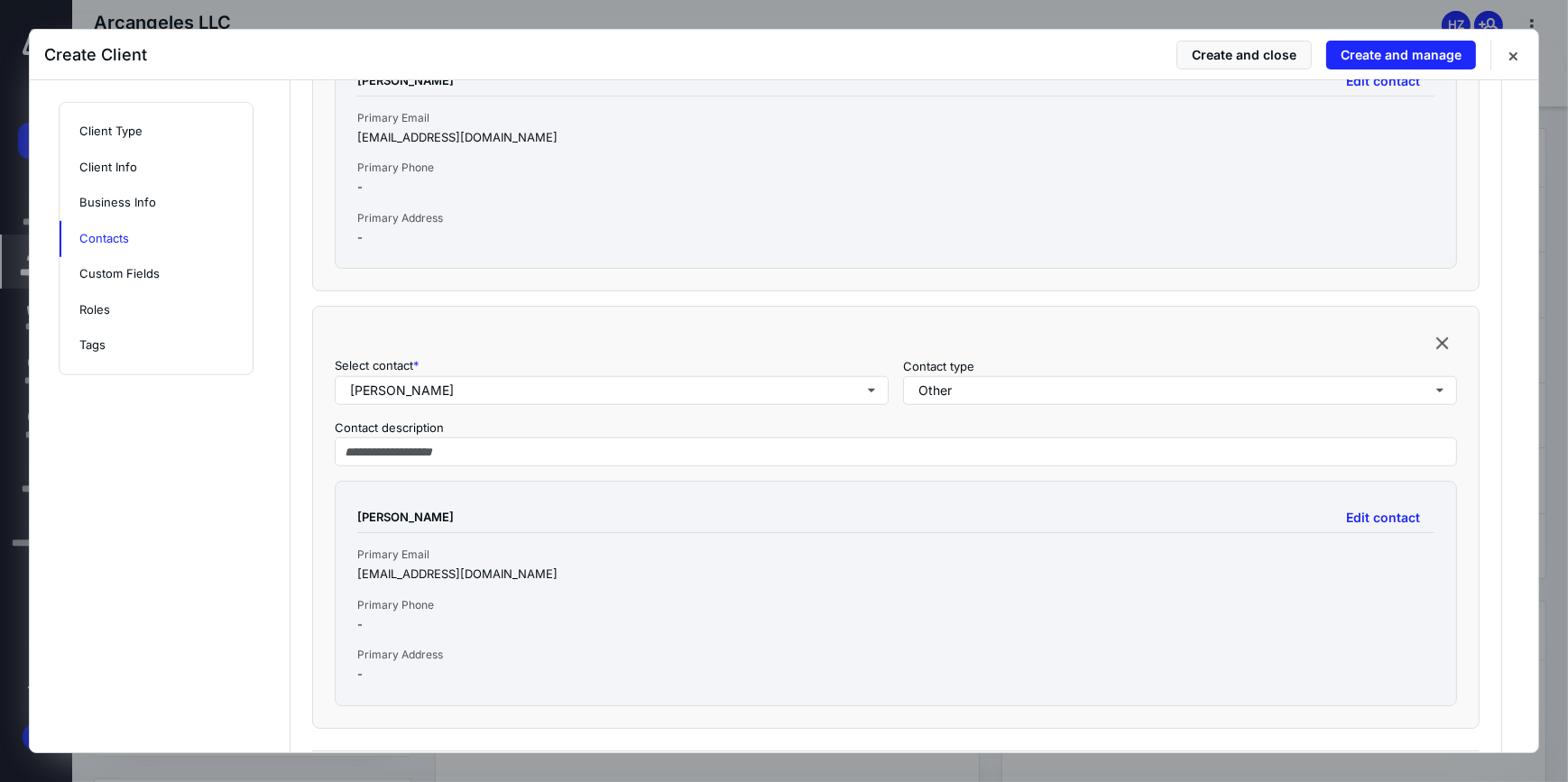 scroll, scrollTop: 2049, scrollLeft: 0, axis: vertical 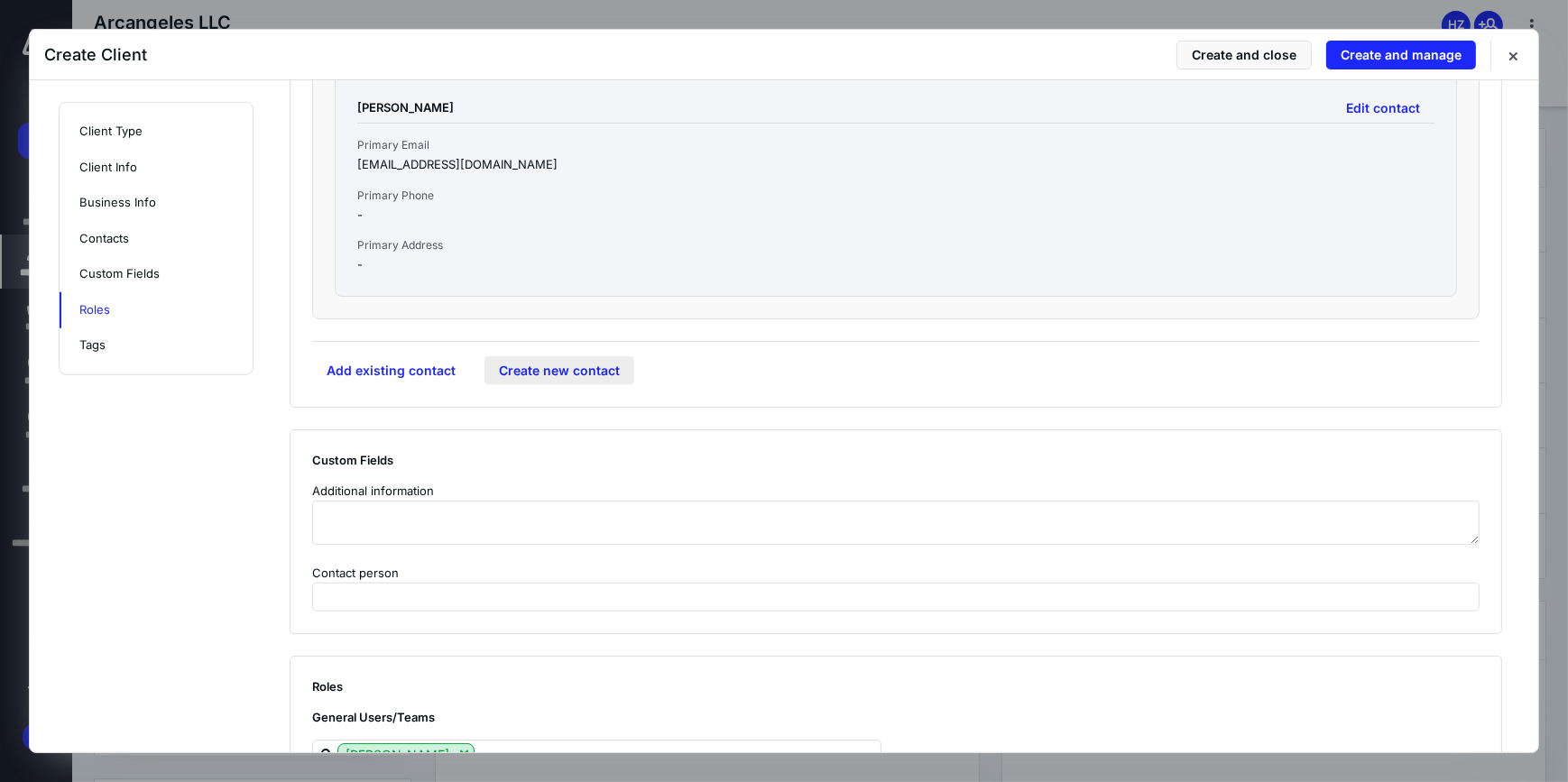 click on "Create new contact" at bounding box center (559, 371) 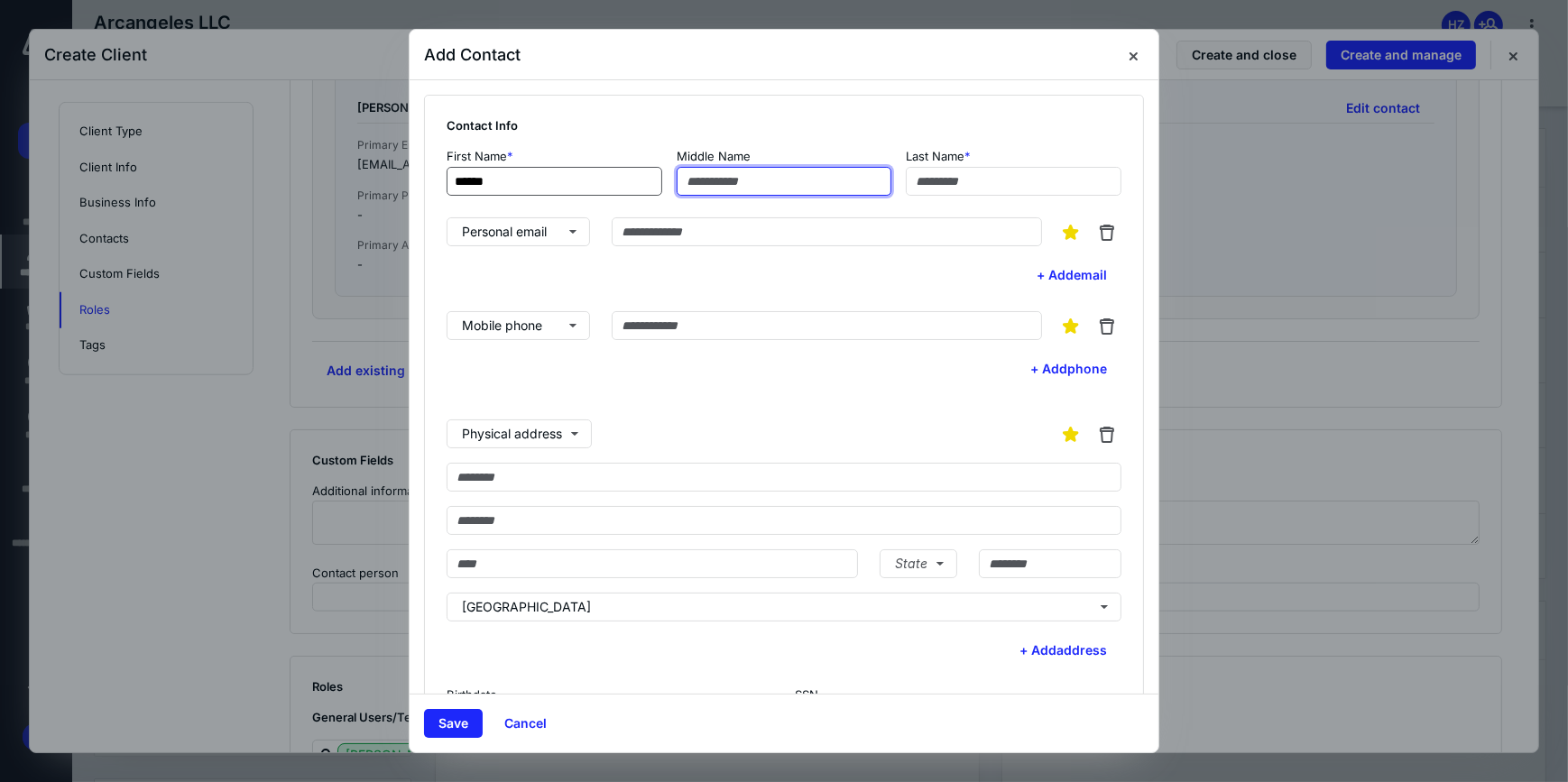 type on "*****" 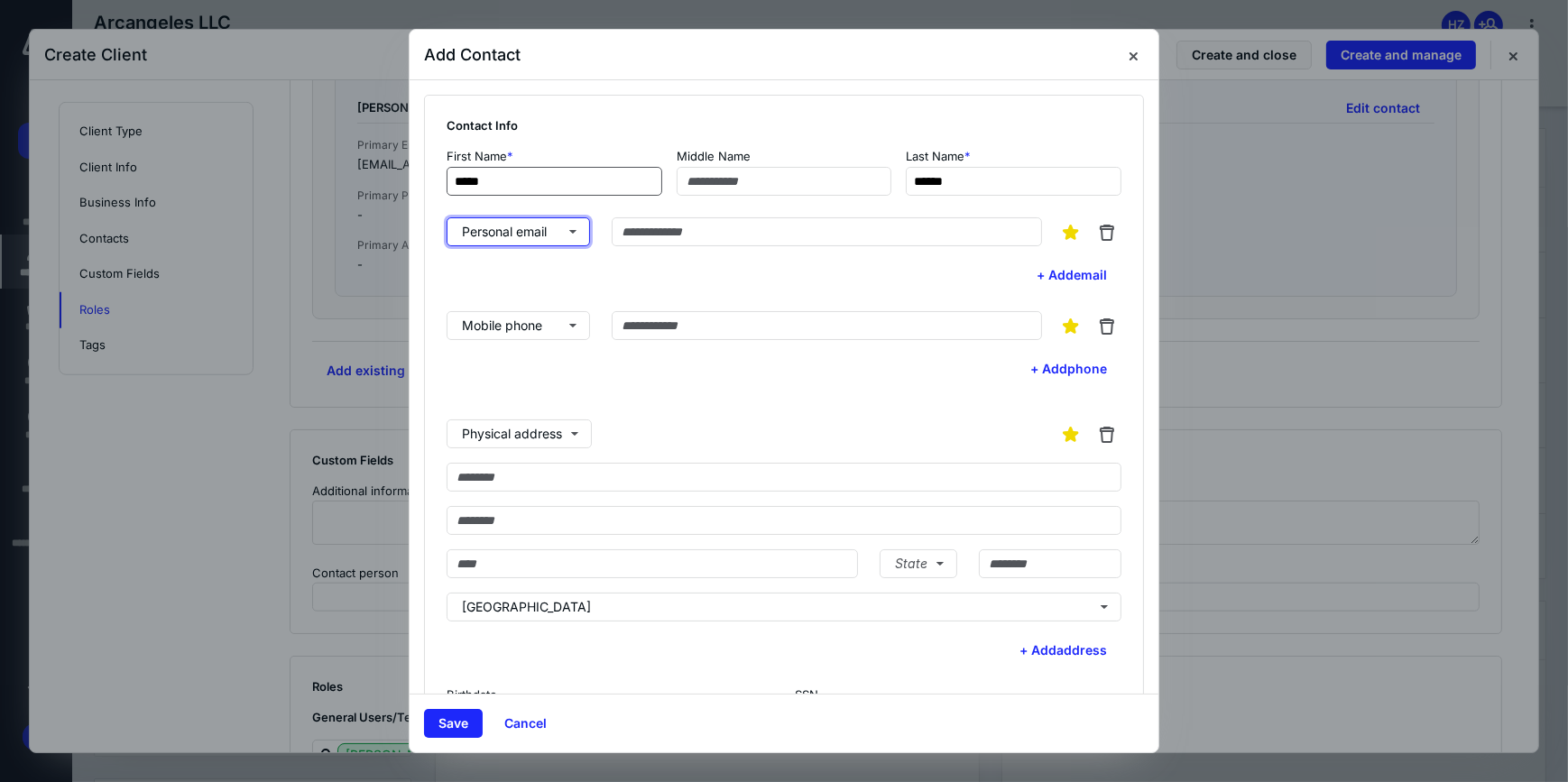 type on "*****" 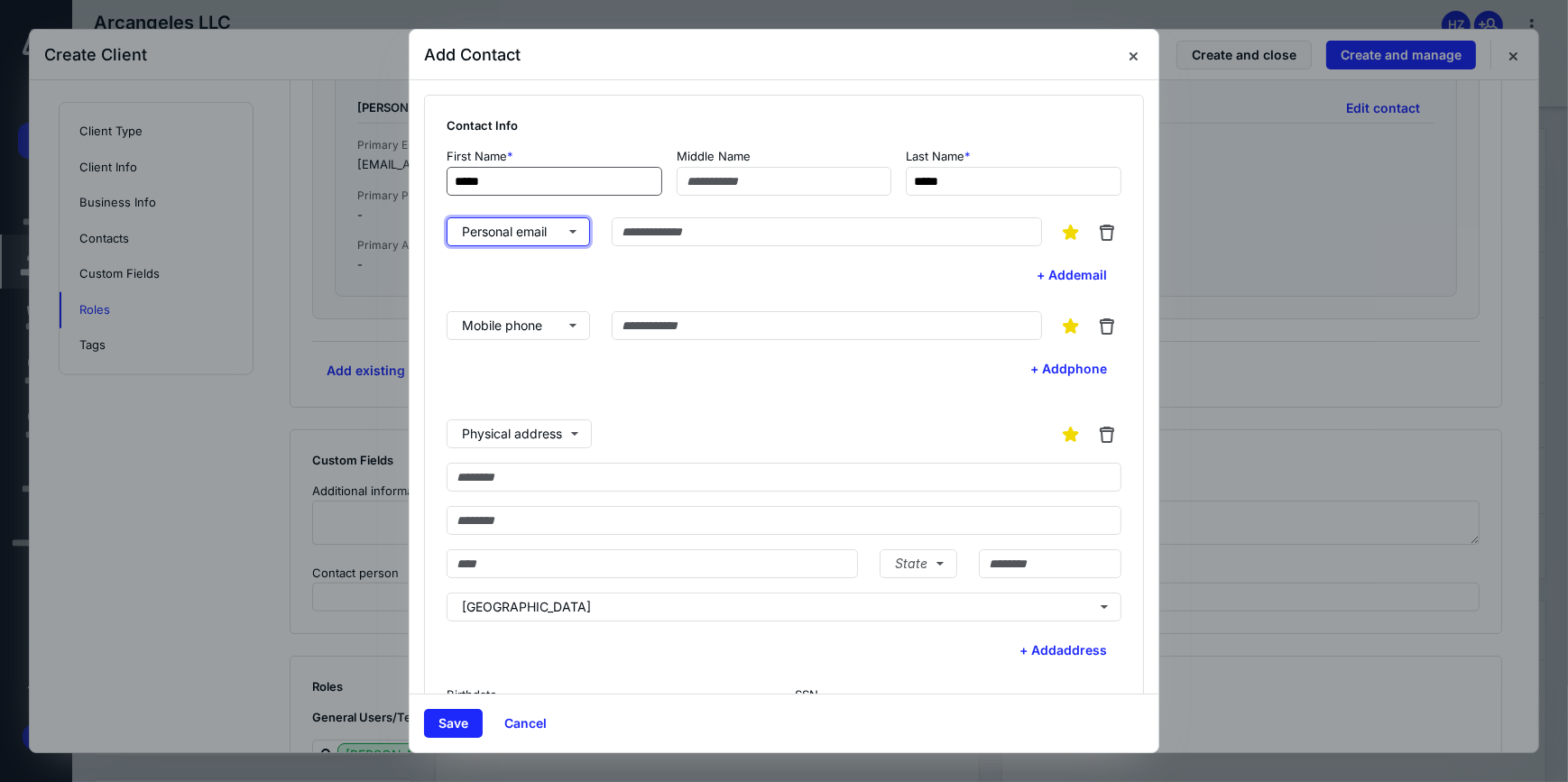 type 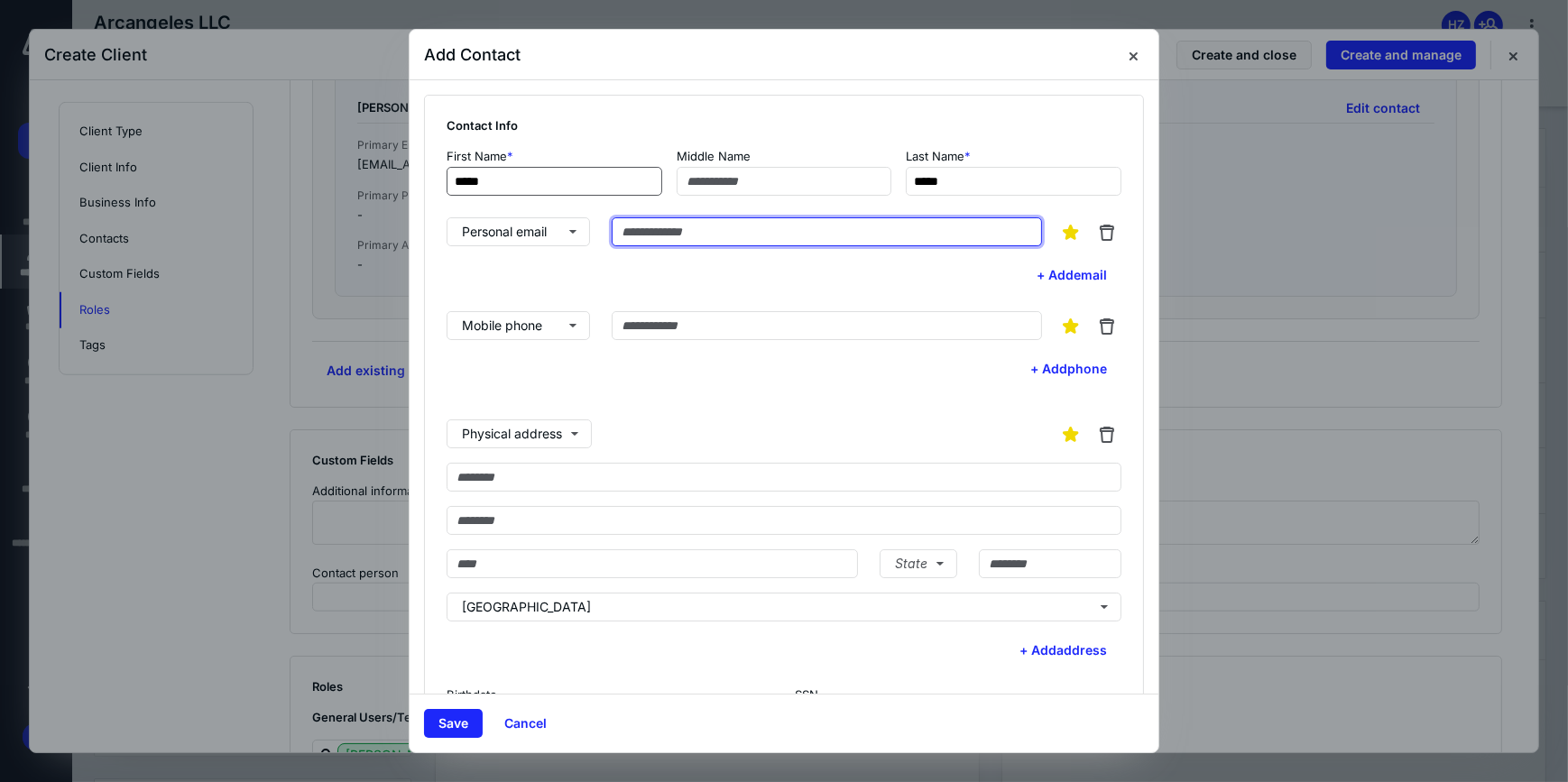 paste on "**********" 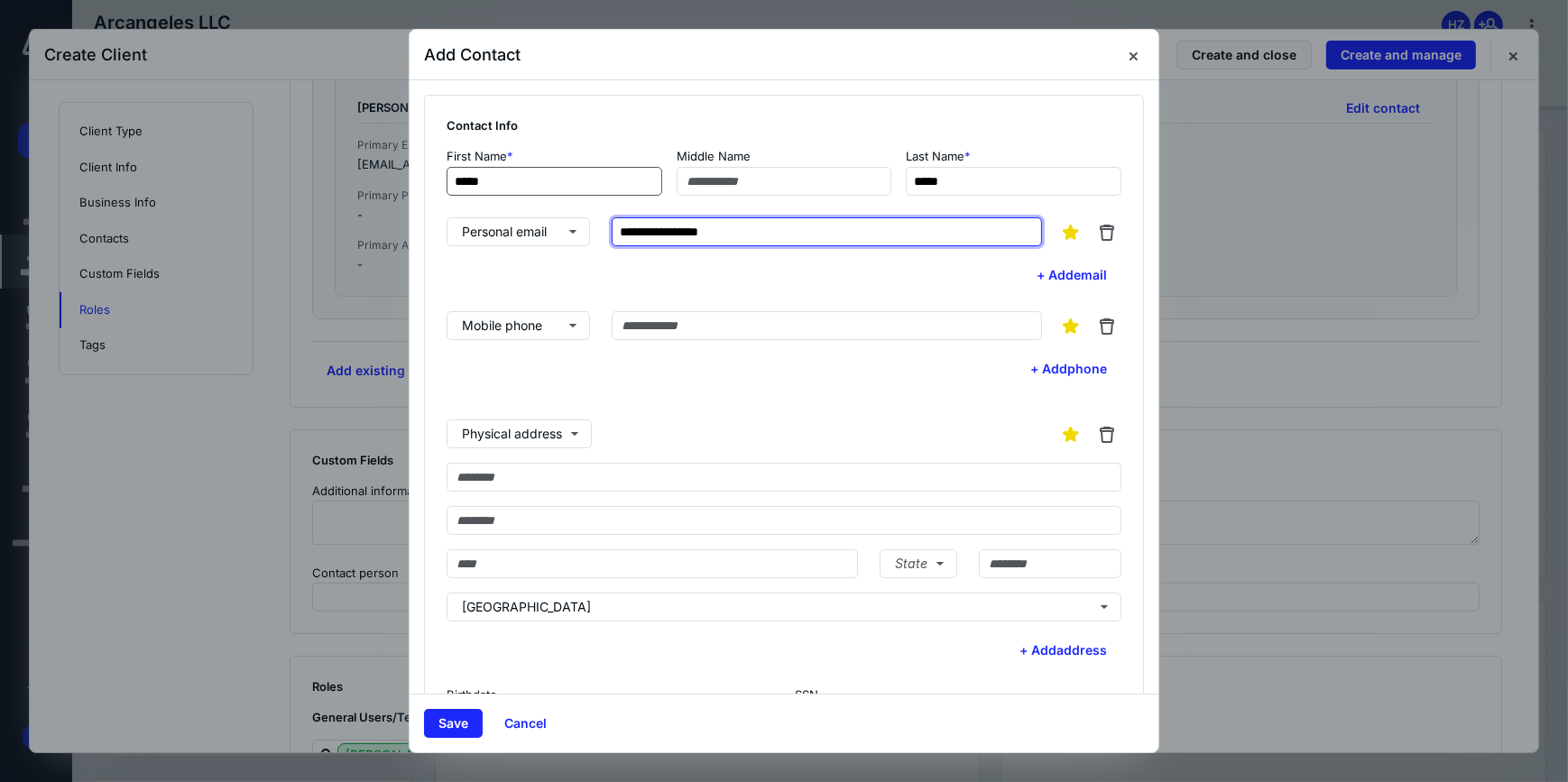 type on "**********" 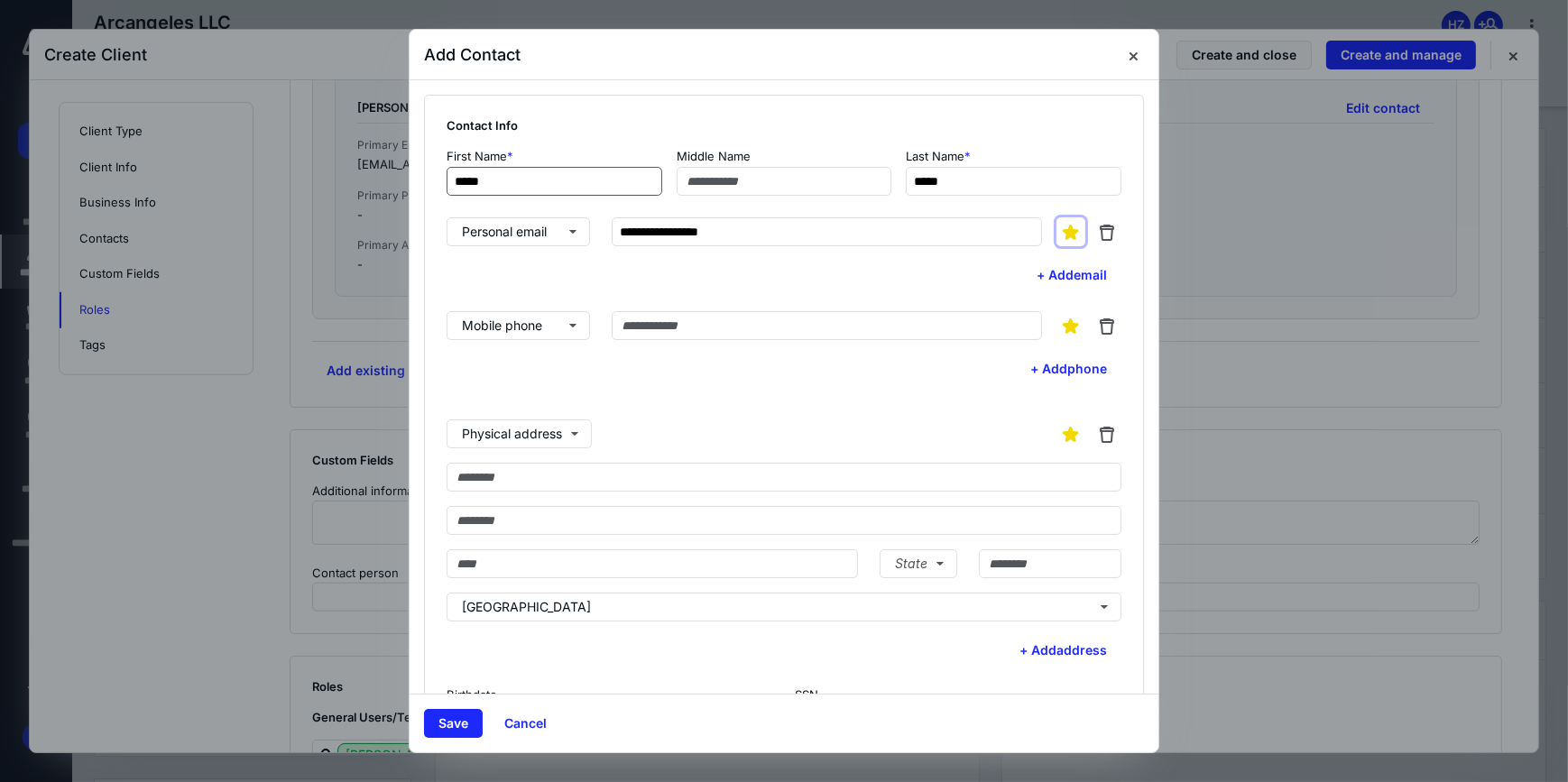 type 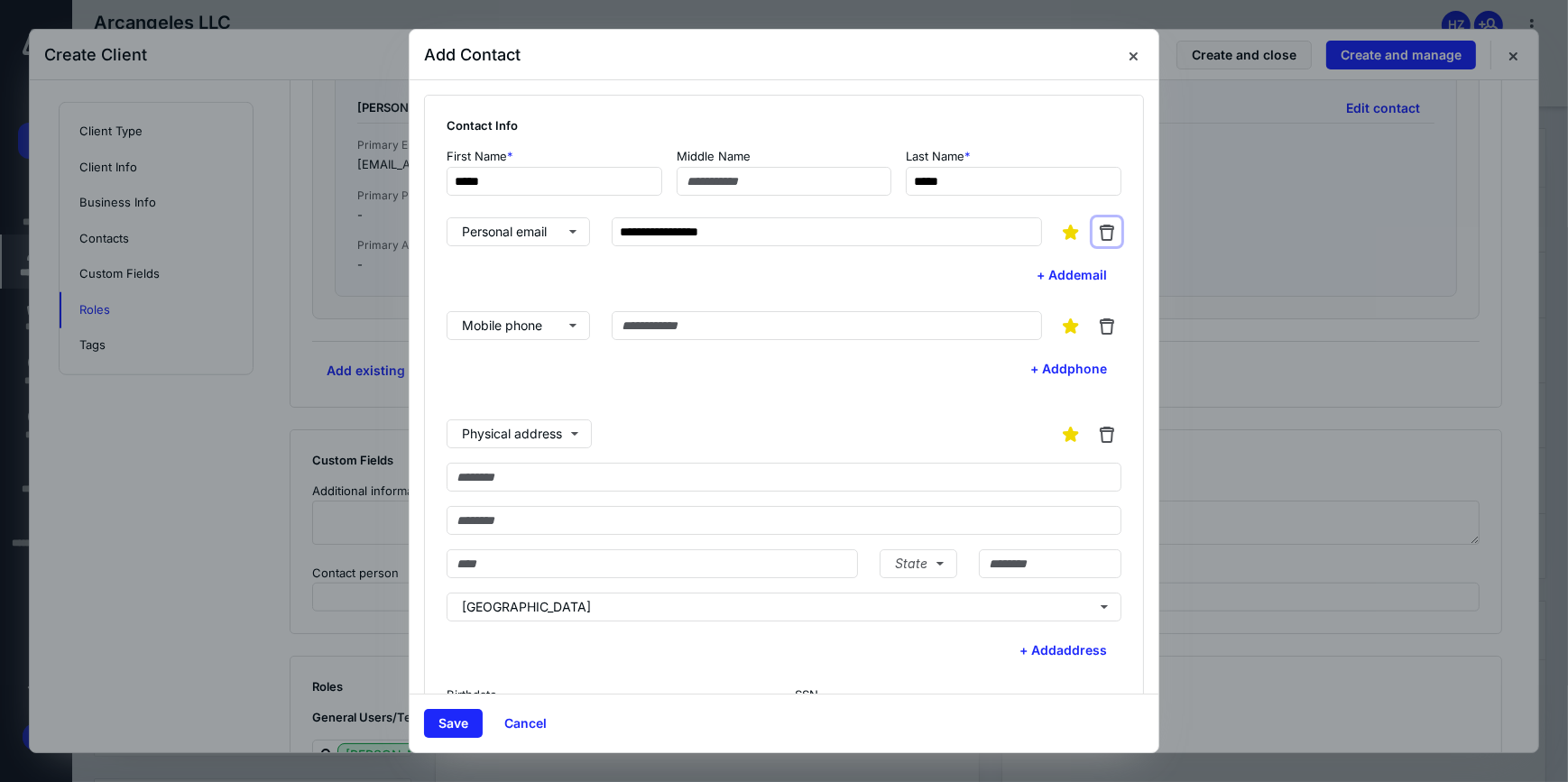 type 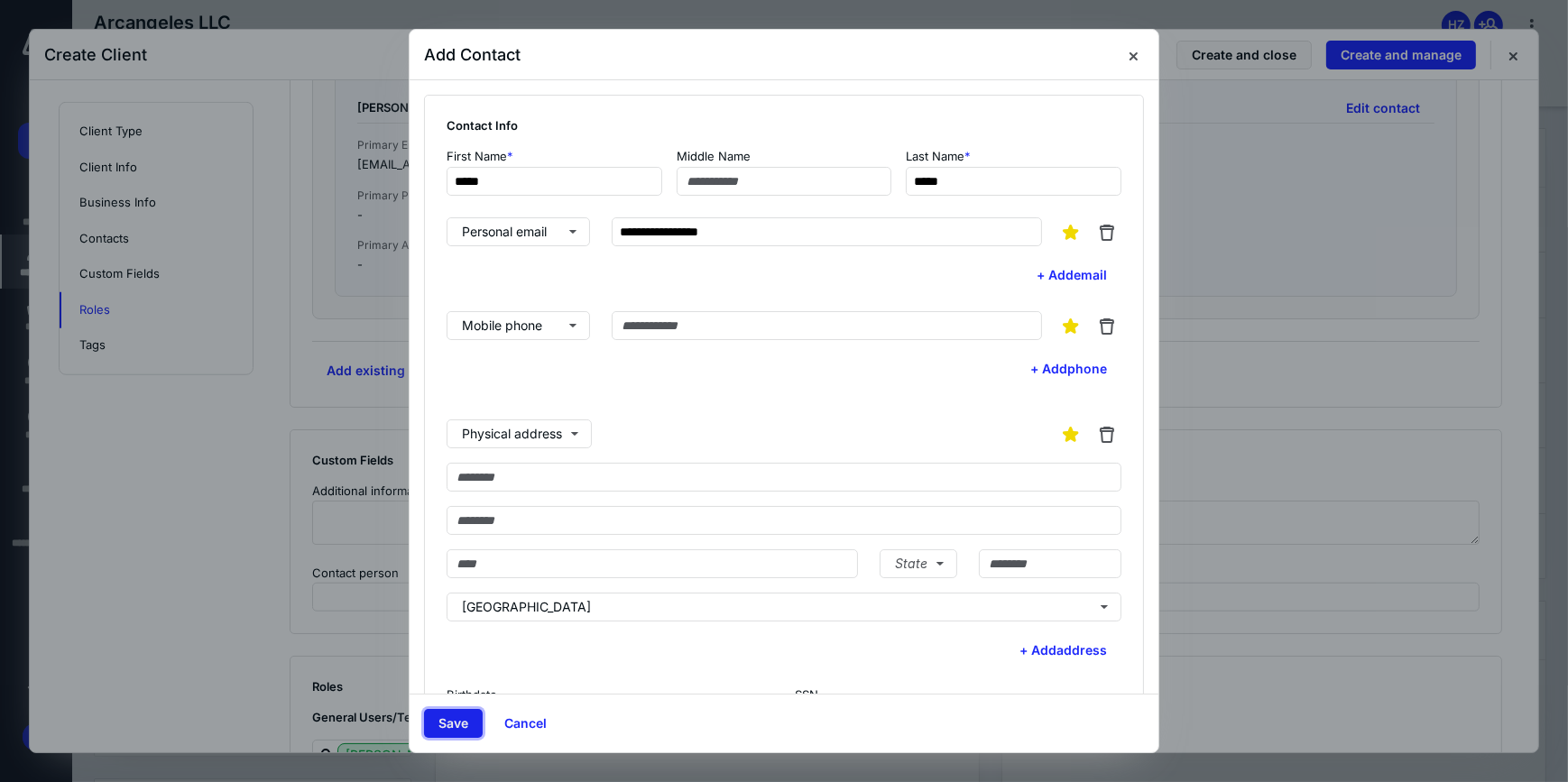 click on "Save" at bounding box center [453, 723] 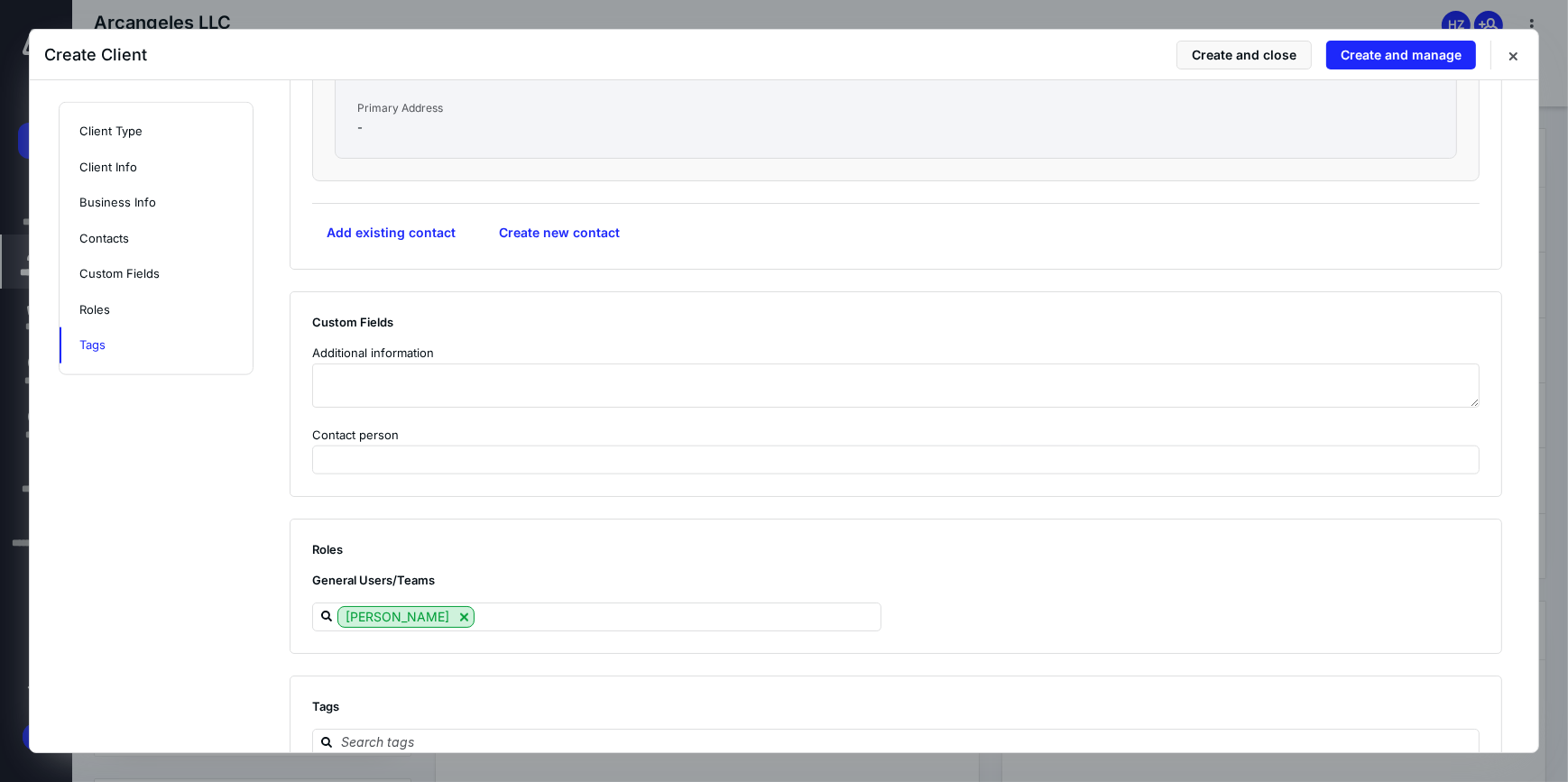 scroll, scrollTop: 2660, scrollLeft: 0, axis: vertical 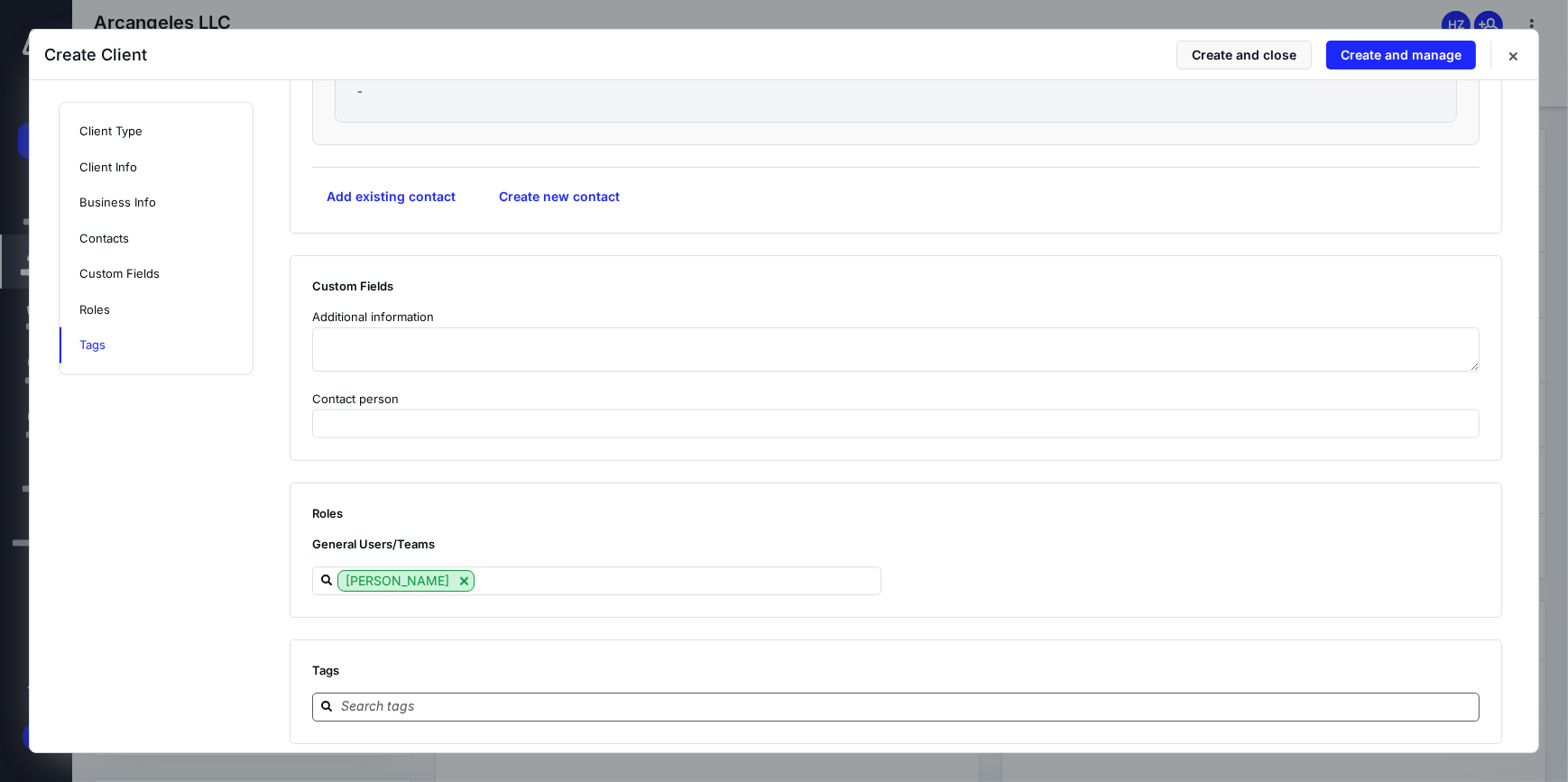 click at bounding box center [907, 706] 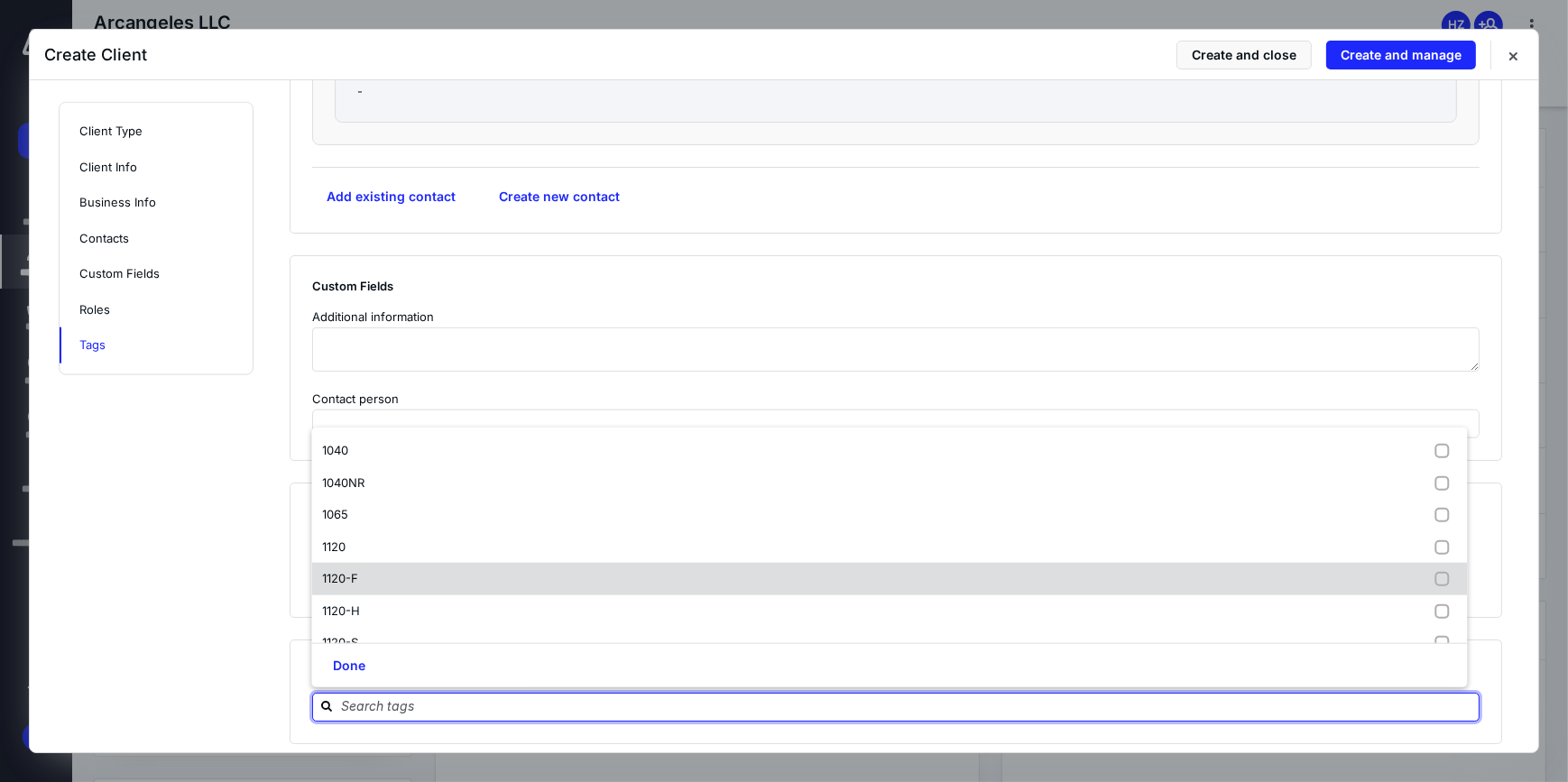 click on "1120-F" at bounding box center (889, 579) 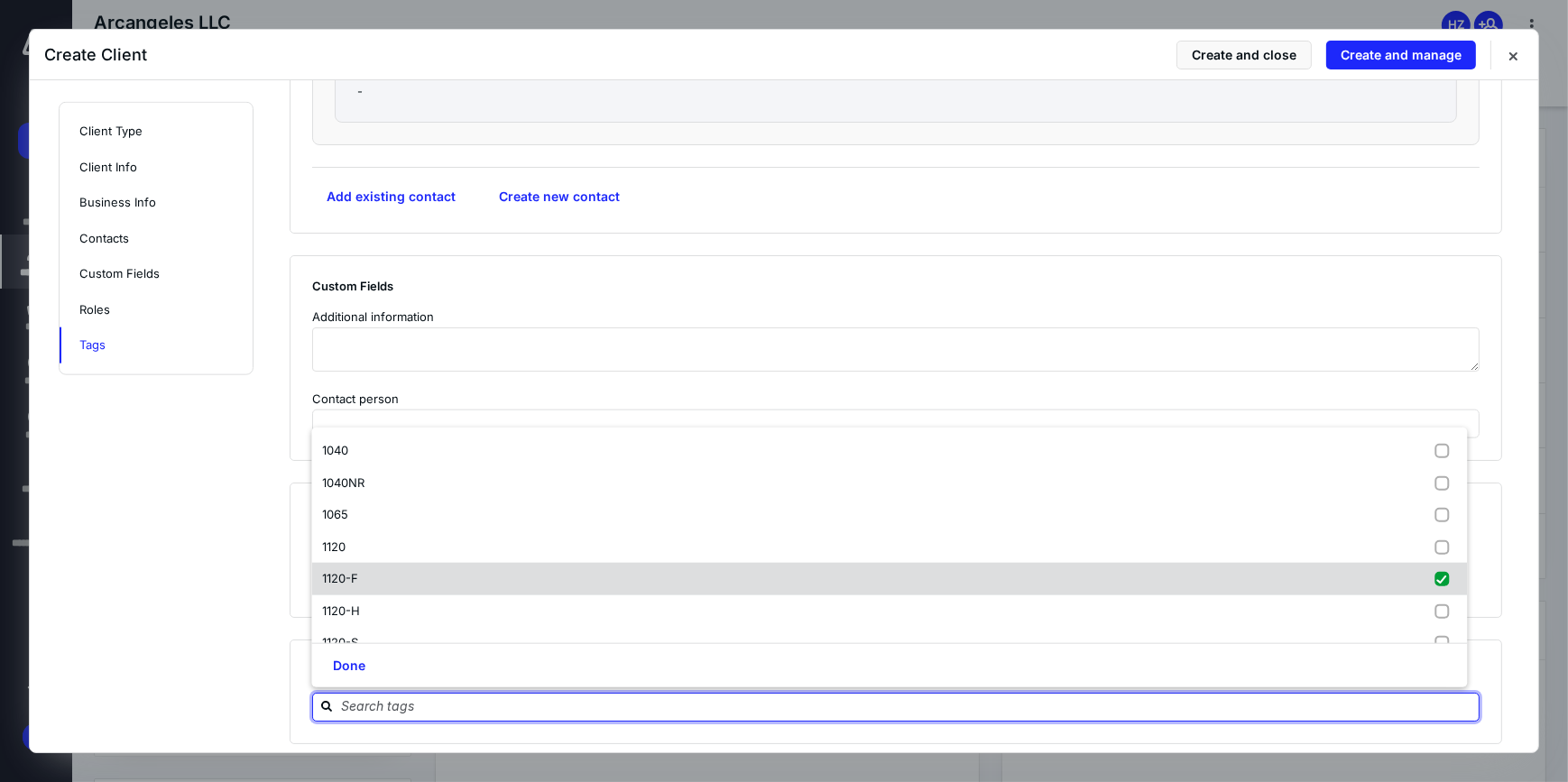 checkbox on "true" 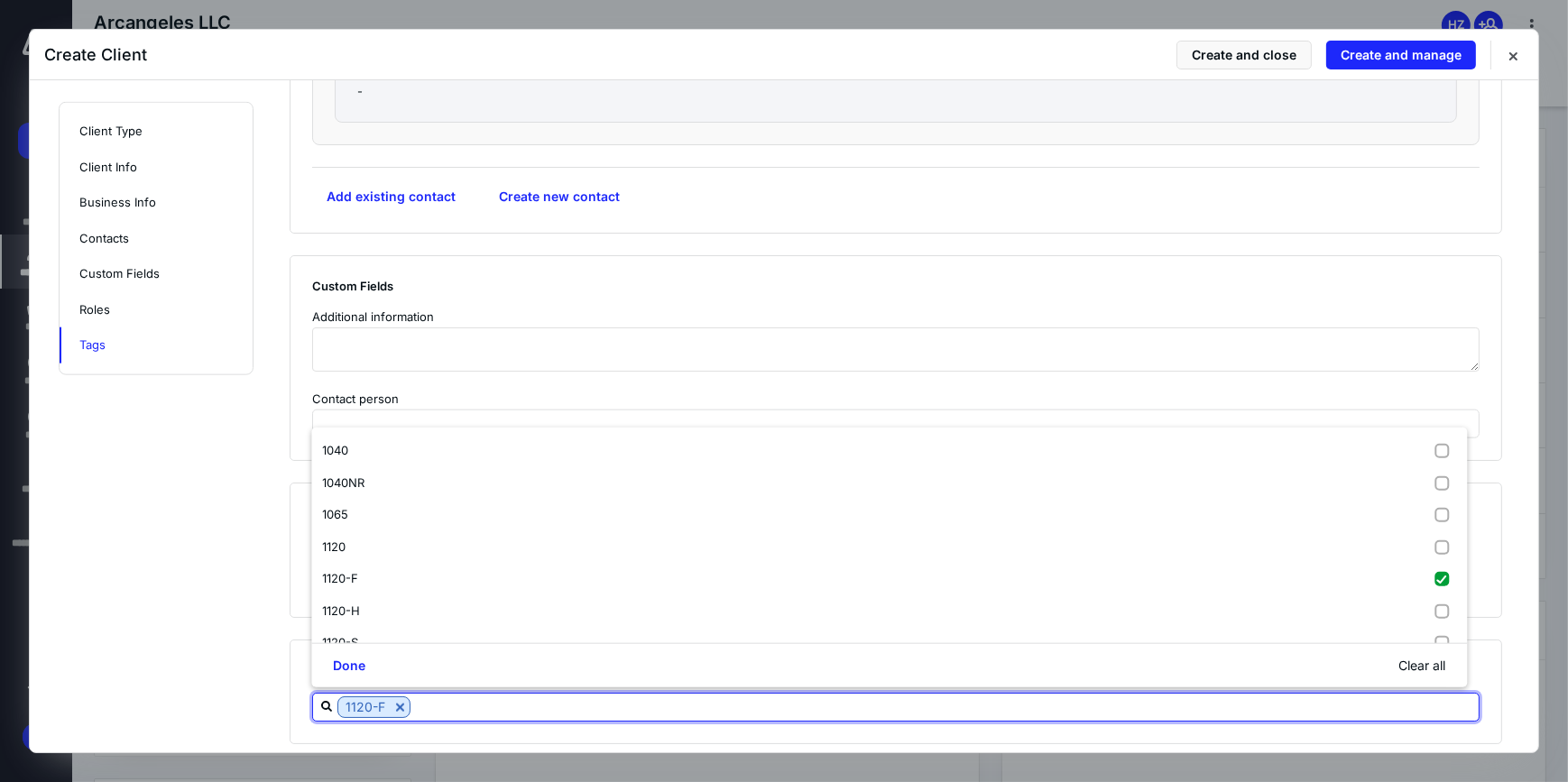 click on "**********" at bounding box center [907, -911] 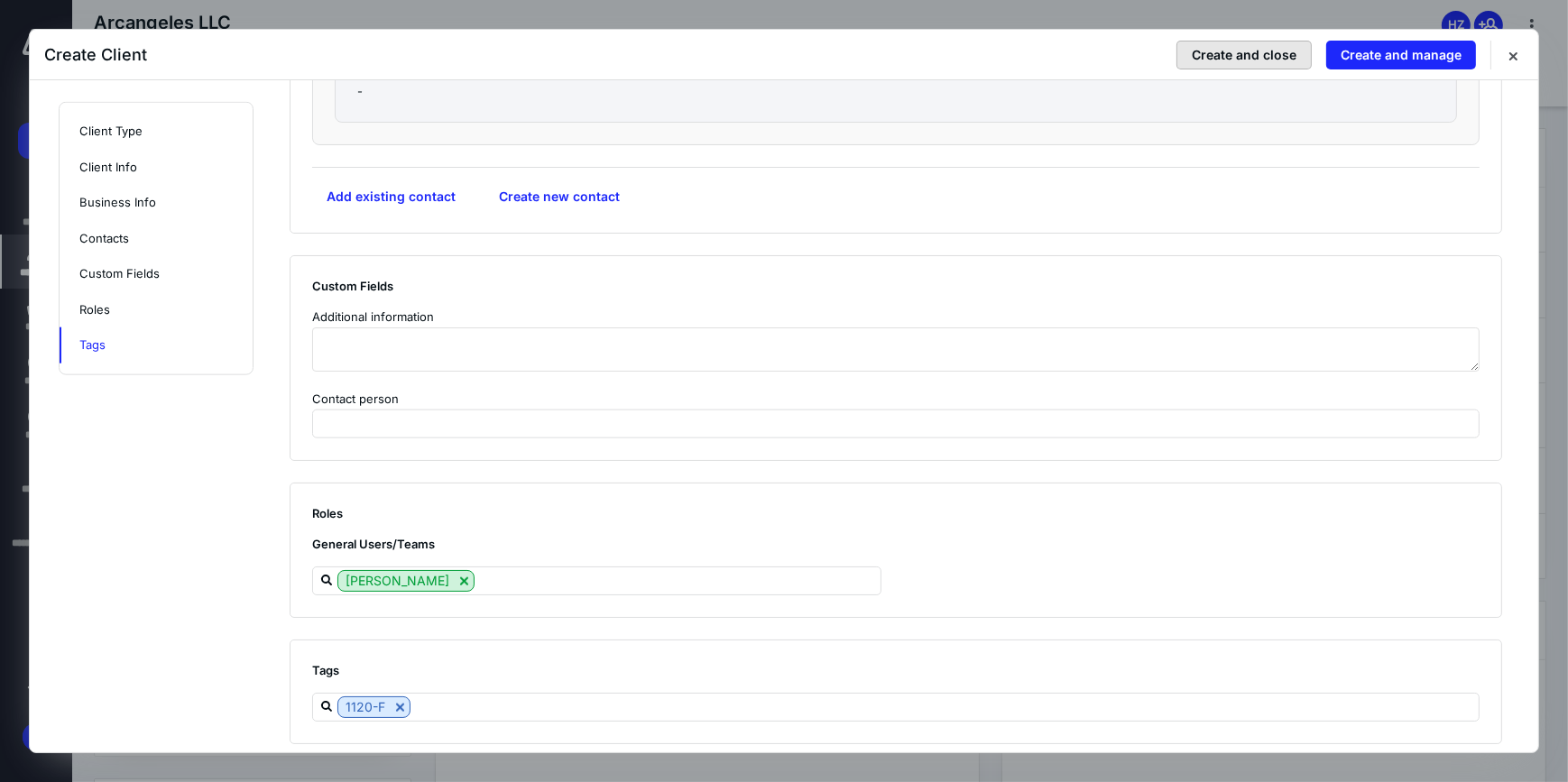 click on "Create and close" at bounding box center [1244, 55] 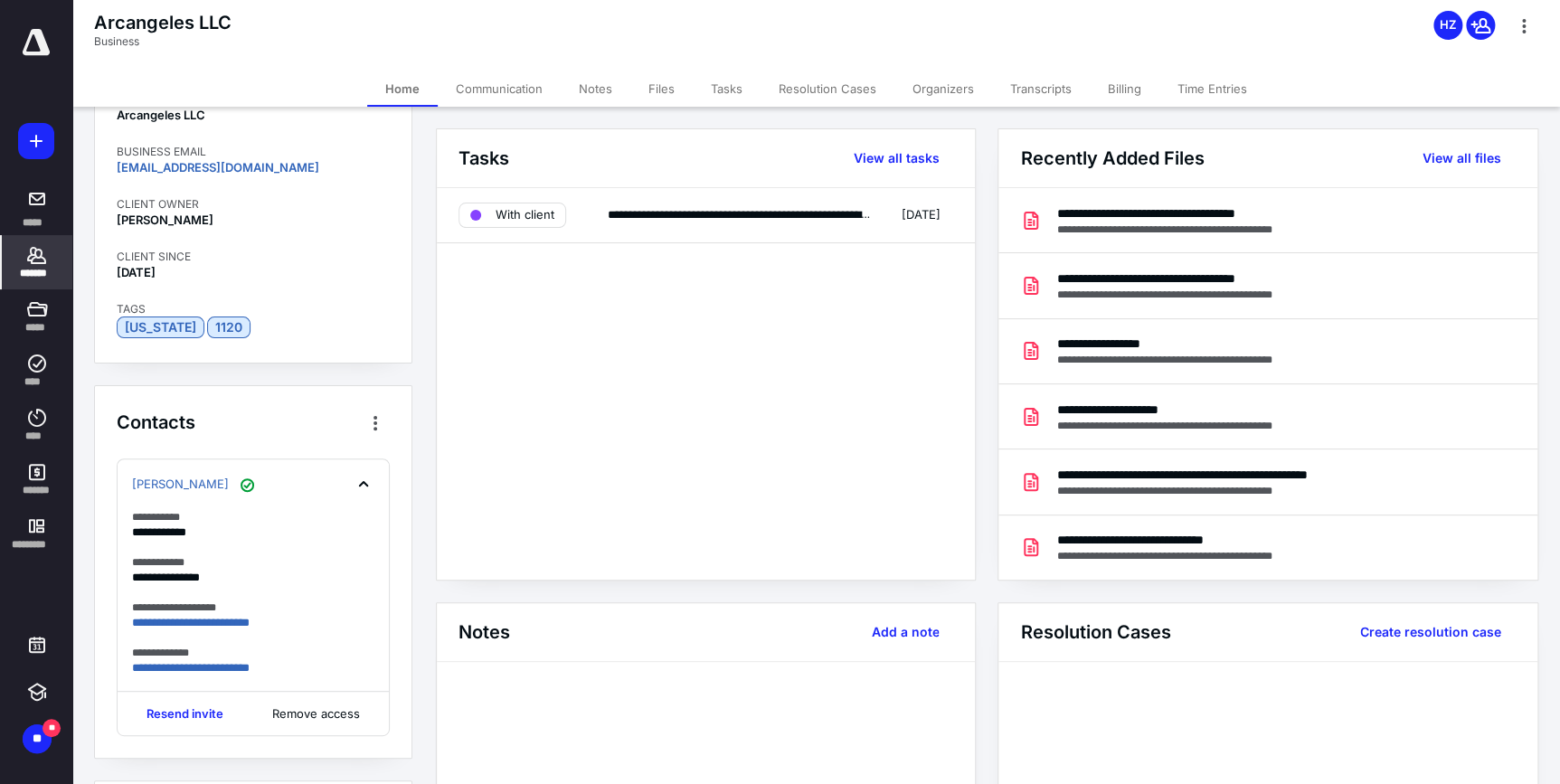 click 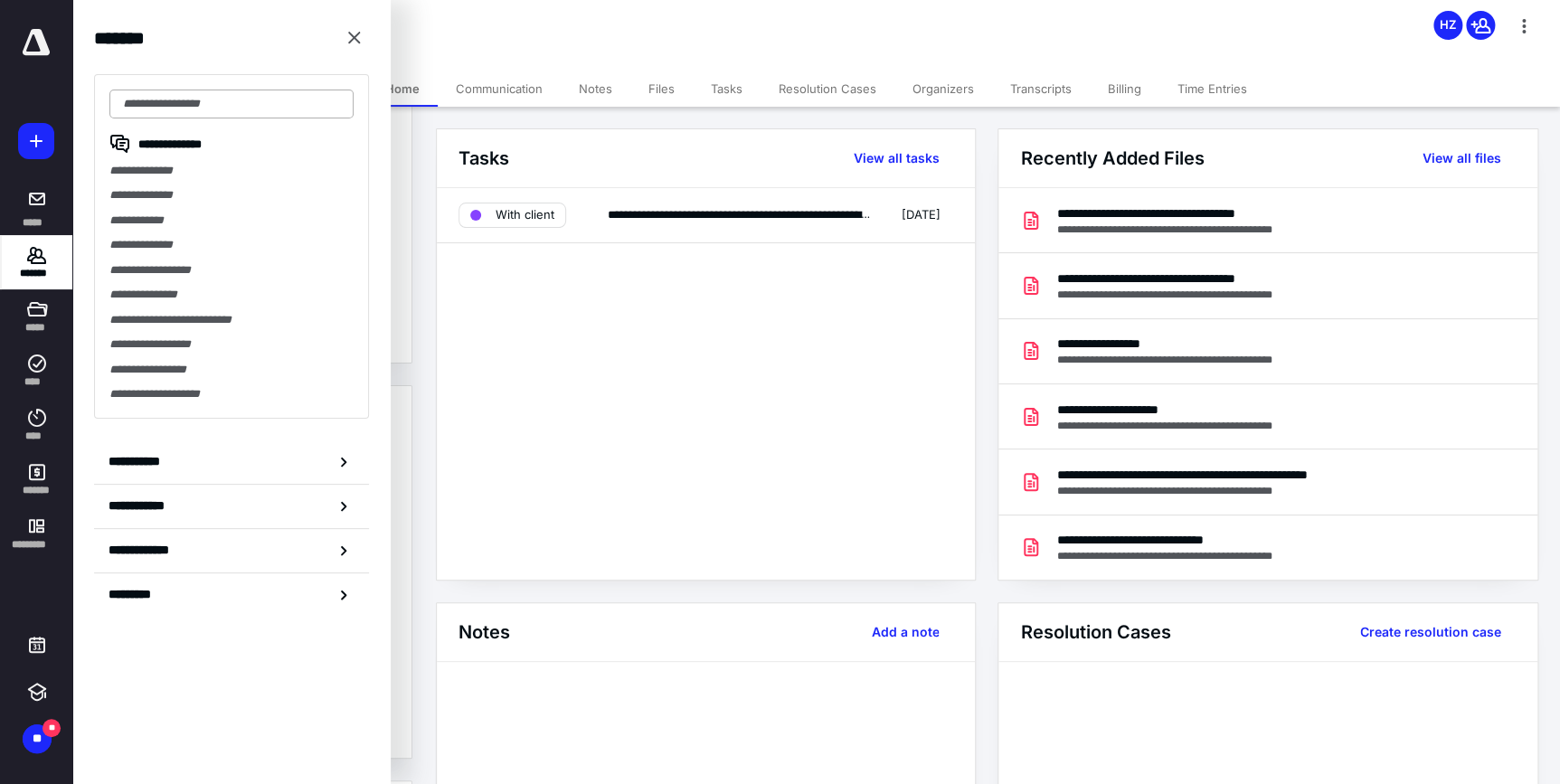 click at bounding box center (232, 104) 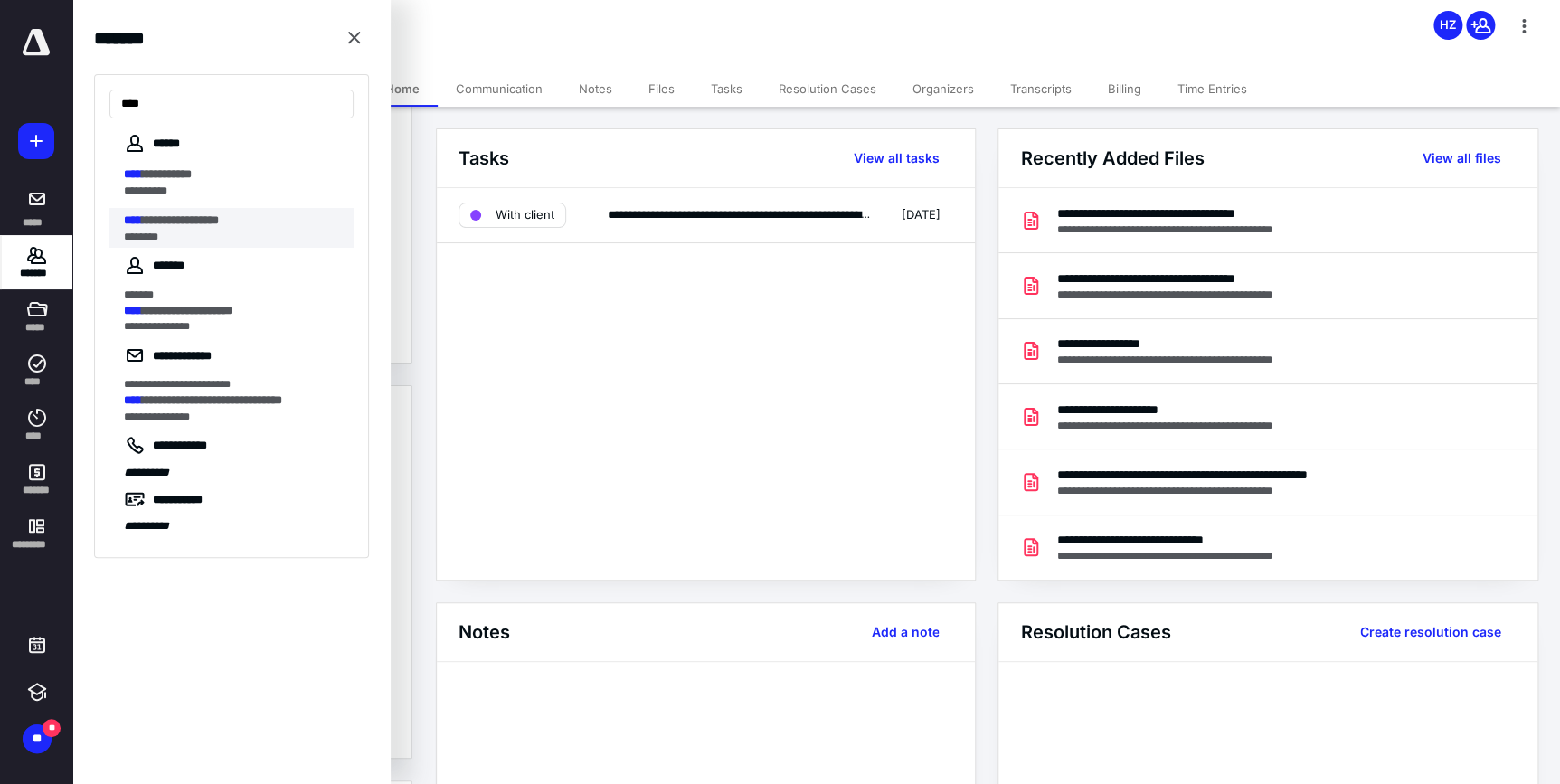 type on "****" 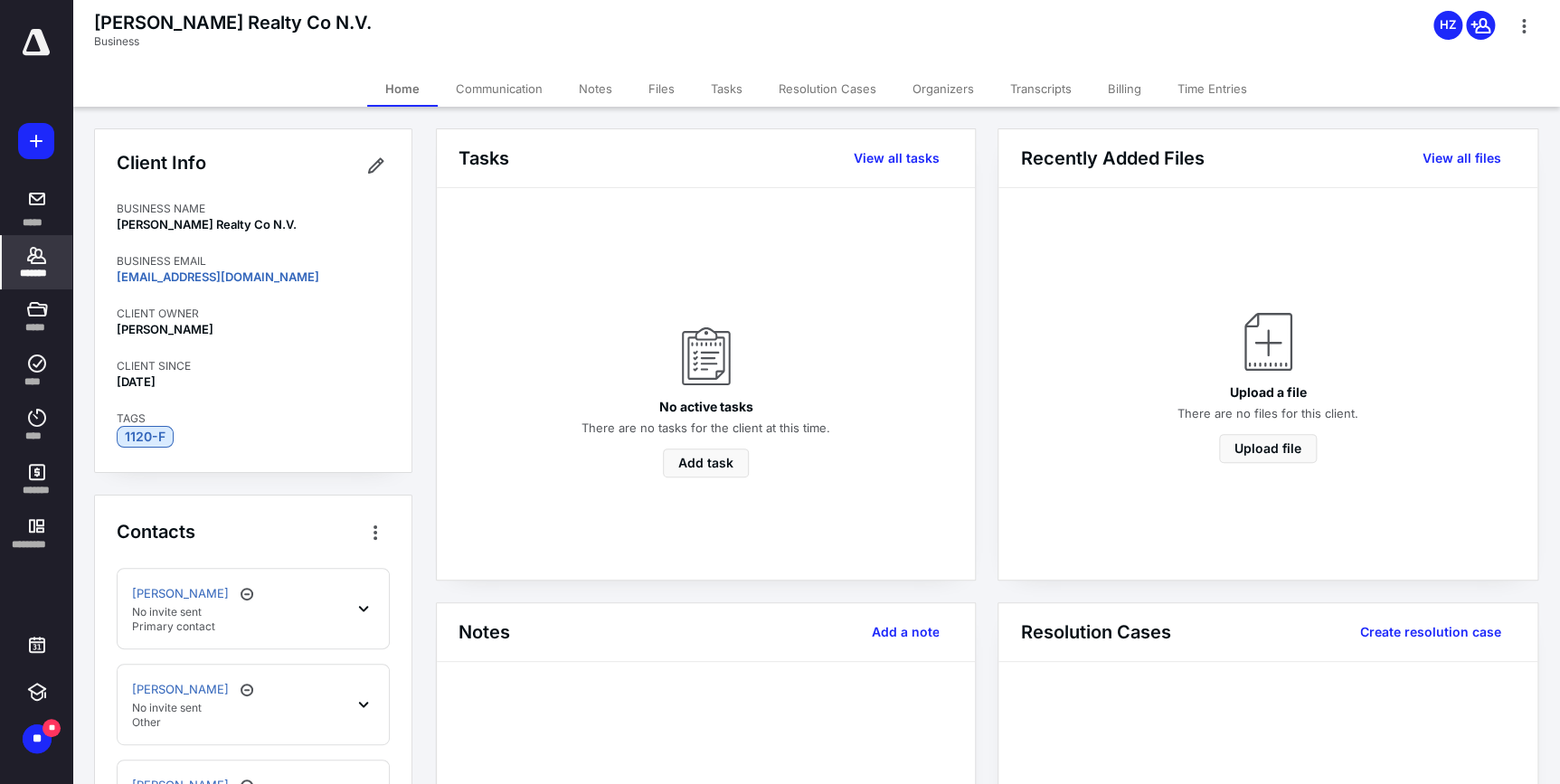 click on "Files" at bounding box center [661, 89] 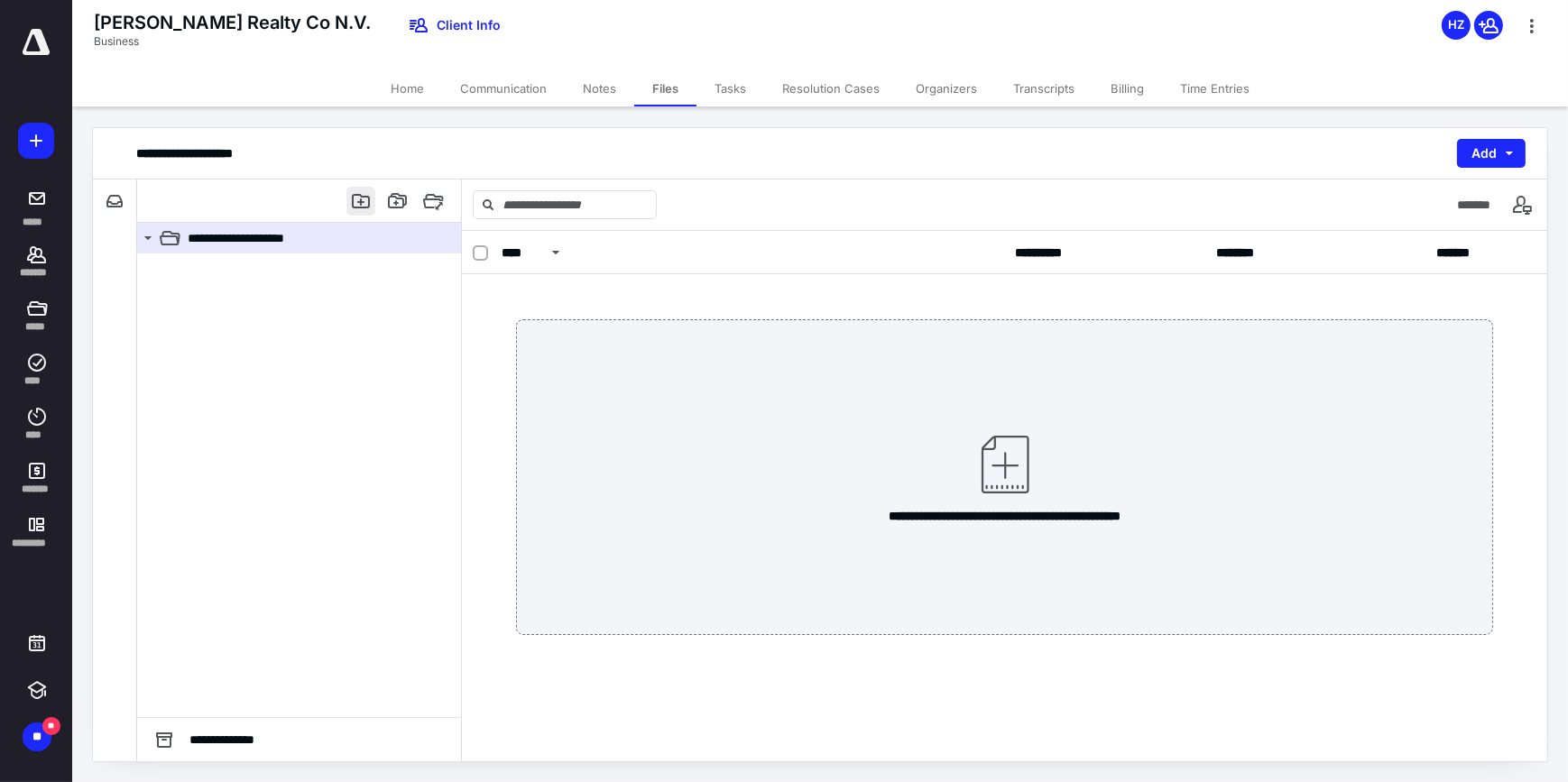 click at bounding box center (361, 201) 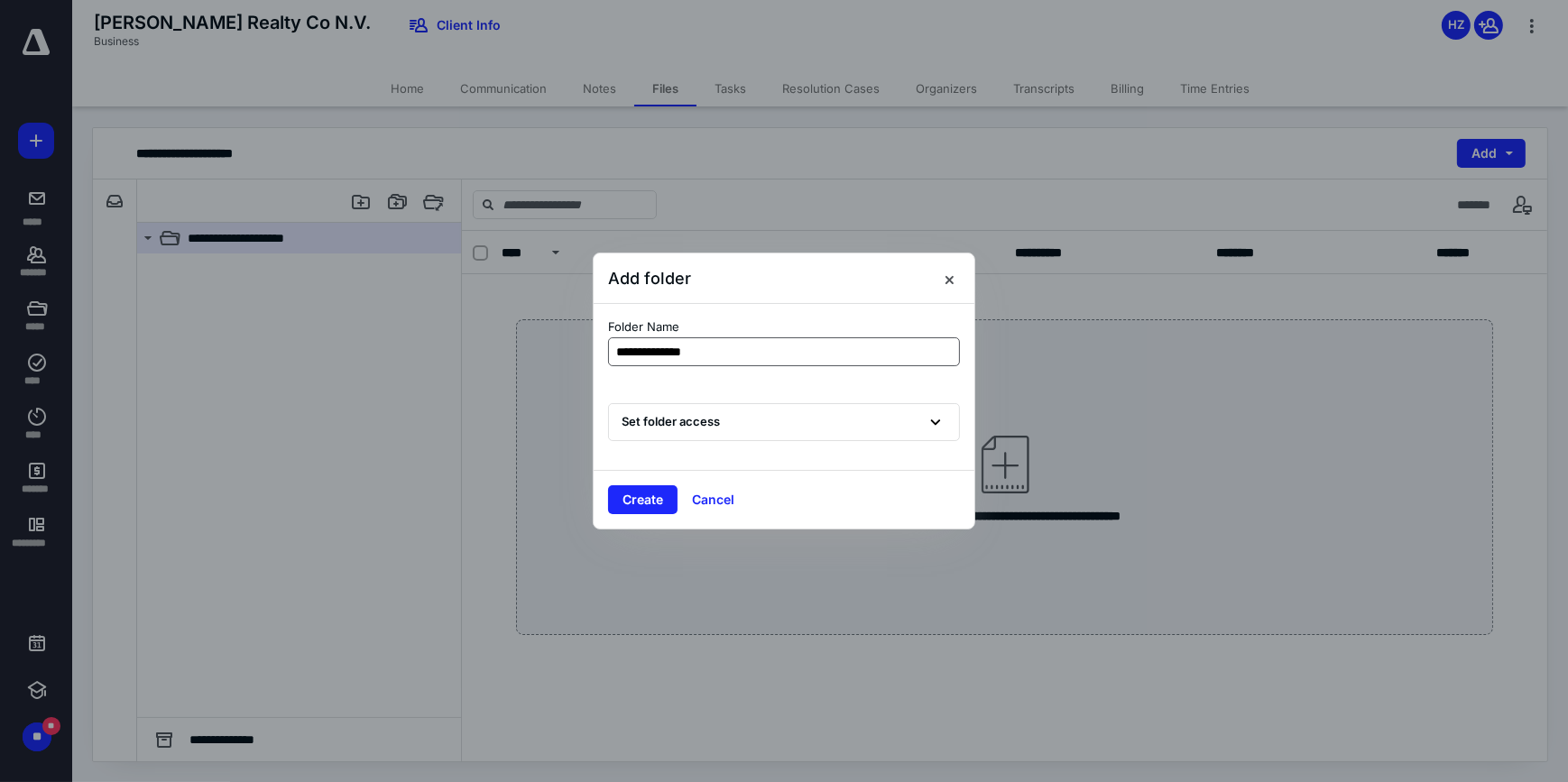 type on "**********" 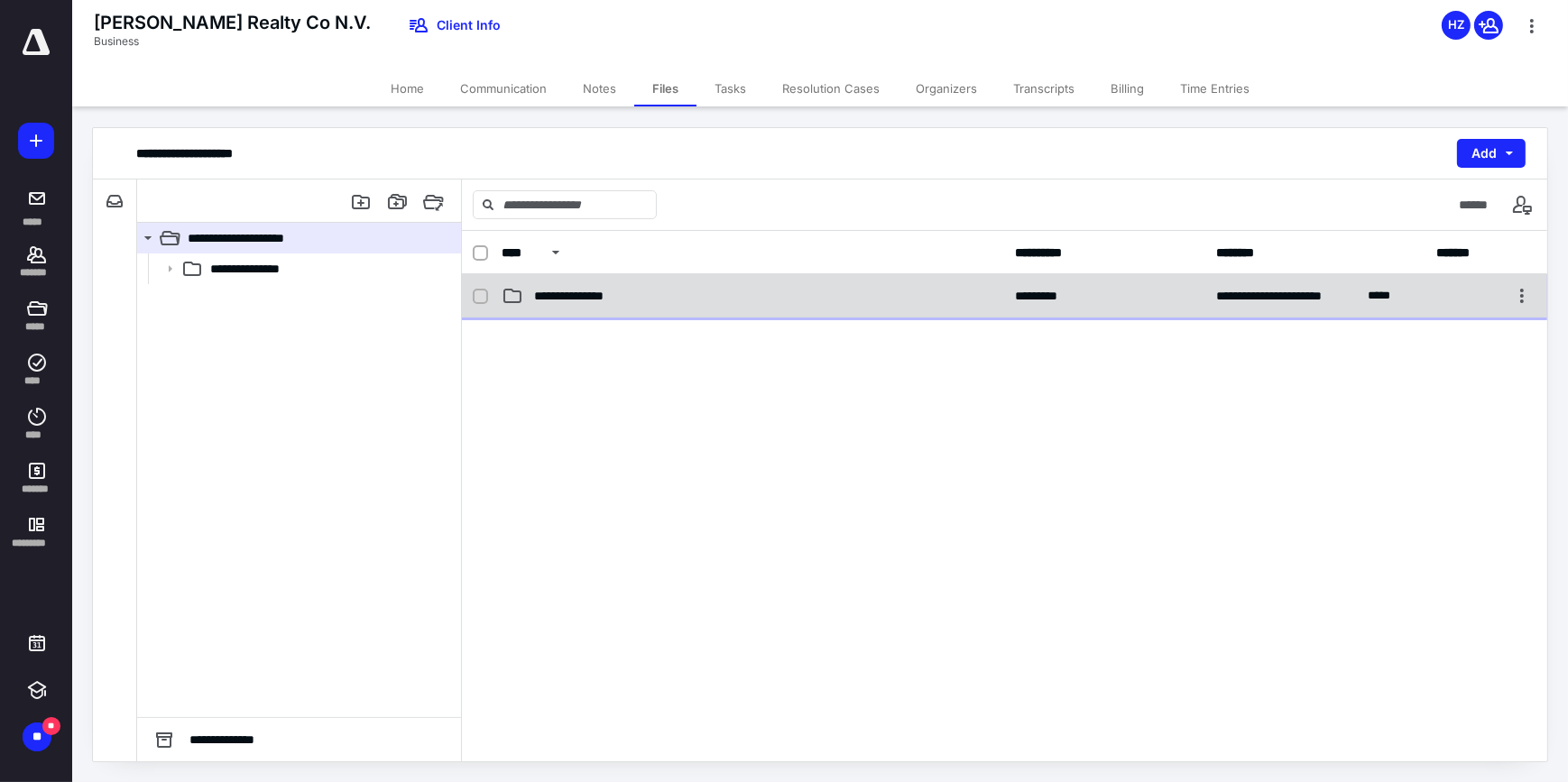 click on "**********" at bounding box center [1004, 296] 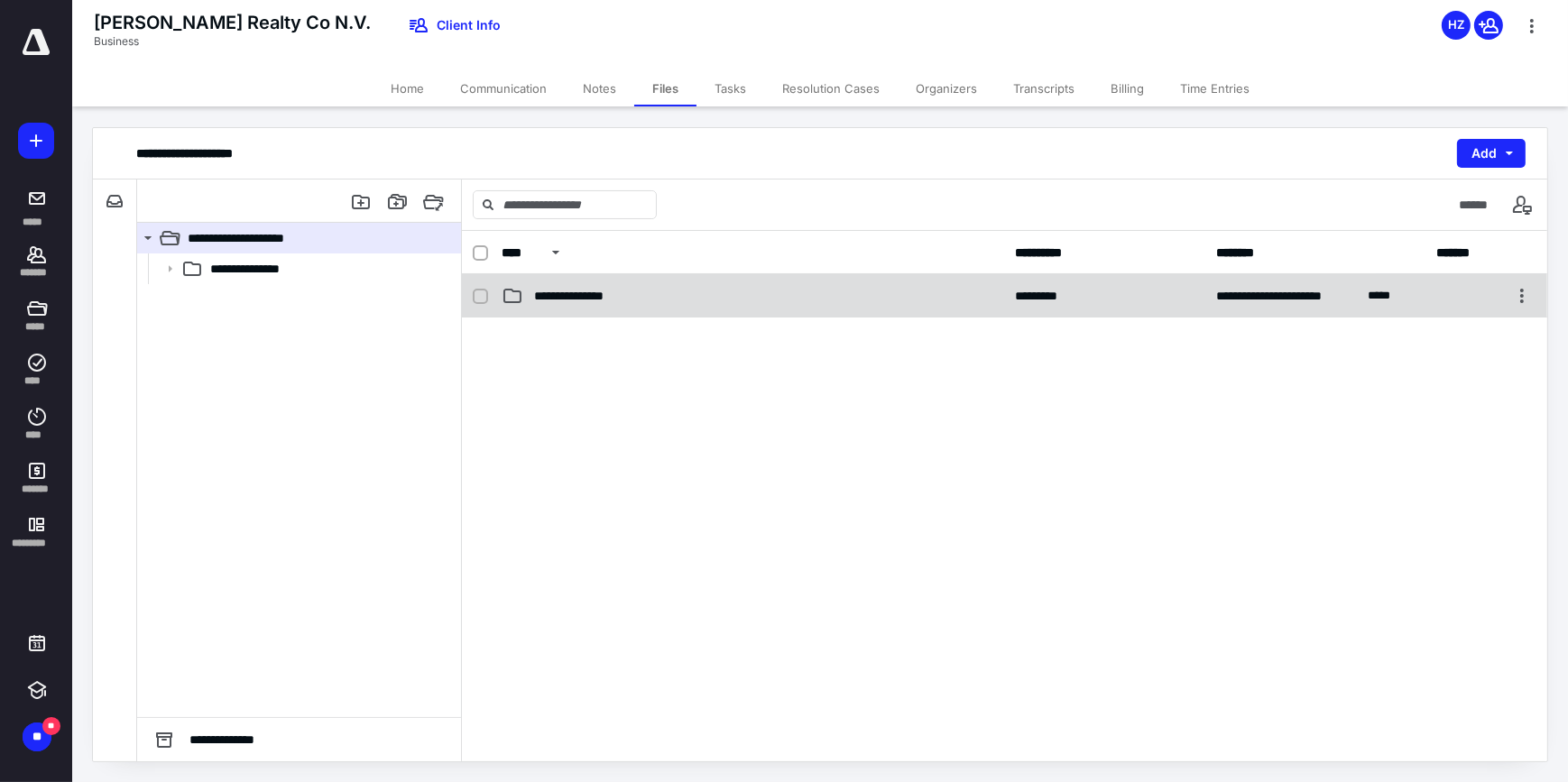 checkbox on "false" 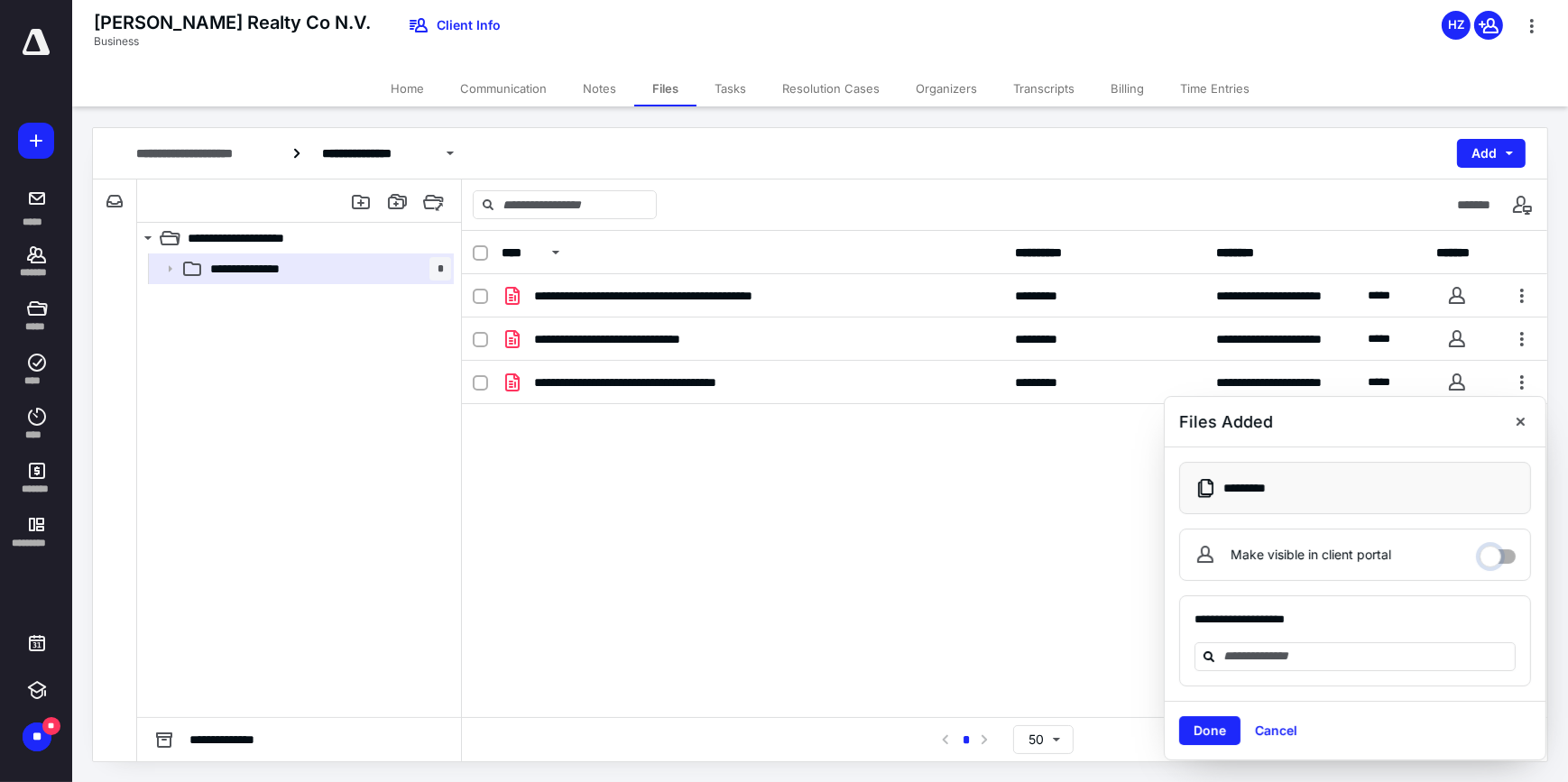 click on "Make visible in client portal" at bounding box center (1498, 552) 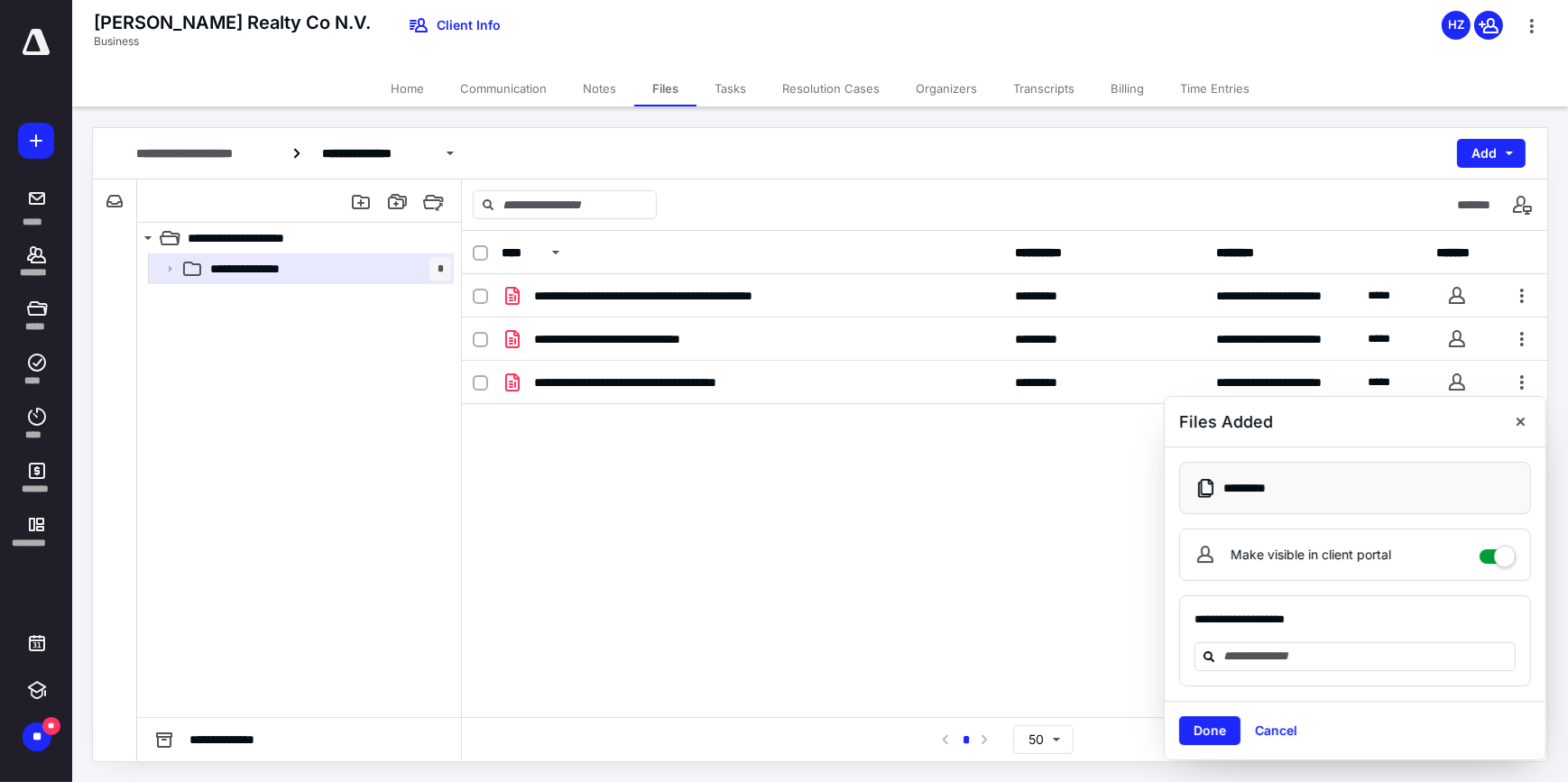 checkbox on "****" 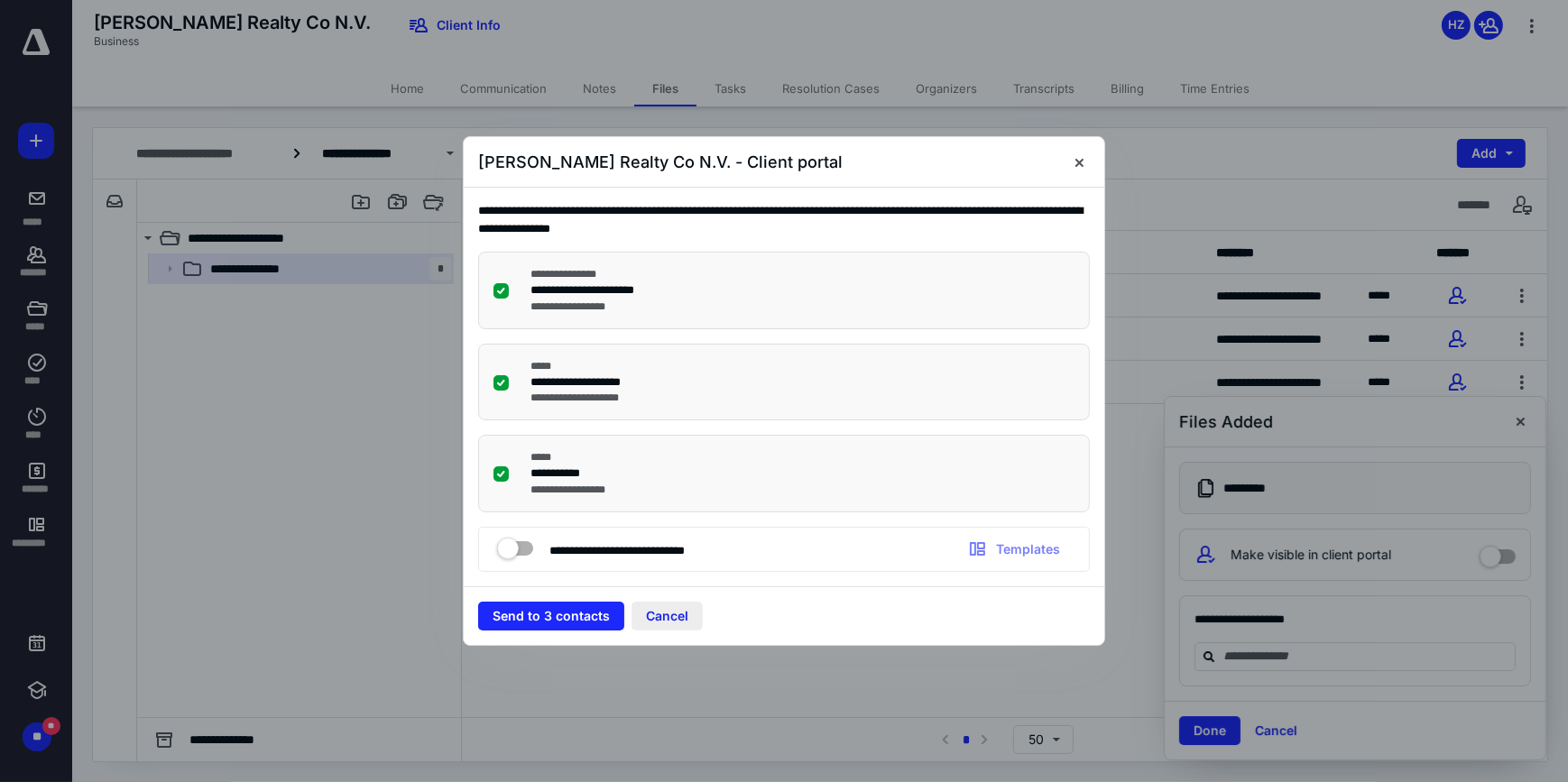 click on "Cancel" at bounding box center [667, 616] 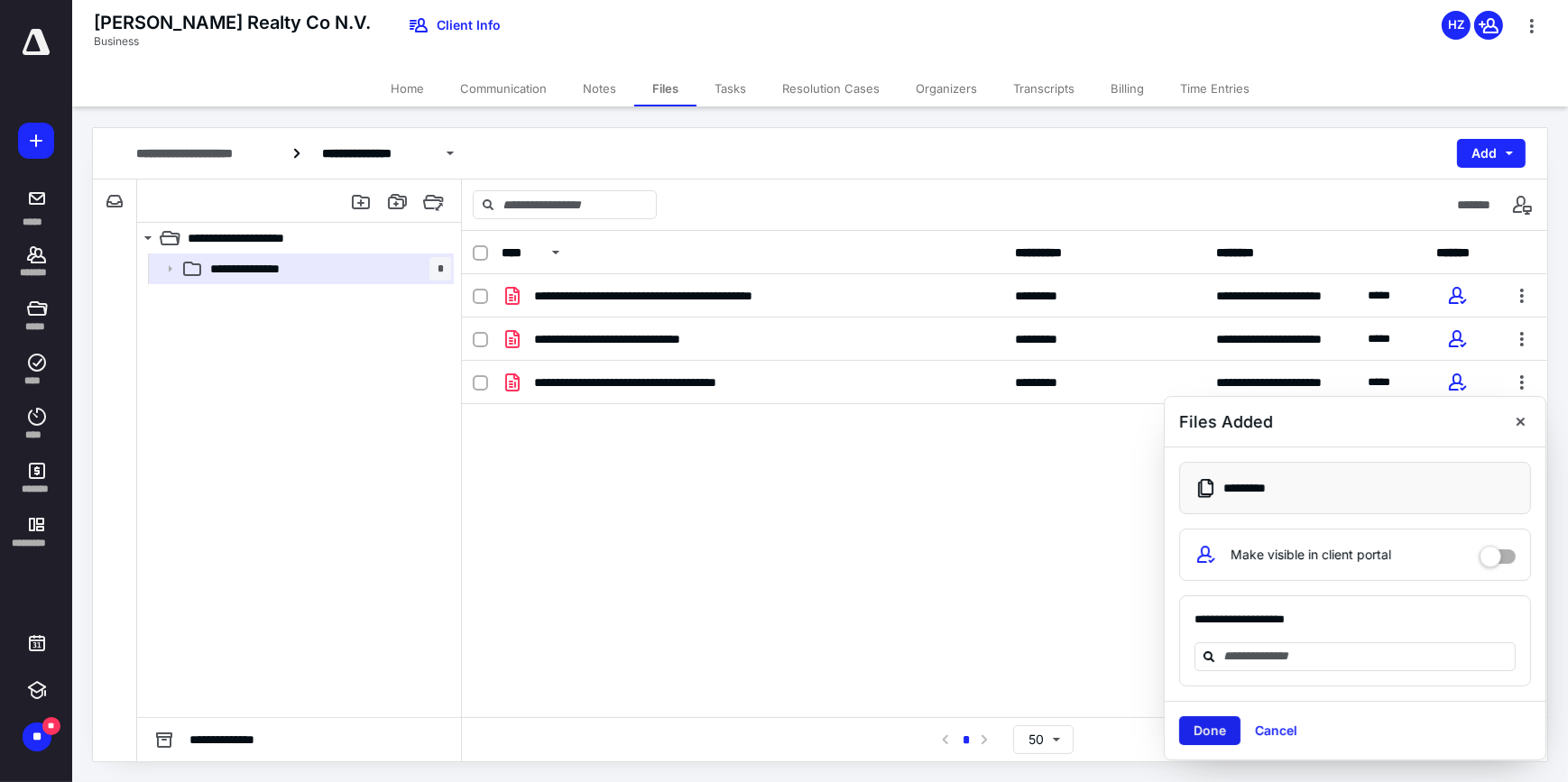 click on "Done" at bounding box center [1210, 731] 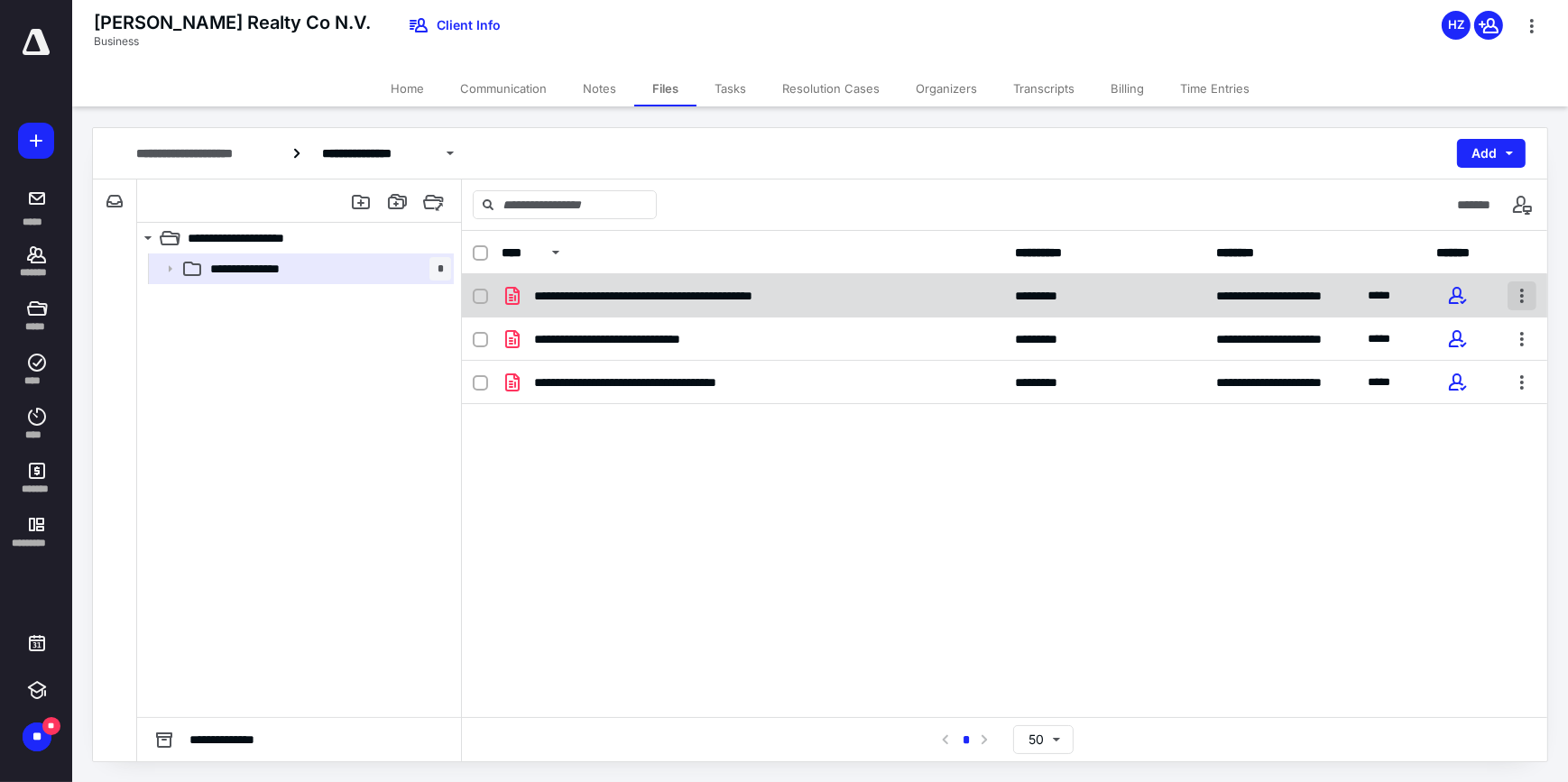 click at bounding box center [1522, 296] 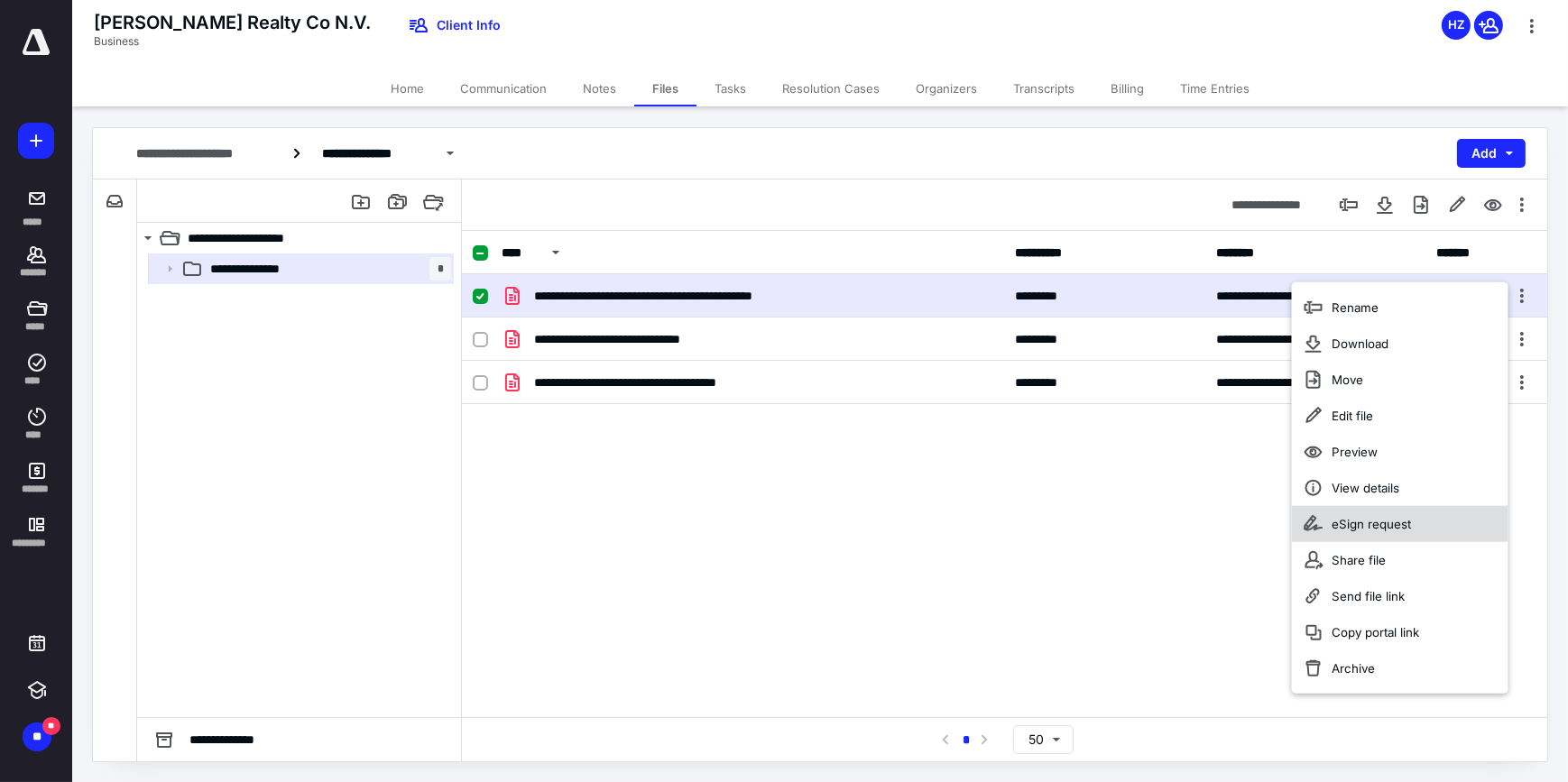 click on "eSign request" at bounding box center (1371, 524) 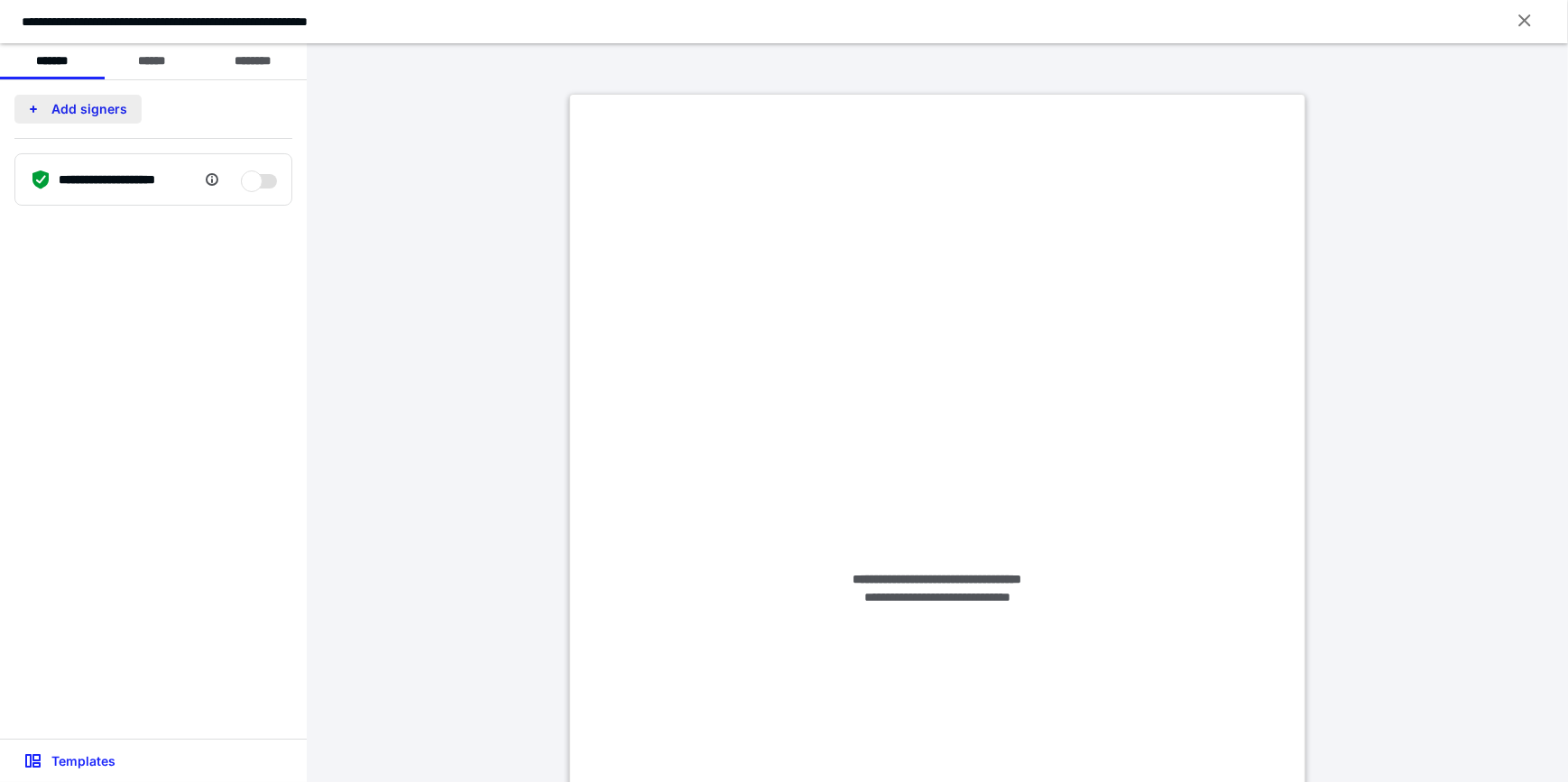 click on "Add signers" at bounding box center [78, 109] 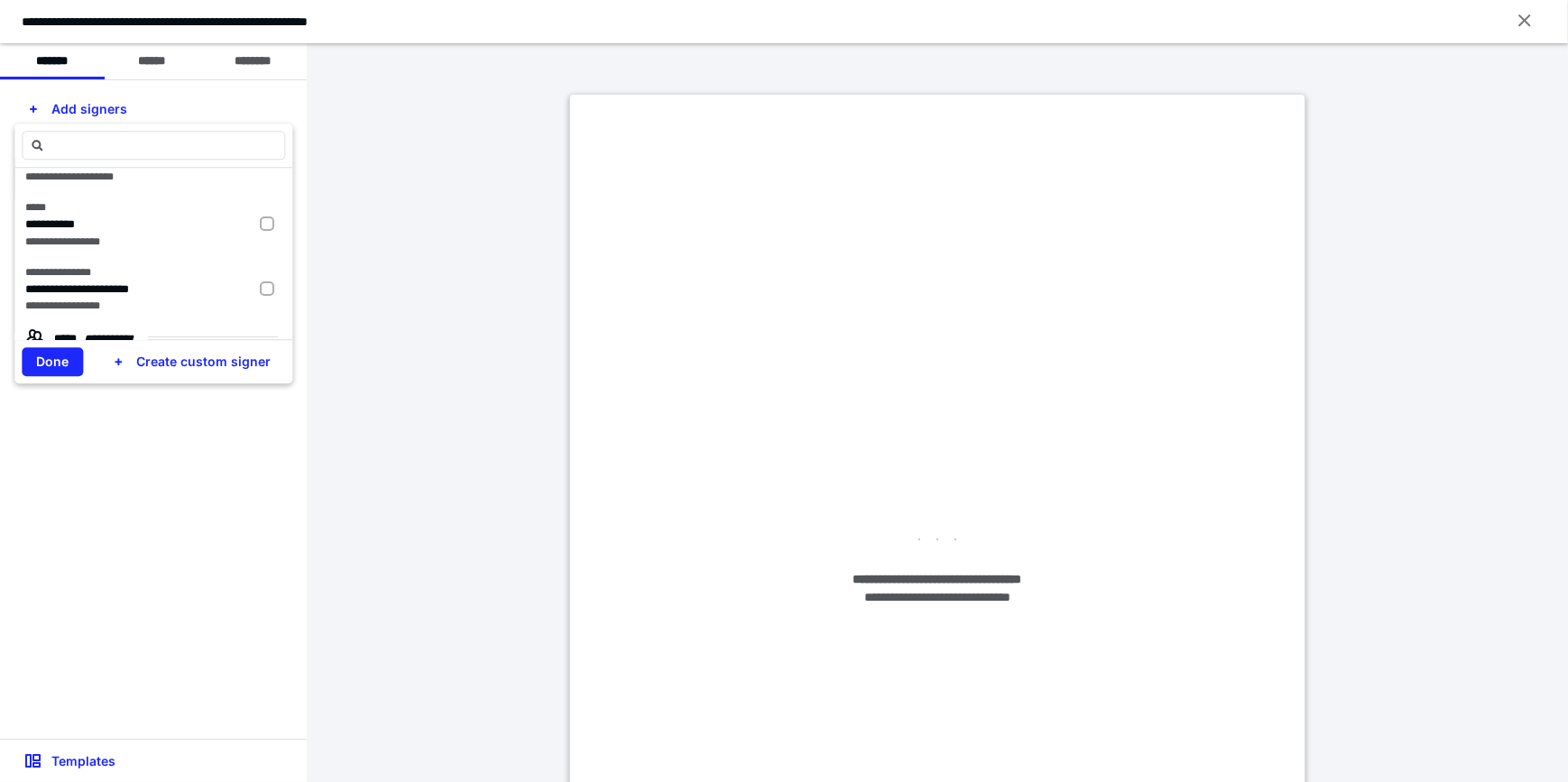 scroll, scrollTop: 153, scrollLeft: 0, axis: vertical 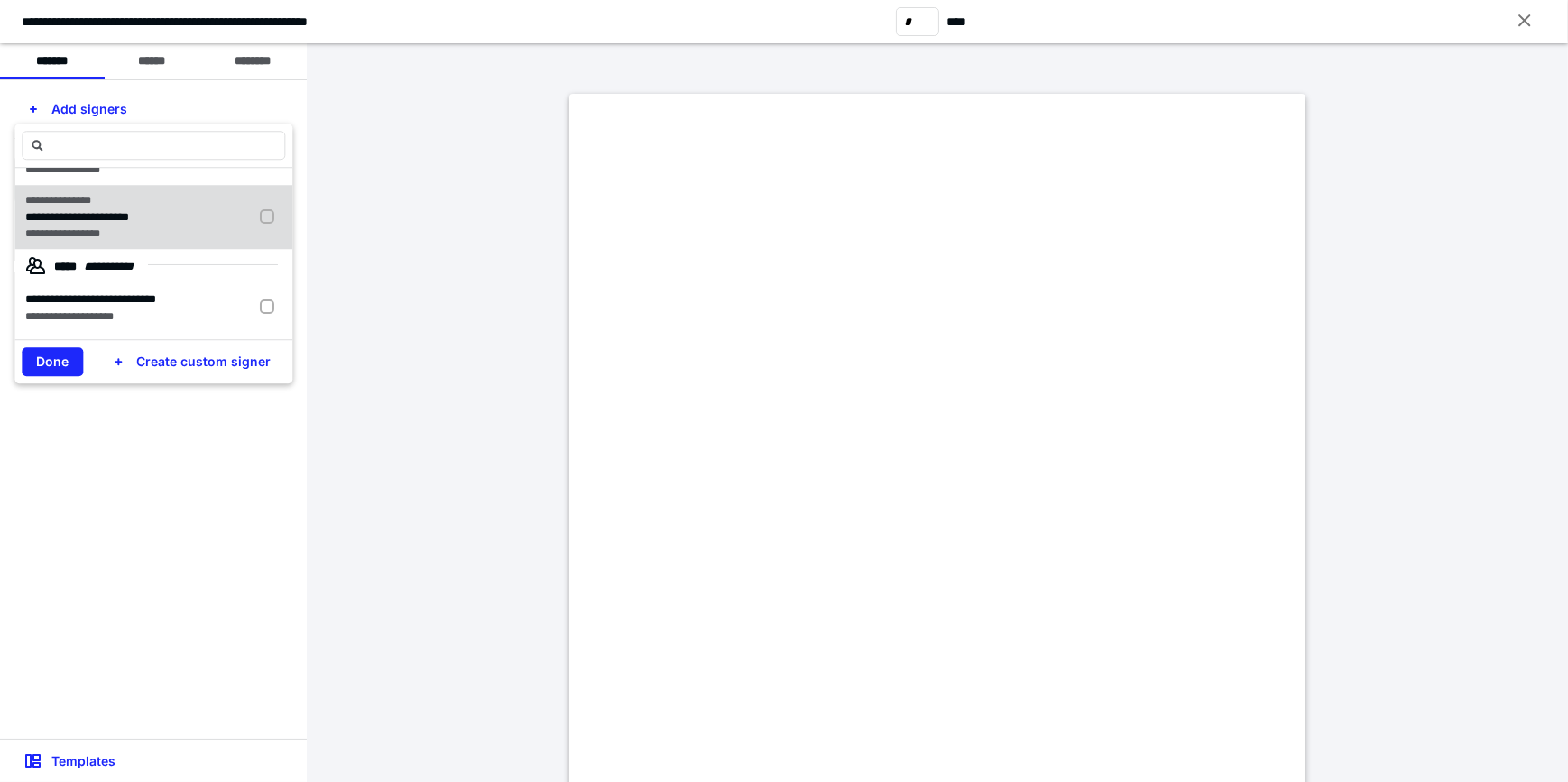 click at bounding box center [271, 217] 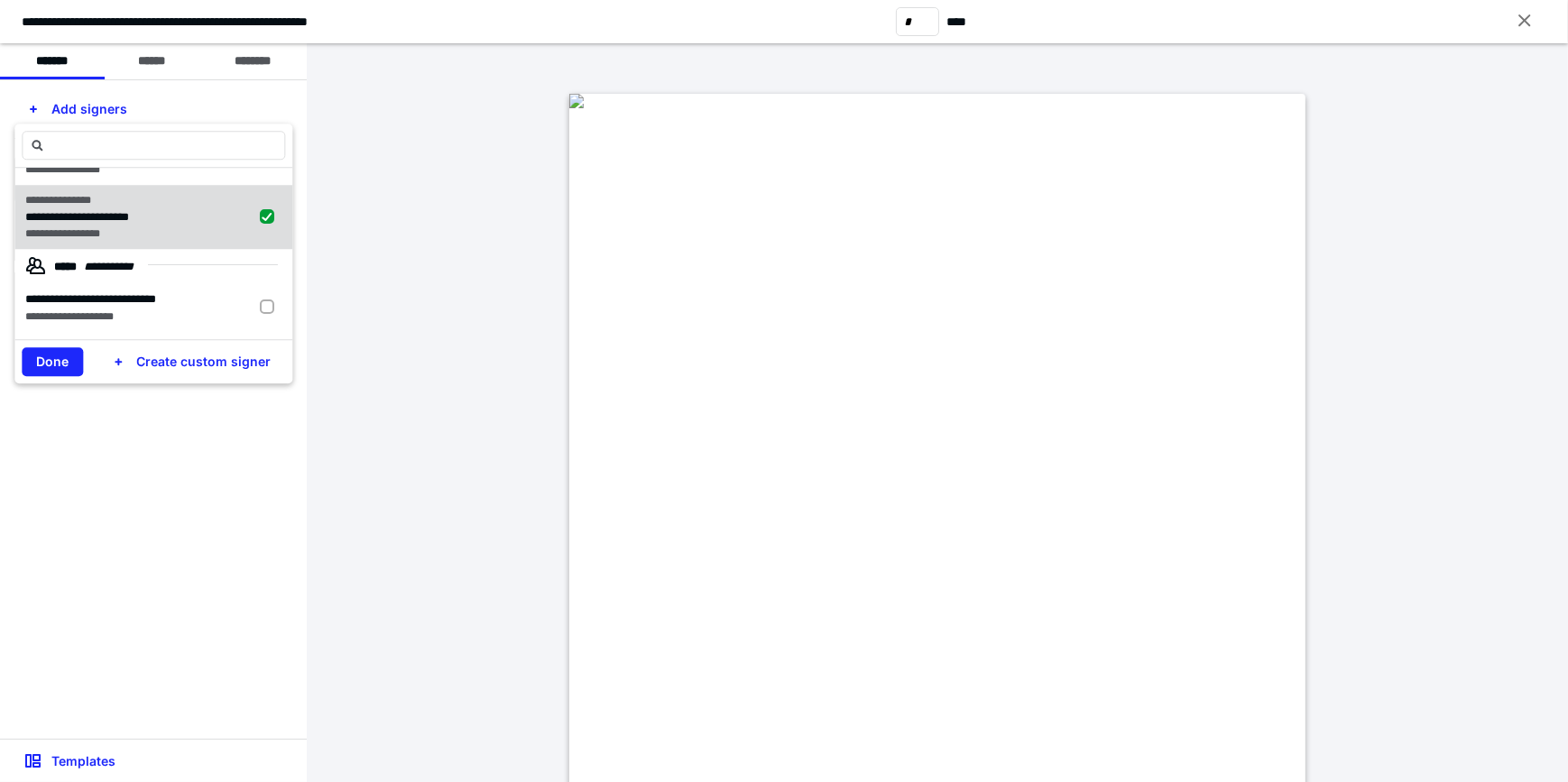 checkbox on "true" 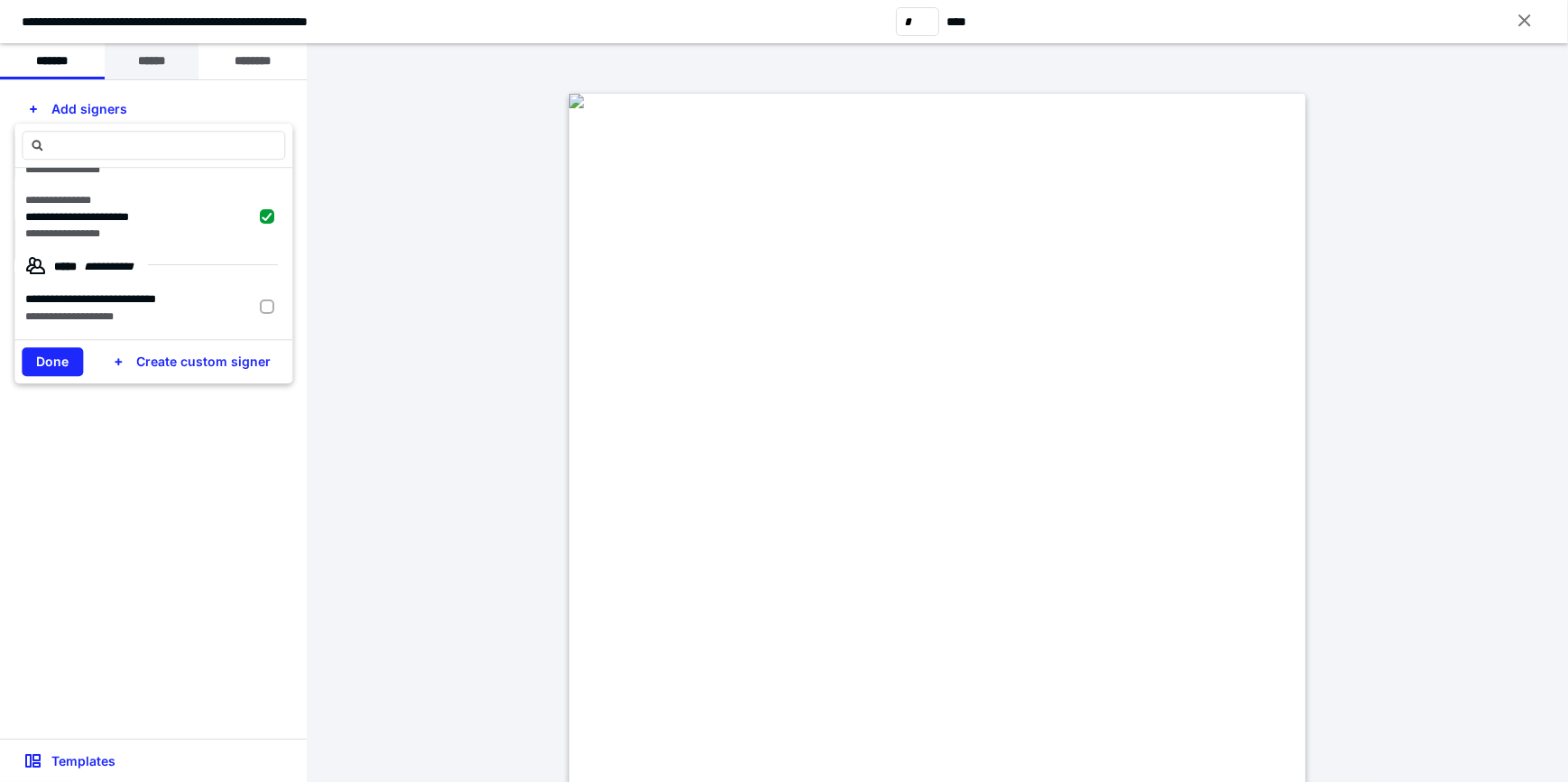 click on "******" at bounding box center (152, 61) 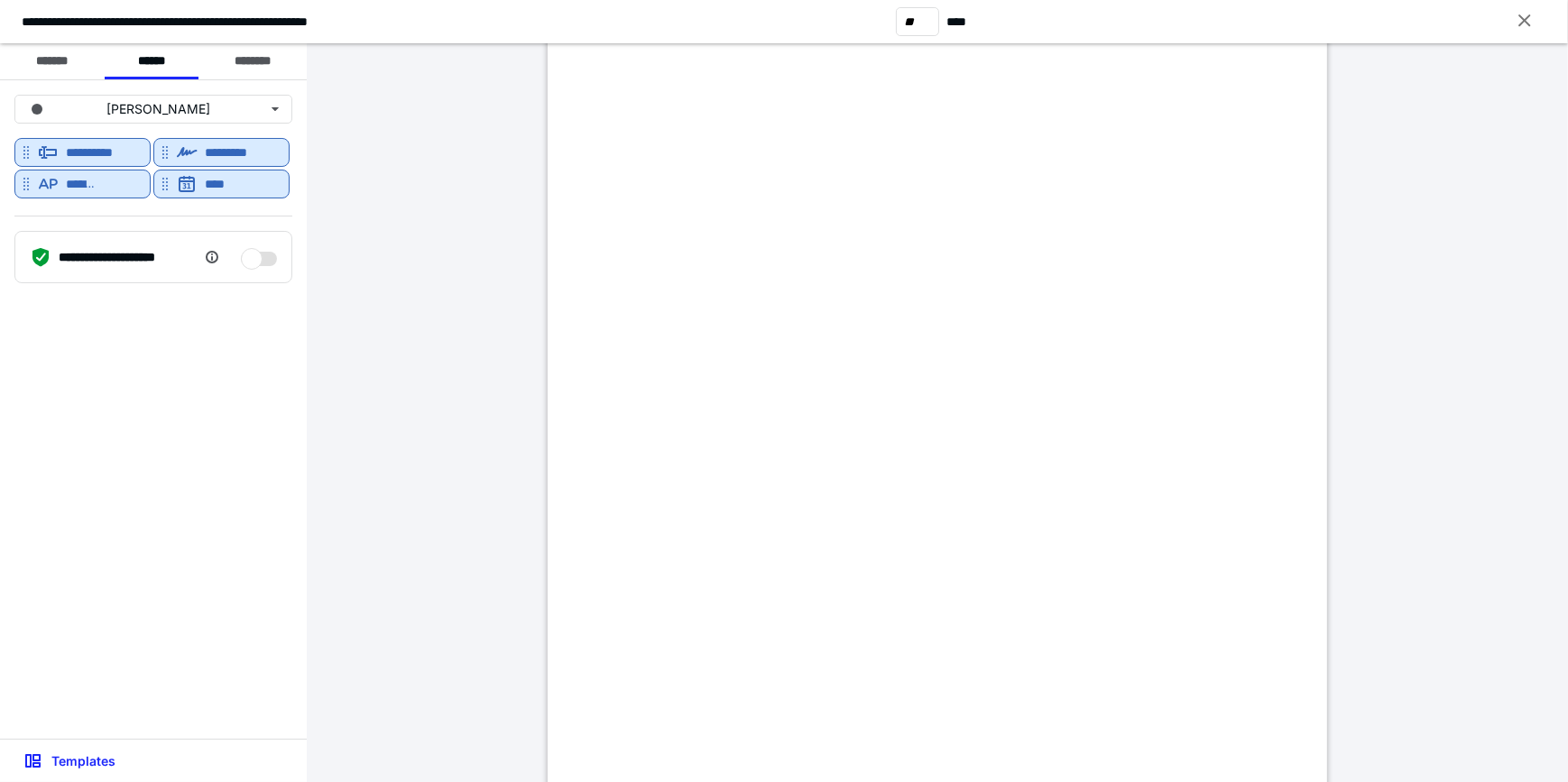 scroll, scrollTop: 25829, scrollLeft: 0, axis: vertical 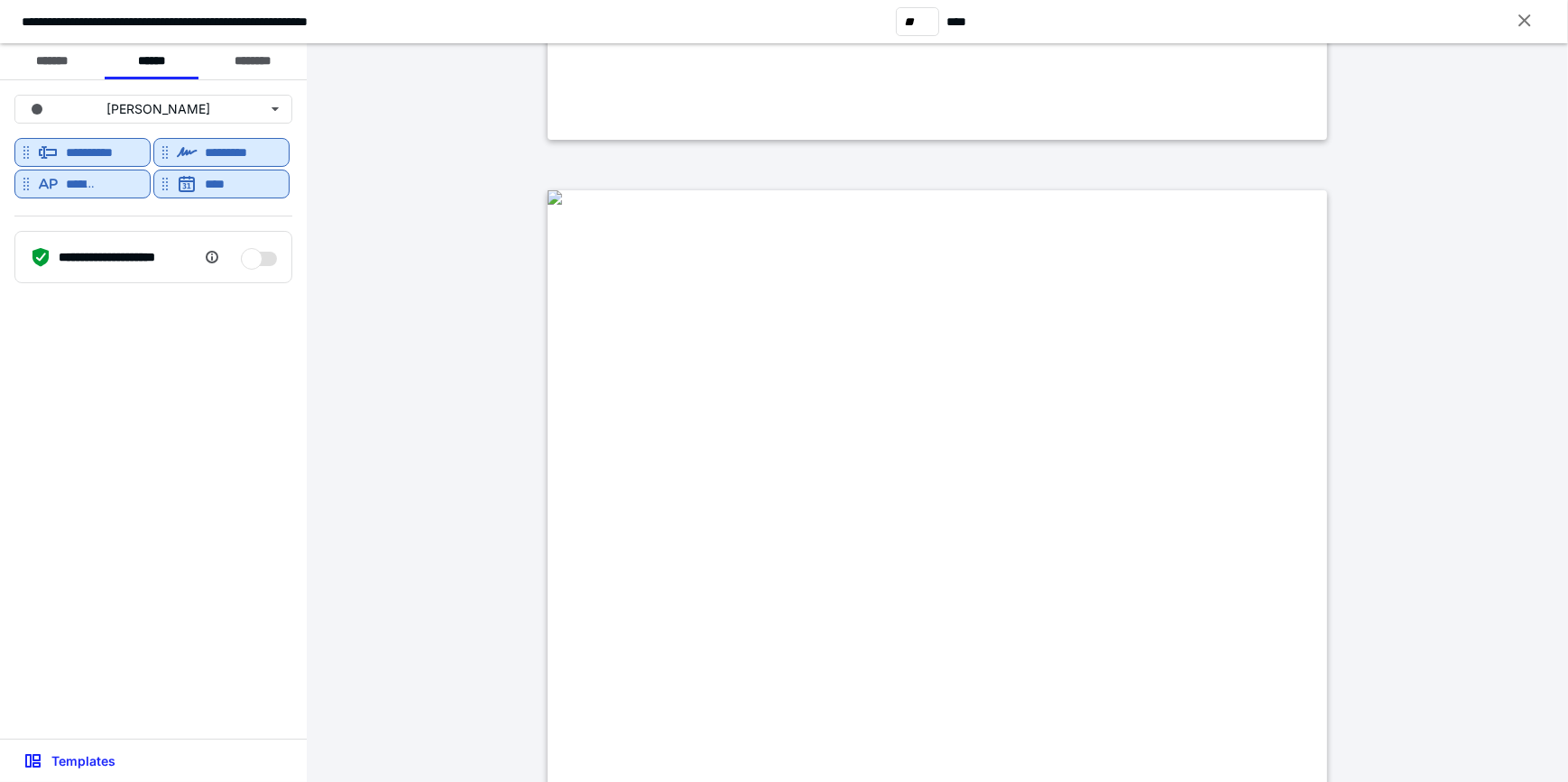 type on "**" 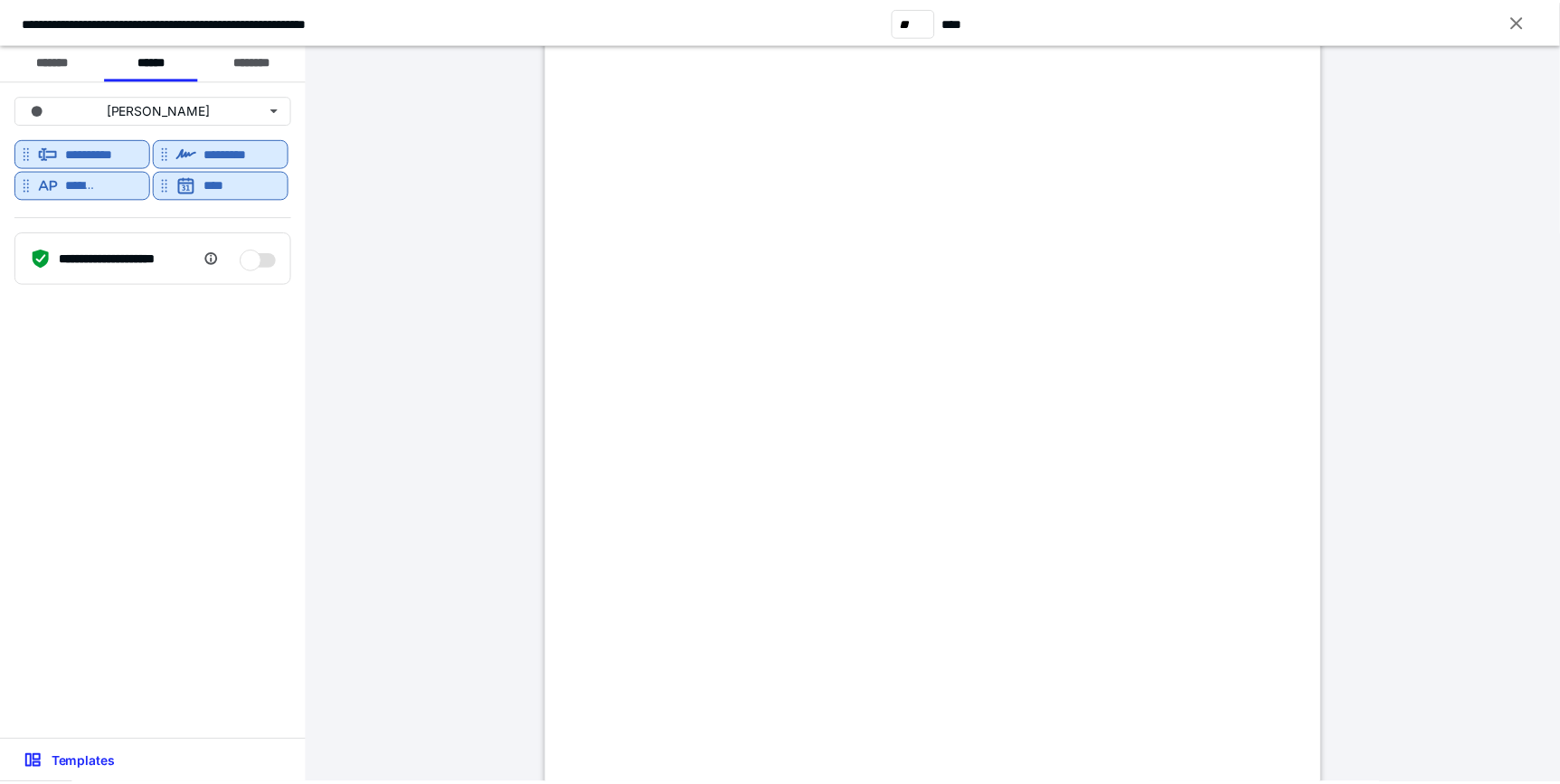 scroll, scrollTop: 31842, scrollLeft: 0, axis: vertical 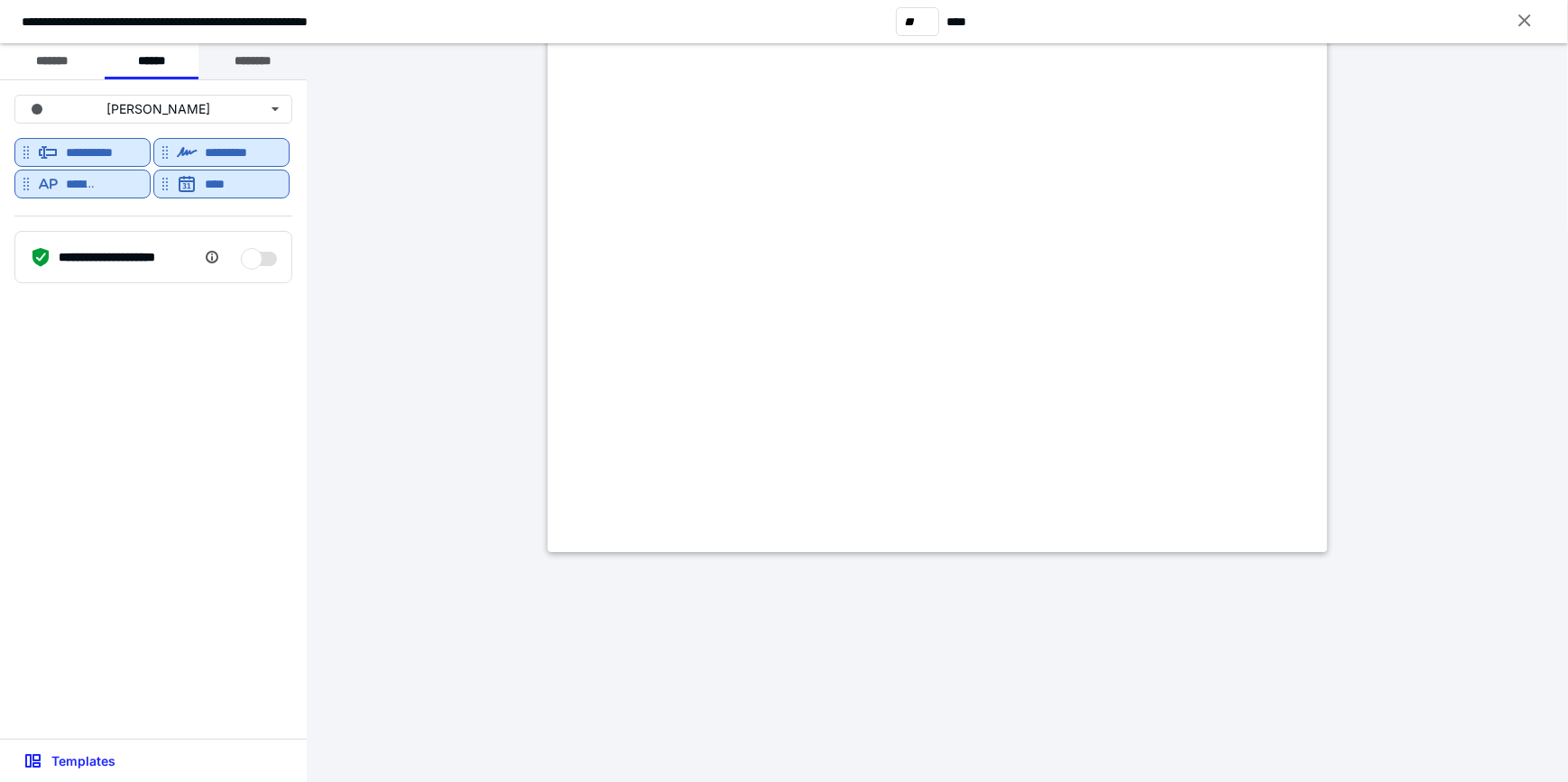 click on "********" at bounding box center (253, 61) 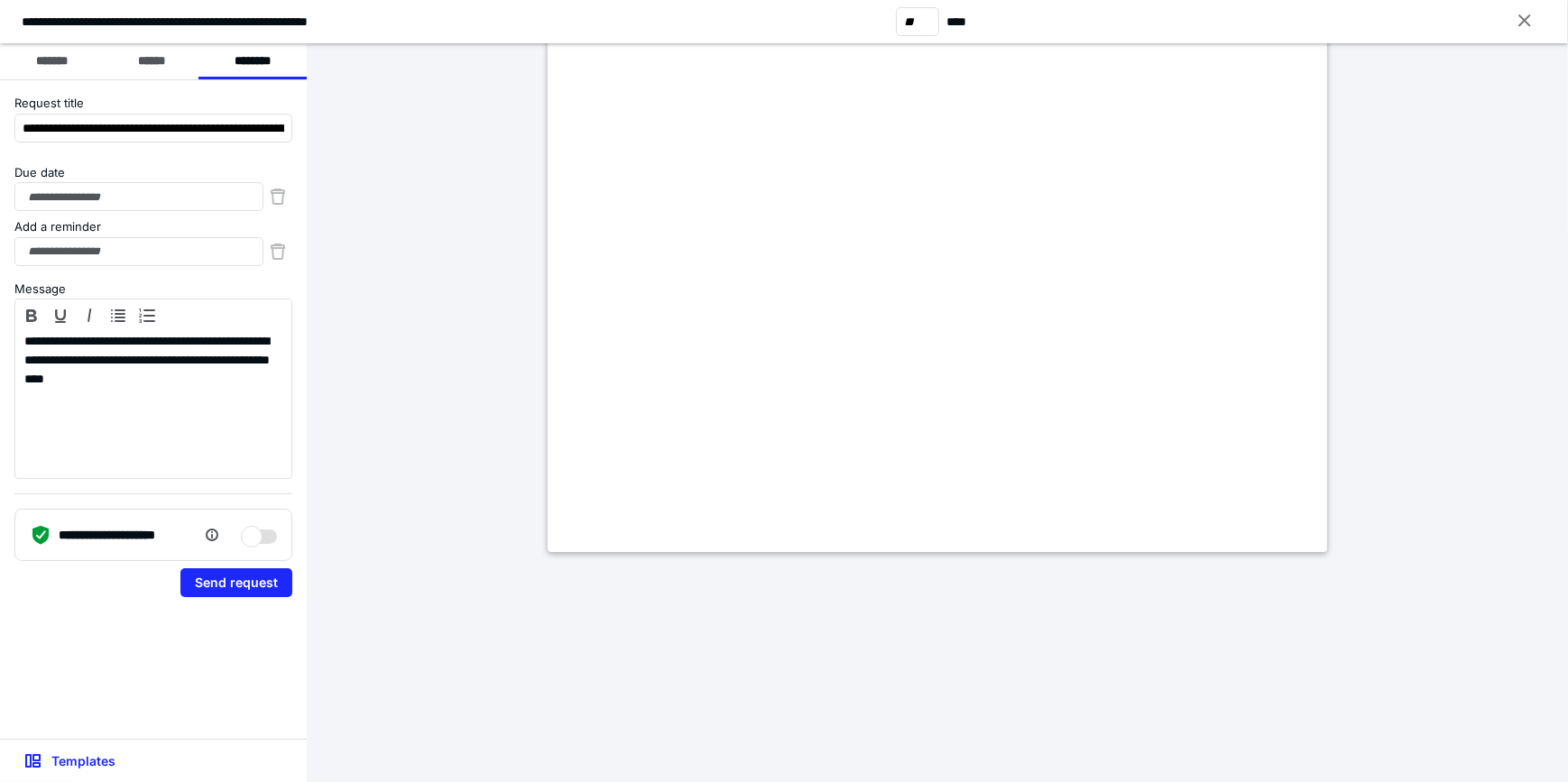 click on "**********" at bounding box center [153, 409] 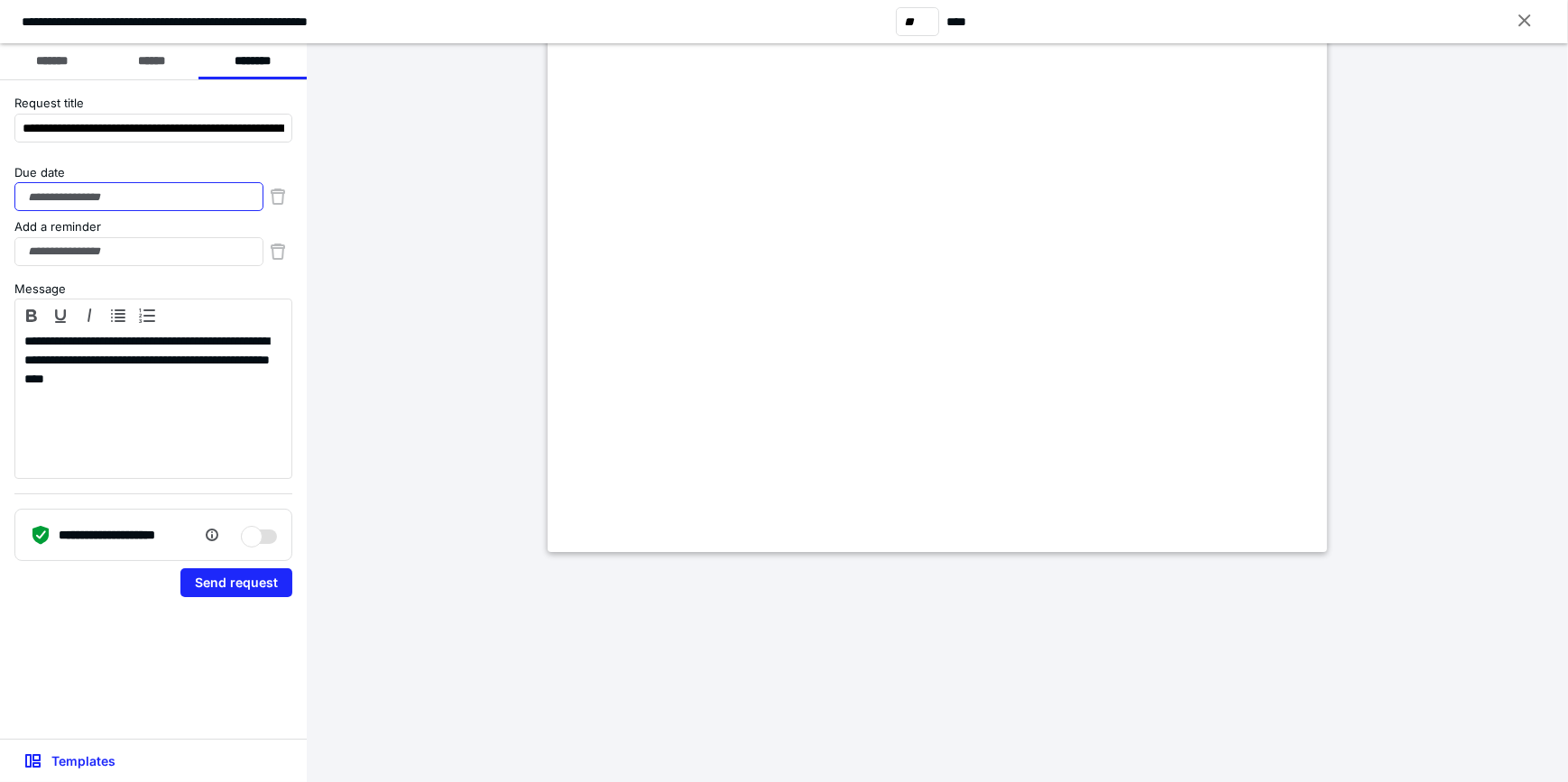 click on "Due date" at bounding box center [139, 197] 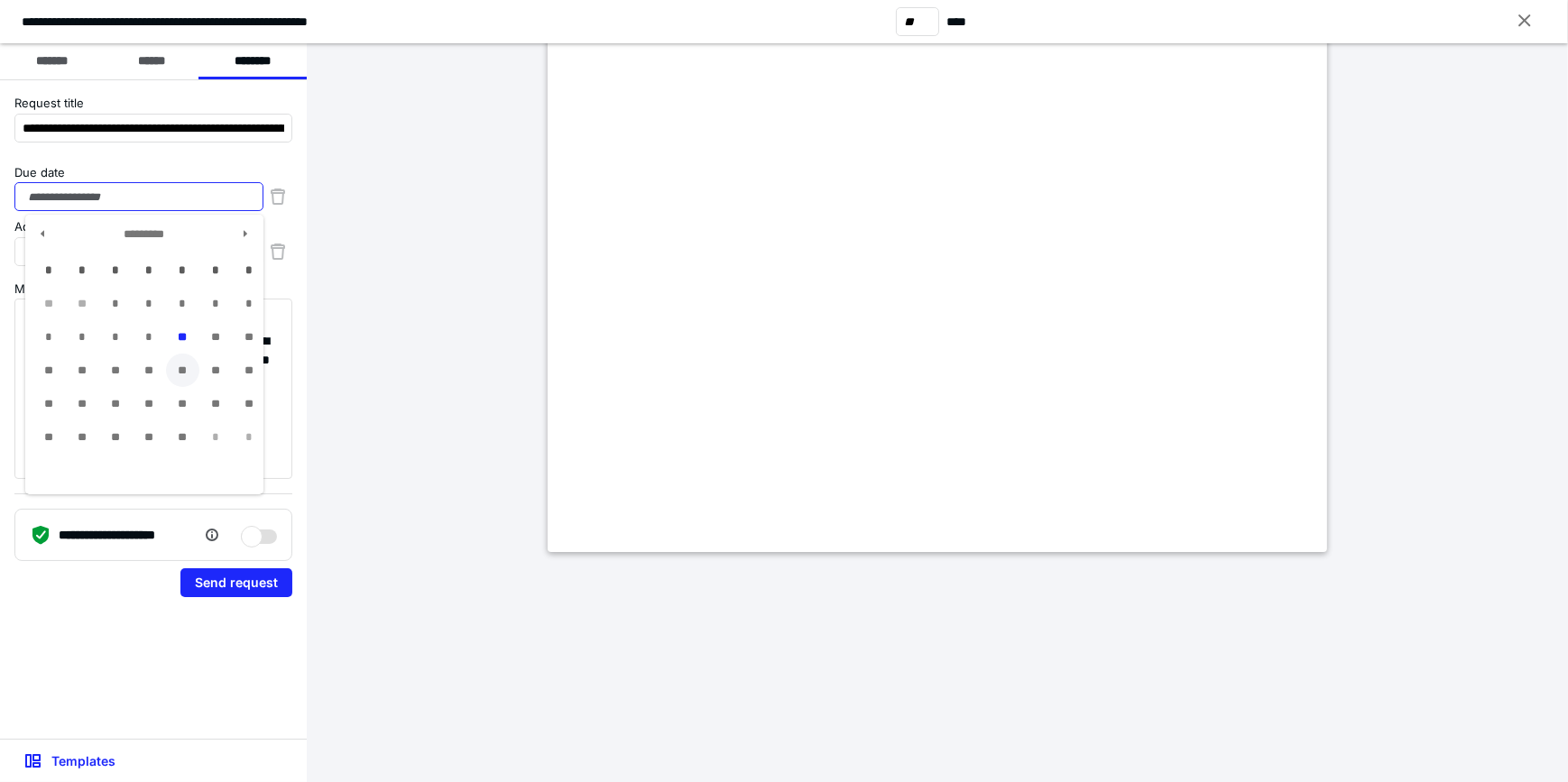 click on "**" at bounding box center [182, 370] 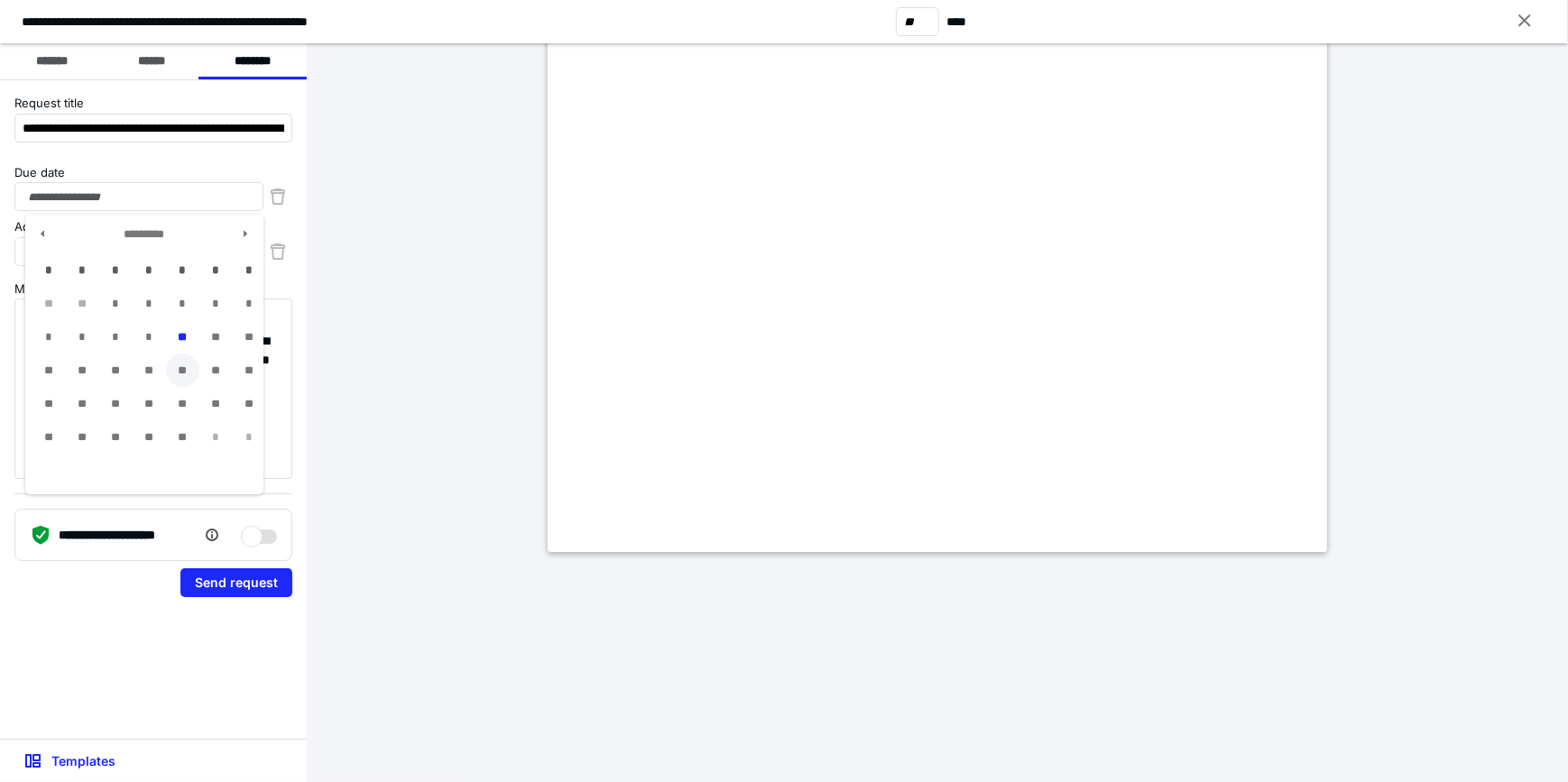 type on "**********" 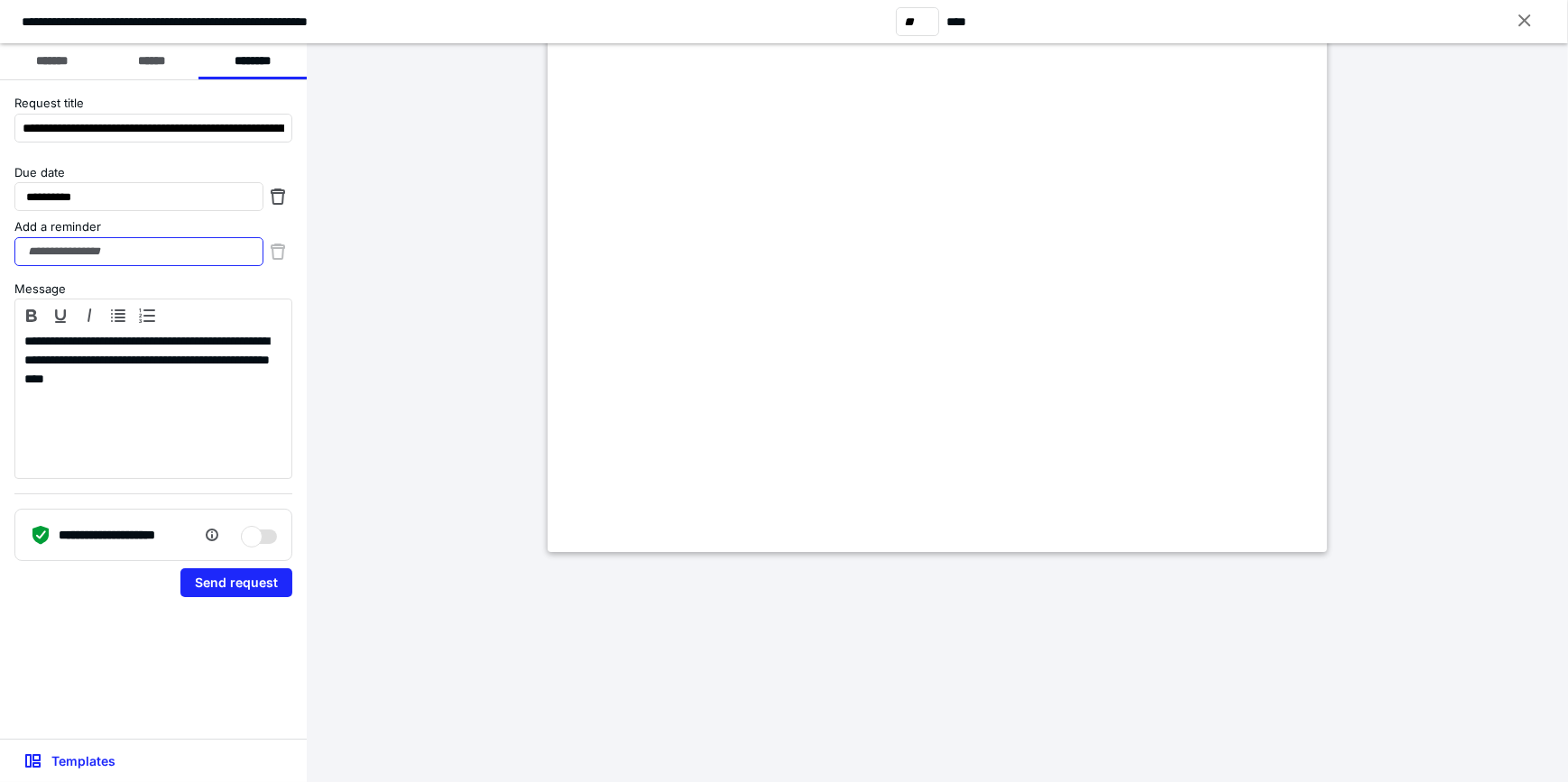 click on "Add a reminder" at bounding box center [139, 252] 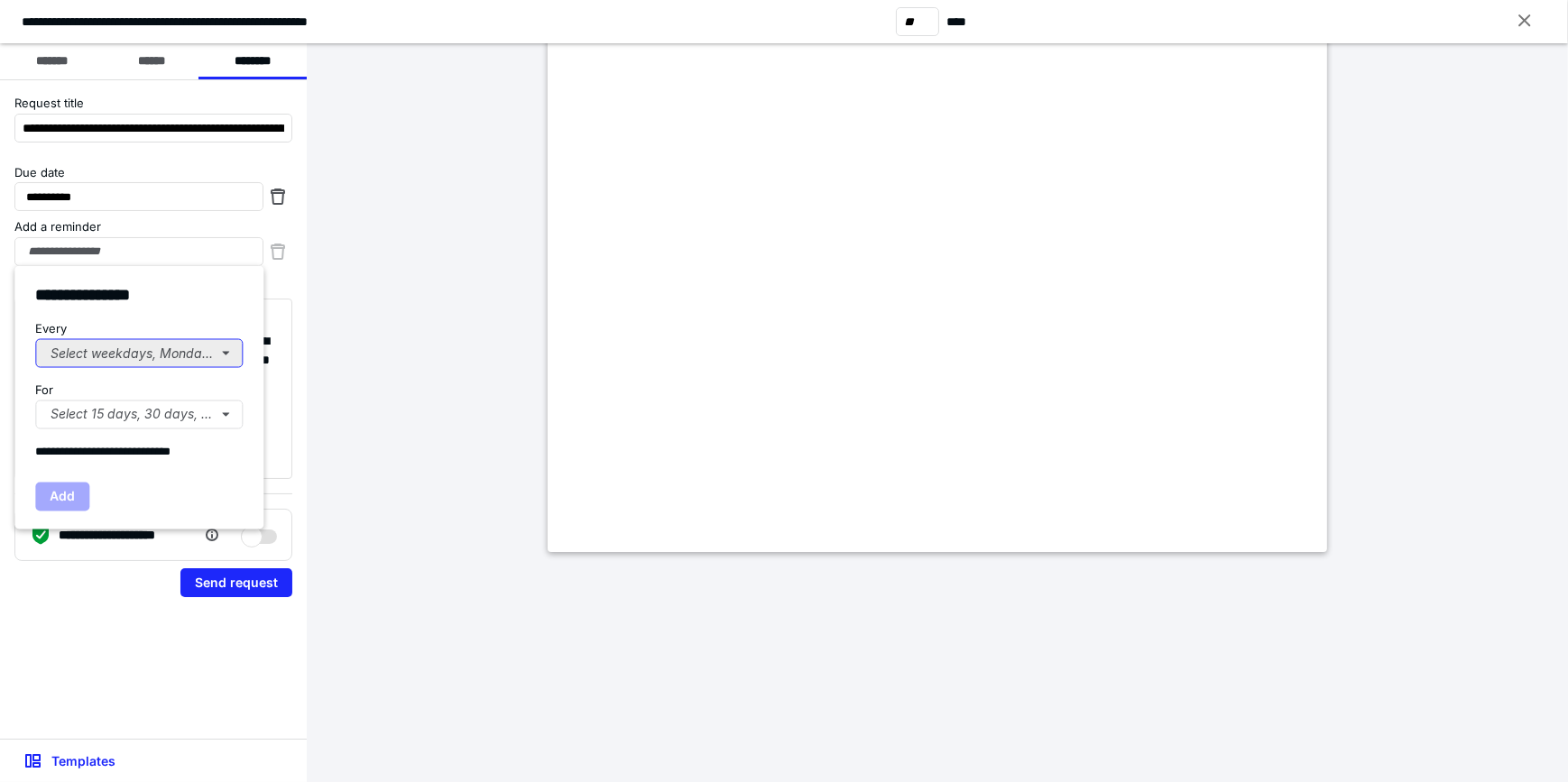 click on "Select weekdays, Mondays, or Tues..." at bounding box center (139, 353) 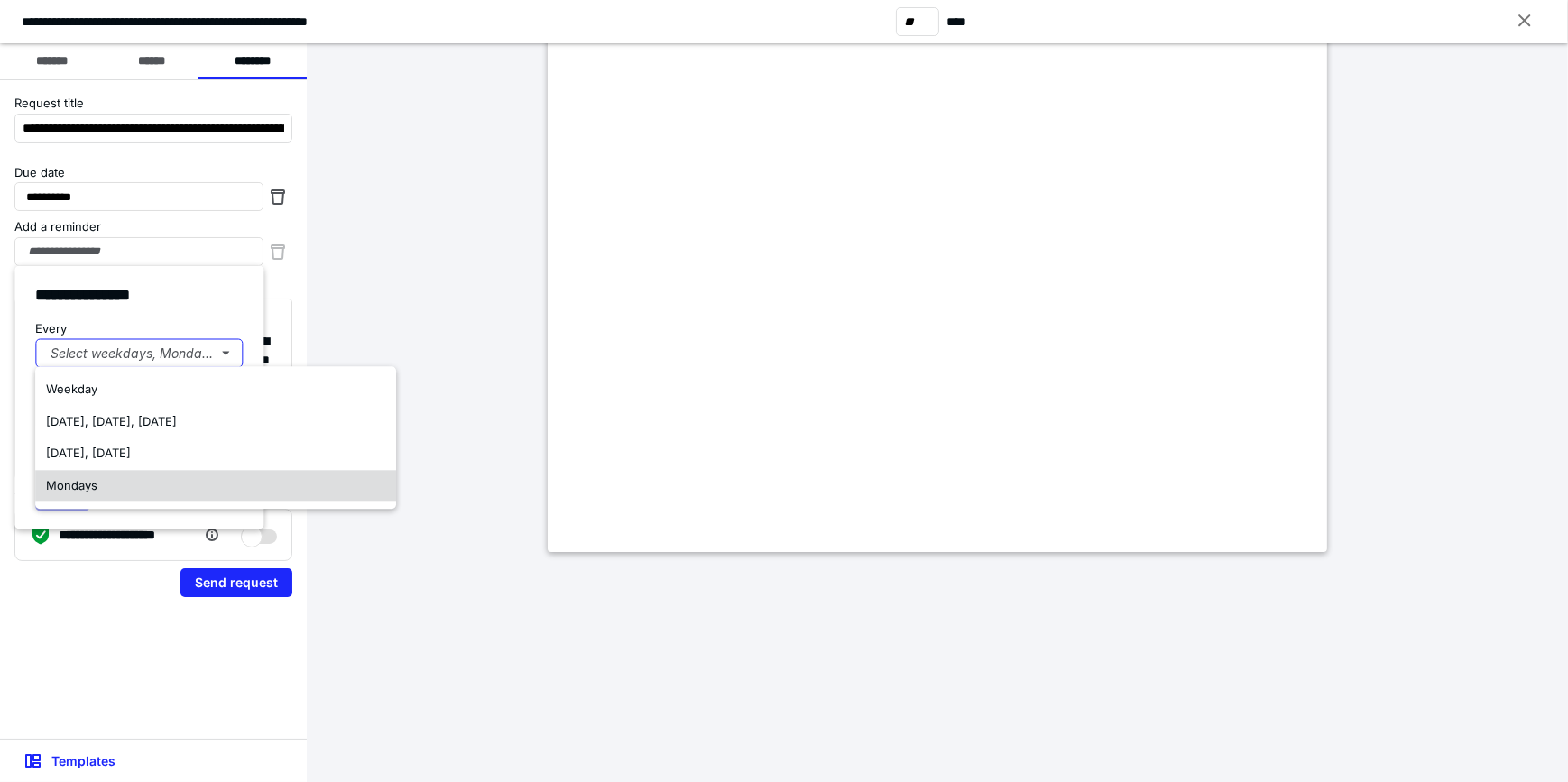 click on "Mondays" at bounding box center (71, 486) 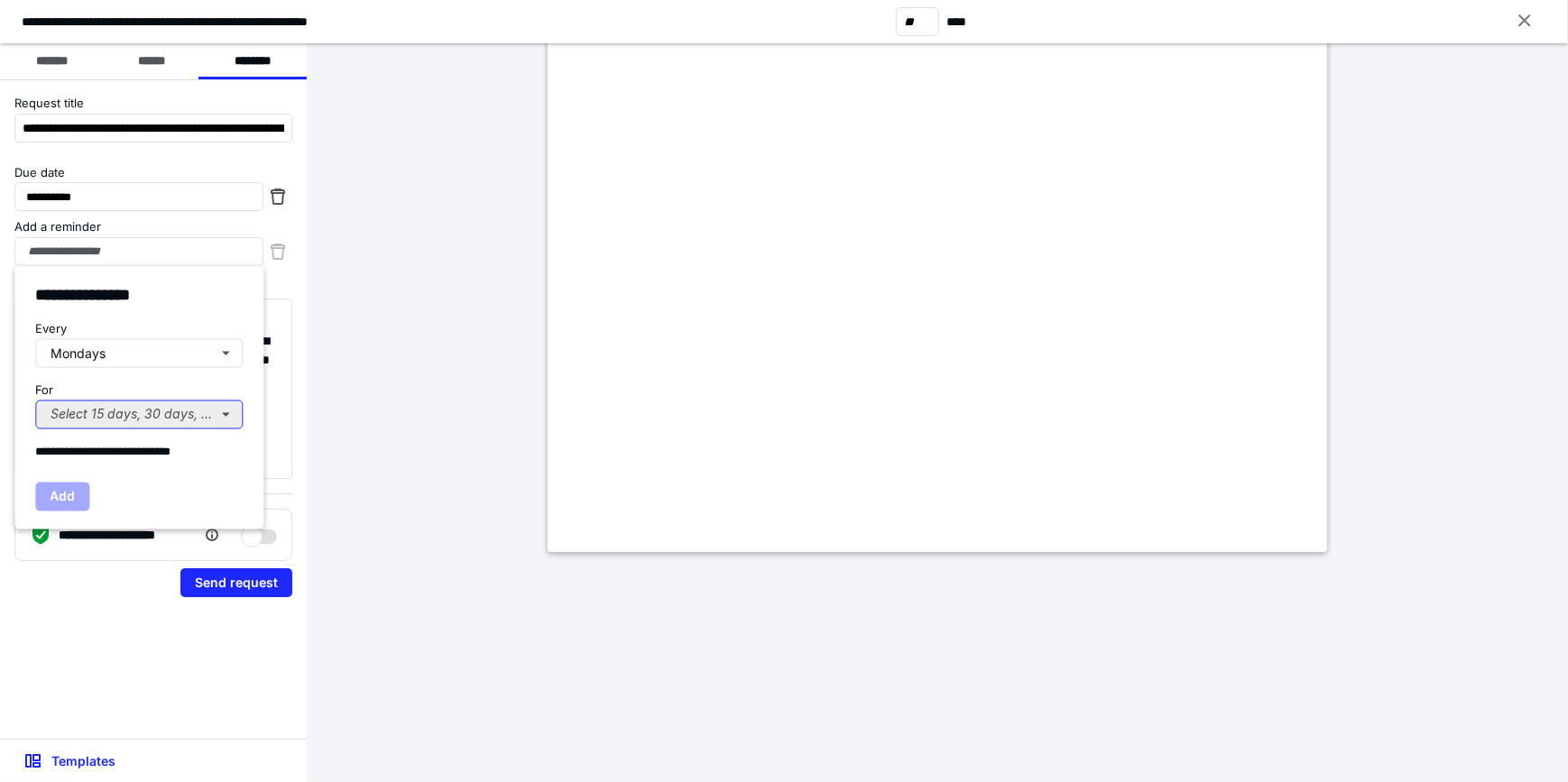 click on "Select 15 days, 30 days, or 45 days..." at bounding box center [139, 415] 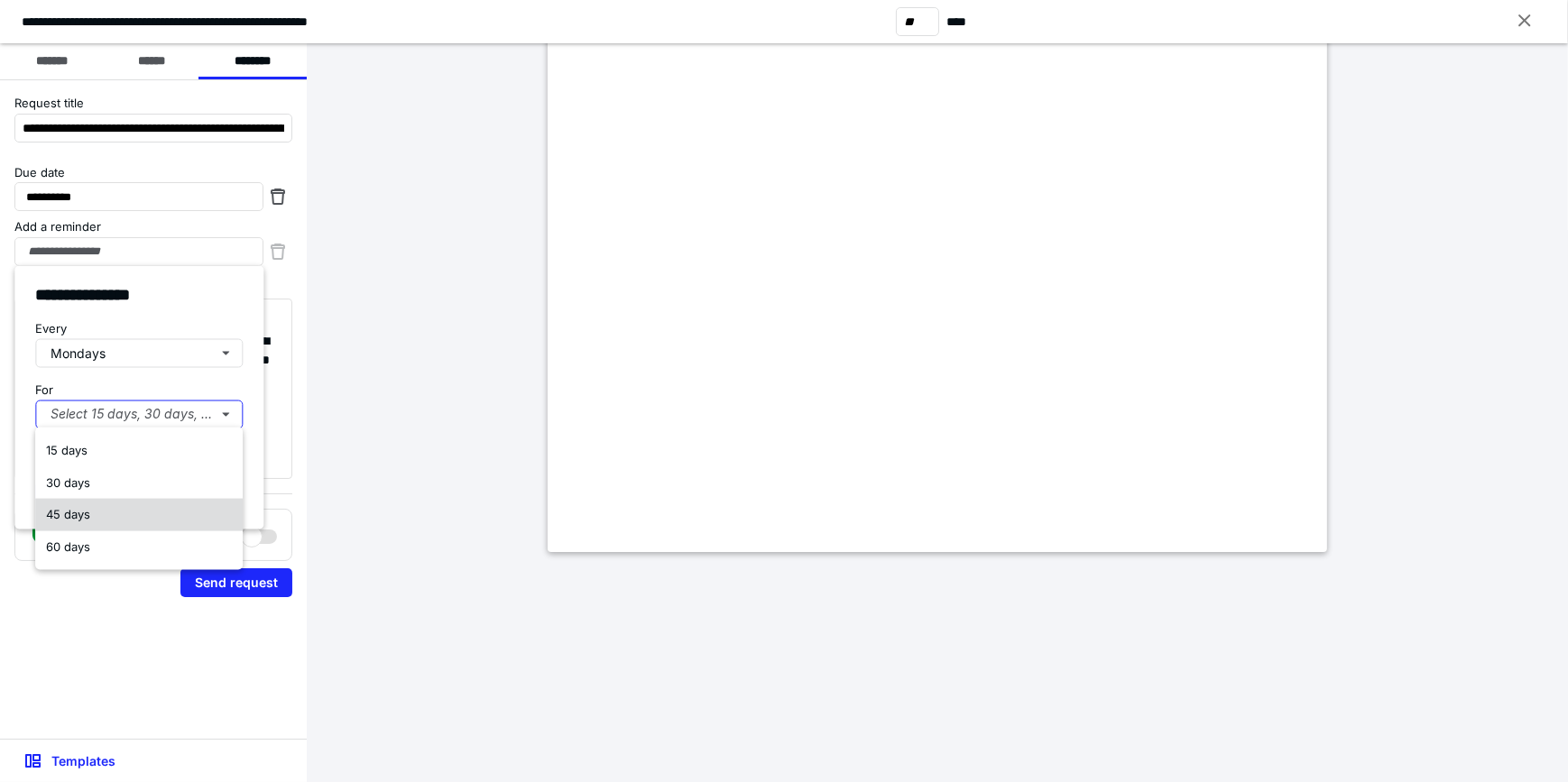 click on "45 days" at bounding box center [139, 515] 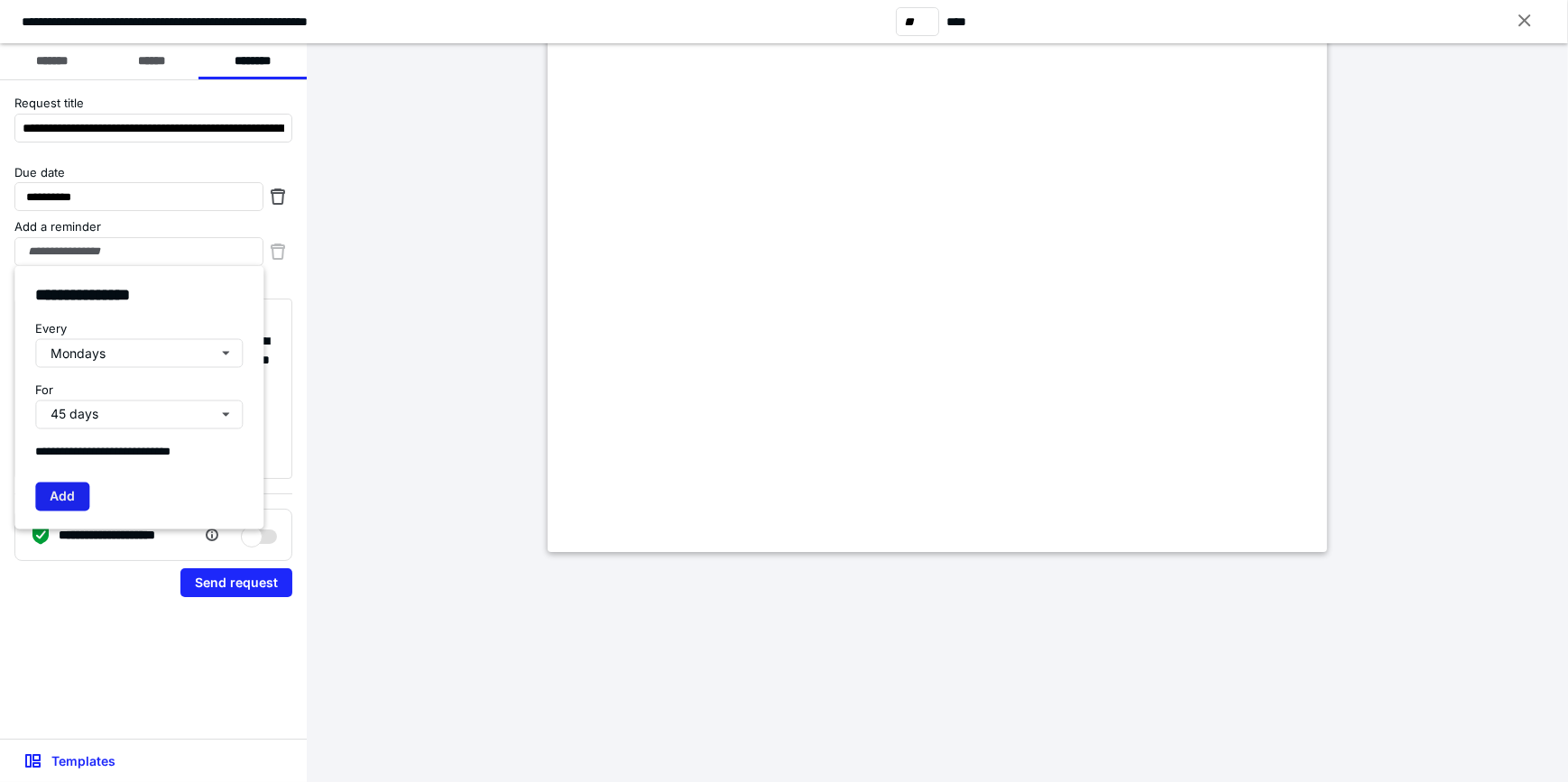 click on "Add" at bounding box center (62, 497) 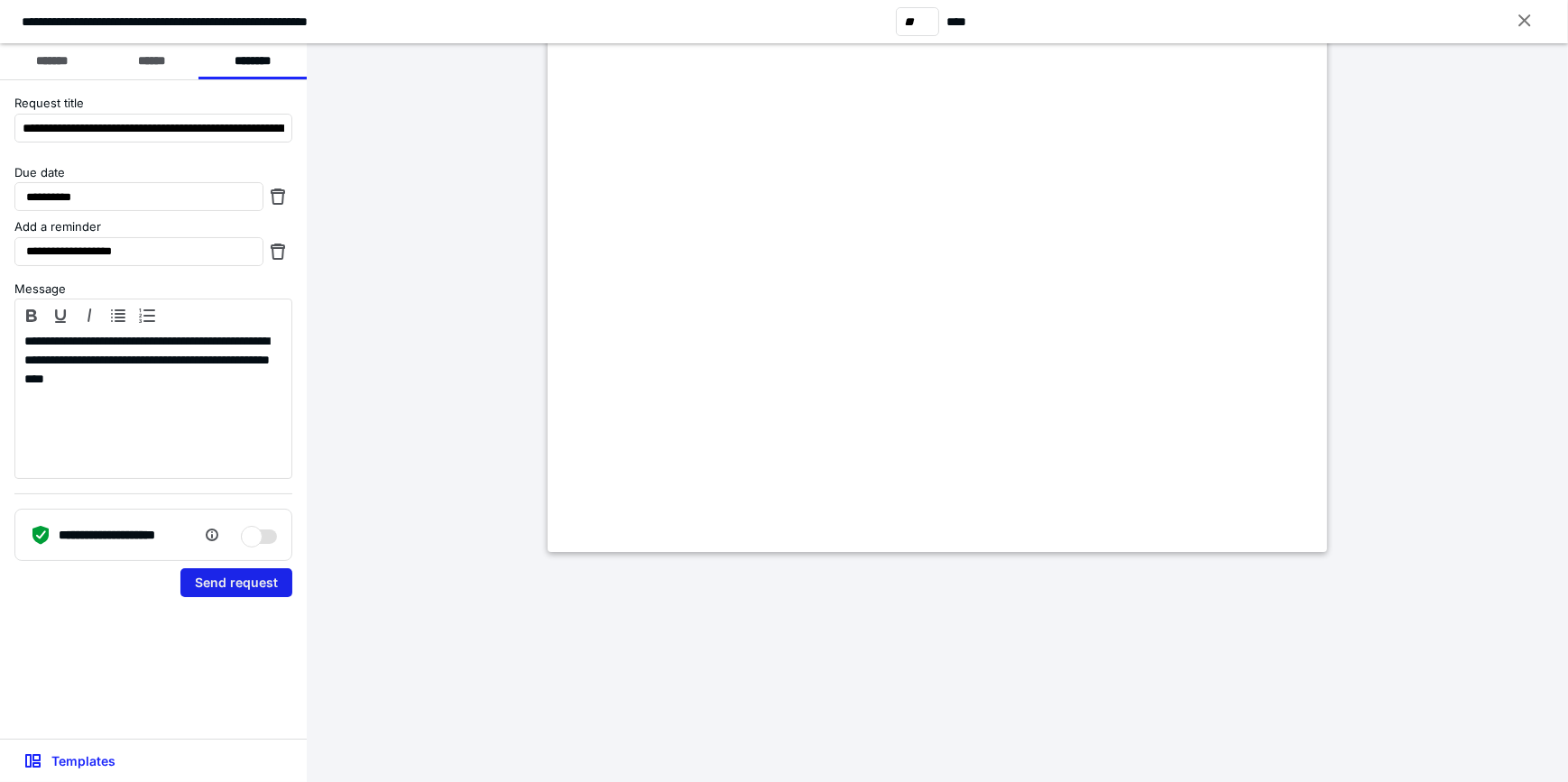 click on "Send request" at bounding box center (236, 583) 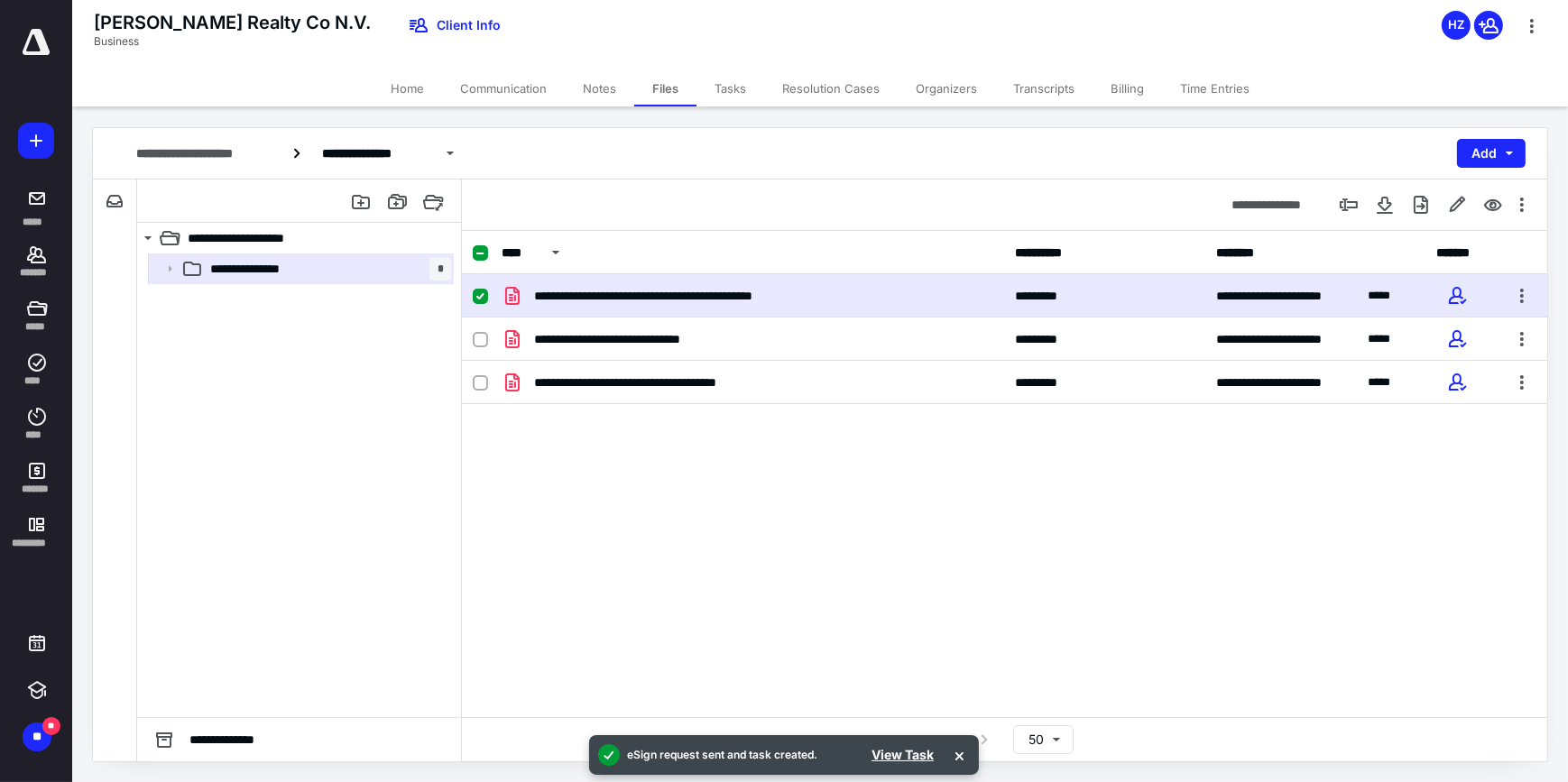 click on "Home" at bounding box center (407, 88) 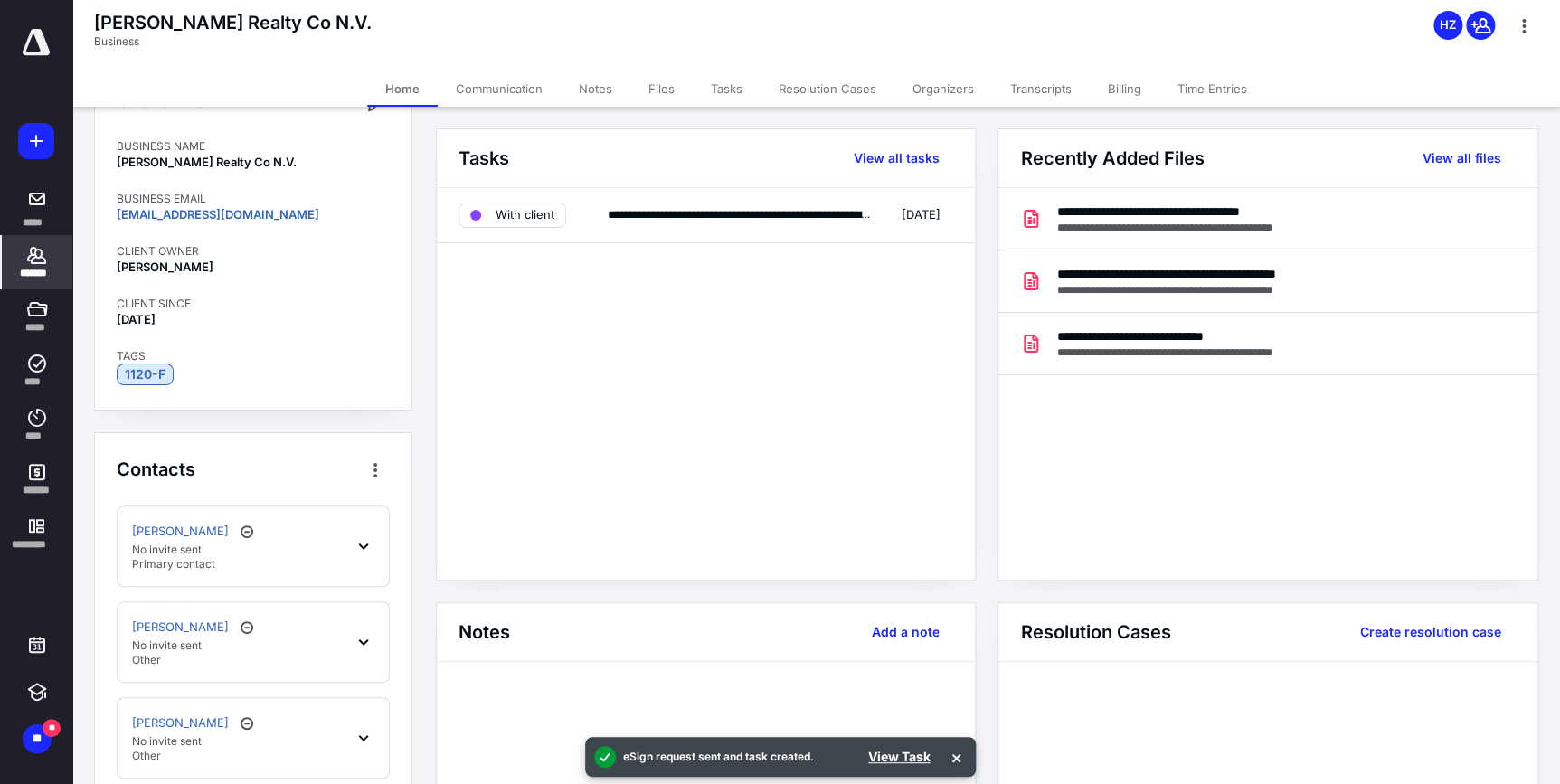 scroll, scrollTop: 164, scrollLeft: 0, axis: vertical 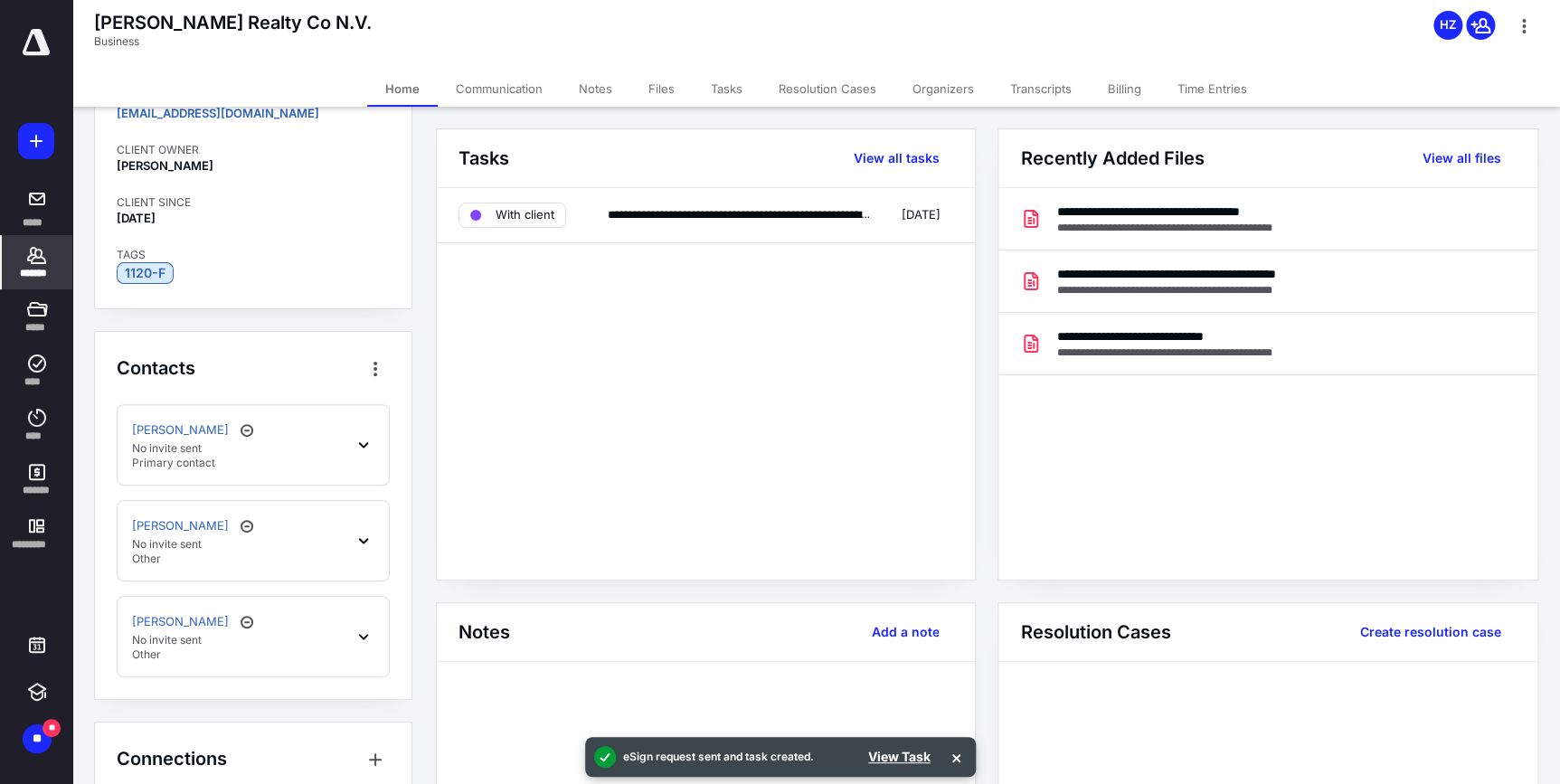click 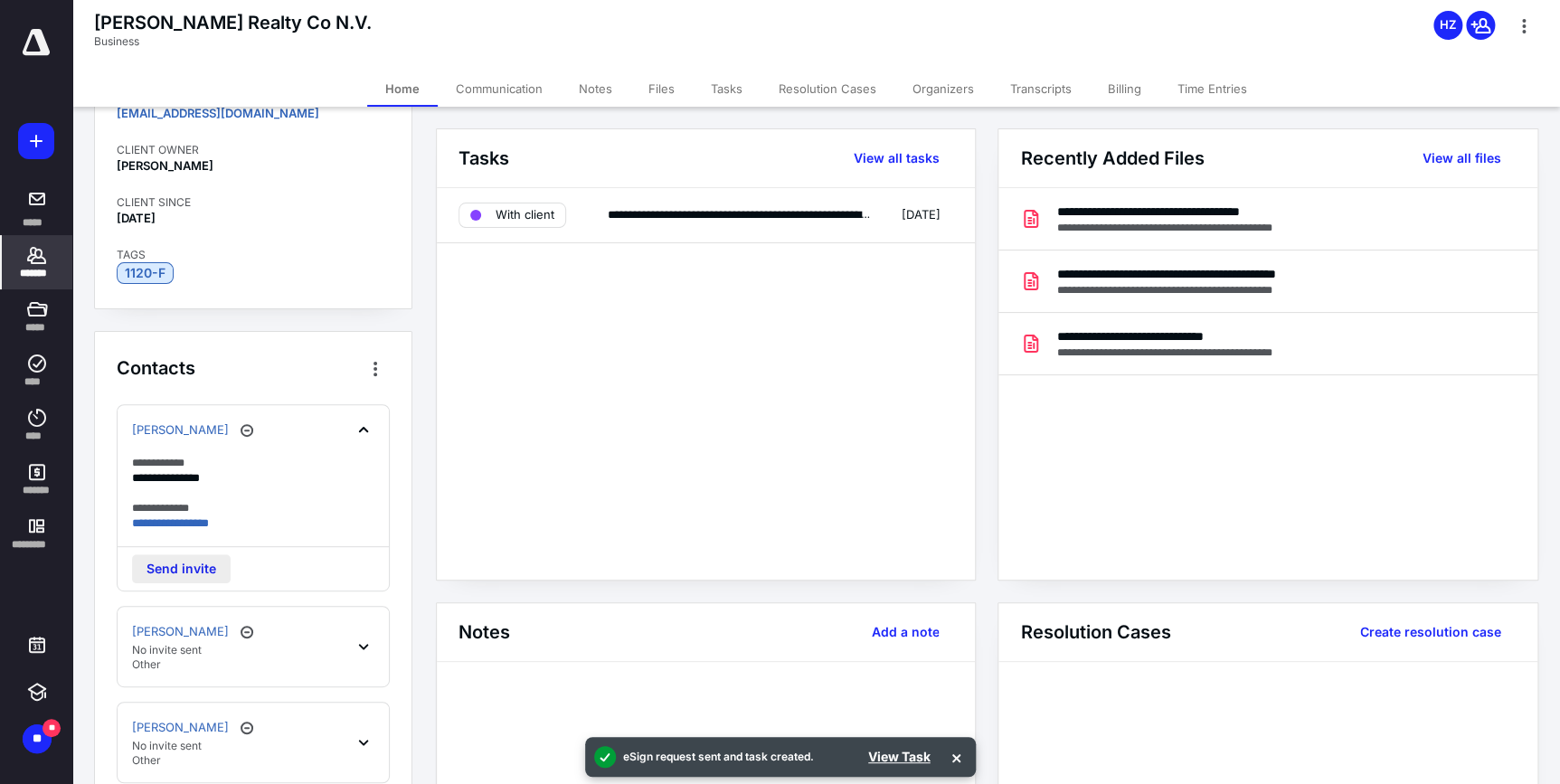 click on "Send invite" at bounding box center [181, 569] 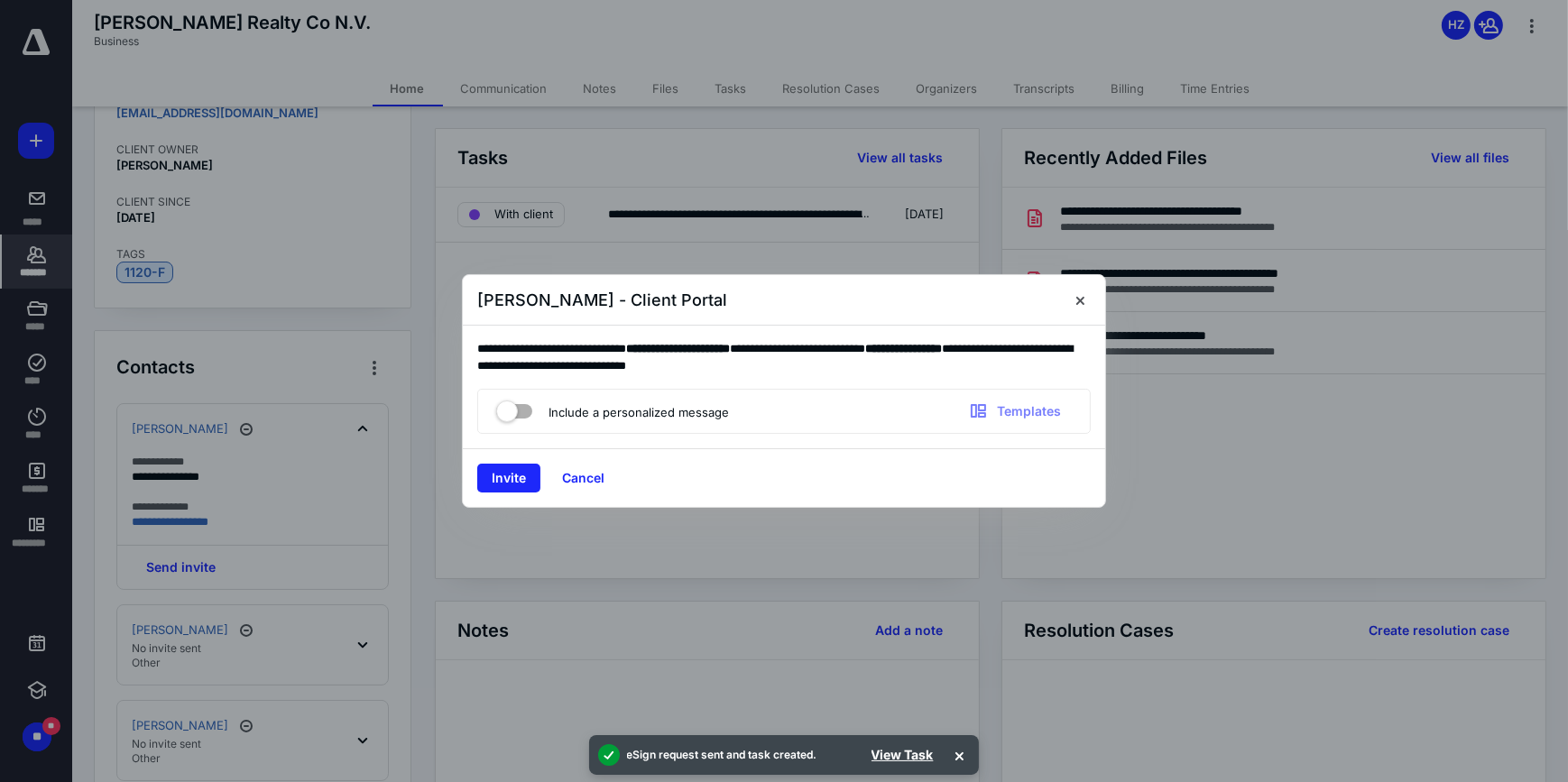 click at bounding box center (514, 408) 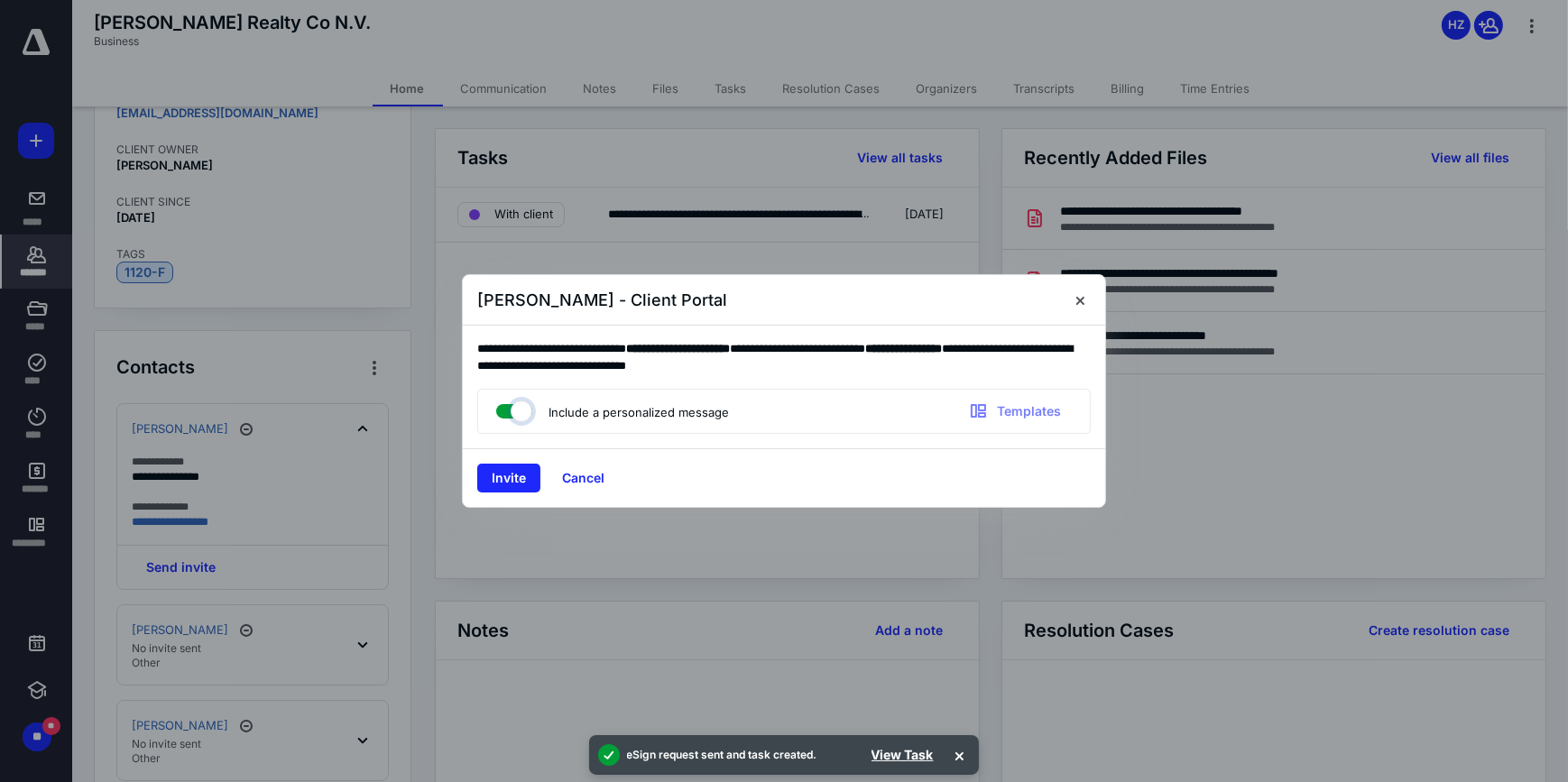 checkbox on "true" 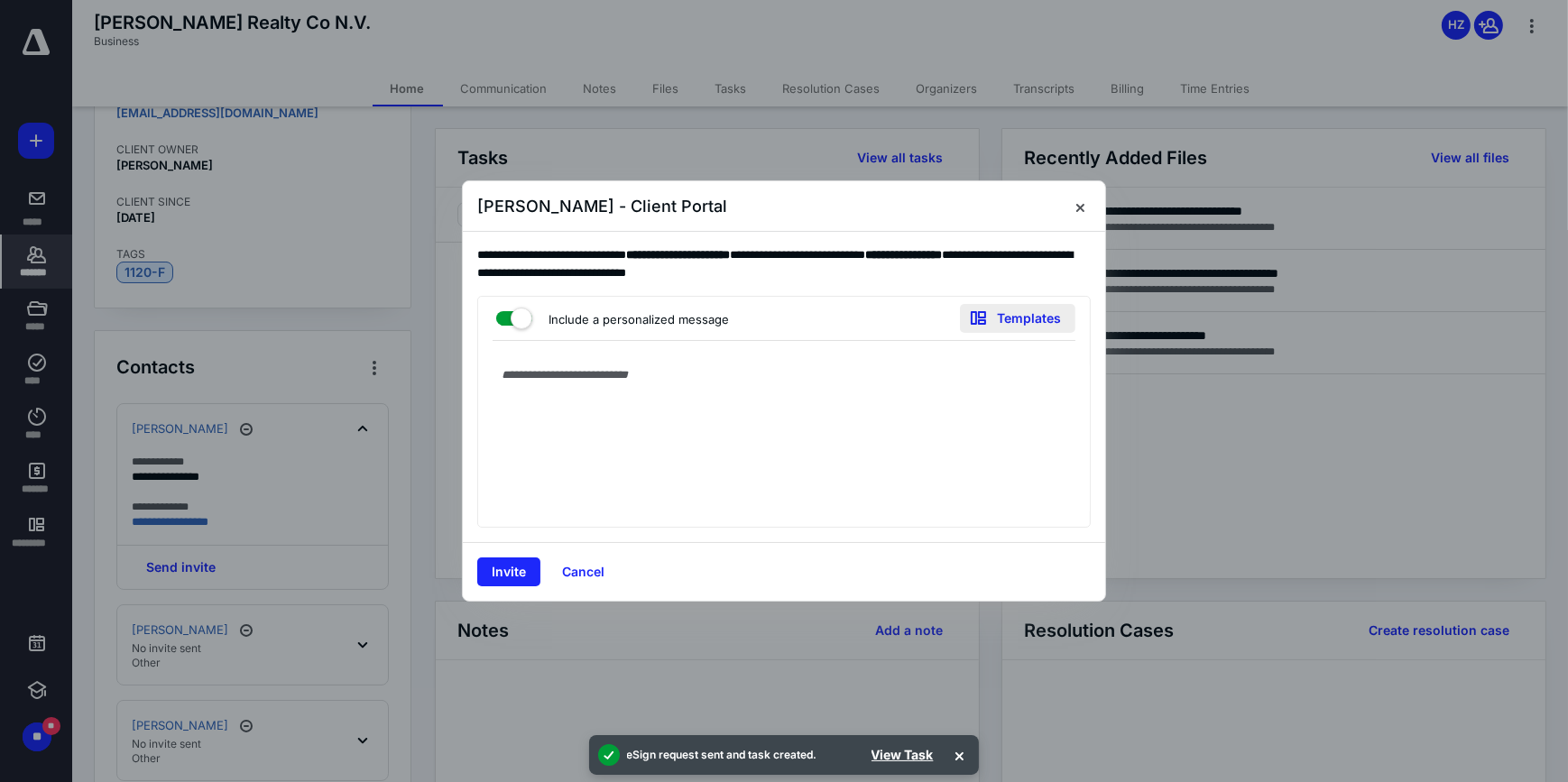 click on "Templates" at bounding box center [1018, 318] 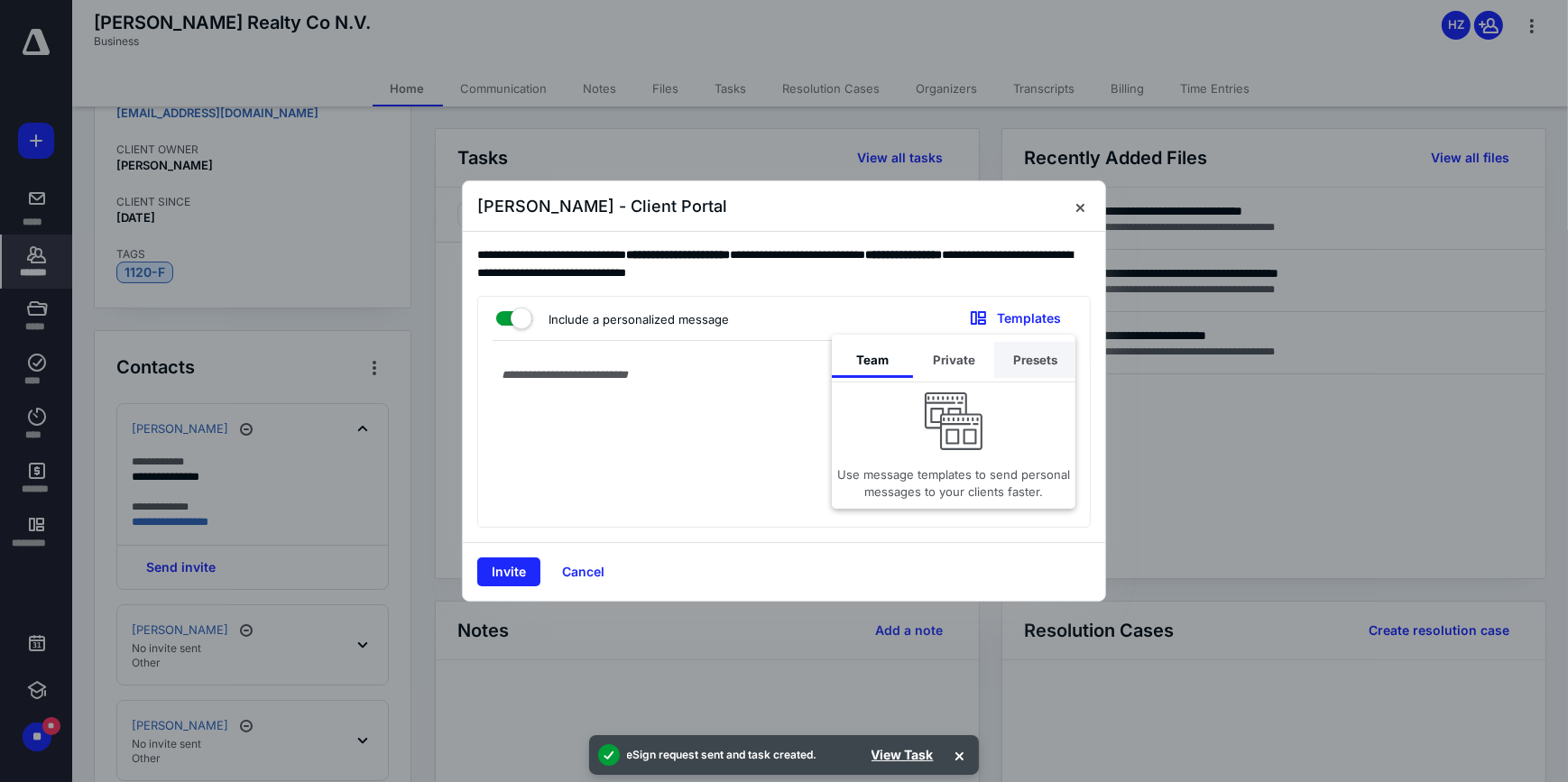 click on "Presets" at bounding box center (1035, 360) 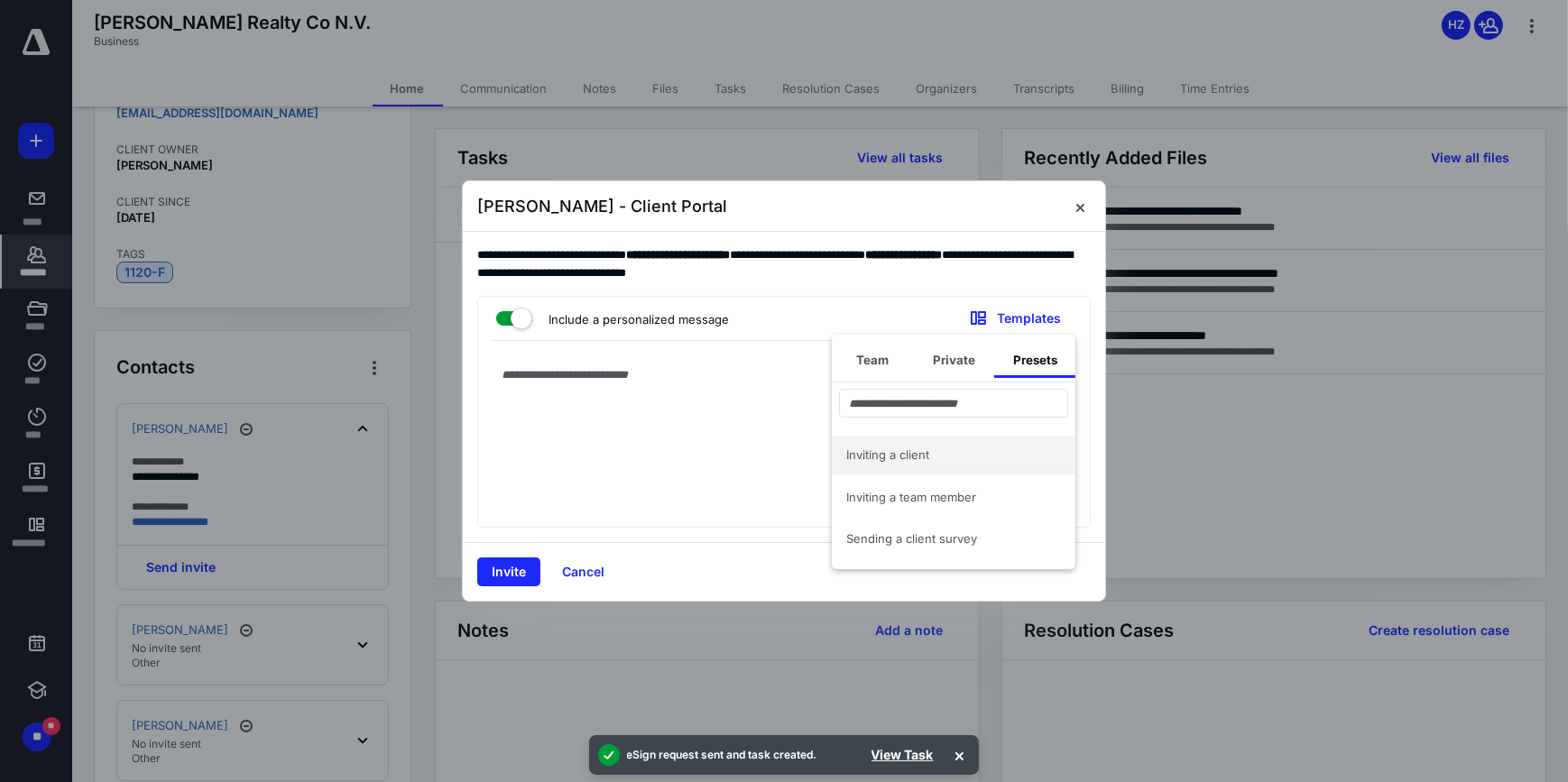 click on "Inviting a client" at bounding box center (954, 455) 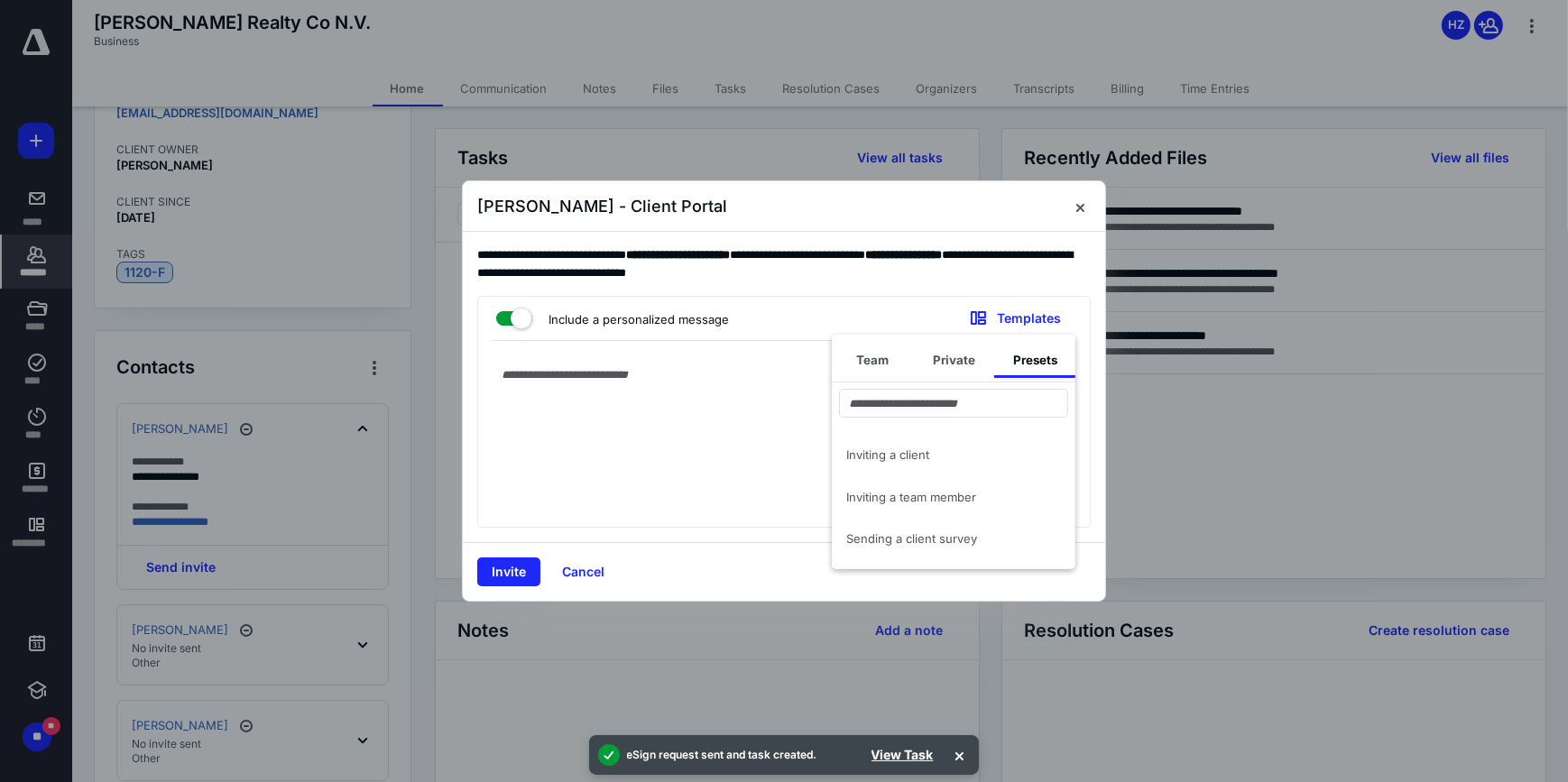 type on "**********" 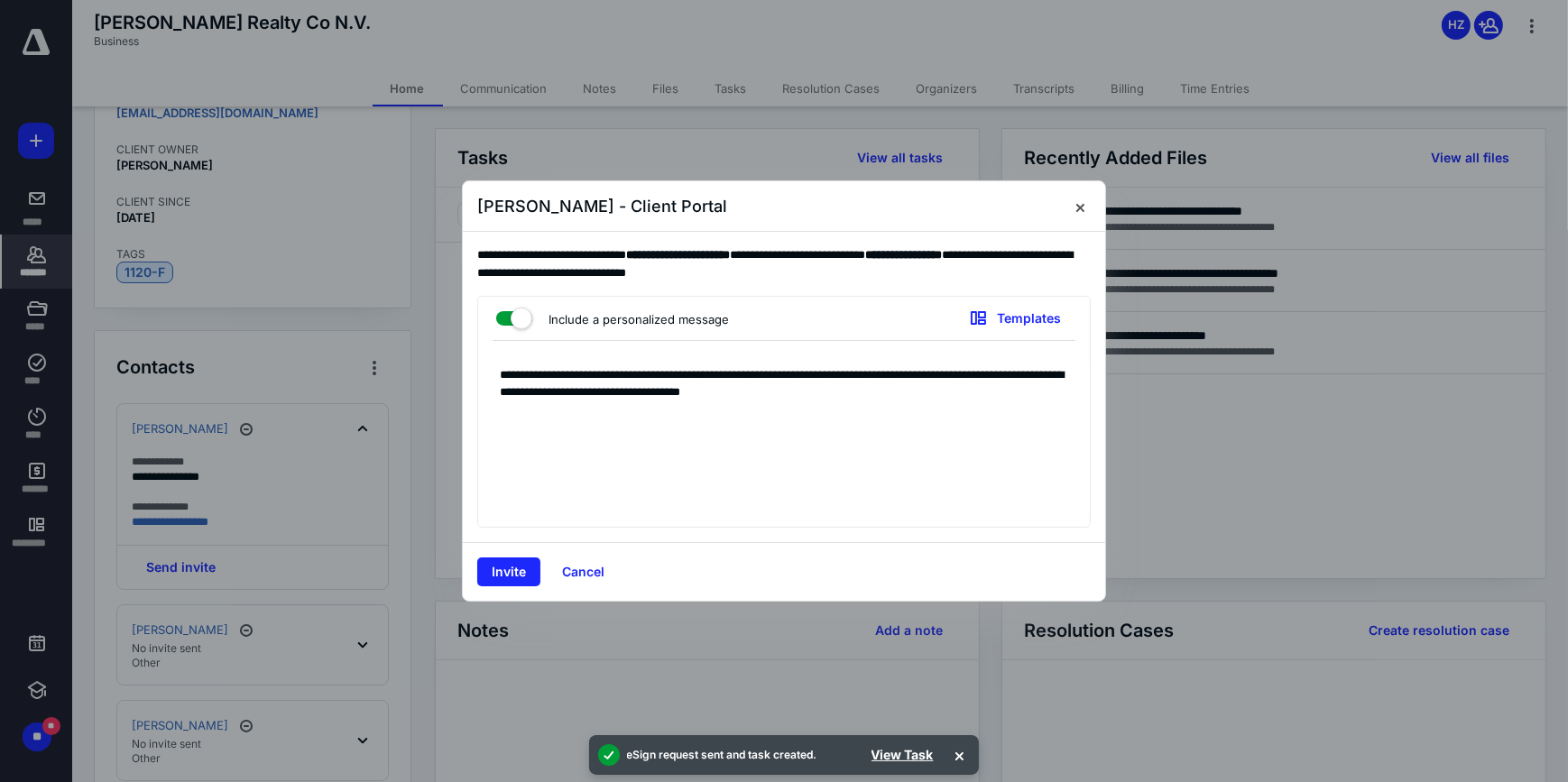 click on "Invite" at bounding box center [509, 572] 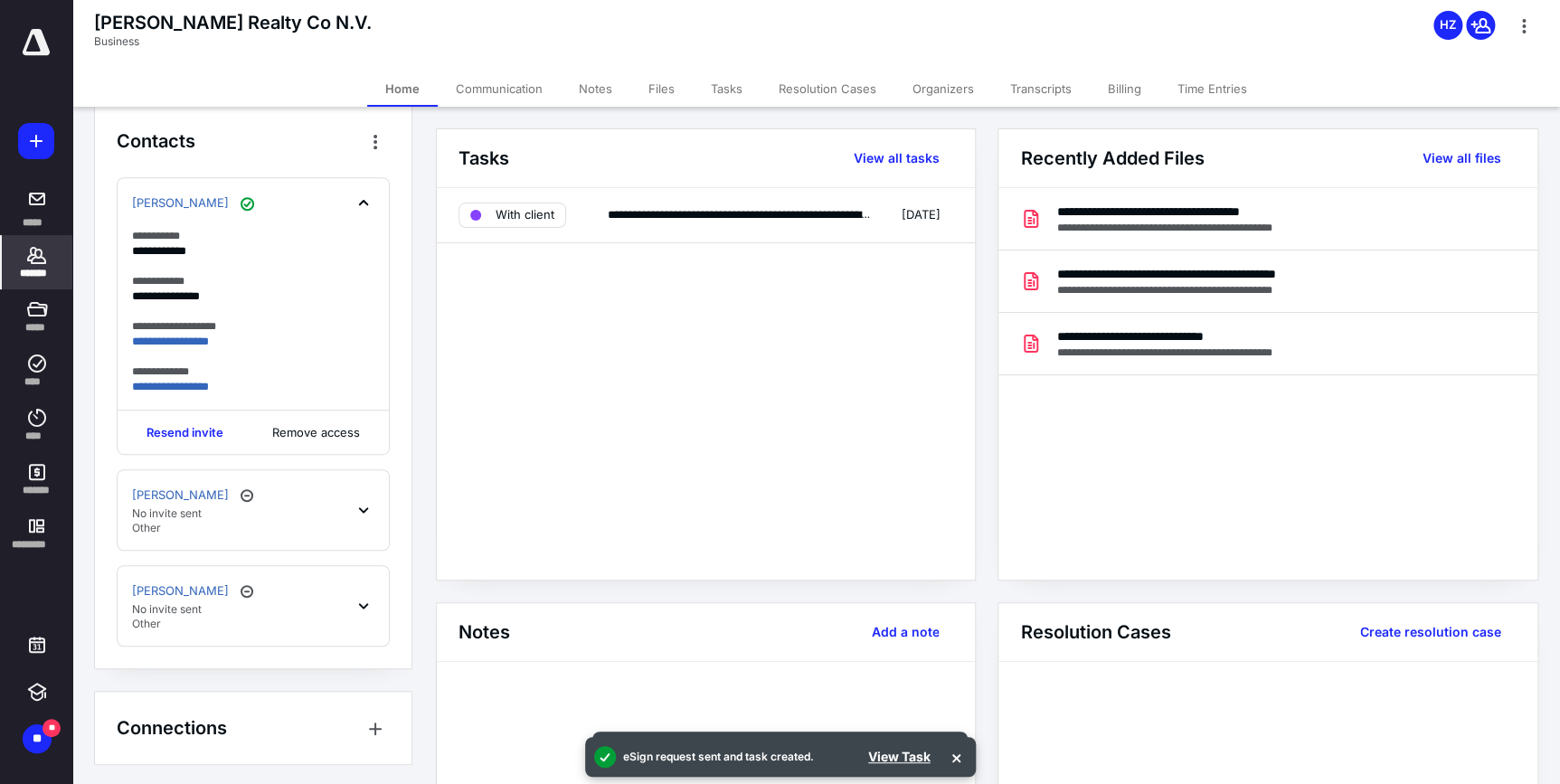 click on "Christopher Castillo No invite sent Other" at bounding box center (253, 510) 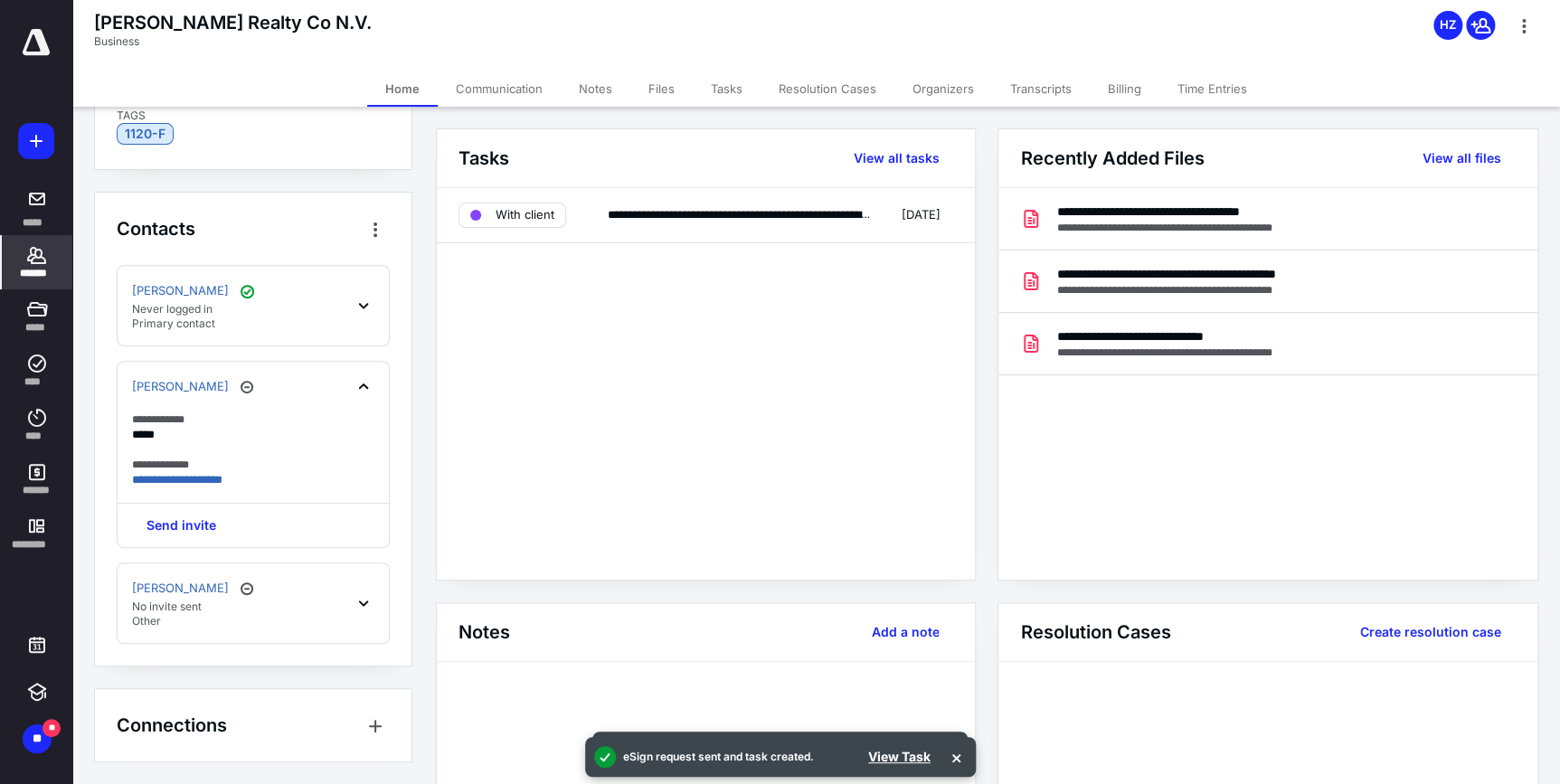 scroll, scrollTop: 301, scrollLeft: 0, axis: vertical 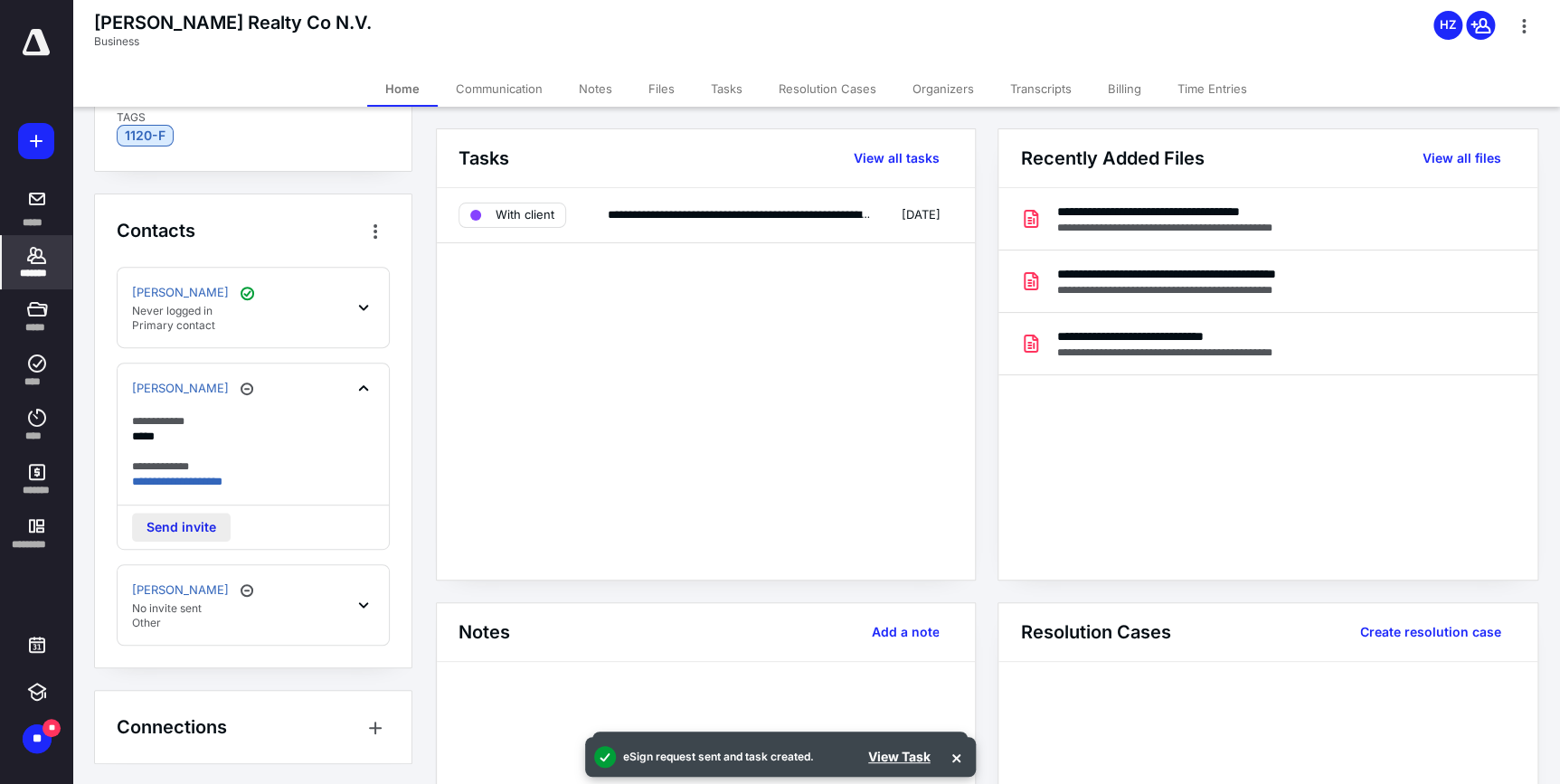 click on "Send invite" at bounding box center (181, 527) 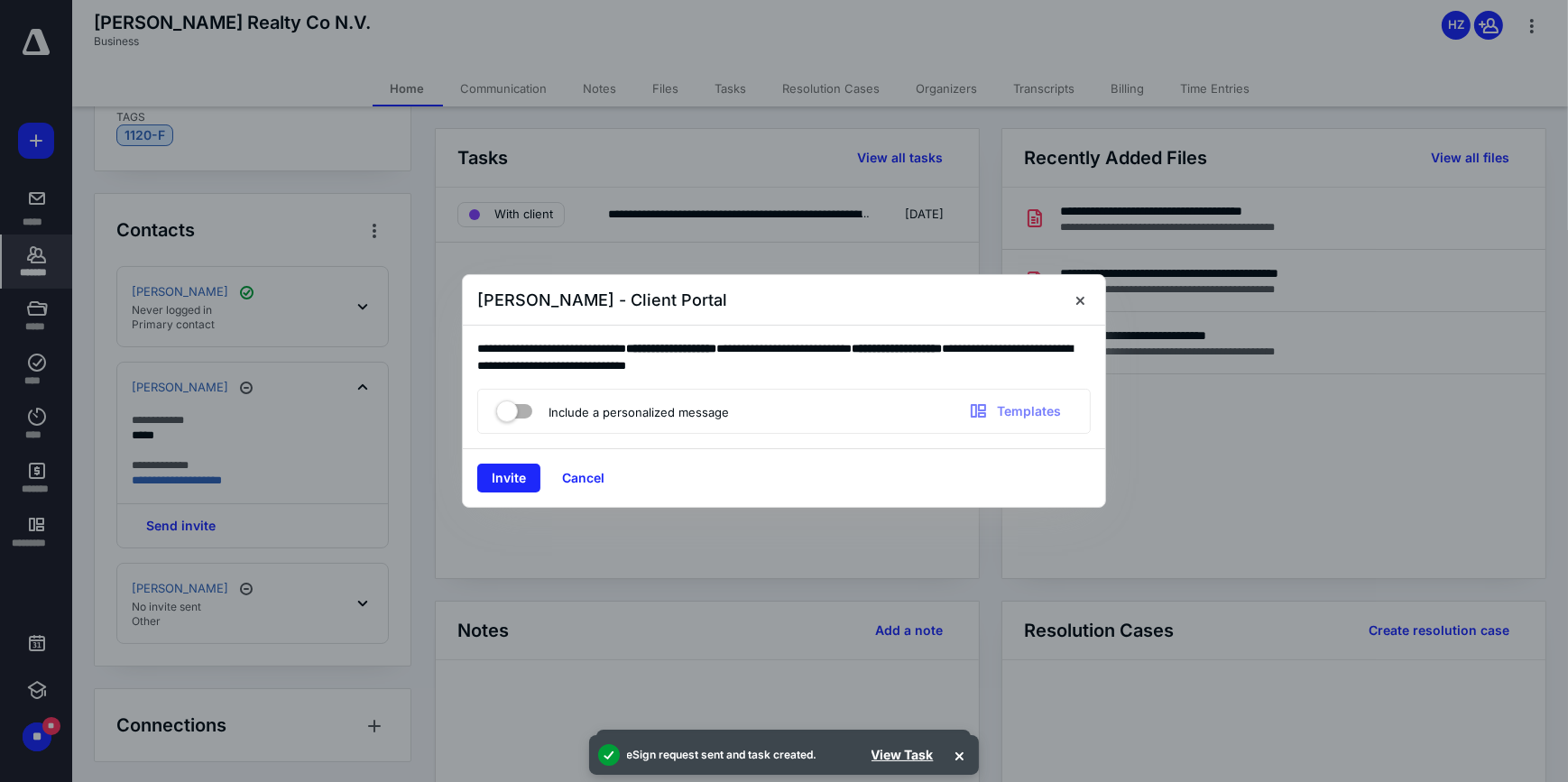 click at bounding box center [514, 408] 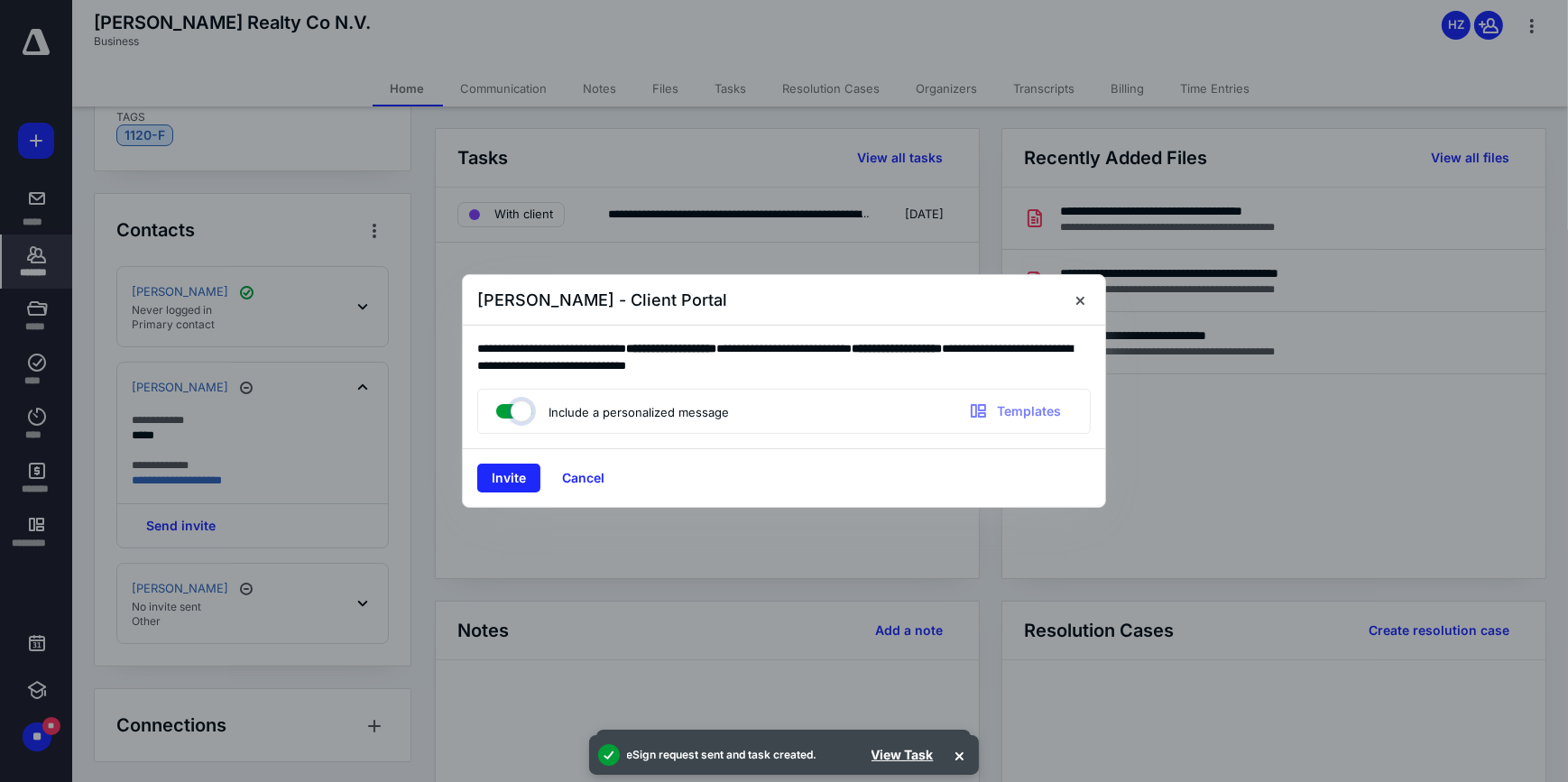 checkbox on "true" 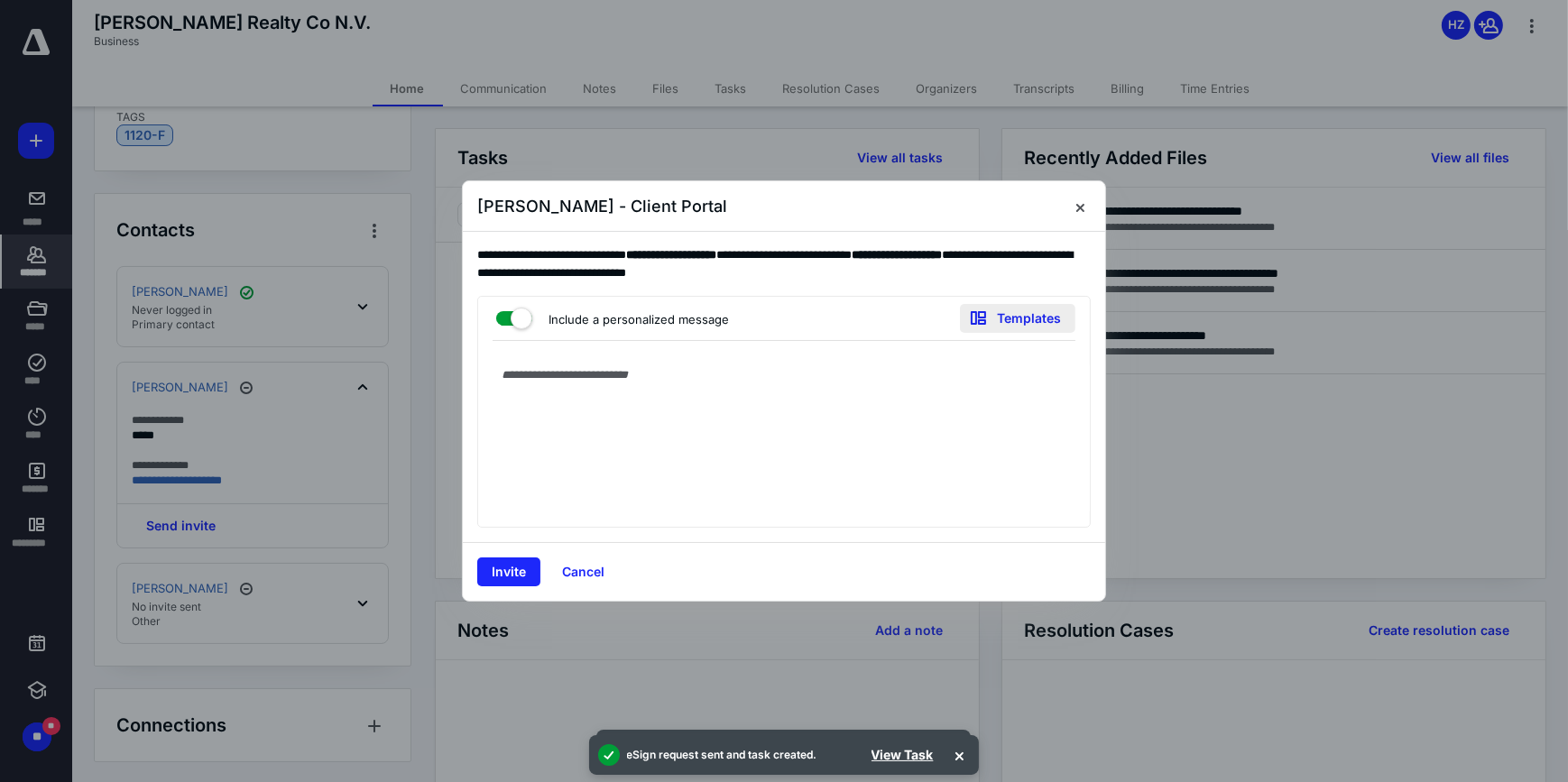click on "Templates" at bounding box center (1018, 318) 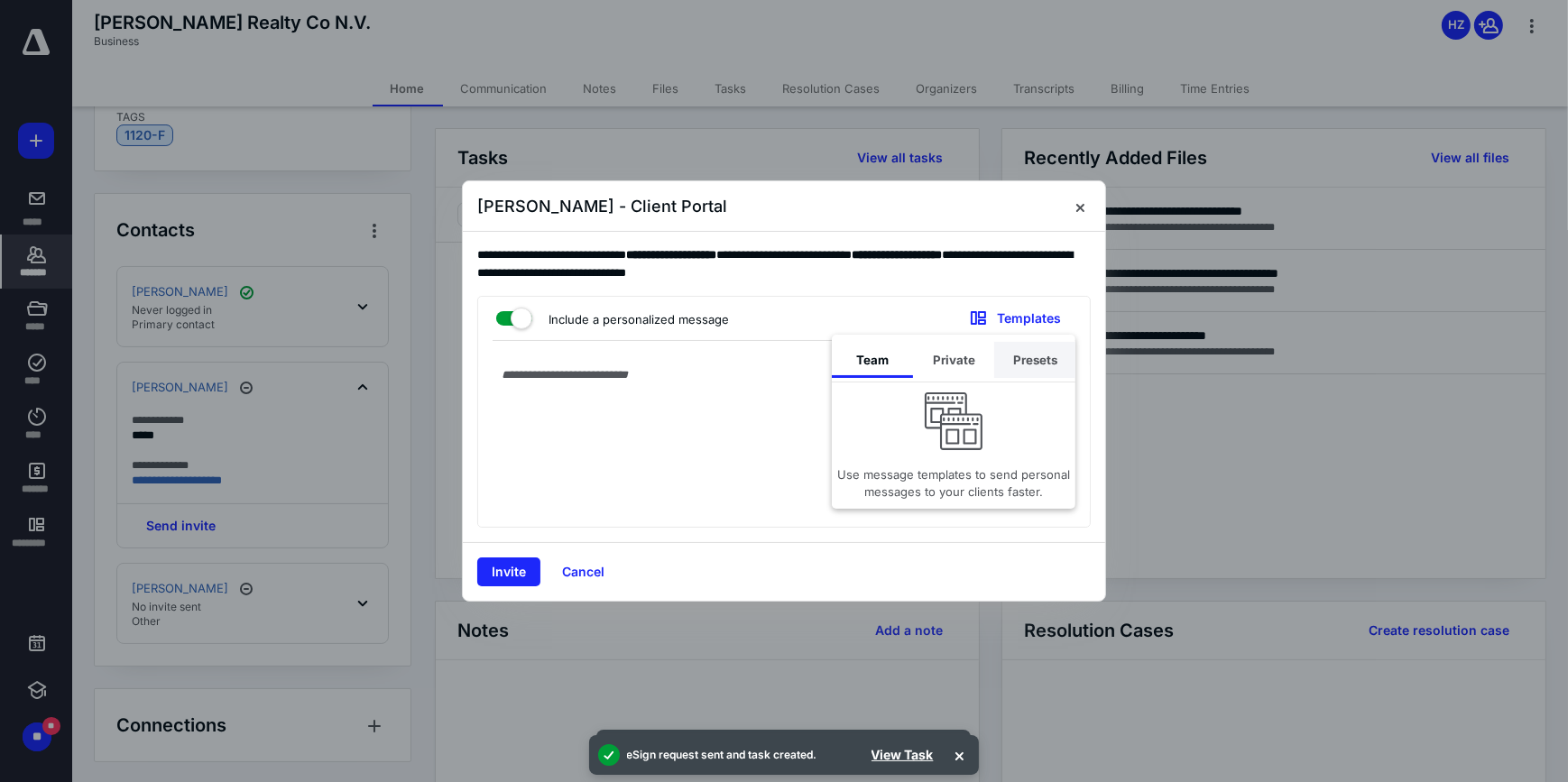 click on "Presets" at bounding box center (1035, 360) 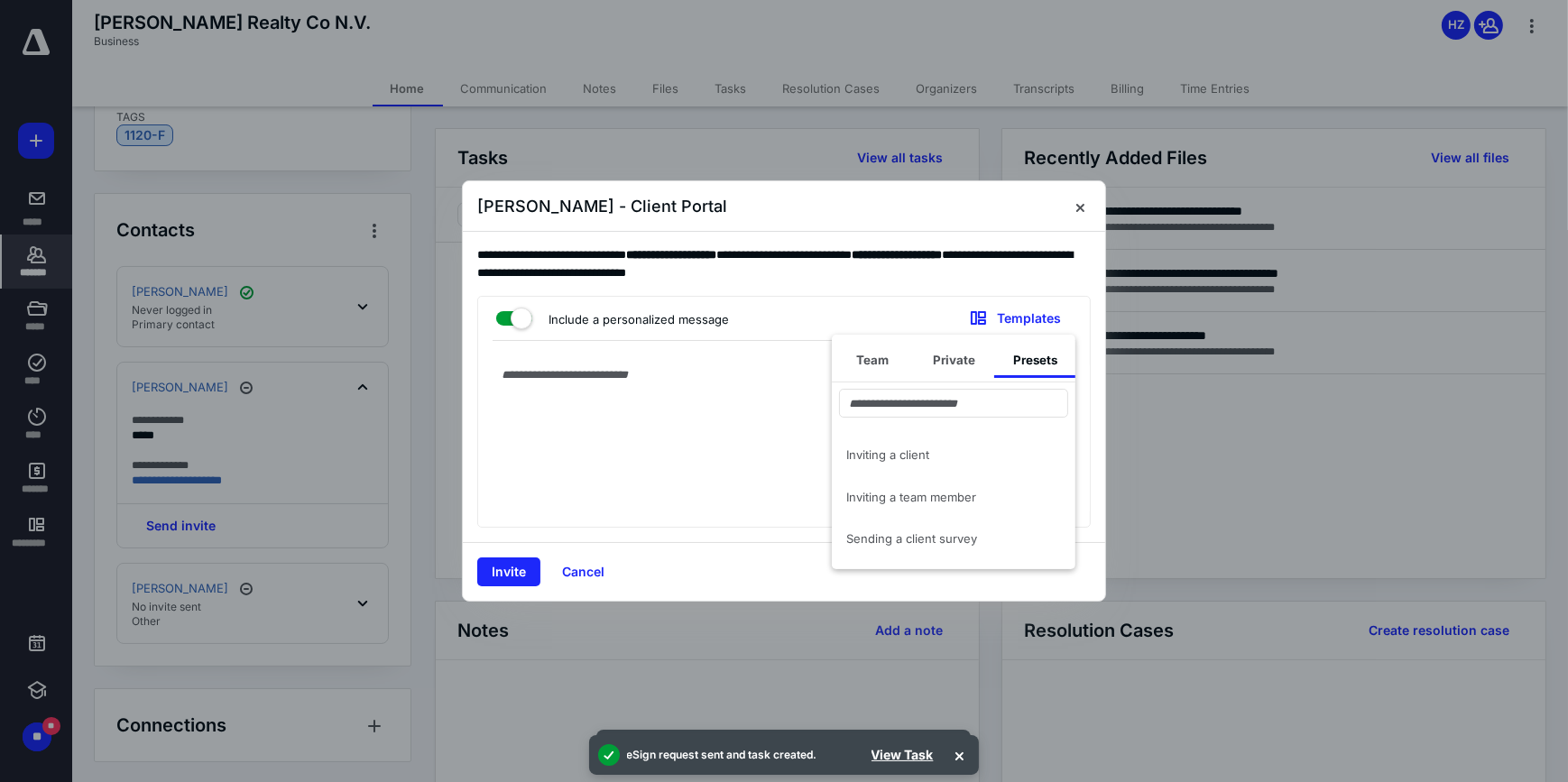click on "Inviting a client" at bounding box center (943, 455) 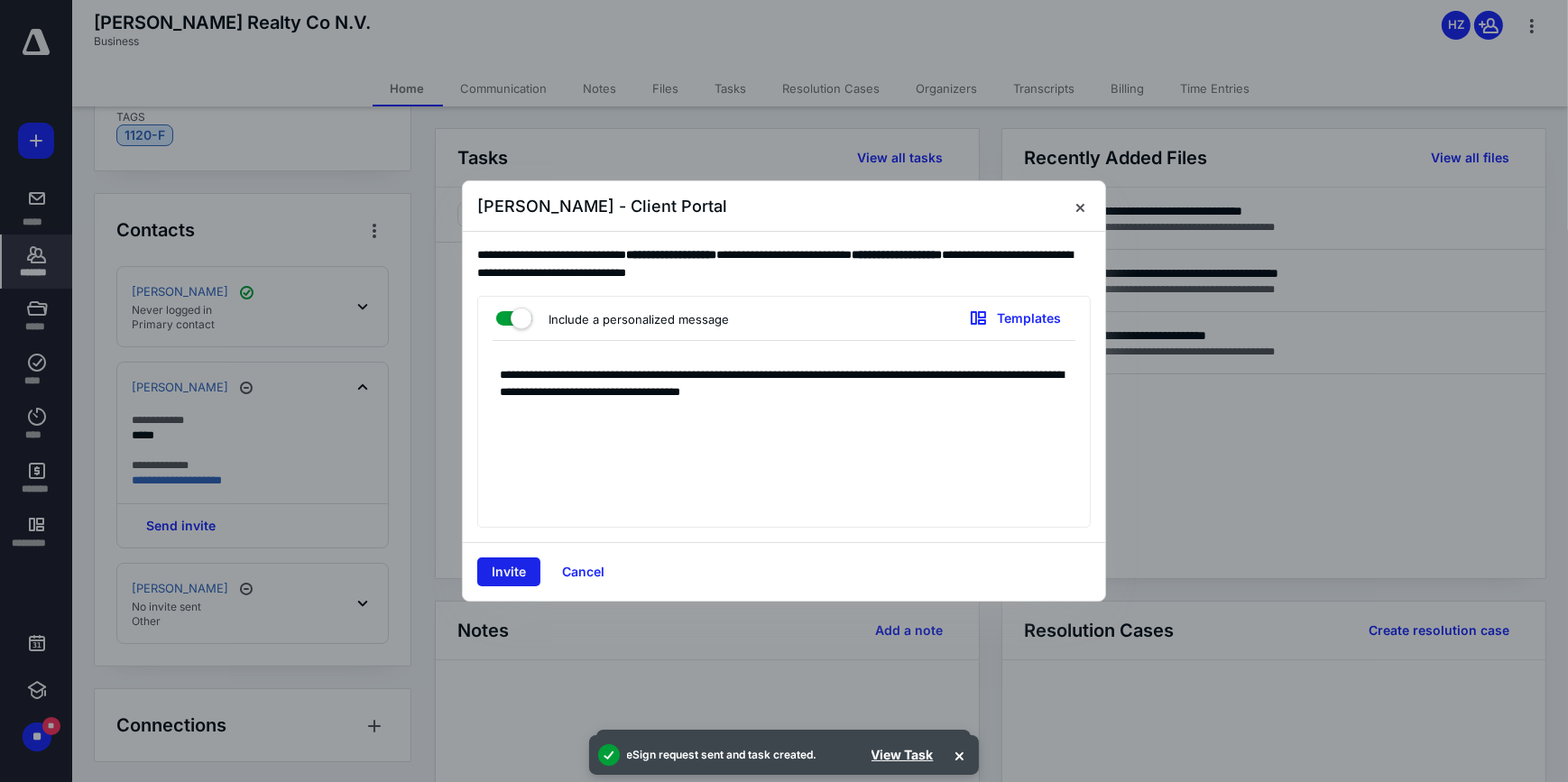 click on "Invite" at bounding box center (509, 572) 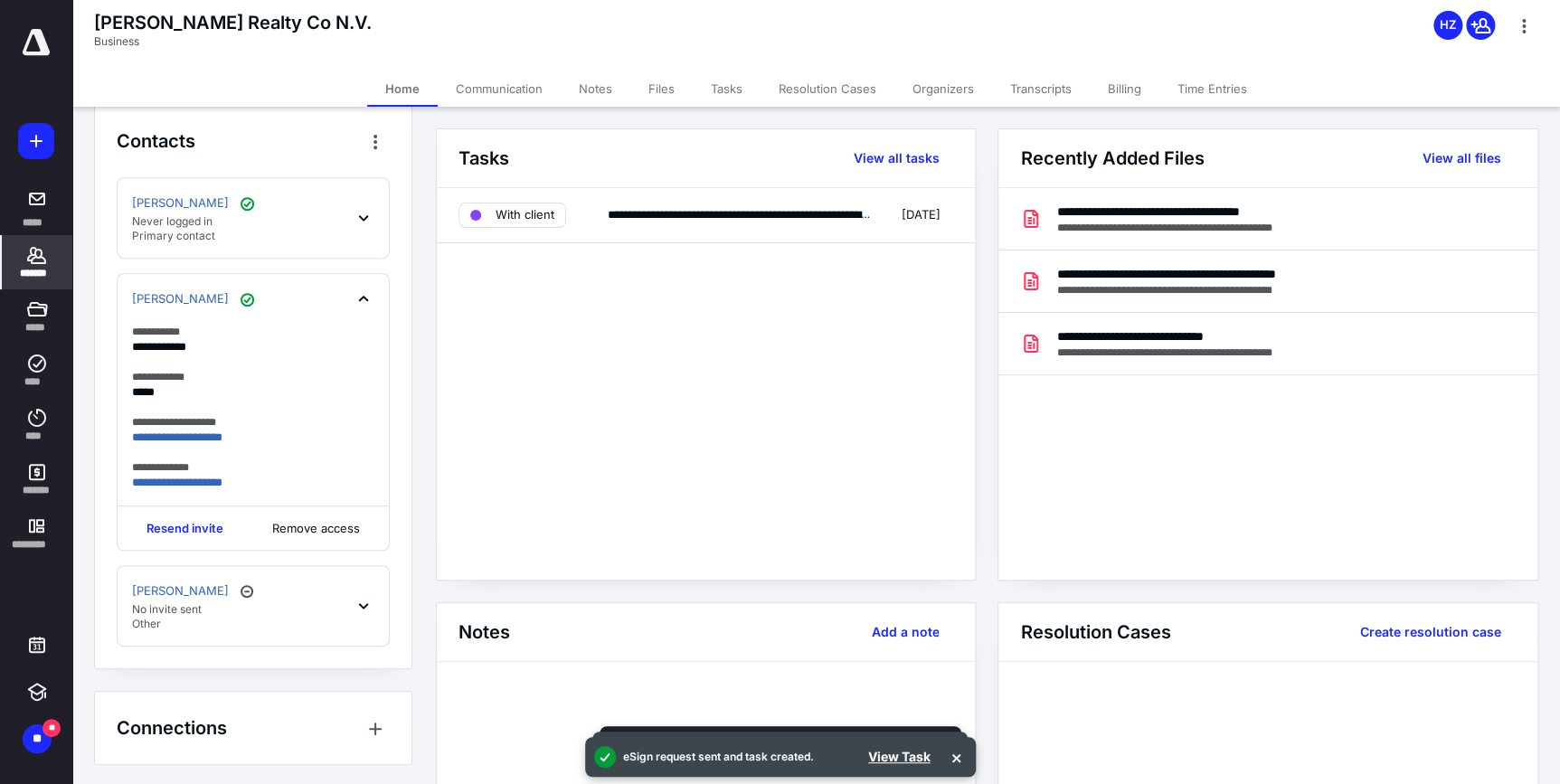 click on "Gador Garza No invite sent Other" at bounding box center (253, 606) 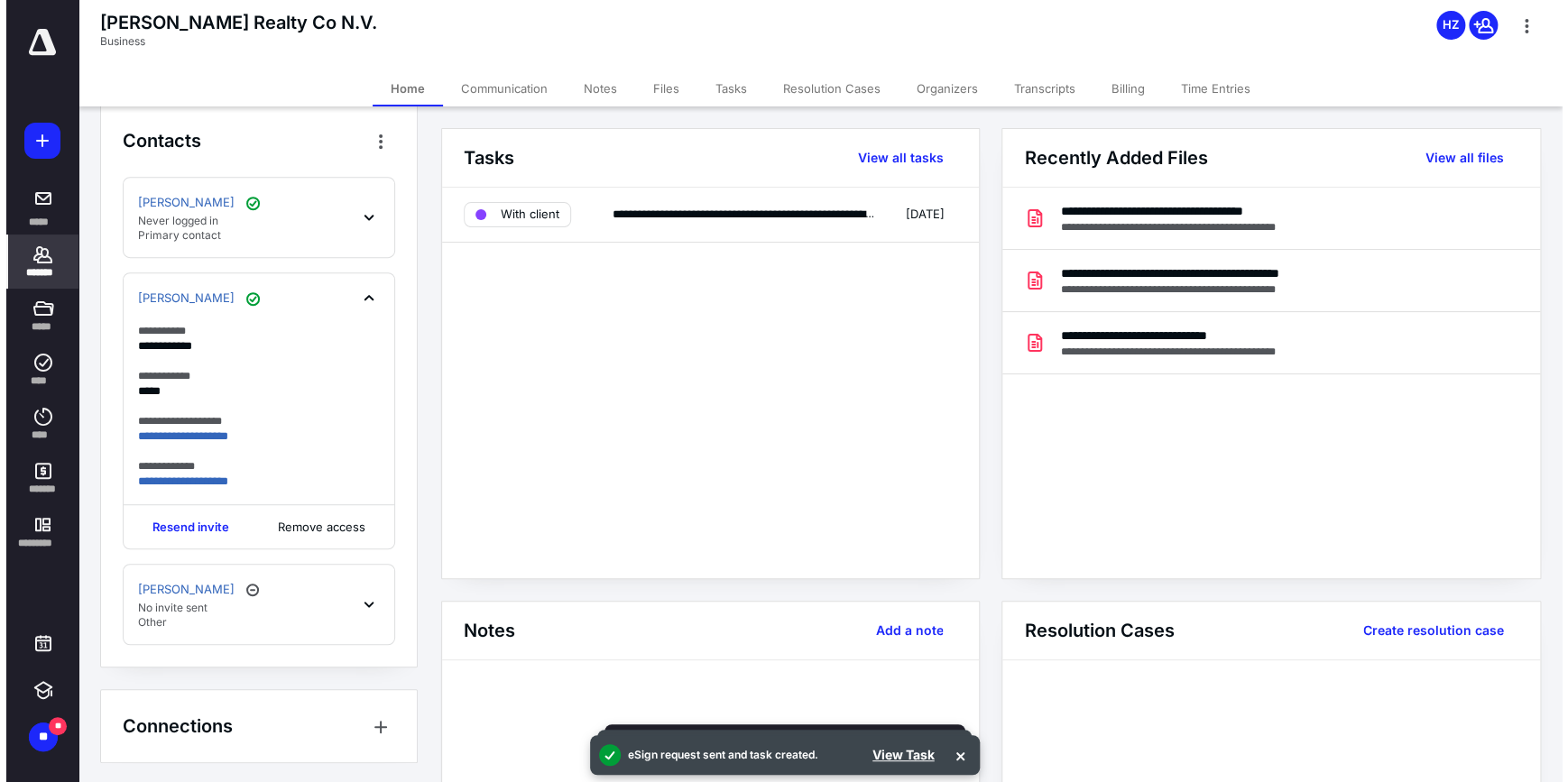 scroll, scrollTop: 300, scrollLeft: 0, axis: vertical 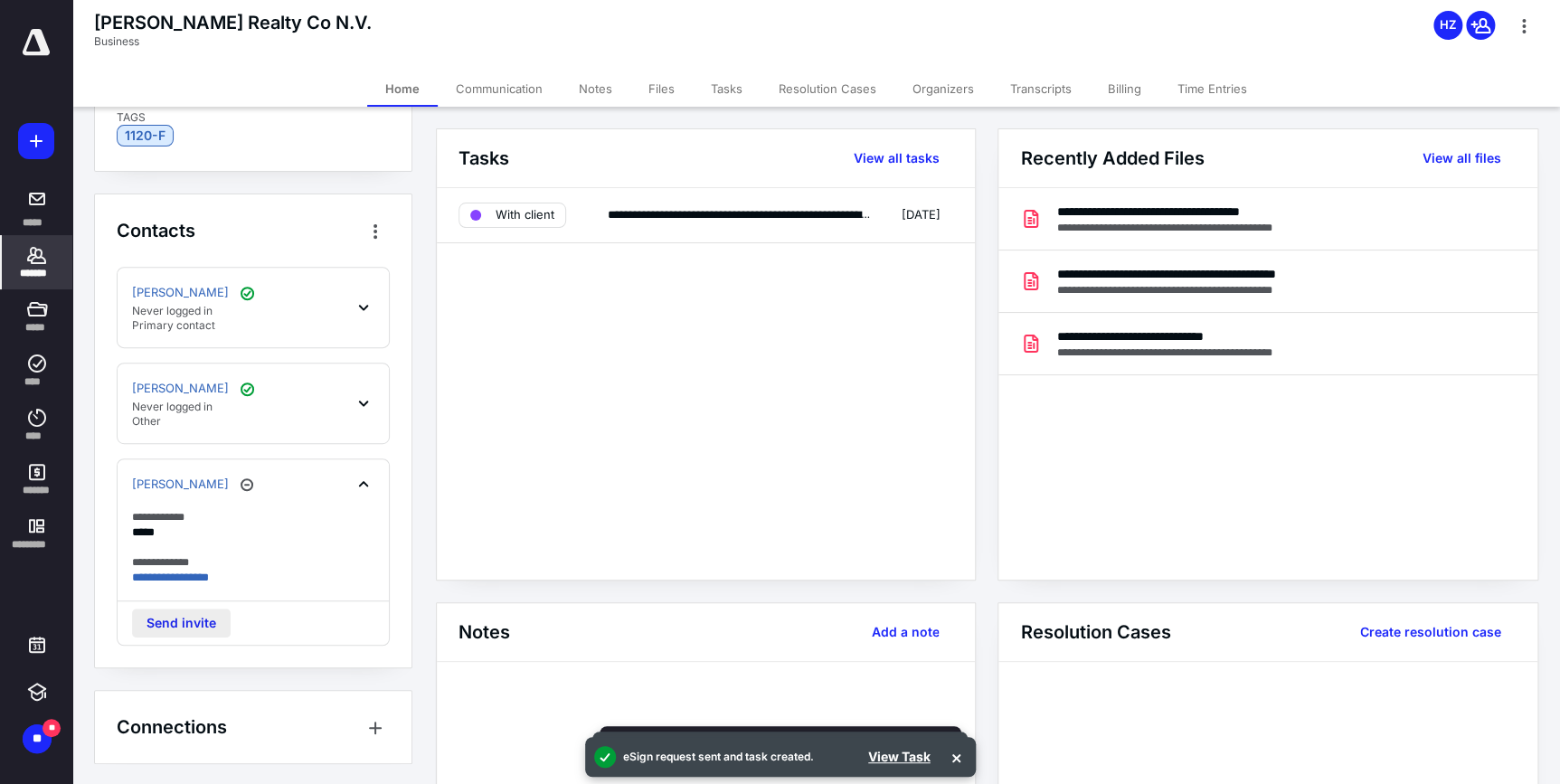 click on "Send invite" at bounding box center (181, 623) 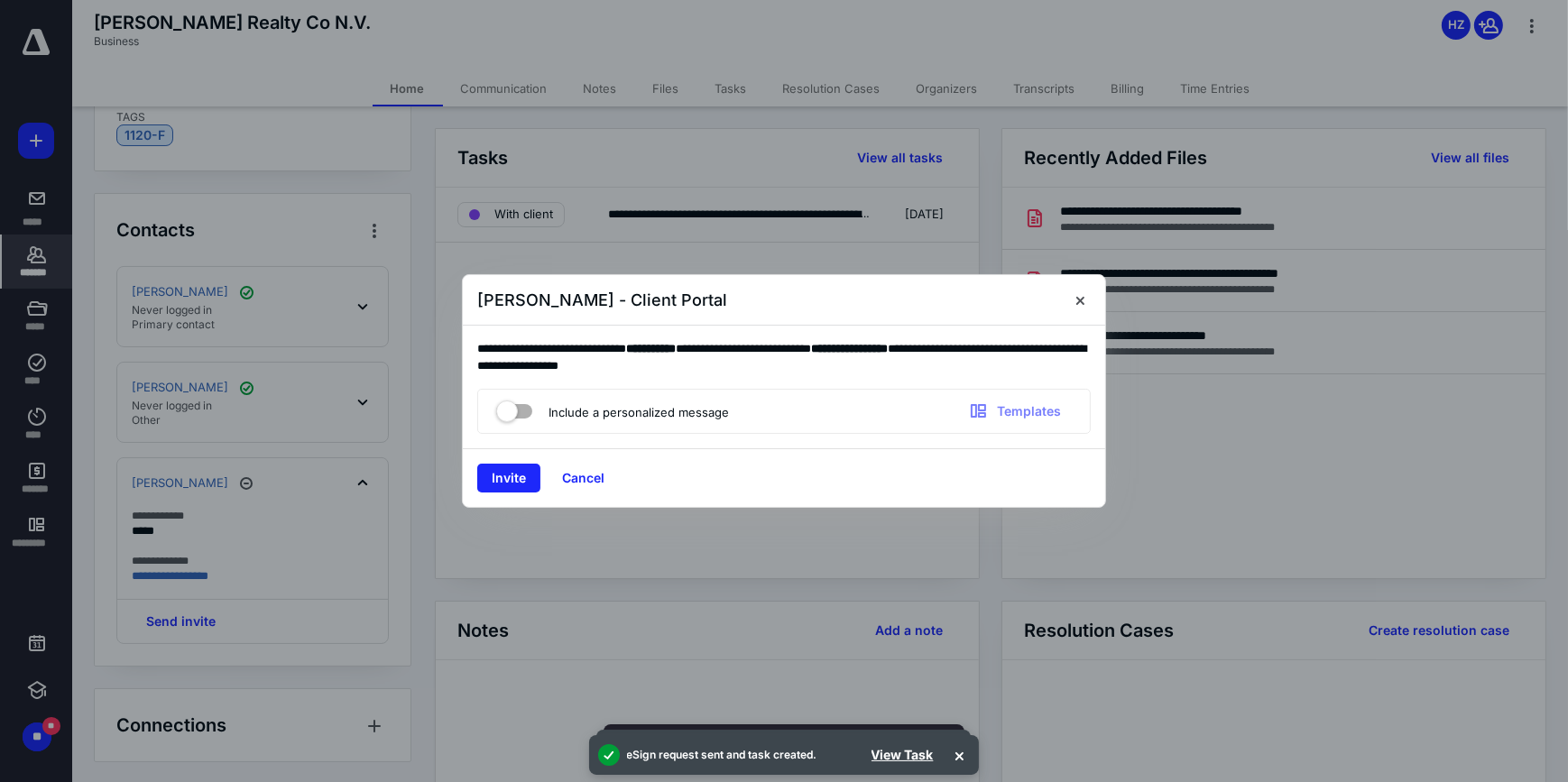 click on "Include a personalized message" at bounding box center [611, 411] 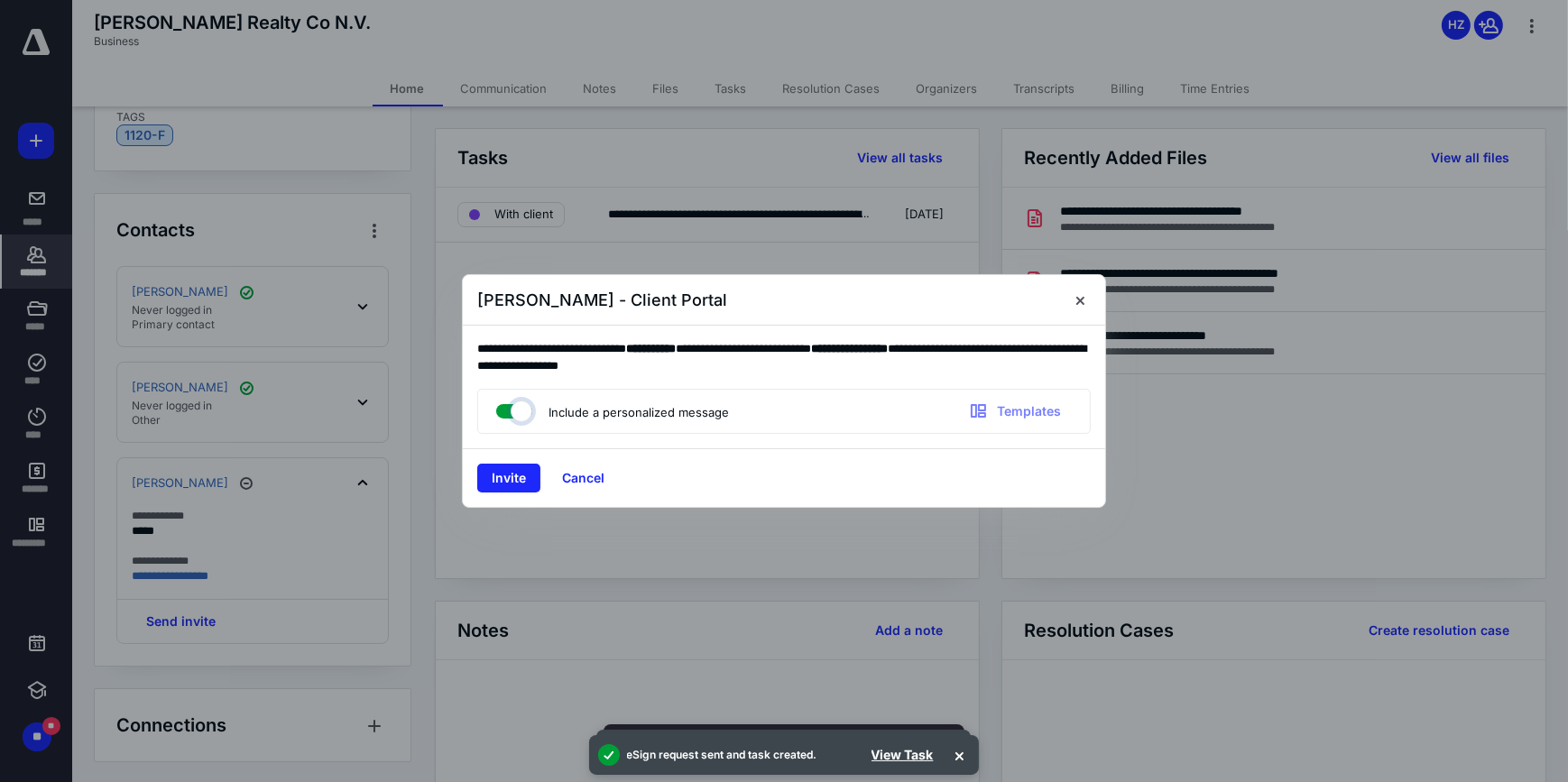 checkbox on "true" 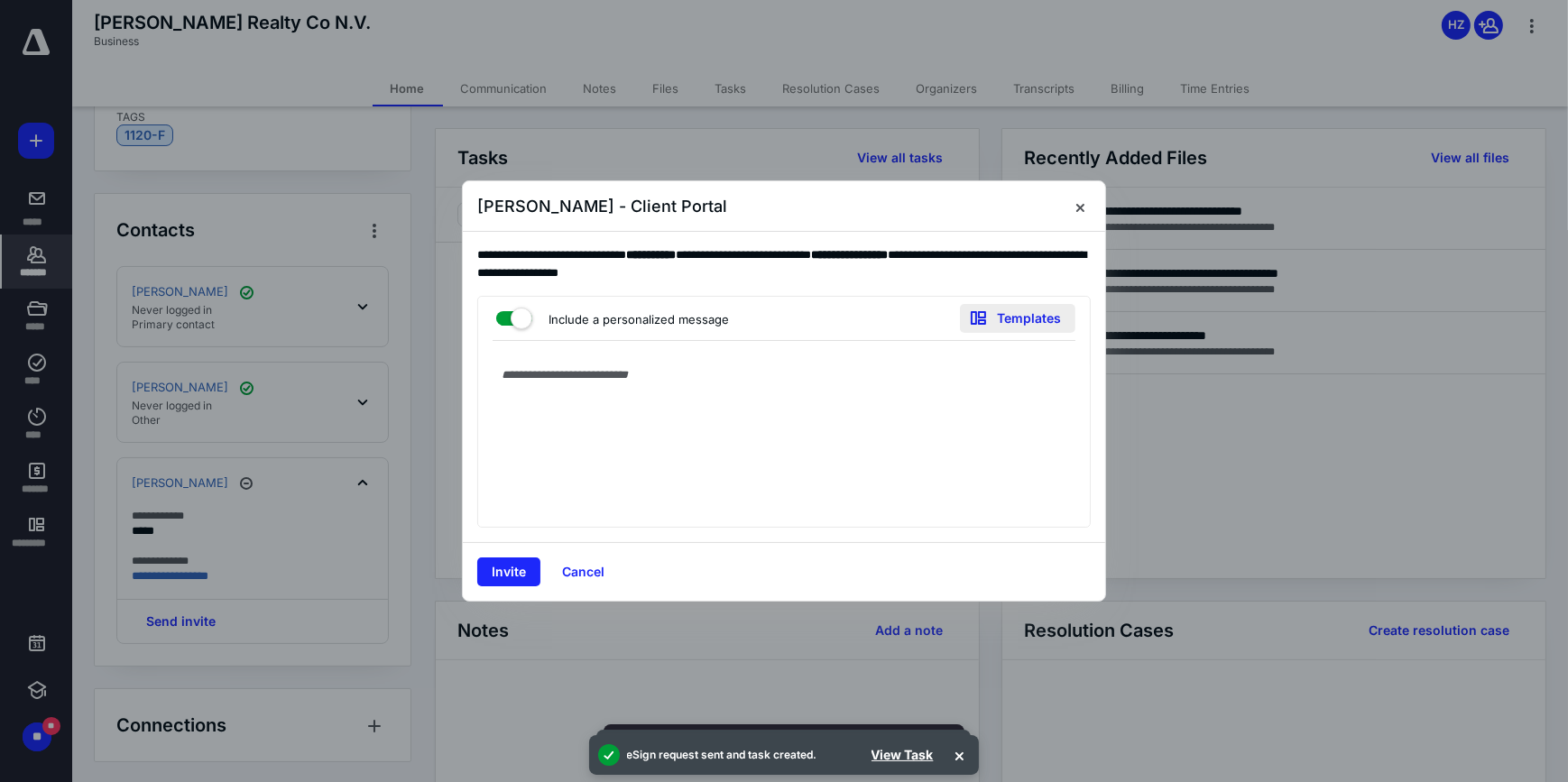 click on "Templates" at bounding box center (1018, 318) 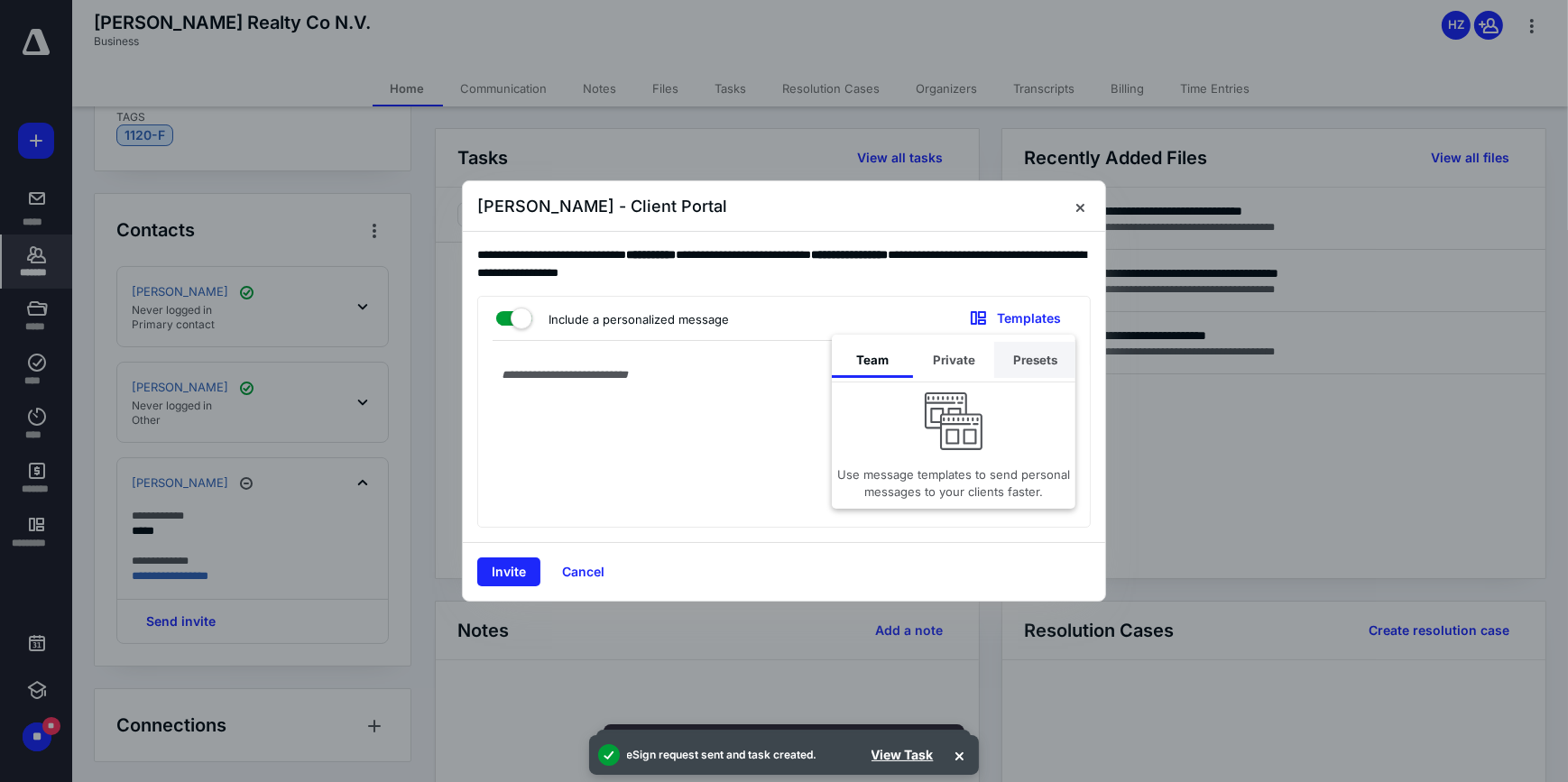 click on "Presets" at bounding box center (1035, 360) 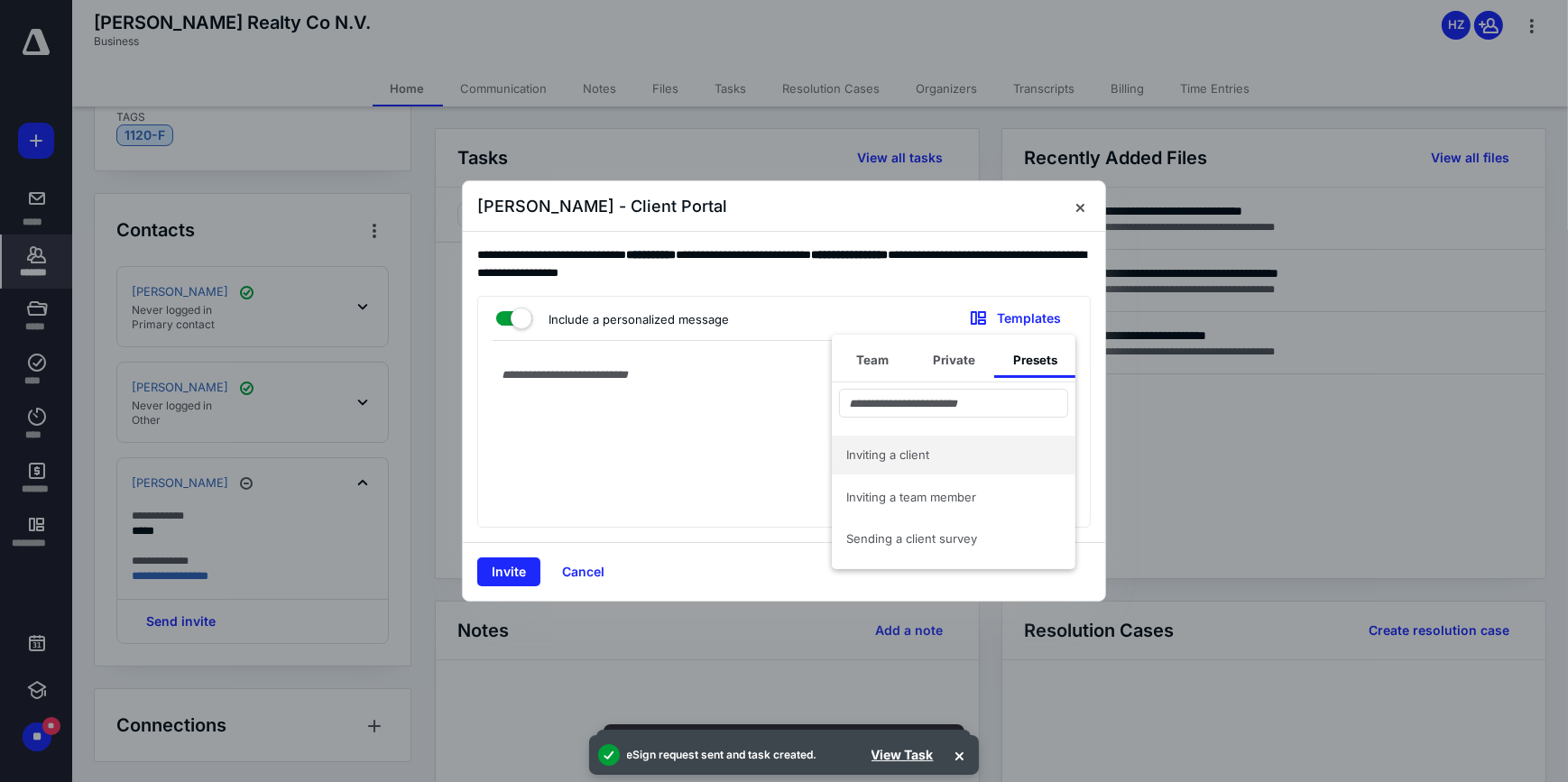 click on "Inviting a client" at bounding box center [954, 455] 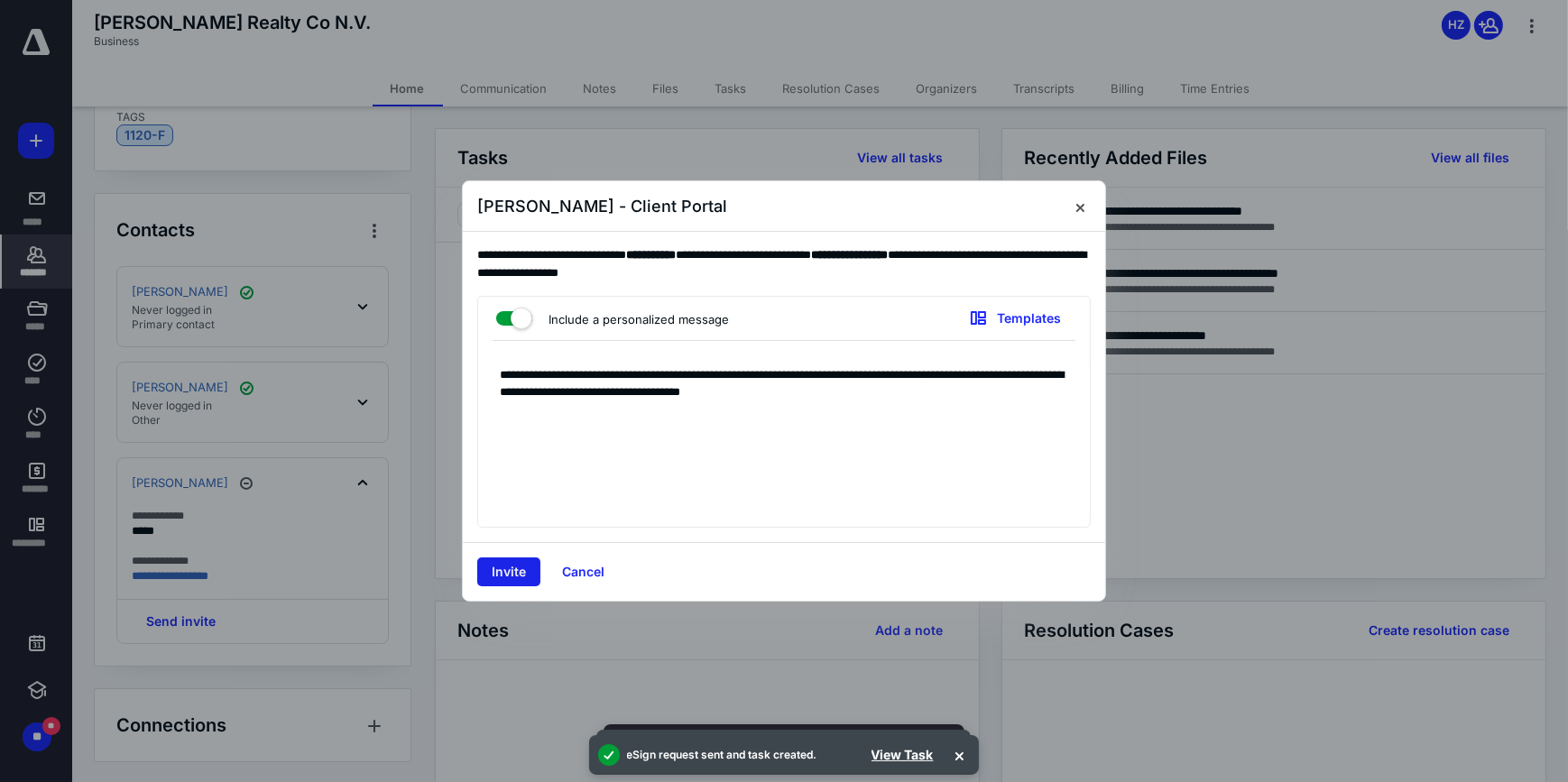click on "Invite" at bounding box center [509, 572] 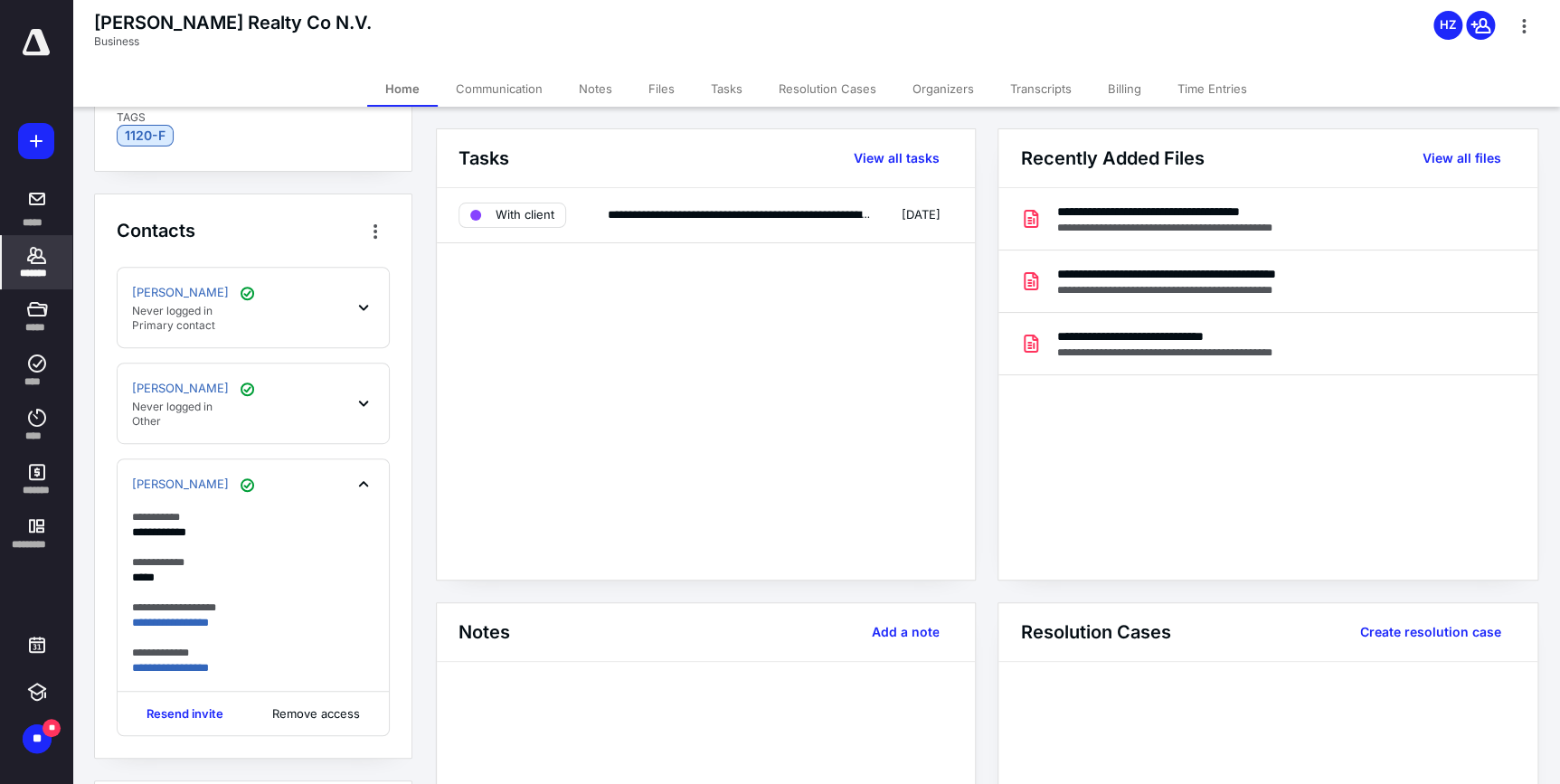 click 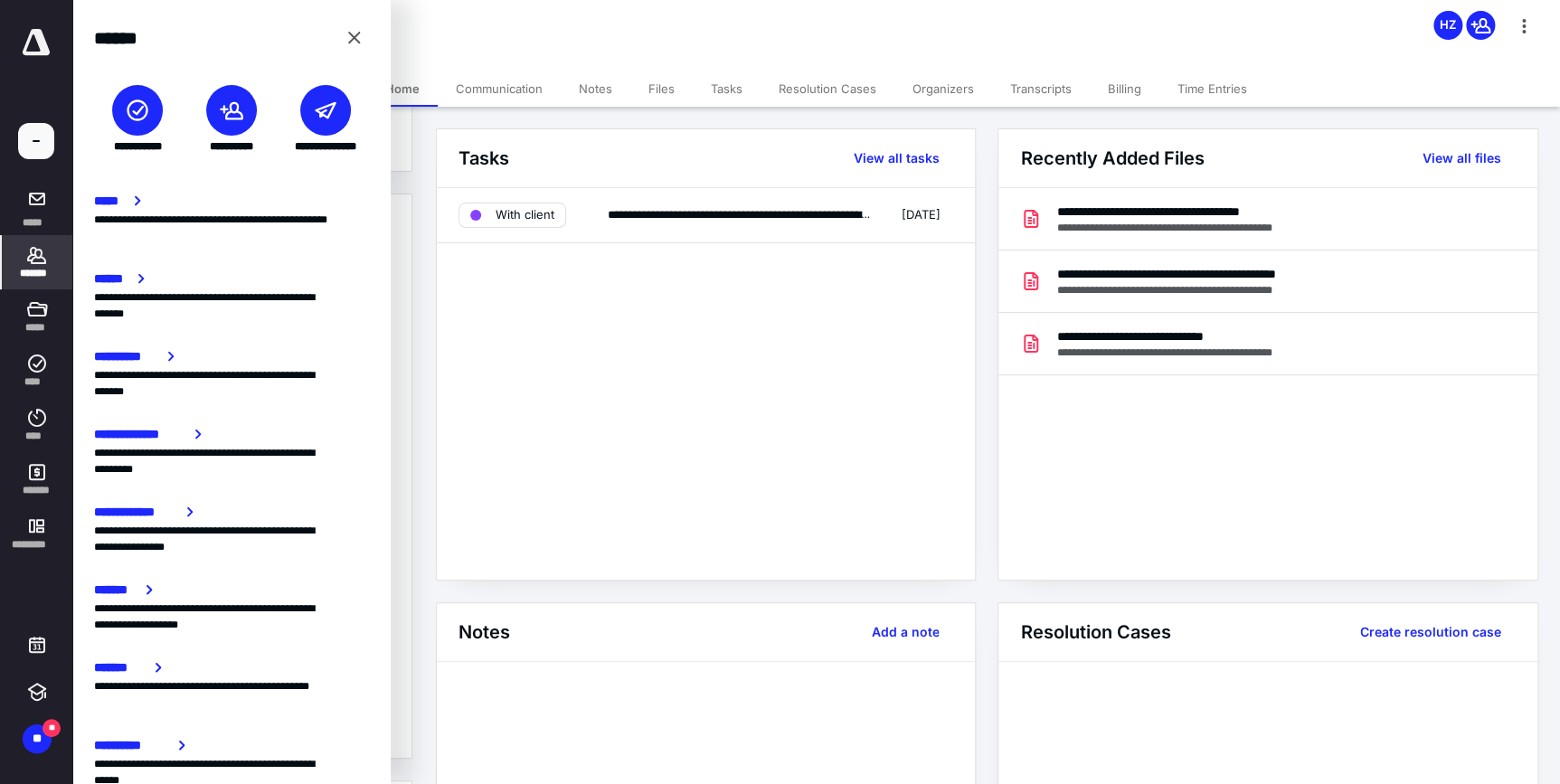 click at bounding box center (232, 110) 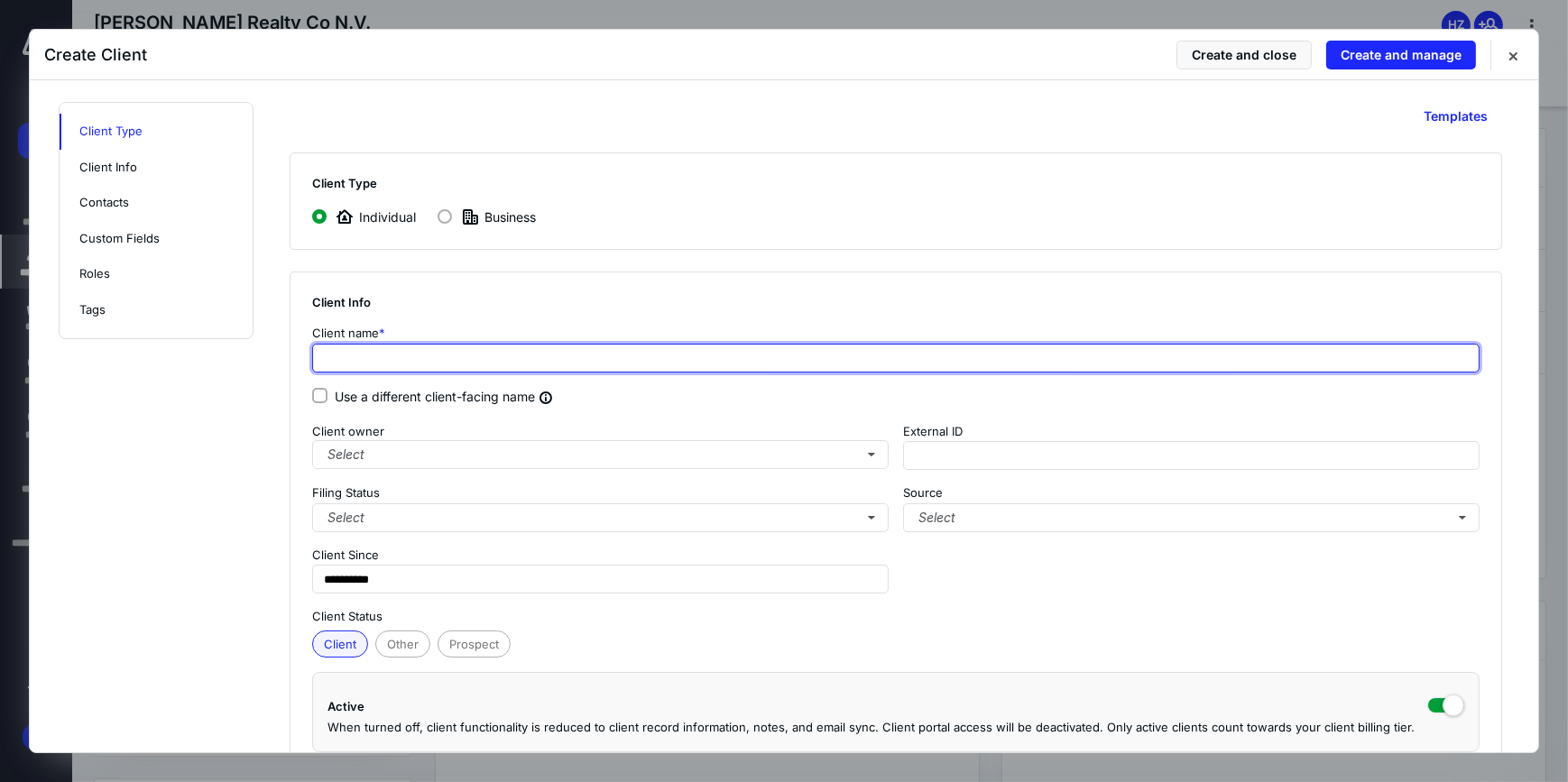 click at bounding box center (896, 358) 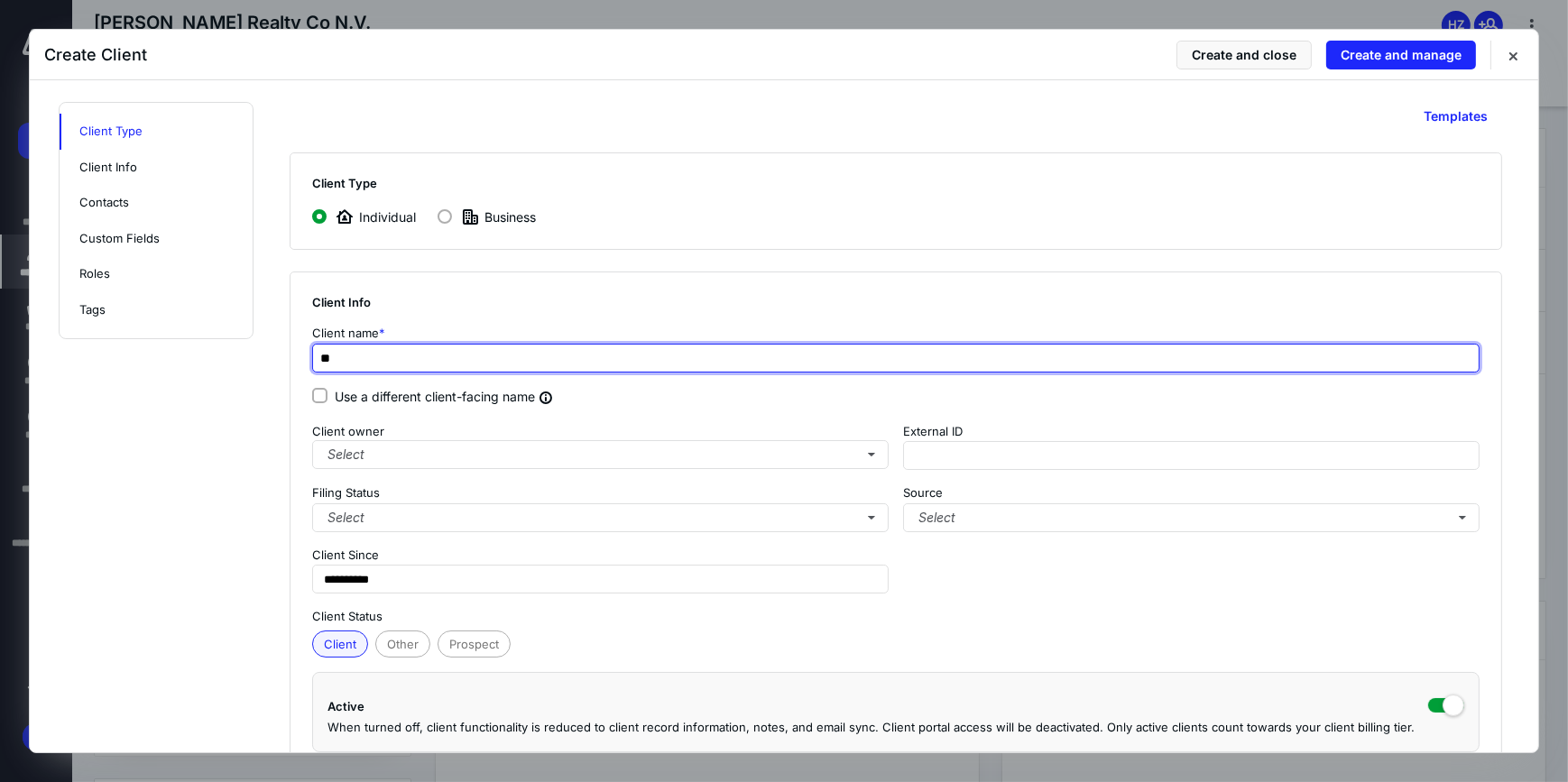 type on "*" 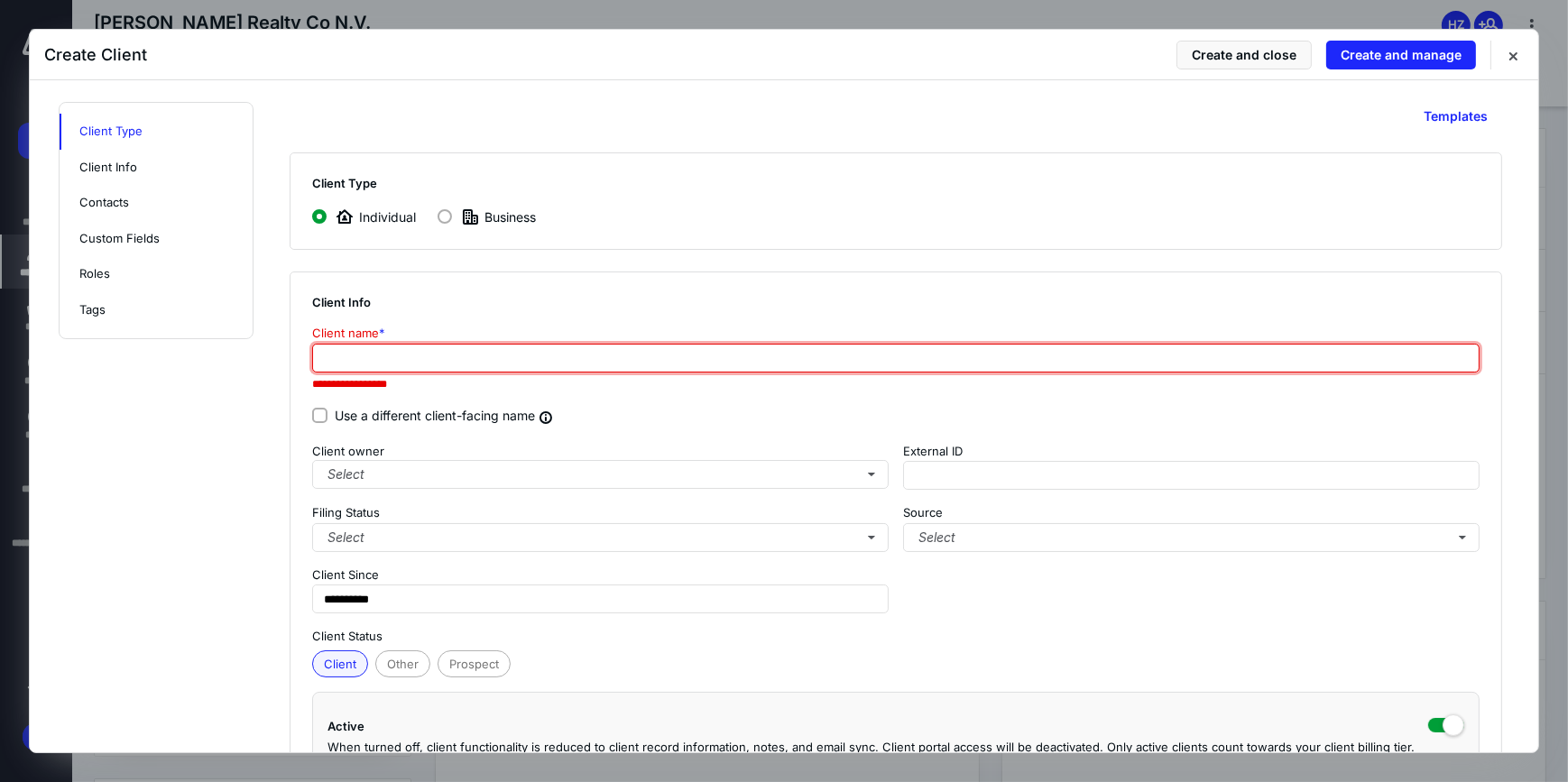 type on "*" 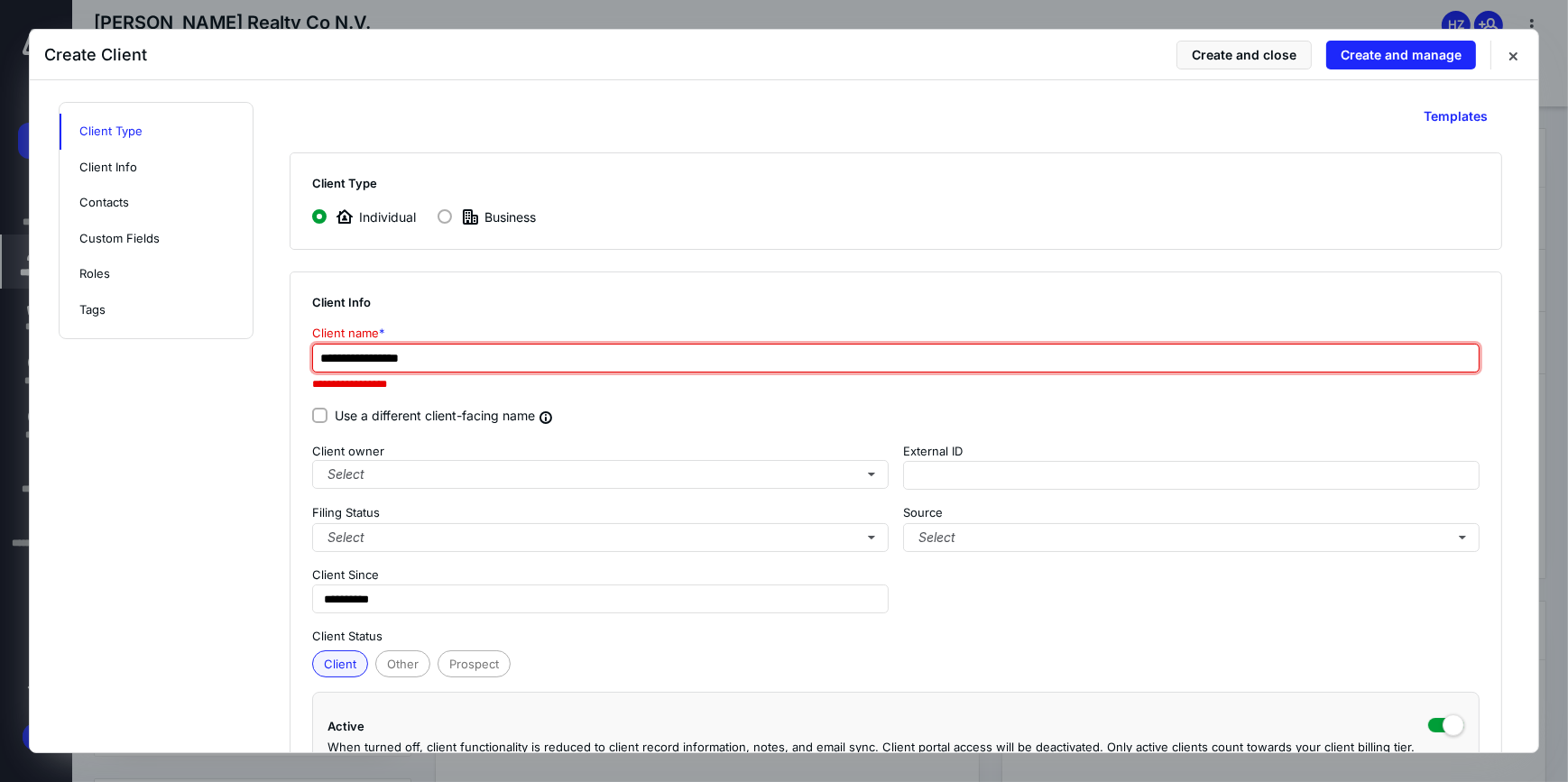 type on "**********" 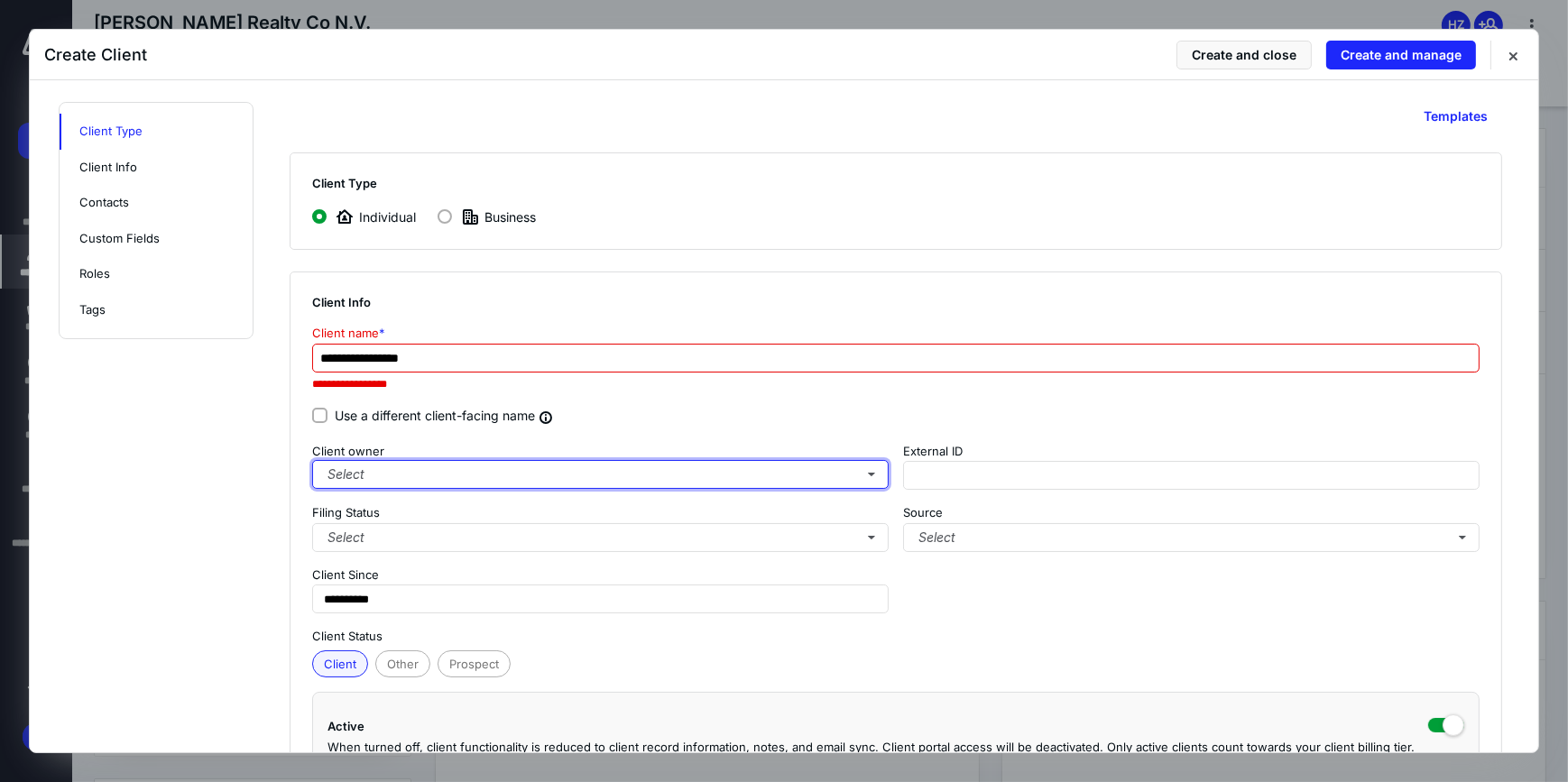 type 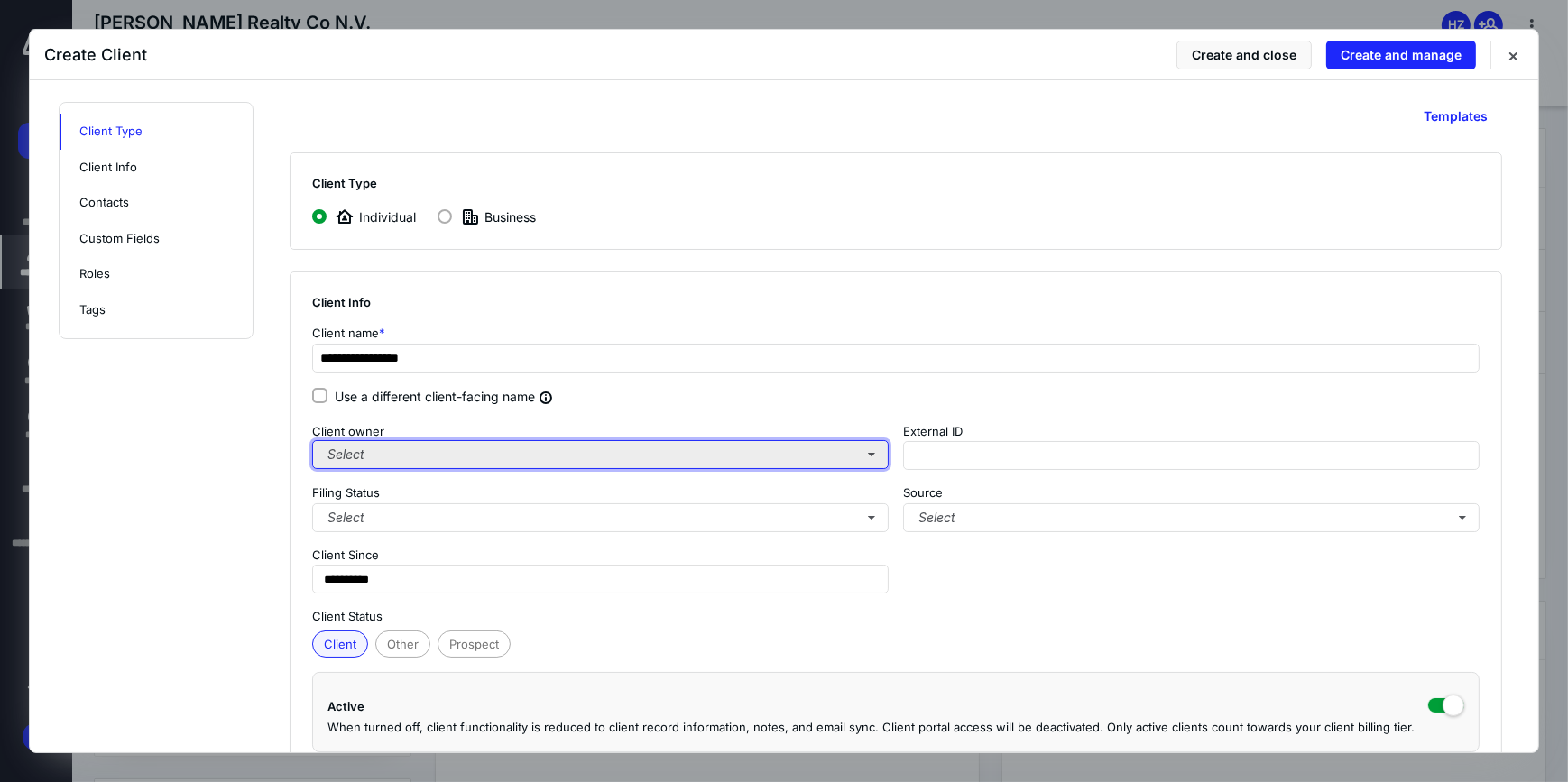 click on "Select" at bounding box center (600, 455) 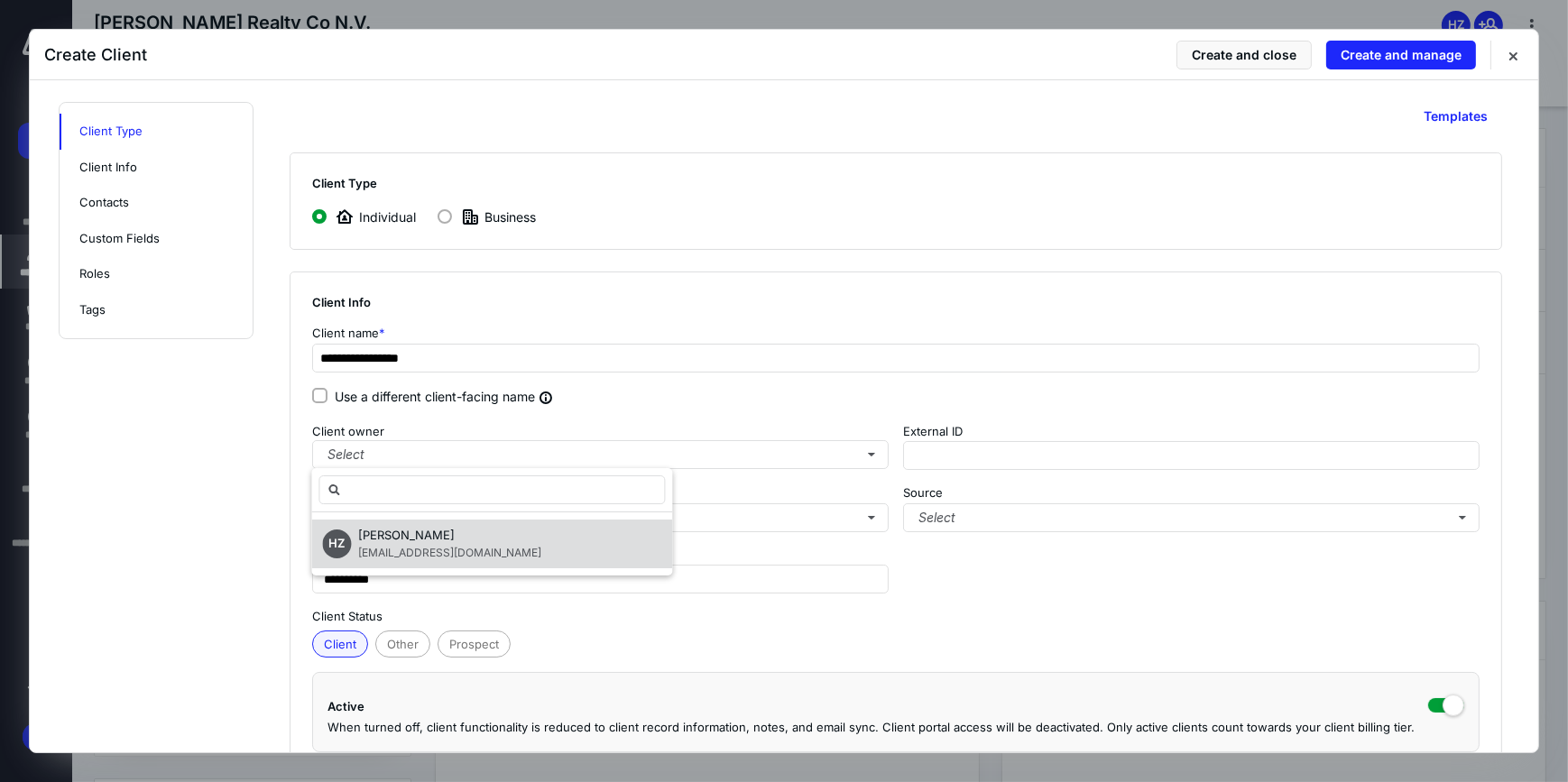 click on "HZ Hernan Fuentes Zambrano bfuentesh0@gmail.com" at bounding box center (492, 544) 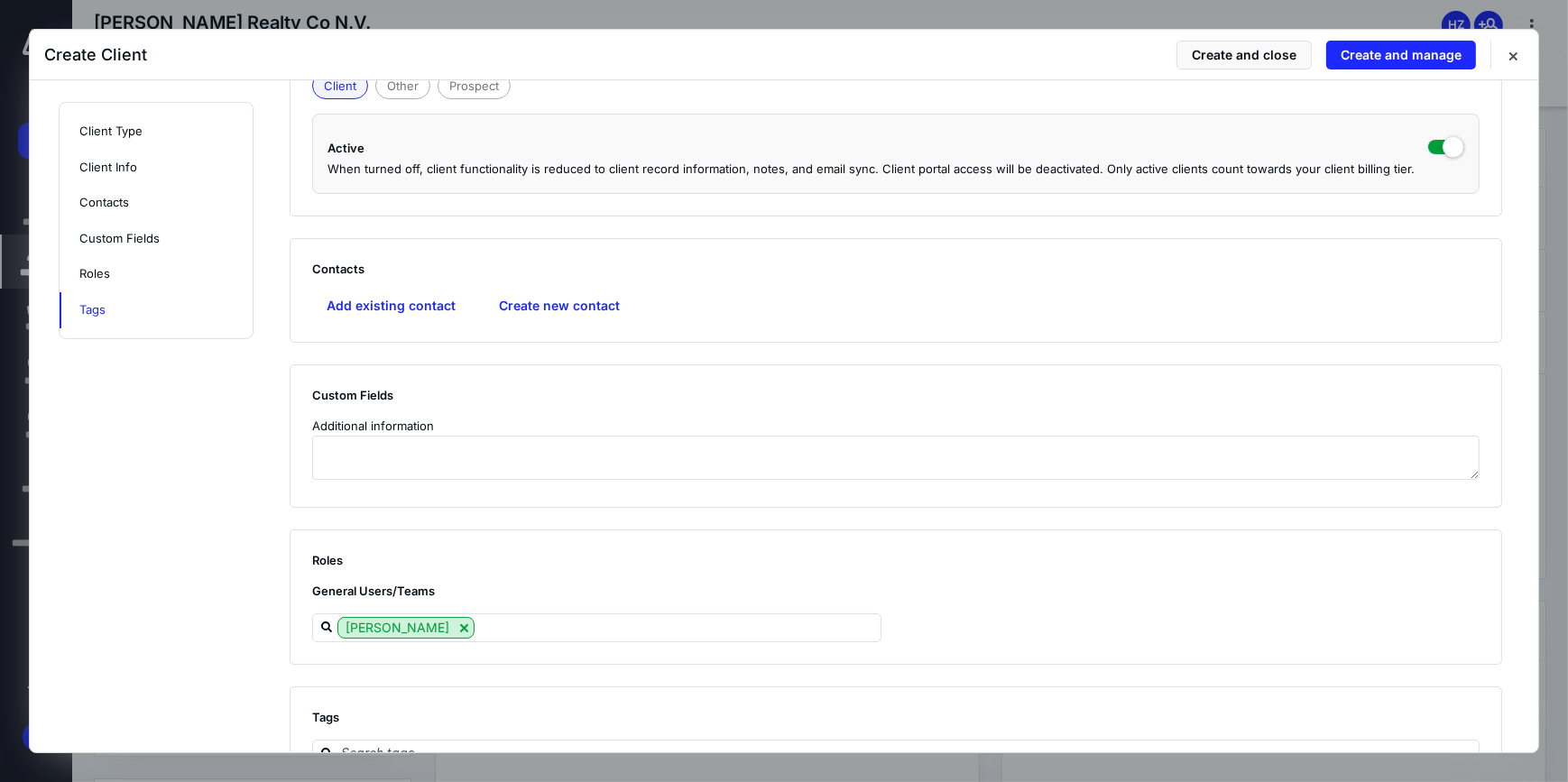 scroll, scrollTop: 574, scrollLeft: 0, axis: vertical 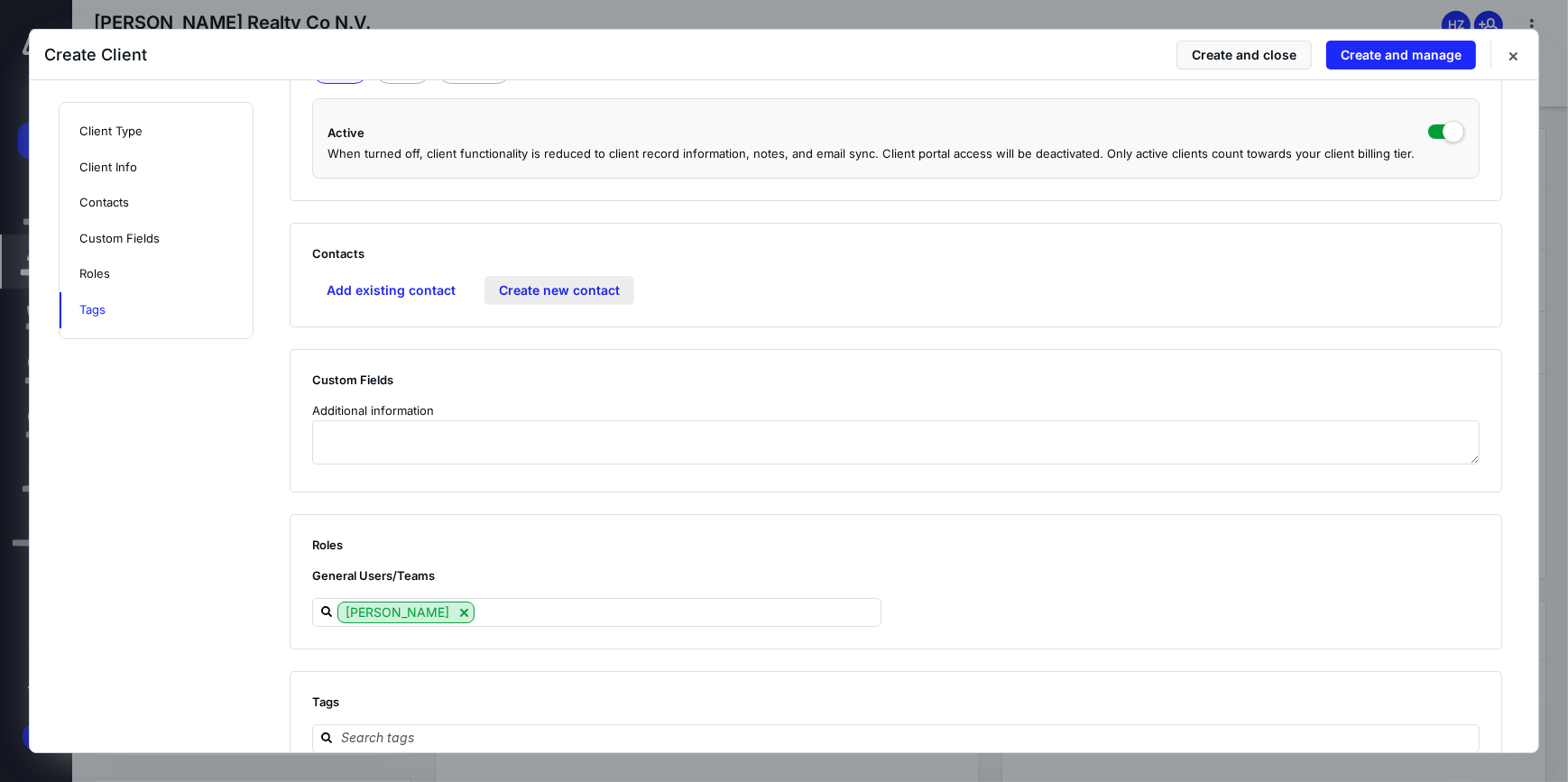 click on "Create new contact" at bounding box center (559, 290) 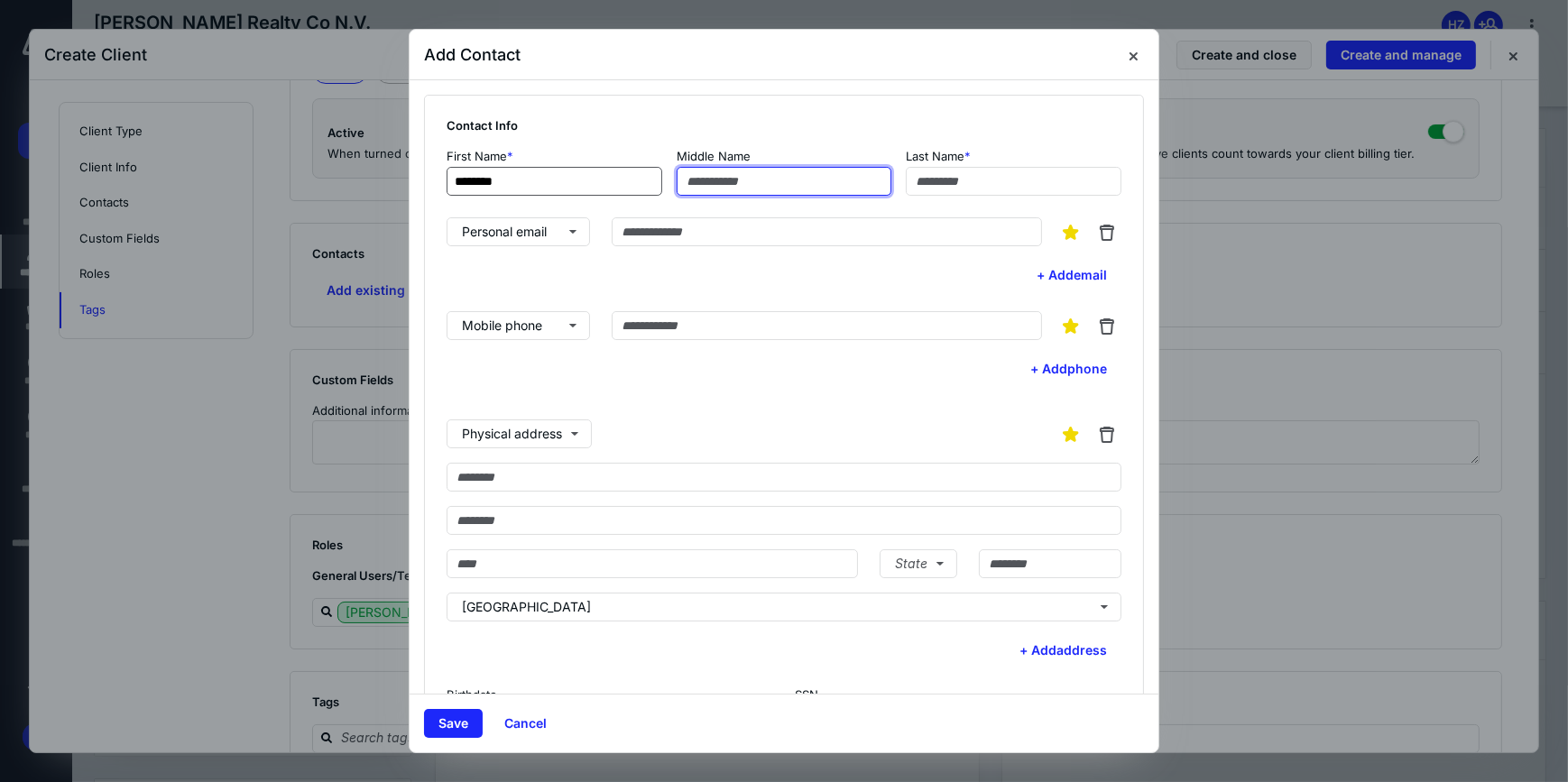 type on "*******" 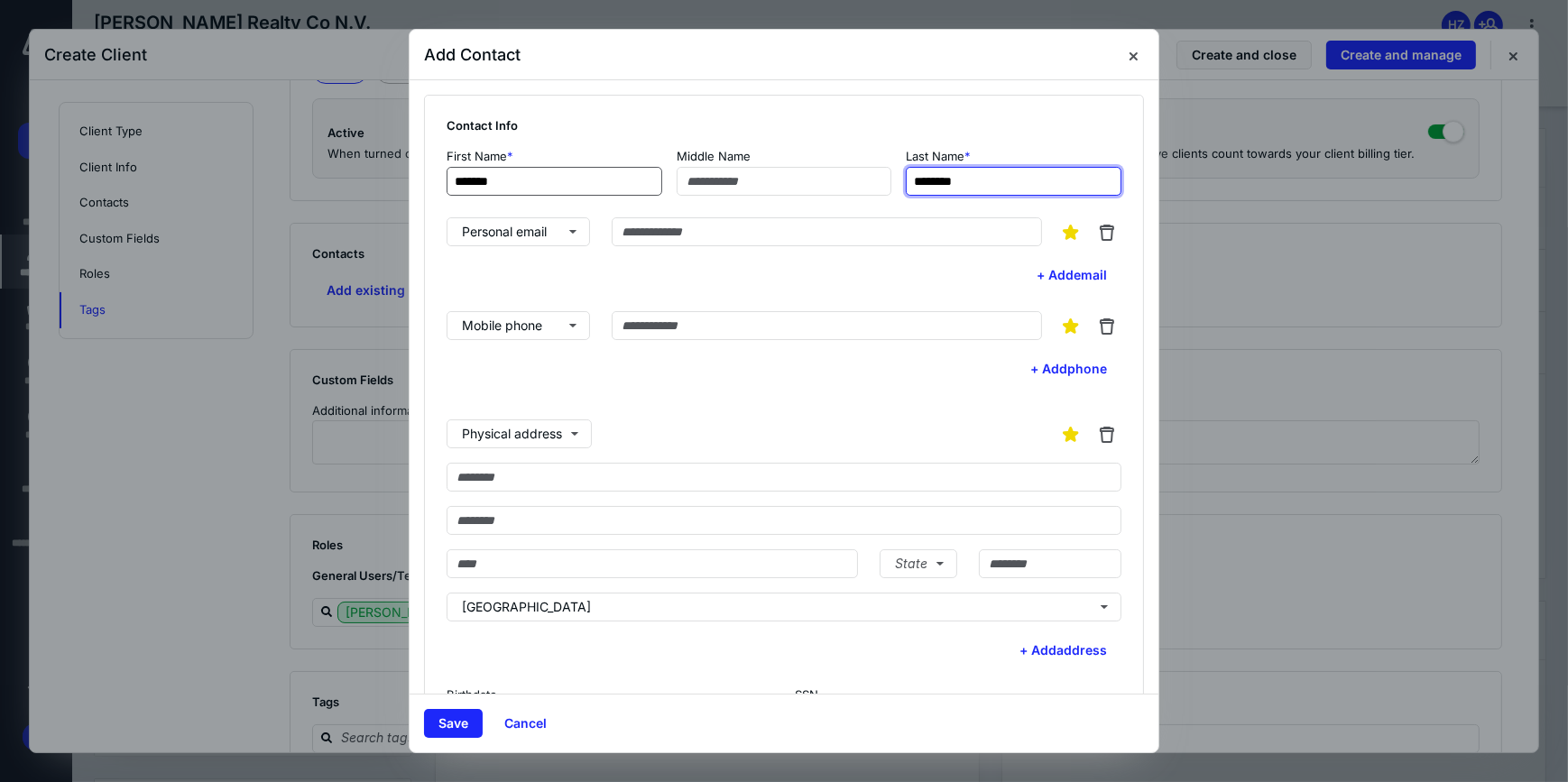 type on "********" 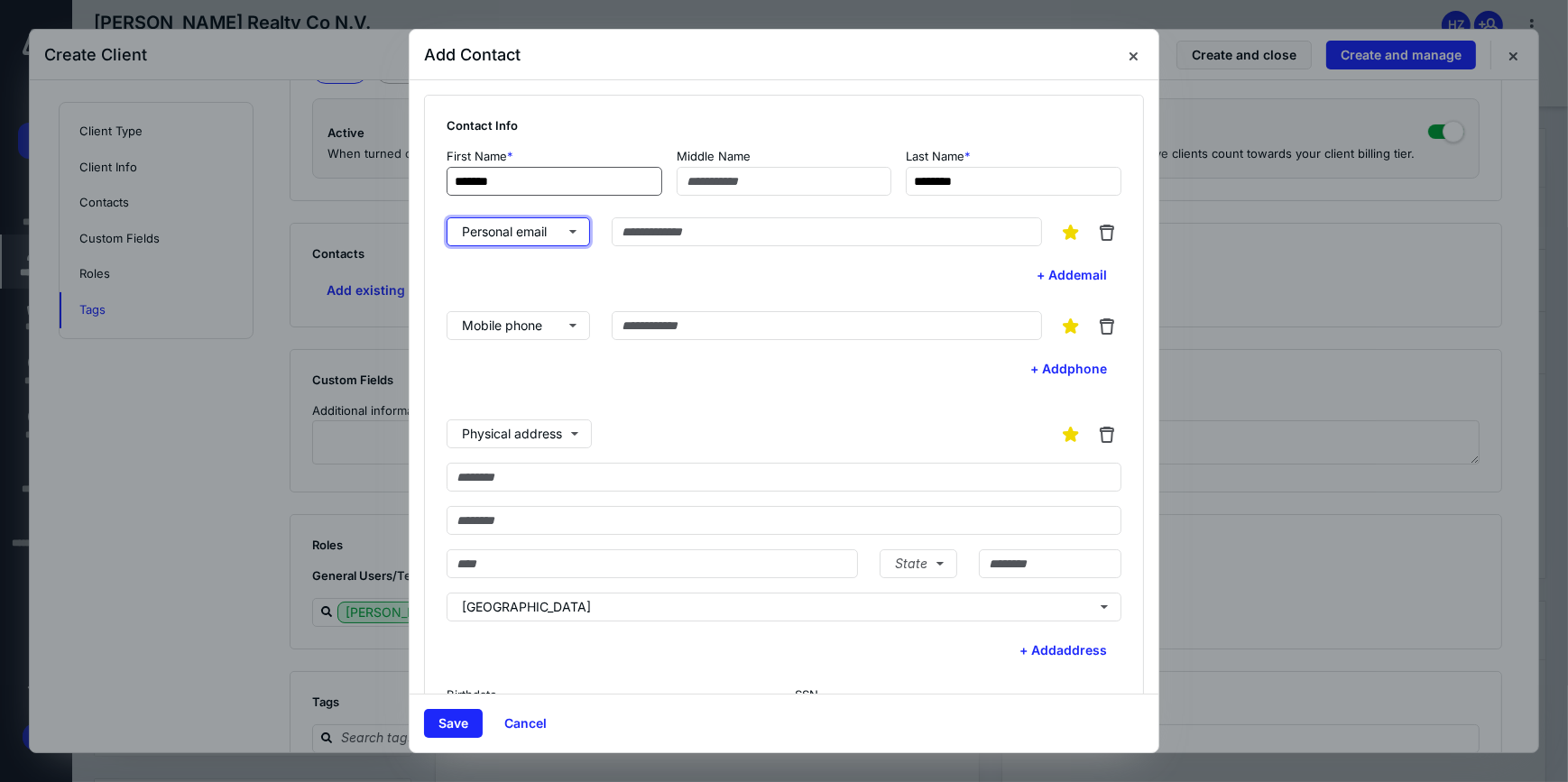 type 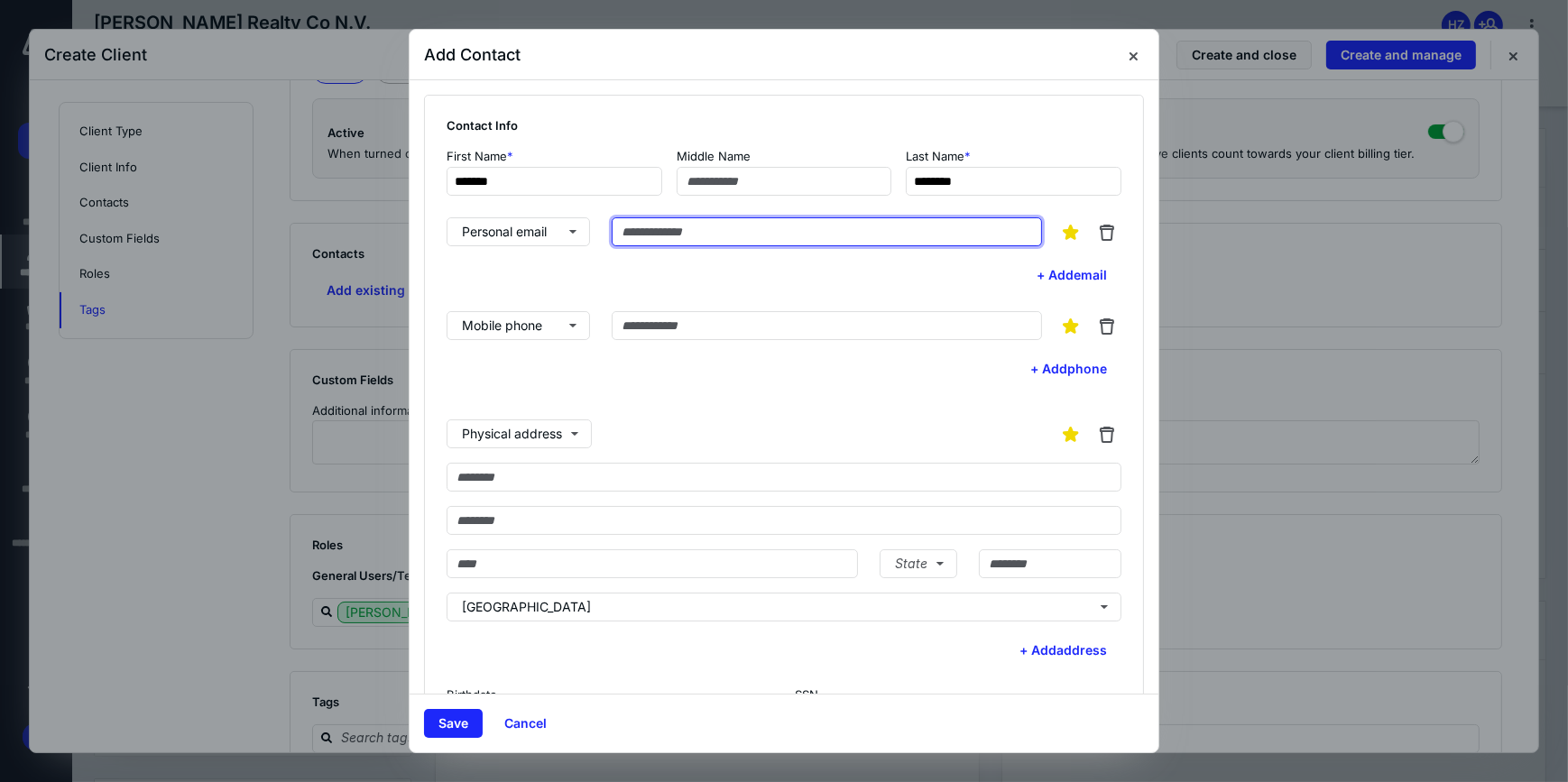 paste on "**********" 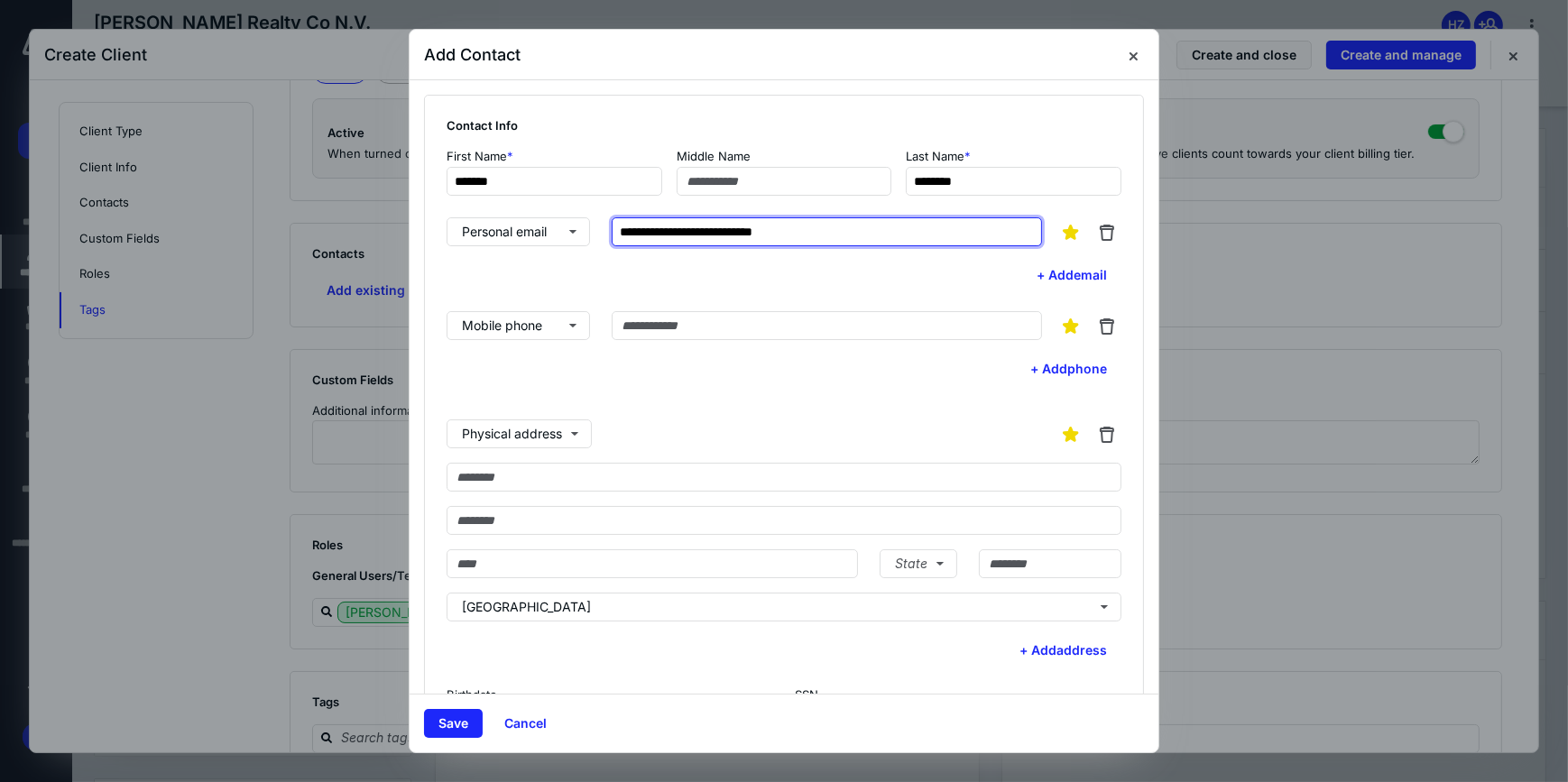 type on "**********" 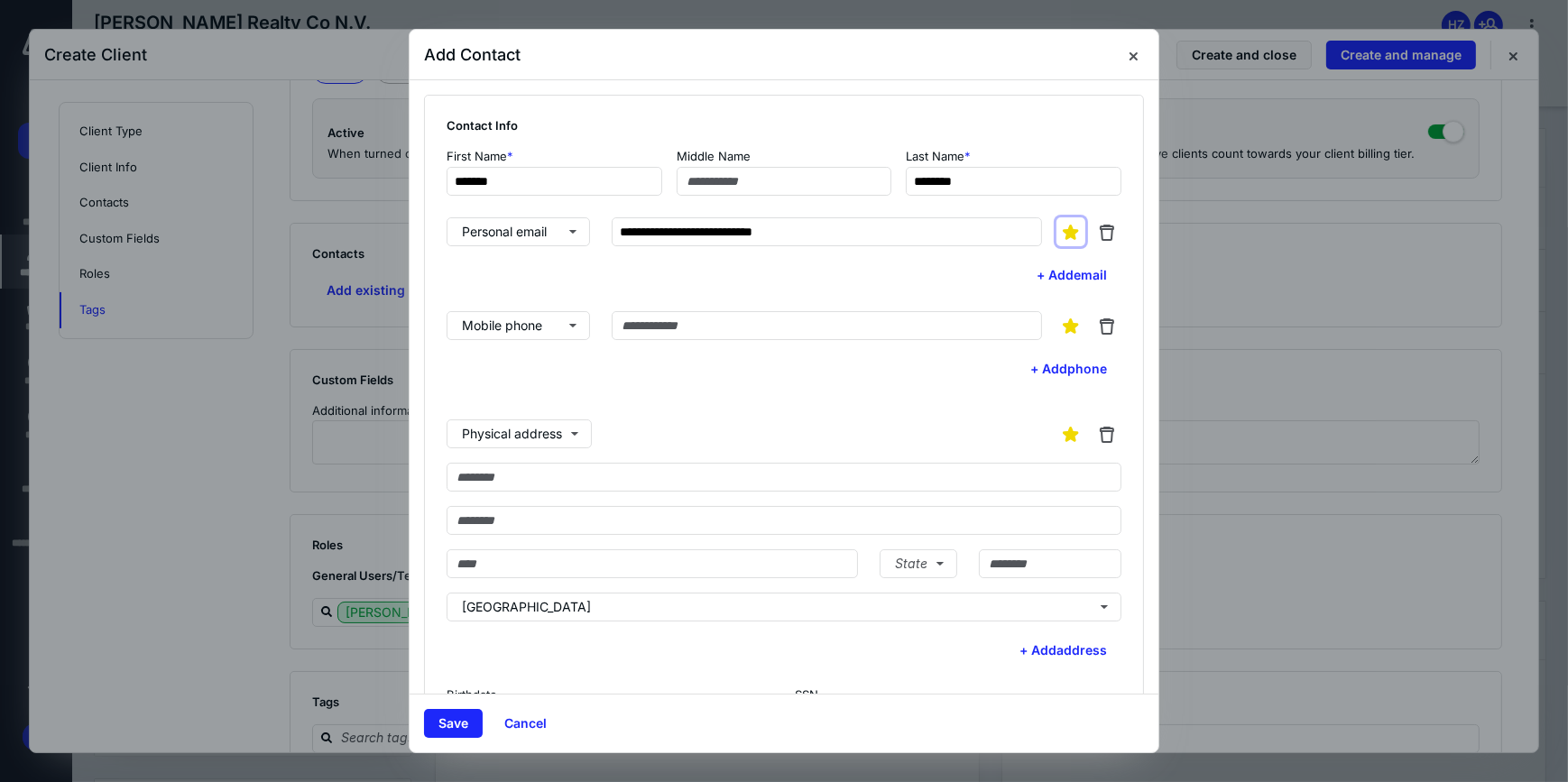 type 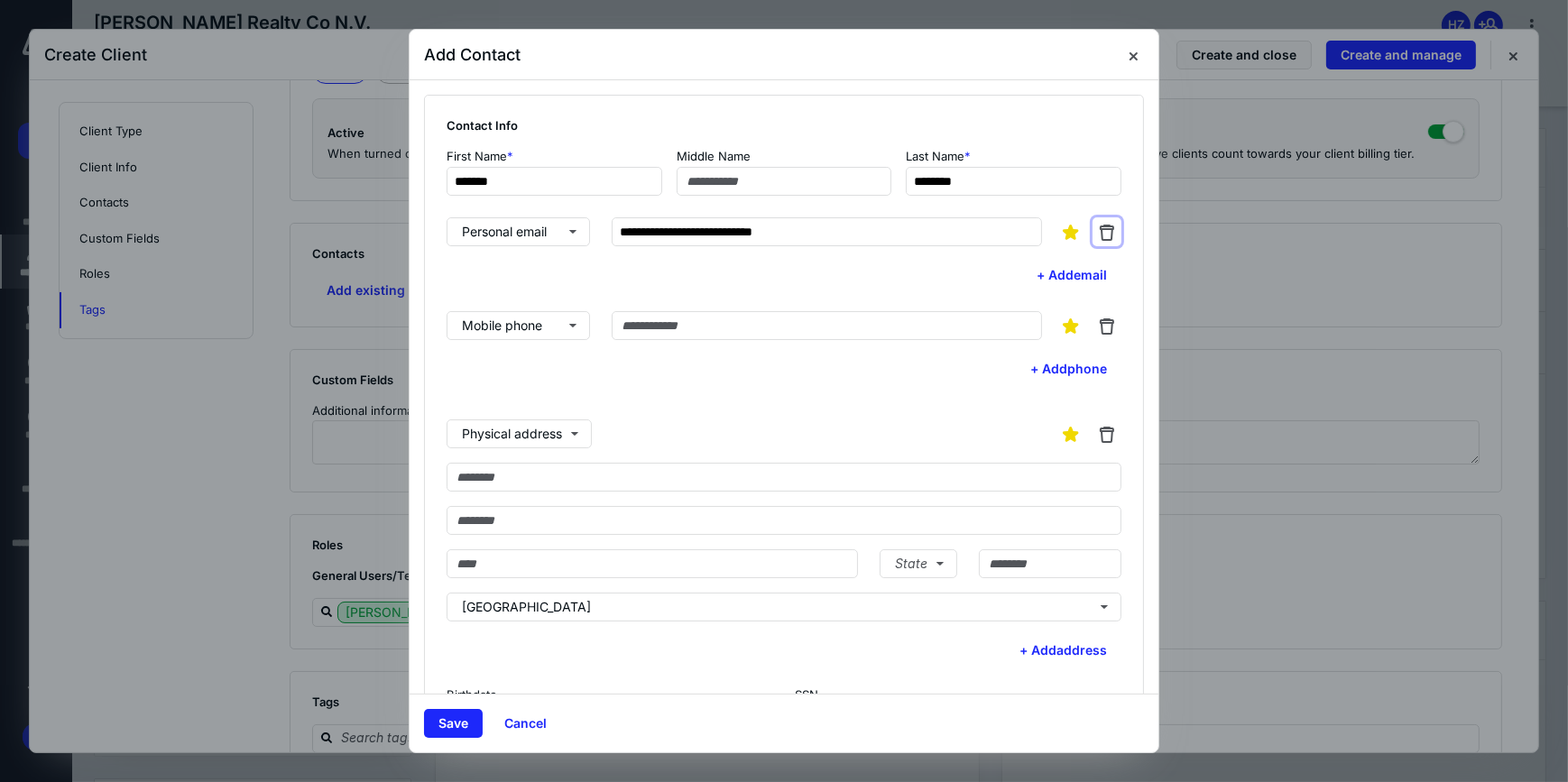 type 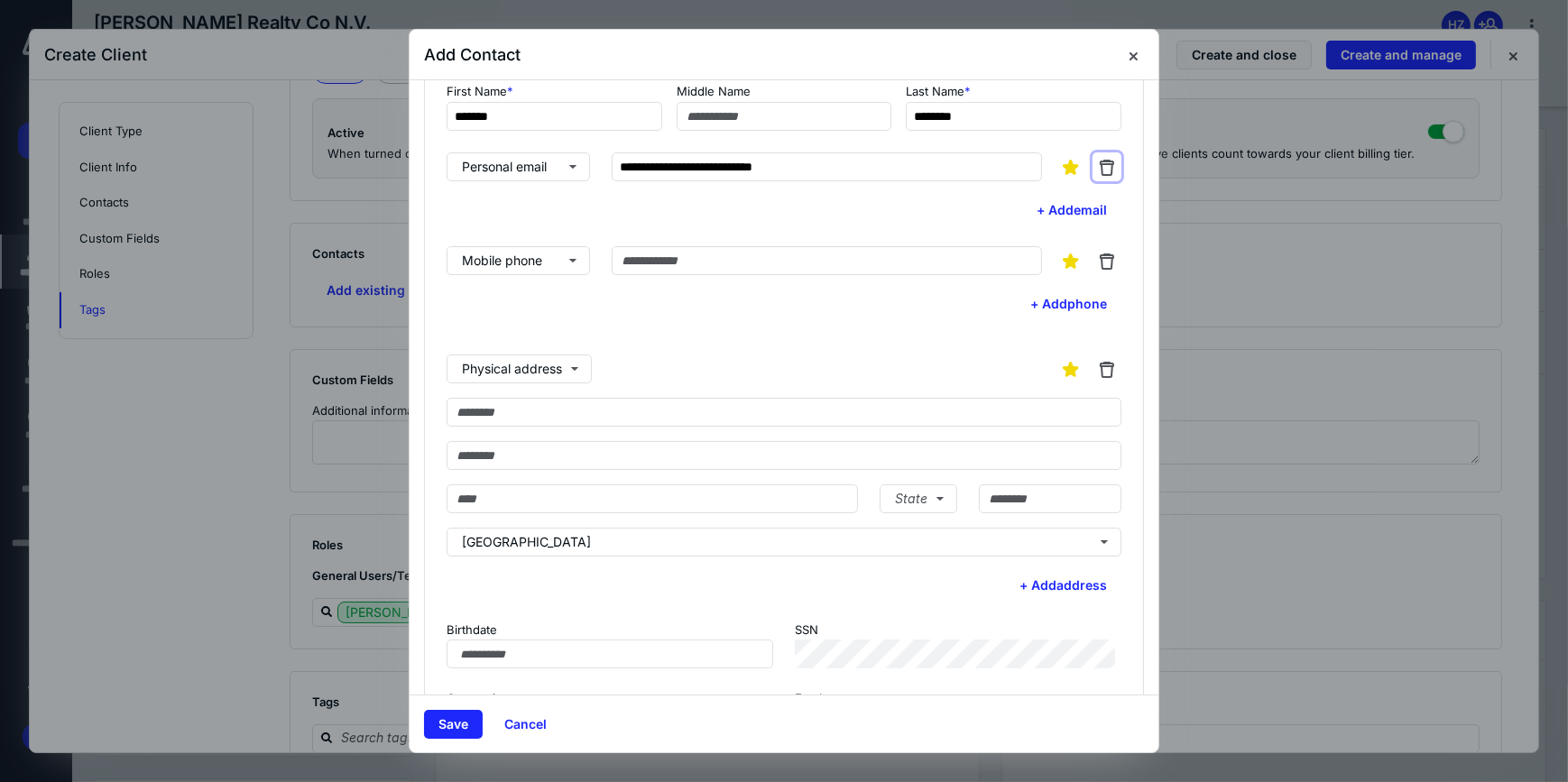 scroll, scrollTop: 144, scrollLeft: 0, axis: vertical 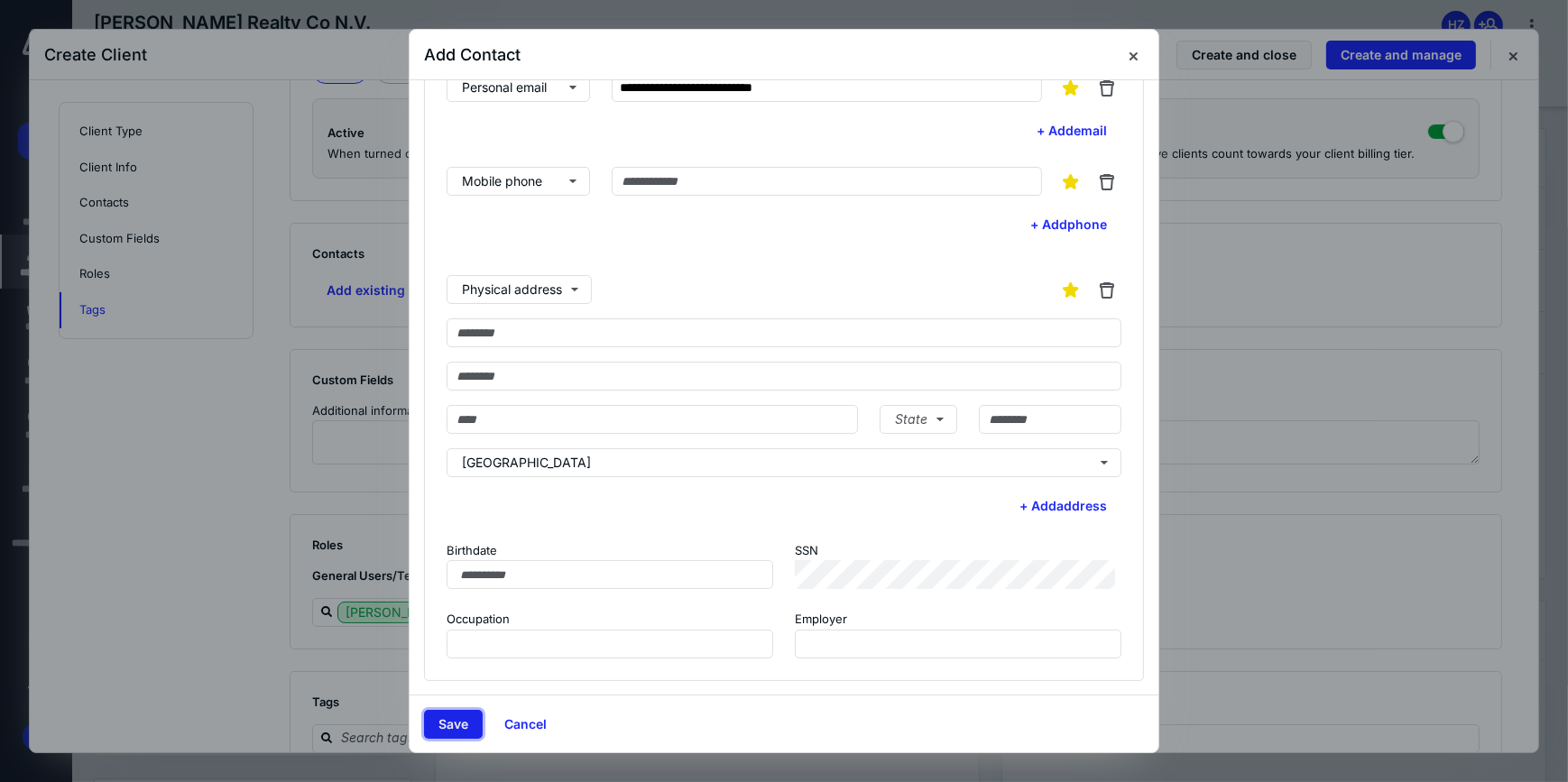 click on "Save" at bounding box center (453, 724) 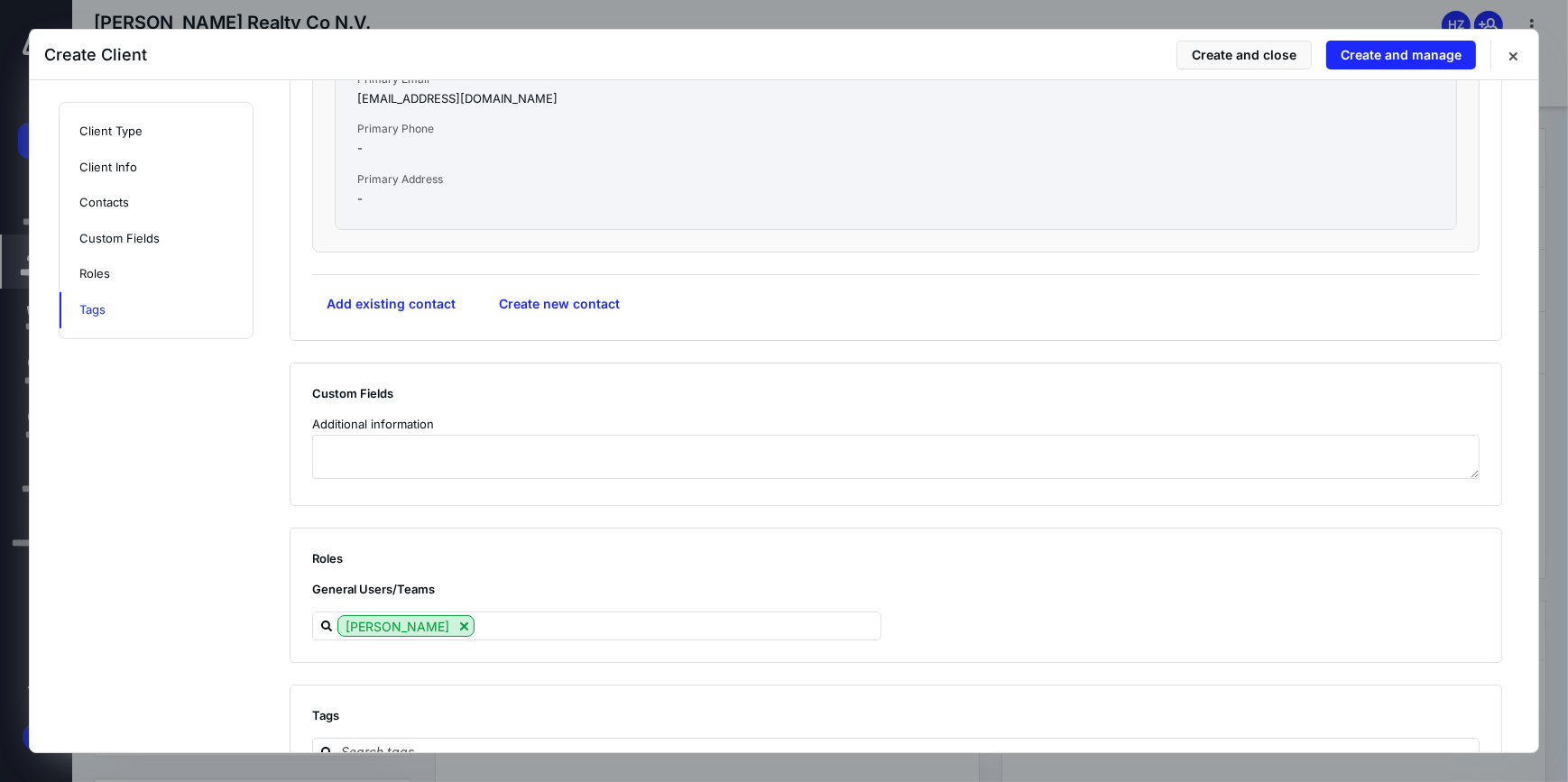 scroll, scrollTop: 1066, scrollLeft: 0, axis: vertical 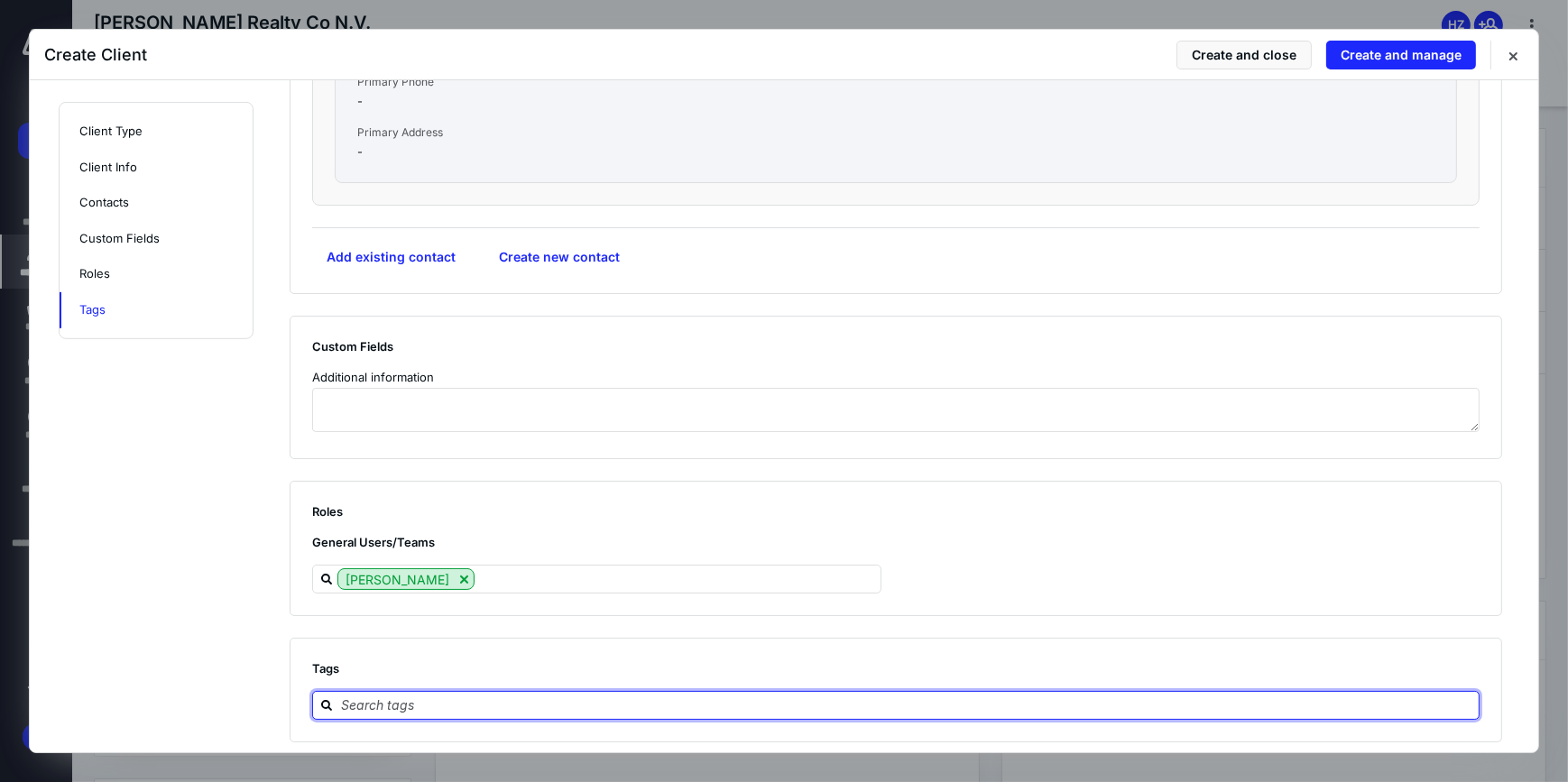 click at bounding box center (907, 704) 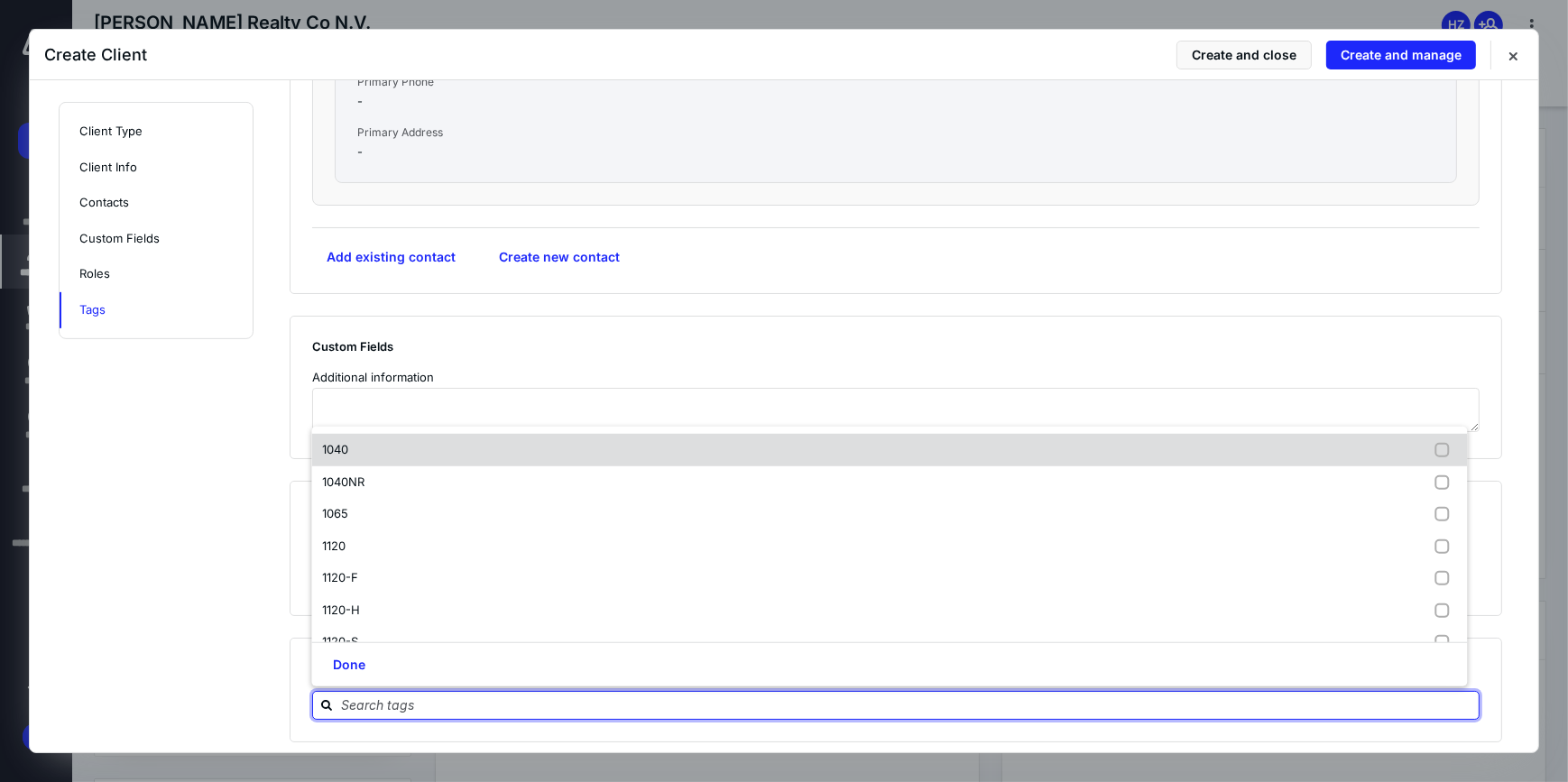 click on "1040" at bounding box center (889, 450) 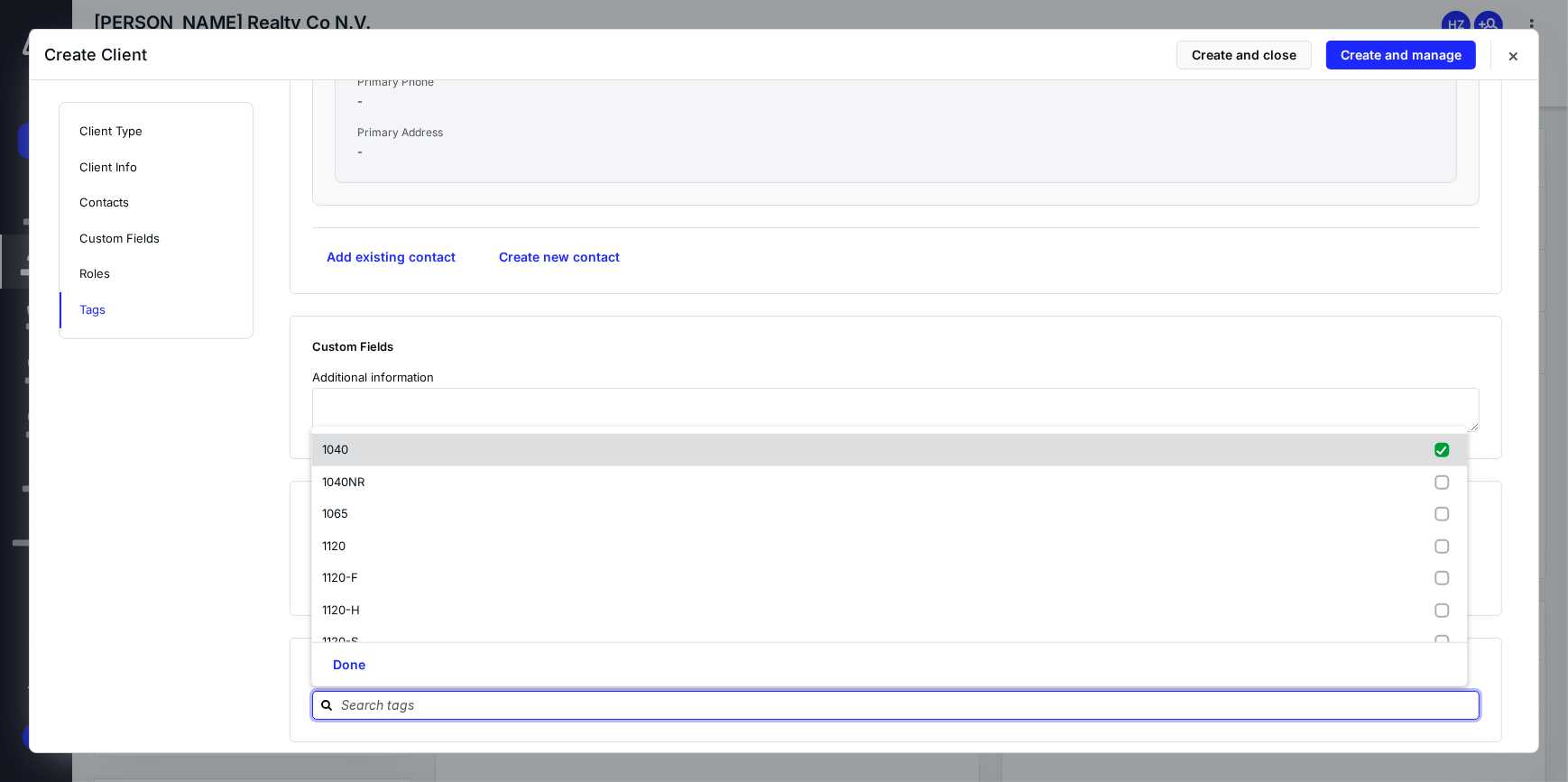 checkbox on "true" 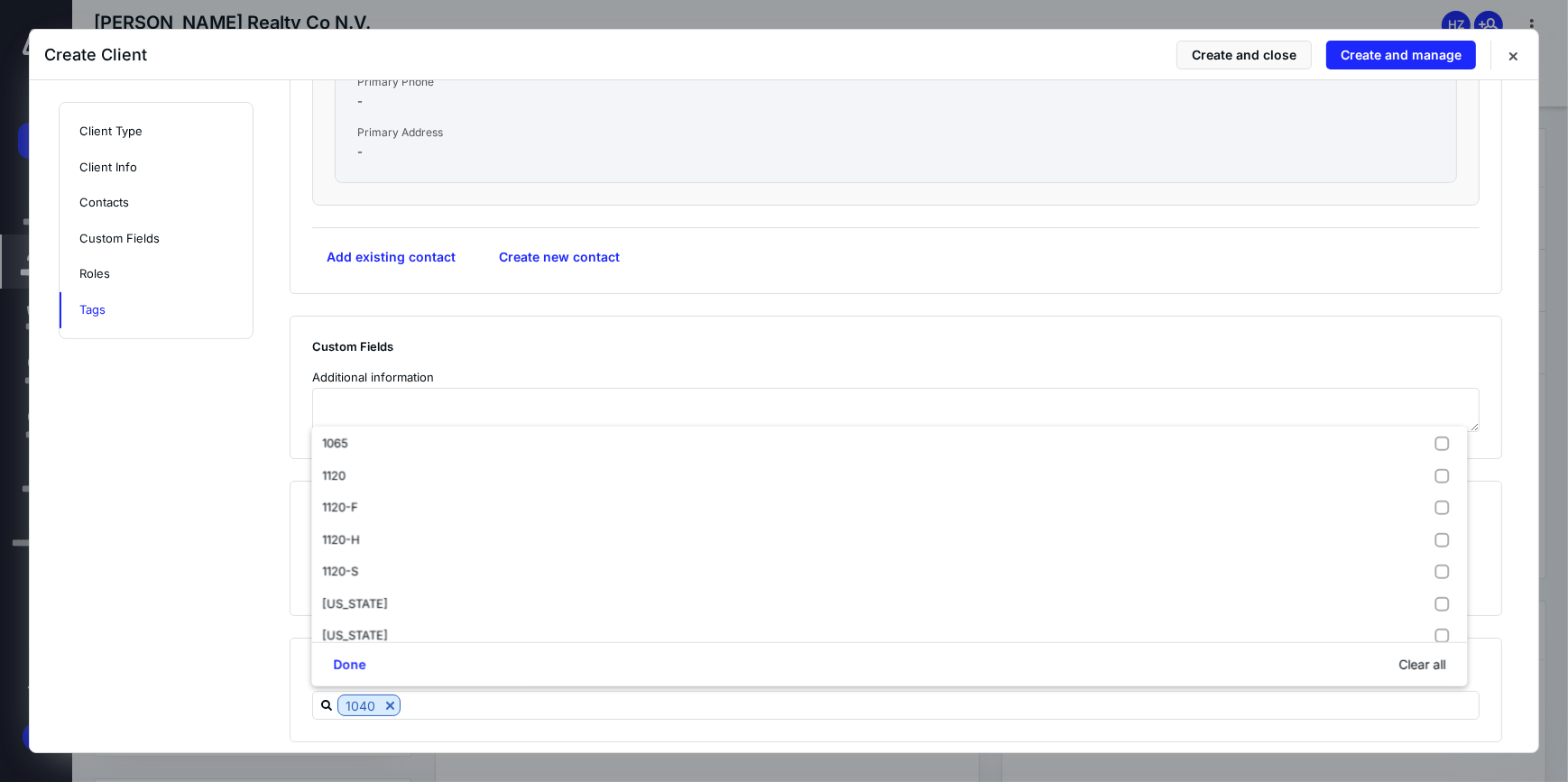 scroll, scrollTop: 163, scrollLeft: 0, axis: vertical 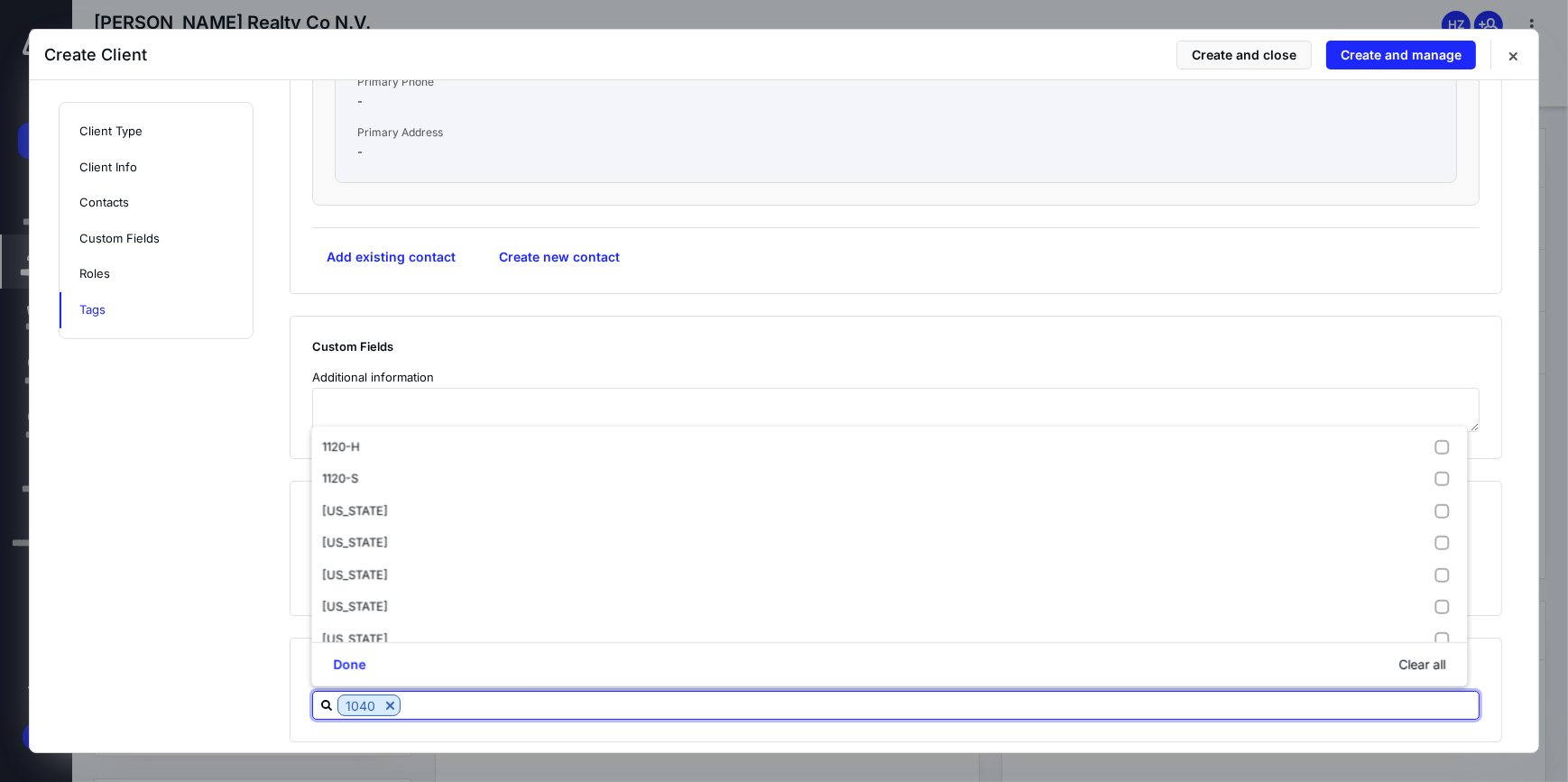 drag, startPoint x: 1505, startPoint y: 718, endPoint x: 1503, endPoint y: 687, distance: 31.064449 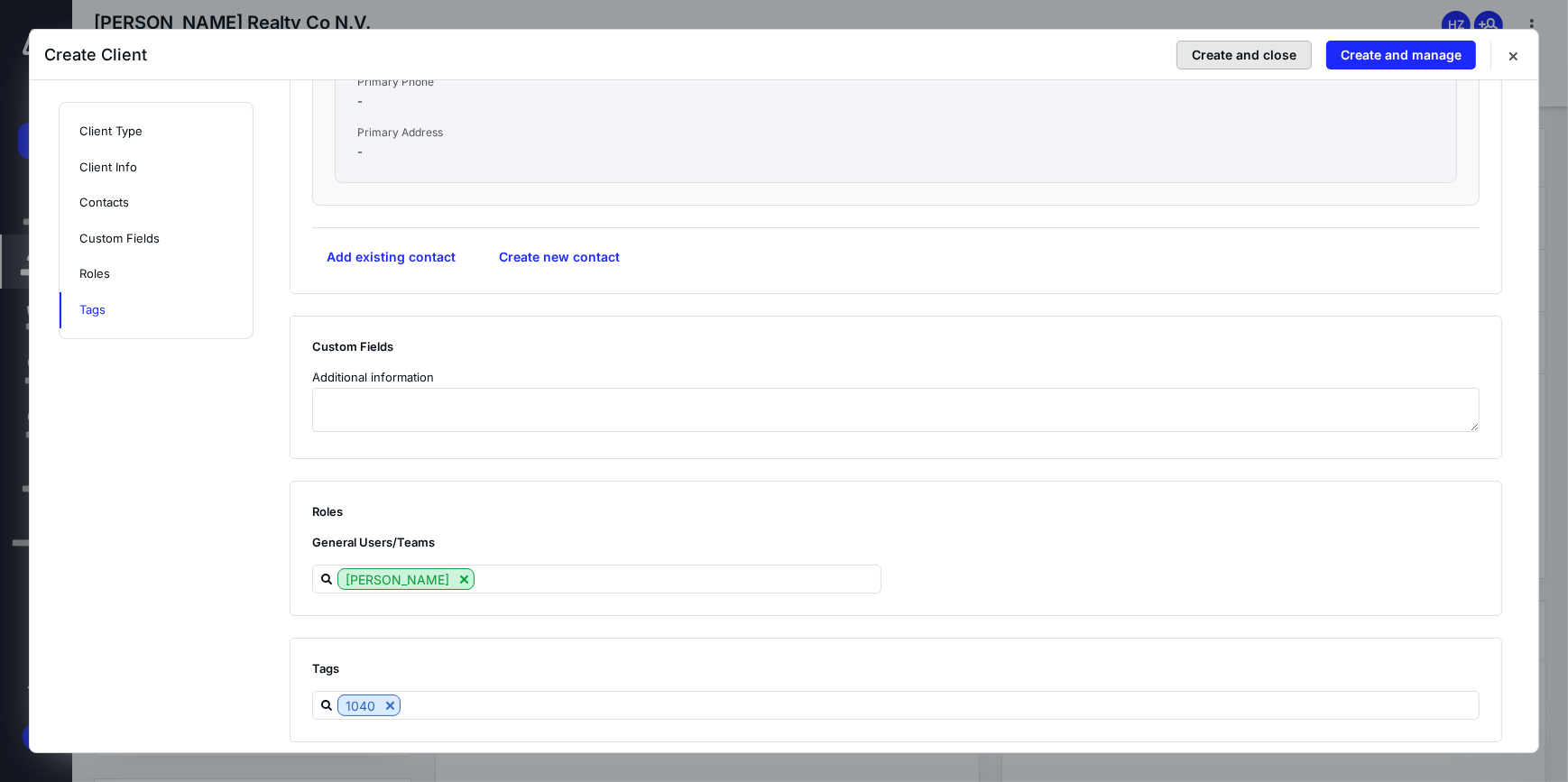 click on "Create and close" at bounding box center (1244, 55) 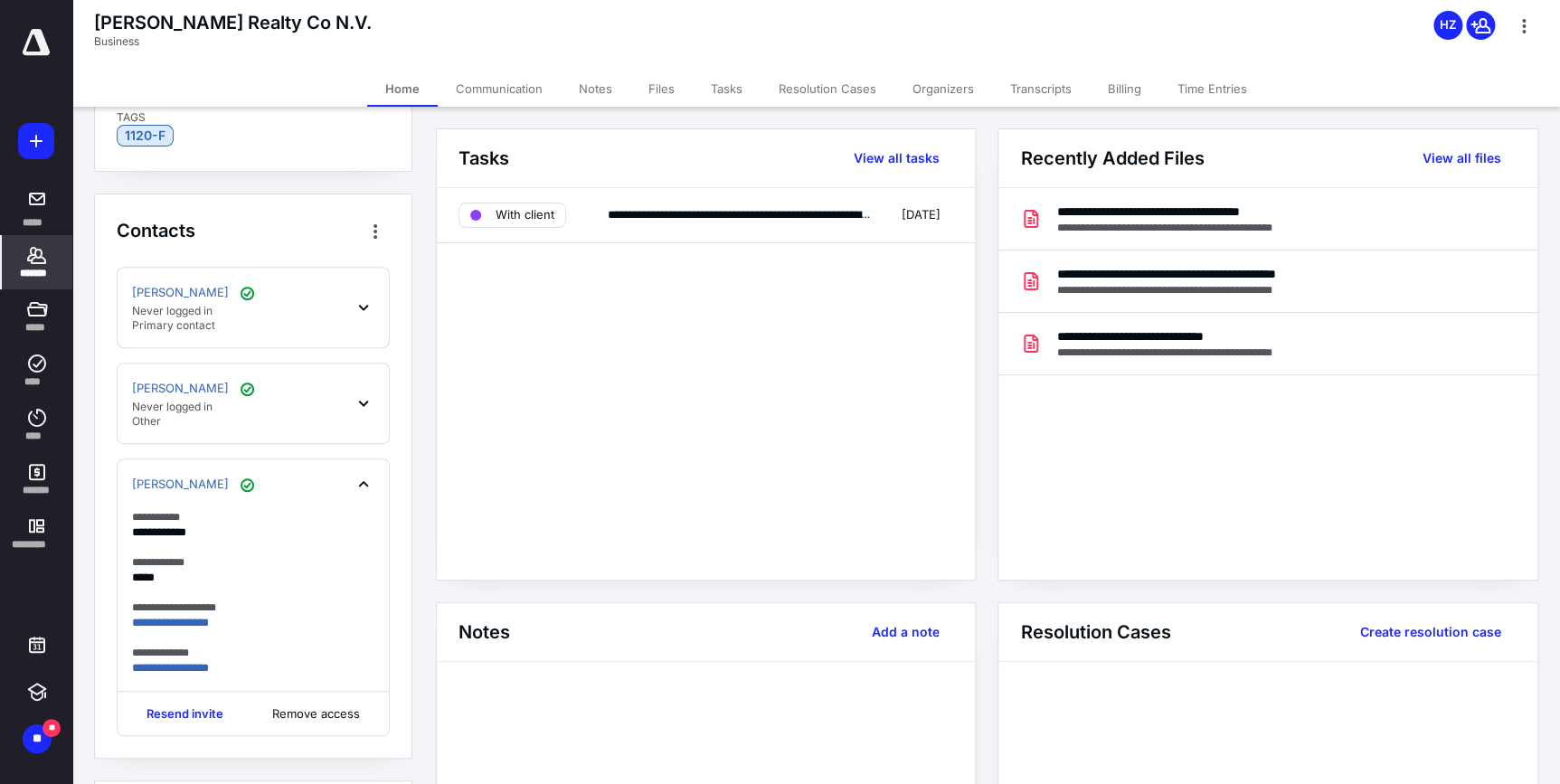 click on "*******" at bounding box center [37, 273] 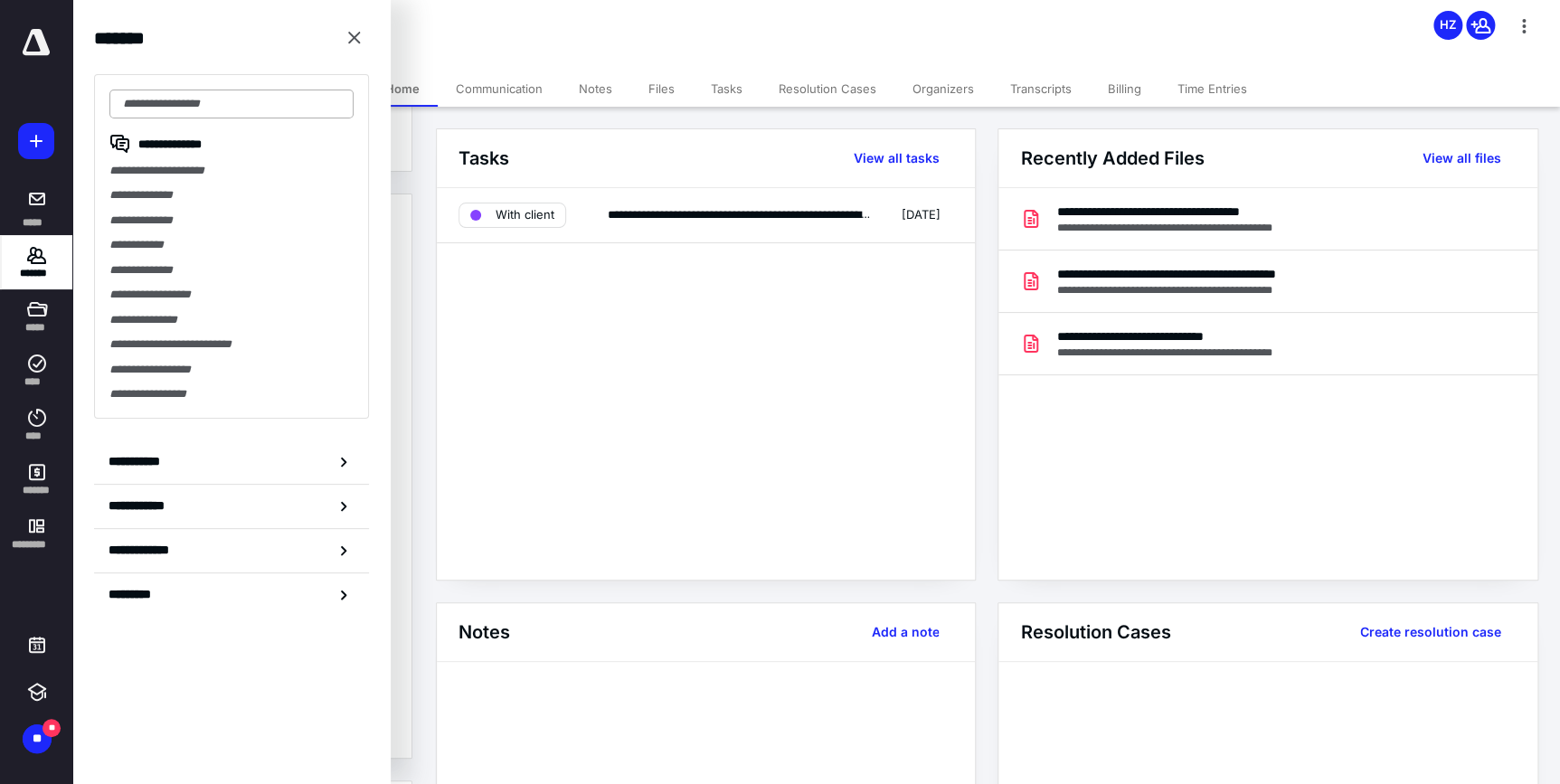 click at bounding box center [232, 104] 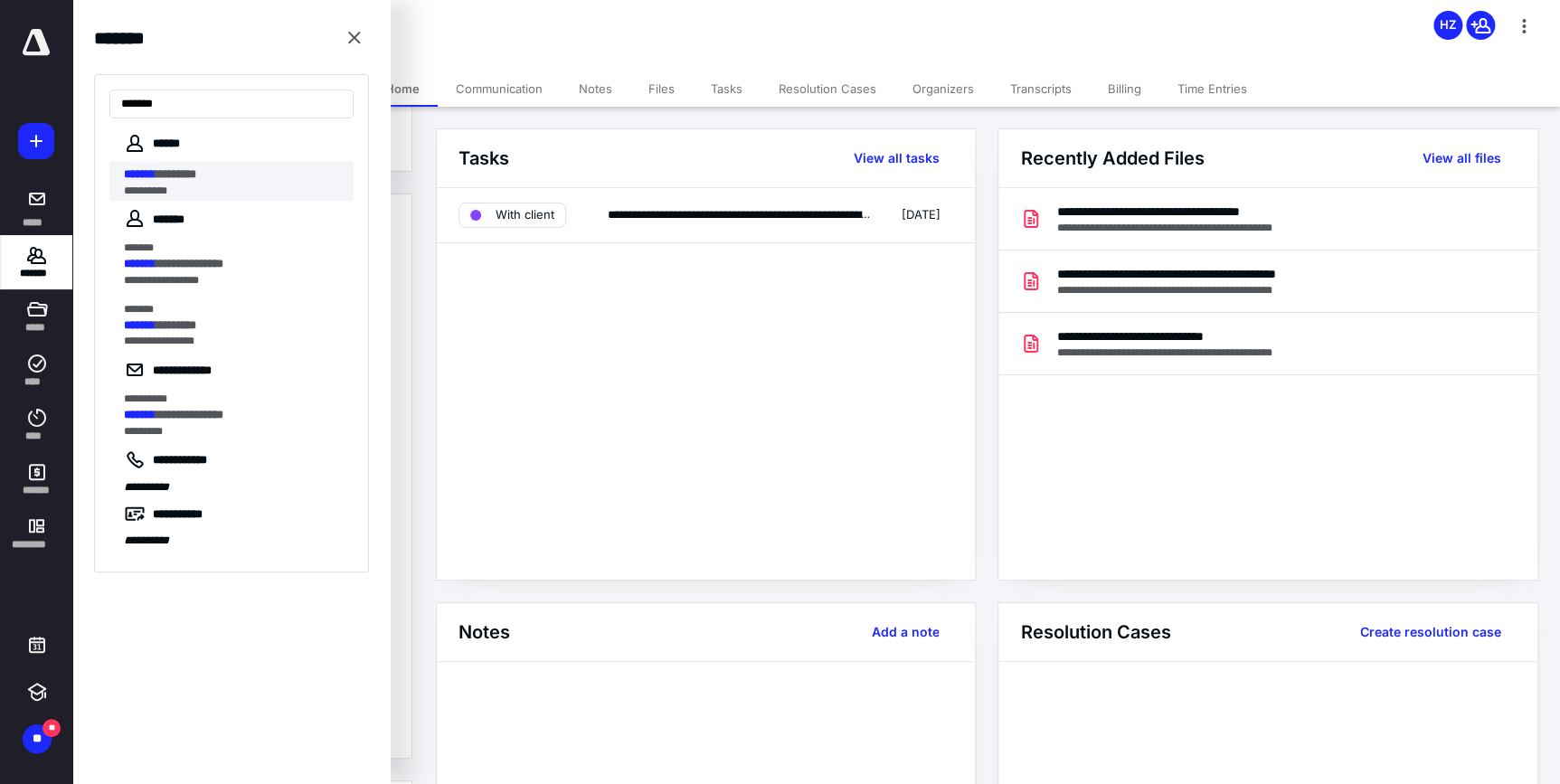 type on "*******" 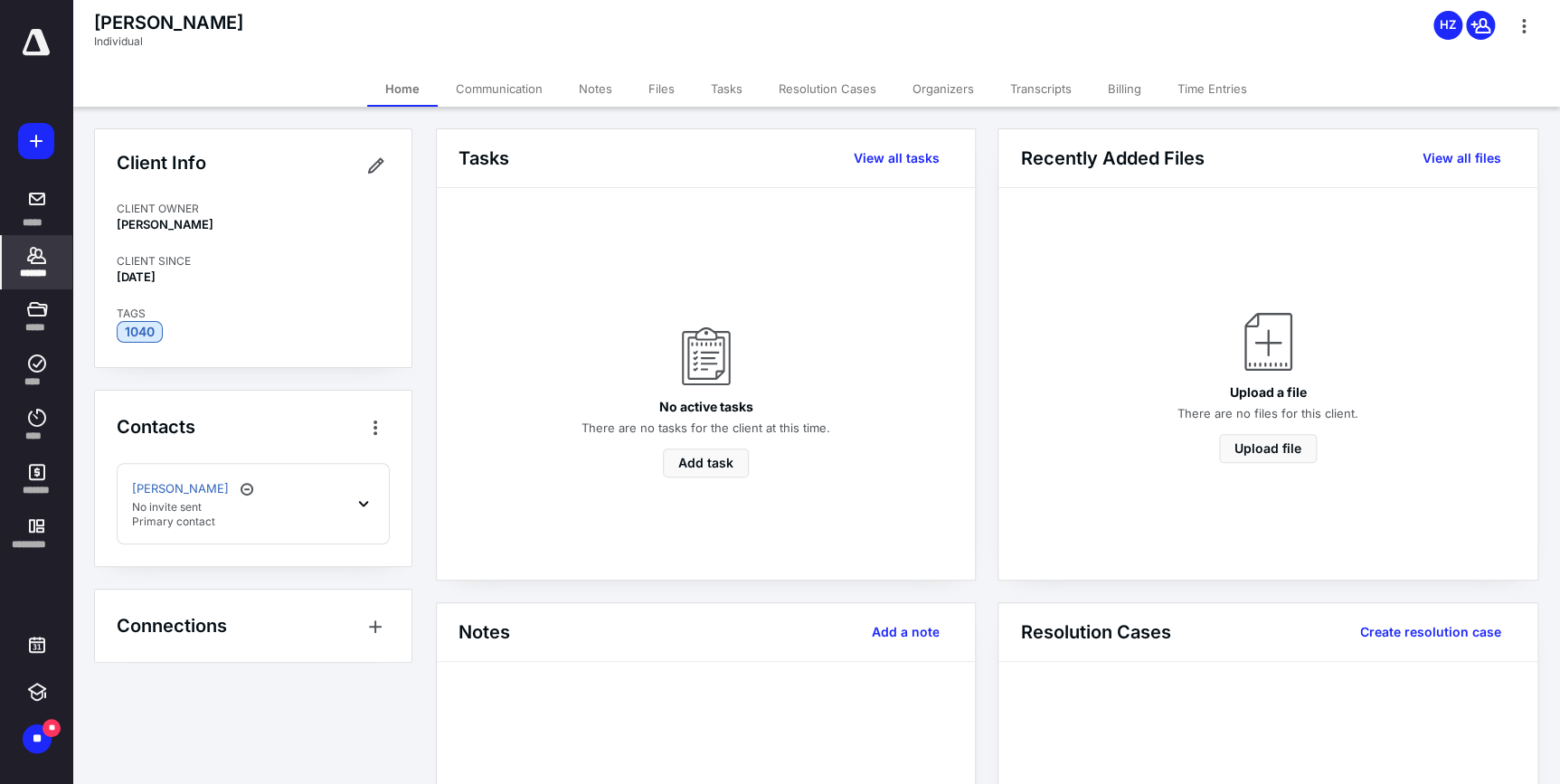 click on "Files" at bounding box center (661, 89) 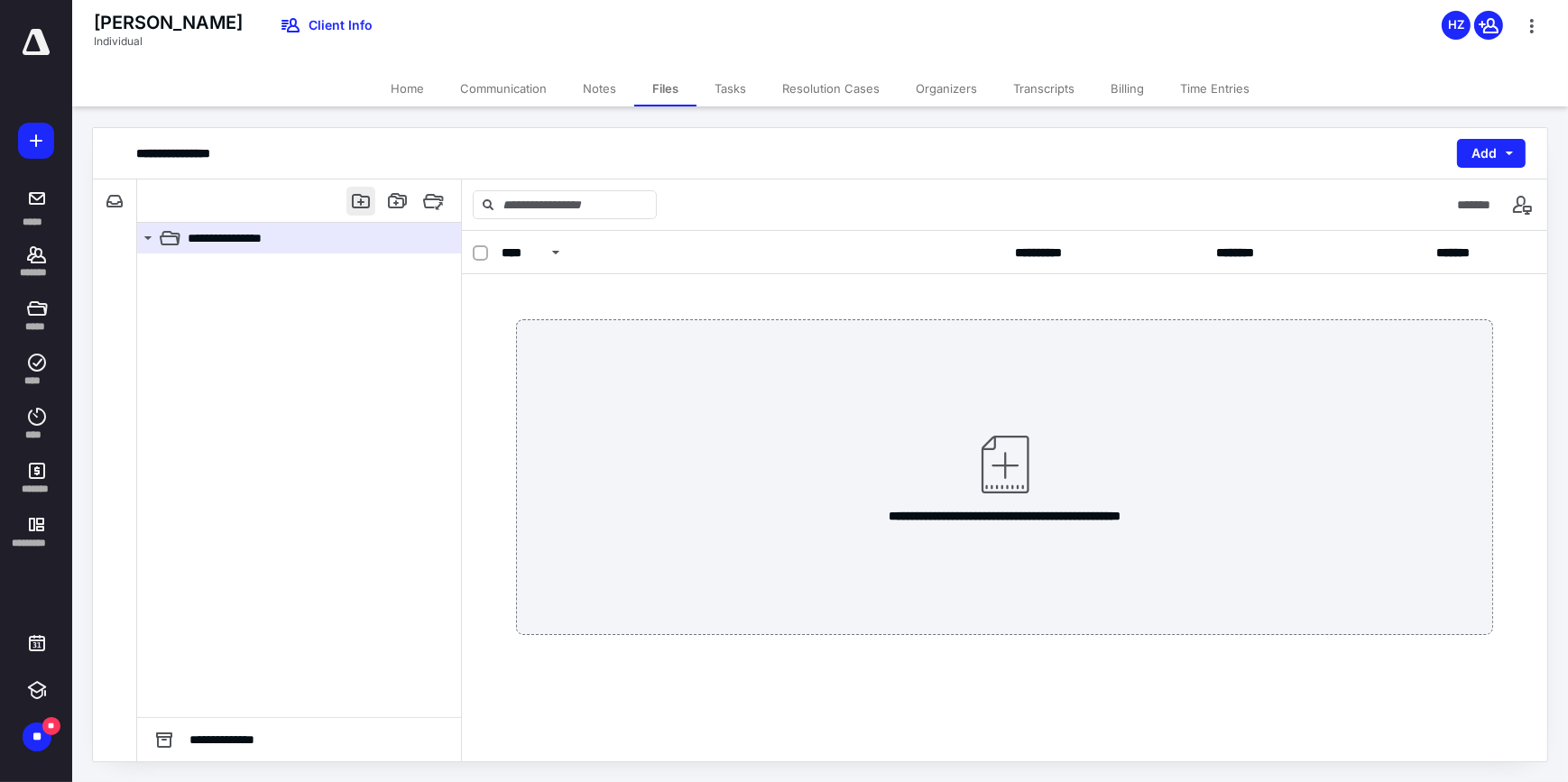 click at bounding box center (361, 201) 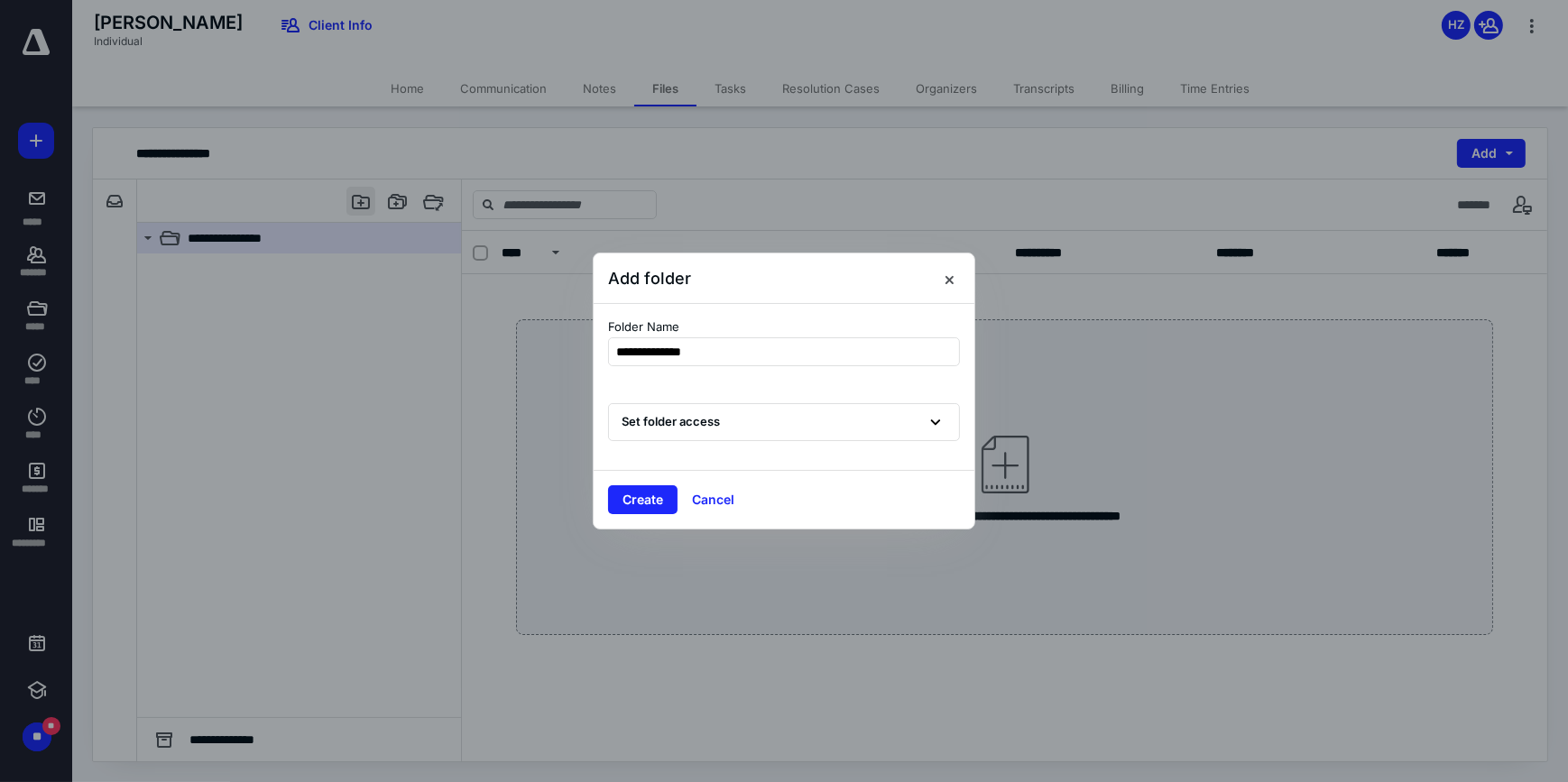 type on "**********" 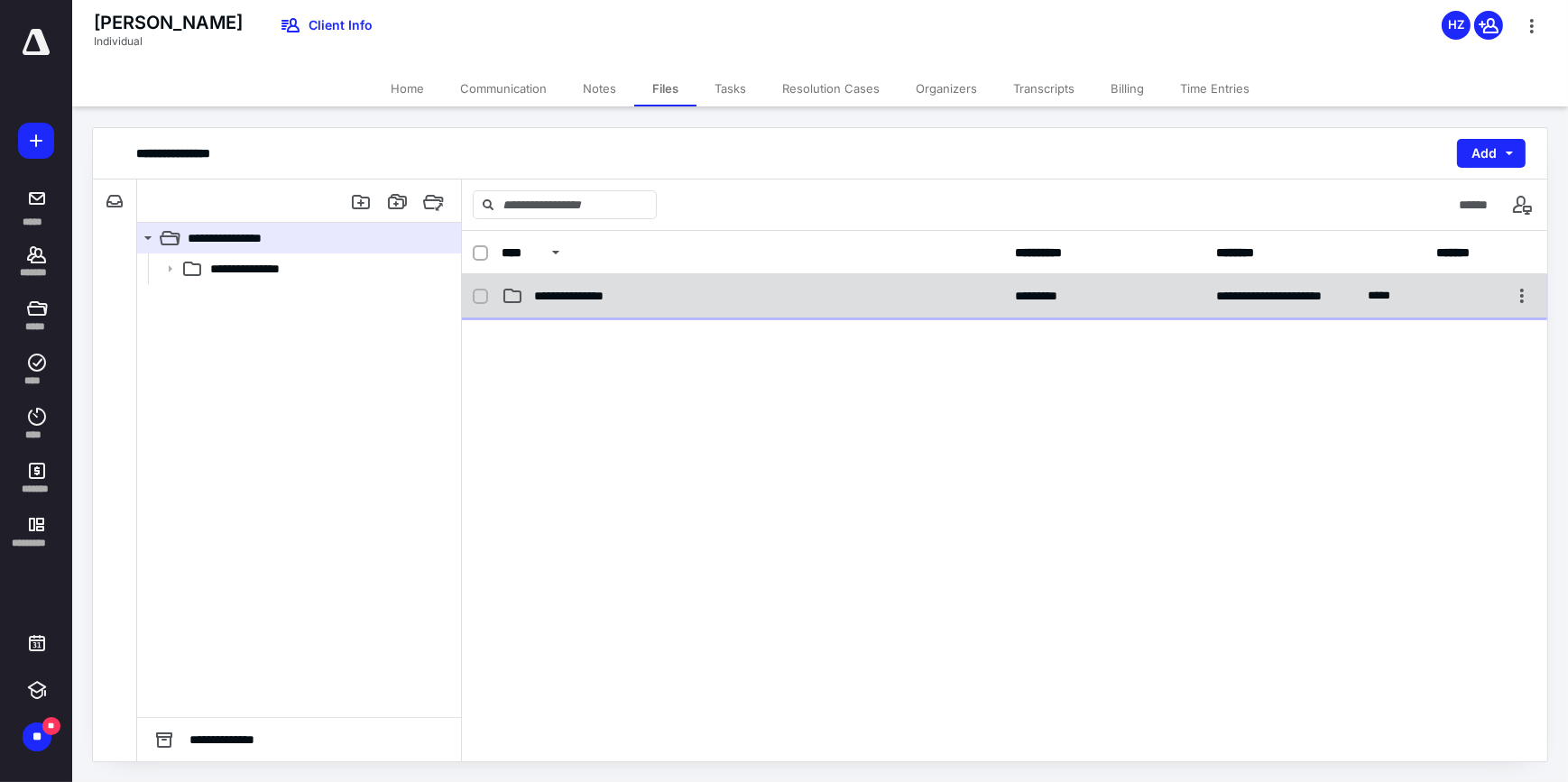 click on "**********" at bounding box center [753, 296] 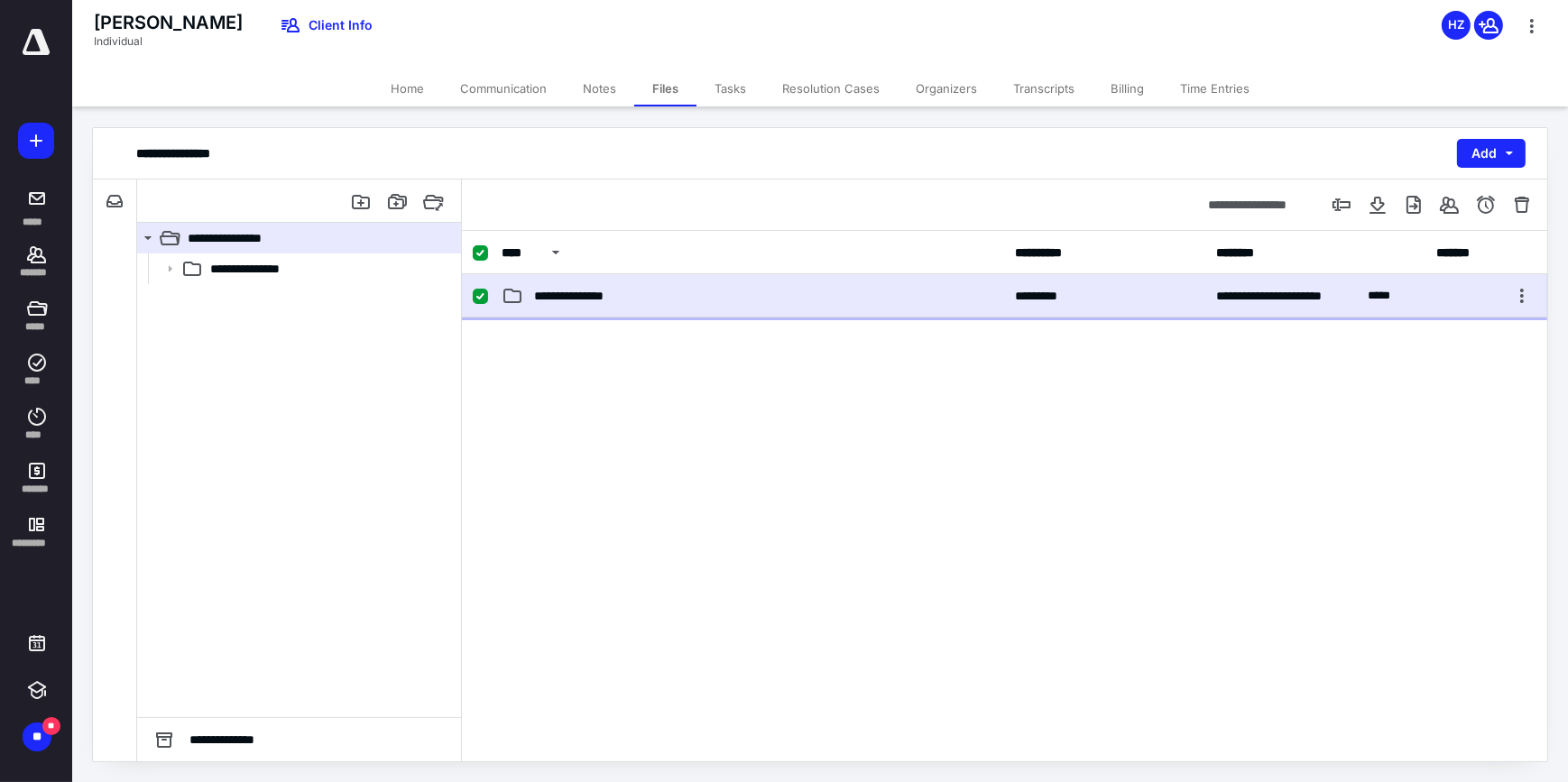 click on "**********" at bounding box center [753, 296] 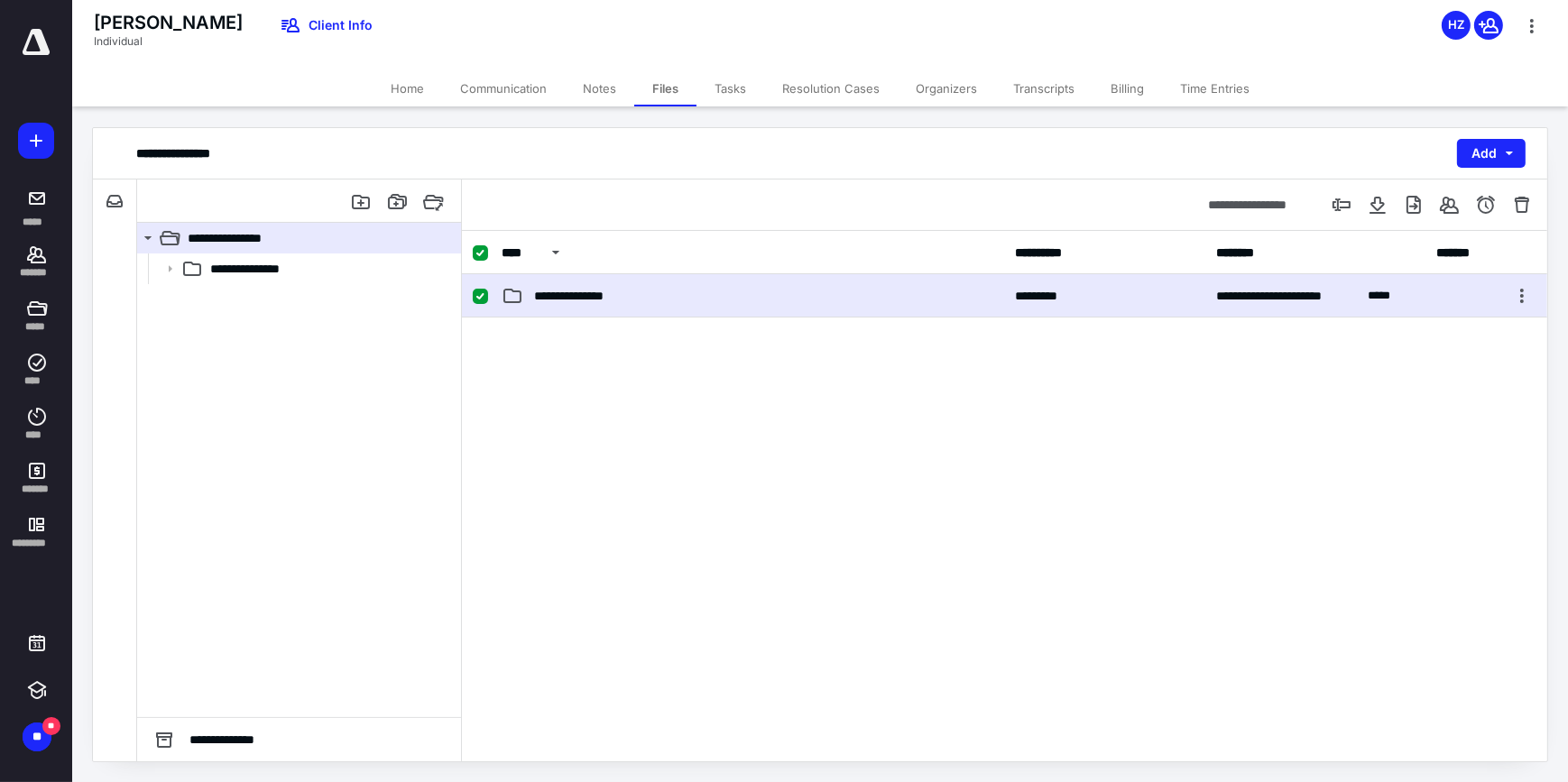 checkbox on "false" 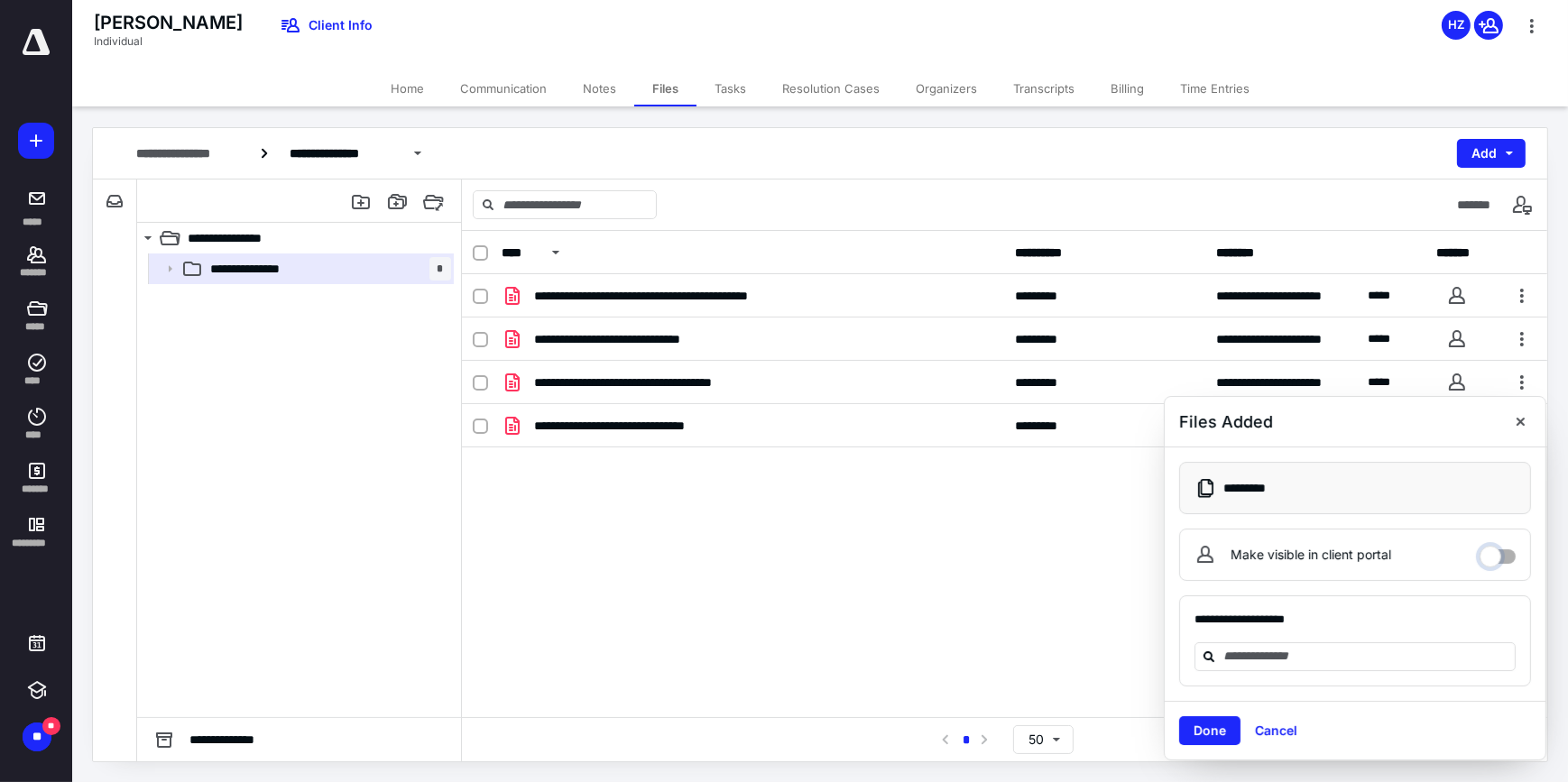 click on "Make visible in client portal" at bounding box center [1498, 552] 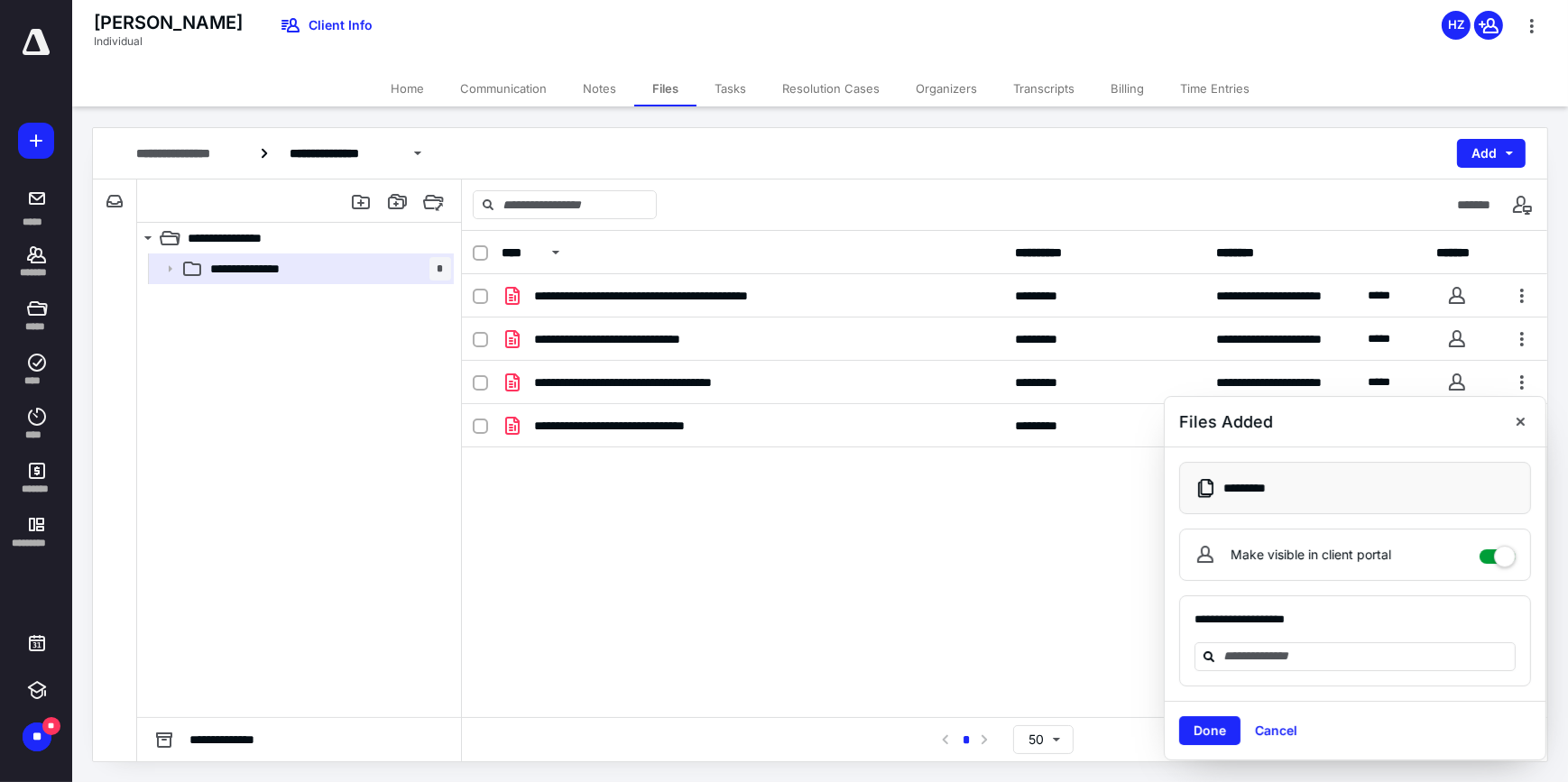 checkbox on "****" 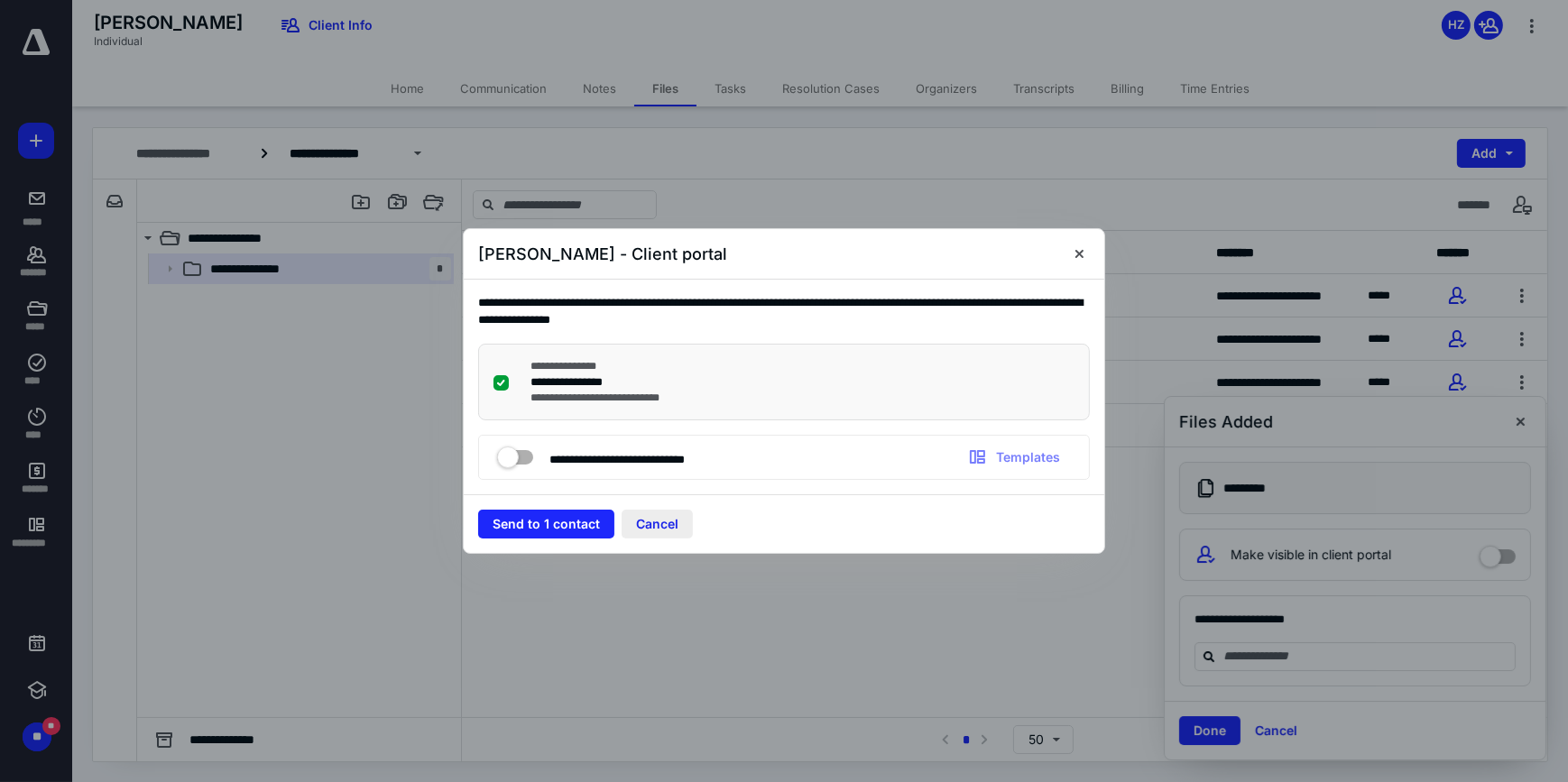 click on "Cancel" at bounding box center (657, 524) 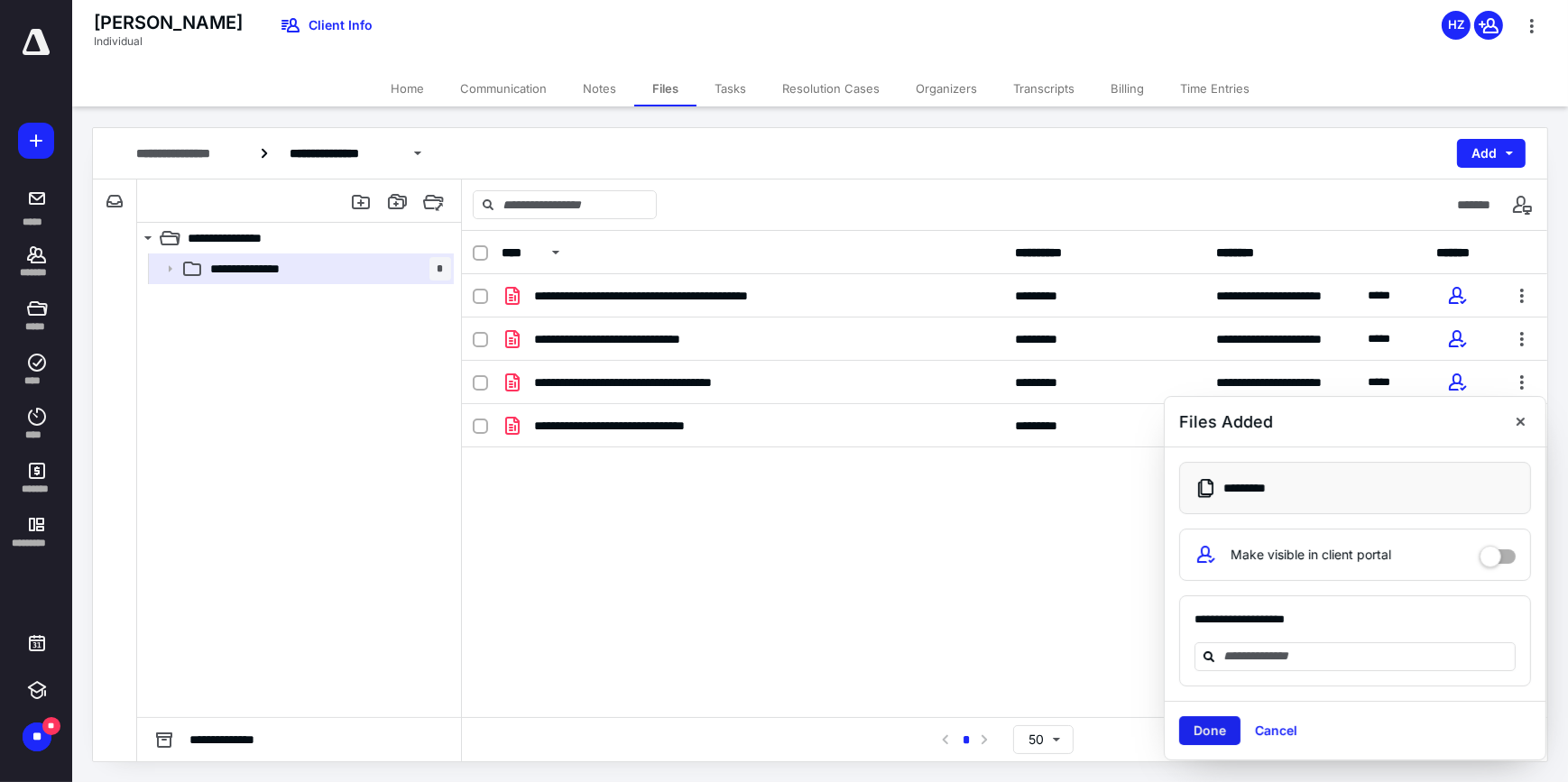 click on "Done" at bounding box center (1210, 731) 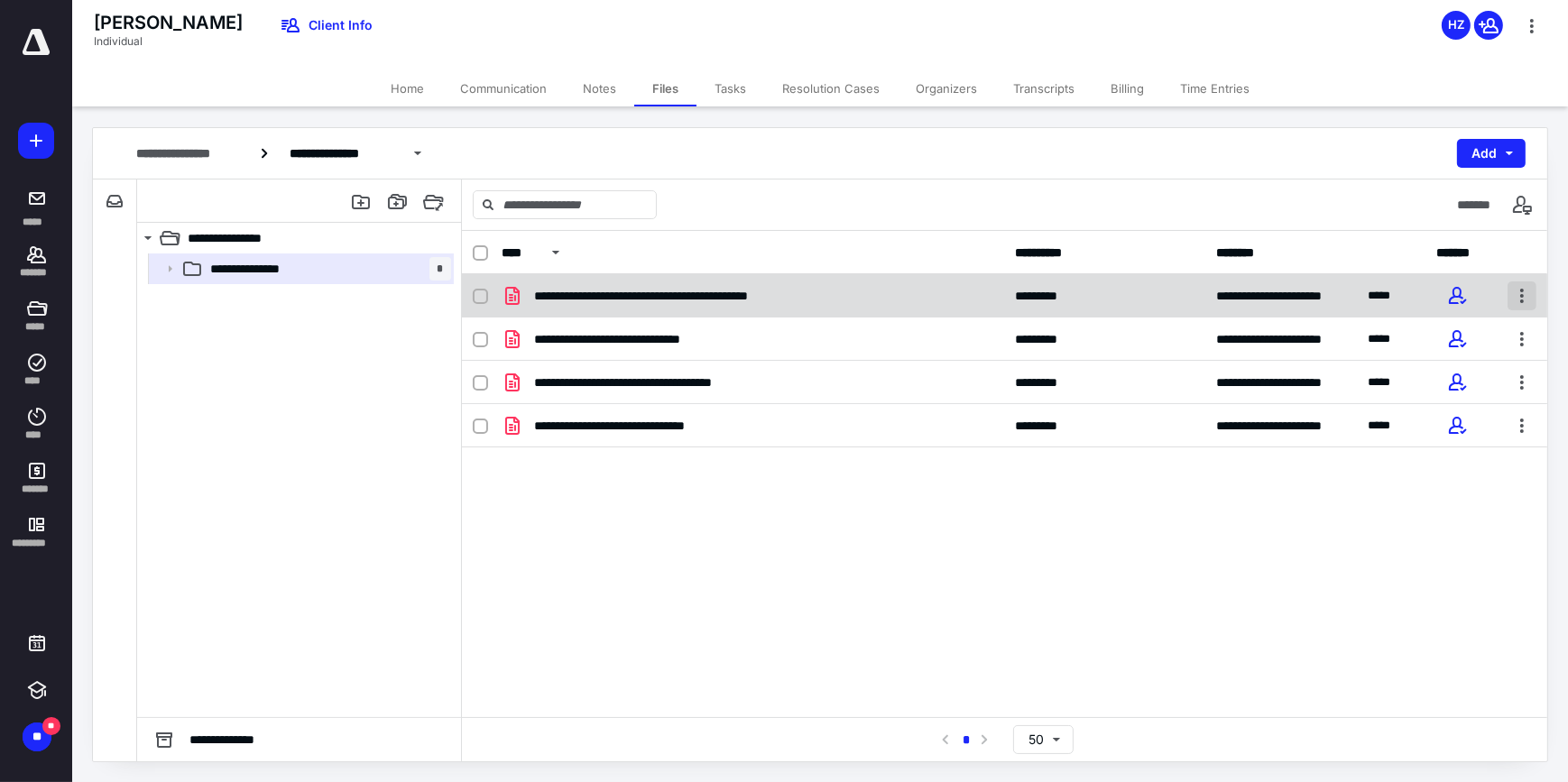 click at bounding box center (1522, 296) 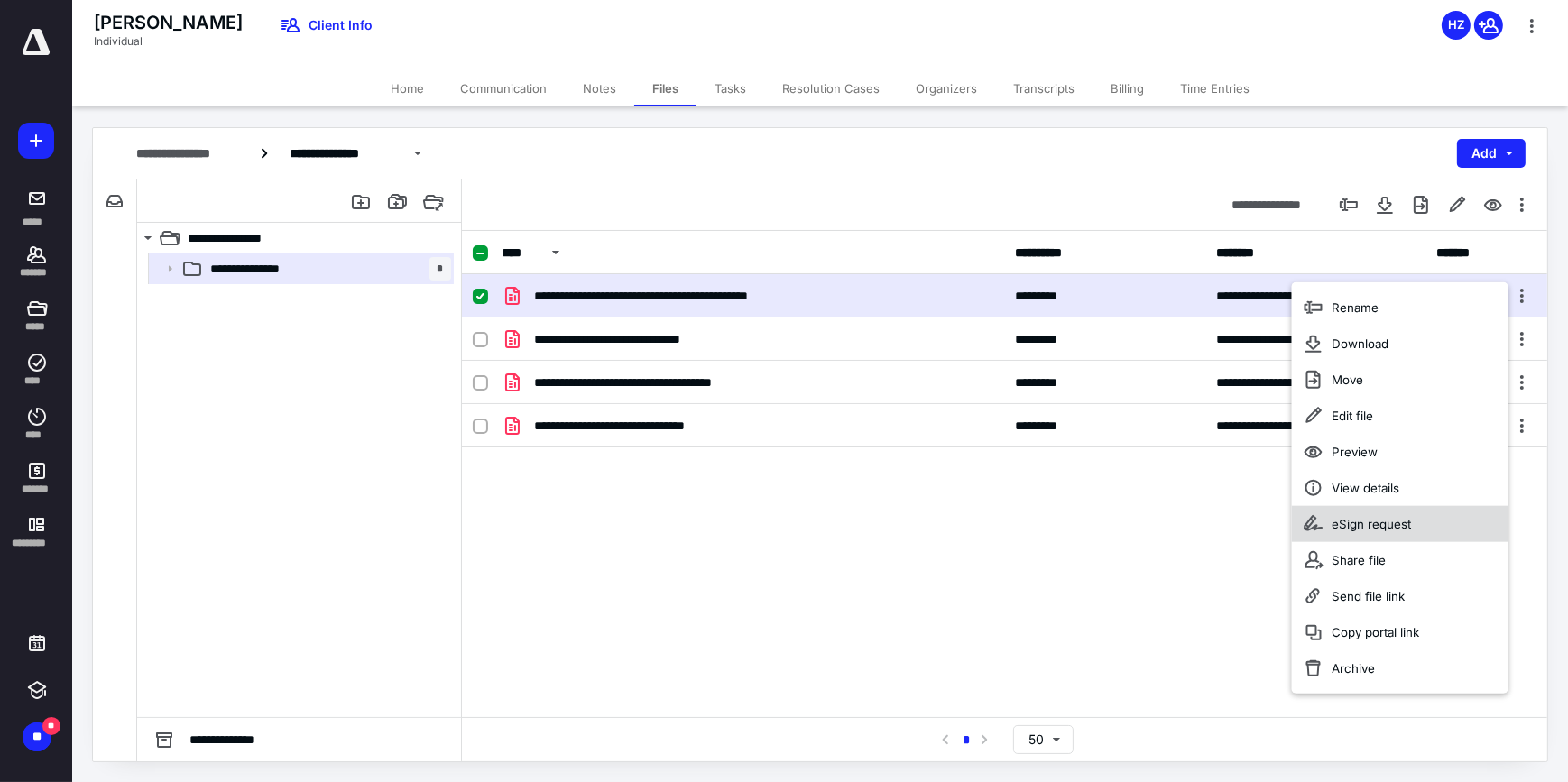 click on "eSign request" at bounding box center [1371, 524] 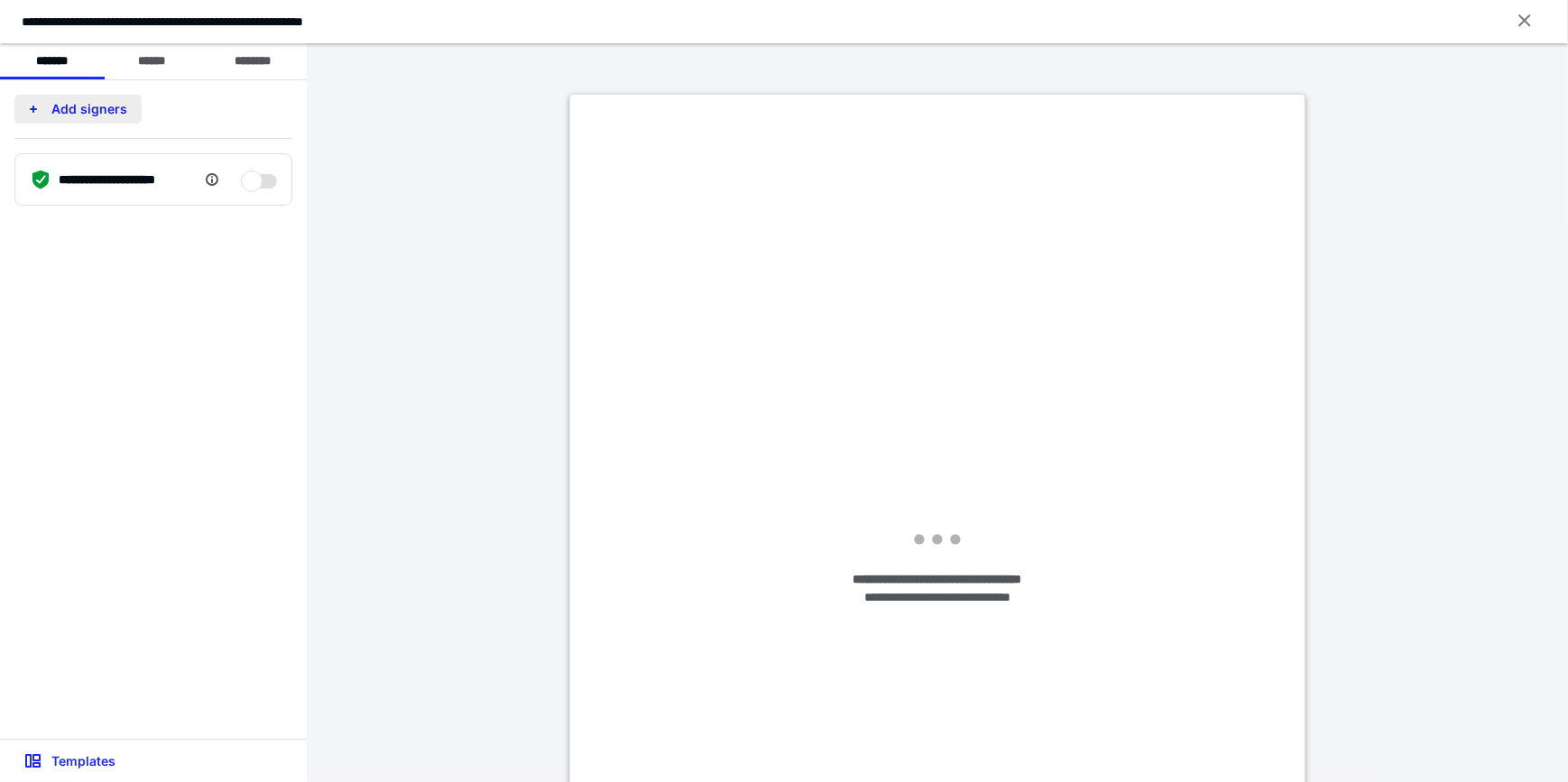 click on "Add signers" at bounding box center [78, 109] 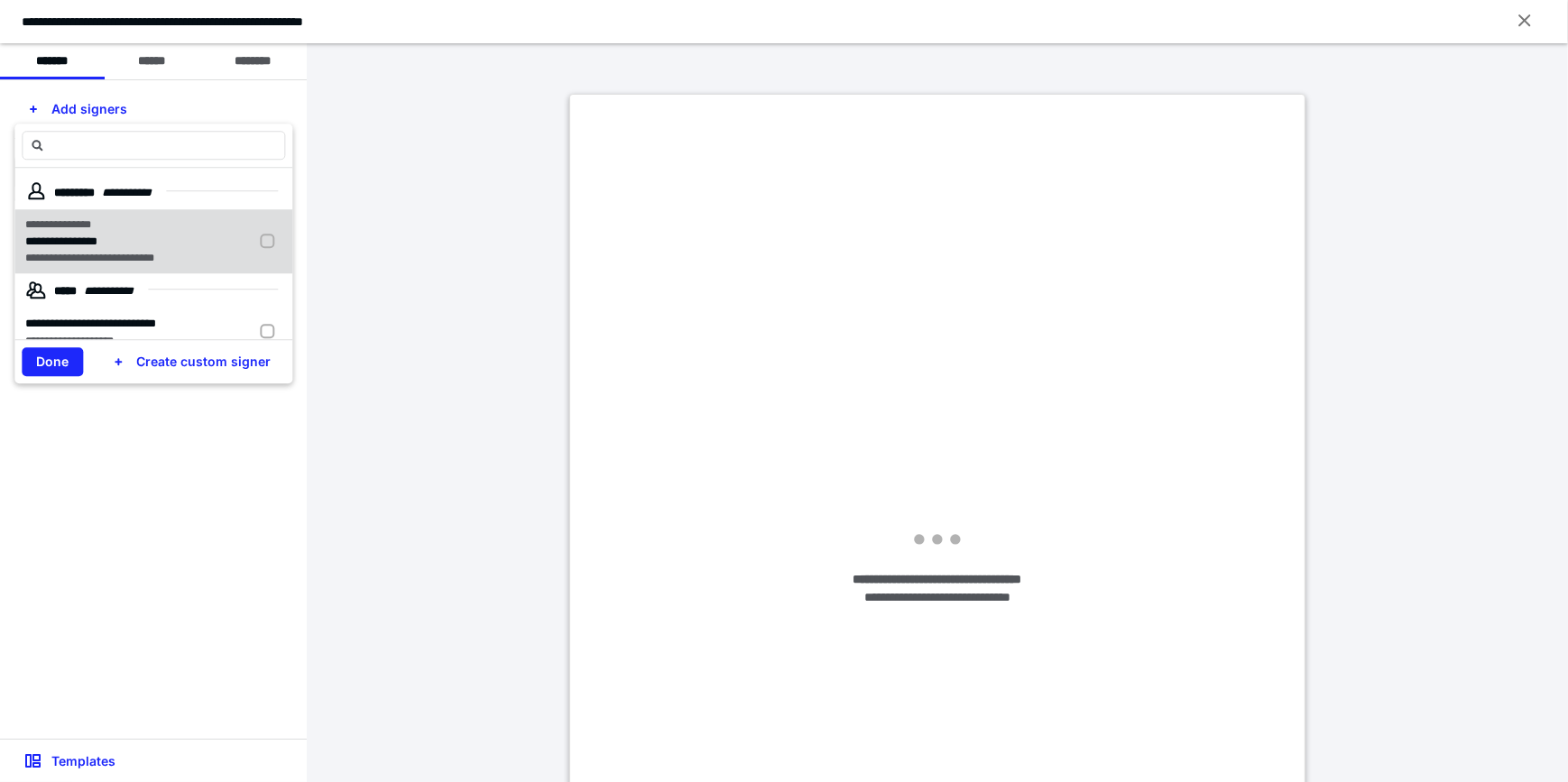 click at bounding box center [271, 242] 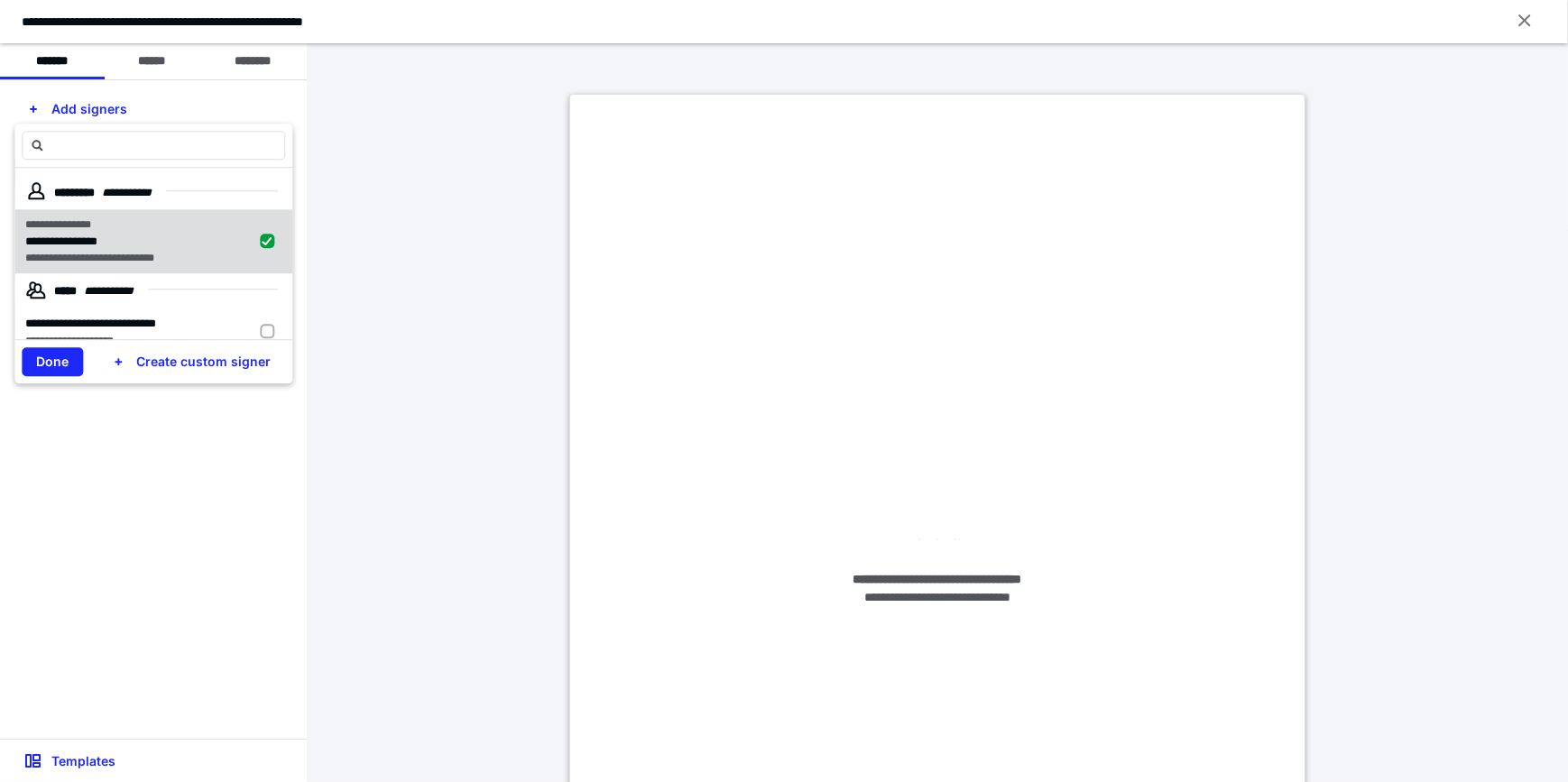 checkbox on "true" 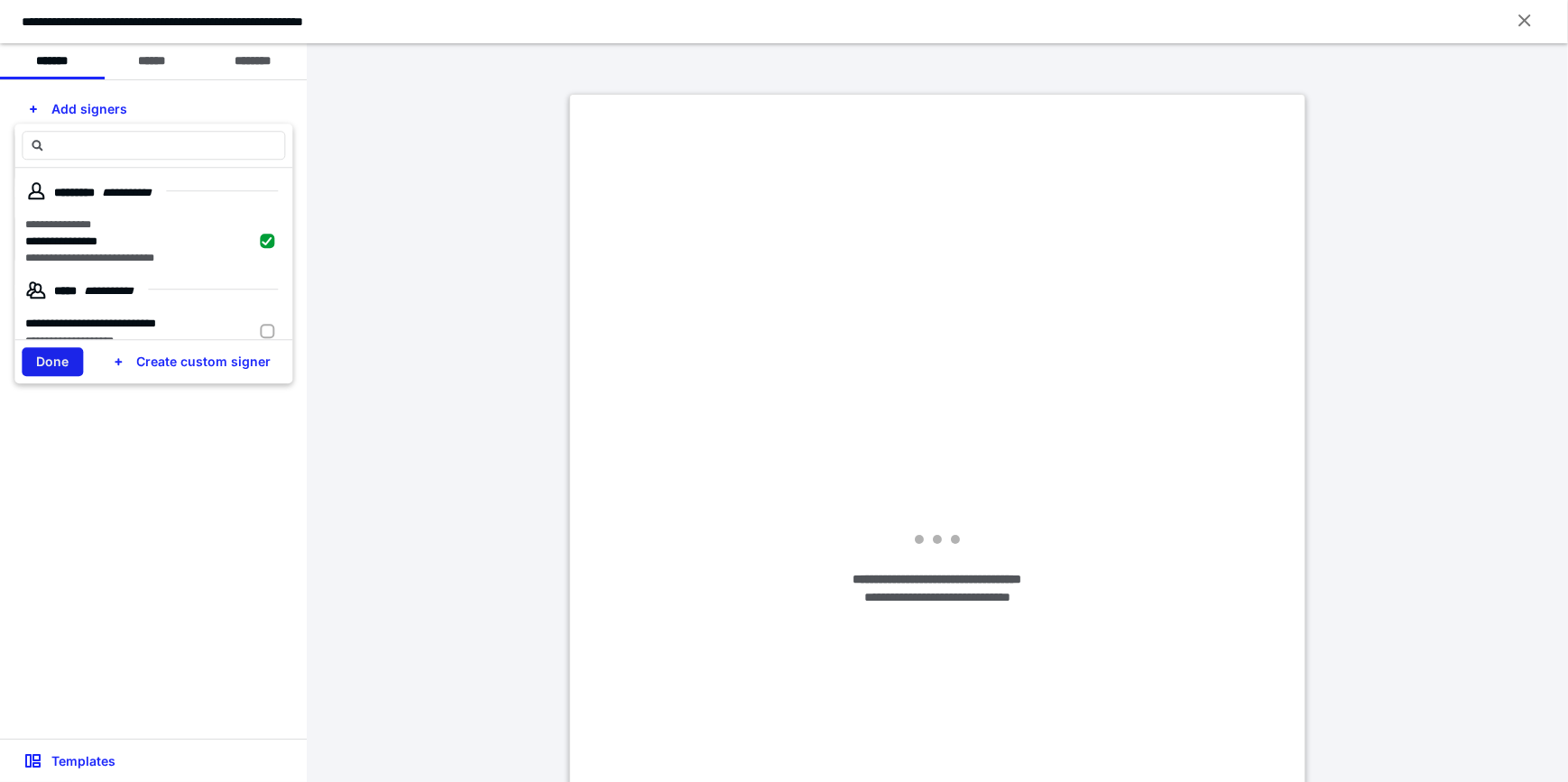 click on "Done" at bounding box center [52, 362] 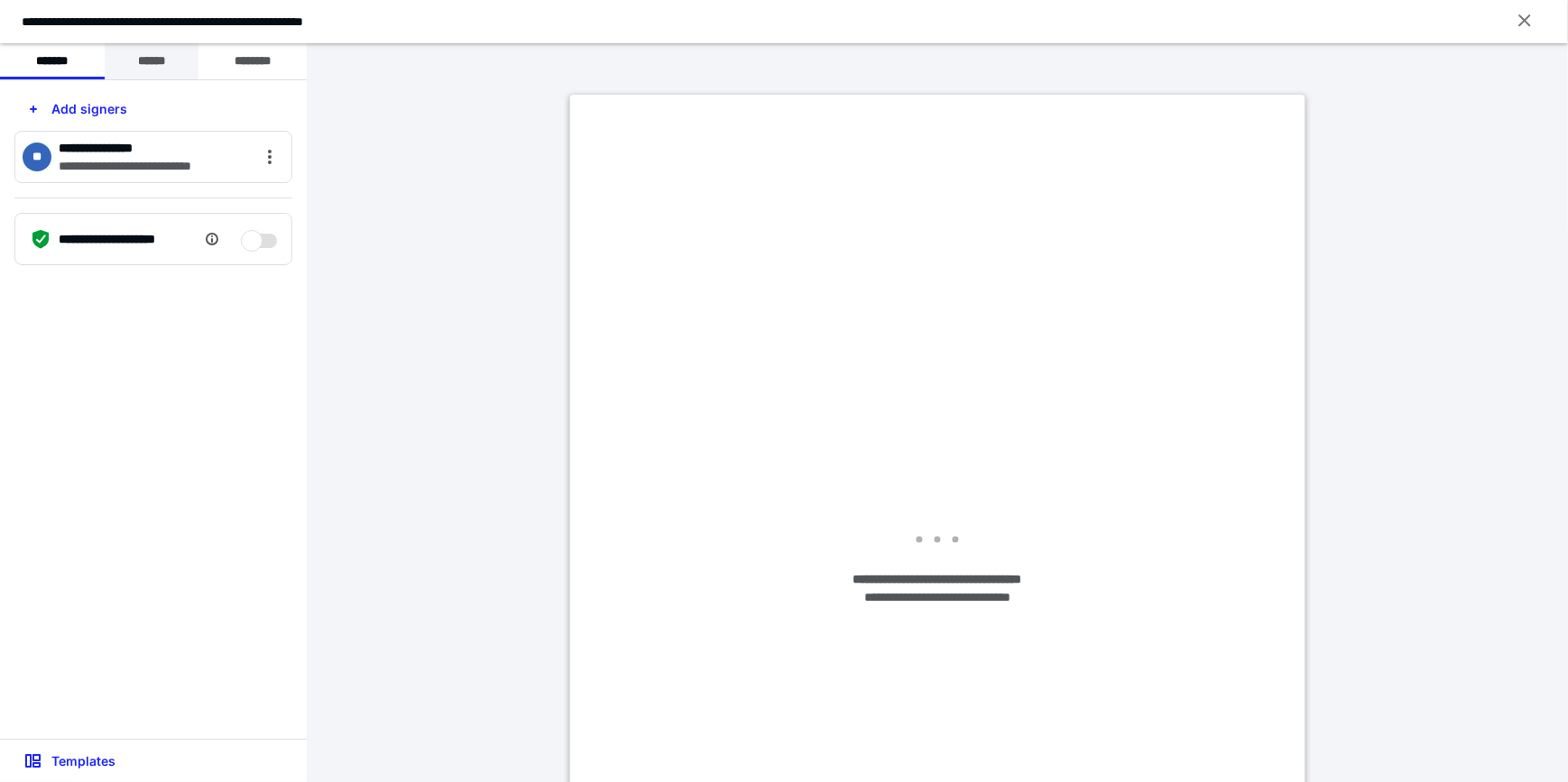 click on "******" at bounding box center (152, 61) 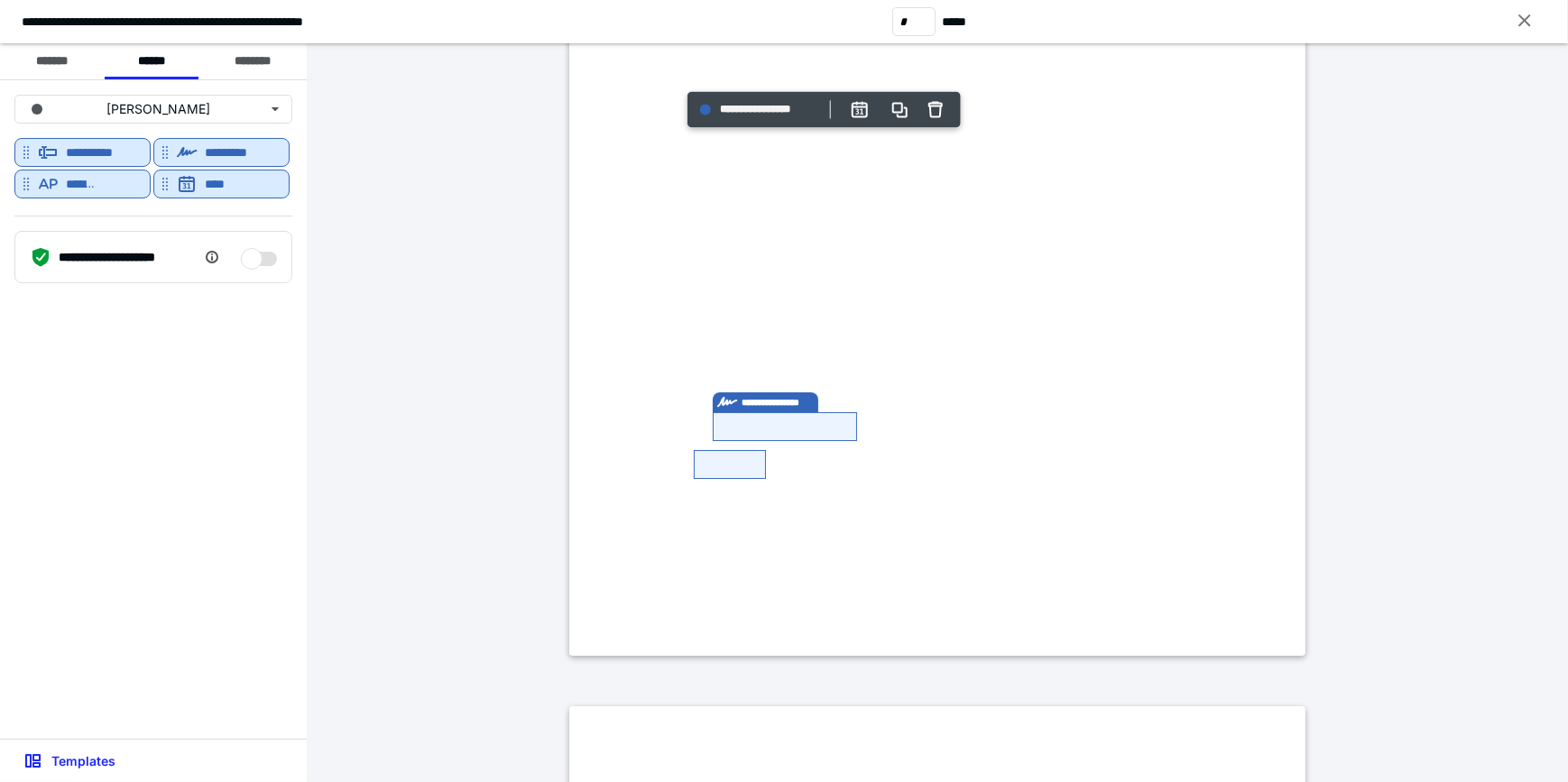 scroll, scrollTop: 1967, scrollLeft: 0, axis: vertical 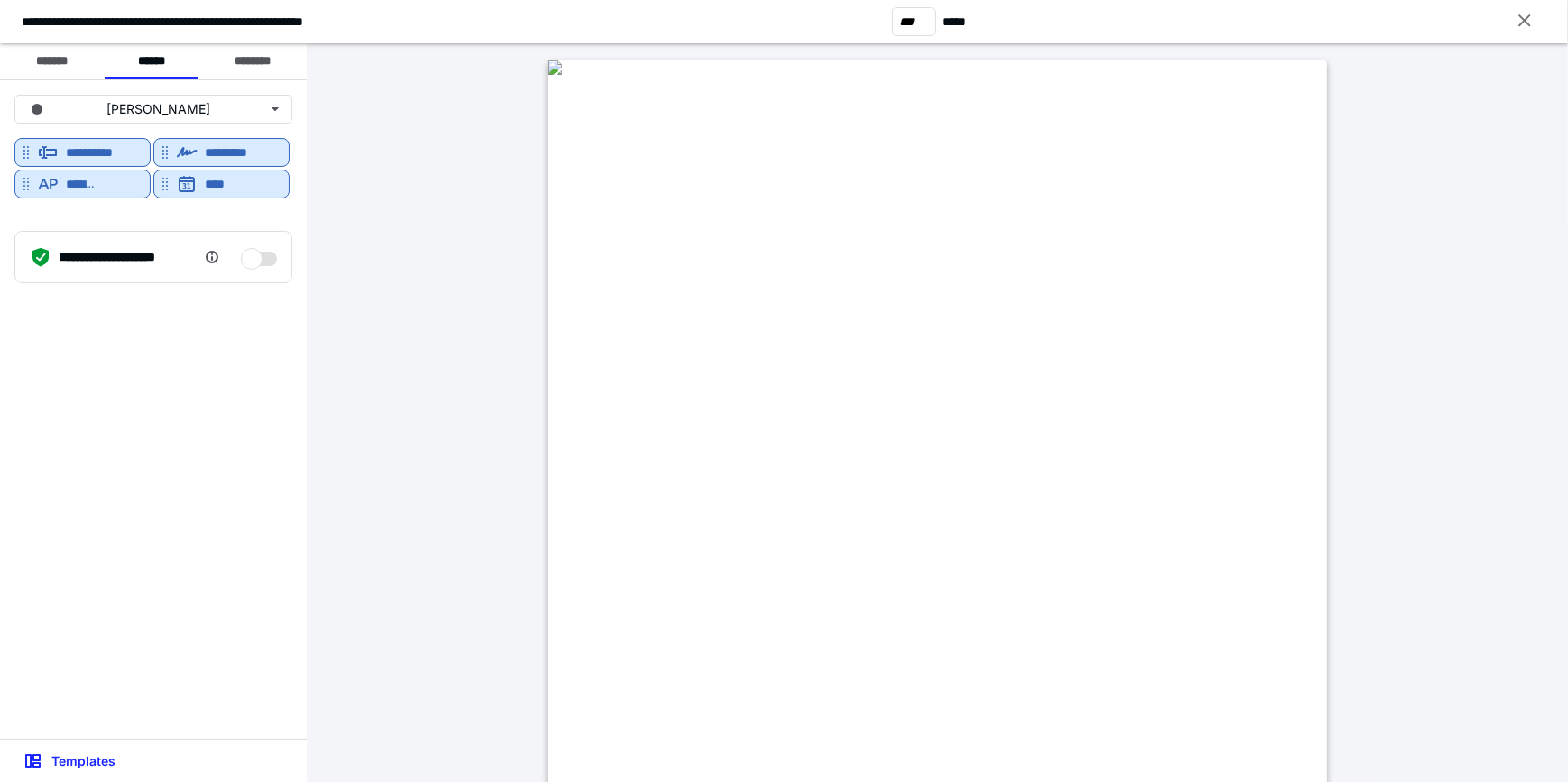 type on "***" 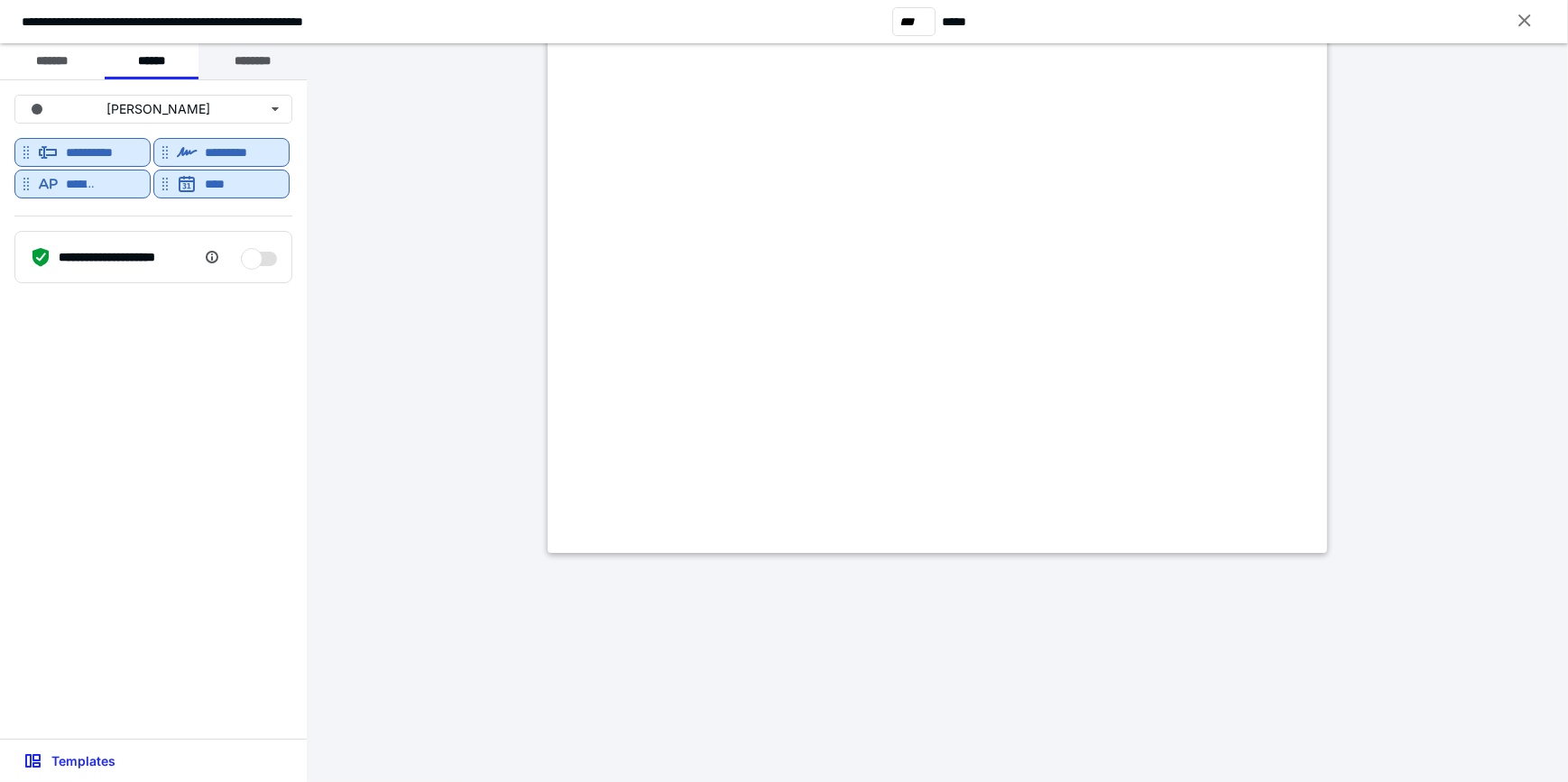 click on "********" at bounding box center [253, 61] 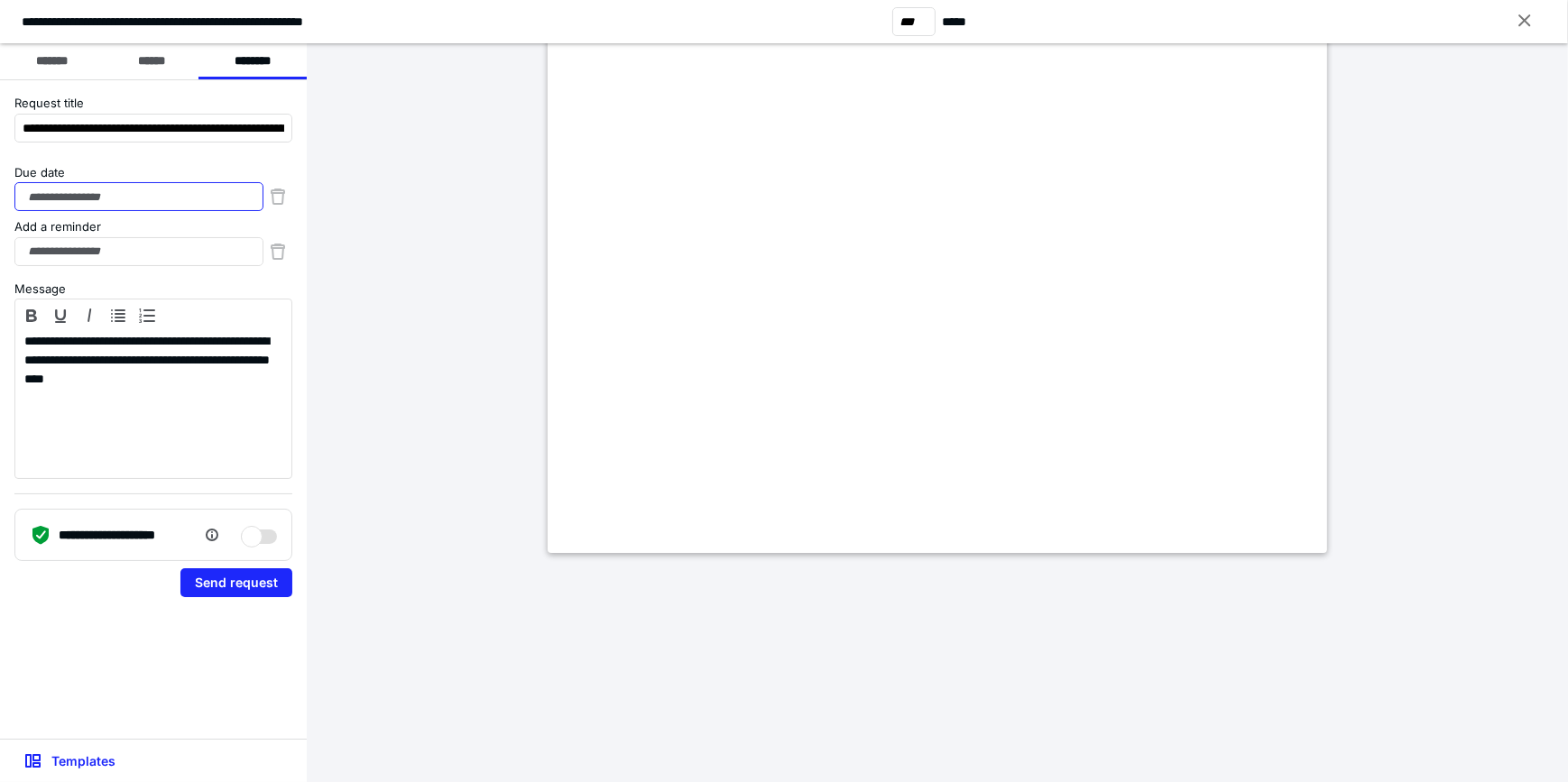 click on "Due date" at bounding box center [139, 197] 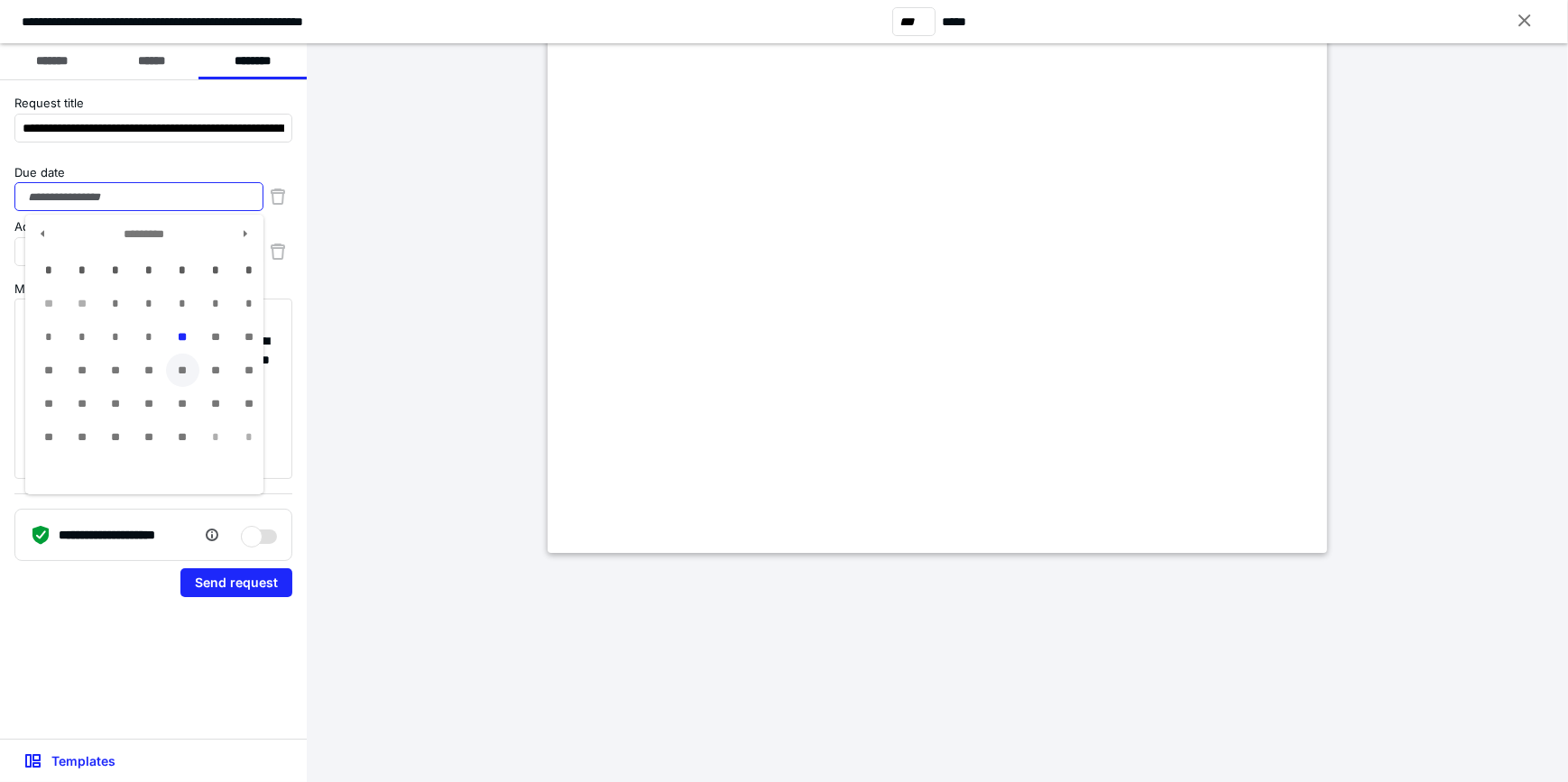 click on "**" at bounding box center (182, 370) 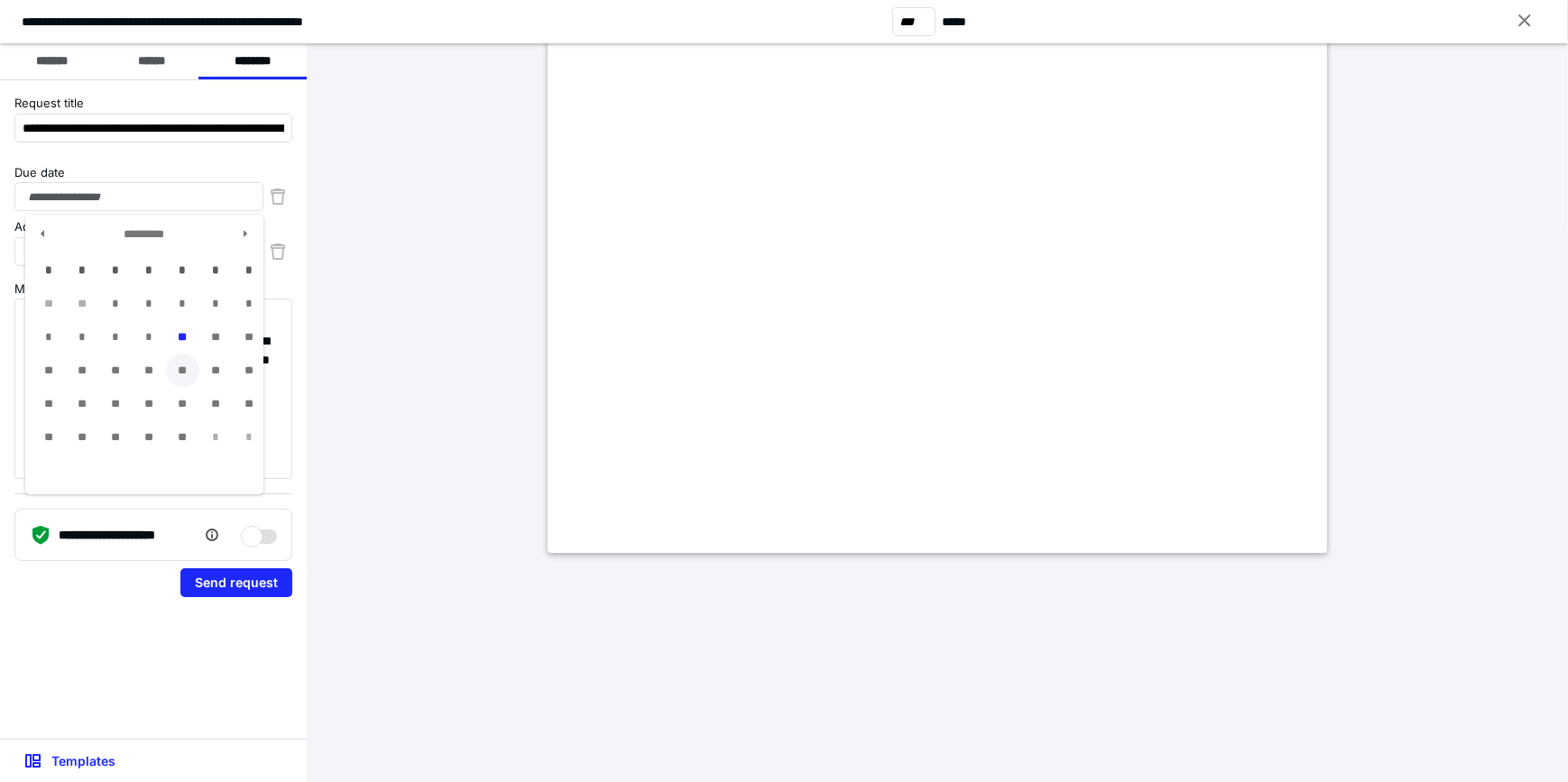 type on "**********" 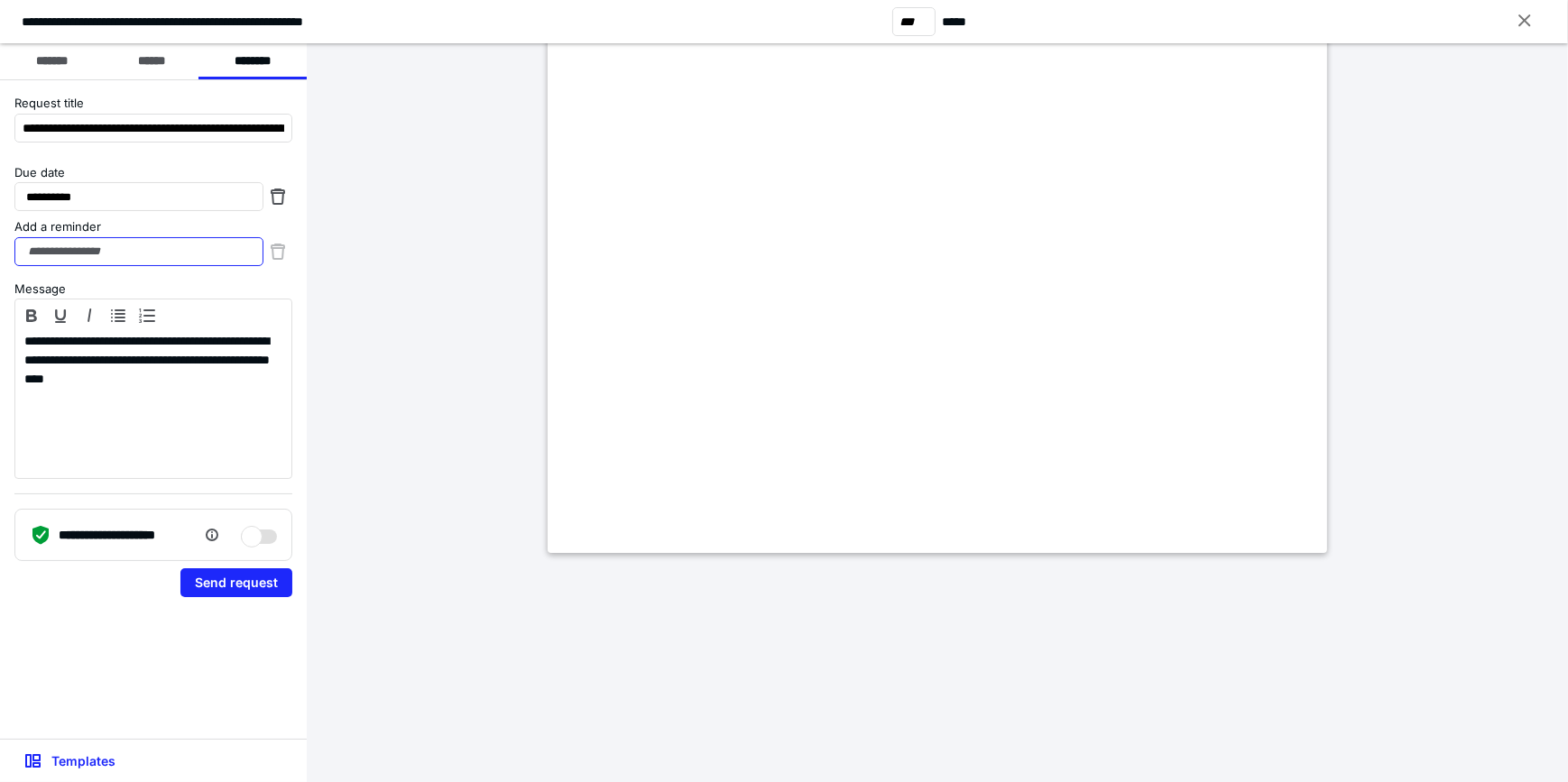 click on "Add a reminder" at bounding box center (139, 252) 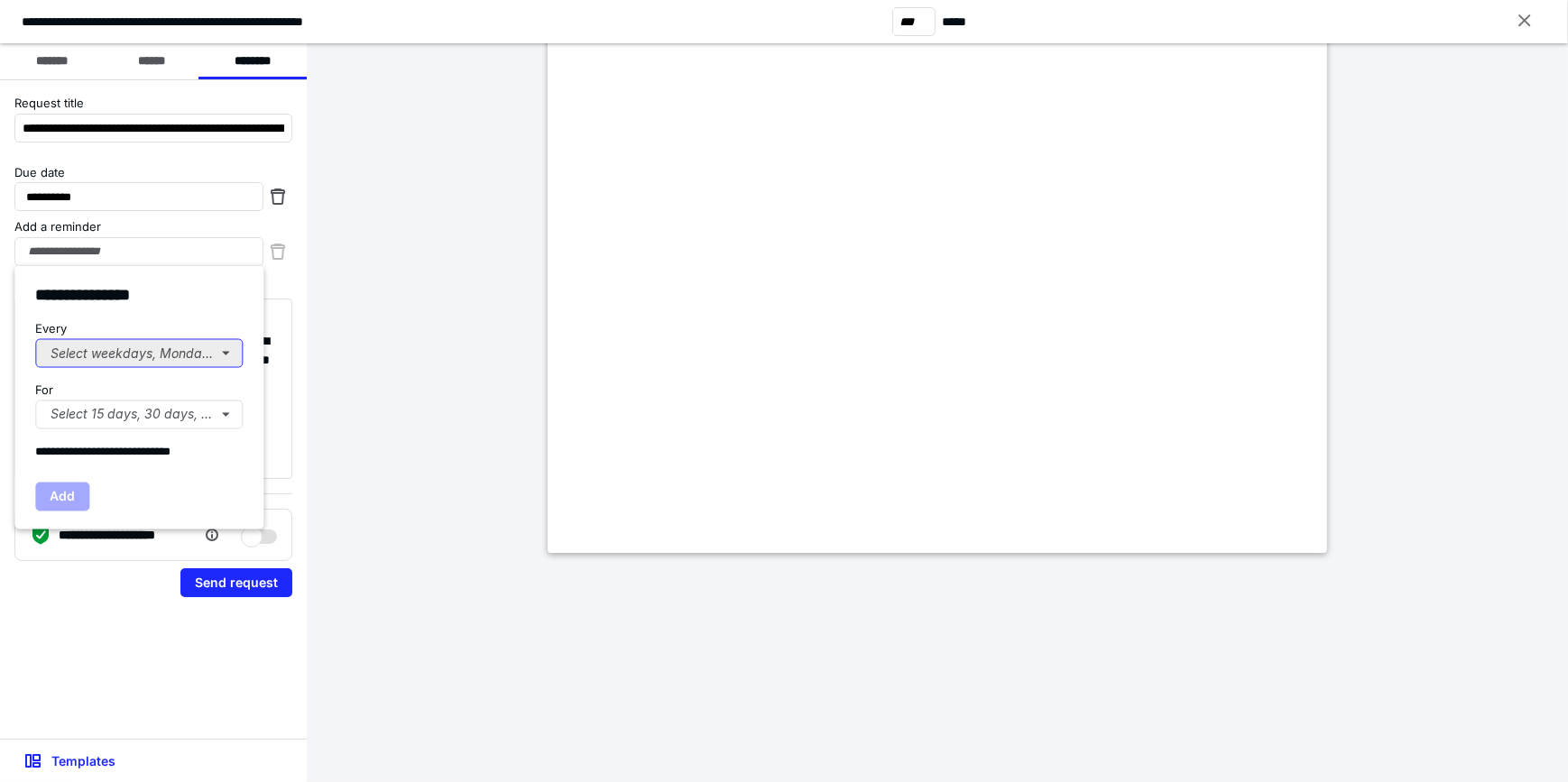 click on "Select weekdays, Mondays, or Tues..." at bounding box center [139, 353] 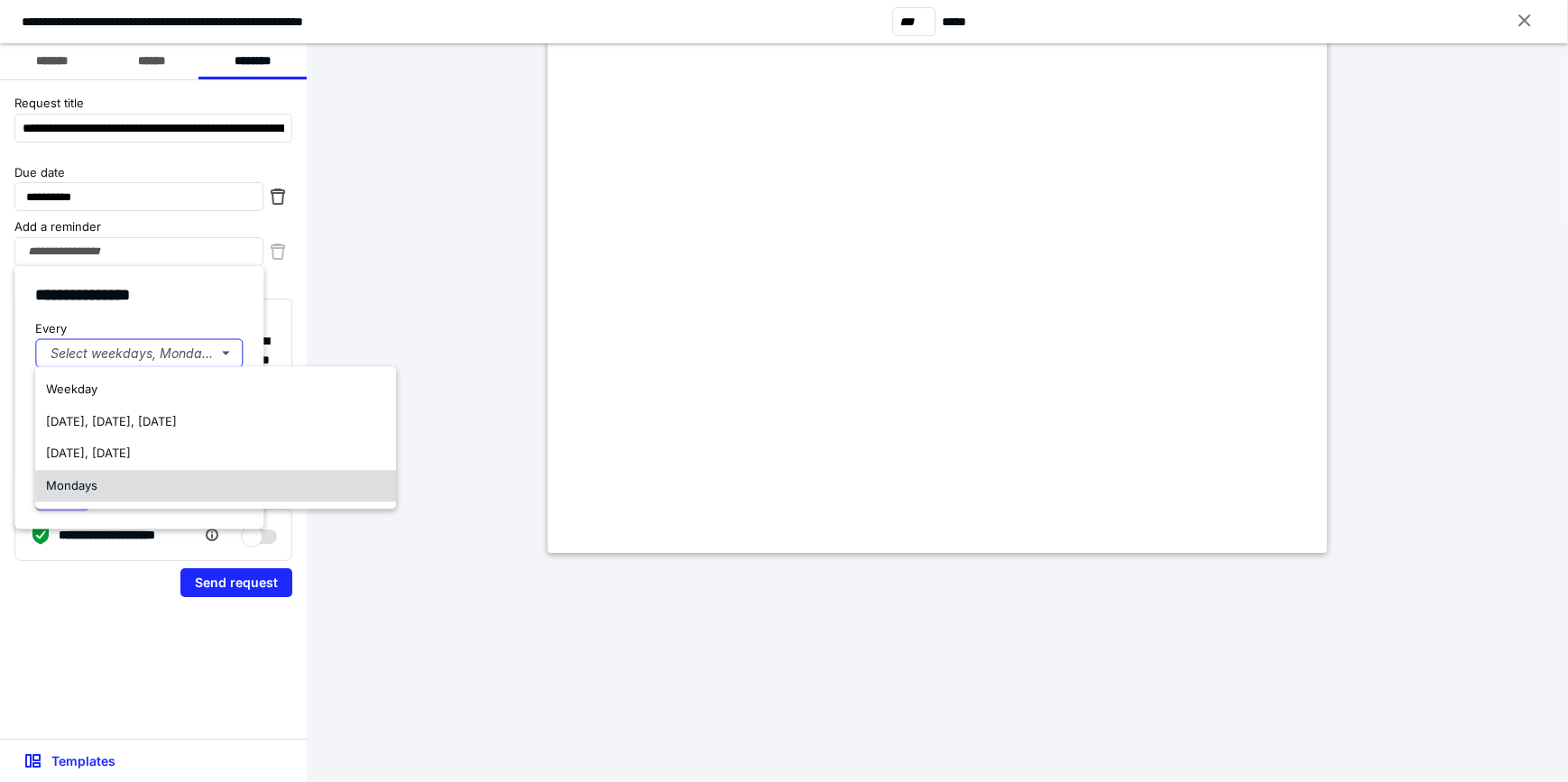 click on "Mondays" at bounding box center (216, 486) 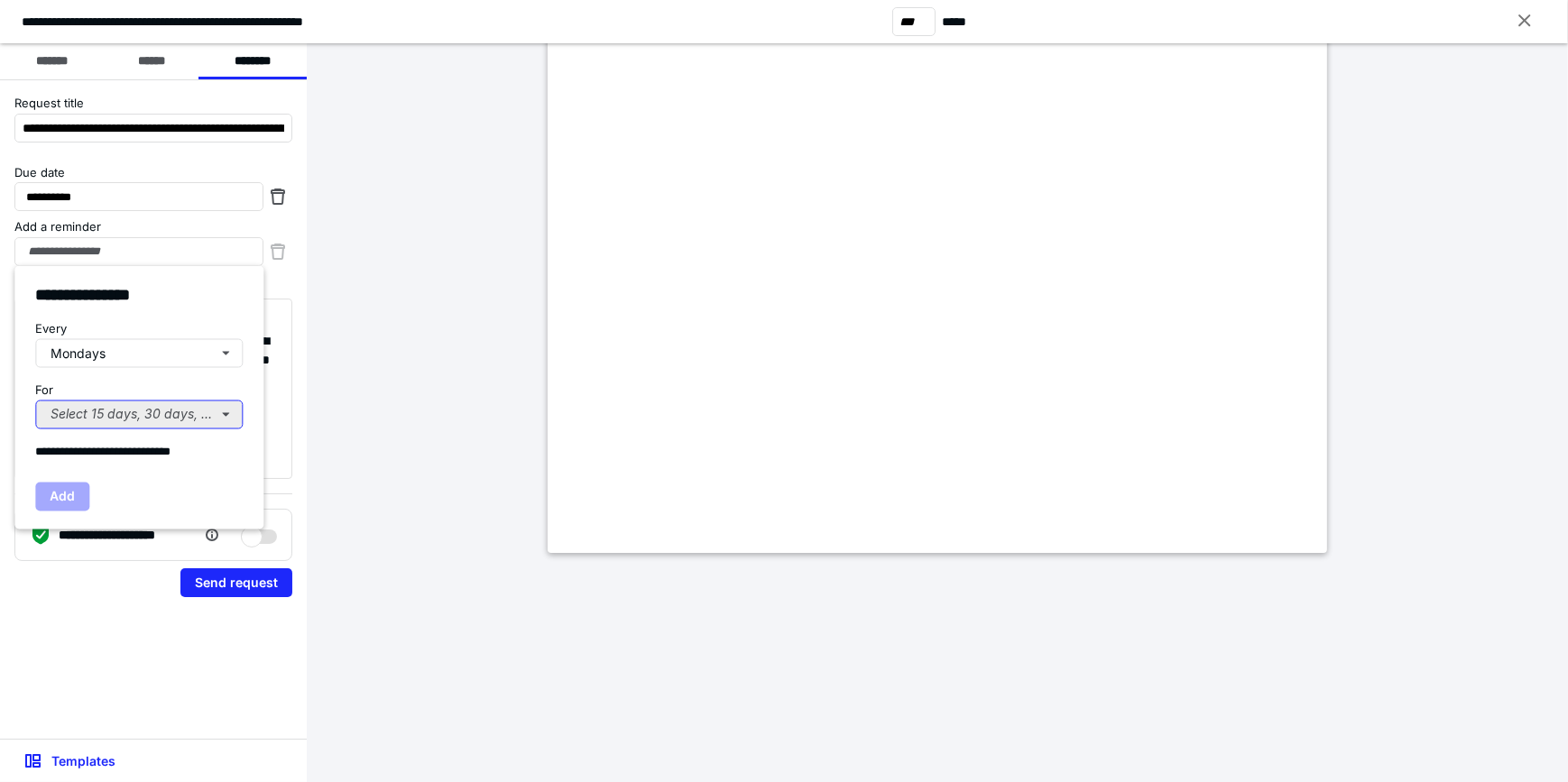 click on "Select 15 days, 30 days, or 45 days..." at bounding box center [139, 415] 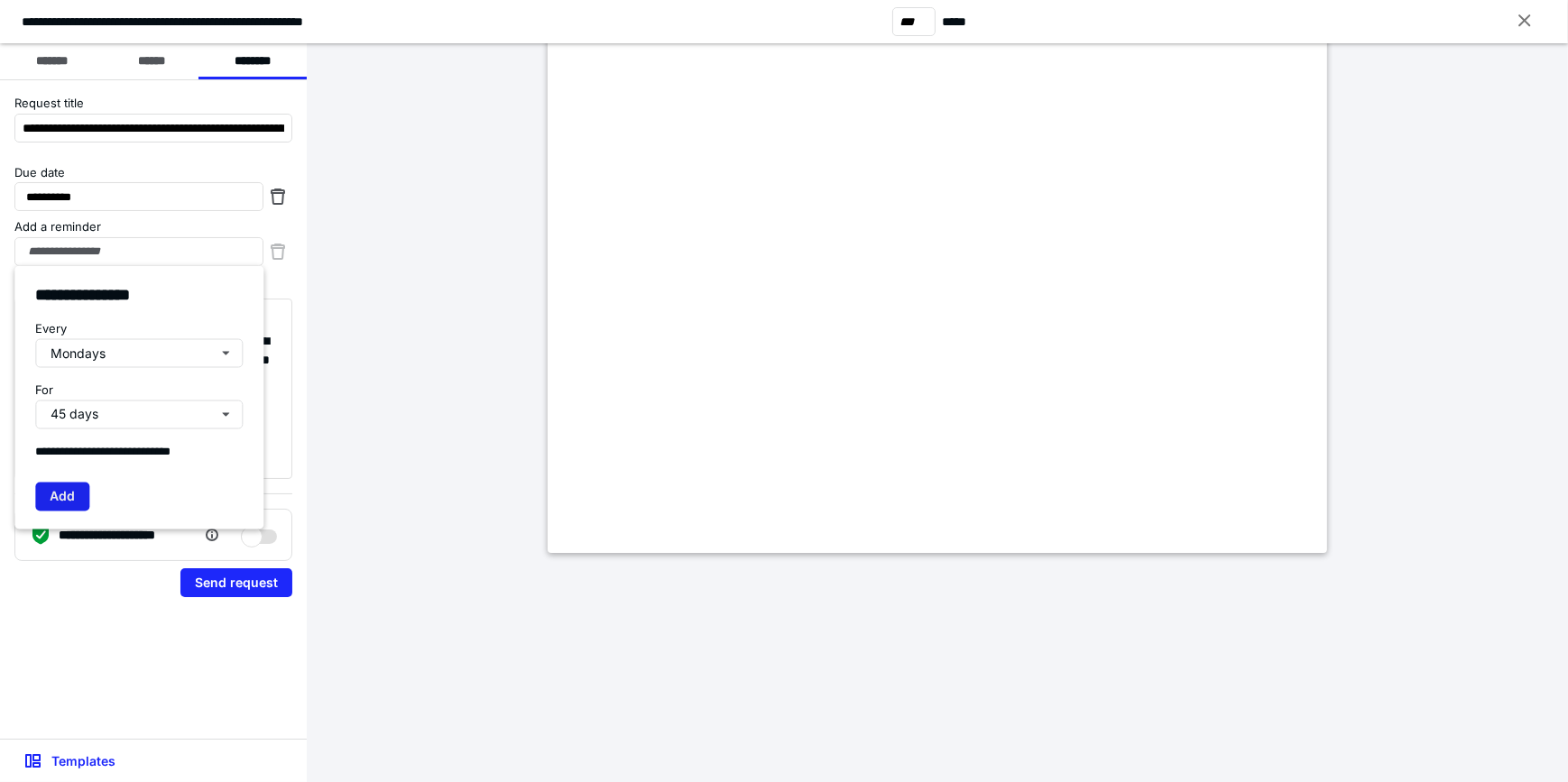 click on "Add" at bounding box center (62, 497) 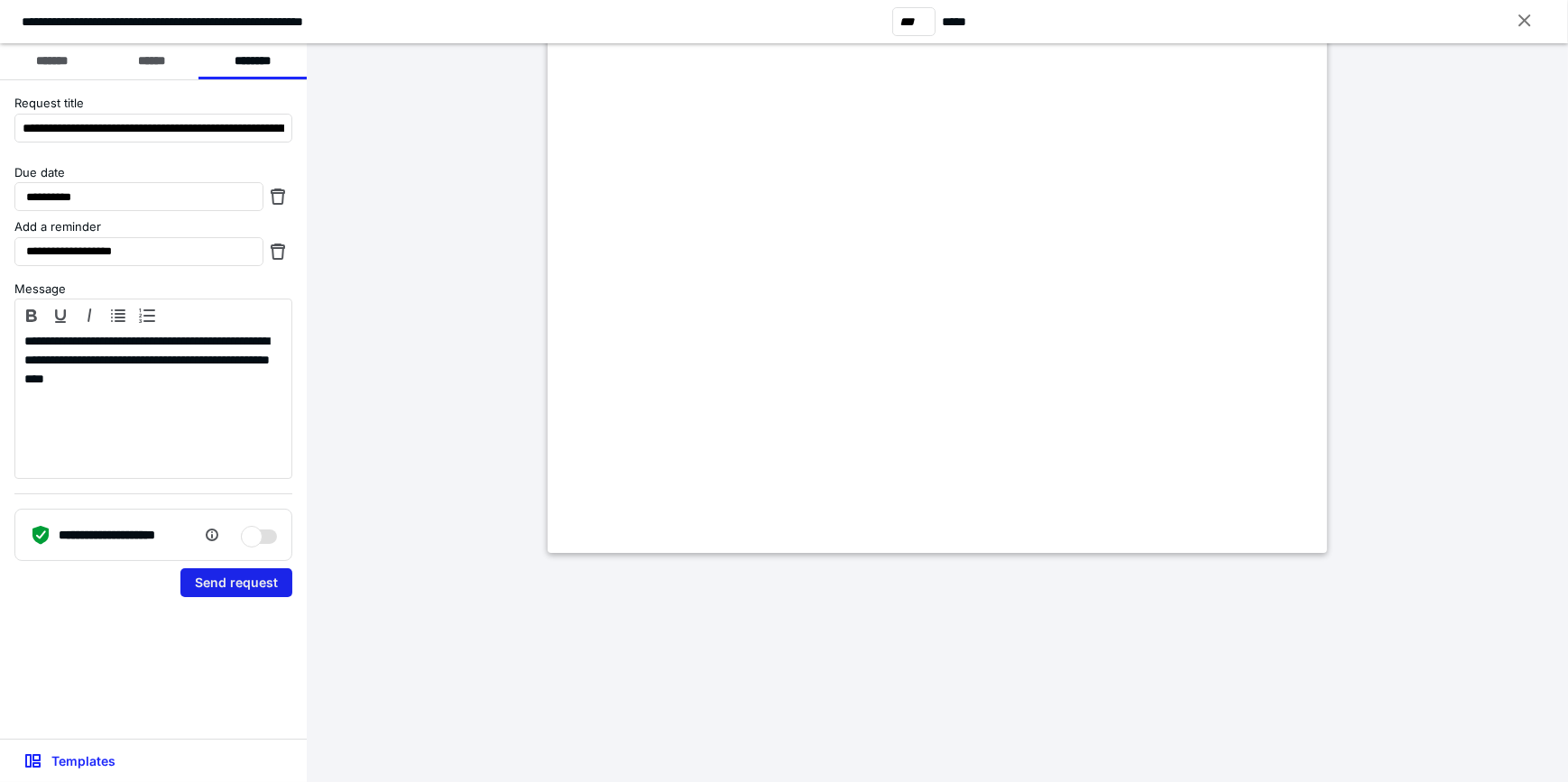 click on "Send request" at bounding box center [236, 583] 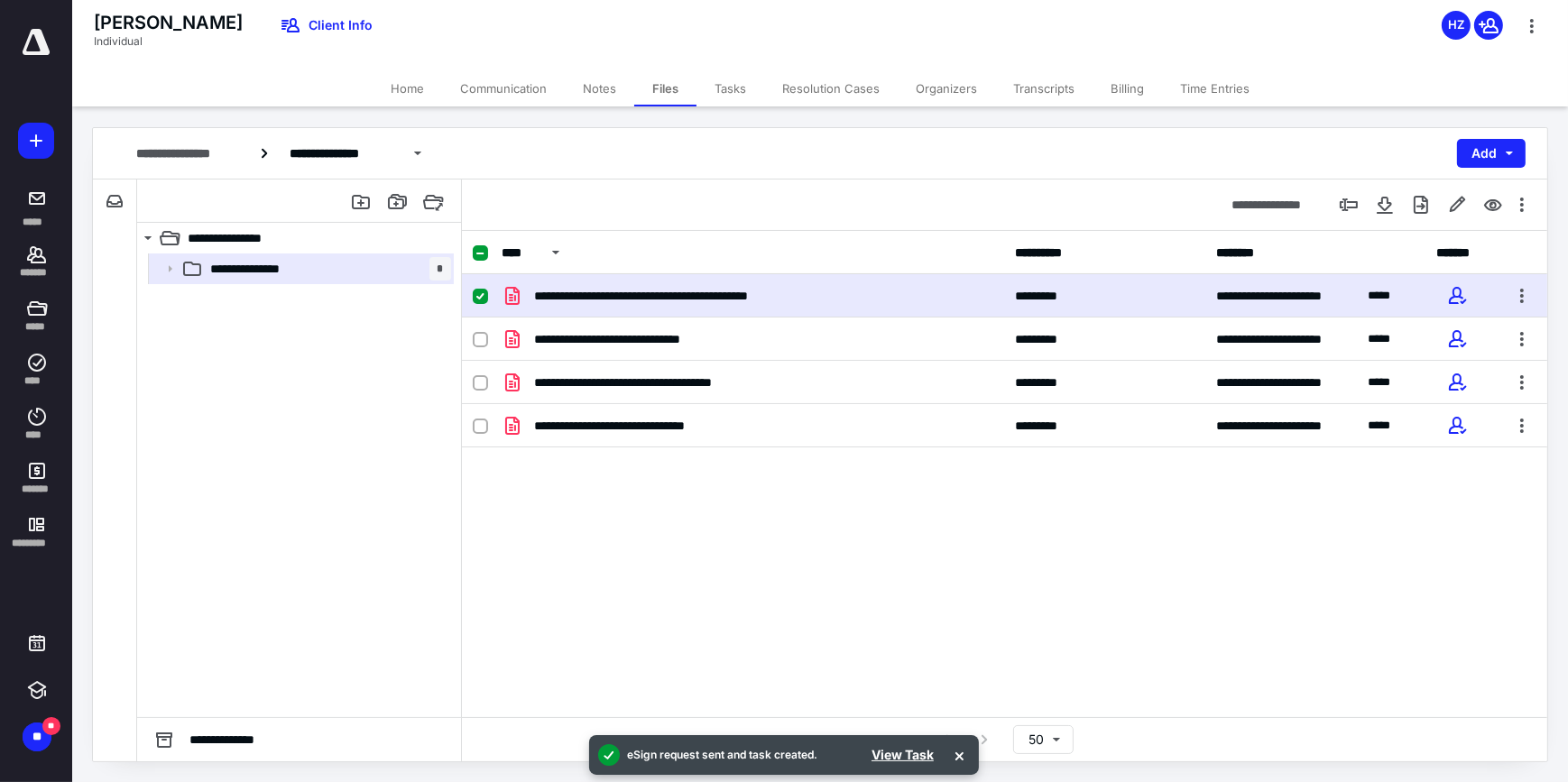 click on "Home" at bounding box center [407, 88] 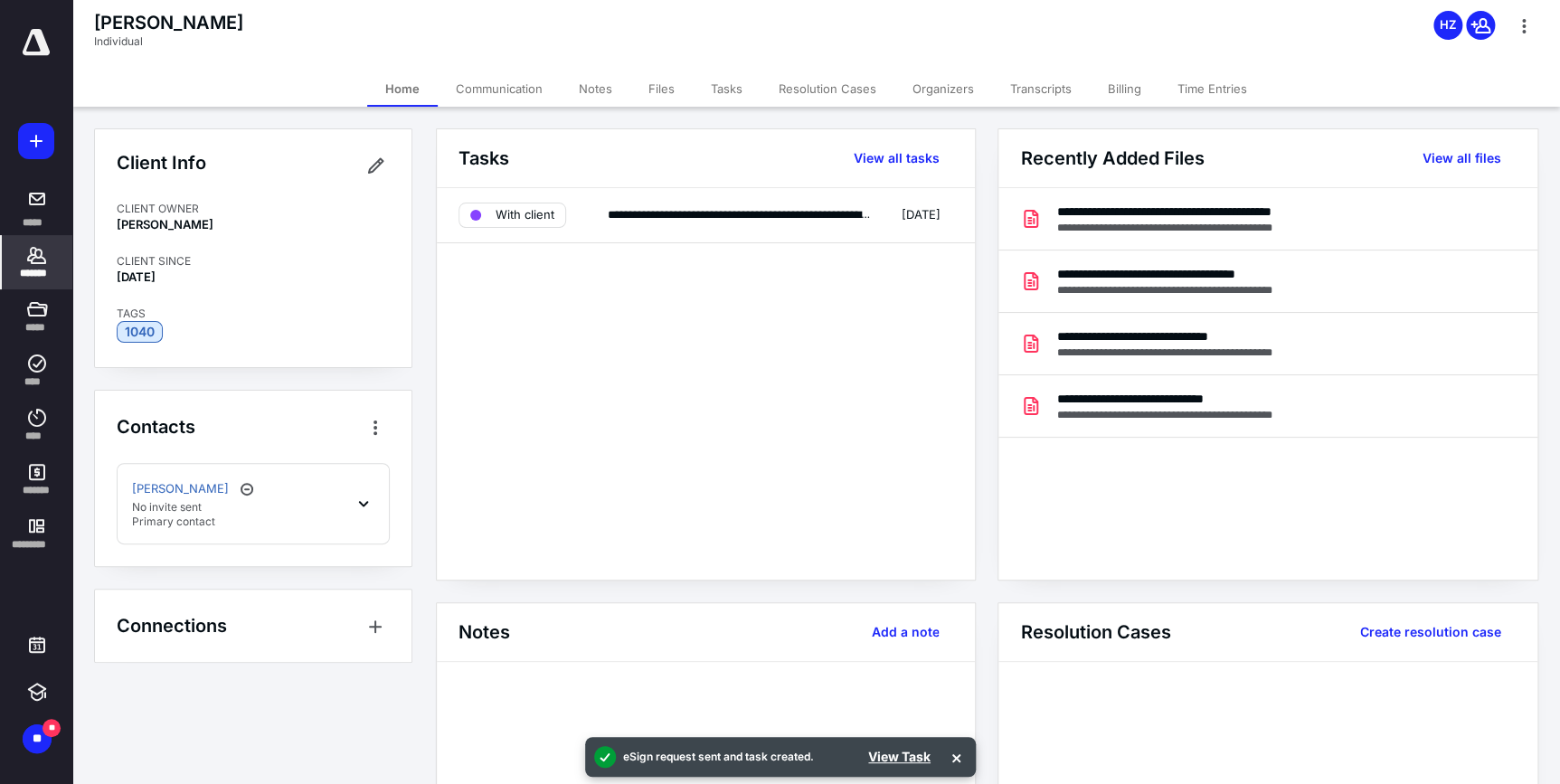 click 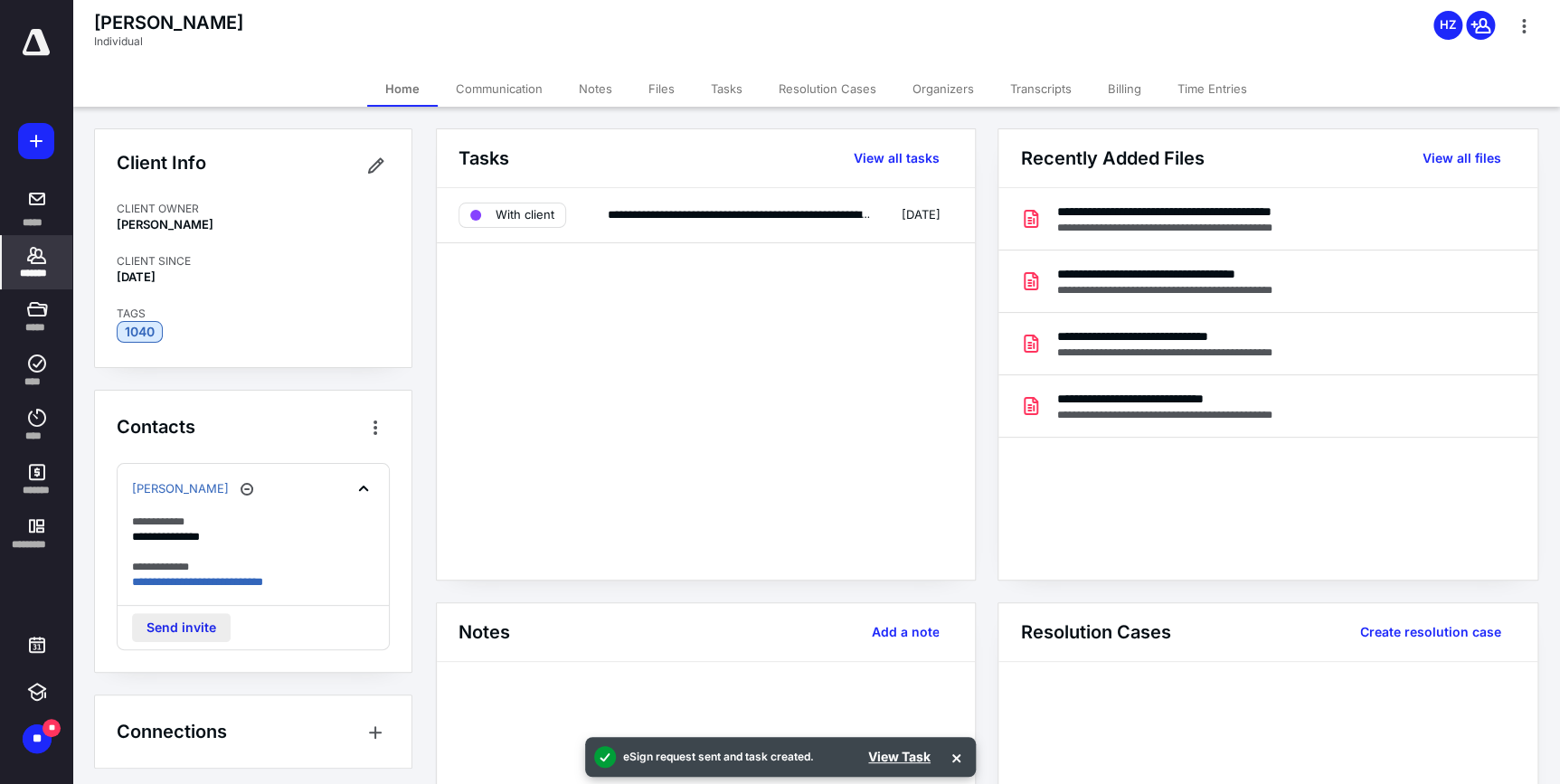 click on "Send invite" at bounding box center (181, 628) 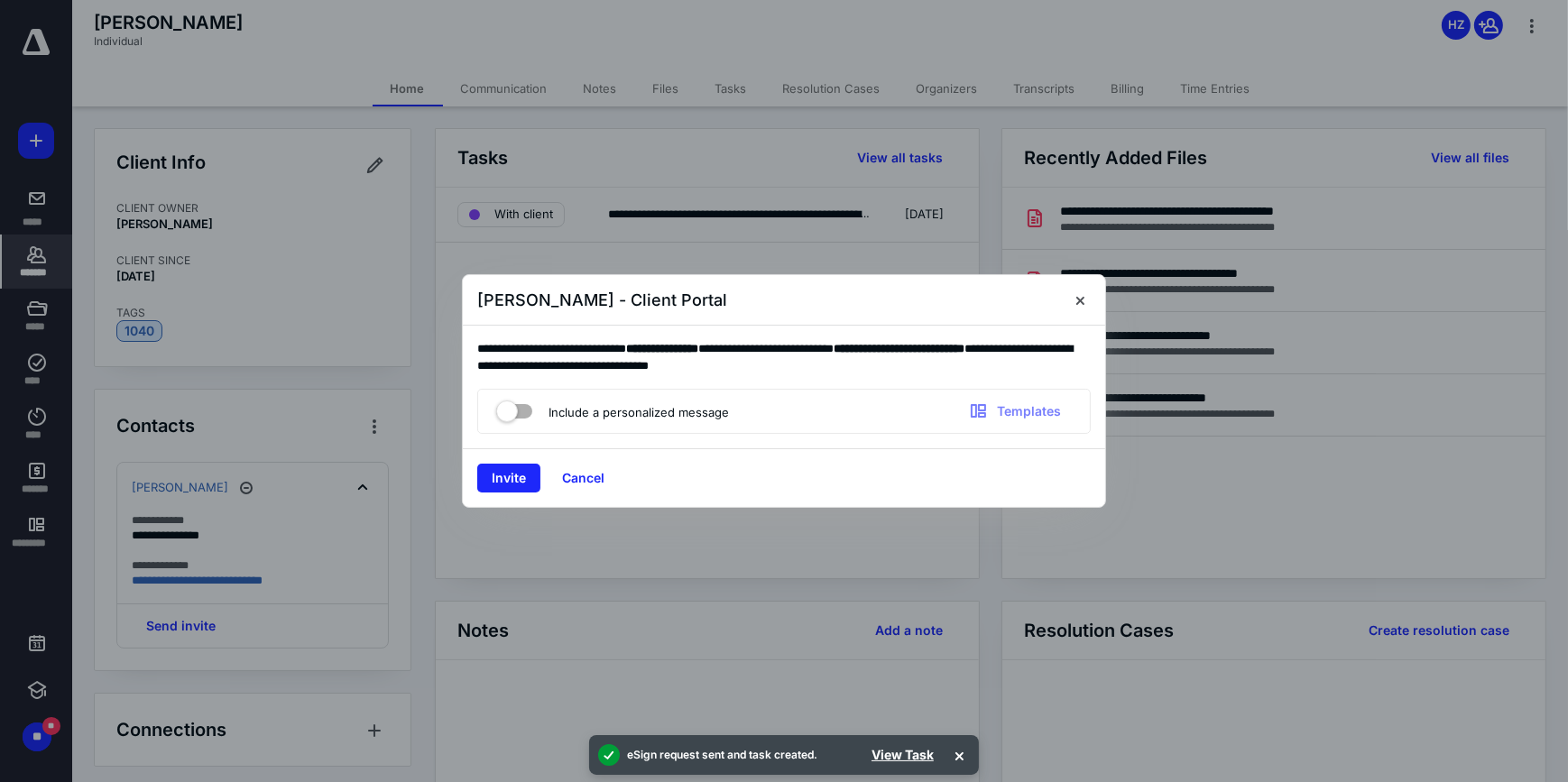 click at bounding box center (514, 408) 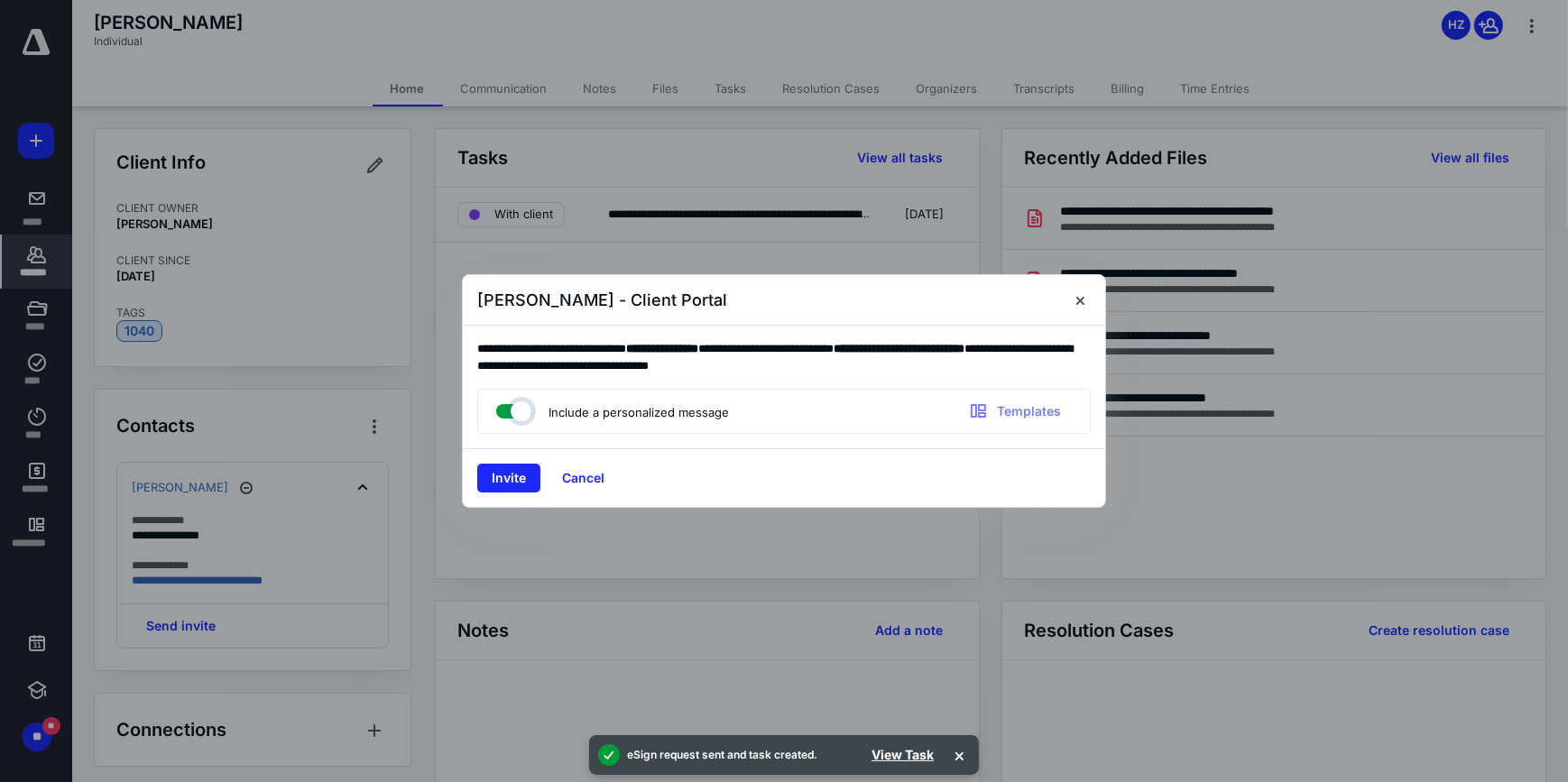 checkbox on "true" 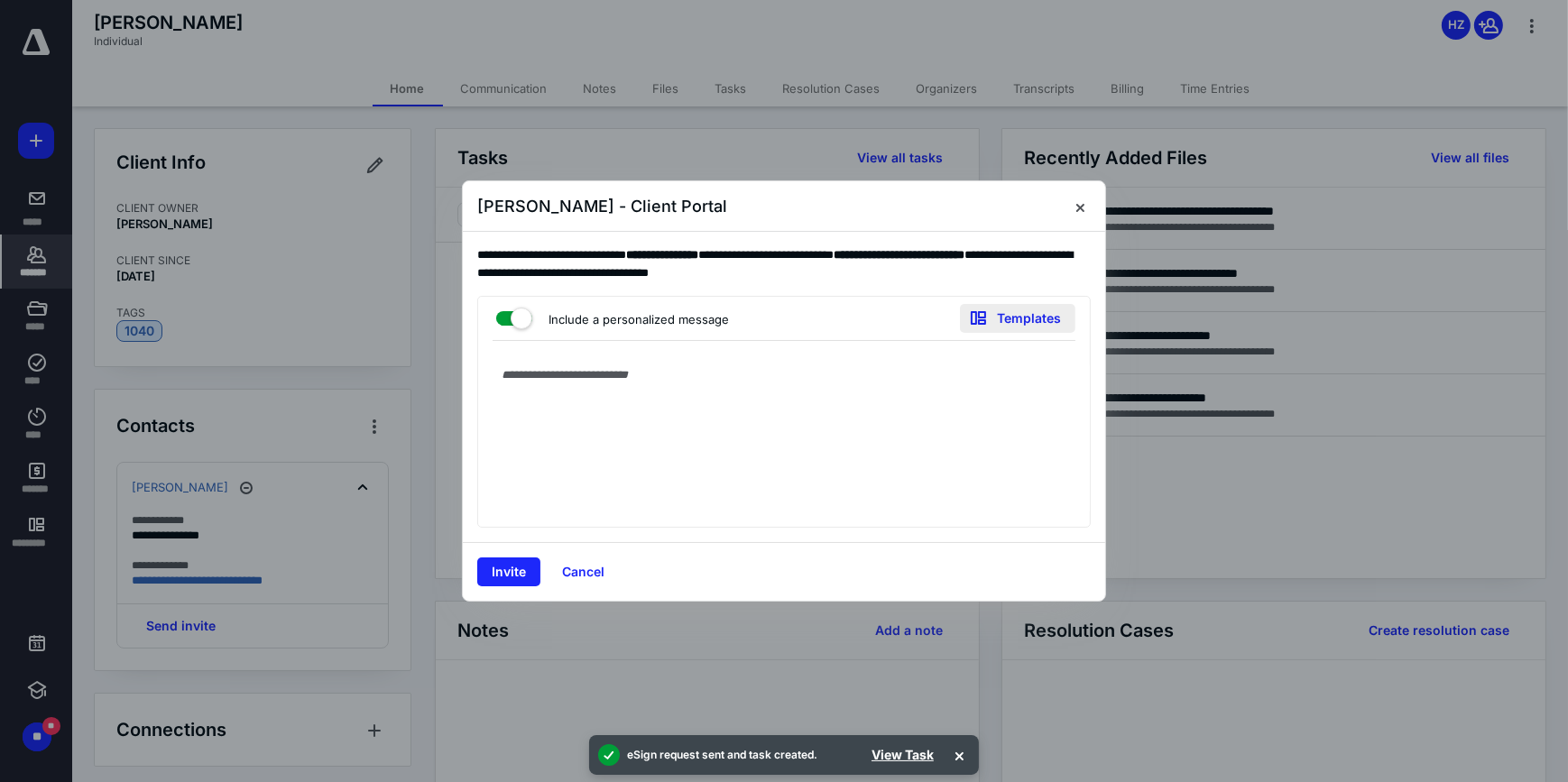 click on "Templates" at bounding box center (1018, 318) 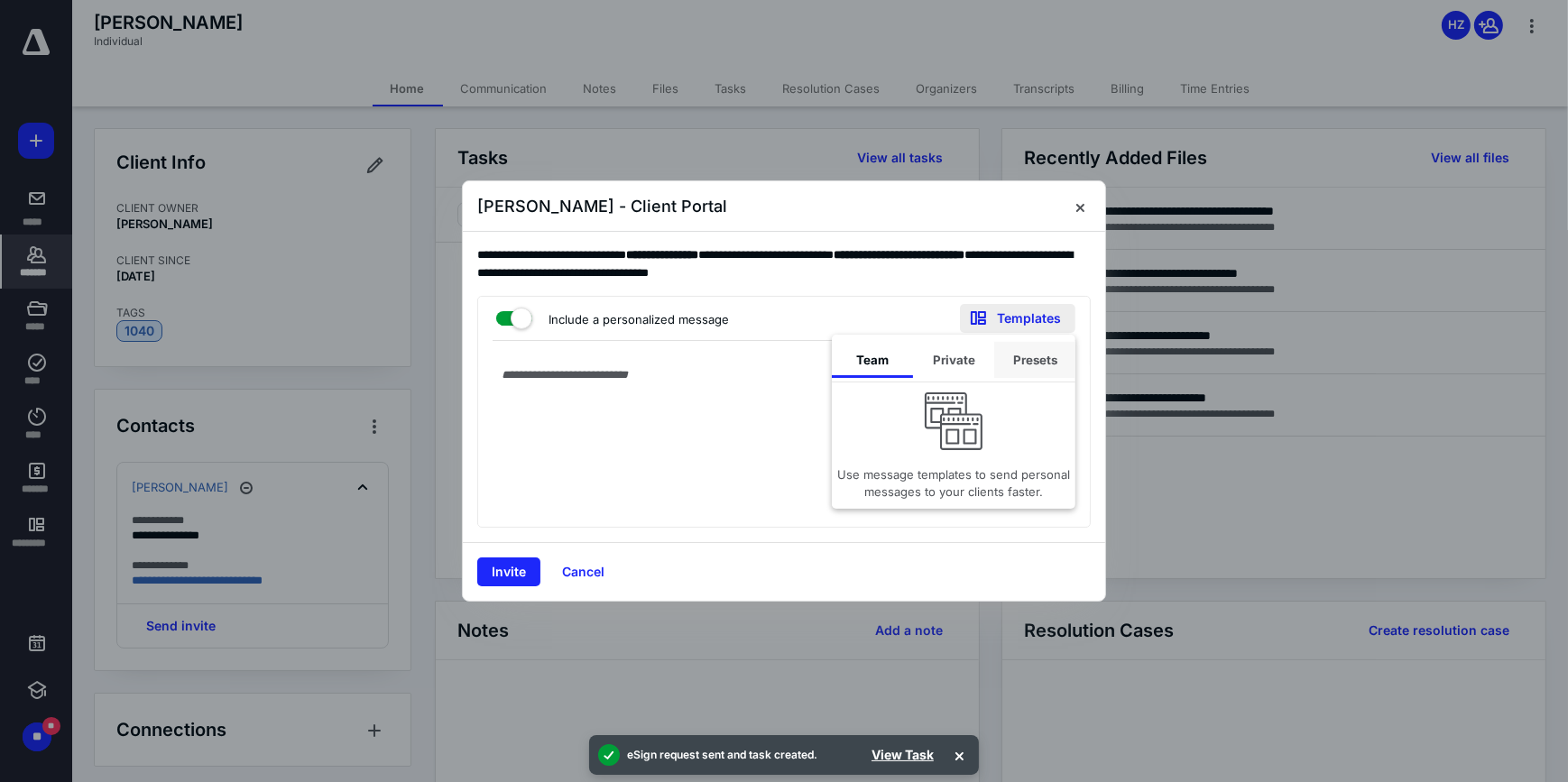 click on "Presets" at bounding box center [1035, 360] 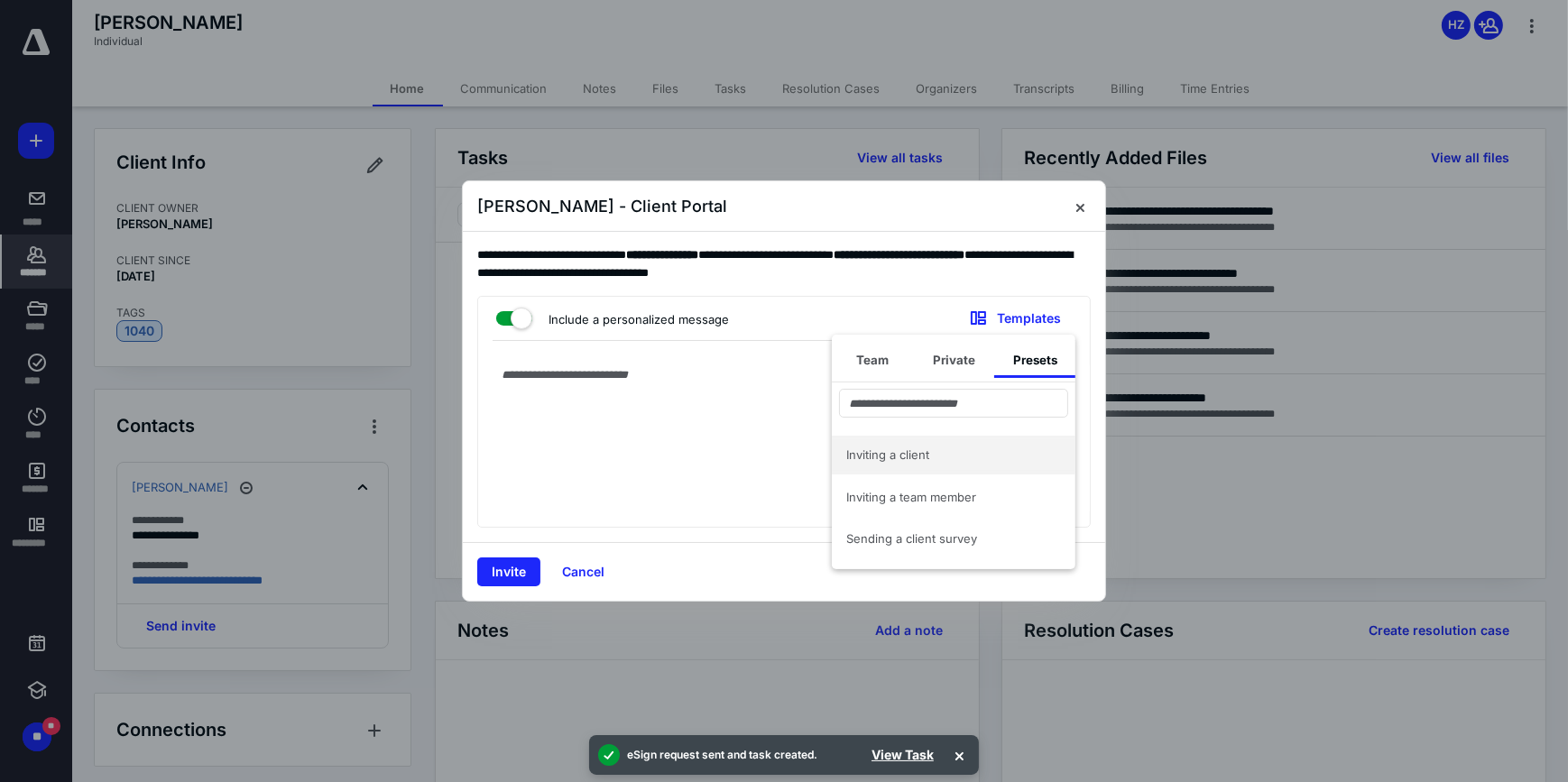 click on "Inviting a client" at bounding box center [943, 455] 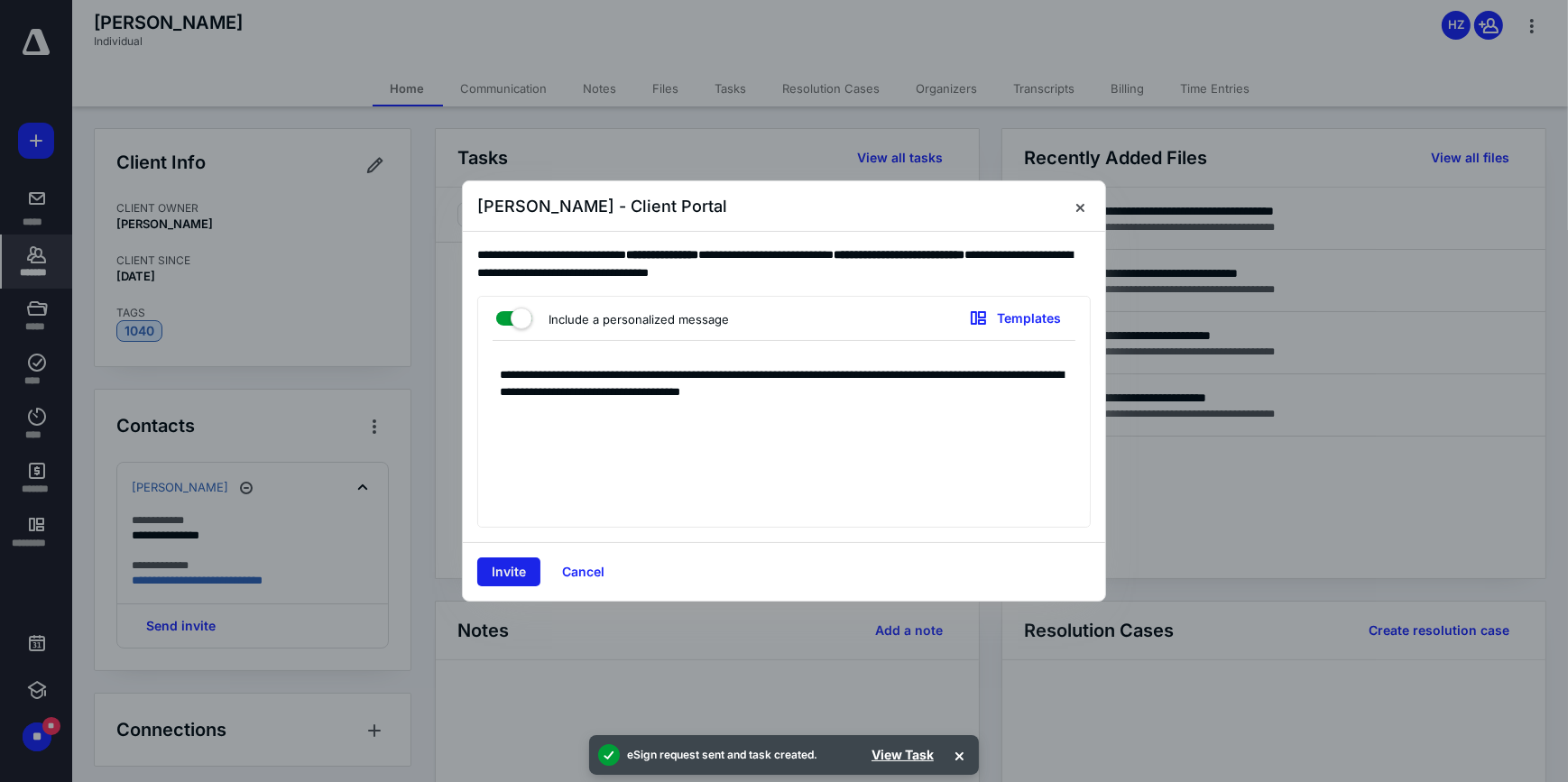 click on "Invite" at bounding box center [509, 572] 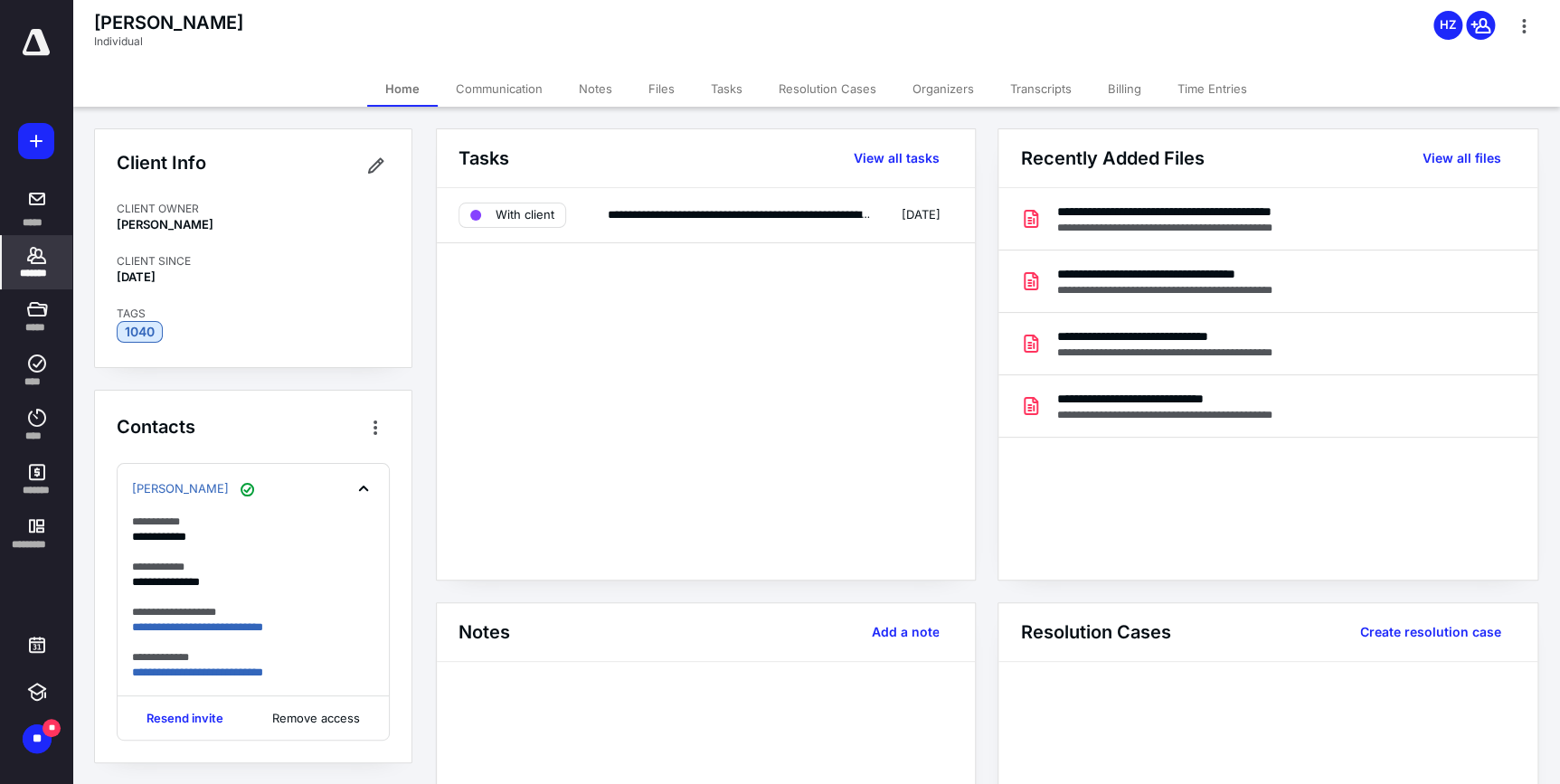 click 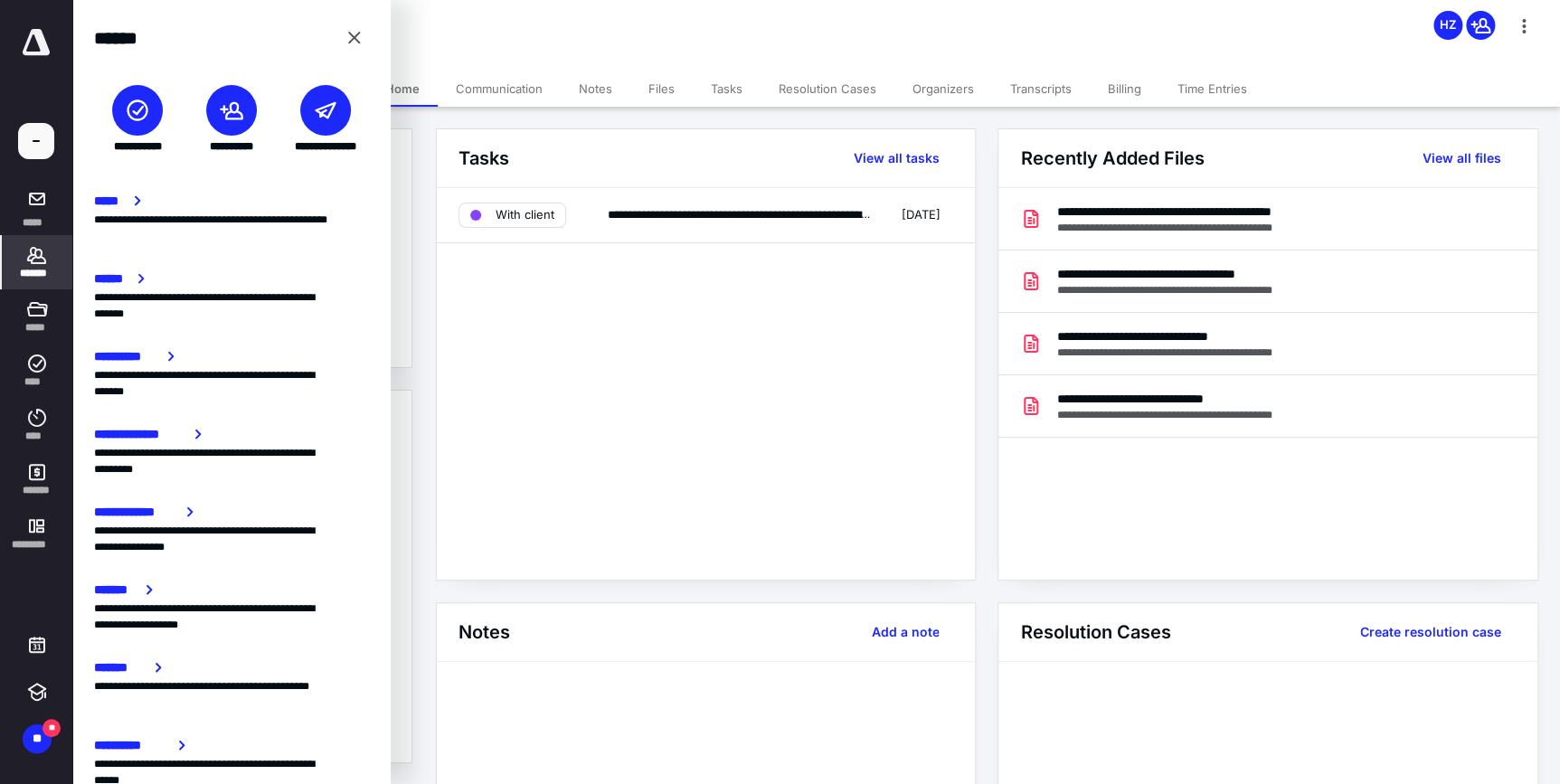 click on "**********" at bounding box center [232, 119] 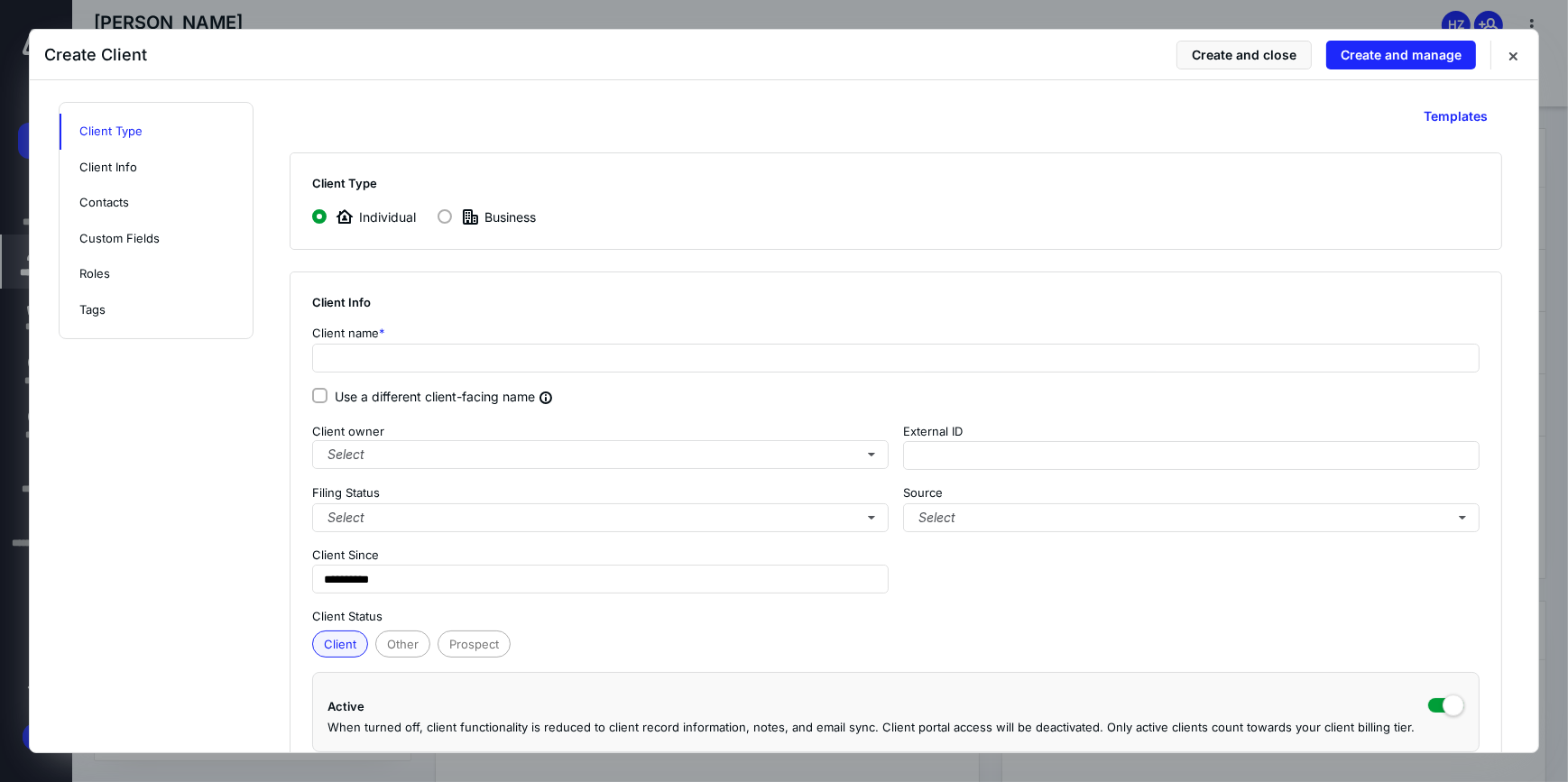 click on "Client Type Individual Business" at bounding box center (896, 201) 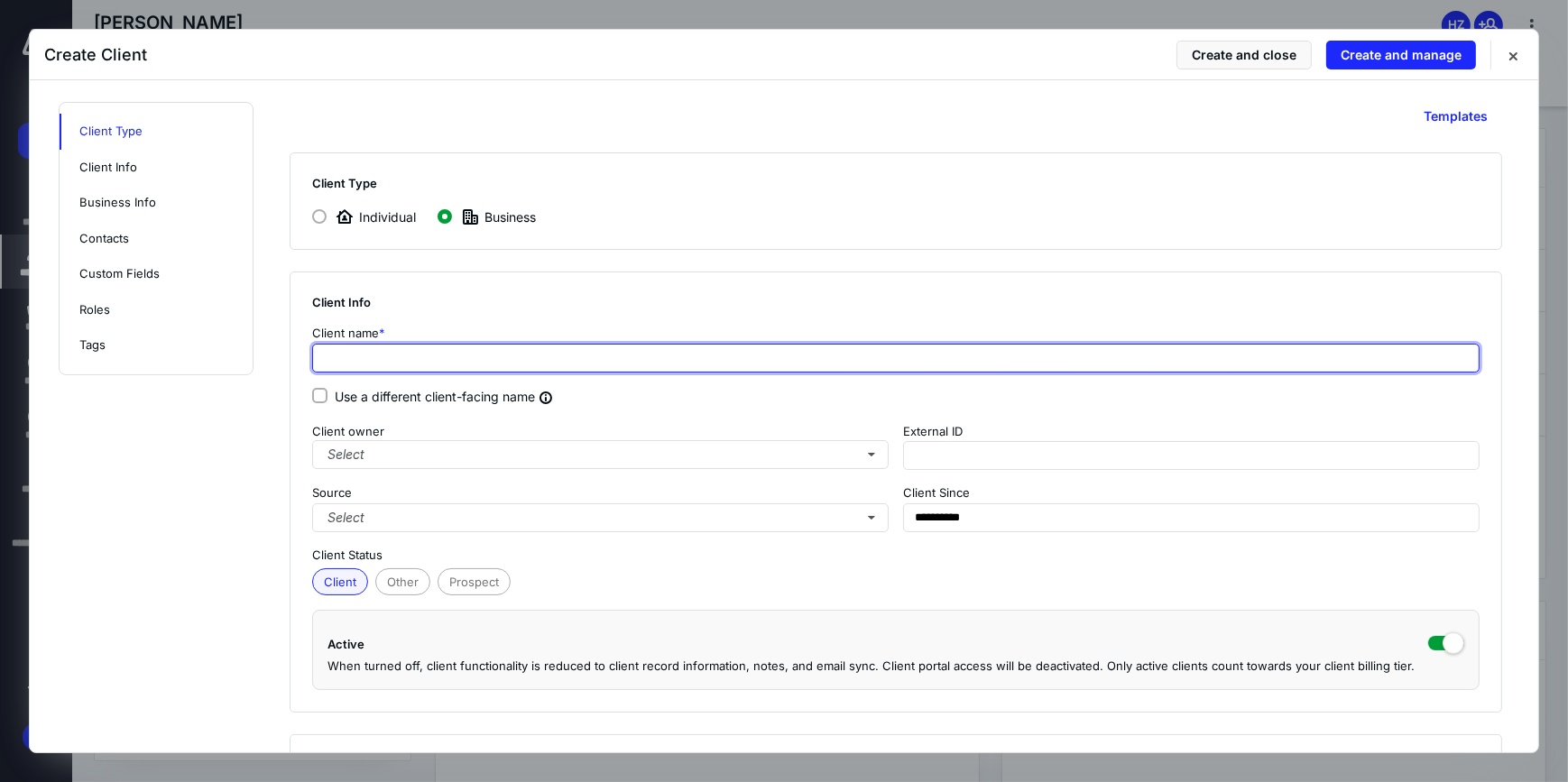 click at bounding box center (896, 358) 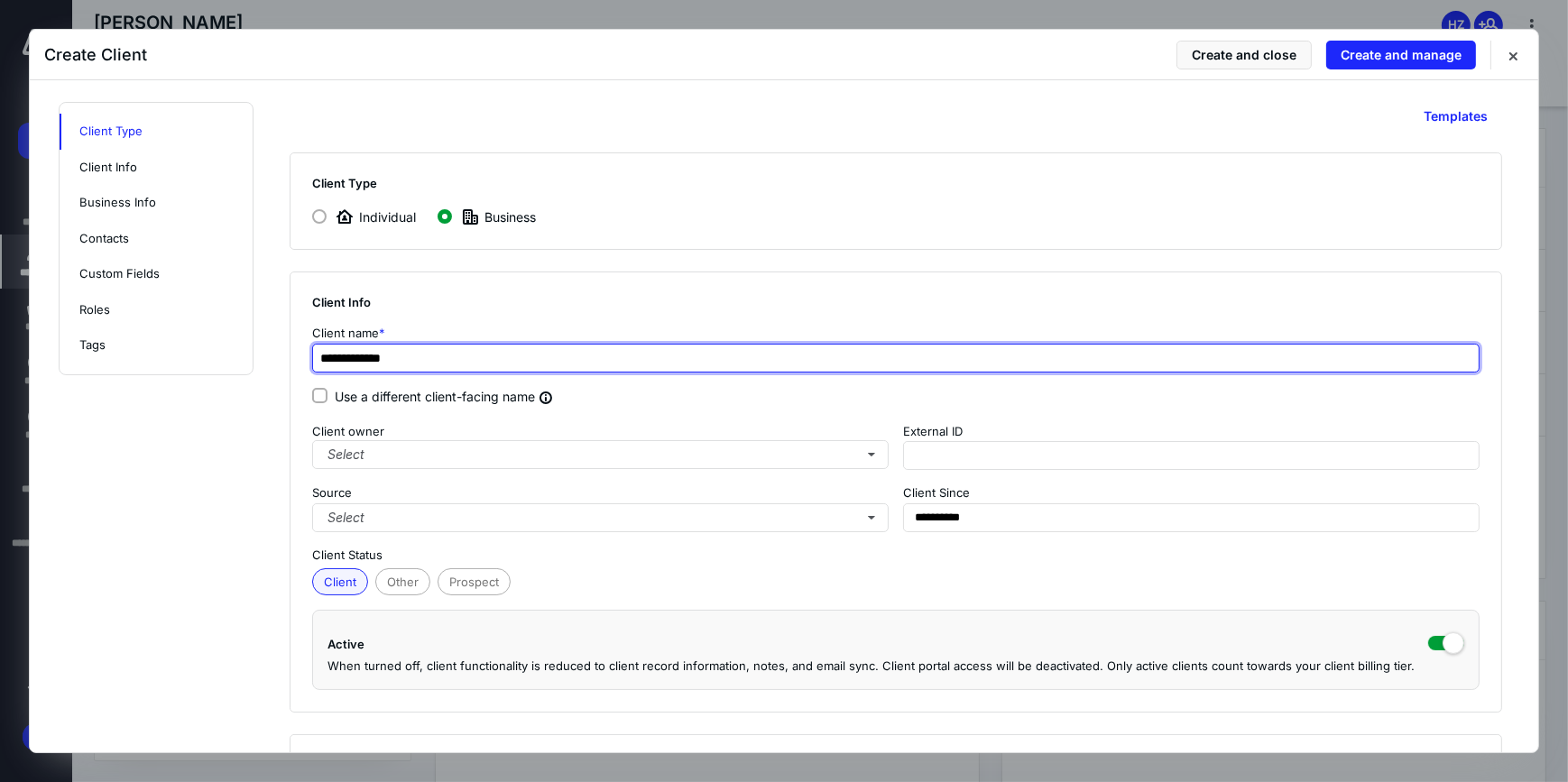type on "**********" 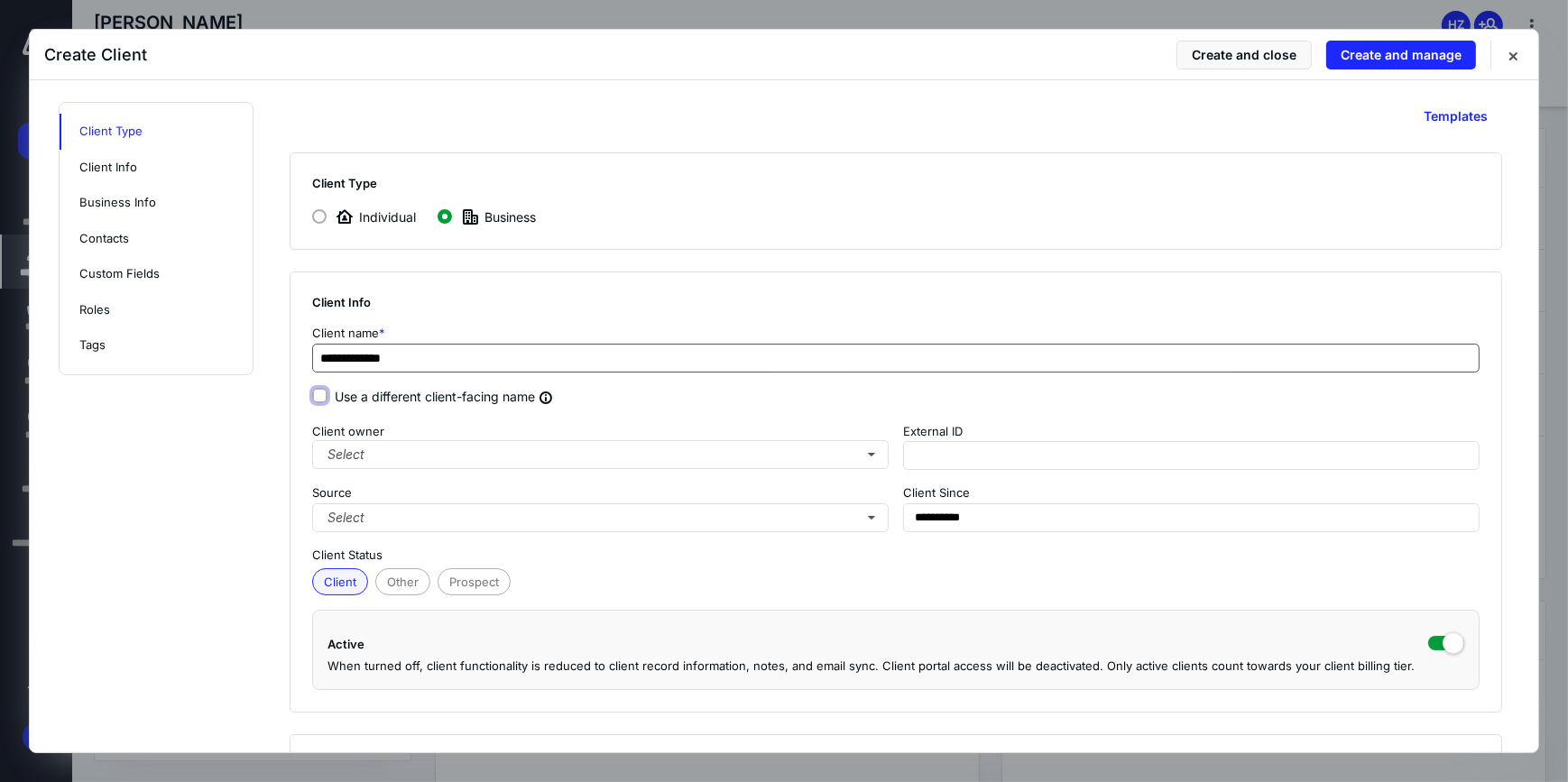 type on "**********" 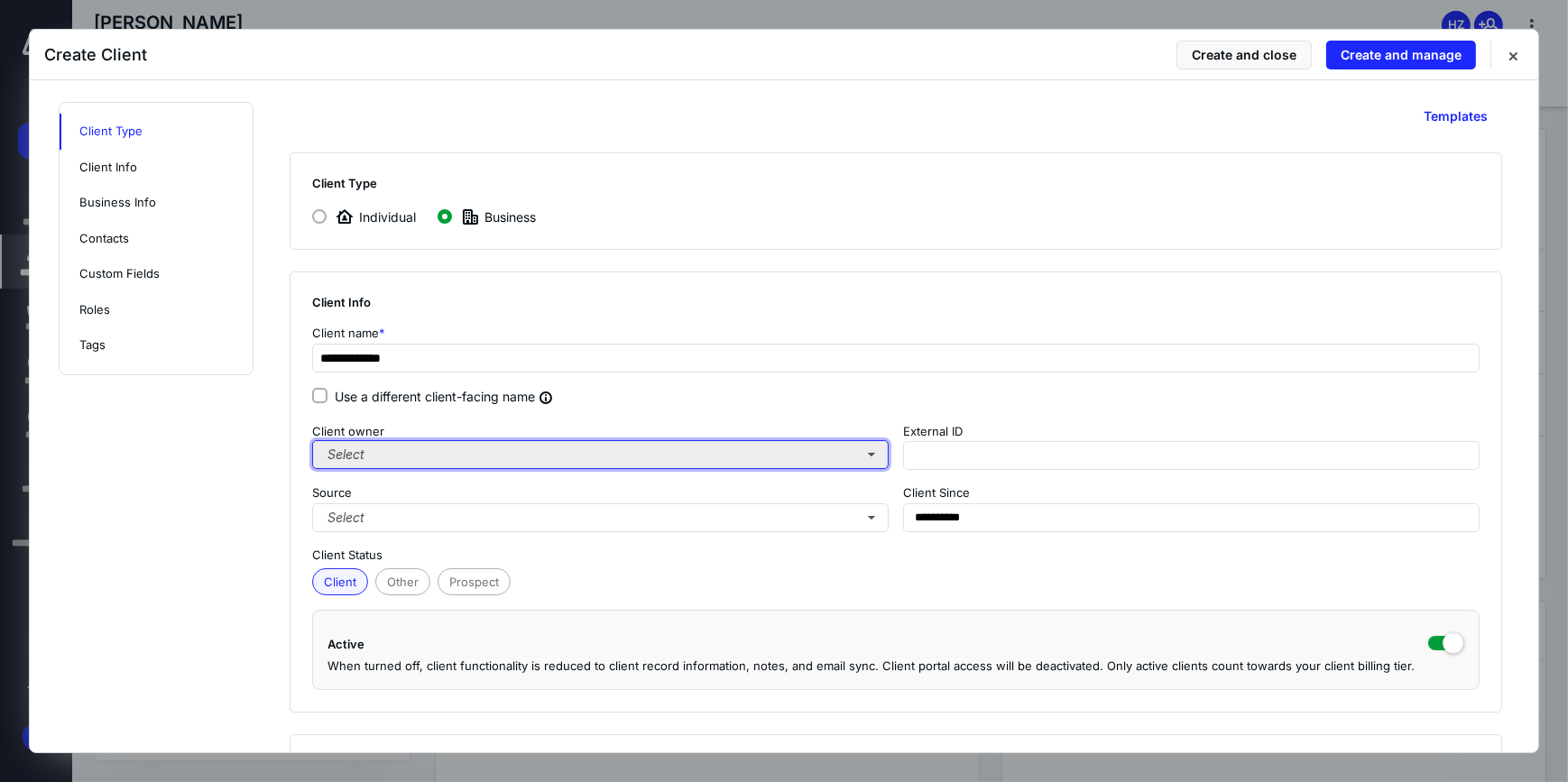 click on "Select" at bounding box center (600, 455) 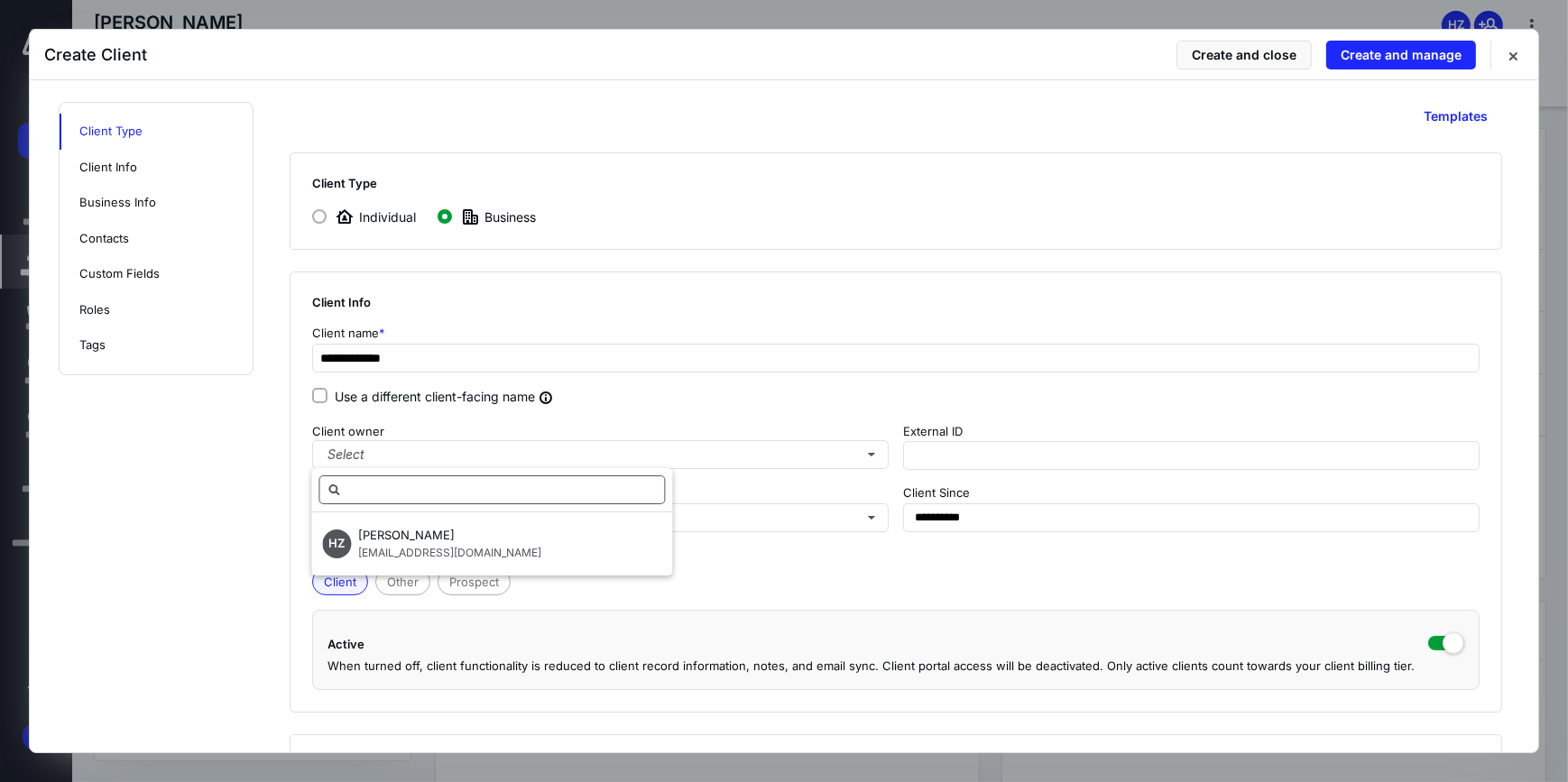 click at bounding box center [492, 490] 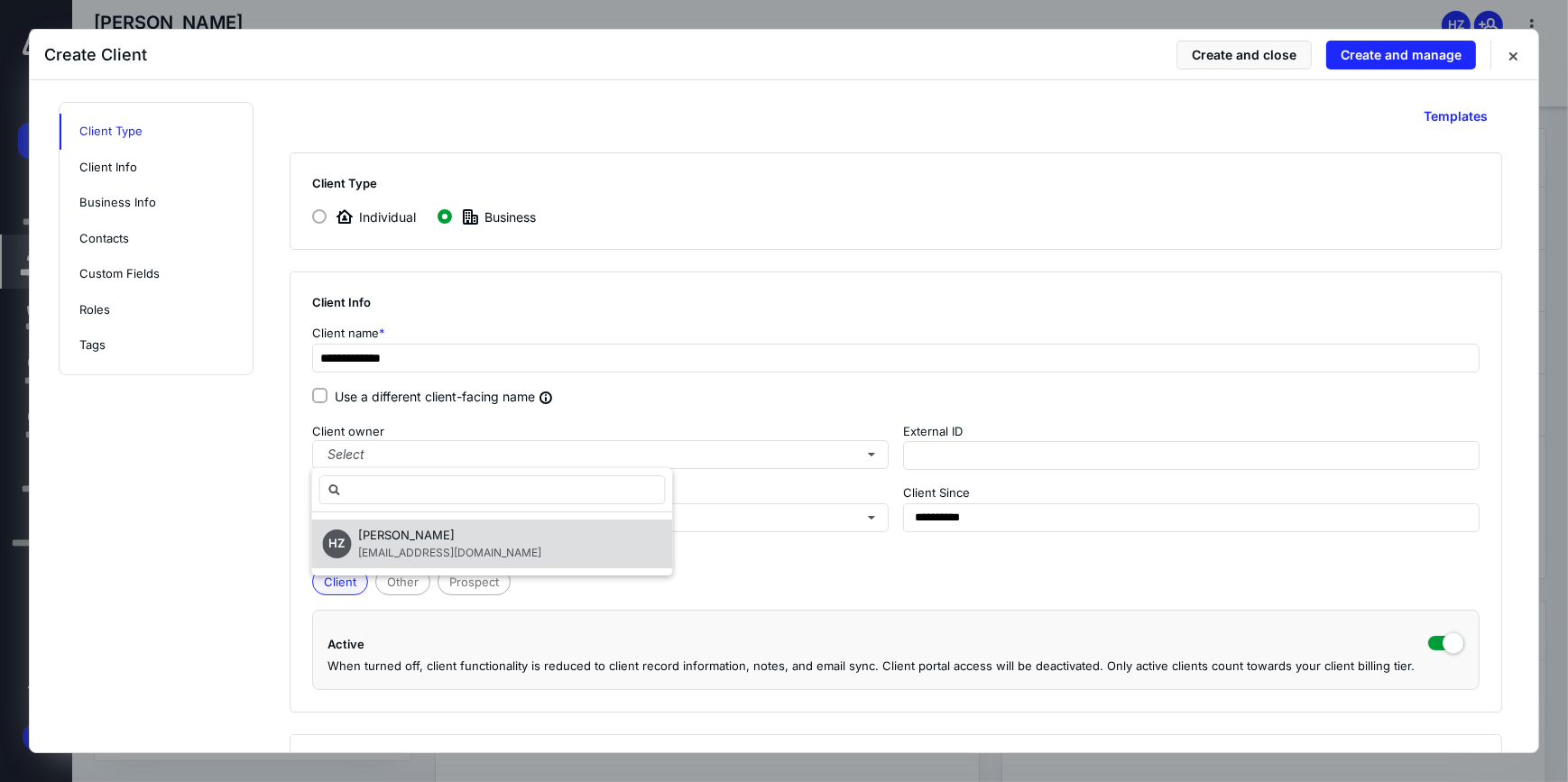 click on "[PERSON_NAME]" at bounding box center [406, 535] 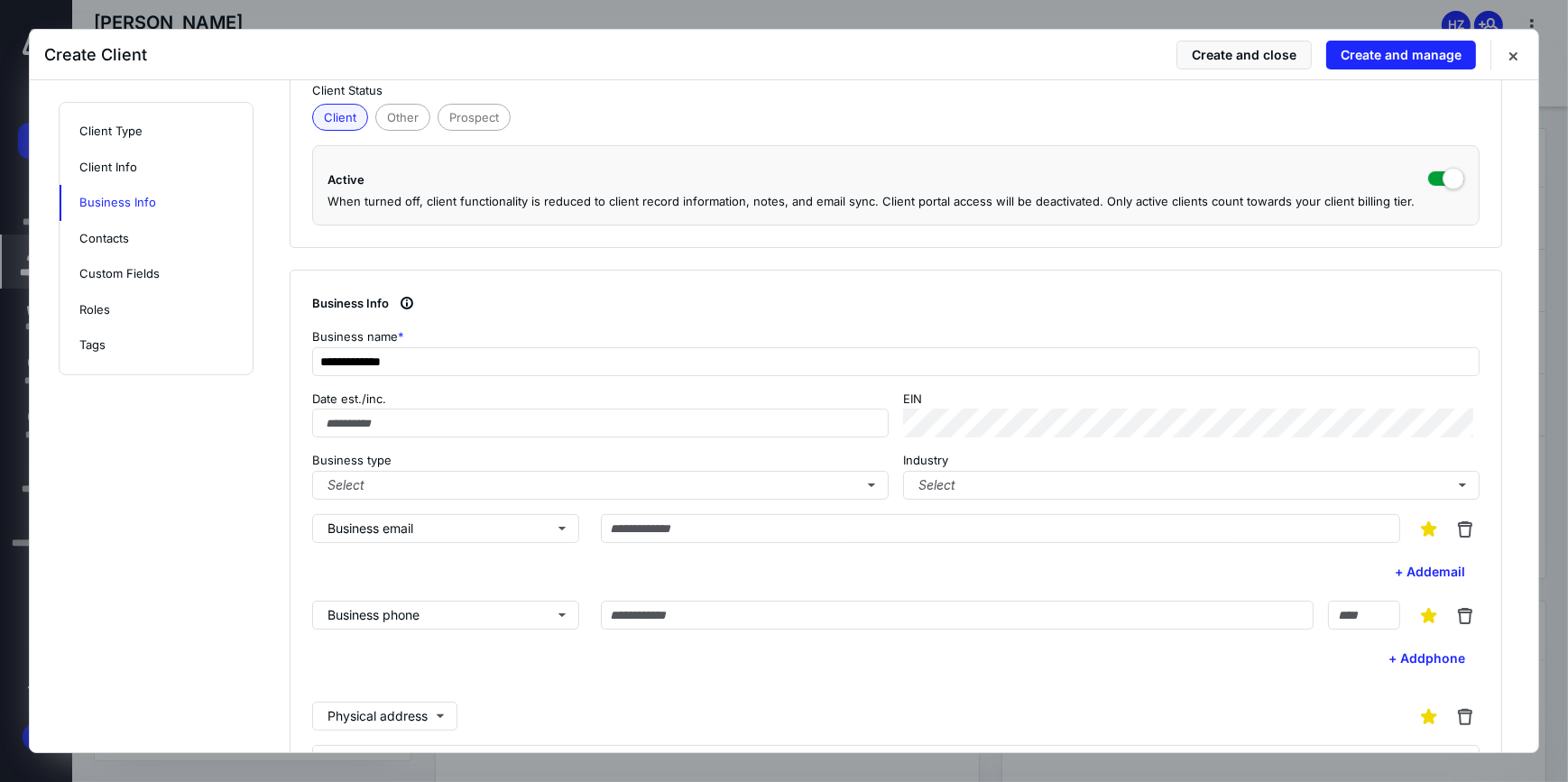 scroll, scrollTop: 492, scrollLeft: 0, axis: vertical 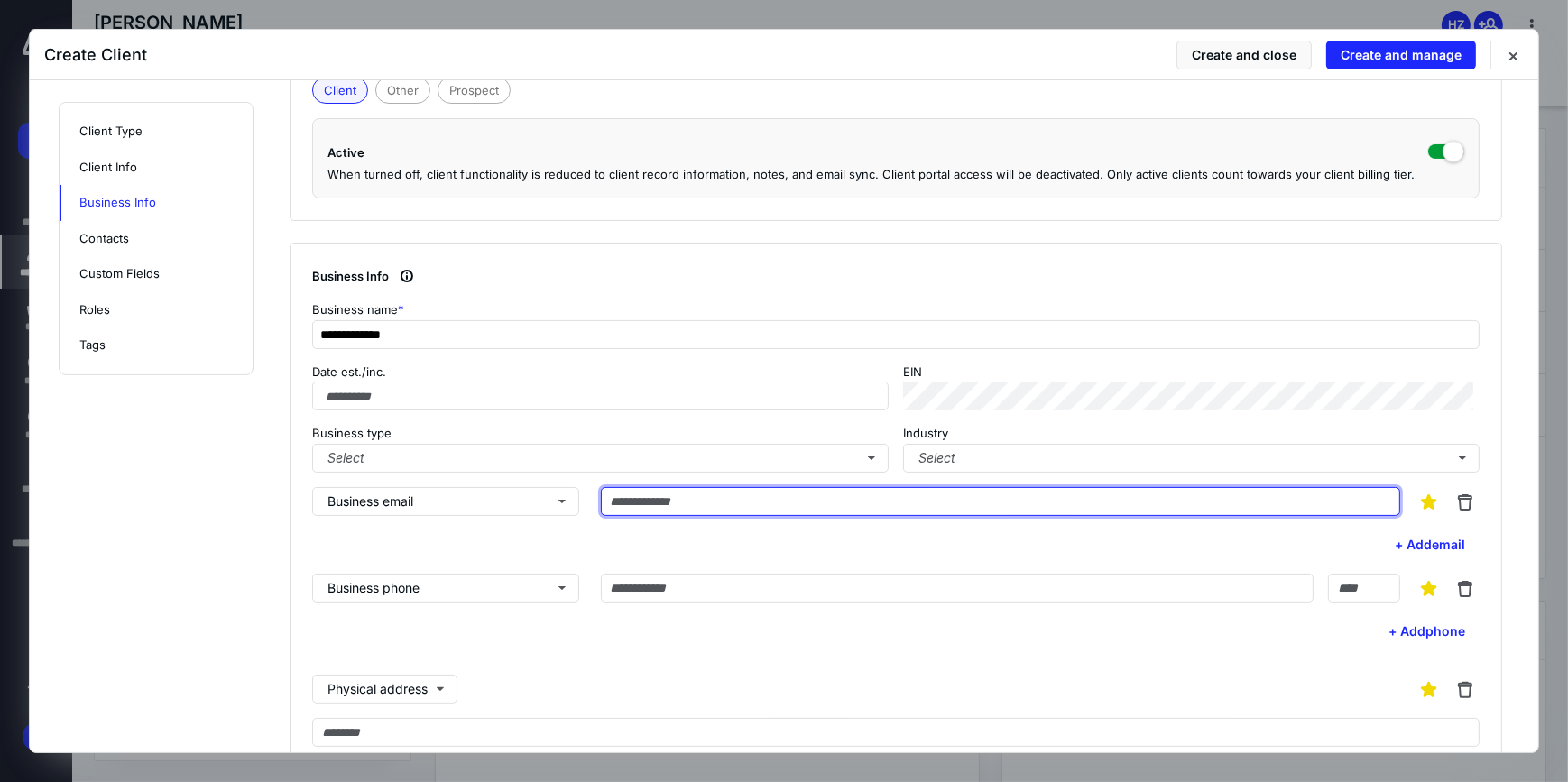 click at bounding box center [1001, 501] 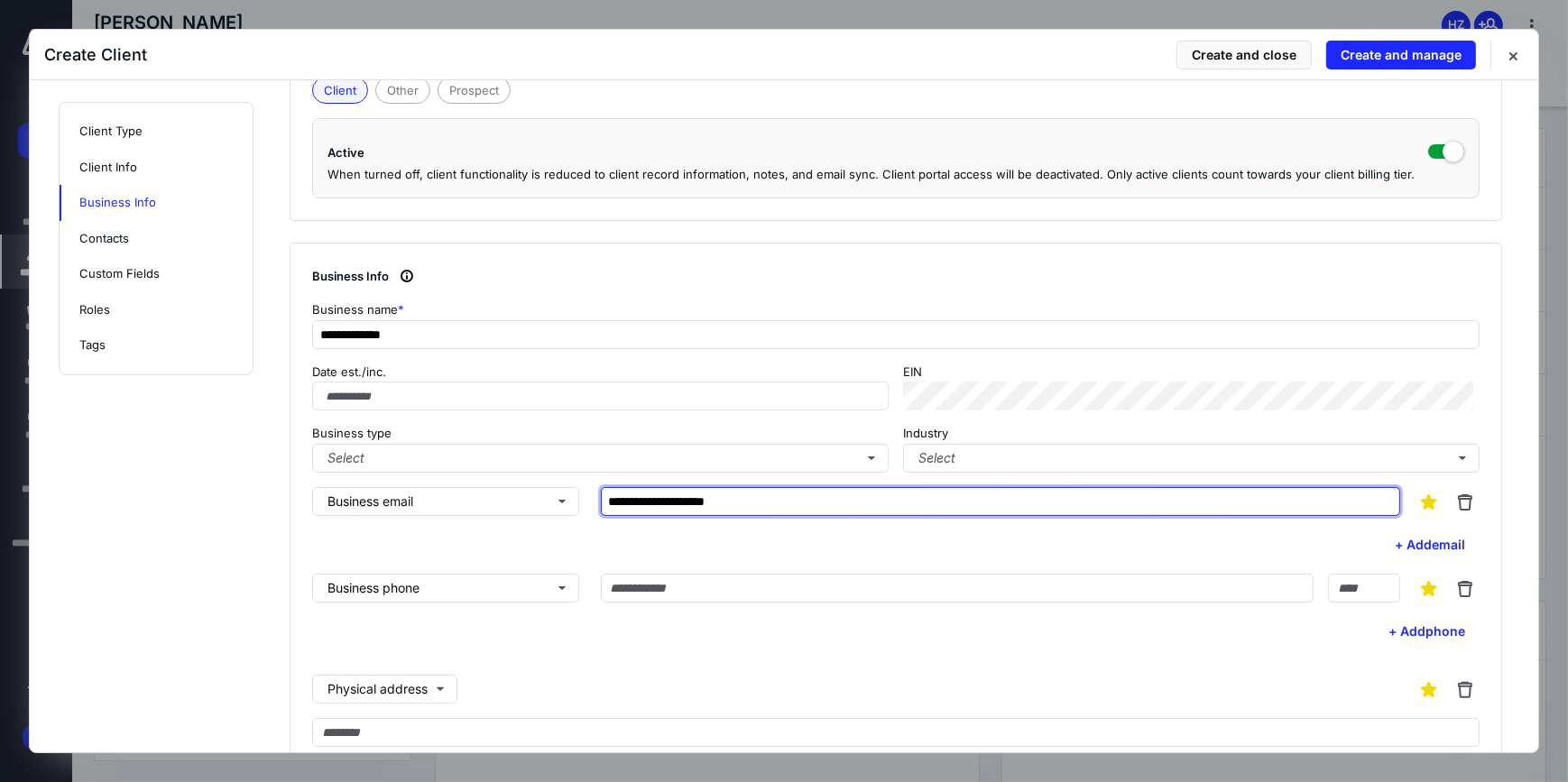 type on "**********" 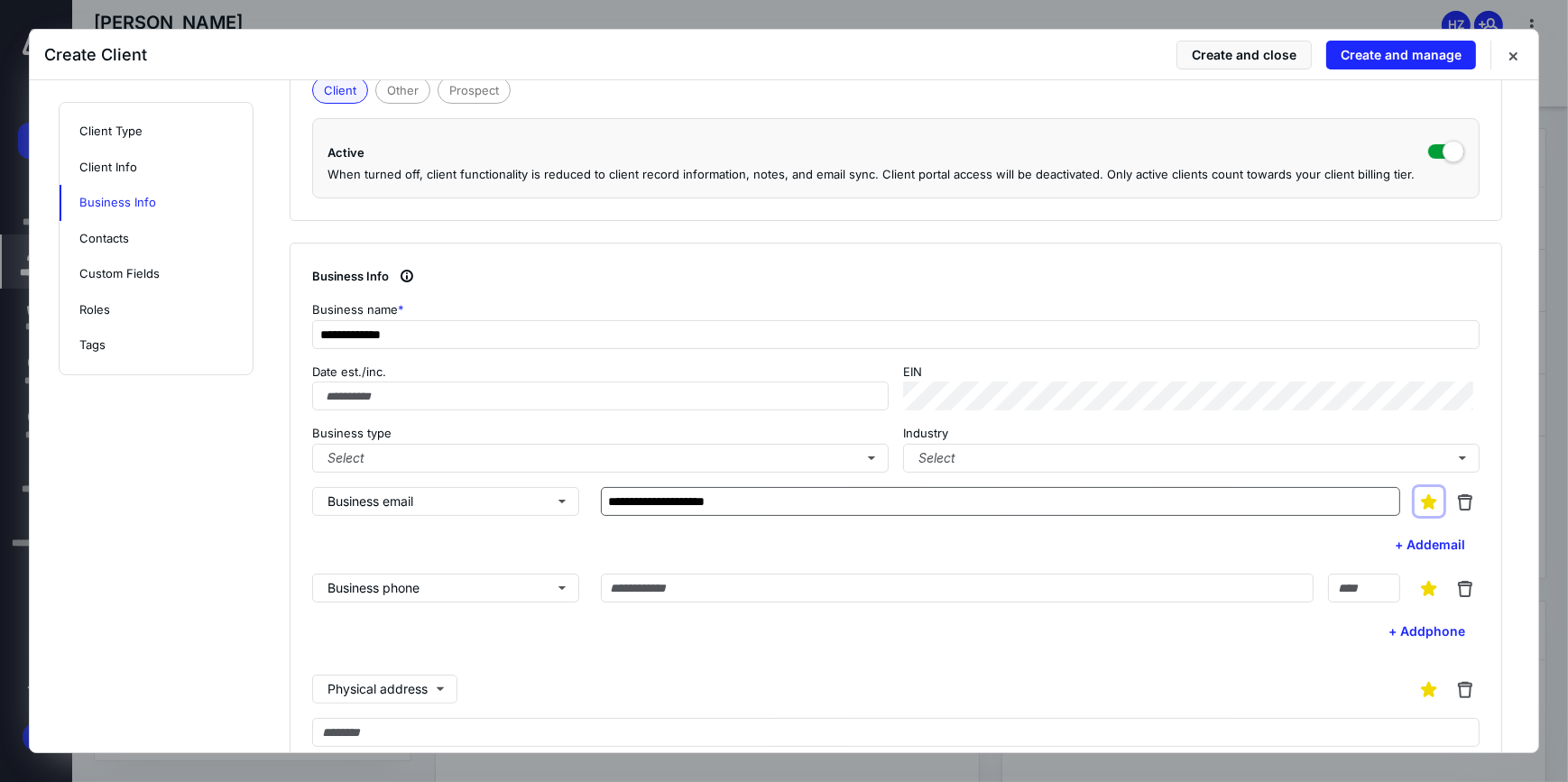 type 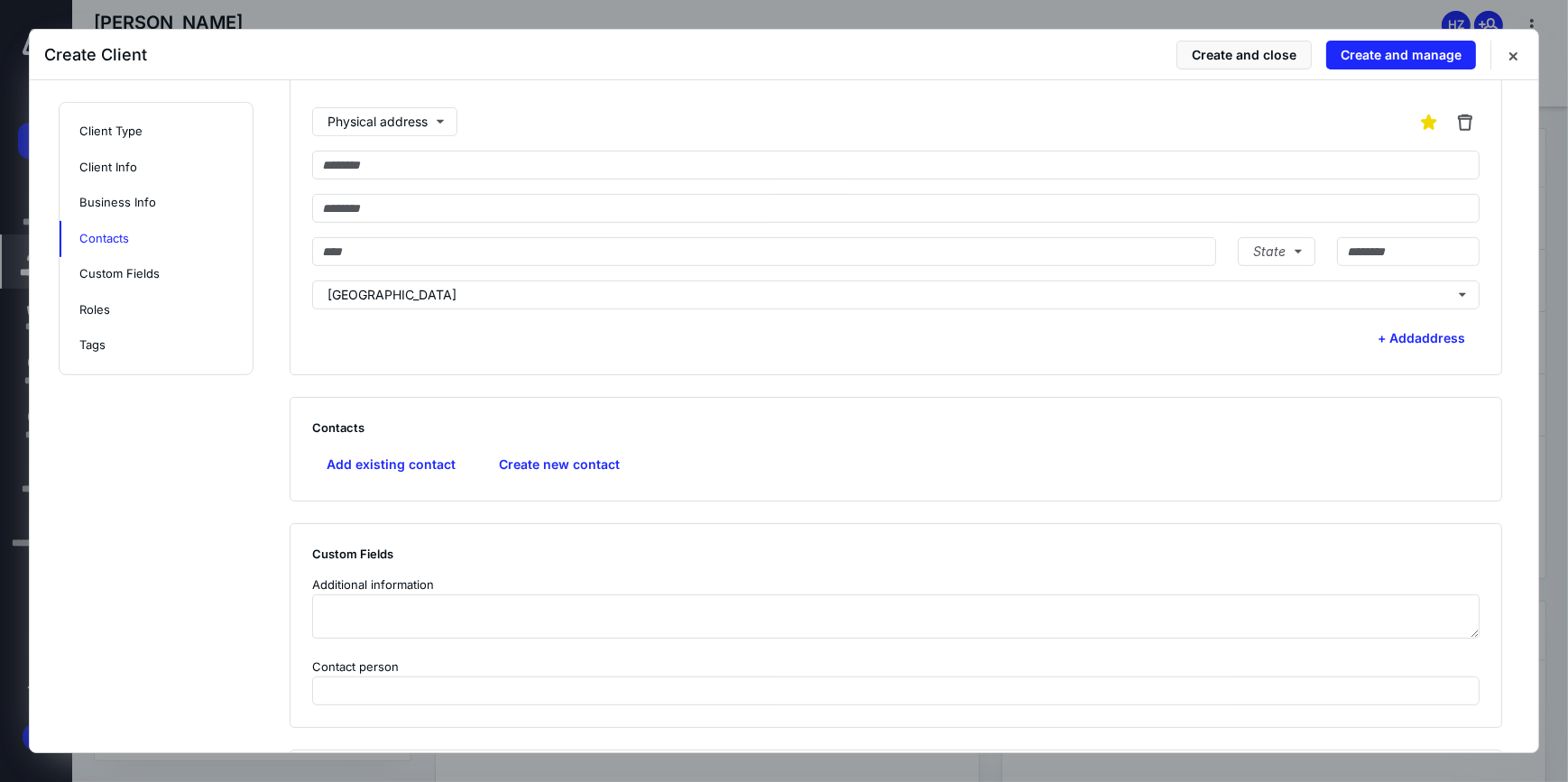 scroll, scrollTop: 1065, scrollLeft: 0, axis: vertical 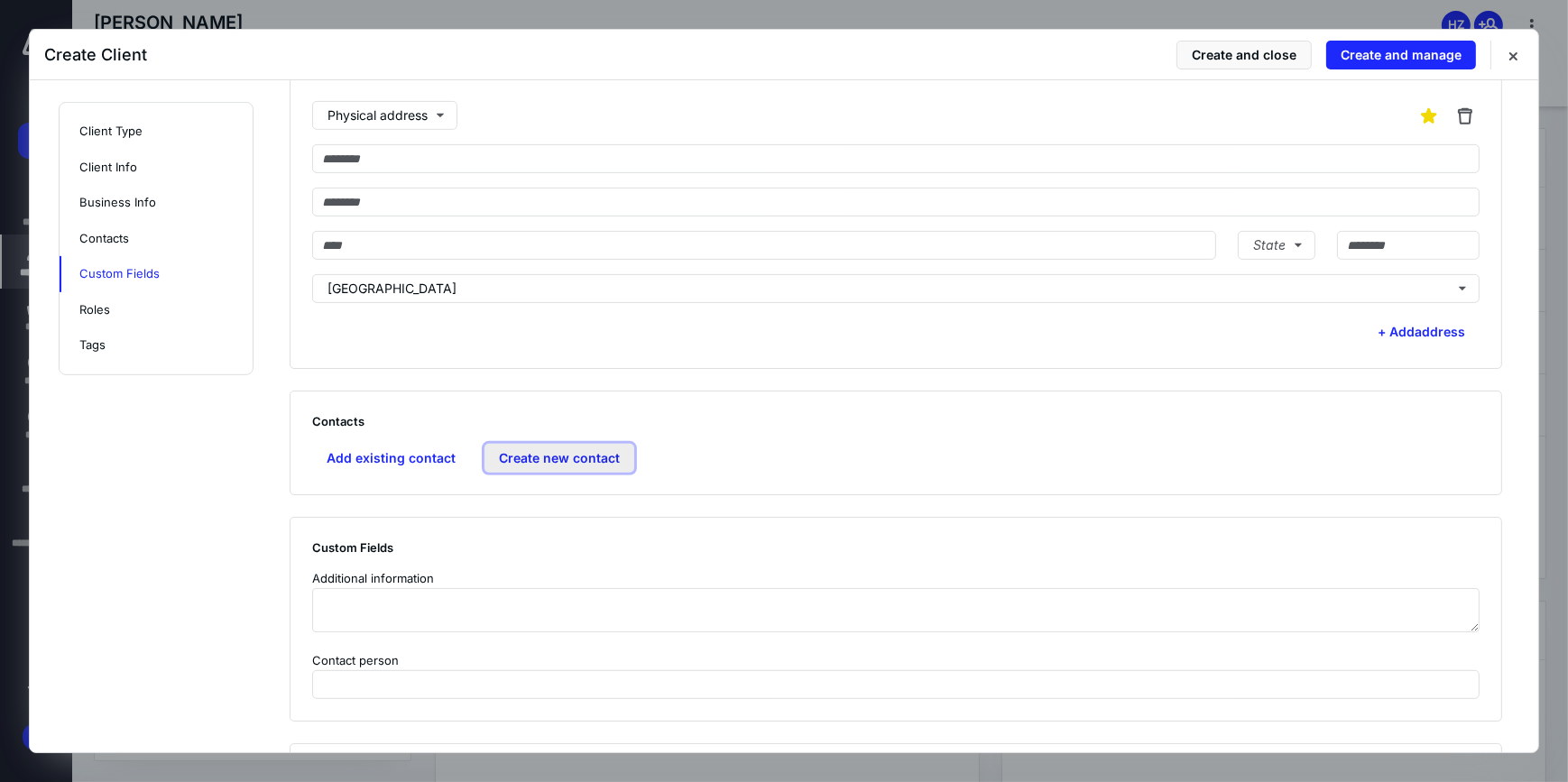 click on "Create new contact" at bounding box center (559, 458) 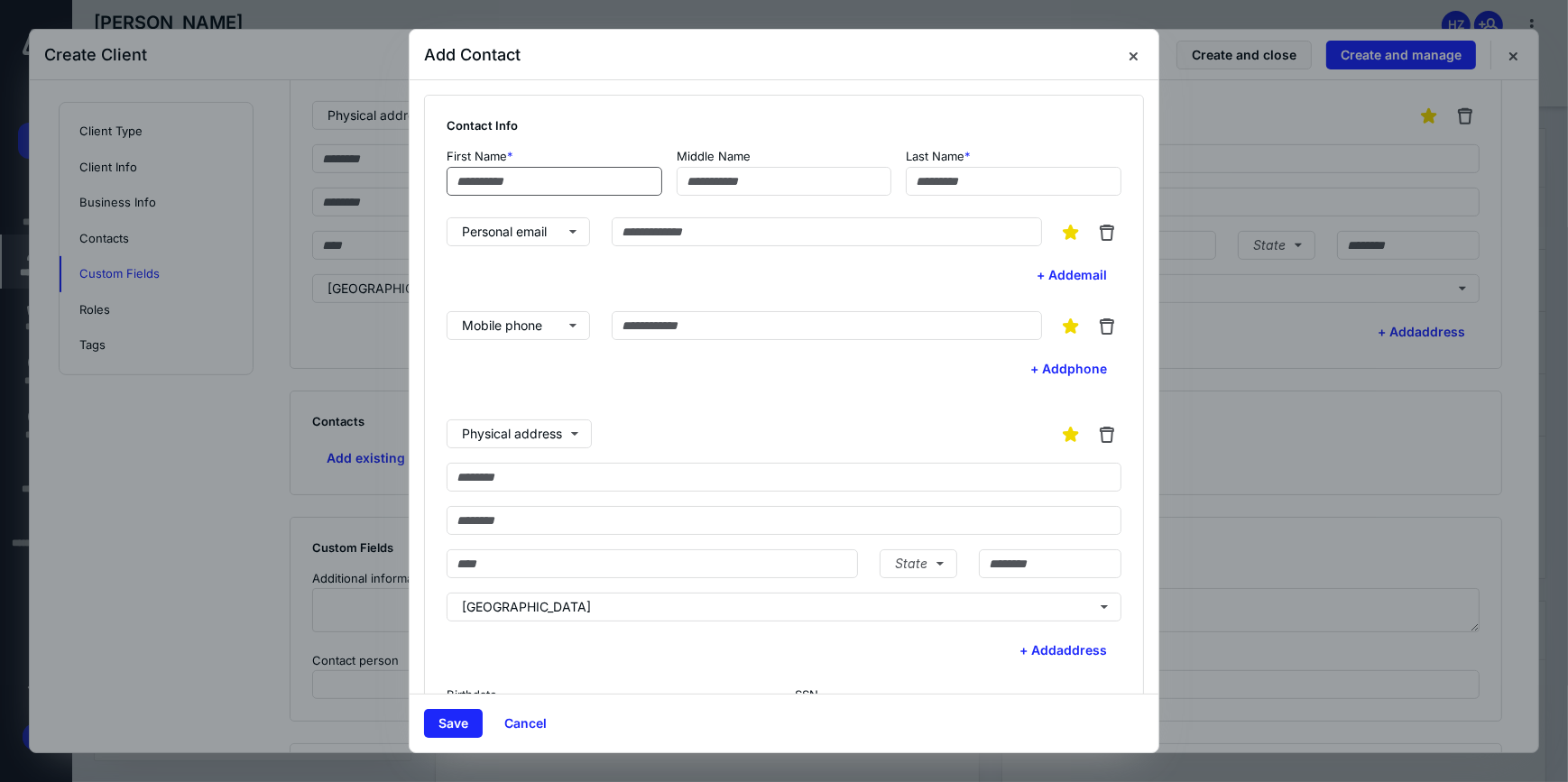 click at bounding box center (554, 181) 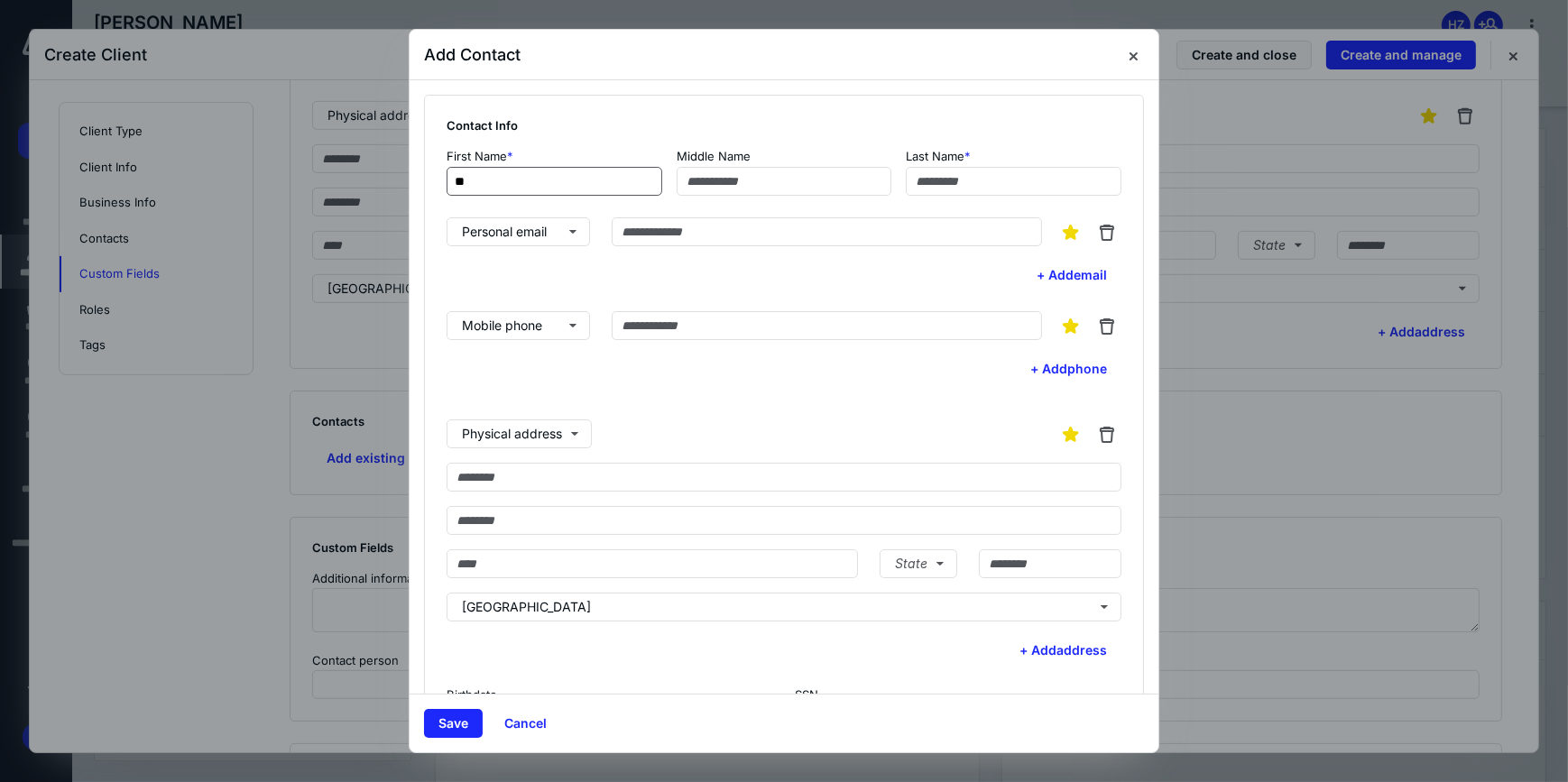 type on "*" 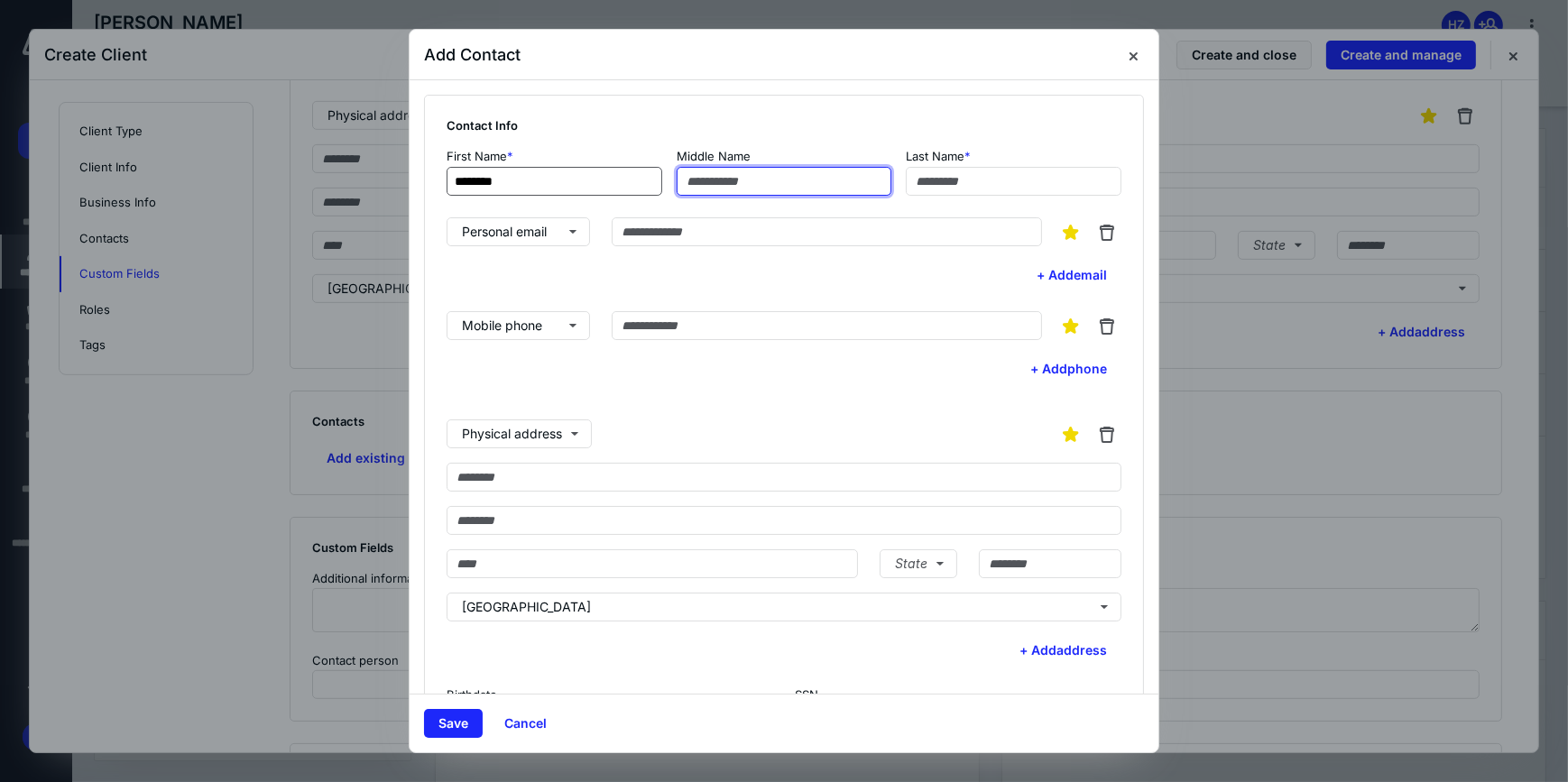 type on "*******" 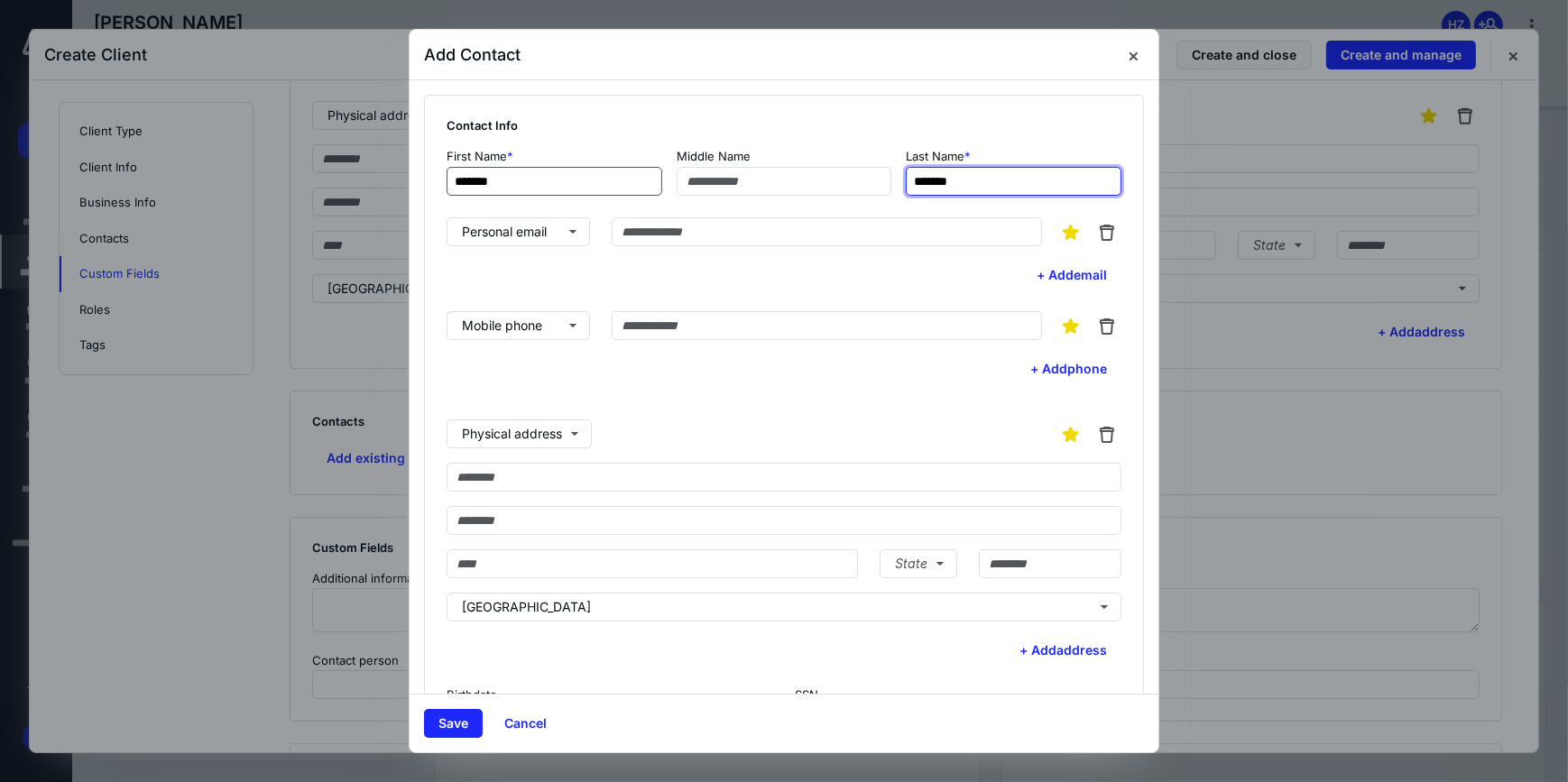 type on "*******" 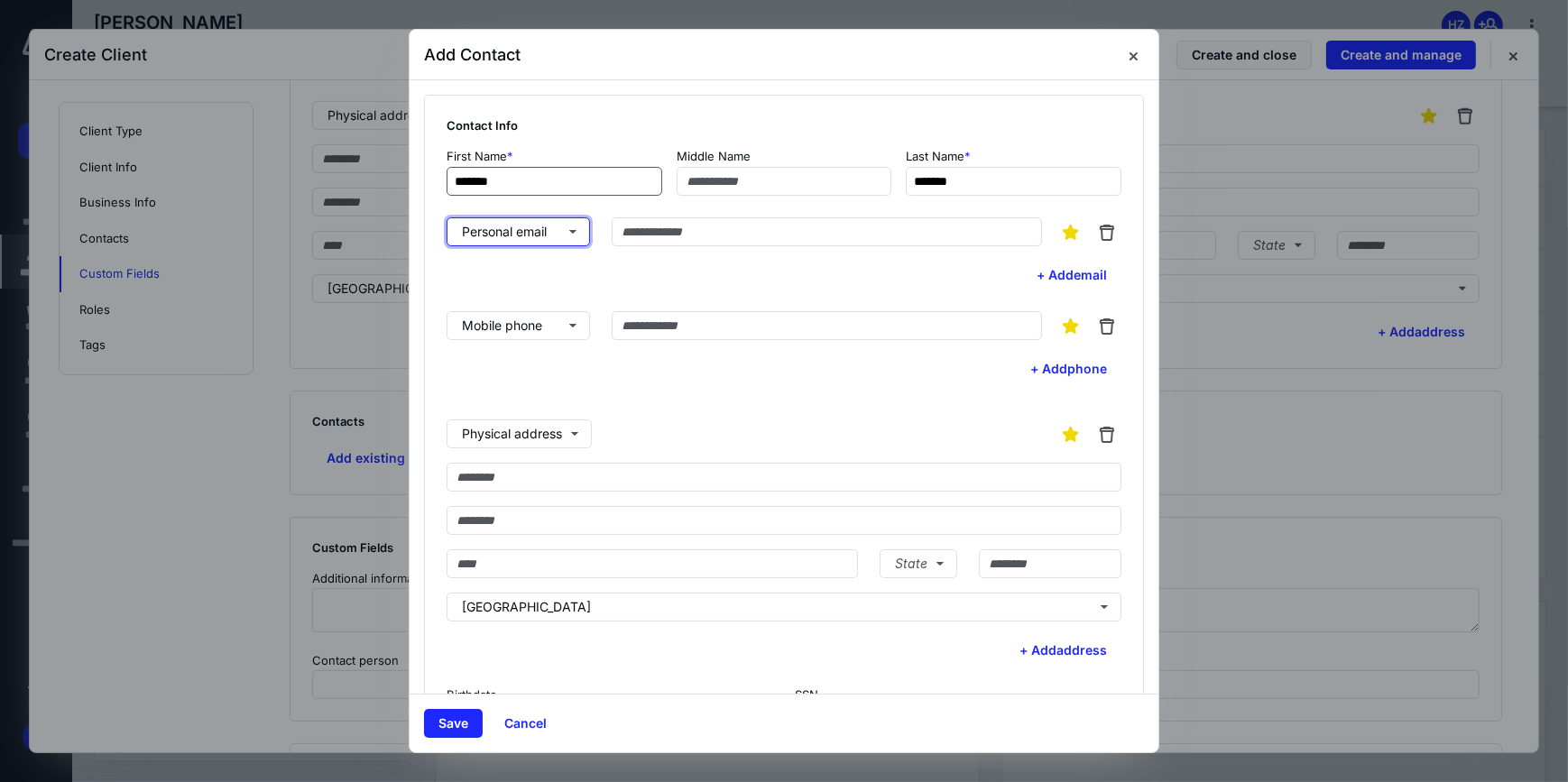 type 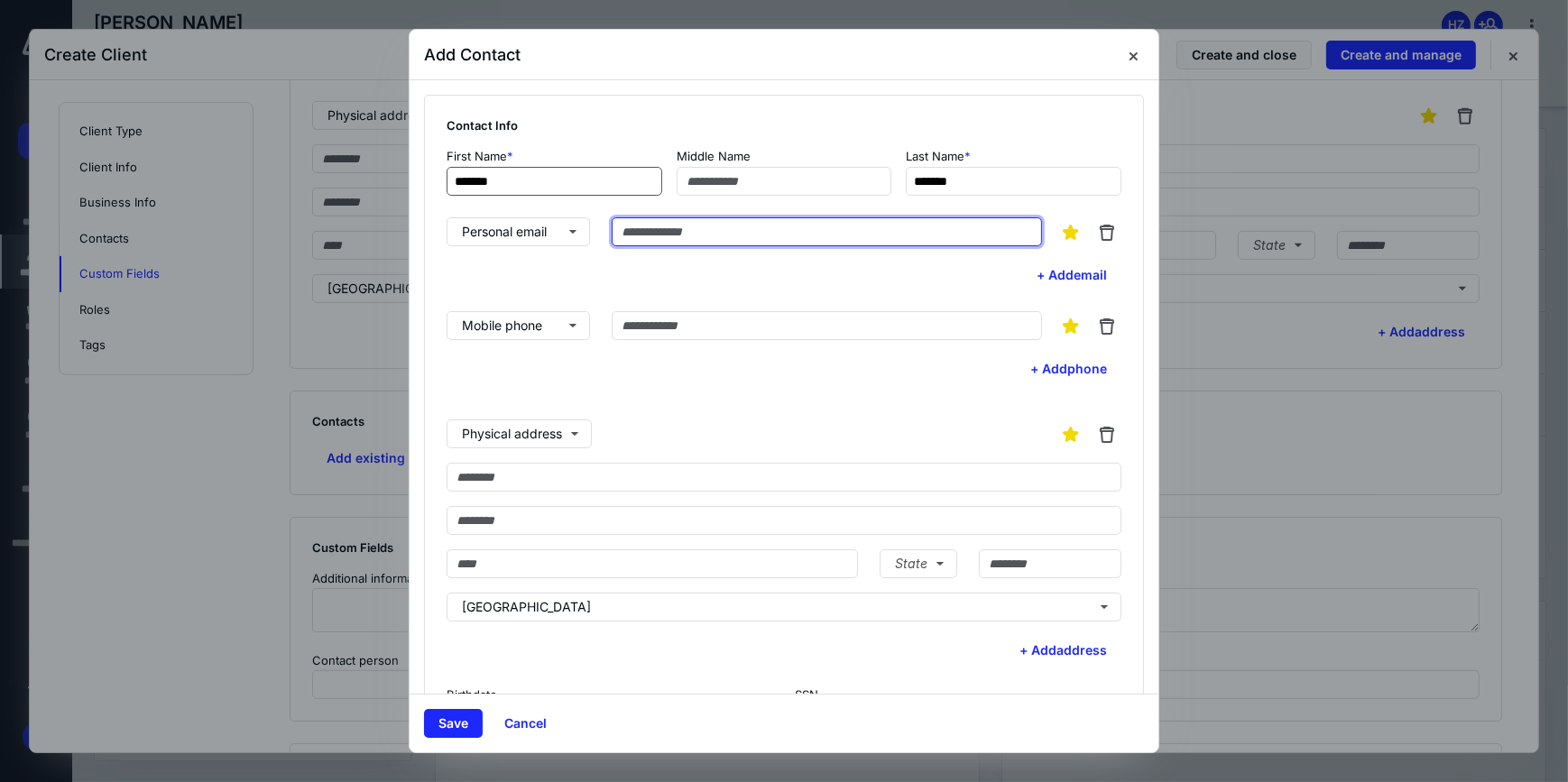 paste on "**********" 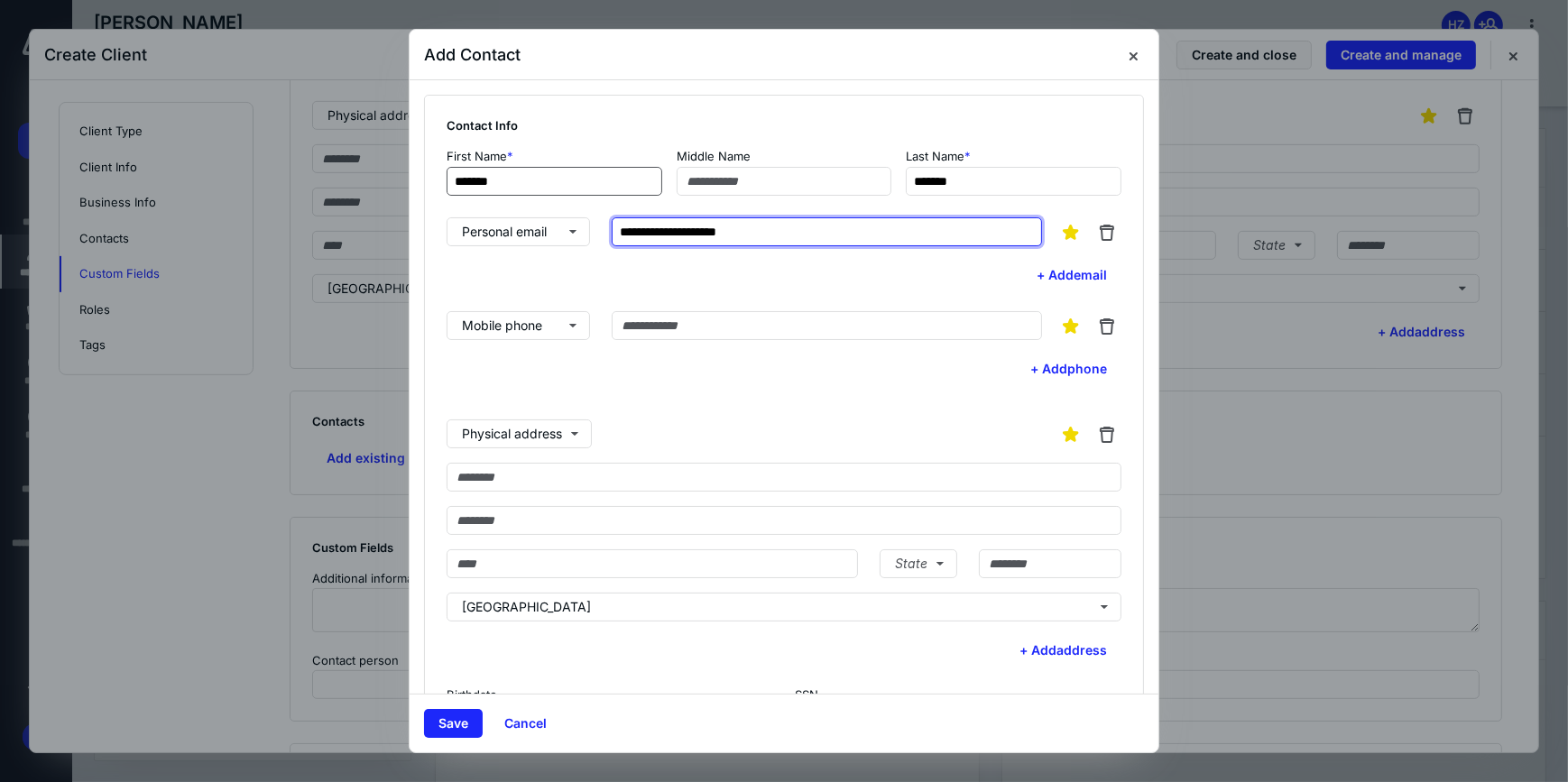 type on "**********" 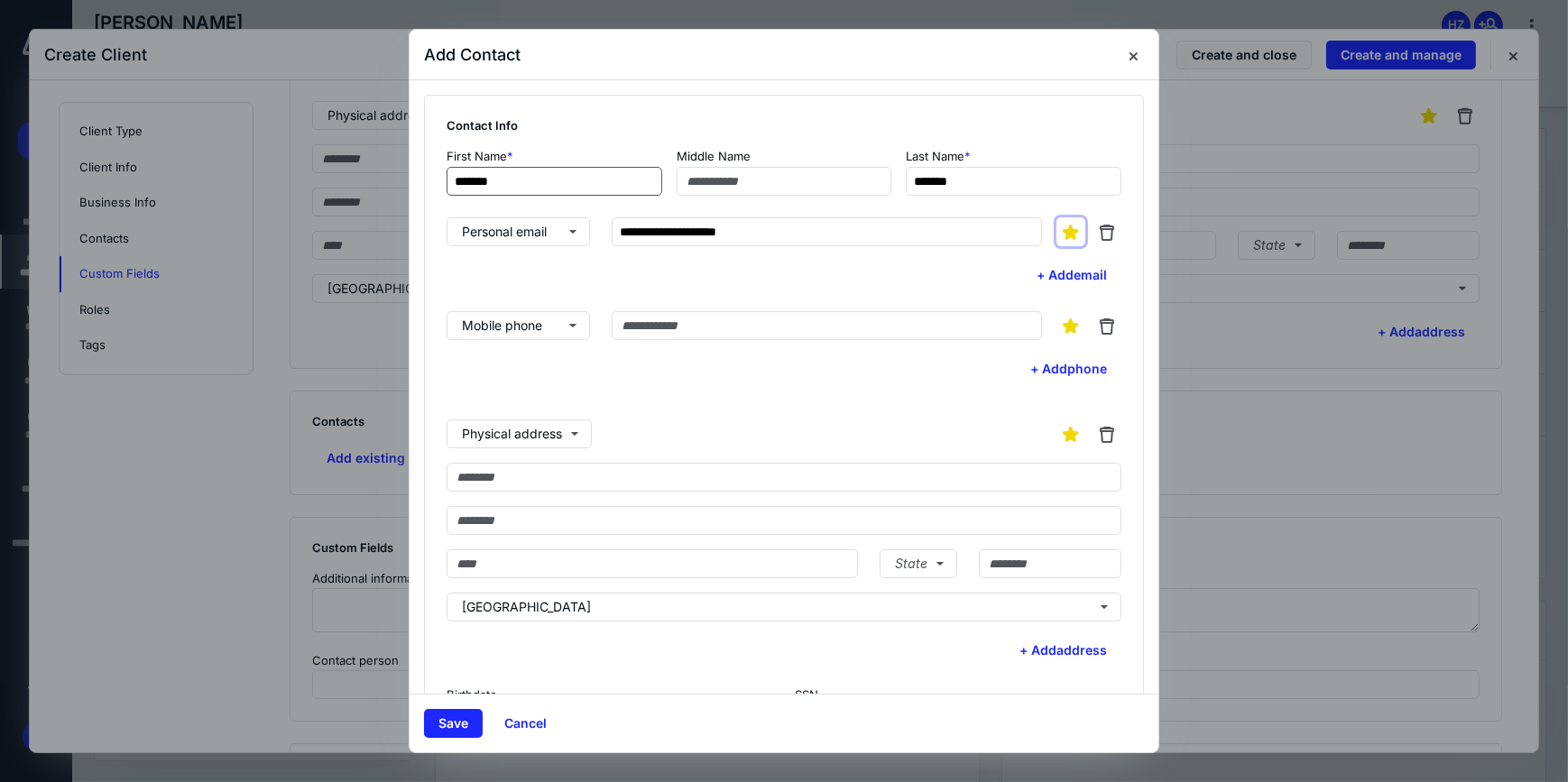 type 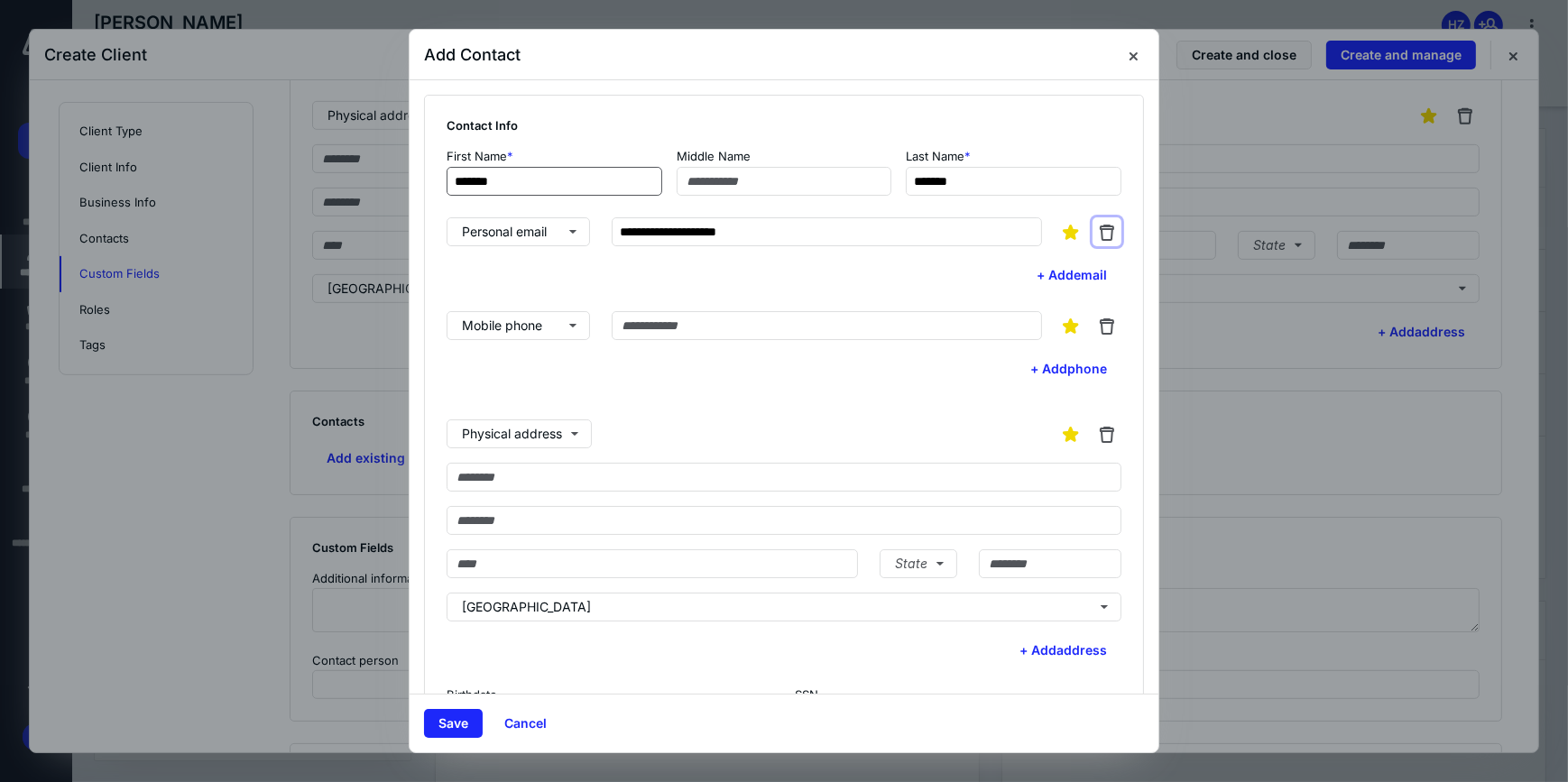 type 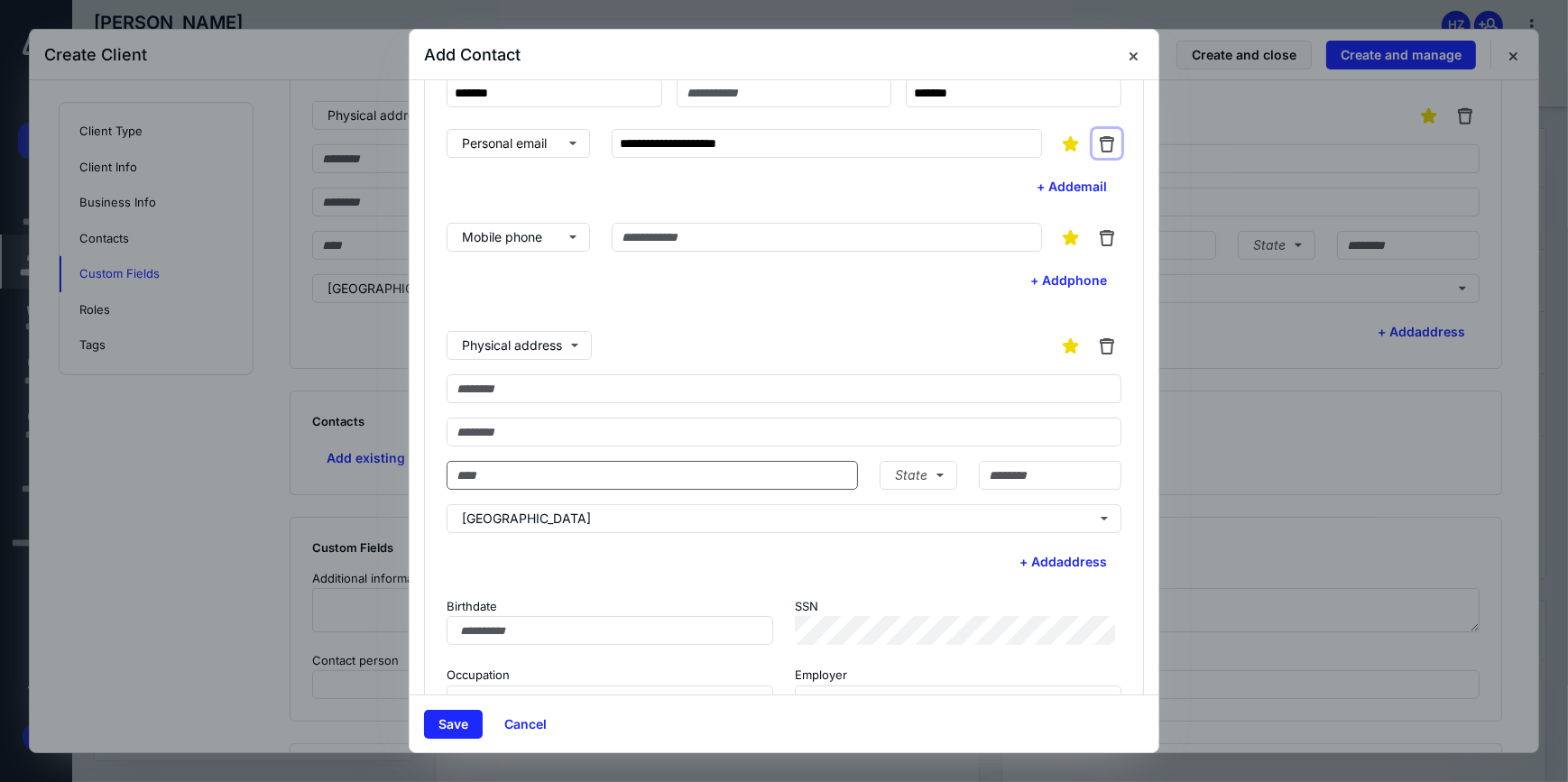 scroll, scrollTop: 144, scrollLeft: 0, axis: vertical 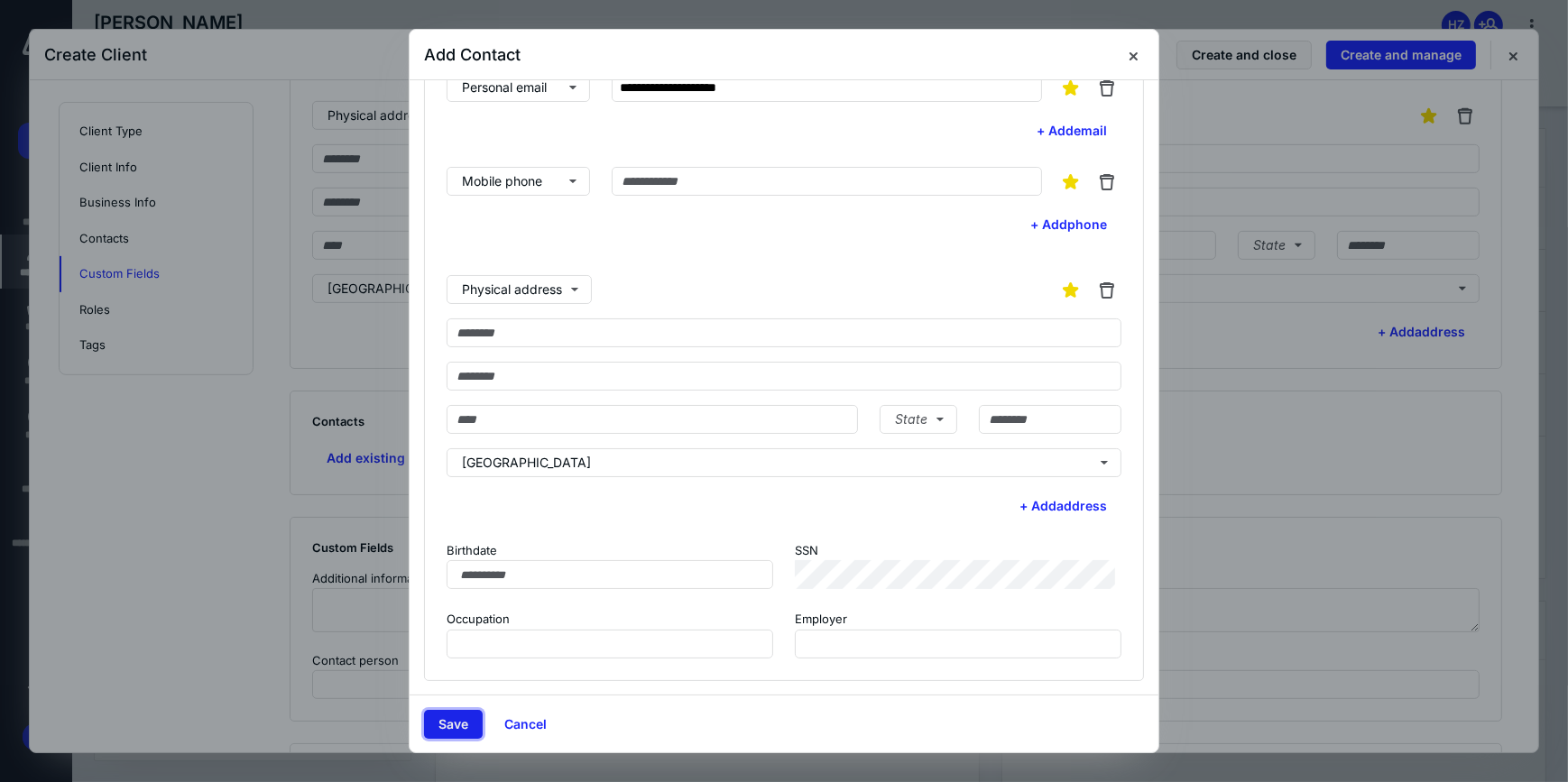 click on "Save" at bounding box center (453, 724) 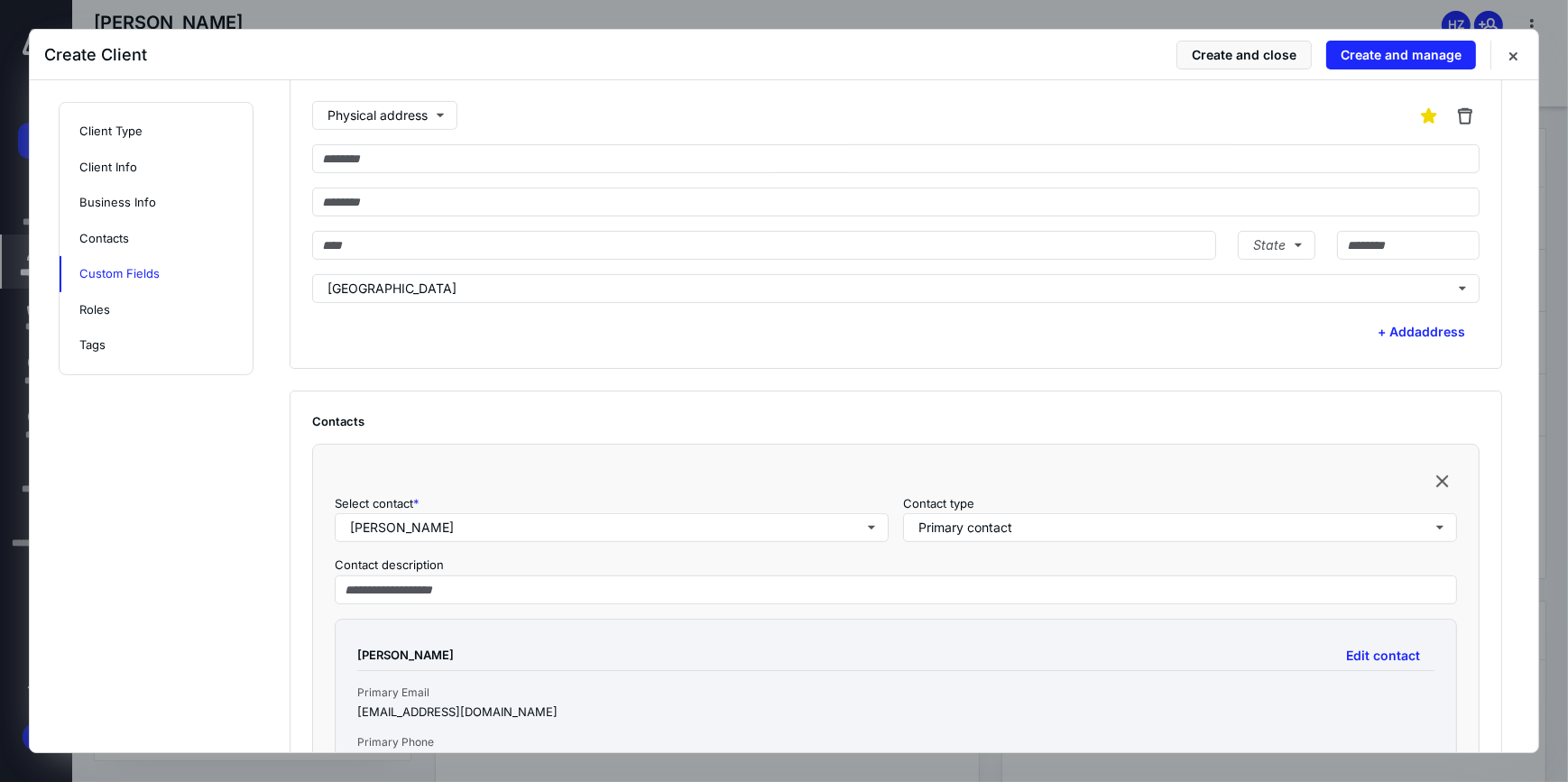 scroll, scrollTop: 1786, scrollLeft: 0, axis: vertical 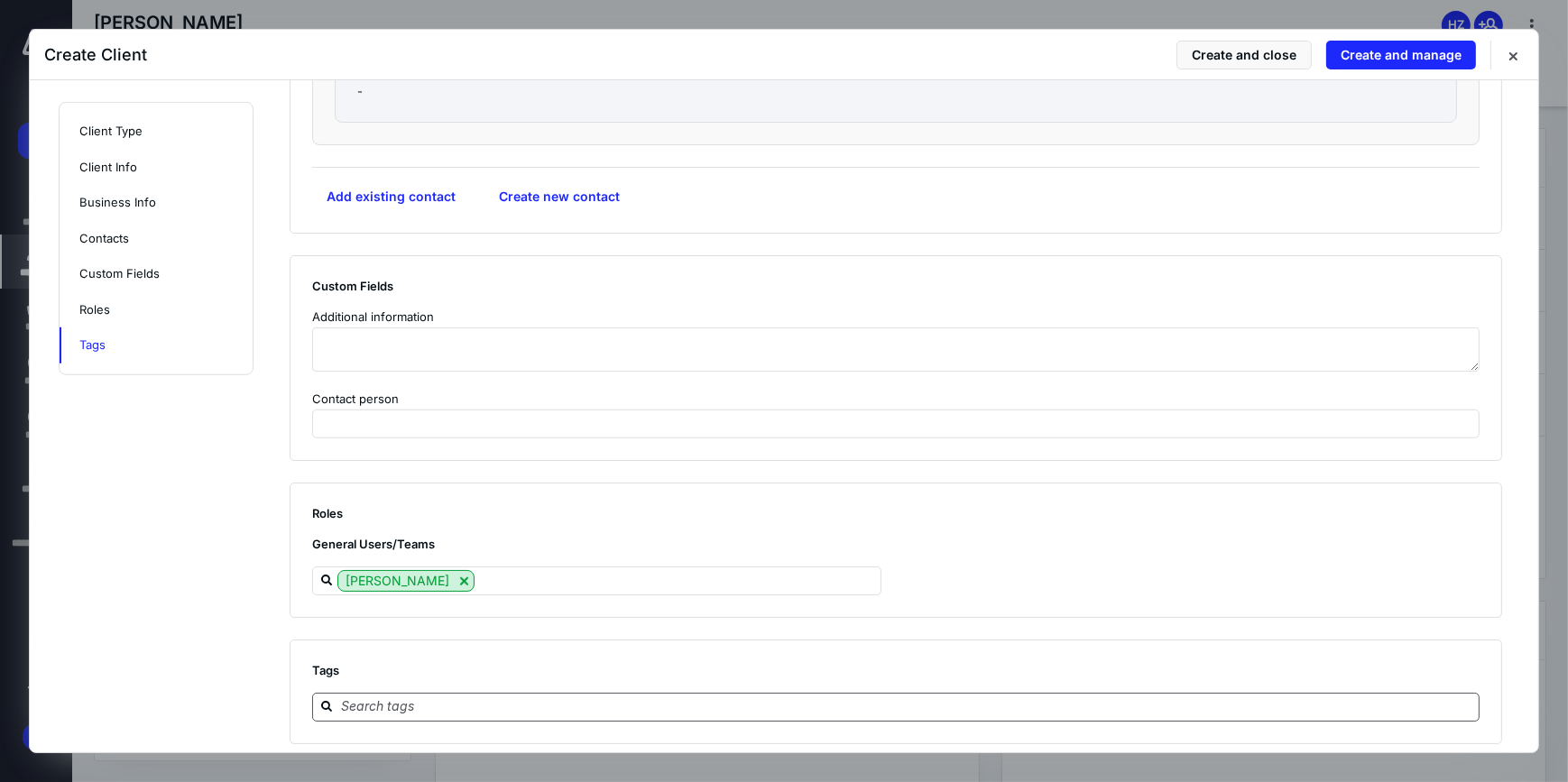 click at bounding box center (907, 706) 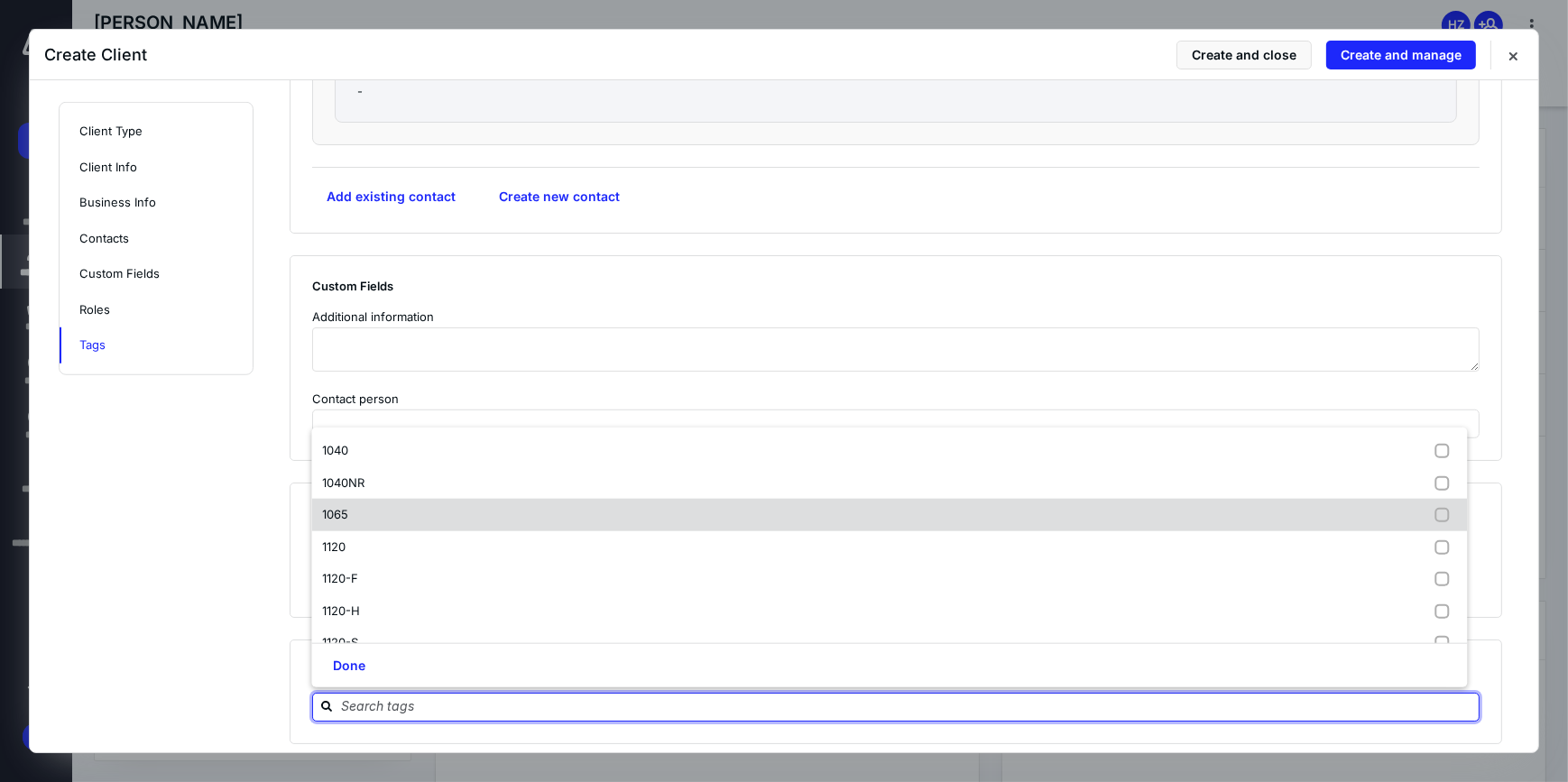 click on "1065" at bounding box center [889, 515] 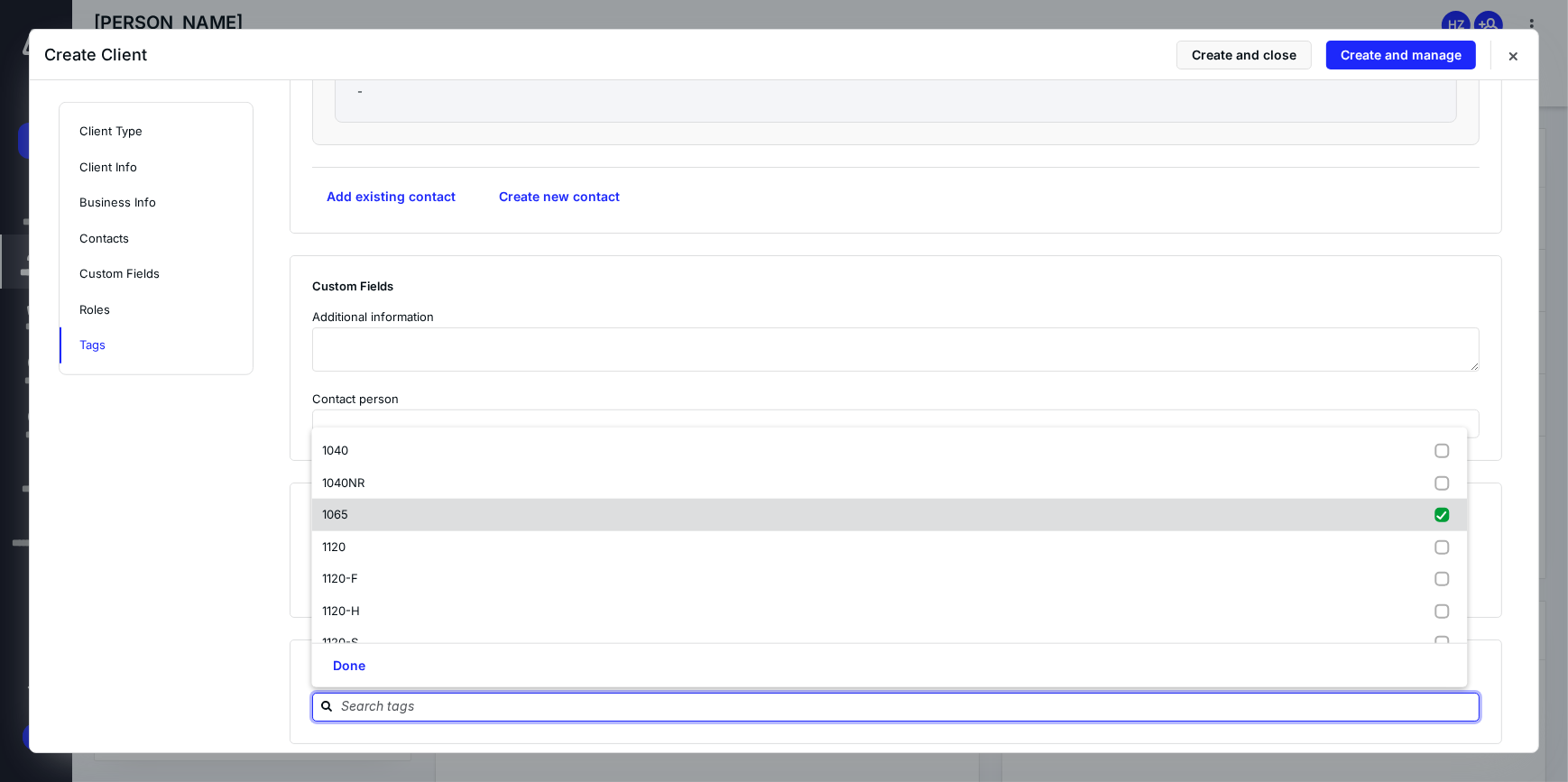 checkbox on "true" 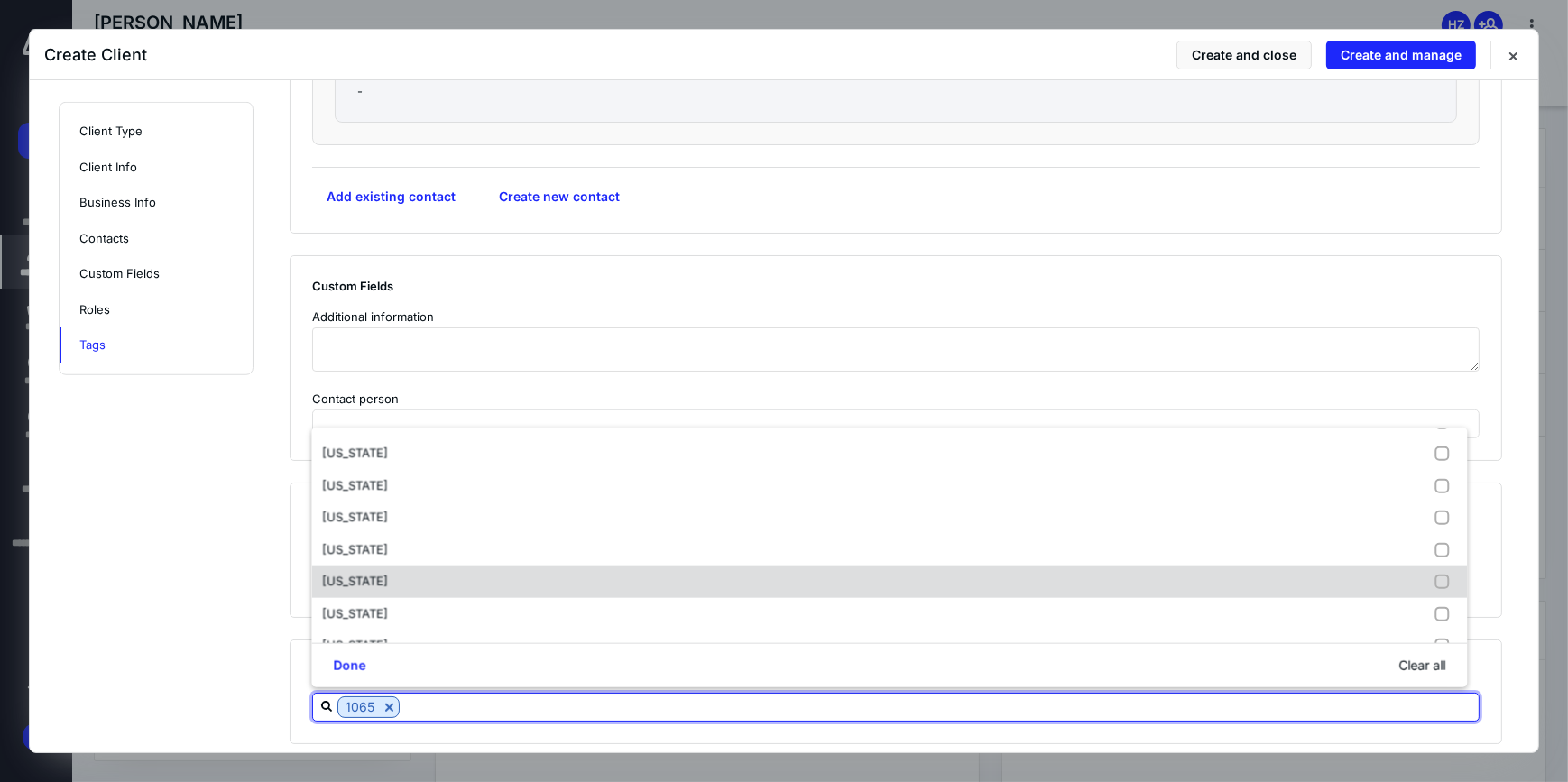 scroll, scrollTop: 832, scrollLeft: 0, axis: vertical 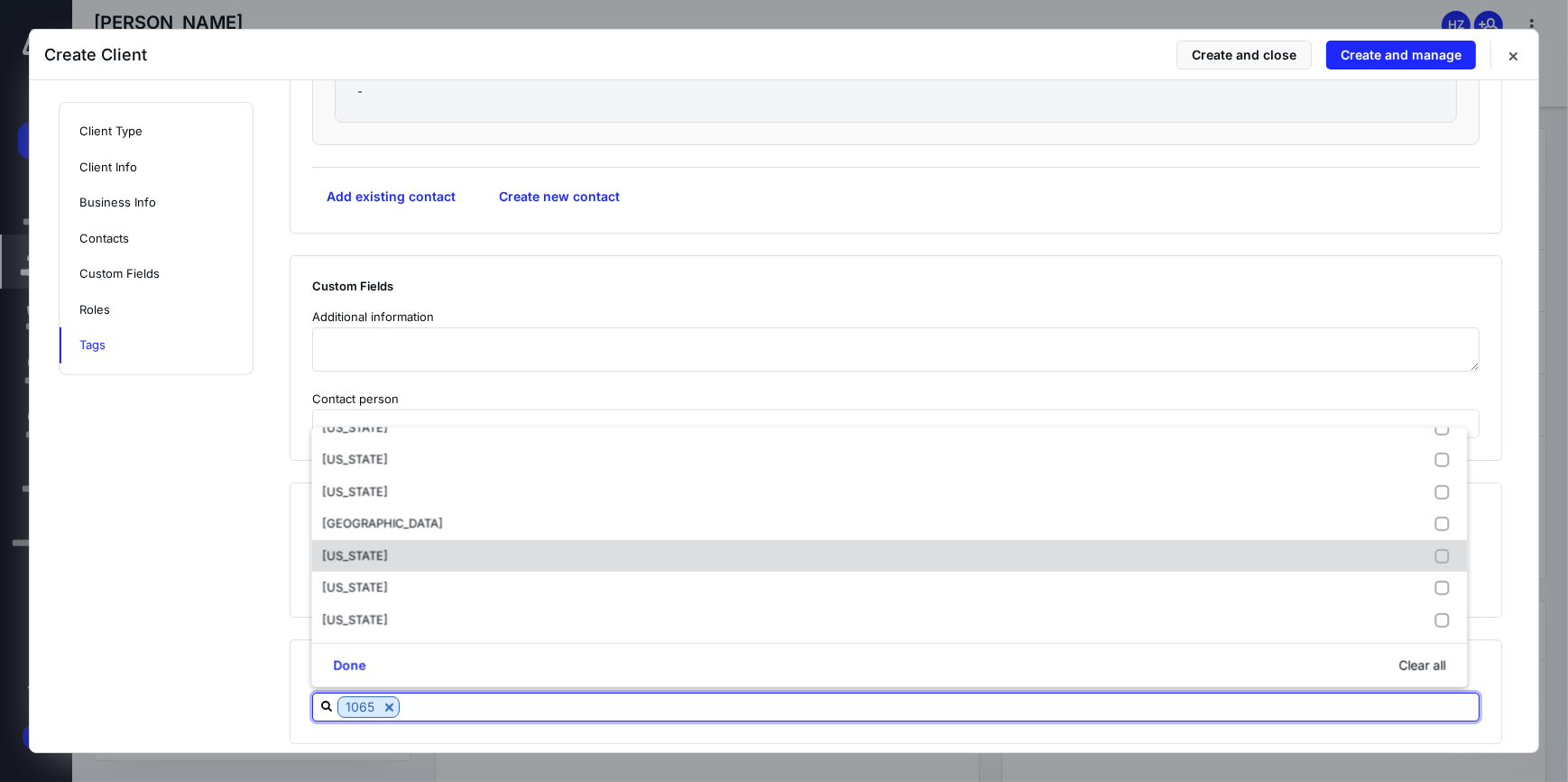 click on "[US_STATE]" at bounding box center (355, 556) 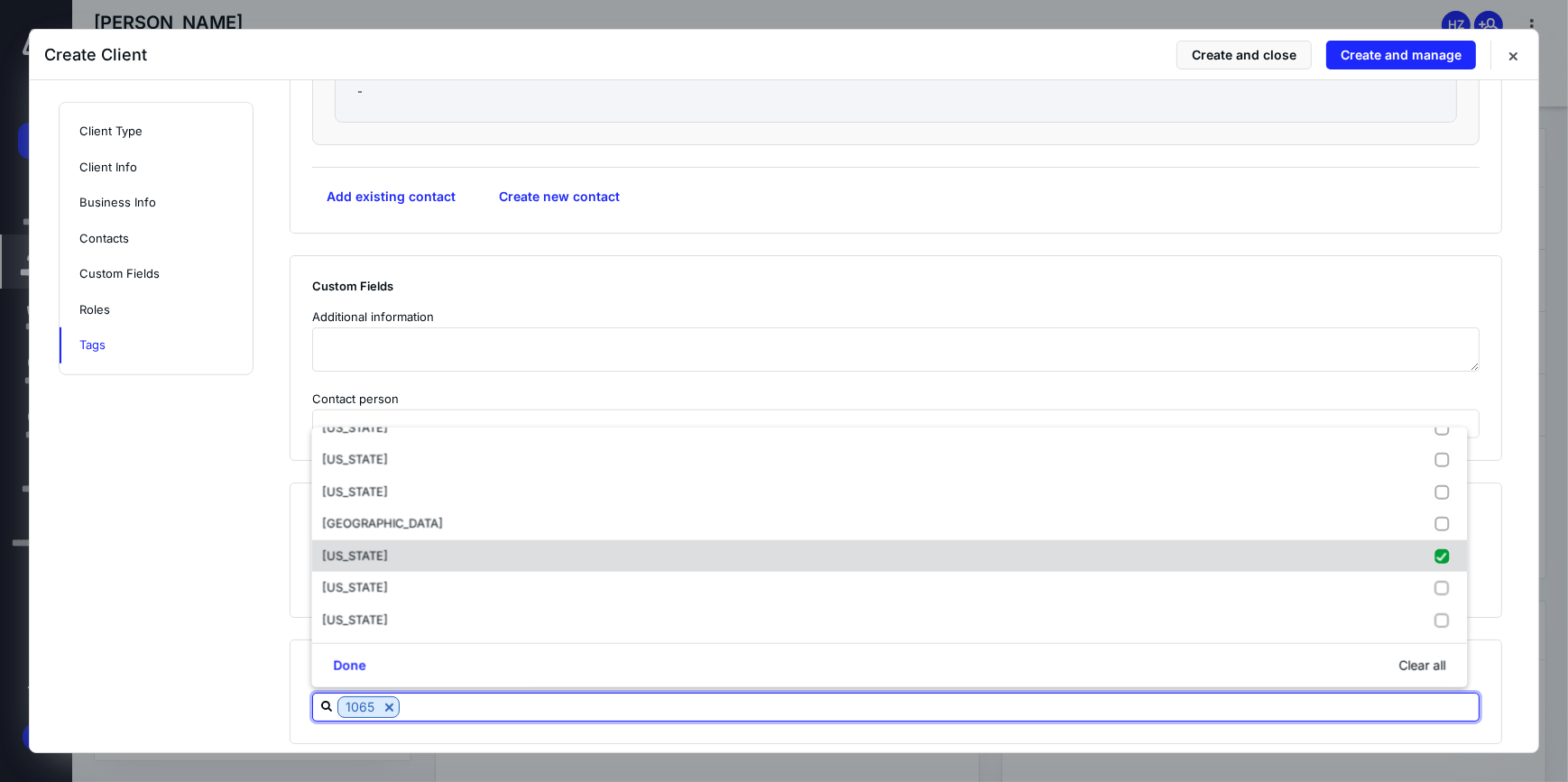 checkbox on "true" 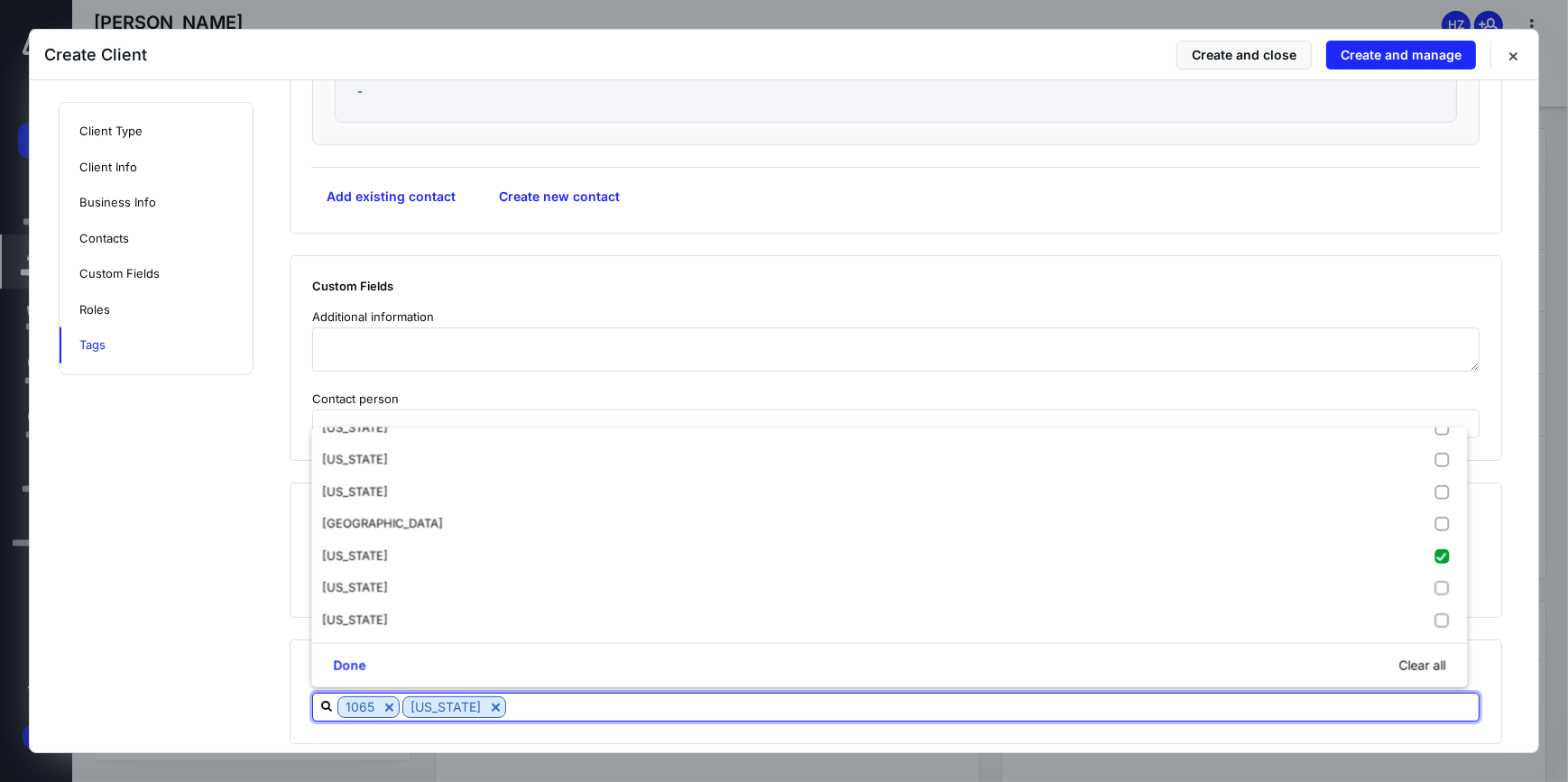 click on "**********" at bounding box center (907, -474) 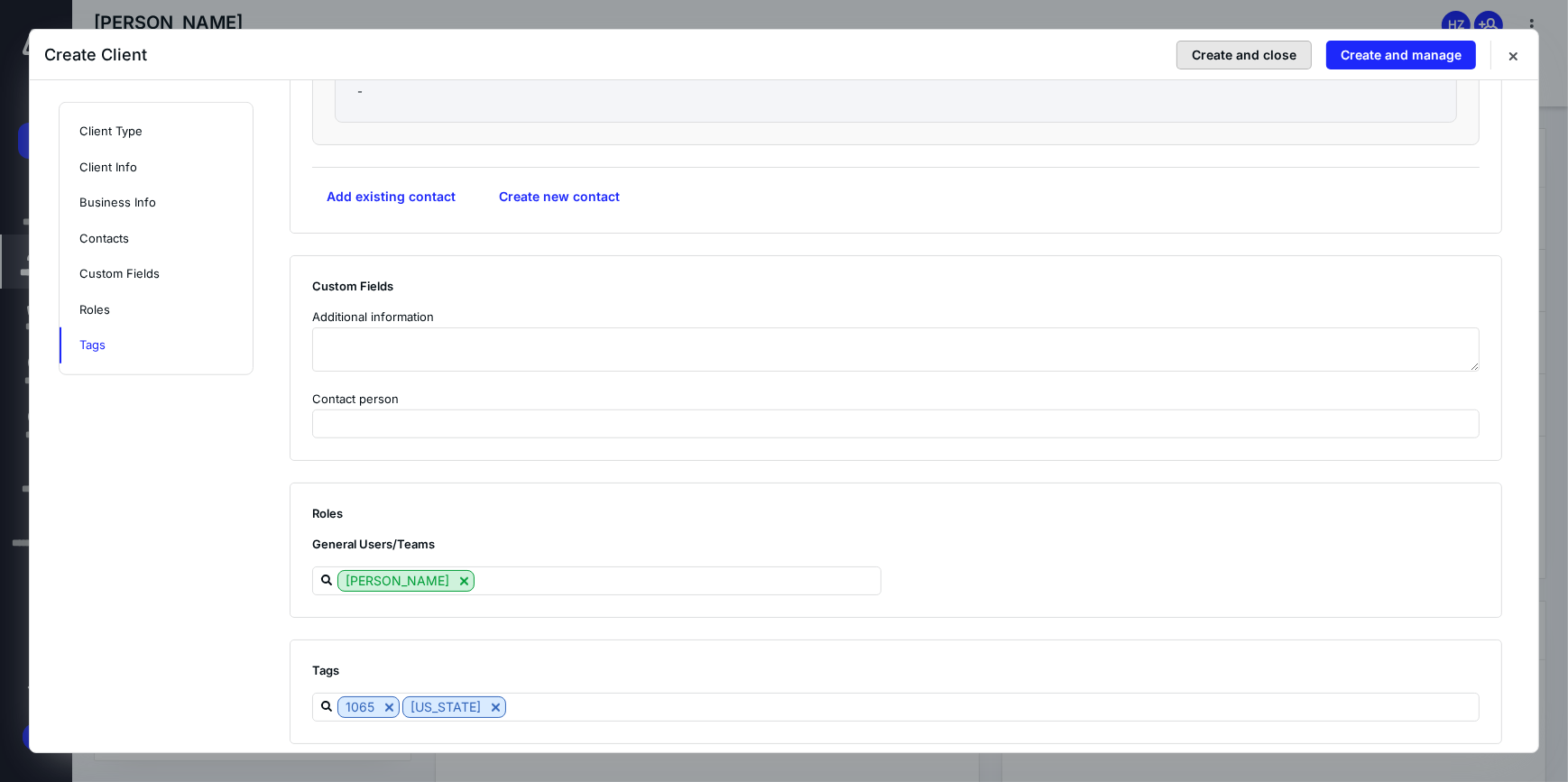 click on "Create and close" at bounding box center [1244, 55] 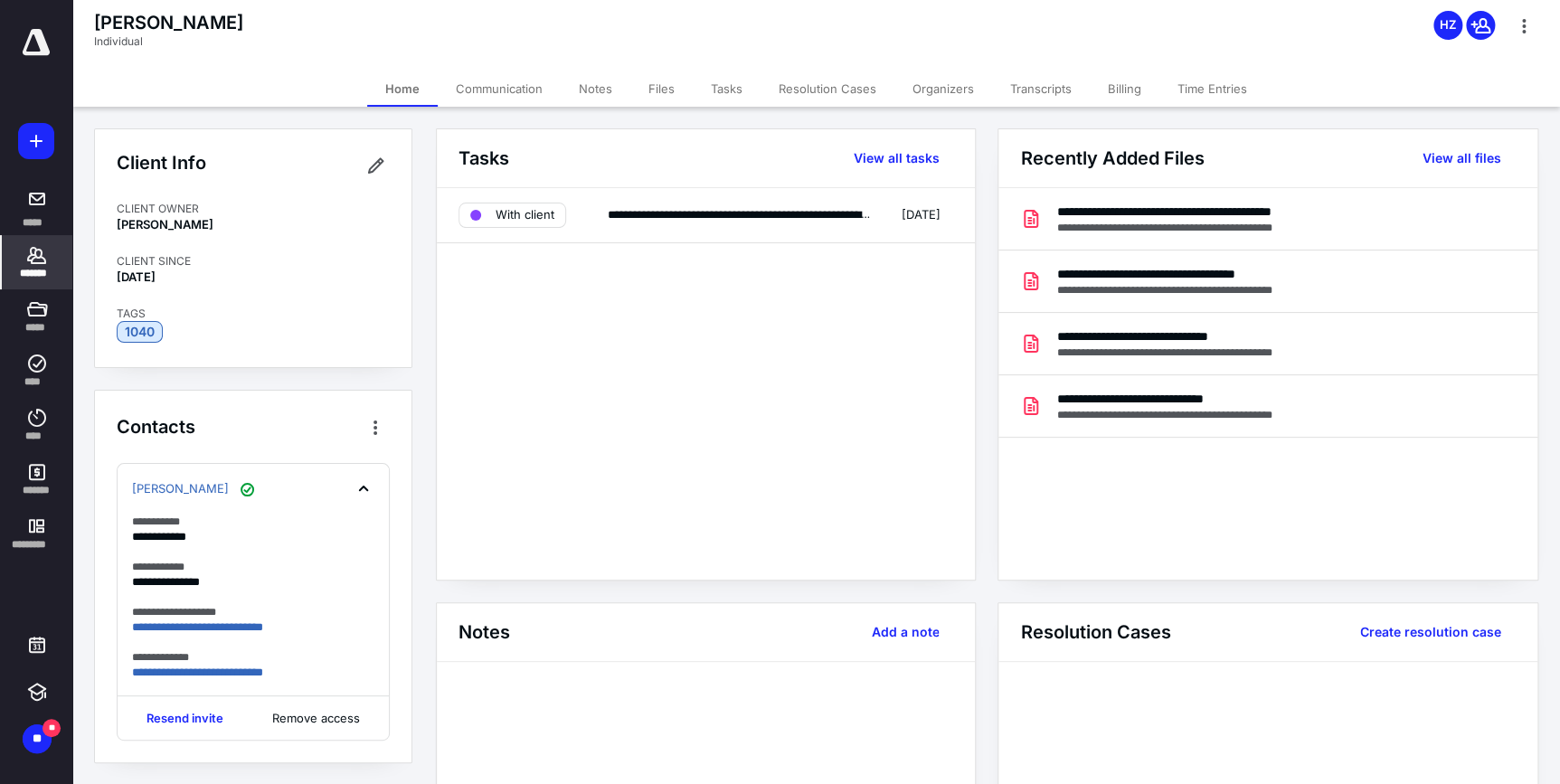 click 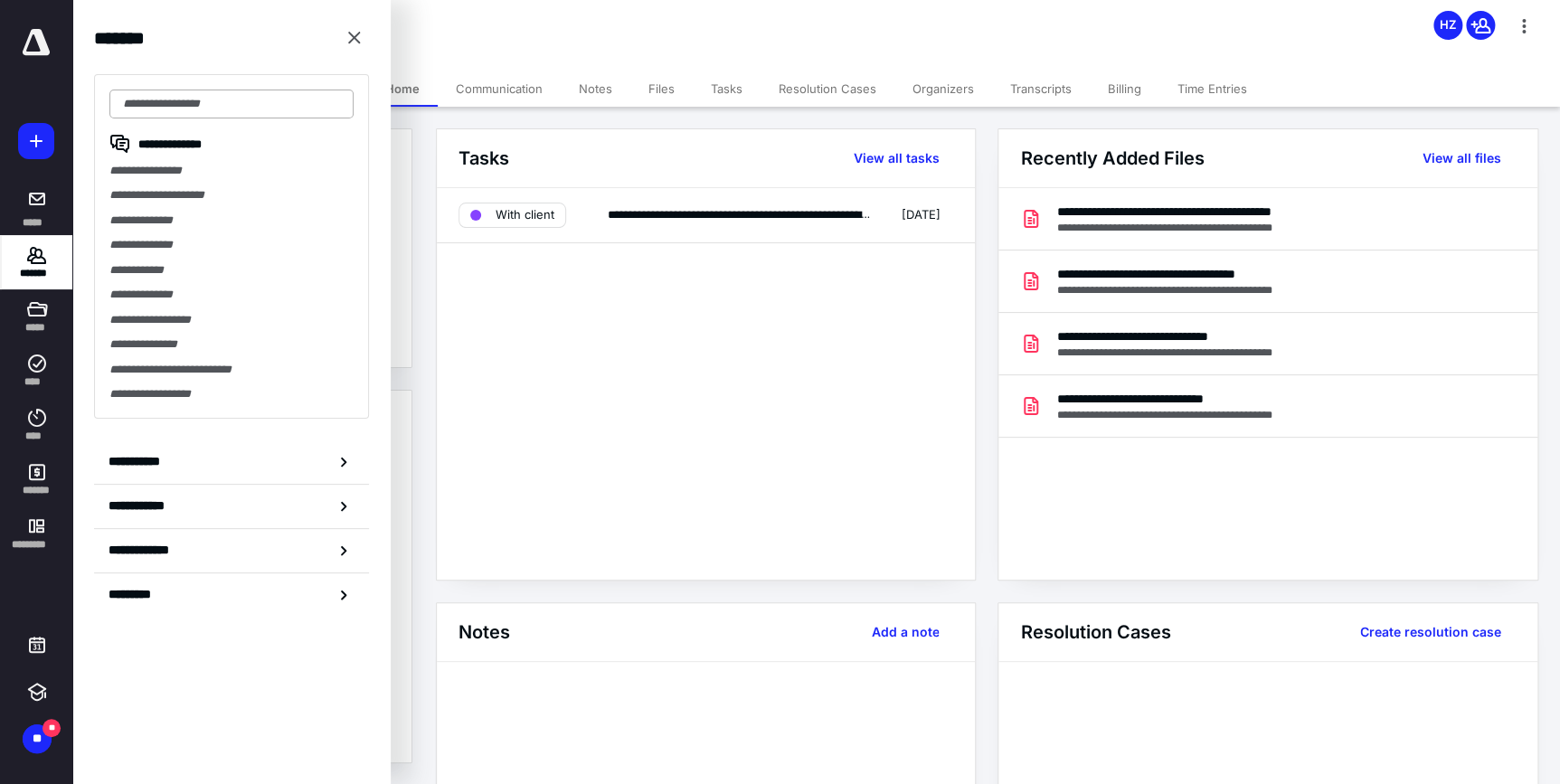 click at bounding box center [232, 104] 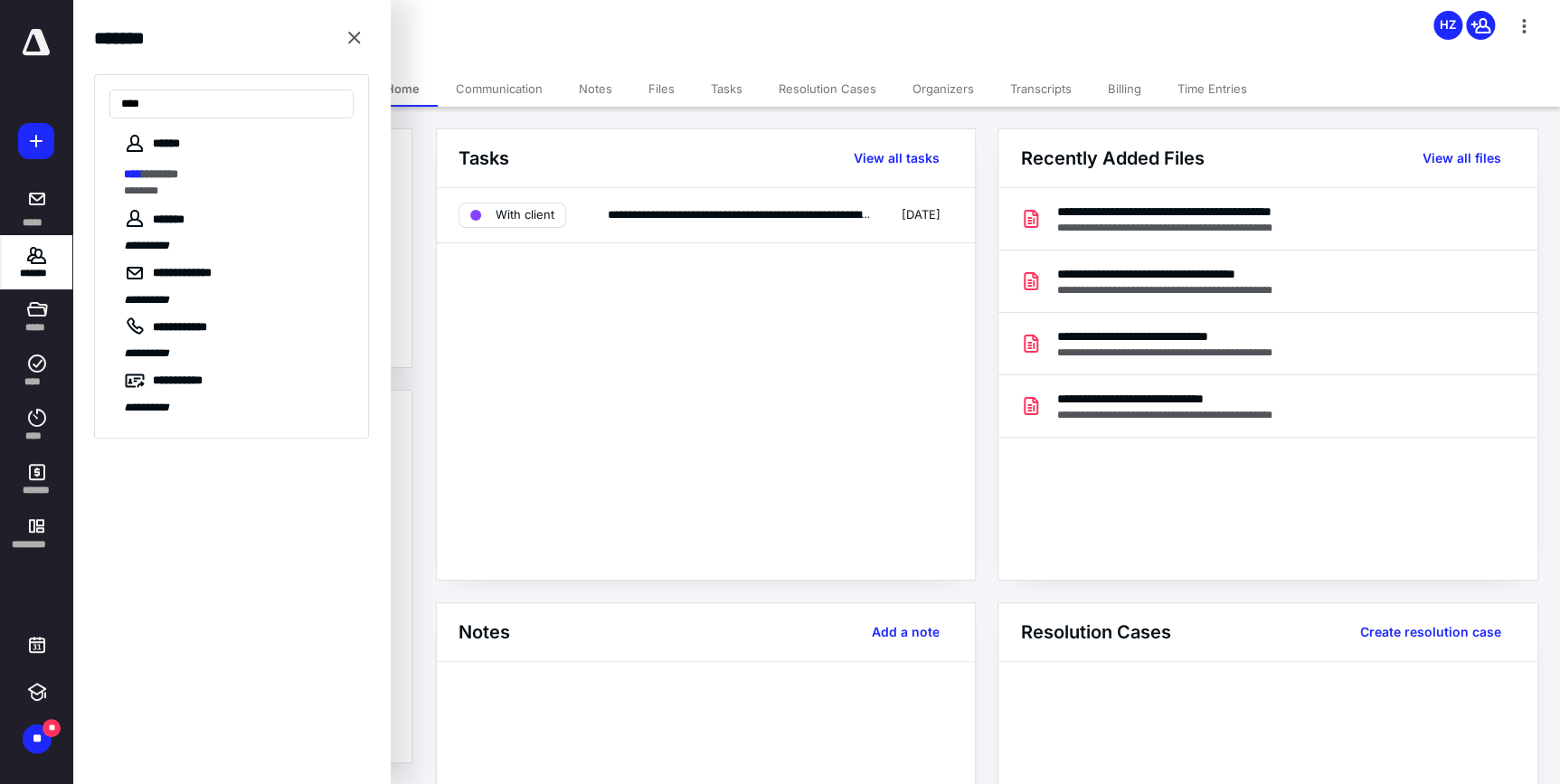 type on "****" 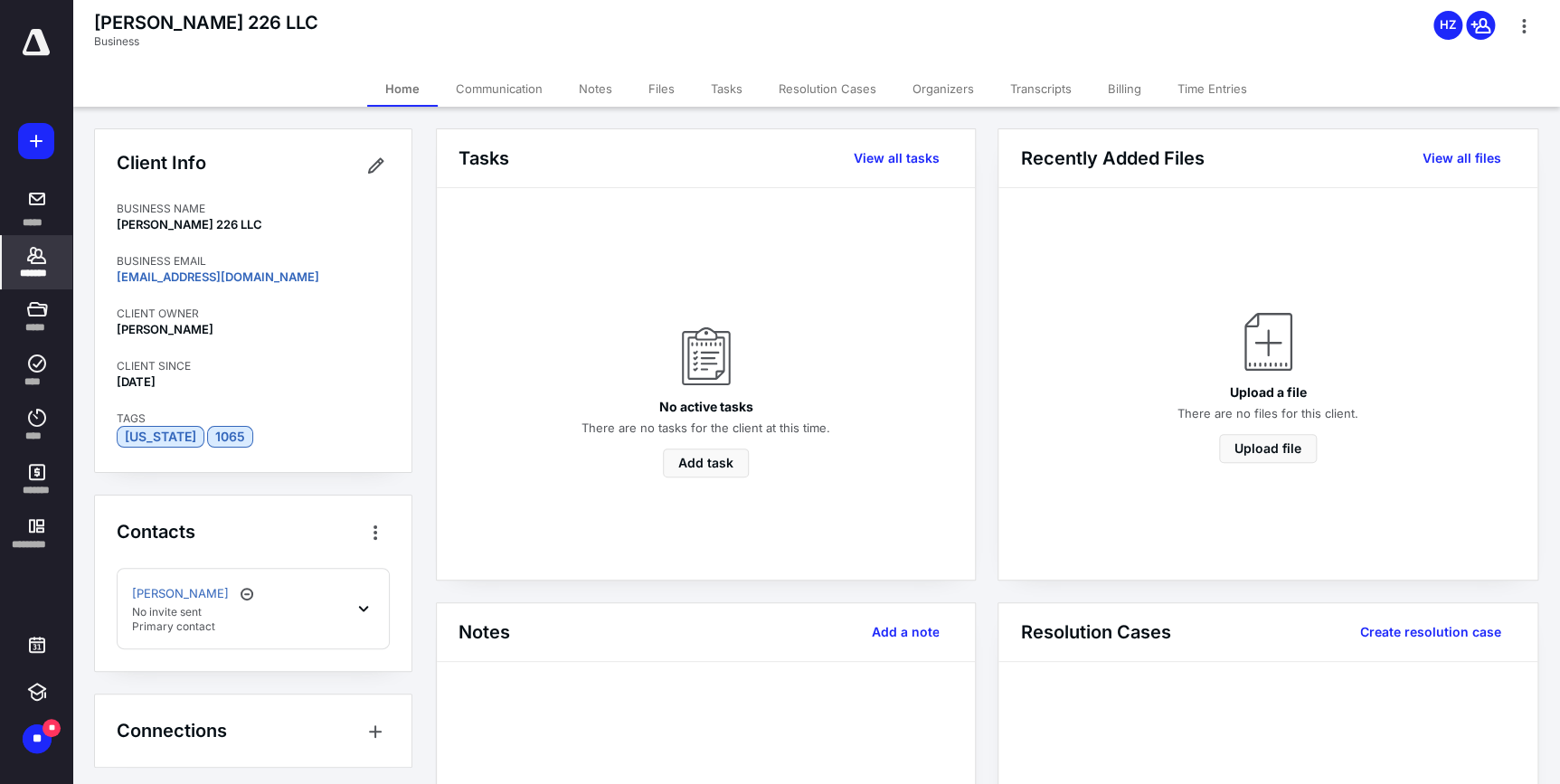 click on "Files" at bounding box center [661, 89] 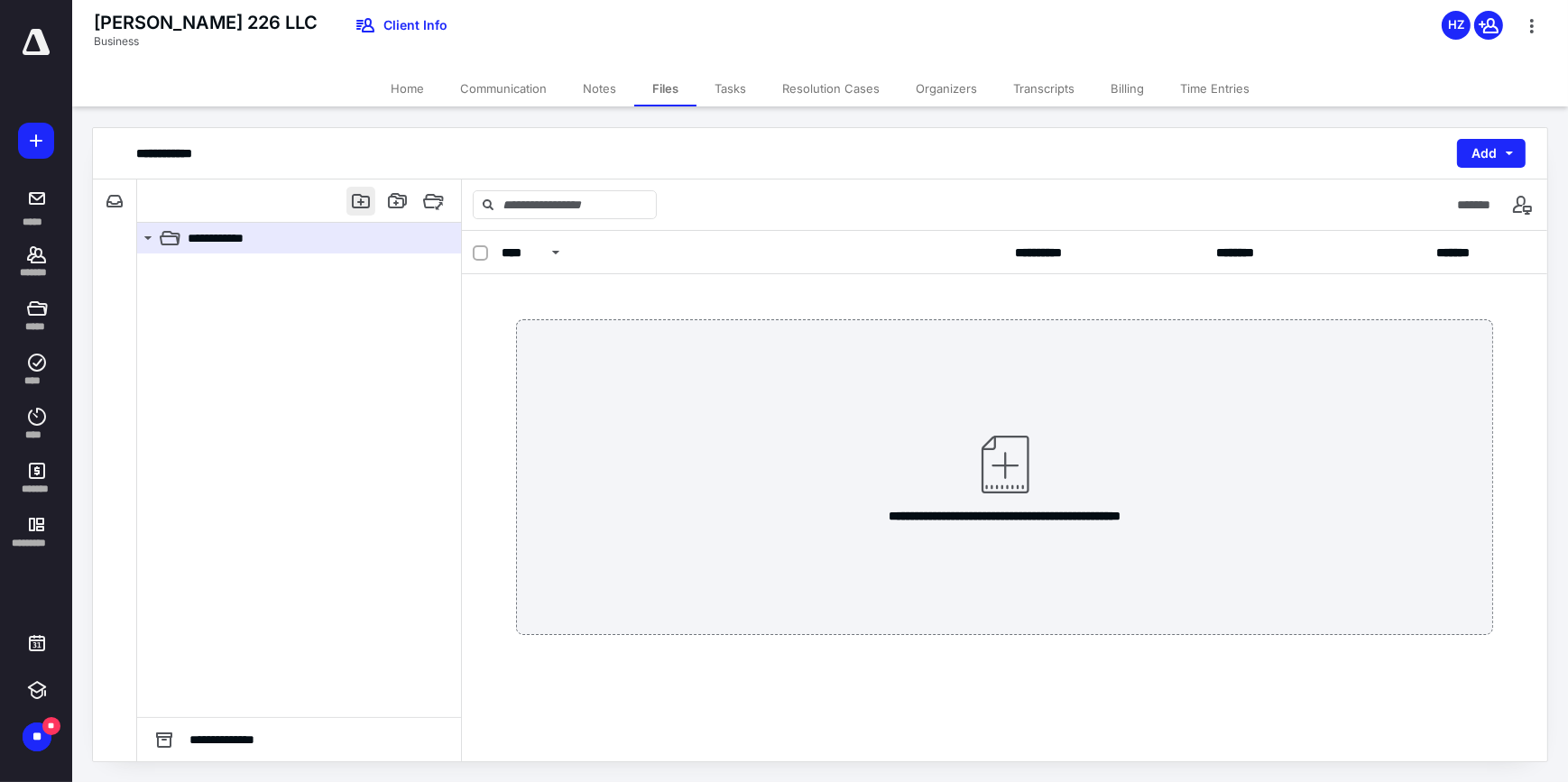 click at bounding box center [361, 201] 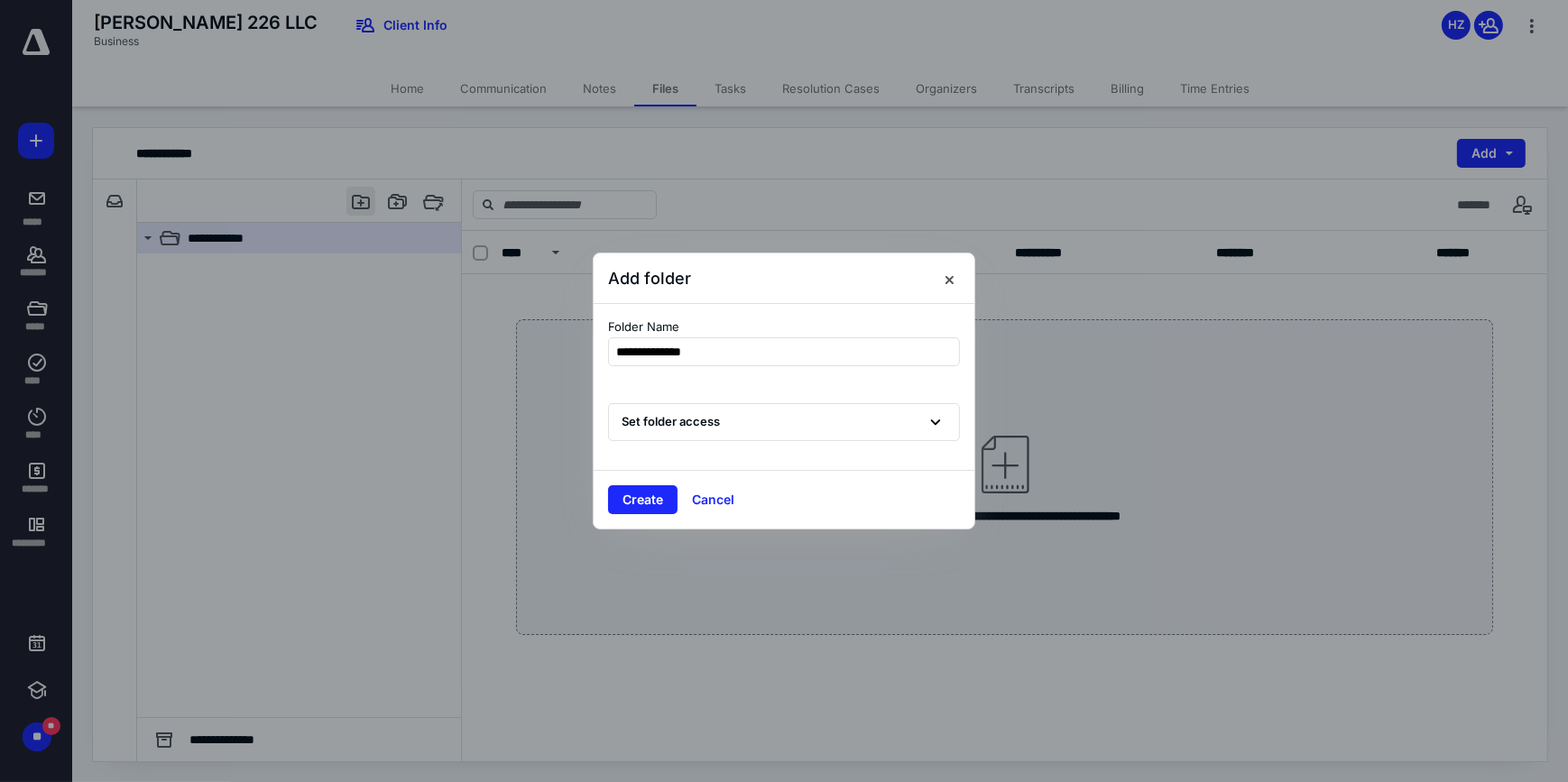 type on "**********" 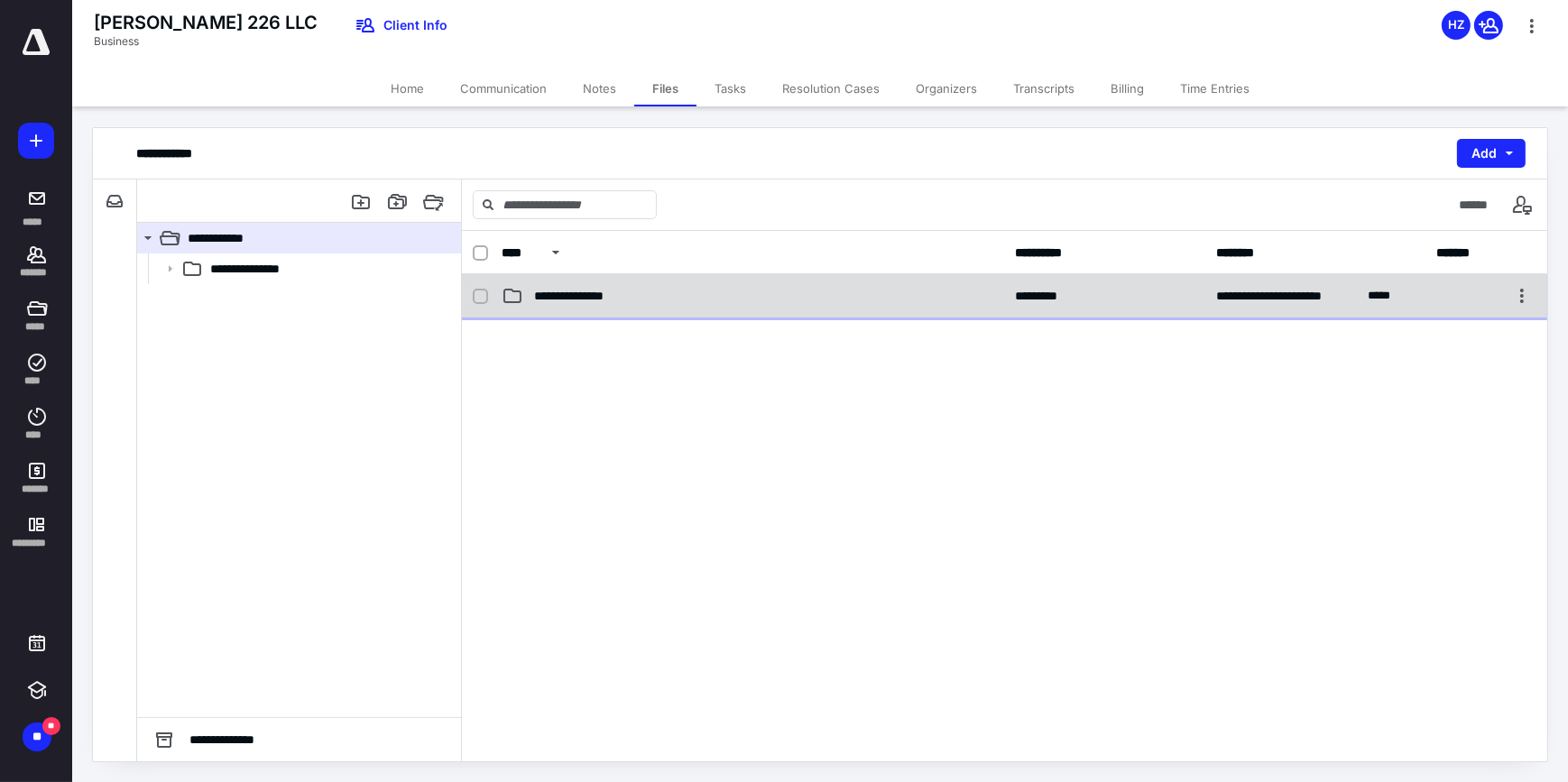 click on "**********" at bounding box center [753, 296] 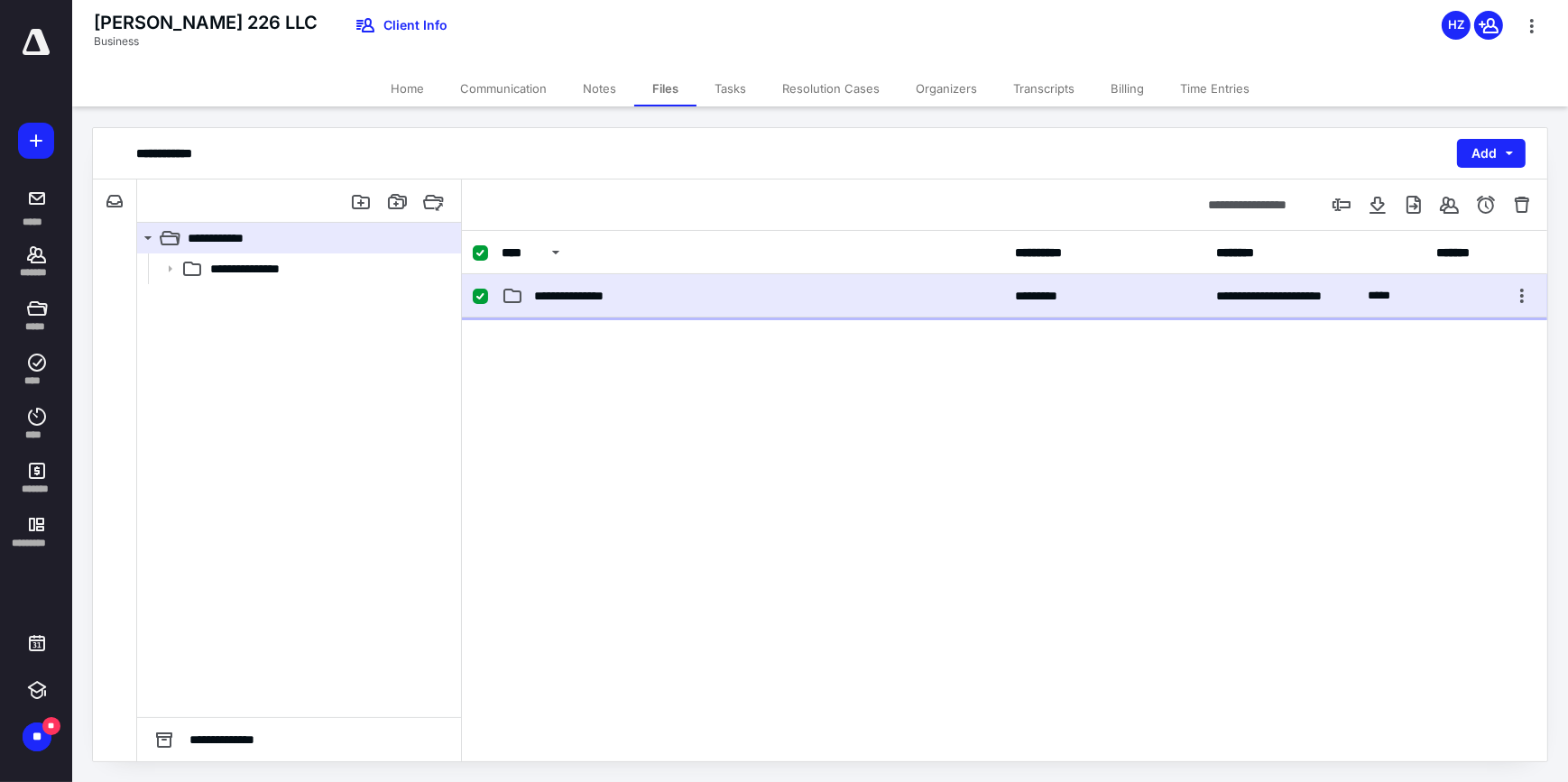 click on "**********" at bounding box center (753, 296) 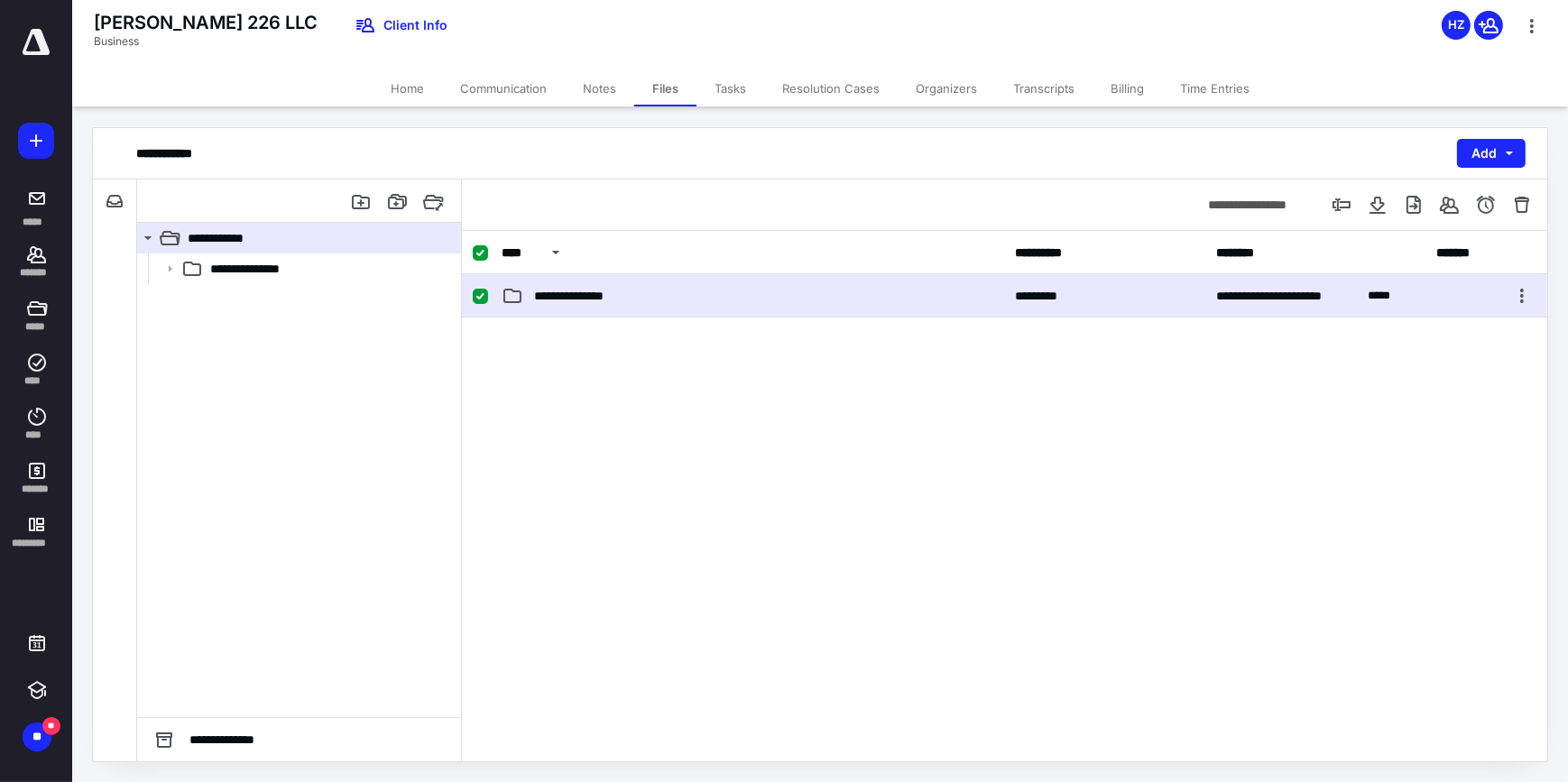 checkbox on "false" 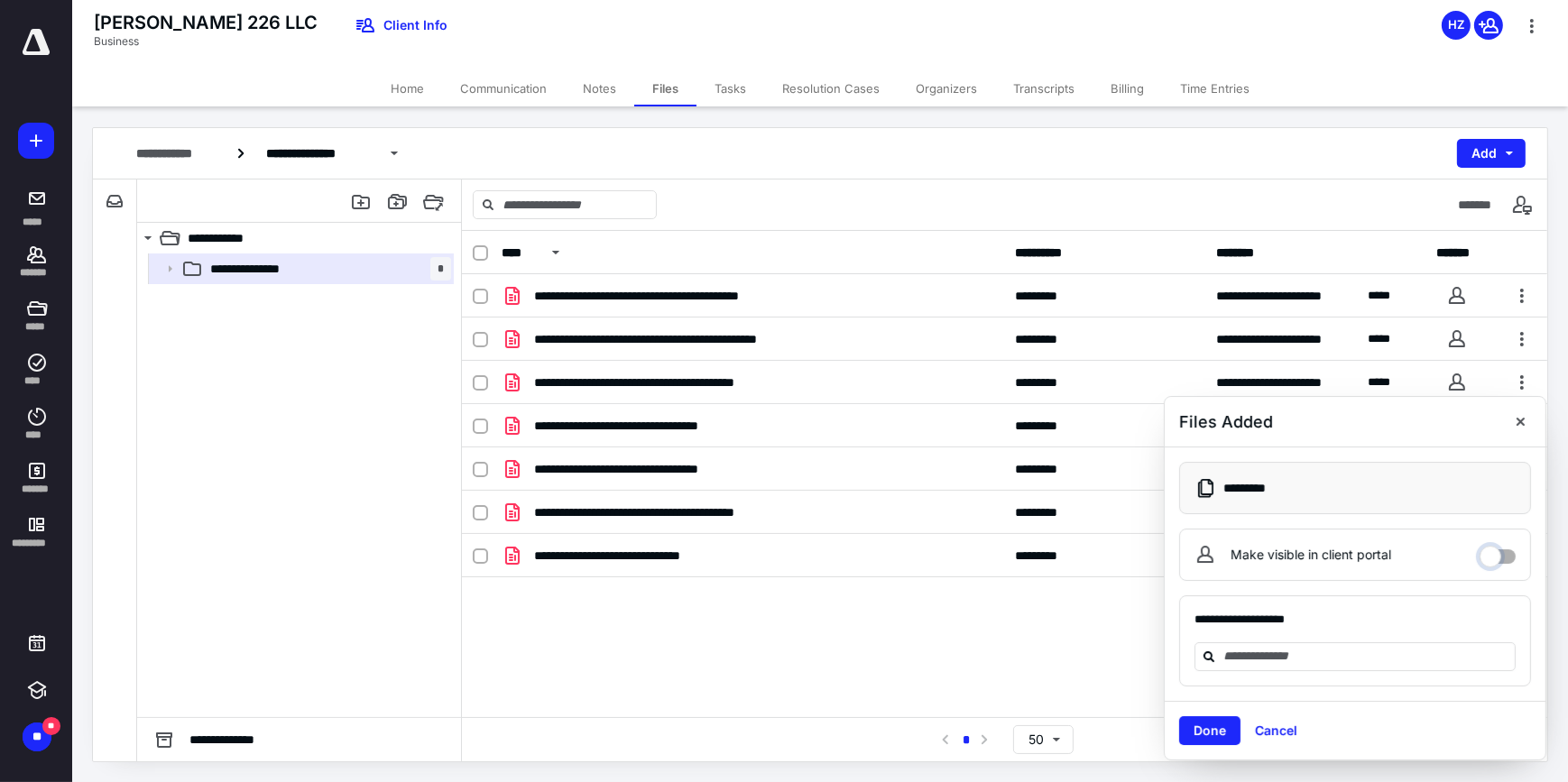 click on "Make visible in client portal" at bounding box center (1498, 552) 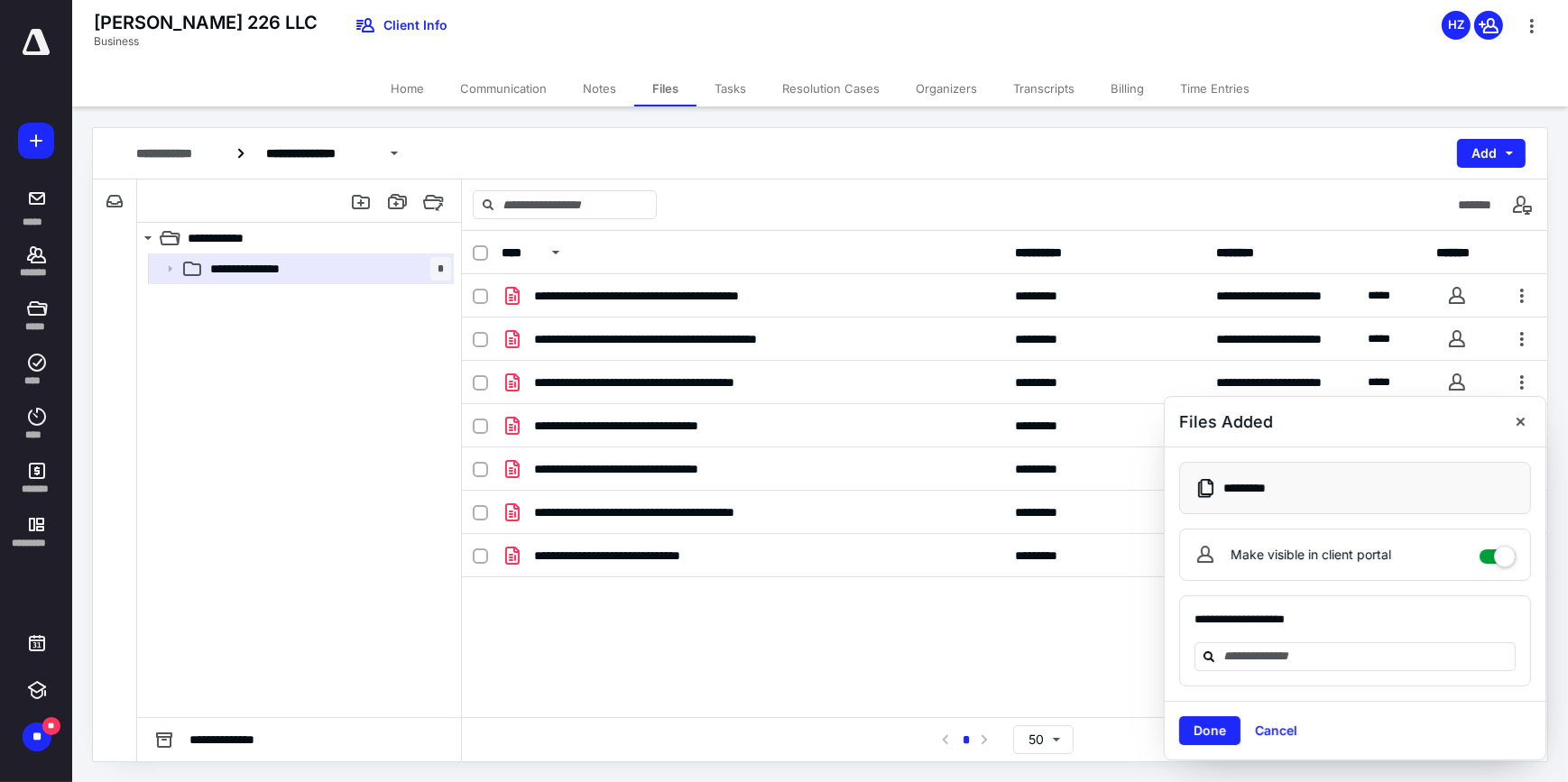 checkbox on "****" 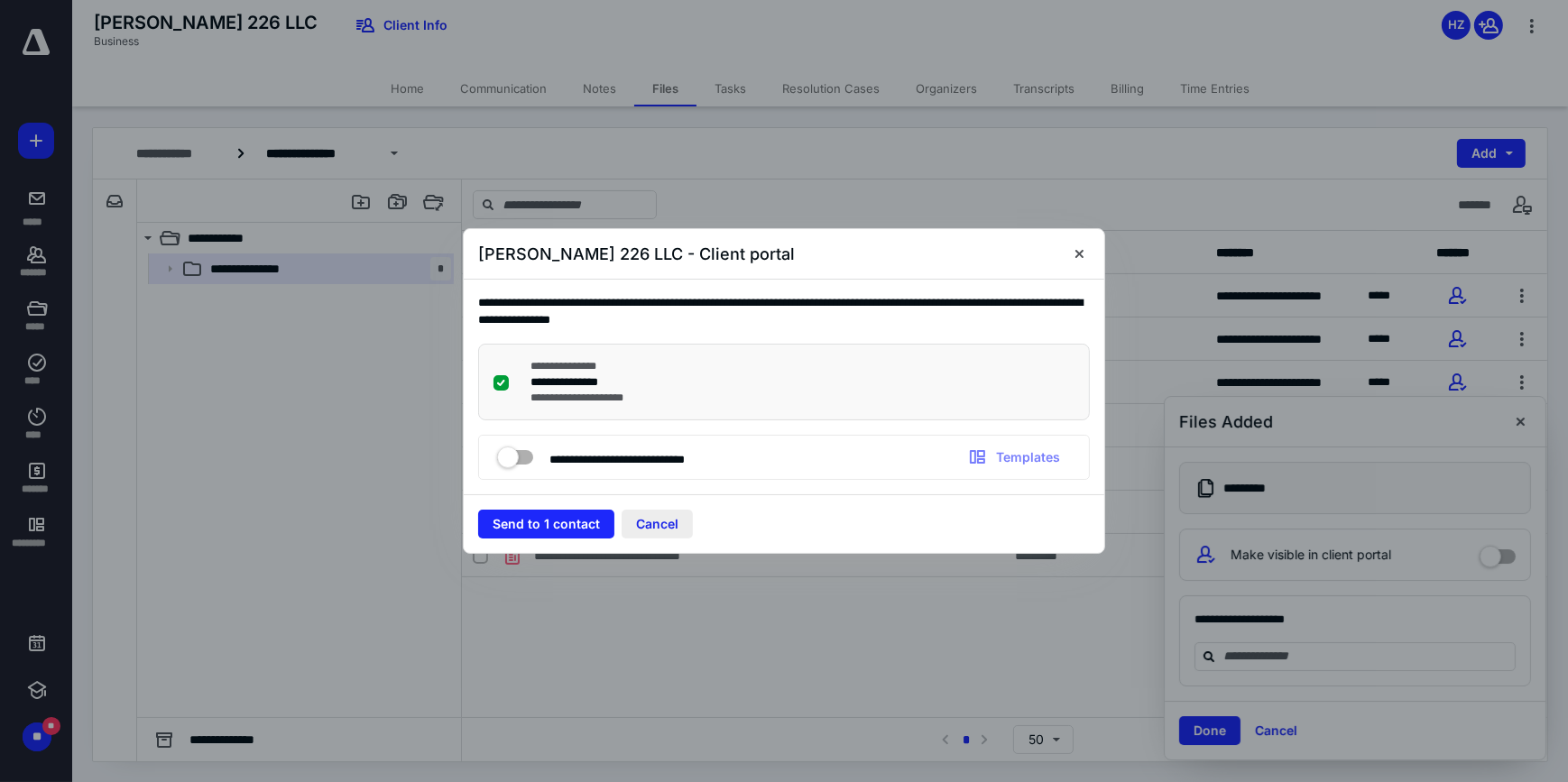 click on "Cancel" at bounding box center (657, 524) 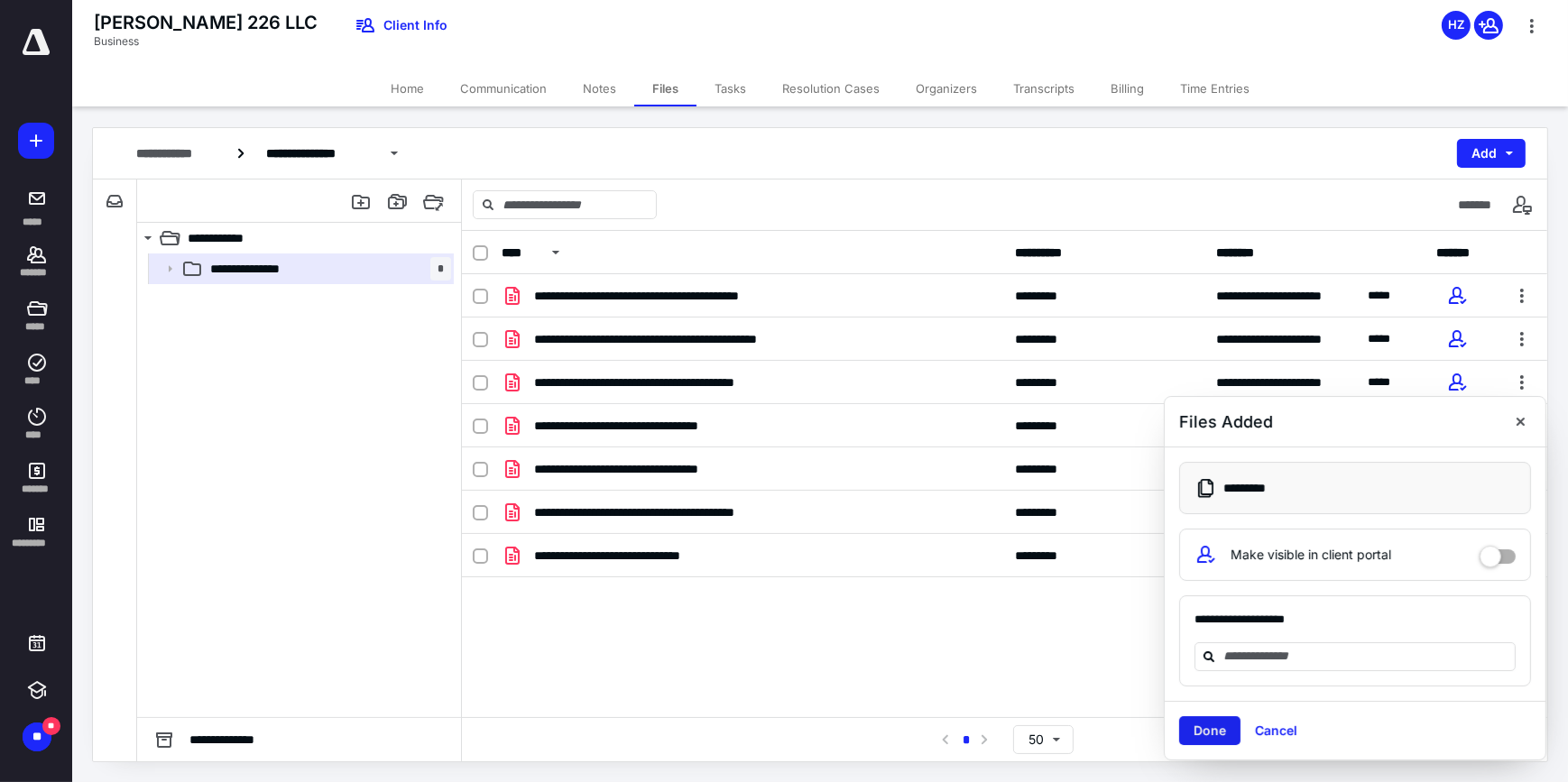 click on "Done" at bounding box center [1210, 731] 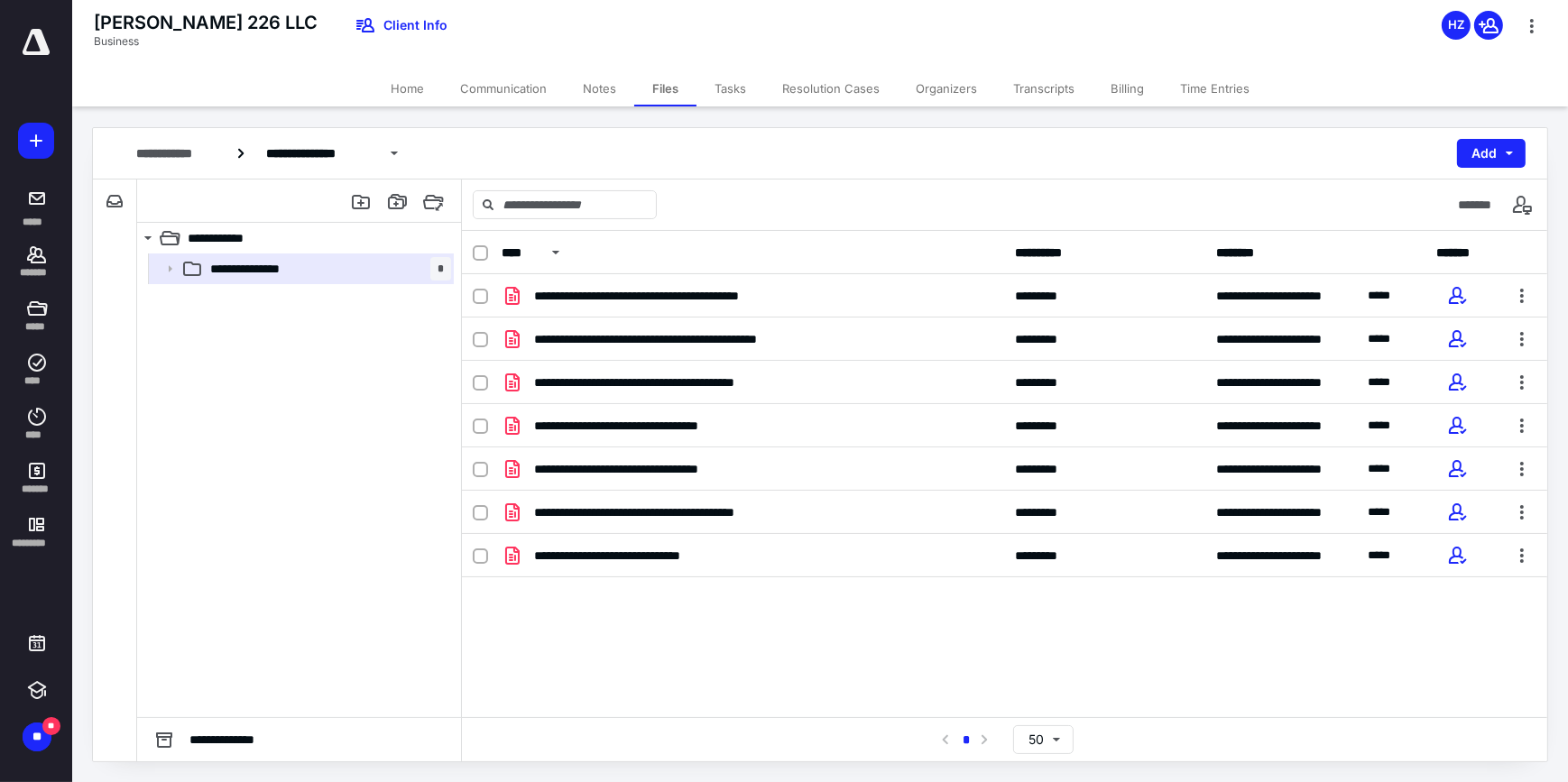click 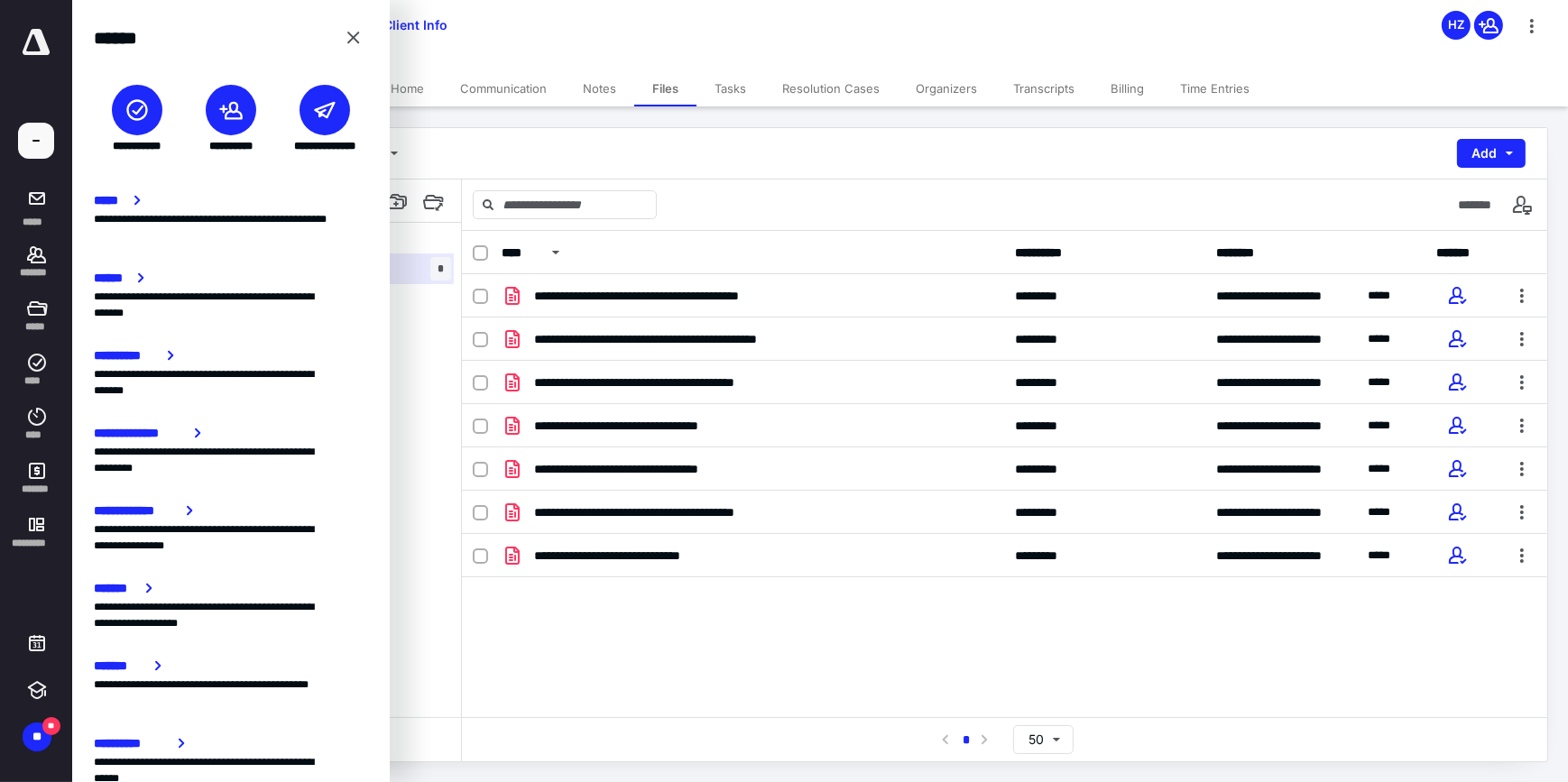 click 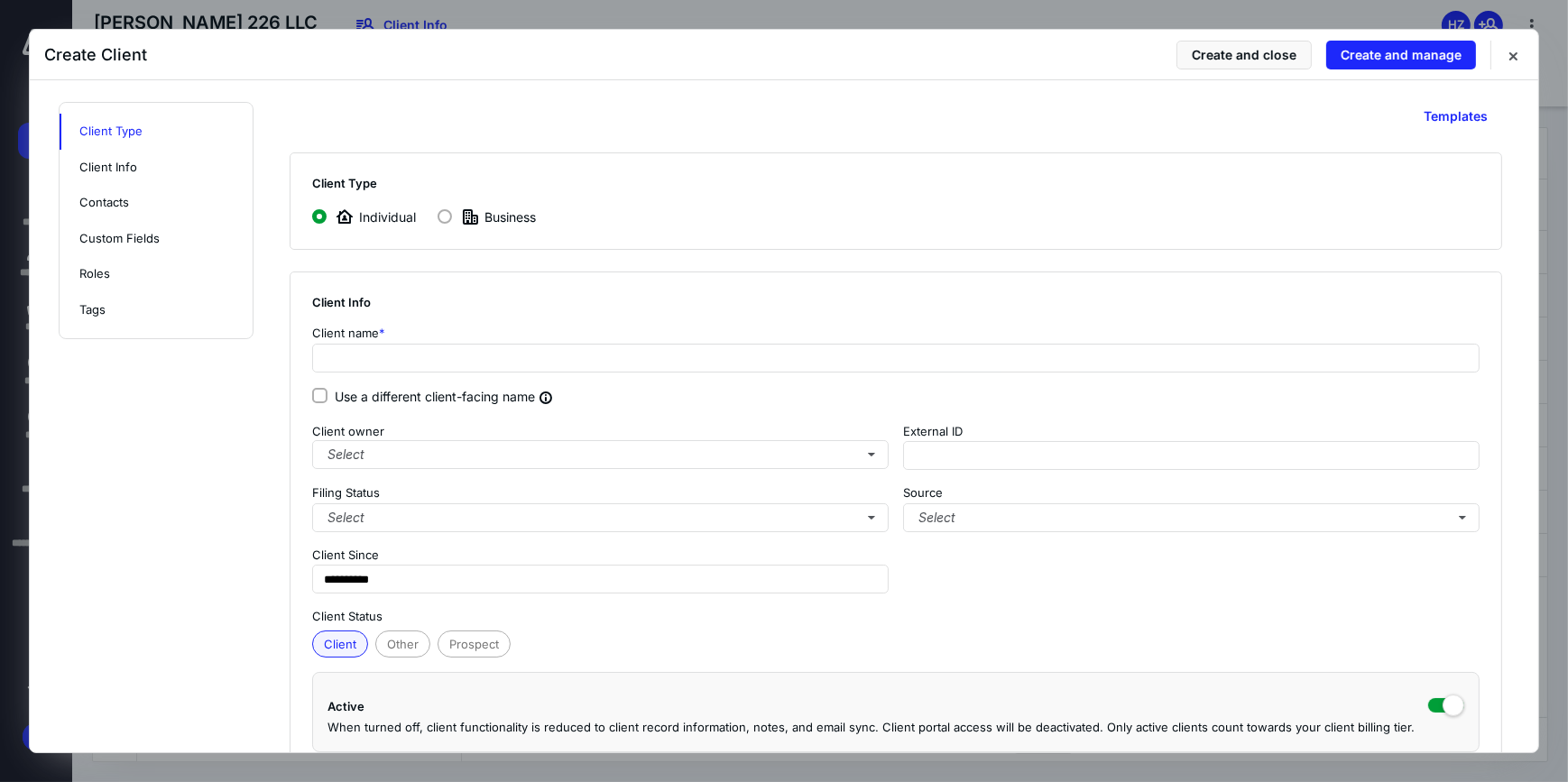 click 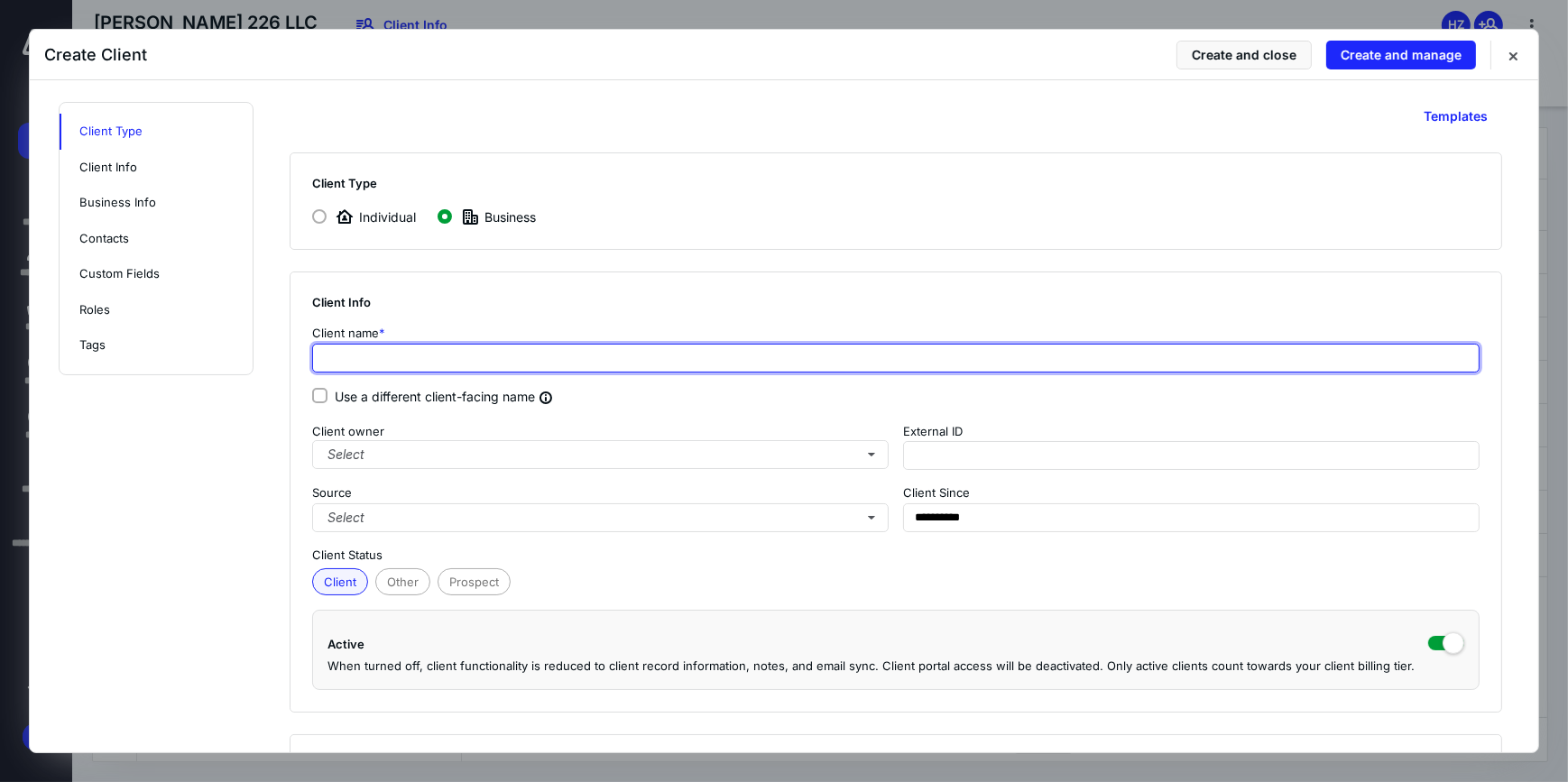 click at bounding box center (896, 358) 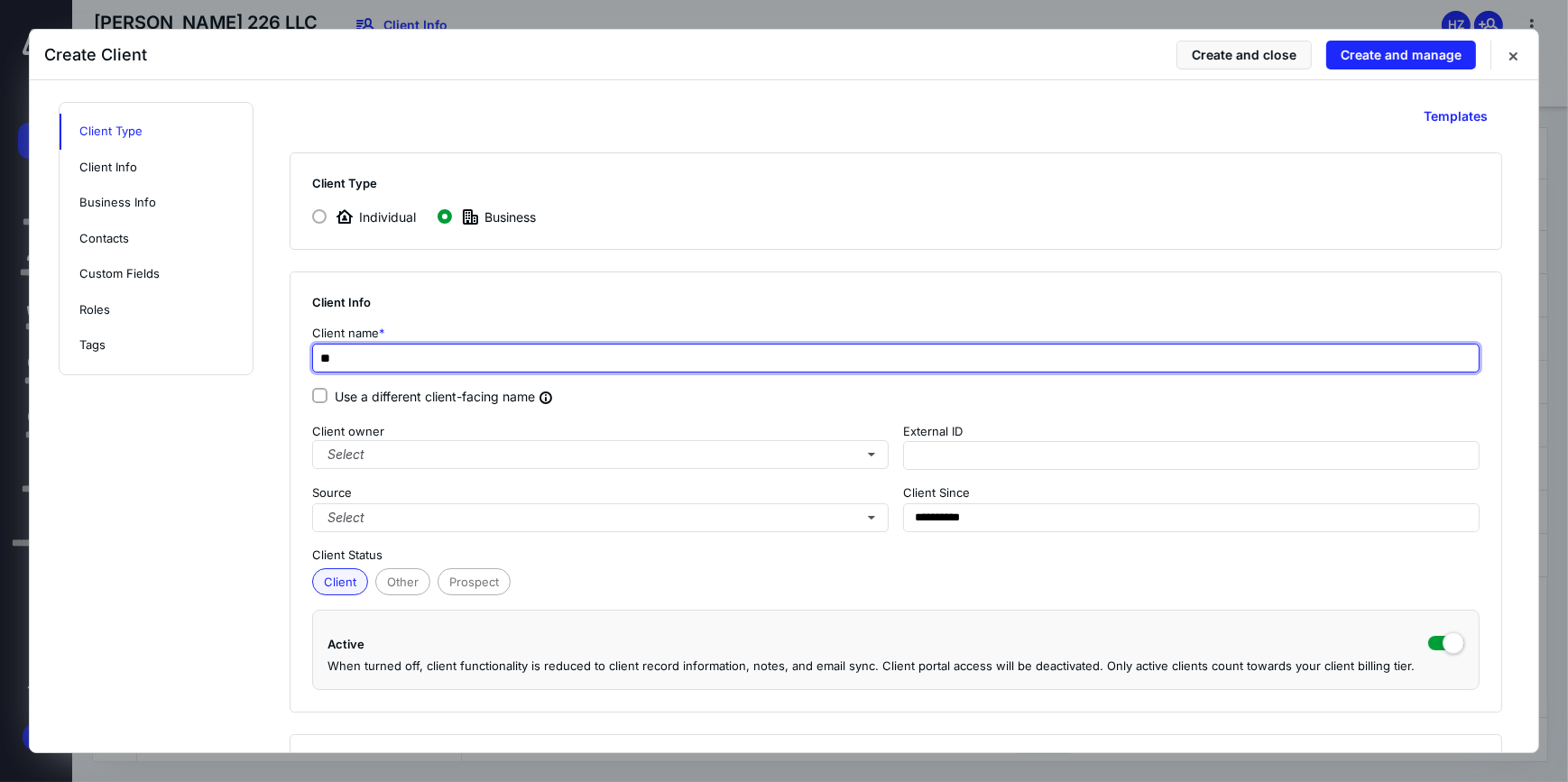 type on "*" 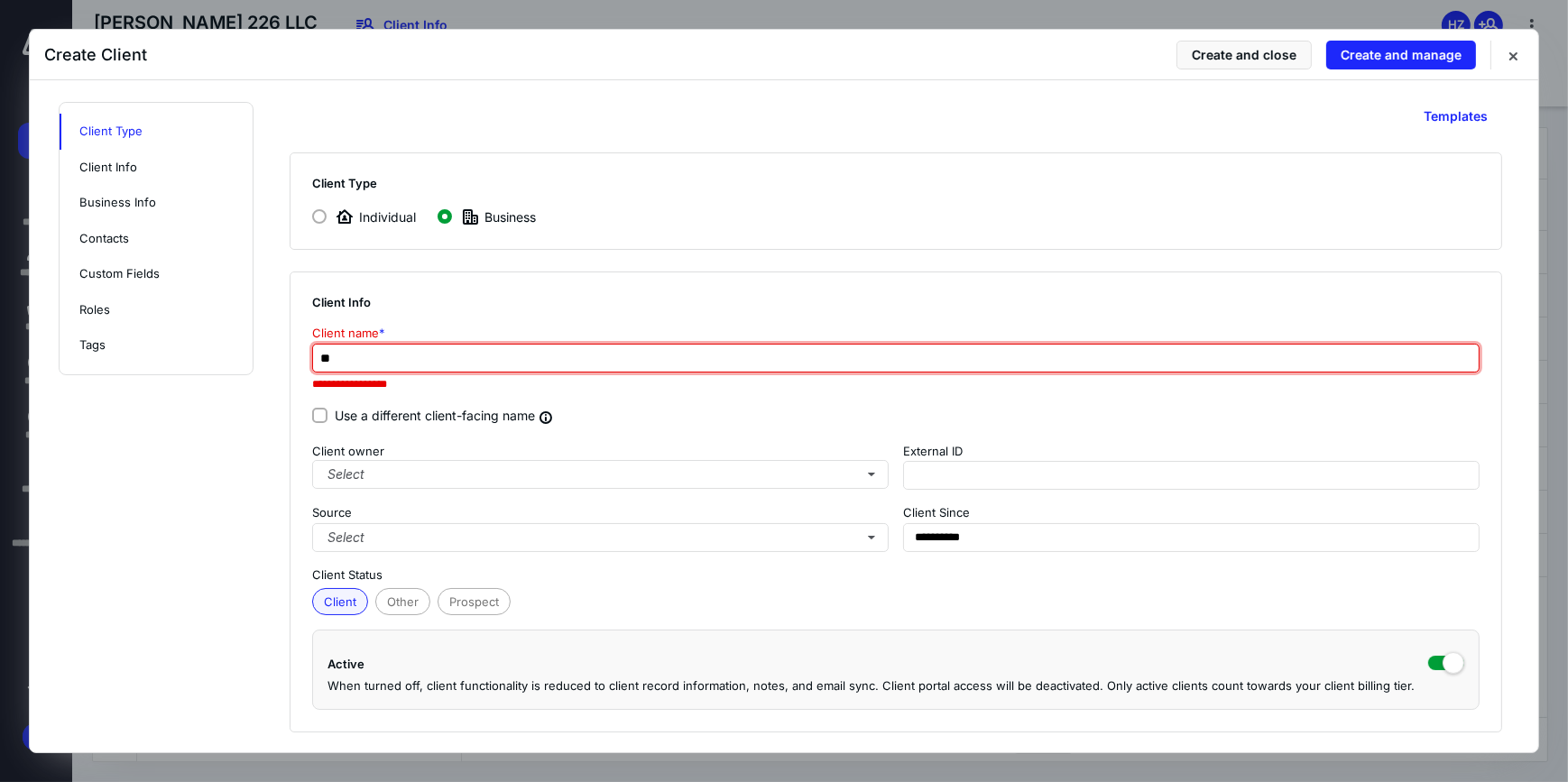 type on "*" 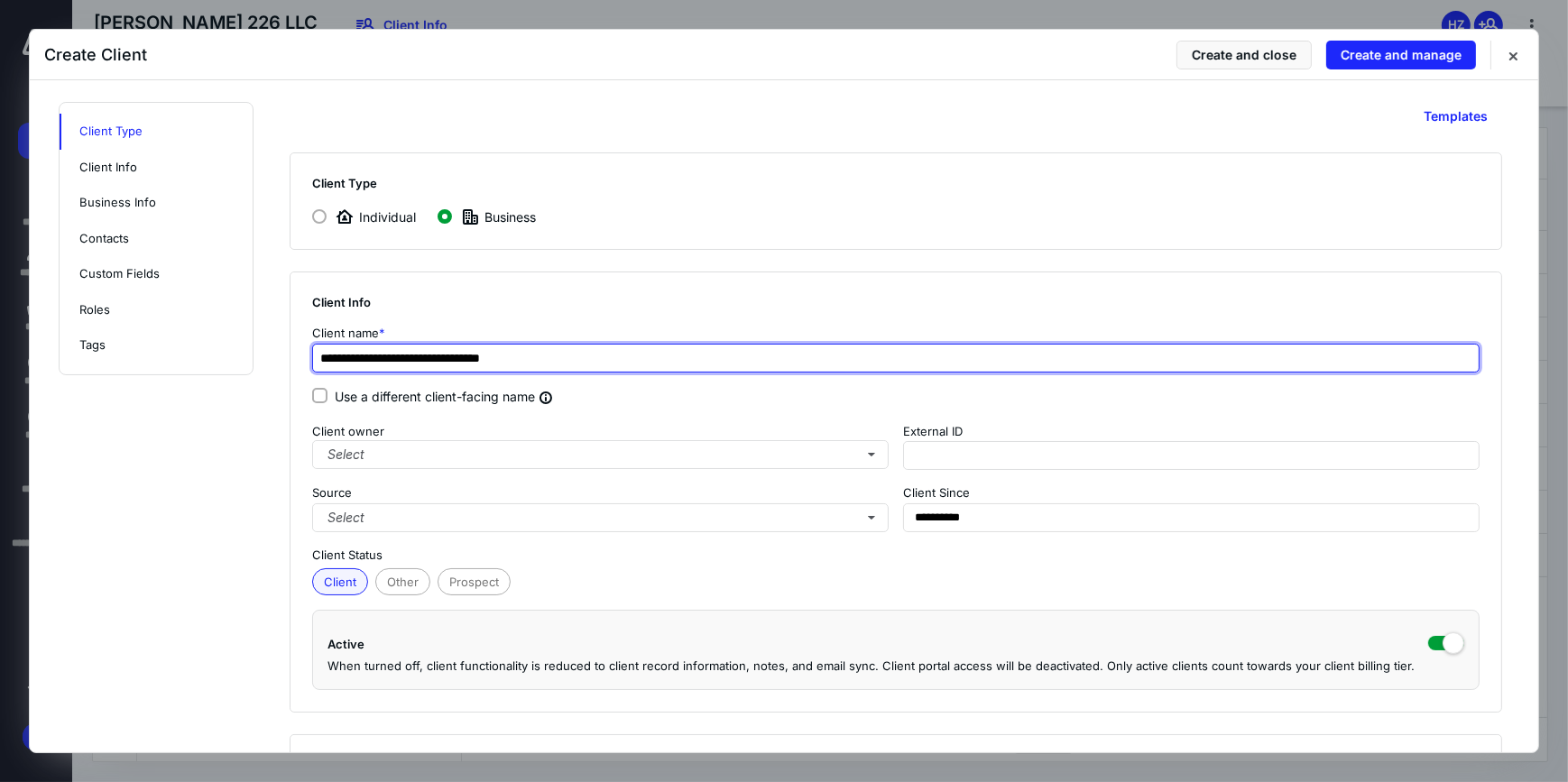 type on "**********" 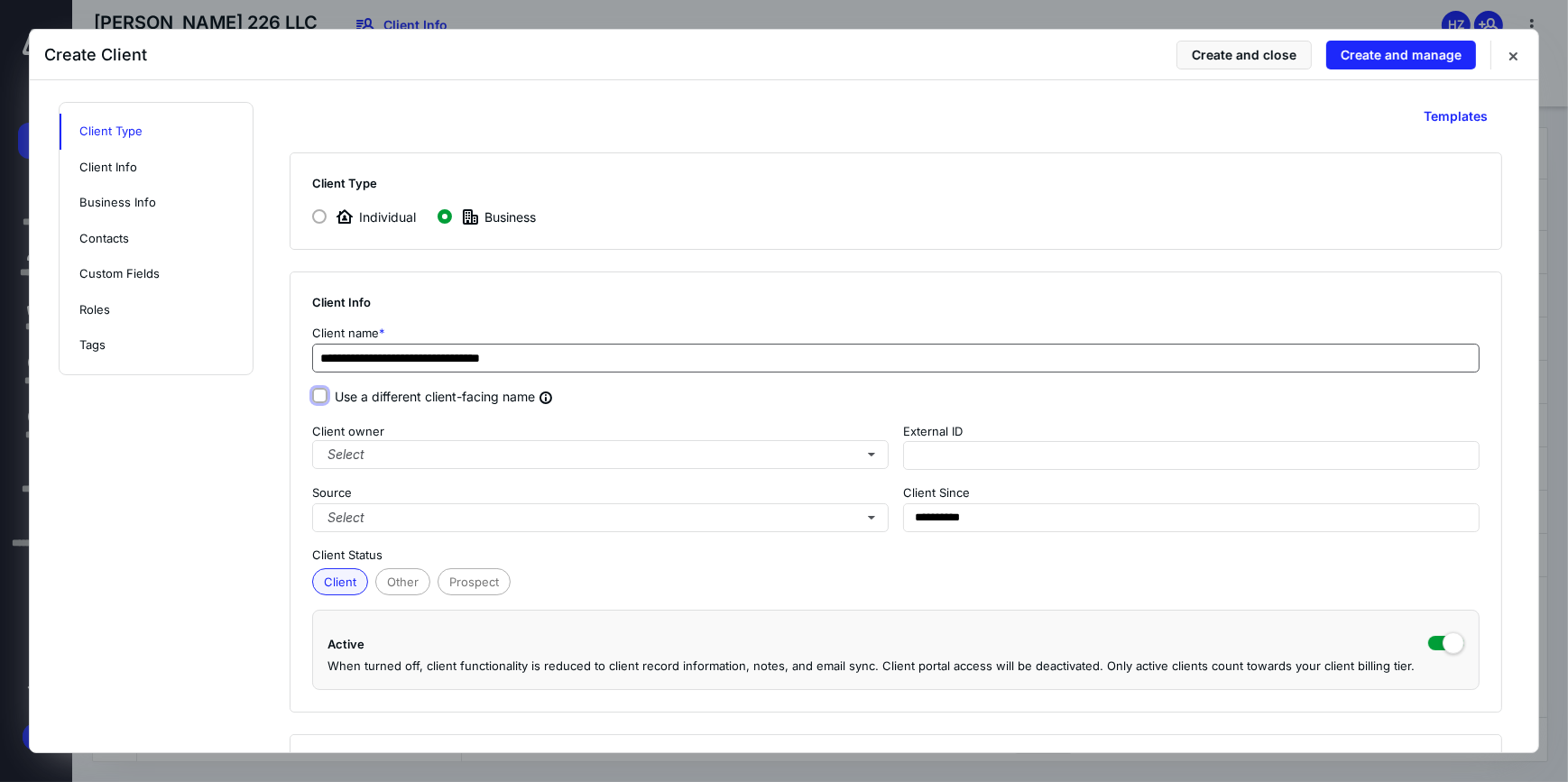 type on "**********" 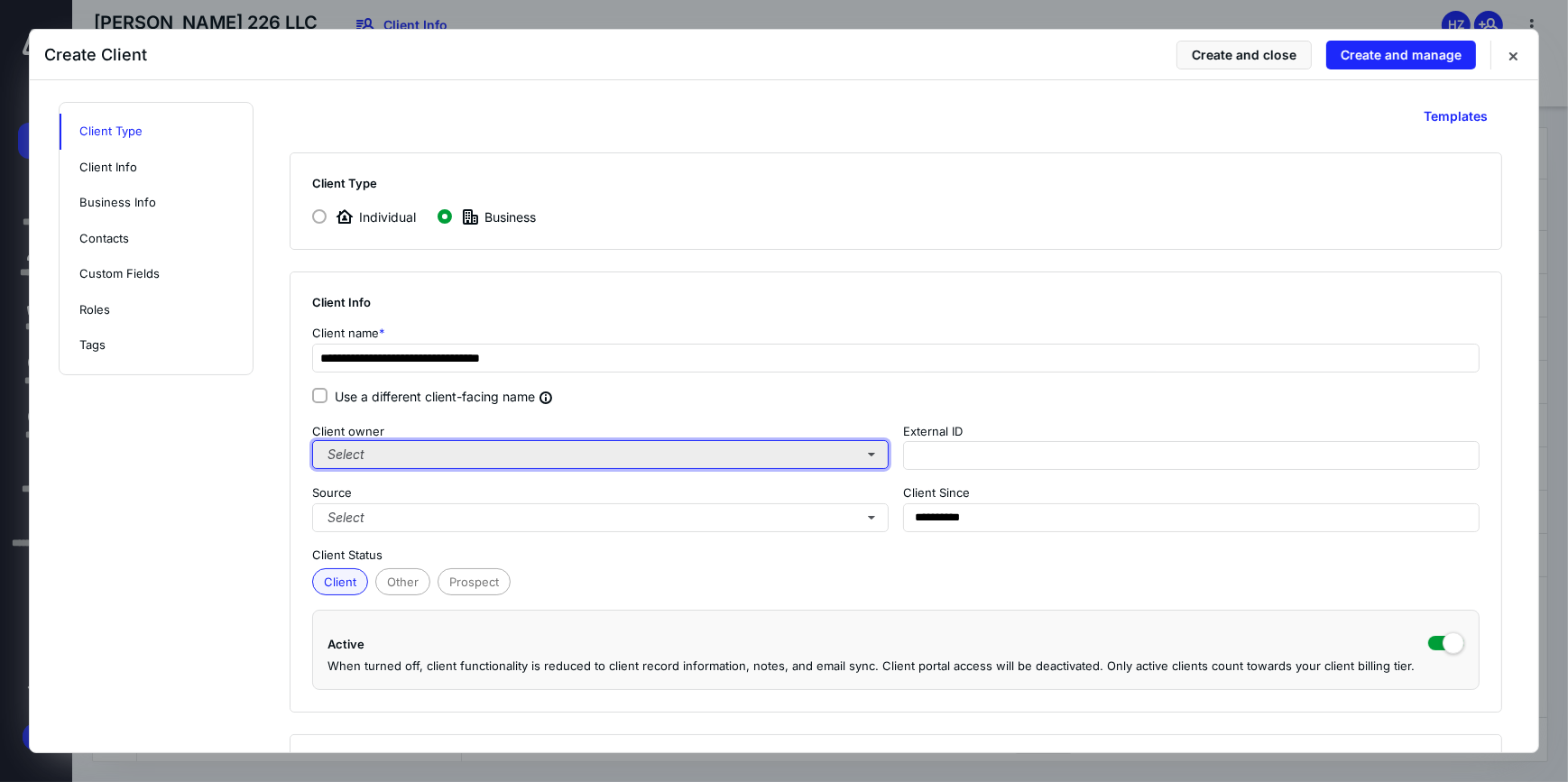 click on "Select" at bounding box center [600, 455] 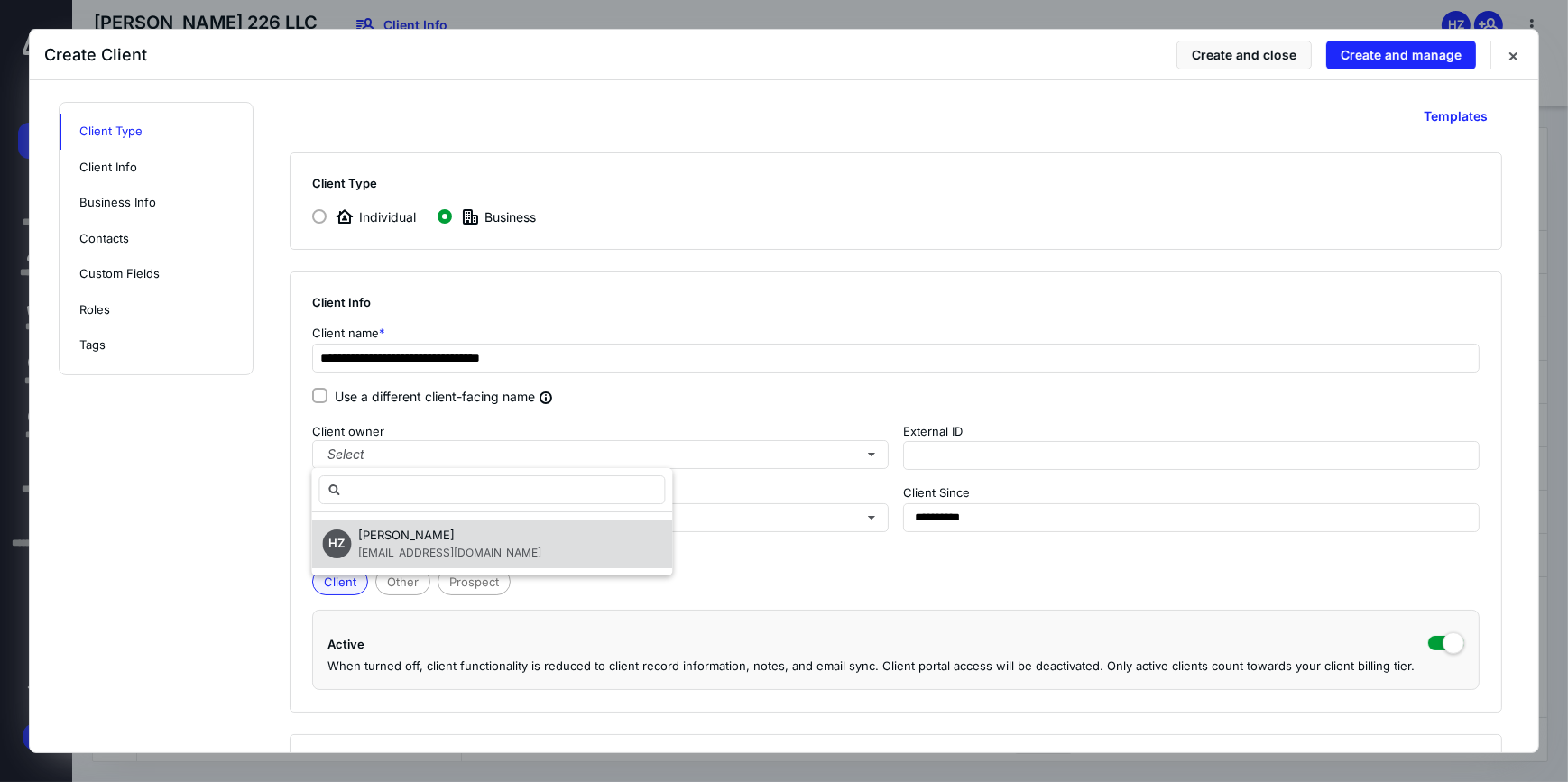 click on "[PERSON_NAME]" at bounding box center [406, 535] 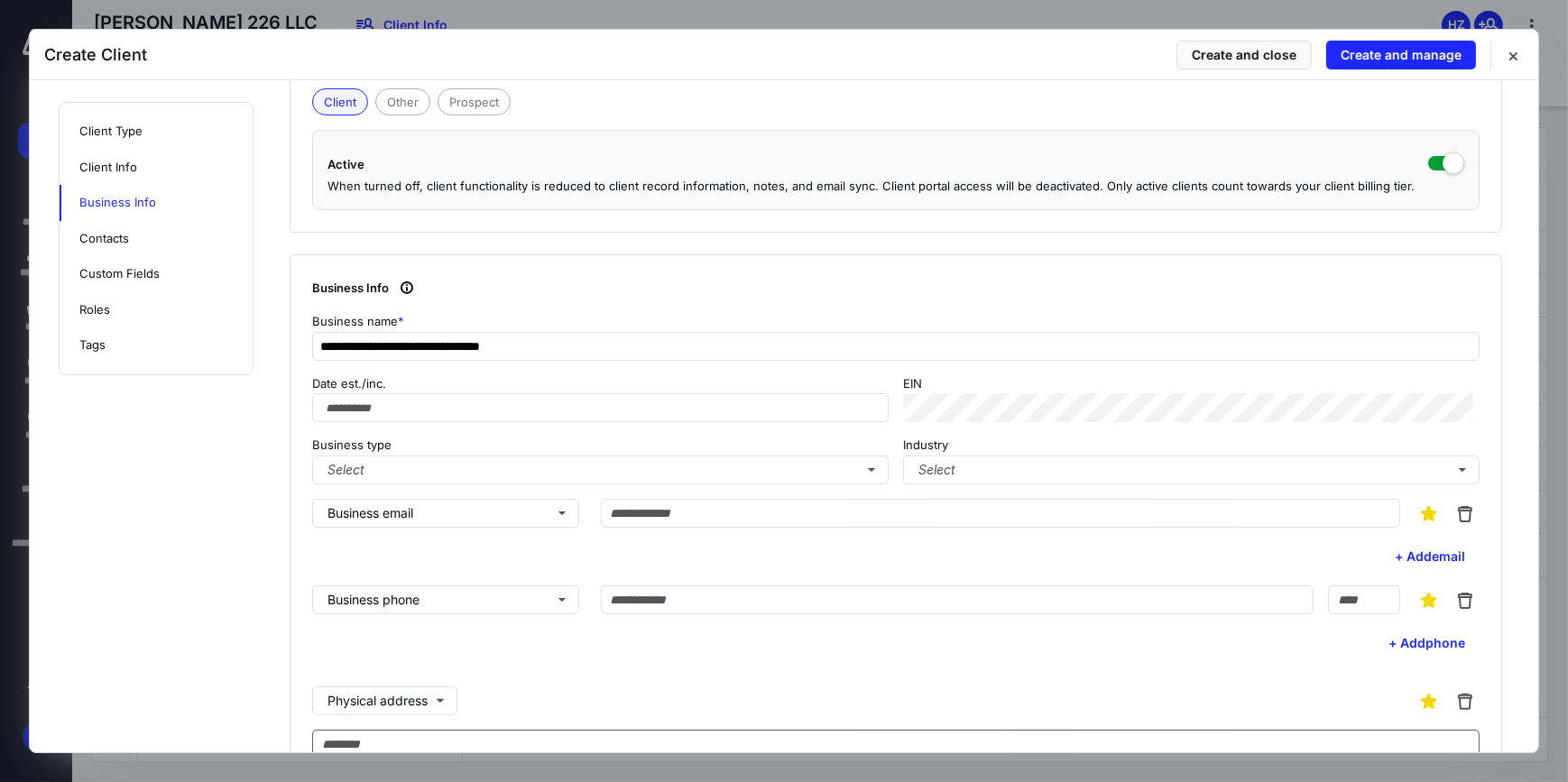 scroll, scrollTop: 492, scrollLeft: 0, axis: vertical 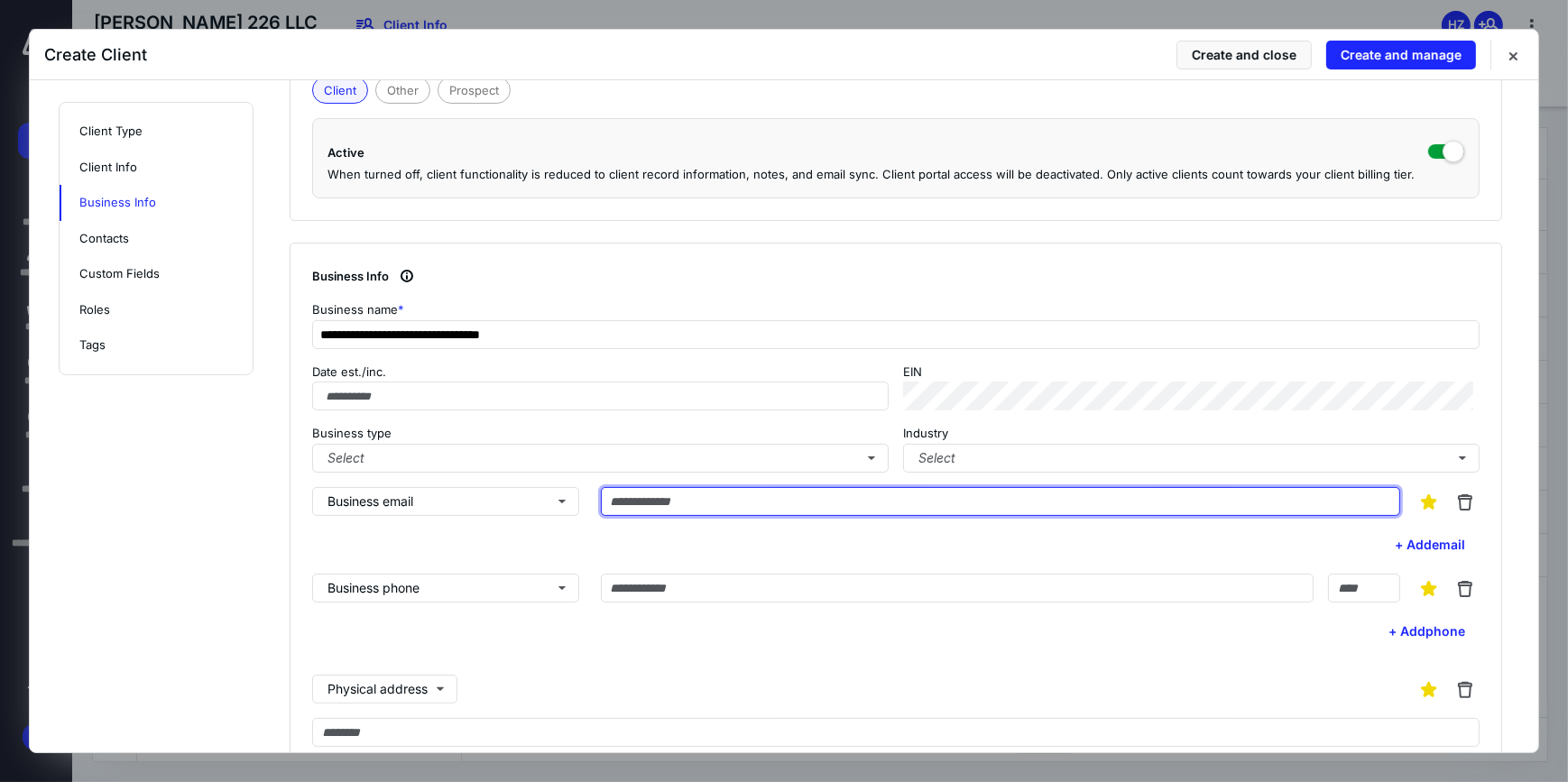 click at bounding box center [1001, 501] 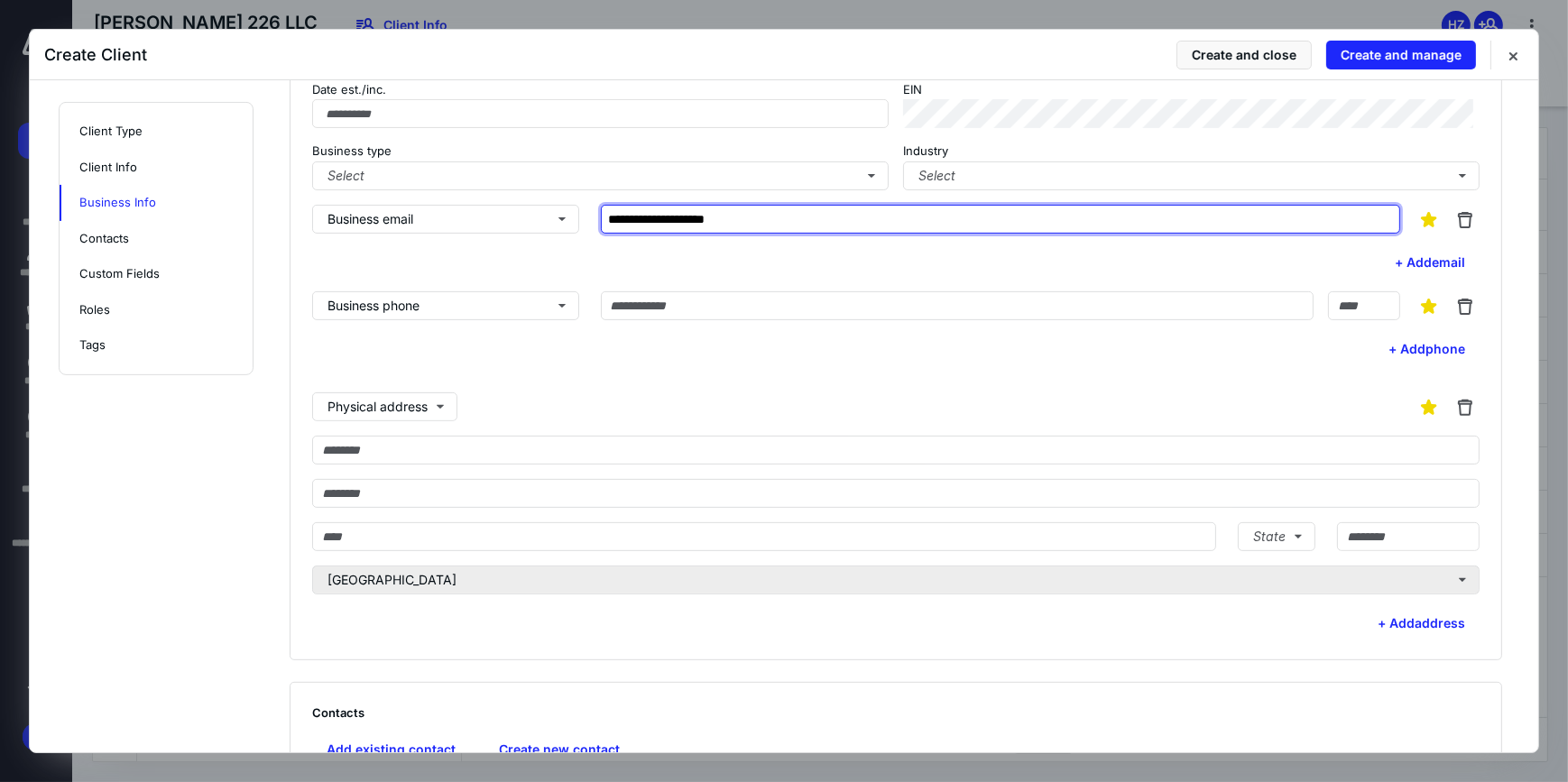 scroll, scrollTop: 820, scrollLeft: 0, axis: vertical 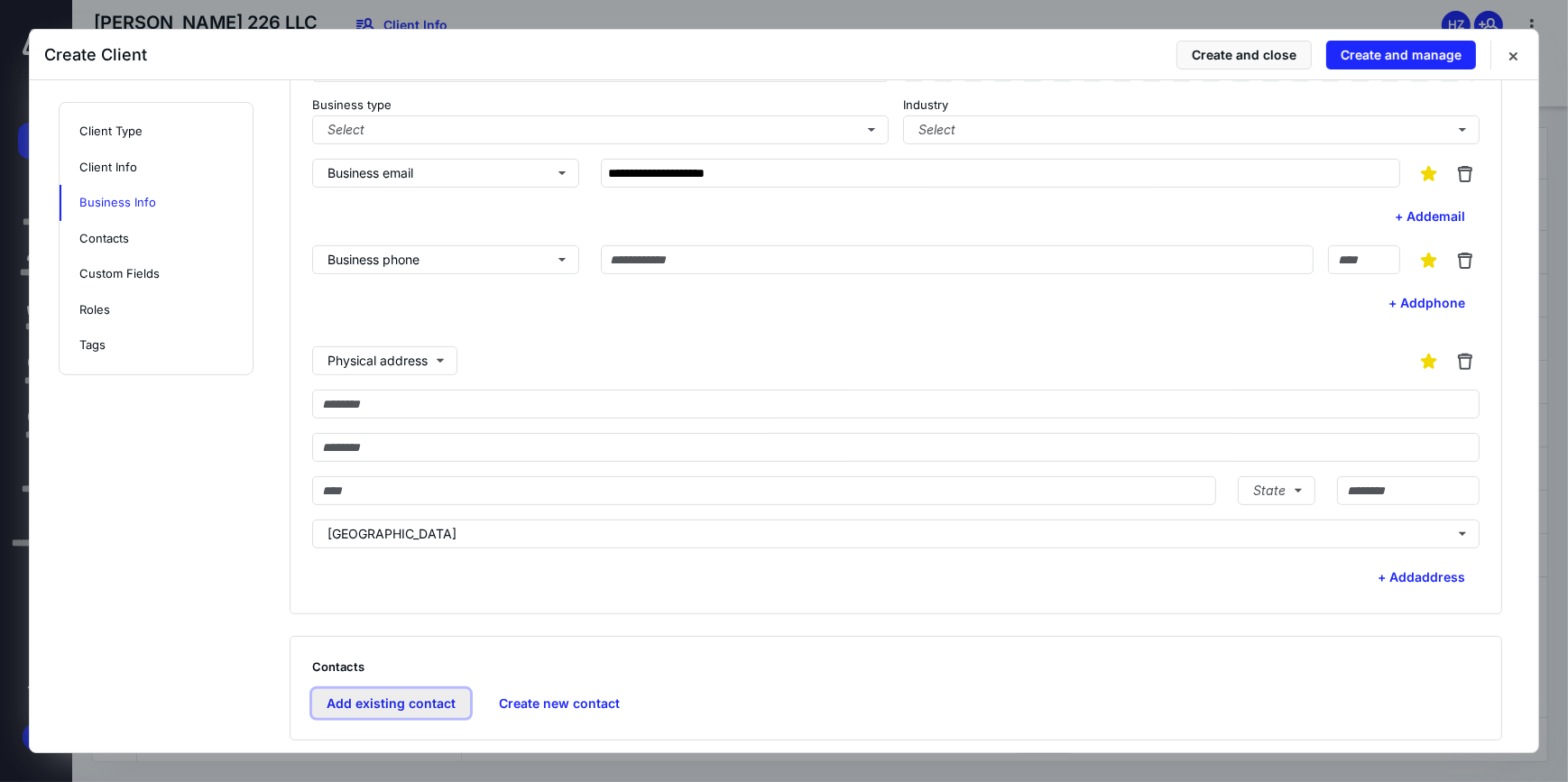 click on "Add existing contact" at bounding box center (391, 704) 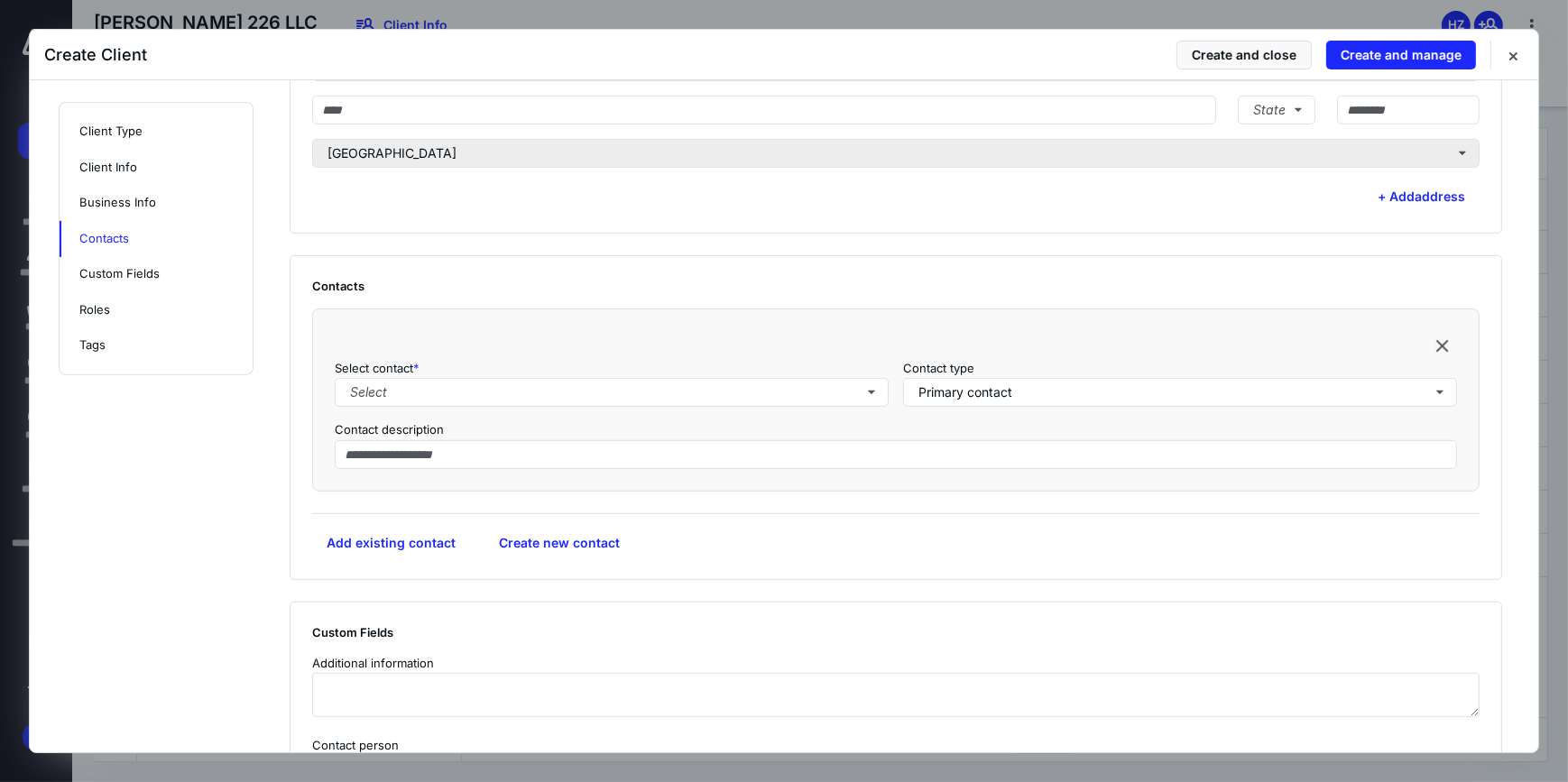 scroll, scrollTop: 1229, scrollLeft: 0, axis: vertical 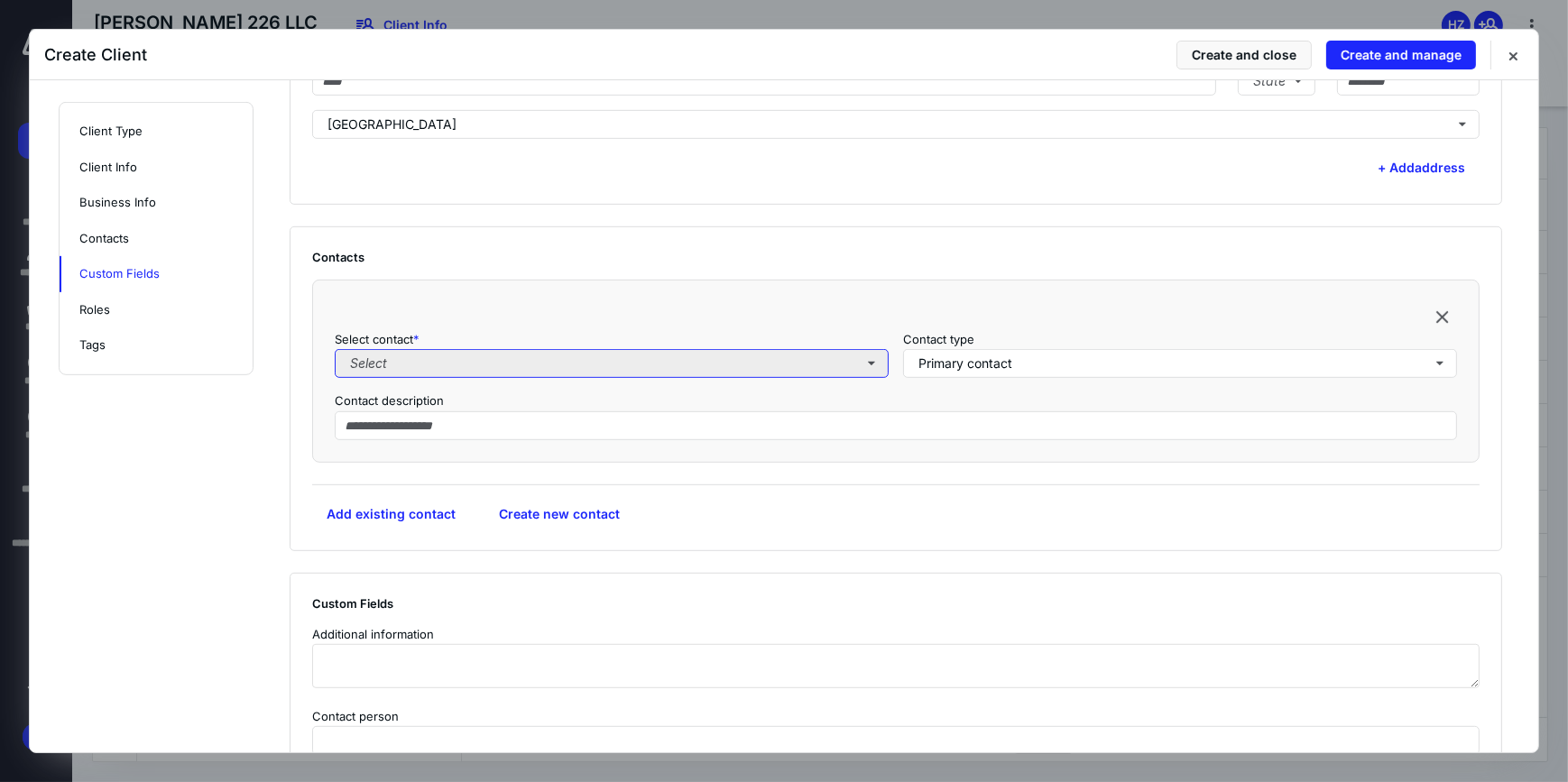 click on "Select" at bounding box center [612, 363] 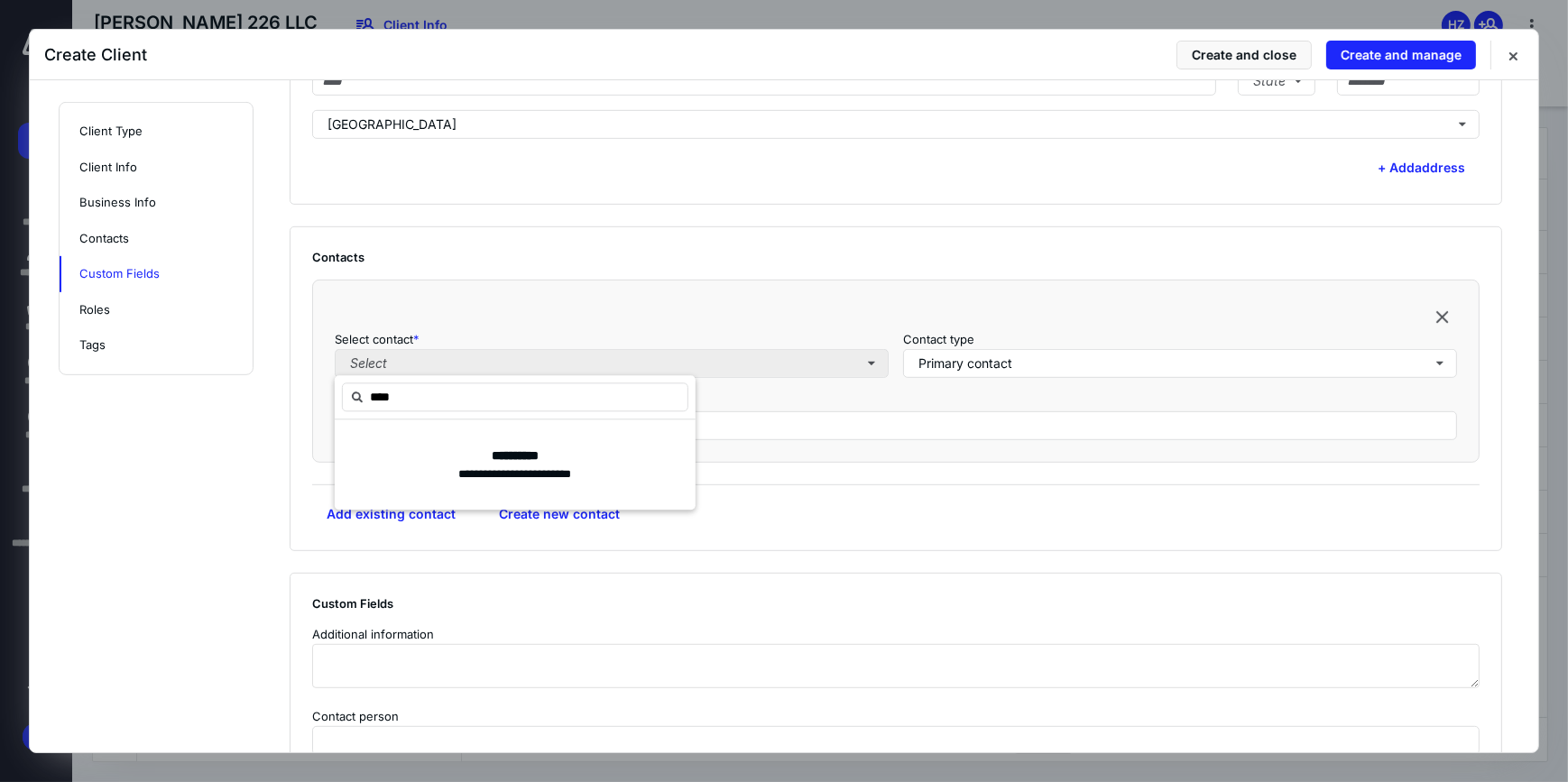 type on "*****" 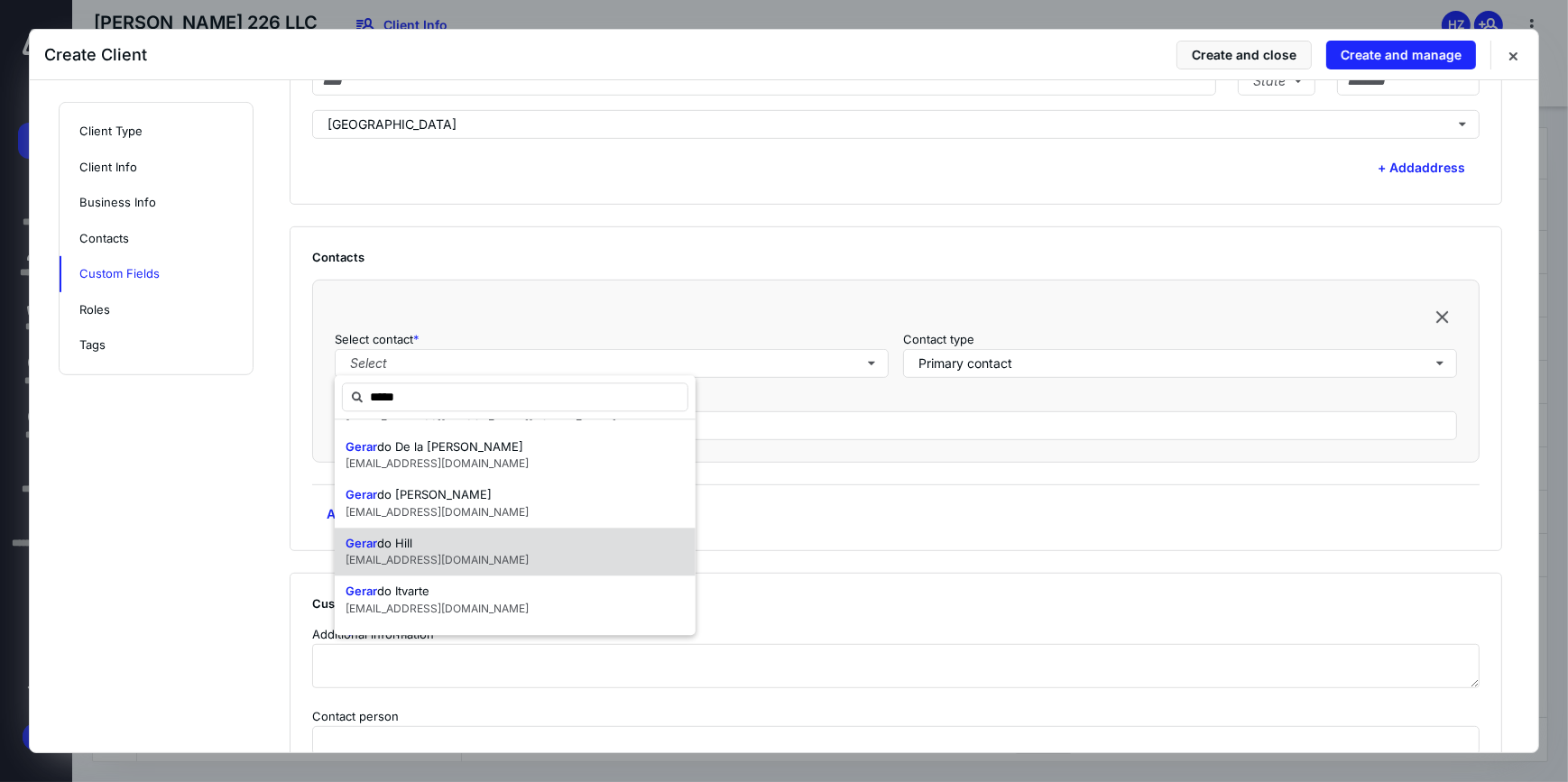 scroll, scrollTop: 81, scrollLeft: 0, axis: vertical 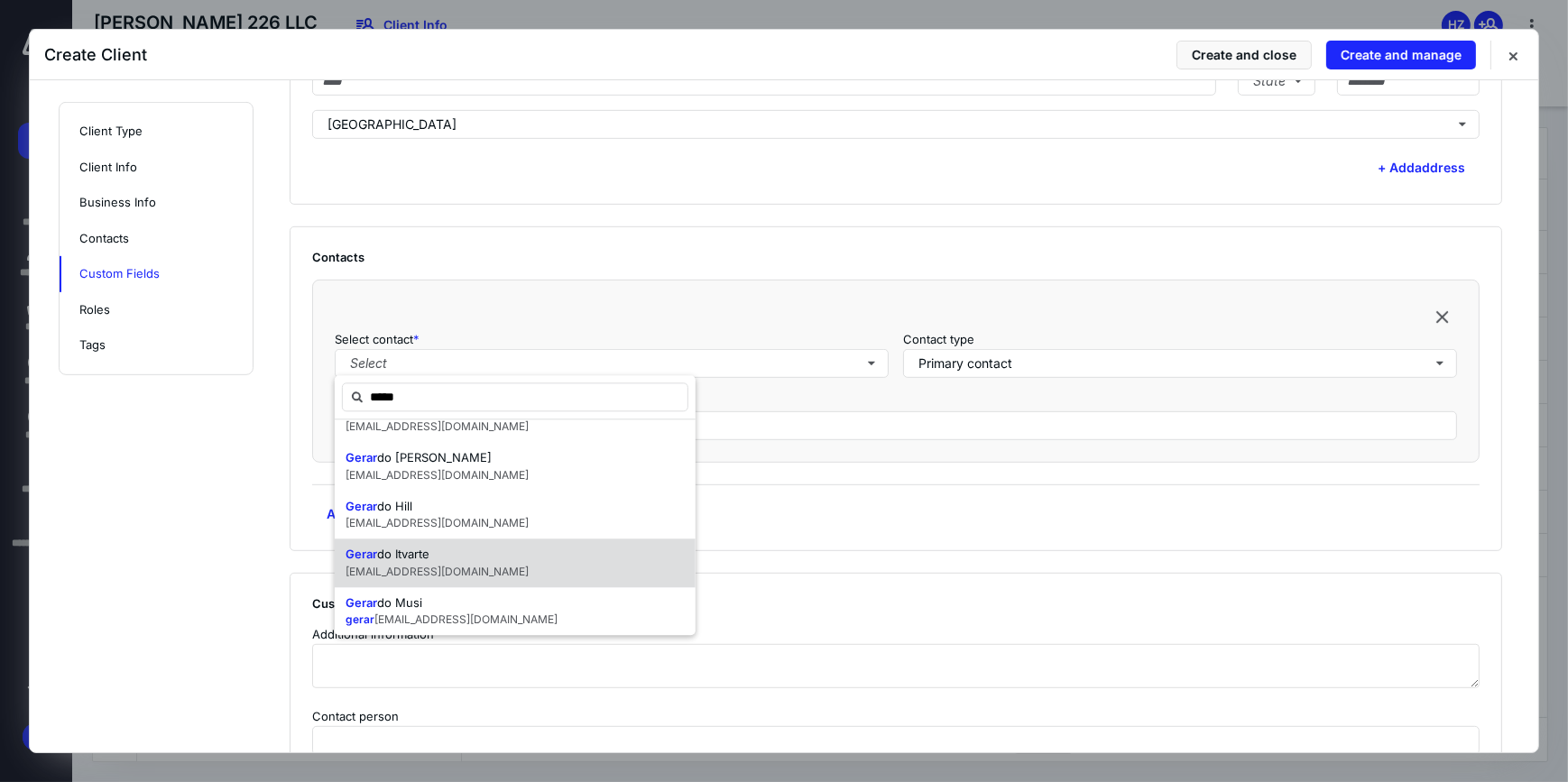 click on "Gerar do Itvarte gih@auracorporate.com" at bounding box center (515, 563) 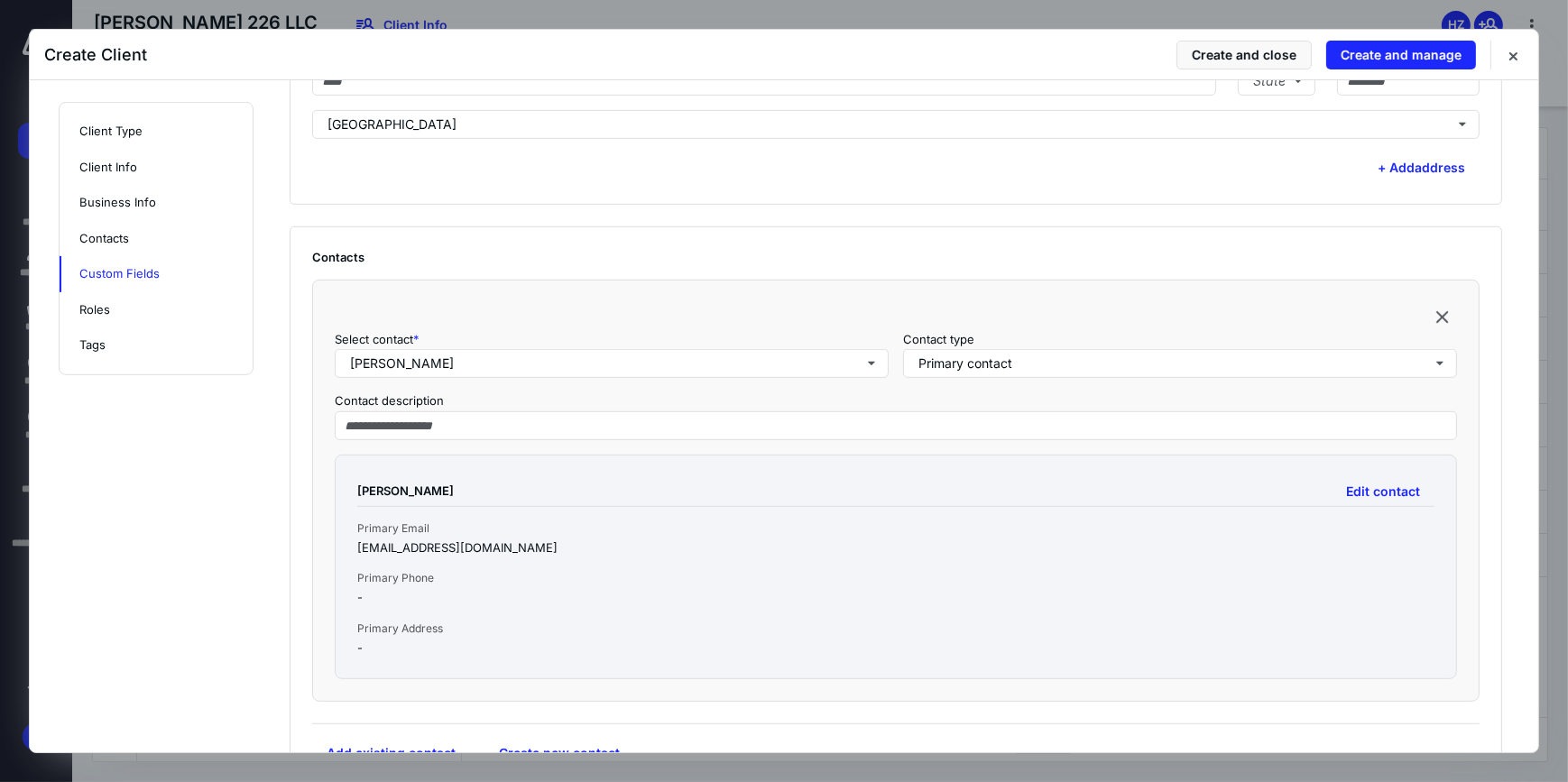 scroll, scrollTop: 0, scrollLeft: 0, axis: both 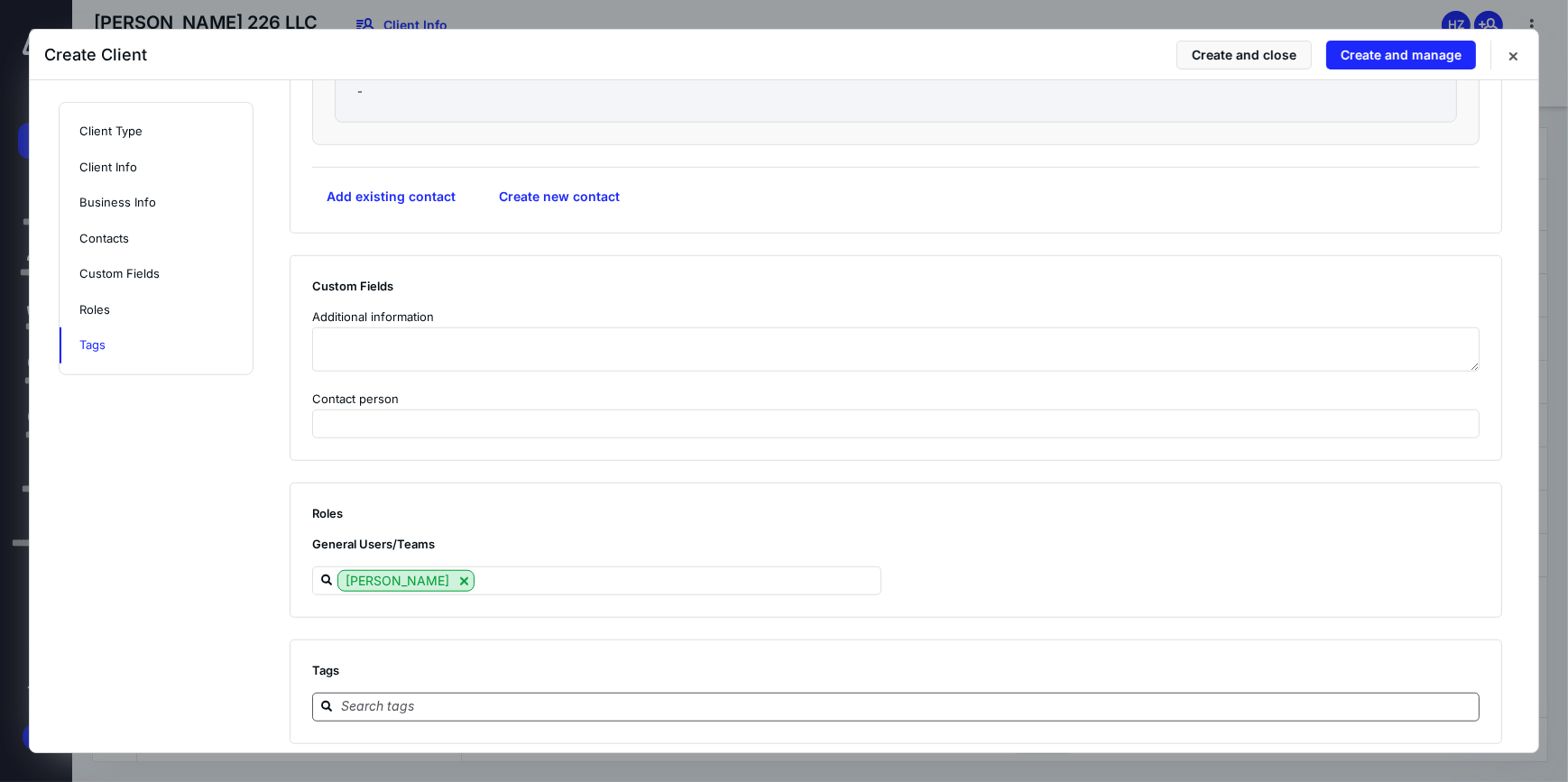 click at bounding box center [907, 706] 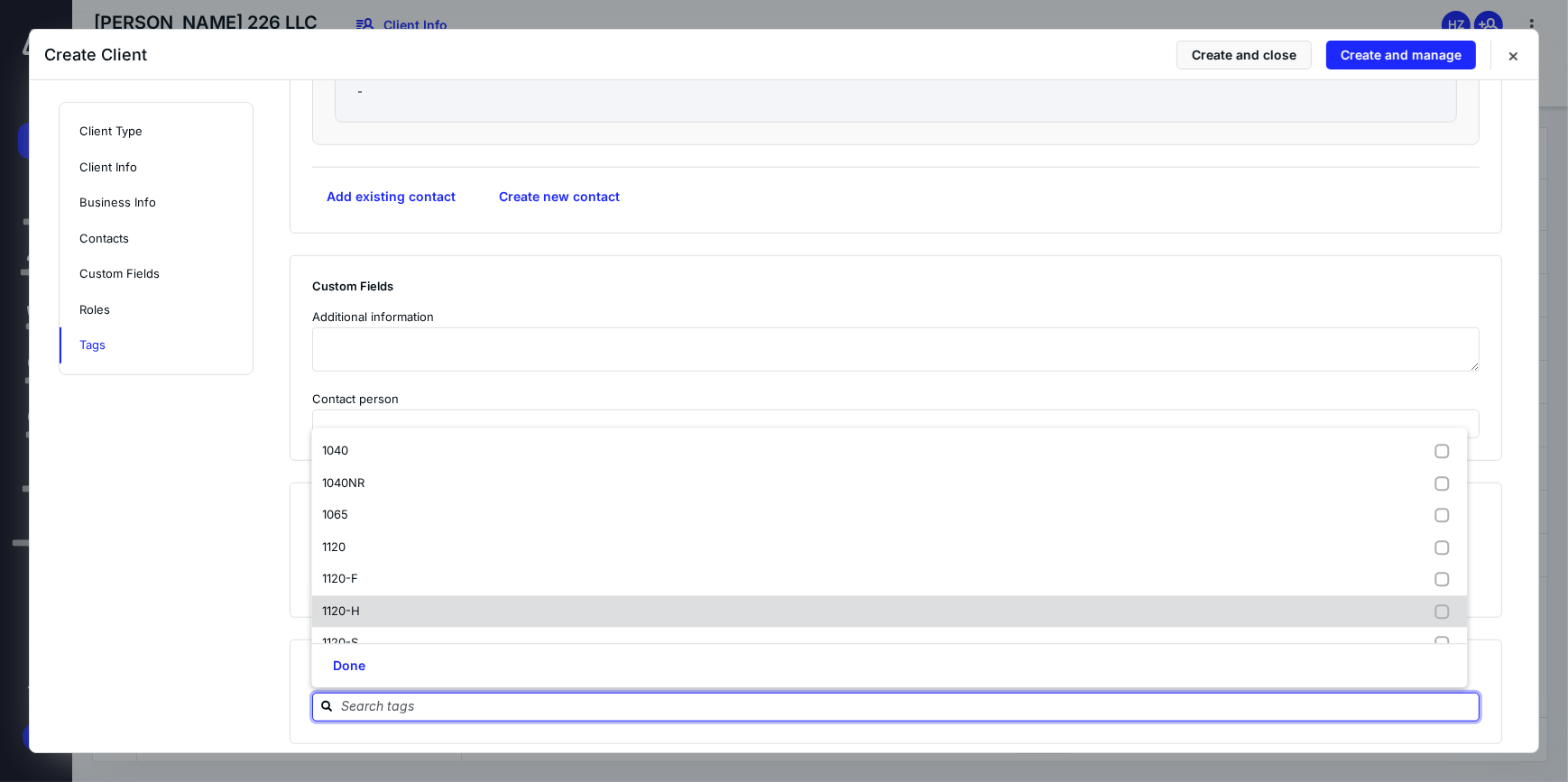 click on "1120-H" at bounding box center (889, 612) 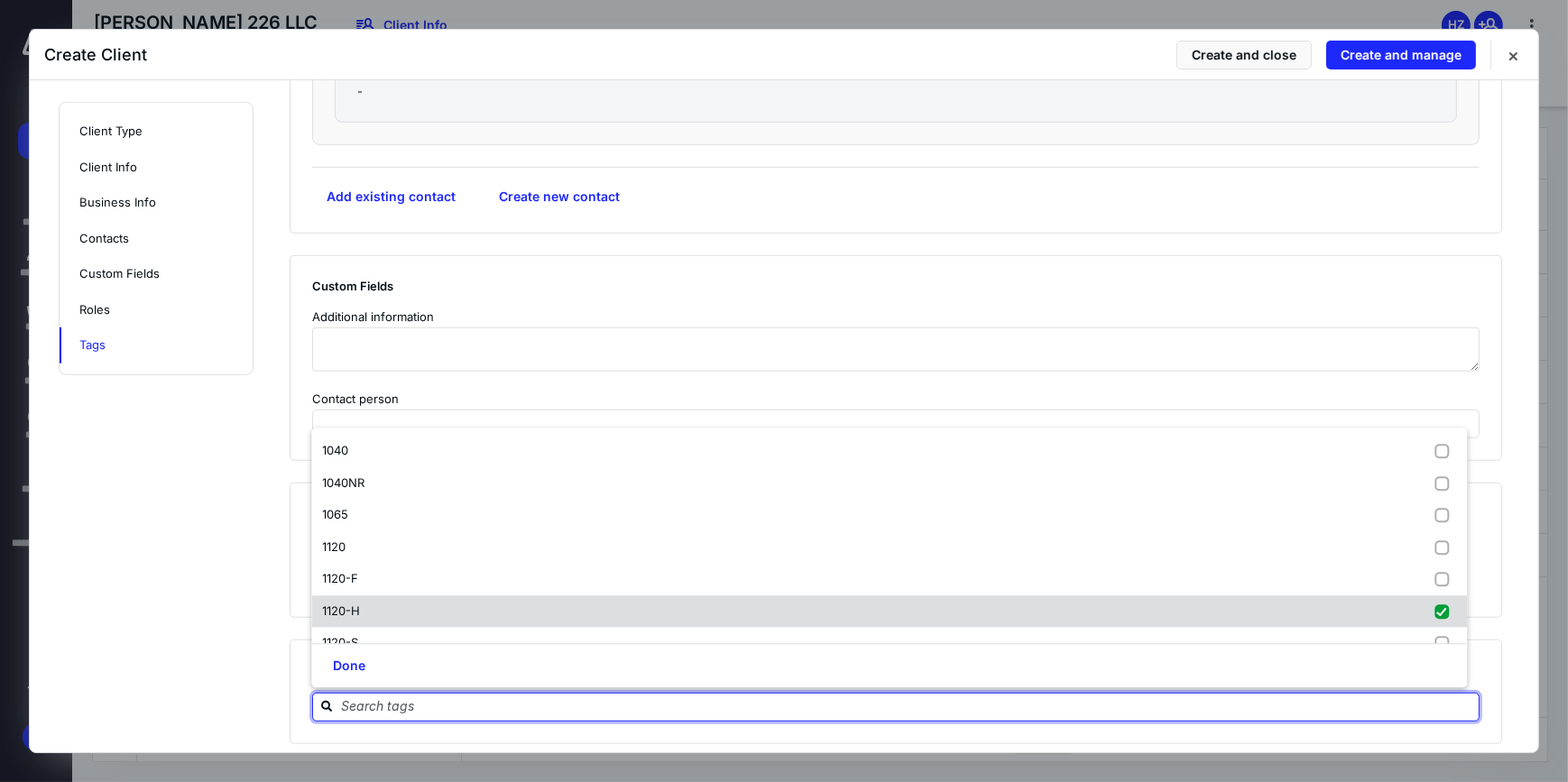 checkbox on "true" 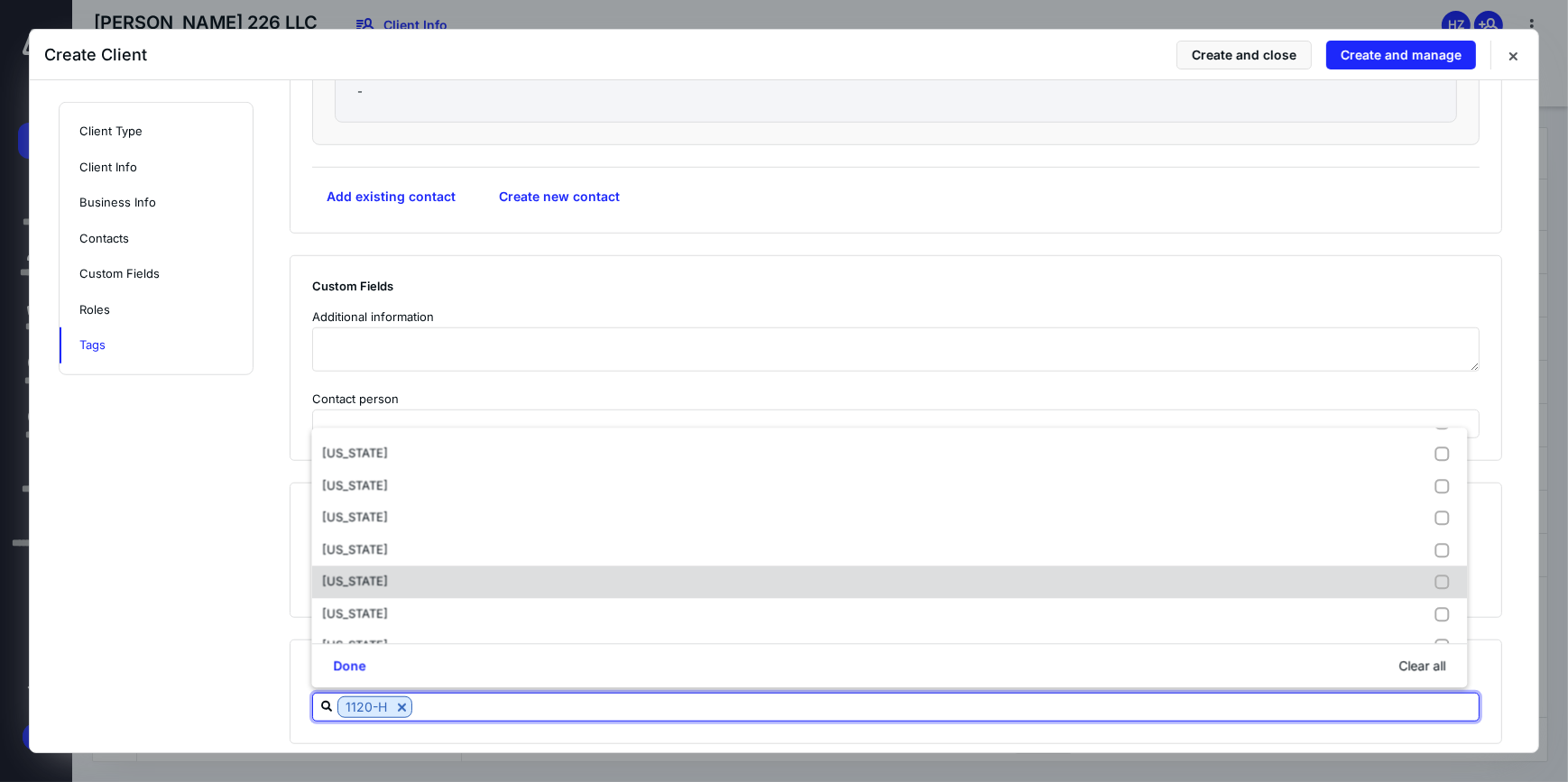scroll, scrollTop: 832, scrollLeft: 0, axis: vertical 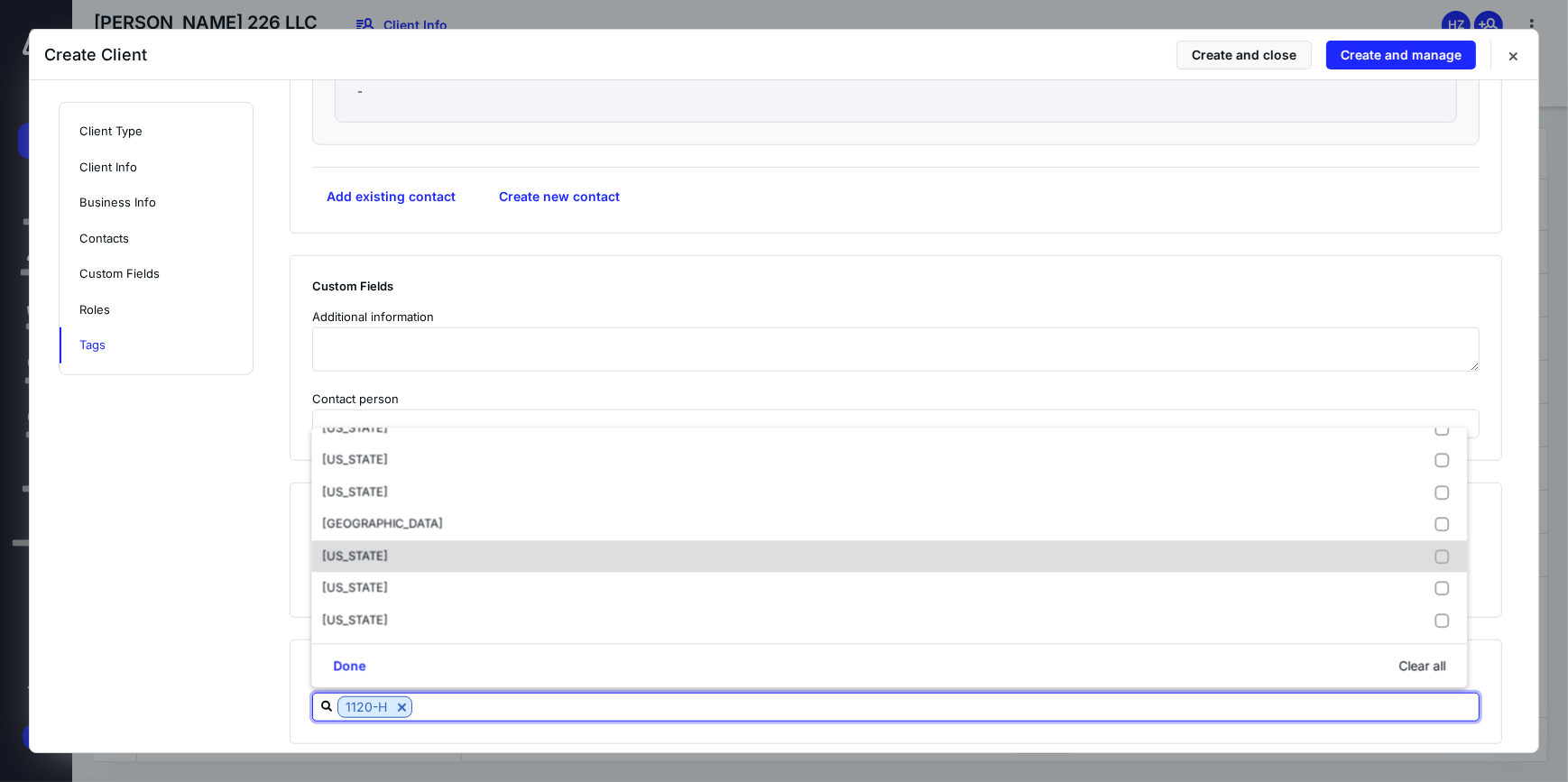 click on "[US_STATE]" at bounding box center (355, 557) 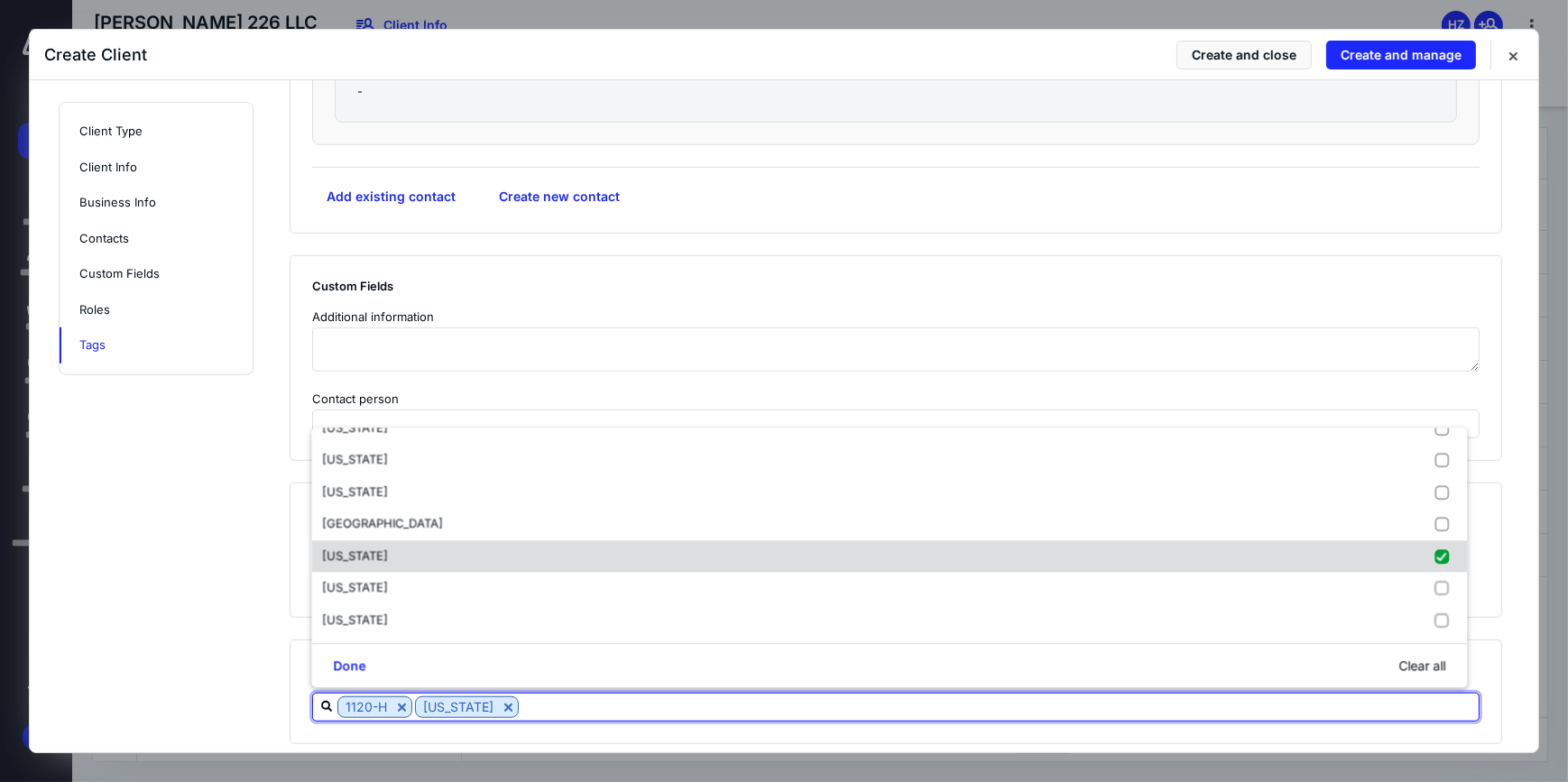checkbox on "true" 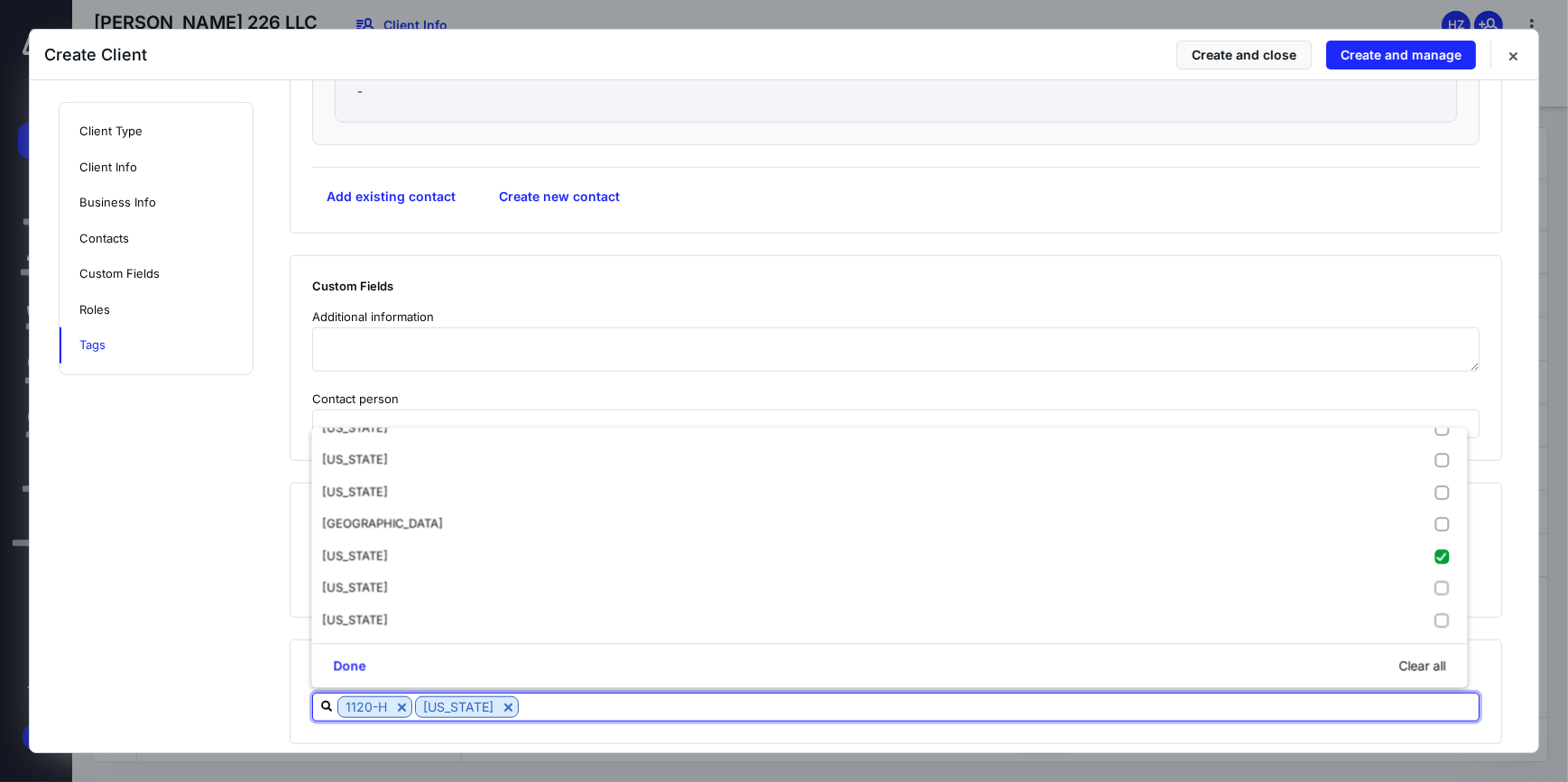 click on "**********" at bounding box center (907, -474) 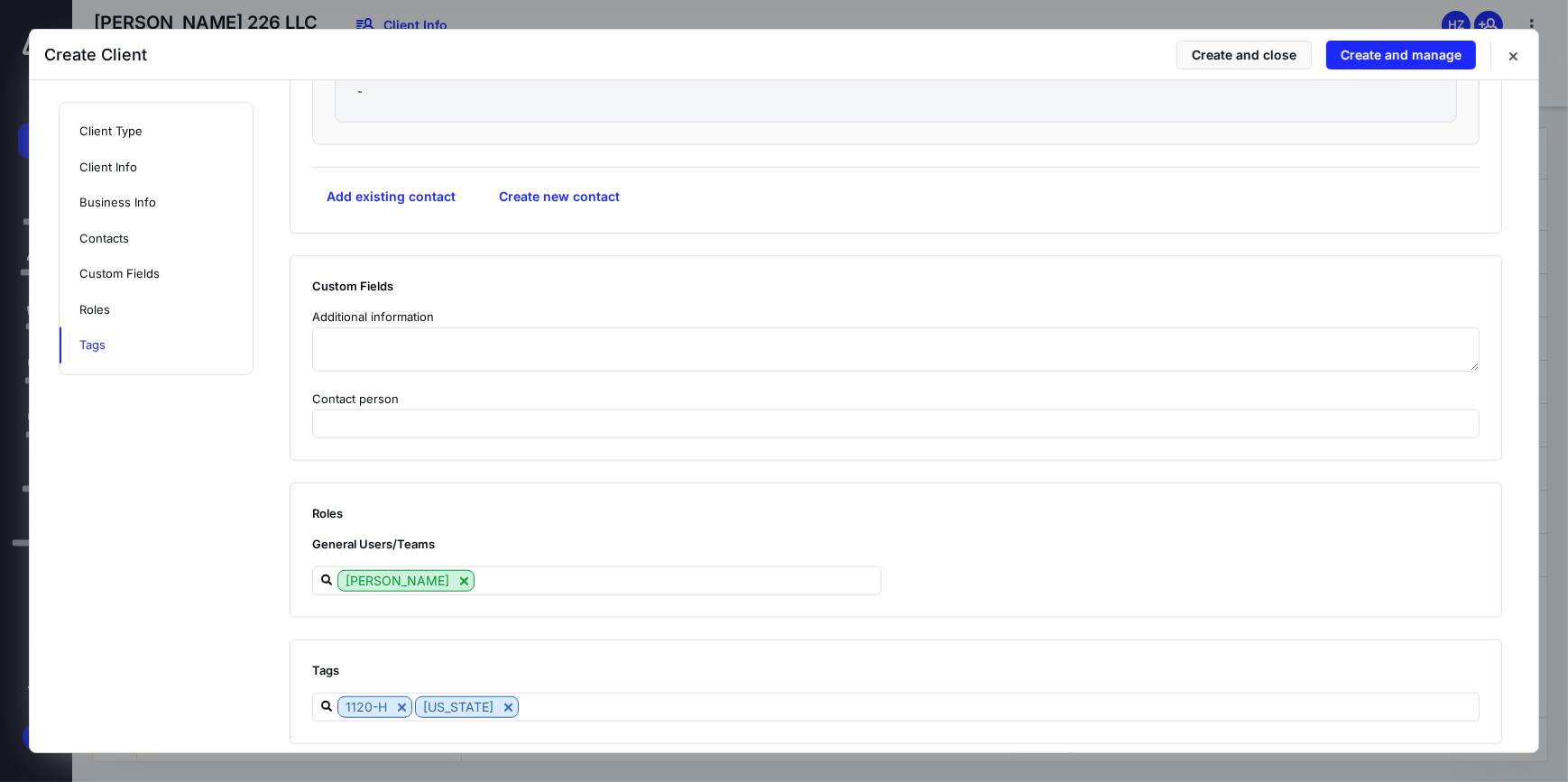 click on "Create Client Create and close Create and manage" at bounding box center [784, 55] 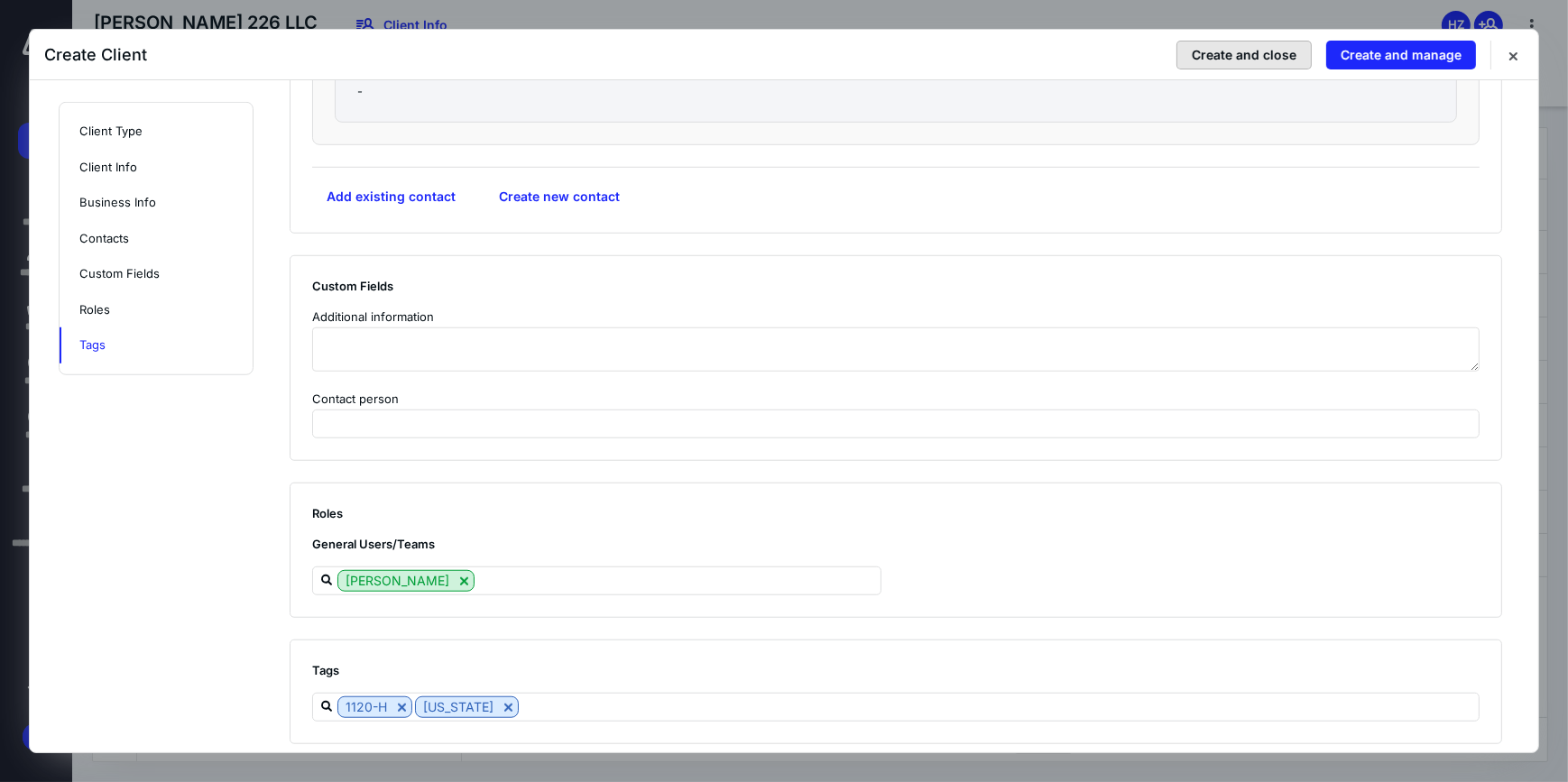 click on "Create and close" at bounding box center [1244, 55] 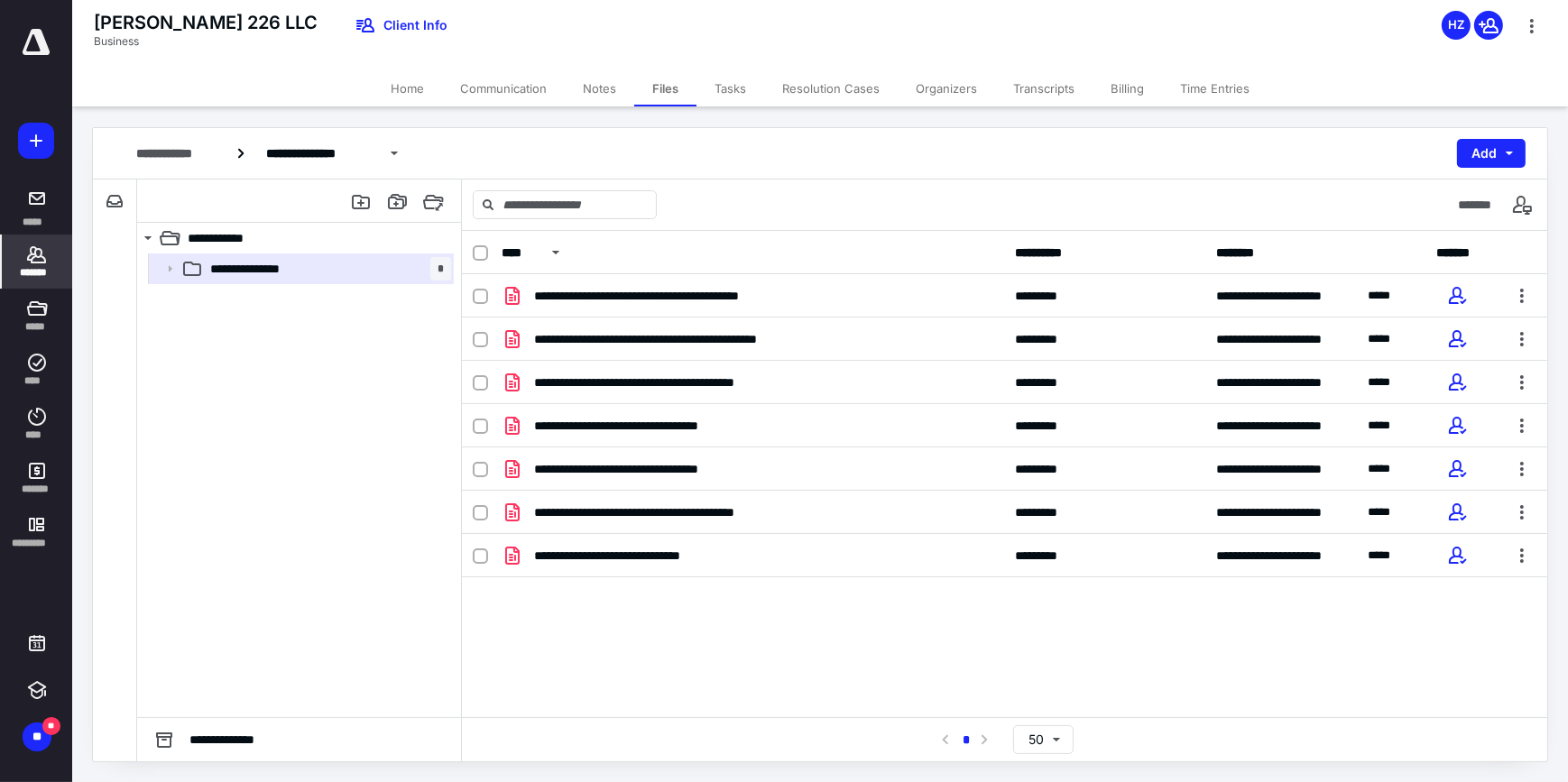 click 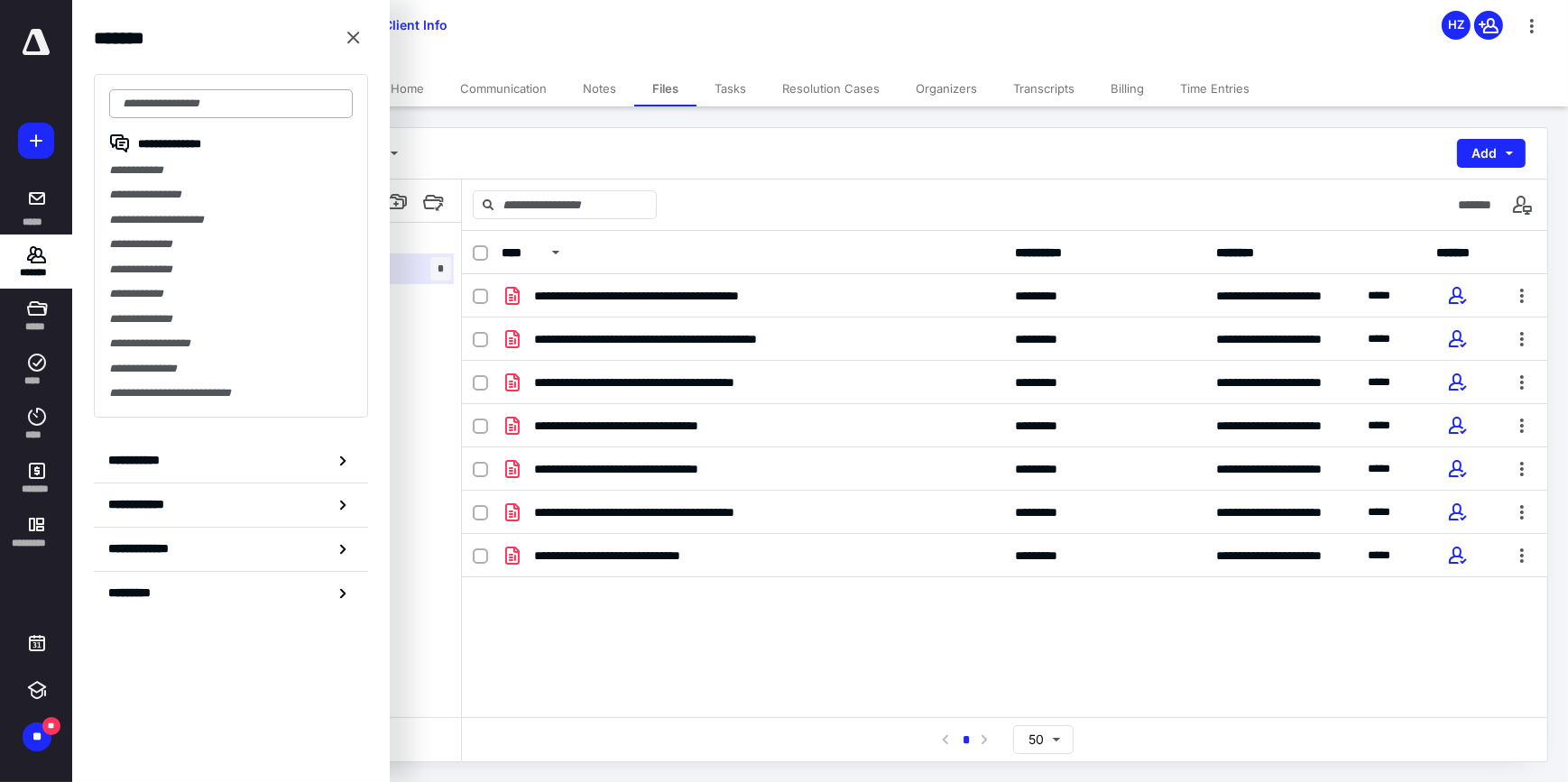 click at bounding box center [231, 104] 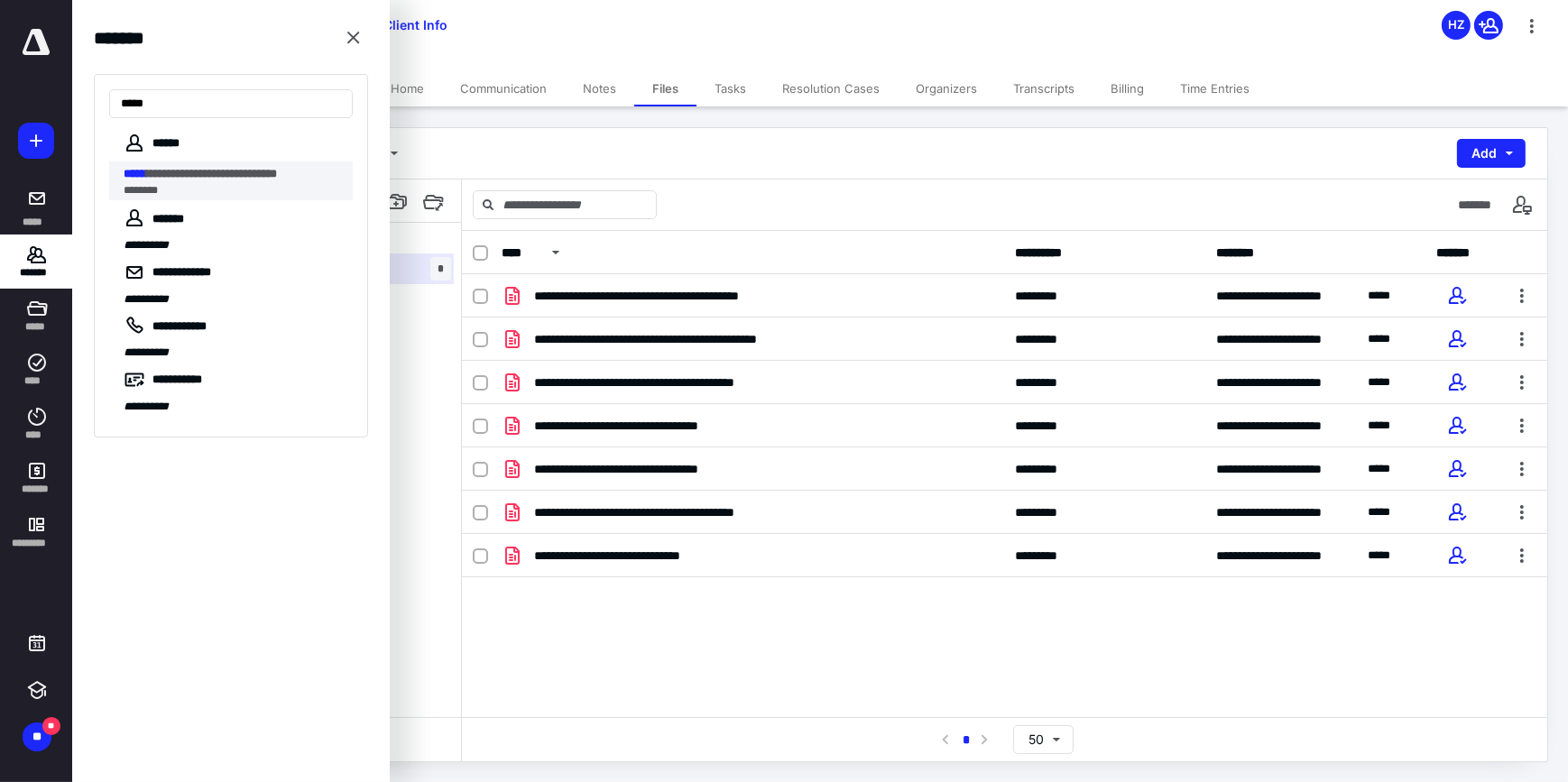 type on "*****" 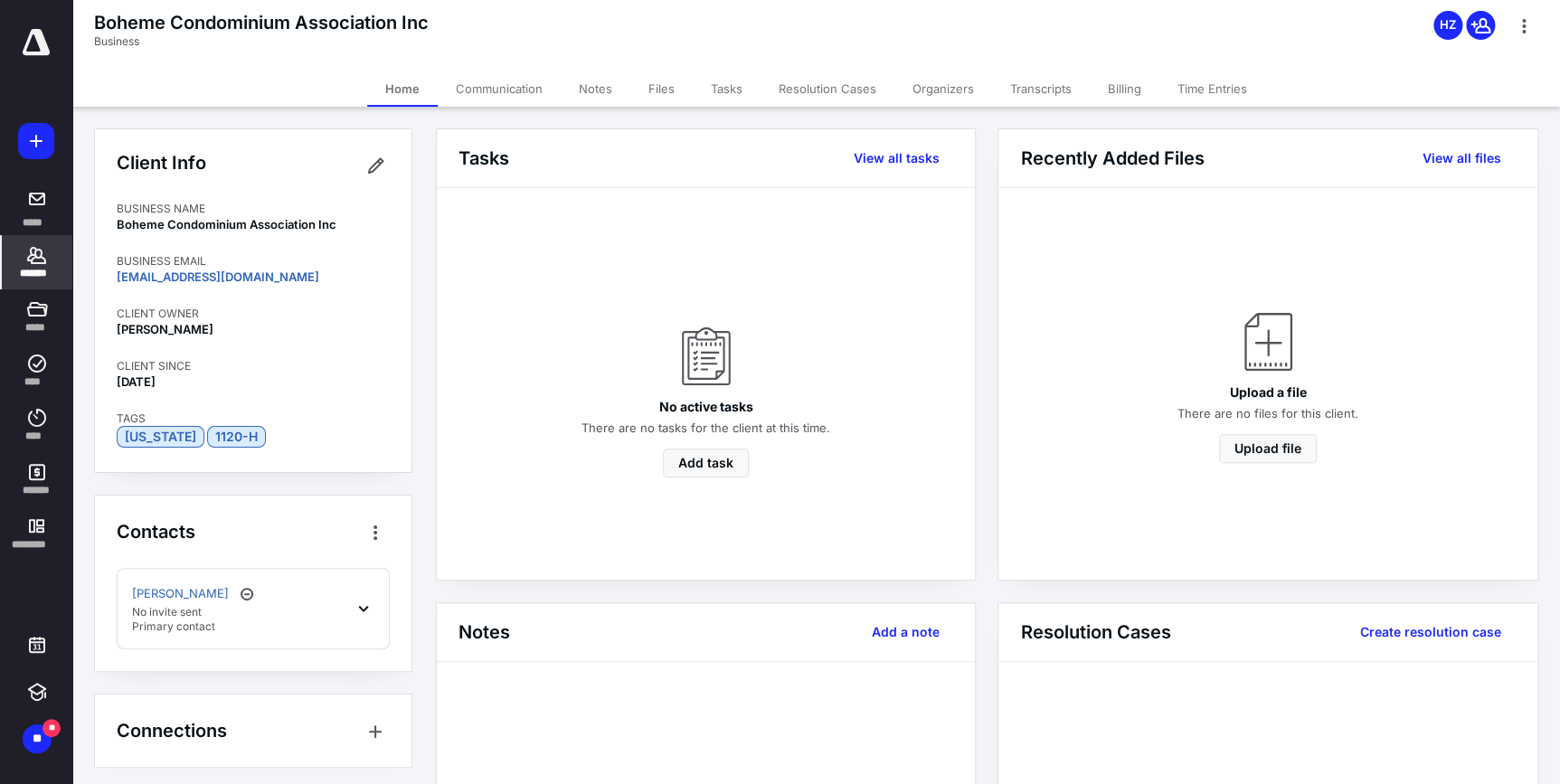 click on "Files" at bounding box center (661, 89) 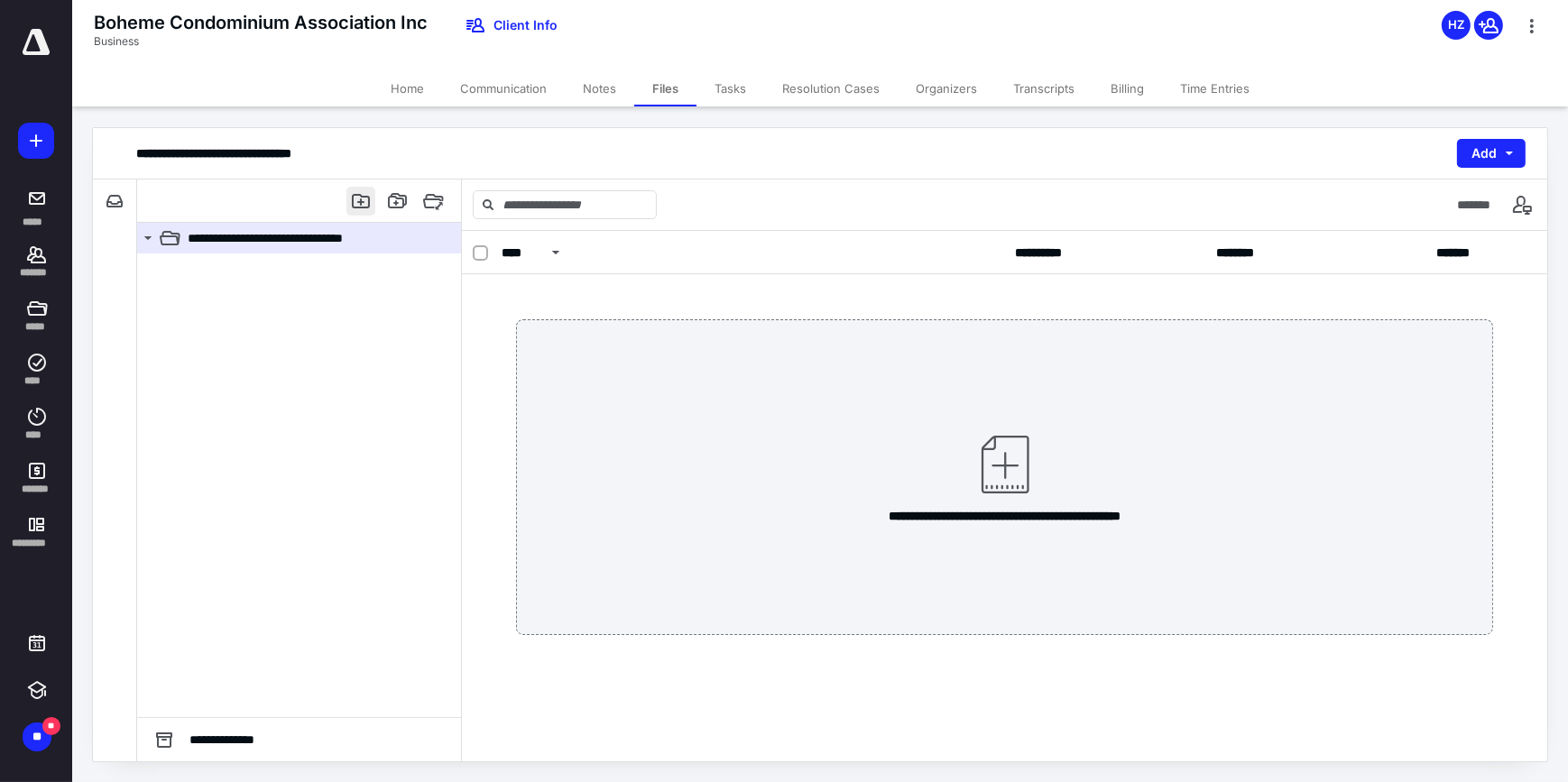 click at bounding box center [361, 201] 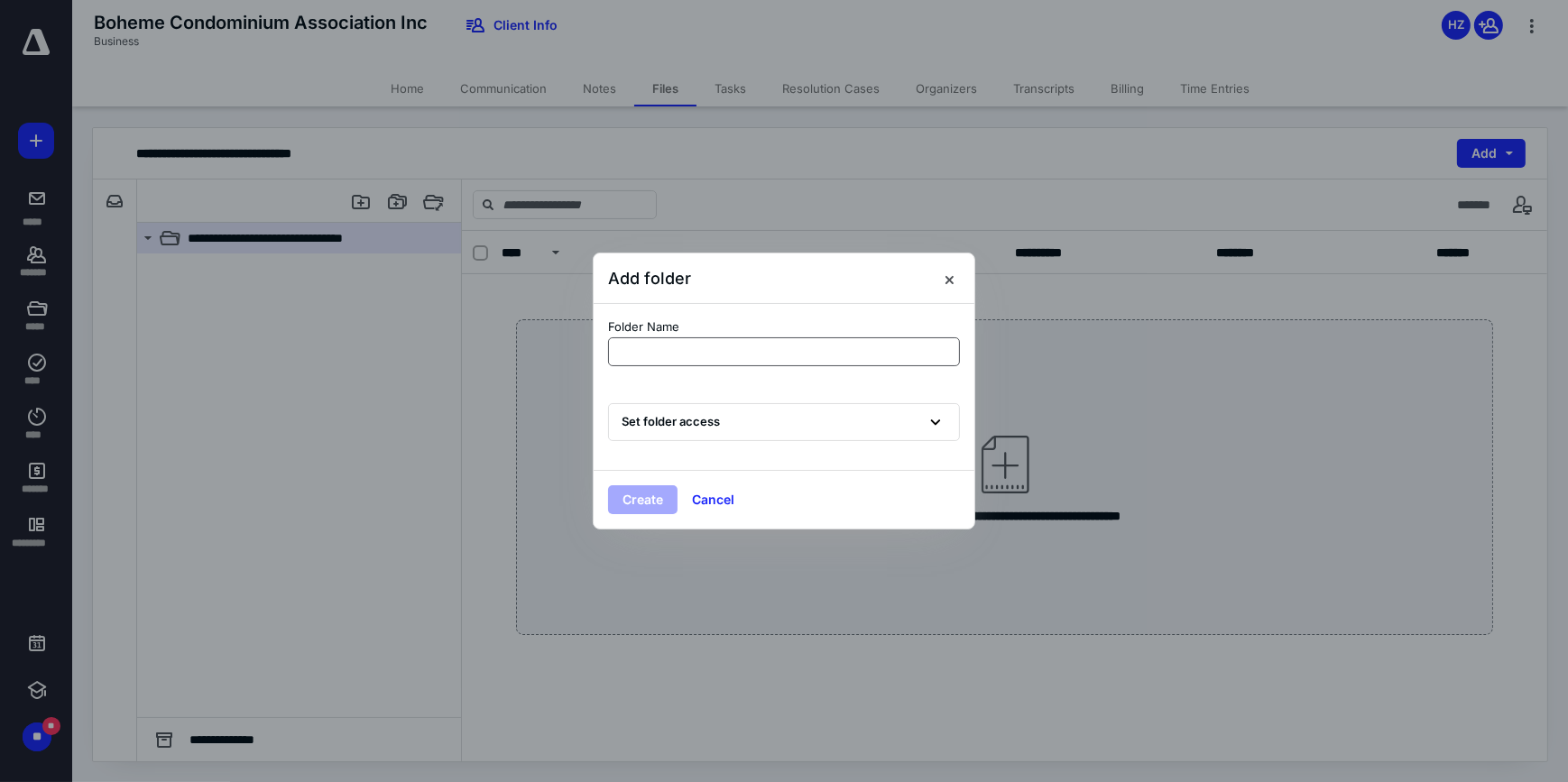 click at bounding box center (784, 352) 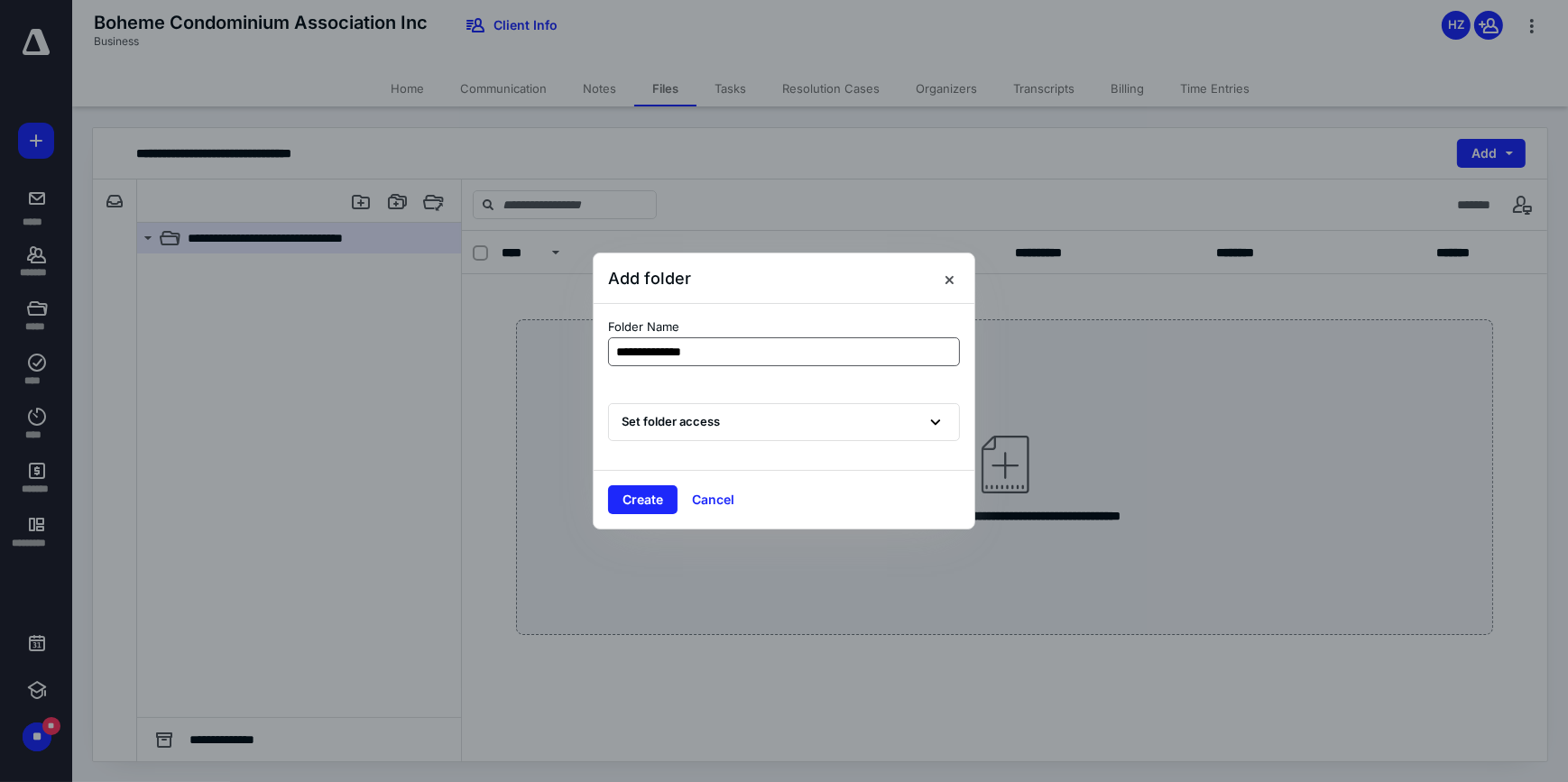 type on "**********" 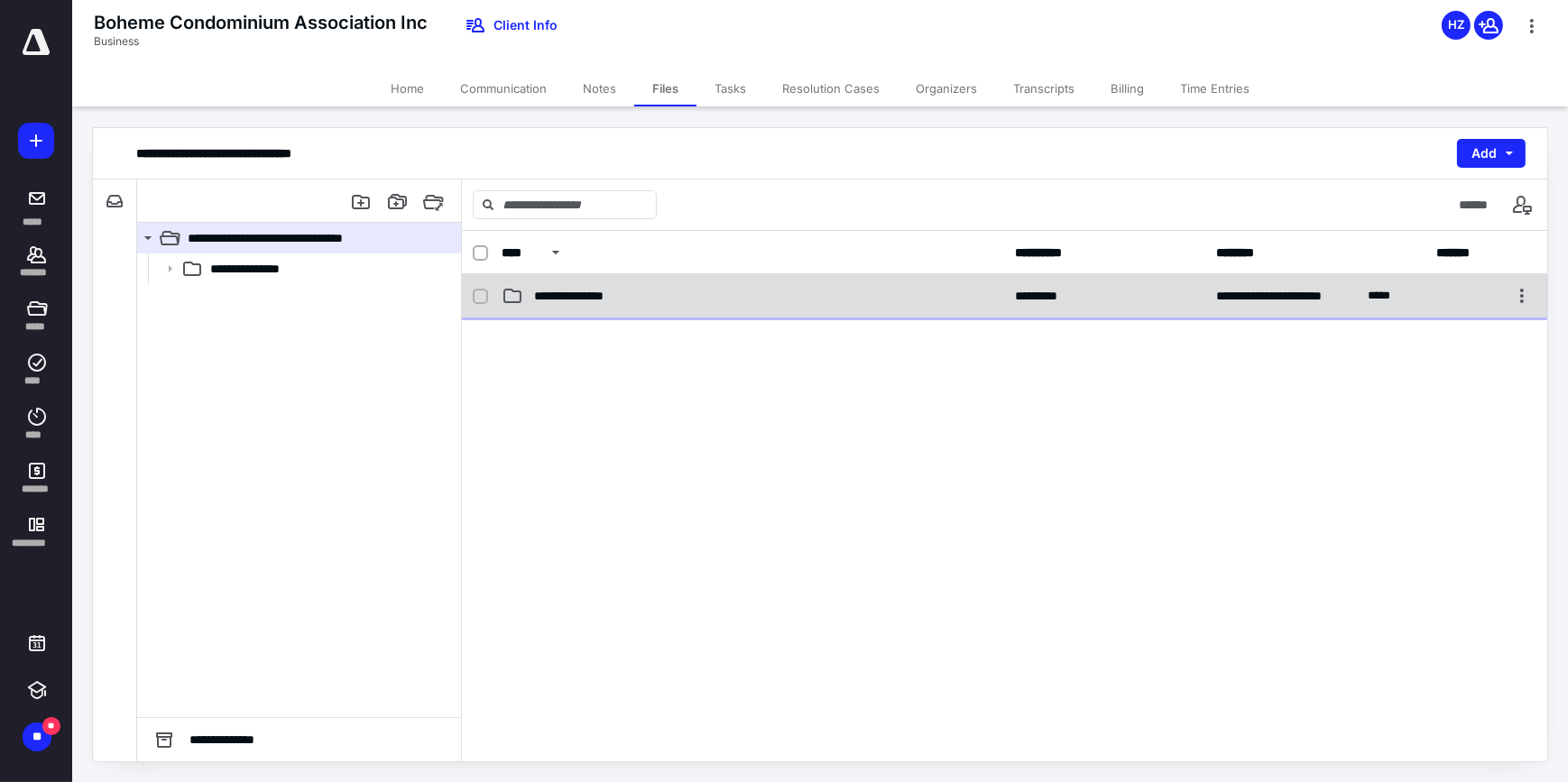 click on "**********" at bounding box center (1004, 296) 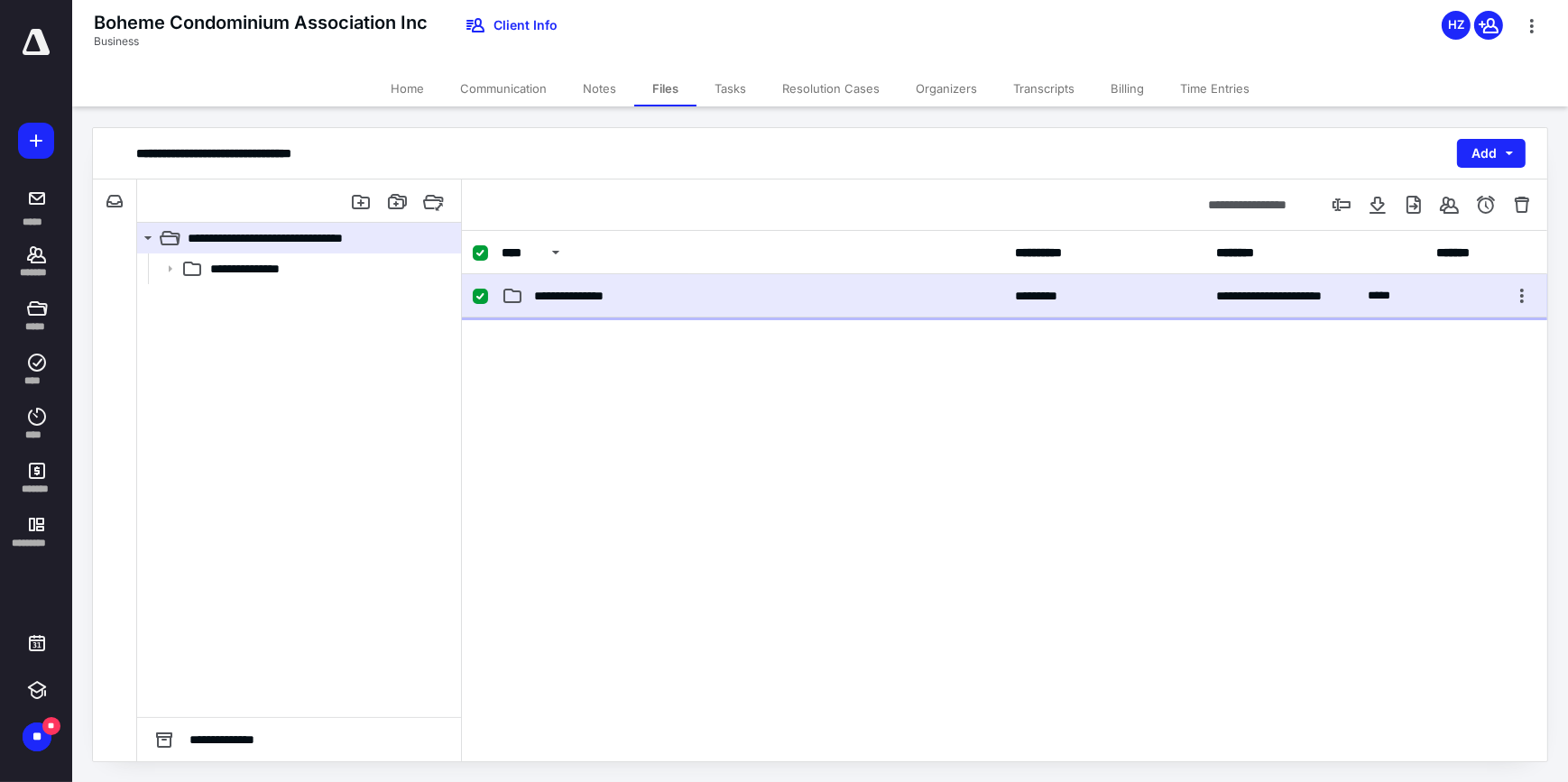 click on "**********" at bounding box center (1004, 296) 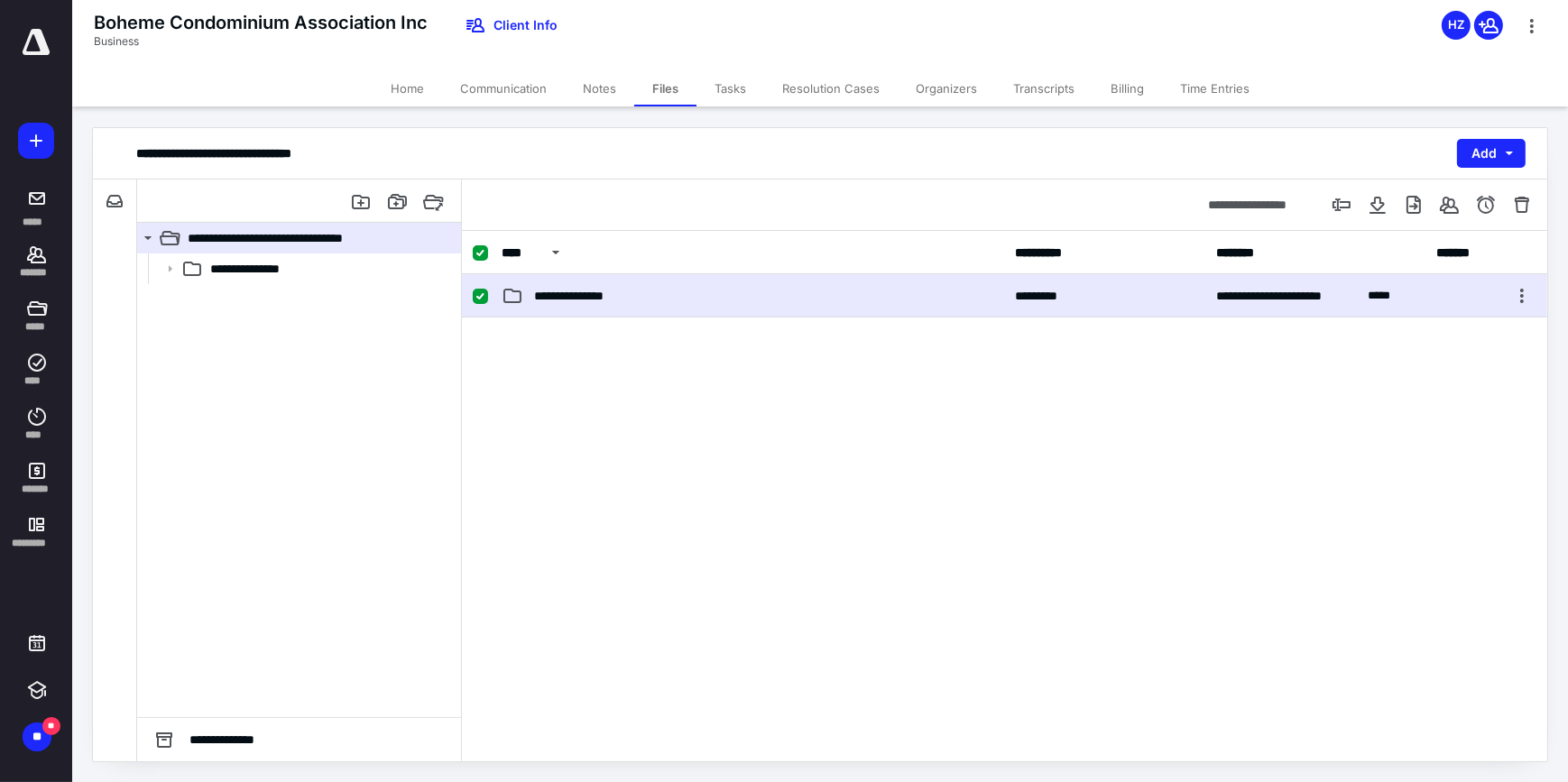 checkbox on "false" 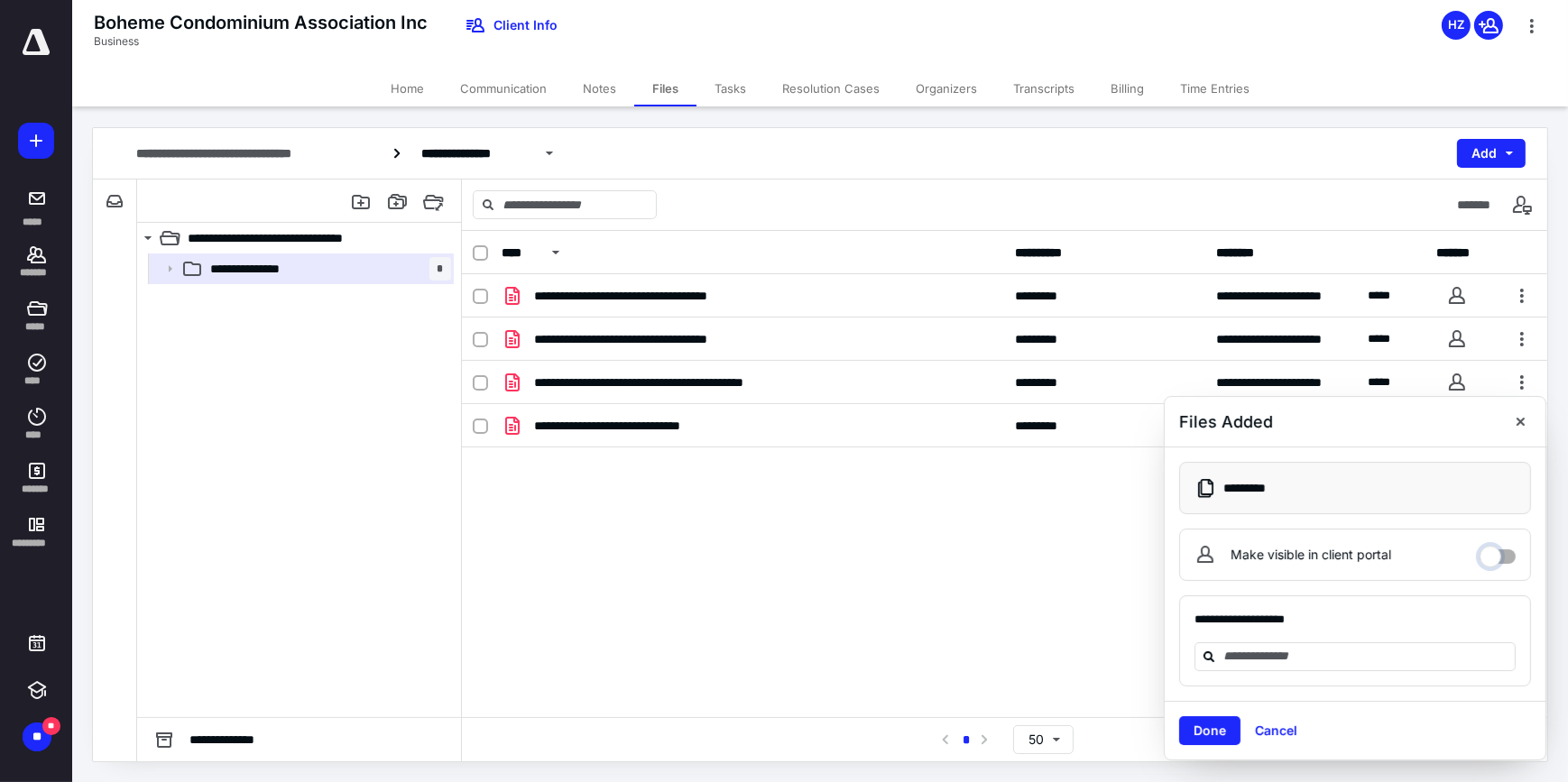 click on "Make visible in client portal" at bounding box center (1498, 552) 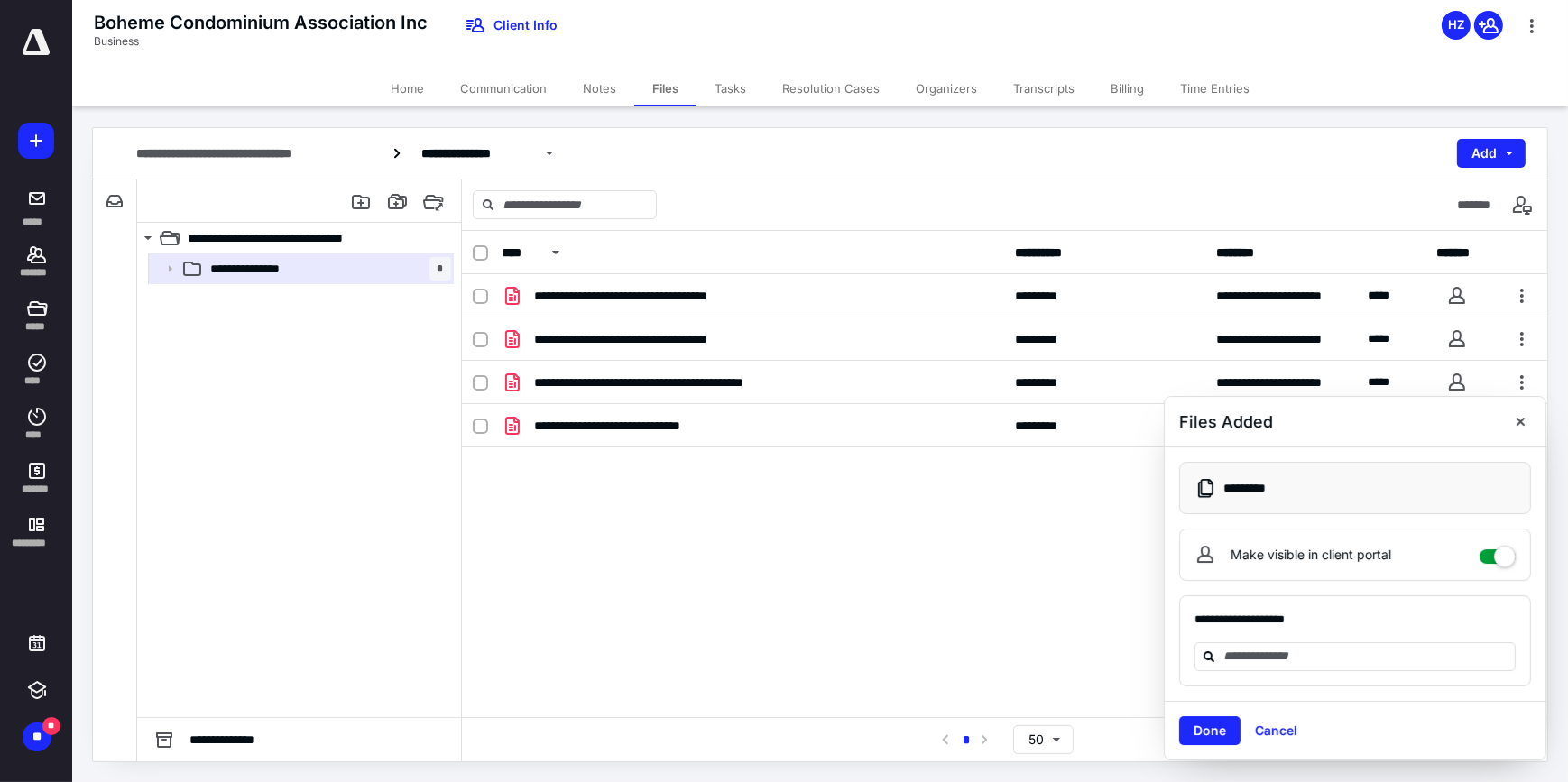 checkbox on "****" 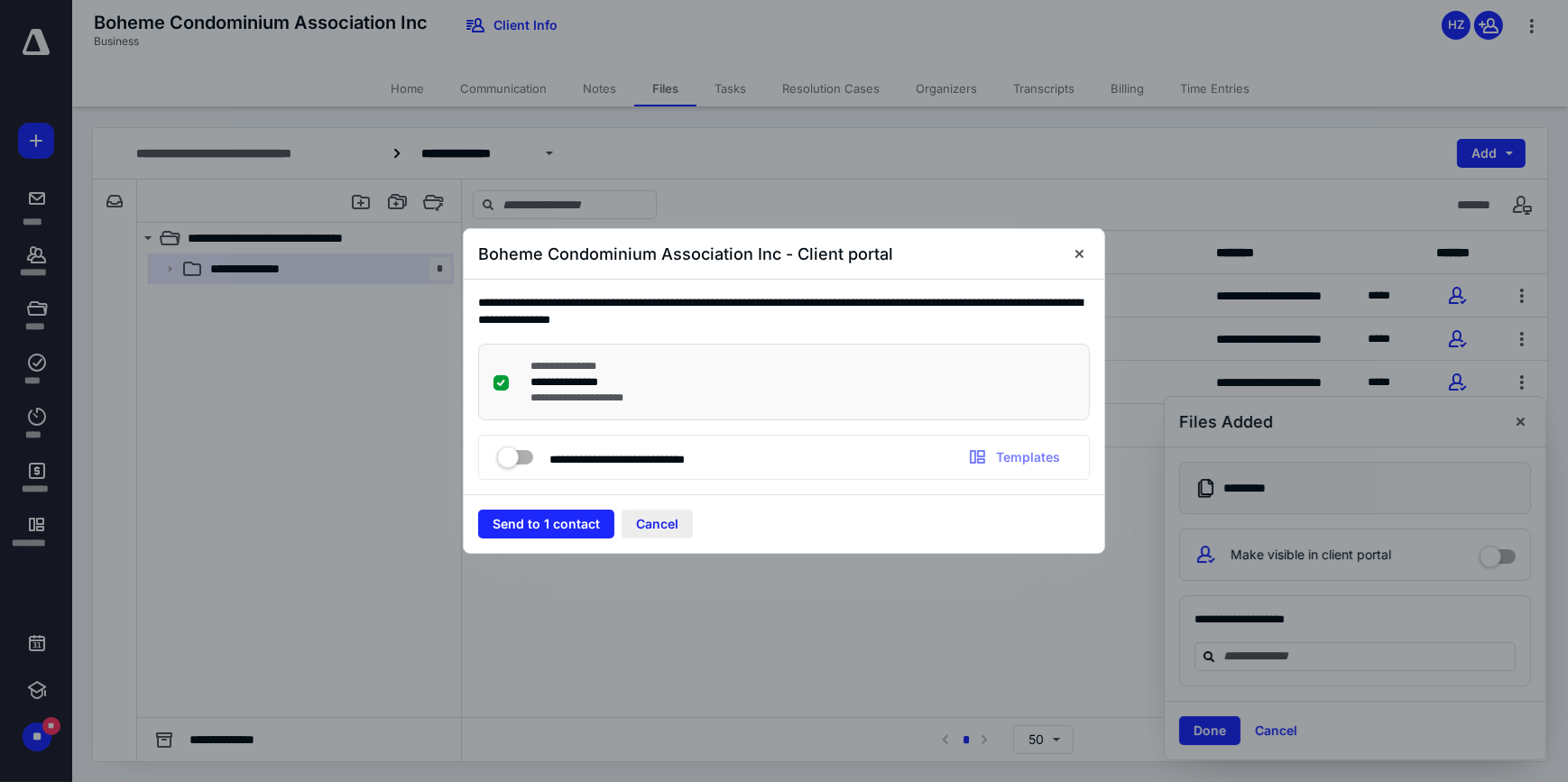 click on "Cancel" at bounding box center [657, 524] 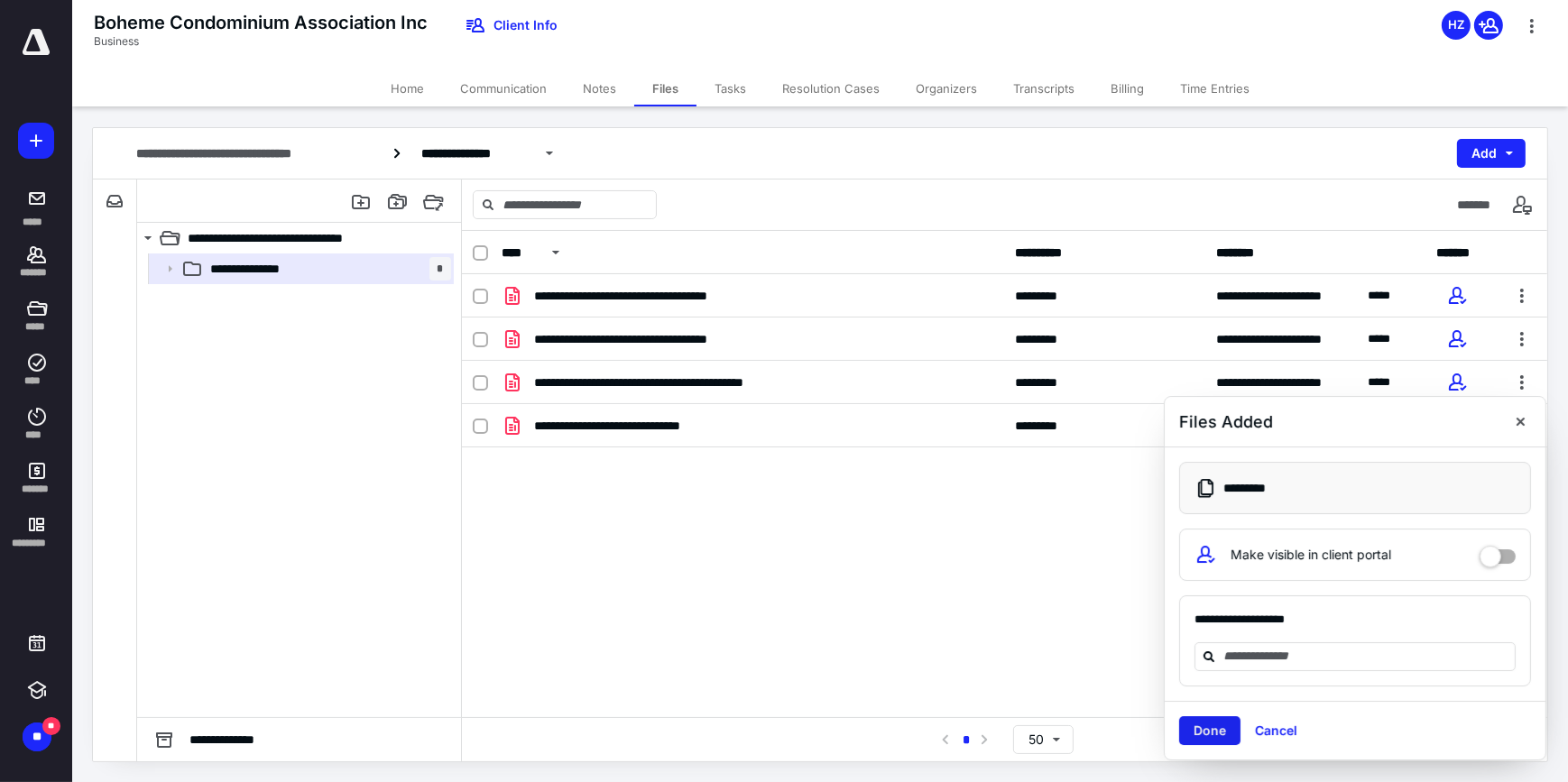click on "Done" at bounding box center [1210, 731] 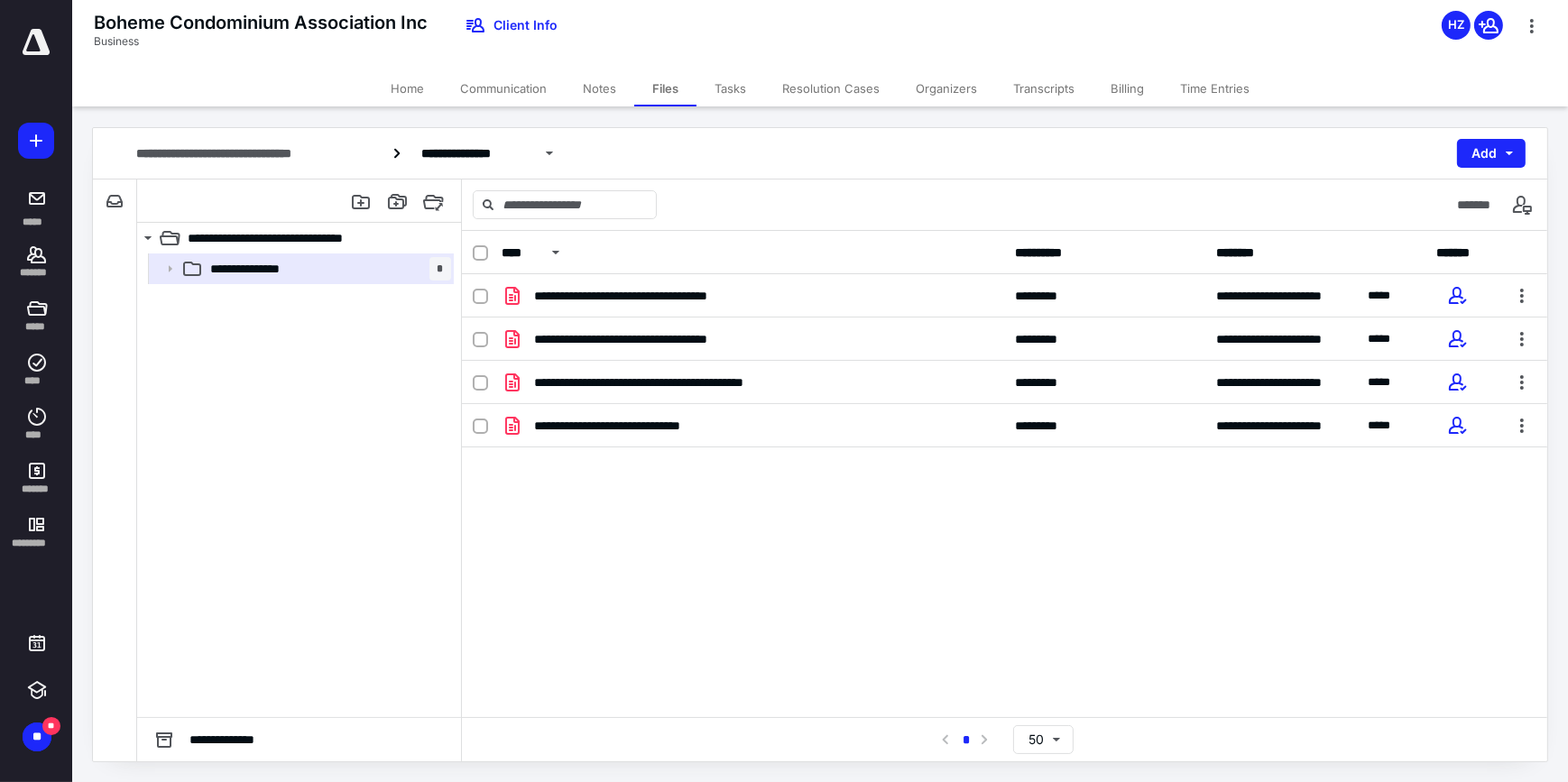 click on "**********" at bounding box center (299, 485) 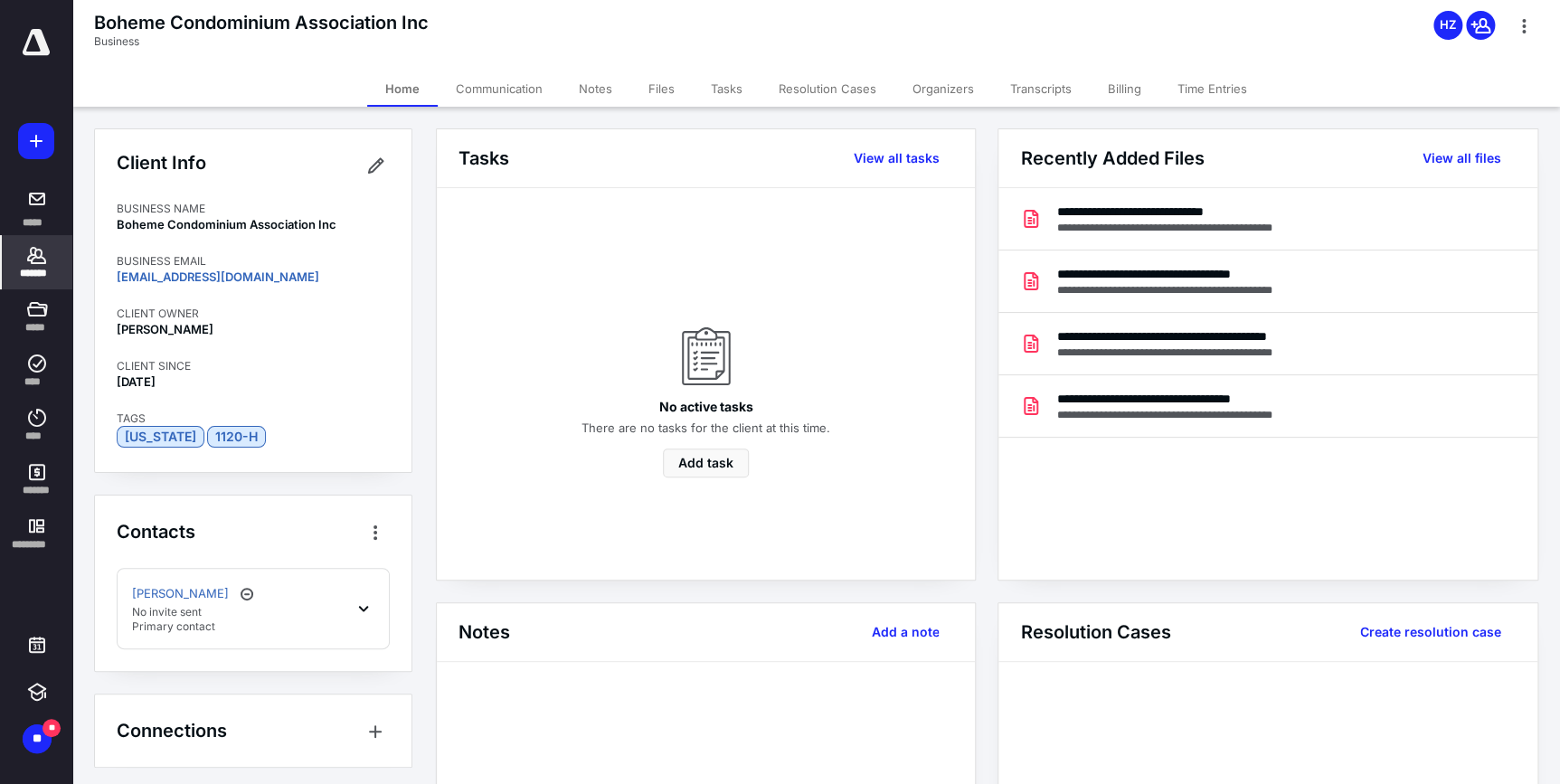 click 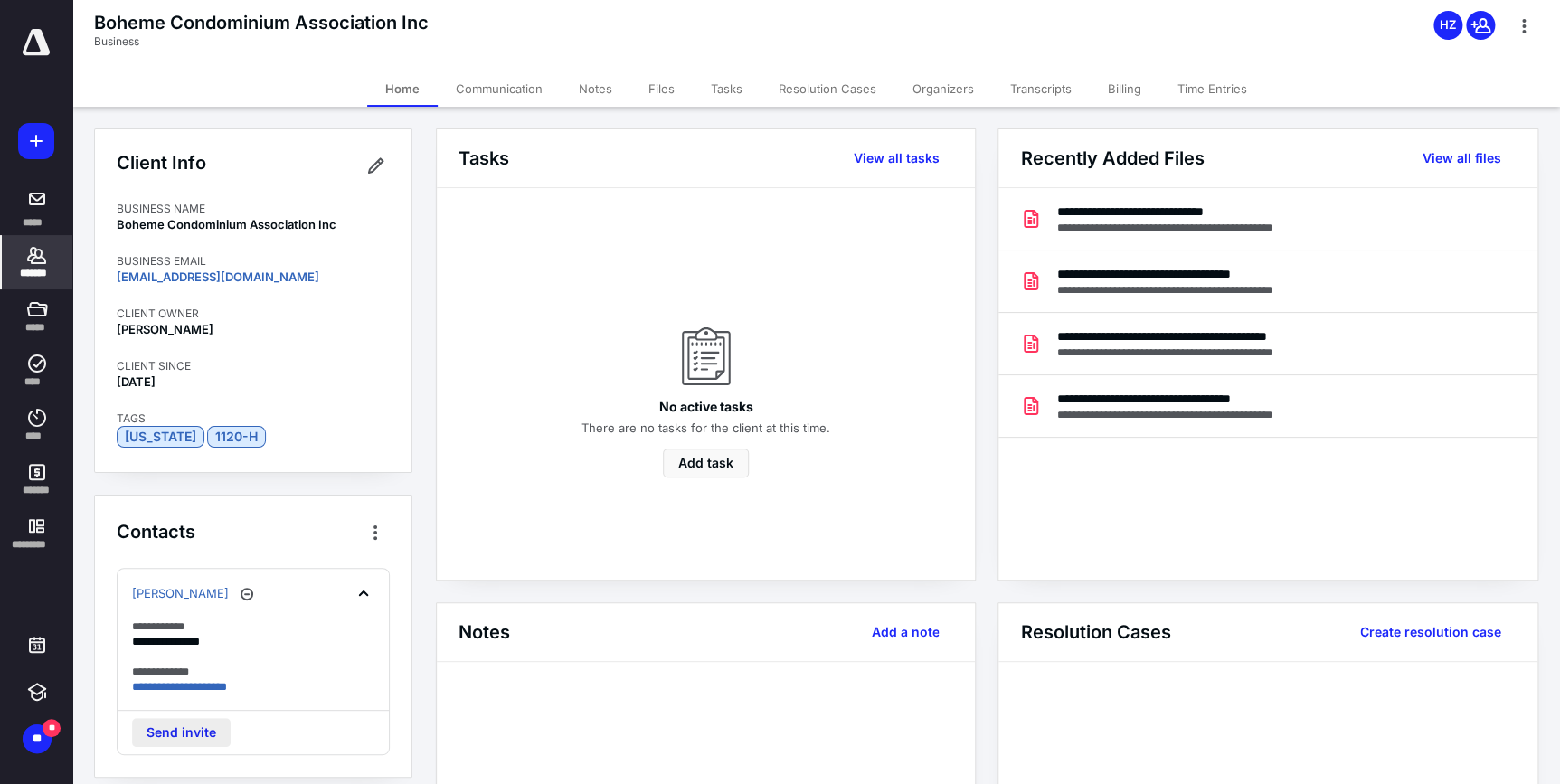 click on "Send invite" at bounding box center [181, 732] 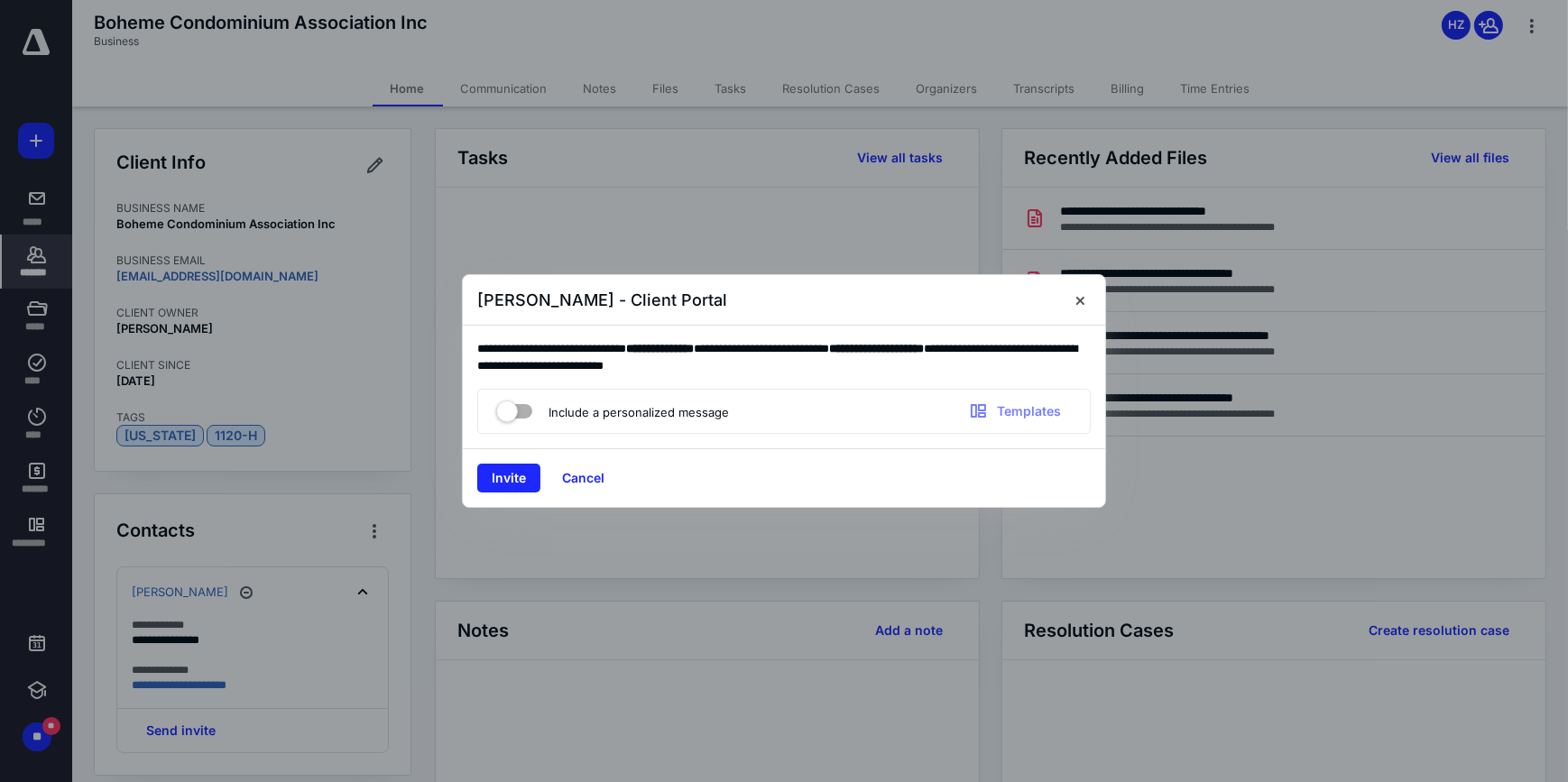 click at bounding box center [514, 408] 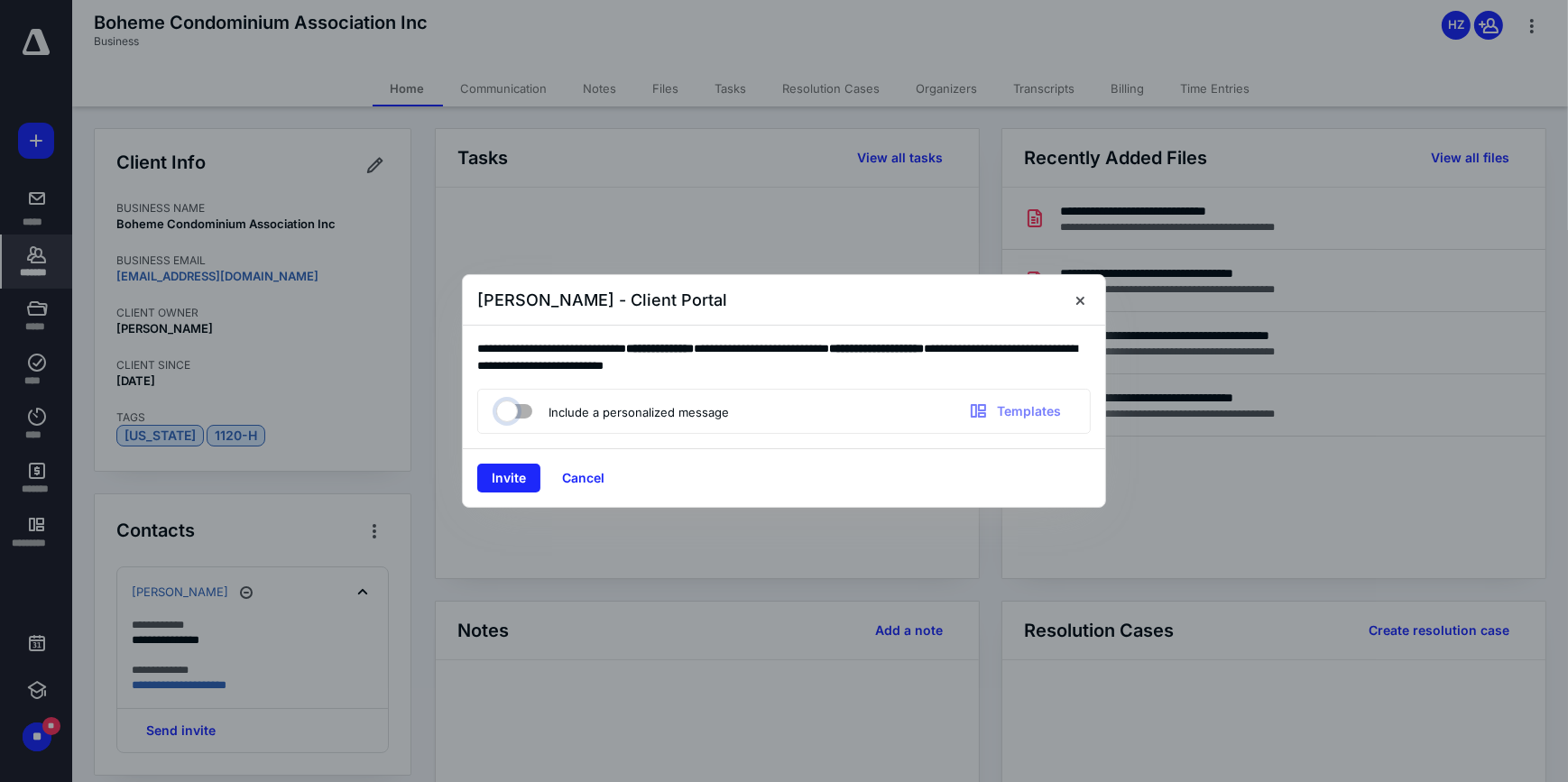 click at bounding box center [505, 409] 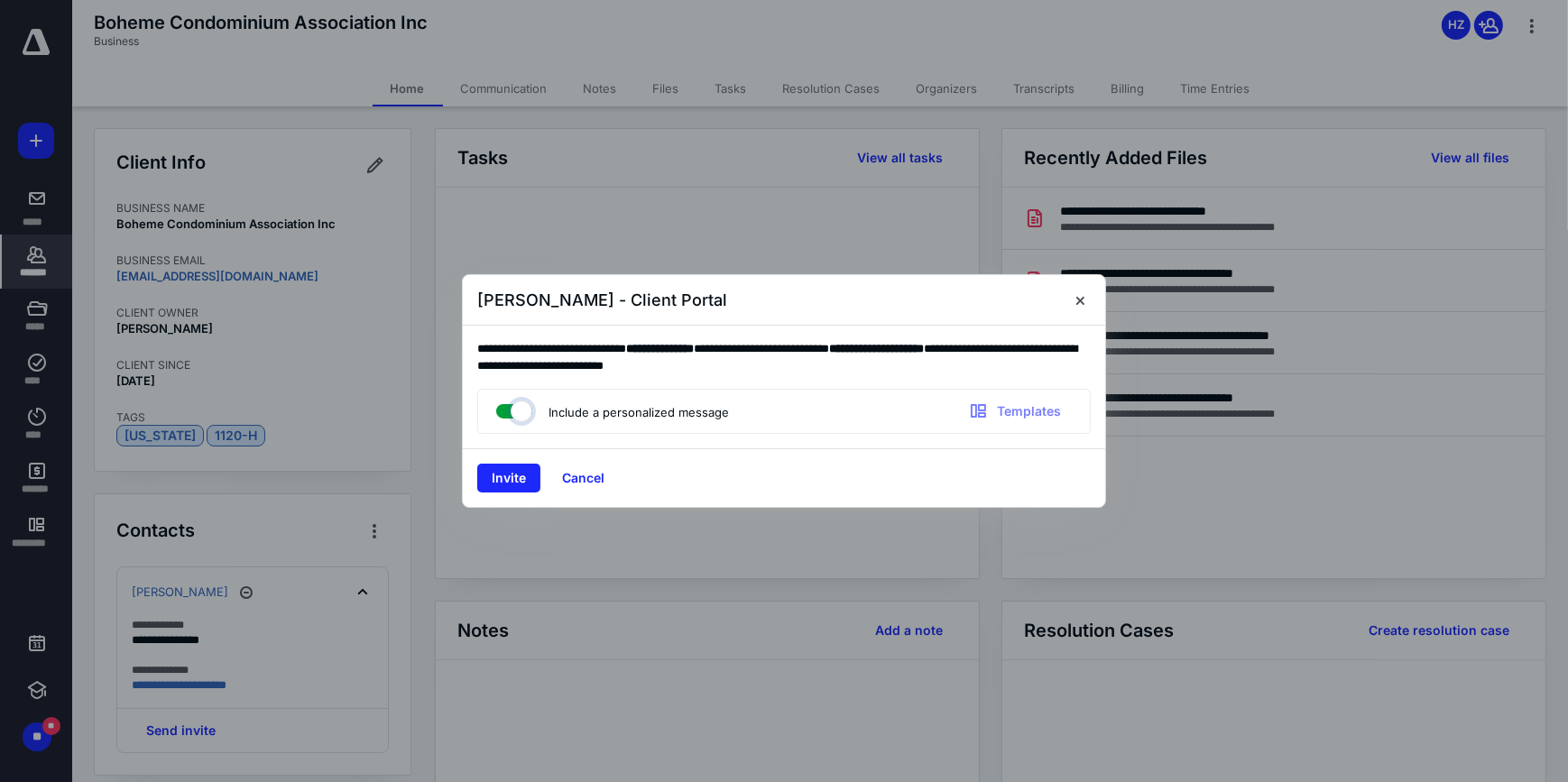 checkbox on "true" 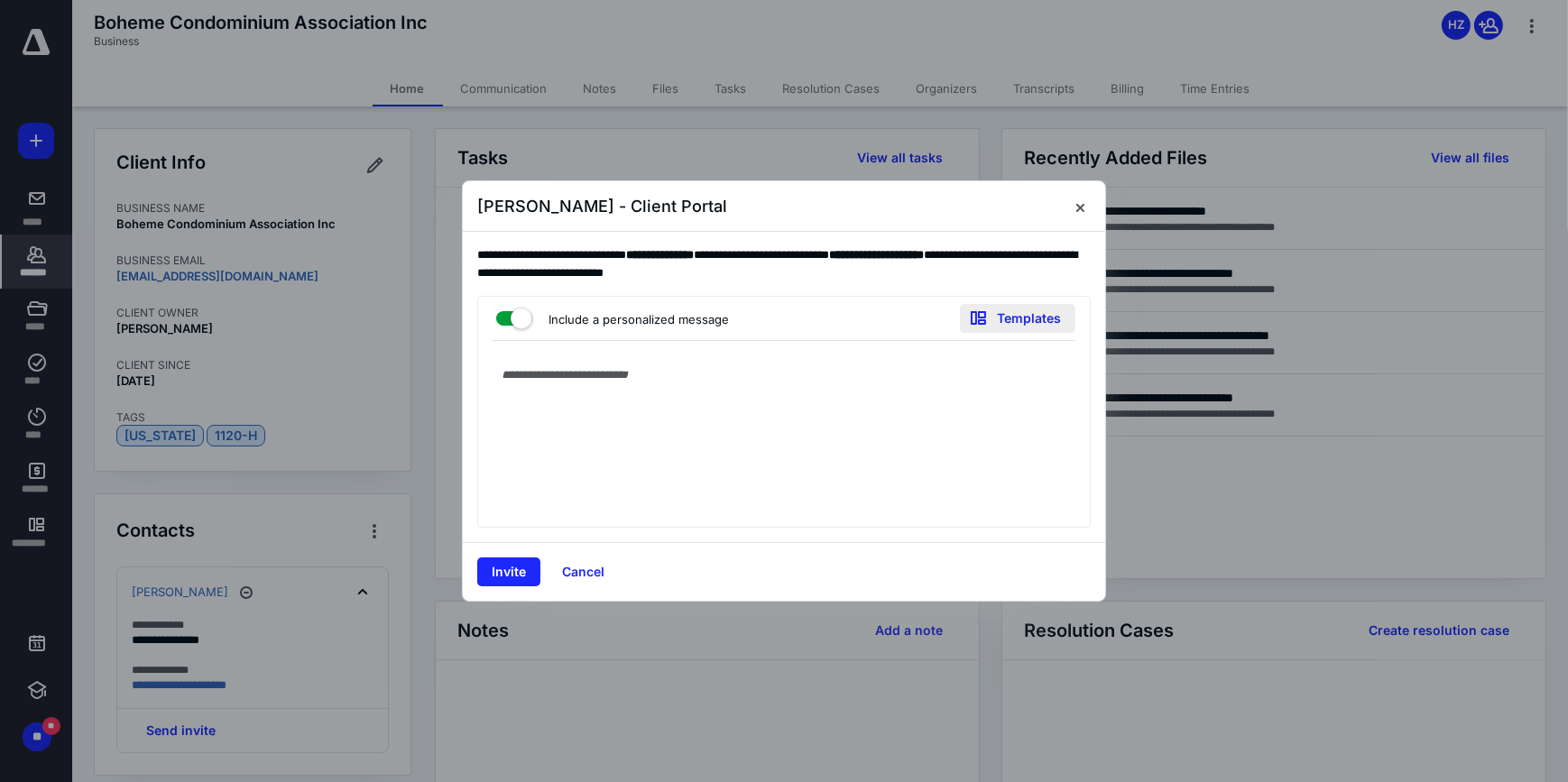 click on "Templates" at bounding box center (1018, 318) 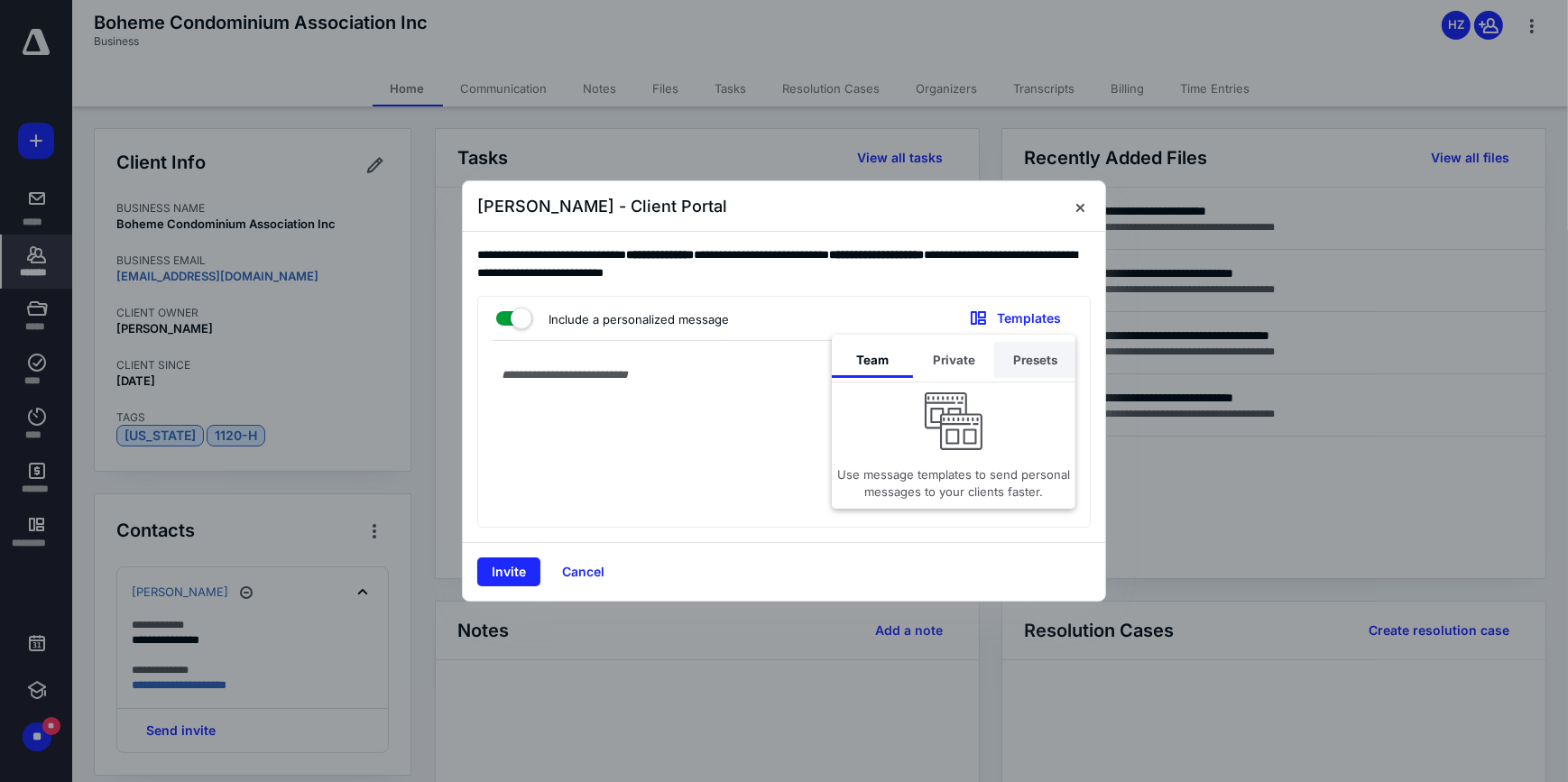 click on "Presets" at bounding box center (1035, 360) 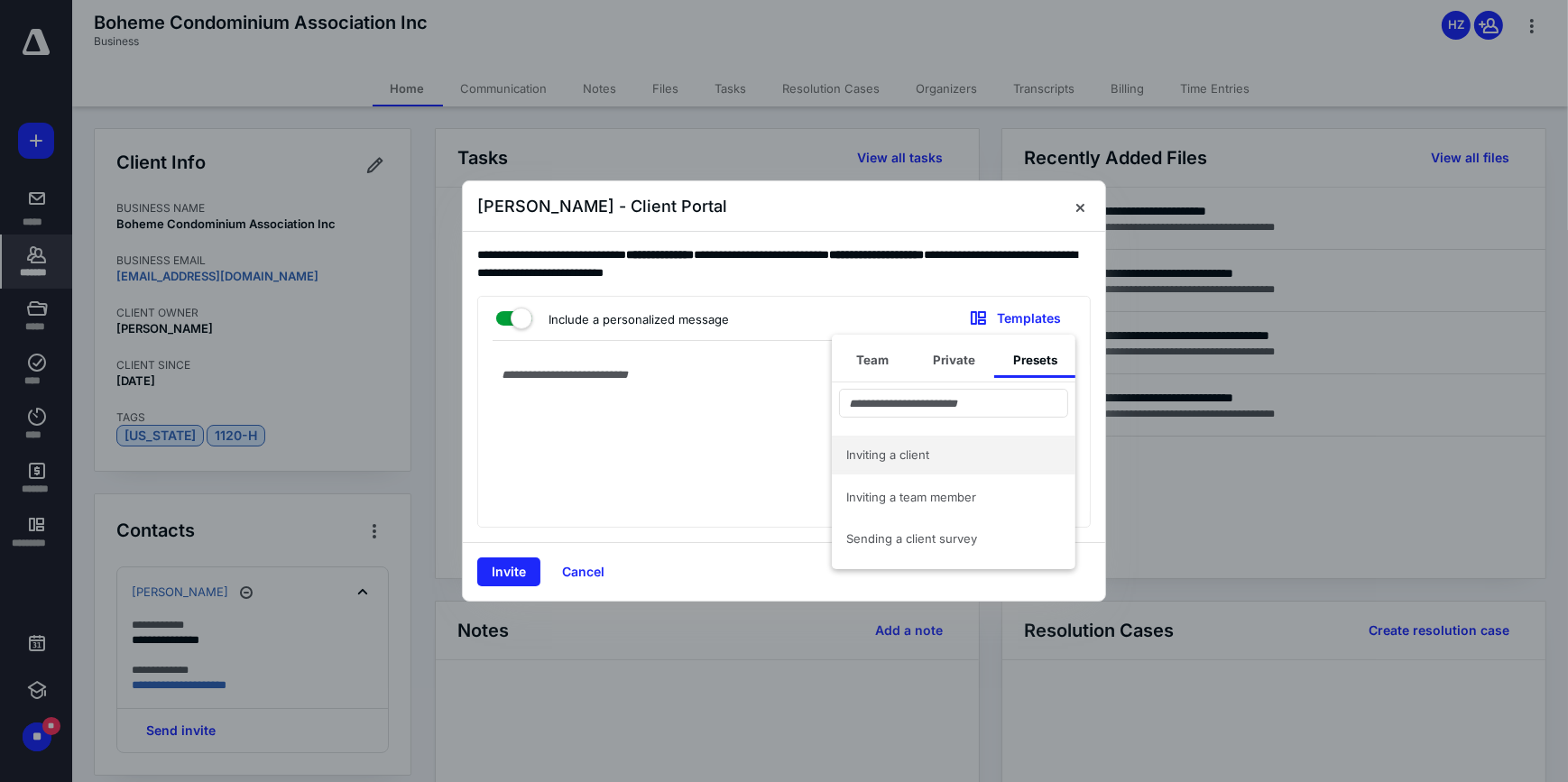 click on "Inviting a client" at bounding box center (943, 455) 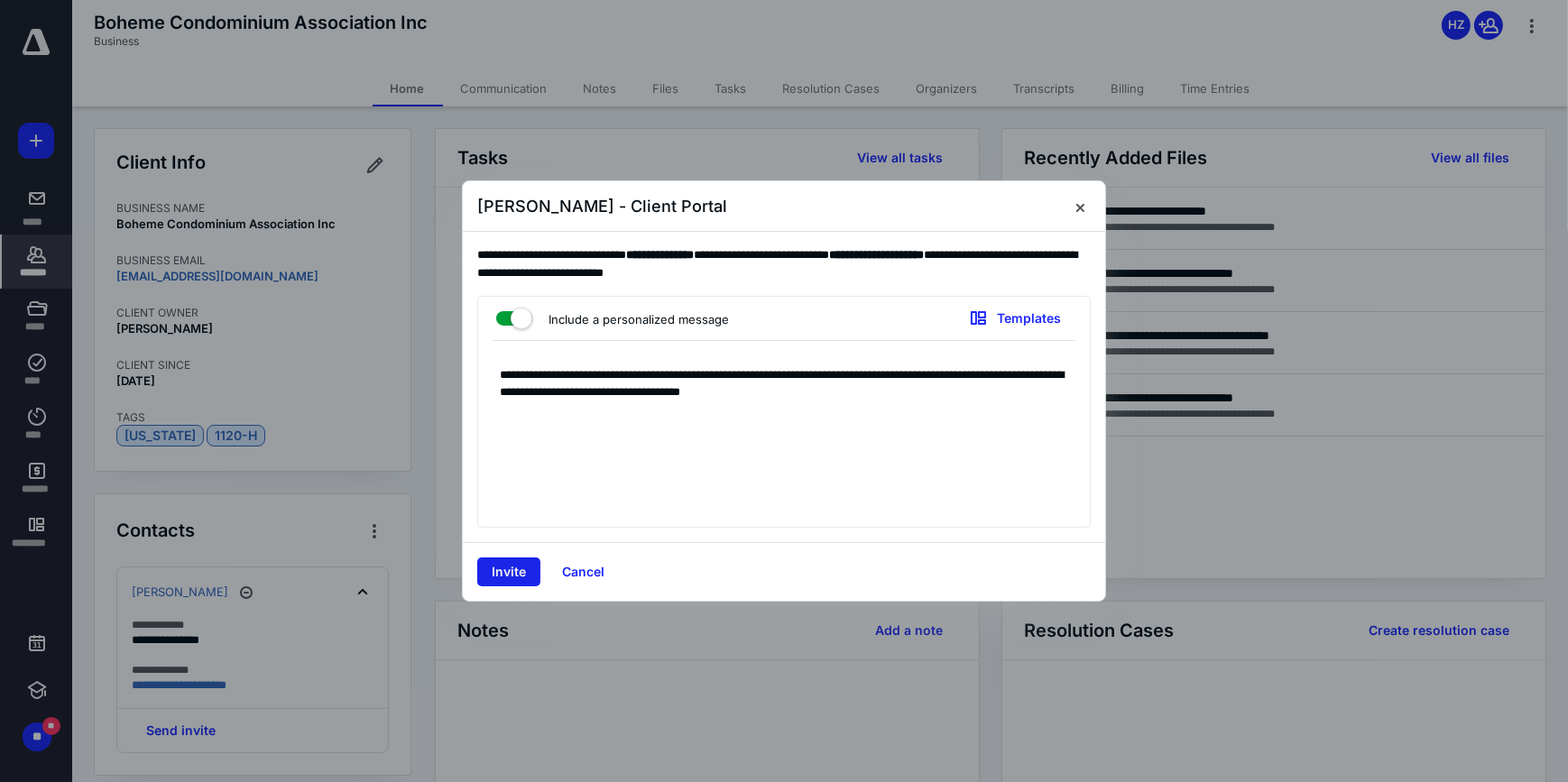 click on "Invite" at bounding box center (509, 572) 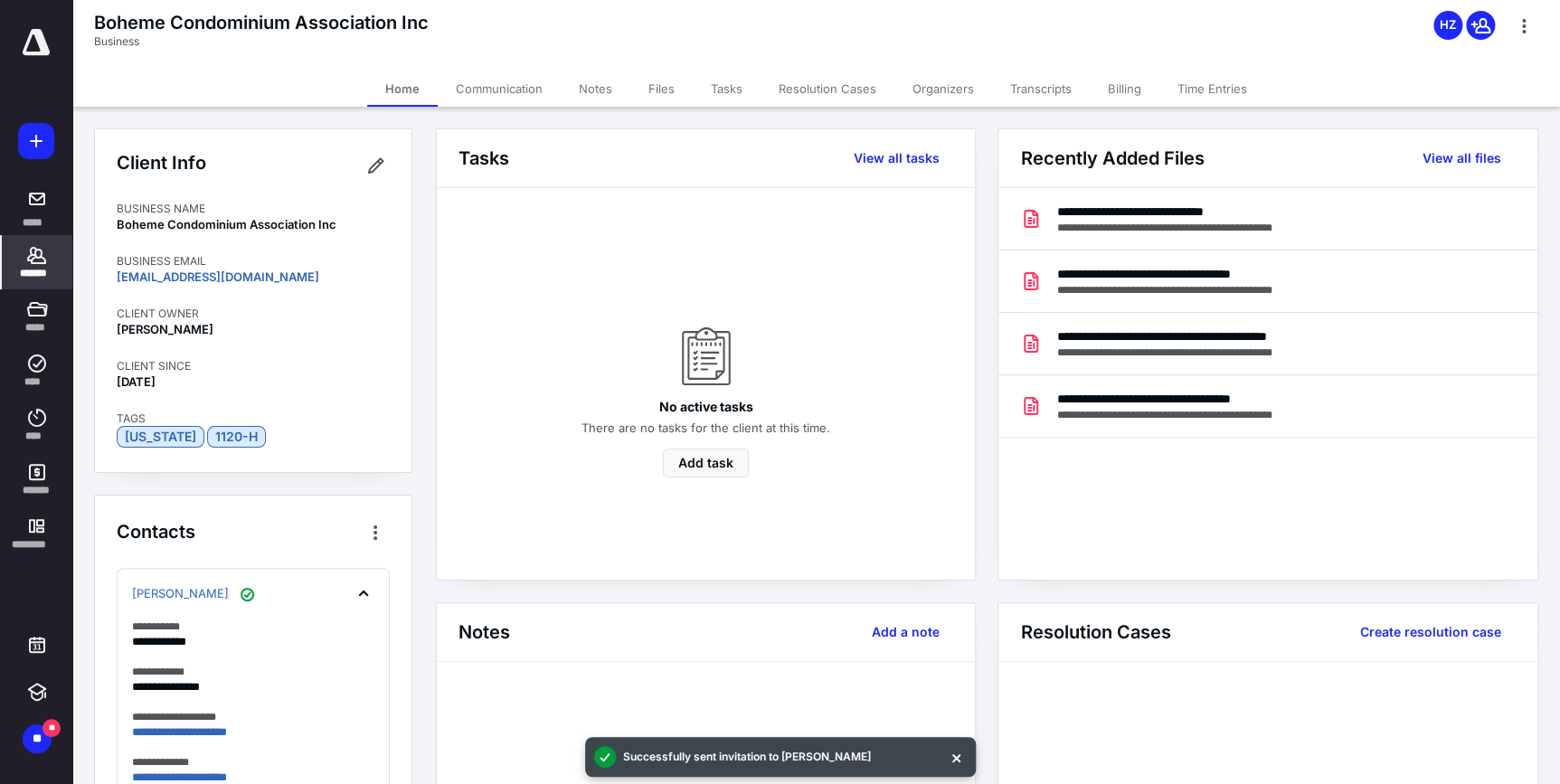 click on "Files" at bounding box center [661, 89] 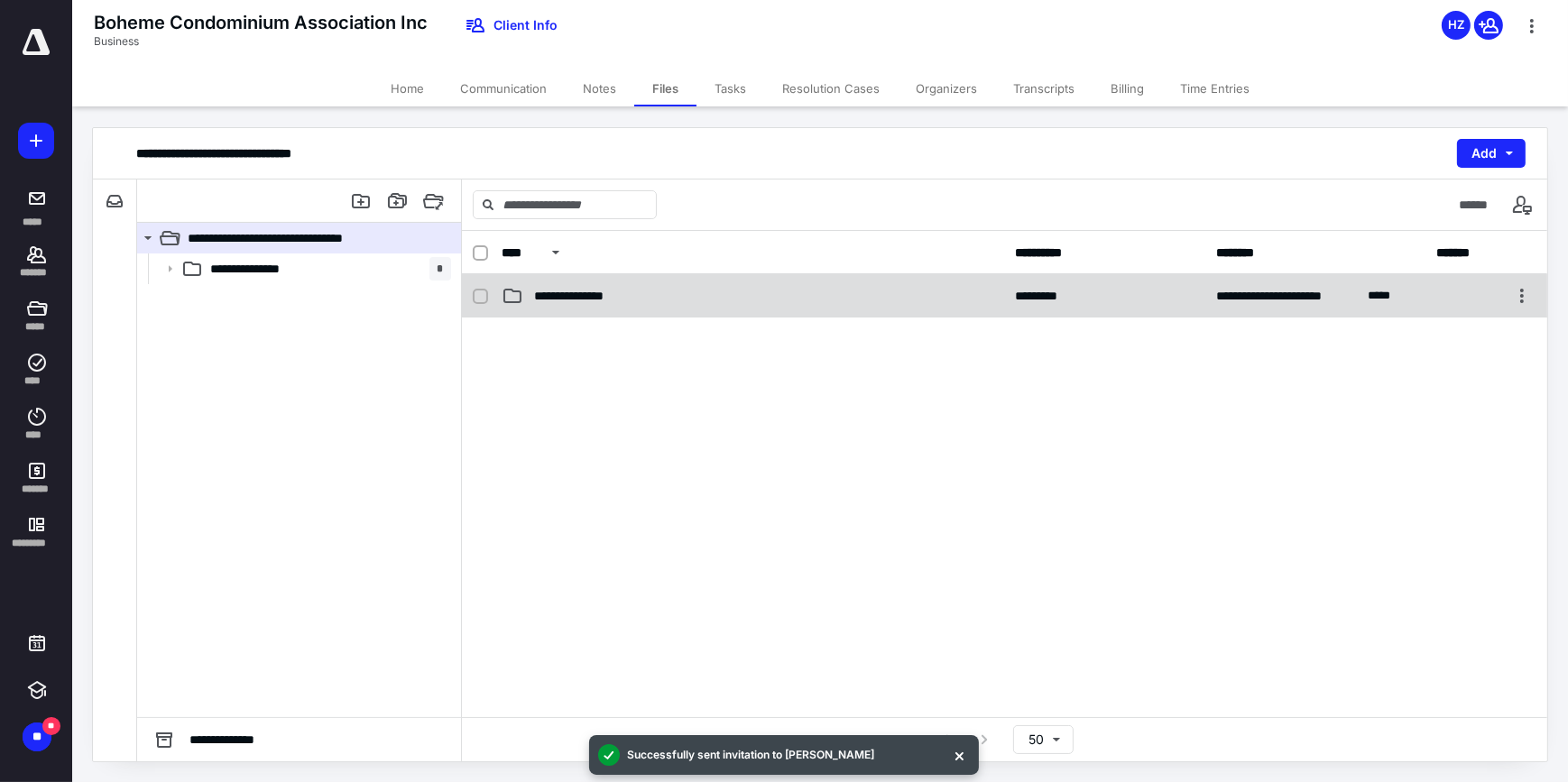 click on "**********" at bounding box center (1004, 296) 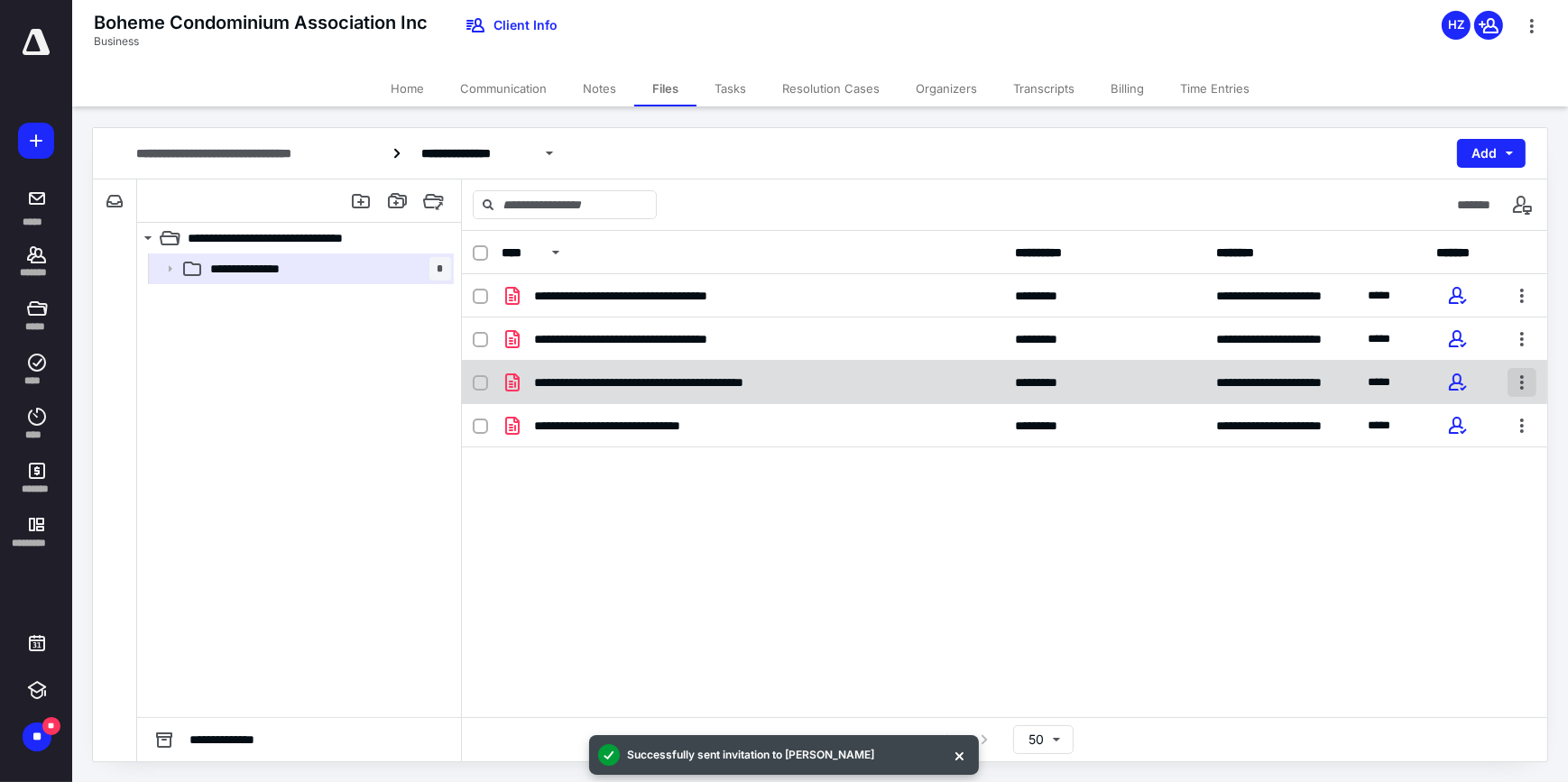 click at bounding box center [1522, 382] 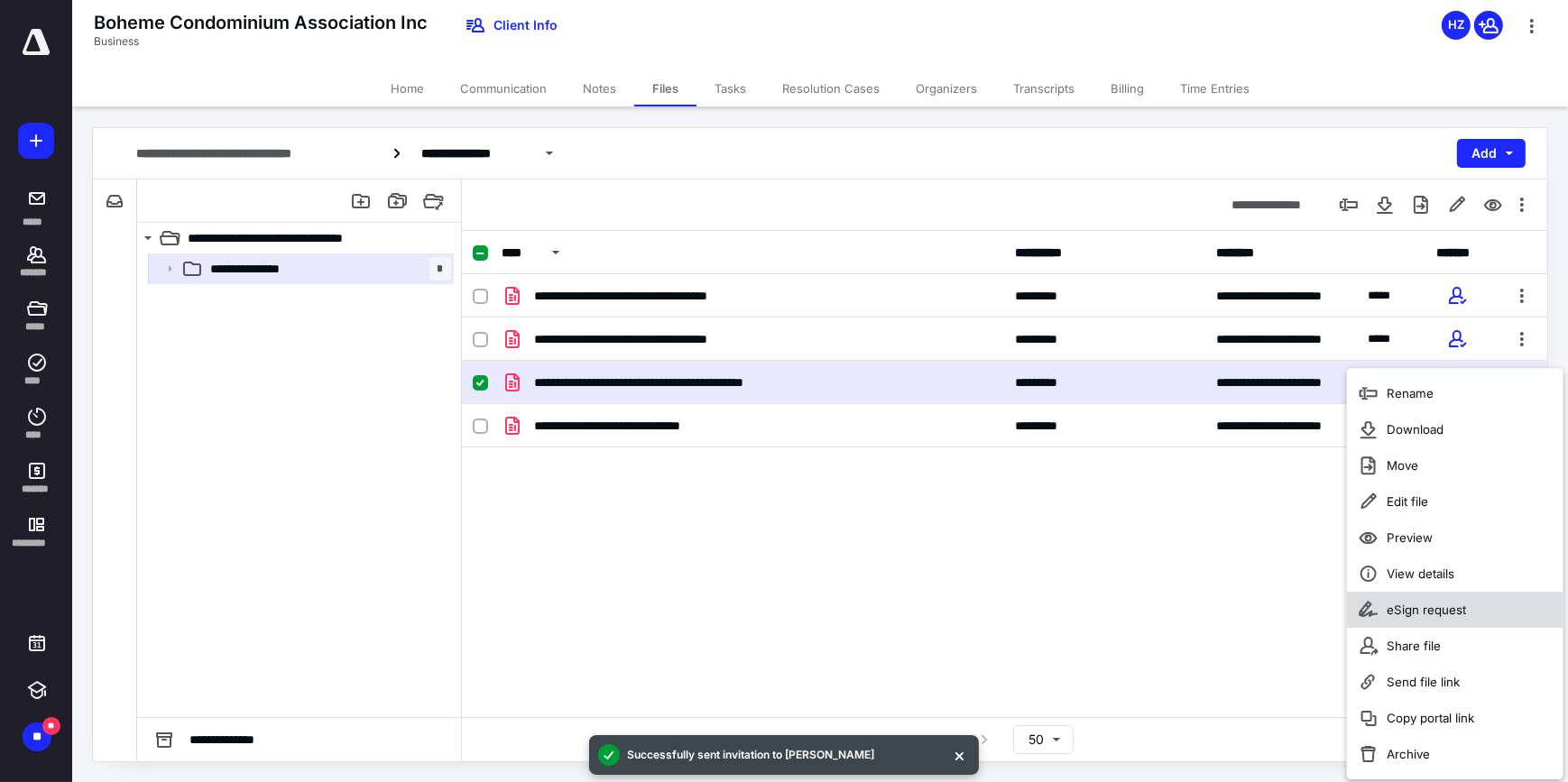 click on "eSign request" at bounding box center [1455, 610] 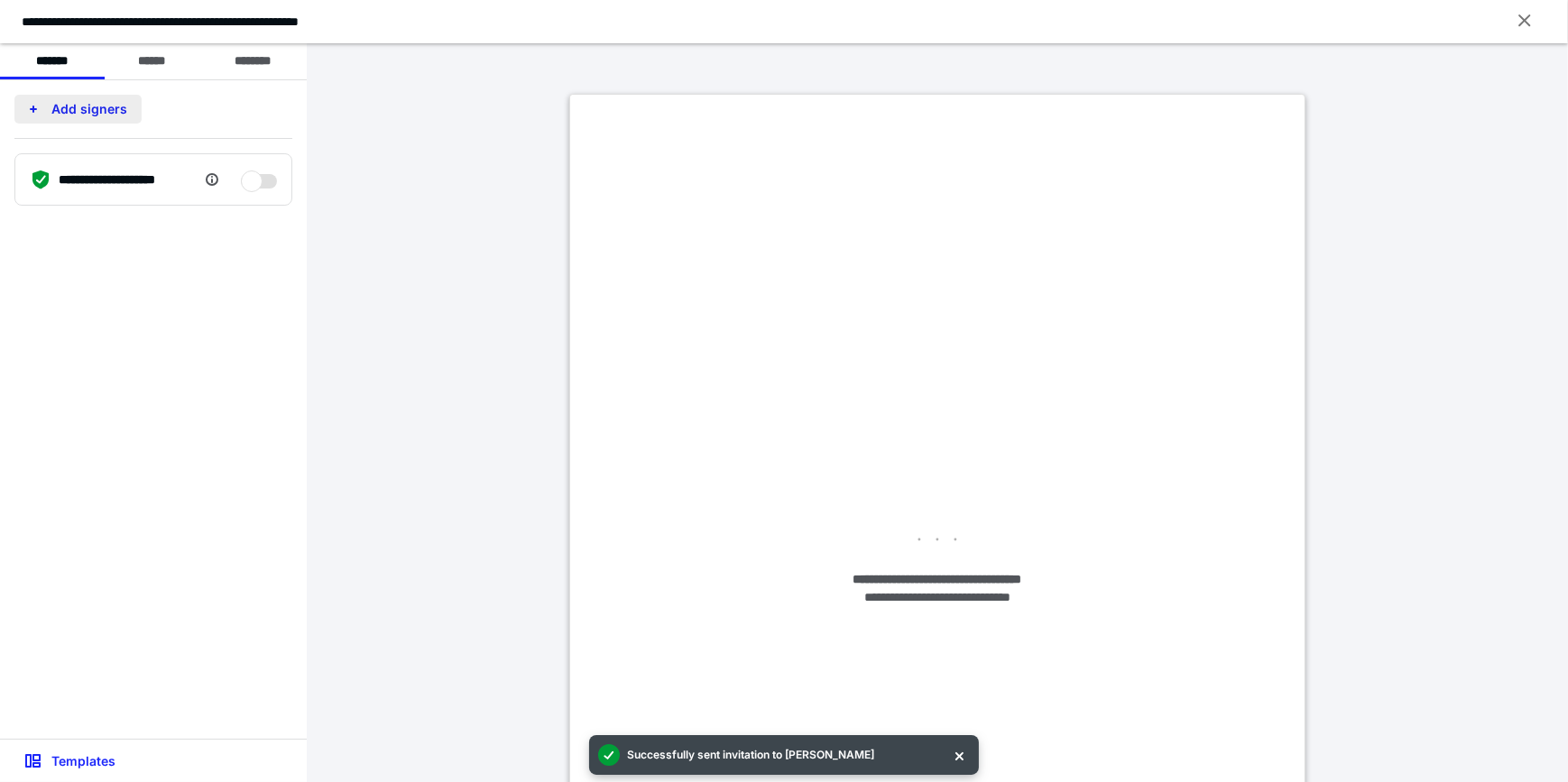 click on "Add signers" at bounding box center [78, 109] 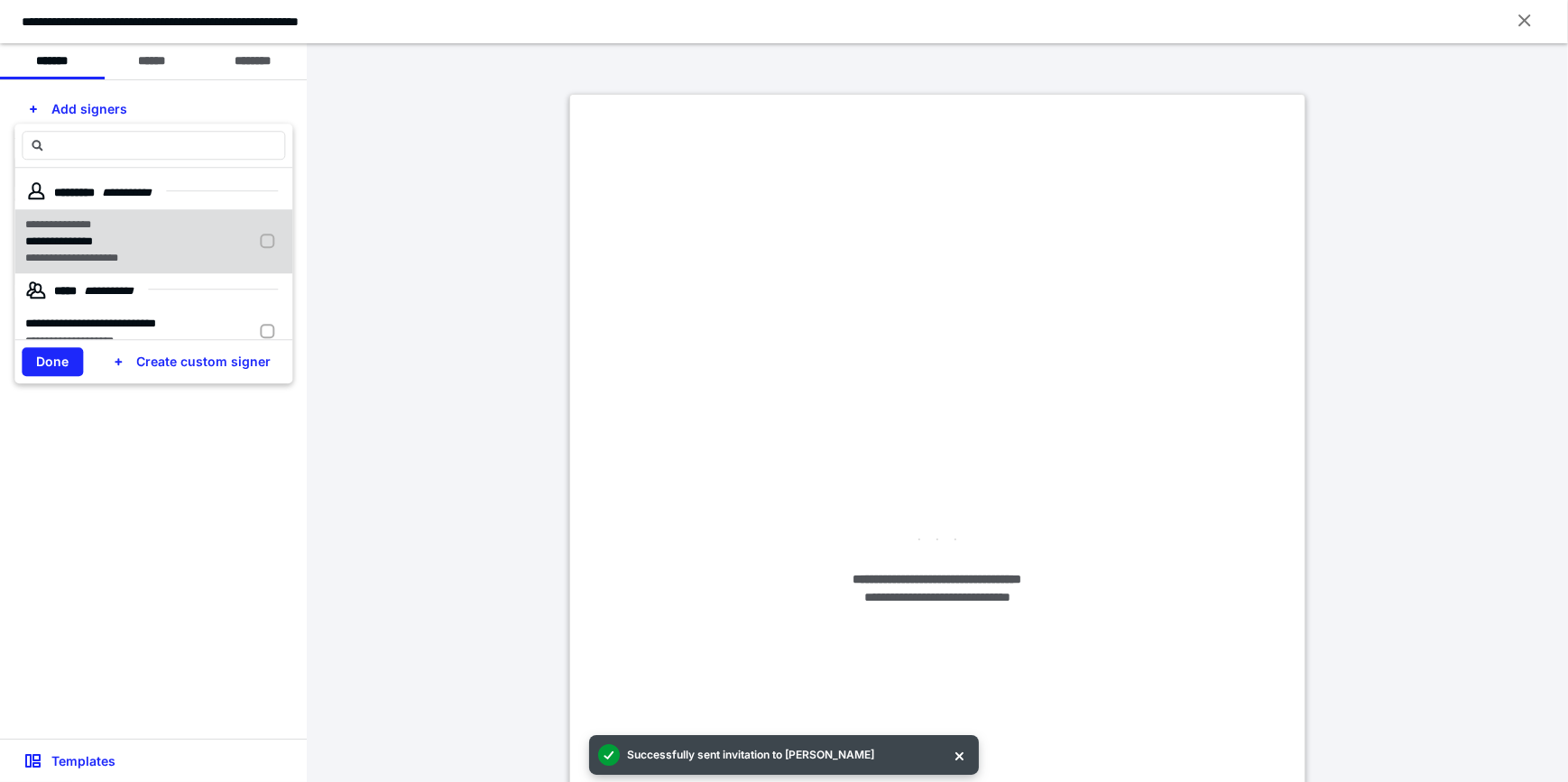 click at bounding box center [271, 242] 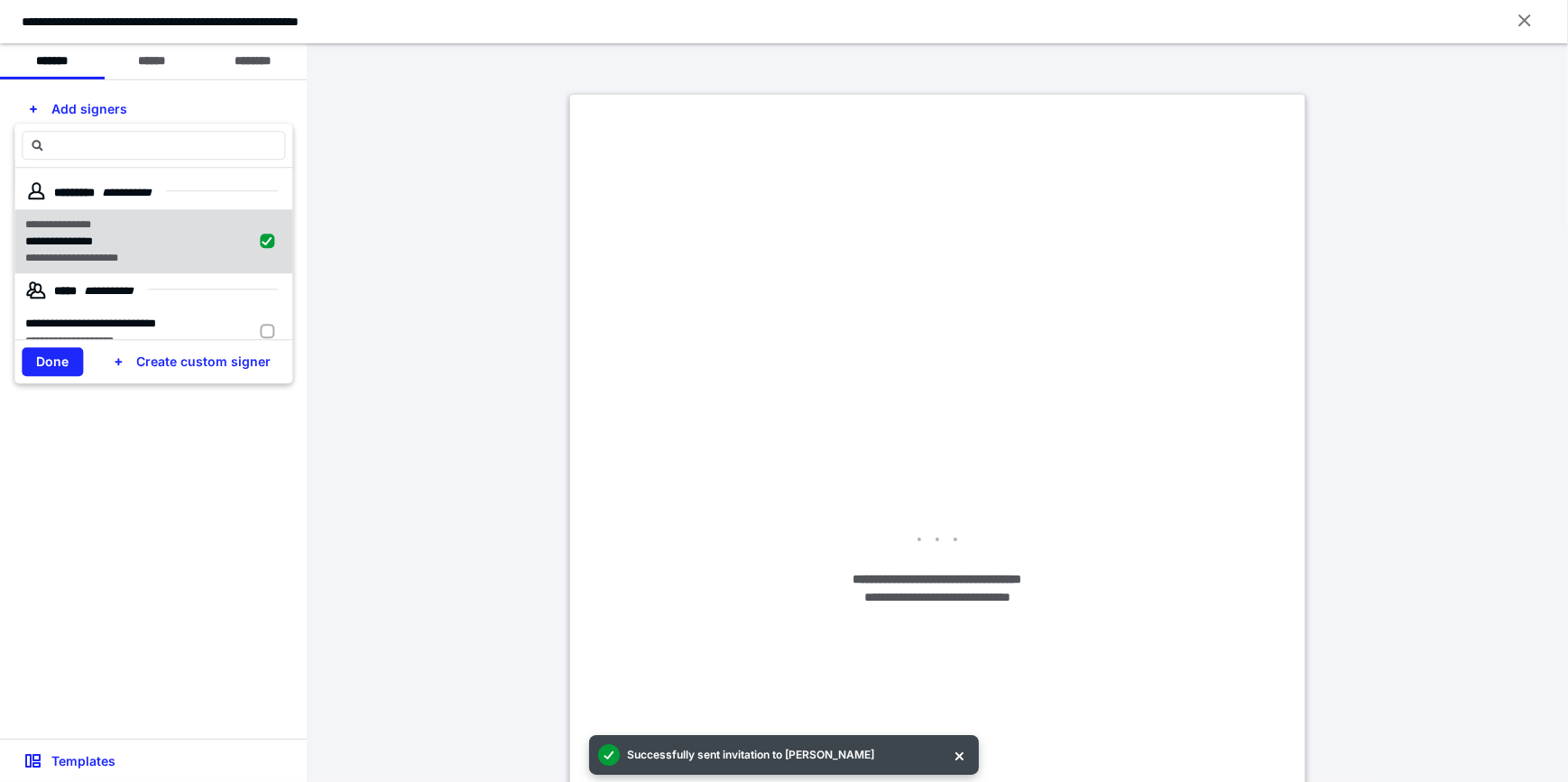 checkbox on "true" 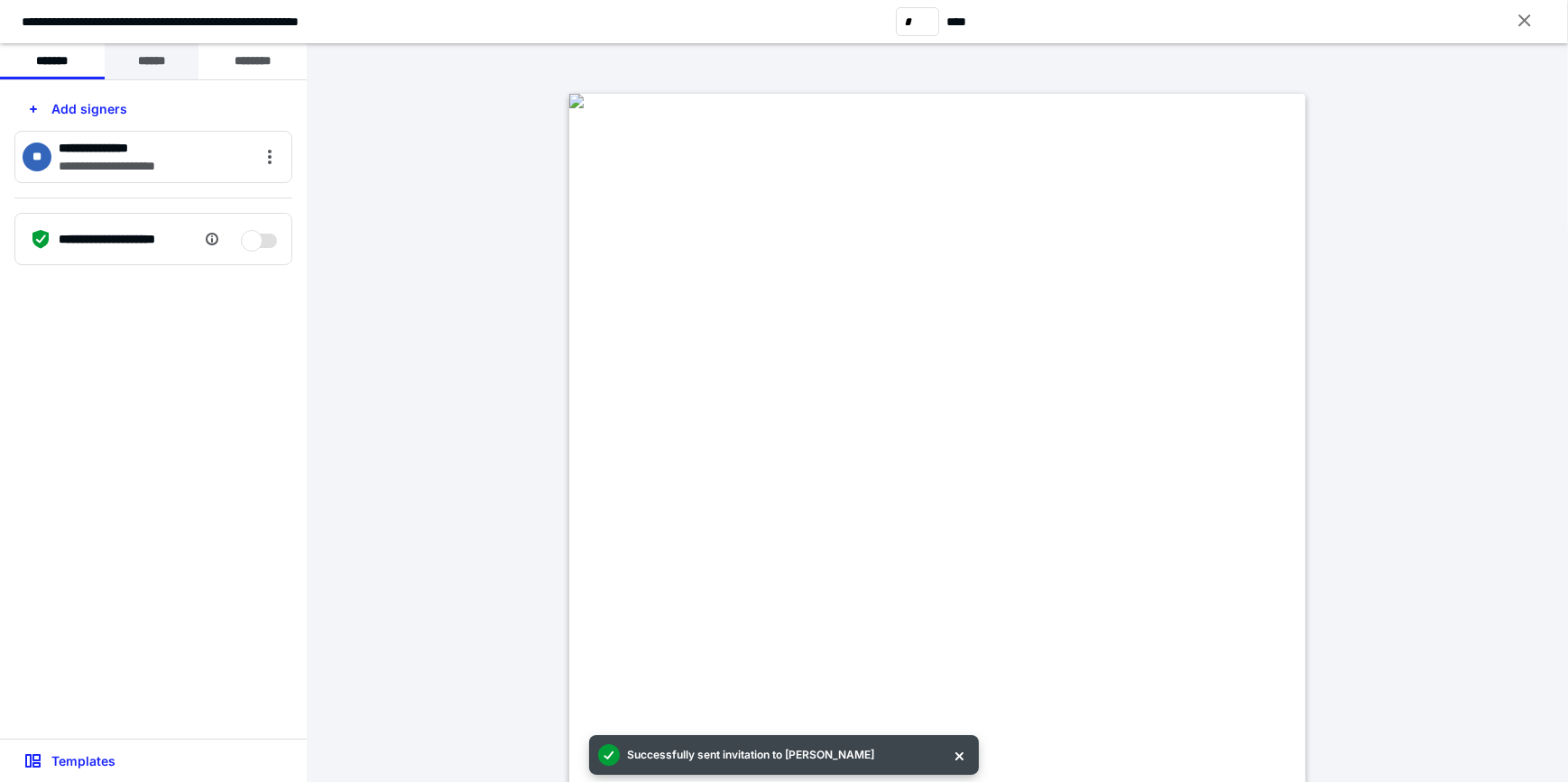 click on "******" at bounding box center (152, 61) 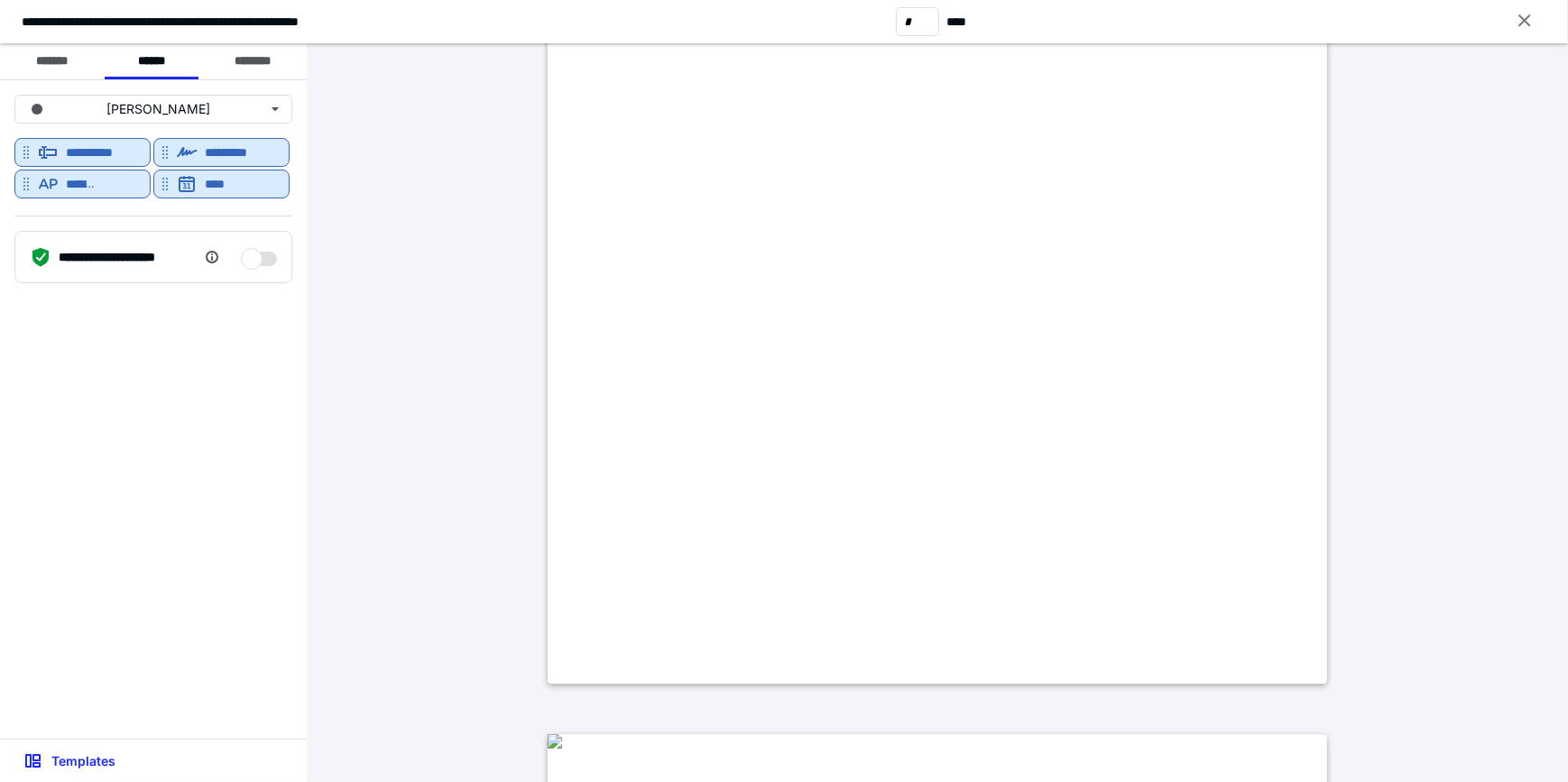 scroll, scrollTop: 8691, scrollLeft: 0, axis: vertical 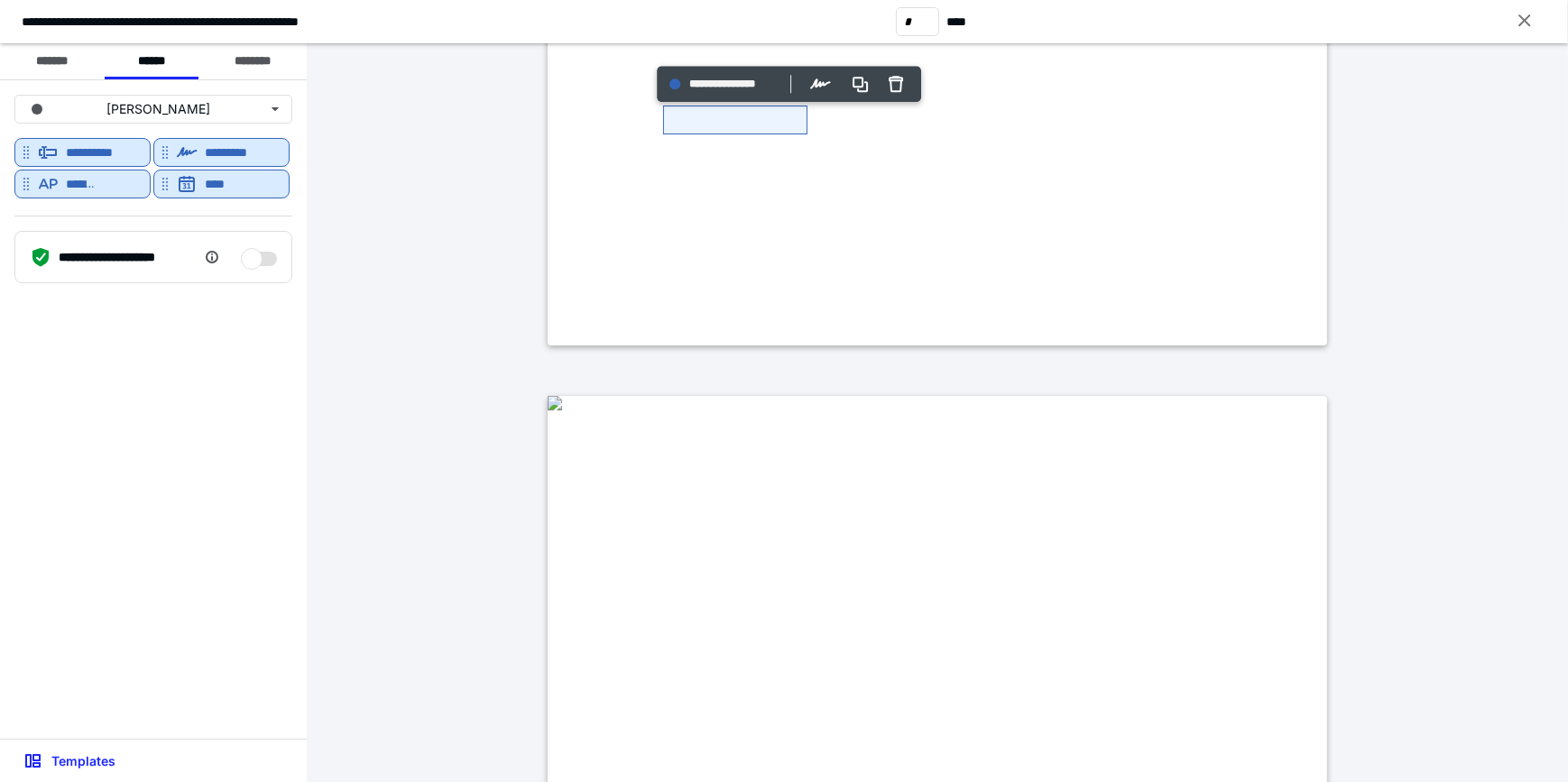 type on "**" 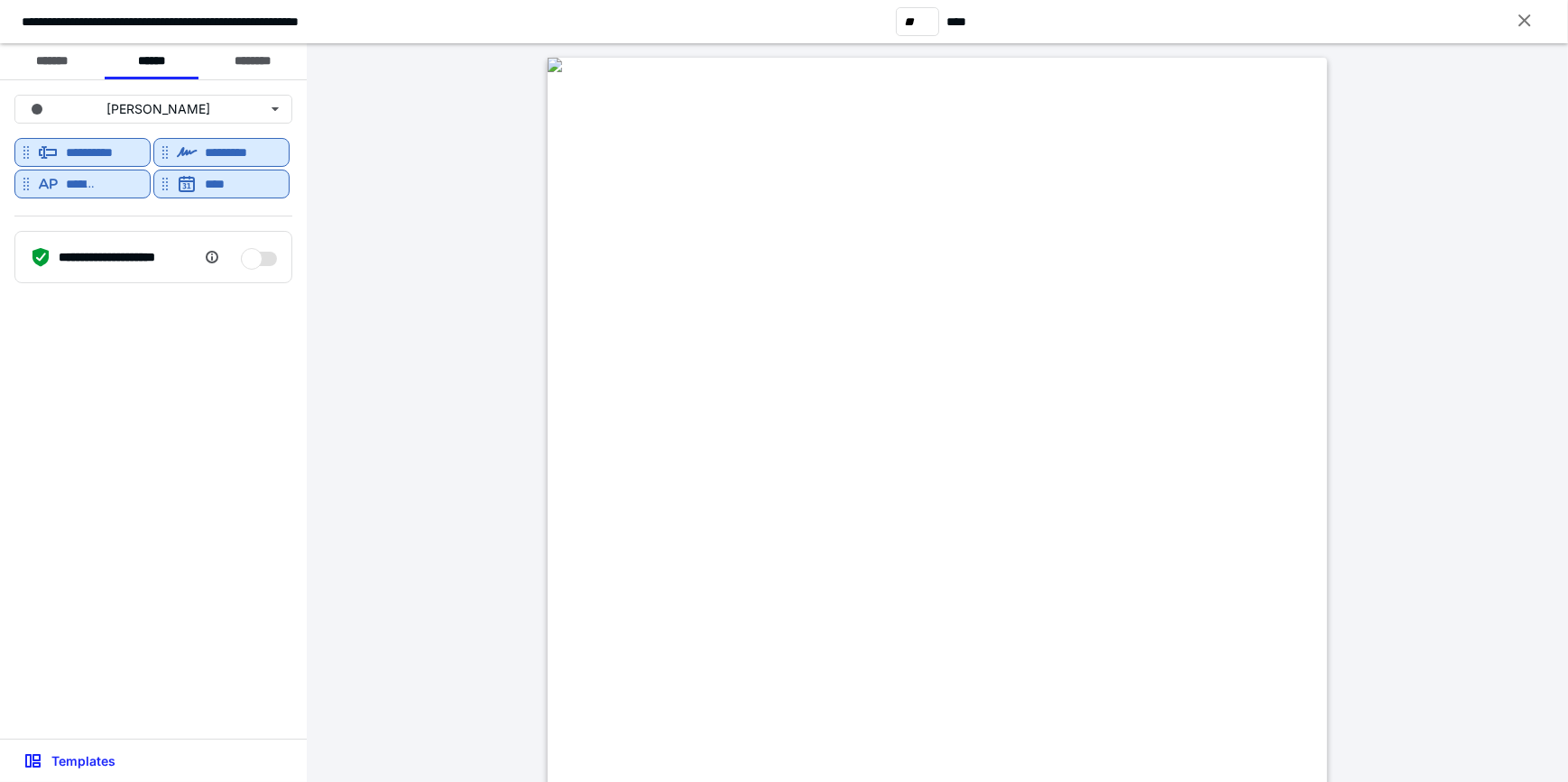 scroll, scrollTop: 9846, scrollLeft: 0, axis: vertical 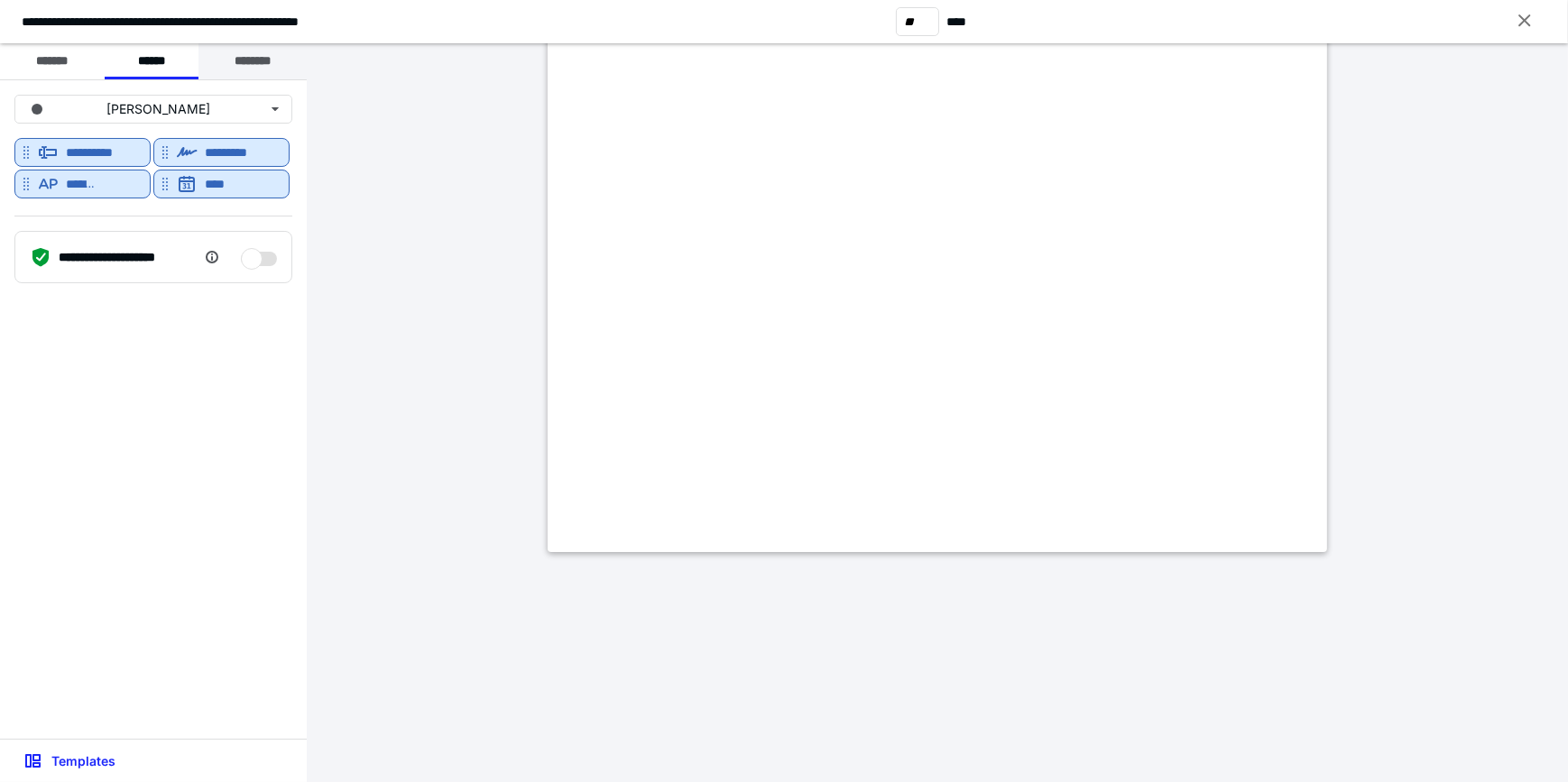 click on "********" at bounding box center [253, 61] 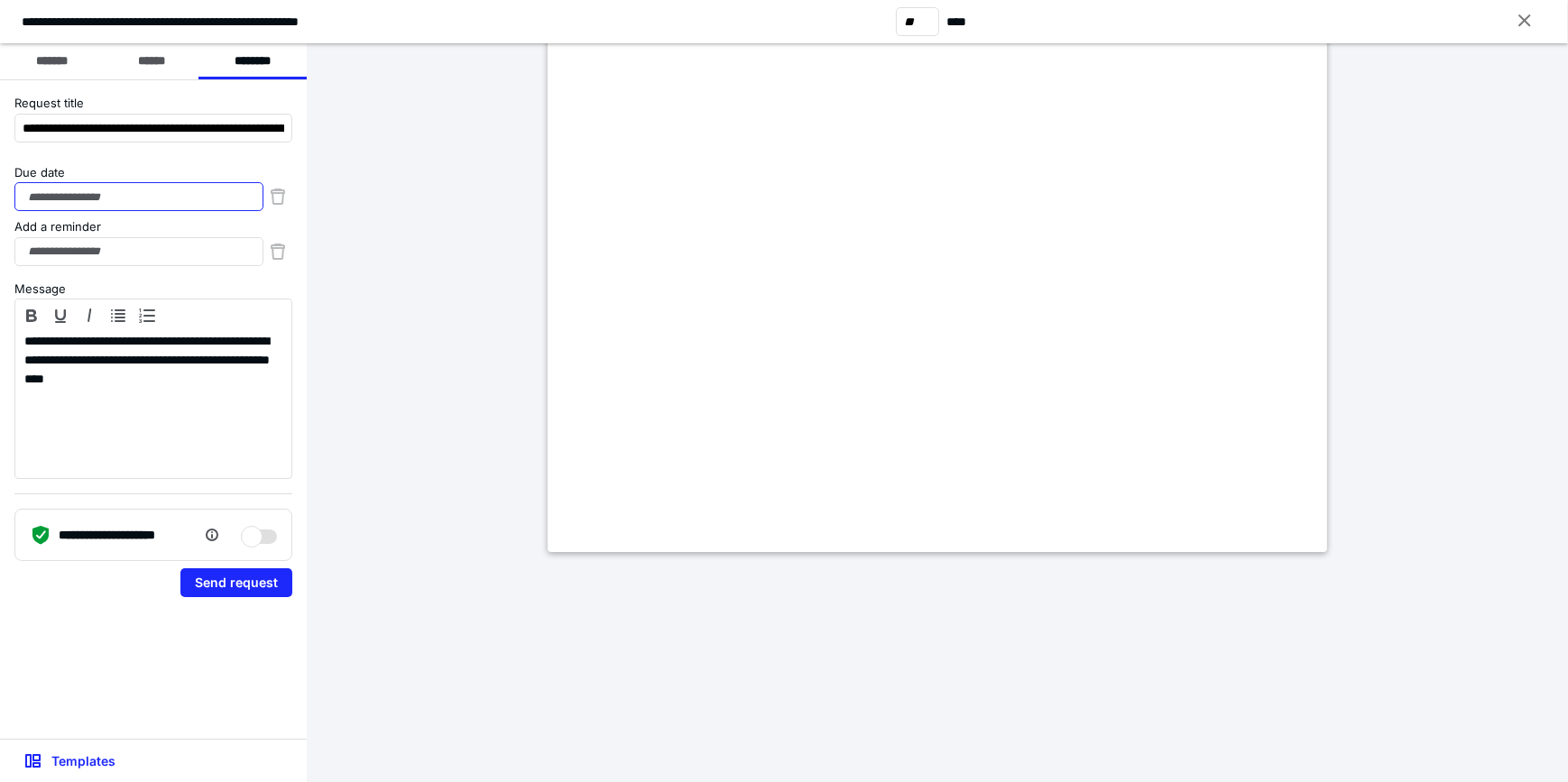 click on "Due date" at bounding box center [139, 197] 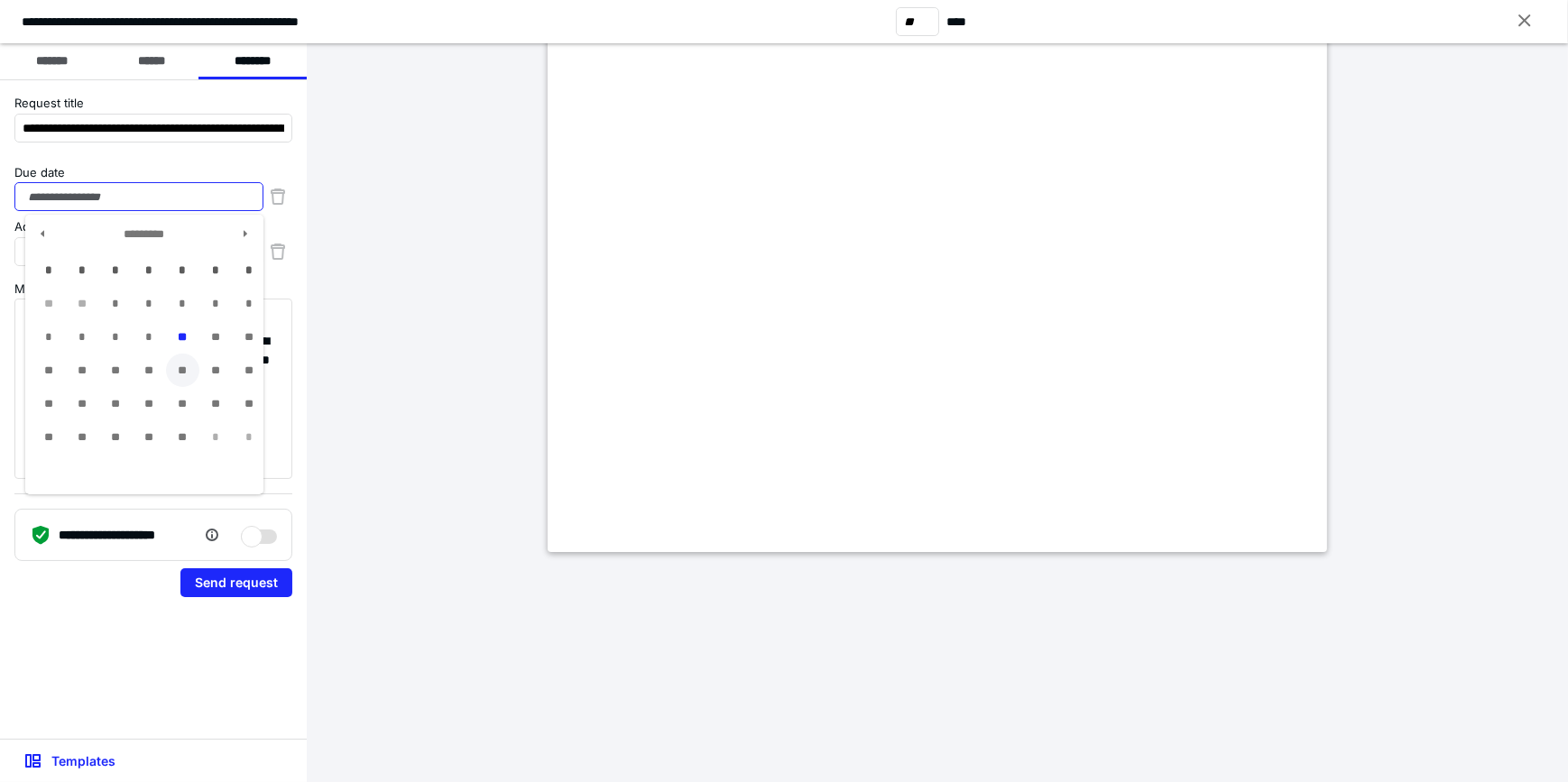 click on "**" at bounding box center (182, 370) 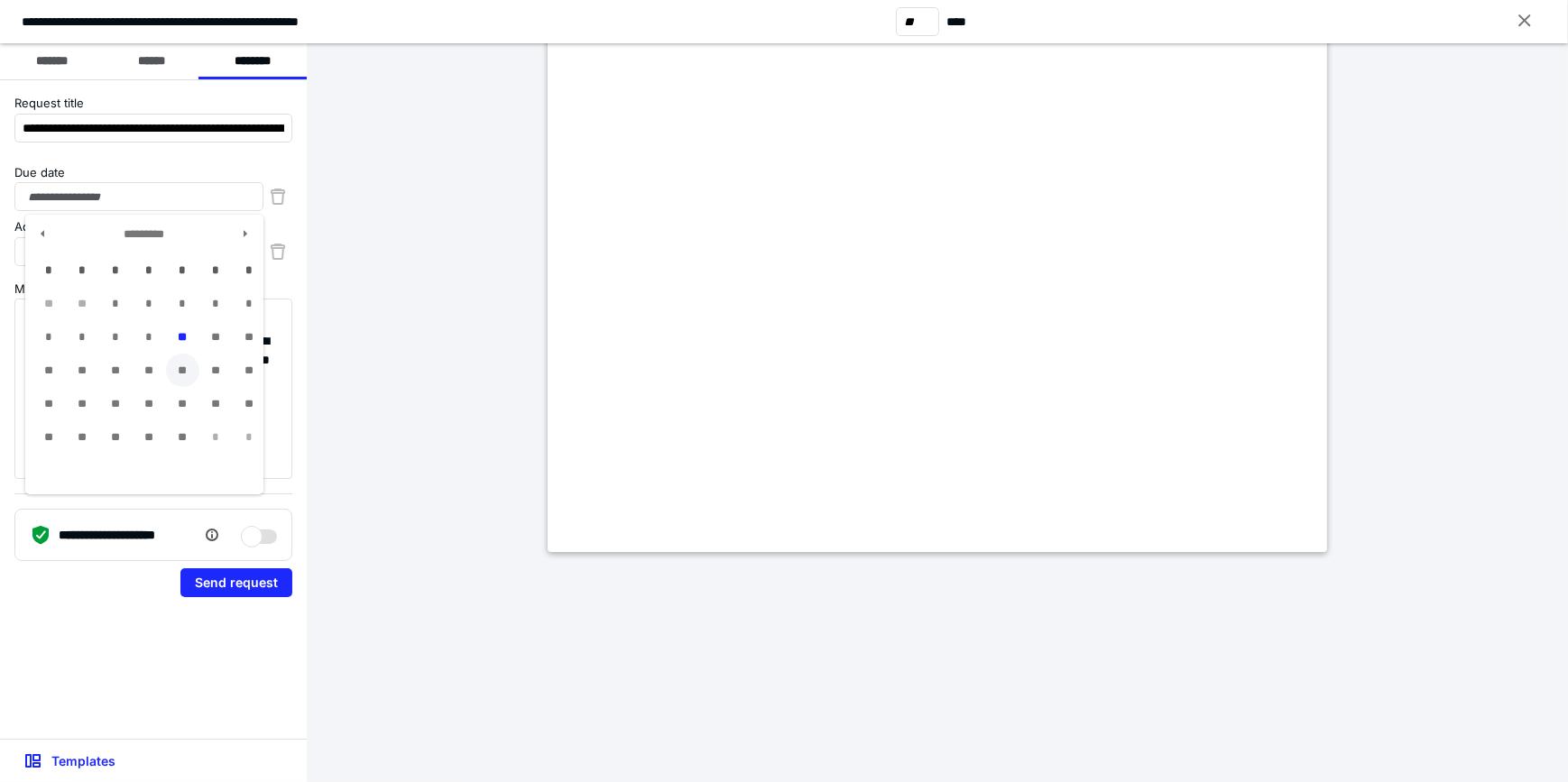 type on "**********" 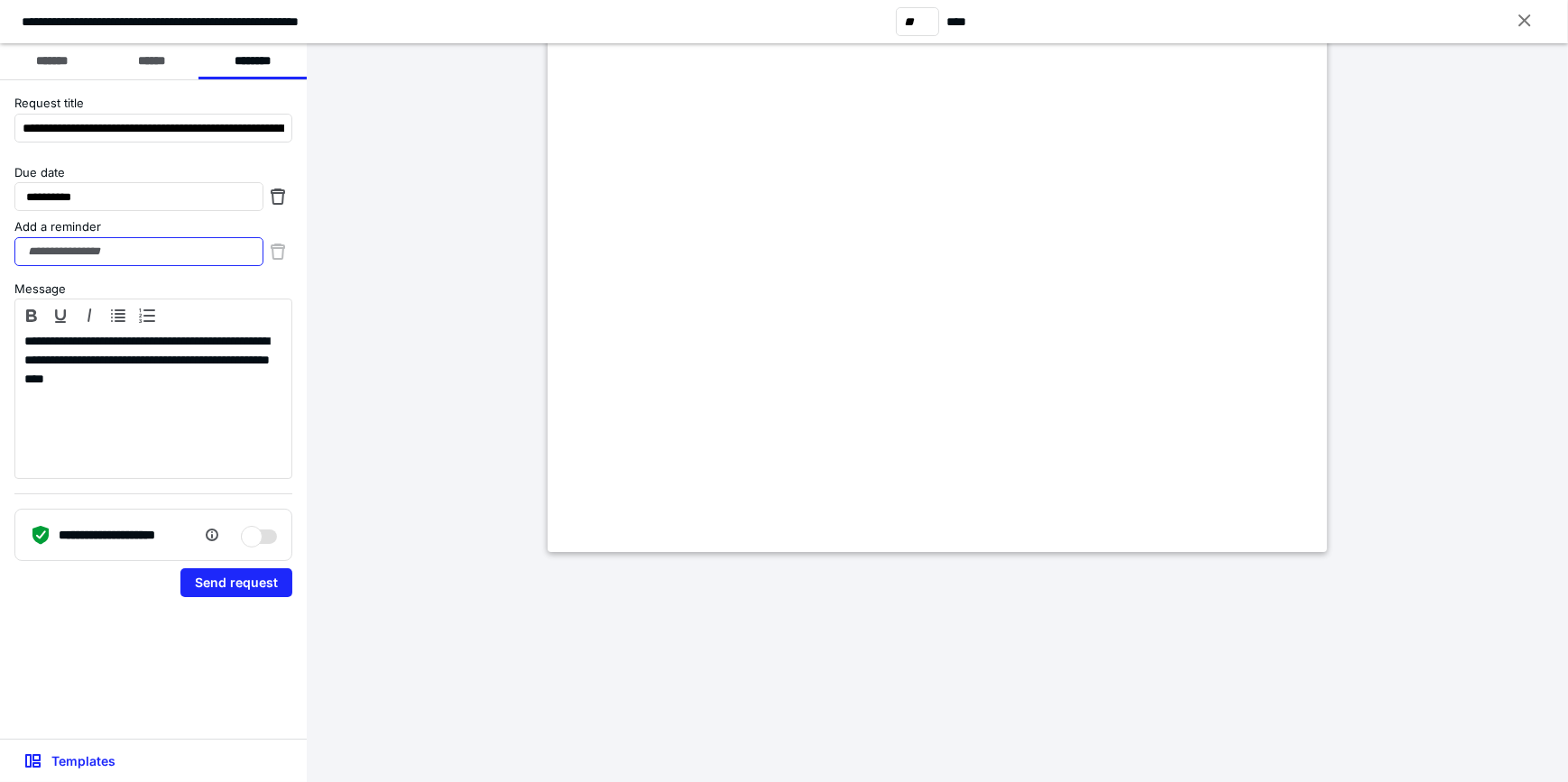 click on "Add a reminder" at bounding box center (139, 252) 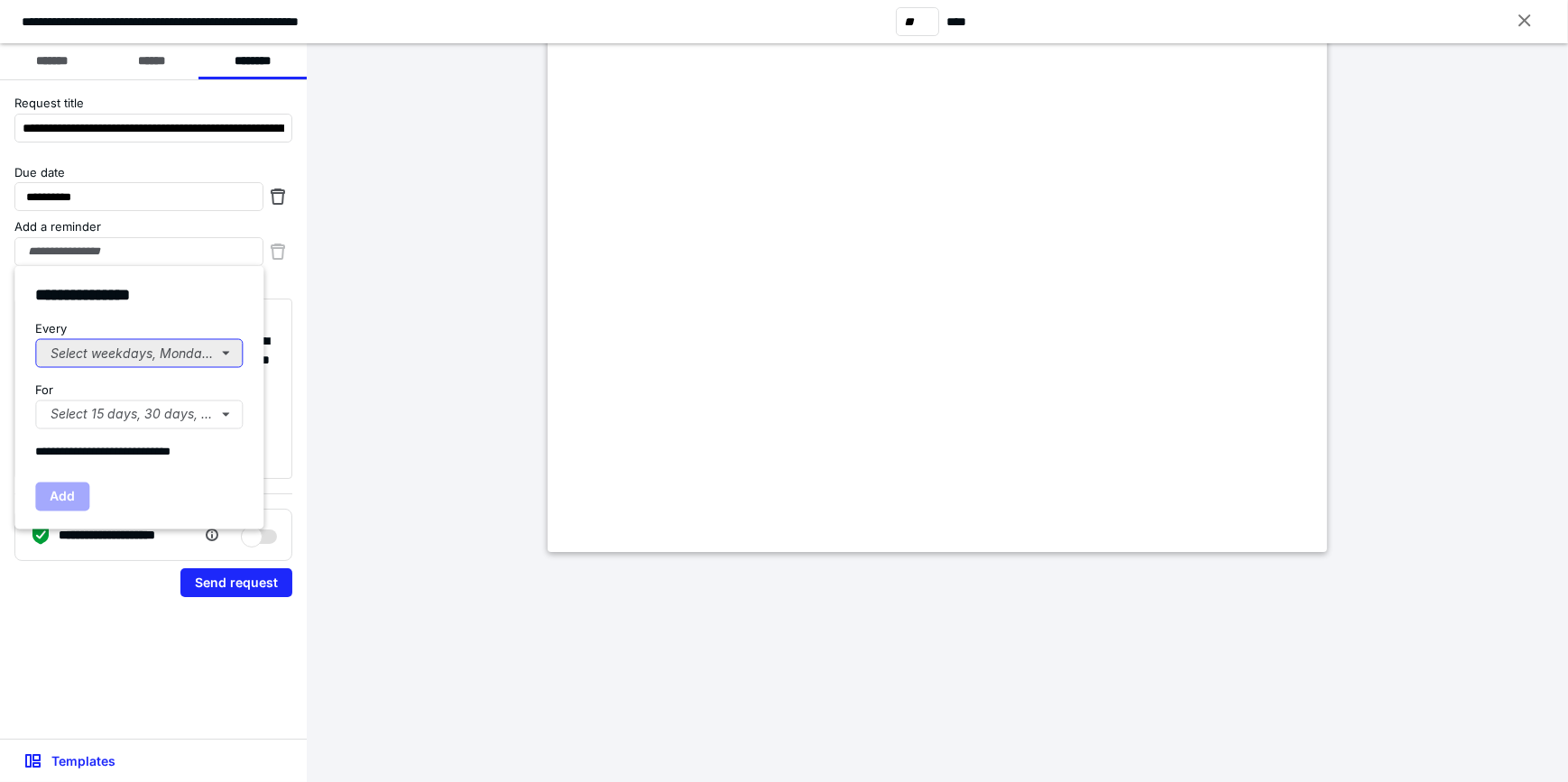 click on "Select weekdays, Mondays, or Tues..." at bounding box center [139, 353] 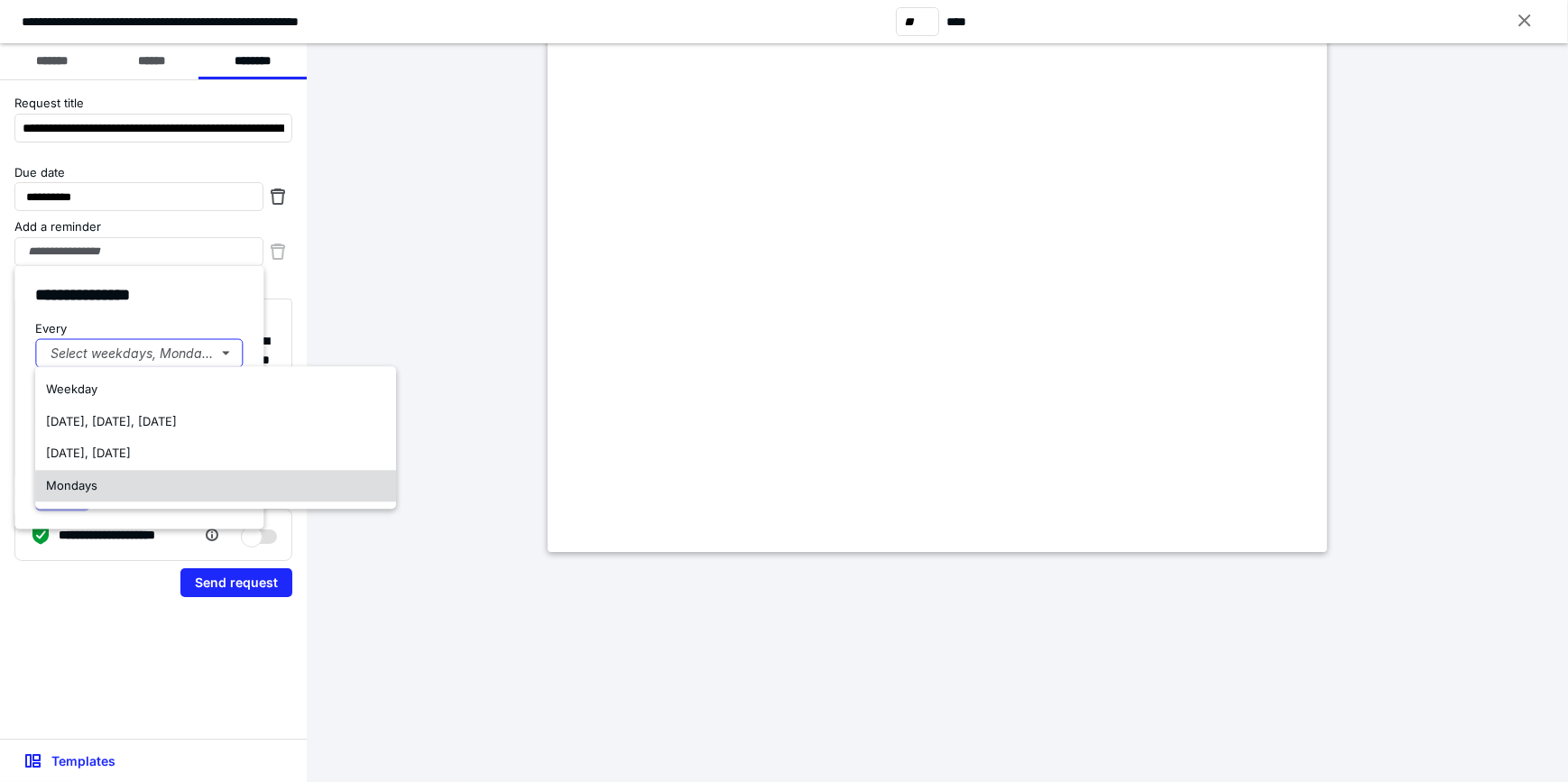 click on "Mondays" at bounding box center (71, 485) 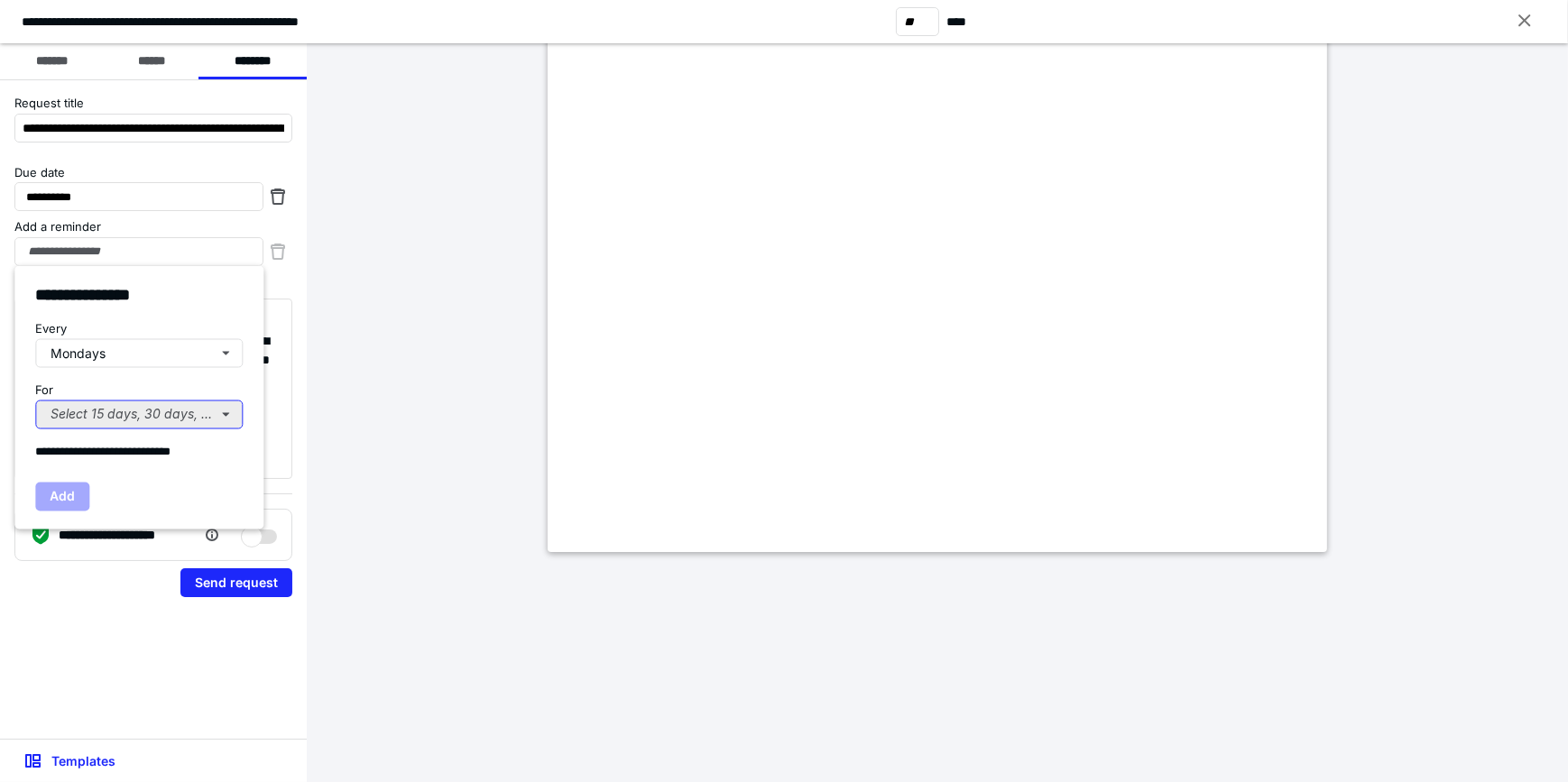 click on "Select 15 days, 30 days, or 45 days..." at bounding box center [139, 415] 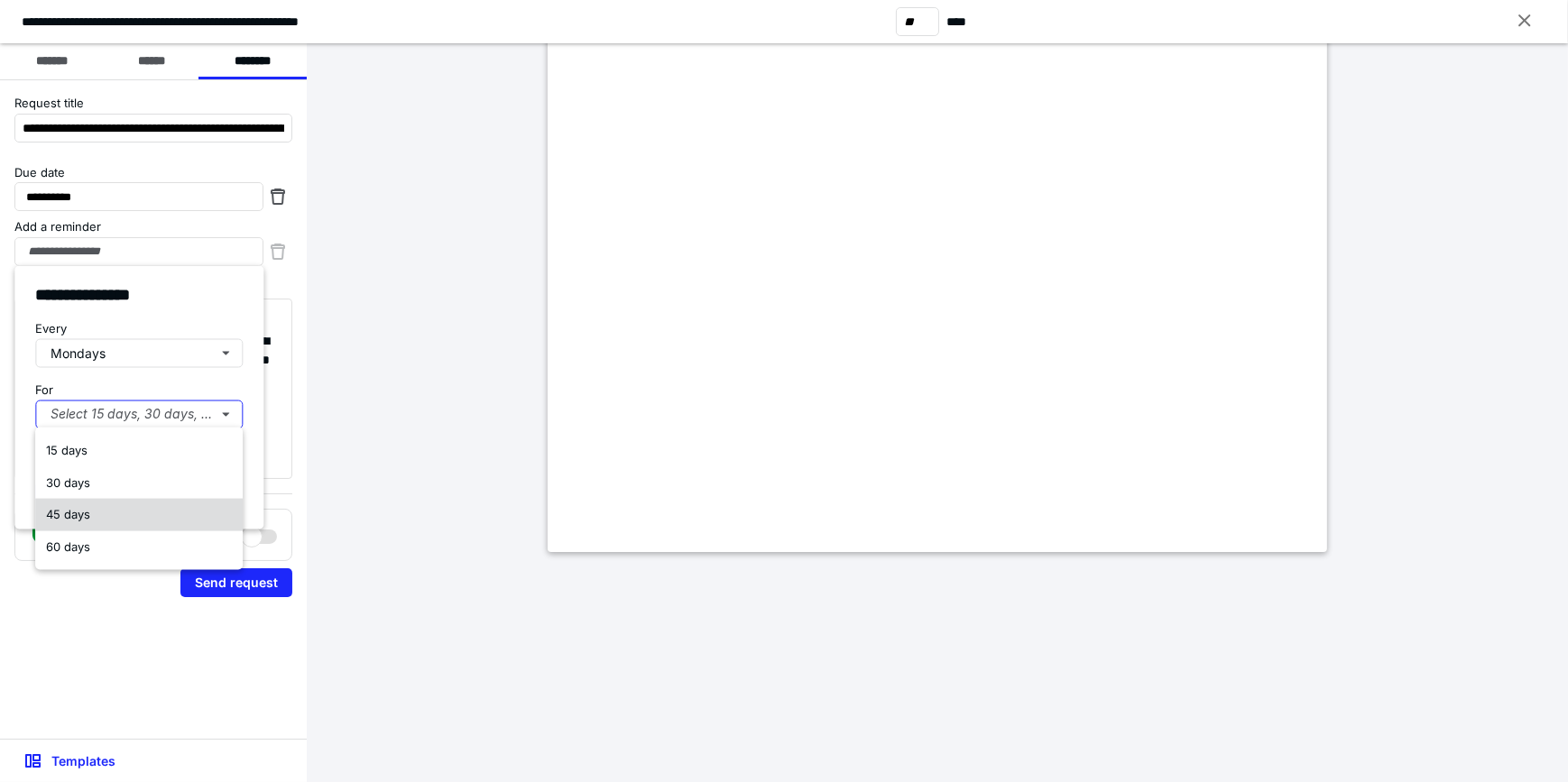click on "45 days" at bounding box center (139, 515) 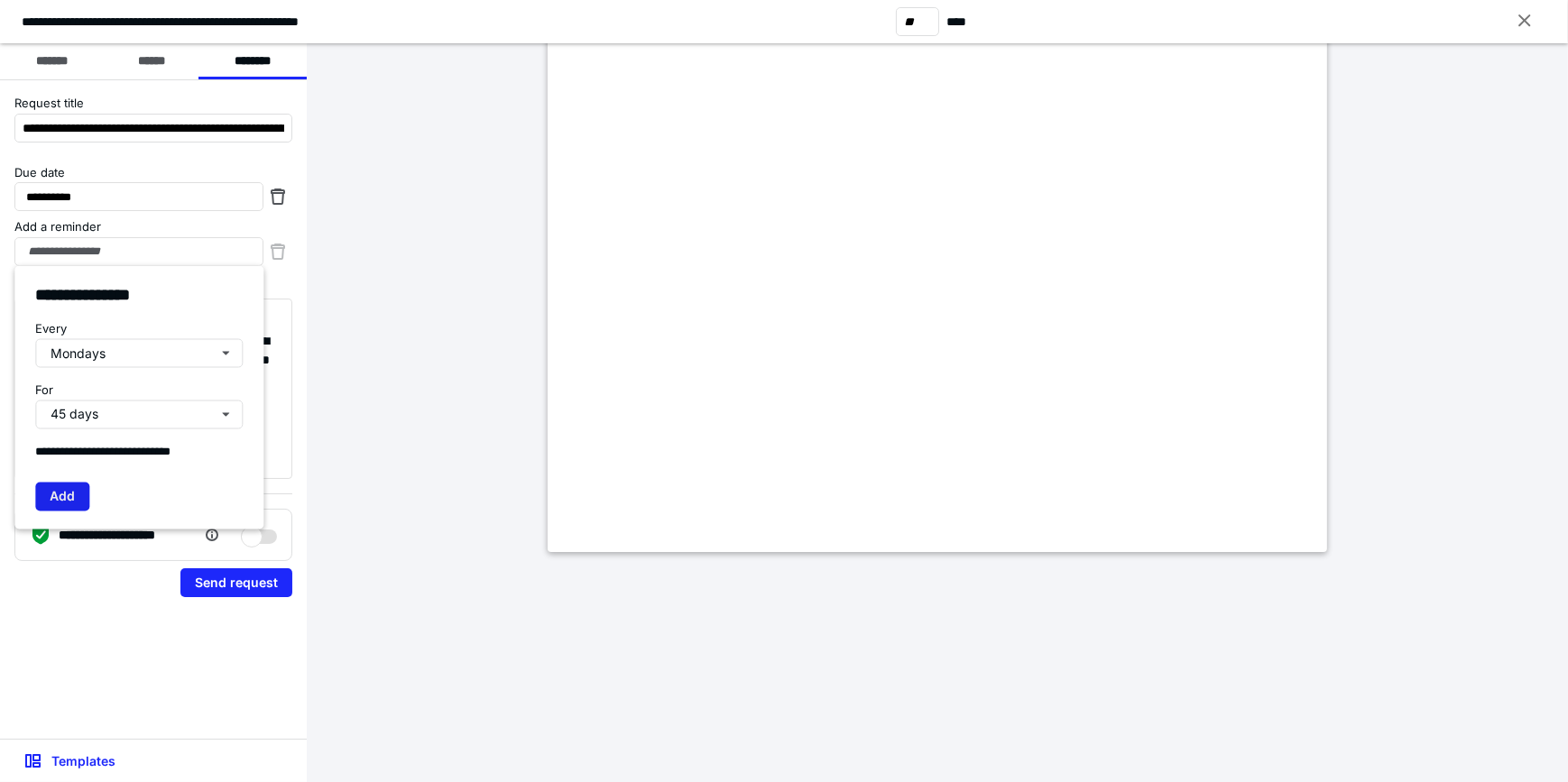 click on "Add" at bounding box center (62, 497) 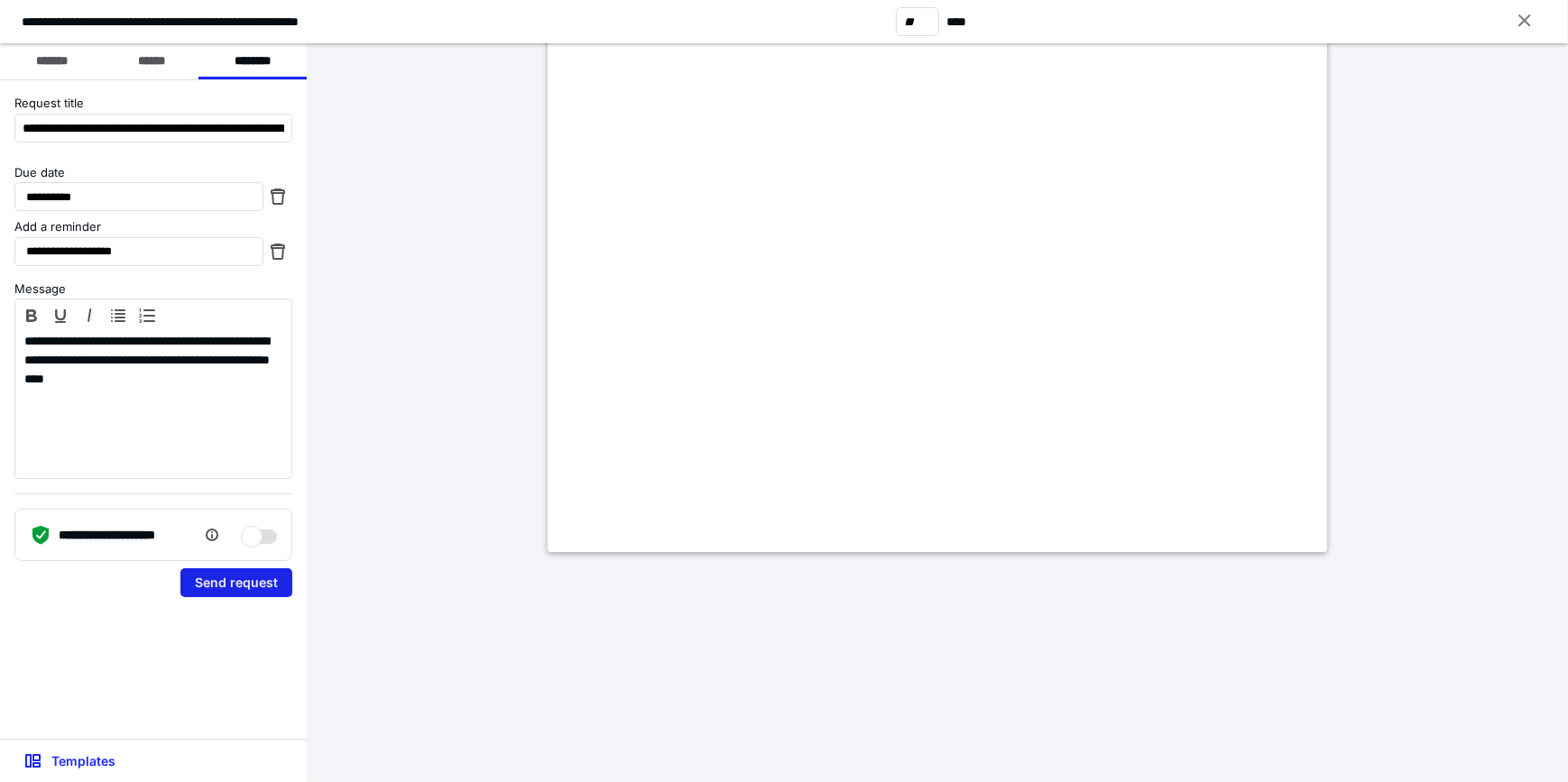 click on "Send request" at bounding box center [236, 583] 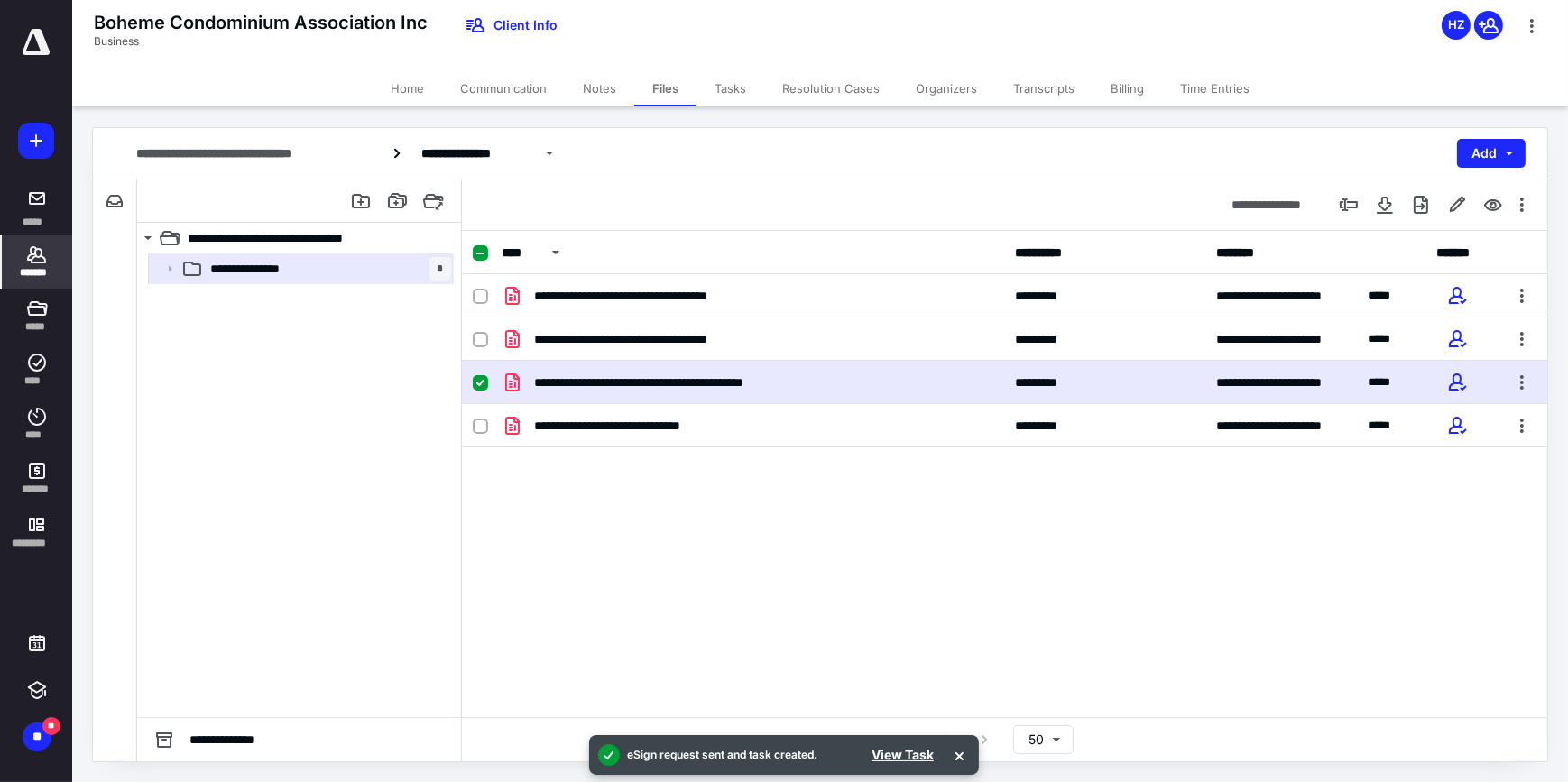 click 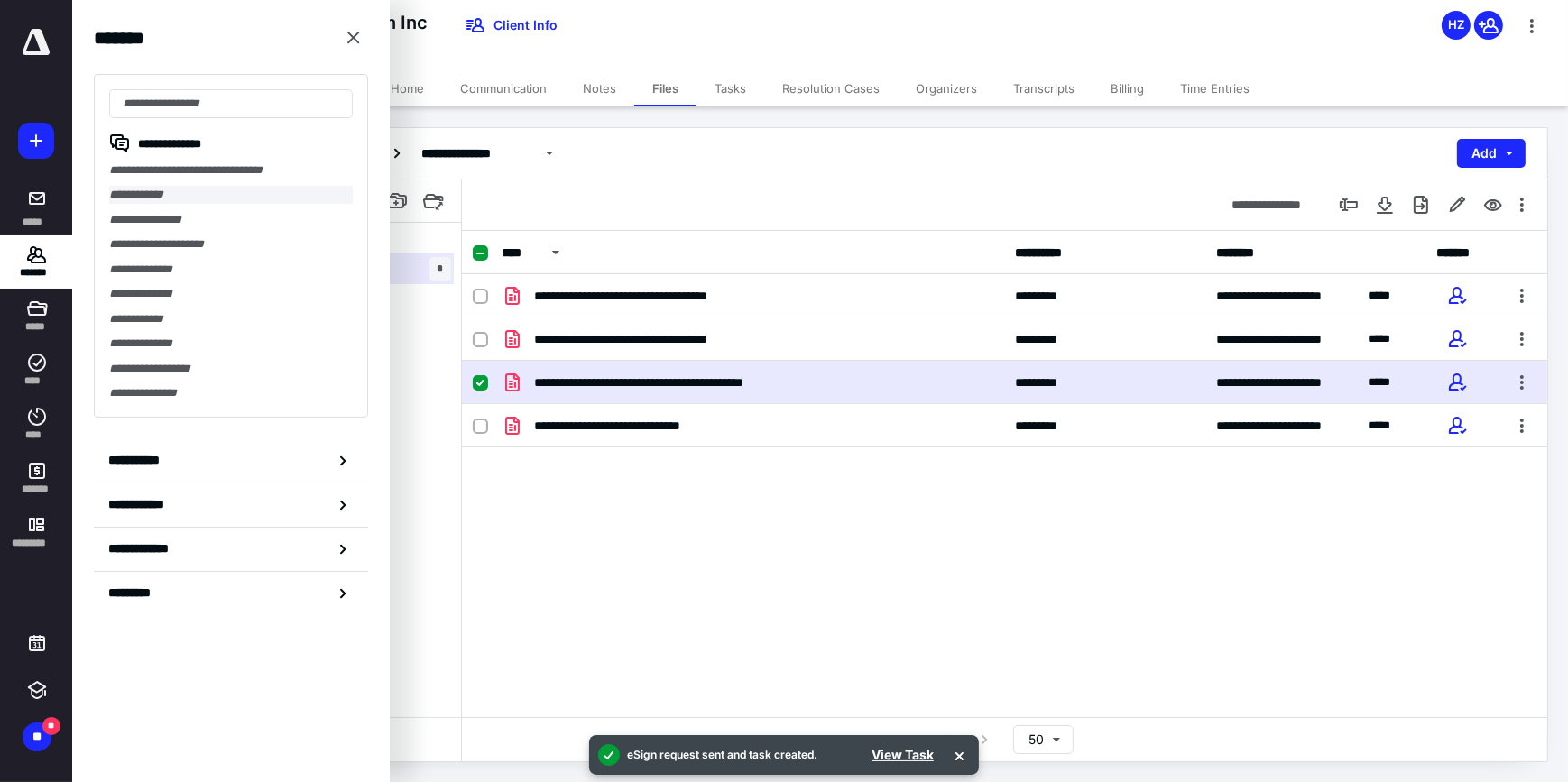 click on "**********" at bounding box center (231, 194) 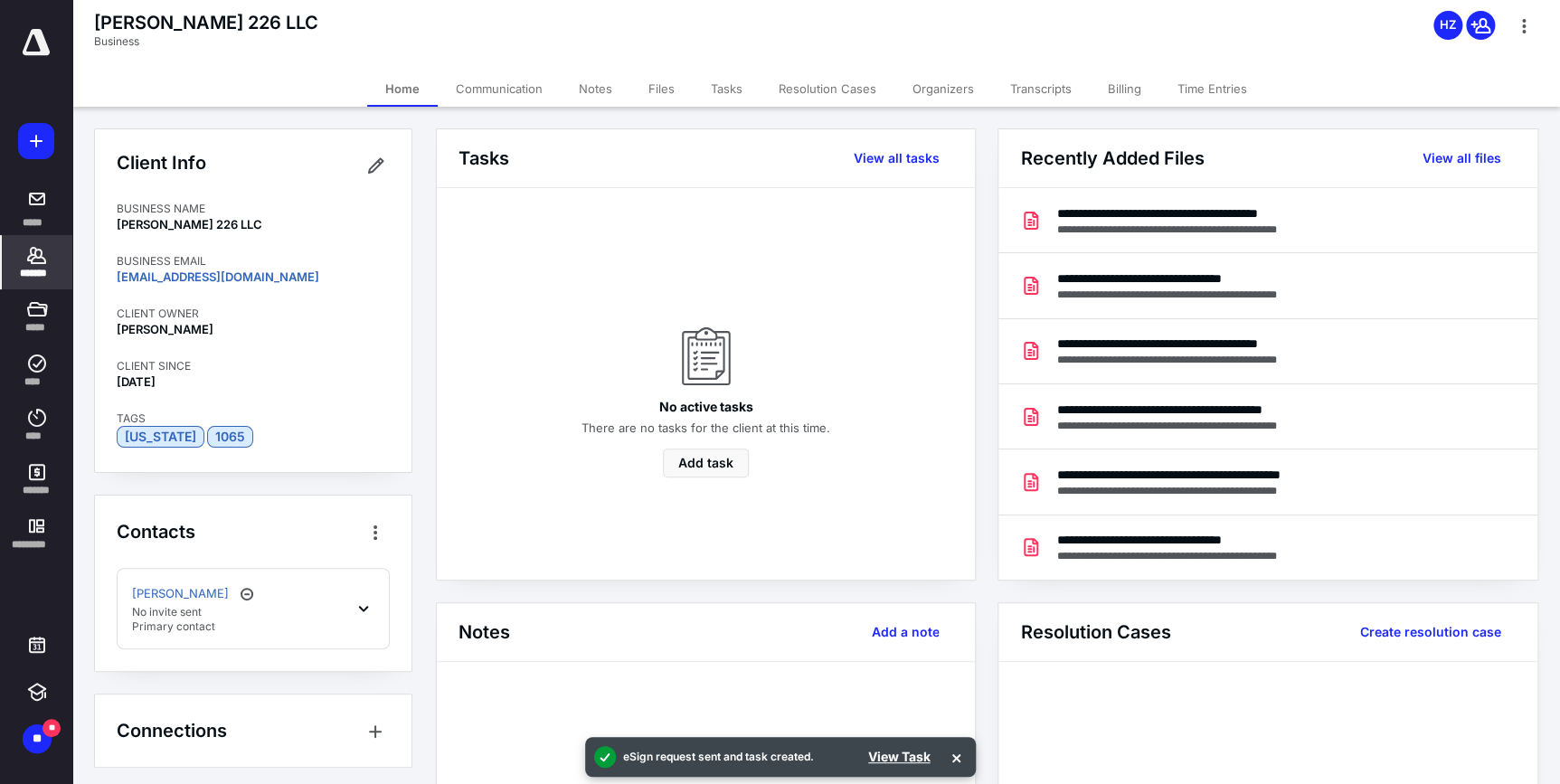 click 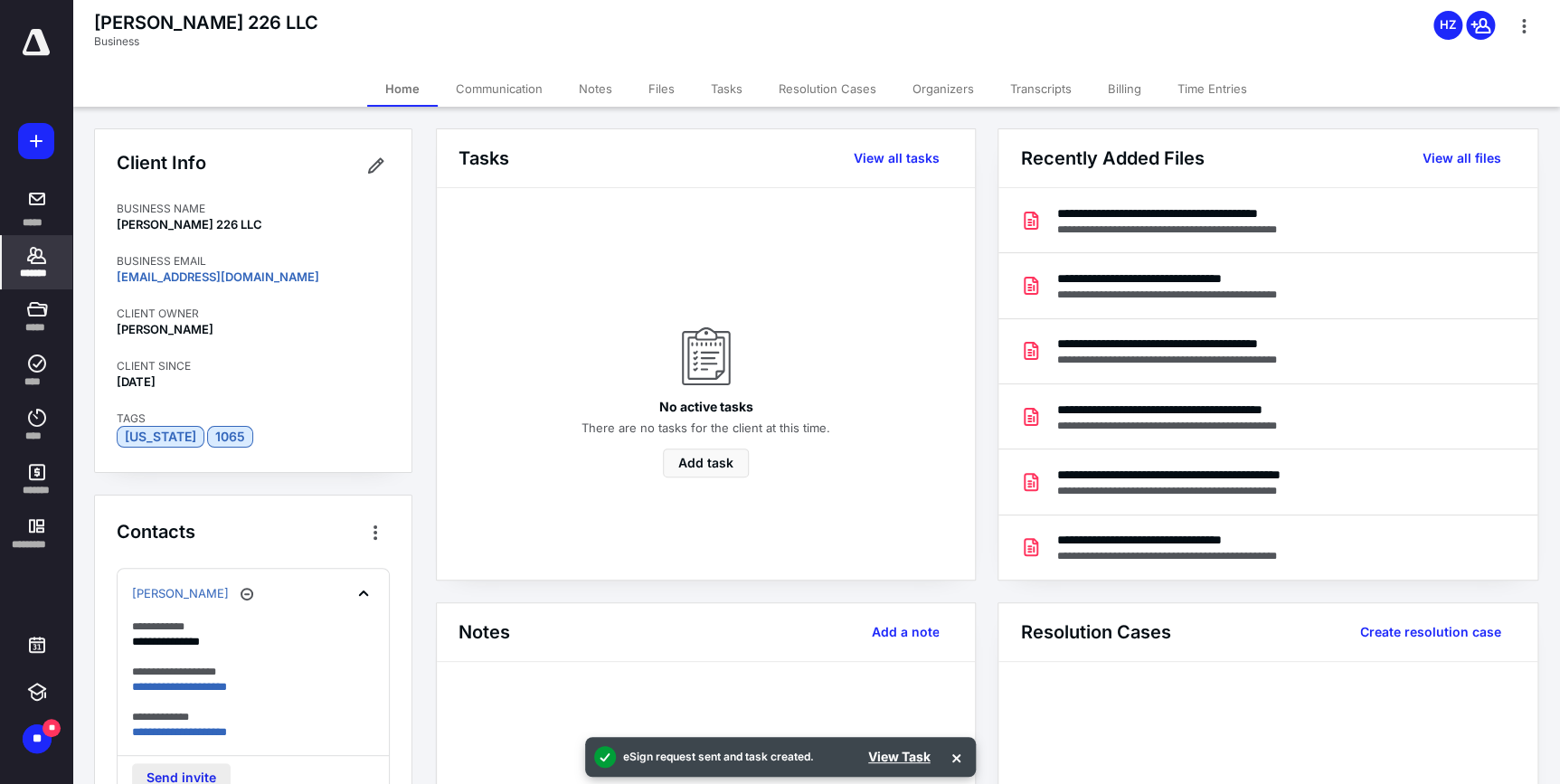 click on "Send invite" at bounding box center (181, 778) 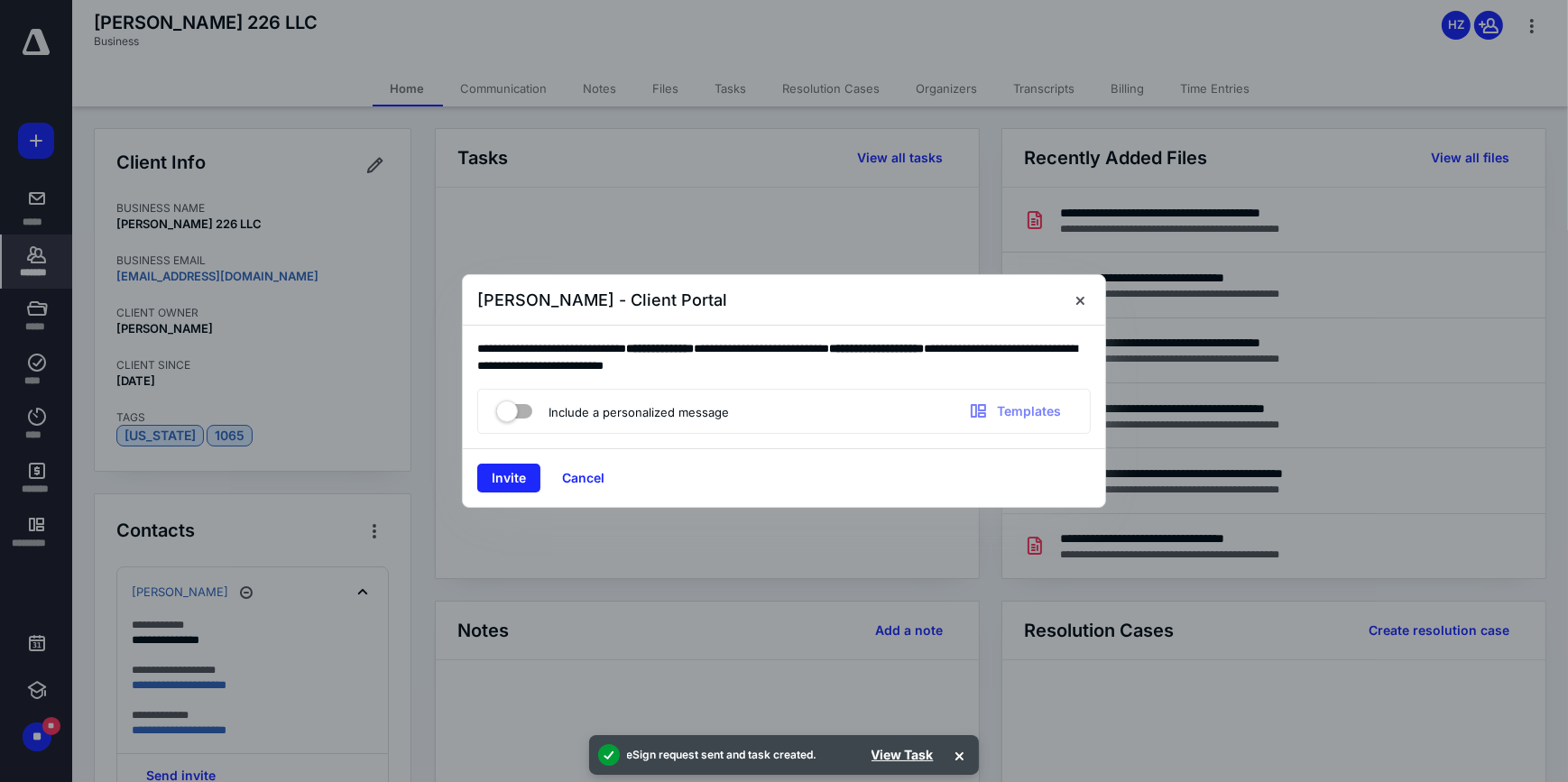 click on "Include a personalized message Templates" at bounding box center (784, 411) 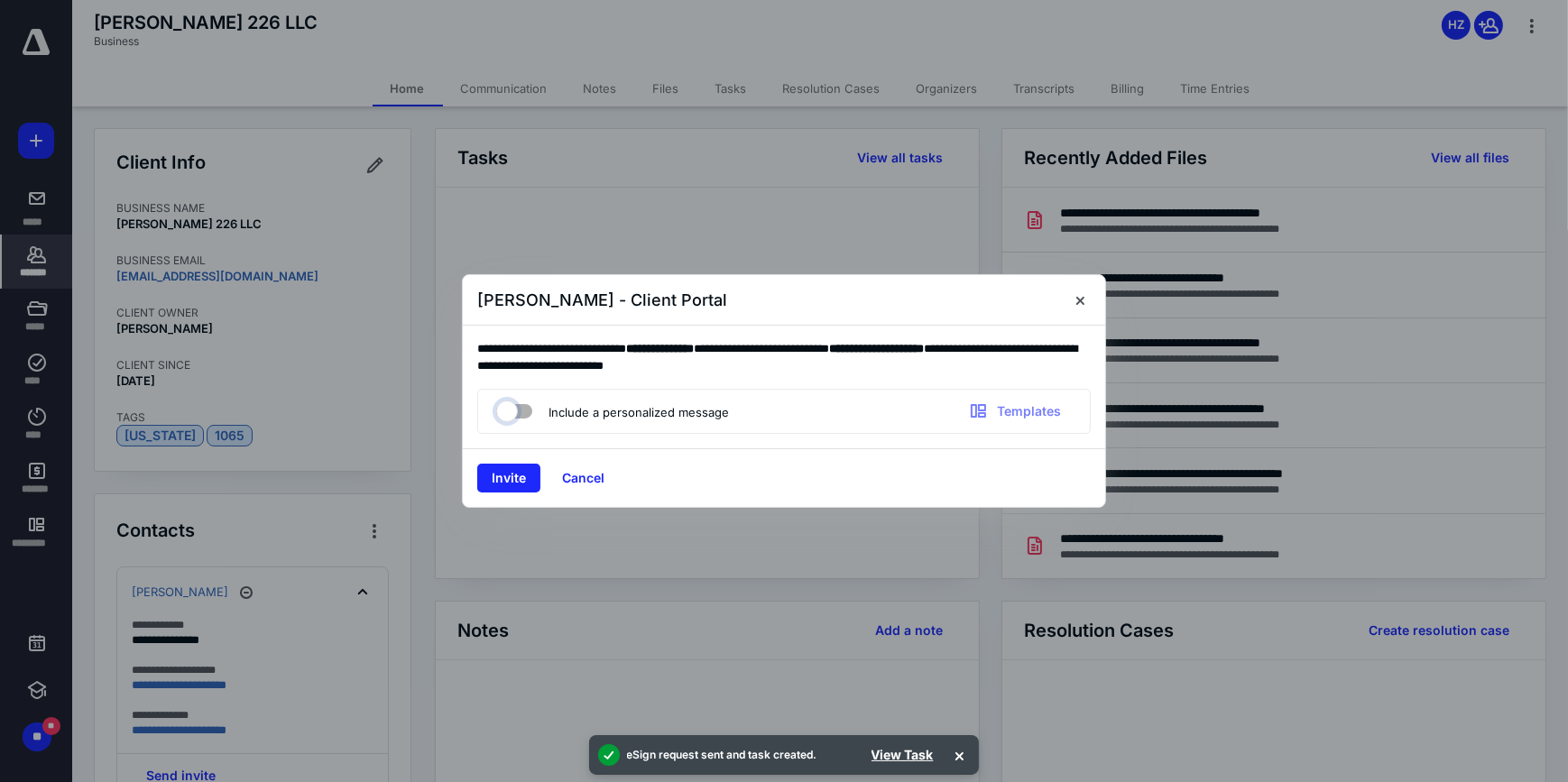 click at bounding box center [505, 409] 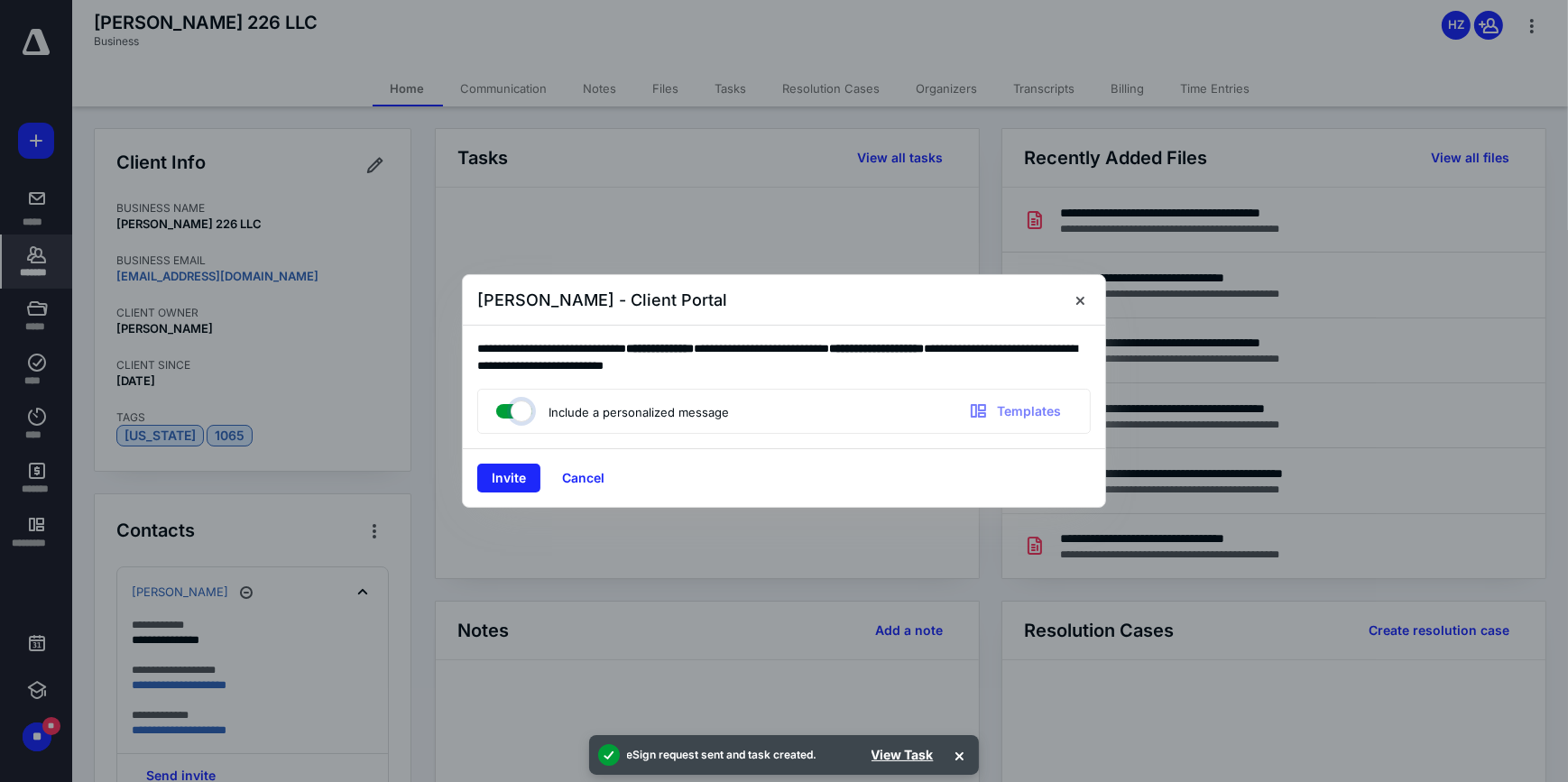 checkbox on "true" 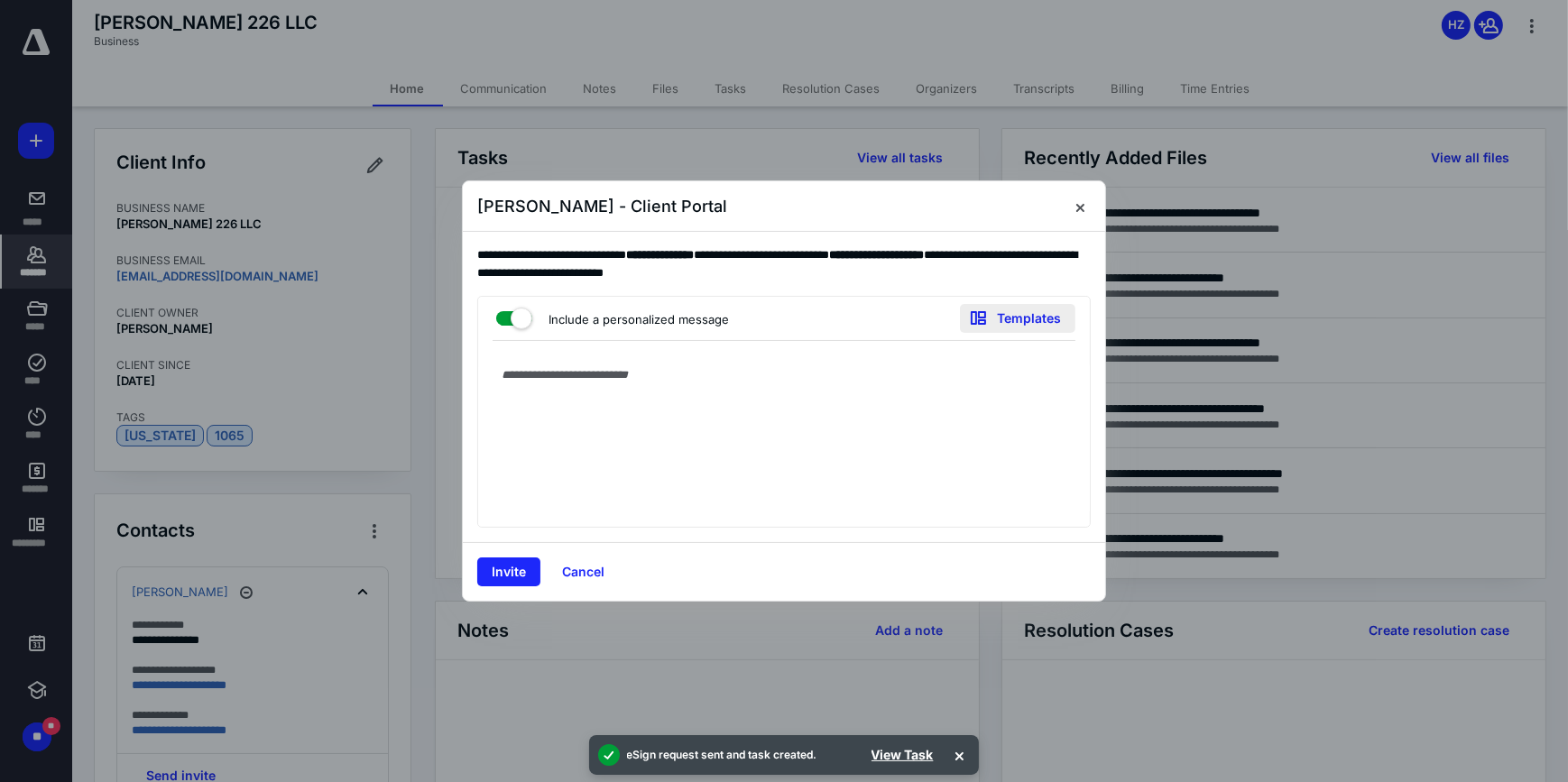 click on "Templates" at bounding box center (1018, 318) 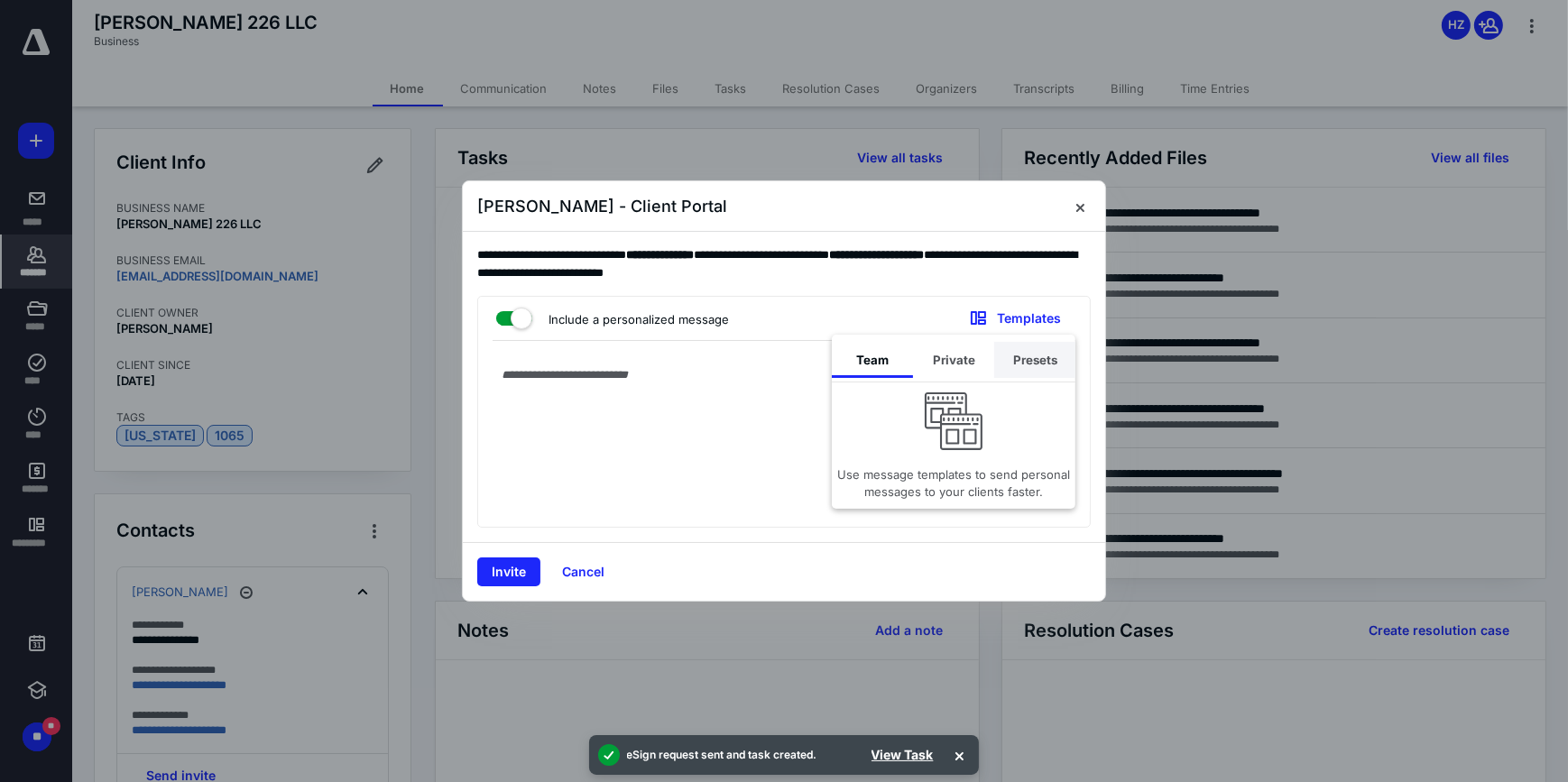 click on "Presets" at bounding box center [1035, 360] 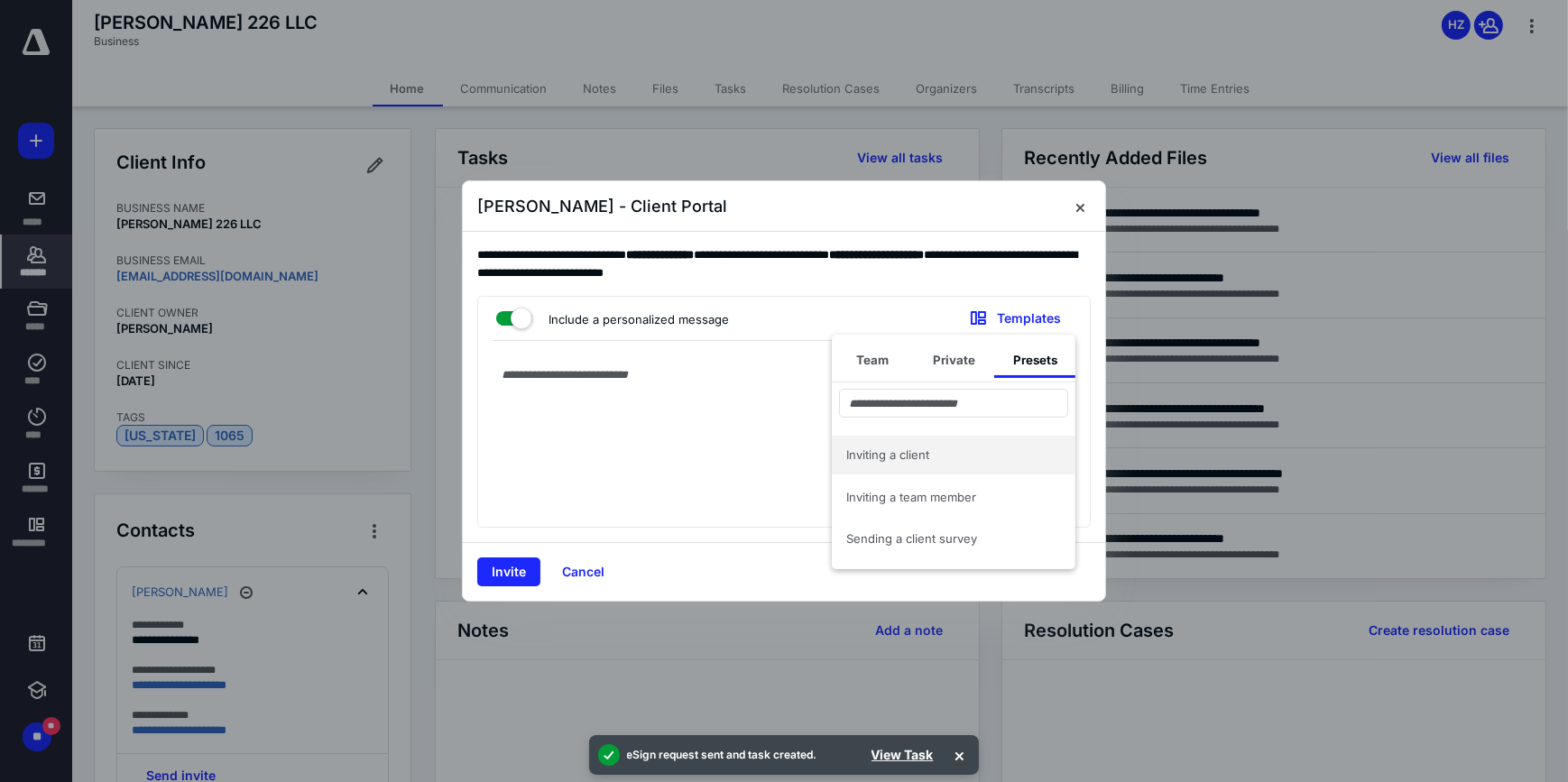 click on "Inviting a client" at bounding box center (943, 455) 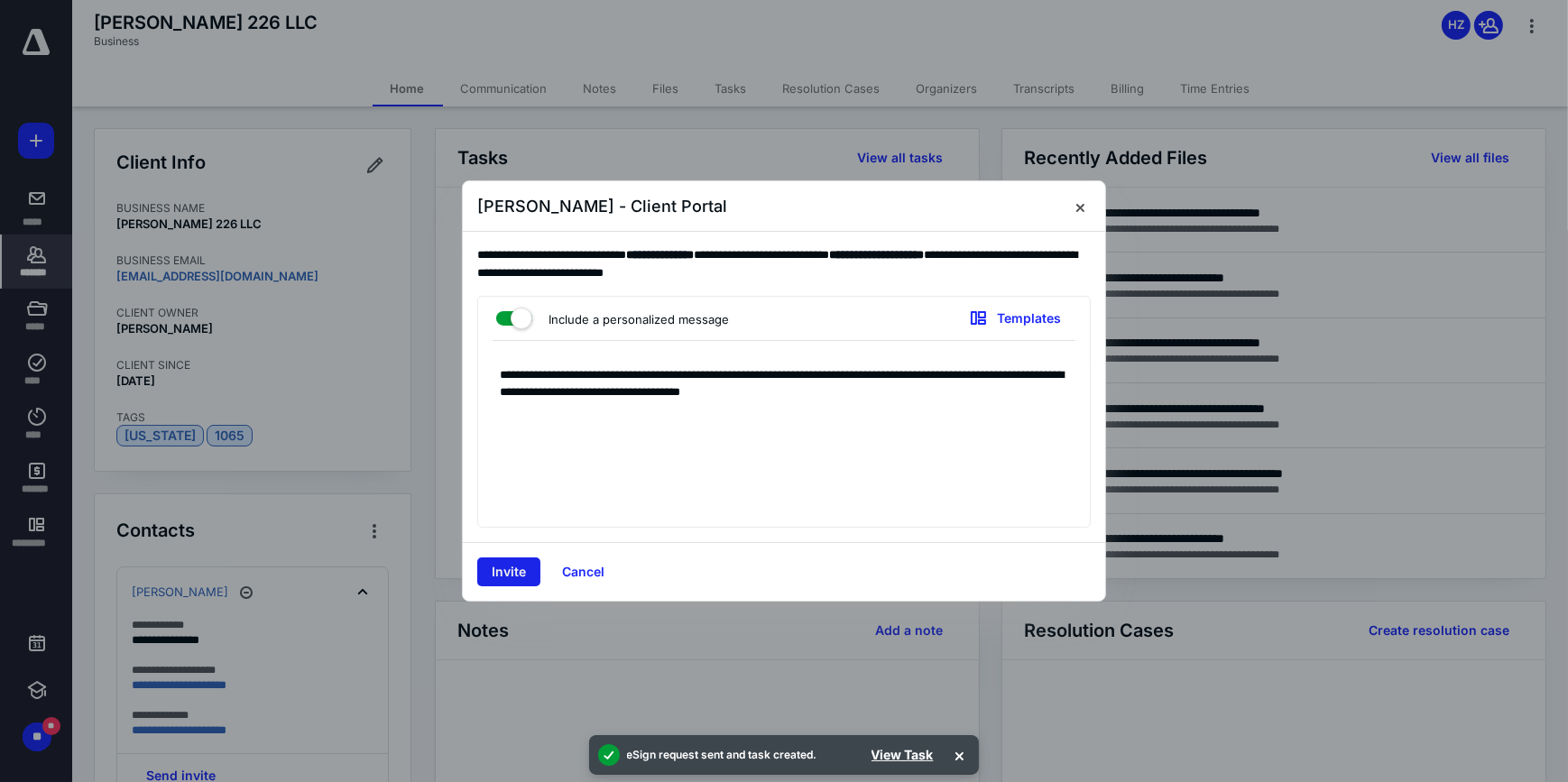 click on "Invite" at bounding box center (509, 572) 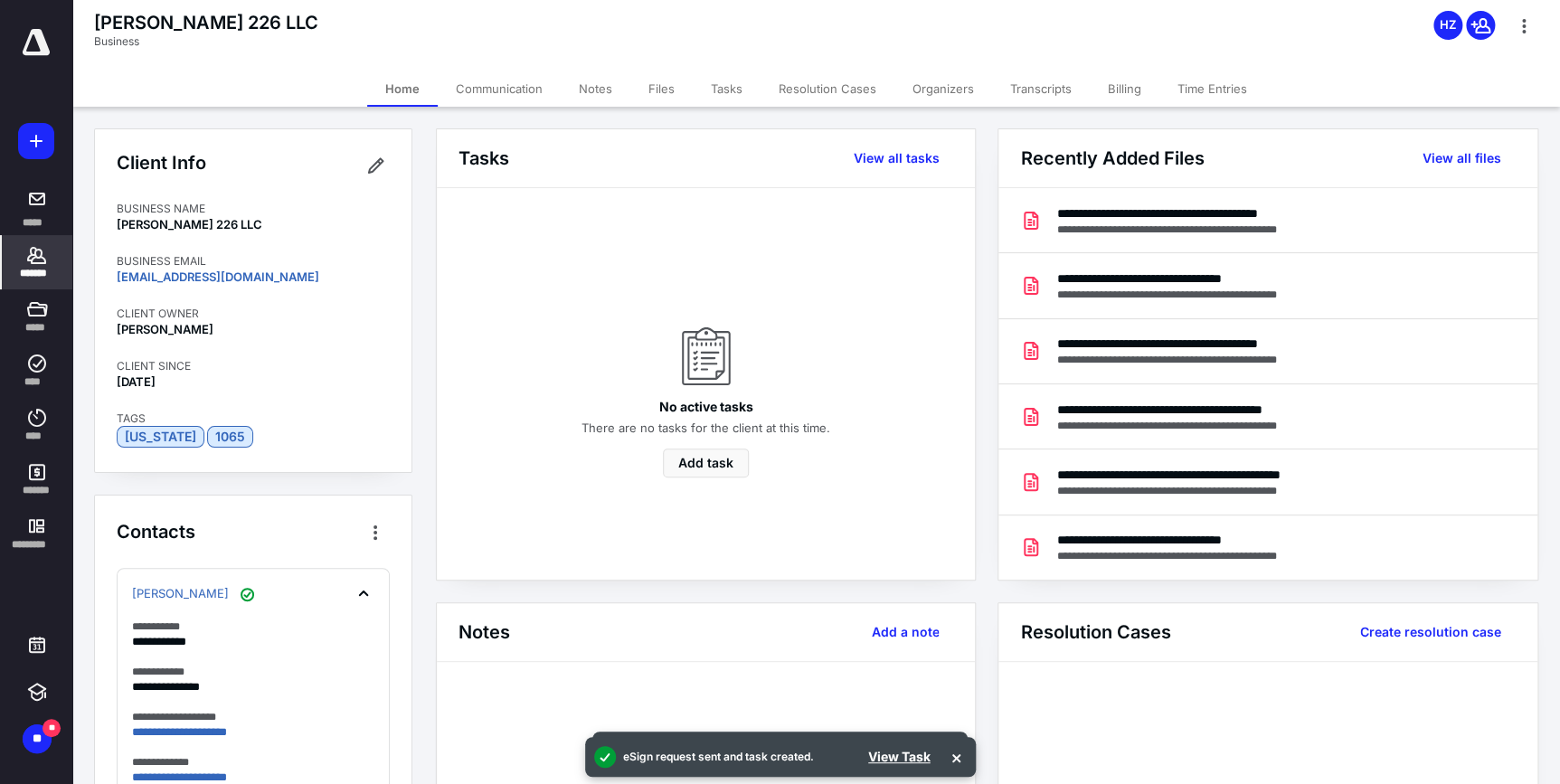 click on "Files" at bounding box center (661, 89) 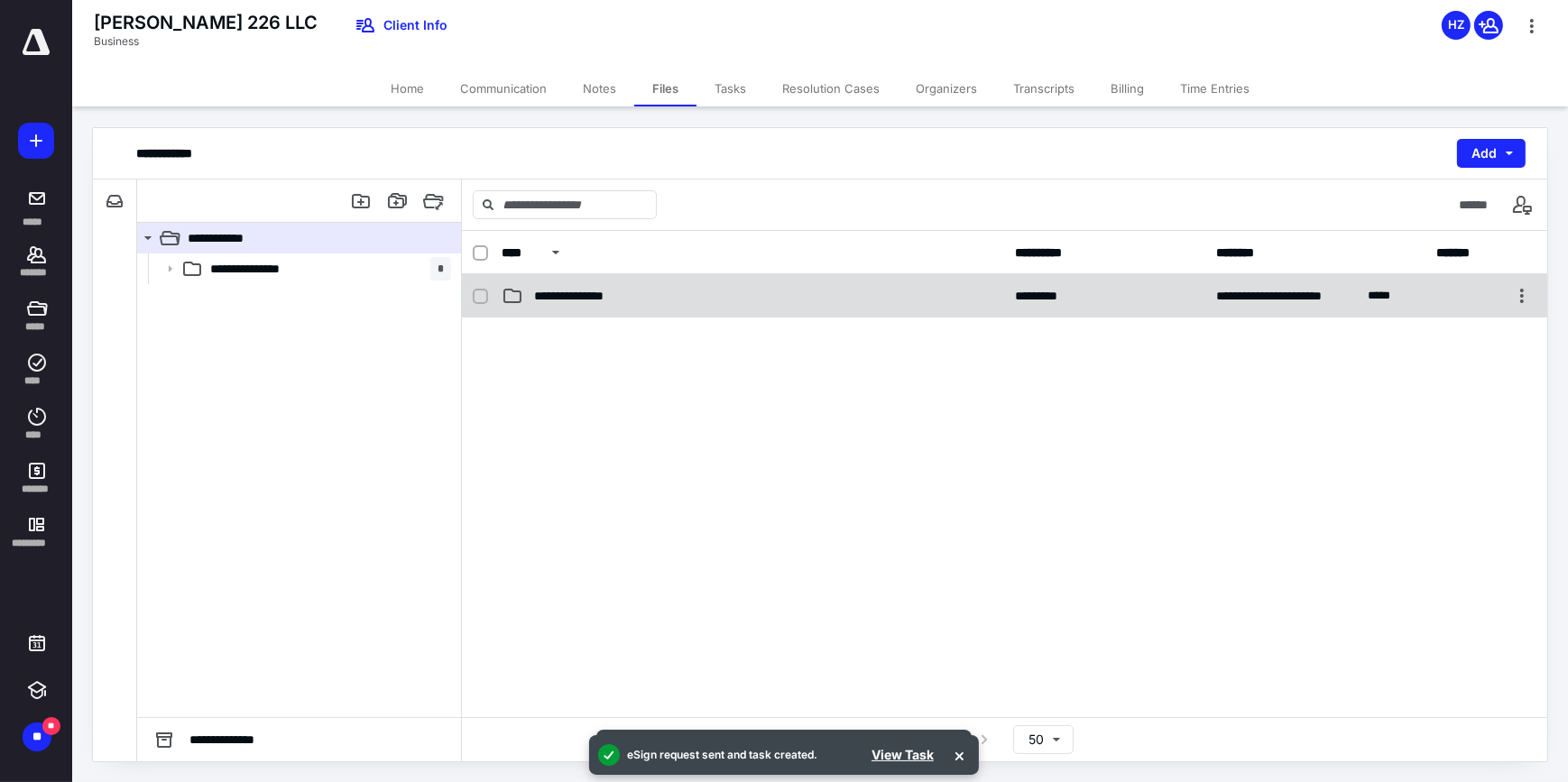 click on "**********" at bounding box center (1004, 296) 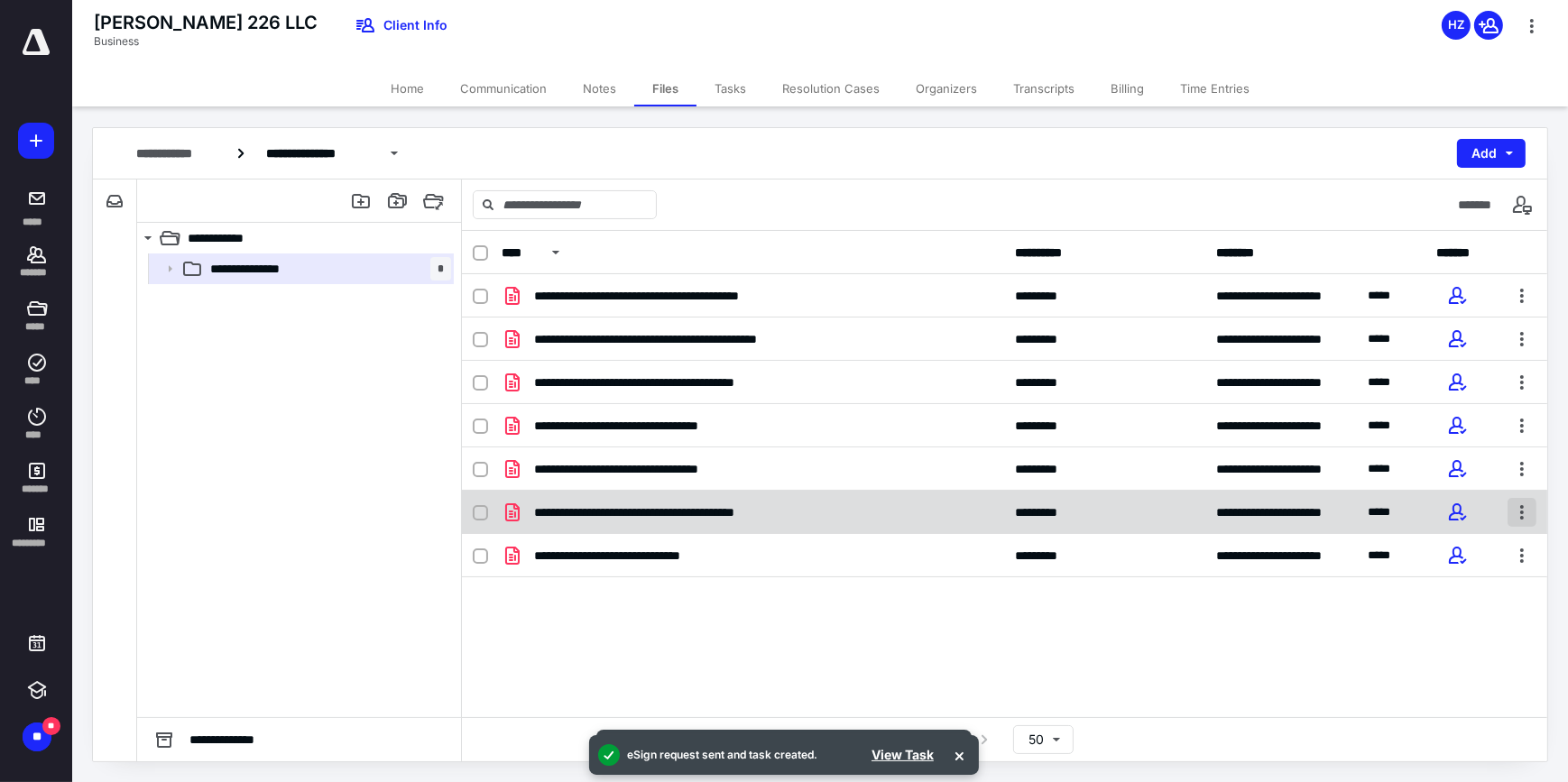 click at bounding box center (1522, 512) 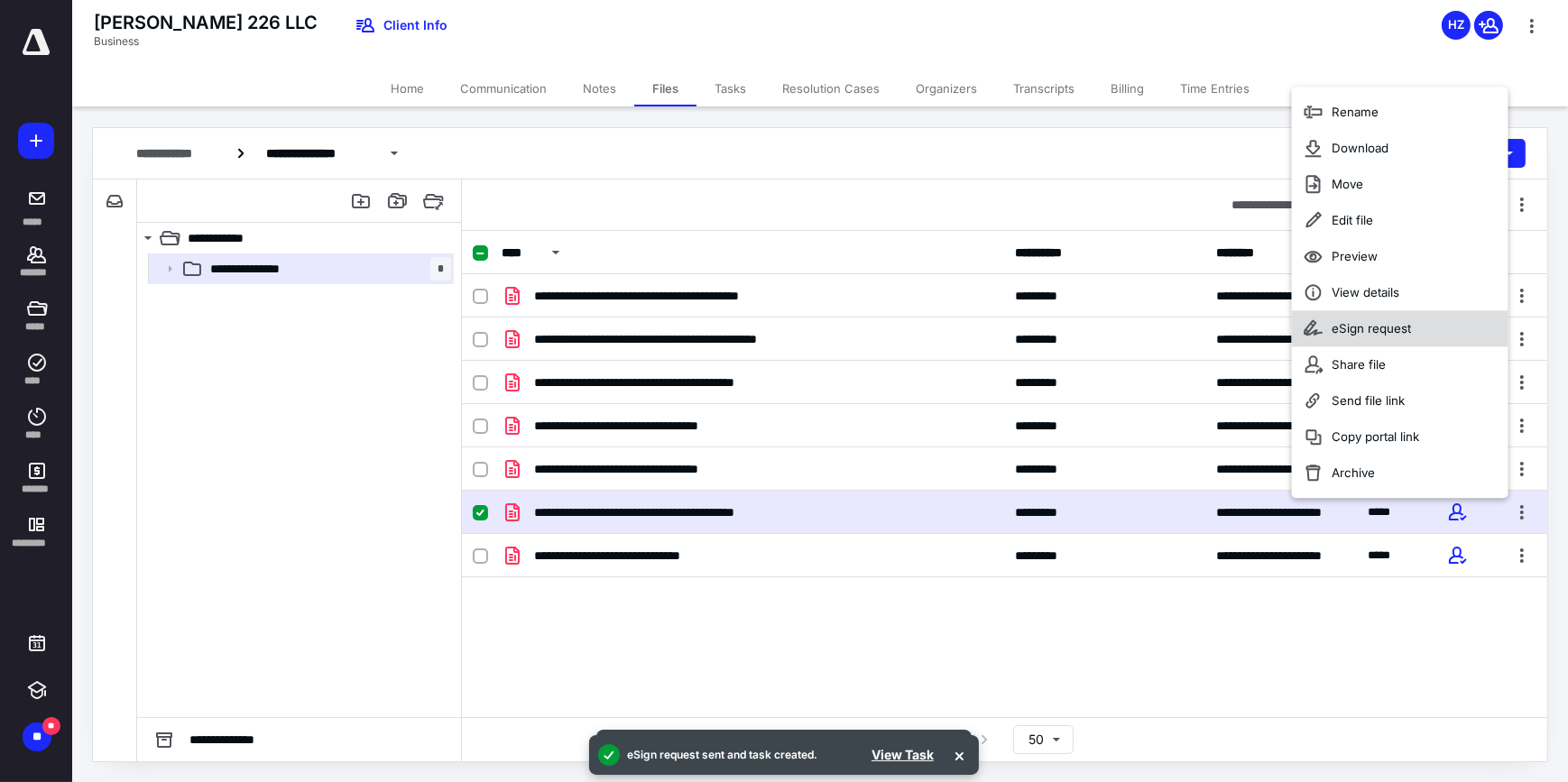 click on "eSign request" at bounding box center [1400, 329] 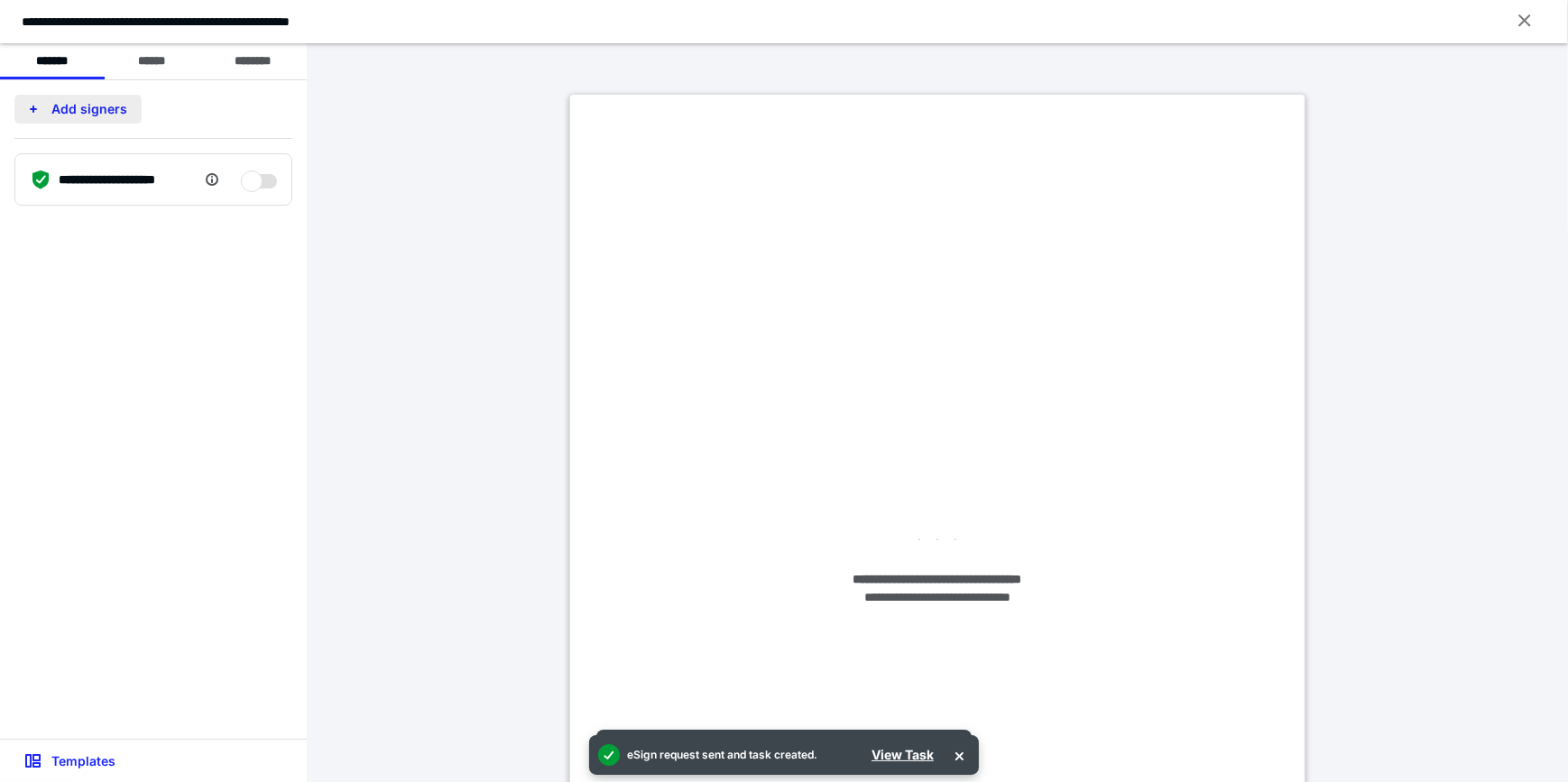 click on "**********" at bounding box center [153, 409] 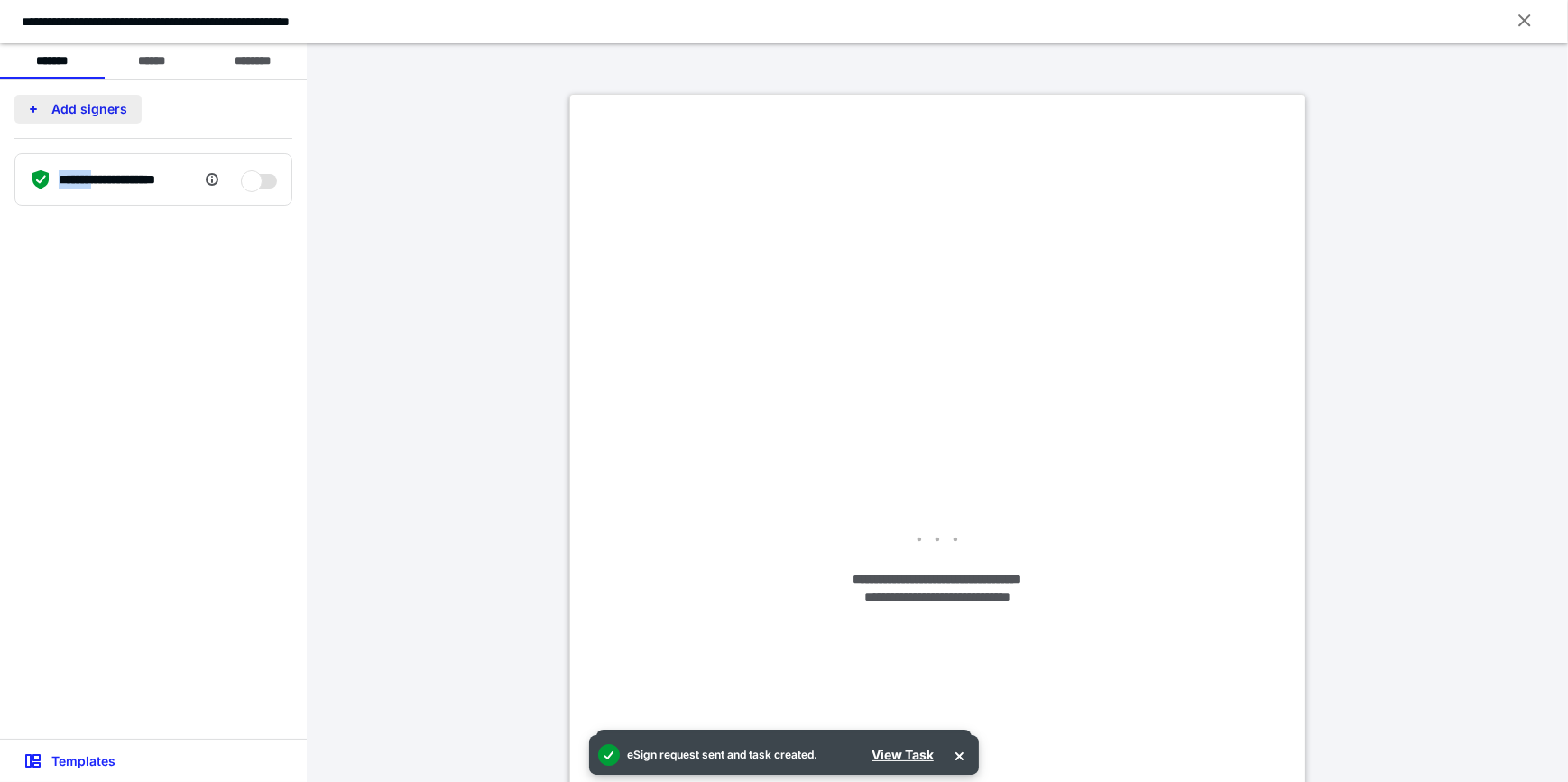 click on "Add signers" at bounding box center (78, 109) 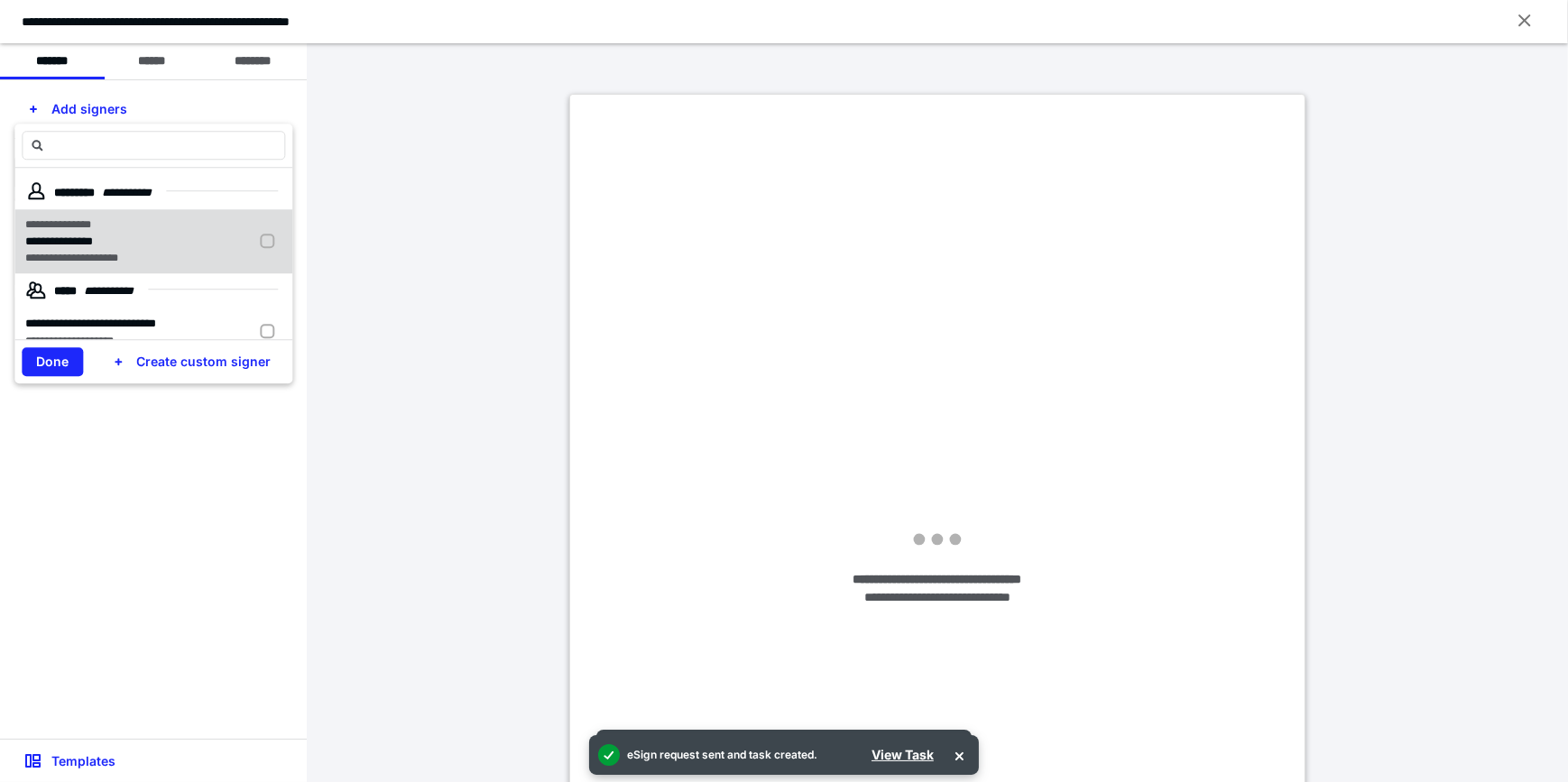 click on "**********" at bounding box center [153, 241] 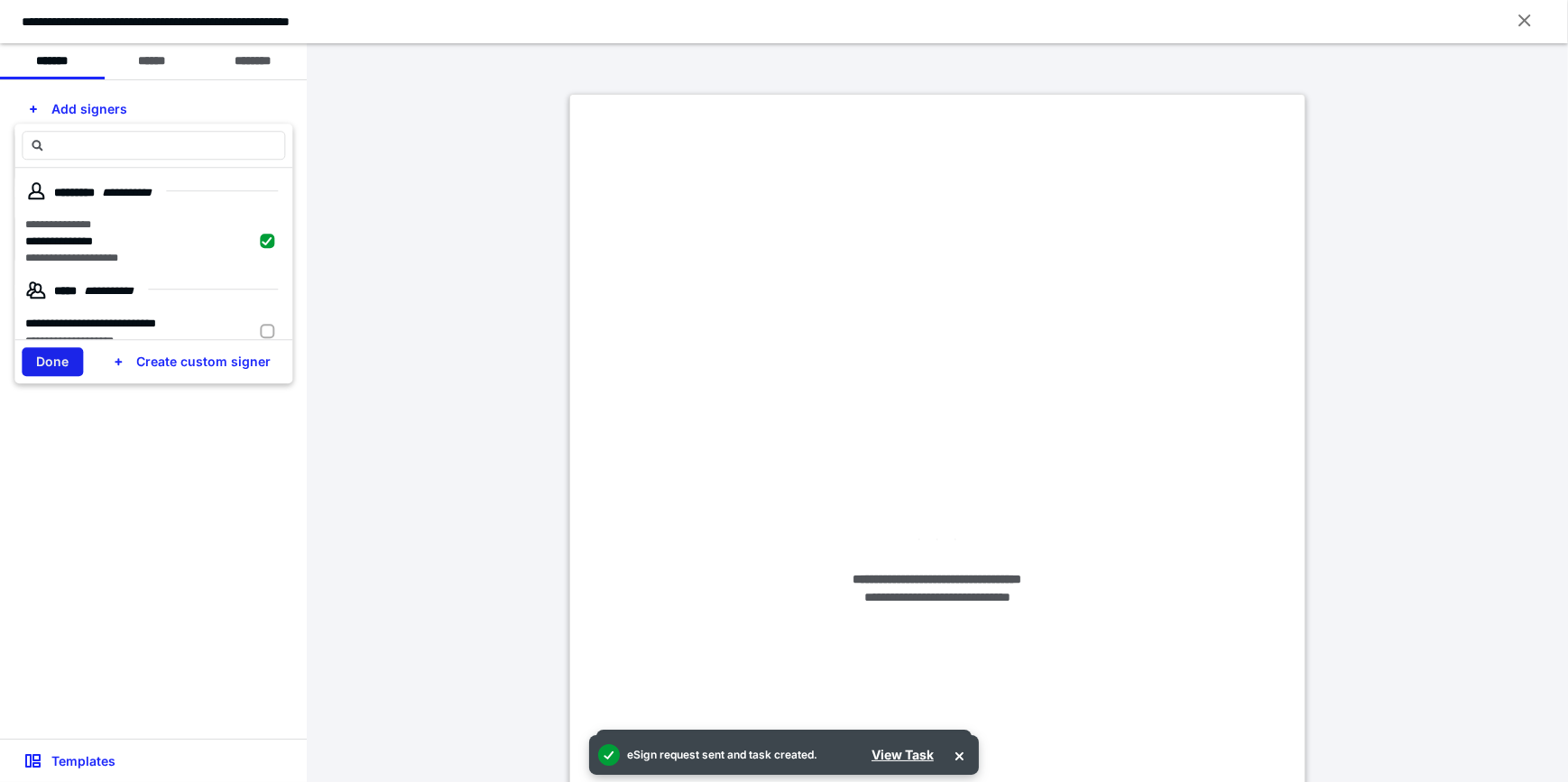 click on "Done" at bounding box center (52, 362) 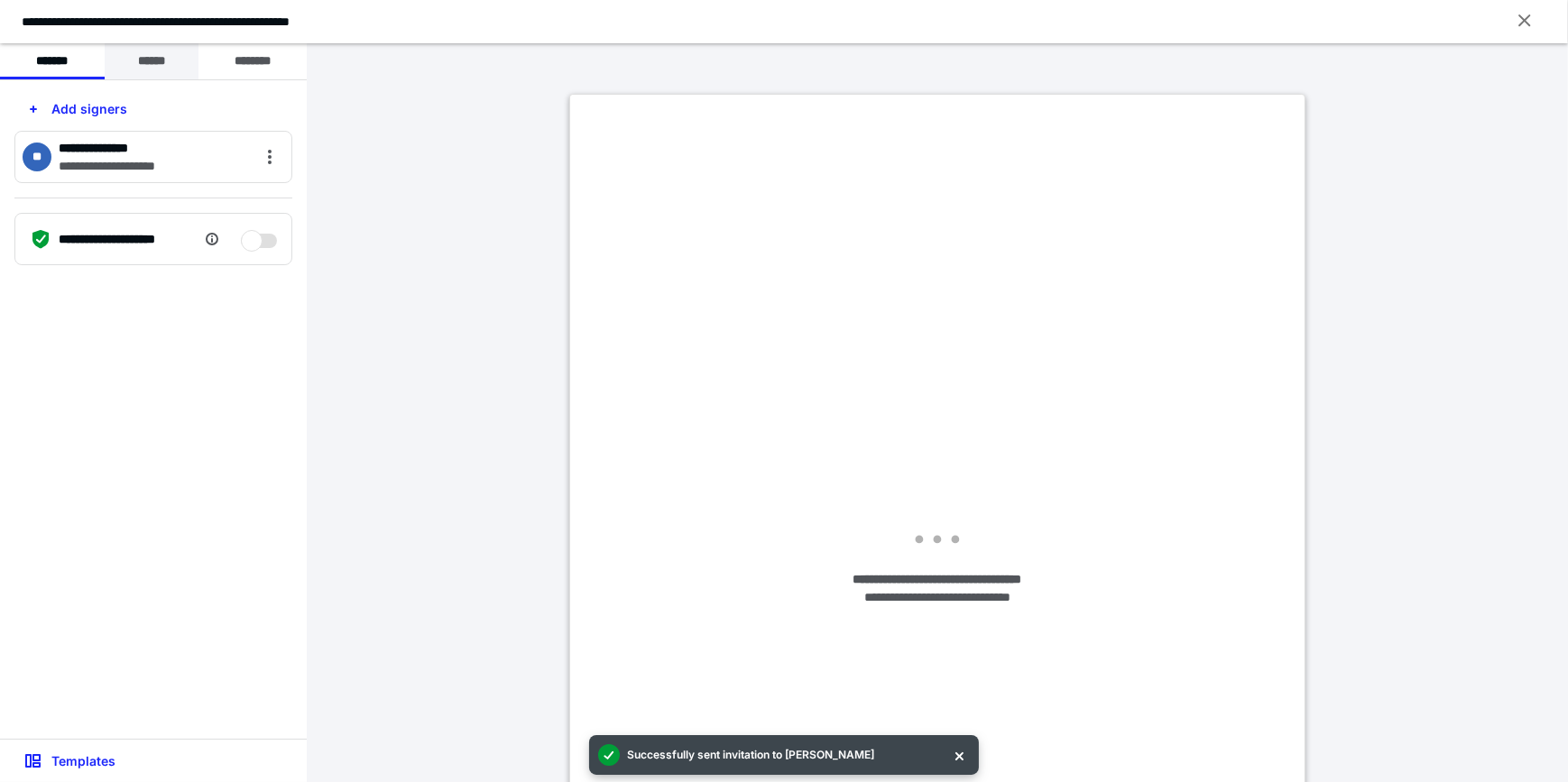 click on "******" at bounding box center [152, 61] 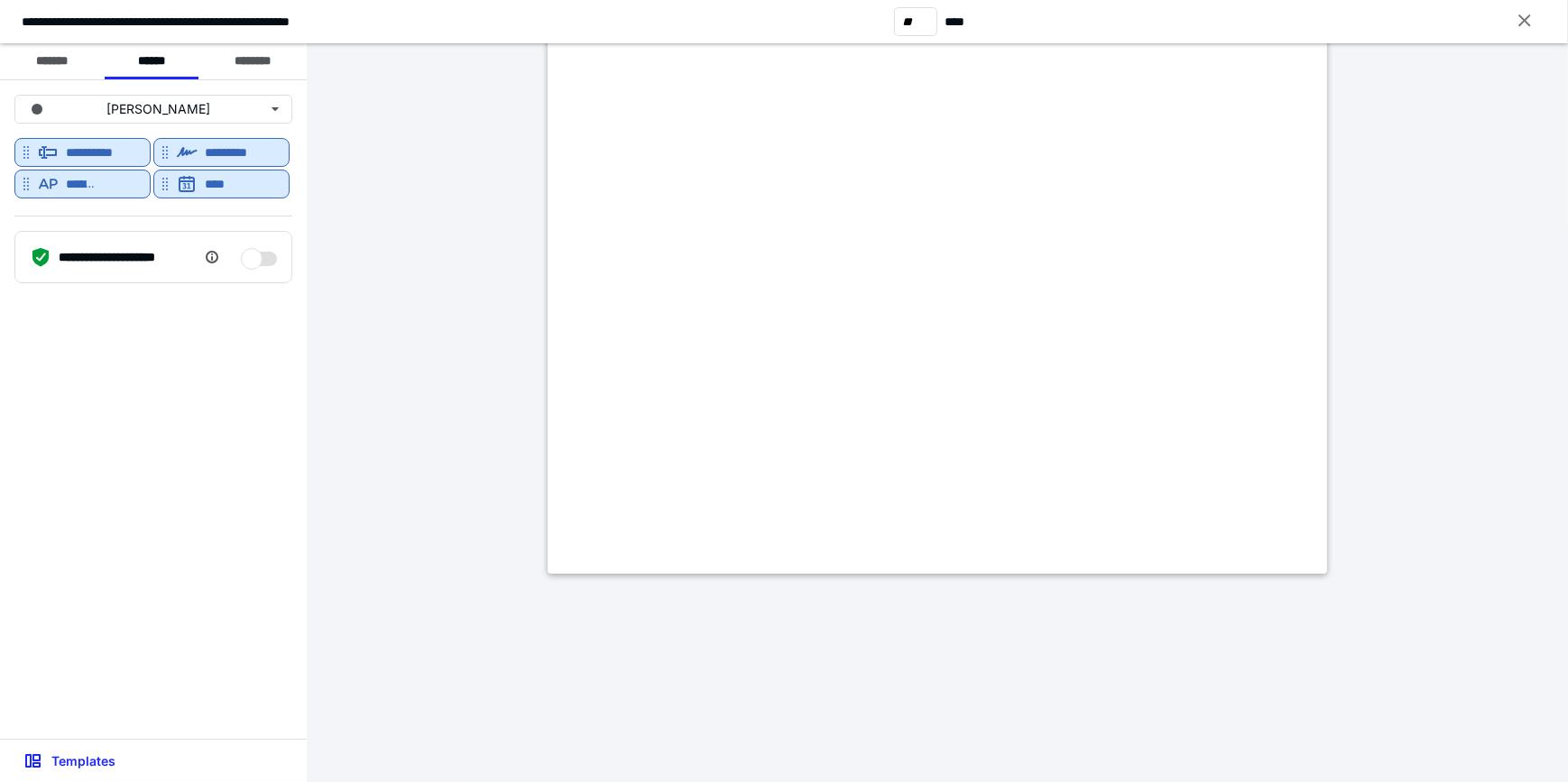 scroll, scrollTop: 31735, scrollLeft: 0, axis: vertical 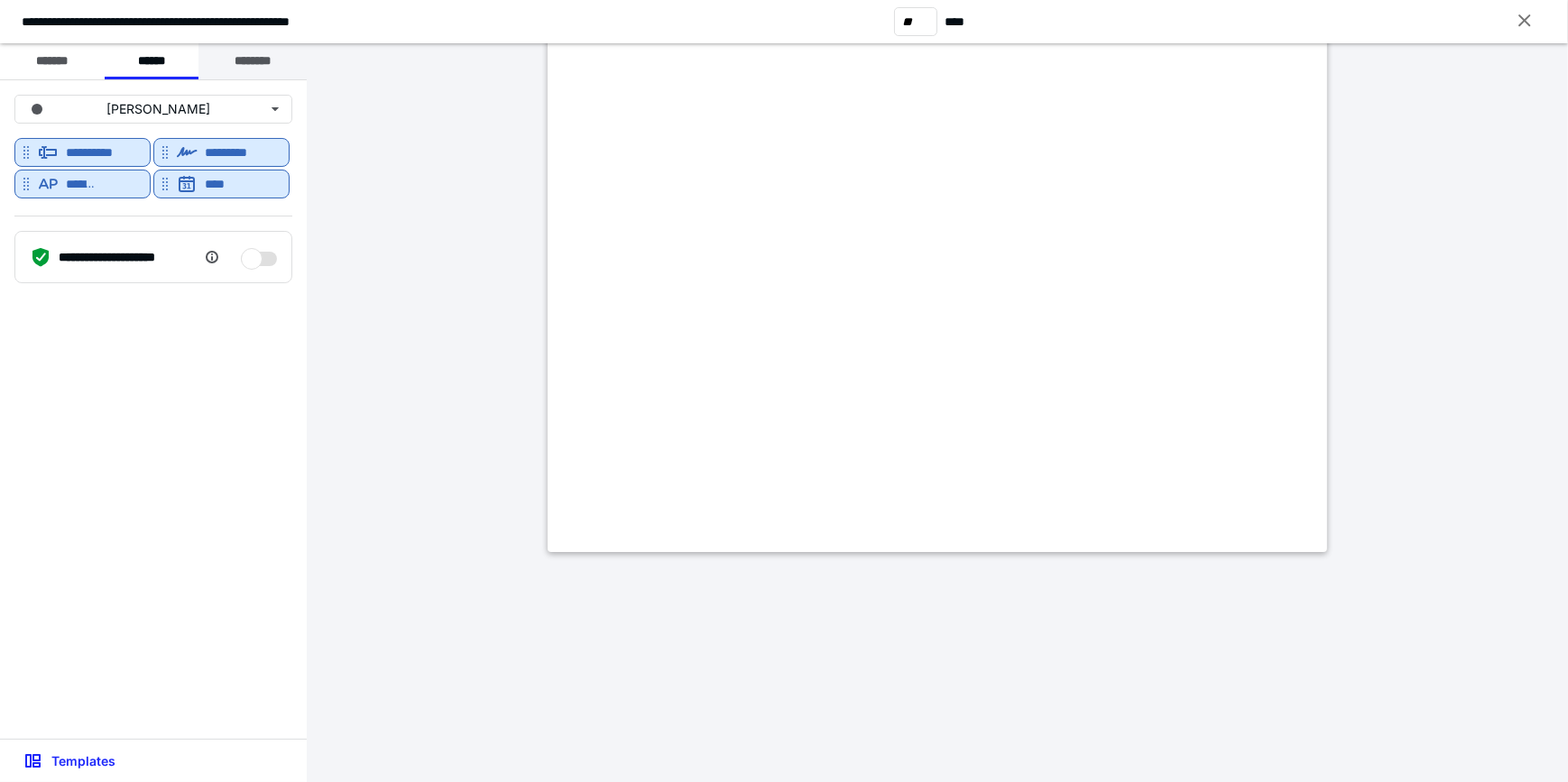 click on "********" at bounding box center [253, 61] 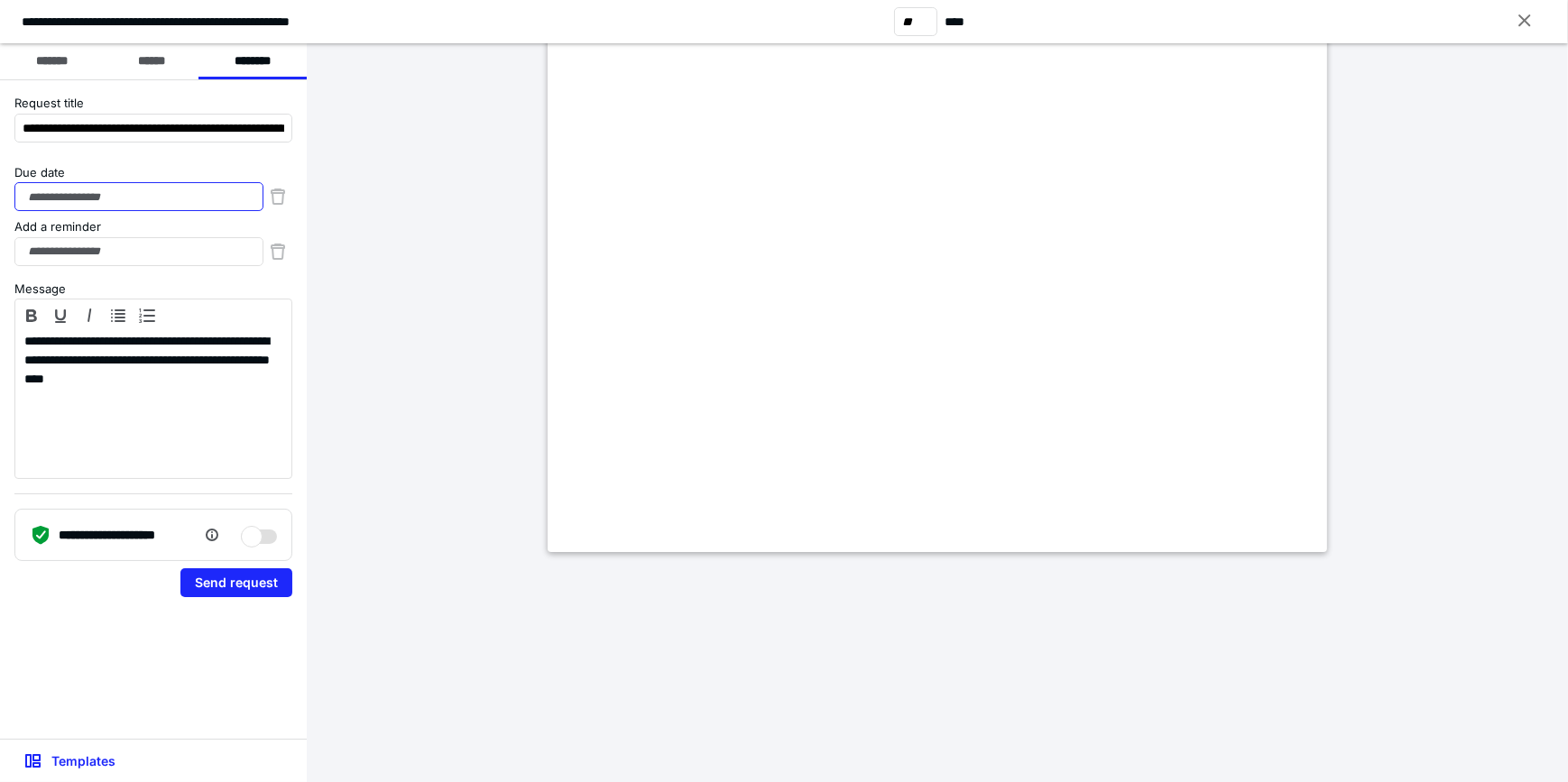 click on "Due date" at bounding box center [139, 197] 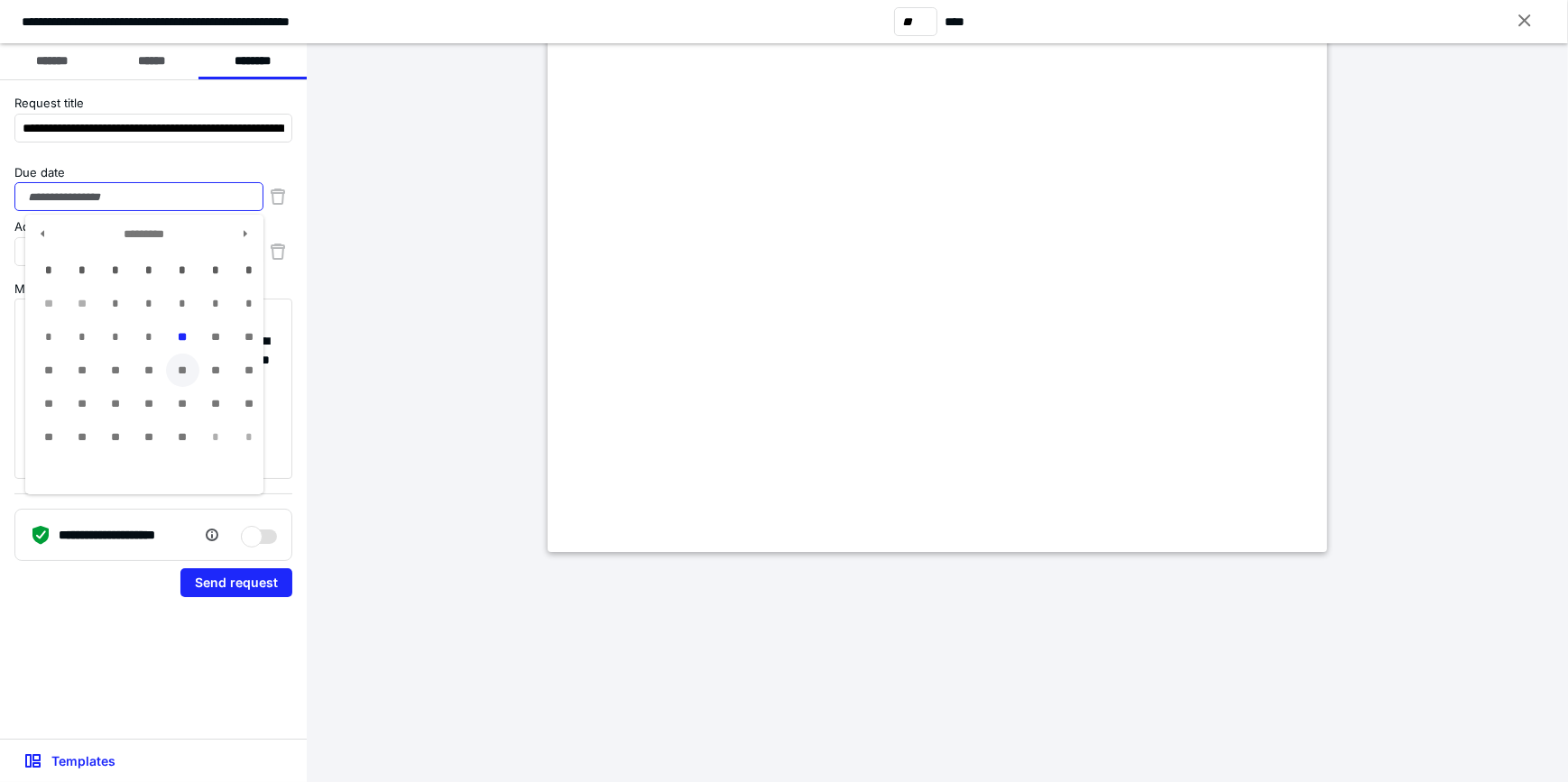 click on "**" at bounding box center (182, 370) 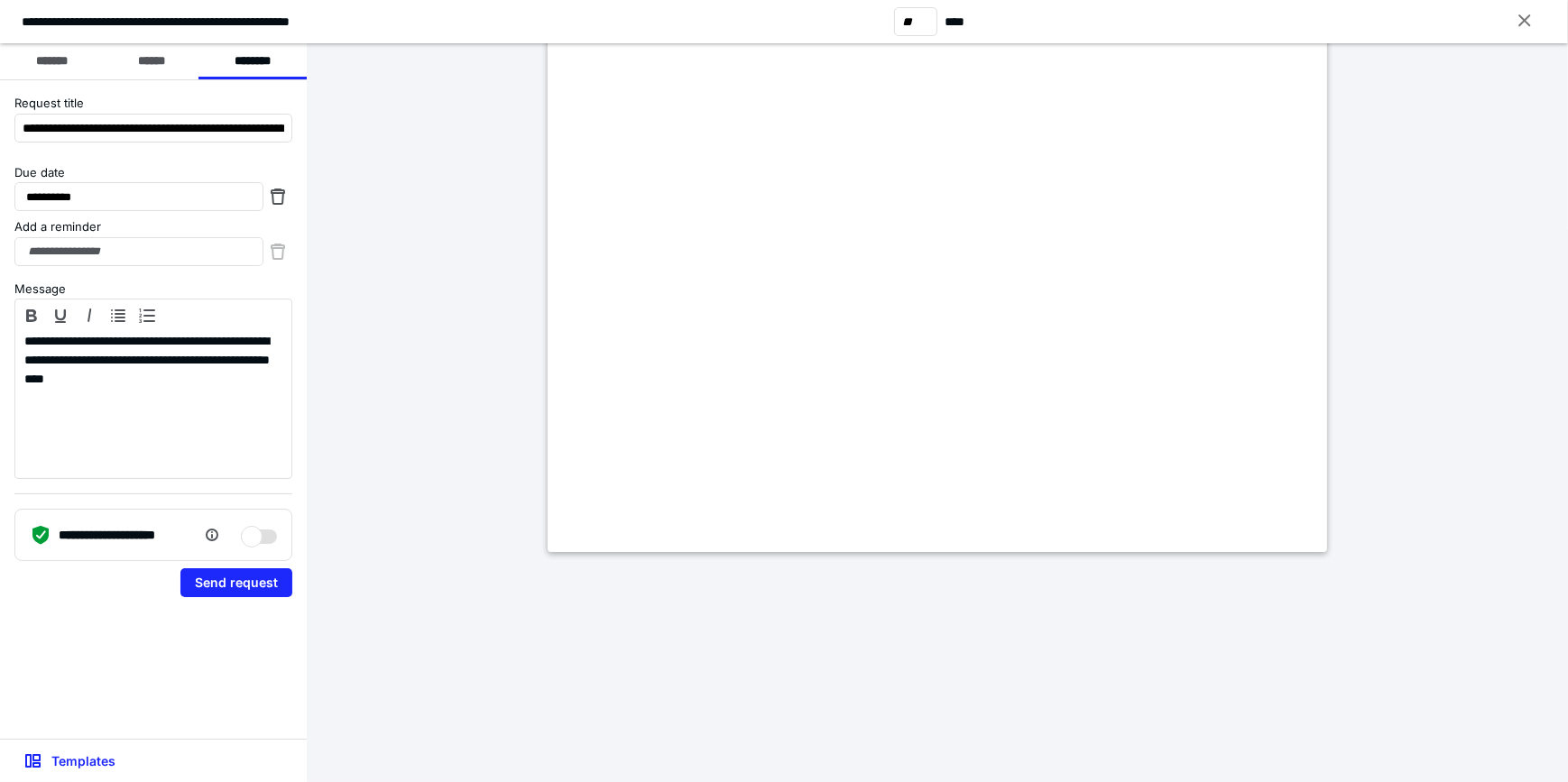 click on "Add a reminder" at bounding box center (153, 227) 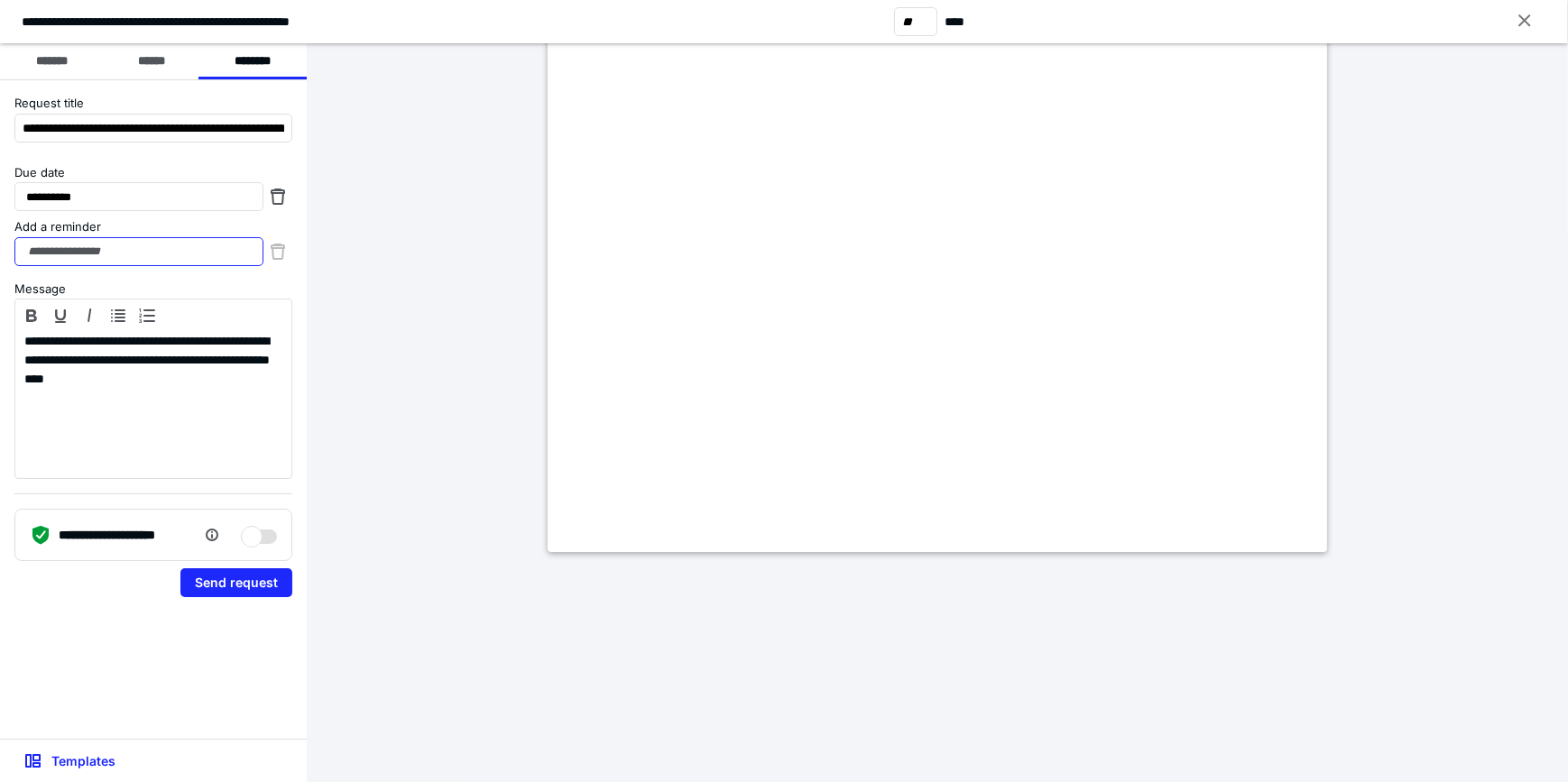 click on "Add a reminder" at bounding box center (139, 252) 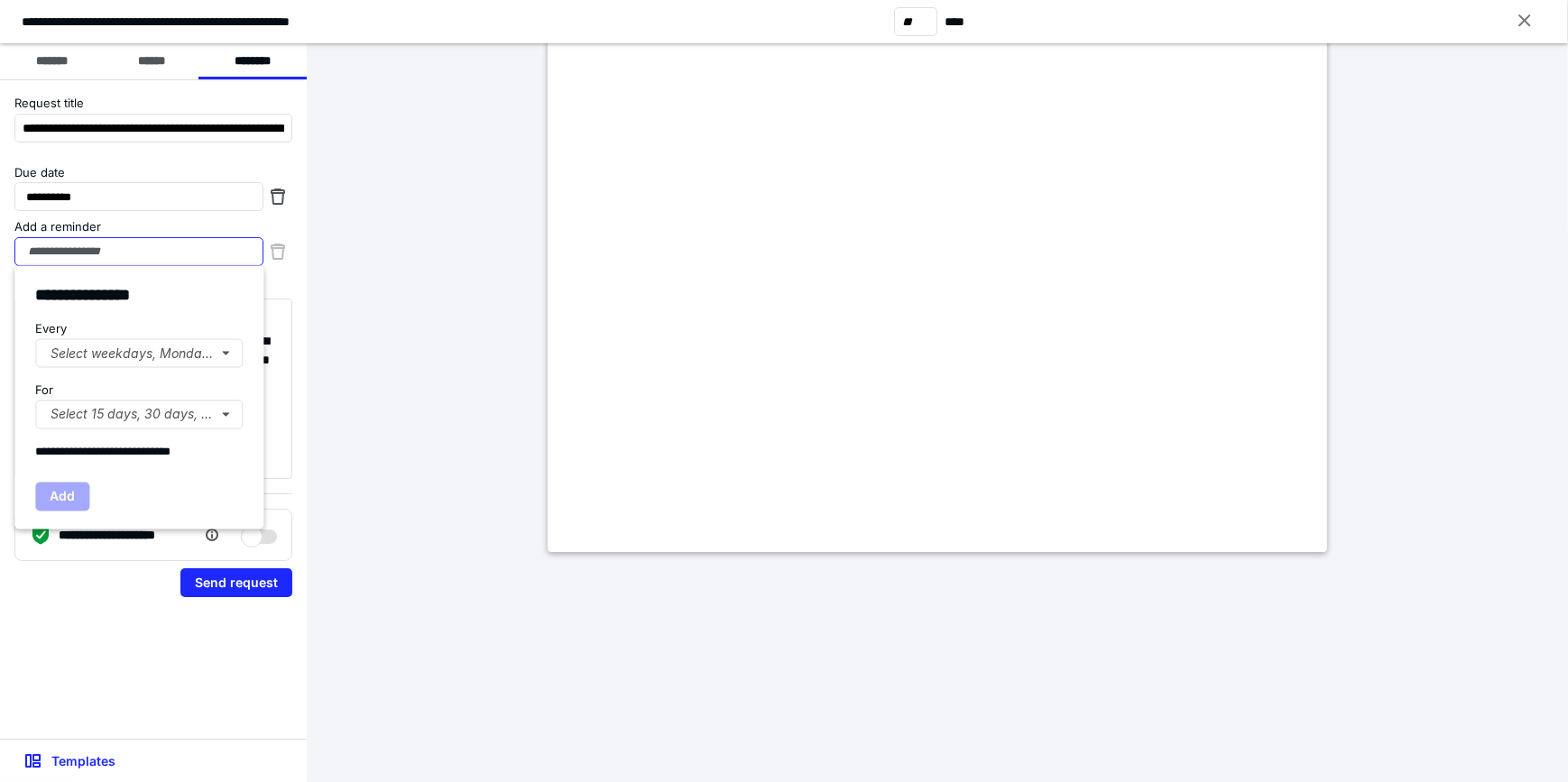 click on "Add a reminder" at bounding box center [139, 252] 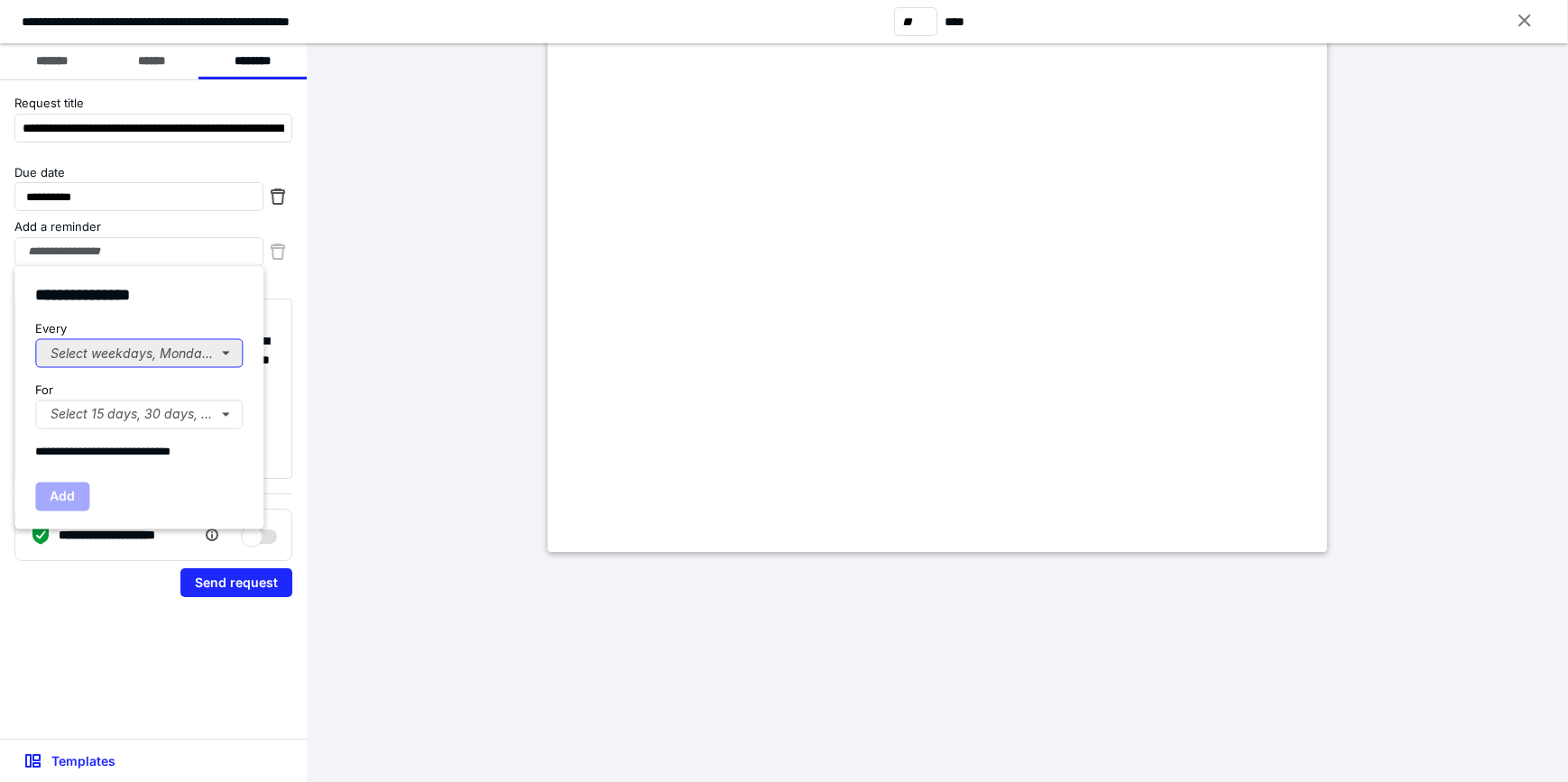 click on "Select weekdays, Mondays, or Tues..." at bounding box center (139, 353) 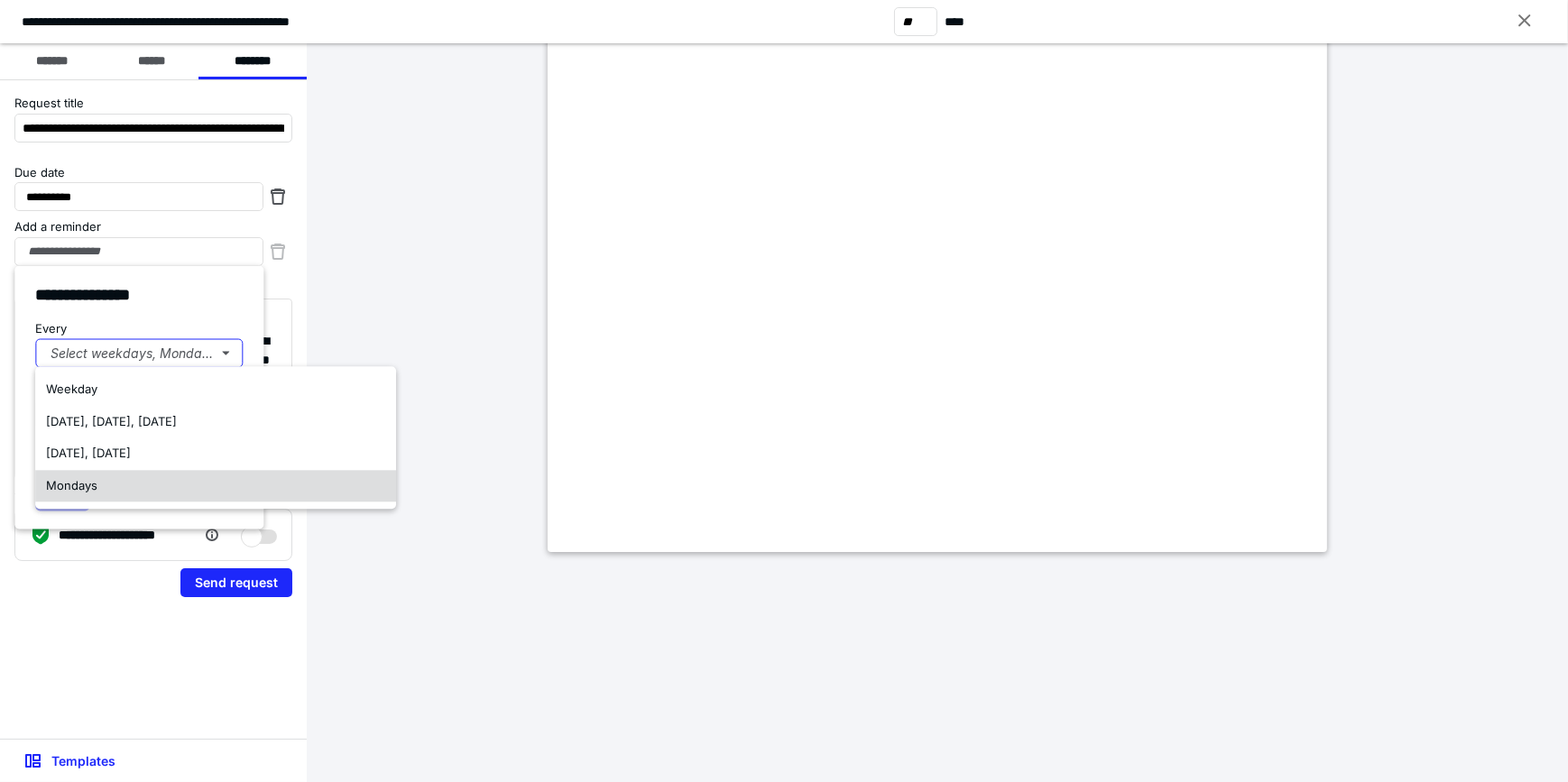 click on "Mondays" at bounding box center (71, 485) 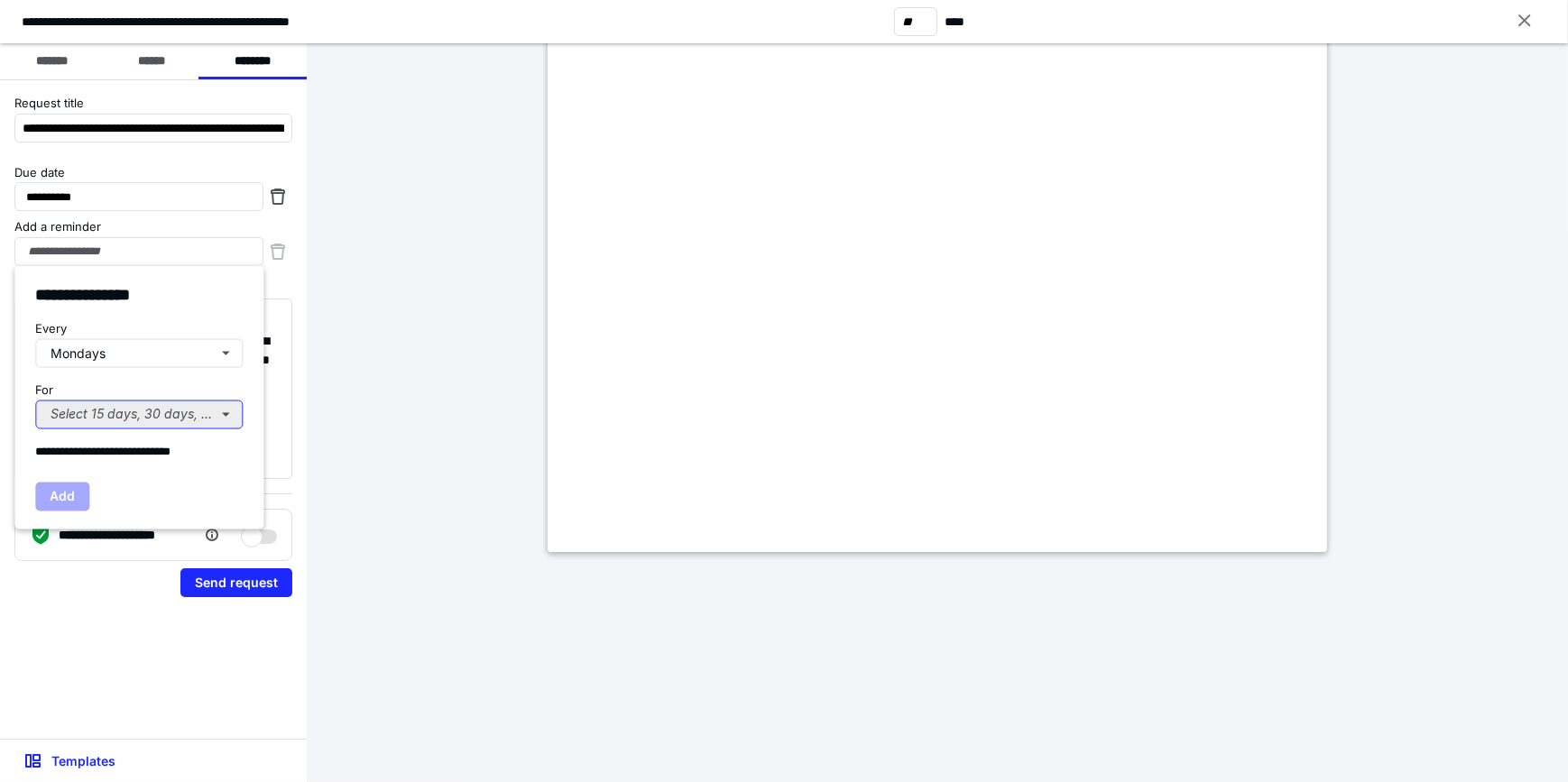 click on "Select 15 days, 30 days, or 45 days..." at bounding box center (139, 415) 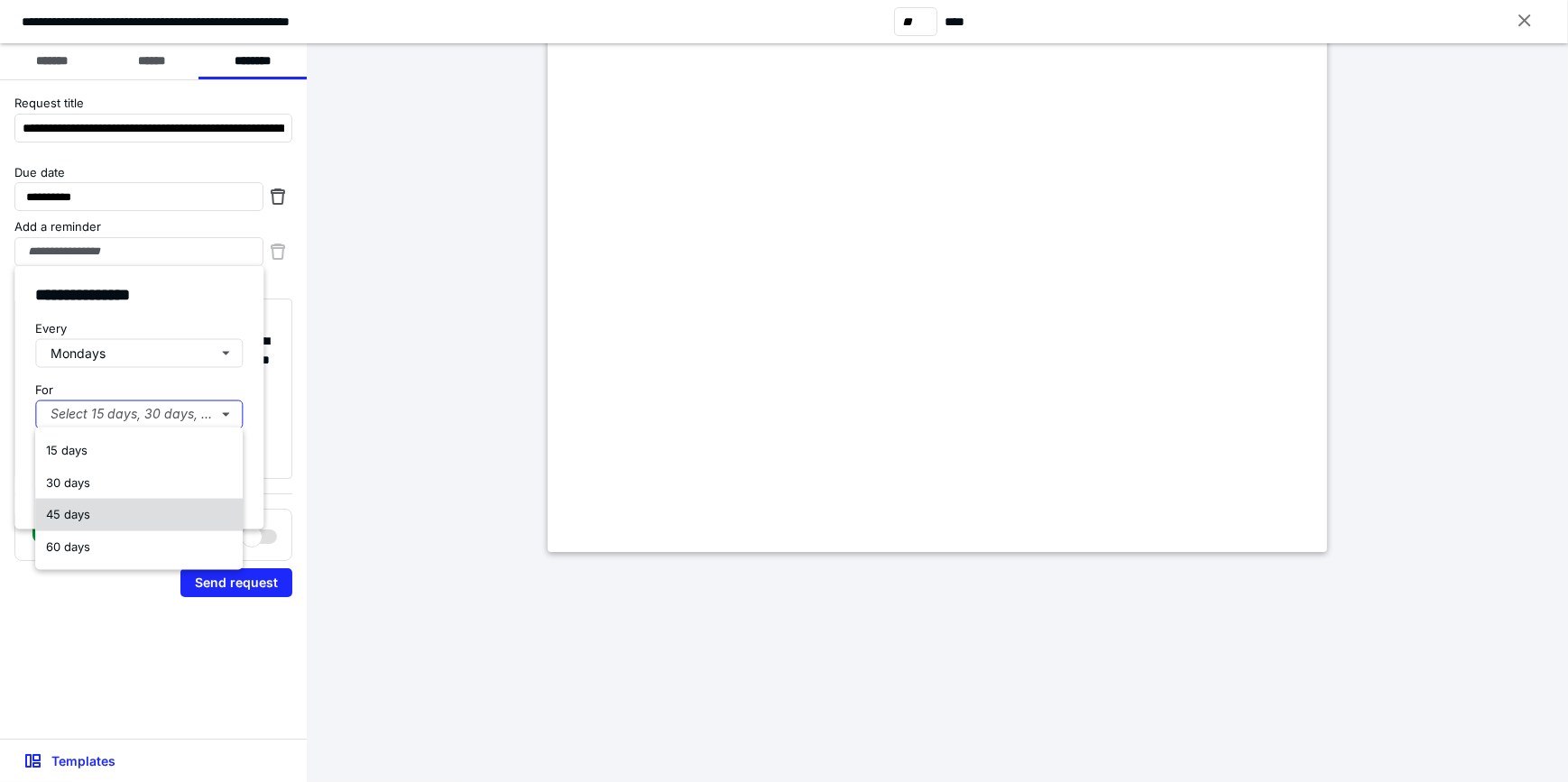 click on "45 days" at bounding box center [139, 515] 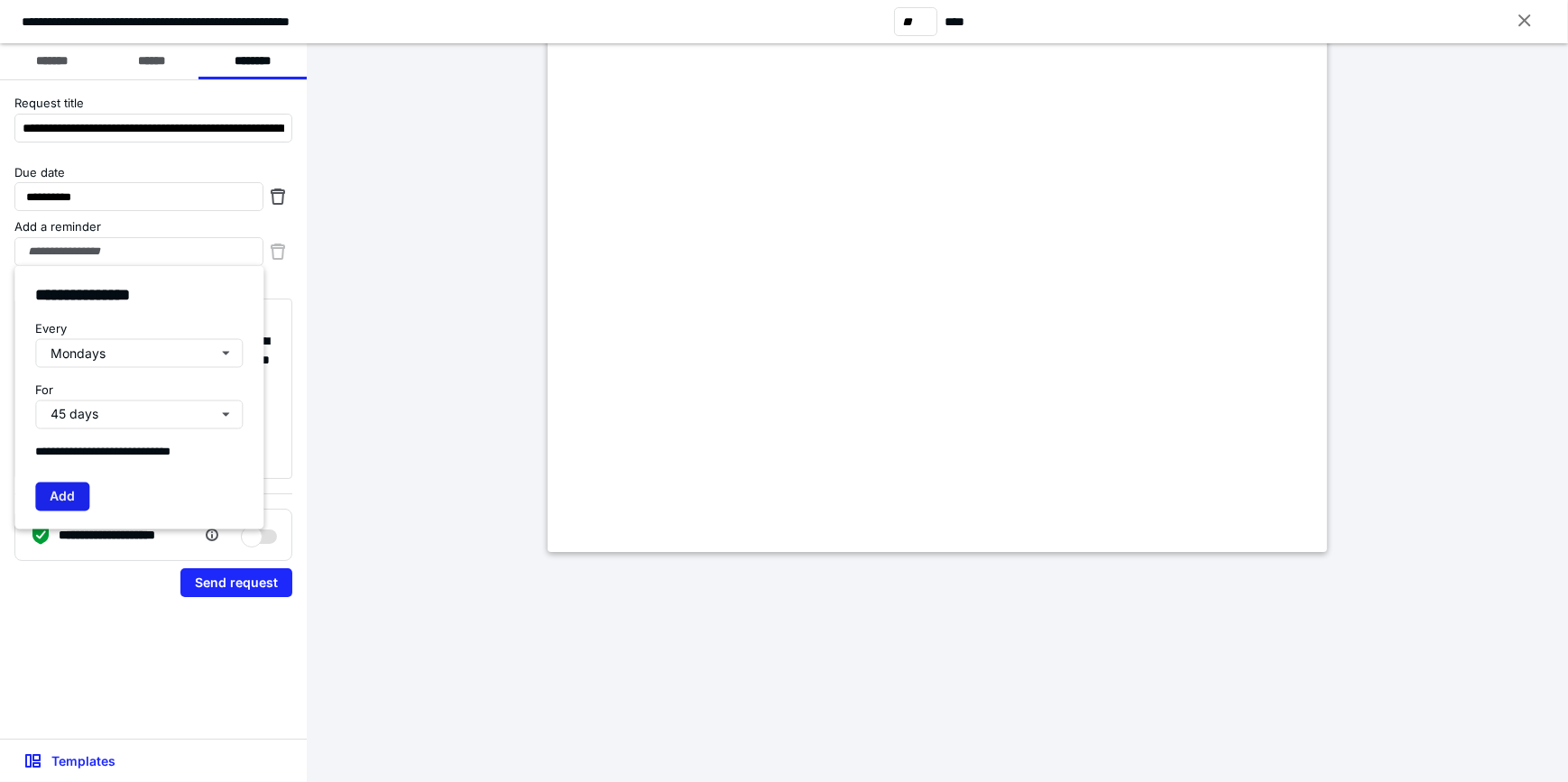 click on "Add" at bounding box center (62, 497) 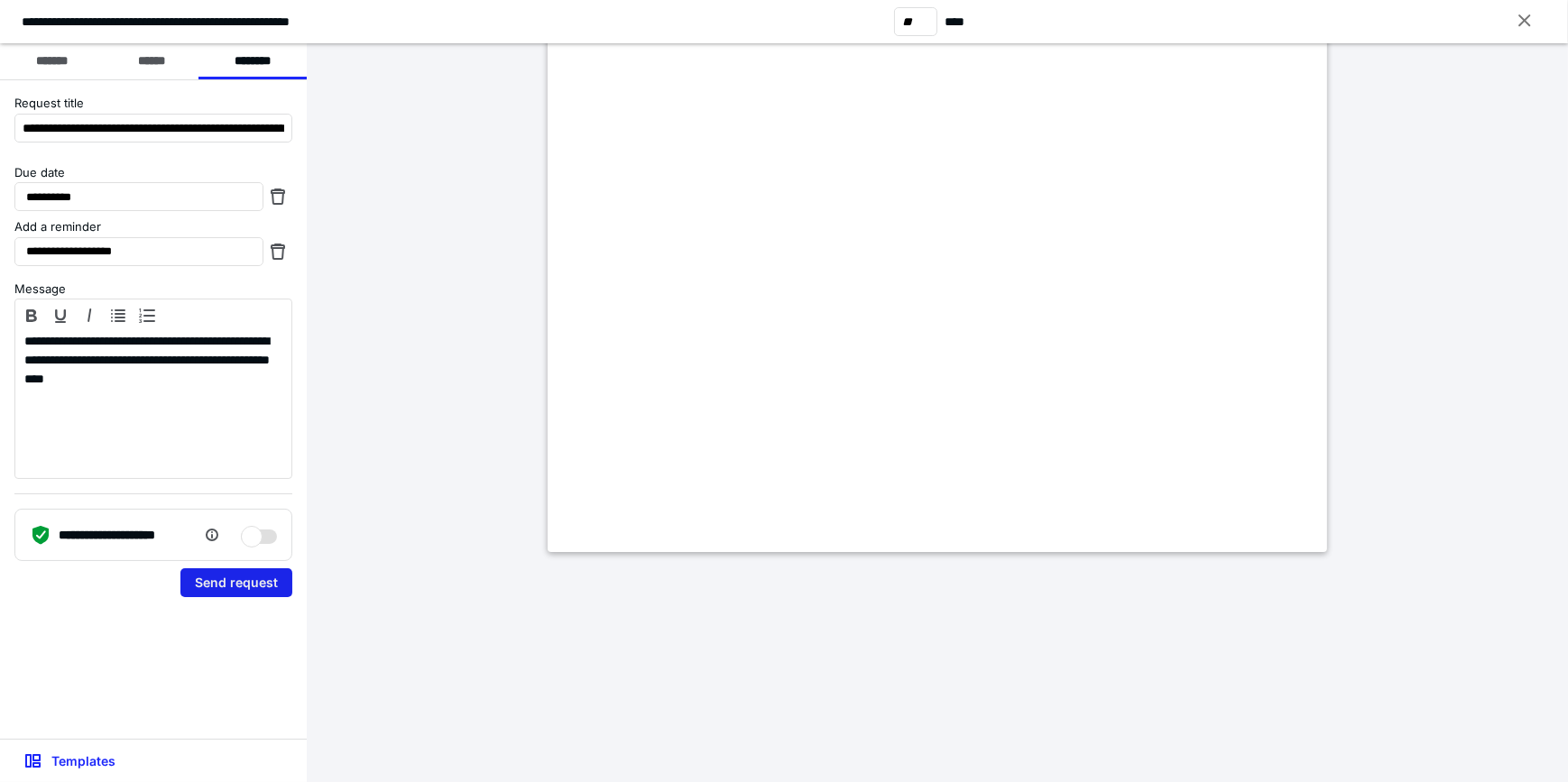 click on "Send request" at bounding box center [236, 583] 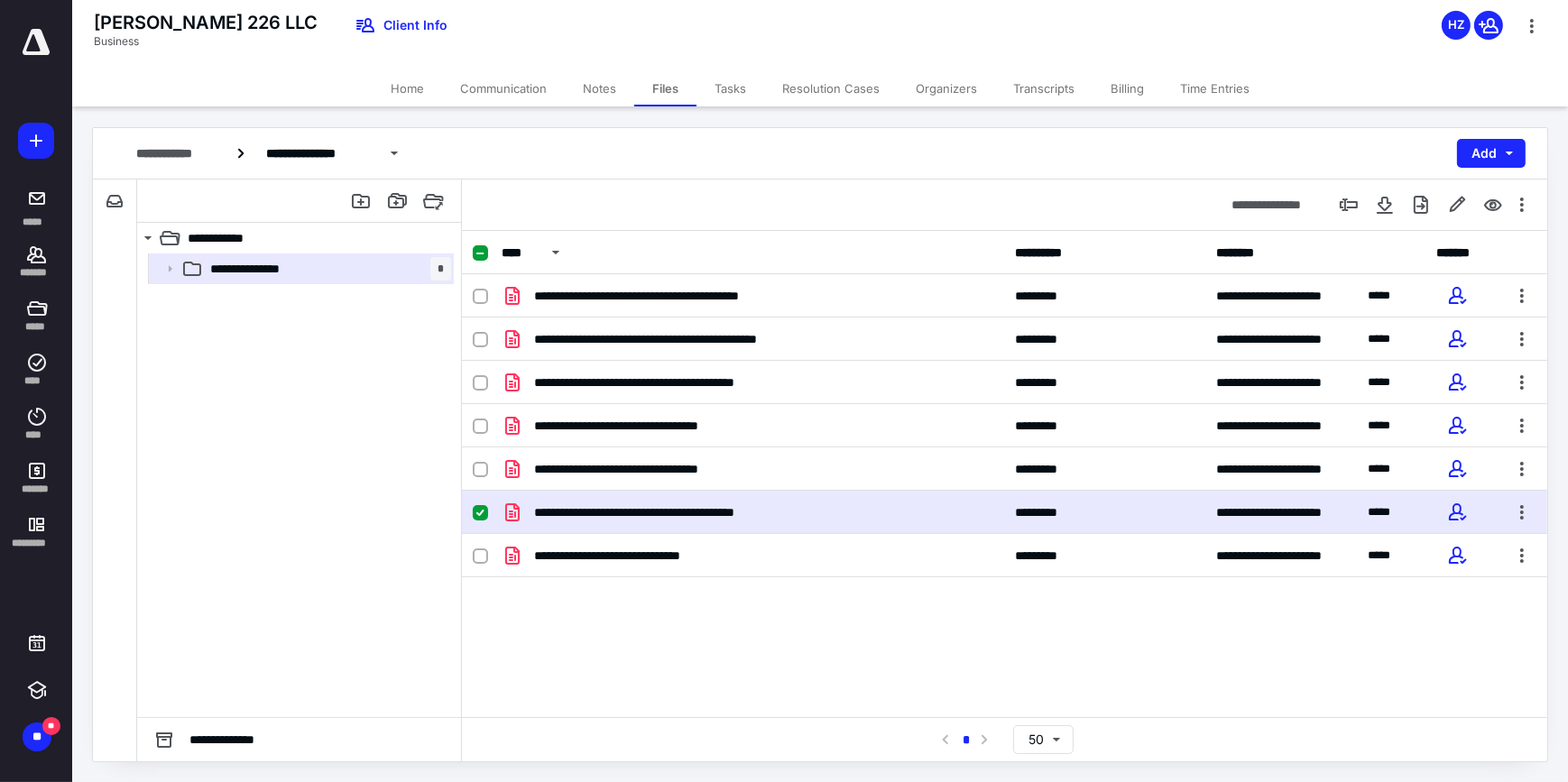click 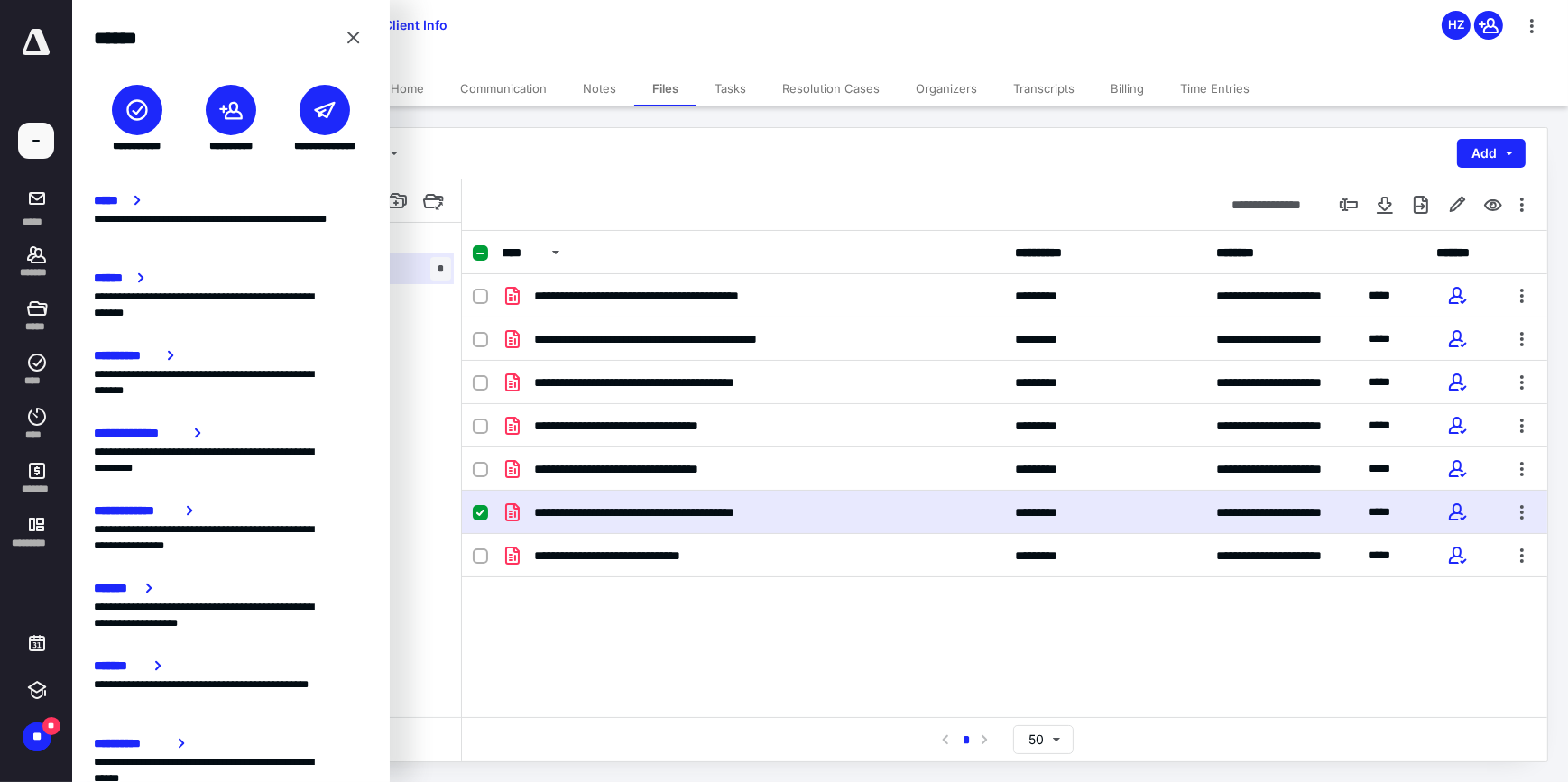 click 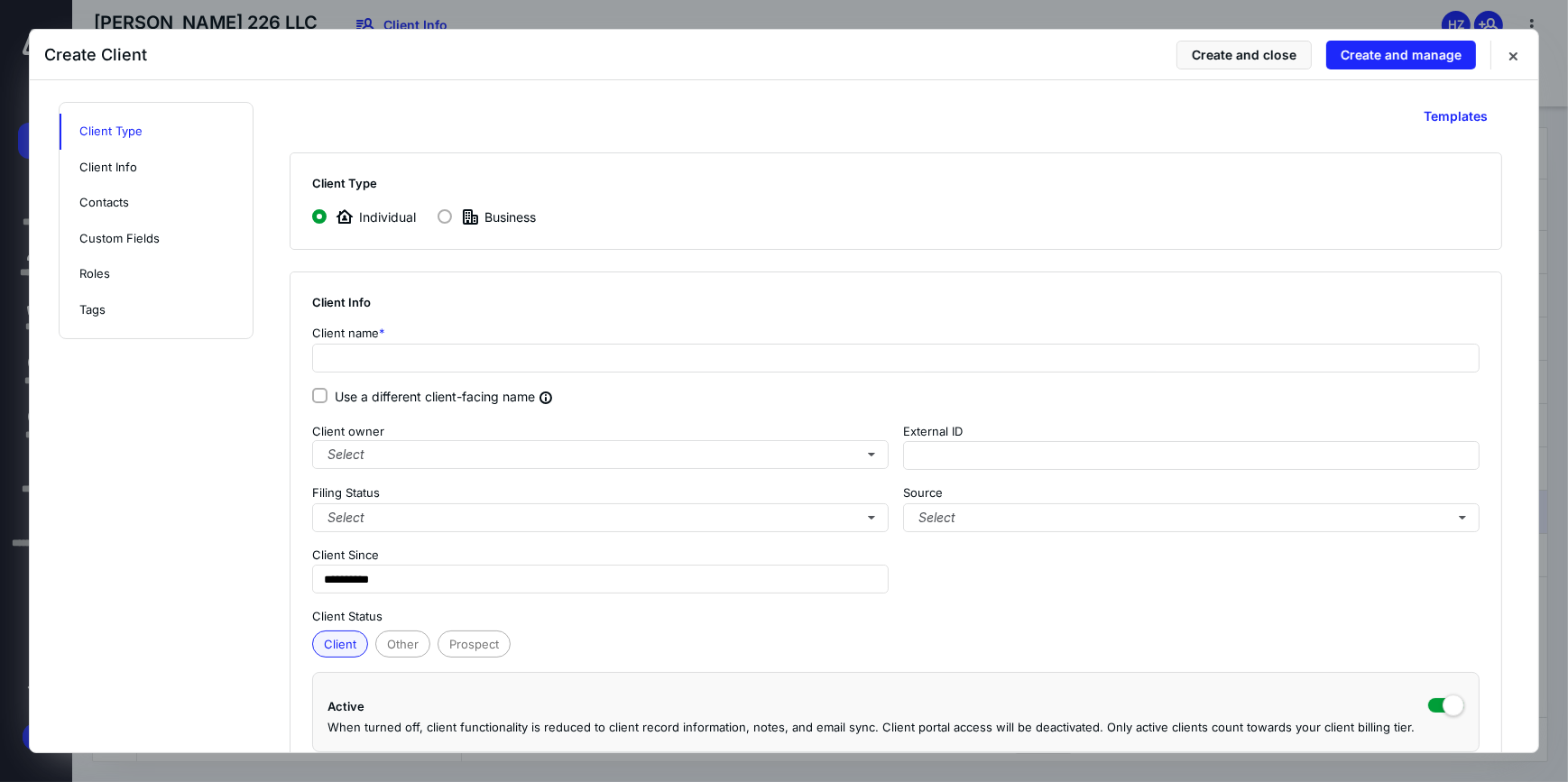 click on "Business" at bounding box center (497, 216) 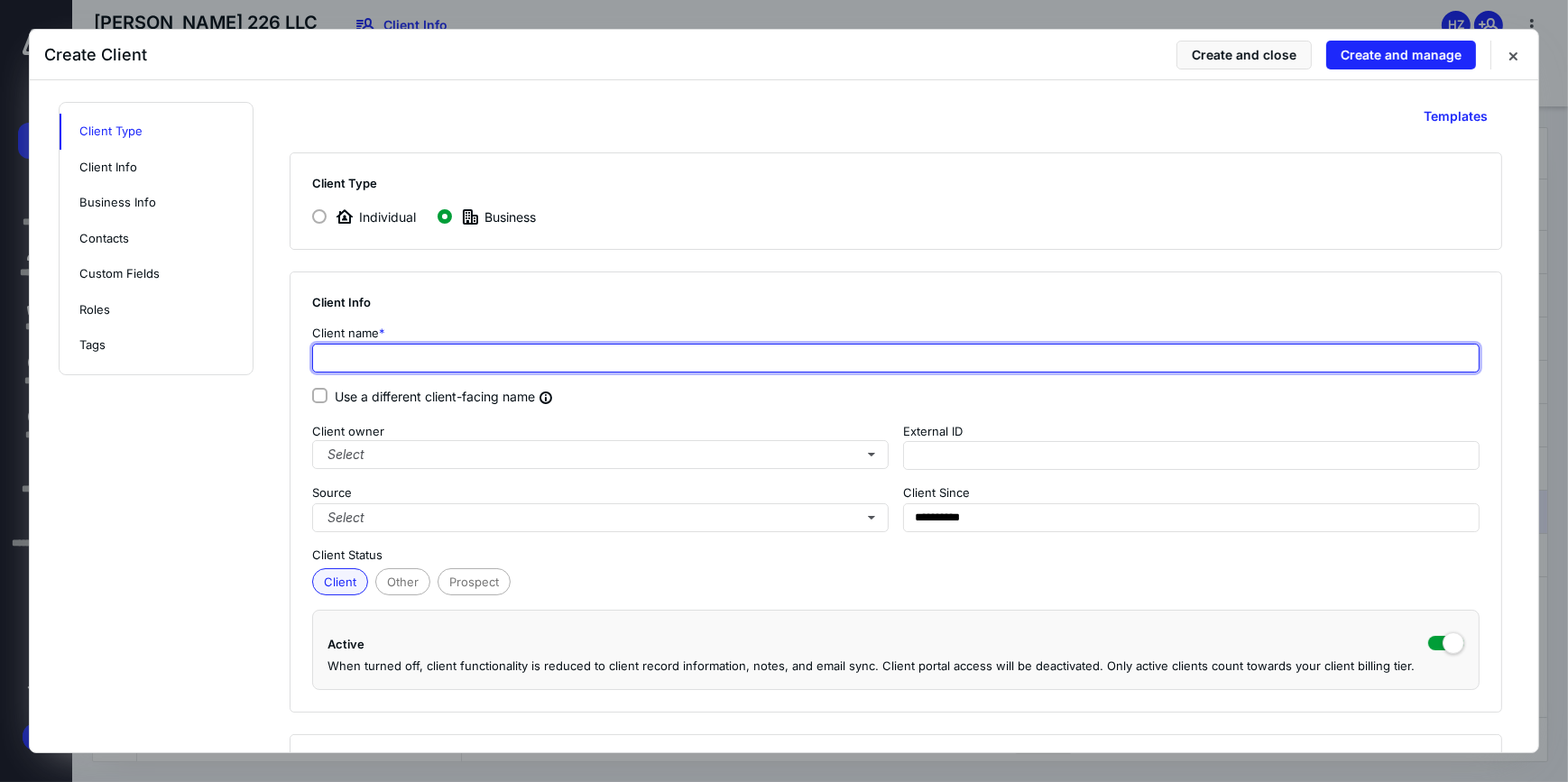 click at bounding box center (896, 358) 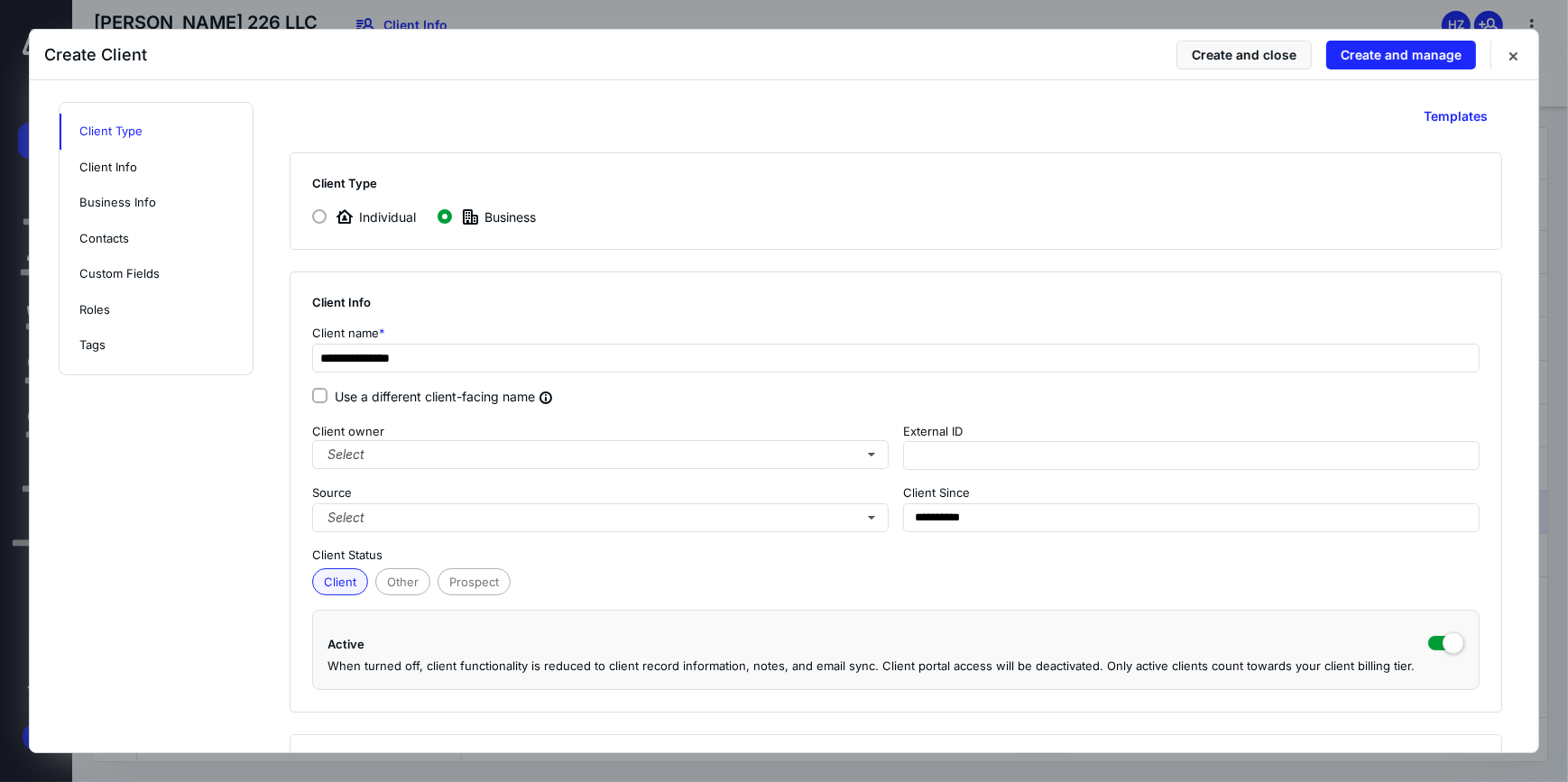 click on "Client owner Select" at bounding box center (600, 446) 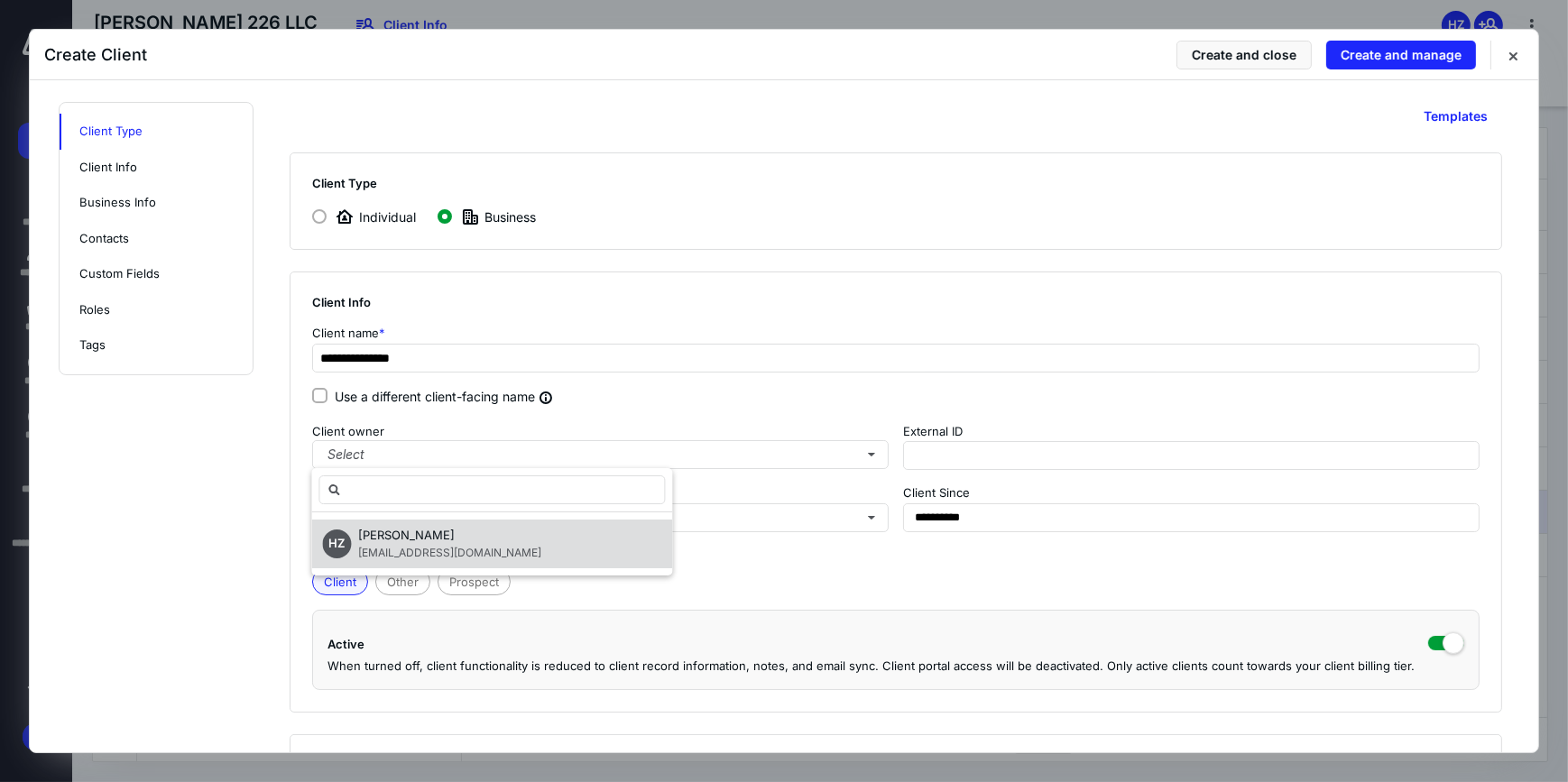 click on "[EMAIL_ADDRESS][DOMAIN_NAME]" at bounding box center [449, 552] 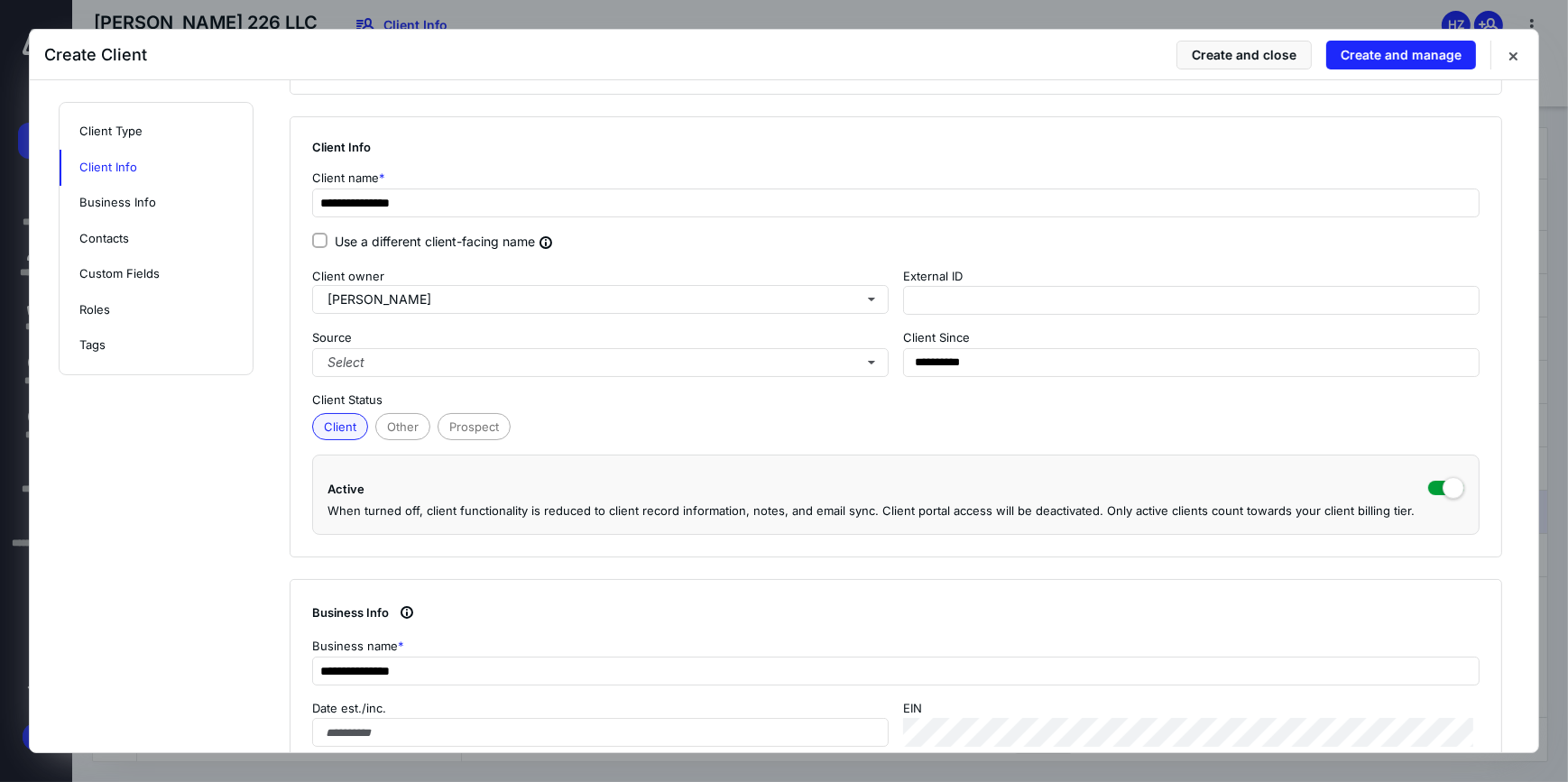 scroll, scrollTop: 409, scrollLeft: 0, axis: vertical 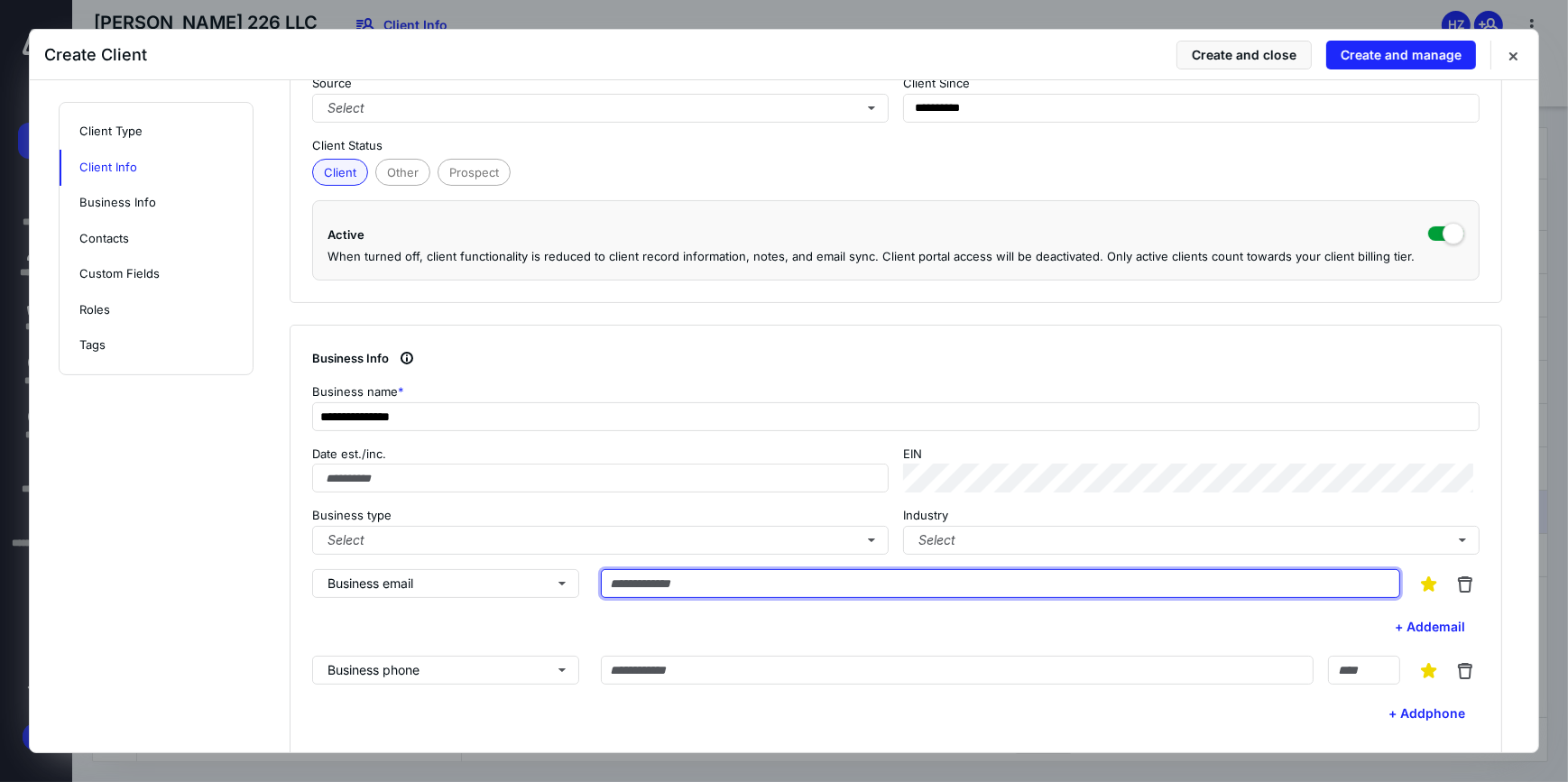 click at bounding box center [1001, 584] 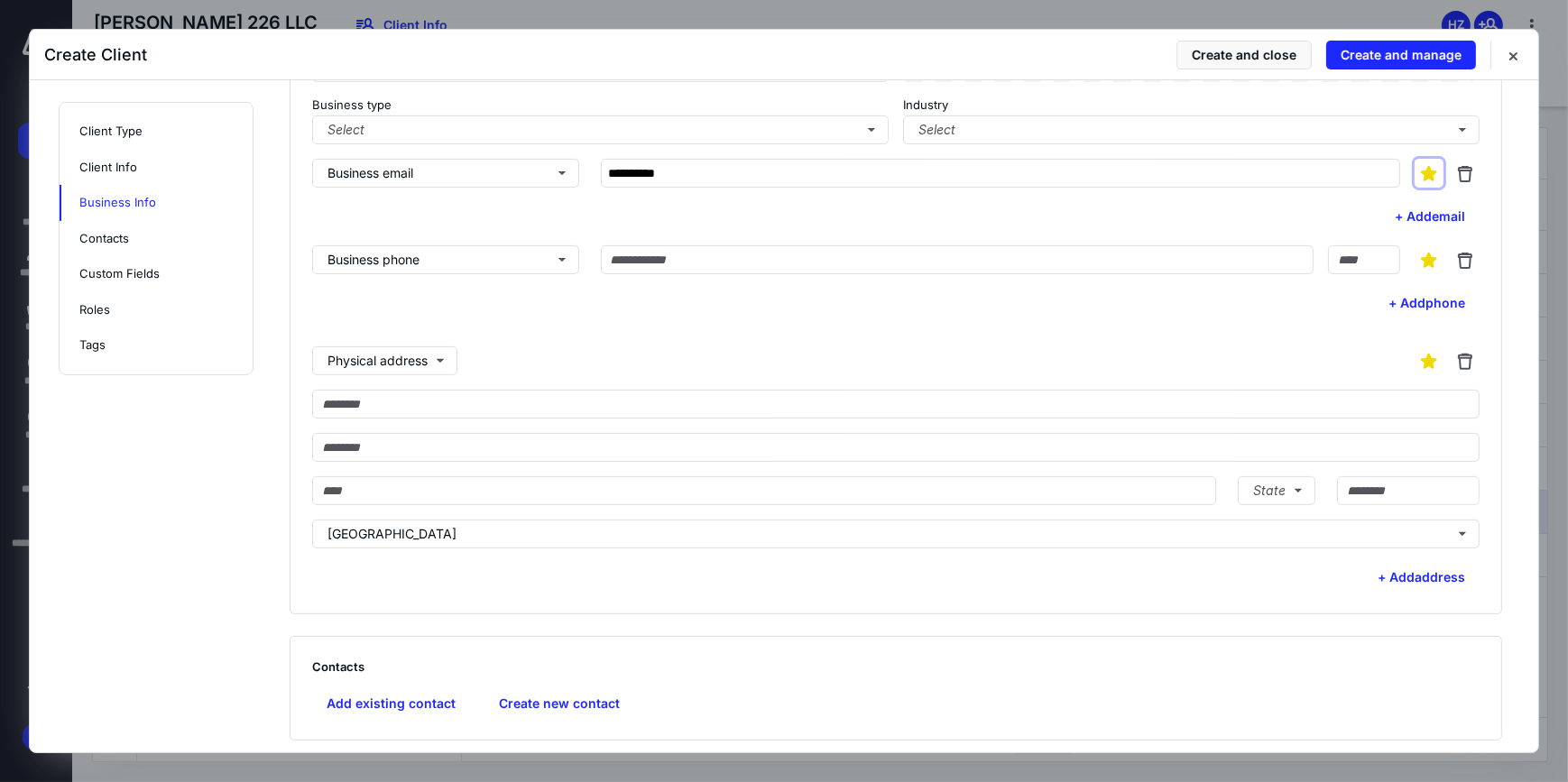 scroll, scrollTop: 1065, scrollLeft: 0, axis: vertical 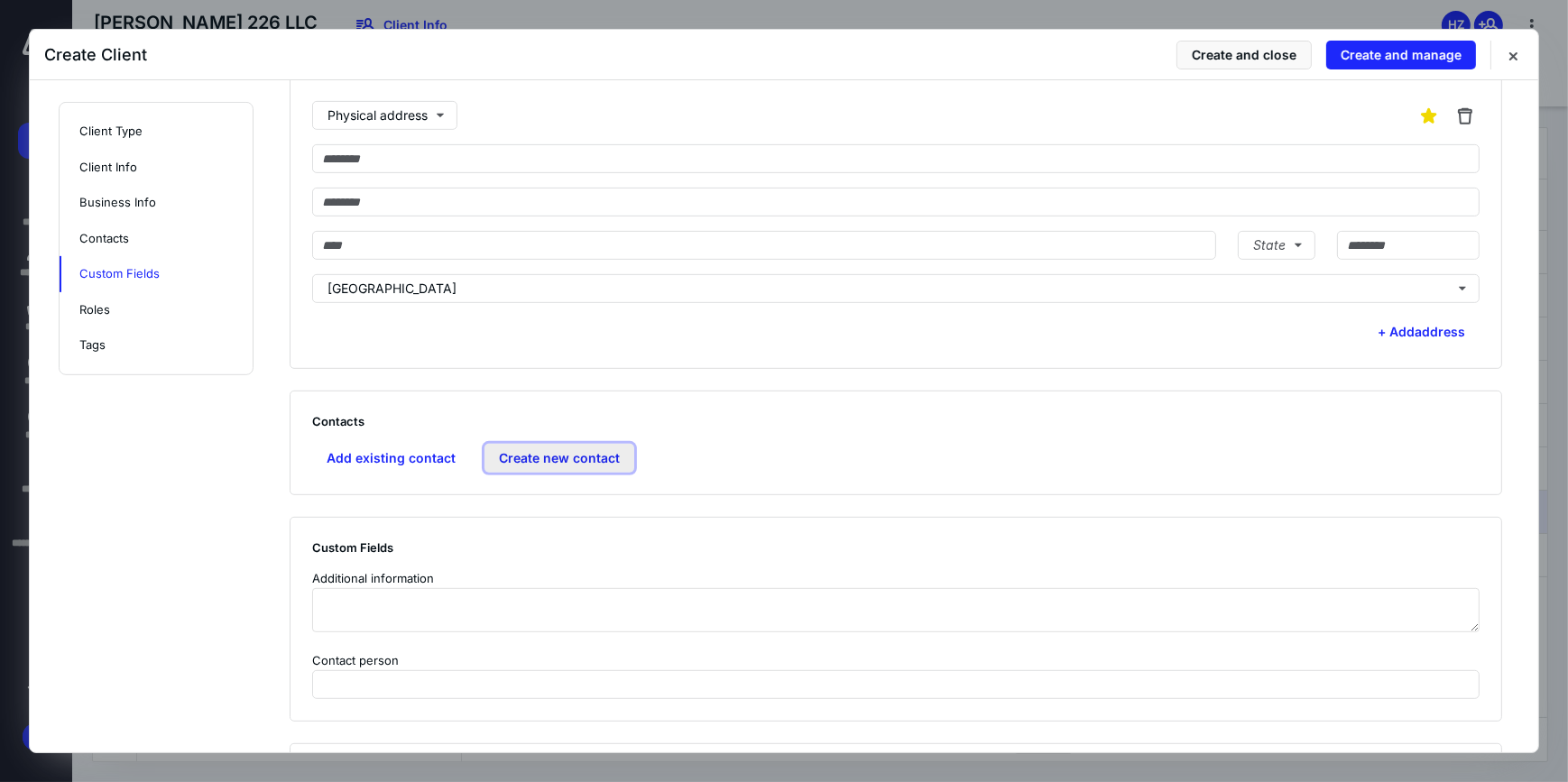 click on "Create new contact" at bounding box center [559, 458] 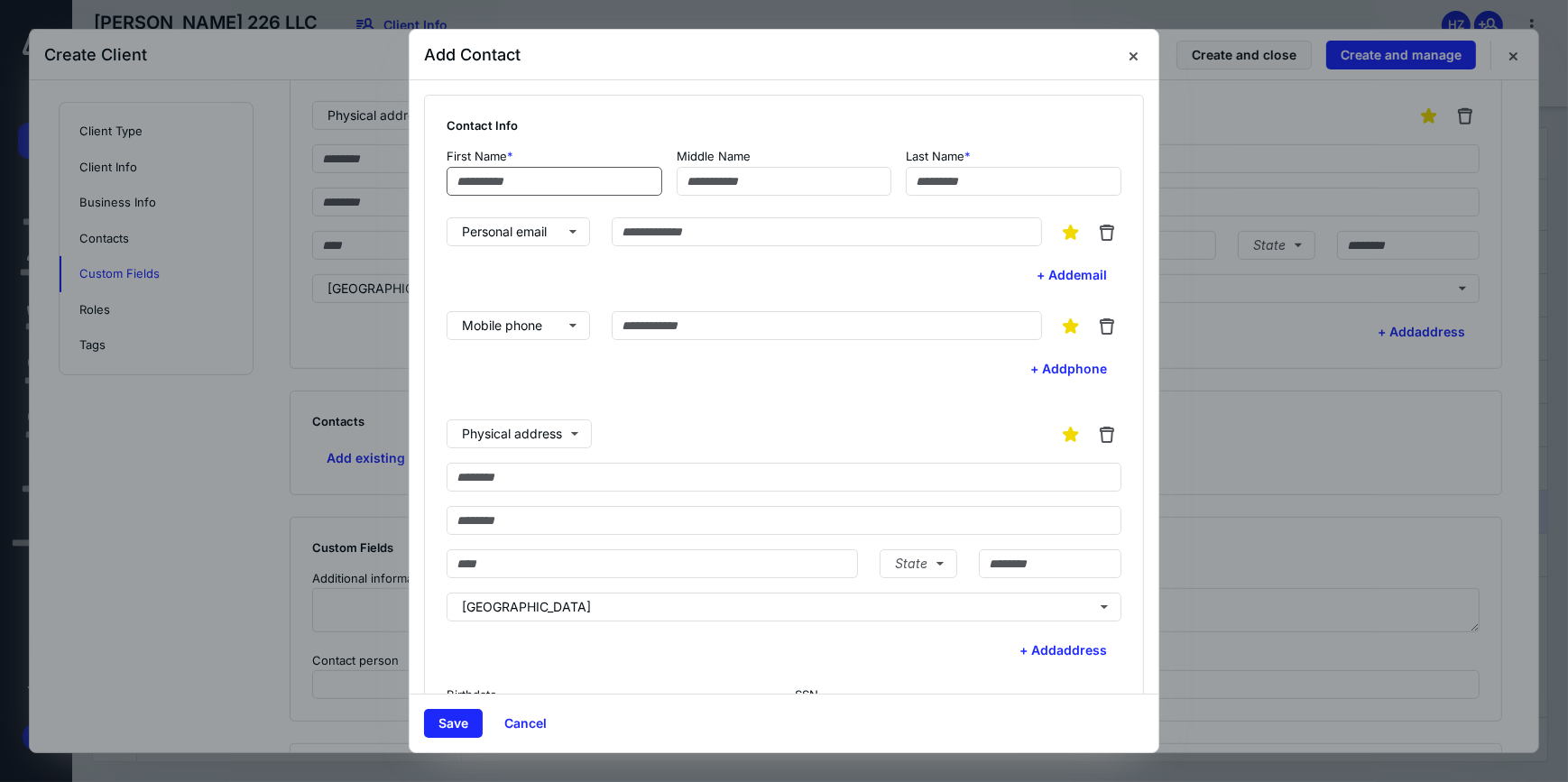 click at bounding box center [554, 181] 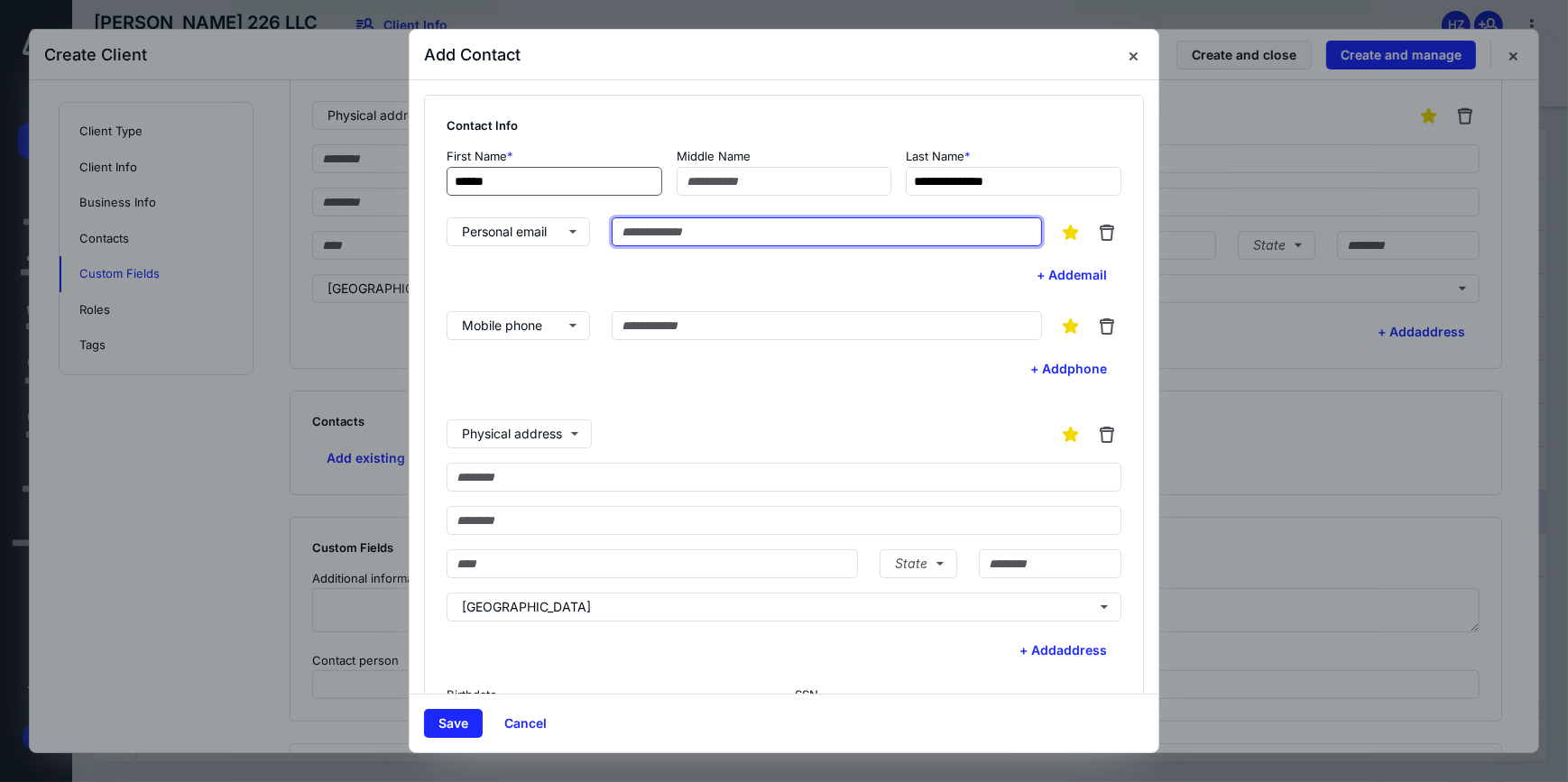 paste on "**********" 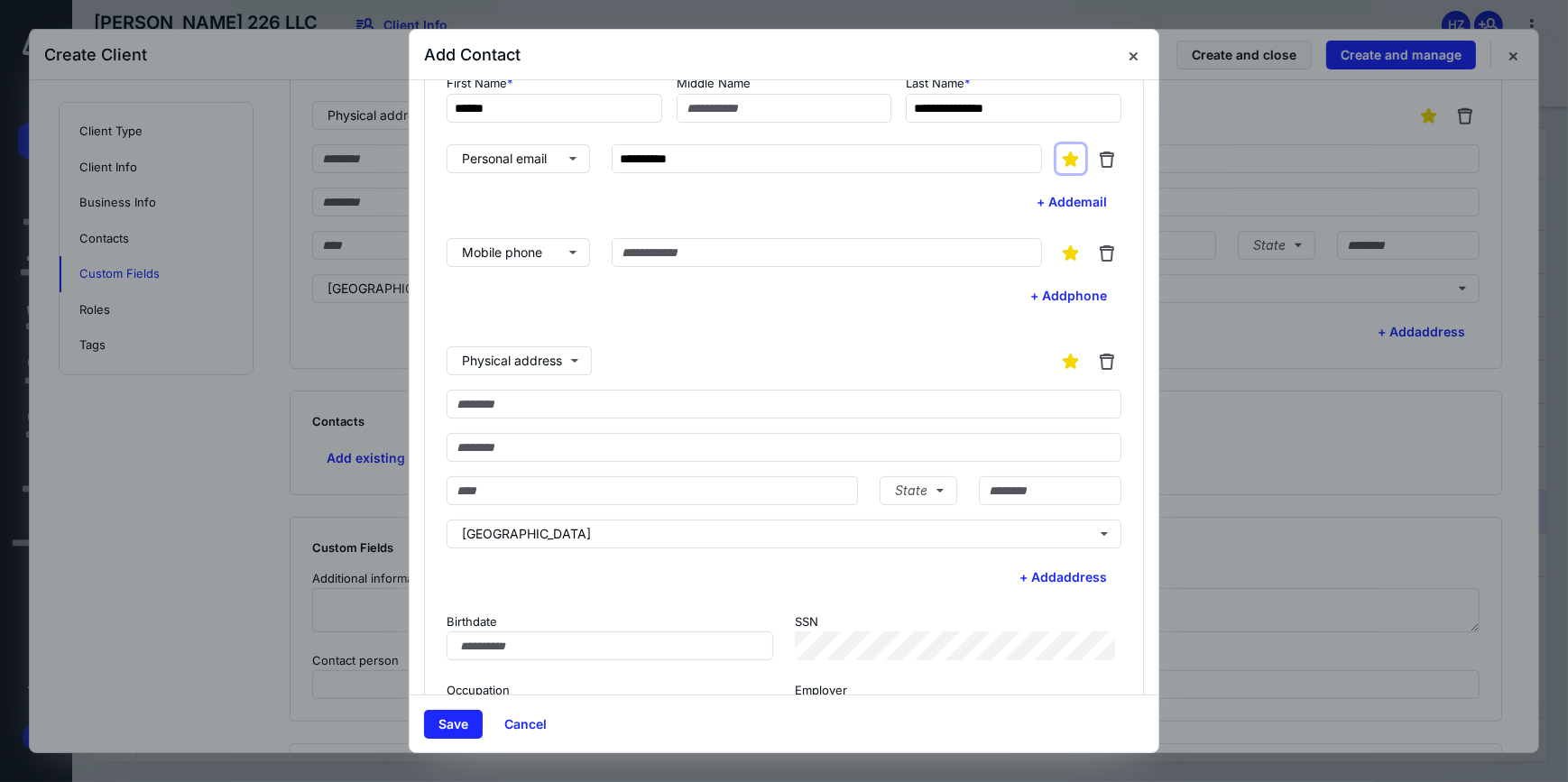 scroll, scrollTop: 144, scrollLeft: 0, axis: vertical 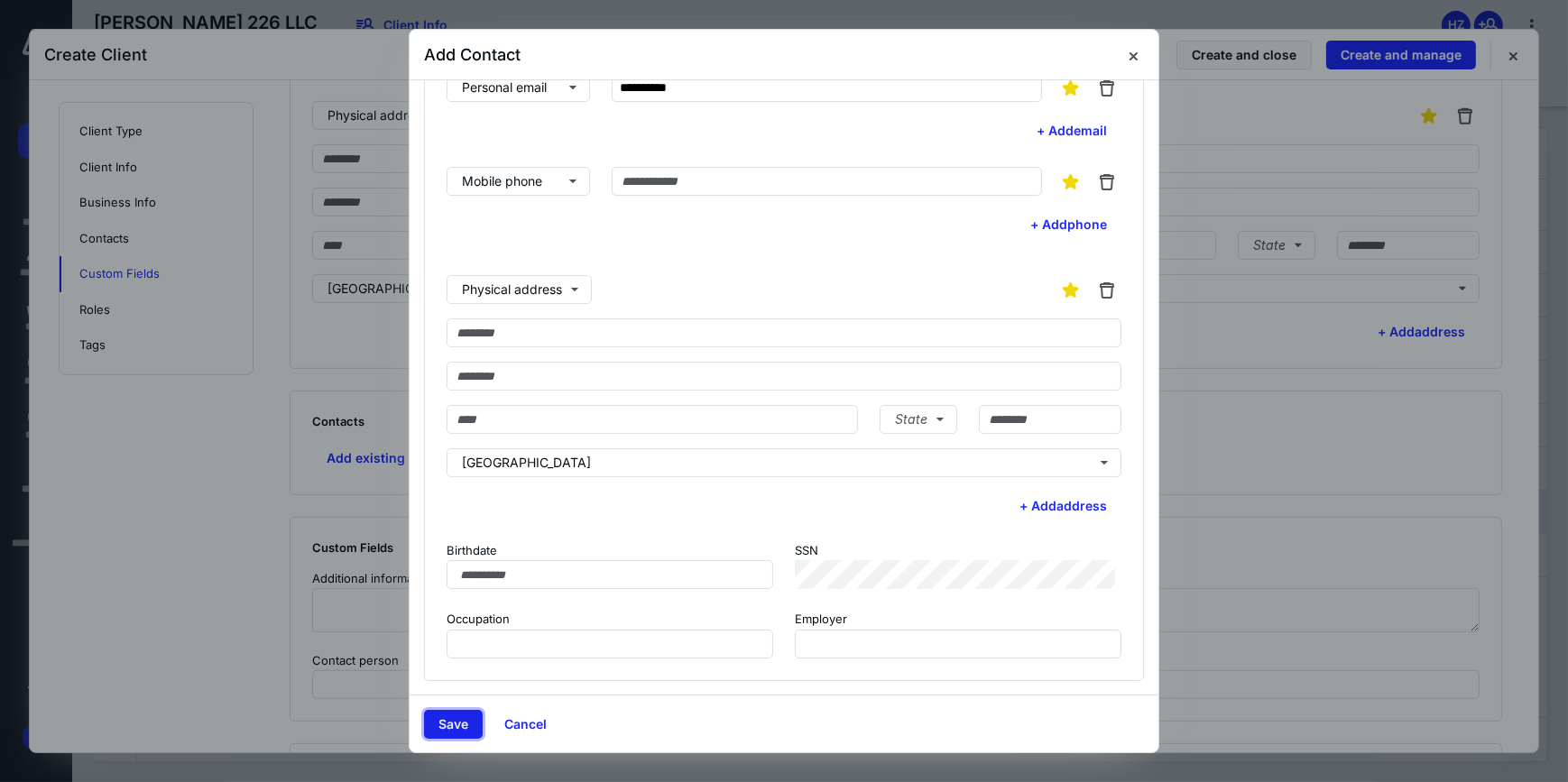 click on "Save" at bounding box center (453, 724) 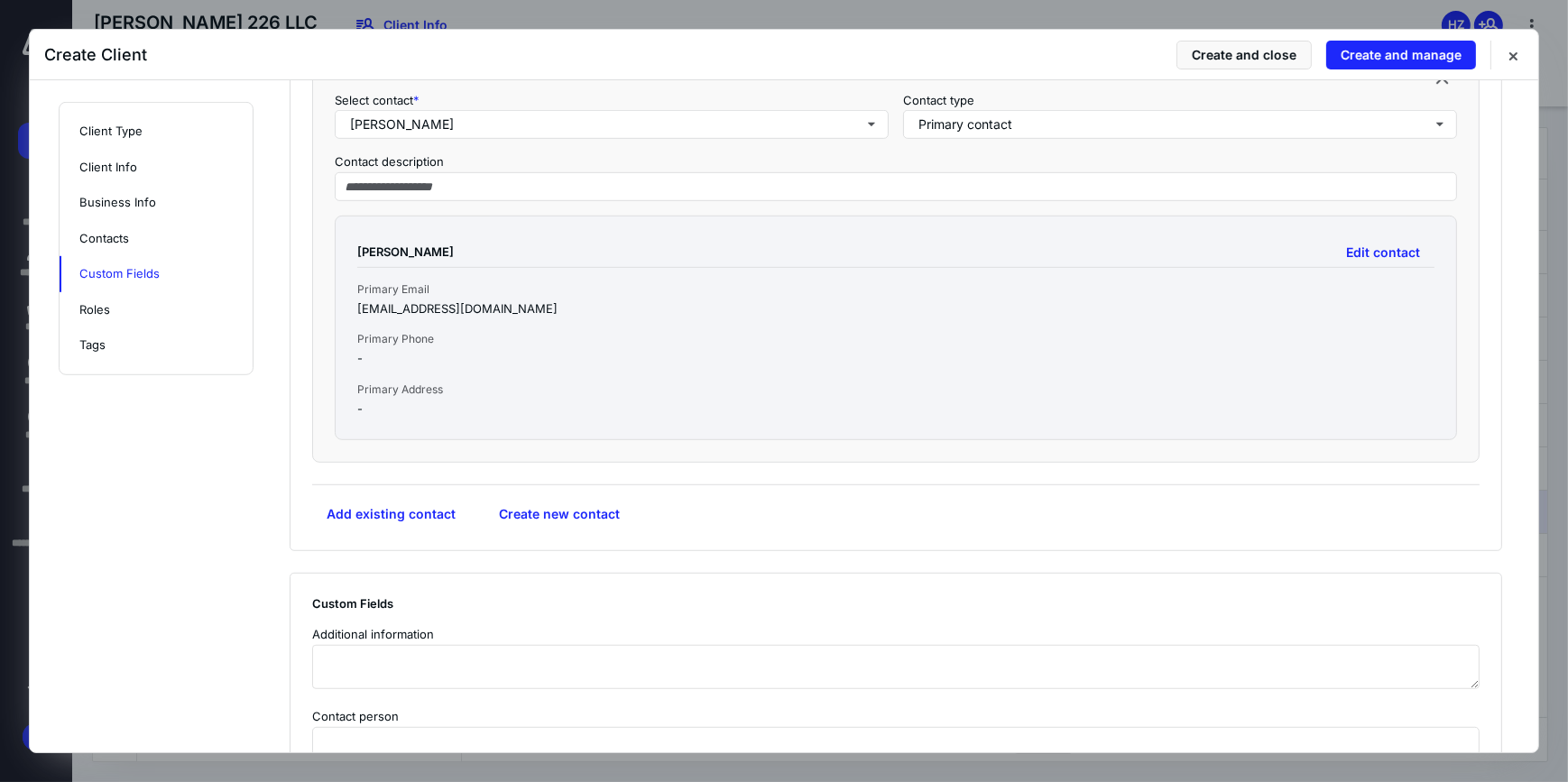 scroll, scrollTop: 1558, scrollLeft: 0, axis: vertical 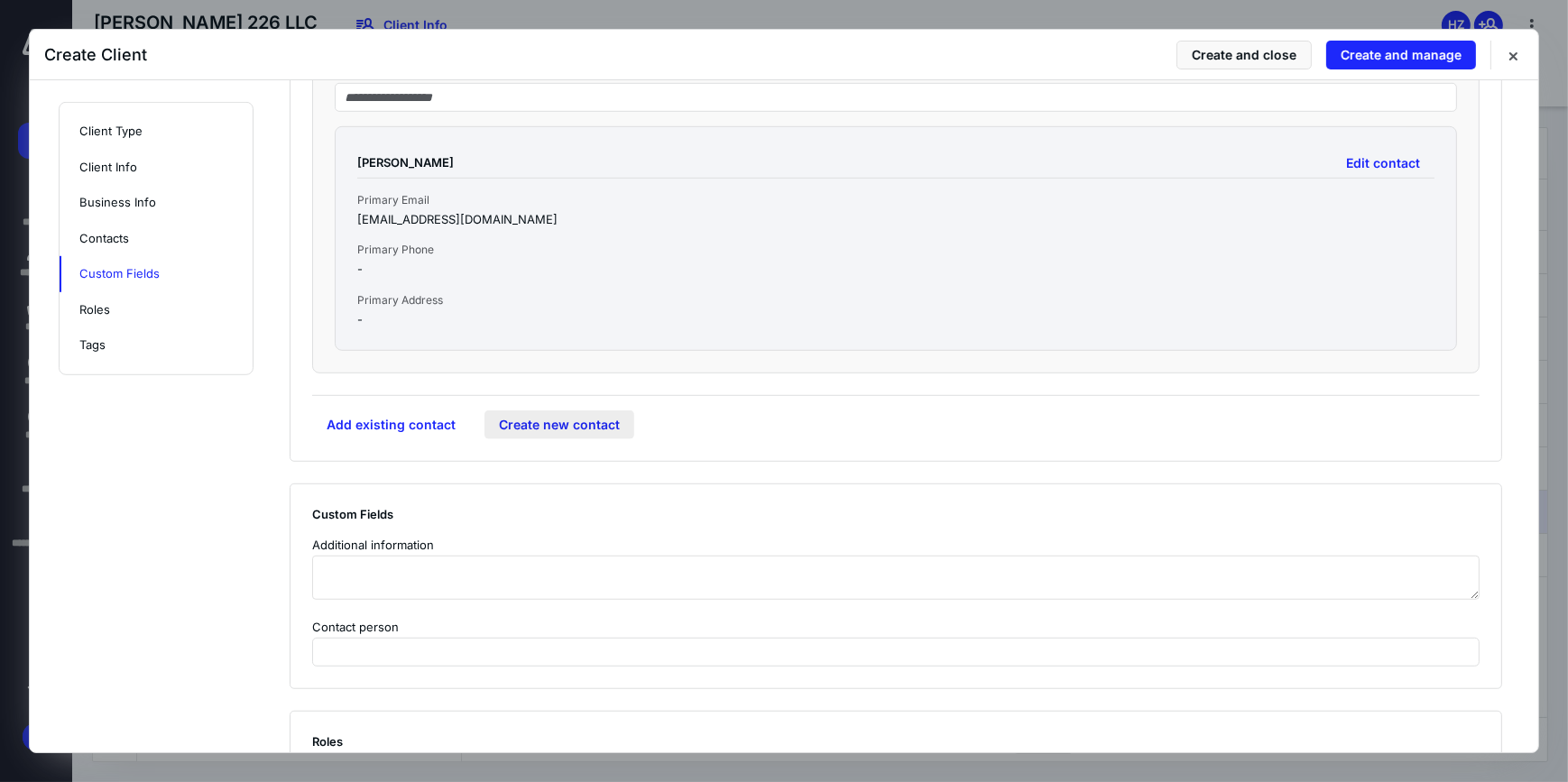click on "Create new contact" at bounding box center (559, 425) 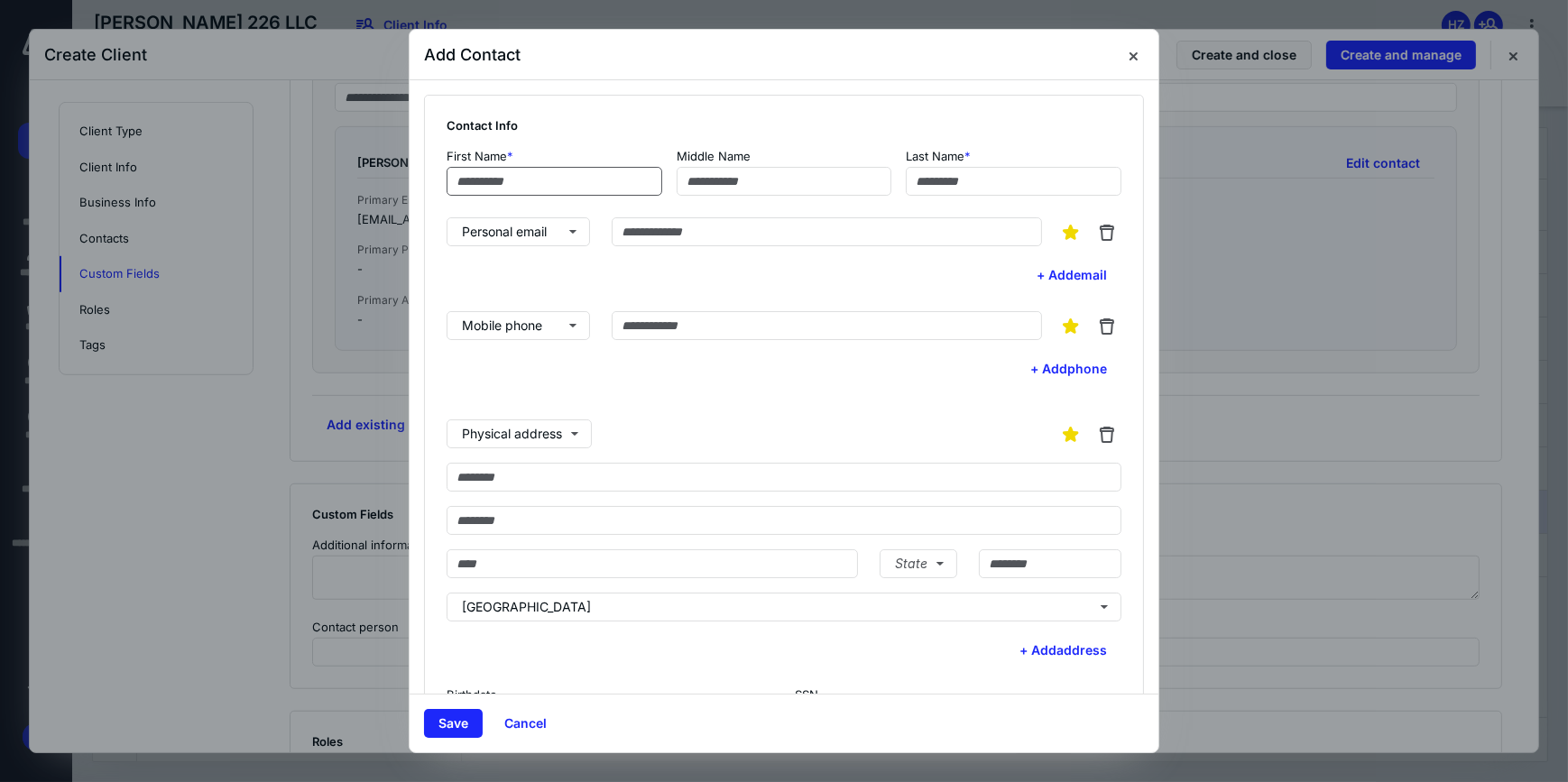 click at bounding box center [554, 181] 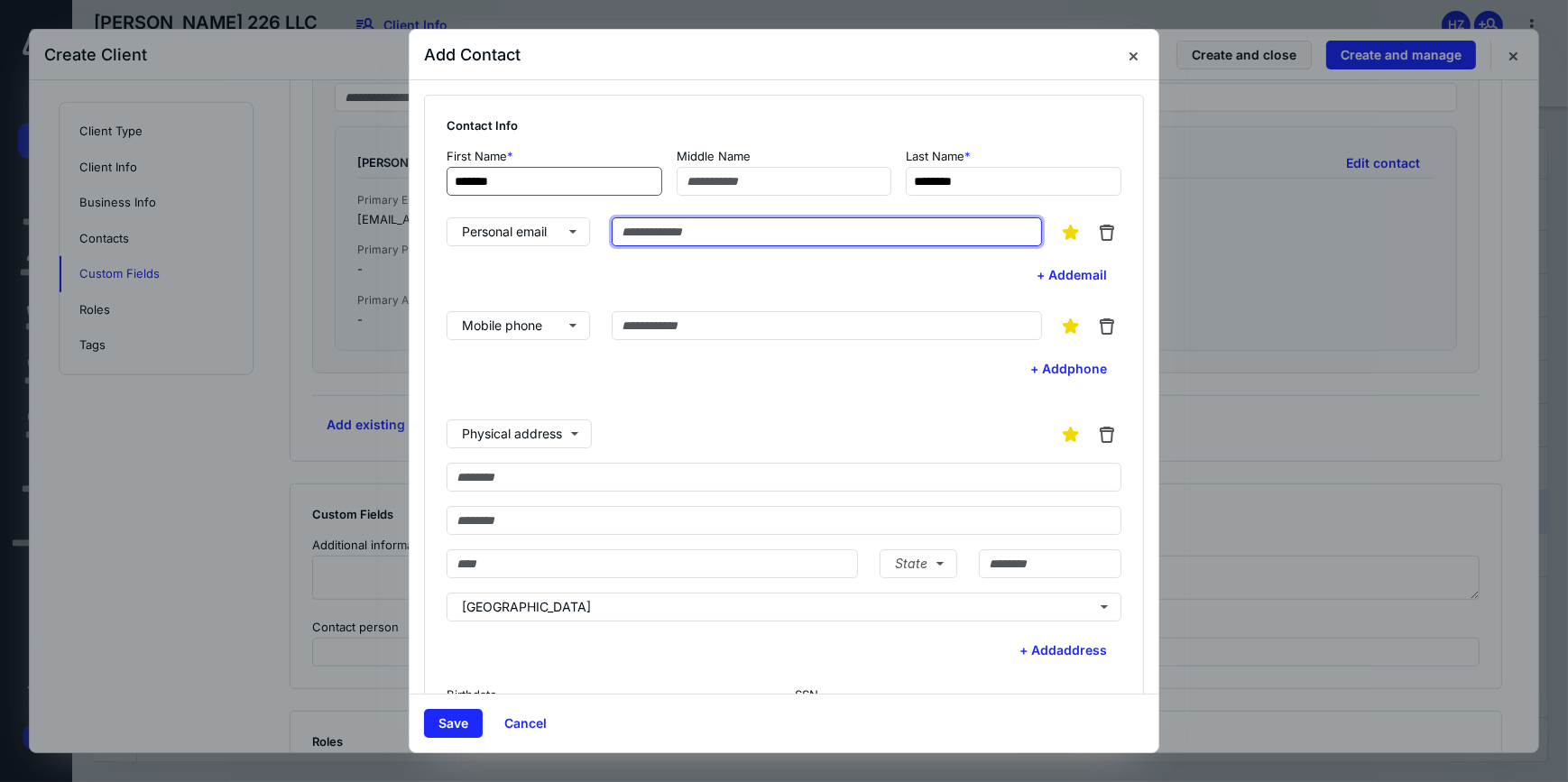 paste on "**********" 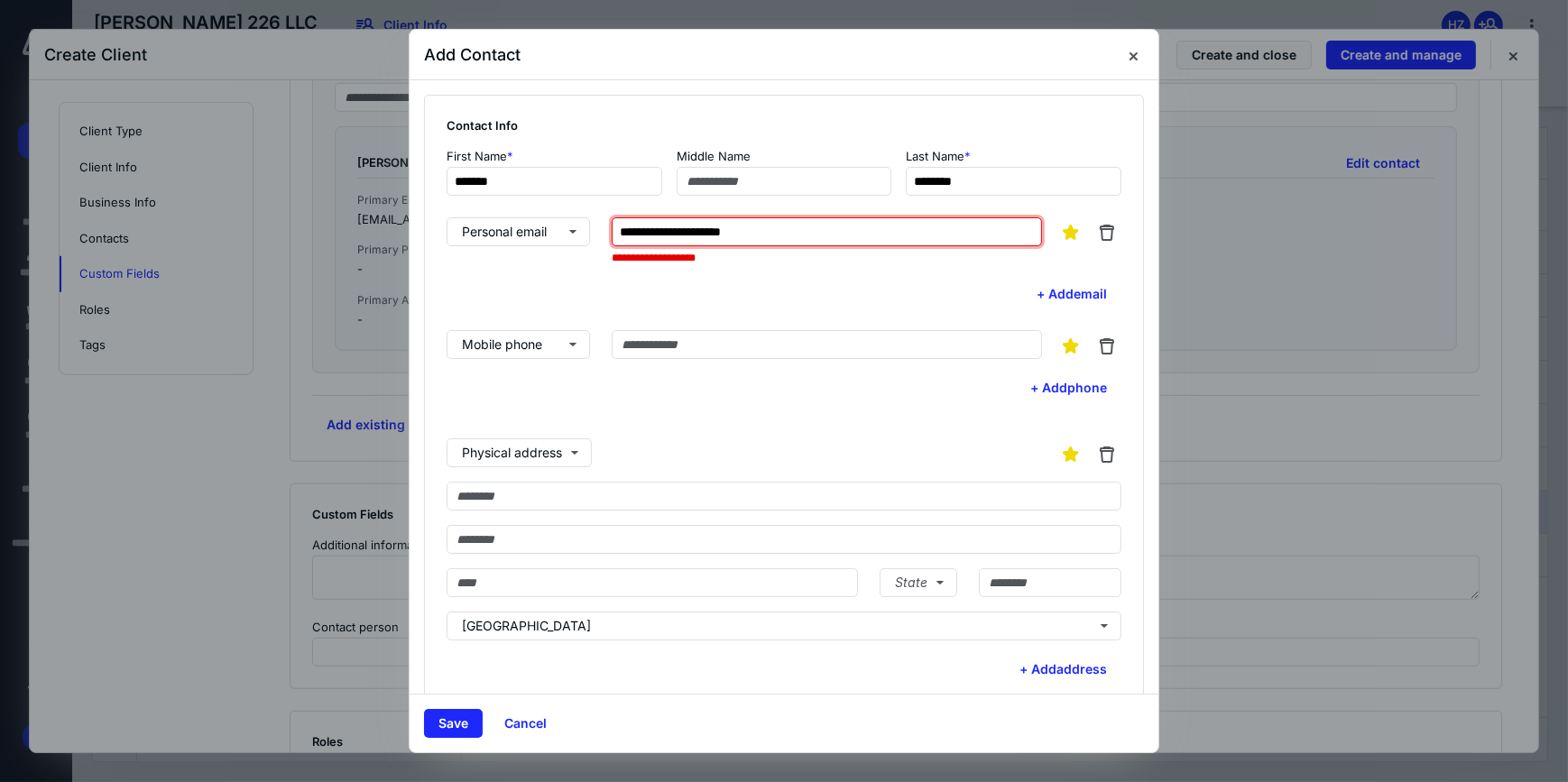 click on "**********" at bounding box center [826, 232] 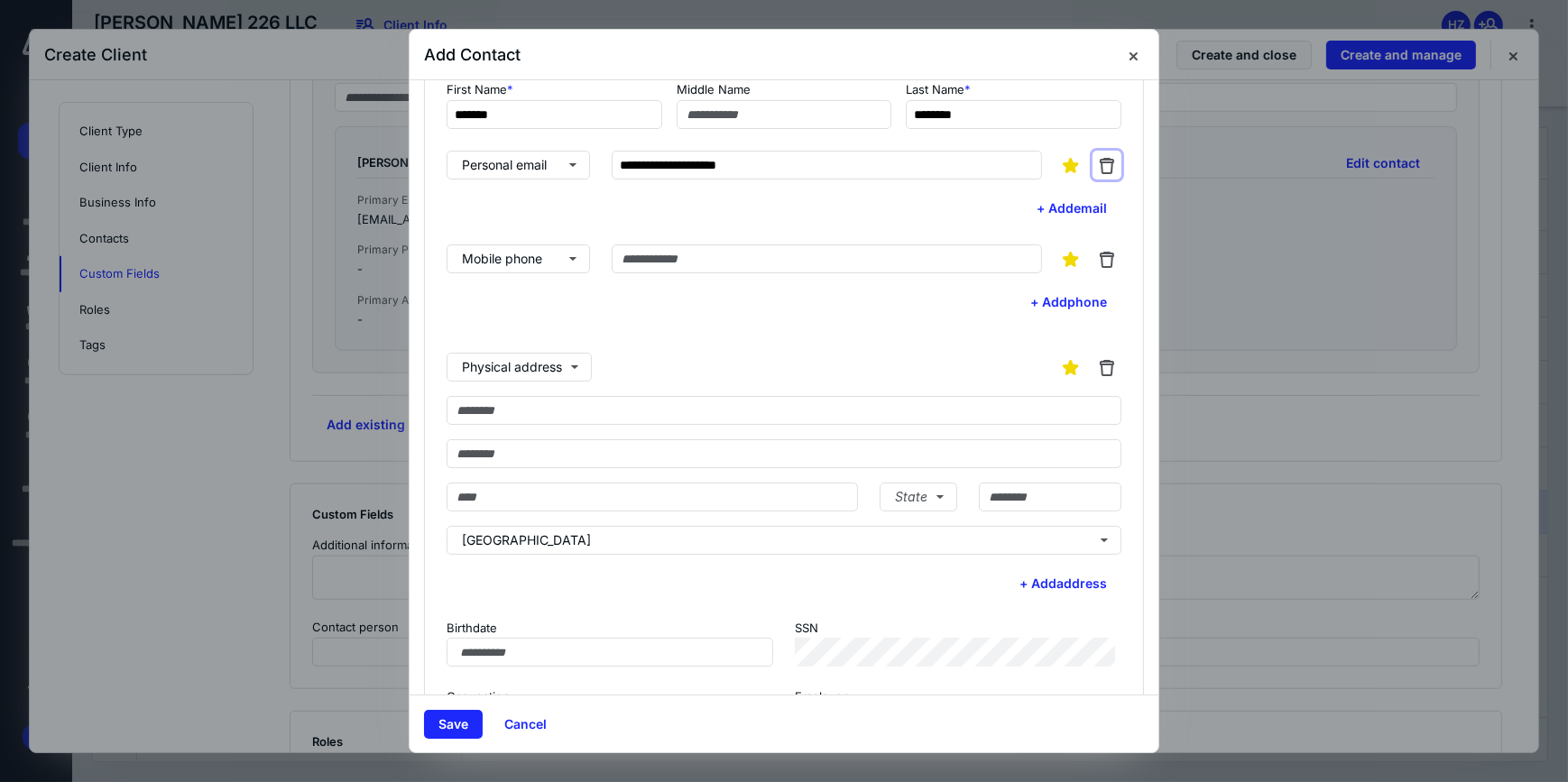 scroll, scrollTop: 144, scrollLeft: 0, axis: vertical 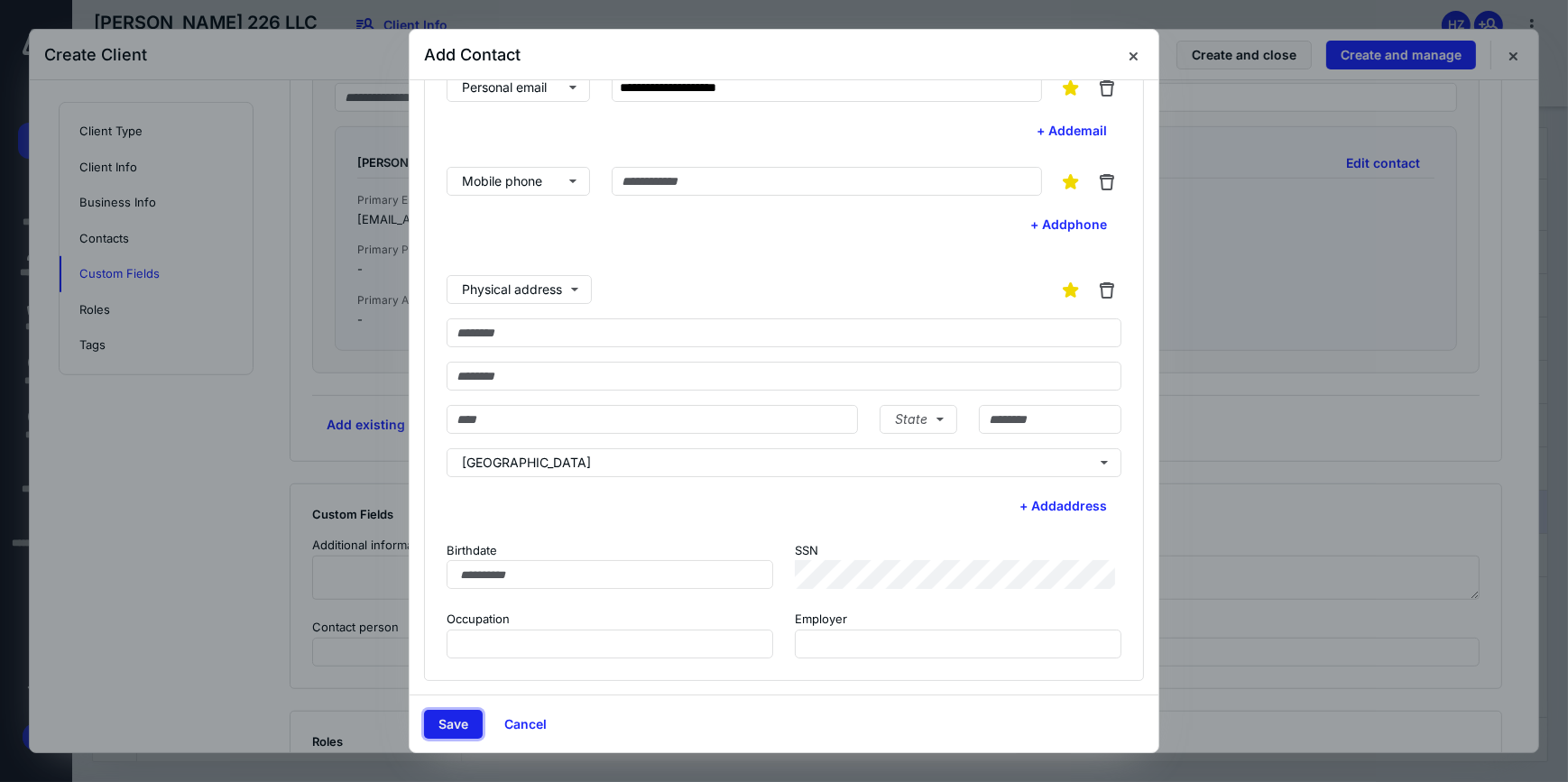 click on "Save" at bounding box center [453, 724] 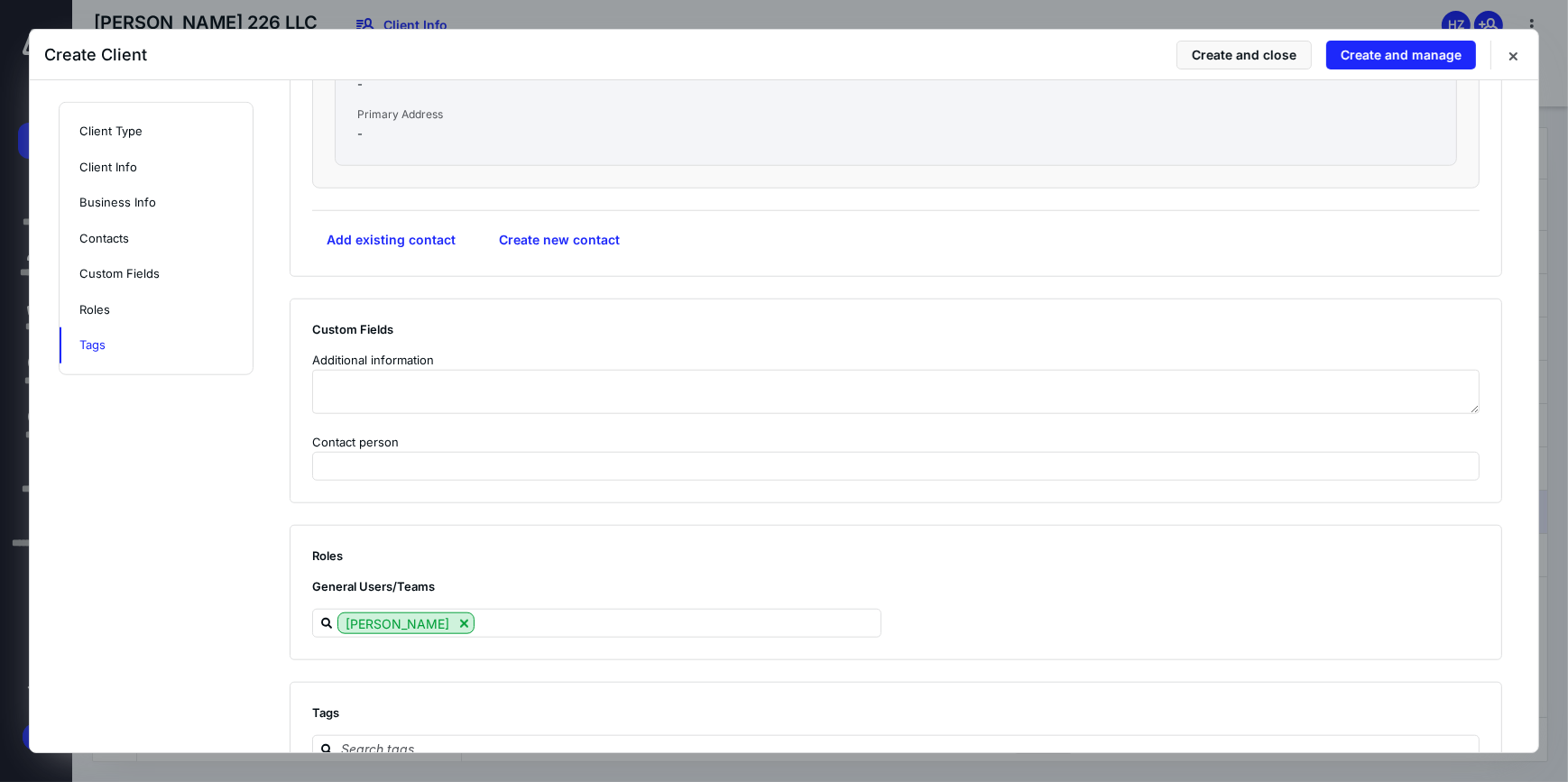 scroll, scrollTop: 2223, scrollLeft: 0, axis: vertical 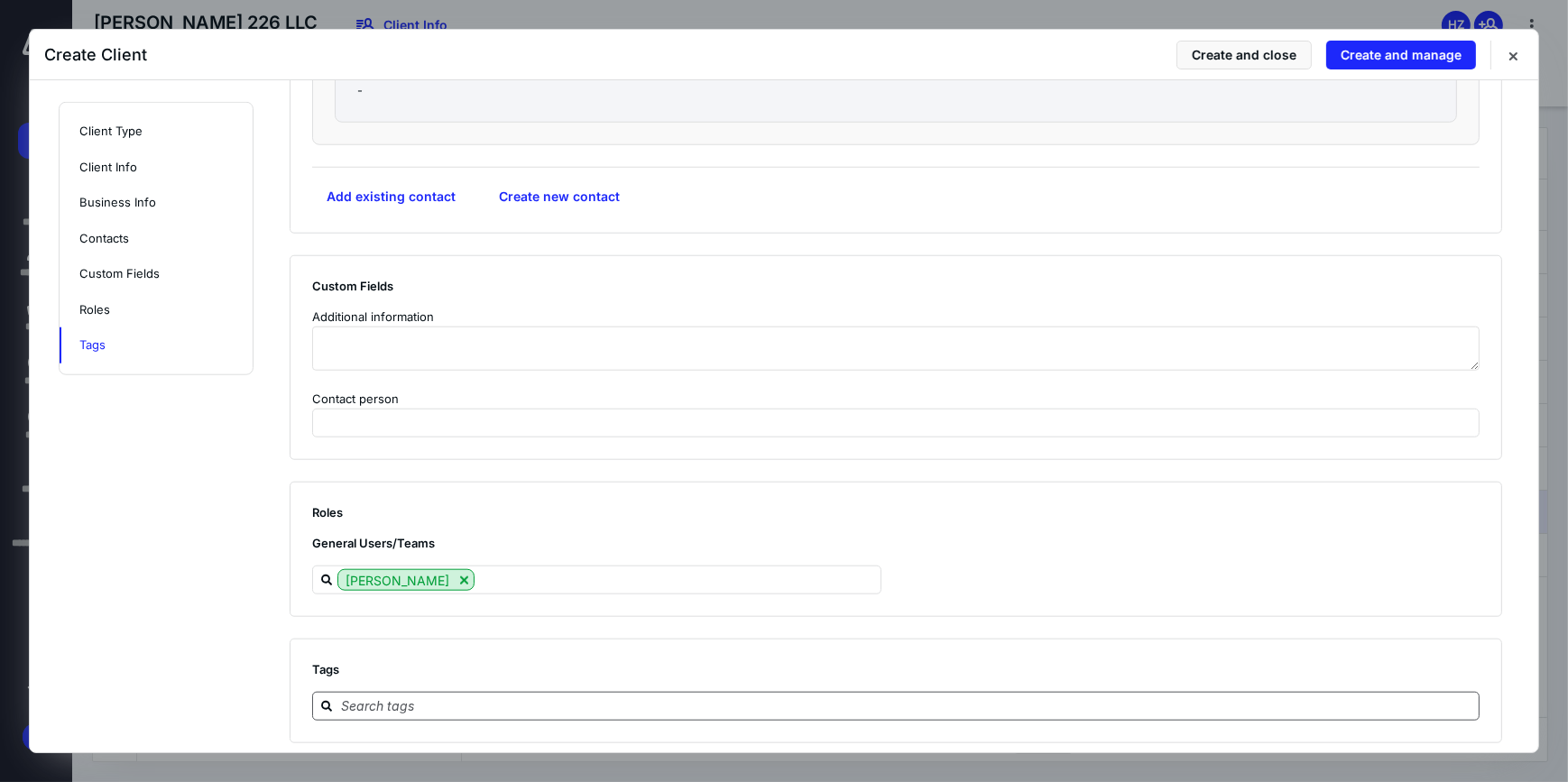 click at bounding box center [907, 705] 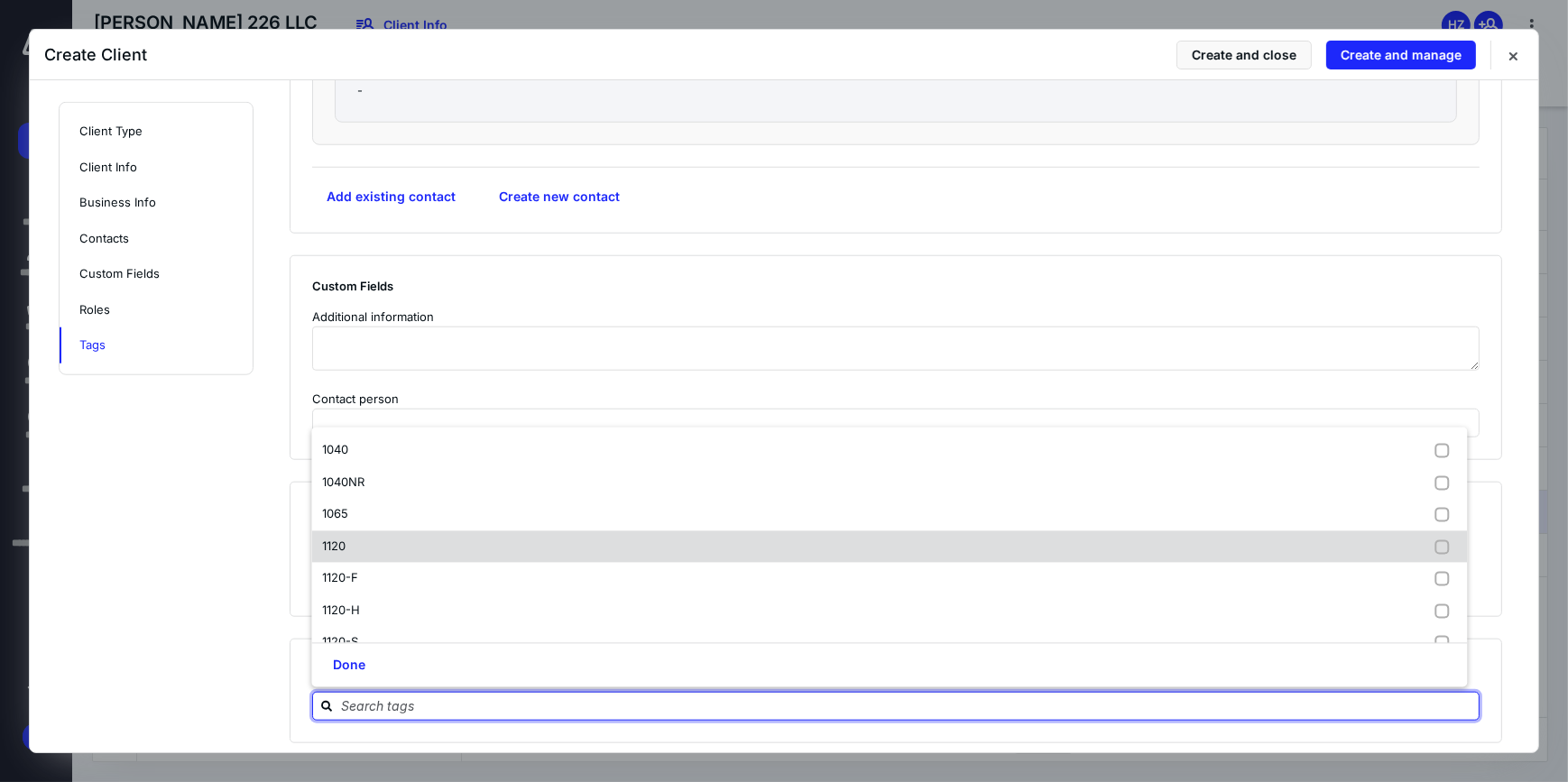 click on "1120" at bounding box center [889, 547] 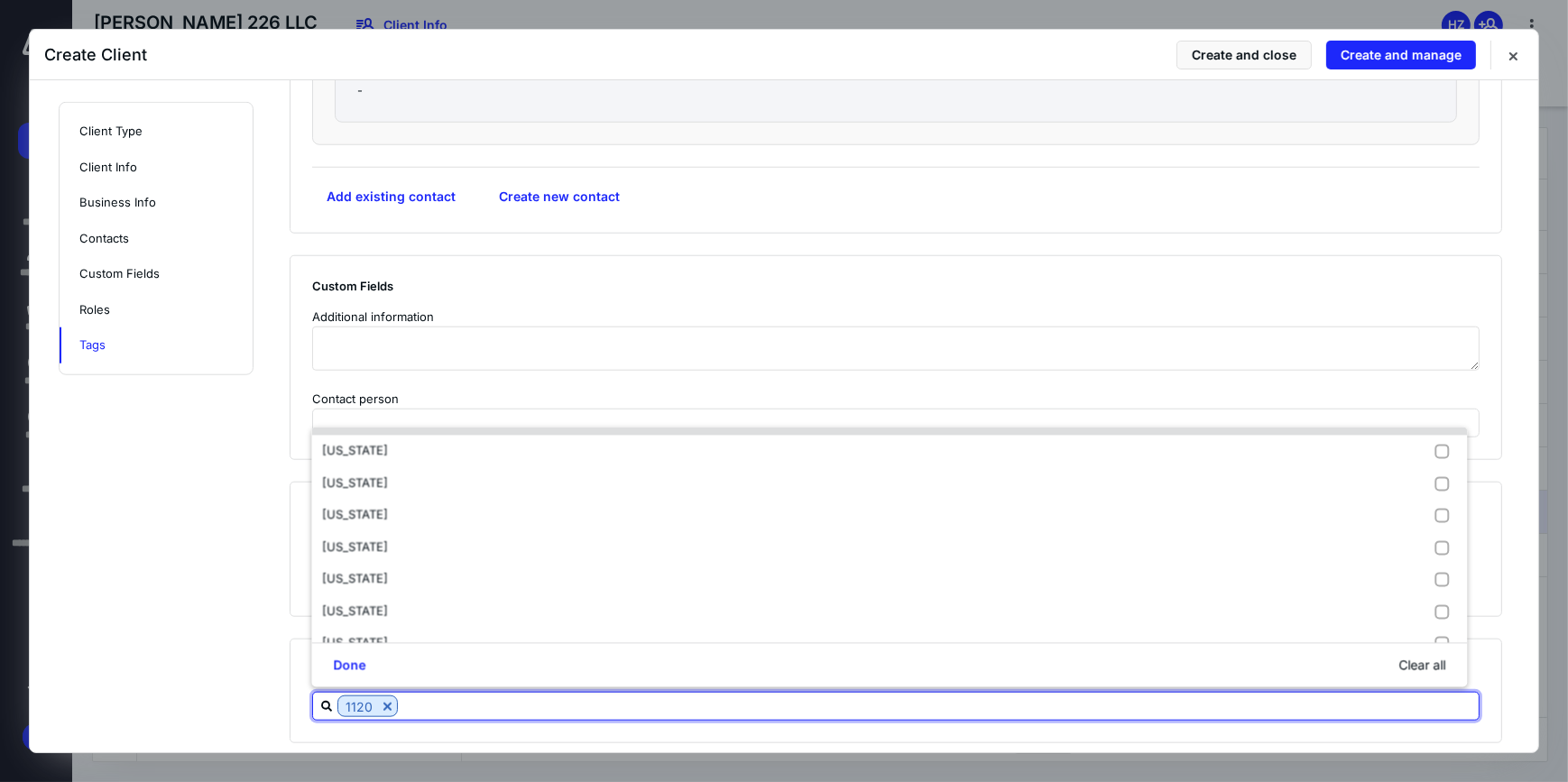 scroll, scrollTop: 820, scrollLeft: 0, axis: vertical 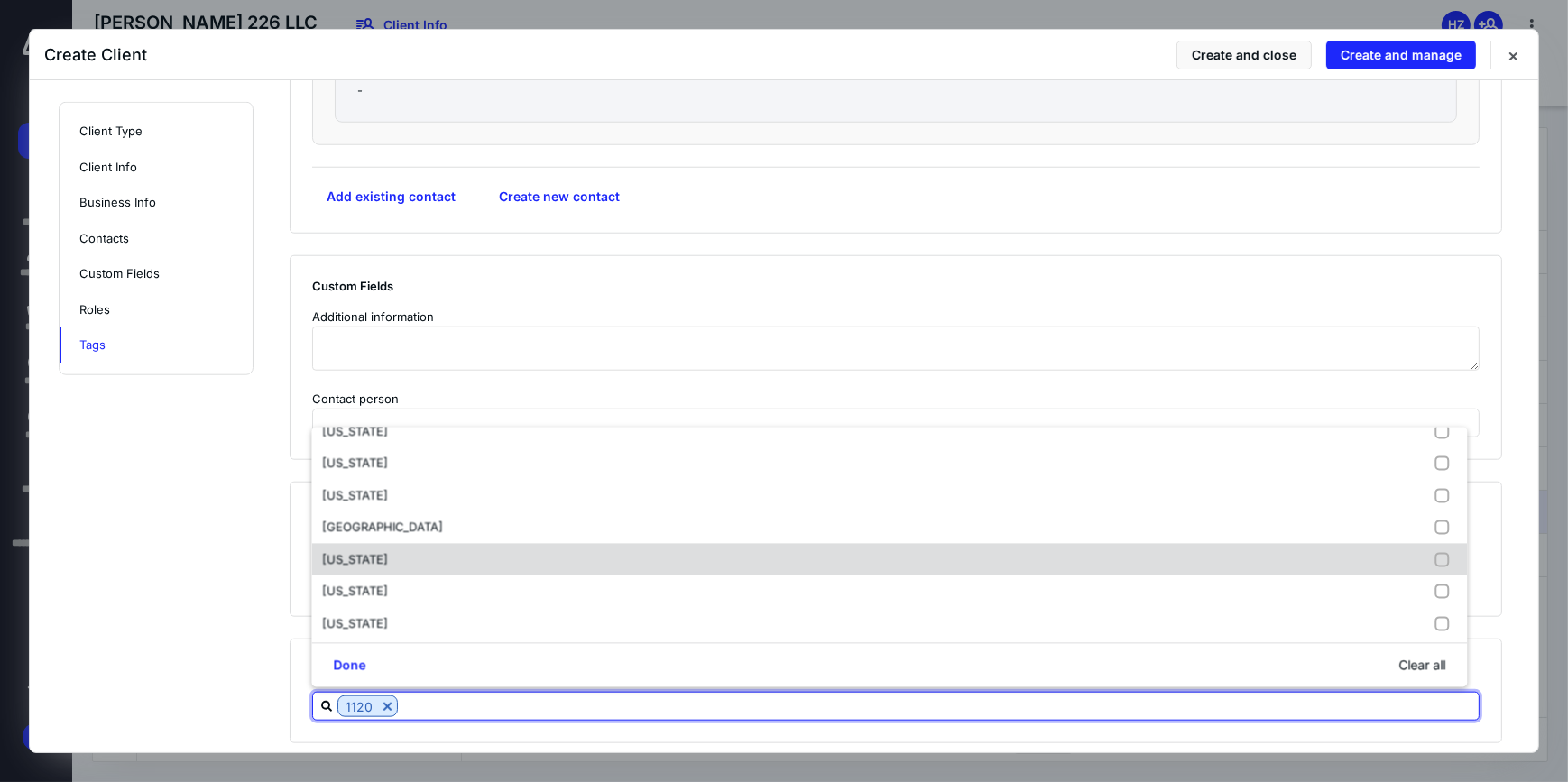 click on "[US_STATE]" at bounding box center [358, 559] 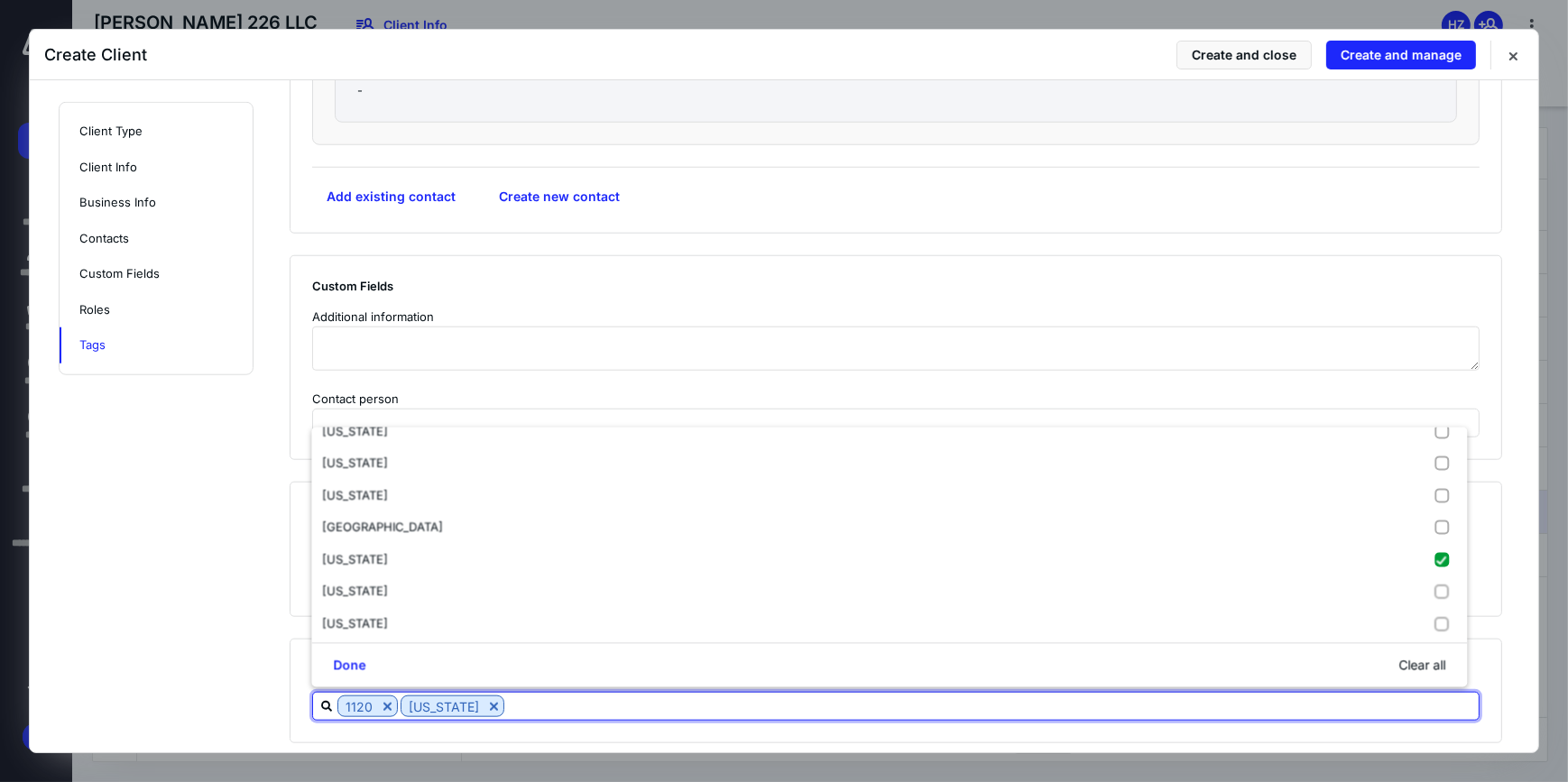 click on "**********" at bounding box center [907, -693] 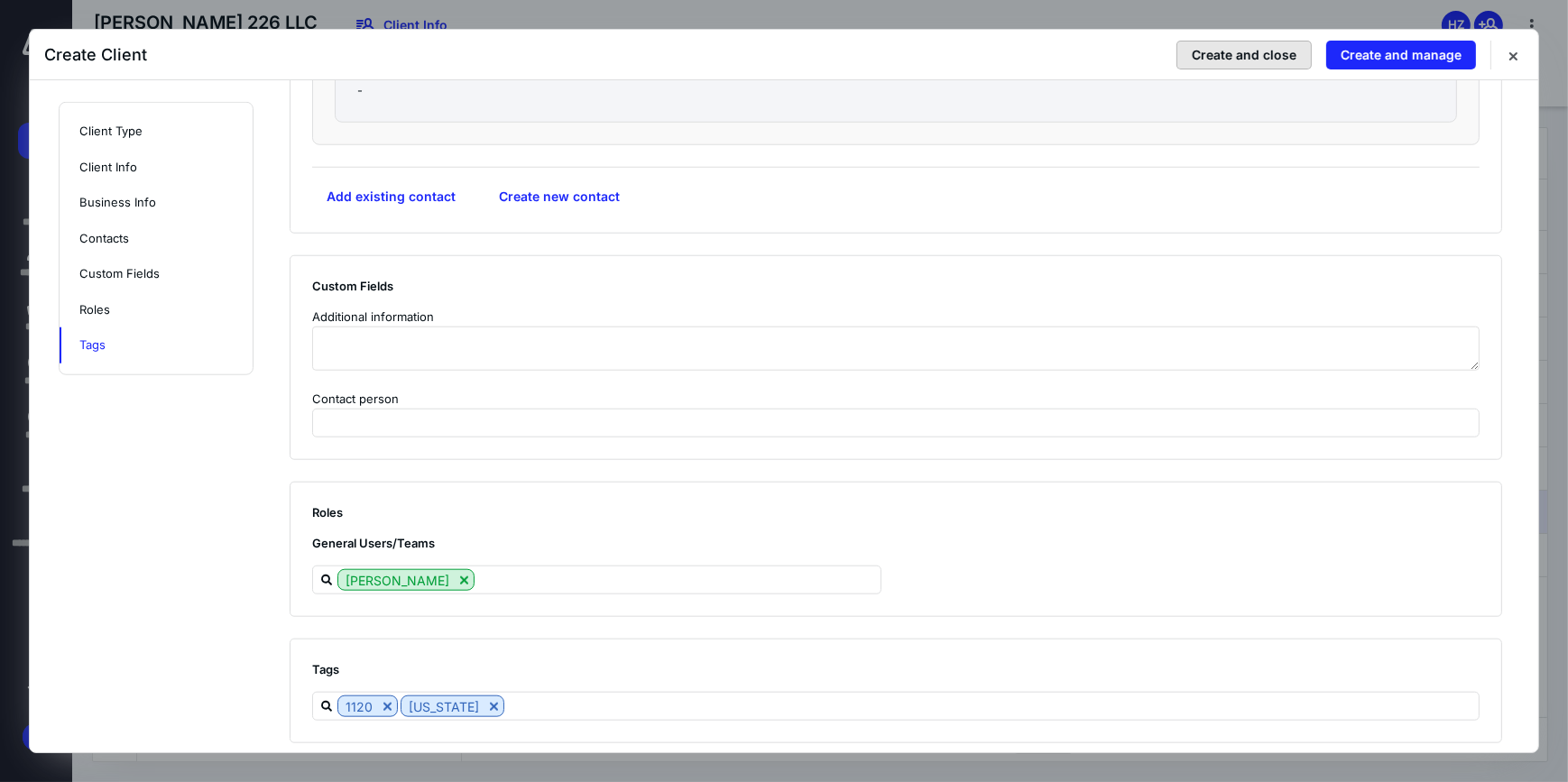click on "Create and close" at bounding box center [1244, 55] 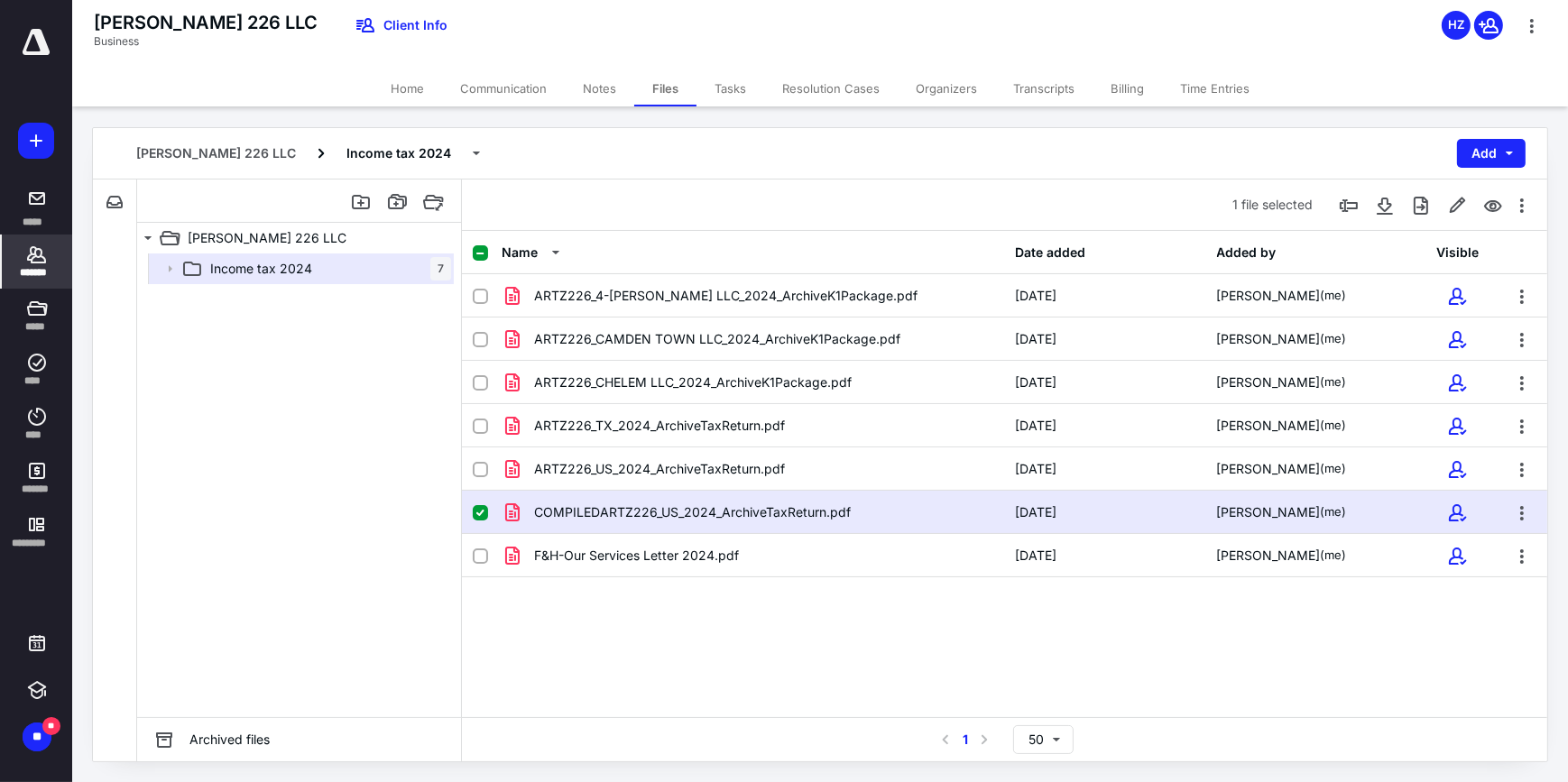 click 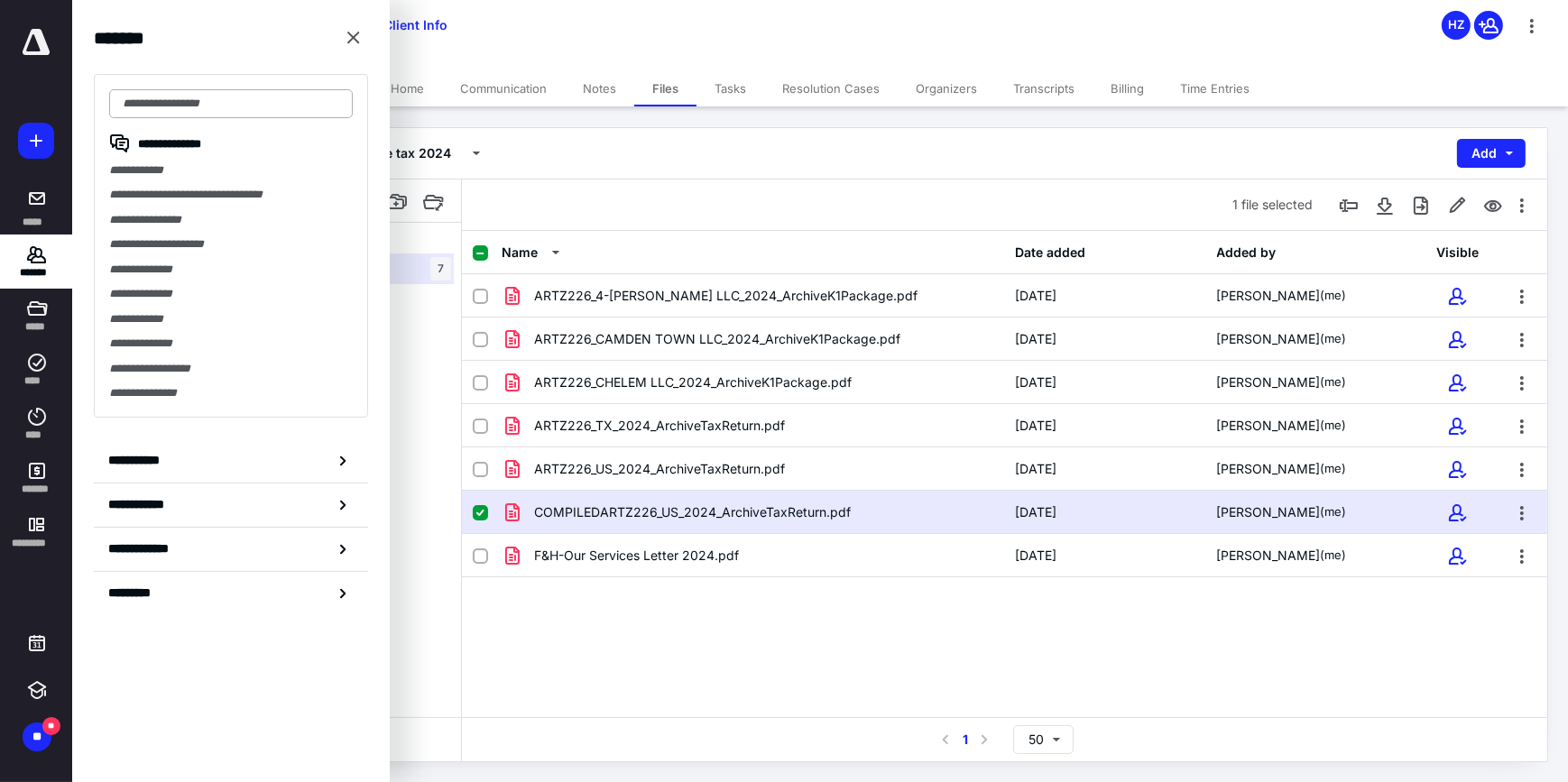 click at bounding box center [231, 104] 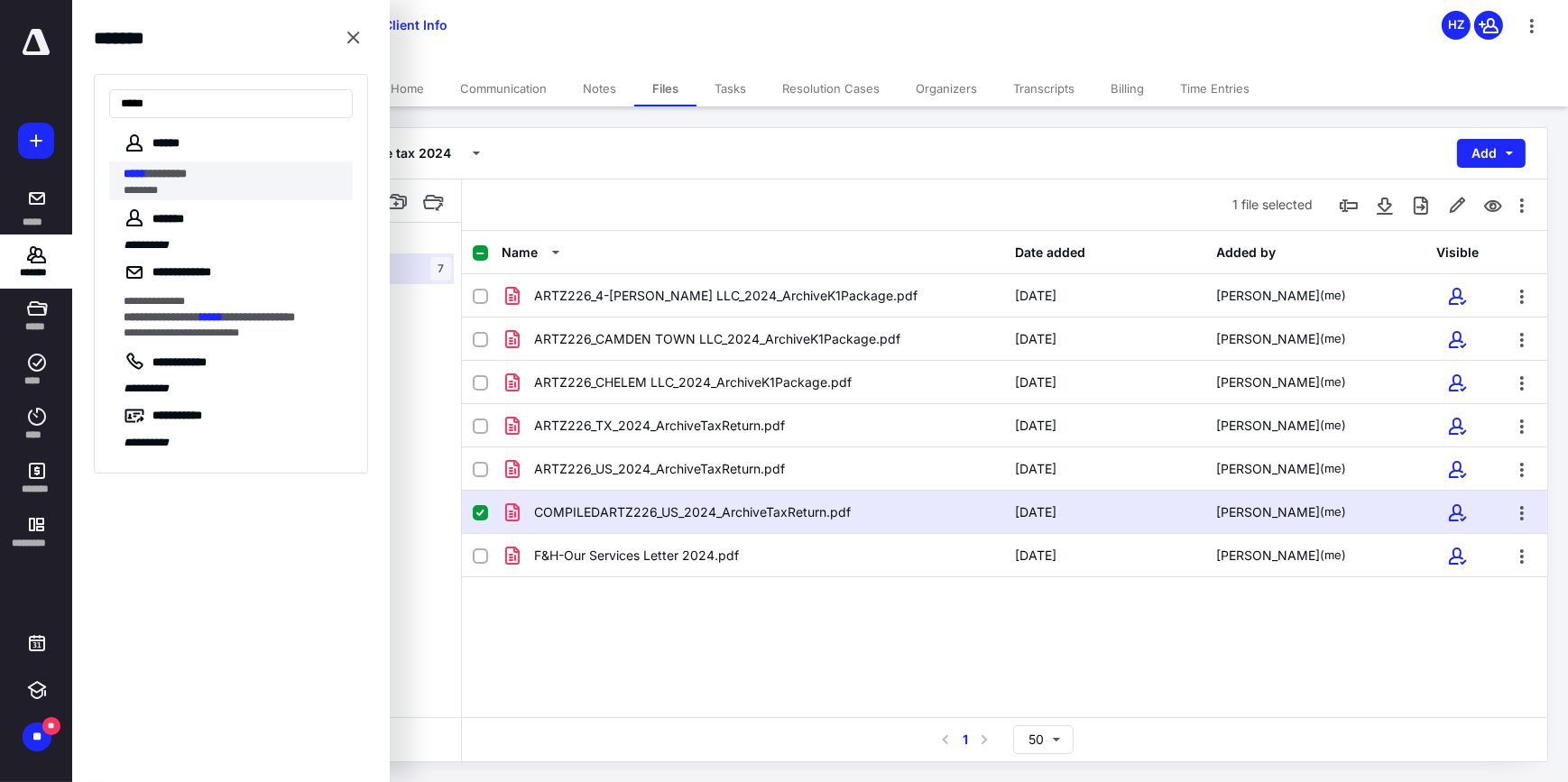 click on "********" at bounding box center [233, 190] 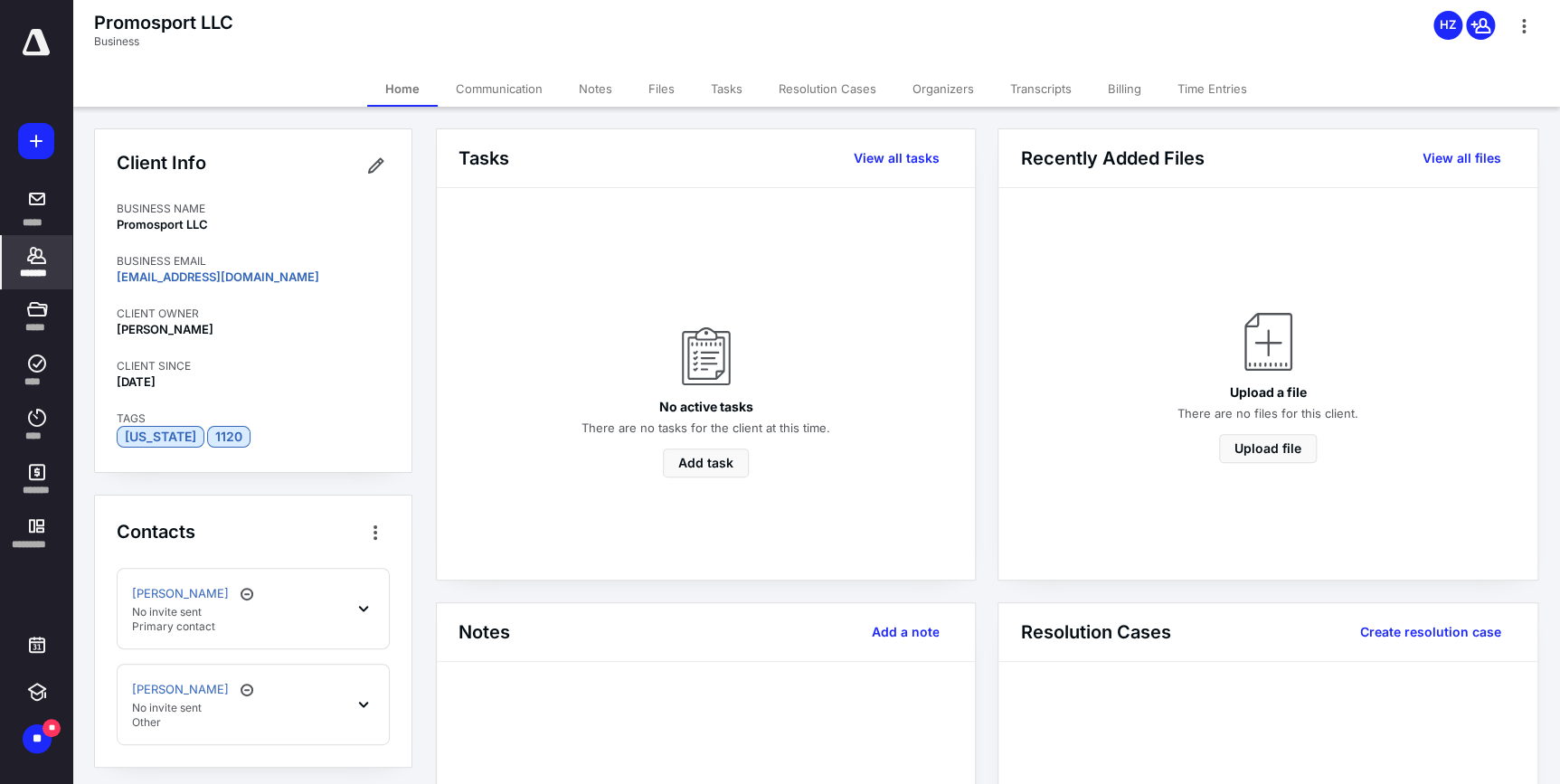 click on "Files" at bounding box center (661, 89) 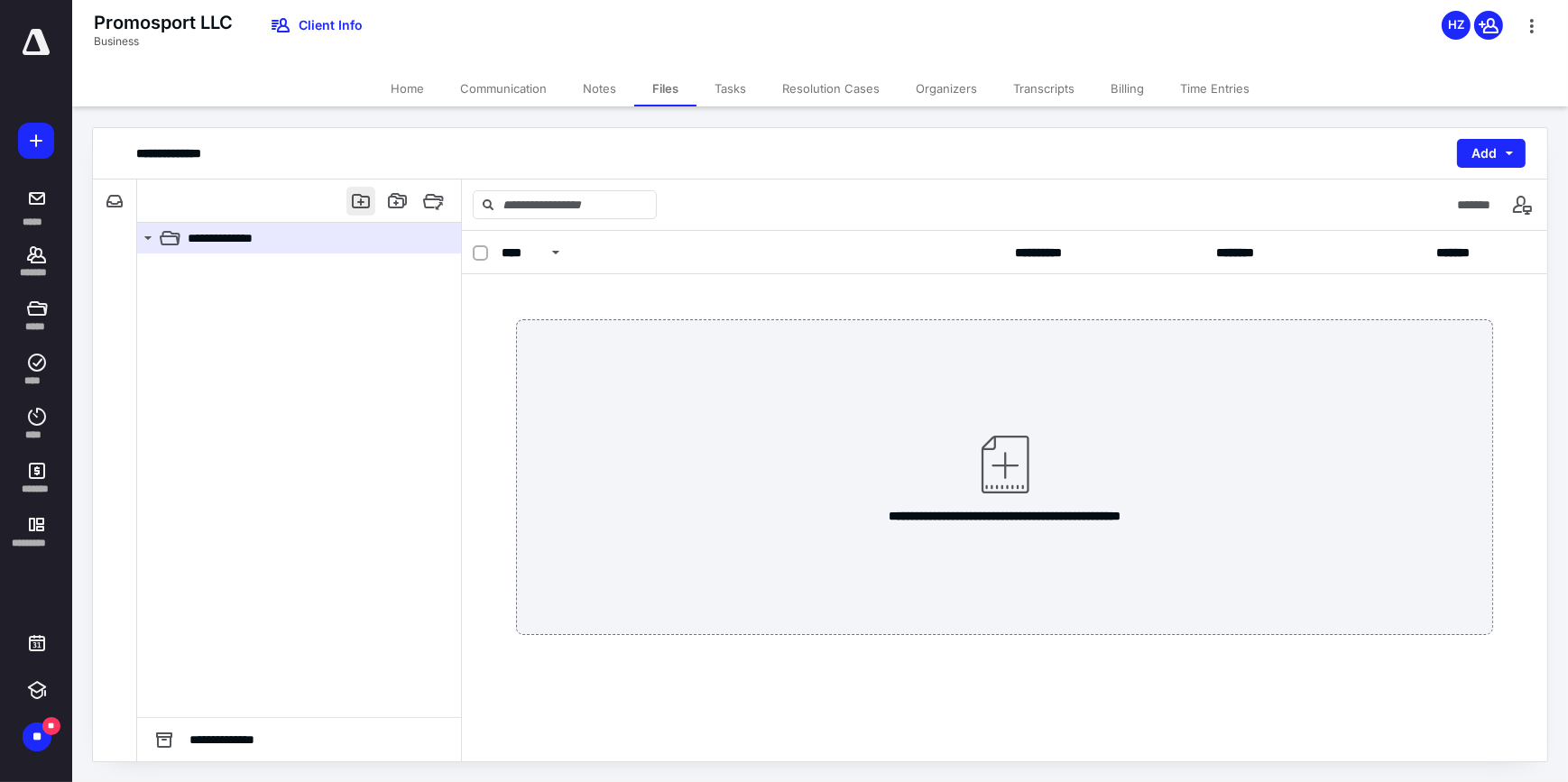 click at bounding box center [361, 201] 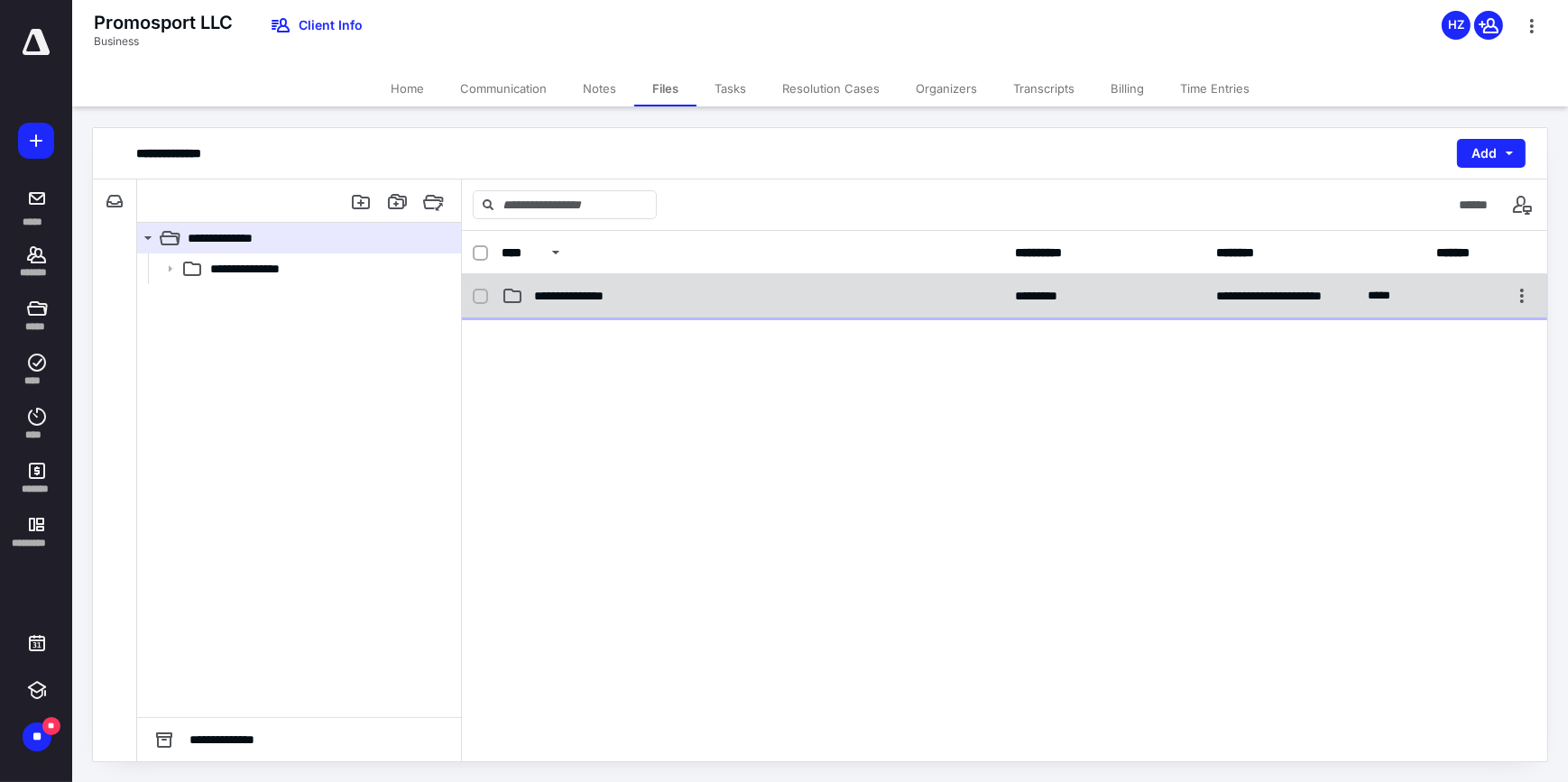 click on "**********" at bounding box center (753, 296) 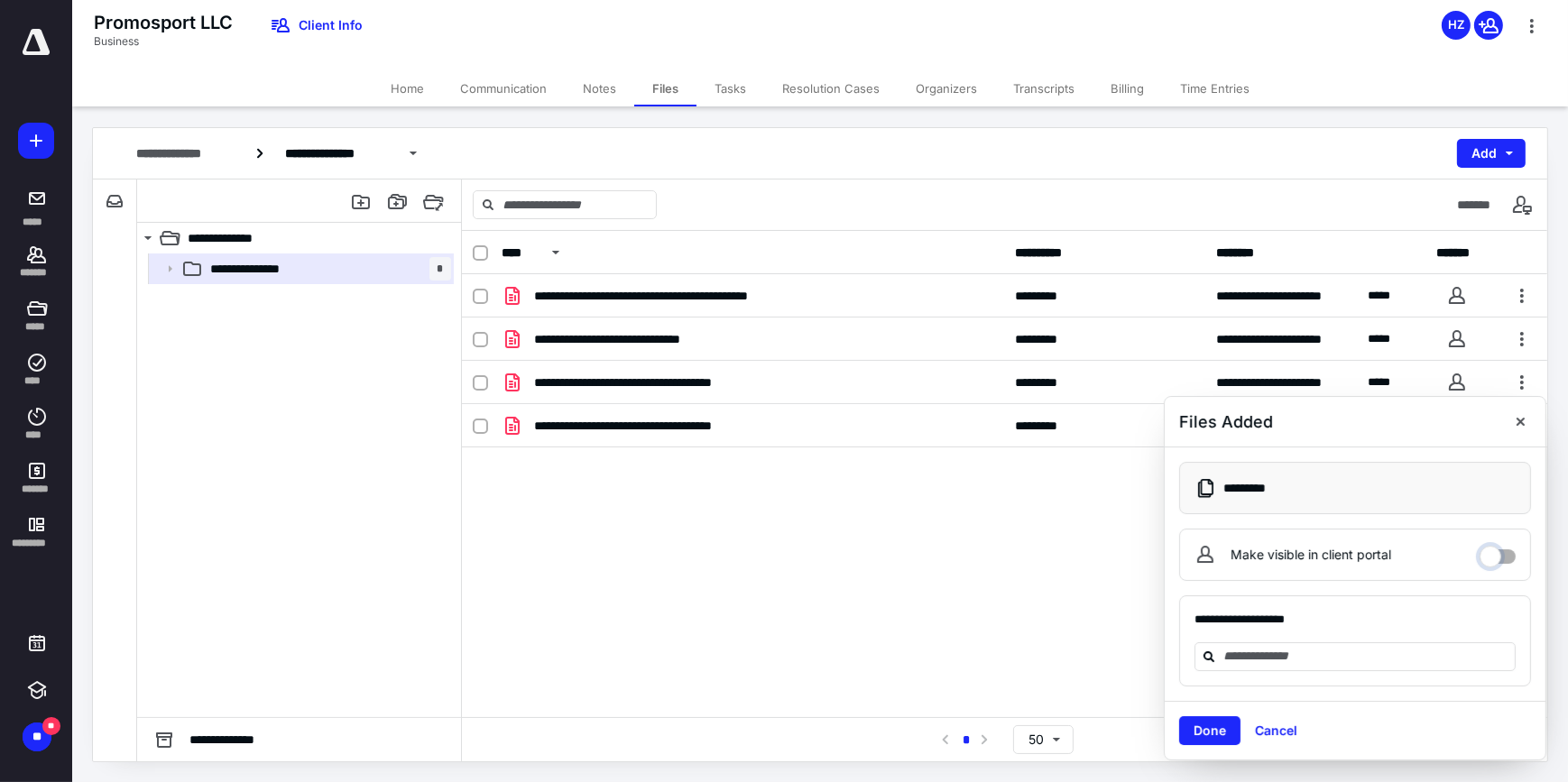 click on "Make visible in client portal" at bounding box center [1498, 552] 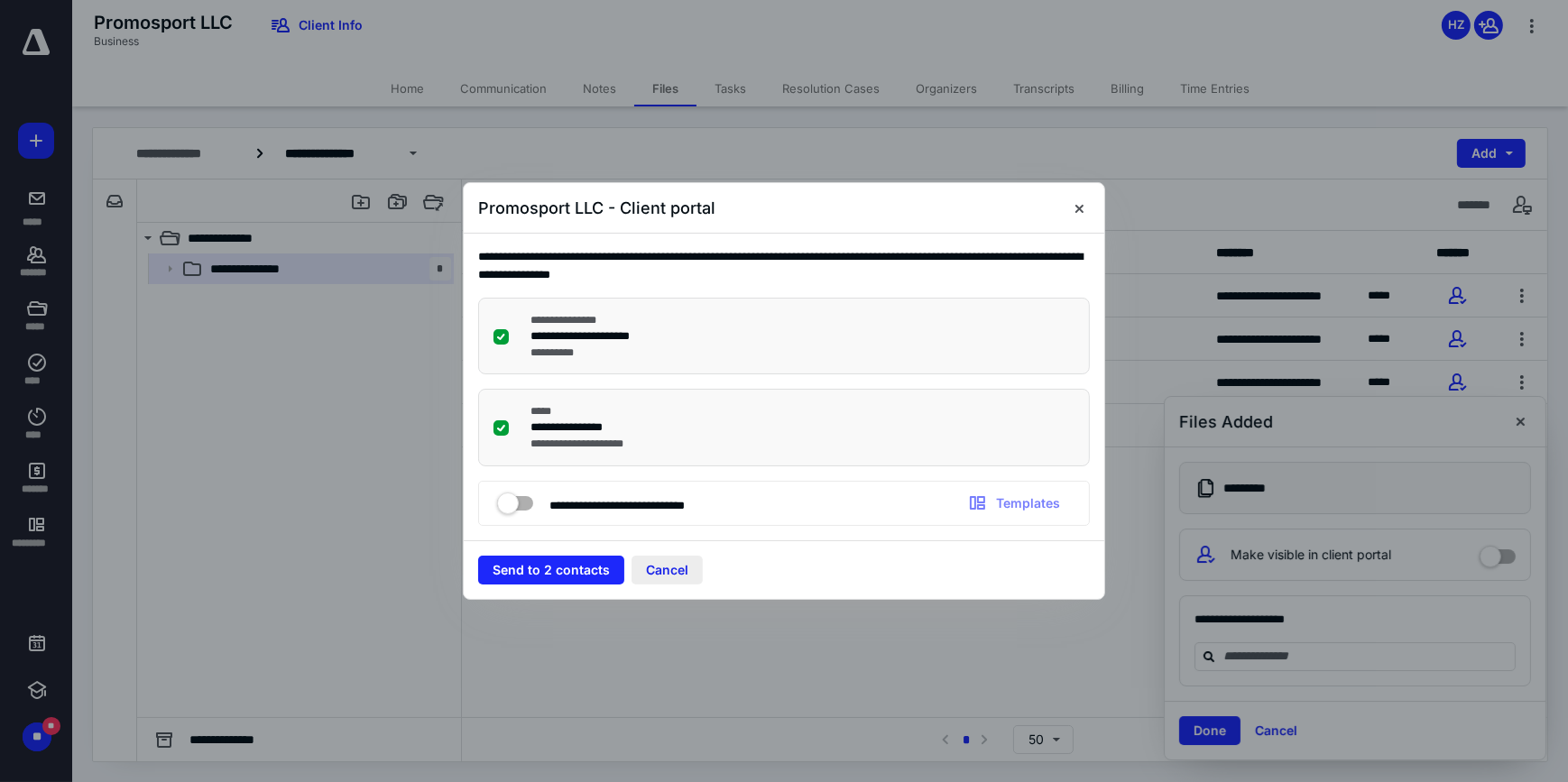 click on "Cancel" at bounding box center (667, 570) 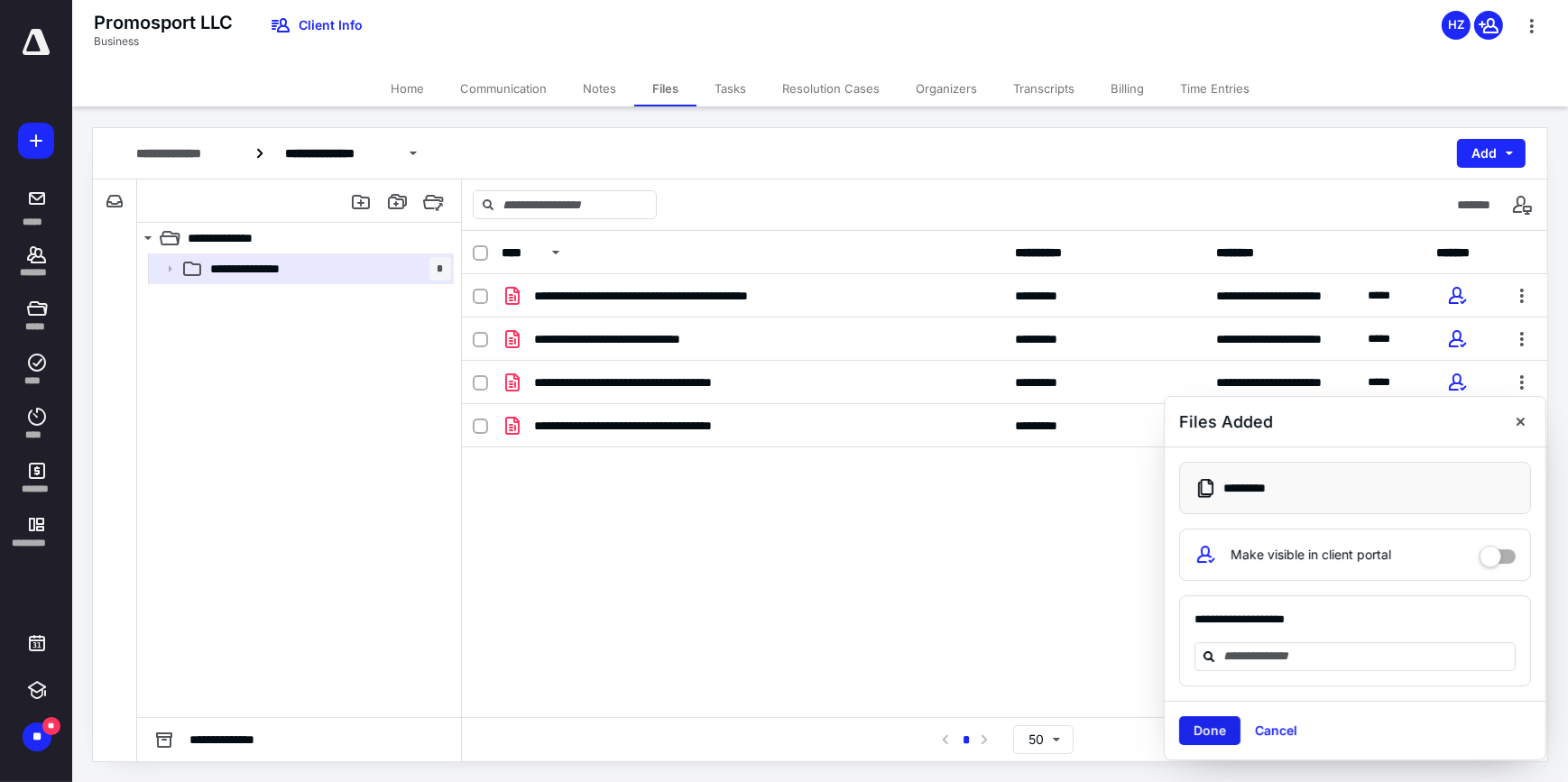 click on "Done" at bounding box center (1210, 731) 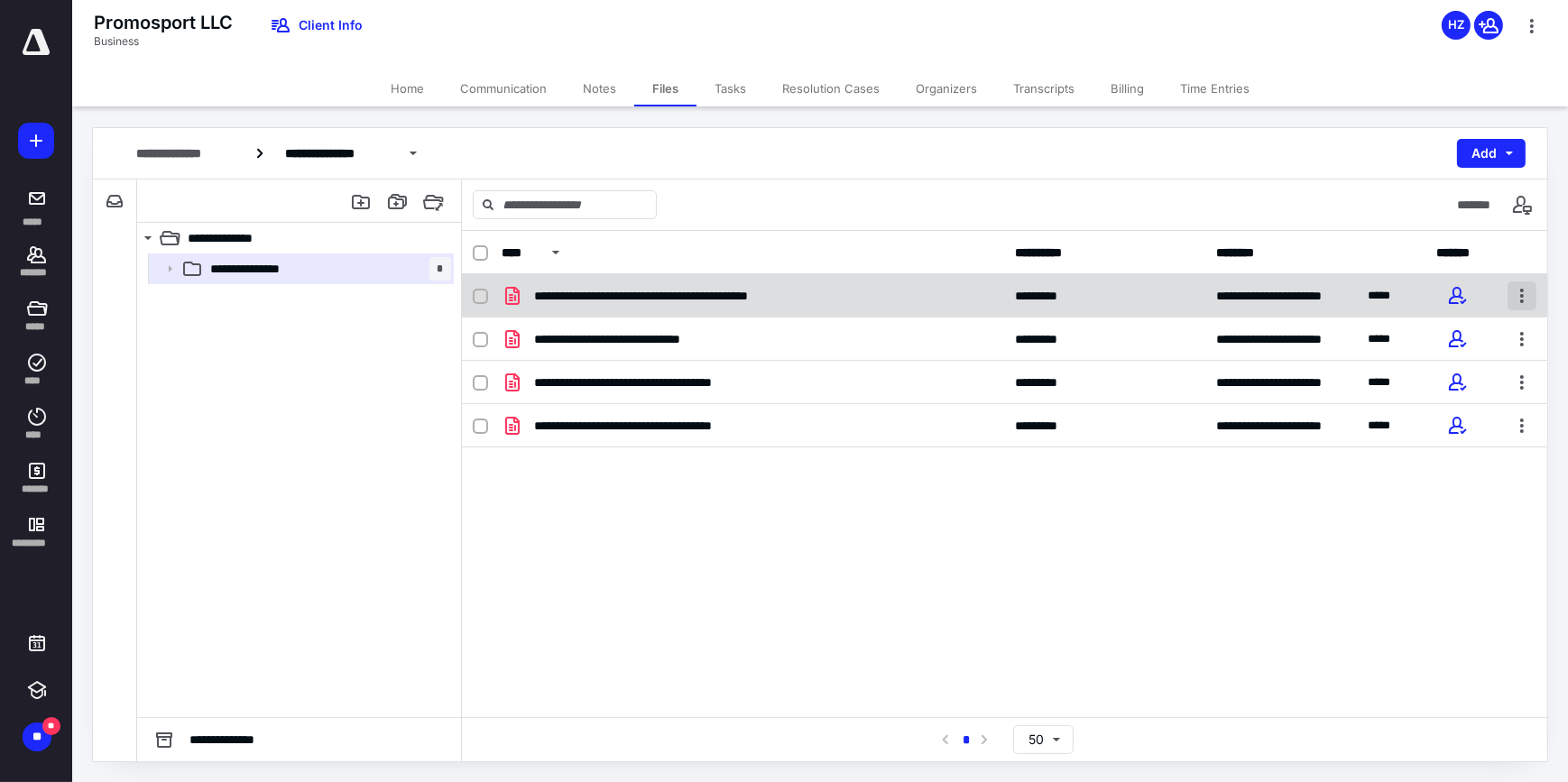 click at bounding box center (1522, 296) 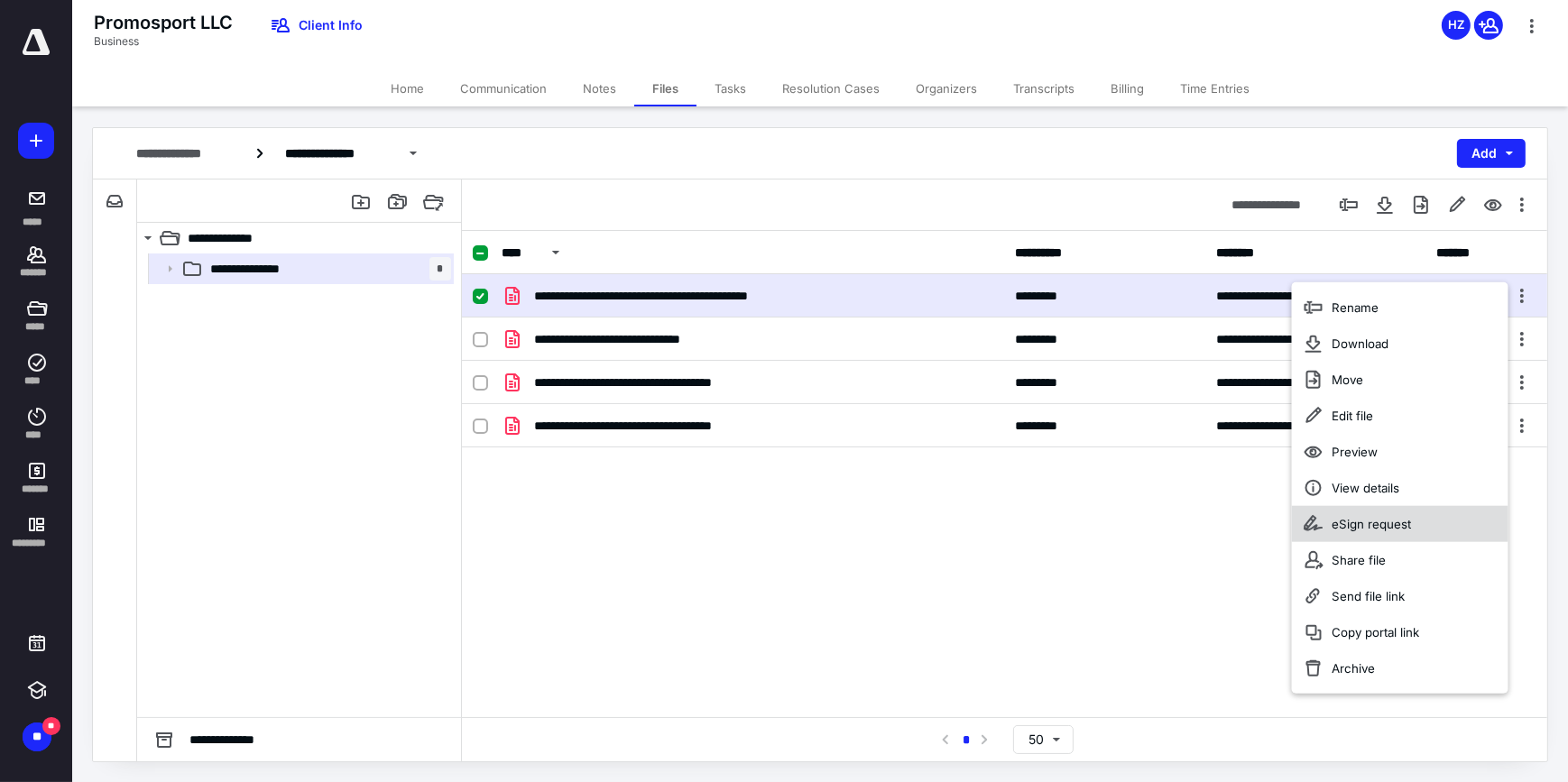 click on "eSign request" at bounding box center (1371, 524) 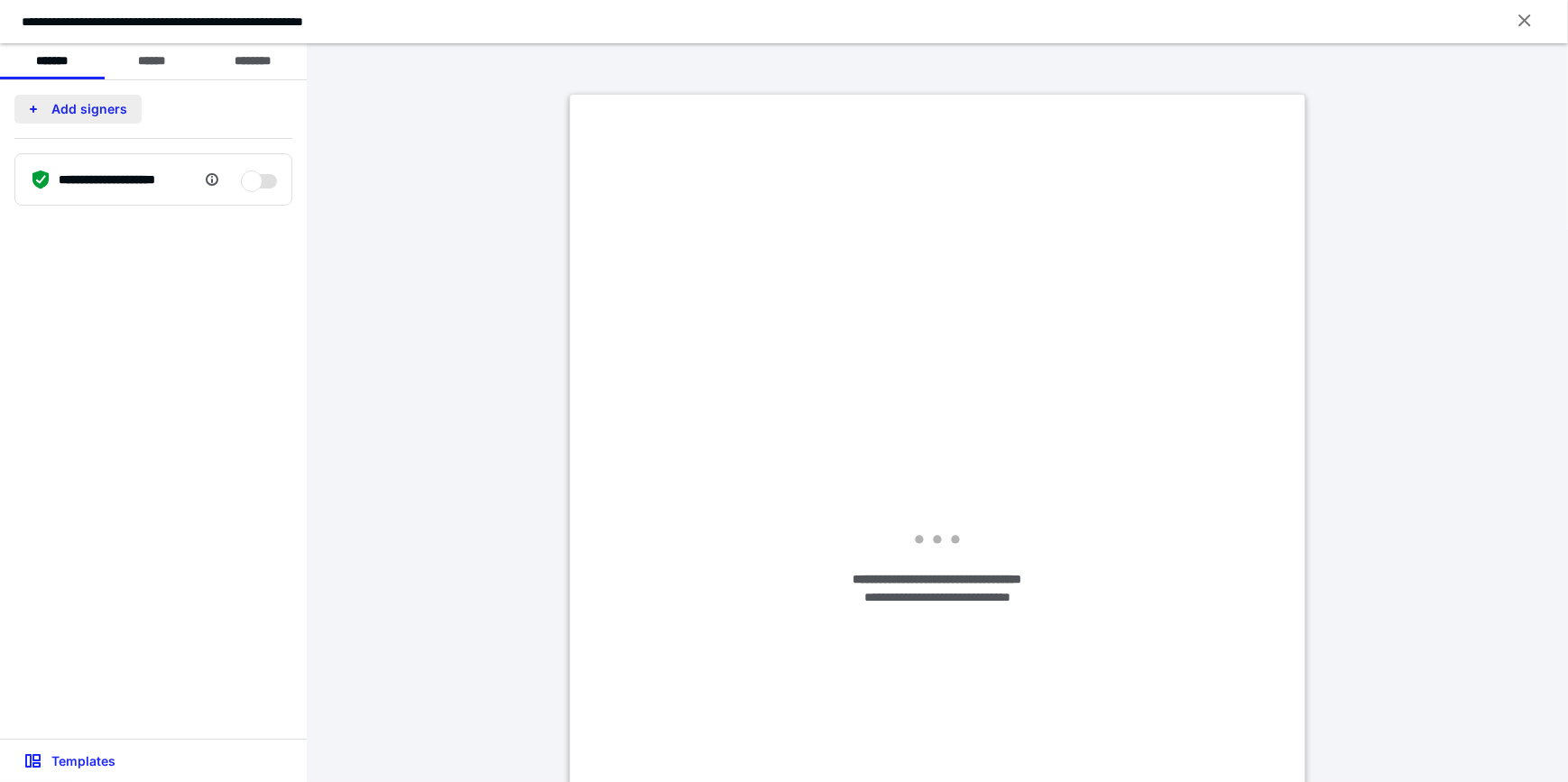 click on "Add signers" at bounding box center [78, 109] 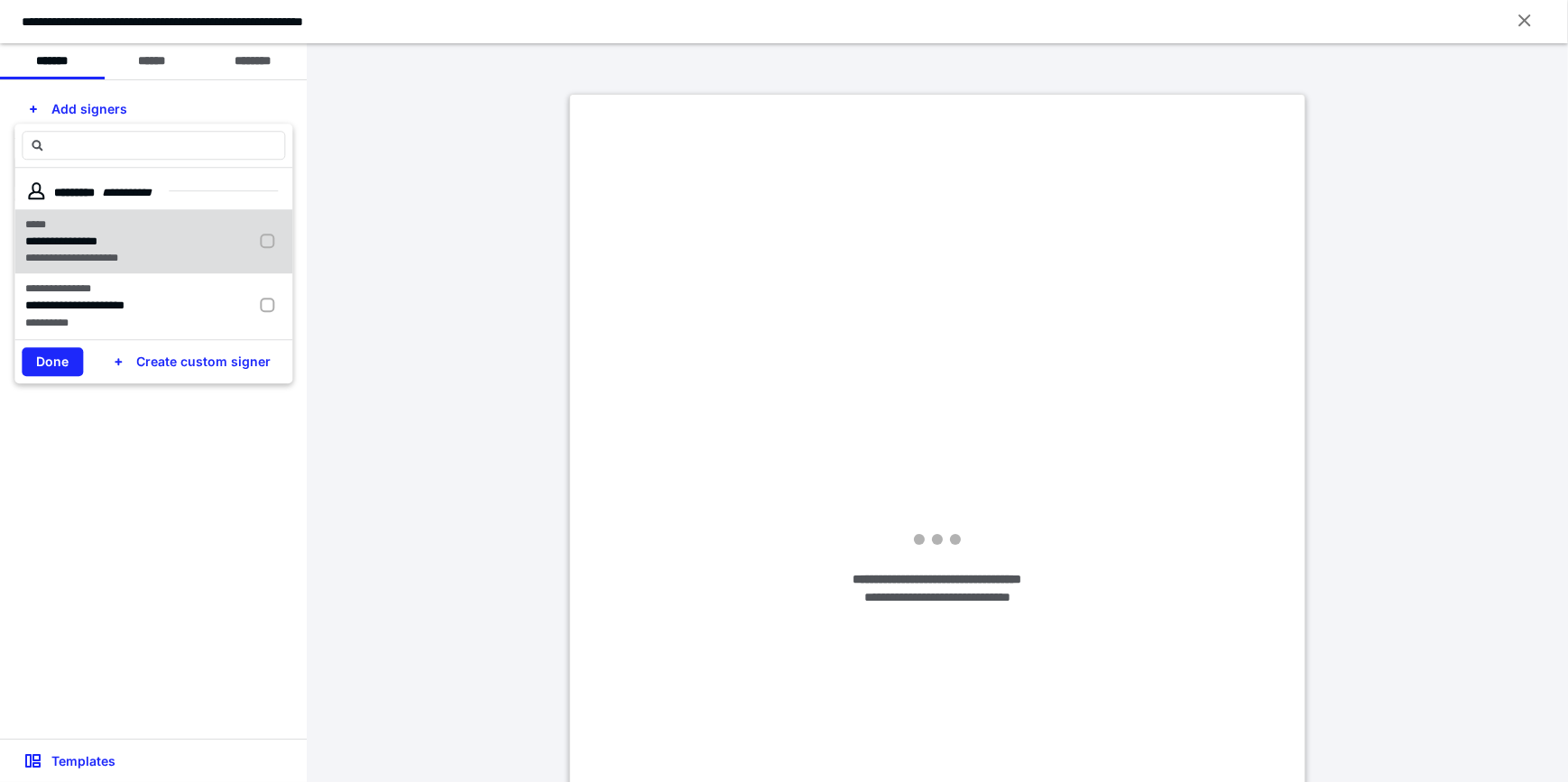click at bounding box center (271, 242) 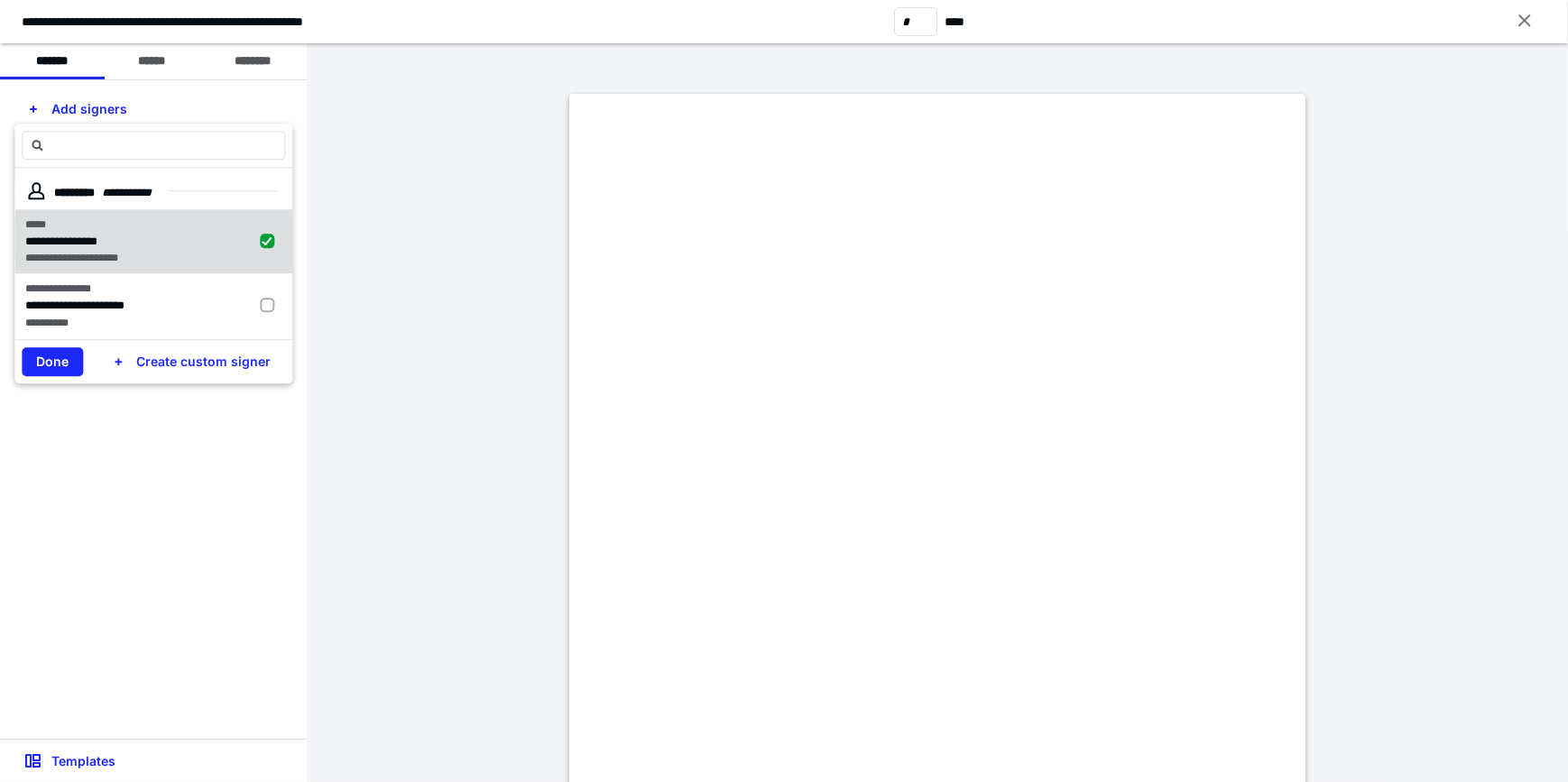 click at bounding box center [271, 242] 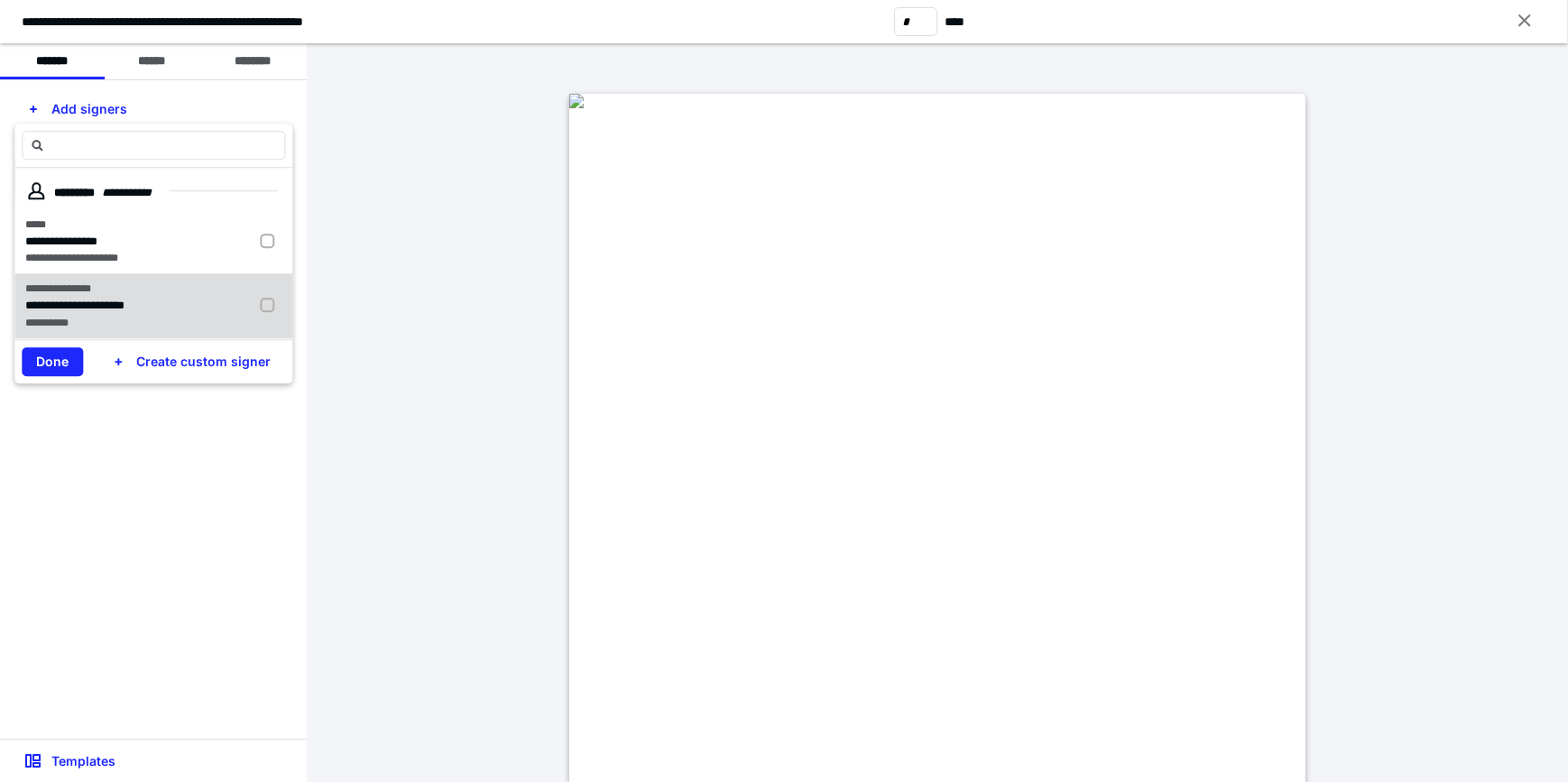 click at bounding box center (271, 307) 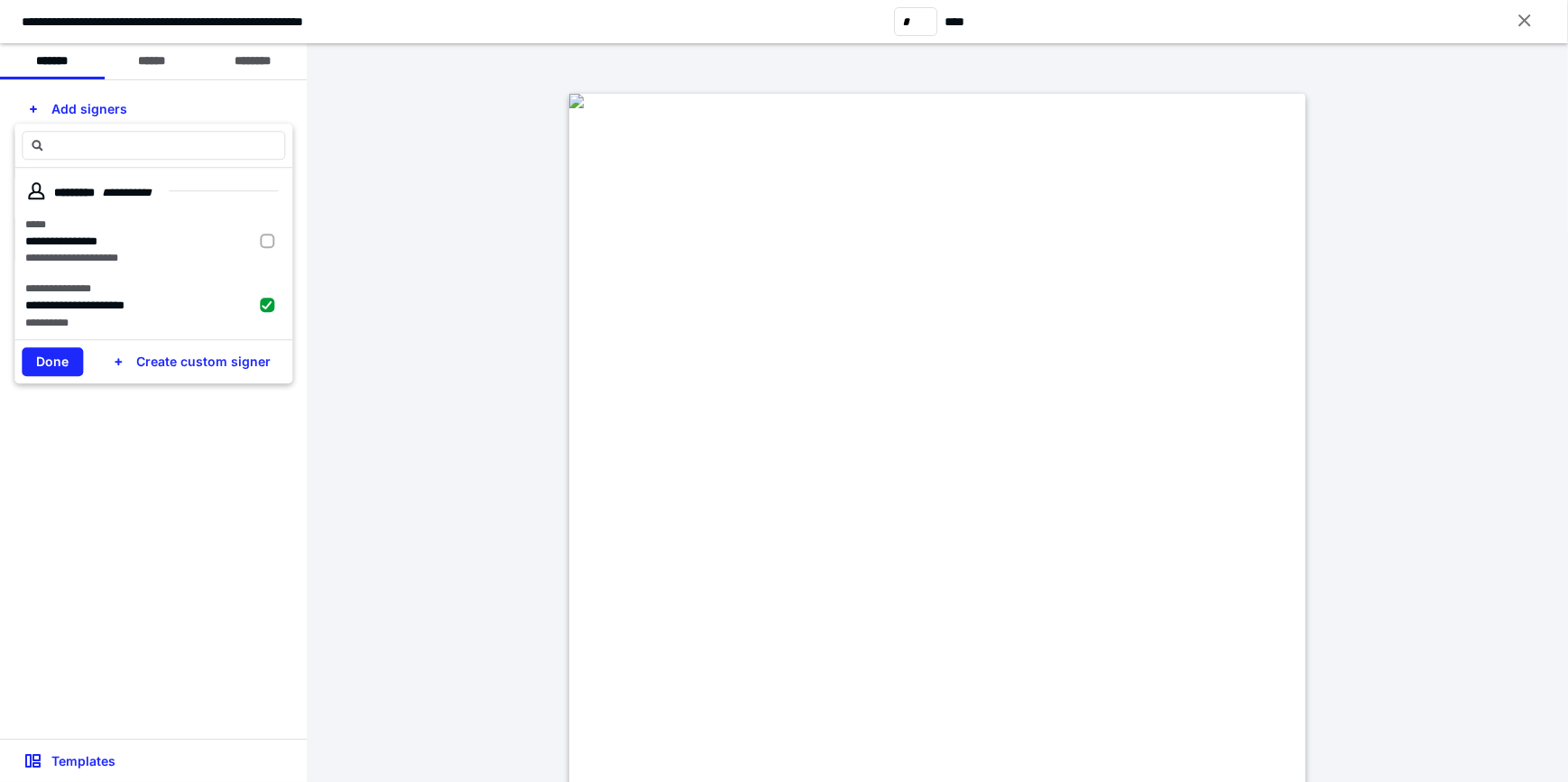 click on "Done" at bounding box center (52, 362) 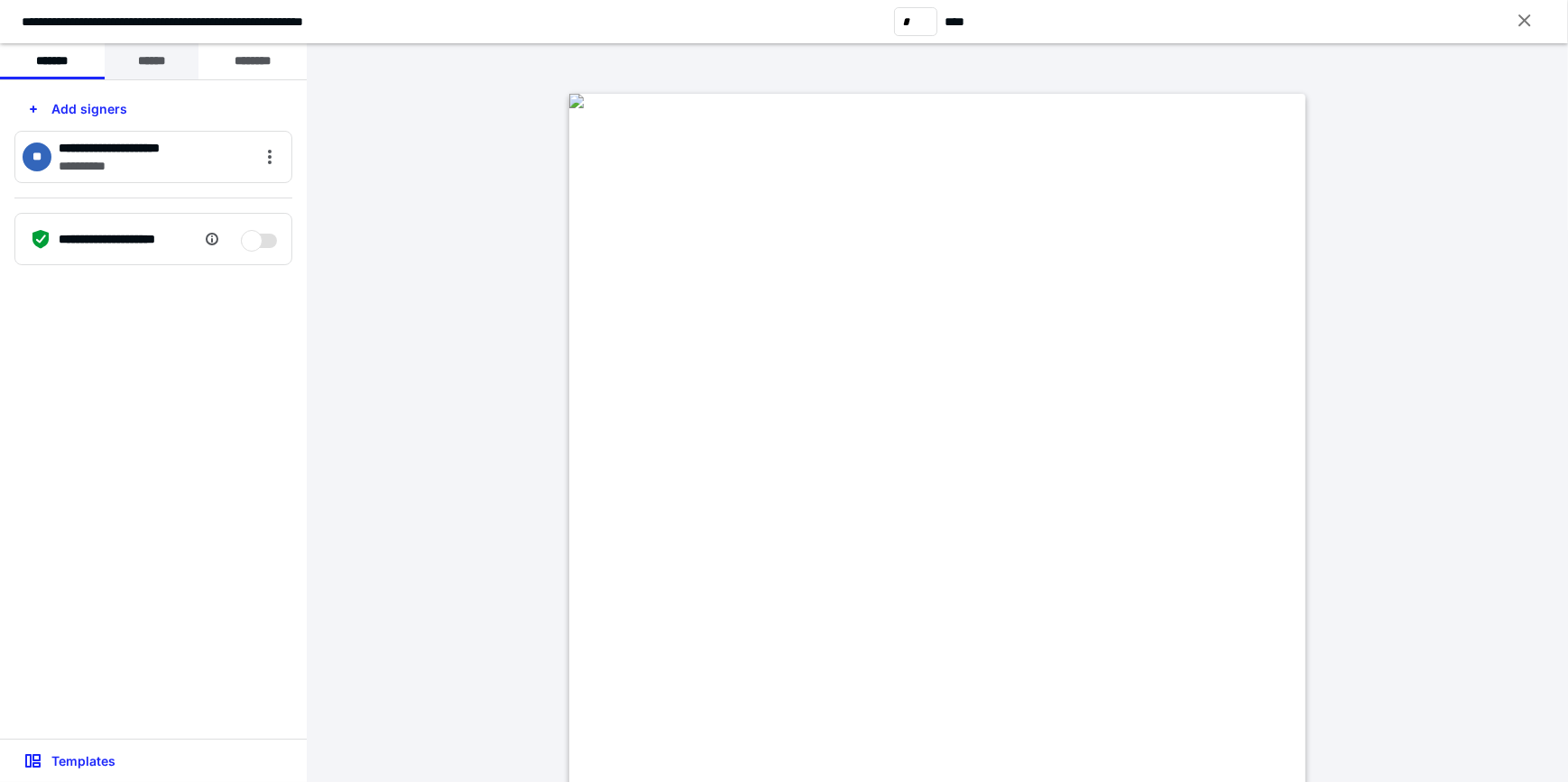 click on "******" at bounding box center [152, 61] 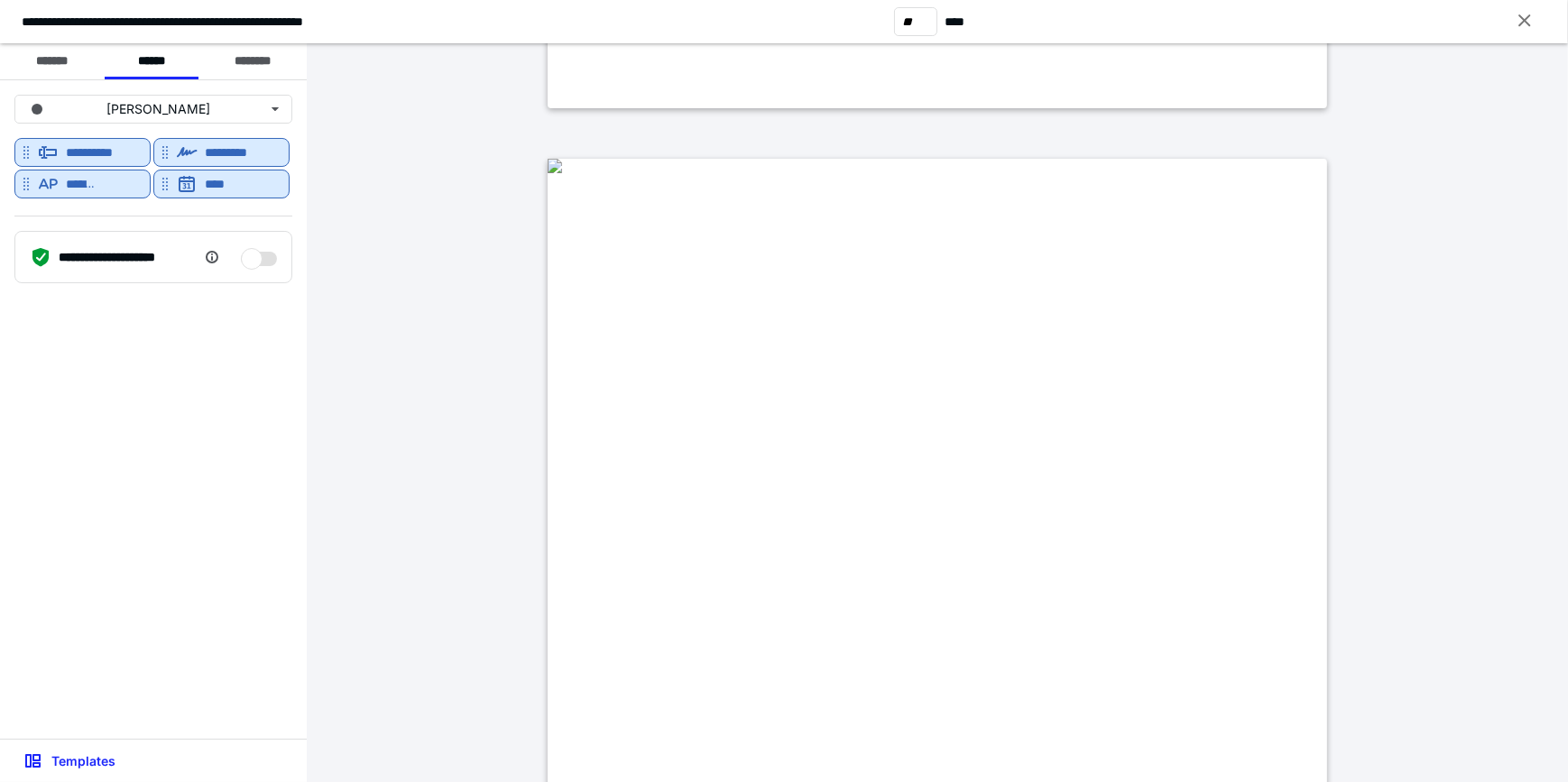 scroll, scrollTop: 22985, scrollLeft: 0, axis: vertical 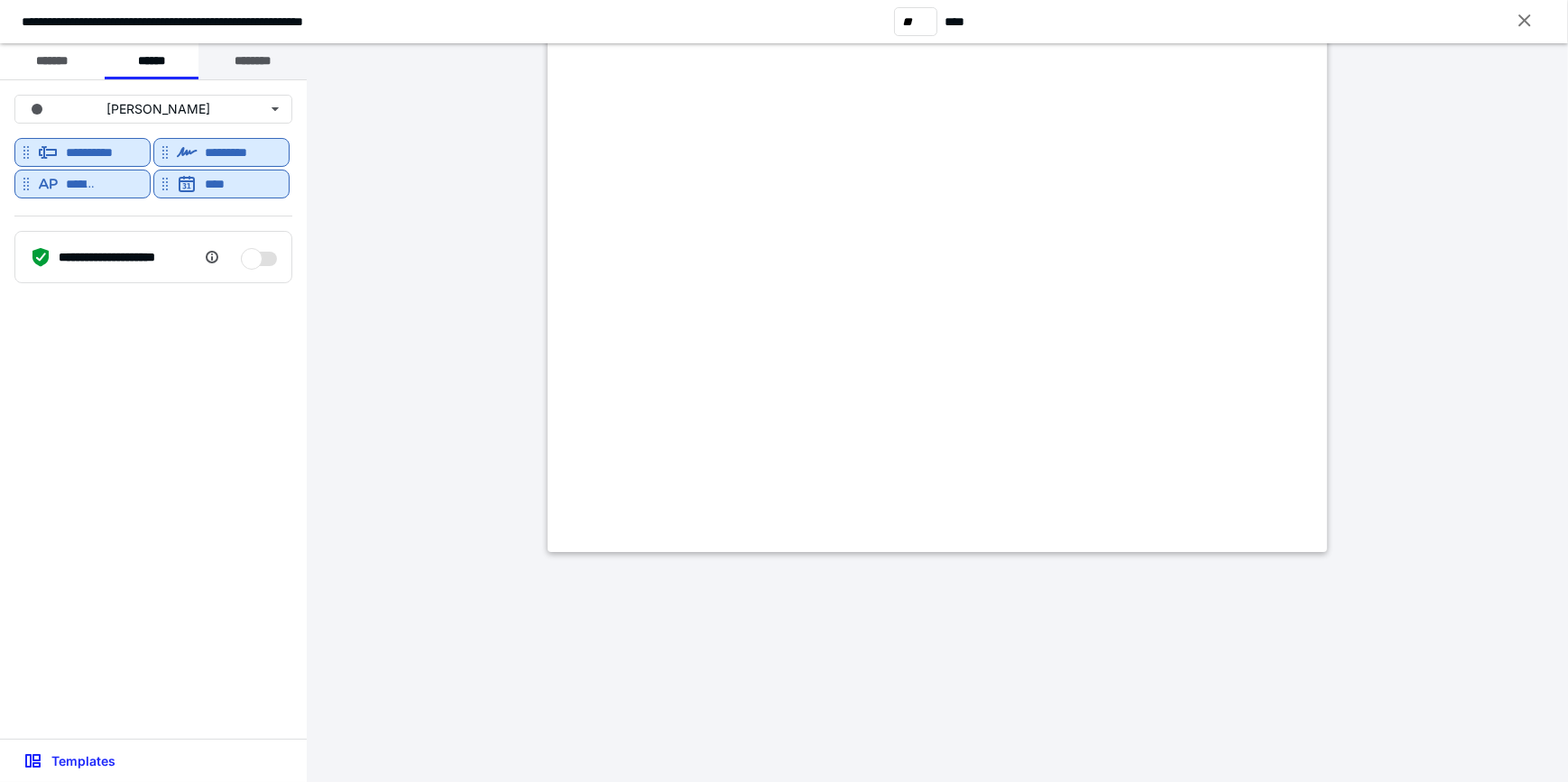 click on "********" at bounding box center [253, 61] 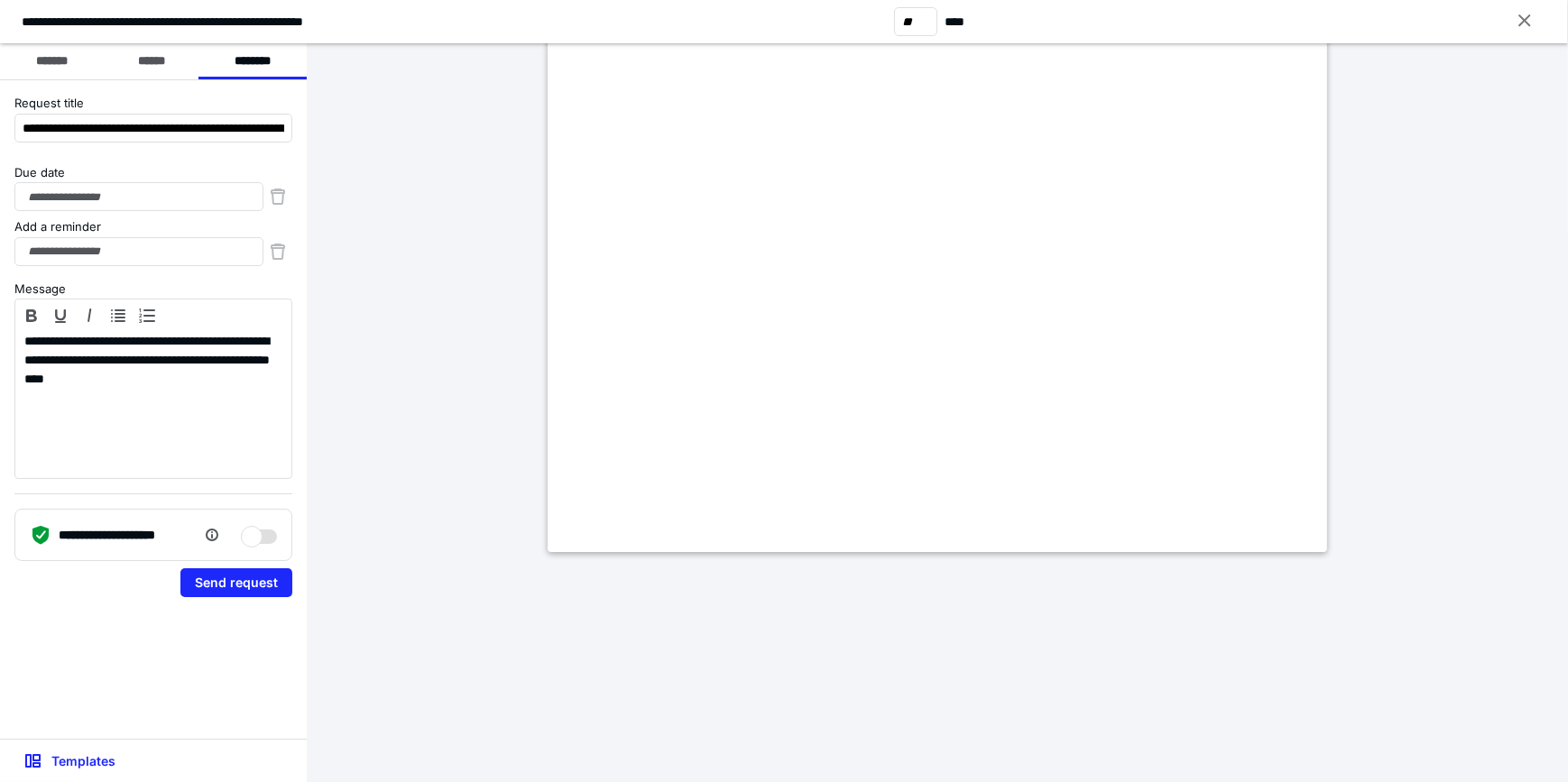 drag, startPoint x: 180, startPoint y: 221, endPoint x: 177, endPoint y: 212, distance: 9.486833 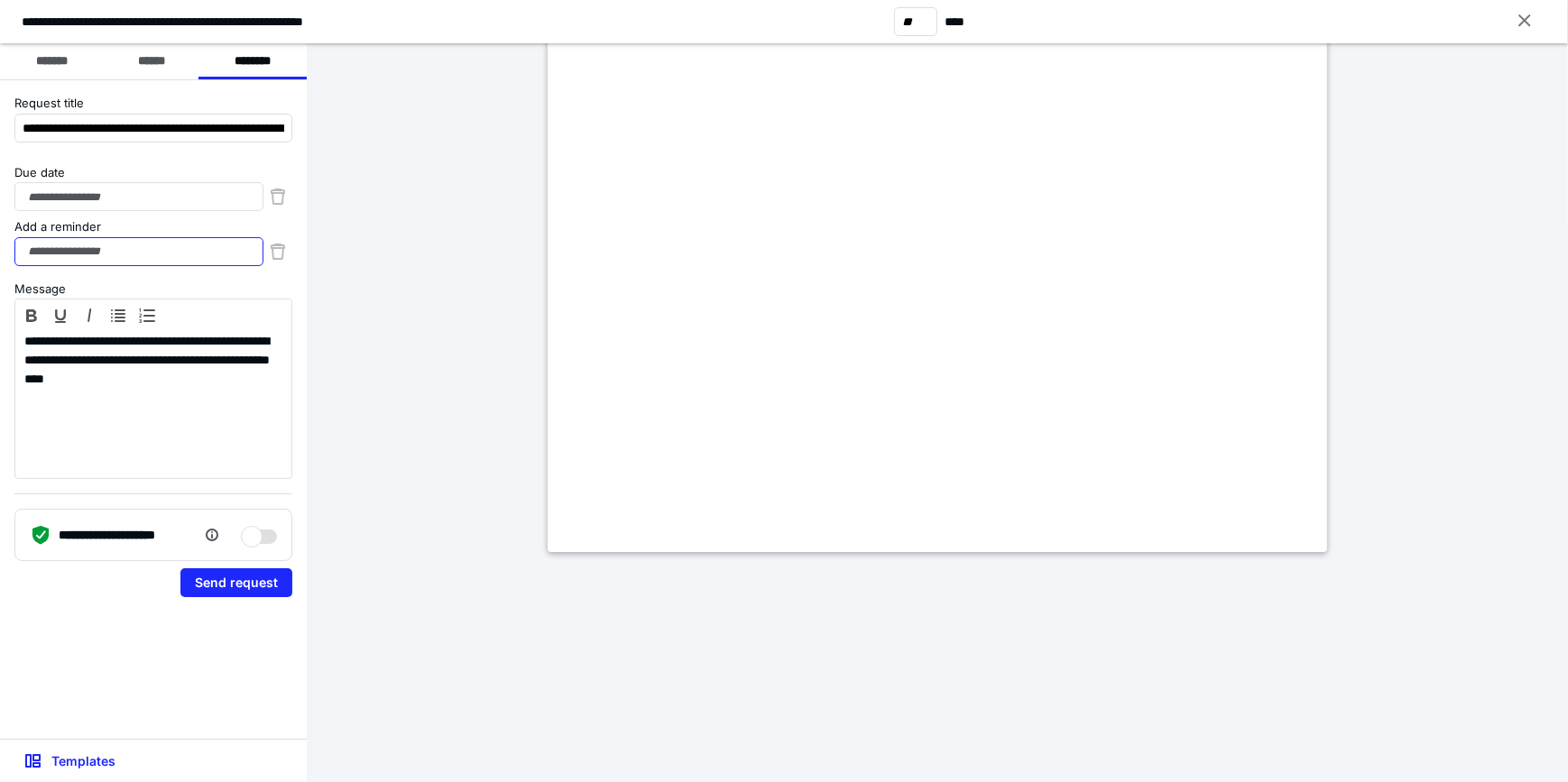 click on "Add a reminder" at bounding box center [139, 252] 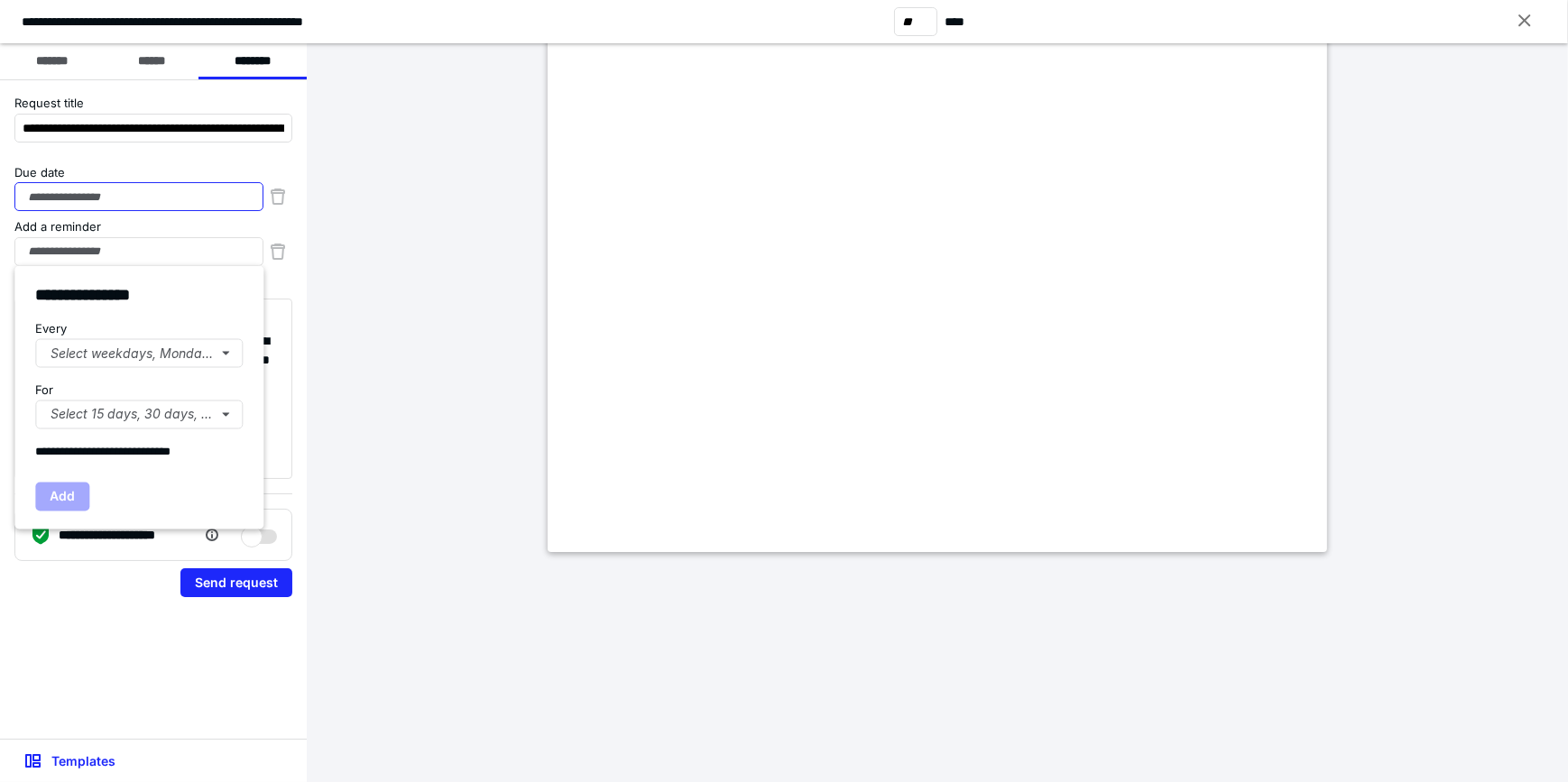 click on "Due date" at bounding box center [139, 197] 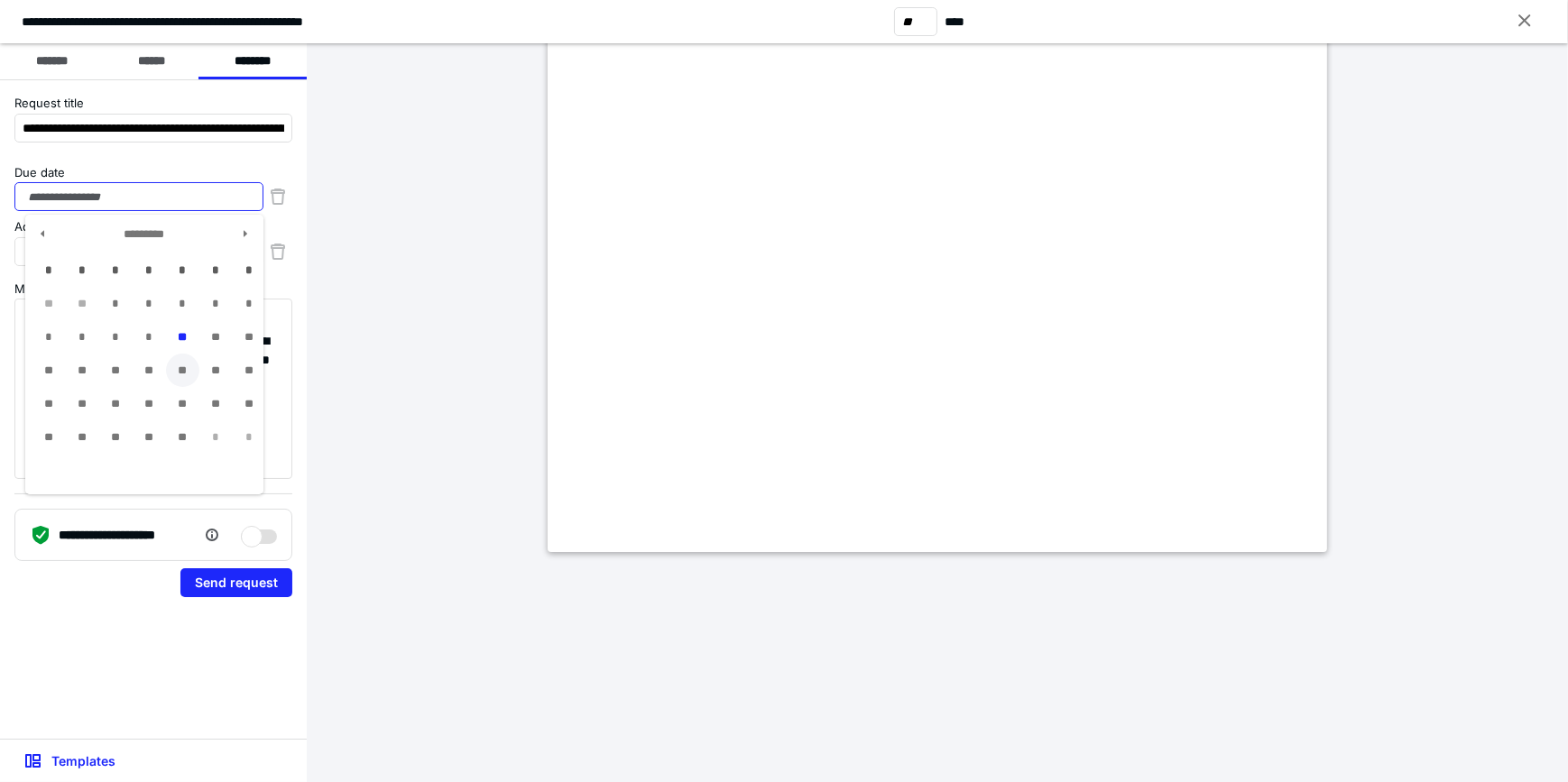 click on "**" at bounding box center (182, 370) 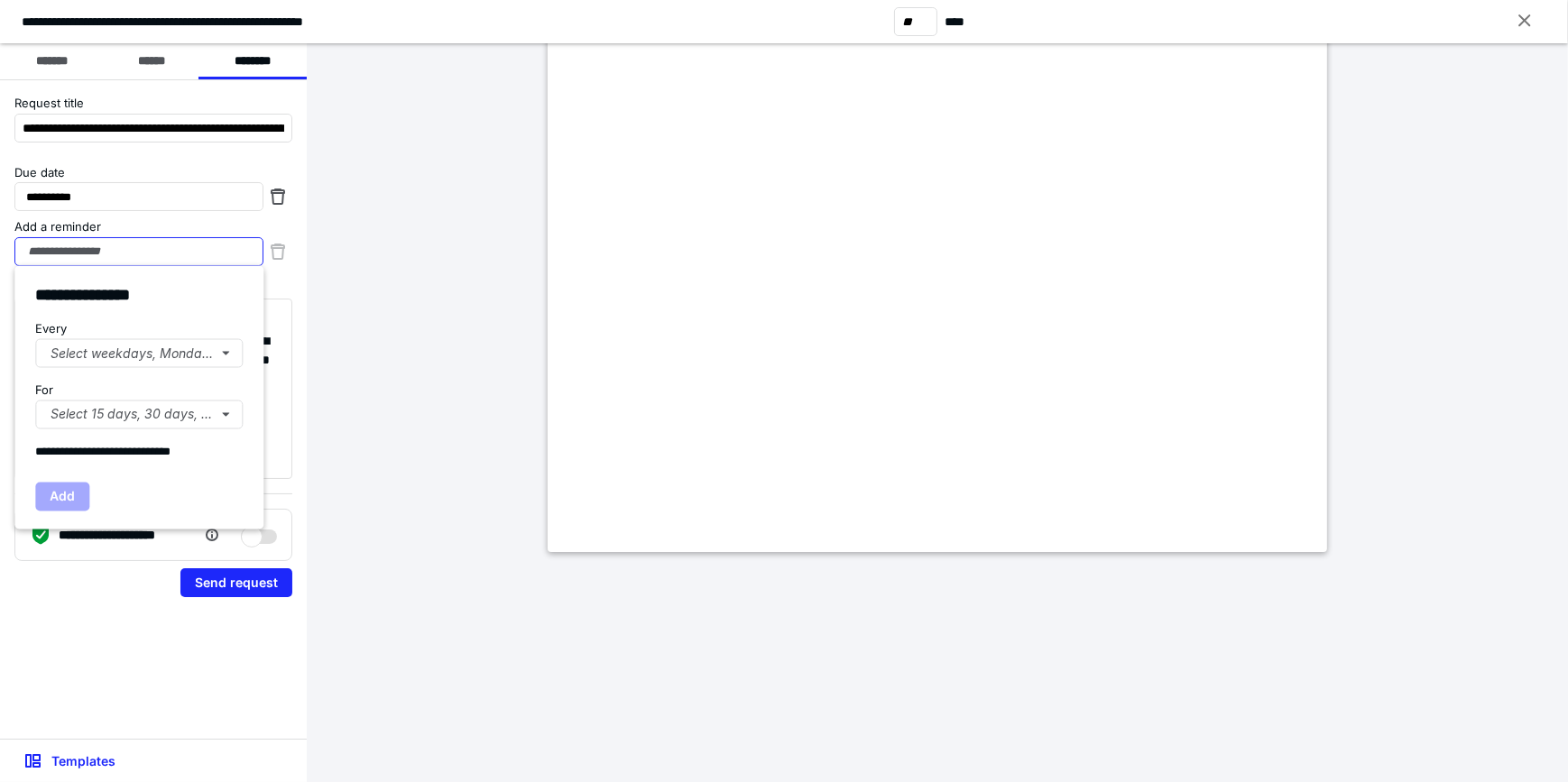 click on "Add a reminder" at bounding box center (139, 252) 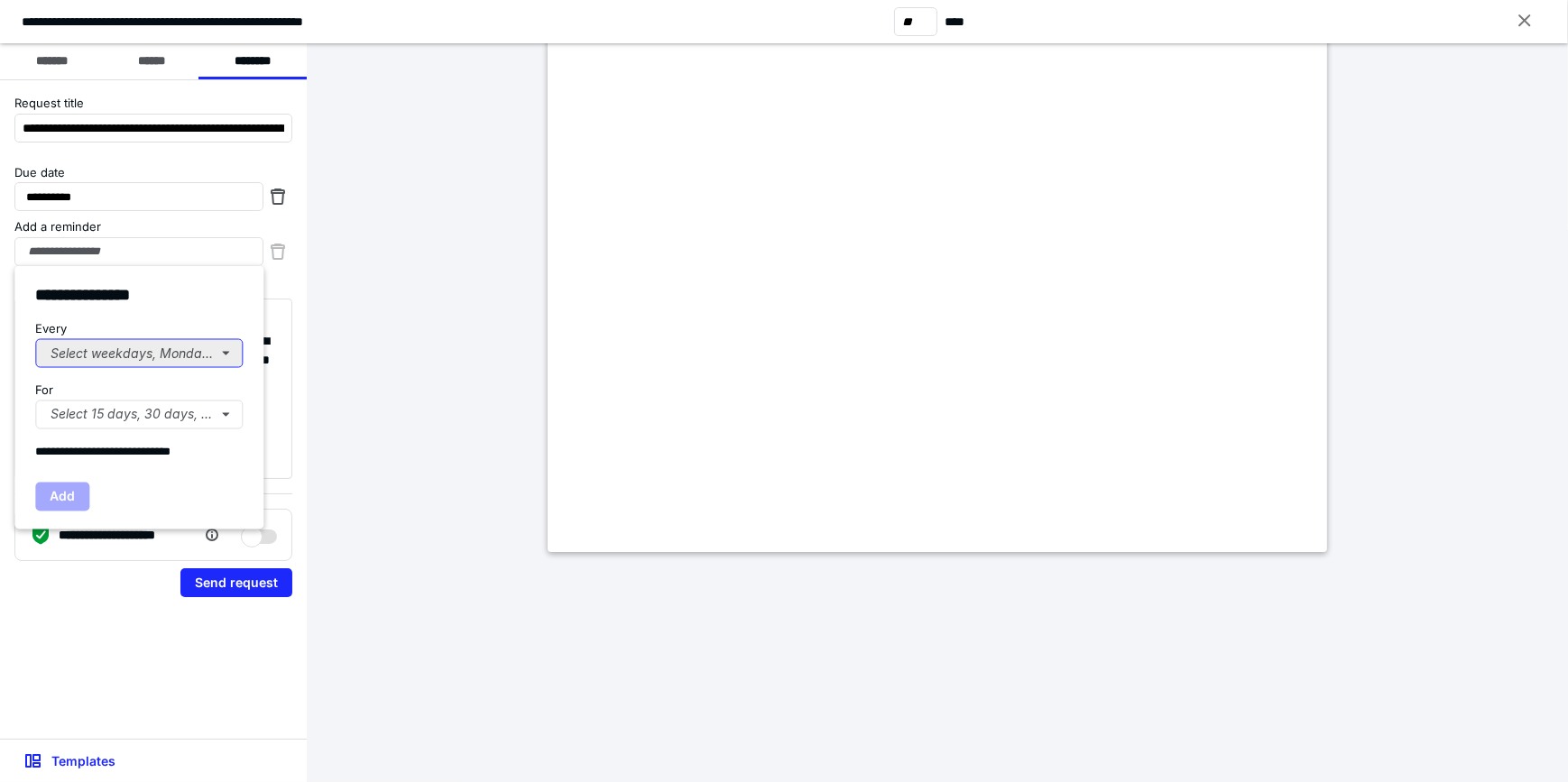 click on "Select weekdays, Mondays, or Tues..." at bounding box center (139, 353) 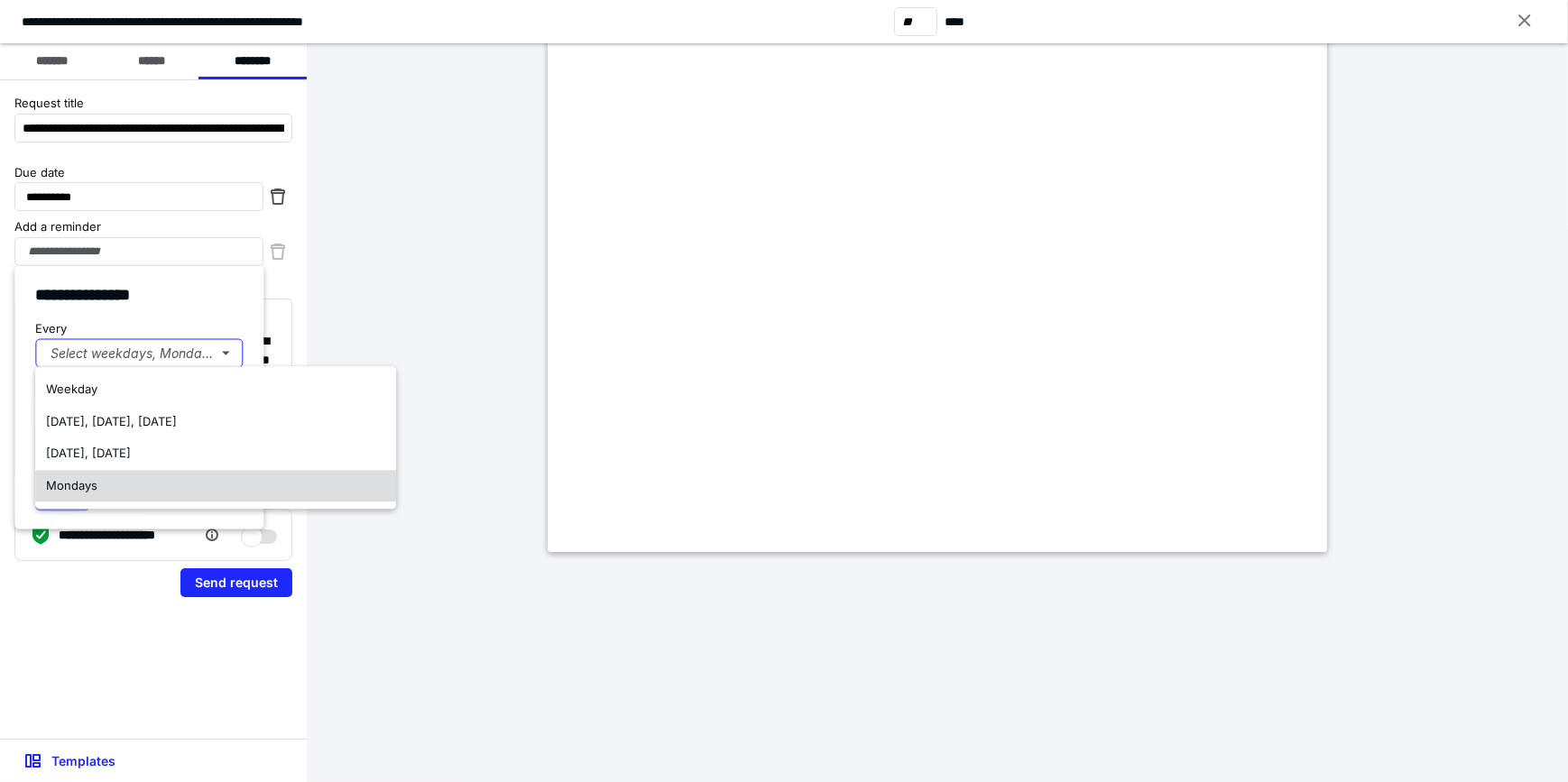 click on "Mondays" at bounding box center [216, 486] 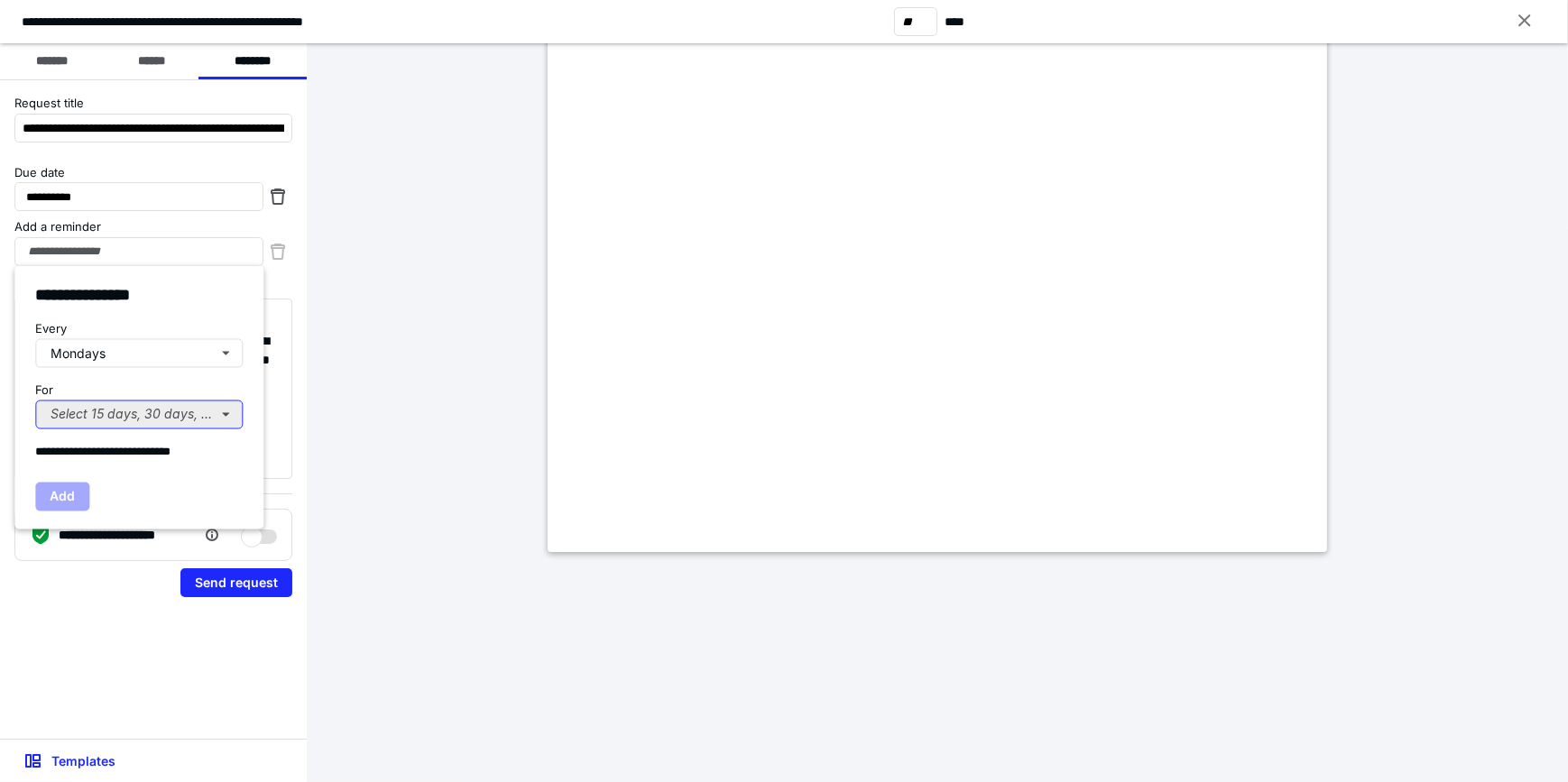 click on "Select 15 days, 30 days, or 45 days..." at bounding box center [139, 415] 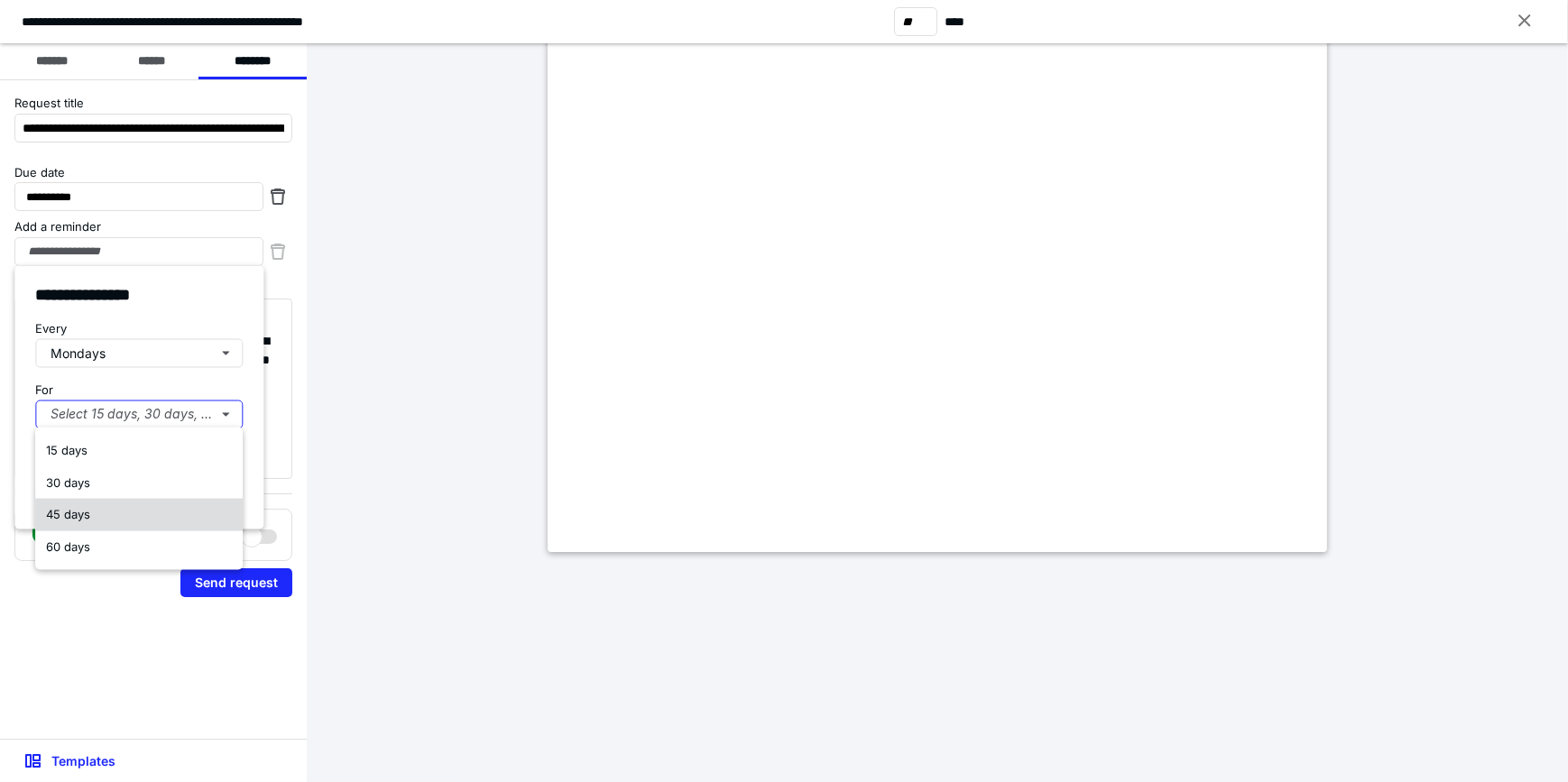 click on "45 days" at bounding box center (139, 515) 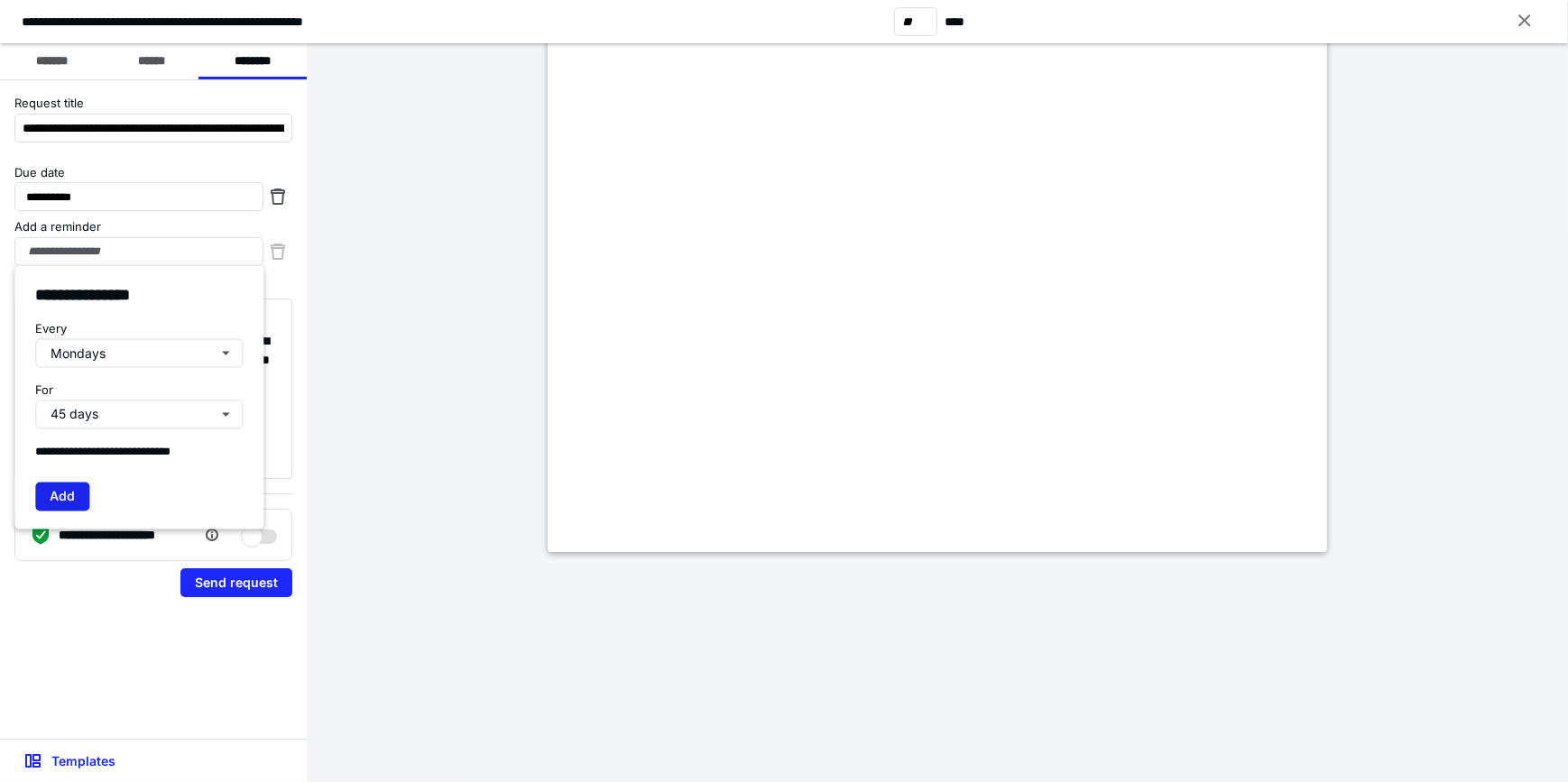 click on "Add" at bounding box center [62, 497] 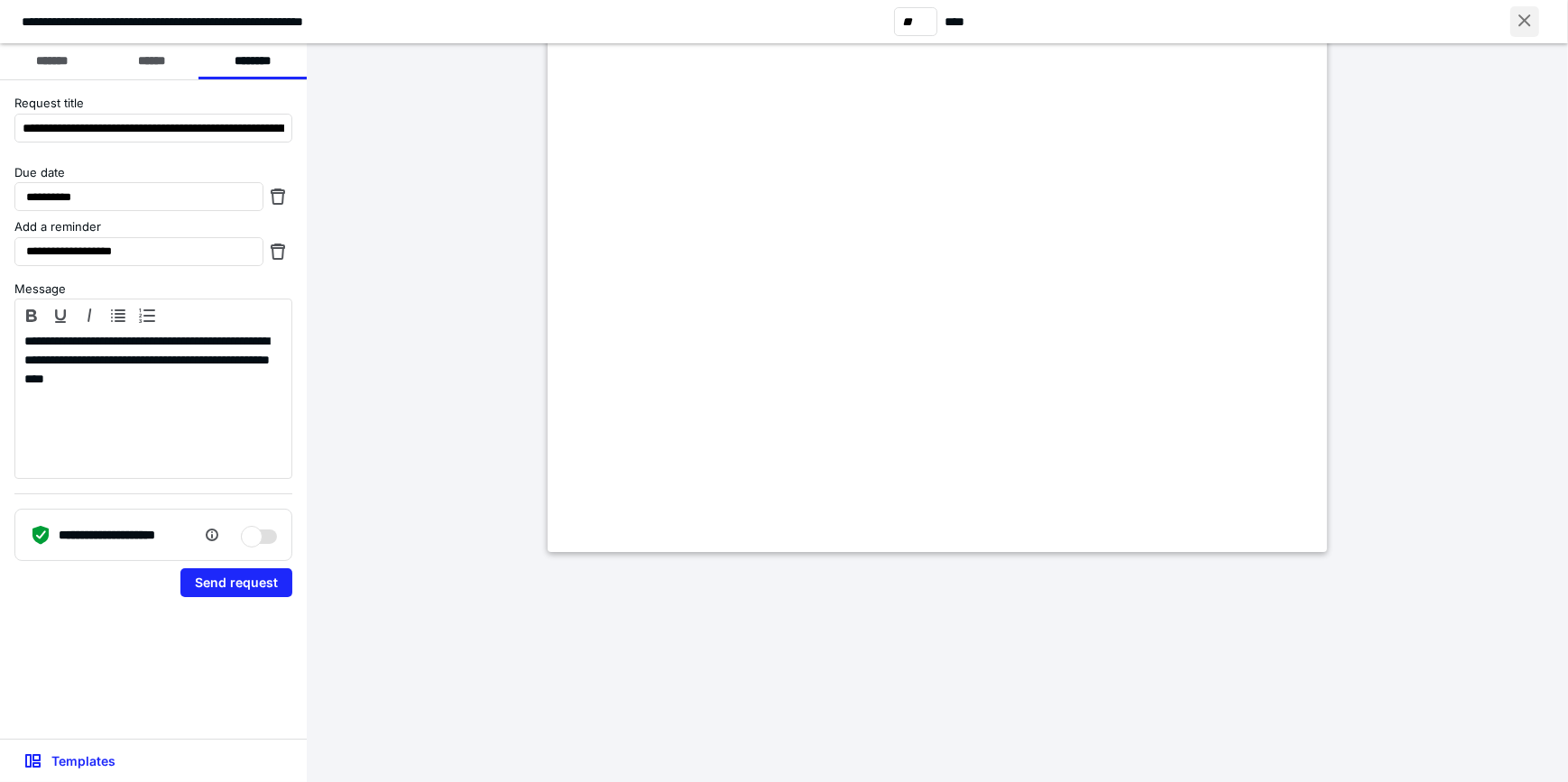 click at bounding box center [1525, 22] 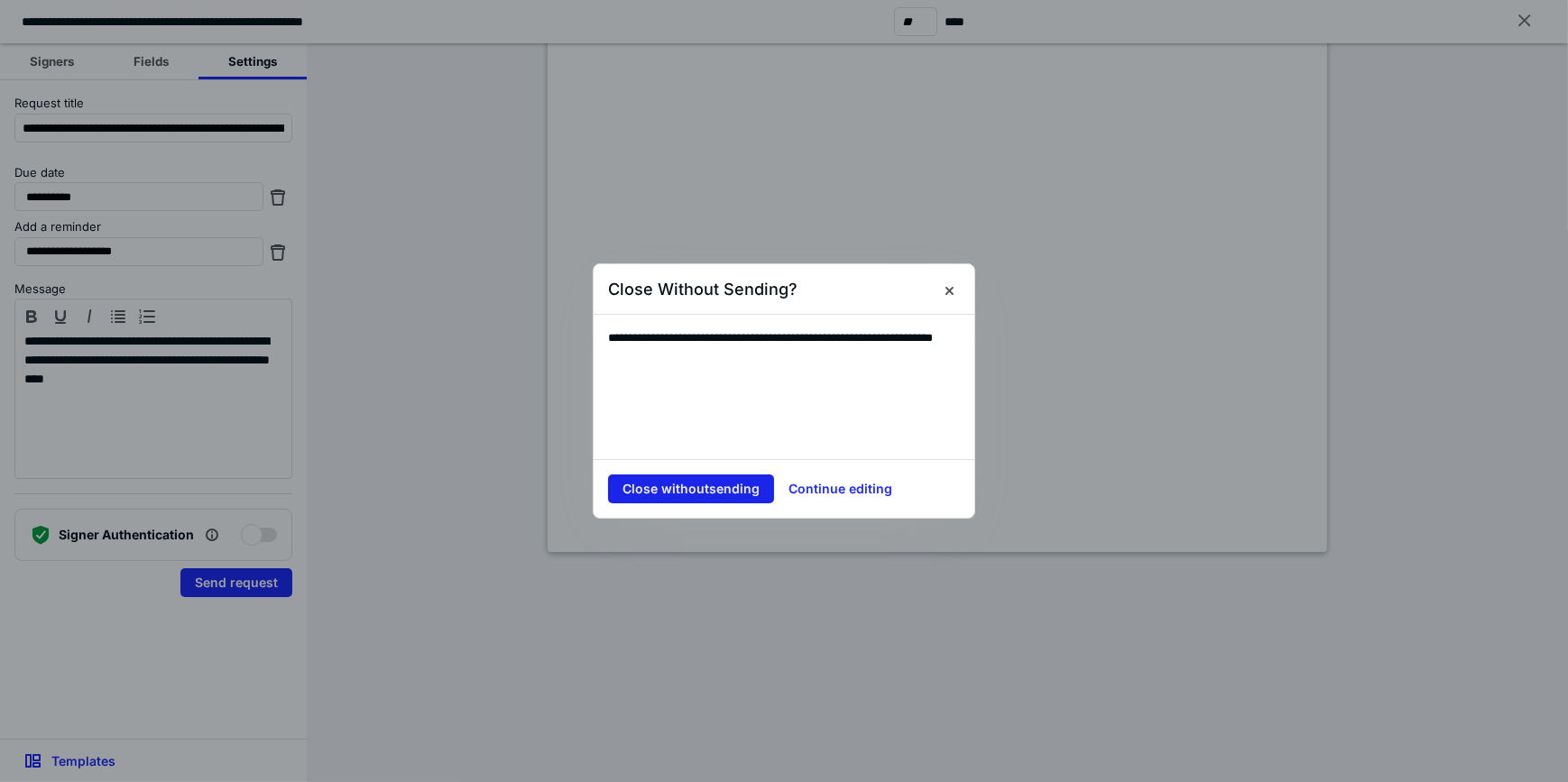 click on "Close without  sending" at bounding box center [691, 489] 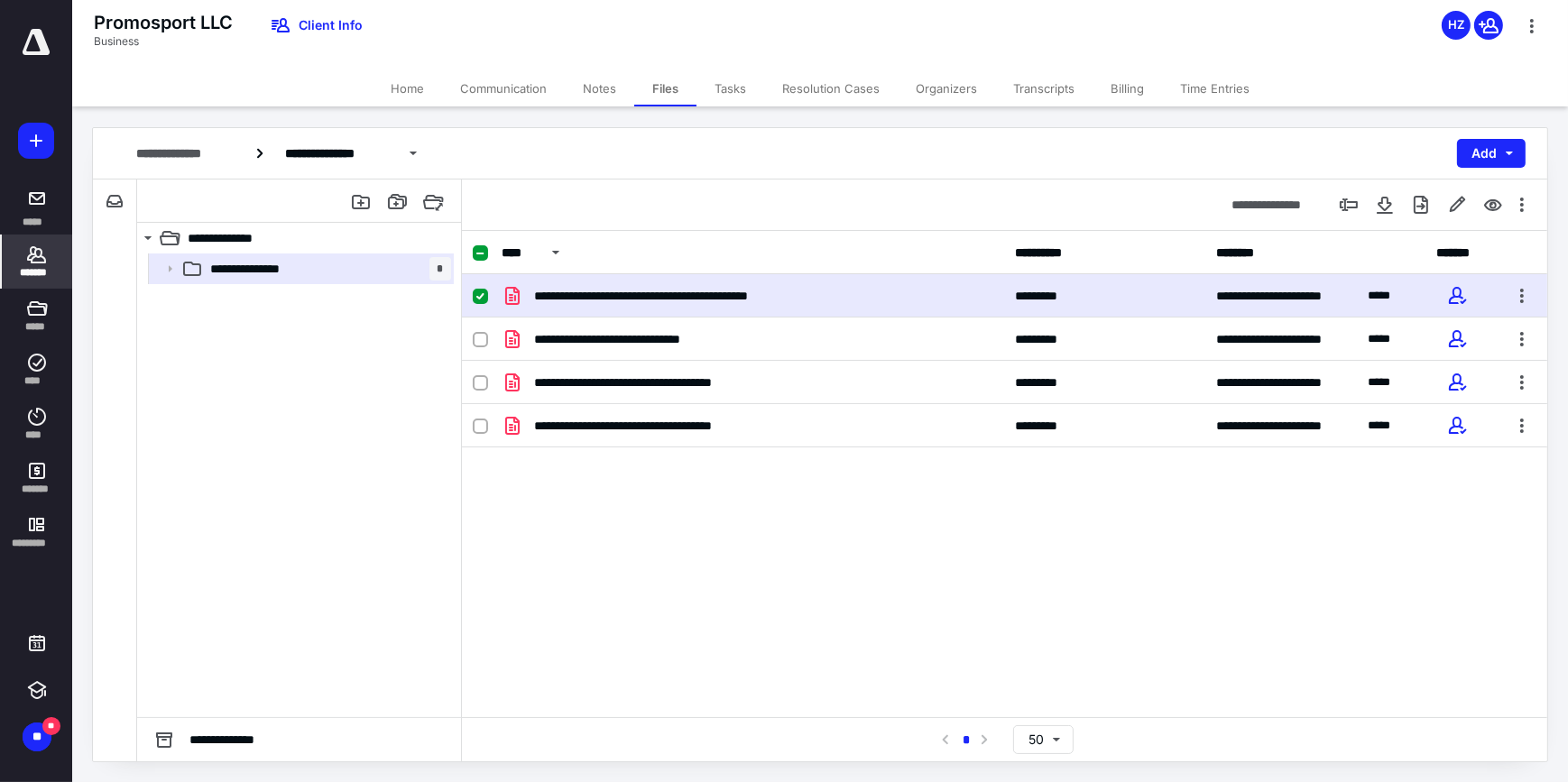 click 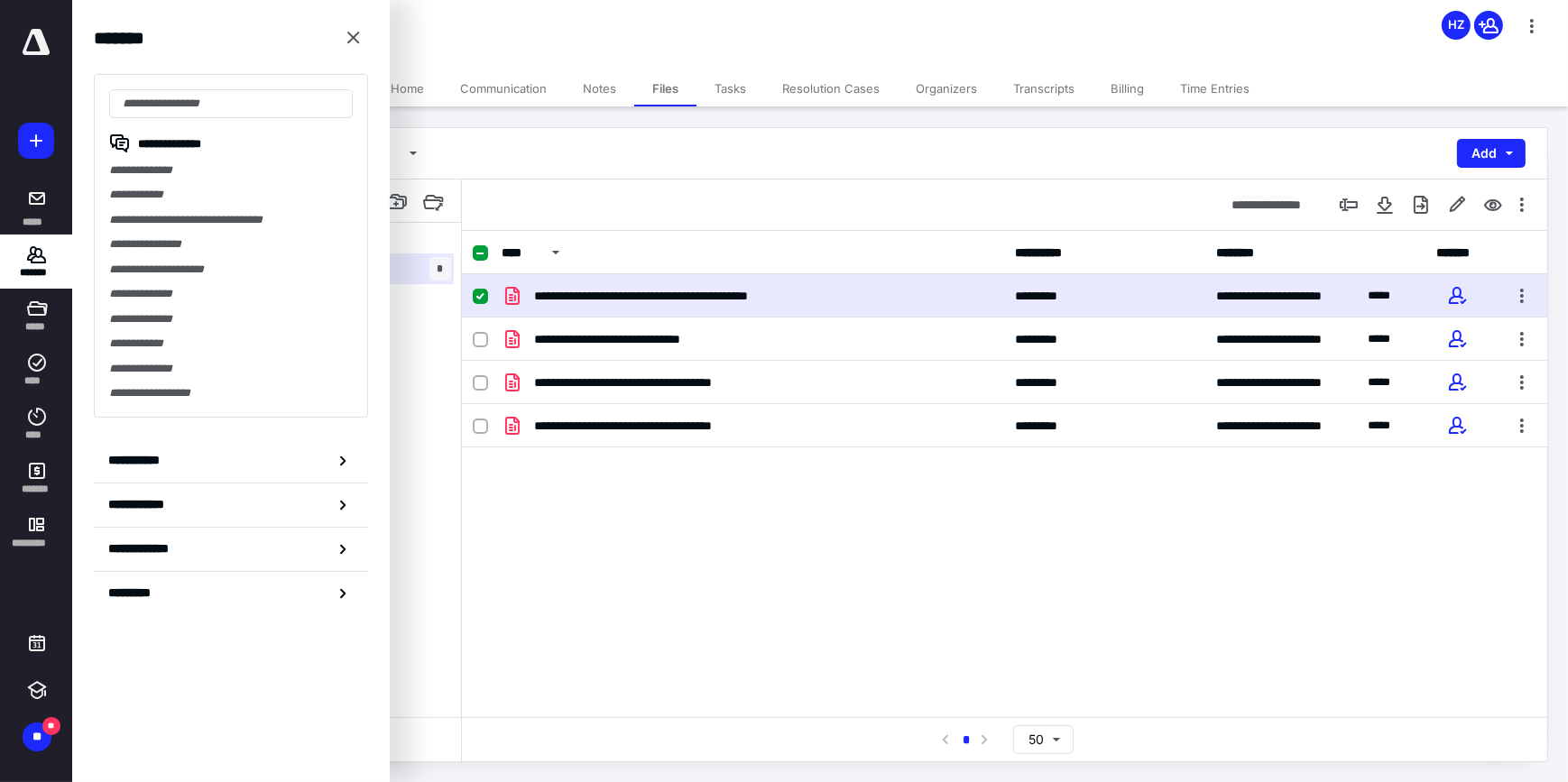 drag, startPoint x: 162, startPoint y: 459, endPoint x: 207, endPoint y: 469, distance: 46.097722 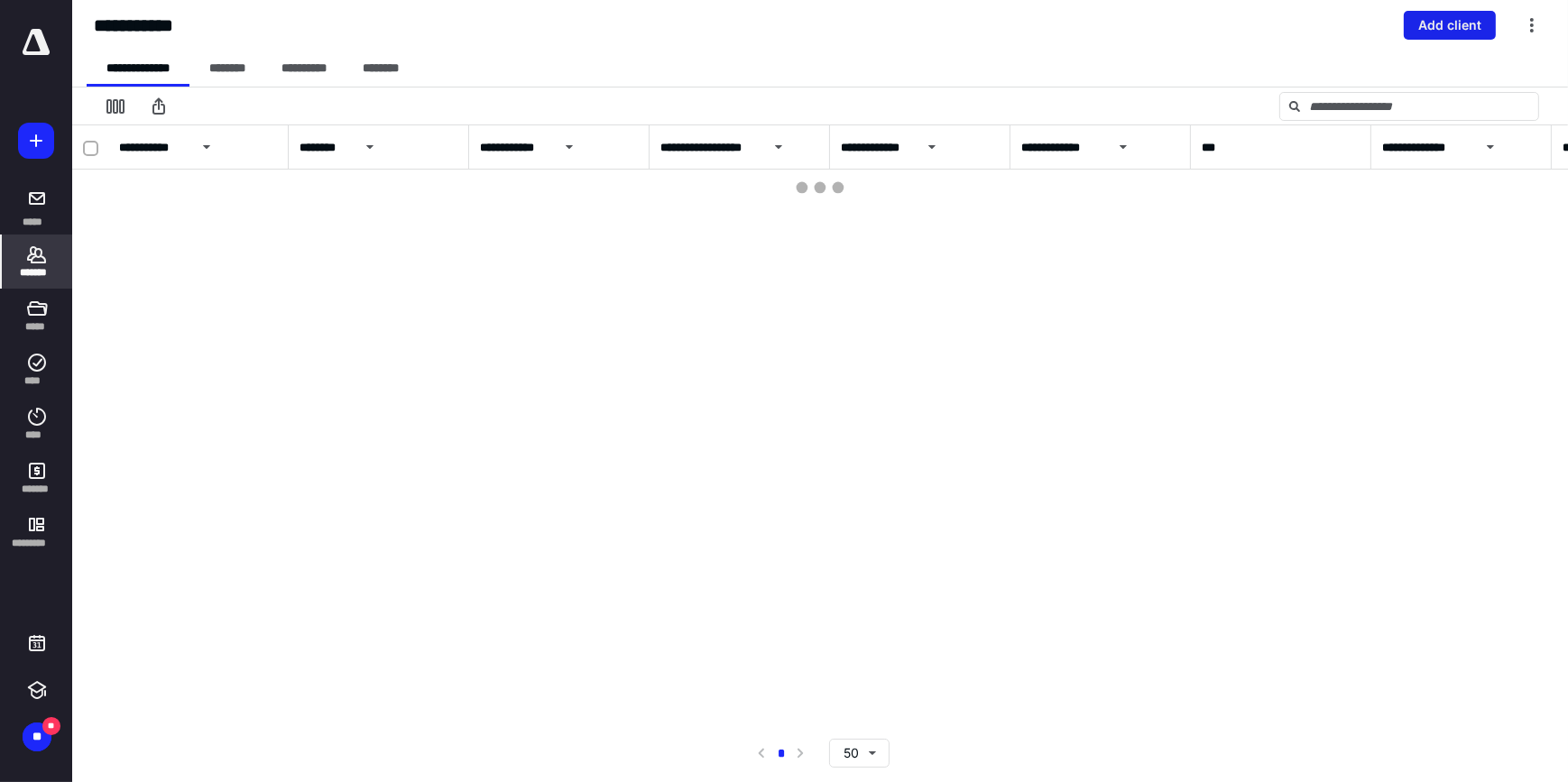 click on "Add client" at bounding box center (1450, 25) 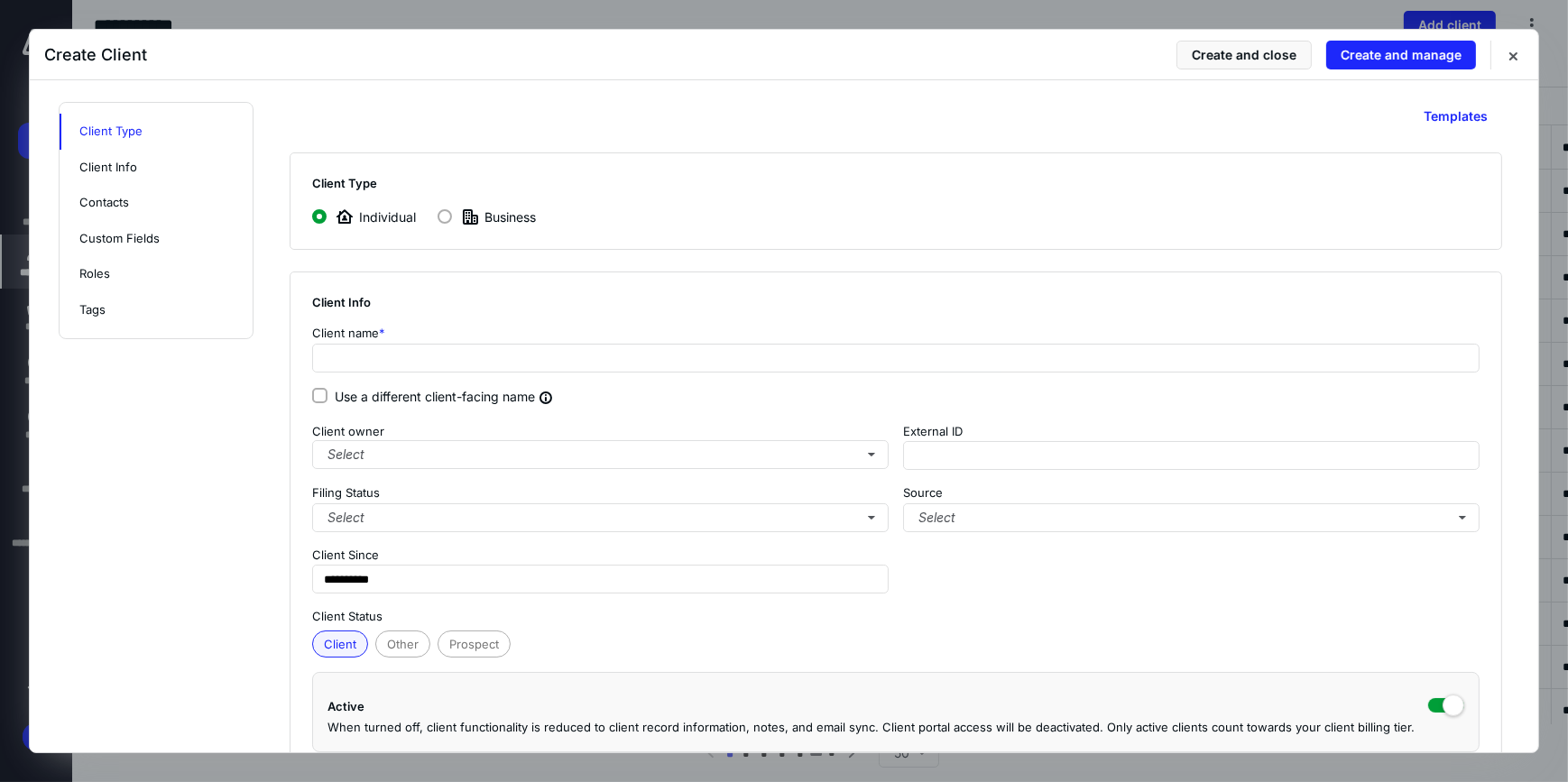 click on "Business" at bounding box center [497, 216] 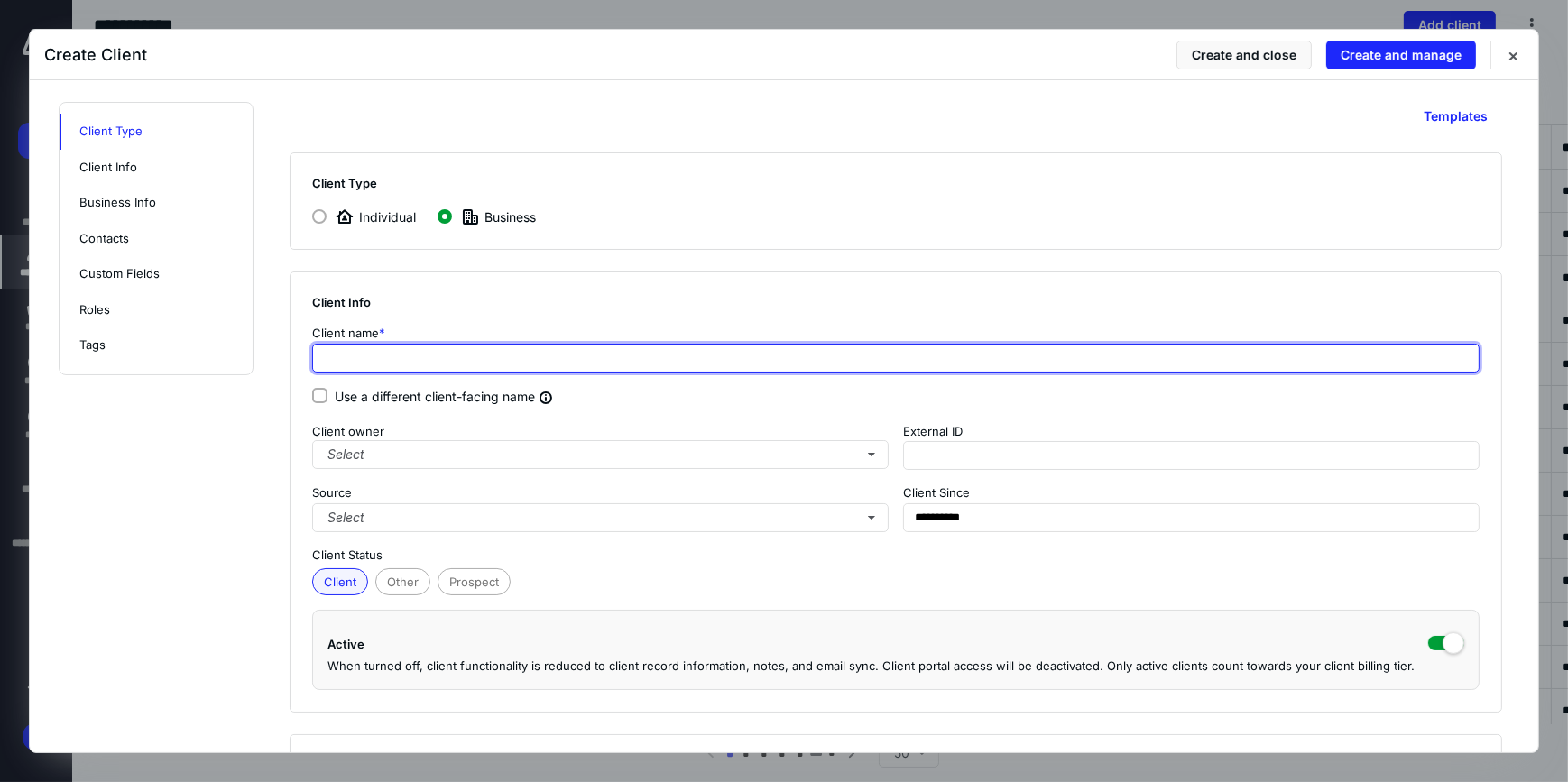 click at bounding box center (896, 358) 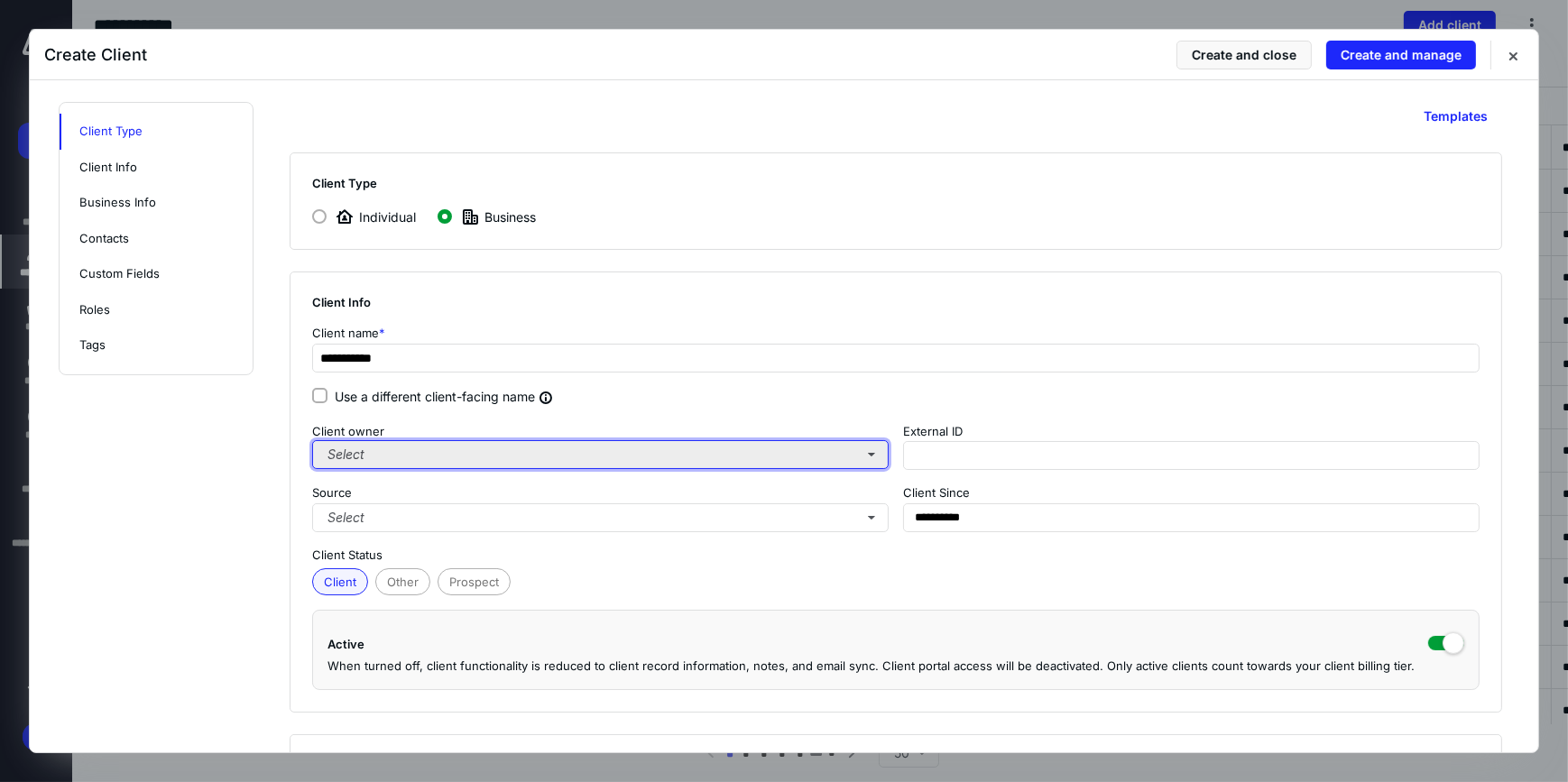 click on "Select" at bounding box center (600, 455) 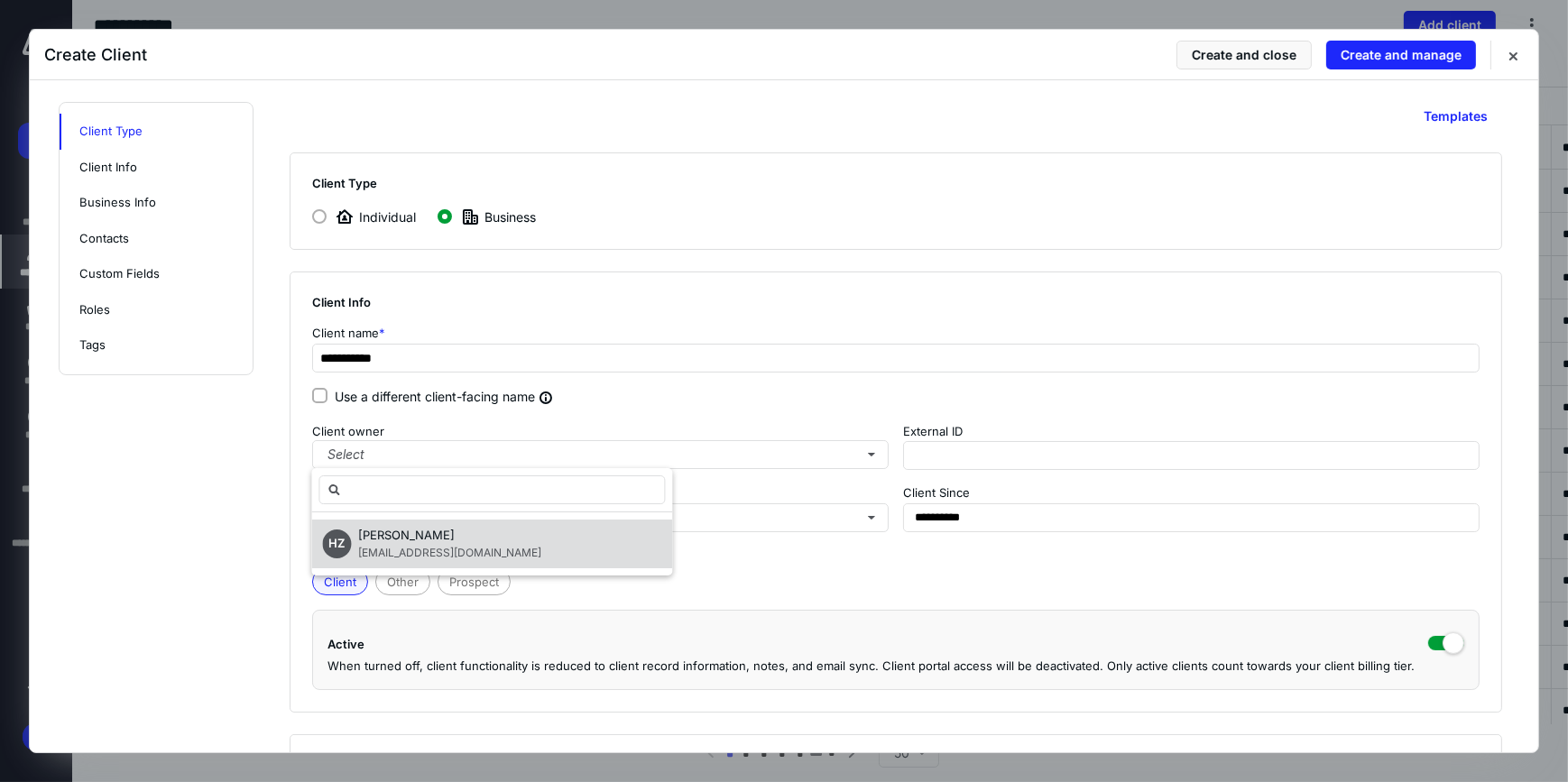 click on "[EMAIL_ADDRESS][DOMAIN_NAME]" at bounding box center [449, 552] 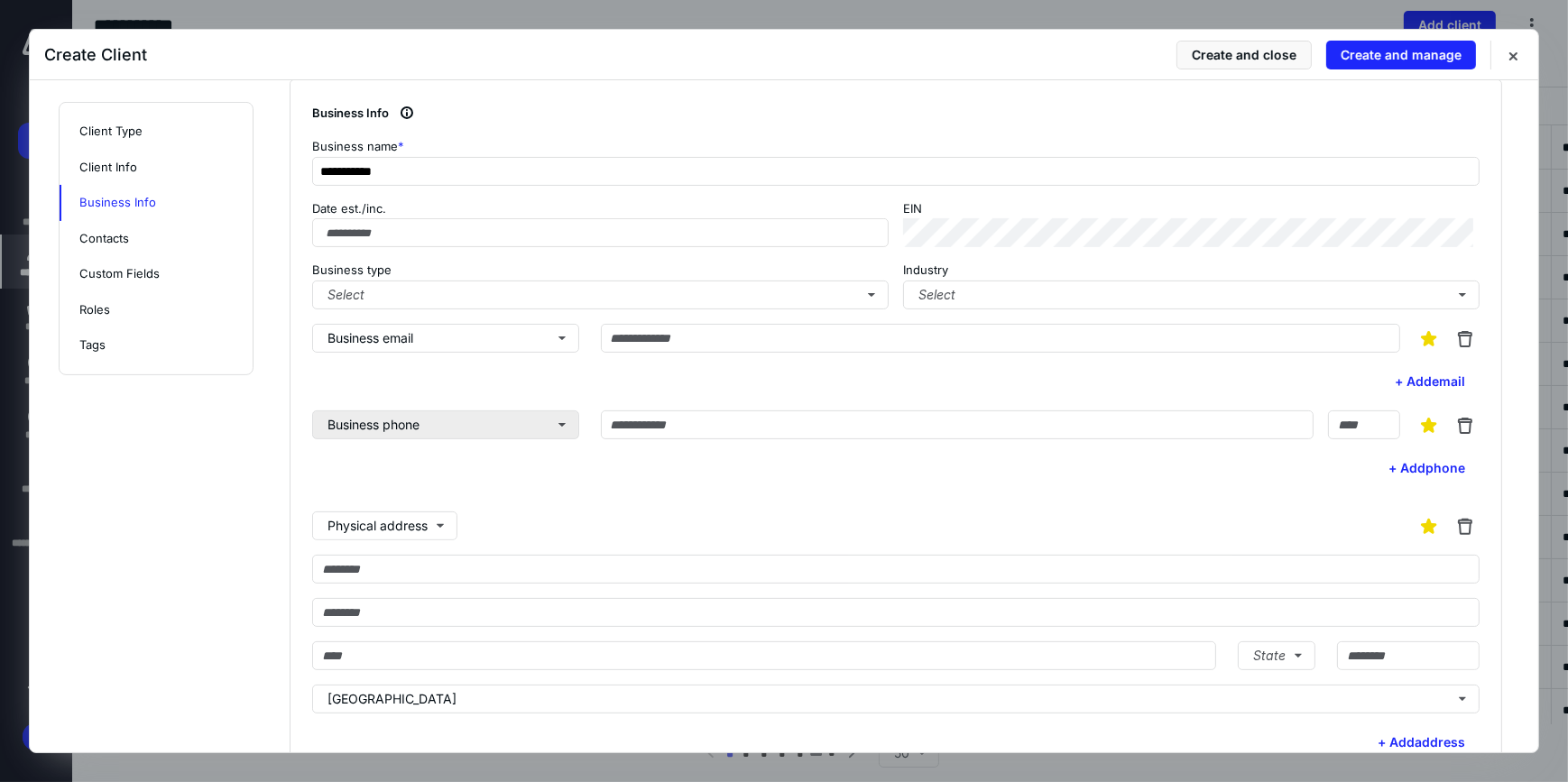 scroll, scrollTop: 656, scrollLeft: 0, axis: vertical 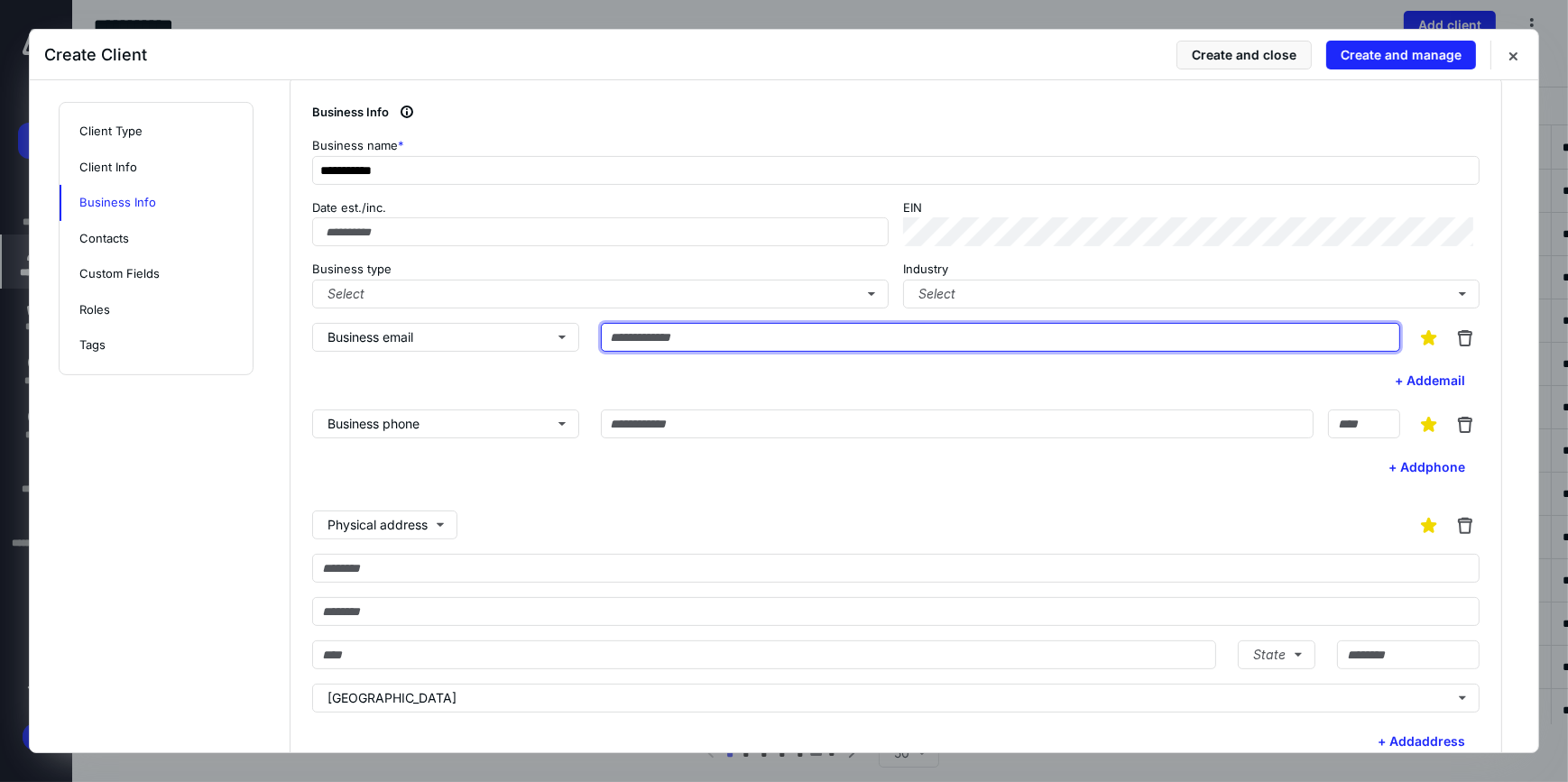 click at bounding box center [1001, 337] 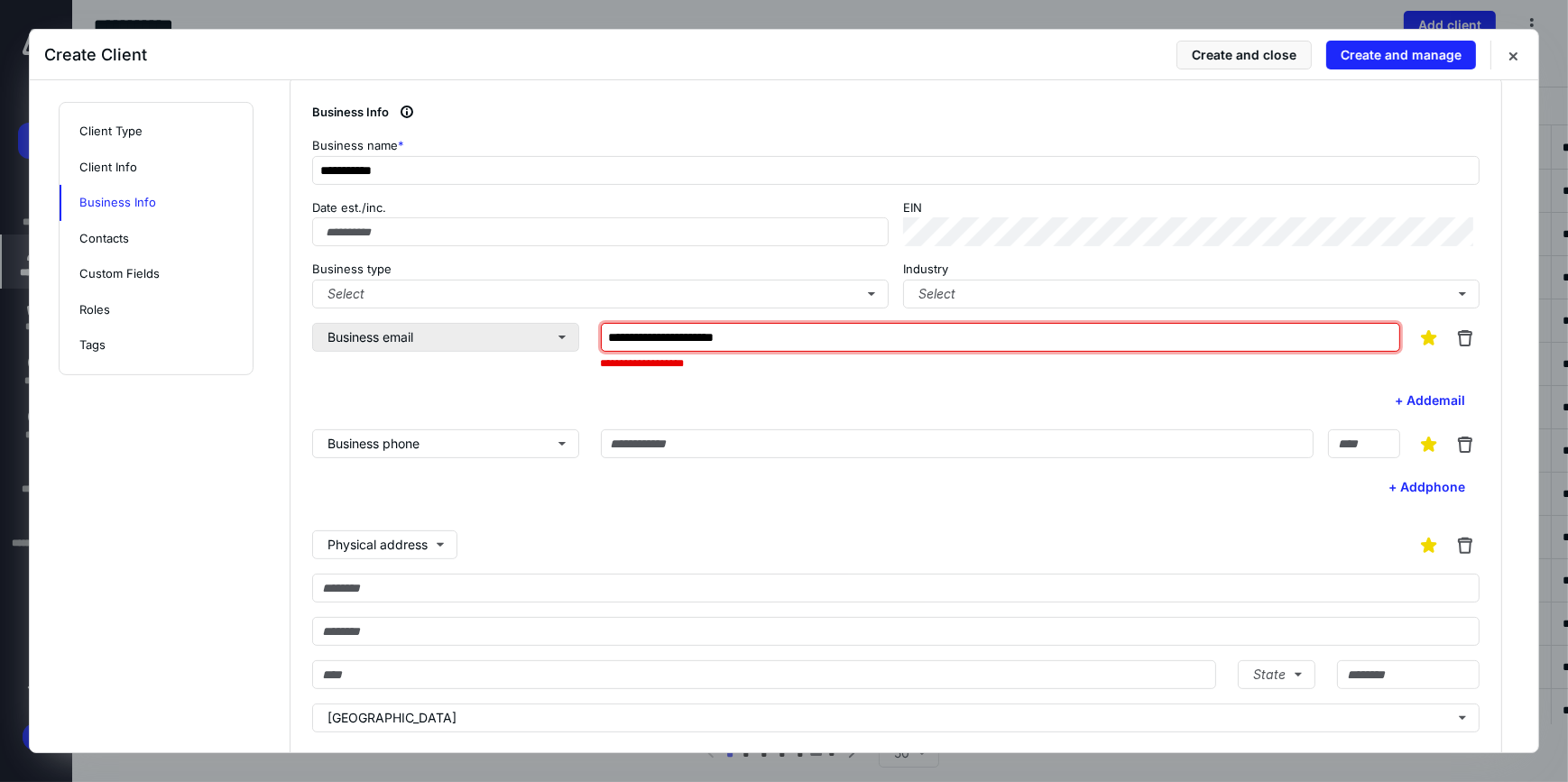 drag, startPoint x: 801, startPoint y: 334, endPoint x: 550, endPoint y: 344, distance: 251.19912 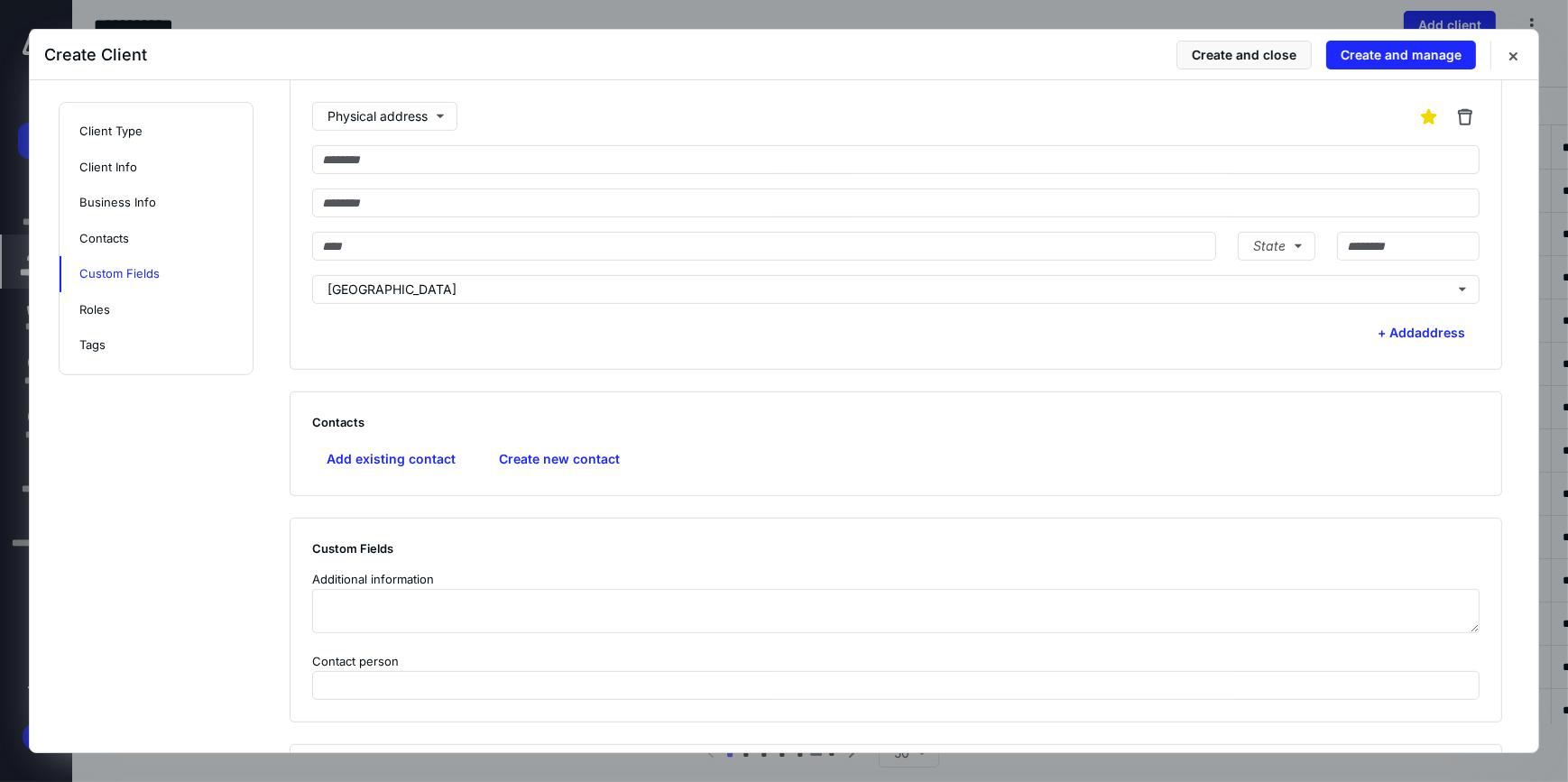 scroll, scrollTop: 1065, scrollLeft: 0, axis: vertical 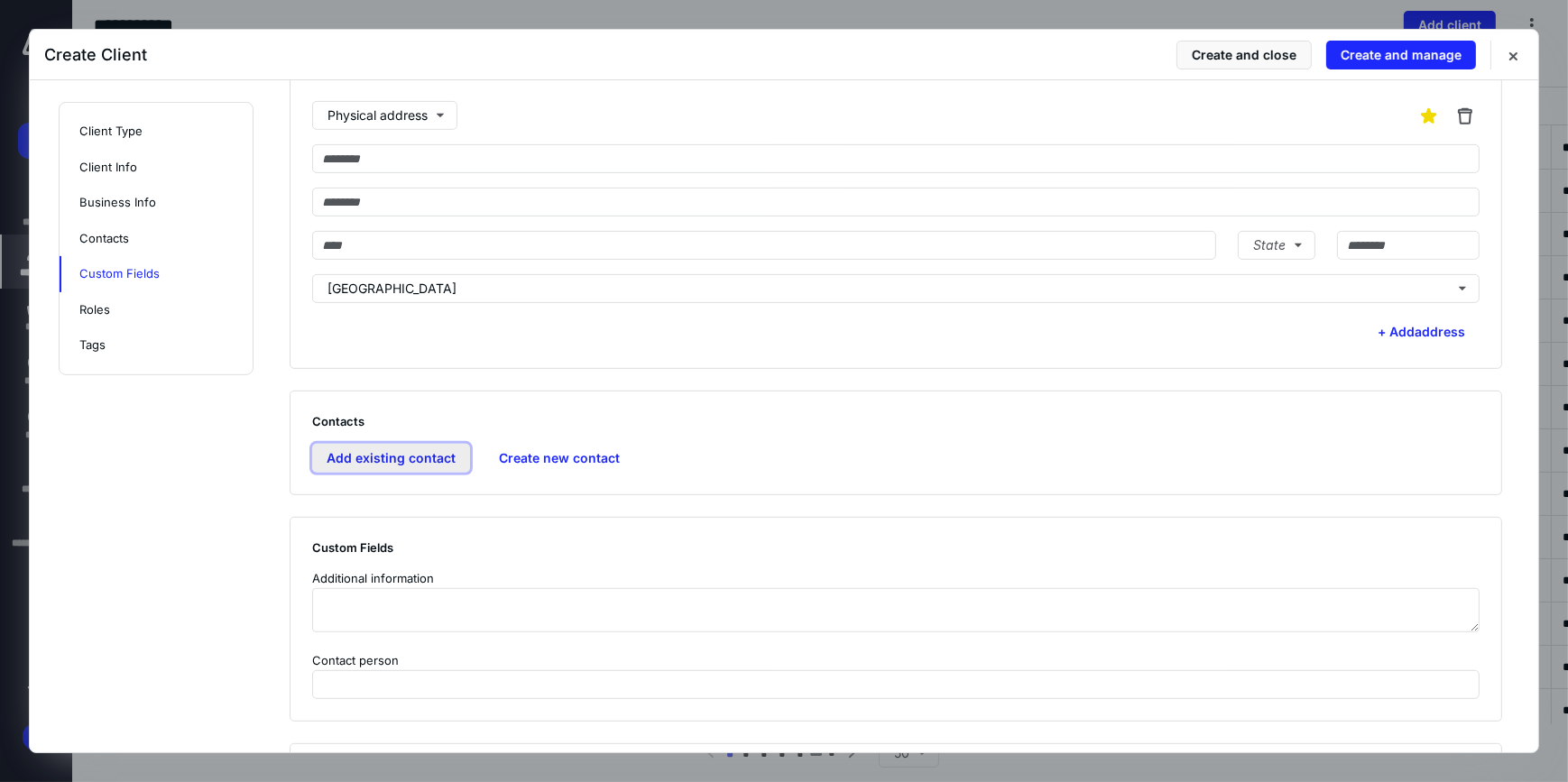 click on "Add existing contact" at bounding box center (391, 458) 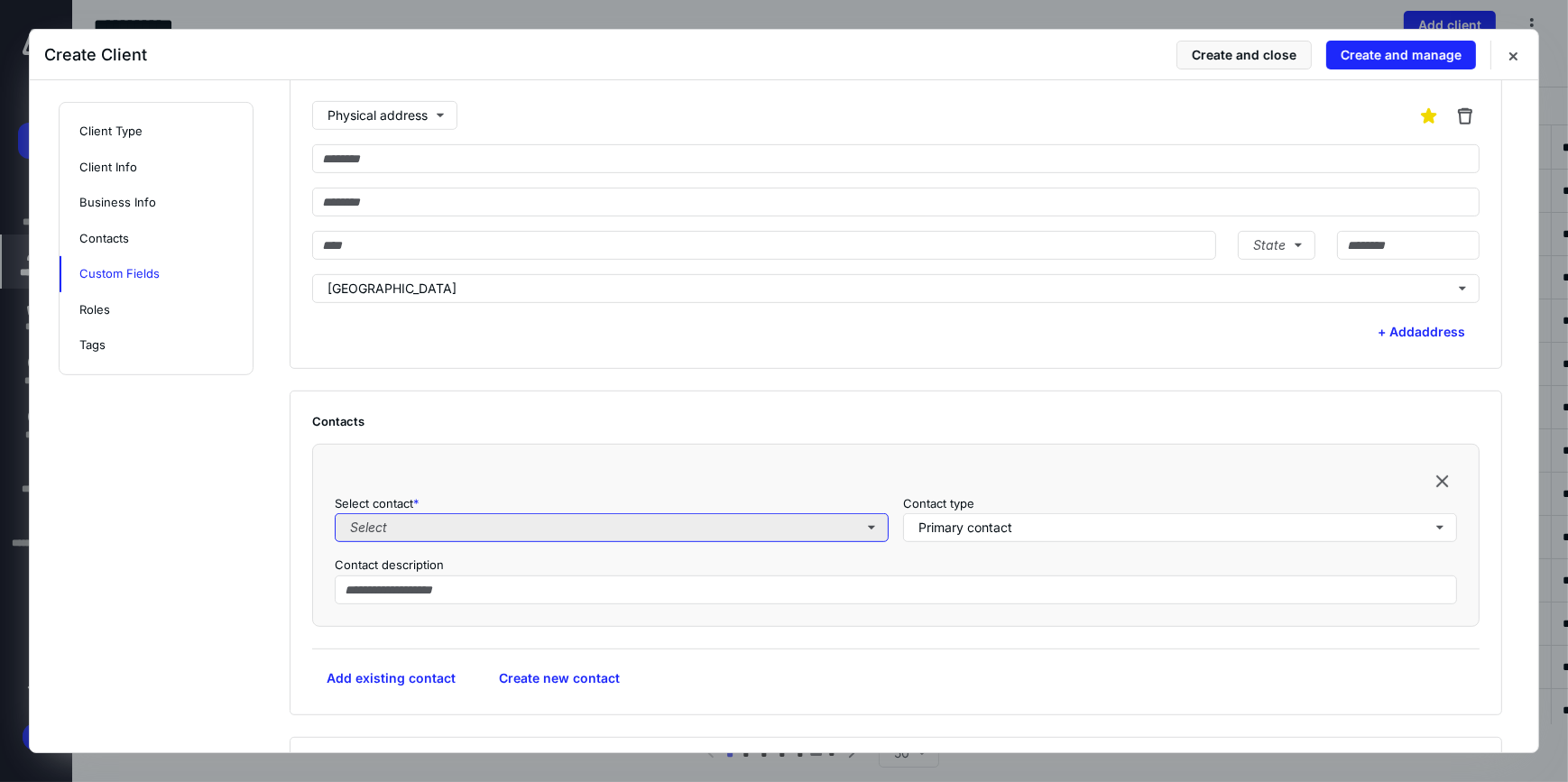 click on "Select" at bounding box center (612, 528) 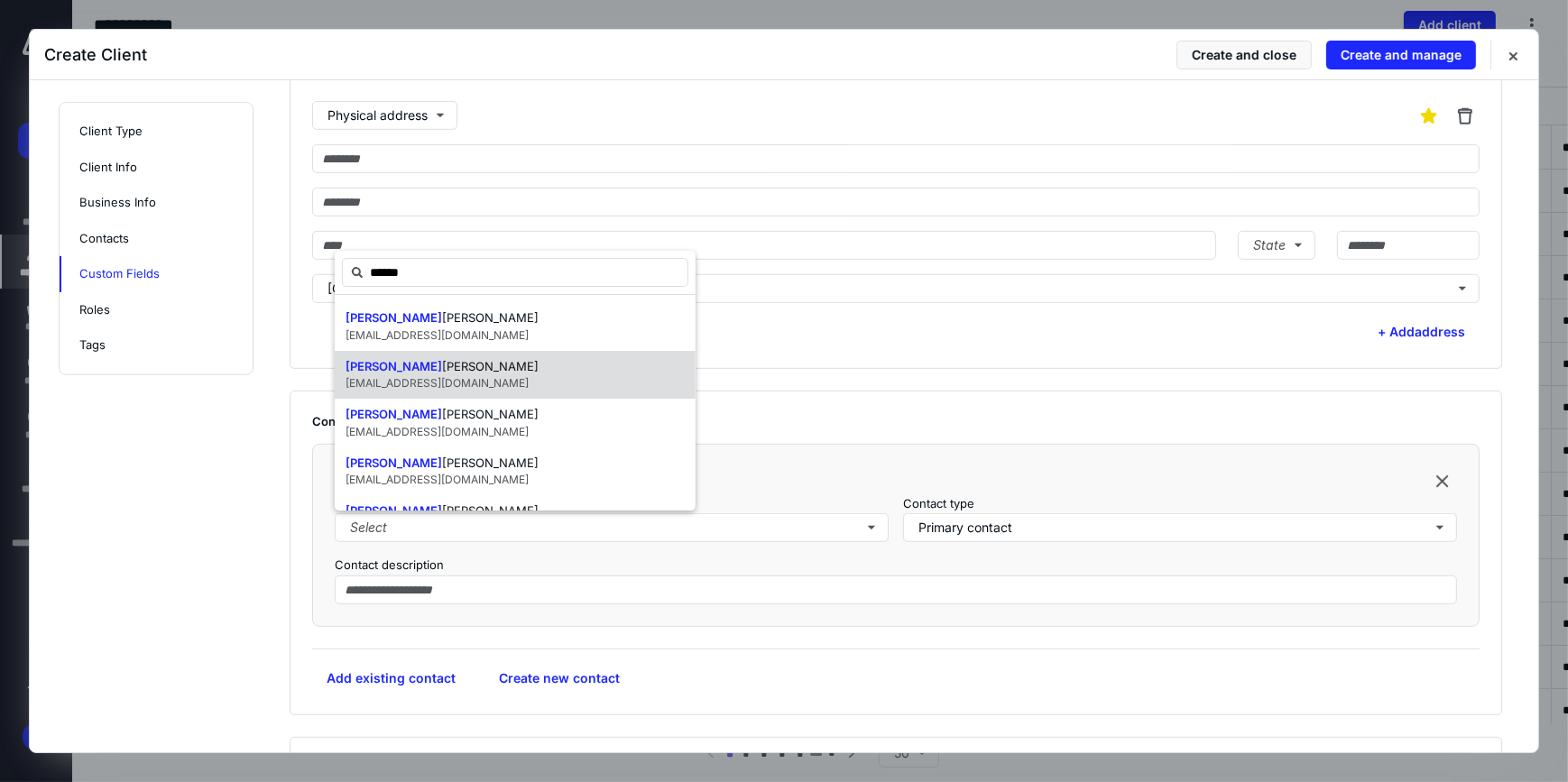 click on "Javier  Martinez Abrego jma@jag.mx" at bounding box center (515, 375) 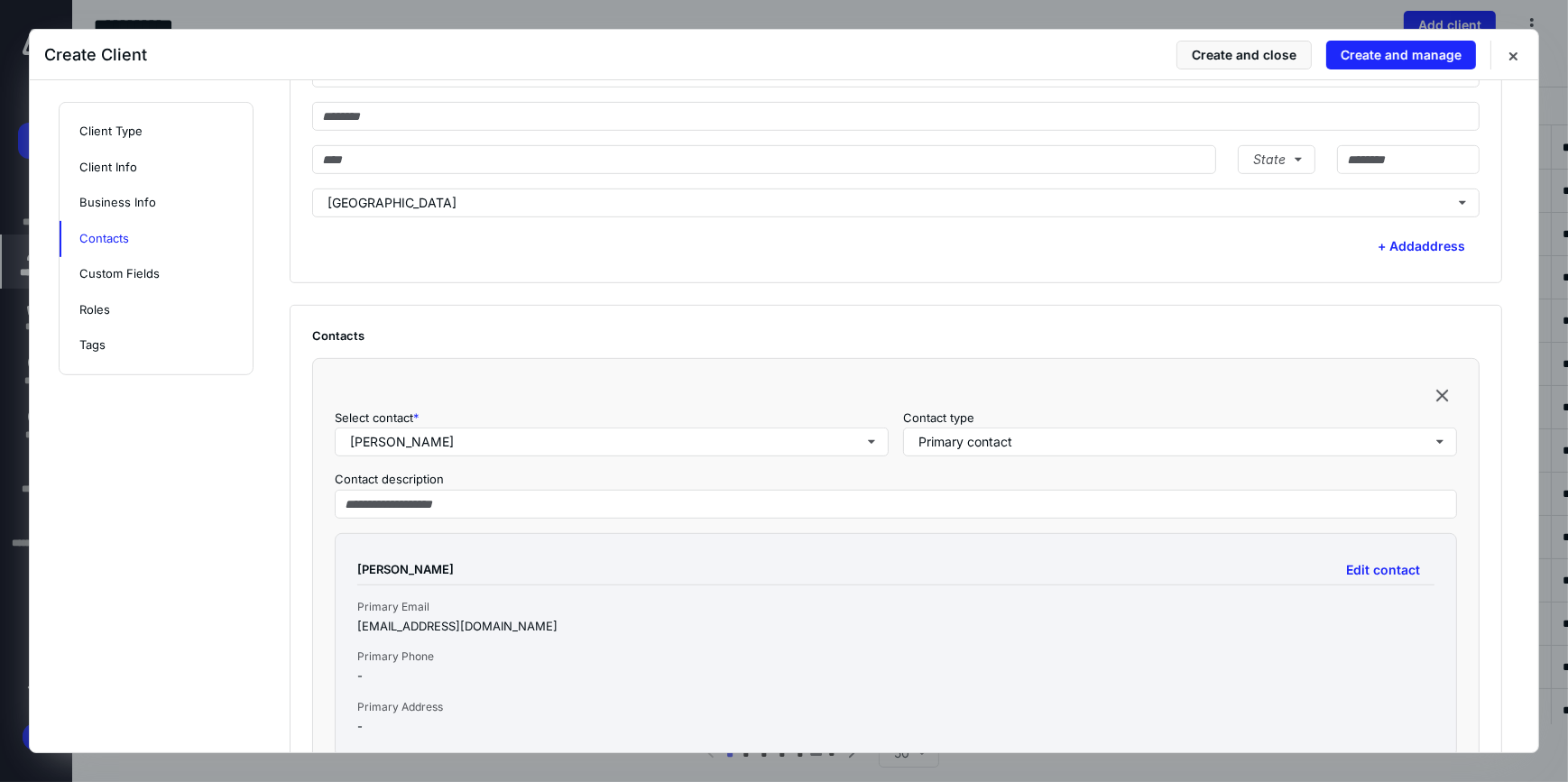 scroll, scrollTop: 1229, scrollLeft: 0, axis: vertical 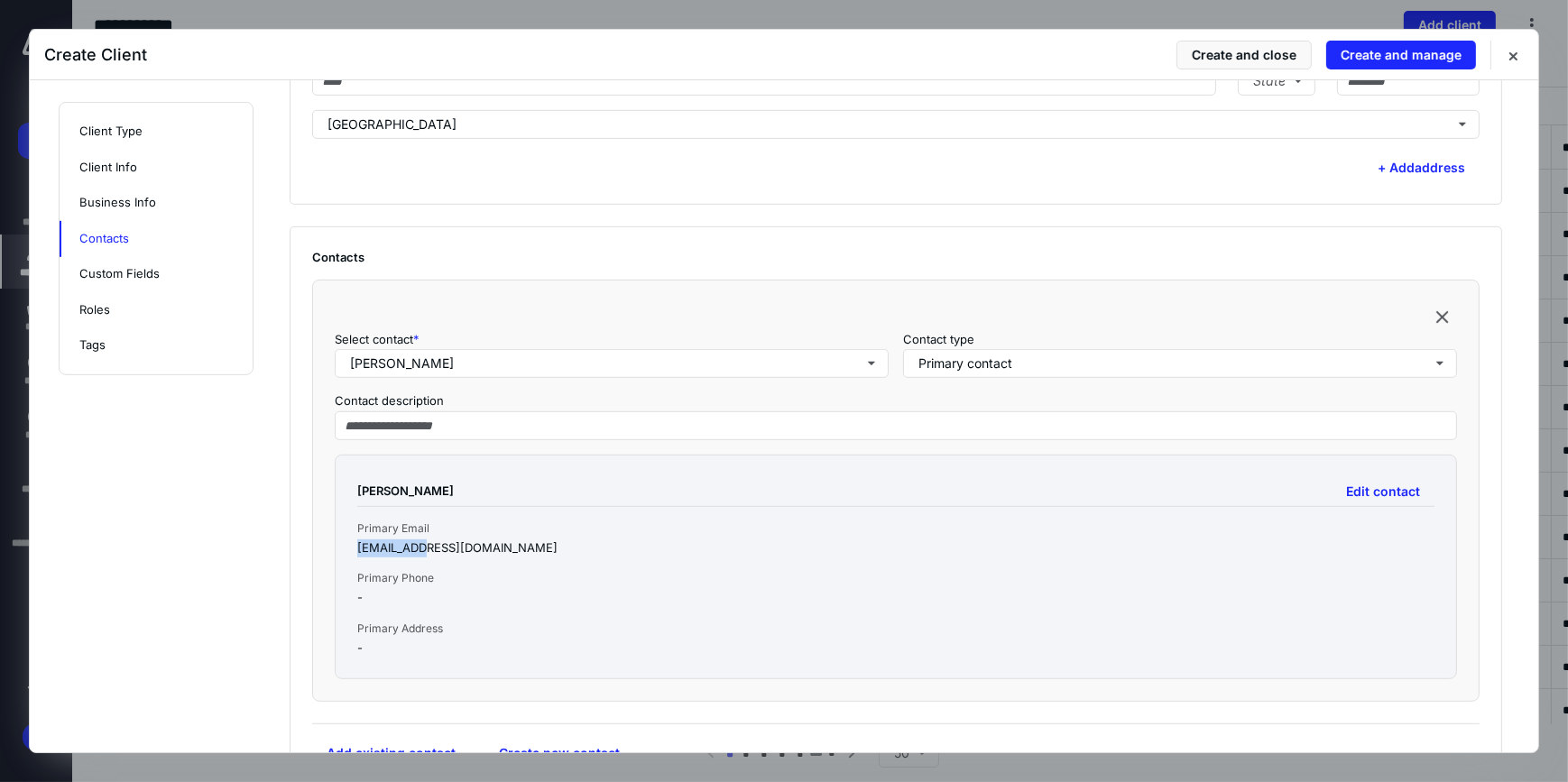 drag, startPoint x: 398, startPoint y: 549, endPoint x: 350, endPoint y: 550, distance: 48.010416 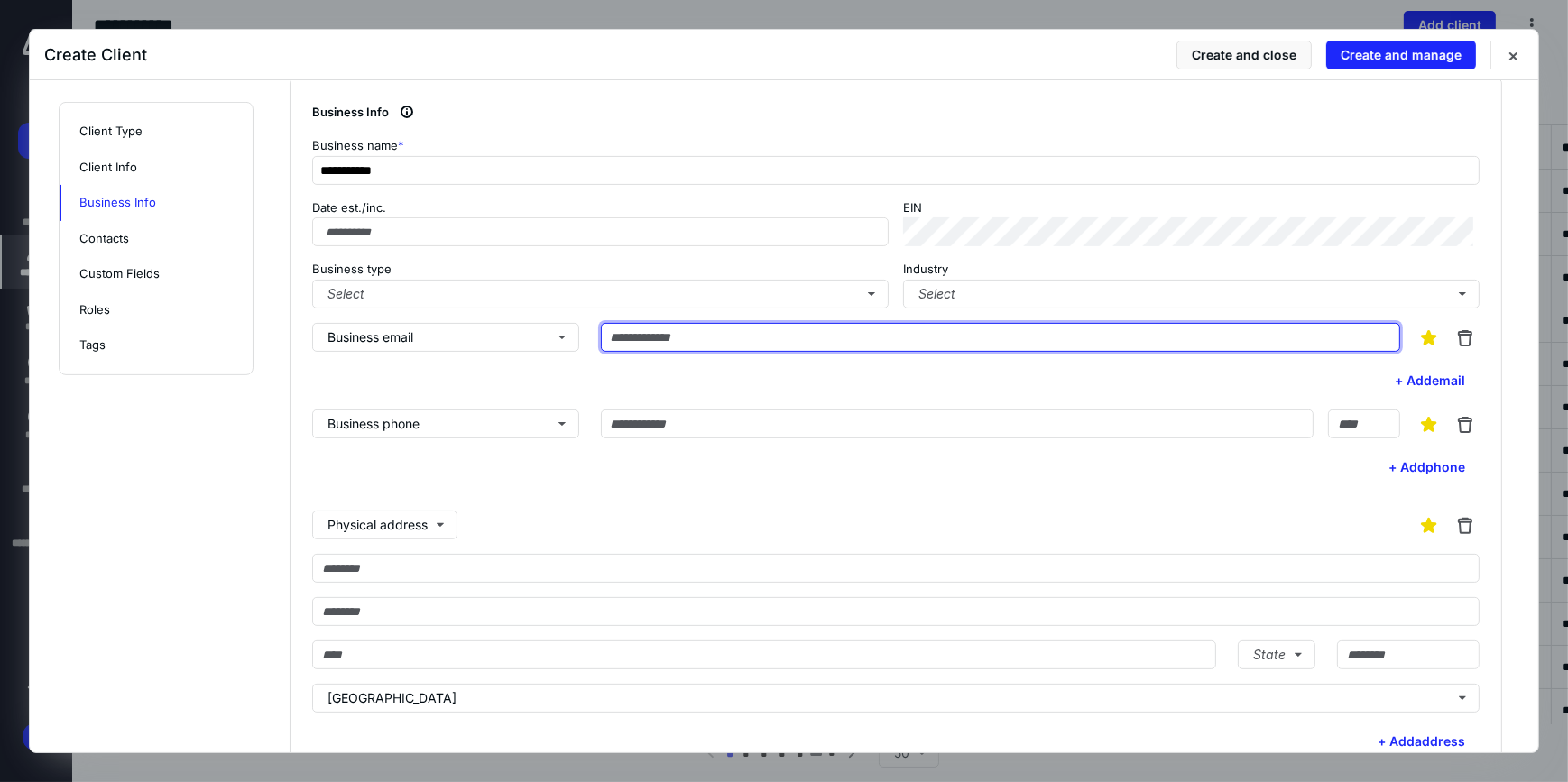 click at bounding box center [1001, 337] 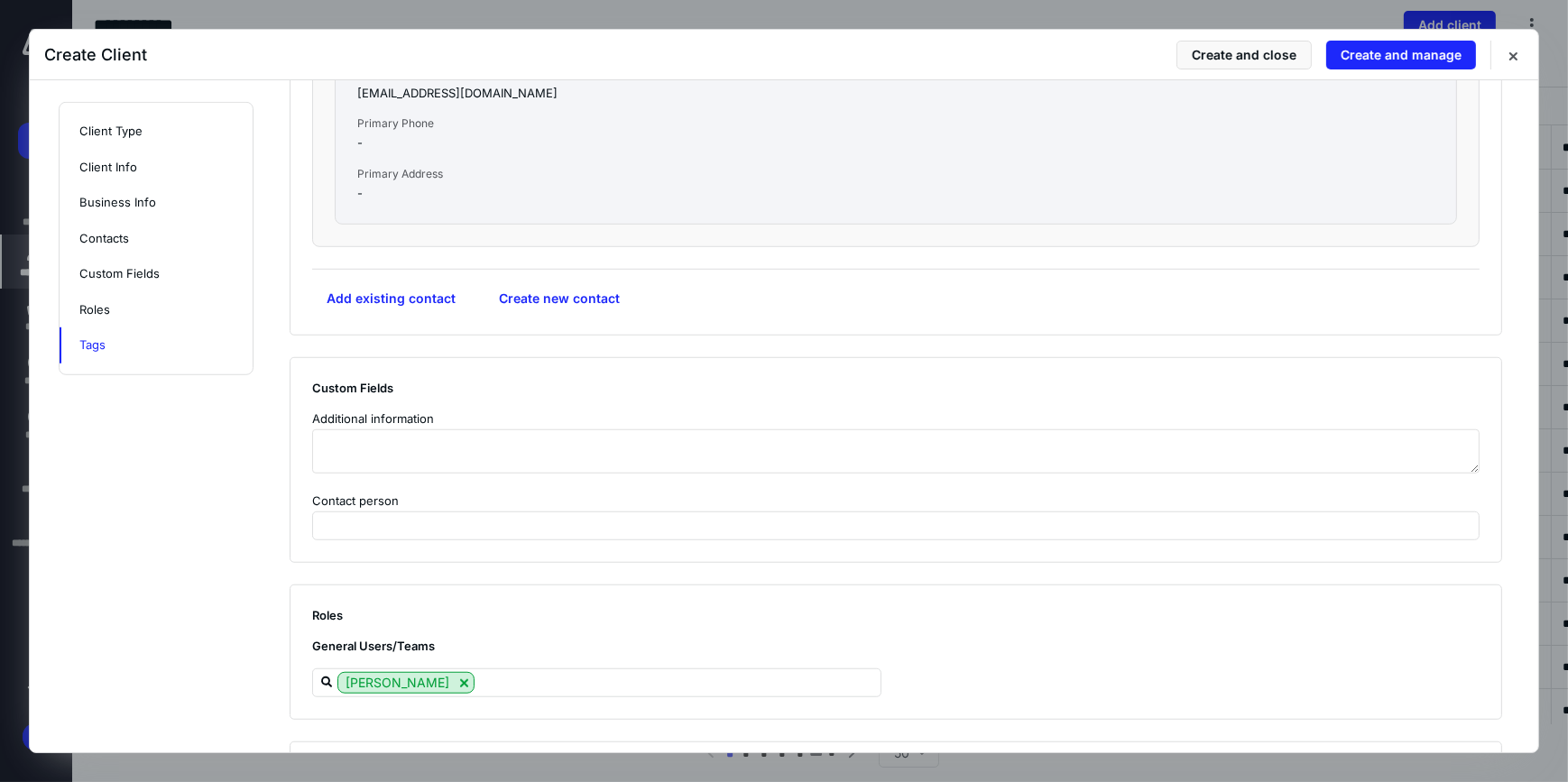 scroll, scrollTop: 1786, scrollLeft: 0, axis: vertical 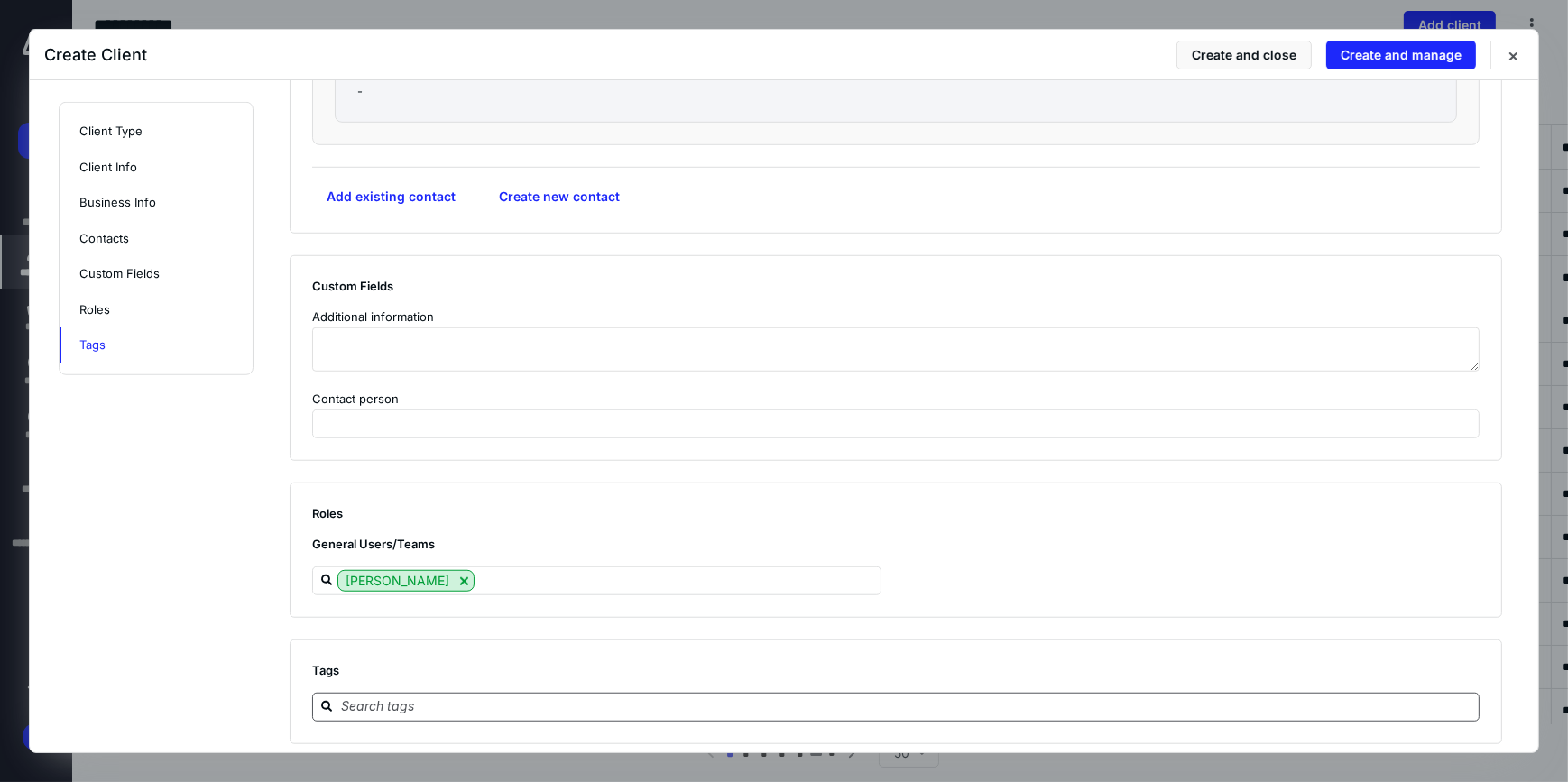 click at bounding box center (896, 707) 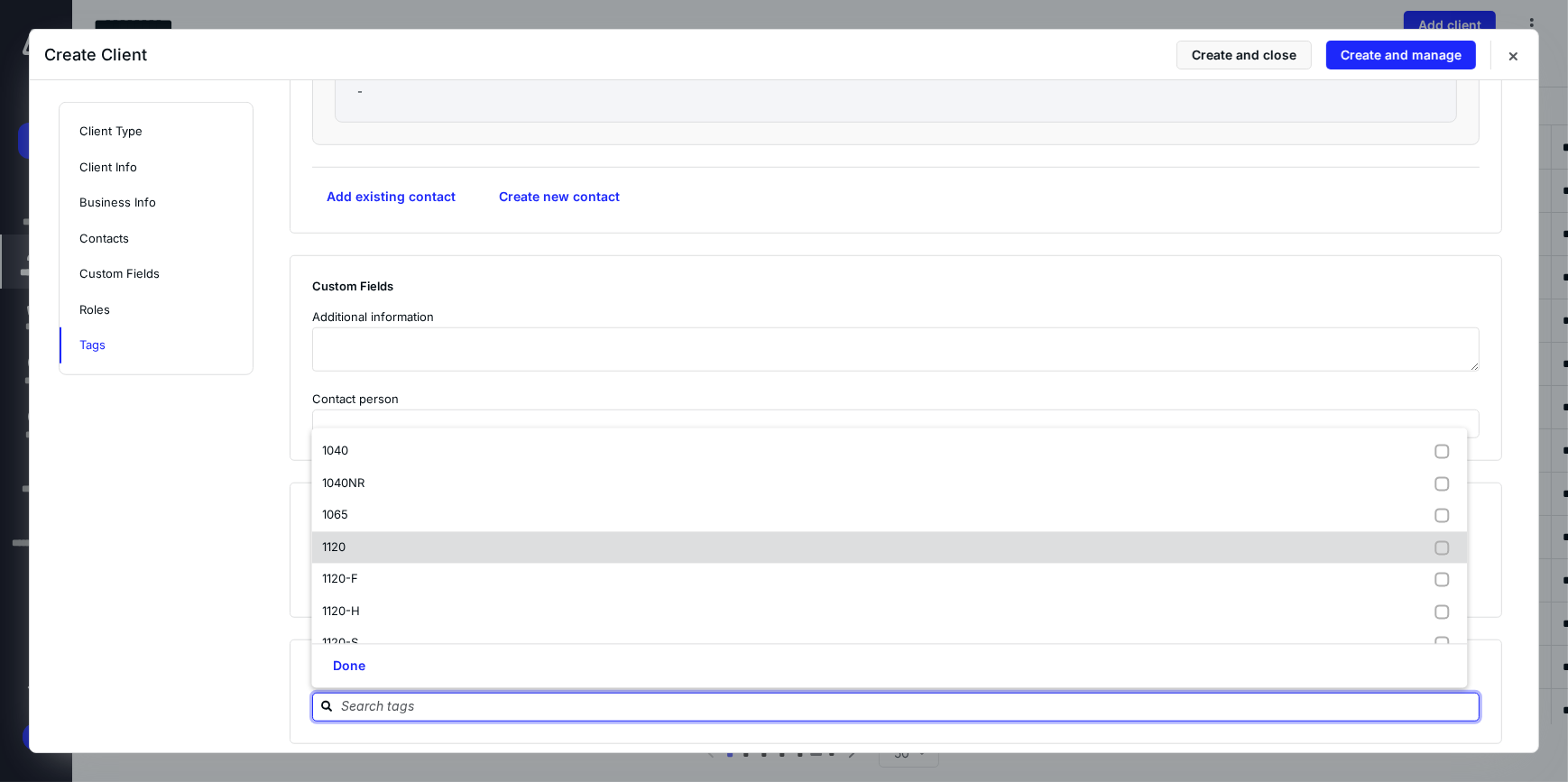 click on "1120" at bounding box center (889, 547) 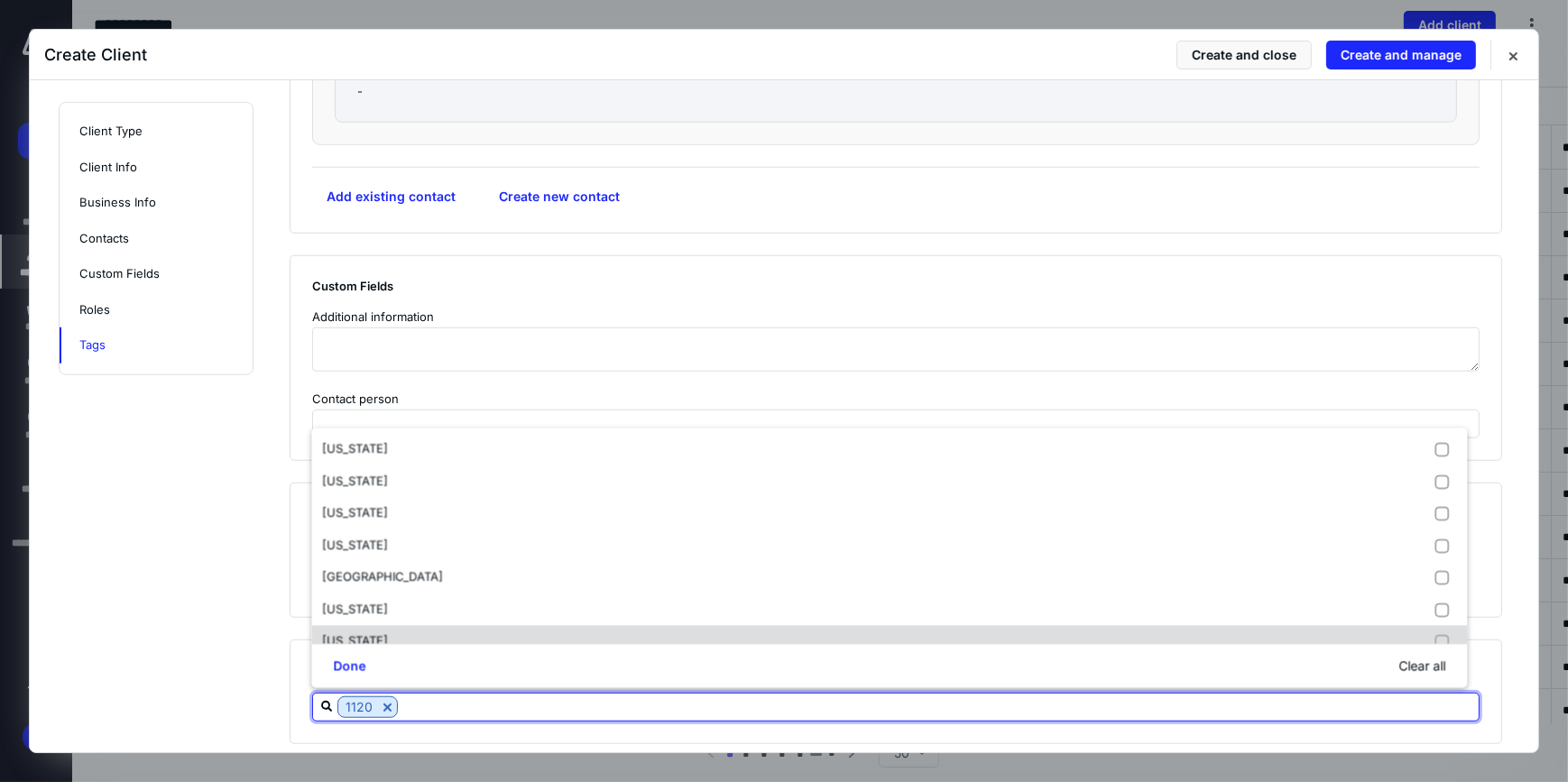 scroll, scrollTop: 820, scrollLeft: 0, axis: vertical 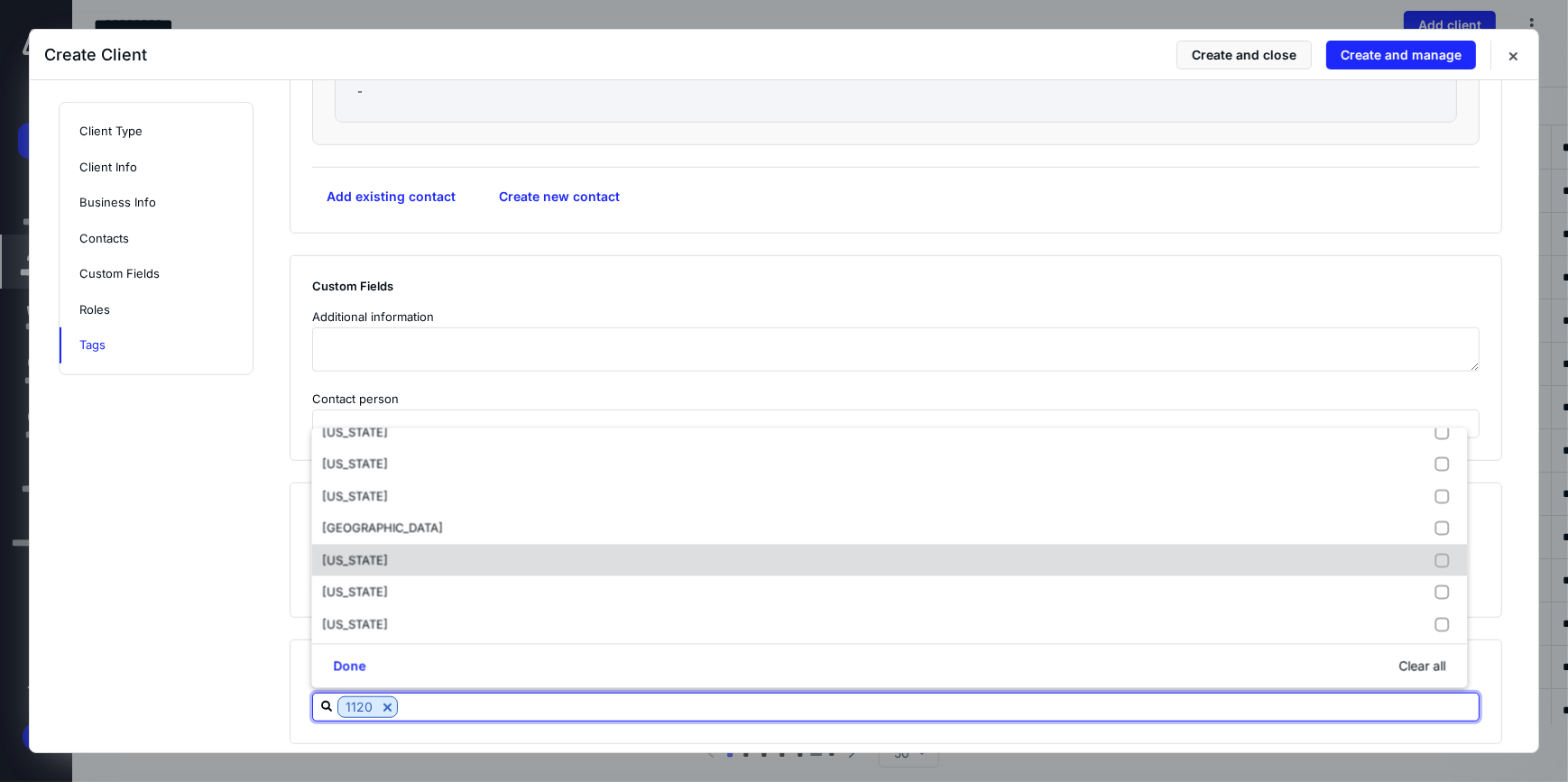 click on "[US_STATE]" at bounding box center [889, 560] 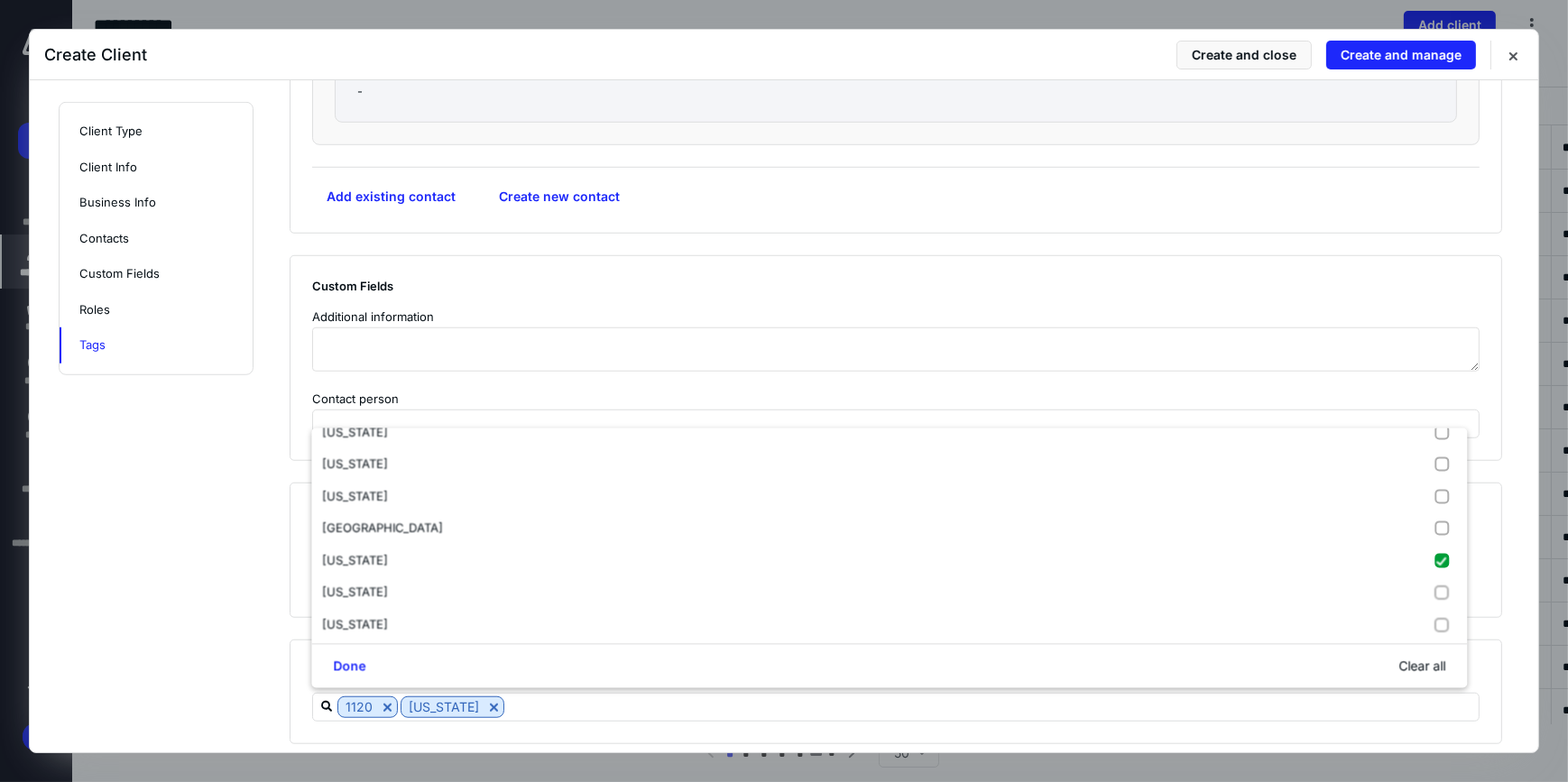 click on "**********" at bounding box center (907, -474) 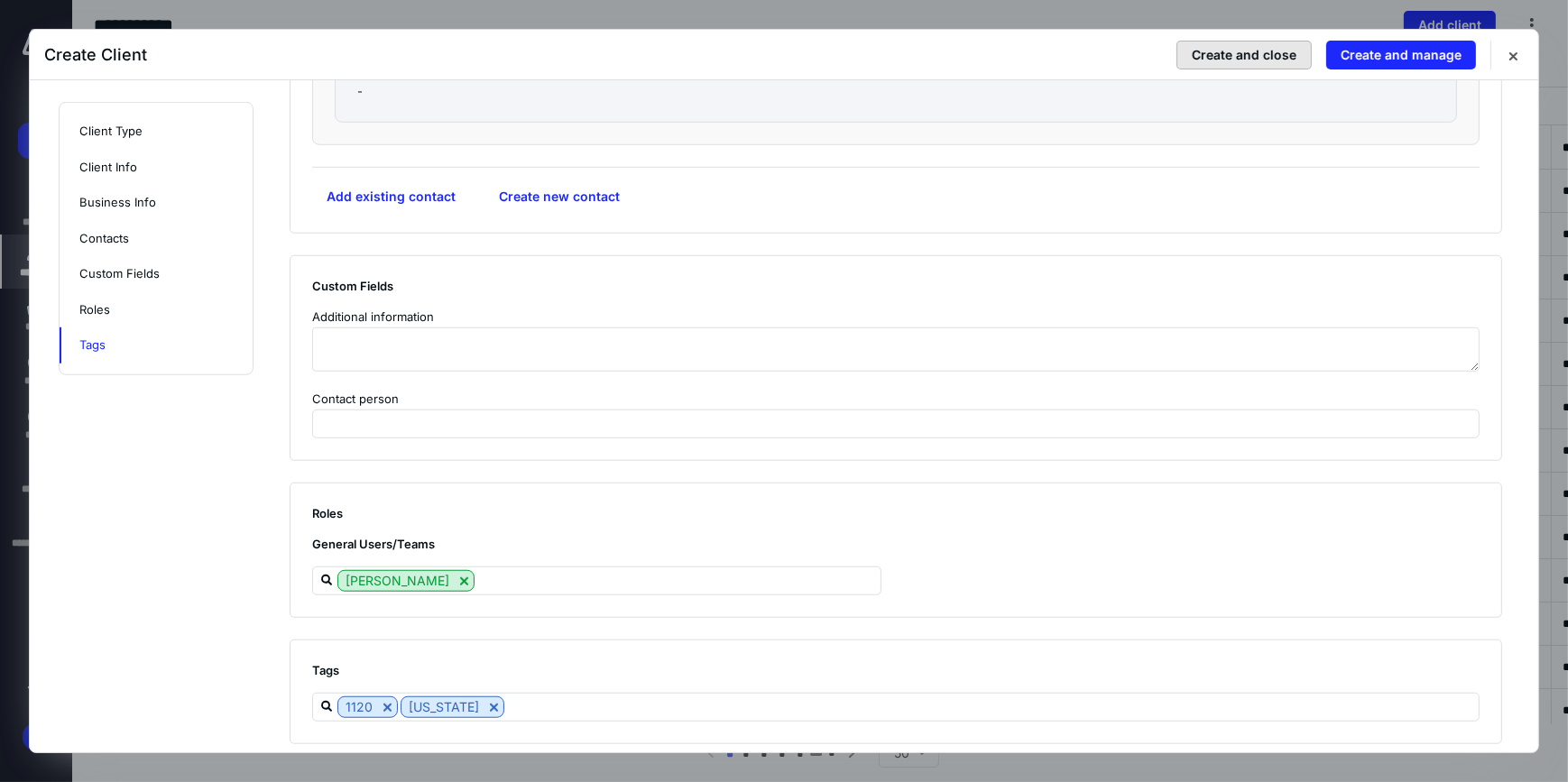 click on "Create and close" at bounding box center [1244, 55] 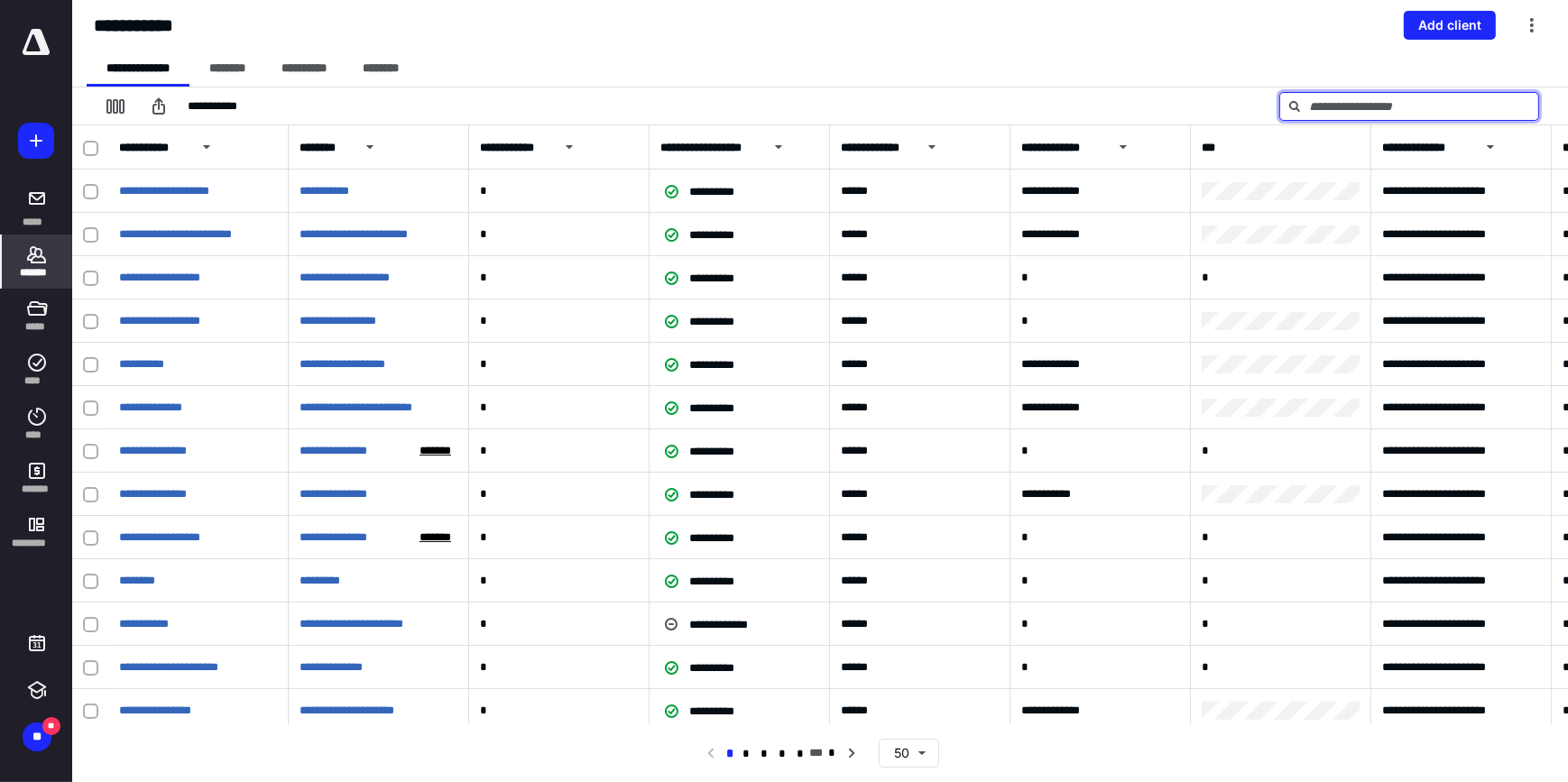 click at bounding box center [1409, 106] 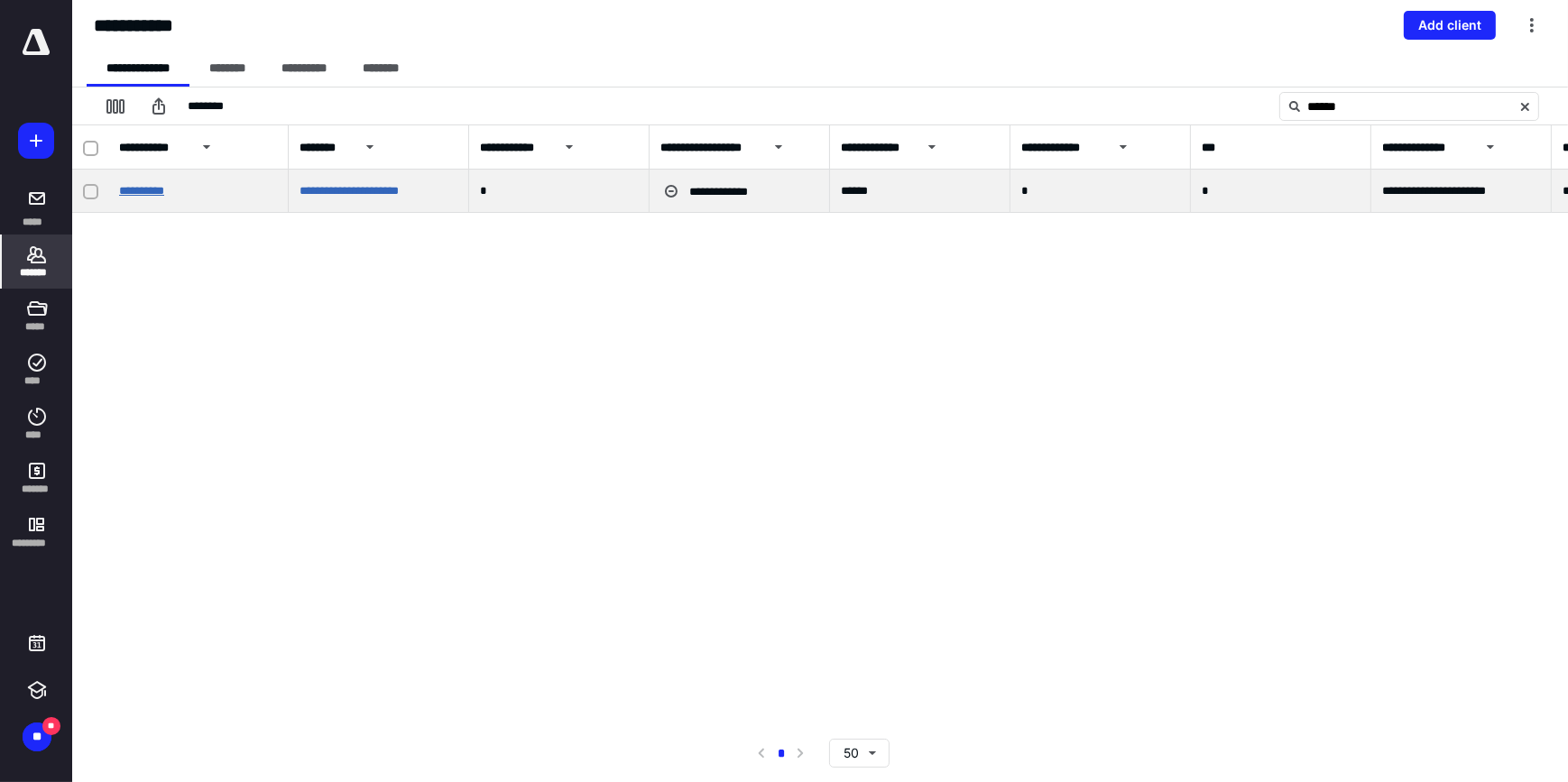 click on "**********" at bounding box center [142, 190] 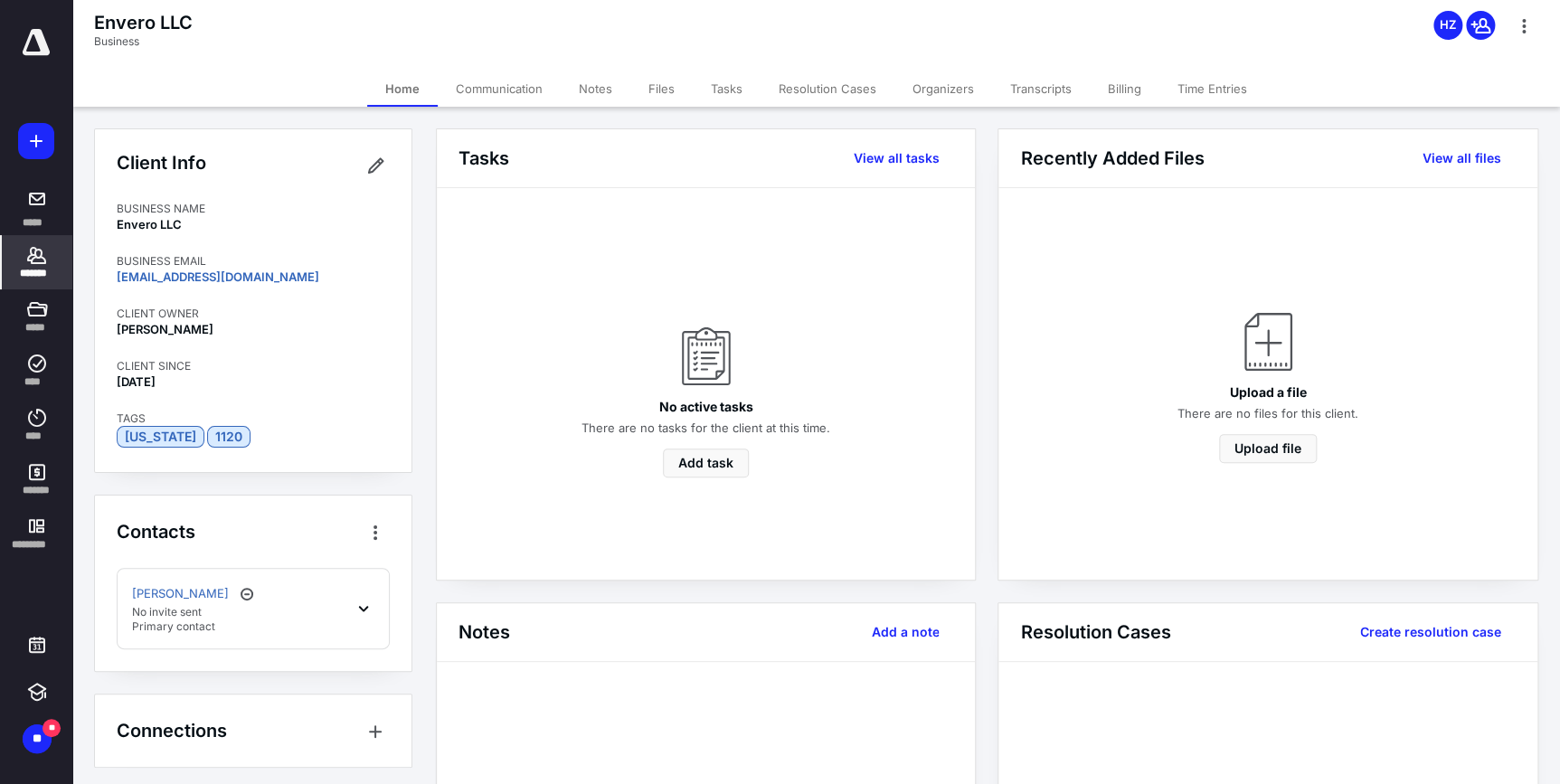 click on "Files" at bounding box center (661, 89) 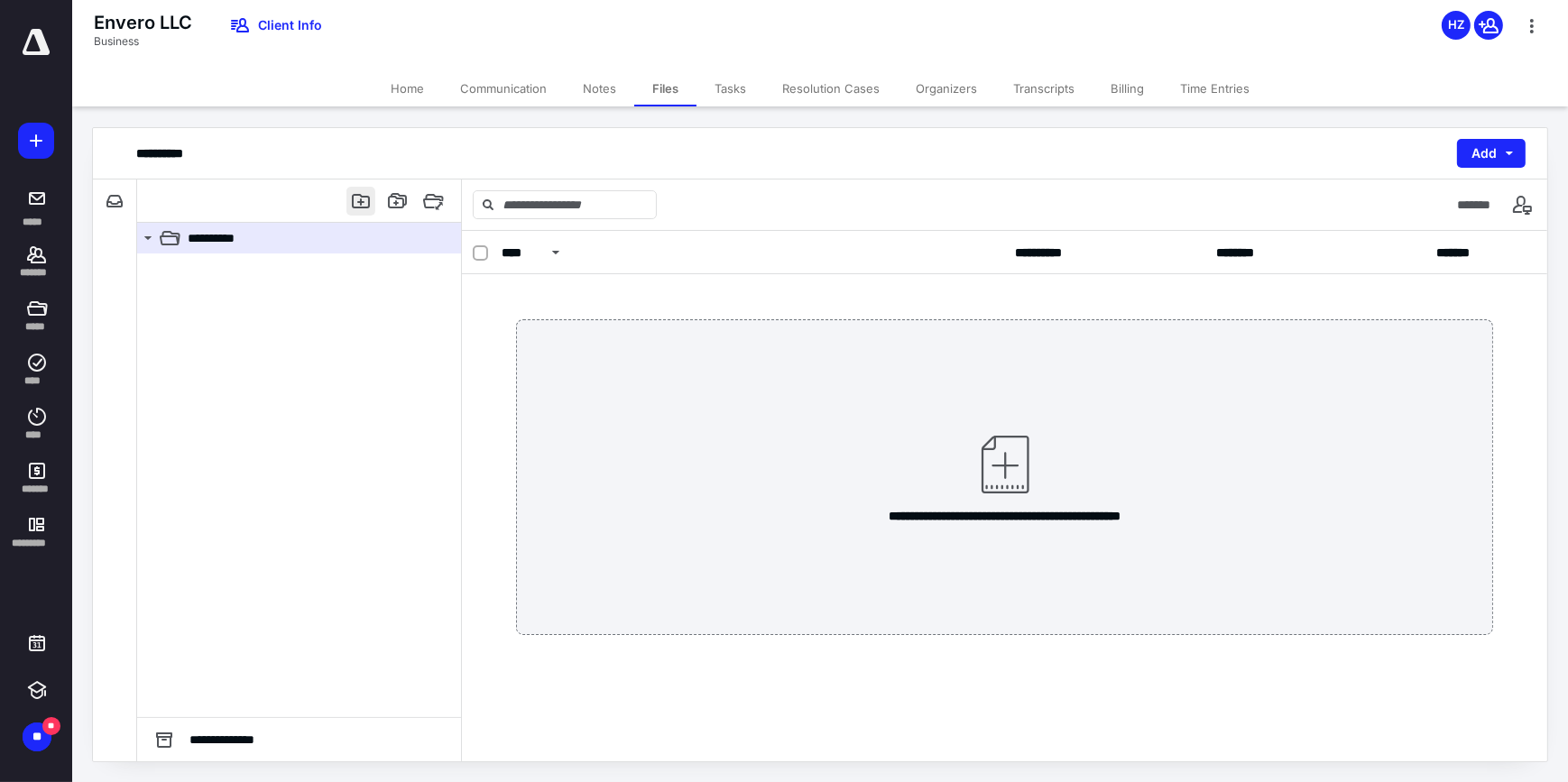 click at bounding box center (361, 201) 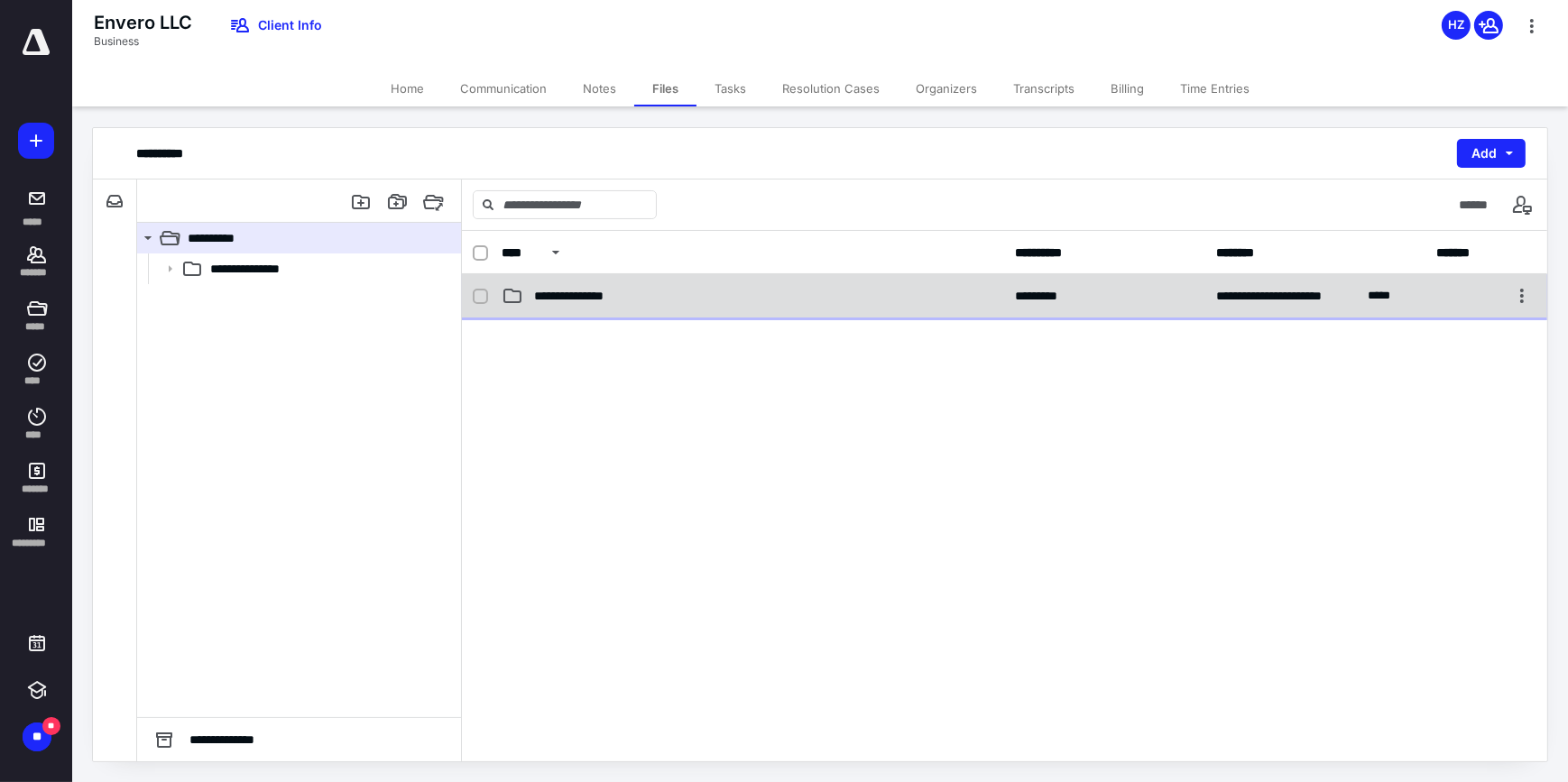 click on "**********" at bounding box center [753, 296] 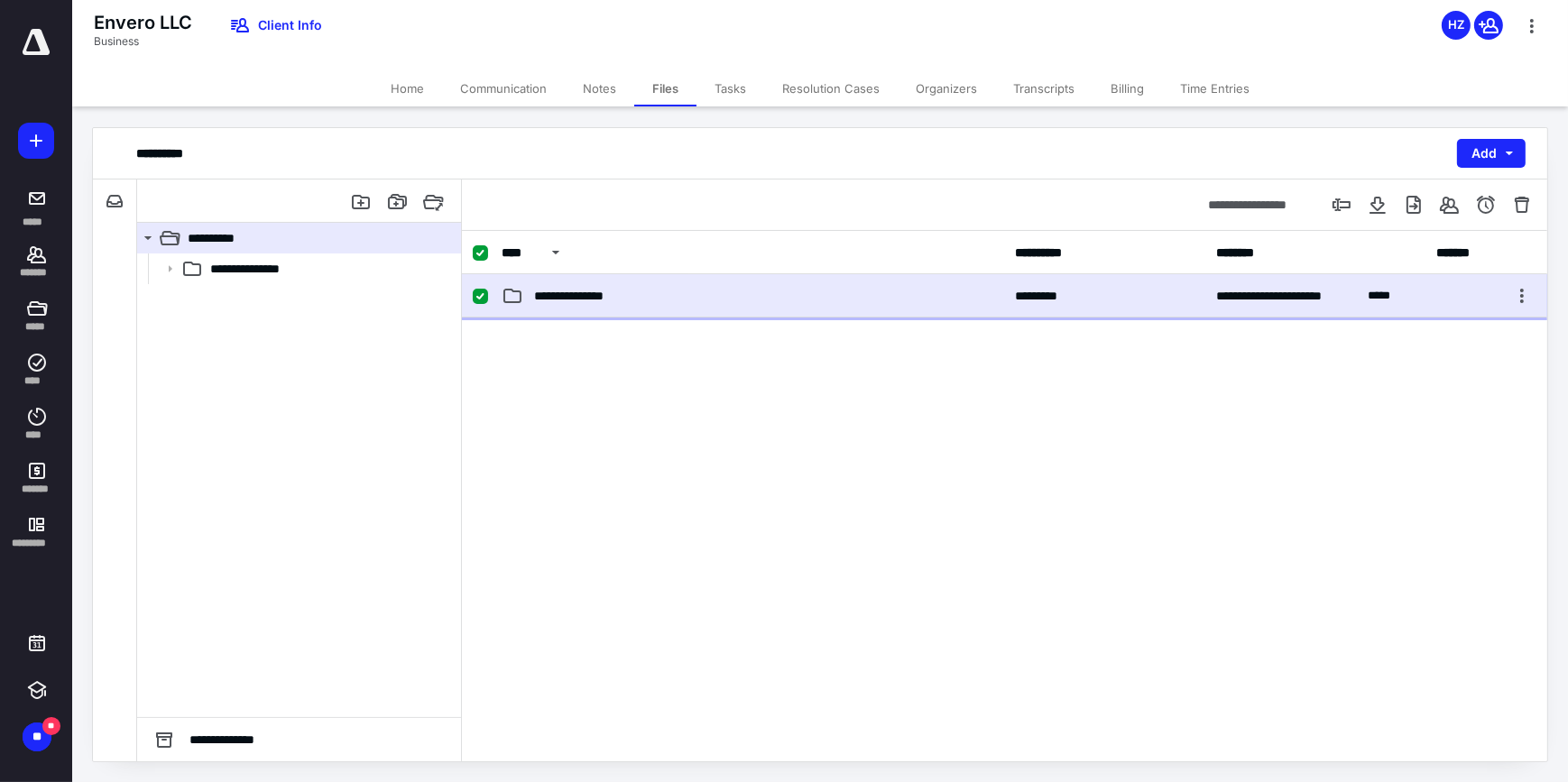 click on "**********" at bounding box center [753, 296] 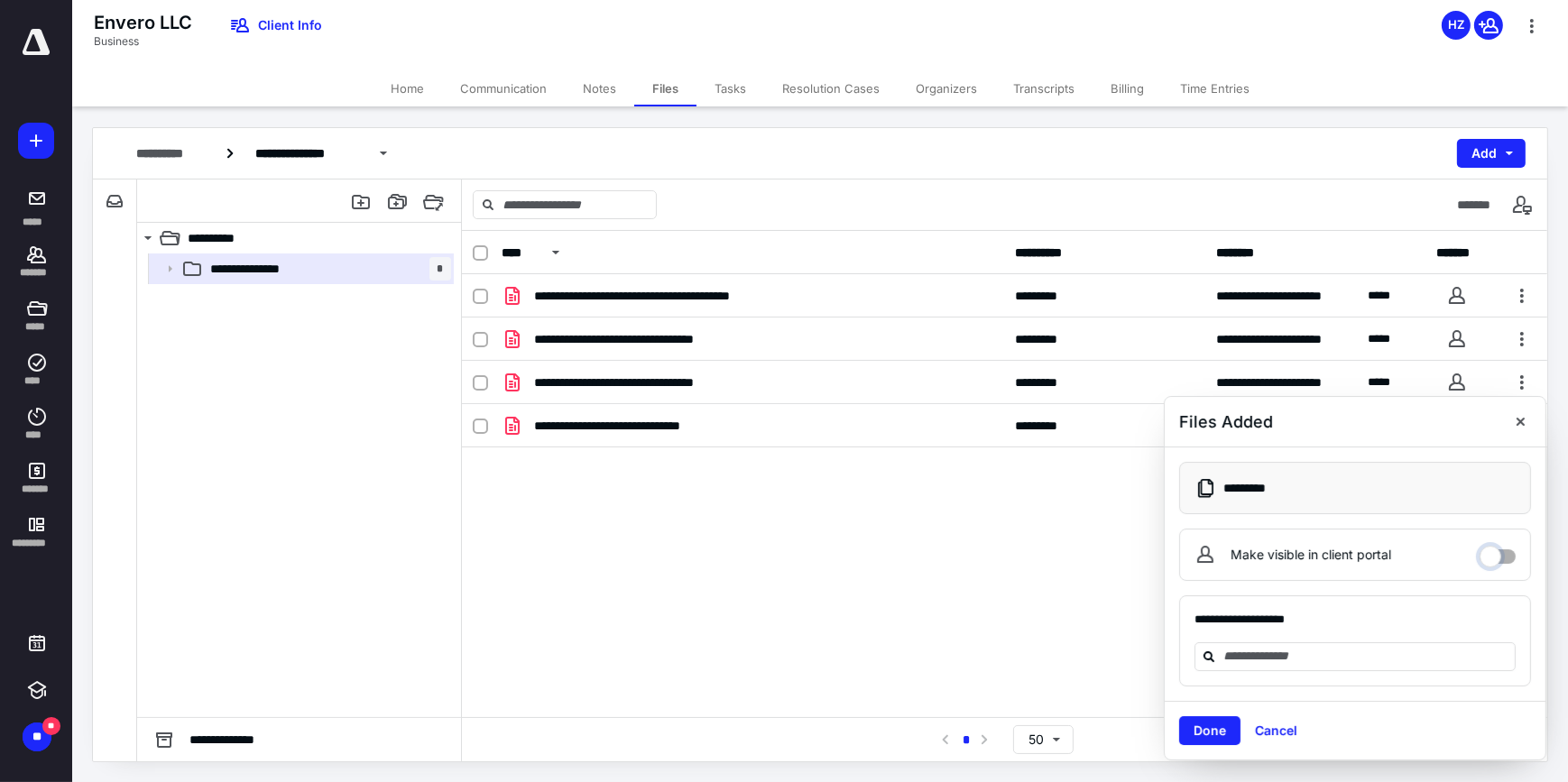 click on "Make visible in client portal" at bounding box center [1498, 552] 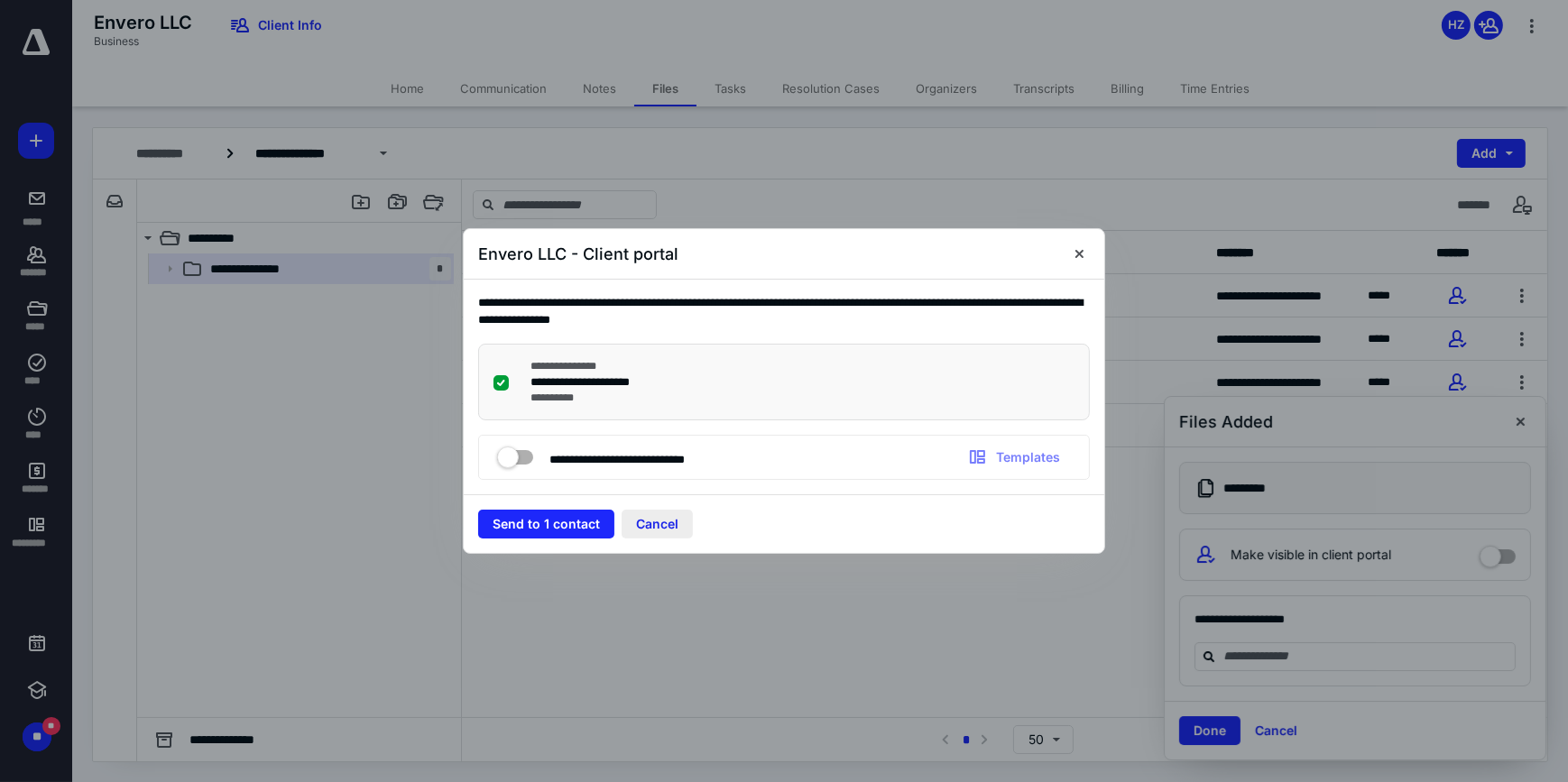 click on "Cancel" at bounding box center (657, 524) 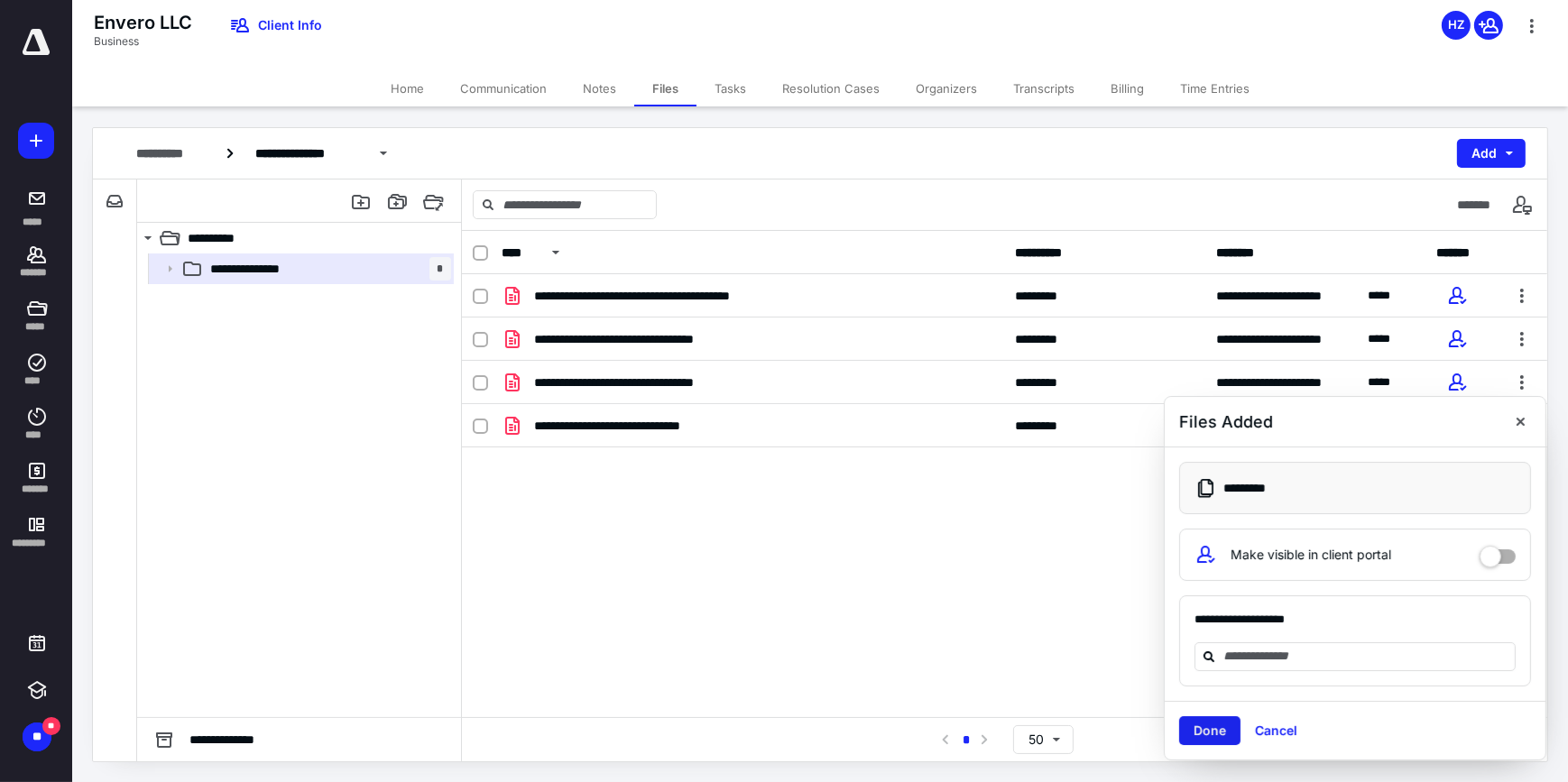 click on "Done" at bounding box center (1210, 731) 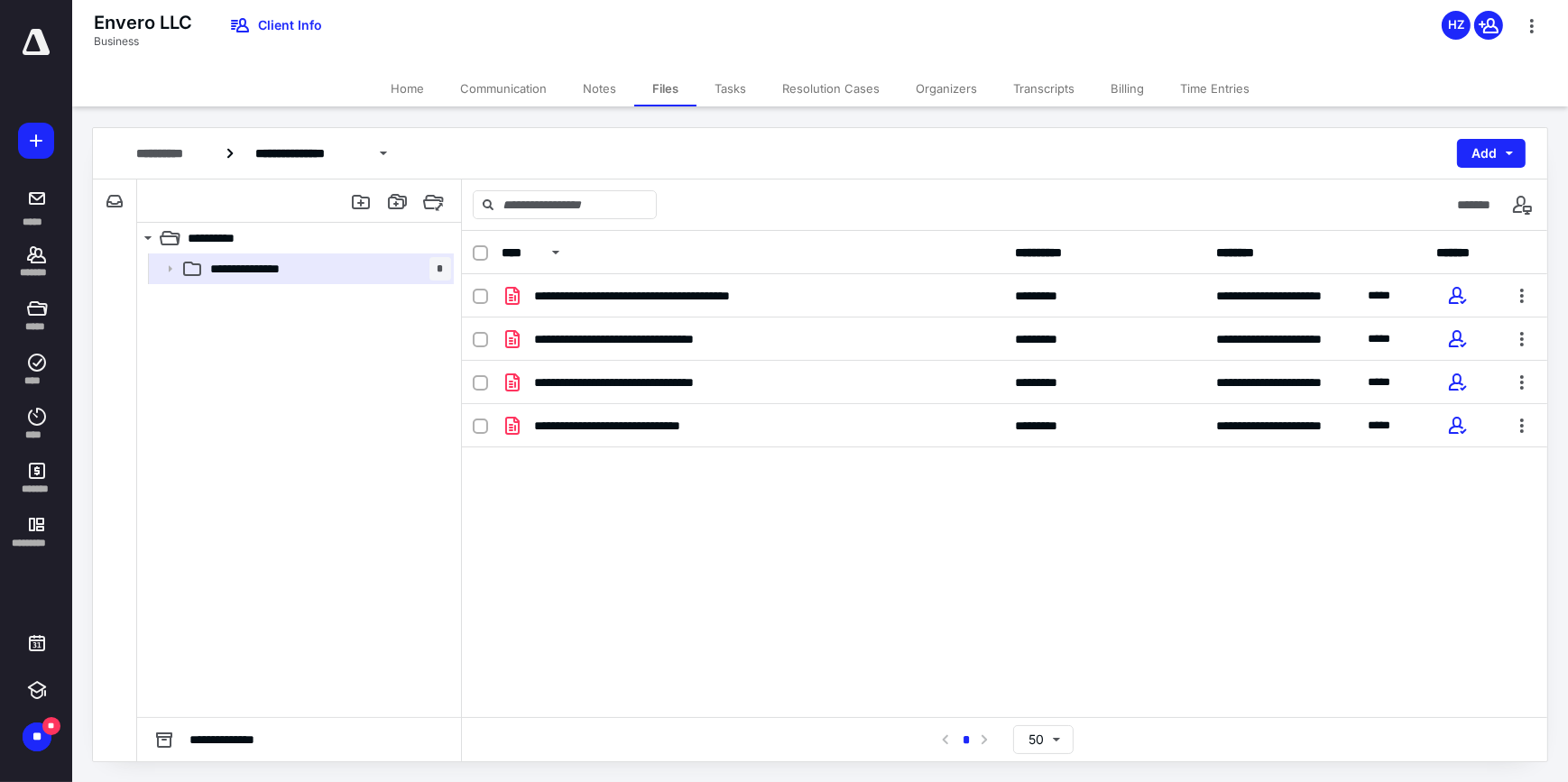 click on "***** ******* ***** **** **** ******* *********" at bounding box center (36, 294) 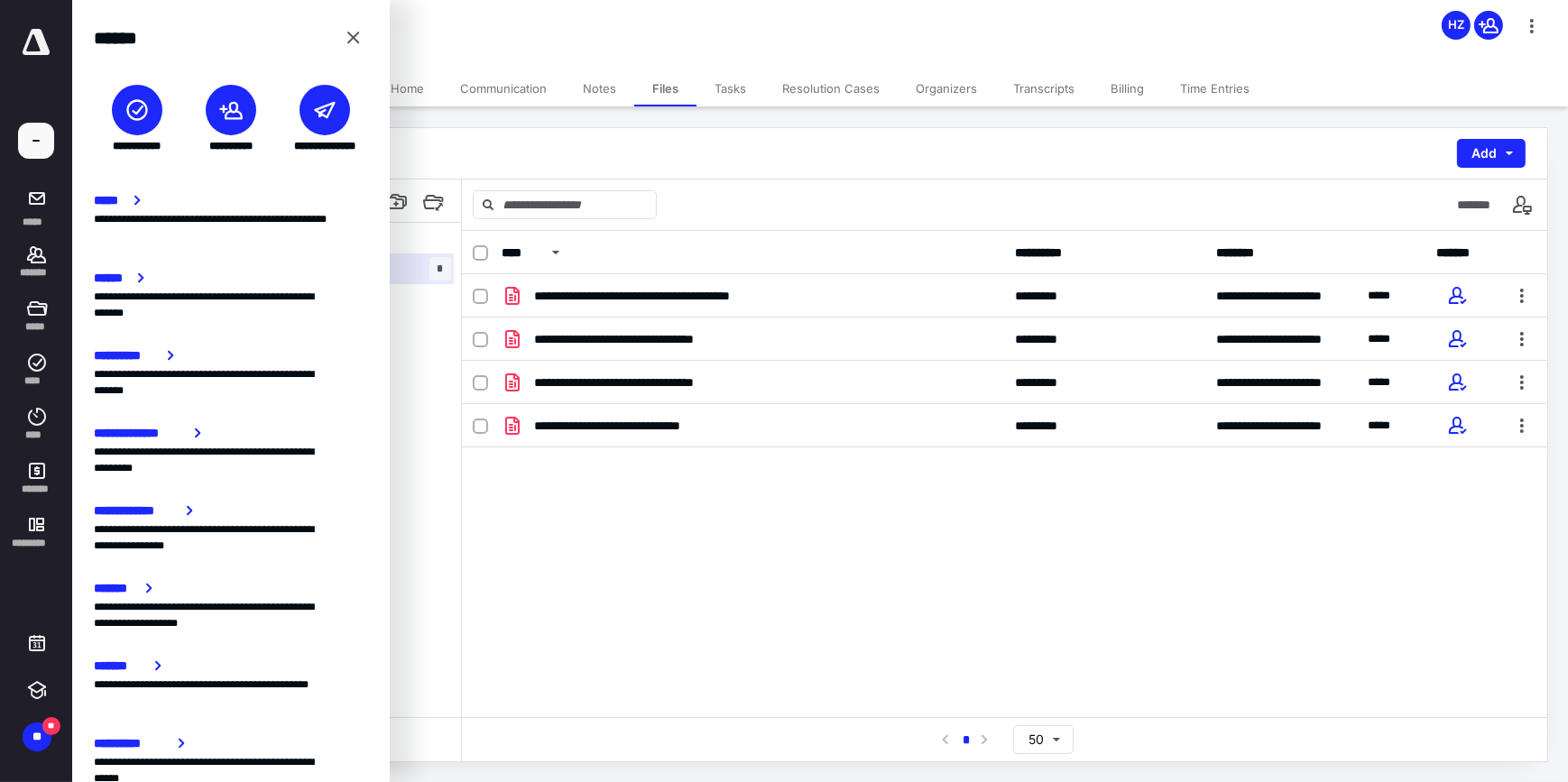 click 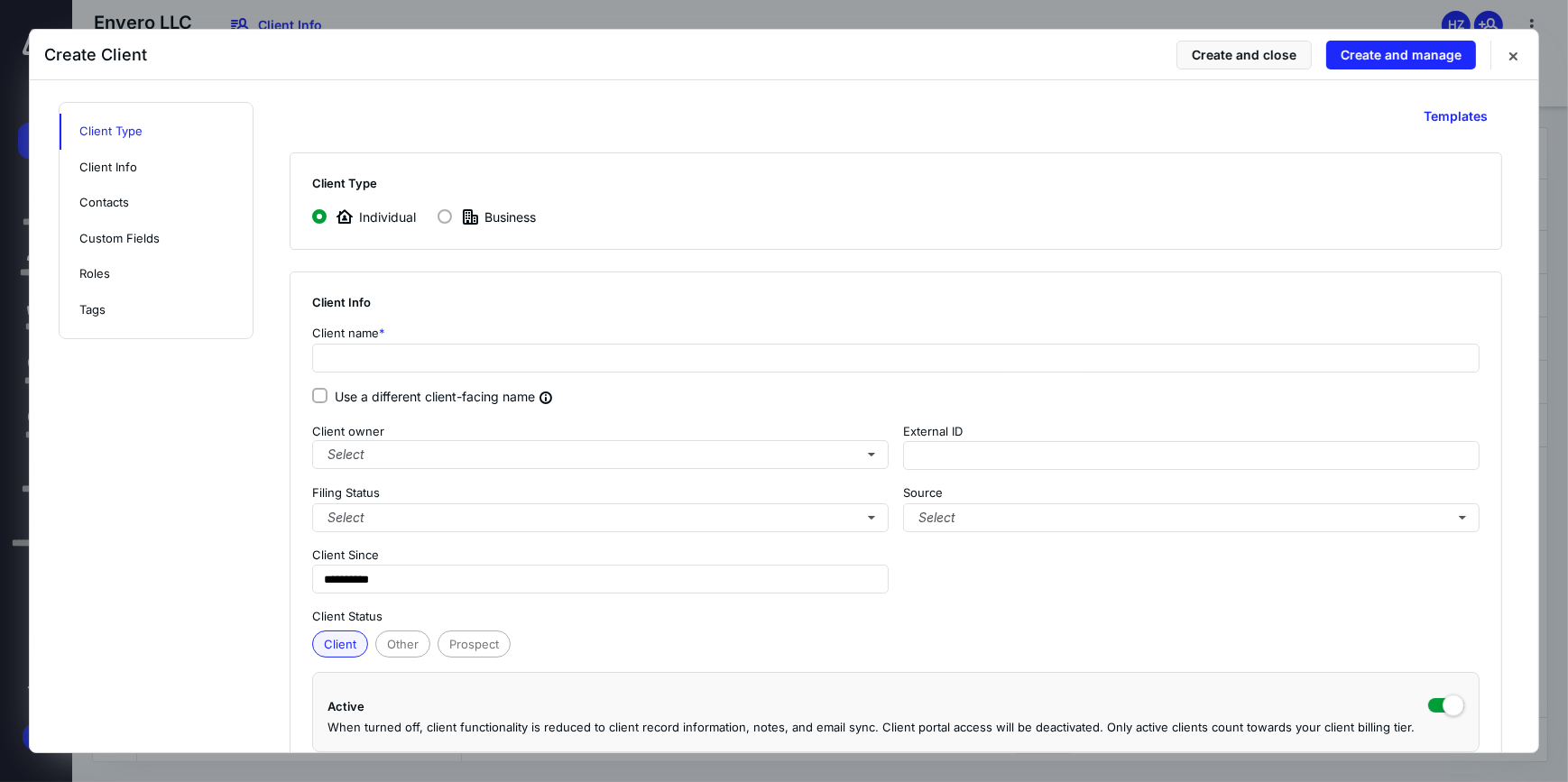 click on "Business" at bounding box center (486, 216) 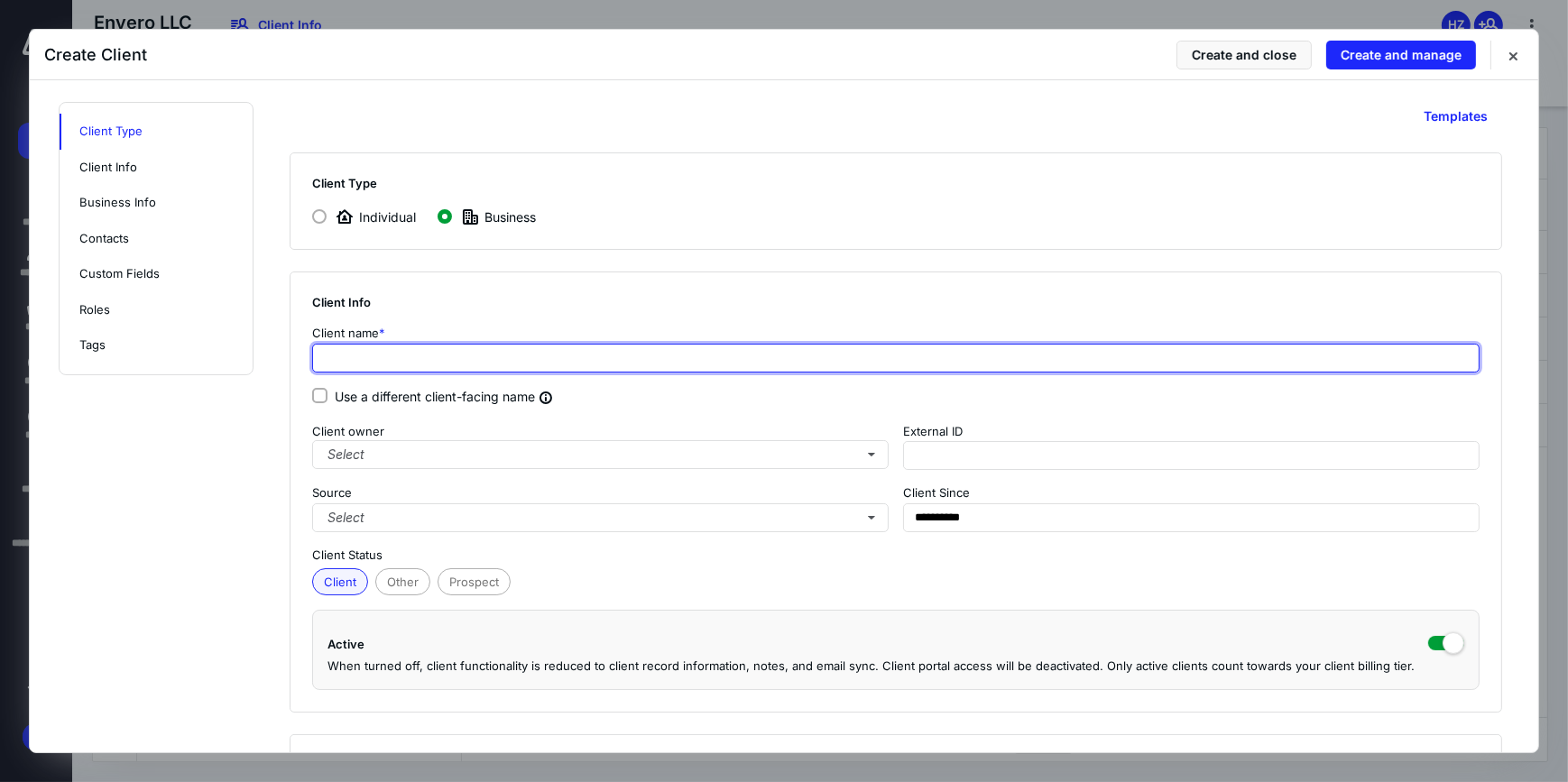 click at bounding box center [896, 358] 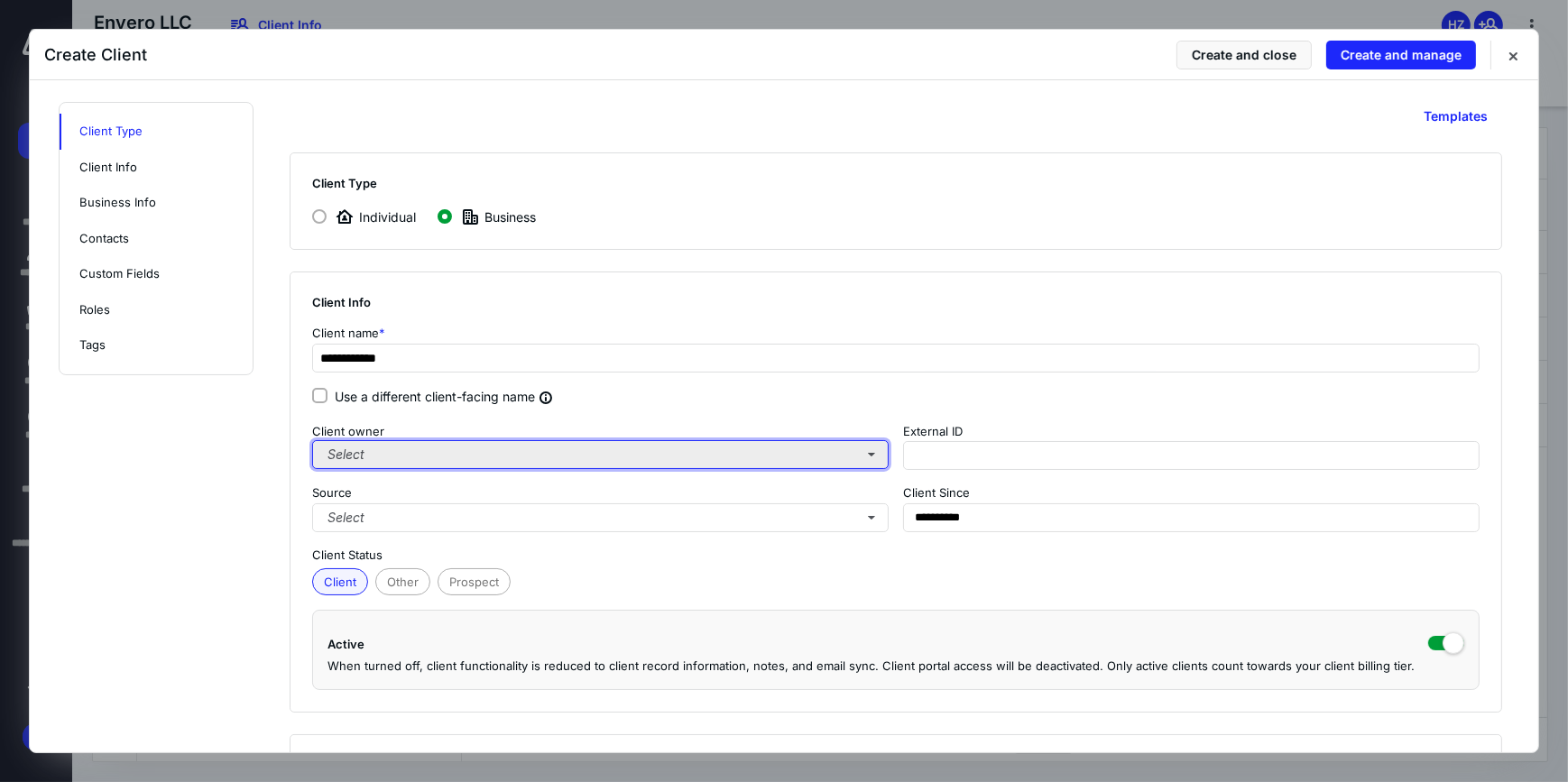 click on "Select" at bounding box center [600, 455] 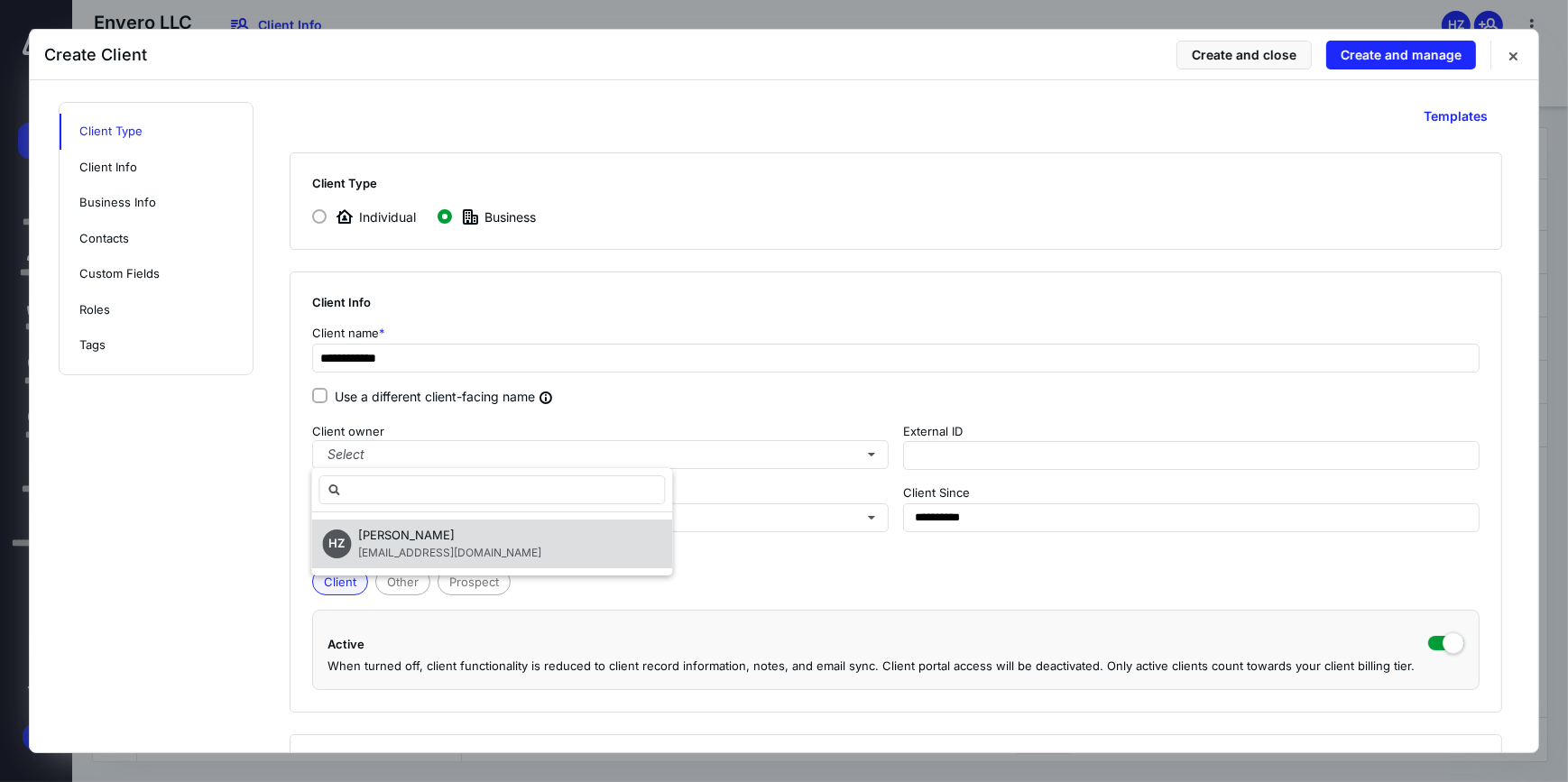 click on "[PERSON_NAME]" at bounding box center [406, 535] 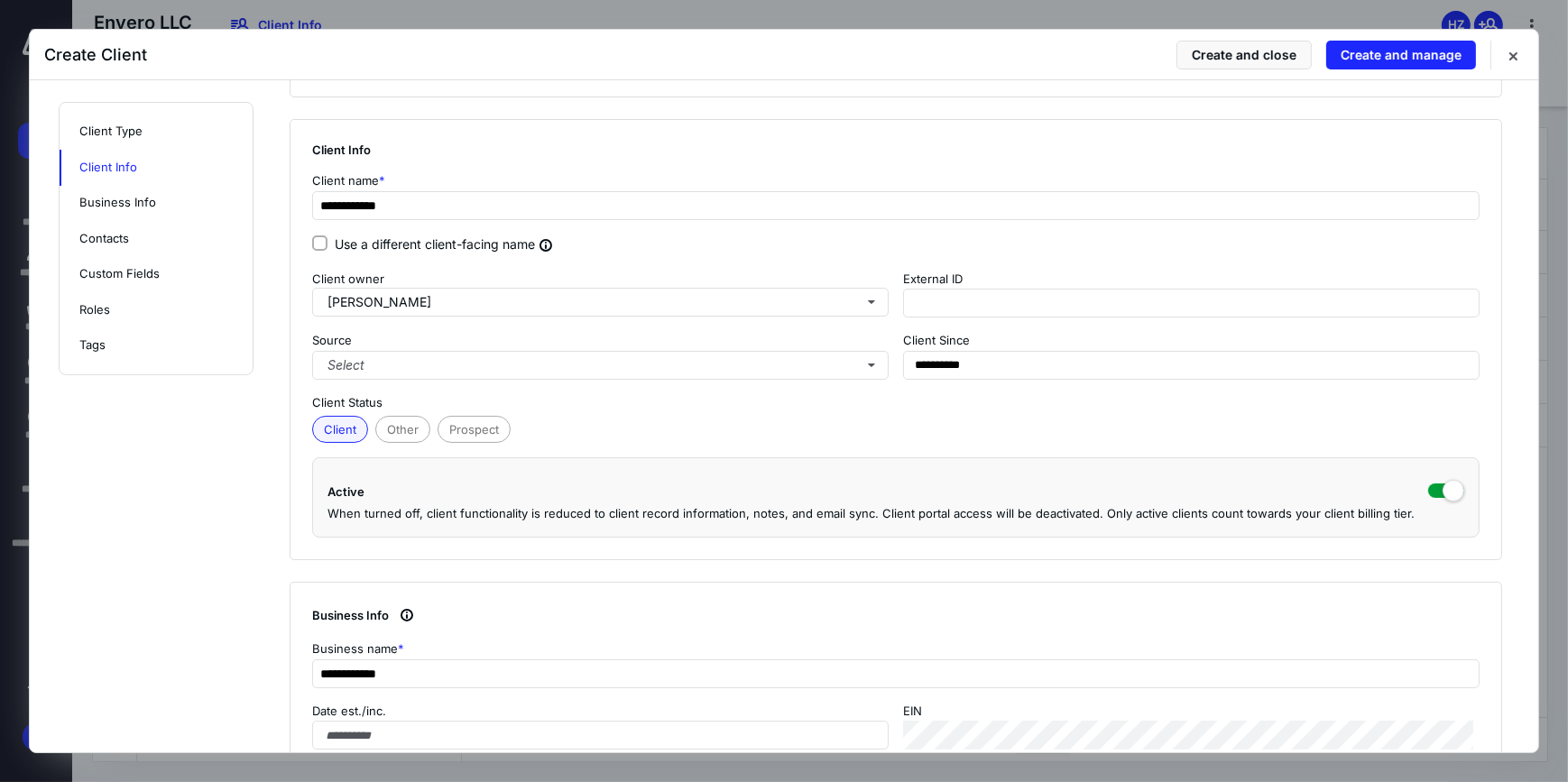 scroll, scrollTop: 409, scrollLeft: 0, axis: vertical 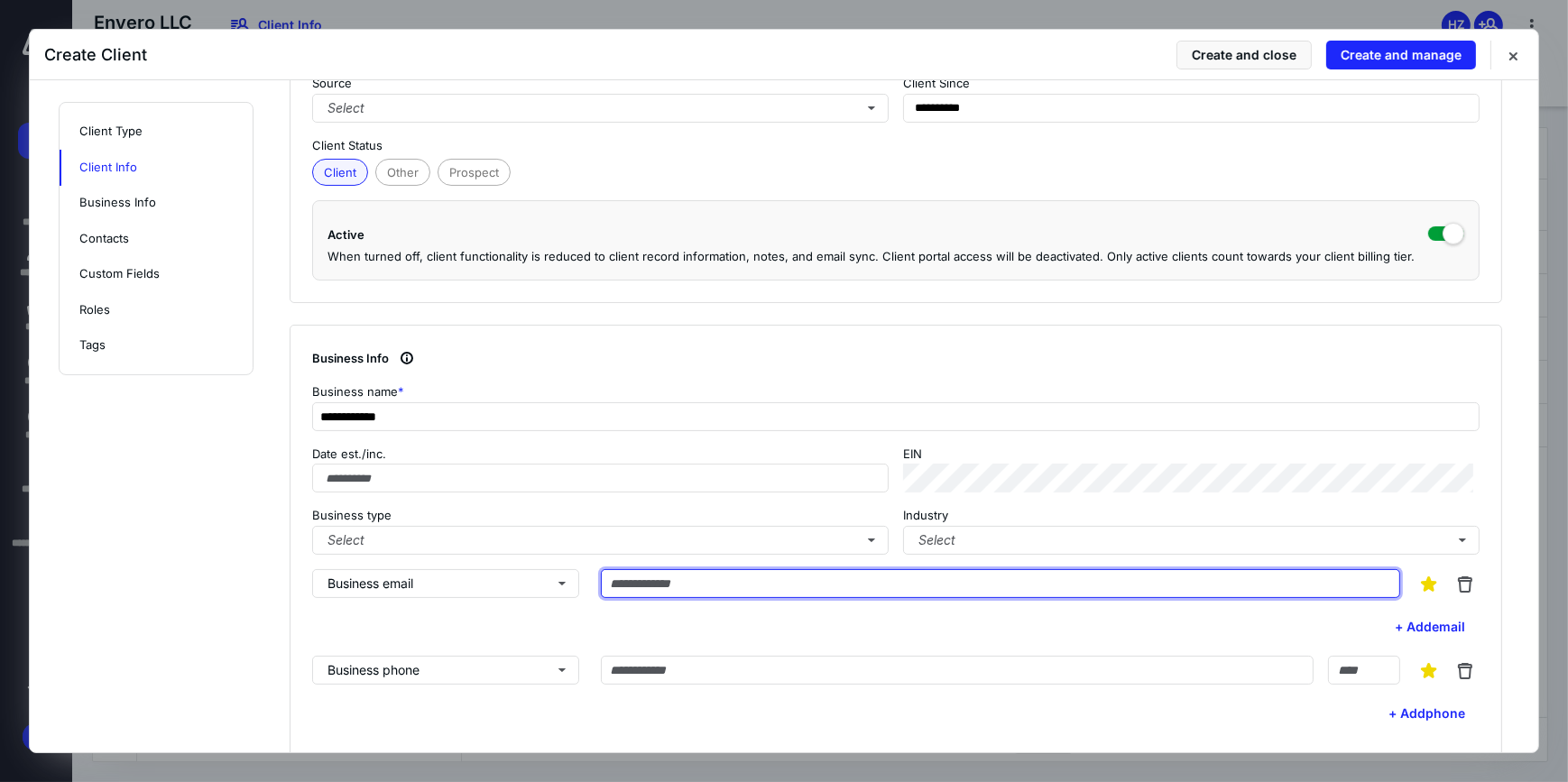 click at bounding box center [1001, 584] 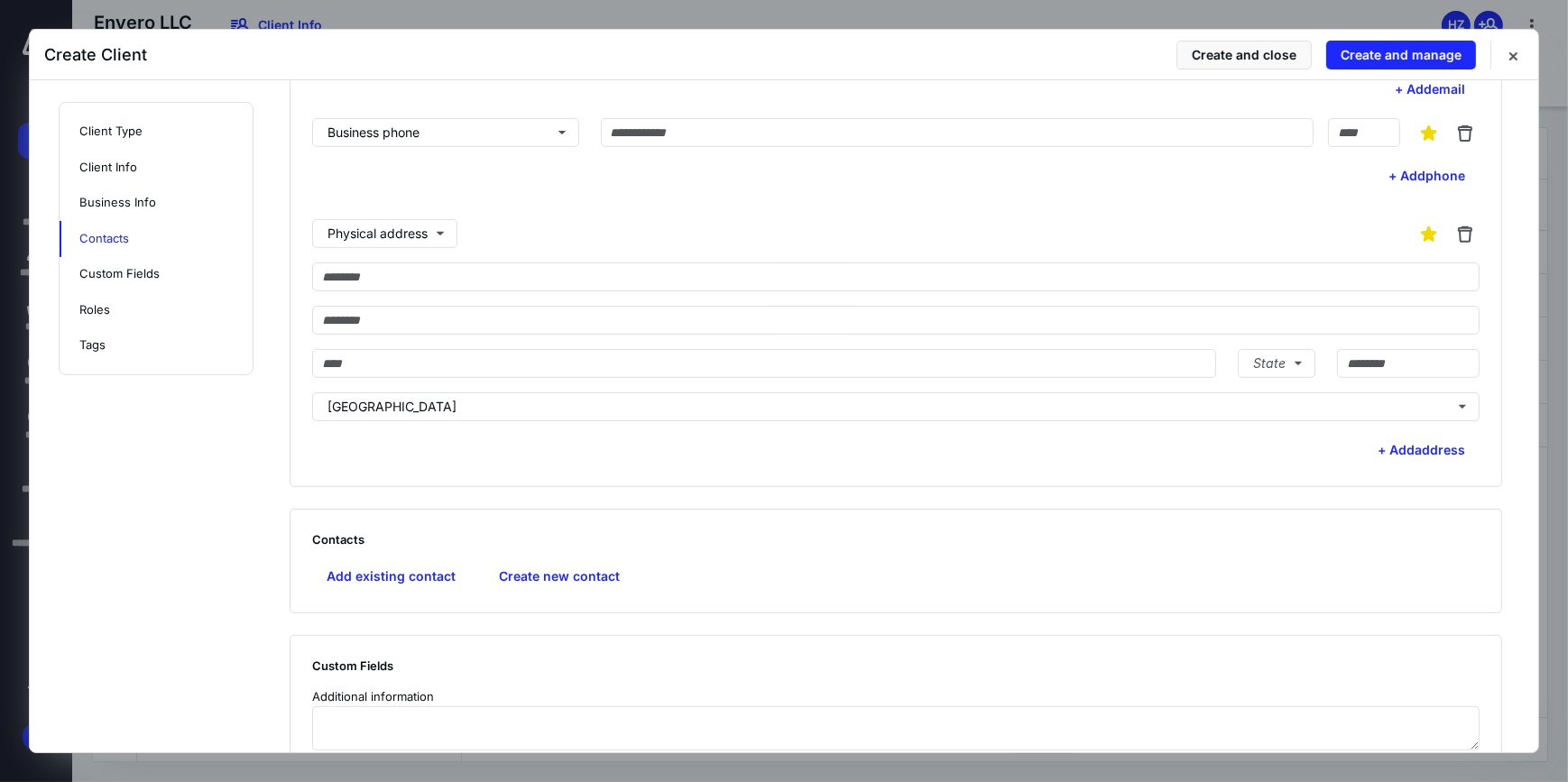 scroll, scrollTop: 983, scrollLeft: 0, axis: vertical 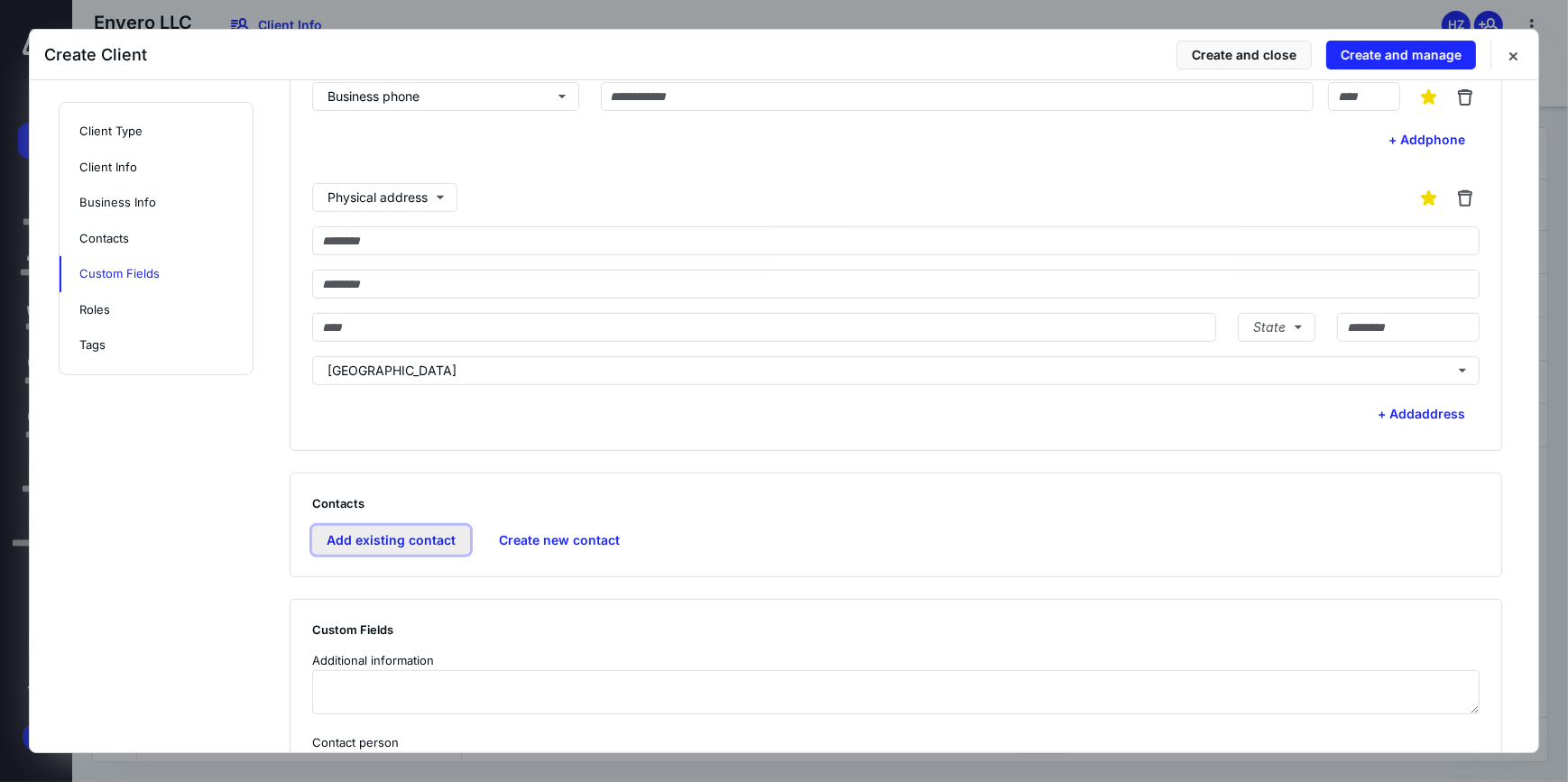 click on "Add existing contact" at bounding box center [391, 540] 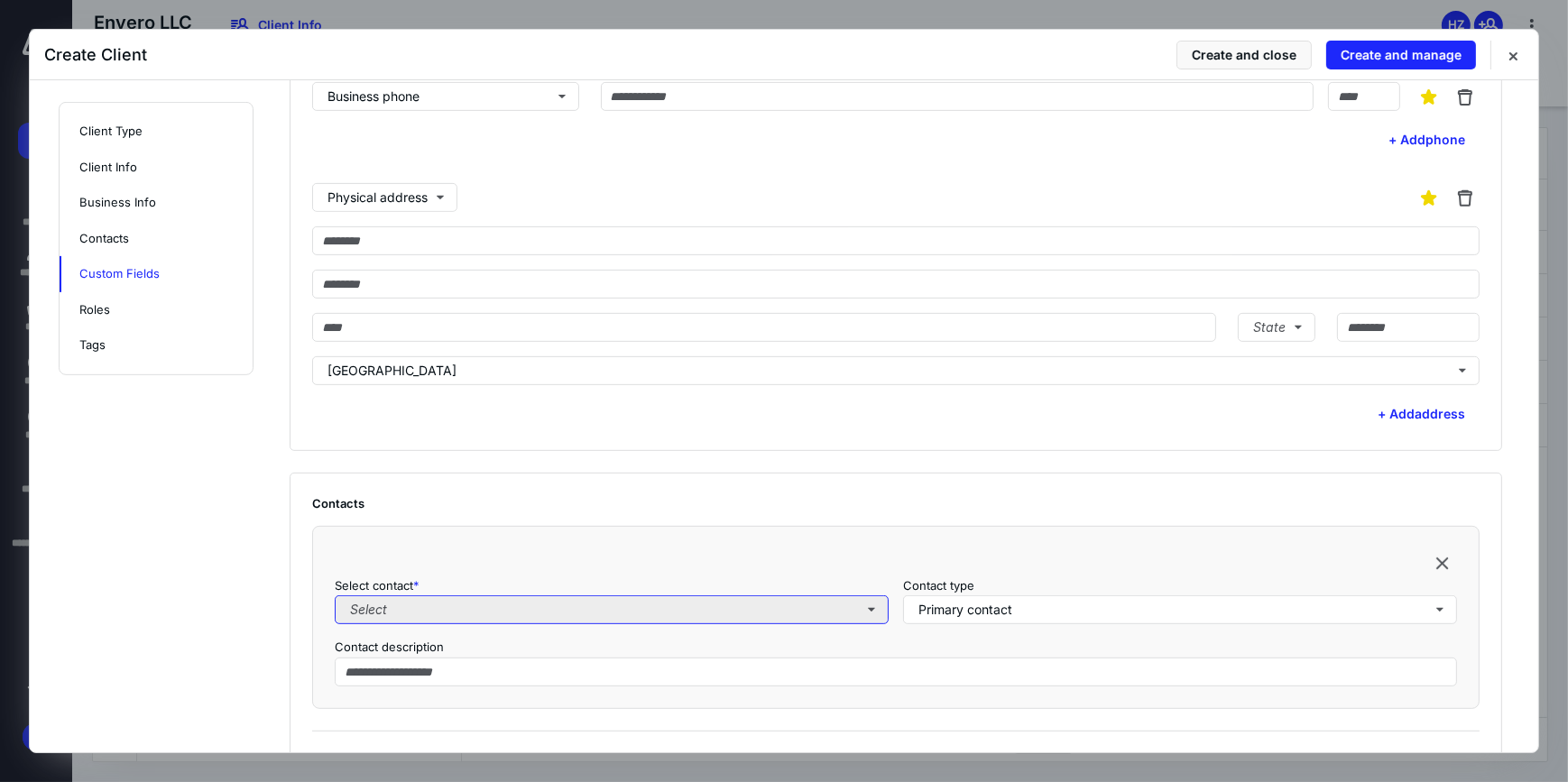 click on "Select" at bounding box center [612, 610] 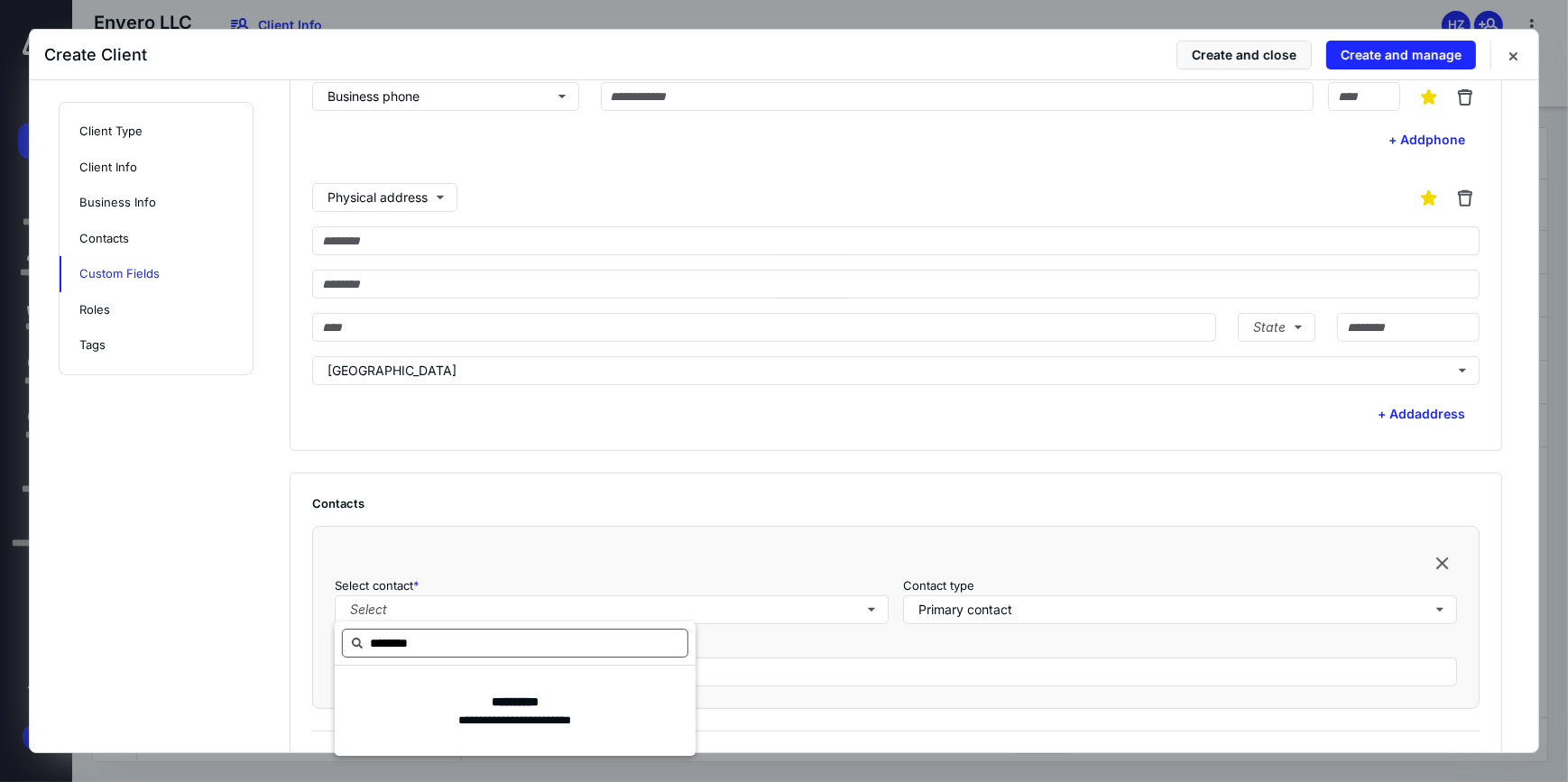 click on "********" at bounding box center (515, 643) 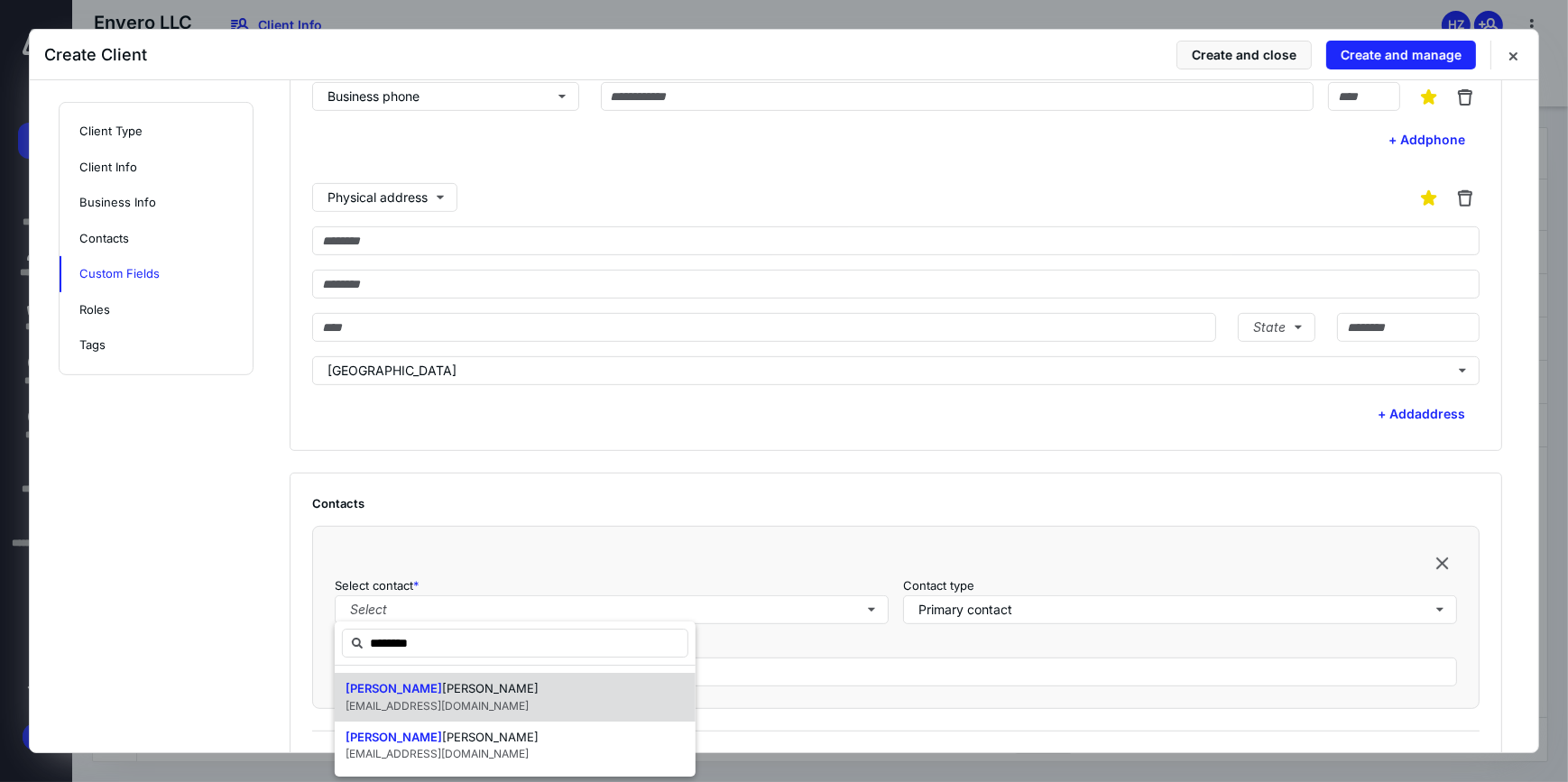 click on "Javier M artinez Abrego jma@jag.mx" at bounding box center (515, 697) 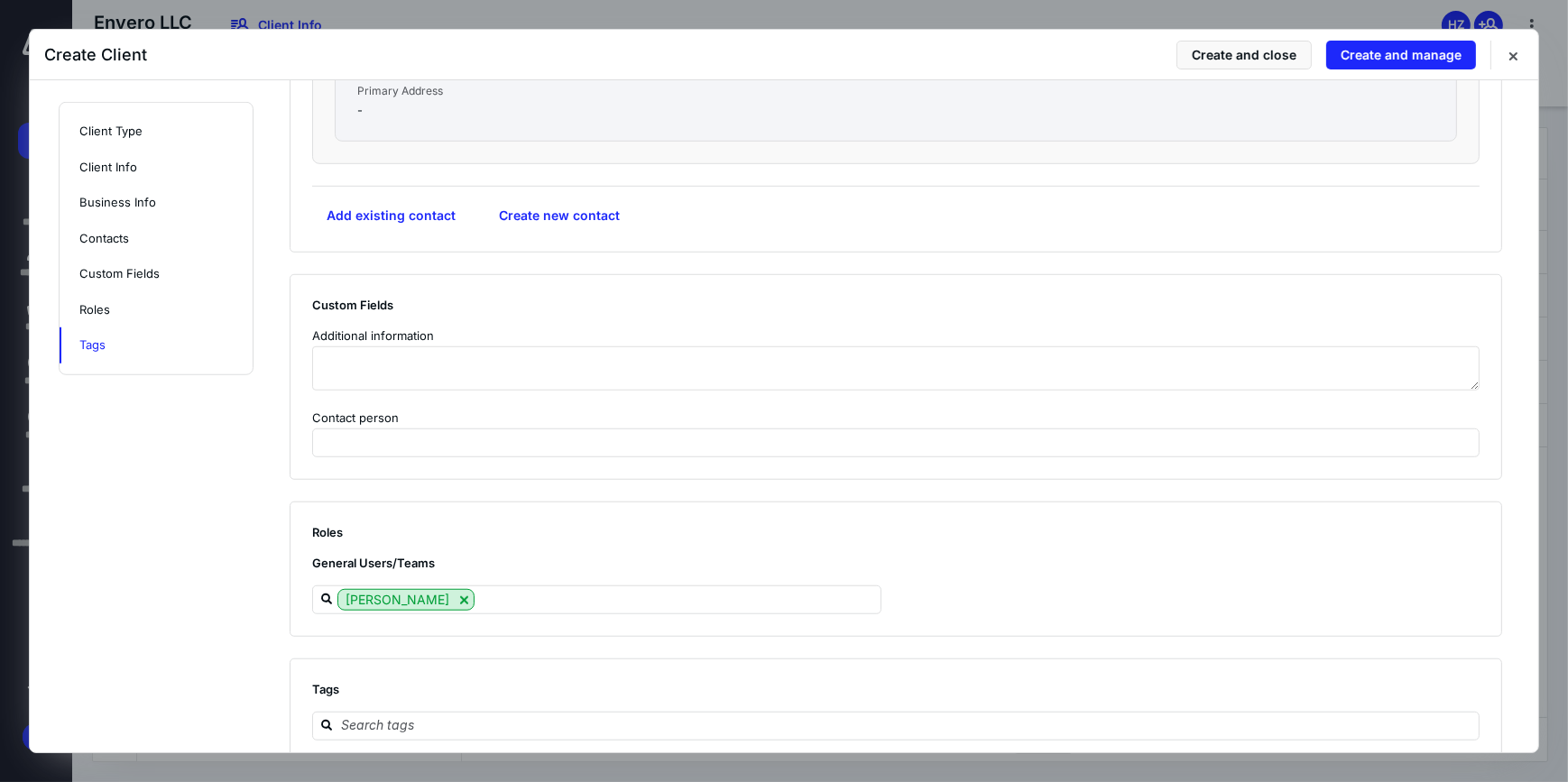 scroll, scrollTop: 1786, scrollLeft: 0, axis: vertical 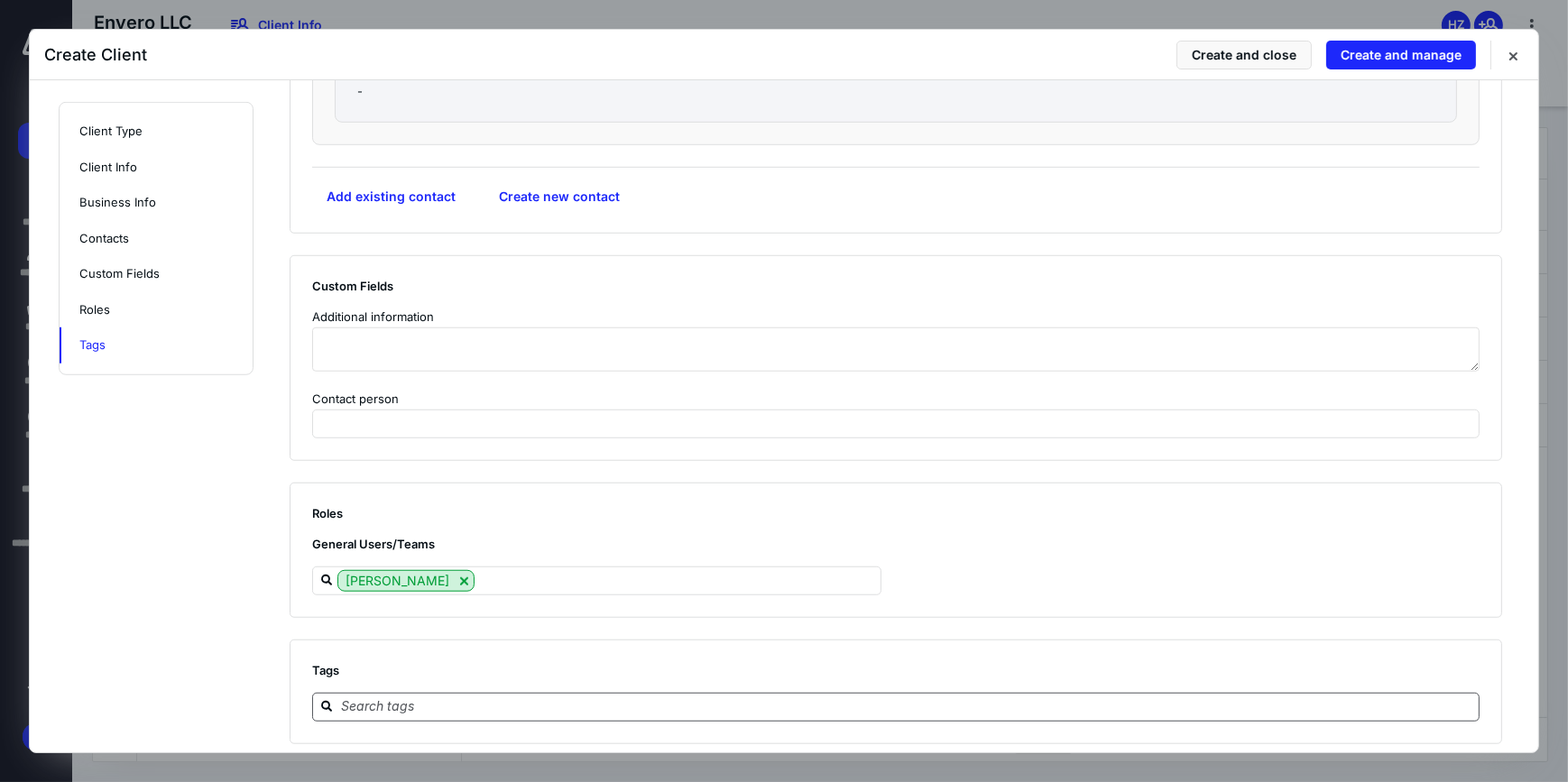 click at bounding box center (907, 706) 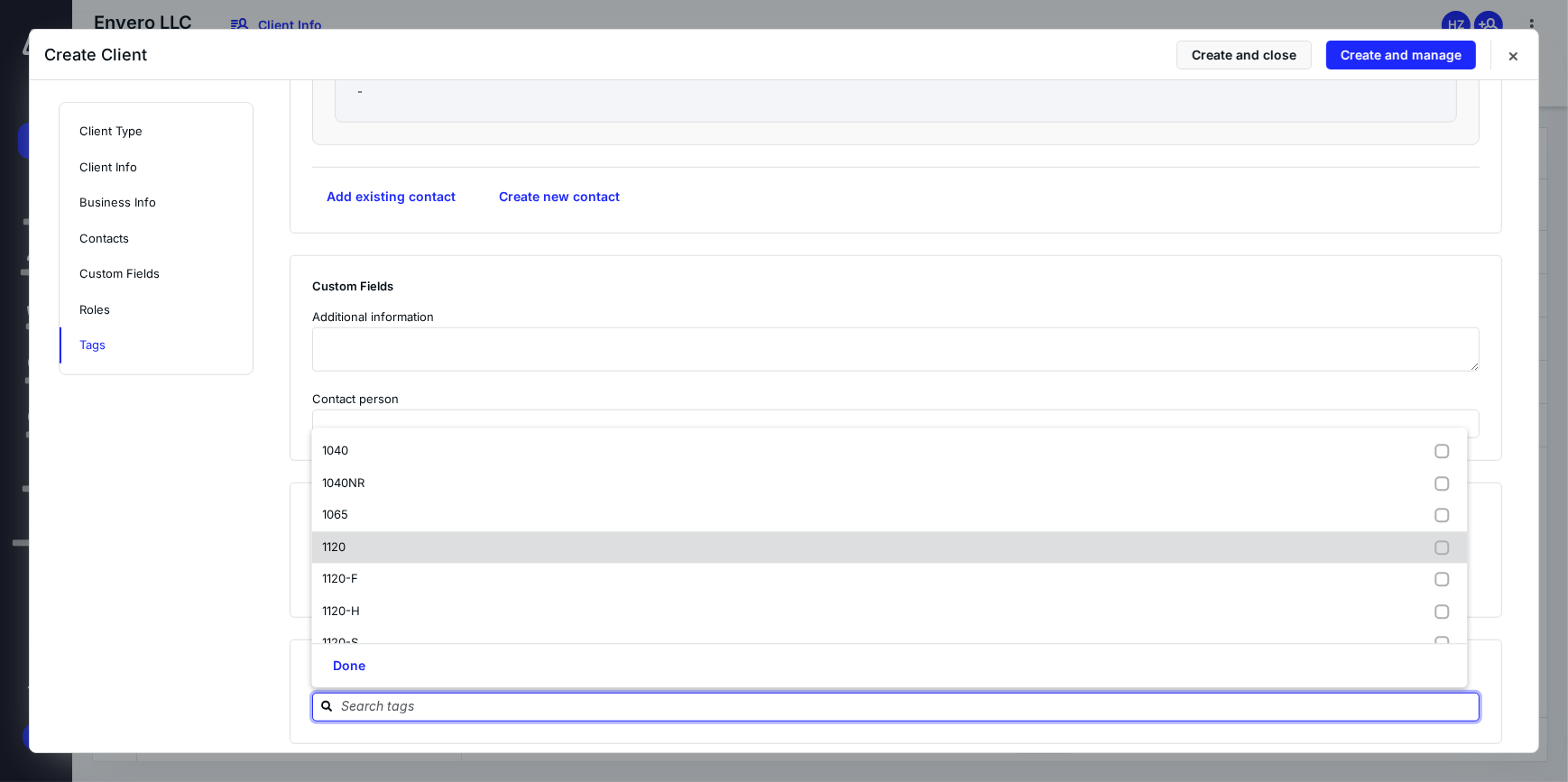 click on "1120" at bounding box center [889, 547] 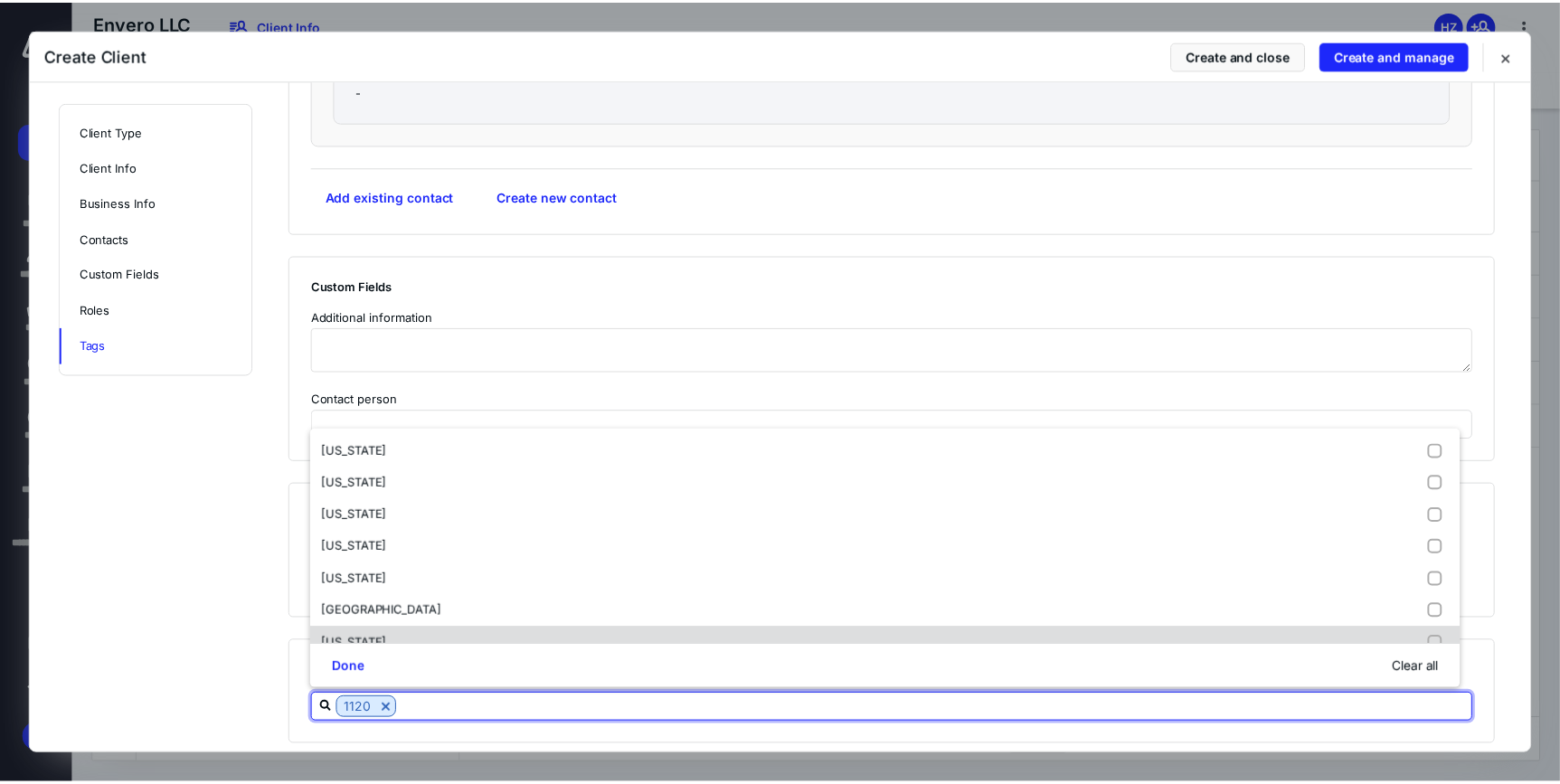 scroll, scrollTop: 834, scrollLeft: 0, axis: vertical 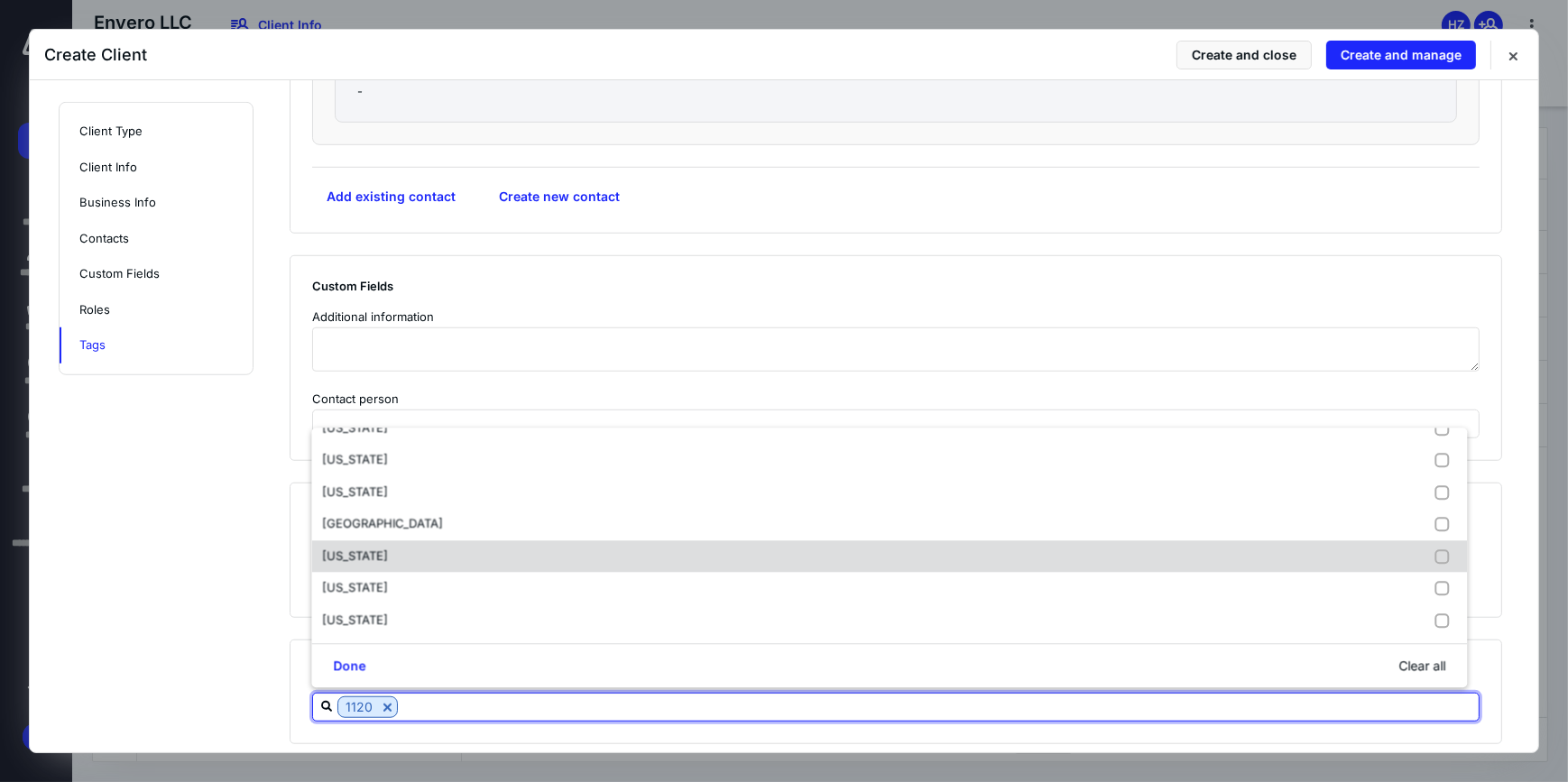 click on "[US_STATE]" at bounding box center [355, 556] 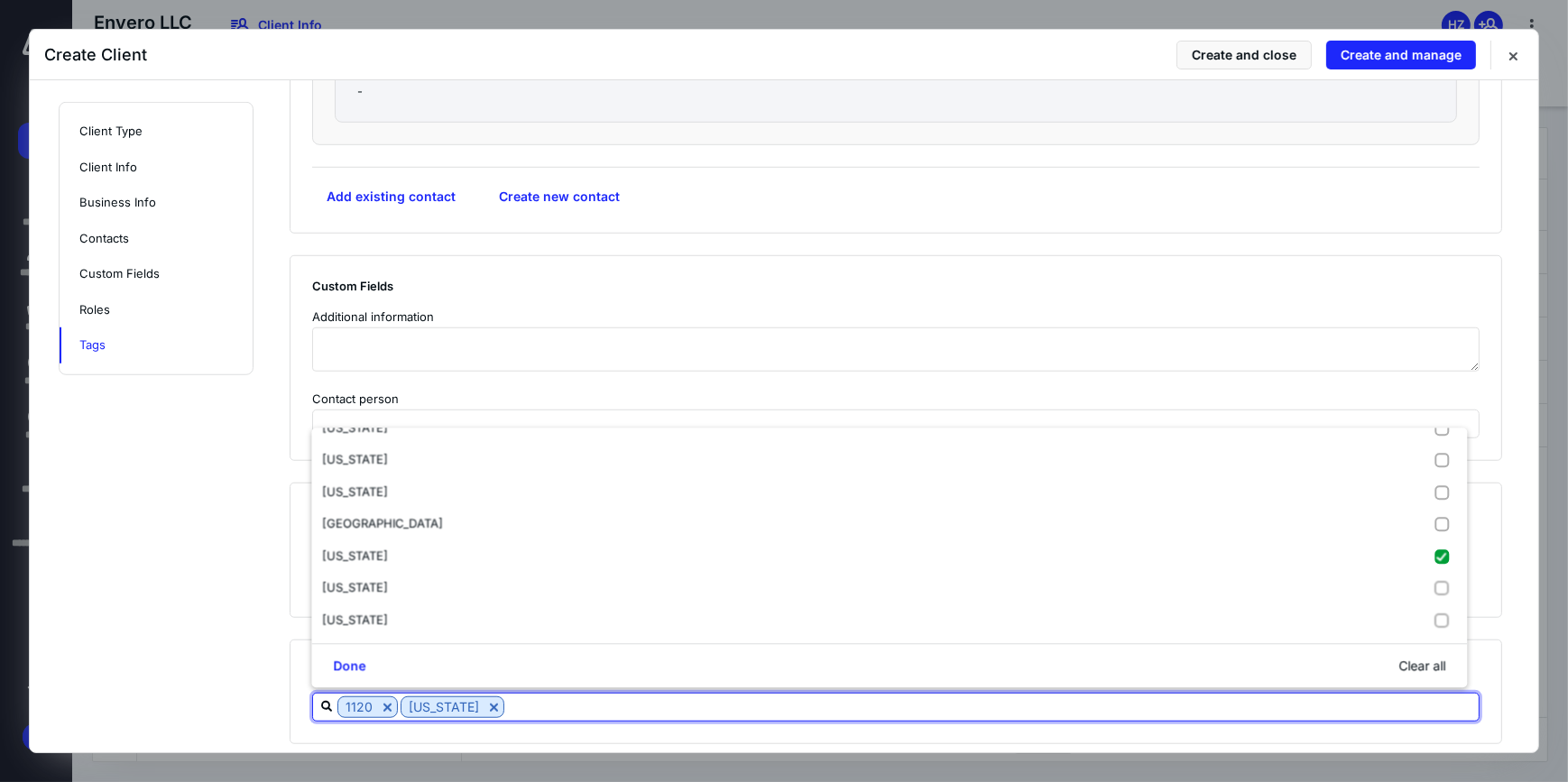 click on "**********" at bounding box center (907, -474) 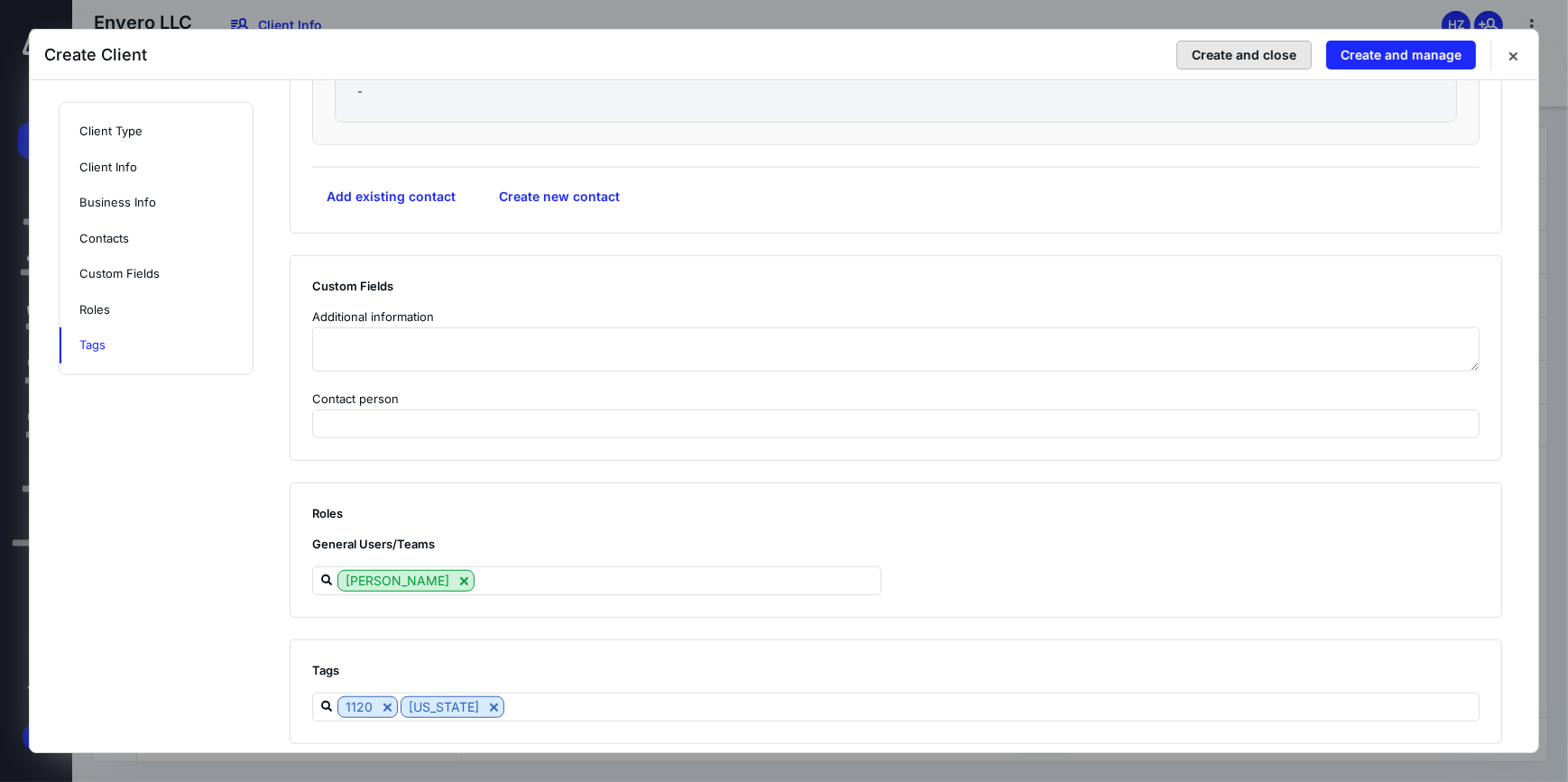 click on "Create and close" at bounding box center (1244, 55) 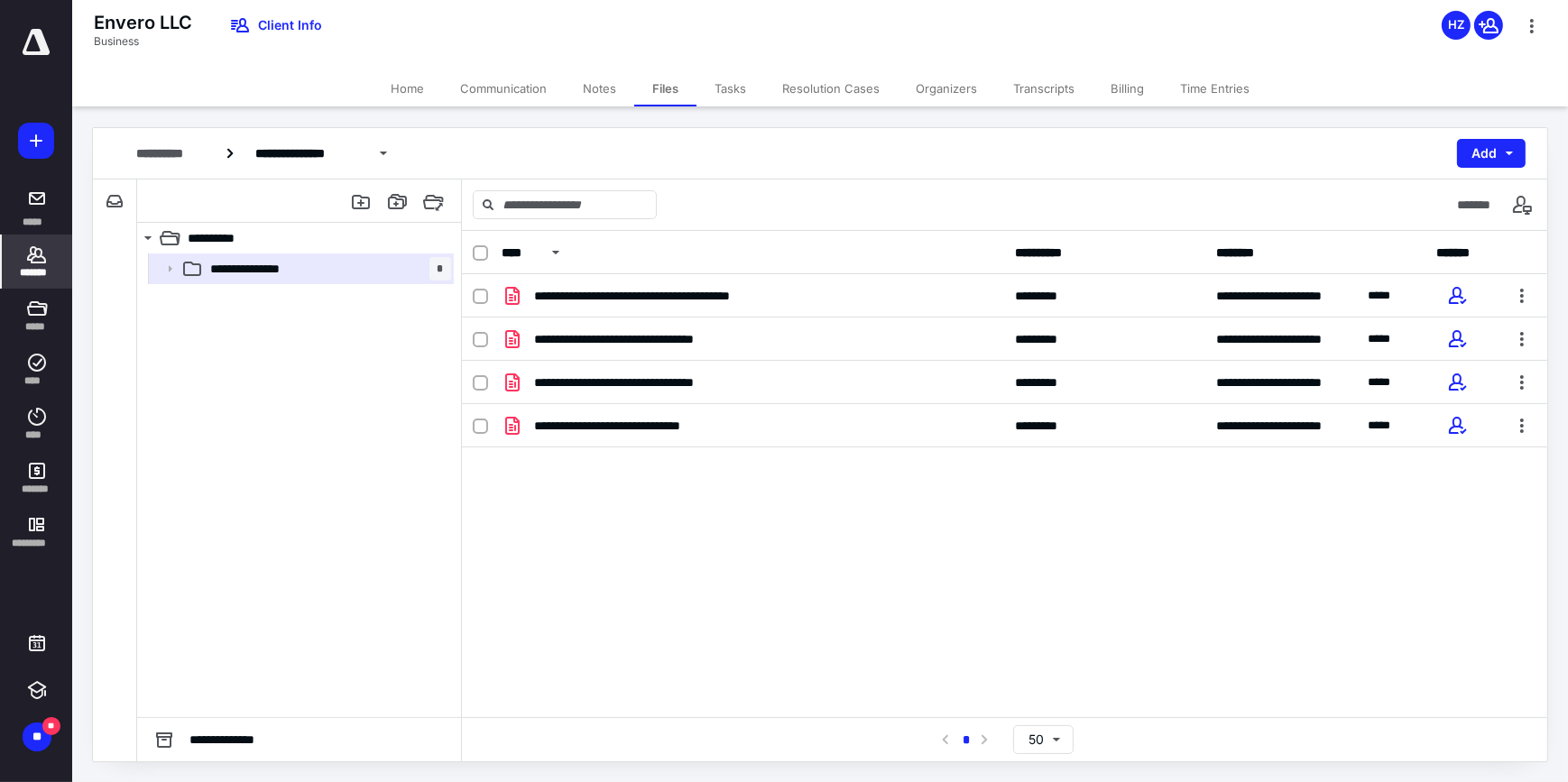 drag, startPoint x: 31, startPoint y: 274, endPoint x: 67, endPoint y: 271, distance: 36.1248 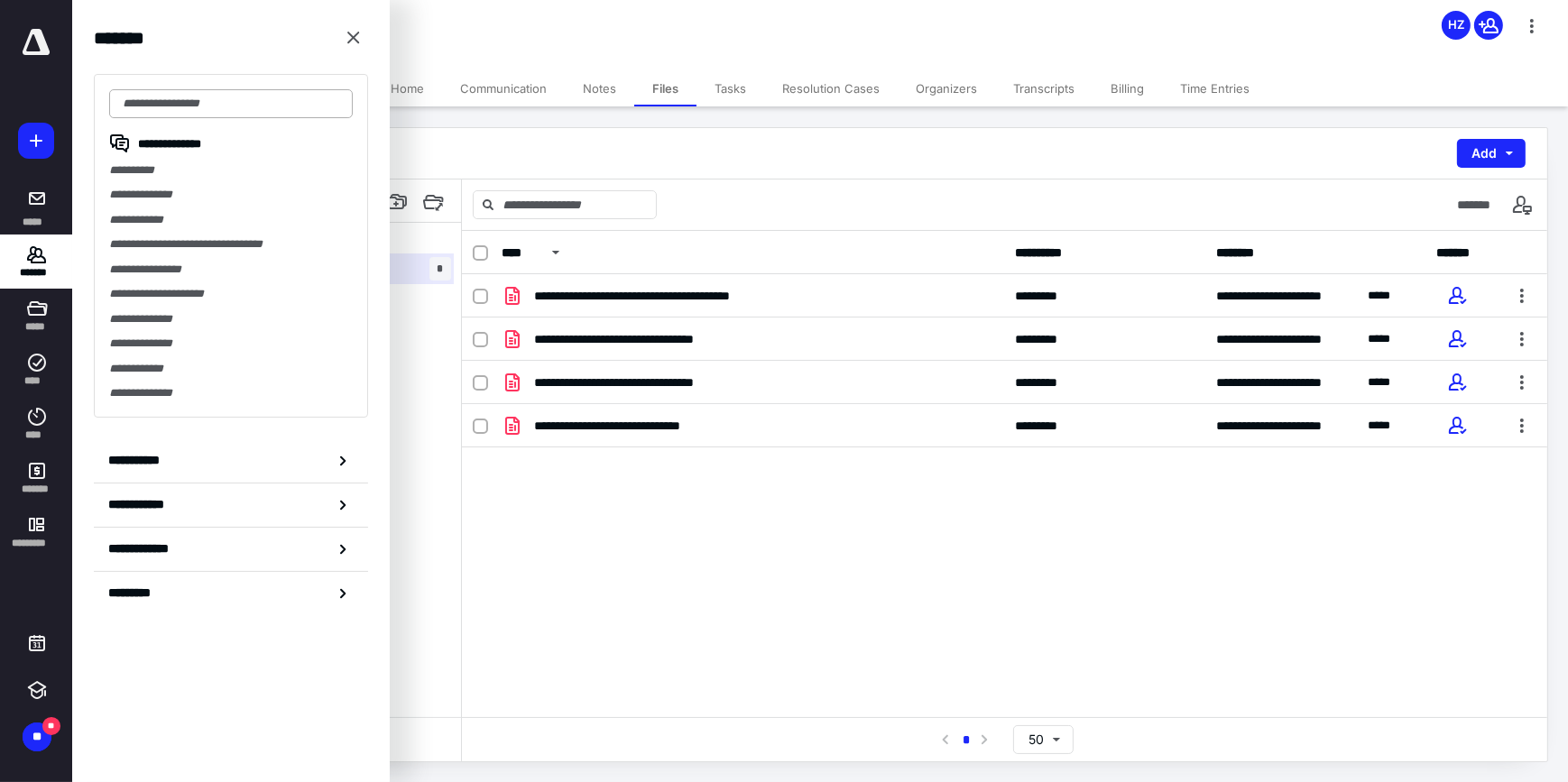 click at bounding box center [231, 104] 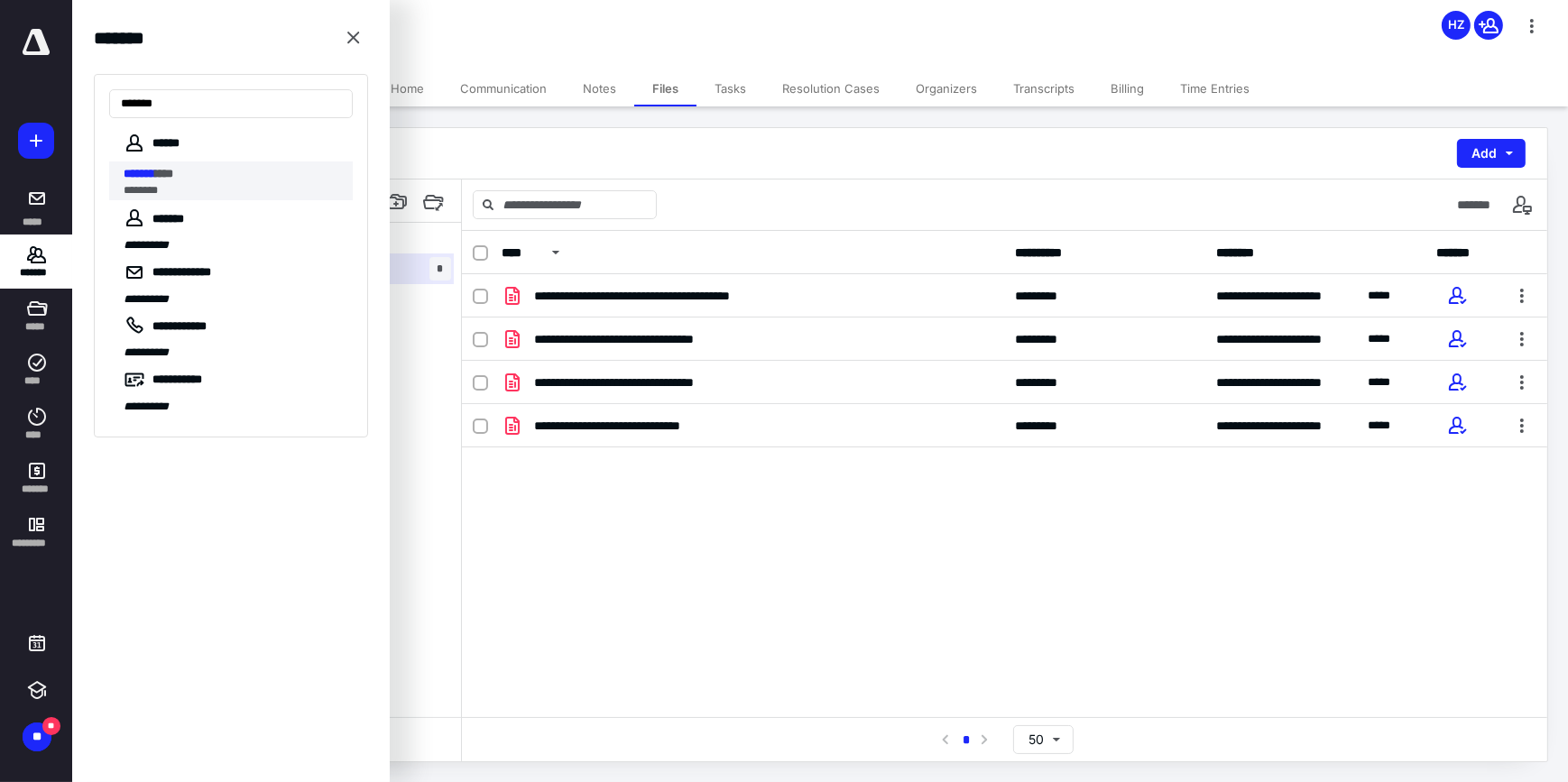 click on "***" at bounding box center [164, 173] 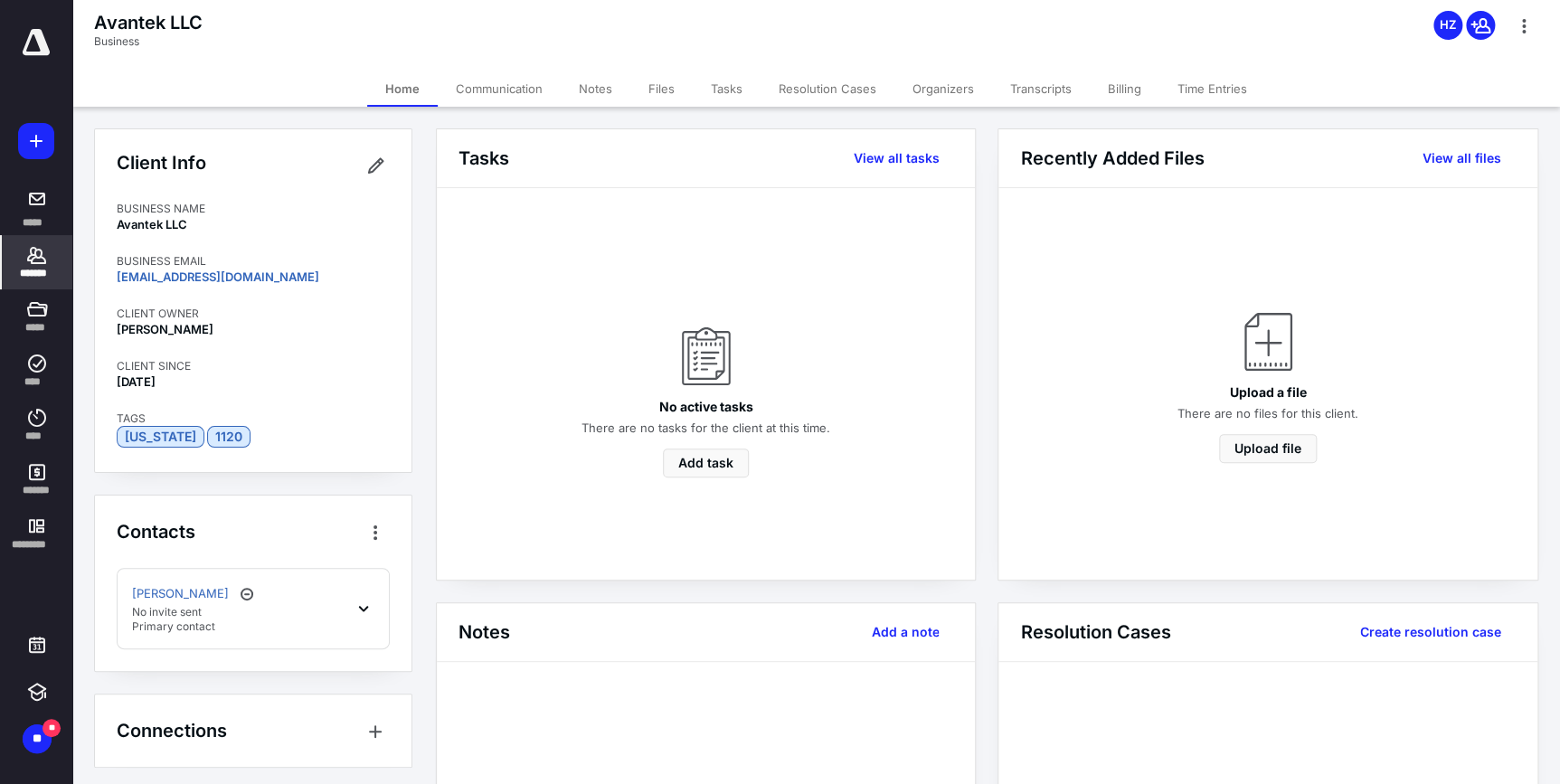 click on "Files" at bounding box center [661, 89] 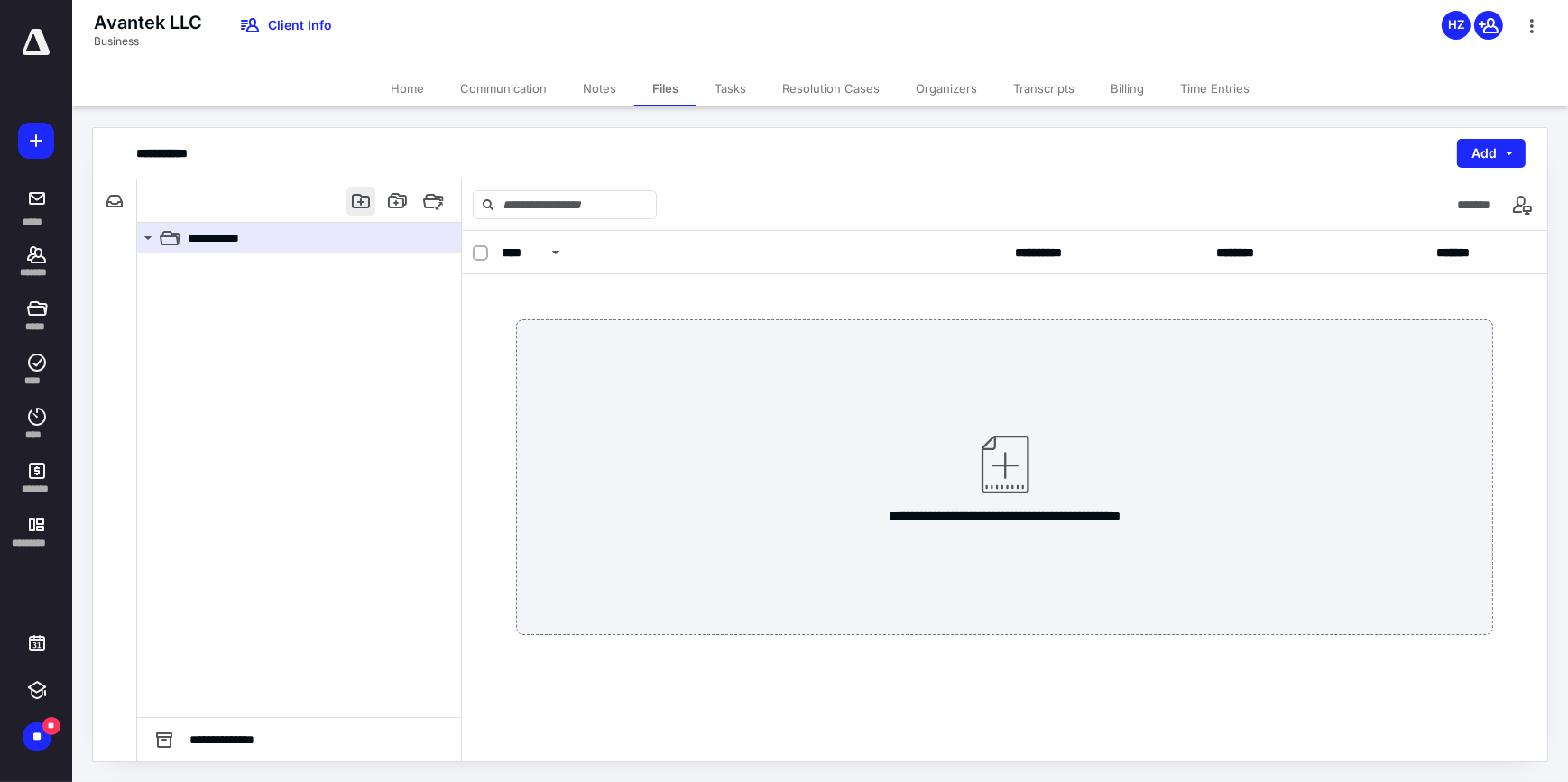 click at bounding box center [361, 201] 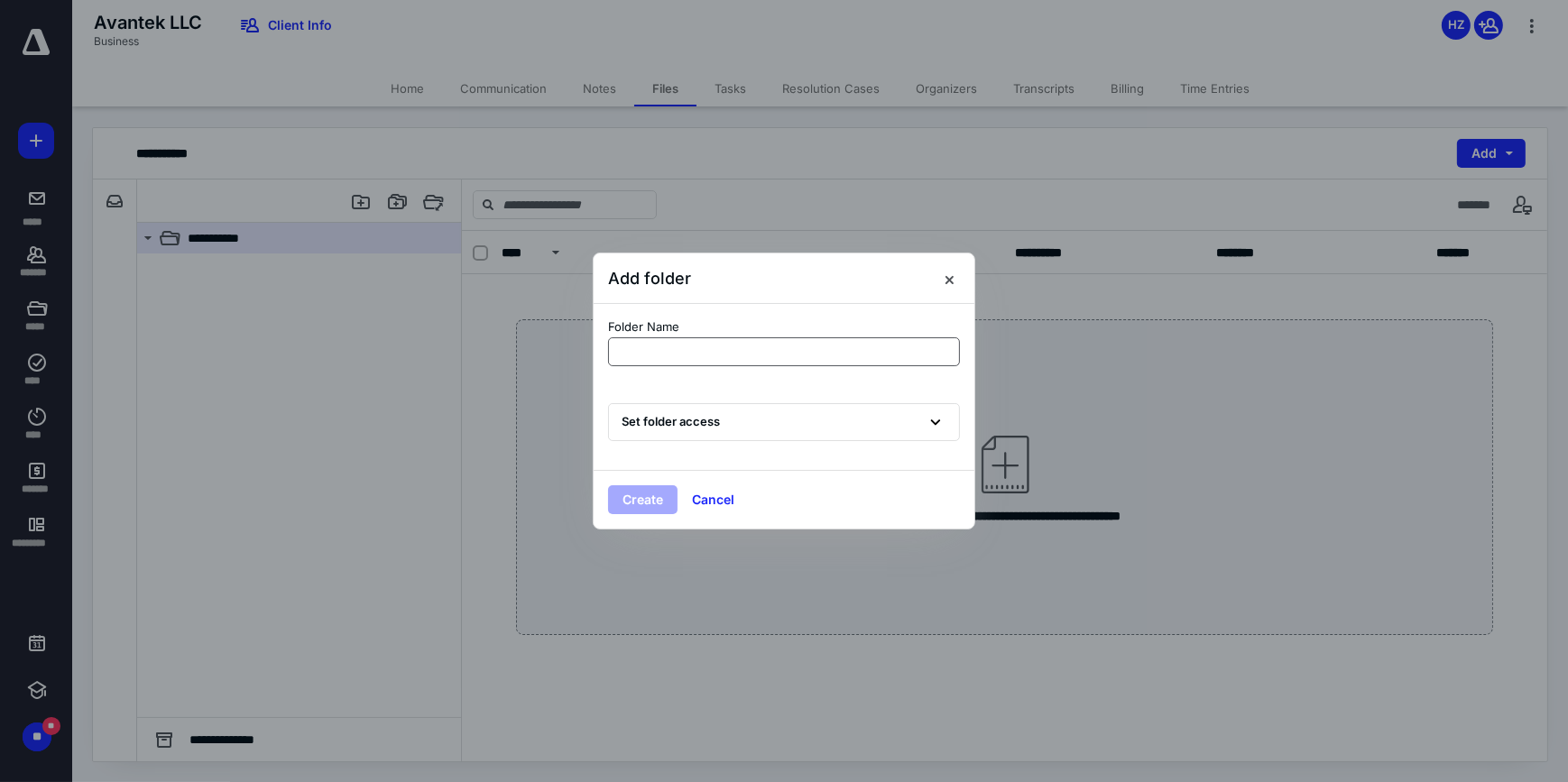 click at bounding box center [784, 352] 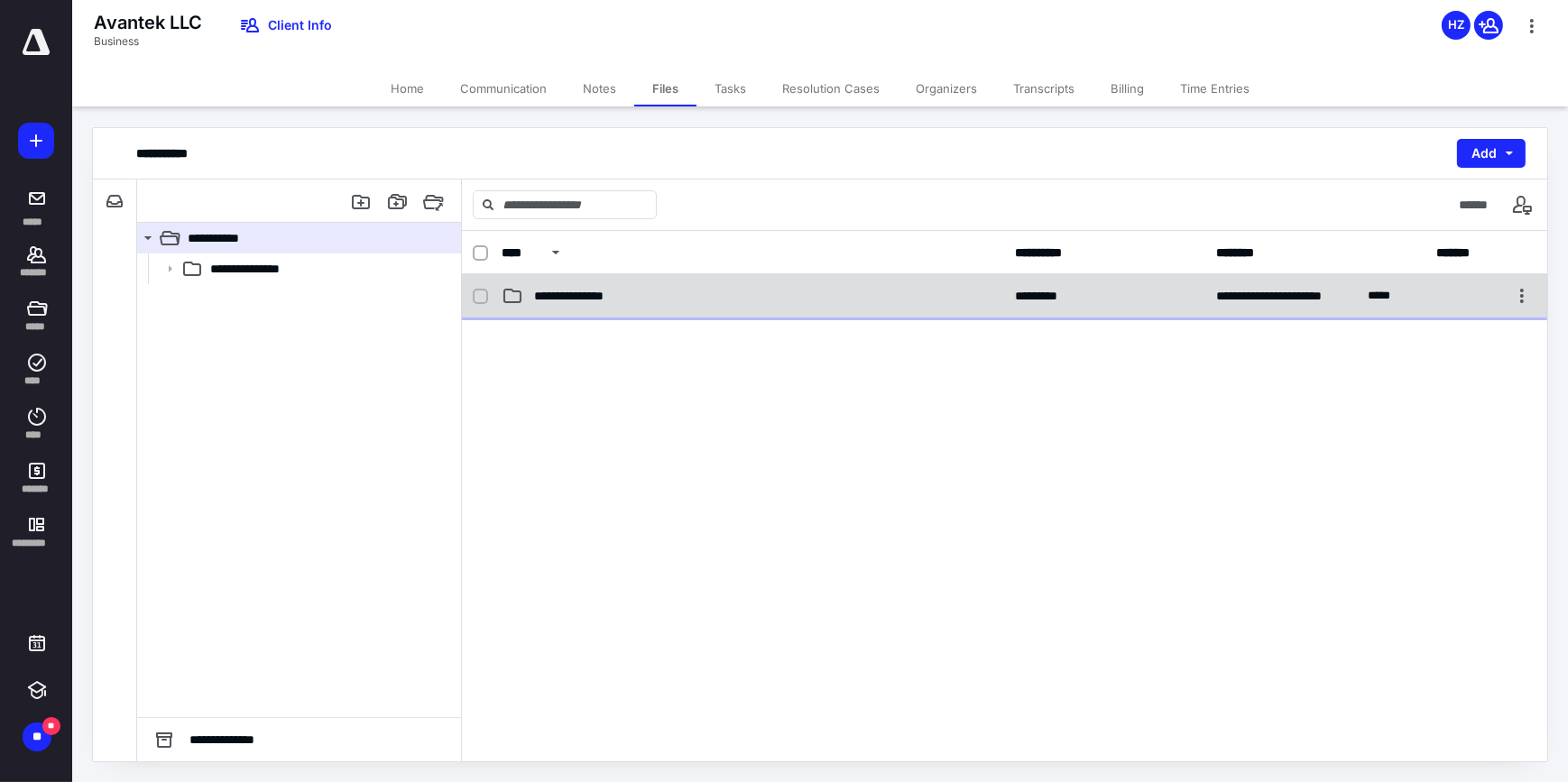 click on "**********" at bounding box center [1004, 296] 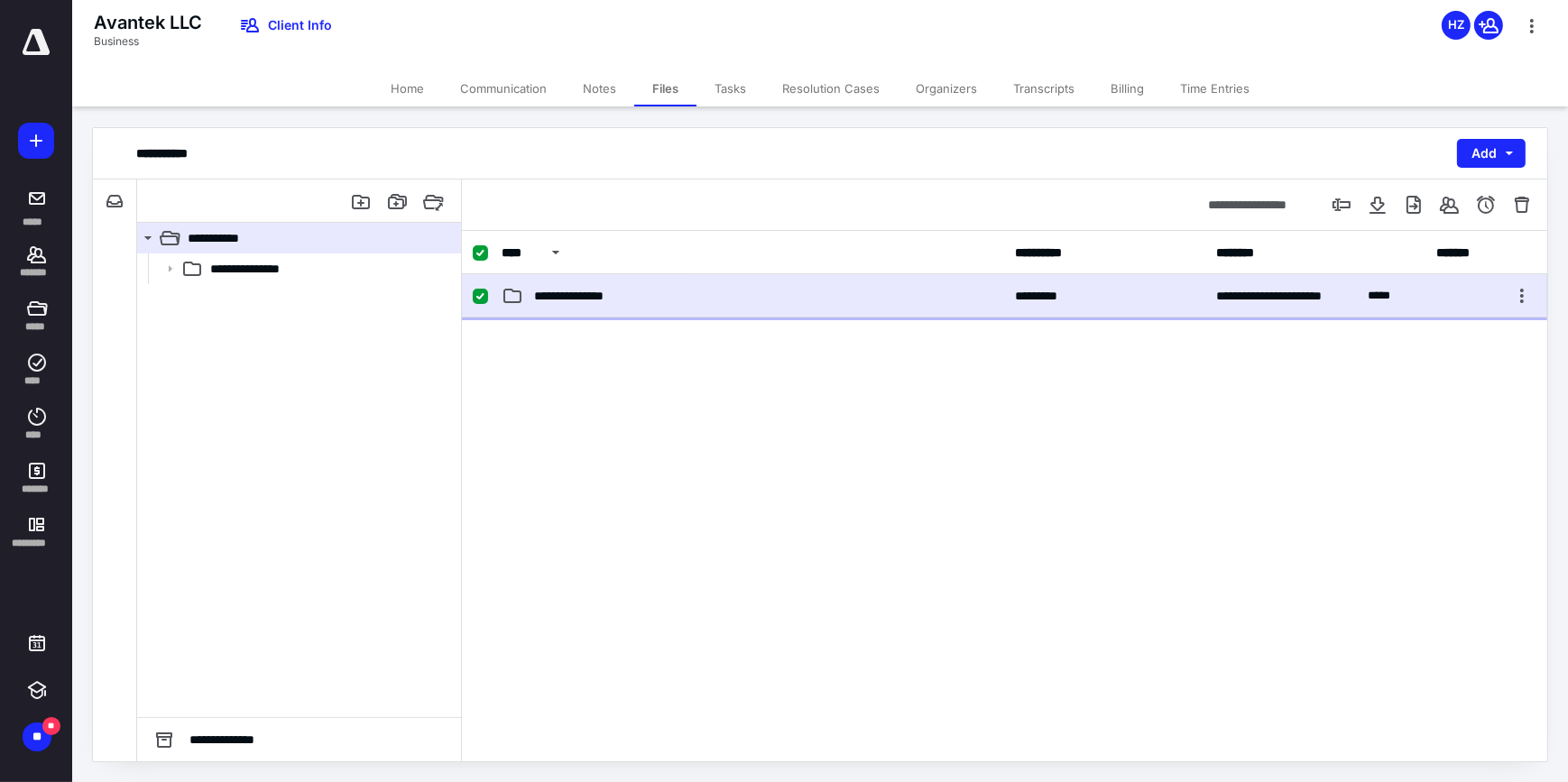 click on "**********" at bounding box center (1004, 296) 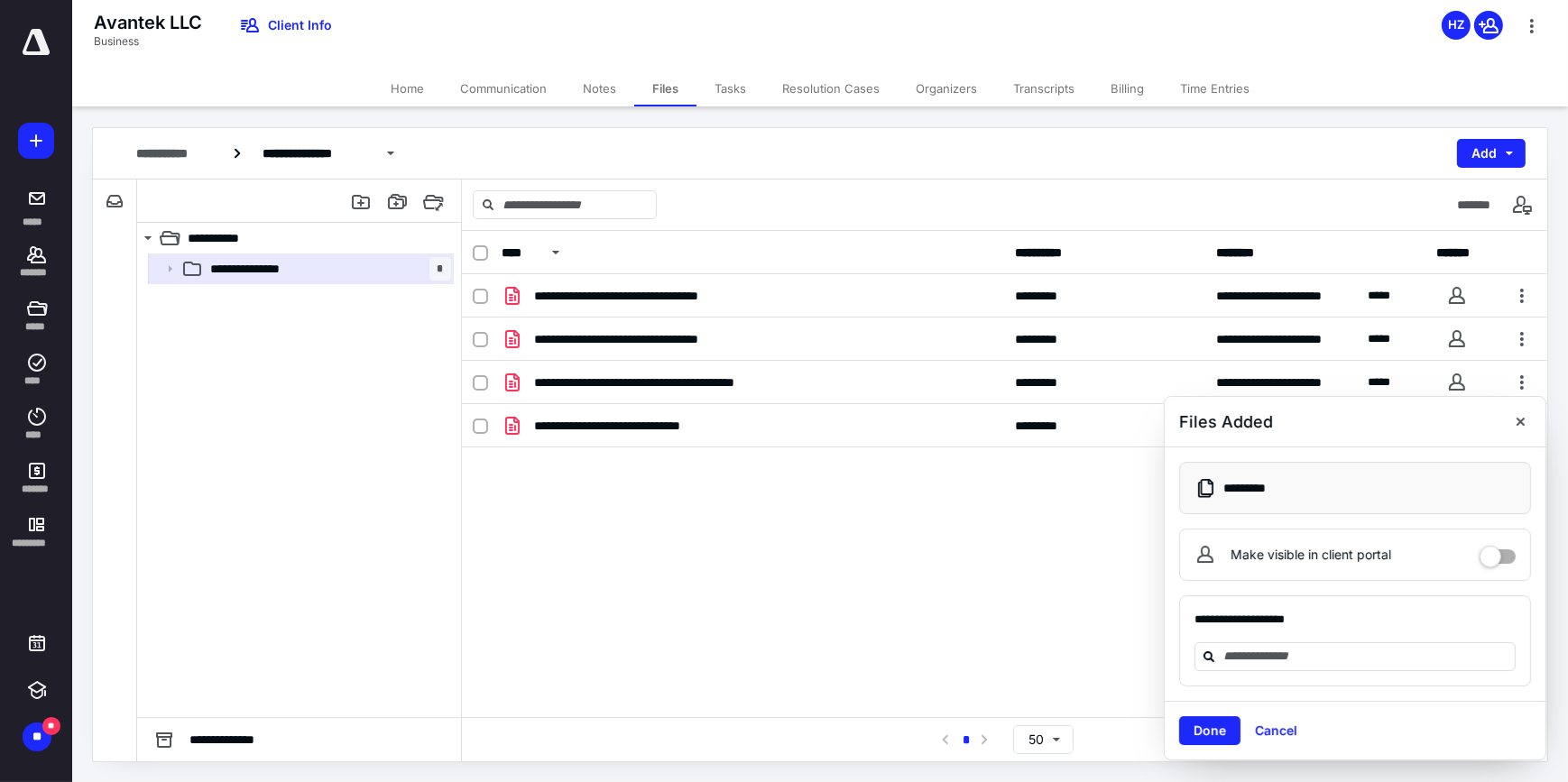 click at bounding box center (1498, 555) 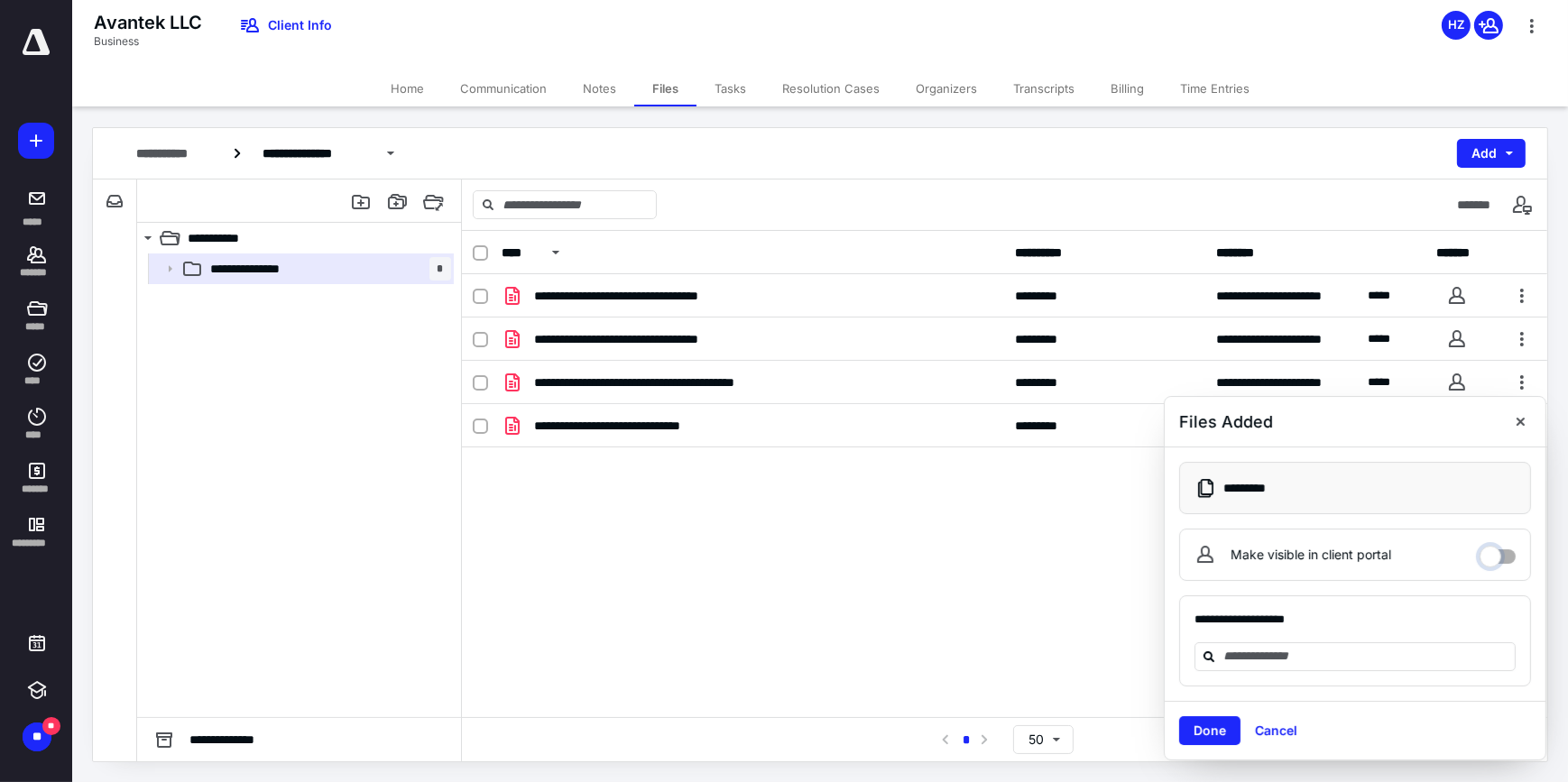 click on "Make visible in client portal" at bounding box center [1498, 552] 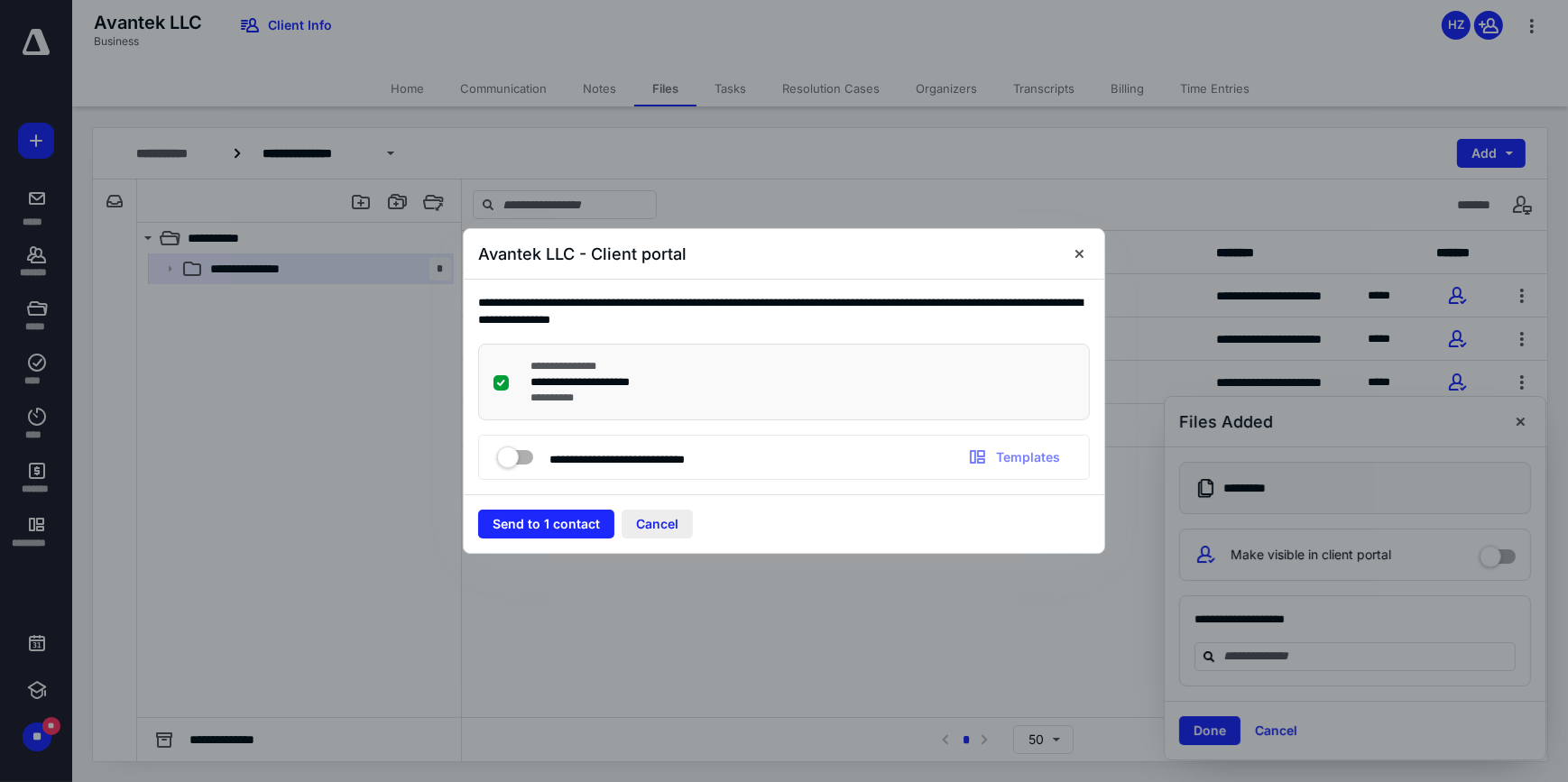 click on "Cancel" at bounding box center (657, 524) 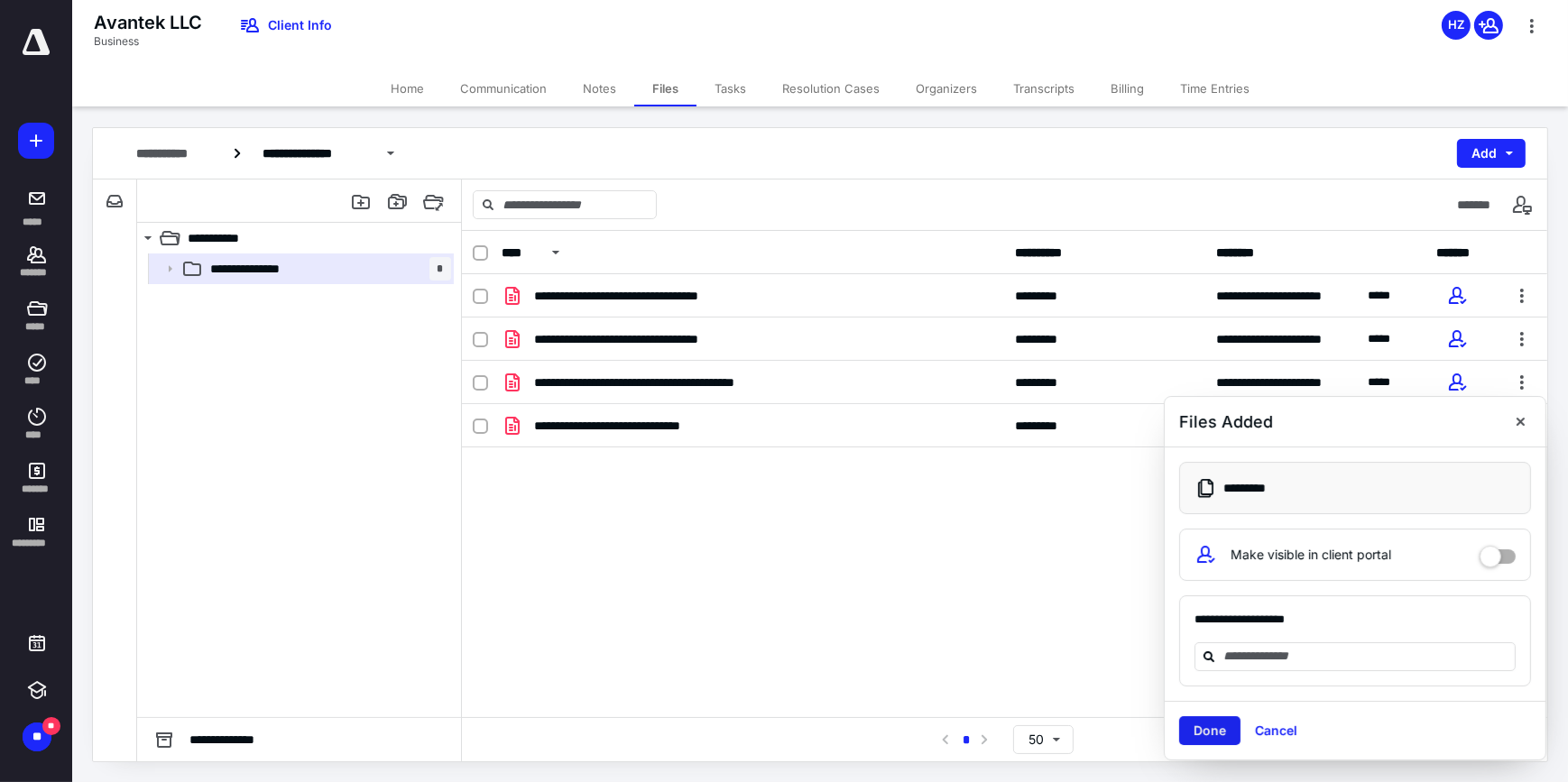click on "Done" at bounding box center [1210, 731] 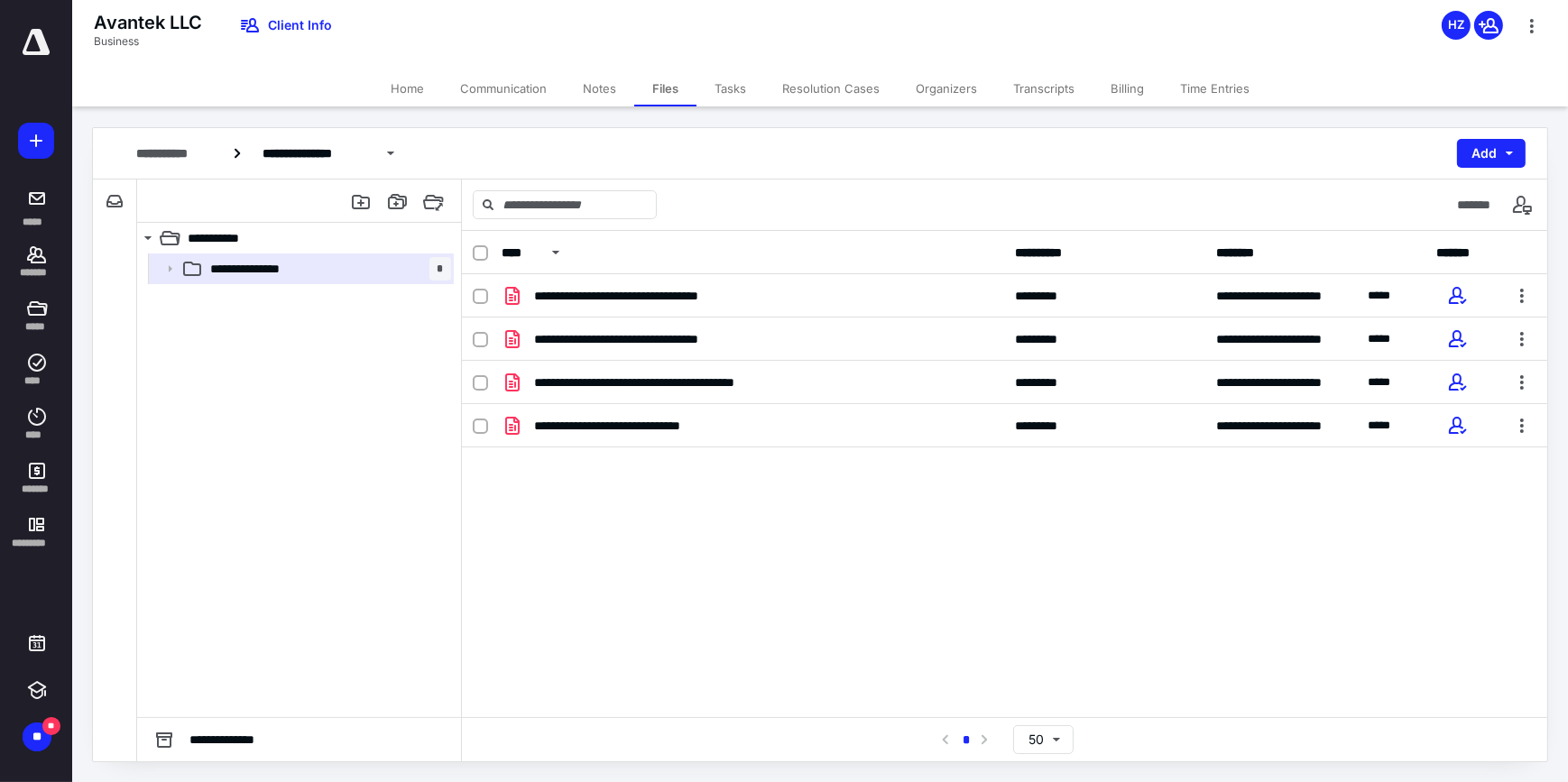 click on "Home" at bounding box center [407, 88] 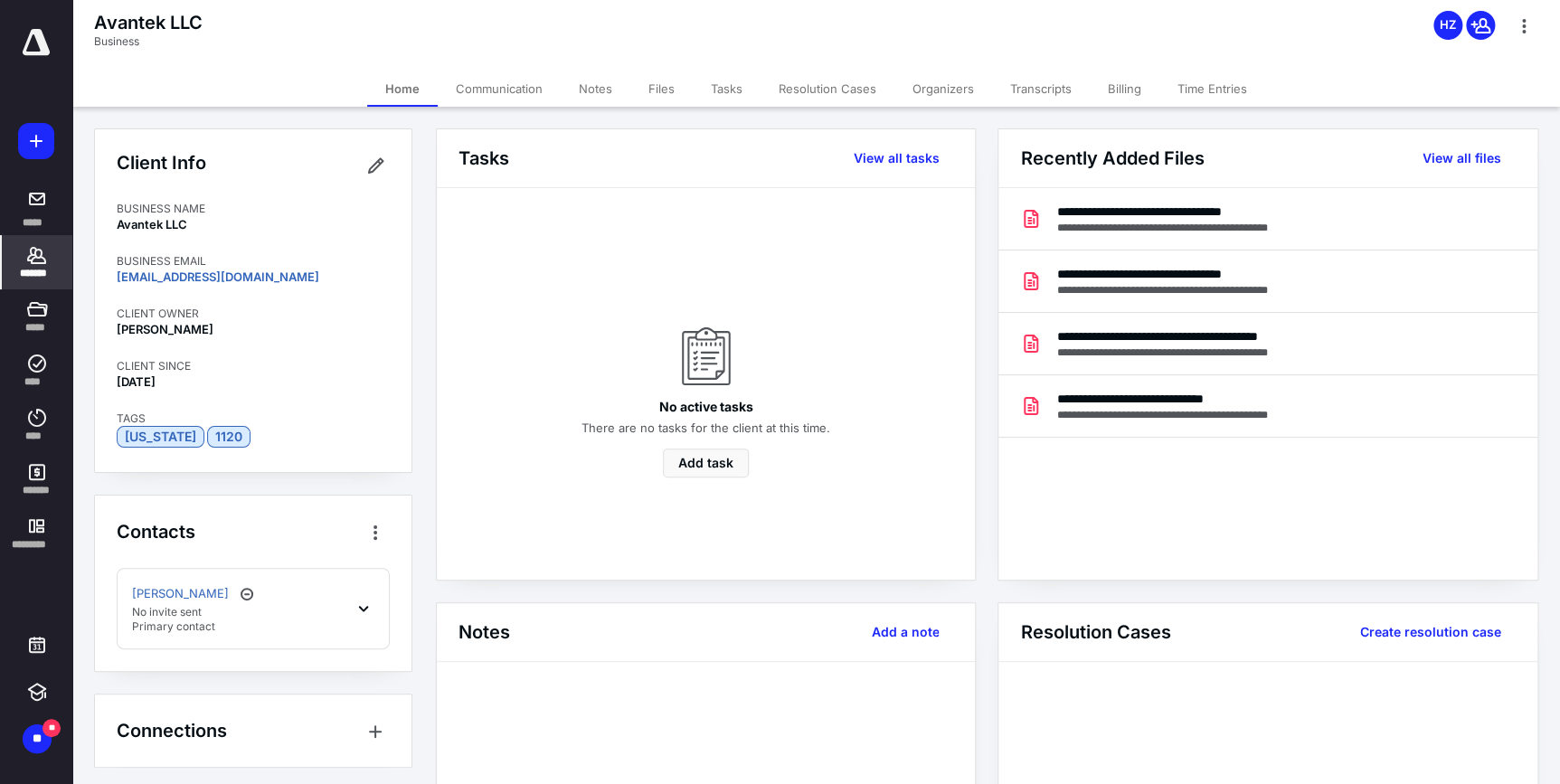 click on "Javier Martinez Abrego No invite sent Primary contact" at bounding box center (253, 609) 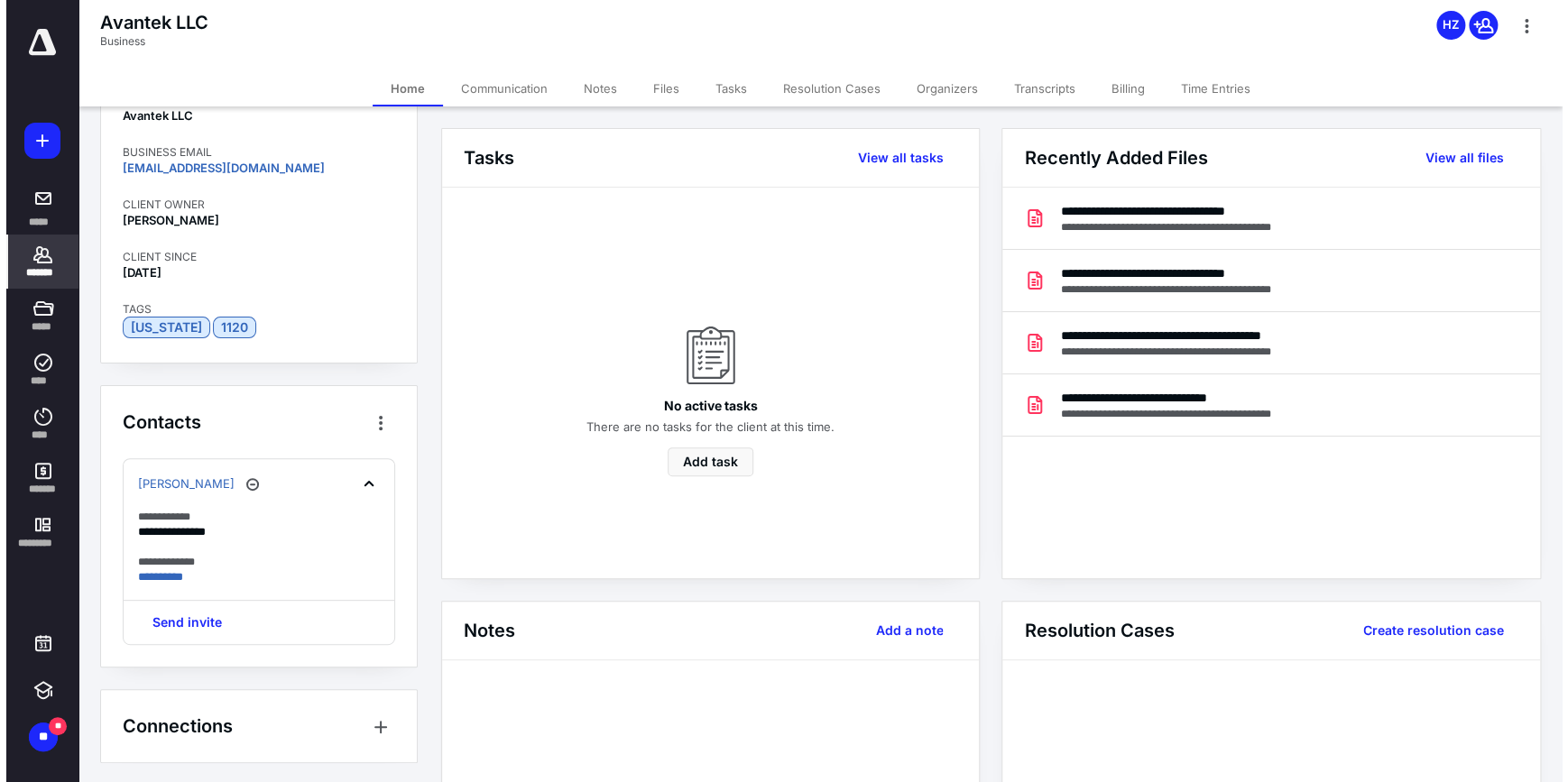 scroll, scrollTop: 109, scrollLeft: 0, axis: vertical 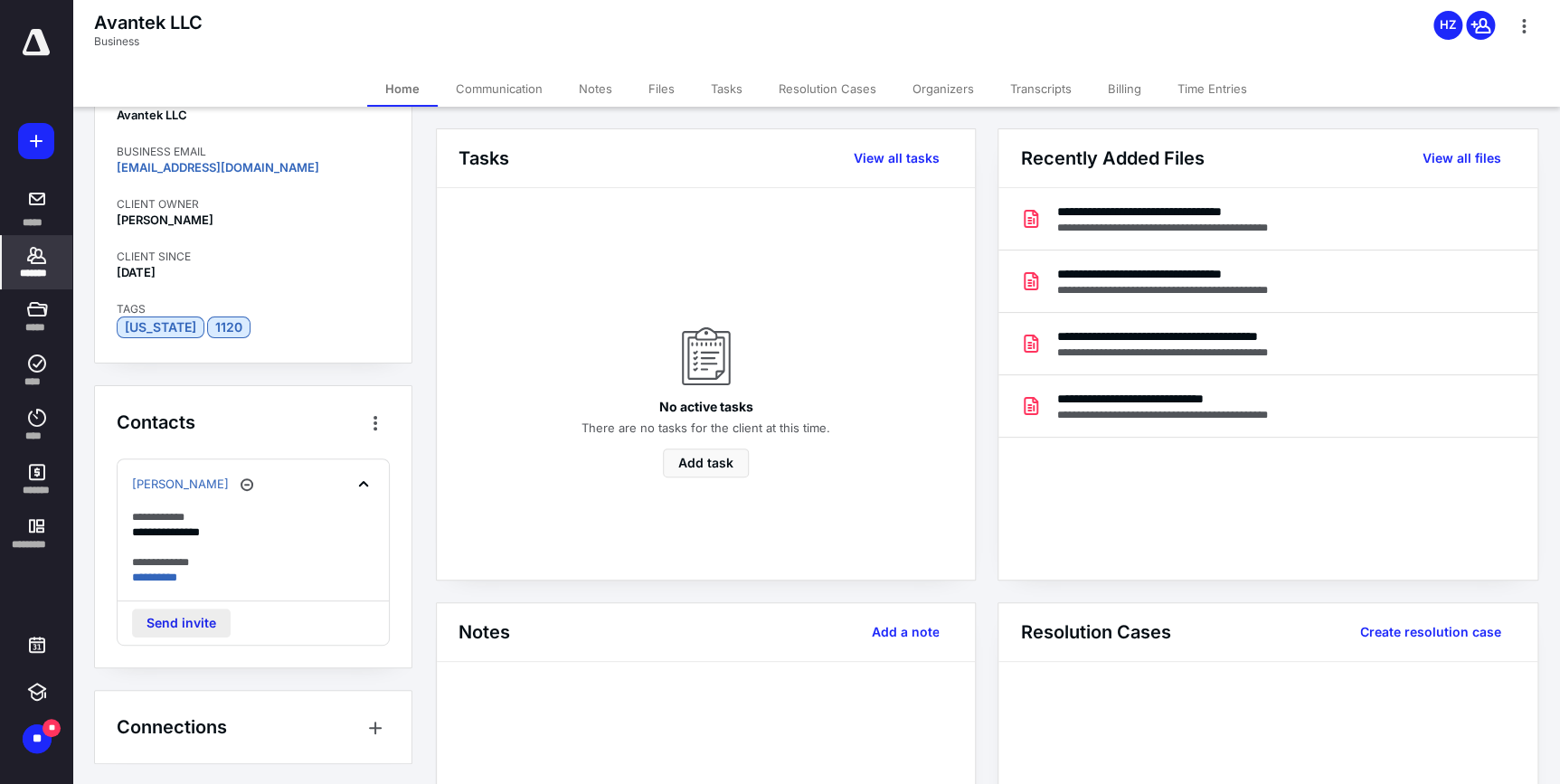 click on "Send invite" at bounding box center (181, 623) 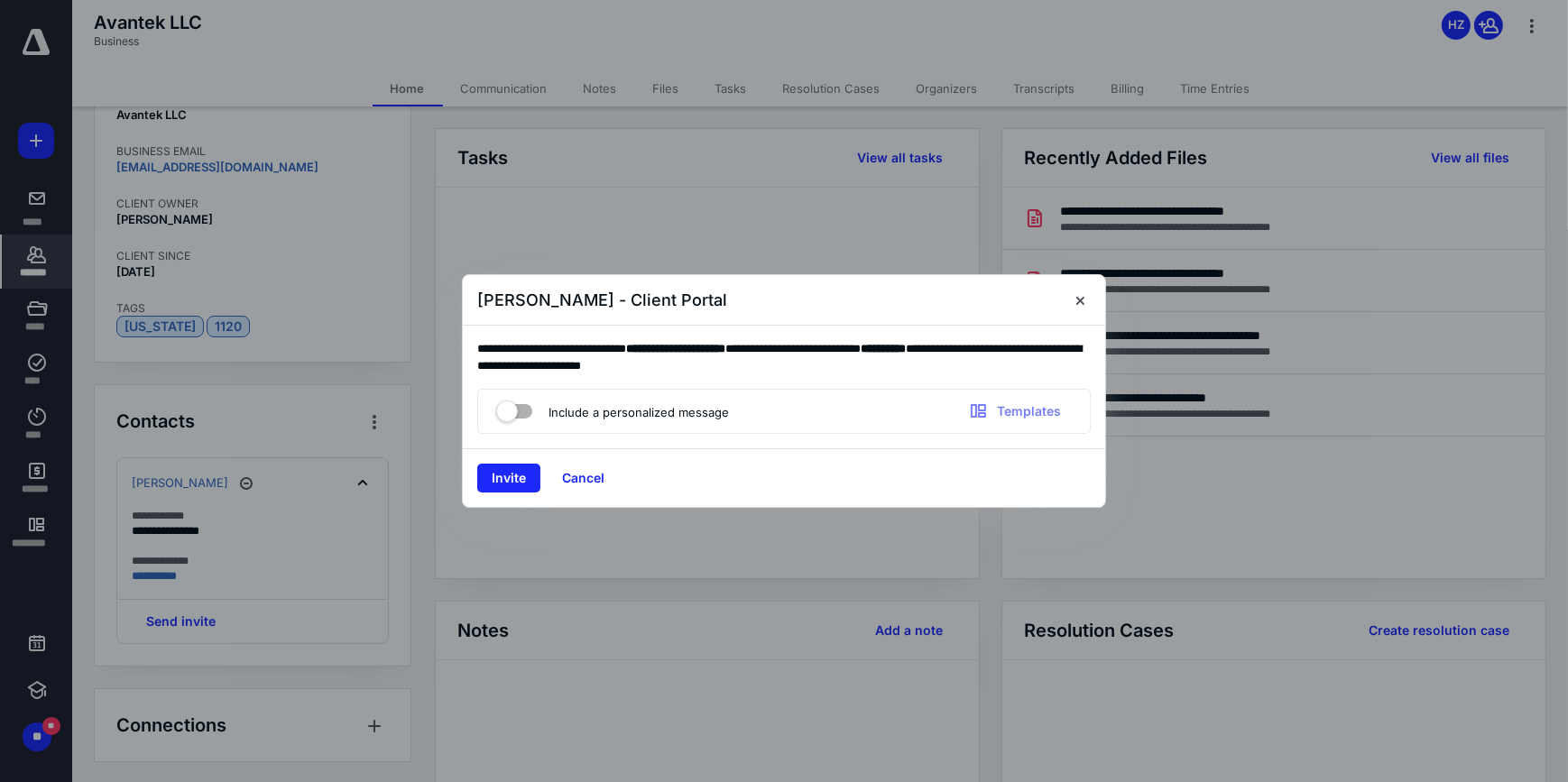 click at bounding box center [514, 408] 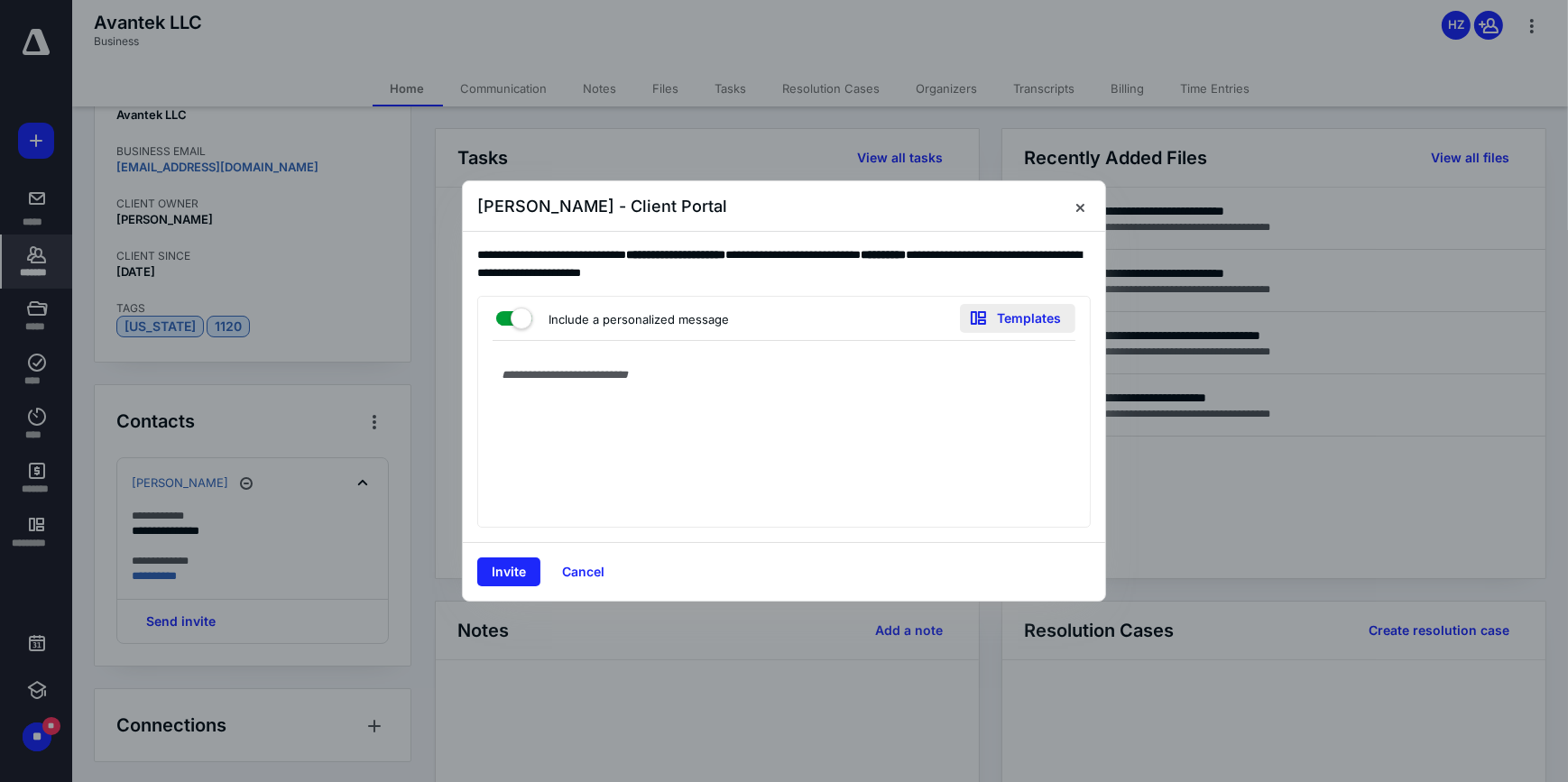 click on "Templates" at bounding box center [1018, 318] 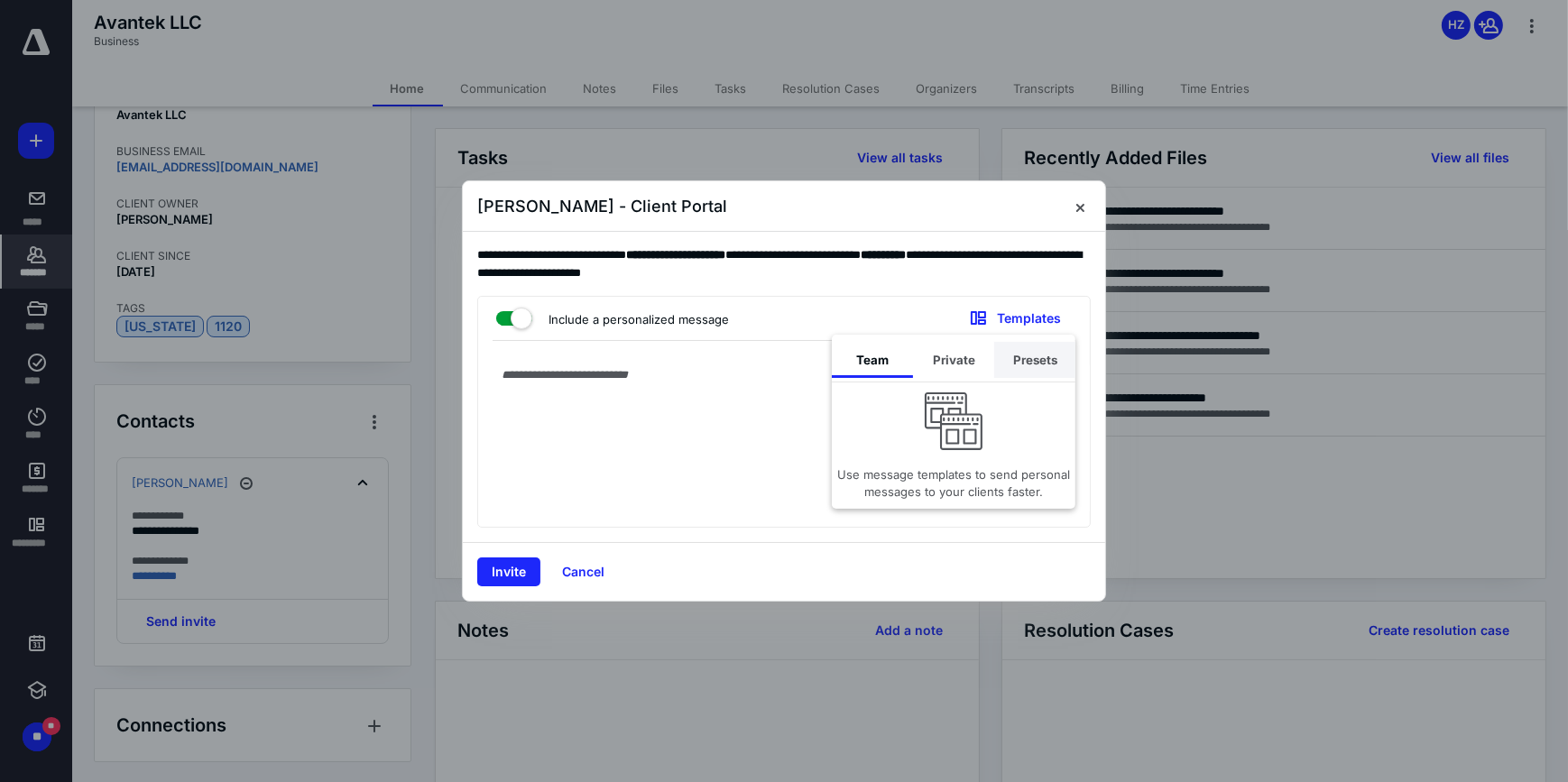 click on "Presets" at bounding box center [1035, 360] 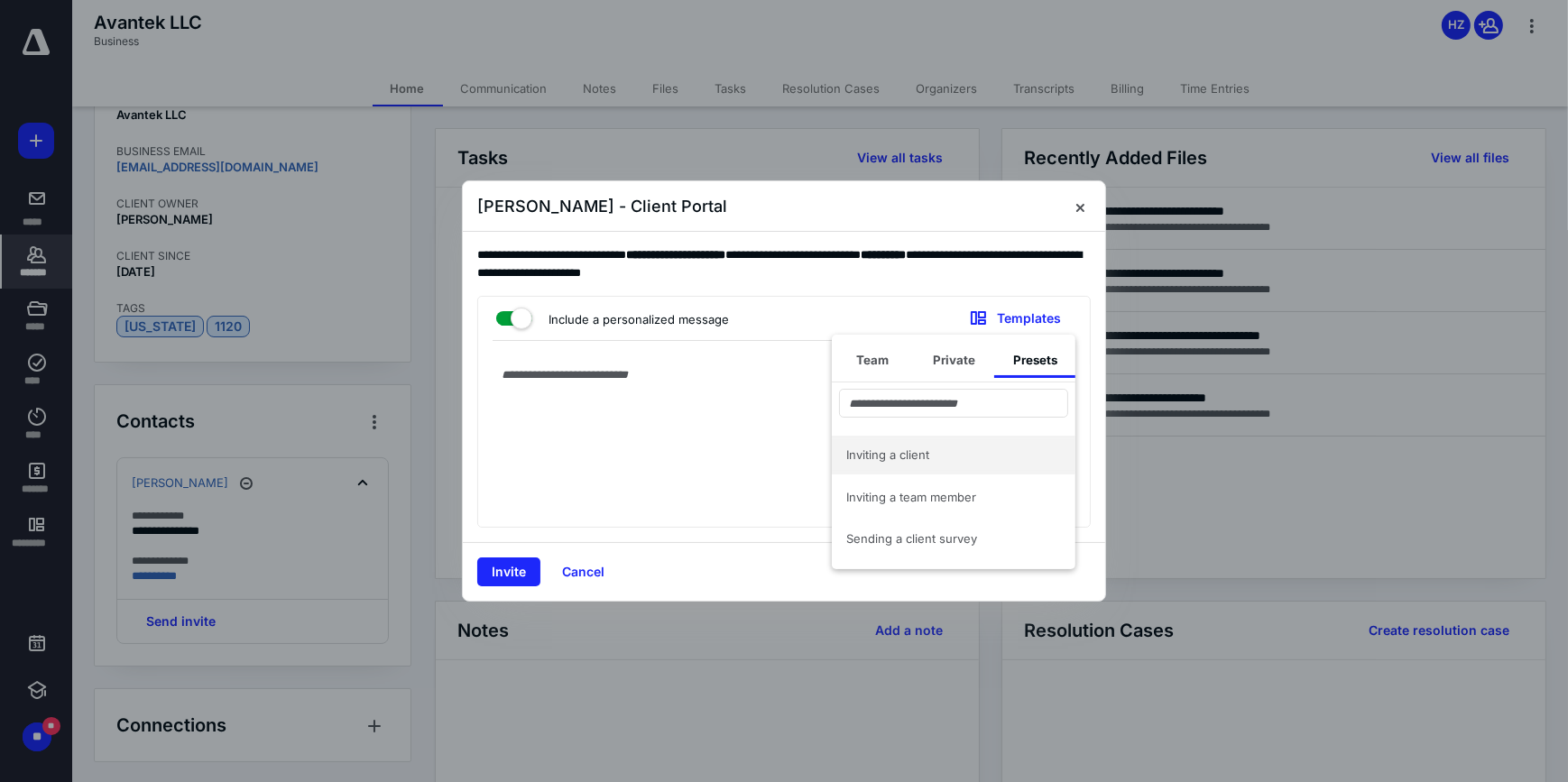 click on "Inviting a client" at bounding box center [954, 455] 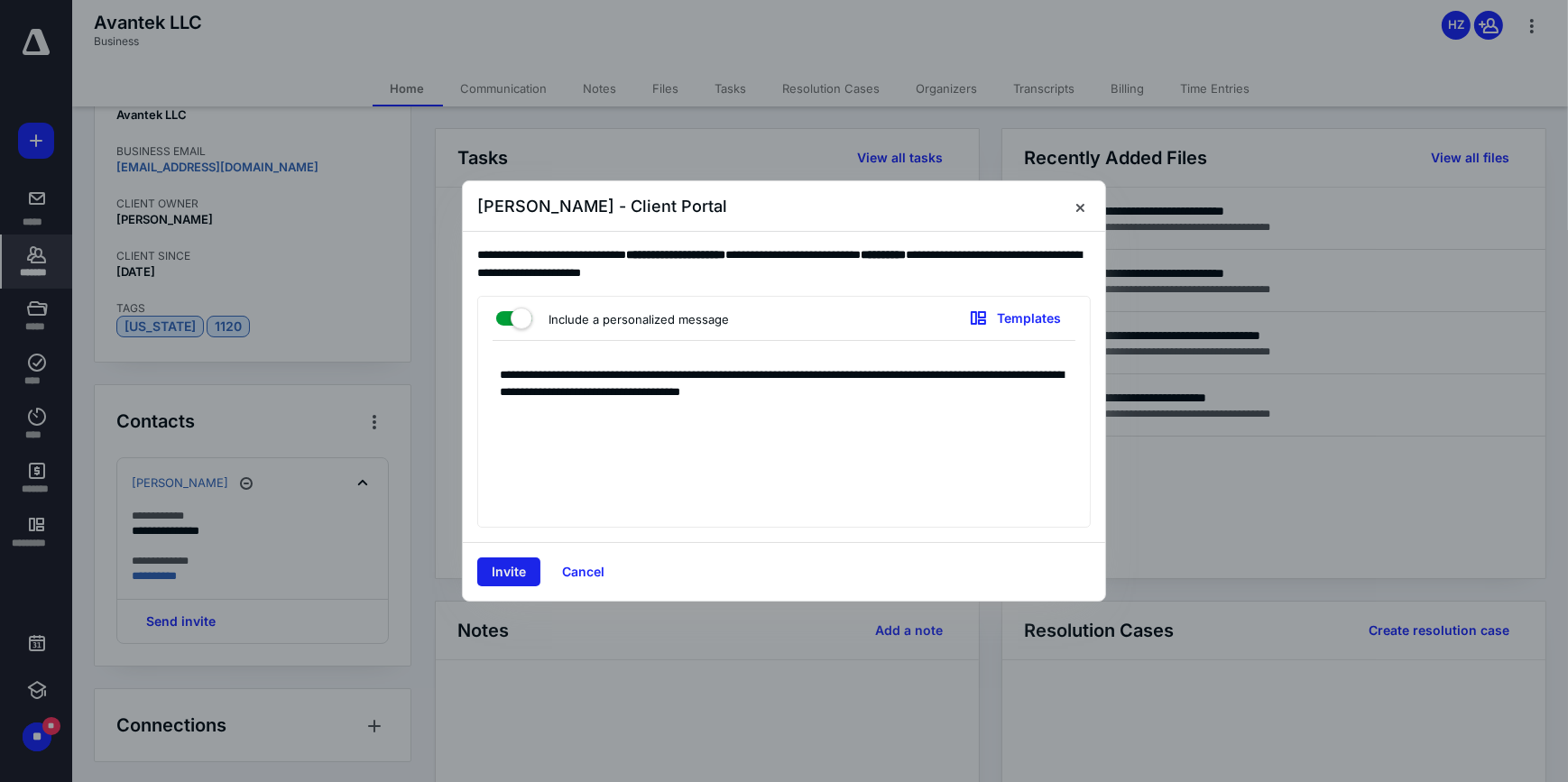 drag, startPoint x: 488, startPoint y: 573, endPoint x: 518, endPoint y: 608, distance: 46.097722 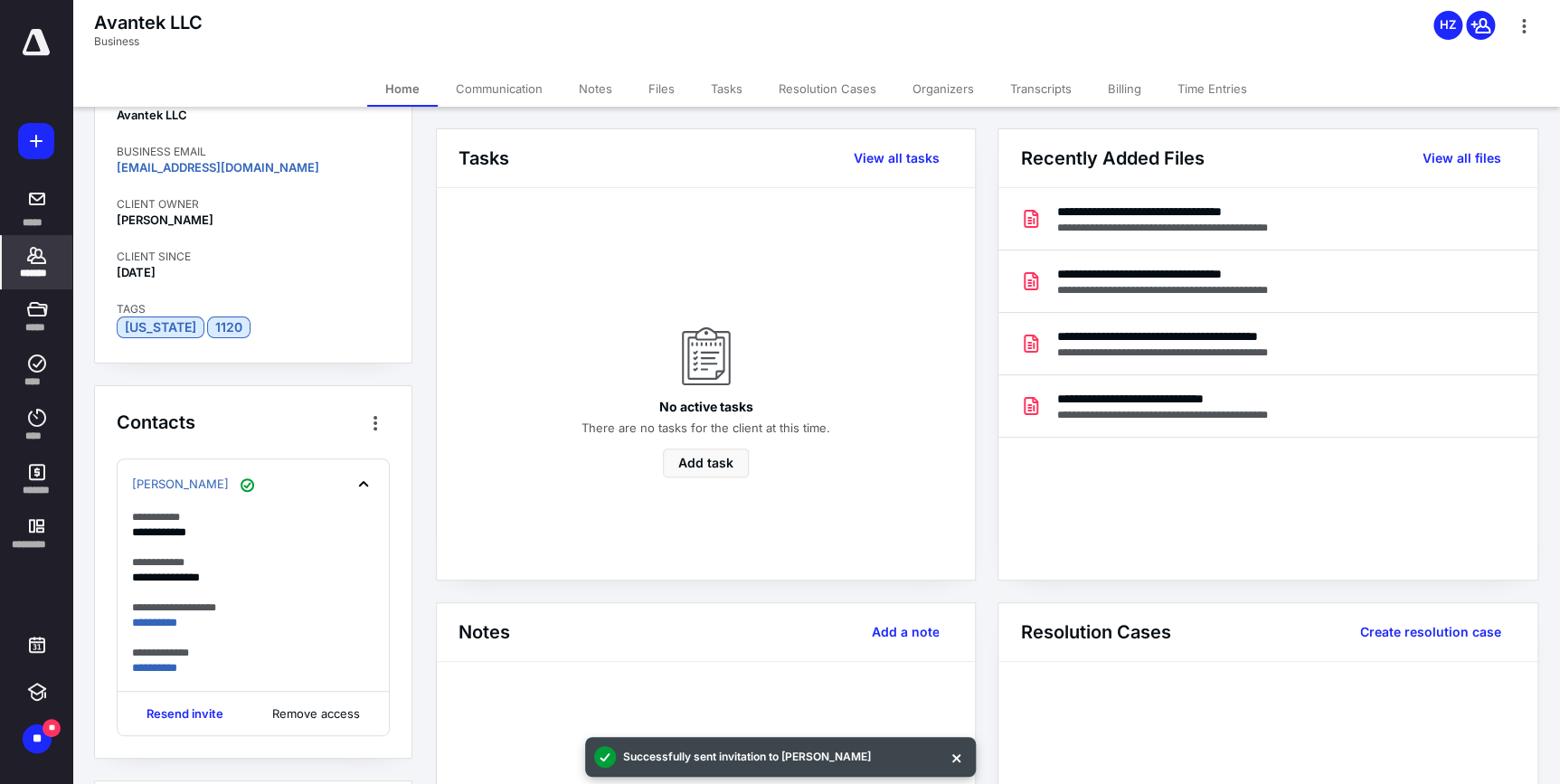 click on "Files" at bounding box center [661, 89] 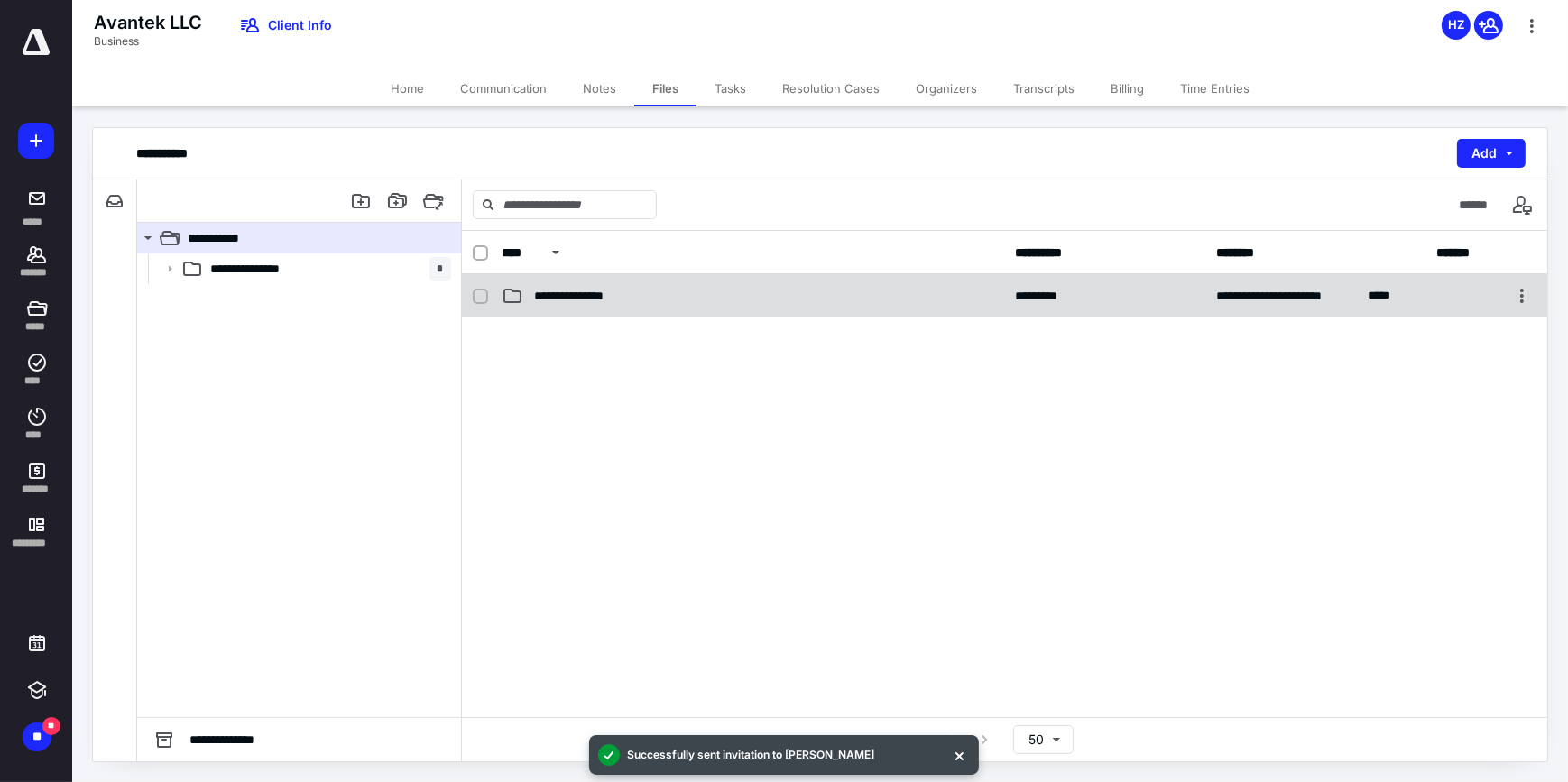 click on "**********" at bounding box center [585, 296] 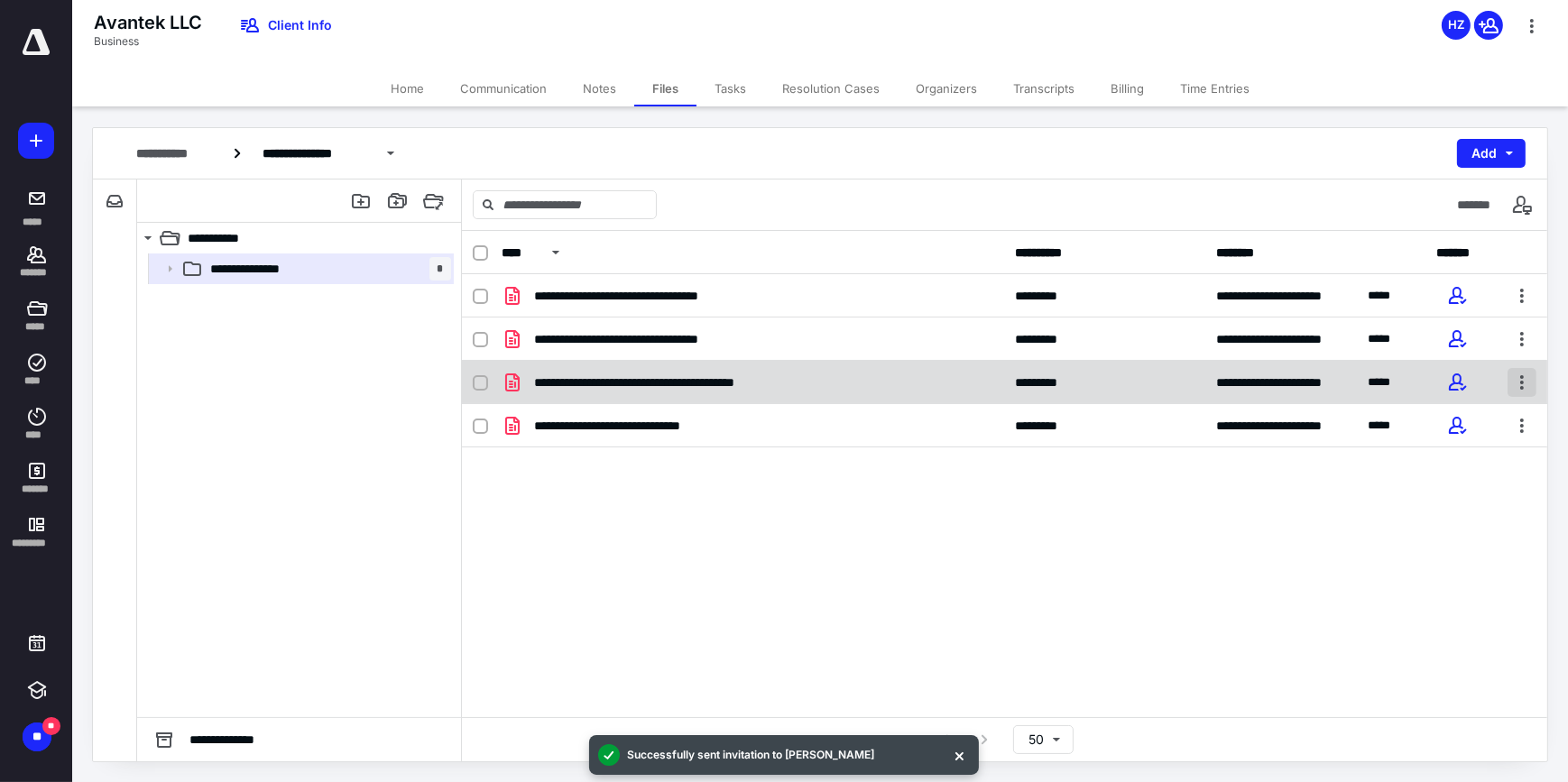 click at bounding box center (1522, 382) 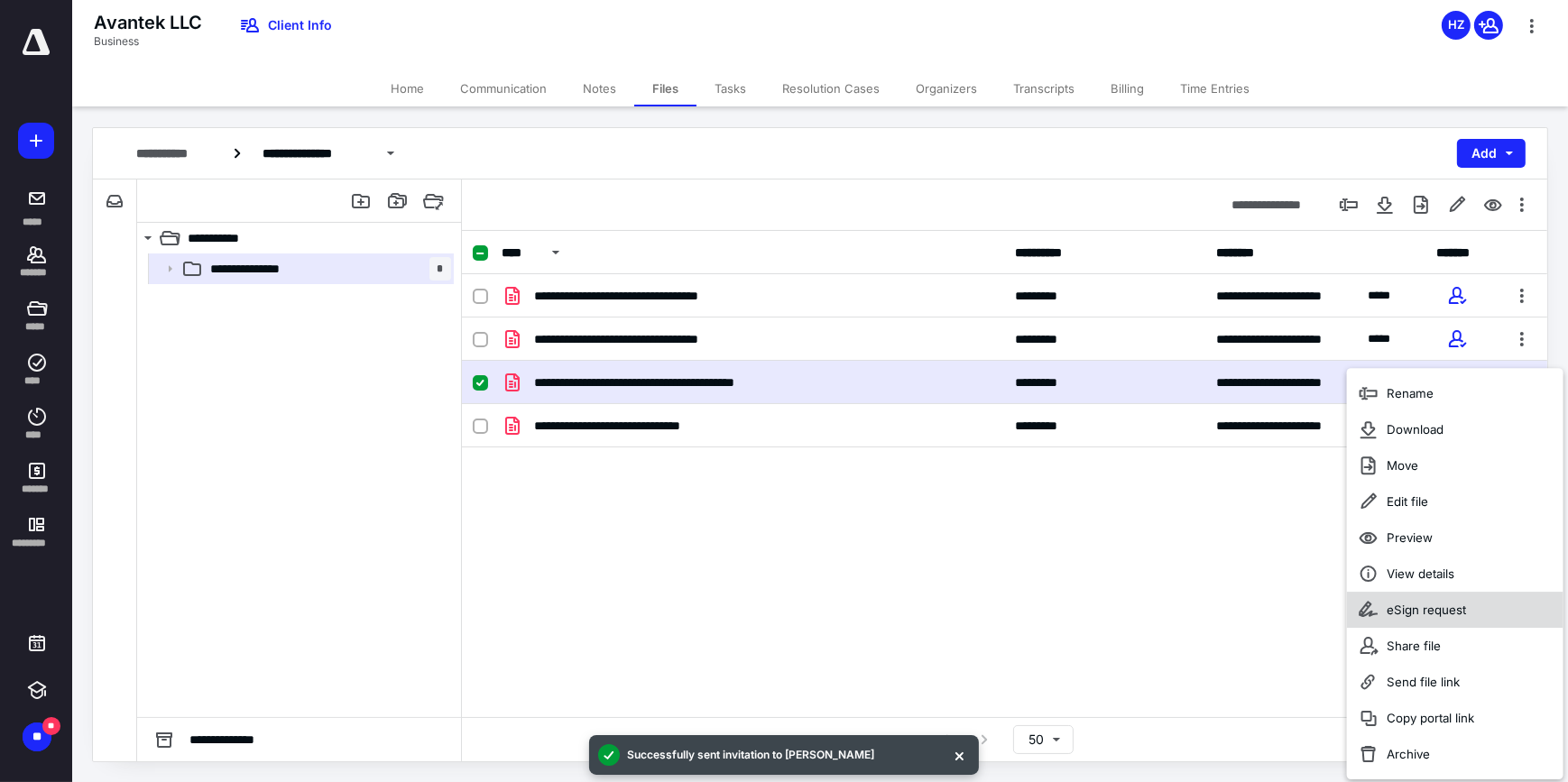 click on "eSign request" at bounding box center (1455, 610) 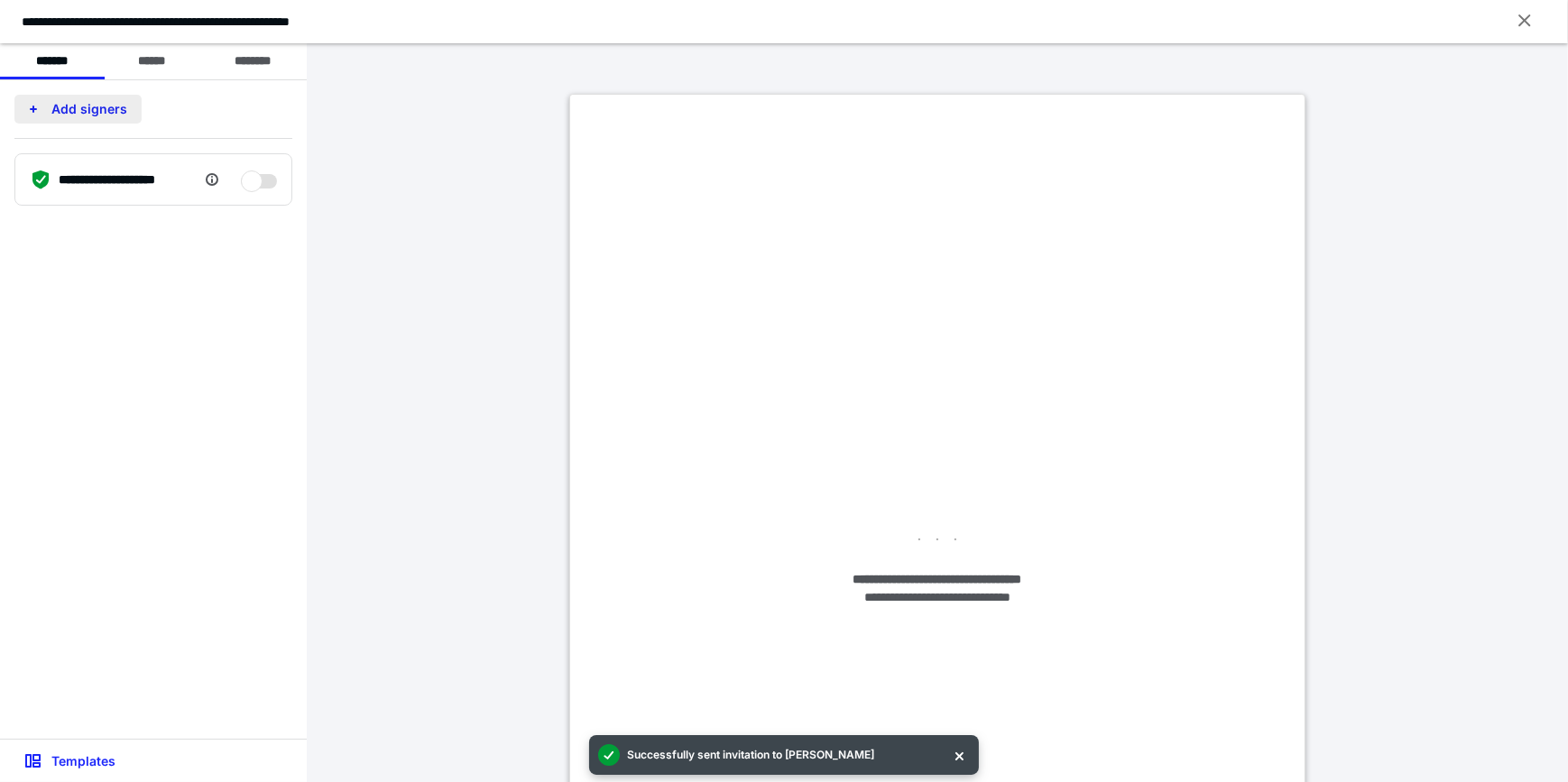 click on "Add signers" at bounding box center [78, 109] 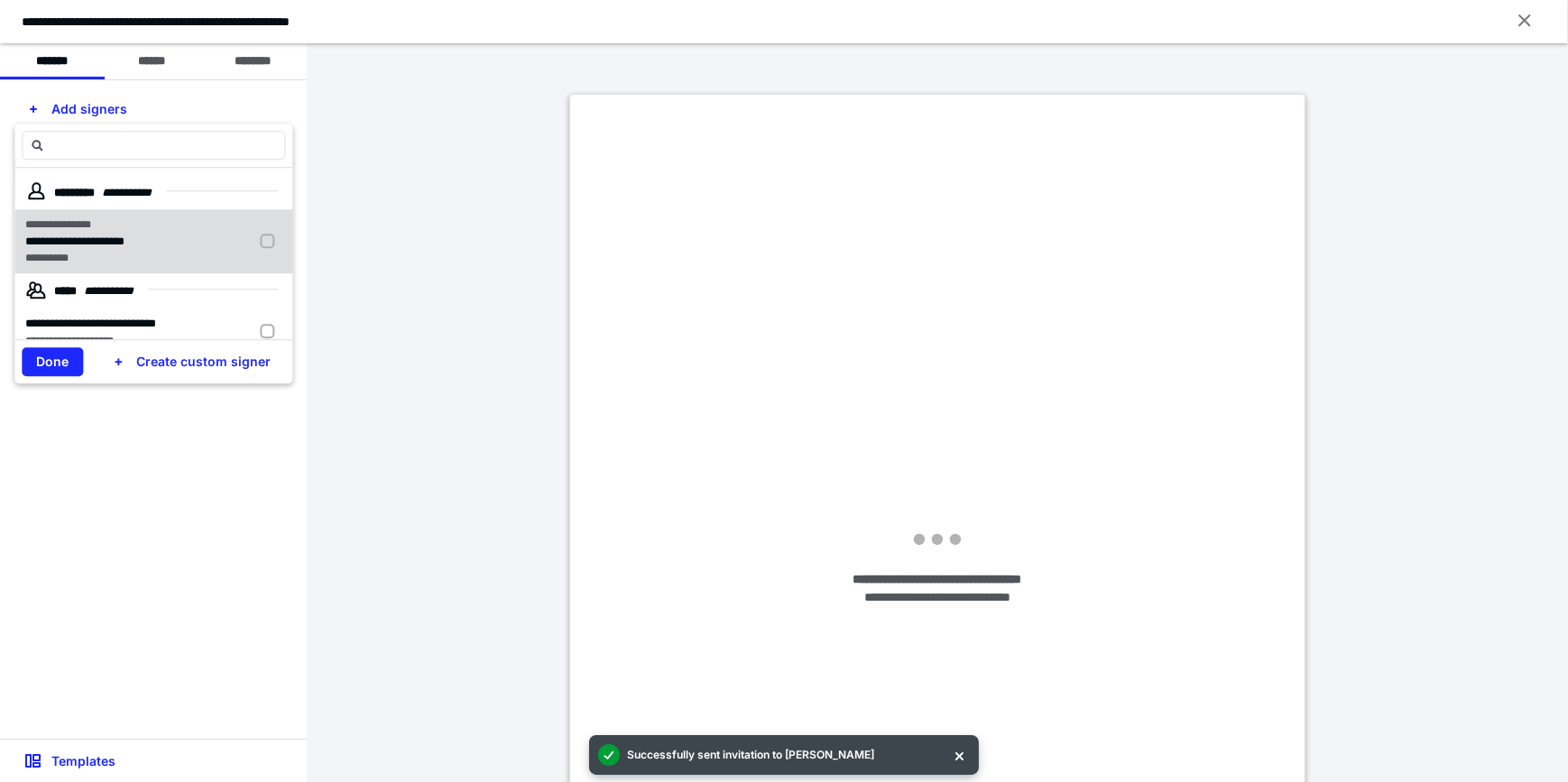 click at bounding box center [271, 242] 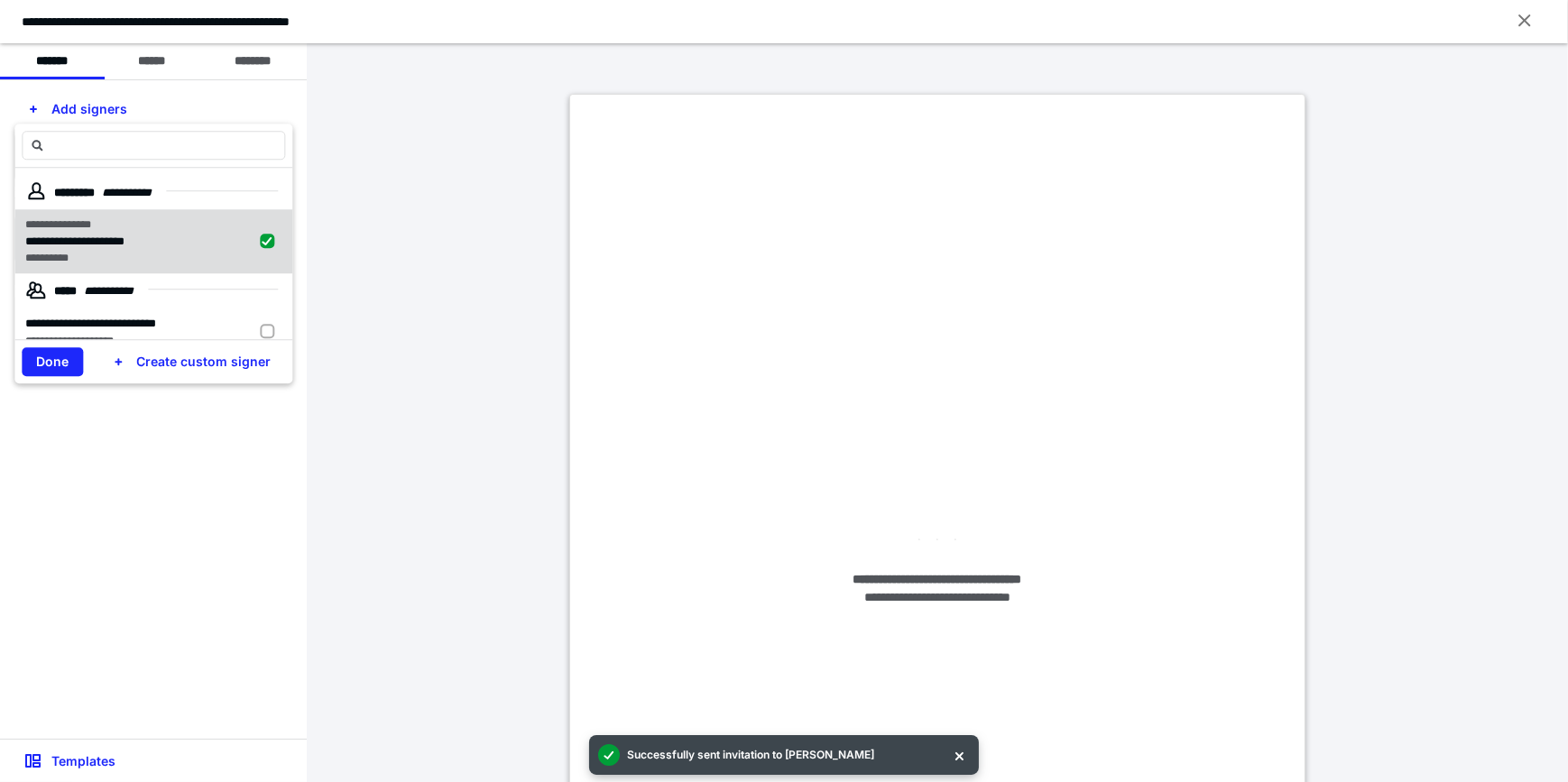 click on "Done" at bounding box center [52, 362] 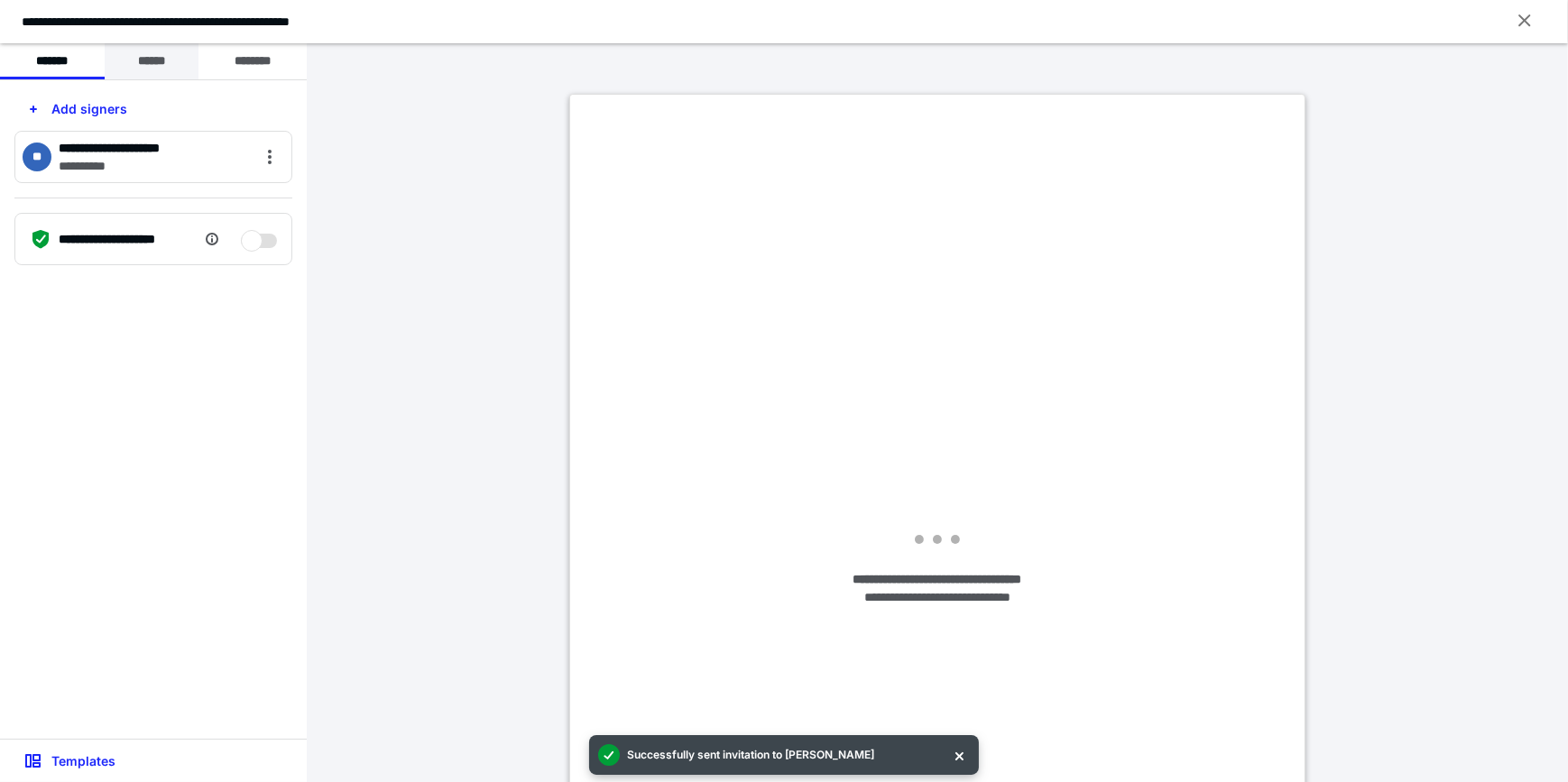 click on "******" at bounding box center [152, 61] 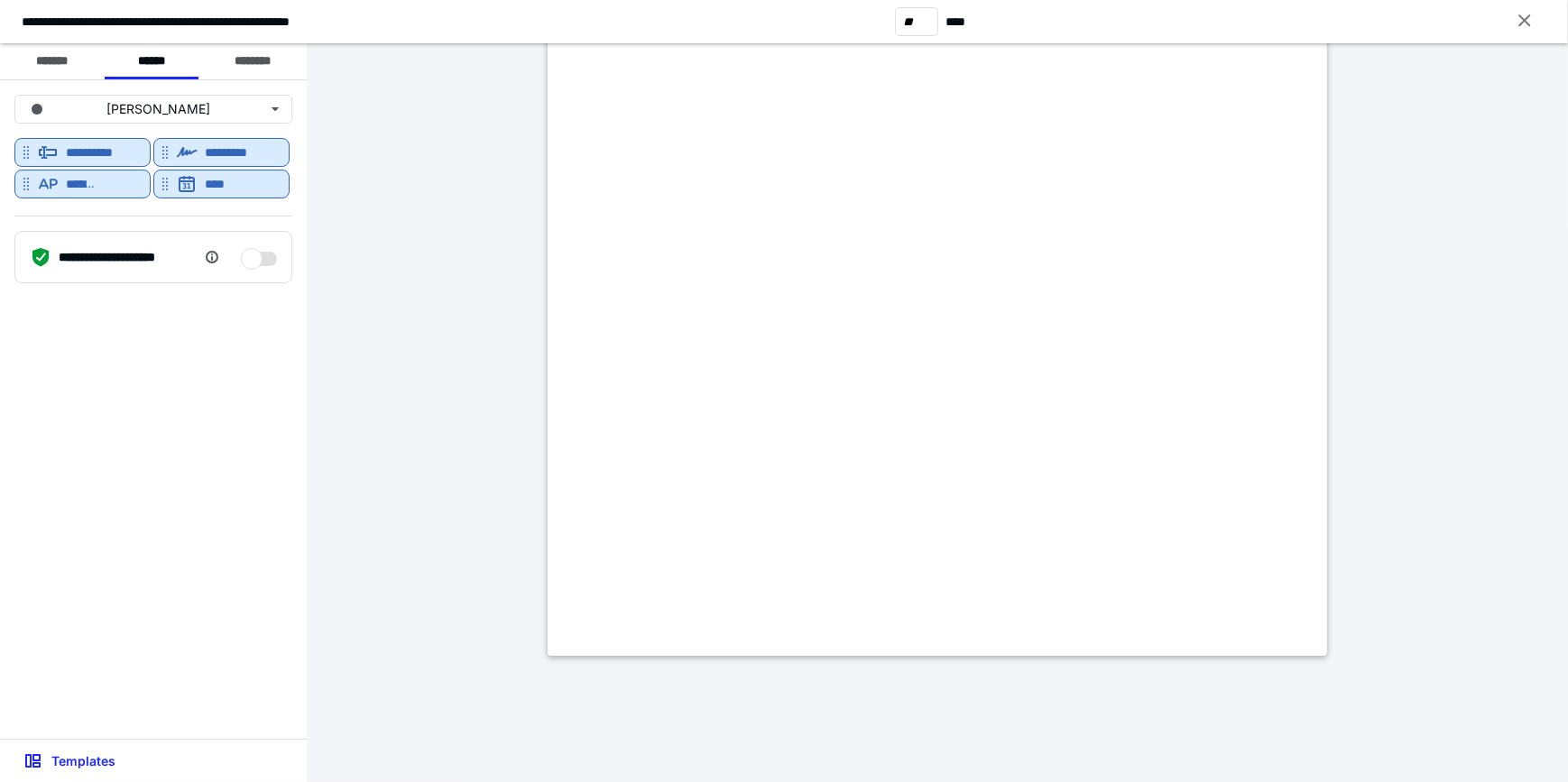 scroll, scrollTop: 37594, scrollLeft: 0, axis: vertical 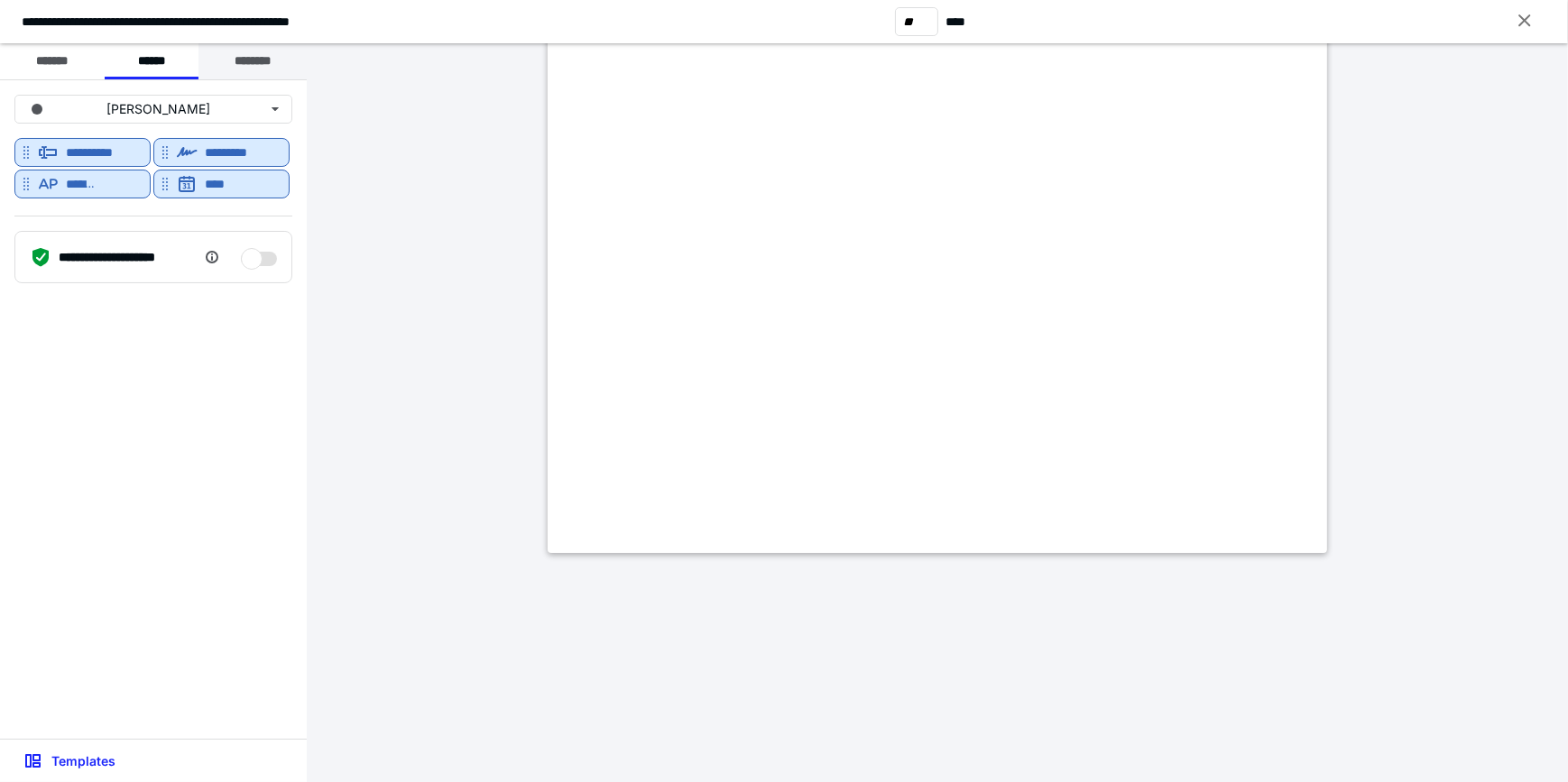 click on "********" at bounding box center [253, 61] 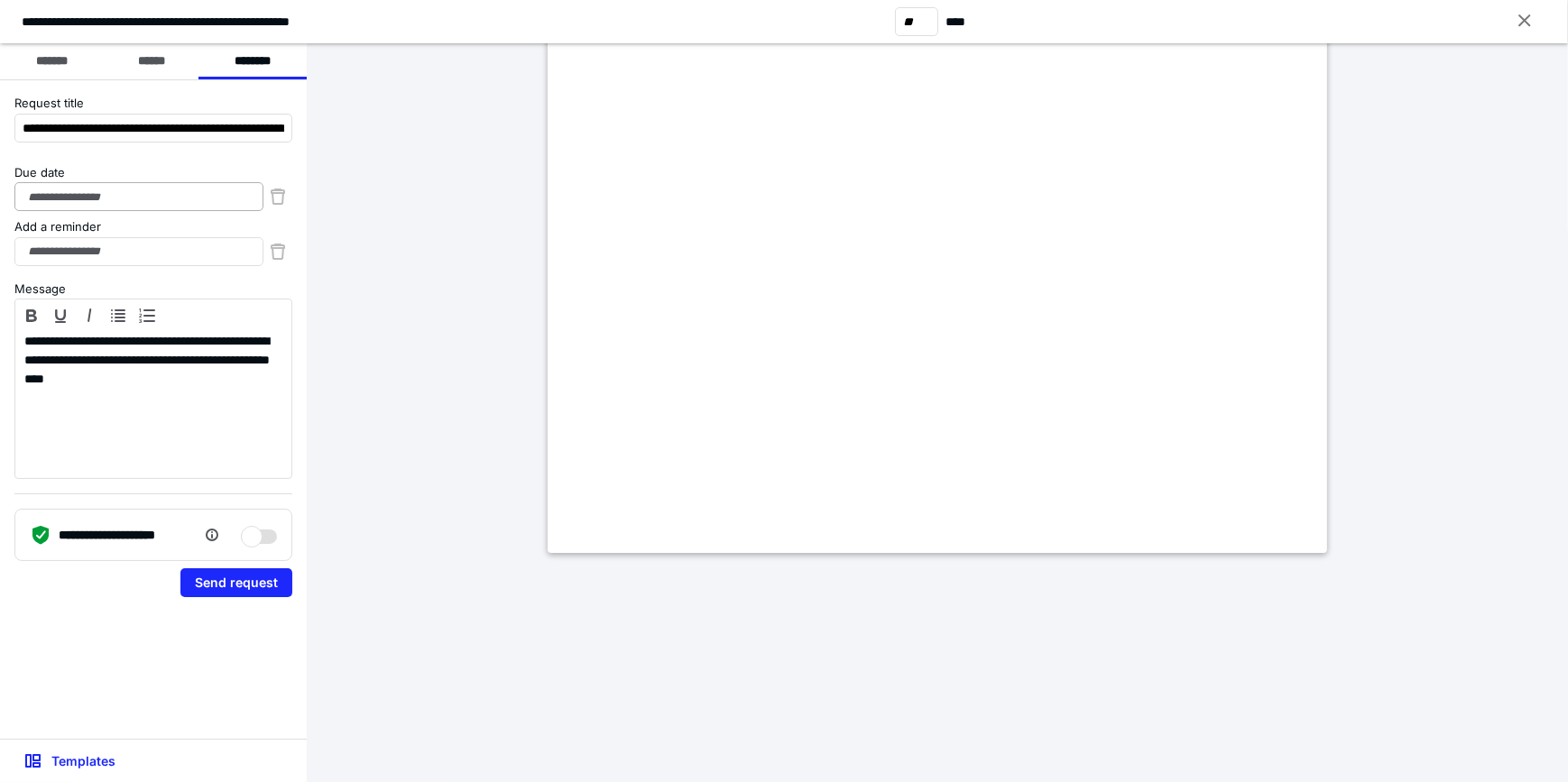 click on "Due date" at bounding box center [153, 173] 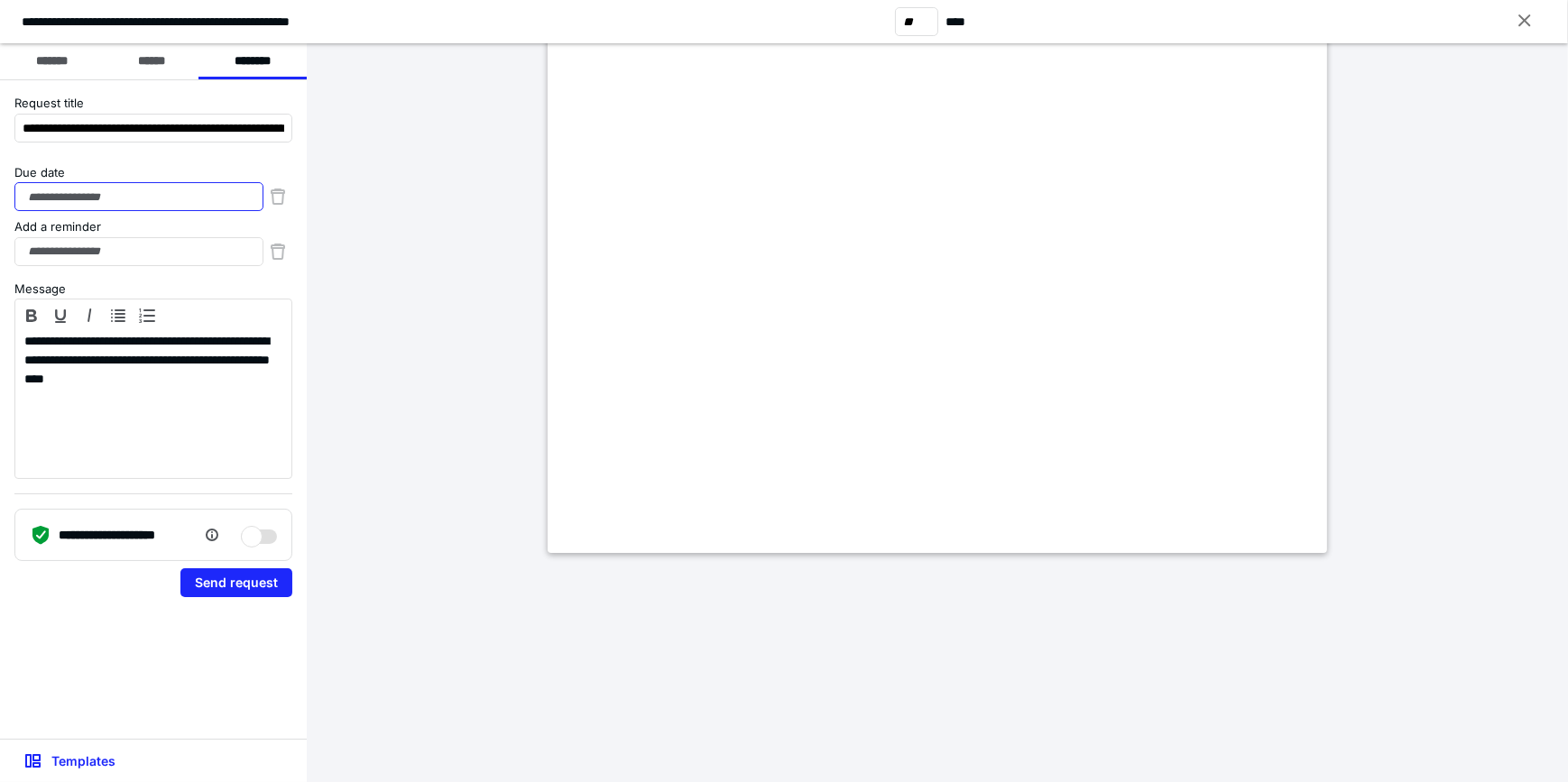 click on "Due date" at bounding box center [139, 197] 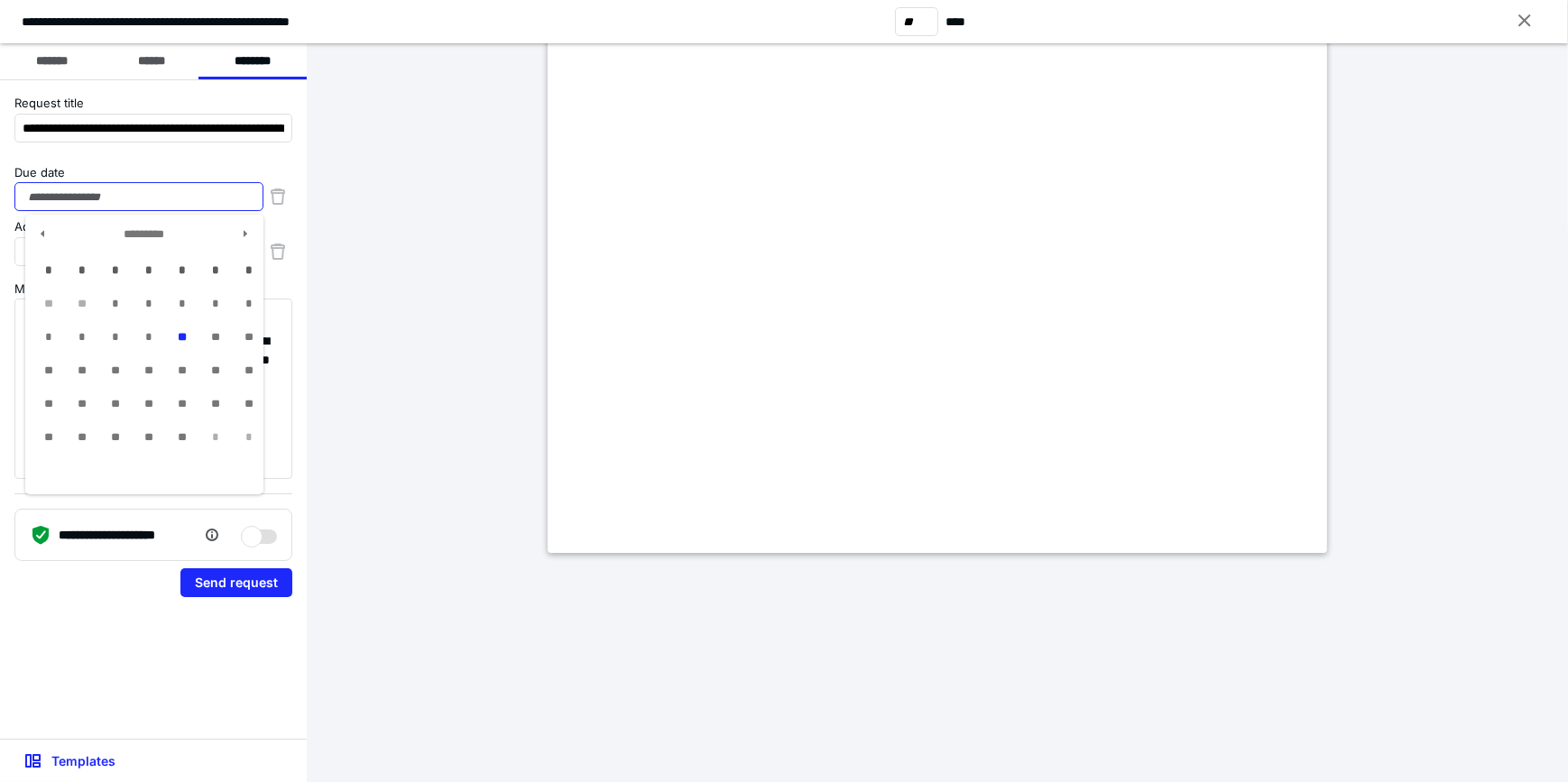 click on "**" at bounding box center (182, 370) 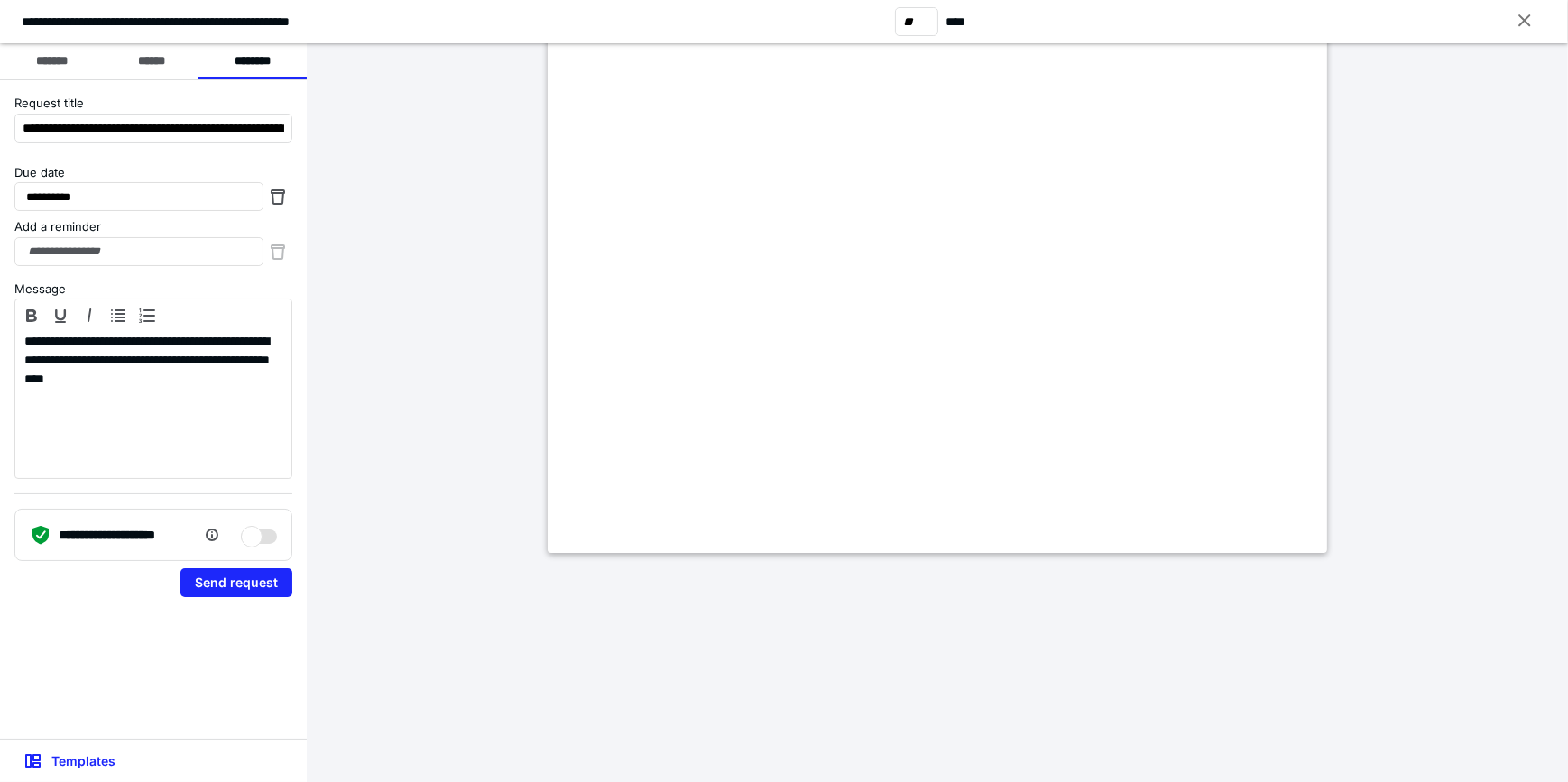 click on "**********" at bounding box center (153, 409) 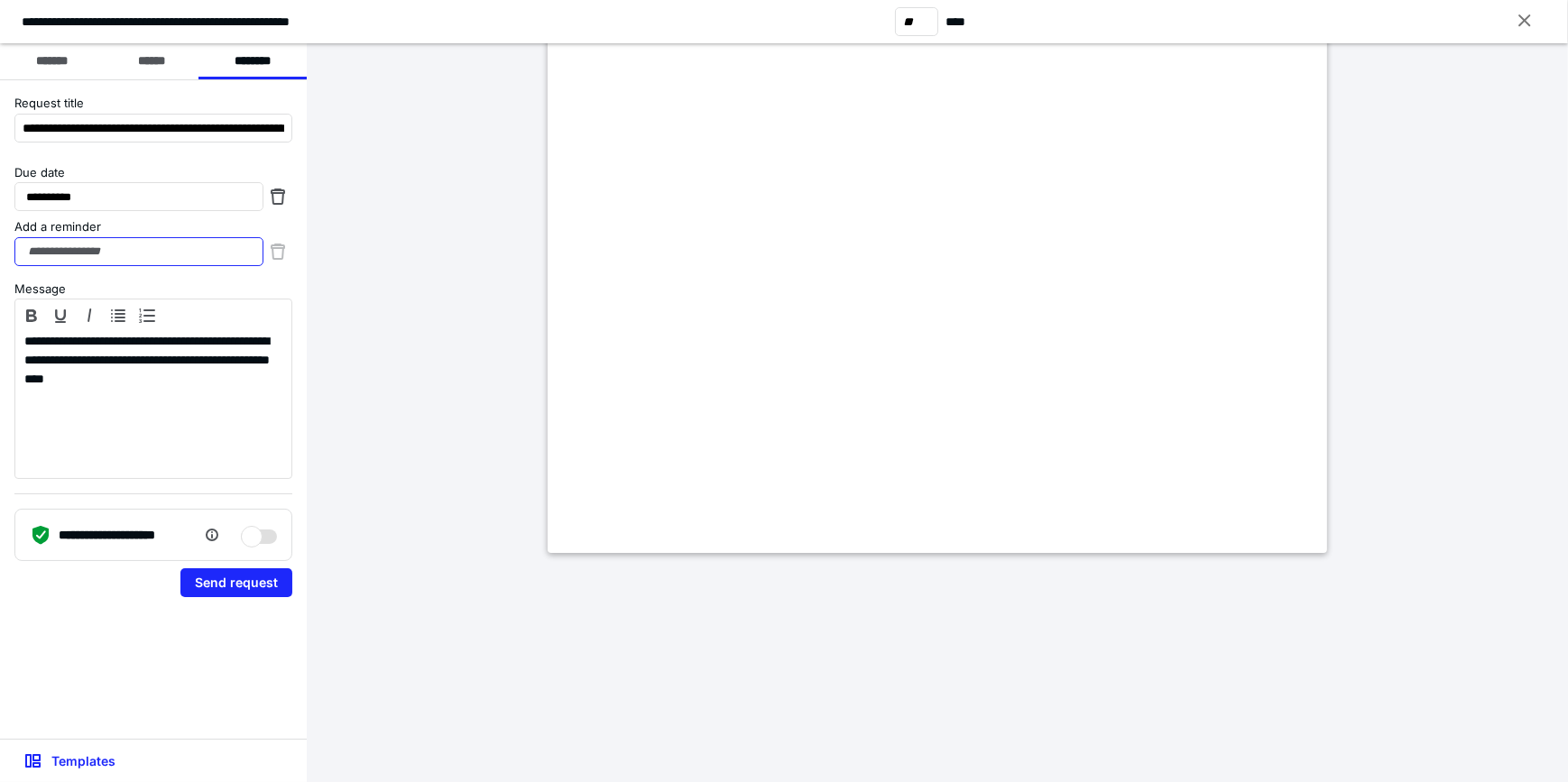 click on "Add a reminder" at bounding box center (139, 252) 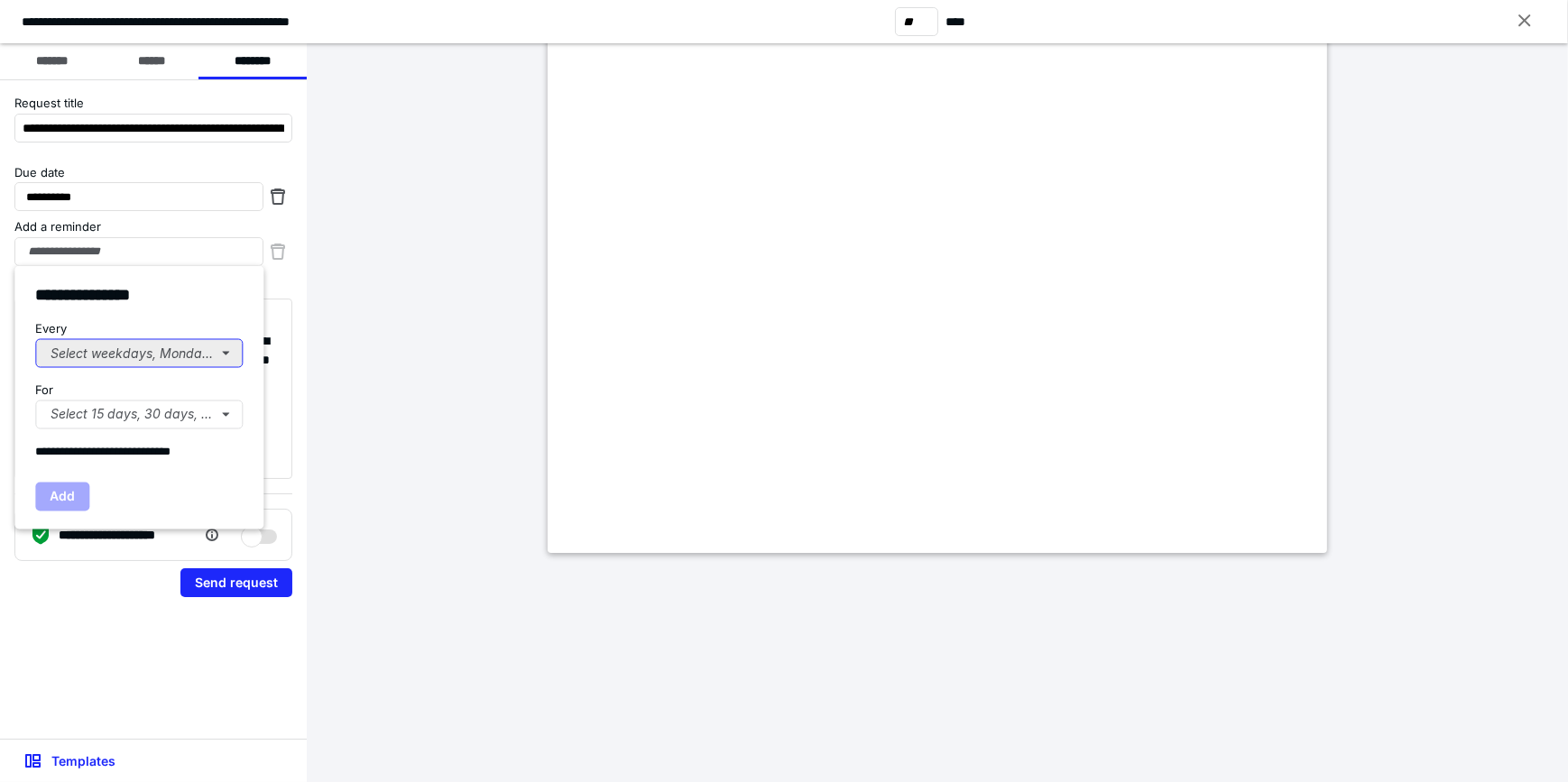 click on "Select weekdays, Mondays, or Tues..." at bounding box center (139, 353) 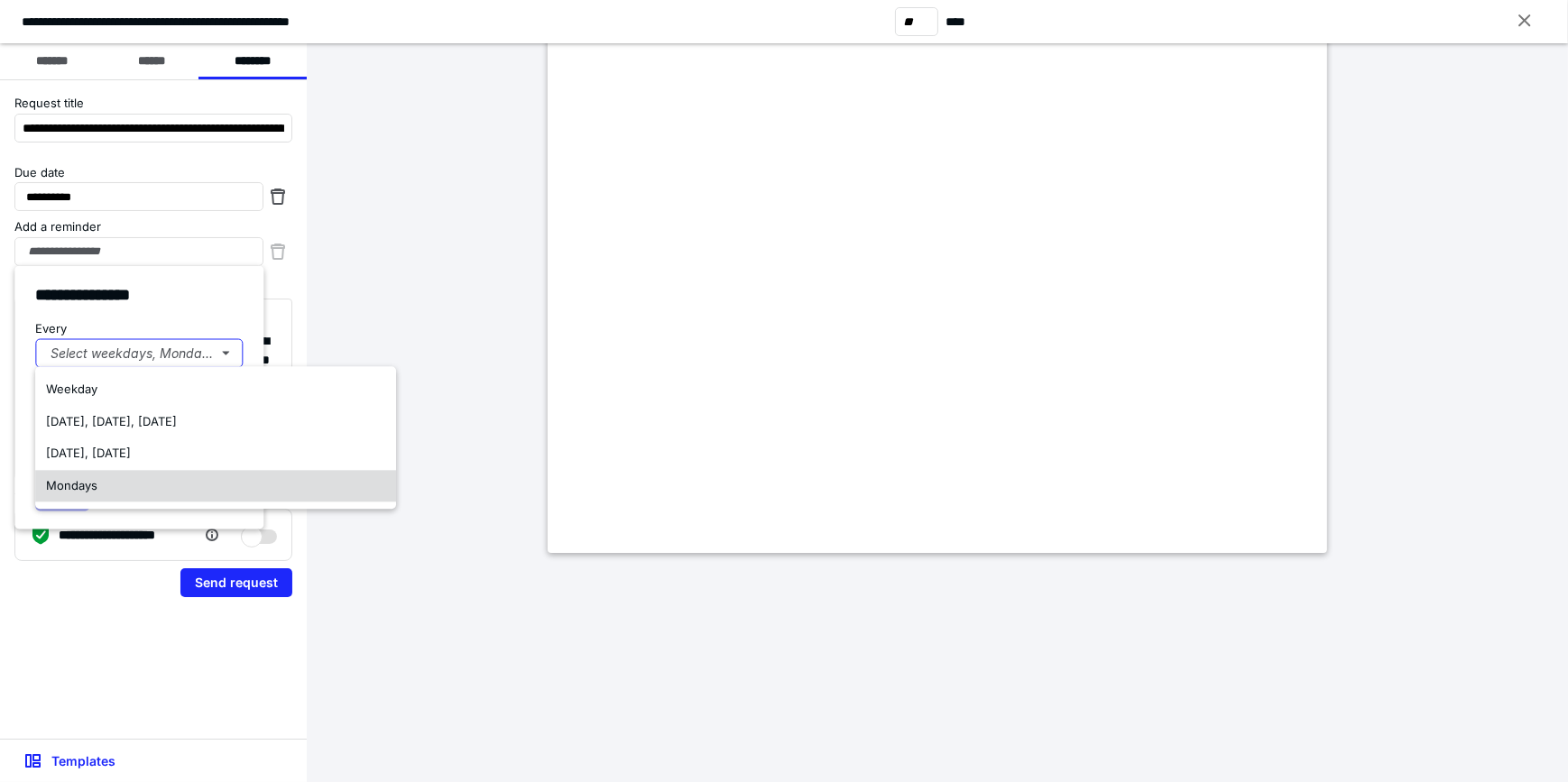 click on "Mondays" at bounding box center [216, 486] 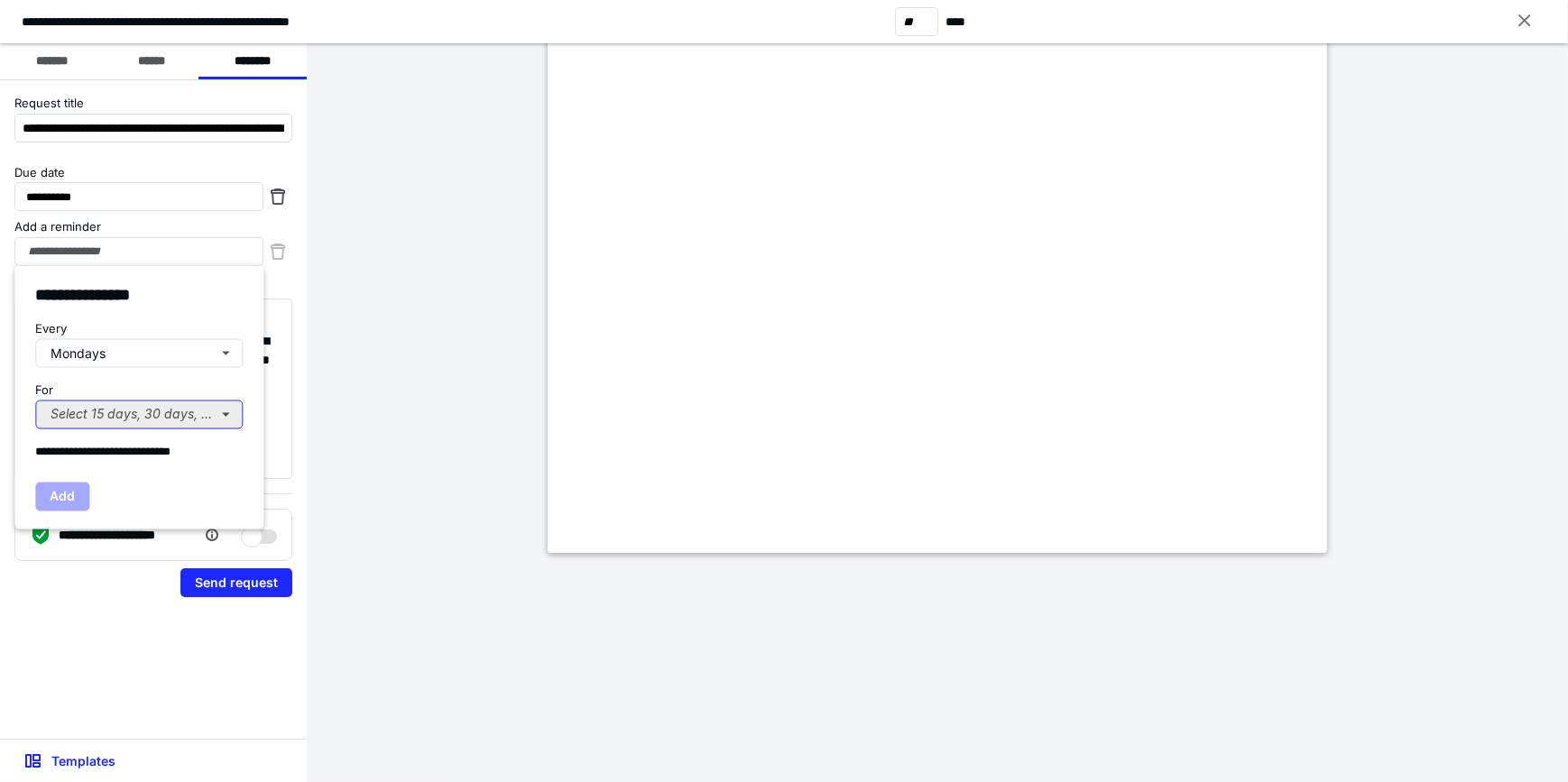 click on "Select 15 days, 30 days, or 45 days..." at bounding box center (139, 415) 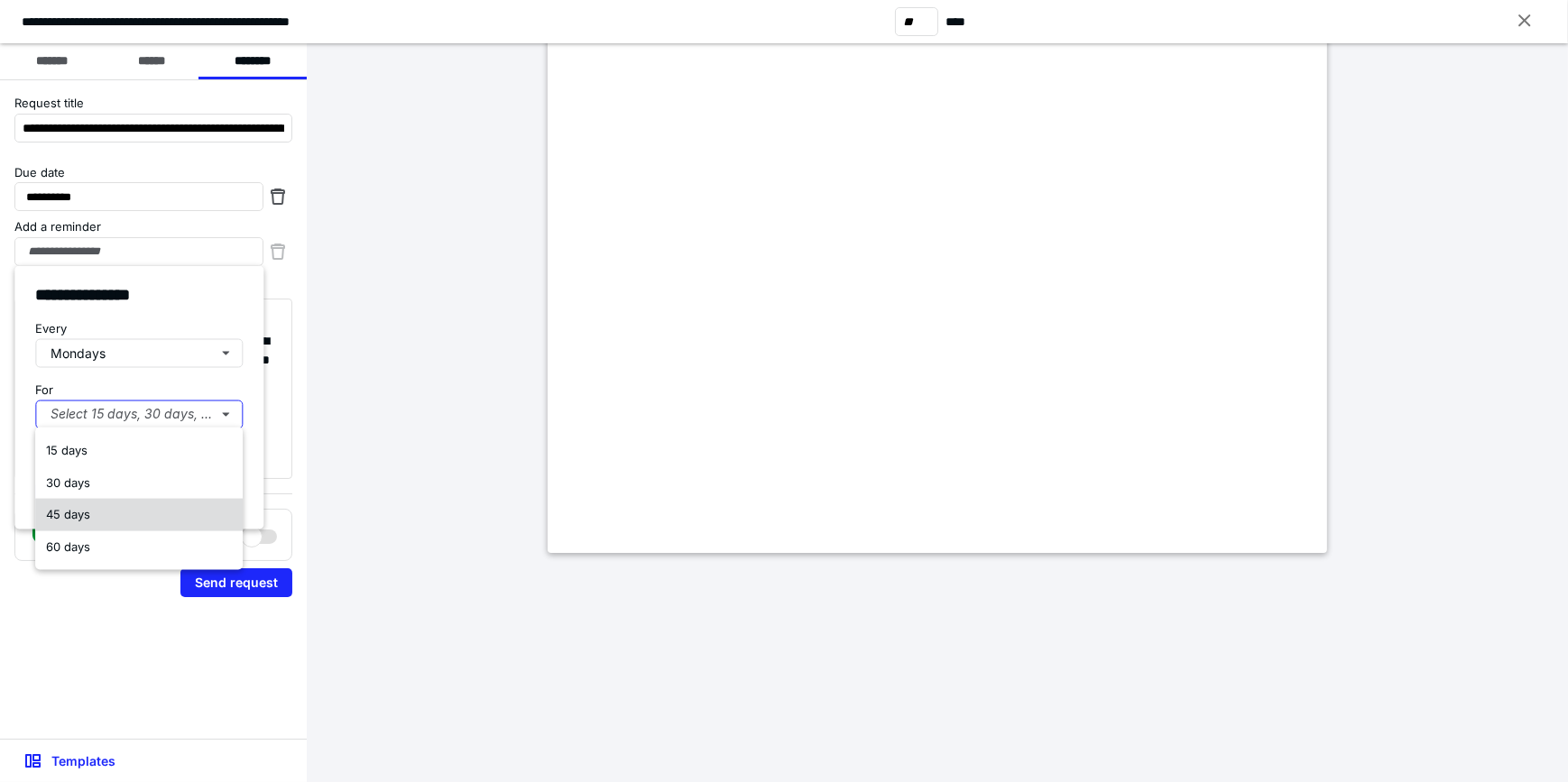click on "45 days" at bounding box center [139, 515] 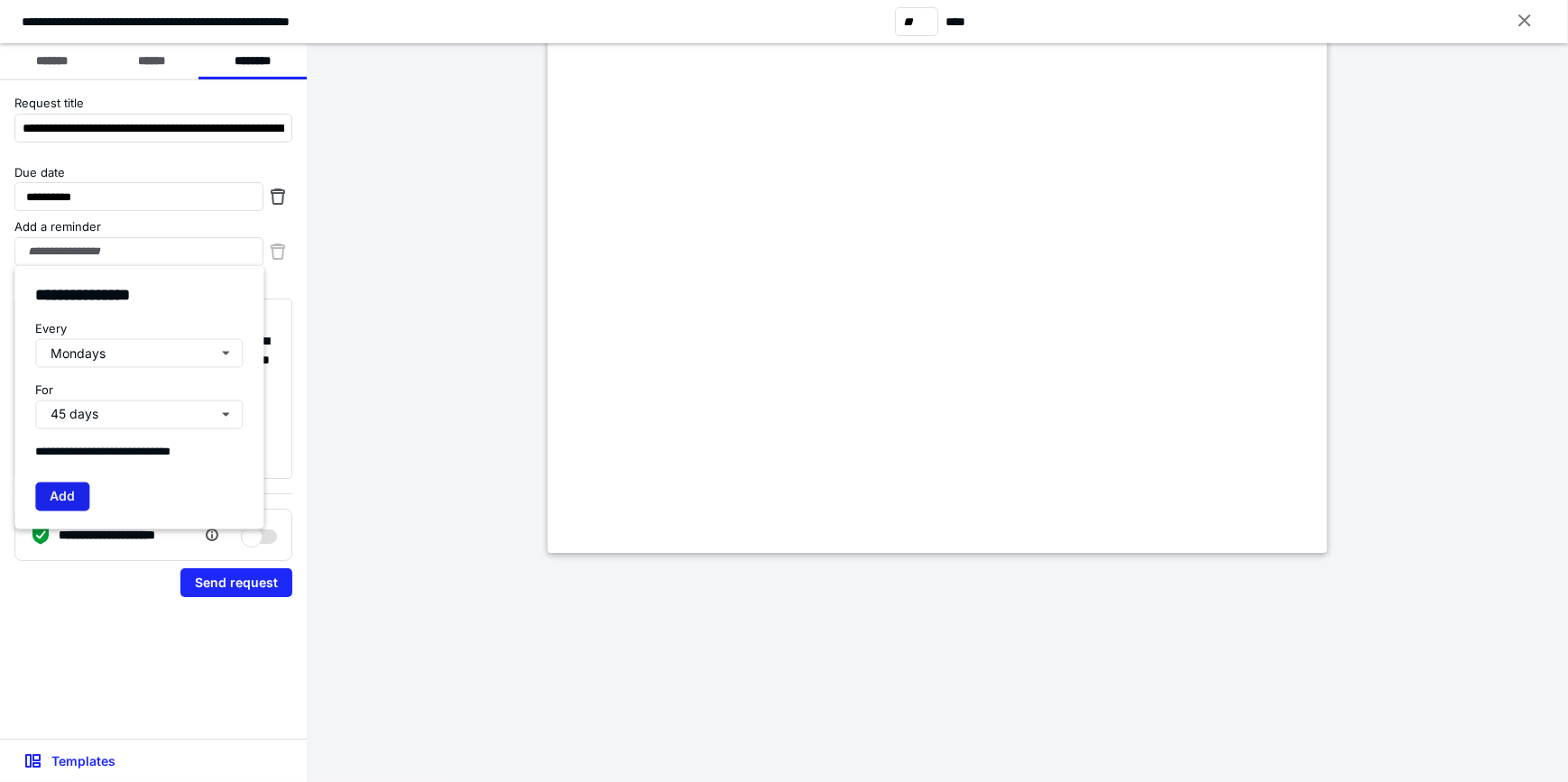 click on "Add" at bounding box center [62, 497] 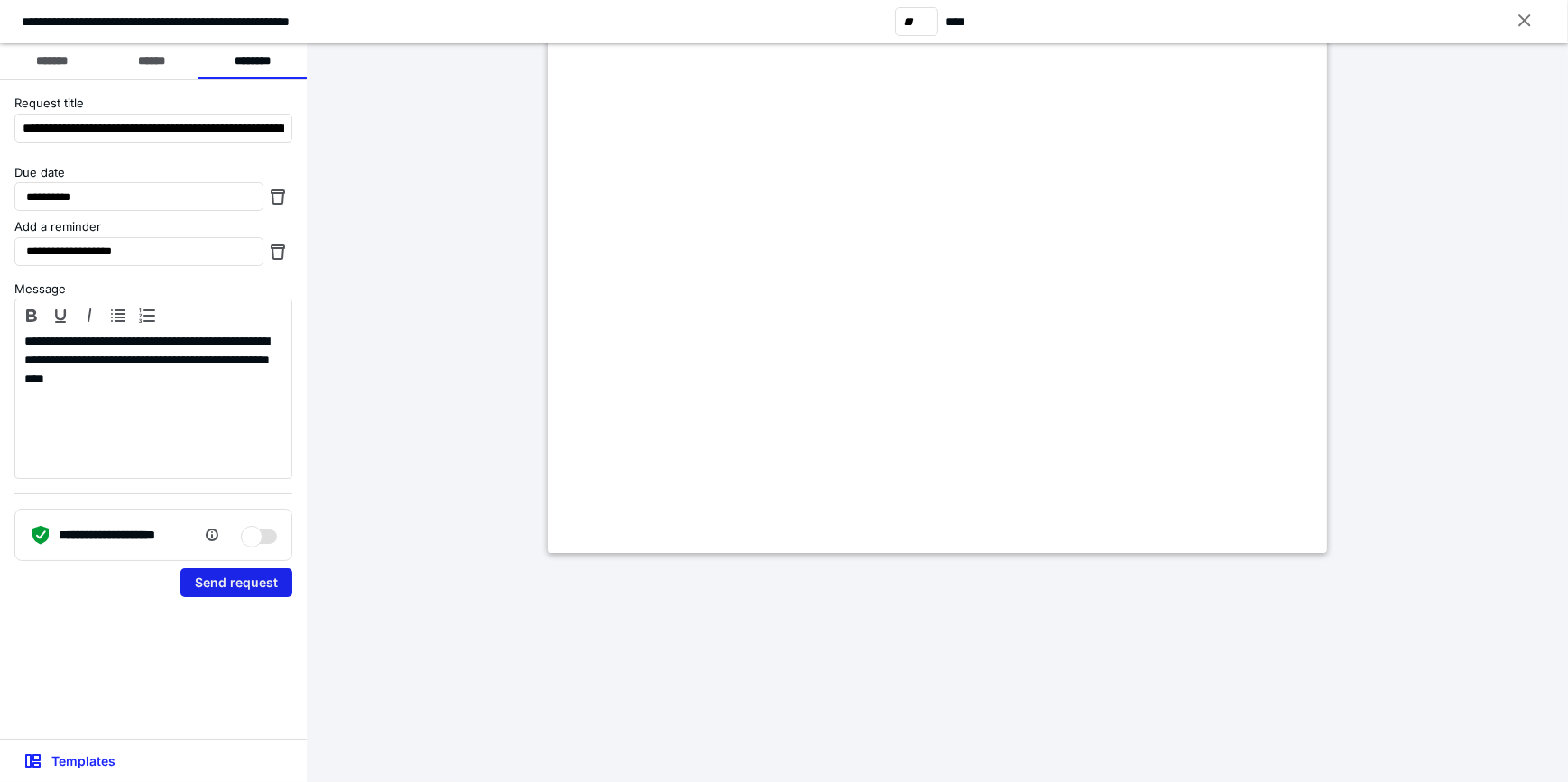 click on "Send request" at bounding box center [236, 583] 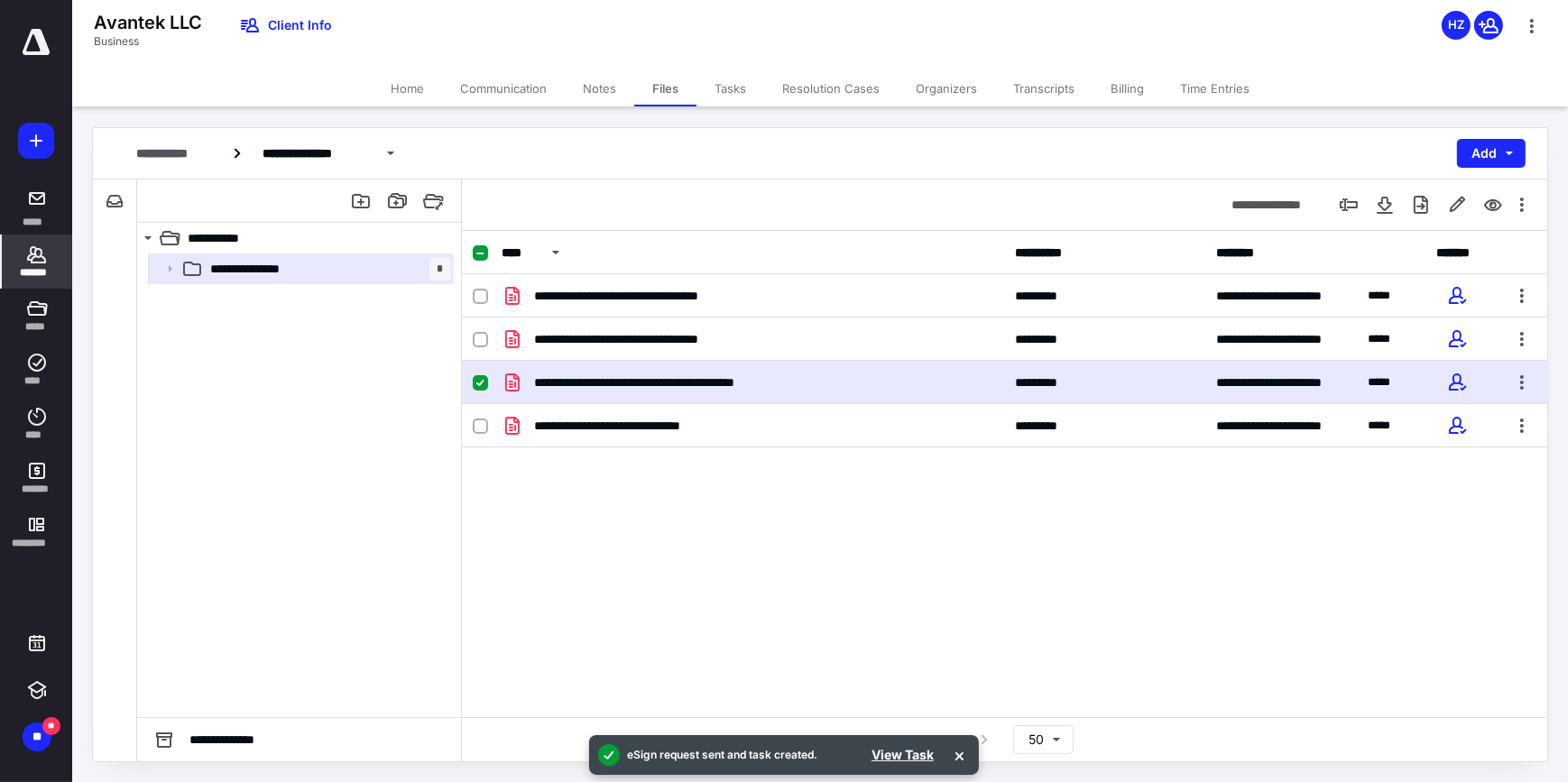 click 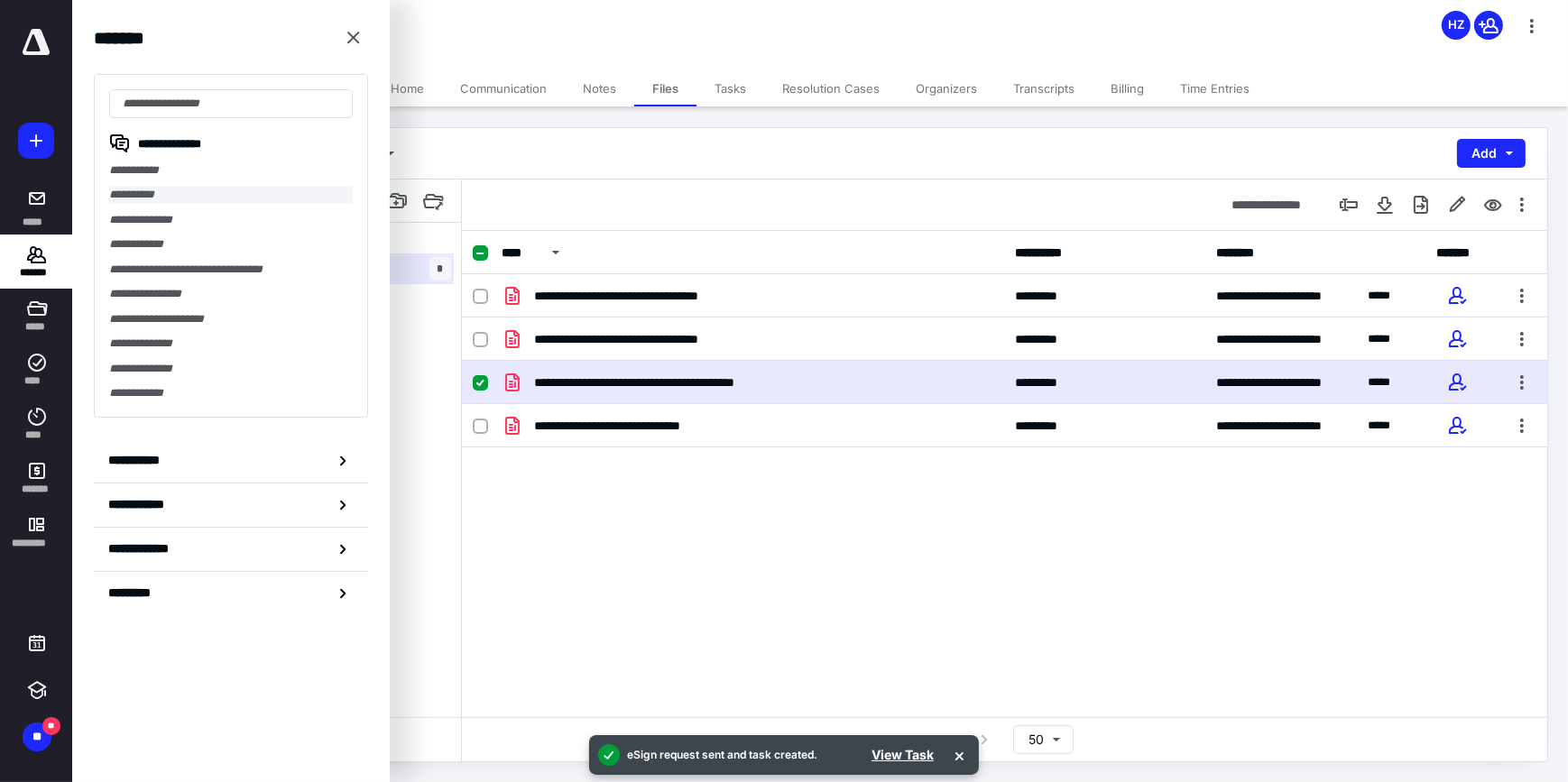 click on "**********" at bounding box center (231, 194) 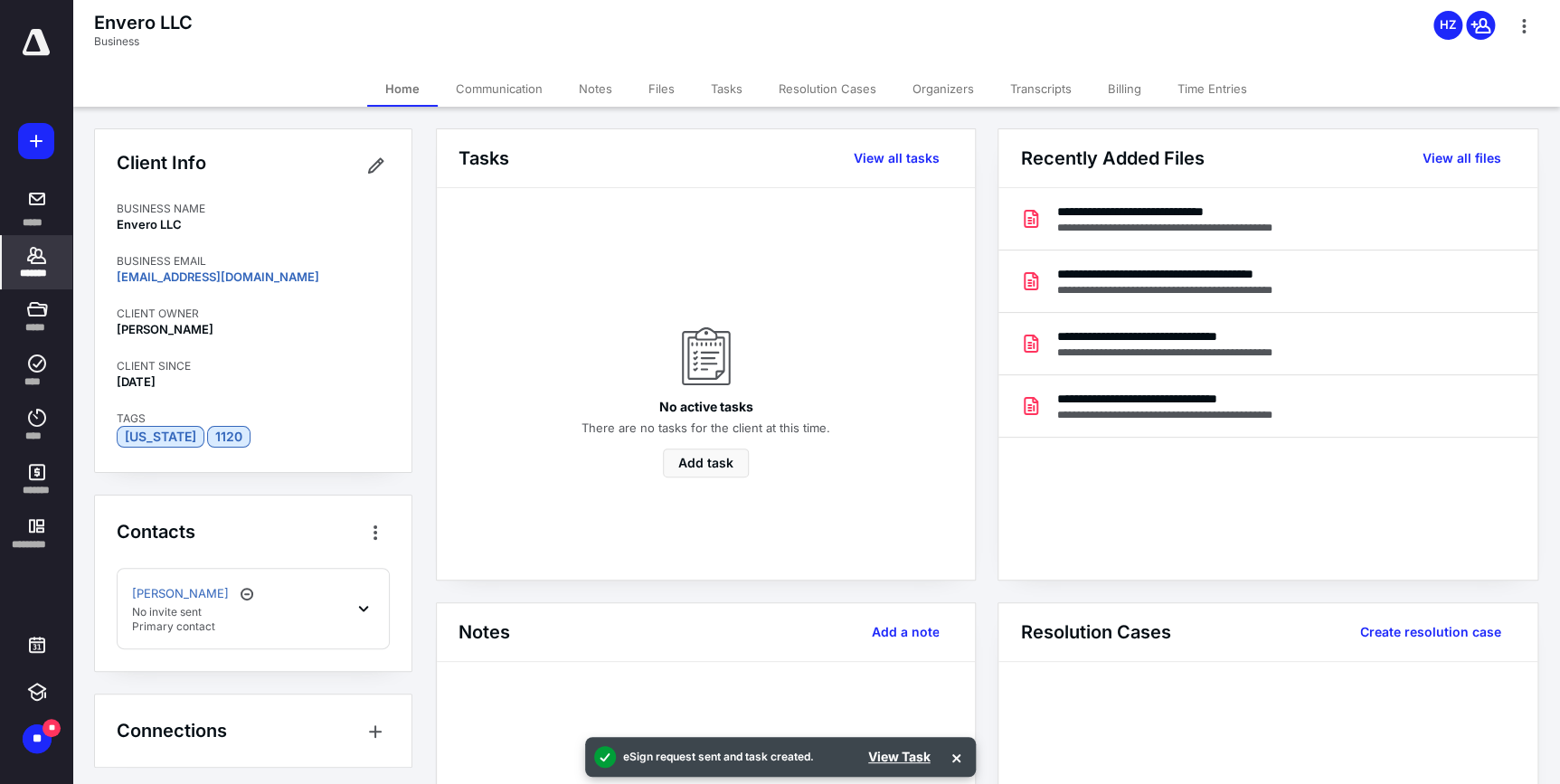 click on "Javier Martinez Abrego No invite sent Primary contact" at bounding box center (253, 609) 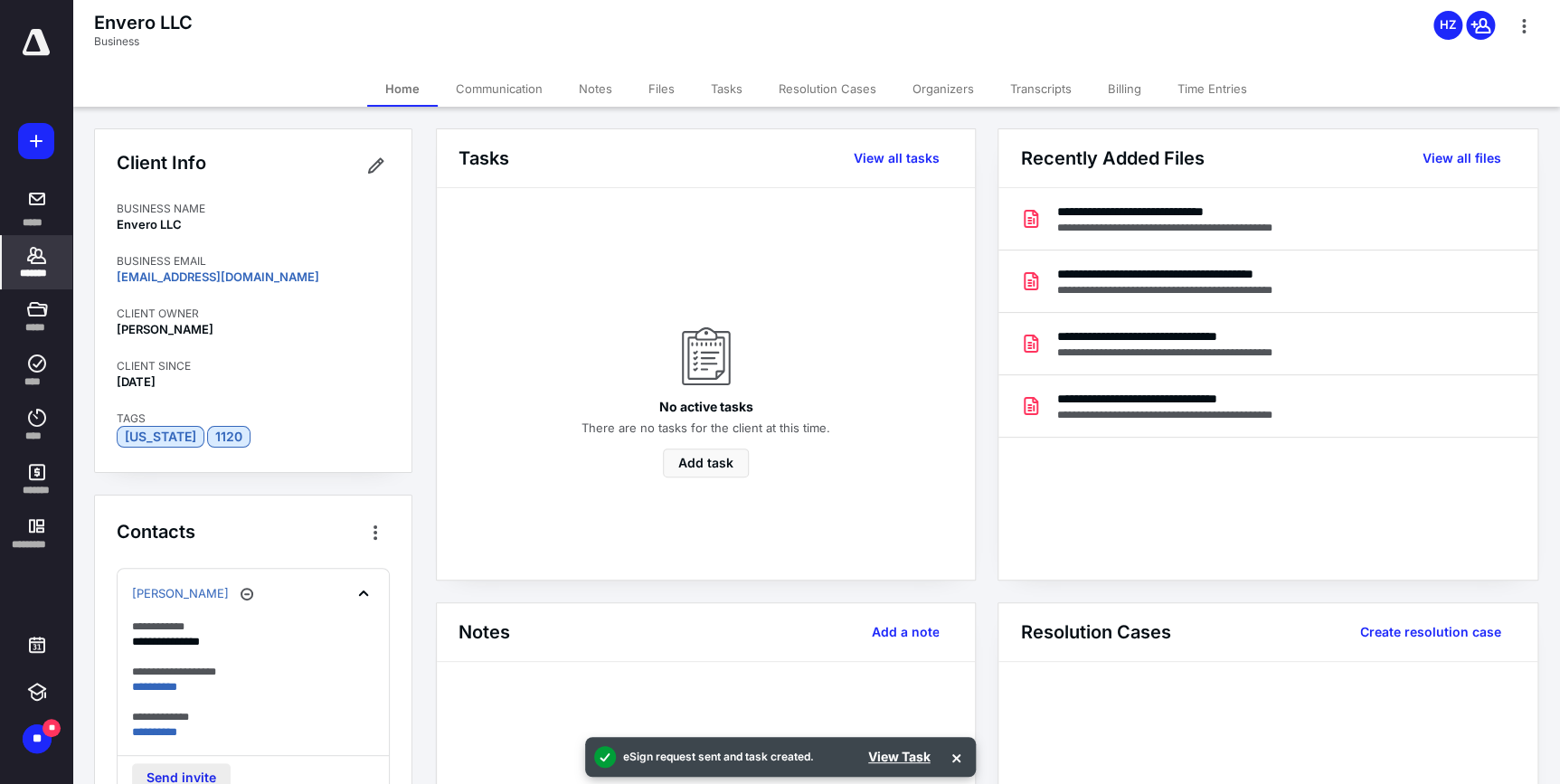click on "Send invite" at bounding box center [181, 778] 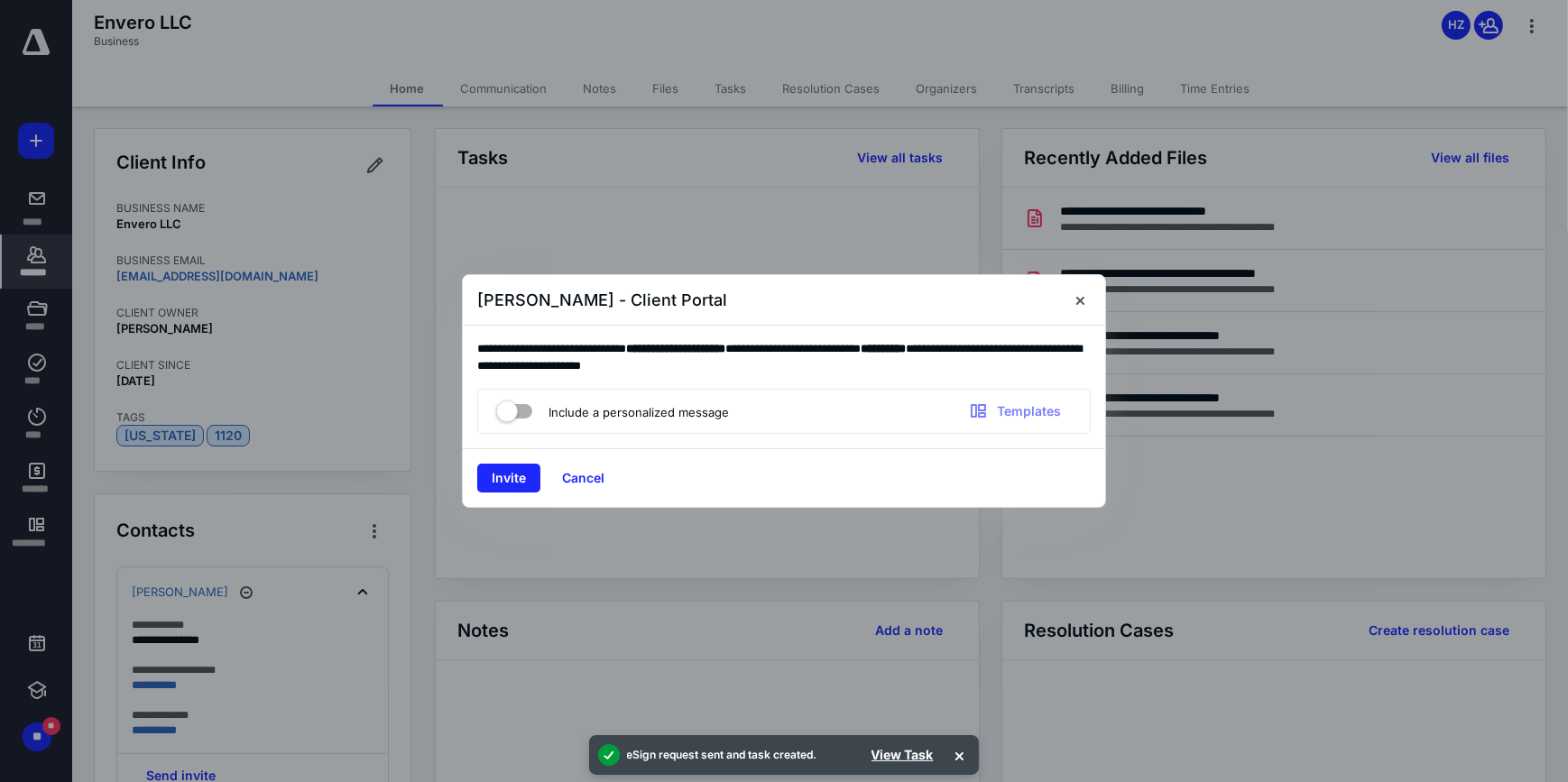 click at bounding box center (514, 408) 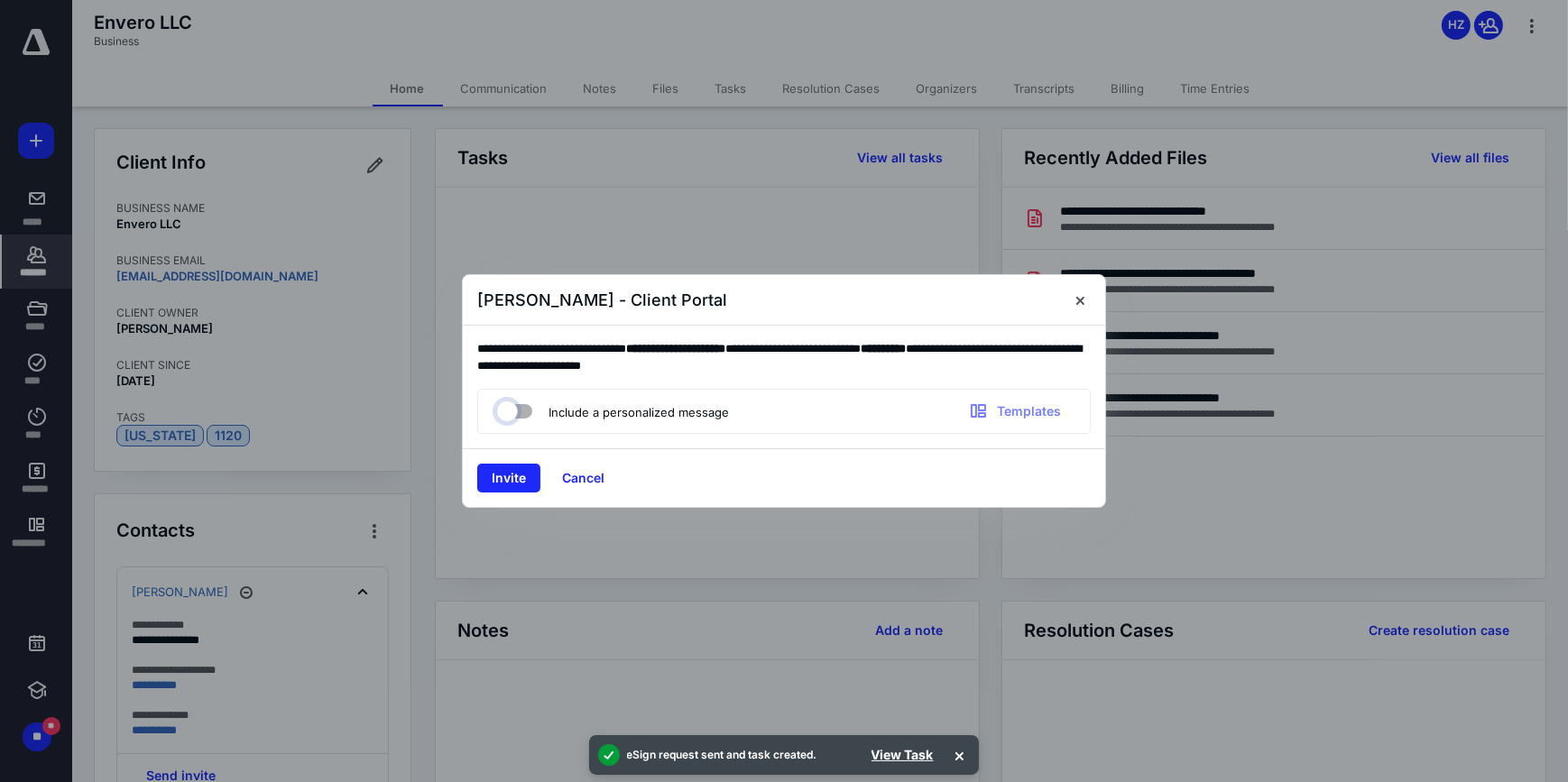 click at bounding box center [505, 409] 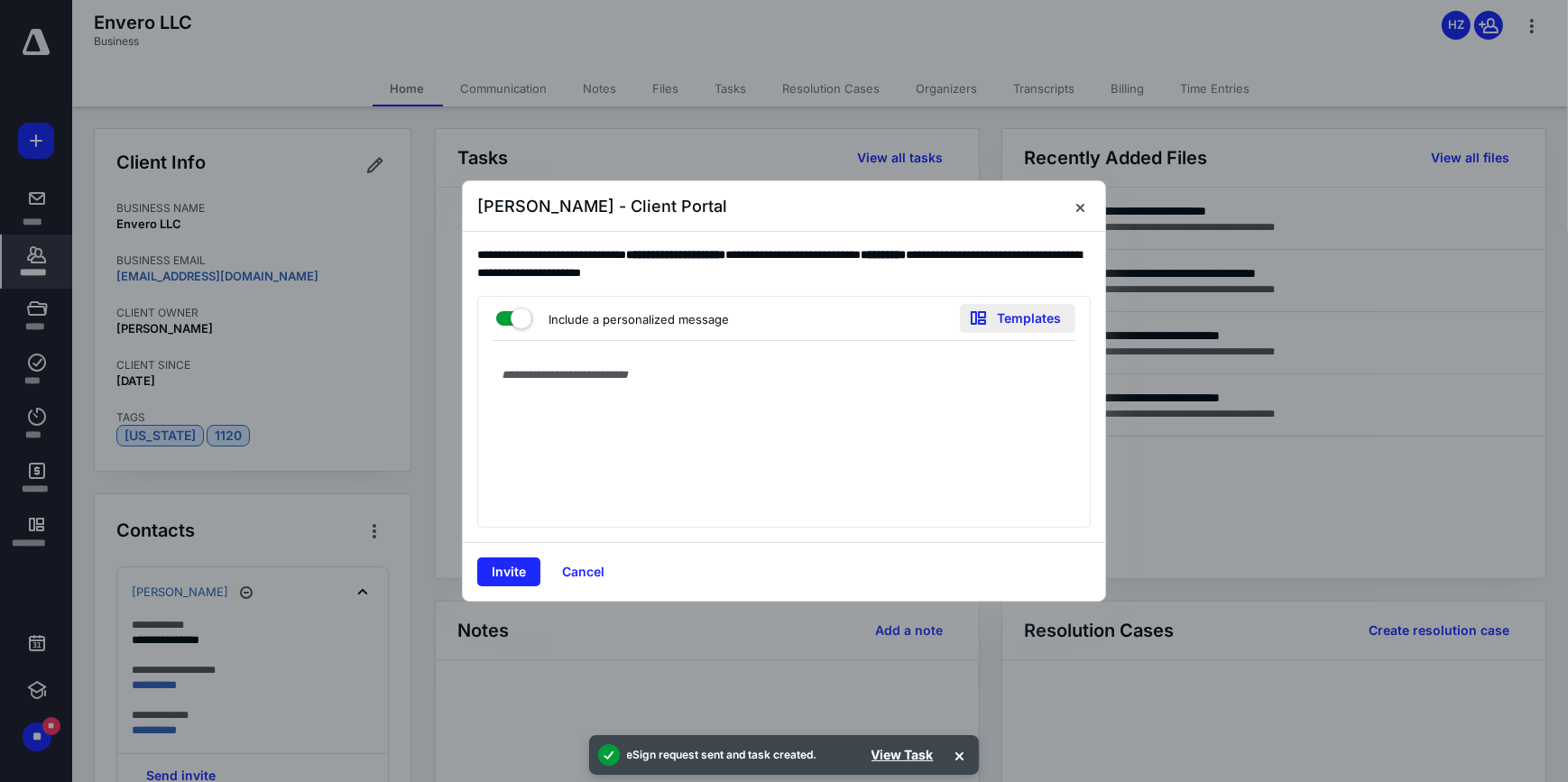click on "Templates" at bounding box center [1018, 318] 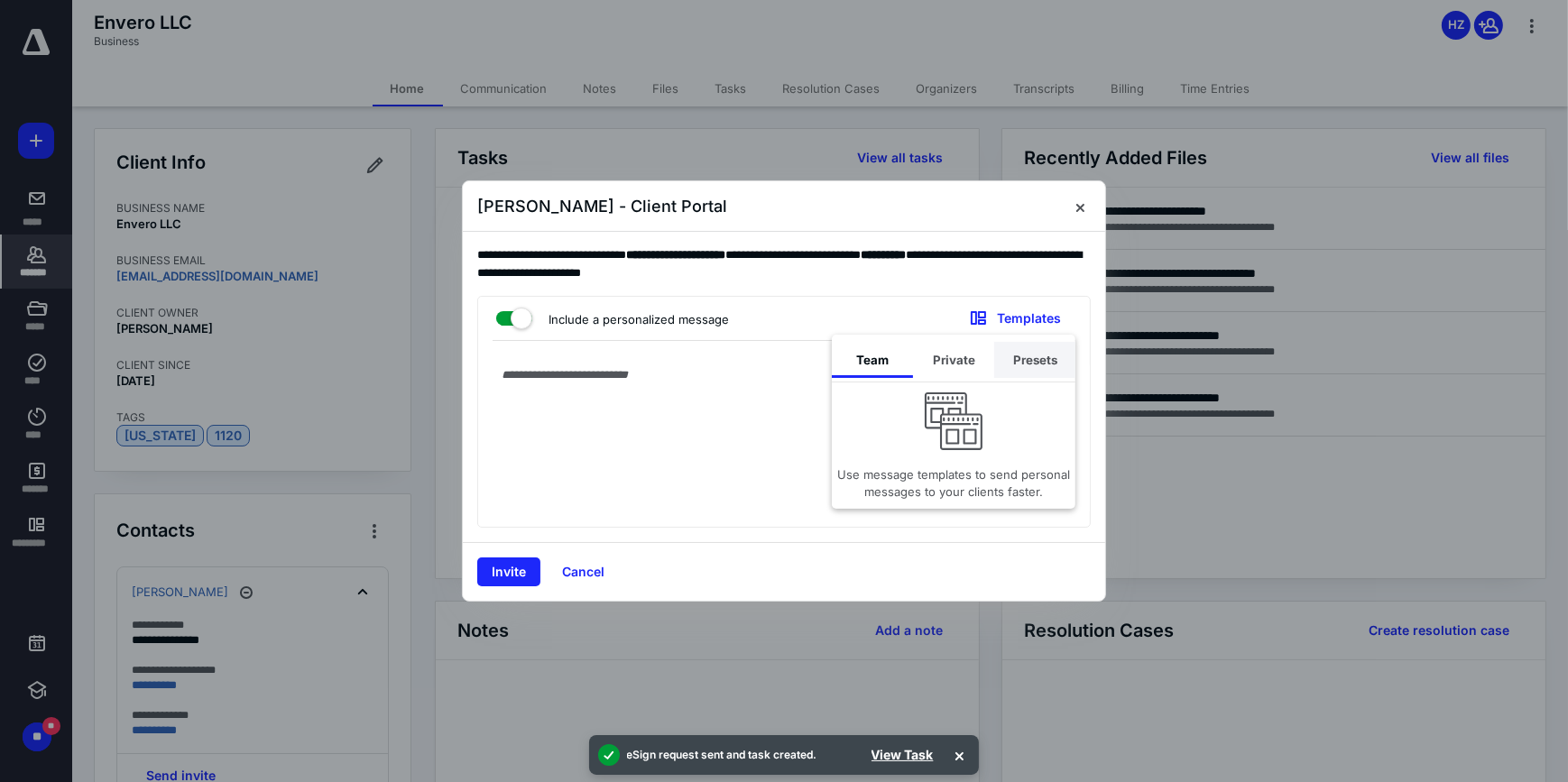 click on "Presets" at bounding box center [1035, 360] 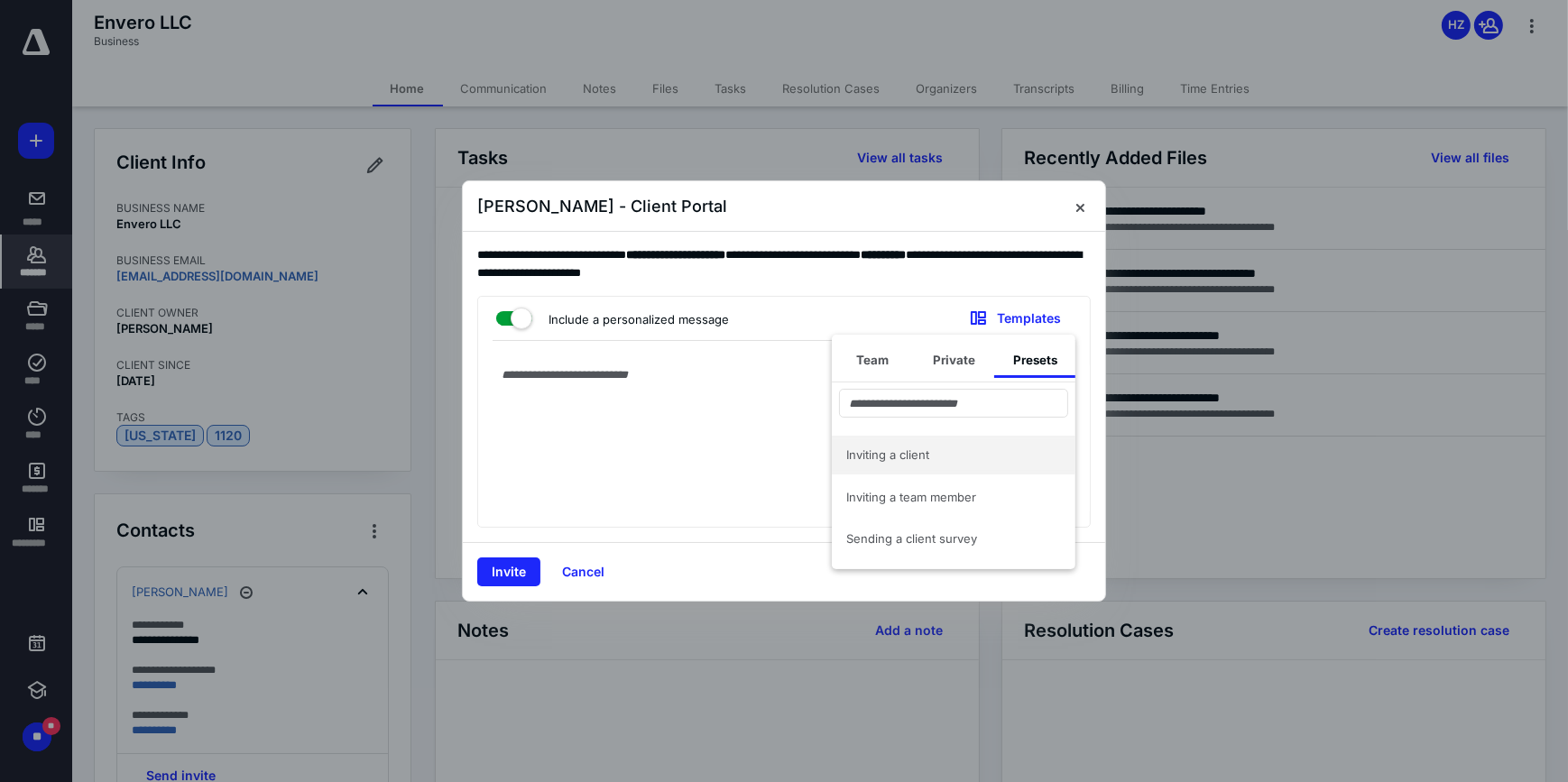 click on "Inviting a client" at bounding box center (954, 455) 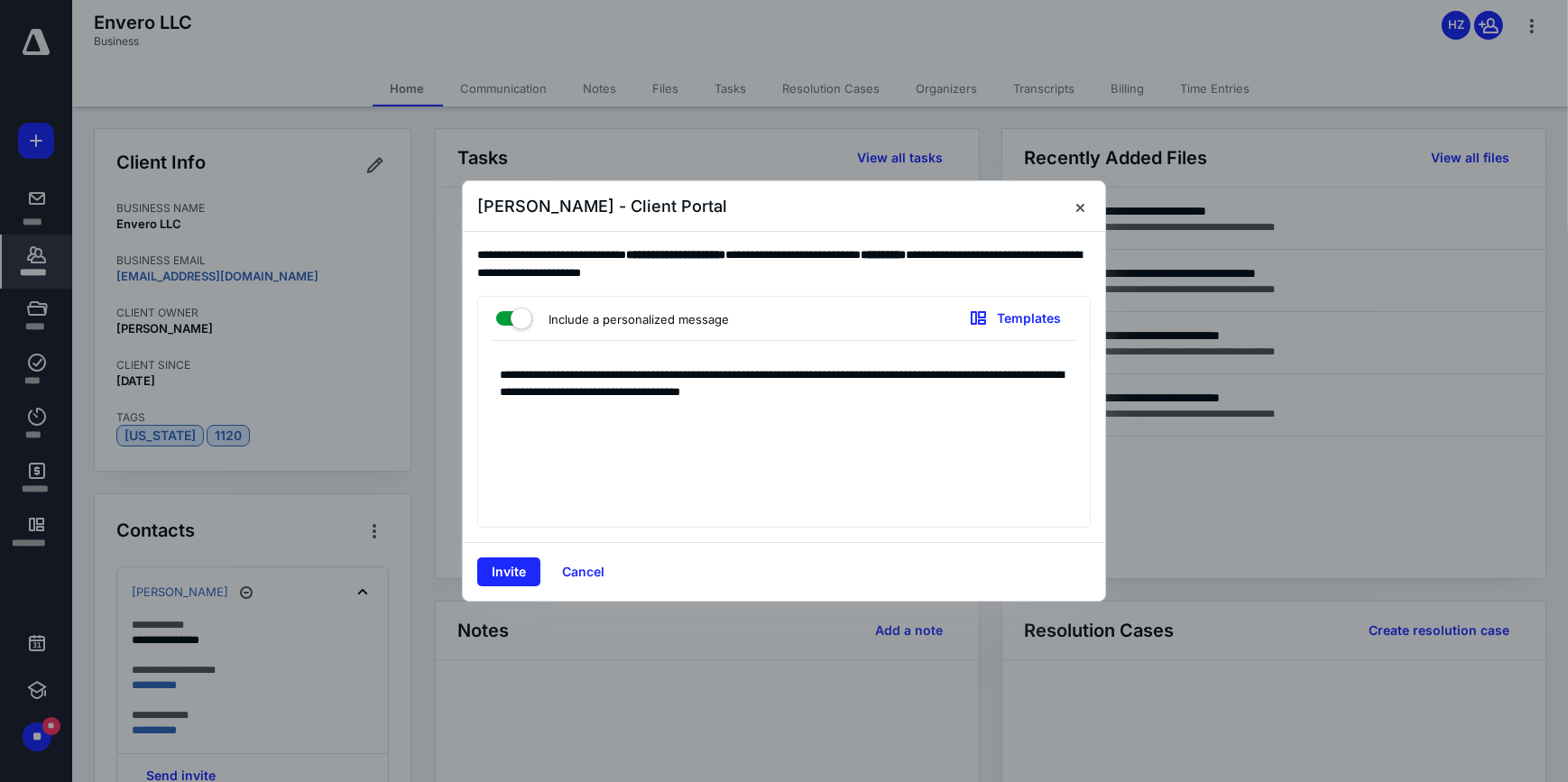 click on "Invite" at bounding box center [509, 572] 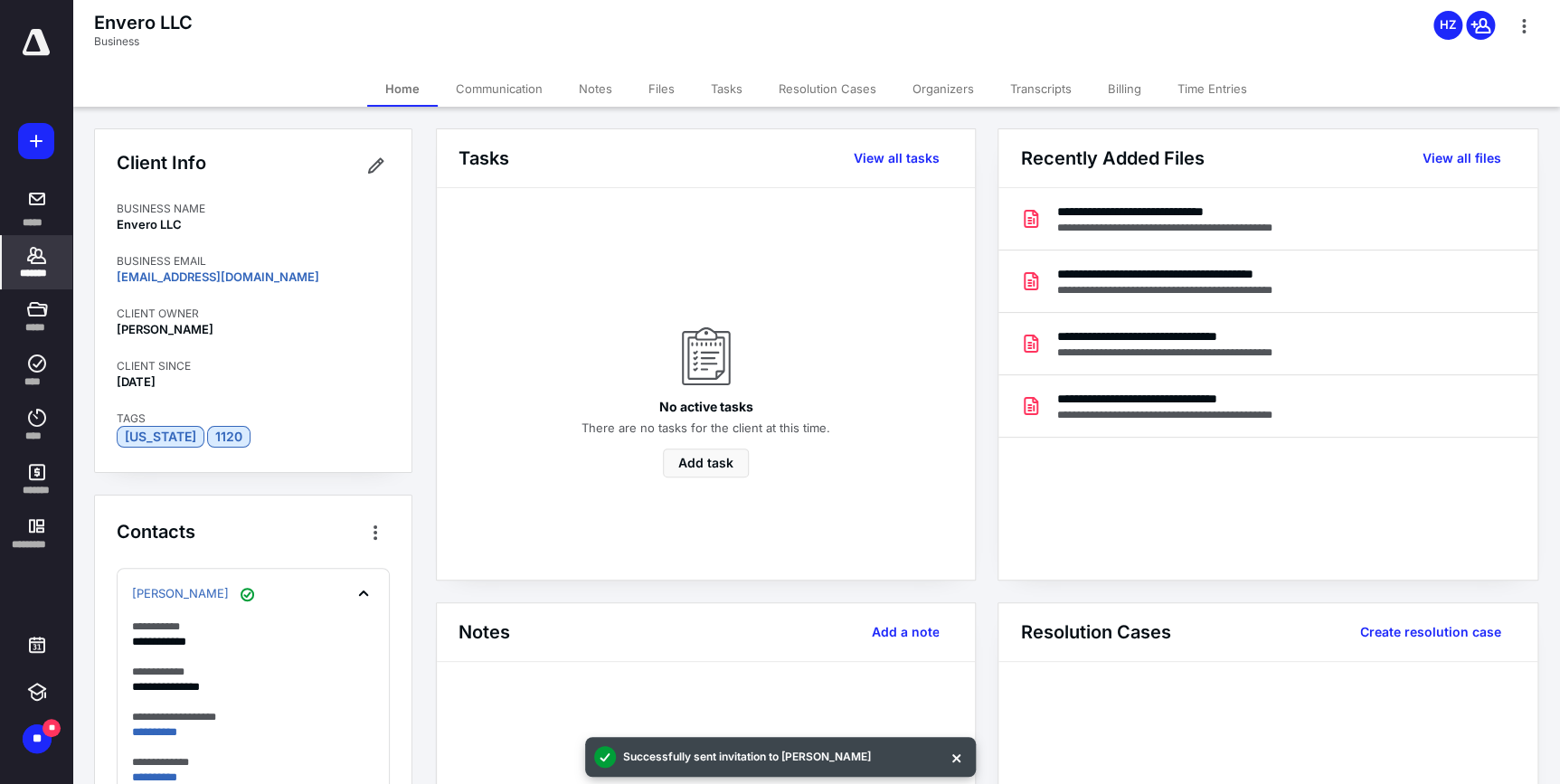 click on "Files" at bounding box center (661, 89) 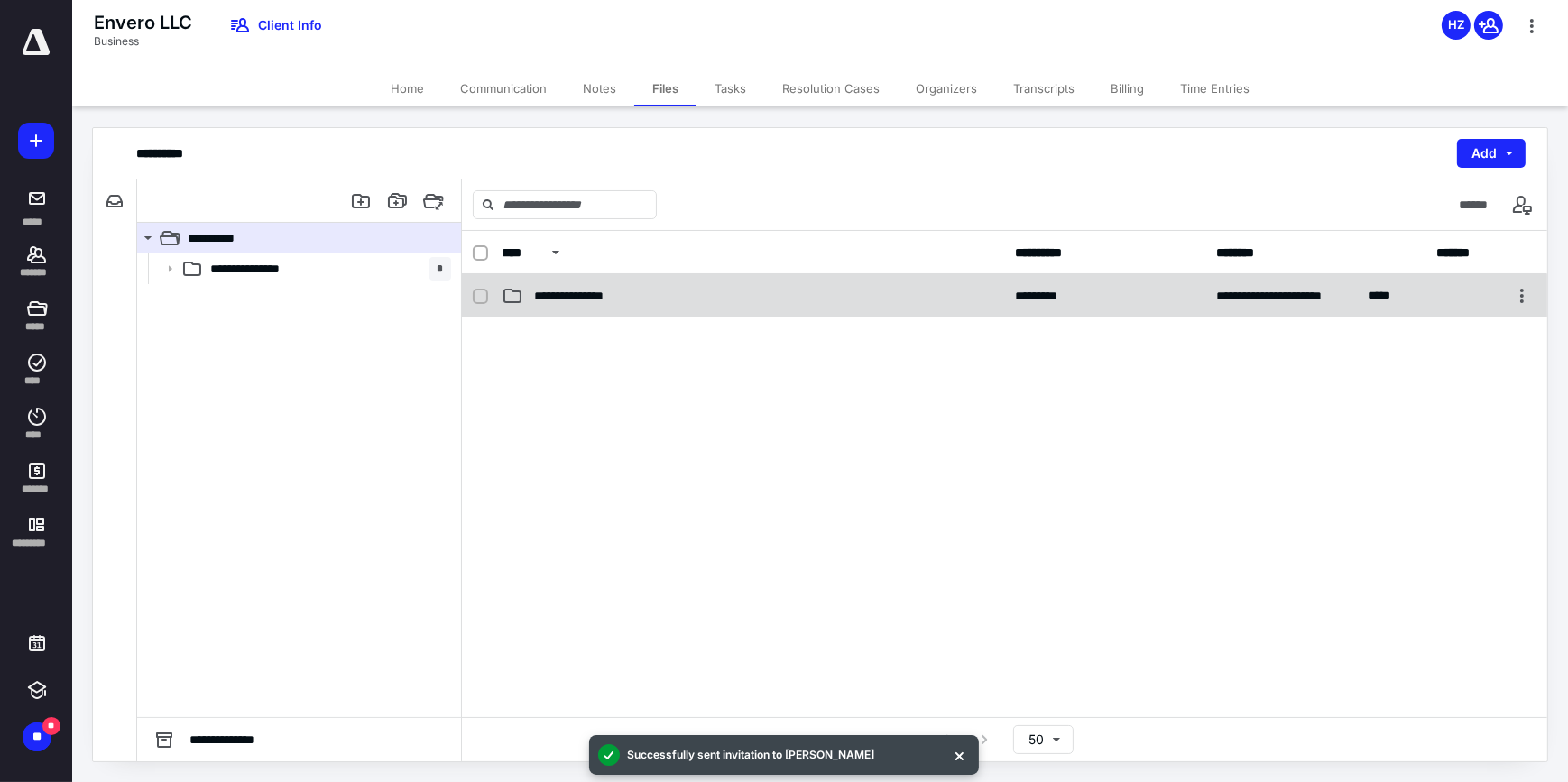 click on "**********" at bounding box center [585, 296] 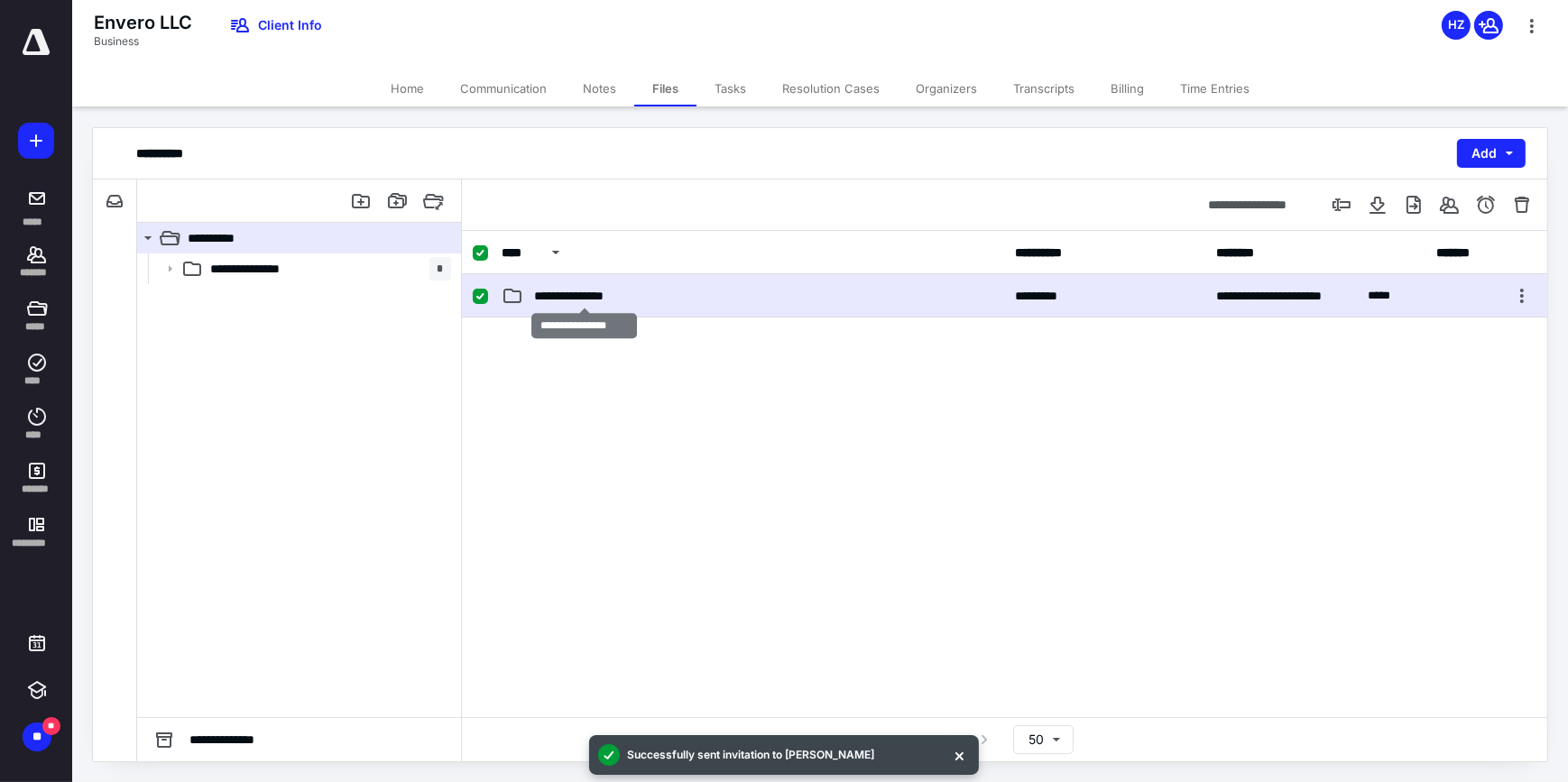 click on "**********" at bounding box center (585, 296) 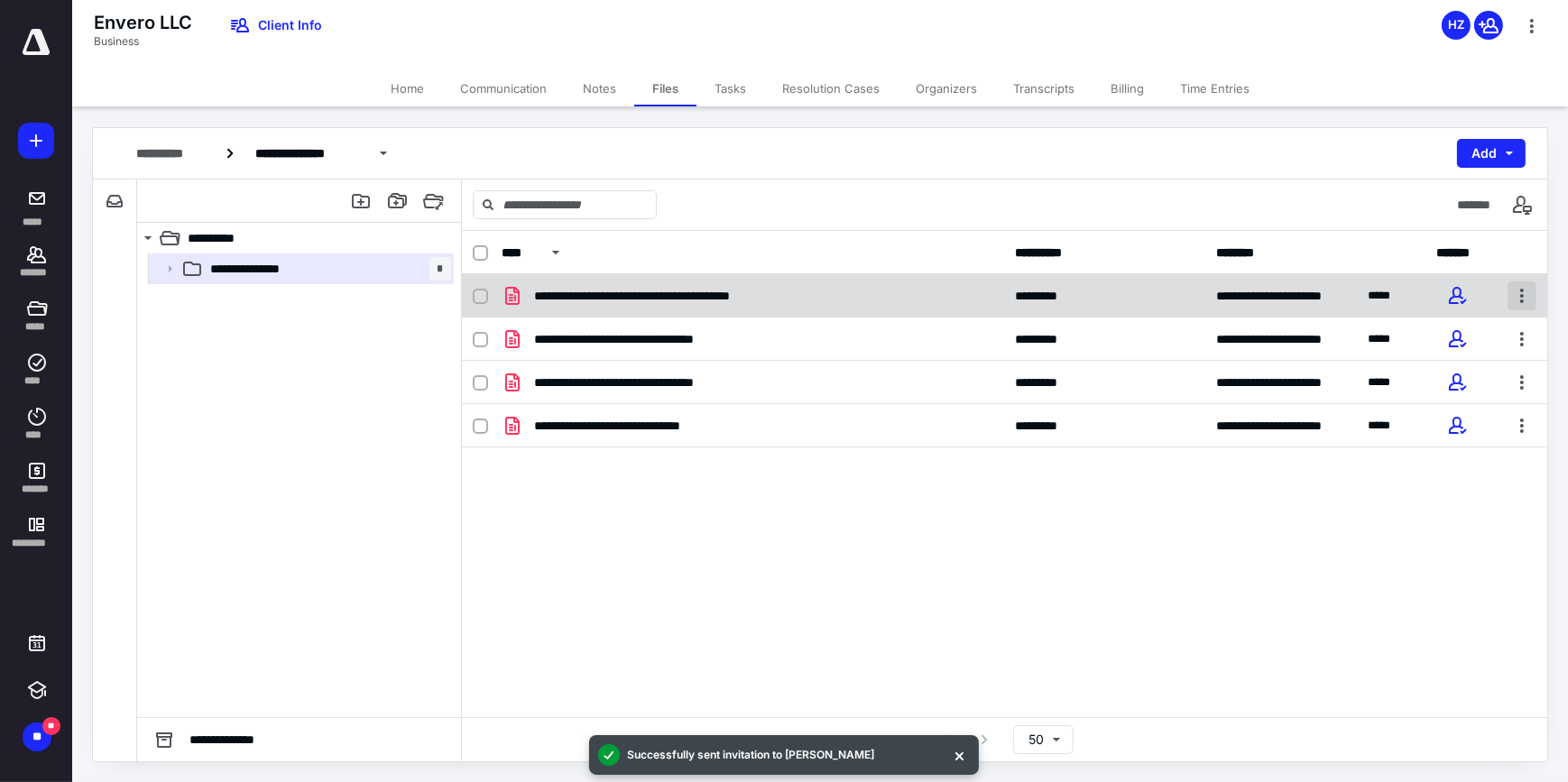 click at bounding box center (1522, 296) 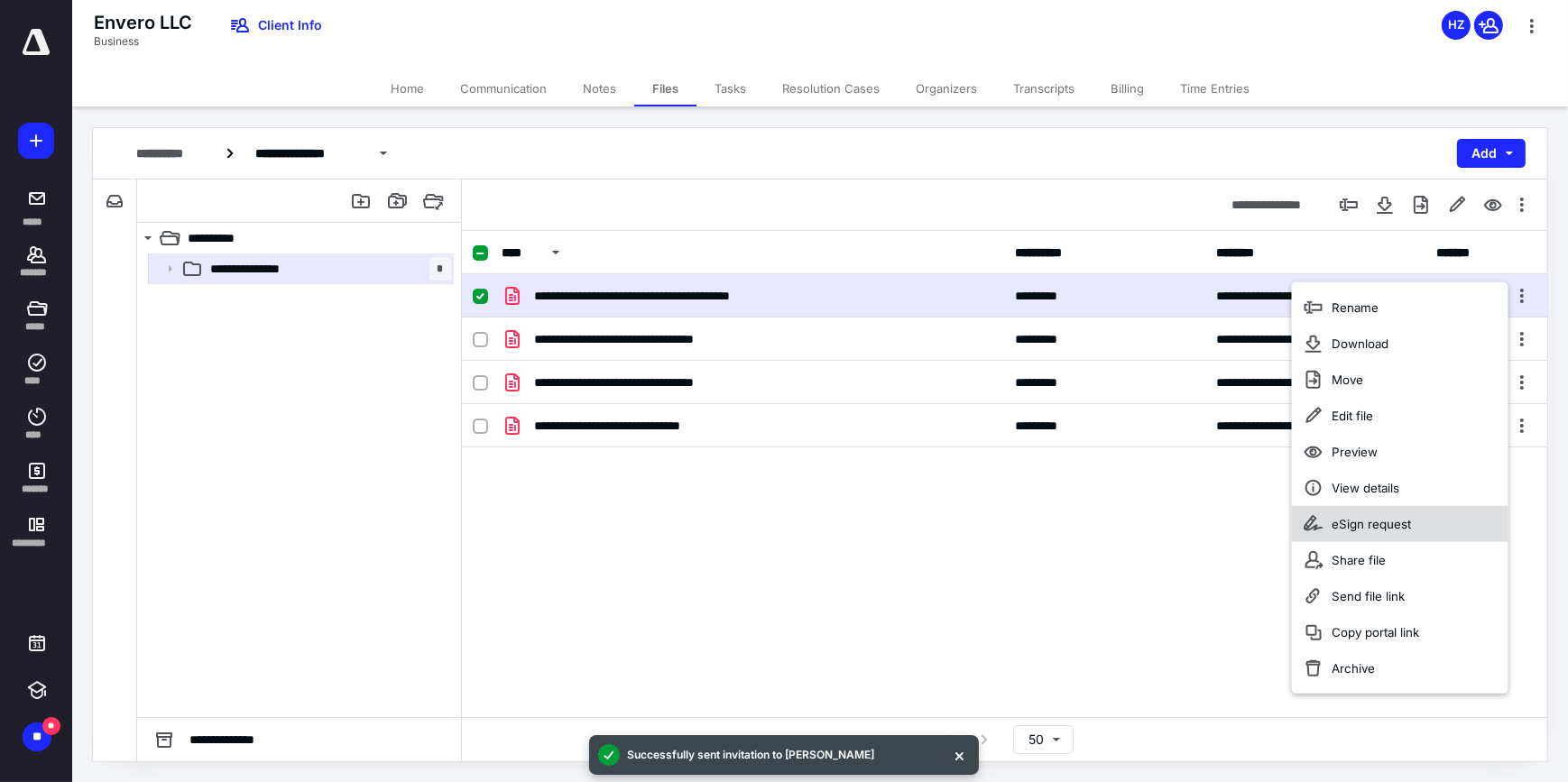 click on "eSign request" at bounding box center (1371, 524) 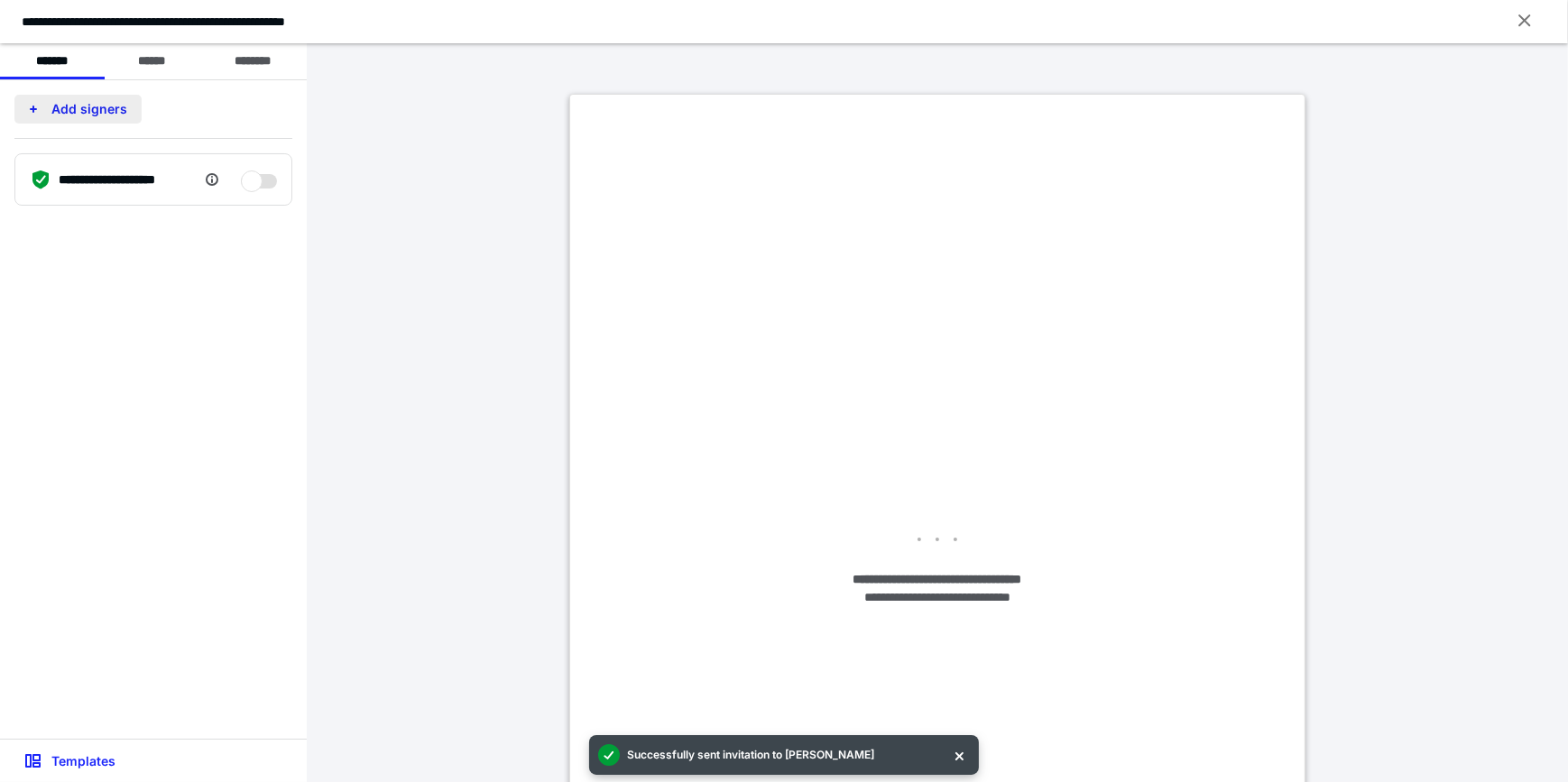 click on "Add signers" at bounding box center (78, 109) 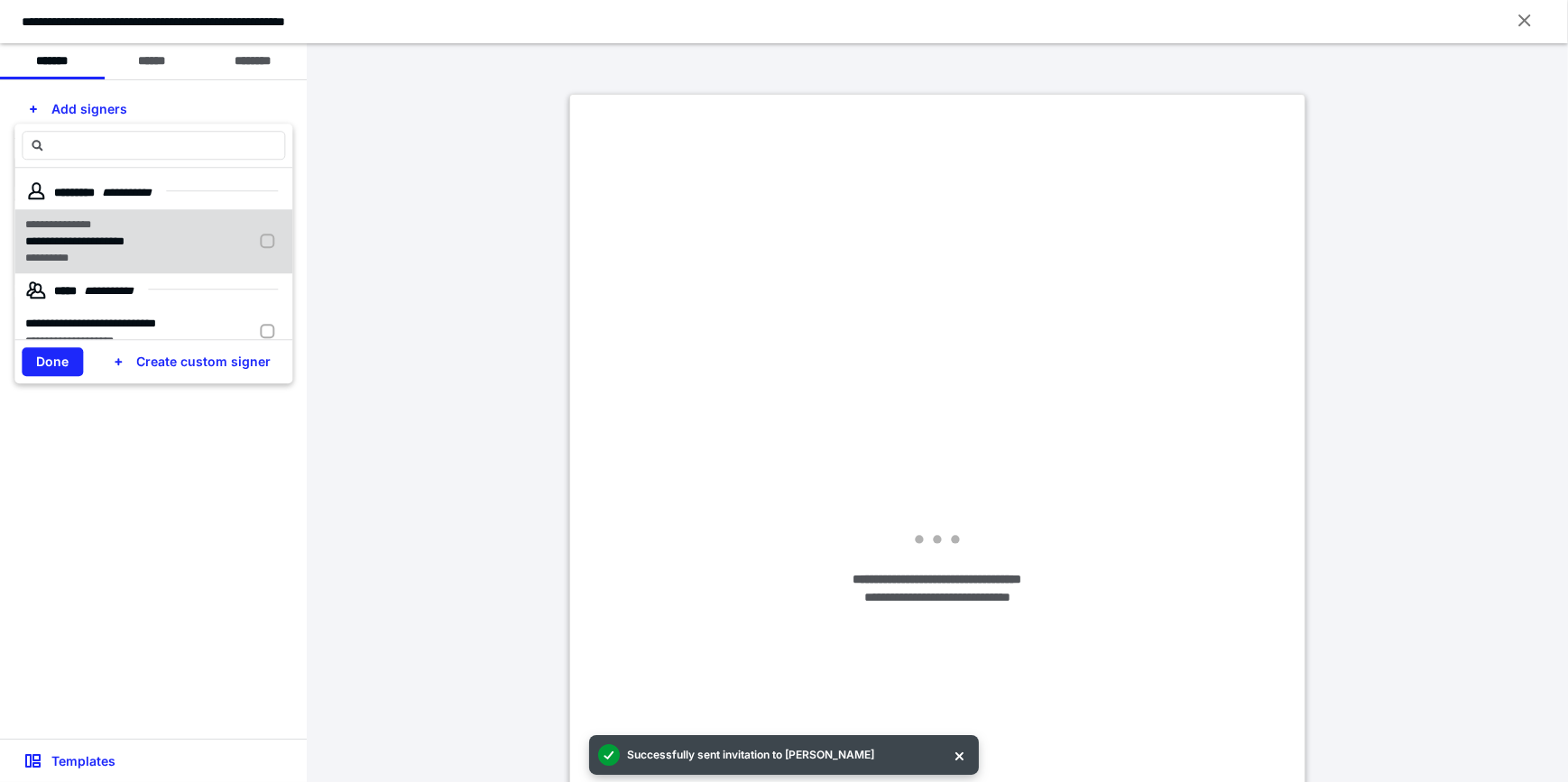 click at bounding box center [271, 242] 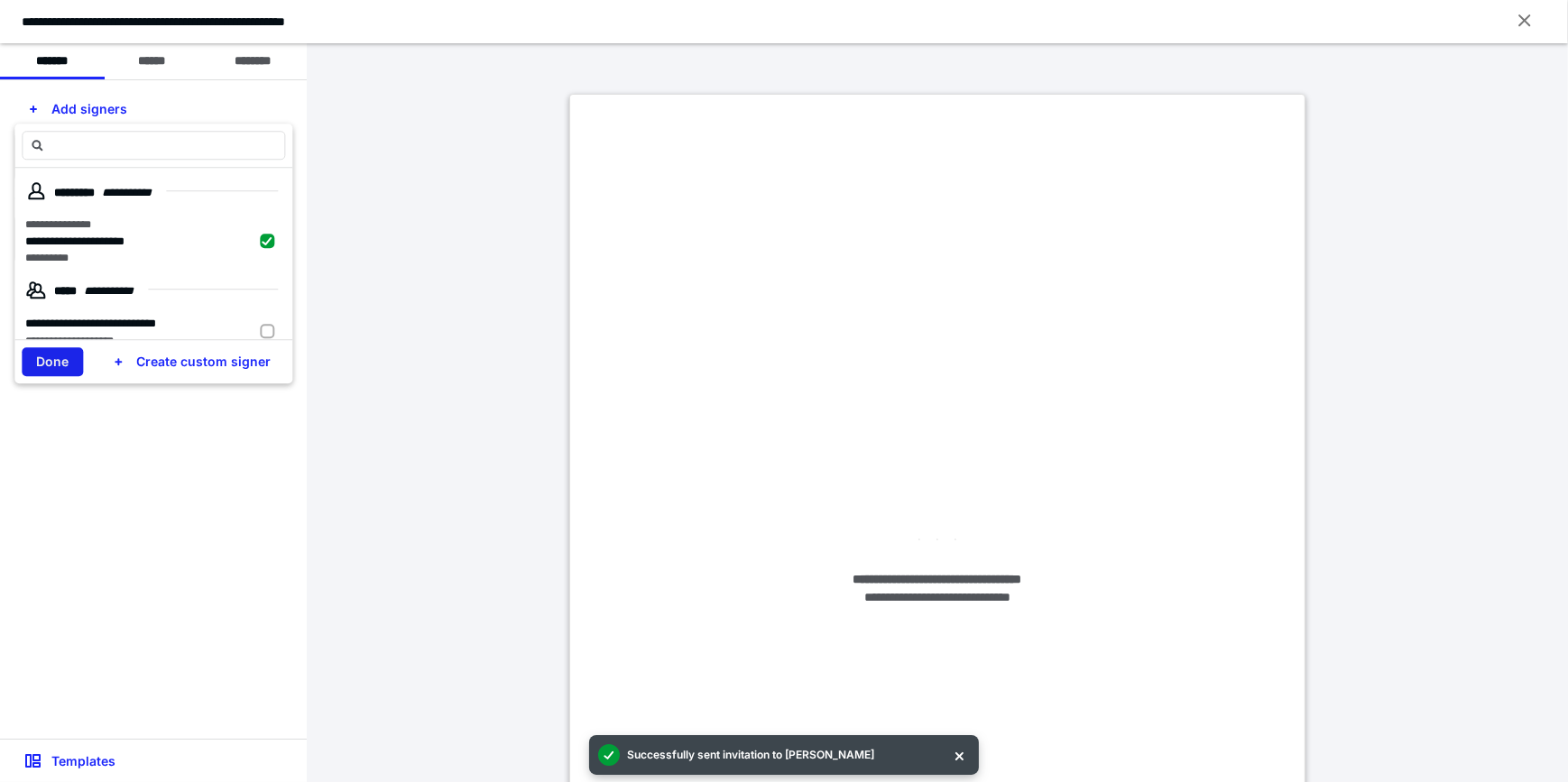 click on "Done" at bounding box center (52, 362) 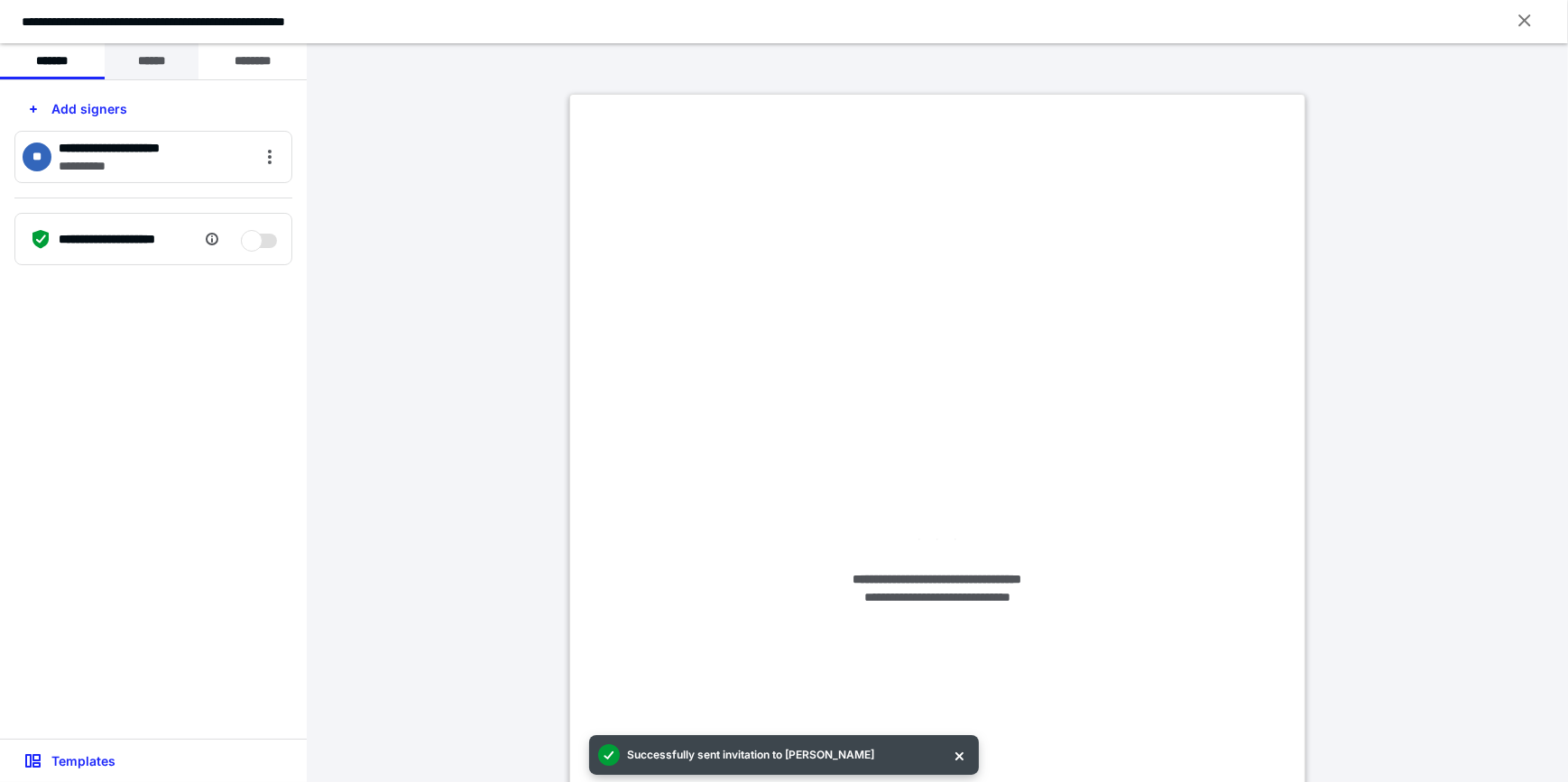 click on "******" at bounding box center (152, 61) 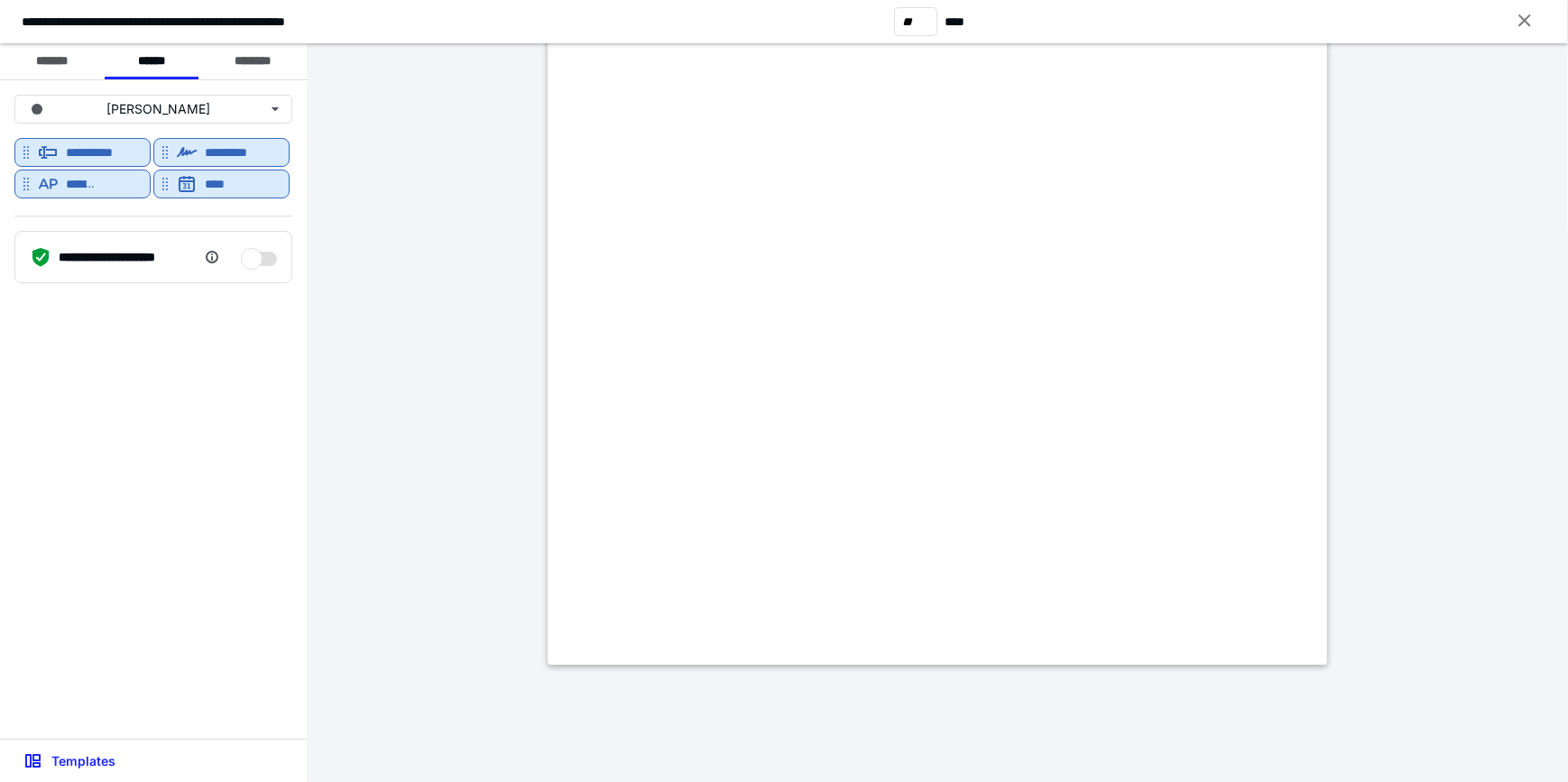 scroll, scrollTop: 40512, scrollLeft: 0, axis: vertical 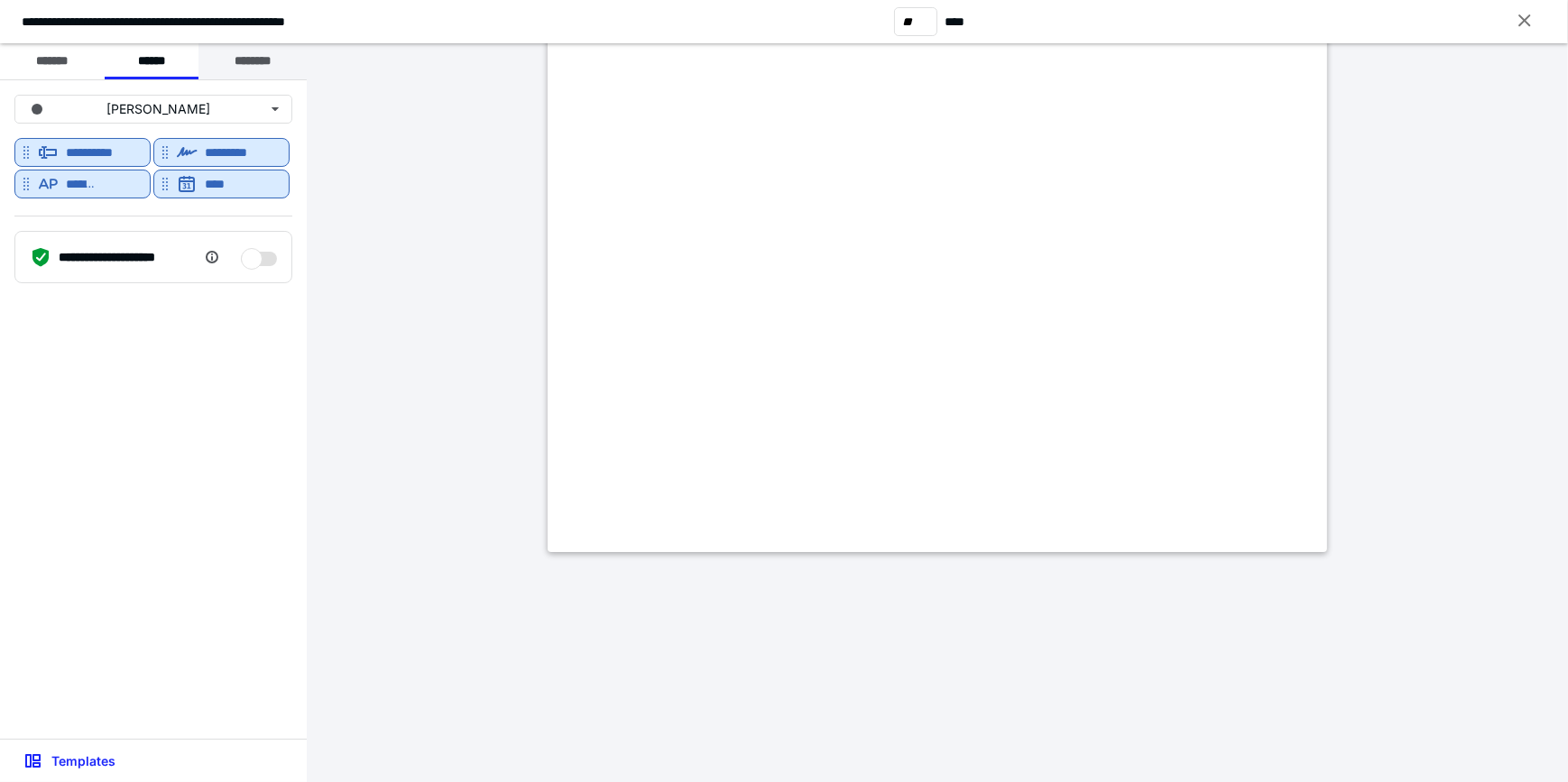 click on "********" at bounding box center [253, 61] 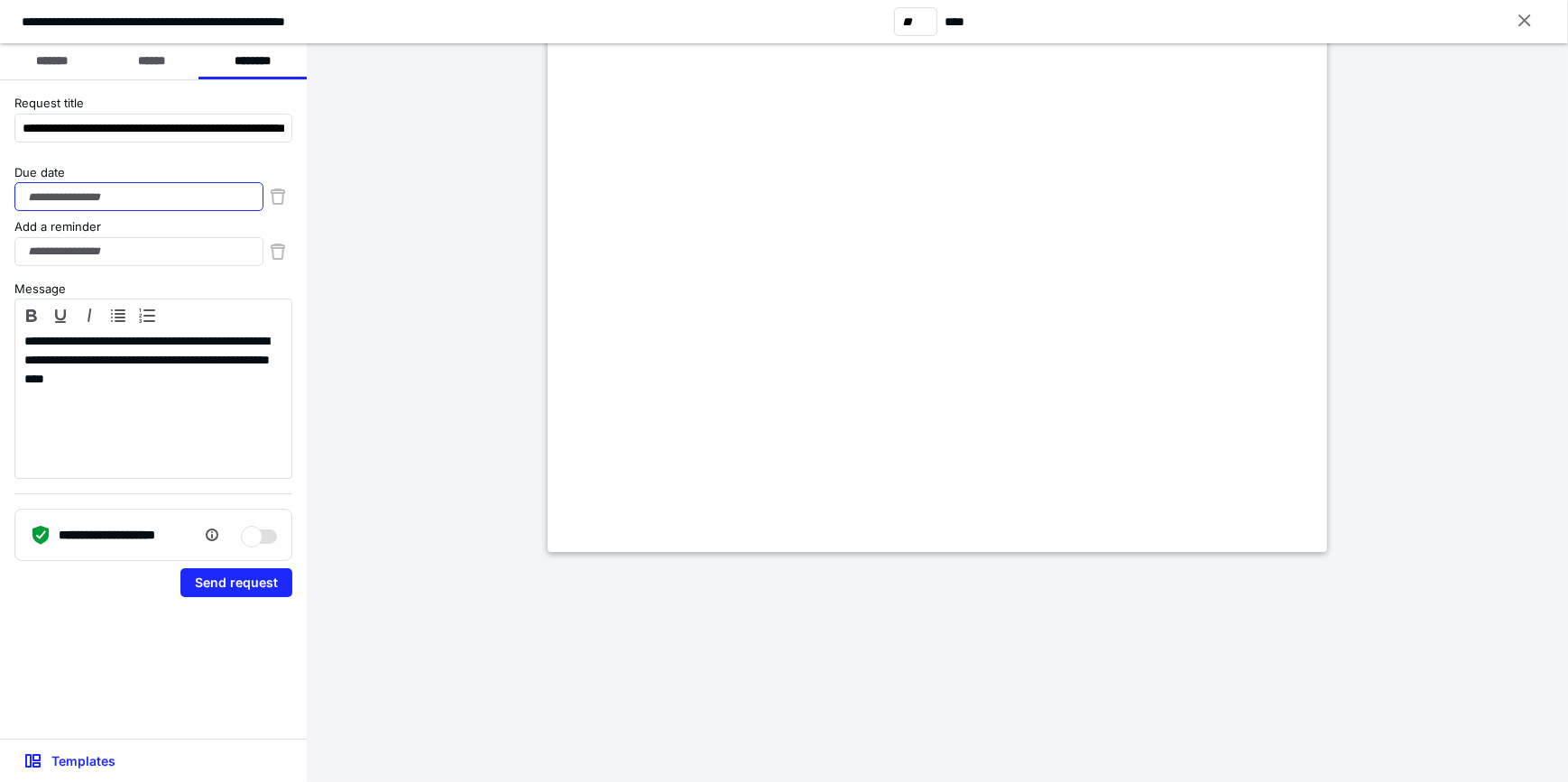 click on "Due date" at bounding box center [139, 197] 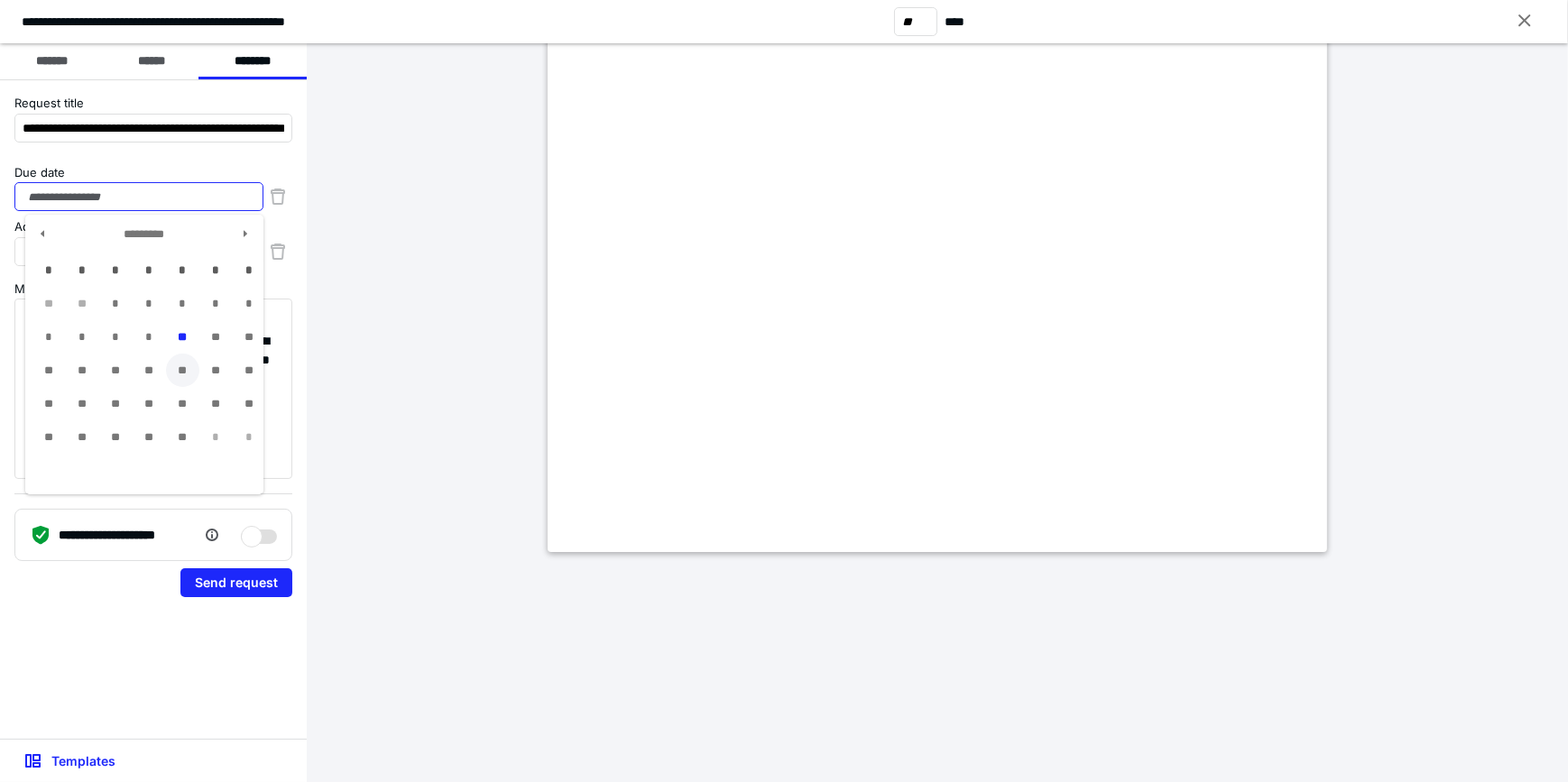 click on "**" at bounding box center (182, 370) 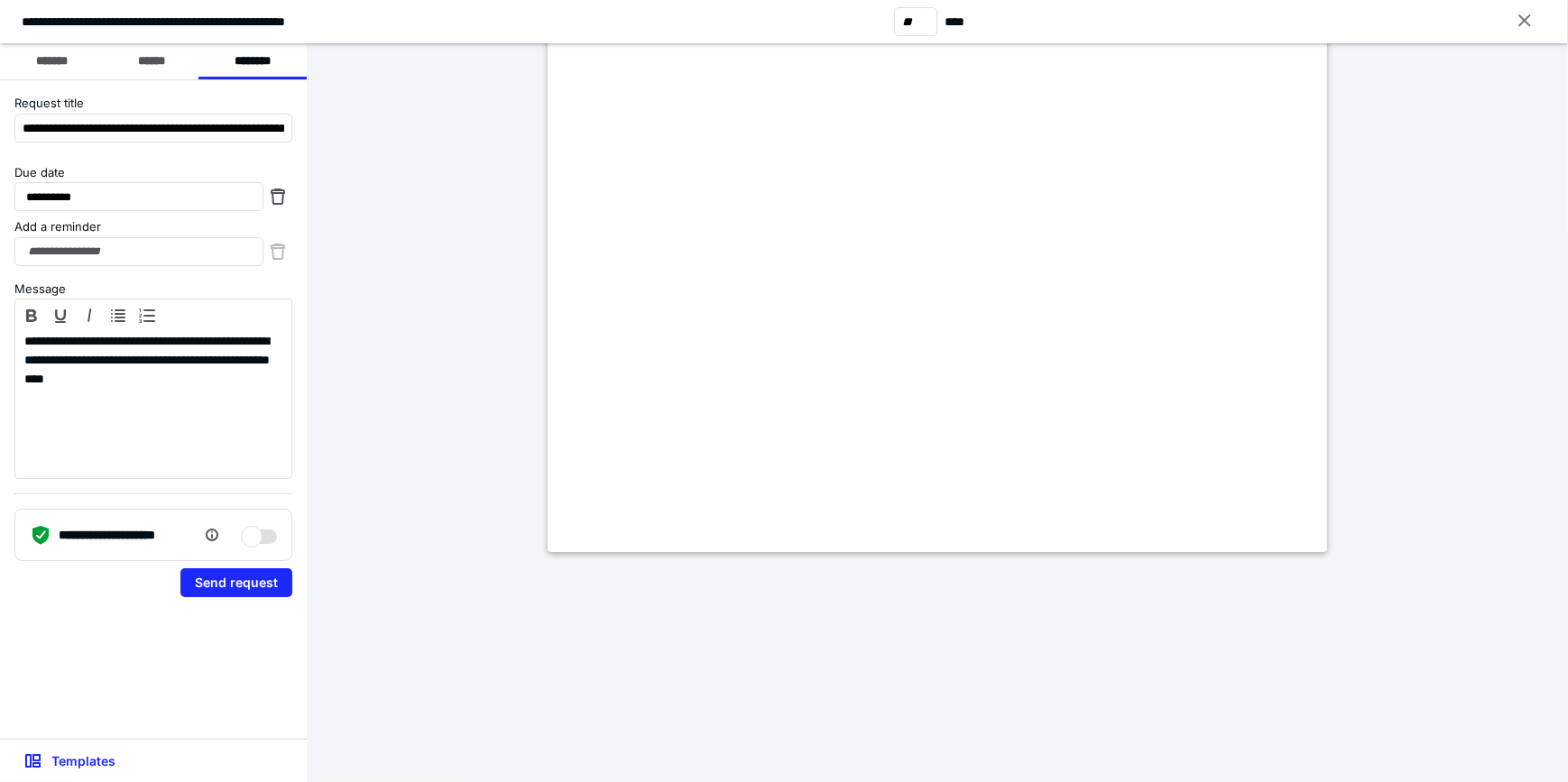 drag, startPoint x: 162, startPoint y: 271, endPoint x: 158, endPoint y: 262, distance: 9.84886 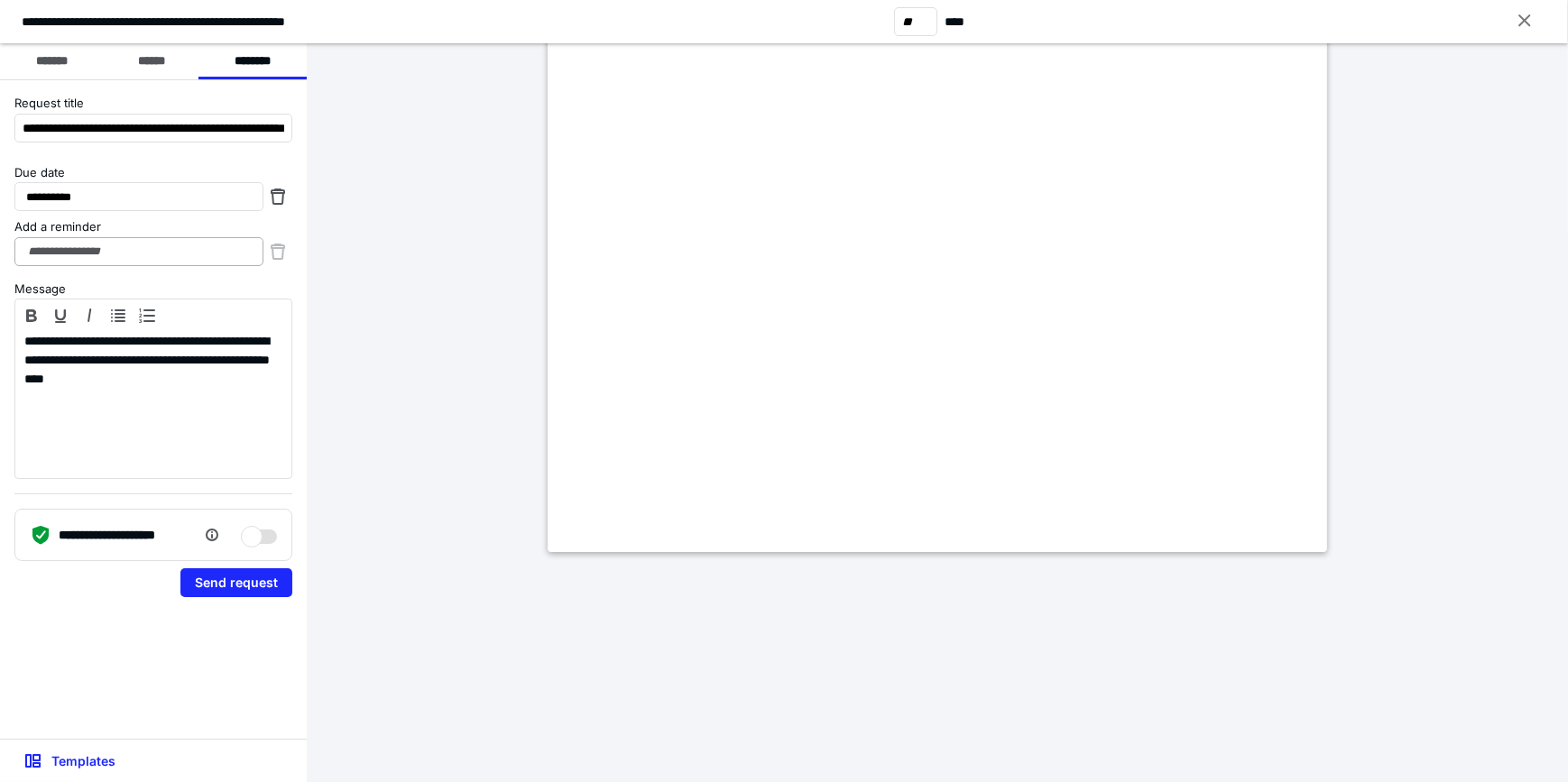 click on "**********" at bounding box center (153, 409) 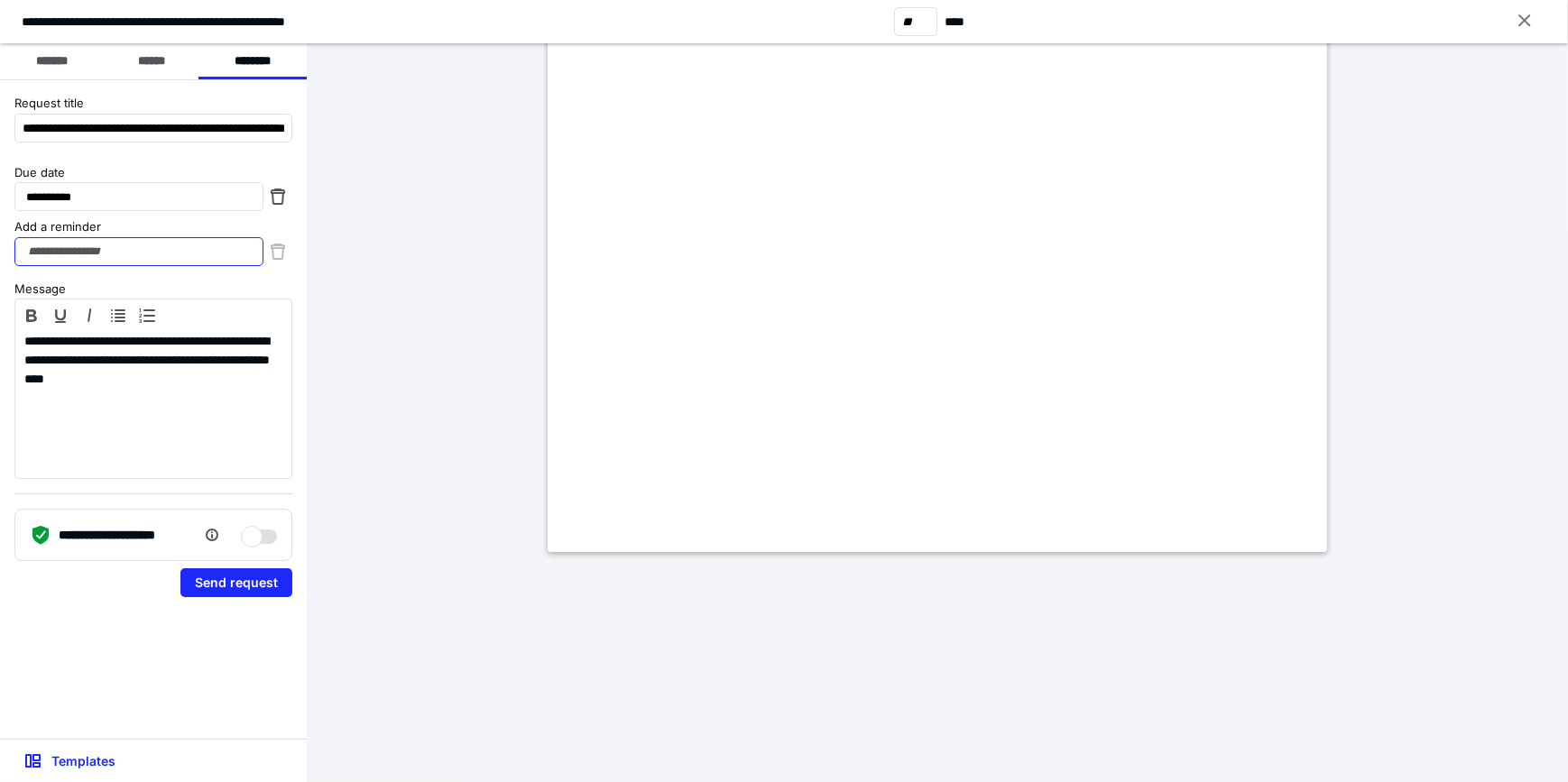 click on "Add a reminder" at bounding box center (139, 252) 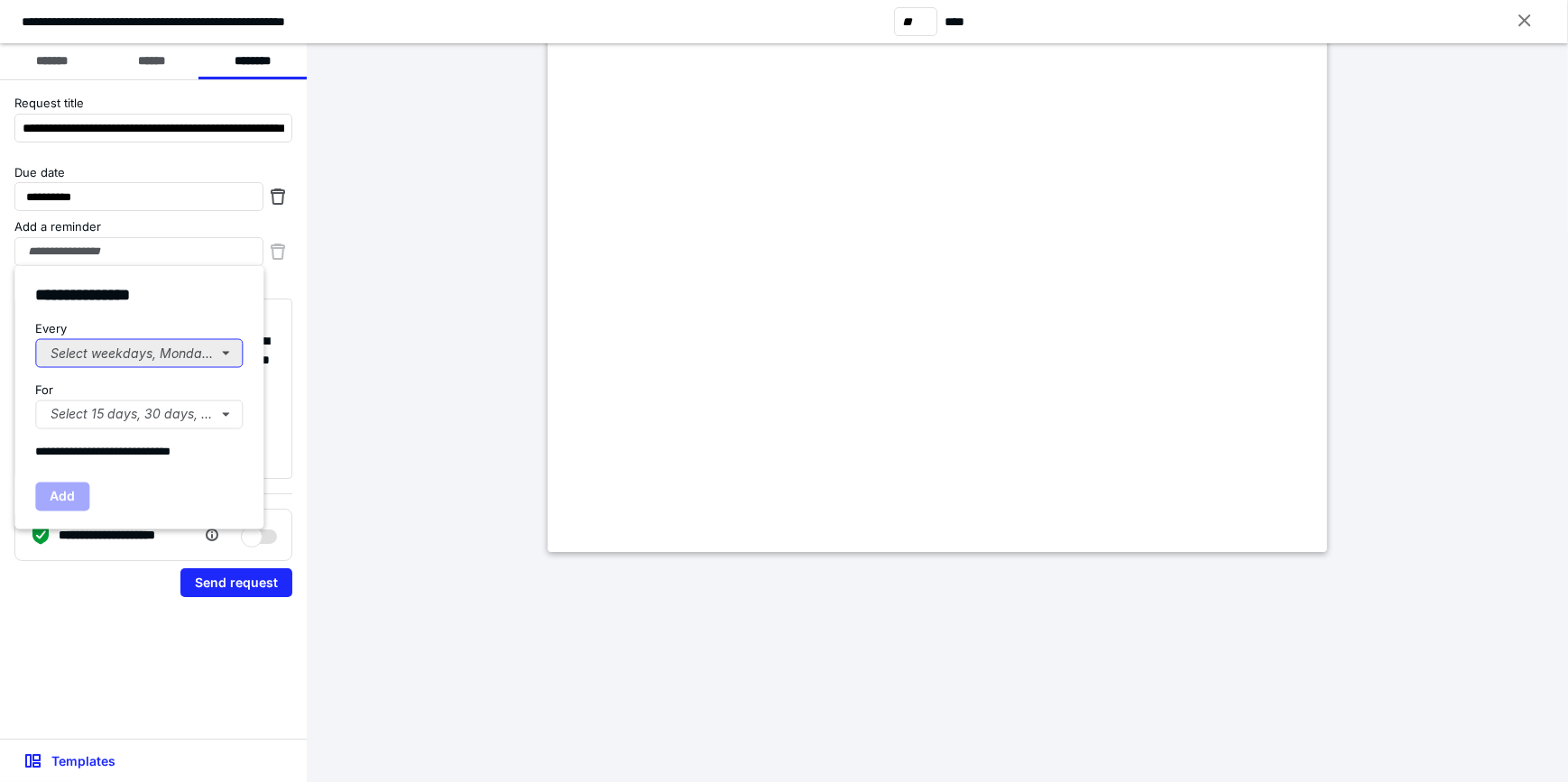 click on "Select weekdays, Mondays, or Tues..." at bounding box center [139, 353] 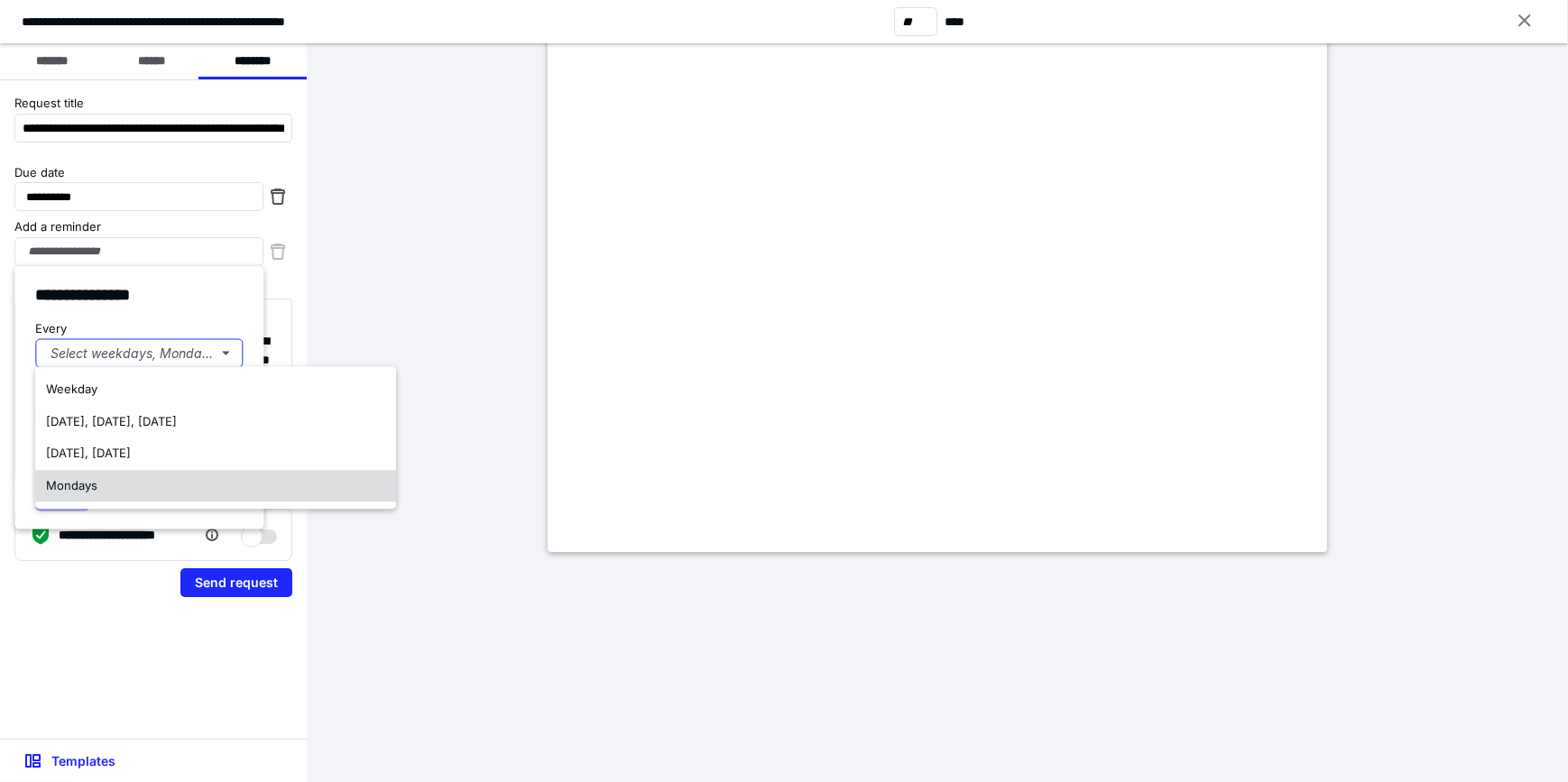 click on "Mondays" at bounding box center (216, 486) 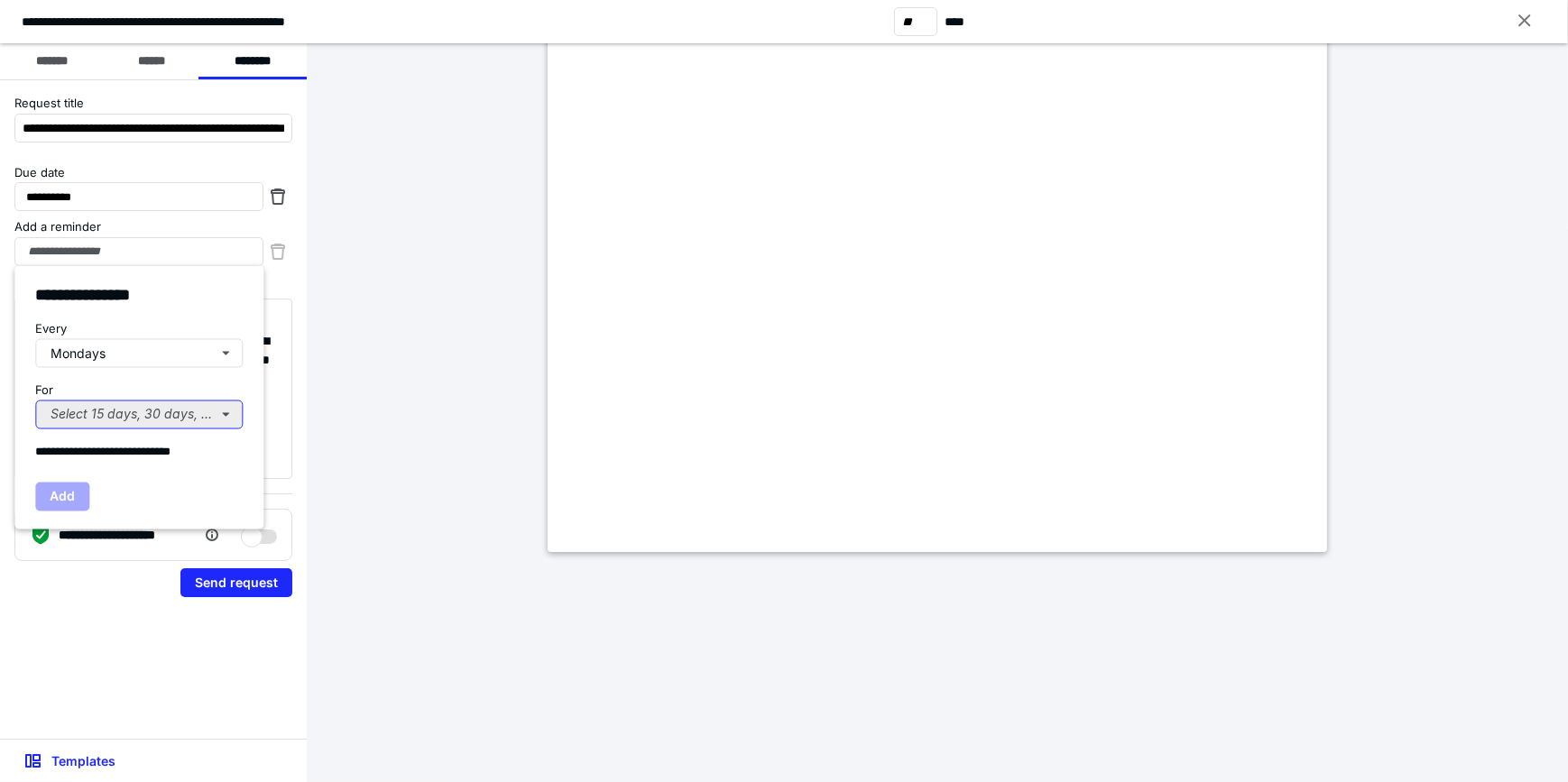 click on "Select 15 days, 30 days, or 45 days..." at bounding box center [139, 415] 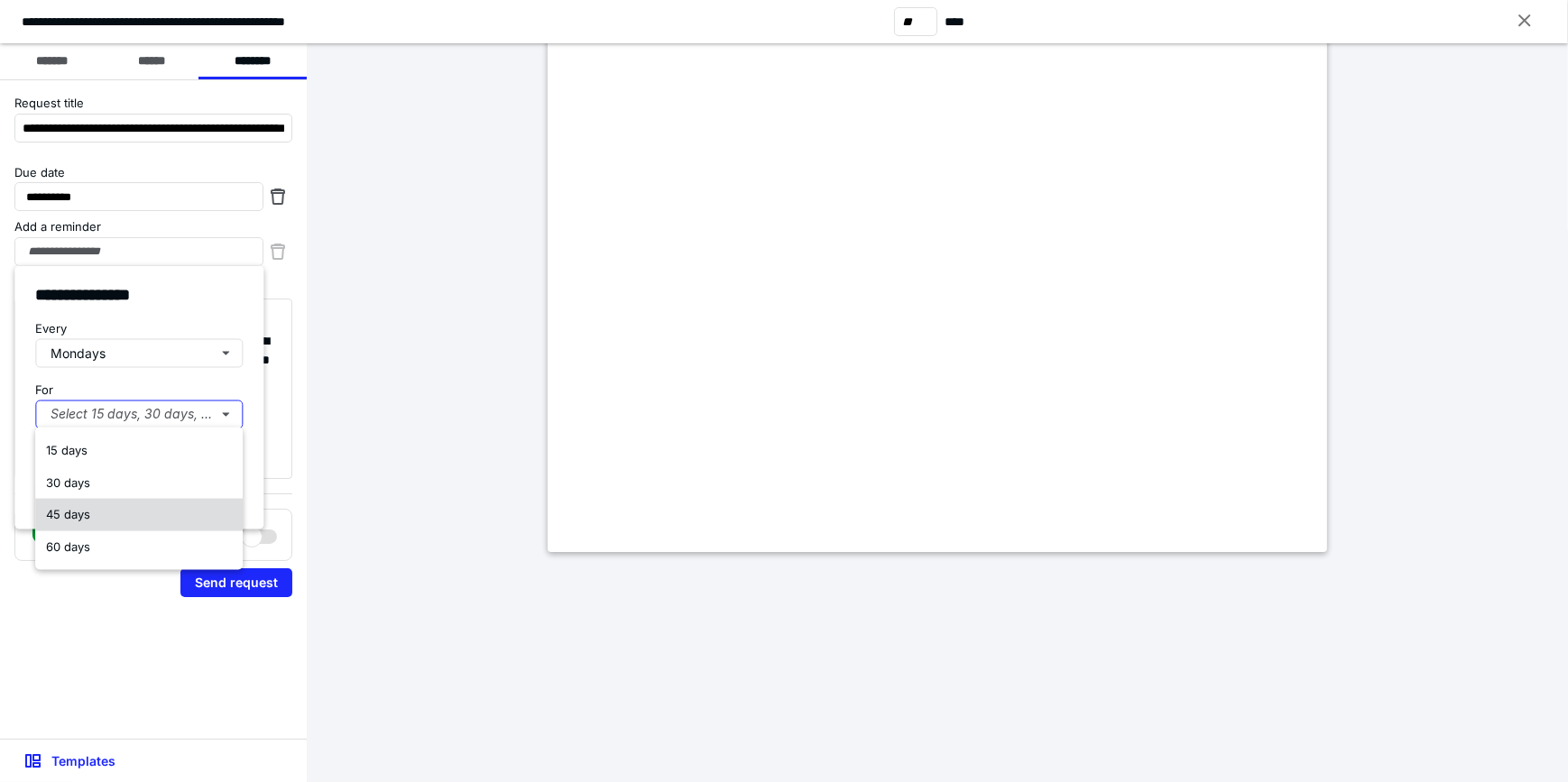 click on "45 days" at bounding box center [139, 515] 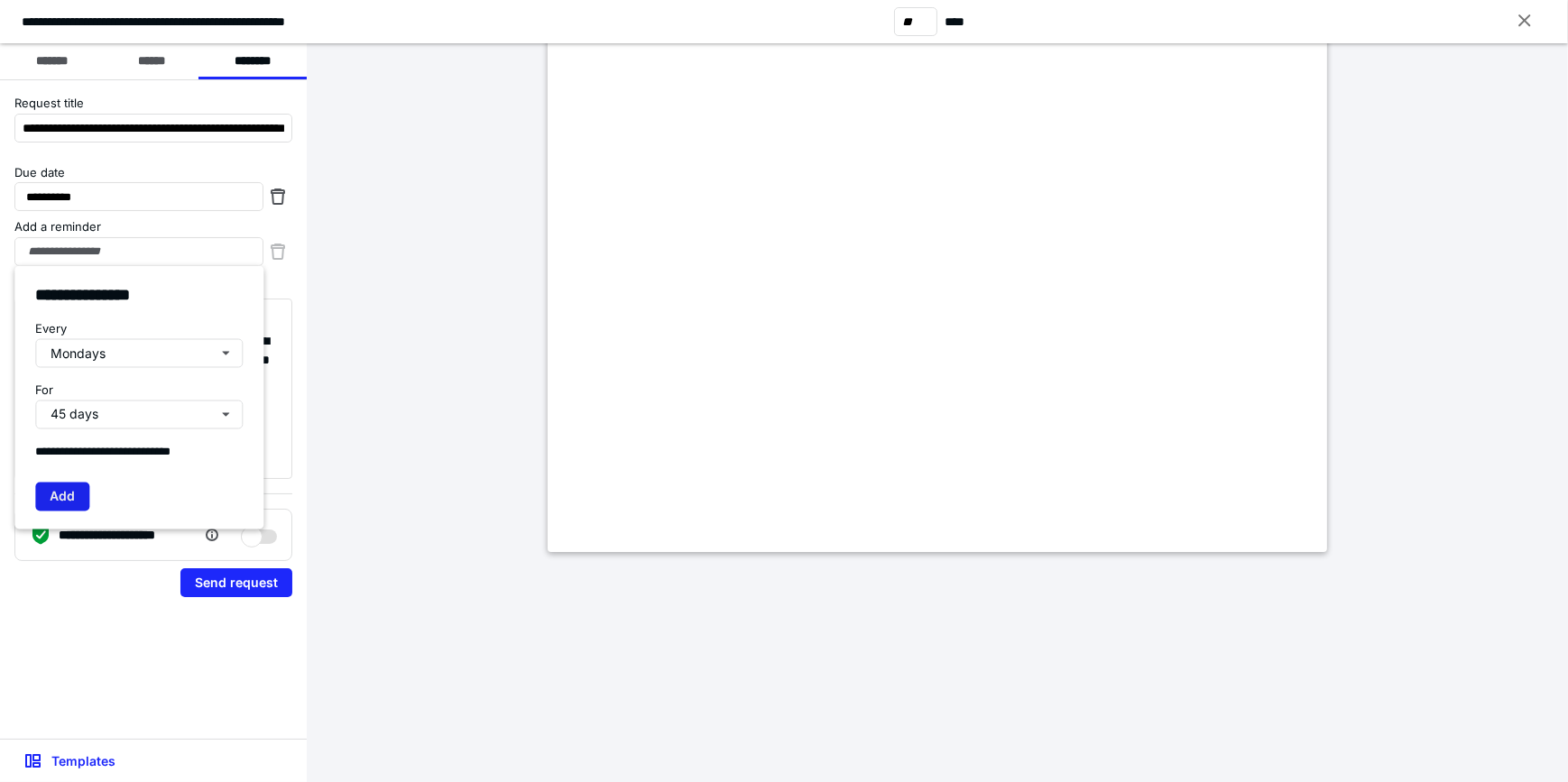 click on "Add" at bounding box center [62, 497] 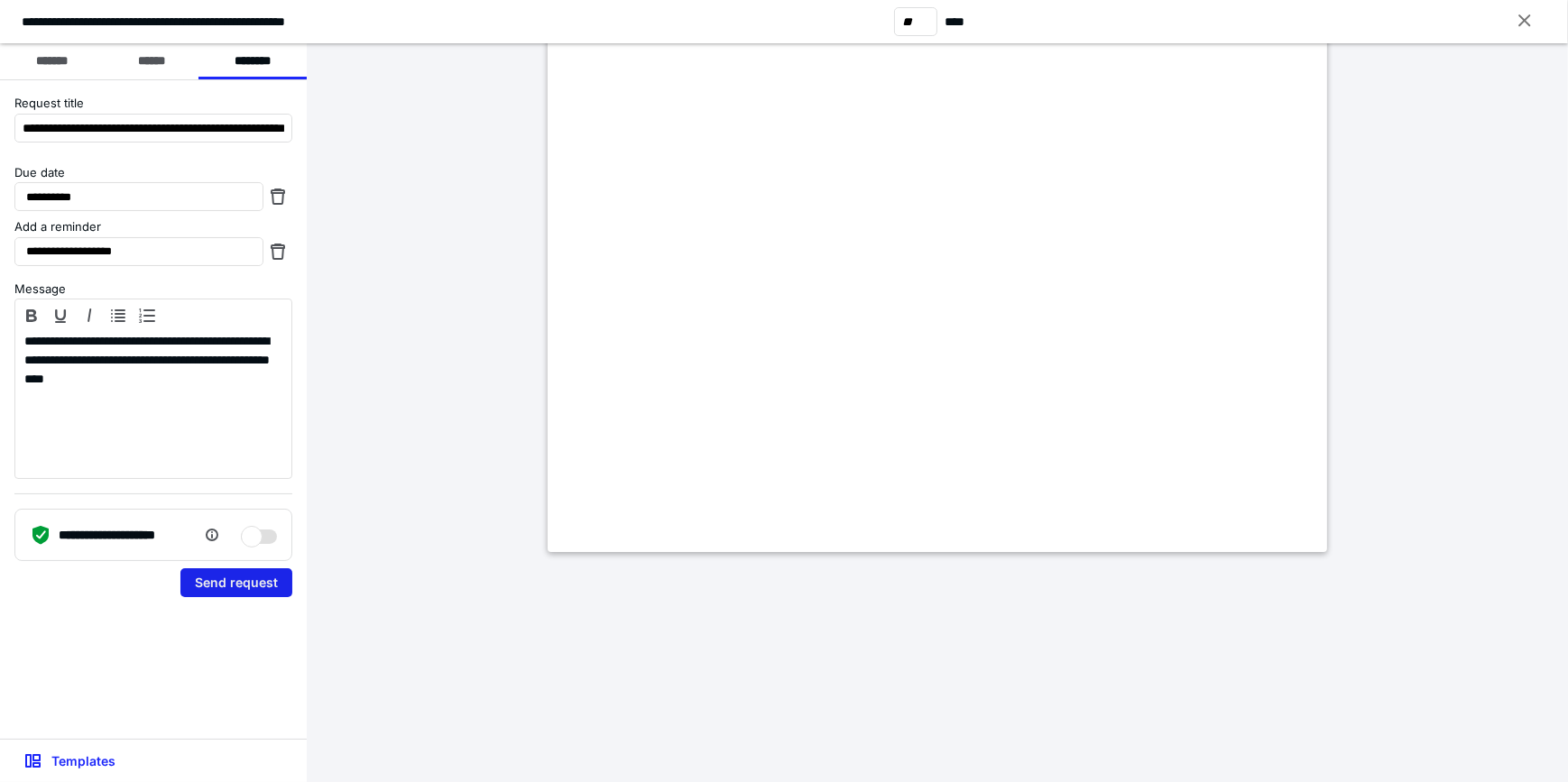 click on "Send request" at bounding box center (236, 583) 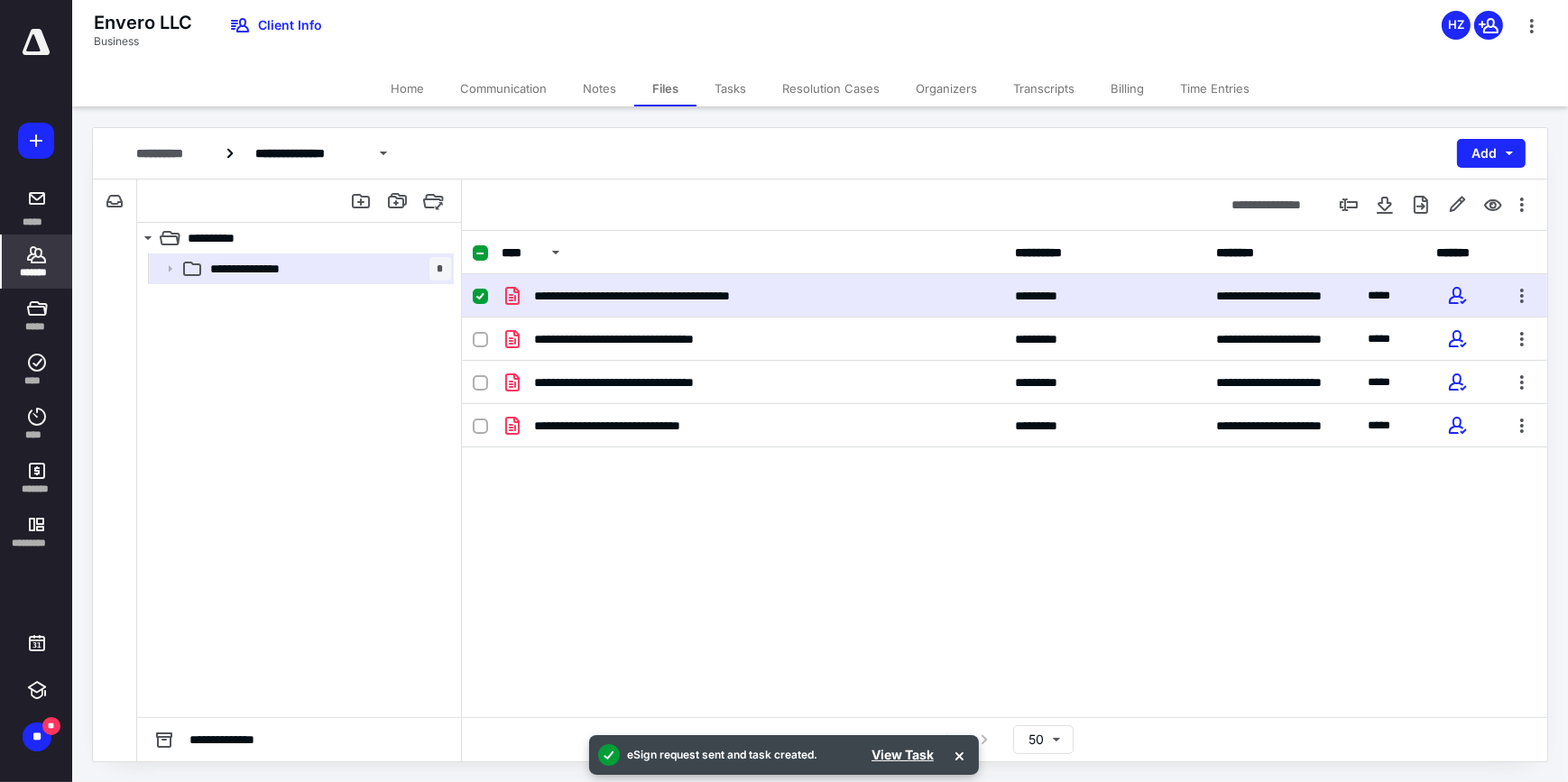 click on "*******" at bounding box center [37, 272] 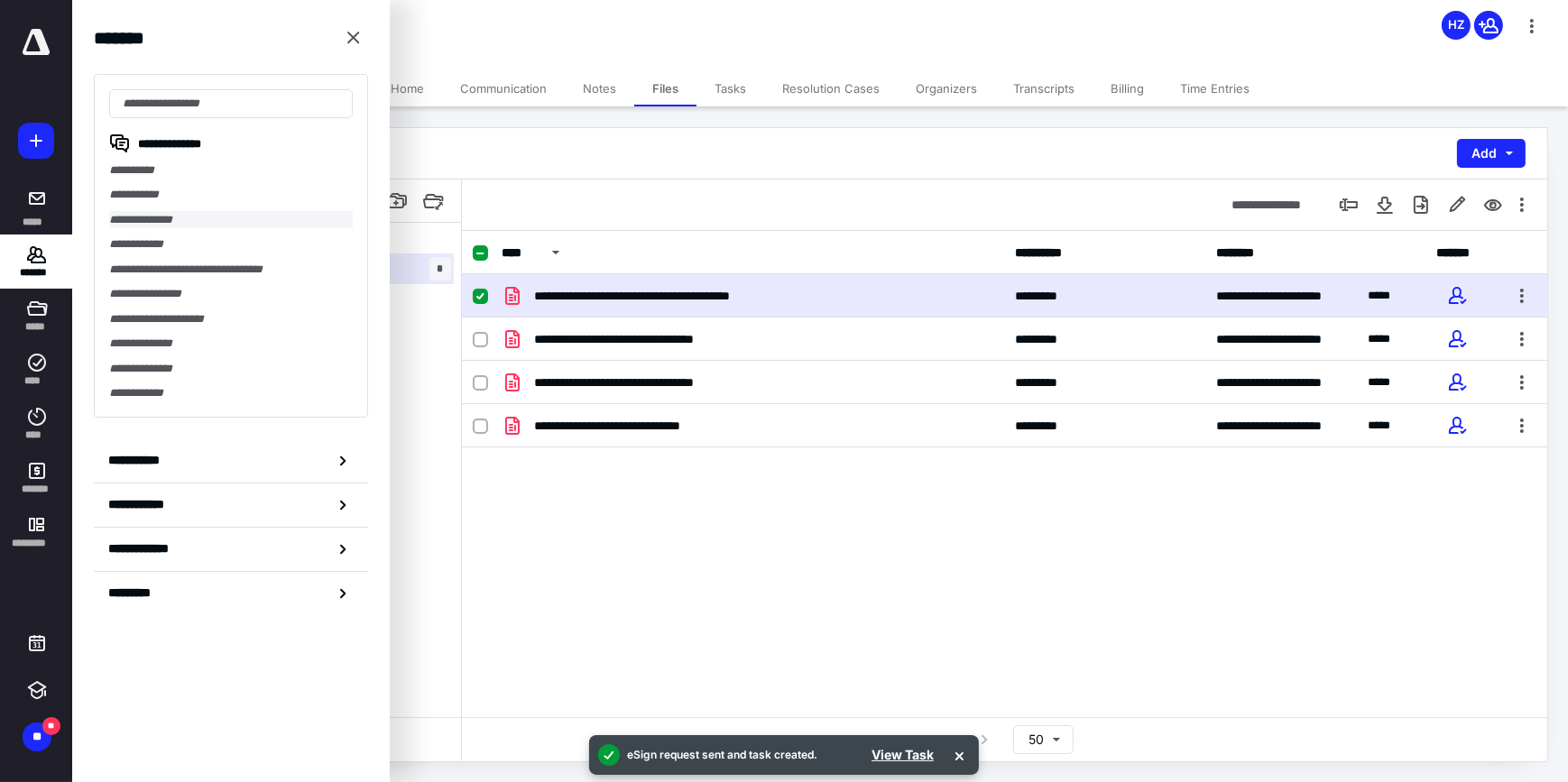 click on "**********" at bounding box center (231, 219) 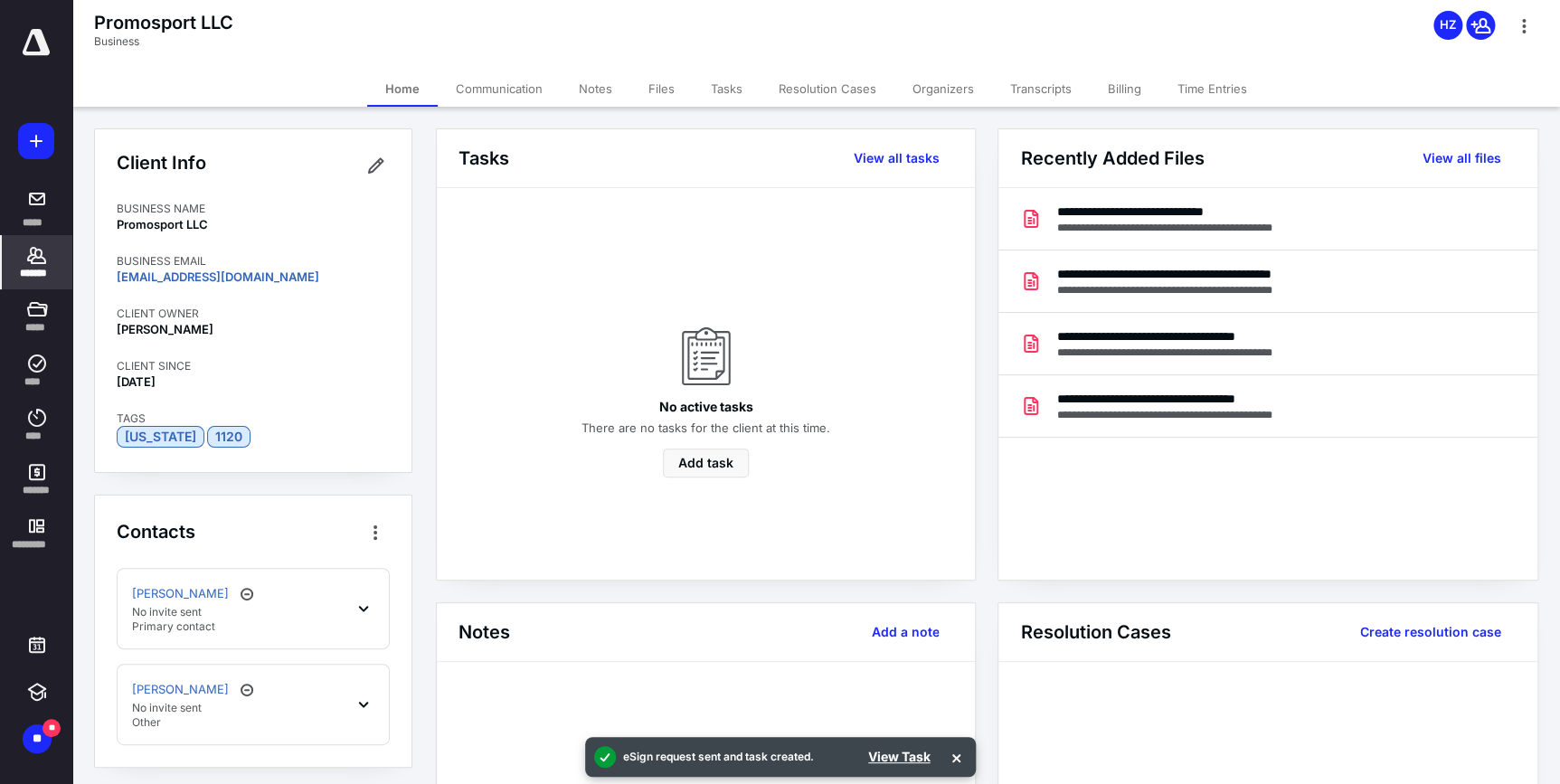 click 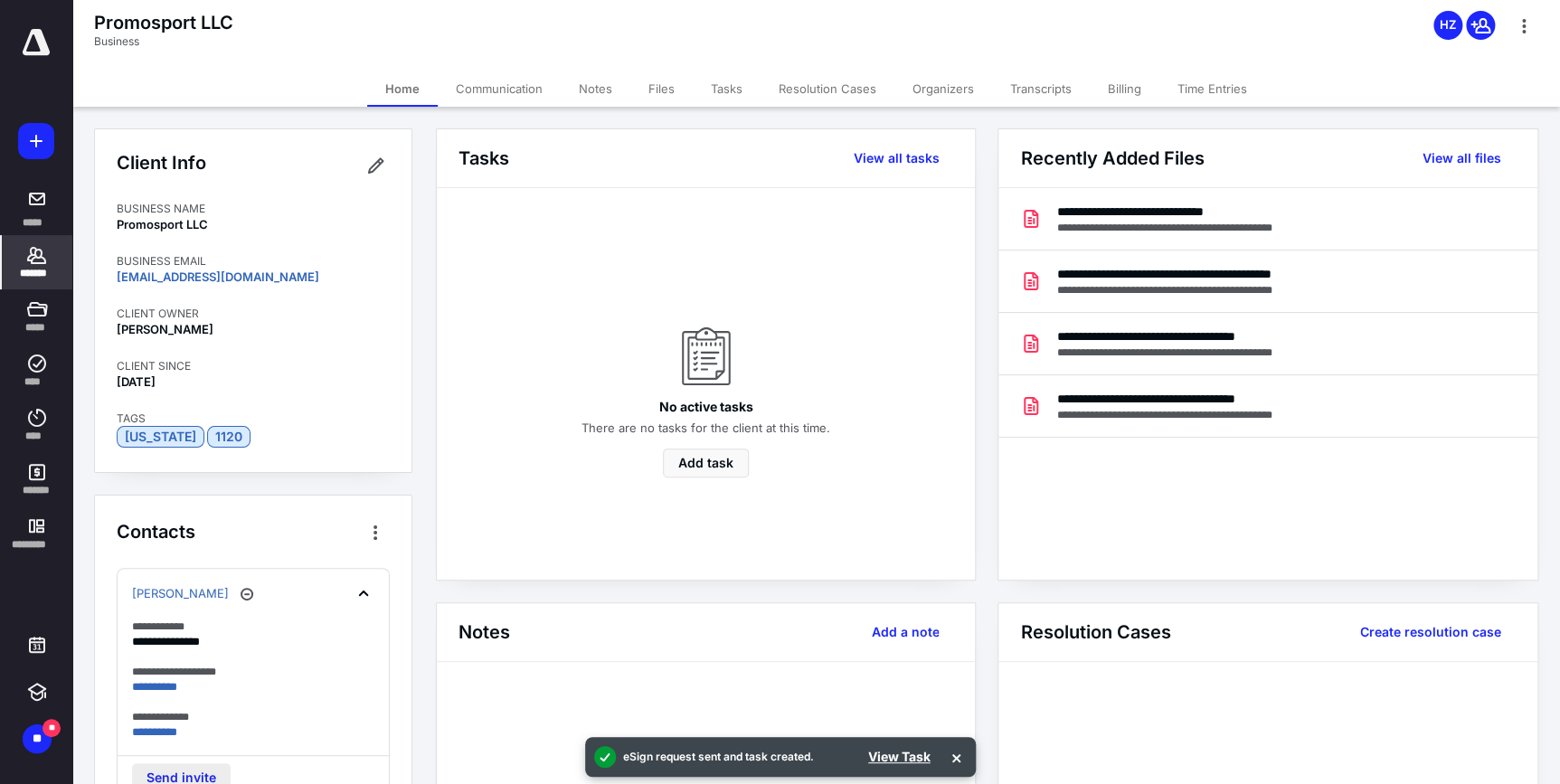 click on "Send invite" at bounding box center [181, 778] 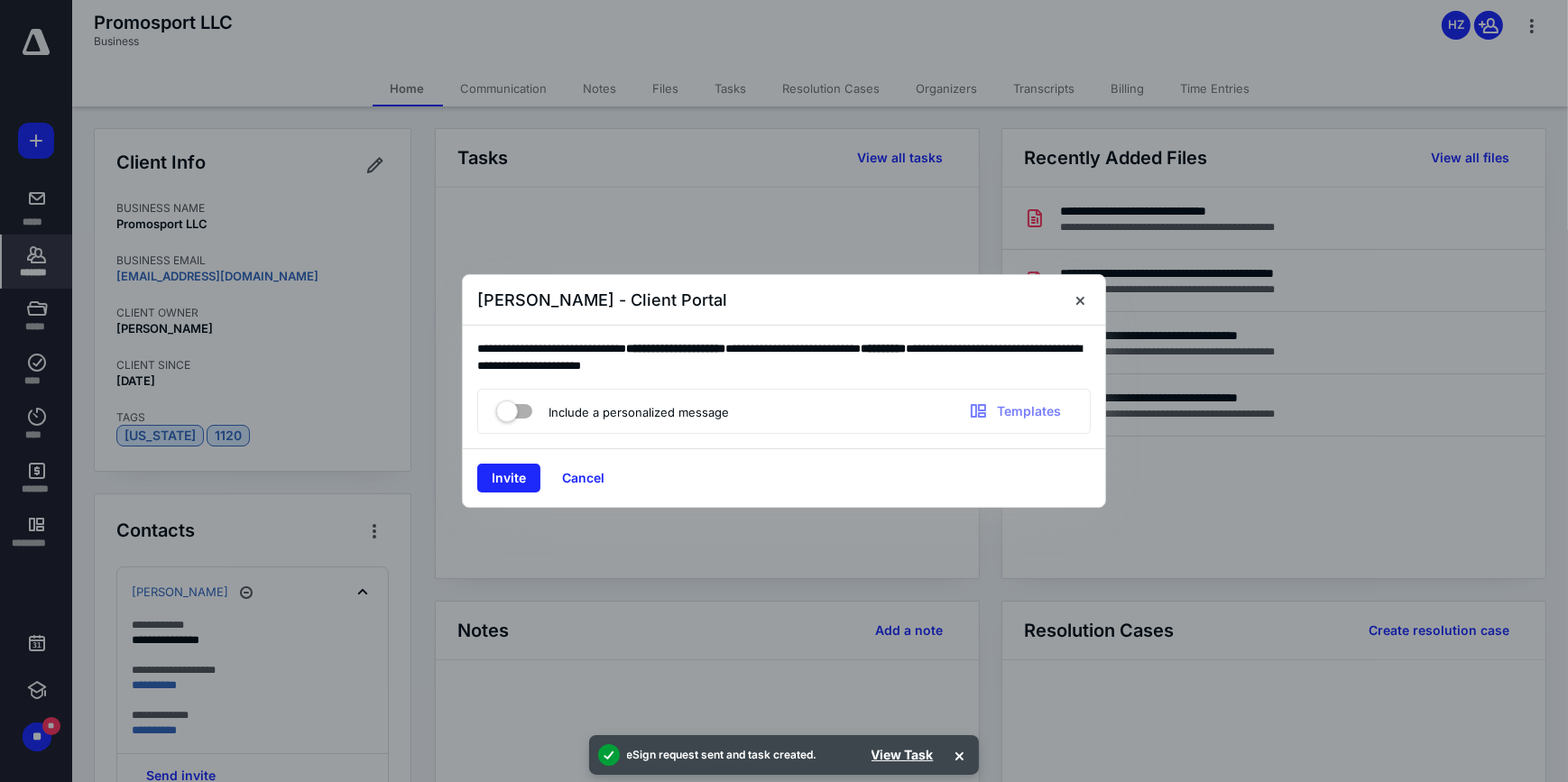 drag, startPoint x: 488, startPoint y: 389, endPoint x: 477, endPoint y: 388, distance: 11.045361 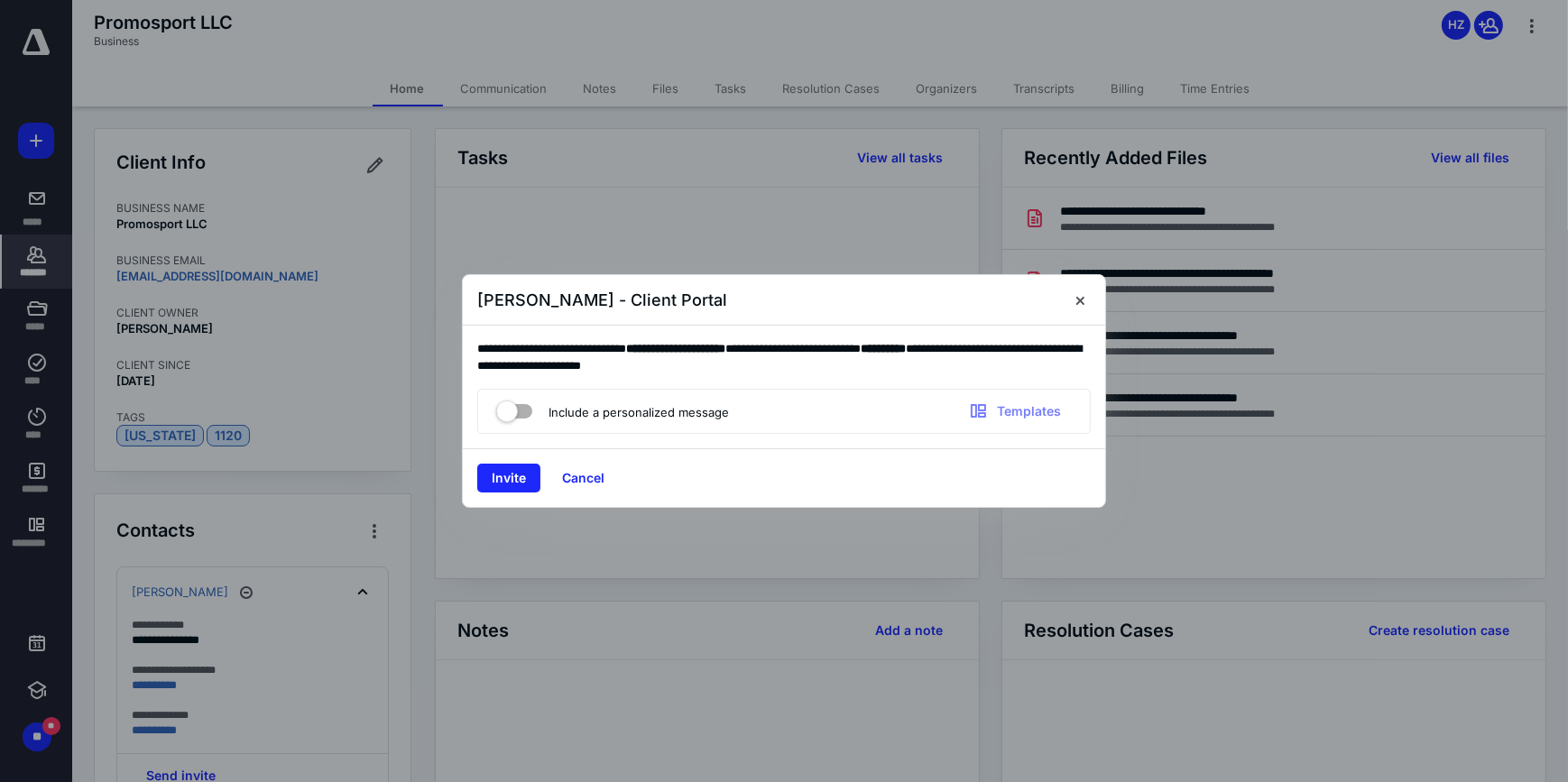 click at bounding box center (514, 408) 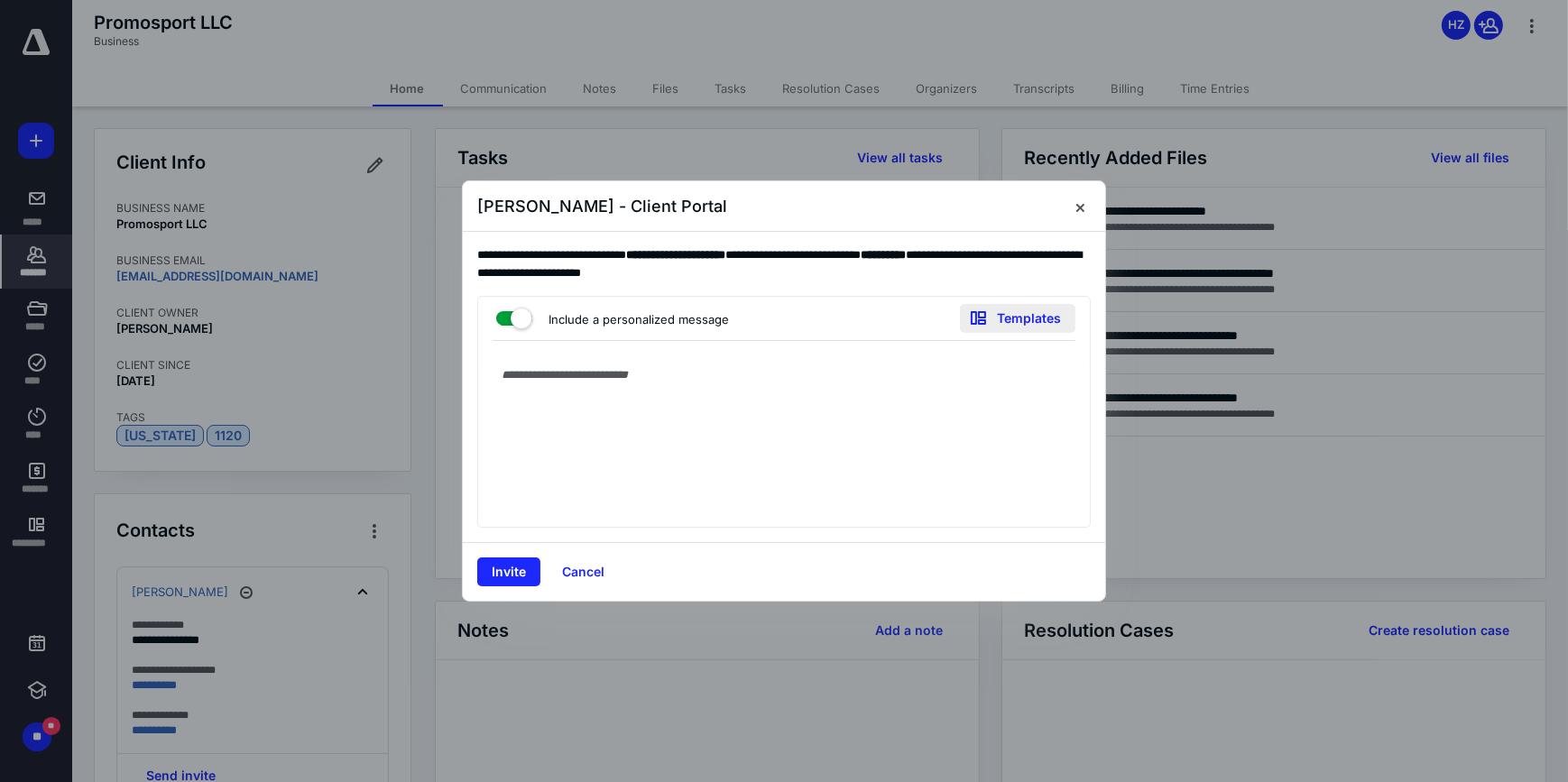 click on "Templates" at bounding box center [1018, 318] 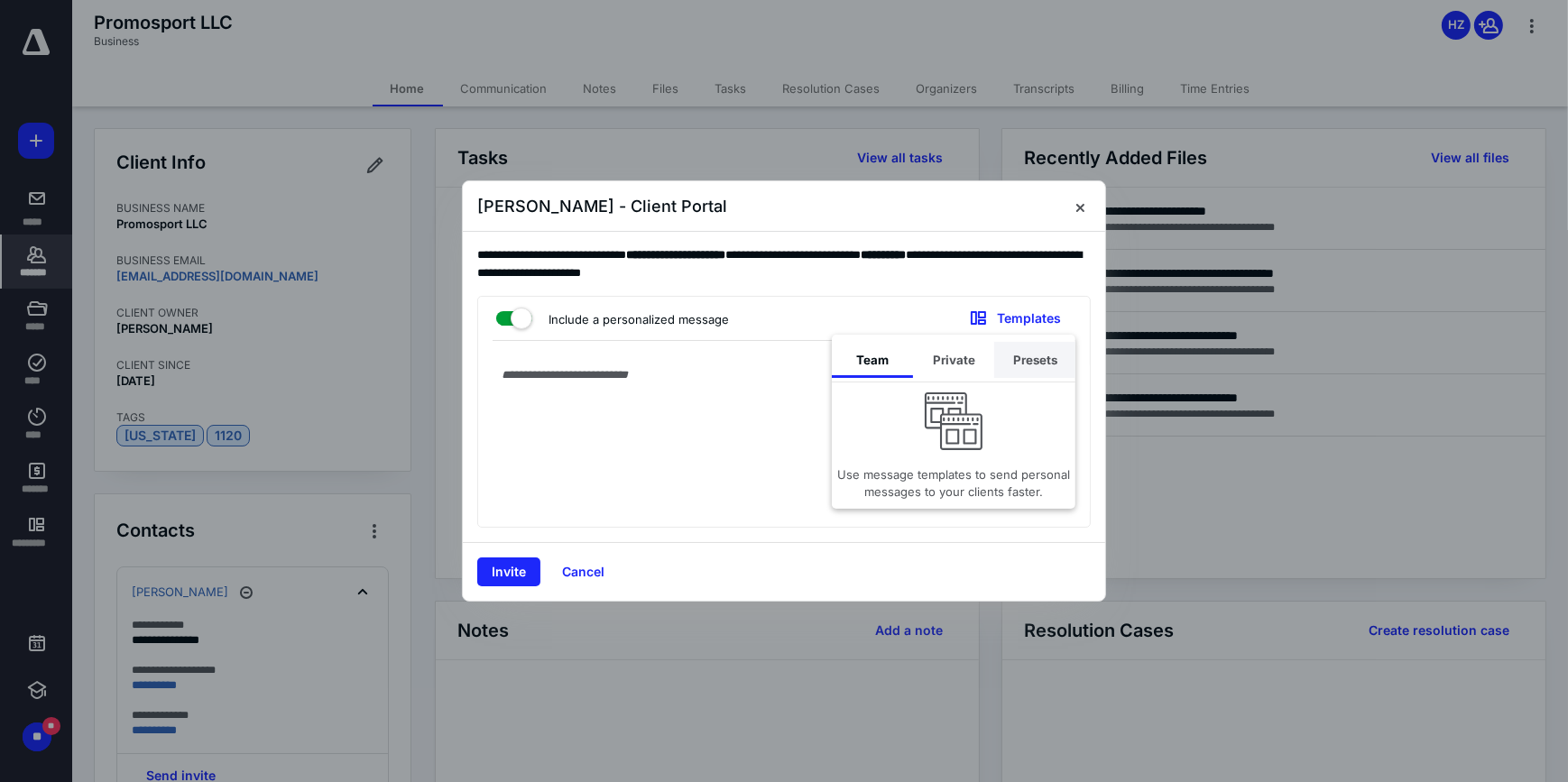 click on "Presets" at bounding box center [1035, 360] 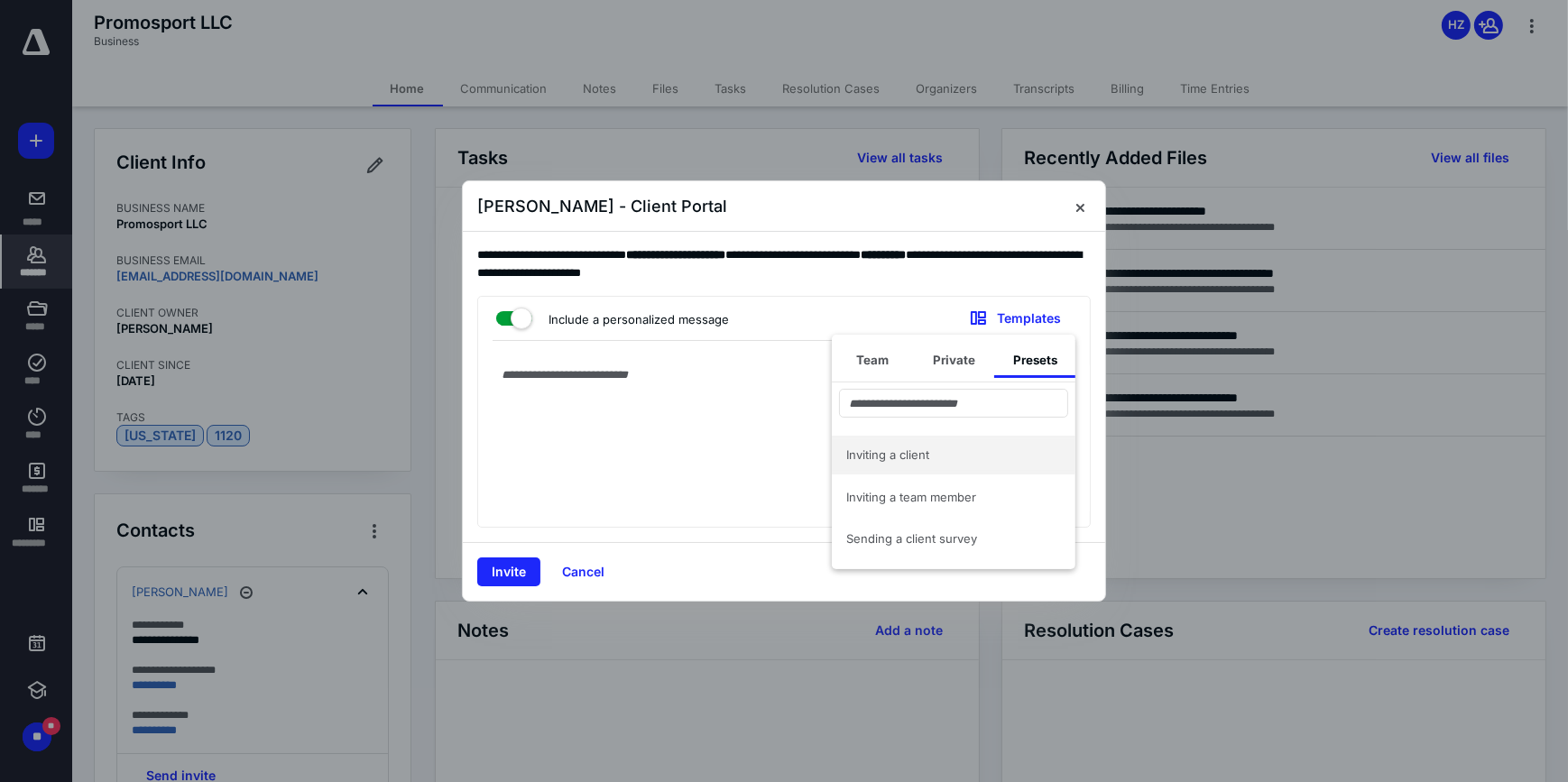 click on "Inviting a client" at bounding box center [954, 455] 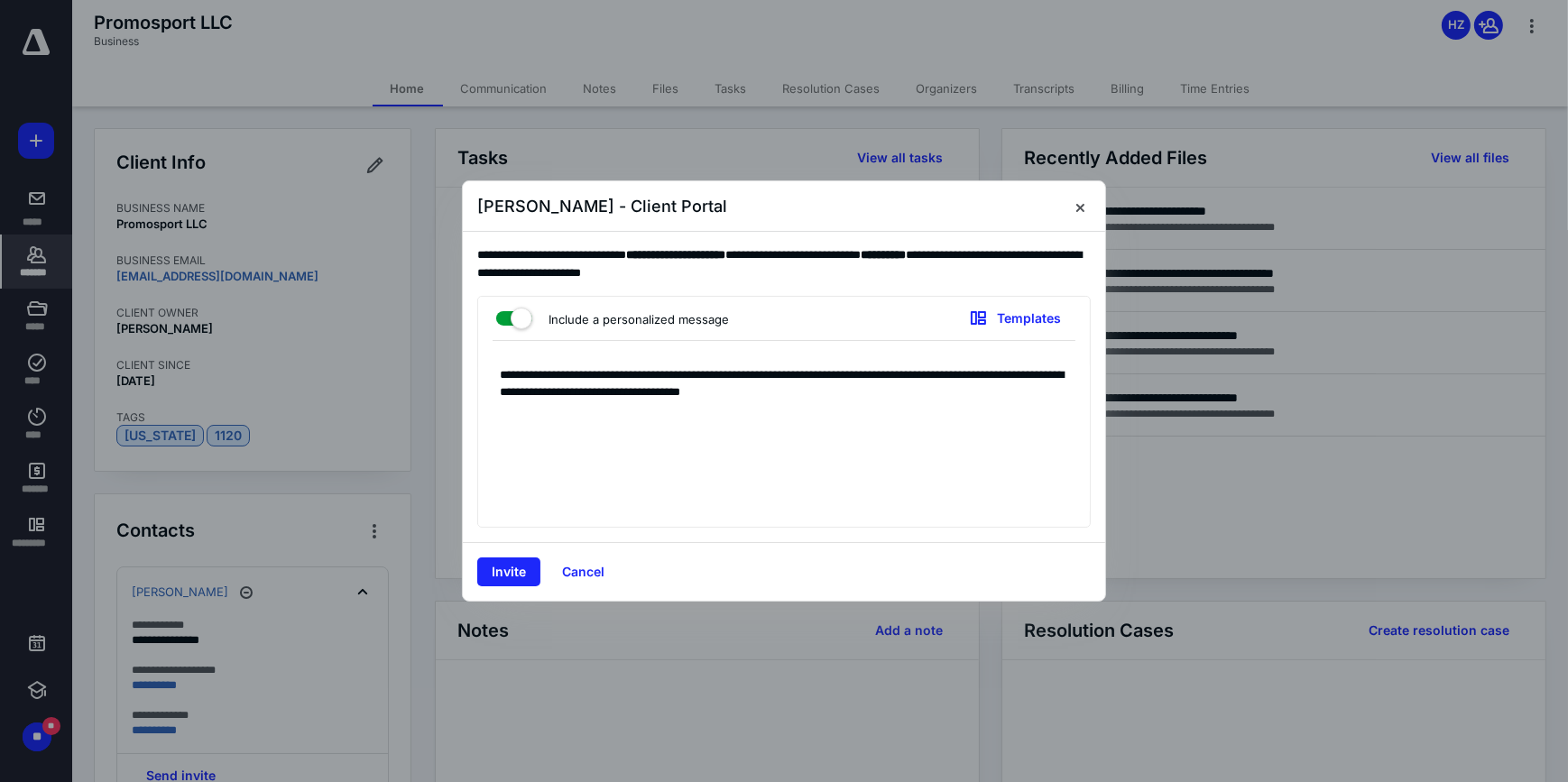 click on "Invite" at bounding box center [509, 572] 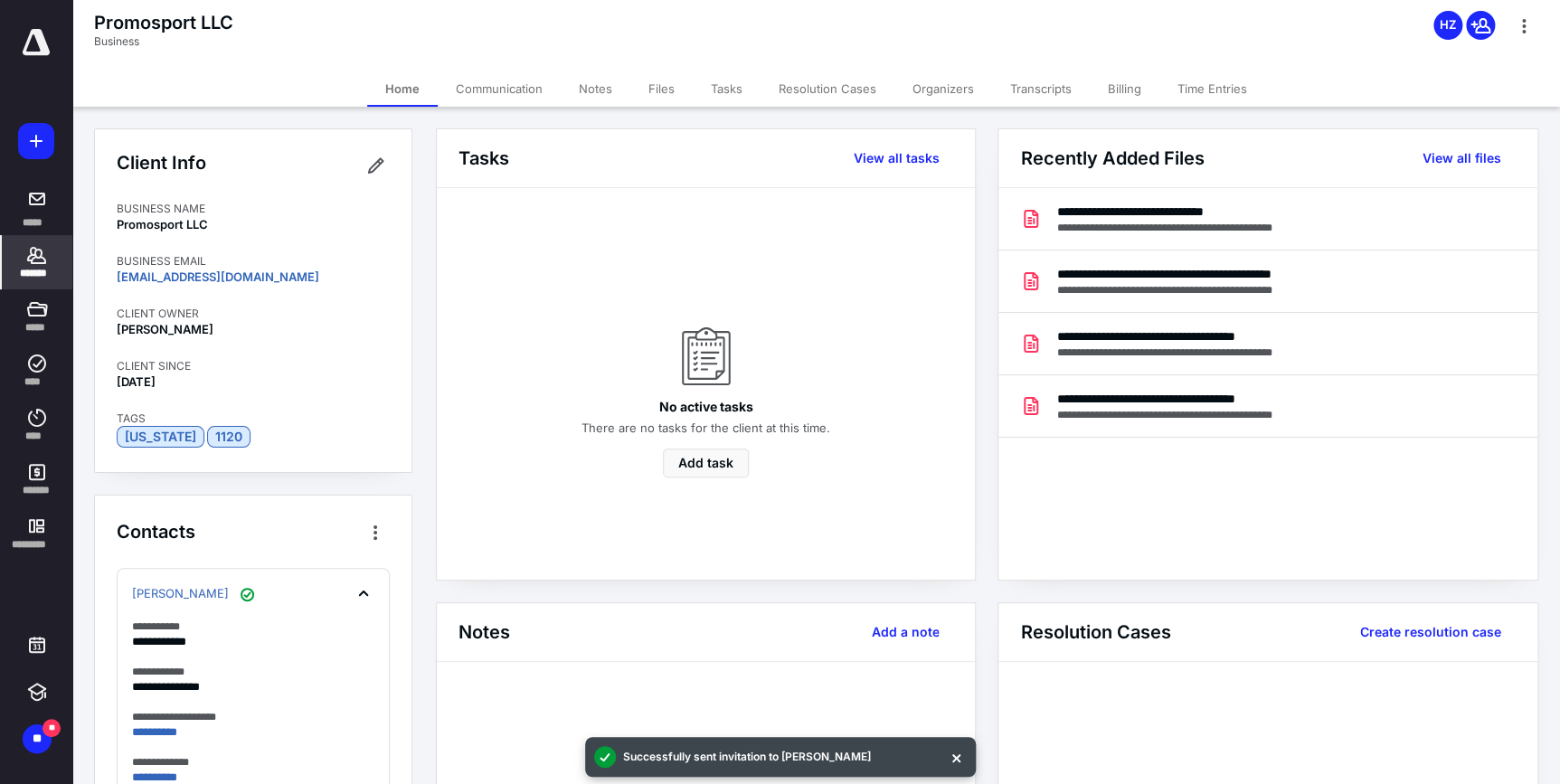 click on "Files" at bounding box center [661, 89] 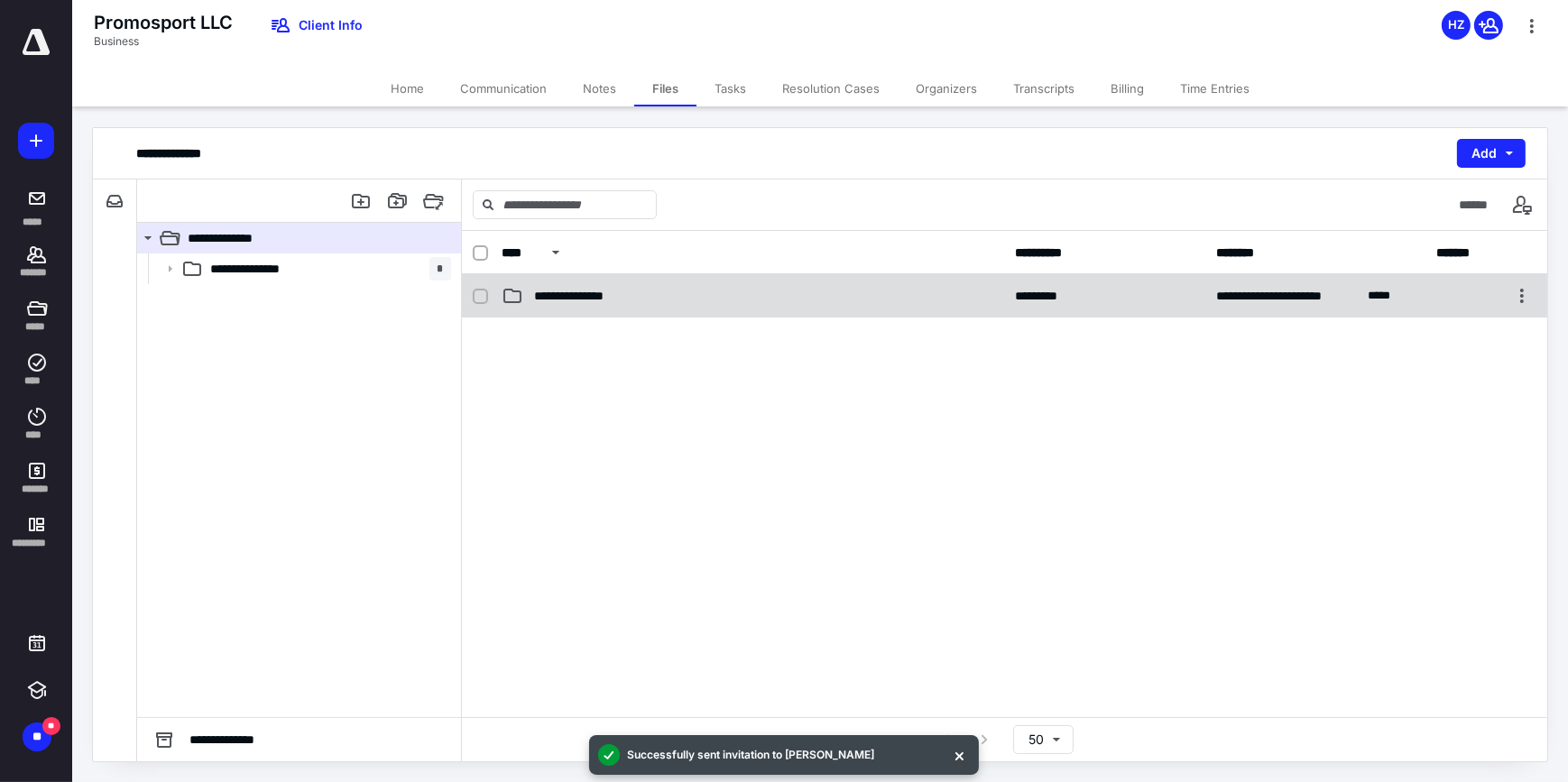 click on "**********" at bounding box center (753, 296) 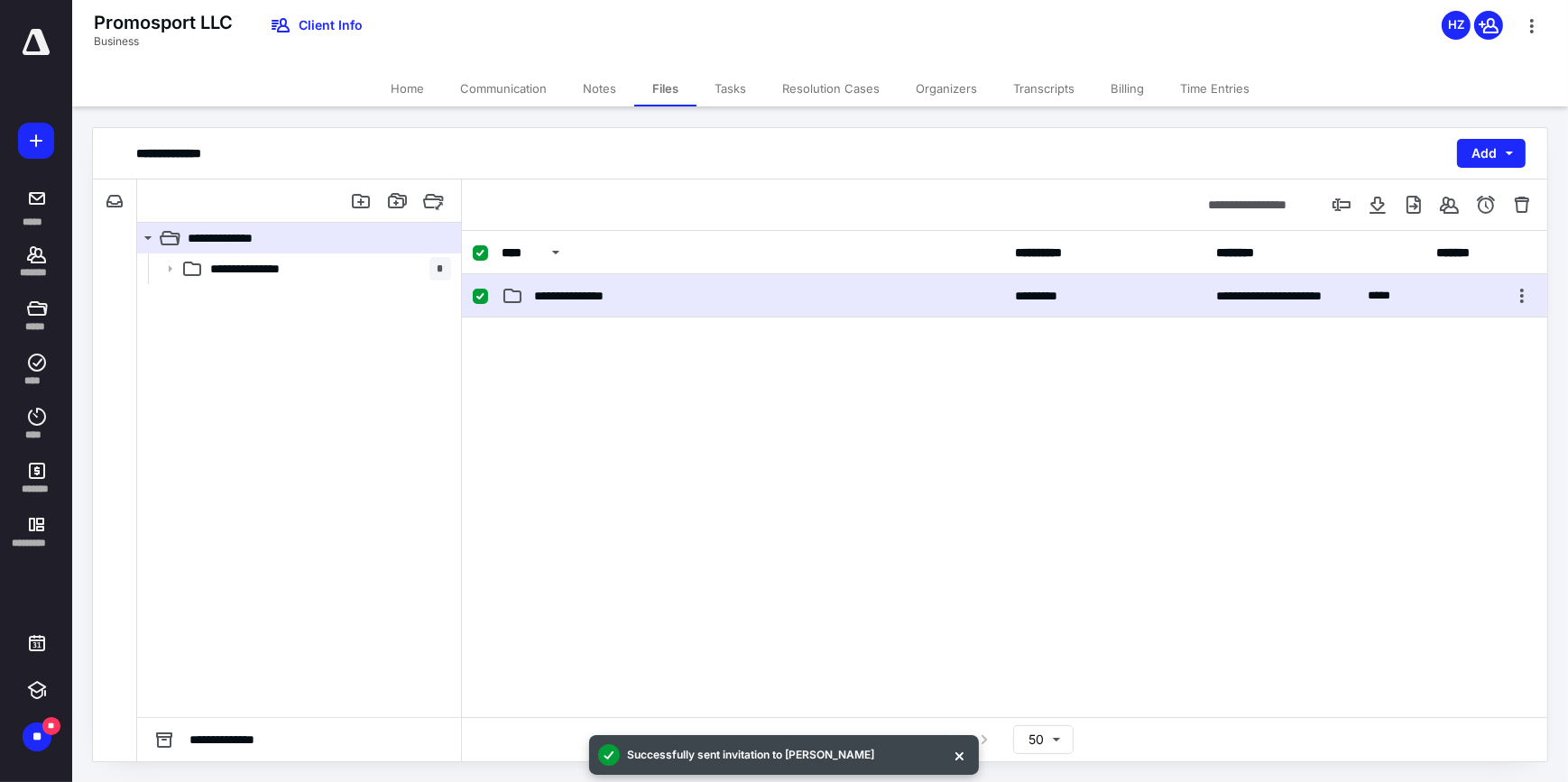 click on "**********" at bounding box center (753, 296) 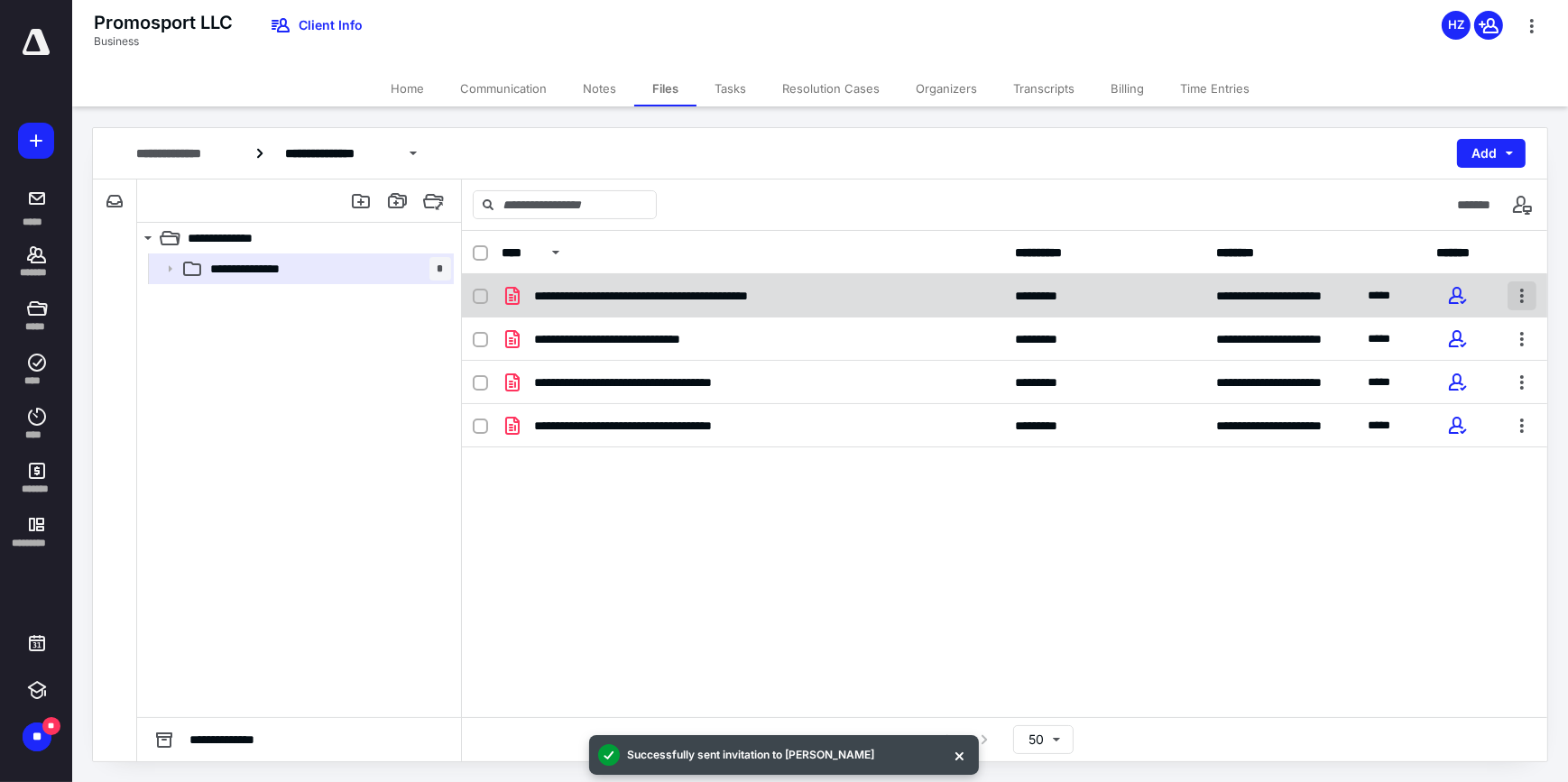 click at bounding box center (1522, 296) 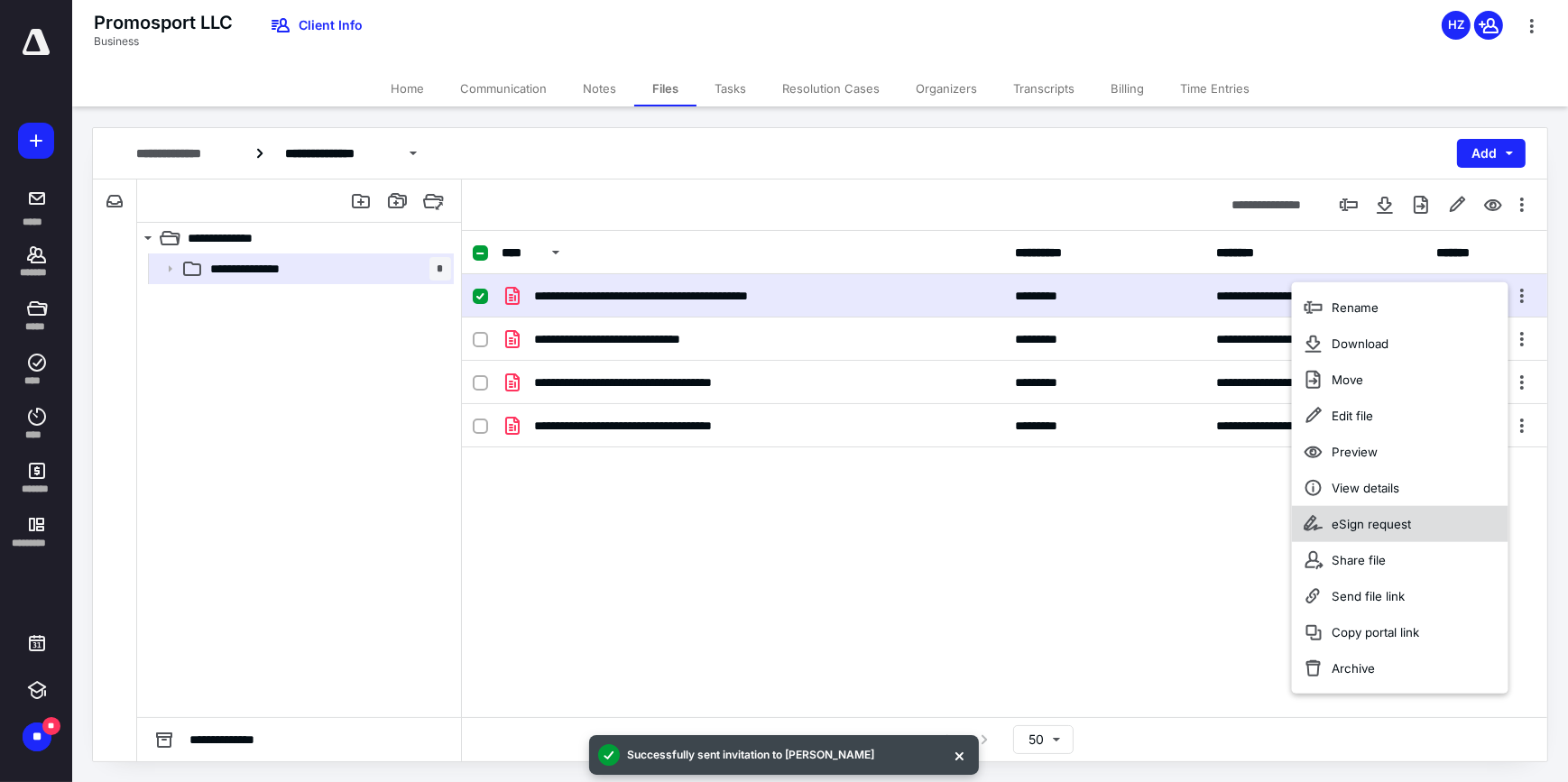 click on "eSign request" at bounding box center (1371, 524) 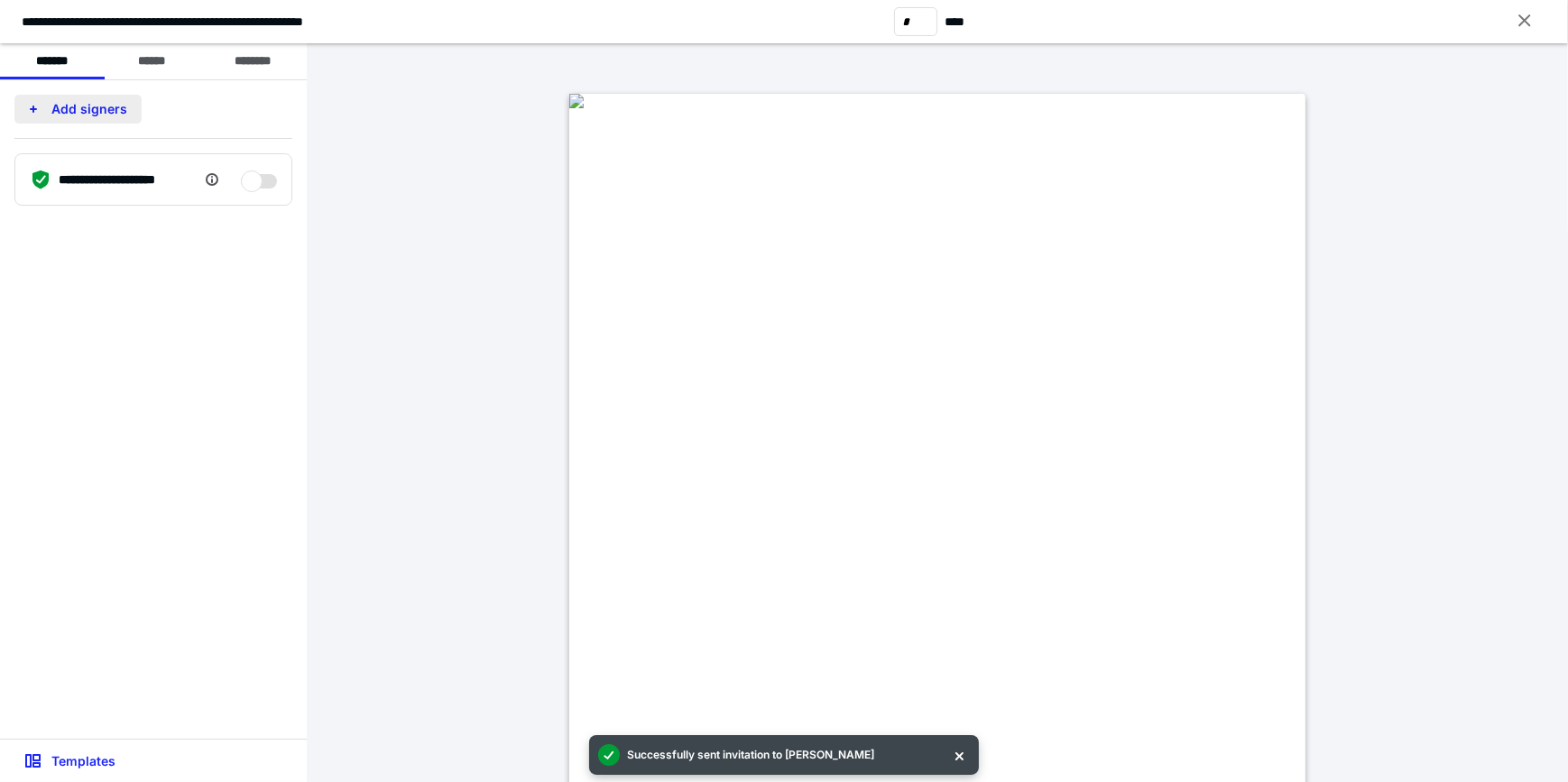 click on "Add signers" at bounding box center (78, 109) 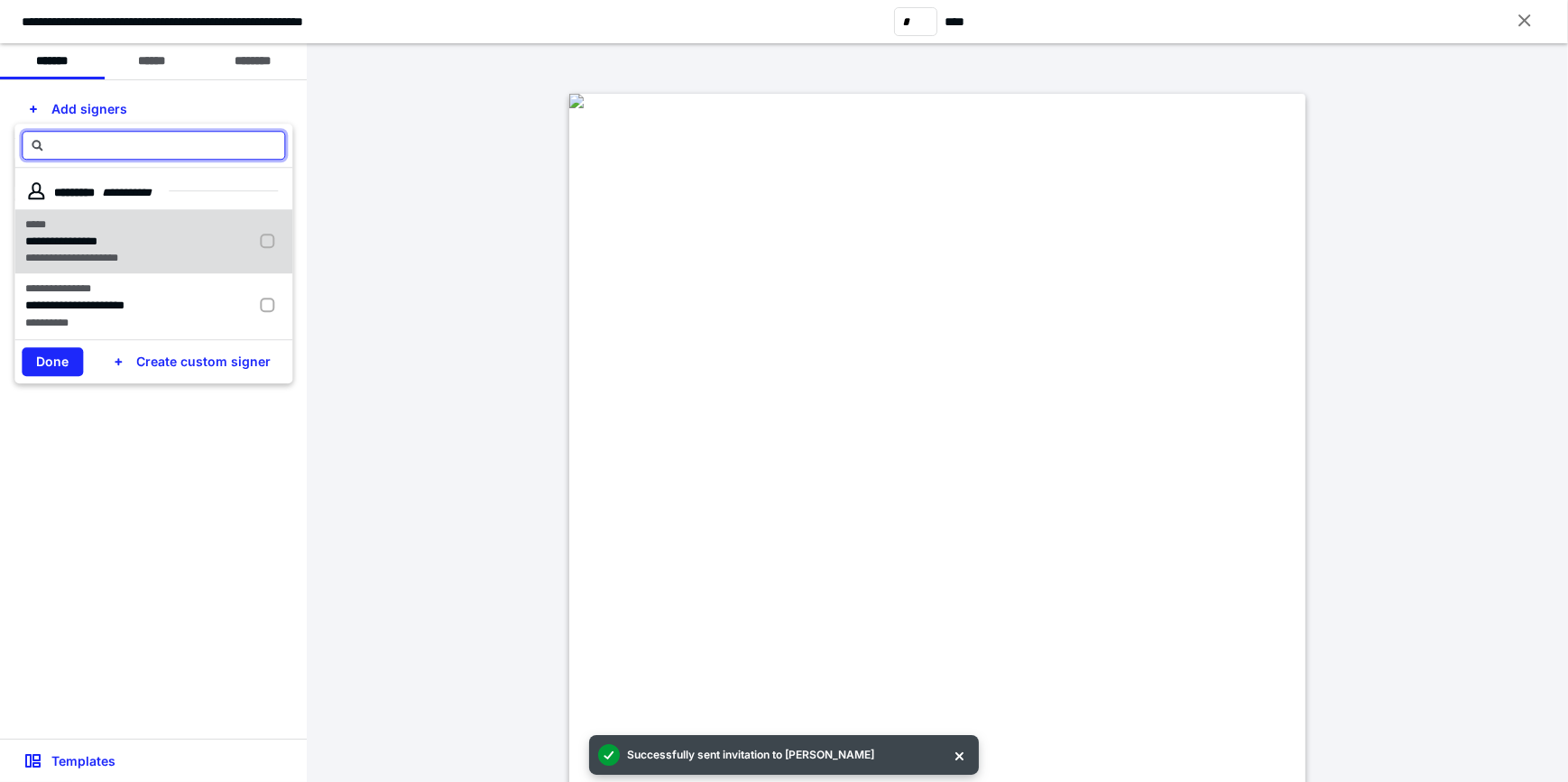 click at bounding box center [271, 242] 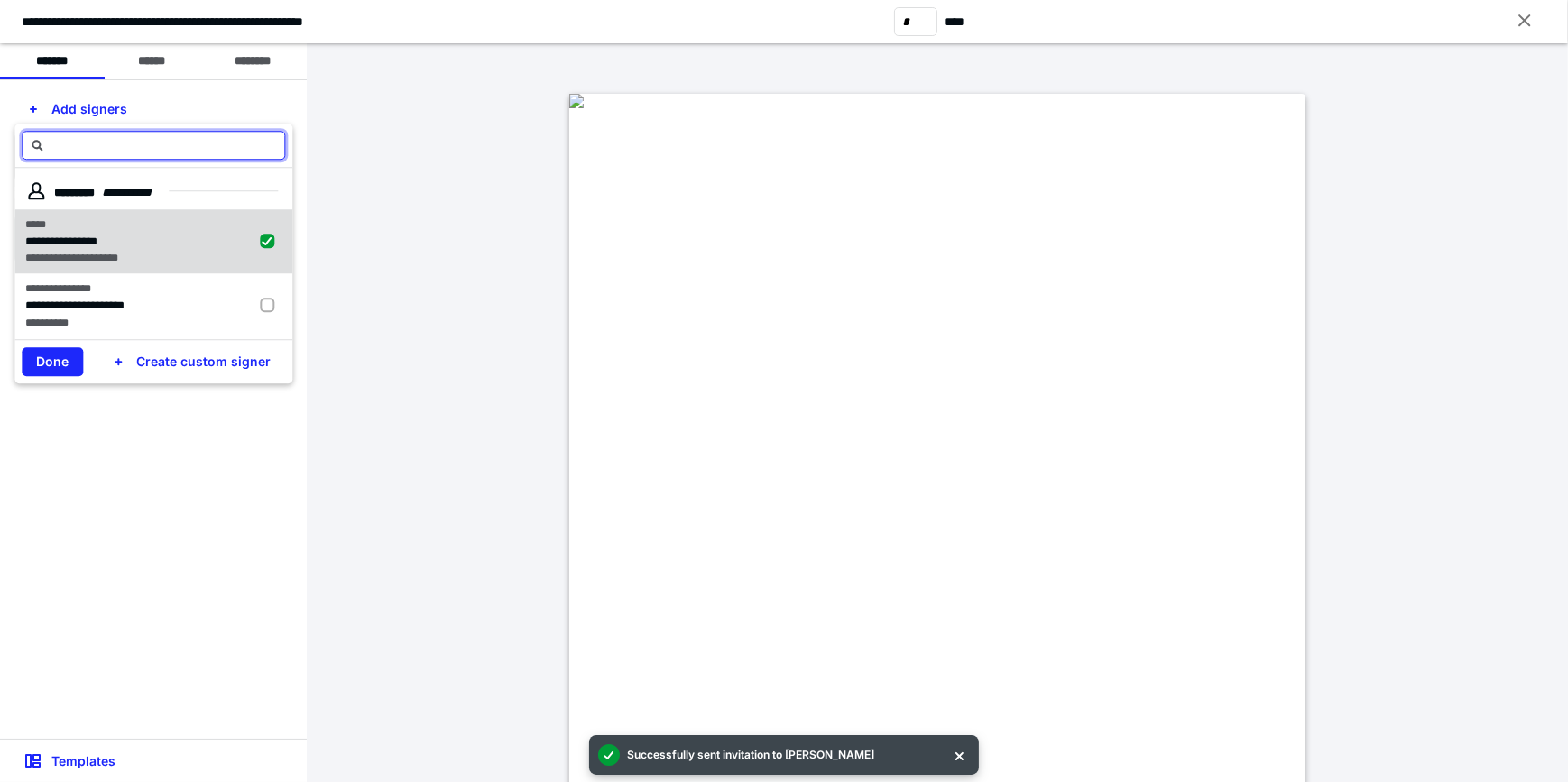 click at bounding box center [271, 242] 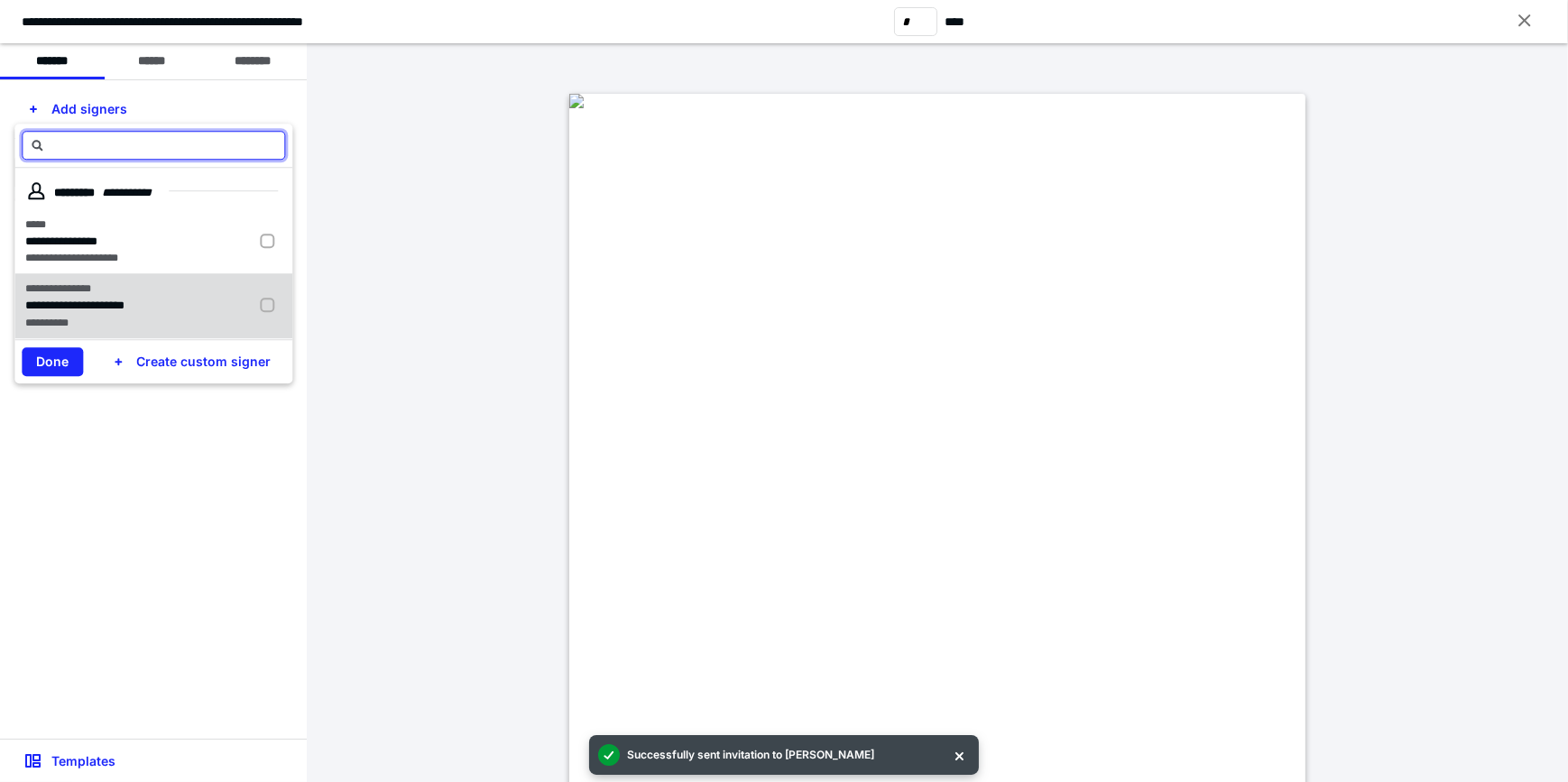 click on "**********" at bounding box center (153, 306) 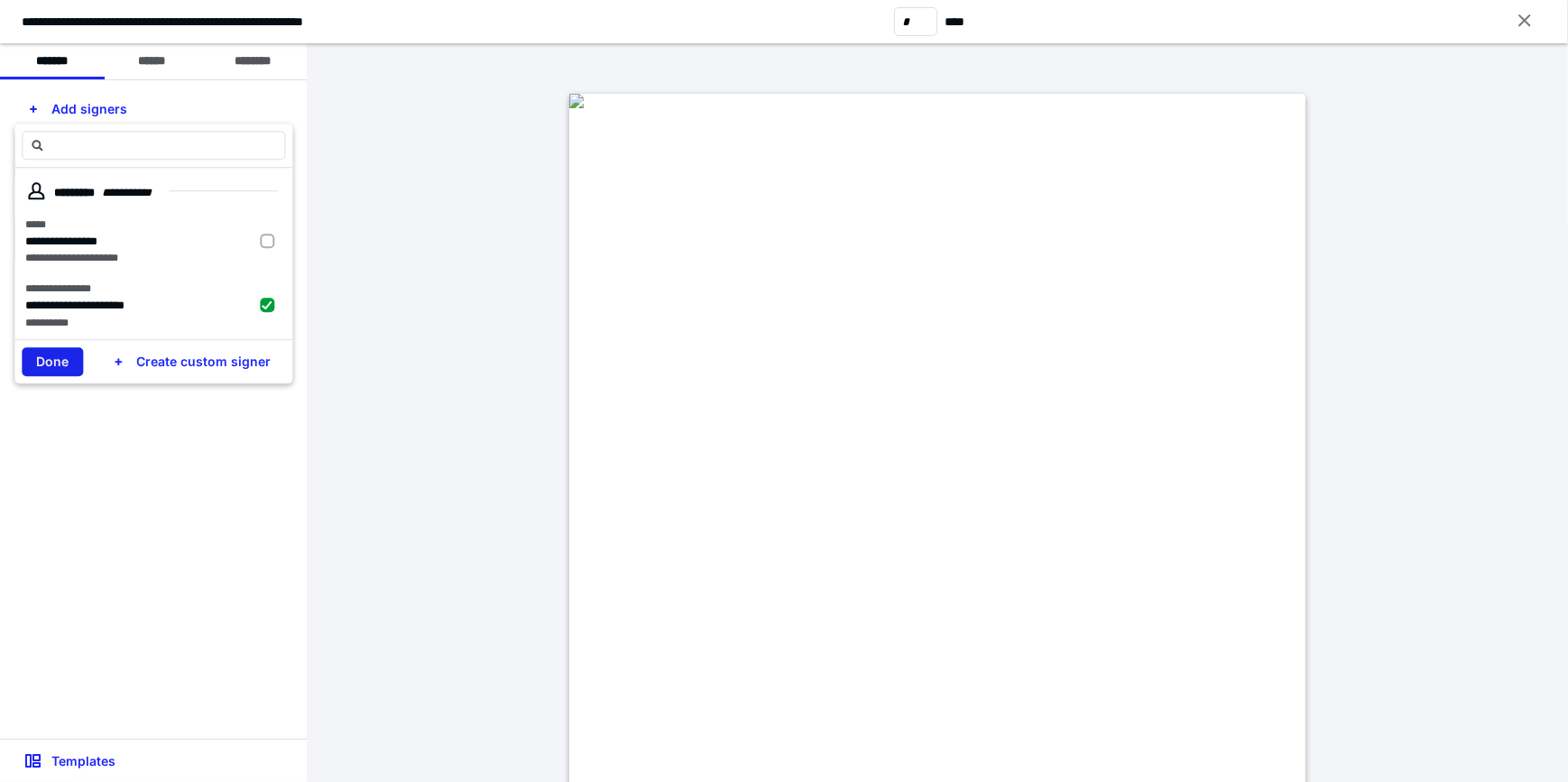 click on "Done" at bounding box center (52, 362) 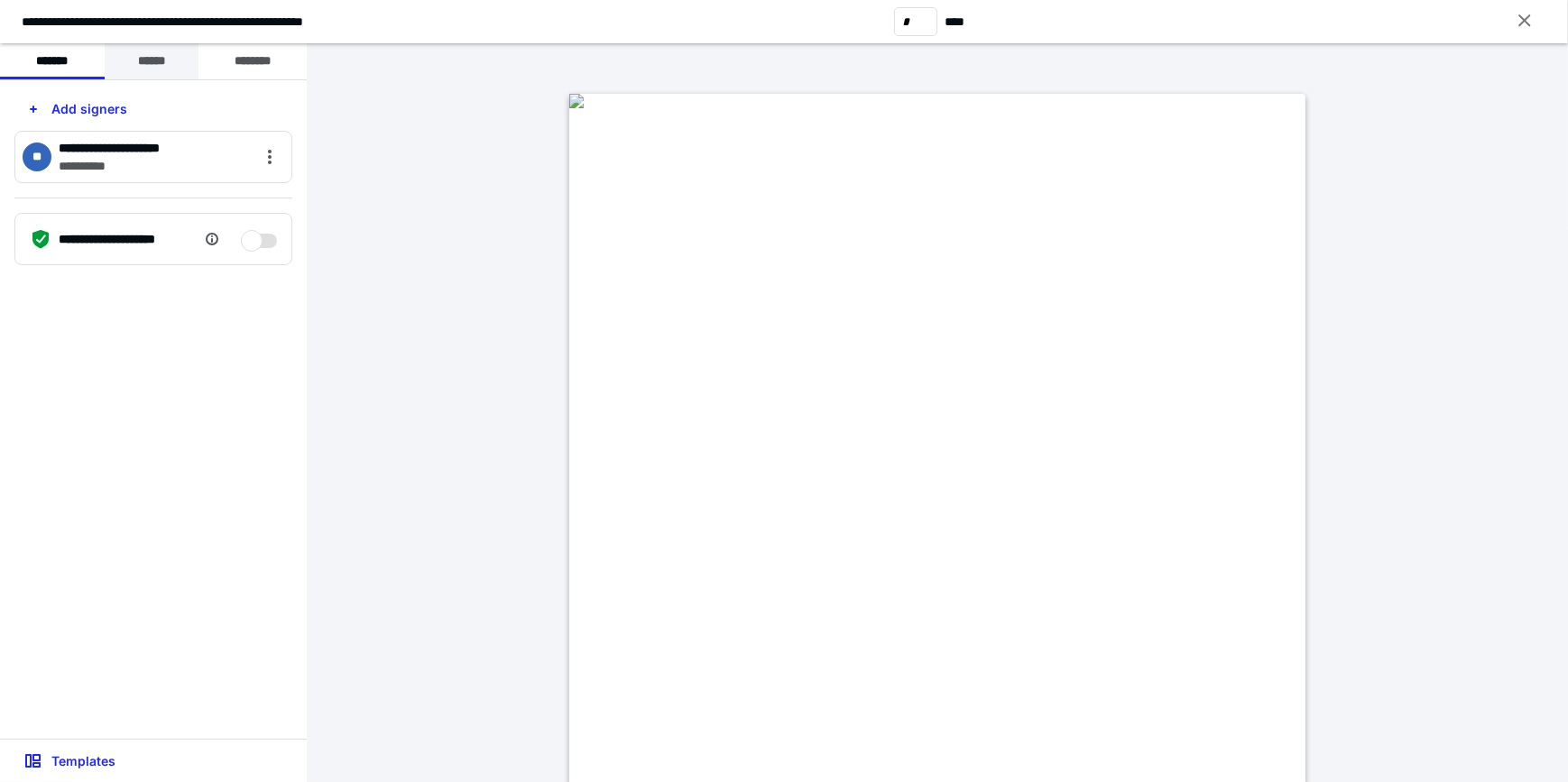 click on "******" at bounding box center (152, 61) 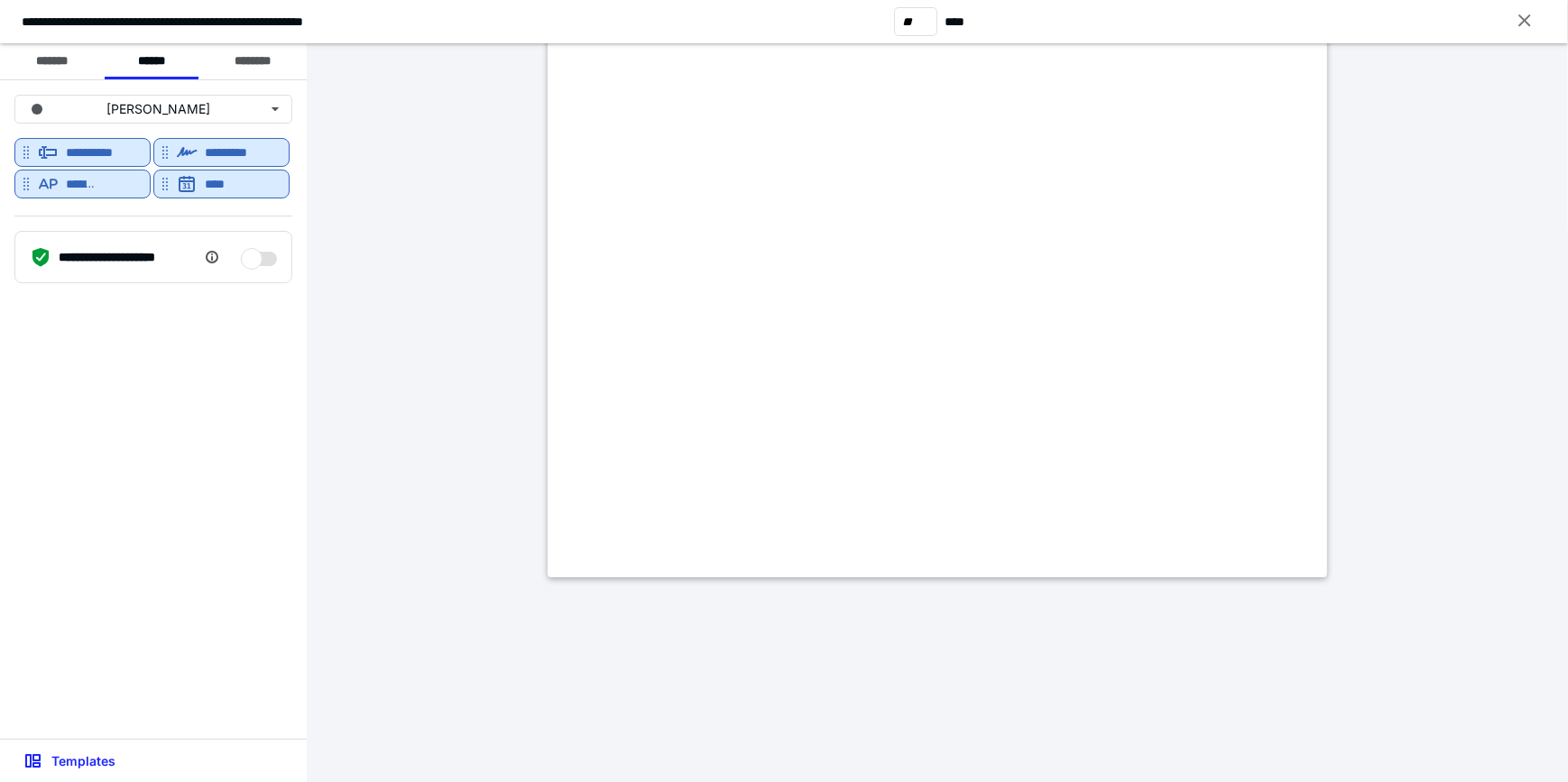 scroll, scrollTop: 22985, scrollLeft: 0, axis: vertical 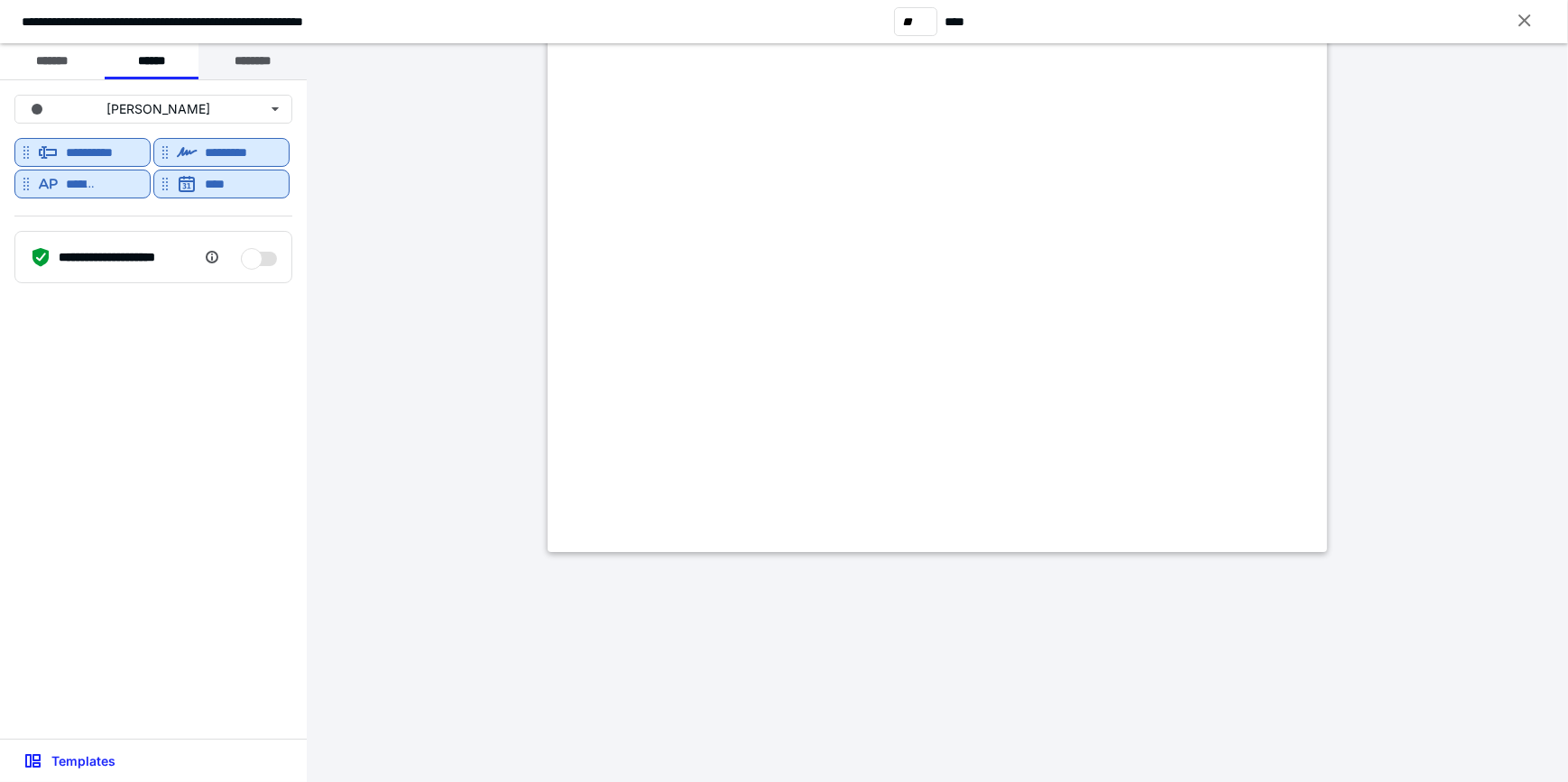 click on "********" at bounding box center [253, 61] 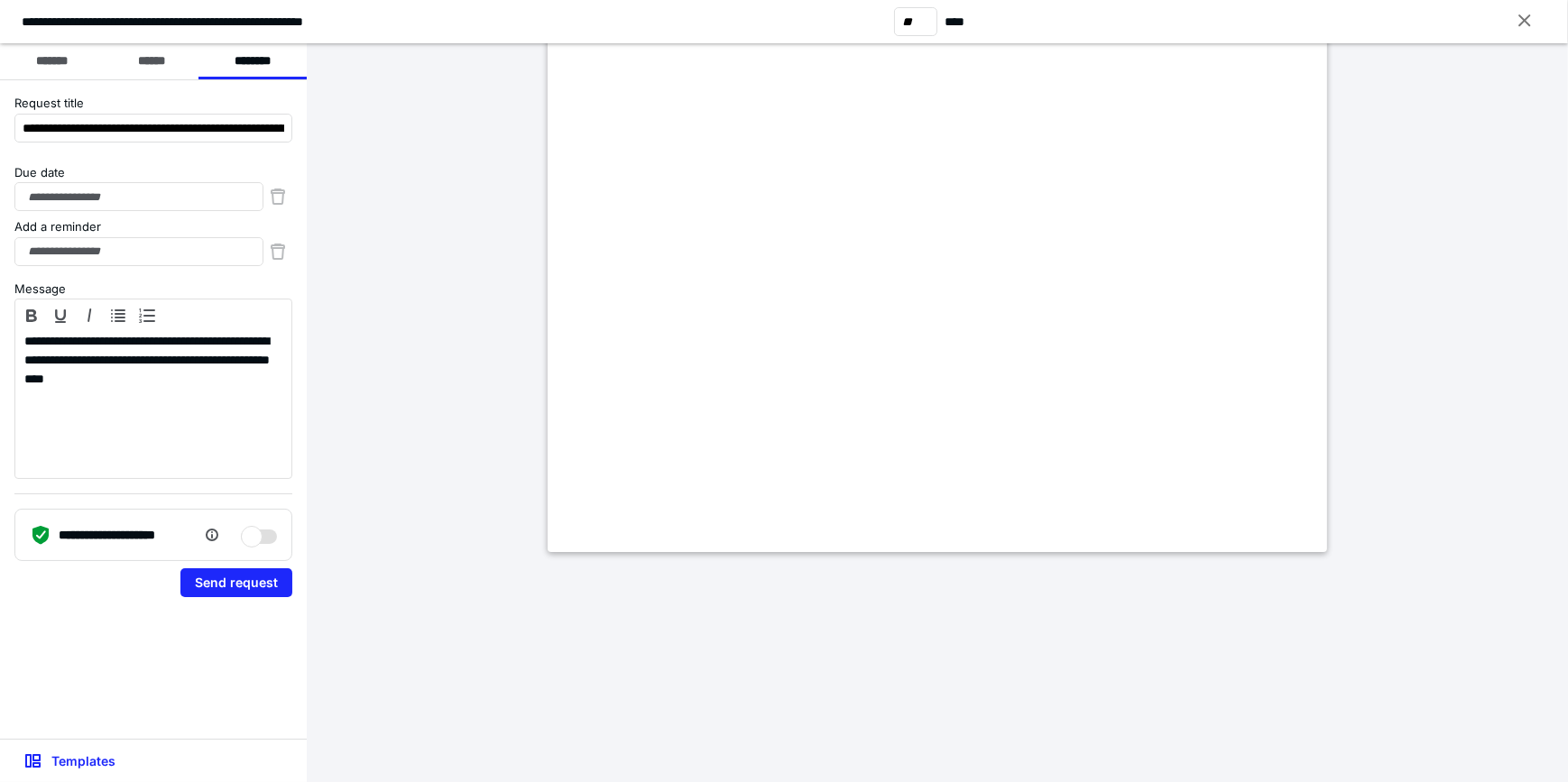 click on "Due date" at bounding box center (153, 173) 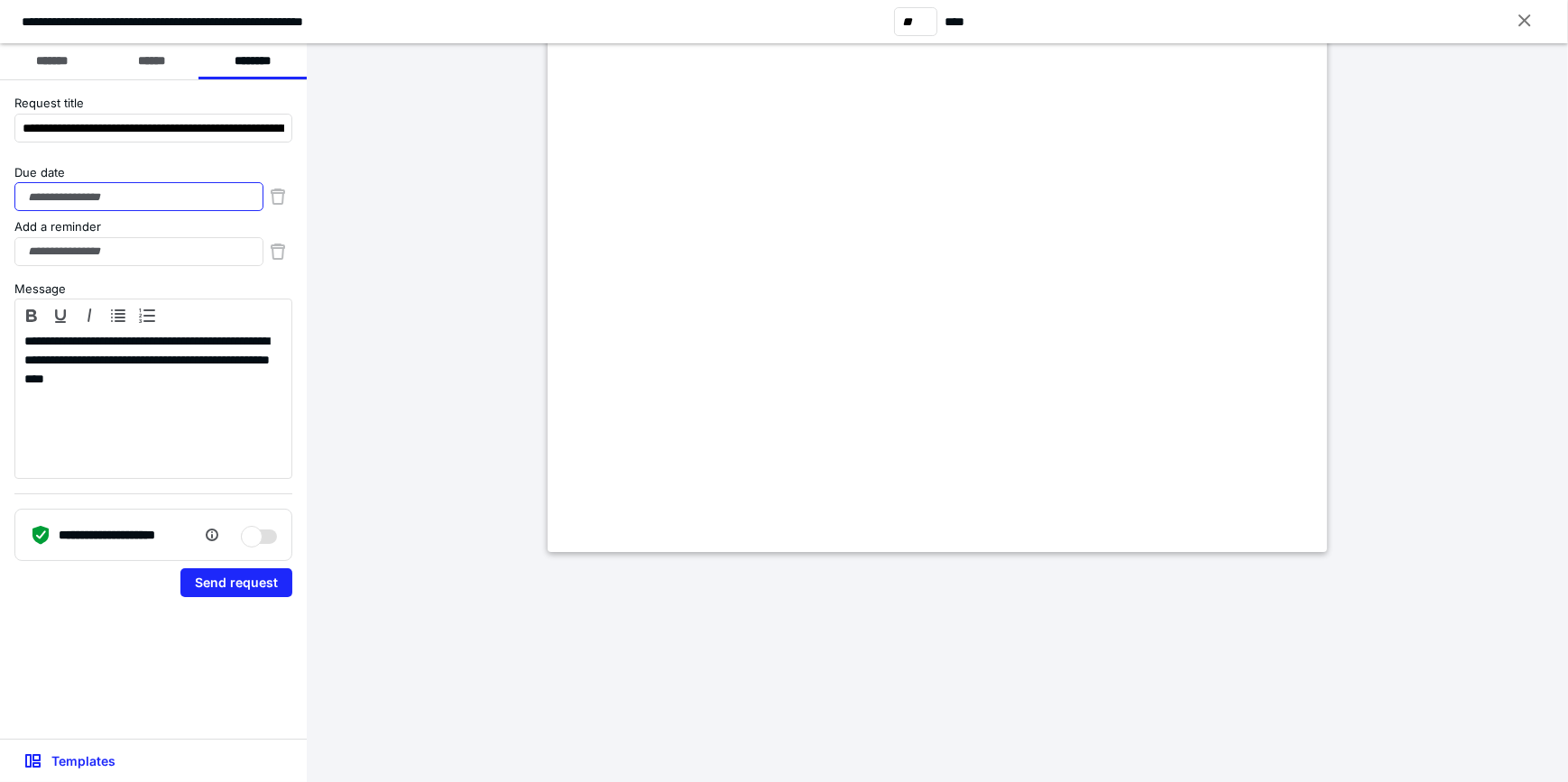 click on "Due date" at bounding box center (139, 197) 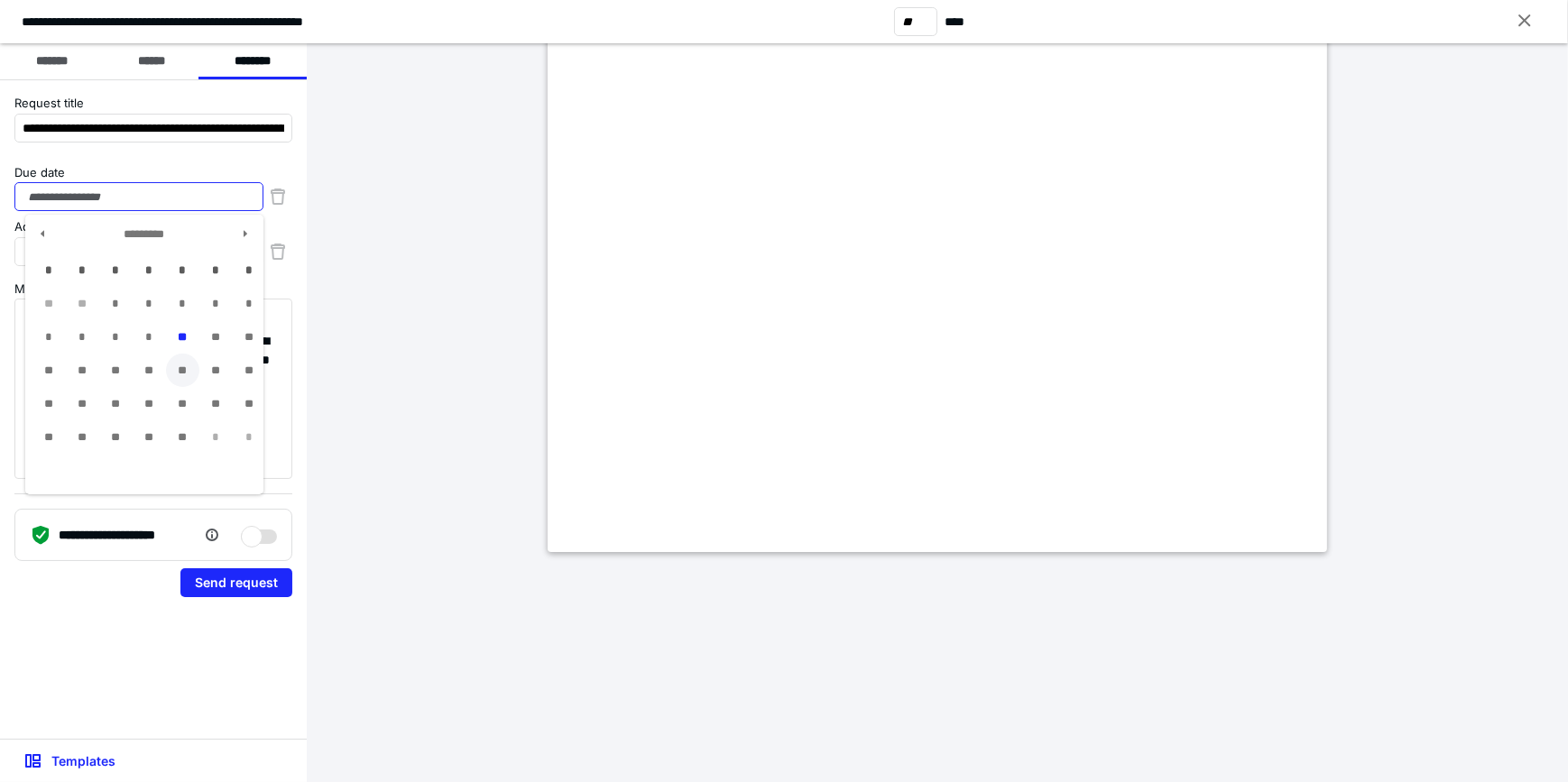 click on "**" at bounding box center (182, 370) 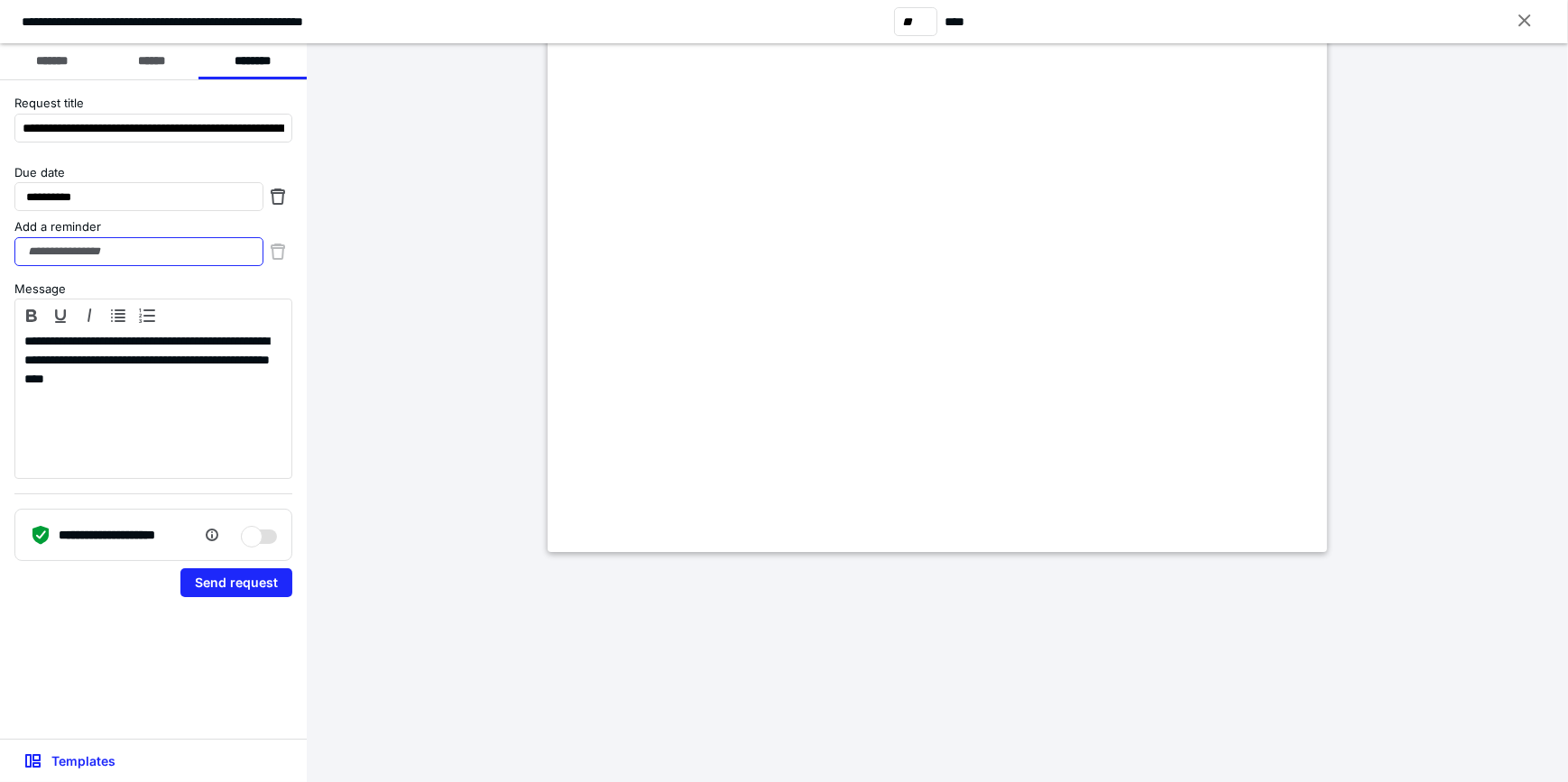 click on "Add a reminder" at bounding box center [139, 252] 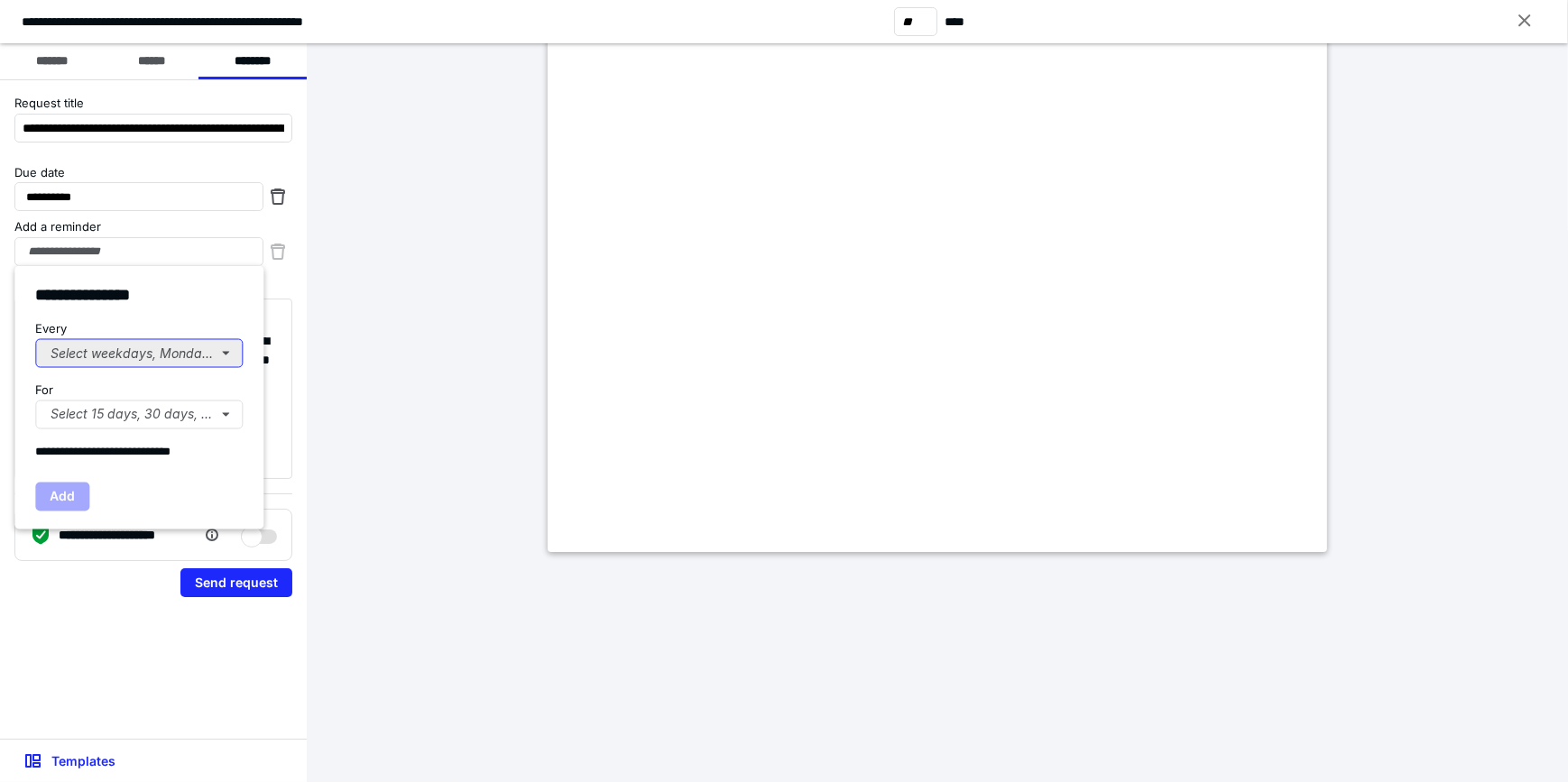 click on "Select weekdays, Mondays, or Tues..." at bounding box center [139, 353] 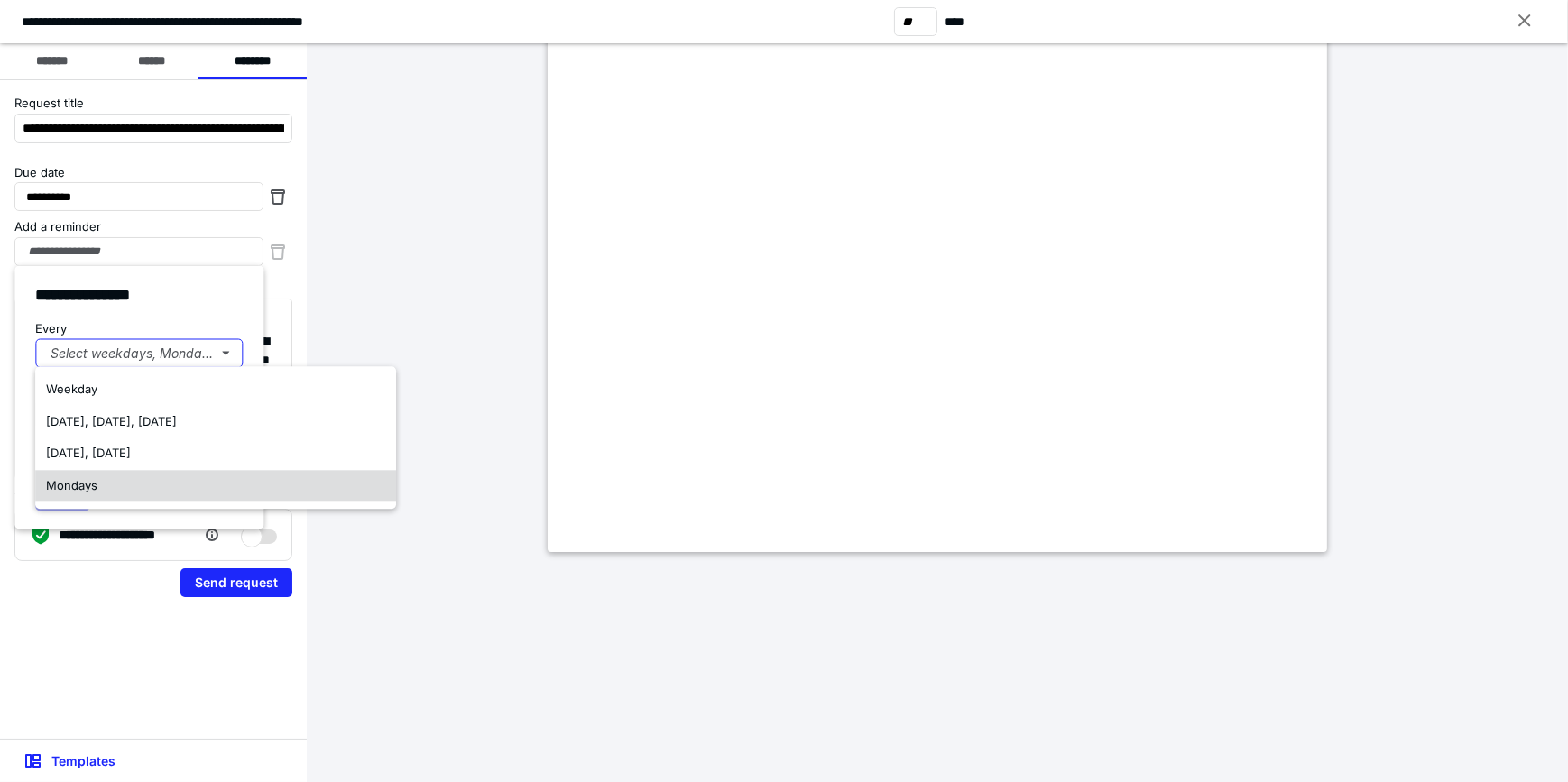 click on "Mondays" at bounding box center [216, 486] 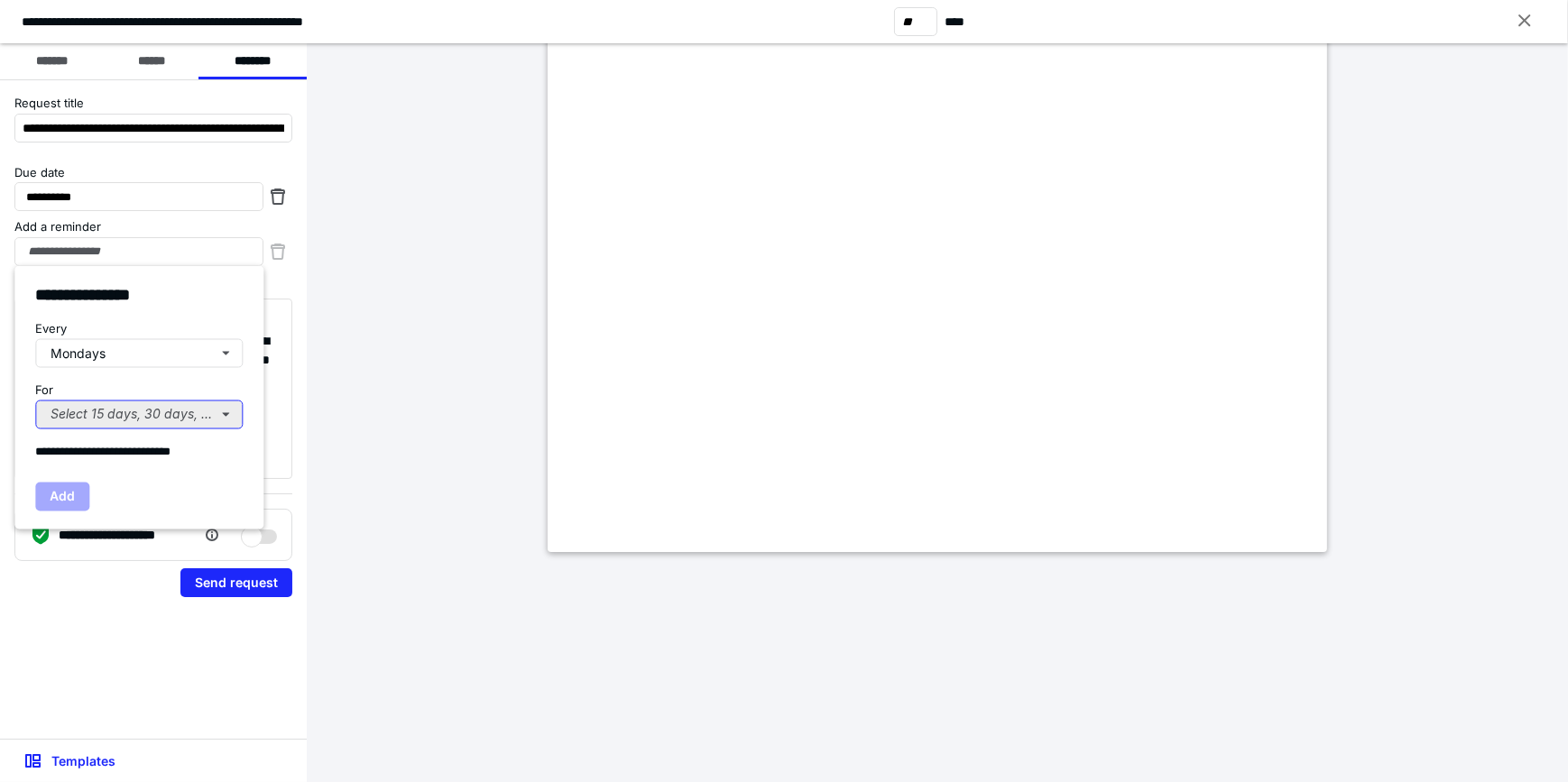 click on "Select 15 days, 30 days, or 45 days..." at bounding box center (139, 415) 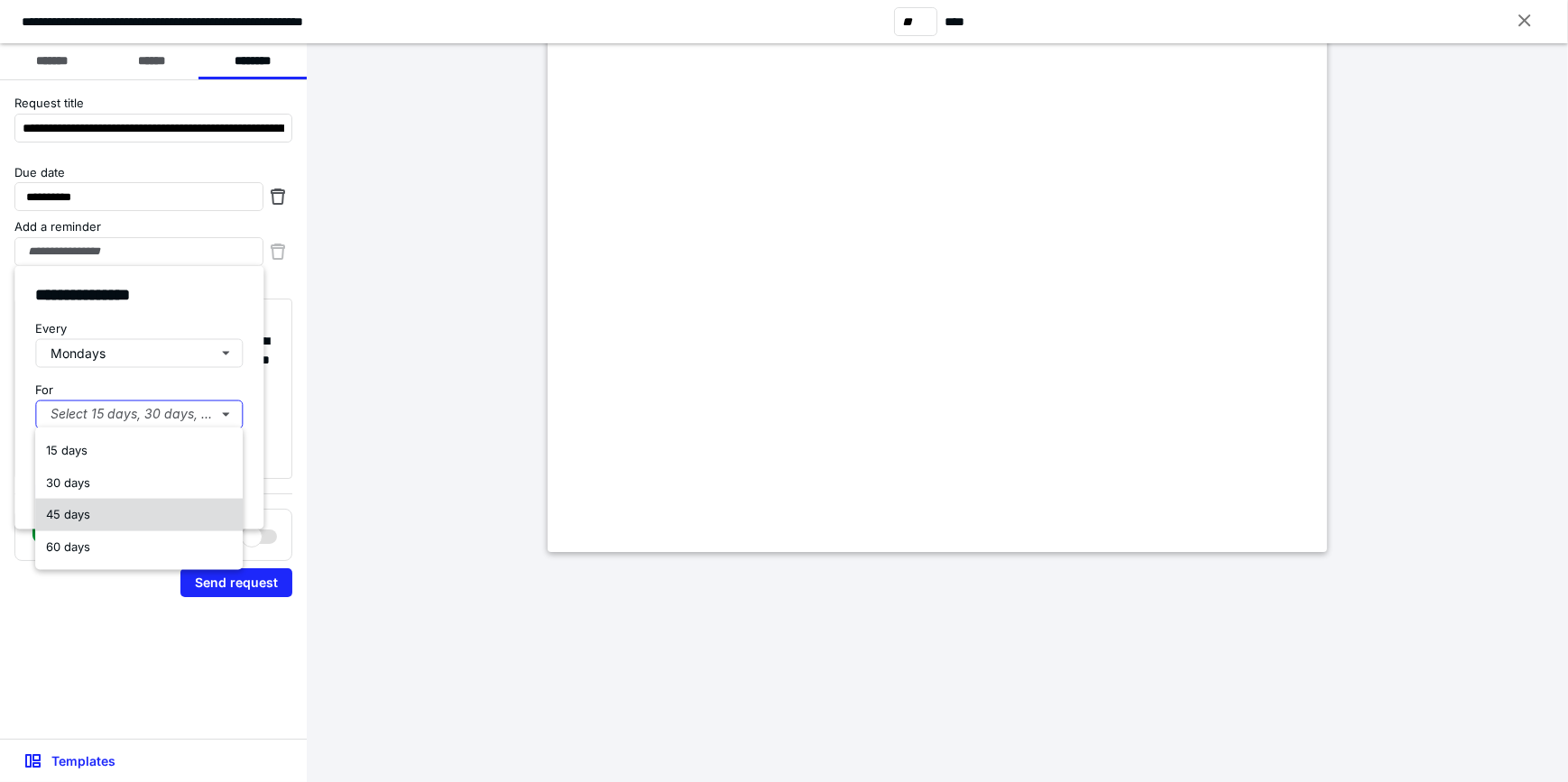 click on "45 days" at bounding box center [139, 515] 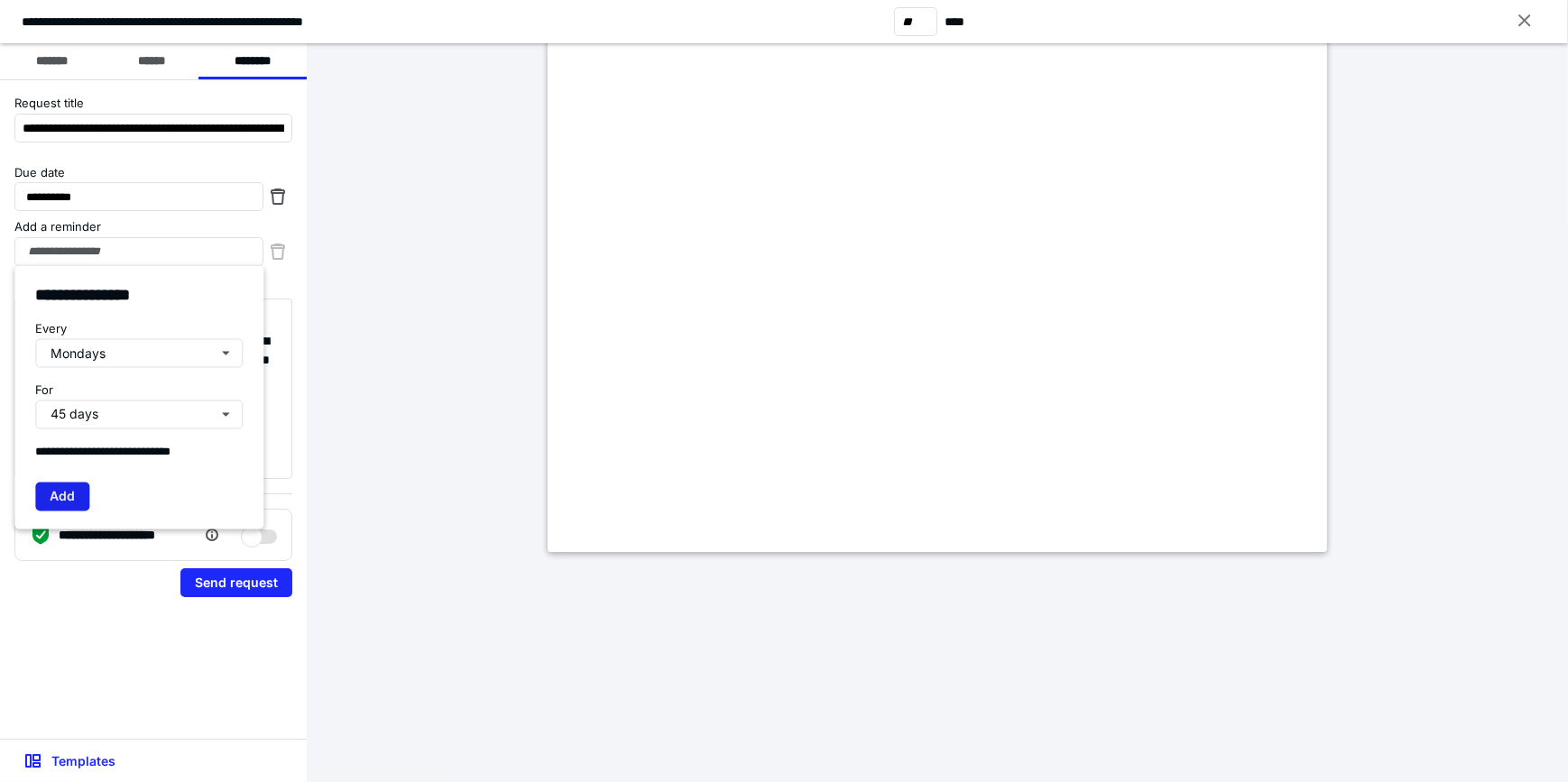 click on "Add" at bounding box center (62, 497) 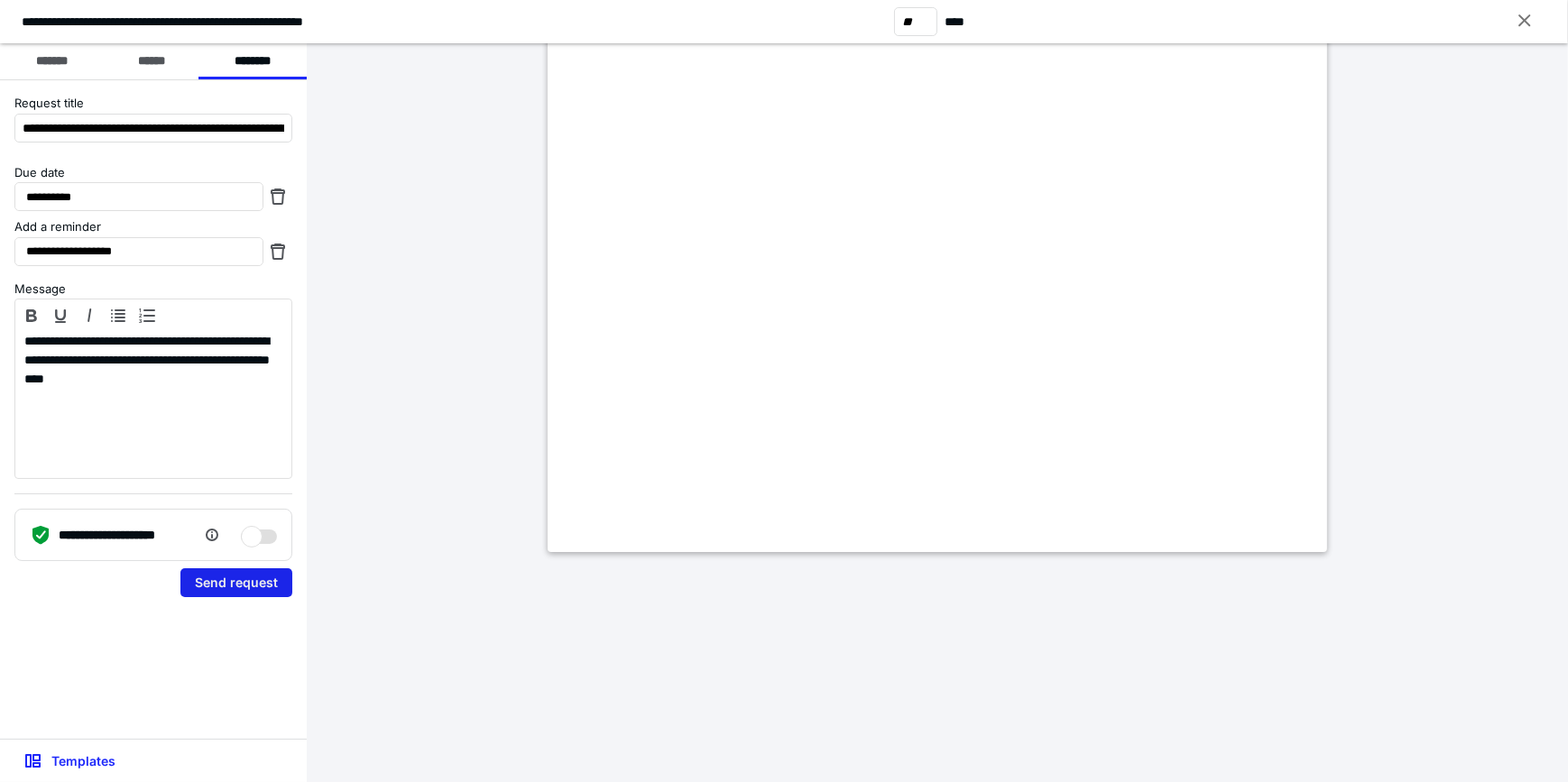 click on "Send request" at bounding box center (236, 583) 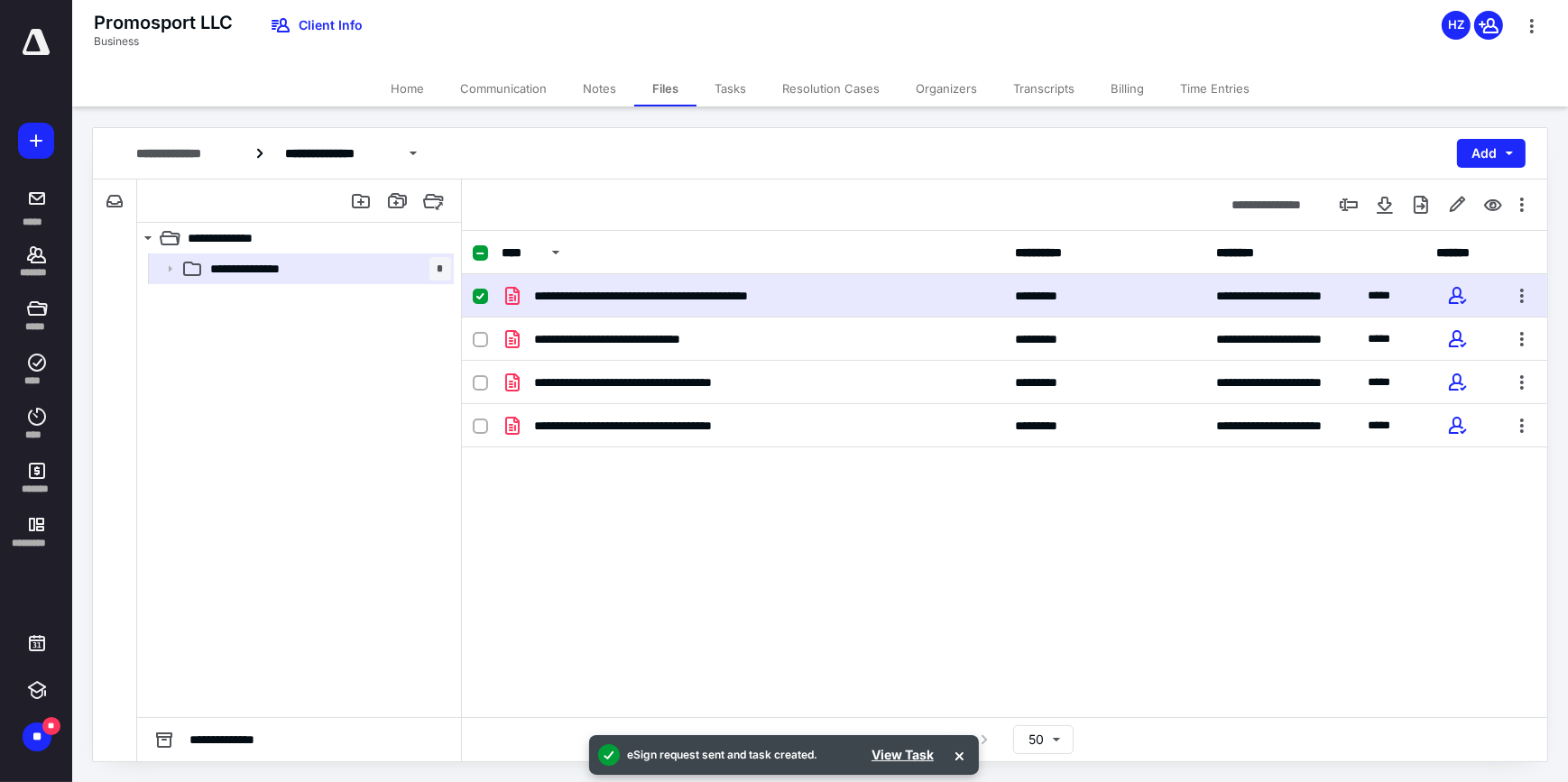 click on "Home" at bounding box center (407, 88) 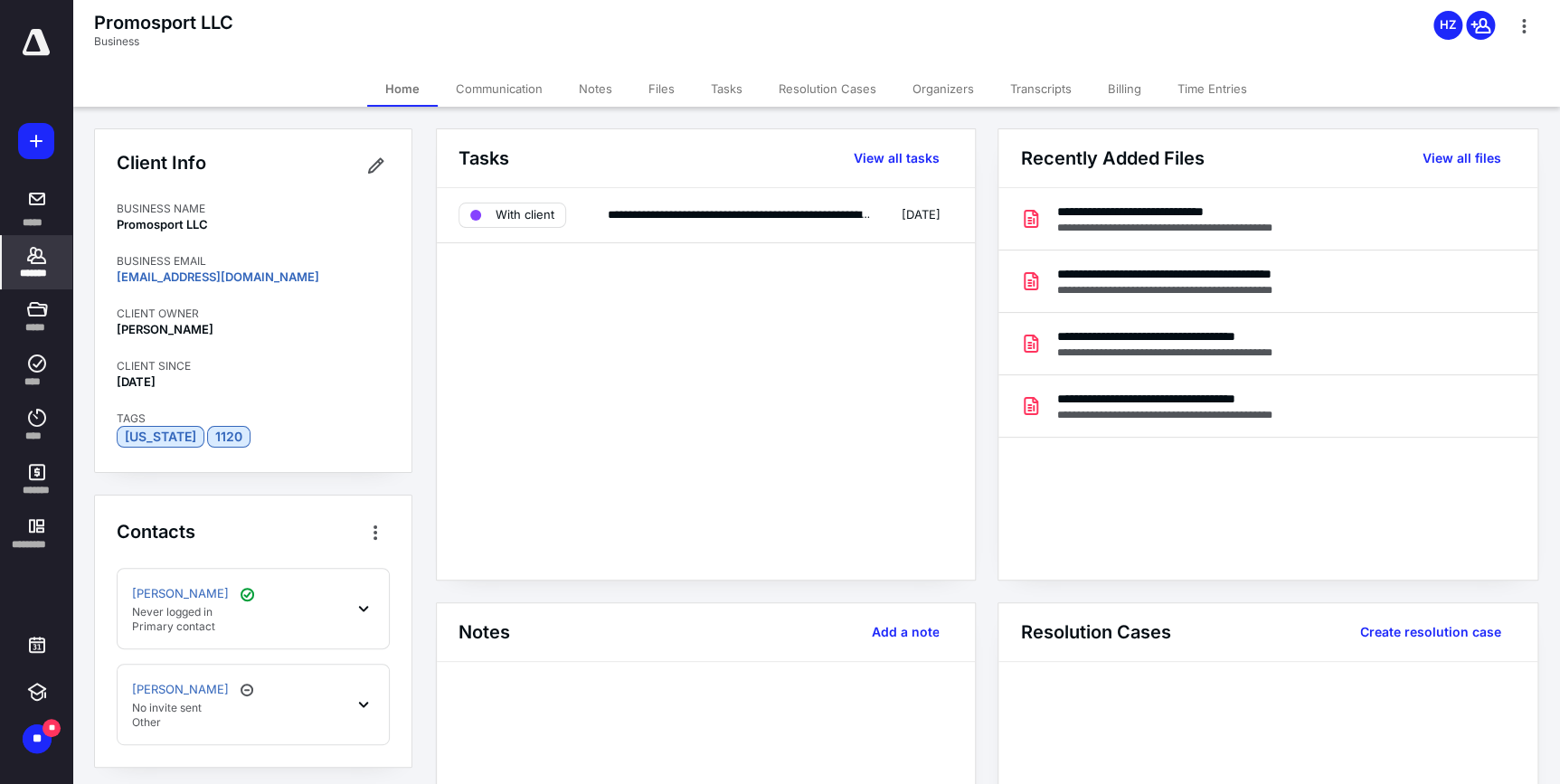 click 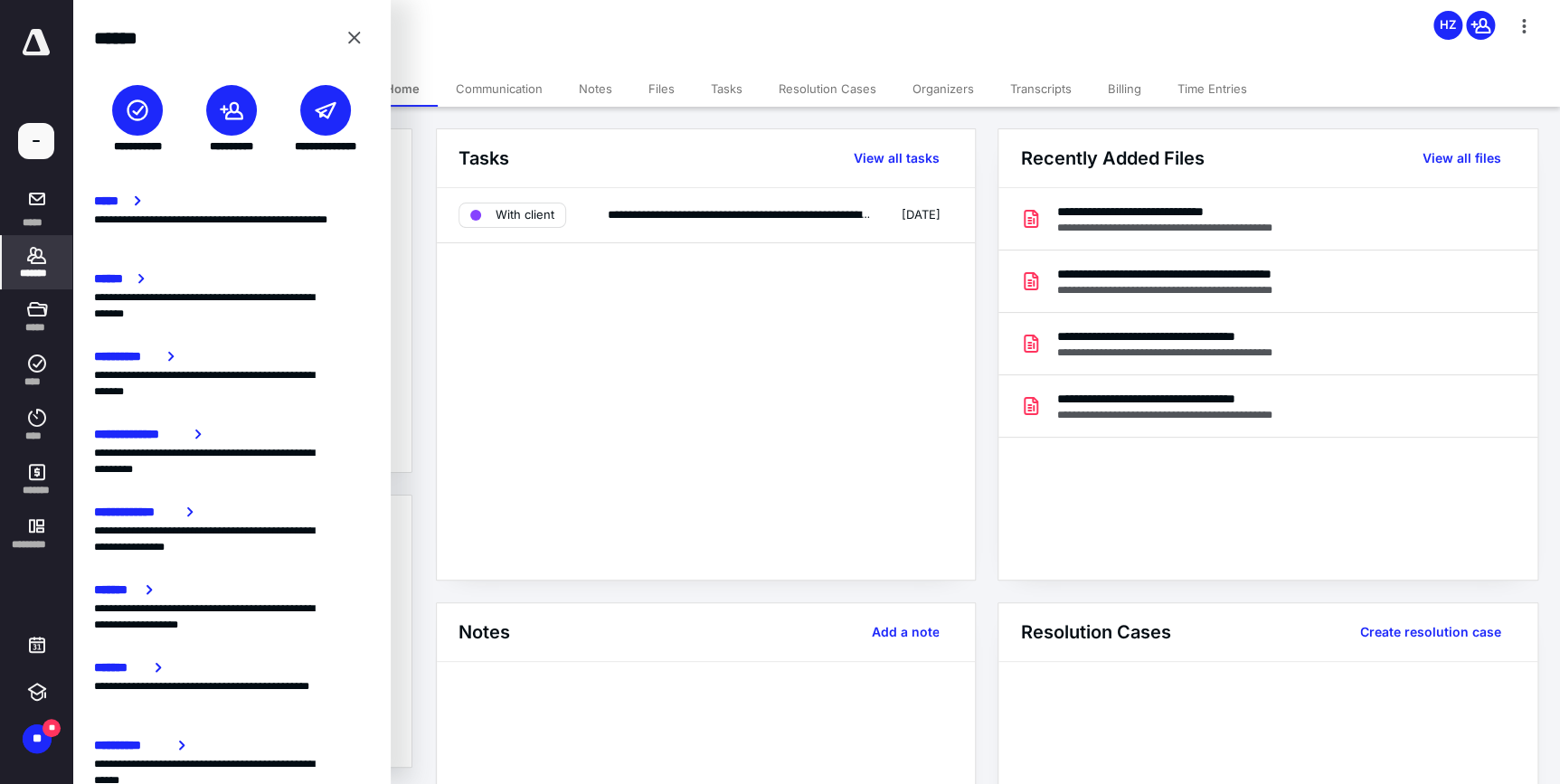 click 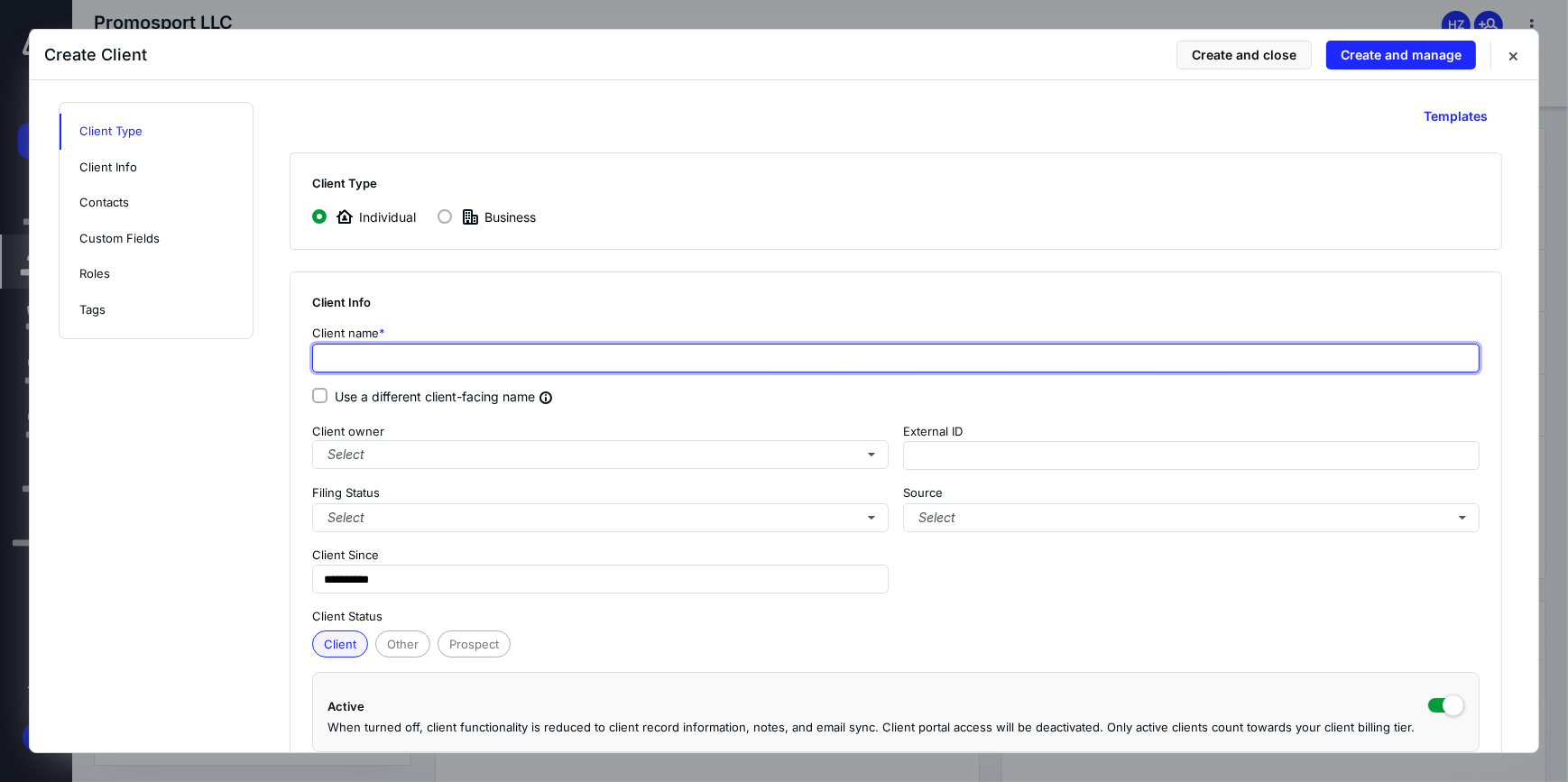 click at bounding box center (896, 358) 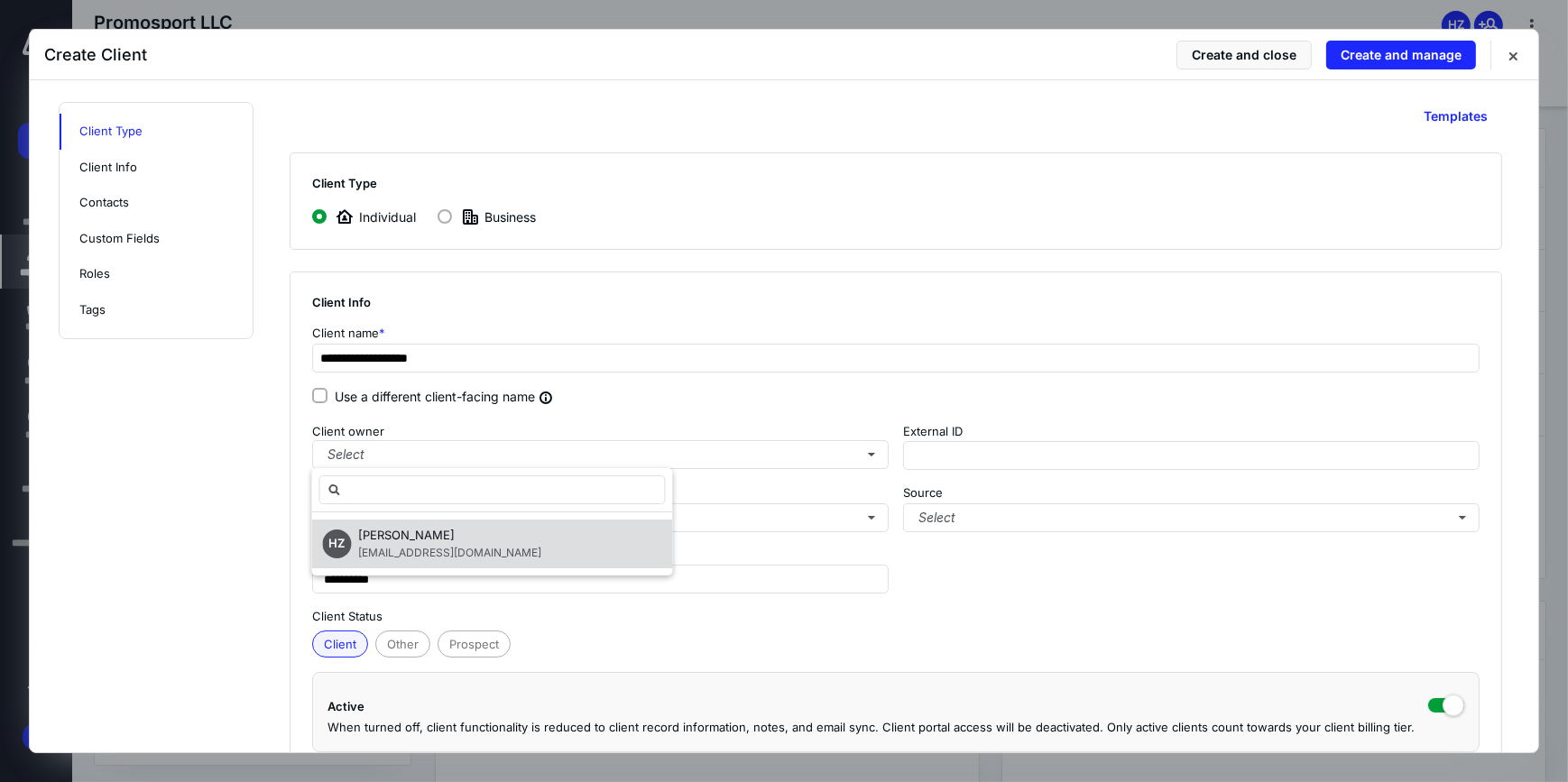 click on "[EMAIL_ADDRESS][DOMAIN_NAME]" at bounding box center [449, 553] 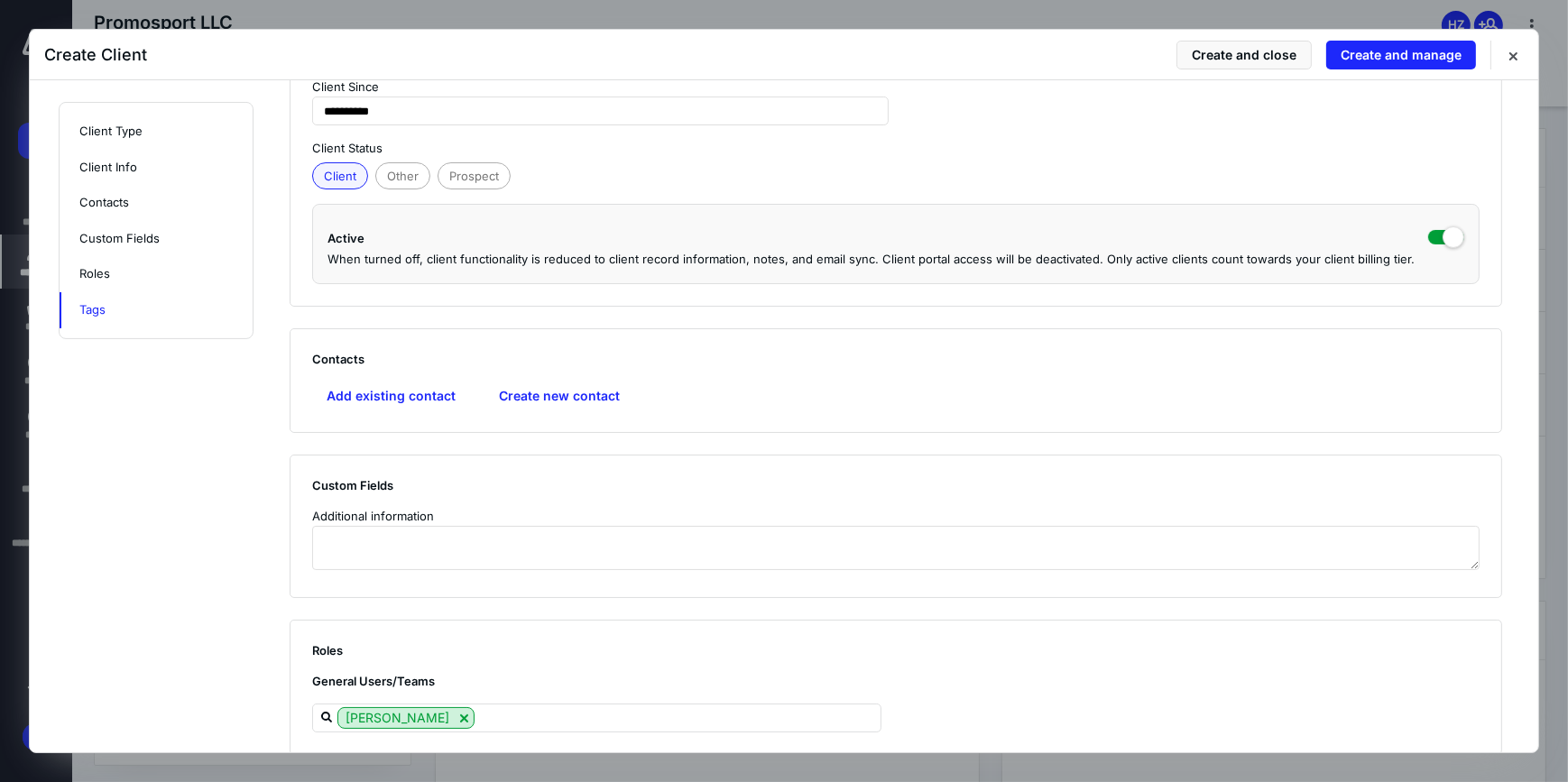 scroll, scrollTop: 607, scrollLeft: 0, axis: vertical 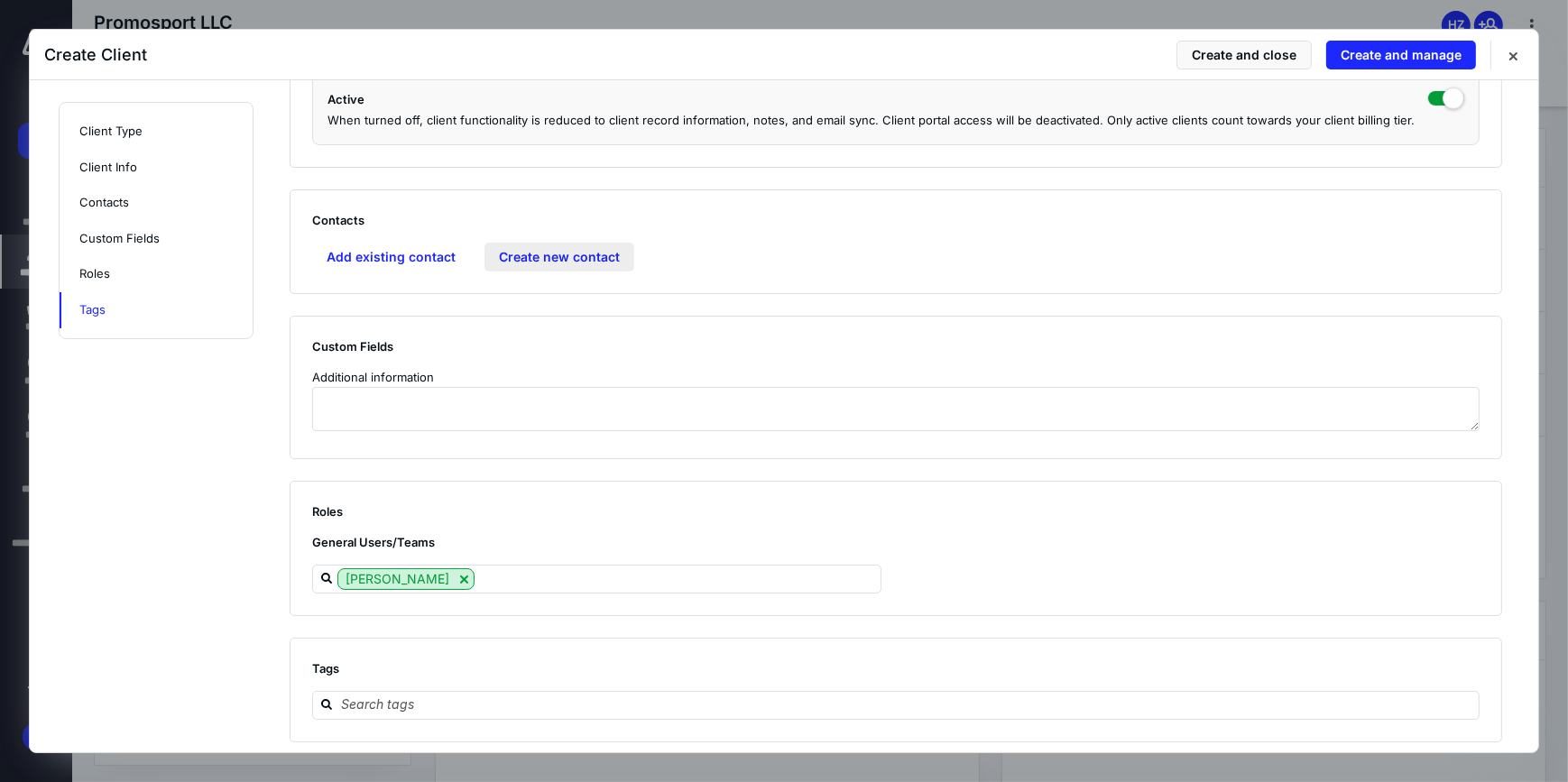 click on "Create new contact" at bounding box center [559, 257] 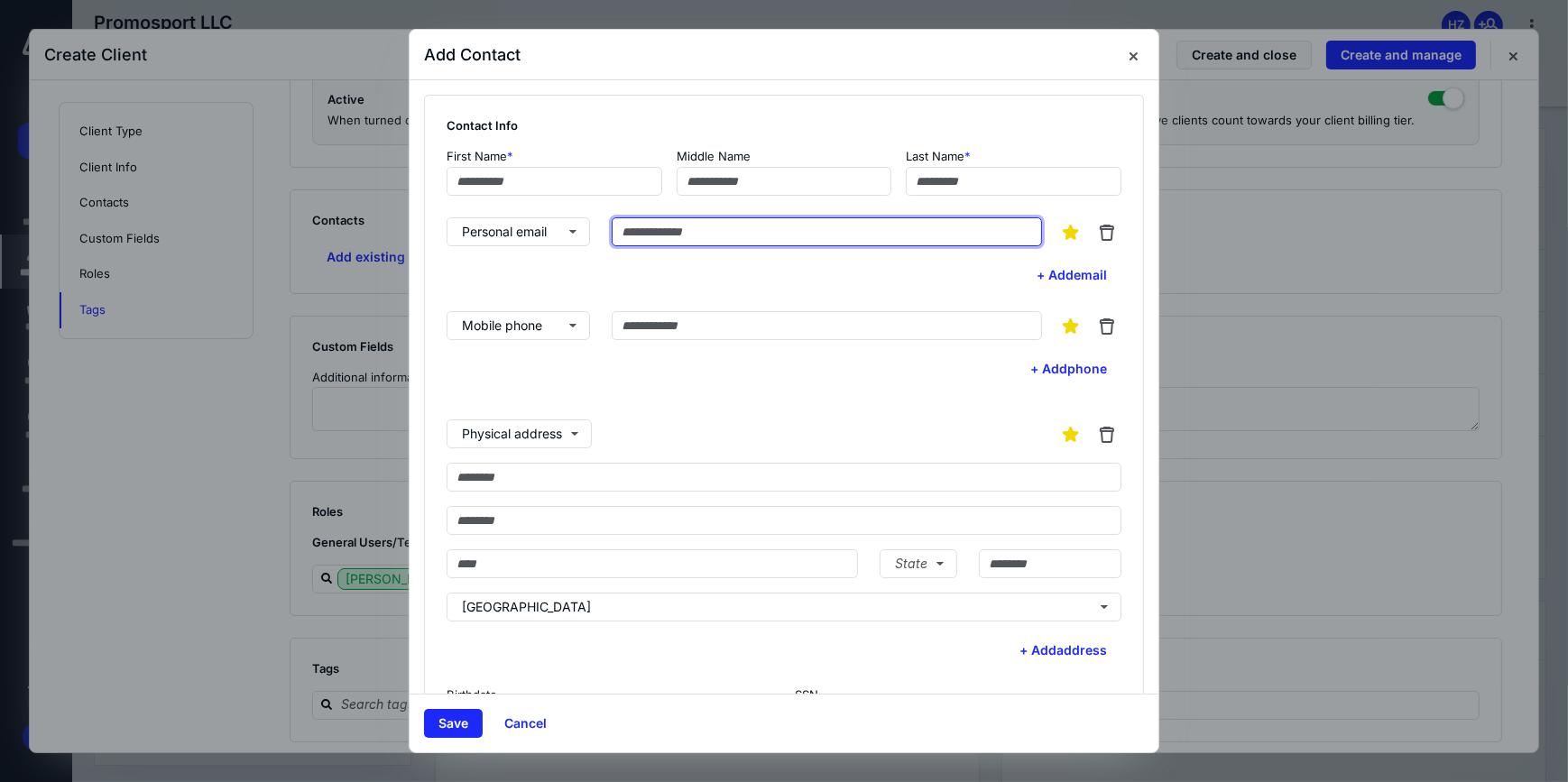 click at bounding box center (826, 232) 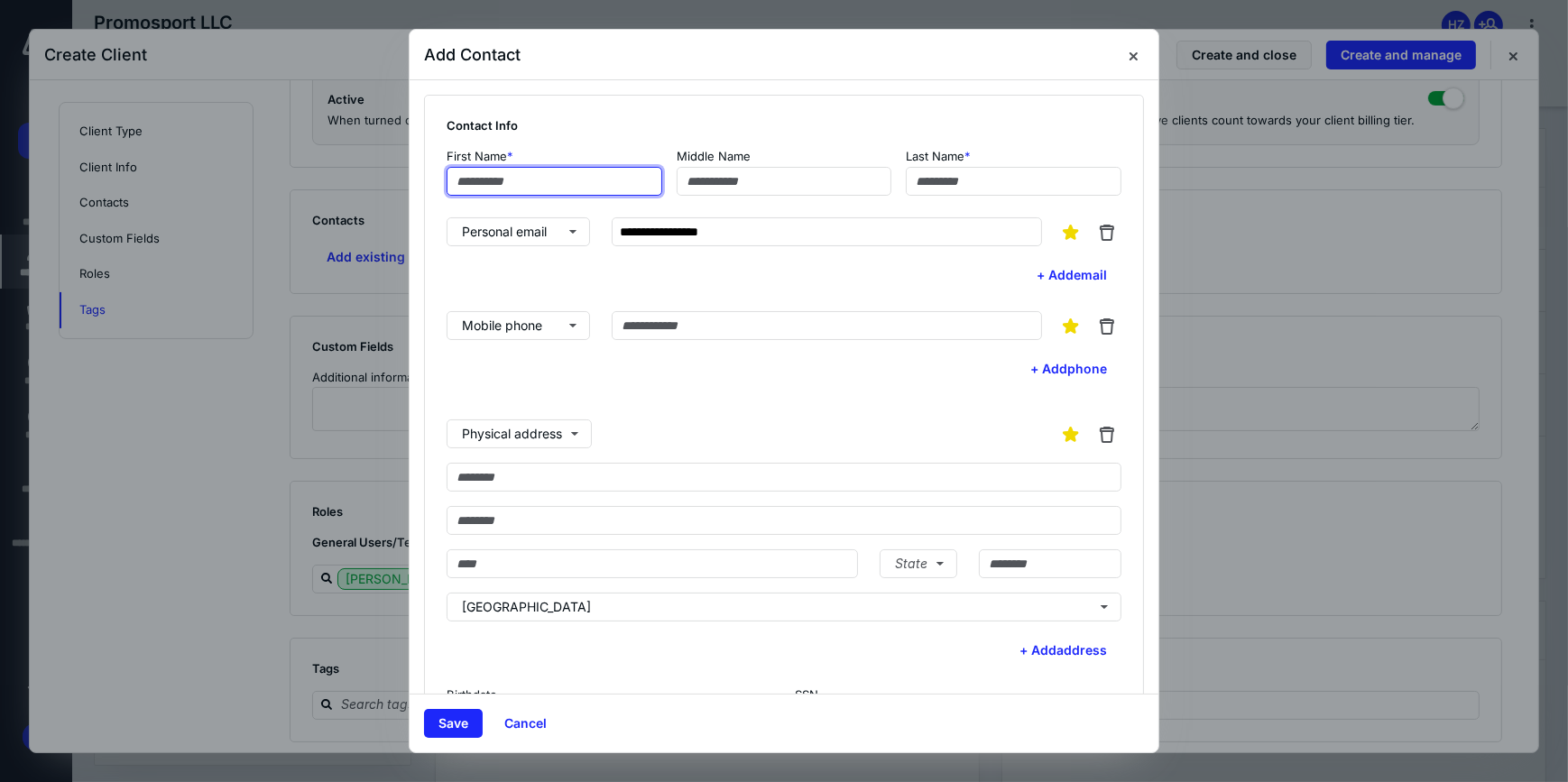 click at bounding box center (554, 181) 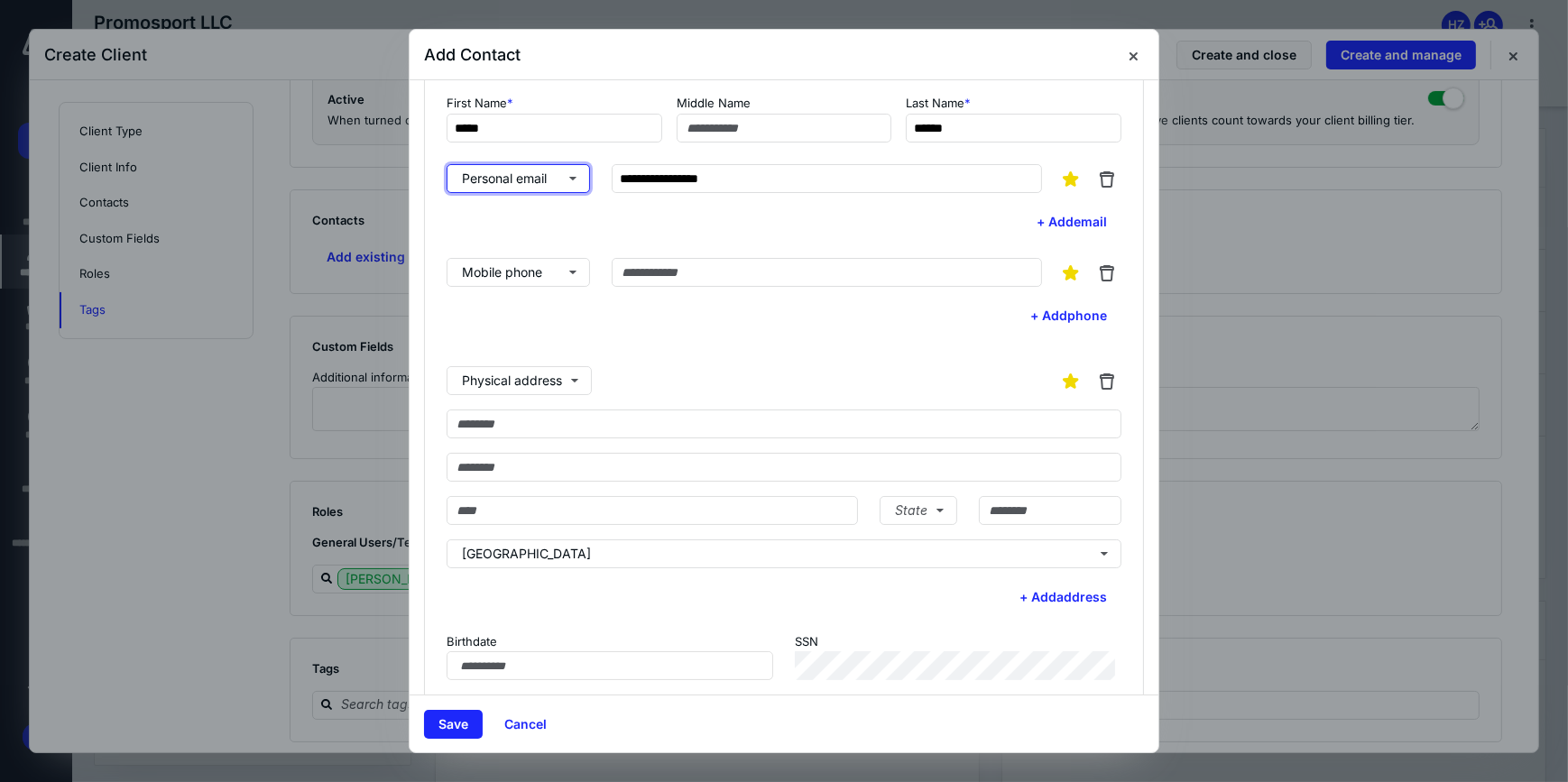 scroll, scrollTop: 144, scrollLeft: 0, axis: vertical 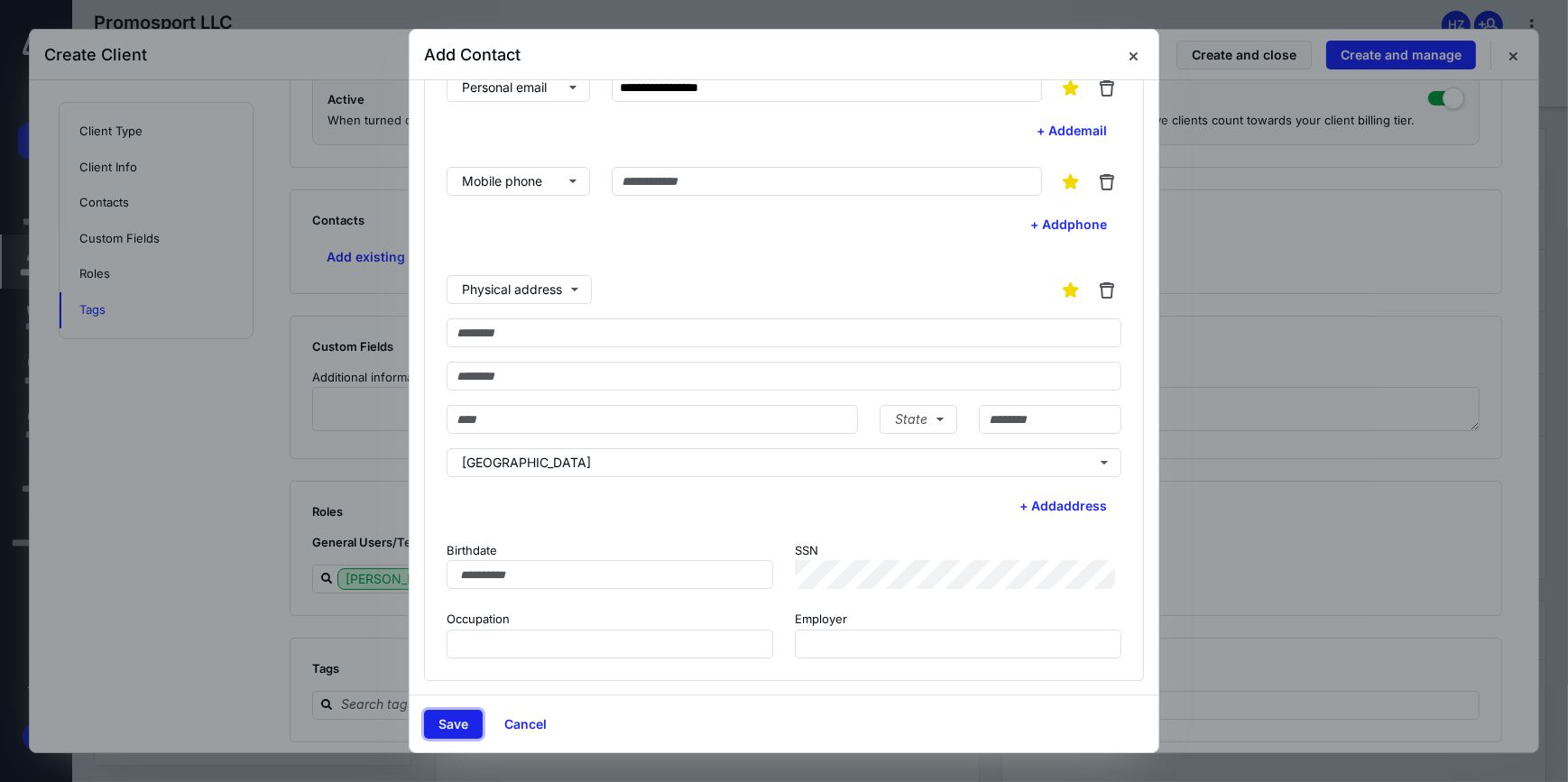 click on "Save" at bounding box center [453, 724] 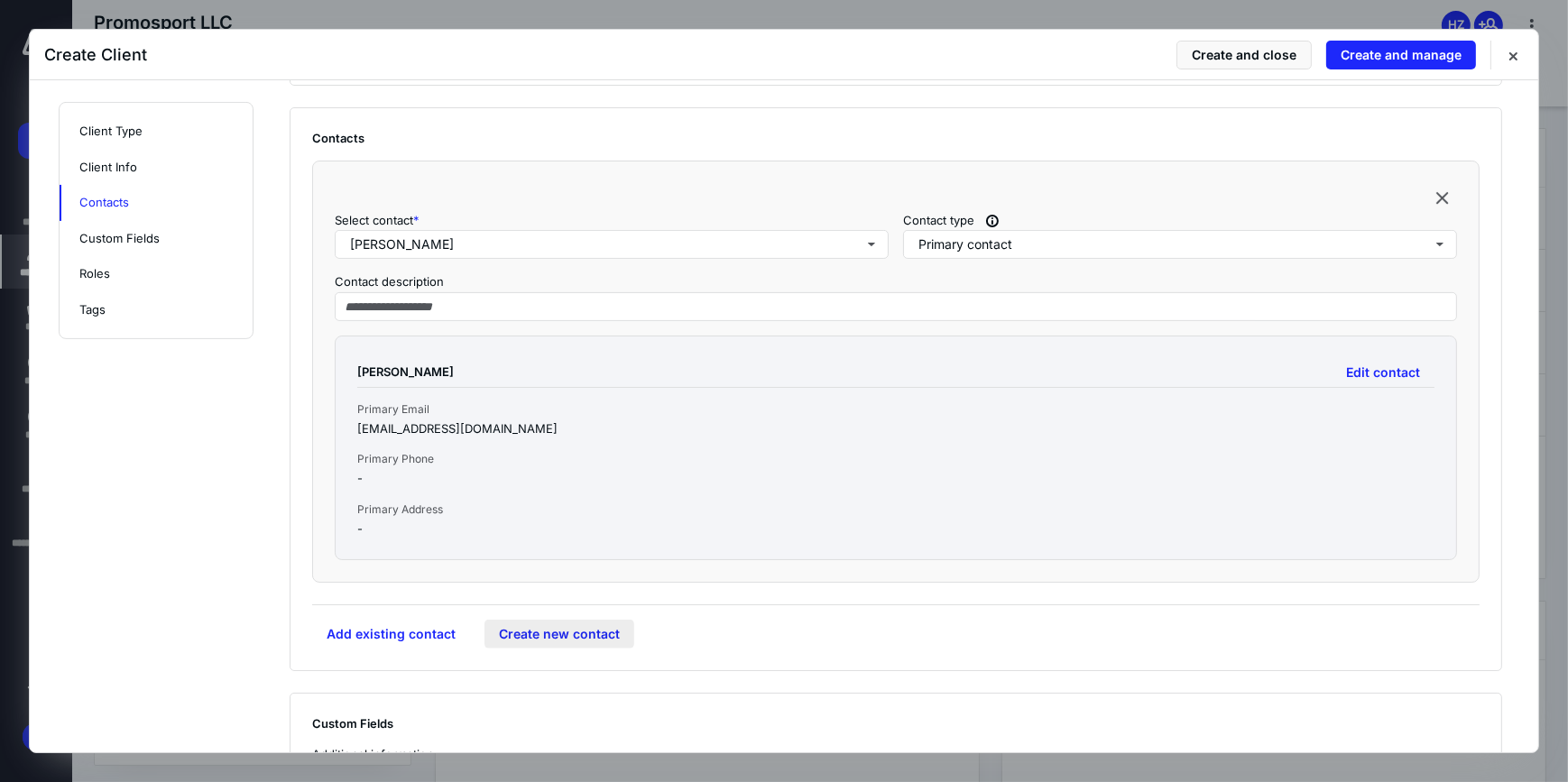 click on "Contacts Select contact  * Oscar Garcia Contact type Primary contact Contact description Oscar Garcia Edit contact Primary Email ogartam@yahoo.com Primary Phone - Primary Address - Add existing contact Create new contact" at bounding box center (896, 390) 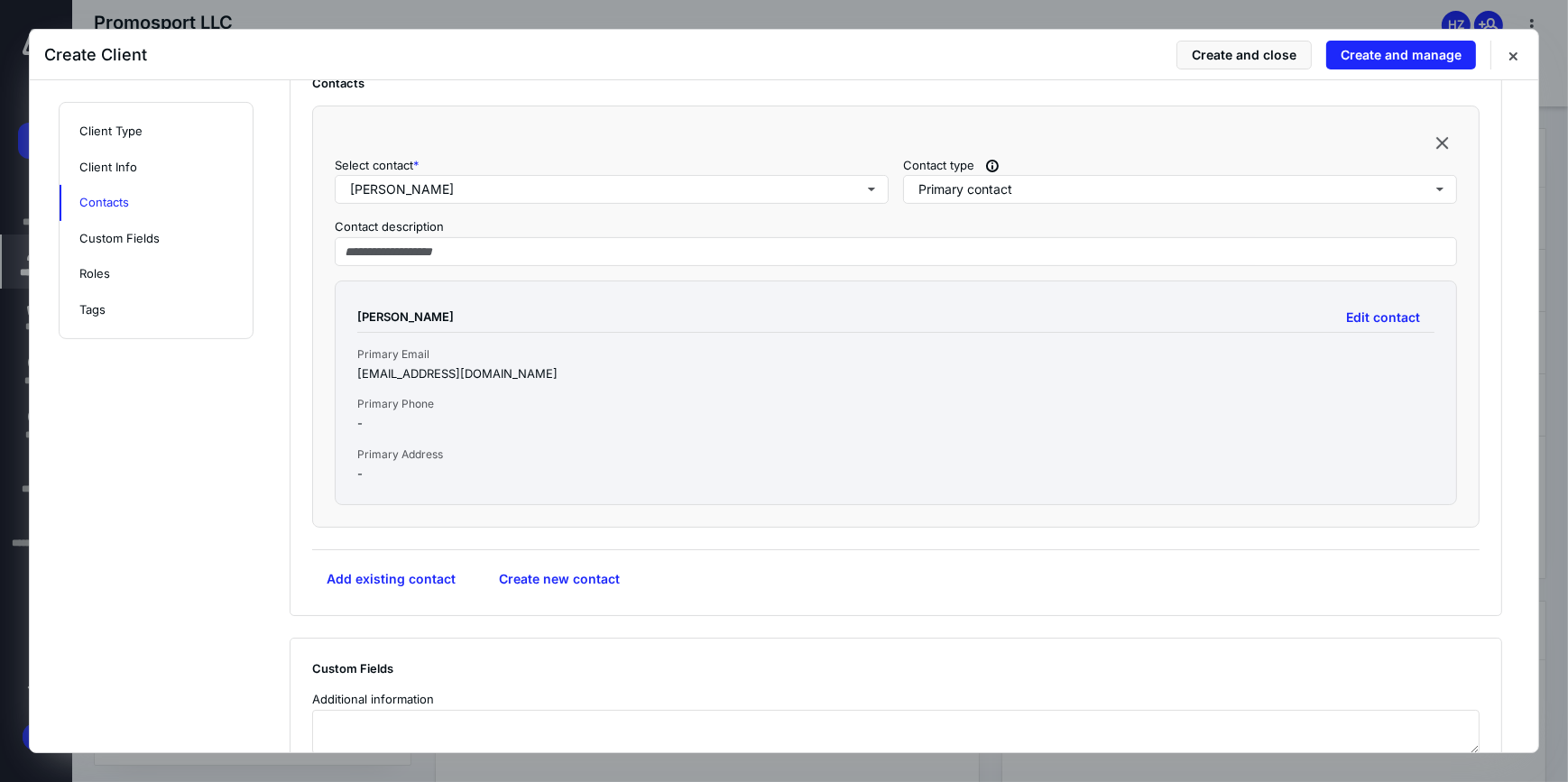 scroll, scrollTop: 771, scrollLeft: 0, axis: vertical 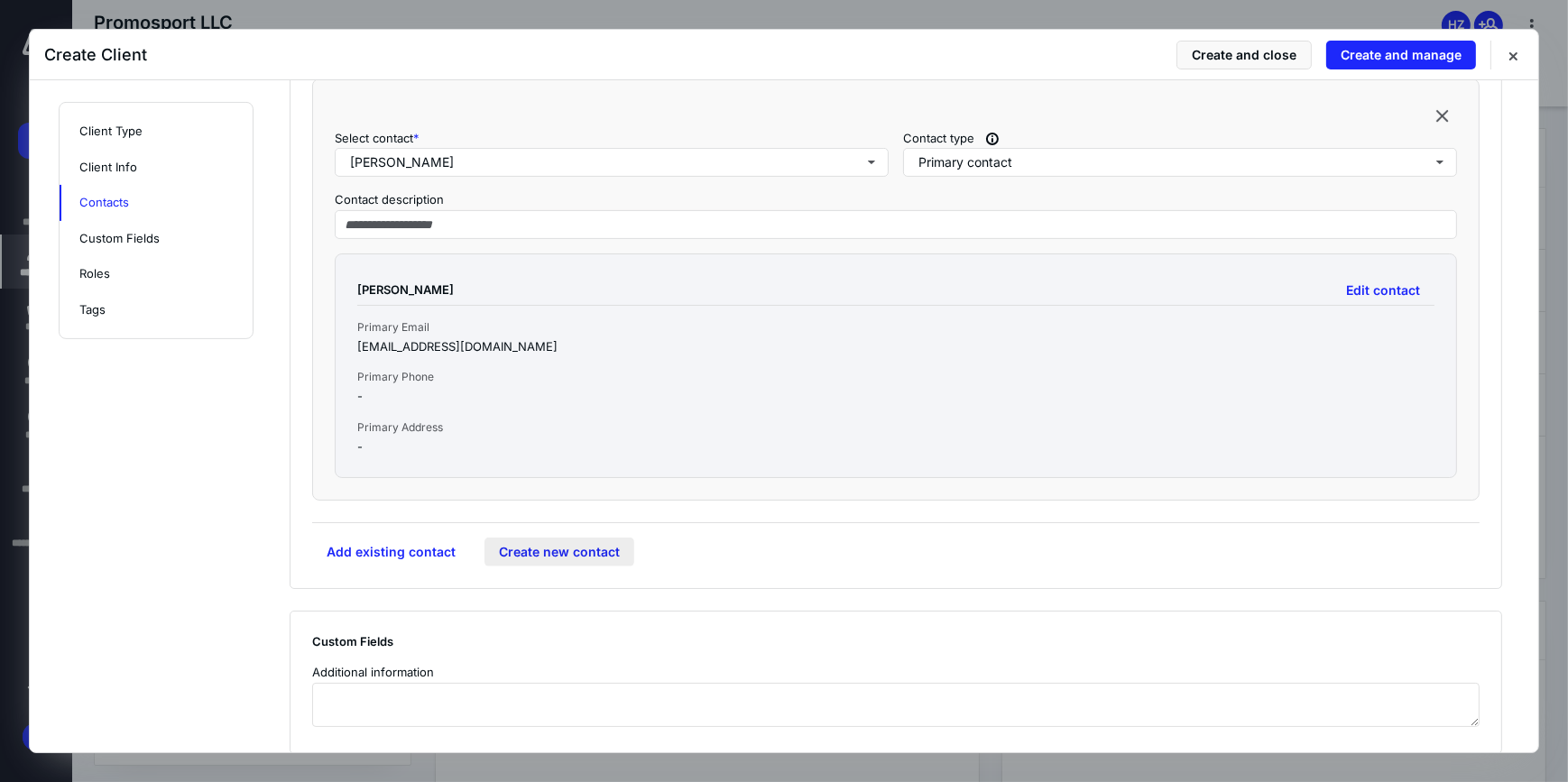 click on "Create new contact" at bounding box center (559, 552) 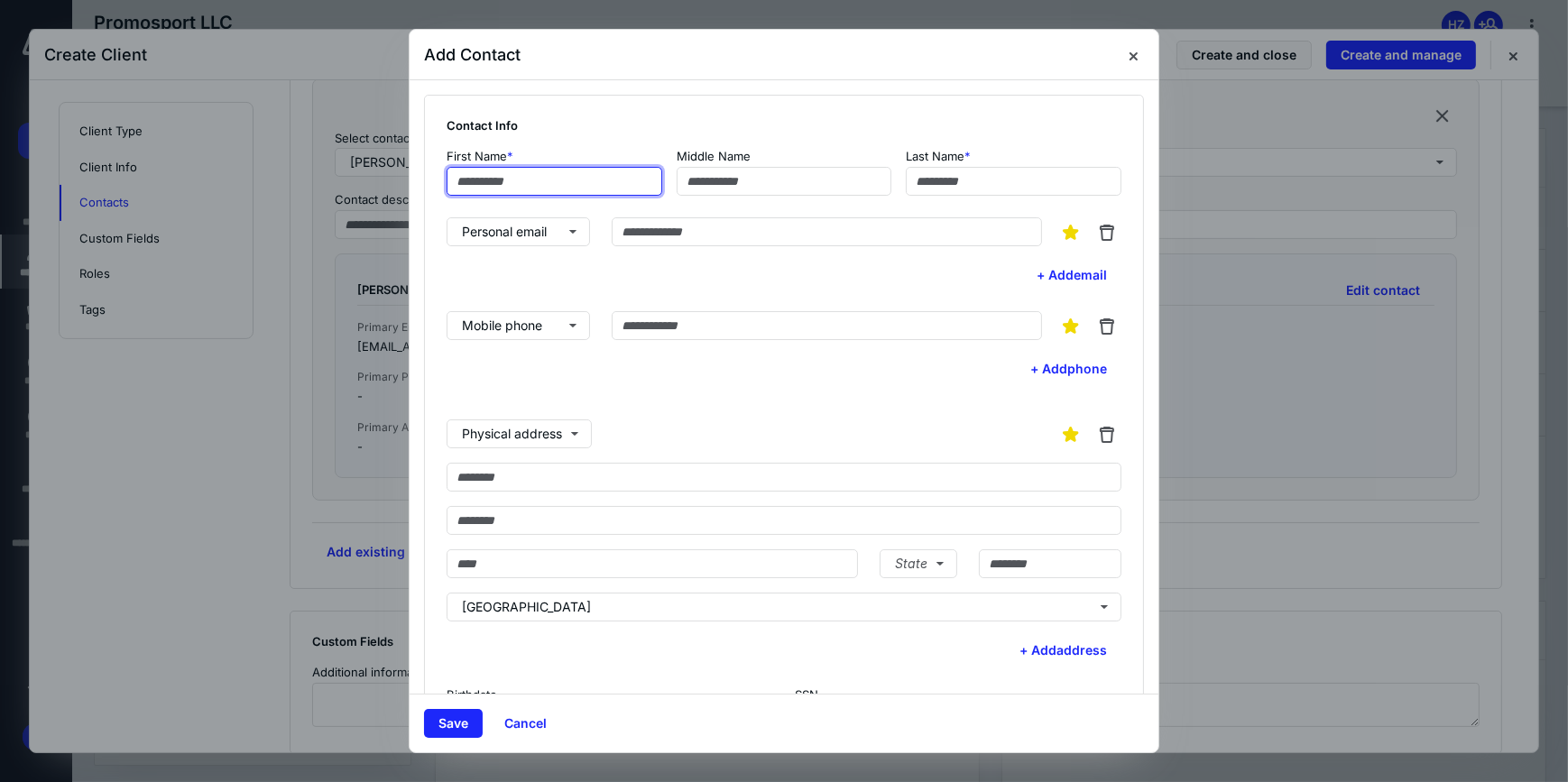 click at bounding box center (554, 181) 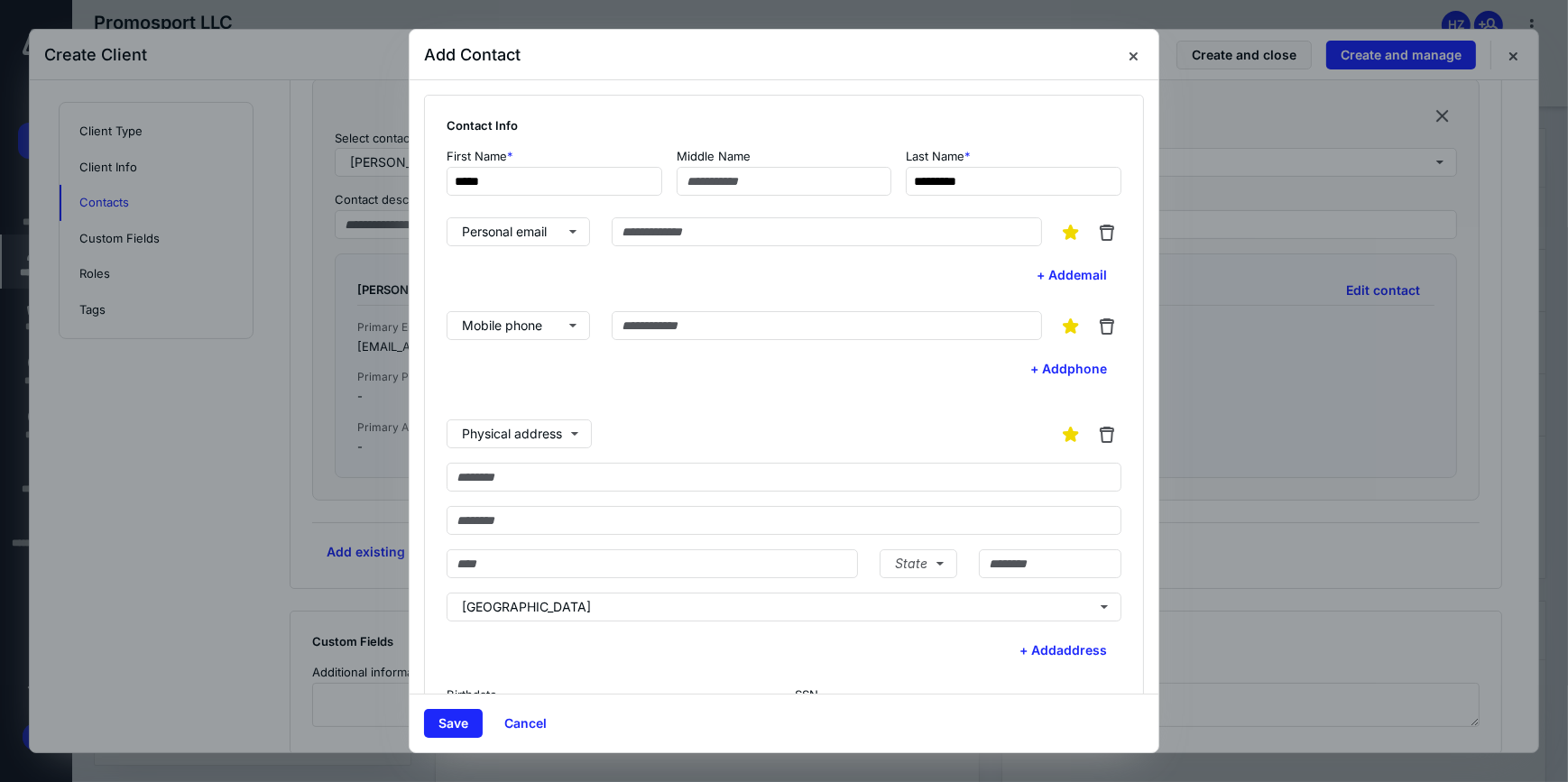 click on "Save Cancel" at bounding box center (784, 722) 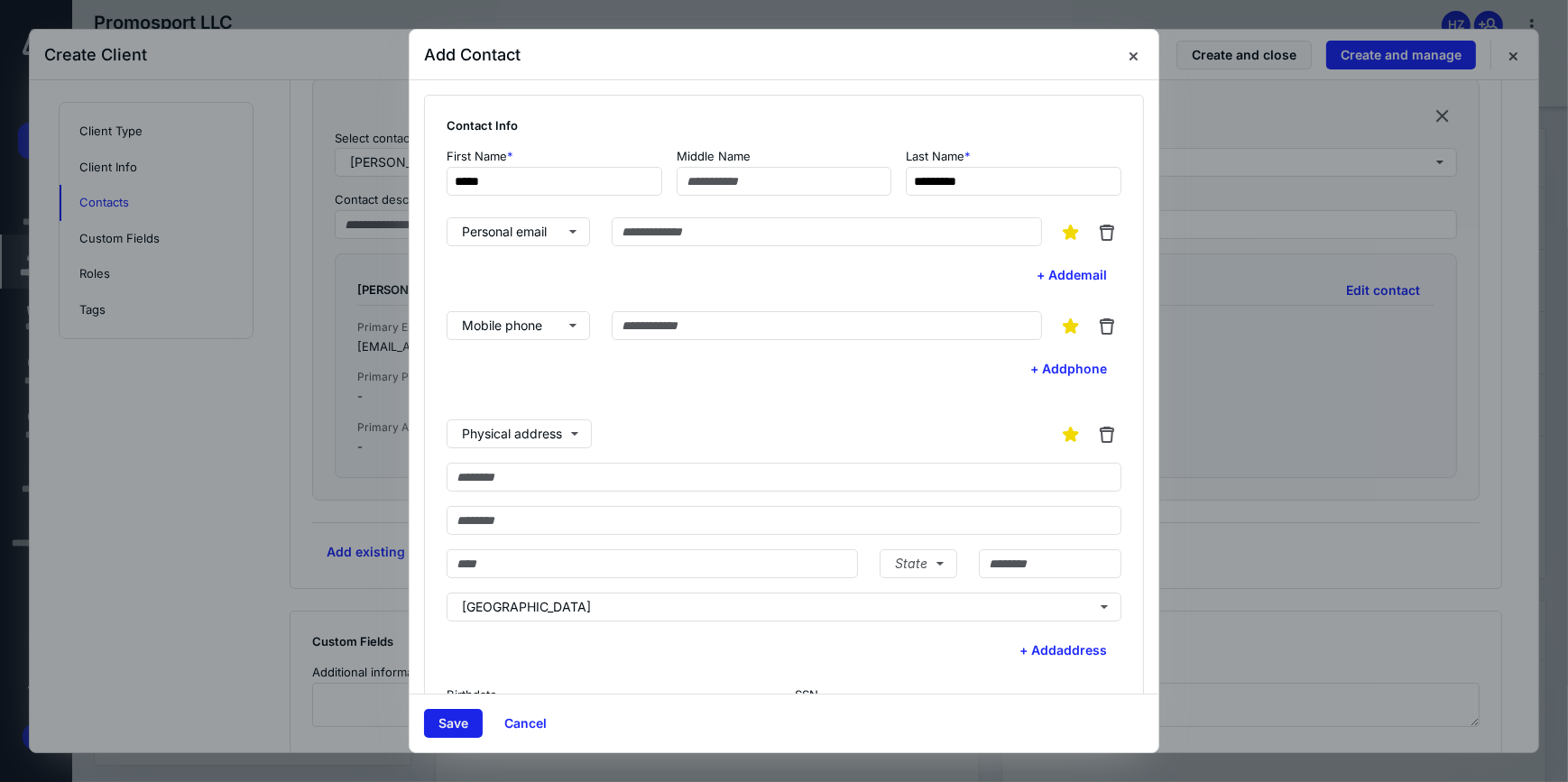 click on "Save" at bounding box center (453, 723) 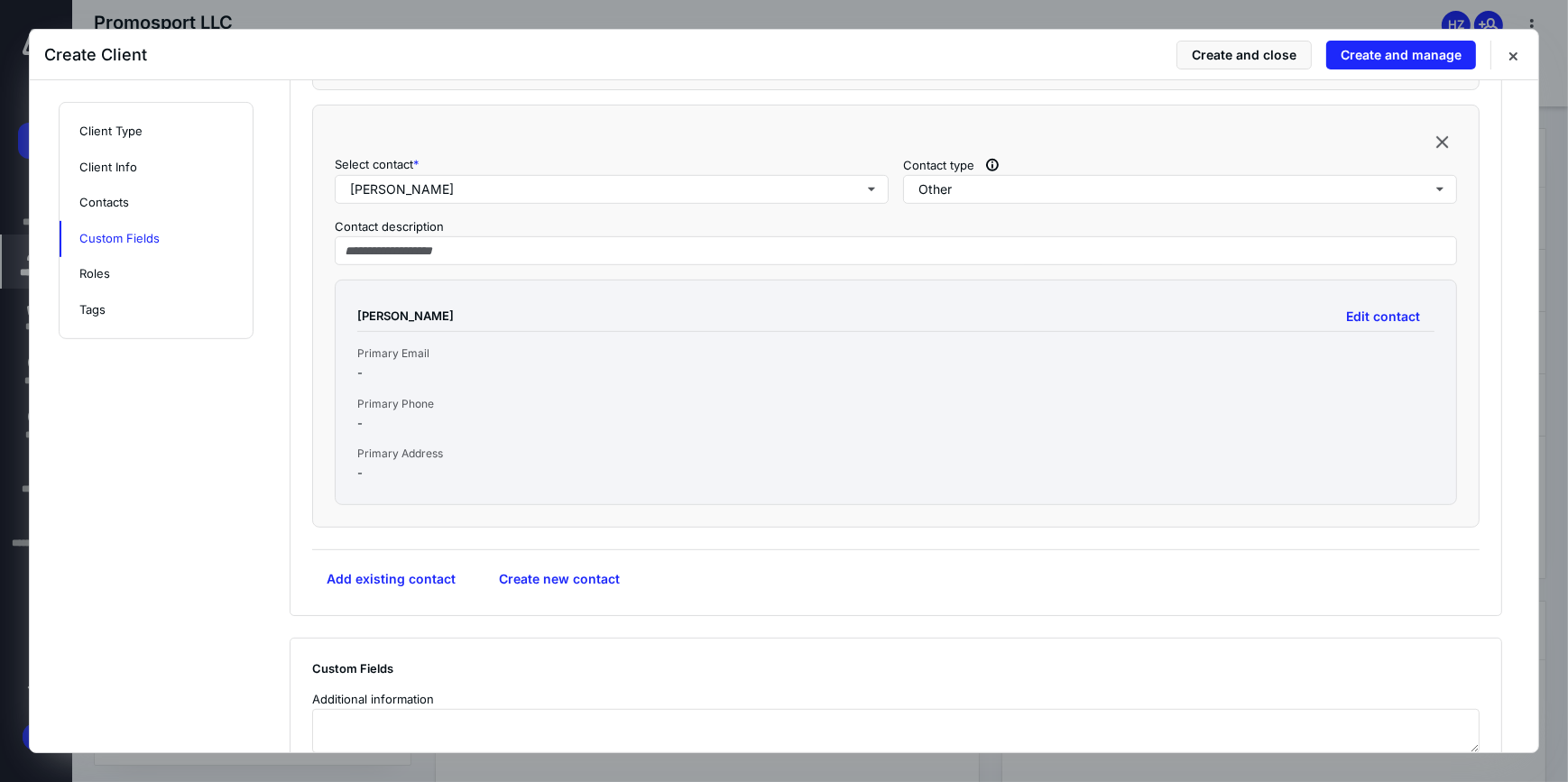 scroll, scrollTop: 1503, scrollLeft: 0, axis: vertical 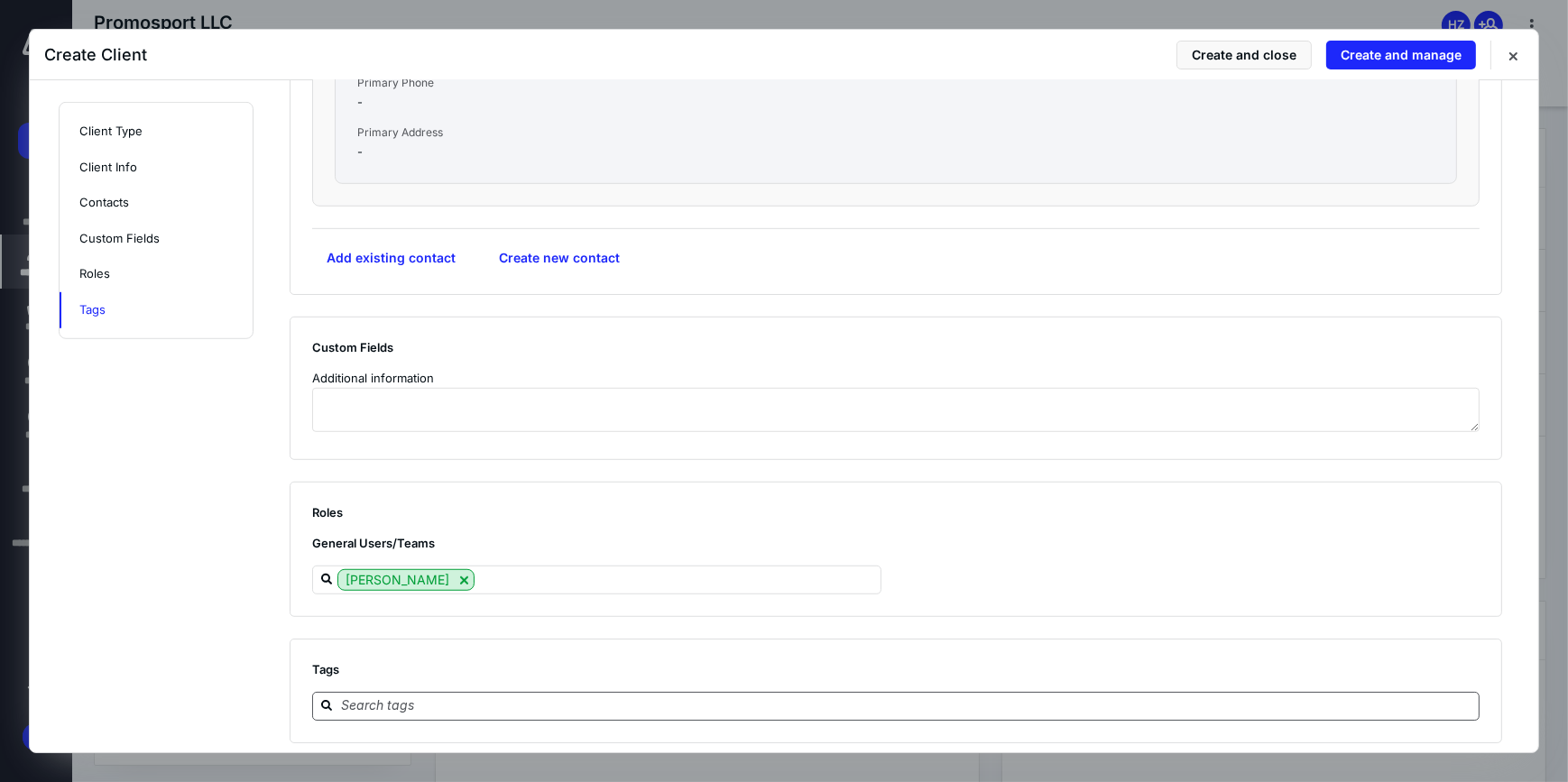 click at bounding box center (907, 705) 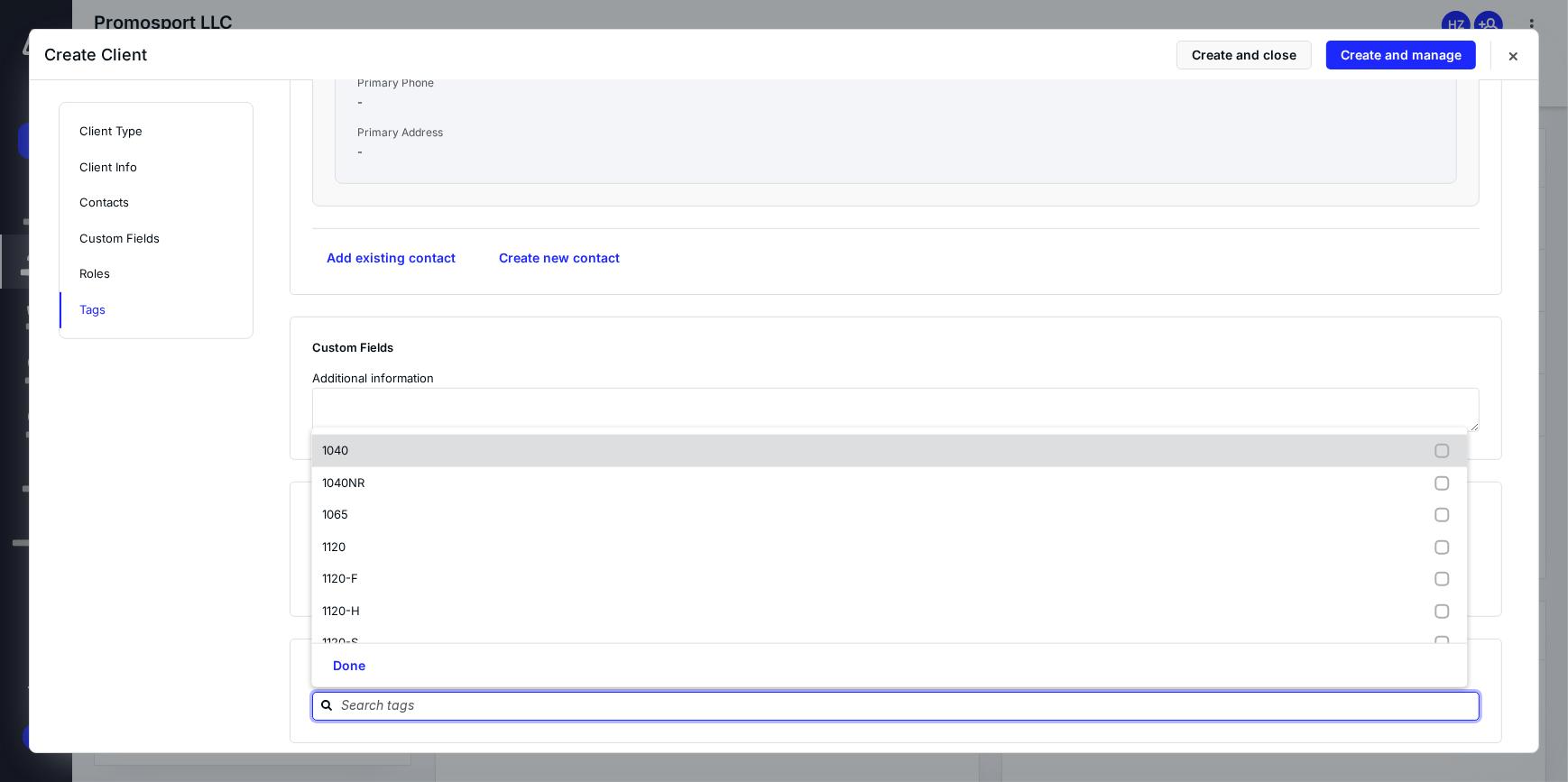 click on "1040" at bounding box center [335, 450] 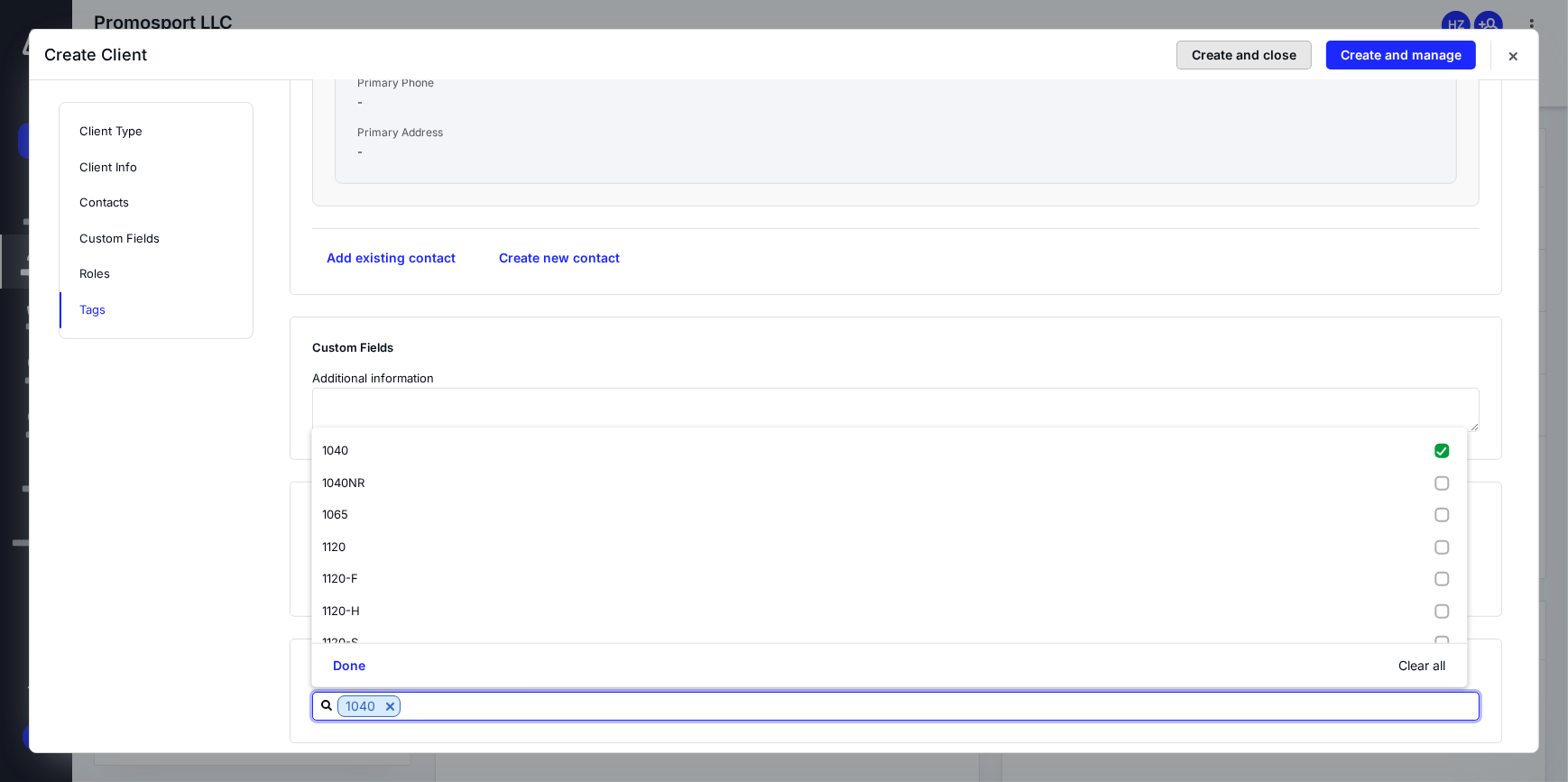 click on "Create and close" at bounding box center (1244, 55) 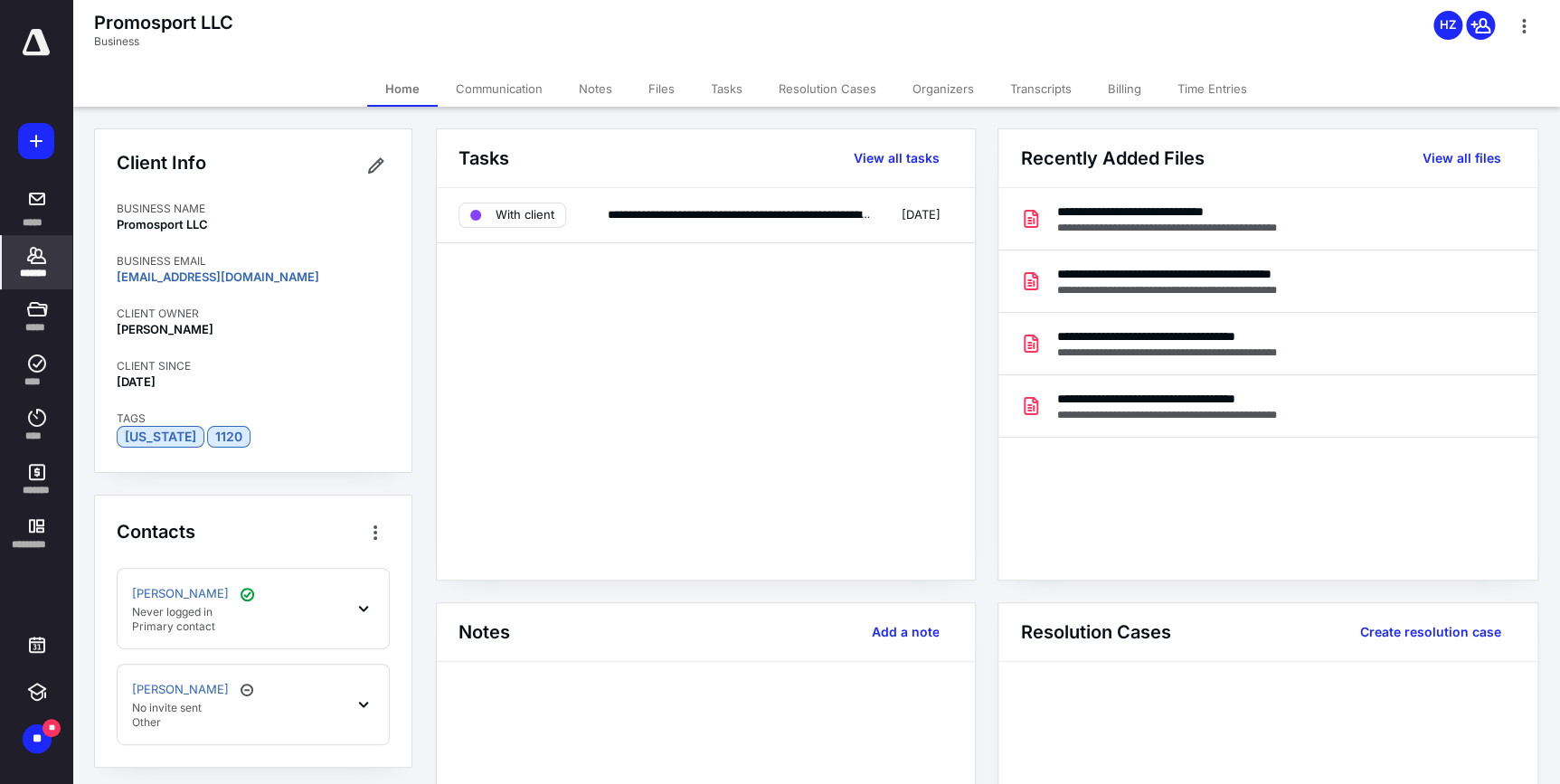 click on "*******" at bounding box center [37, 262] 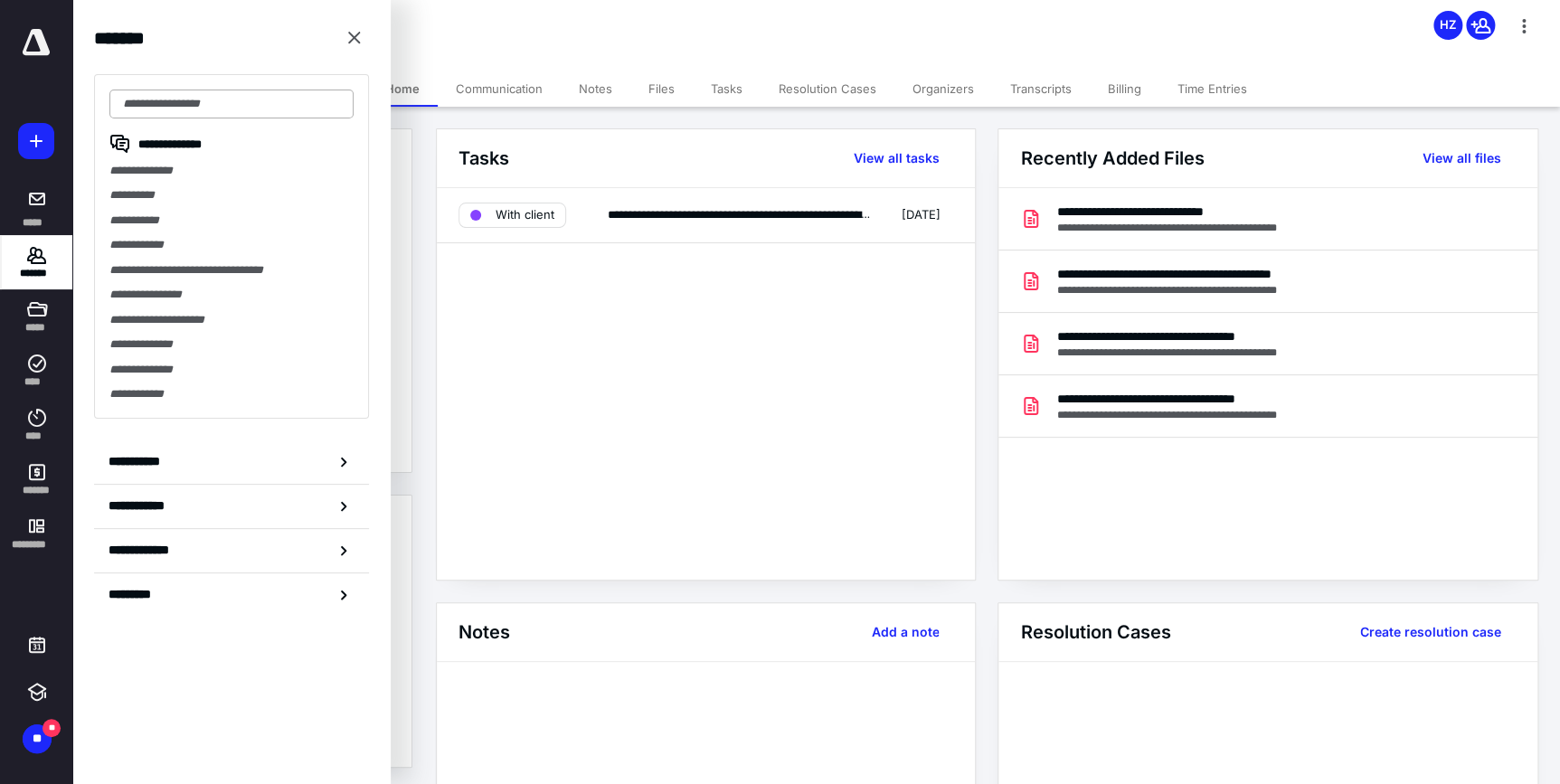 click at bounding box center [232, 104] 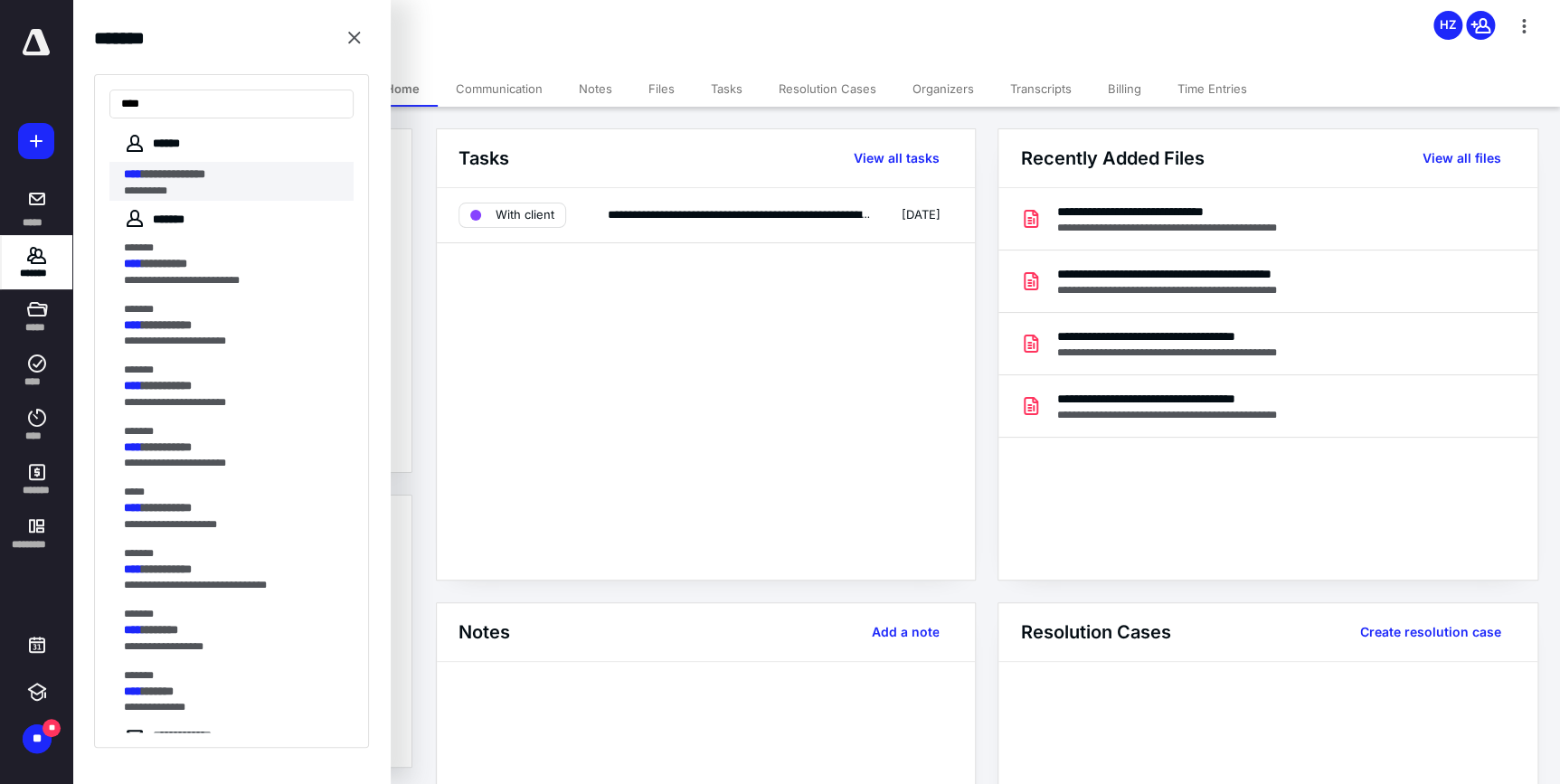 click on "**********" at bounding box center [227, 191] 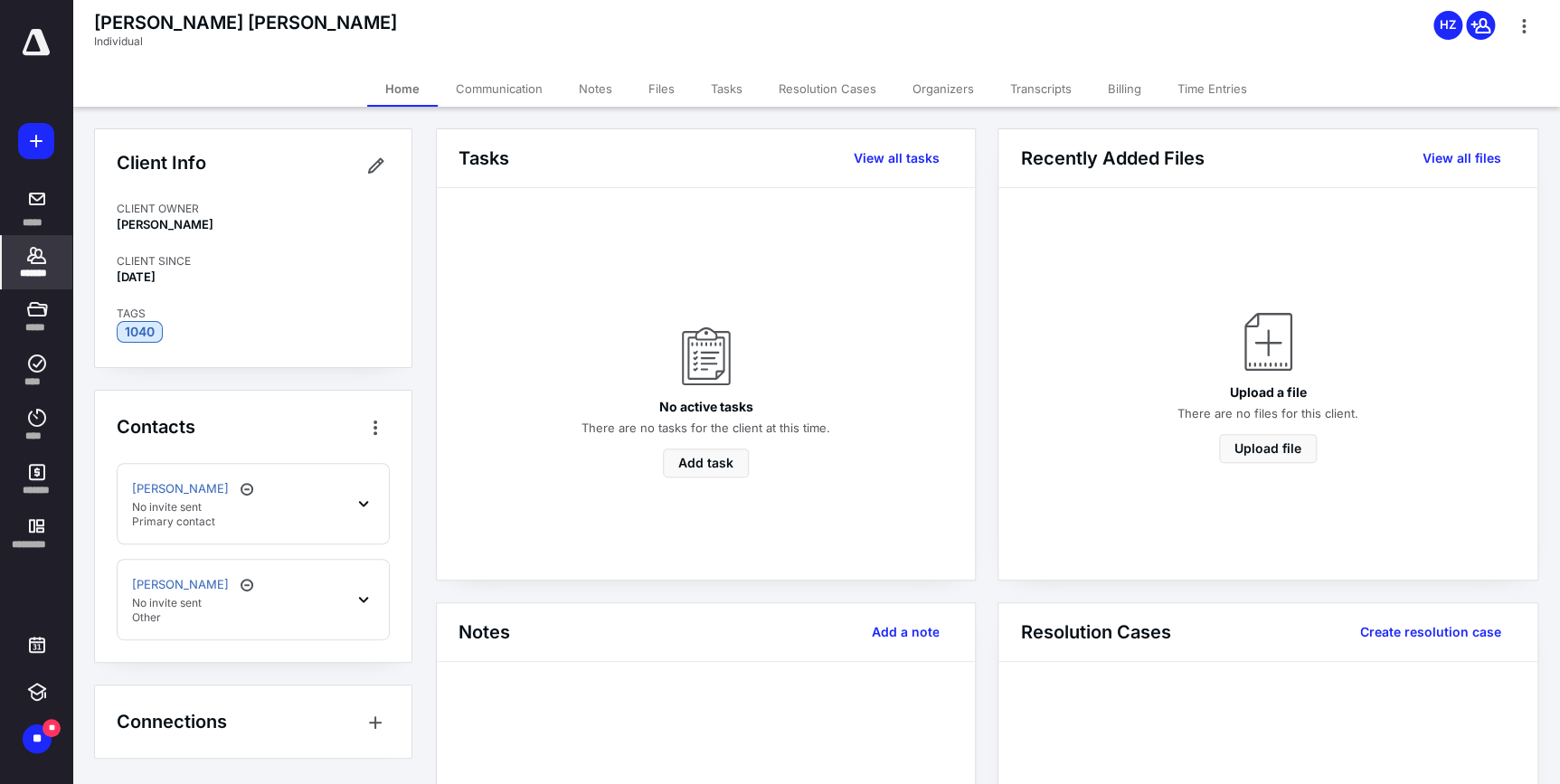 click on "Files" at bounding box center [661, 89] 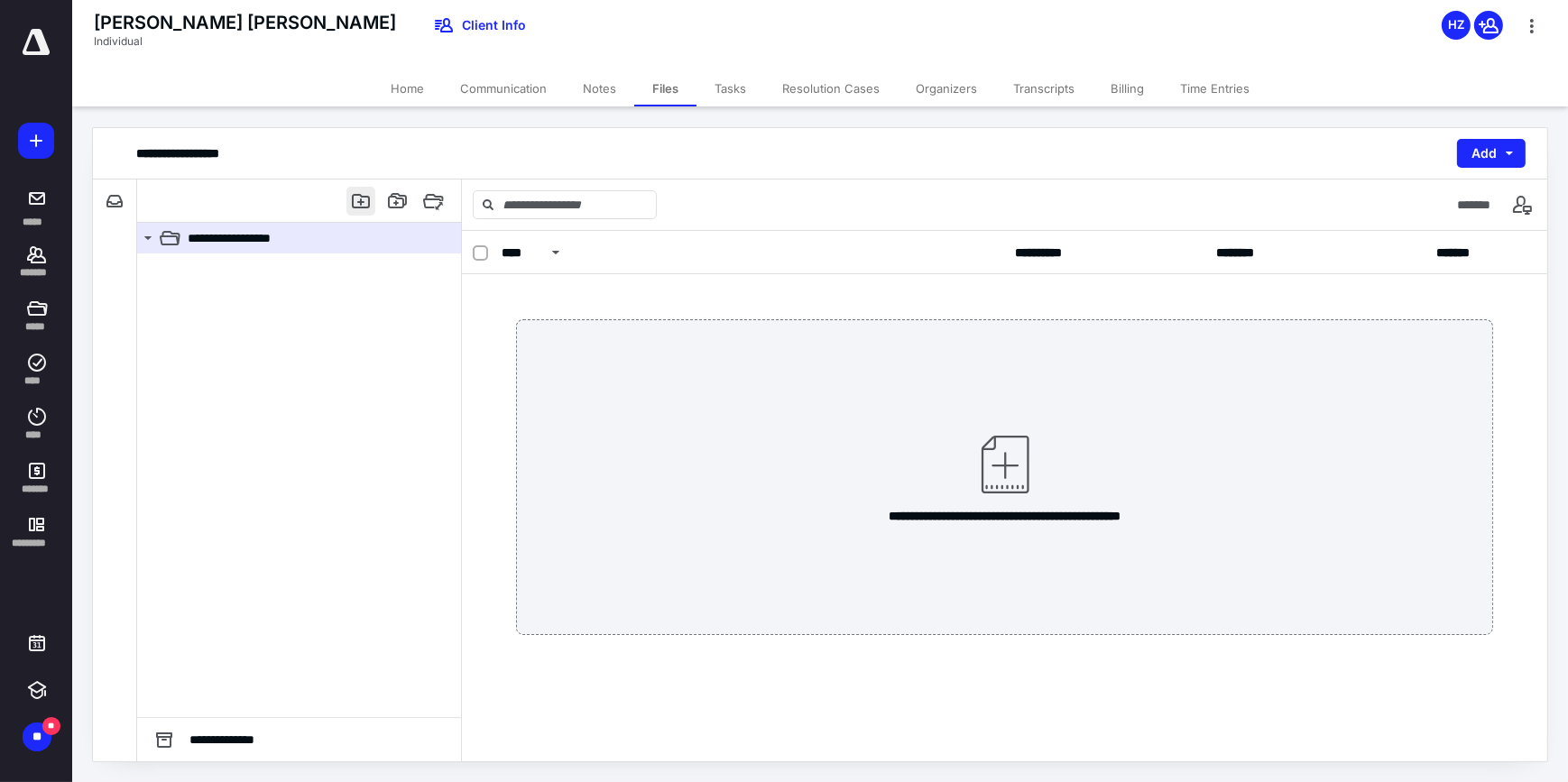 click at bounding box center (361, 201) 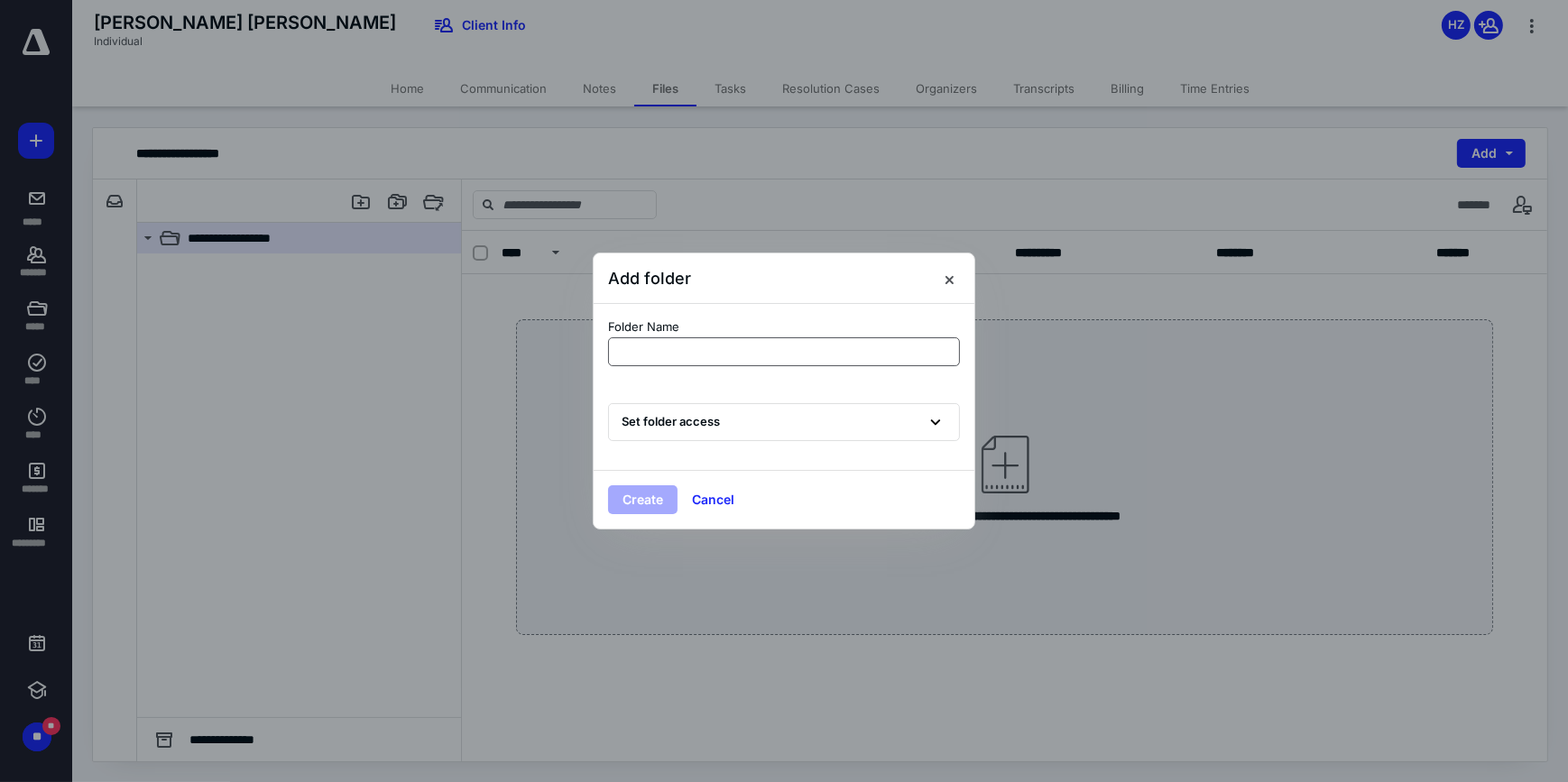 click at bounding box center [784, 352] 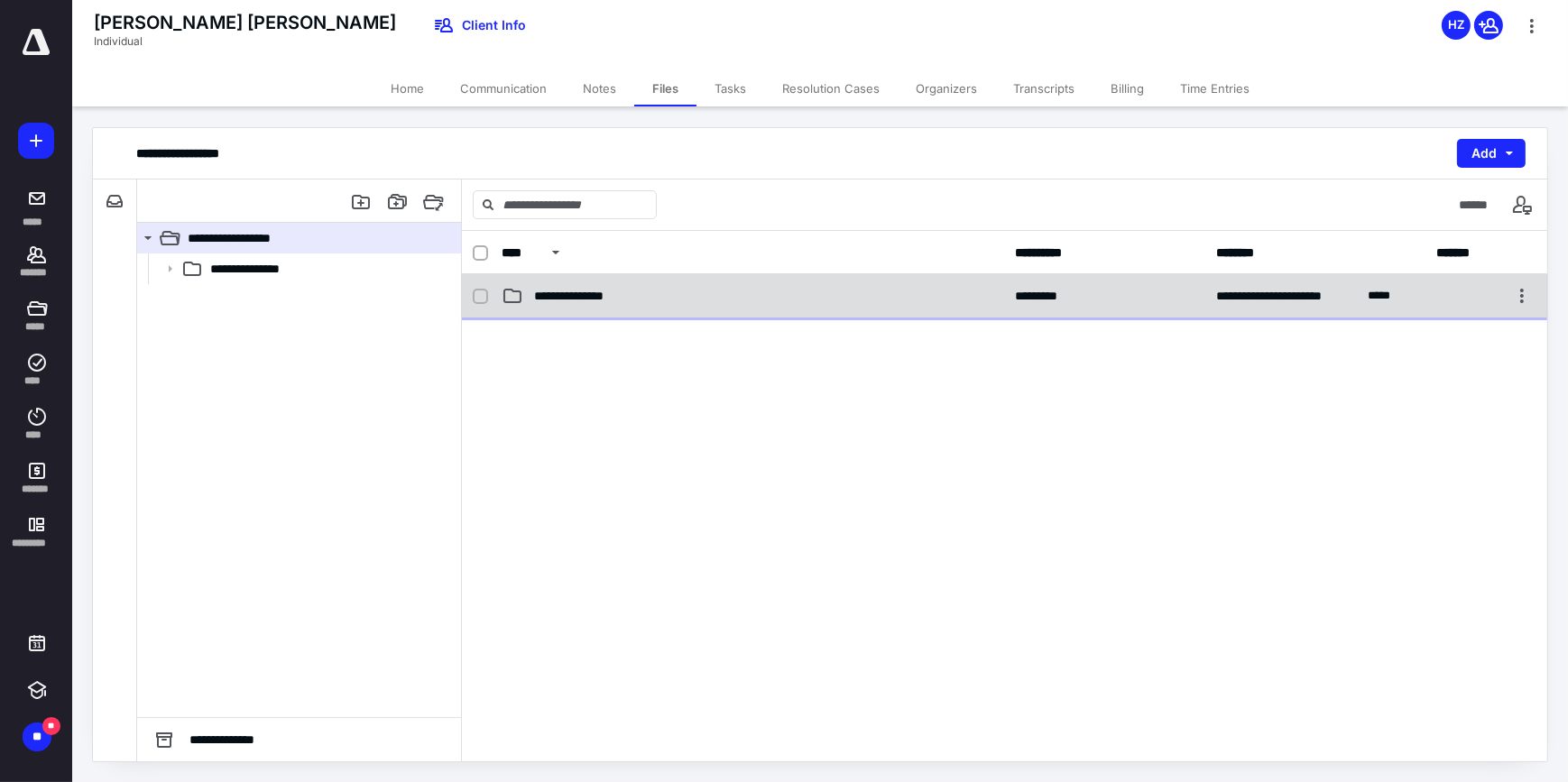 click on "**********" at bounding box center (1004, 296) 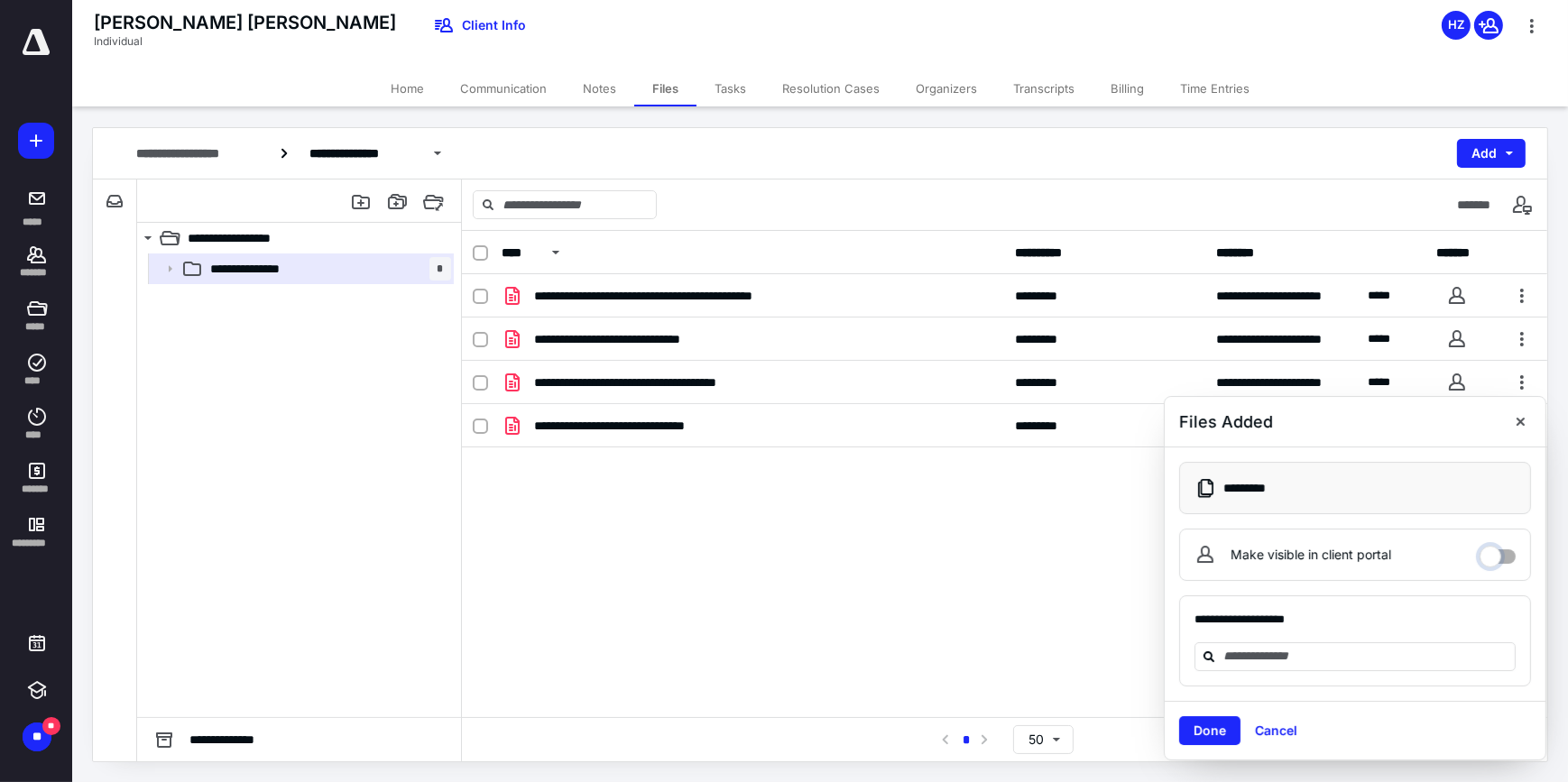 click on "Make visible in client portal" at bounding box center (1498, 552) 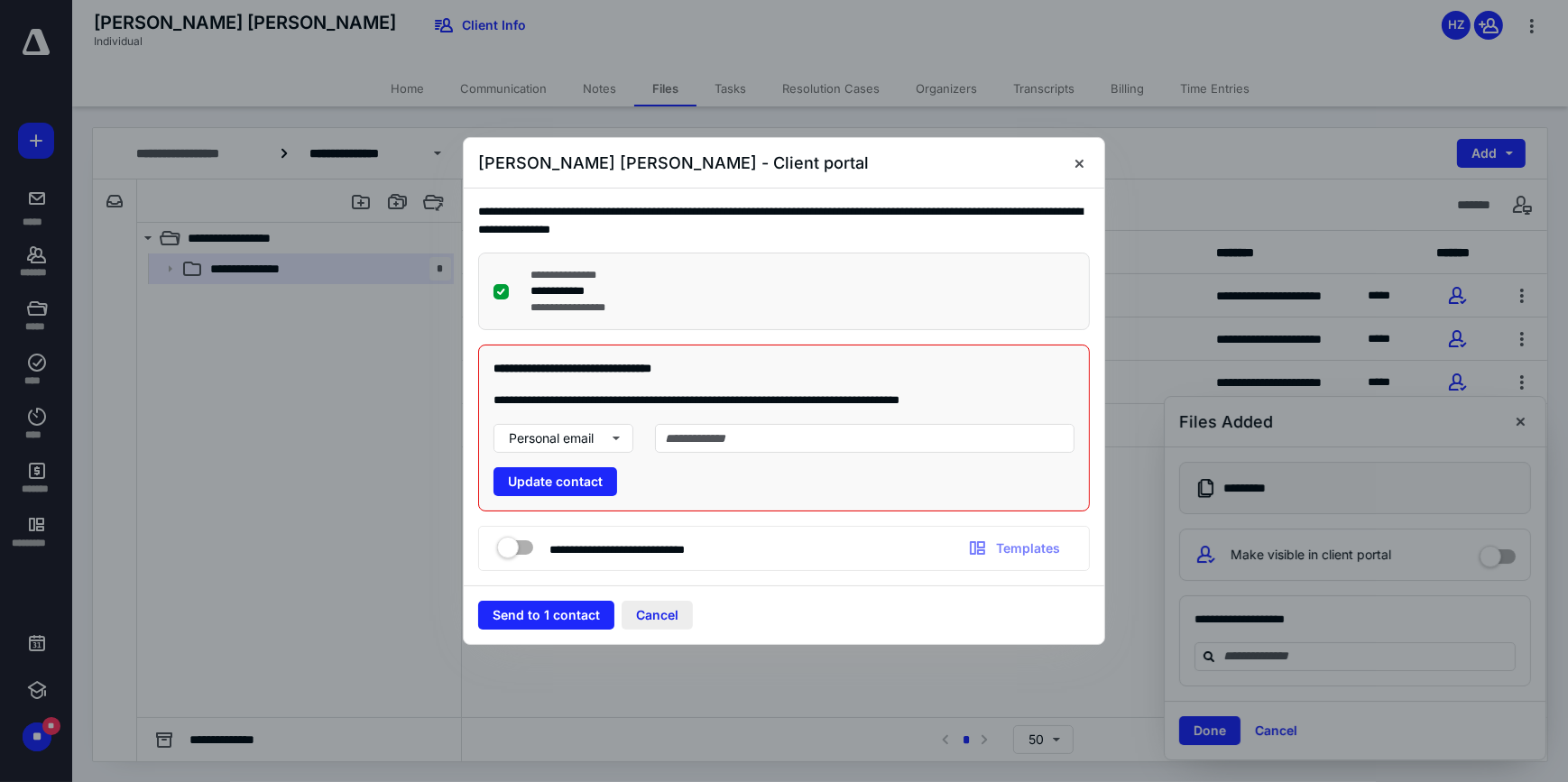 click on "Cancel" at bounding box center [657, 615] 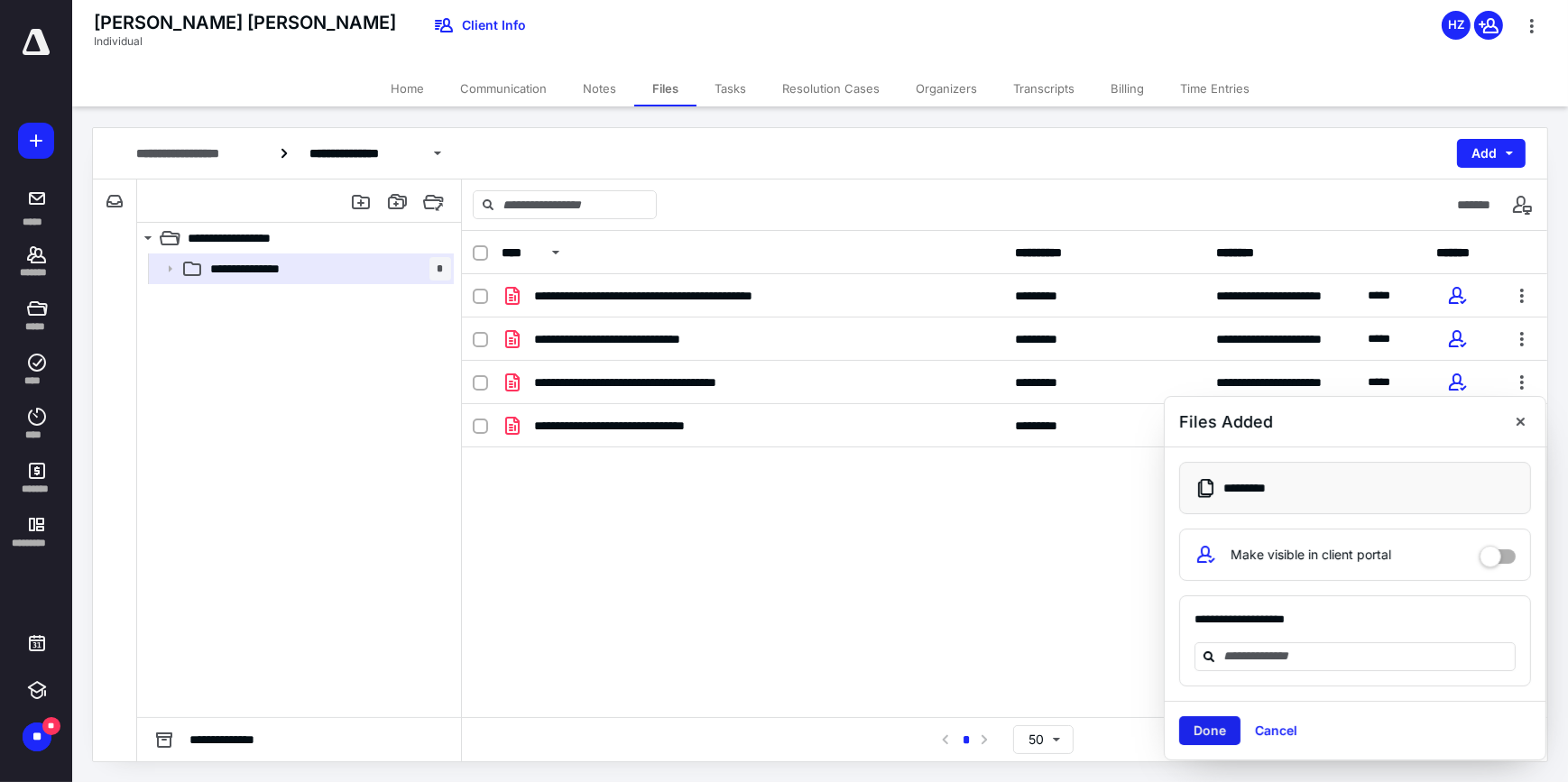click on "Done" at bounding box center [1210, 731] 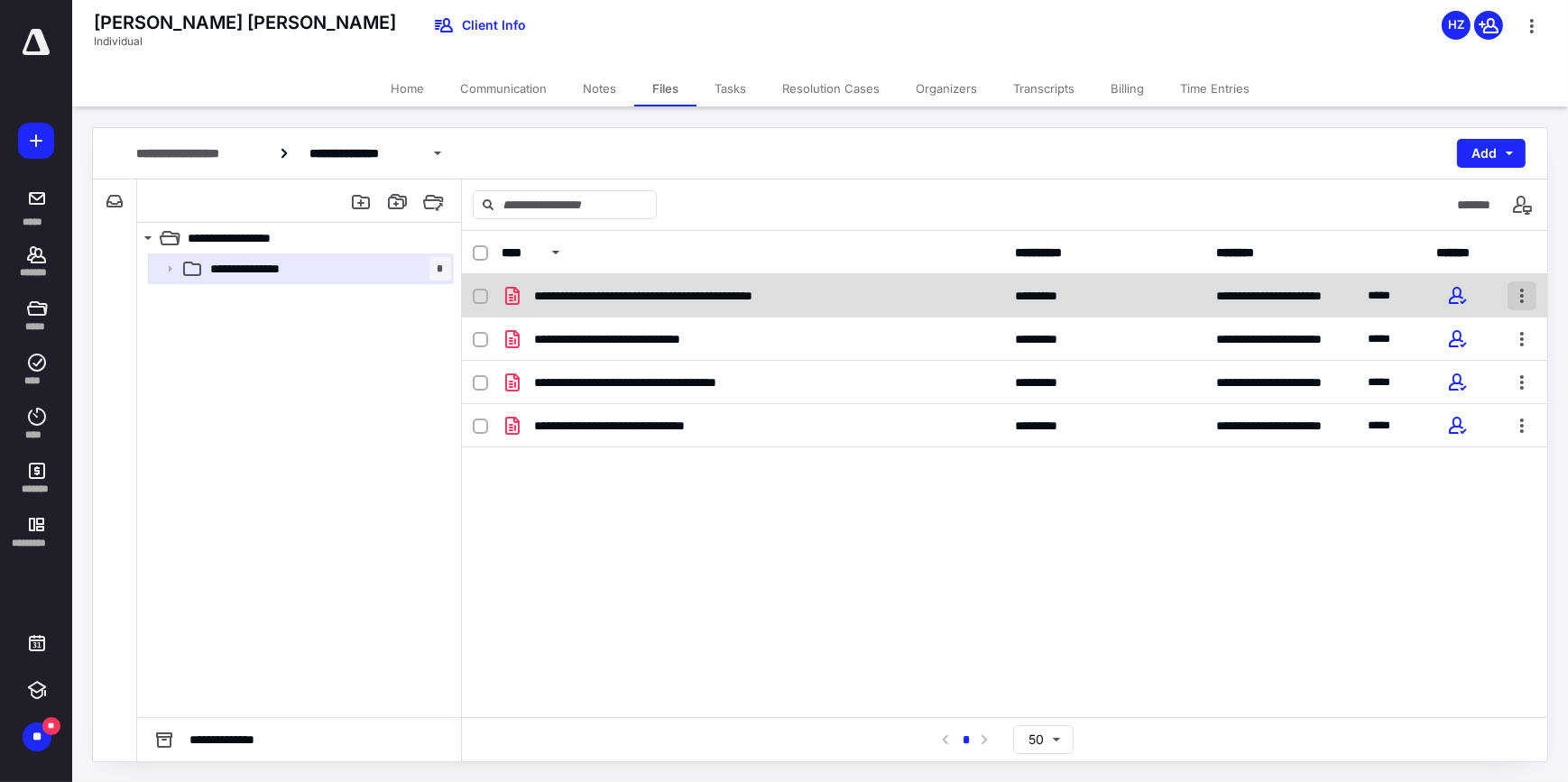 click at bounding box center [1522, 296] 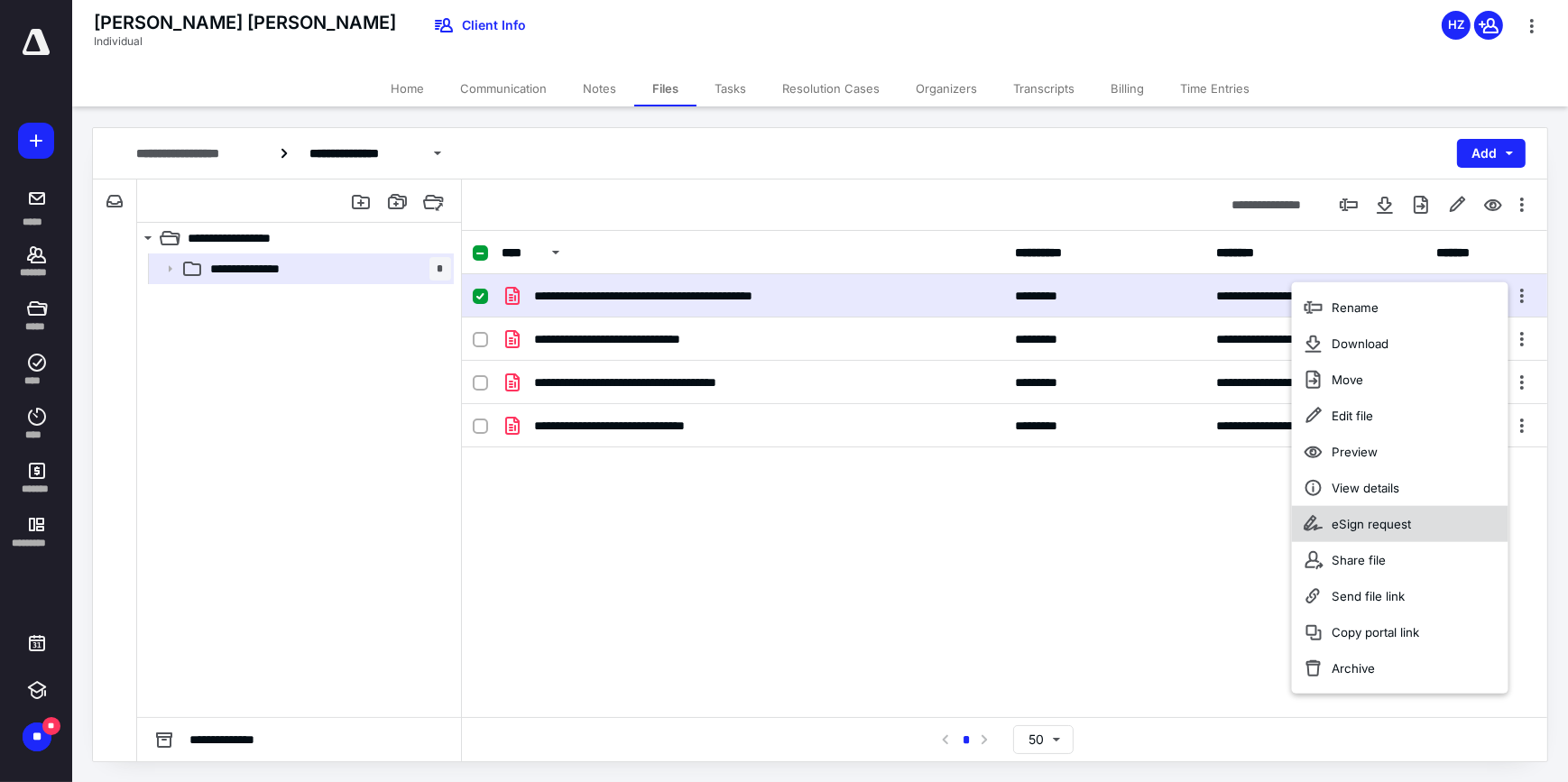 click on "eSign request" at bounding box center (1371, 524) 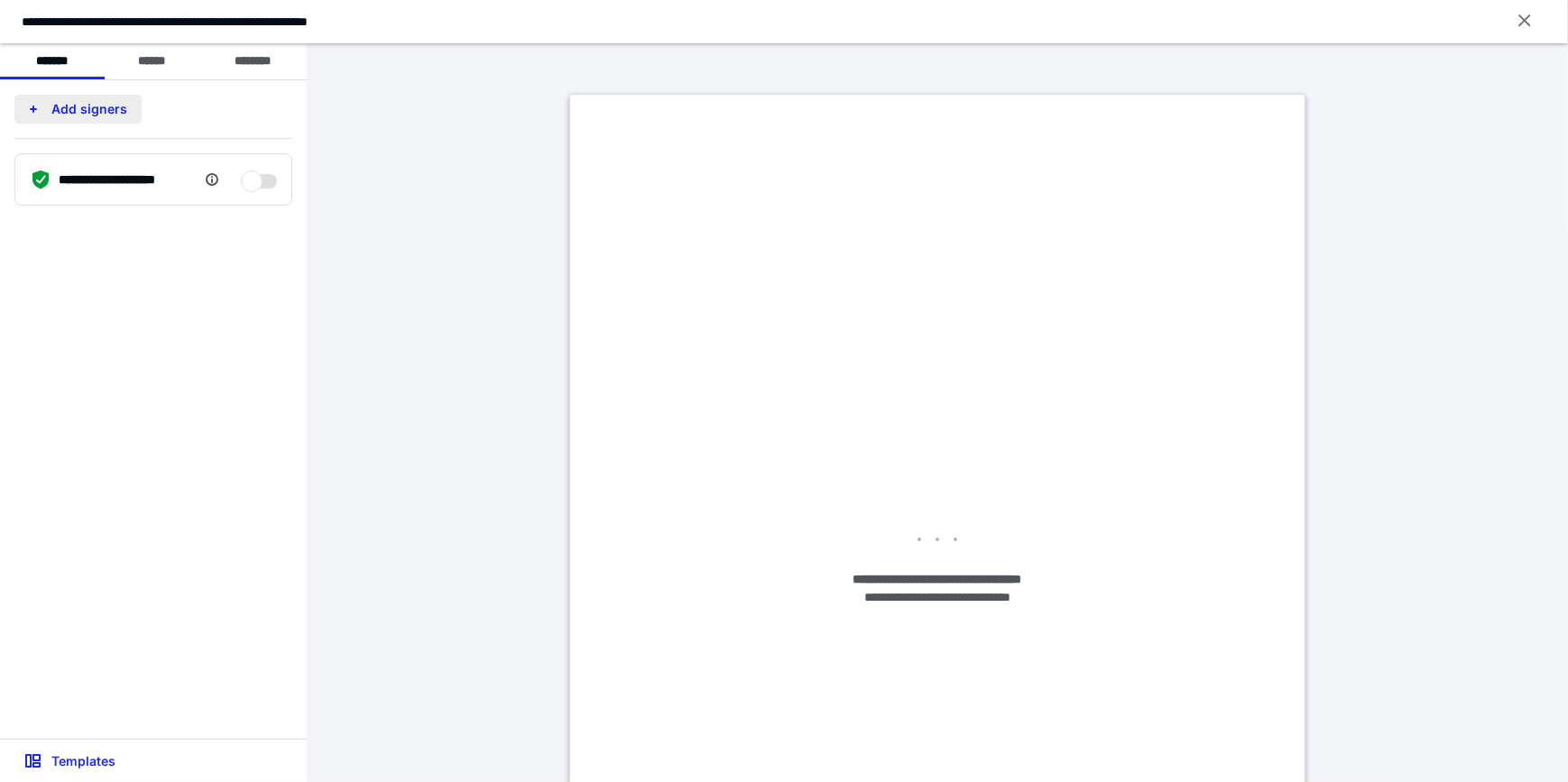 click on "Add signers" at bounding box center (78, 109) 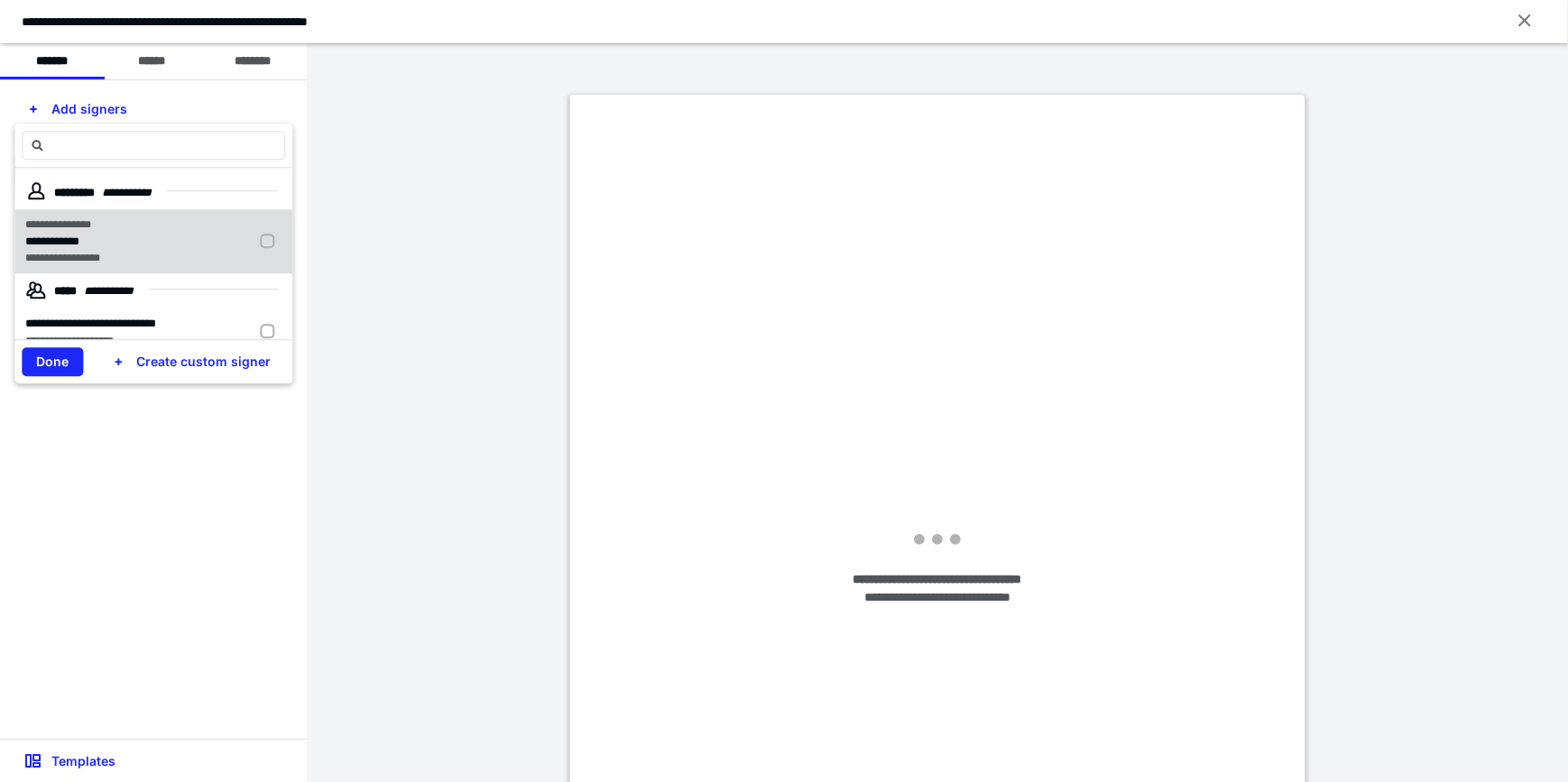 click at bounding box center [271, 242] 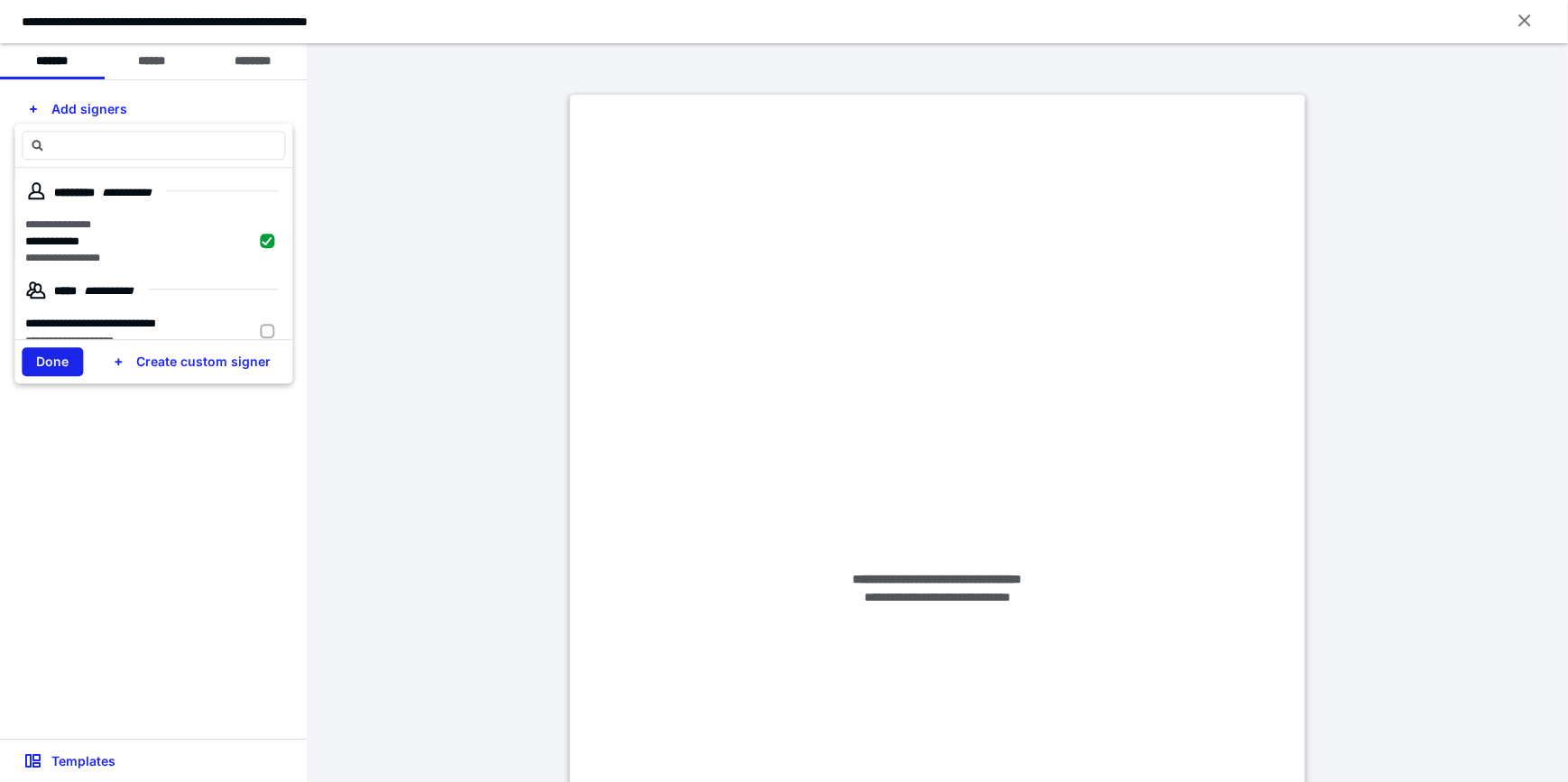 click on "Done" at bounding box center [52, 362] 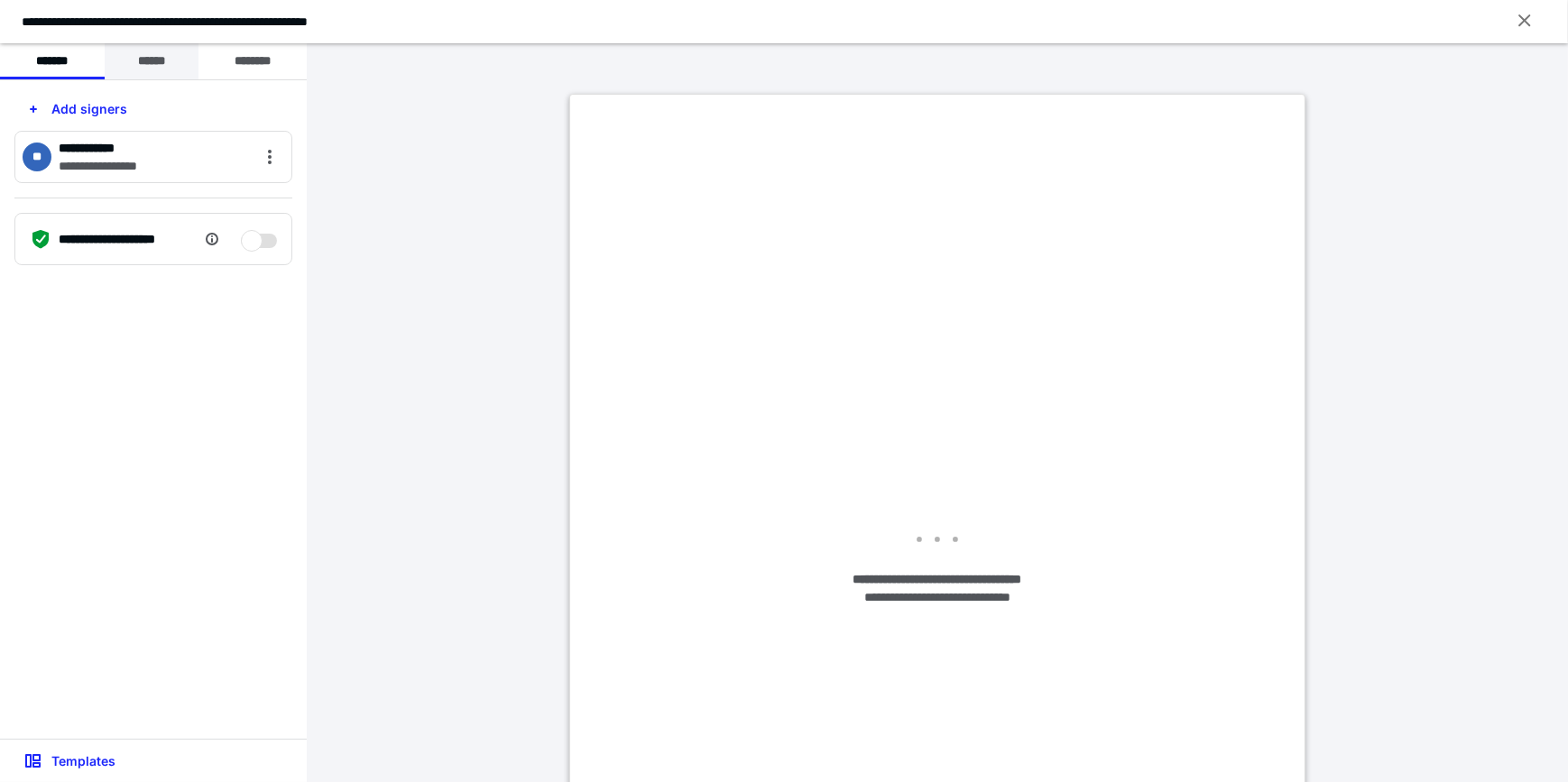 click on "******" at bounding box center [152, 61] 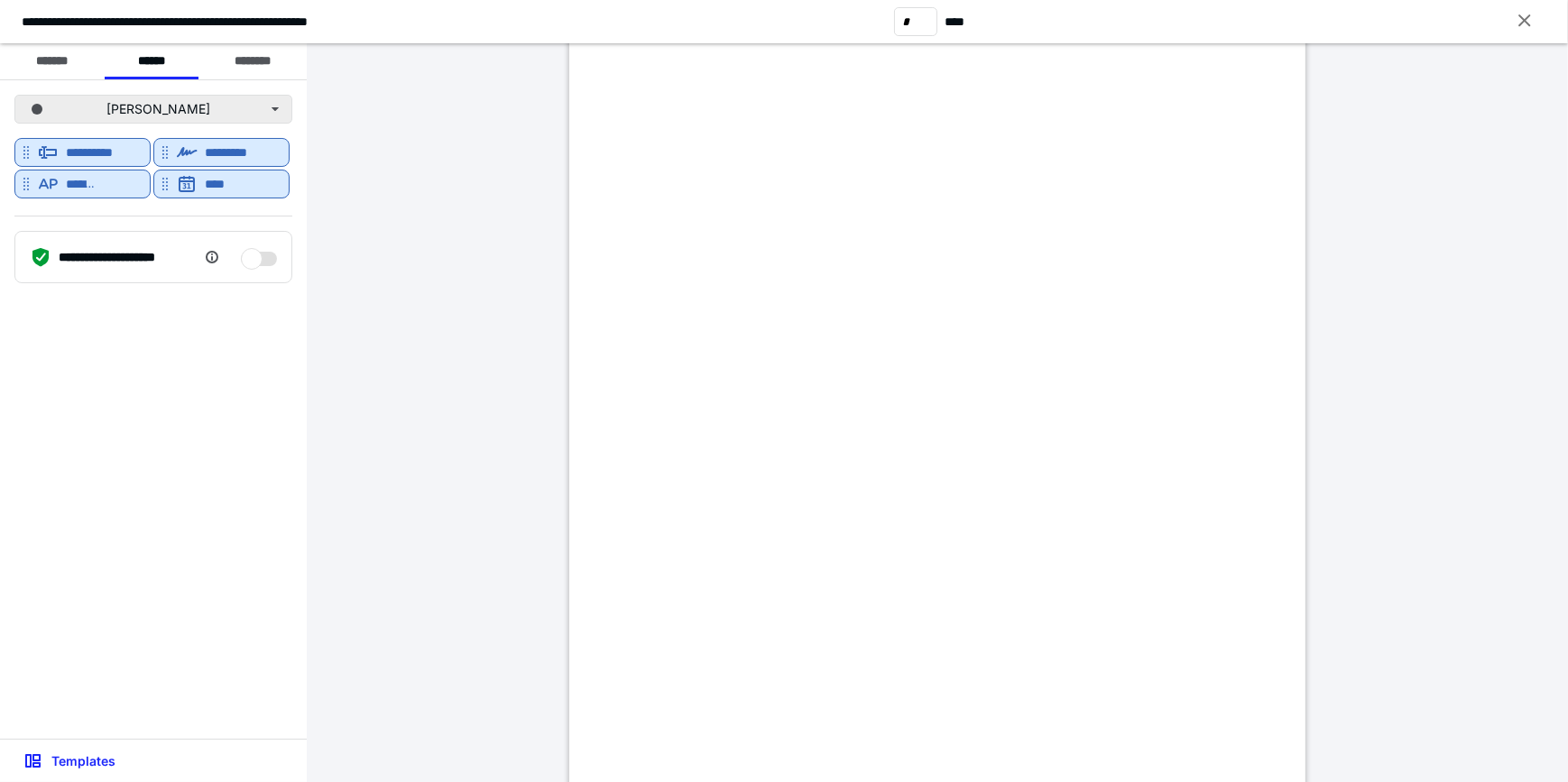 scroll, scrollTop: 1394, scrollLeft: 0, axis: vertical 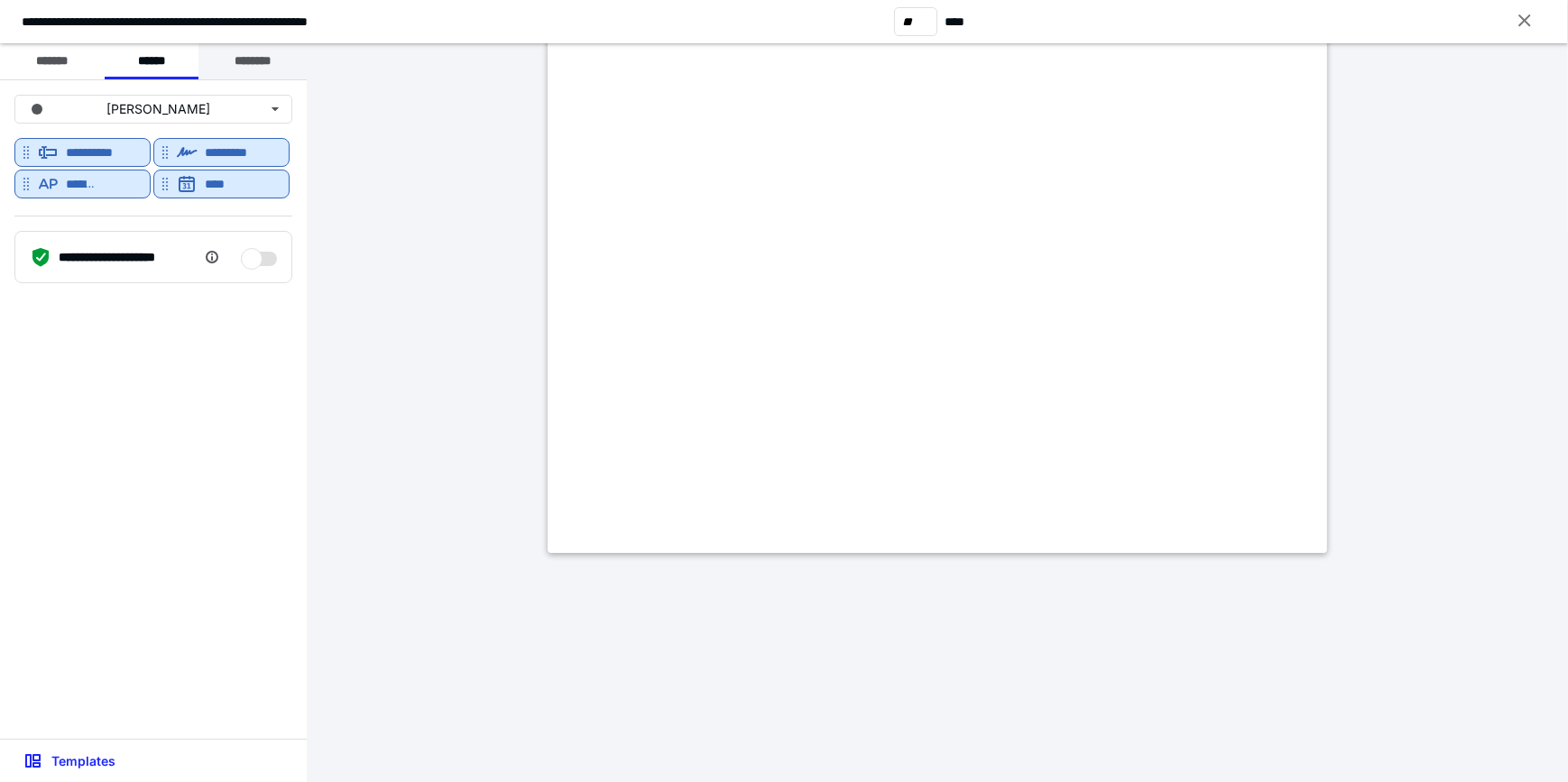 click on "********" at bounding box center [253, 61] 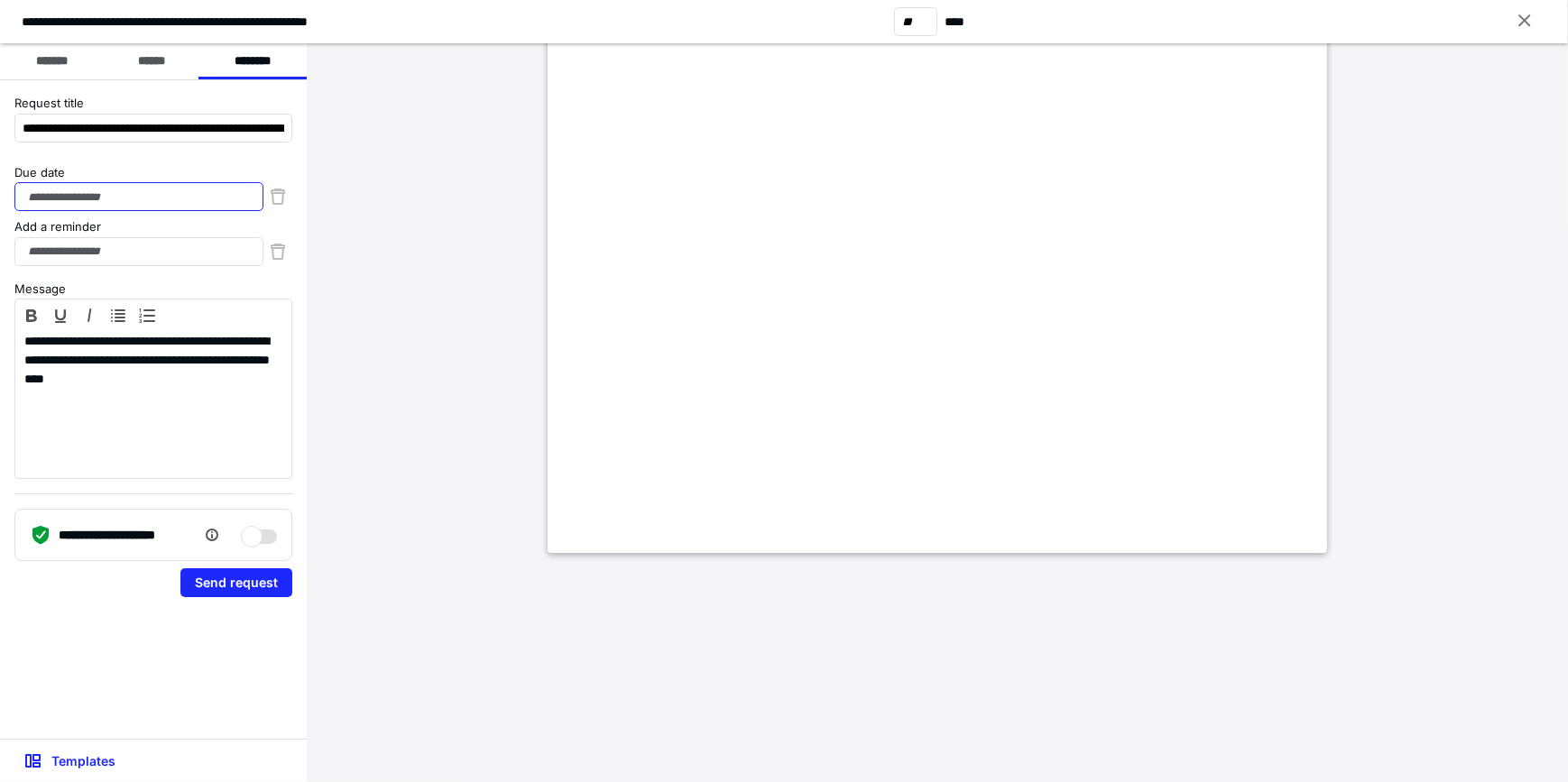 click on "Due date" at bounding box center [139, 197] 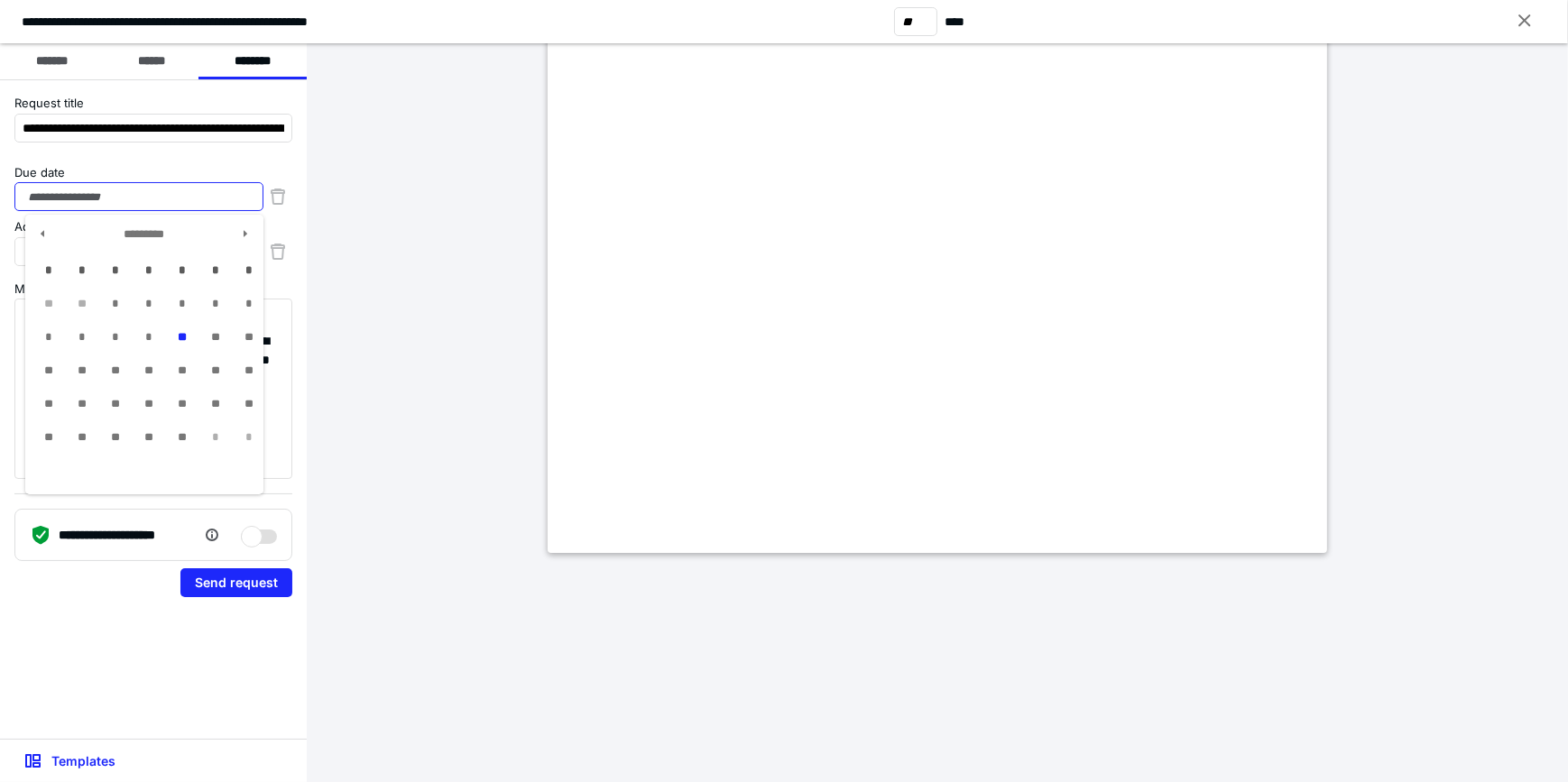 click on "**" at bounding box center (182, 370) 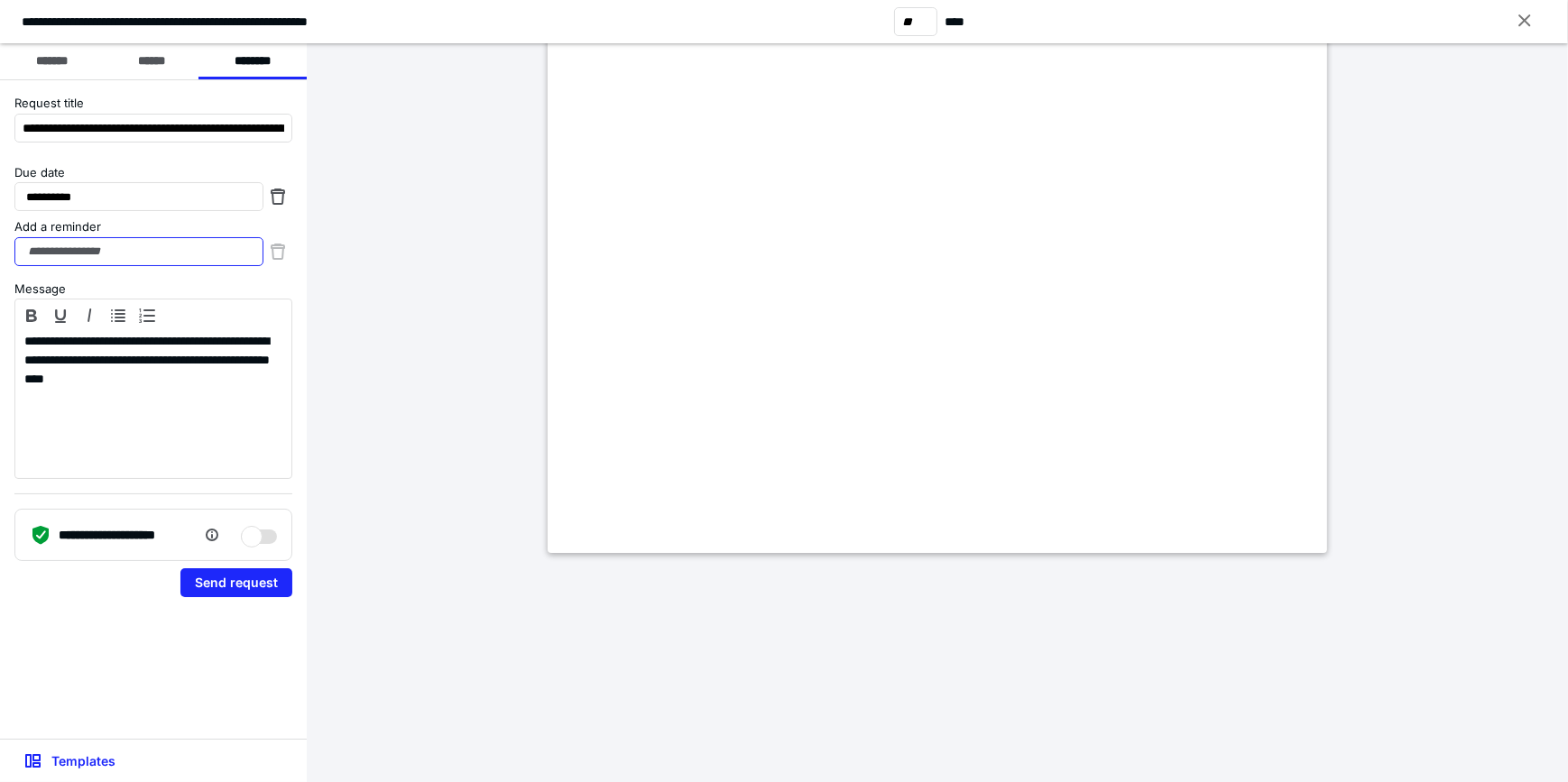 click on "Add a reminder" at bounding box center (139, 252) 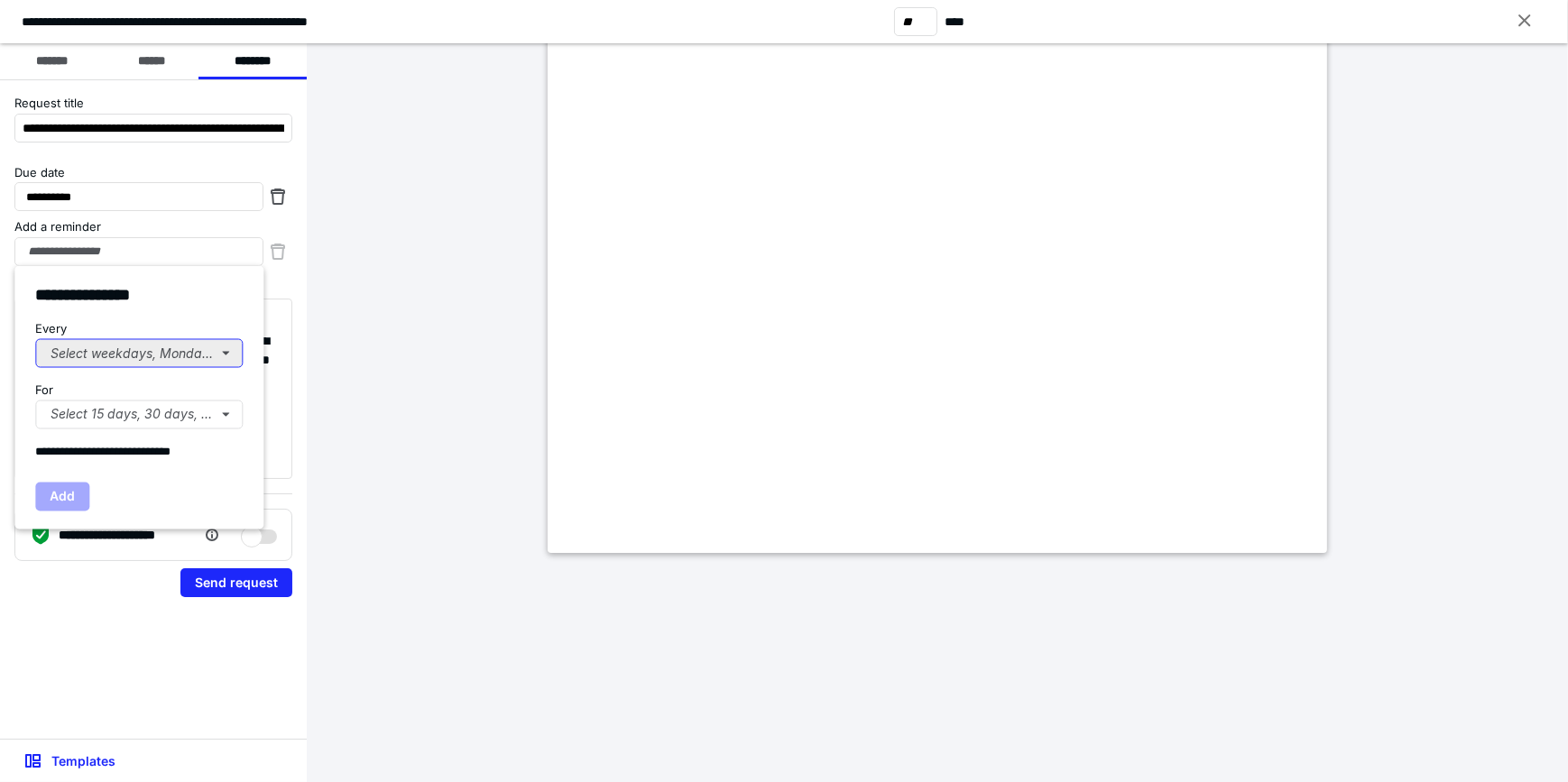 click on "Select weekdays, Mondays, or Tues..." at bounding box center (139, 353) 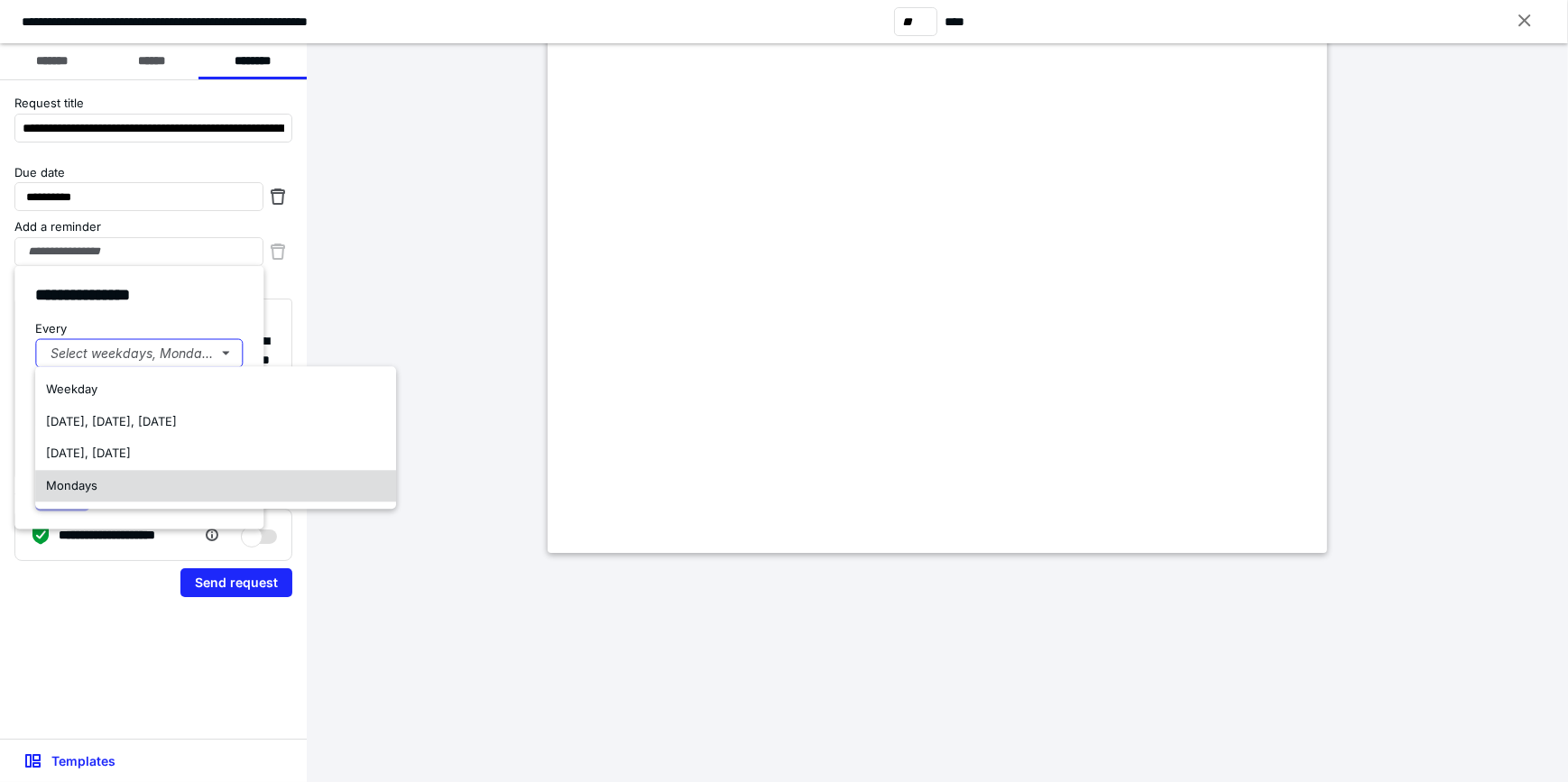 click on "Mondays" at bounding box center [216, 486] 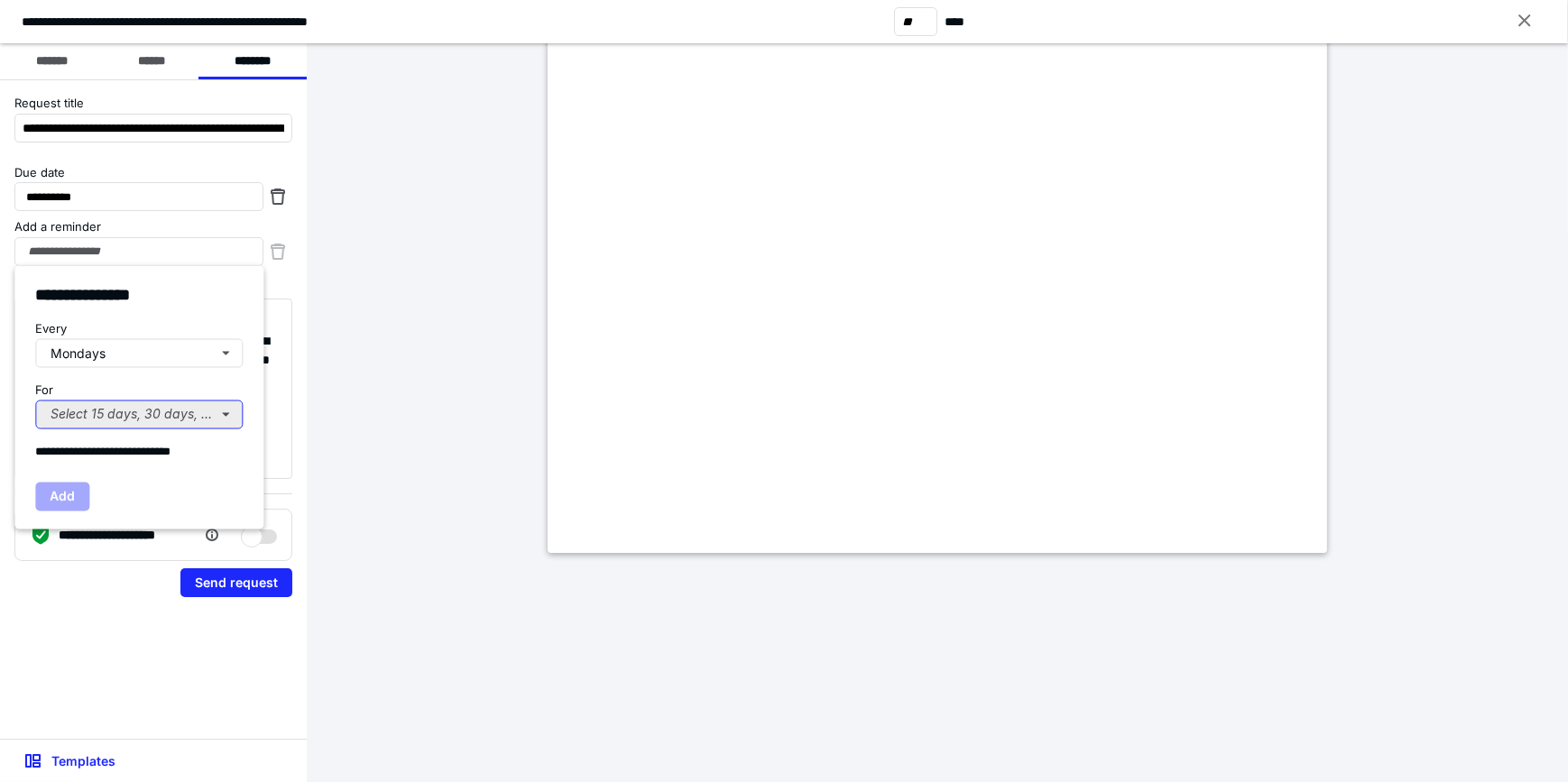 click on "Select 15 days, 30 days, or 45 days..." at bounding box center [139, 415] 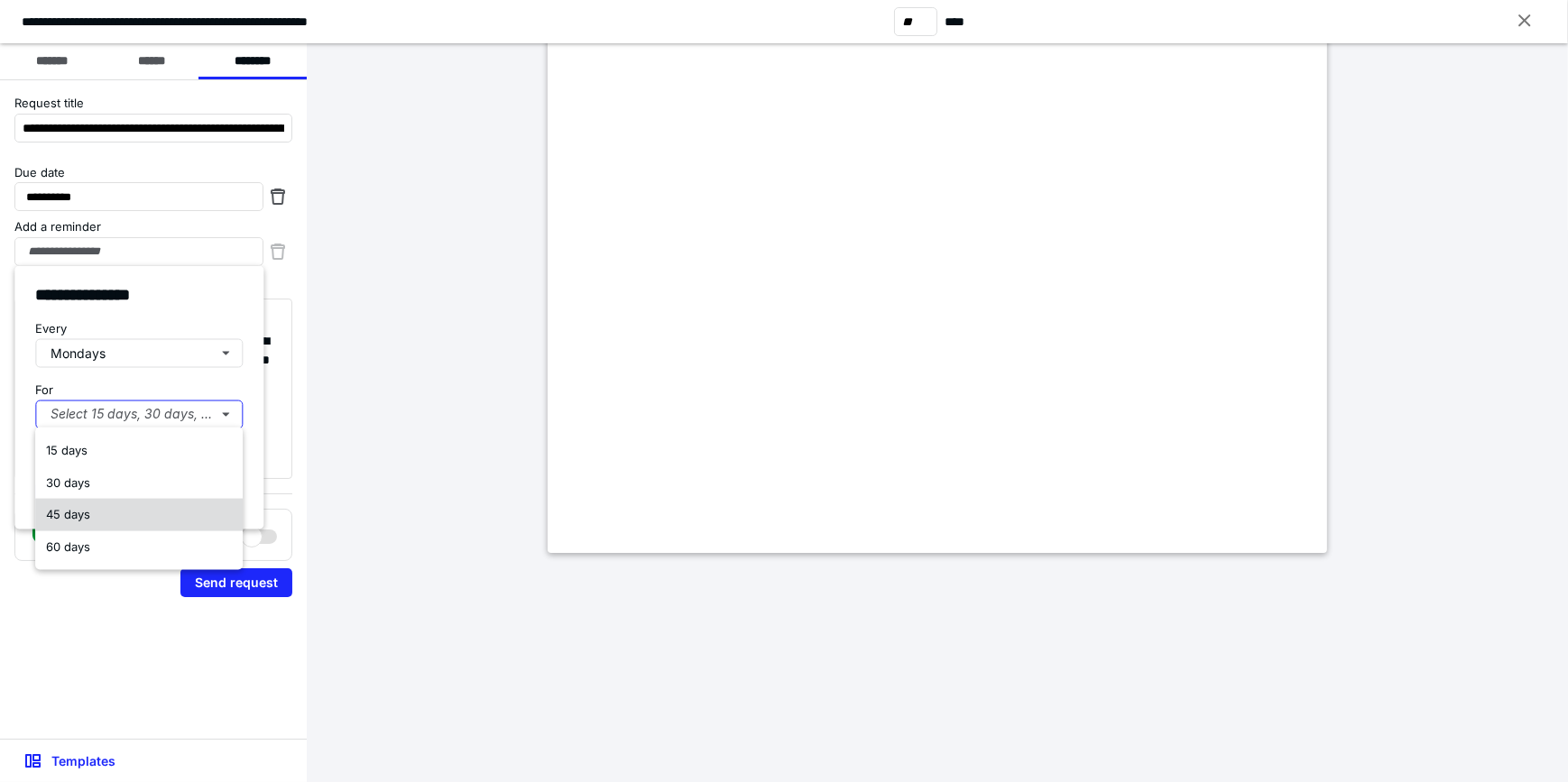 click on "45 days" at bounding box center [139, 515] 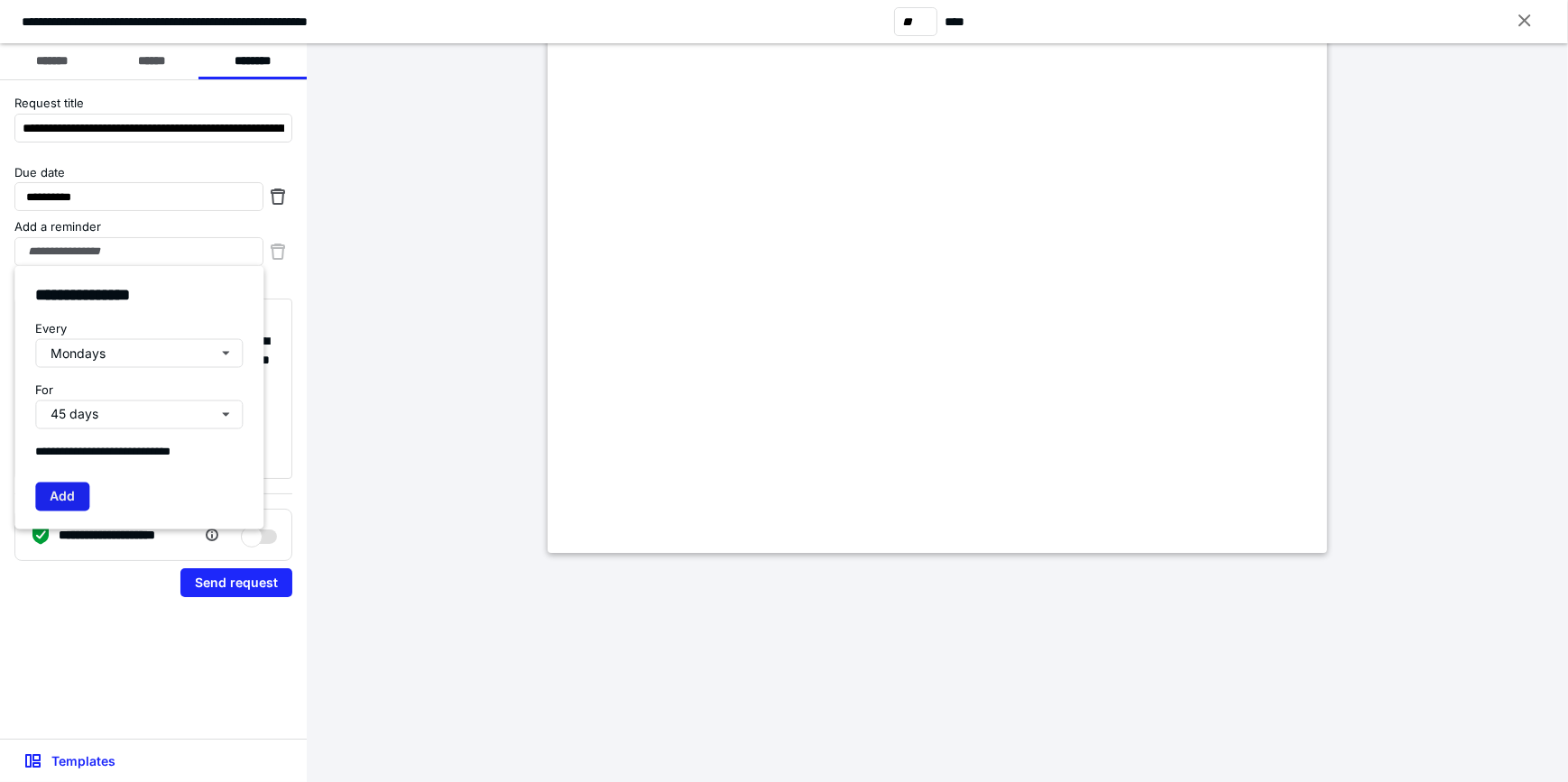 drag, startPoint x: 74, startPoint y: 492, endPoint x: 72, endPoint y: 504, distance: 12.165525 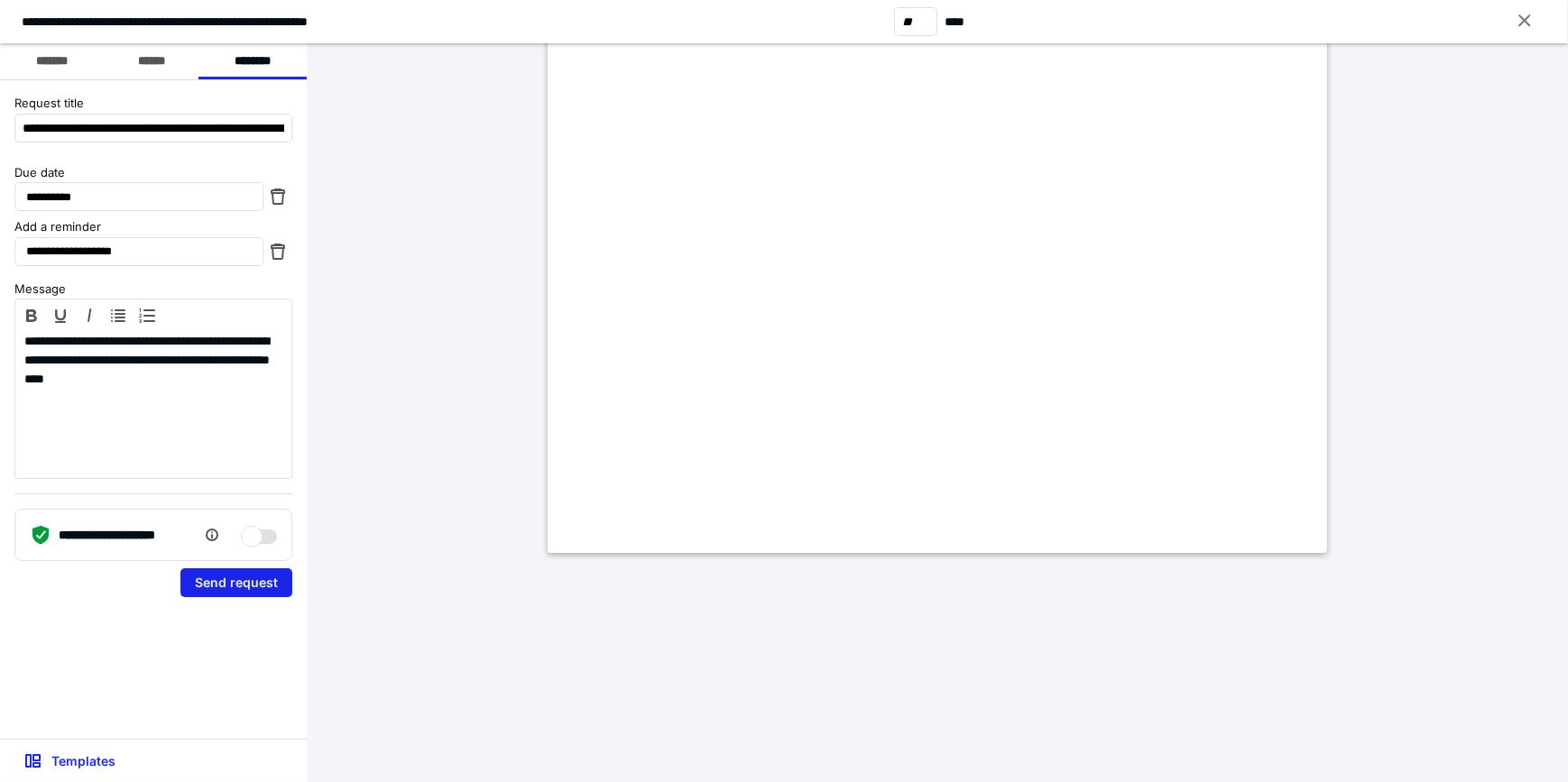 click on "Send request" at bounding box center [236, 583] 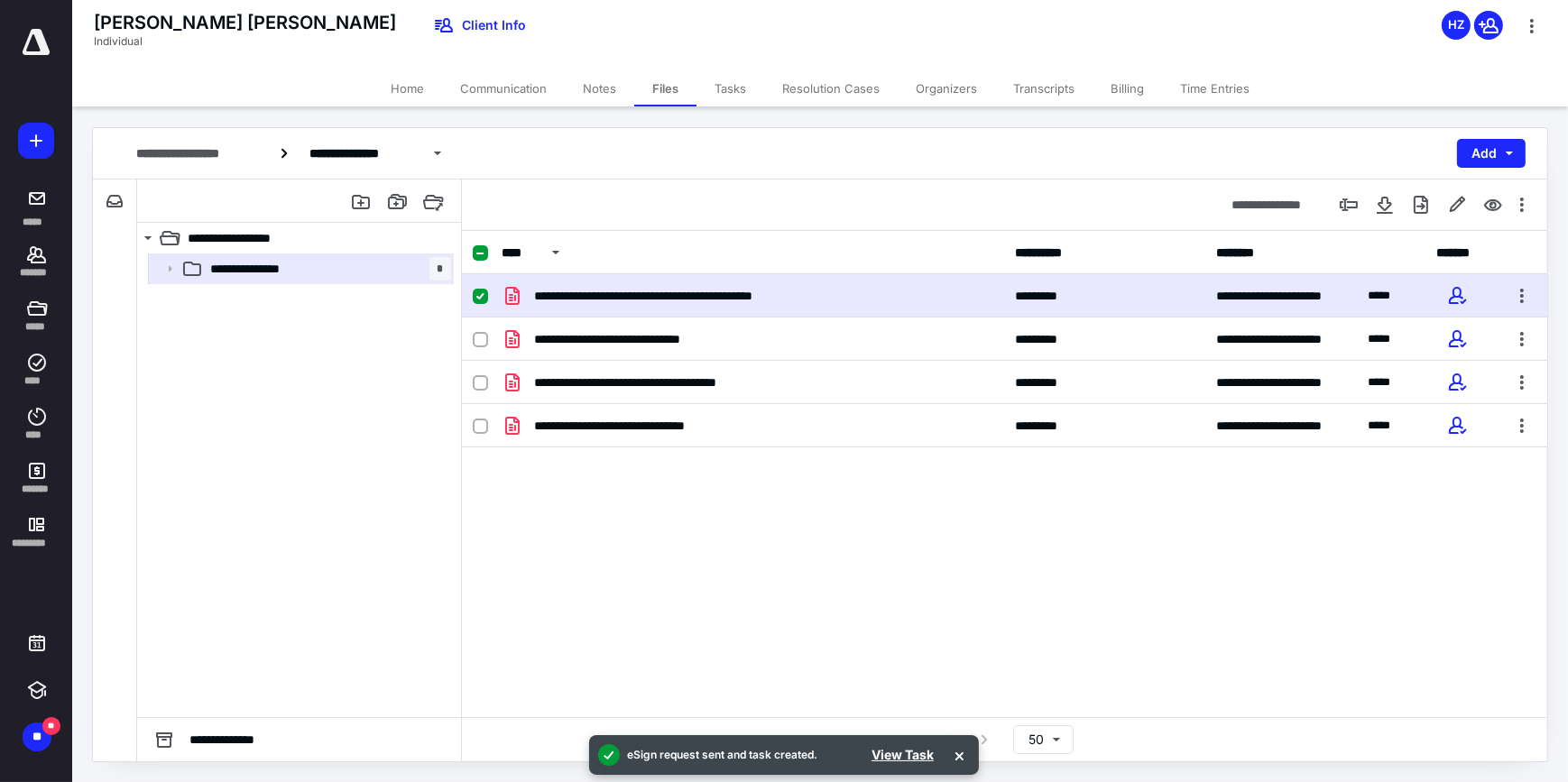 click on "Home" at bounding box center (407, 88) 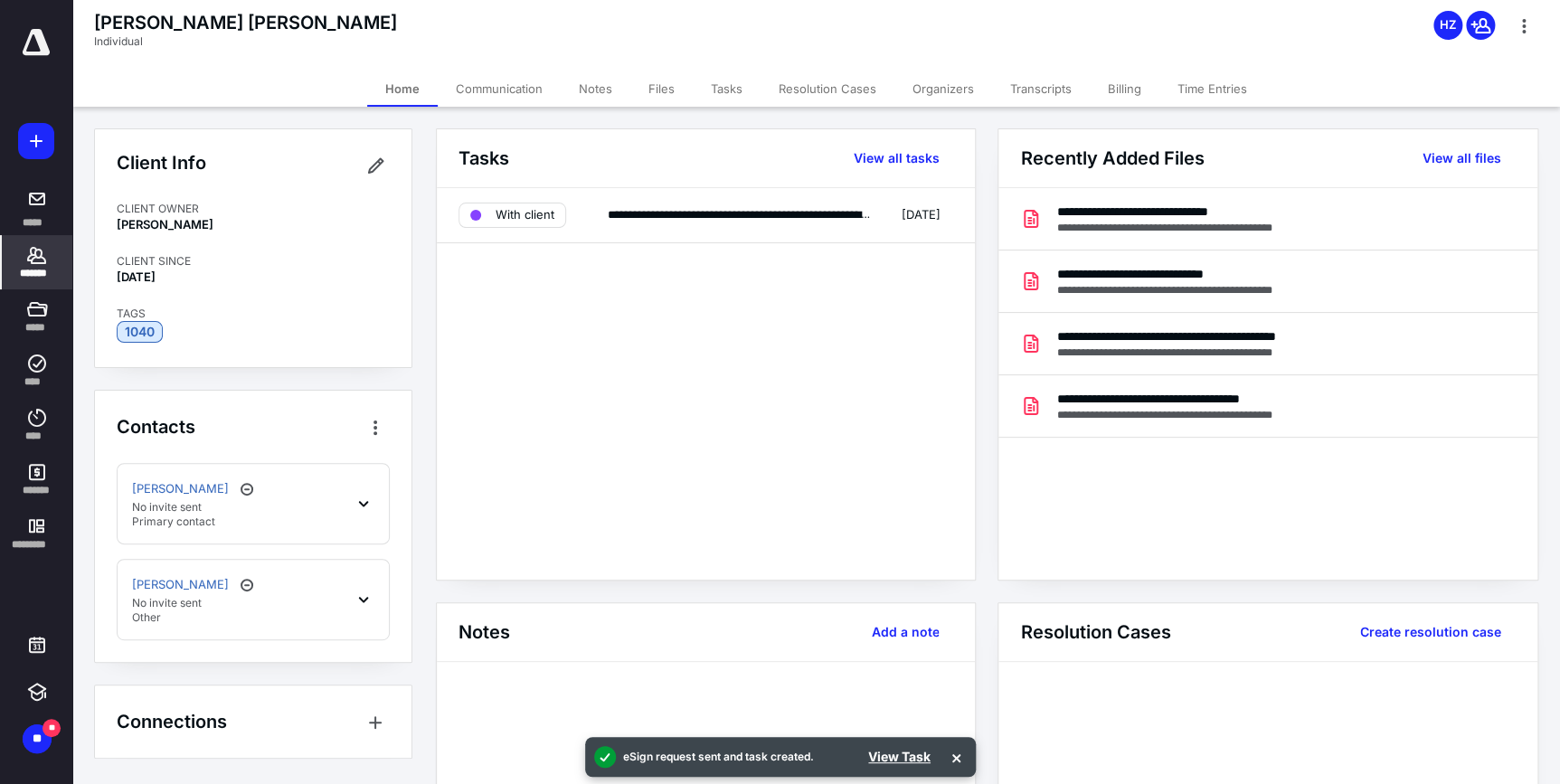 click 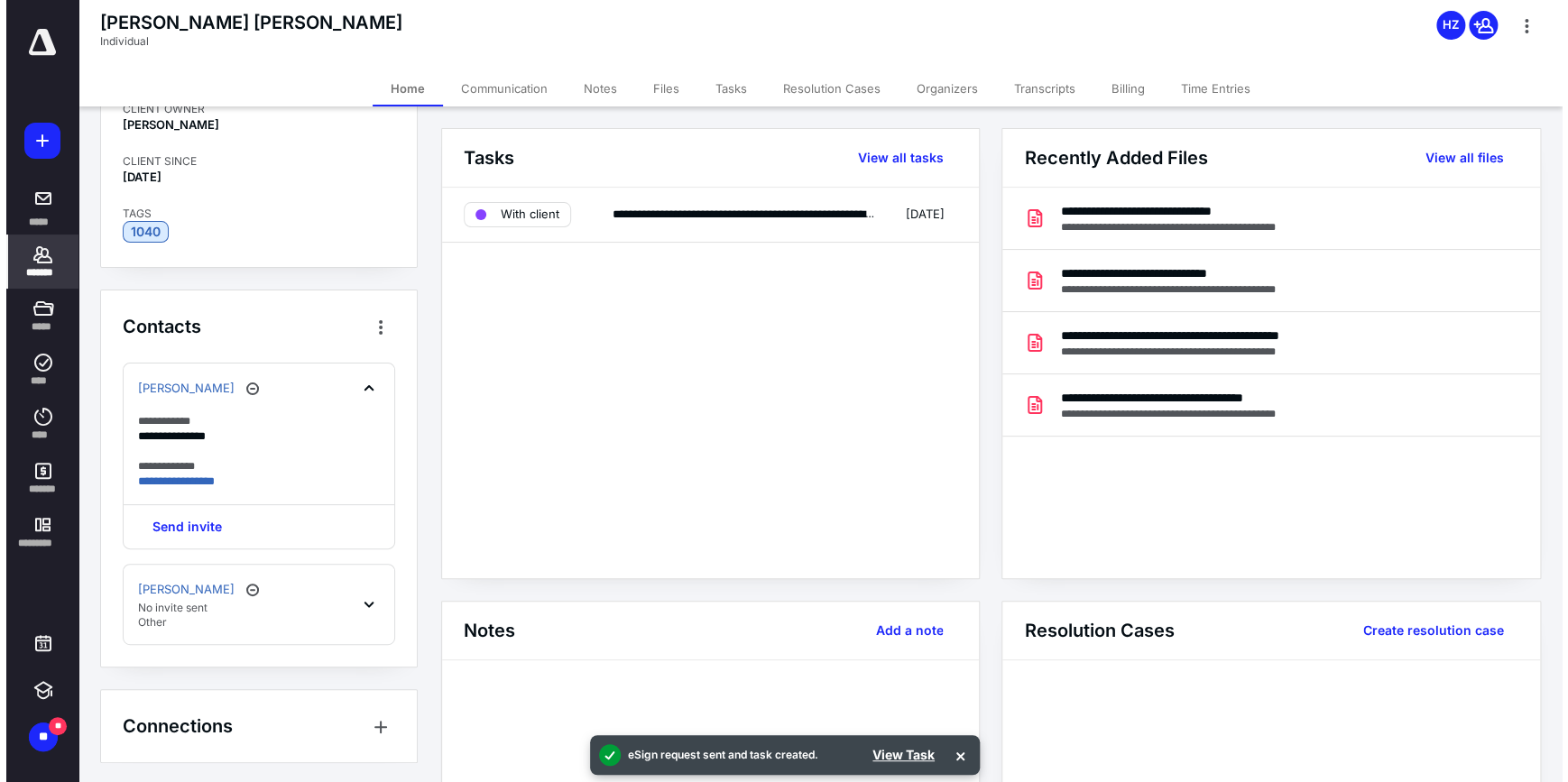 scroll, scrollTop: 100, scrollLeft: 0, axis: vertical 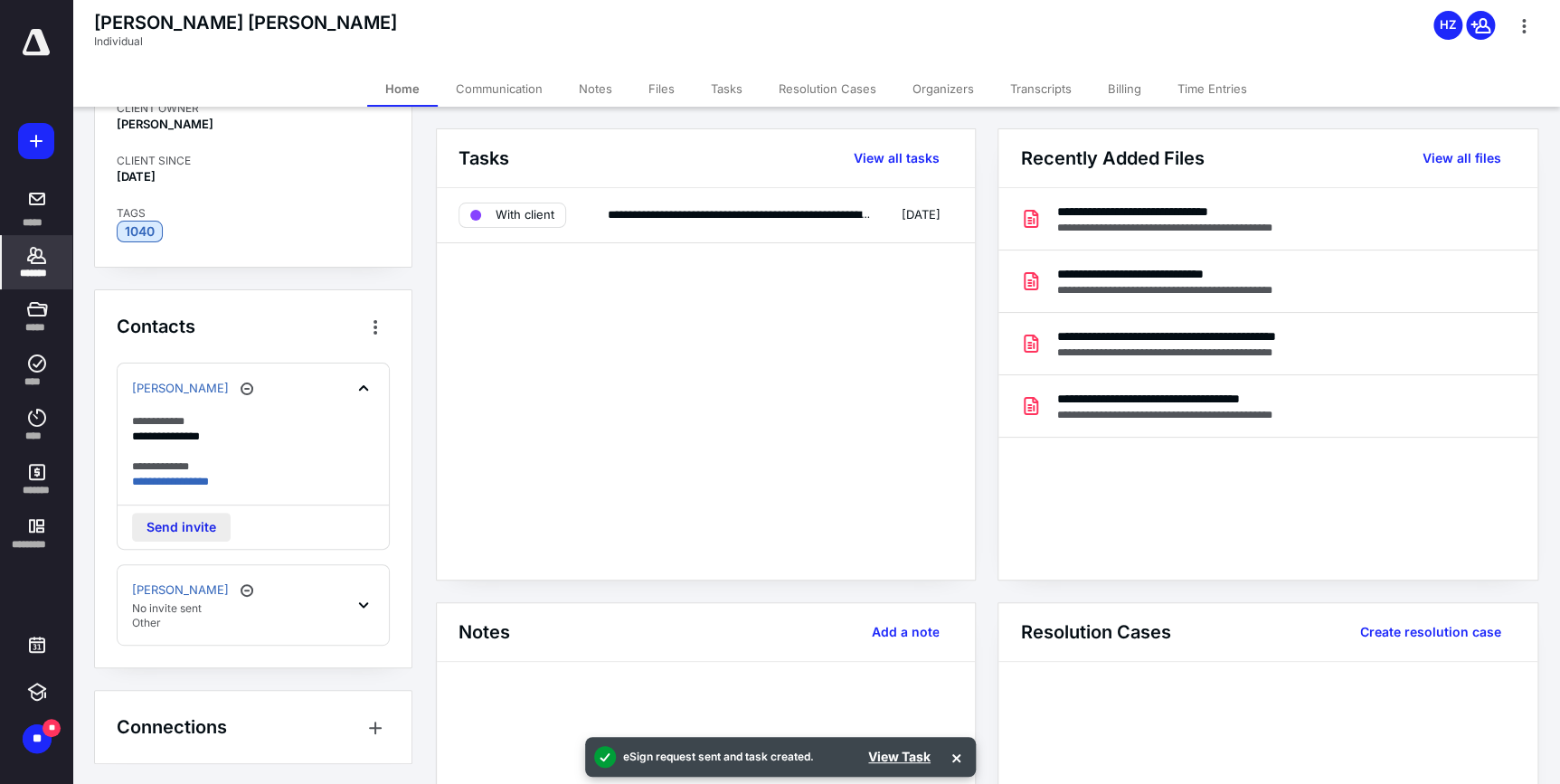 click on "Send invite" at bounding box center (181, 527) 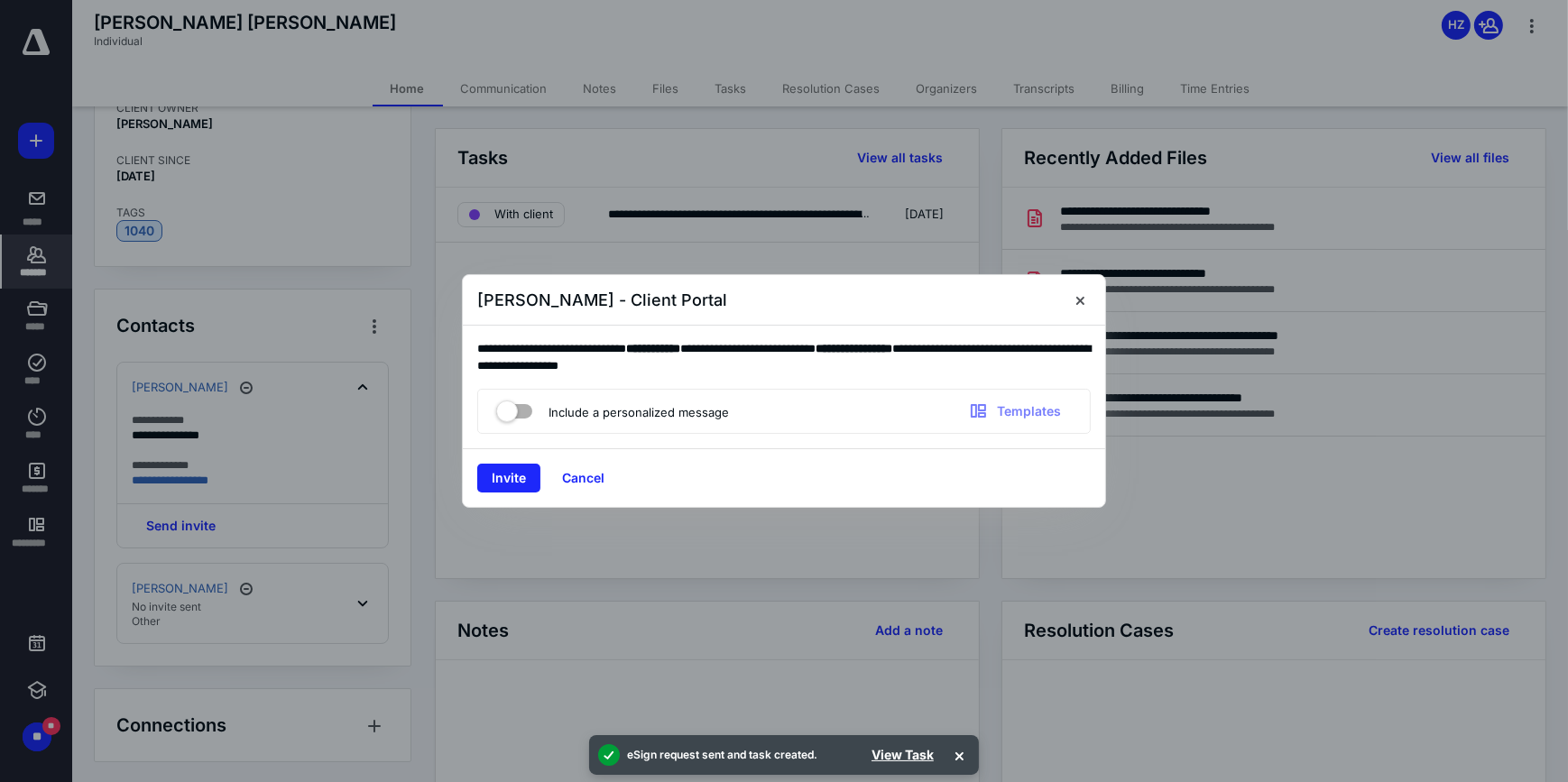 click at bounding box center [514, 408] 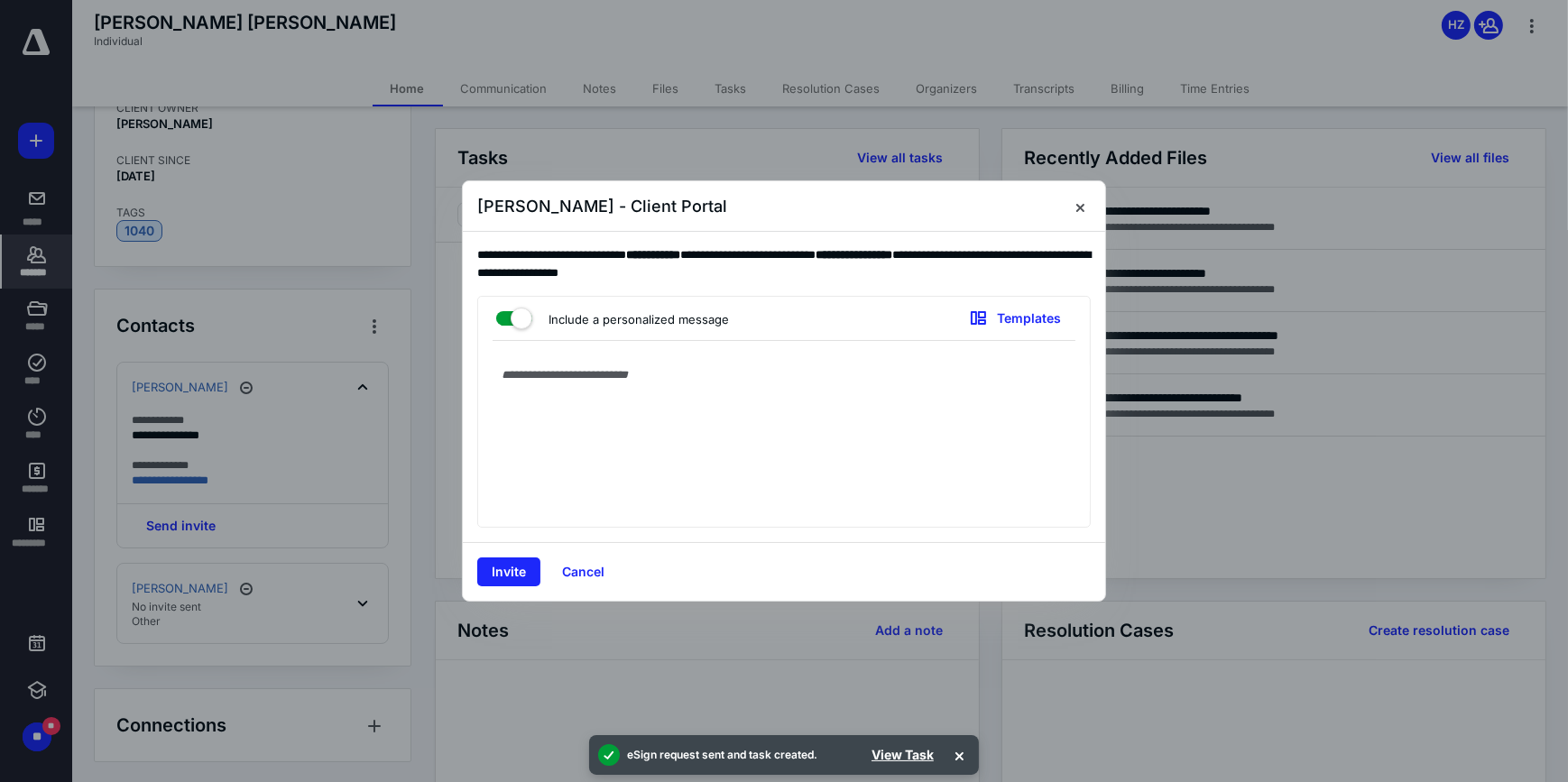 click on "Include a personalized message Templates" at bounding box center (784, 318) 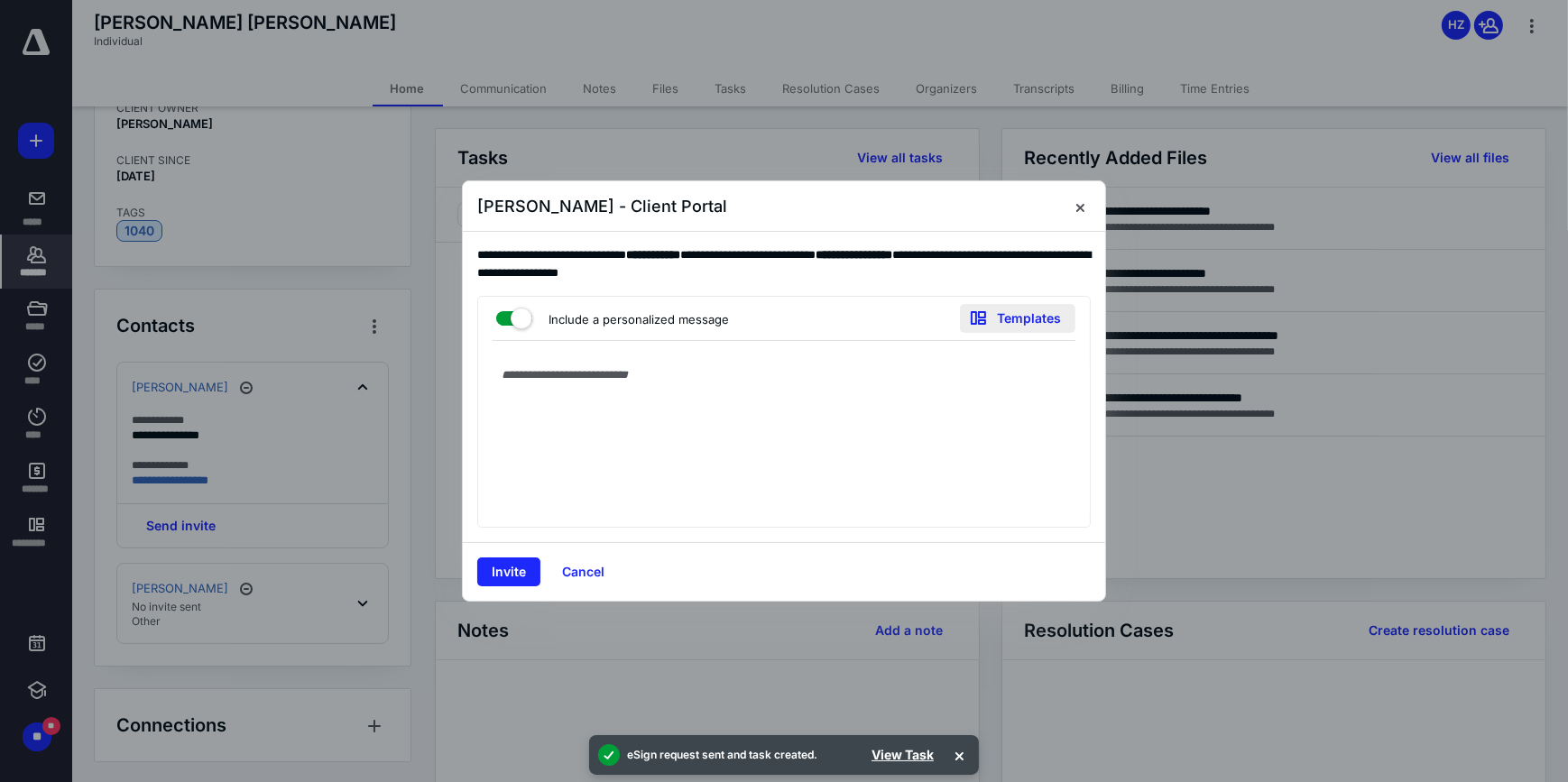 click on "Templates" at bounding box center [1018, 318] 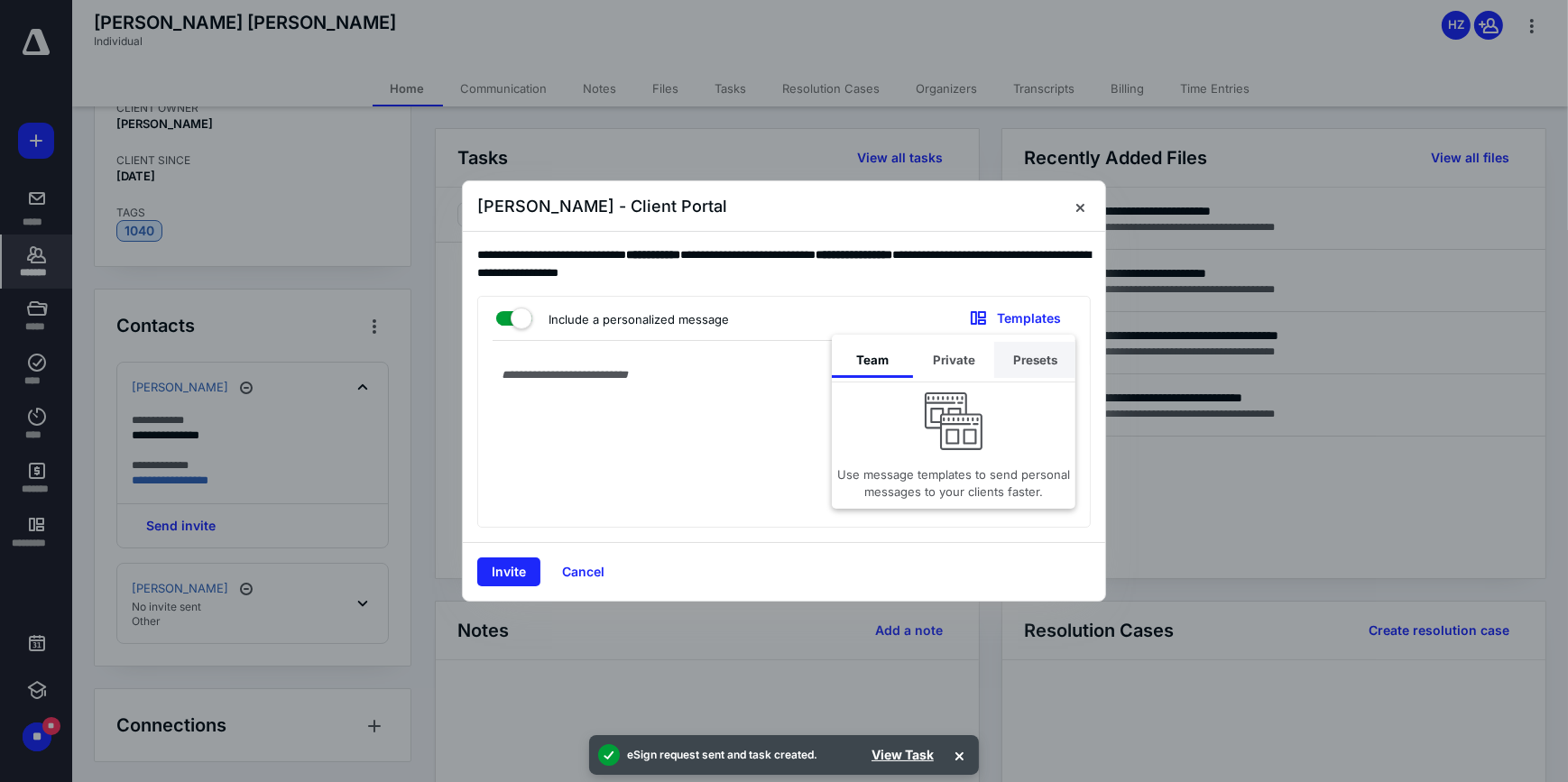 click on "Presets" at bounding box center (1035, 360) 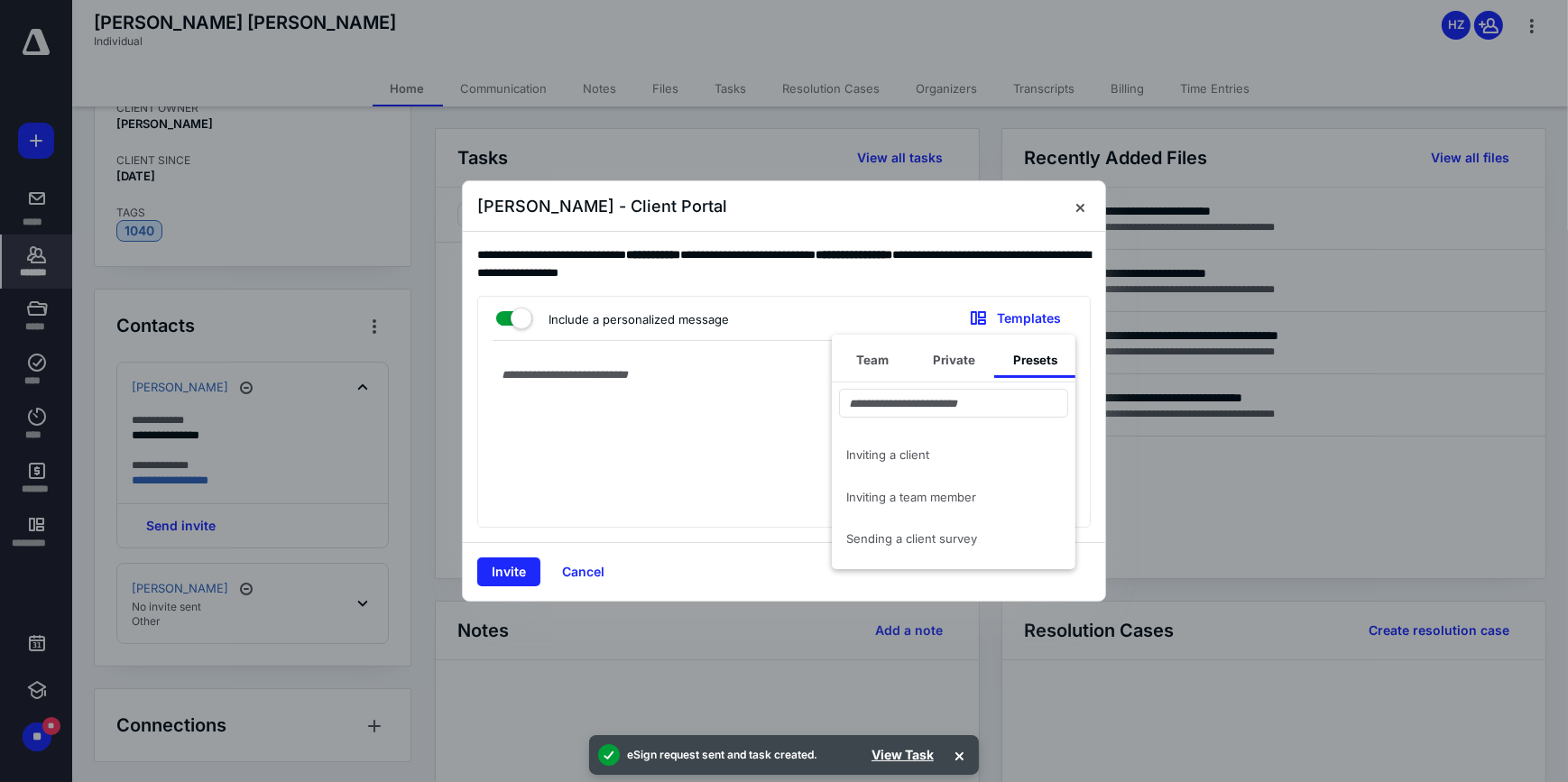 click on "Inviting a client" at bounding box center (943, 455) 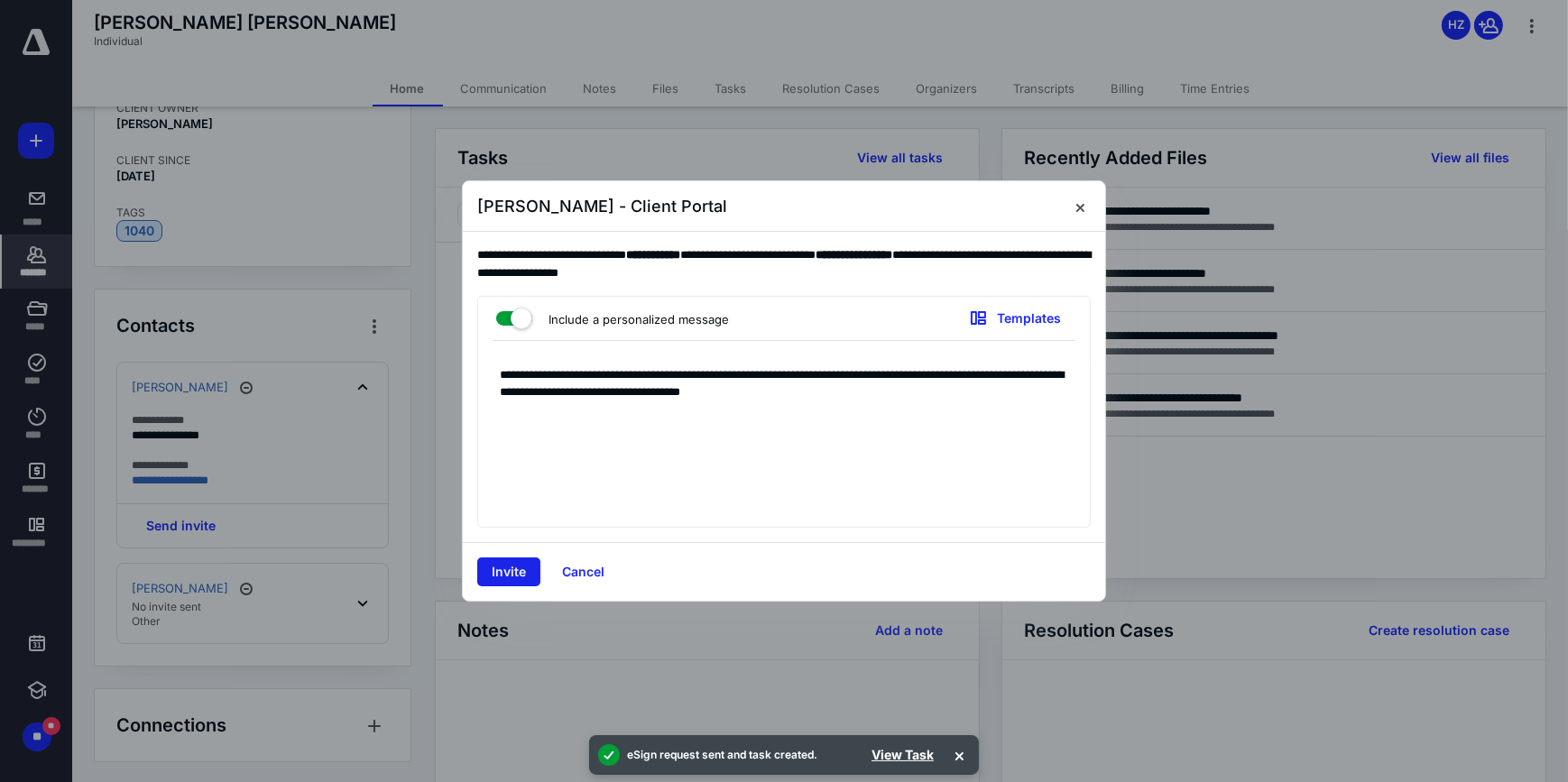 click on "Invite" at bounding box center [509, 572] 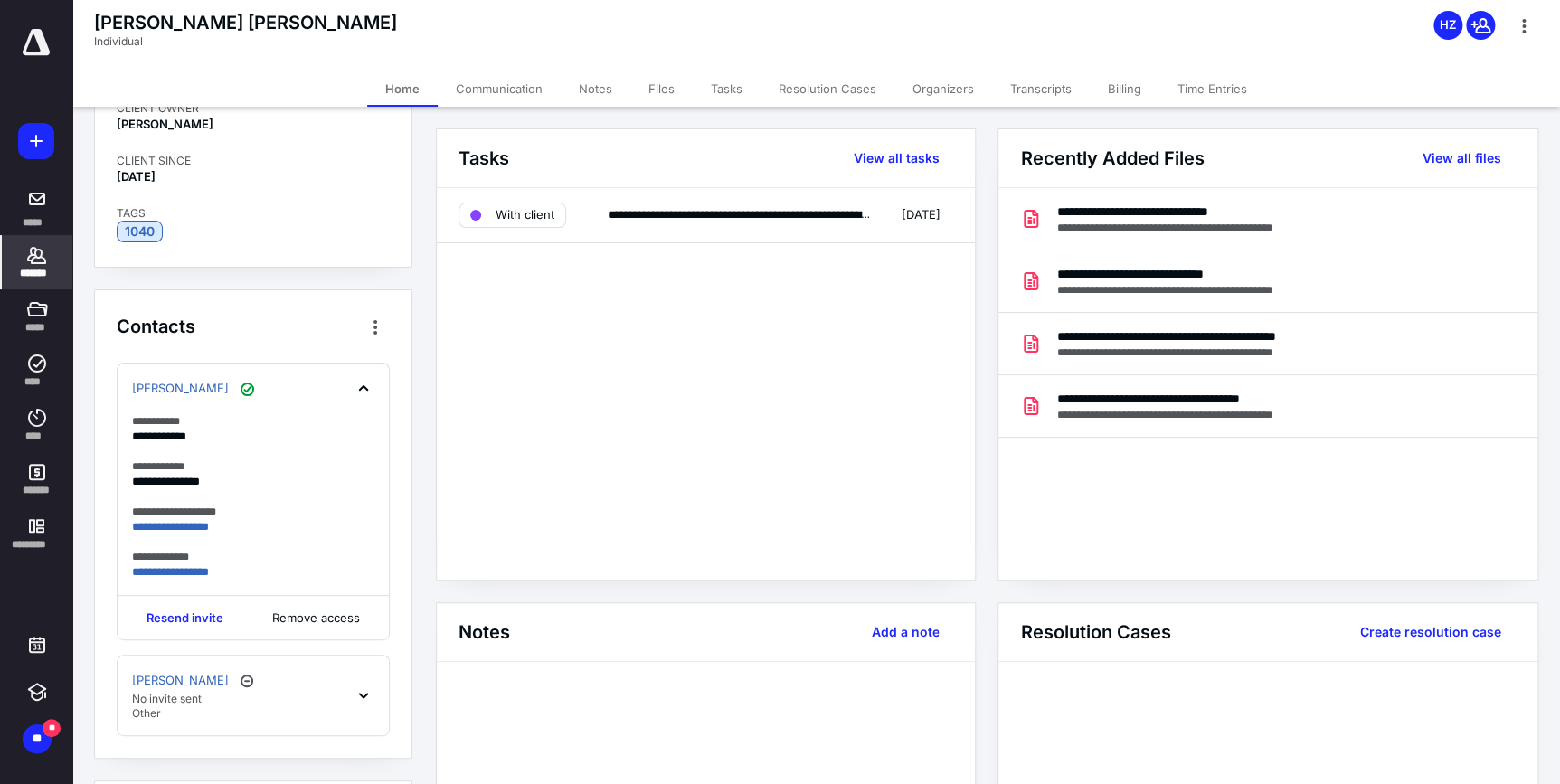 click 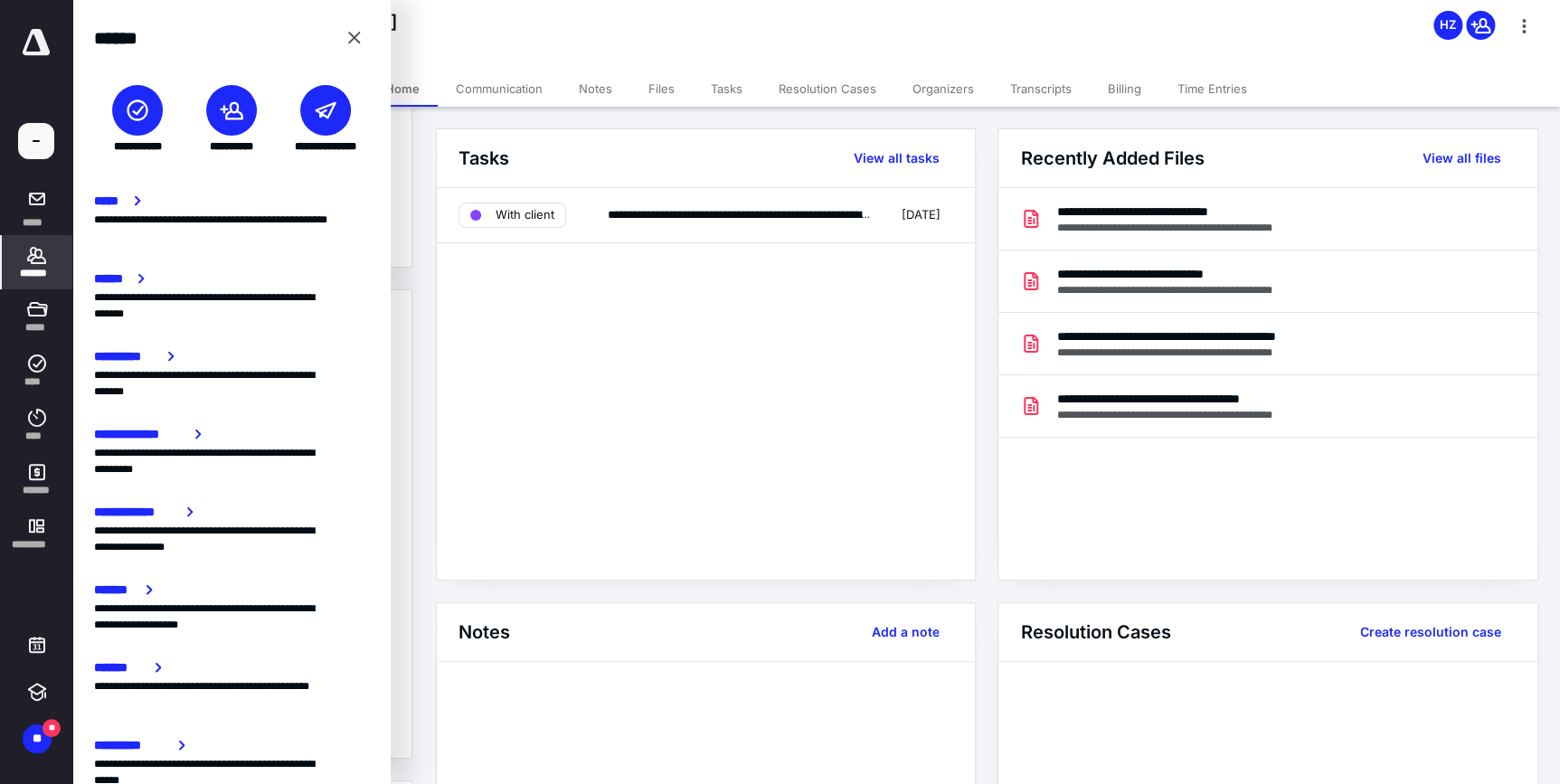 click 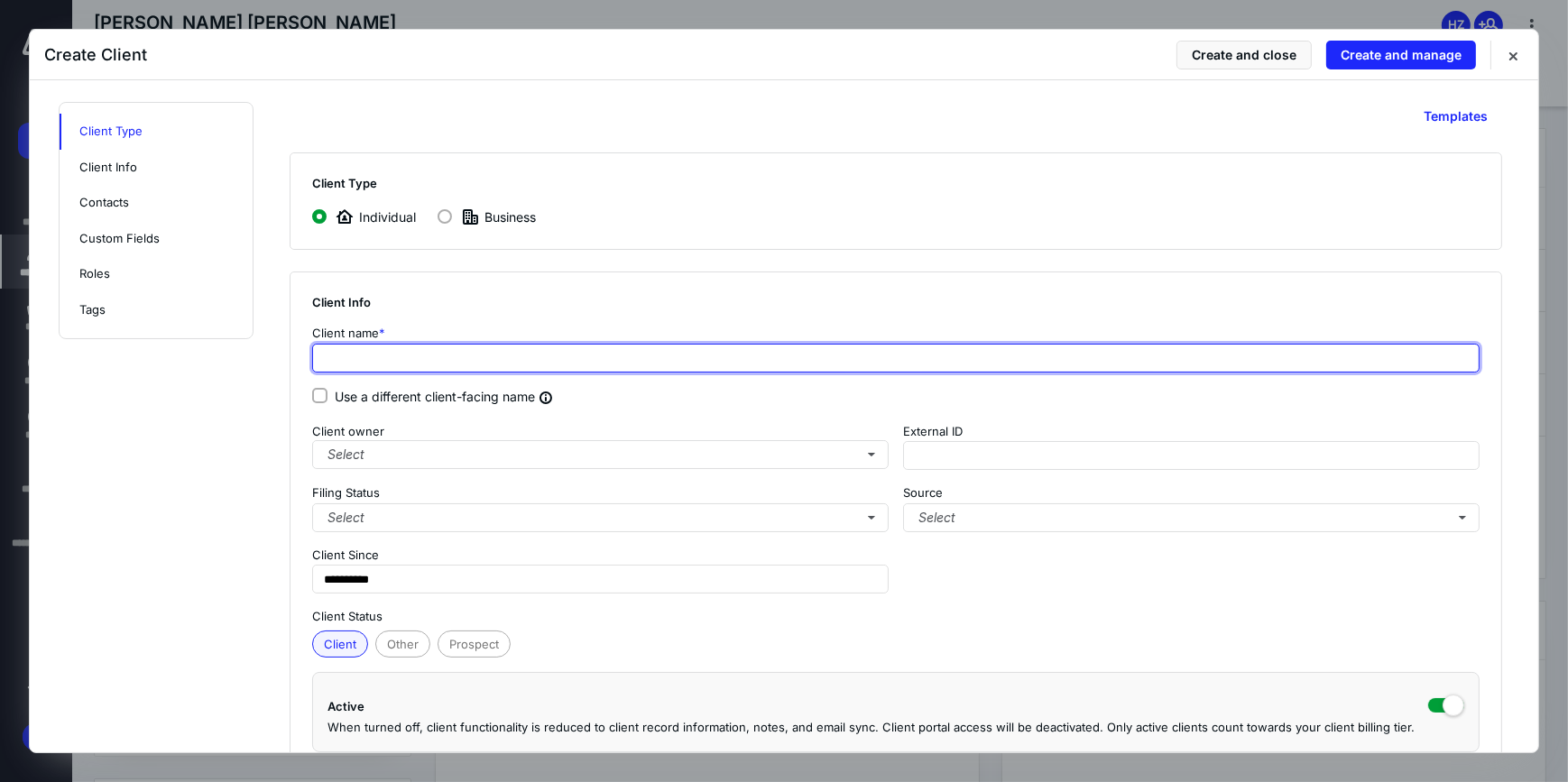 click at bounding box center [896, 358] 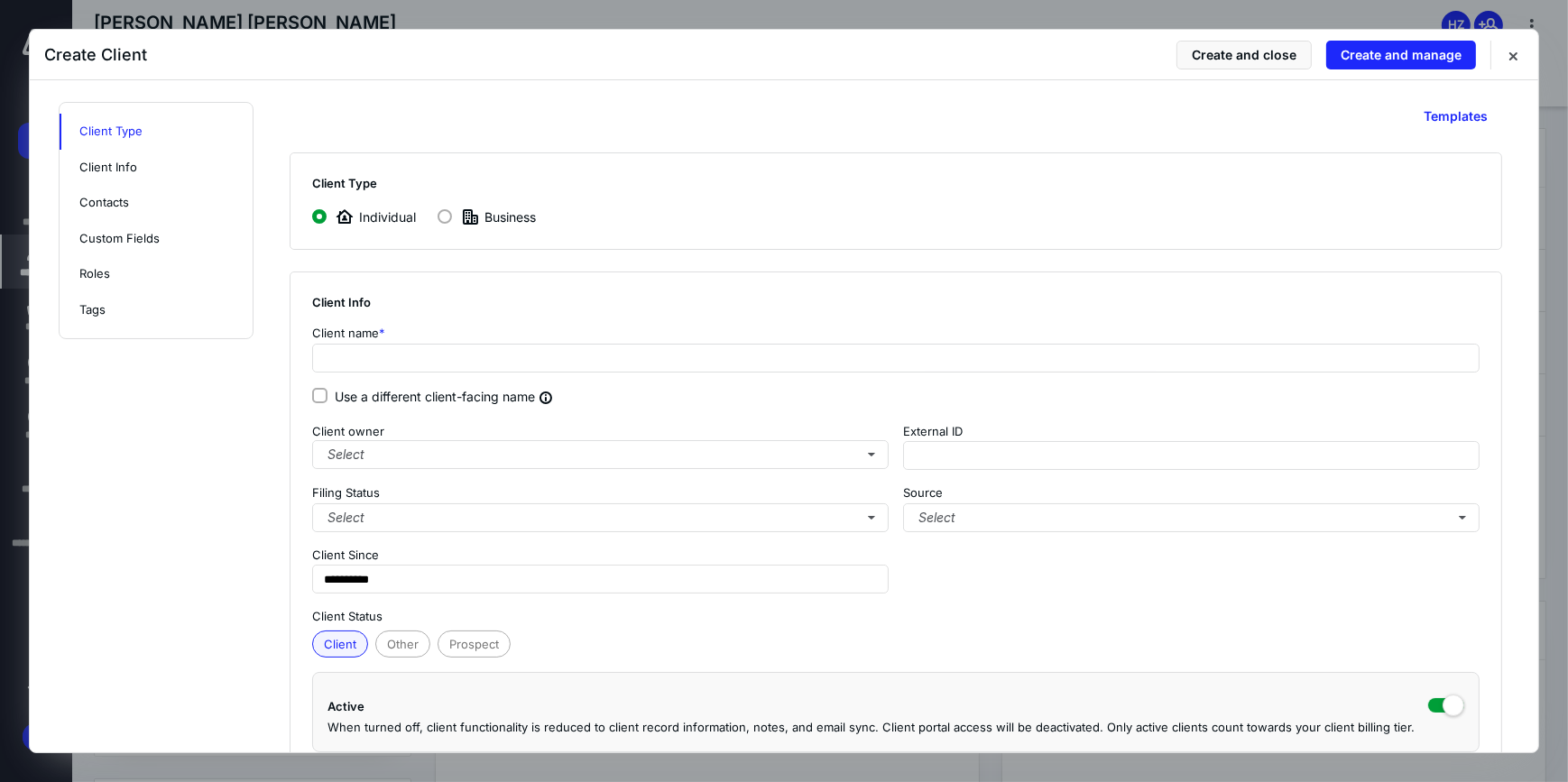 click on "Individual Business" at bounding box center [896, 216] 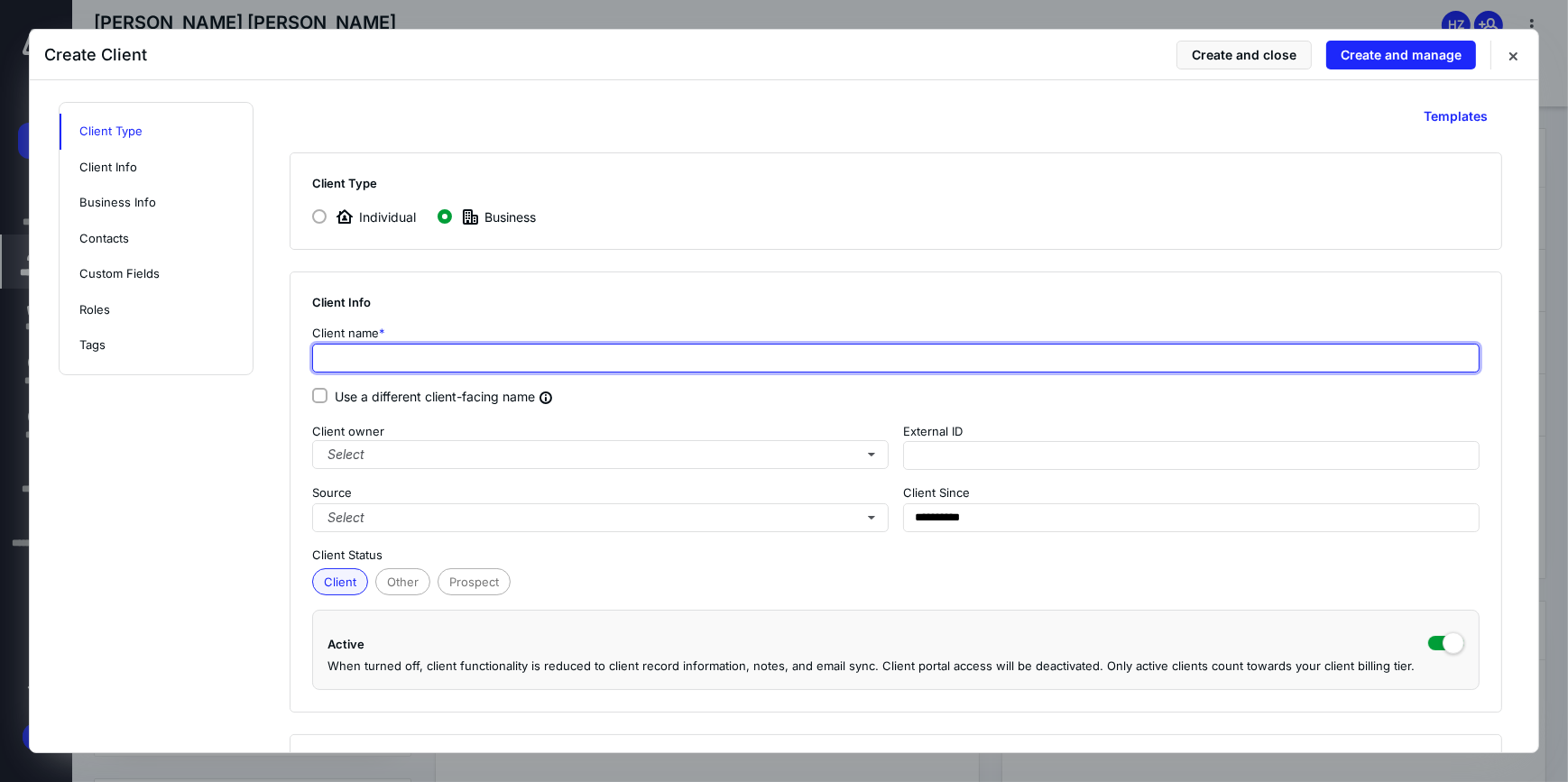 click at bounding box center (896, 358) 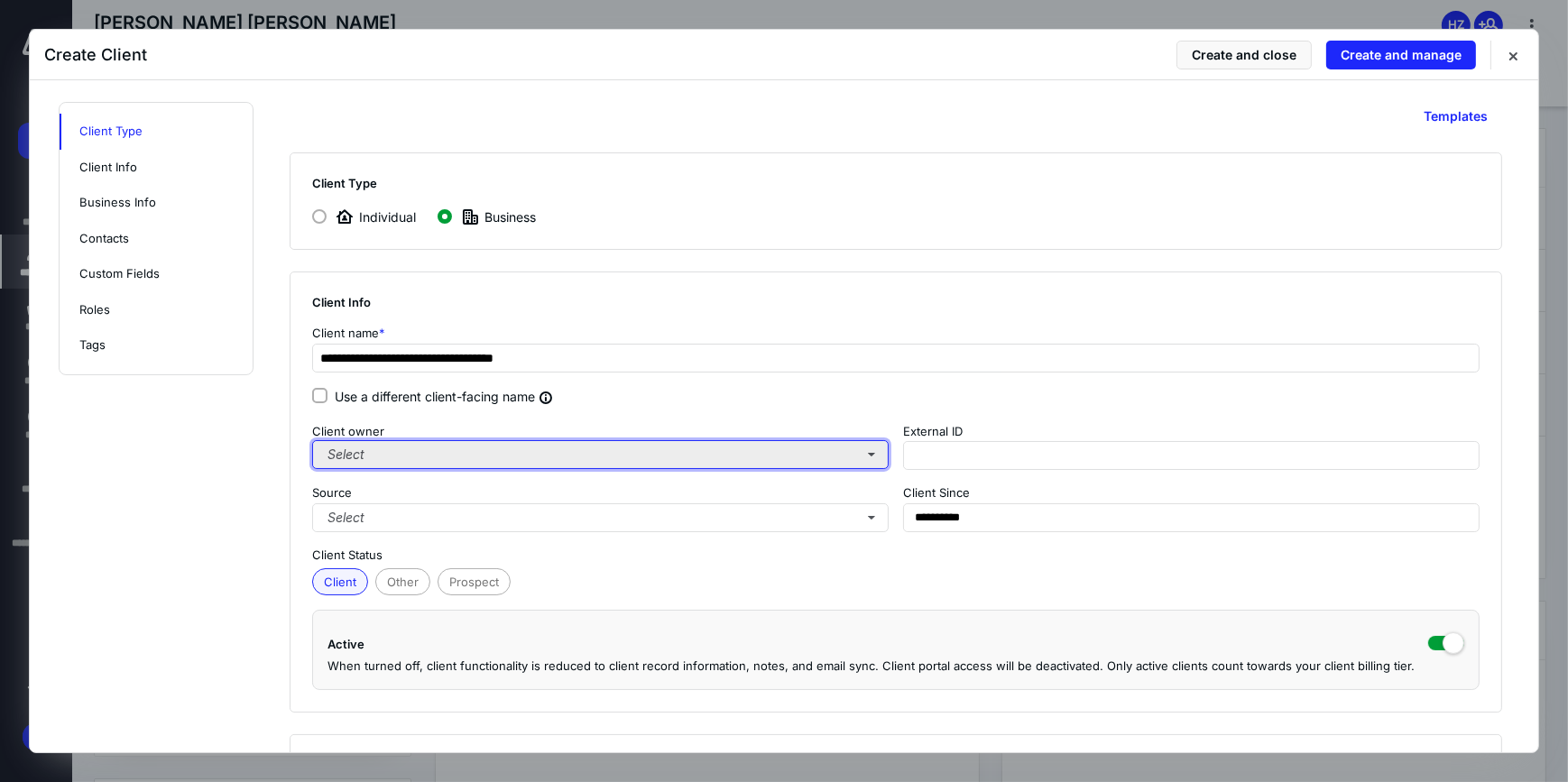 click on "Select" at bounding box center (600, 455) 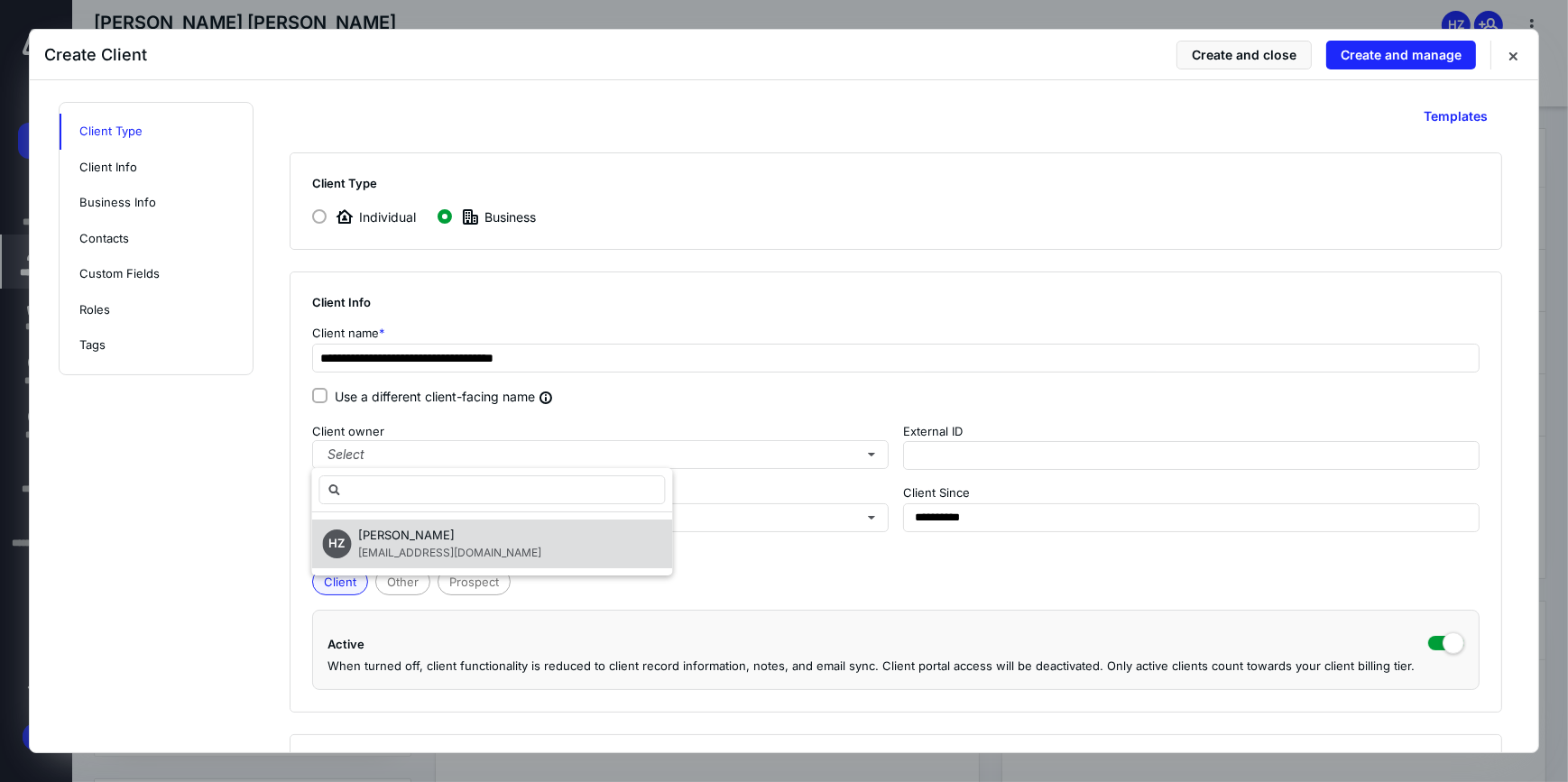 click on "[EMAIL_ADDRESS][DOMAIN_NAME]" at bounding box center [449, 552] 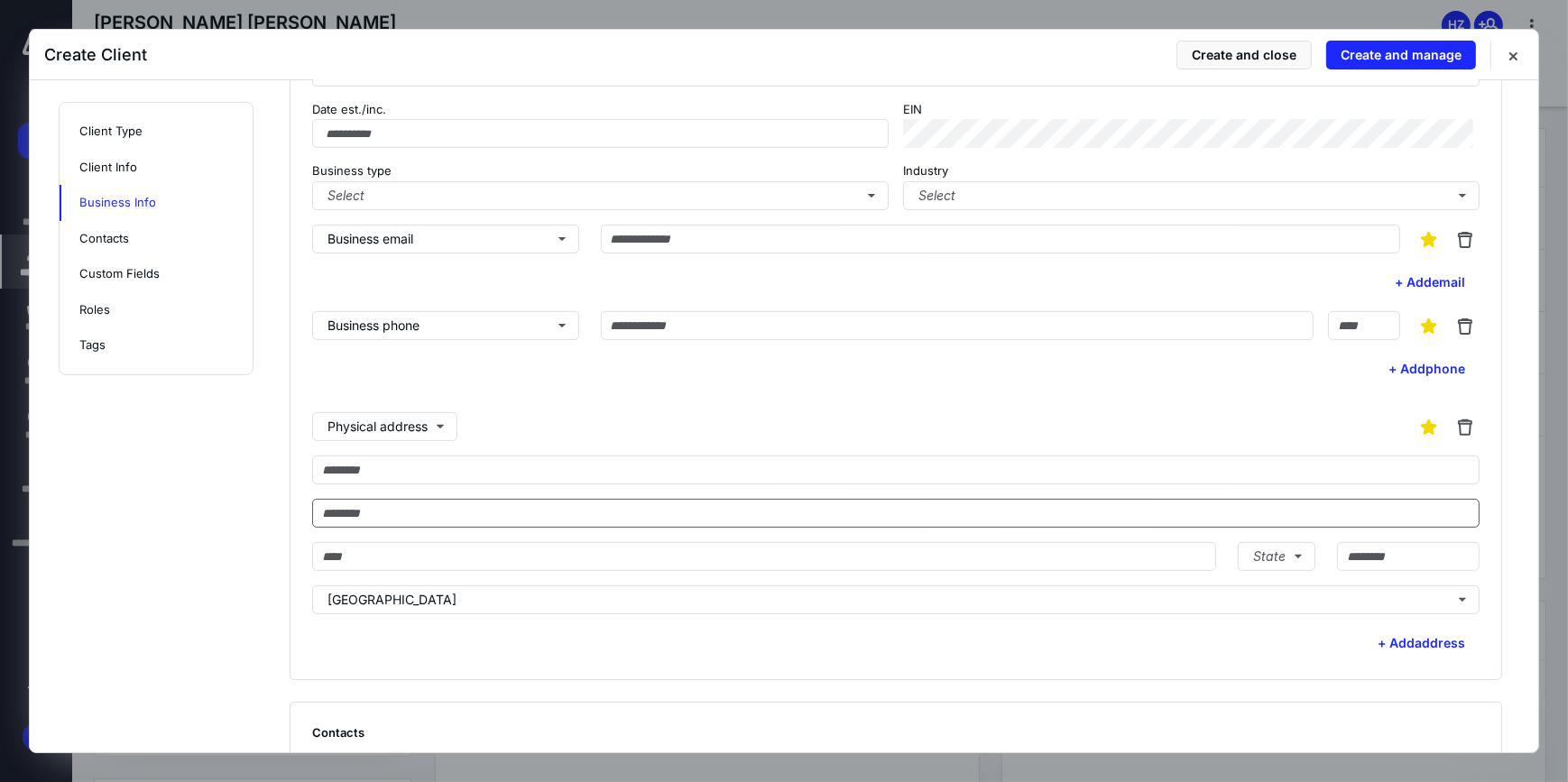 scroll, scrollTop: 590, scrollLeft: 0, axis: vertical 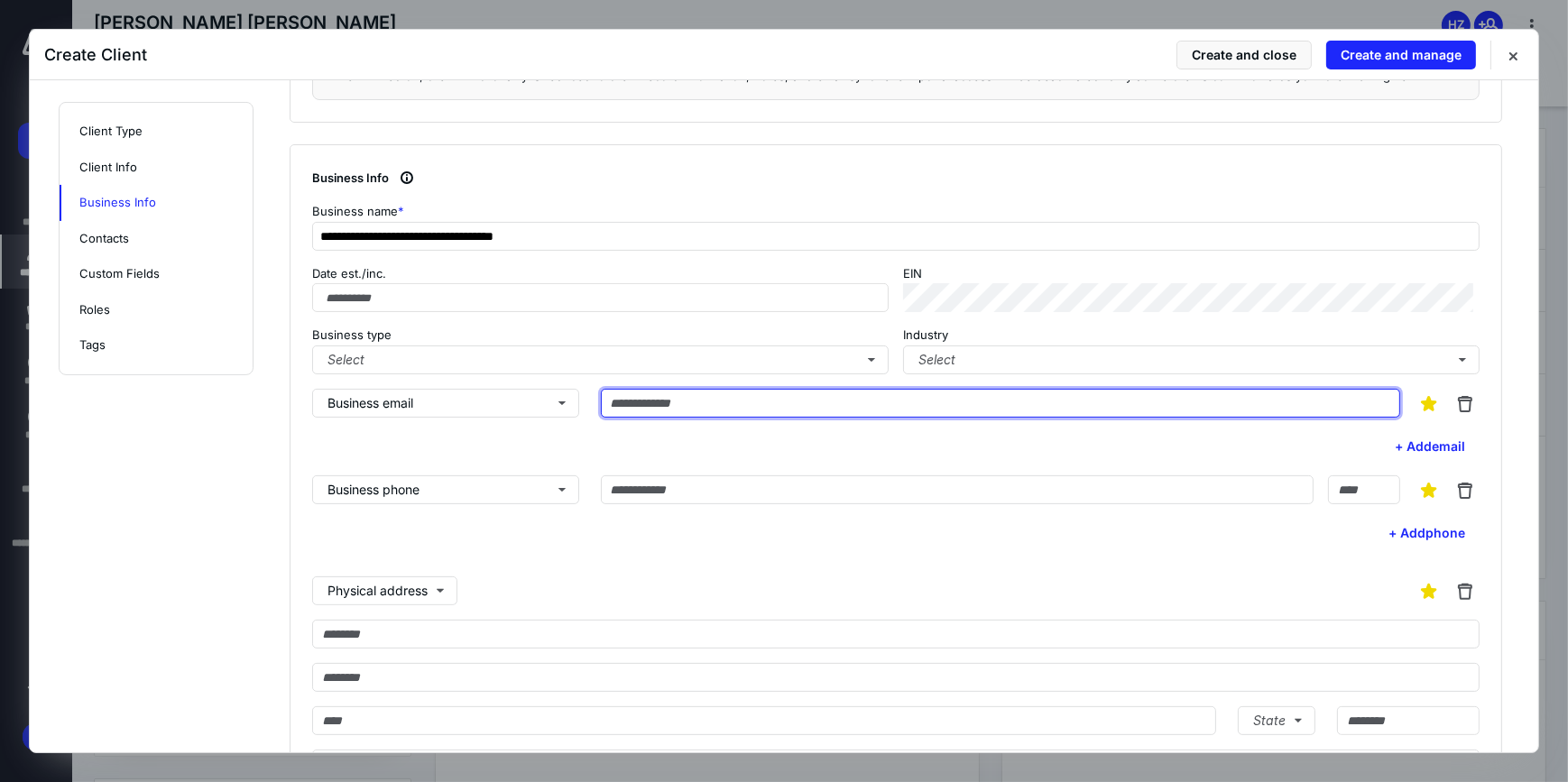 click at bounding box center [1001, 403] 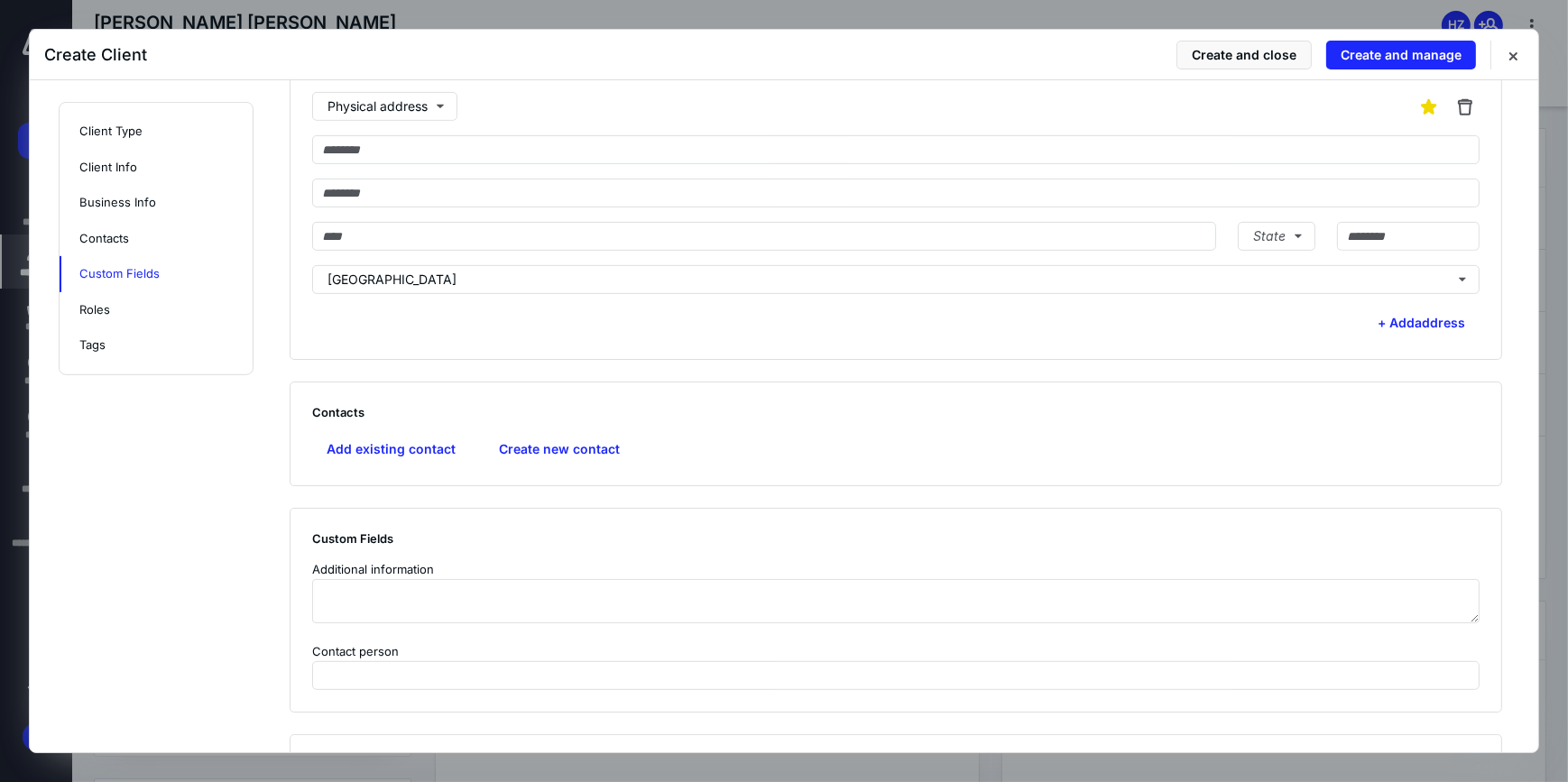 scroll, scrollTop: 1082, scrollLeft: 0, axis: vertical 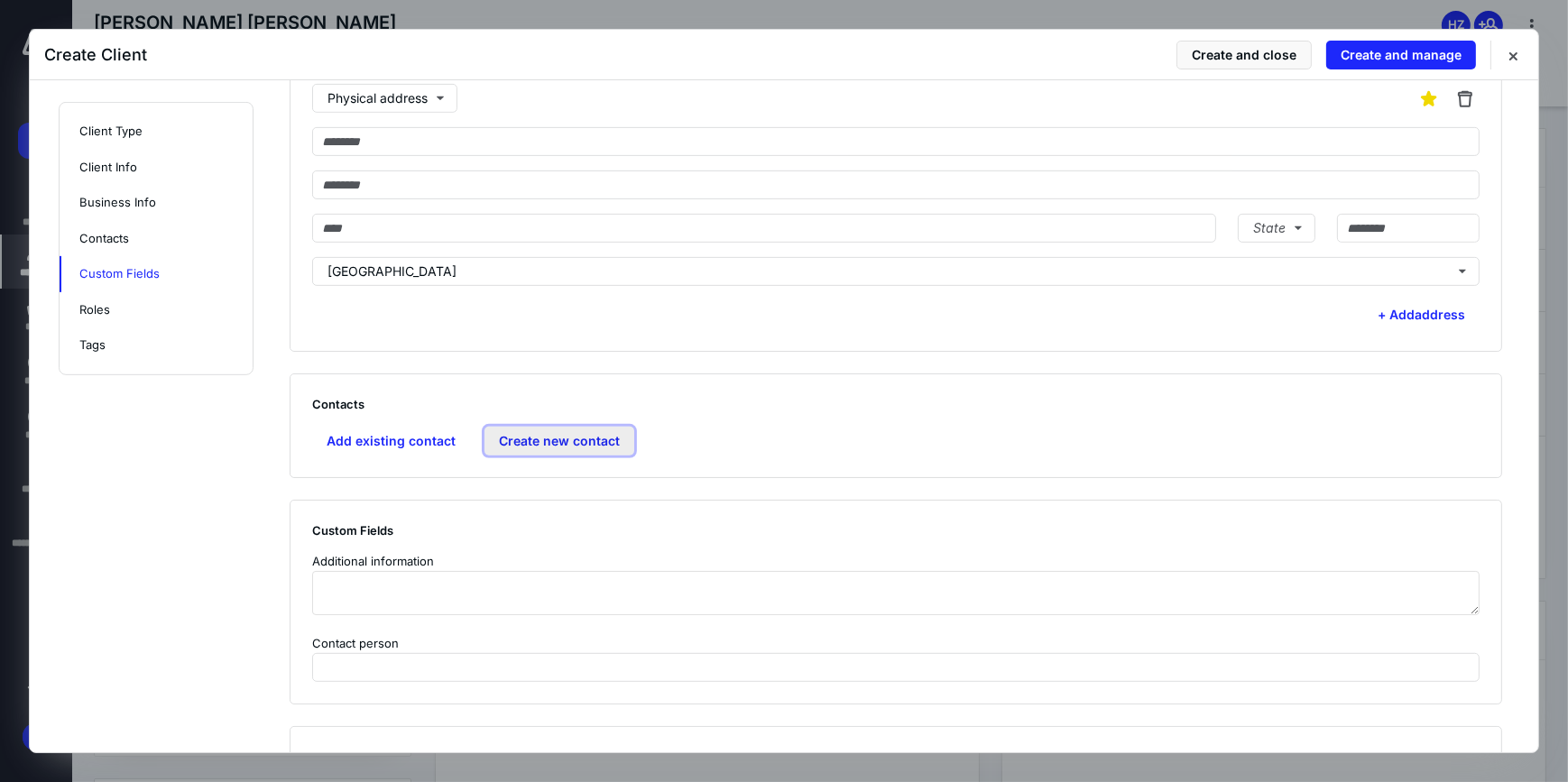 click on "Create new contact" at bounding box center [559, 441] 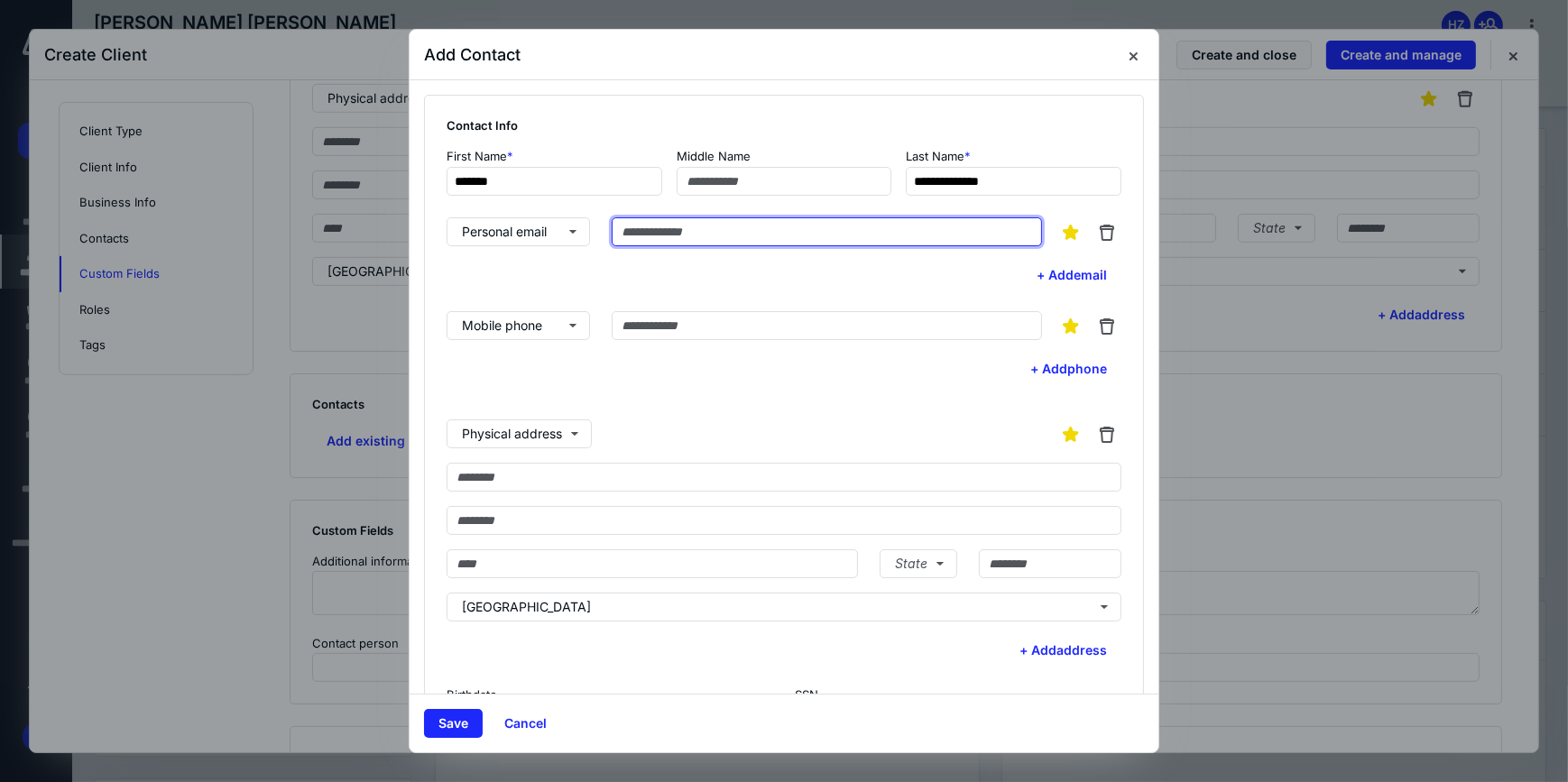 paste on "**********" 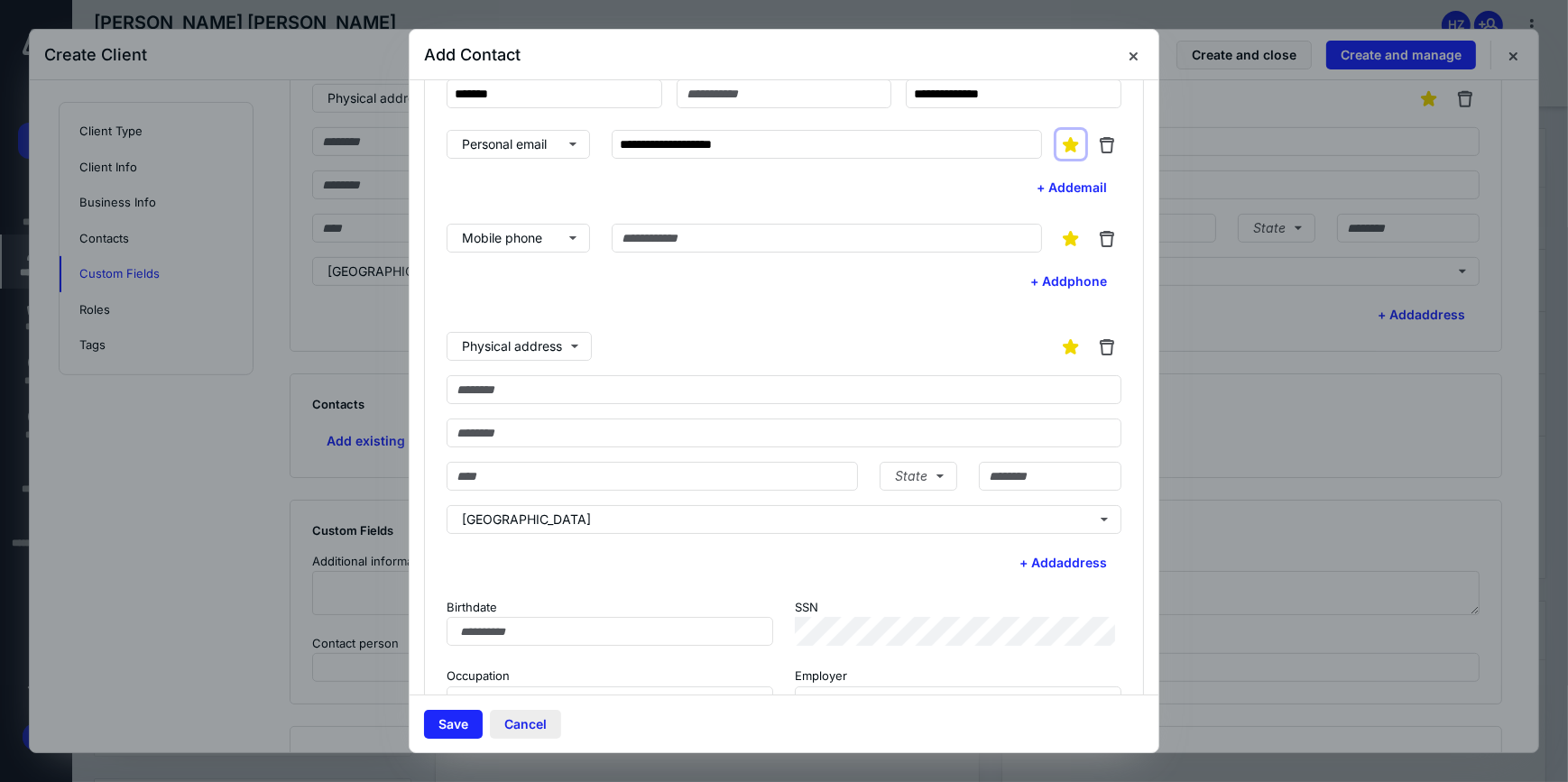 scroll, scrollTop: 144, scrollLeft: 0, axis: vertical 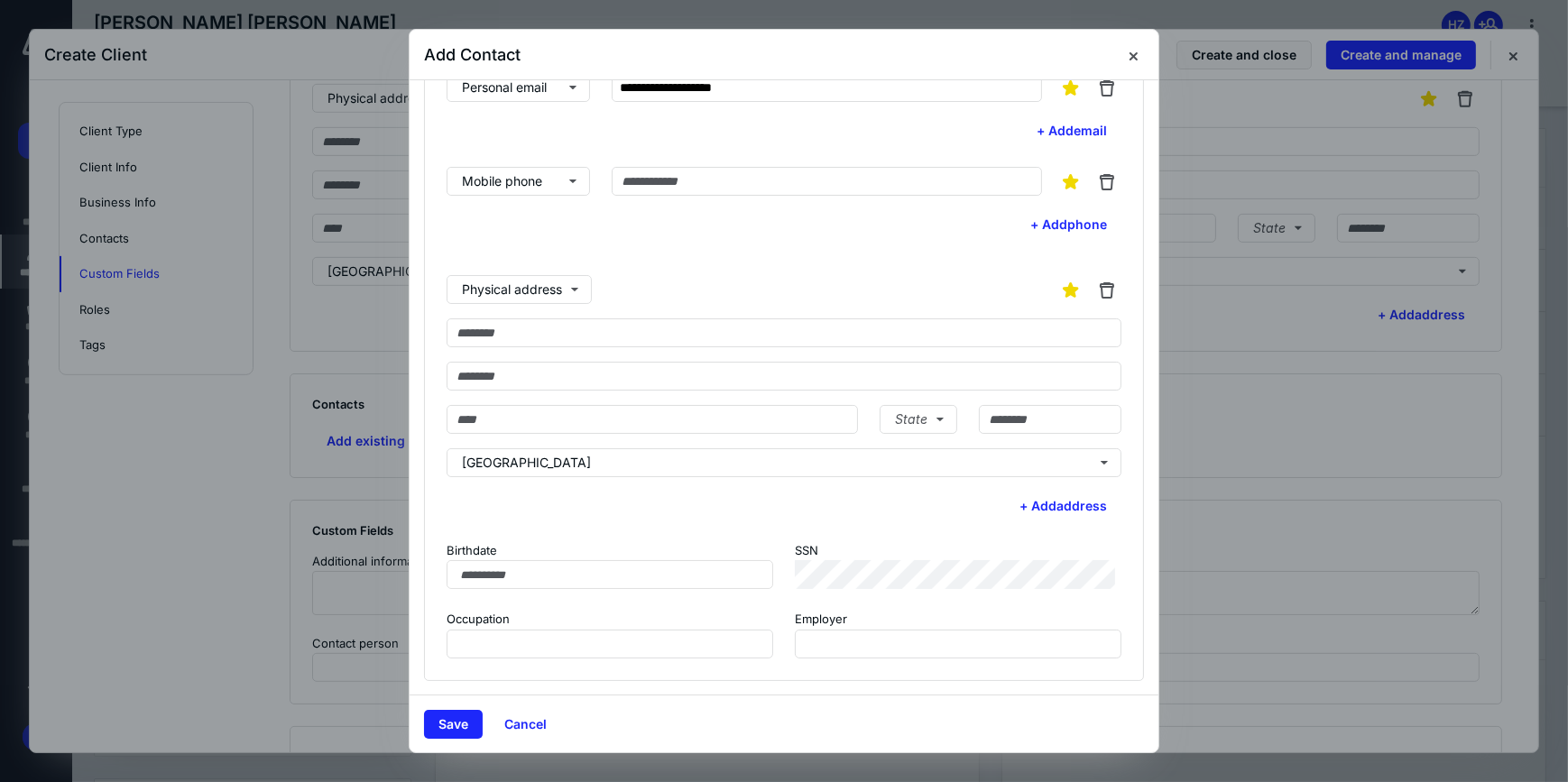 click on "Save Cancel" at bounding box center (784, 723) 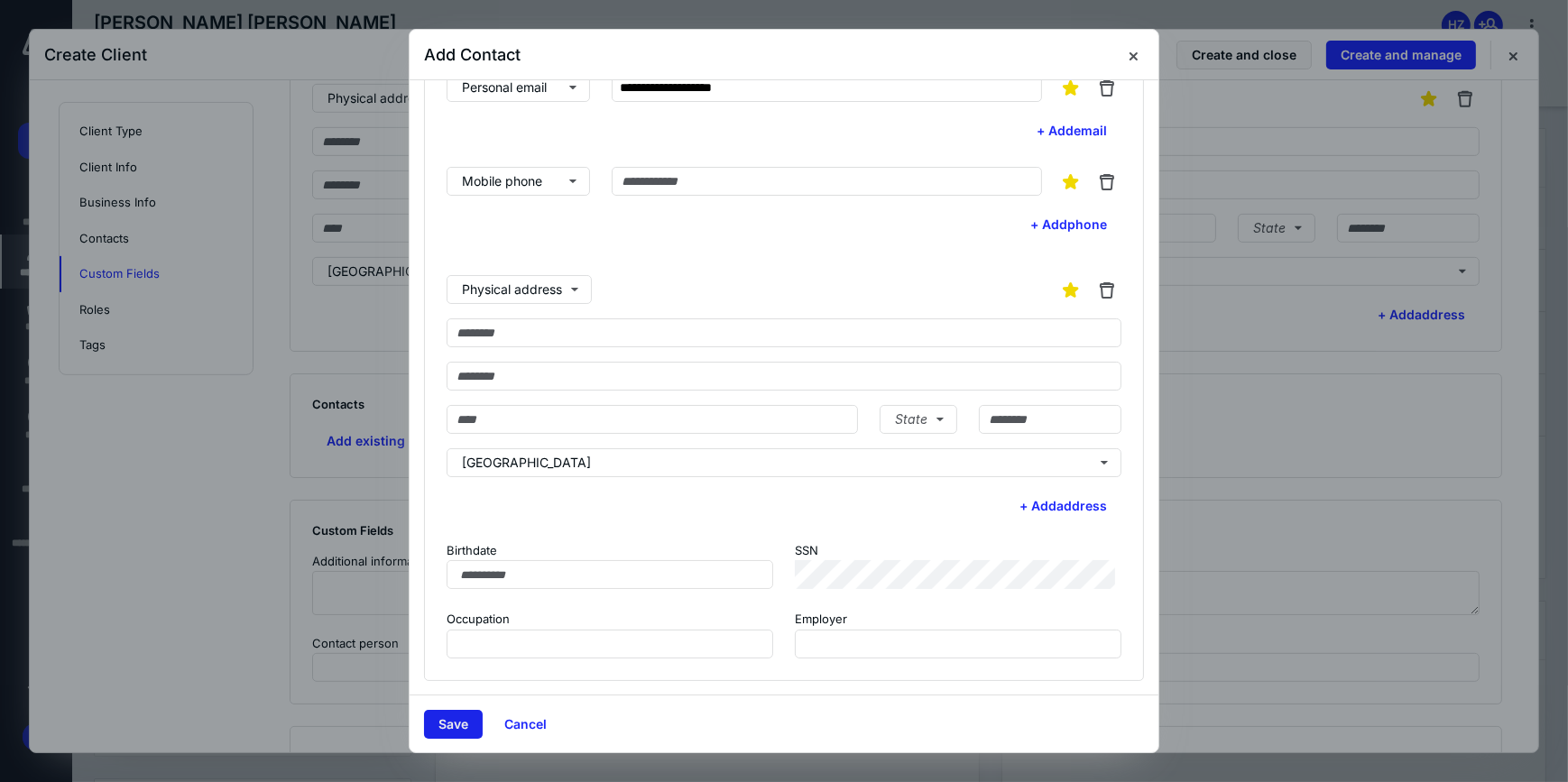 click on "Save" at bounding box center (453, 724) 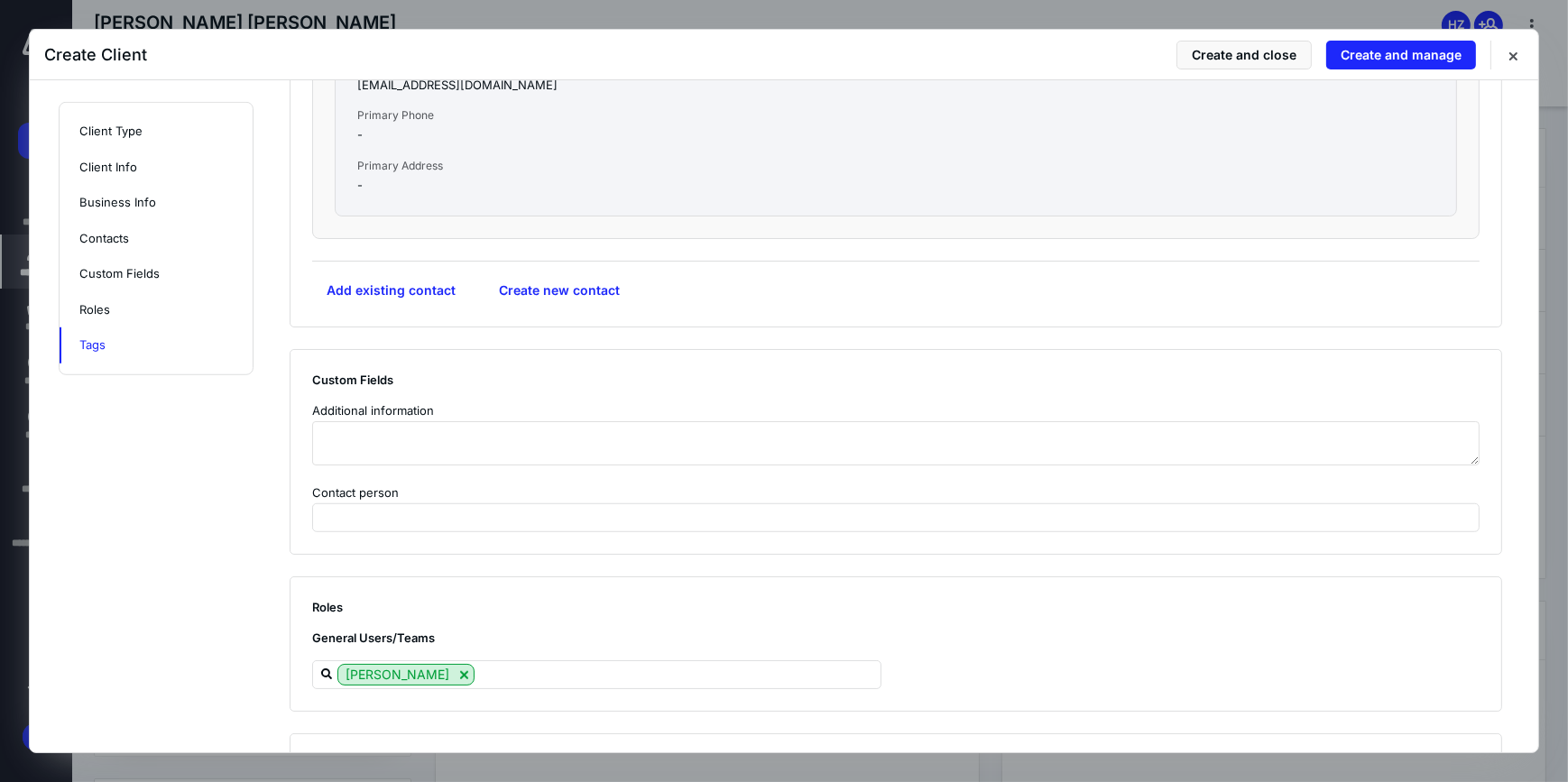 scroll, scrollTop: 1786, scrollLeft: 0, axis: vertical 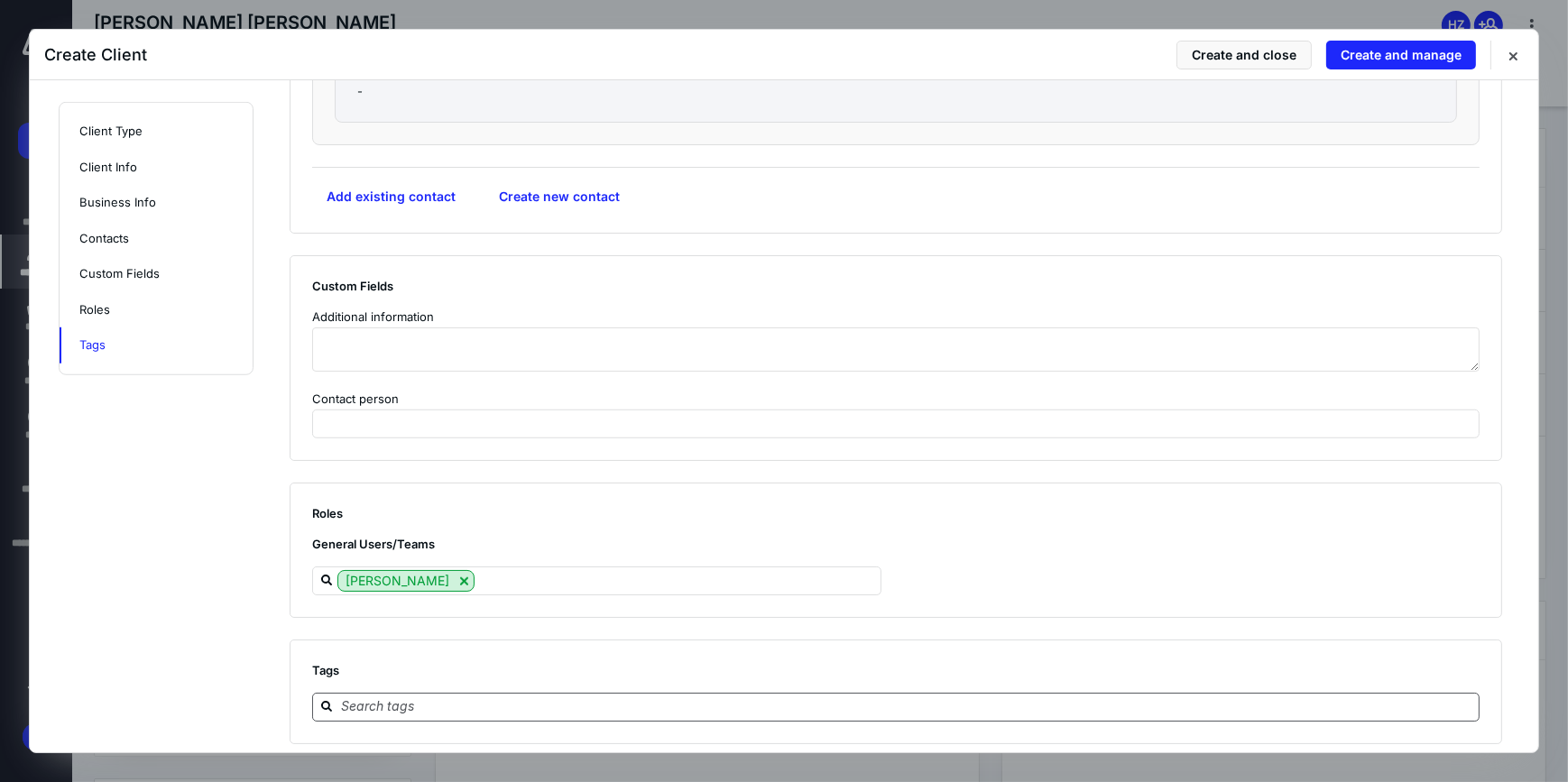 click at bounding box center (907, 706) 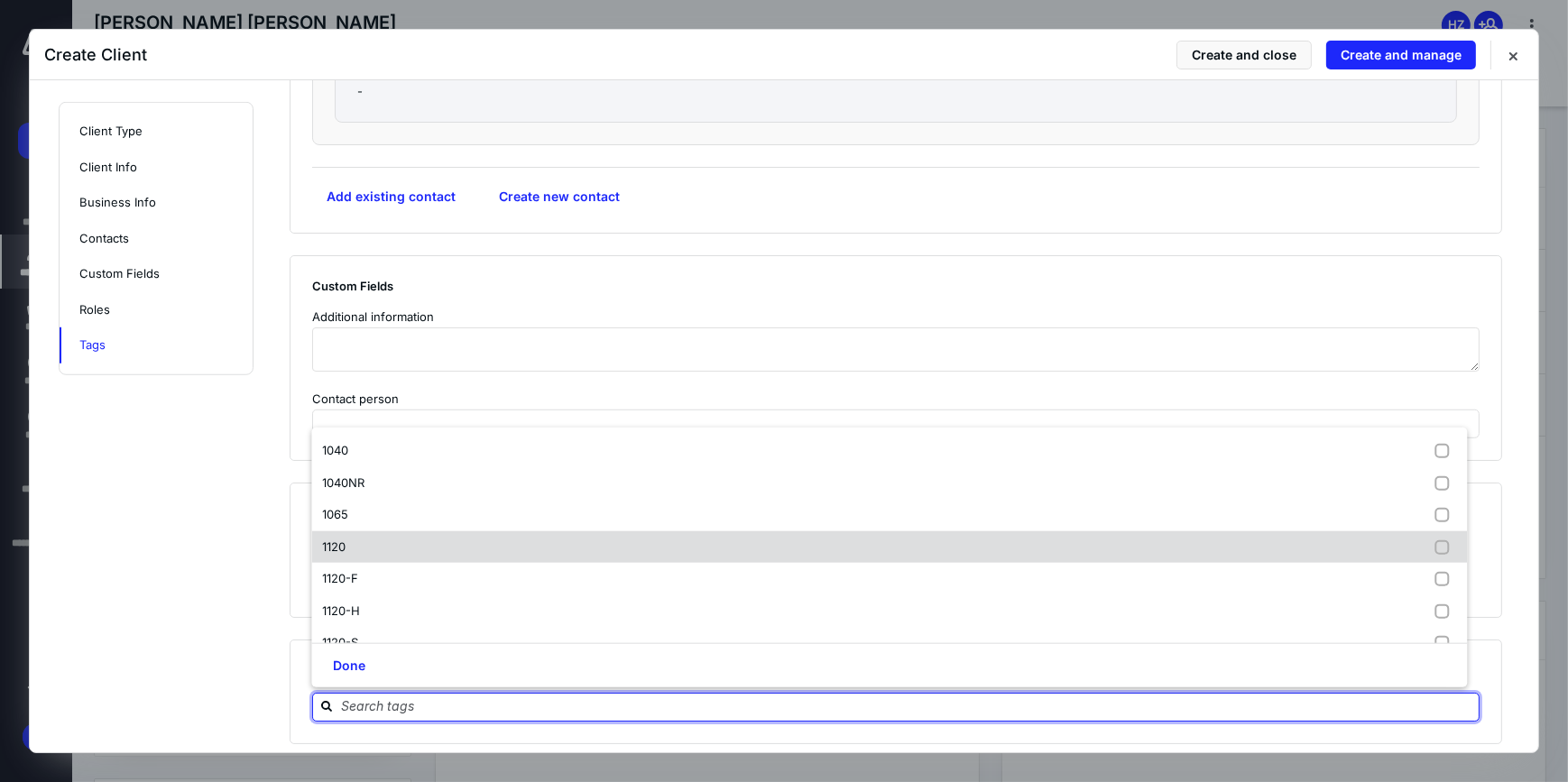 click on "1120" at bounding box center [337, 547] 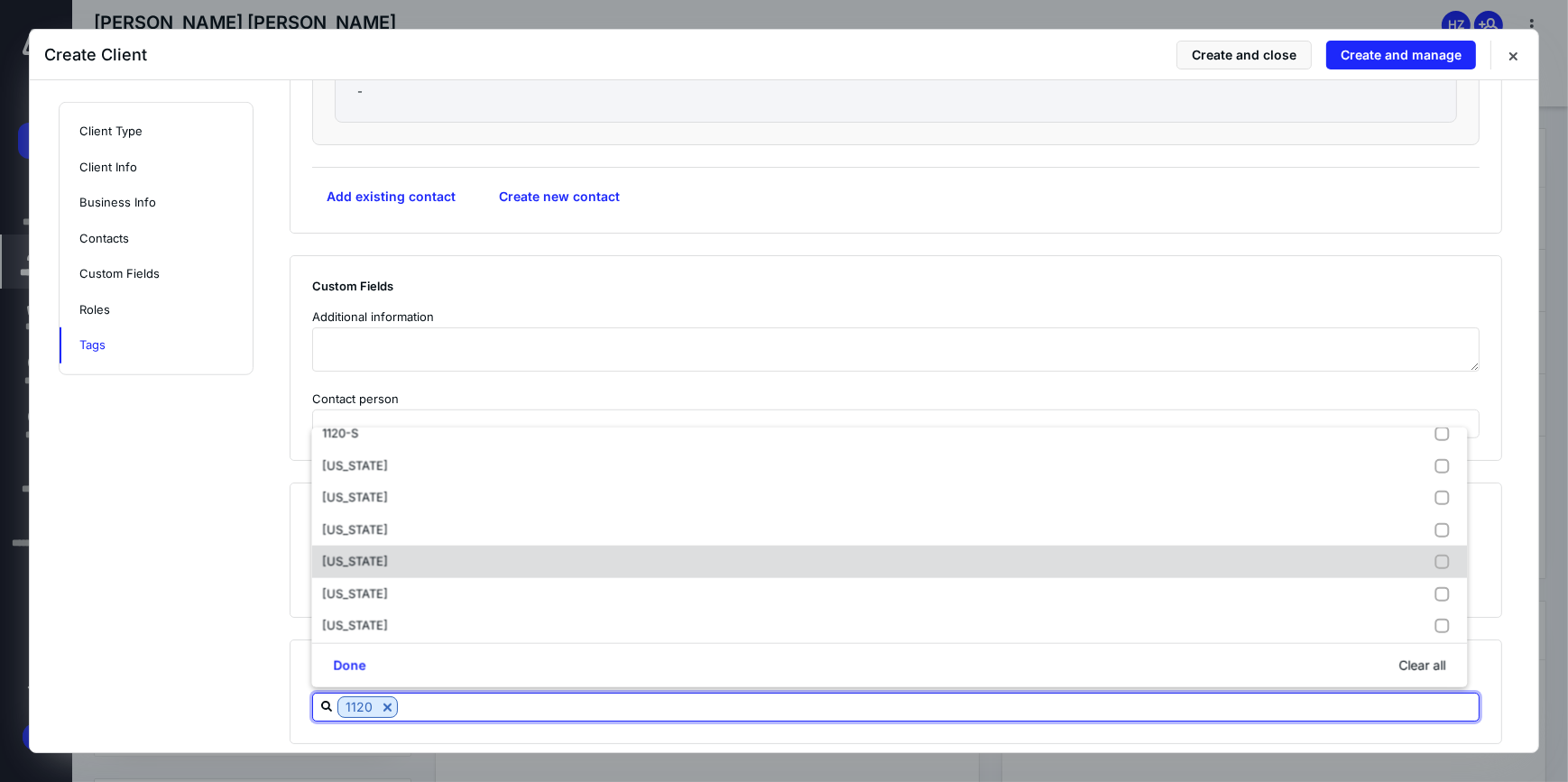 scroll, scrollTop: 245, scrollLeft: 0, axis: vertical 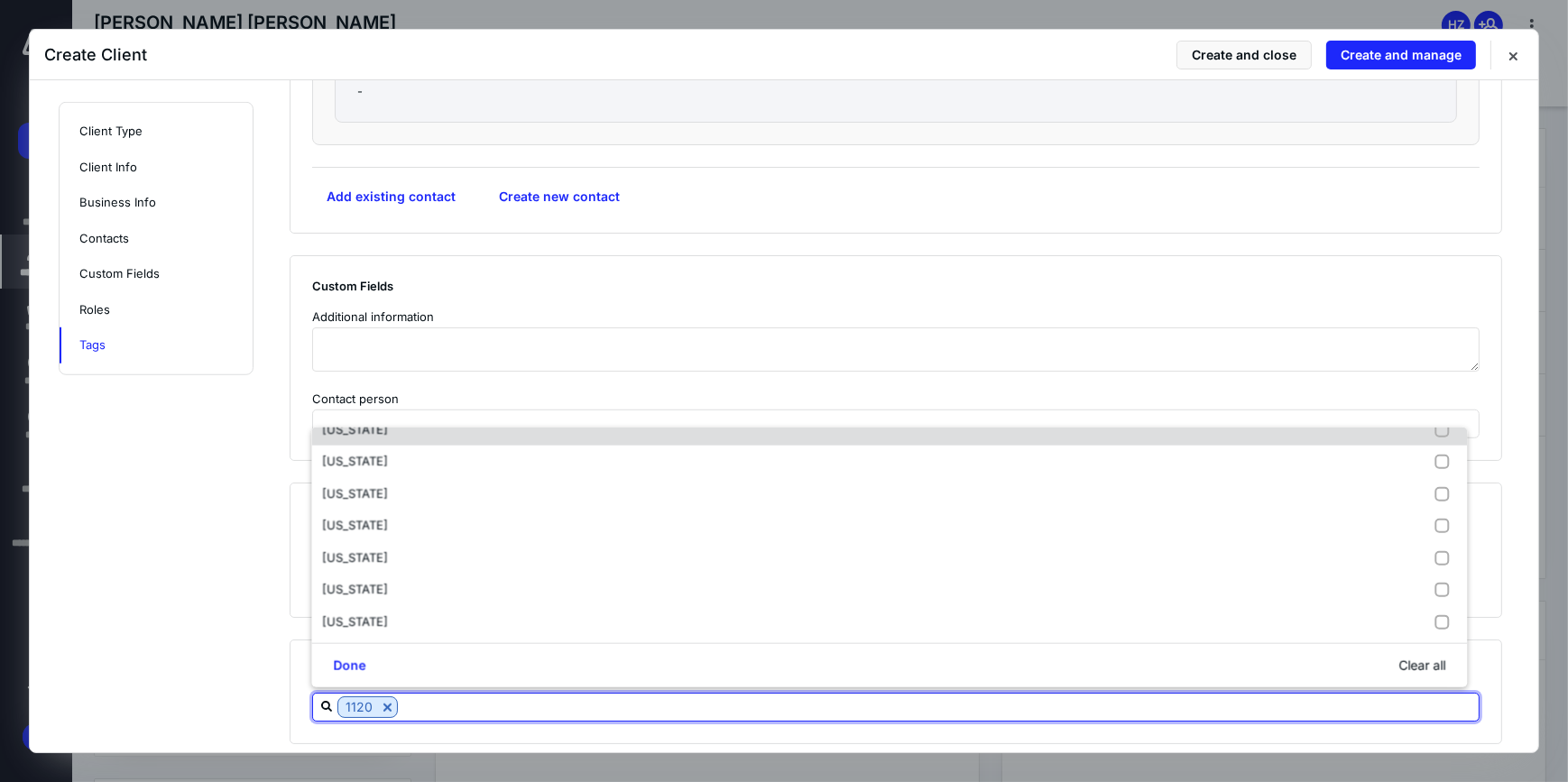 click on "[US_STATE]" at bounding box center (358, 430) 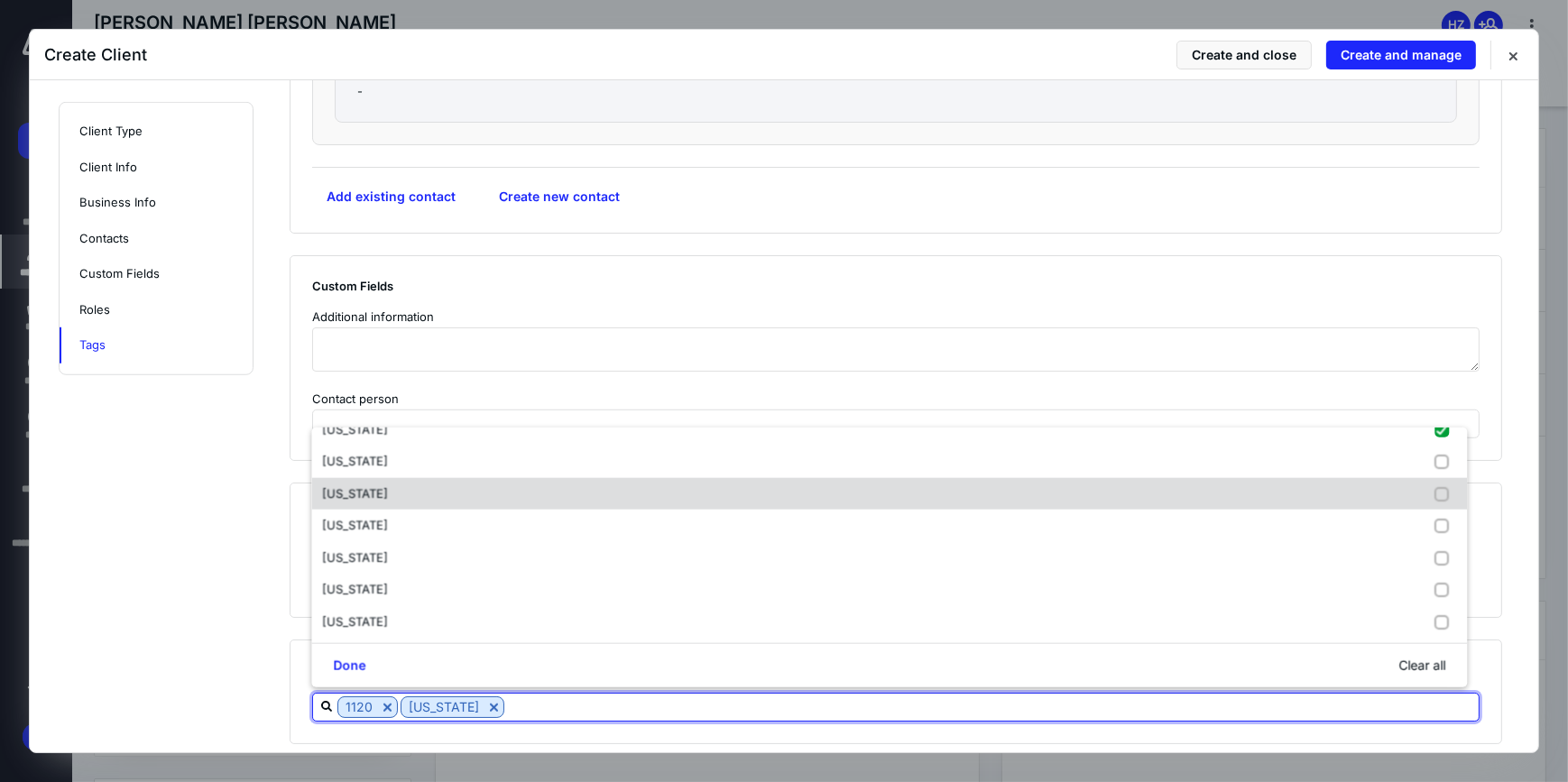 click on "[US_STATE]" at bounding box center (355, 493) 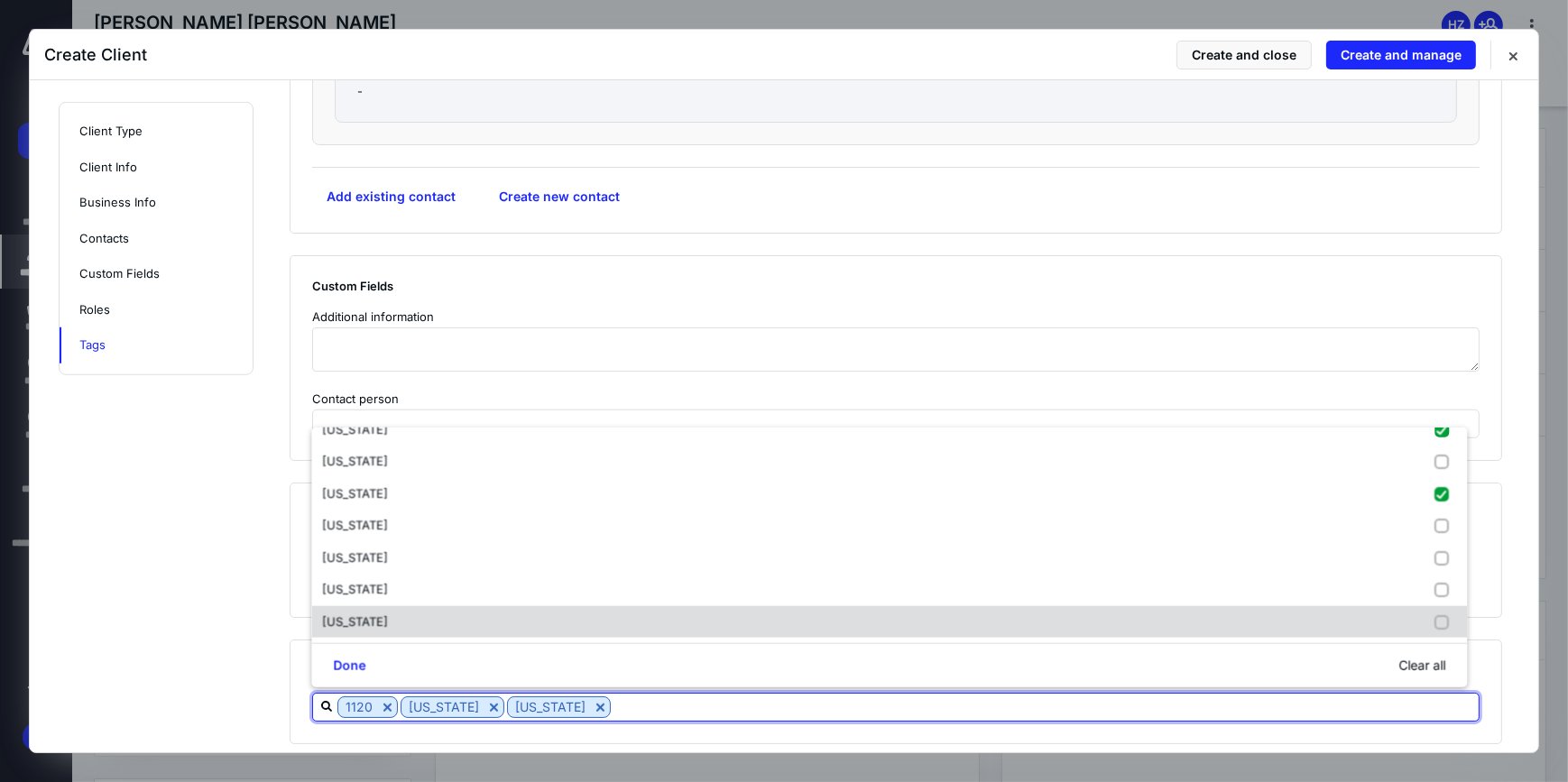 click on "[US_STATE]" at bounding box center (358, 622) 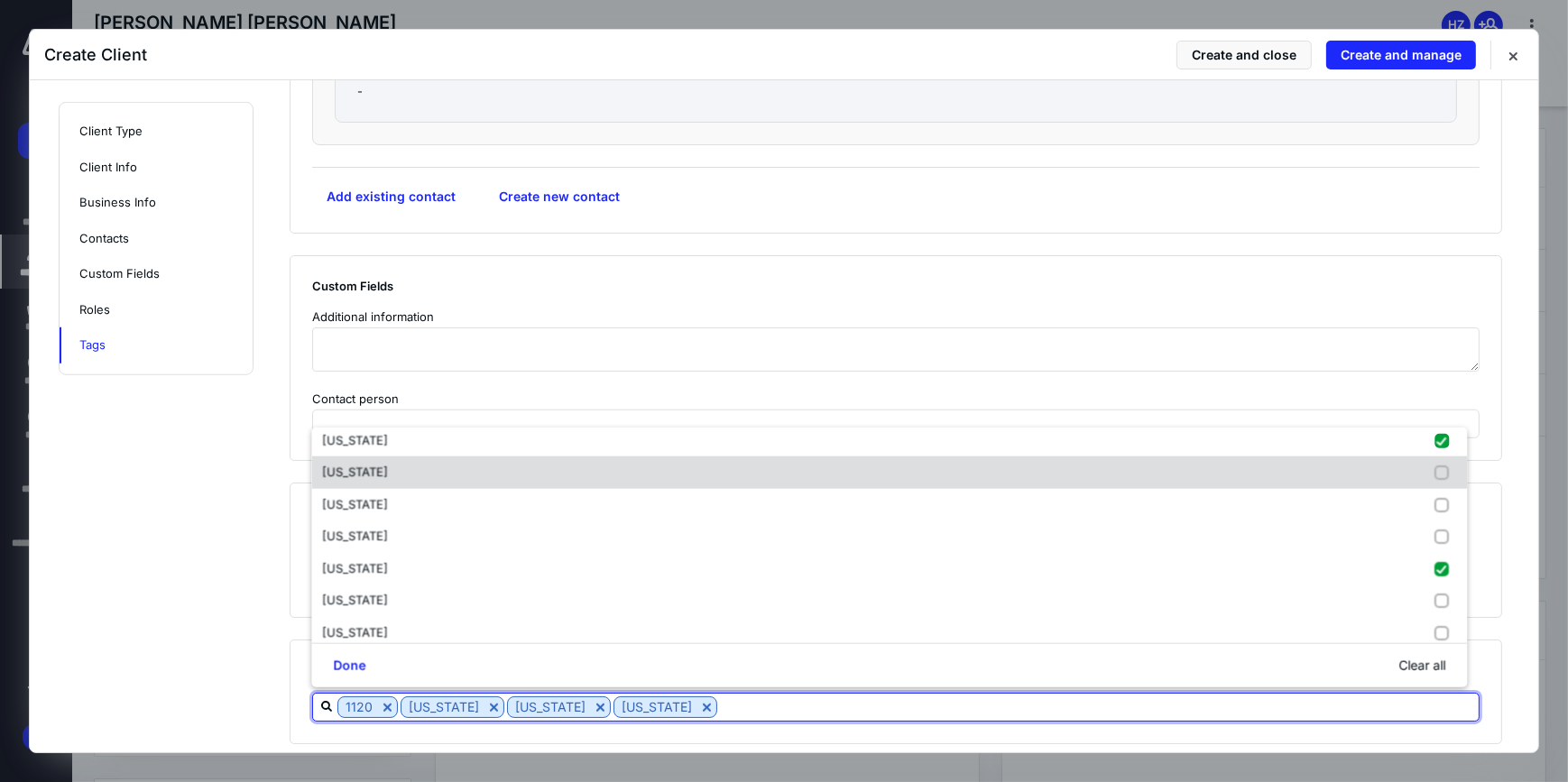 scroll, scrollTop: 327, scrollLeft: 0, axis: vertical 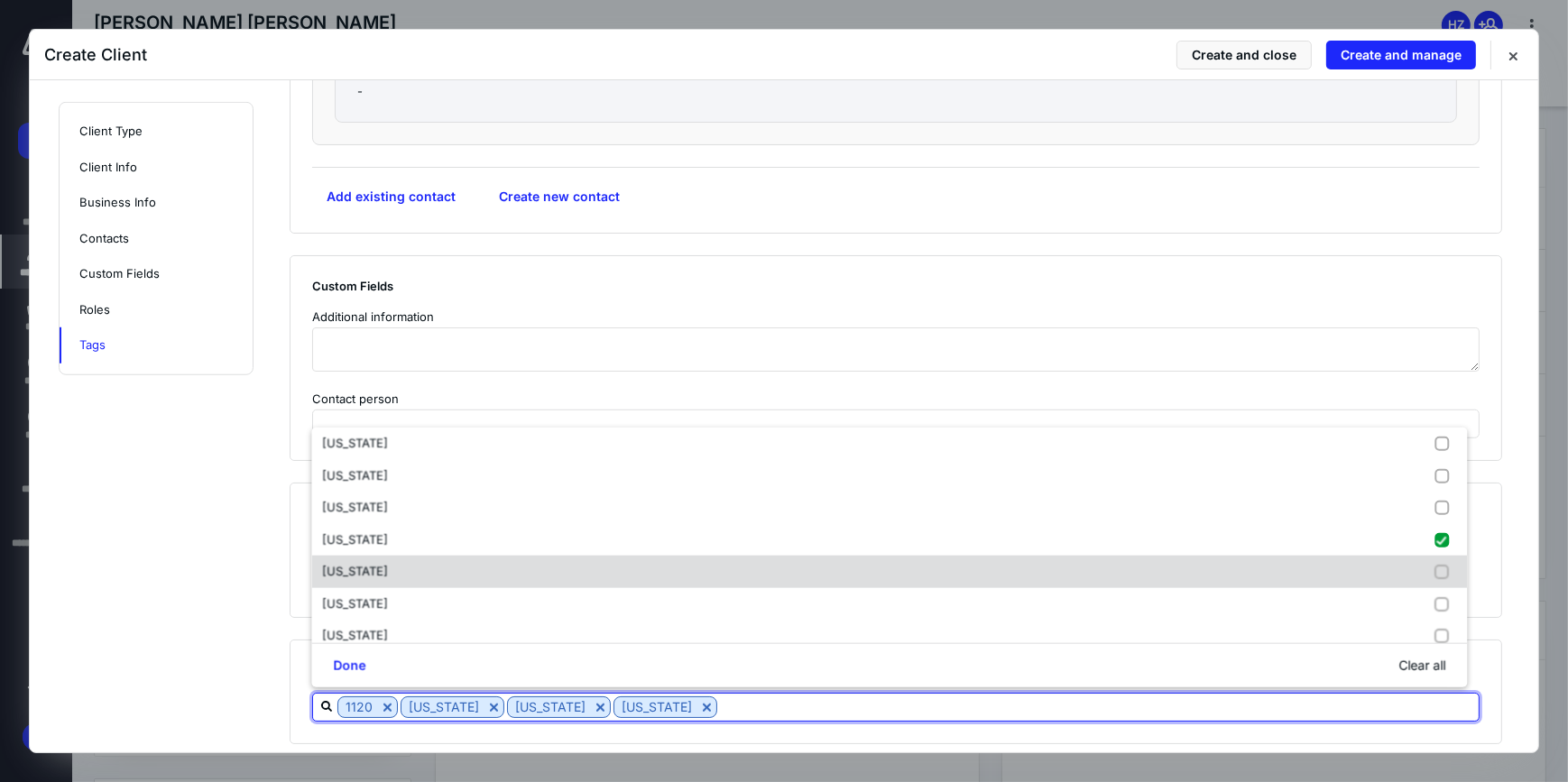 click on "[US_STATE]" at bounding box center (358, 572) 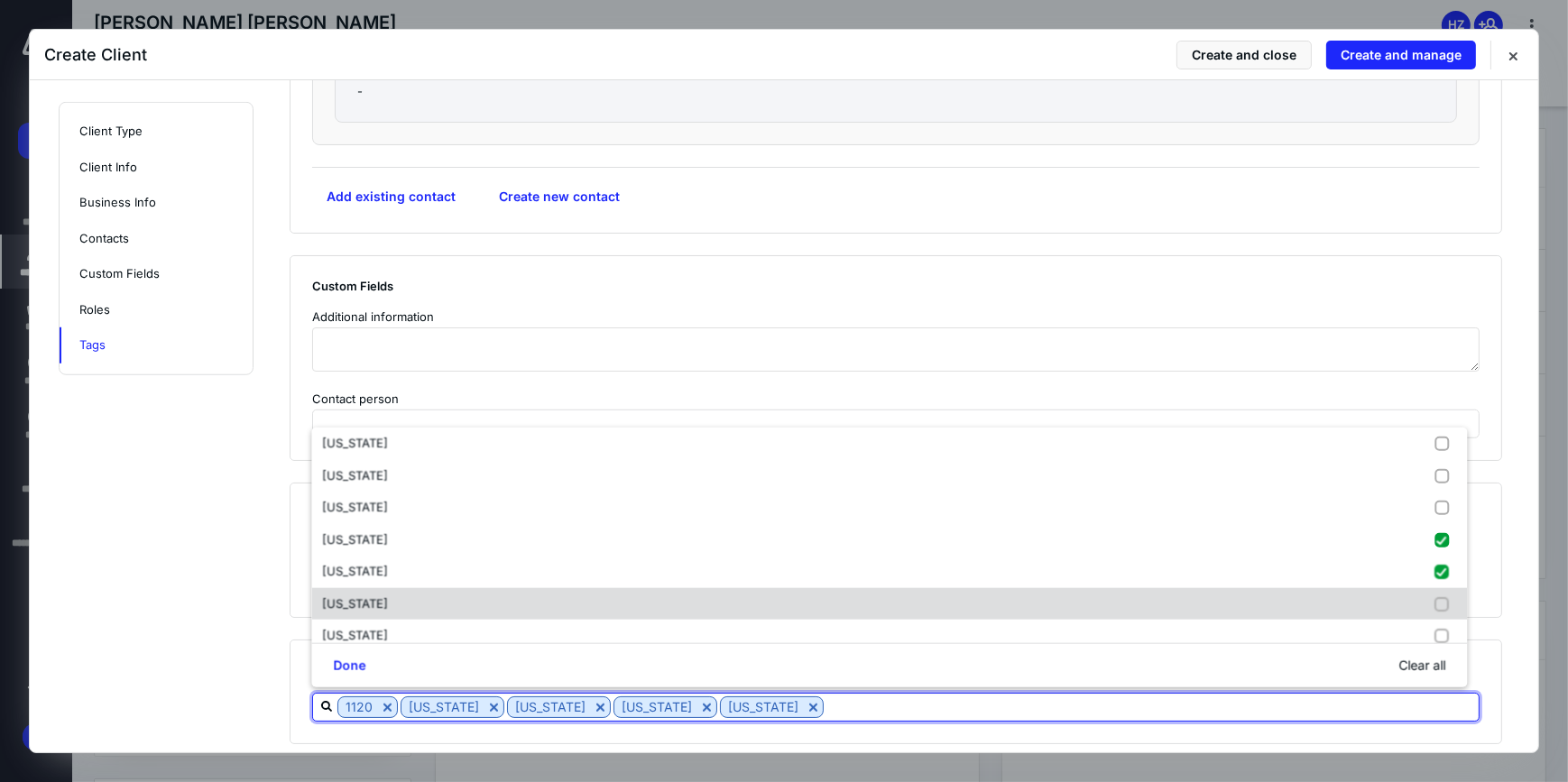 click on "[US_STATE]" at bounding box center [355, 603] 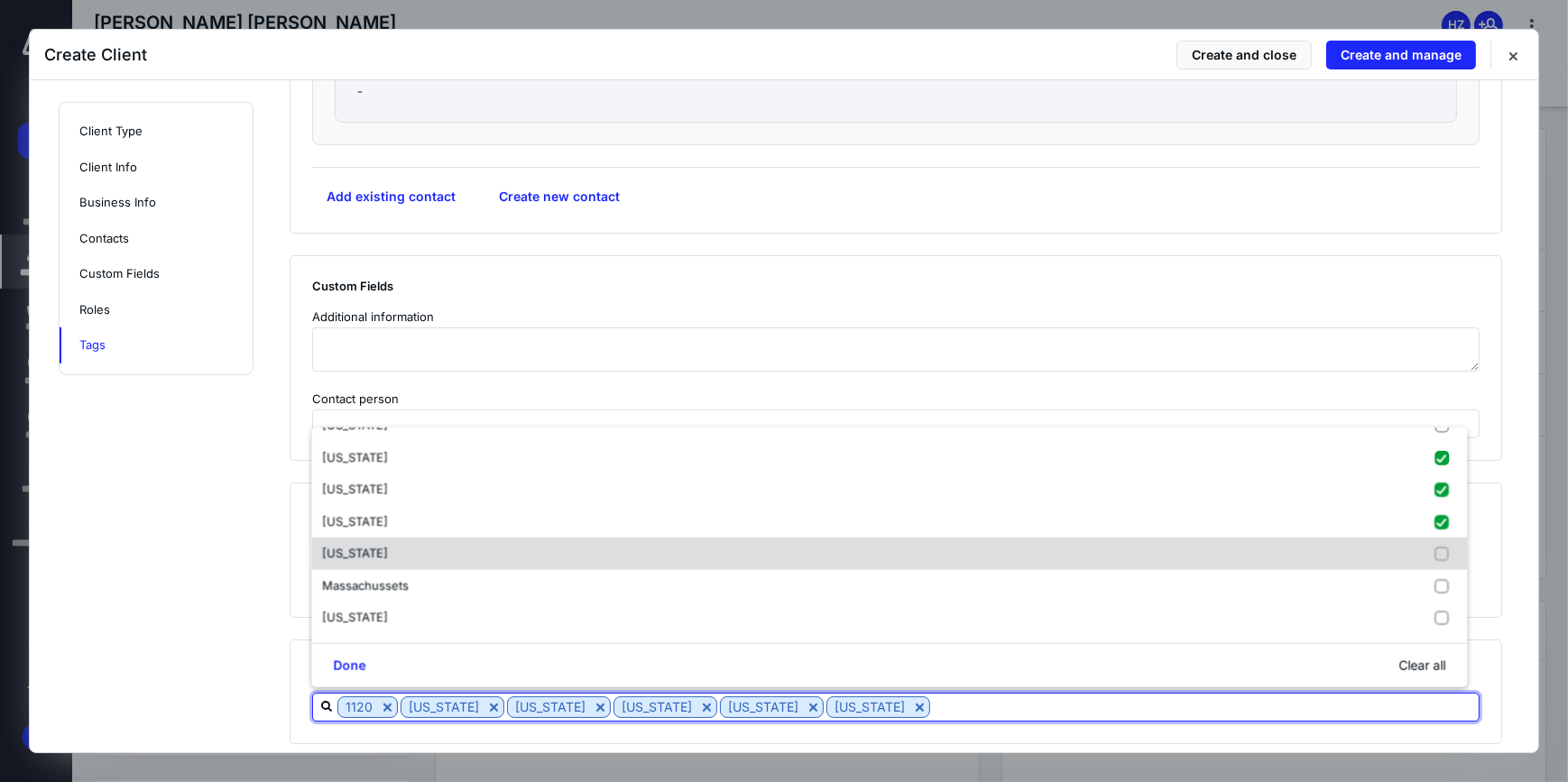 scroll, scrollTop: 492, scrollLeft: 0, axis: vertical 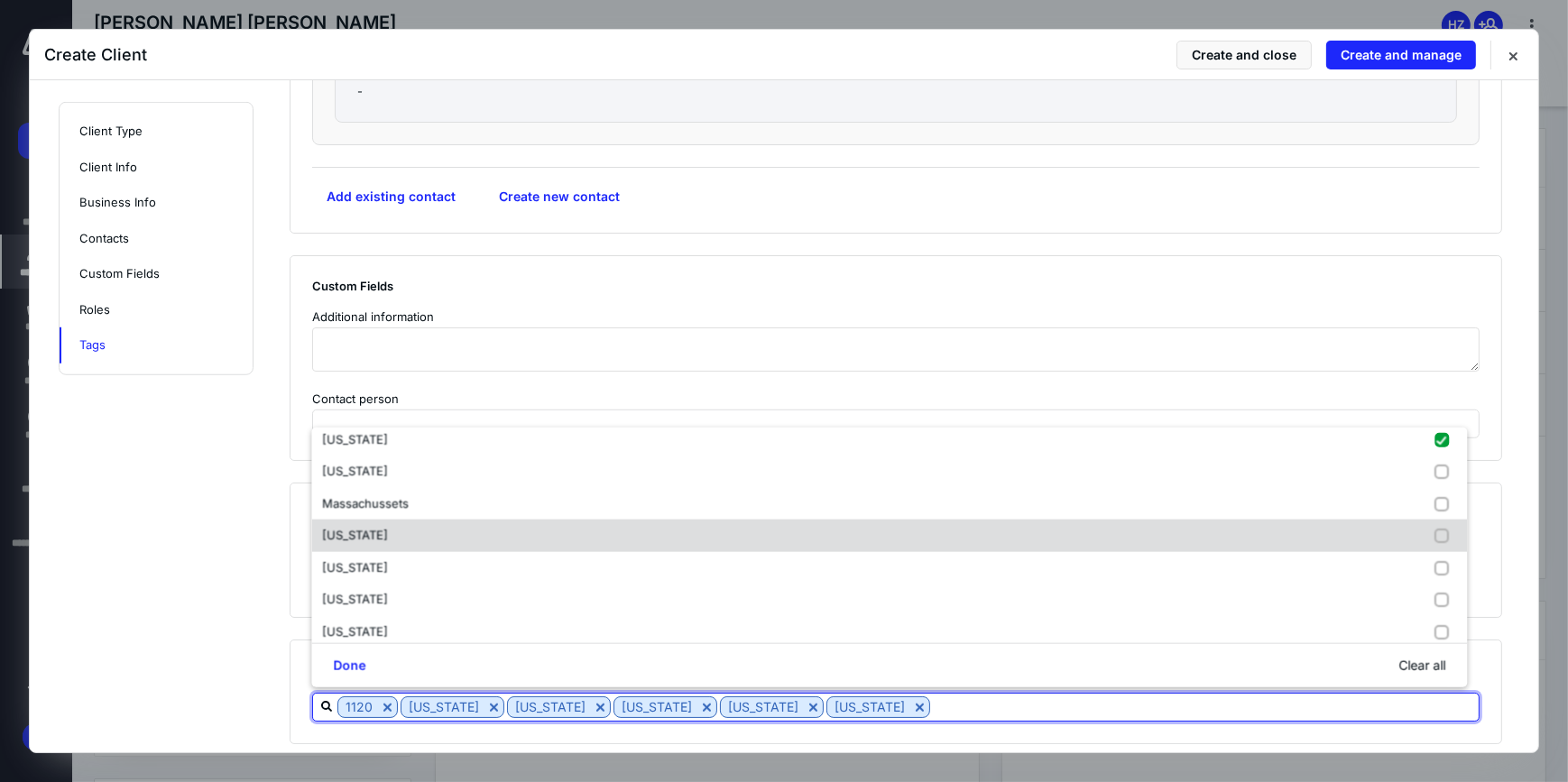 click on "[US_STATE]" at bounding box center [358, 536] 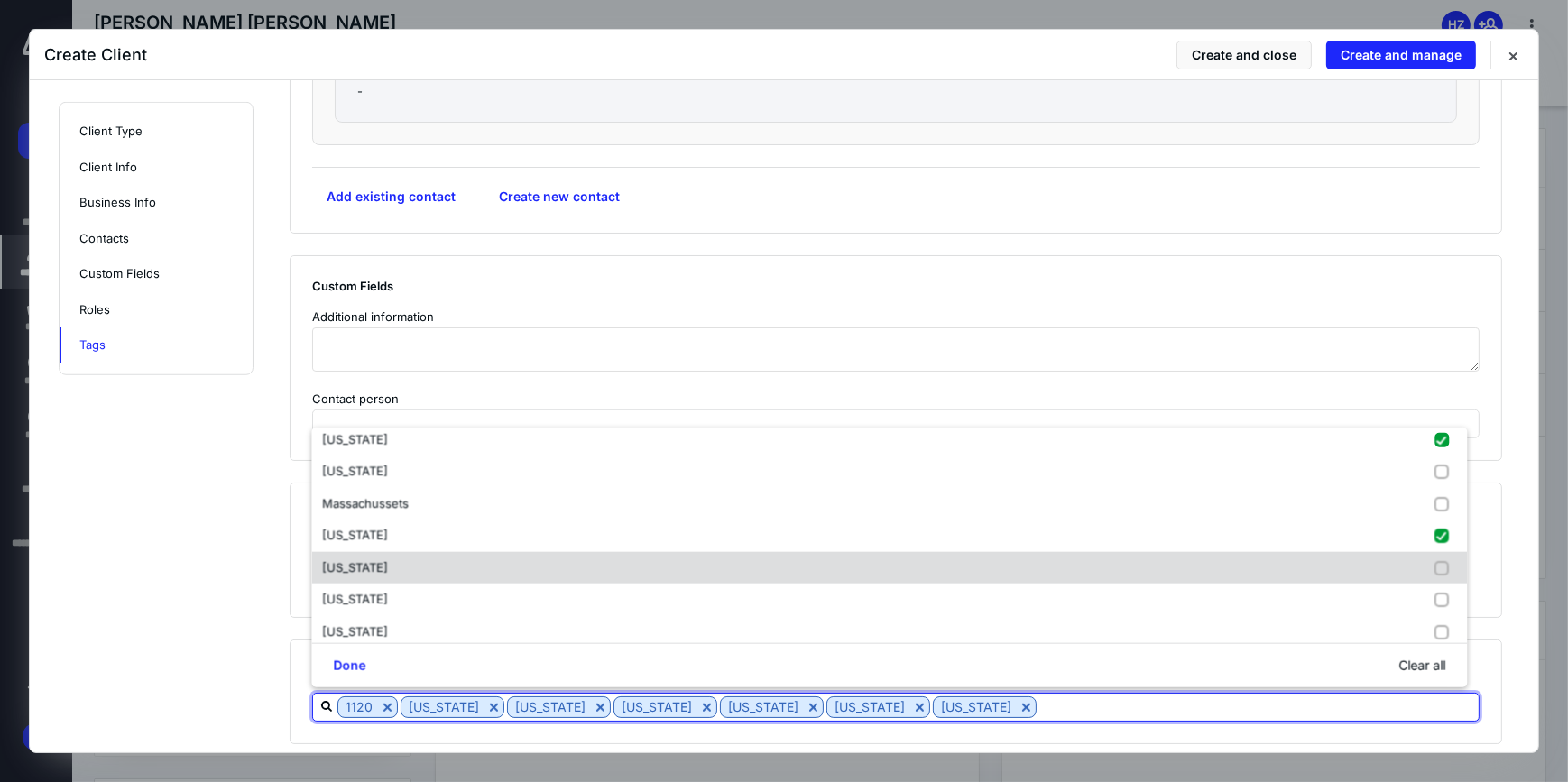 click on "[US_STATE]" at bounding box center (355, 567) 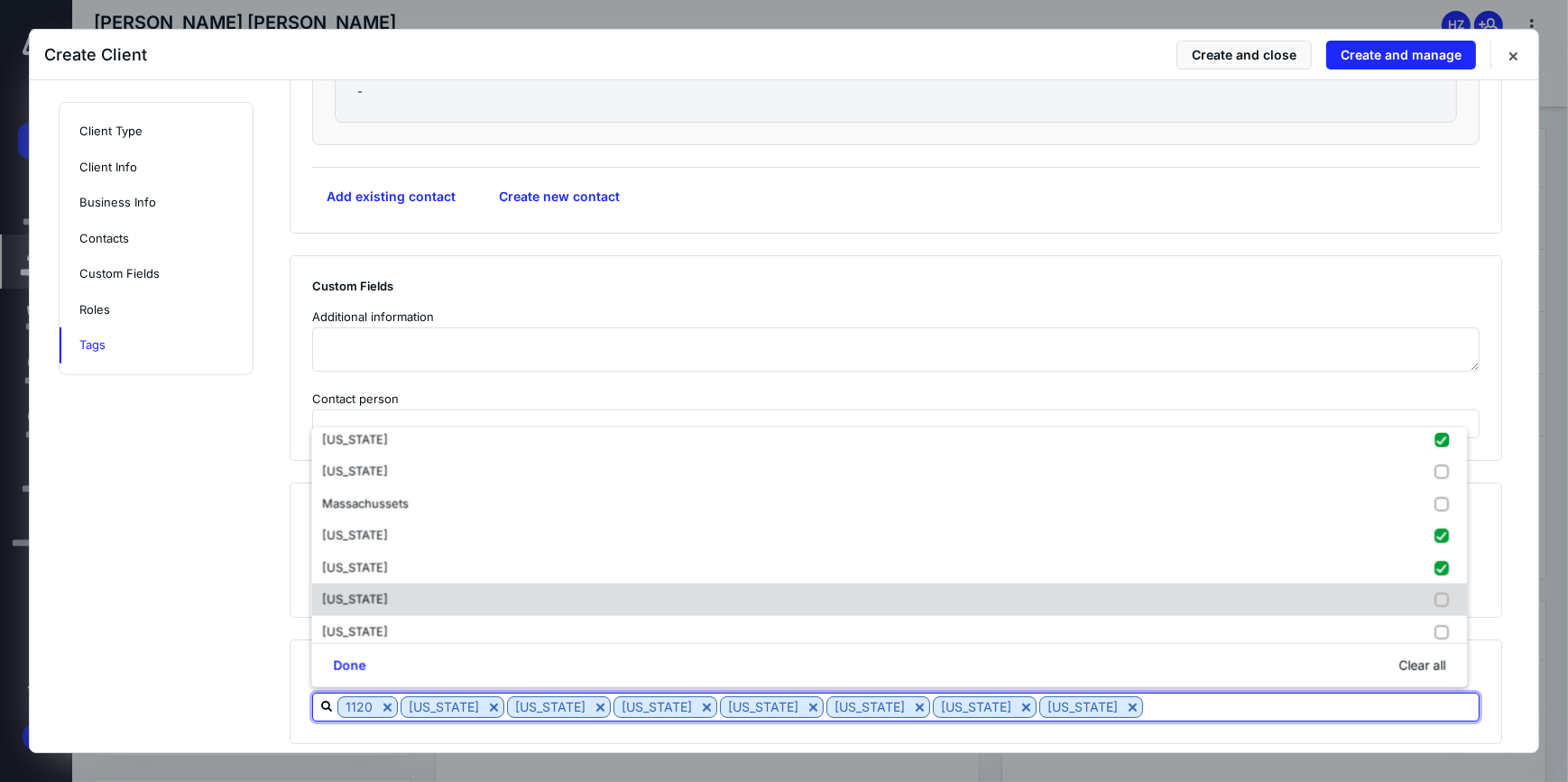 click on "[US_STATE]" at bounding box center (355, 599) 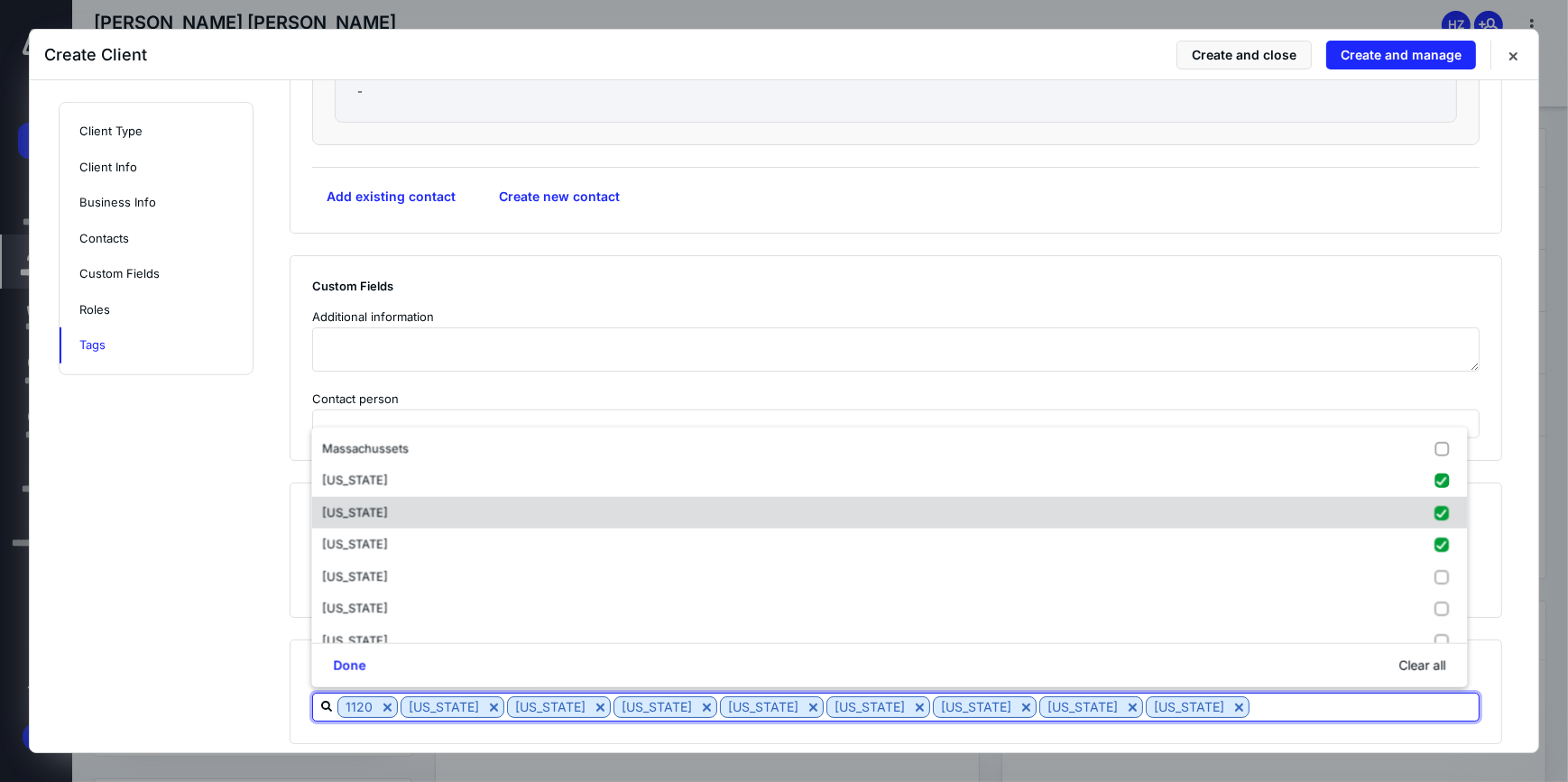 scroll, scrollTop: 574, scrollLeft: 0, axis: vertical 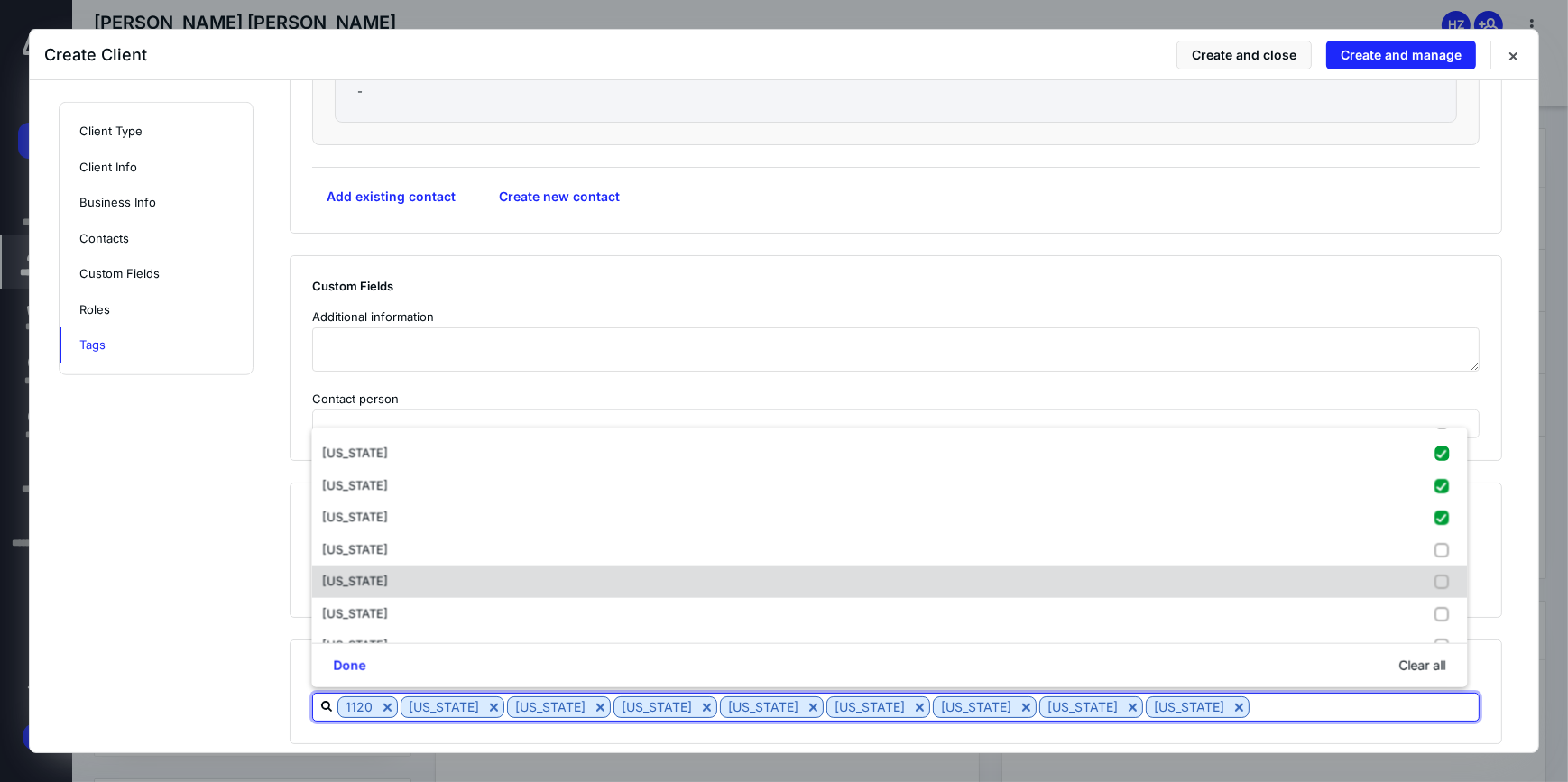 click on "[US_STATE]" at bounding box center (355, 581) 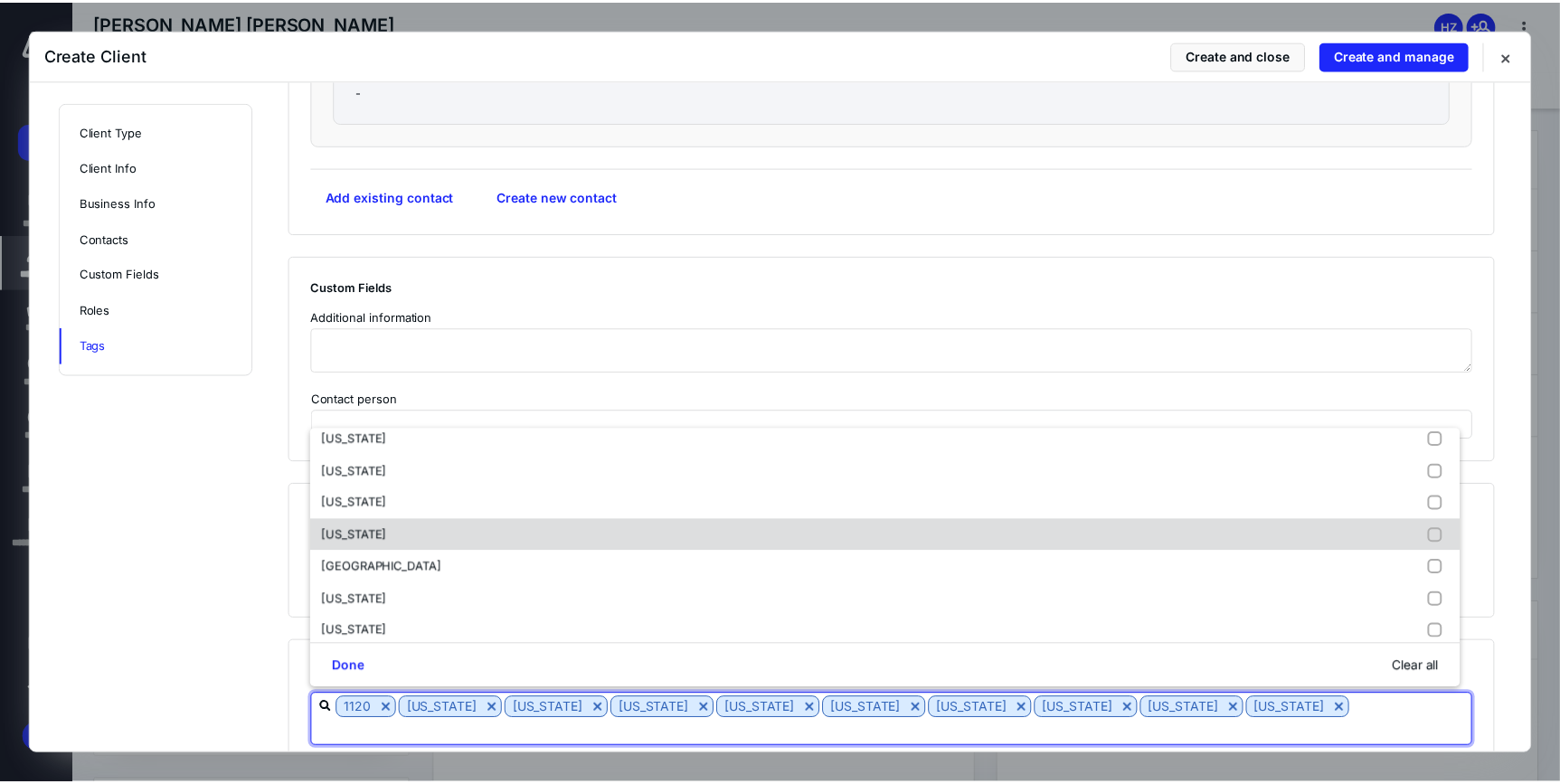scroll, scrollTop: 822, scrollLeft: 0, axis: vertical 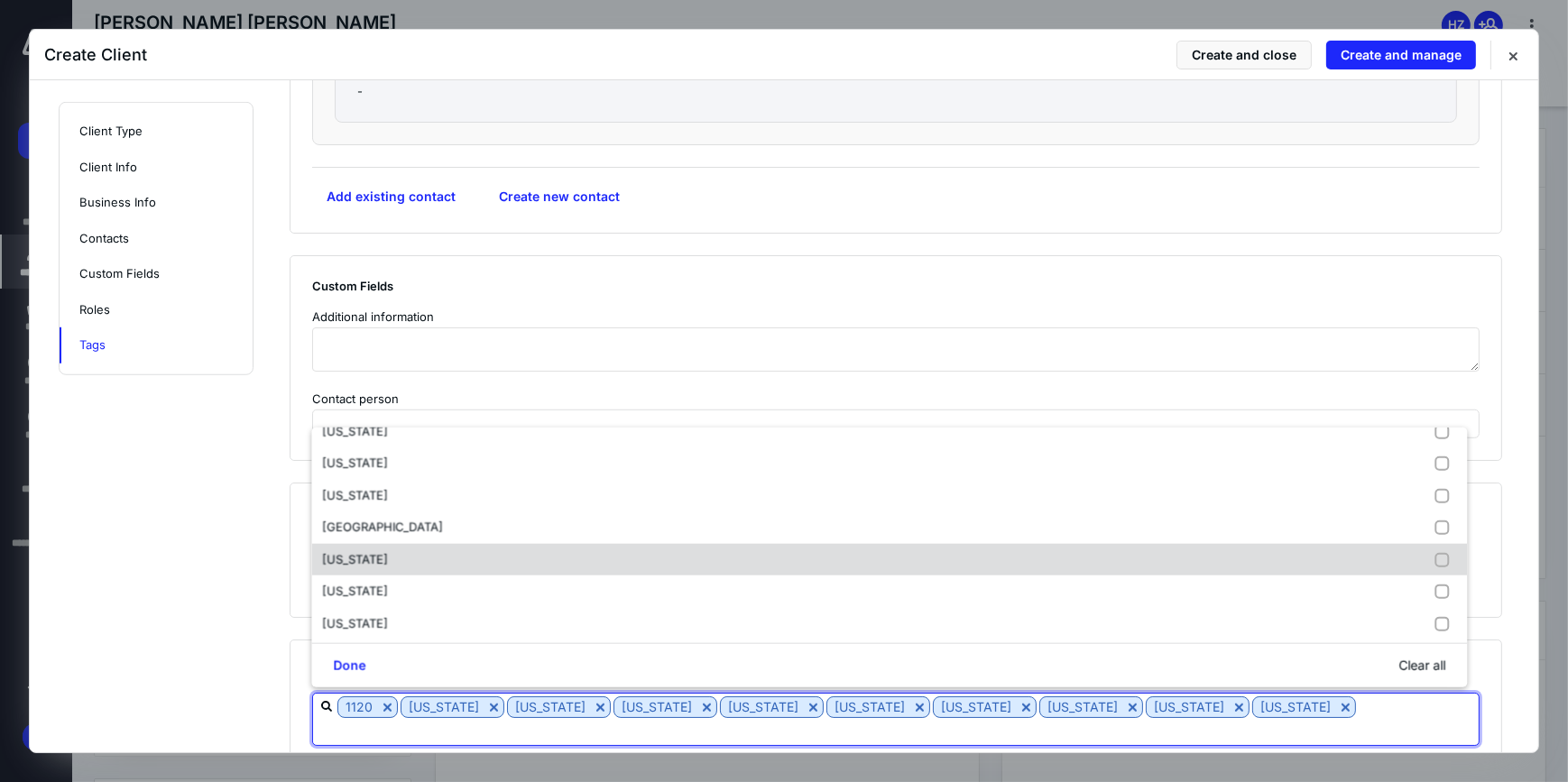click on "[US_STATE]" at bounding box center (355, 560) 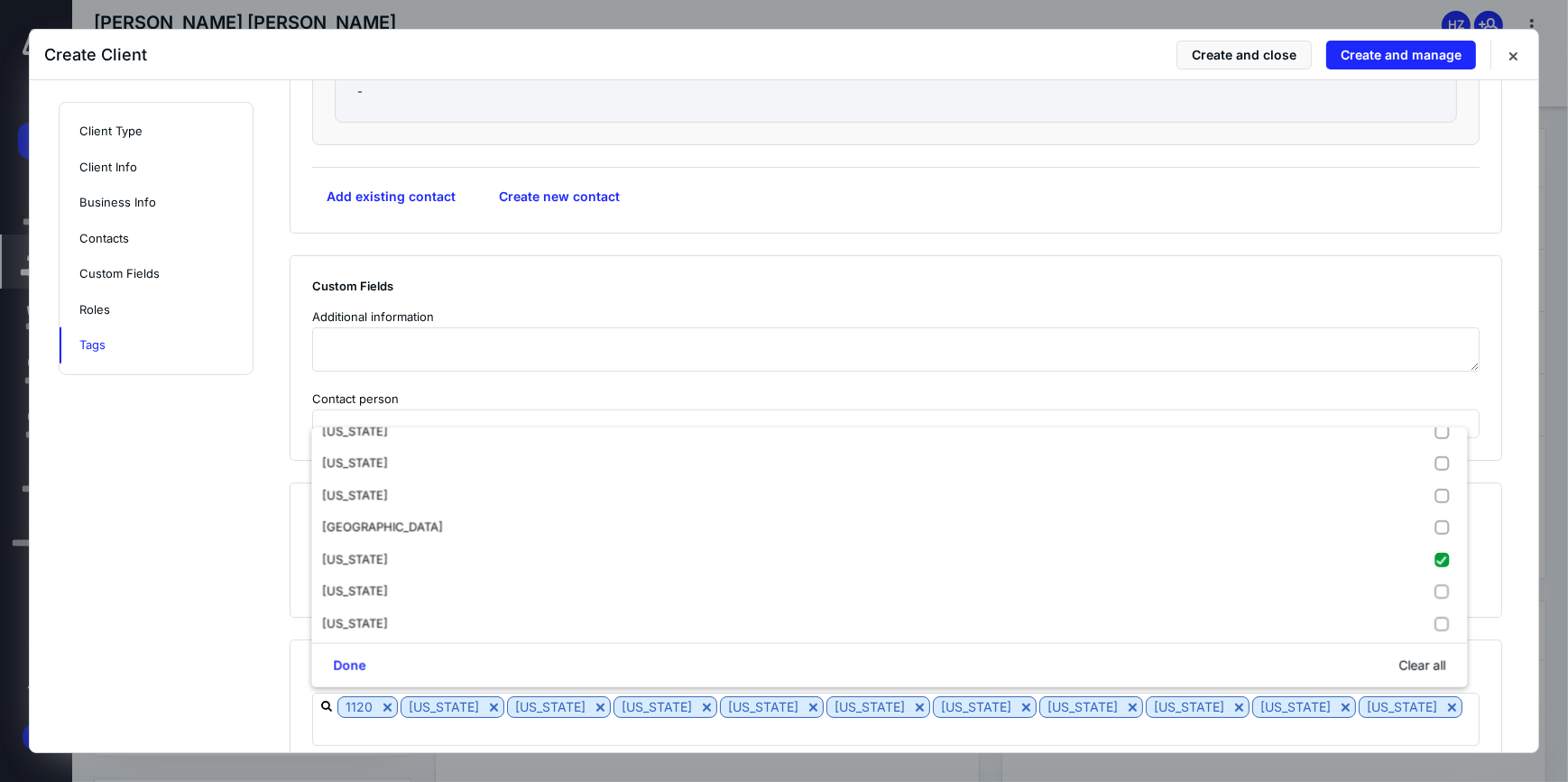 click on "**********" at bounding box center (907, -462) 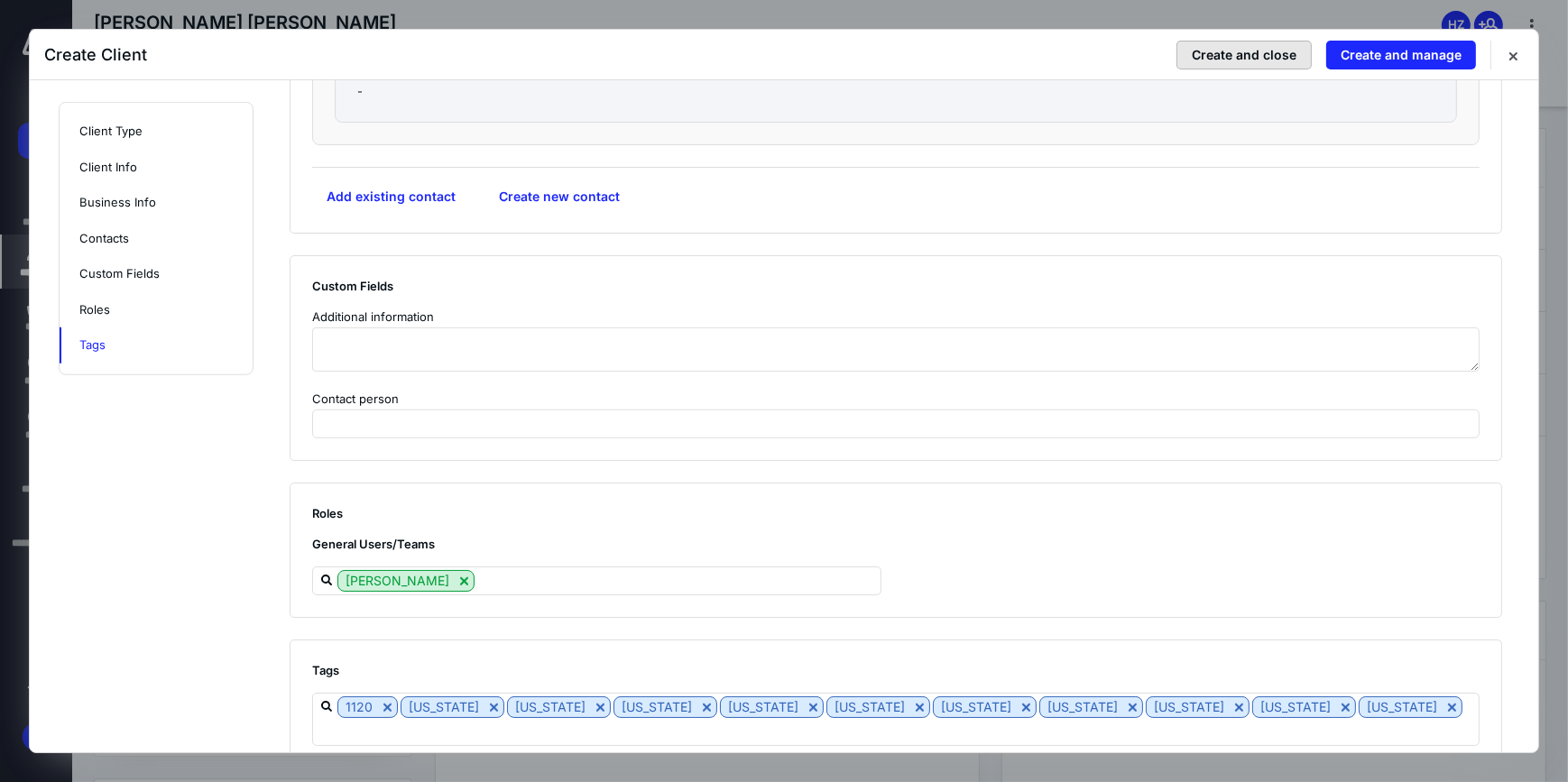 click on "Create and close" at bounding box center [1244, 55] 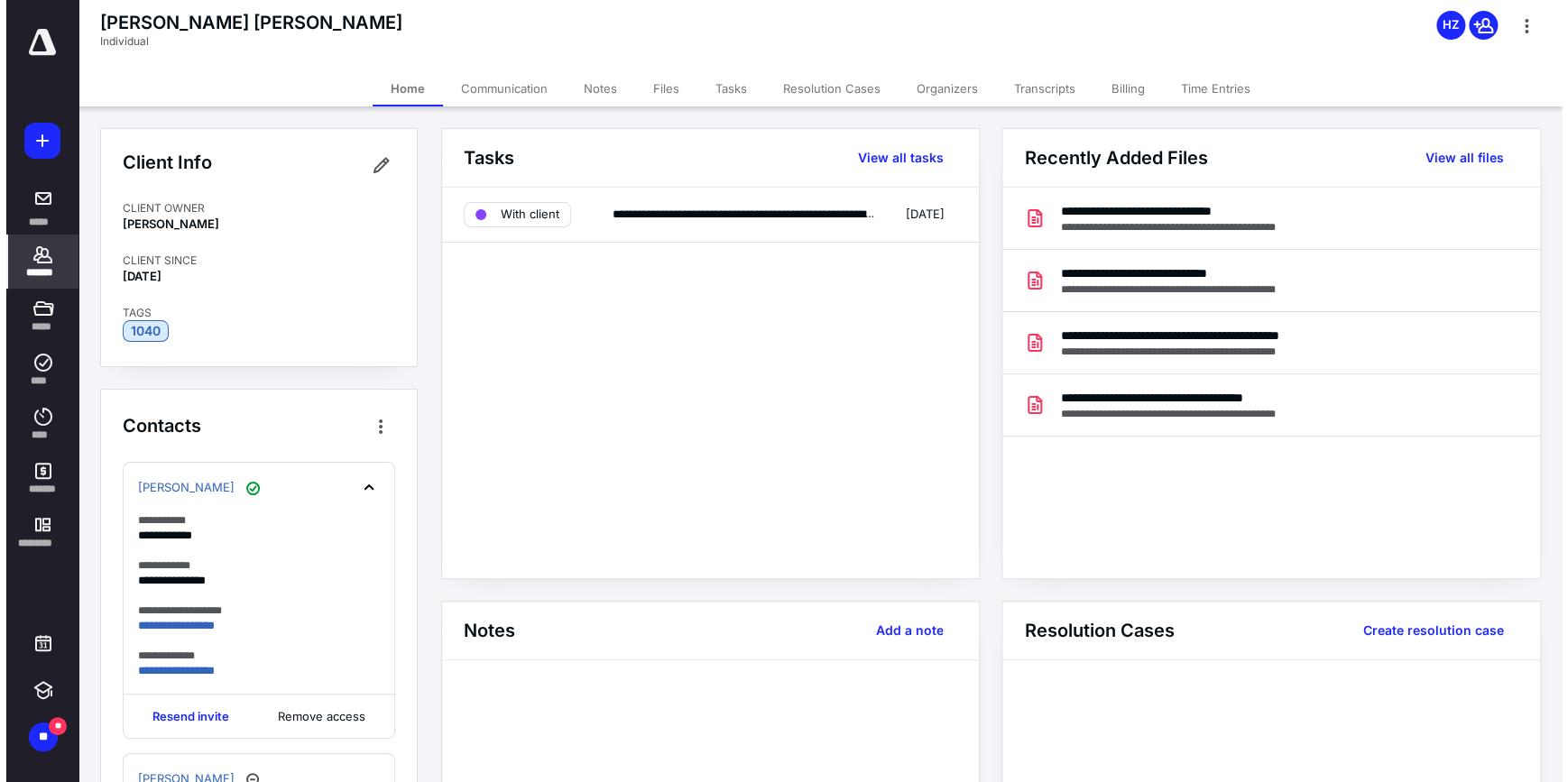 scroll, scrollTop: 0, scrollLeft: 0, axis: both 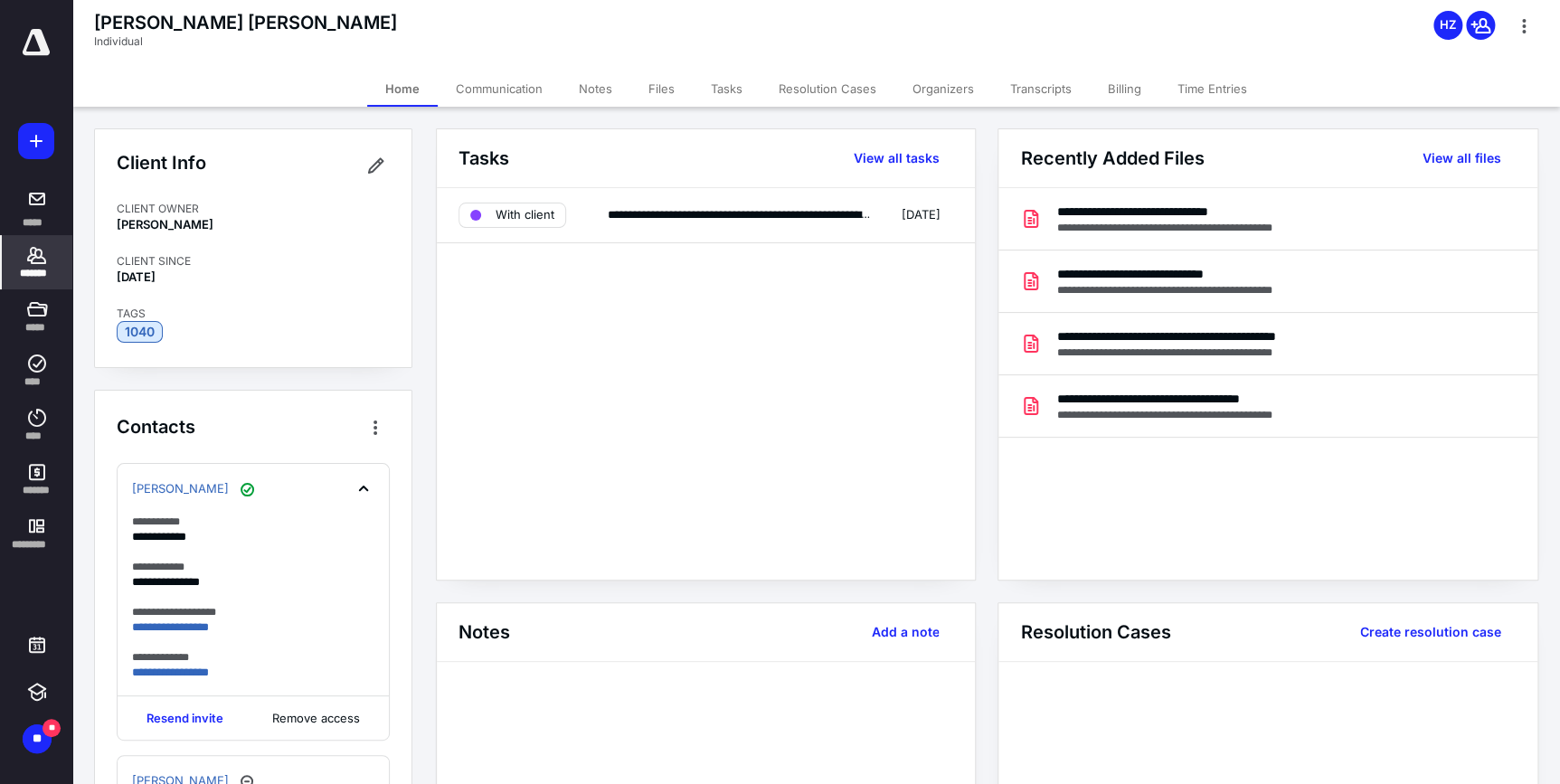 click 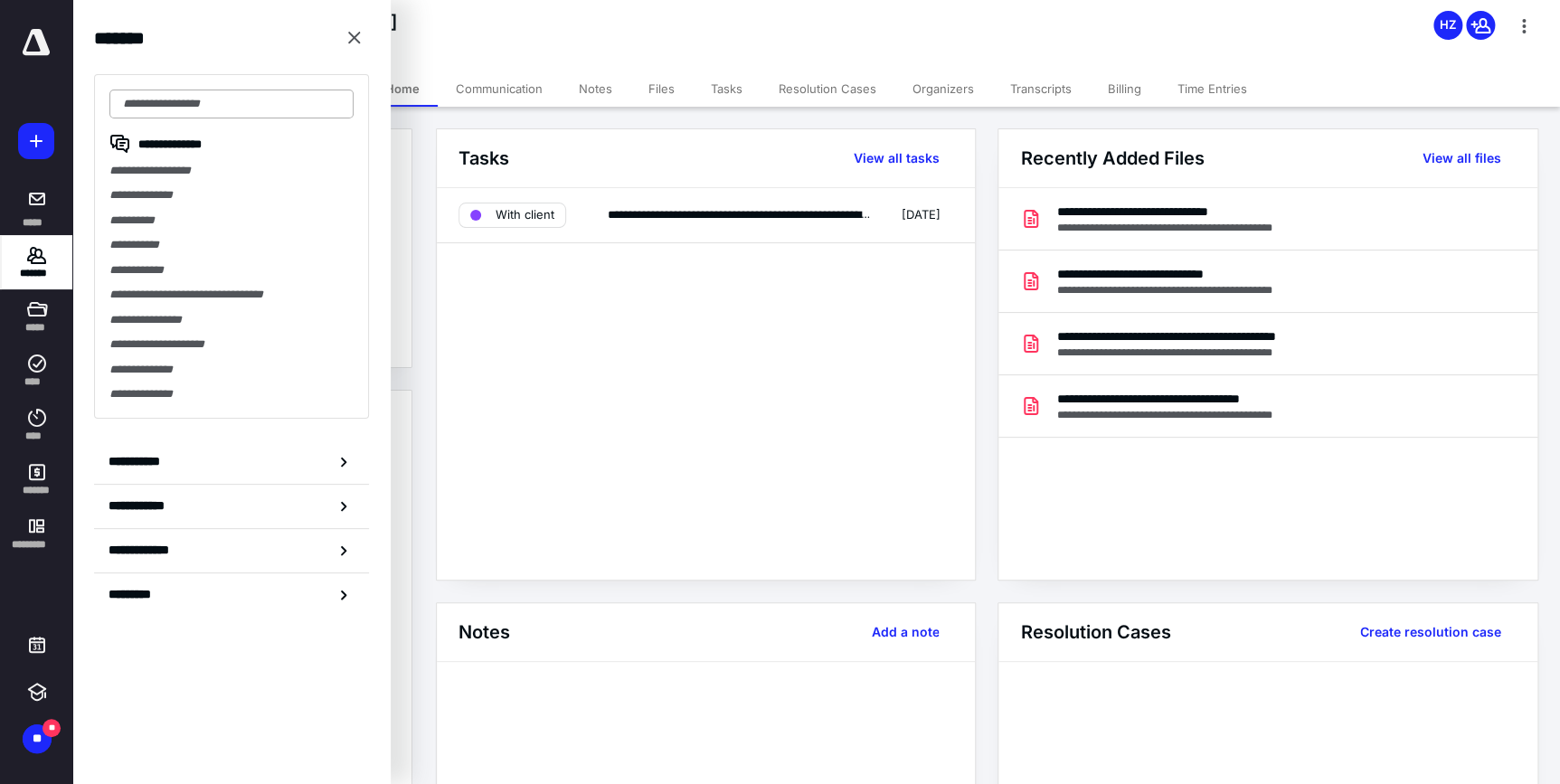 click at bounding box center [232, 104] 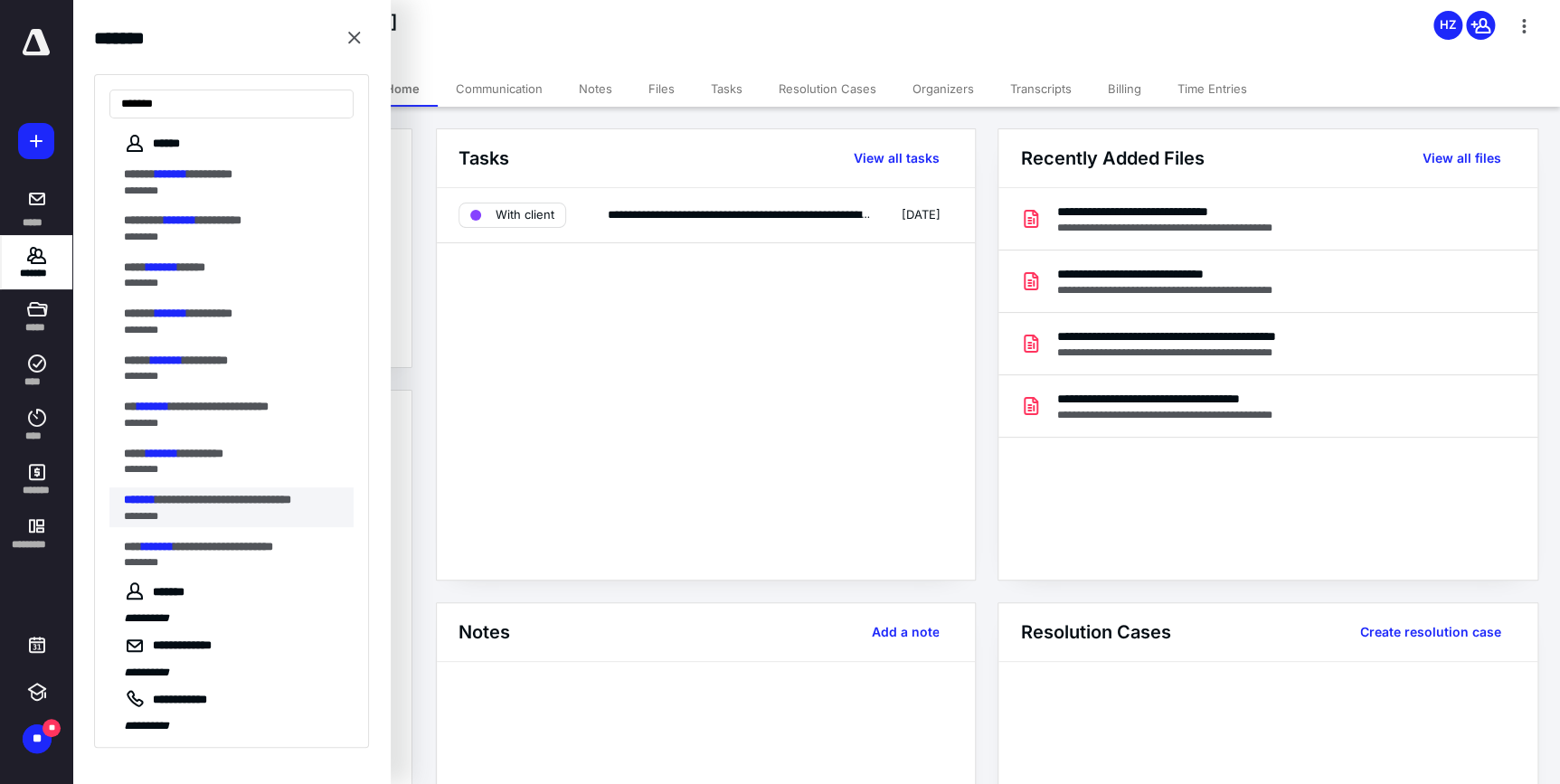 click on "**********" at bounding box center [223, 499] 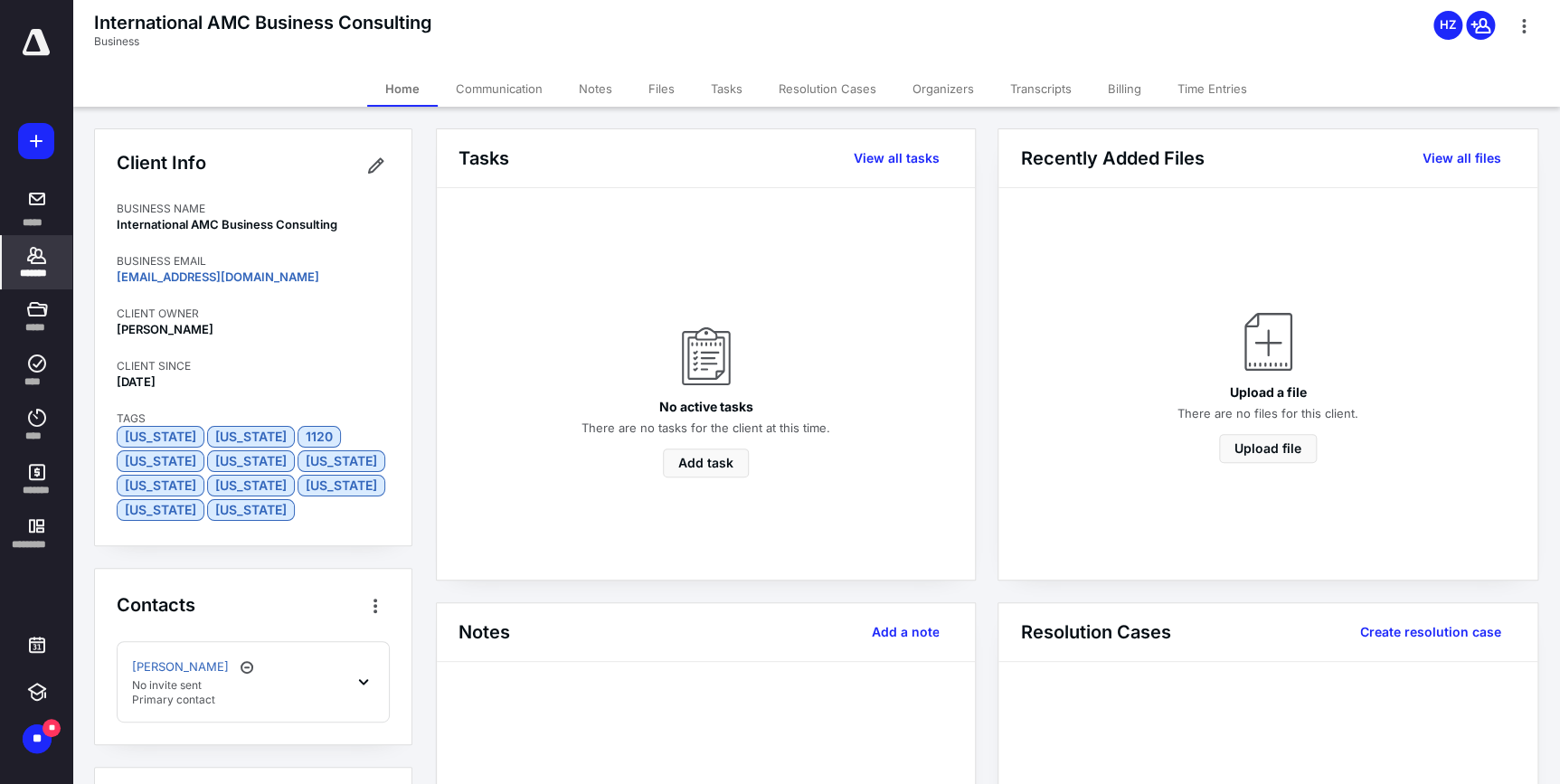 click on "Files" at bounding box center (661, 89) 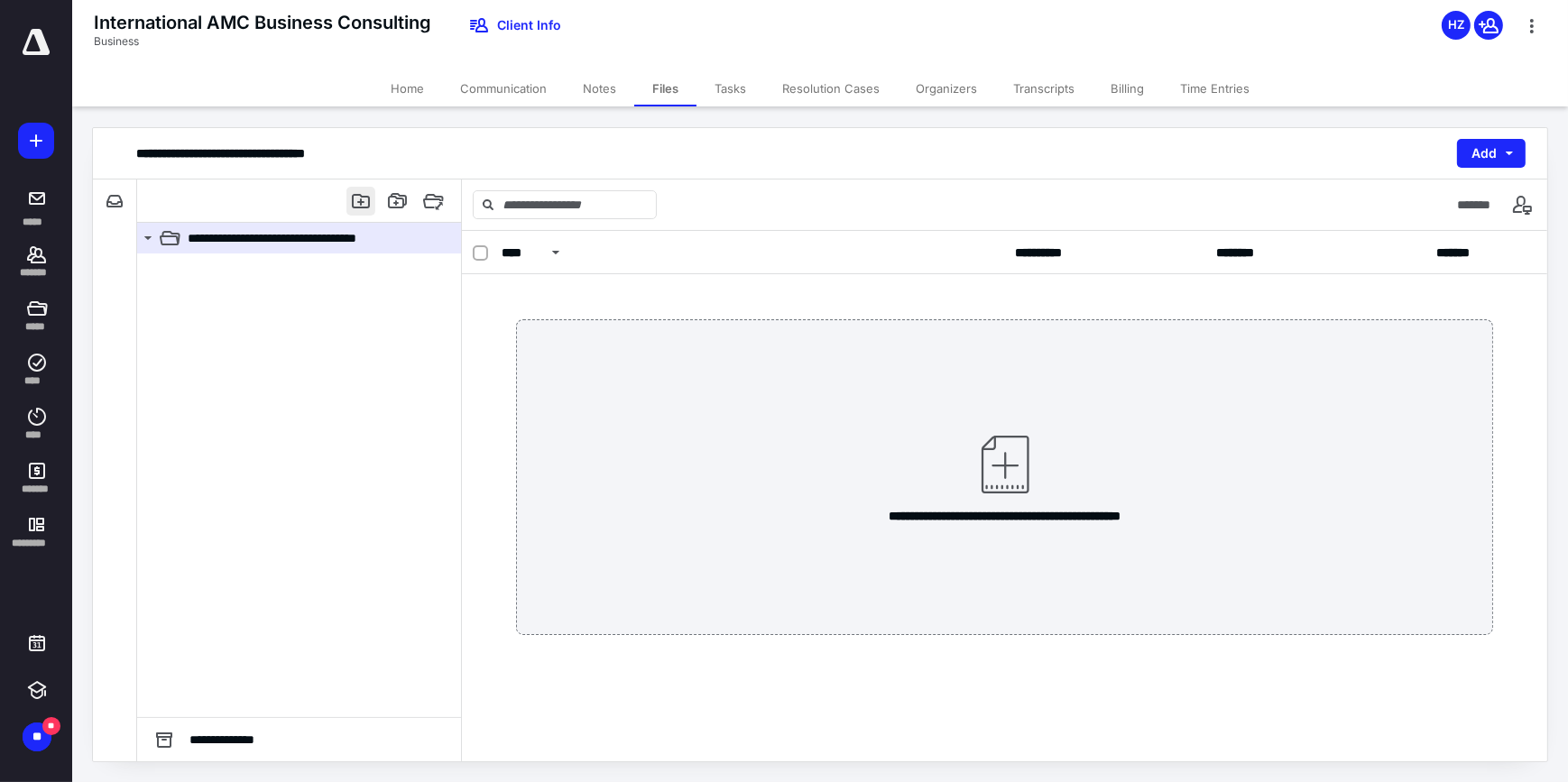 click at bounding box center [361, 201] 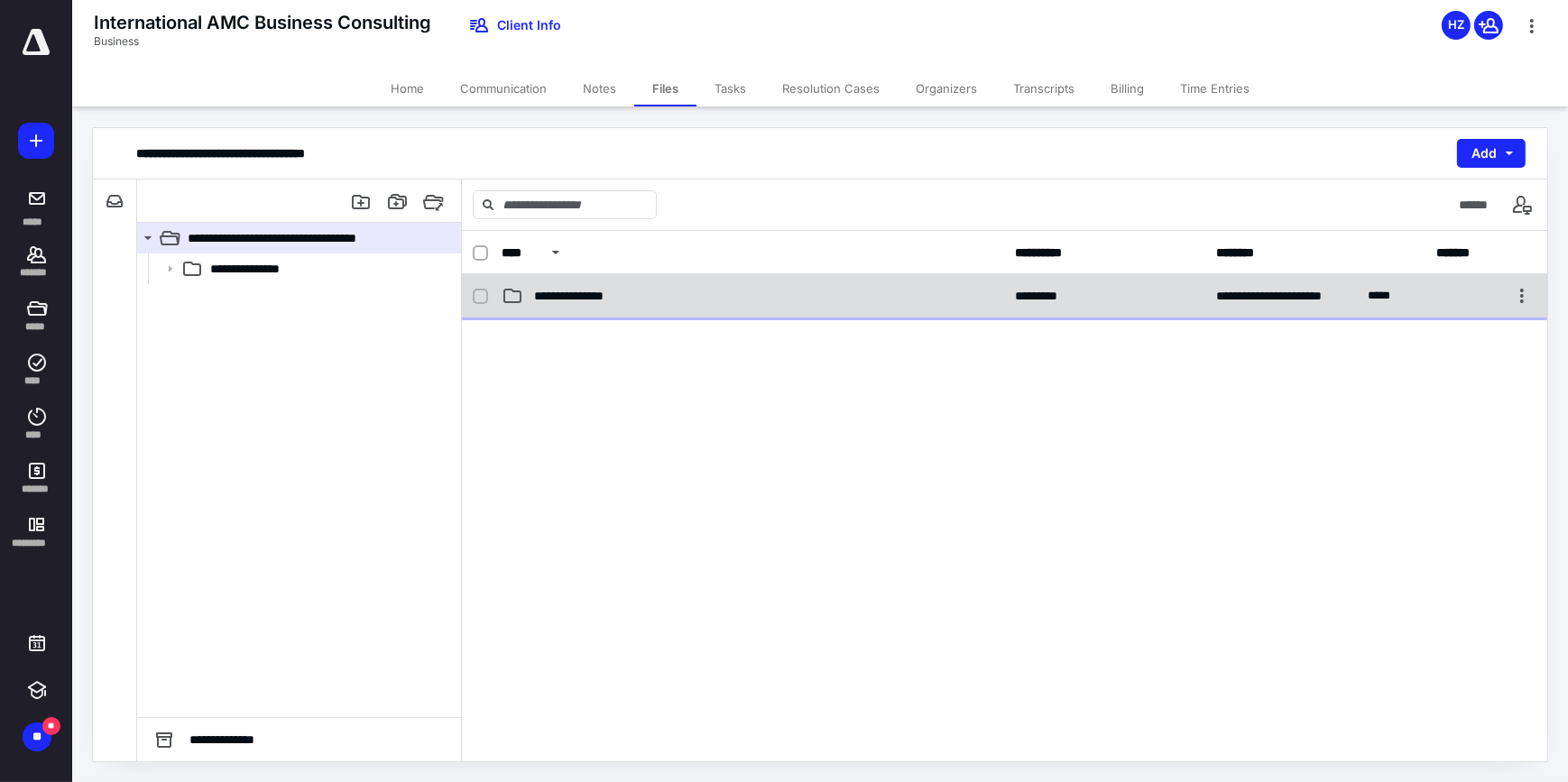 click on "**********" at bounding box center (1004, 296) 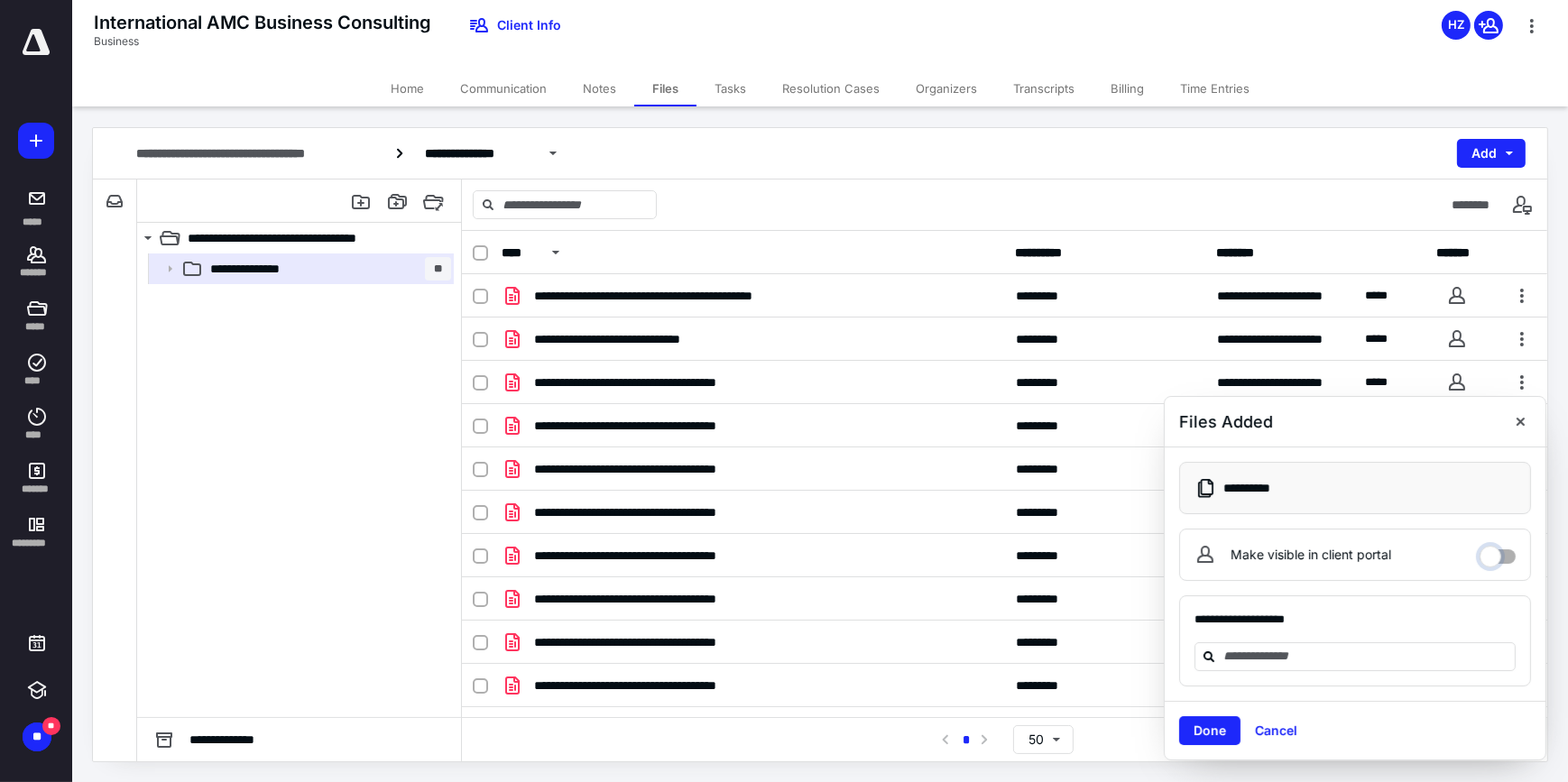 click on "Make visible in client portal" at bounding box center [1498, 552] 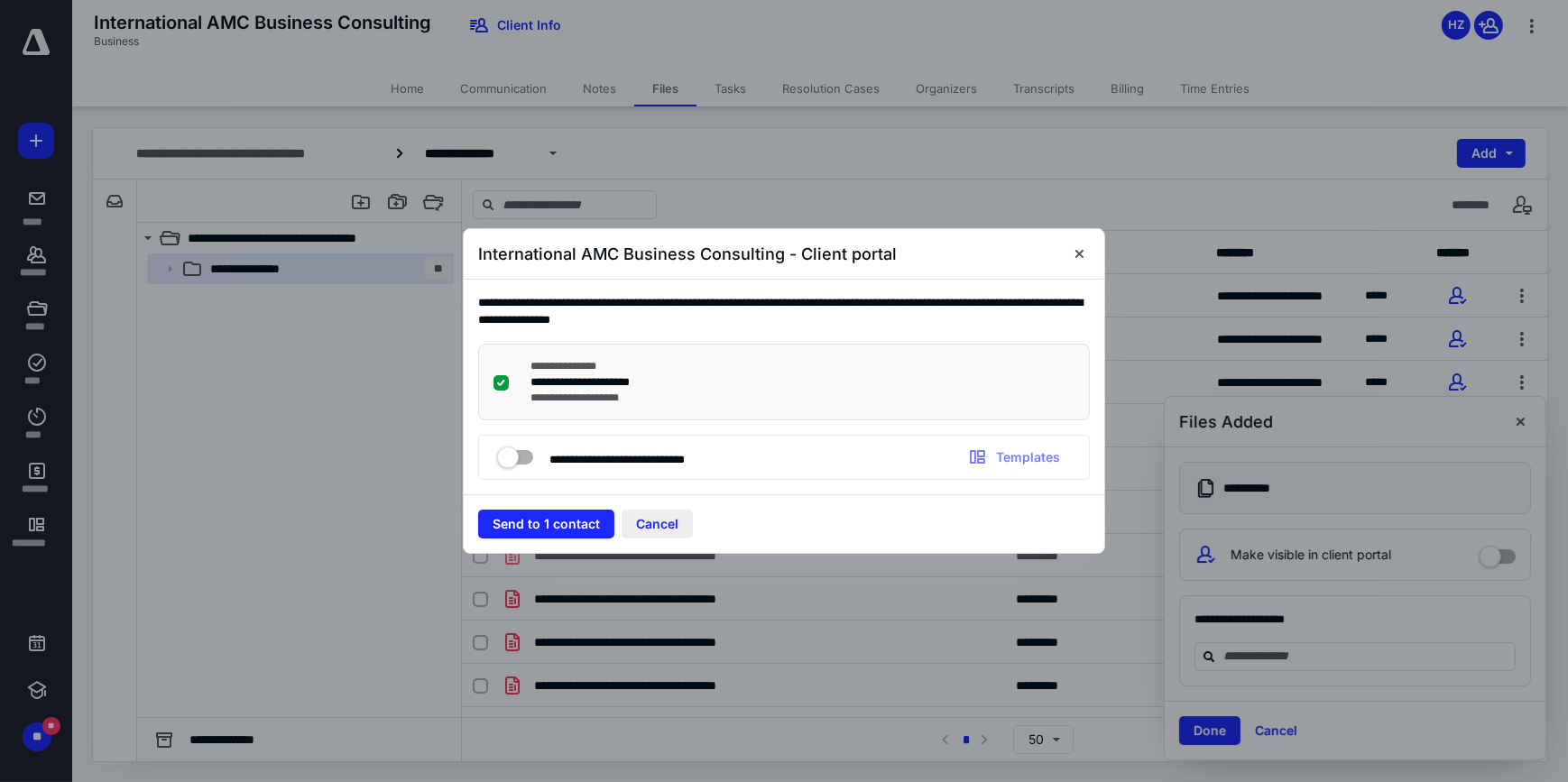 click on "Cancel" at bounding box center [657, 524] 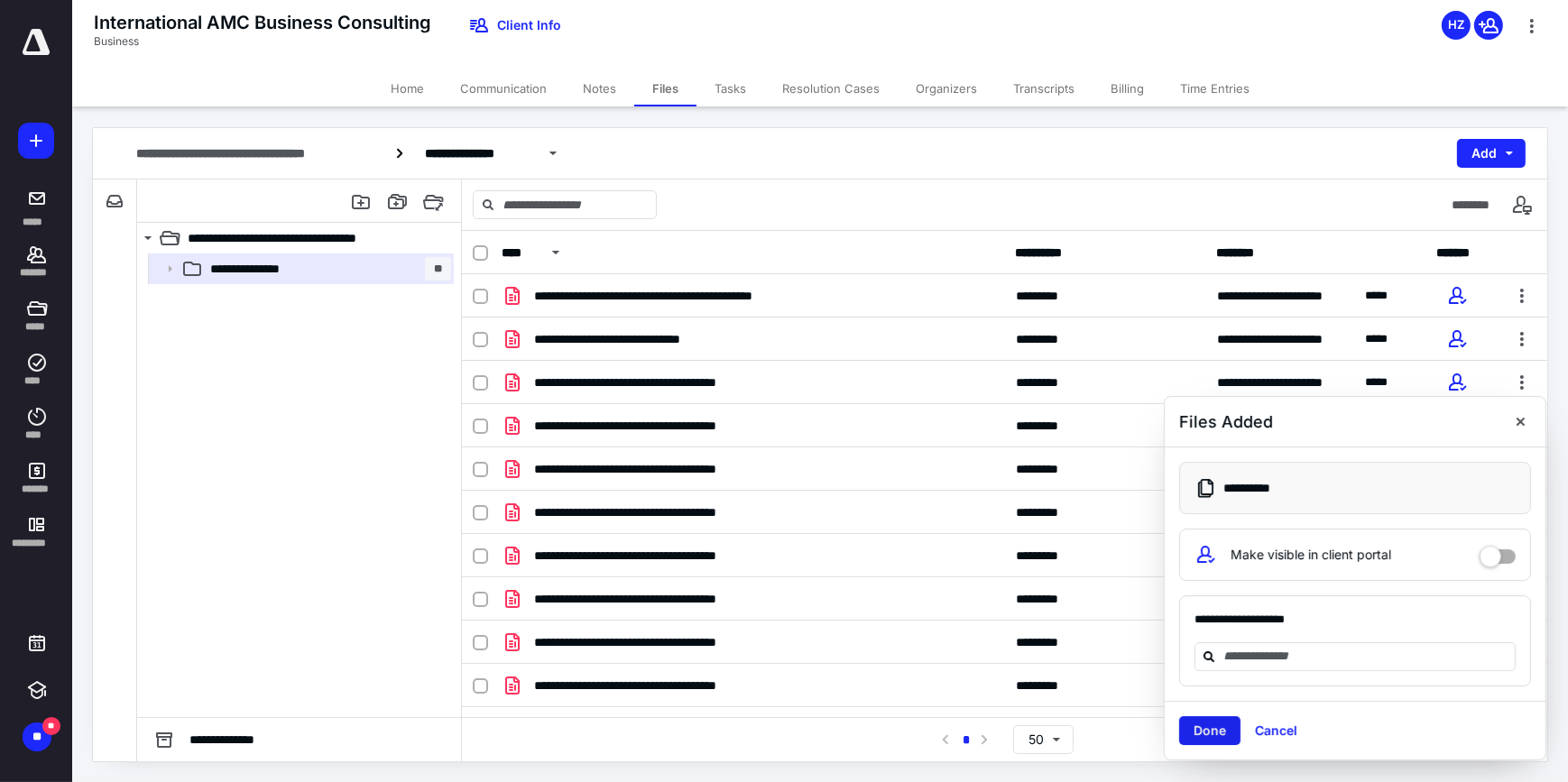 click on "Done" at bounding box center (1210, 731) 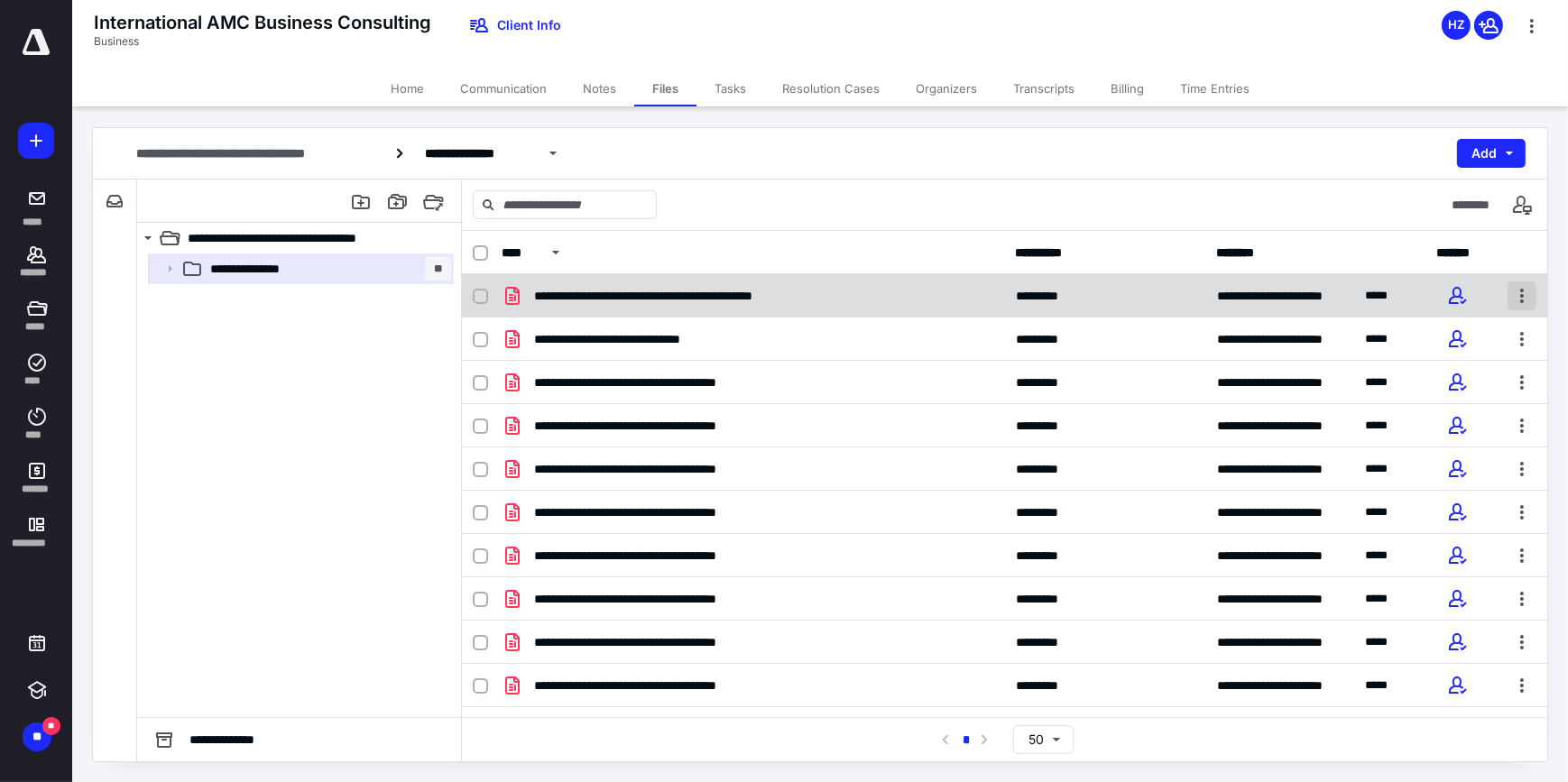 click at bounding box center (1522, 296) 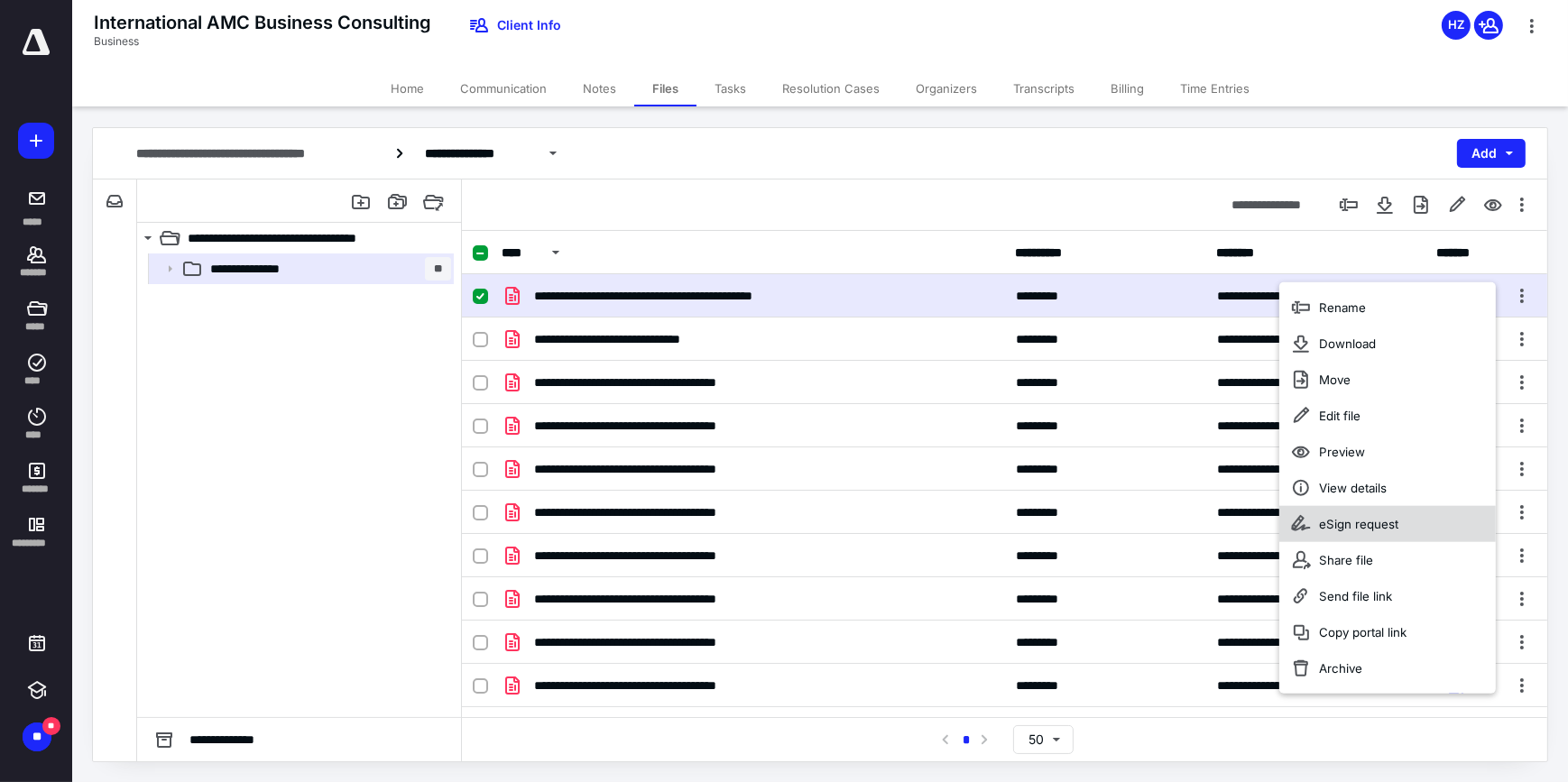 click on "eSign request" at bounding box center (1359, 524) 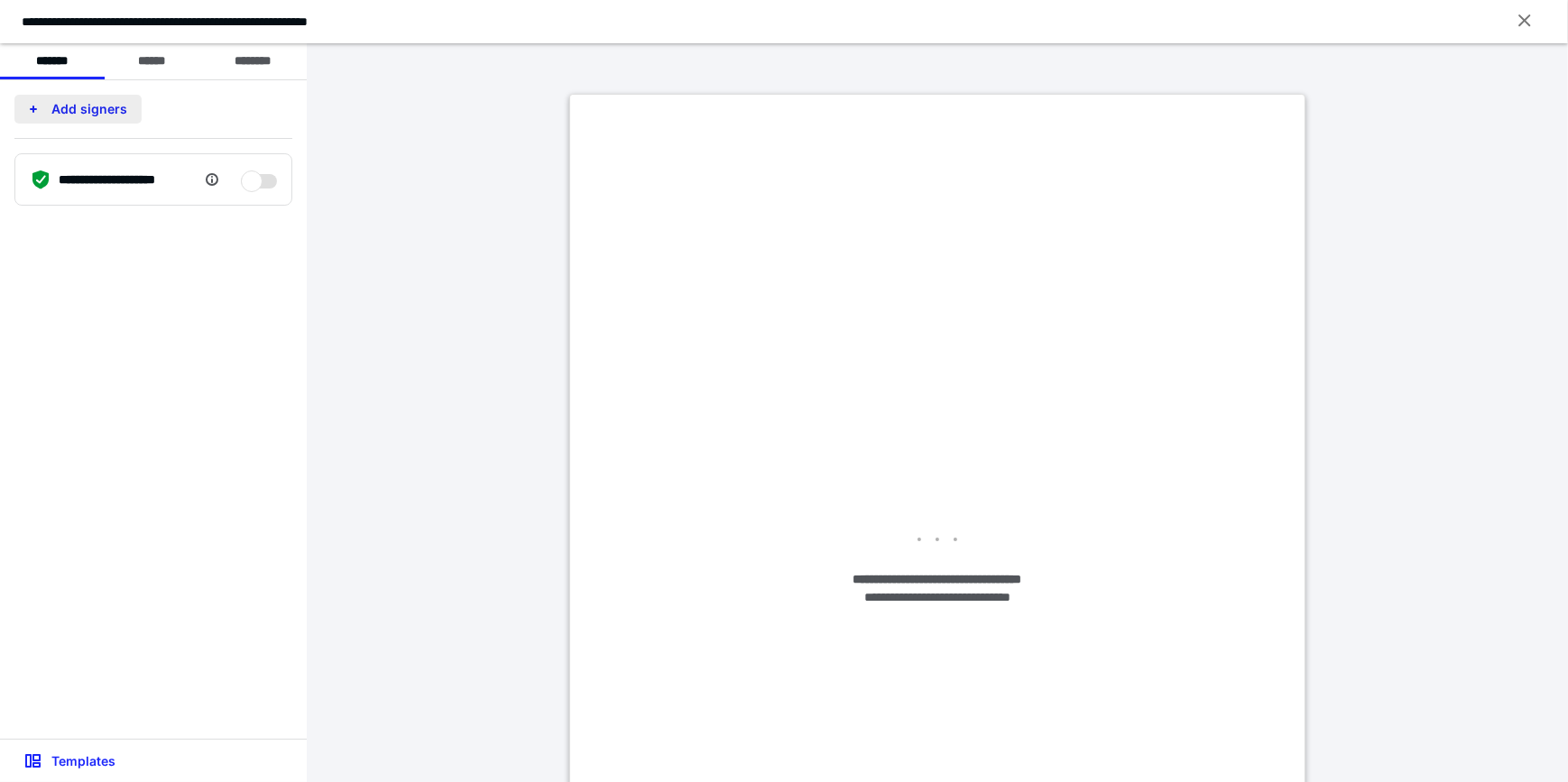 click on "Add signers" at bounding box center [78, 109] 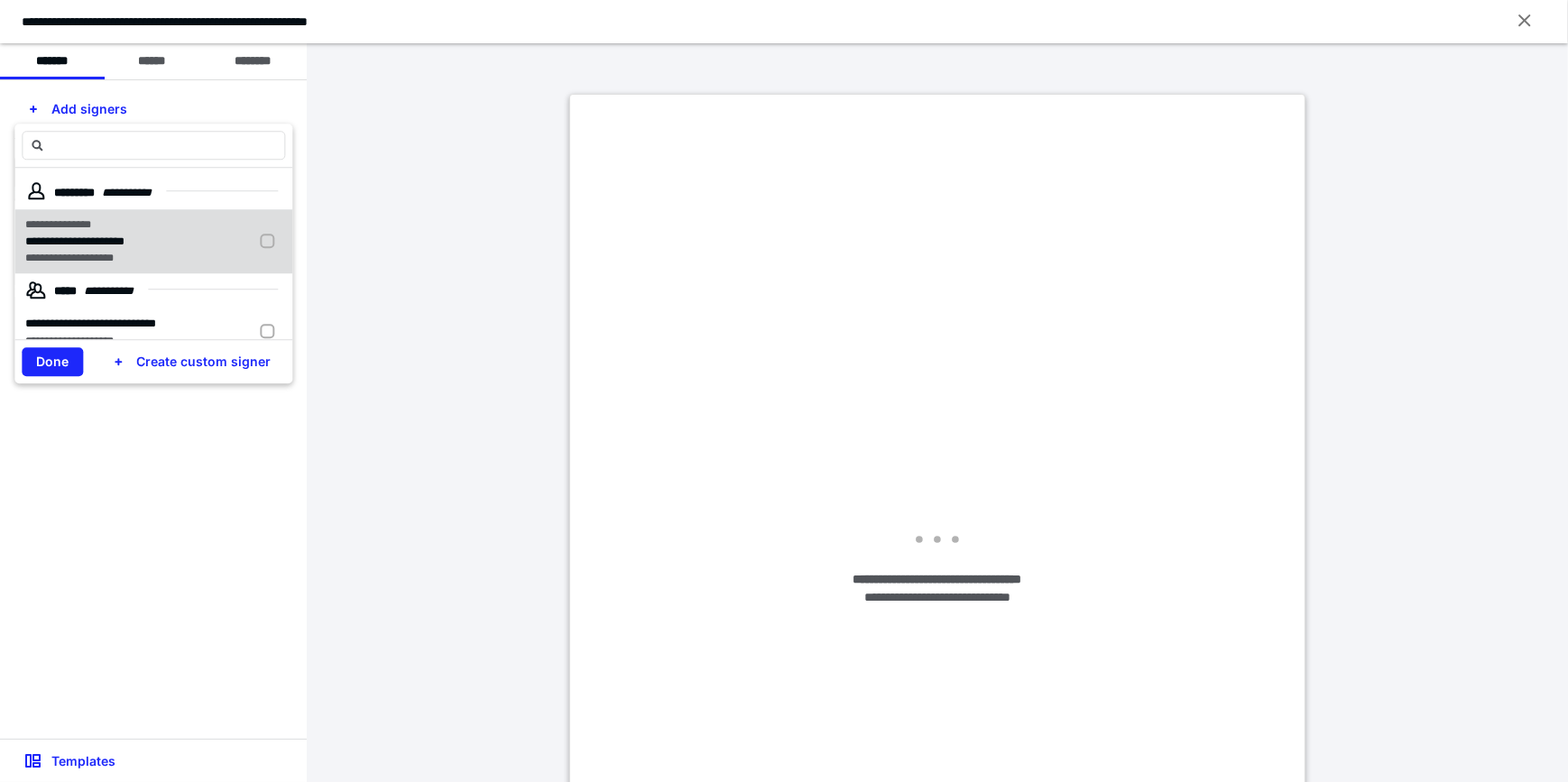 click at bounding box center (271, 242) 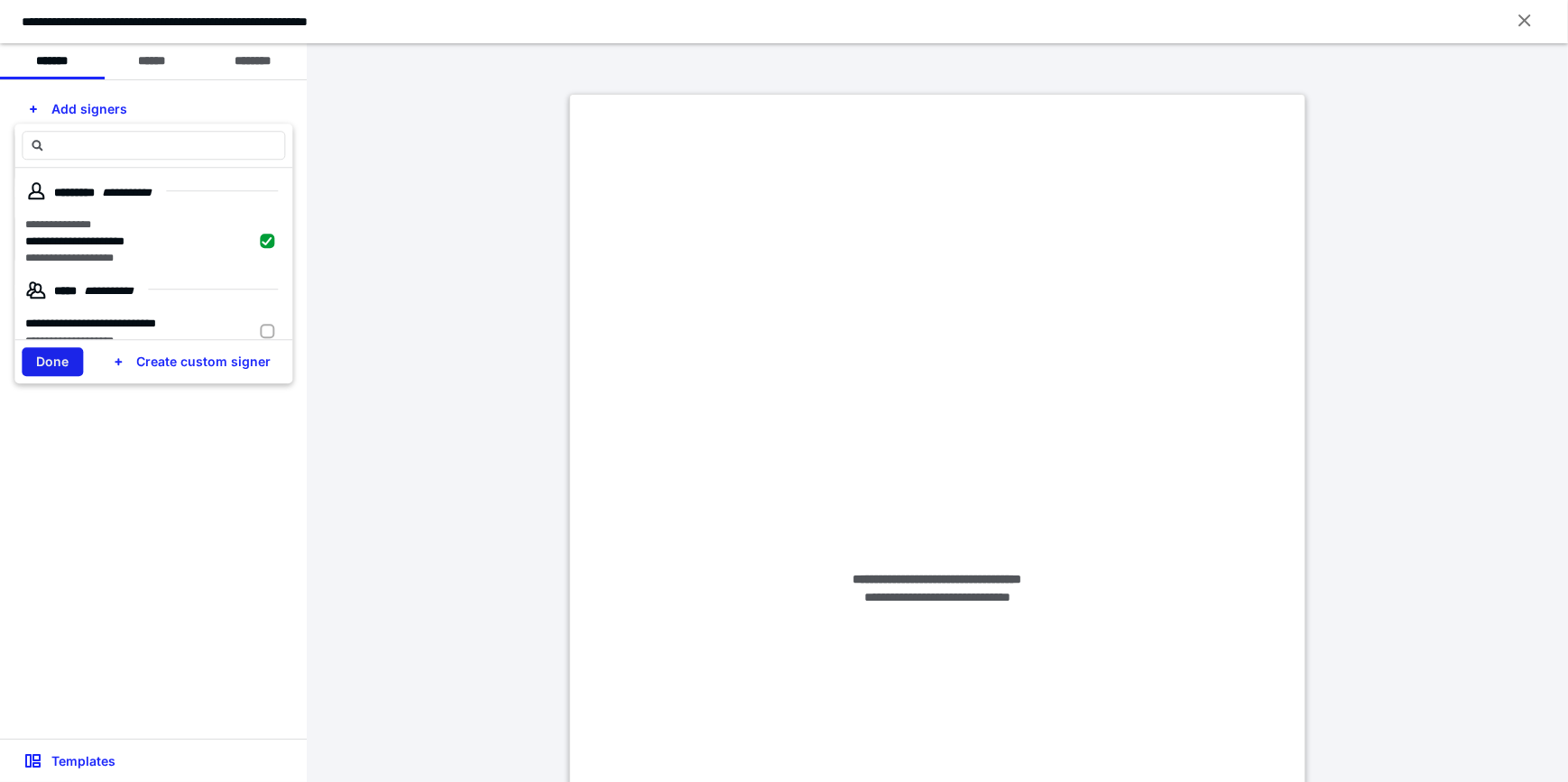 click on "Done" at bounding box center [52, 362] 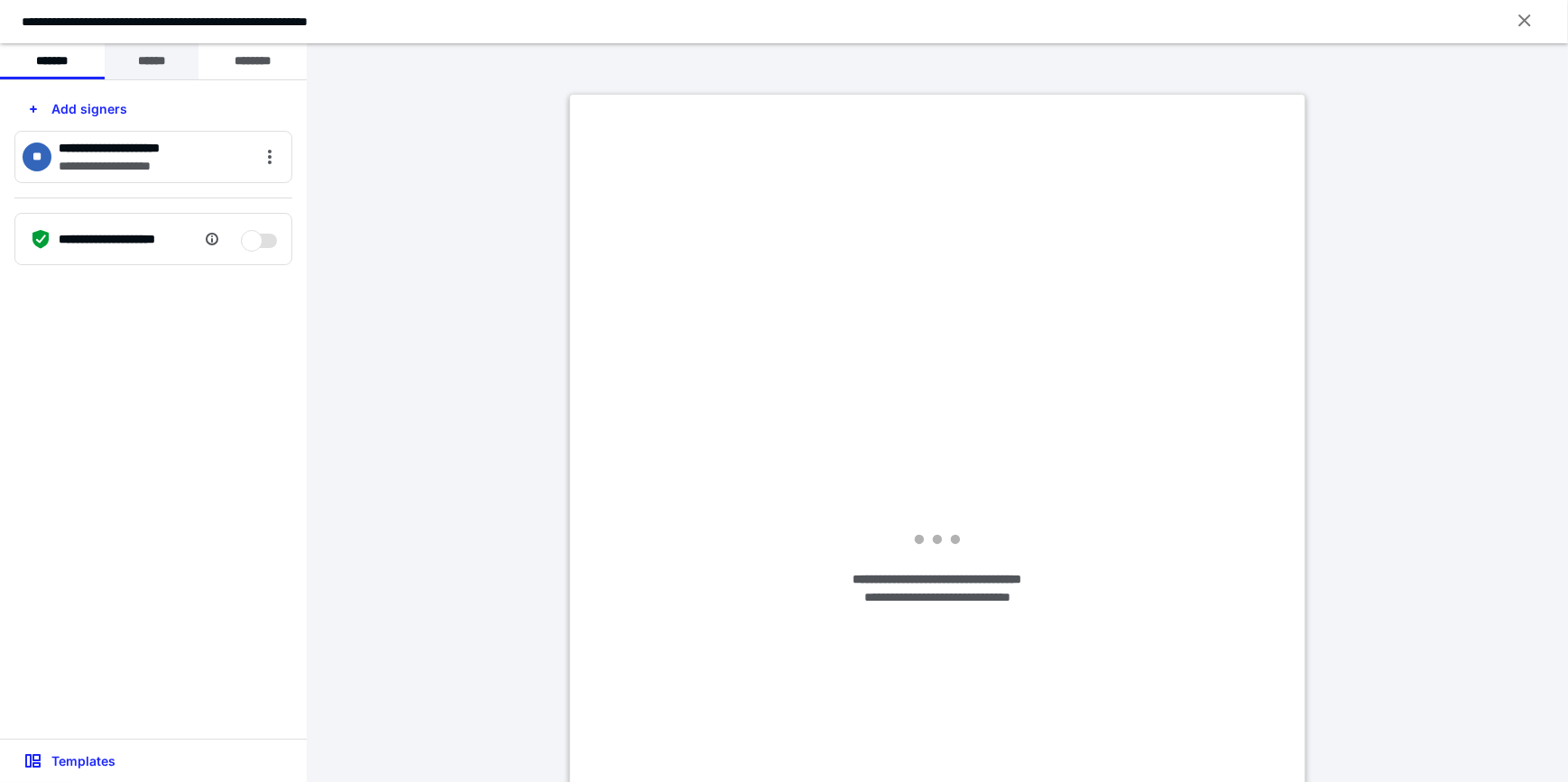 click on "******" at bounding box center [152, 61] 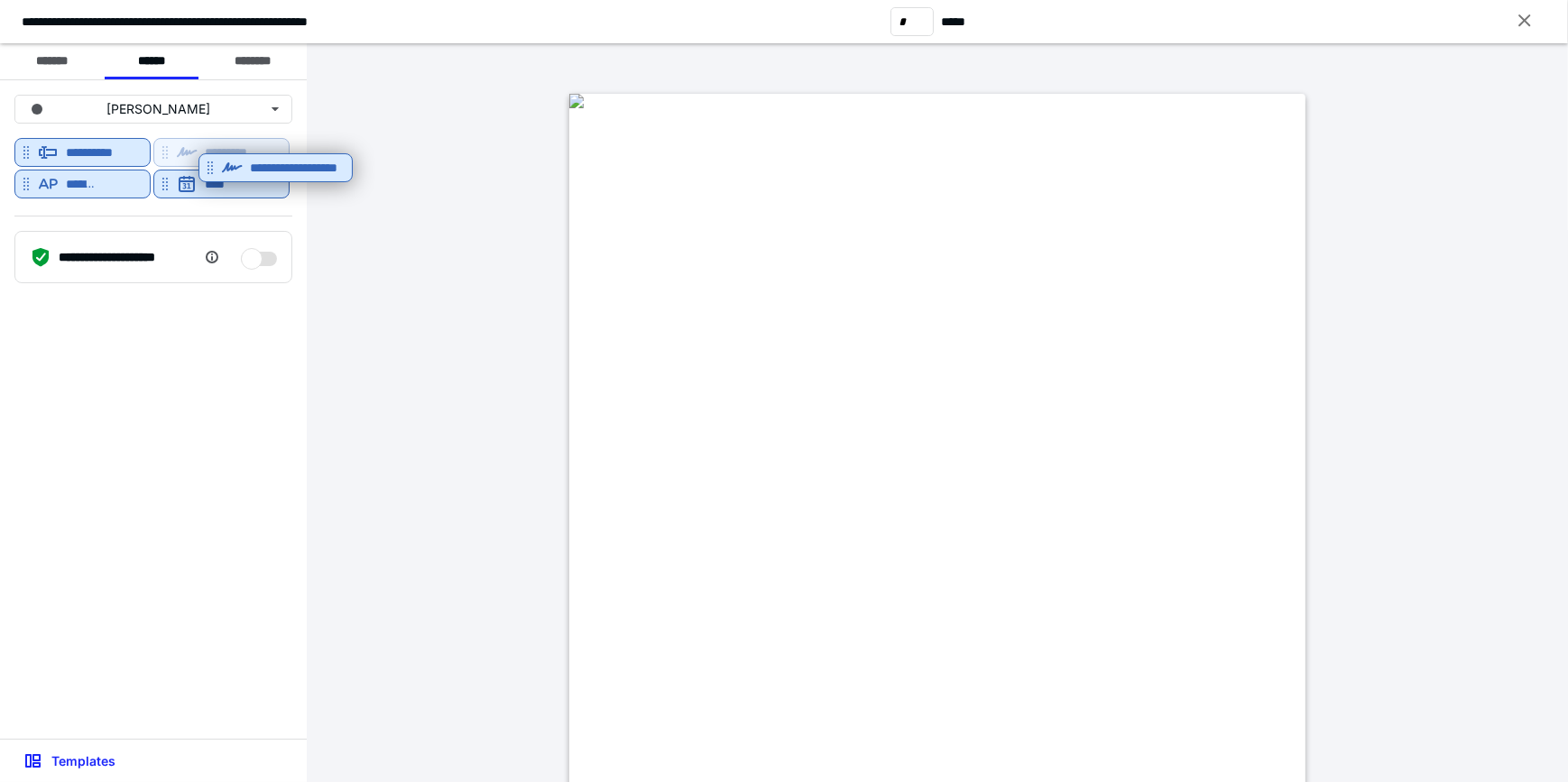 scroll, scrollTop: 1229, scrollLeft: 0, axis: vertical 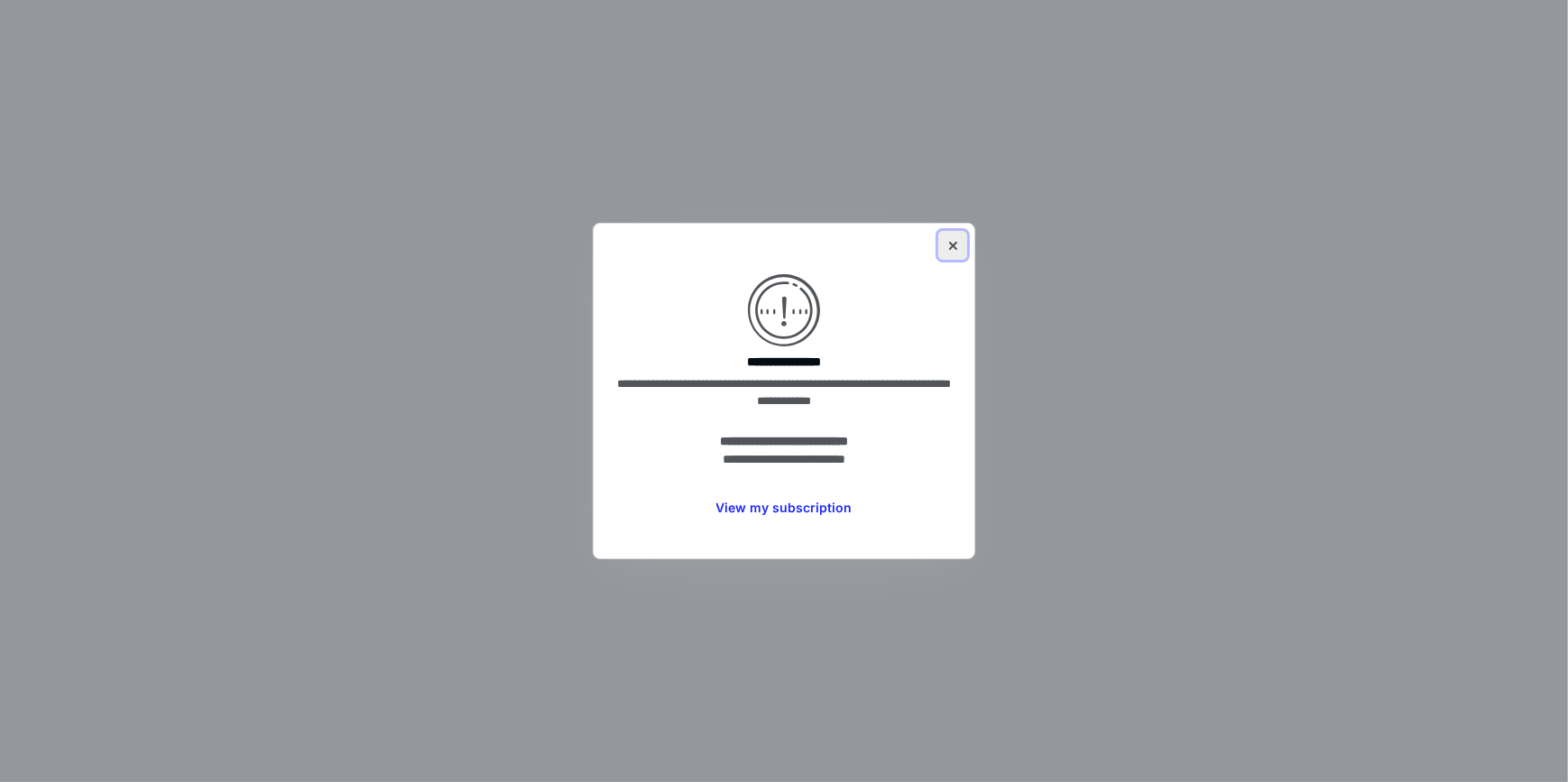 click at bounding box center (953, 245) 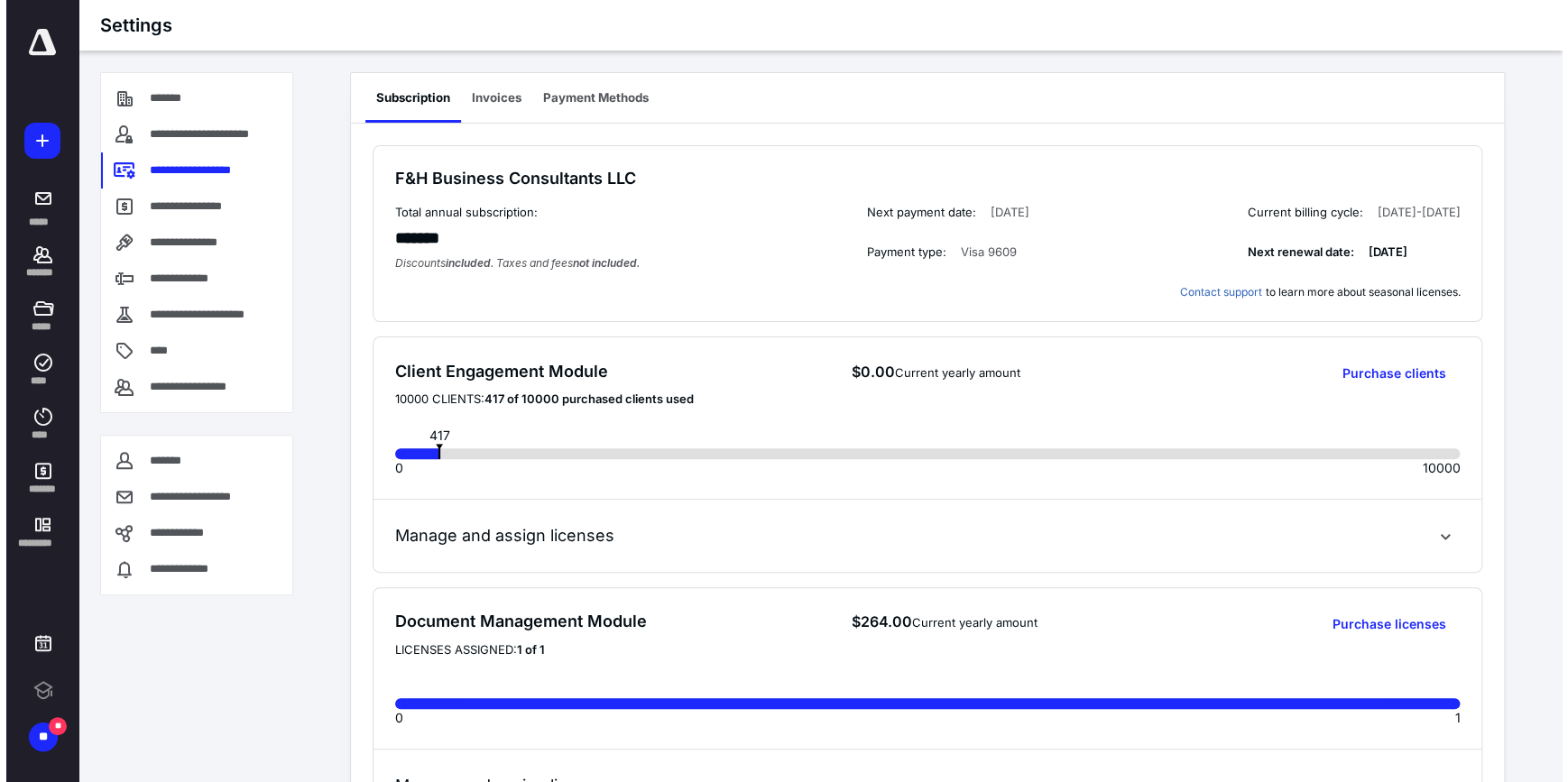 scroll, scrollTop: 0, scrollLeft: 0, axis: both 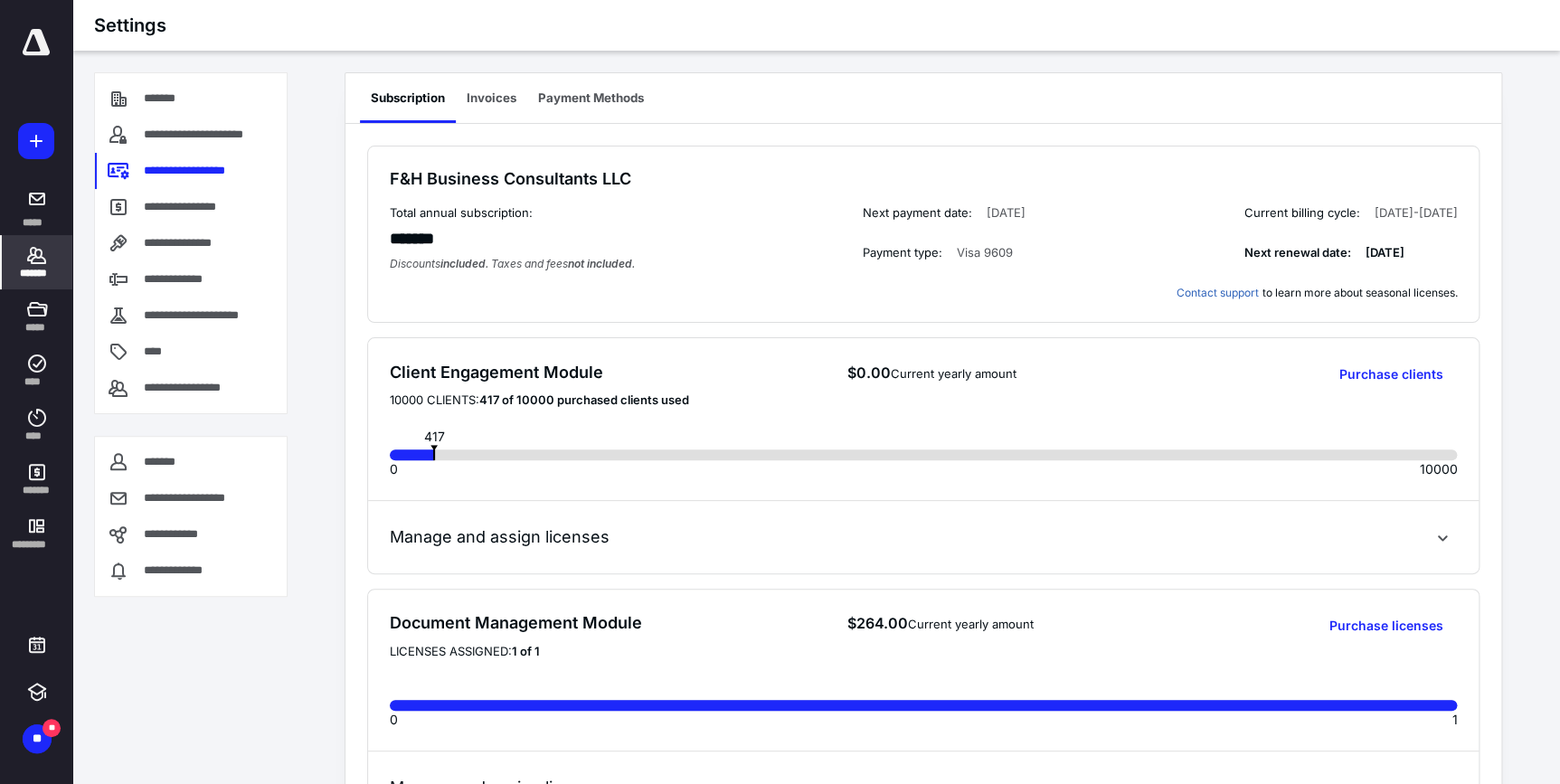 click 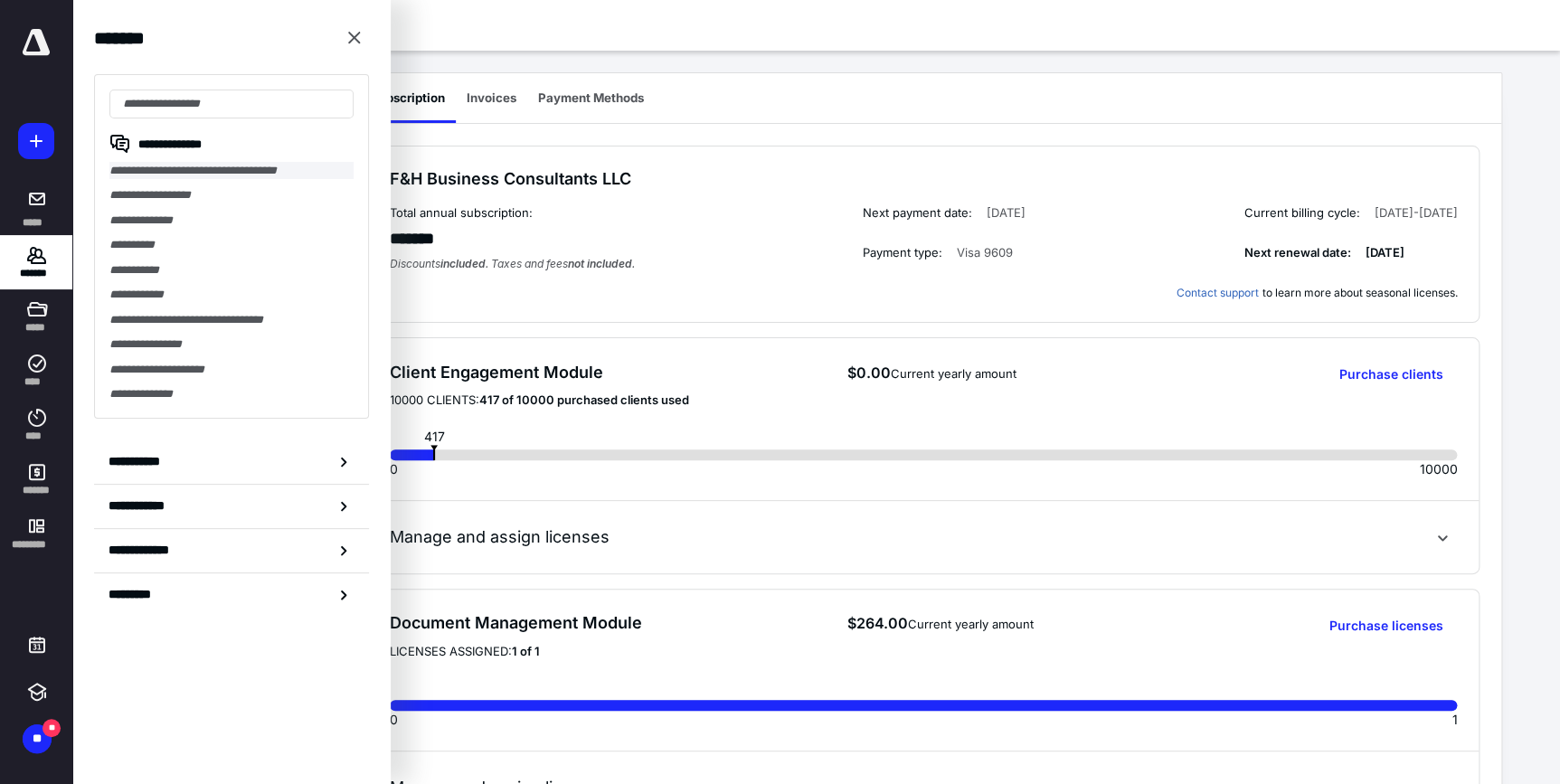click on "**********" at bounding box center (232, 170) 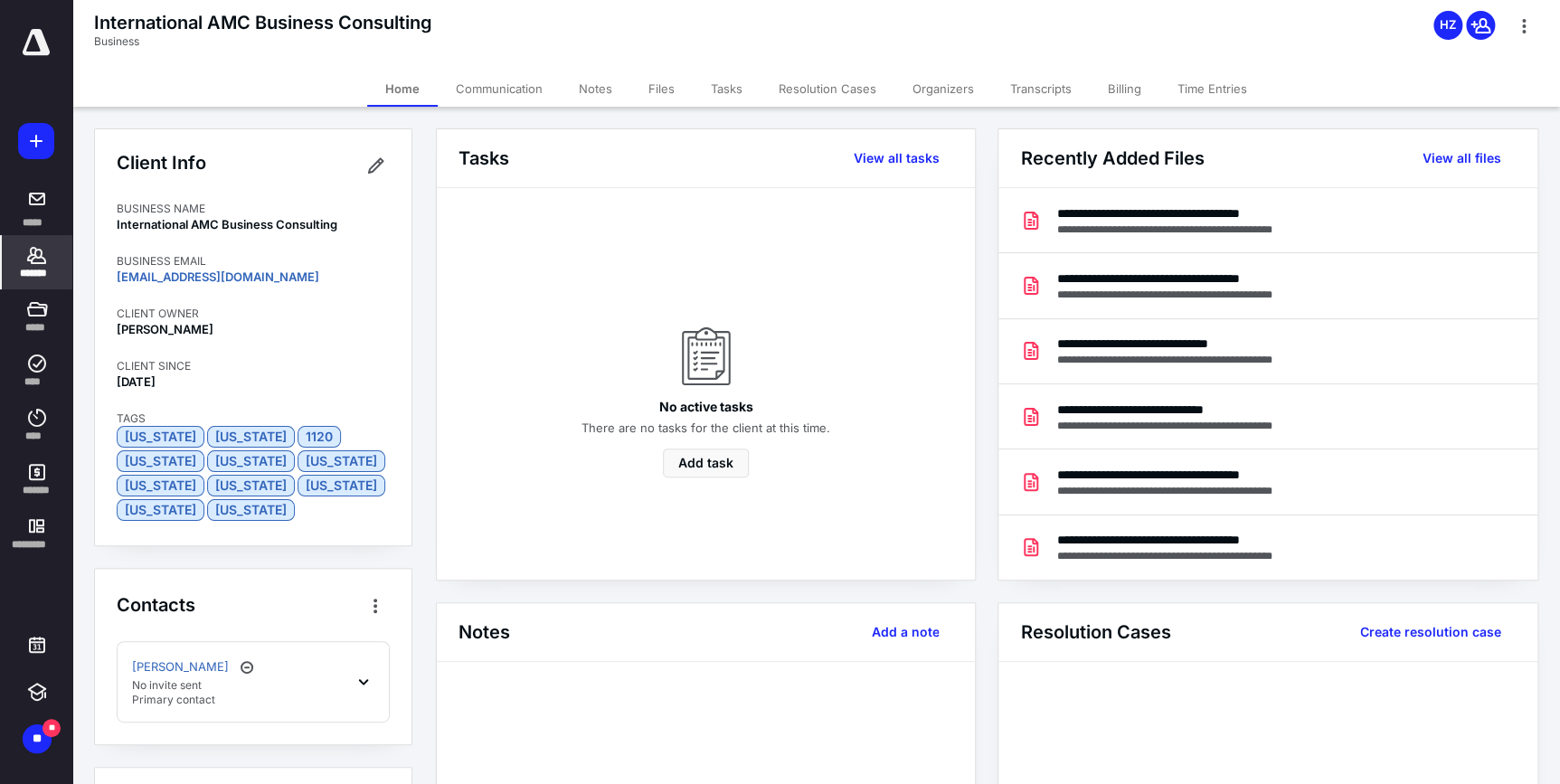 click on "Files" at bounding box center (661, 89) 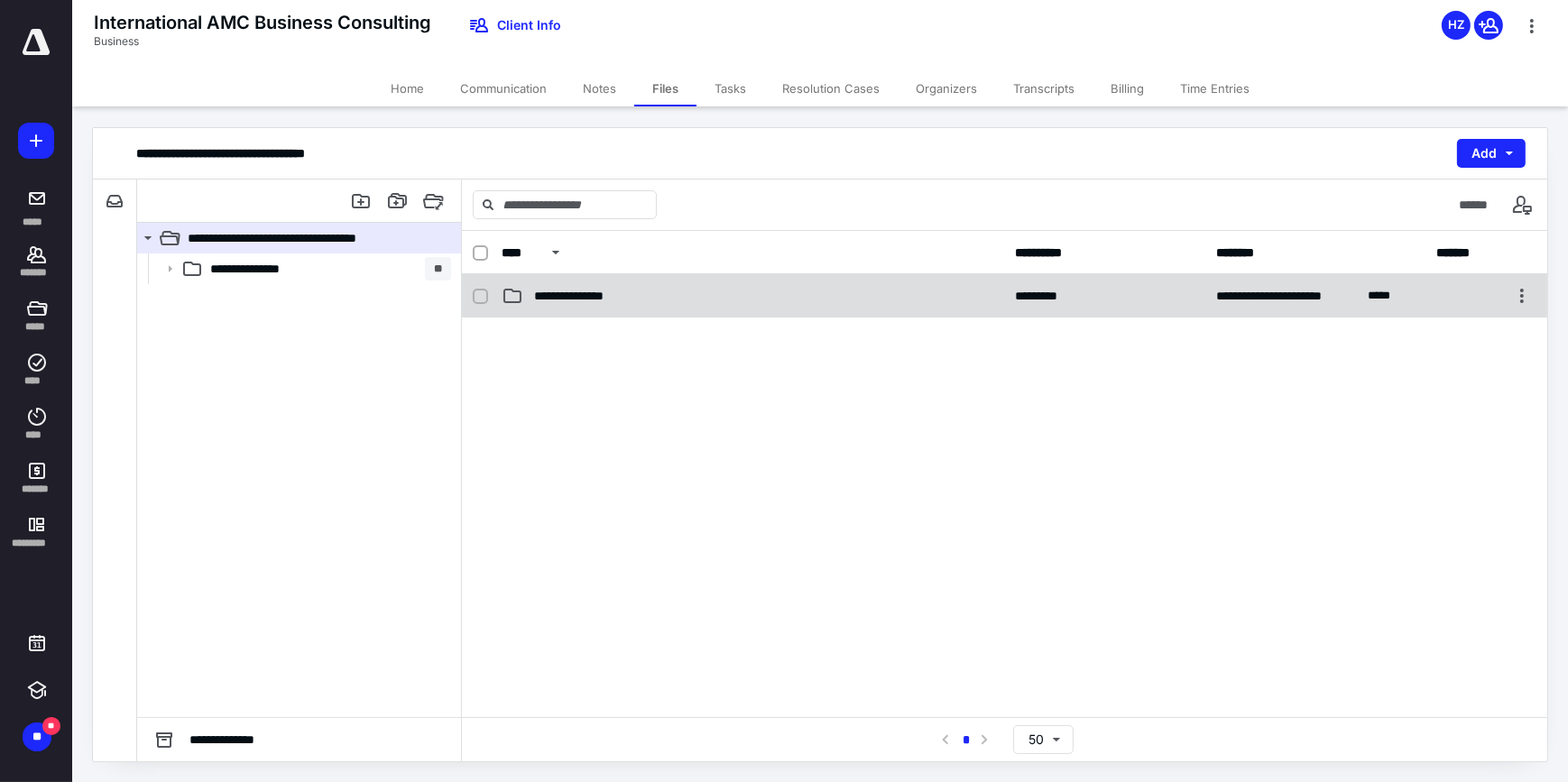click on "**********" at bounding box center (585, 296) 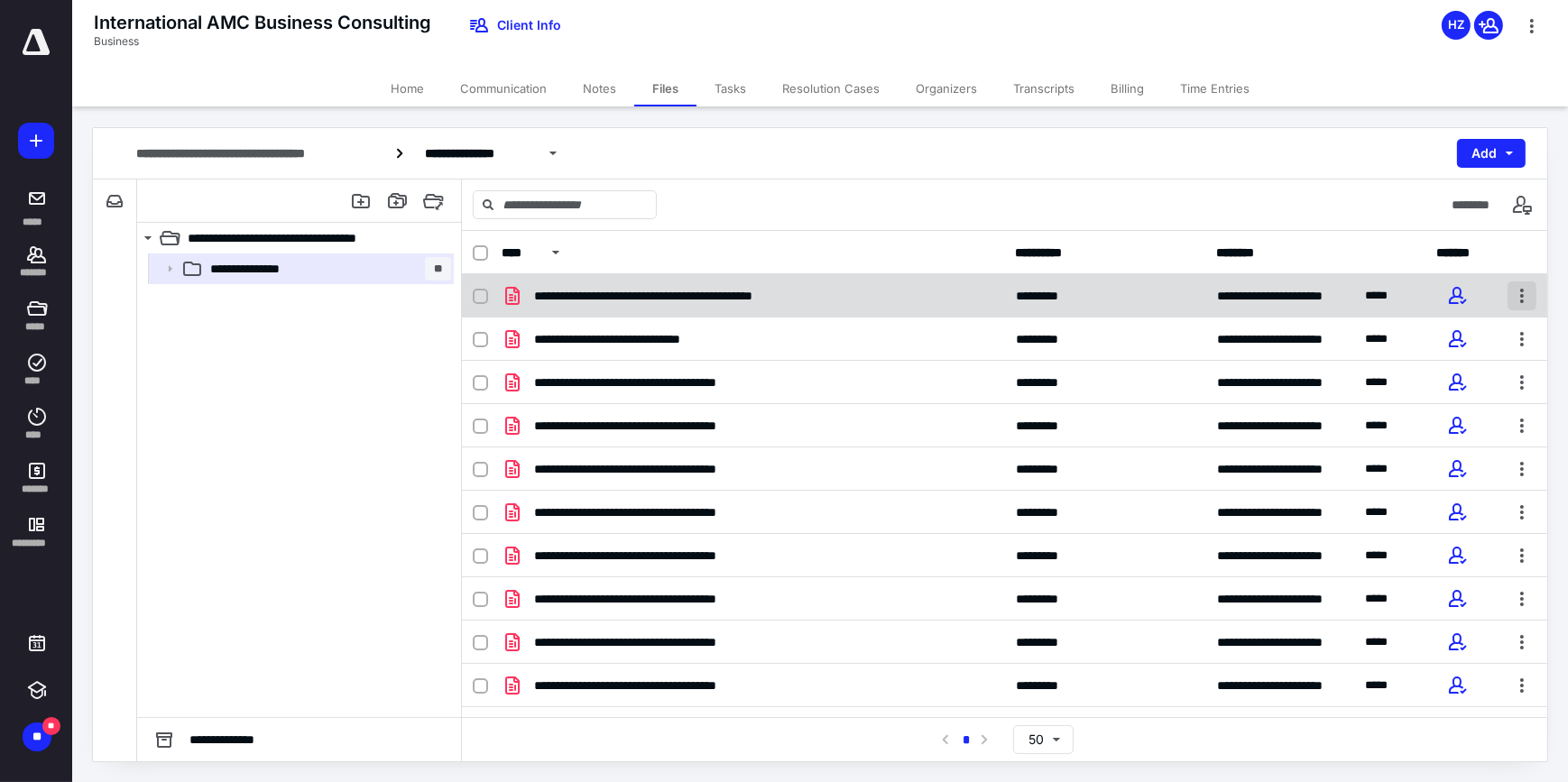 click at bounding box center (1522, 296) 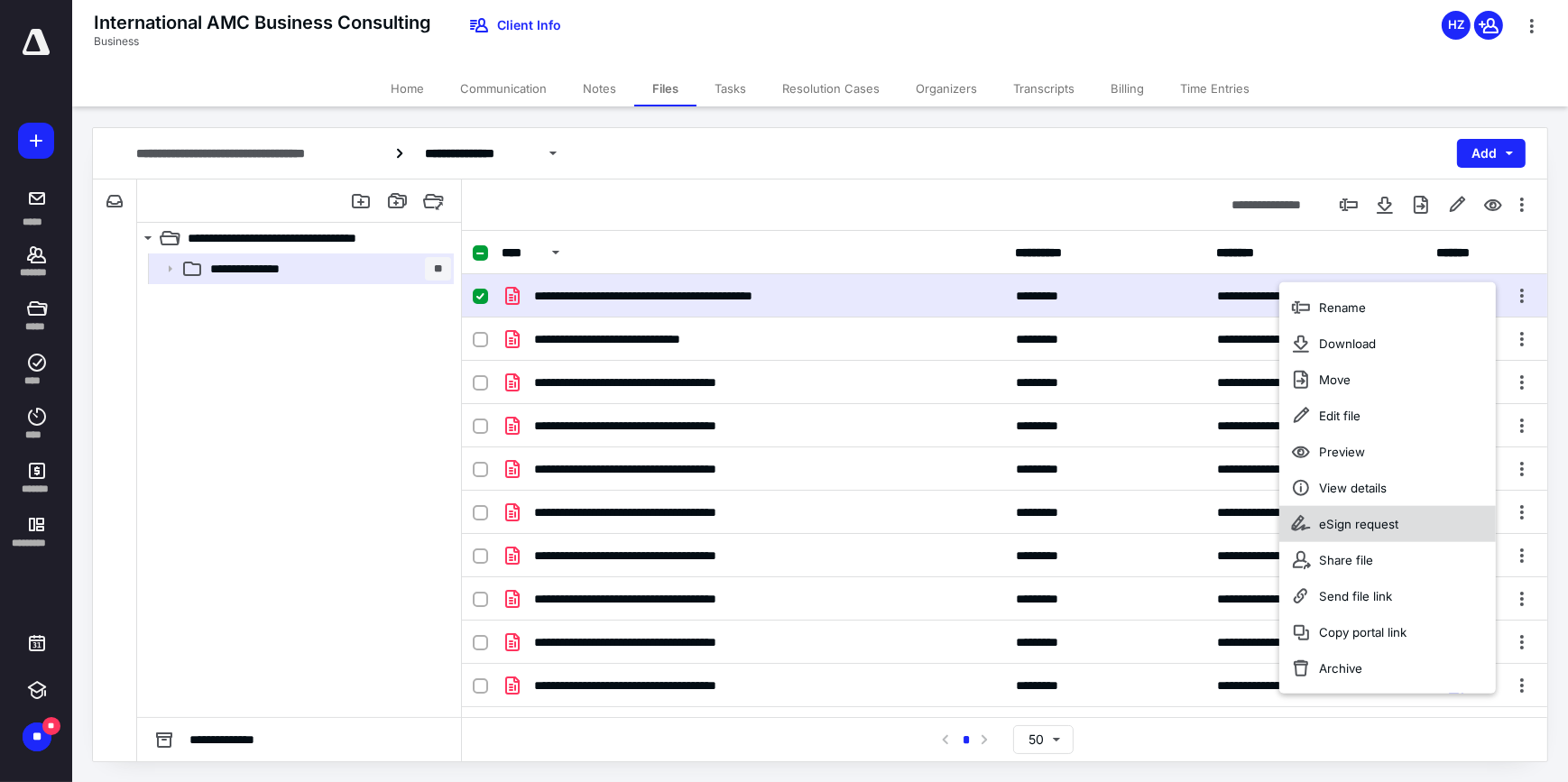 click on "eSign request" at bounding box center [1359, 524] 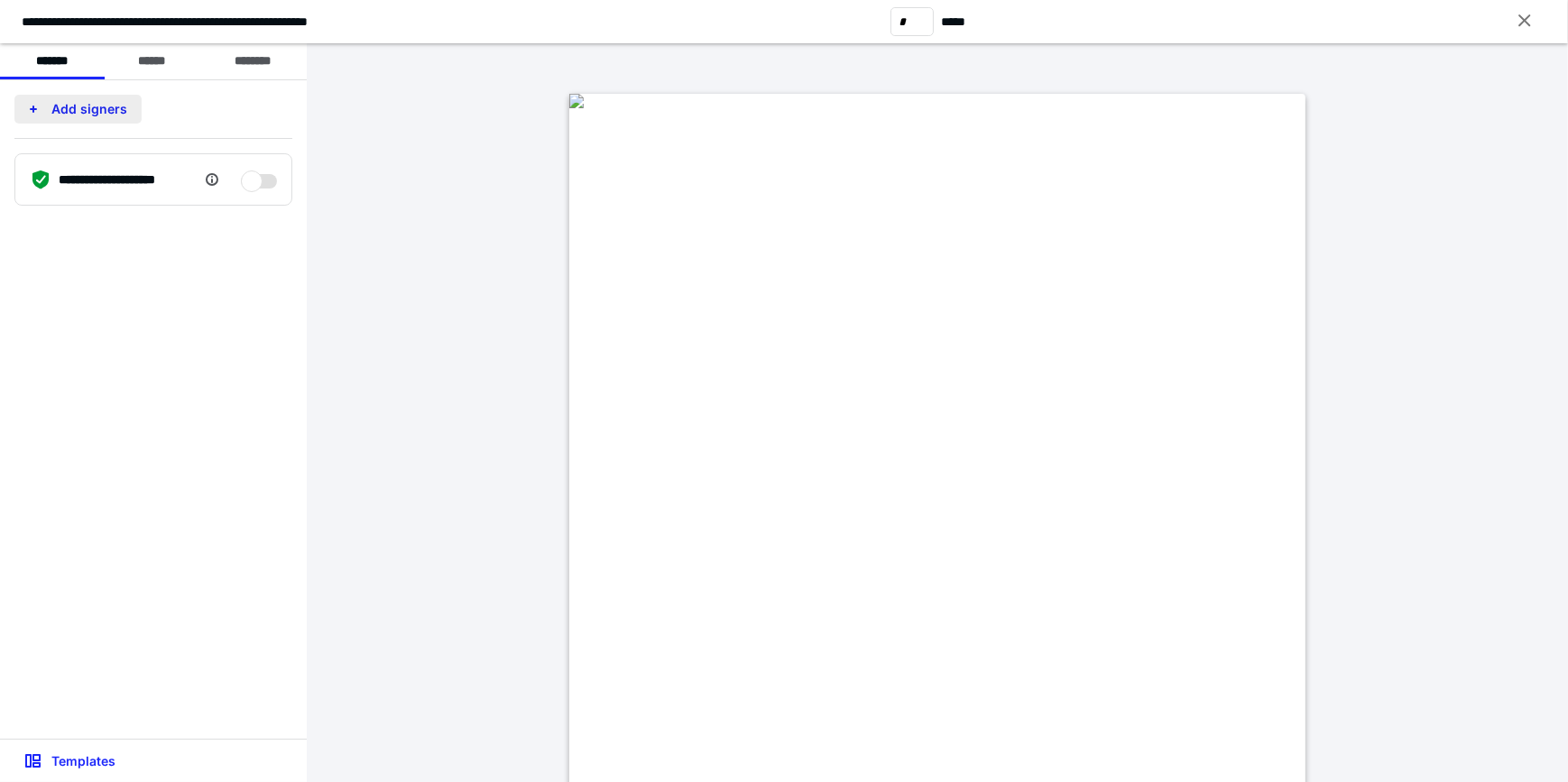 click on "Add signers" at bounding box center [78, 109] 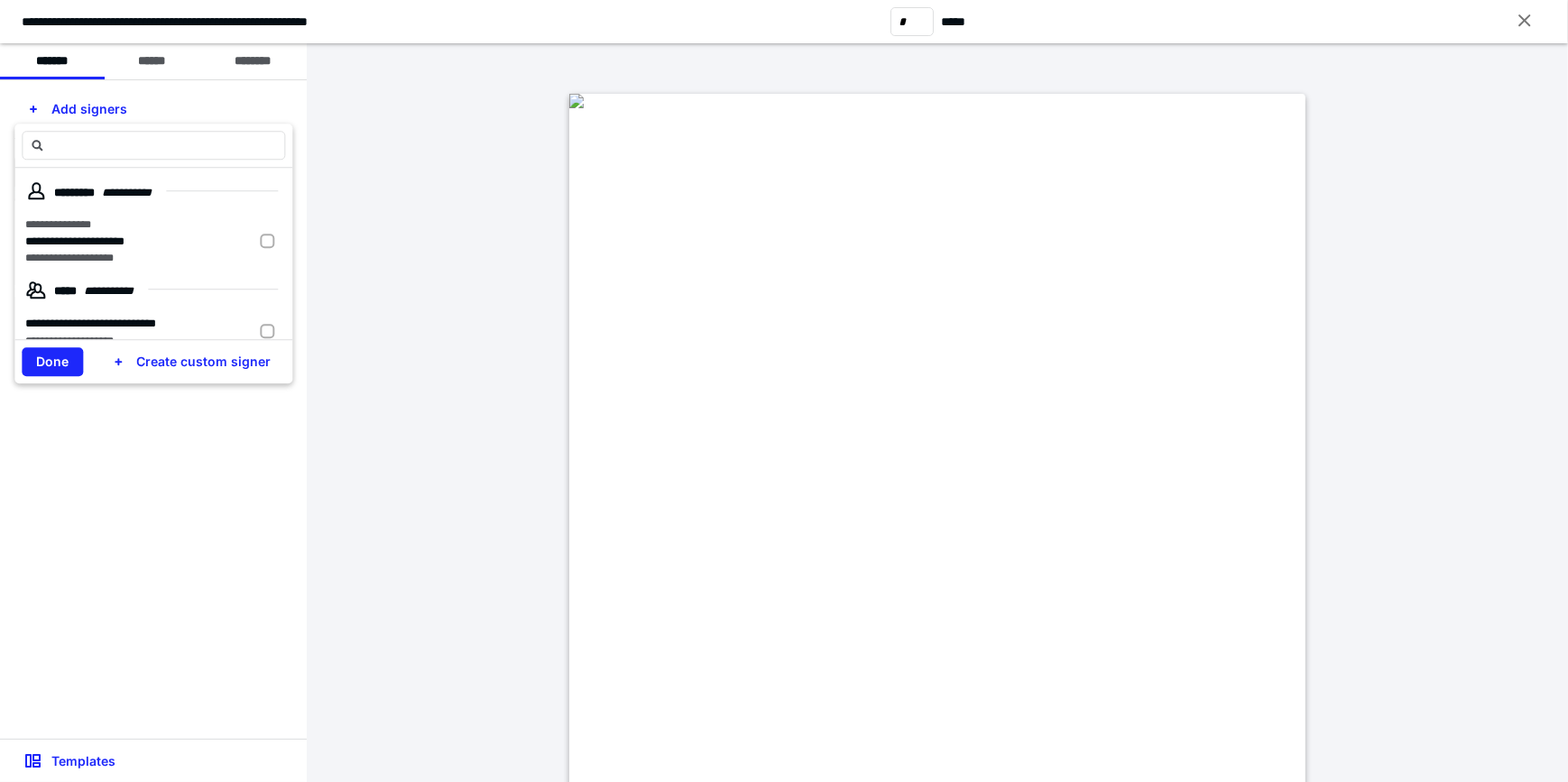 click at bounding box center [271, 242] 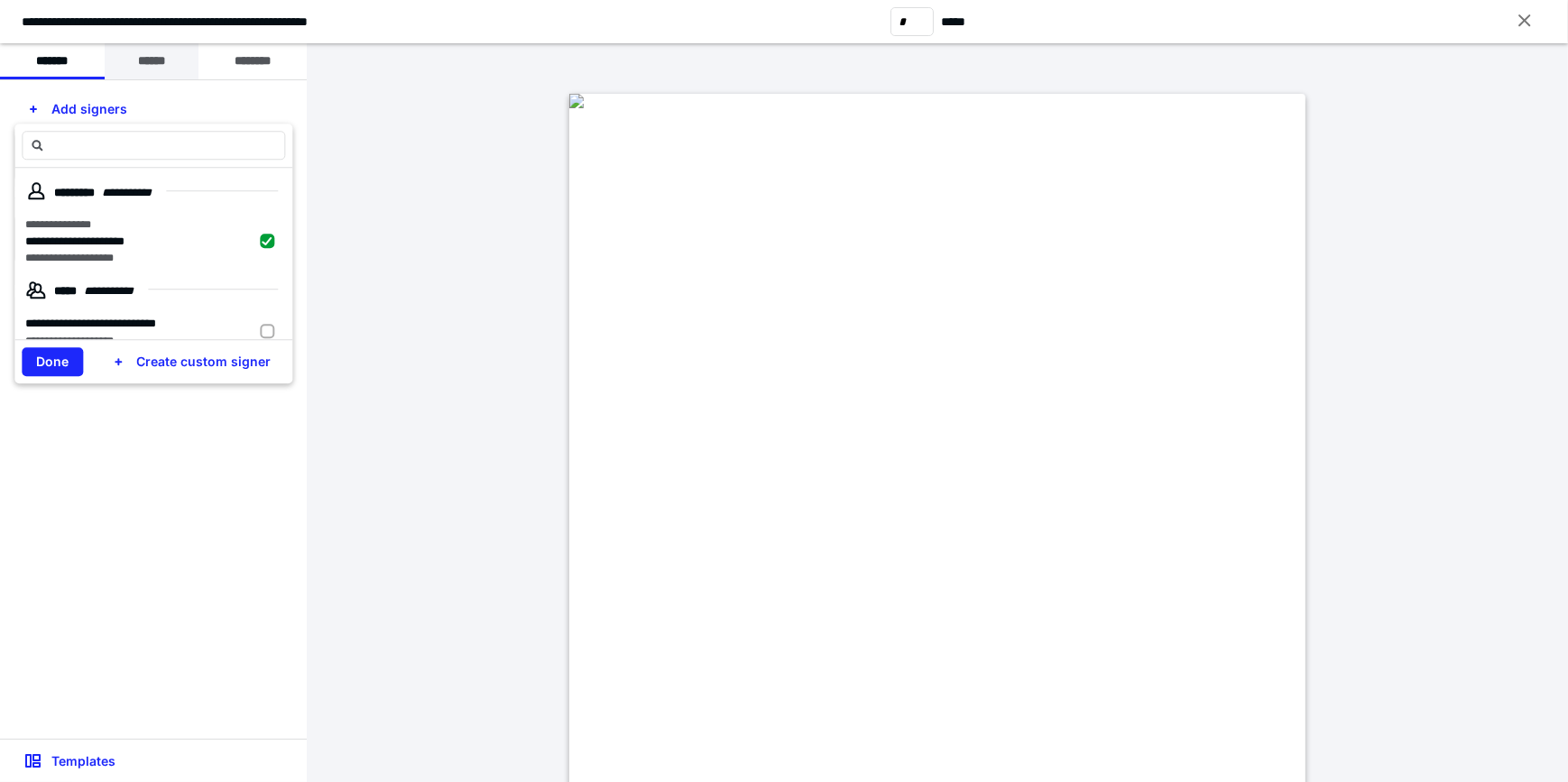 click on "Done" at bounding box center (52, 362) 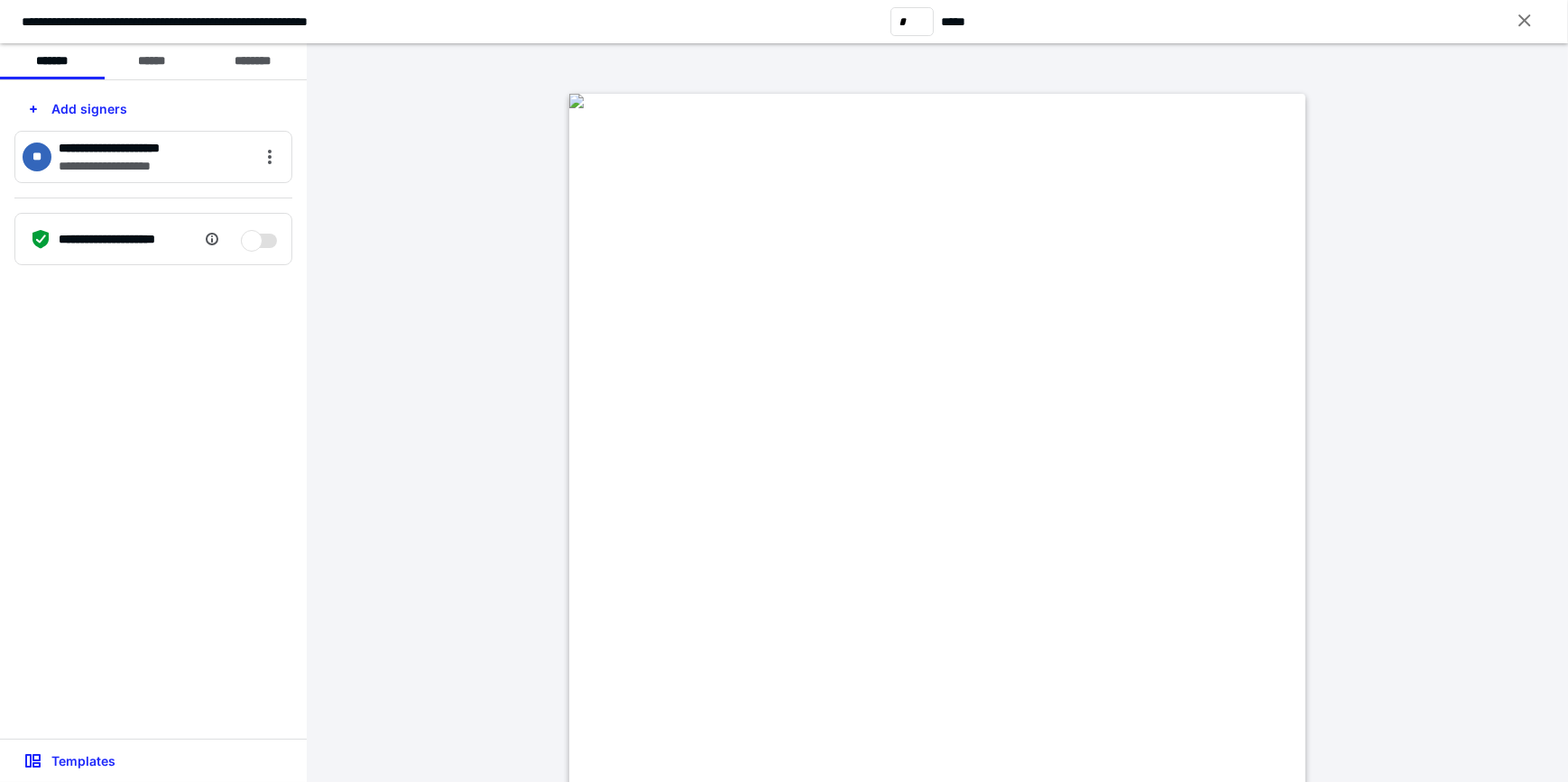 click on "******" at bounding box center [152, 61] 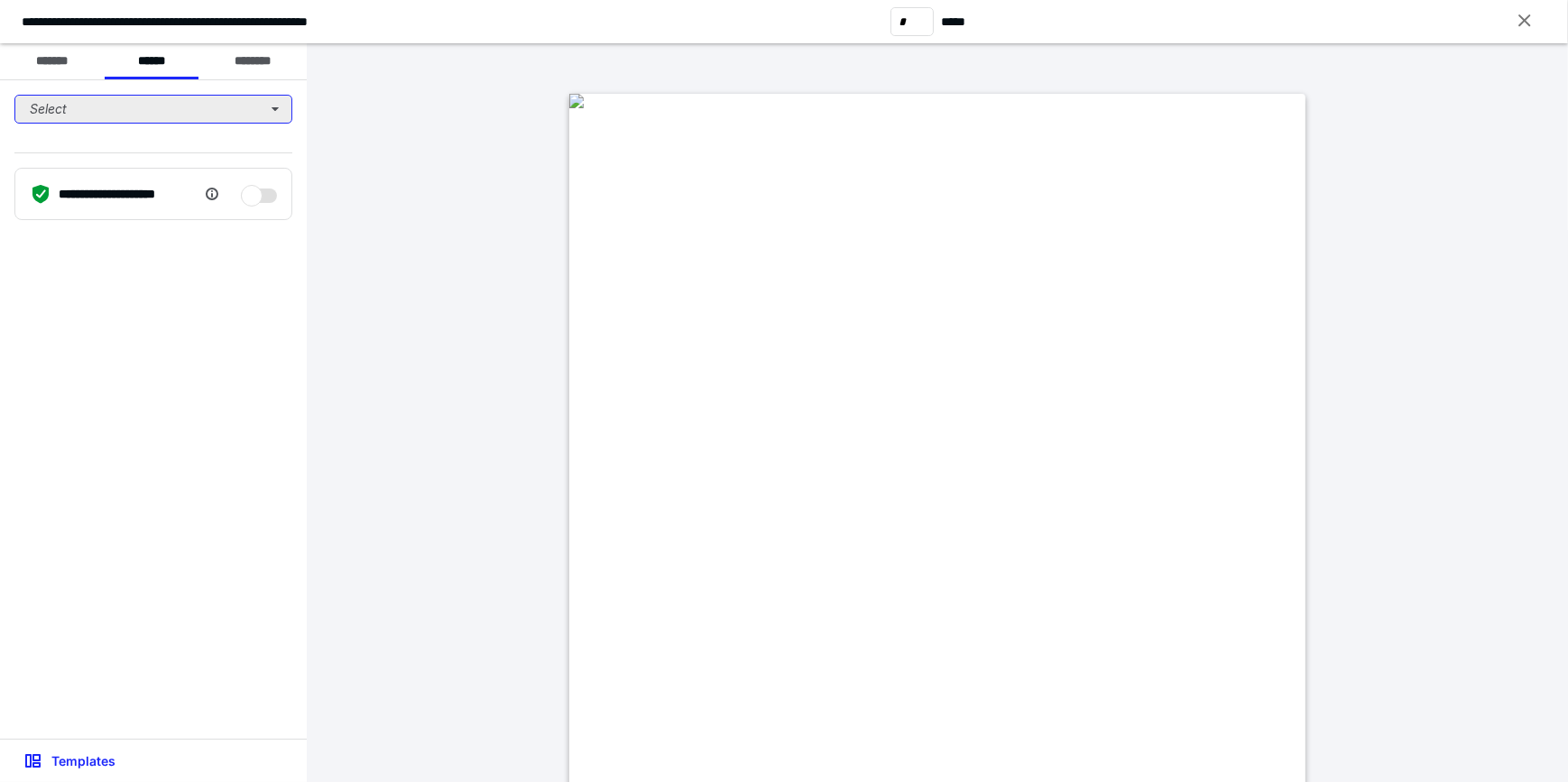 click on "Select" at bounding box center [153, 109] 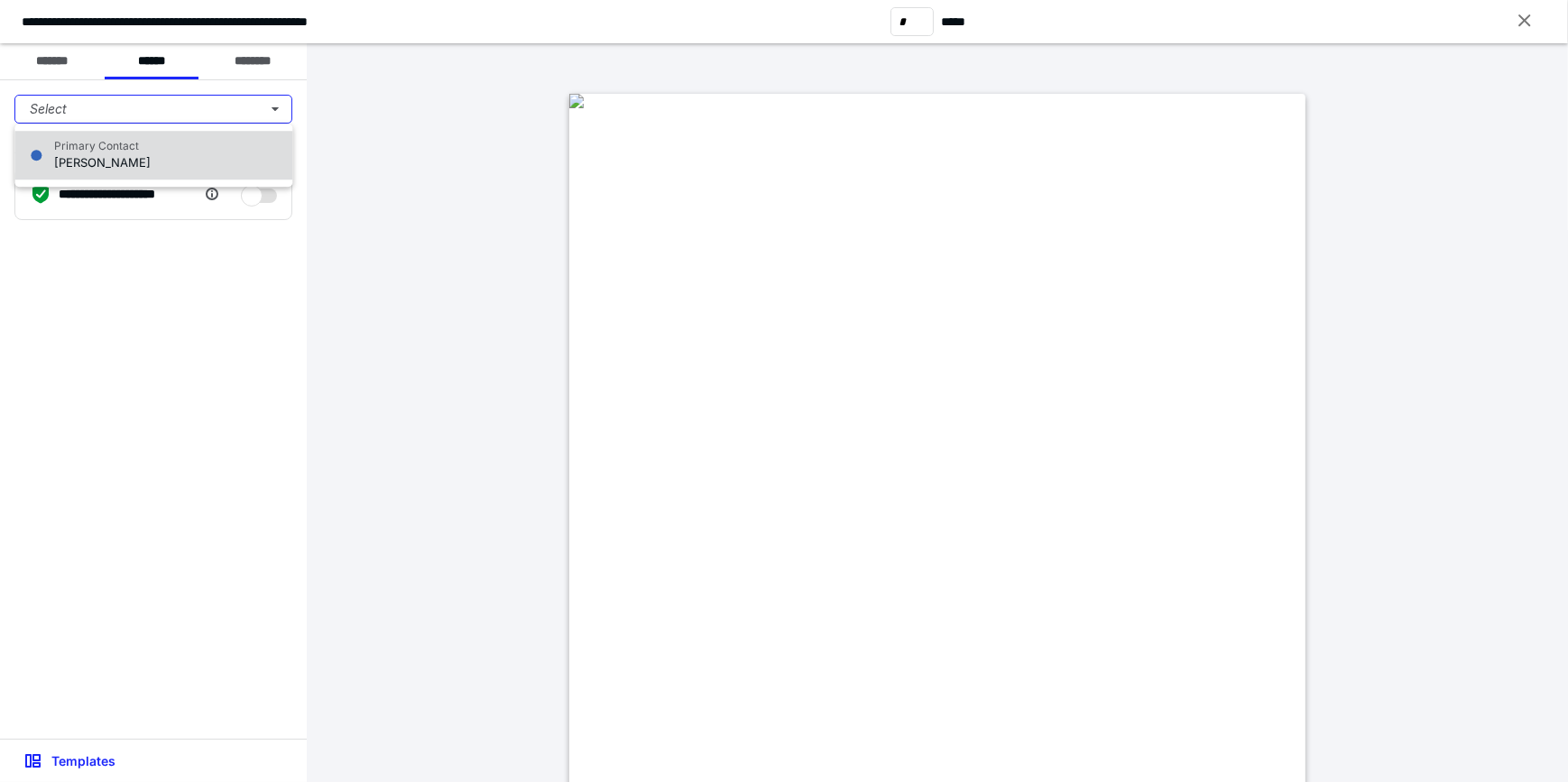 click on "Alfonso Lopez Gonzalez" at bounding box center [102, 162] 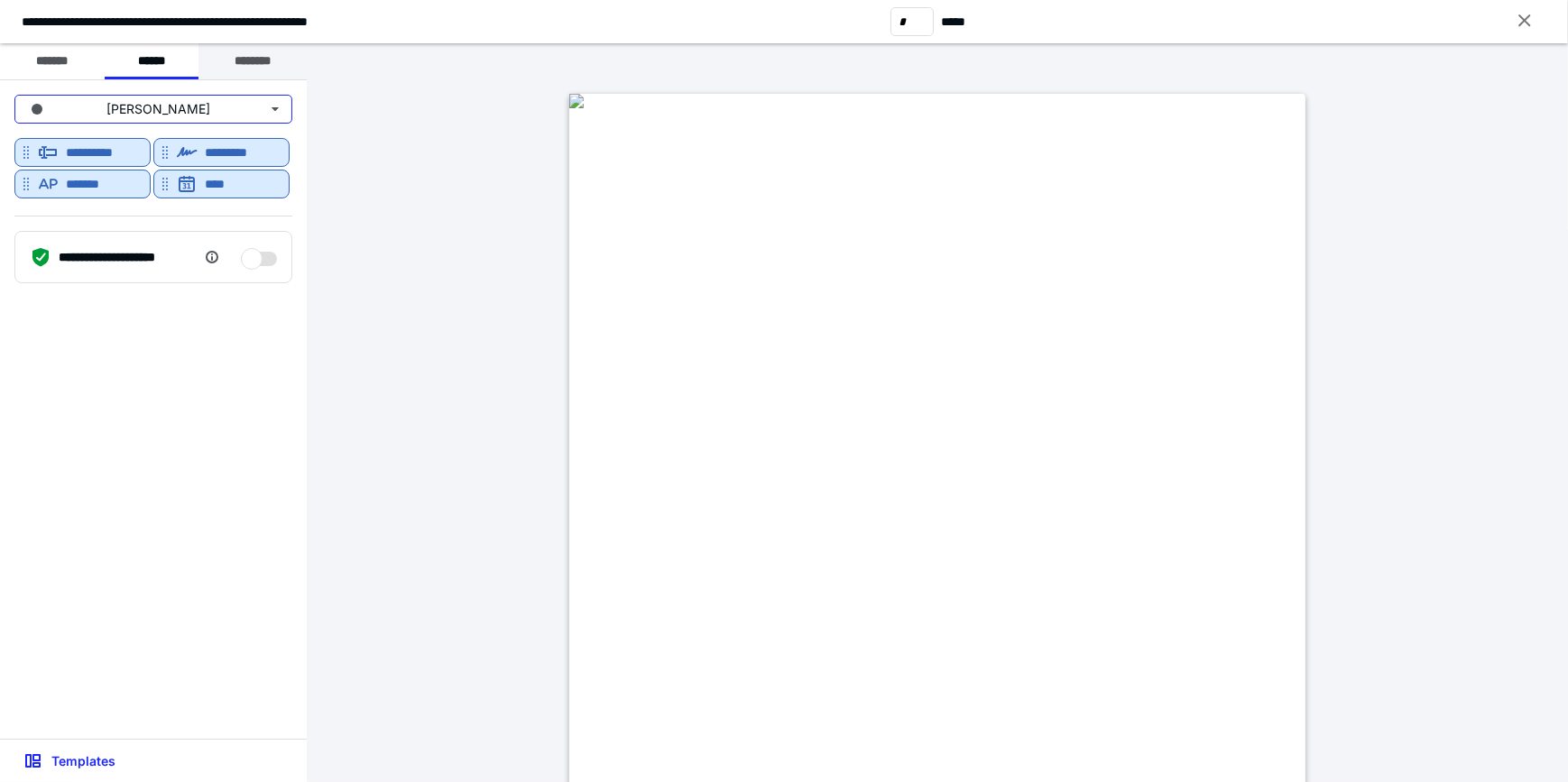 scroll, scrollTop: 1311, scrollLeft: 0, axis: vertical 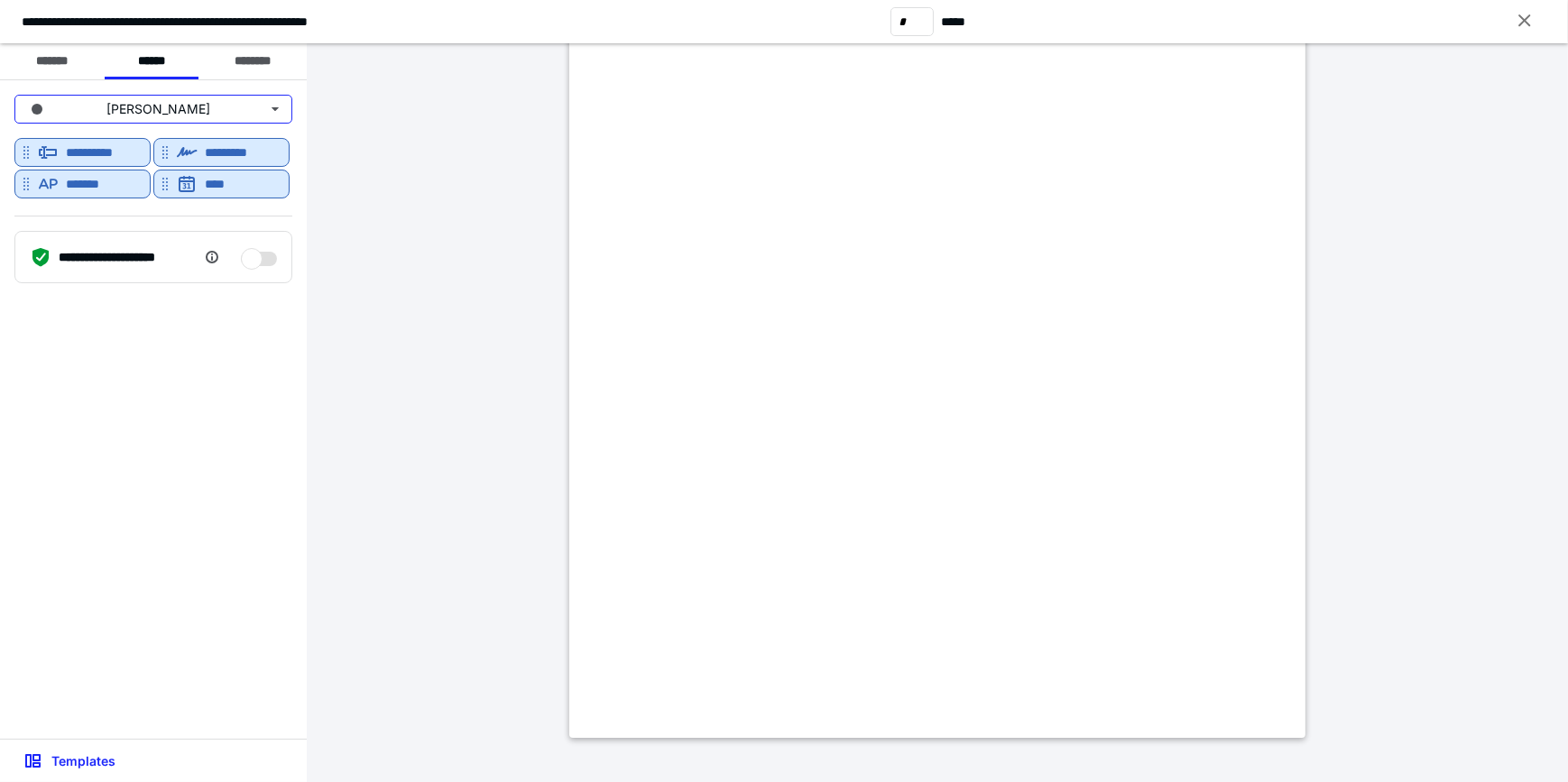 drag, startPoint x: 220, startPoint y: 146, endPoint x: 739, endPoint y: 502, distance: 629.362 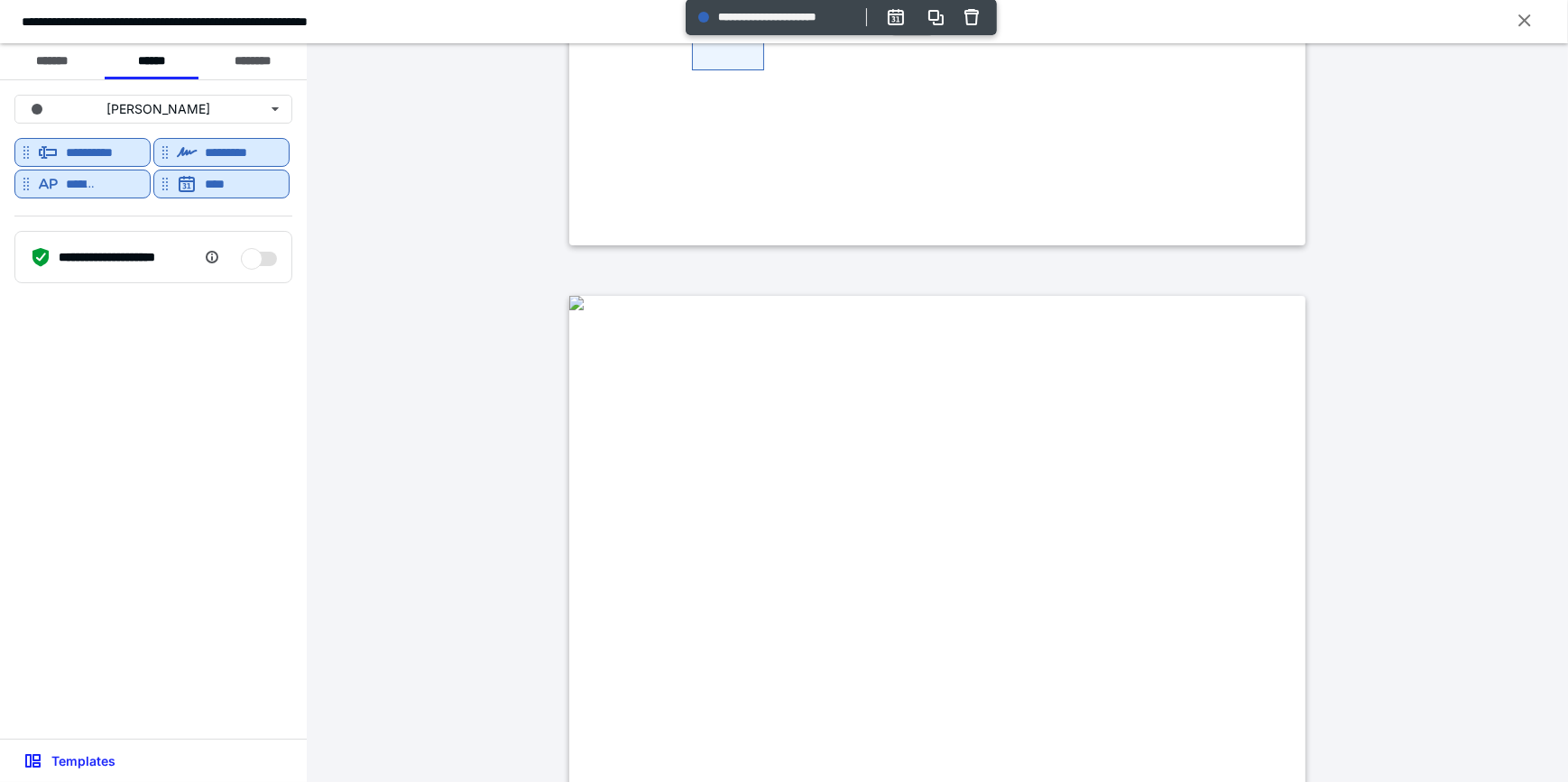 scroll, scrollTop: 2049, scrollLeft: 0, axis: vertical 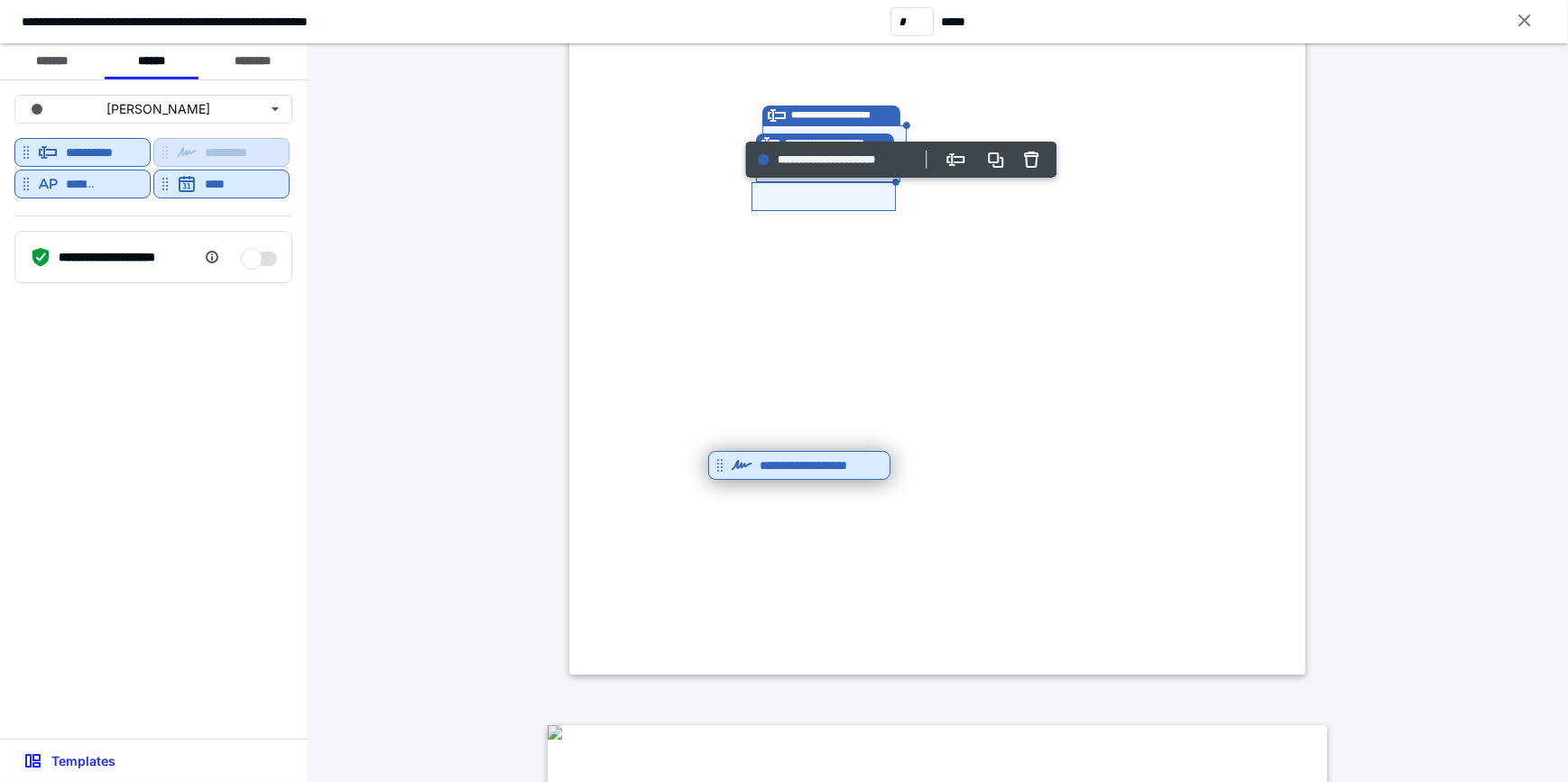 click on "****" at bounding box center (221, 184) 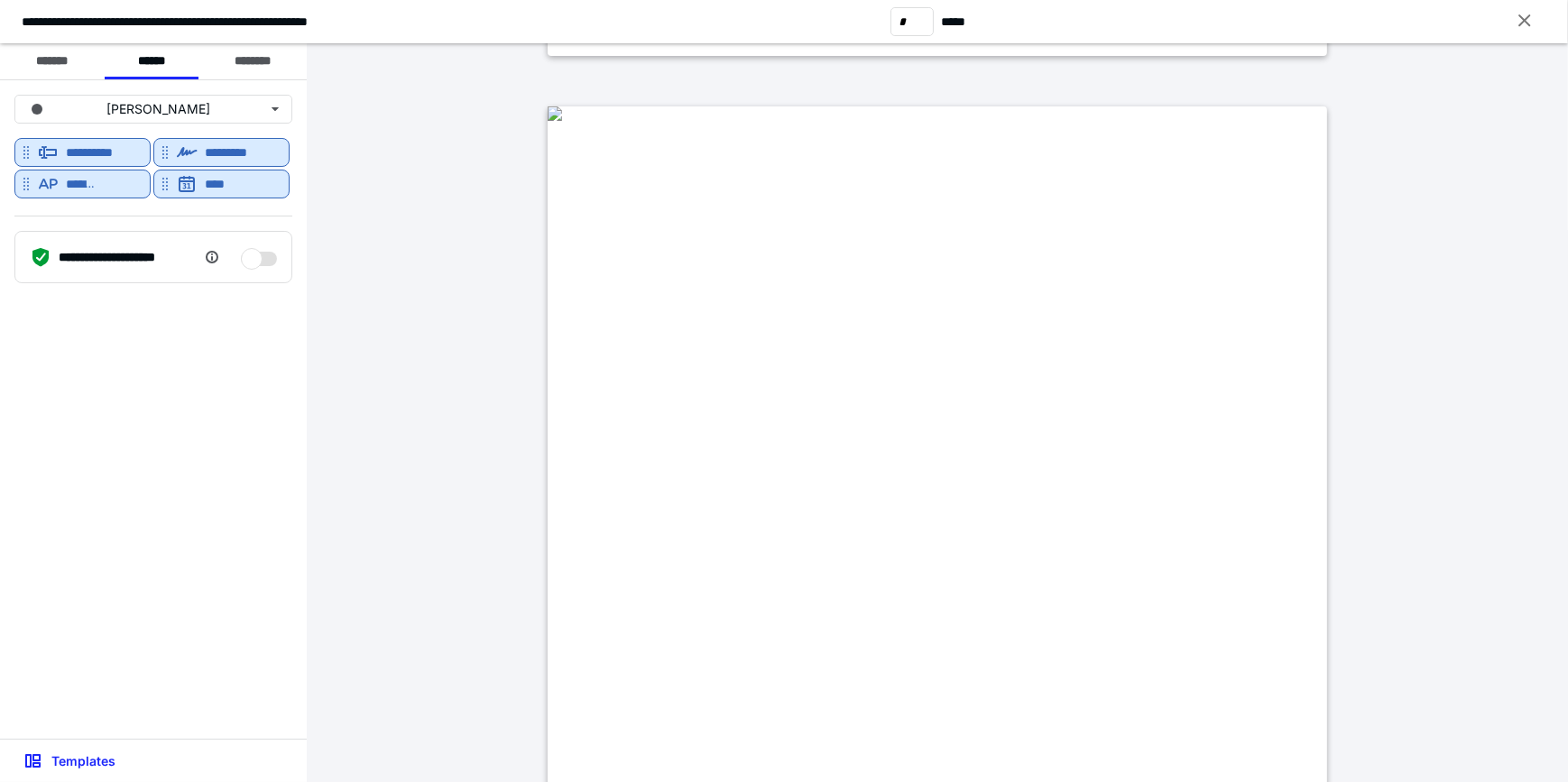 scroll, scrollTop: 5493, scrollLeft: 0, axis: vertical 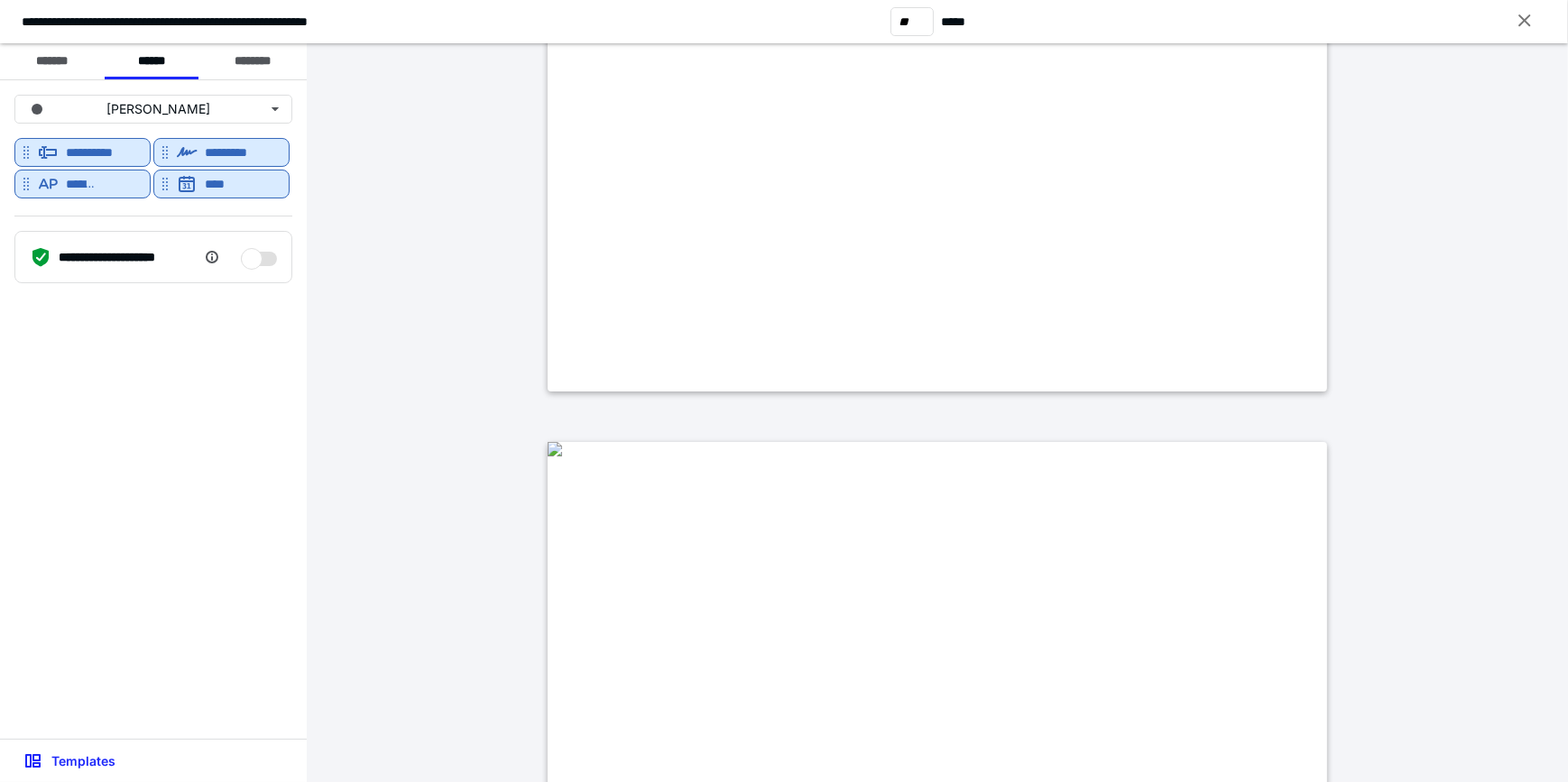 click at bounding box center (555, 449) 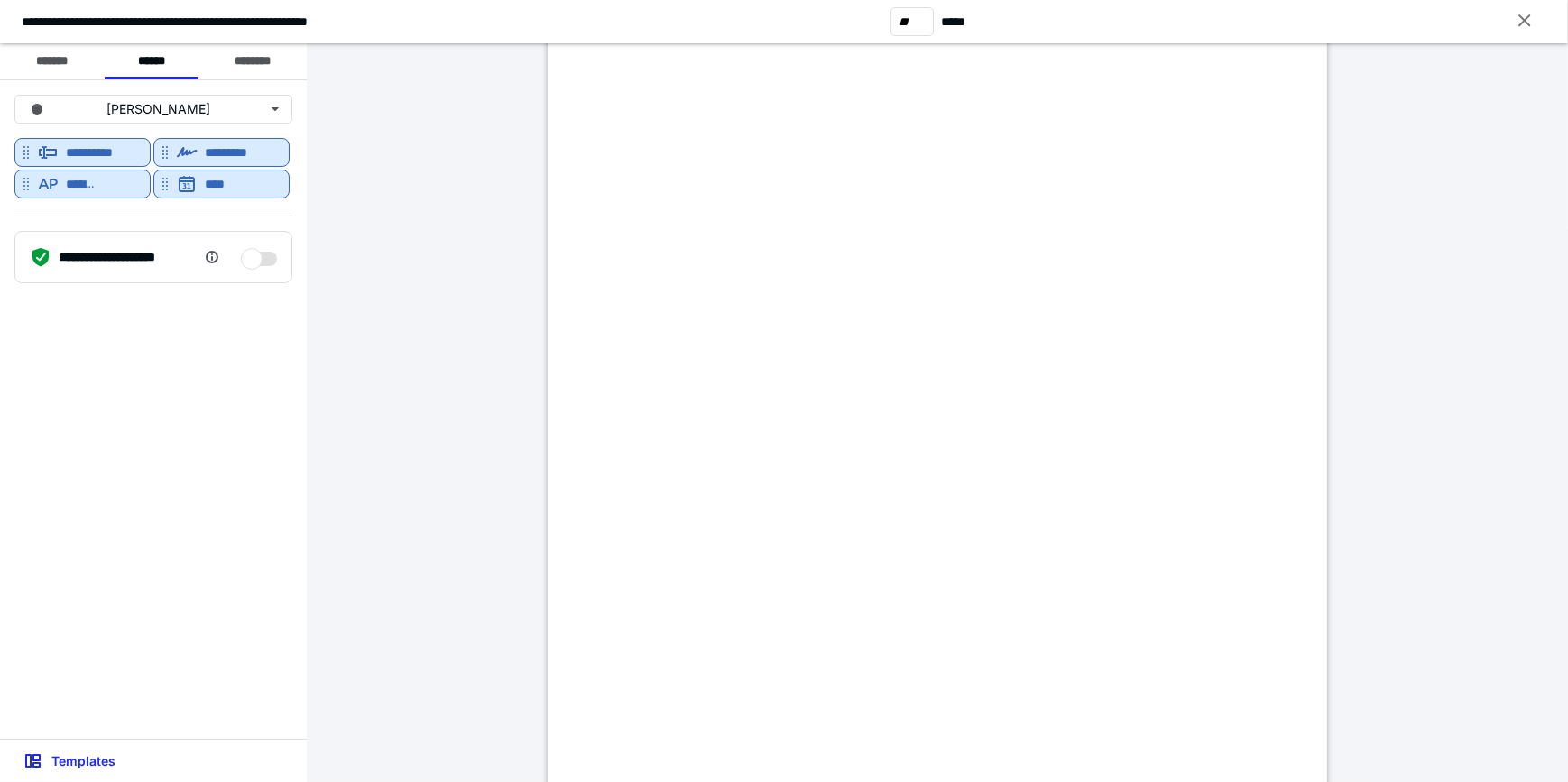 scroll, scrollTop: 95788, scrollLeft: 0, axis: vertical 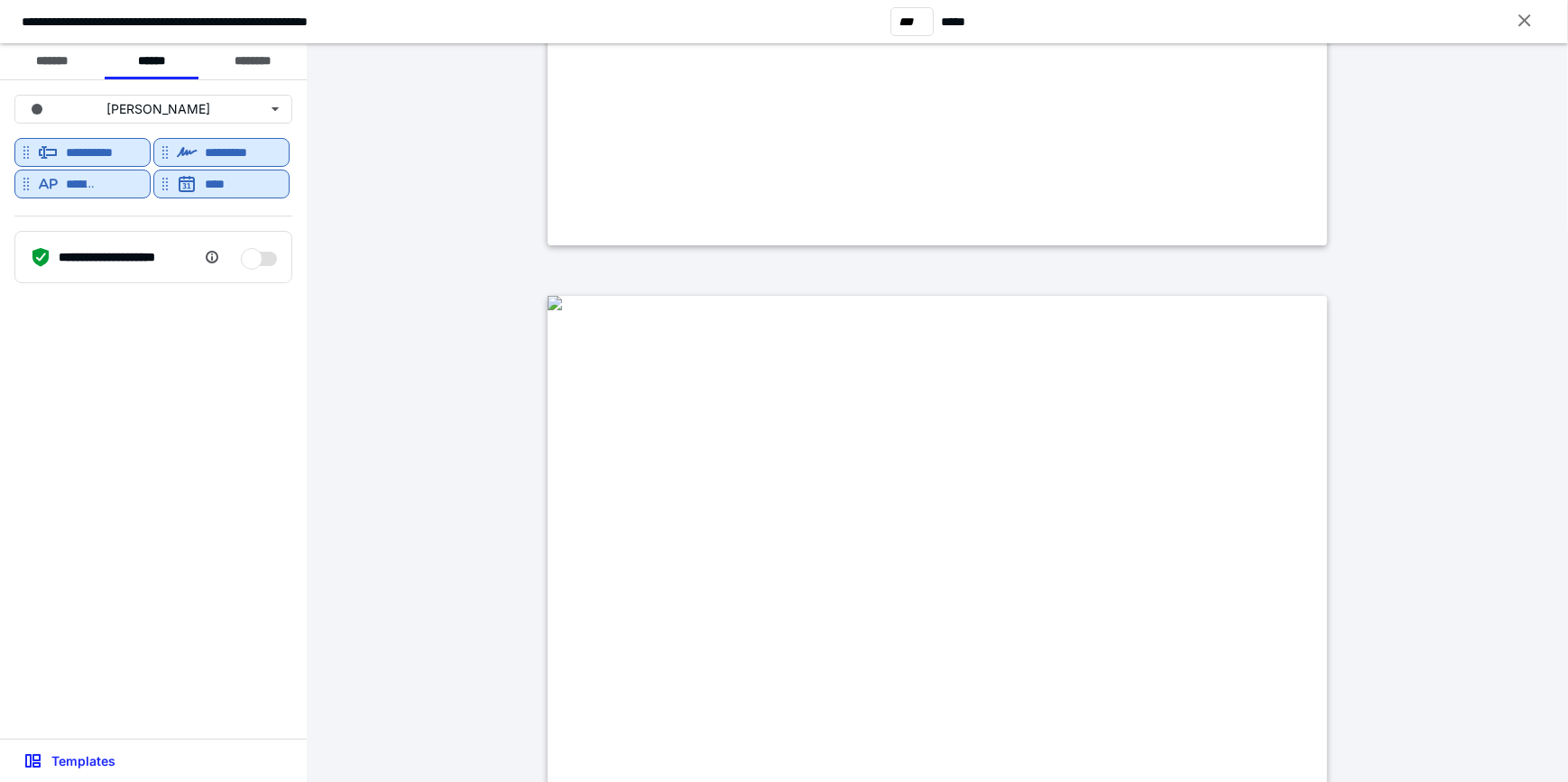 click at bounding box center (555, 303) 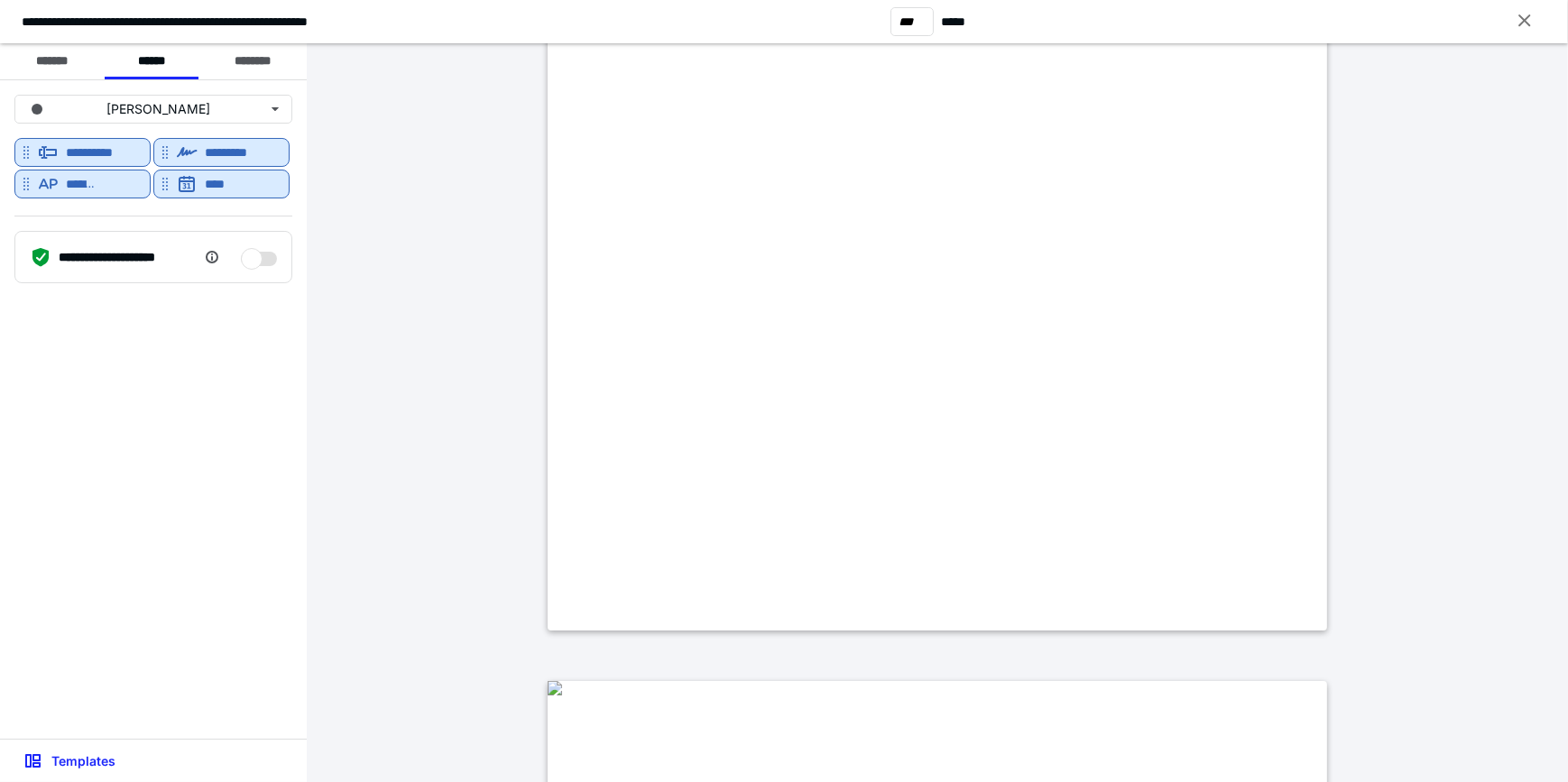 scroll, scrollTop: 156285, scrollLeft: 0, axis: vertical 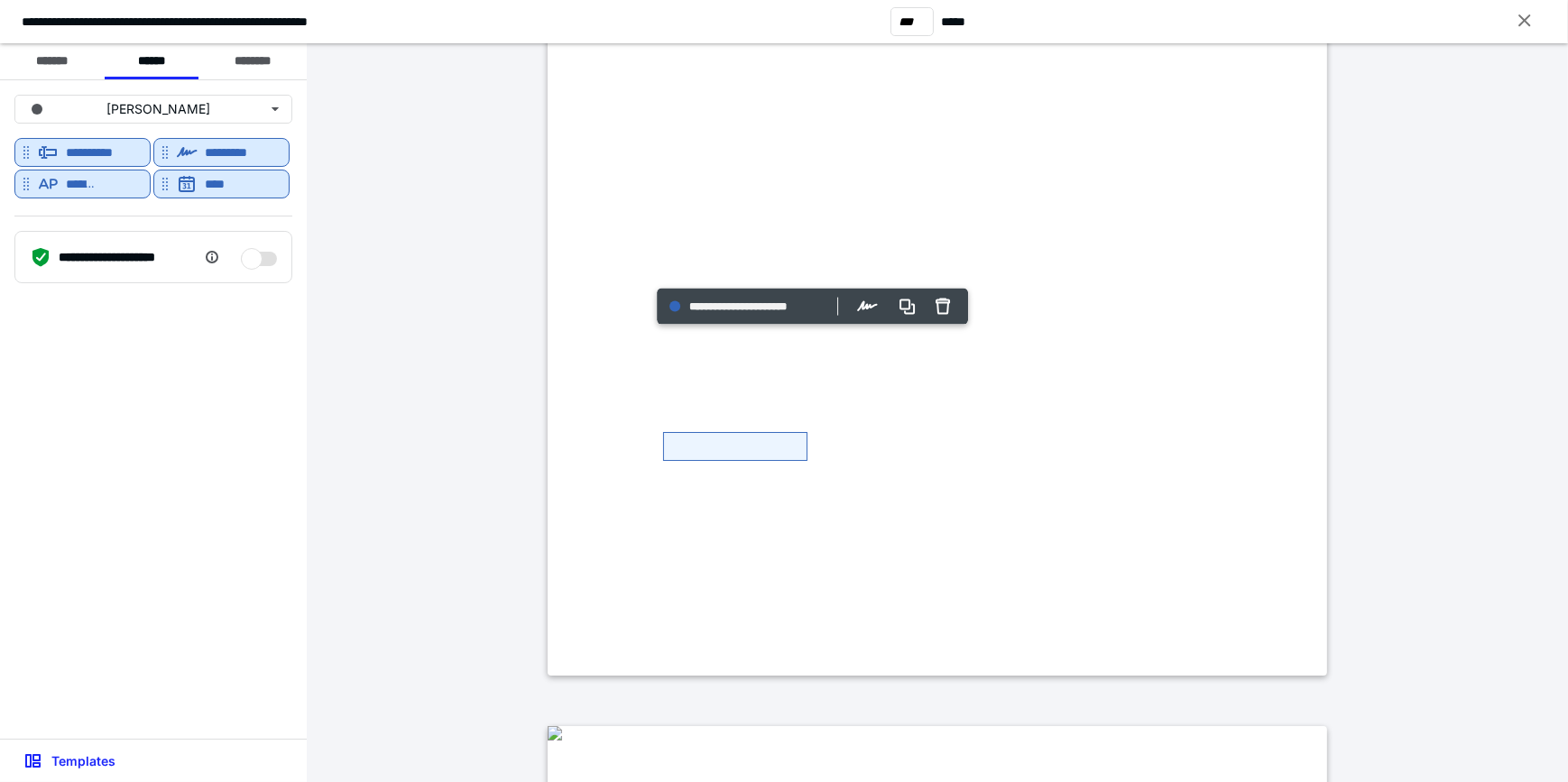 type on "***" 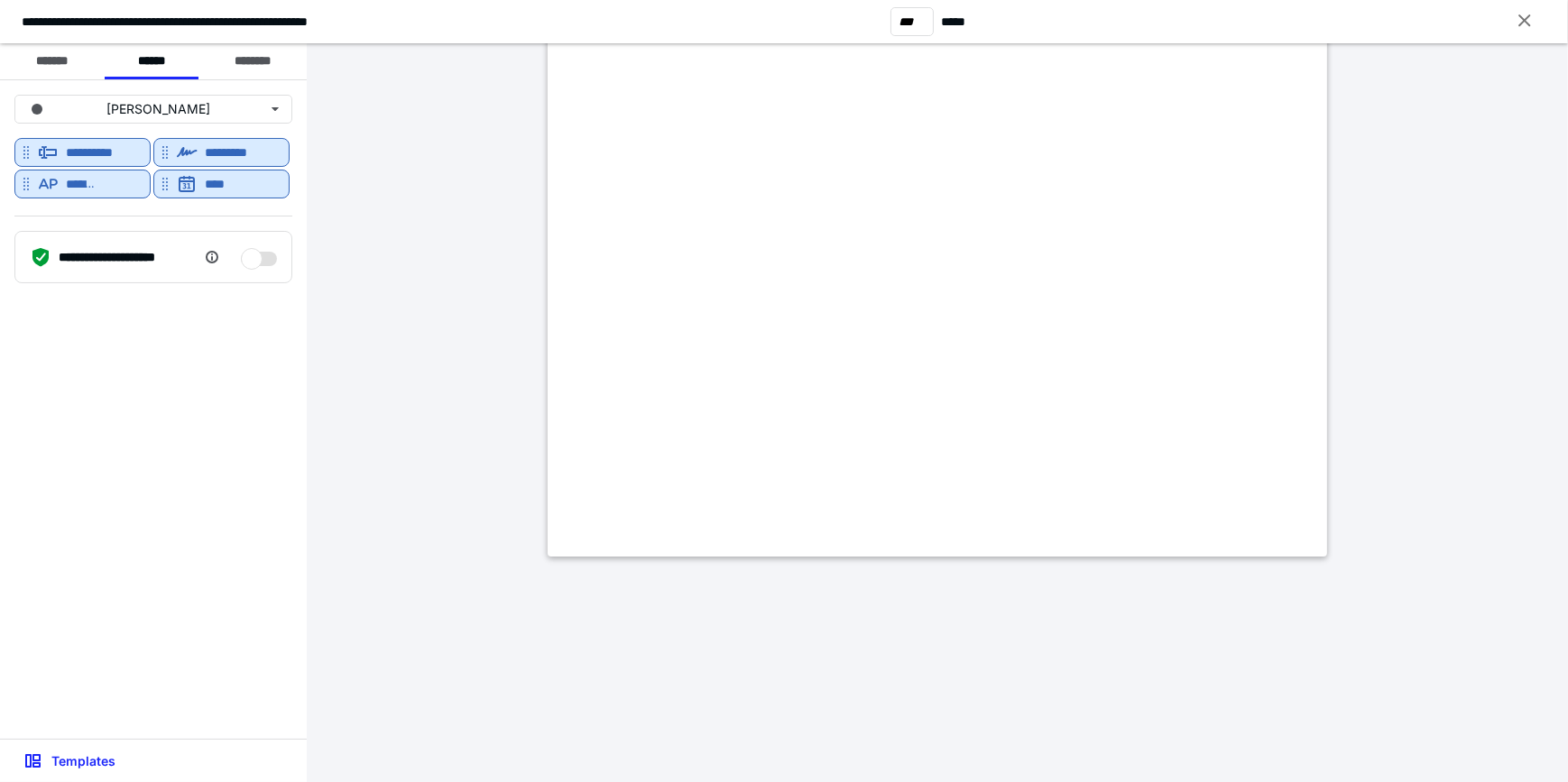 scroll, scrollTop: 364325, scrollLeft: 0, axis: vertical 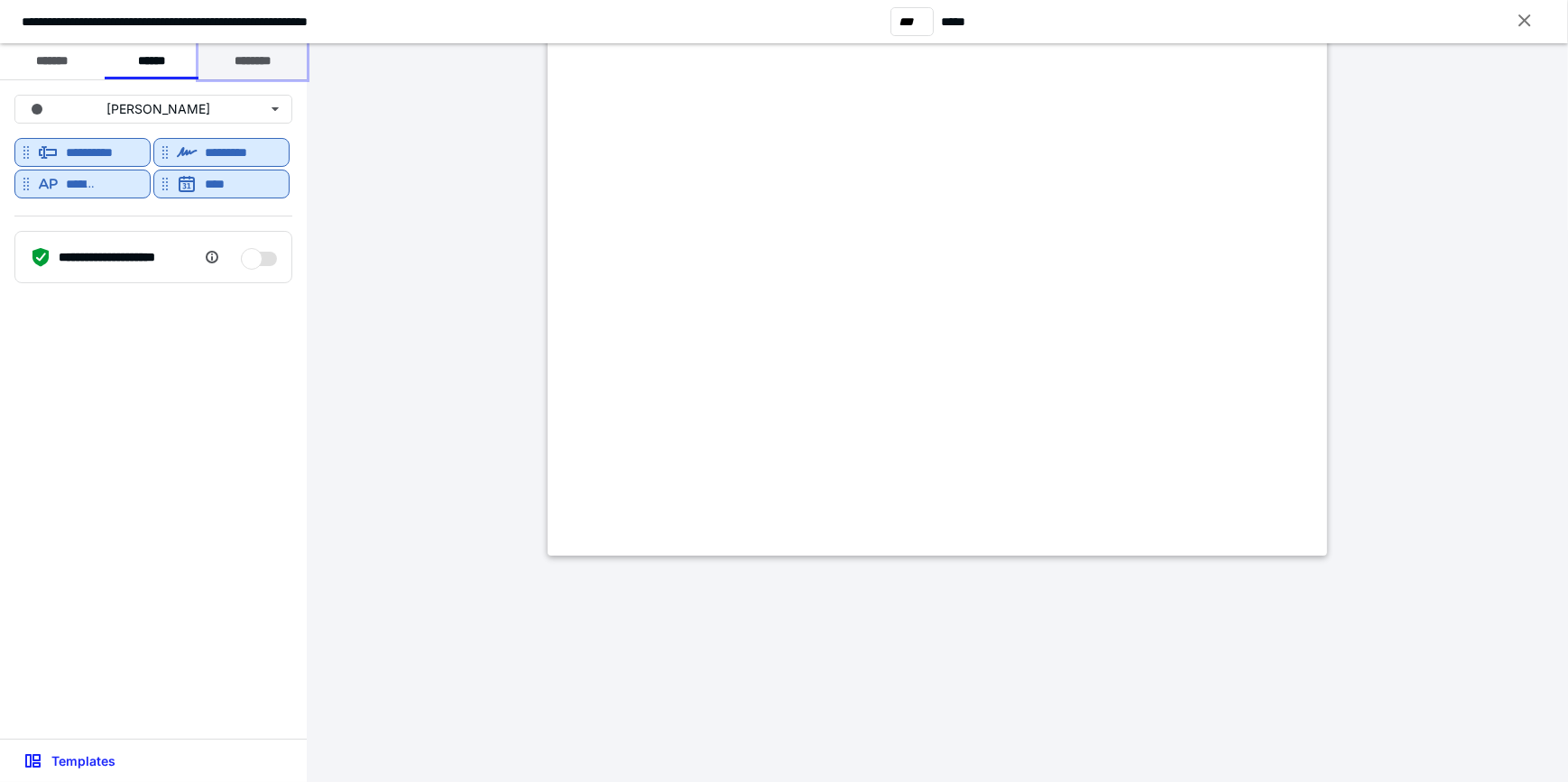 click on "********" at bounding box center (253, 61) 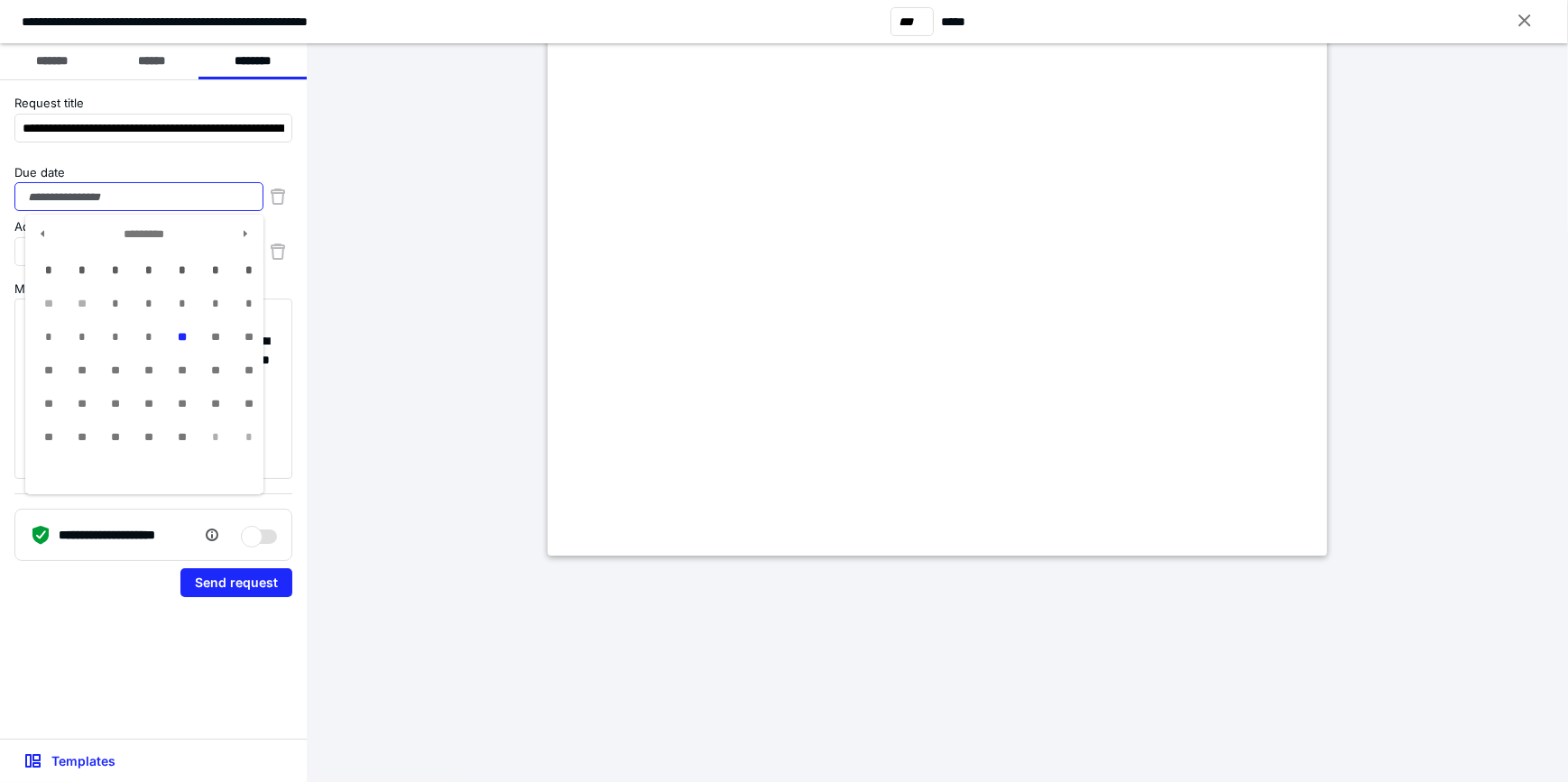 click on "Due date" at bounding box center [139, 197] 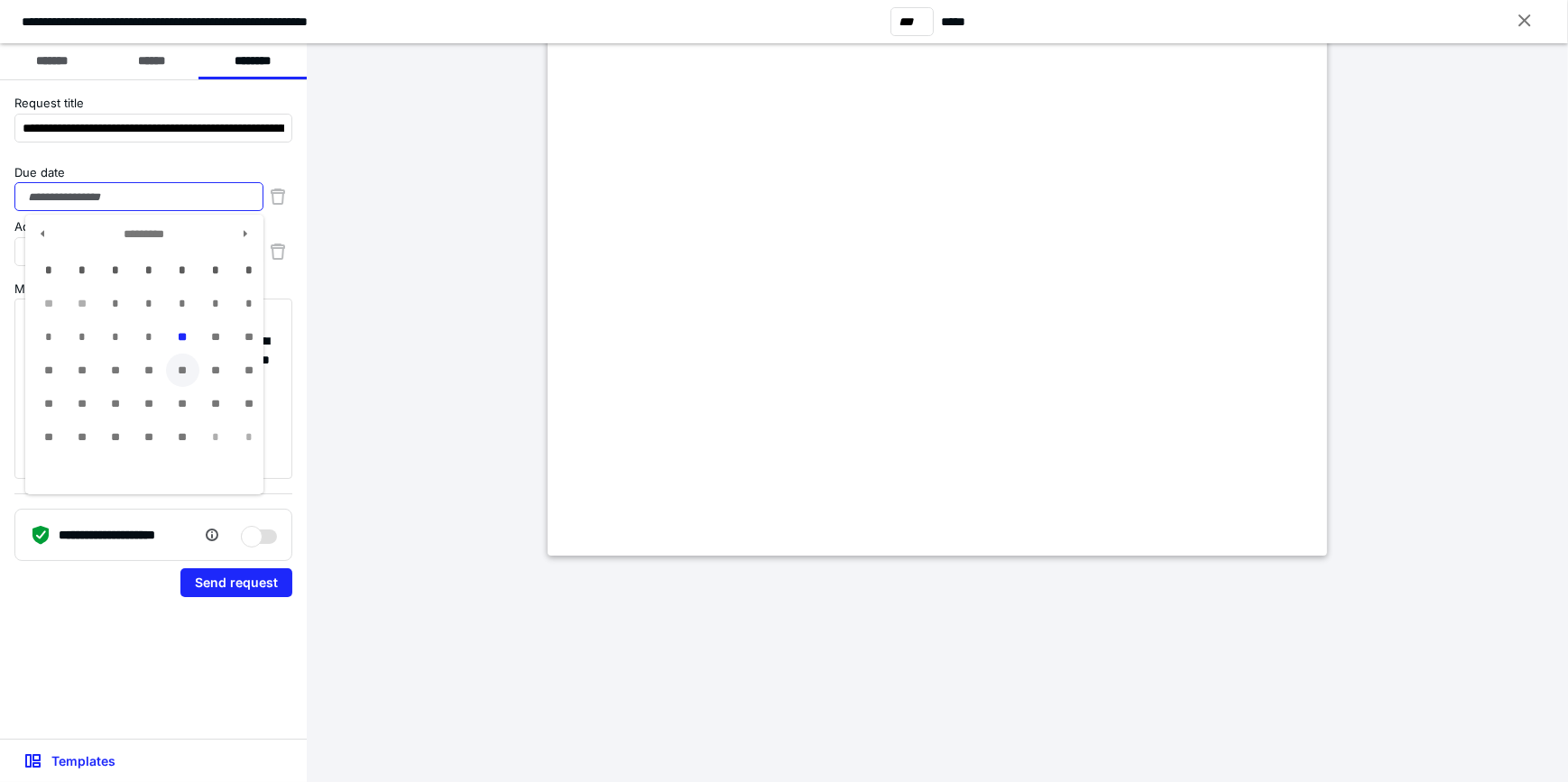 click on "**" at bounding box center [182, 370] 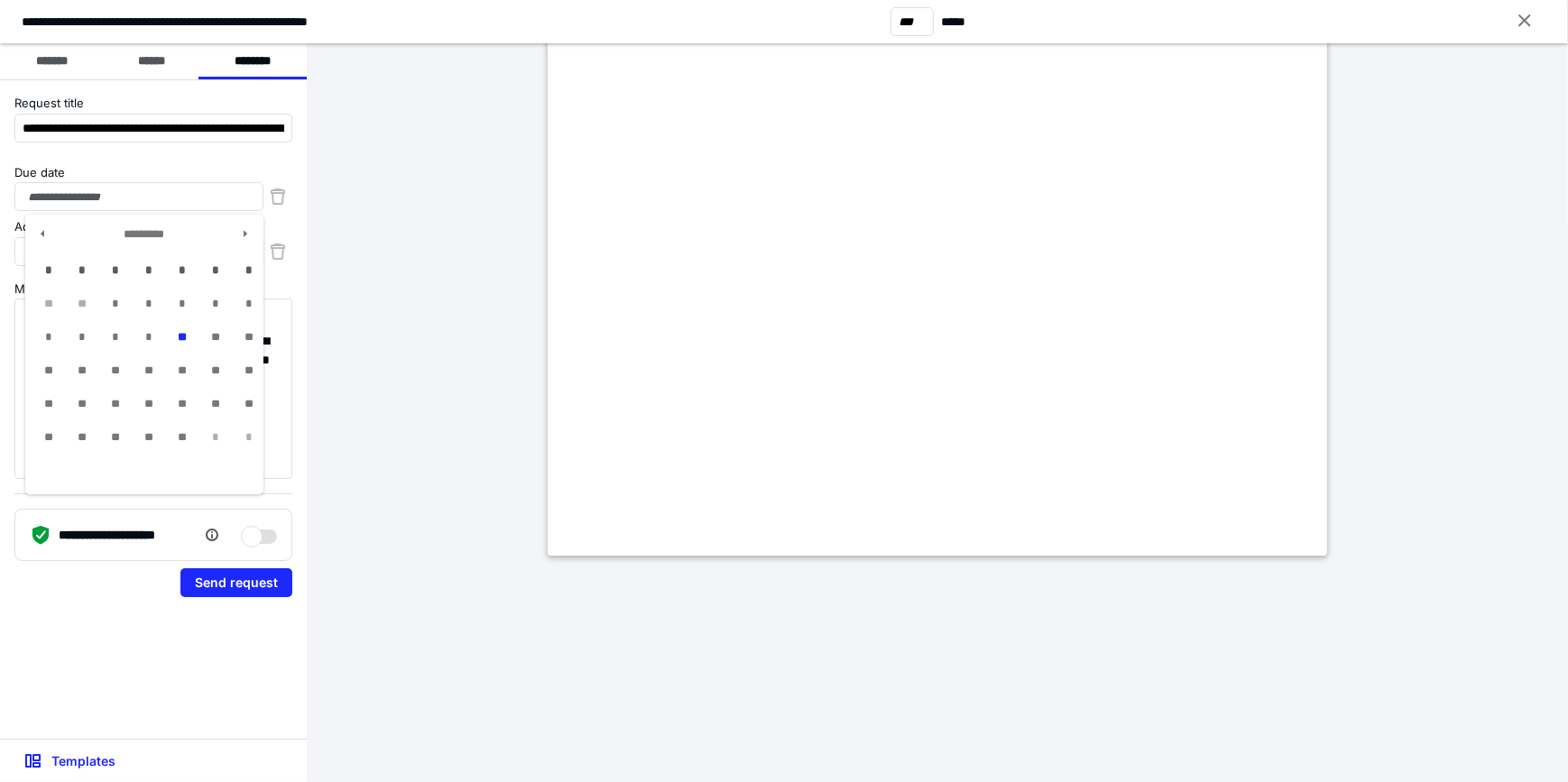 type on "**********" 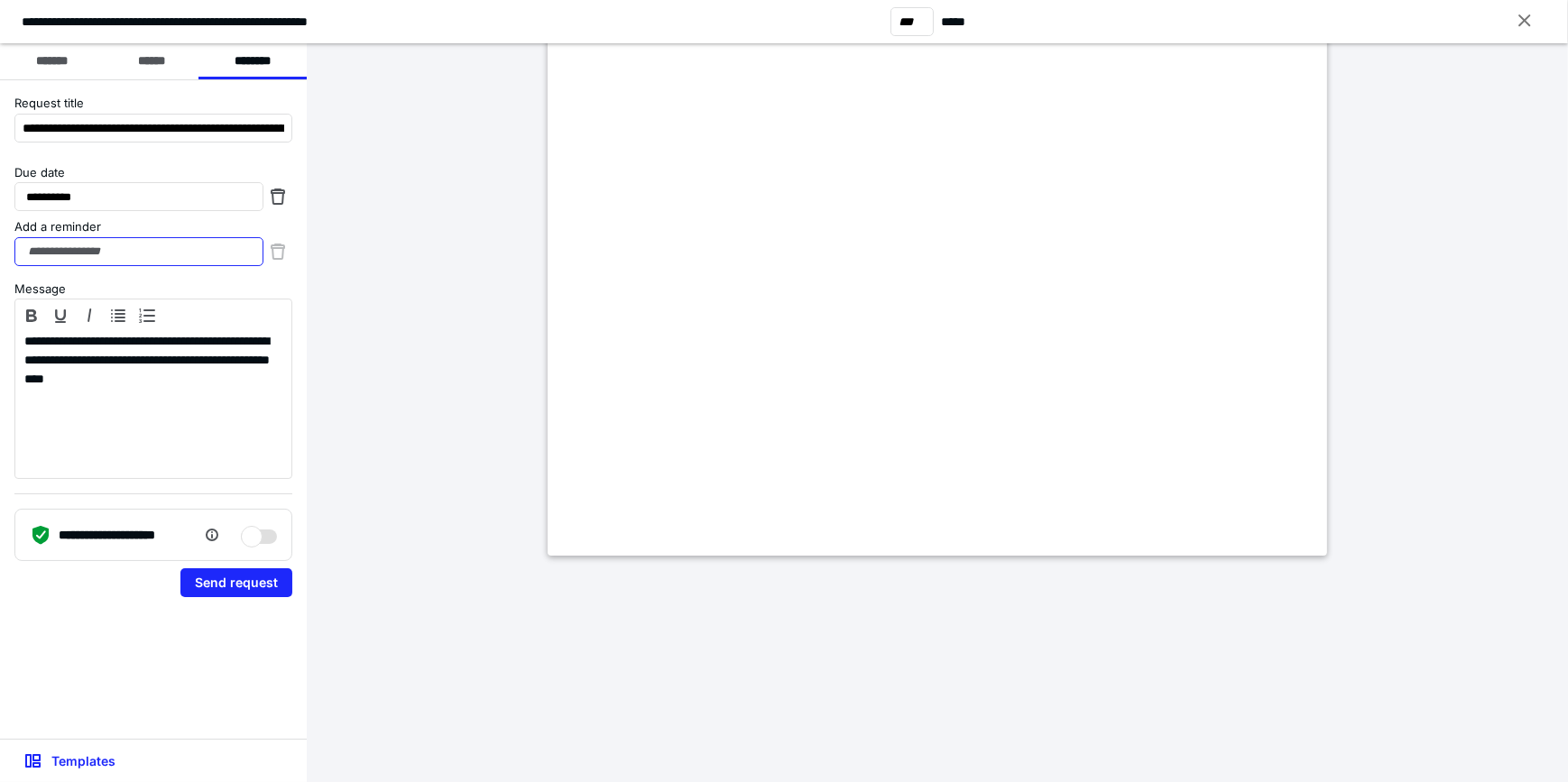 click on "Add a reminder" at bounding box center [139, 252] 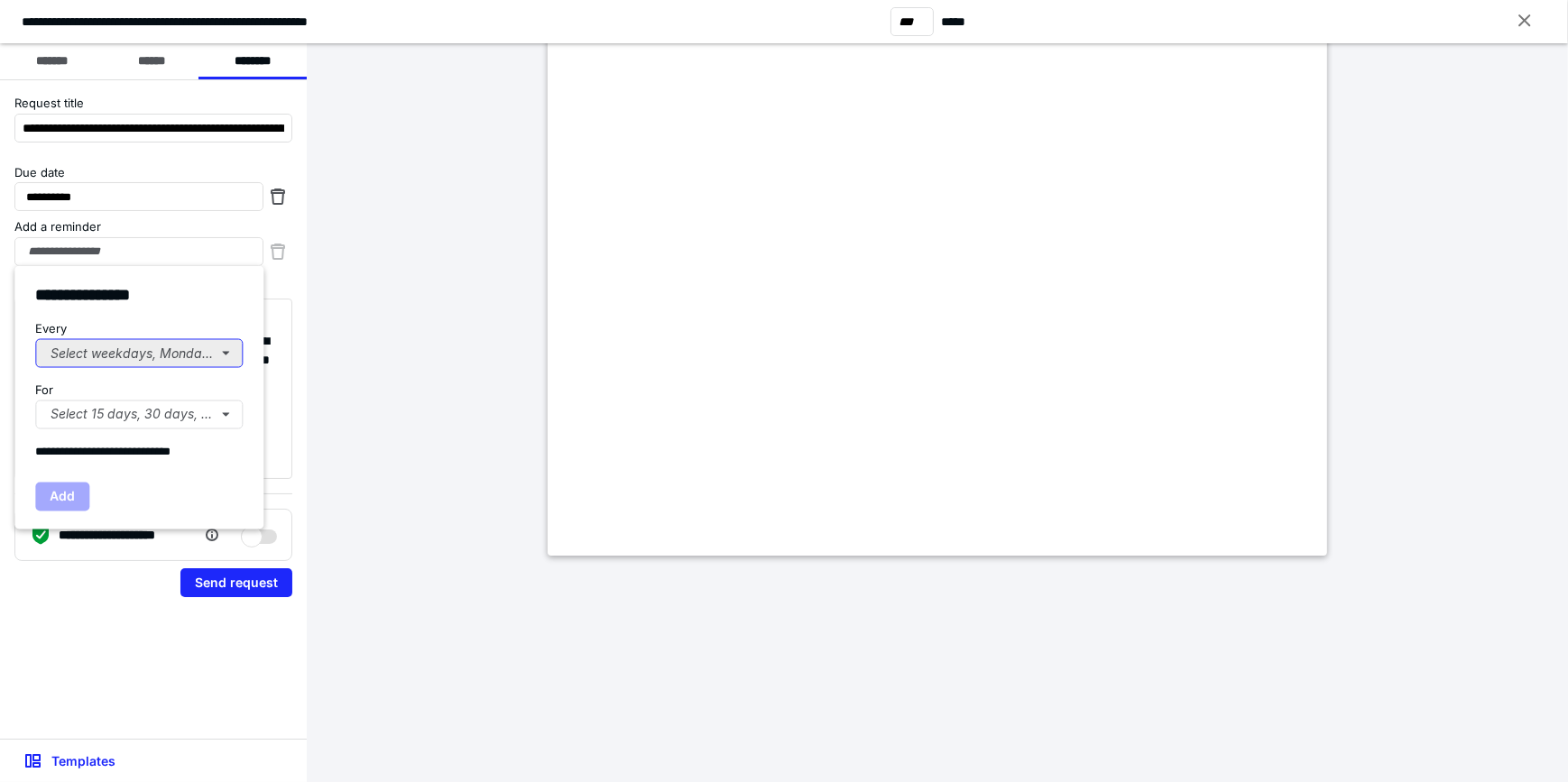 click on "Select weekdays, Mondays, or Tues..." at bounding box center [139, 353] 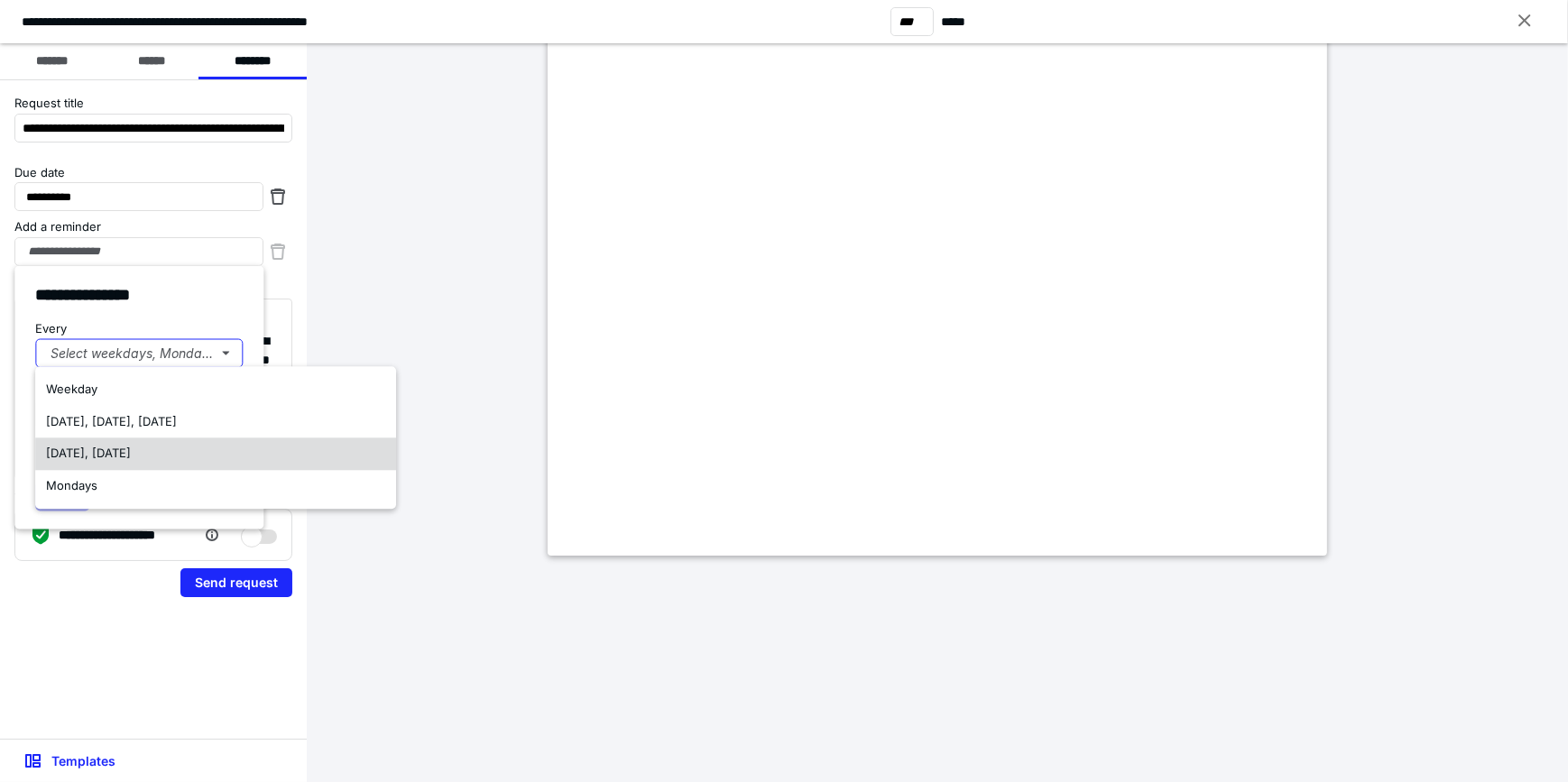 click on "[DATE], [DATE]" at bounding box center [88, 453] 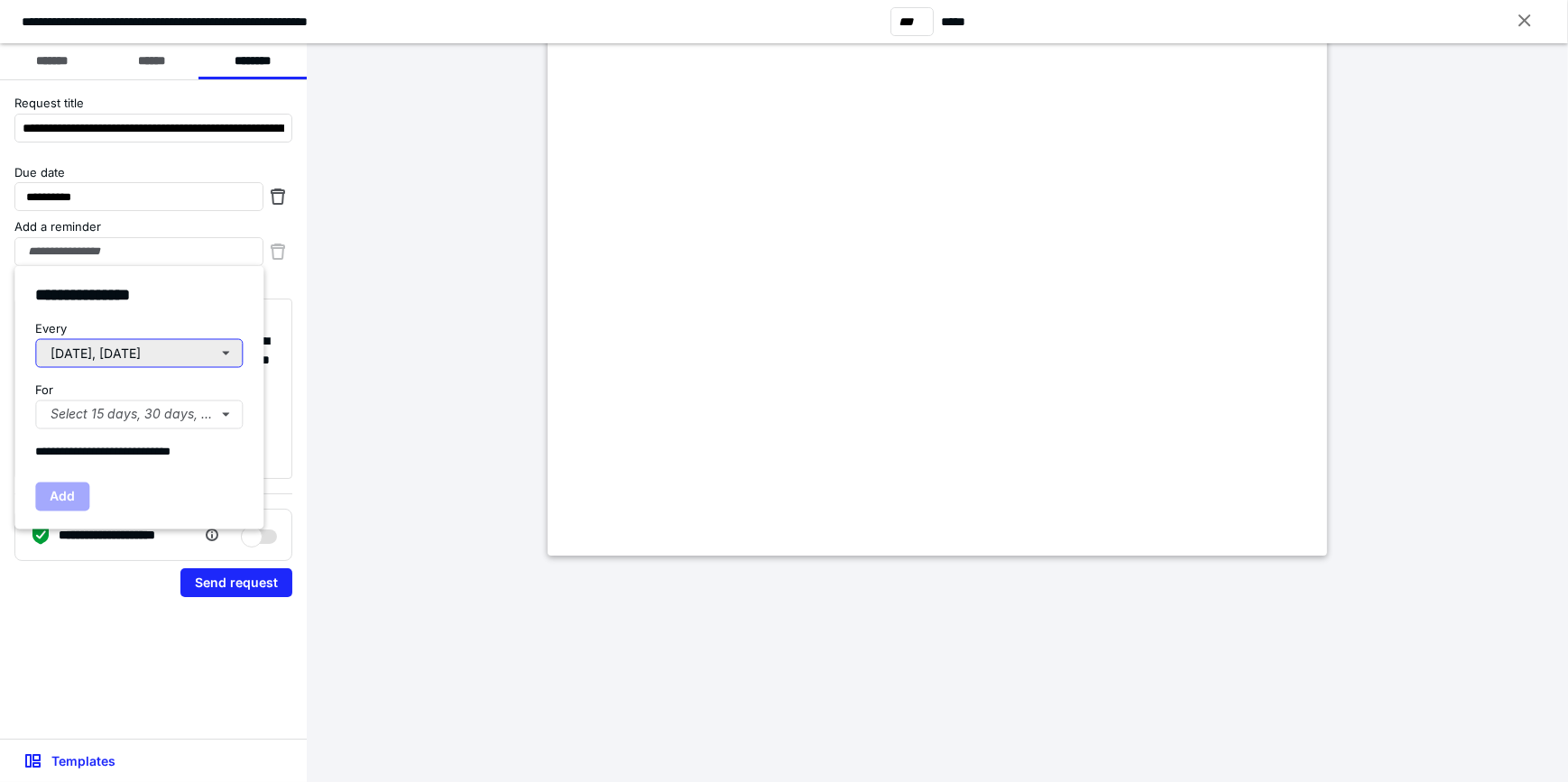 click on "[DATE], [DATE]" at bounding box center [139, 353] 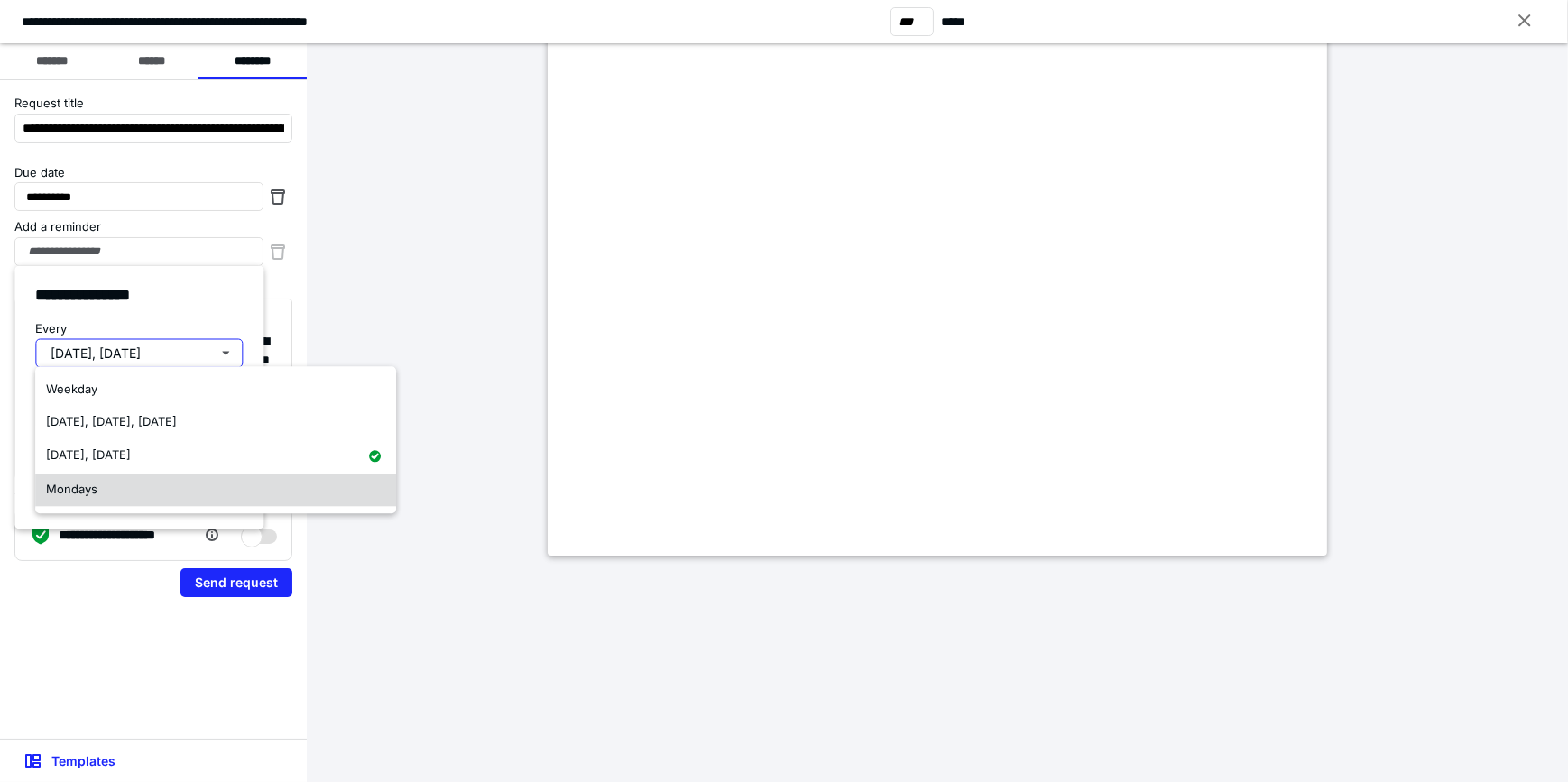 click on "Mondays" at bounding box center [216, 490] 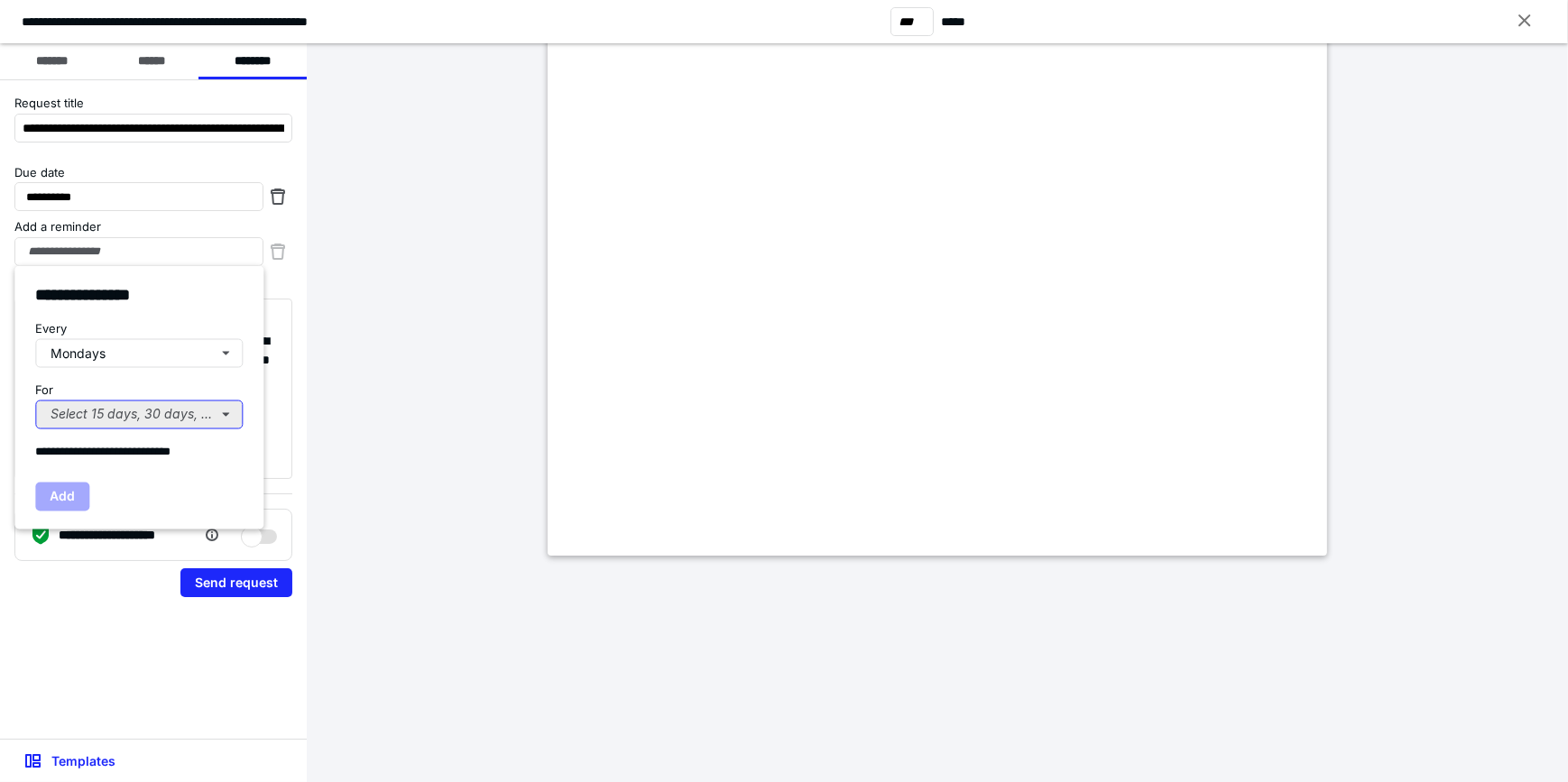 click on "Select 15 days, 30 days, or 45 days..." at bounding box center [139, 415] 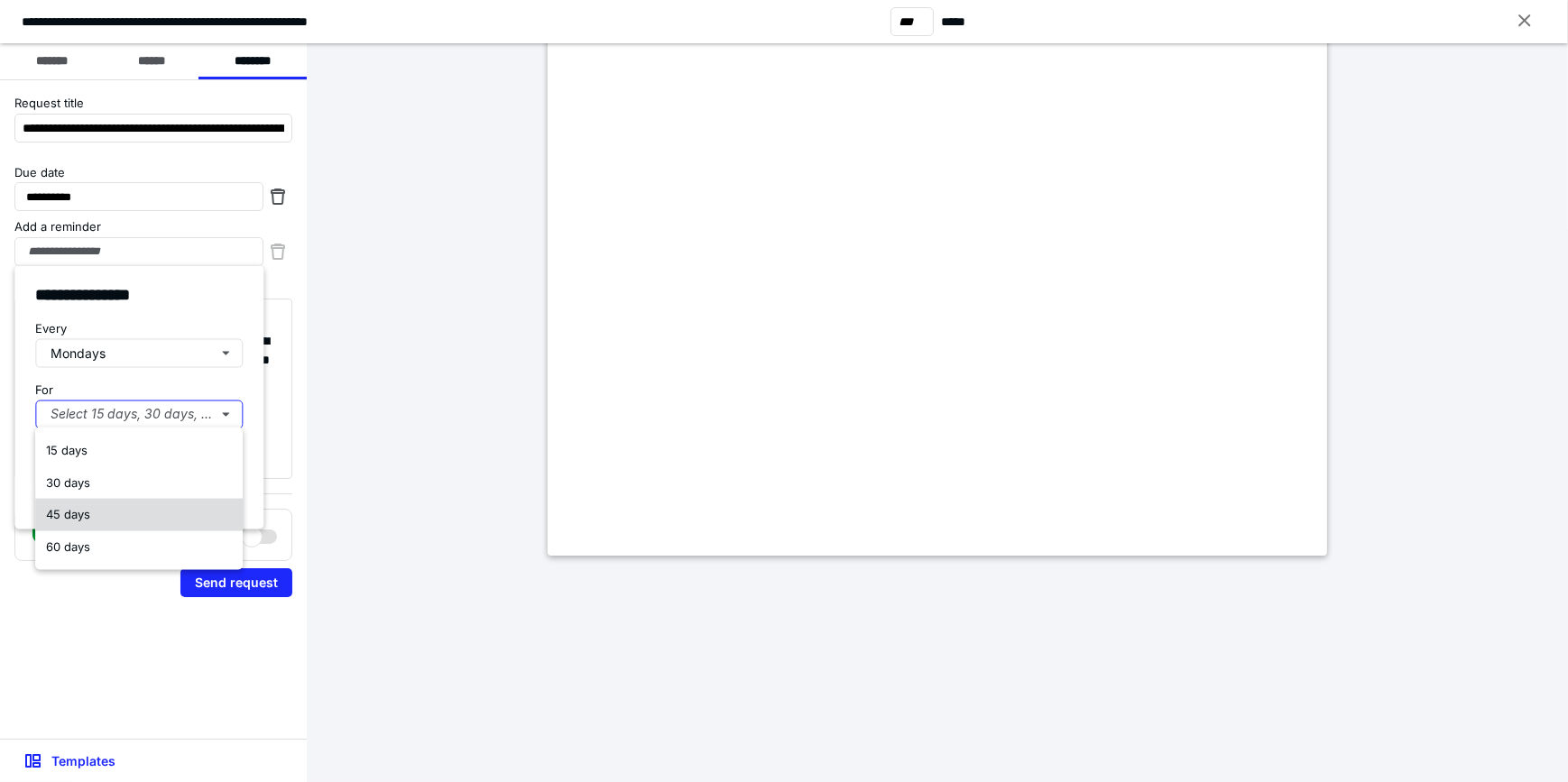 click on "45 days" at bounding box center (139, 515) 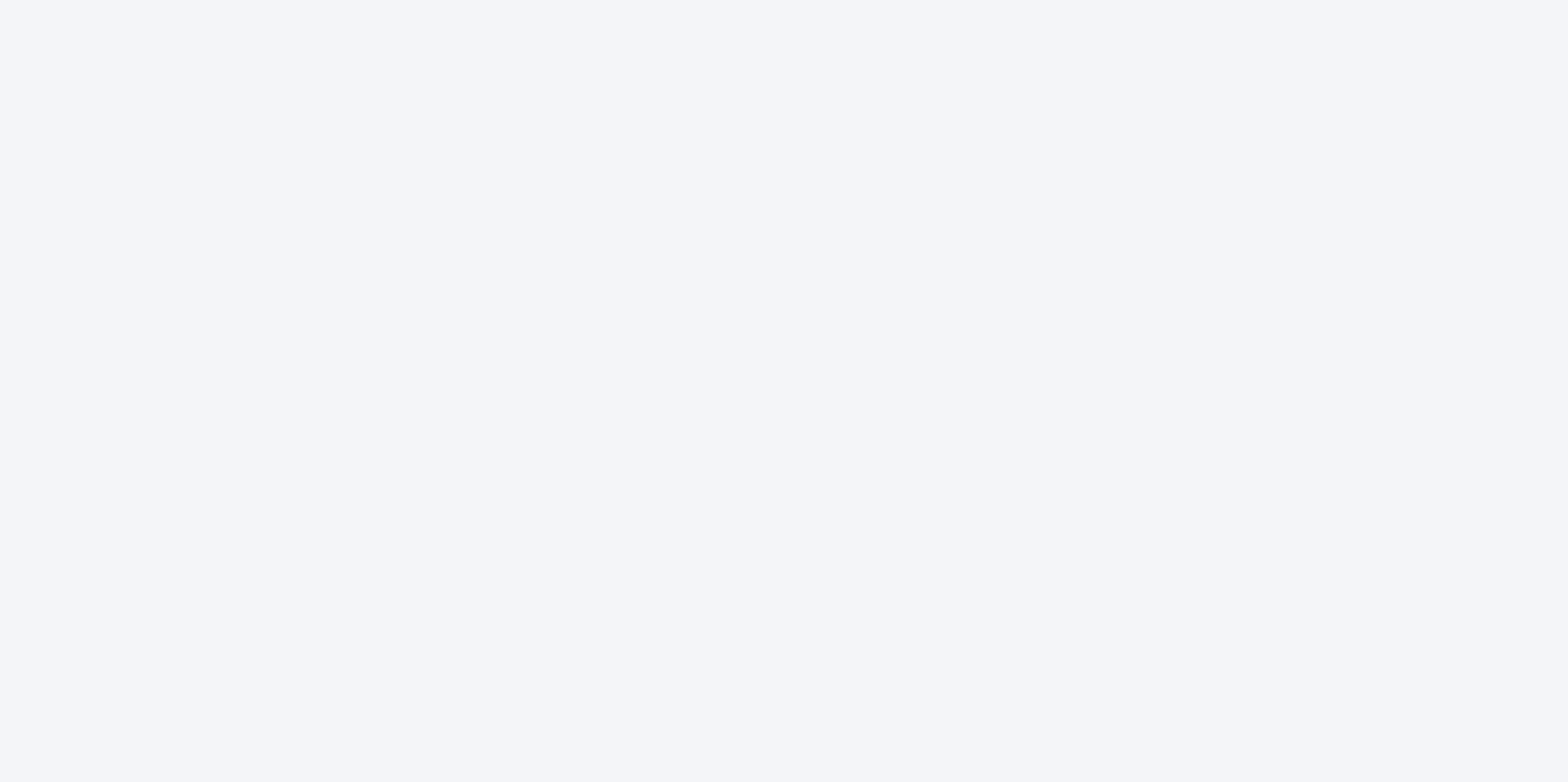 scroll, scrollTop: 0, scrollLeft: 0, axis: both 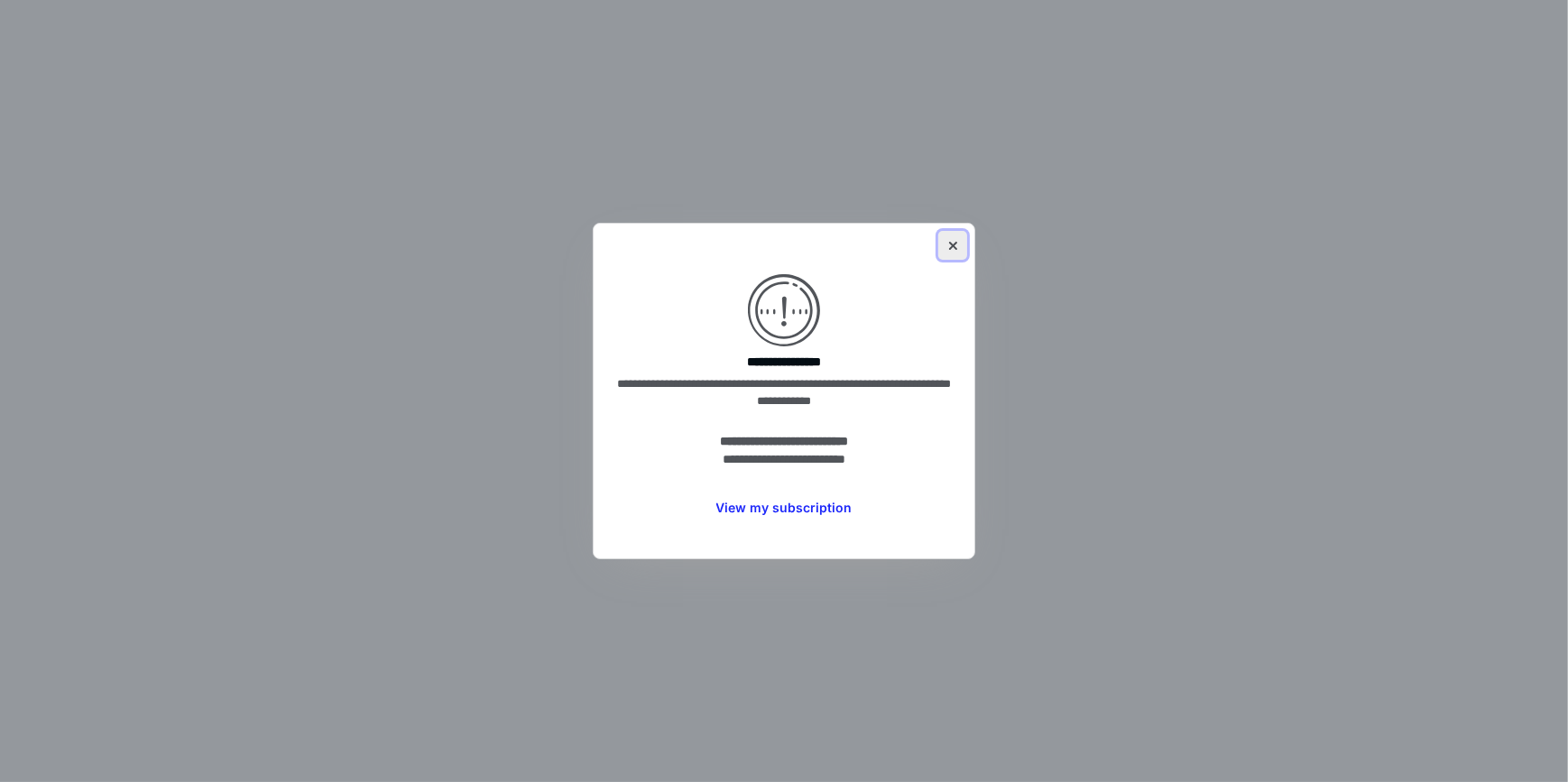 click at bounding box center (953, 245) 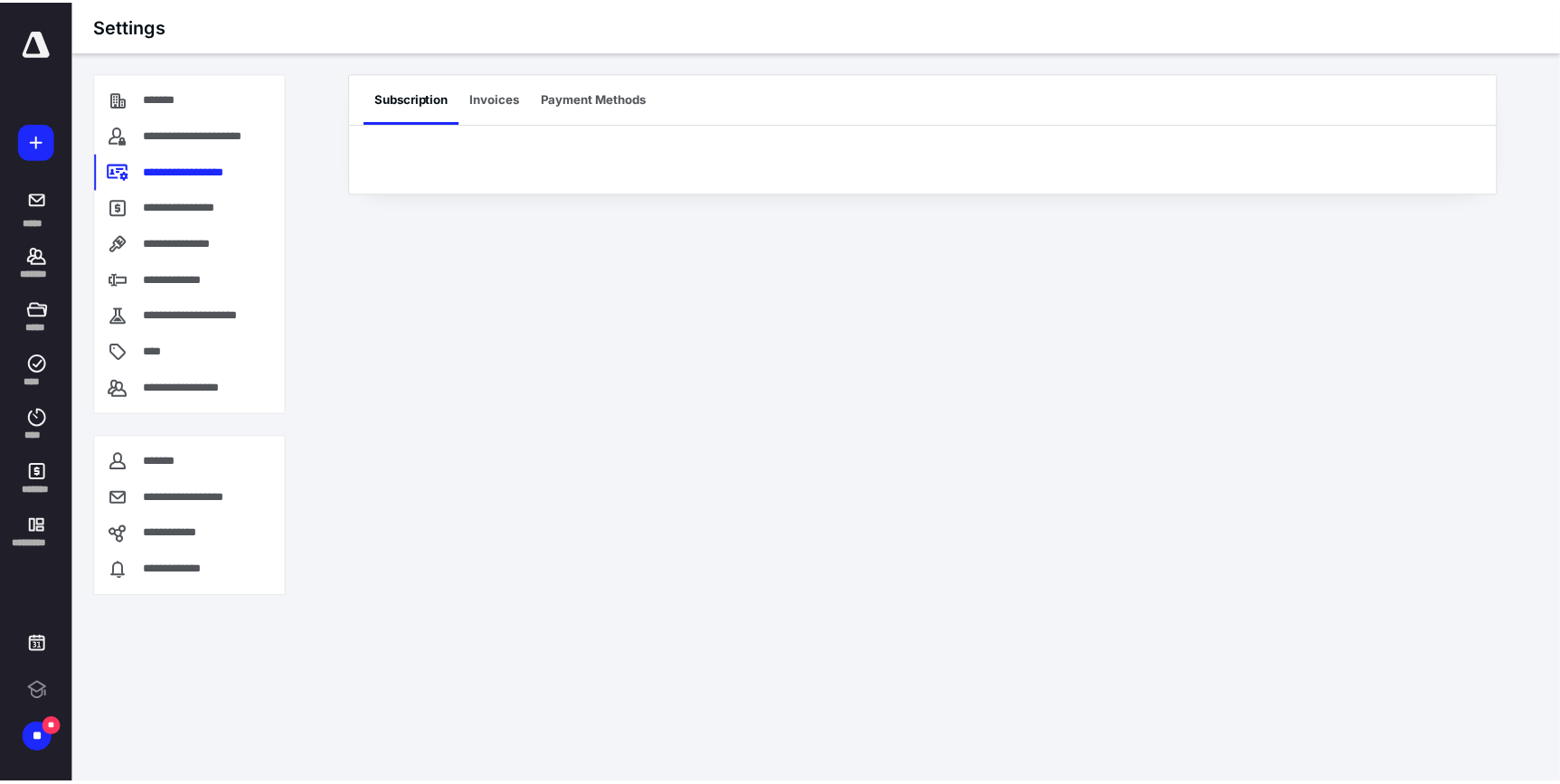 scroll, scrollTop: 0, scrollLeft: 0, axis: both 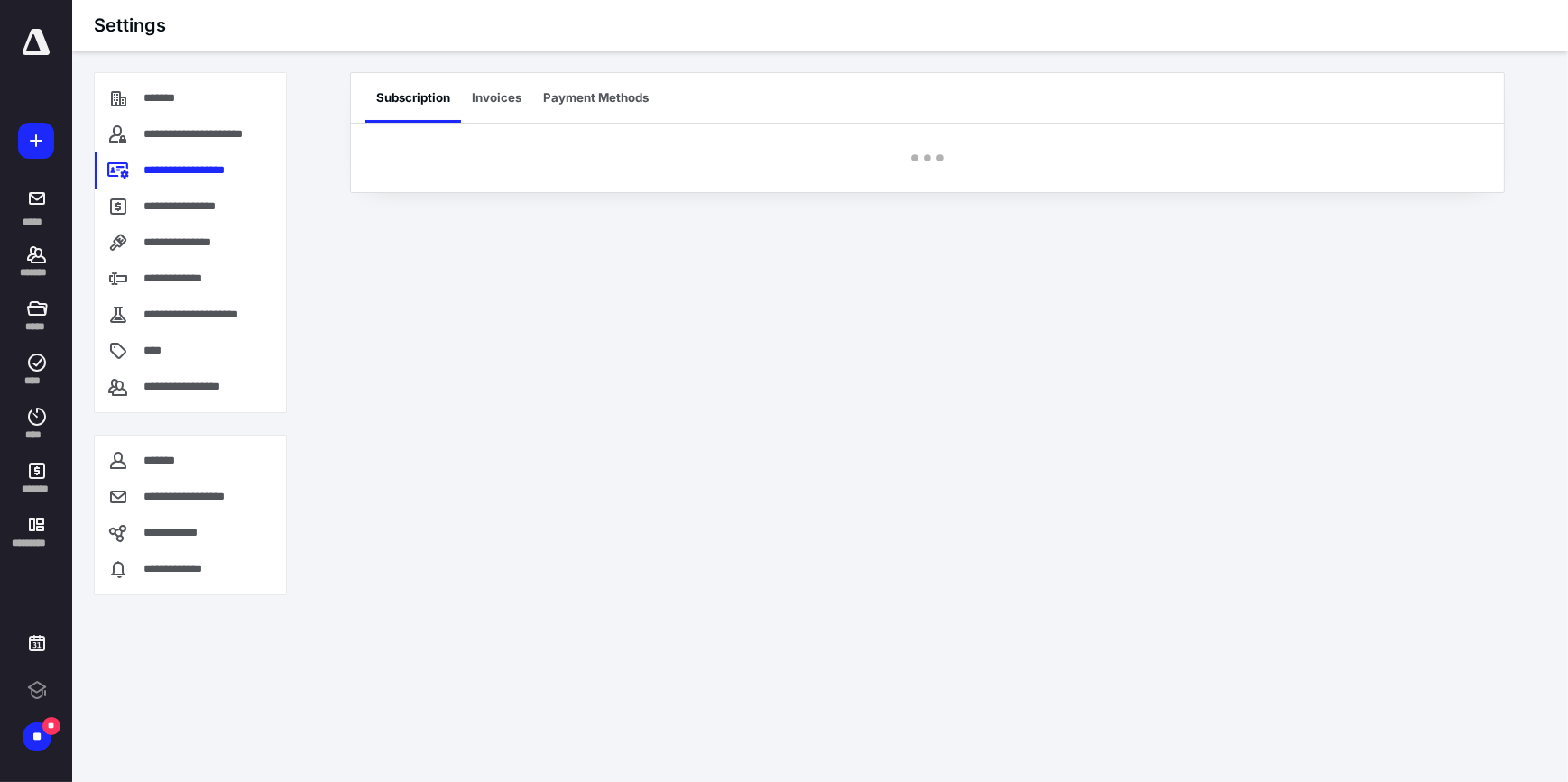 click 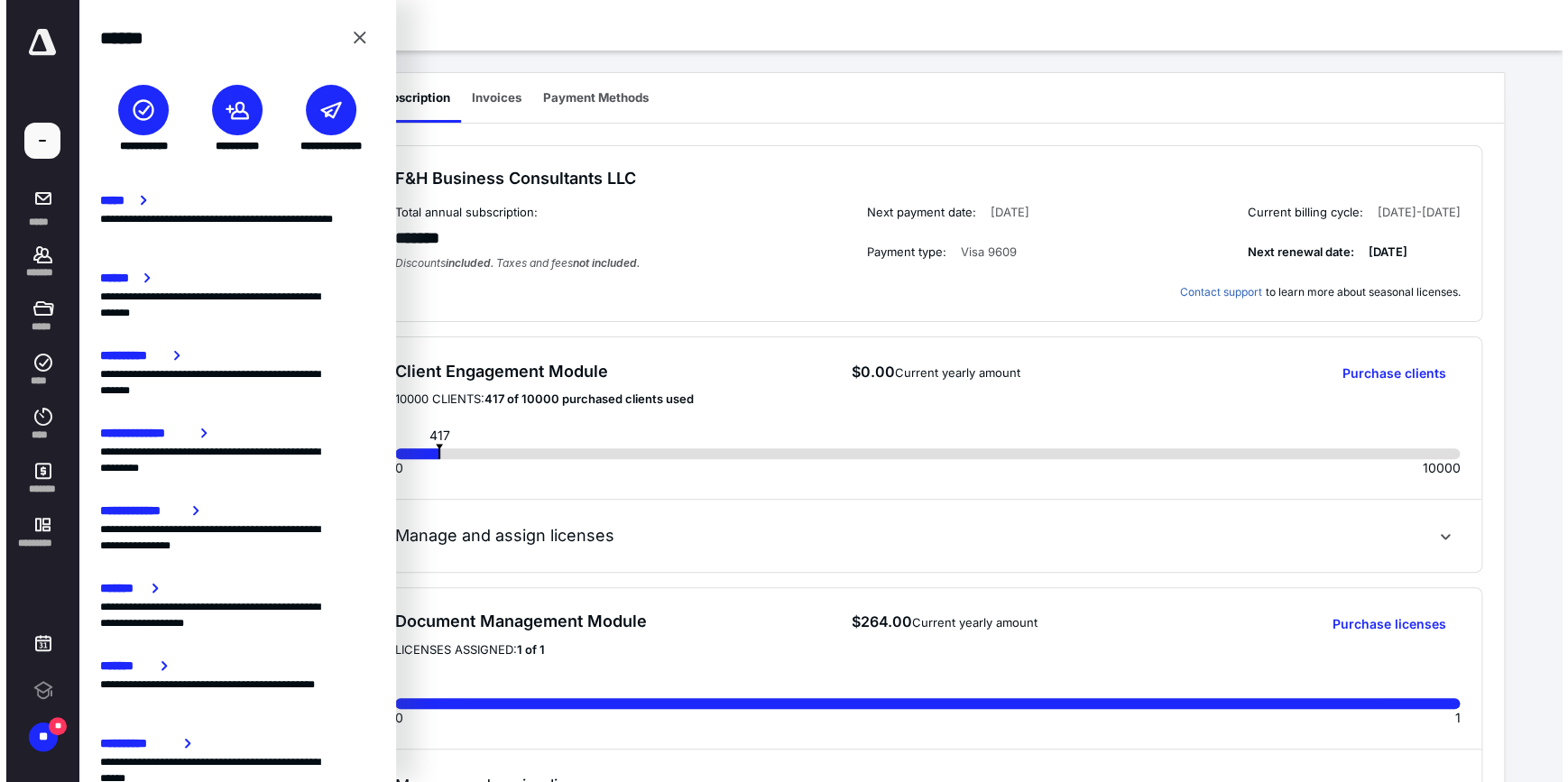 scroll, scrollTop: 0, scrollLeft: 0, axis: both 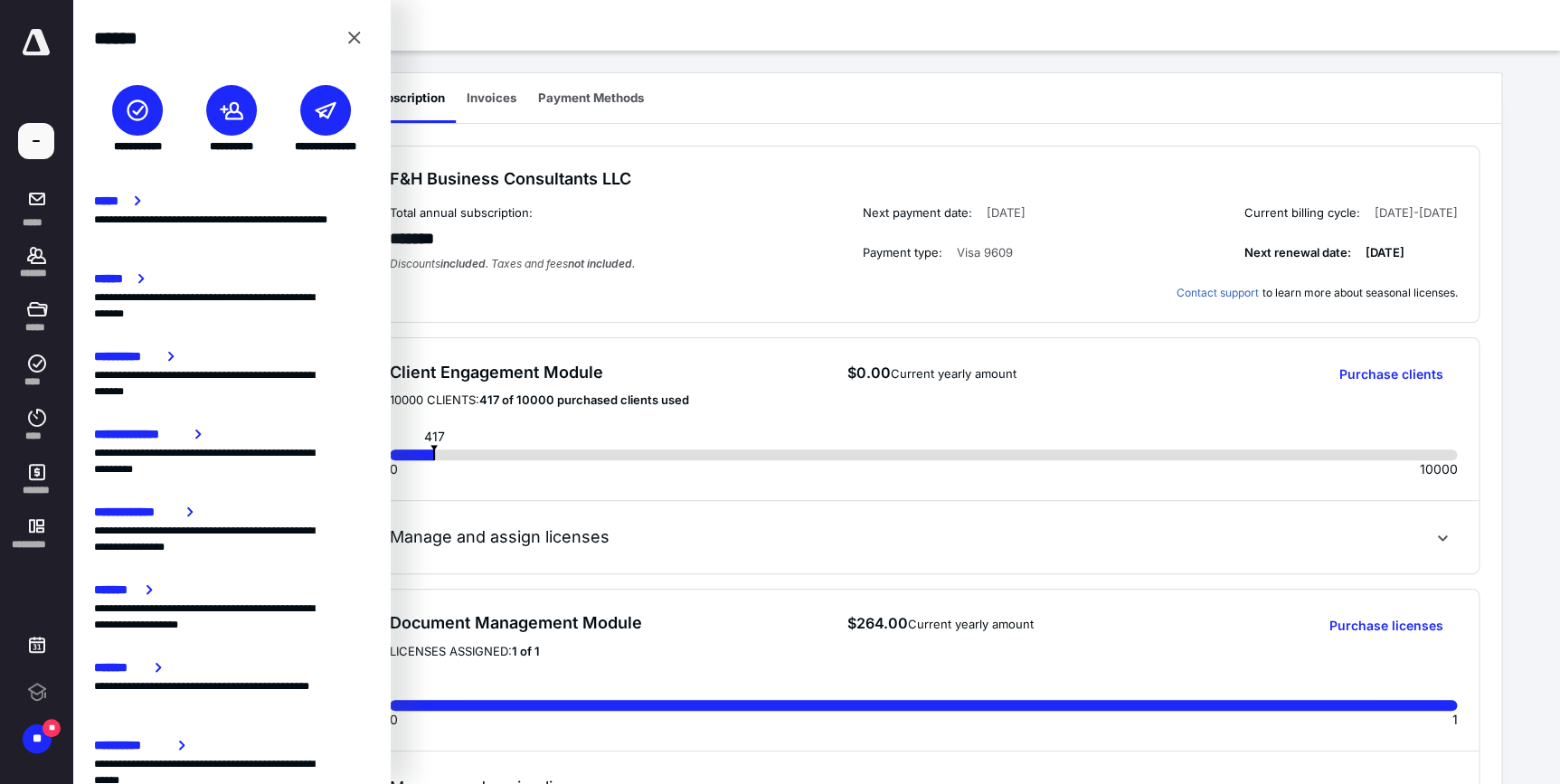 click on "**********" at bounding box center (232, 119) 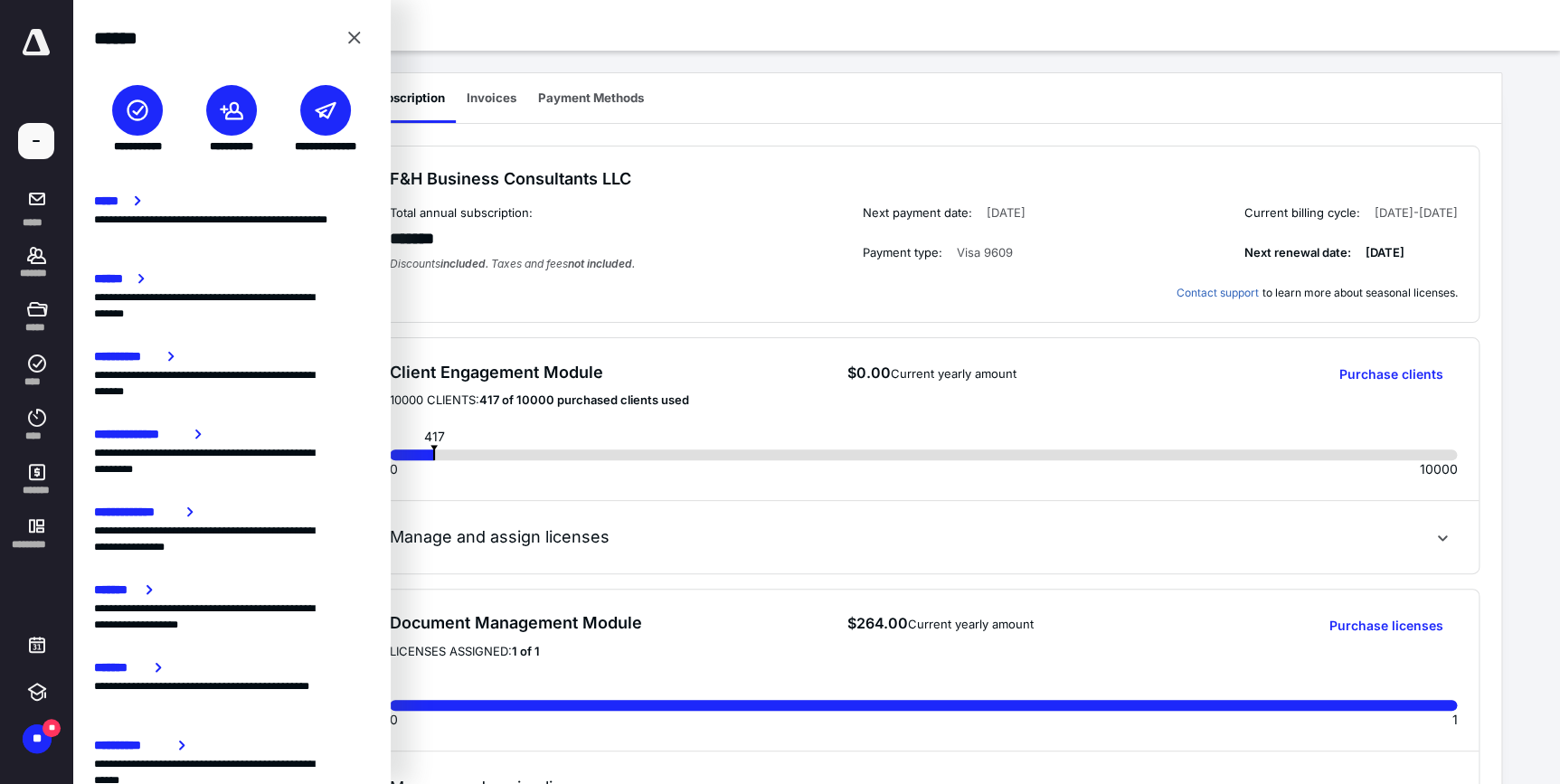 click at bounding box center (232, 110) 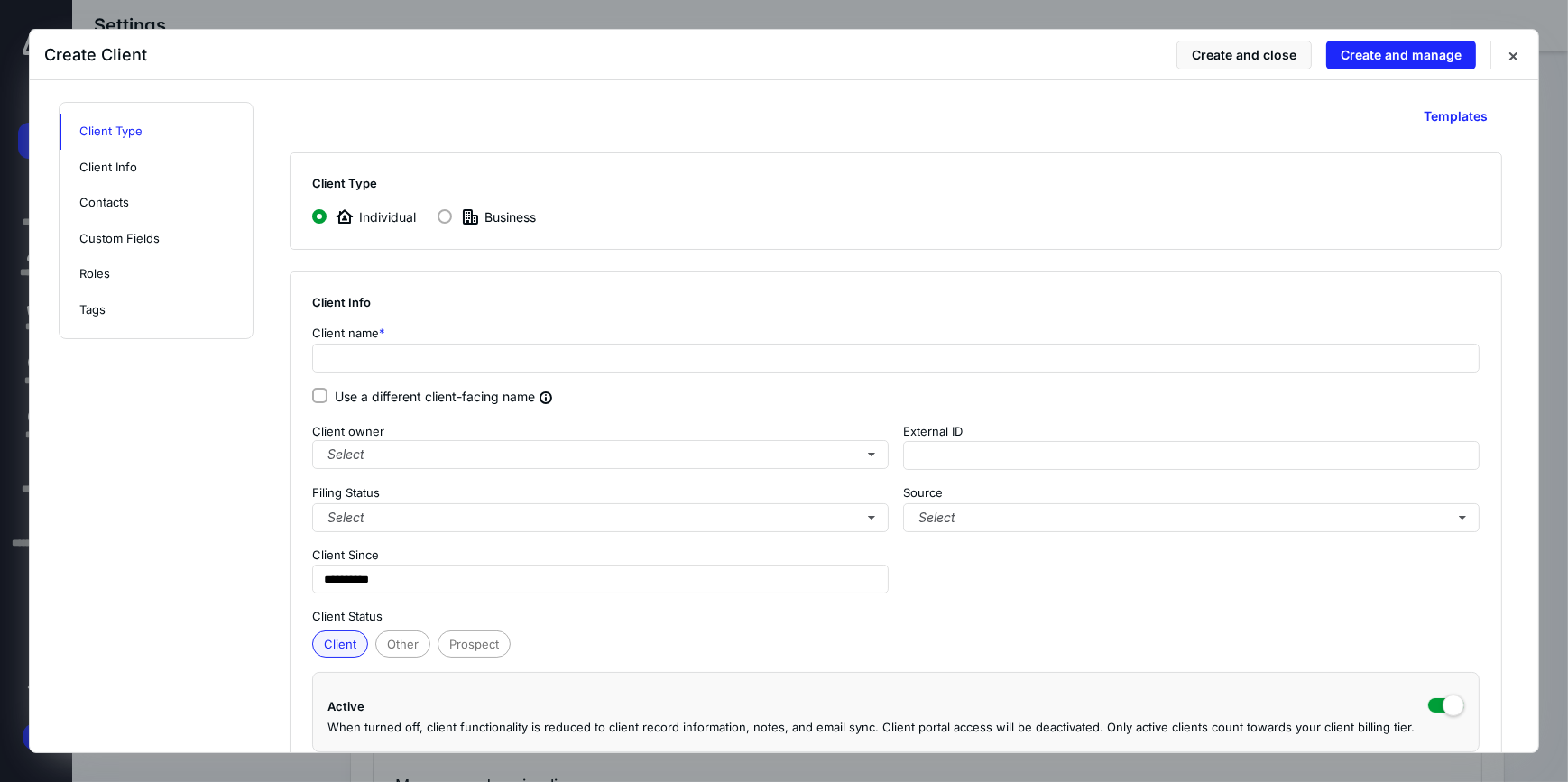 click 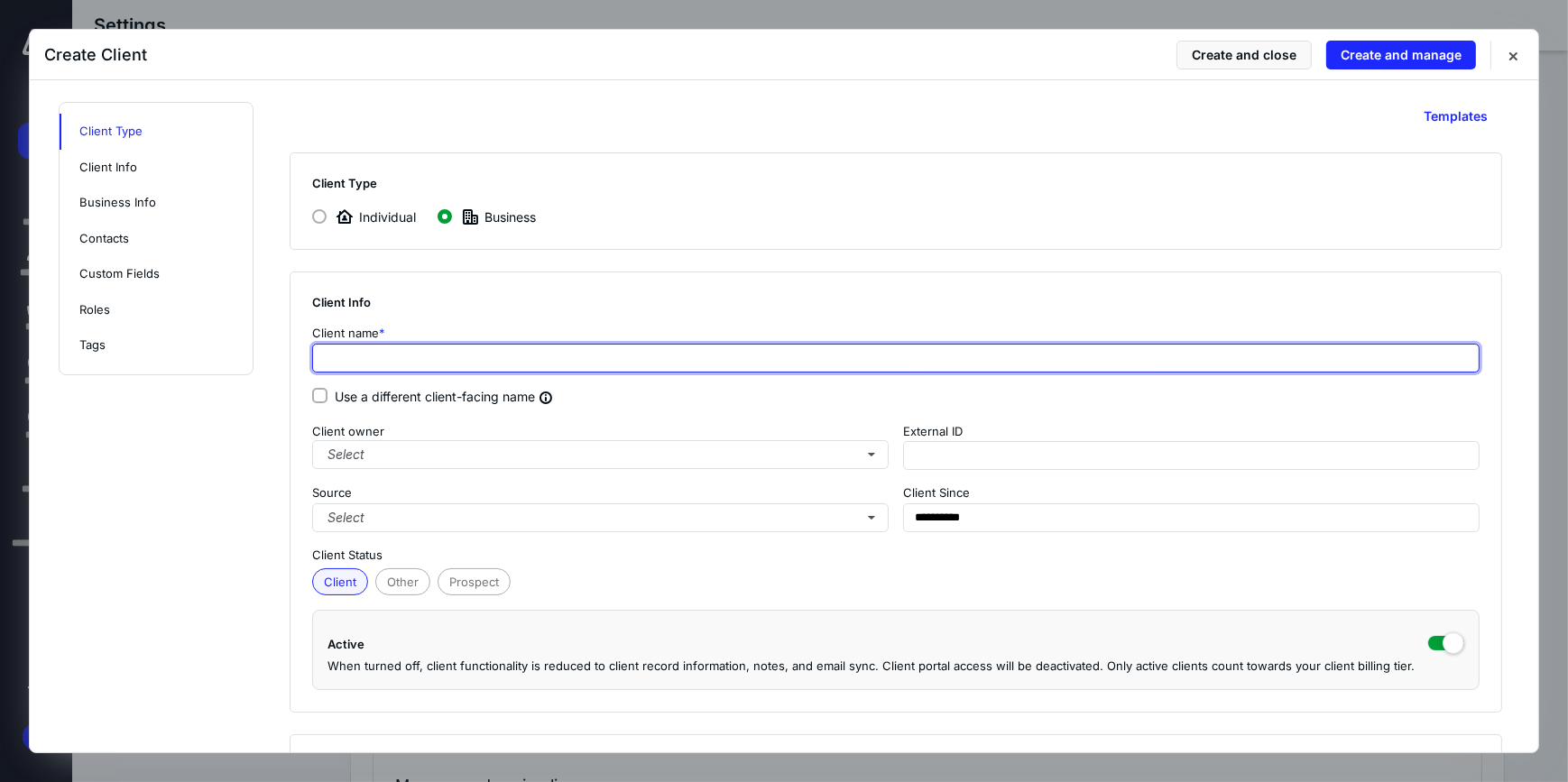 click at bounding box center [896, 358] 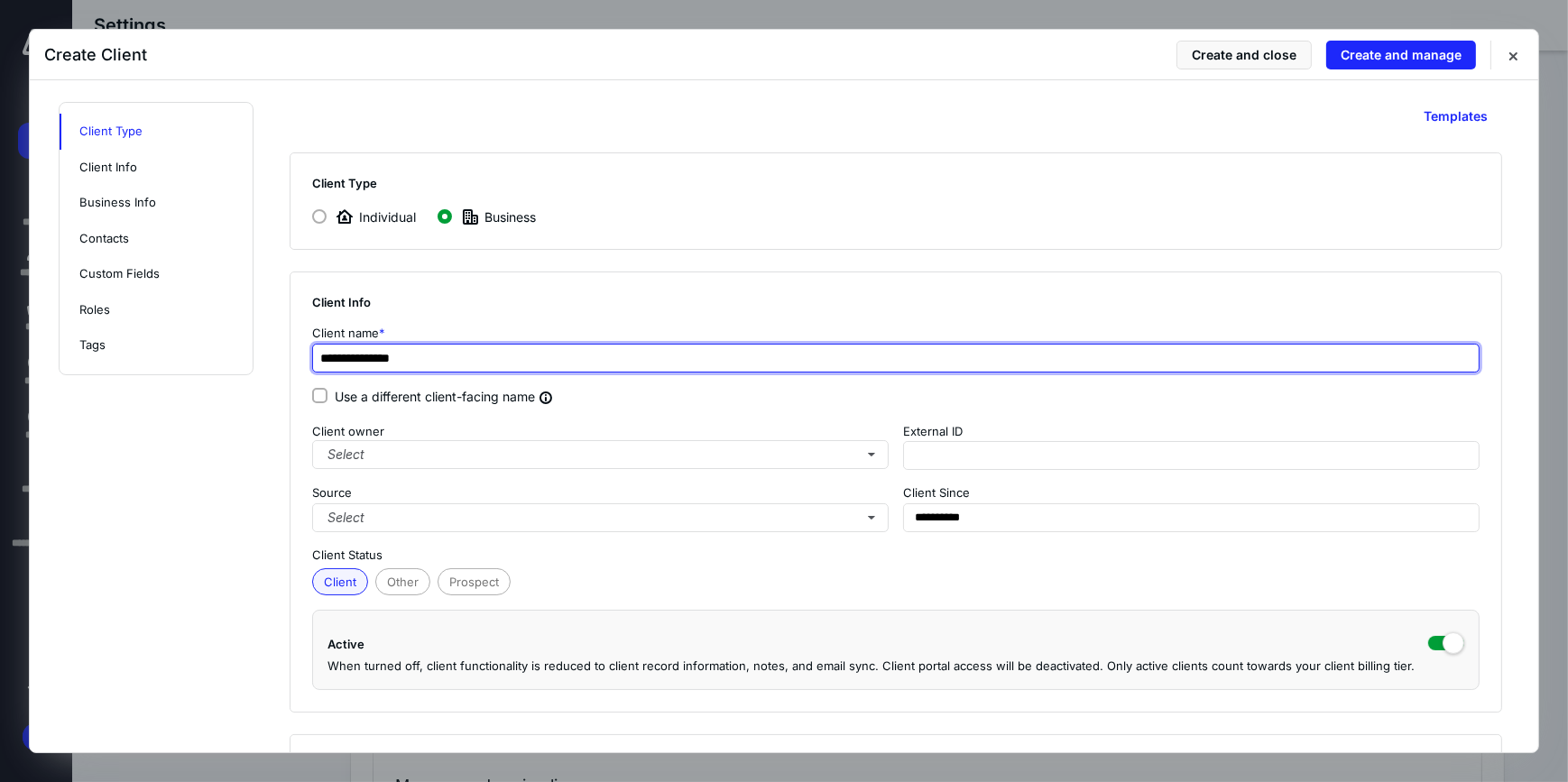type on "**********" 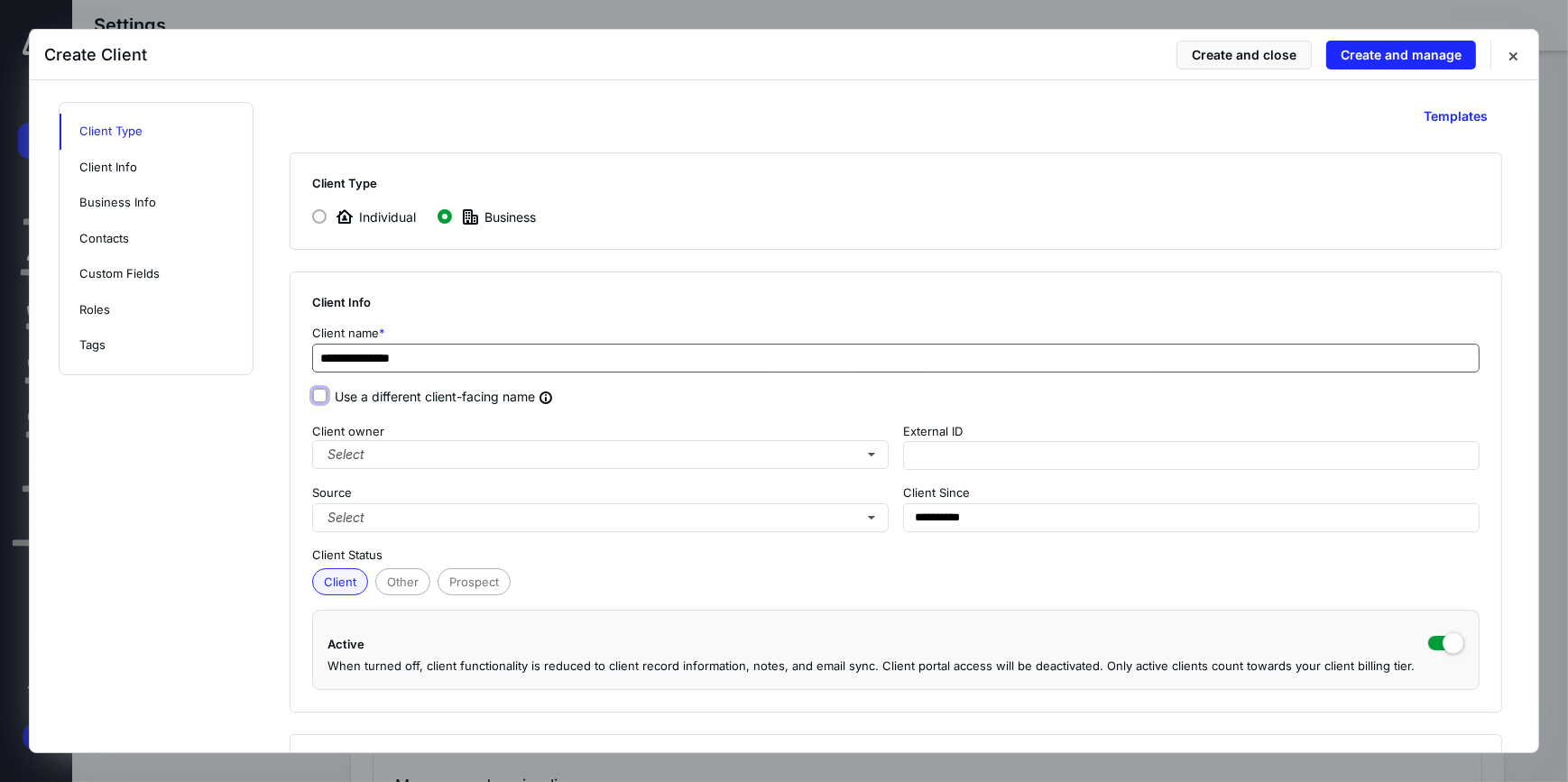 type on "**********" 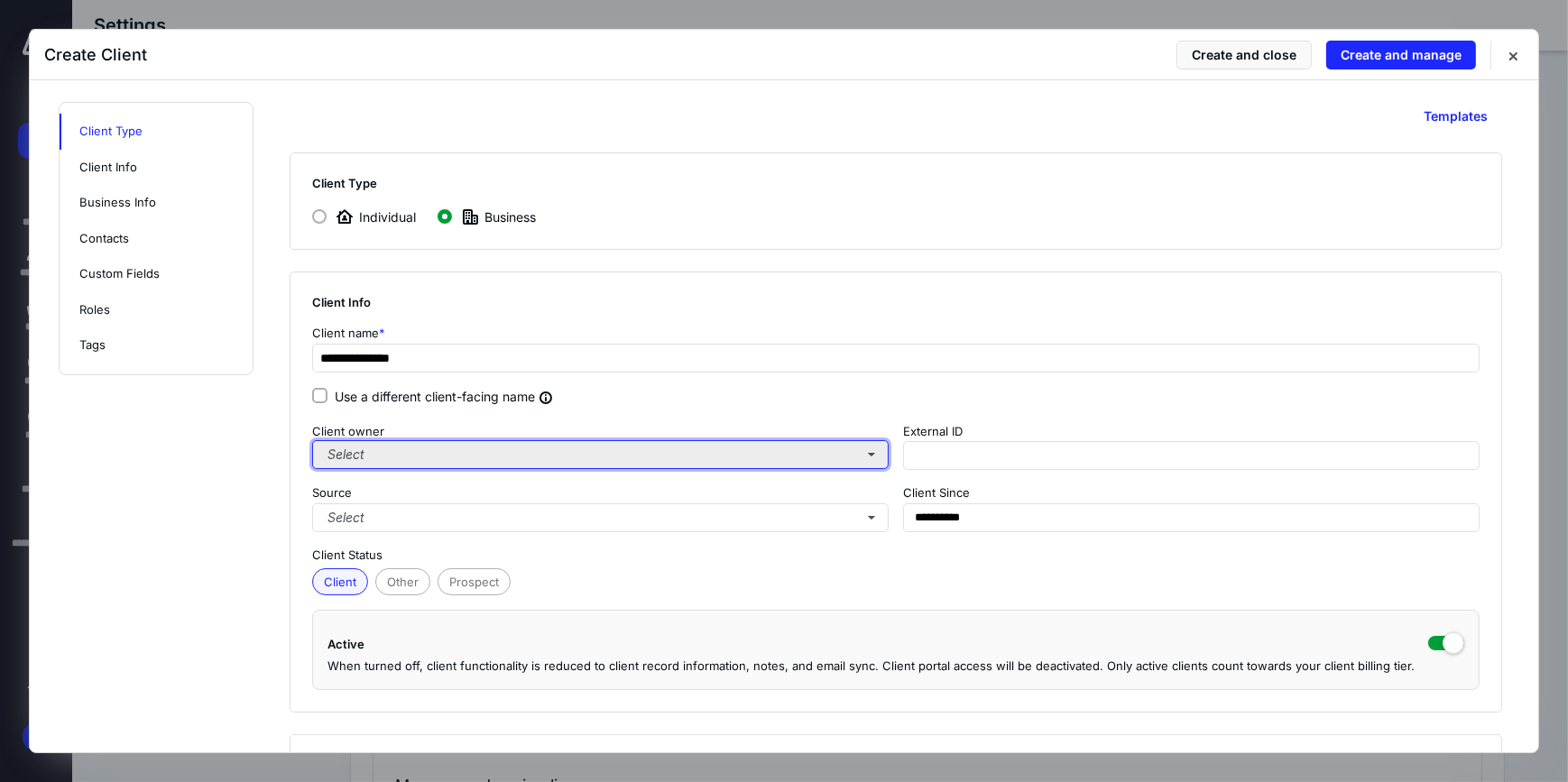 click on "Select" at bounding box center [600, 455] 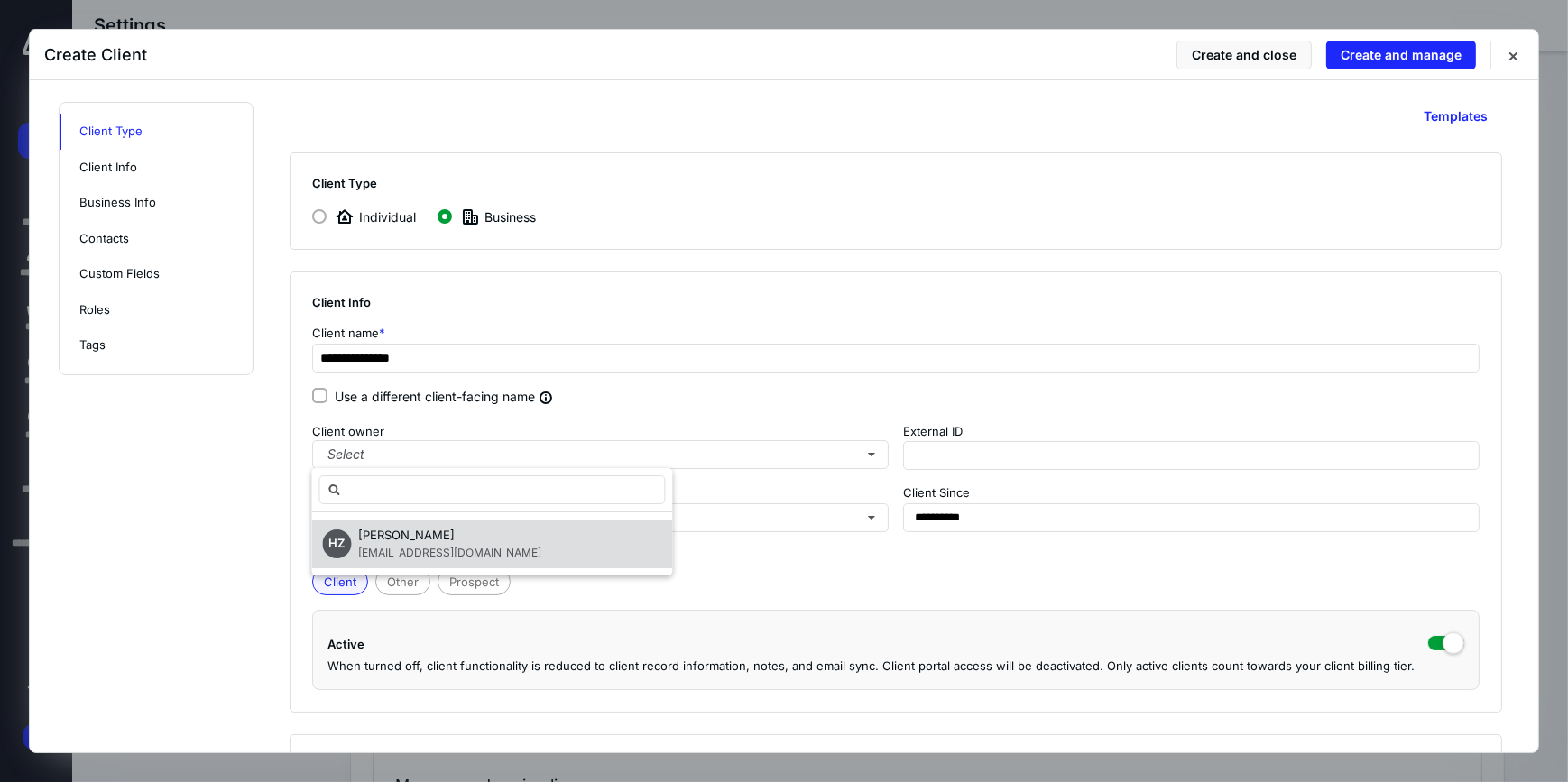 click on "[PERSON_NAME]" at bounding box center (449, 536) 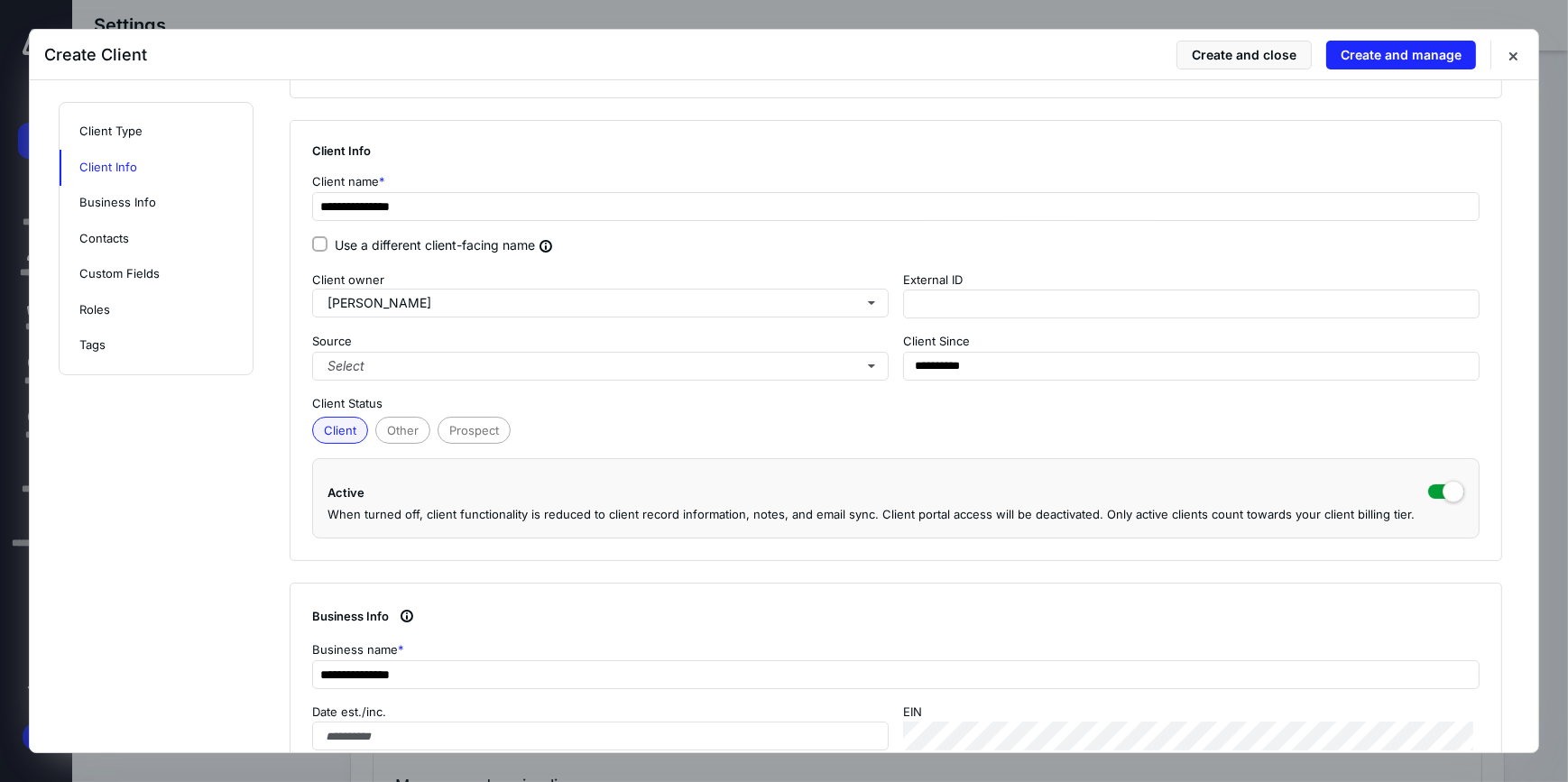 scroll, scrollTop: 327, scrollLeft: 0, axis: vertical 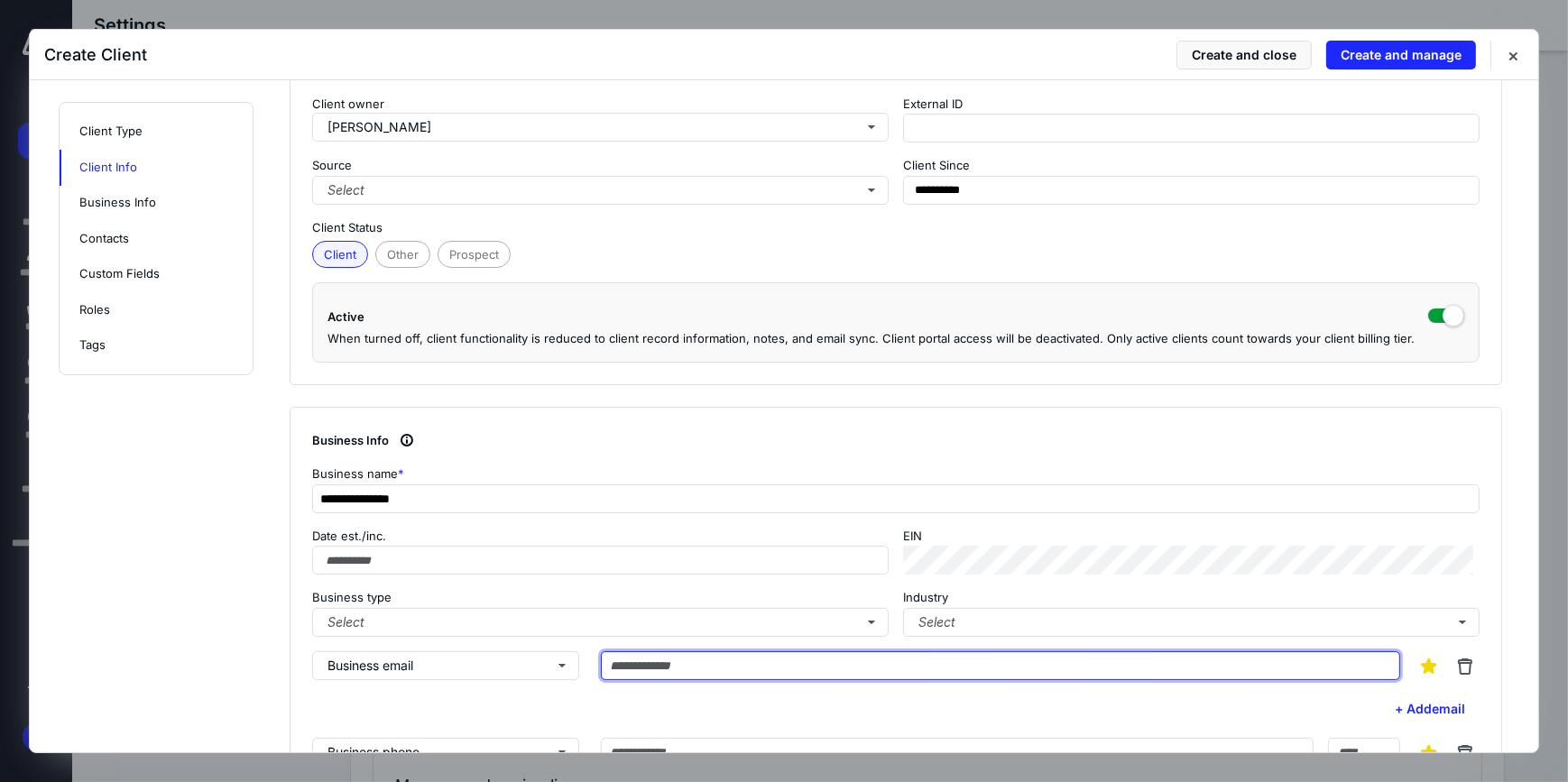click at bounding box center [1001, 666] 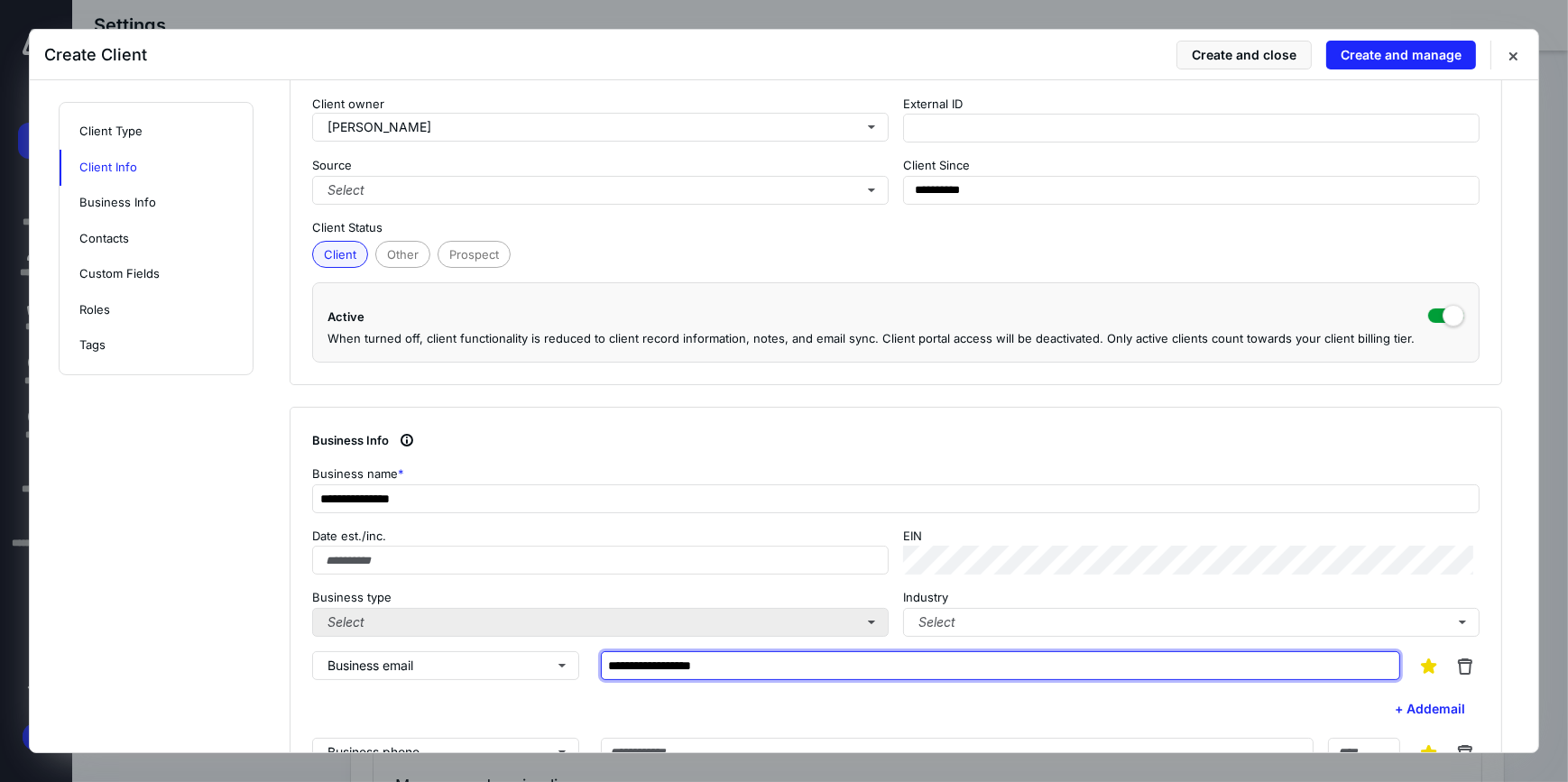 type on "**********" 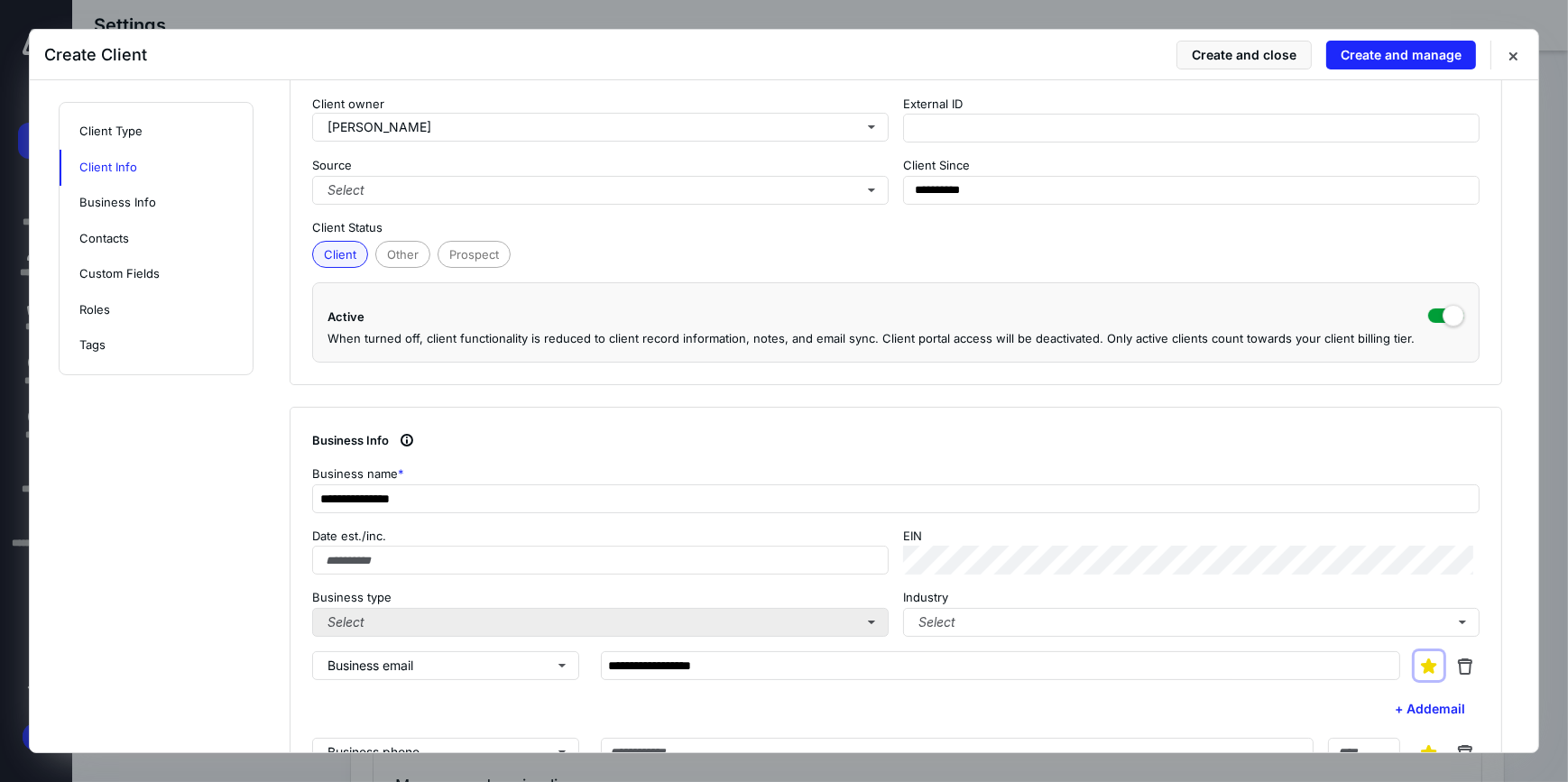 type 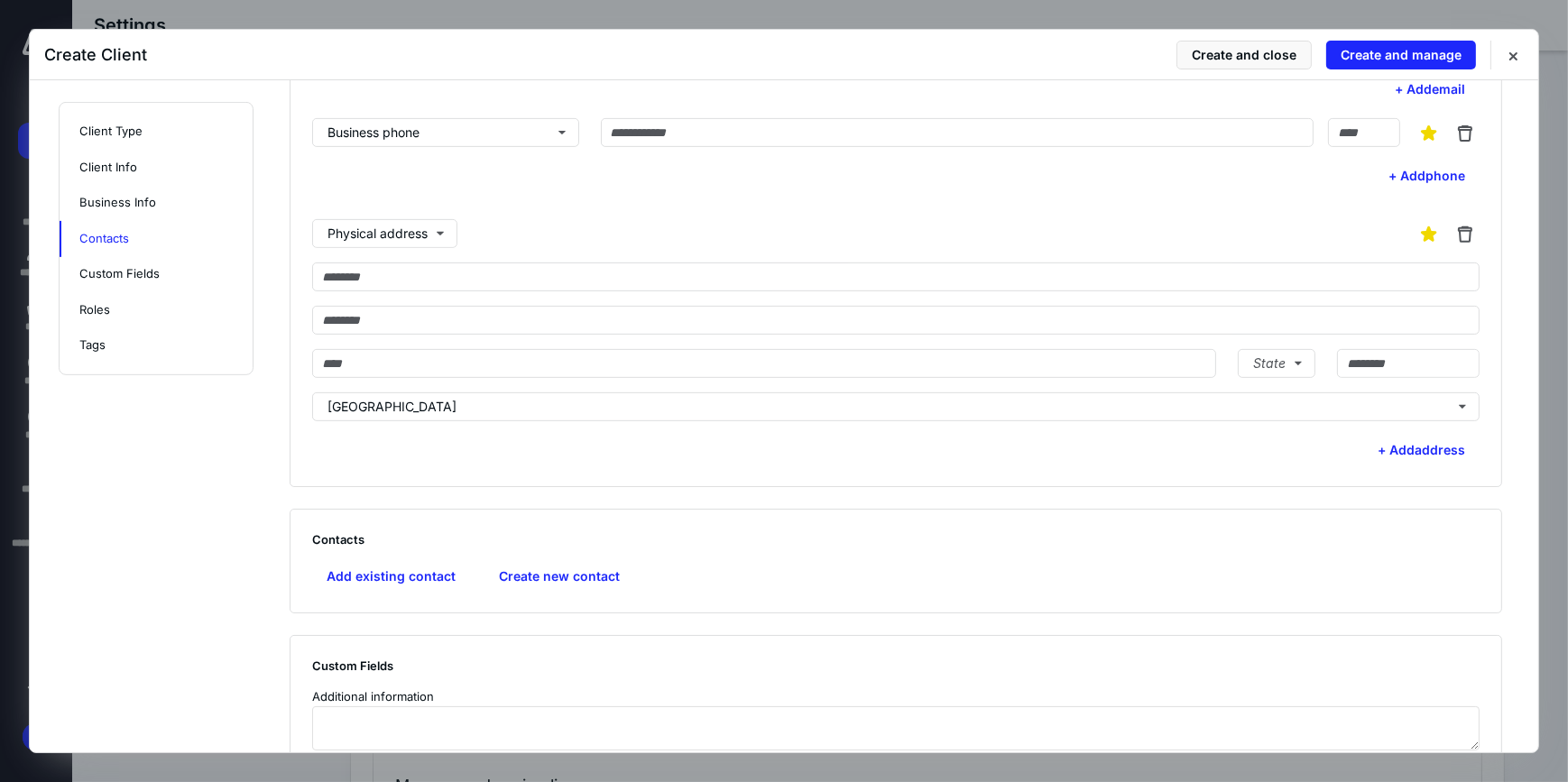 scroll, scrollTop: 983, scrollLeft: 0, axis: vertical 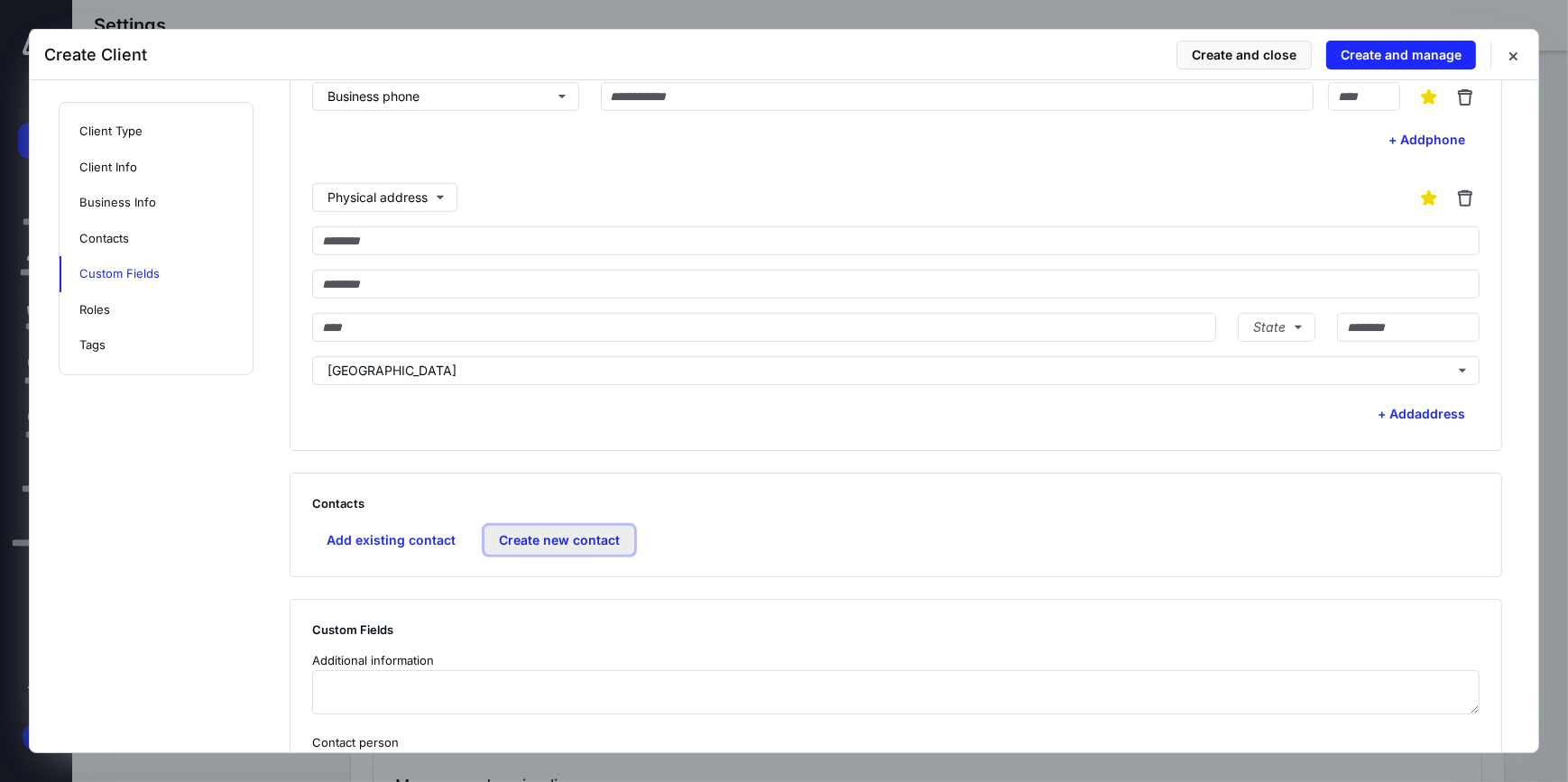 click on "Create new contact" at bounding box center [559, 540] 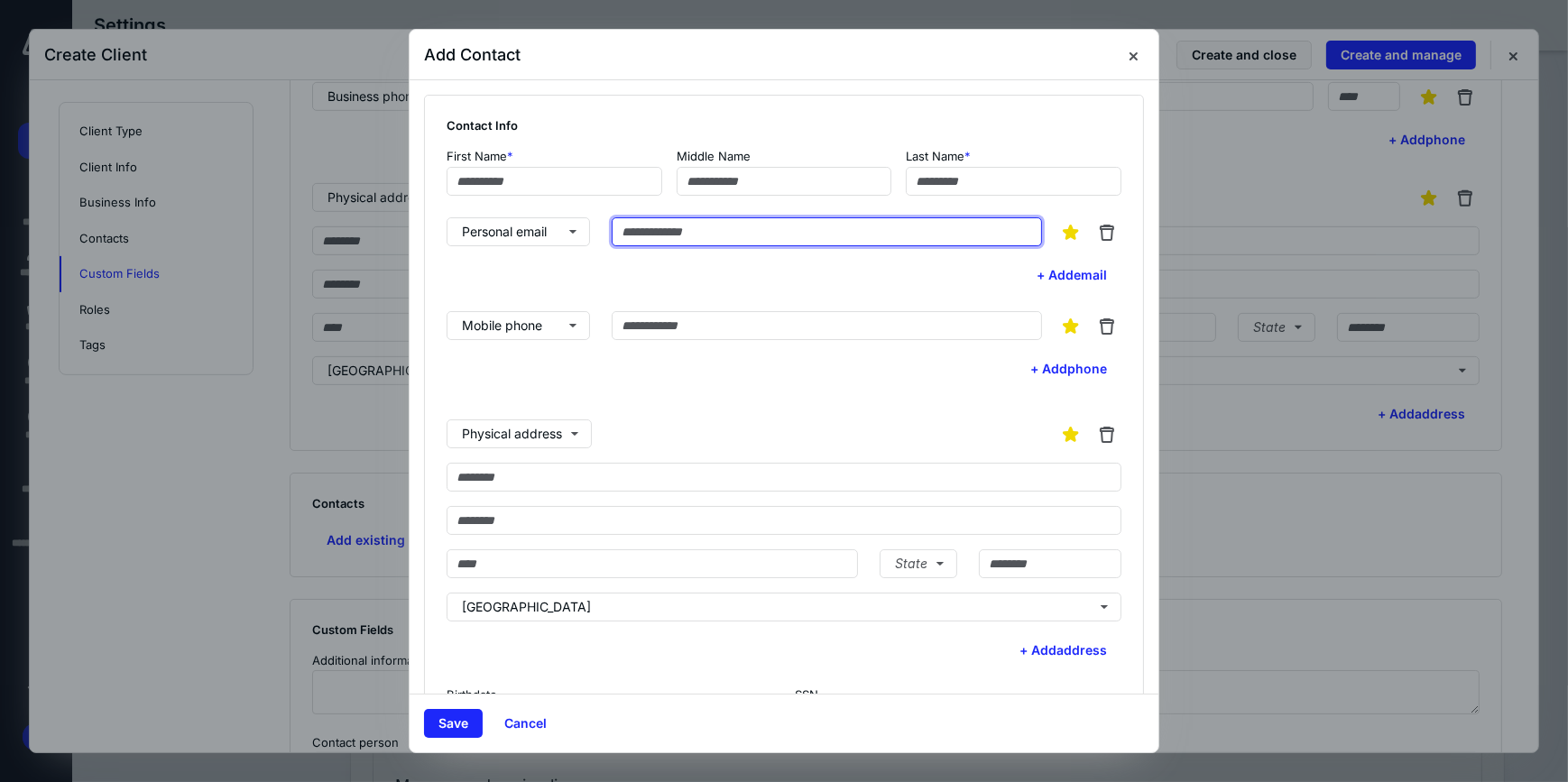 click at bounding box center [826, 232] 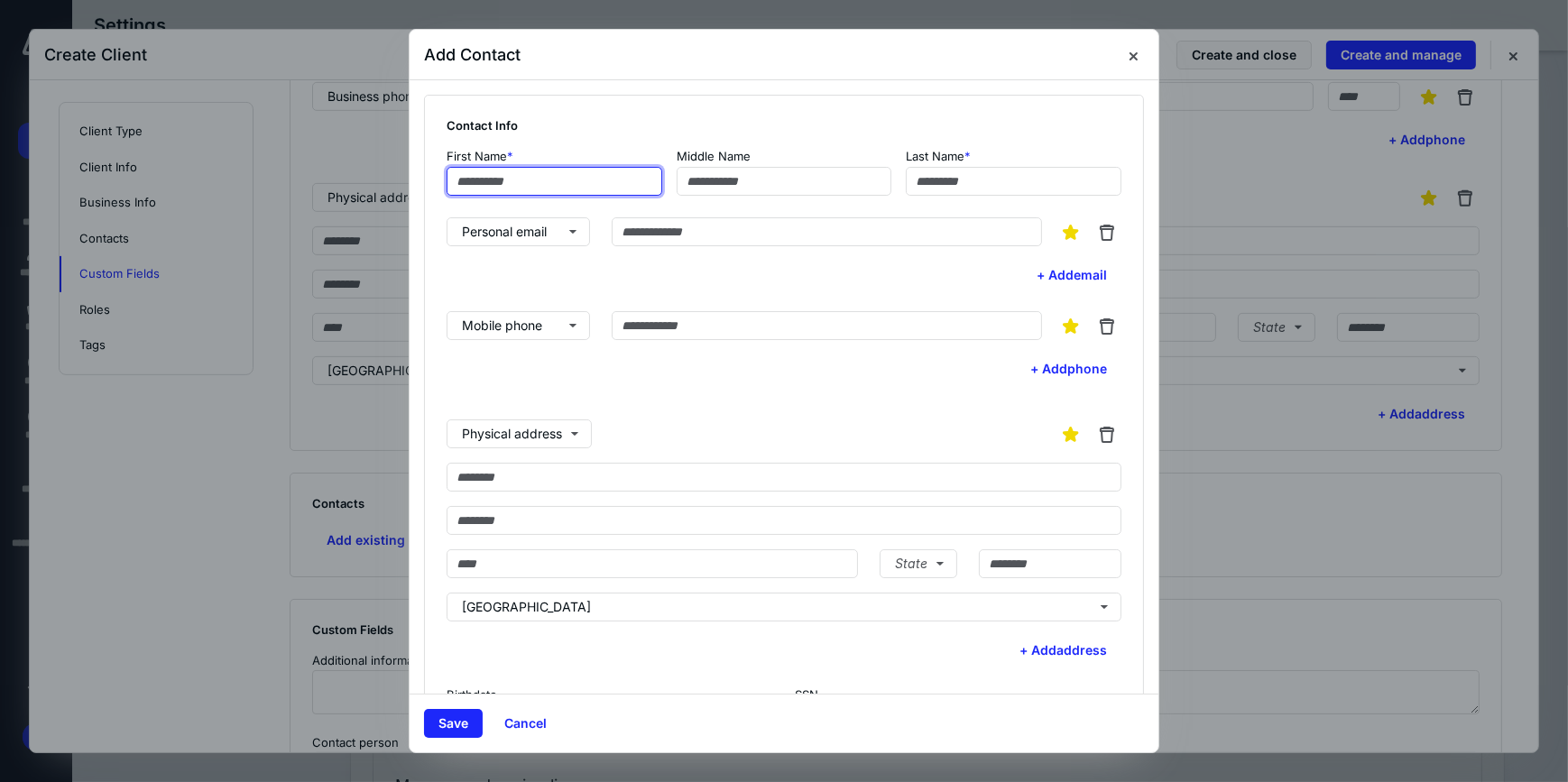 click at bounding box center (554, 181) 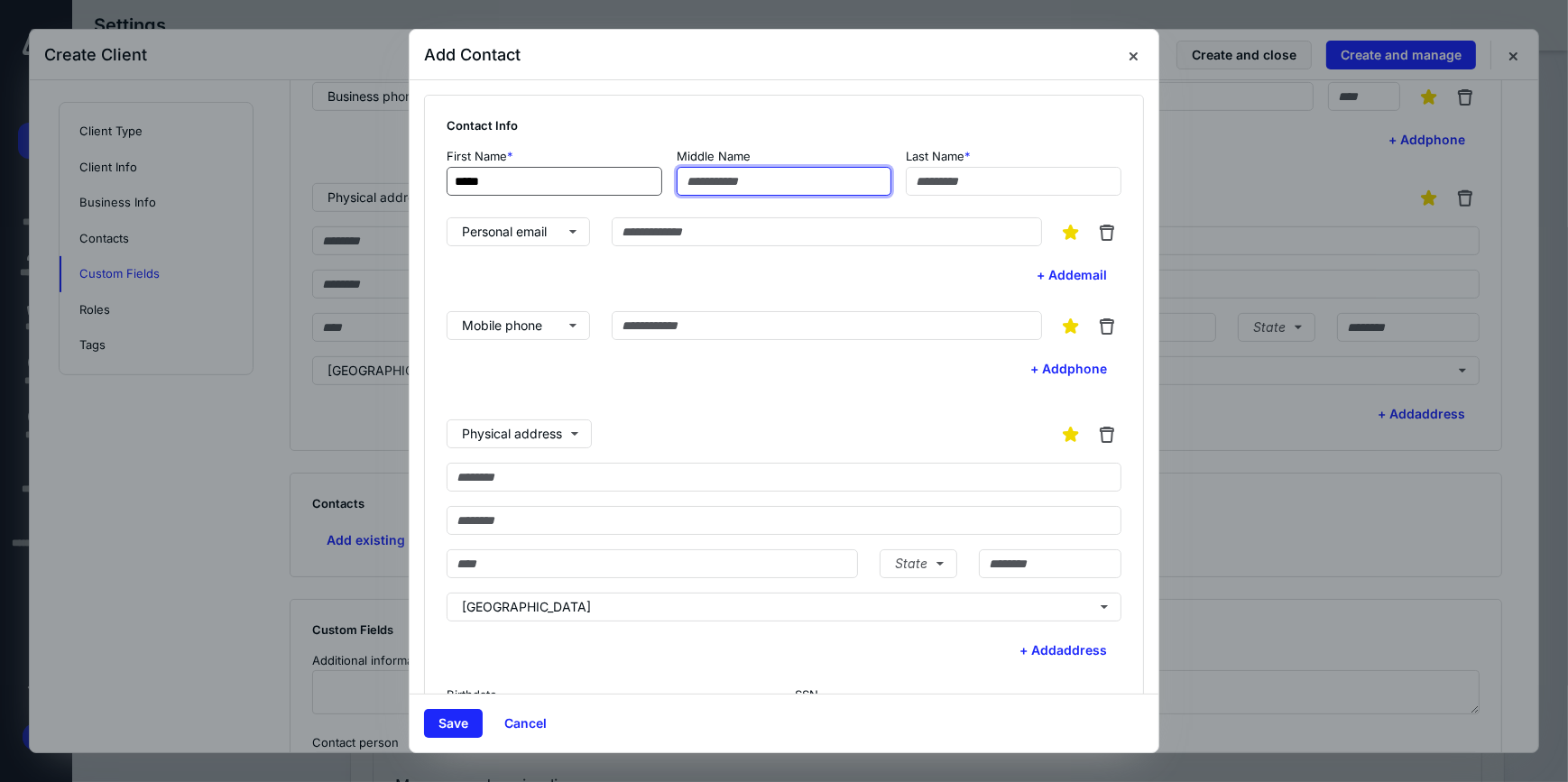 type on "****" 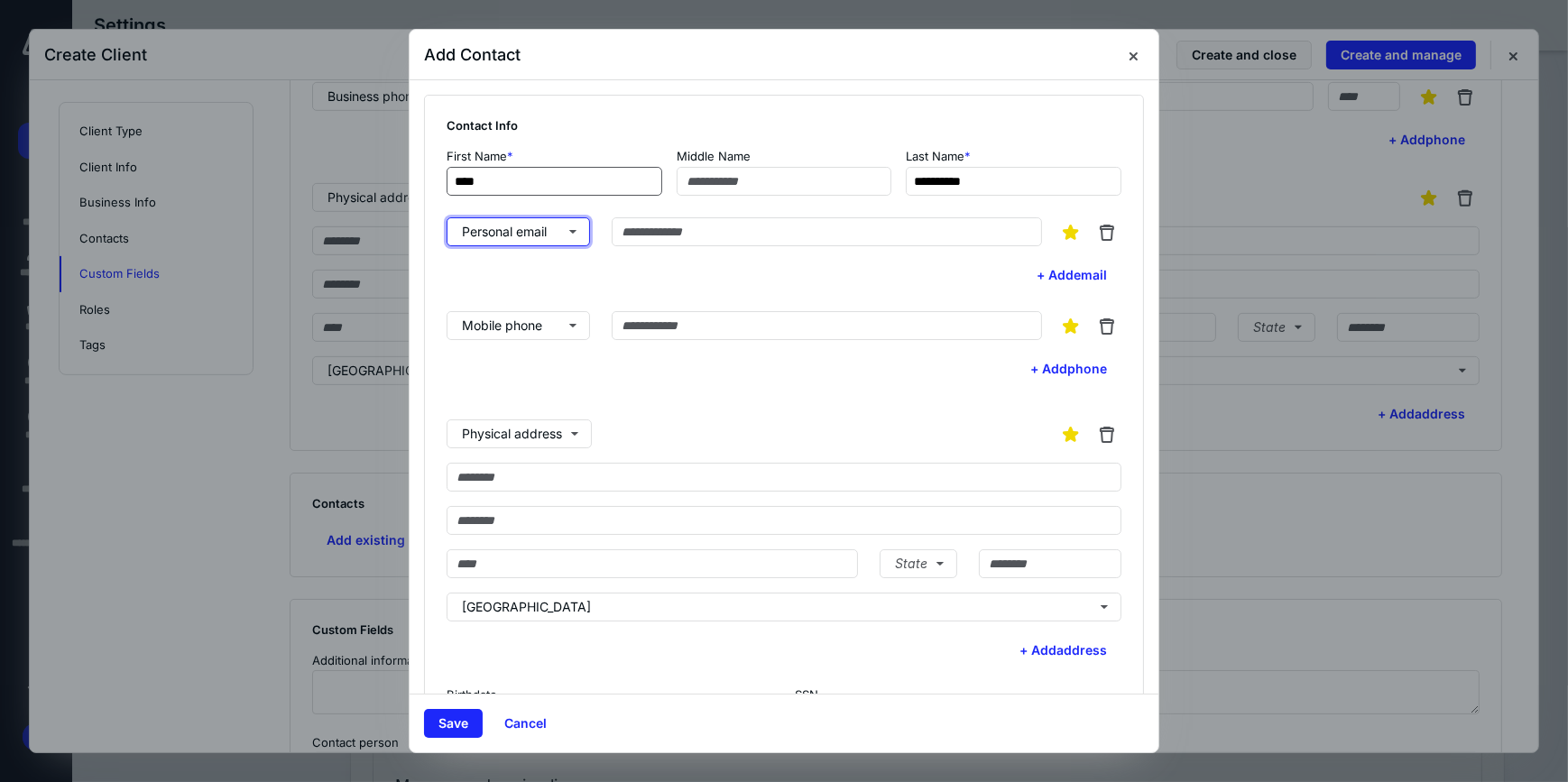 type on "*********" 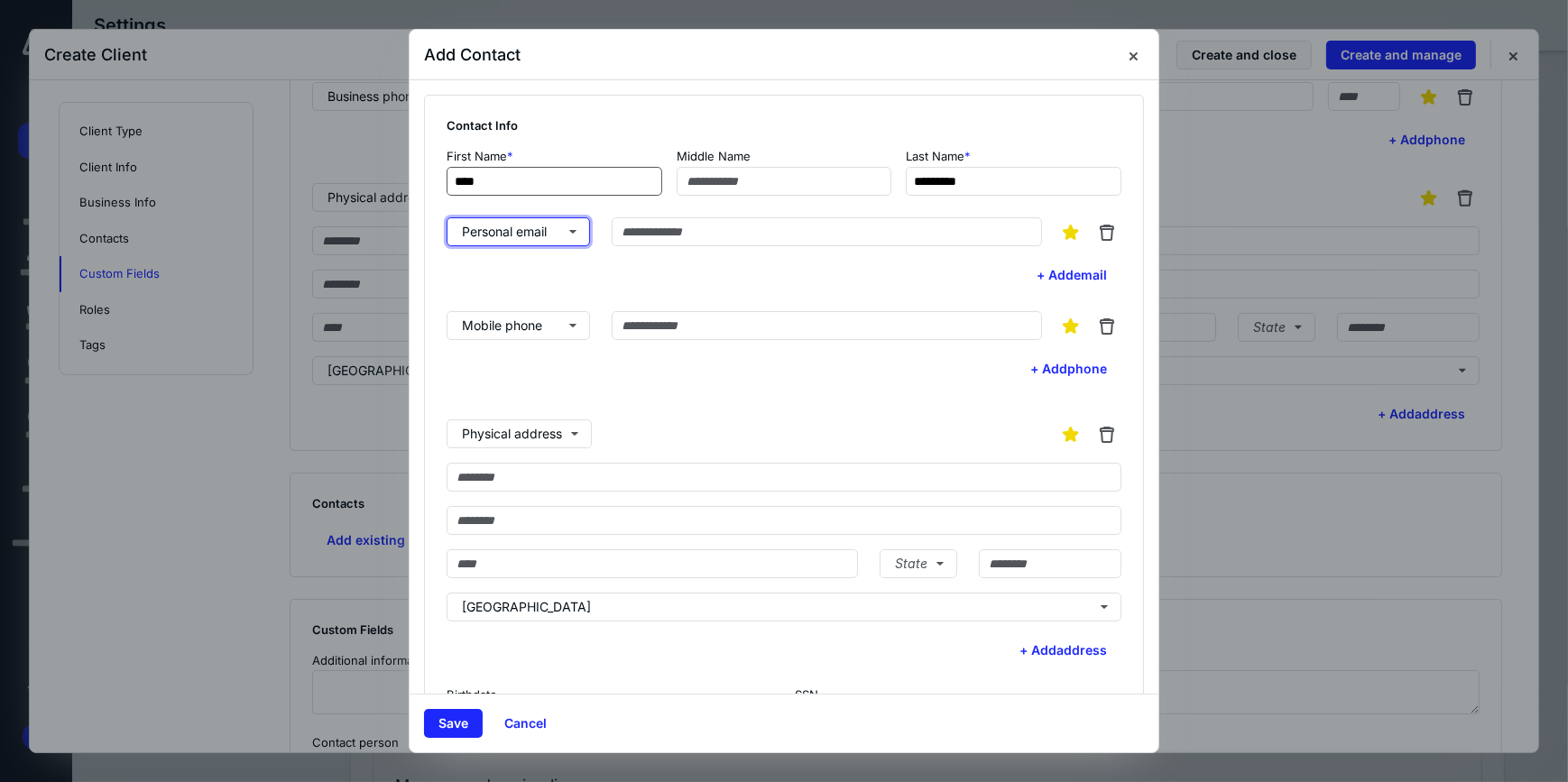 type 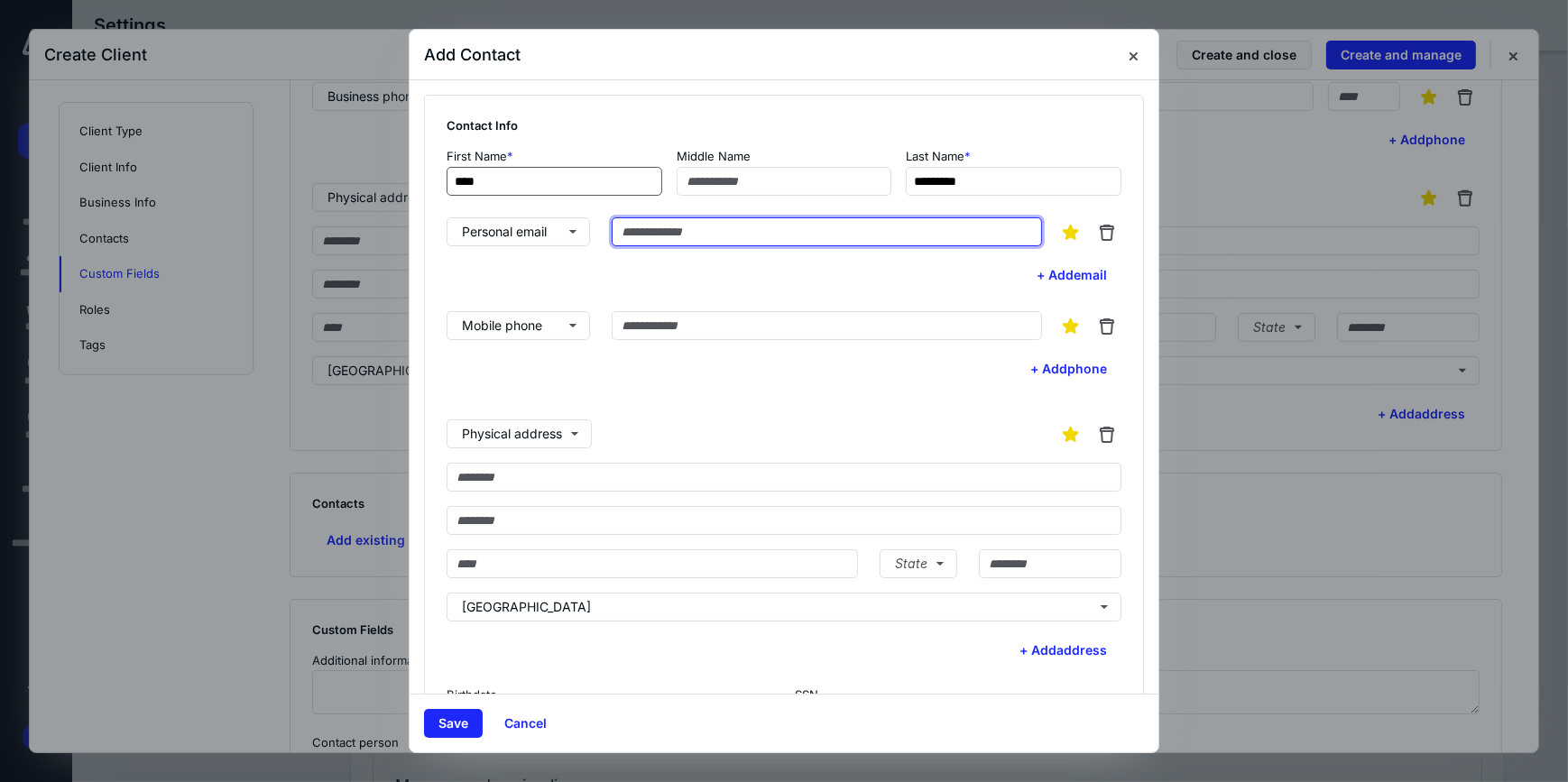 paste on "**********" 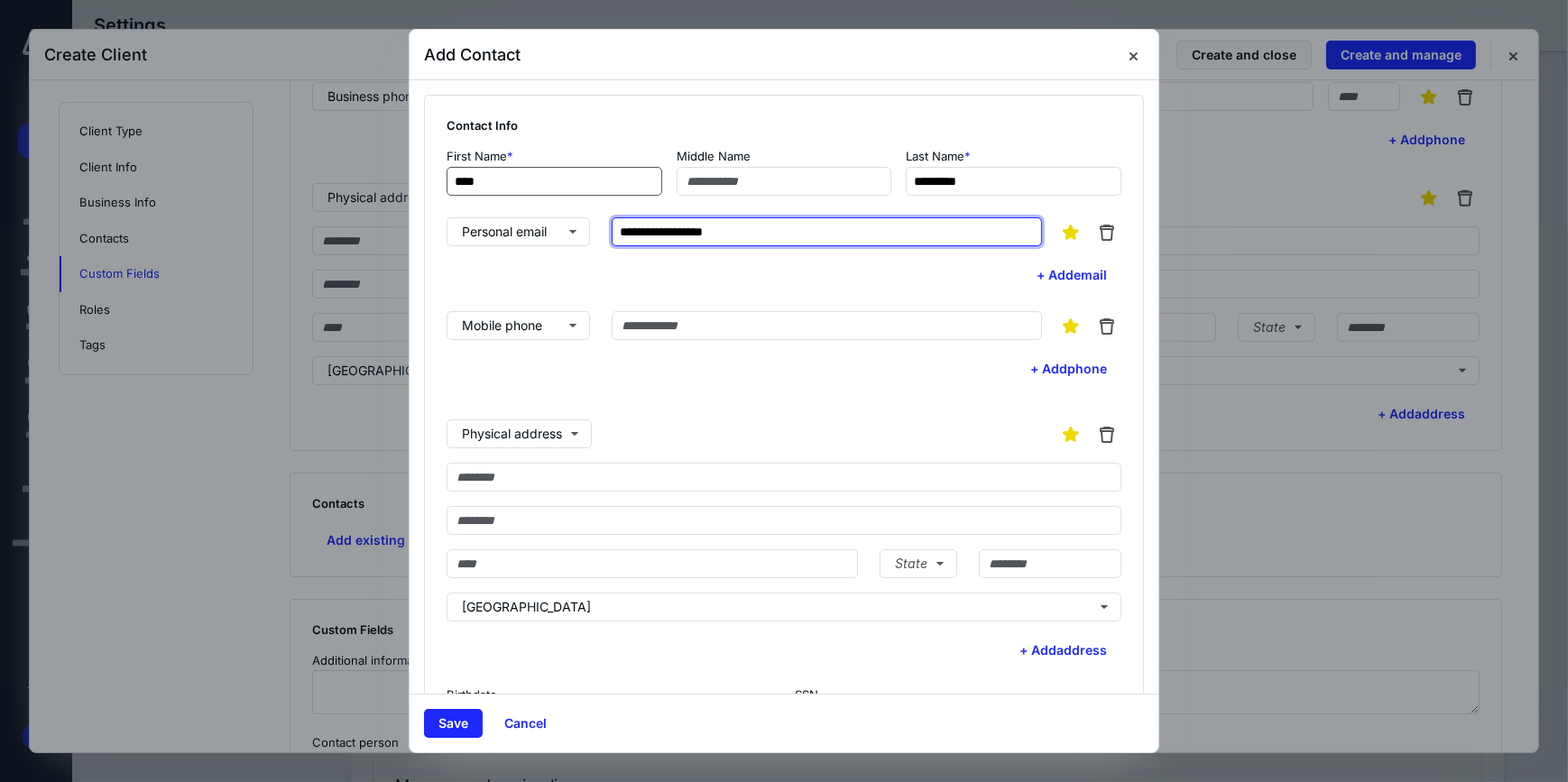 type on "**********" 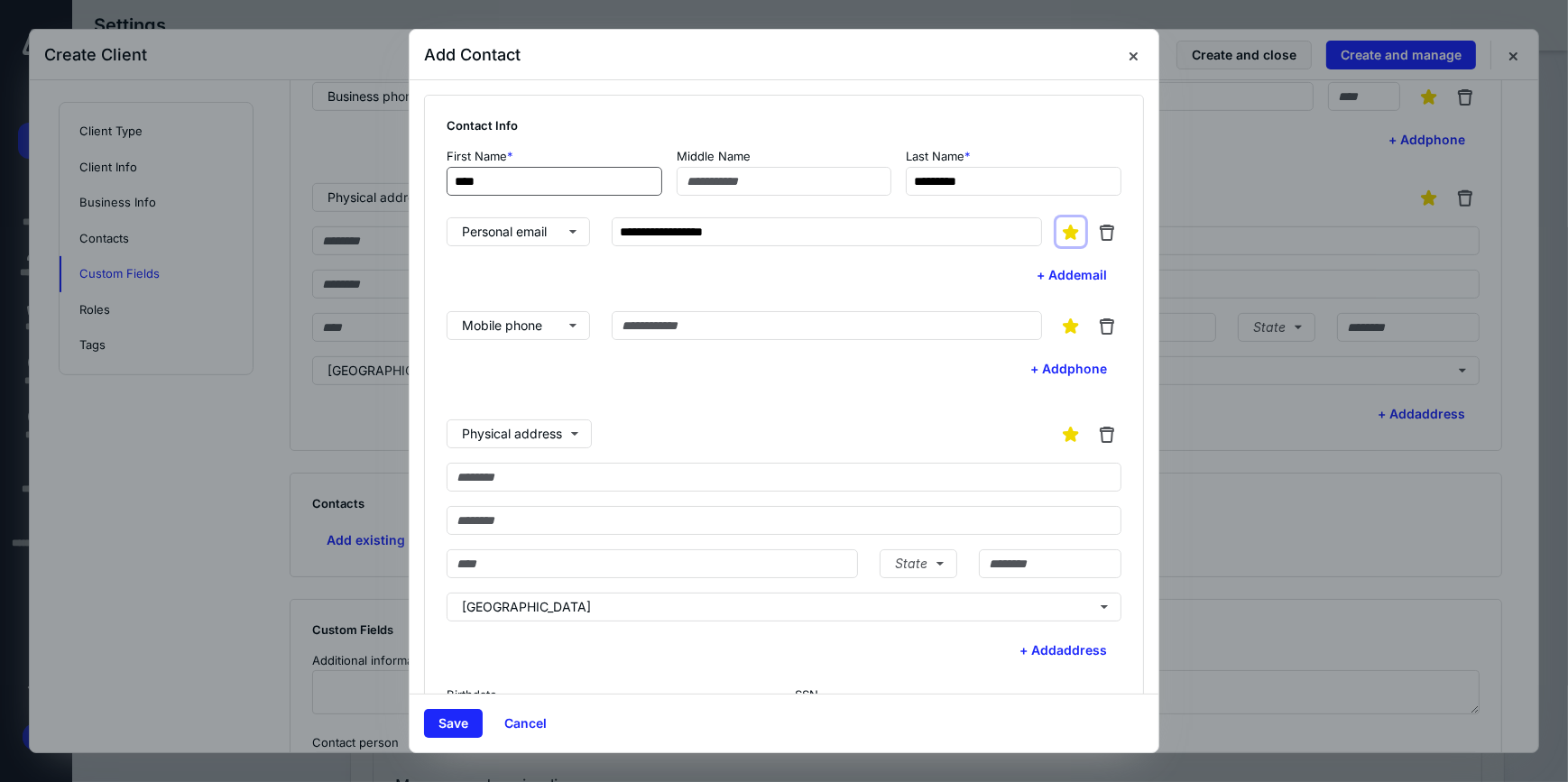 type 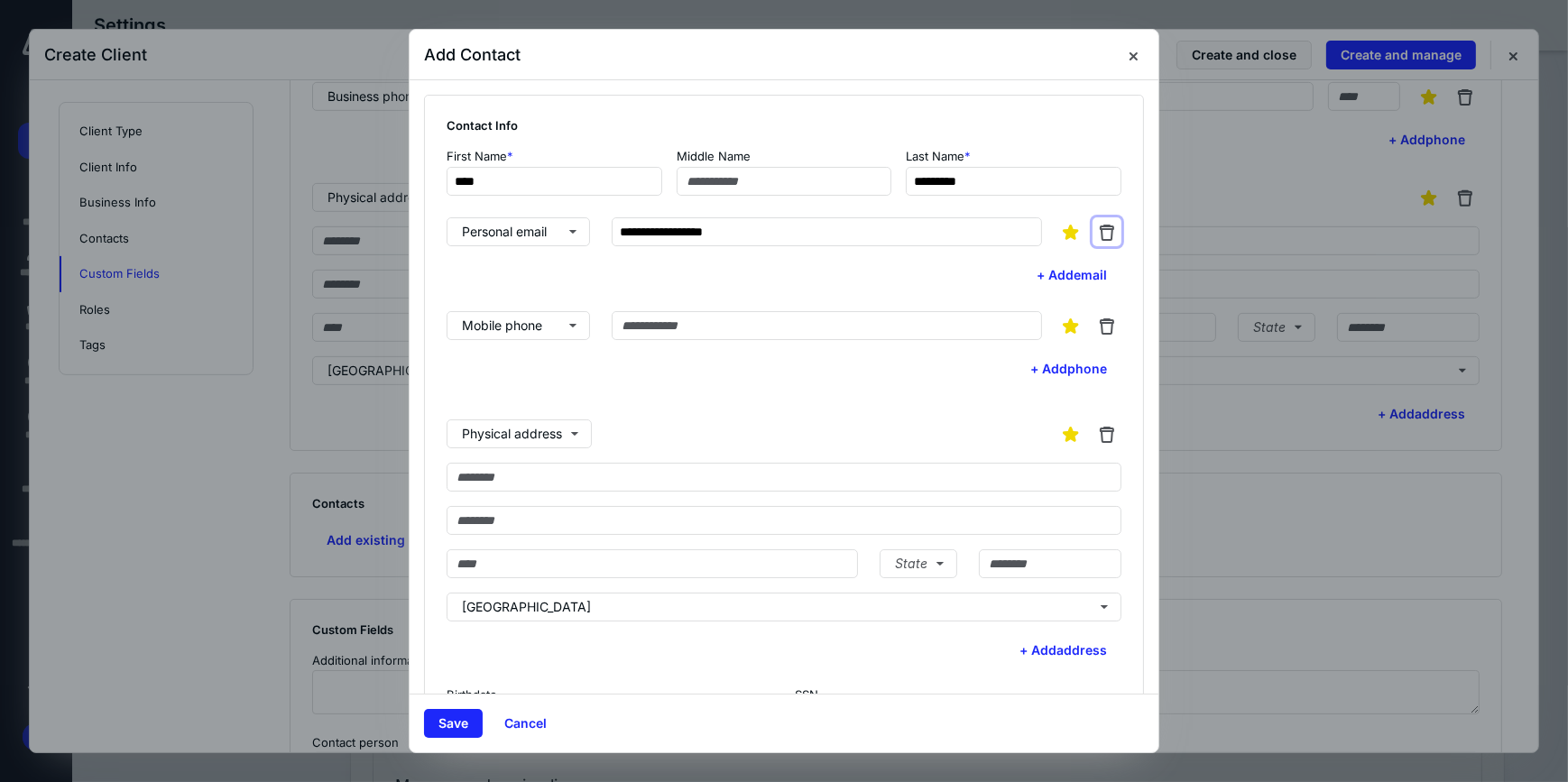 type 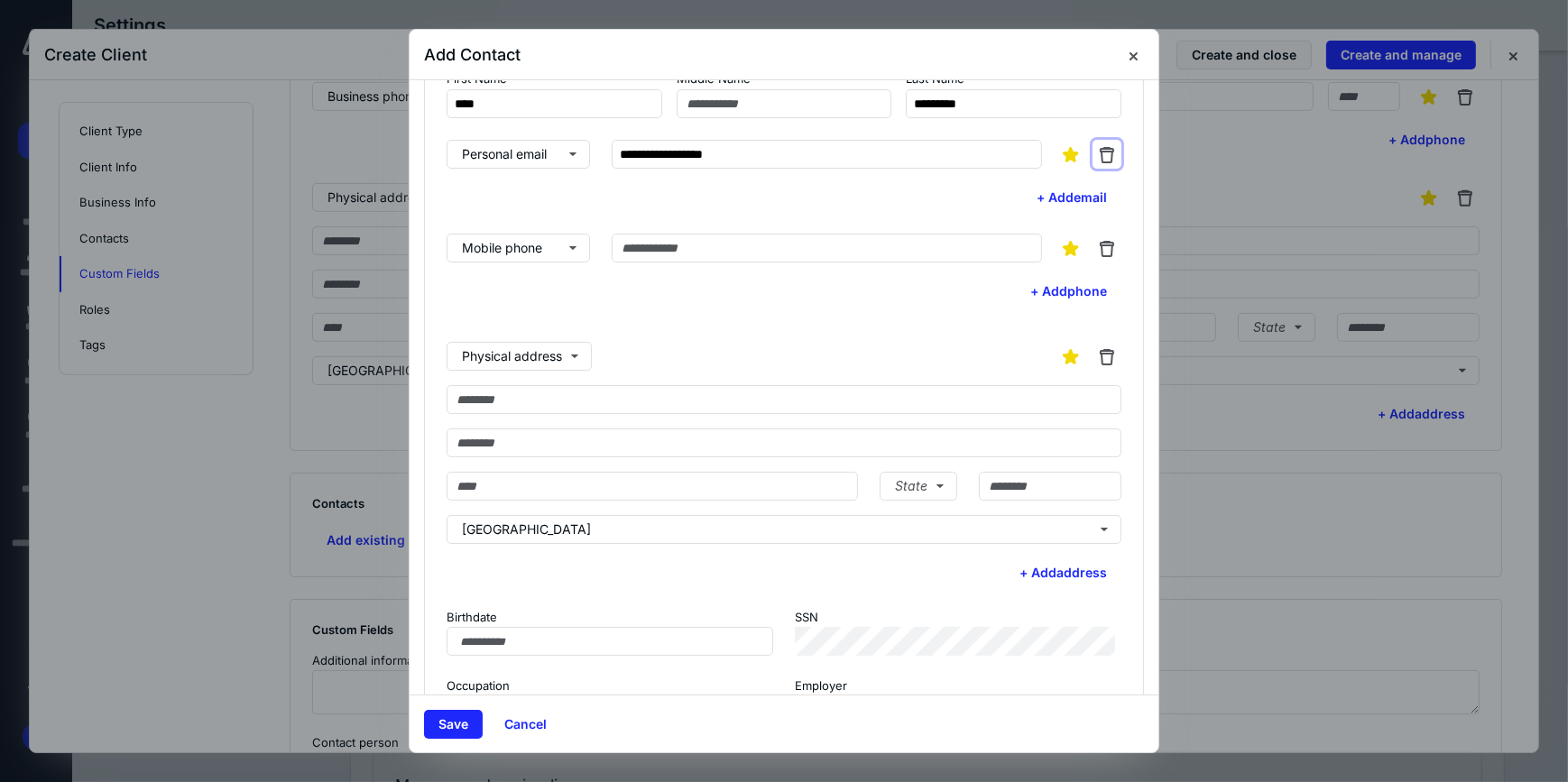 scroll, scrollTop: 144, scrollLeft: 0, axis: vertical 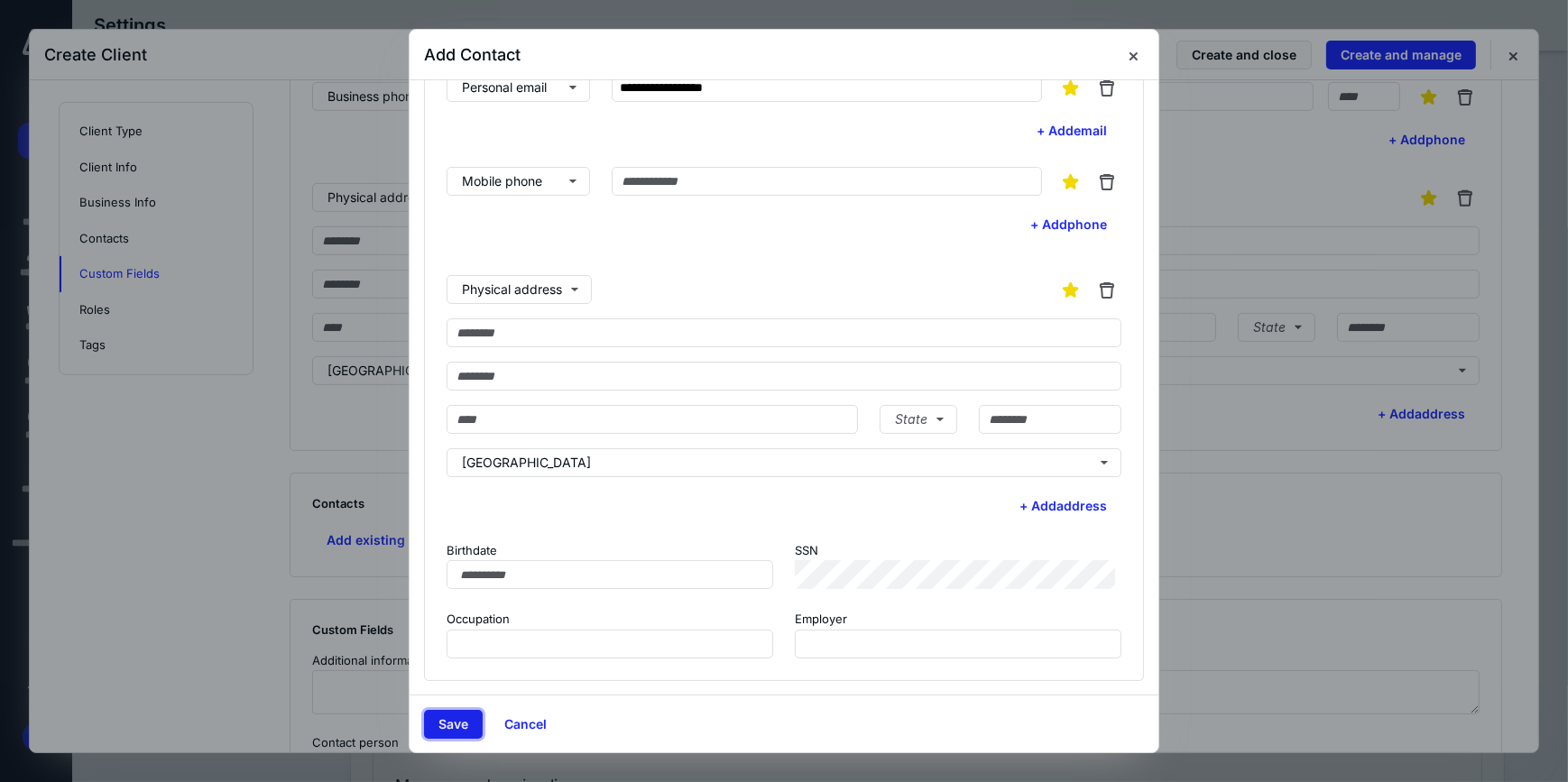 click on "Save" at bounding box center (453, 724) 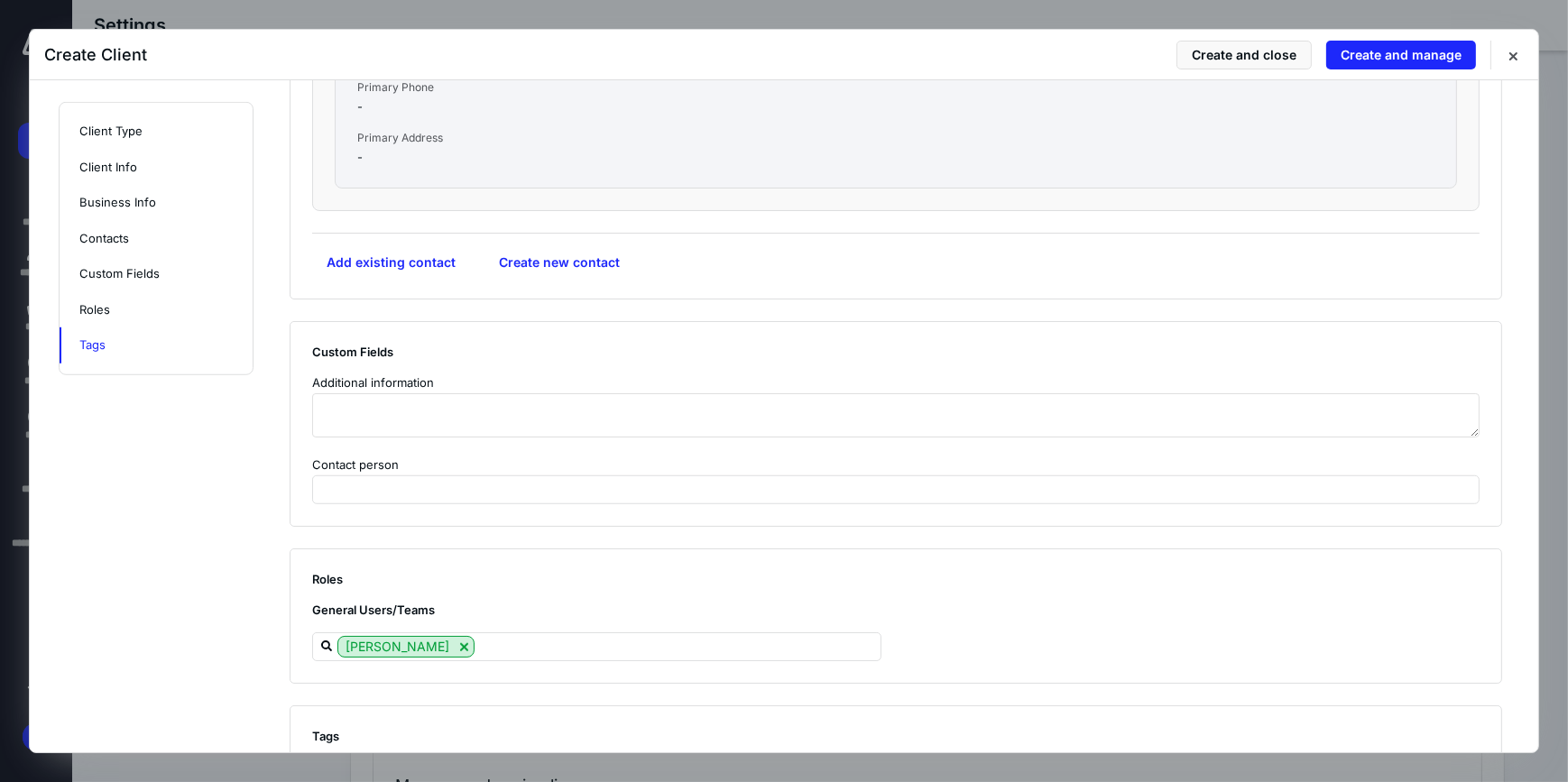 scroll, scrollTop: 1786, scrollLeft: 0, axis: vertical 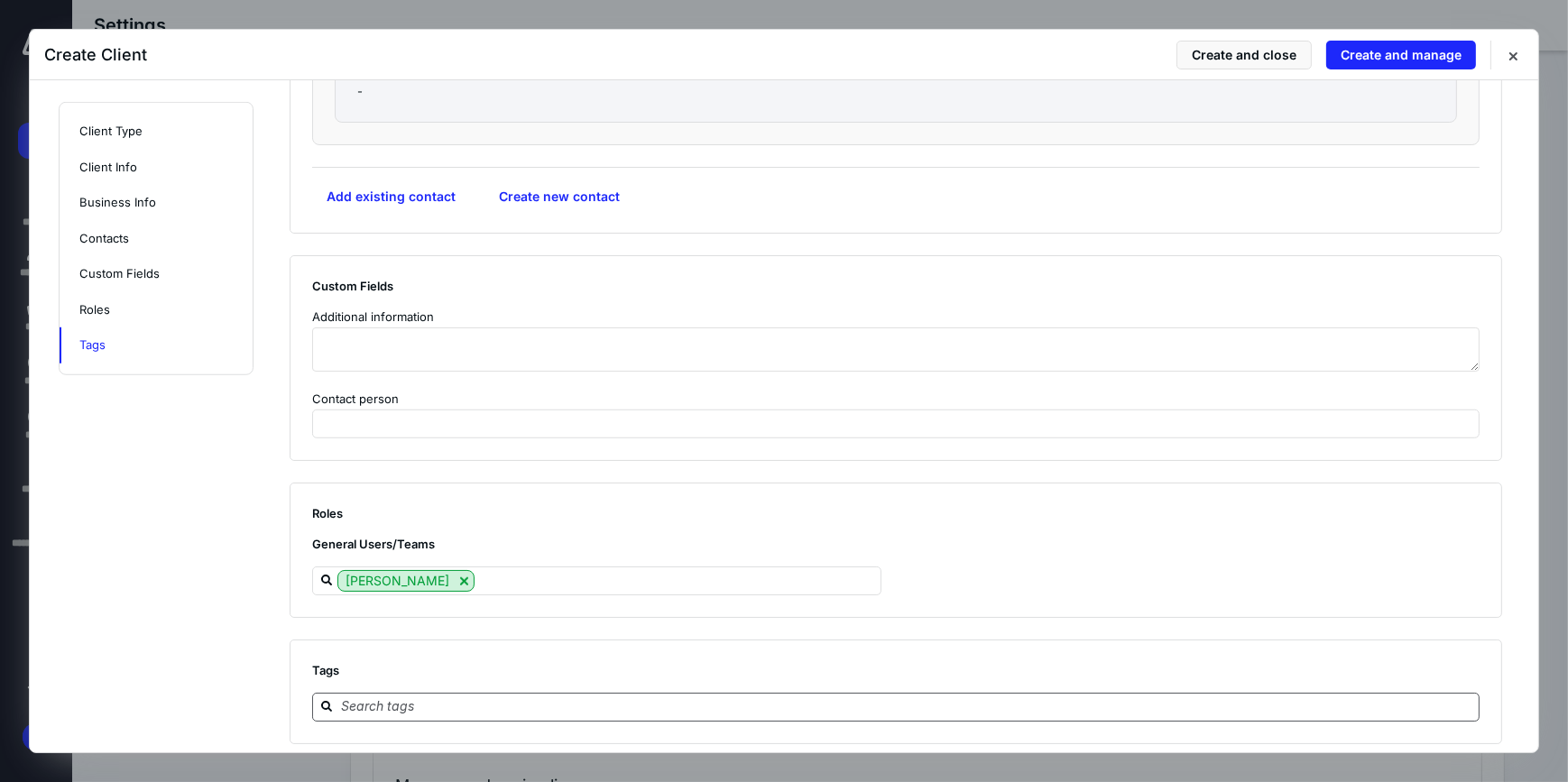 click at bounding box center (907, 706) 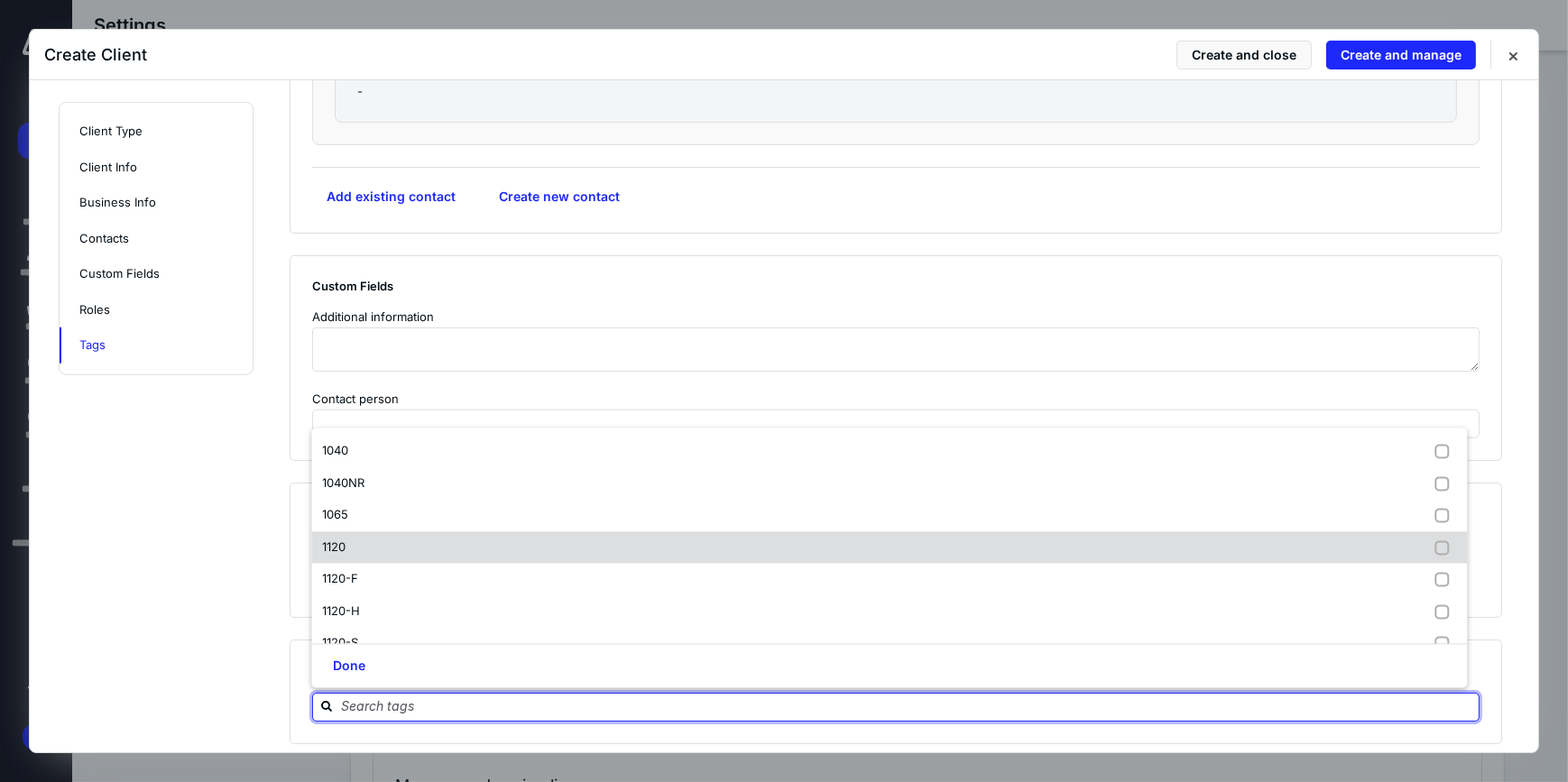 click on "1120" at bounding box center (889, 547) 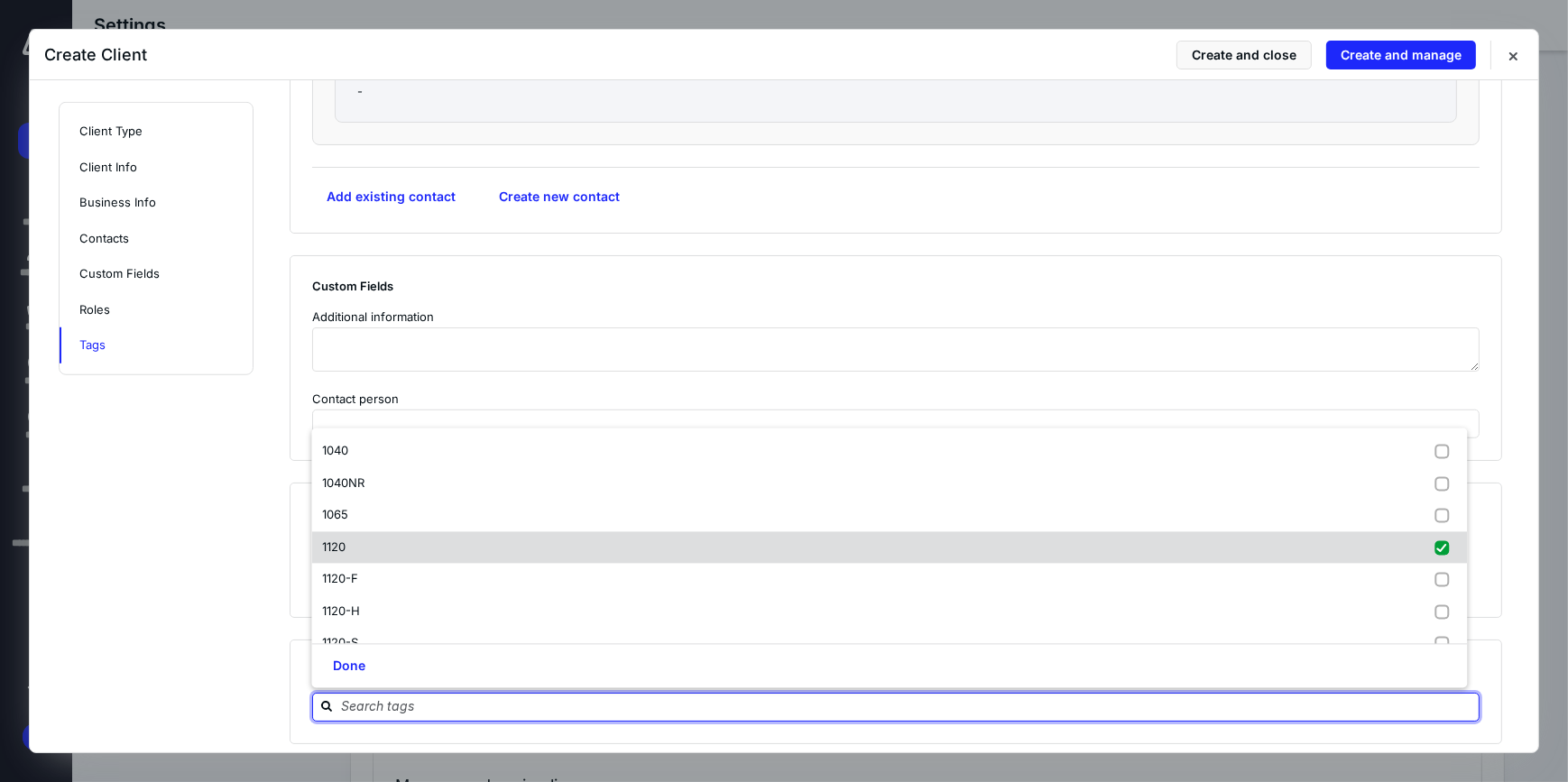 checkbox on "true" 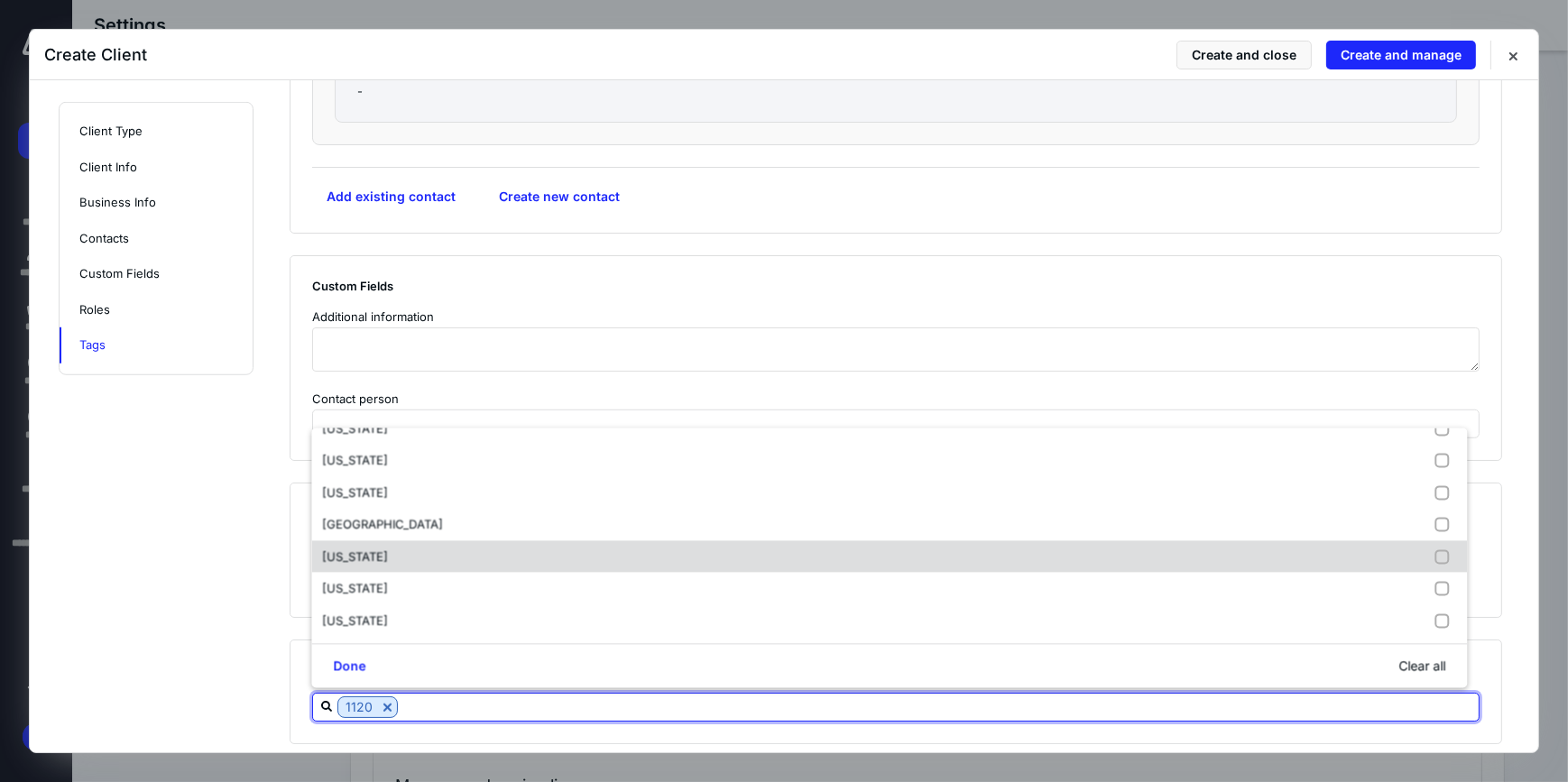 click on "[US_STATE]" at bounding box center [889, 557] 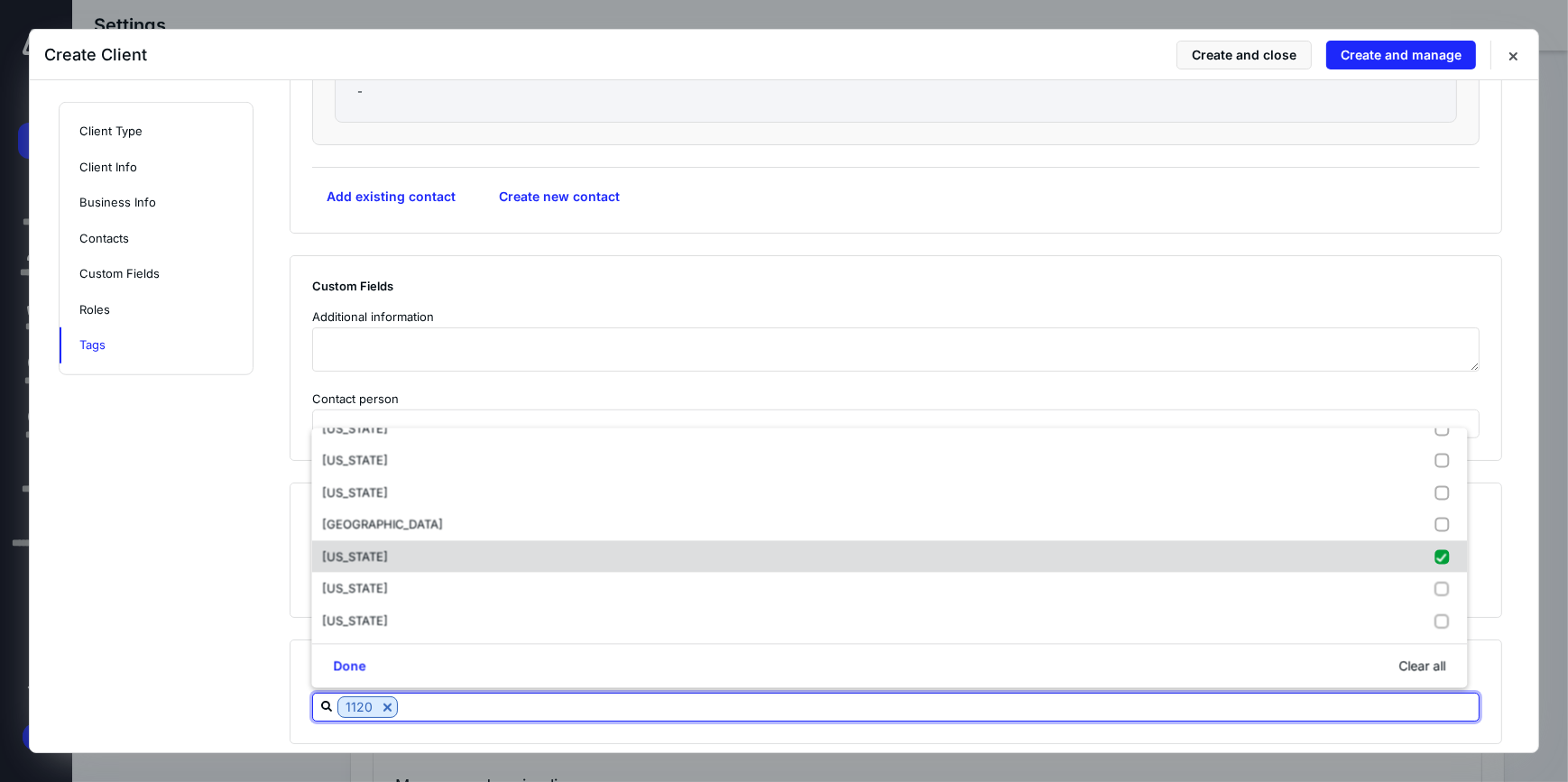 checkbox on "true" 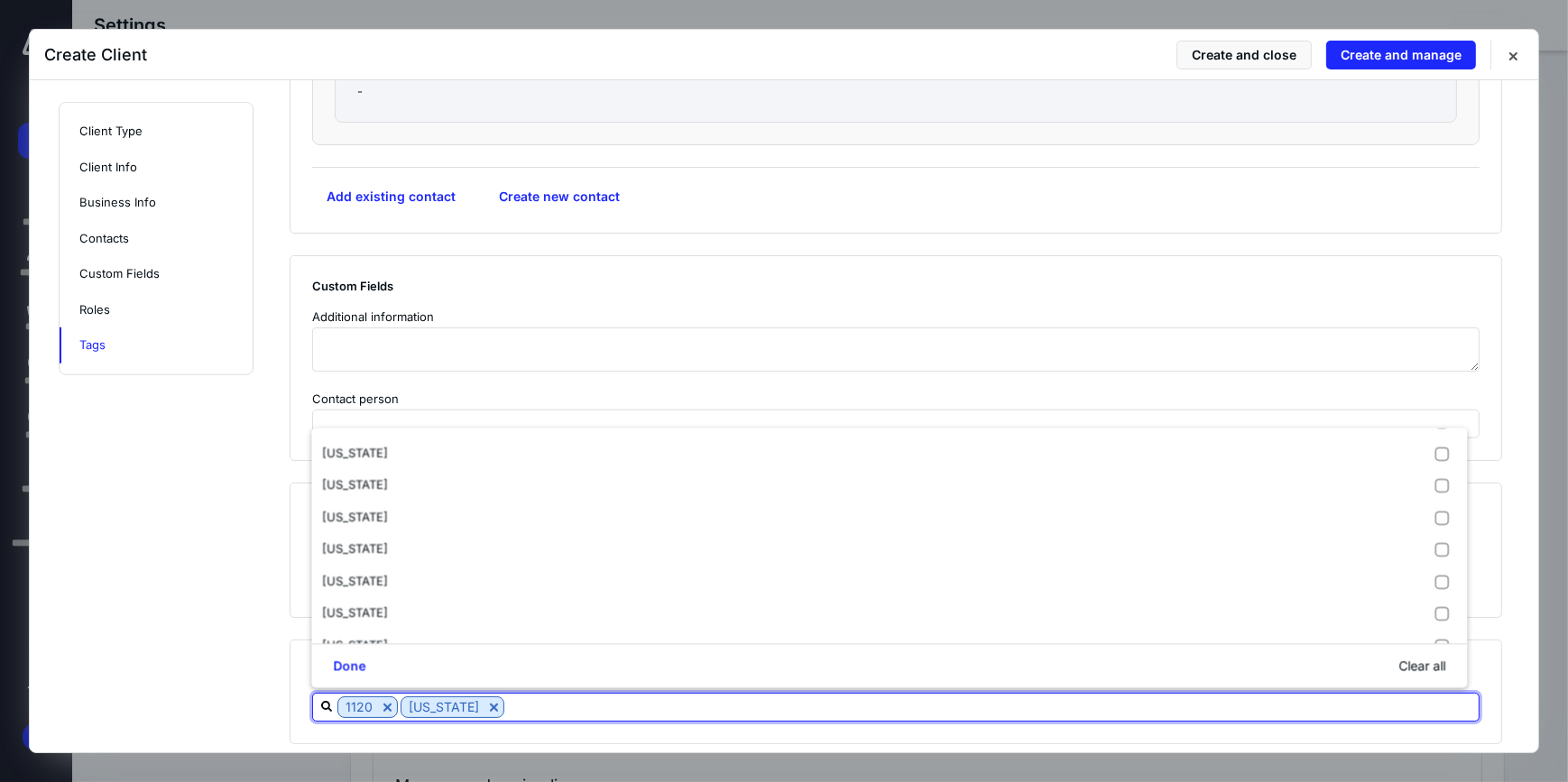 scroll, scrollTop: 258, scrollLeft: 0, axis: vertical 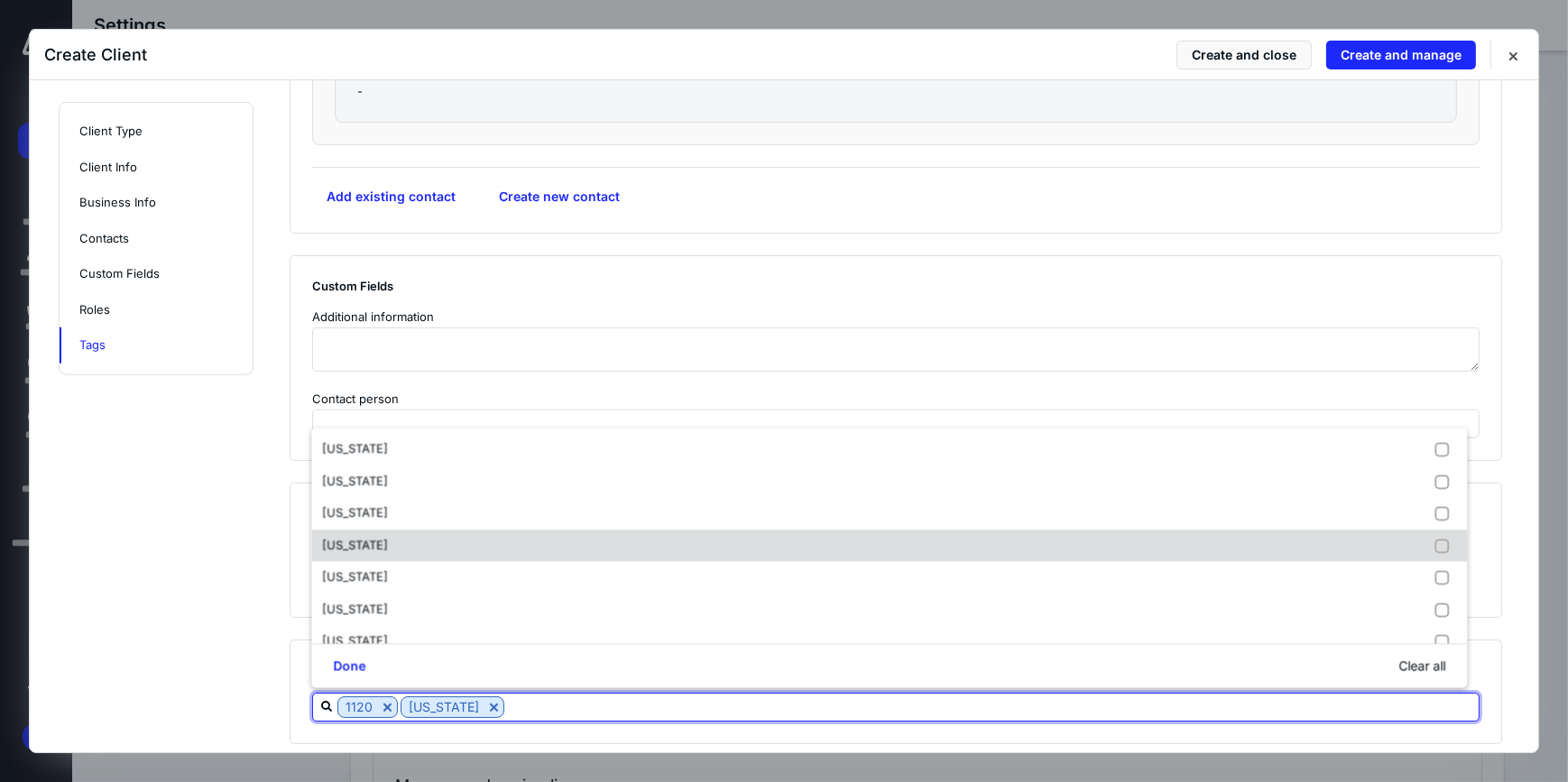click on "[US_STATE]" at bounding box center (355, 545) 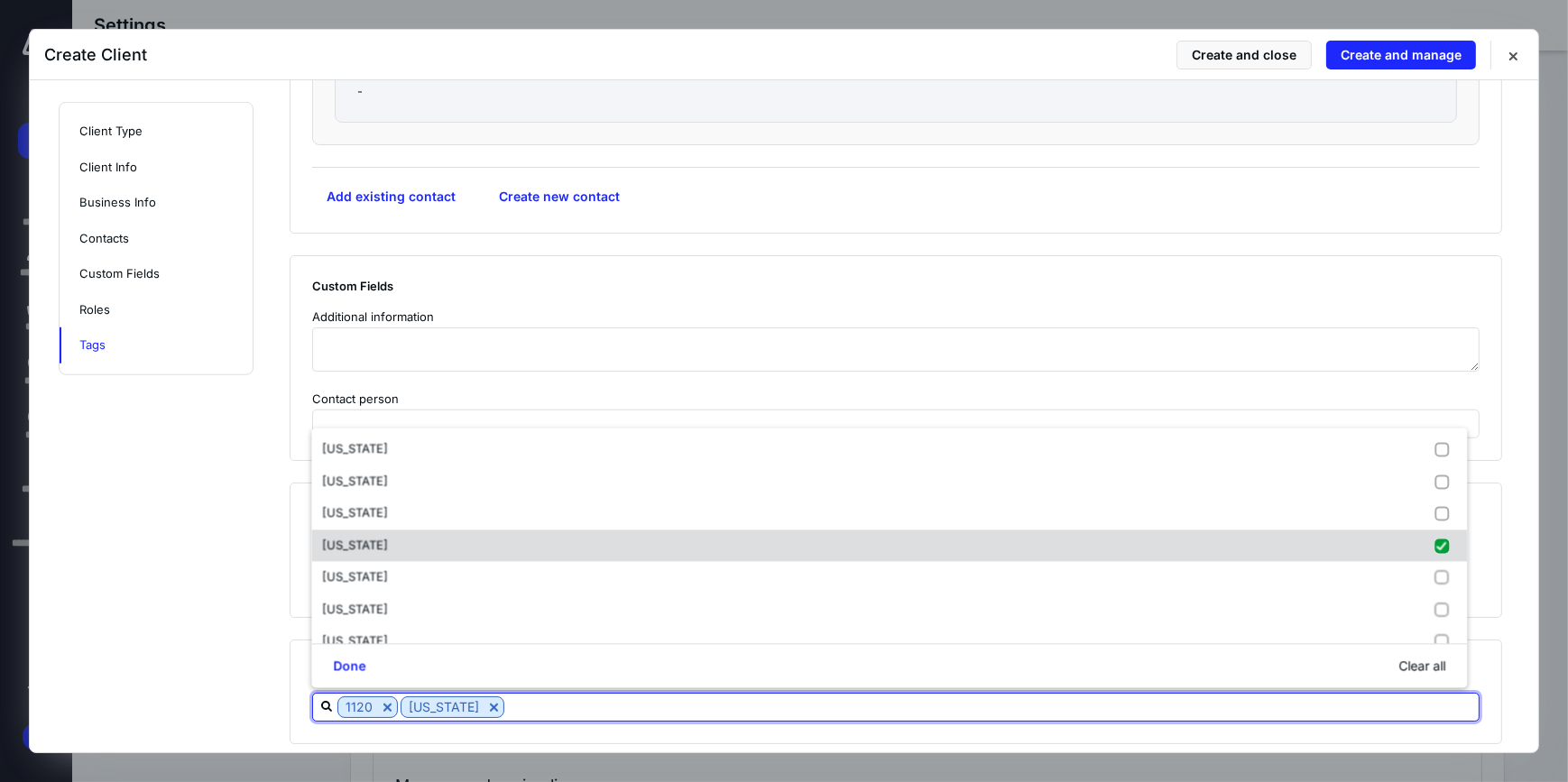 checkbox on "true" 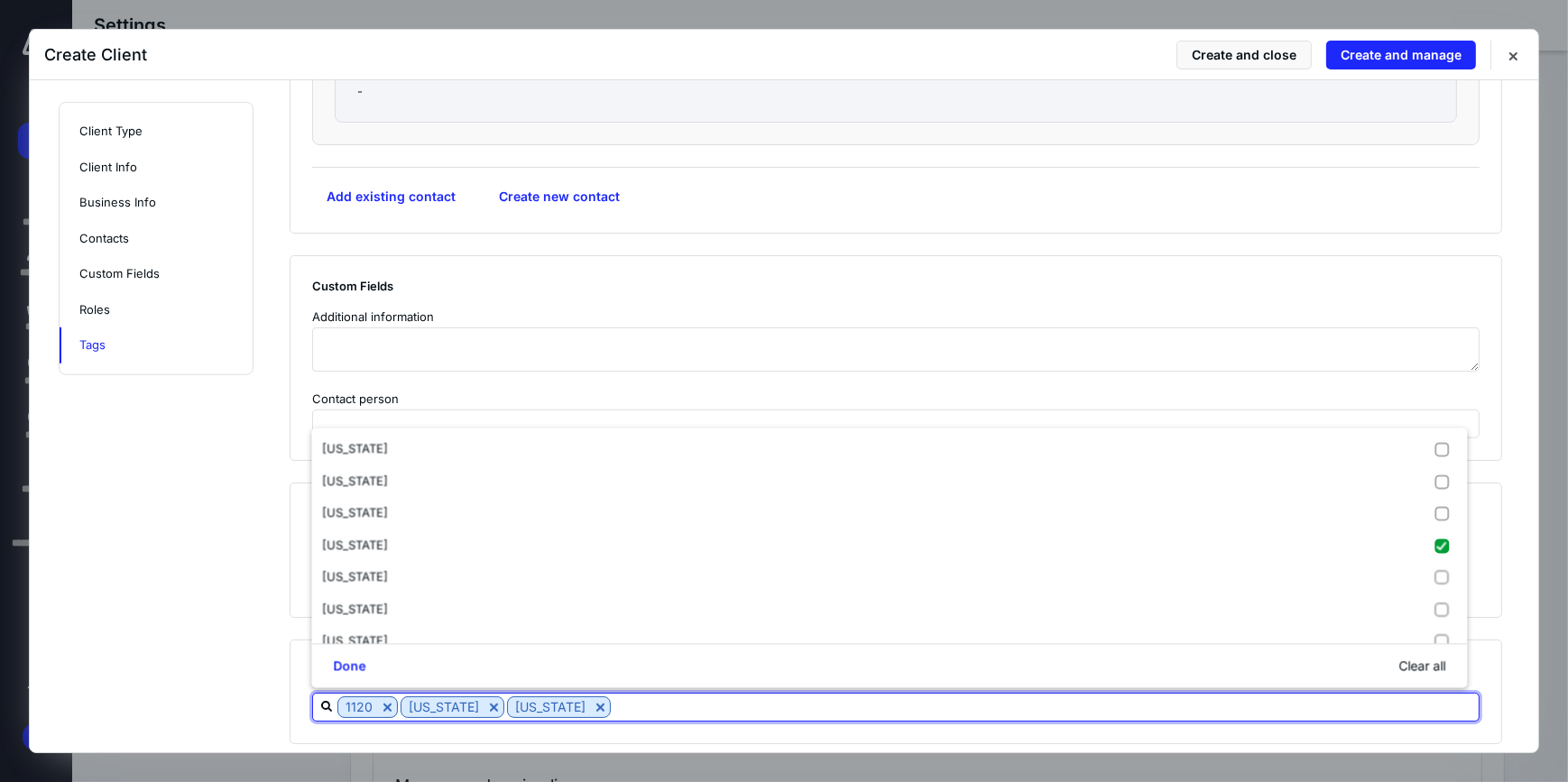 click on "**********" at bounding box center (907, -474) 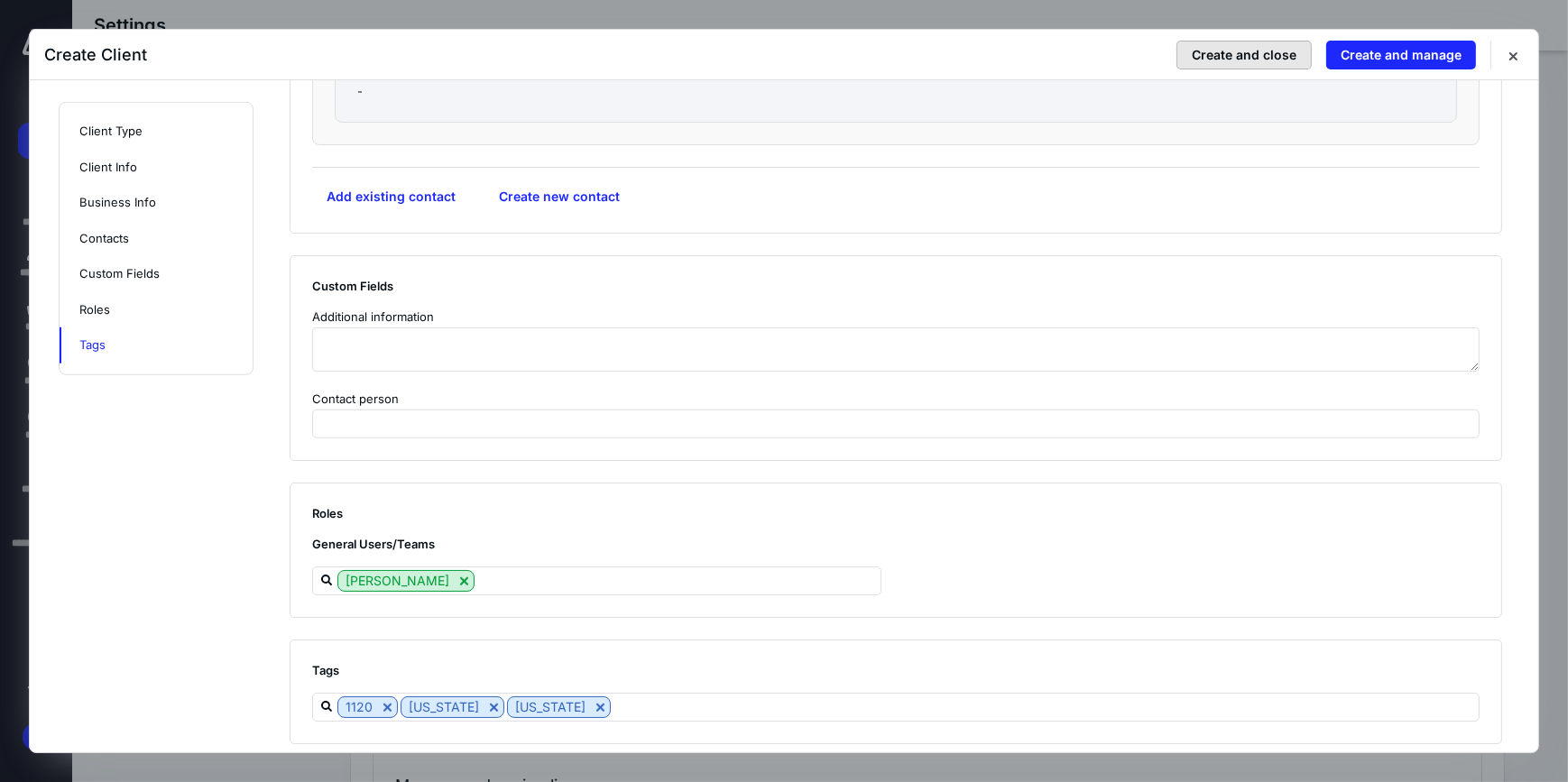 click on "Create and close" at bounding box center (1244, 55) 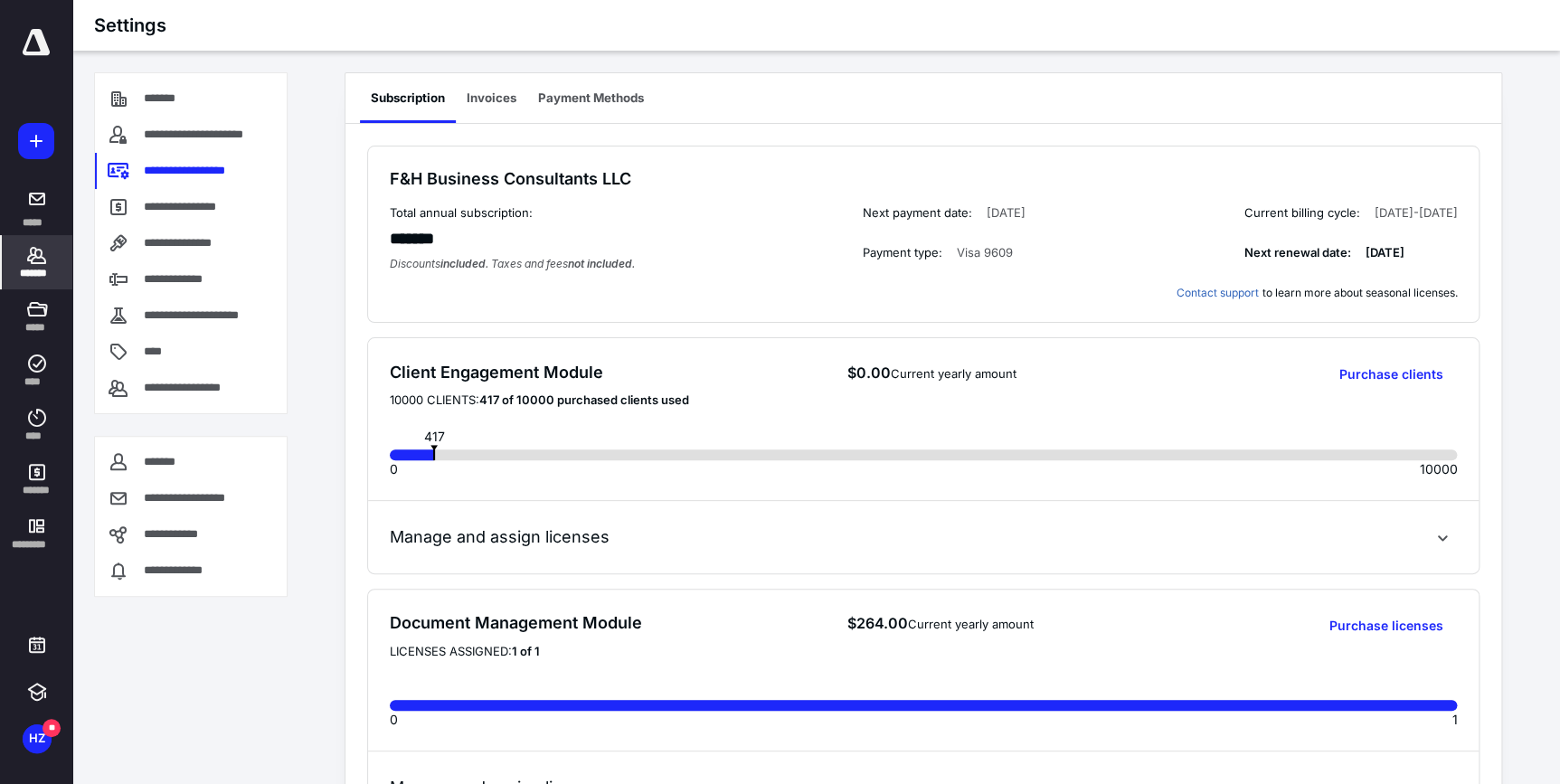 click 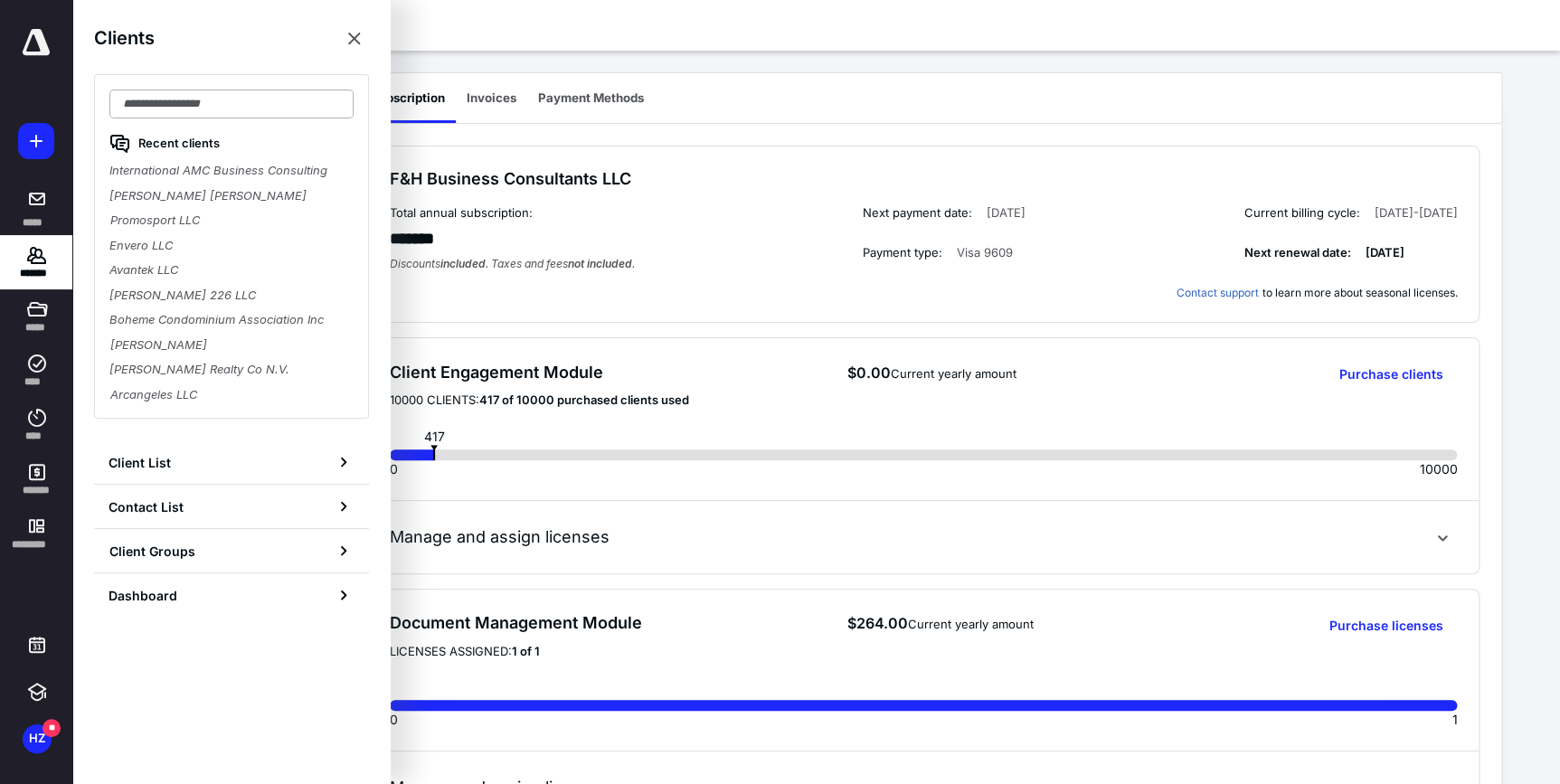 click at bounding box center [232, 104] 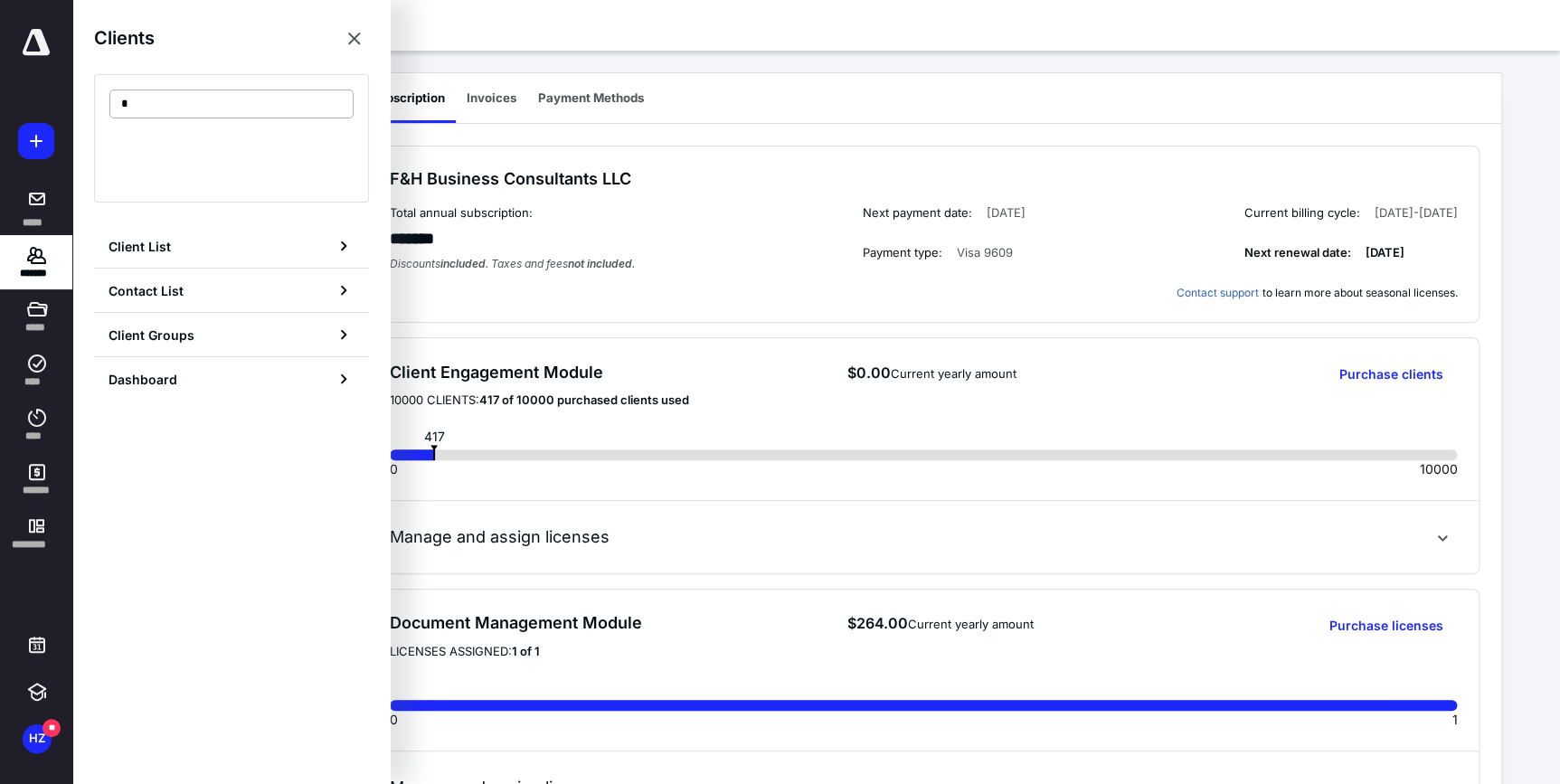 type on "**" 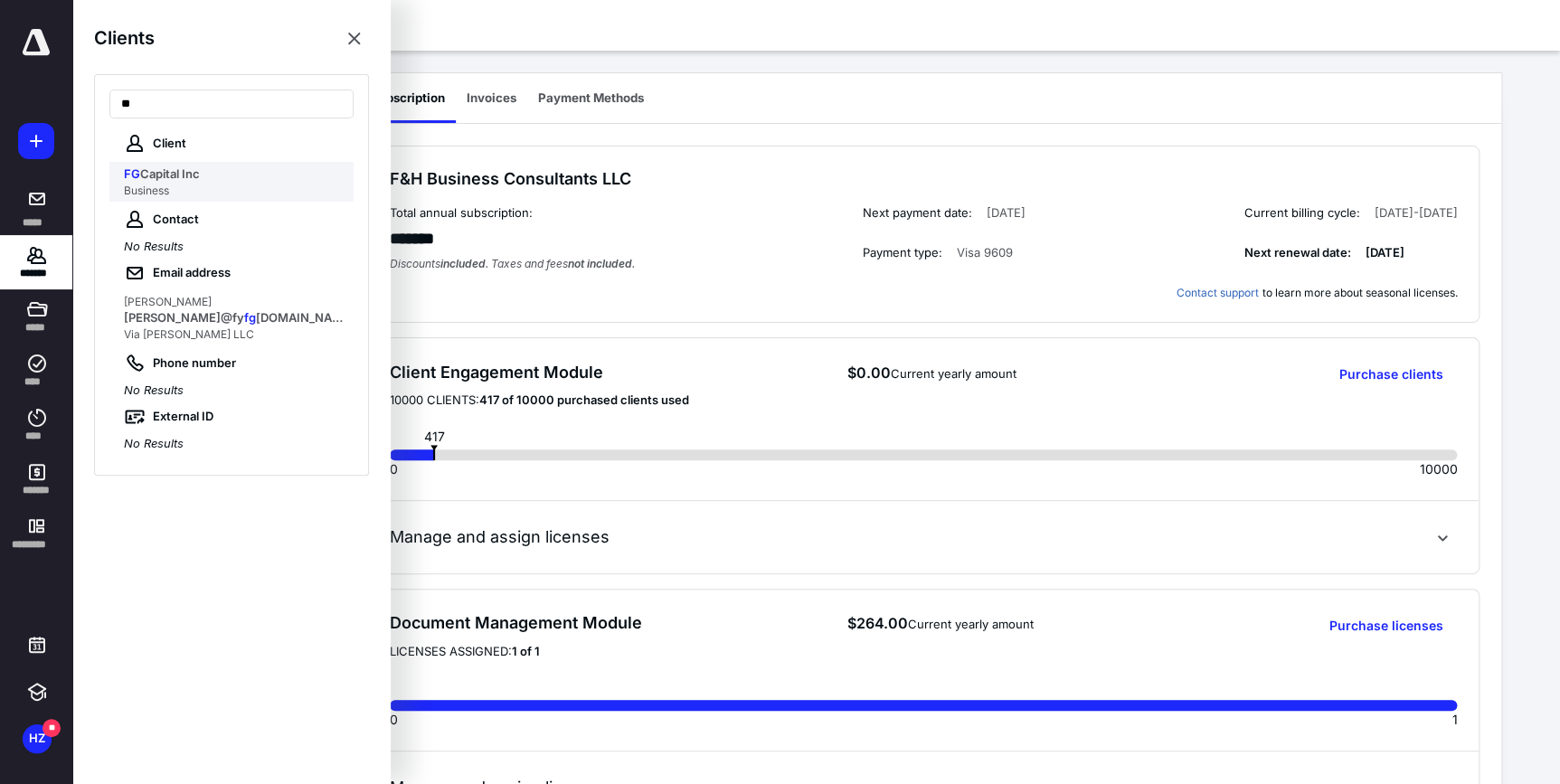 click on "Capital Inc" at bounding box center (170, 174) 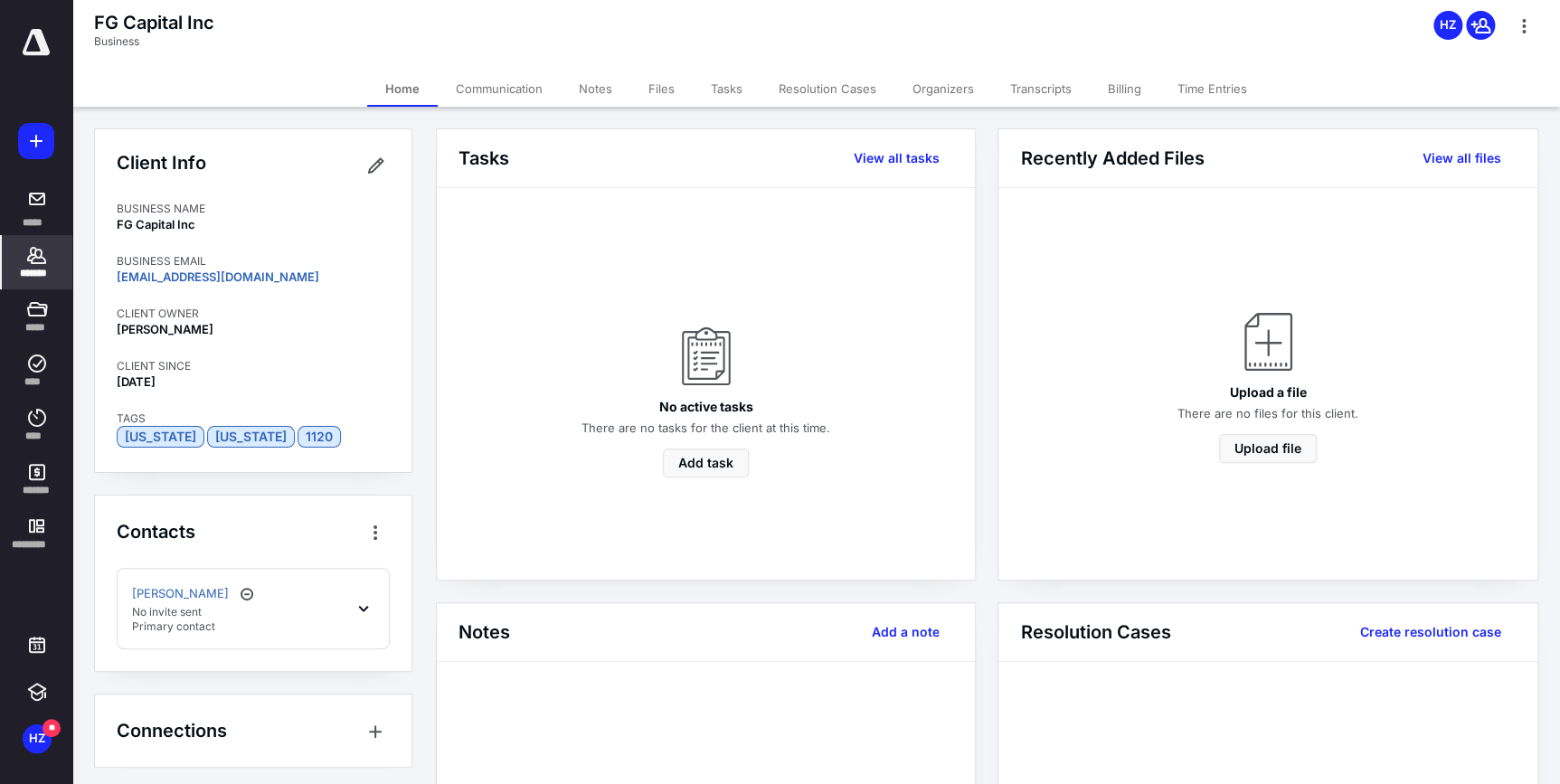 click on "Files" at bounding box center [661, 89] 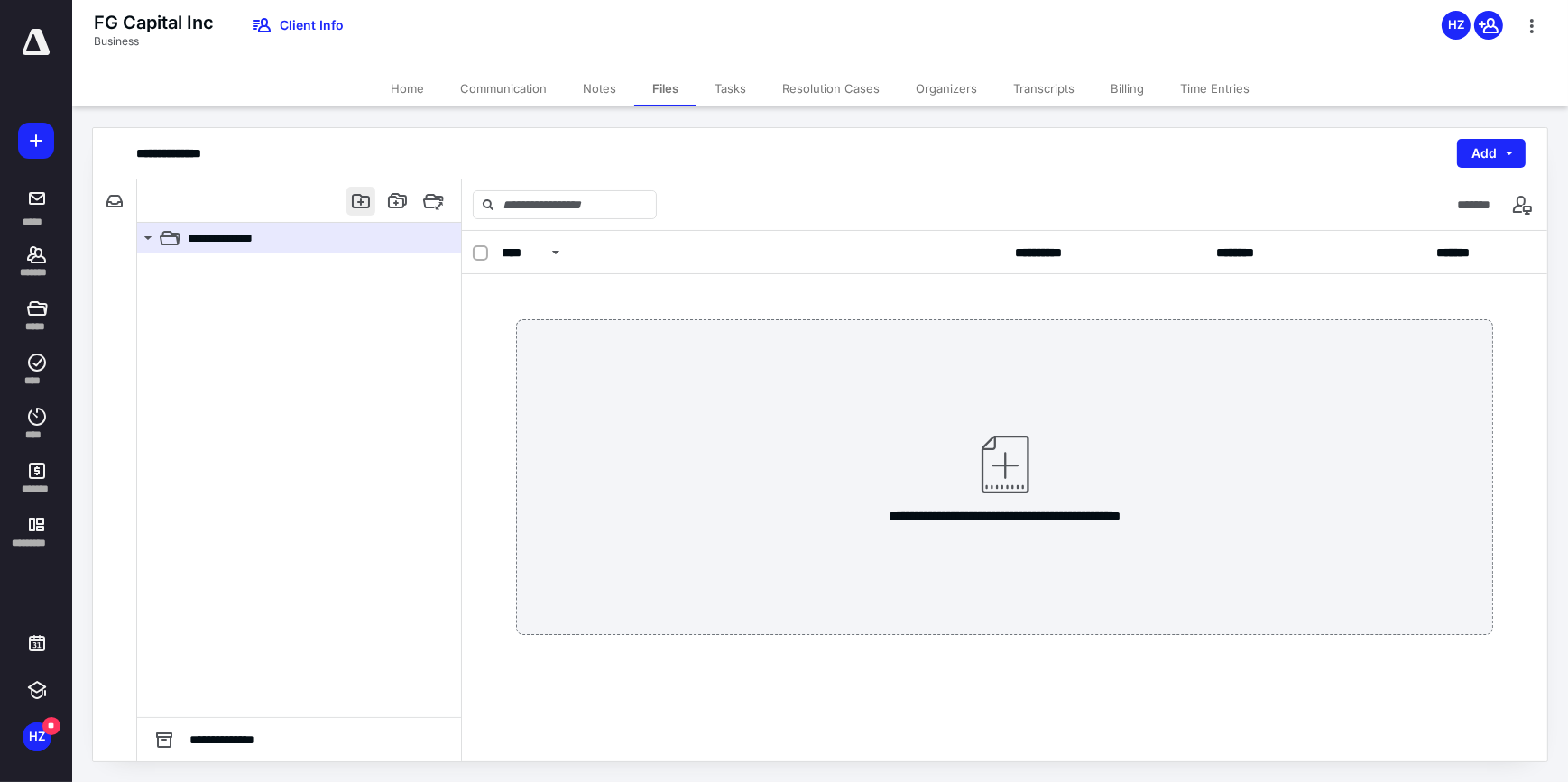 click at bounding box center [361, 201] 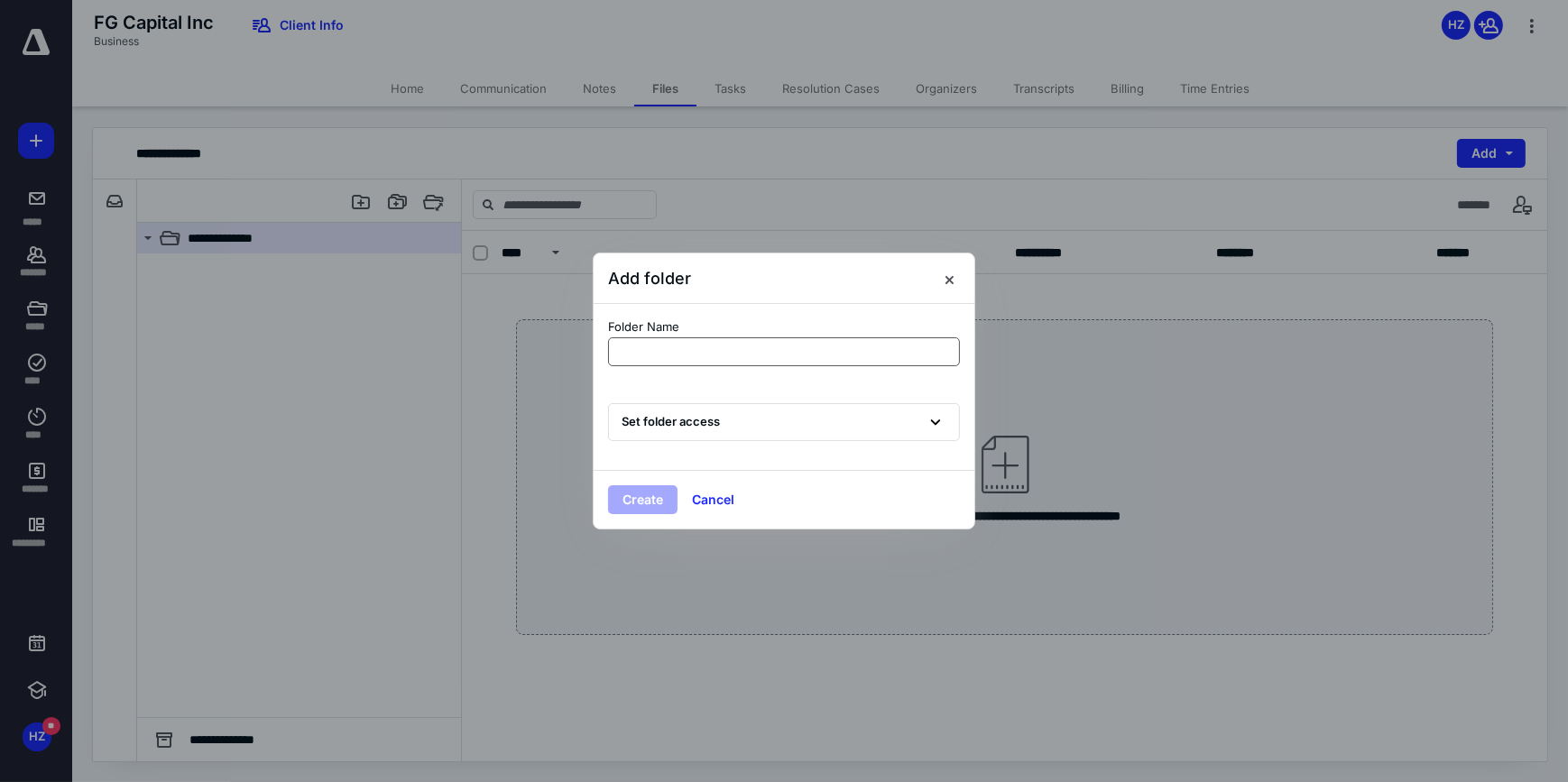 click at bounding box center [784, 352] 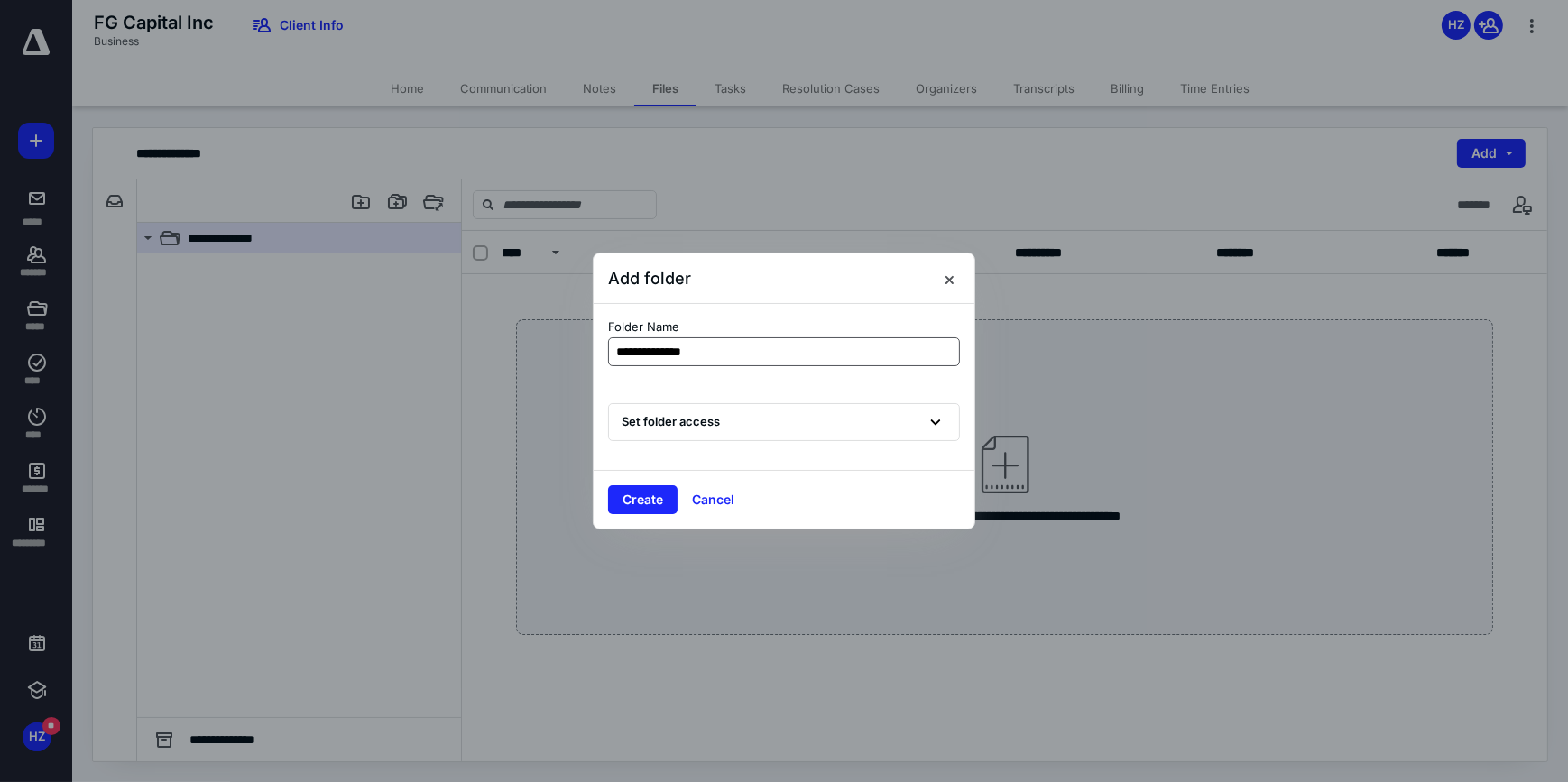 type on "**********" 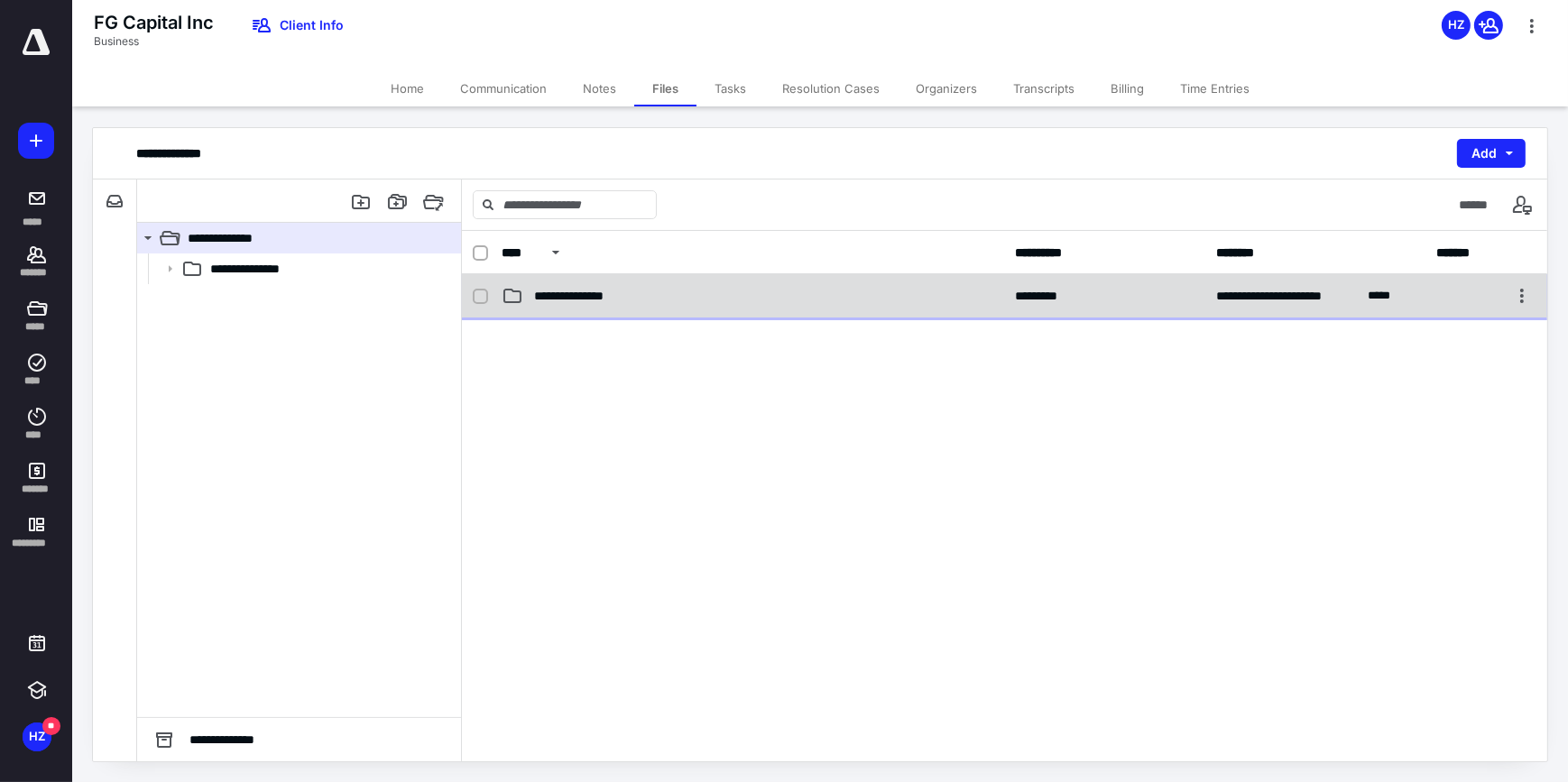 click on "**********" at bounding box center [1004, 296] 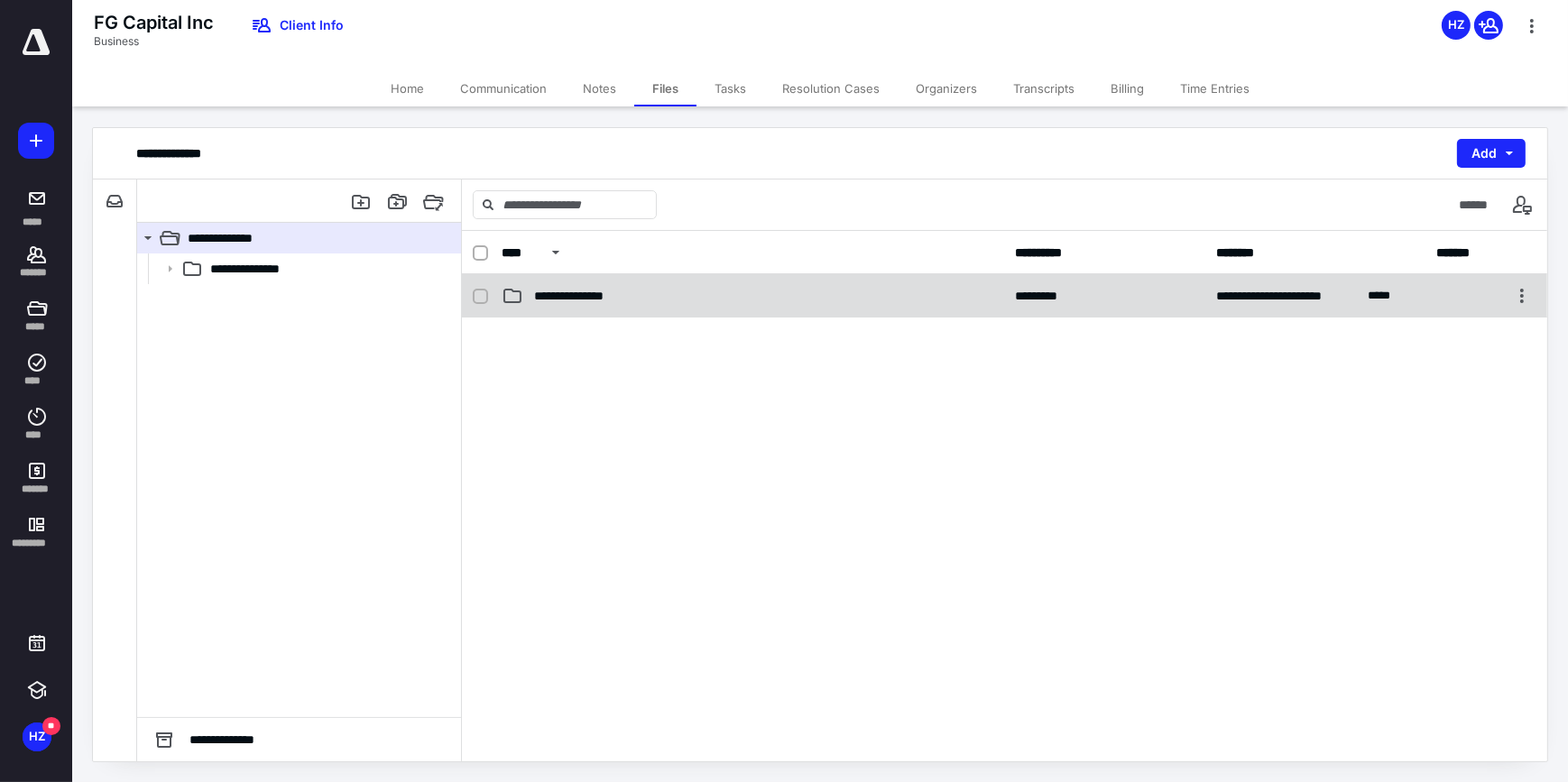 checkbox on "false" 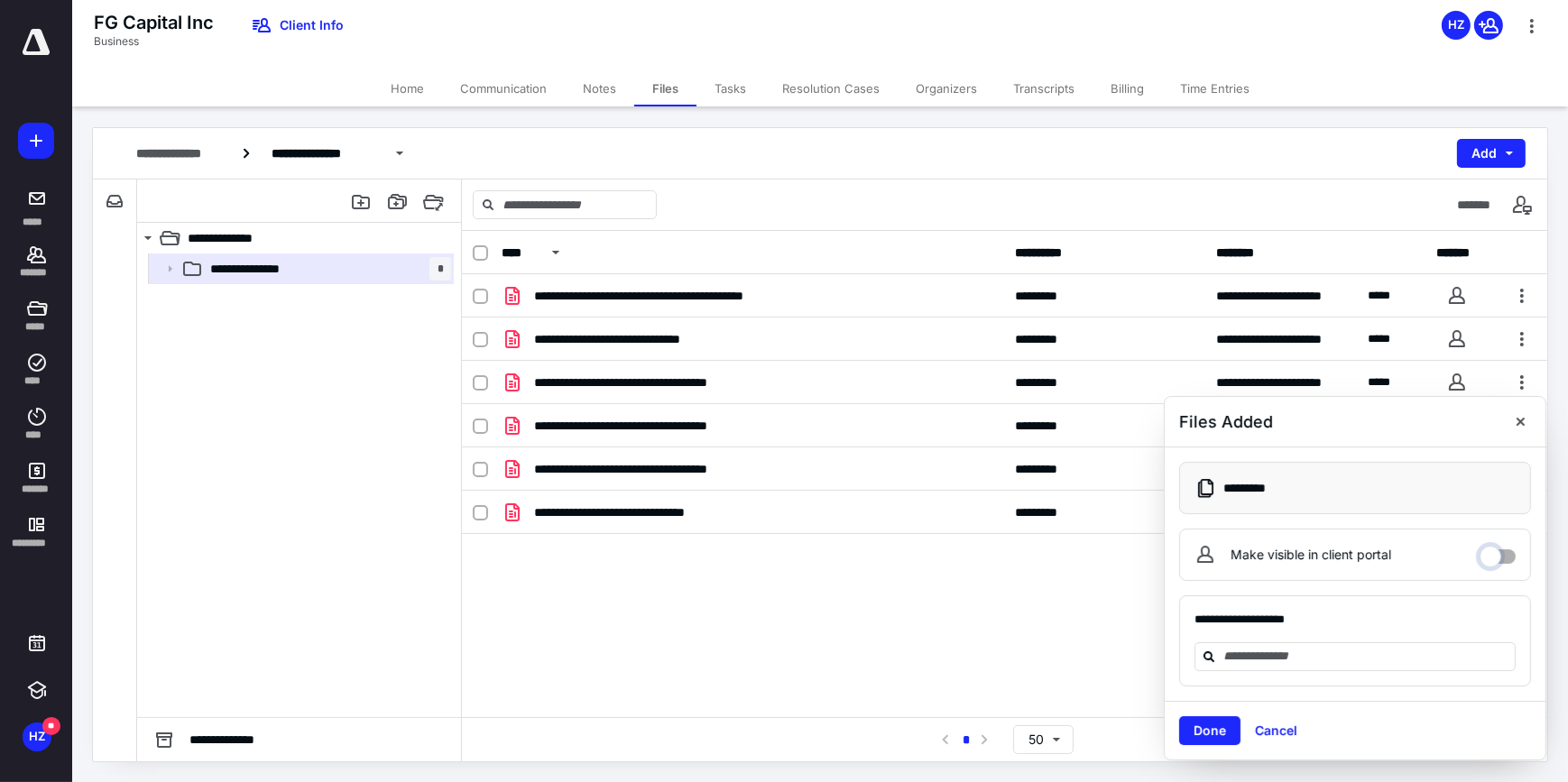 click on "Make visible in client portal" at bounding box center (1498, 552) 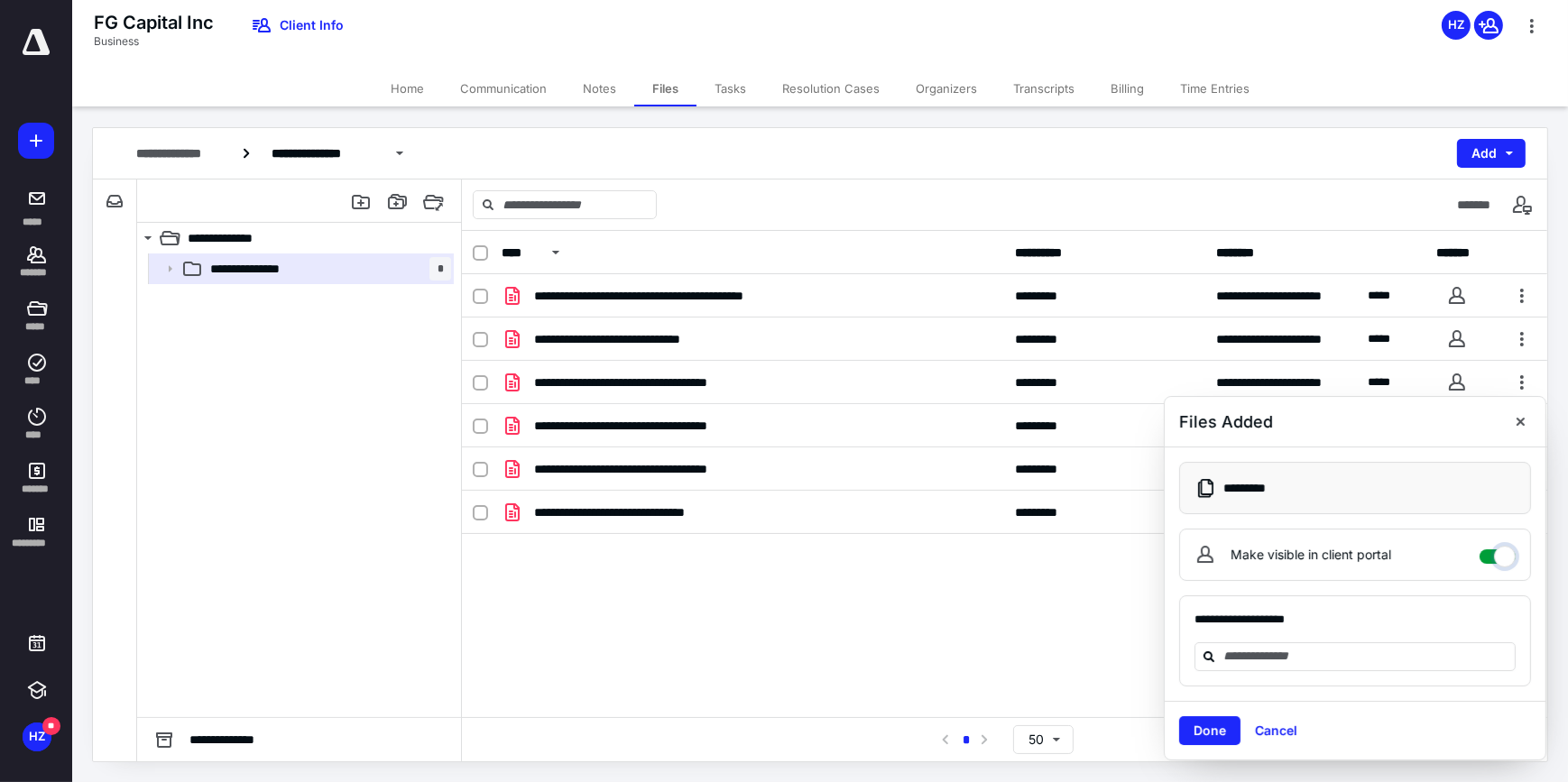 checkbox on "****" 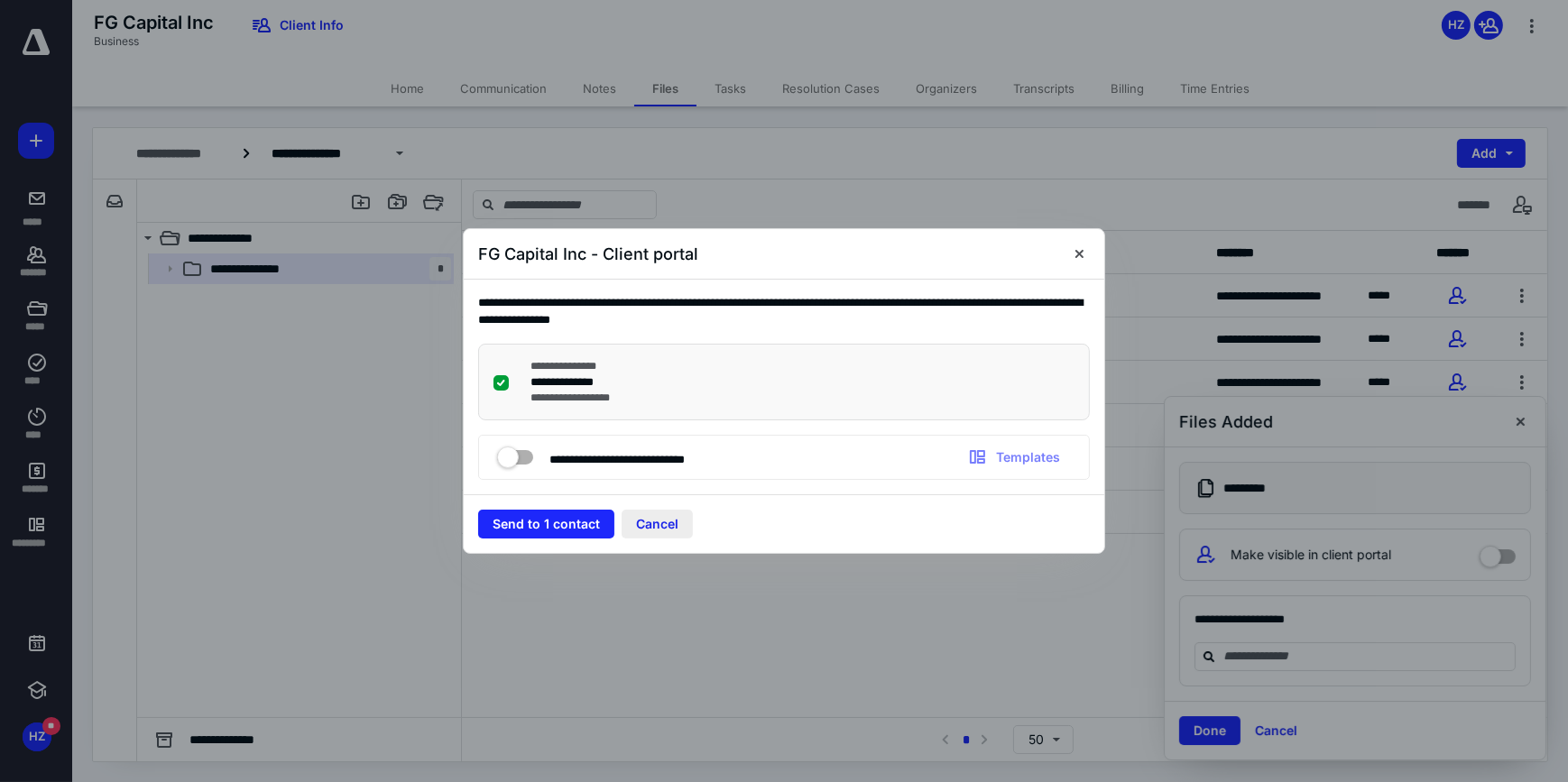 drag, startPoint x: 643, startPoint y: 524, endPoint x: 697, endPoint y: 536, distance: 55.31727 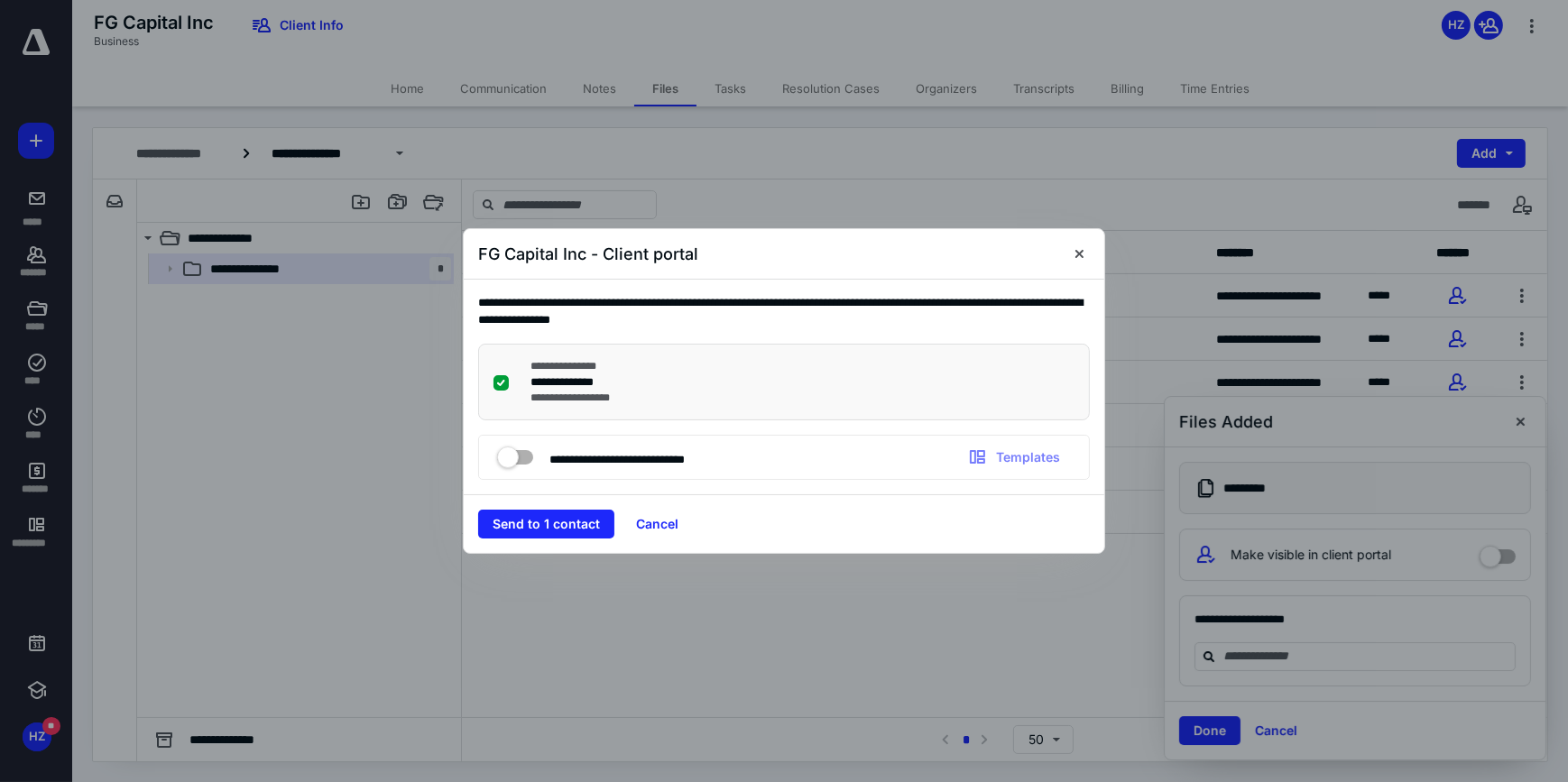 click on "Cancel" at bounding box center (657, 524) 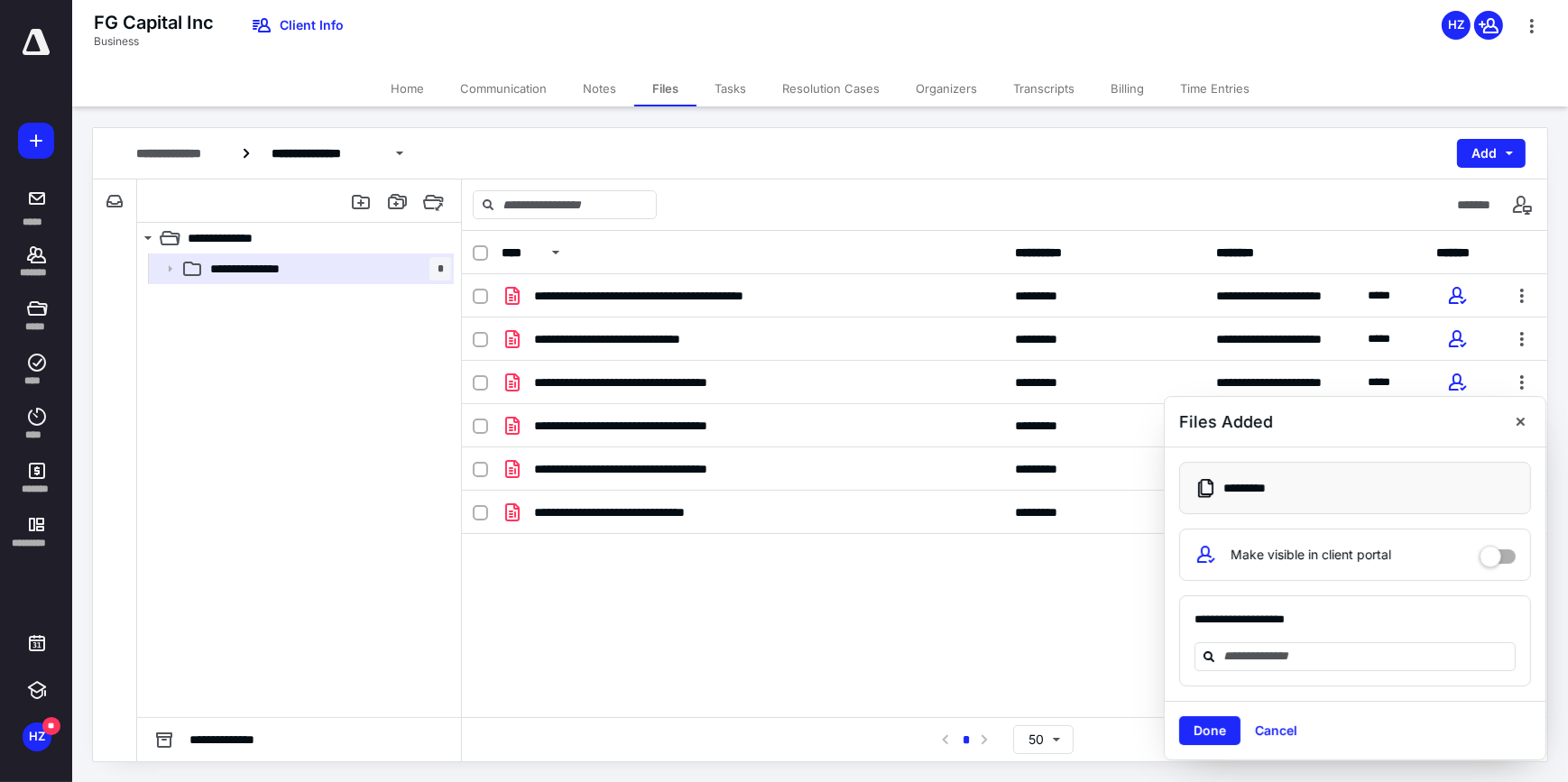 click on "Done" at bounding box center [1210, 731] 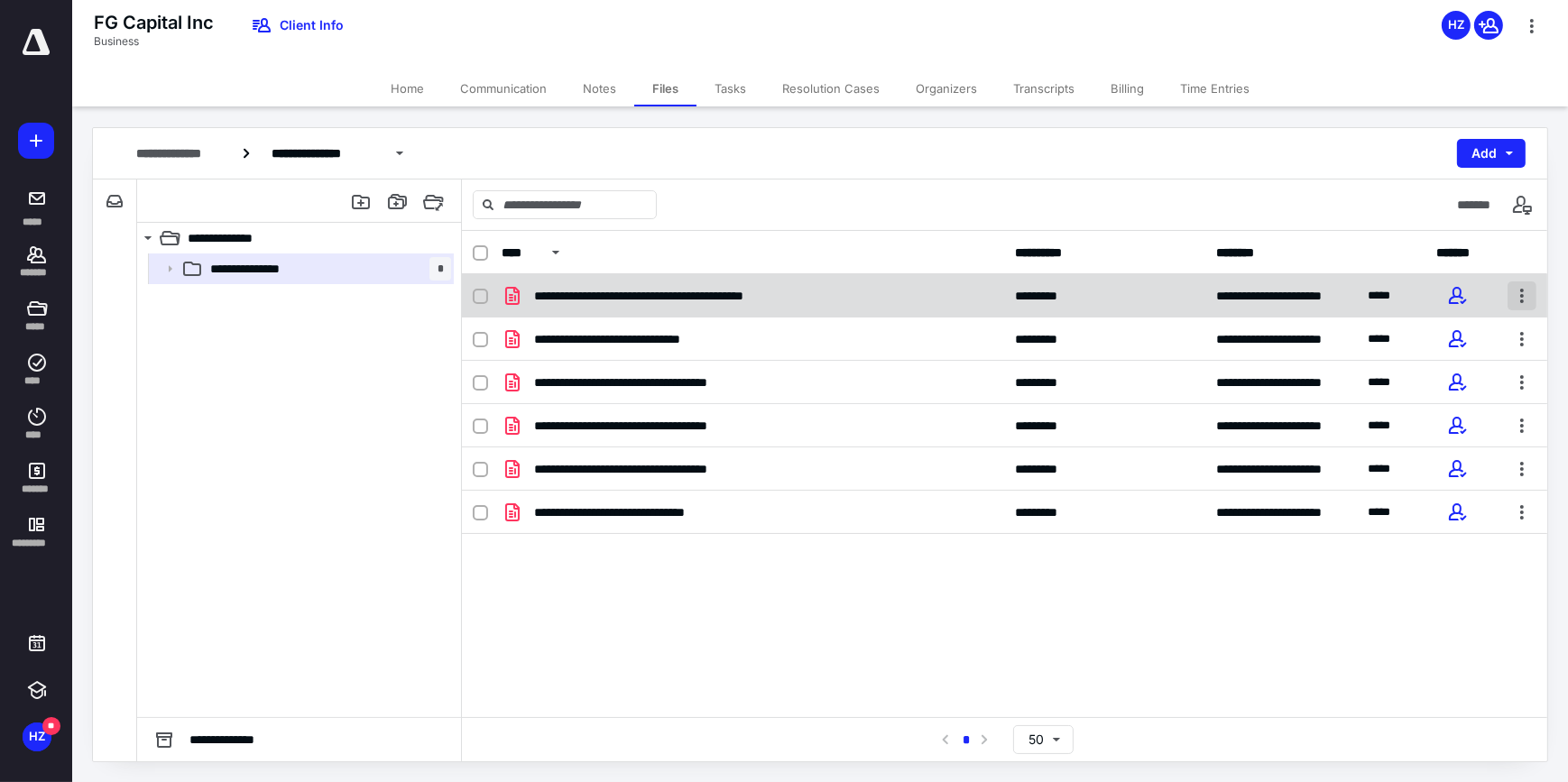click at bounding box center (1522, 296) 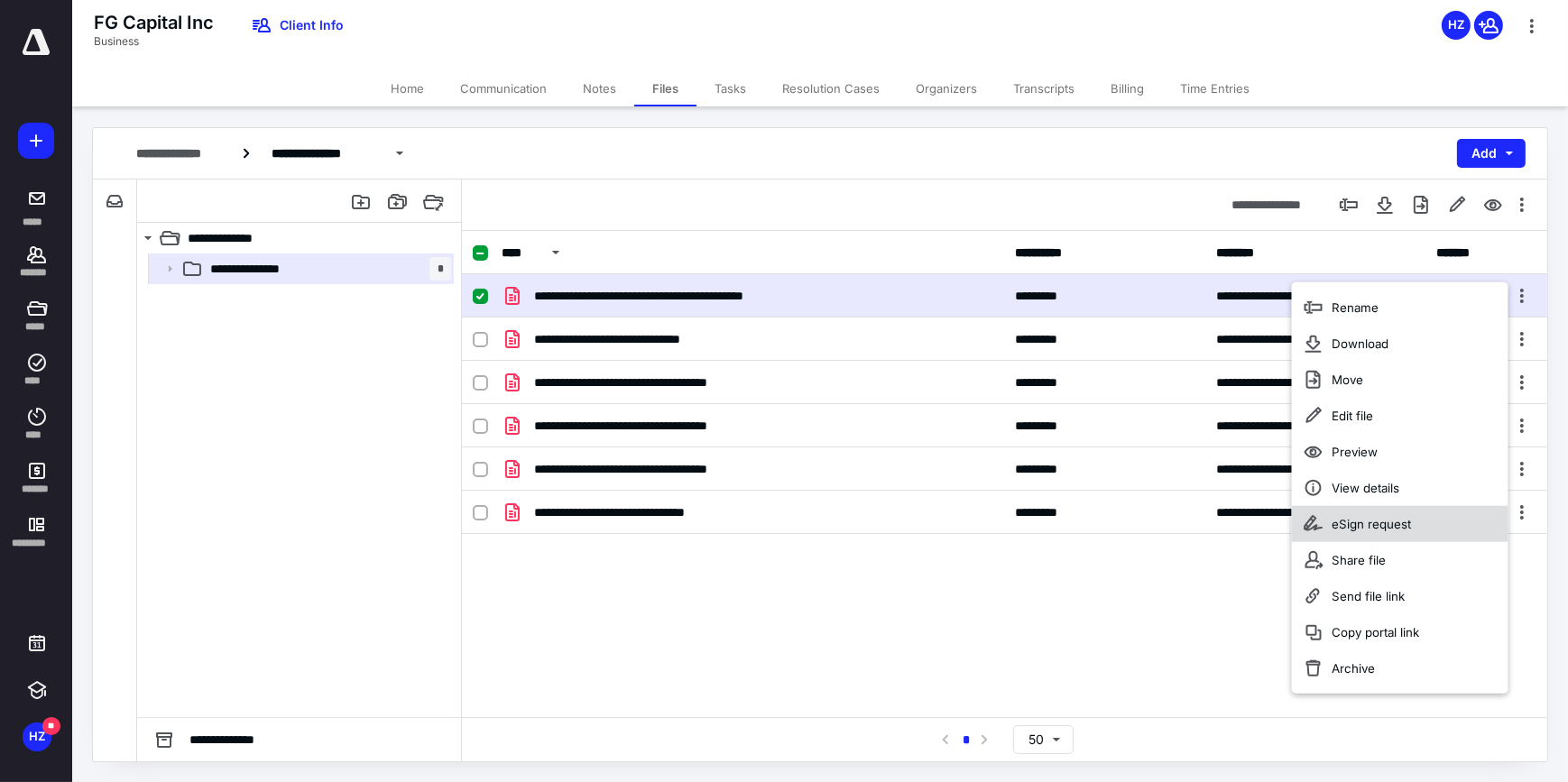 click on "eSign request" at bounding box center [1371, 524] 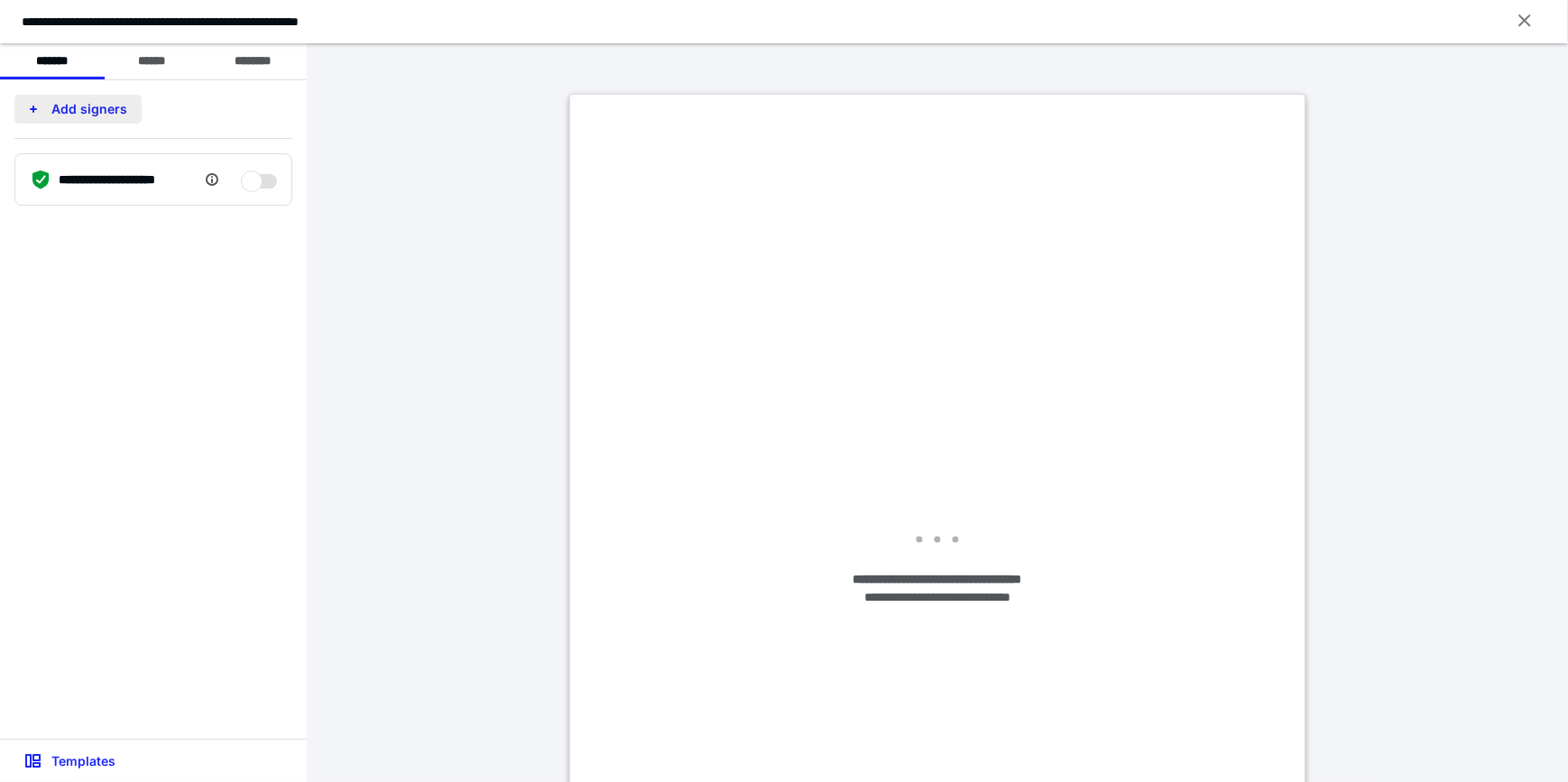 click on "Add signers" at bounding box center [78, 109] 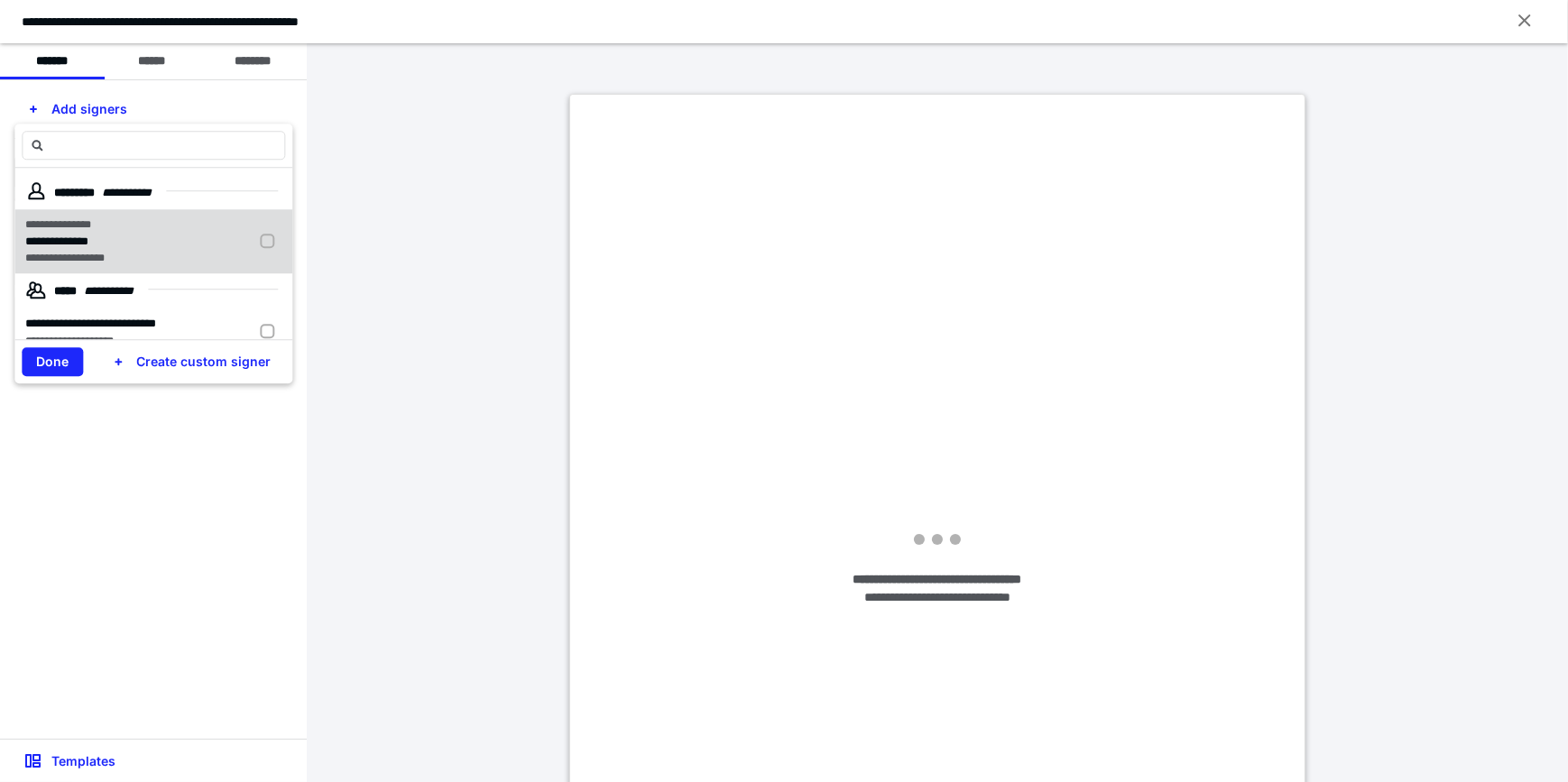 click at bounding box center [271, 242] 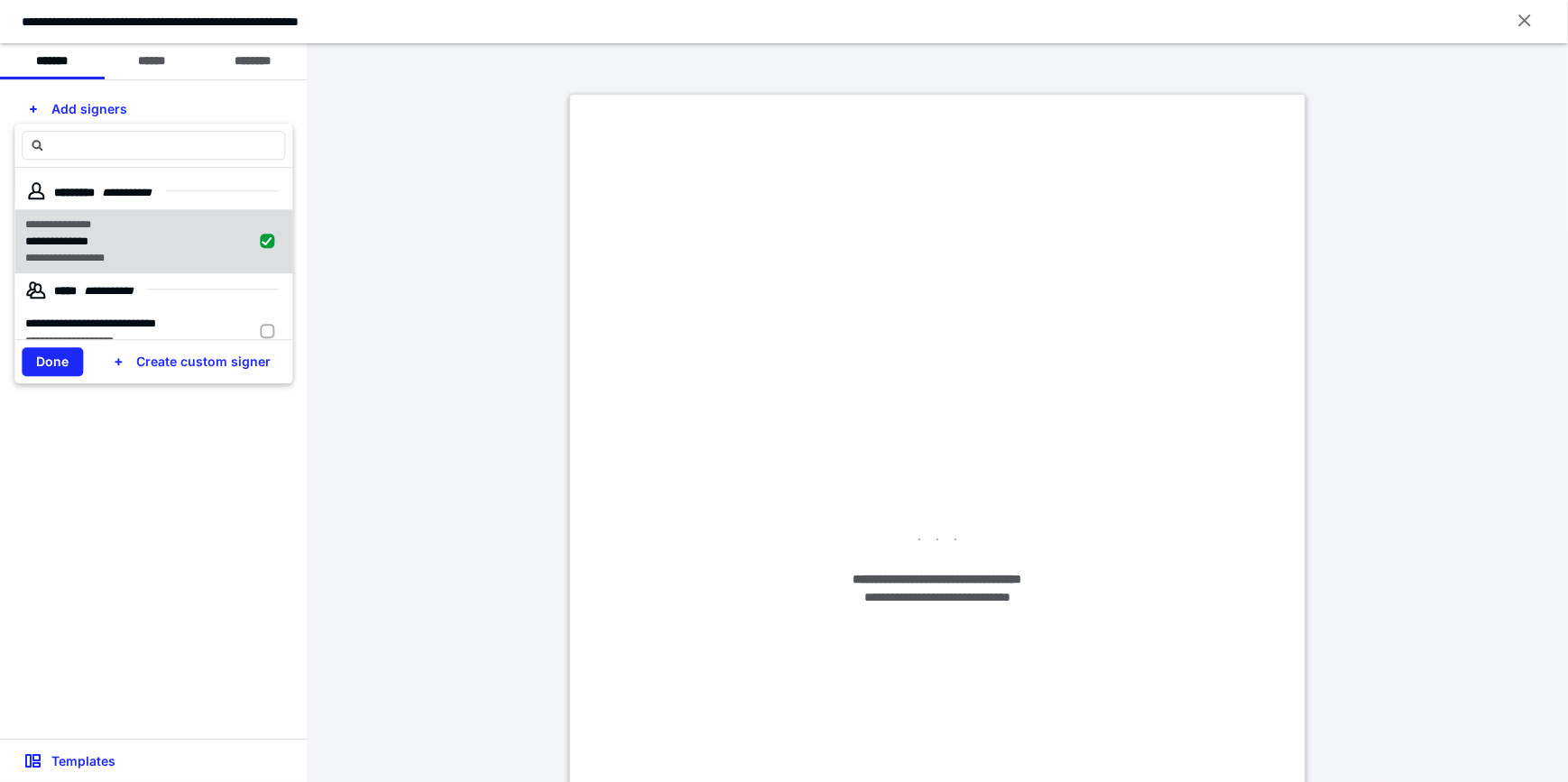 checkbox on "true" 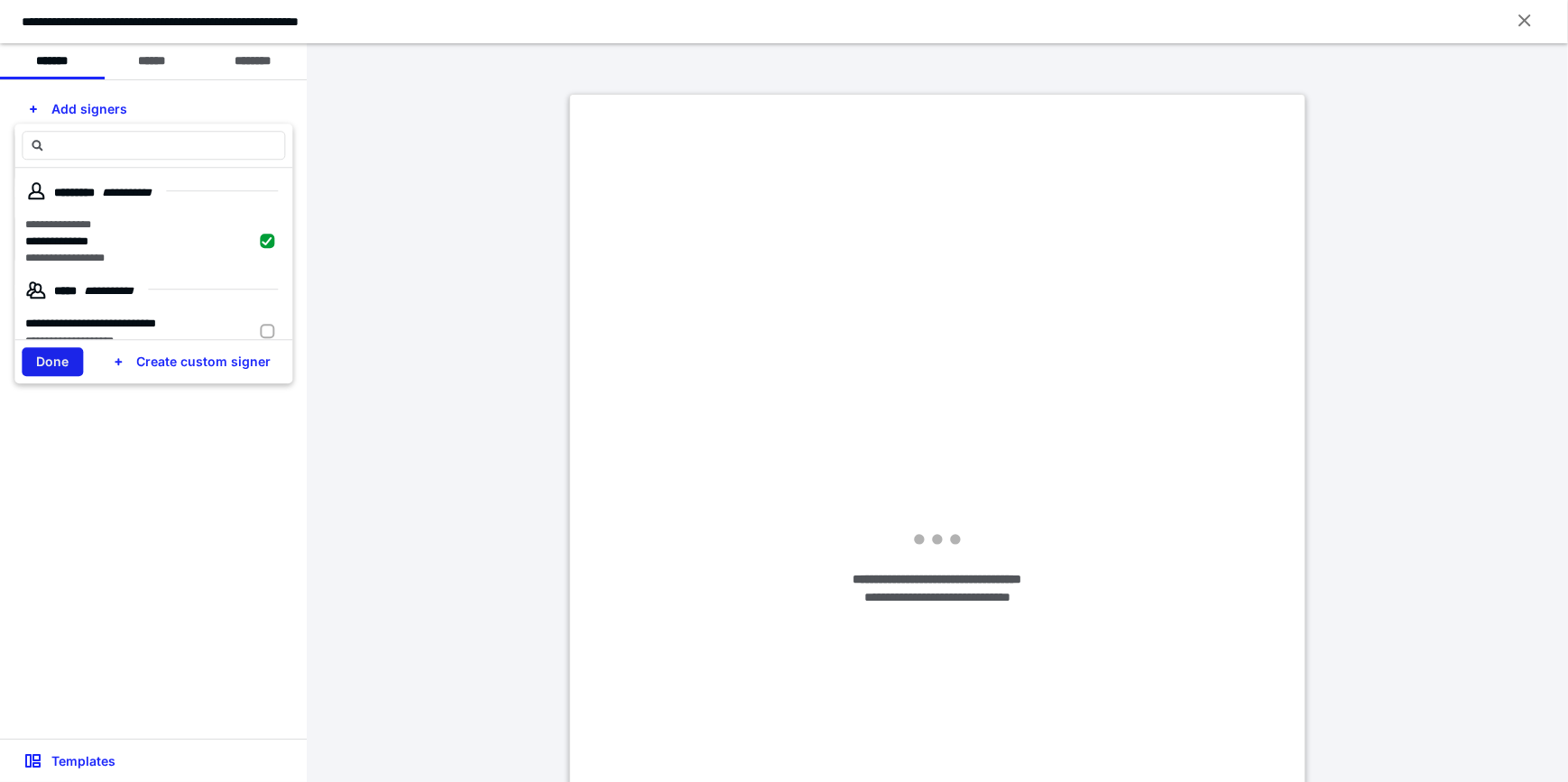 click on "Done" at bounding box center (52, 362) 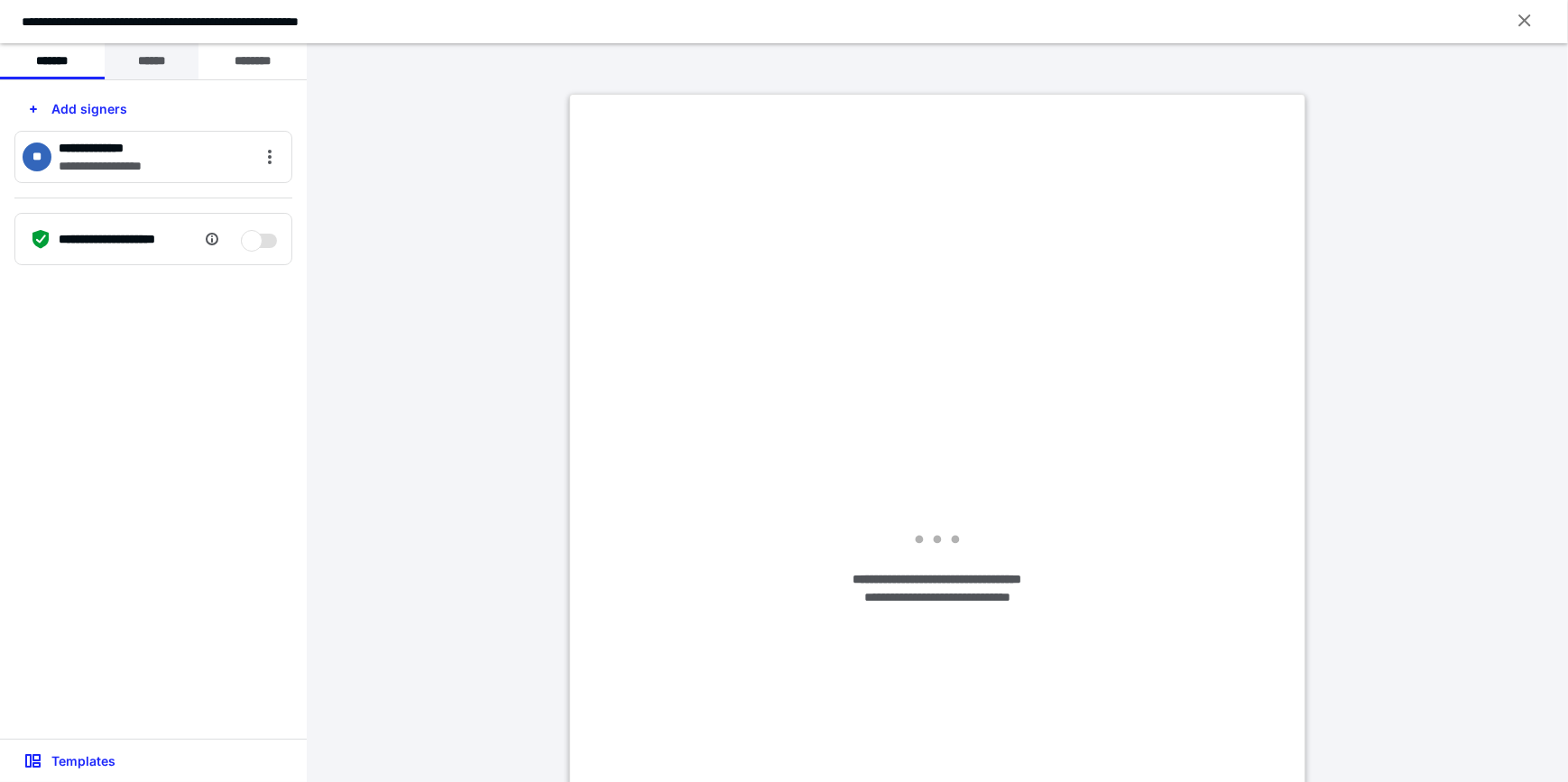 click on "******" at bounding box center (152, 61) 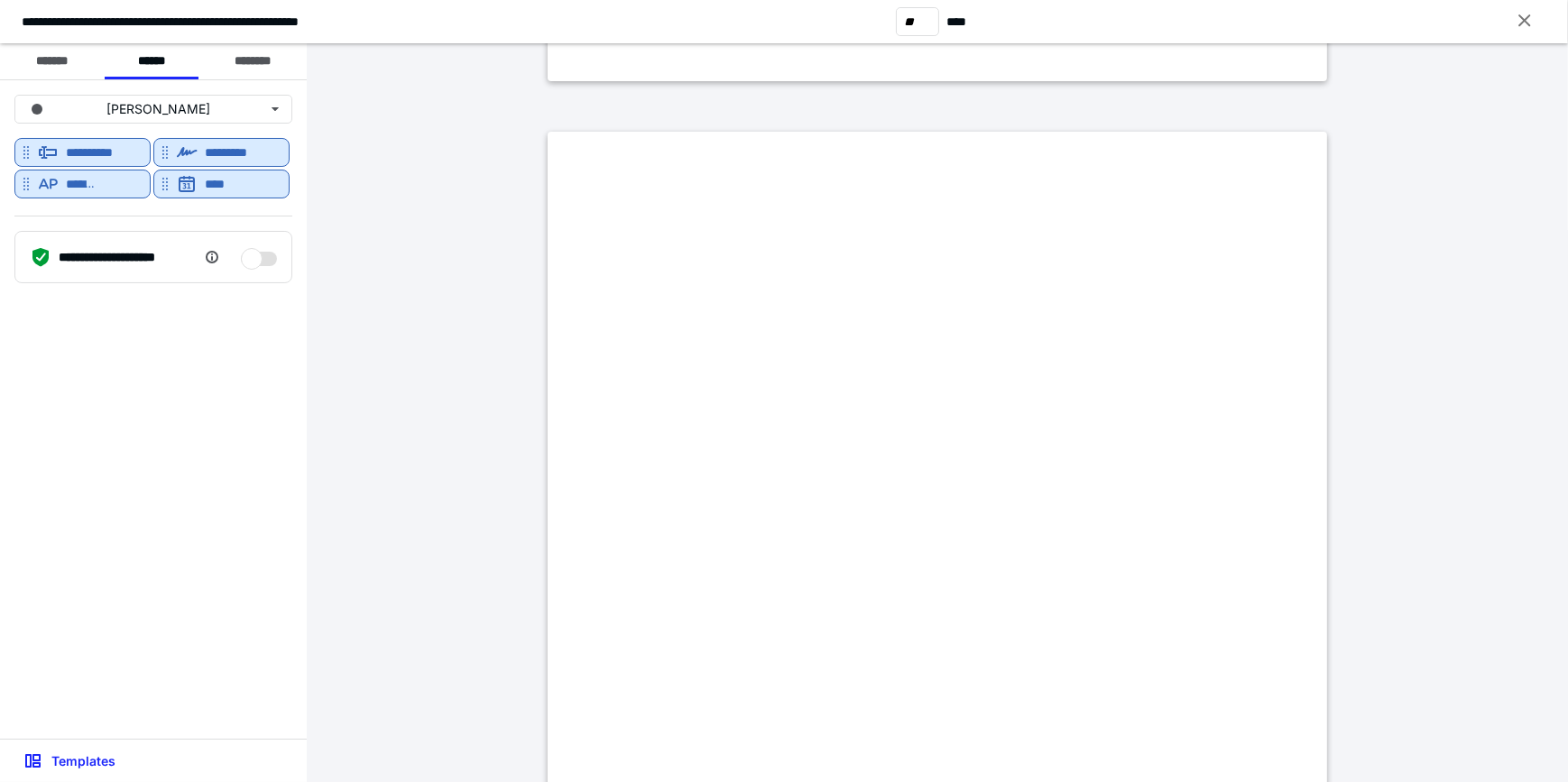 scroll, scrollTop: 49115, scrollLeft: 0, axis: vertical 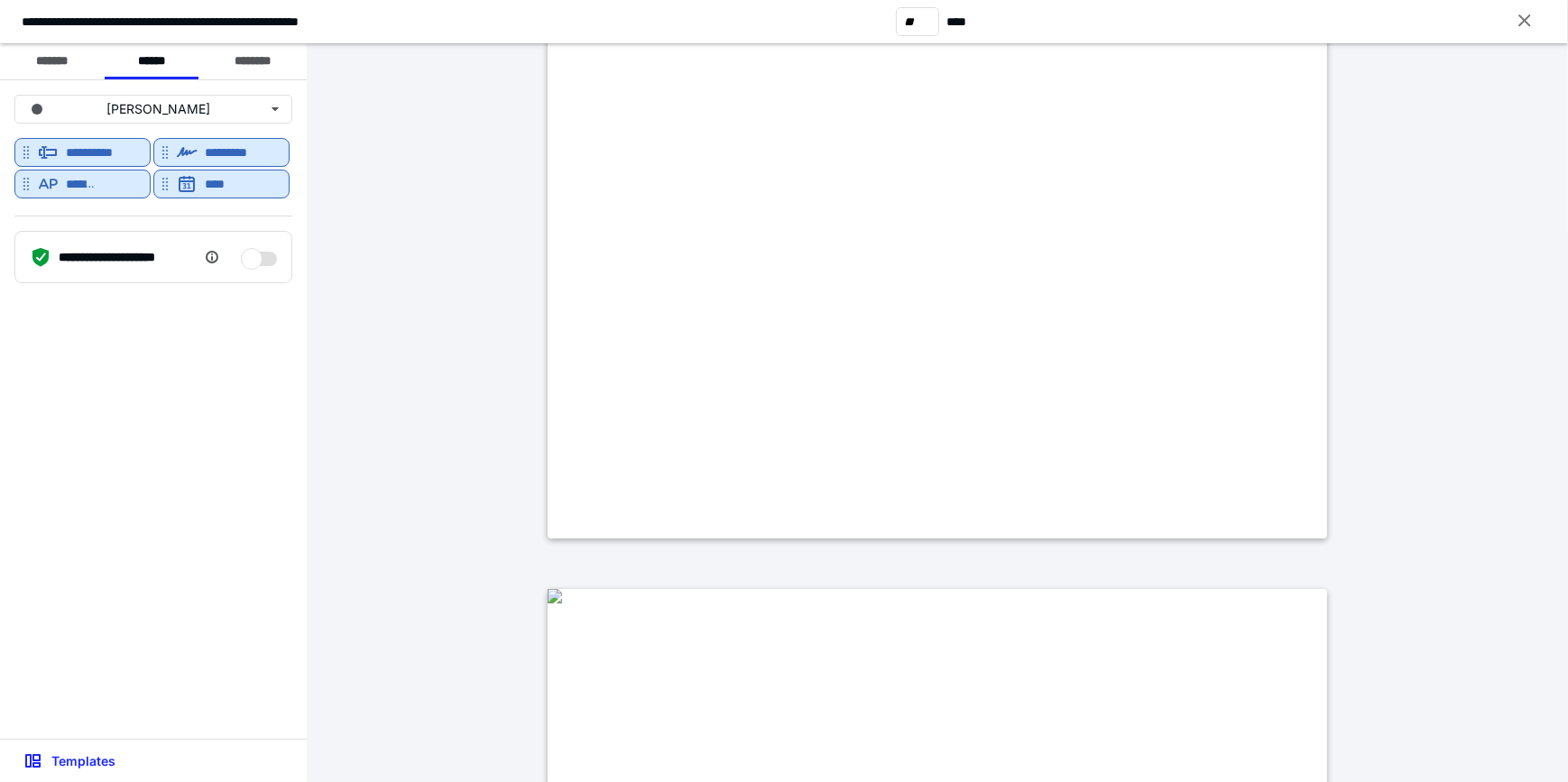 type on "**" 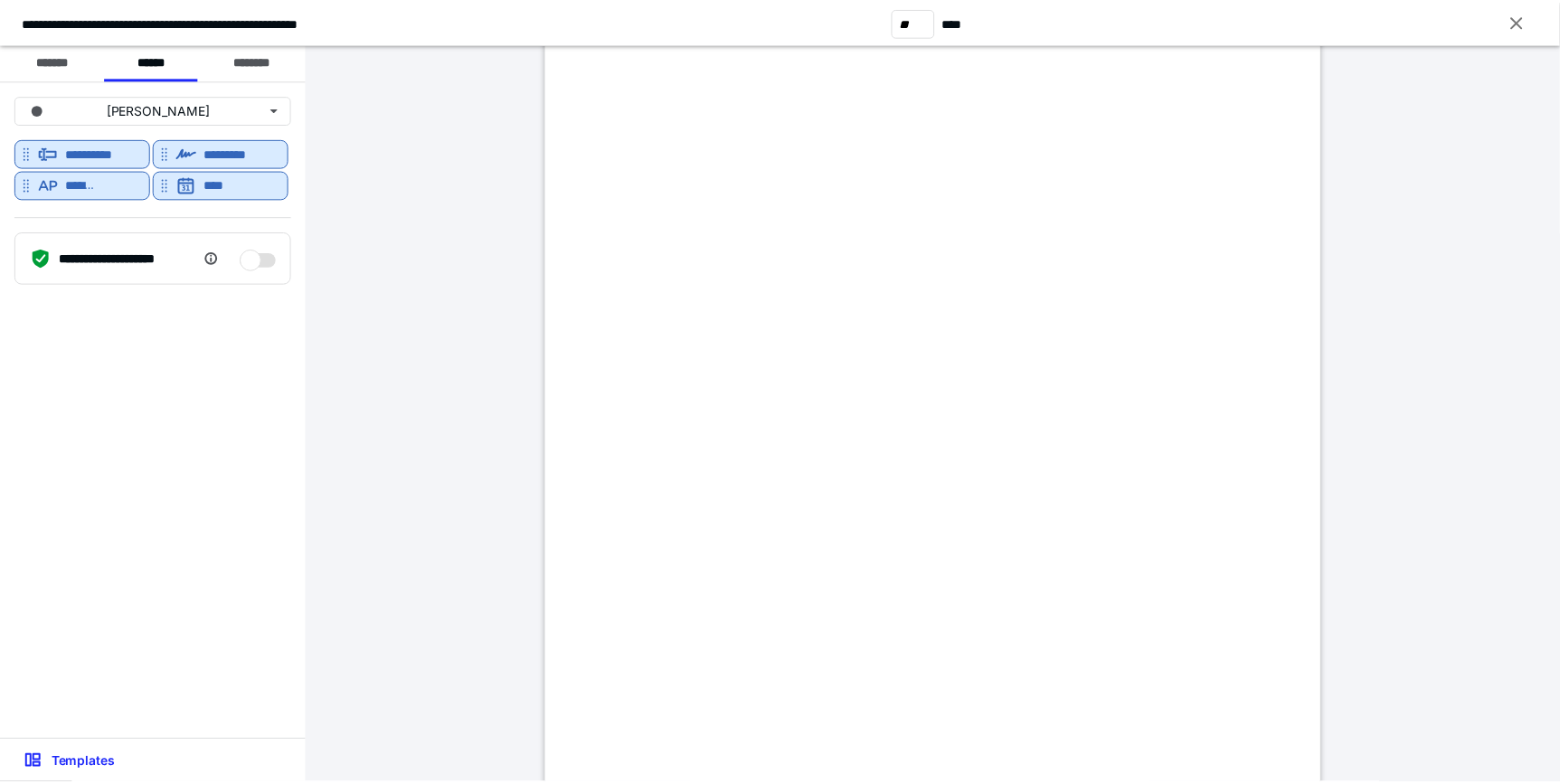 scroll, scrollTop: 82826, scrollLeft: 0, axis: vertical 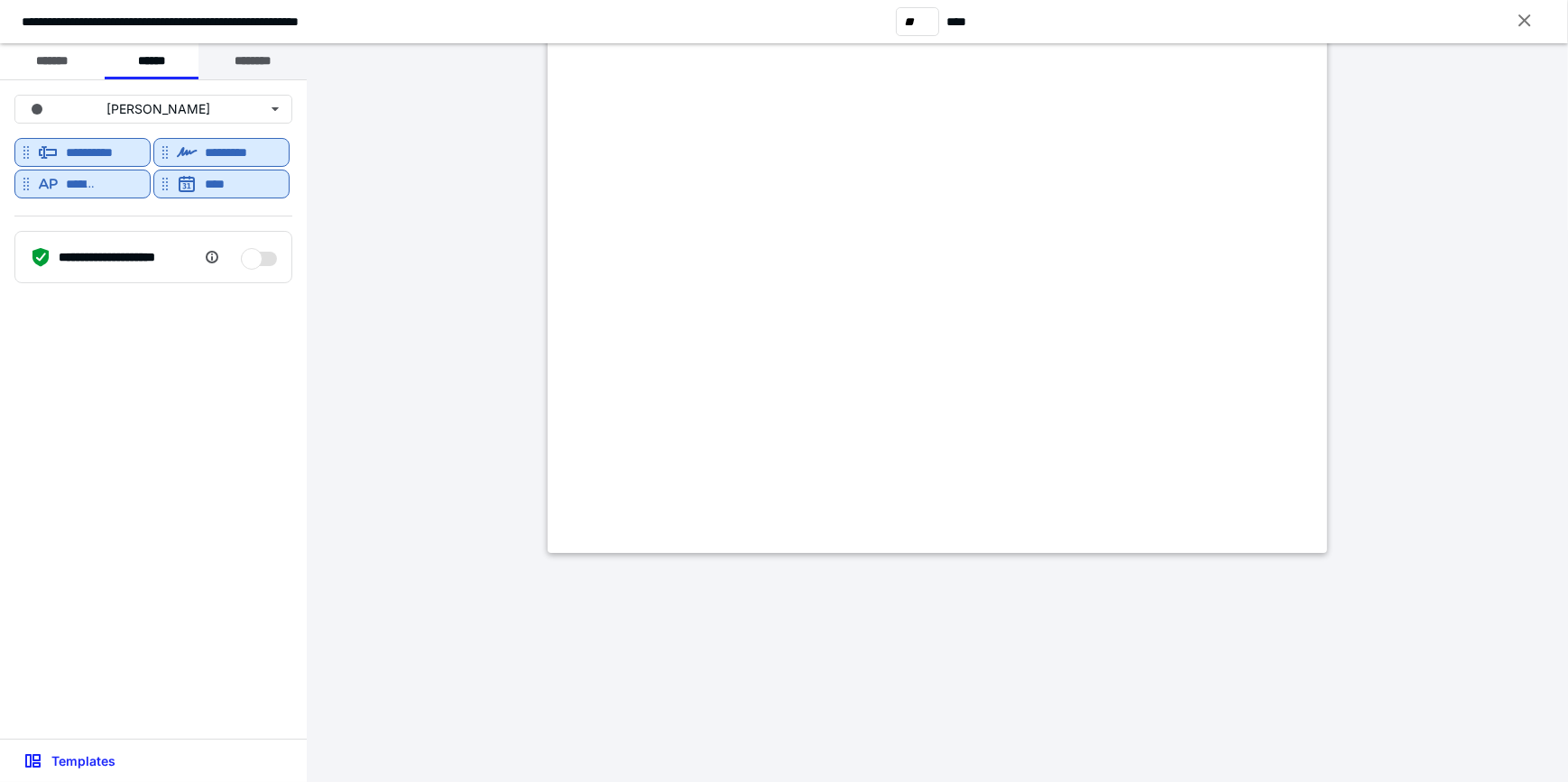 click on "********" at bounding box center (253, 61) 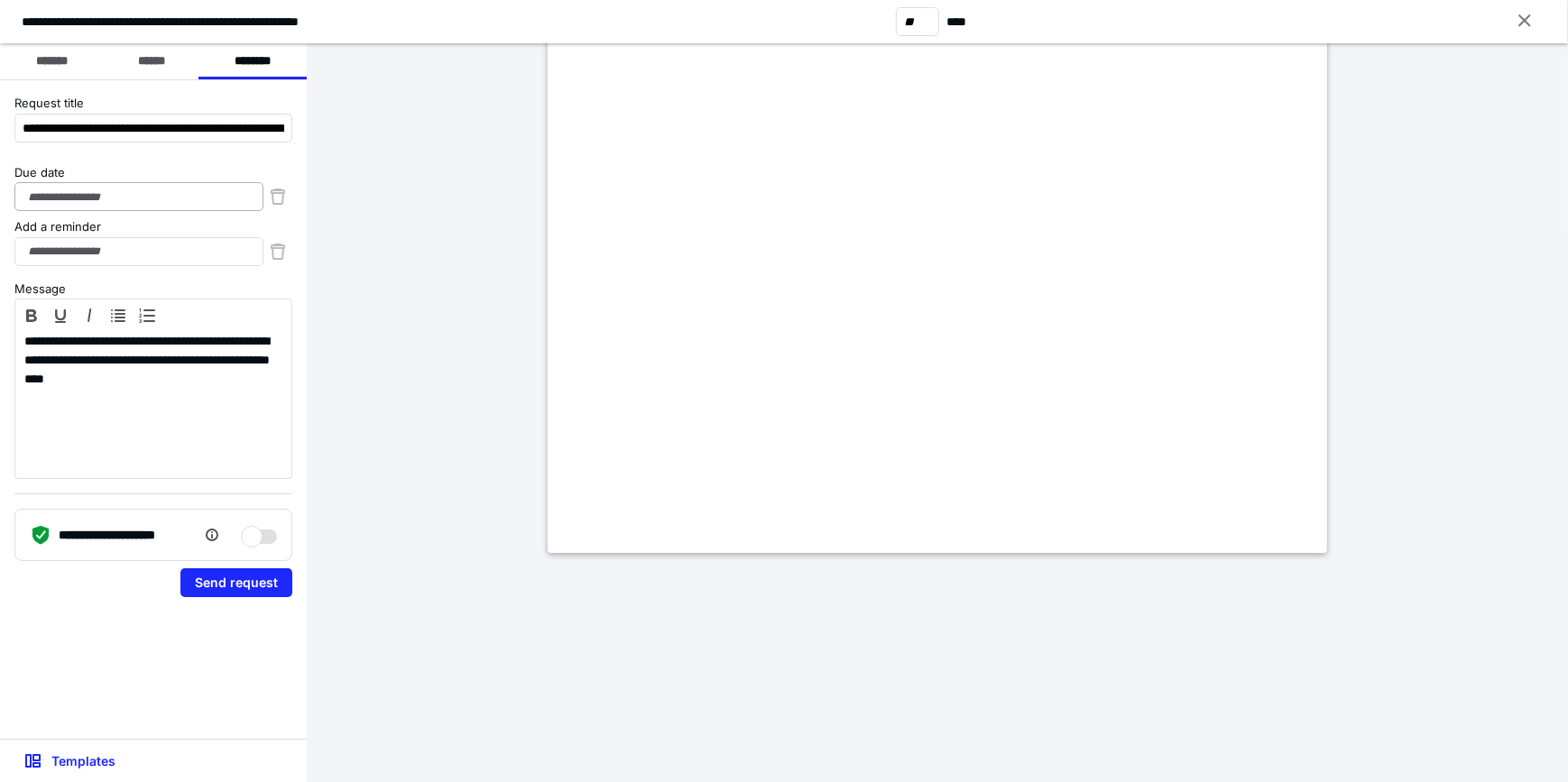 click on "**********" at bounding box center [153, 409] 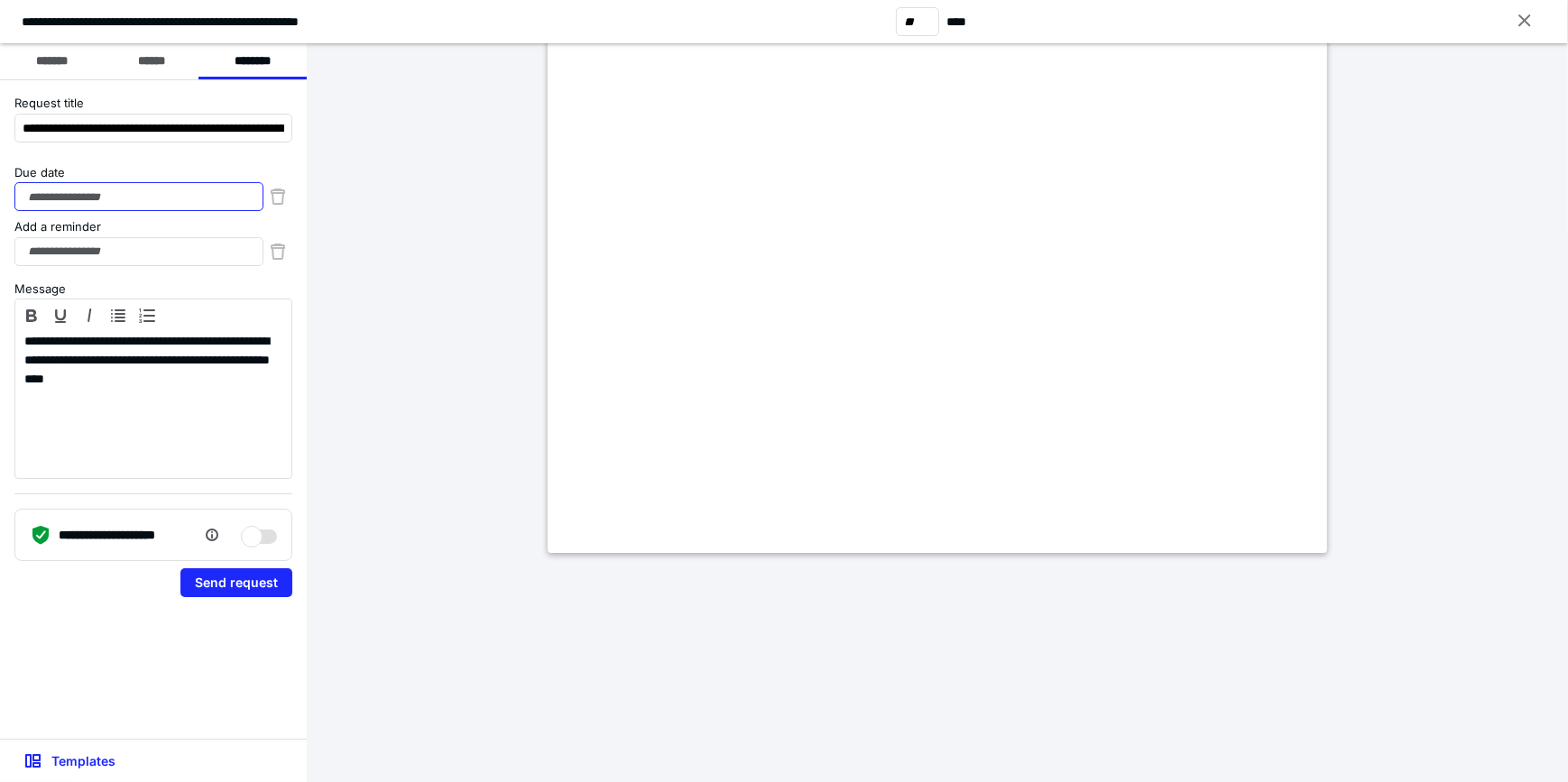 click on "Due date" at bounding box center (139, 197) 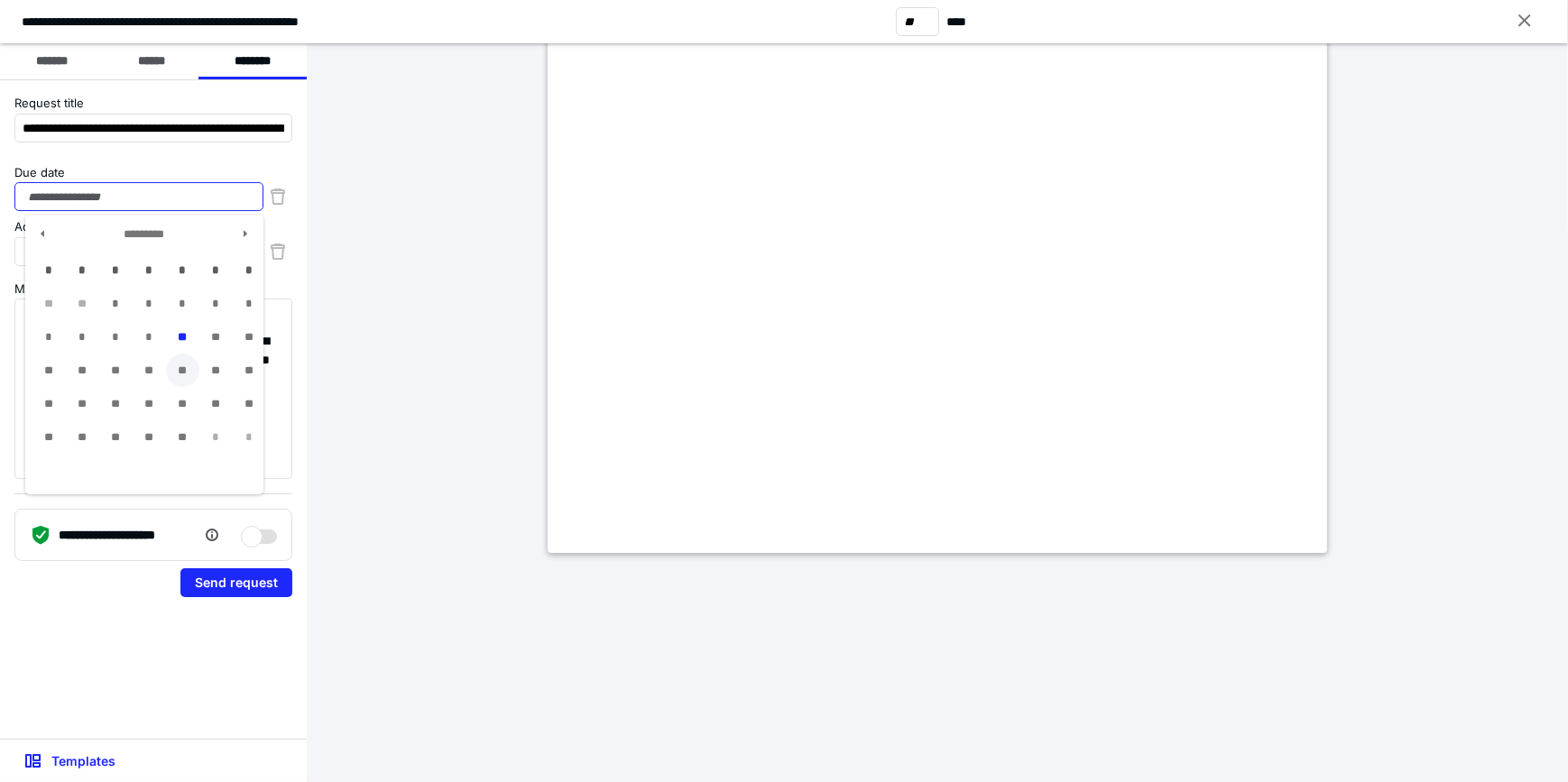click on "**" at bounding box center (182, 370) 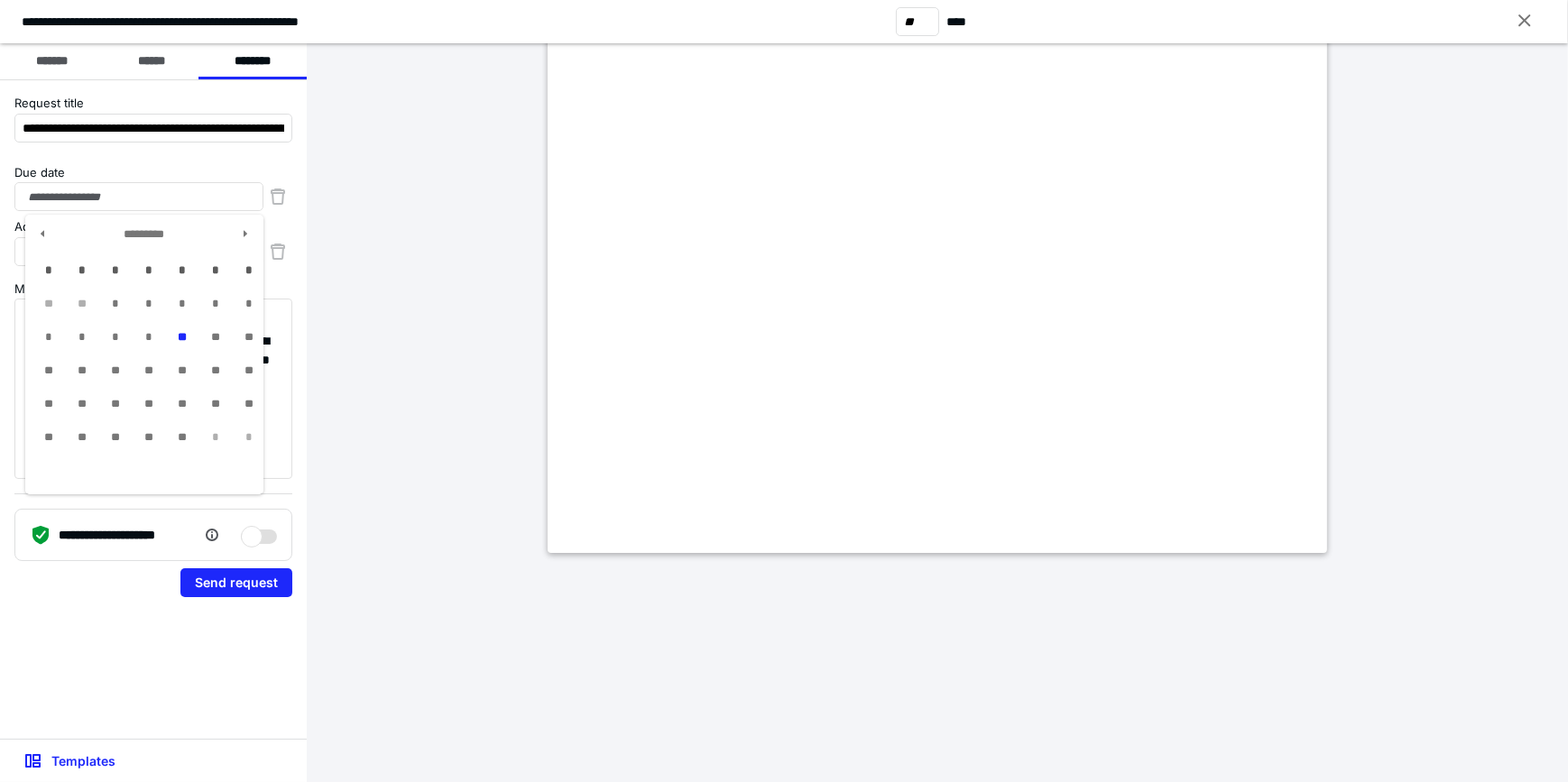 type on "**********" 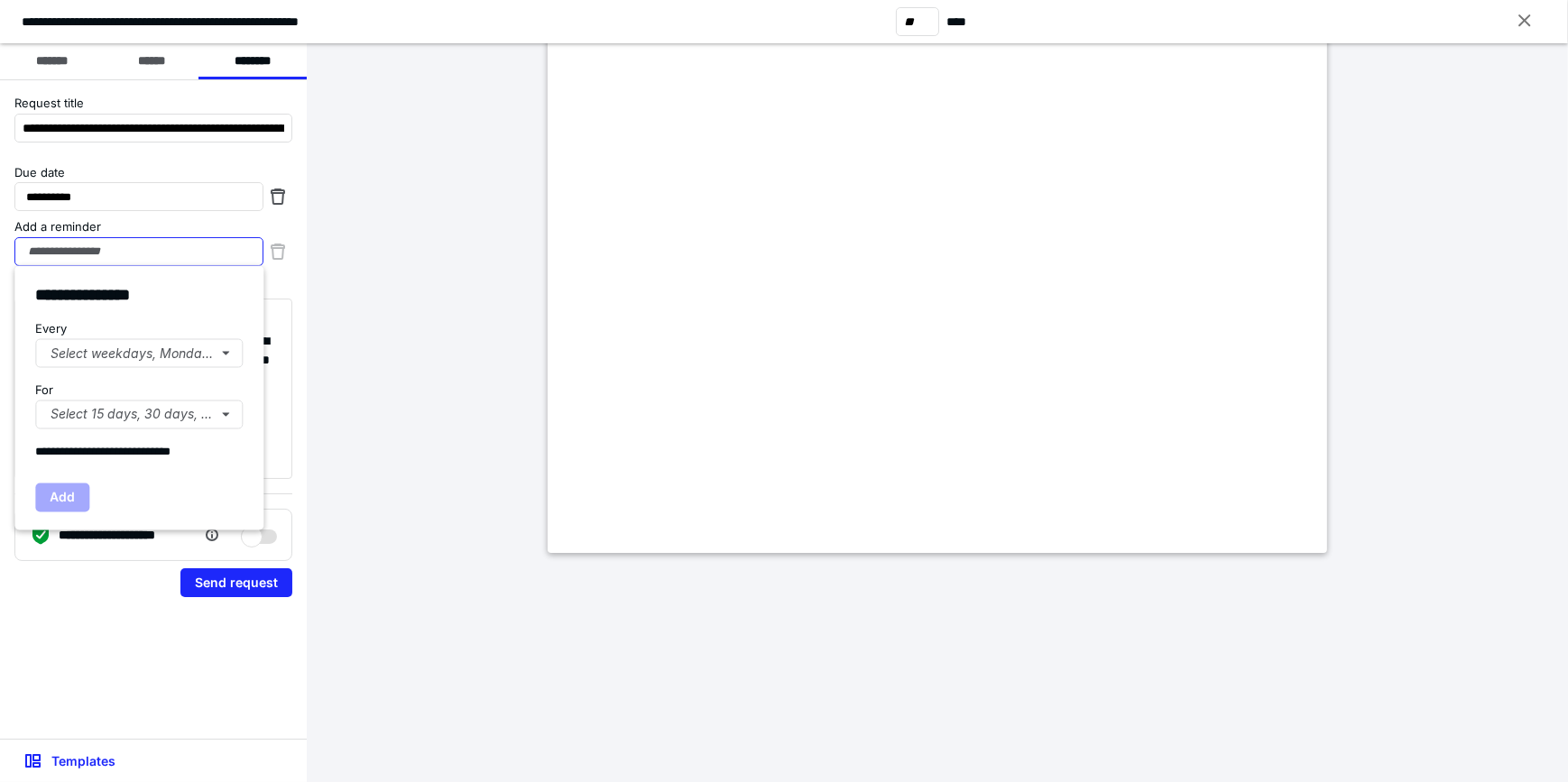 click on "Add a reminder" at bounding box center (139, 252) 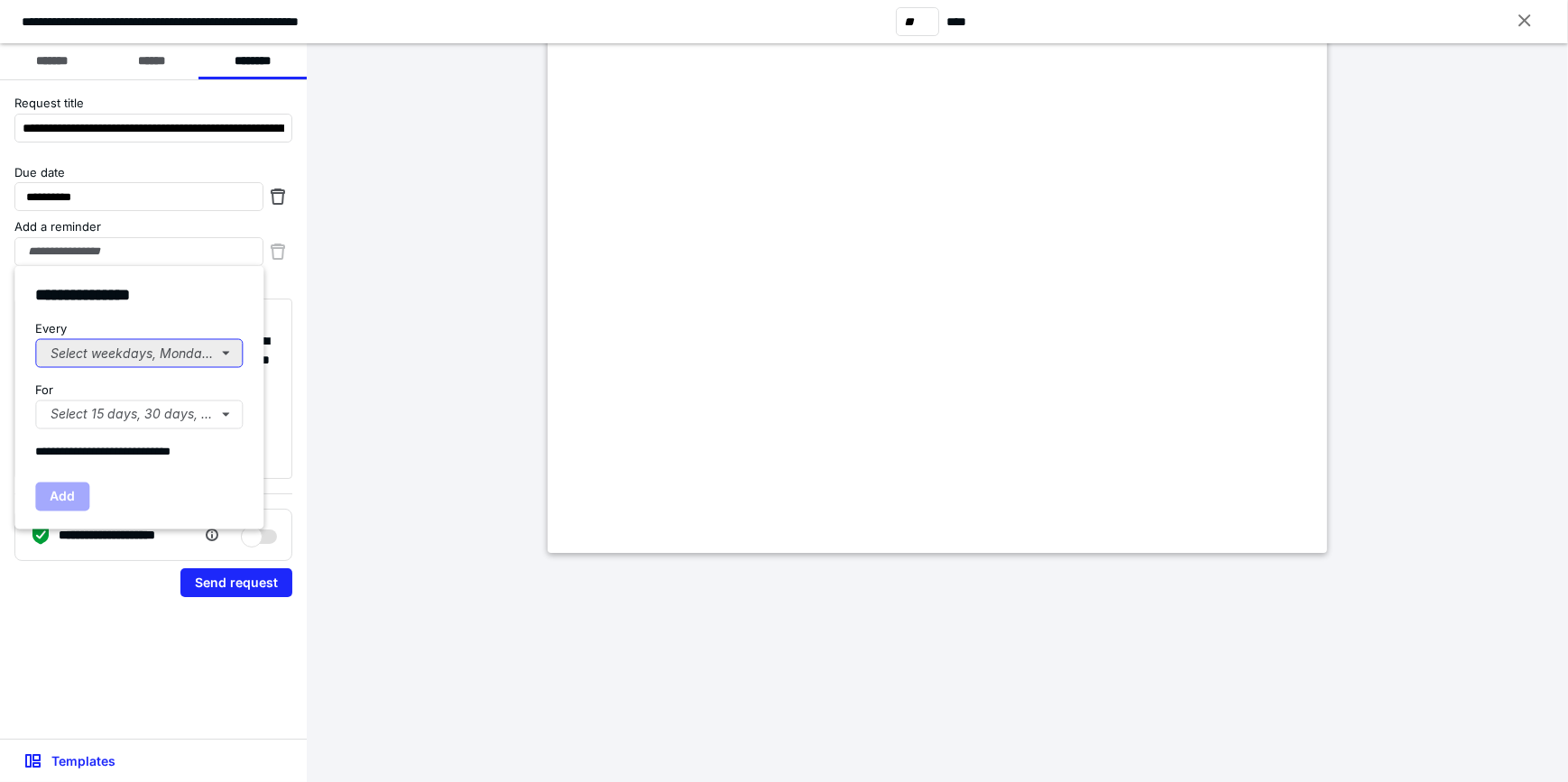 click on "Select weekdays, Mondays, or Tues..." at bounding box center (139, 353) 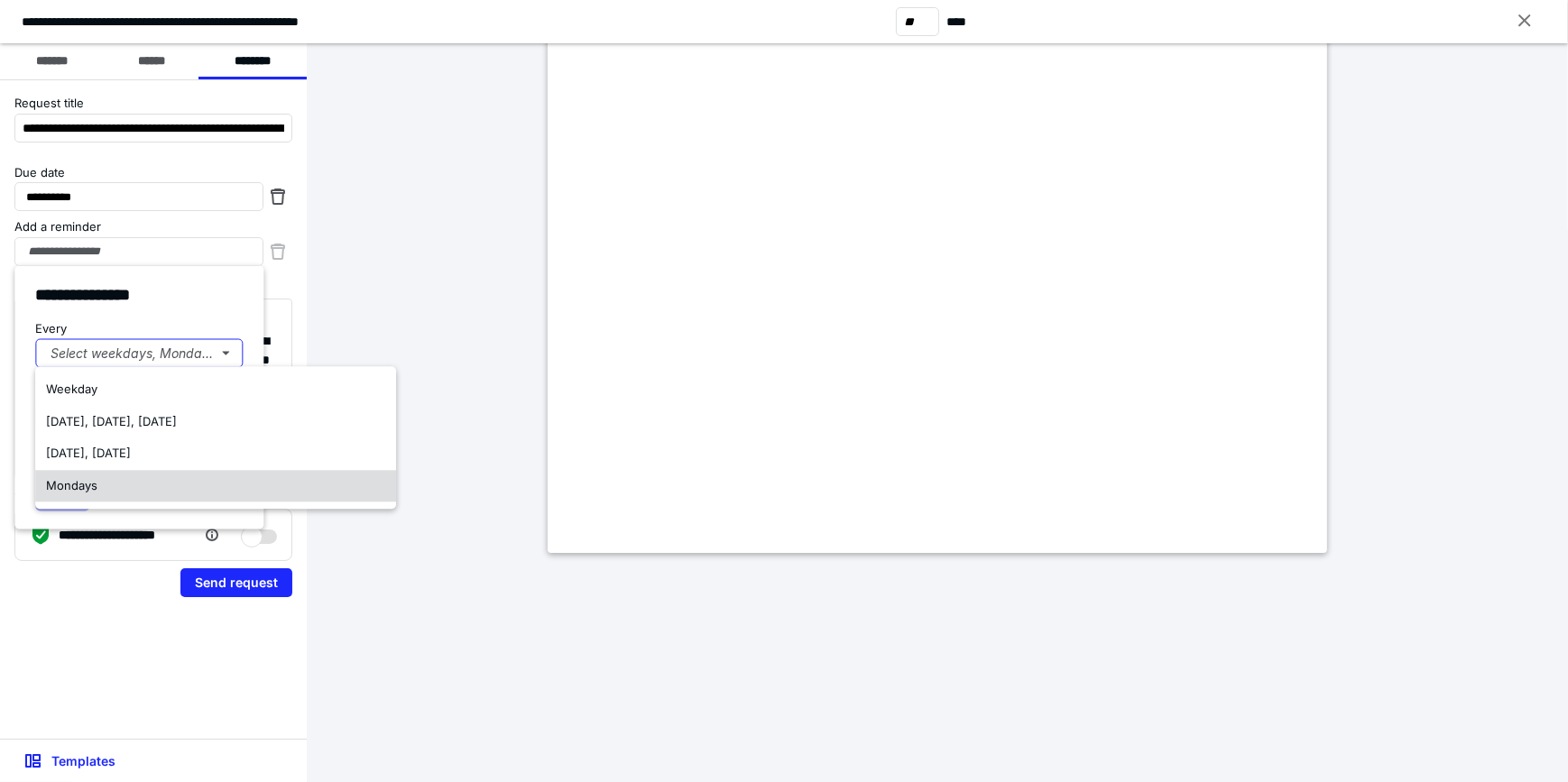 click on "Mondays" at bounding box center (216, 486) 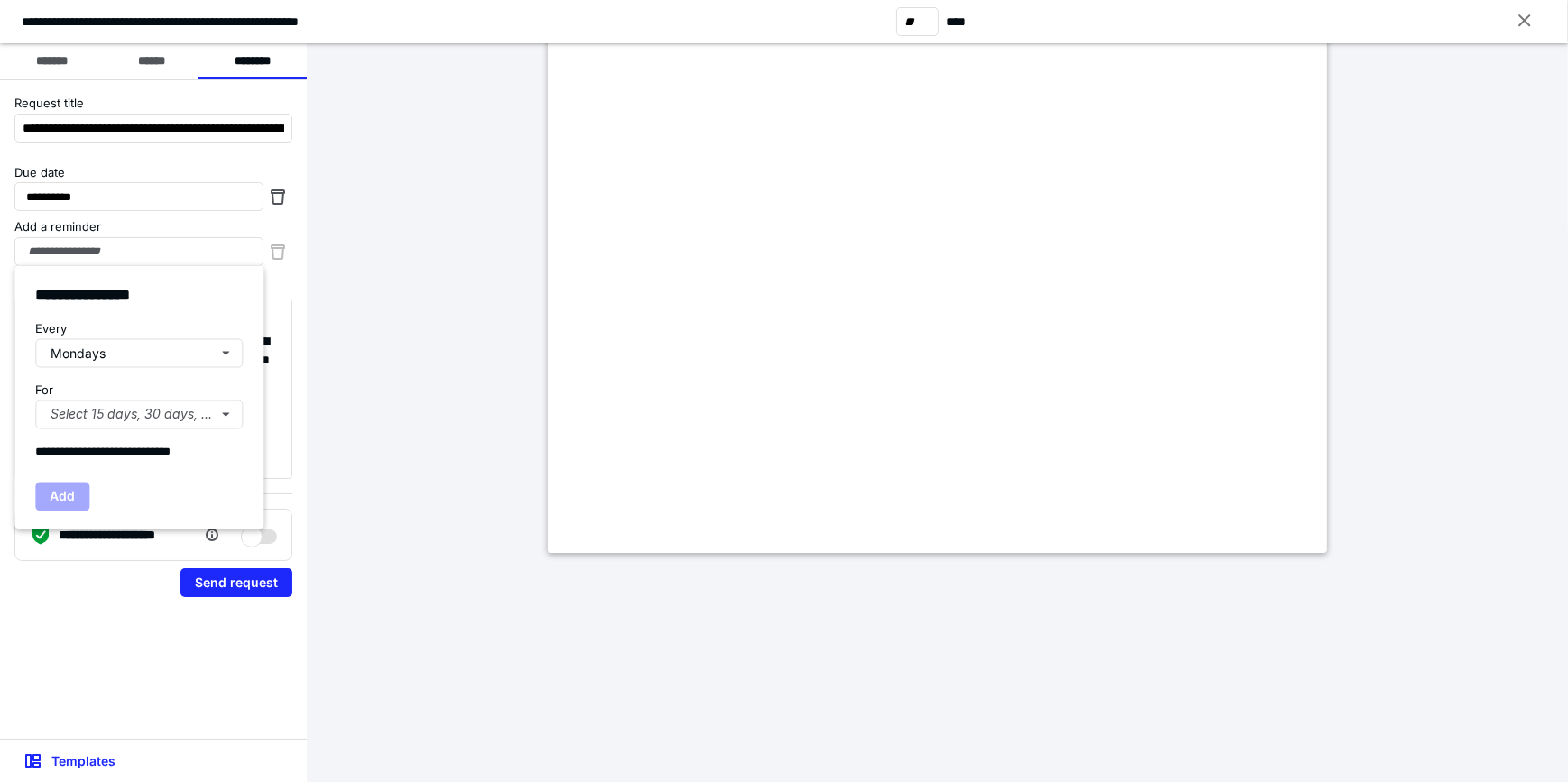 click on "**********" at bounding box center (139, 398) 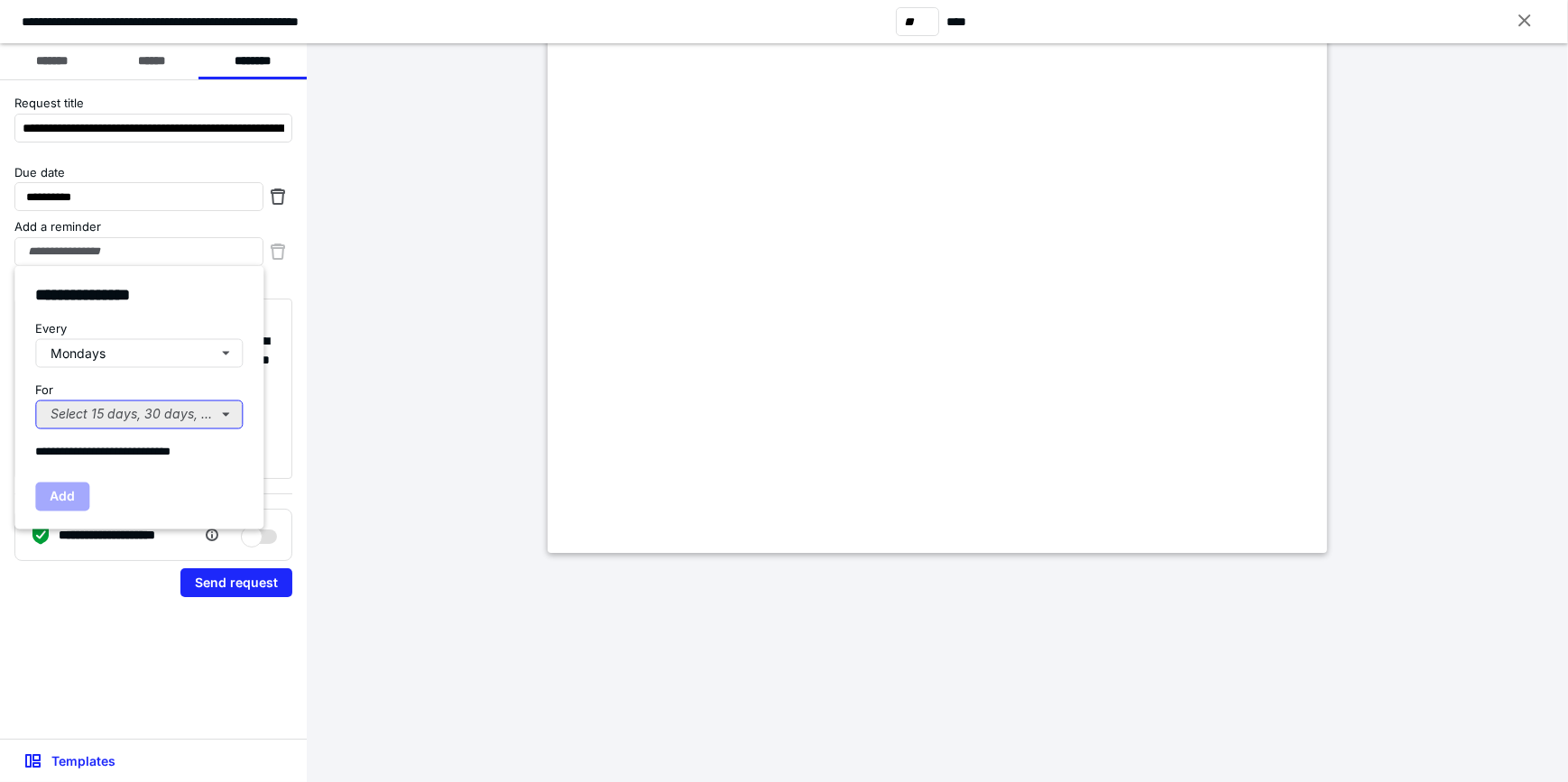 click on "Select 15 days, 30 days, or 45 days..." at bounding box center (139, 415) 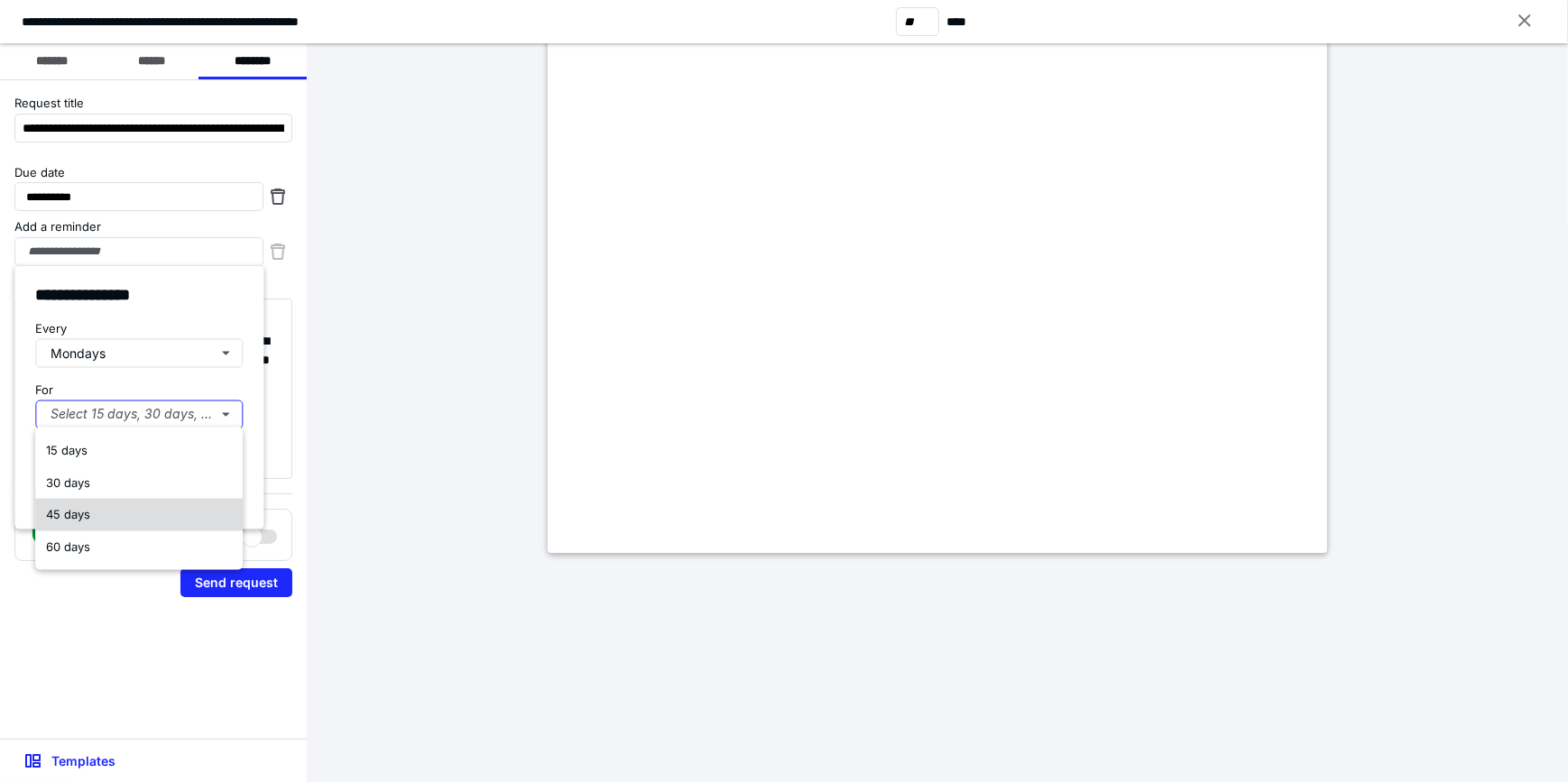 click on "45 days" at bounding box center (139, 515) 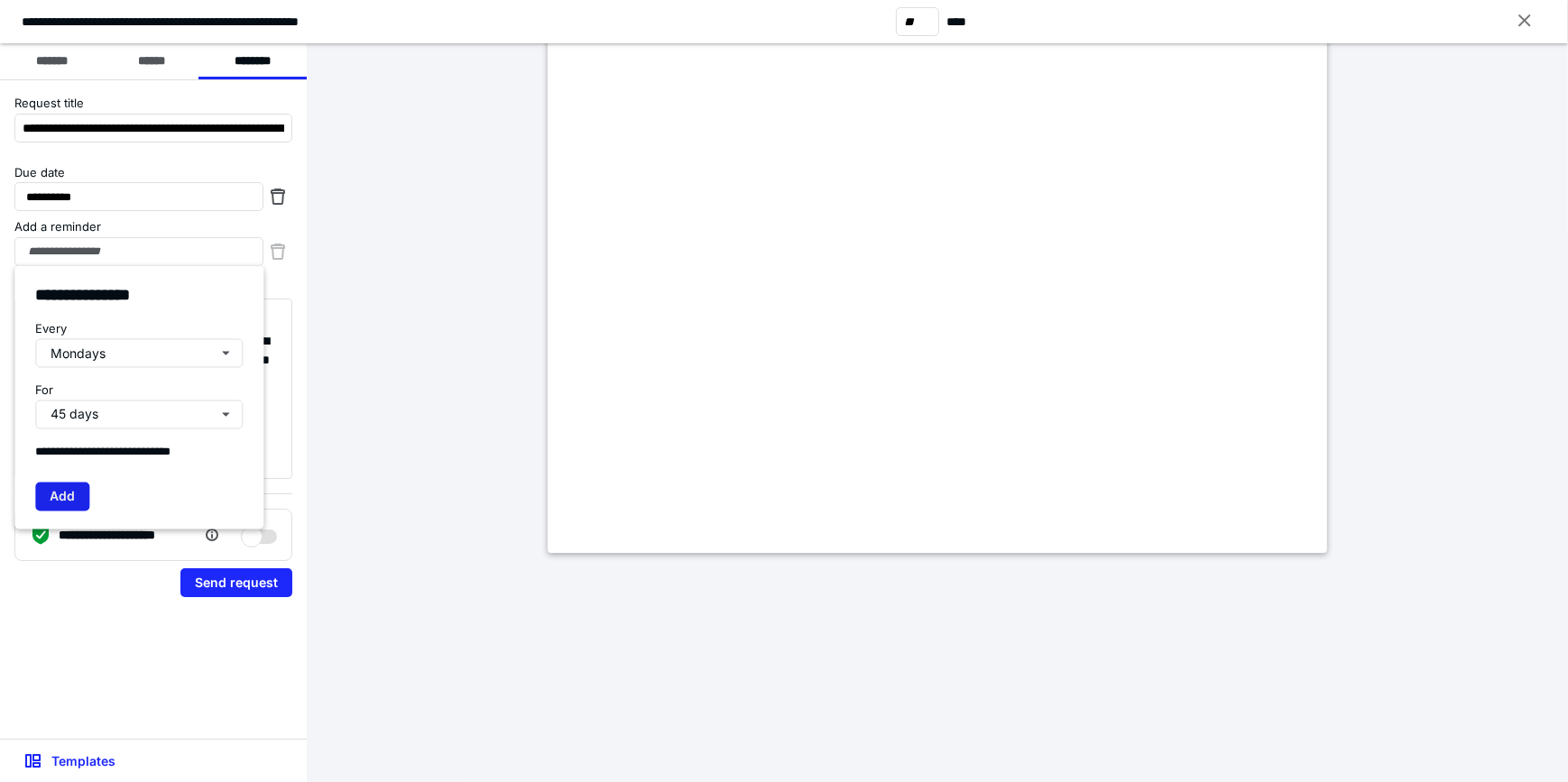 click on "Add" at bounding box center (62, 497) 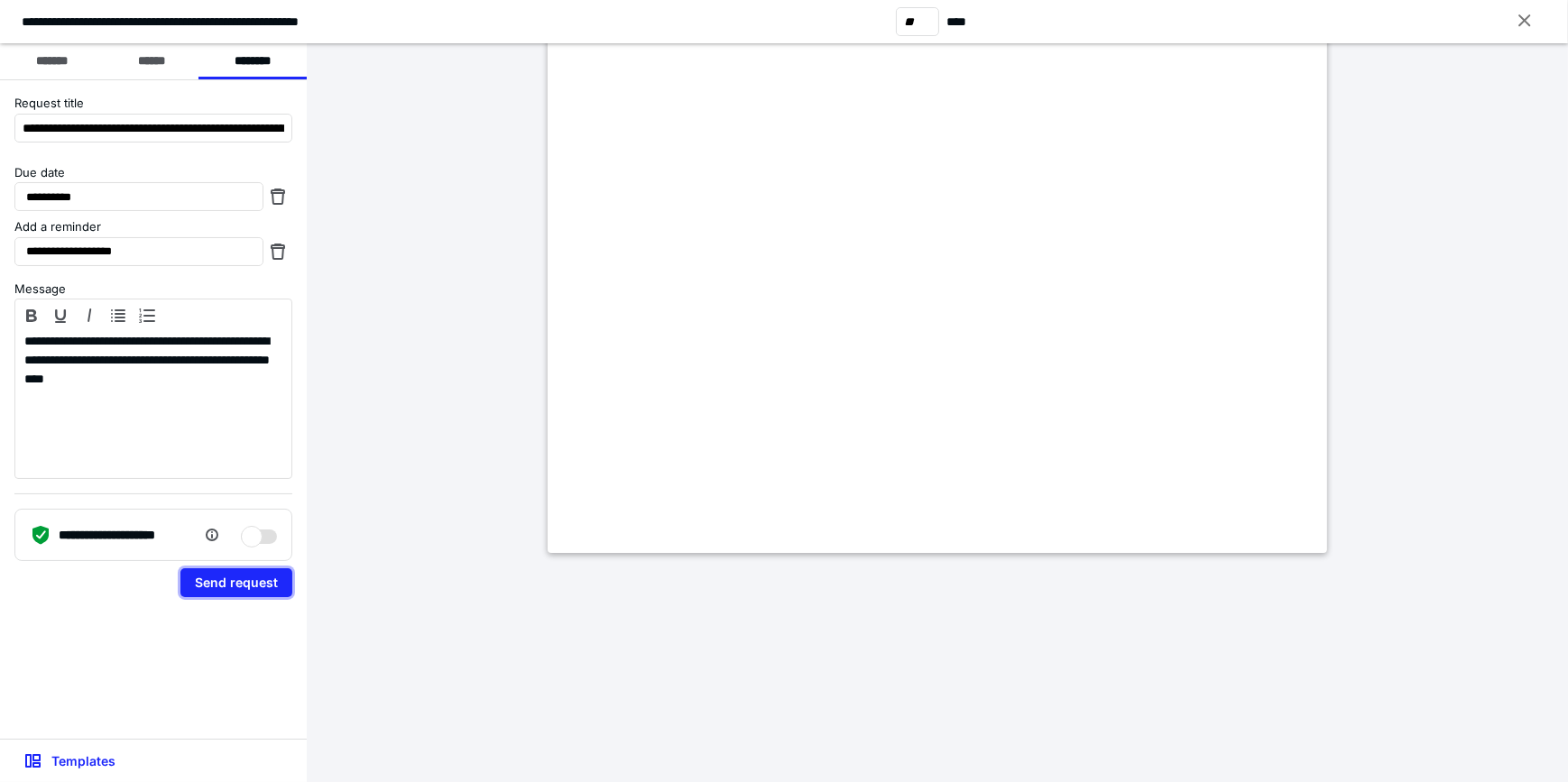 drag, startPoint x: 242, startPoint y: 580, endPoint x: 262, endPoint y: 612, distance: 37.735925 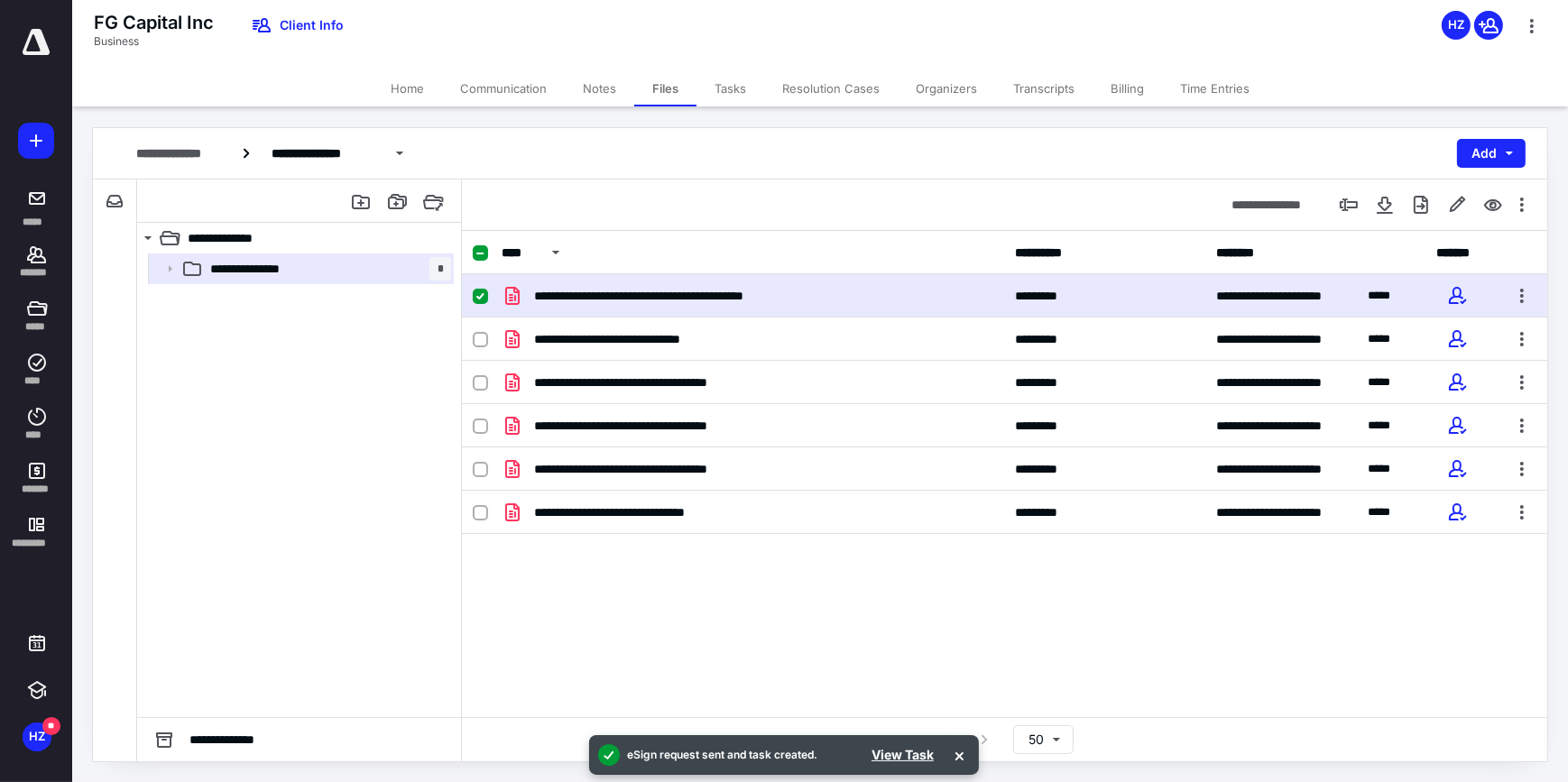 click on "Home" at bounding box center [407, 88] 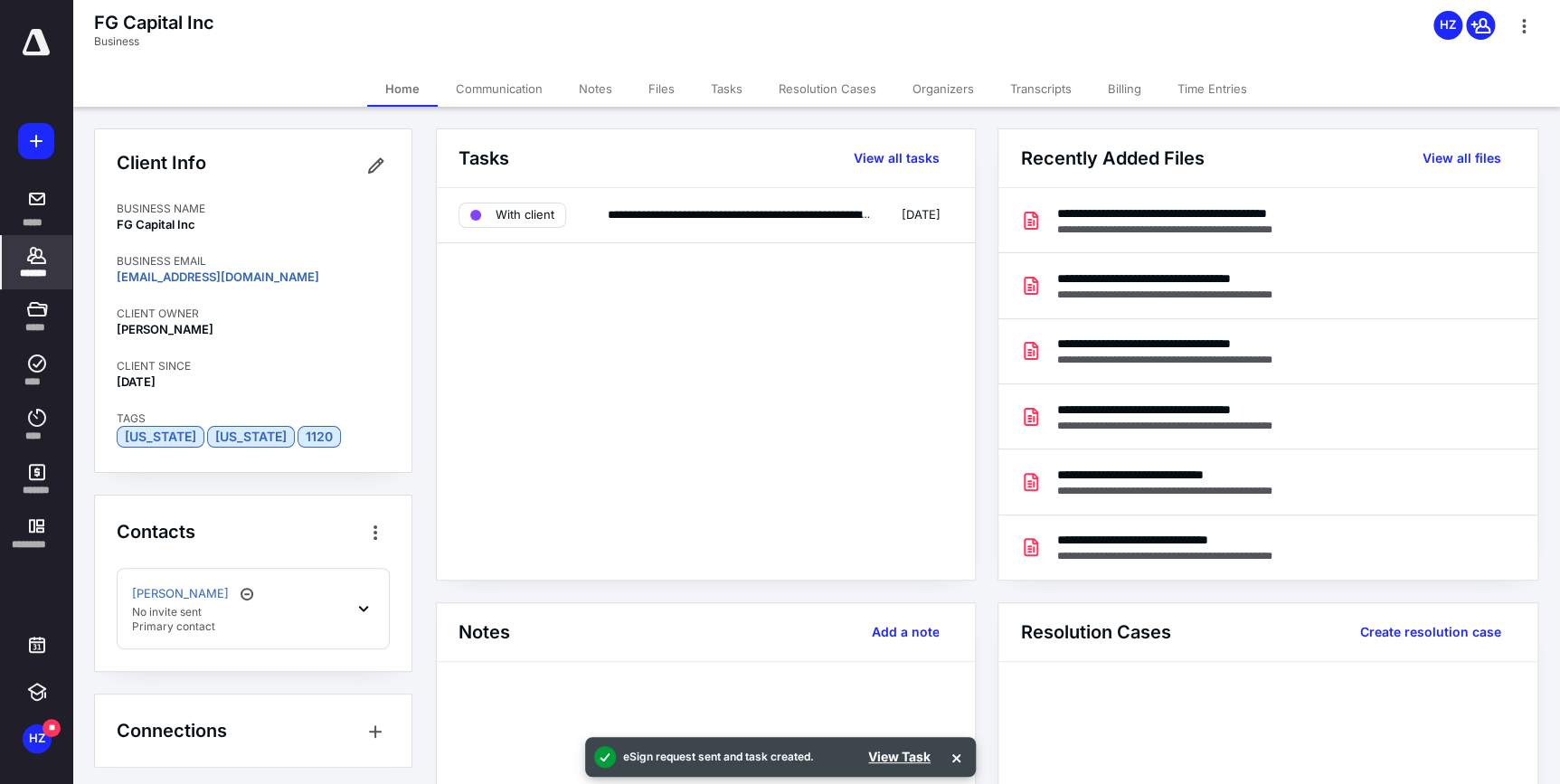 click 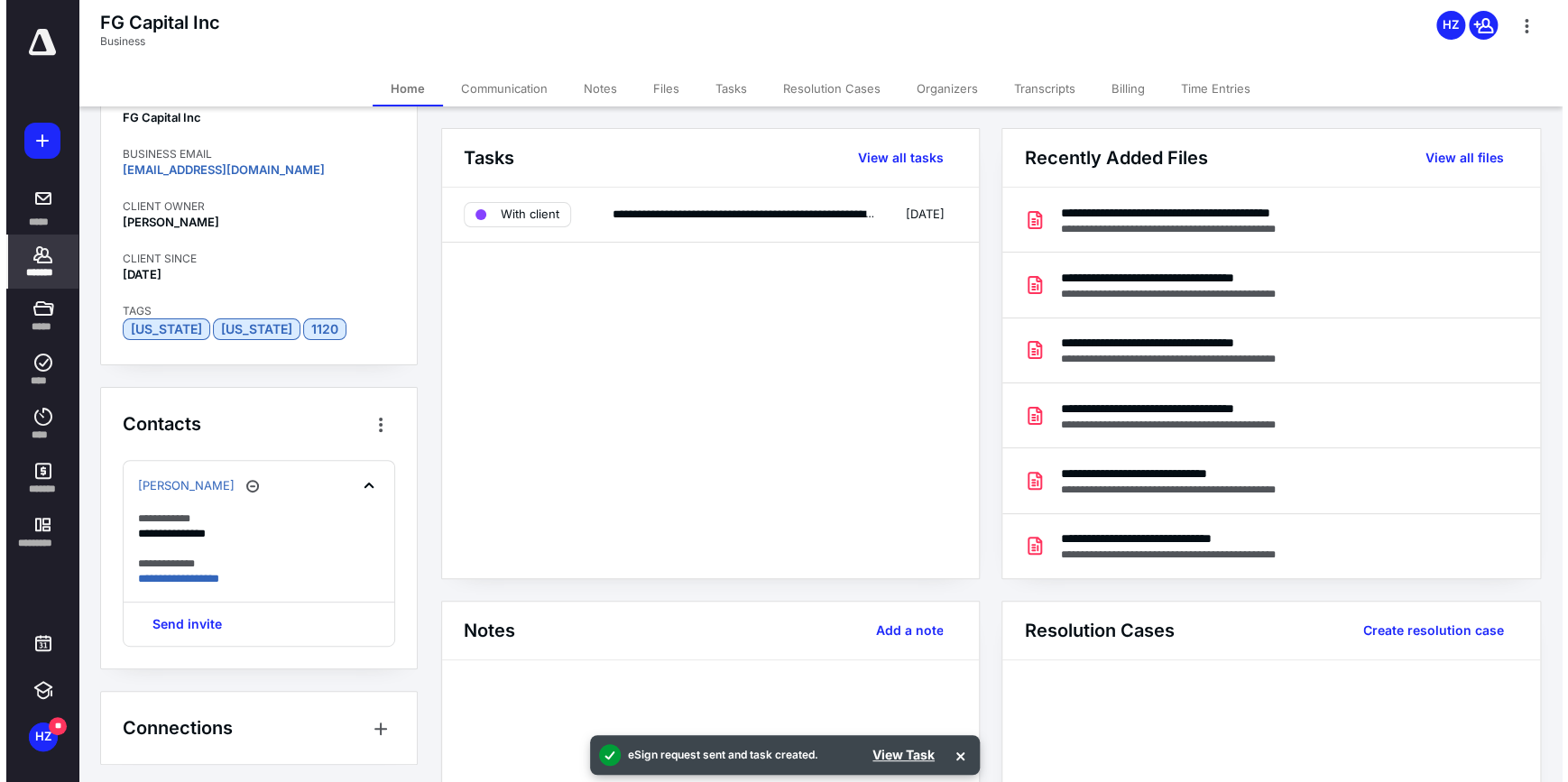 scroll, scrollTop: 109, scrollLeft: 0, axis: vertical 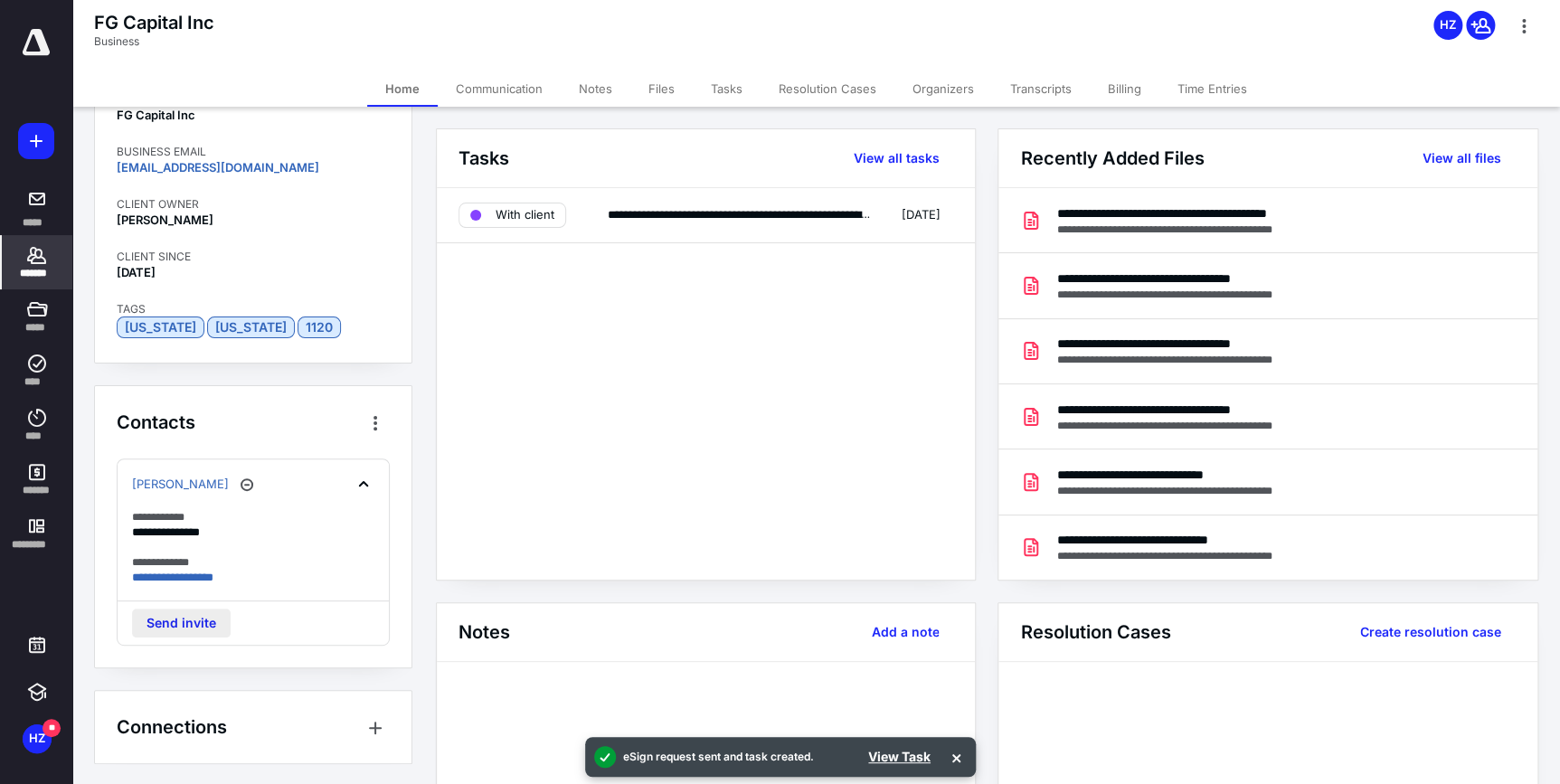 click on "Send invite" at bounding box center (181, 623) 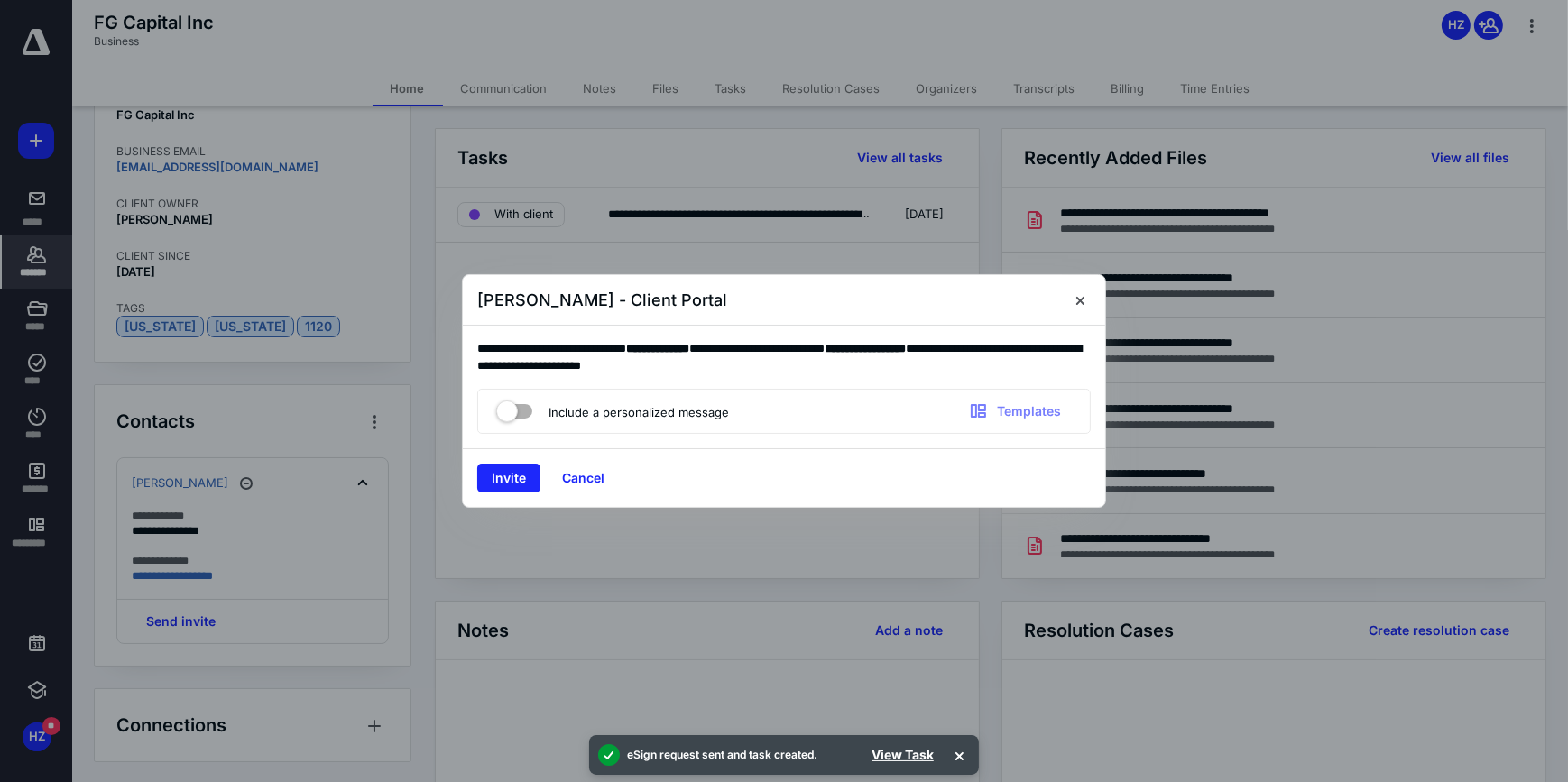 click at bounding box center (514, 408) 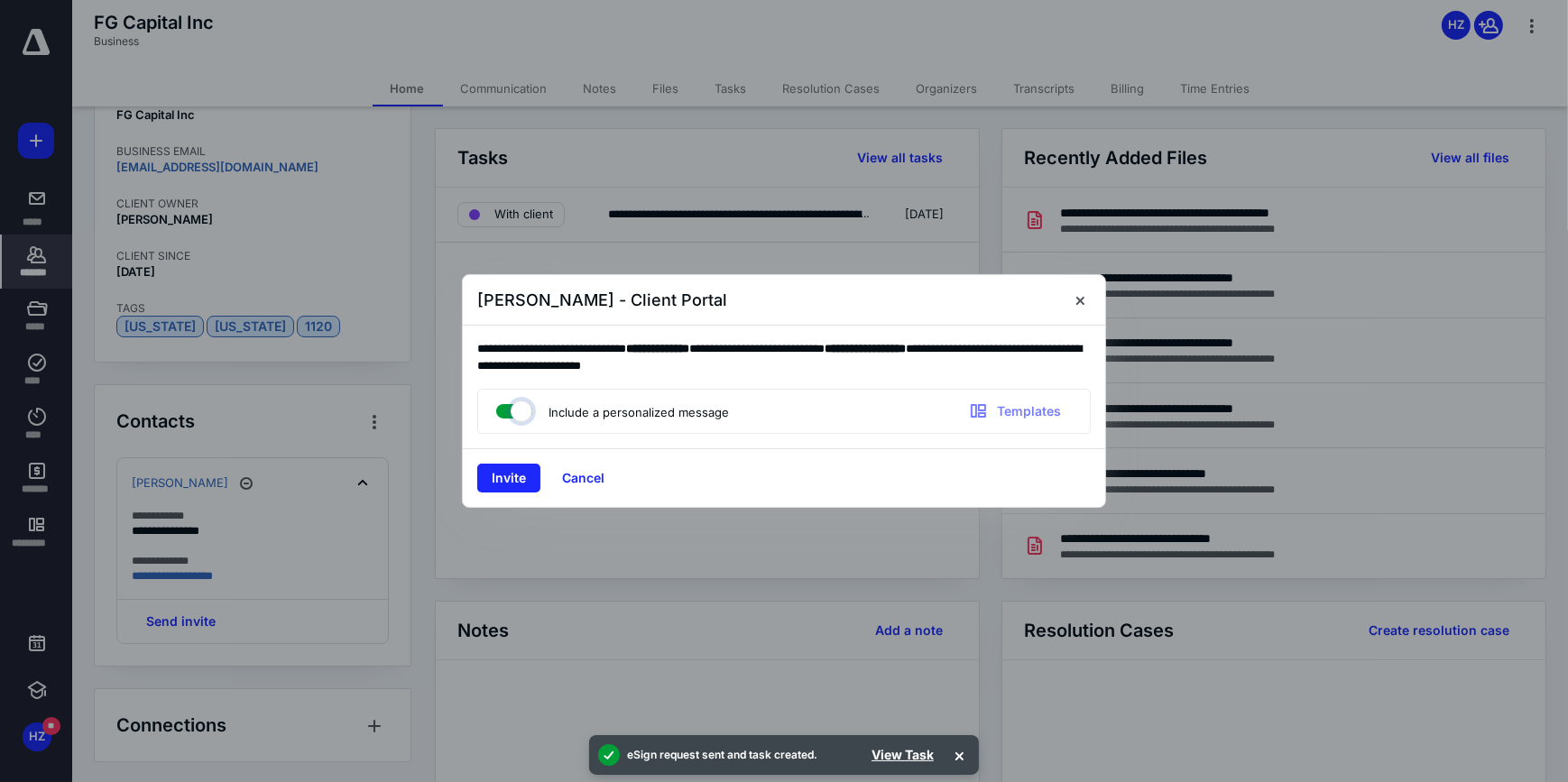 checkbox on "true" 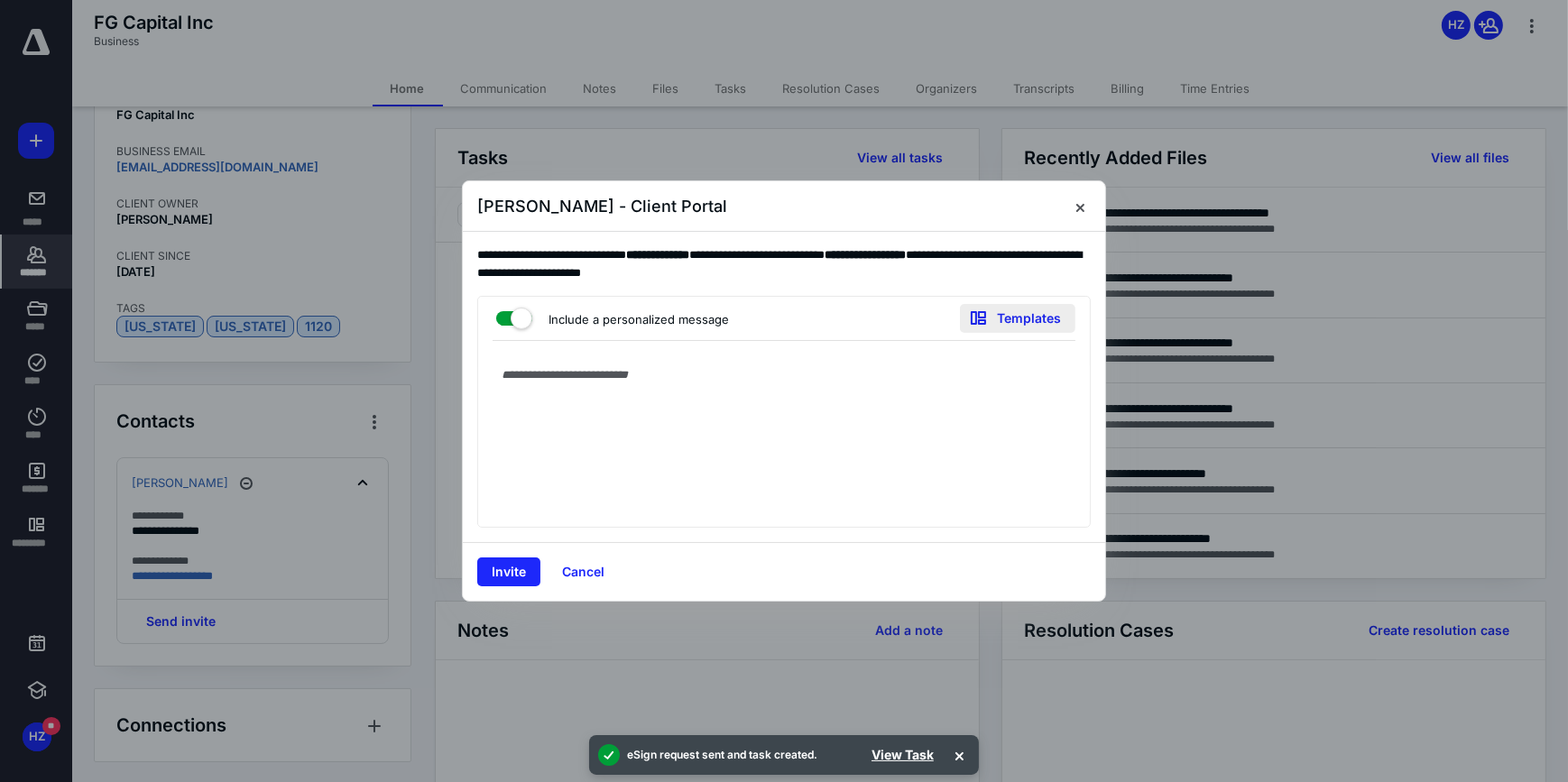 click on "Templates" at bounding box center (1018, 318) 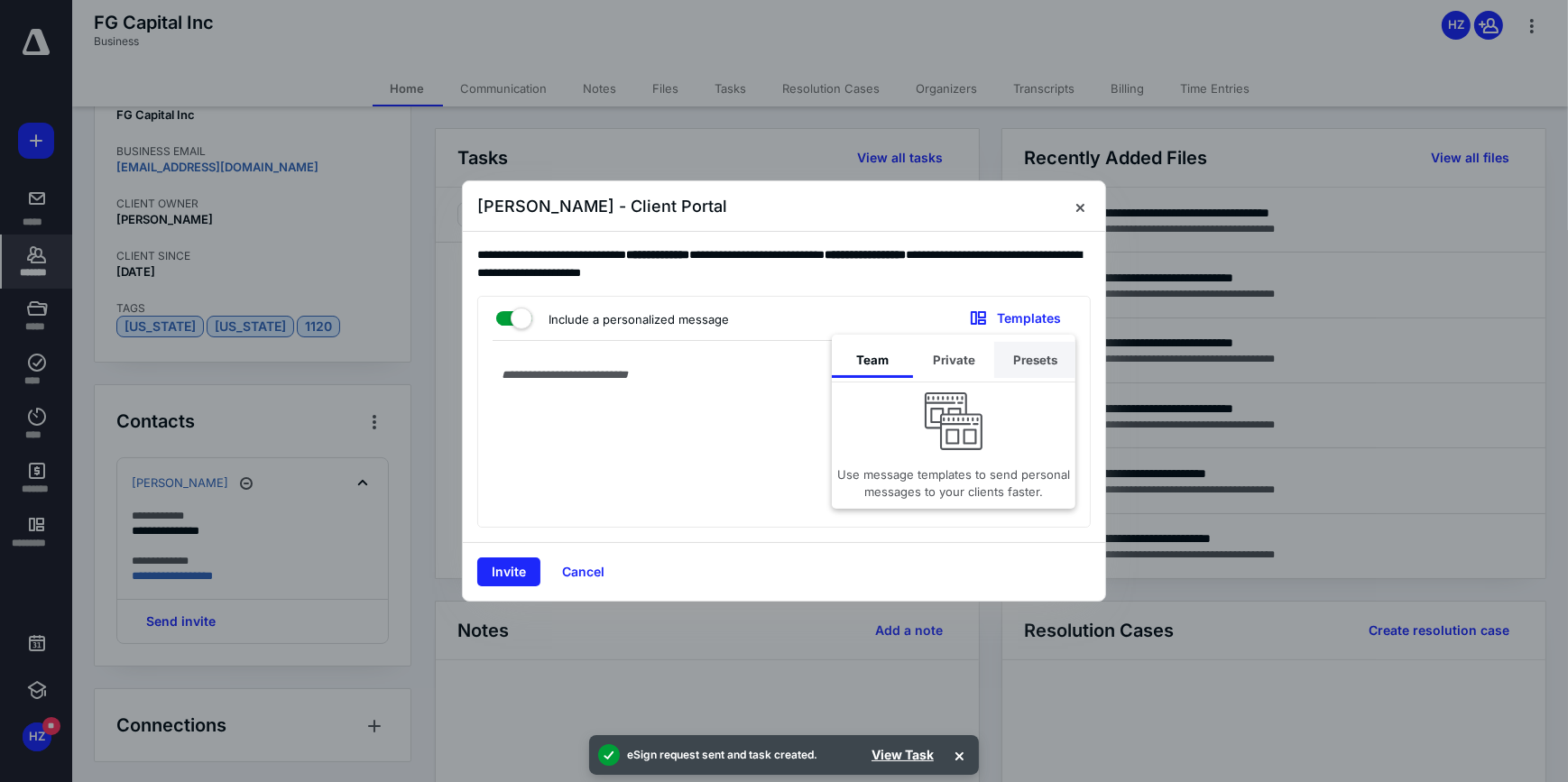 click on "Presets" at bounding box center (1035, 360) 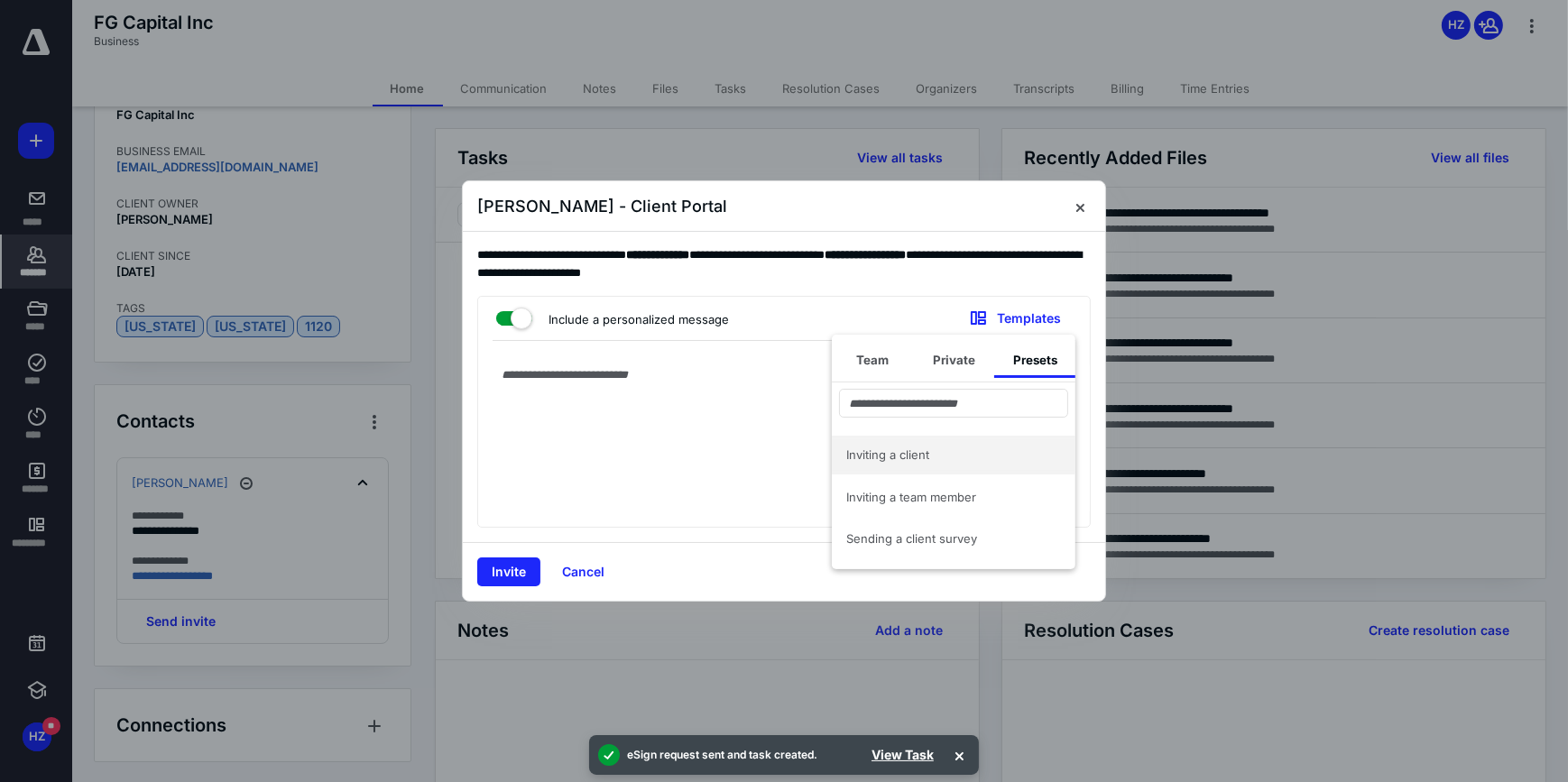 click on "Inviting a client" at bounding box center (943, 455) 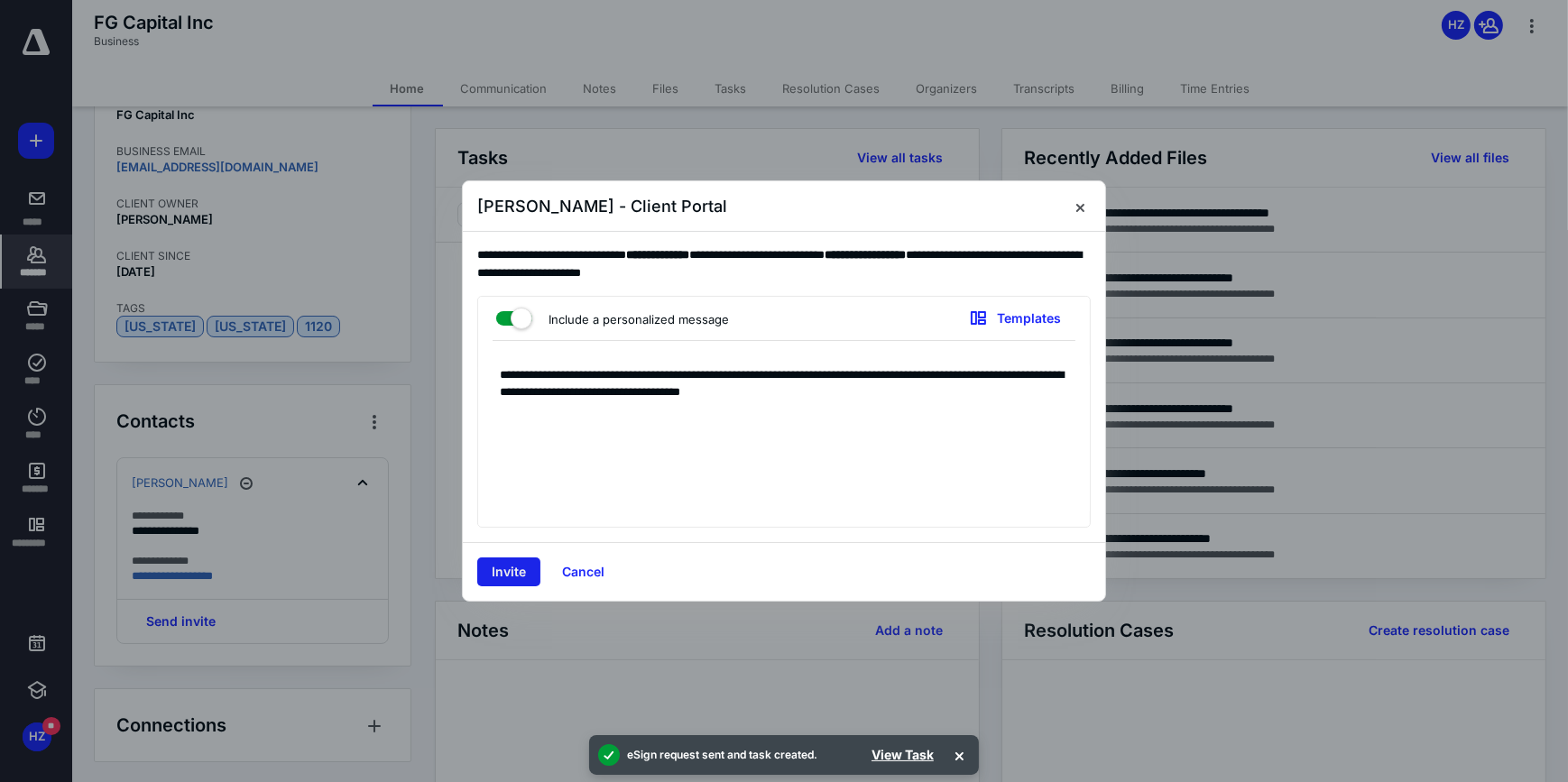 click on "Invite" at bounding box center [509, 572] 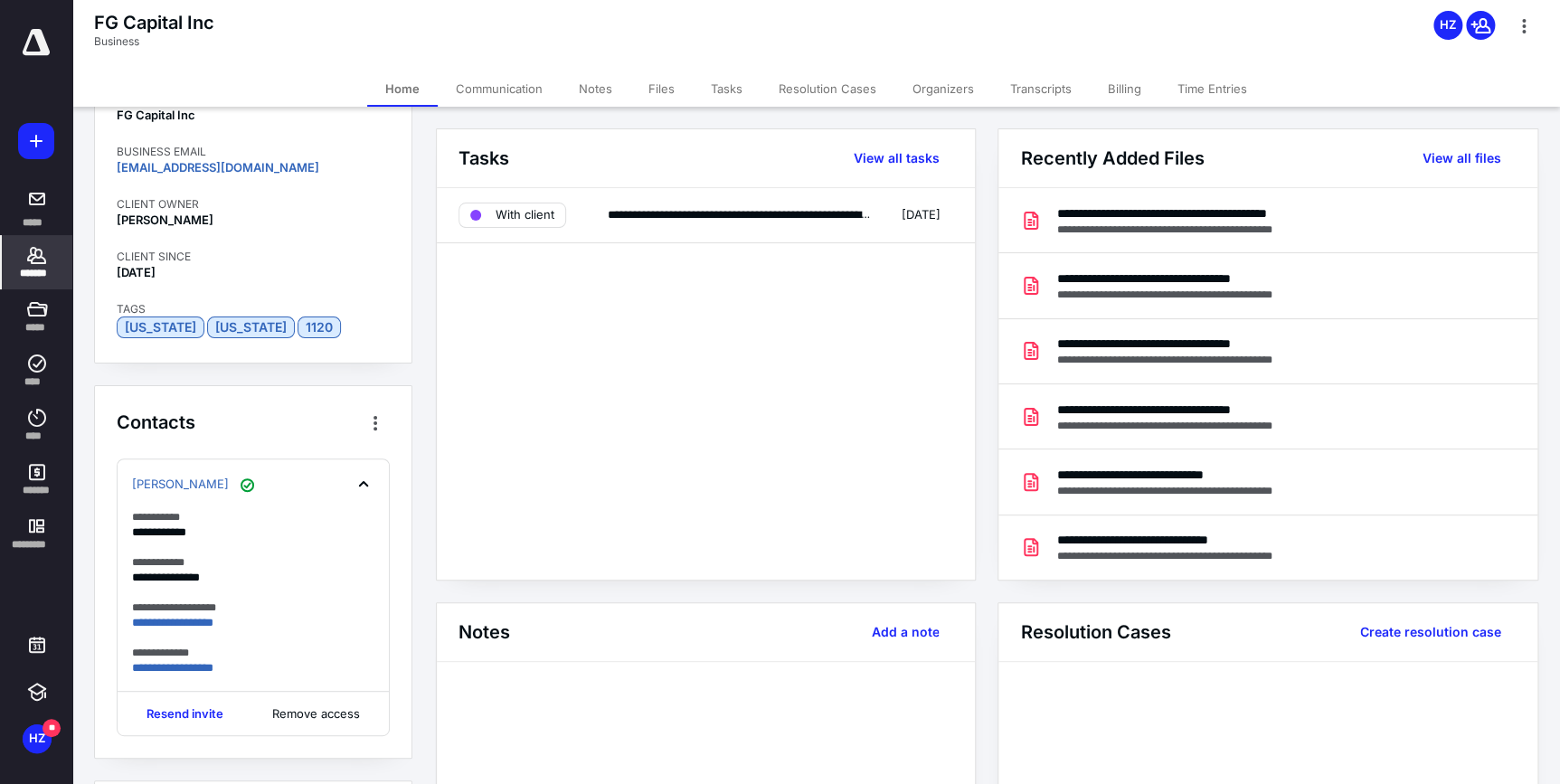 click 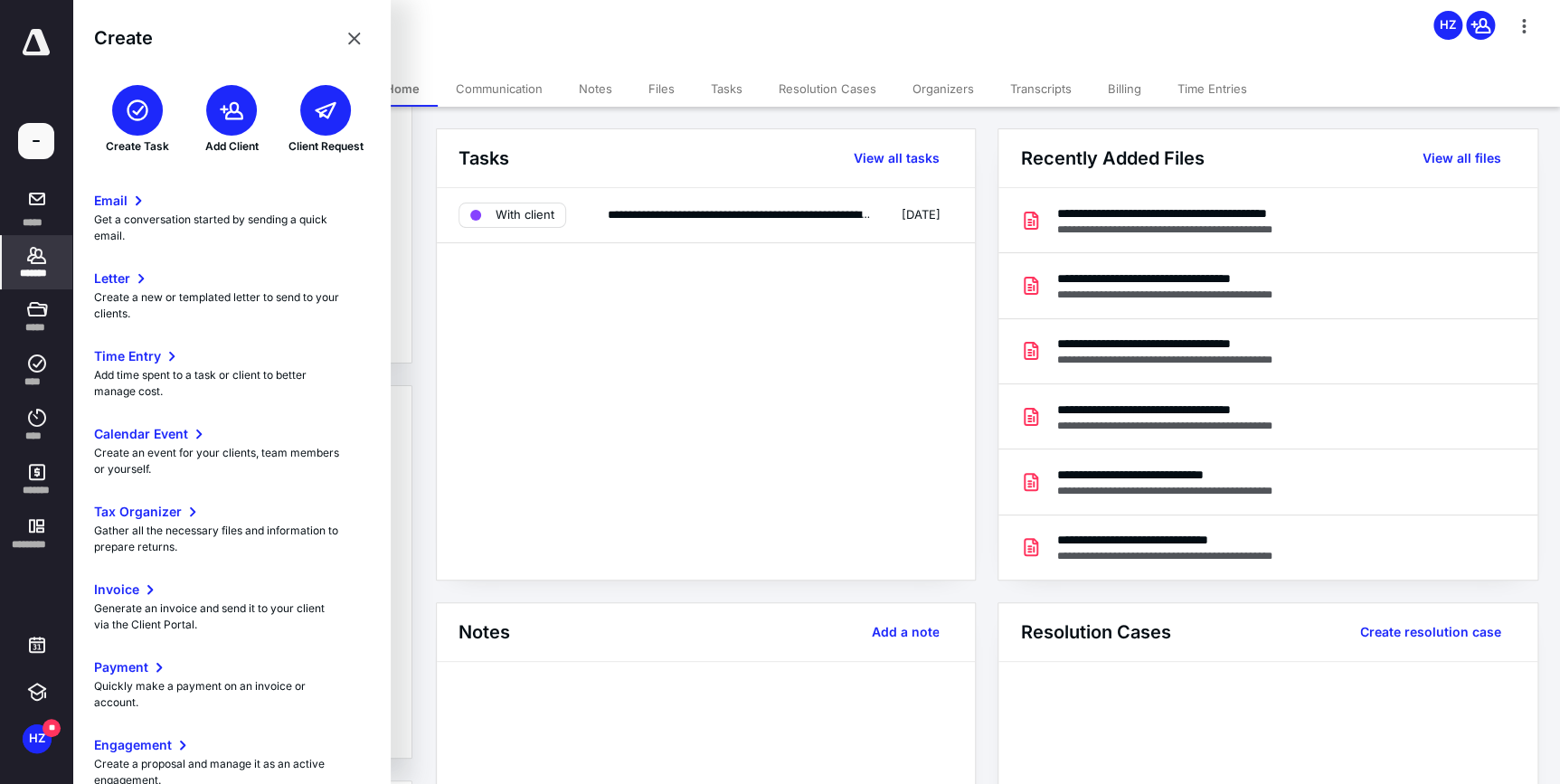 click at bounding box center (232, 110) 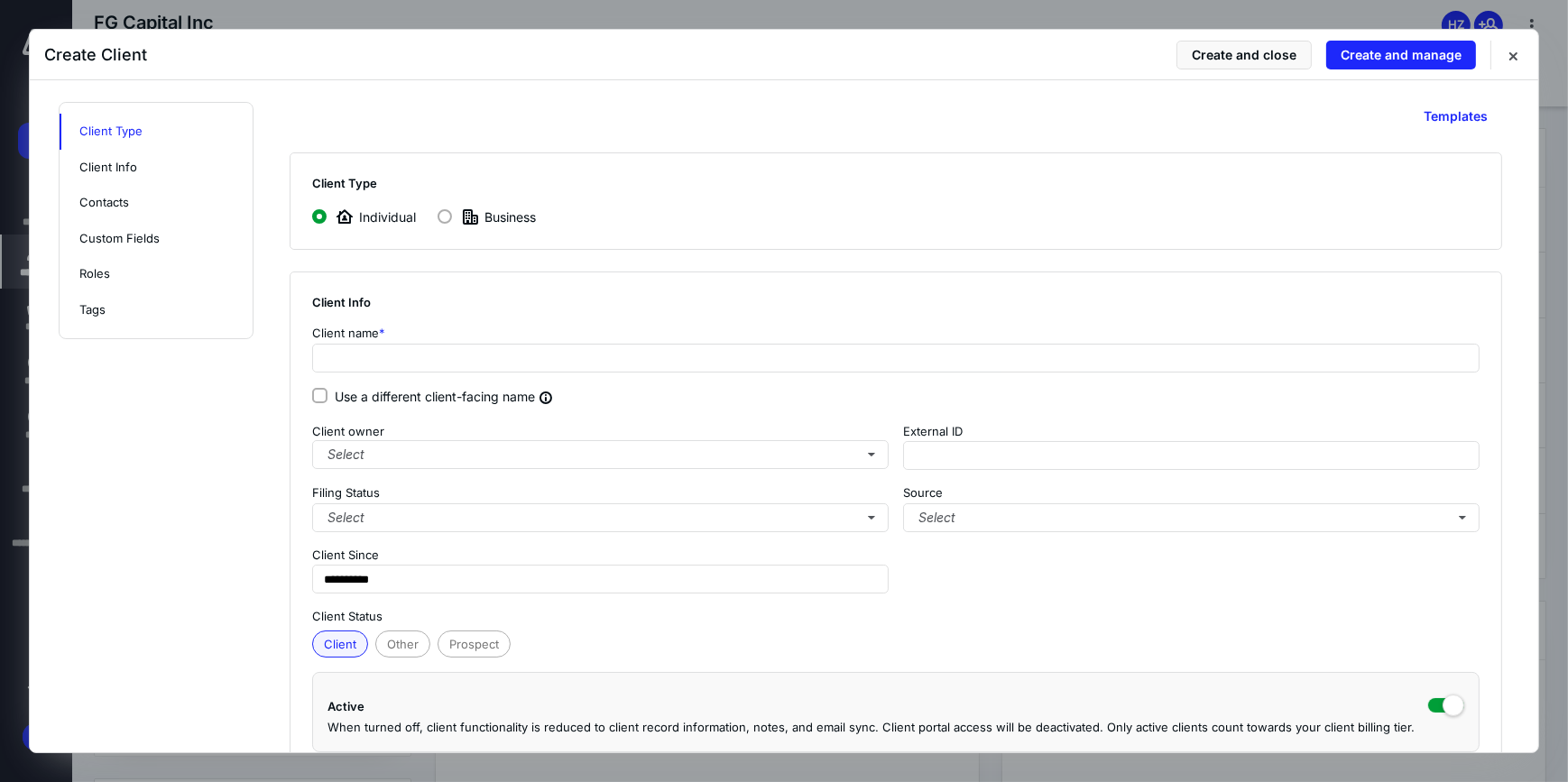 click on "Business" at bounding box center [486, 216] 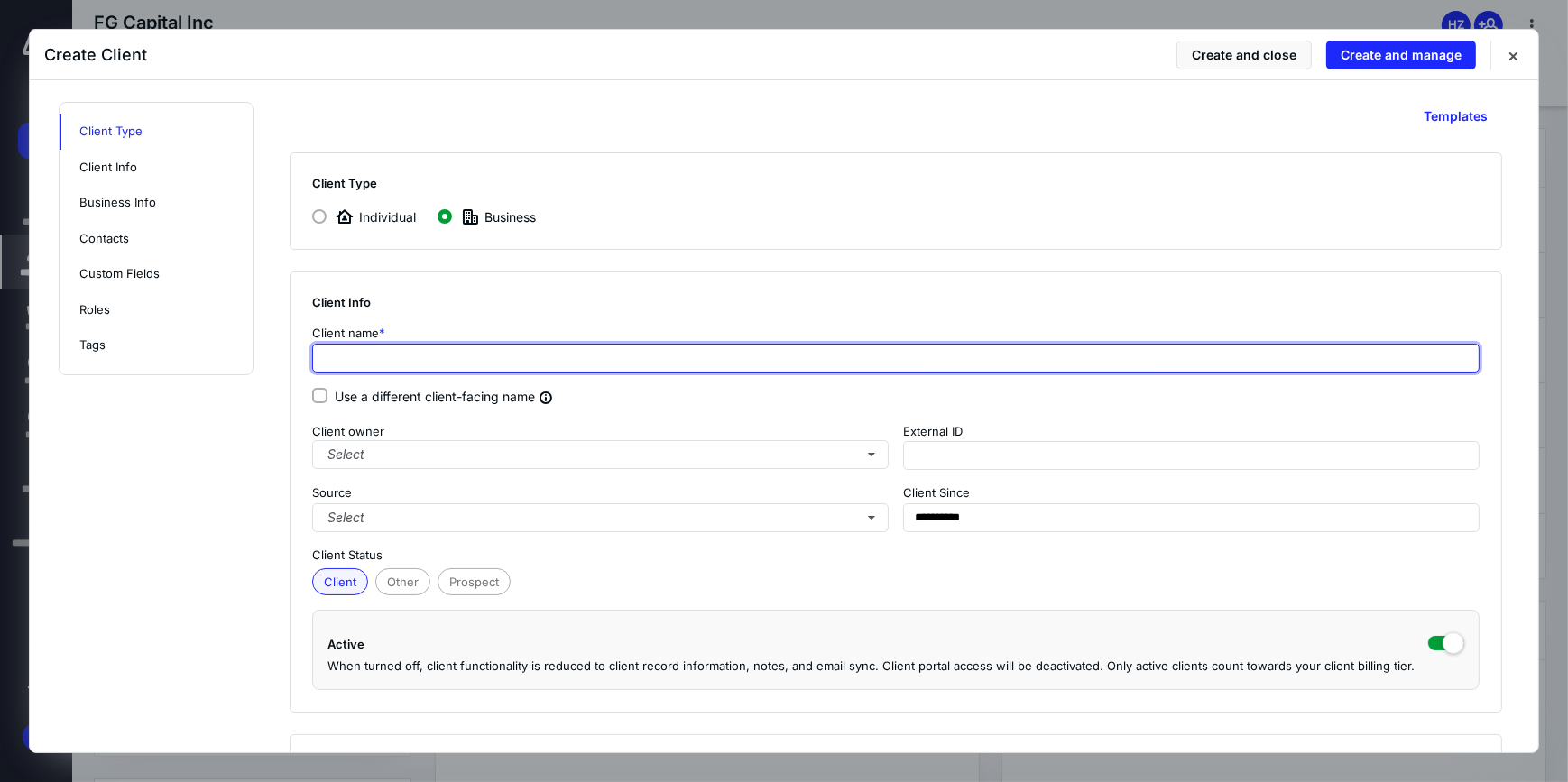 click at bounding box center [896, 358] 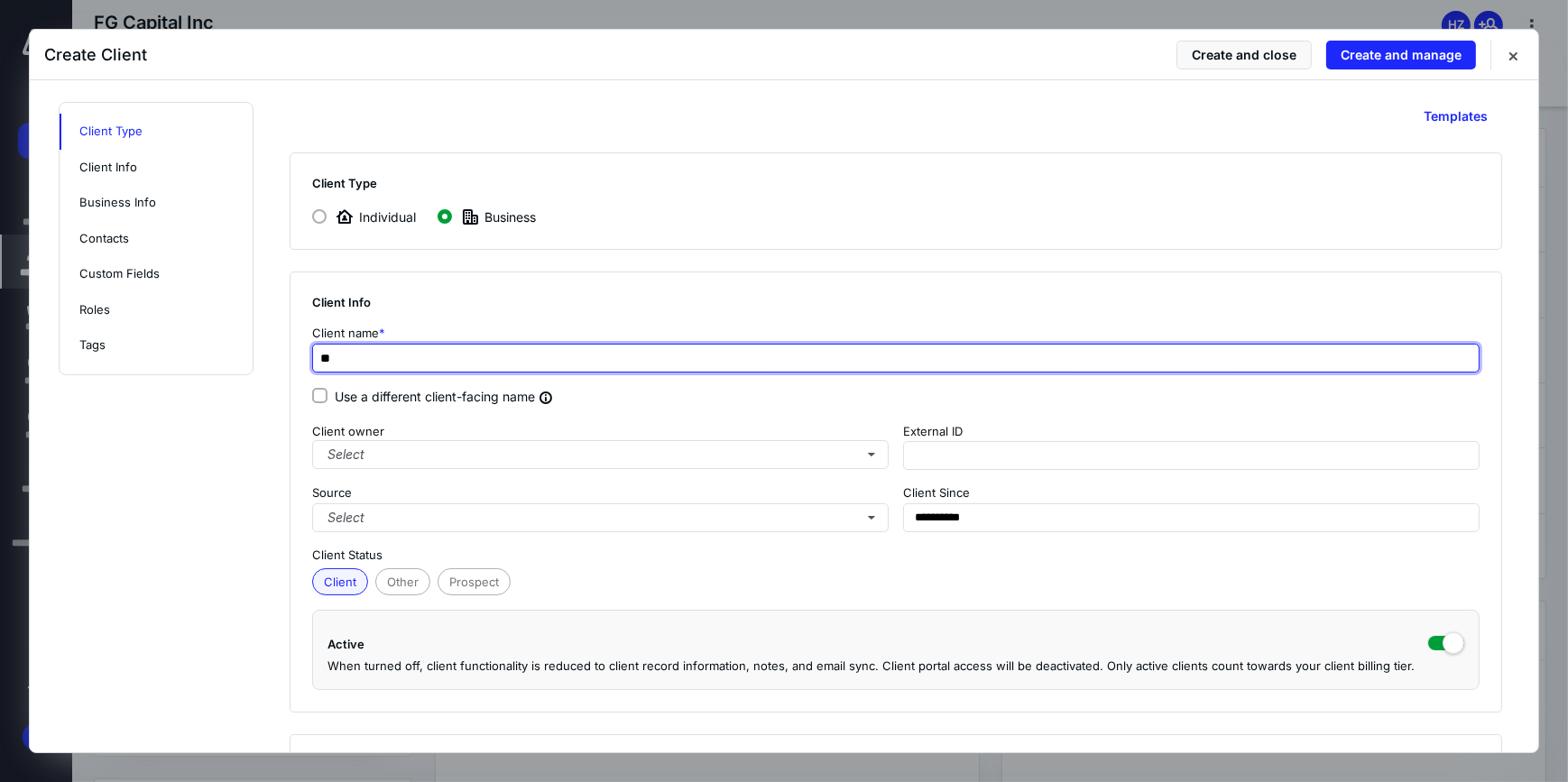 type on "*" 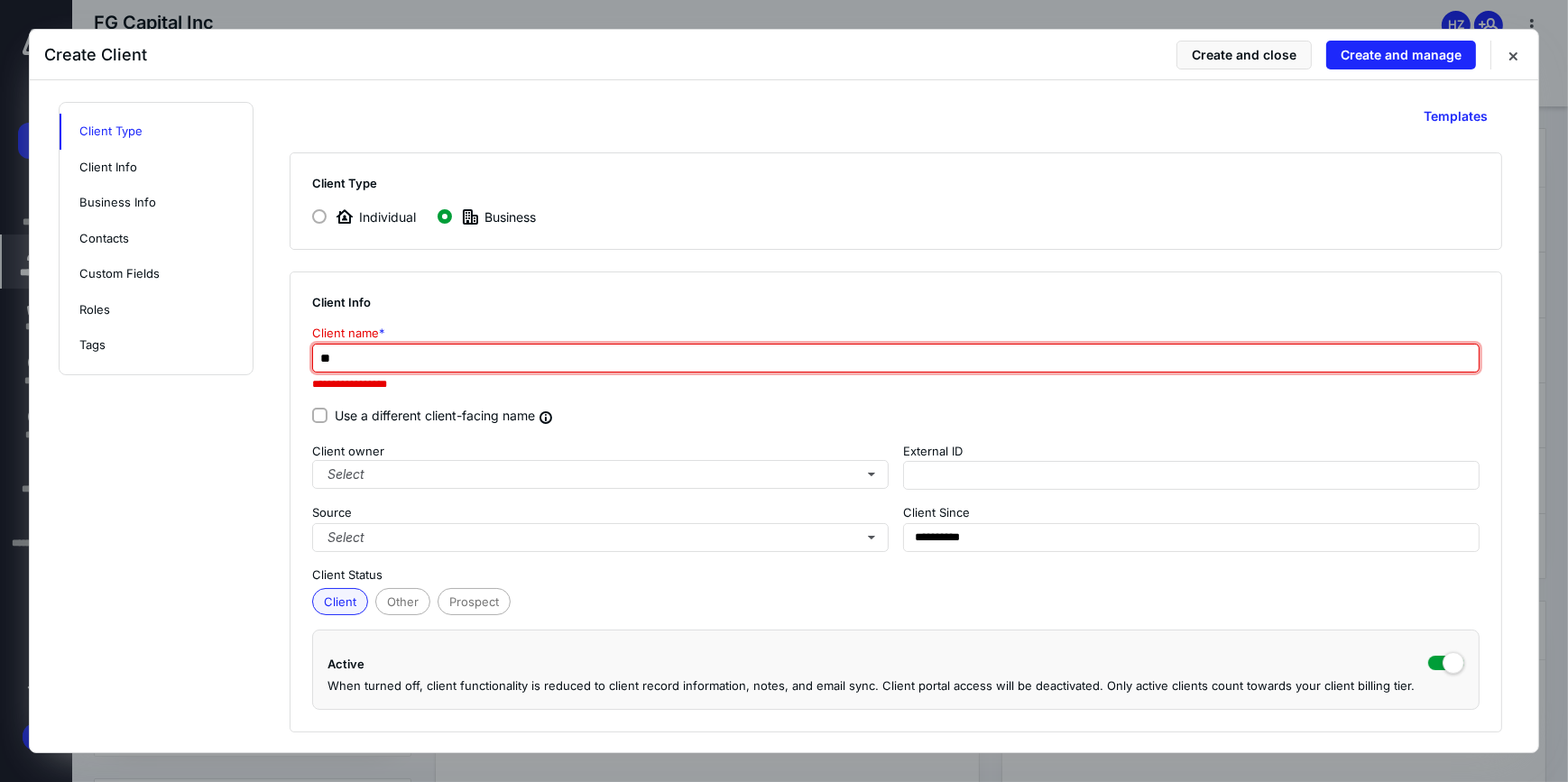 type on "*" 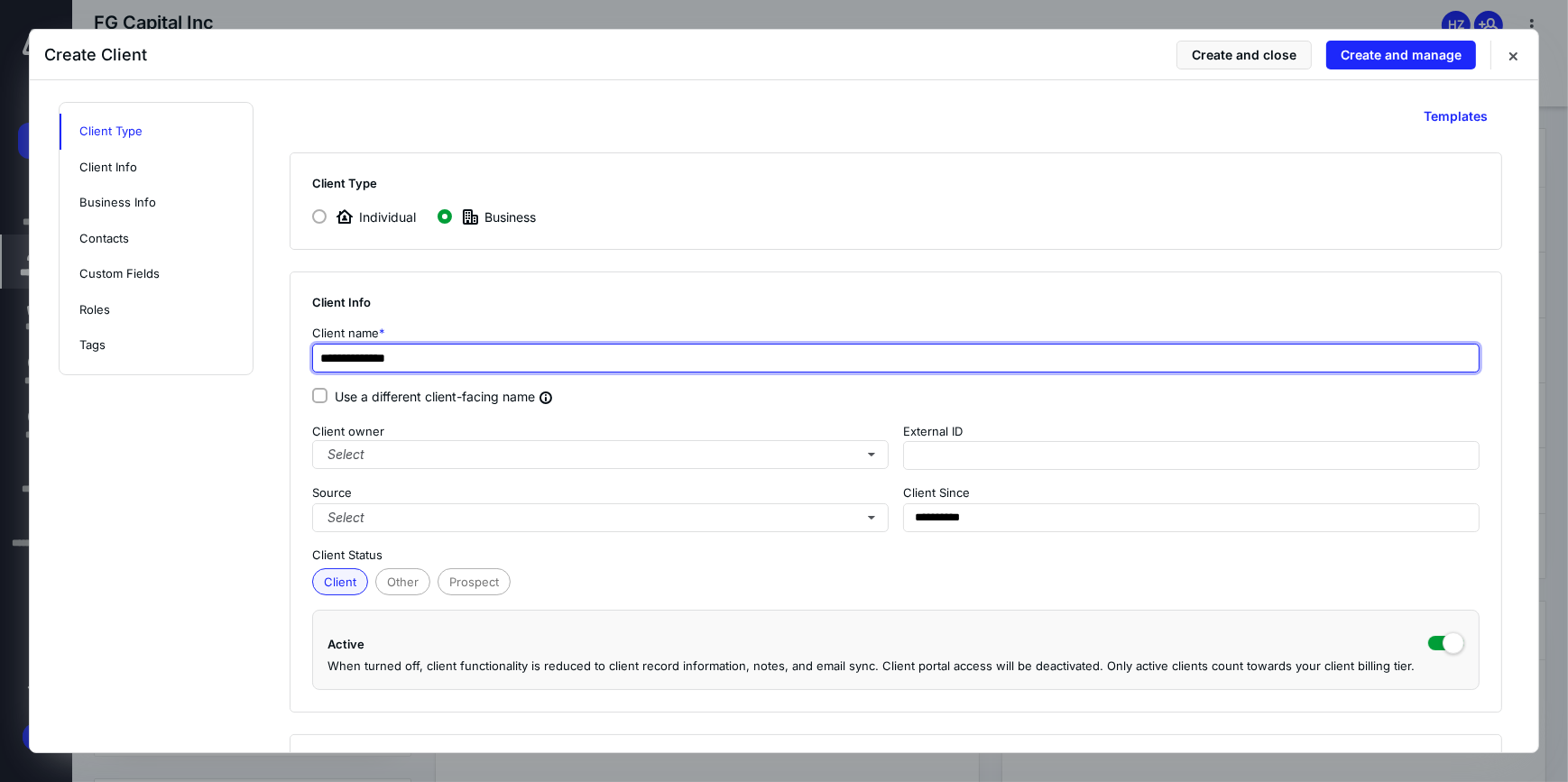 type on "**********" 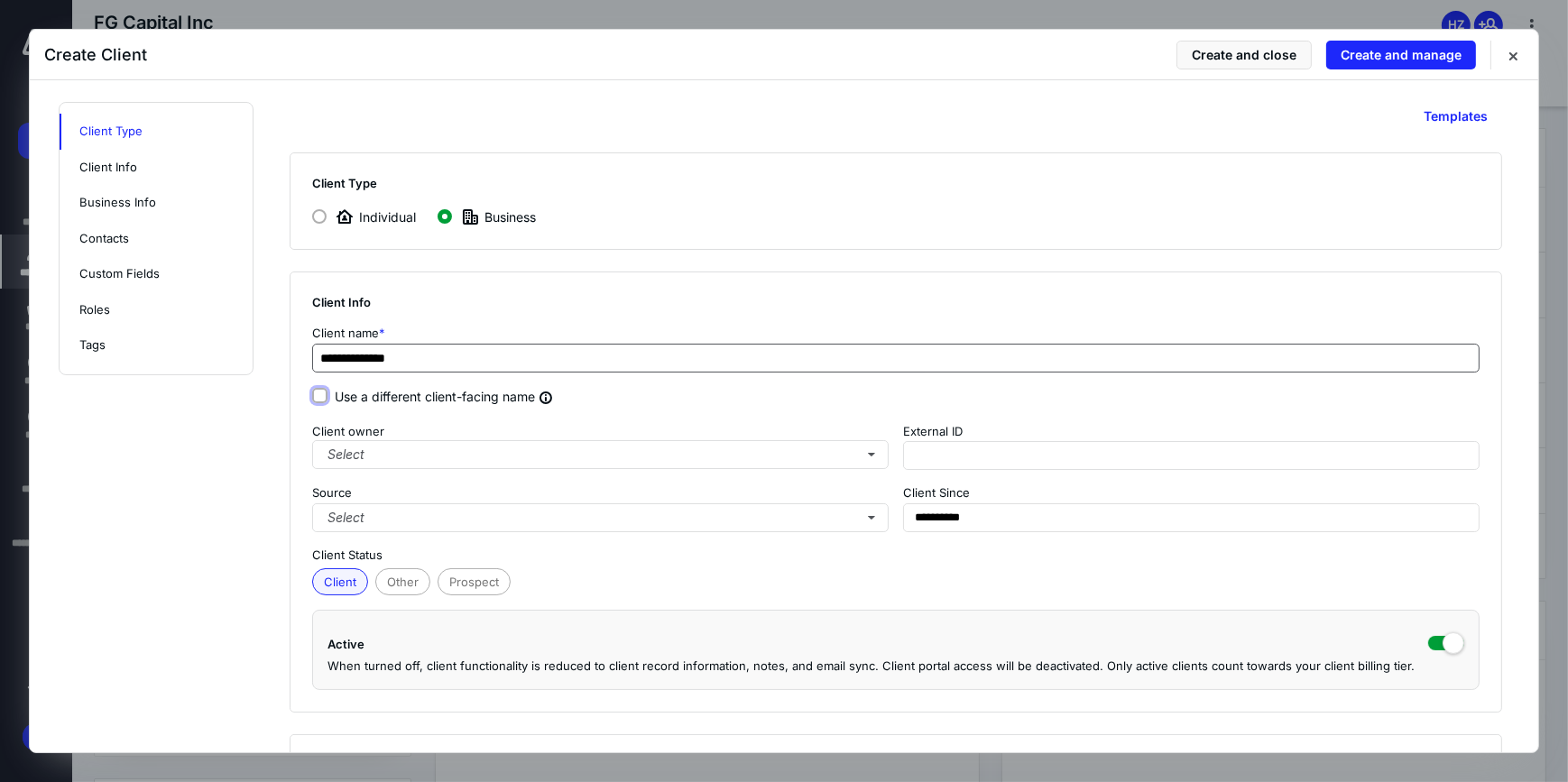 type on "**********" 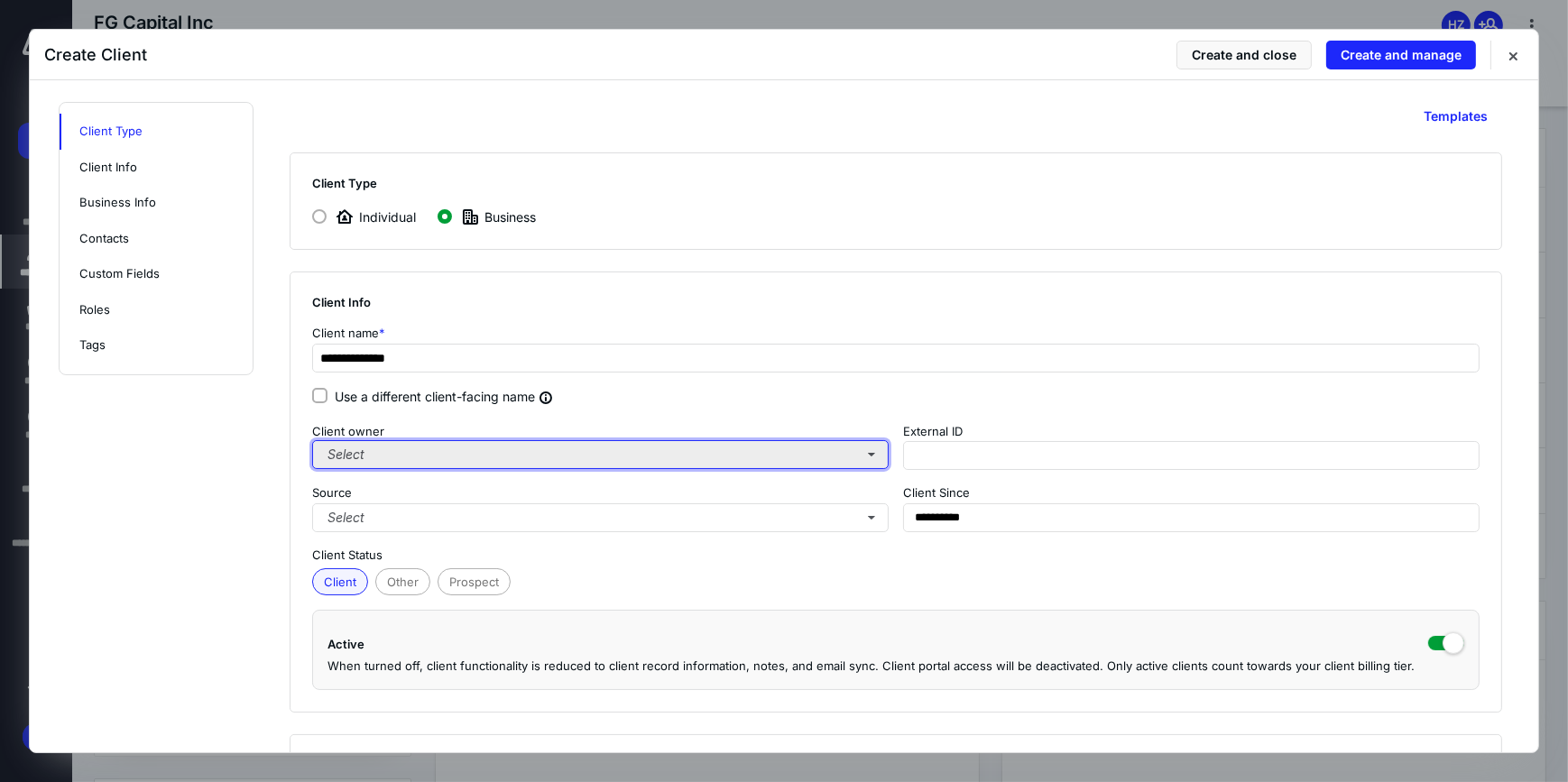 click on "Select" at bounding box center (600, 455) 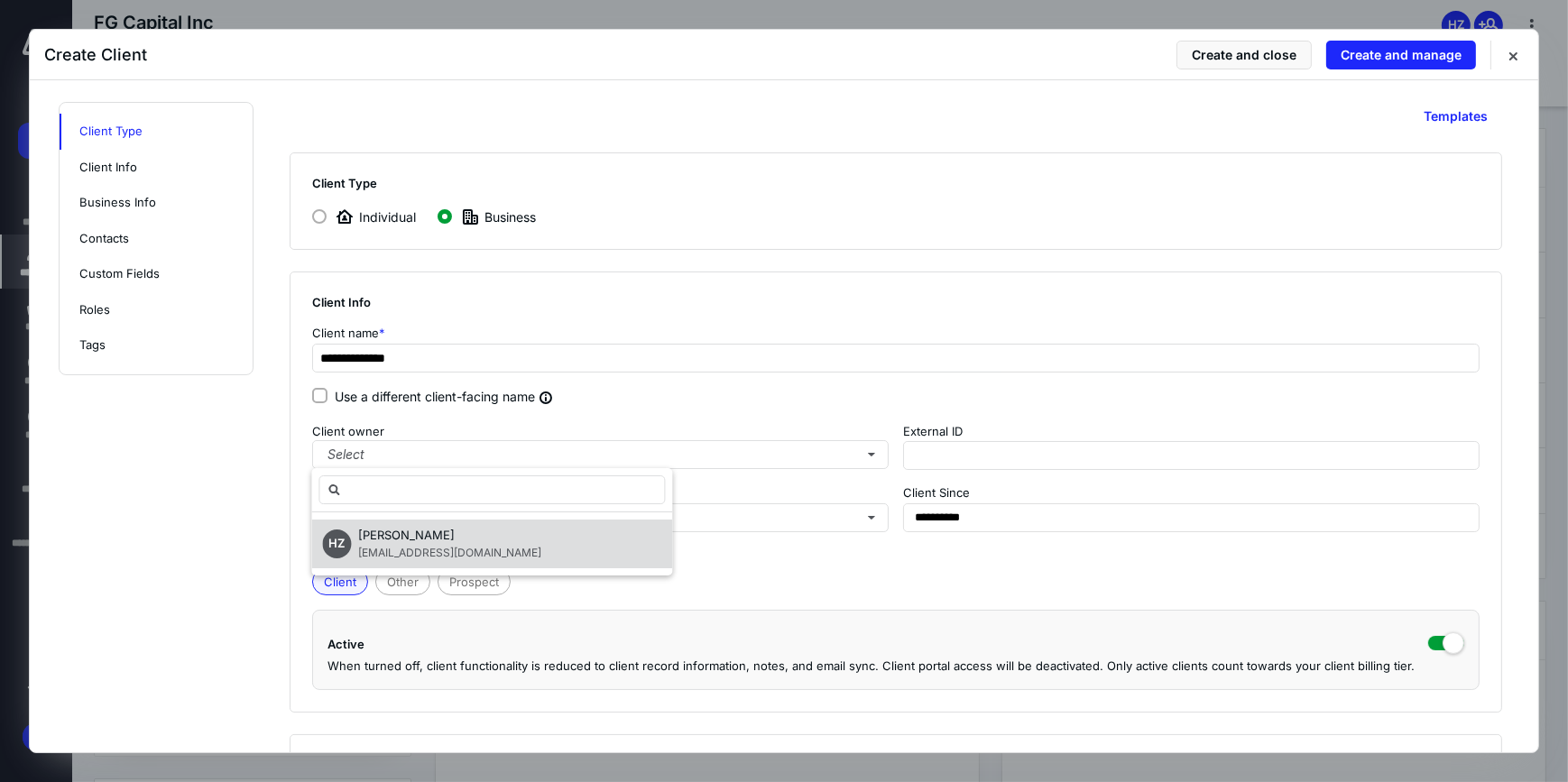 click on "[PERSON_NAME]" at bounding box center [406, 535] 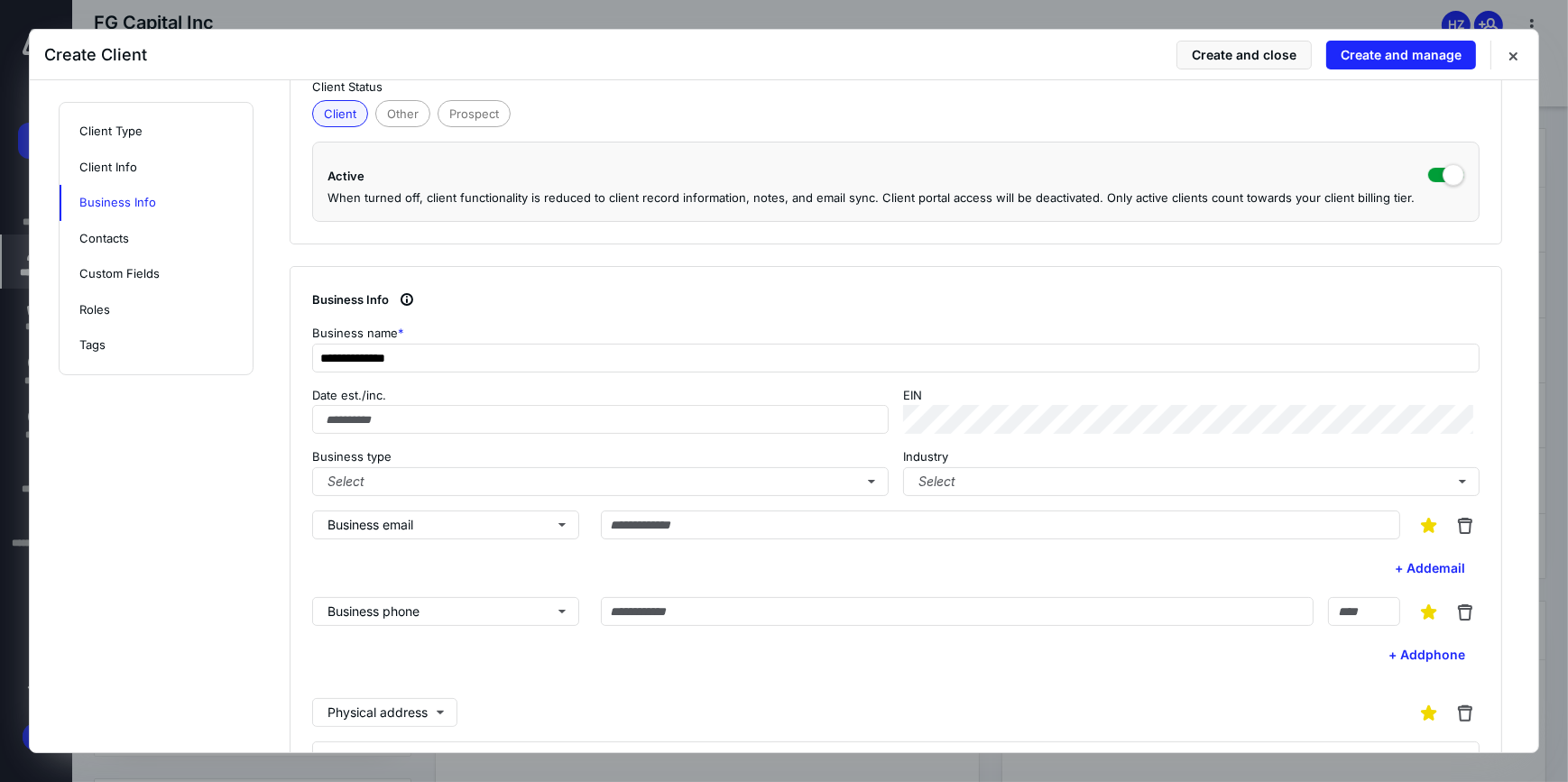 scroll, scrollTop: 492, scrollLeft: 0, axis: vertical 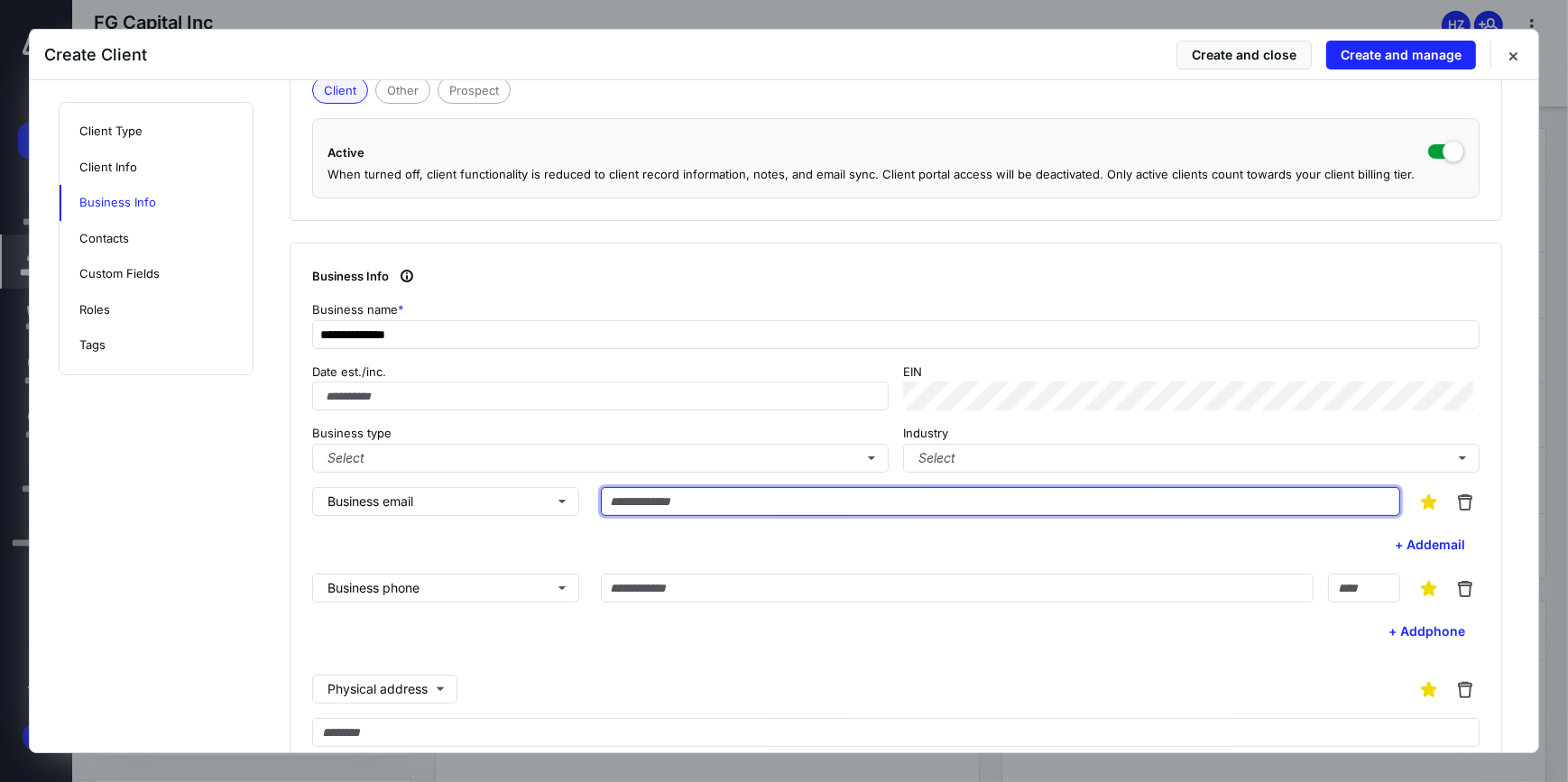 click at bounding box center (1001, 501) 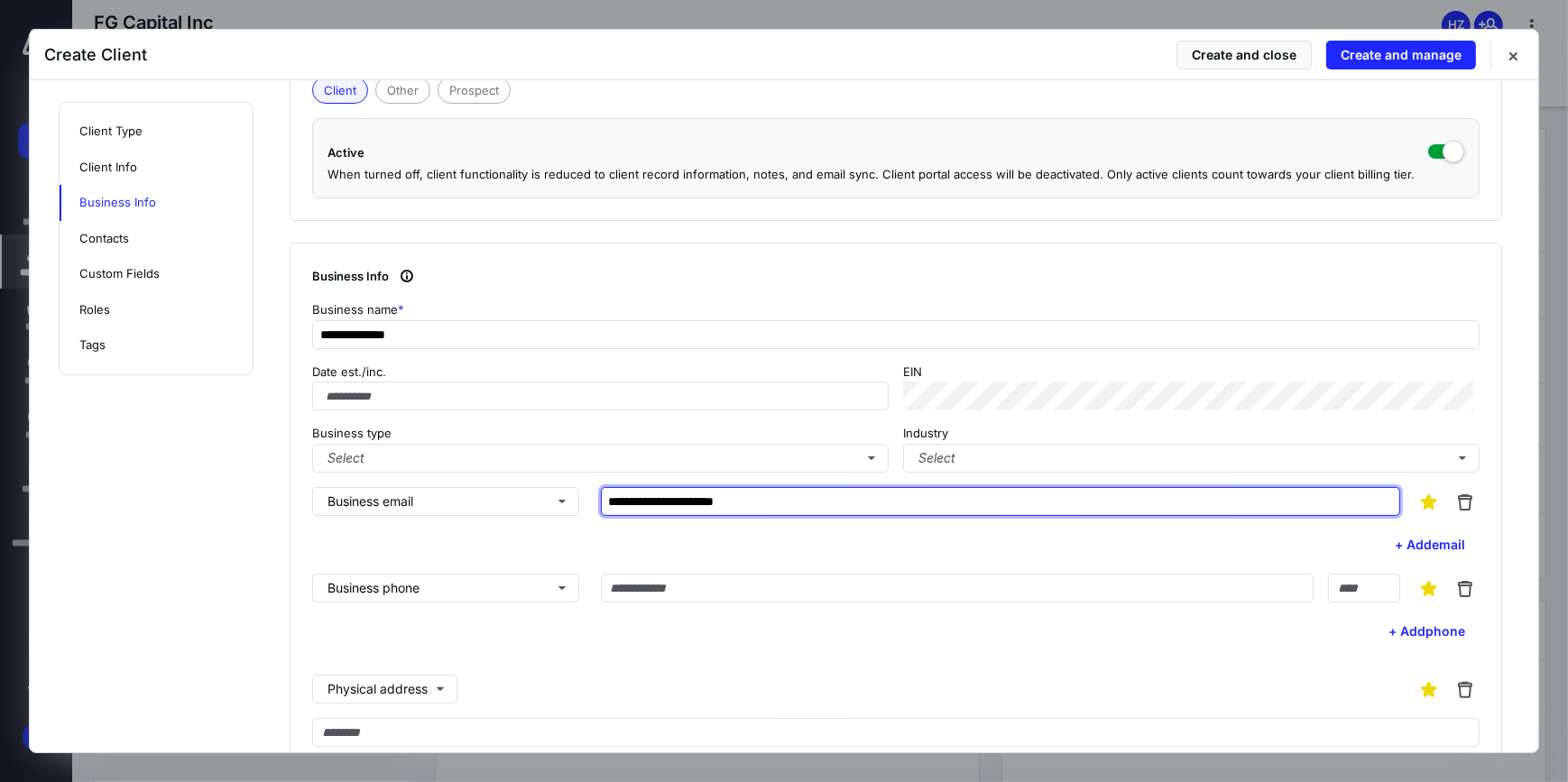 type on "**********" 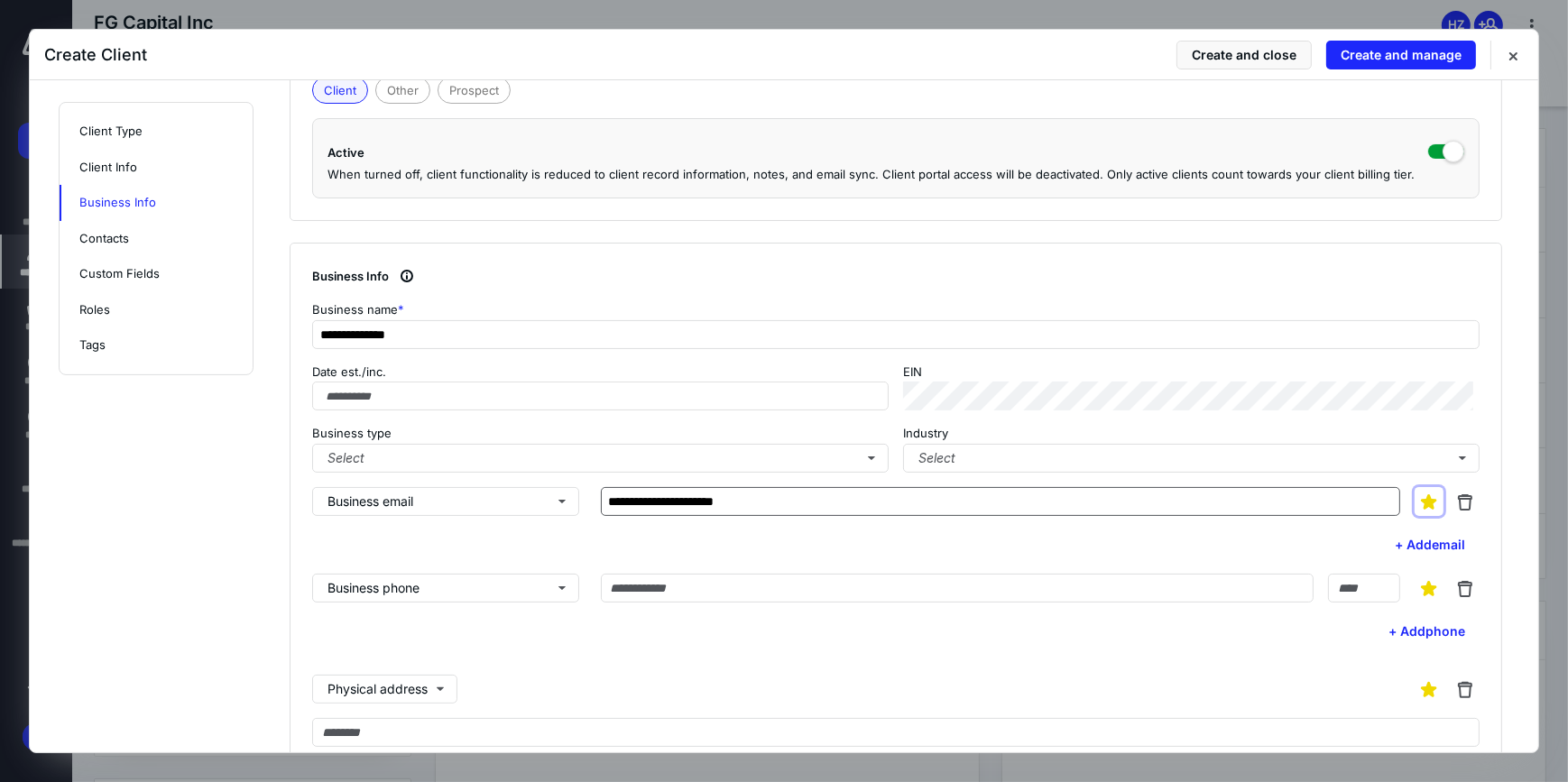 type 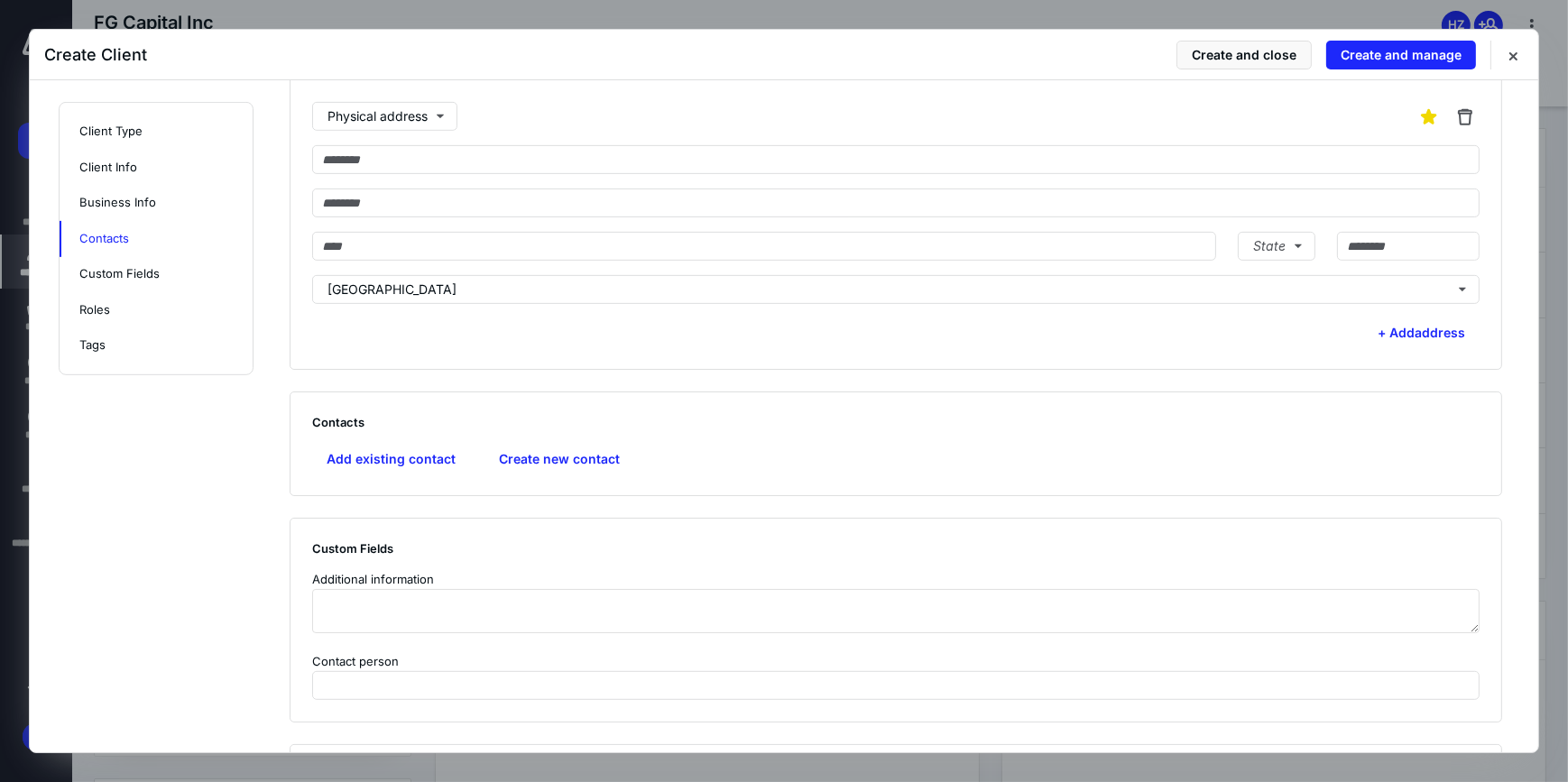 scroll, scrollTop: 1065, scrollLeft: 0, axis: vertical 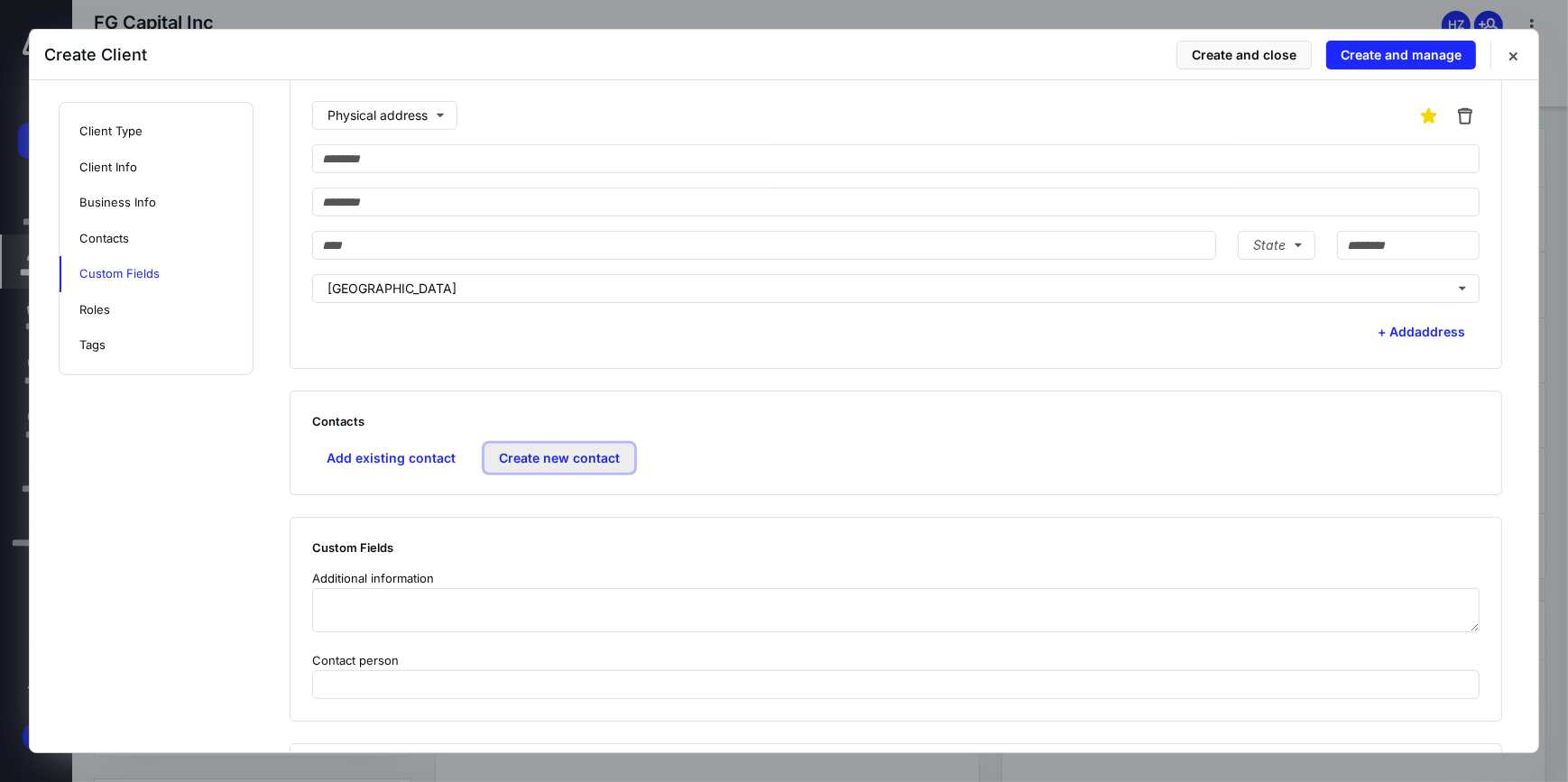 click on "Create new contact" at bounding box center (559, 458) 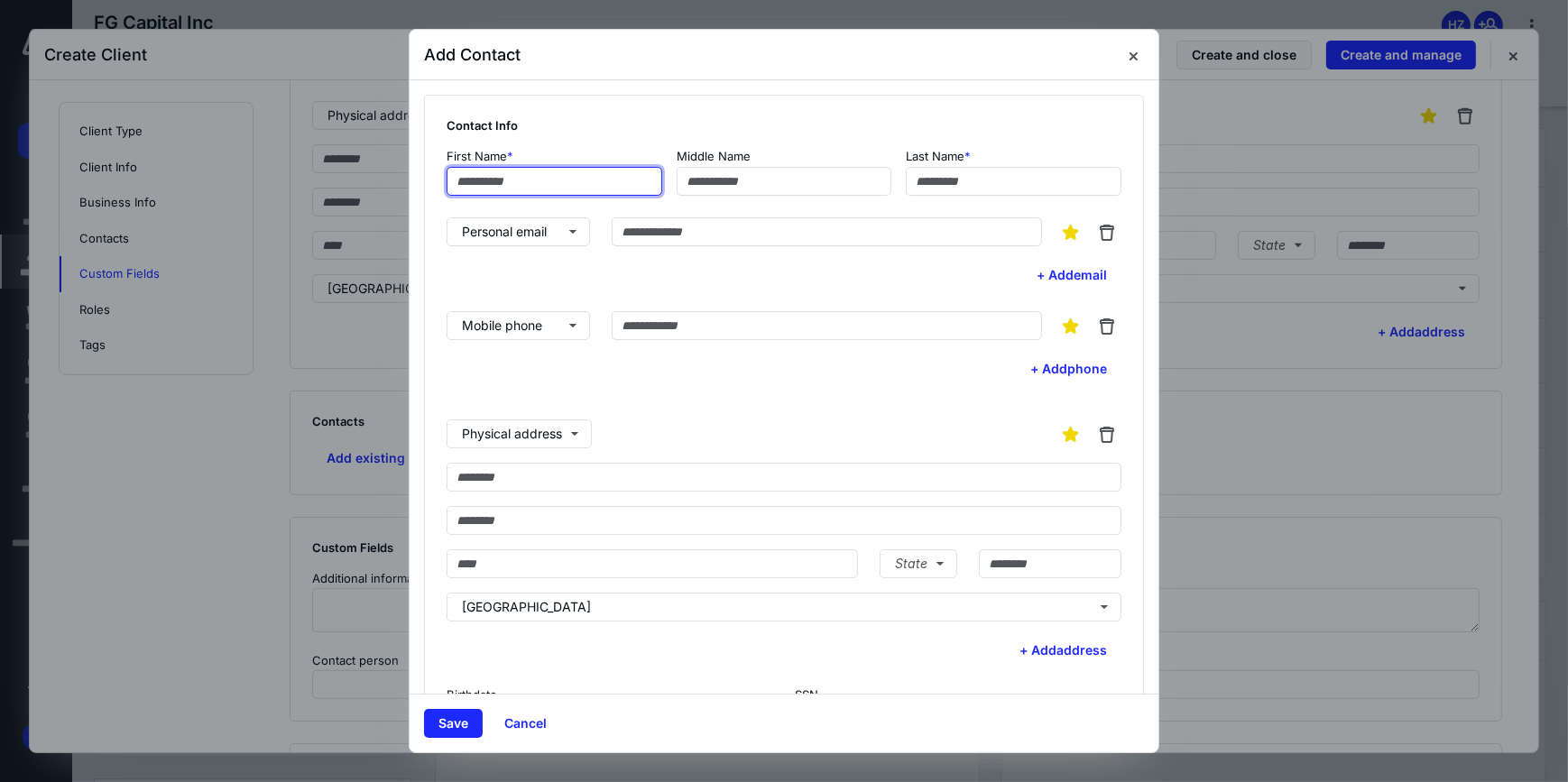 click at bounding box center (554, 181) 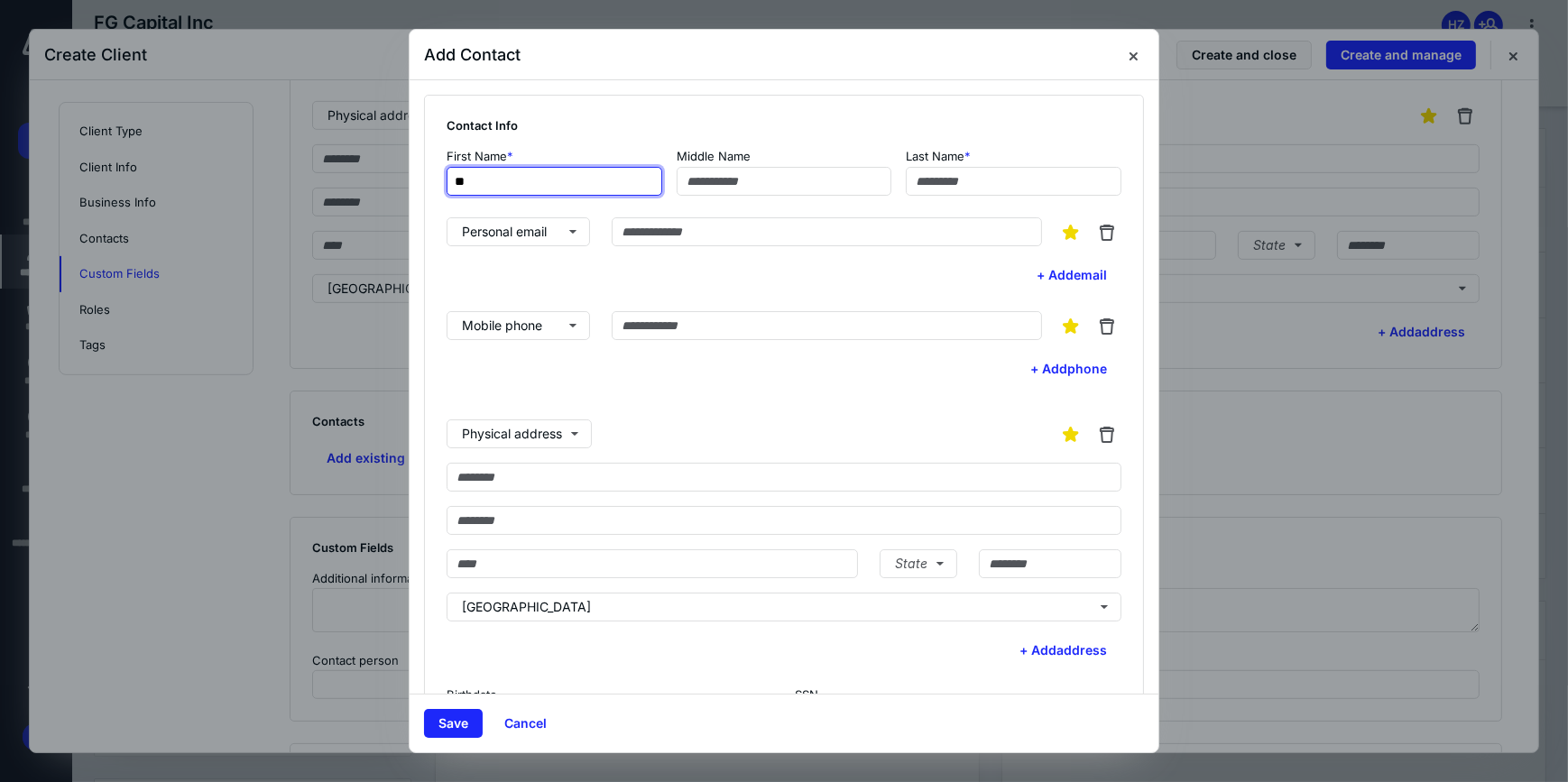 type on "*" 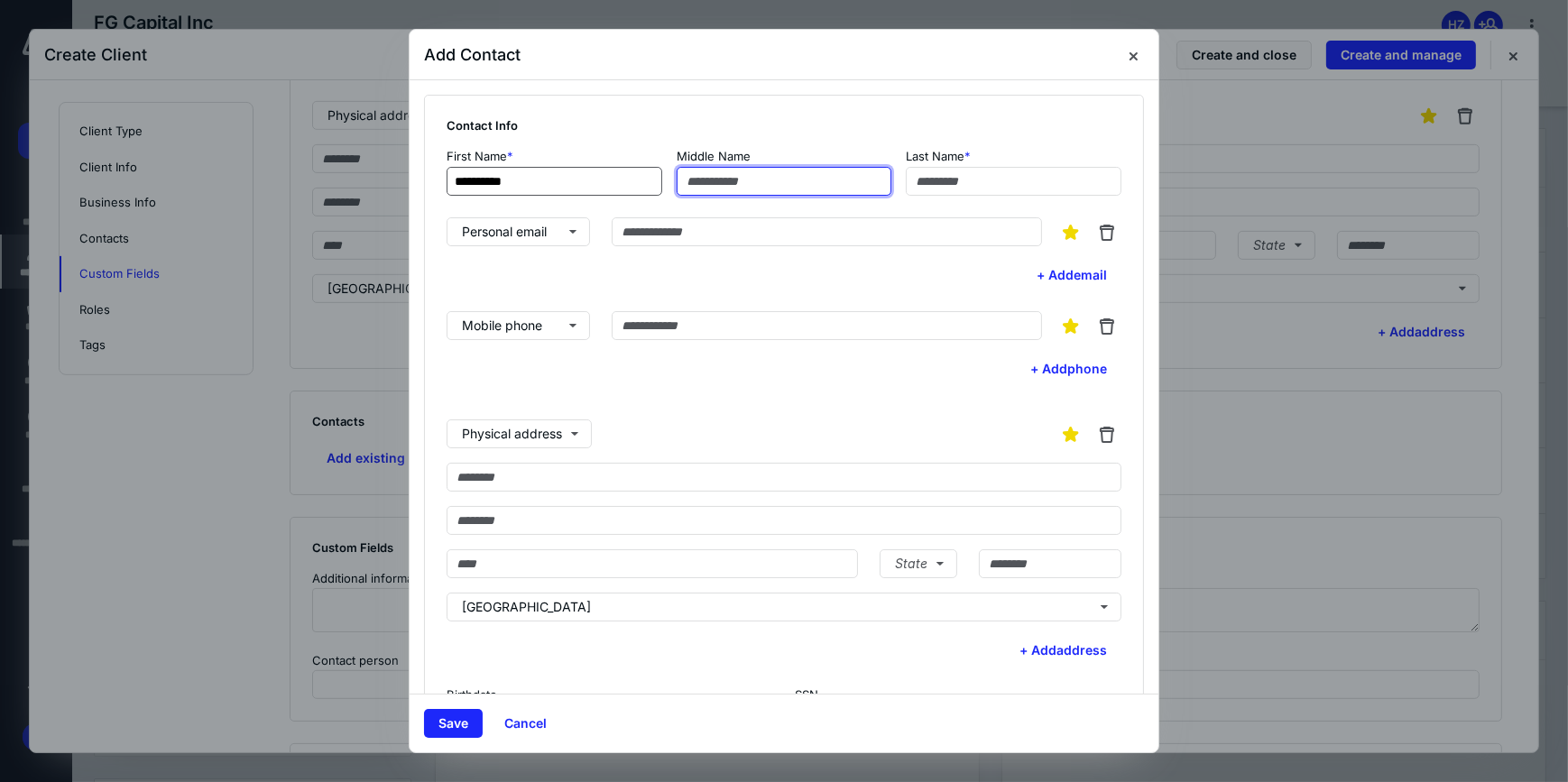 type on "*********" 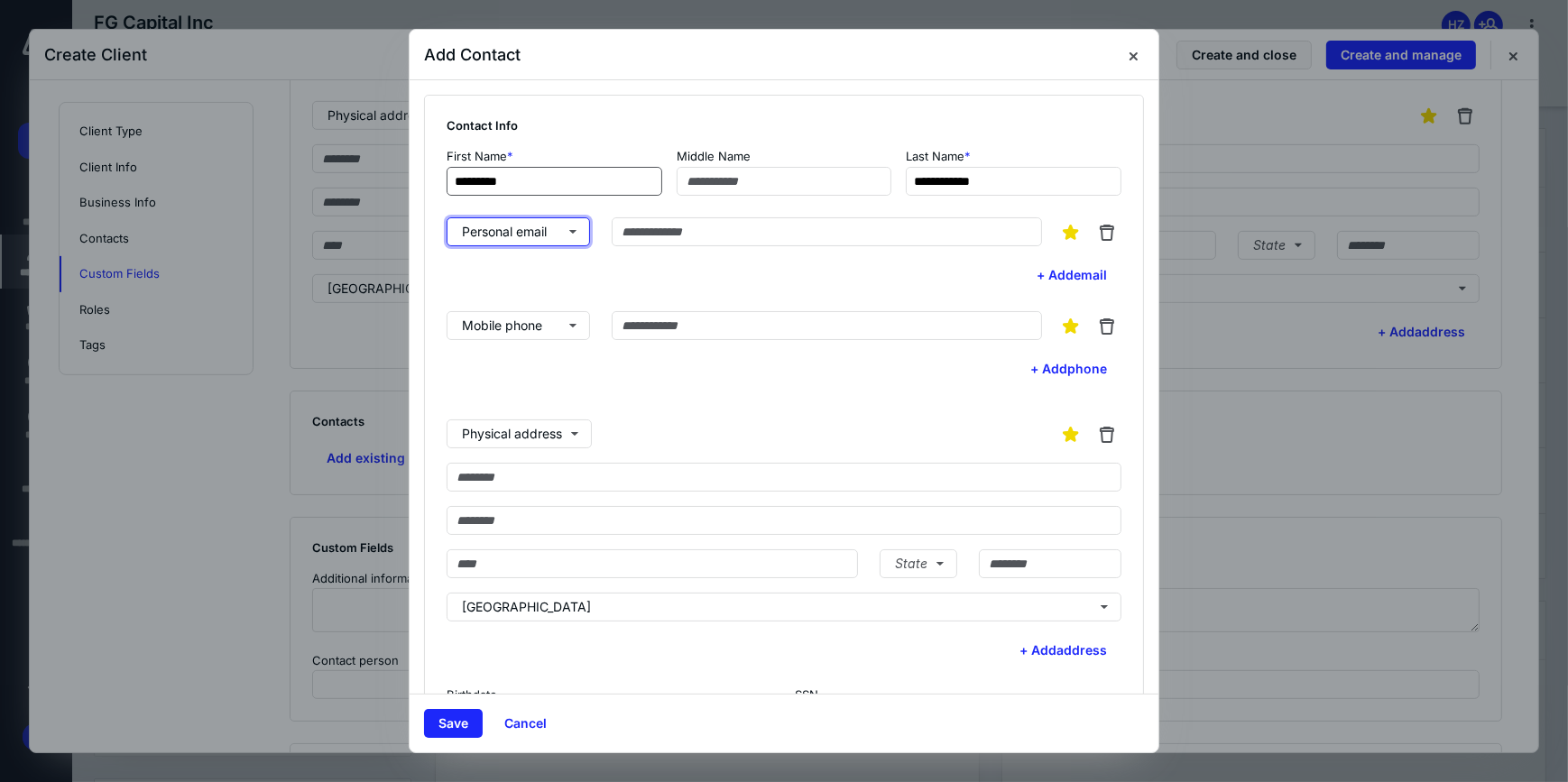 type on "**********" 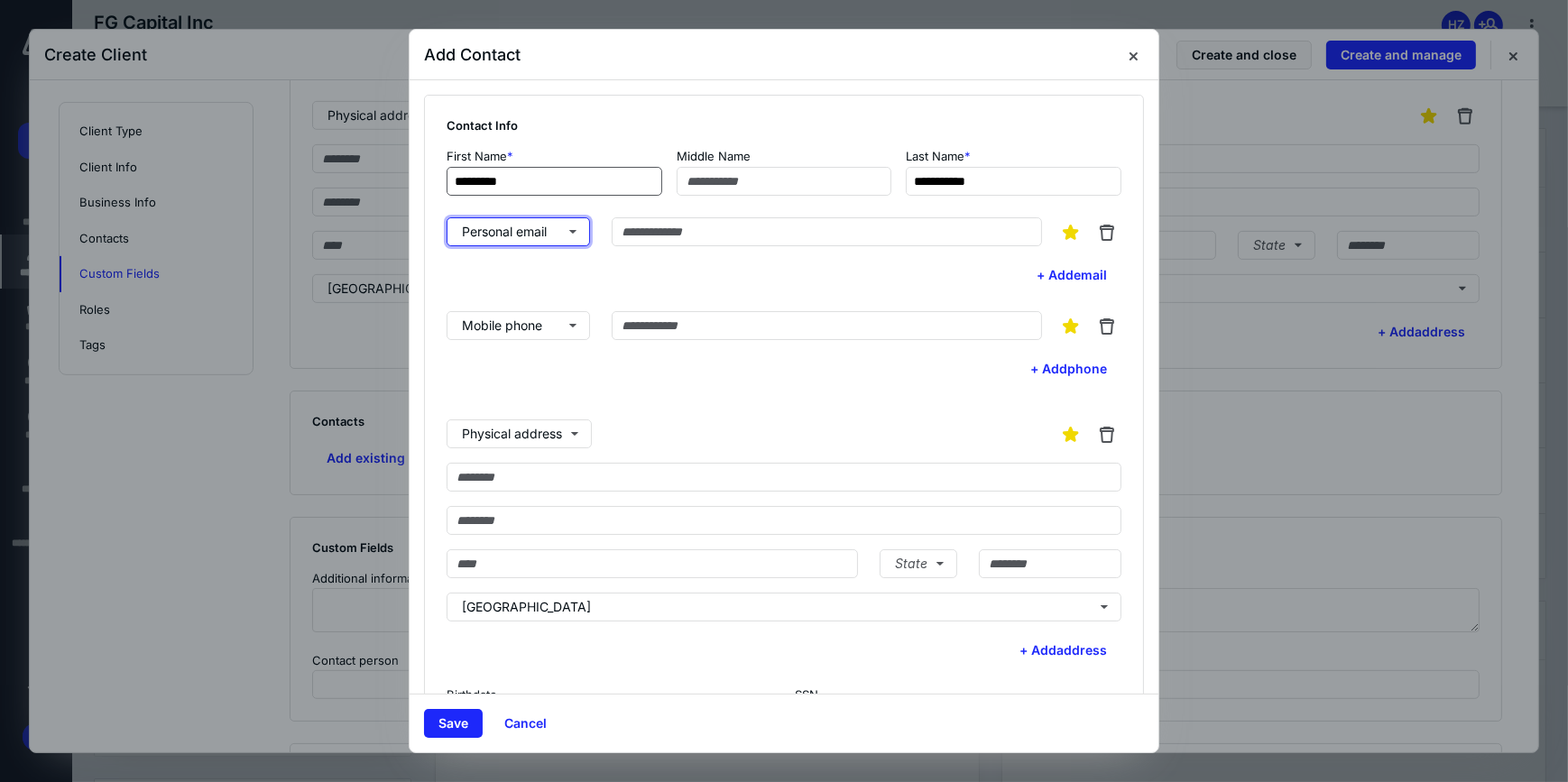 type 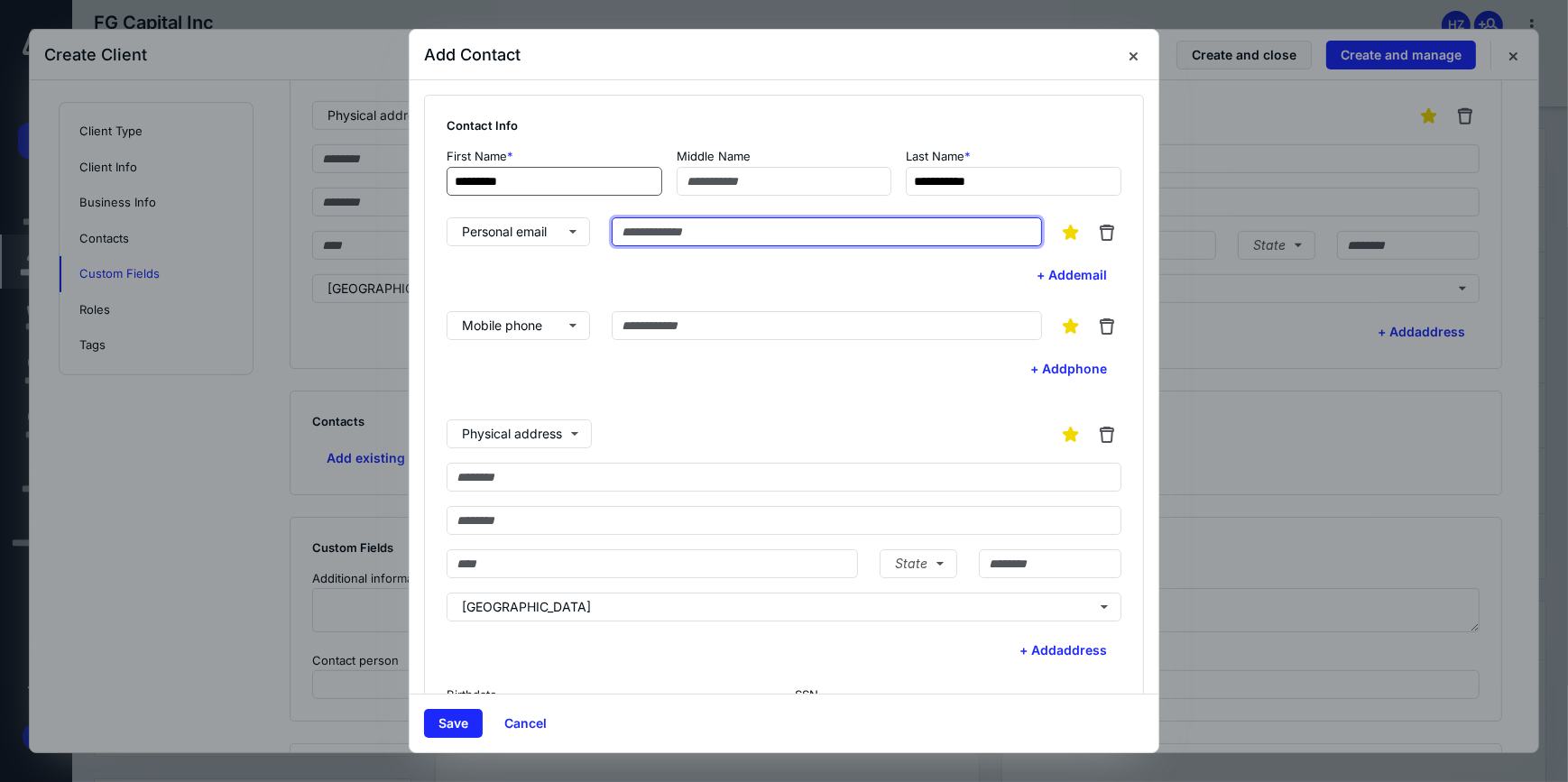 paste on "**********" 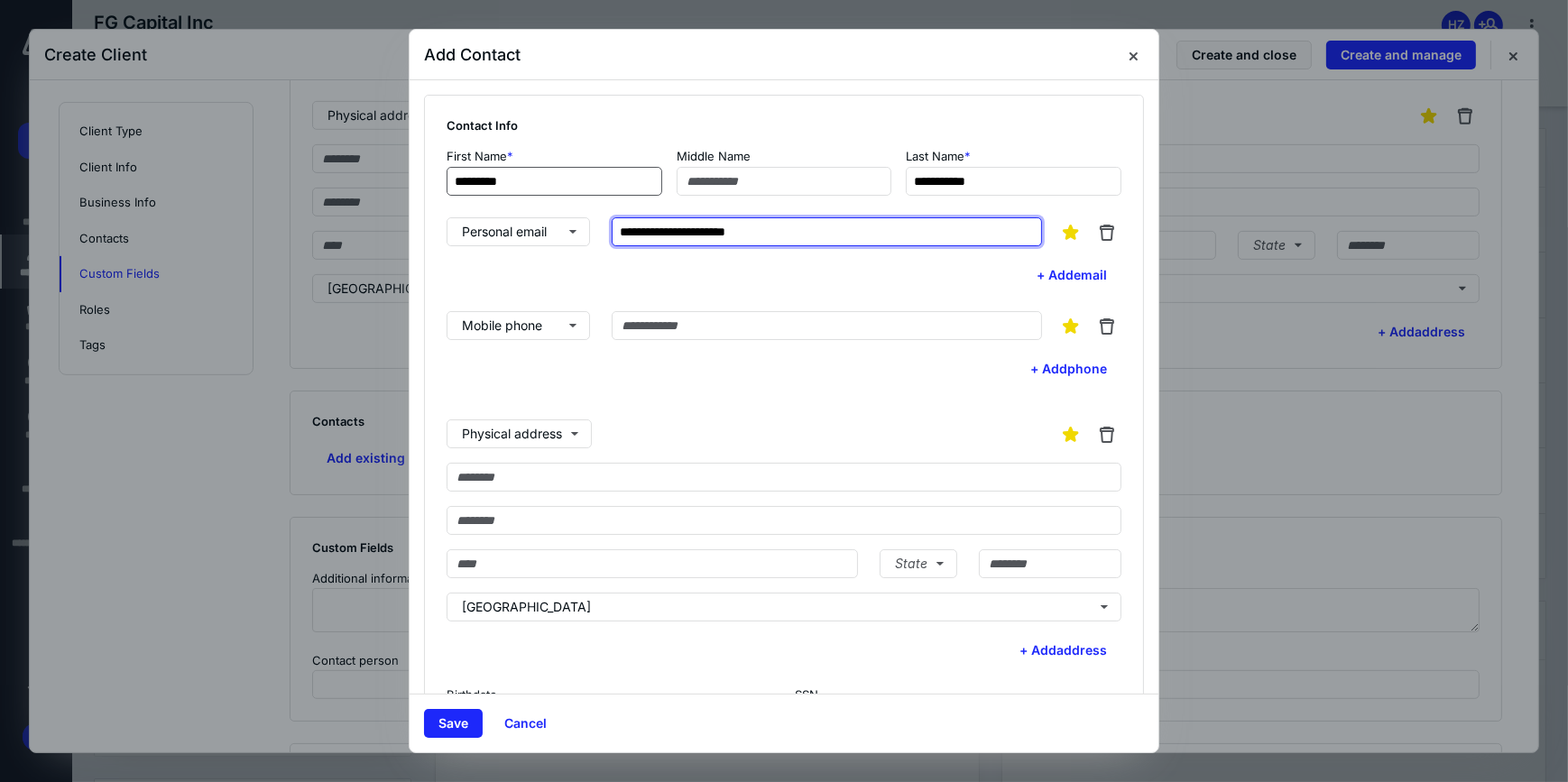 type on "**********" 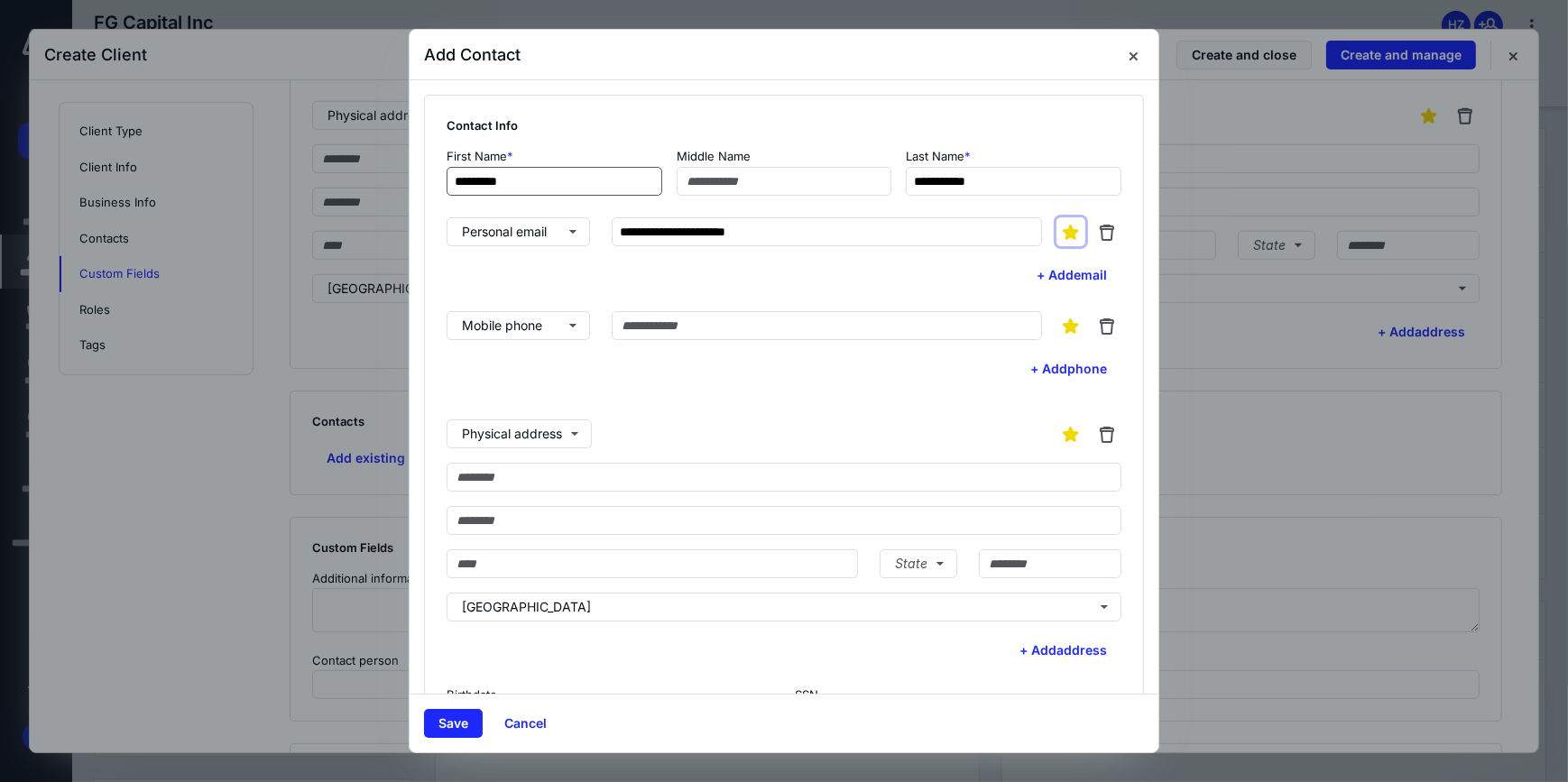 type 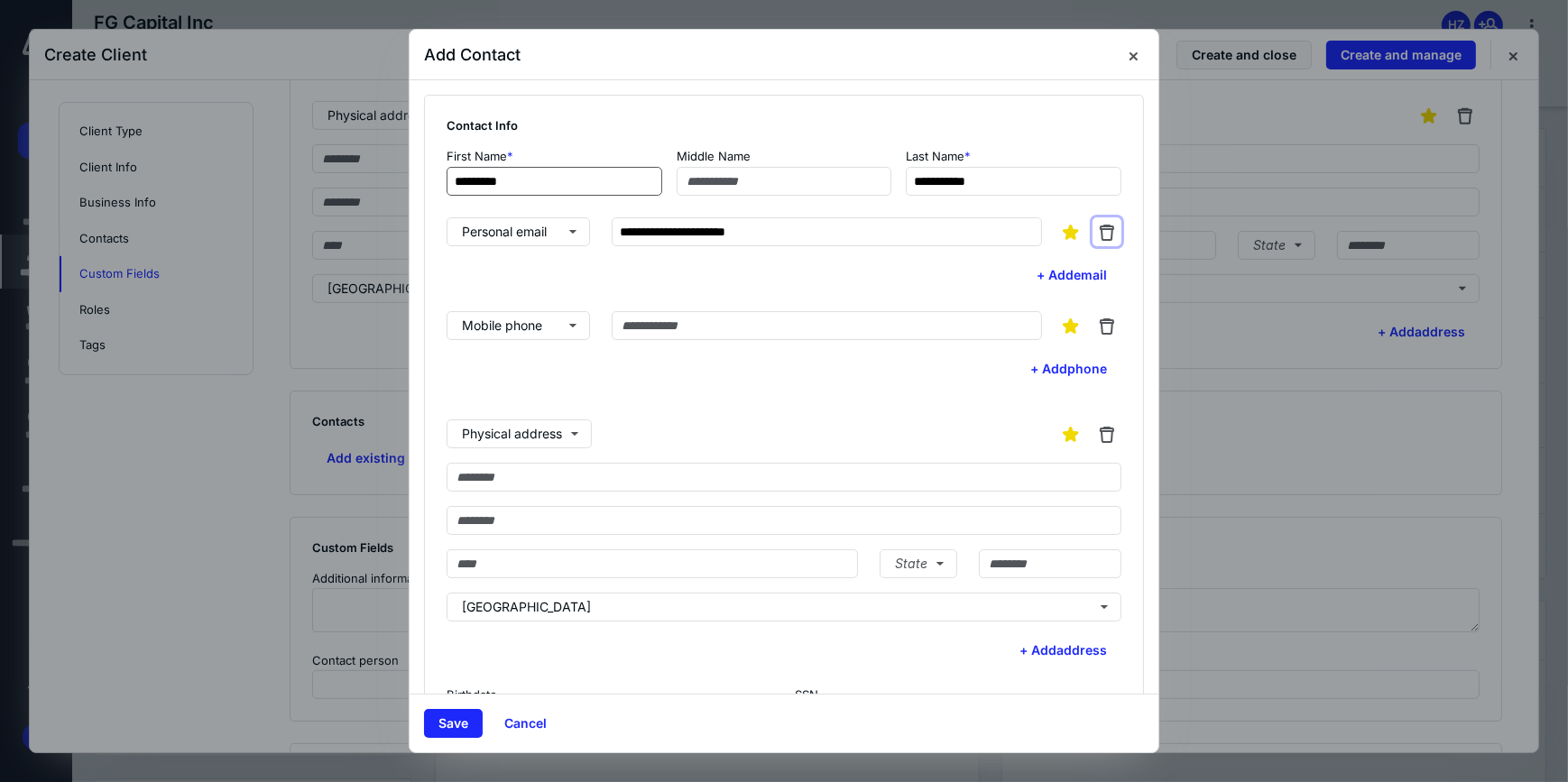 type 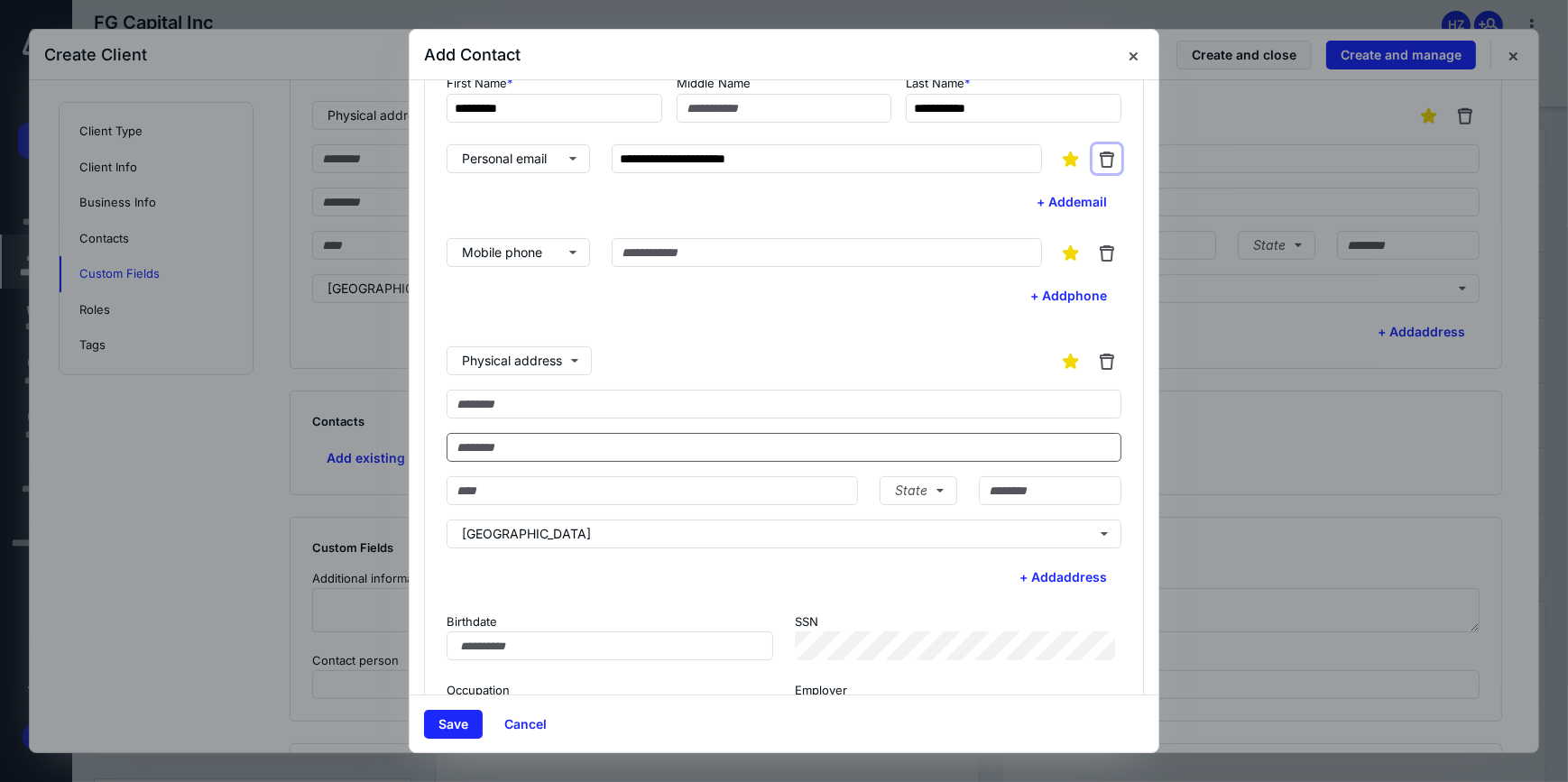 scroll, scrollTop: 144, scrollLeft: 0, axis: vertical 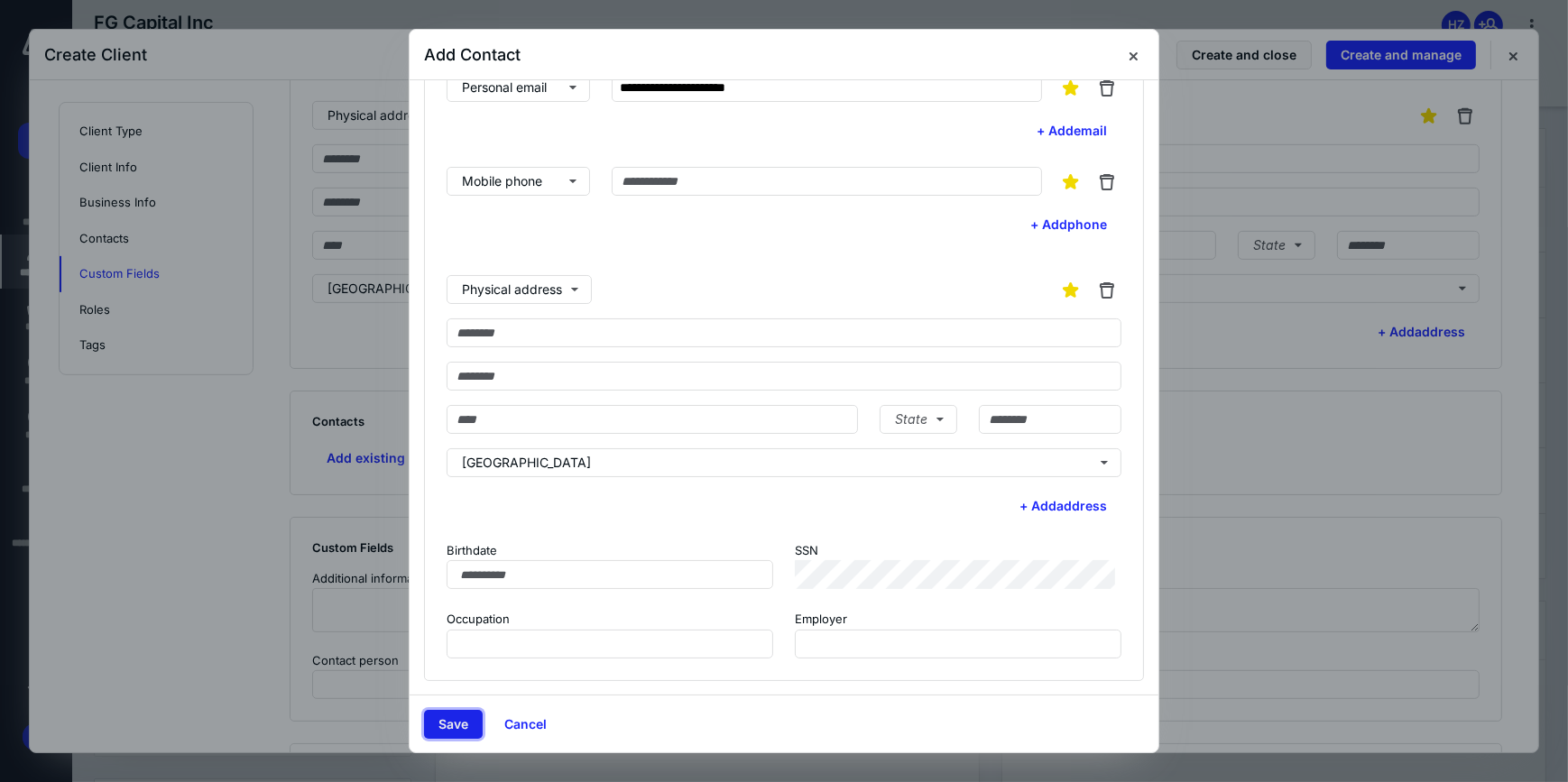 click on "Save" at bounding box center [453, 724] 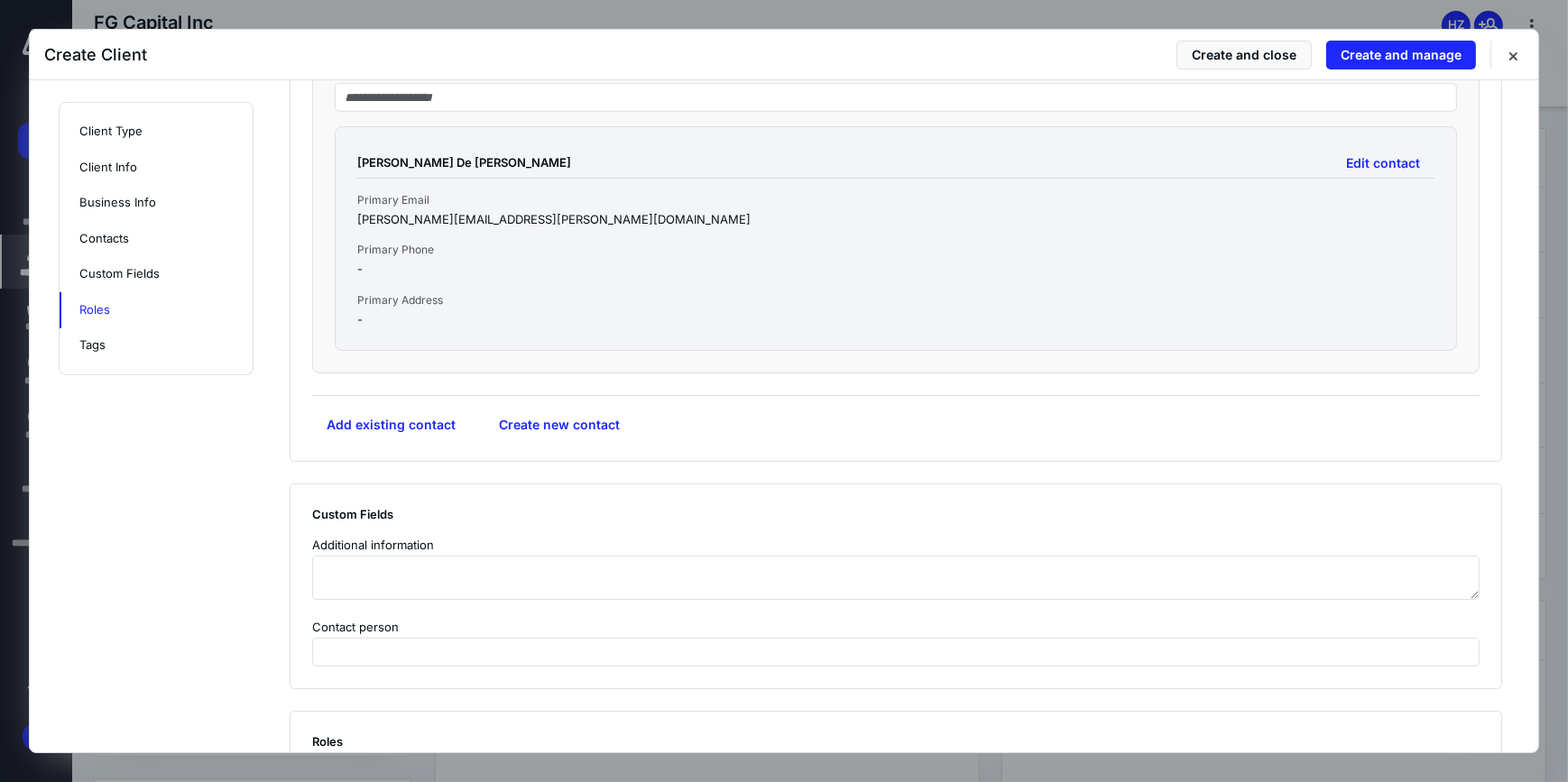 scroll, scrollTop: 1786, scrollLeft: 0, axis: vertical 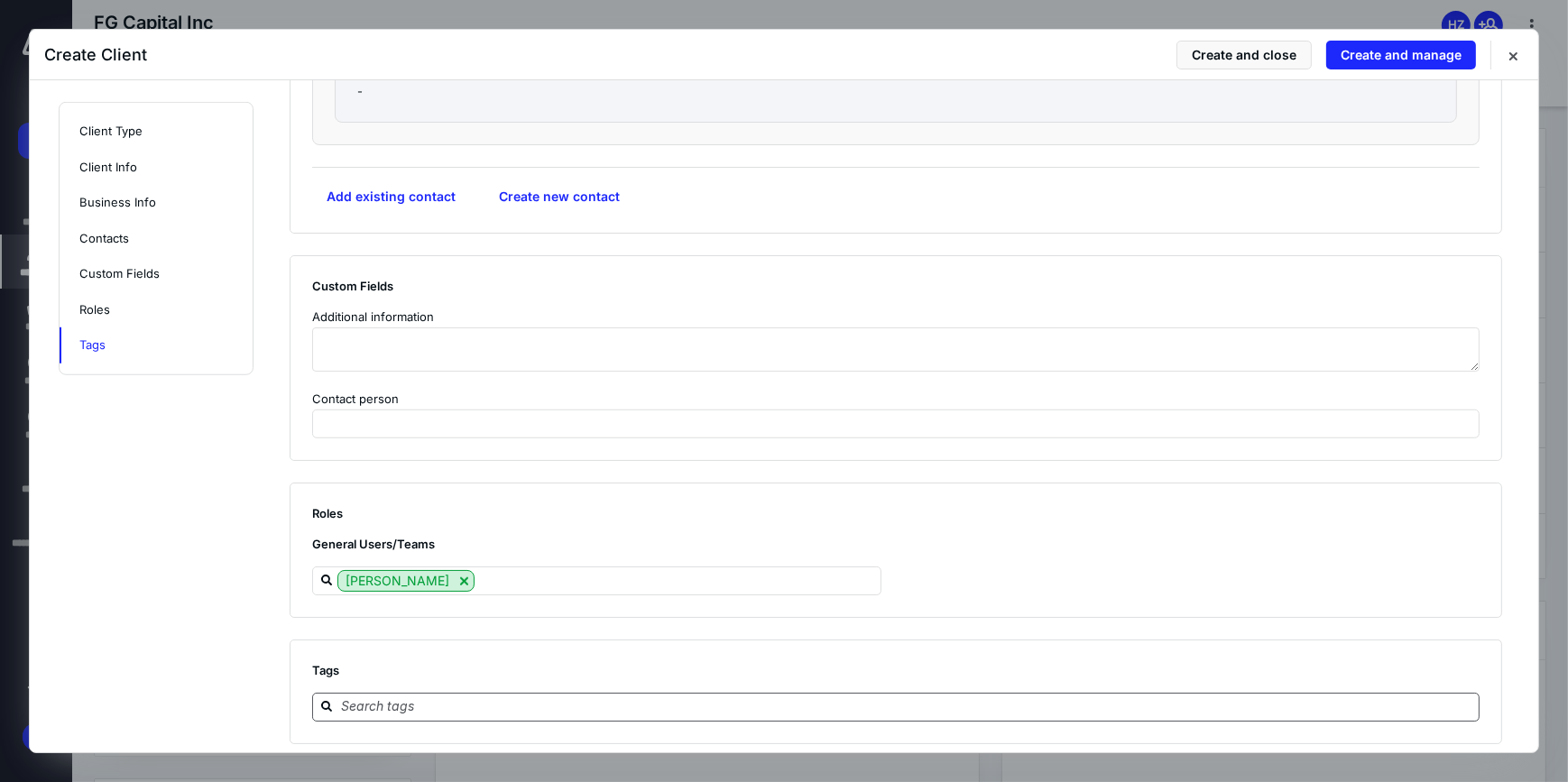 click at bounding box center [907, 706] 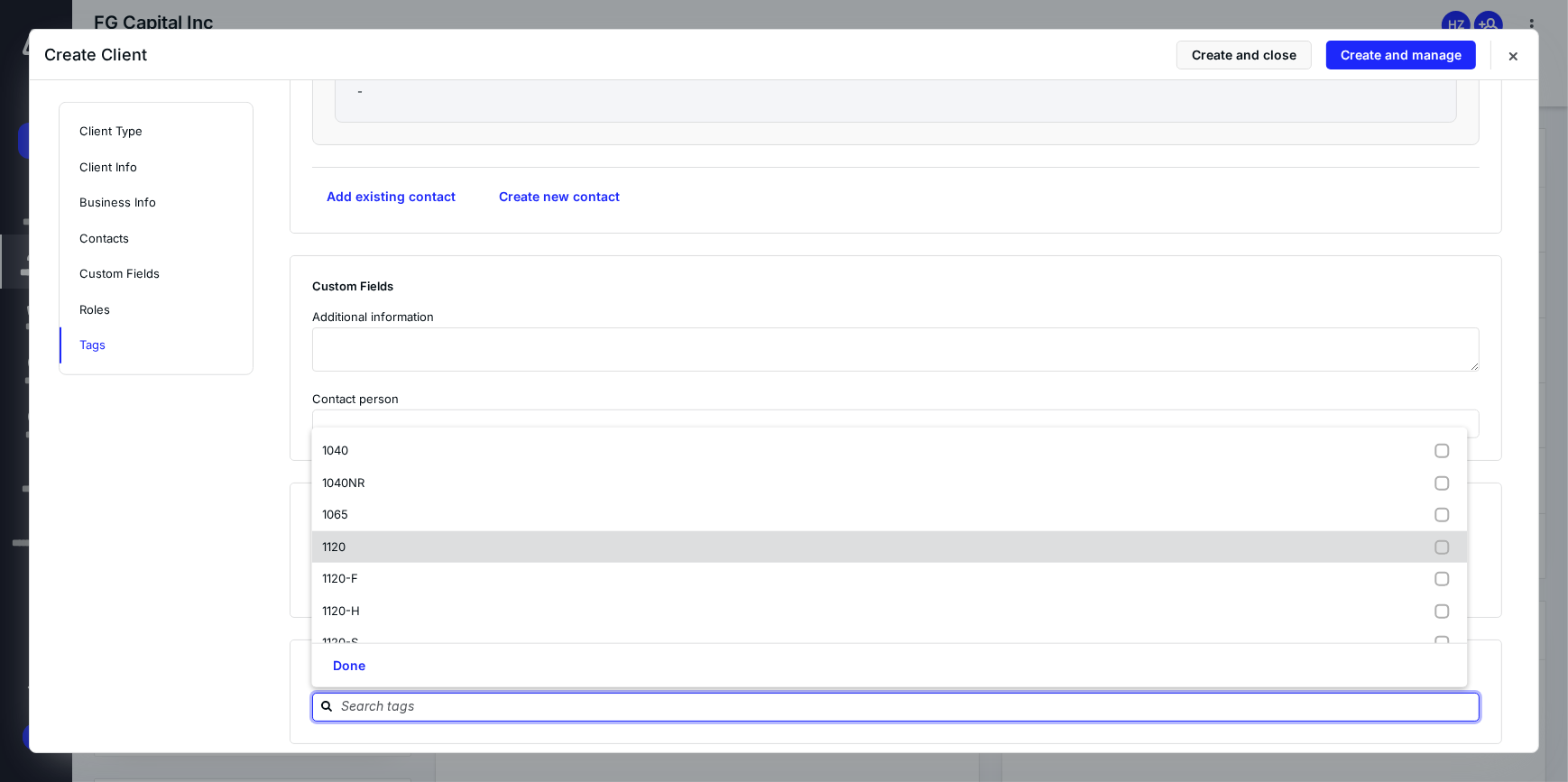 click on "1120" at bounding box center [334, 547] 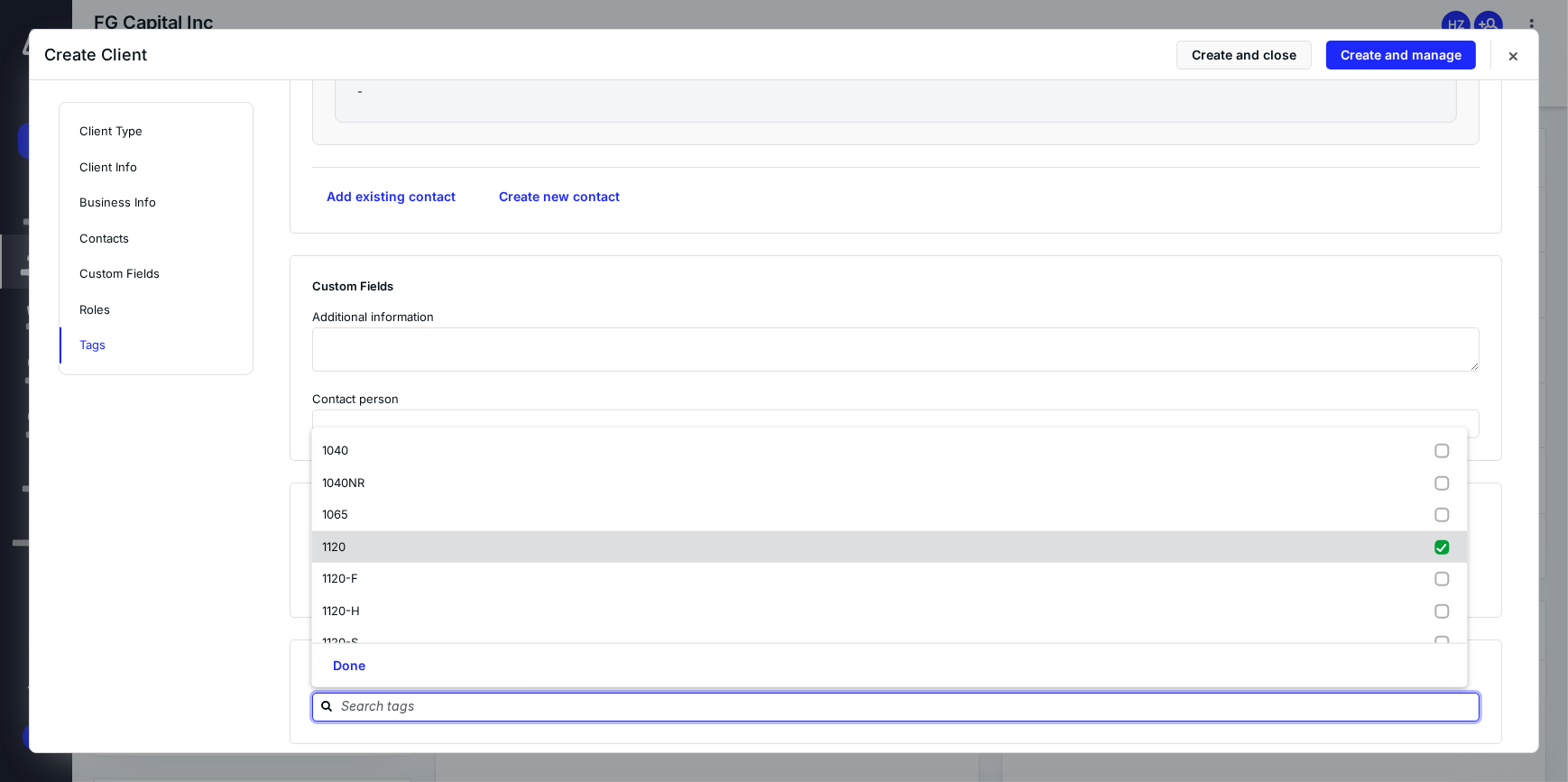 checkbox on "true" 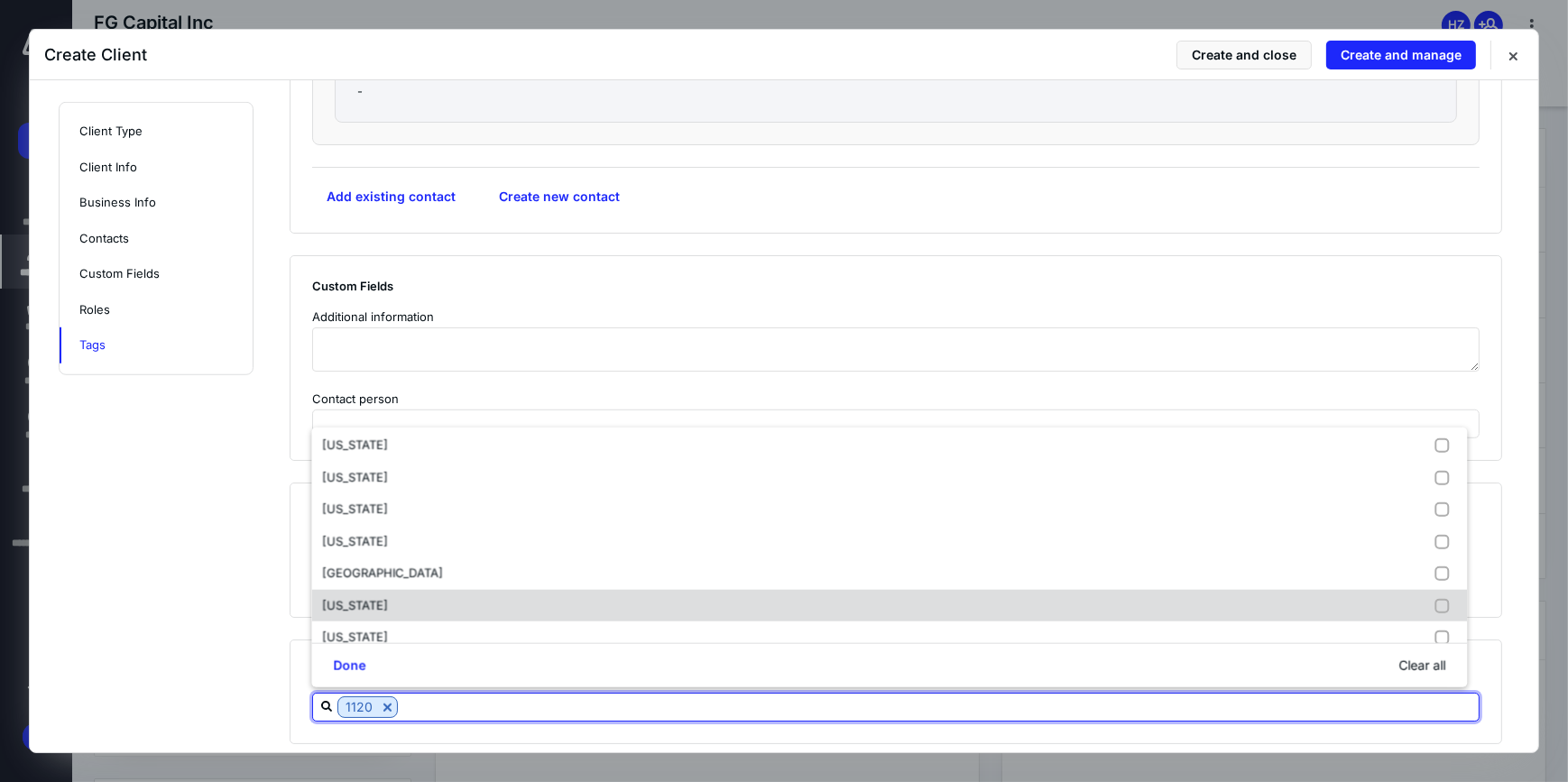 scroll, scrollTop: 832, scrollLeft: 0, axis: vertical 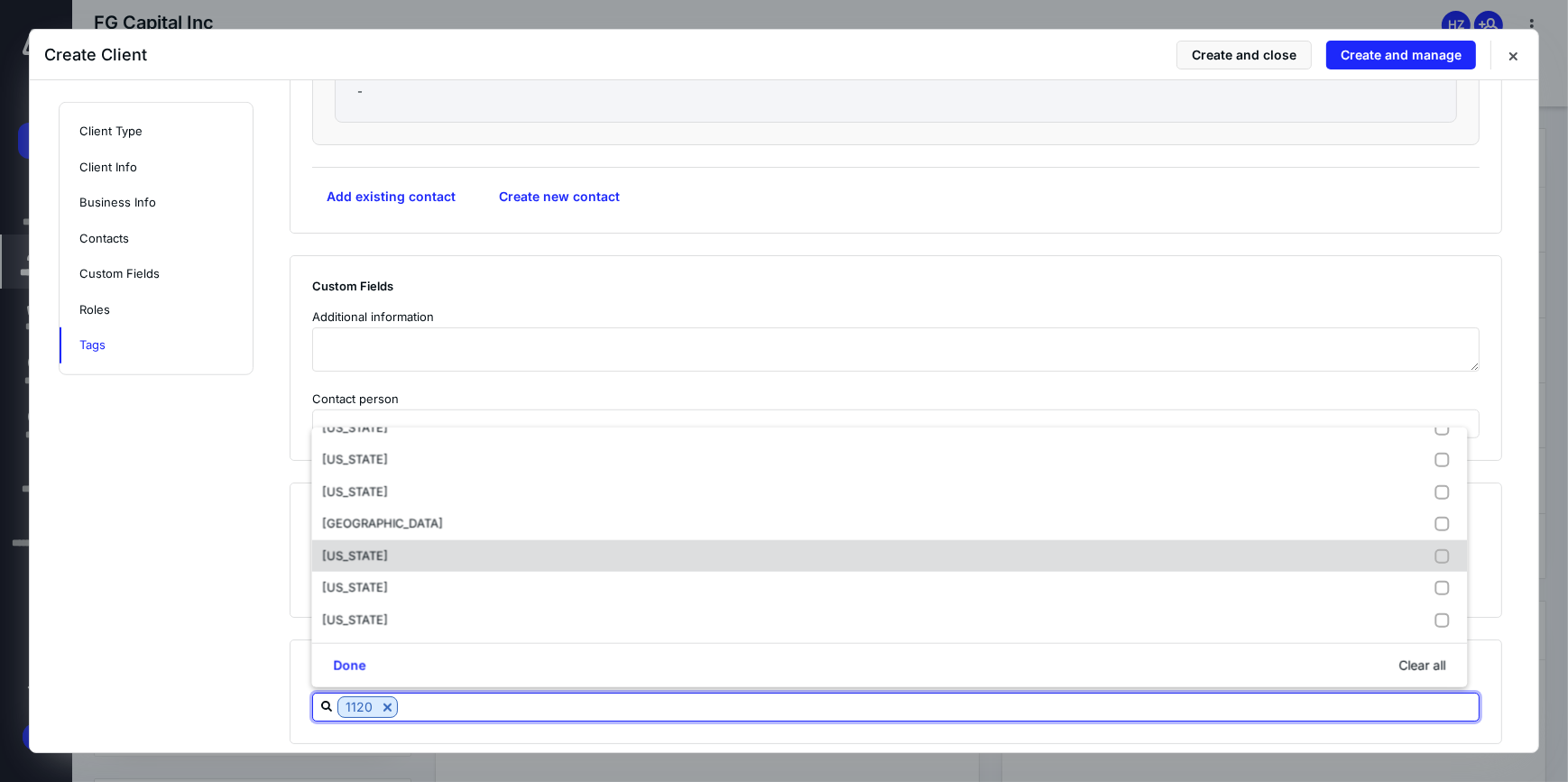 click on "[US_STATE]" at bounding box center (355, 556) 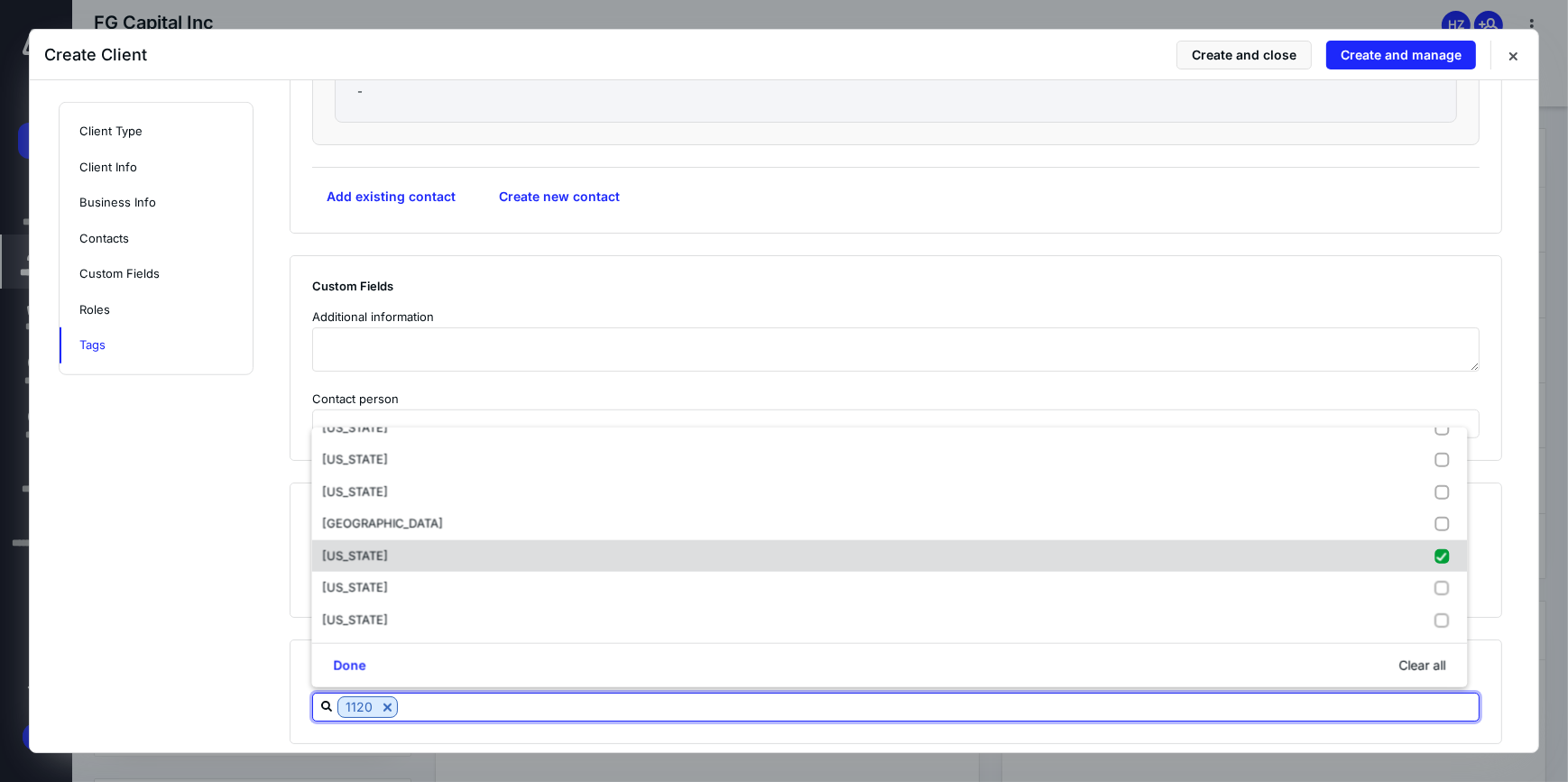 checkbox on "true" 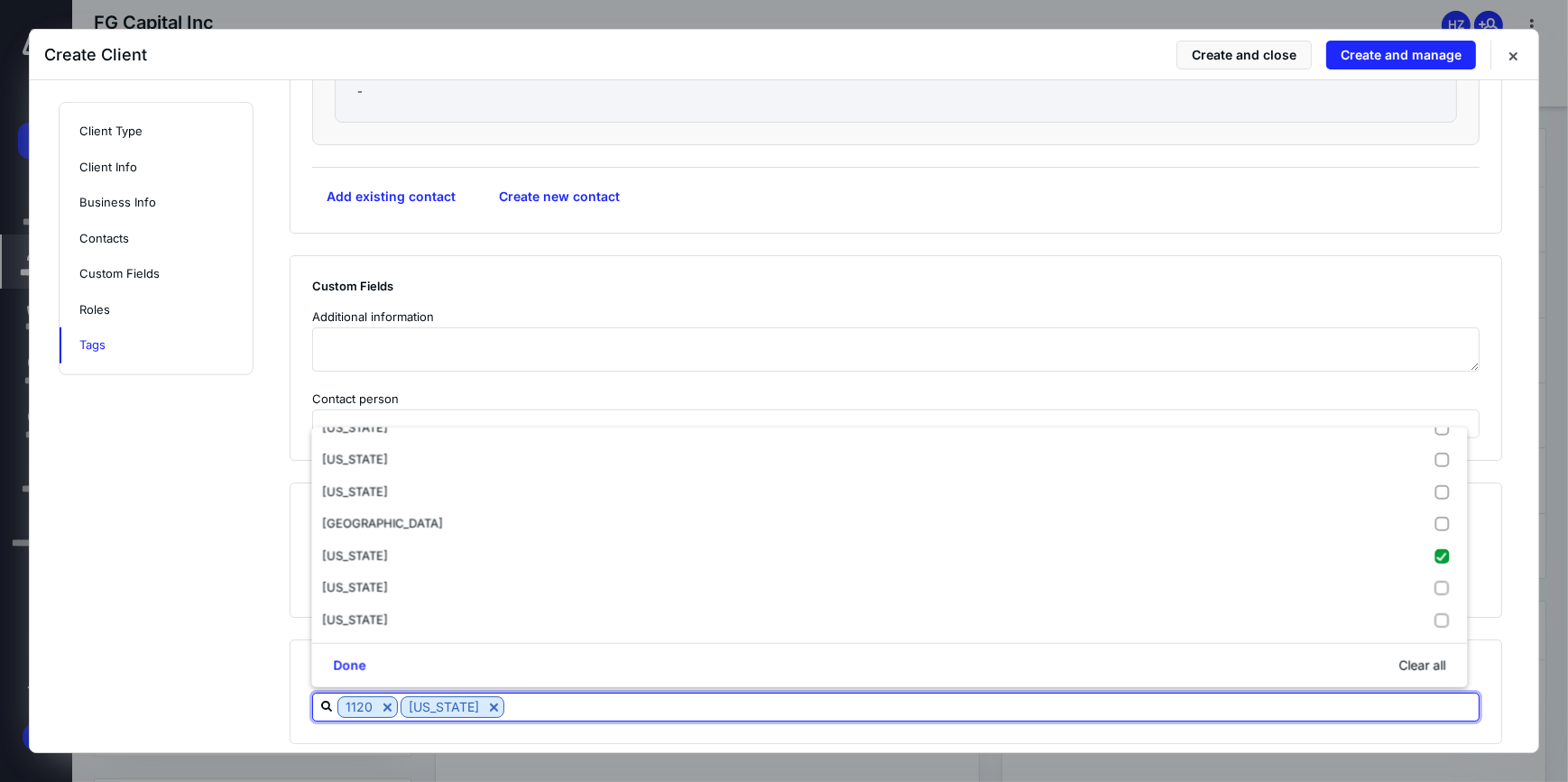 click on "**********" at bounding box center [907, -474] 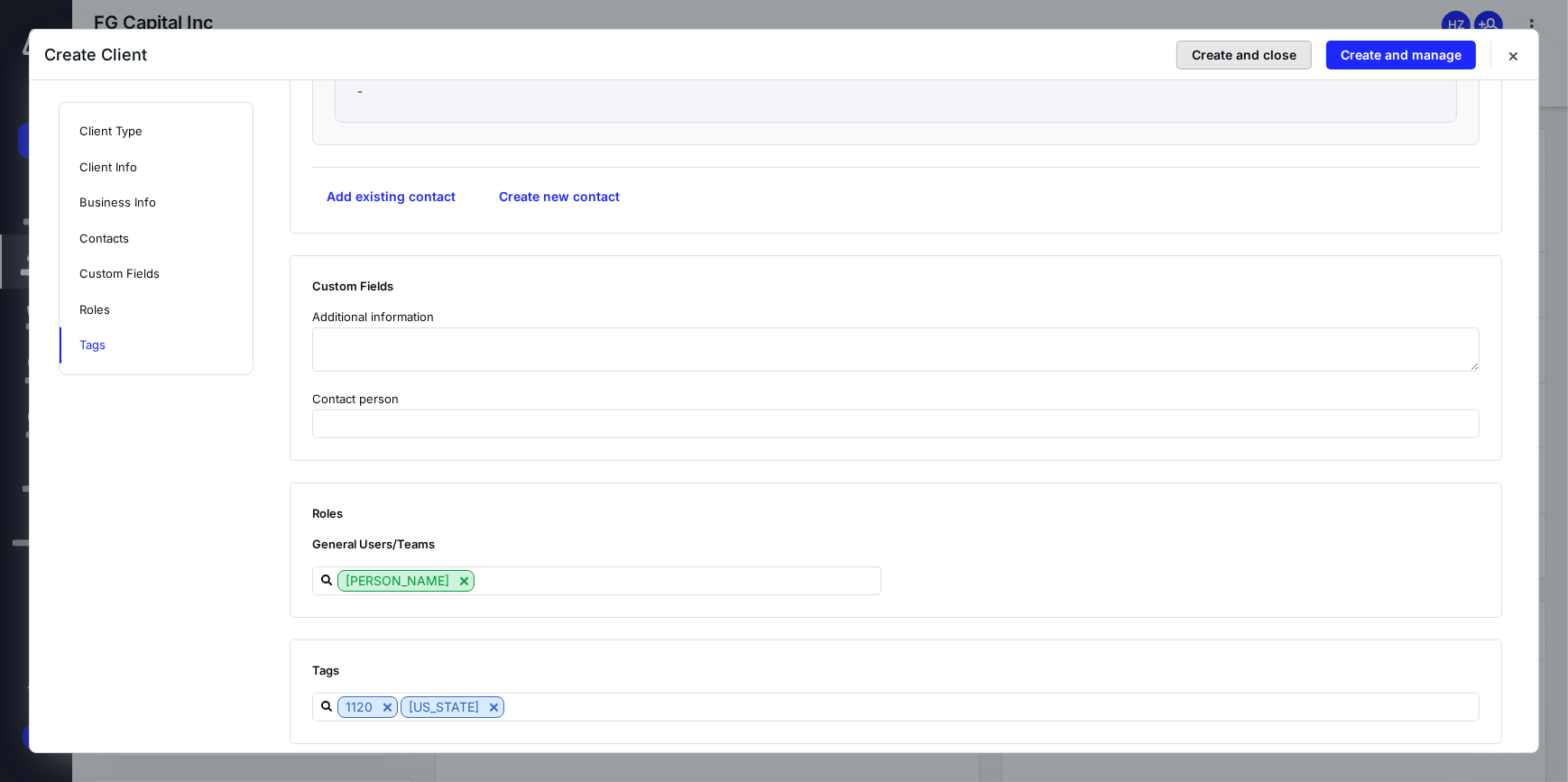 click on "Create and close" at bounding box center [1244, 55] 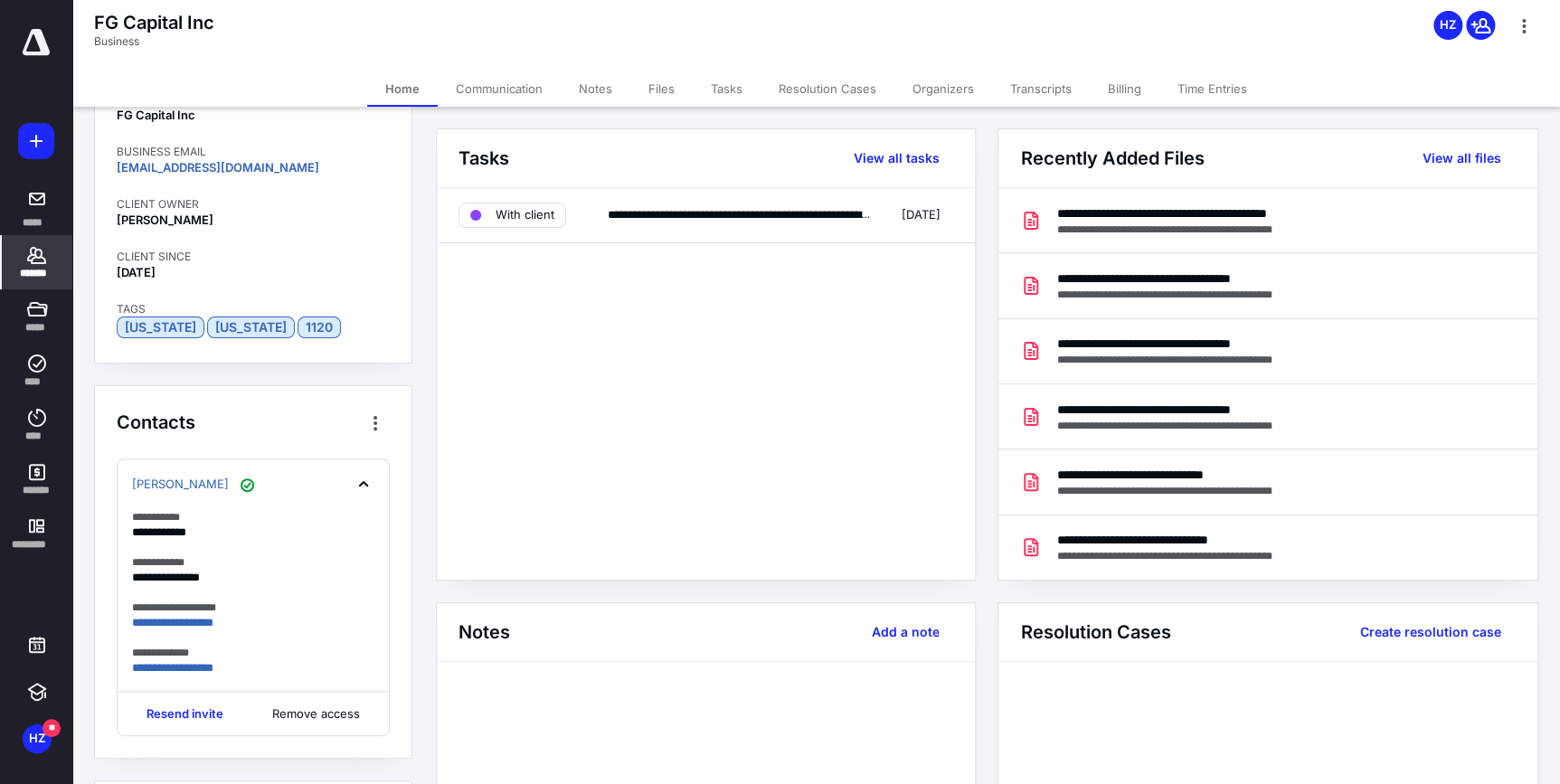 drag, startPoint x: 47, startPoint y: 256, endPoint x: 61, endPoint y: 247, distance: 16.643317 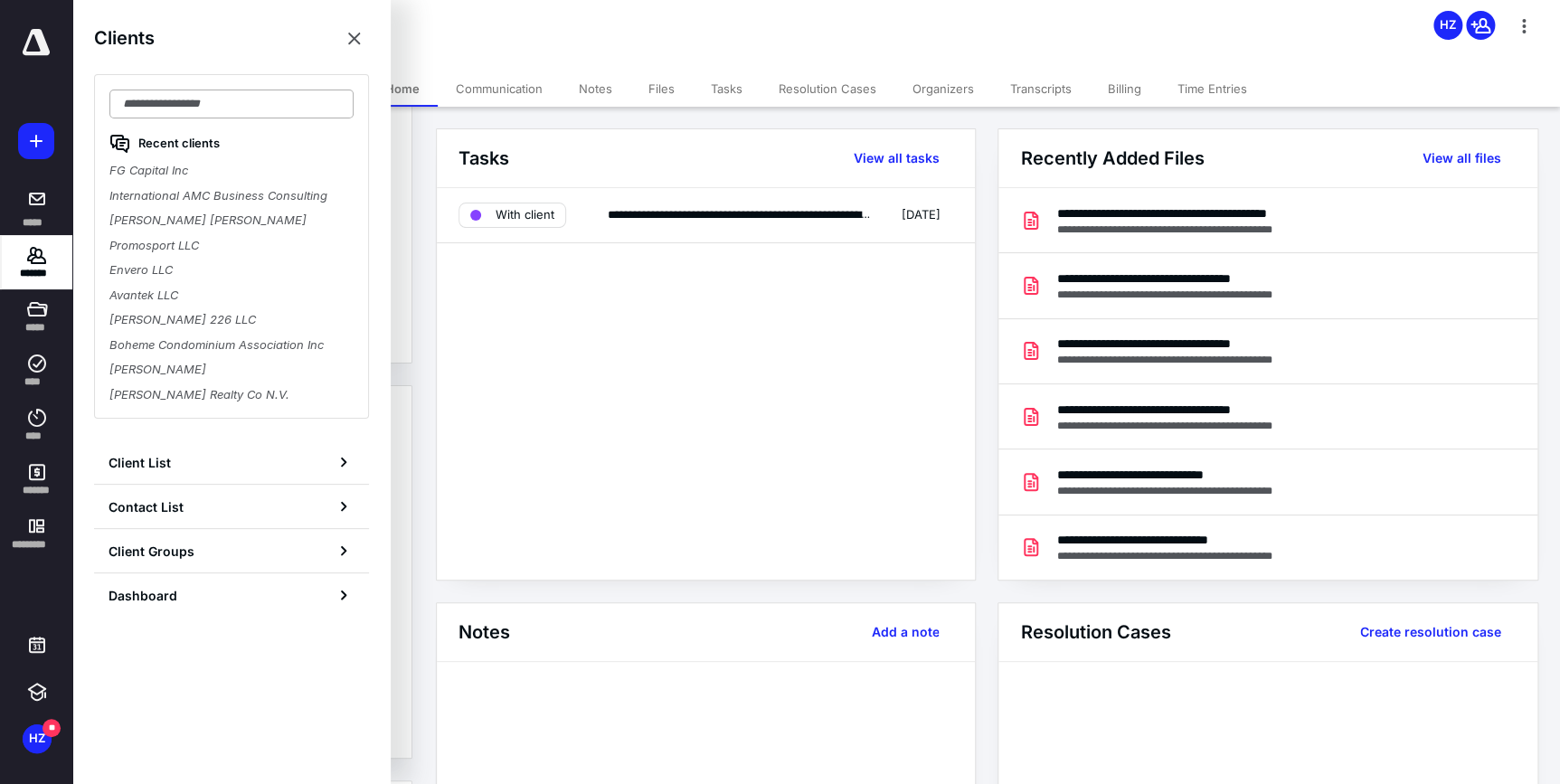 click at bounding box center [232, 104] 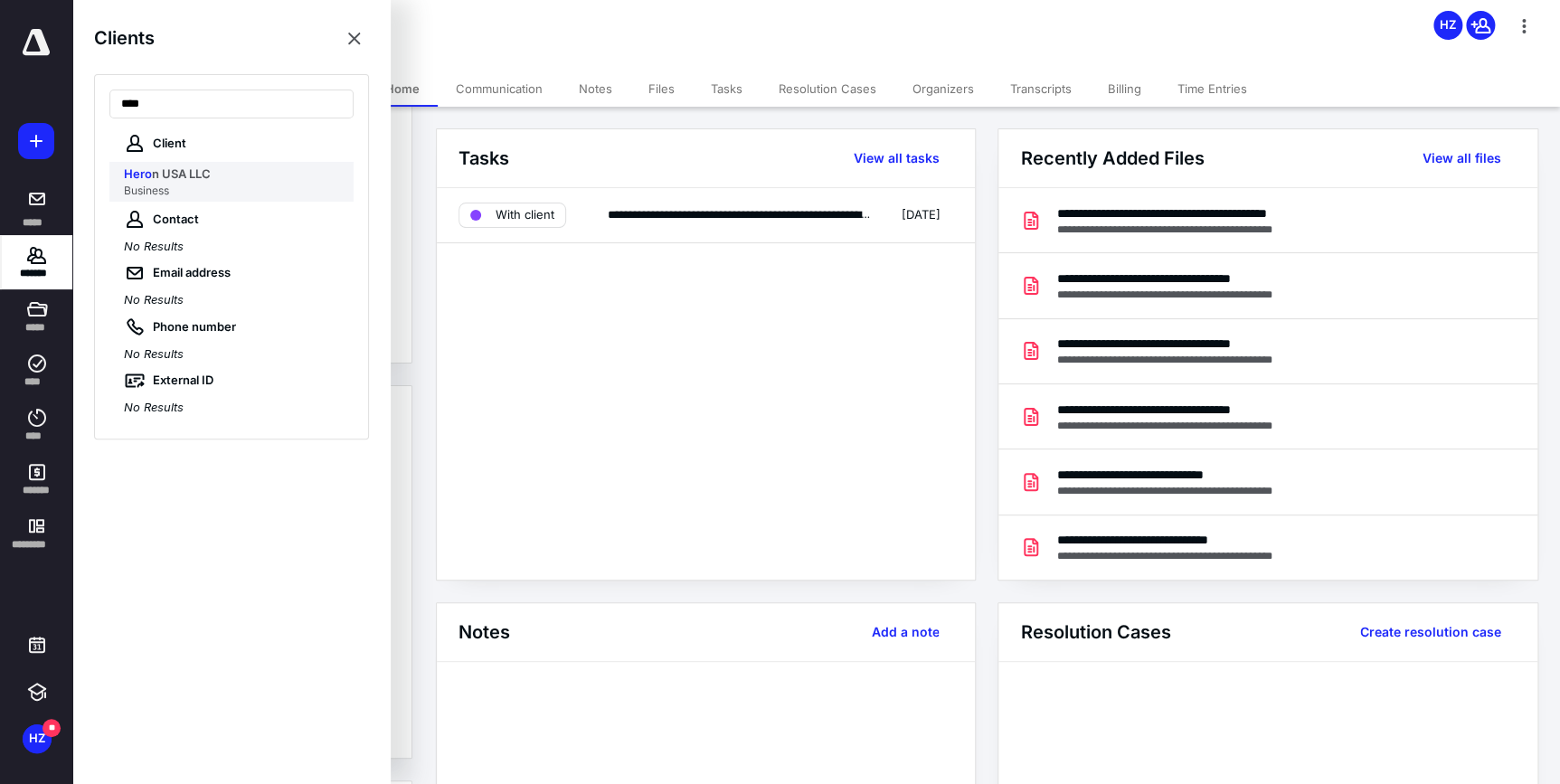 type on "****" 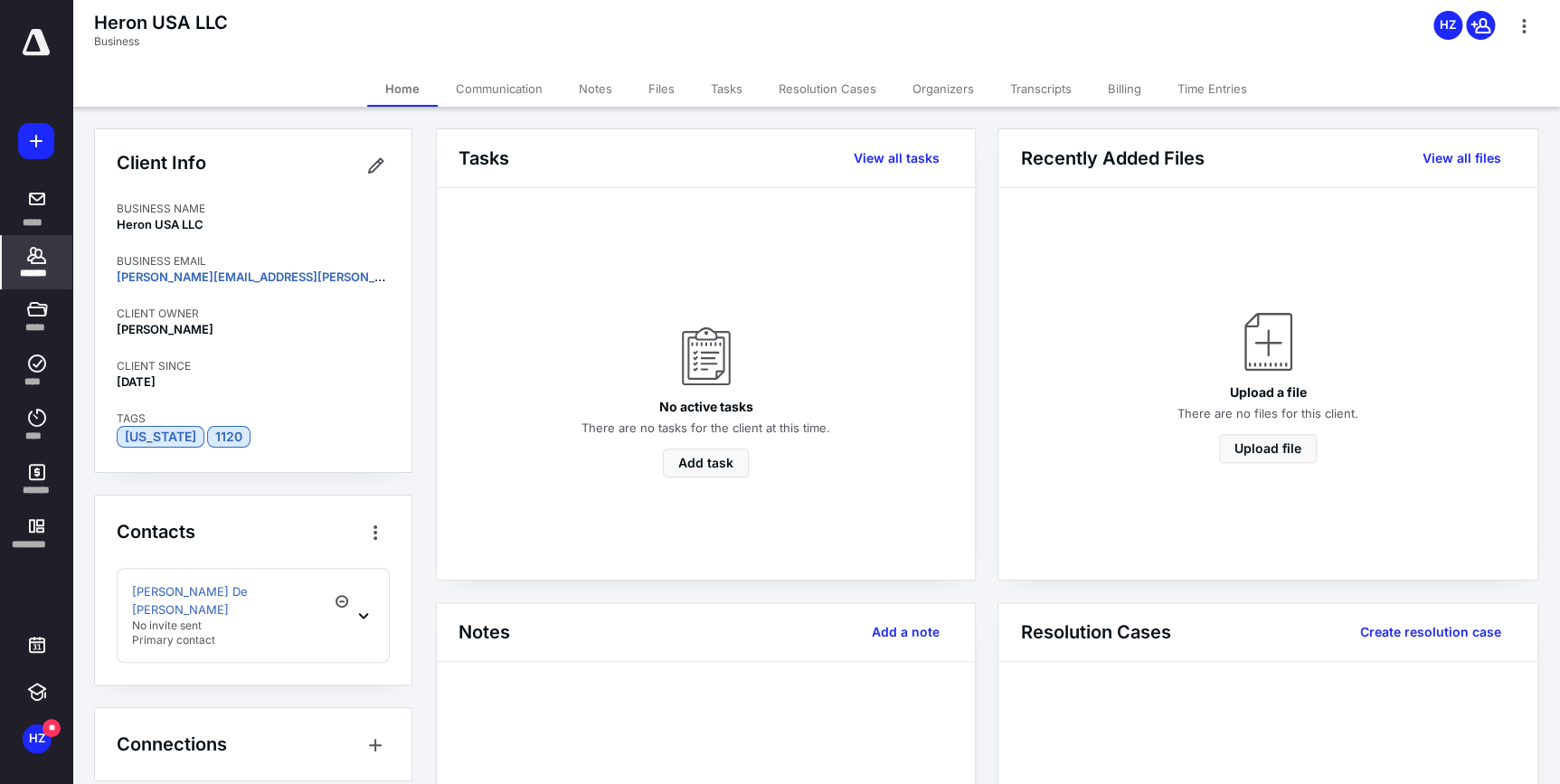 click on "Files" at bounding box center [661, 89] 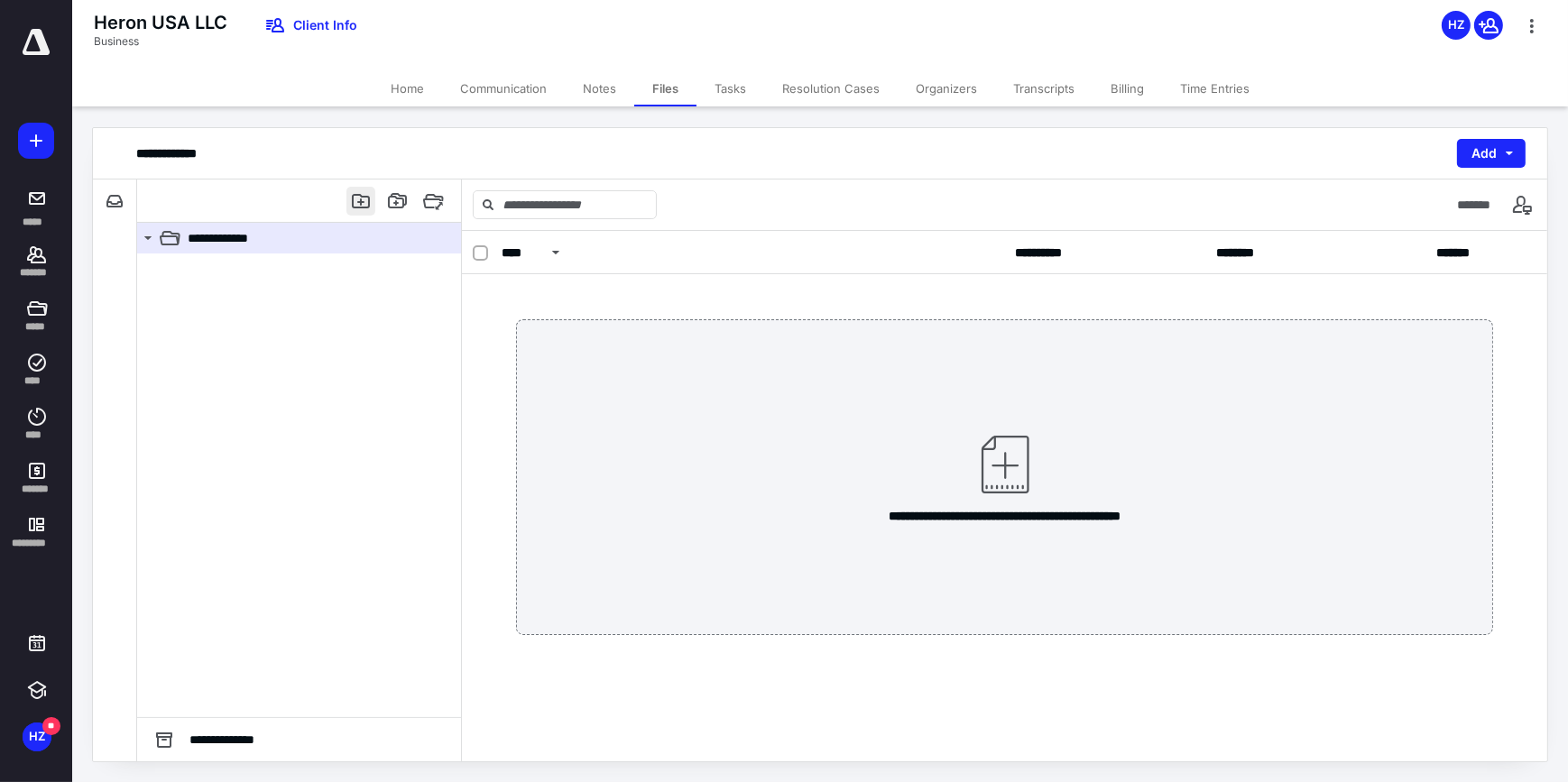 click at bounding box center (361, 201) 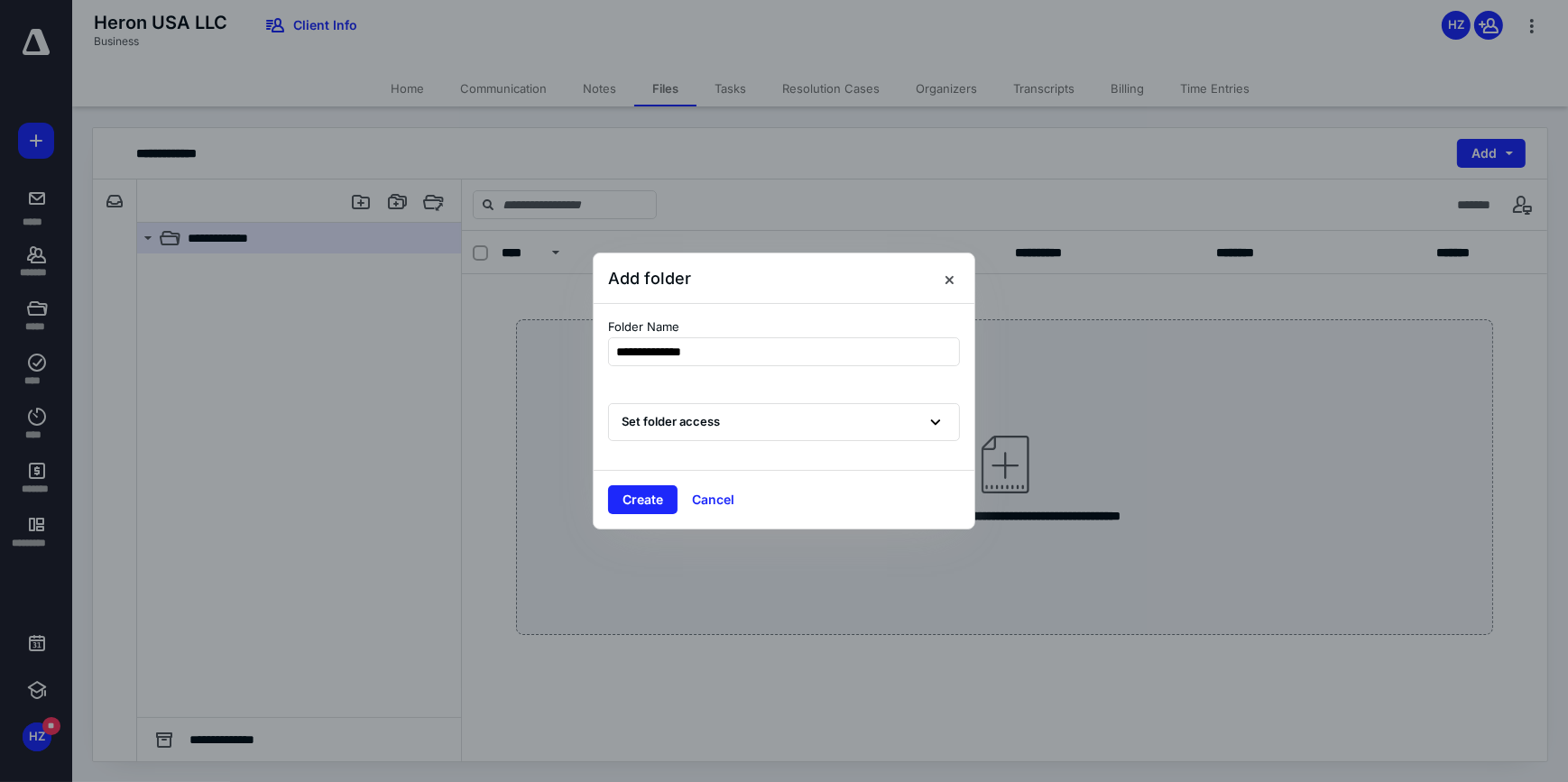 type on "**********" 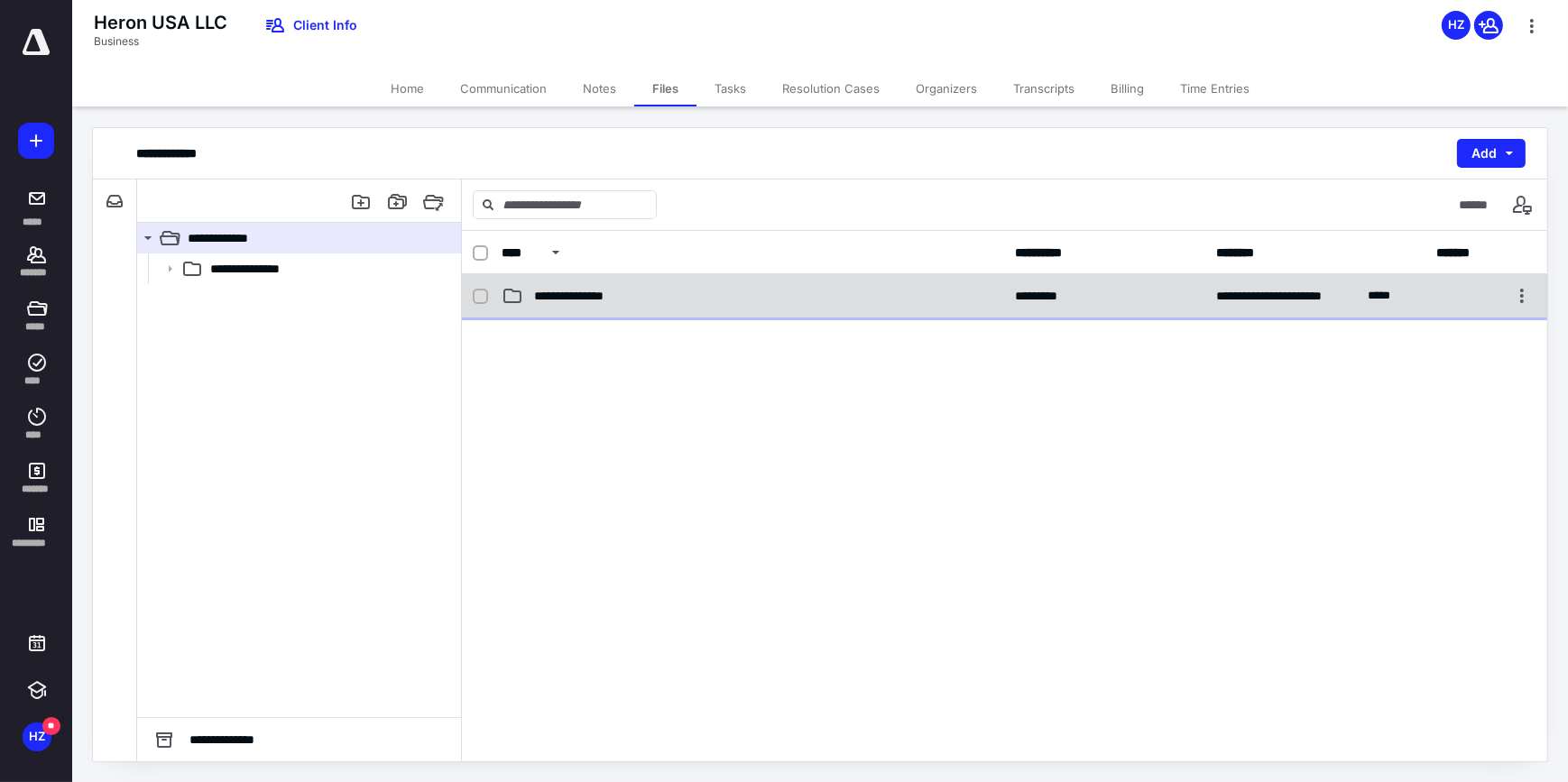 click on "**********" at bounding box center [753, 296] 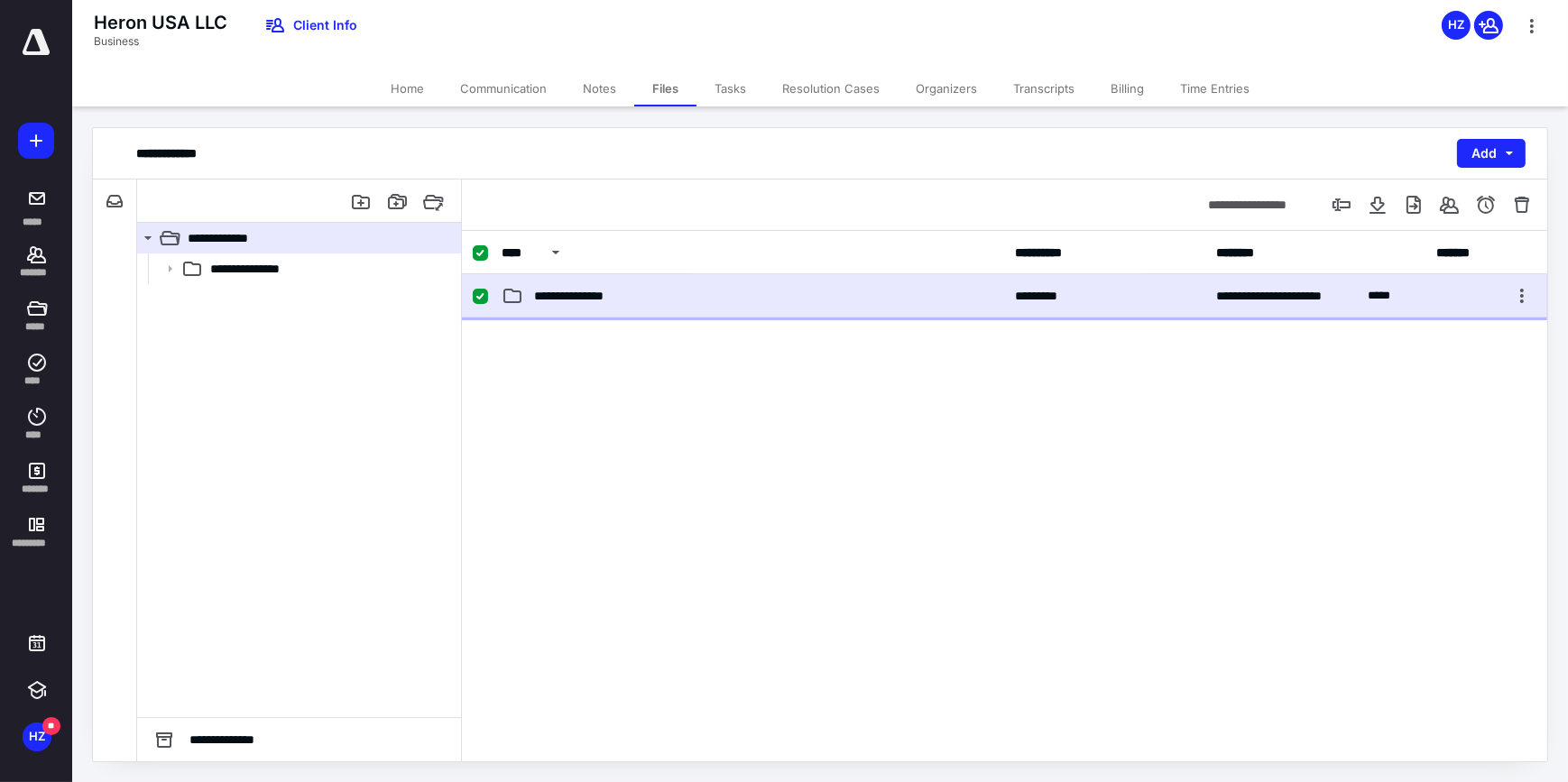 drag, startPoint x: 722, startPoint y: 301, endPoint x: 1184, endPoint y: 302, distance: 462.001 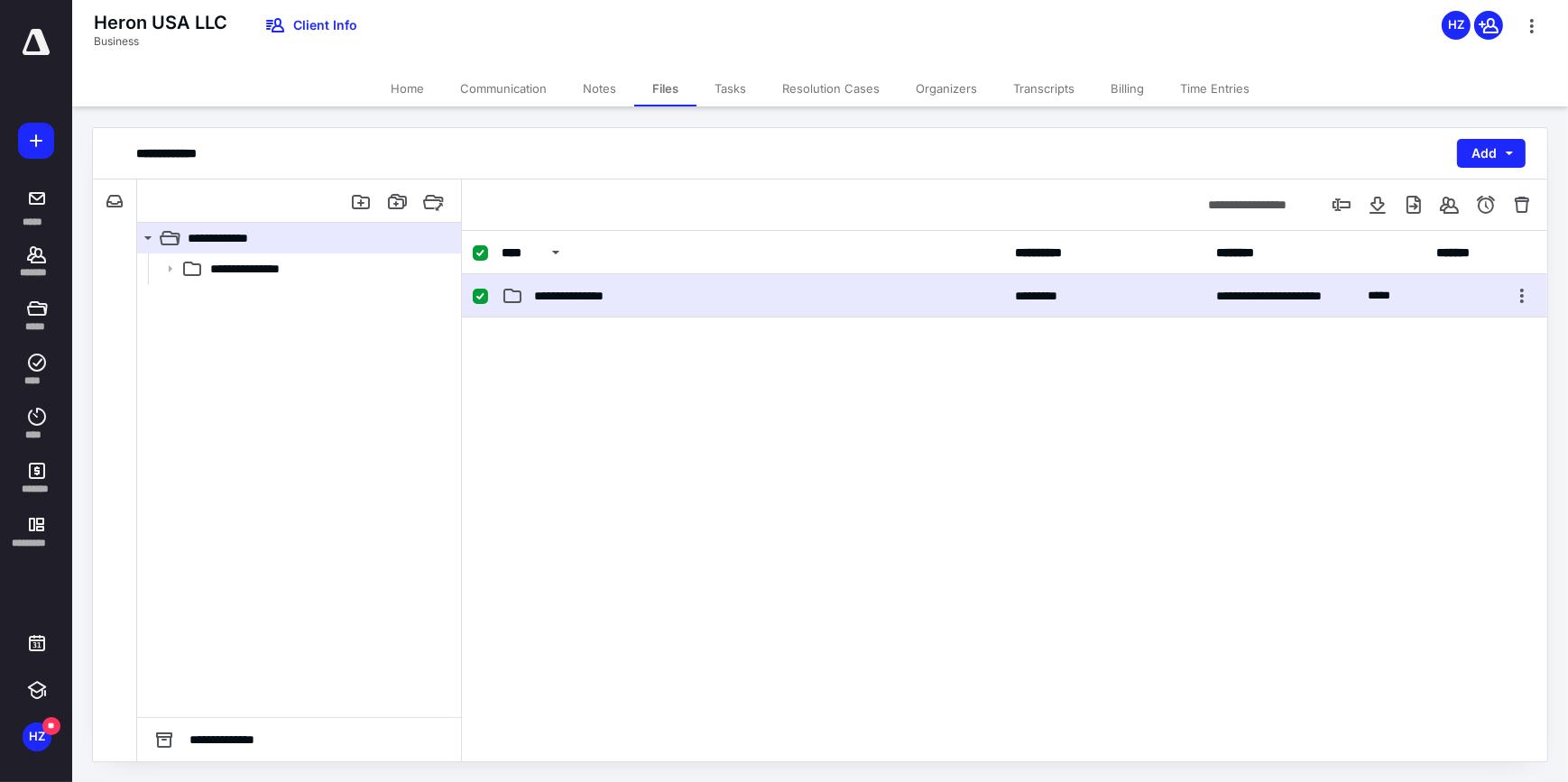 checkbox on "false" 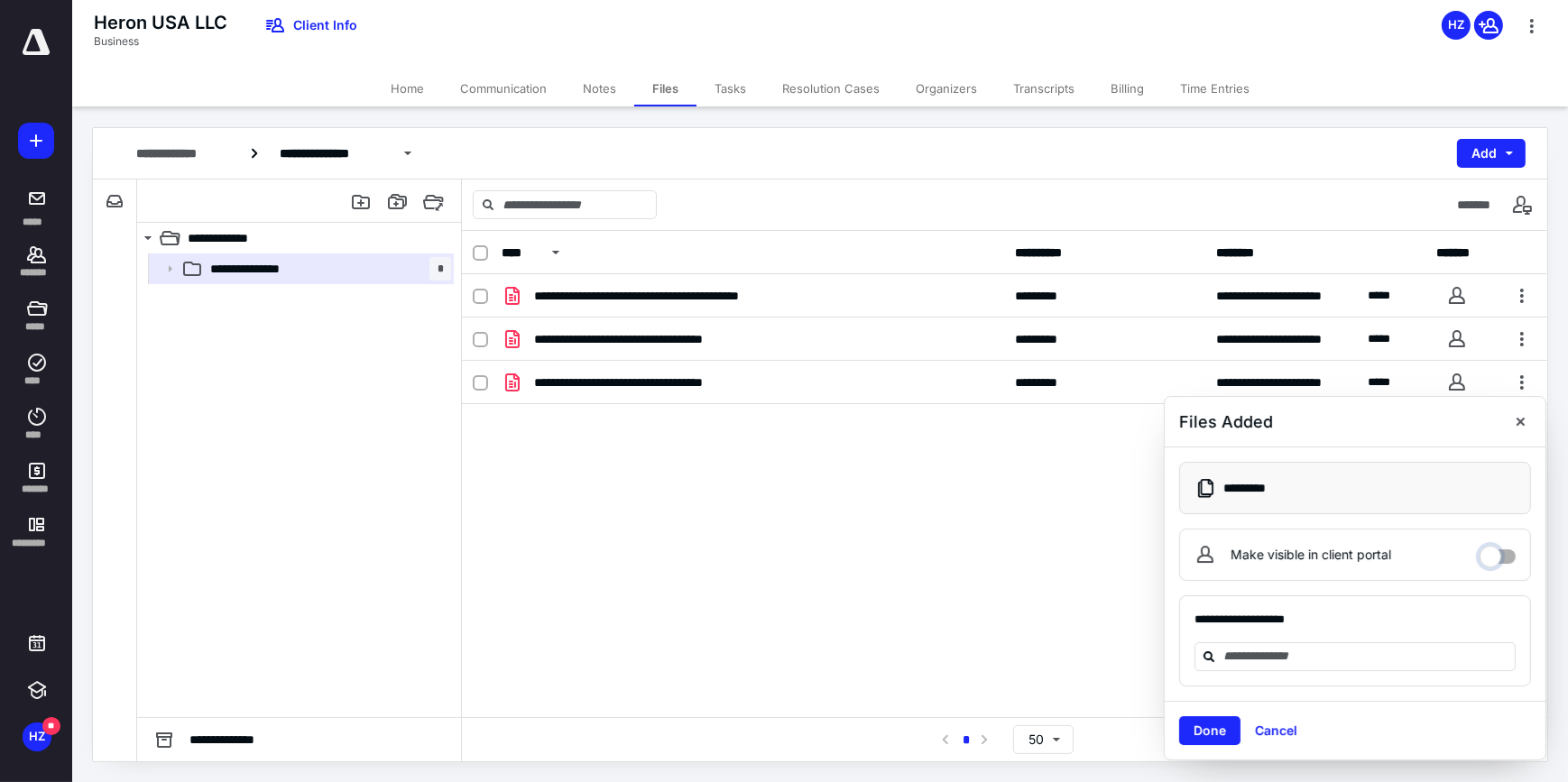 click on "Make visible in client portal" at bounding box center [1498, 552] 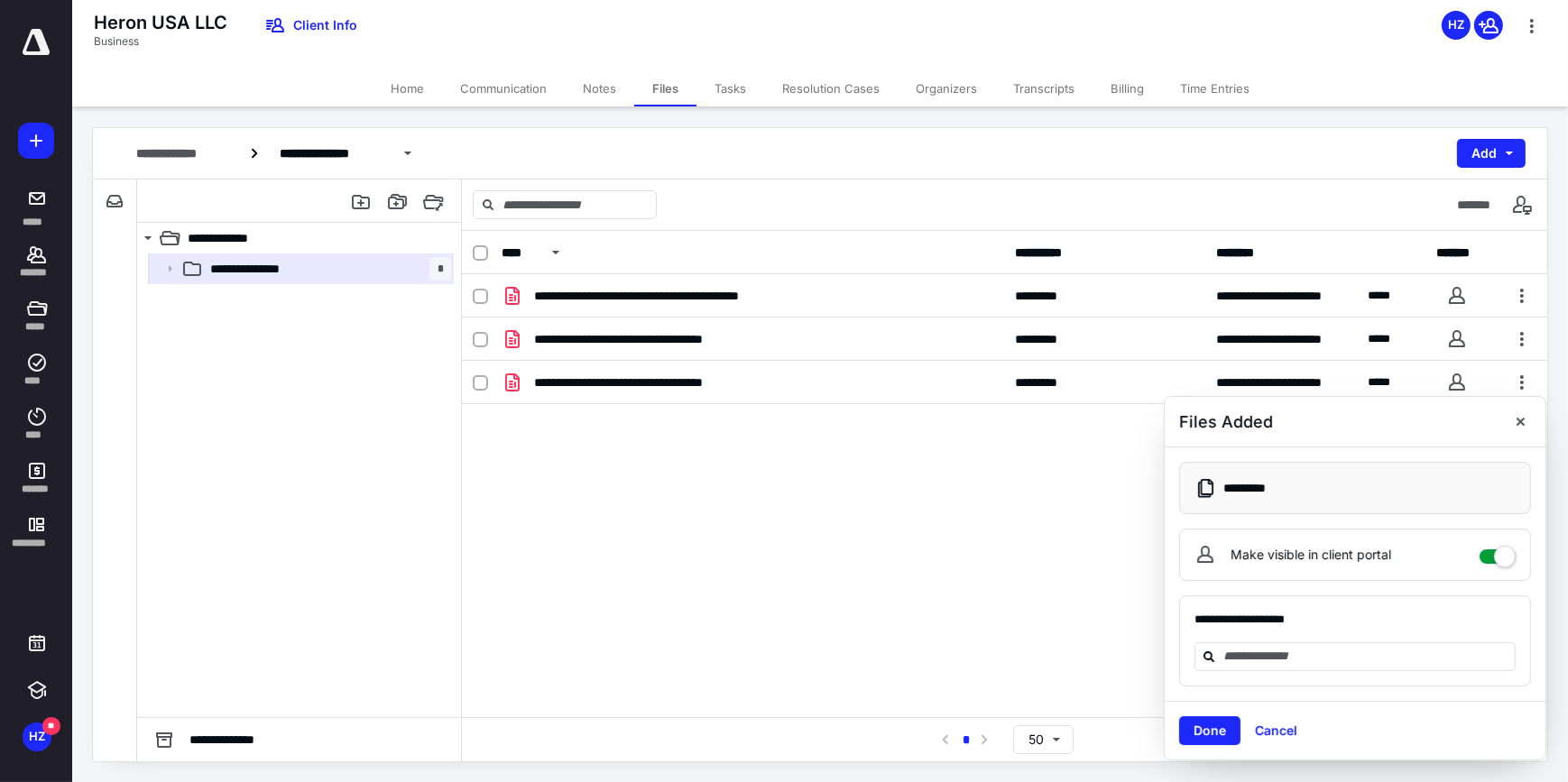 checkbox on "****" 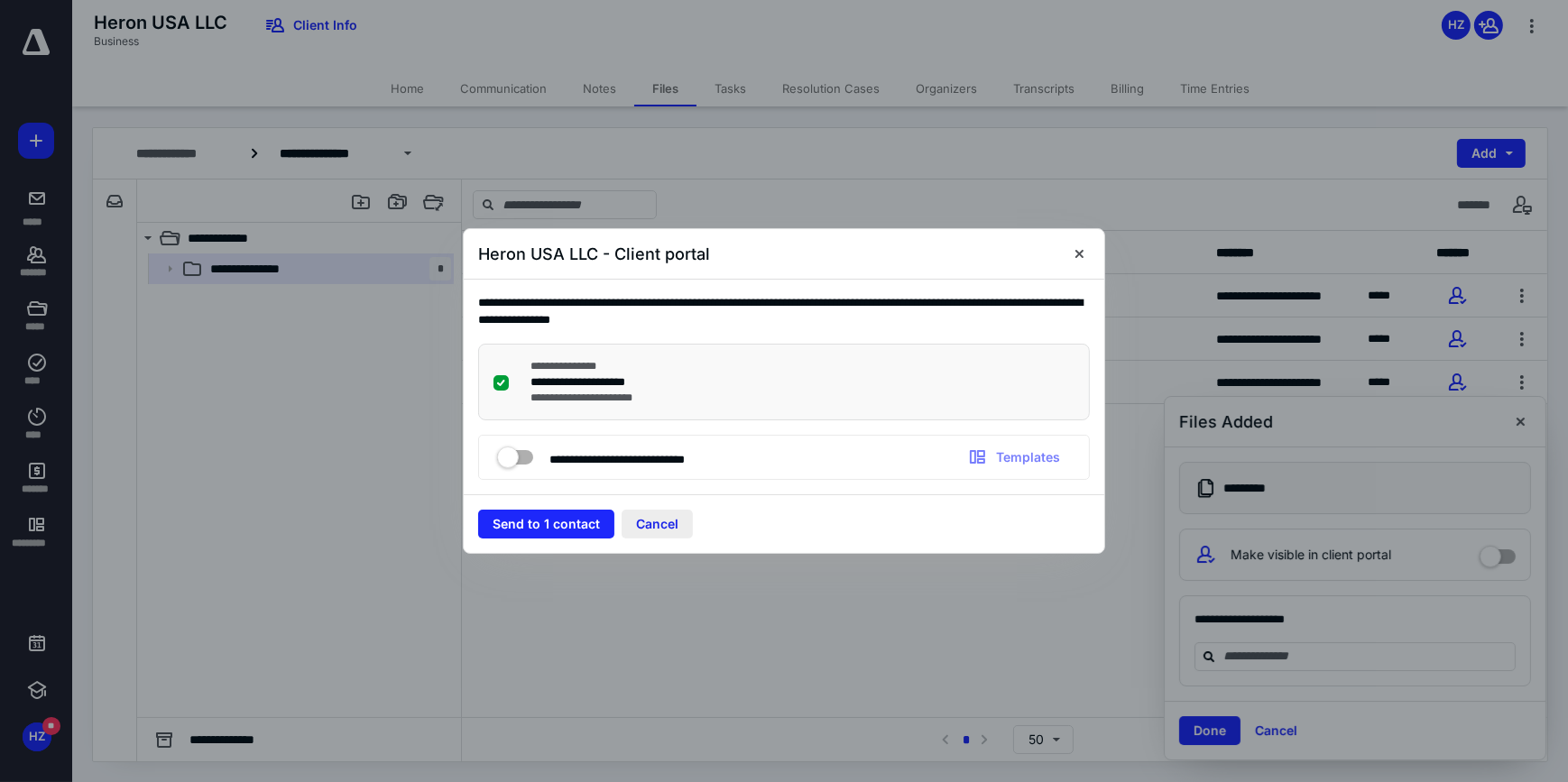 click on "Cancel" at bounding box center (657, 524) 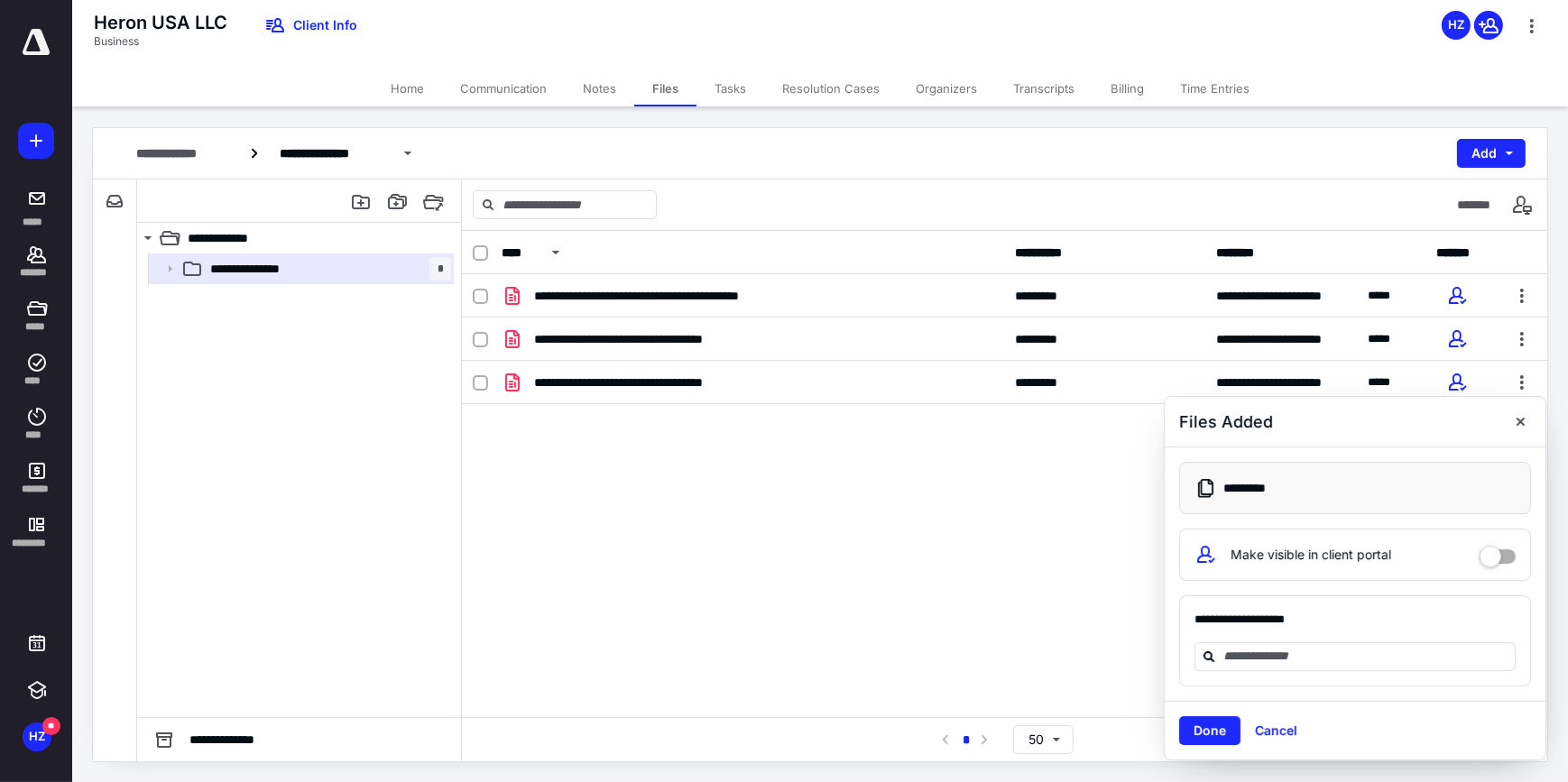 drag, startPoint x: 1209, startPoint y: 725, endPoint x: 1087, endPoint y: 766, distance: 128.70509 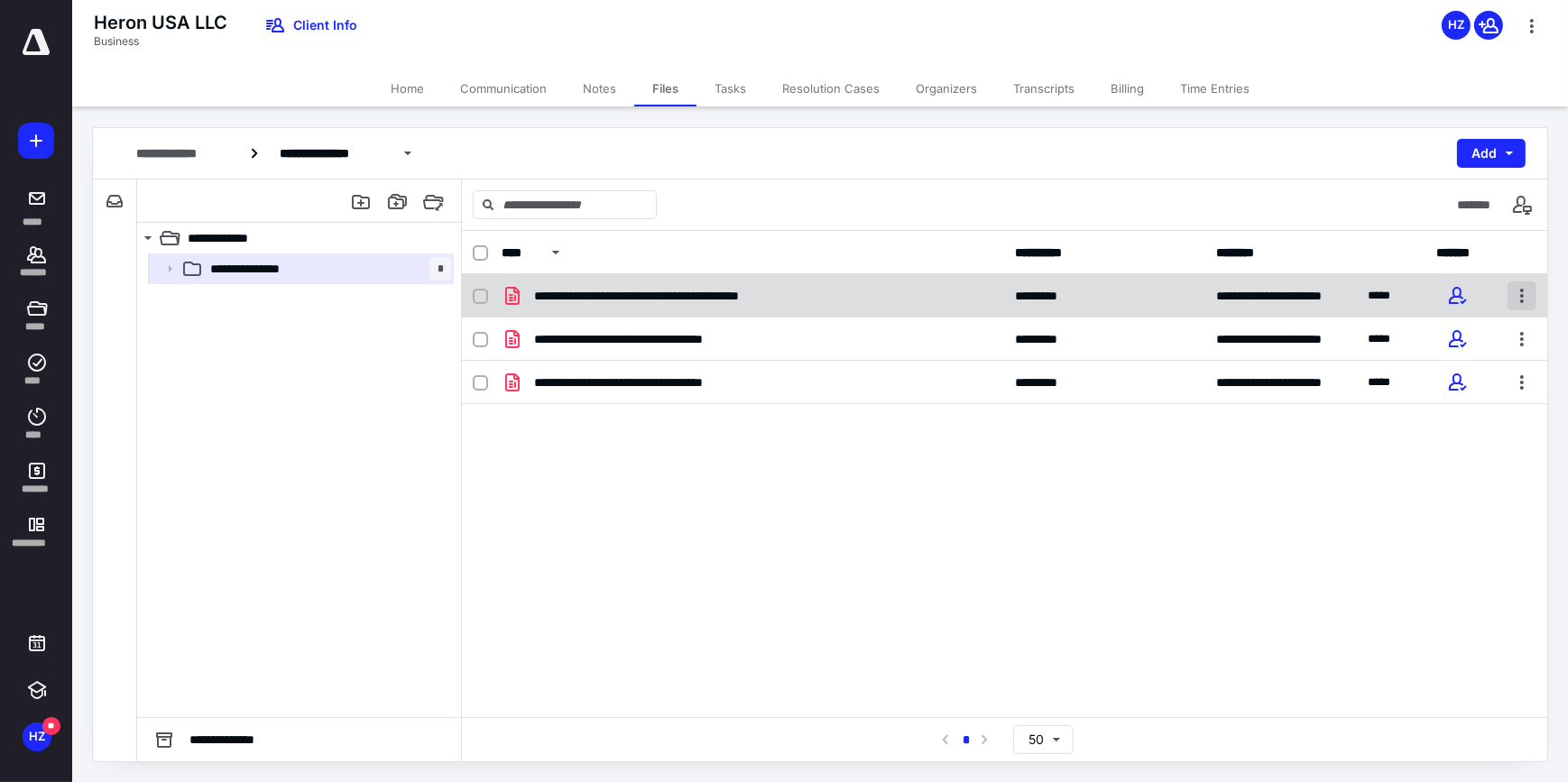 click at bounding box center (1522, 296) 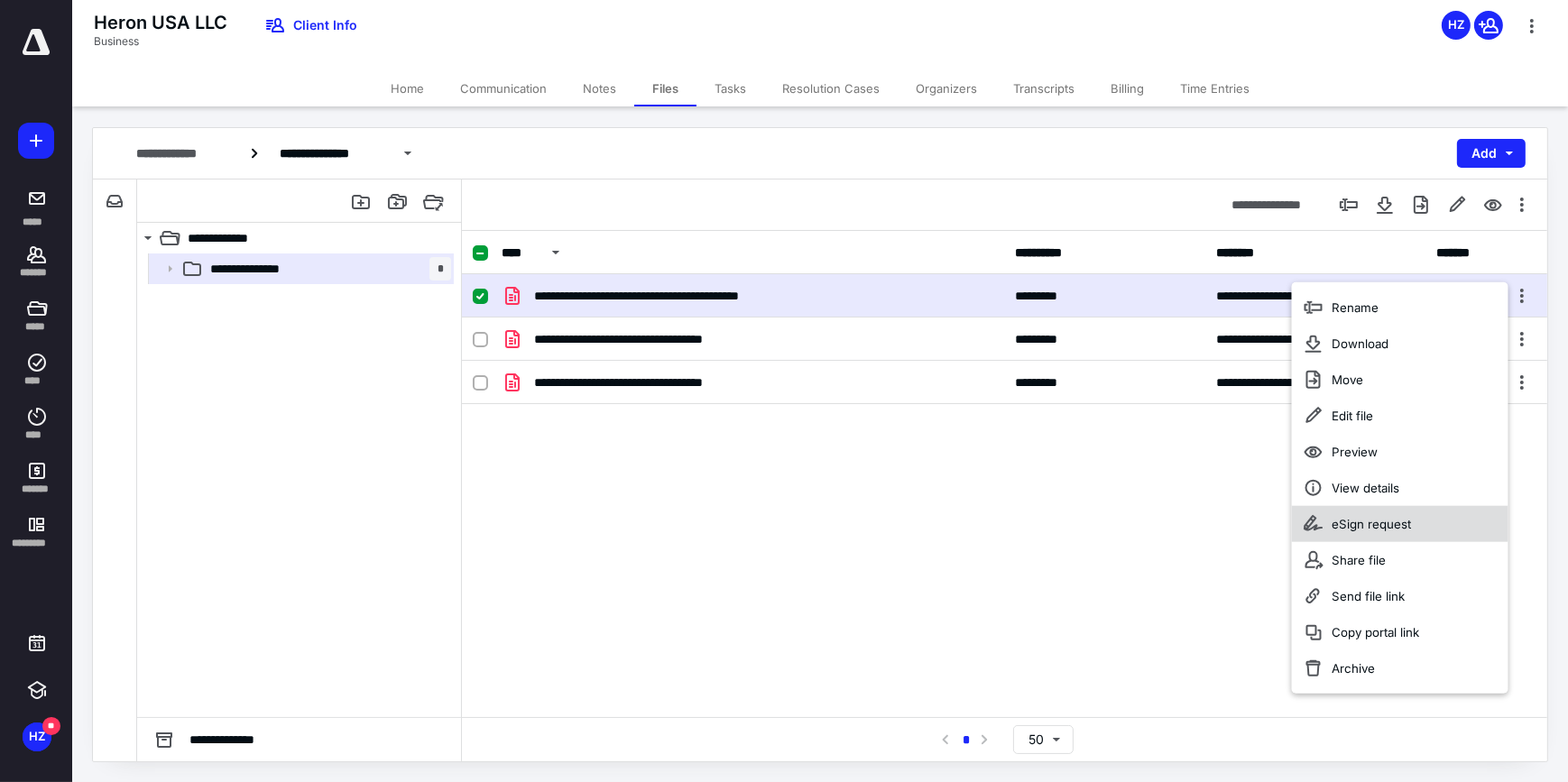 click on "eSign request" at bounding box center (1371, 524) 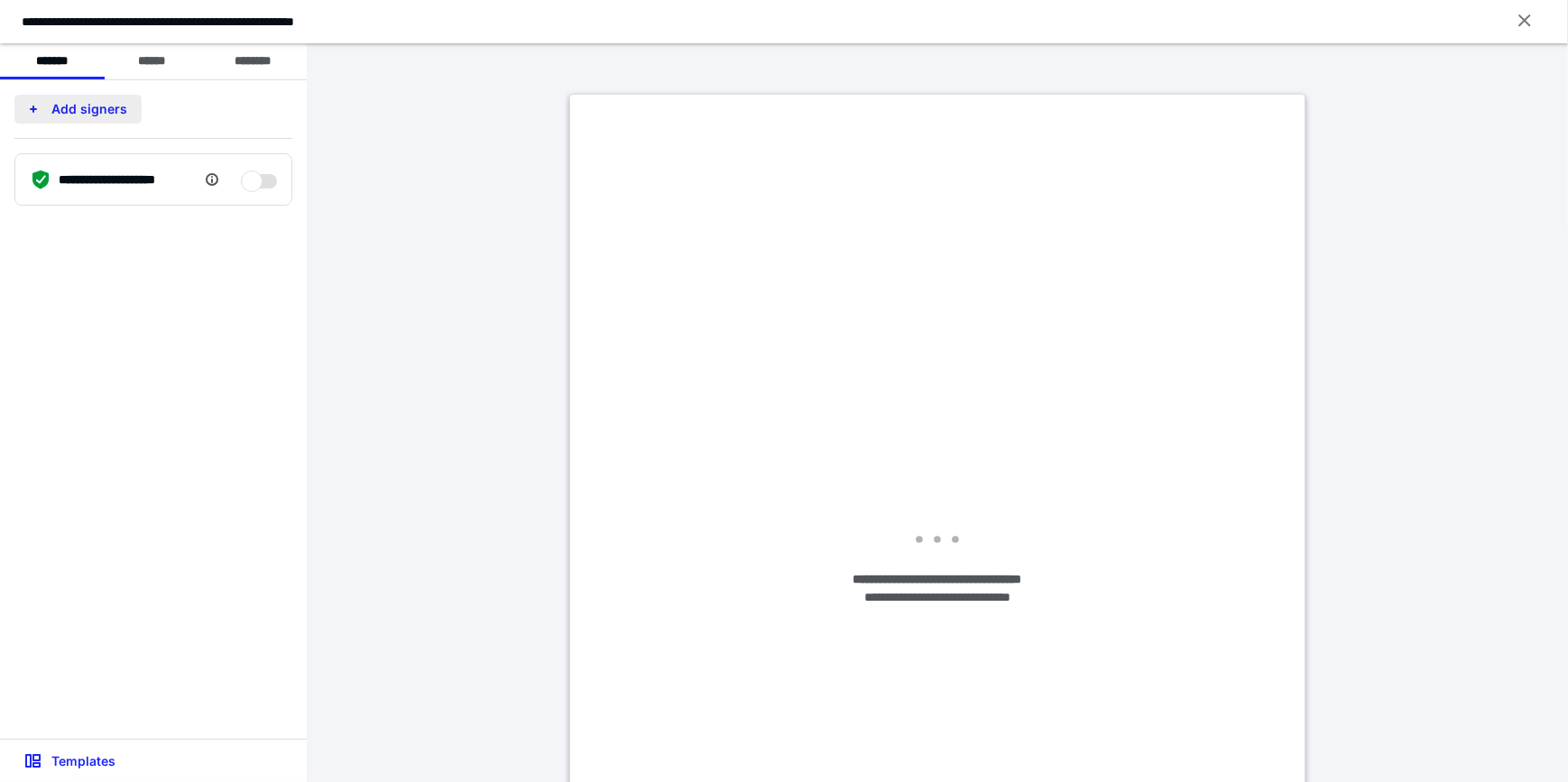 click on "Add signers" at bounding box center [78, 109] 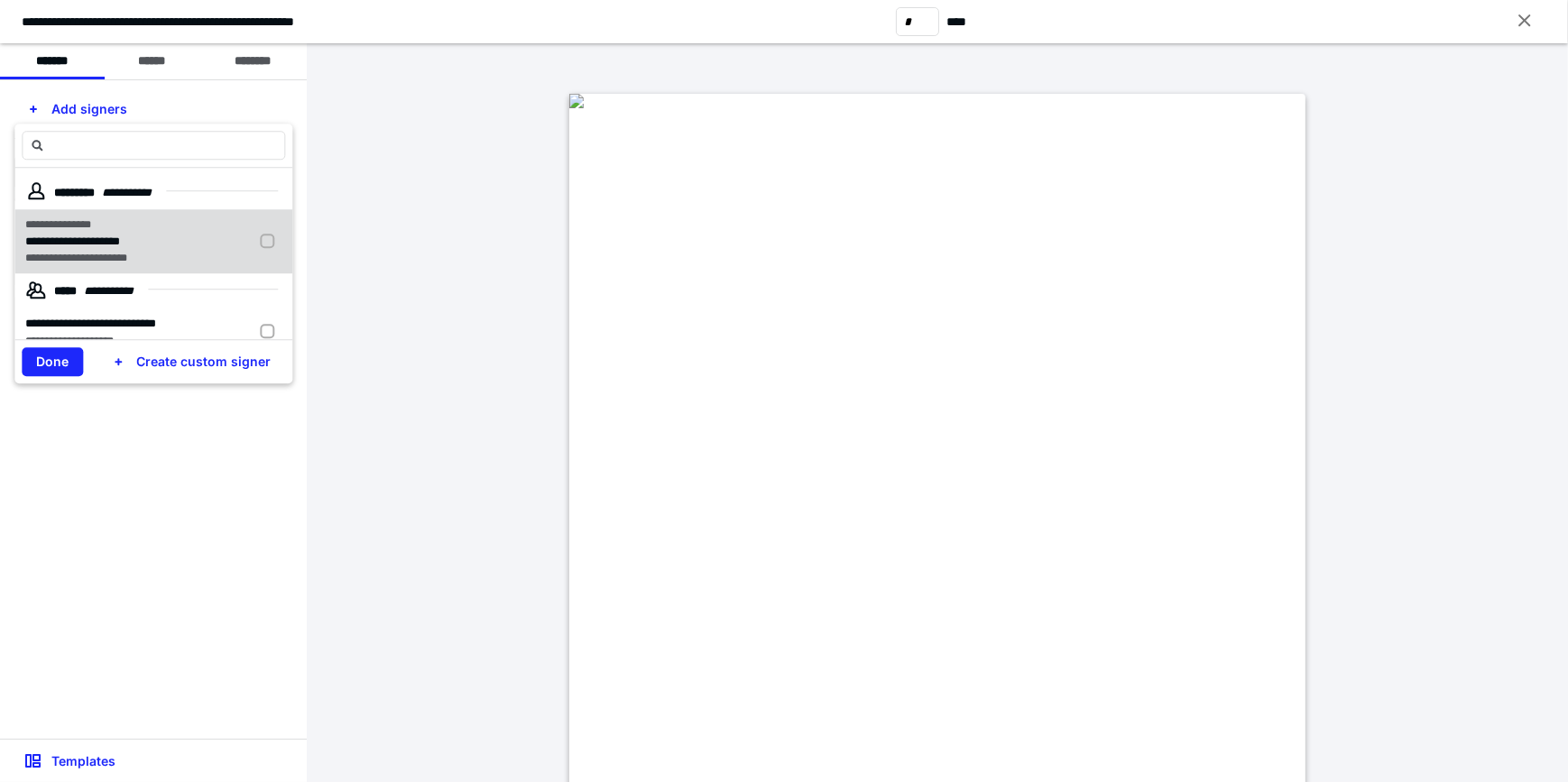 click at bounding box center (271, 242) 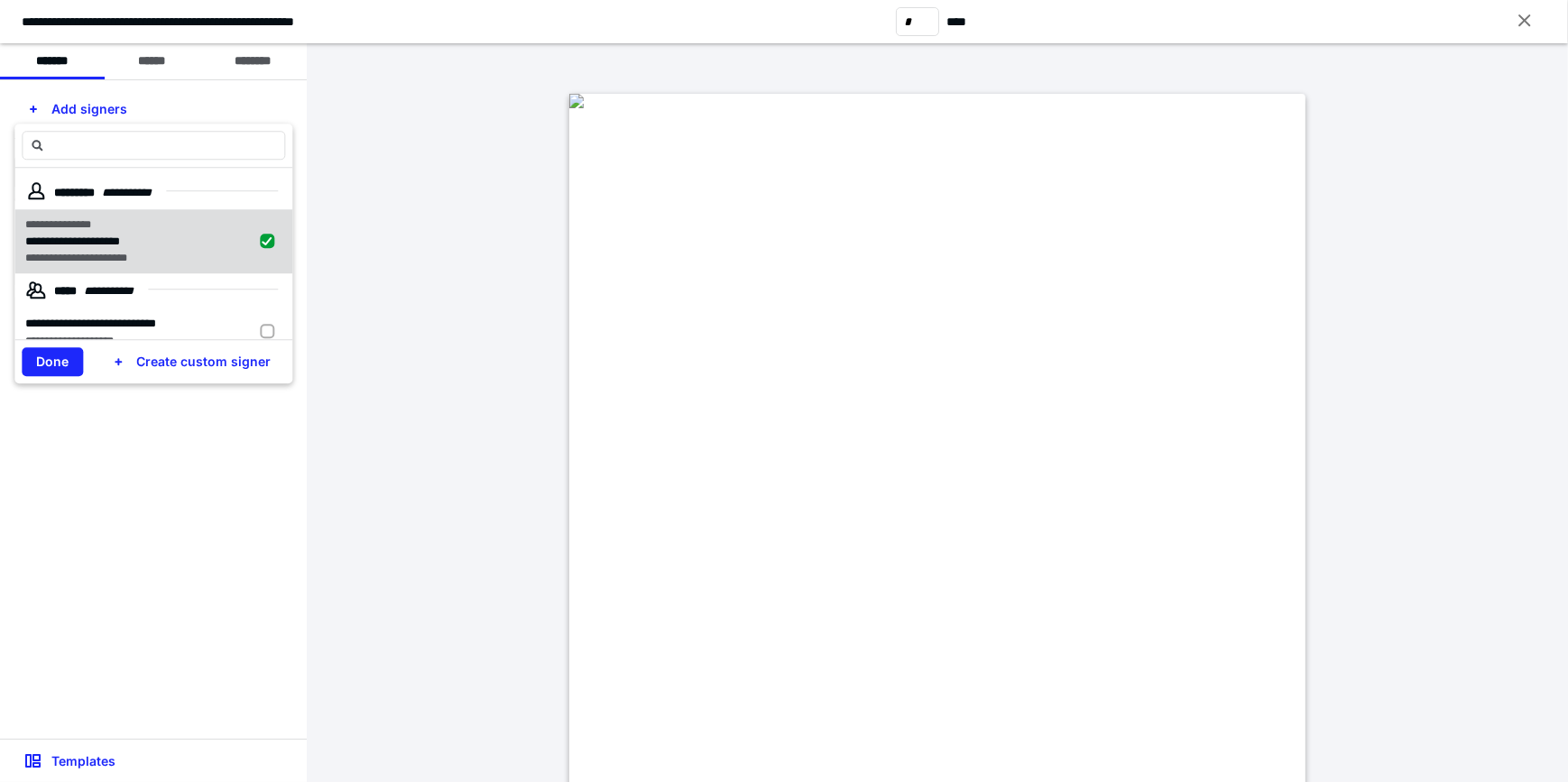 checkbox on "true" 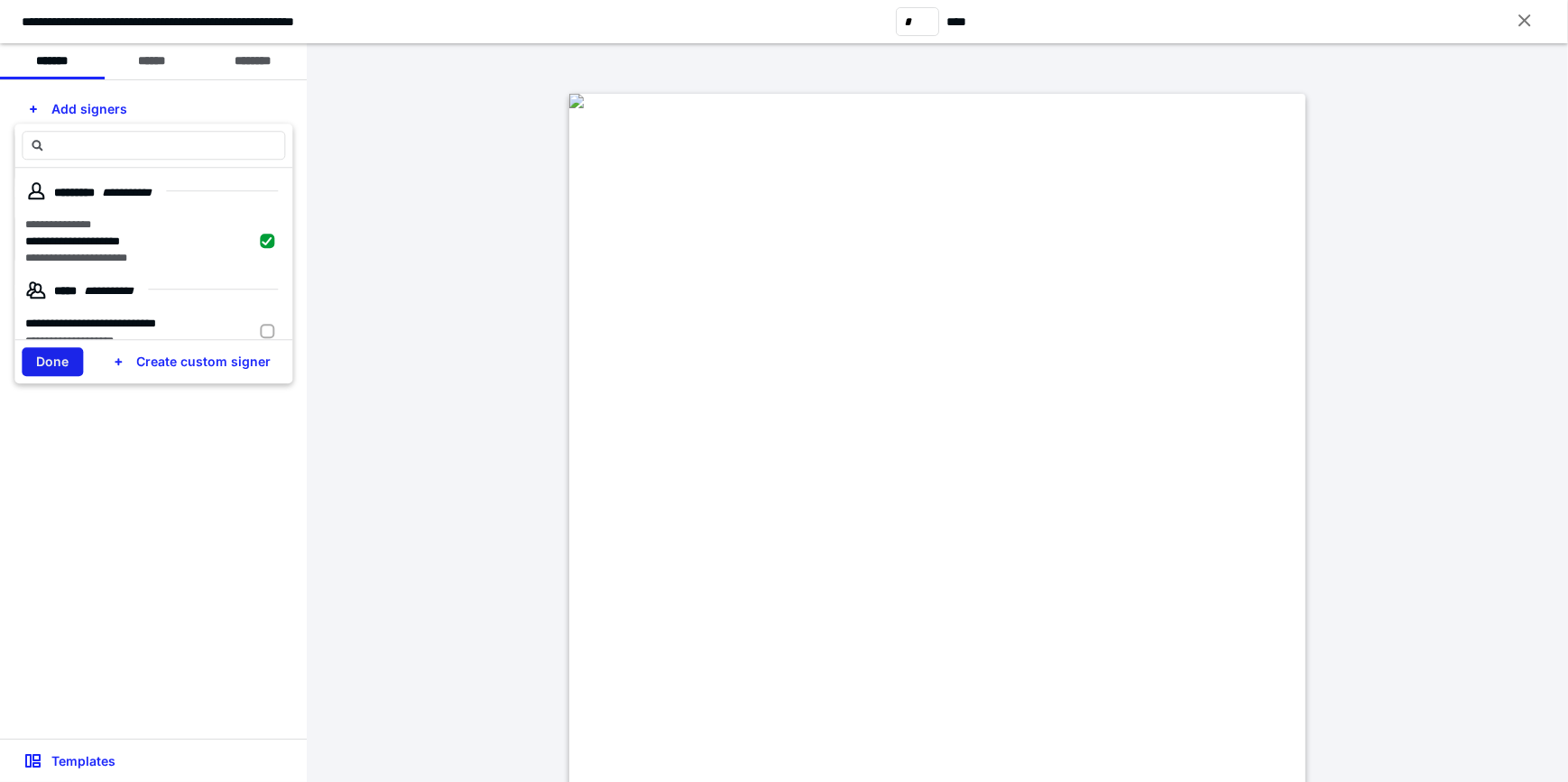 click on "Done" at bounding box center [52, 362] 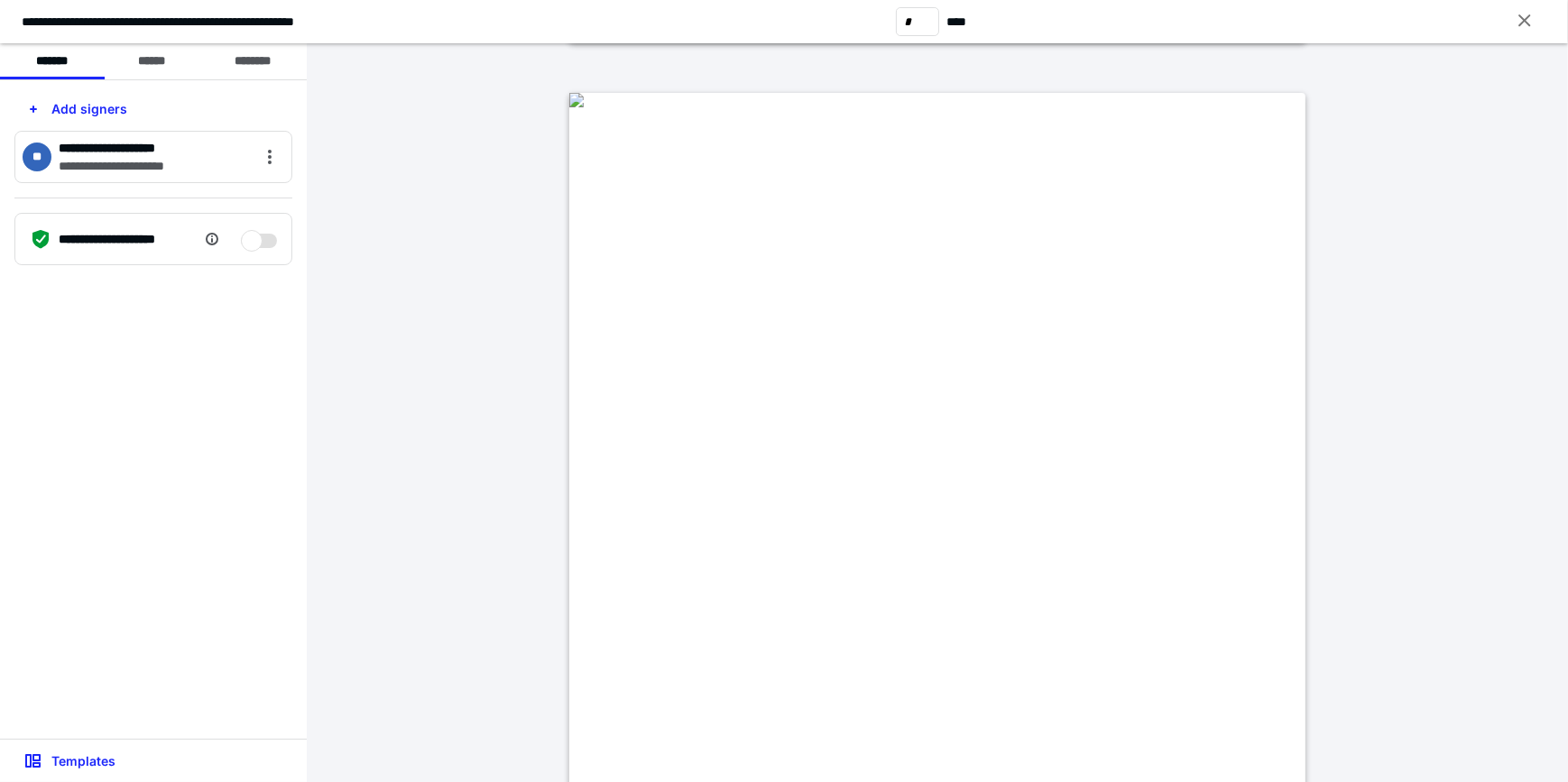 scroll, scrollTop: 1229, scrollLeft: 0, axis: vertical 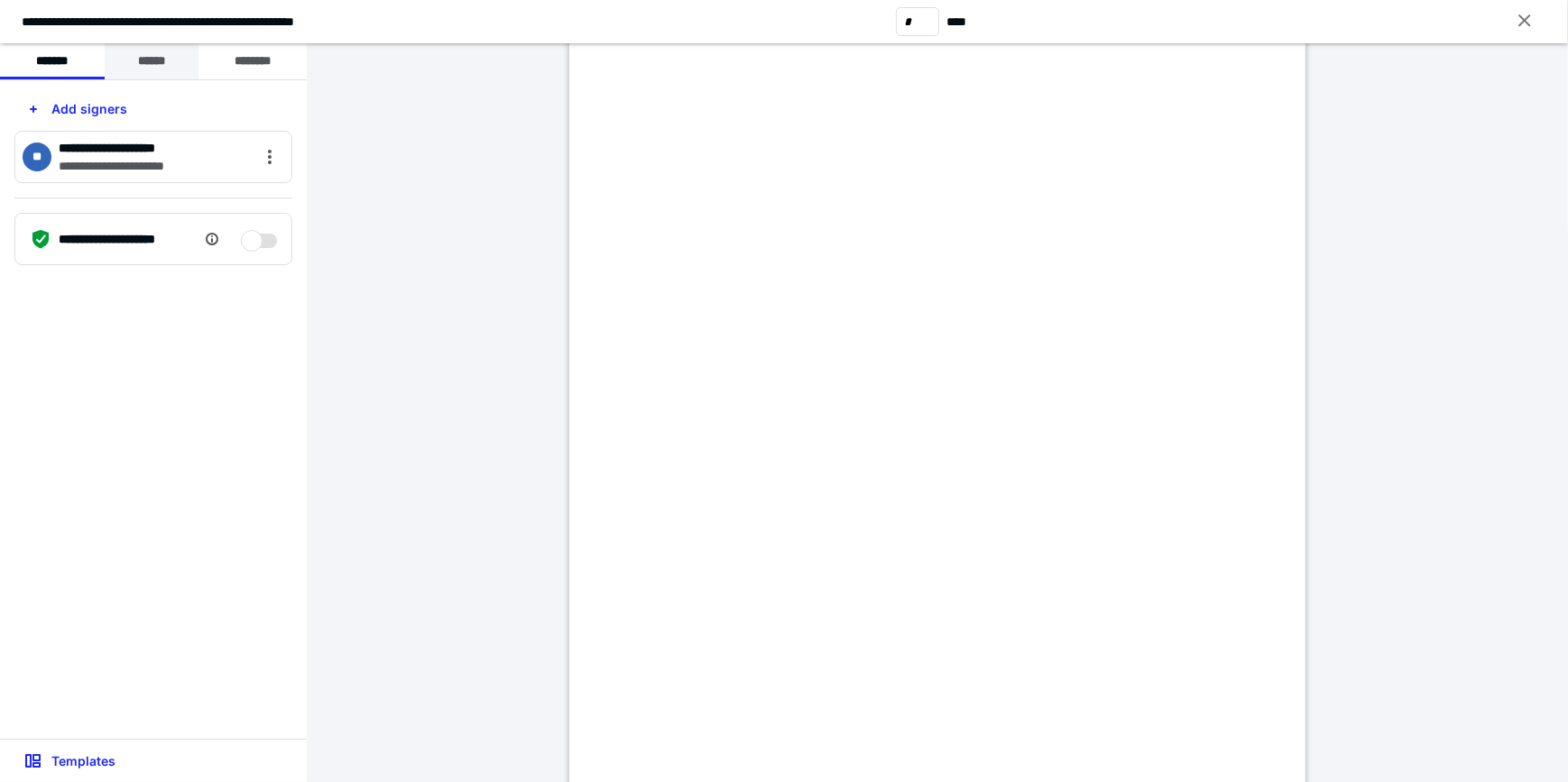 click on "******" at bounding box center [152, 61] 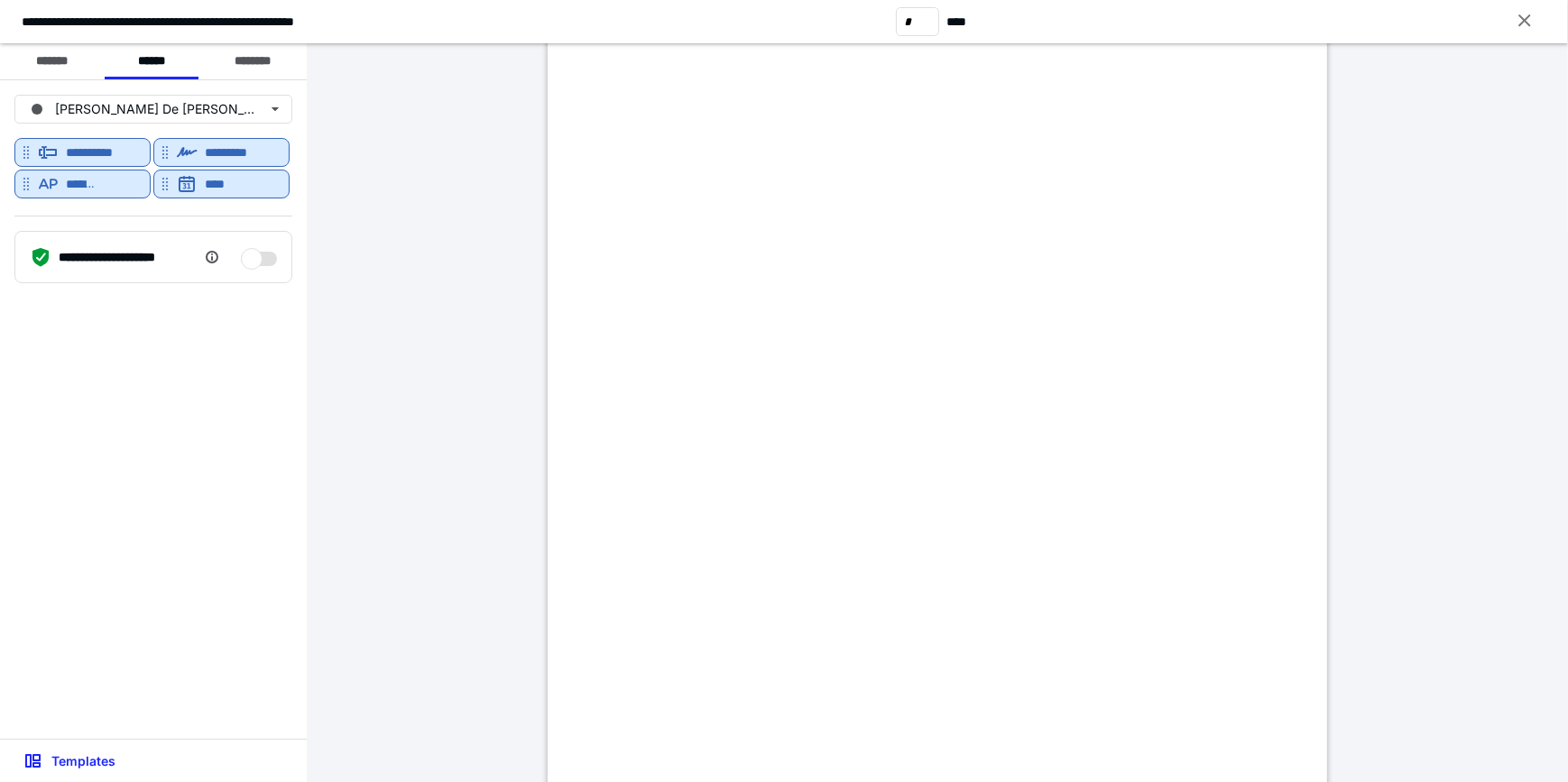scroll, scrollTop: 3280, scrollLeft: 0, axis: vertical 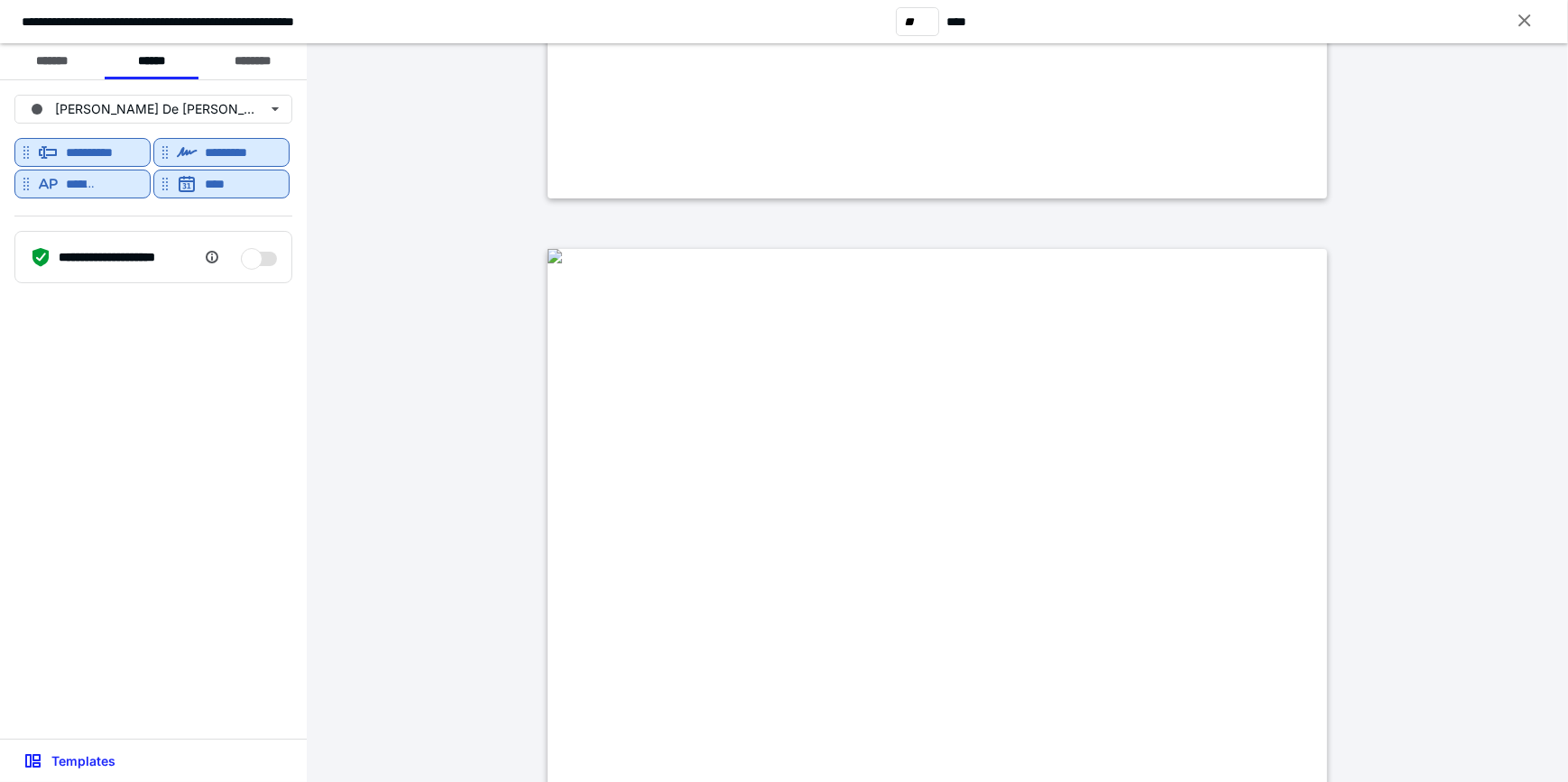 type on "**" 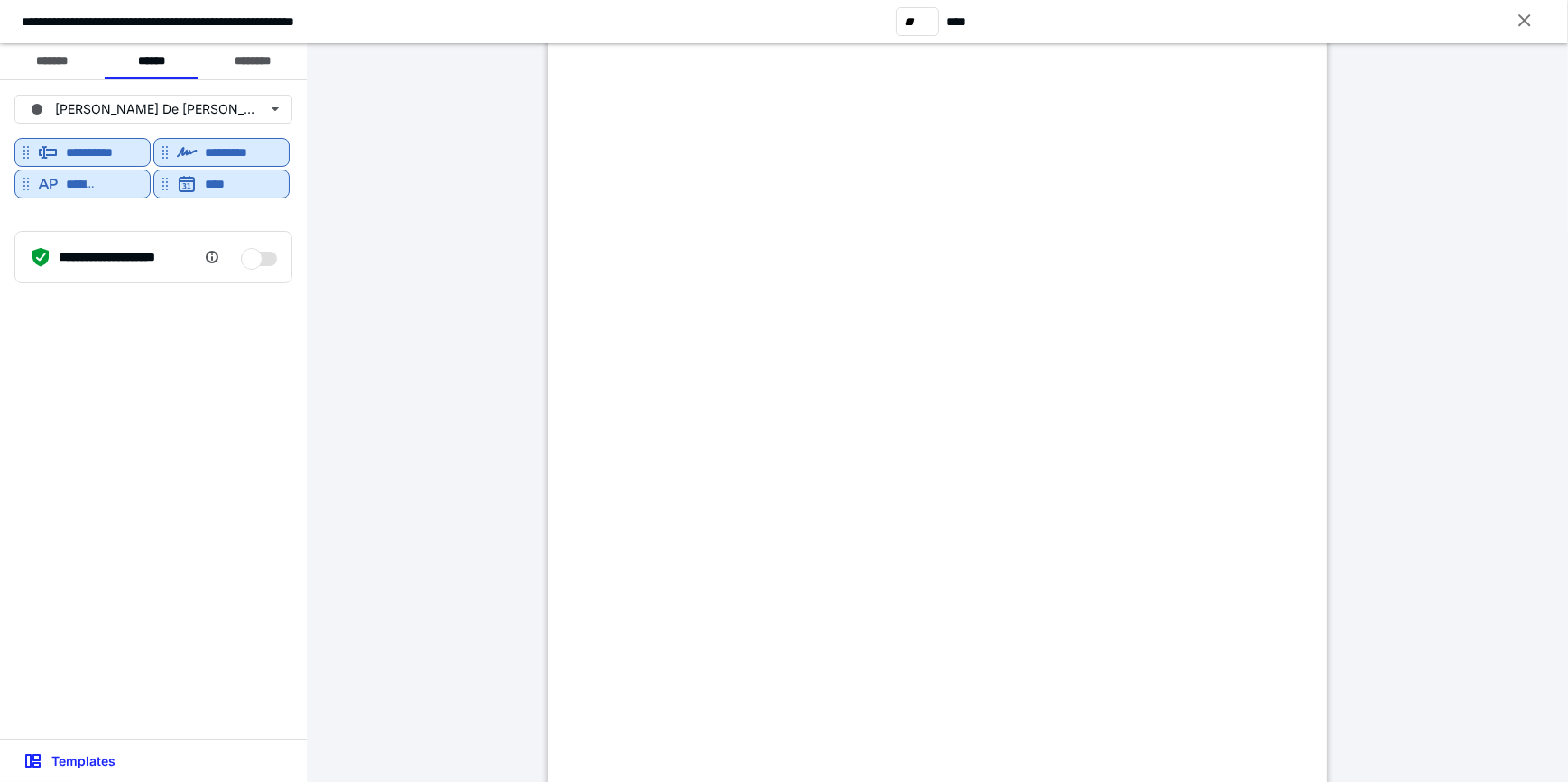 scroll, scrollTop: 16891, scrollLeft: 0, axis: vertical 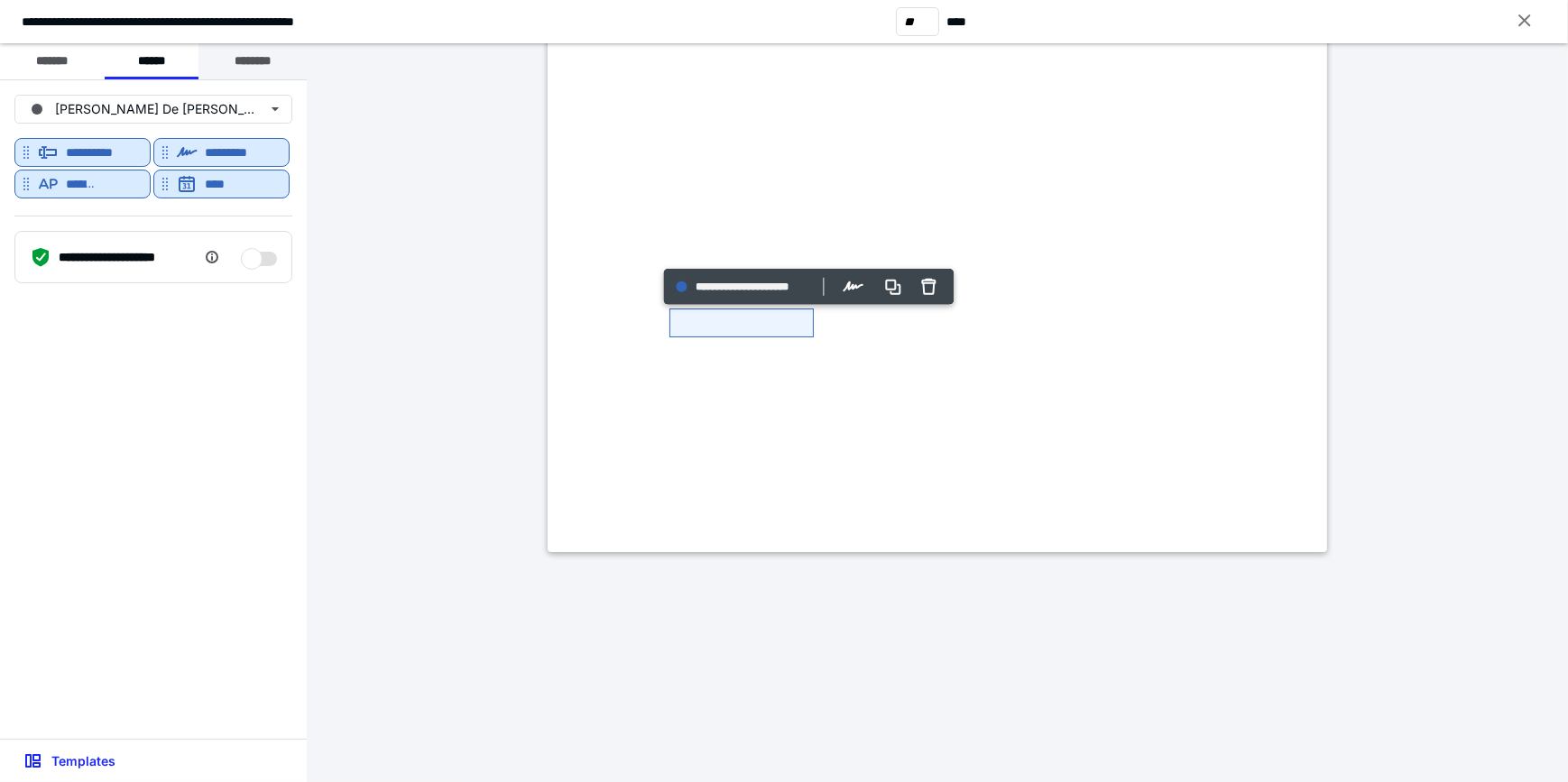 click on "********" at bounding box center [253, 61] 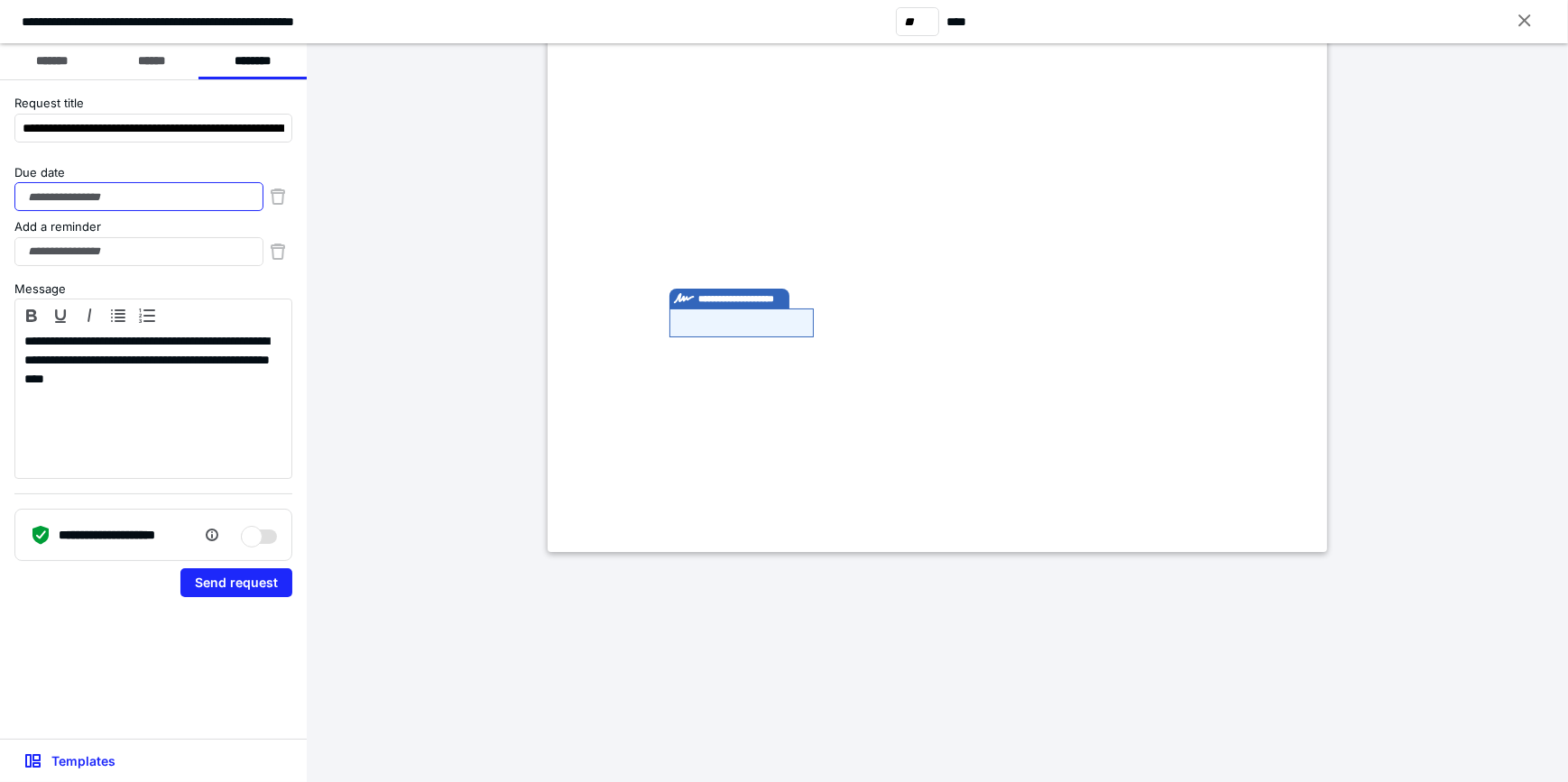 click on "Due date" at bounding box center [139, 197] 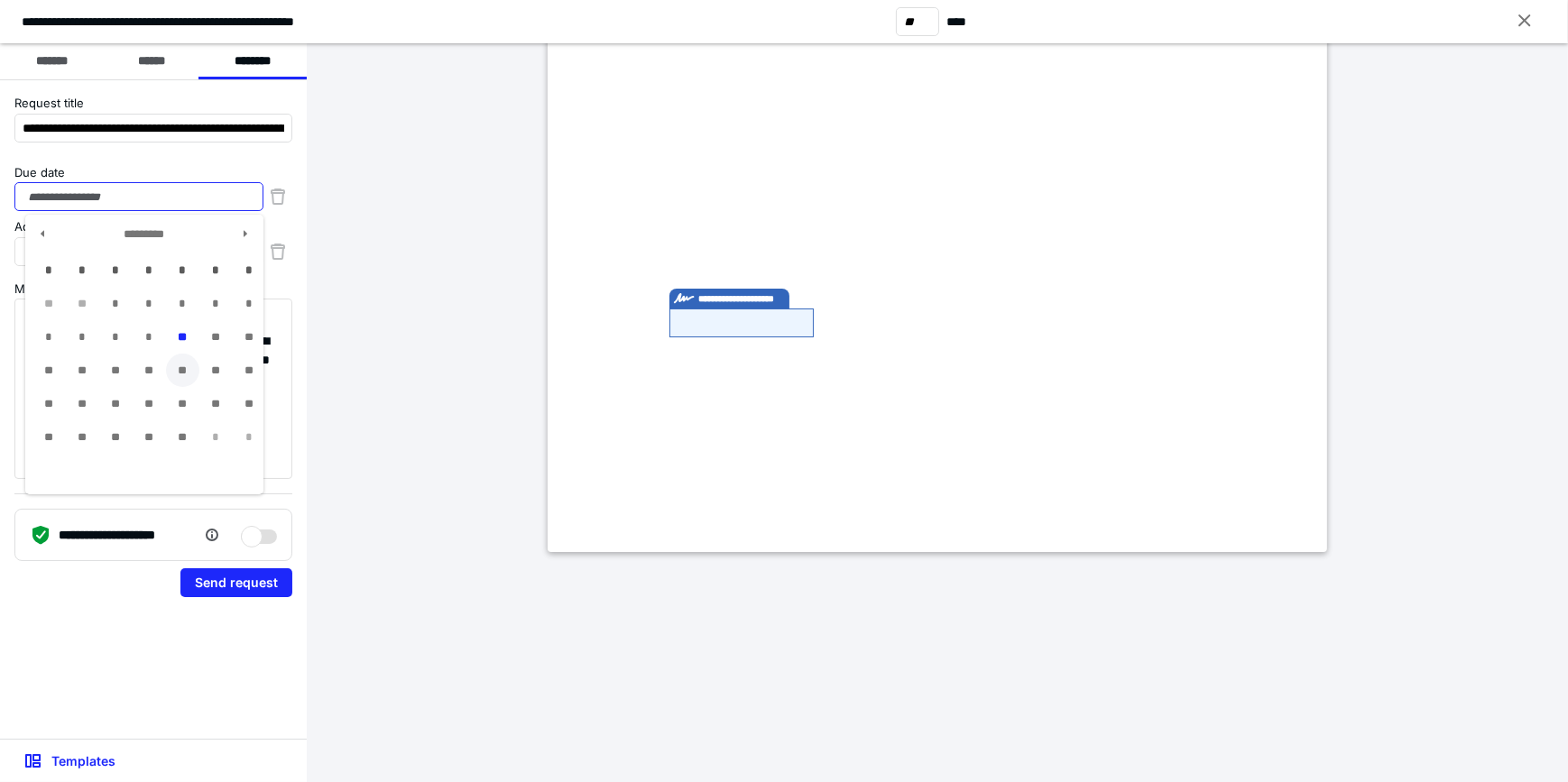 click on "**" at bounding box center [182, 370] 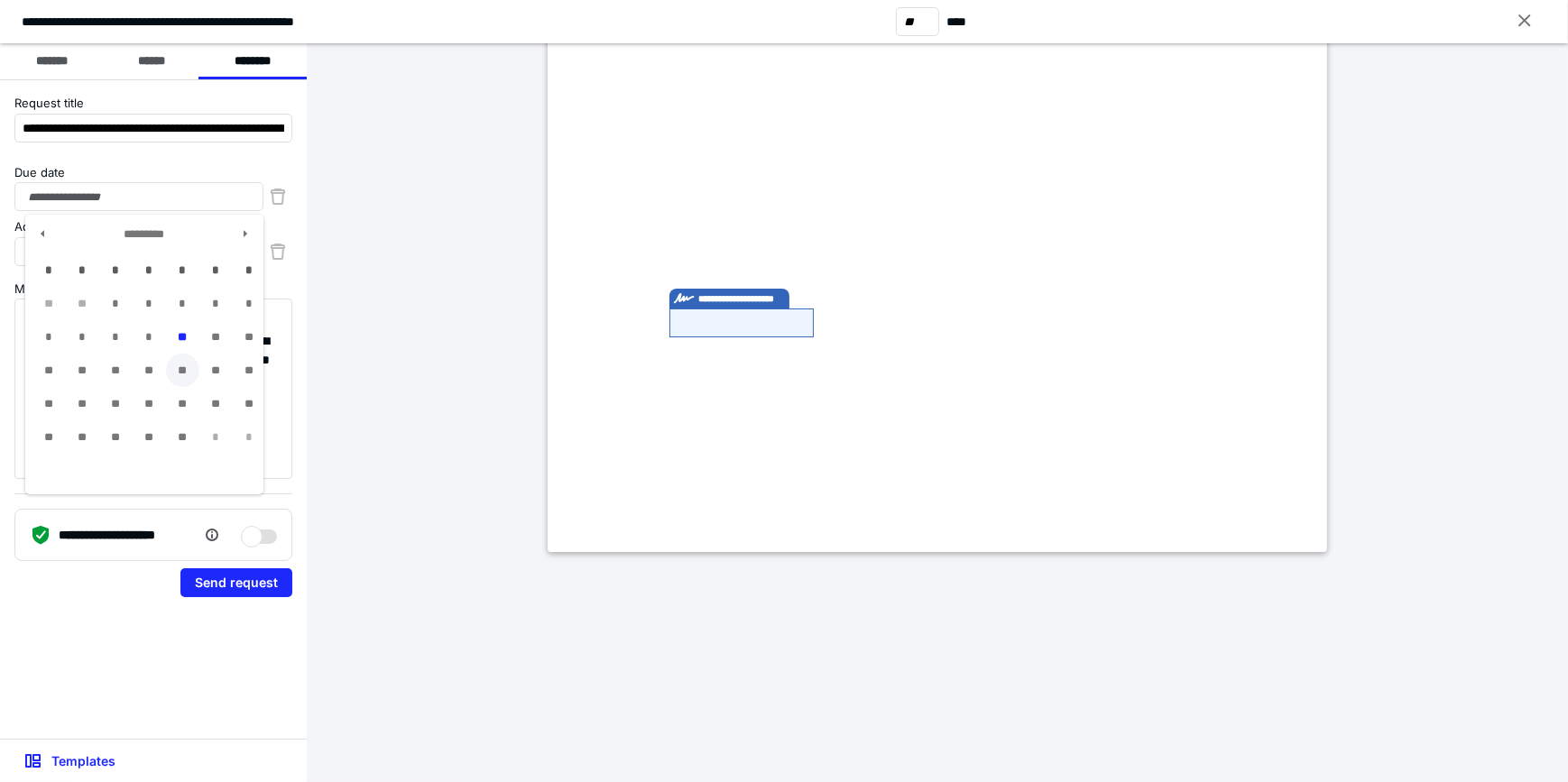 type on "**********" 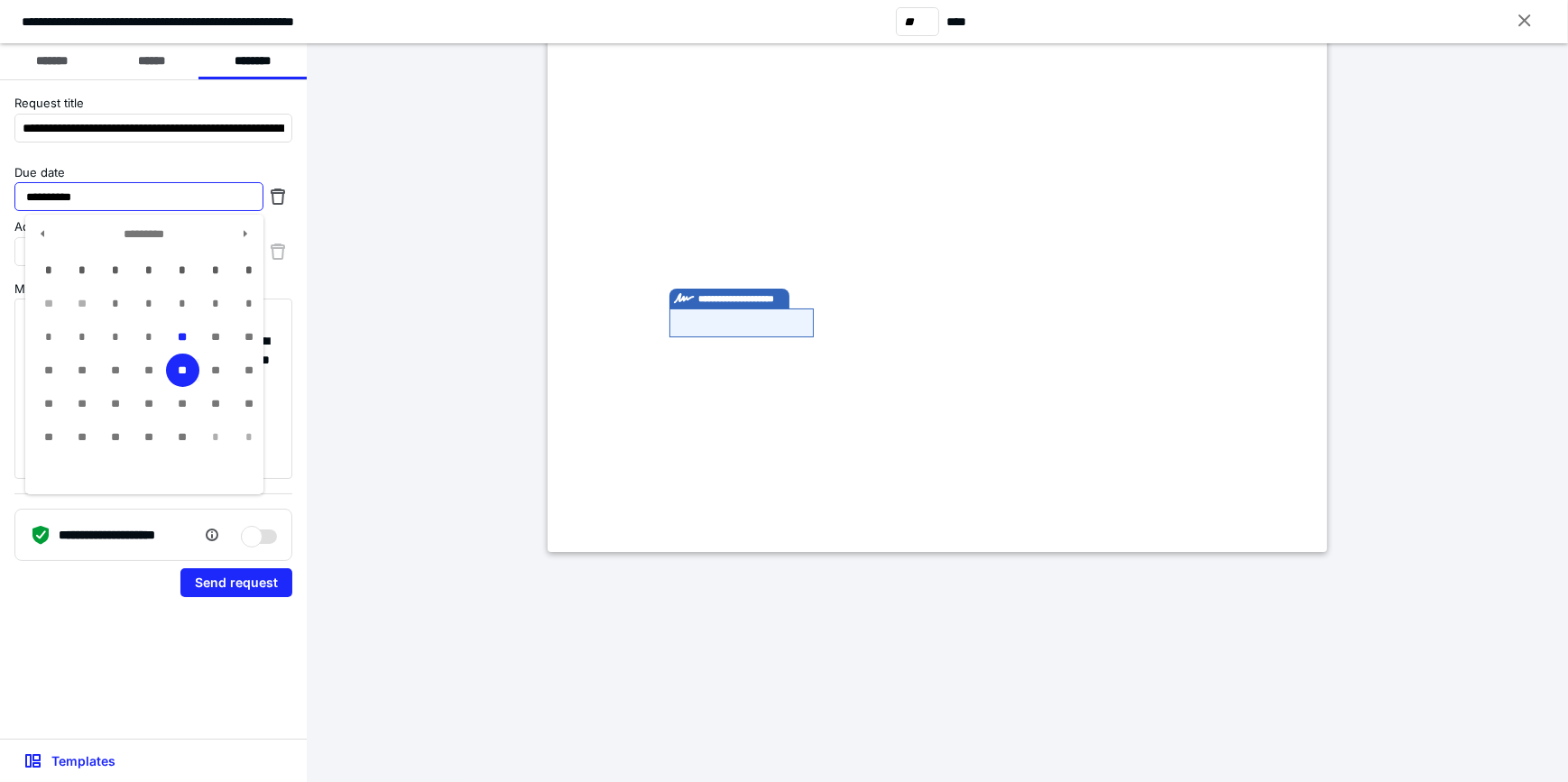 click on "**********" at bounding box center [139, 197] 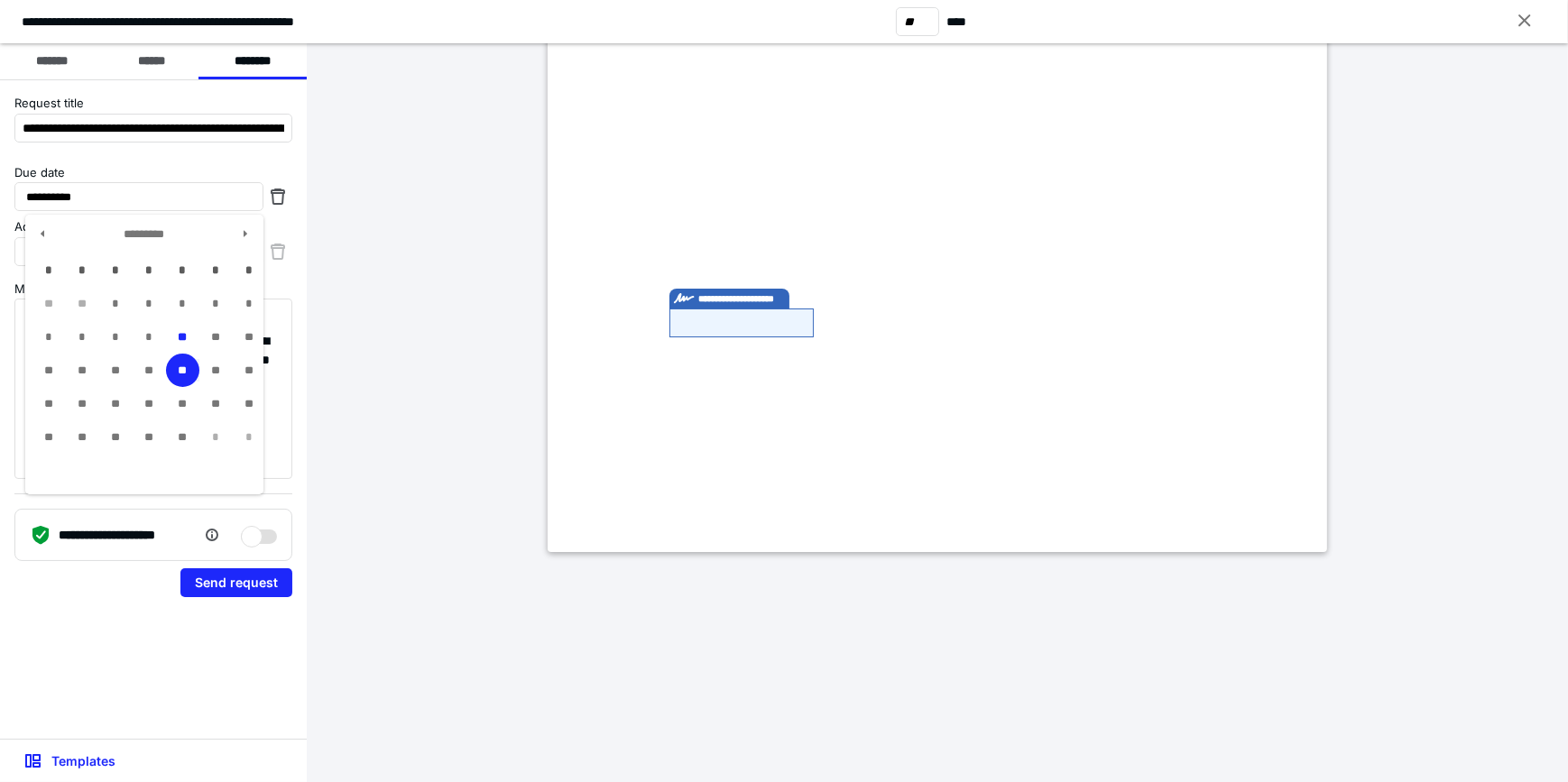 click on "**********" at bounding box center [153, 409] 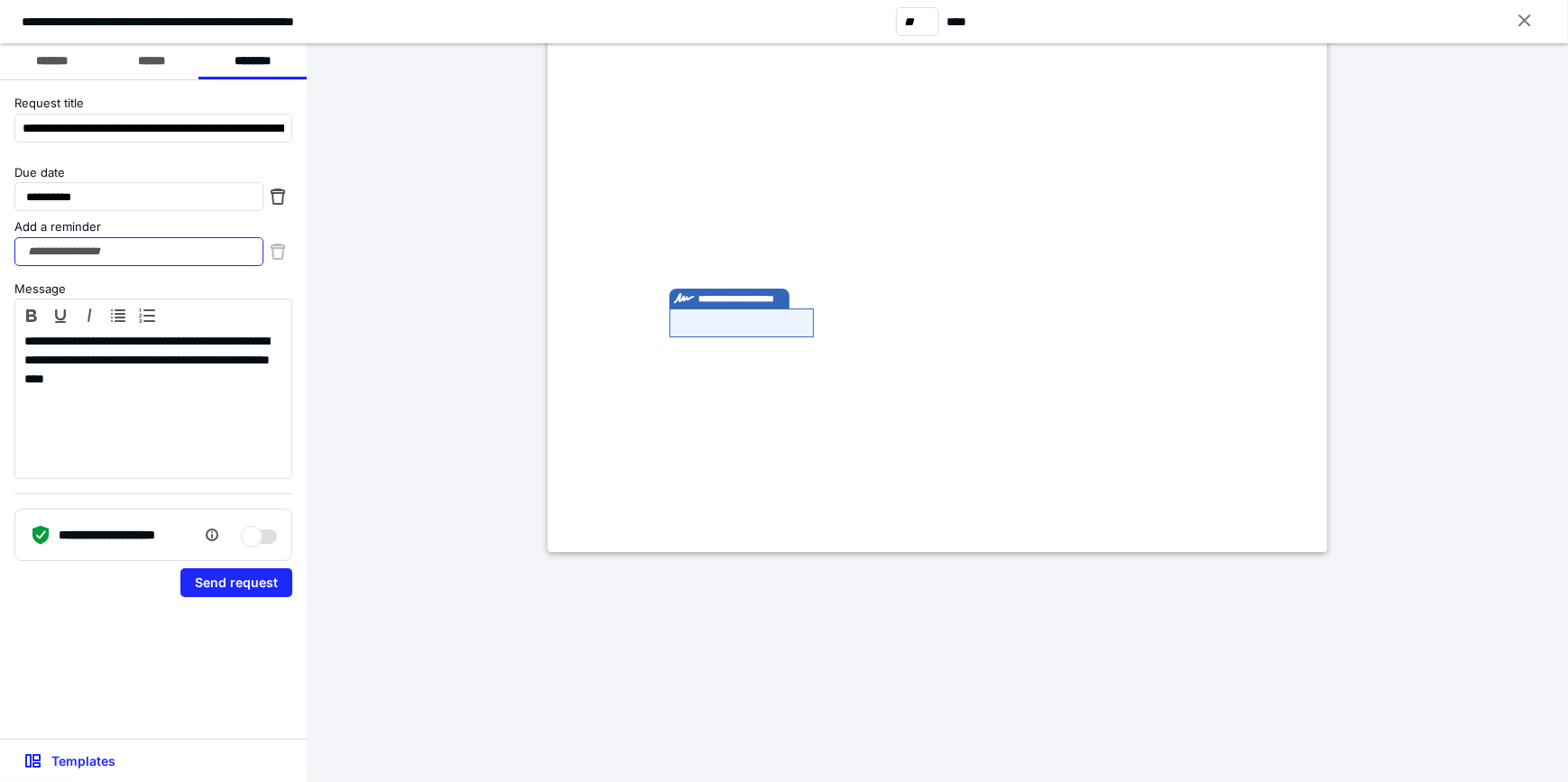 click on "Add a reminder" at bounding box center [139, 252] 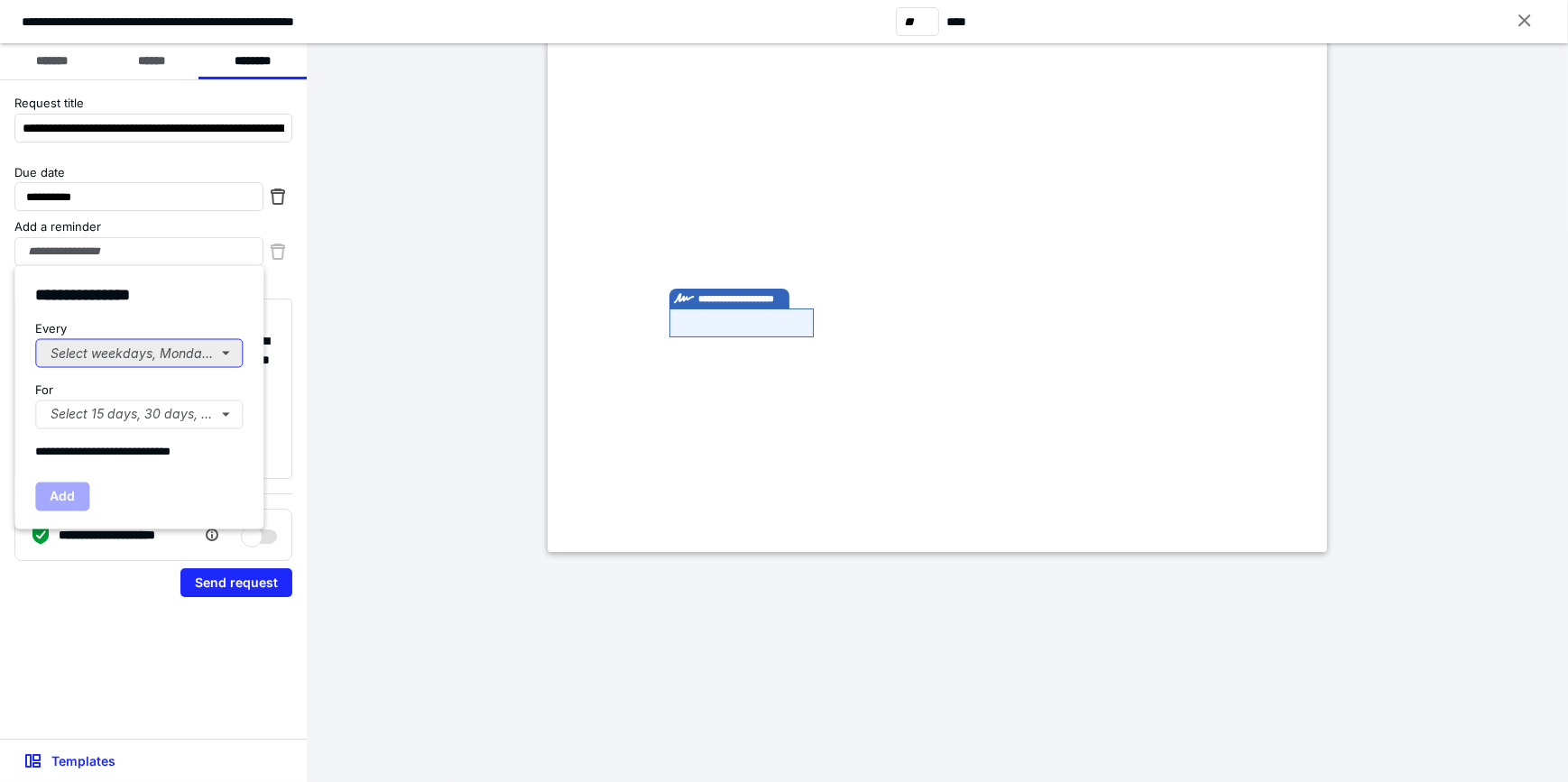 click on "Select weekdays, Mondays, or Tues..." at bounding box center [139, 353] 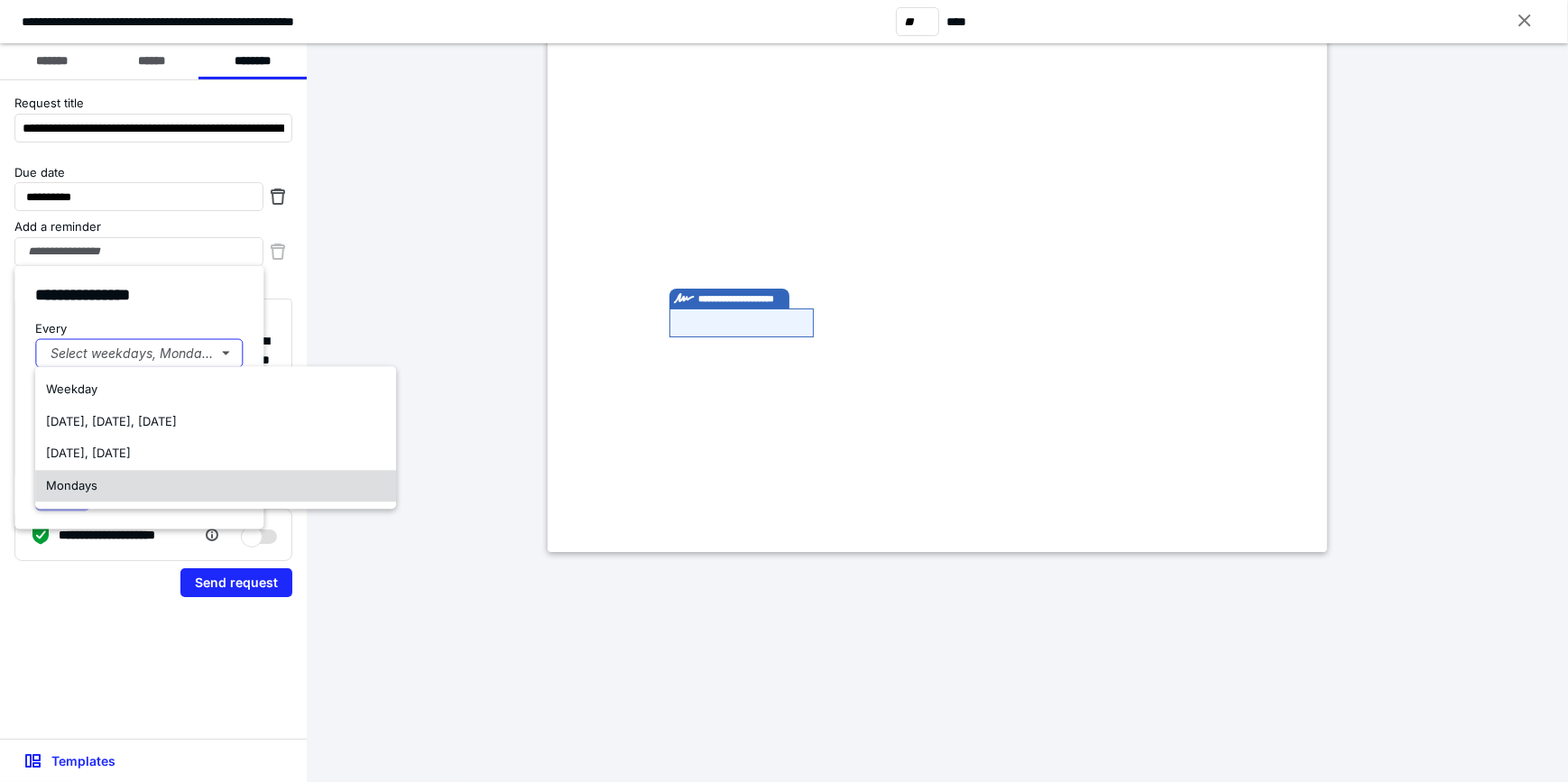 click on "Mondays" at bounding box center [216, 486] 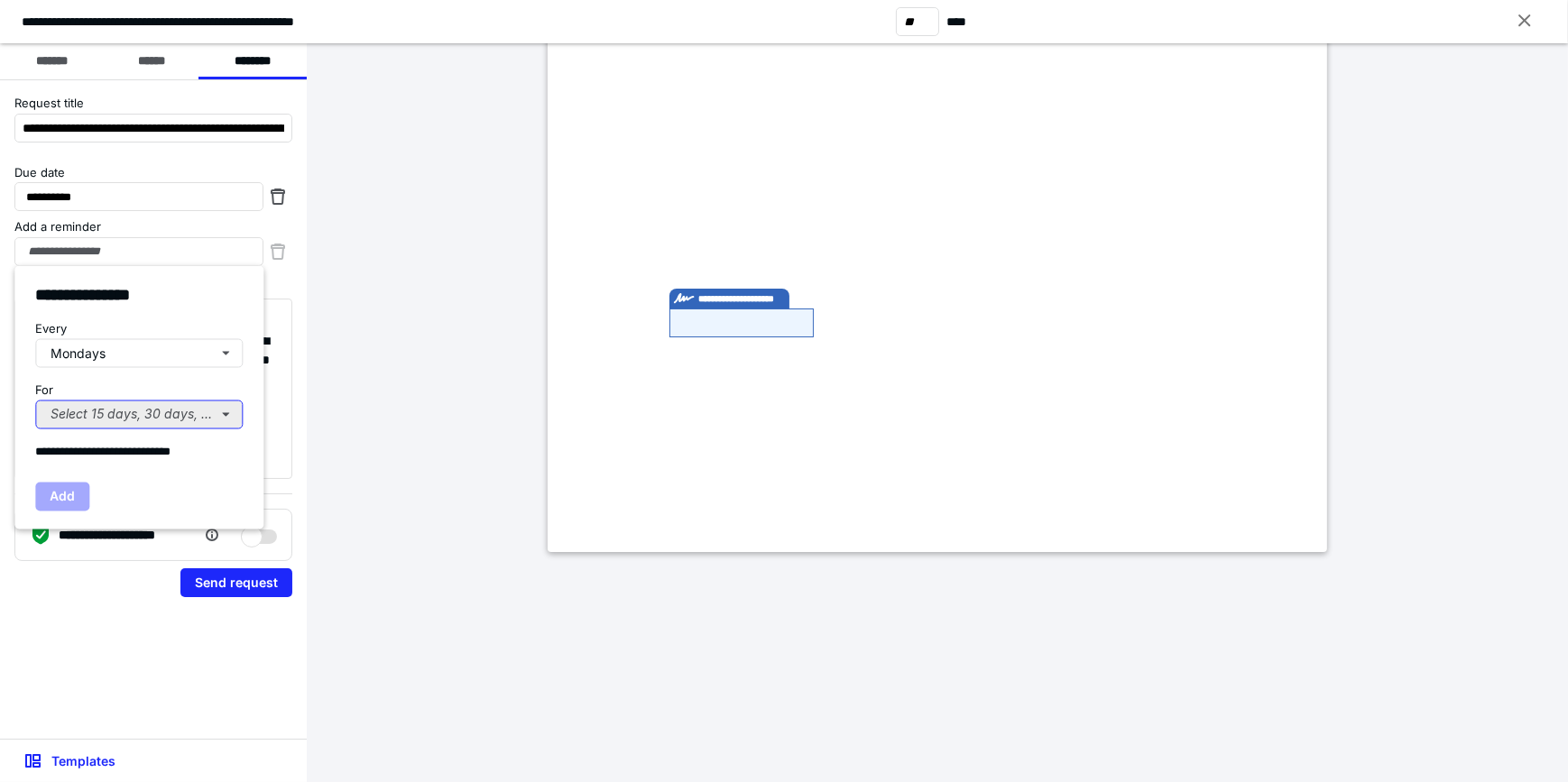 click on "Select 15 days, 30 days, or 45 days..." at bounding box center [139, 415] 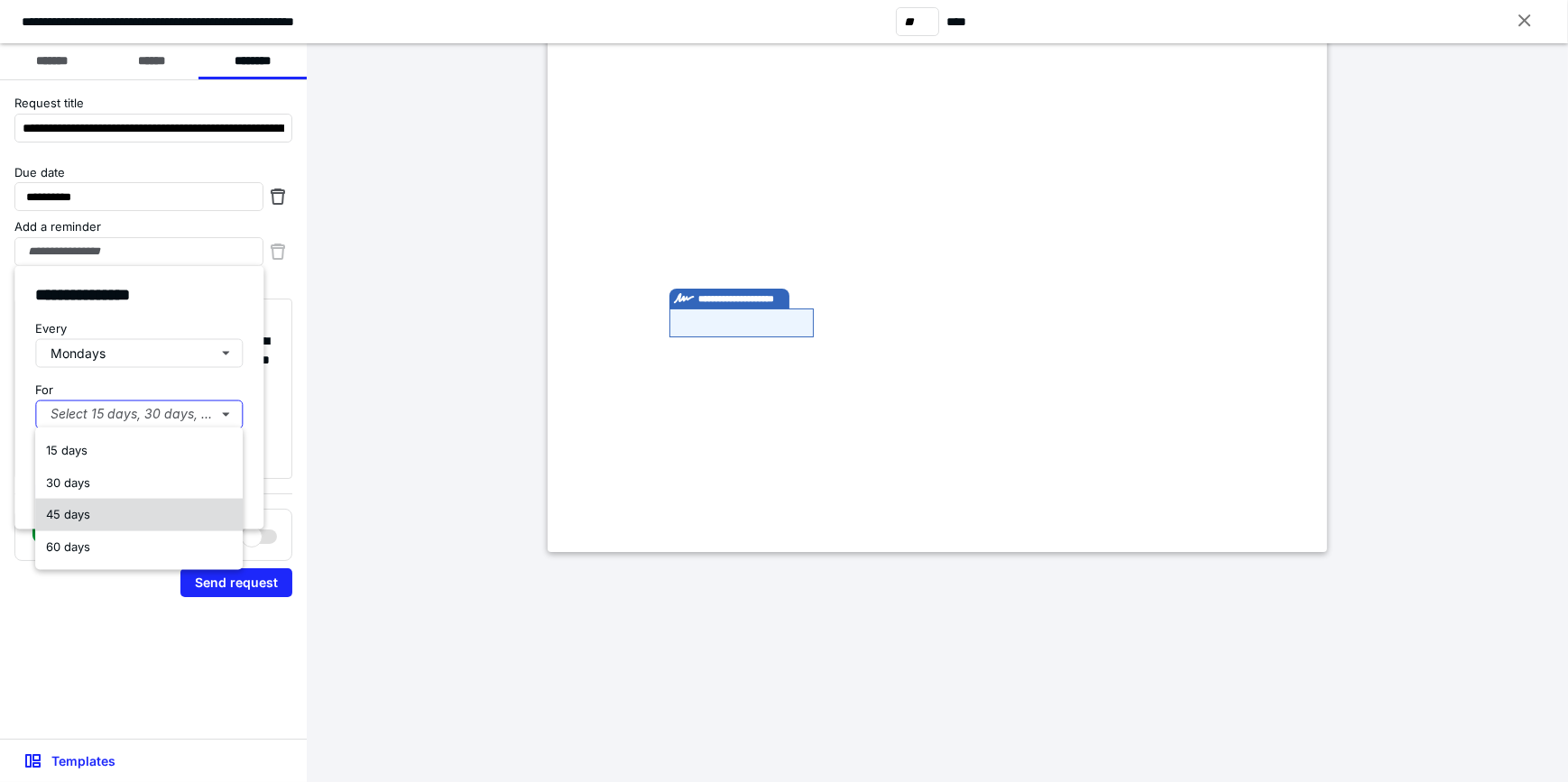 click on "45 days" at bounding box center (68, 514) 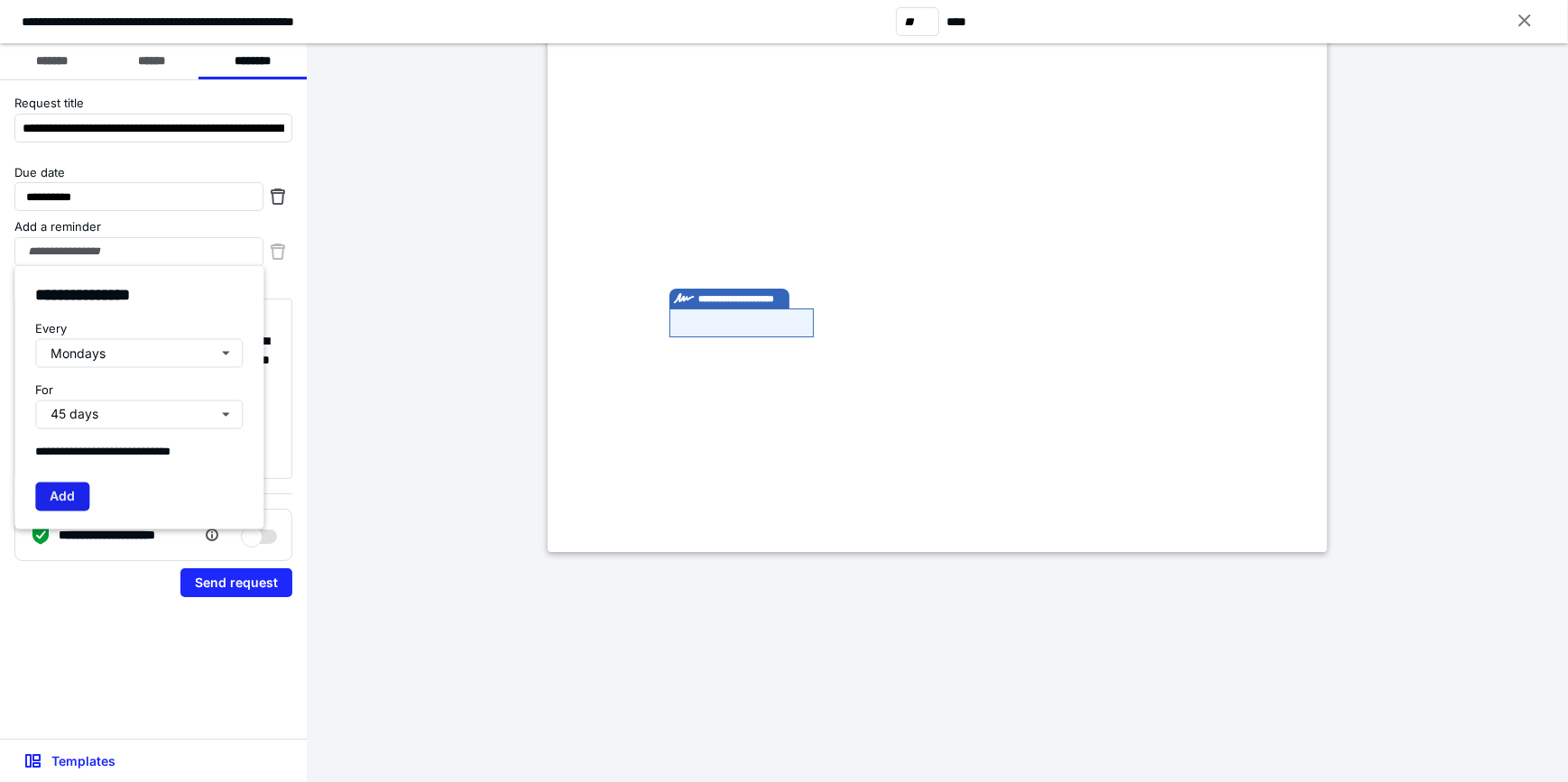 click on "Add" at bounding box center (62, 497) 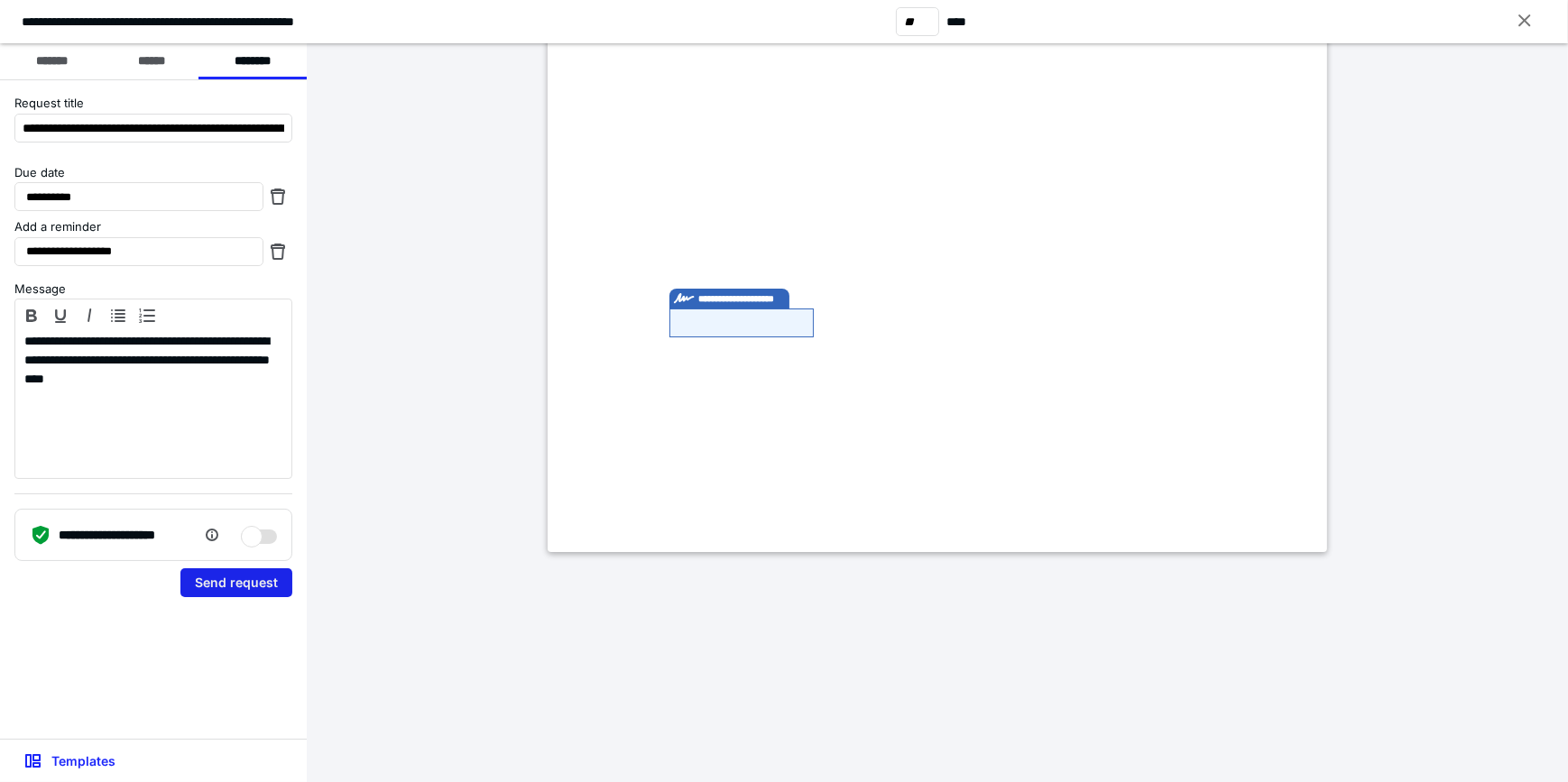 click on "Send request" at bounding box center (236, 583) 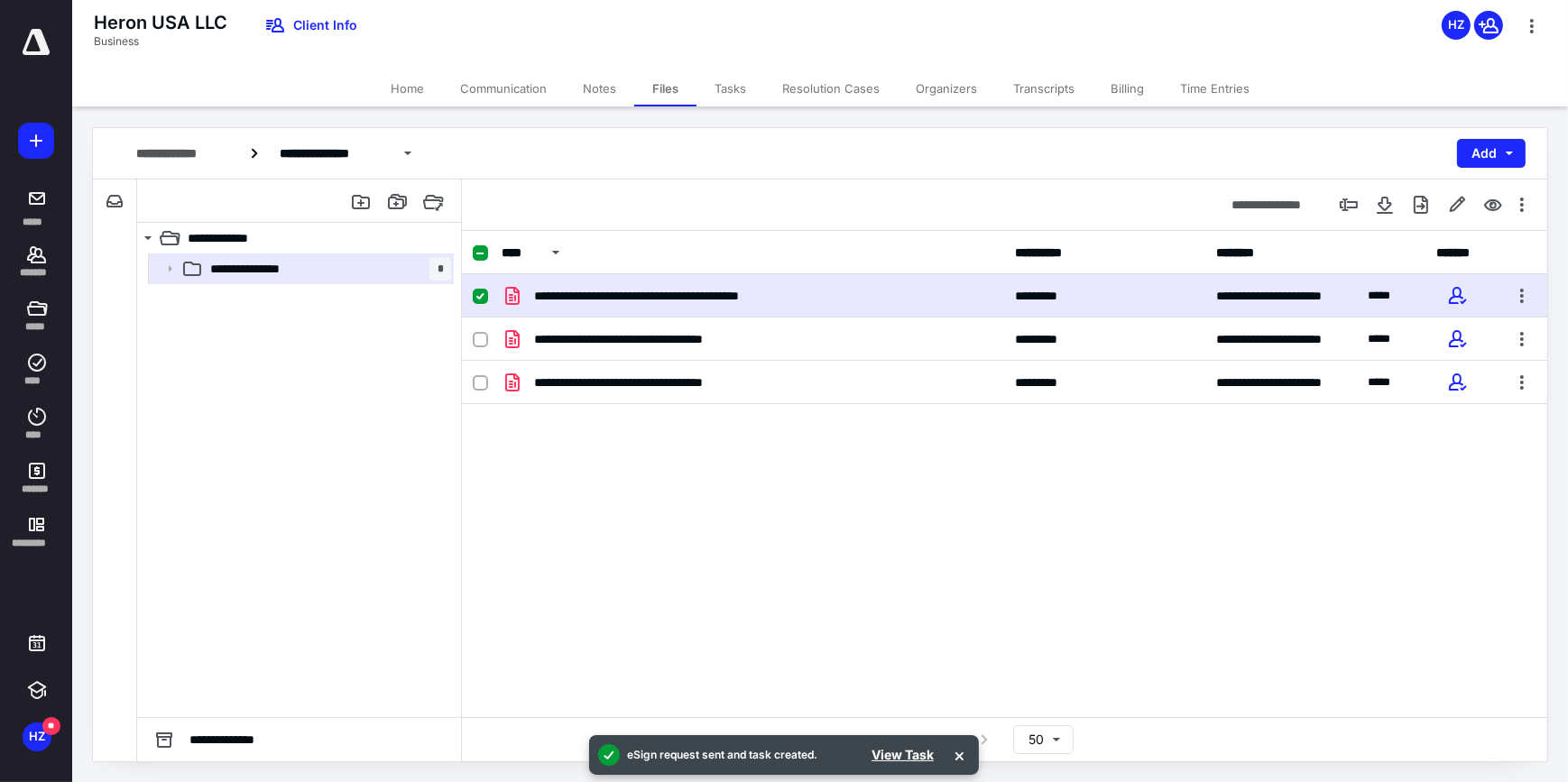 click on "Home" at bounding box center [407, 88] 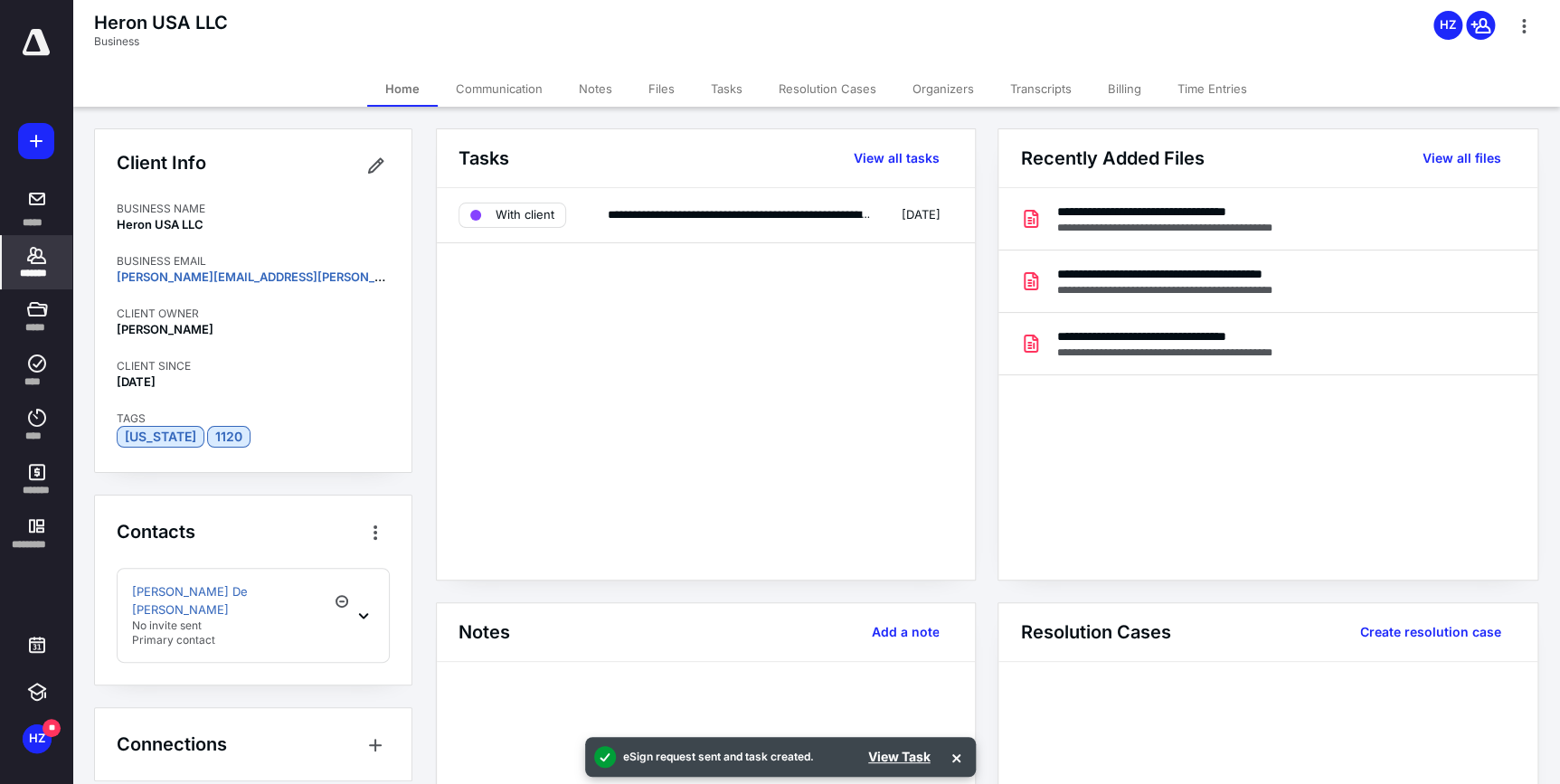 click on "[PERSON_NAME] De [PERSON_NAME] No invite sent Primary contact" at bounding box center (253, 615) 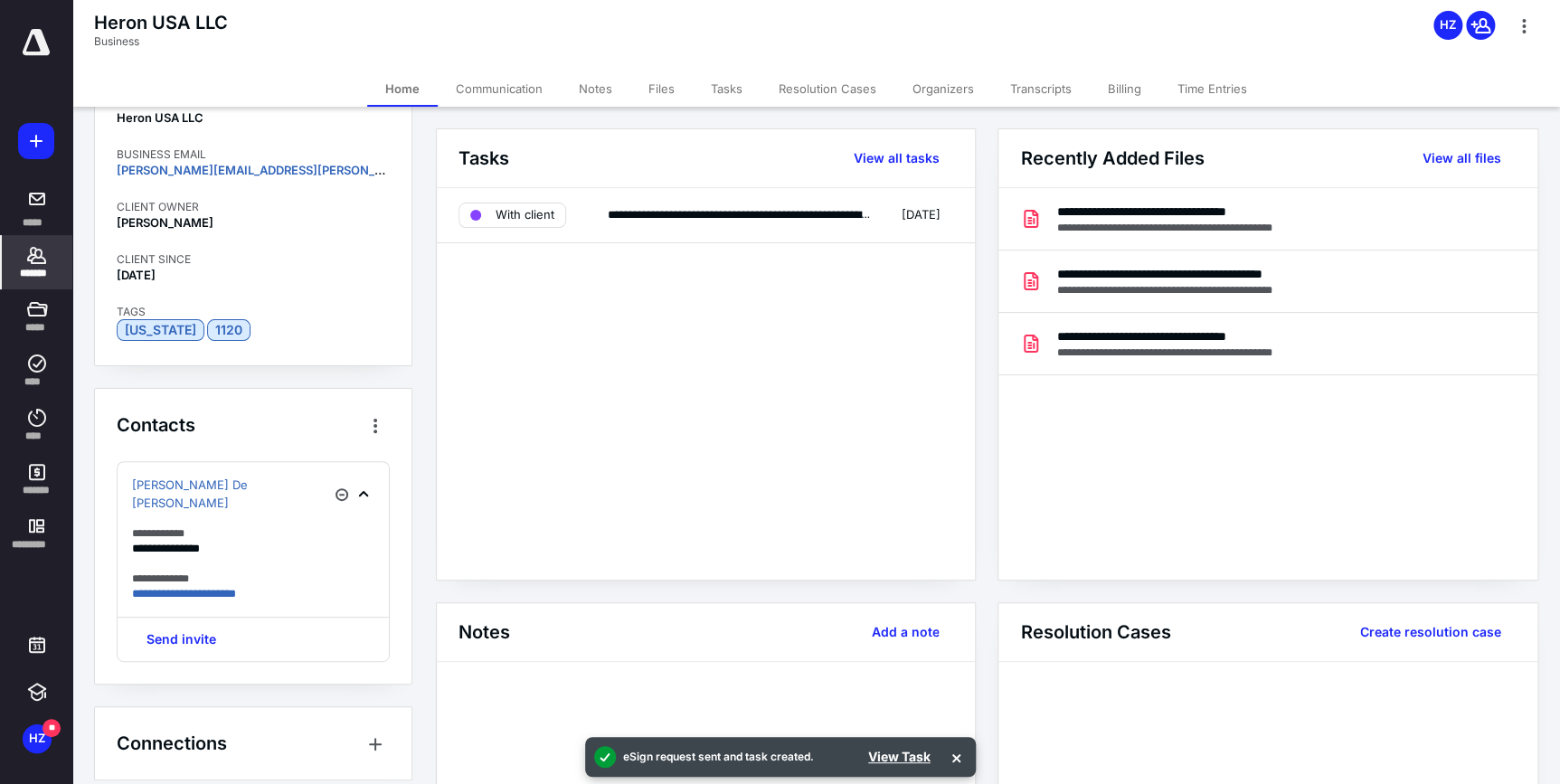 scroll, scrollTop: 109, scrollLeft: 0, axis: vertical 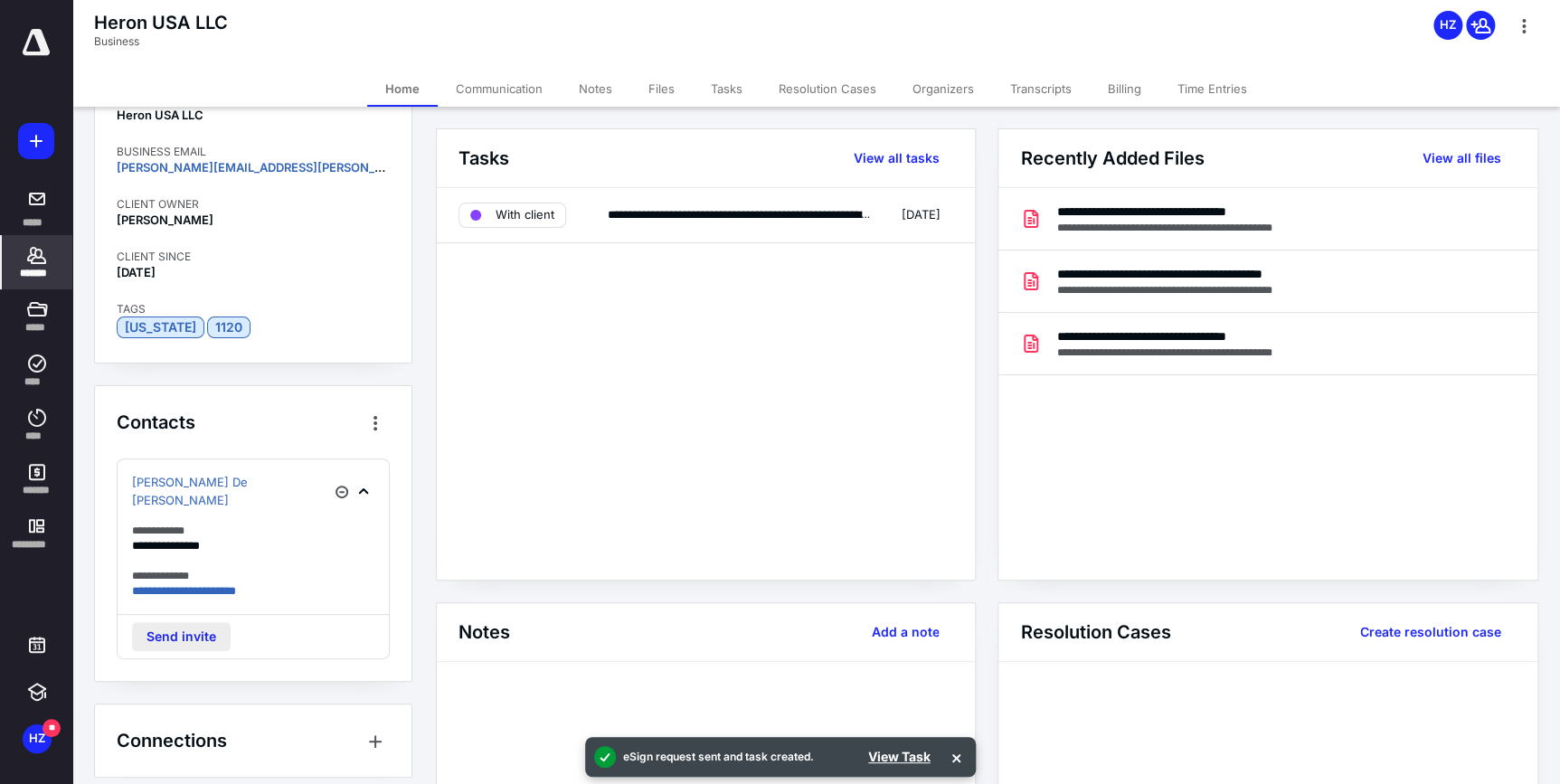 click on "Send invite" at bounding box center (181, 637) 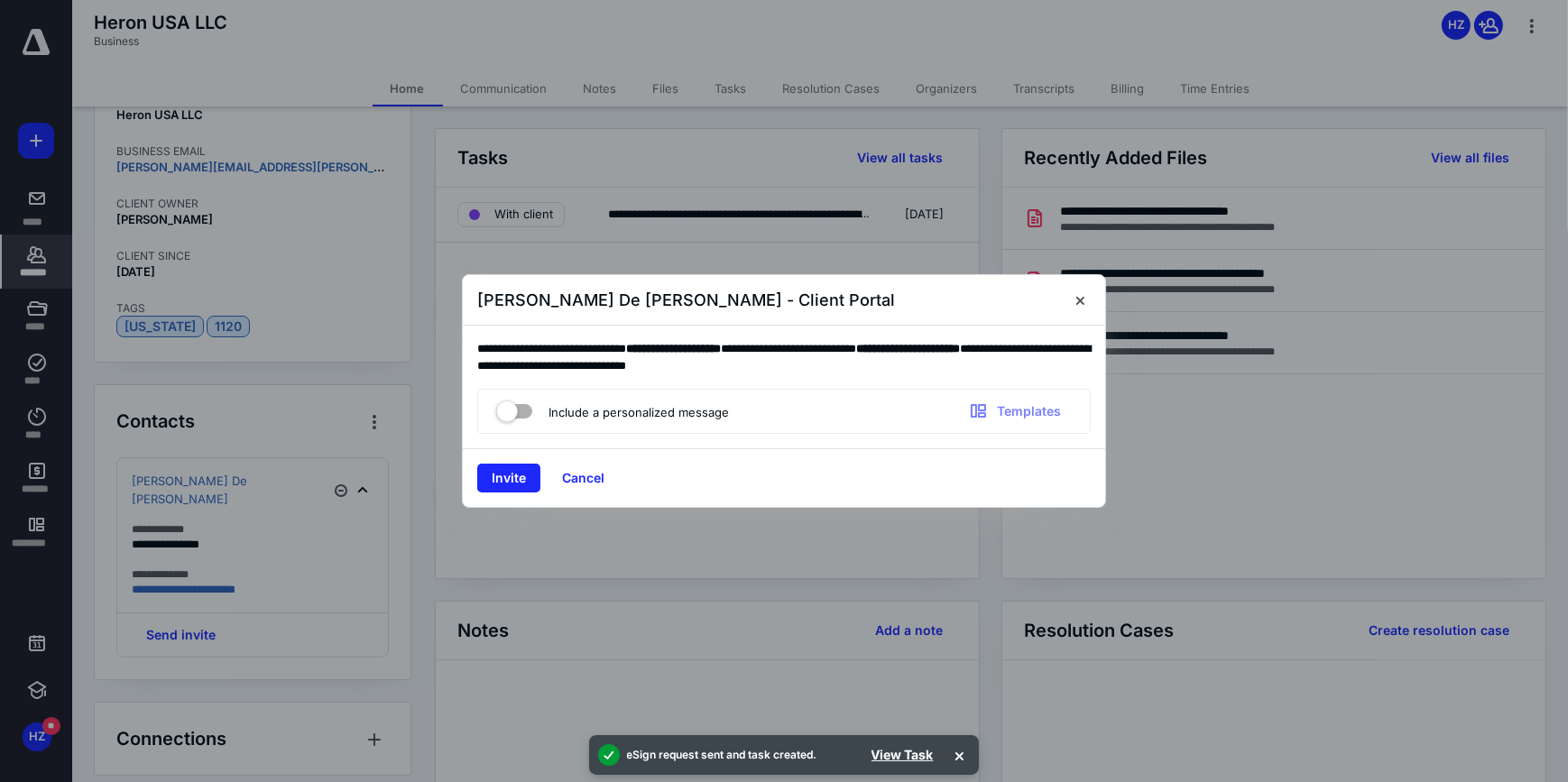 click at bounding box center (514, 408) 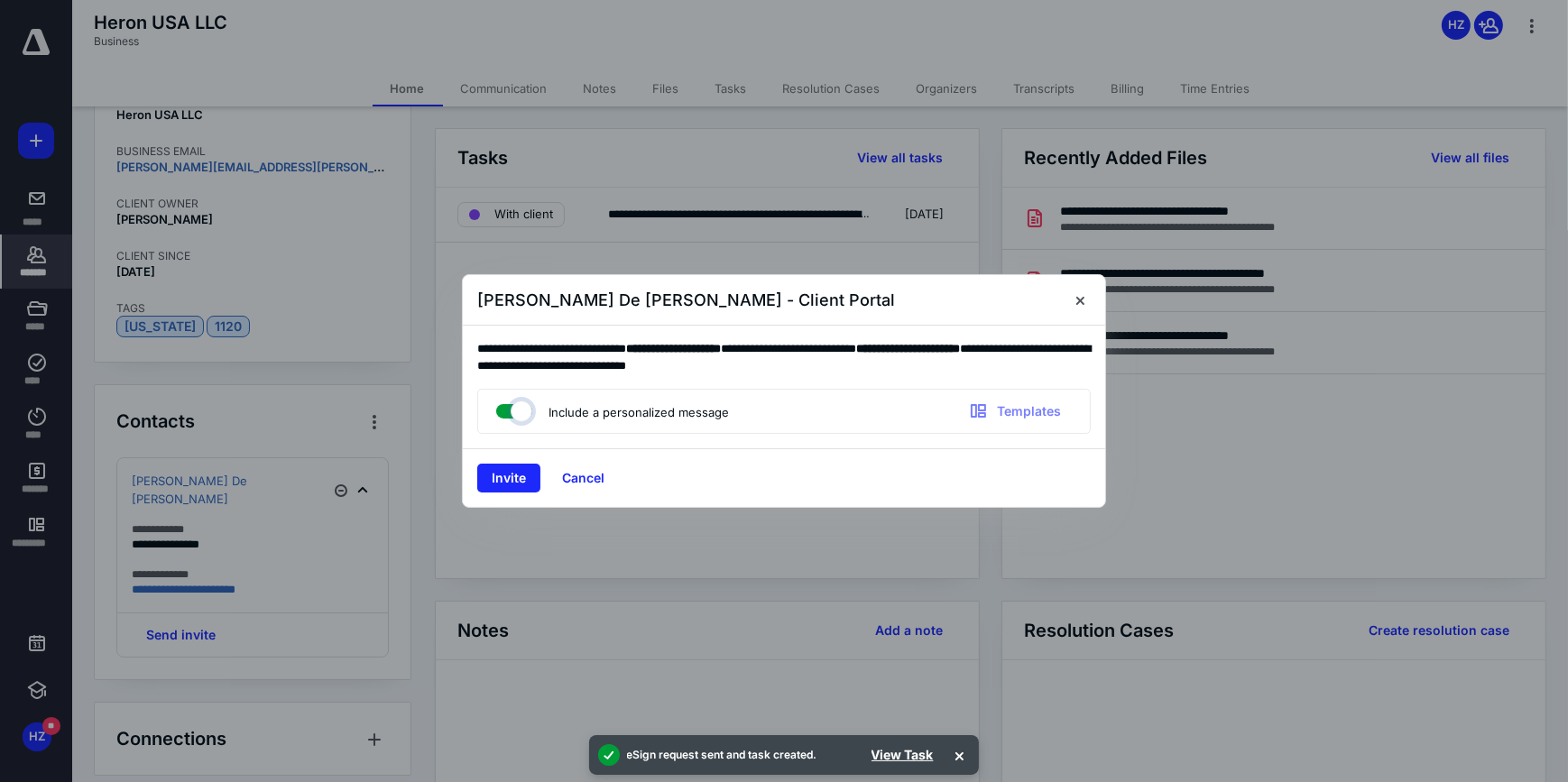 checkbox on "true" 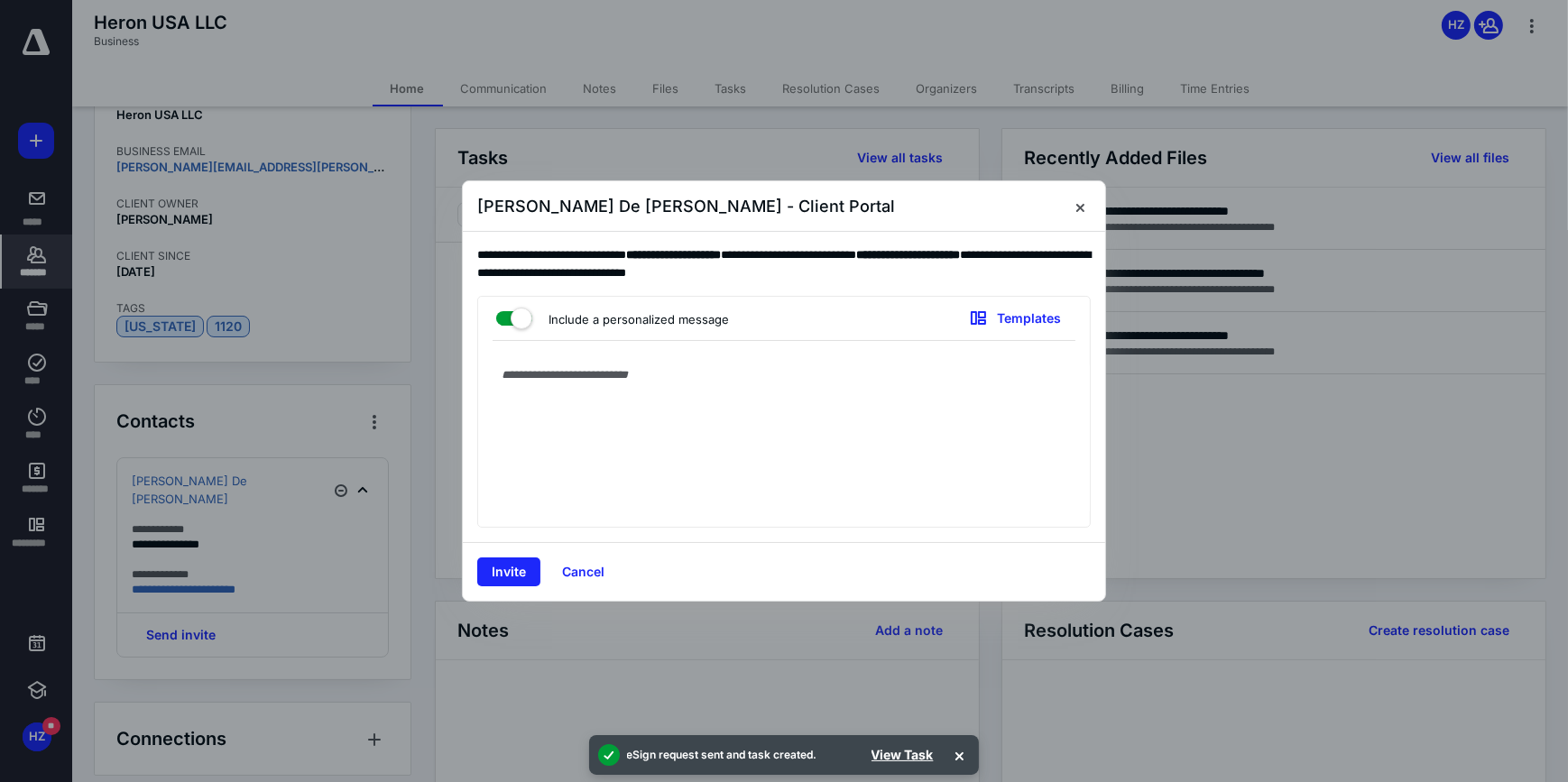 click on "**********" at bounding box center (784, 387) 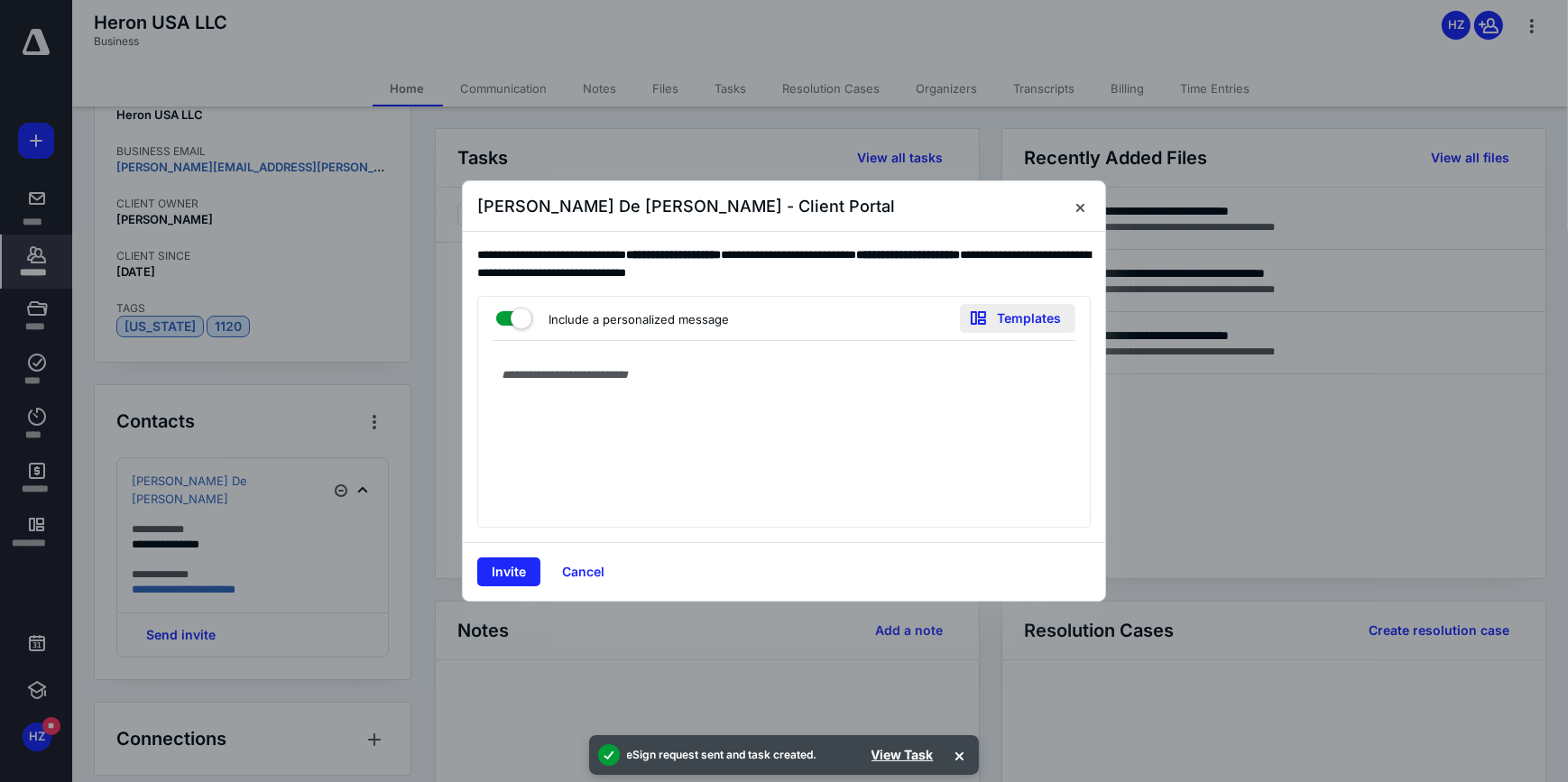 click on "Templates" at bounding box center (1018, 318) 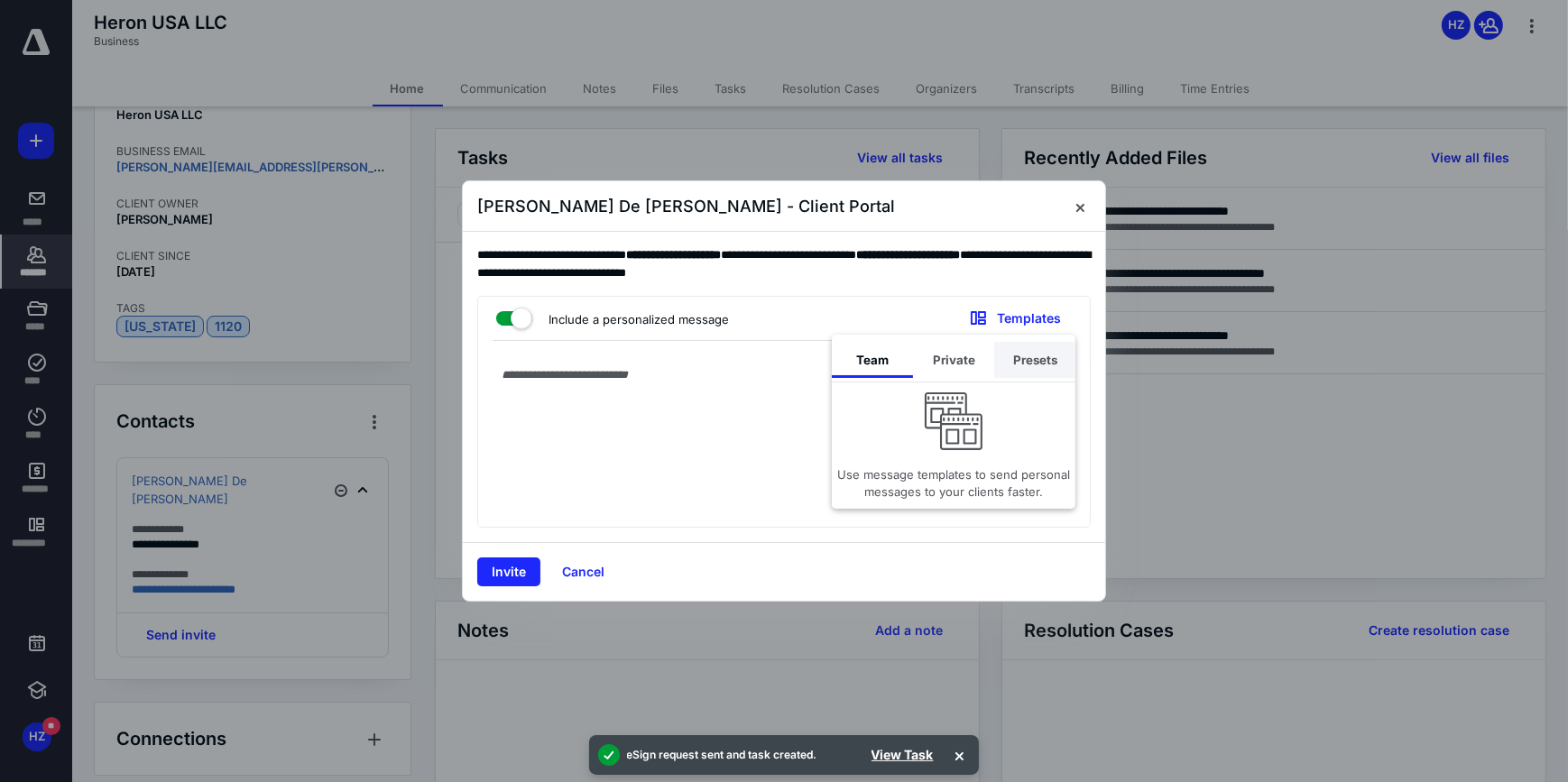 click on "Presets" at bounding box center [1035, 360] 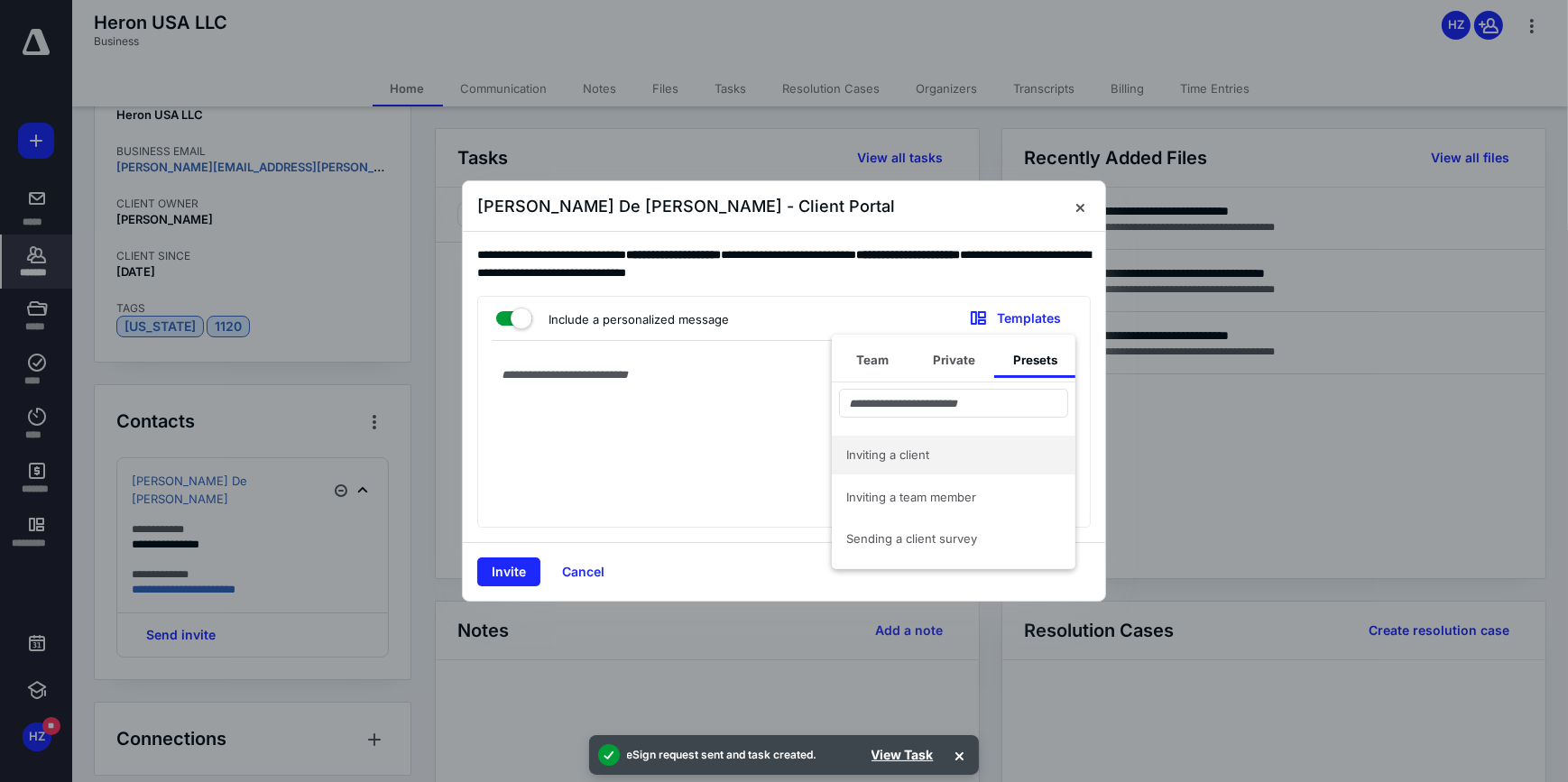 drag, startPoint x: 938, startPoint y: 438, endPoint x: 786, endPoint y: 477, distance: 156.92355 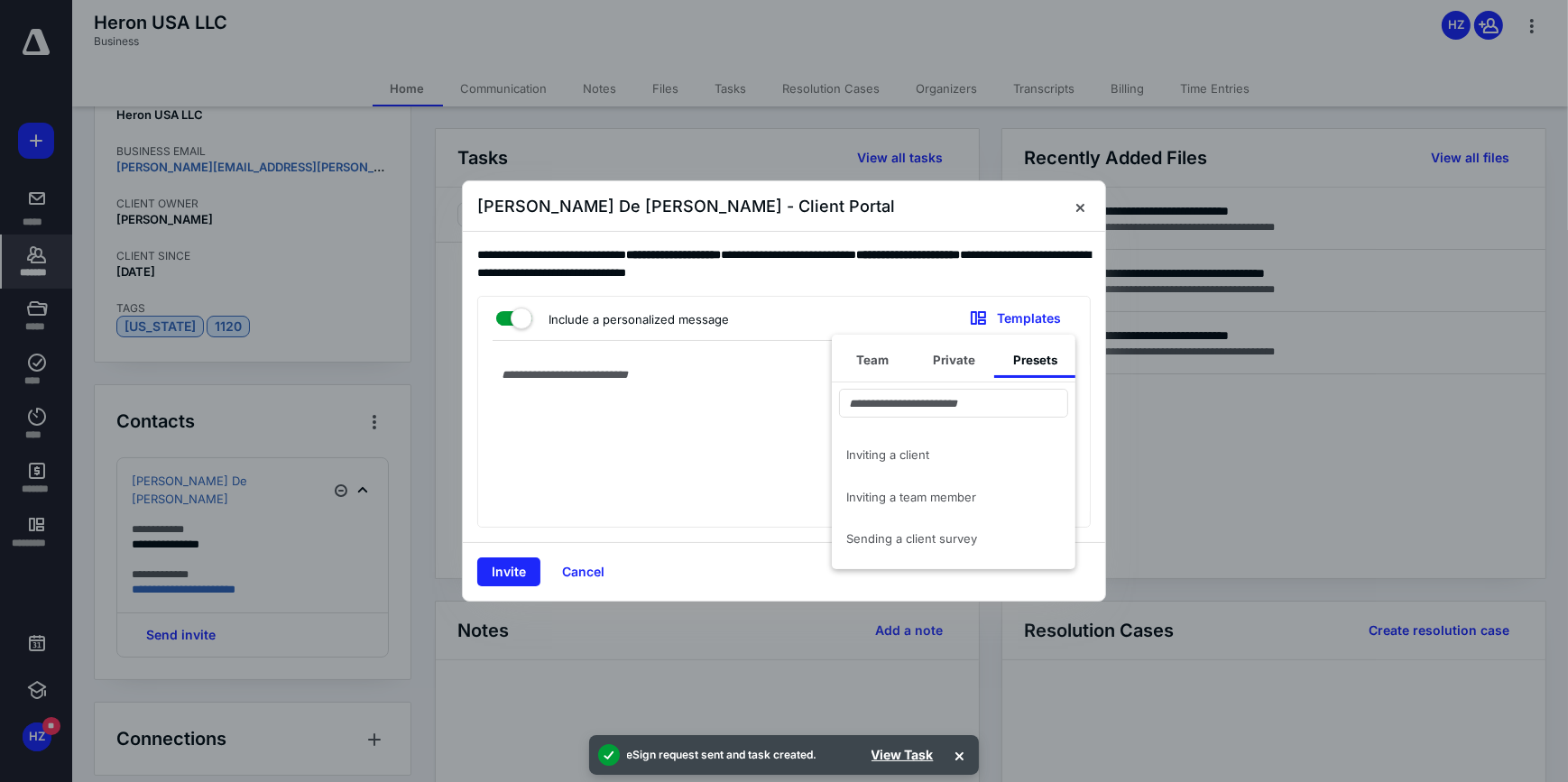 type on "**********" 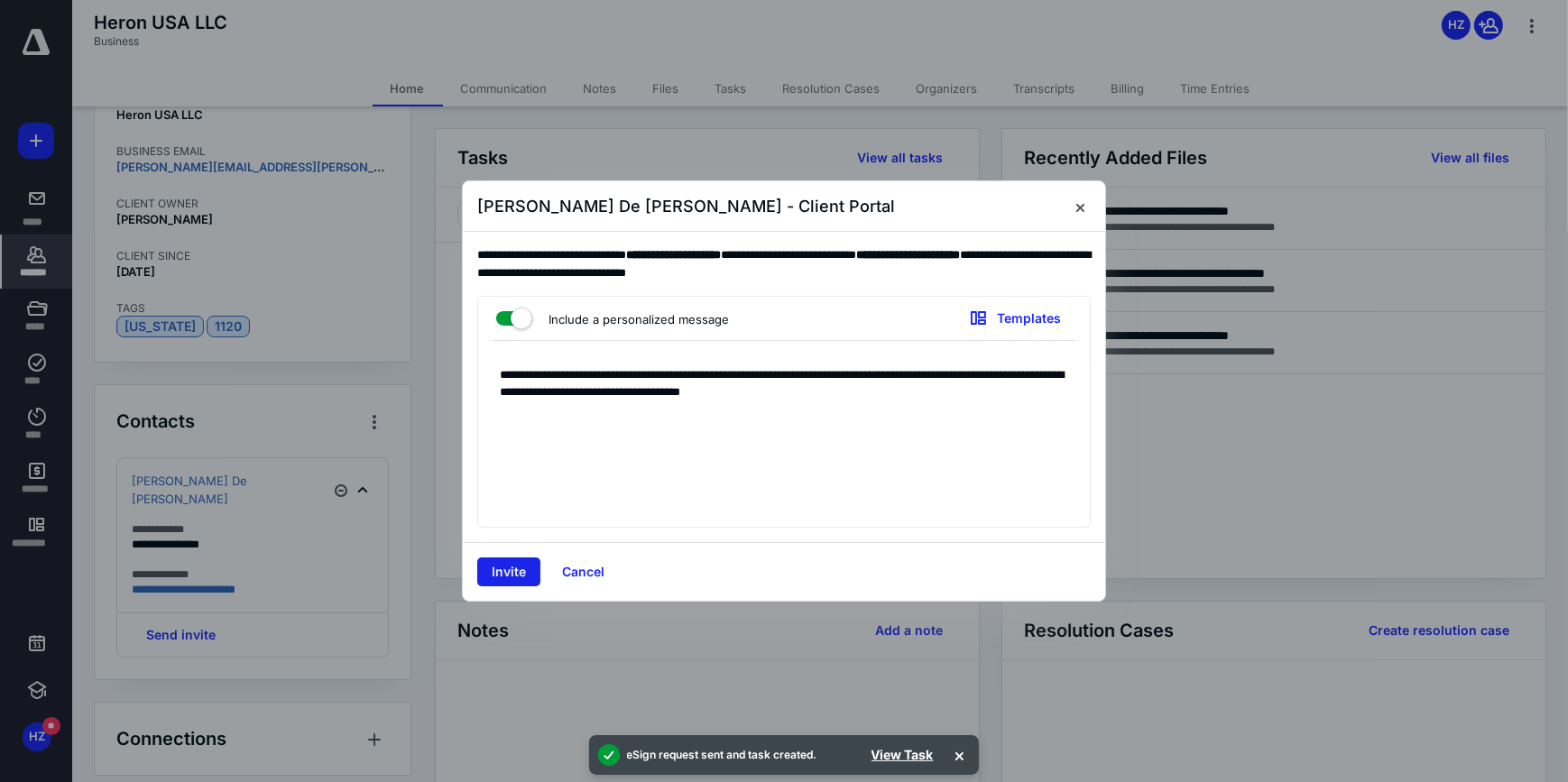 click on "Invite" at bounding box center (509, 572) 